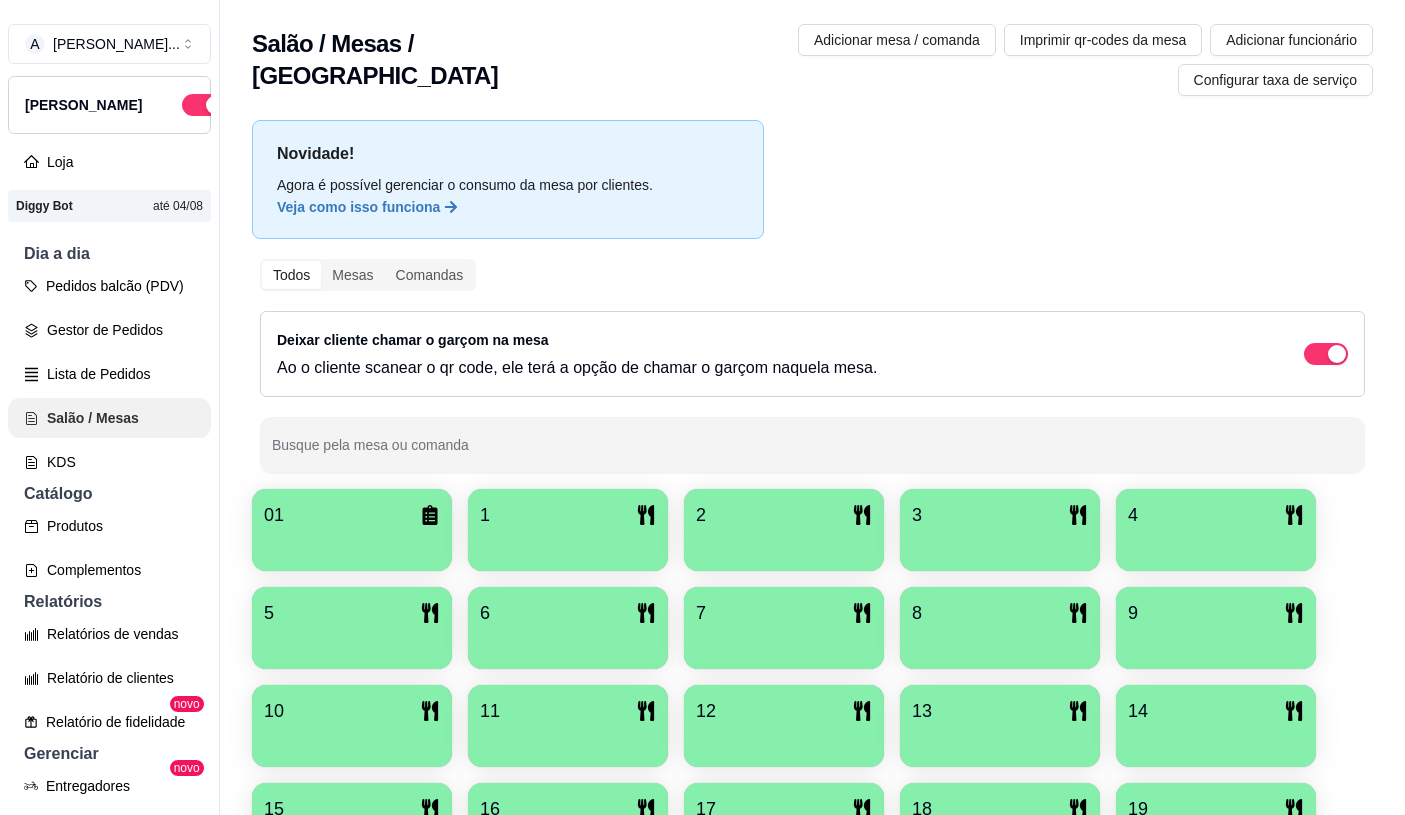 scroll, scrollTop: 0, scrollLeft: 0, axis: both 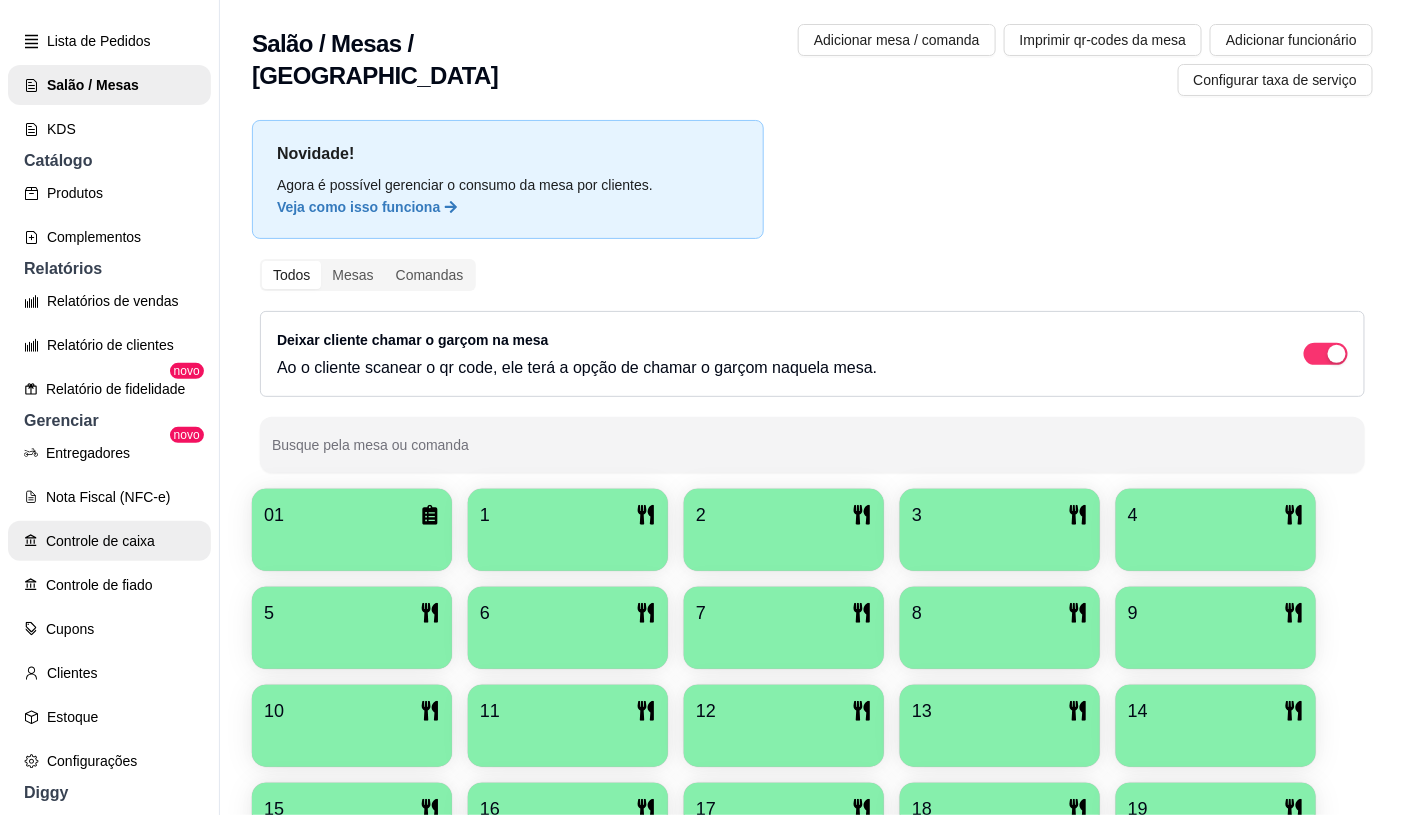 click on "Controle de caixa" at bounding box center (109, 541) 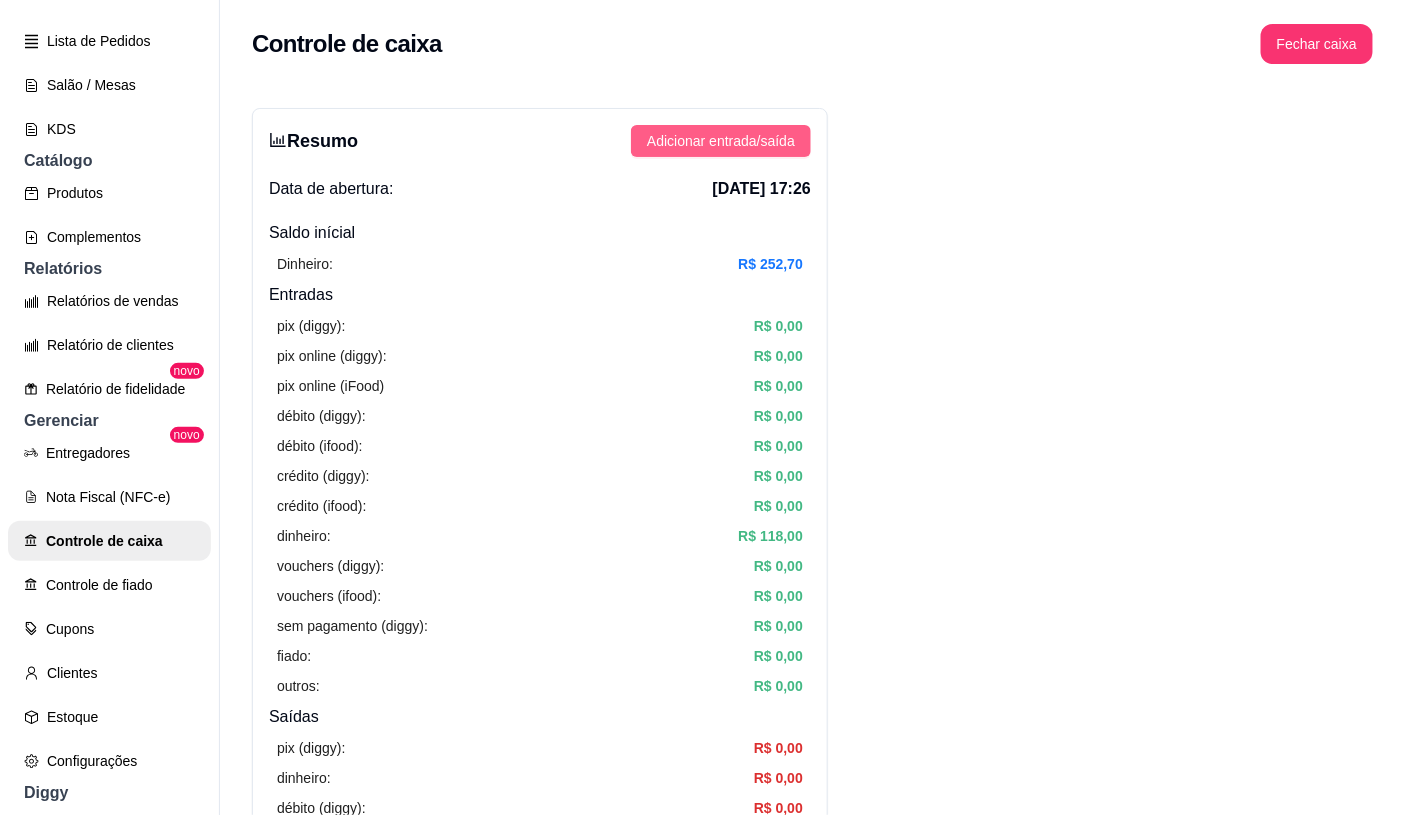 click on "Adicionar entrada/saída" at bounding box center (721, 141) 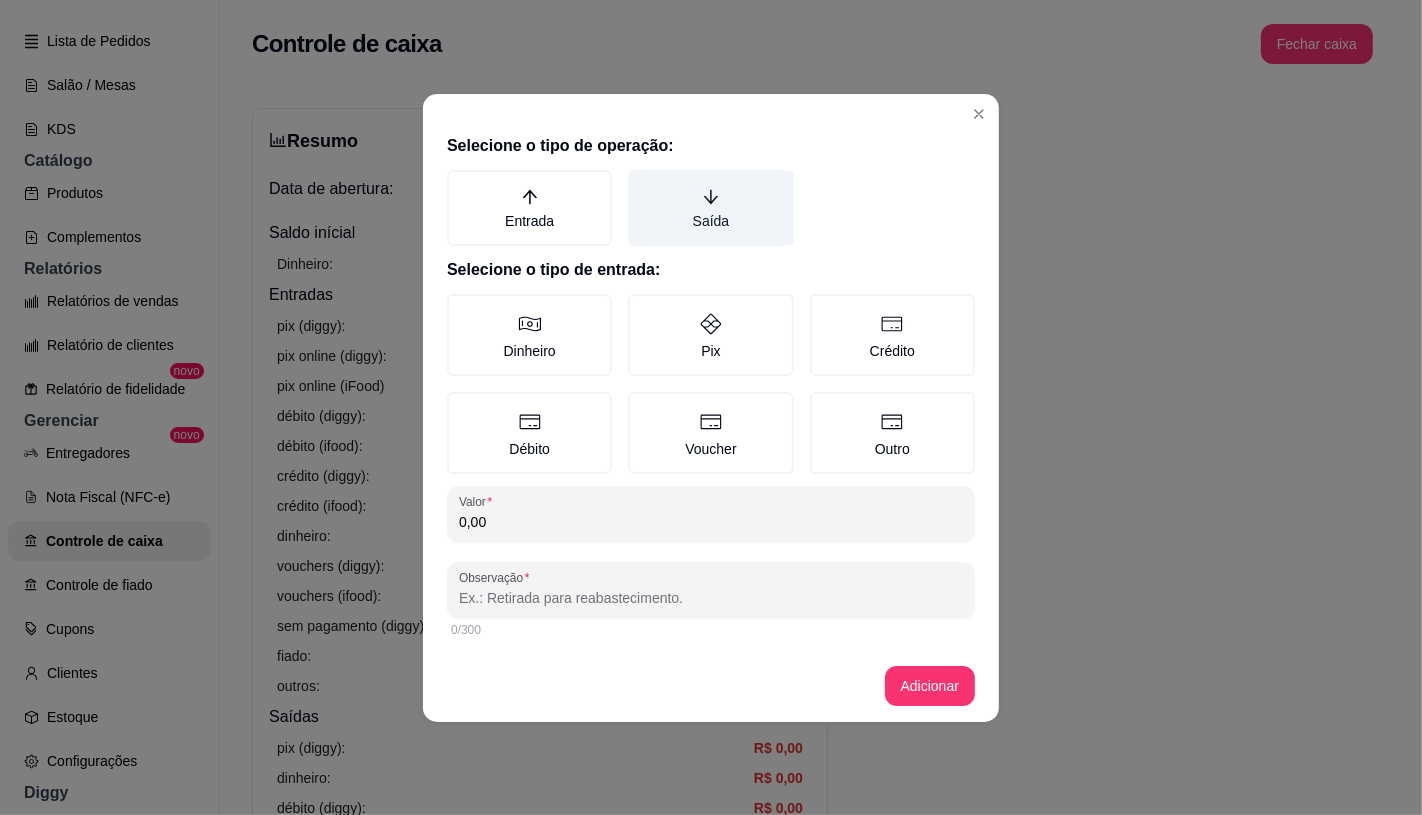 click on "Saída" at bounding box center [710, 208] 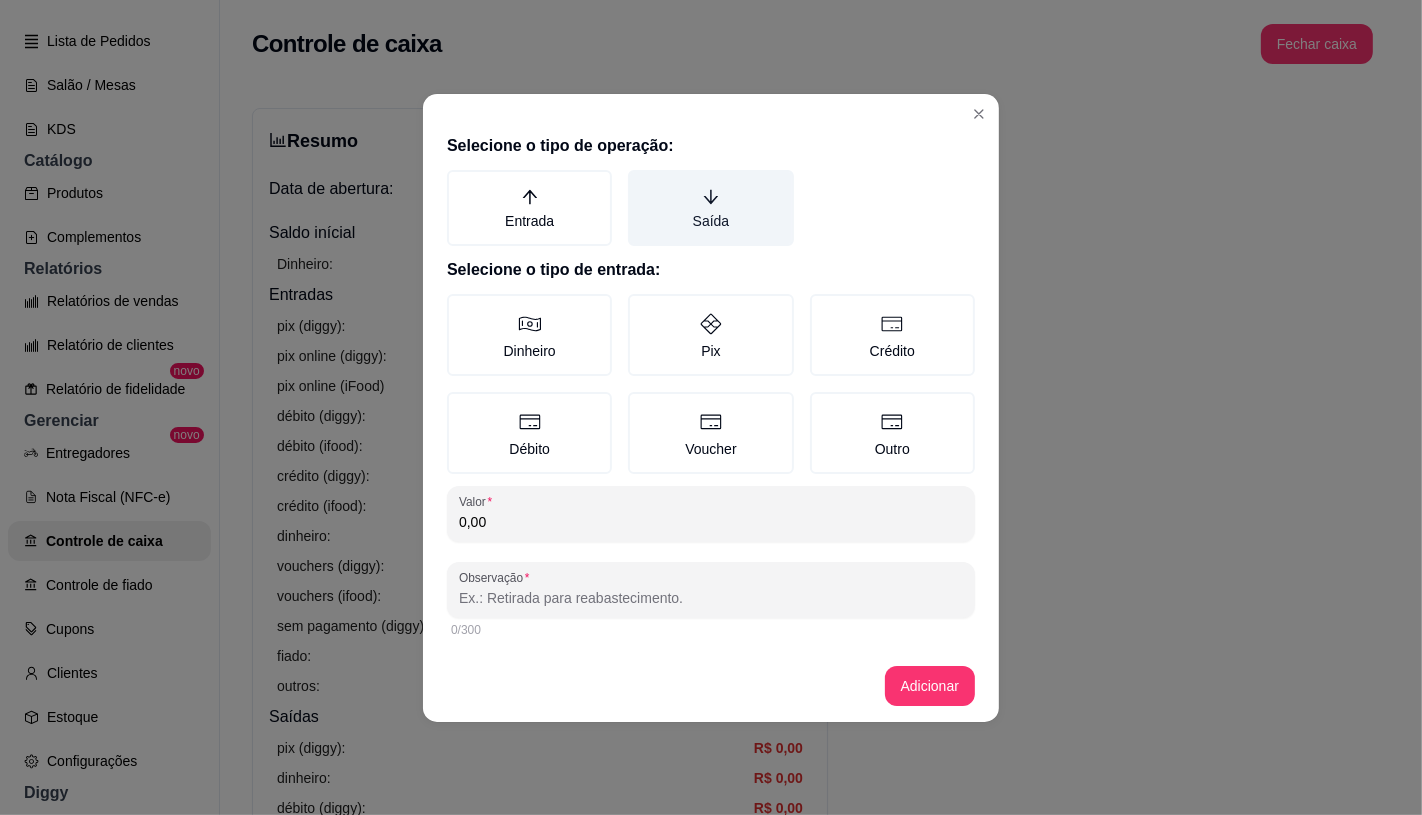 click on "Saída" at bounding box center (635, 177) 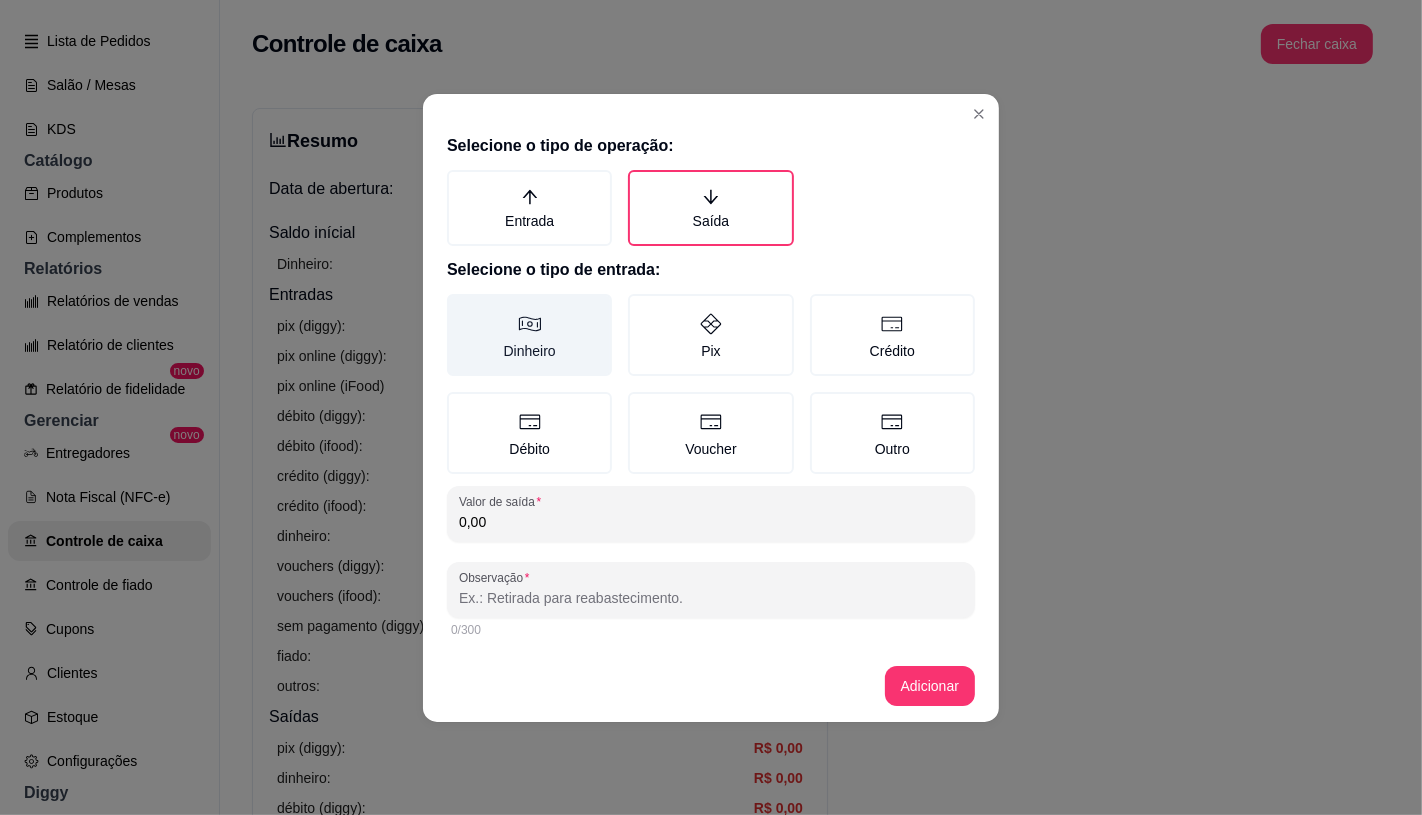 click on "Dinheiro" at bounding box center [529, 335] 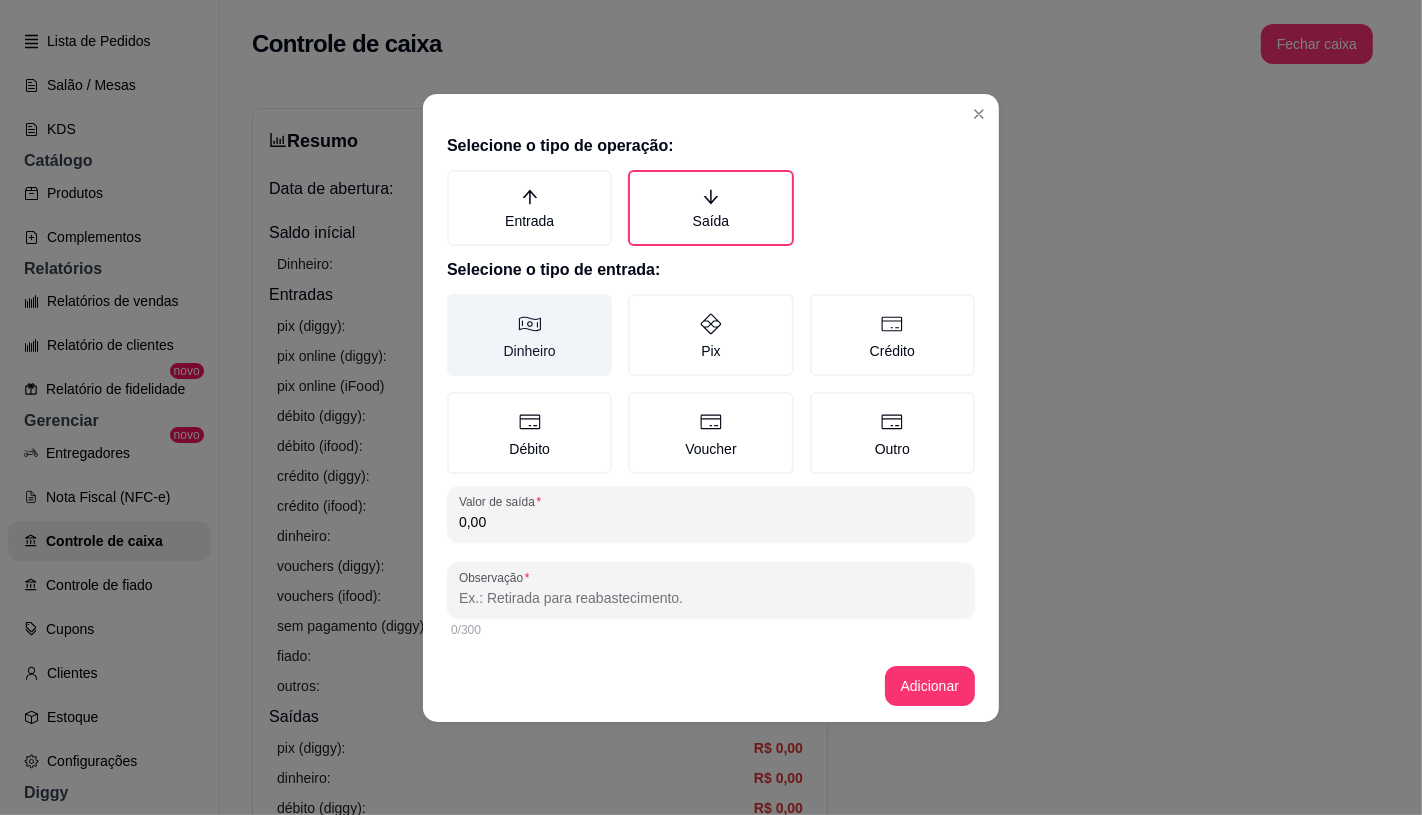 click on "Dinheiro" at bounding box center [454, 301] 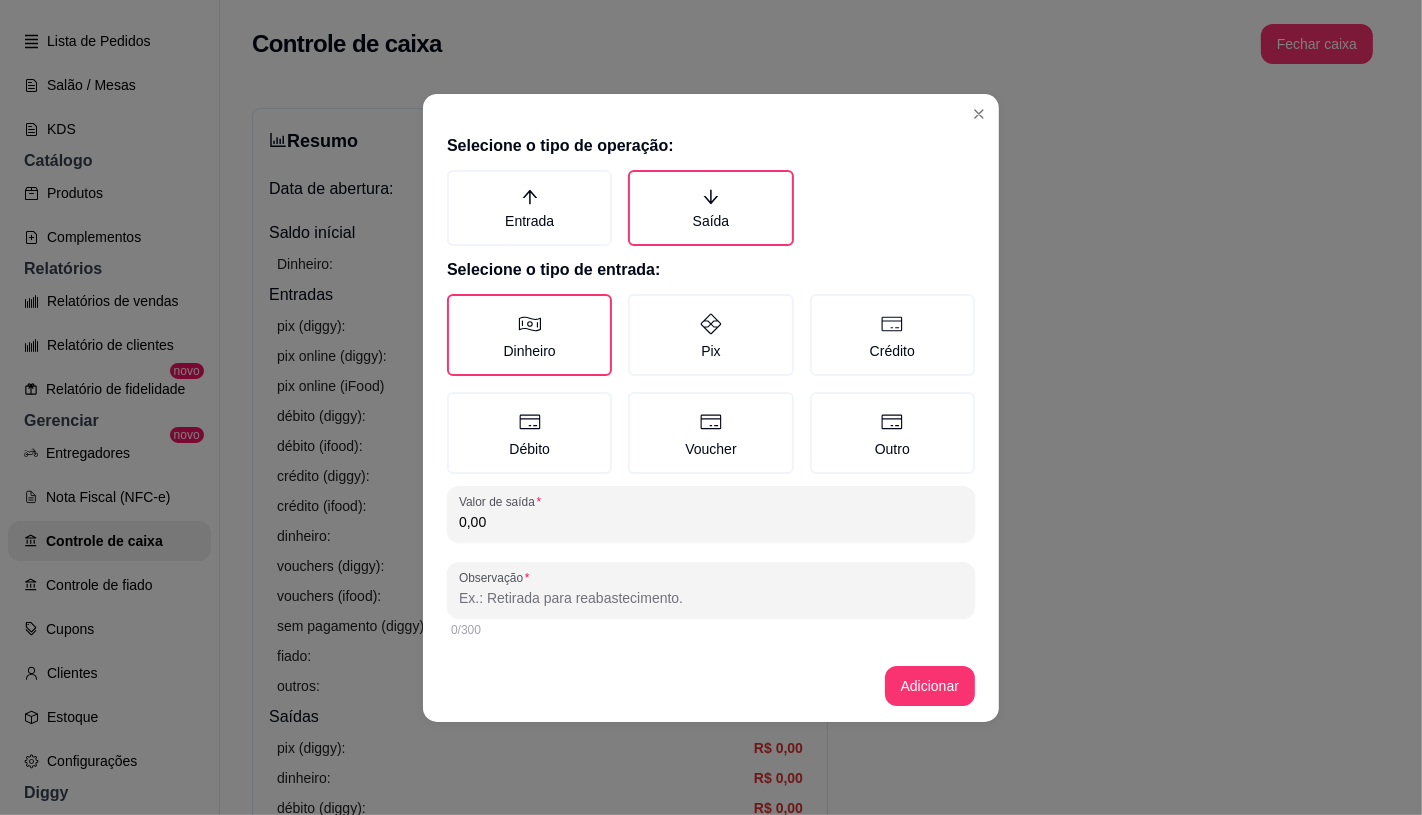 click on "Selecione o tipo de operação: Entrada Saída Selecione o tipo de entrada: Dinheiro Pix Crédito Débito Voucher Outro Valor
de saída 0,00 Observação 0/300" at bounding box center (711, 388) 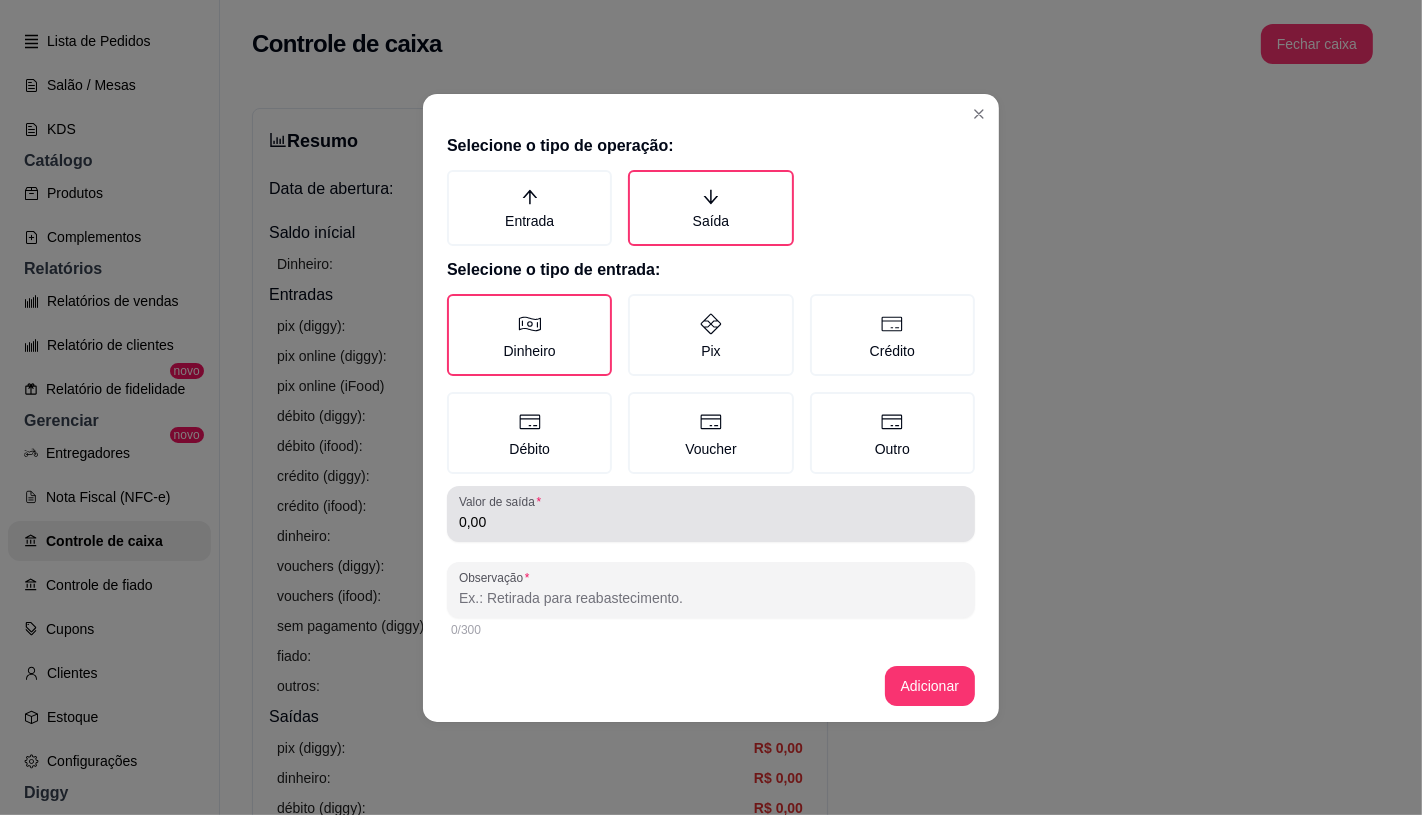 click on "Valor
de saída 0,00" at bounding box center (711, 514) 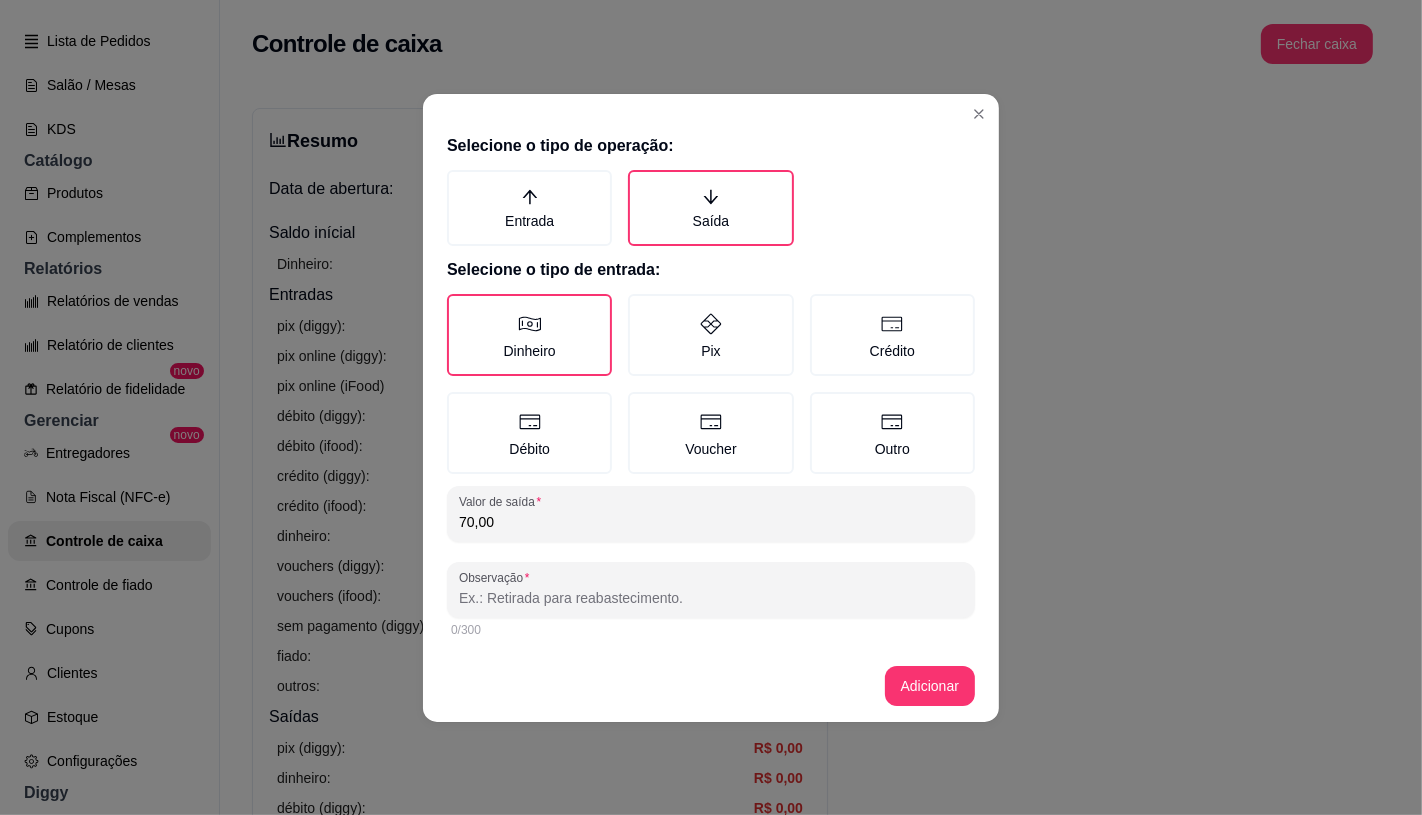 type on "70,00" 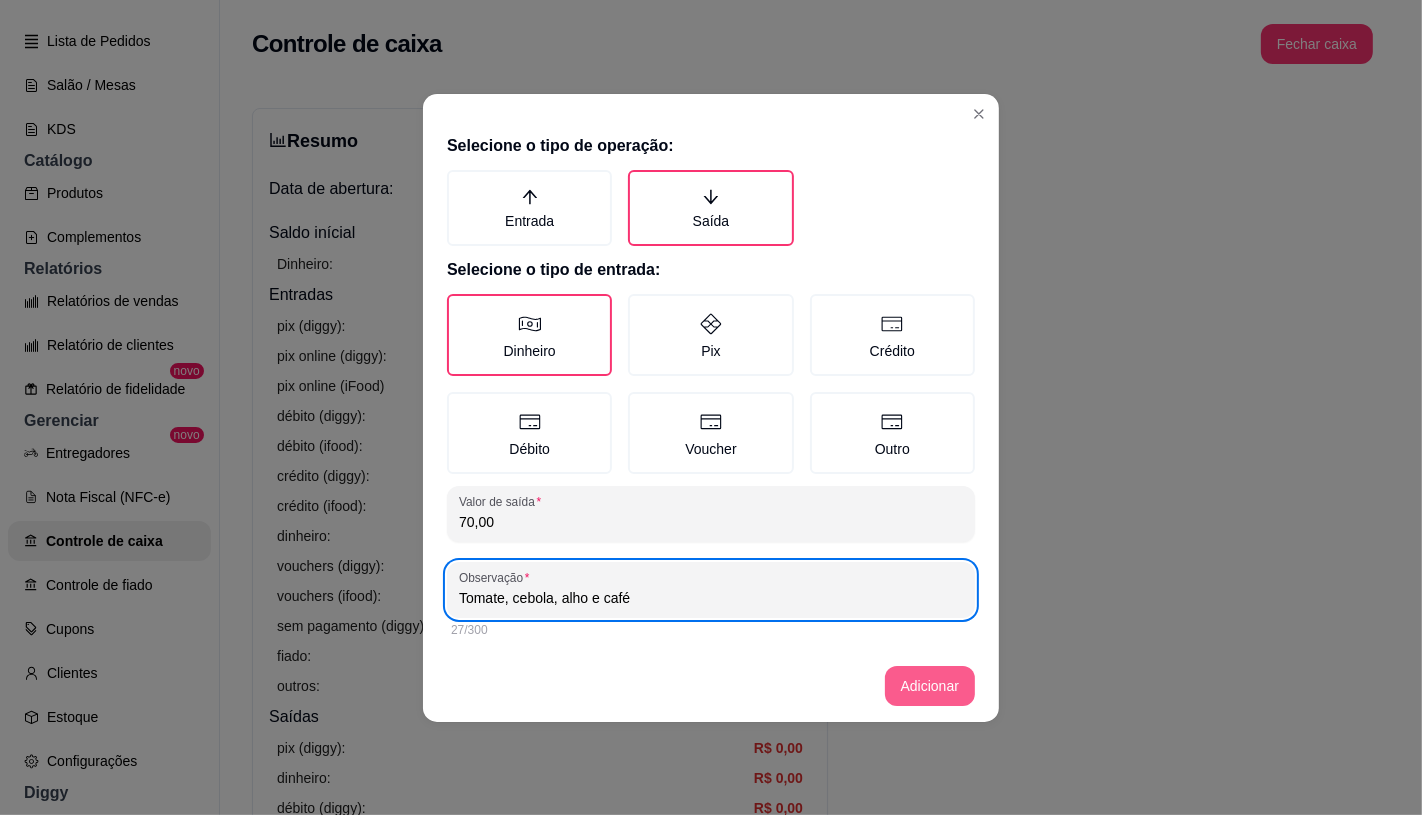type on "Tomate, cebola, alho e café" 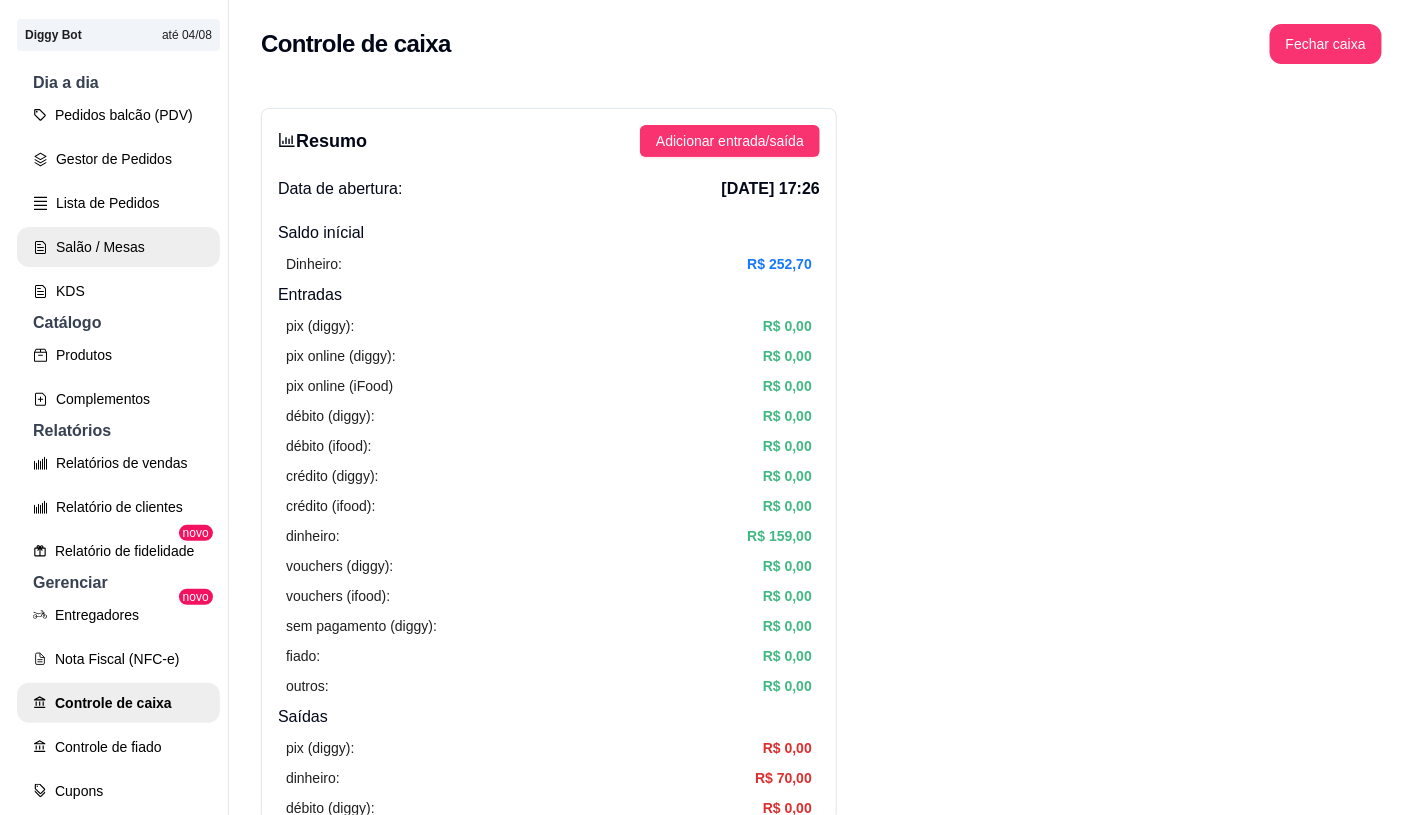 scroll, scrollTop: 0, scrollLeft: 0, axis: both 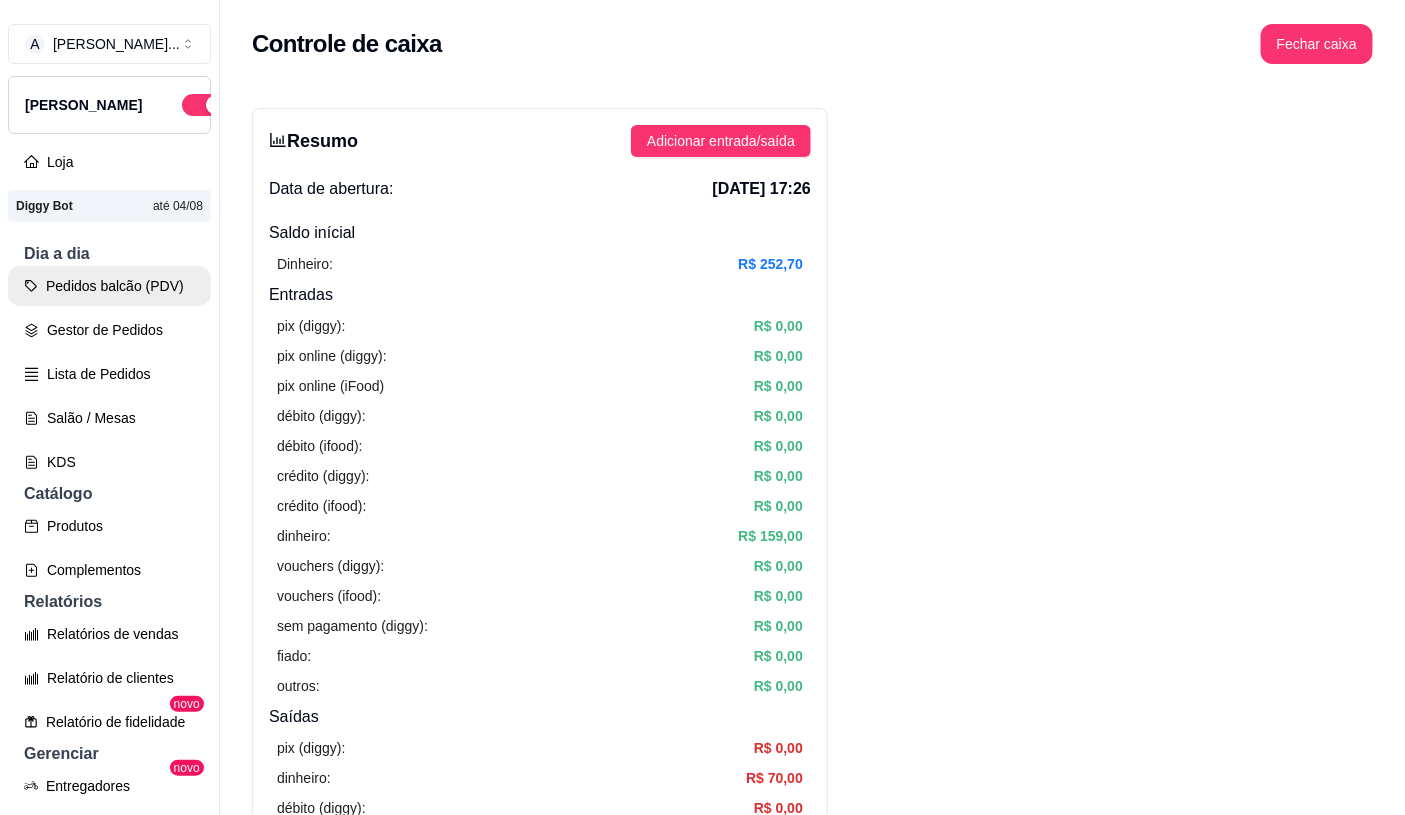 click on "Pedidos balcão (PDV)" at bounding box center (109, 286) 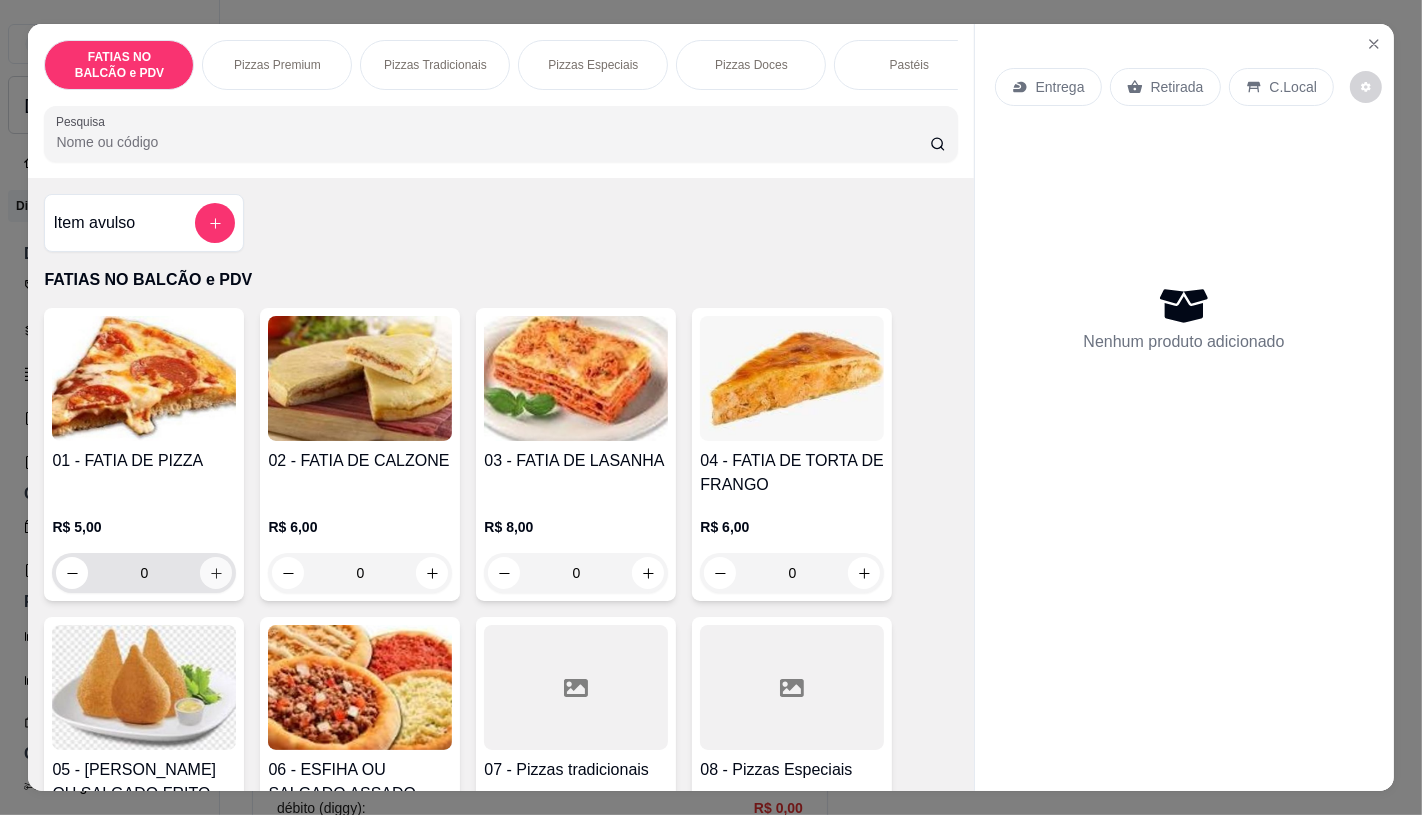click 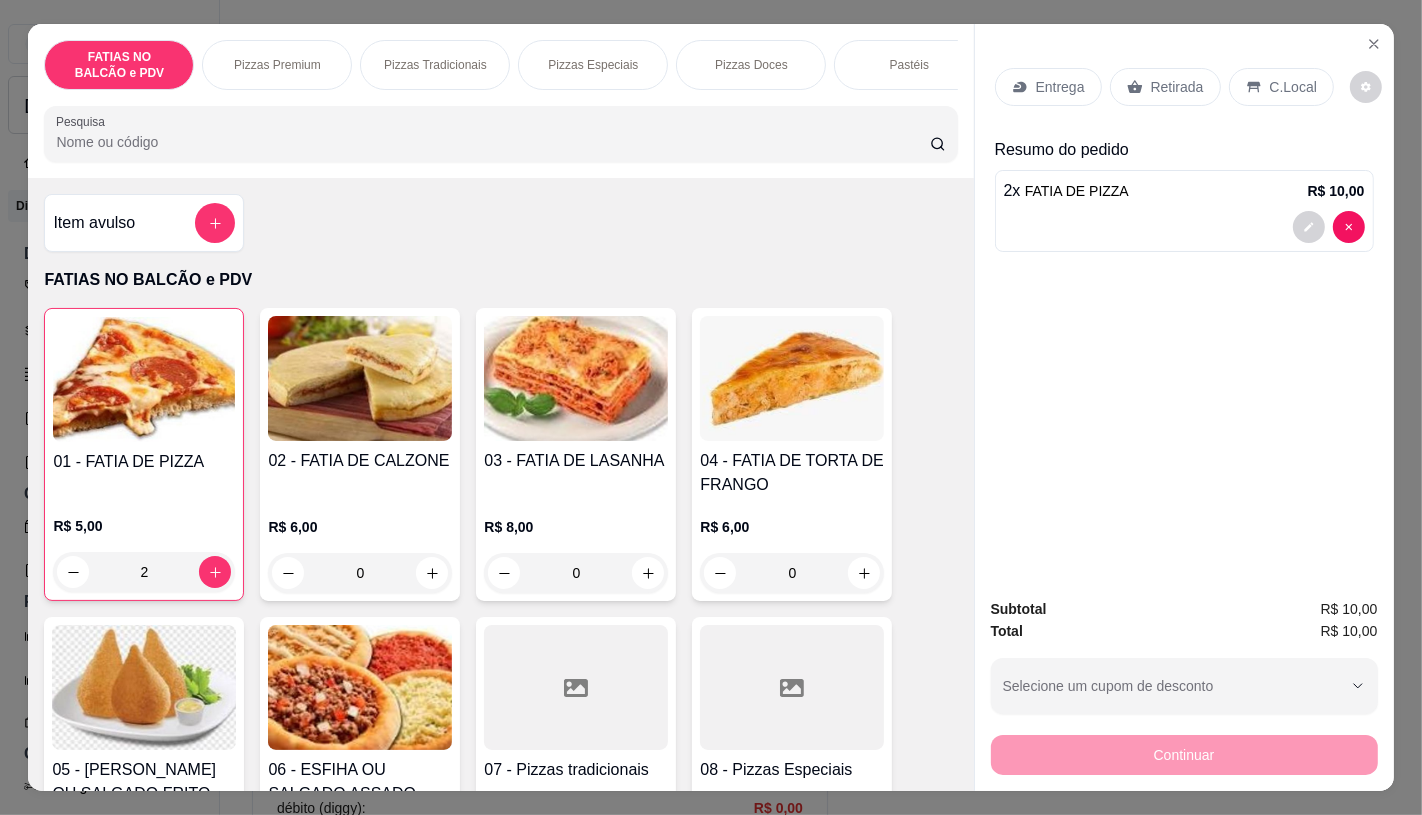 click on "Retirada" at bounding box center [1165, 87] 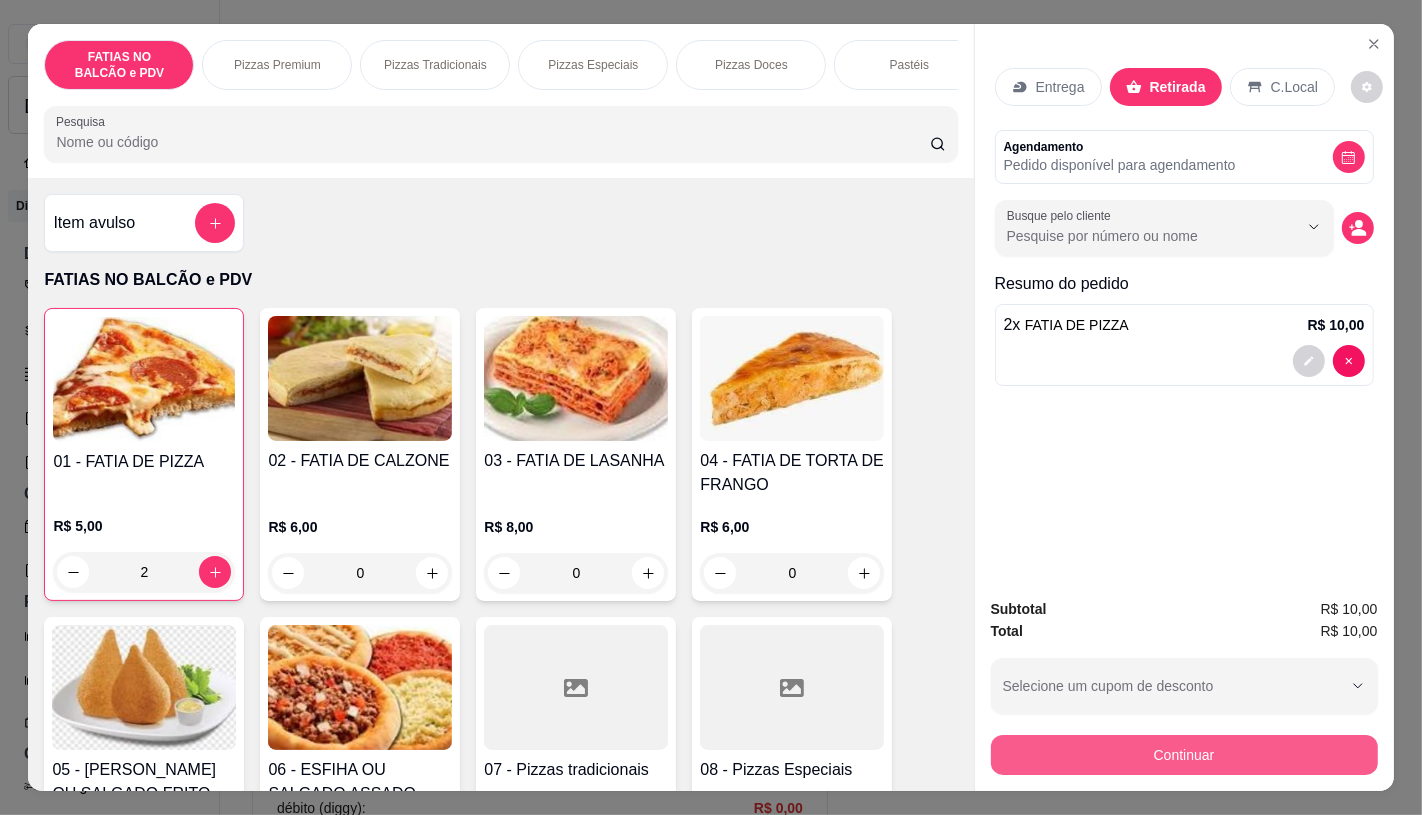 click on "Continuar" at bounding box center [1184, 755] 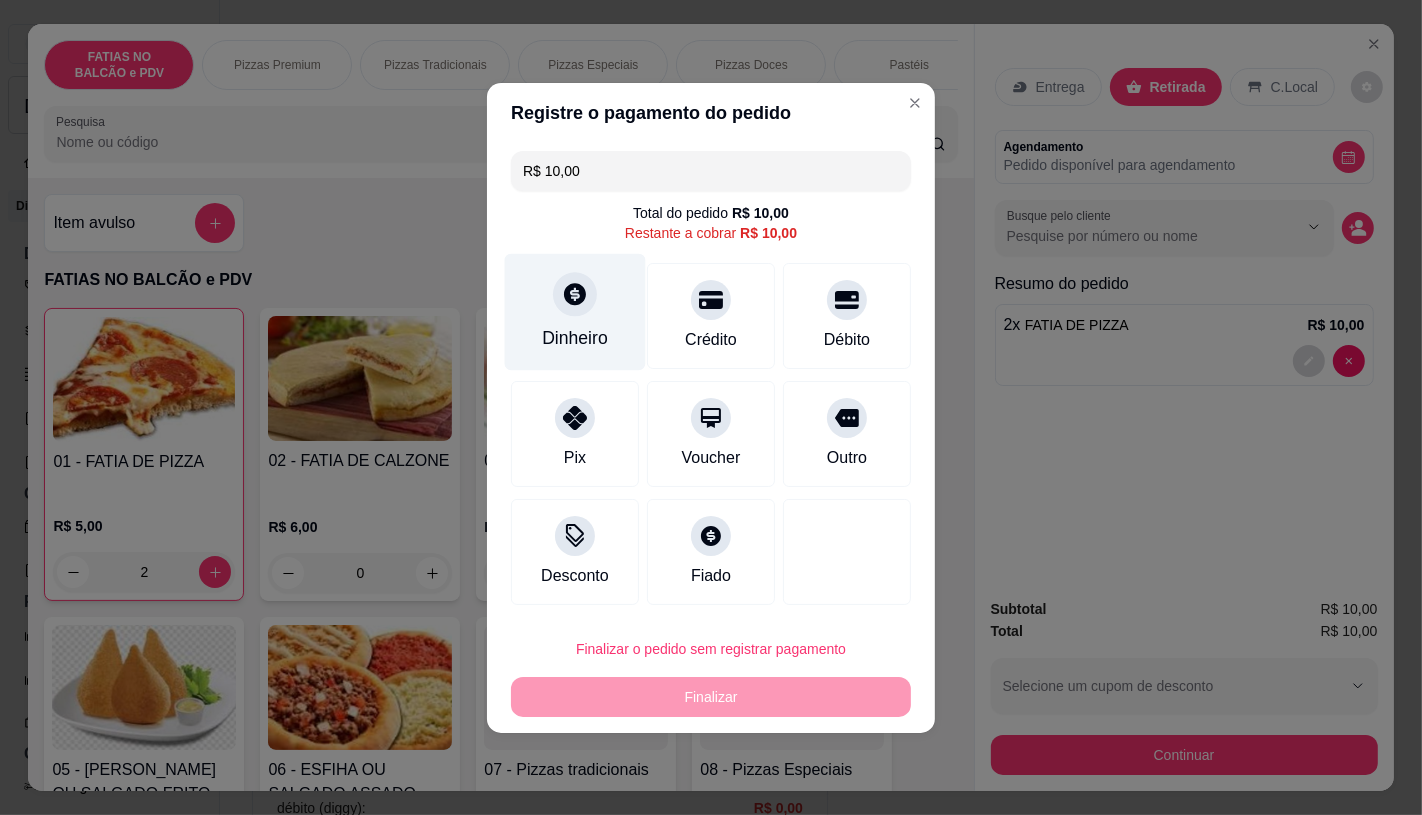 click on "Dinheiro" at bounding box center (575, 311) 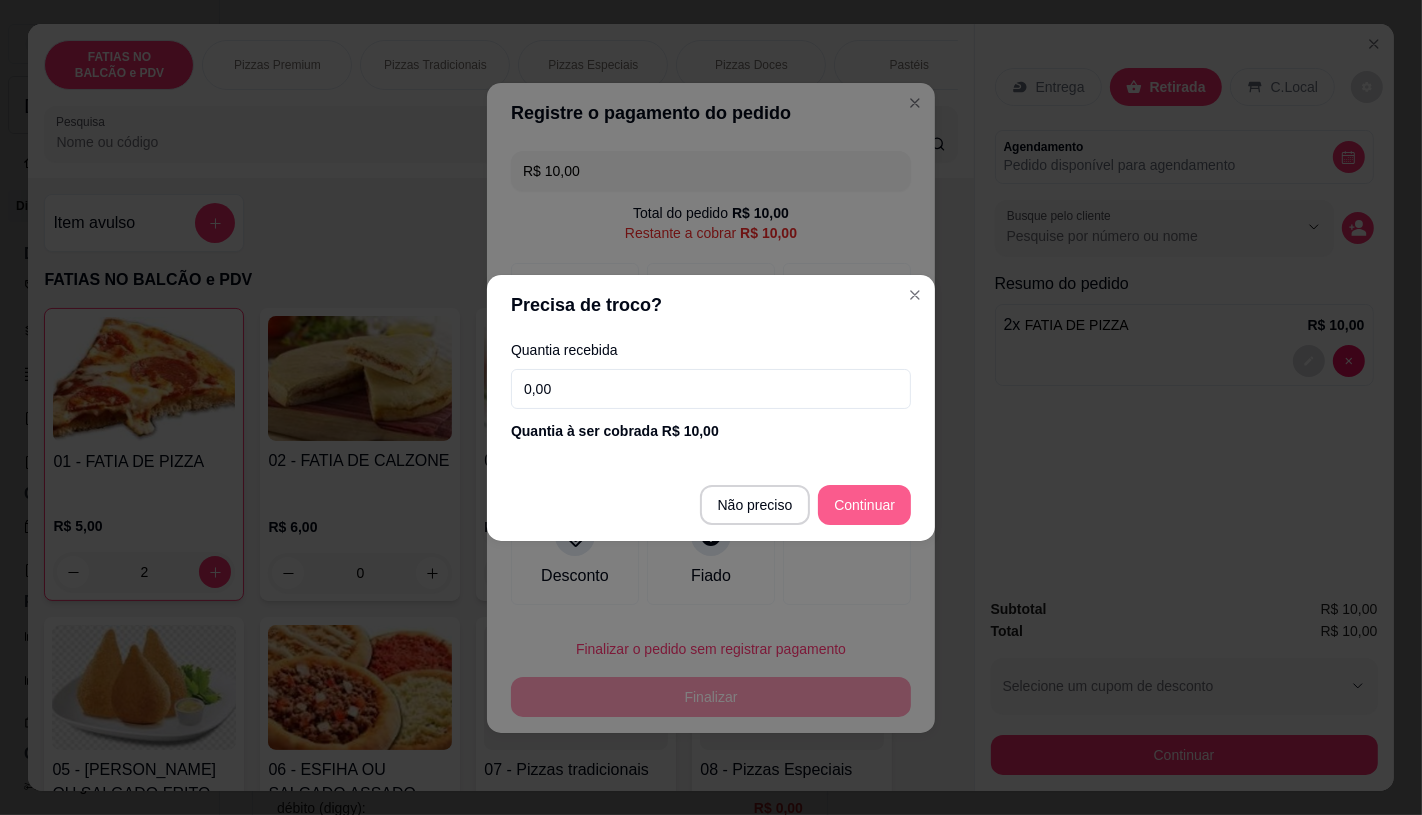 type on "R$ 0,00" 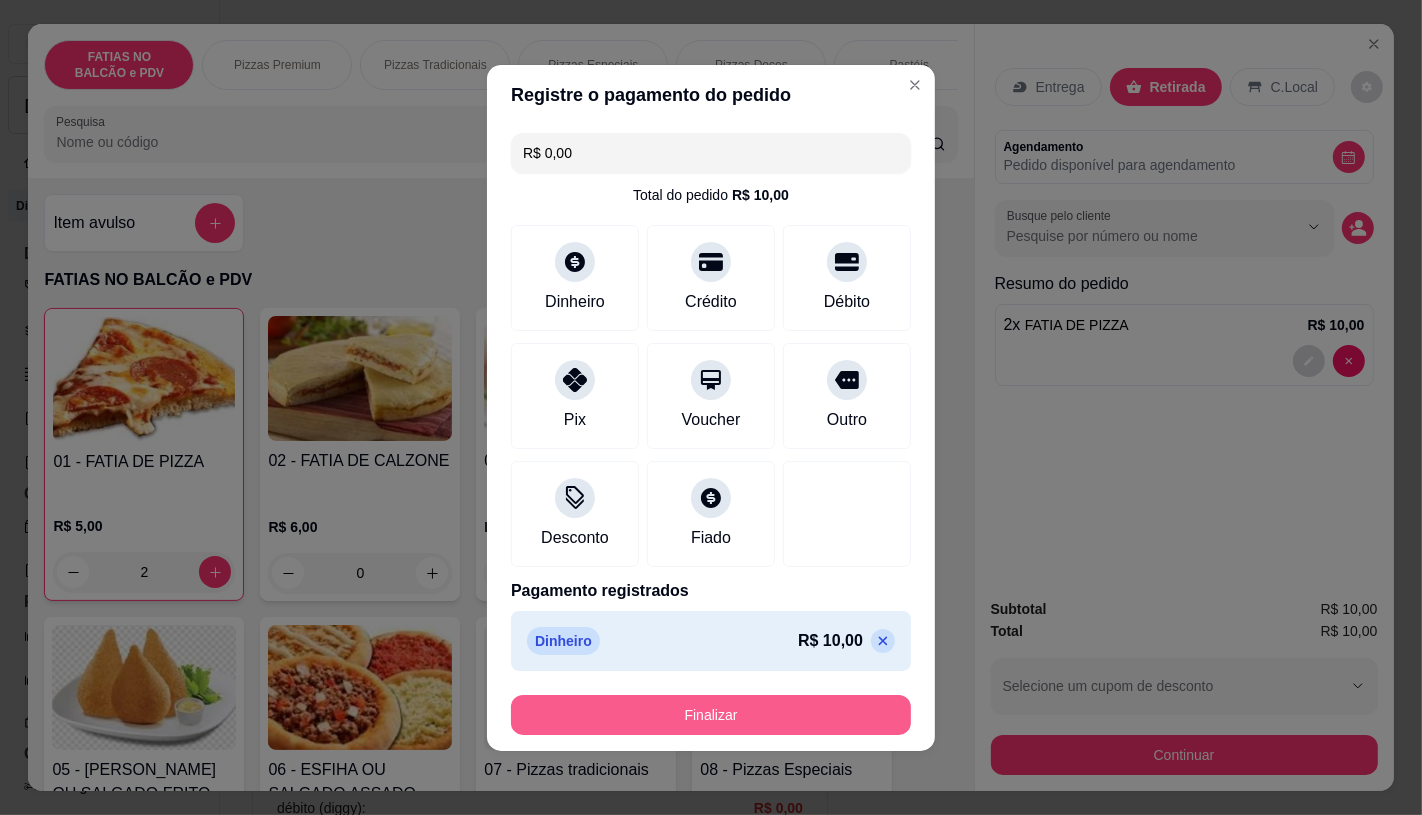 click on "Finalizar" at bounding box center (711, 715) 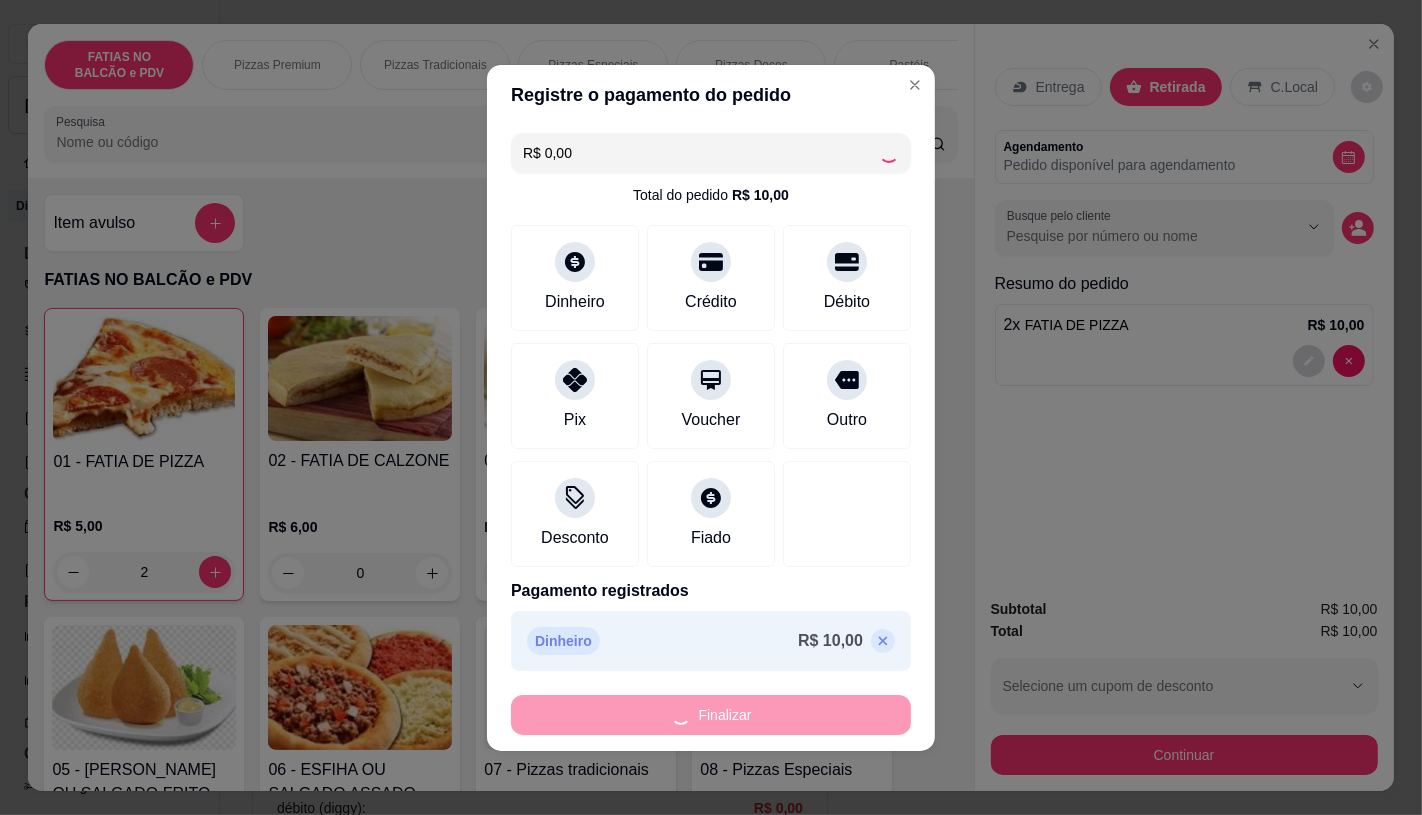 type on "0" 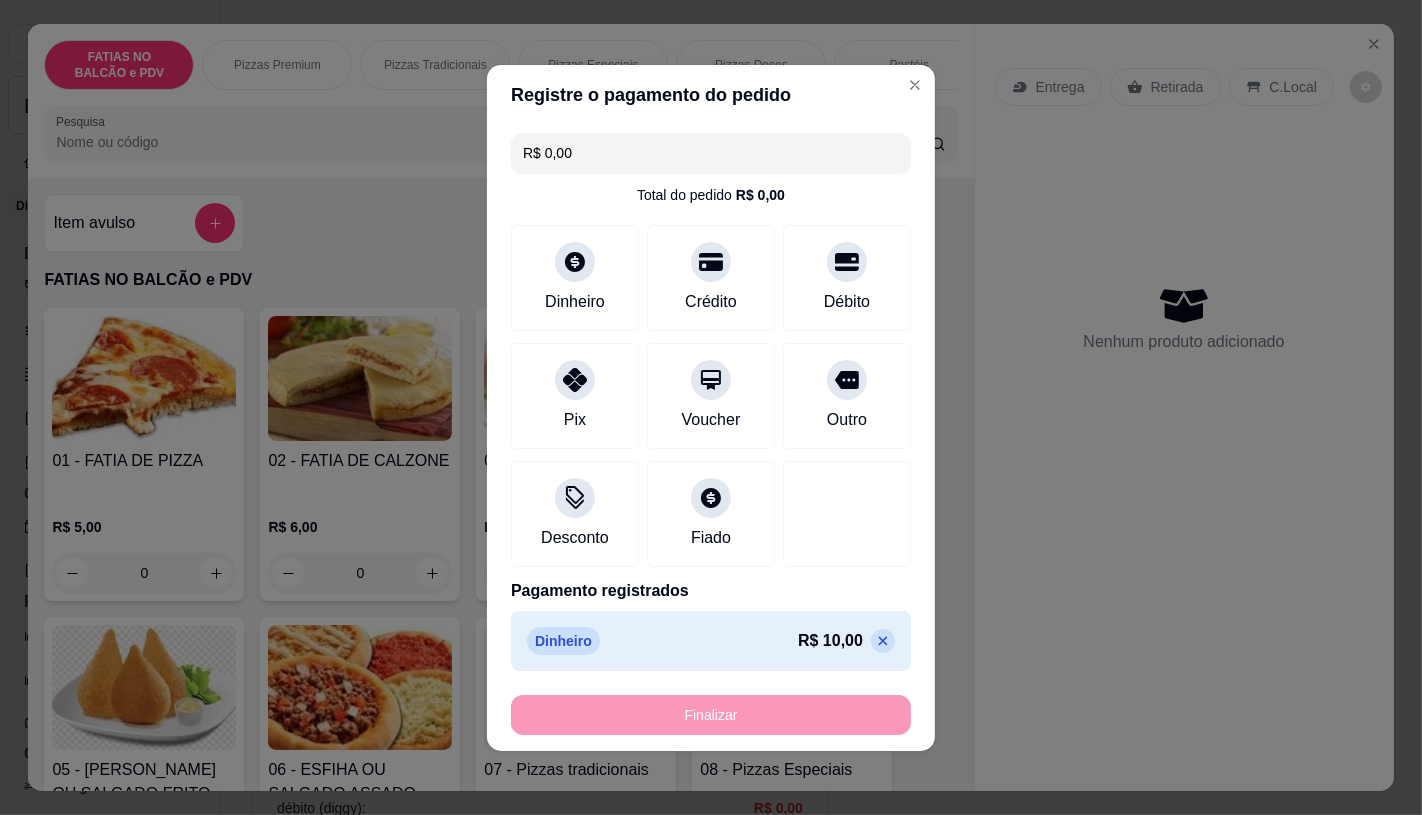 type on "-R$ 10,00" 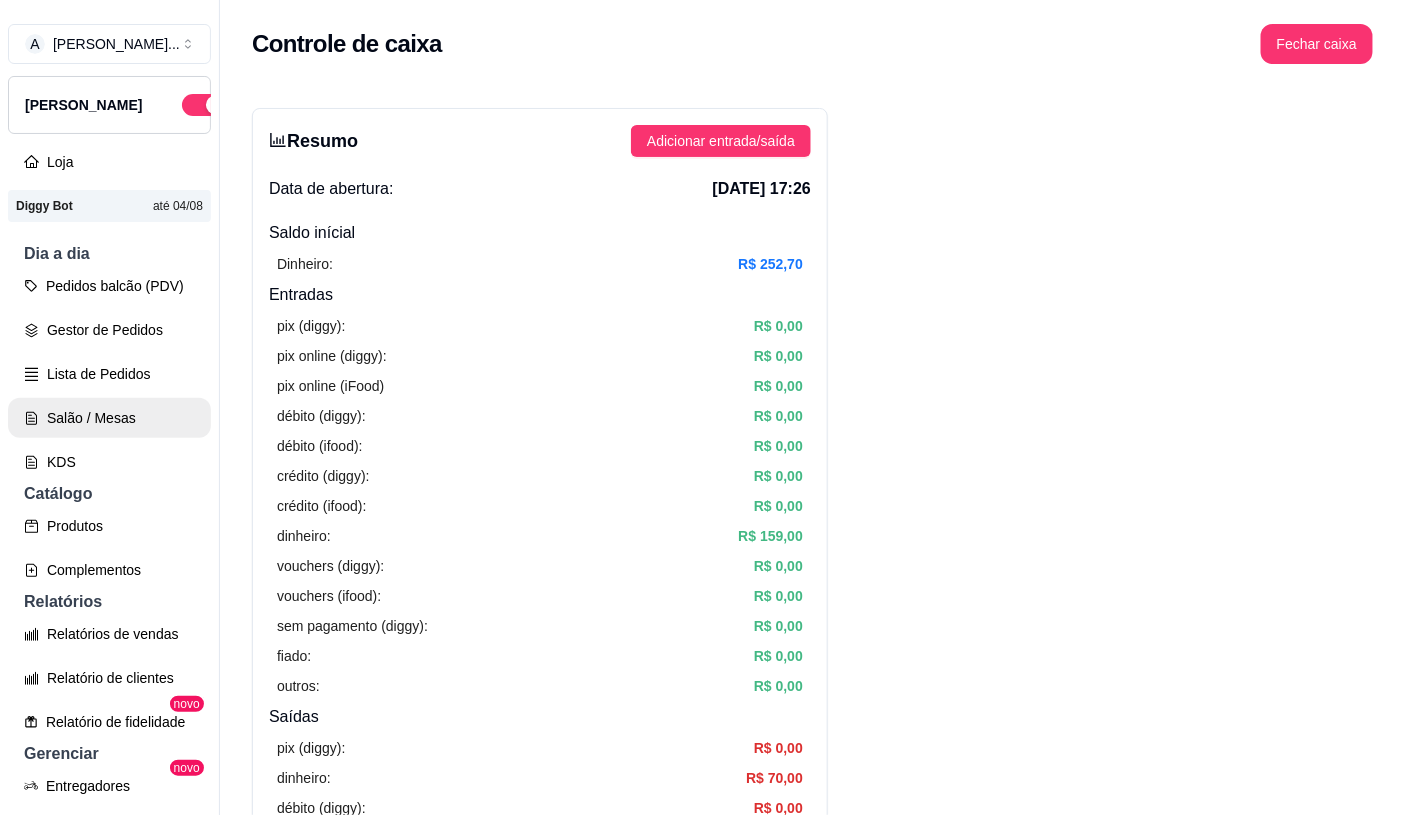 click on "Salão / Mesas" at bounding box center [109, 418] 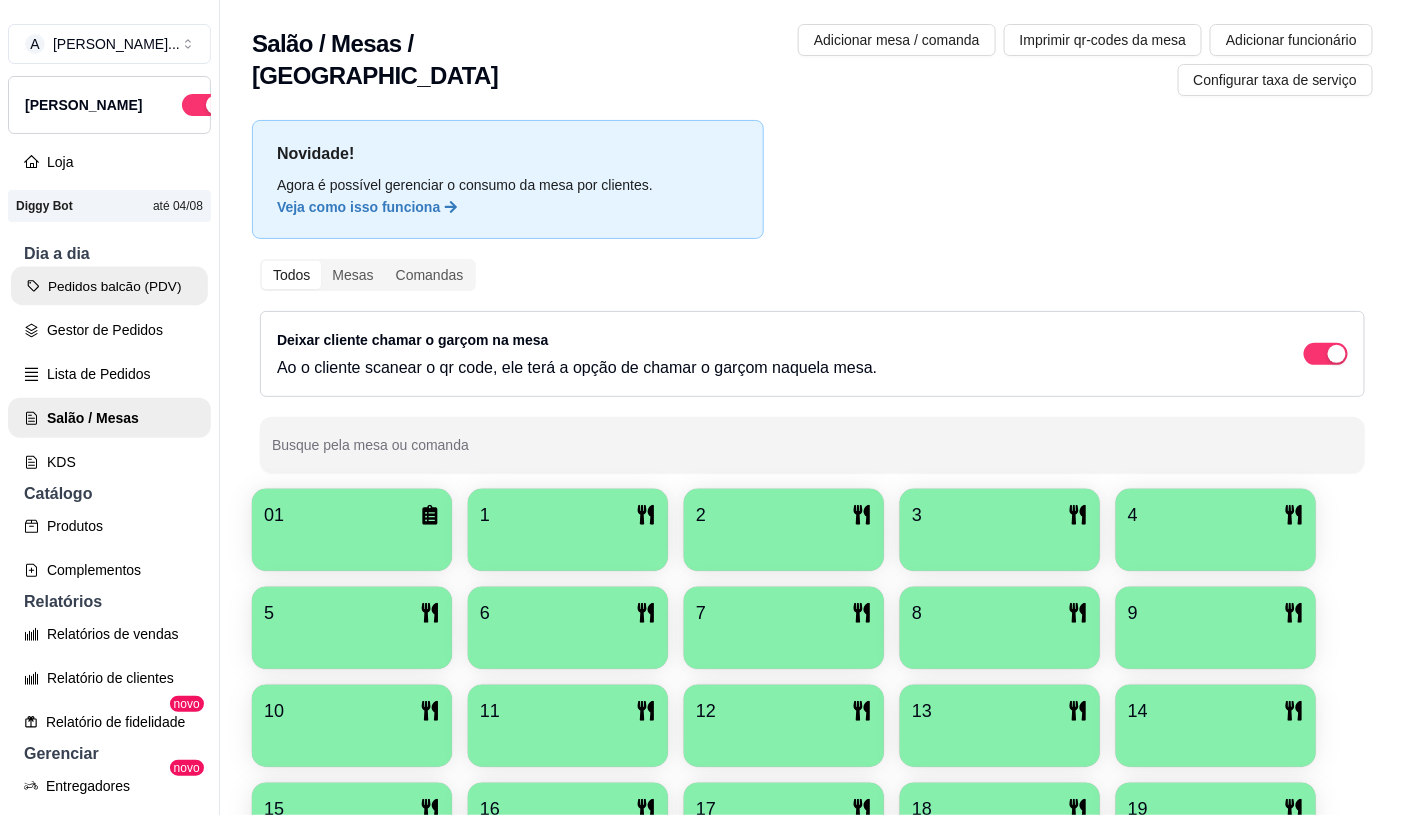 click on "Pedidos balcão (PDV)" at bounding box center [109, 286] 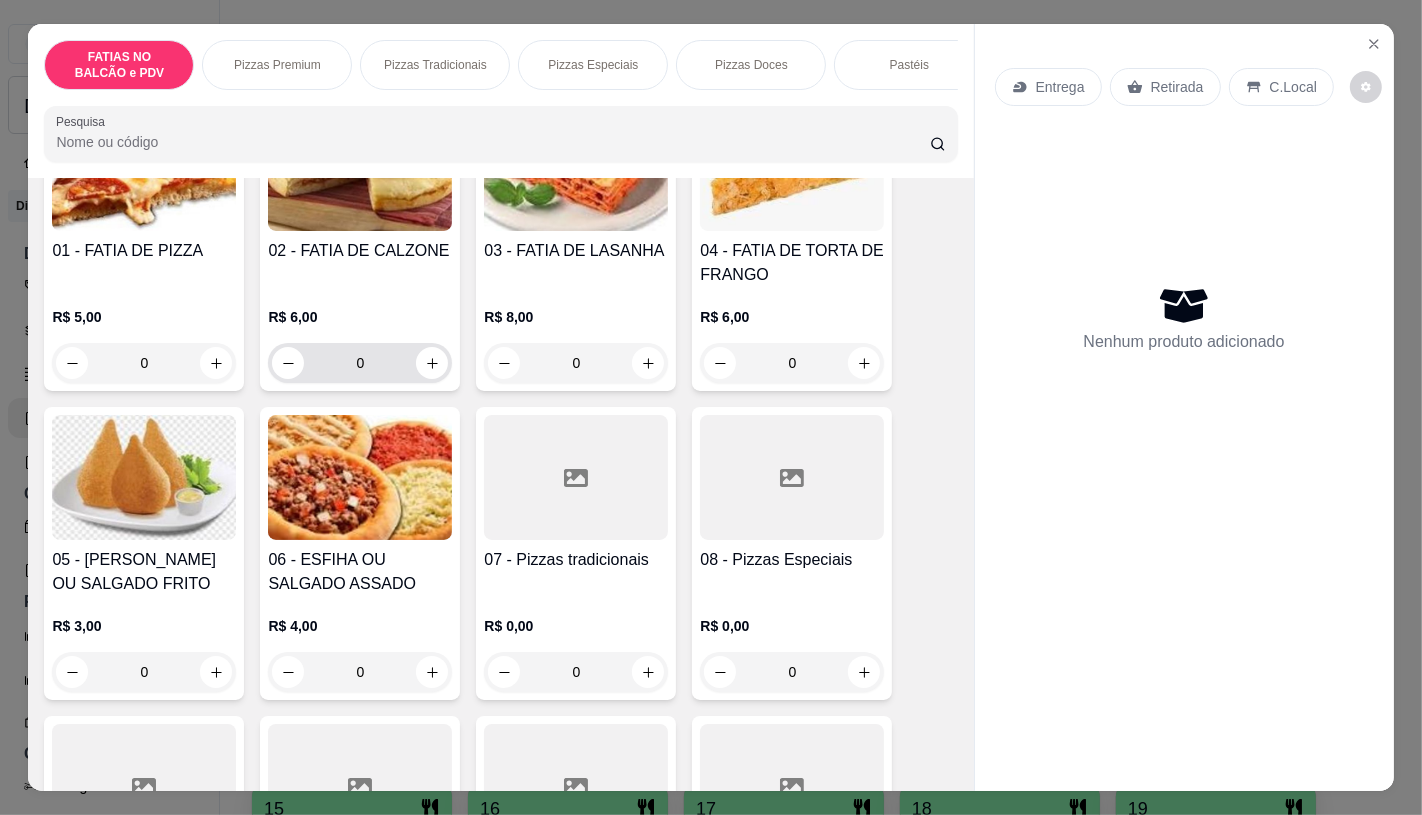 scroll, scrollTop: 222, scrollLeft: 0, axis: vertical 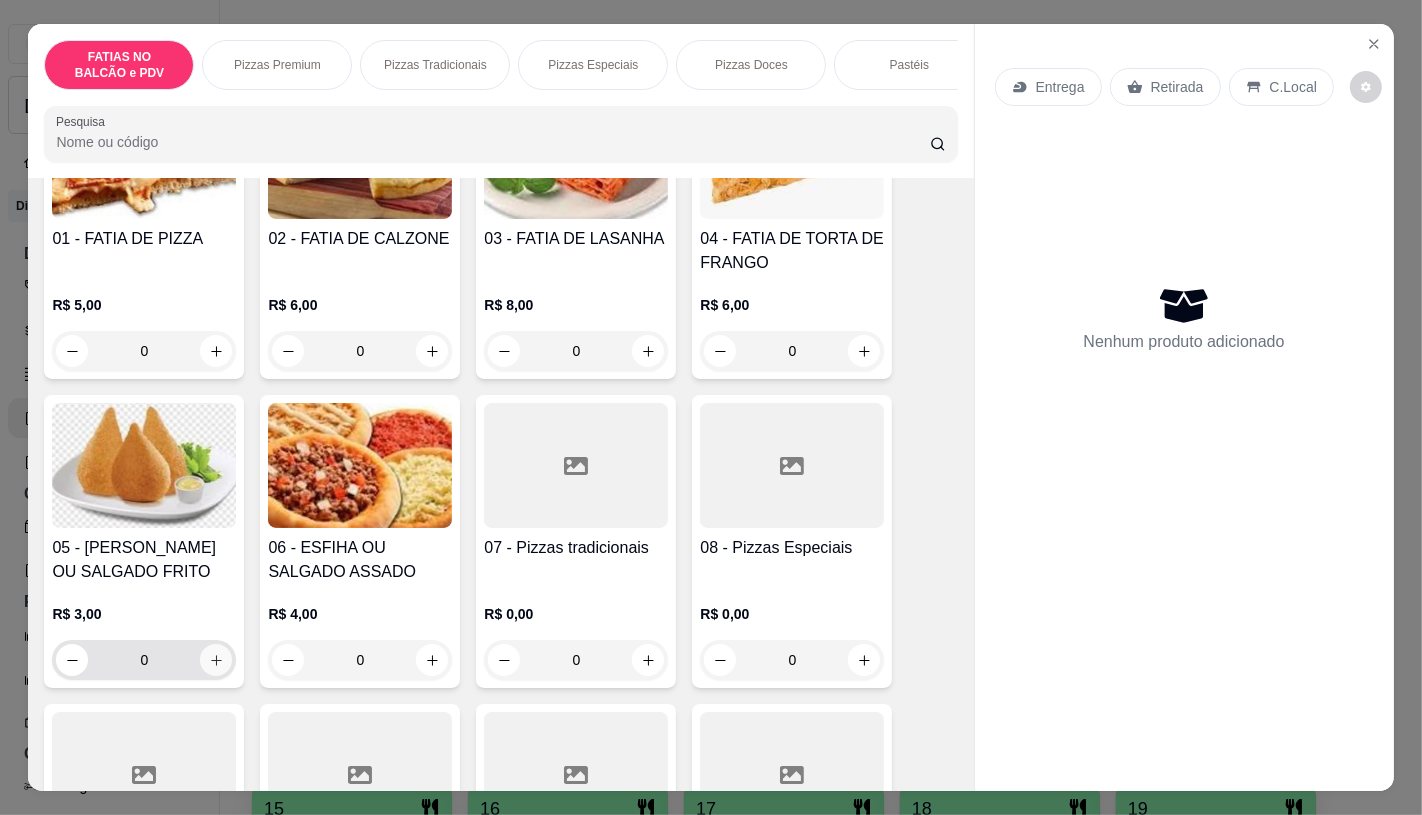 click 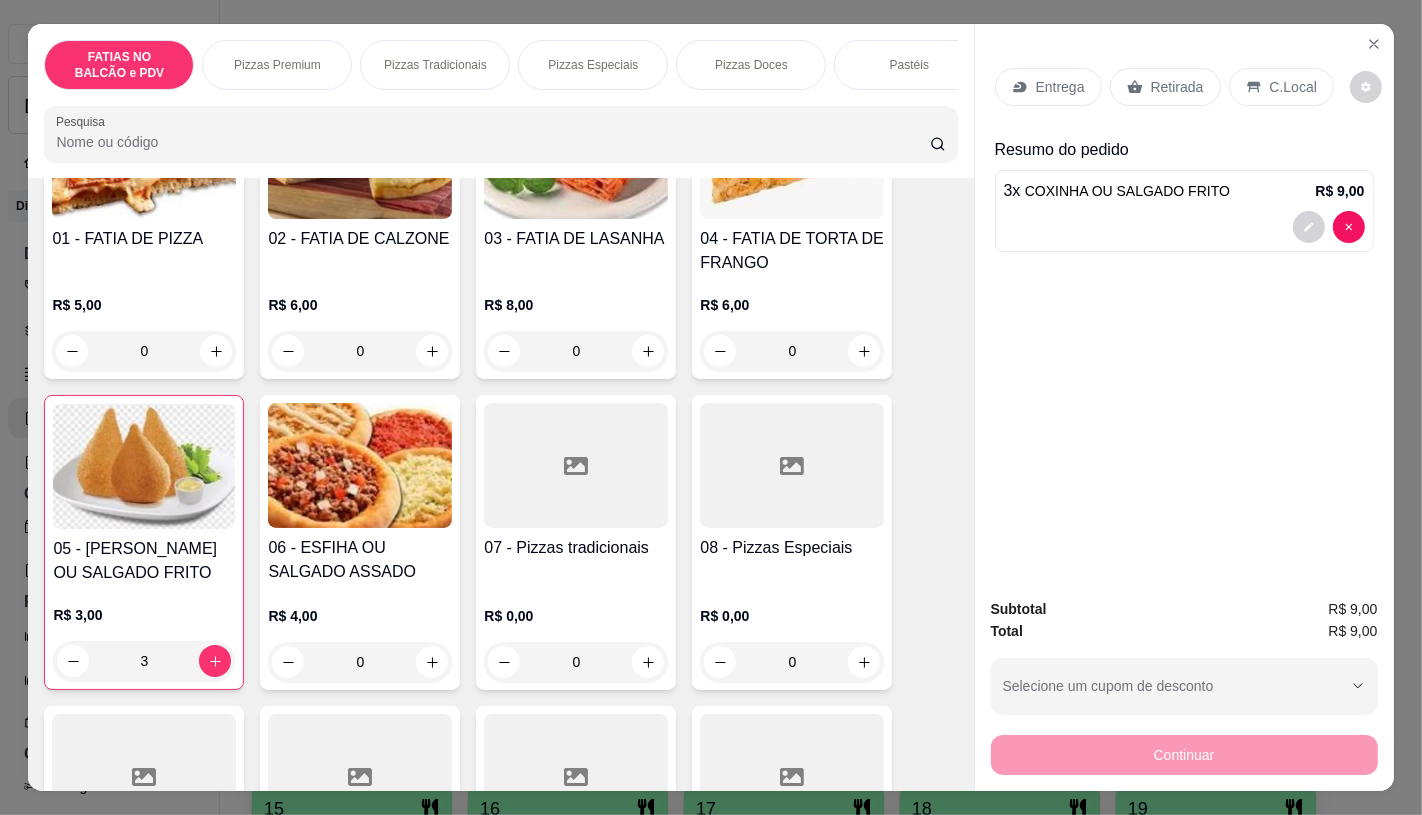 scroll, scrollTop: 555, scrollLeft: 0, axis: vertical 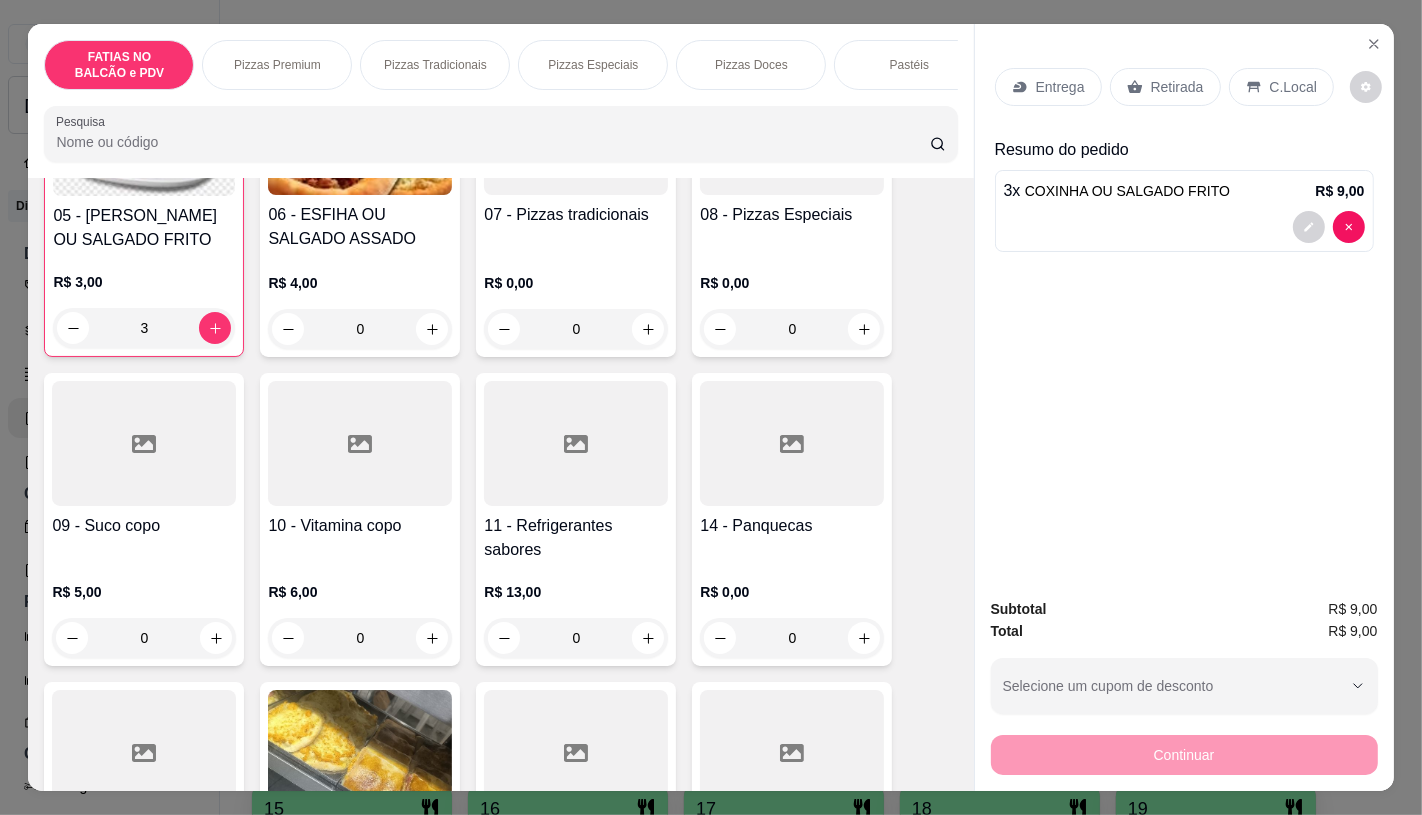 click on "11 - Refrigerantes sabores    R$ 13,00 0" at bounding box center [576, 519] 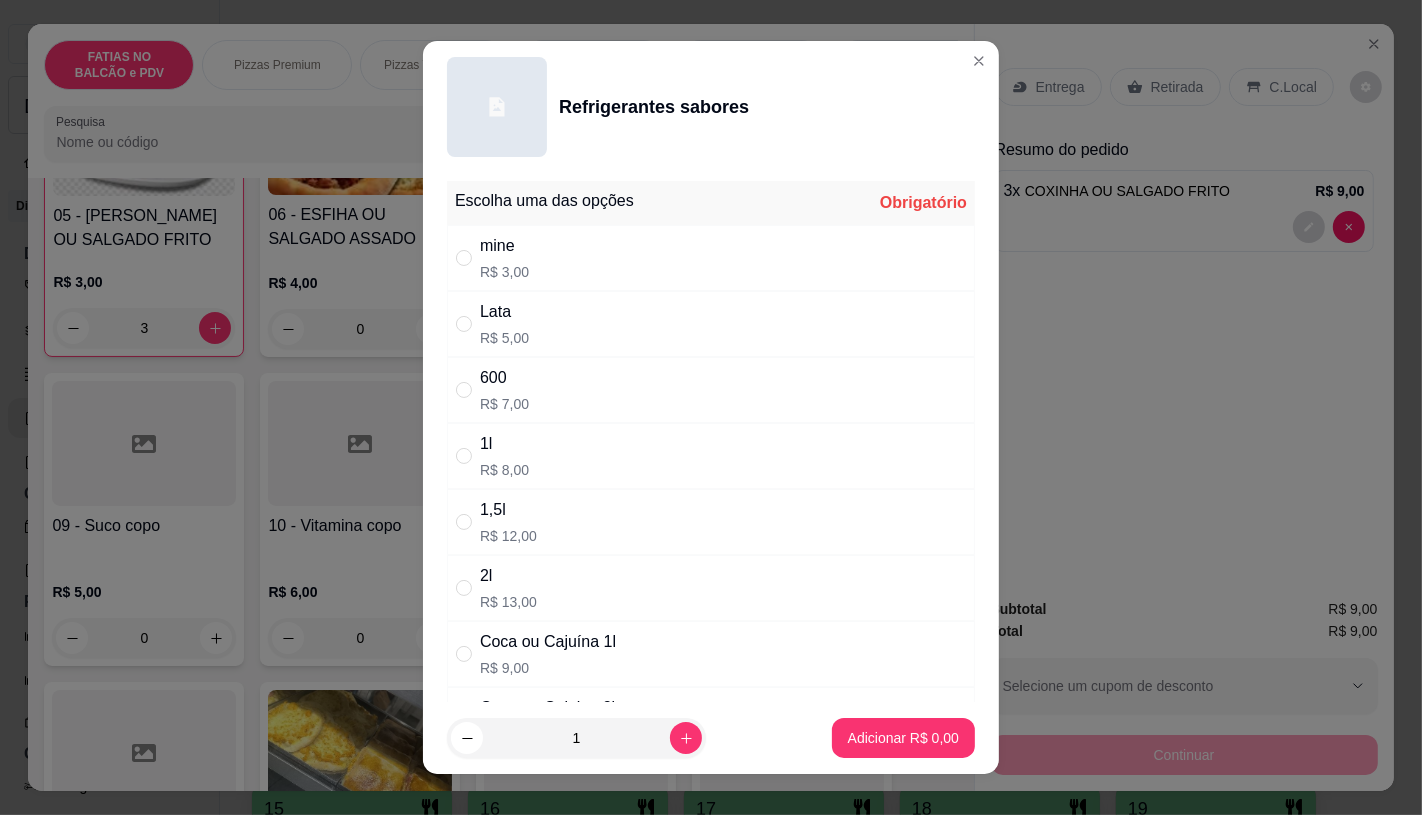 click on "Lata R$ 5,00" at bounding box center [711, 324] 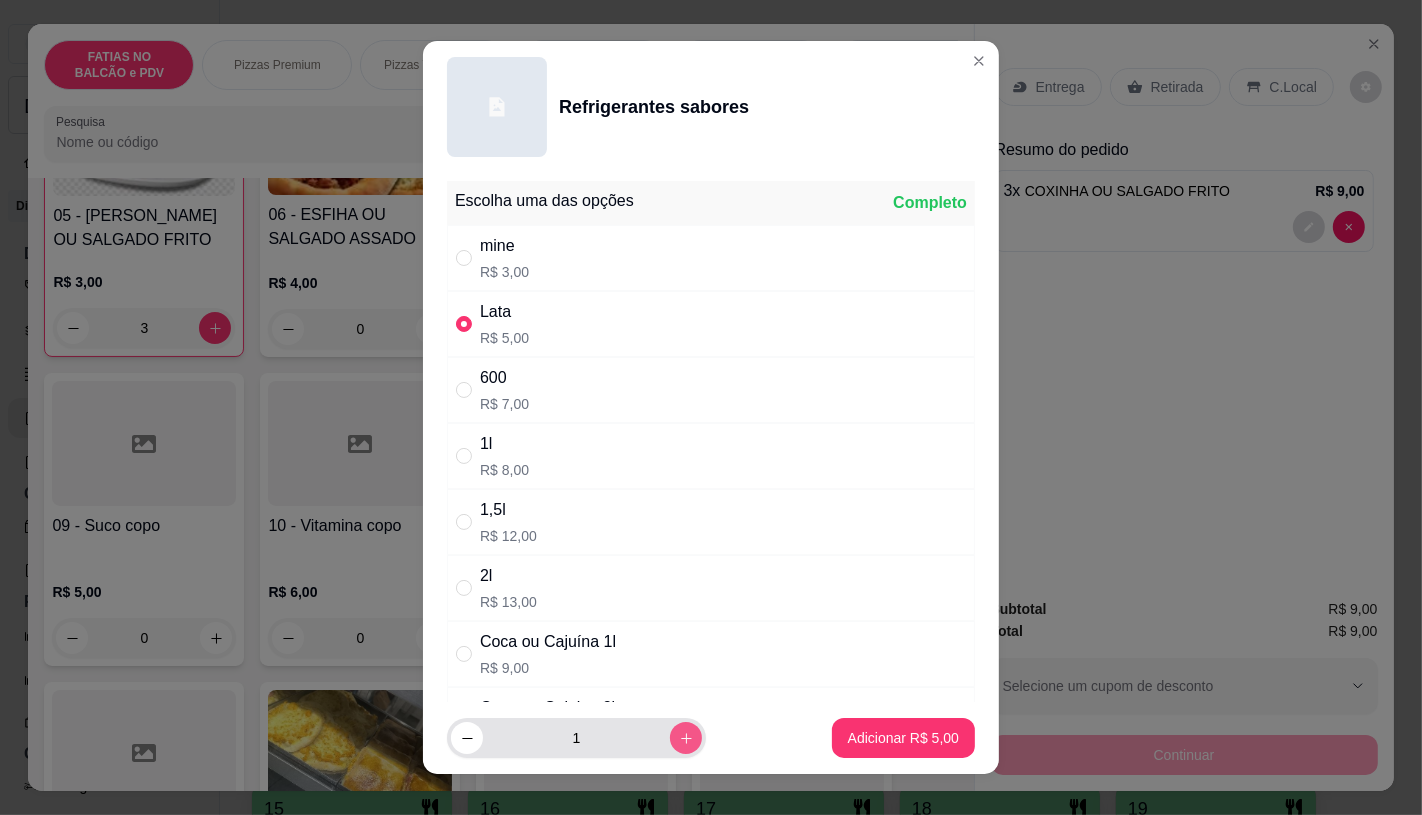 click 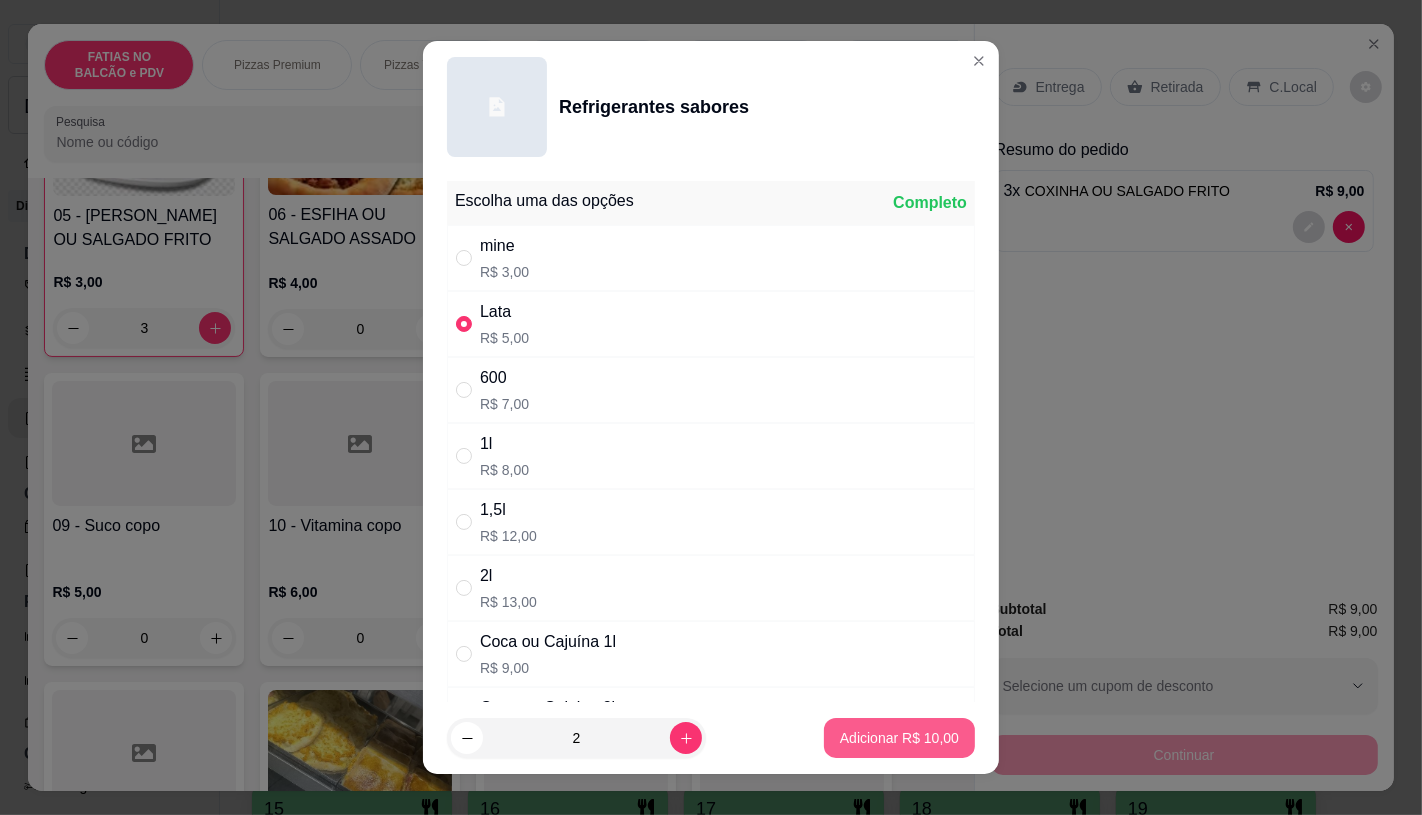 click on "Adicionar   R$ 10,00" at bounding box center (899, 738) 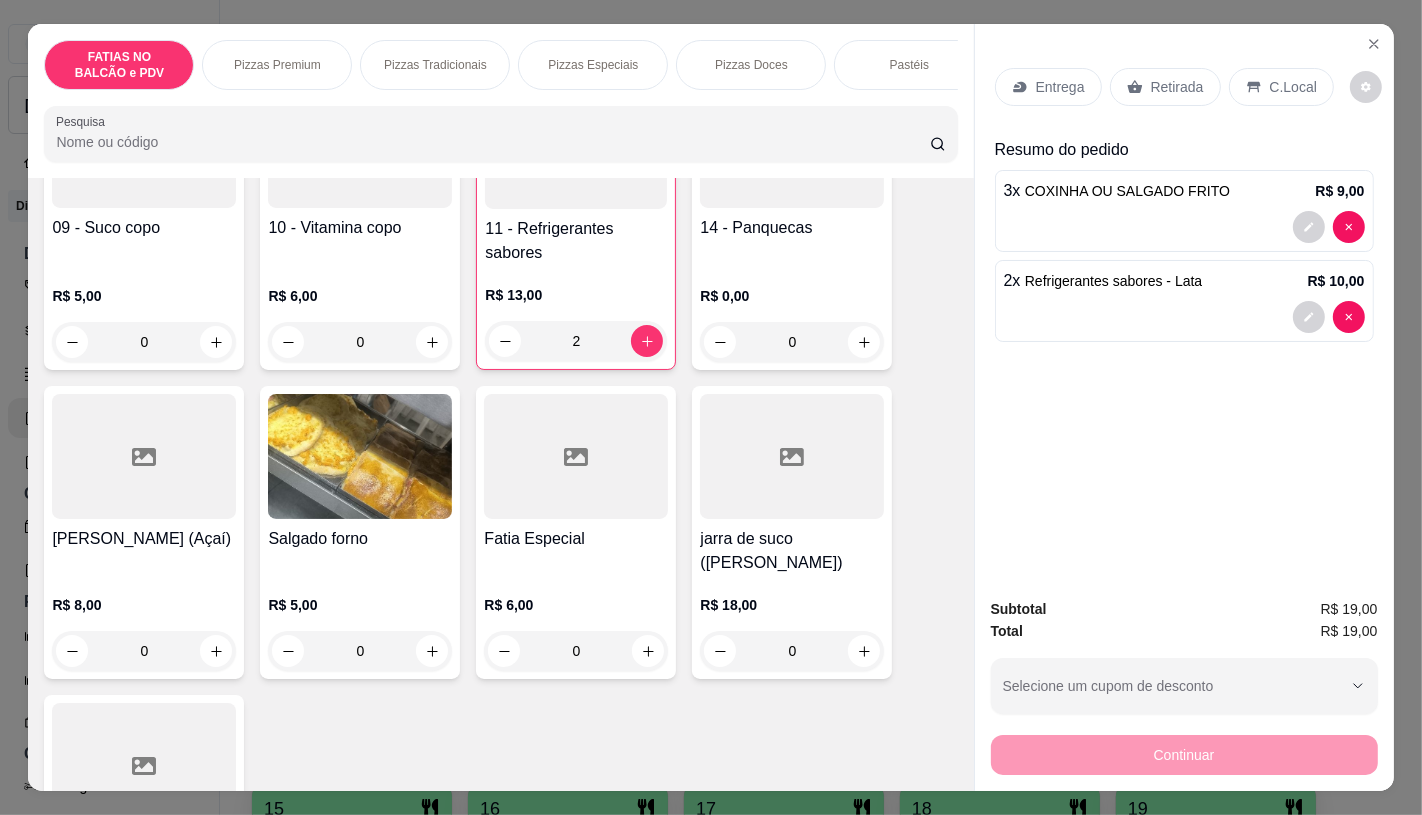scroll, scrollTop: 888, scrollLeft: 0, axis: vertical 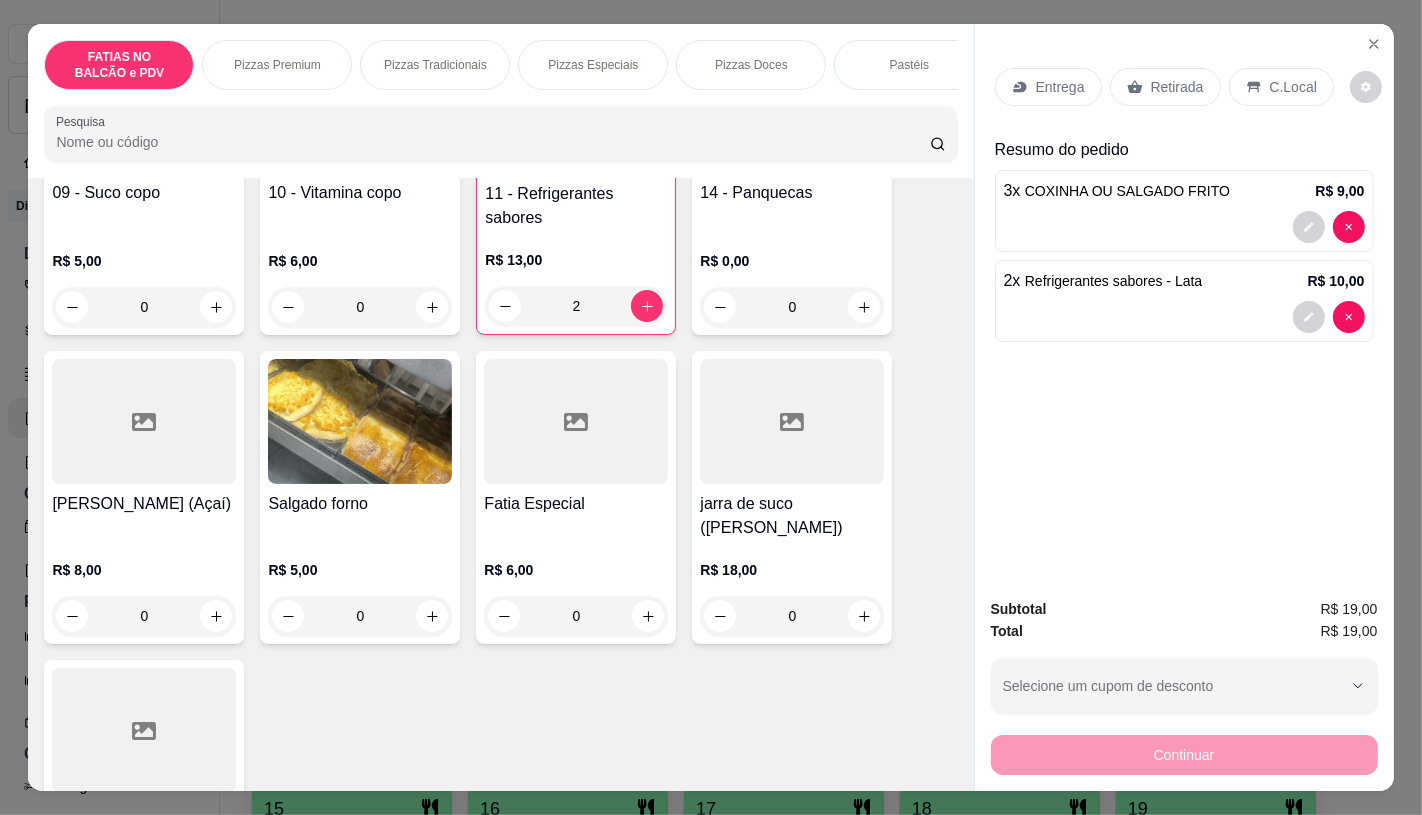click on "14 - Panquecas" at bounding box center (792, 206) 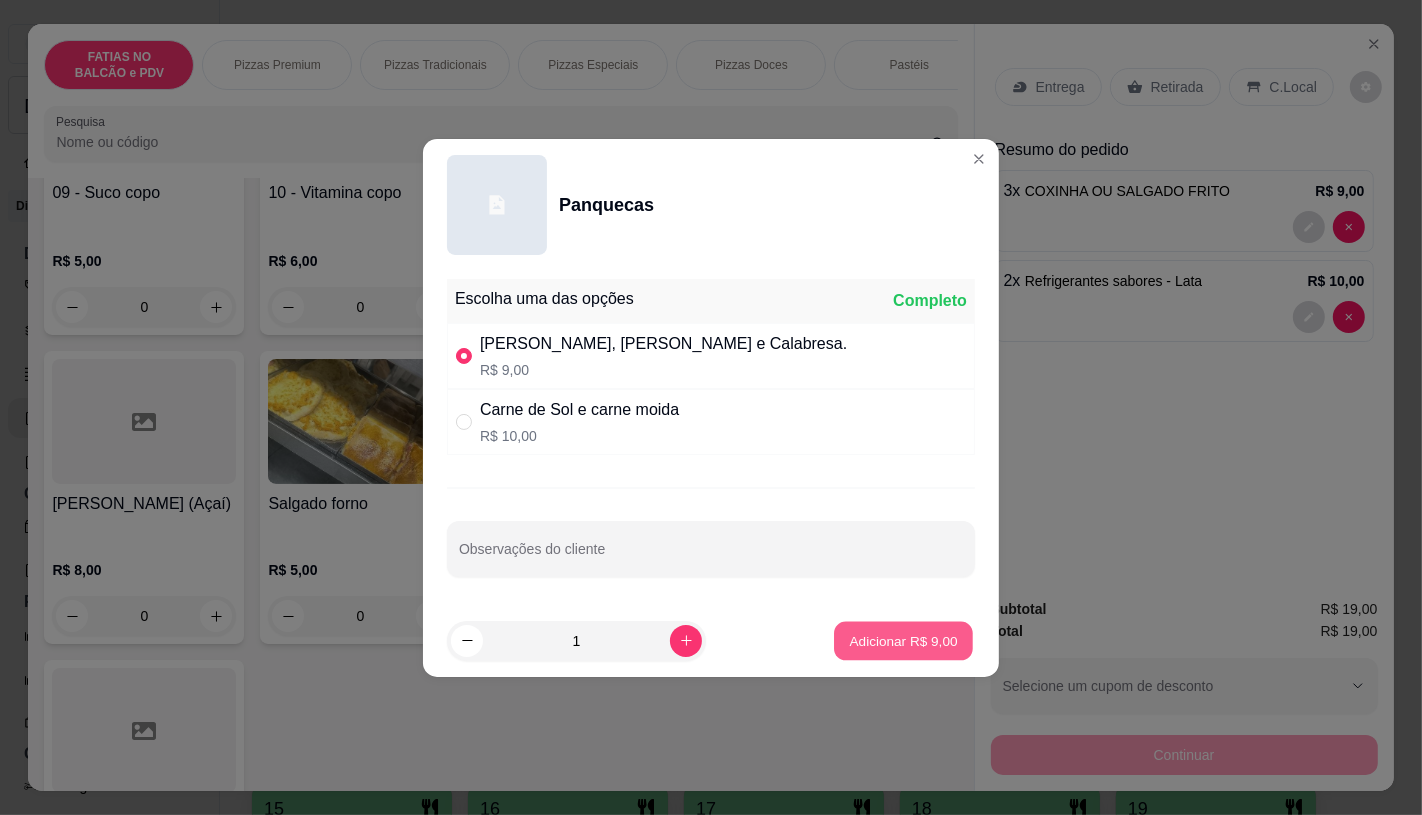 click on "Adicionar   R$ 9,00" at bounding box center (903, 640) 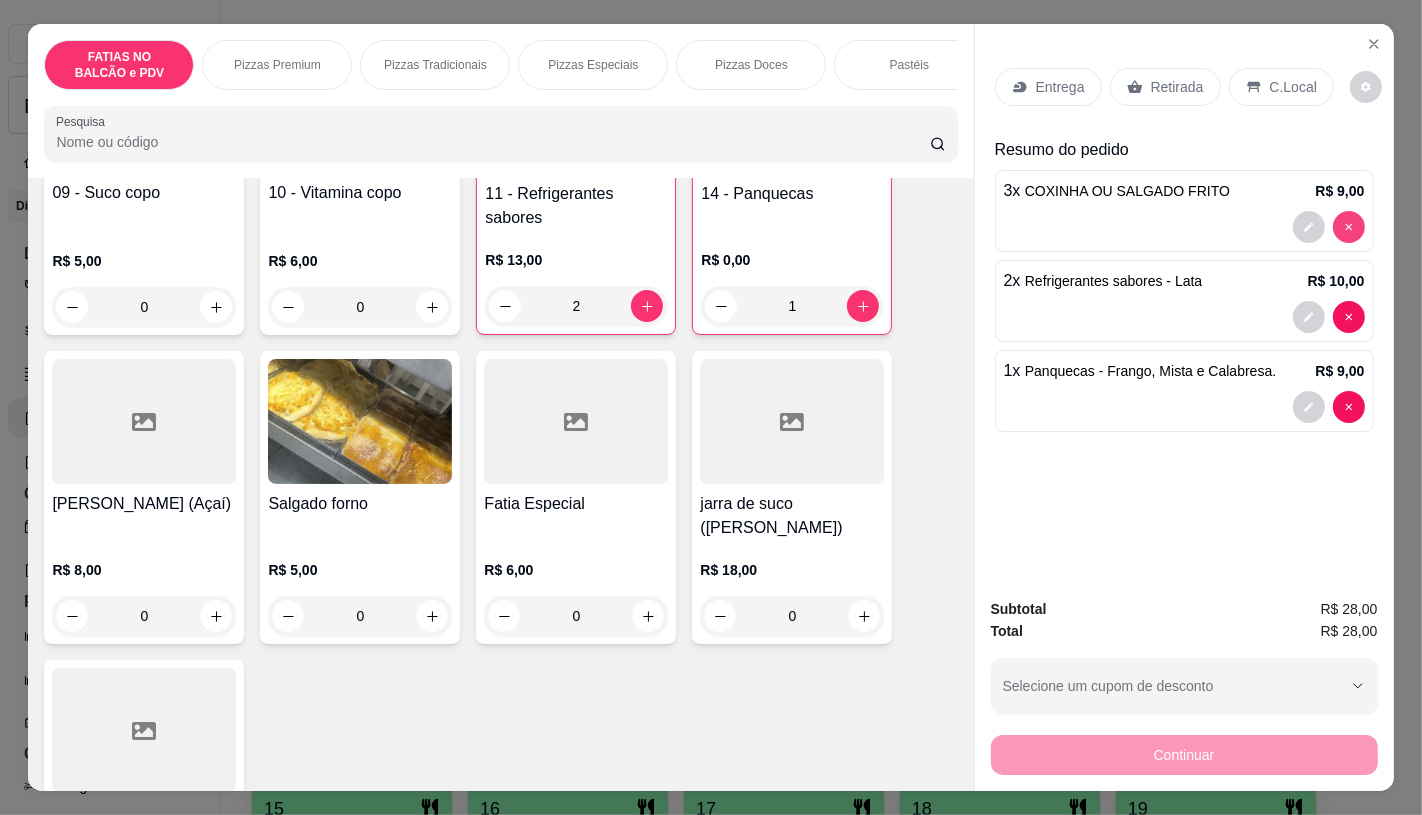 type on "0" 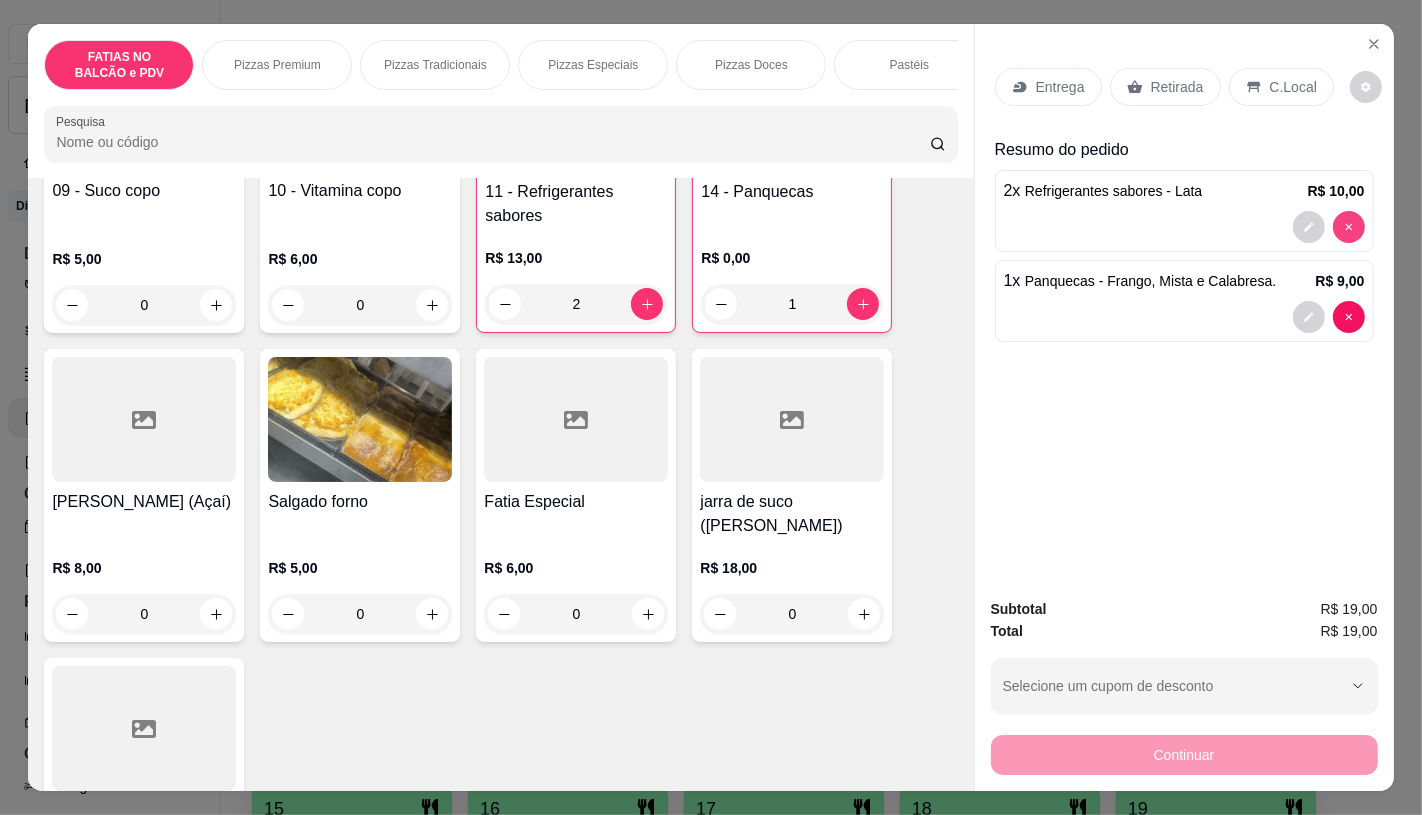 scroll, scrollTop: 886, scrollLeft: 0, axis: vertical 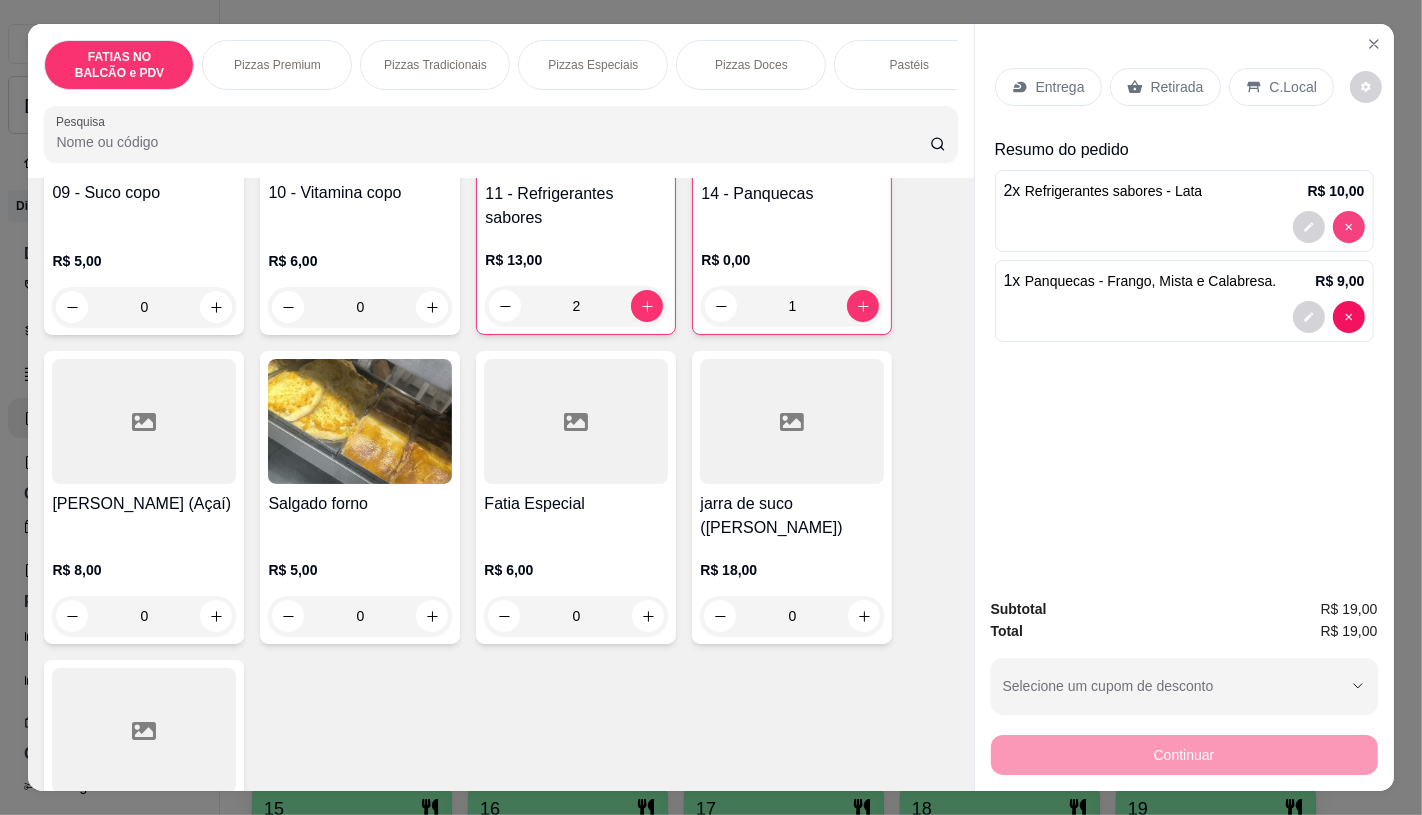 type on "0" 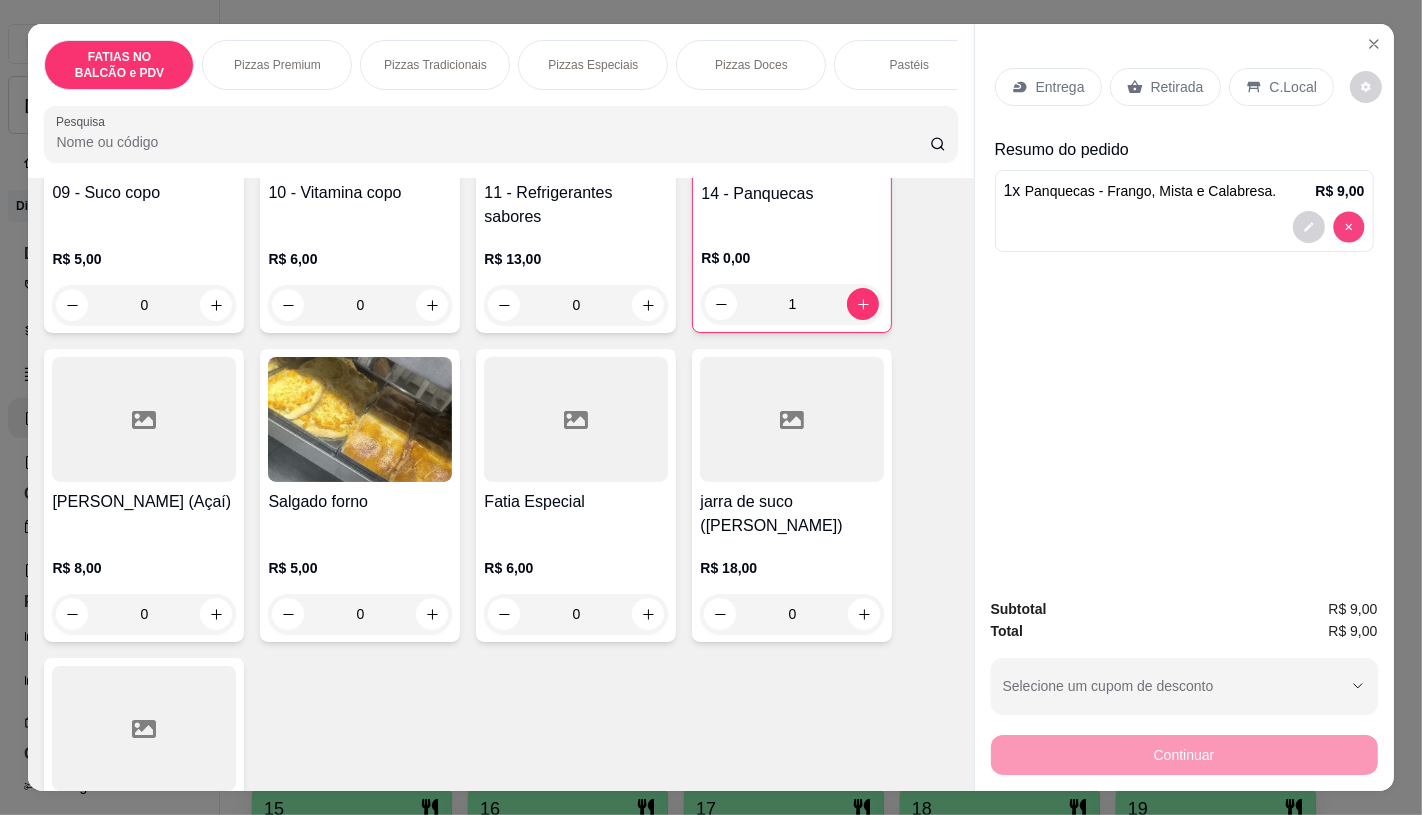 type on "0" 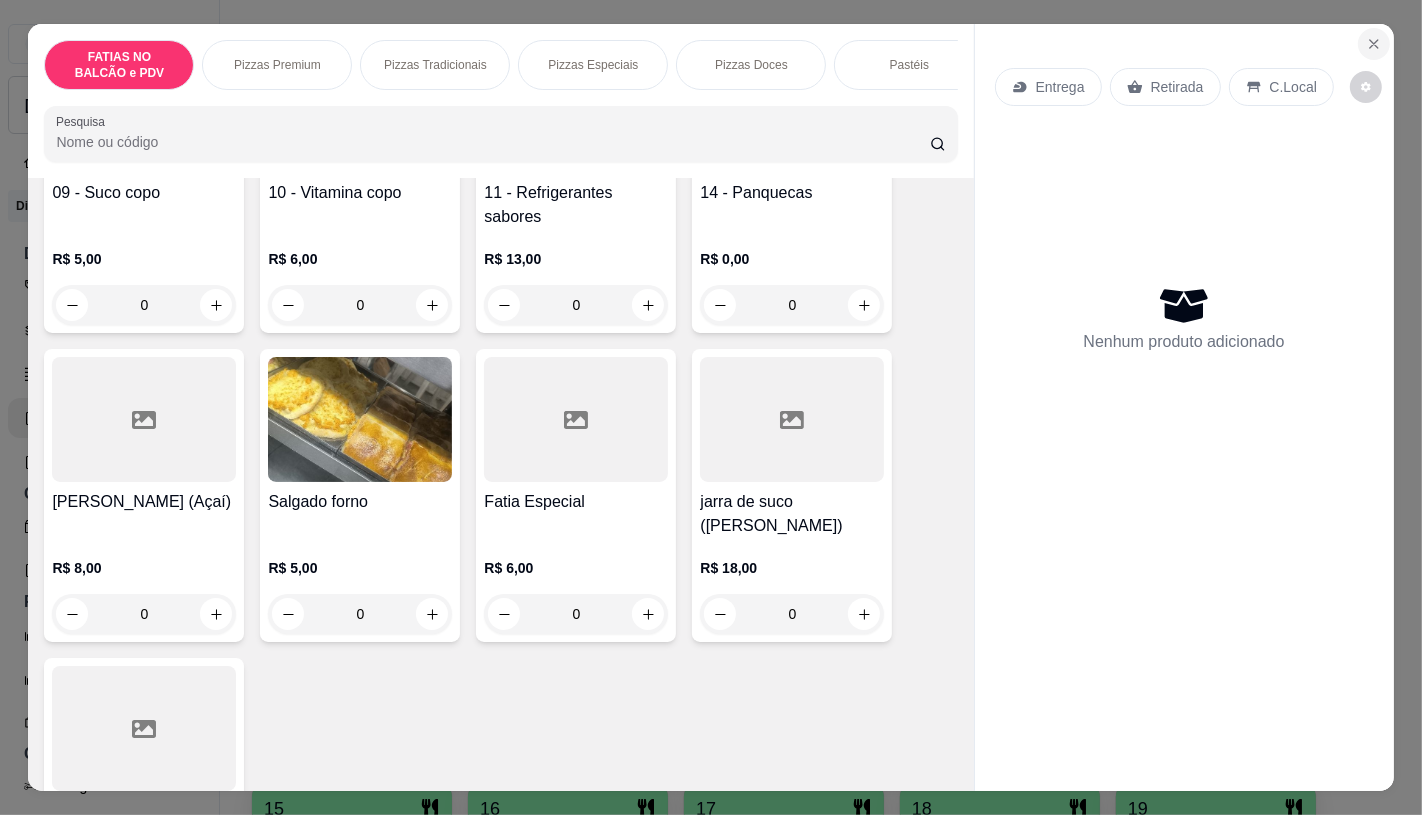 click at bounding box center (1374, 44) 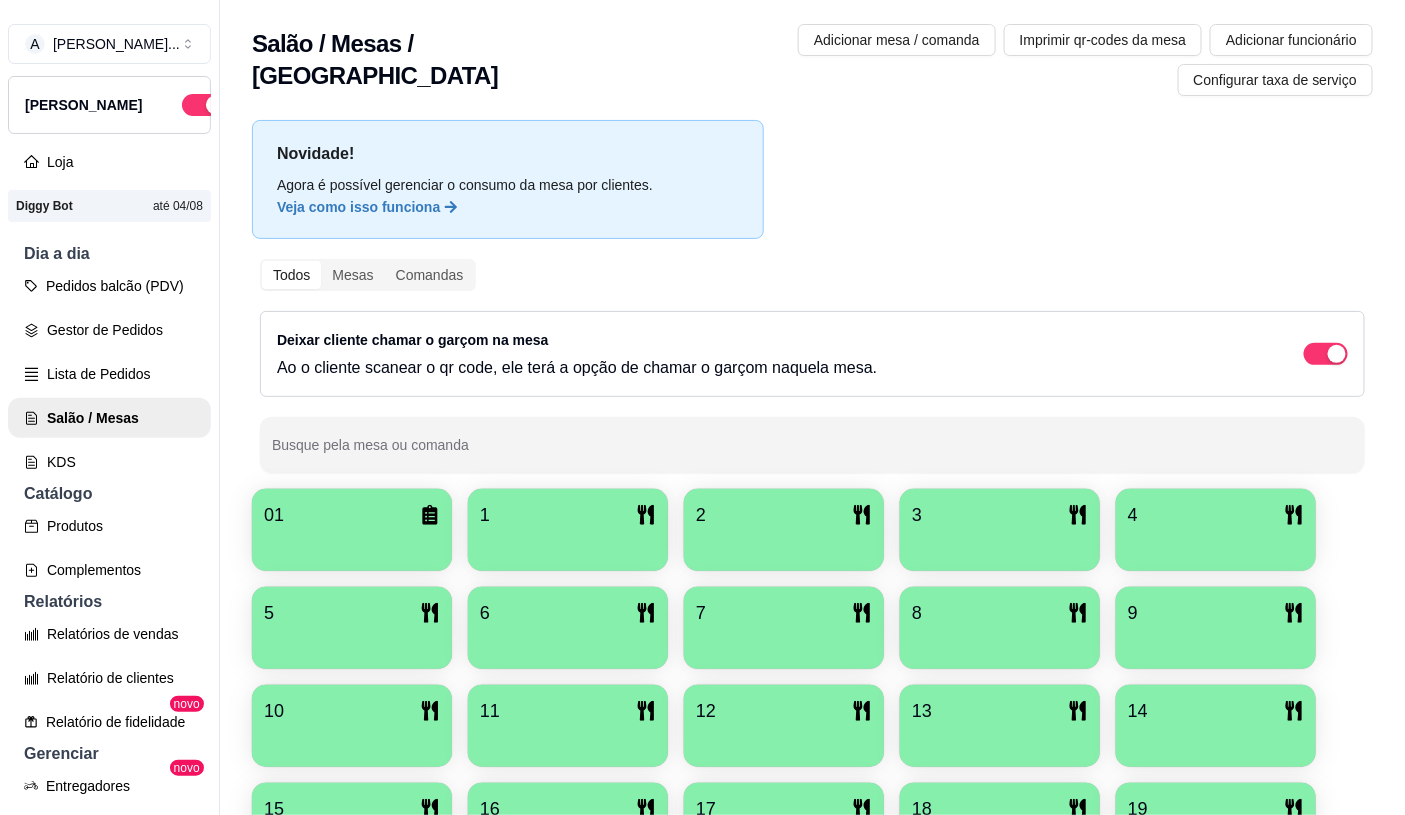 click on "17" at bounding box center [784, 809] 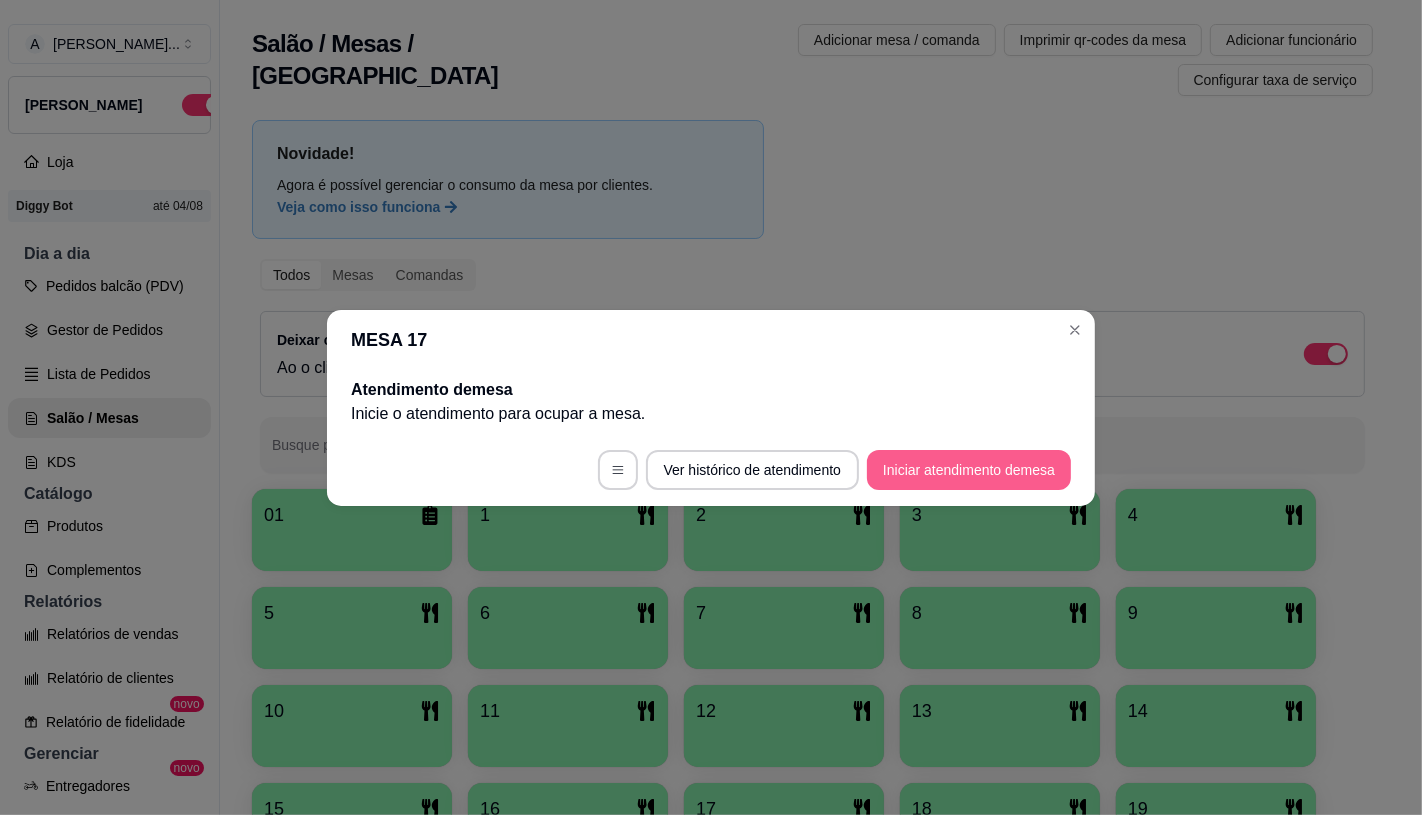 click on "Iniciar atendimento de  mesa" at bounding box center (969, 470) 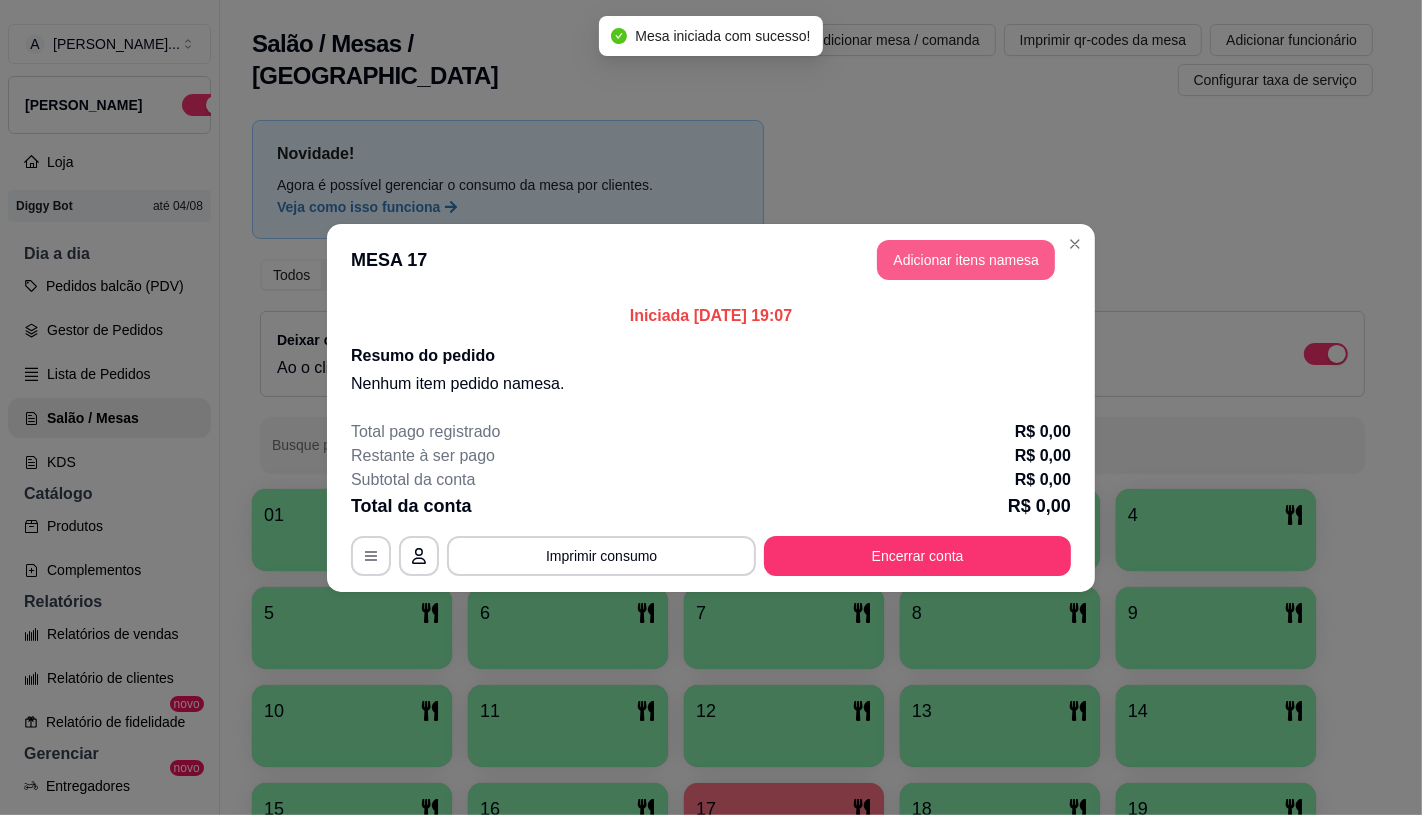 click on "Adicionar itens na  mesa" at bounding box center [966, 260] 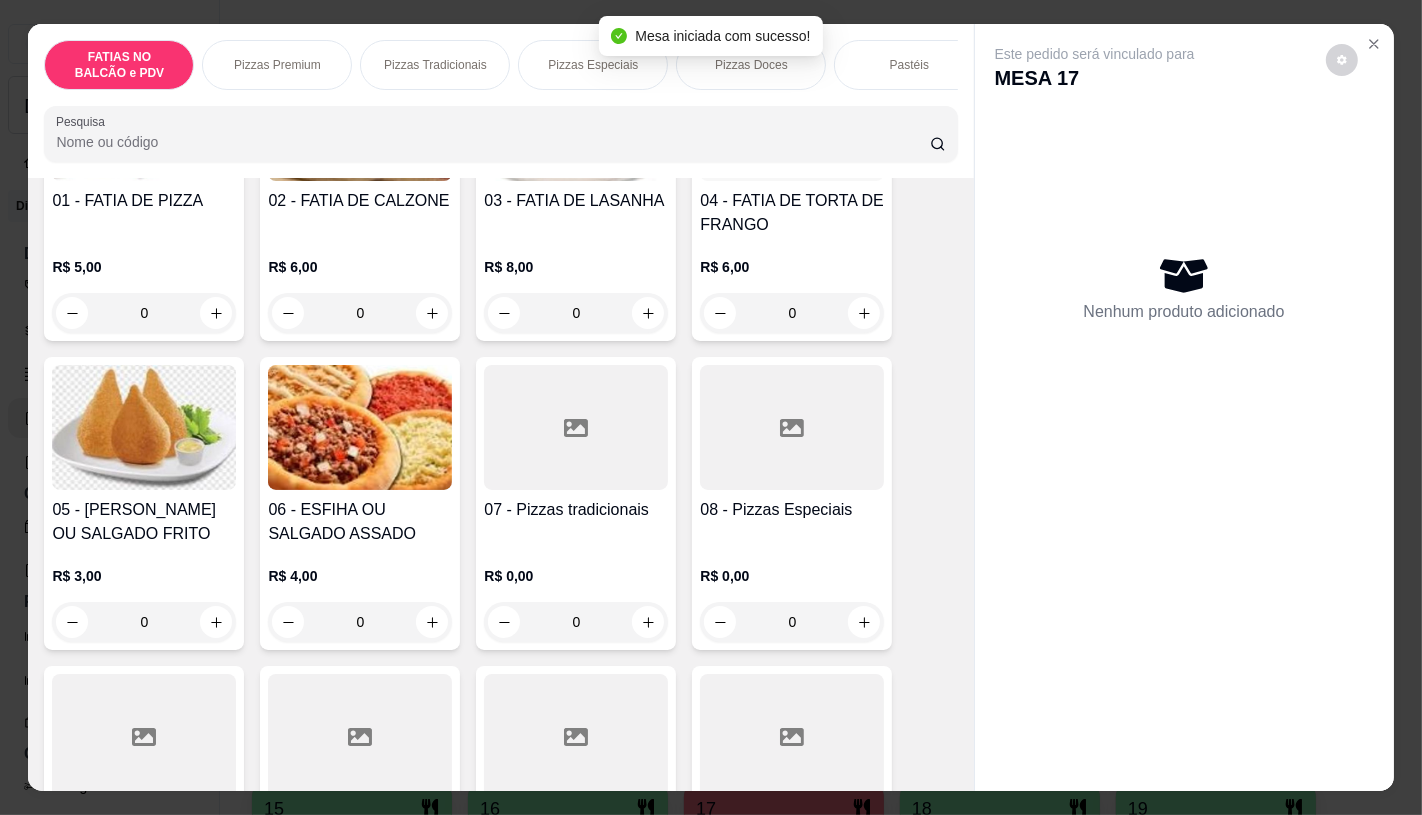 scroll, scrollTop: 333, scrollLeft: 0, axis: vertical 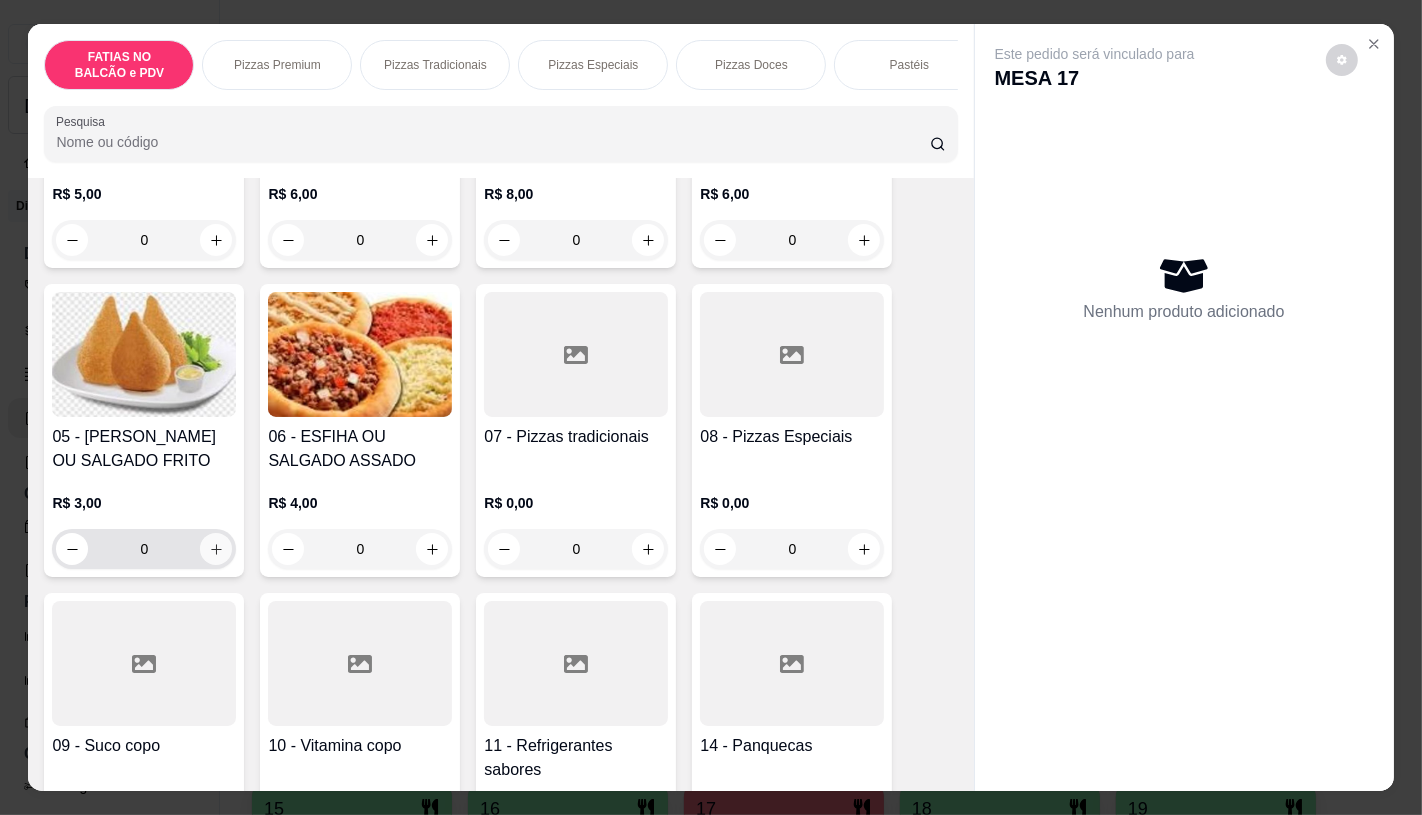 click at bounding box center (216, 549) 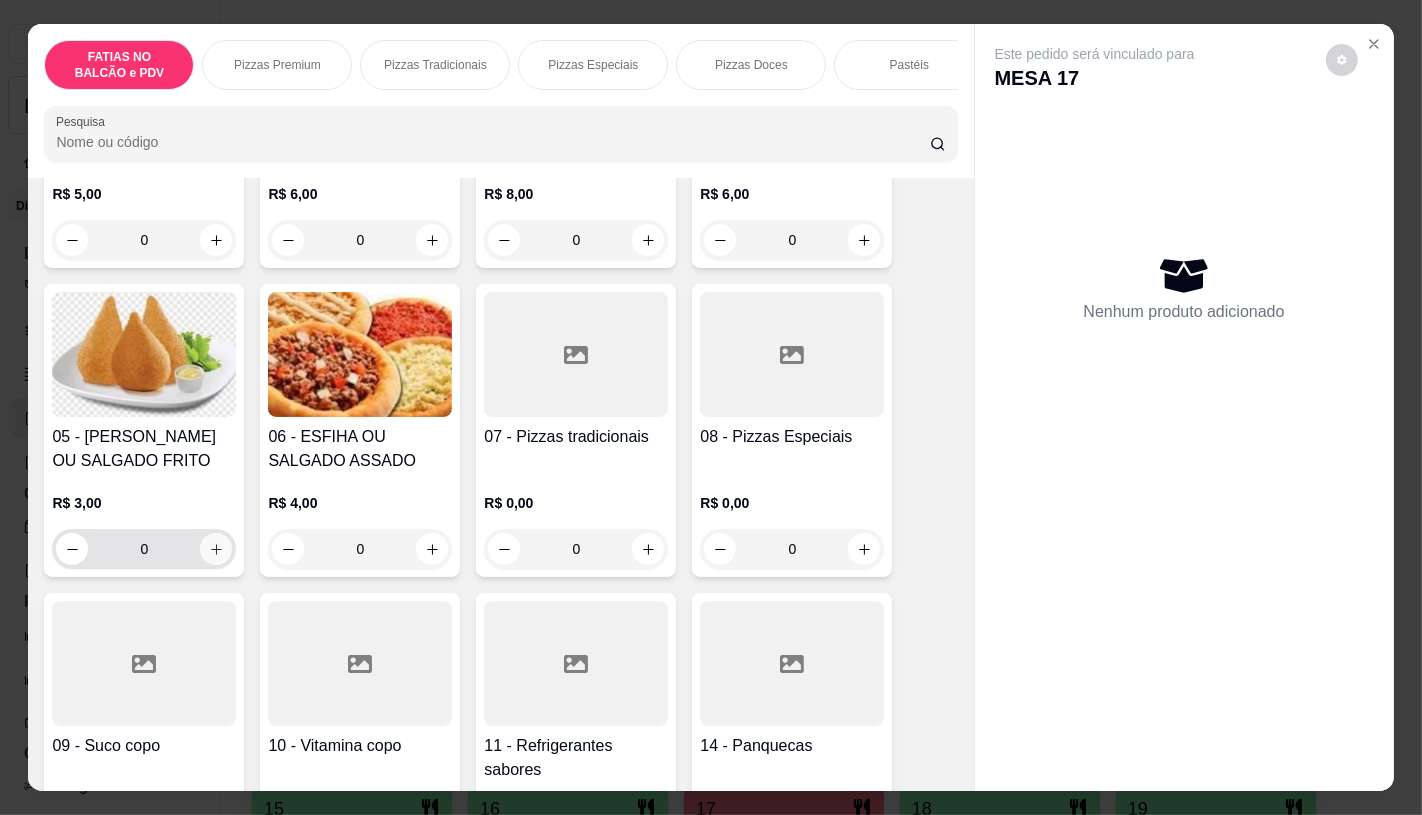click at bounding box center [216, 549] 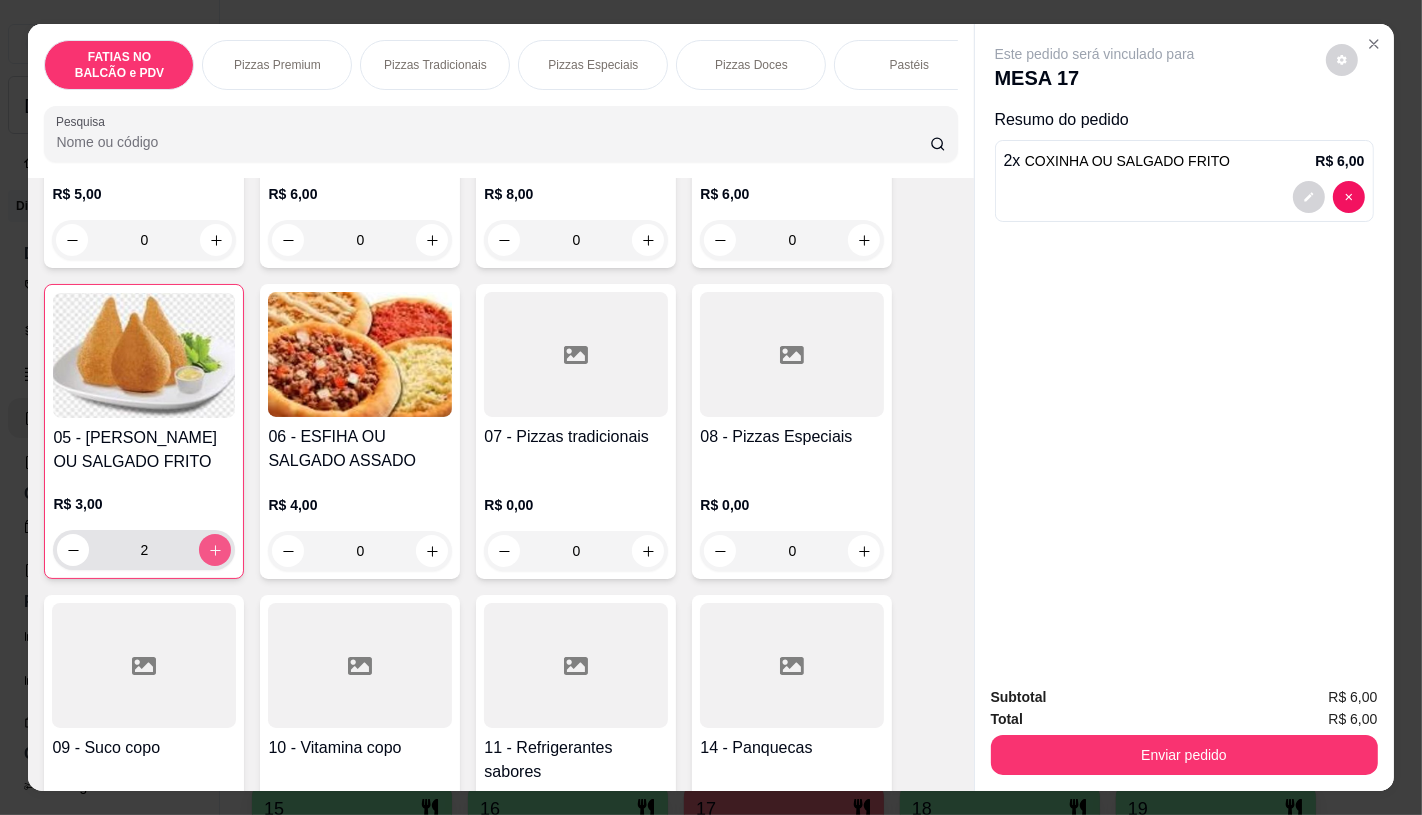 click 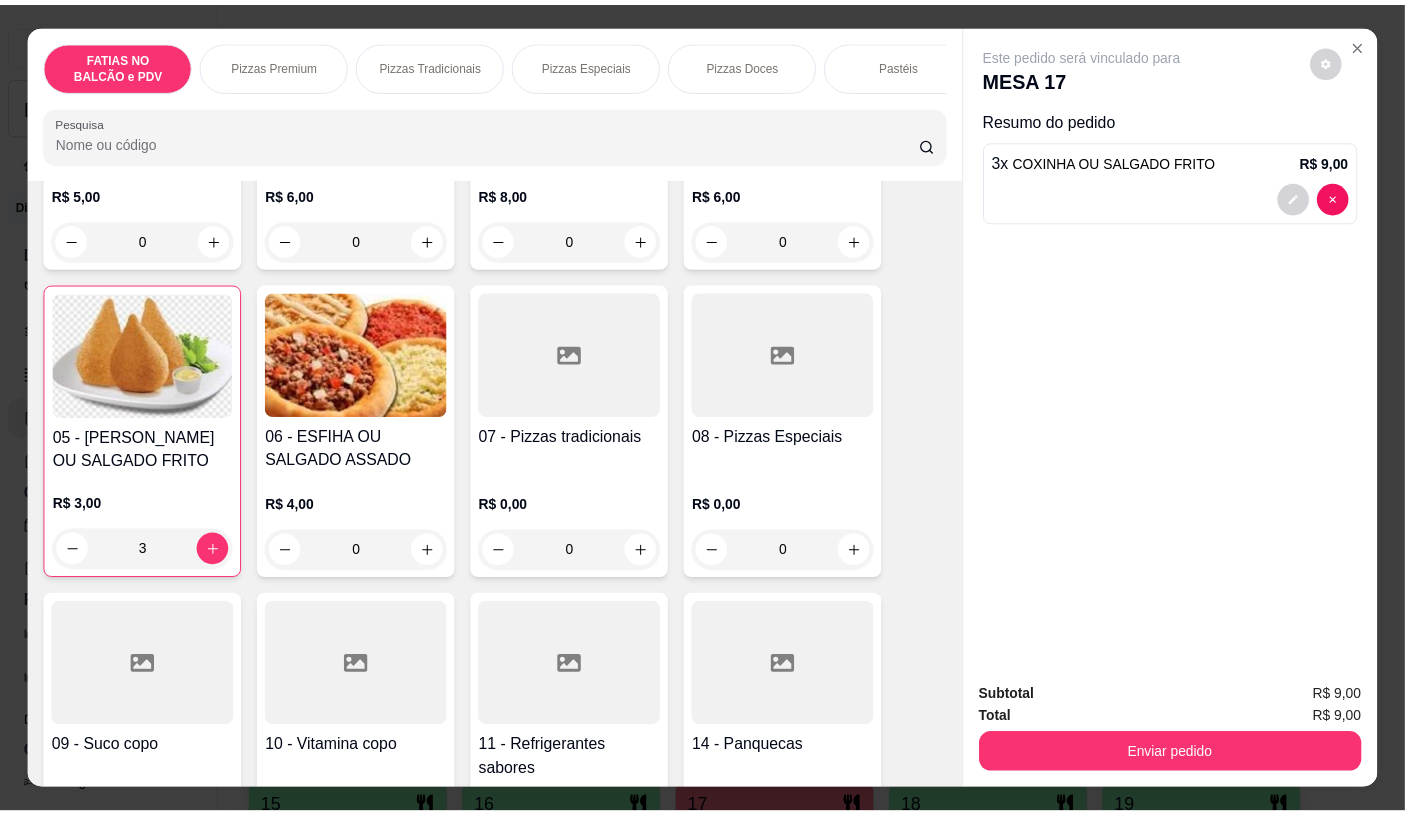 scroll, scrollTop: 444, scrollLeft: 0, axis: vertical 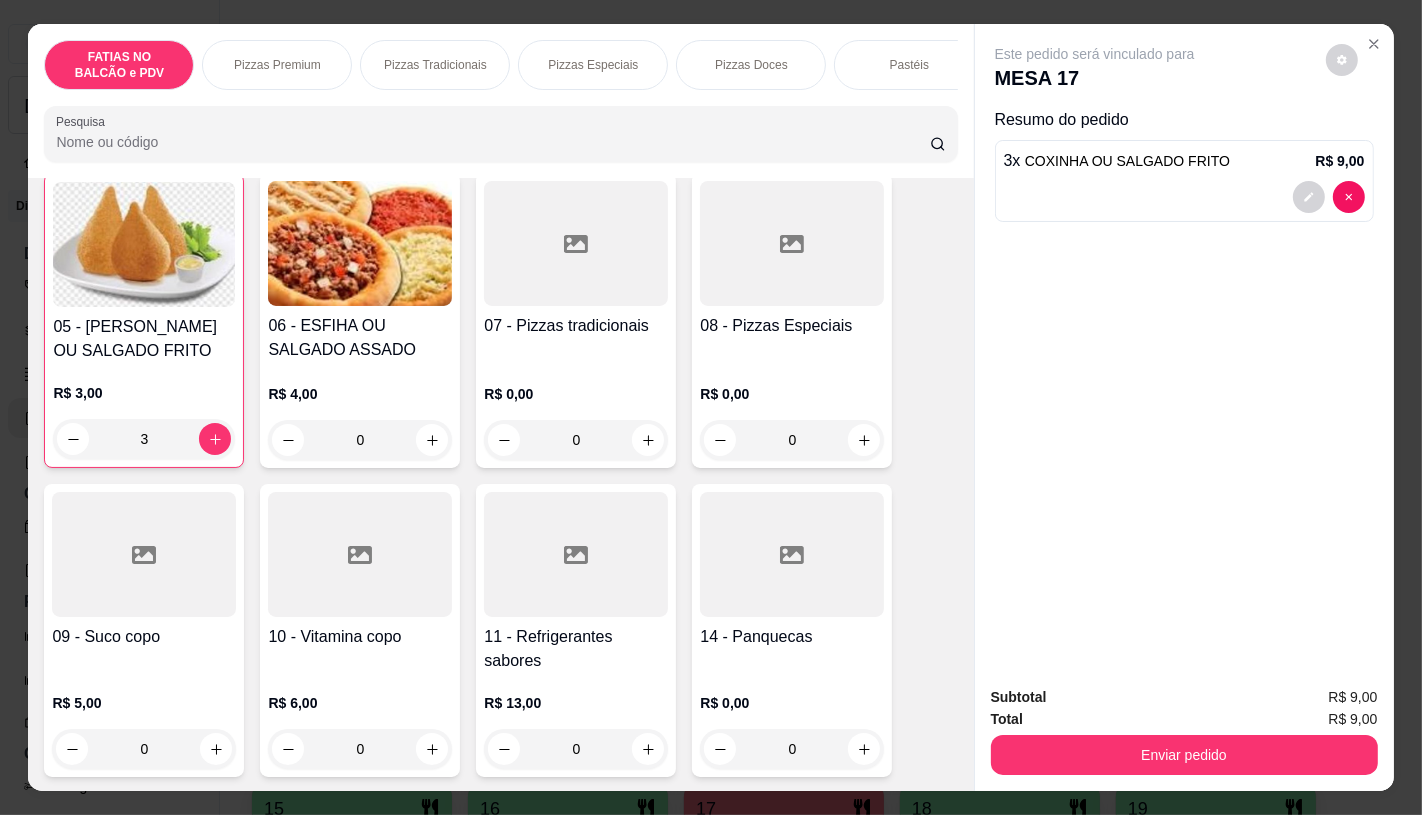 click at bounding box center (576, 554) 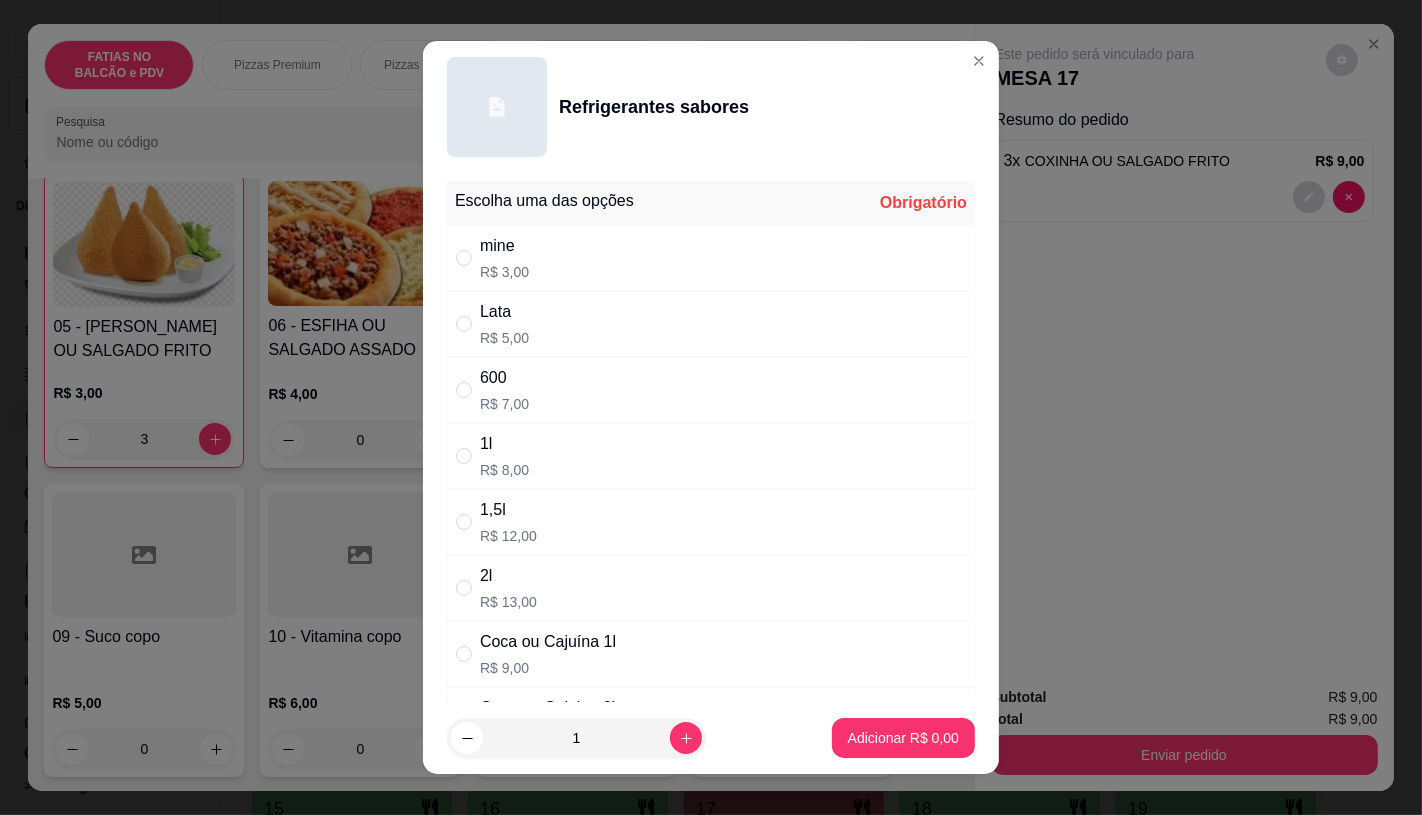 click on "R$ 5,00" at bounding box center (504, 338) 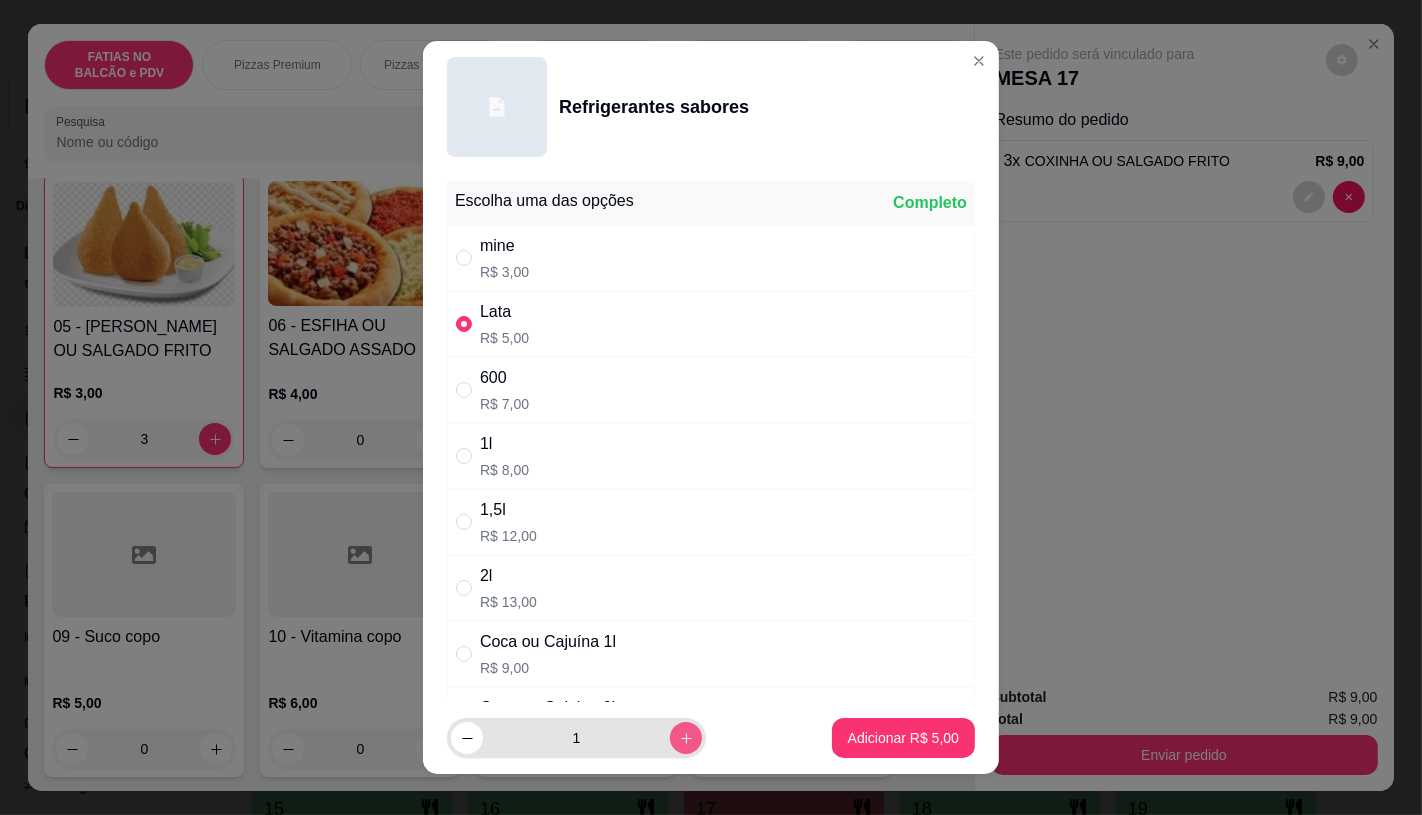 click 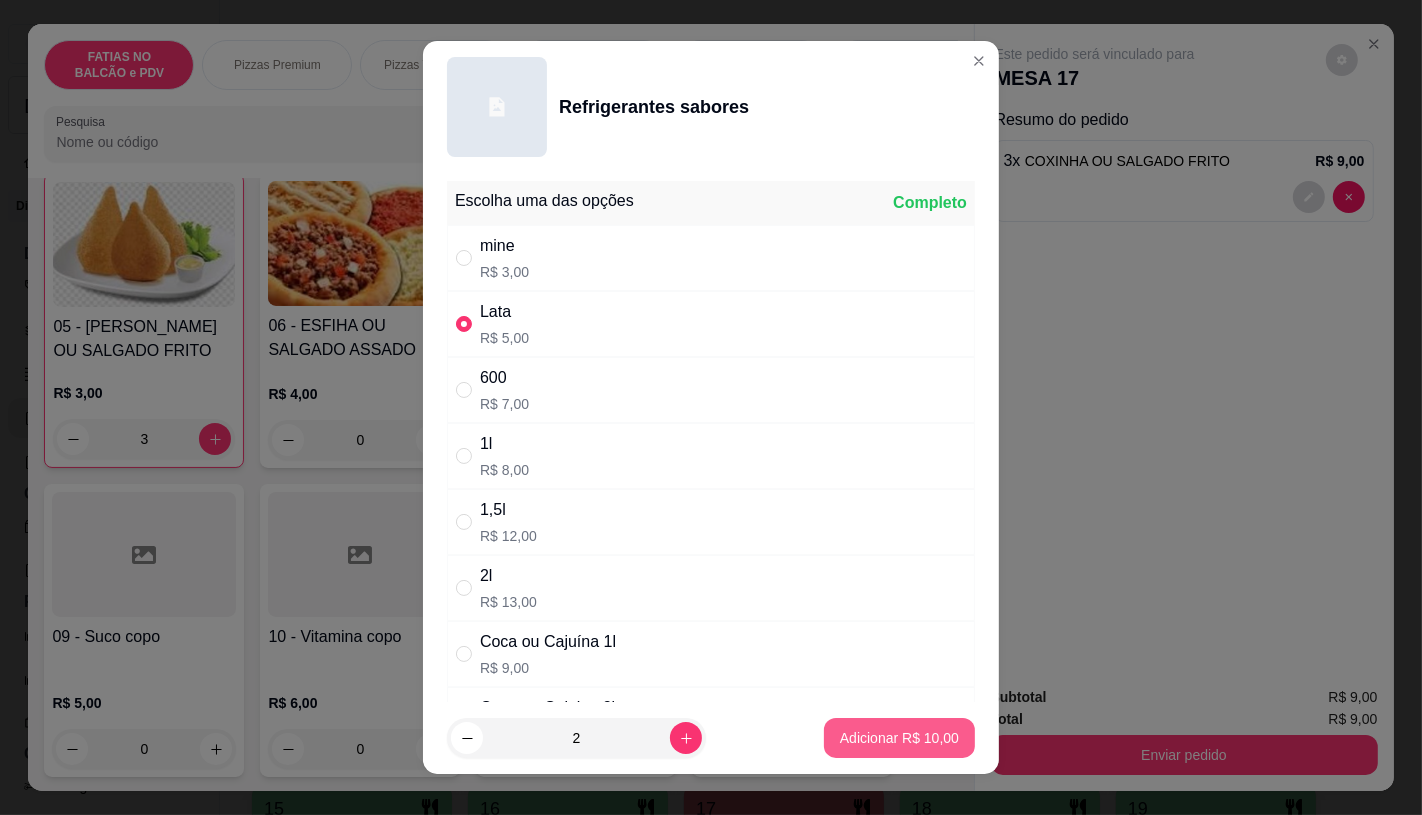 click on "Adicionar   R$ 10,00" at bounding box center (899, 738) 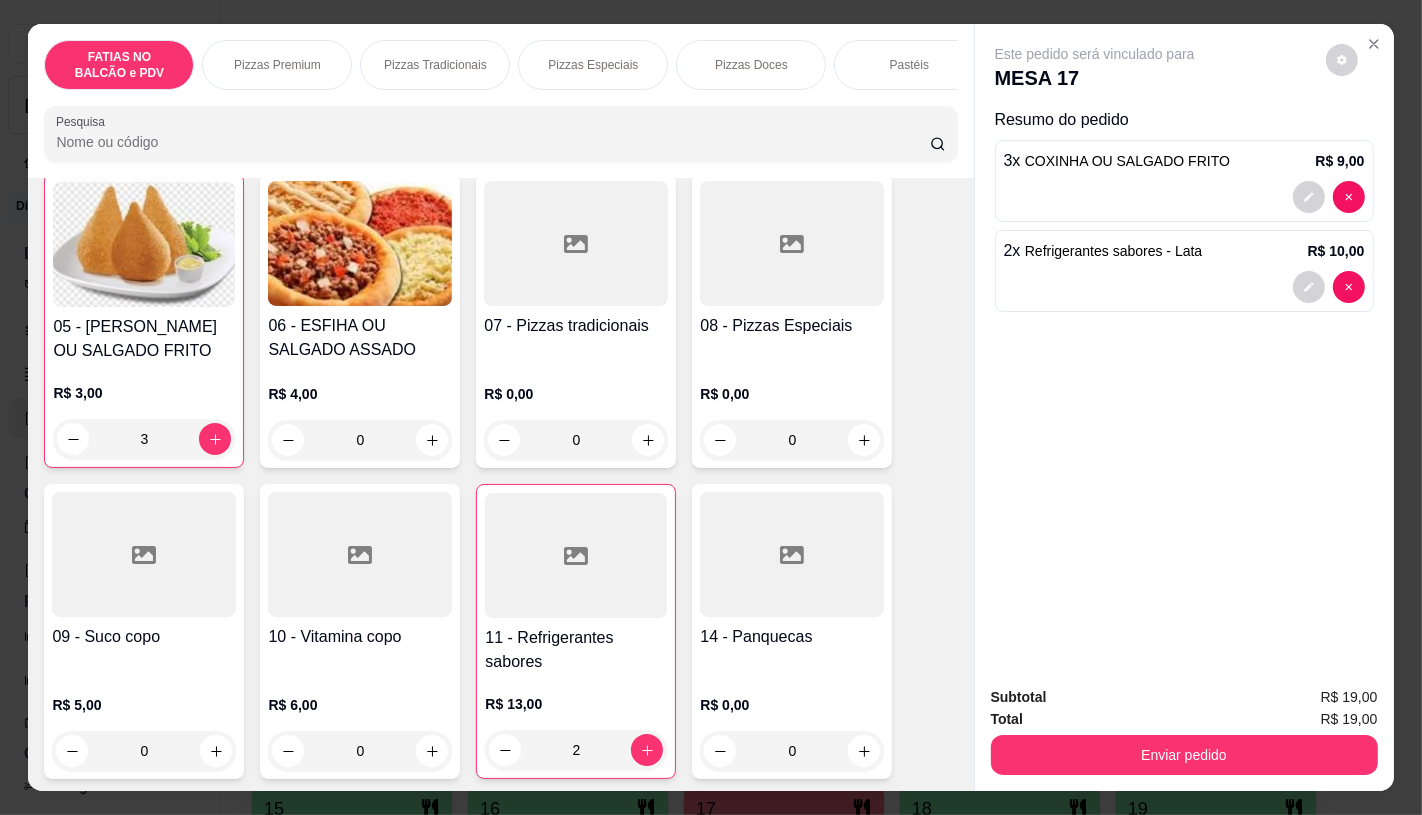 type on "2" 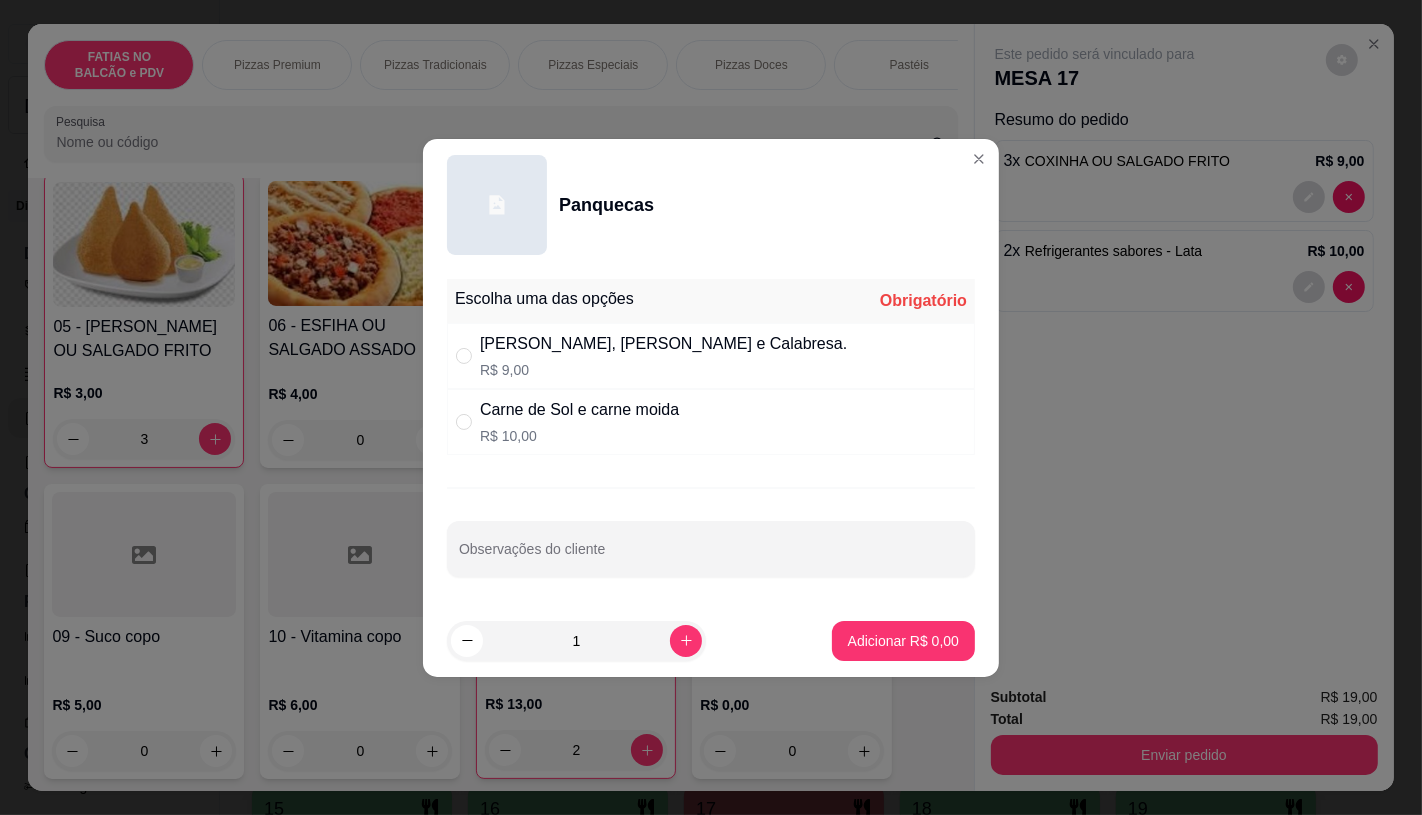 click on "[PERSON_NAME], [PERSON_NAME] e Calabresa. R$ 9,00" at bounding box center [711, 356] 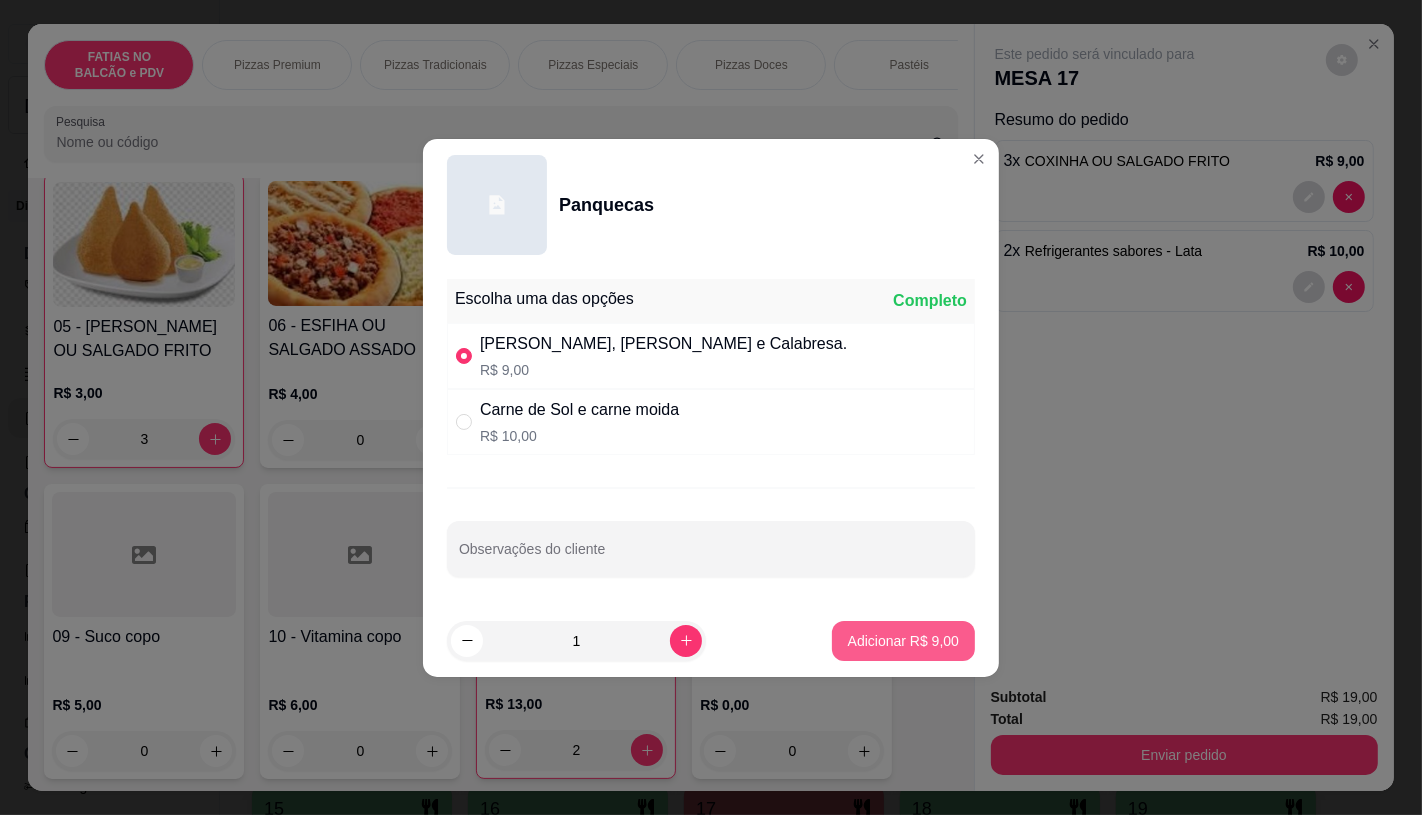 click on "Adicionar   R$ 9,00" at bounding box center [903, 641] 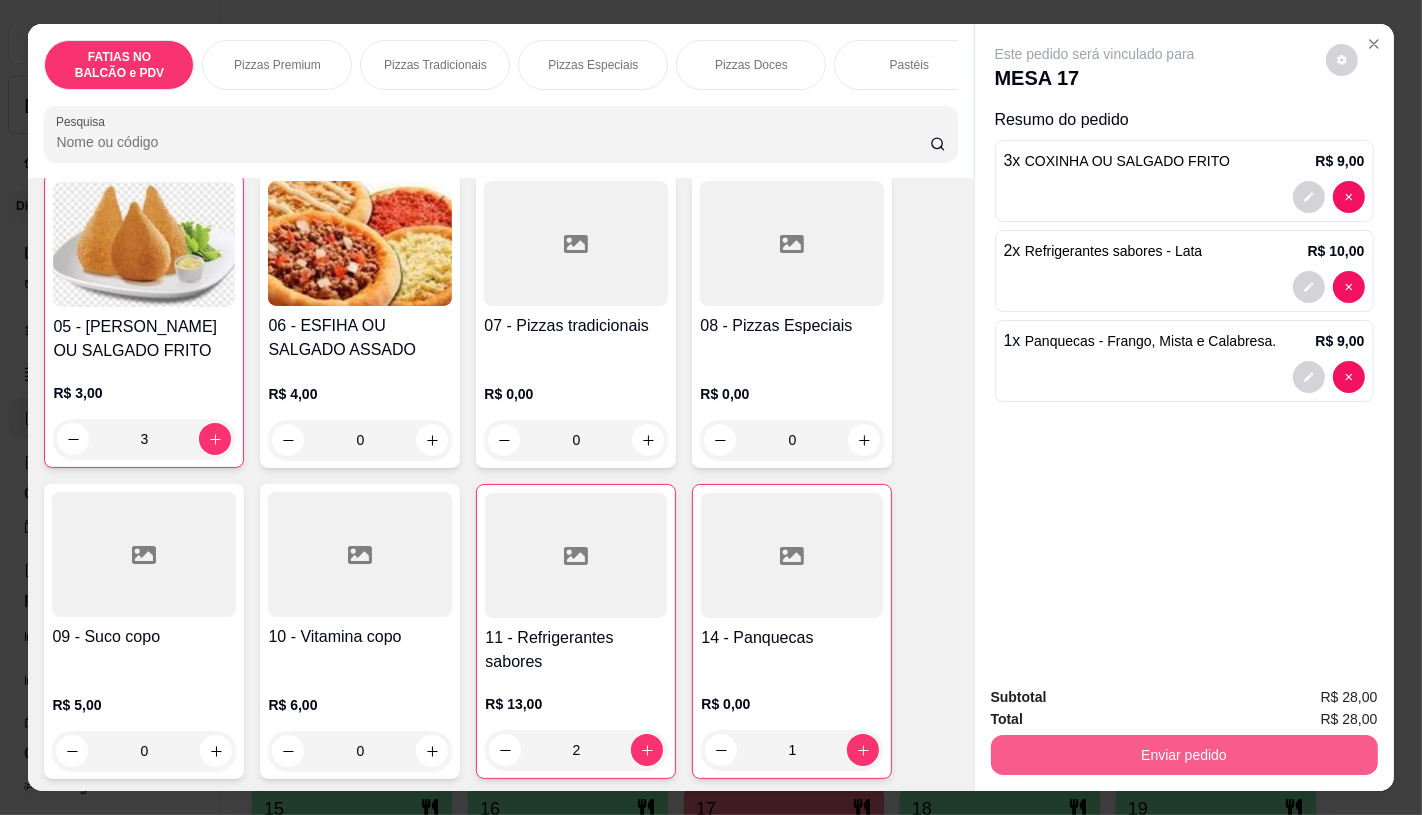click on "Enviar pedido" at bounding box center (1184, 755) 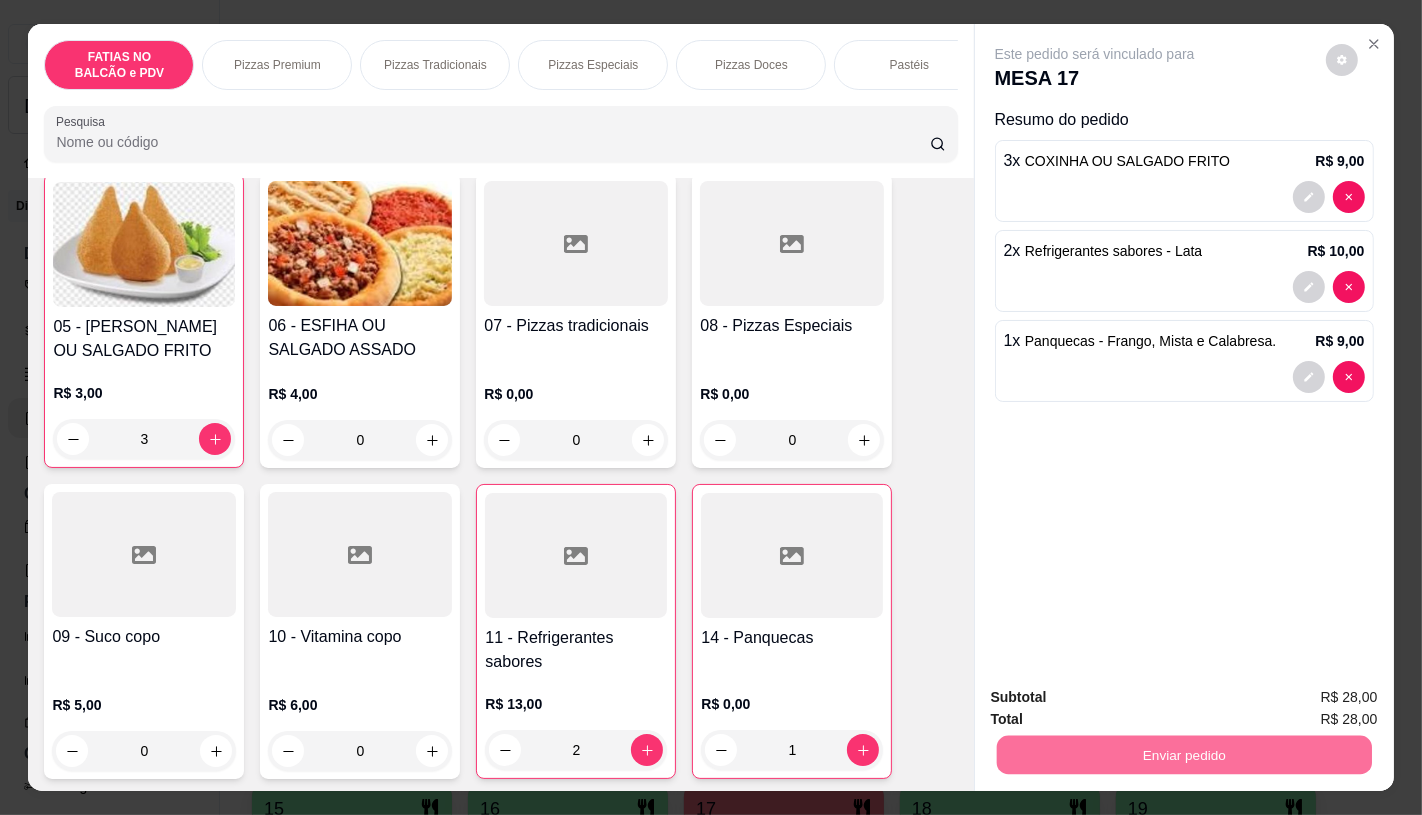 click on "Não registrar e enviar pedido" at bounding box center (1117, 698) 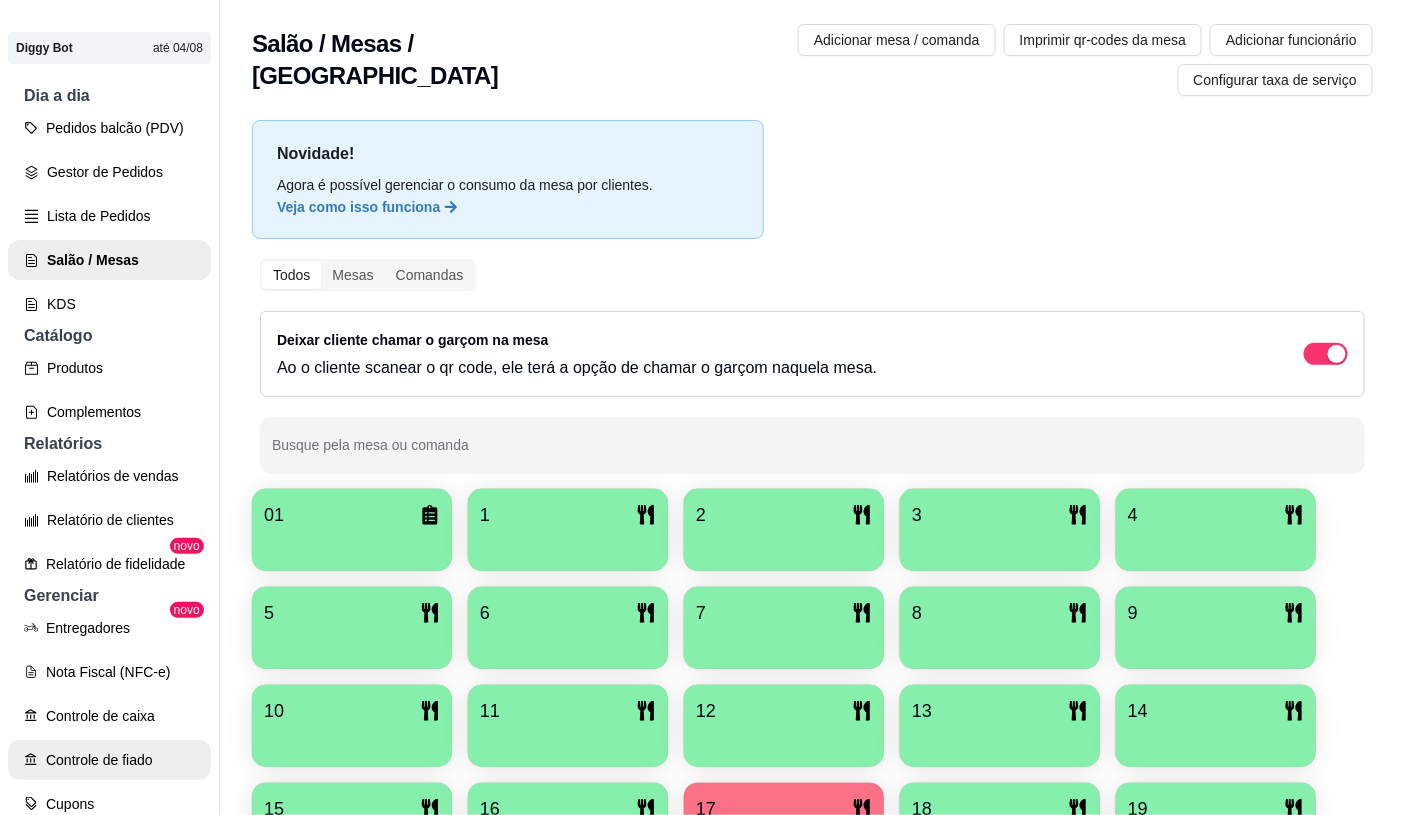 scroll, scrollTop: 222, scrollLeft: 0, axis: vertical 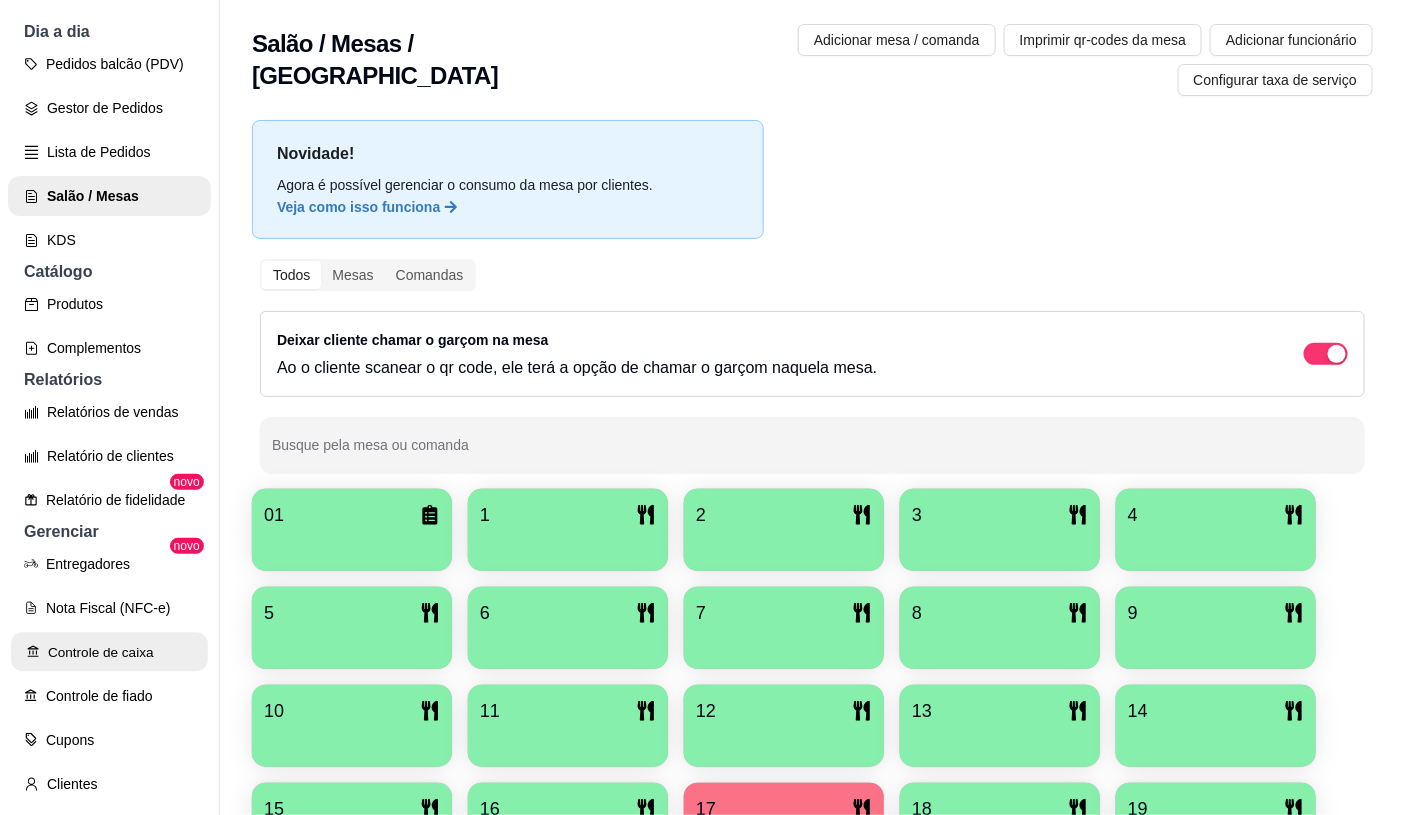 click on "Controle de caixa" at bounding box center [109, 652] 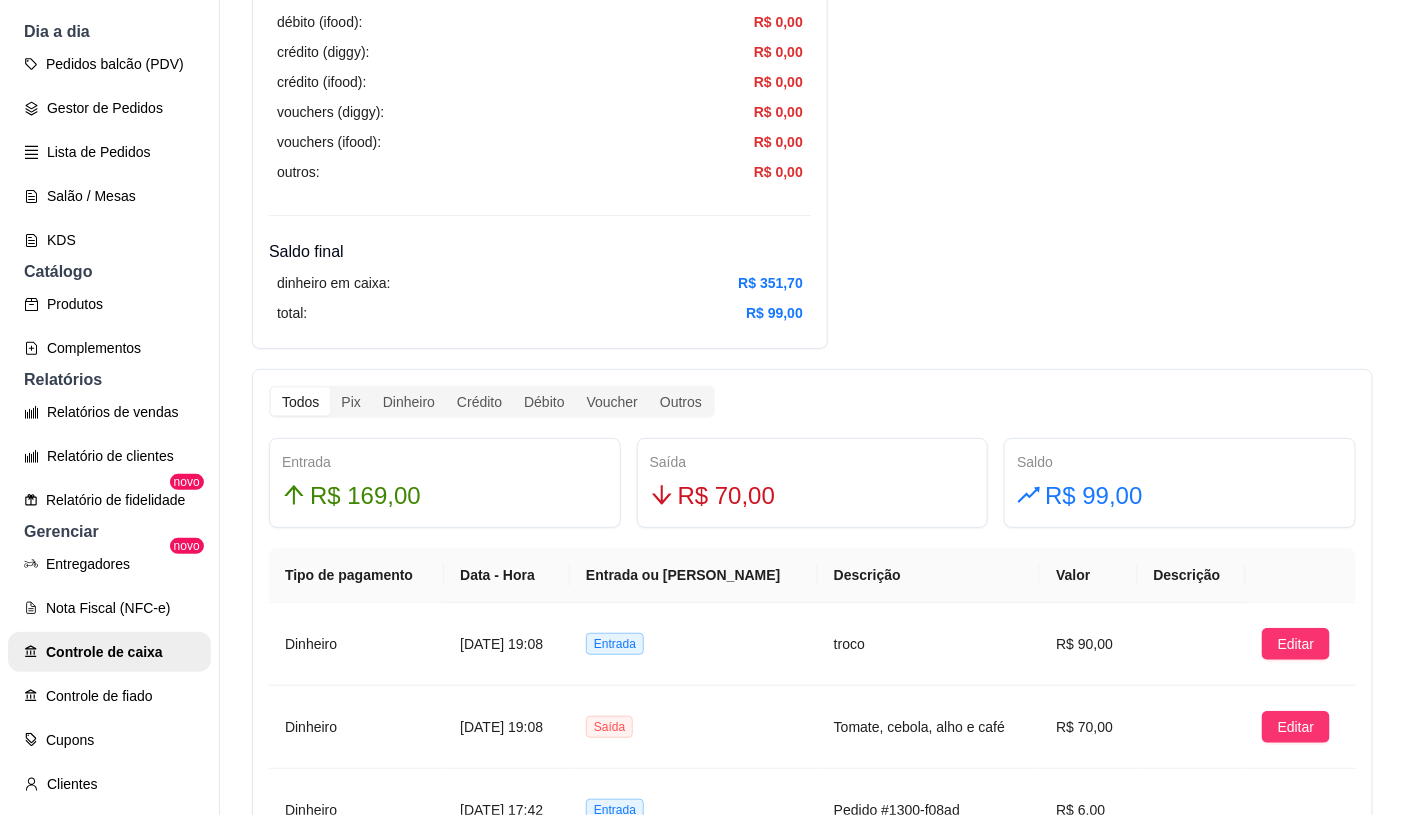 scroll, scrollTop: 1111, scrollLeft: 0, axis: vertical 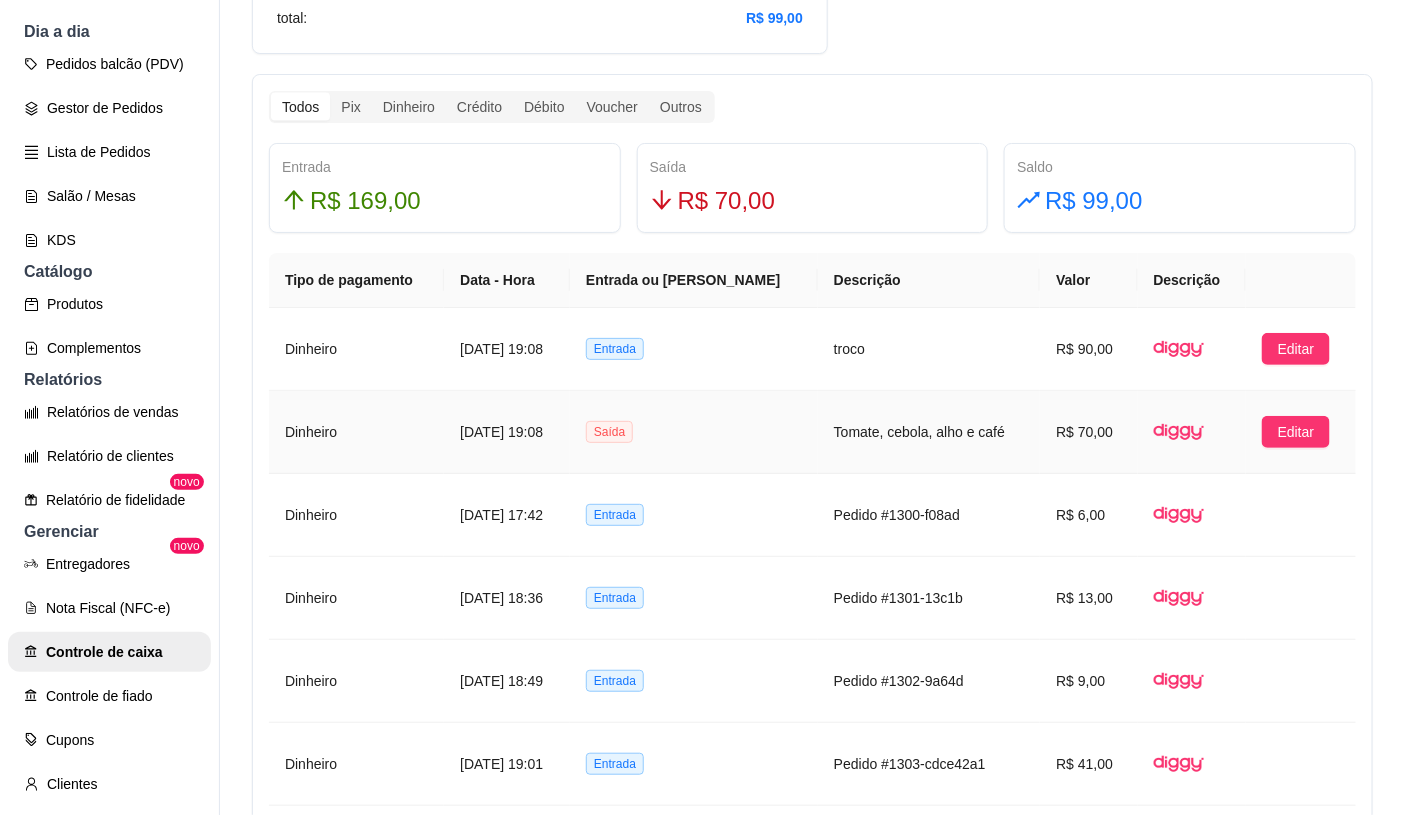 click on "R$ 70,00" at bounding box center (1088, 432) 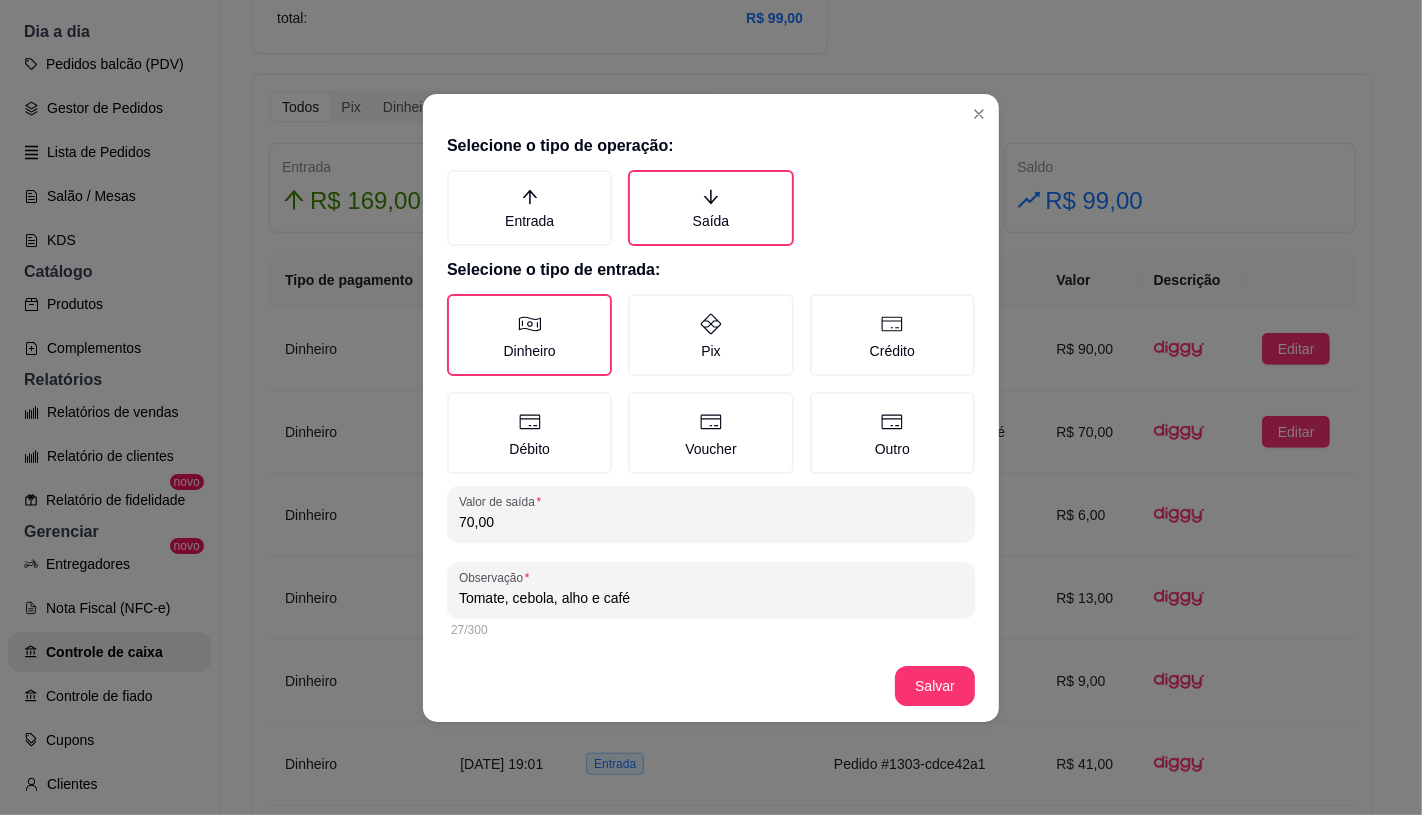 click on "70,00" at bounding box center (711, 522) 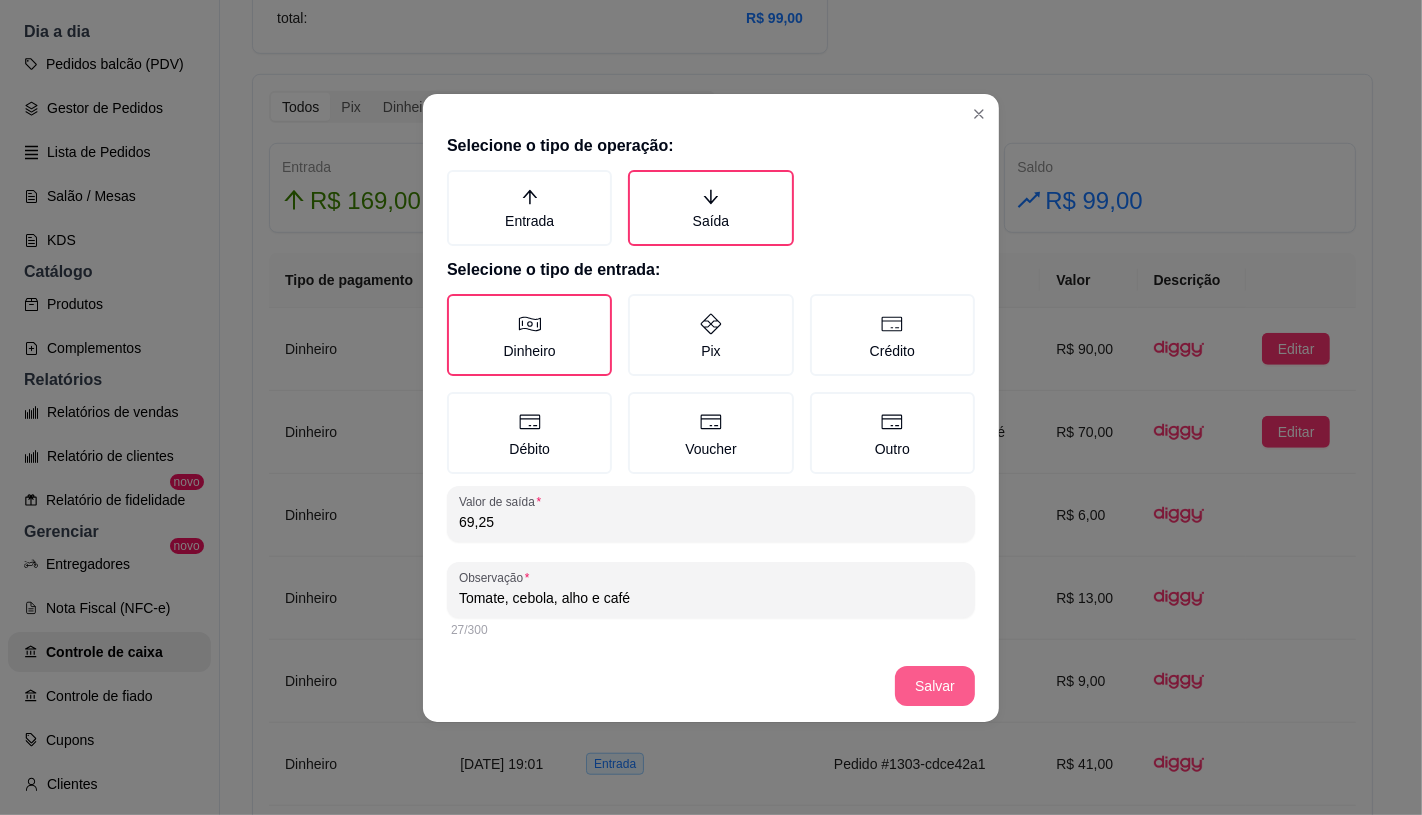 type on "69,25" 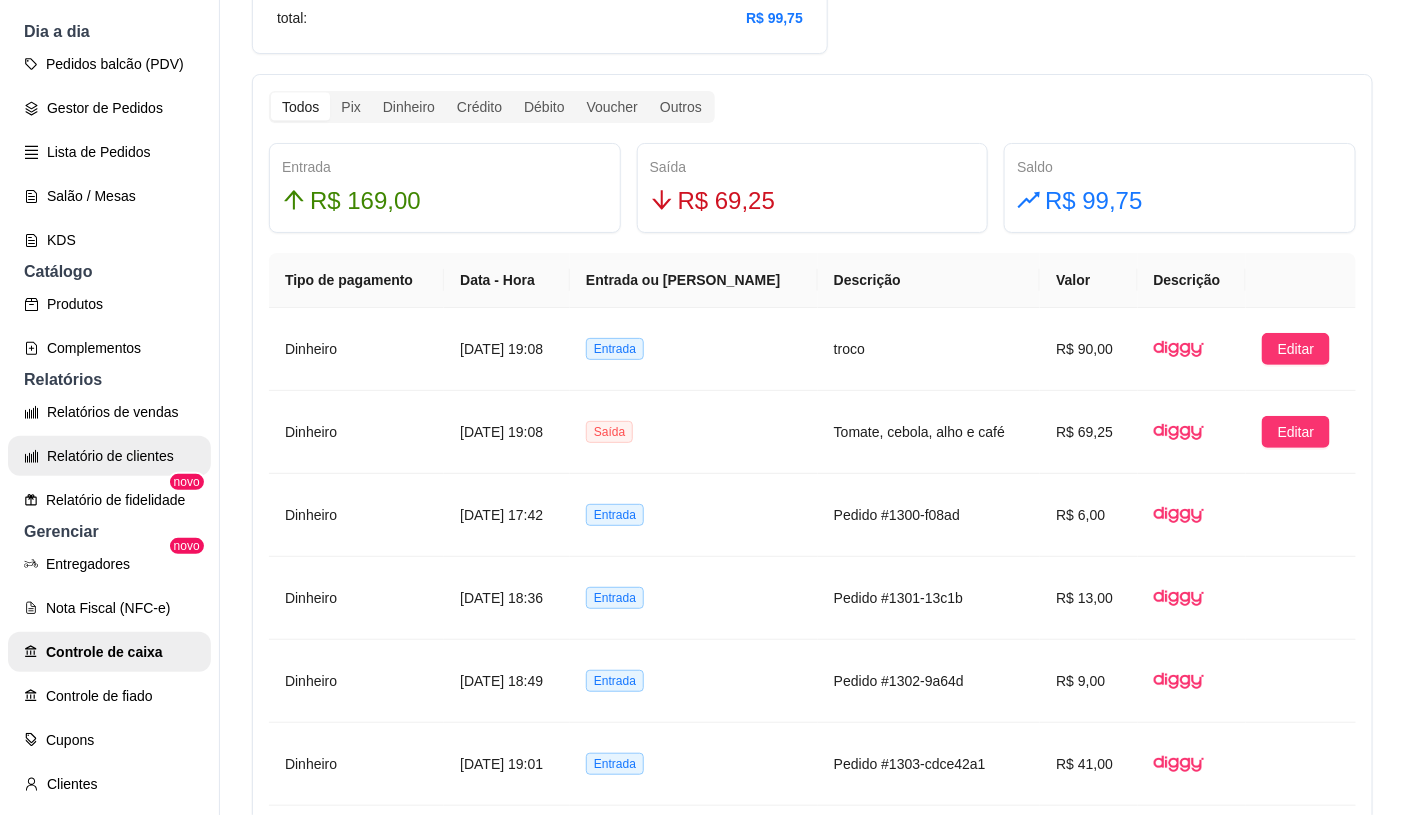 scroll, scrollTop: 0, scrollLeft: 0, axis: both 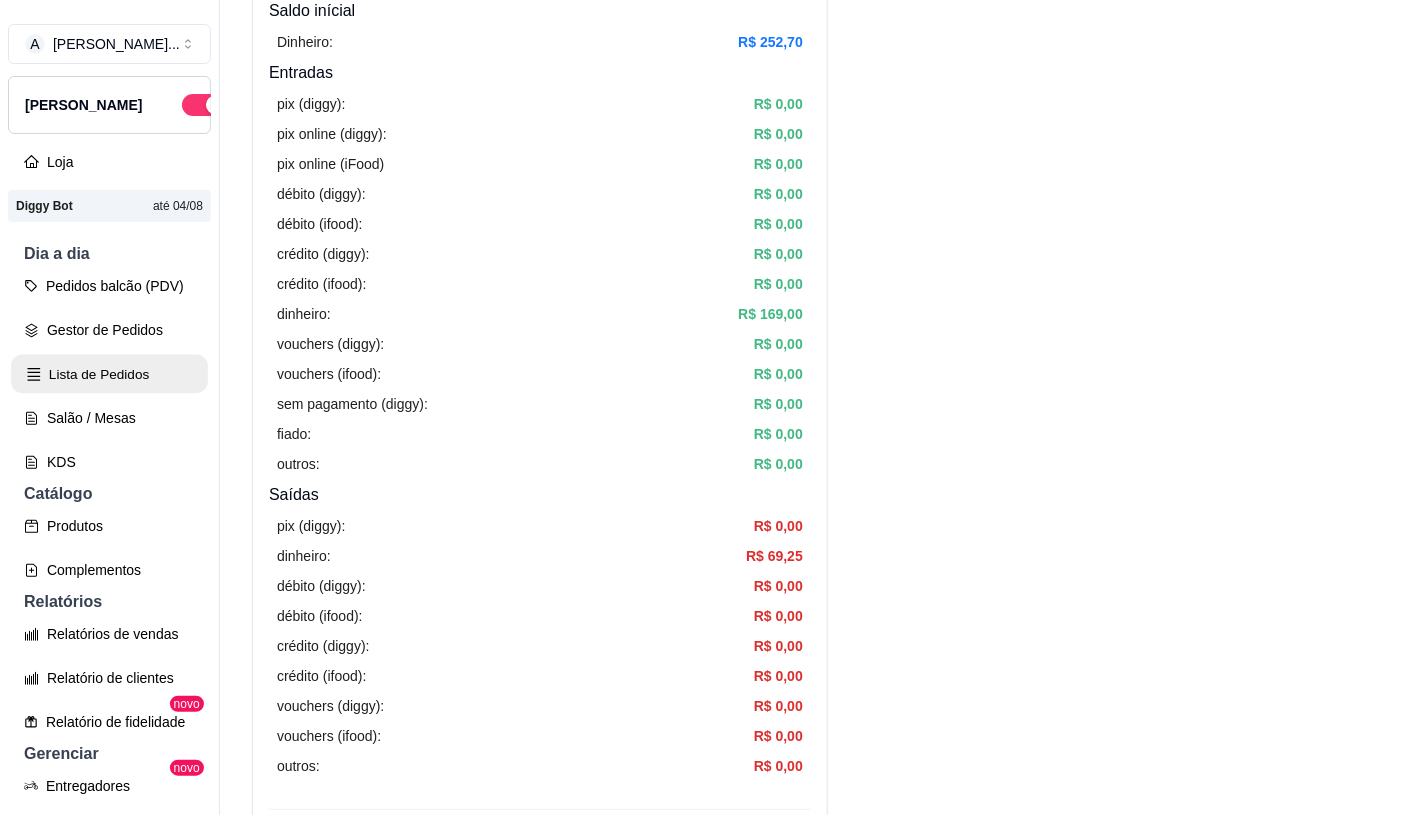 click on "Lista de Pedidos" at bounding box center (109, 374) 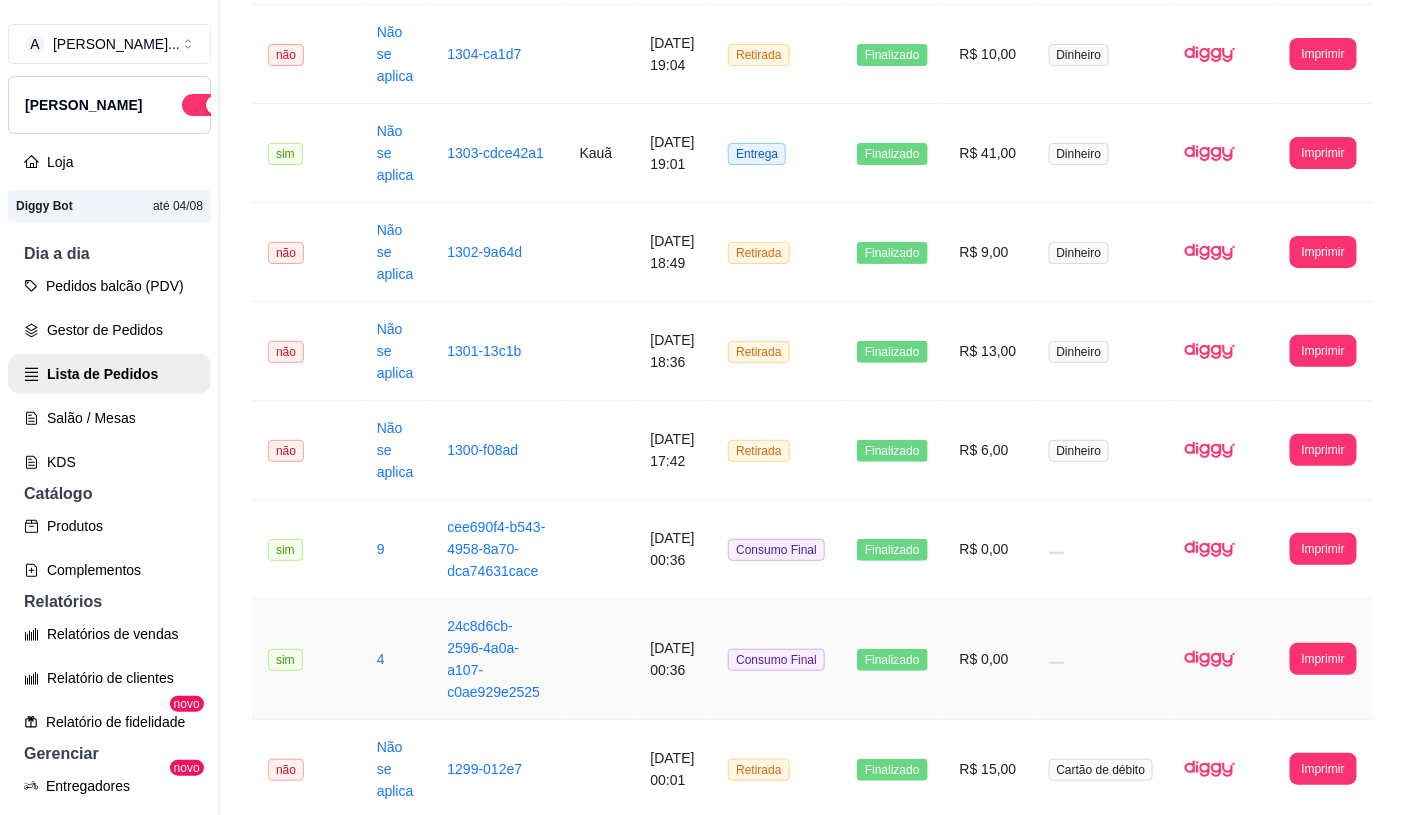 scroll, scrollTop: 76, scrollLeft: 0, axis: vertical 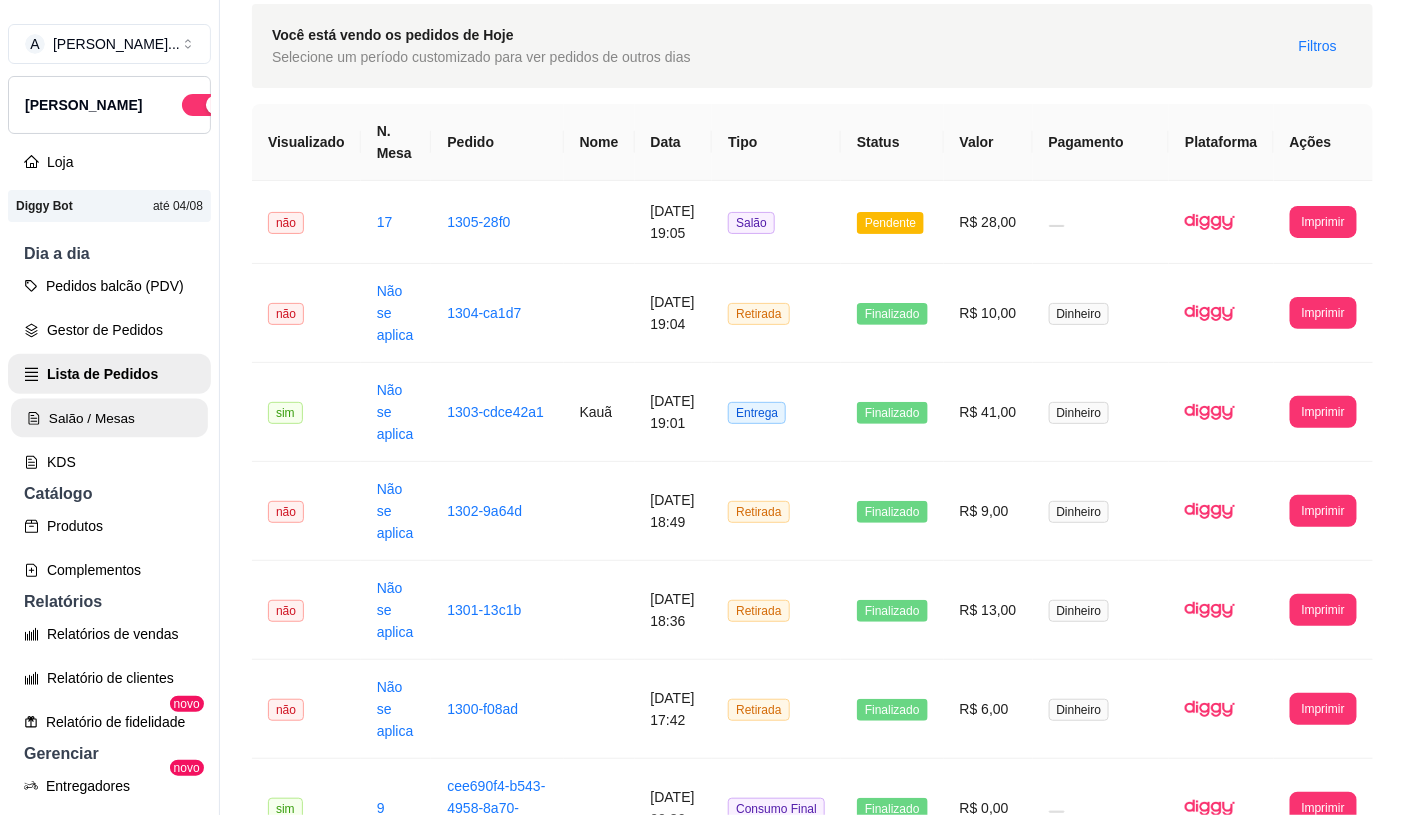 click on "Salão / Mesas" at bounding box center [109, 418] 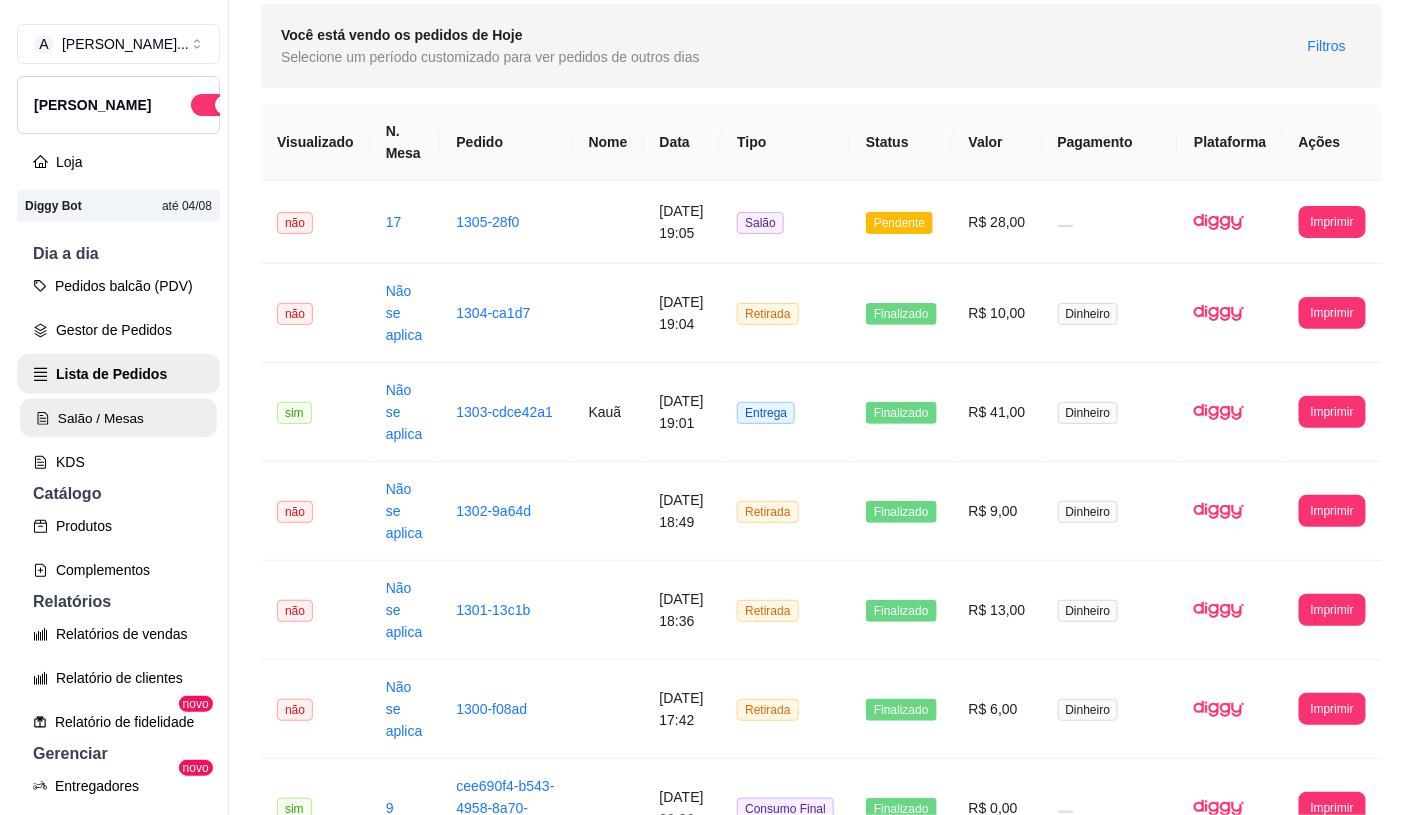 scroll, scrollTop: 0, scrollLeft: 0, axis: both 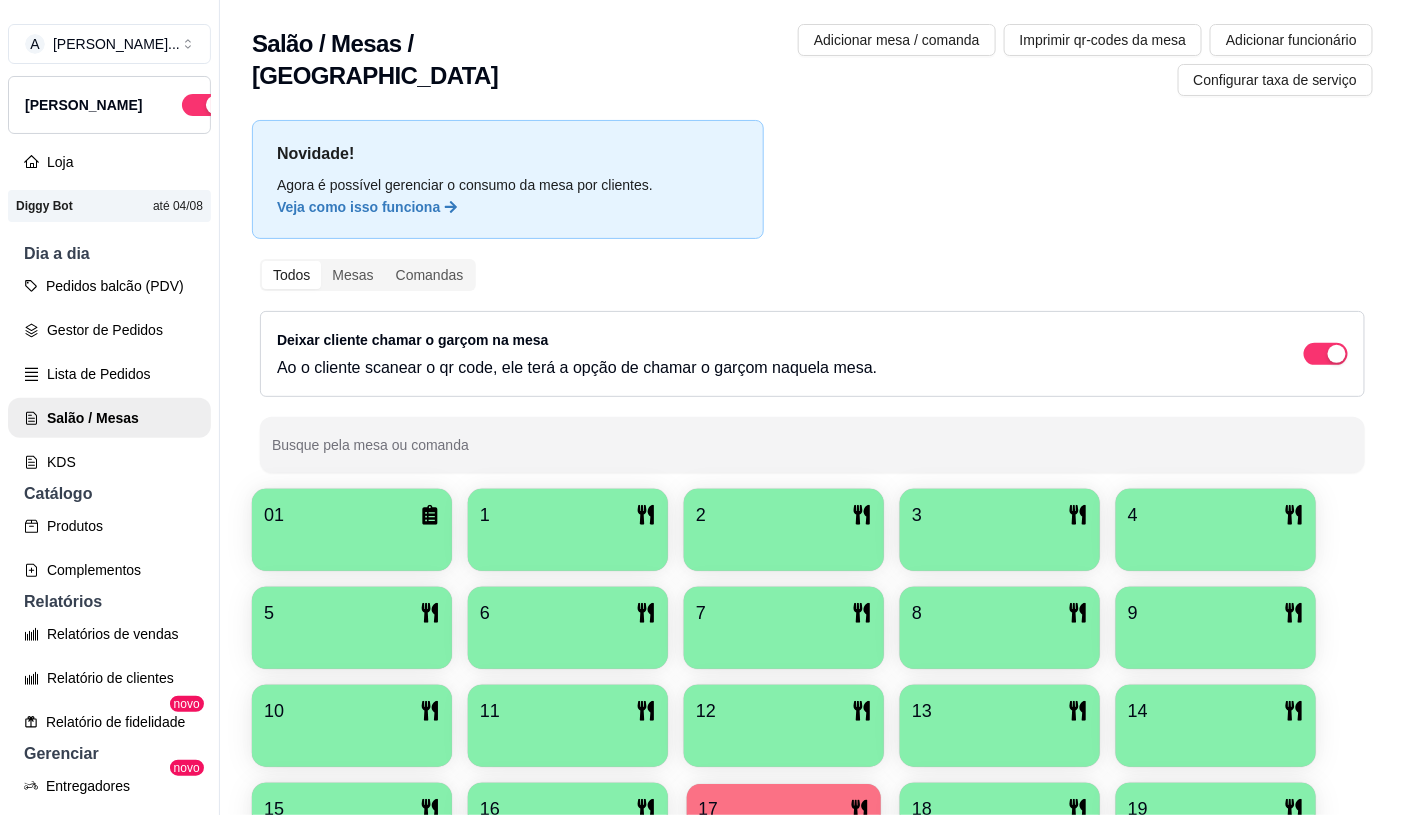 click on "17" at bounding box center [784, 809] 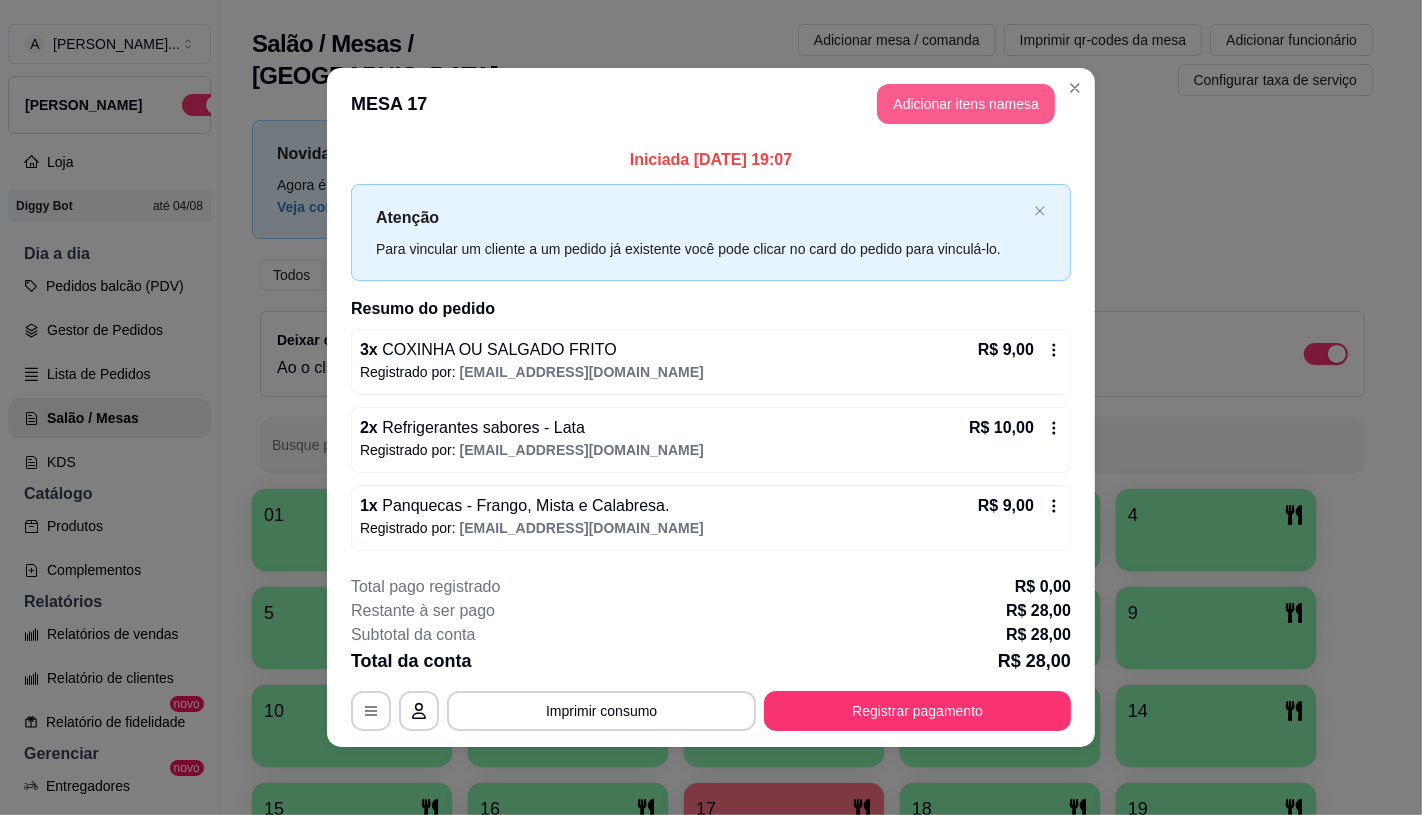 click on "Adicionar itens na  mesa" at bounding box center (966, 104) 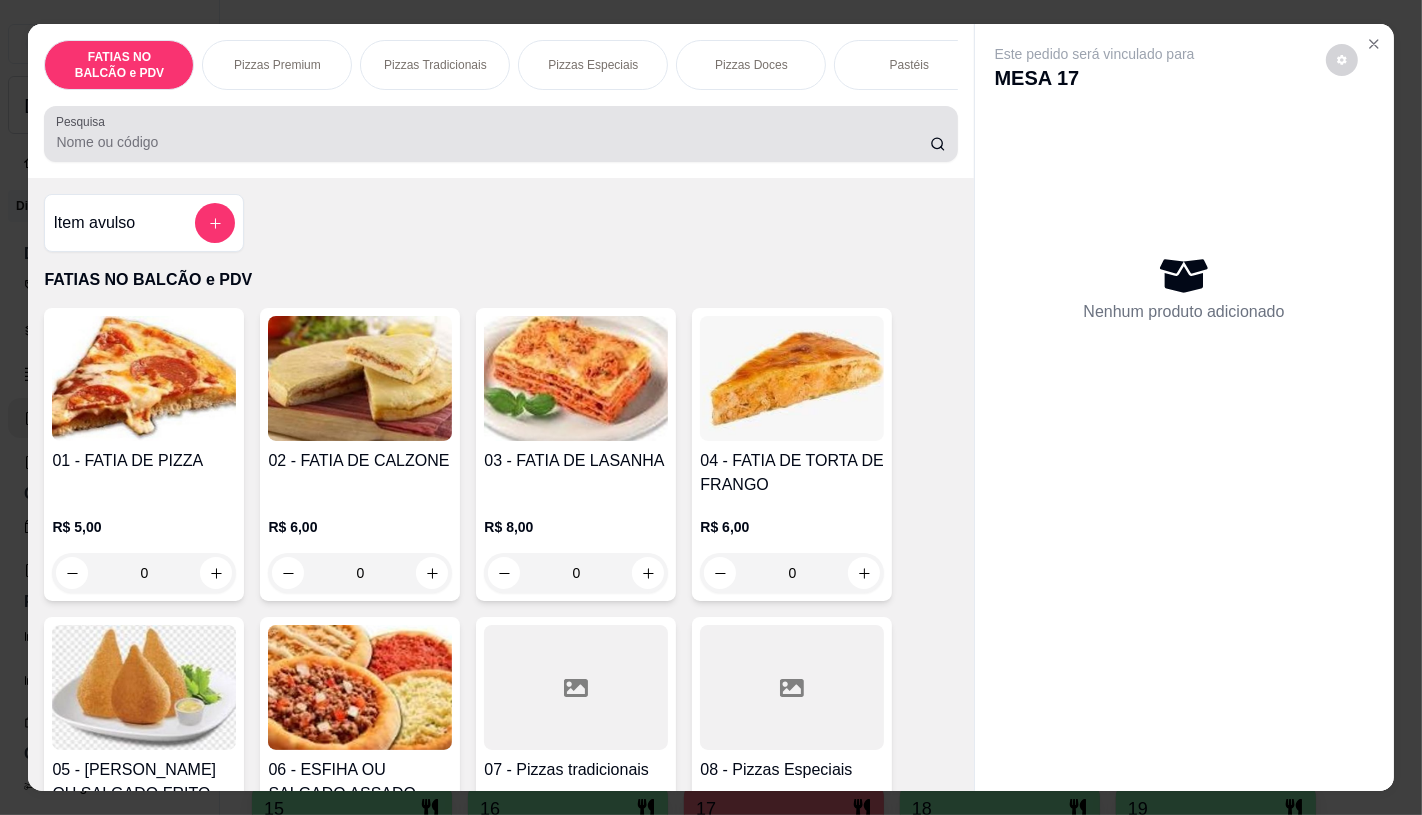 click on "Pesquisa" at bounding box center (500, 134) 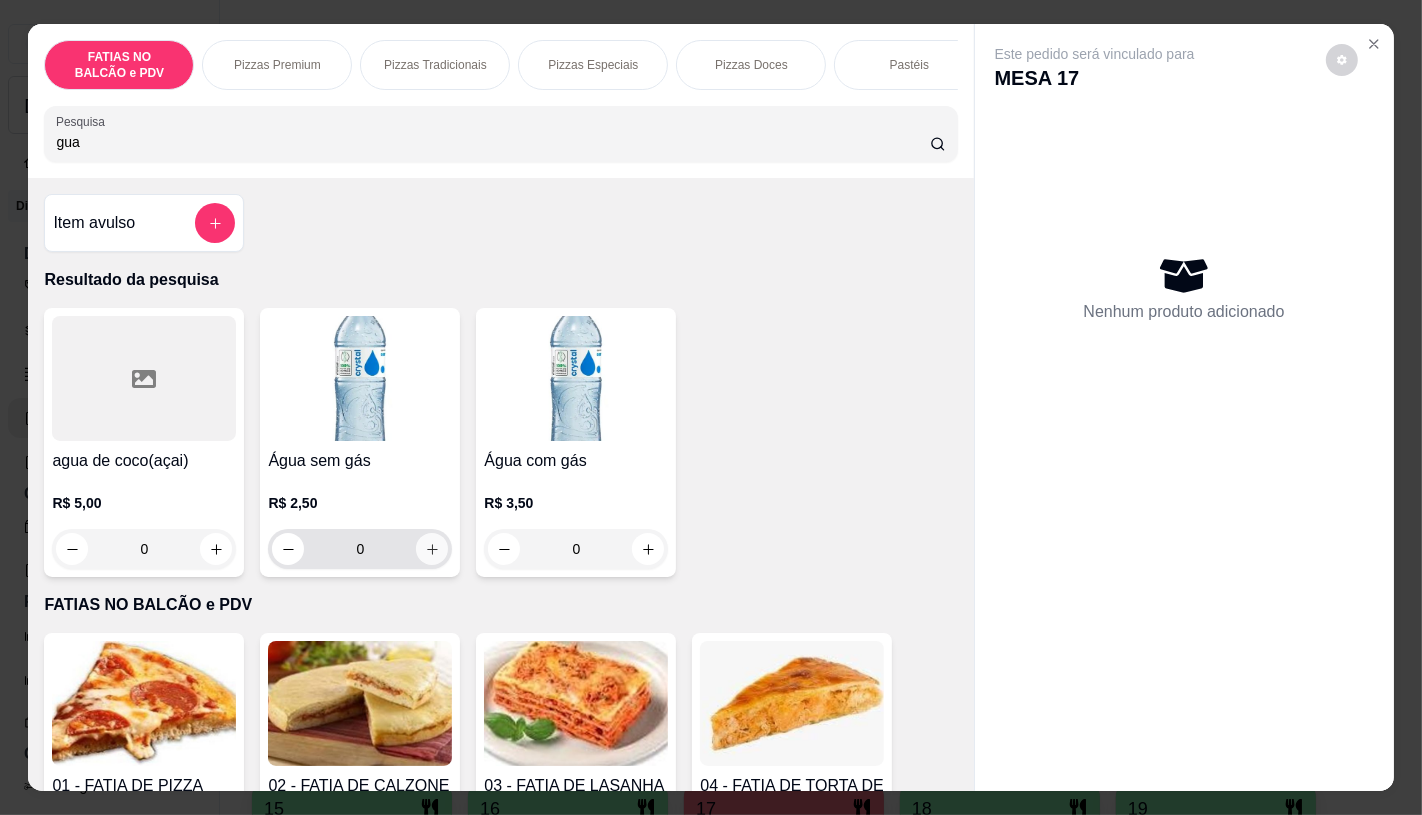 type on "gua" 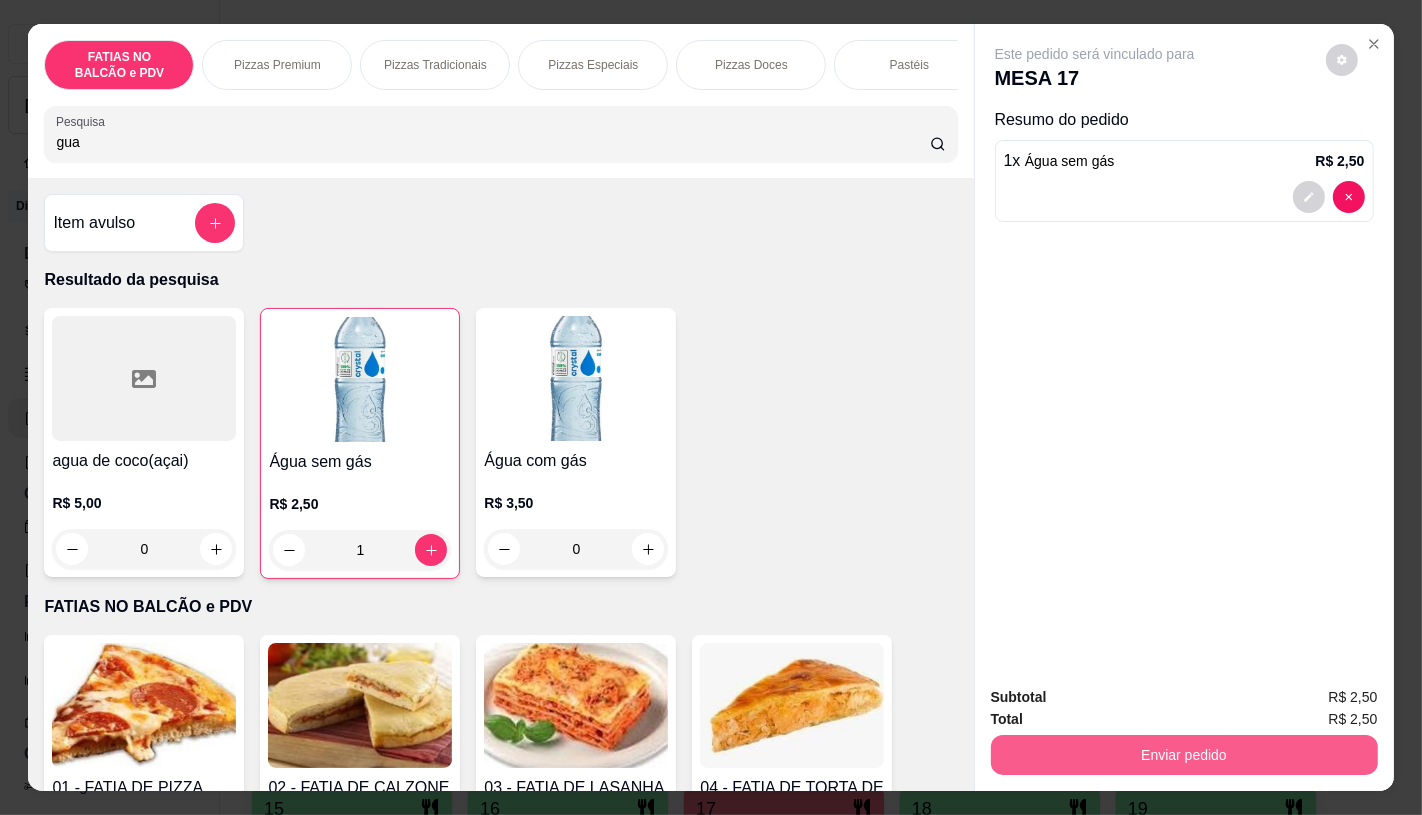click on "Enviar pedido" at bounding box center (1184, 755) 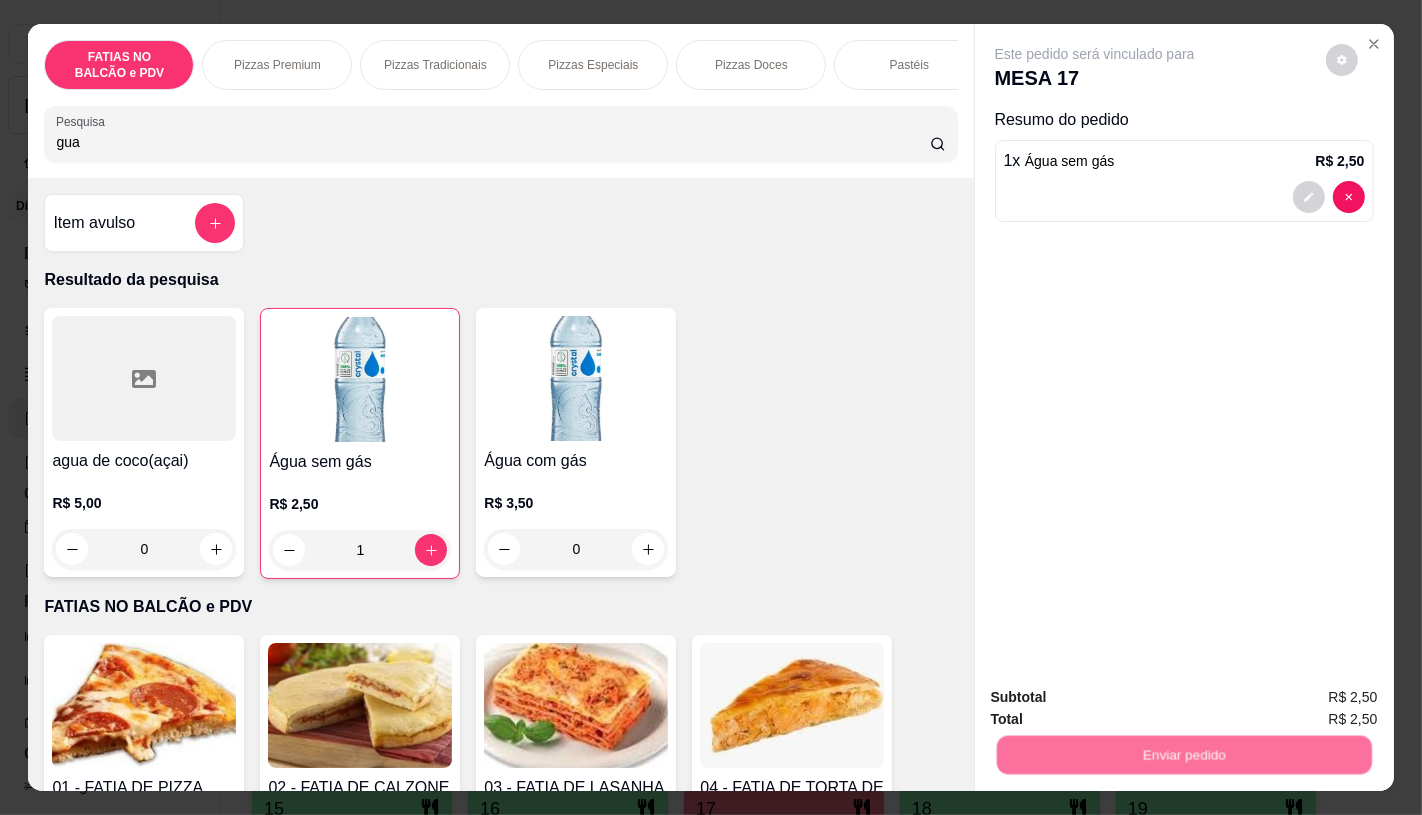 click on "Não registrar e enviar pedido" at bounding box center [1117, 697] 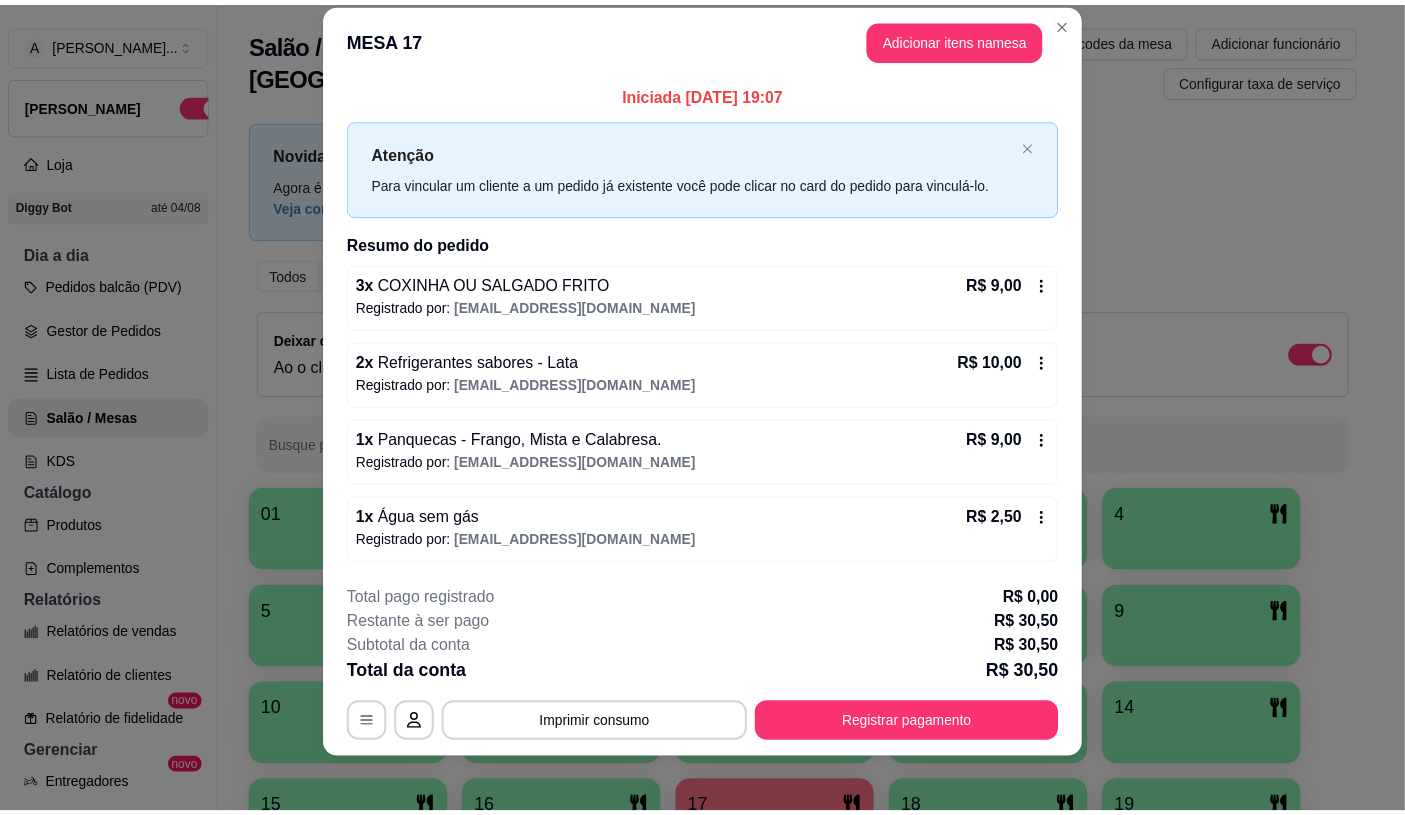 scroll, scrollTop: 35, scrollLeft: 0, axis: vertical 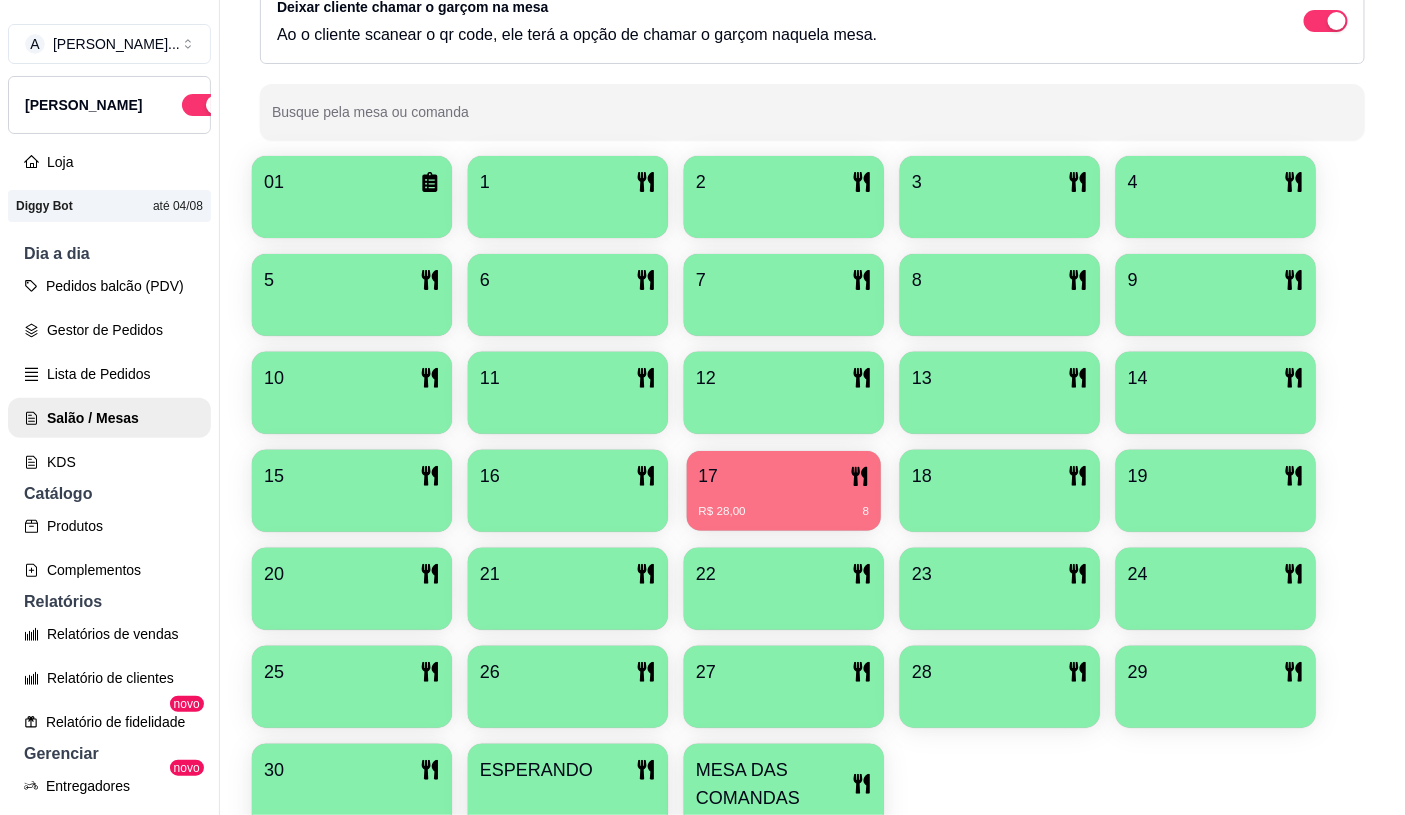 click on "R$ 28,00 8" at bounding box center [784, 504] 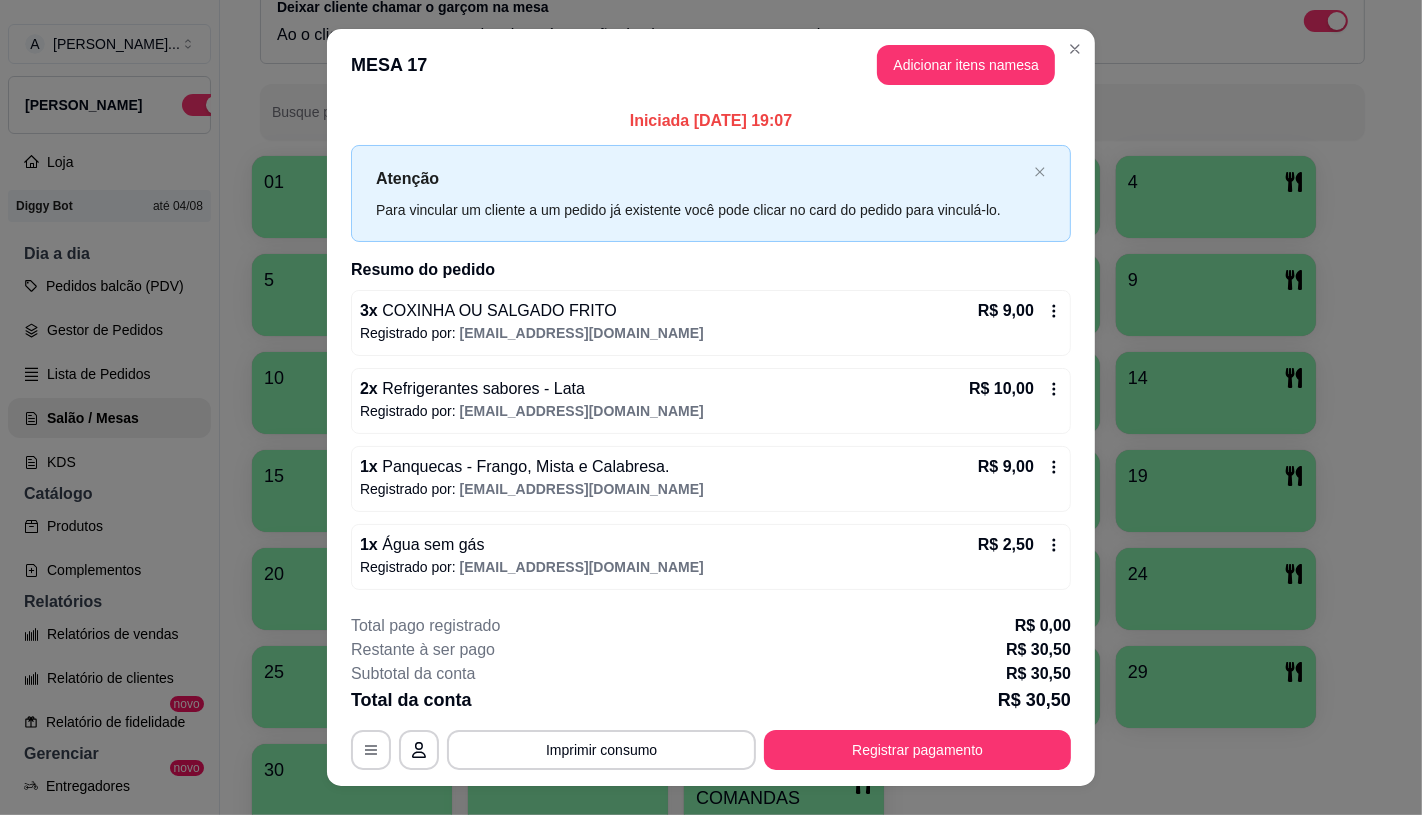 click on "**********" at bounding box center (711, 692) 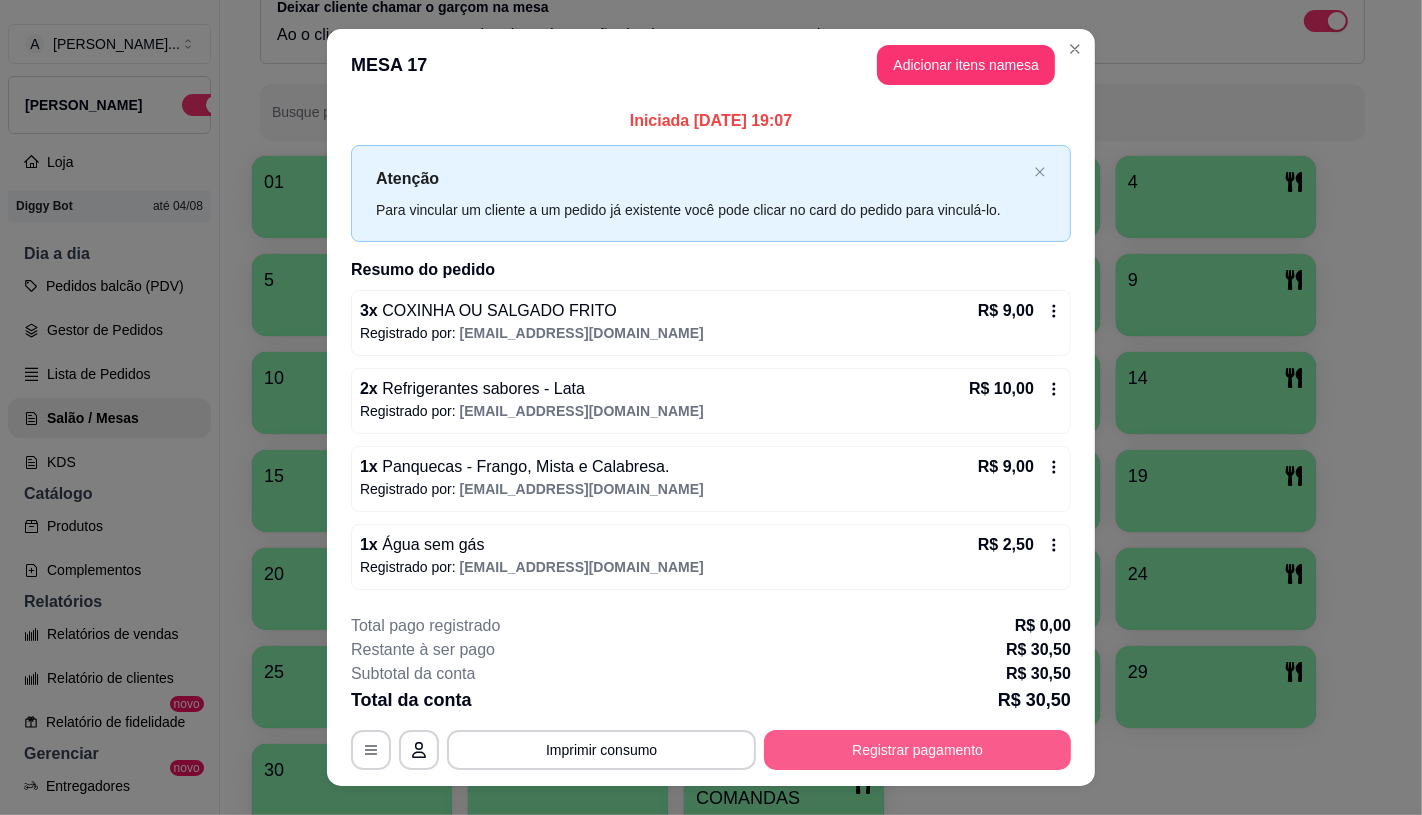 click on "Registrar pagamento" at bounding box center (917, 750) 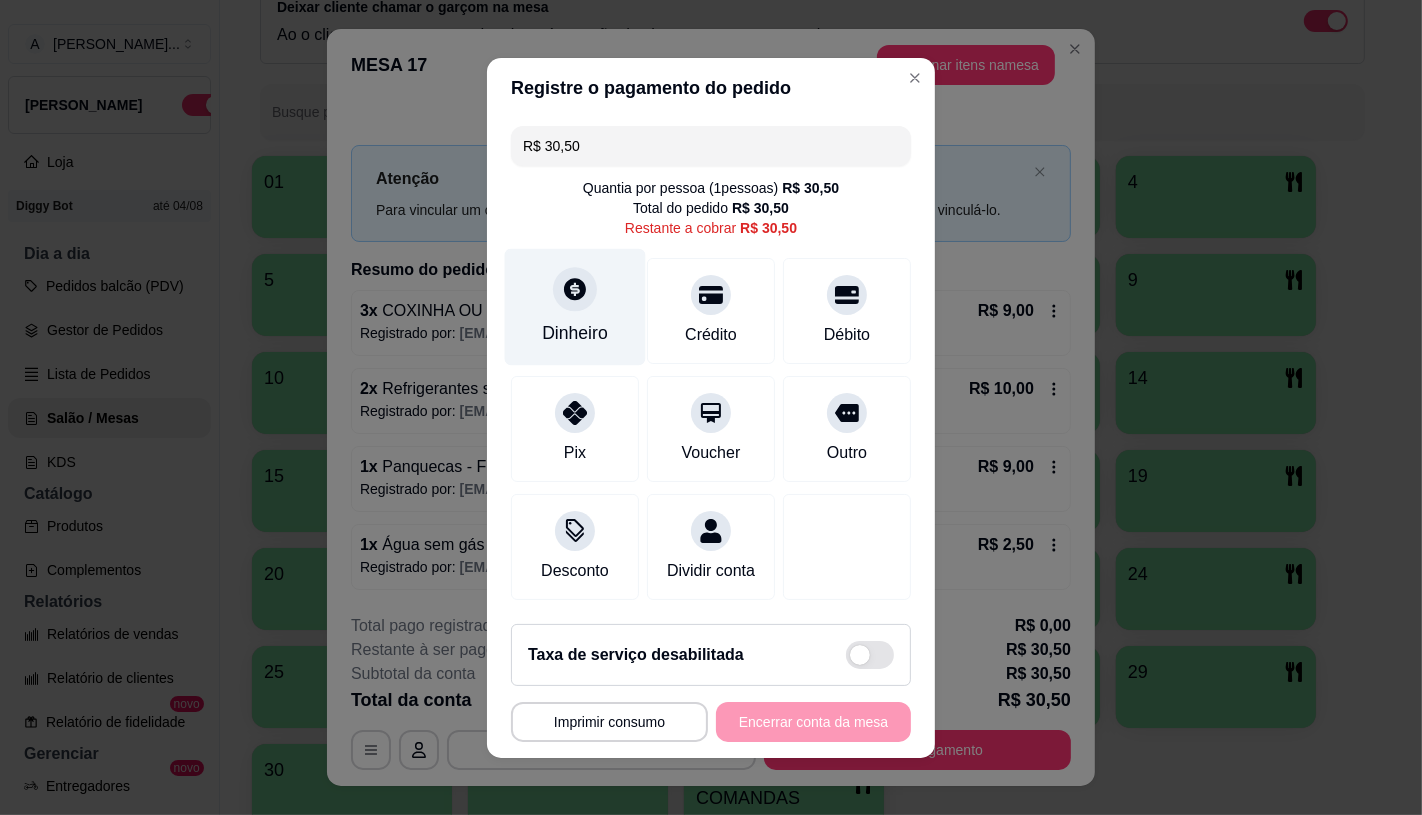 click on "Dinheiro" at bounding box center [575, 306] 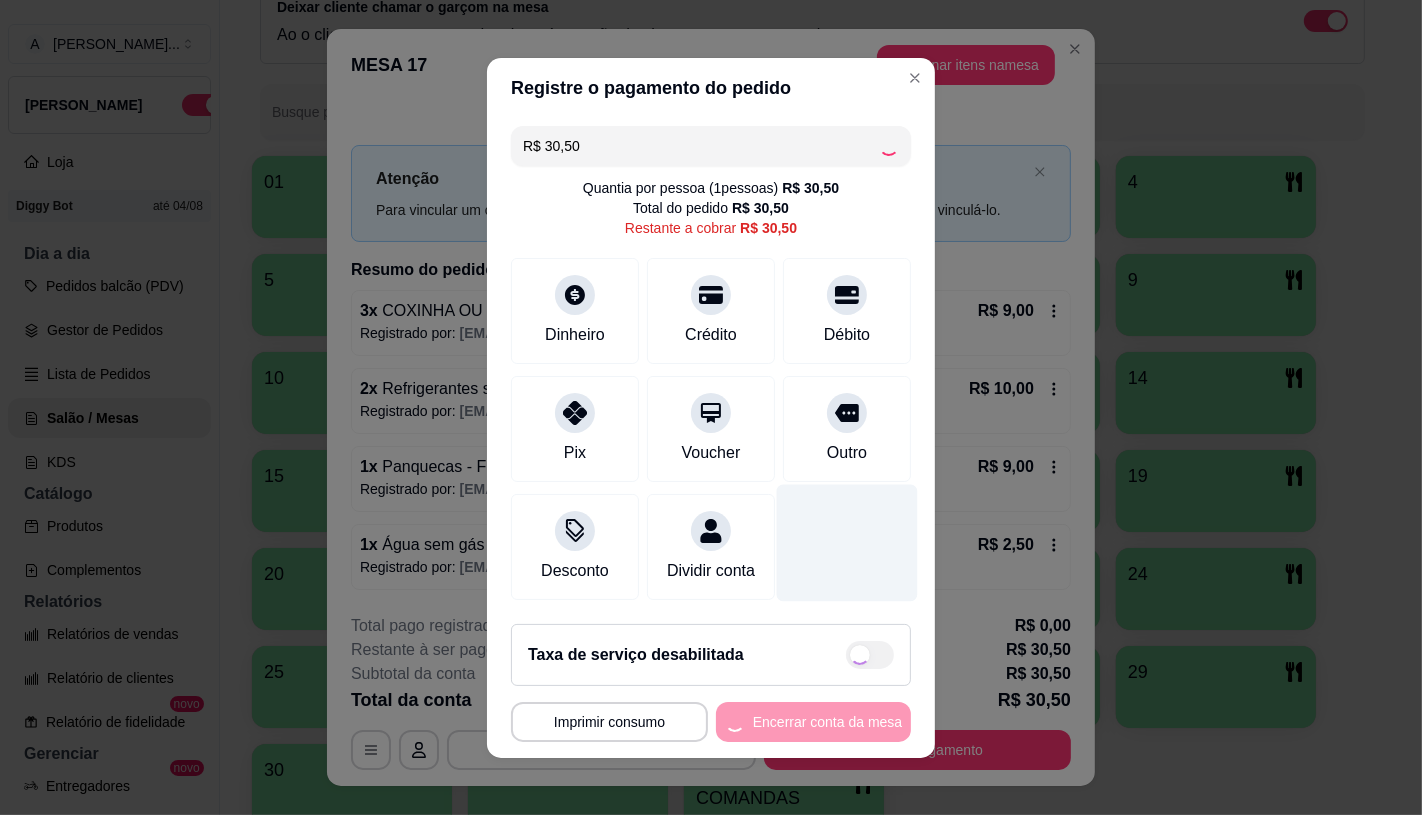 type on "R$ 0,00" 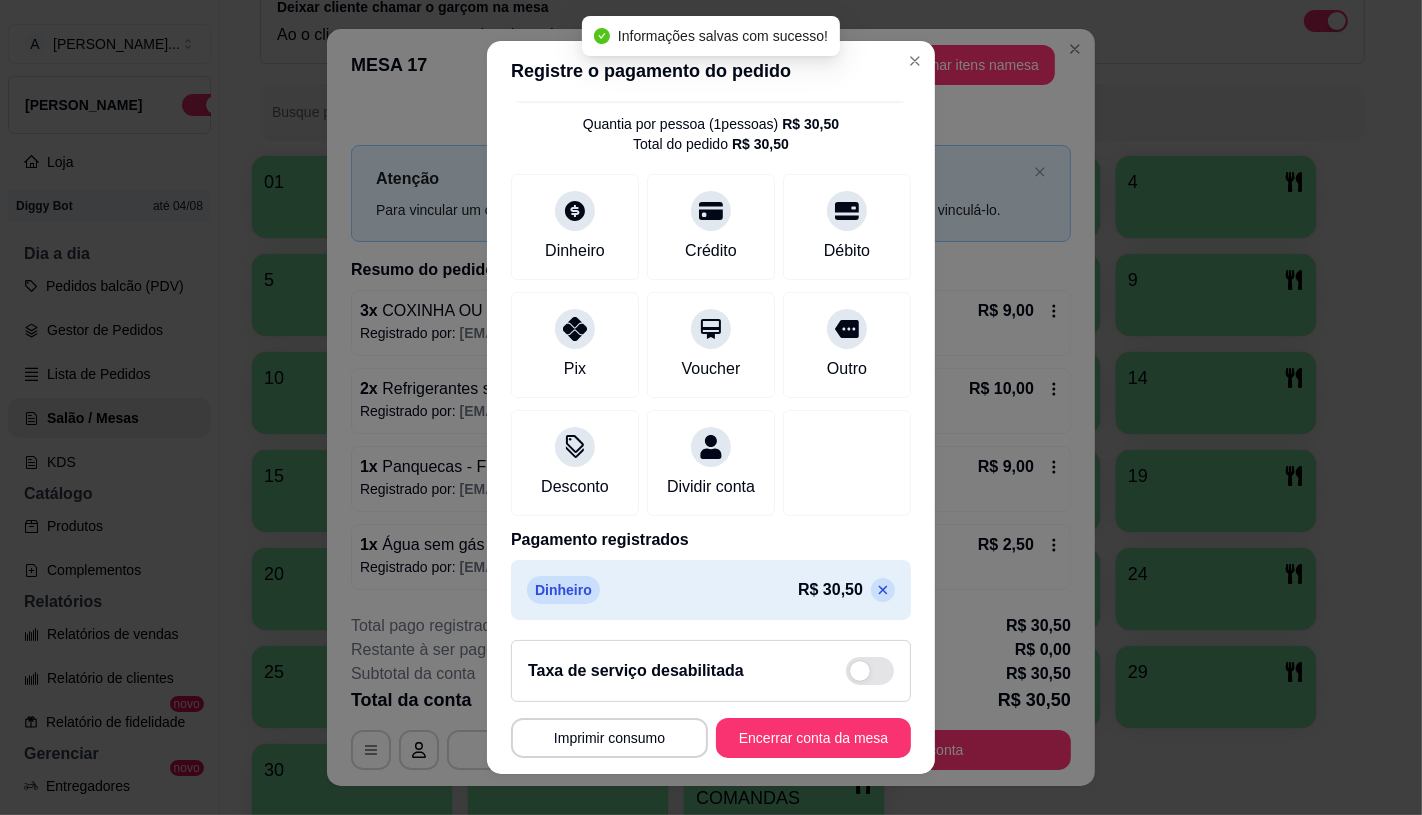scroll, scrollTop: 74, scrollLeft: 0, axis: vertical 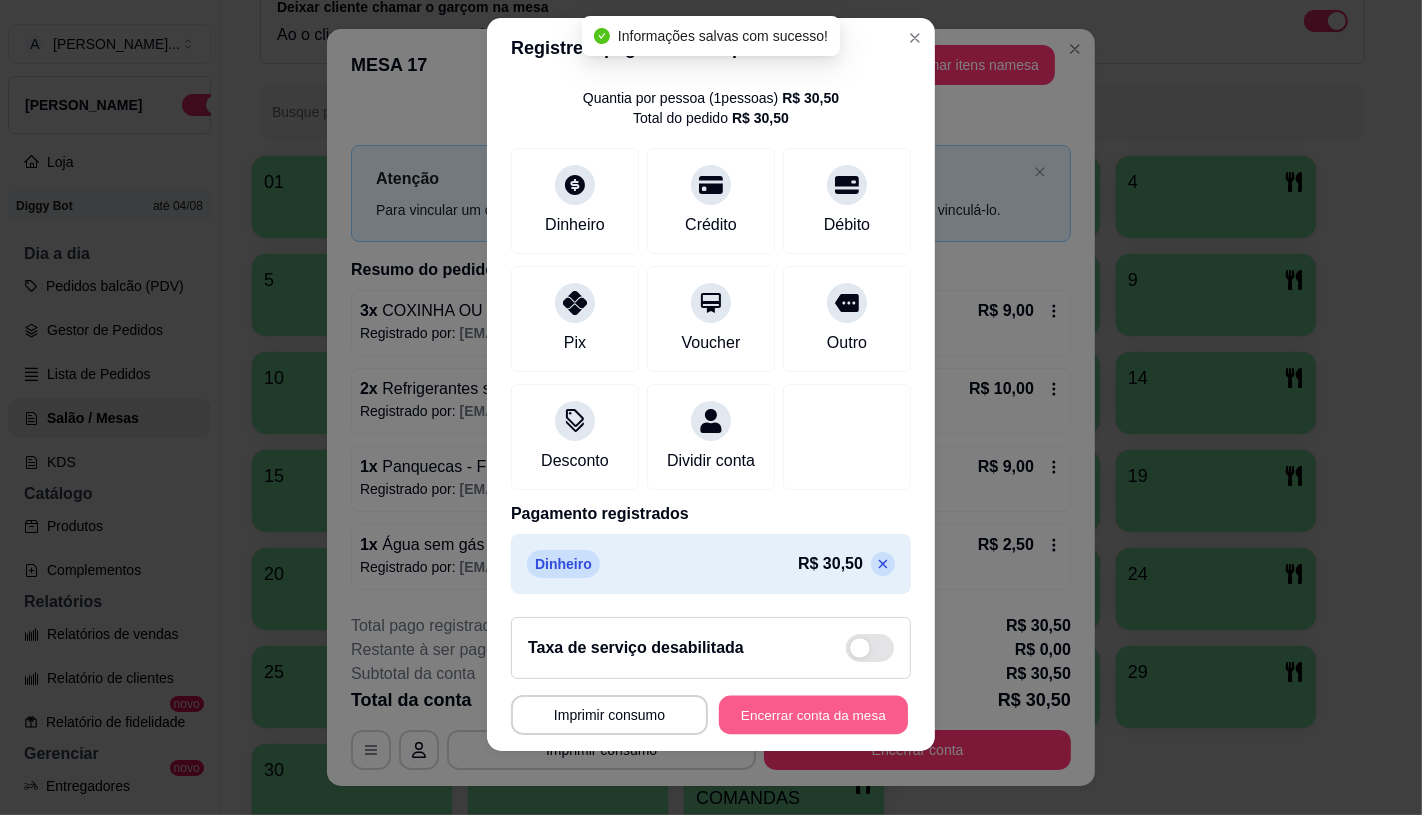 click on "Encerrar conta da mesa" at bounding box center [813, 715] 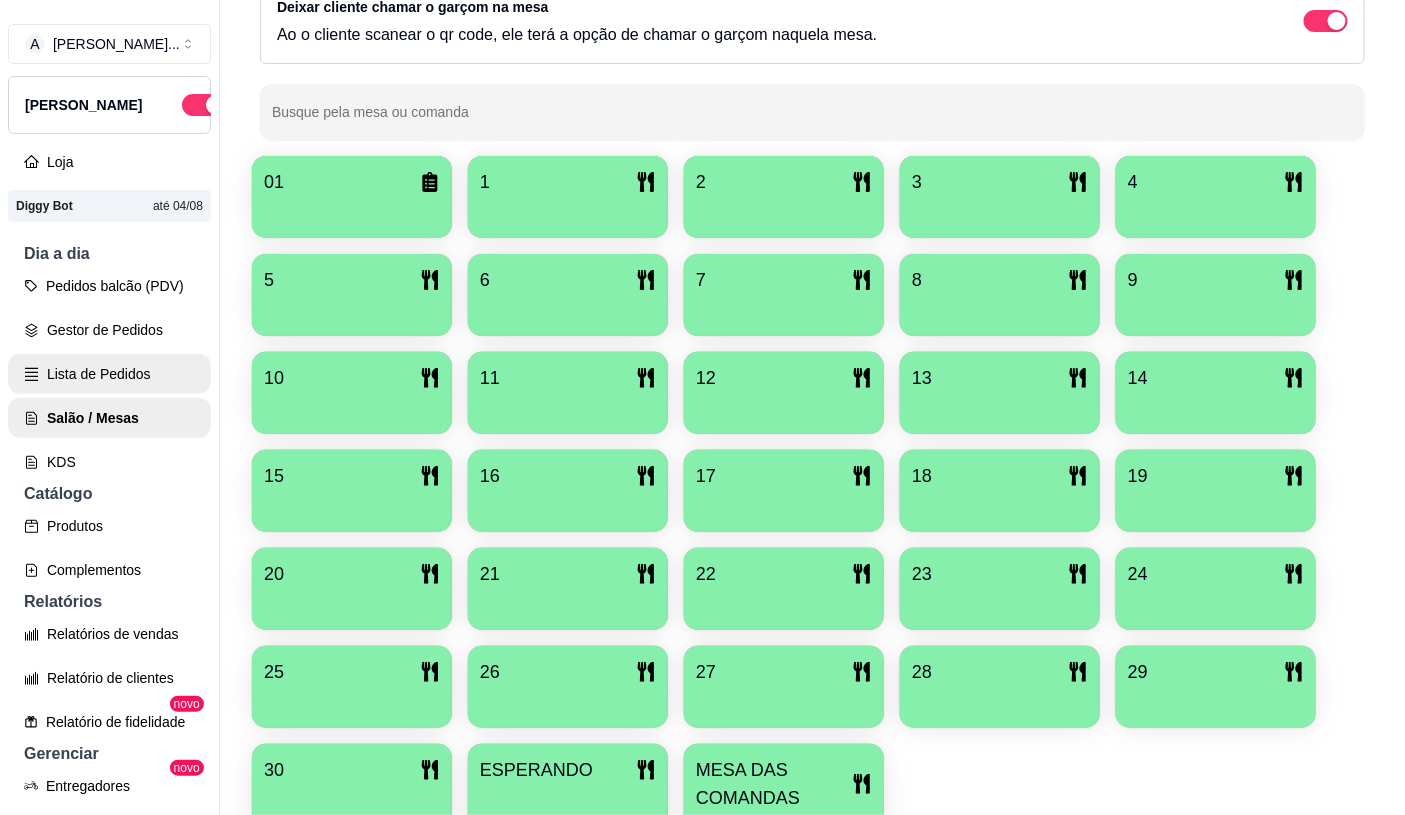 click on "Lista de Pedidos" at bounding box center [109, 374] 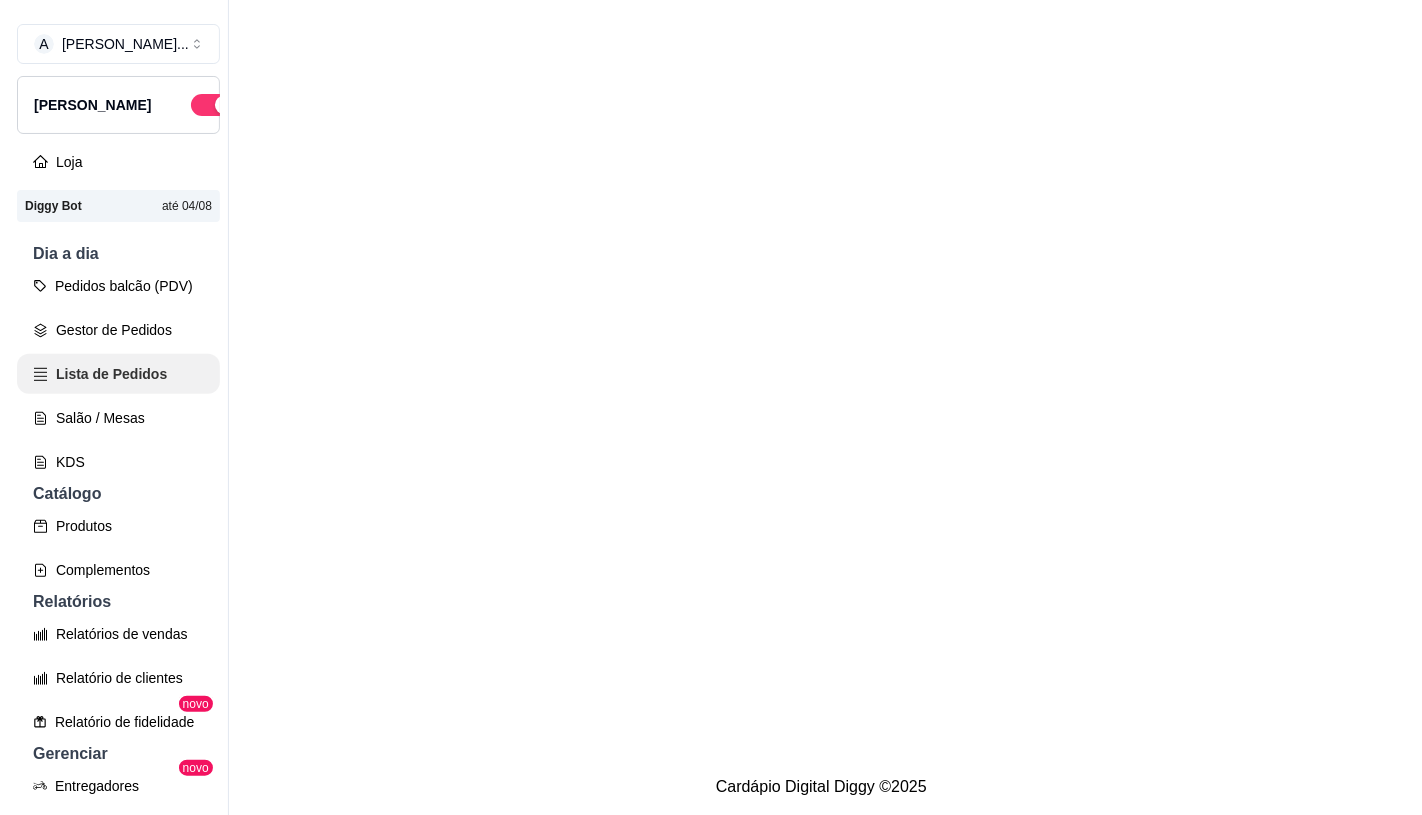 scroll, scrollTop: 0, scrollLeft: 0, axis: both 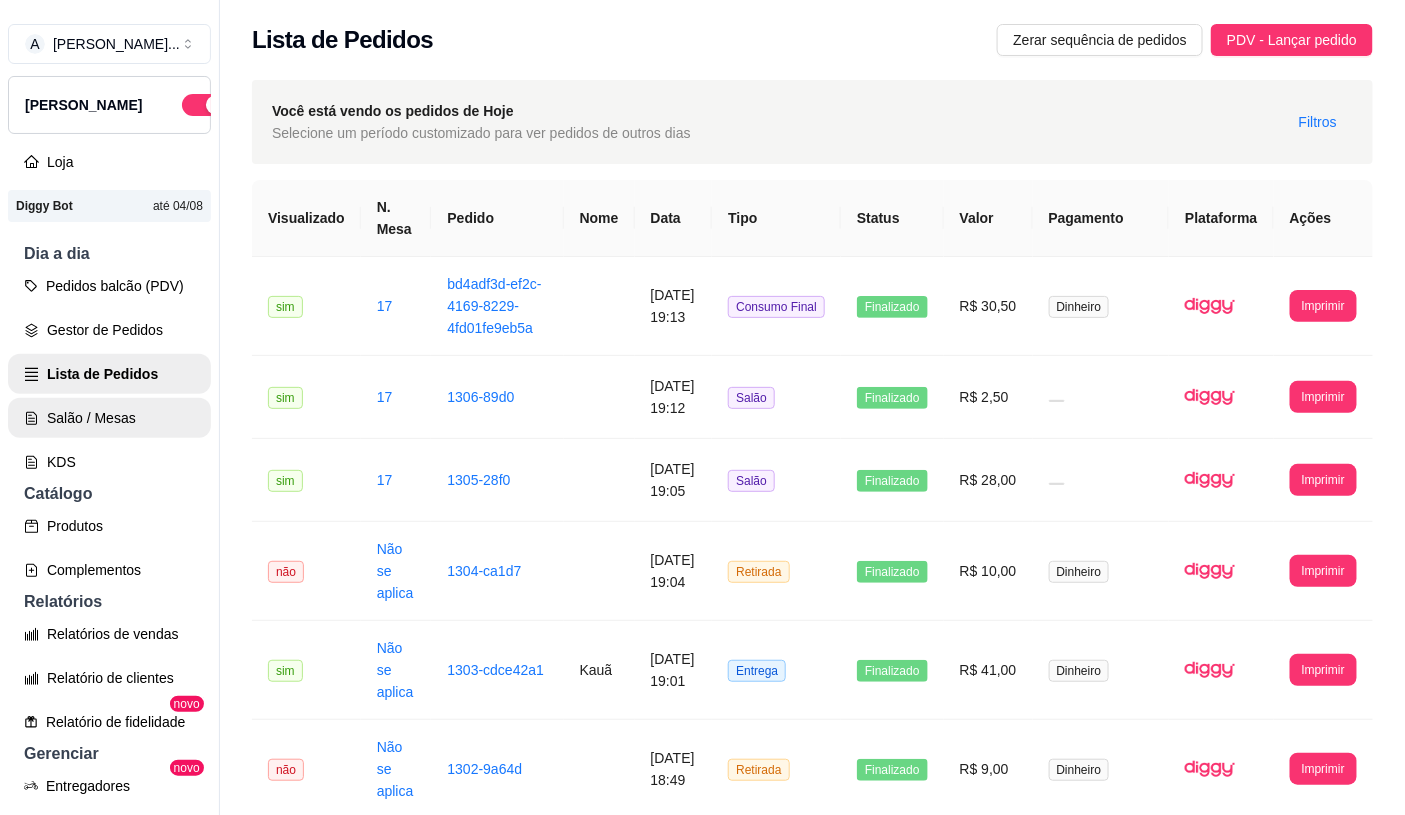 click on "Salão / Mesas" at bounding box center (109, 418) 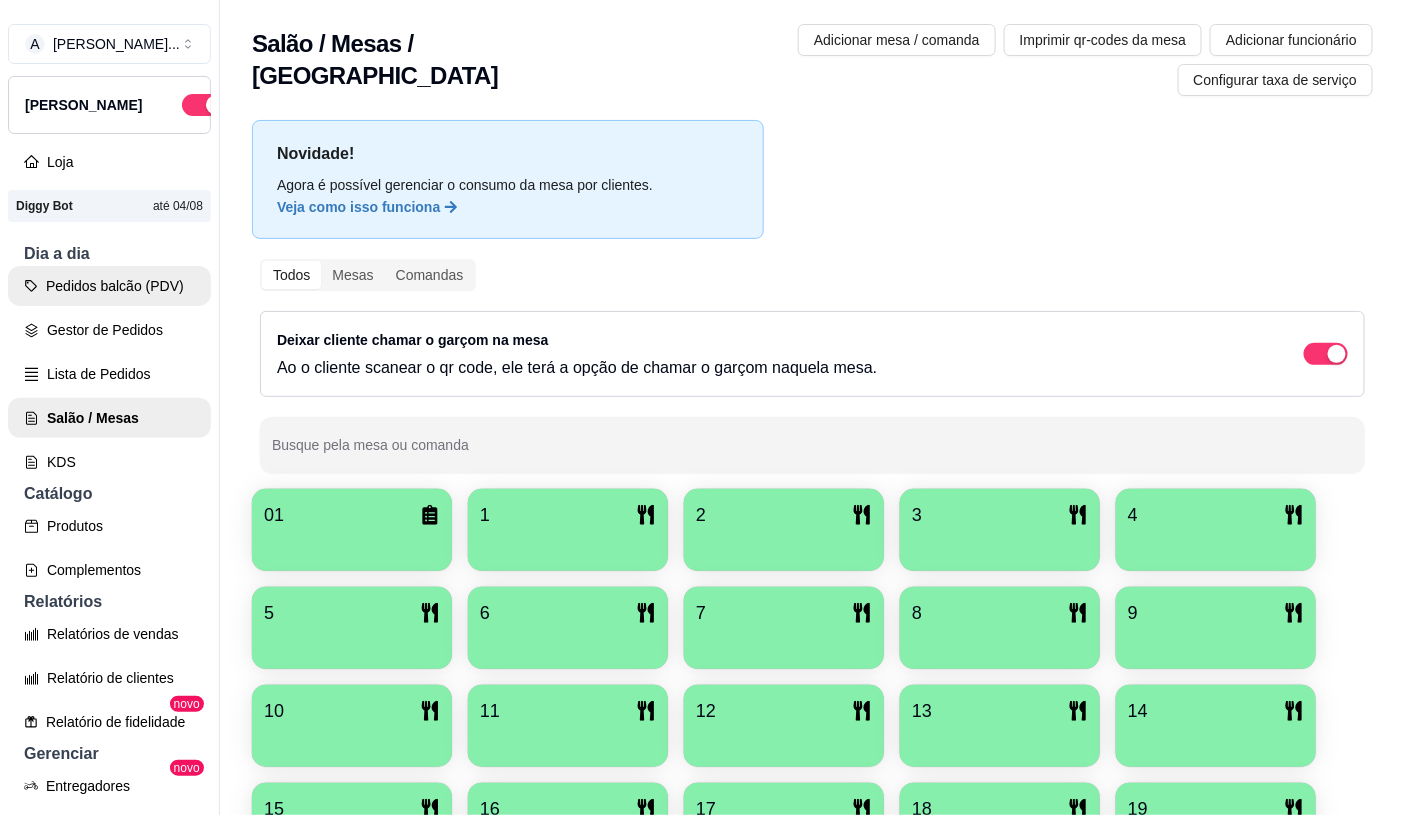 click on "Pedidos balcão (PDV)" at bounding box center [109, 286] 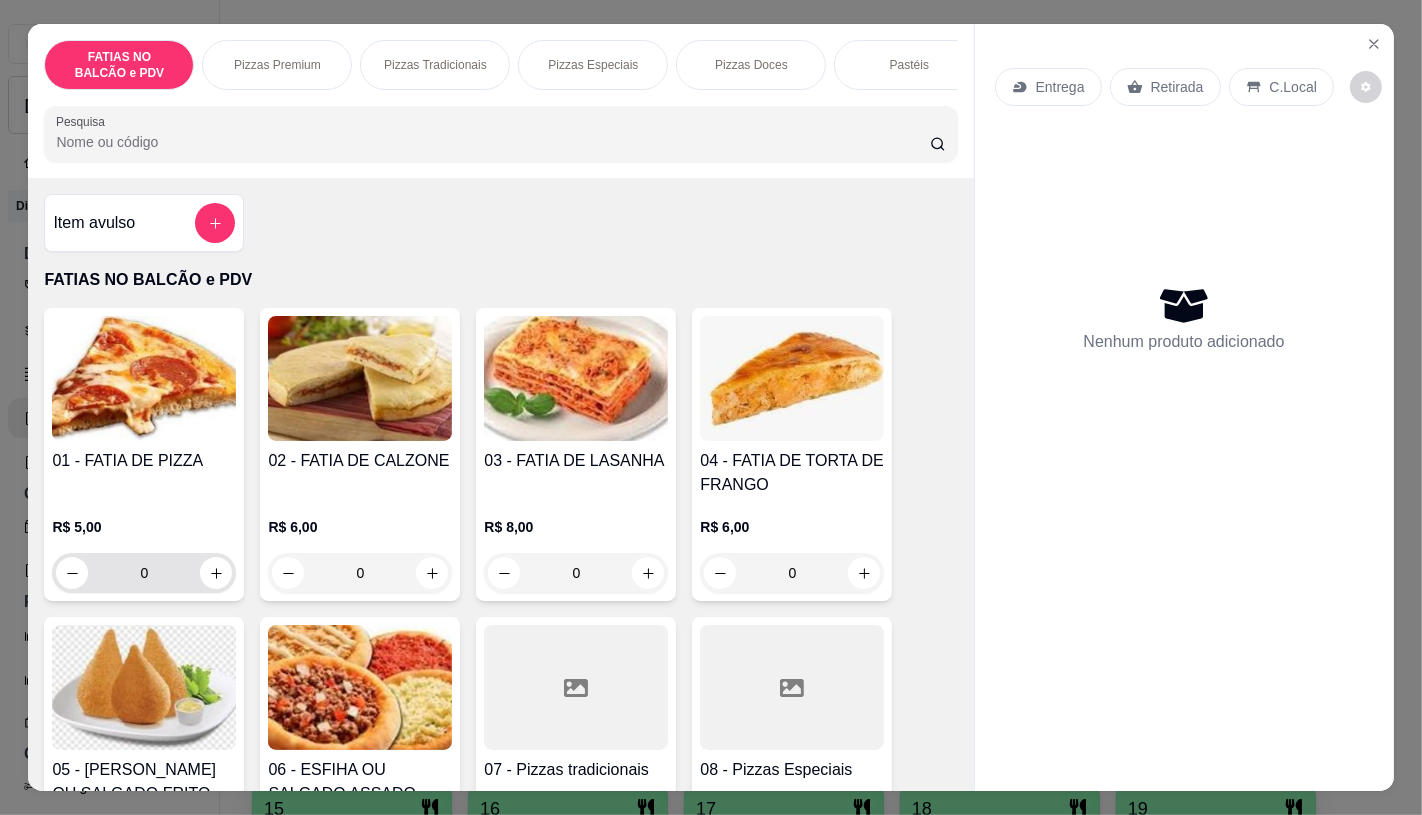 click on "0" at bounding box center [144, 573] 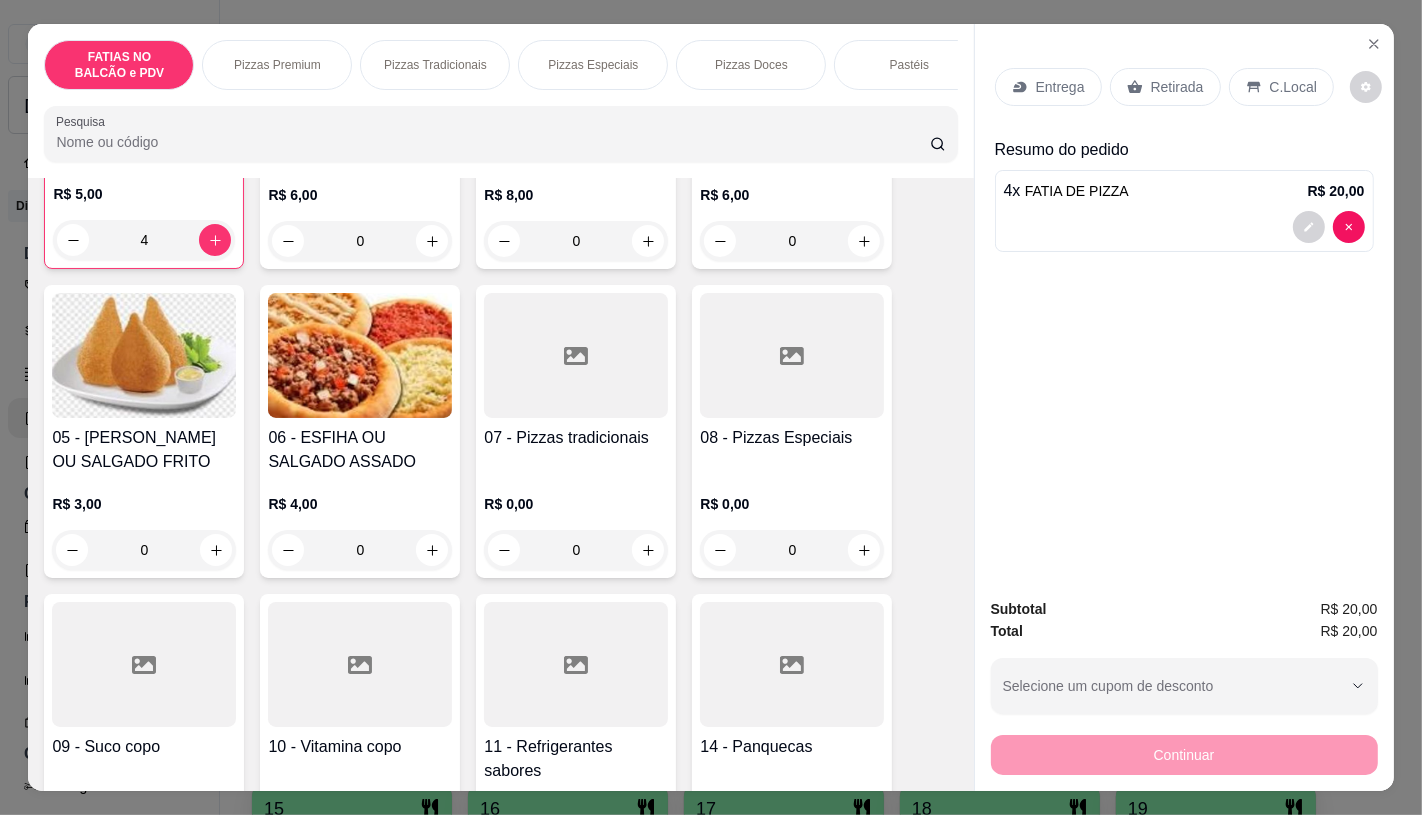 scroll, scrollTop: 333, scrollLeft: 0, axis: vertical 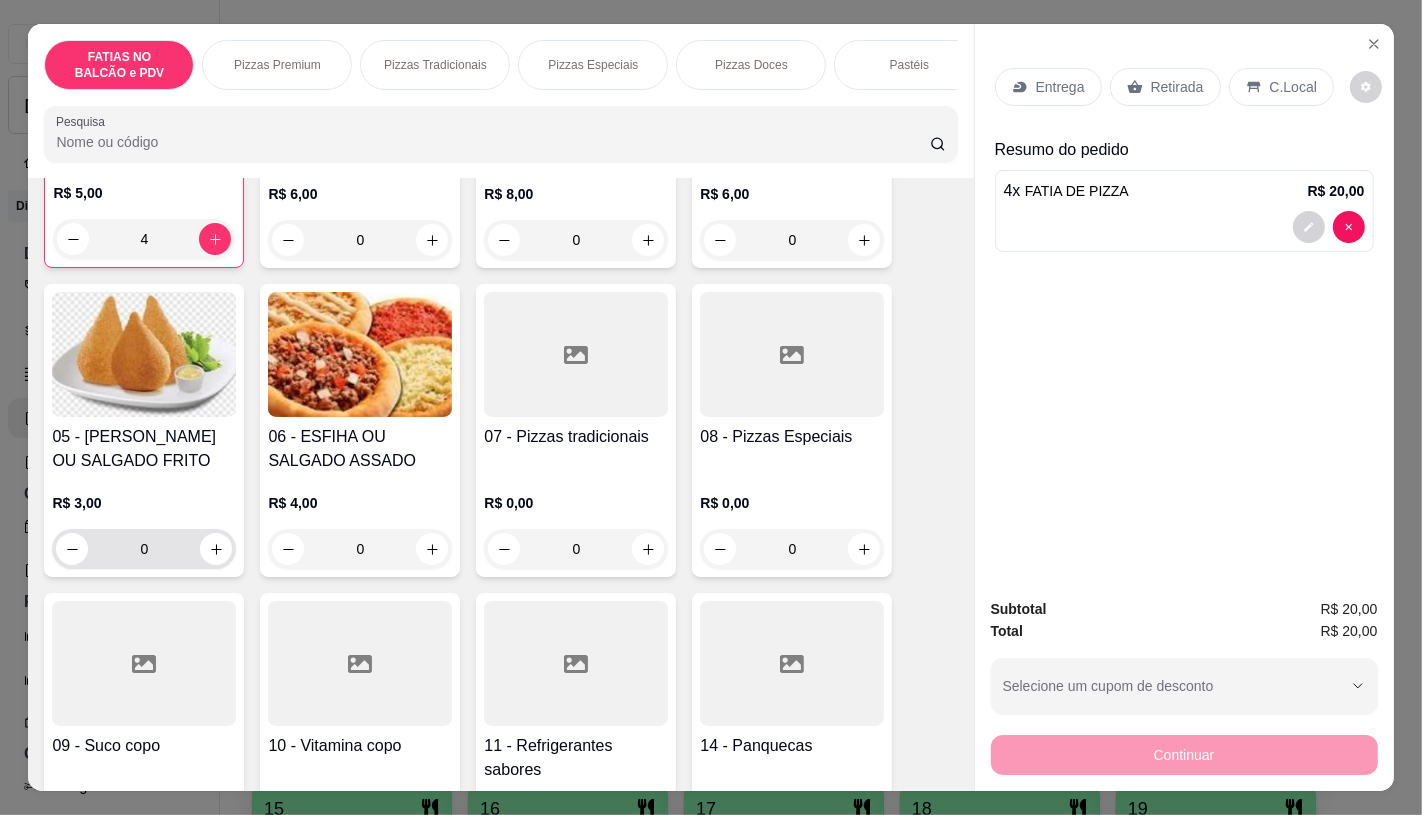 type on "4" 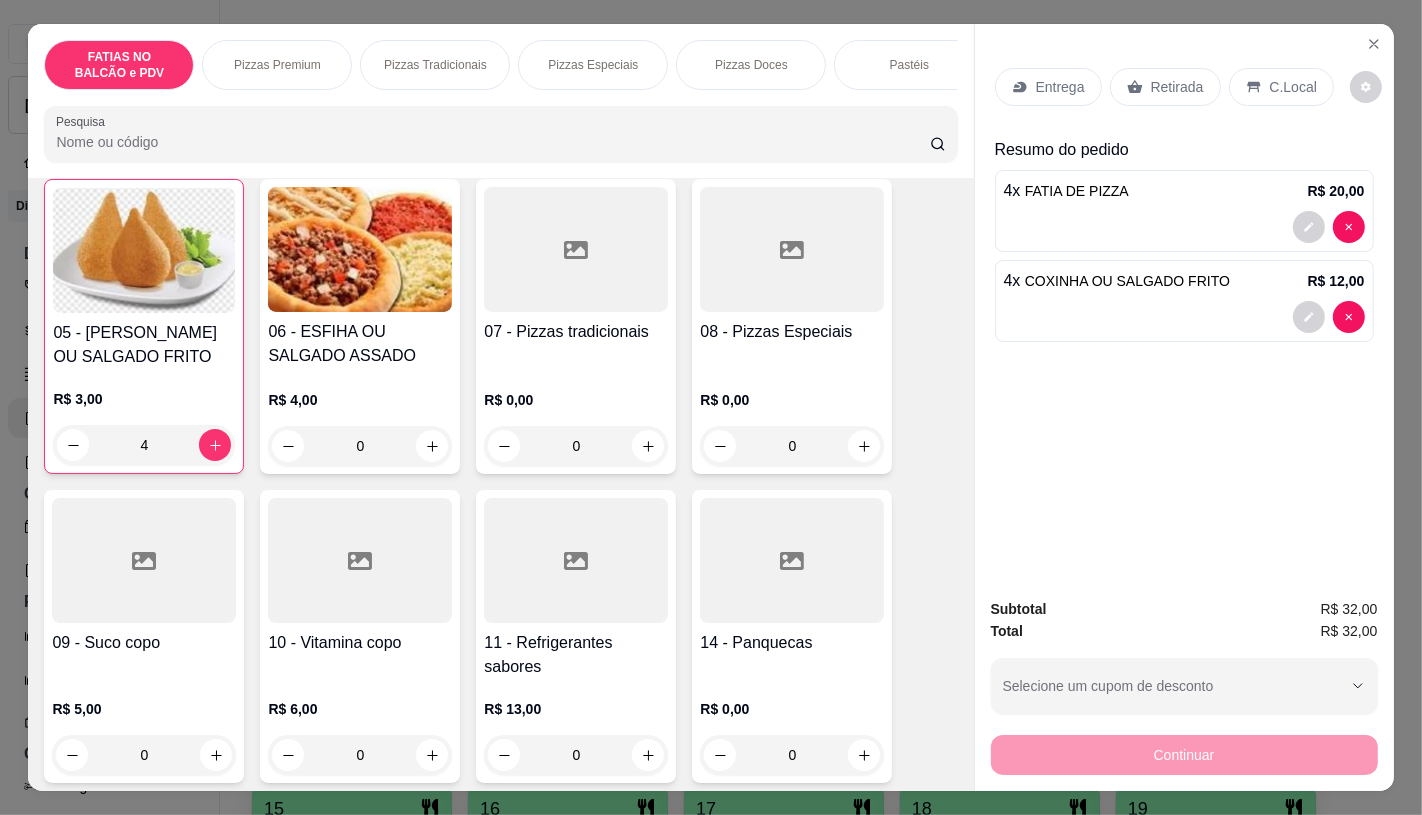 scroll, scrollTop: 444, scrollLeft: 0, axis: vertical 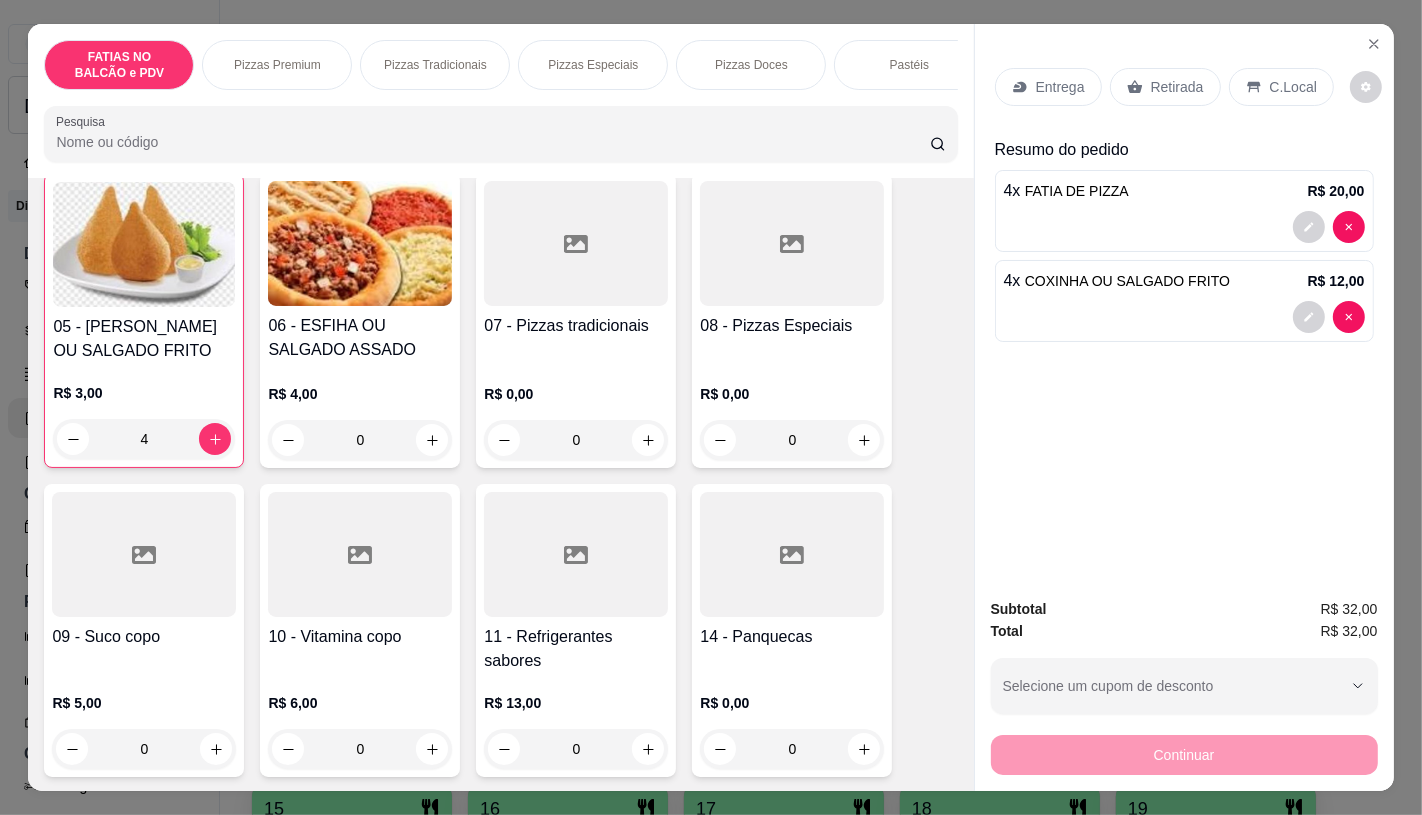 type on "4" 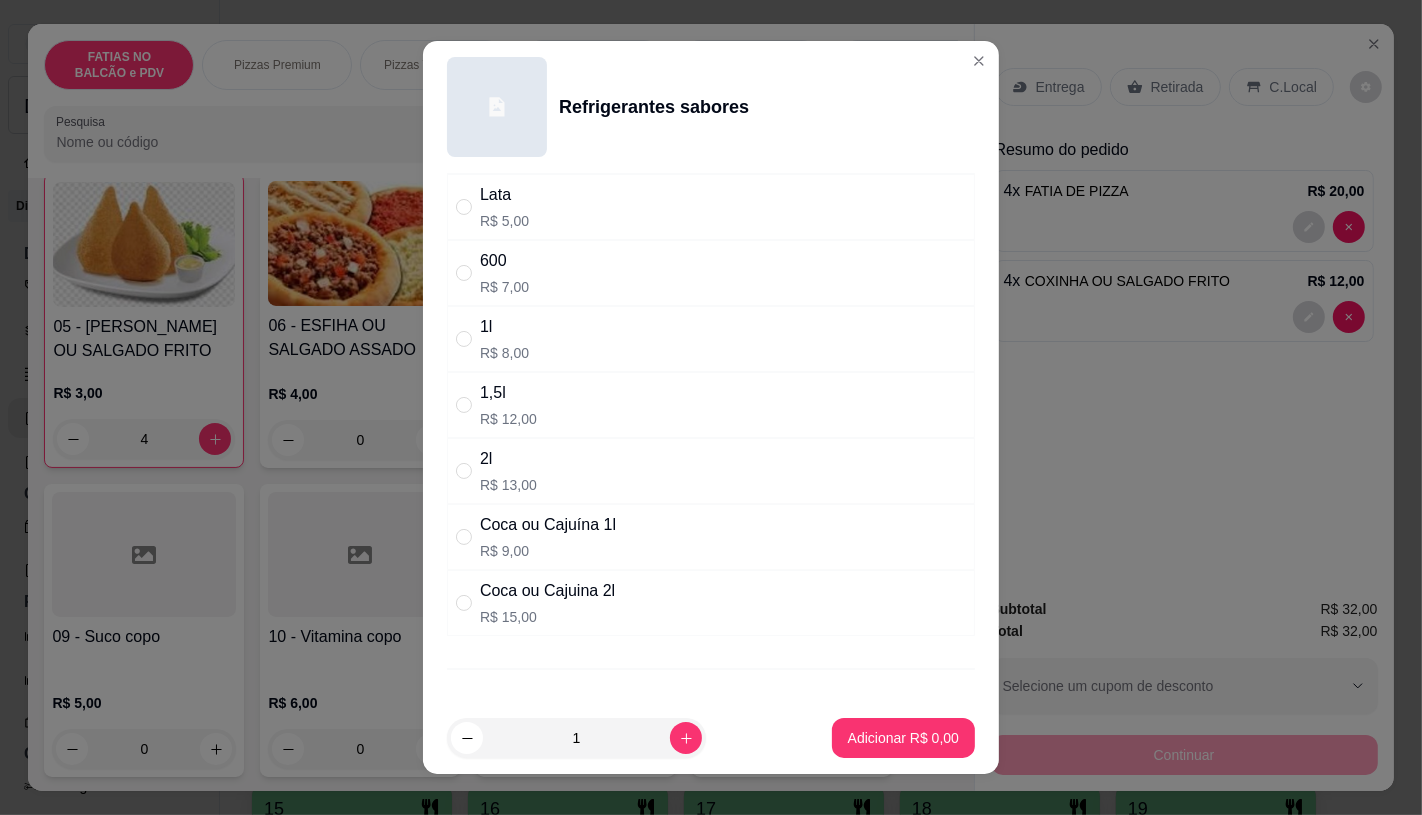 scroll, scrollTop: 201, scrollLeft: 0, axis: vertical 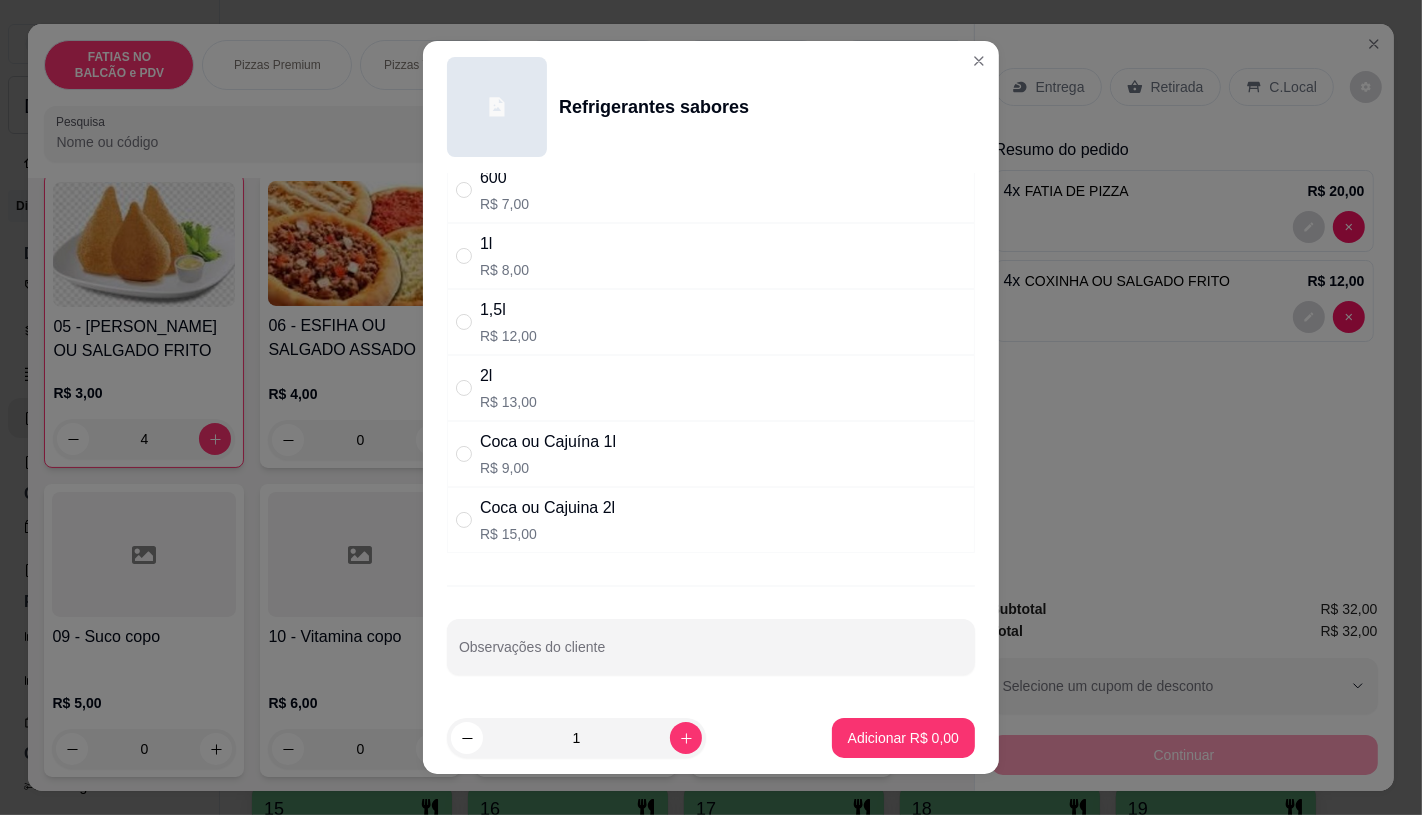 click on "Coca ou Cajuina 2l" at bounding box center (547, 508) 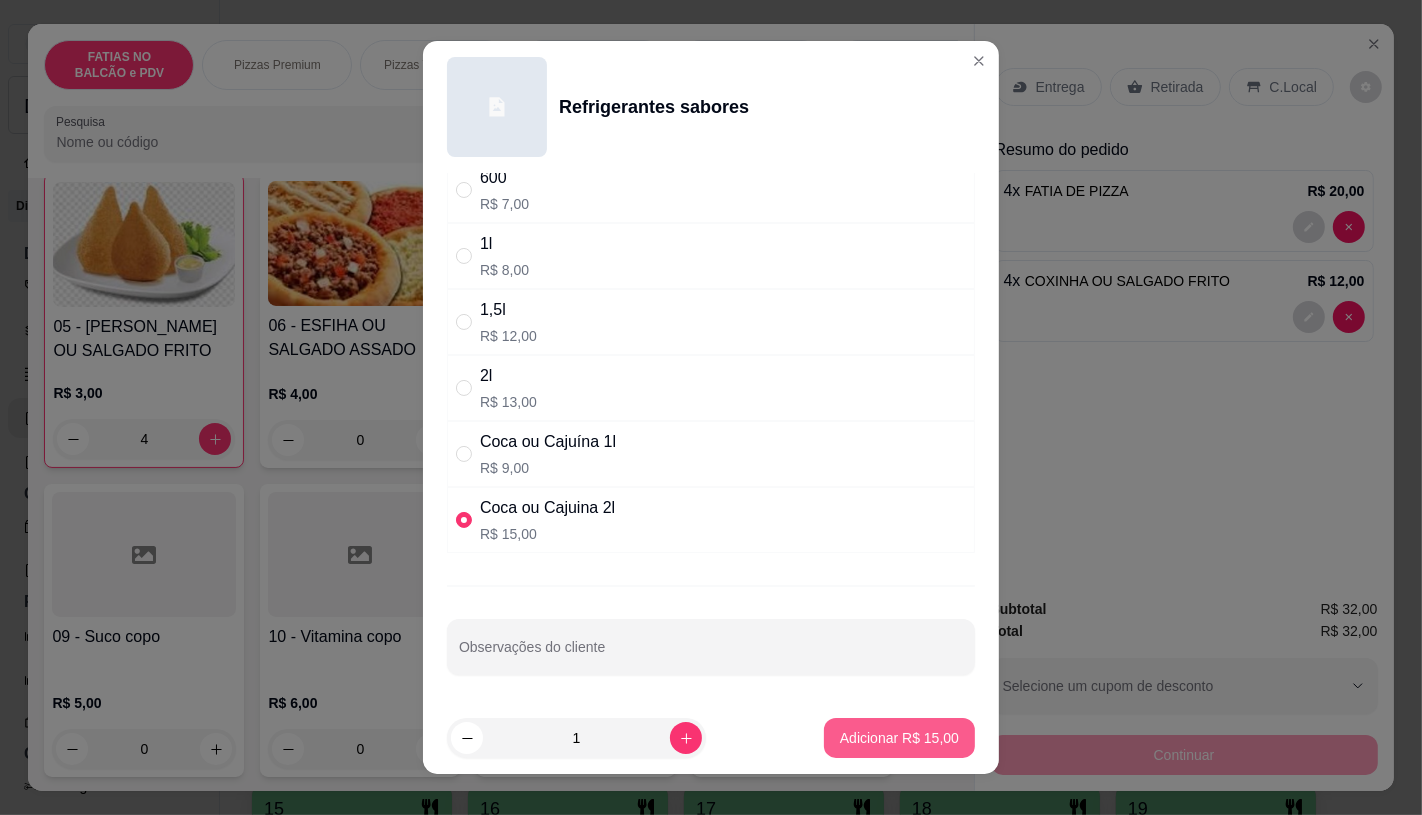 click on "Adicionar   R$ 15,00" at bounding box center (899, 738) 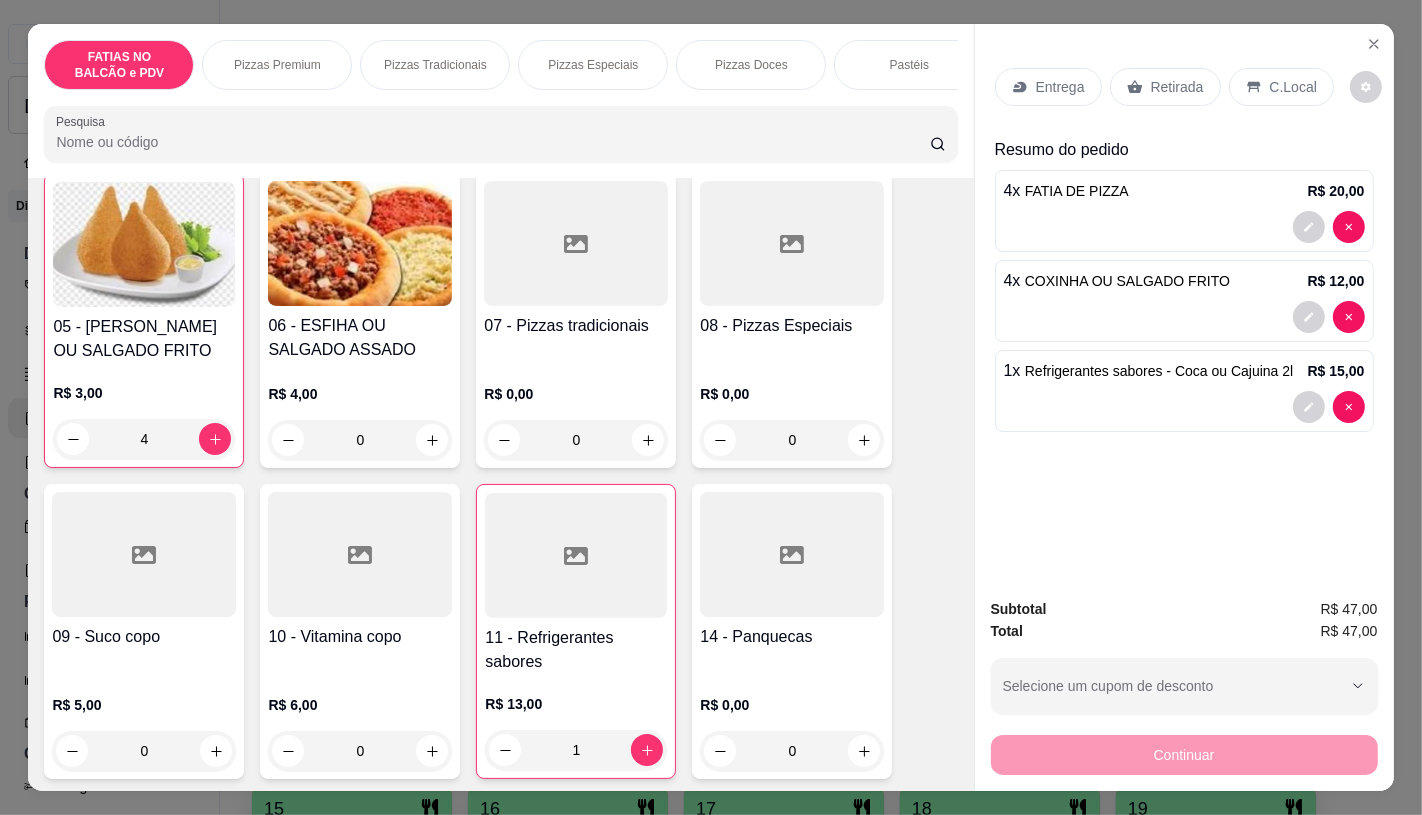 click on "Entrega Retirada C.Local Resumo do pedido 4 x   FATIA DE PIZZA R$ 20,00 4 x   COXINHA OU SALGADO FRITO R$ 12,00 1 x   Refrigerantes sabores  - Coca ou Cajuina 2l R$ 15,00" at bounding box center (1184, 302) 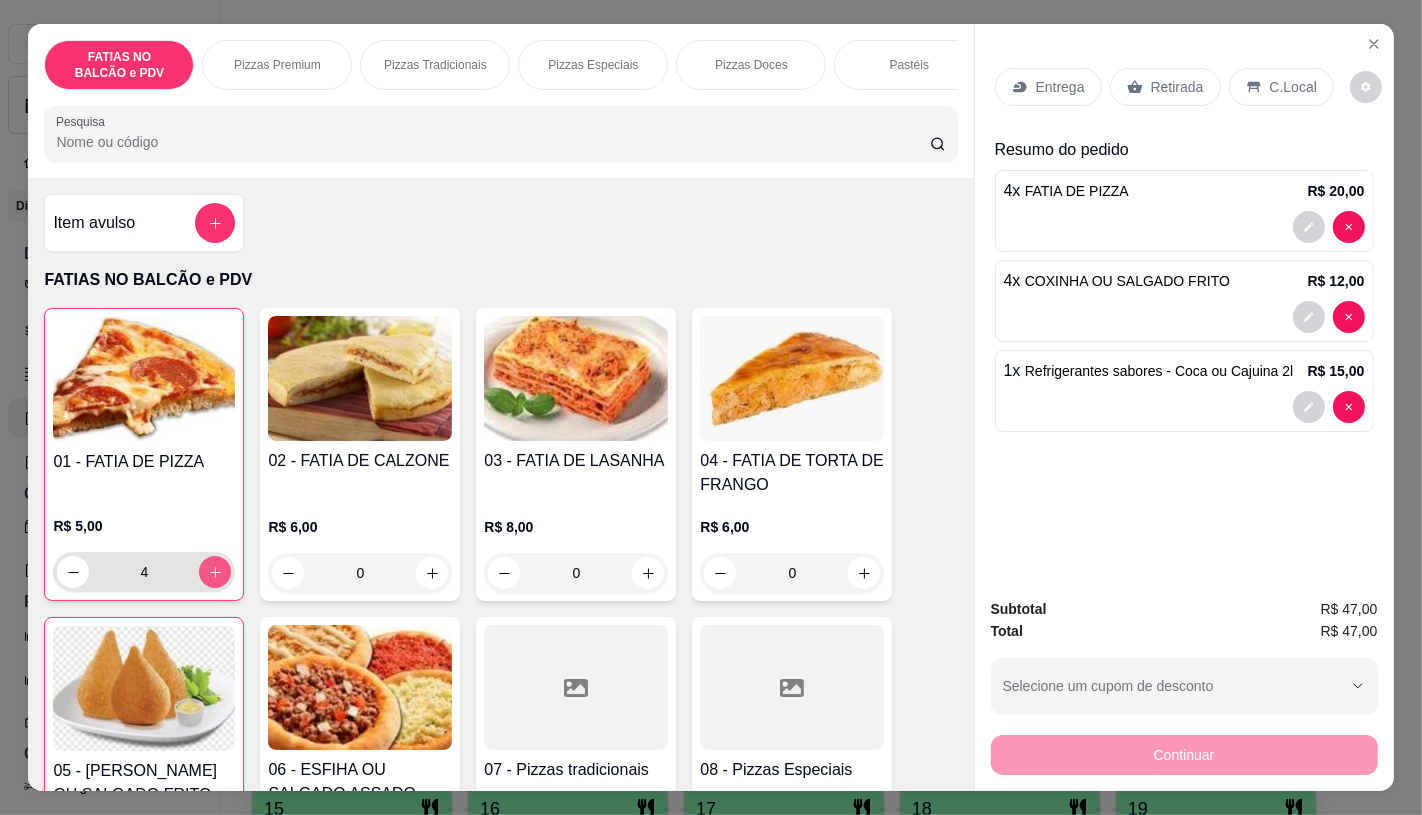 click 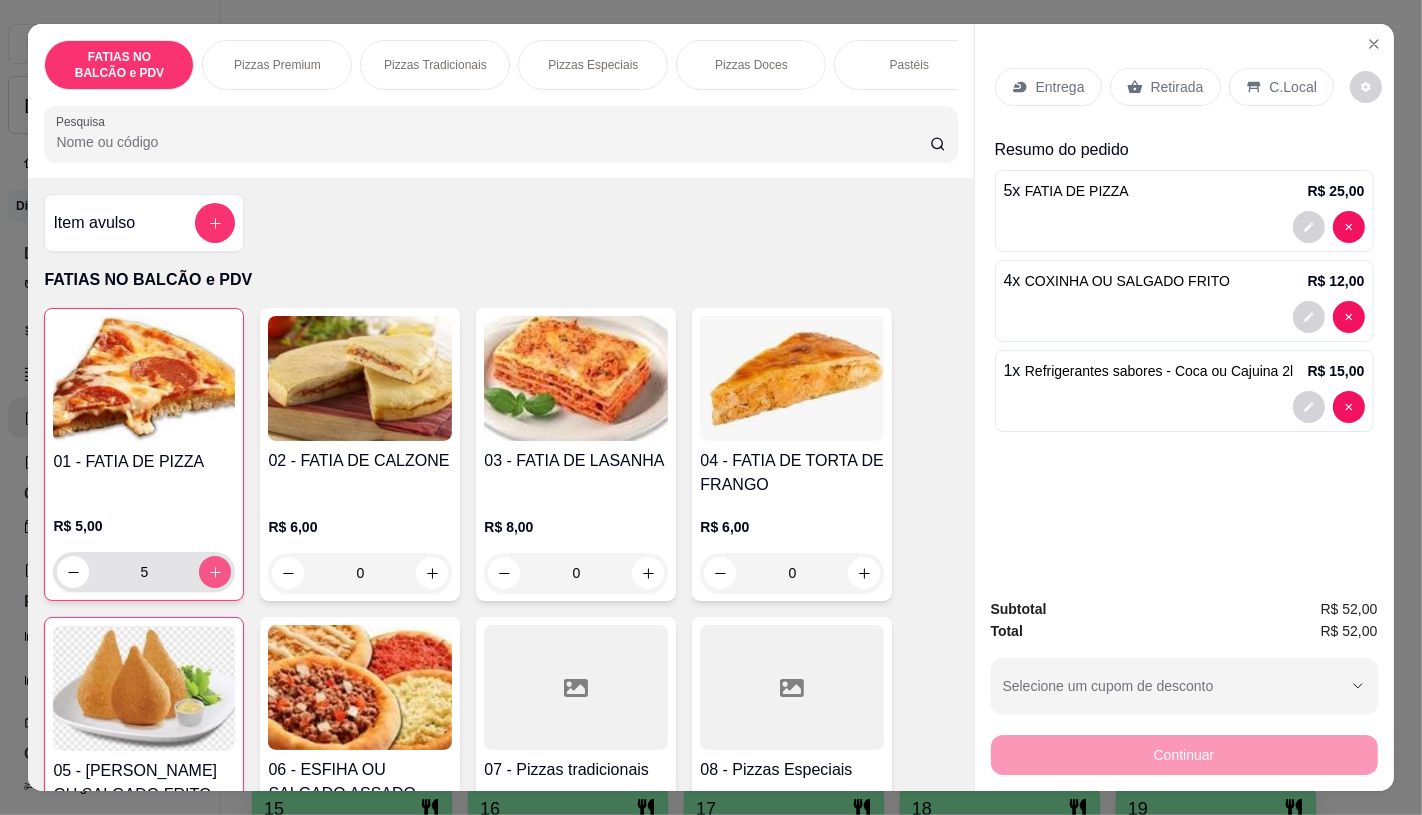 click at bounding box center [215, 572] 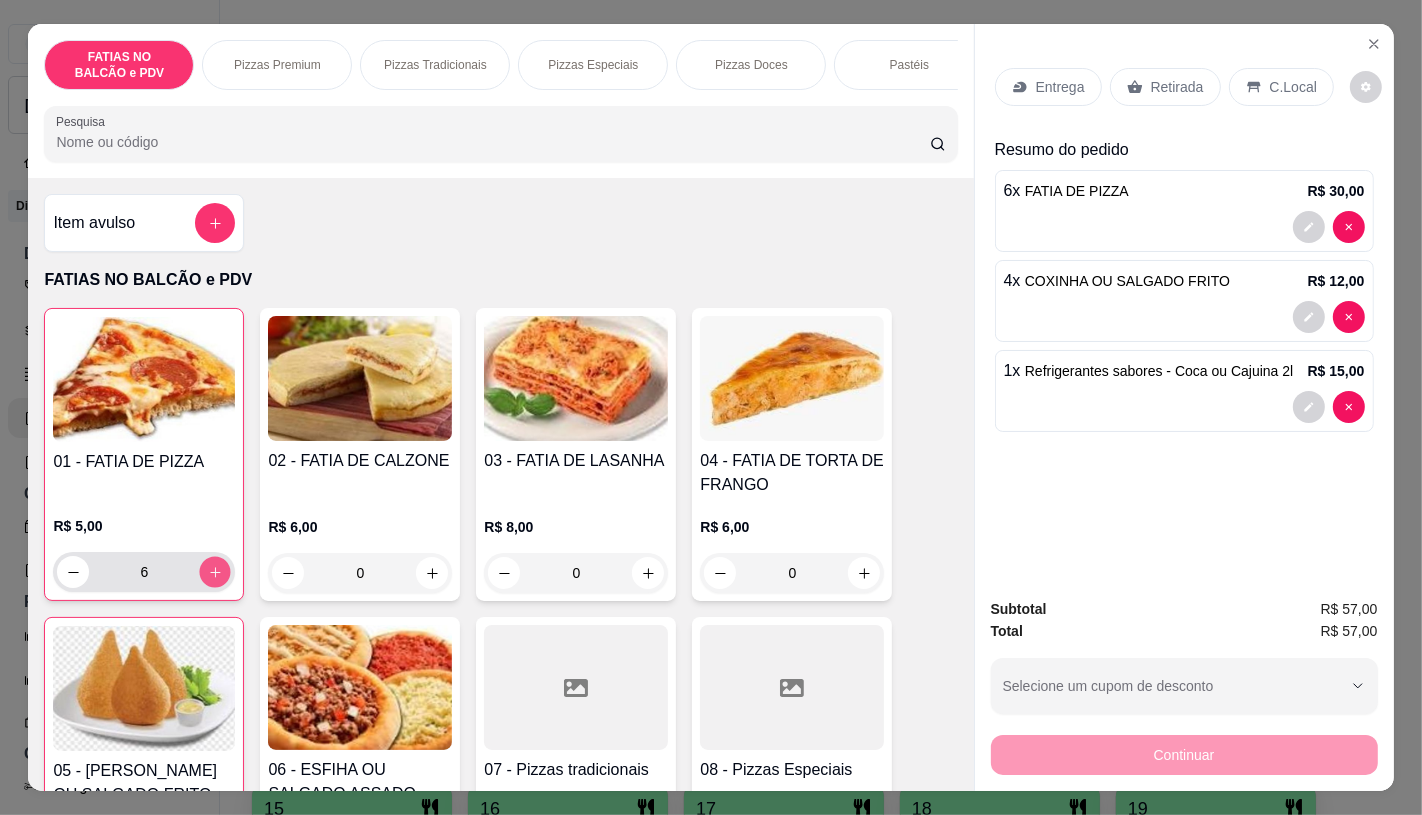 click 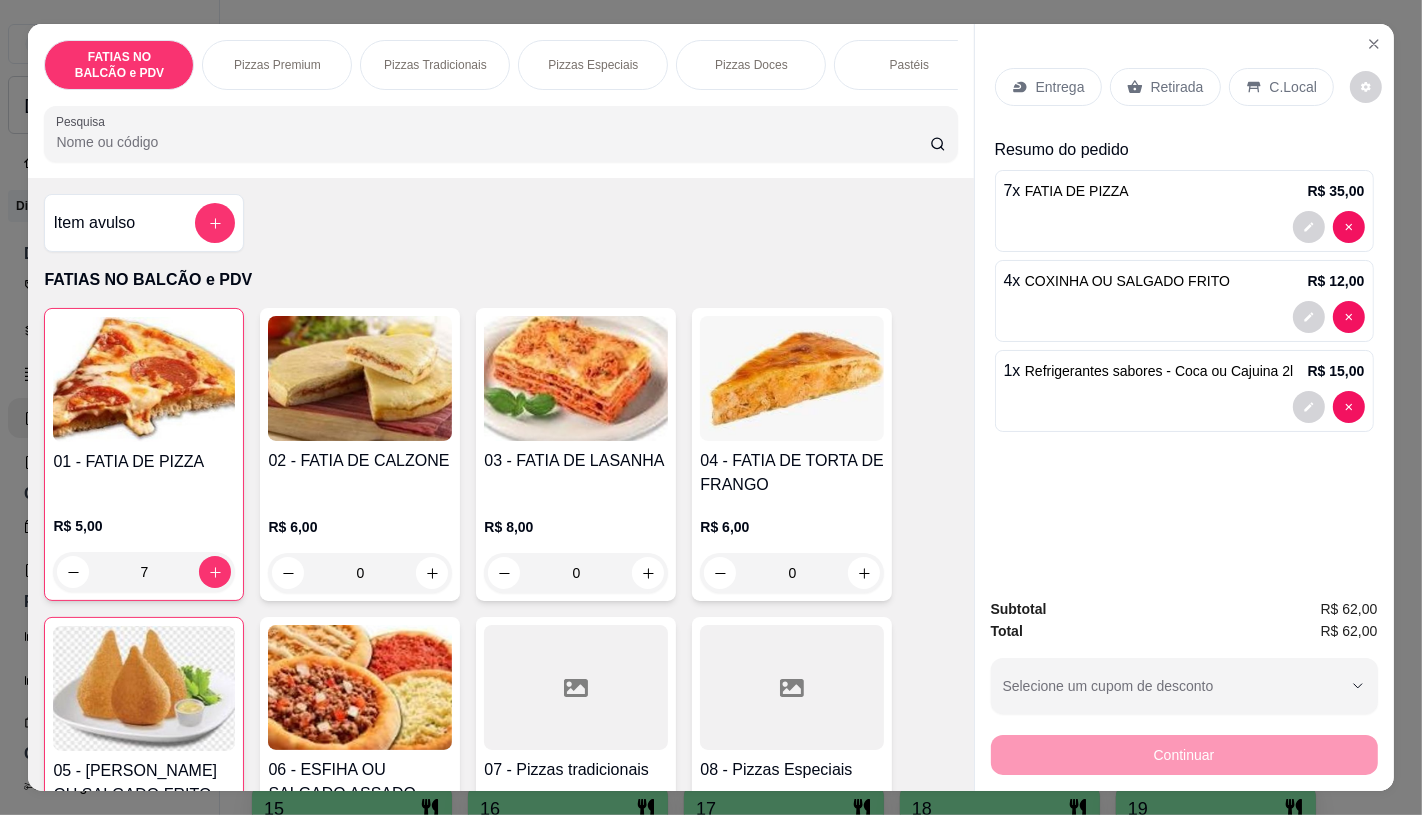 click on "FATIAS NO BALCÃO e PDV" at bounding box center (500, 280) 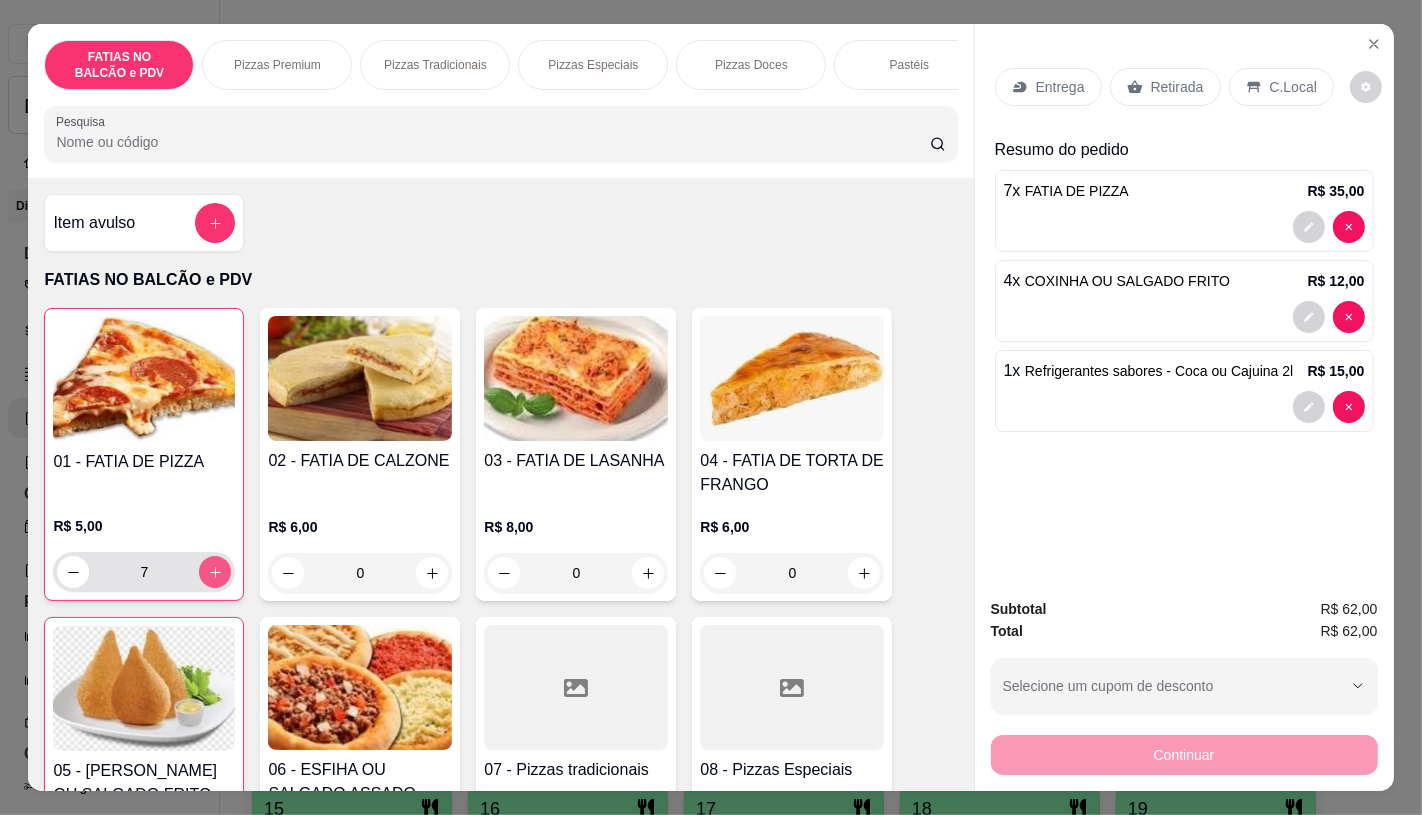 click at bounding box center (215, 572) 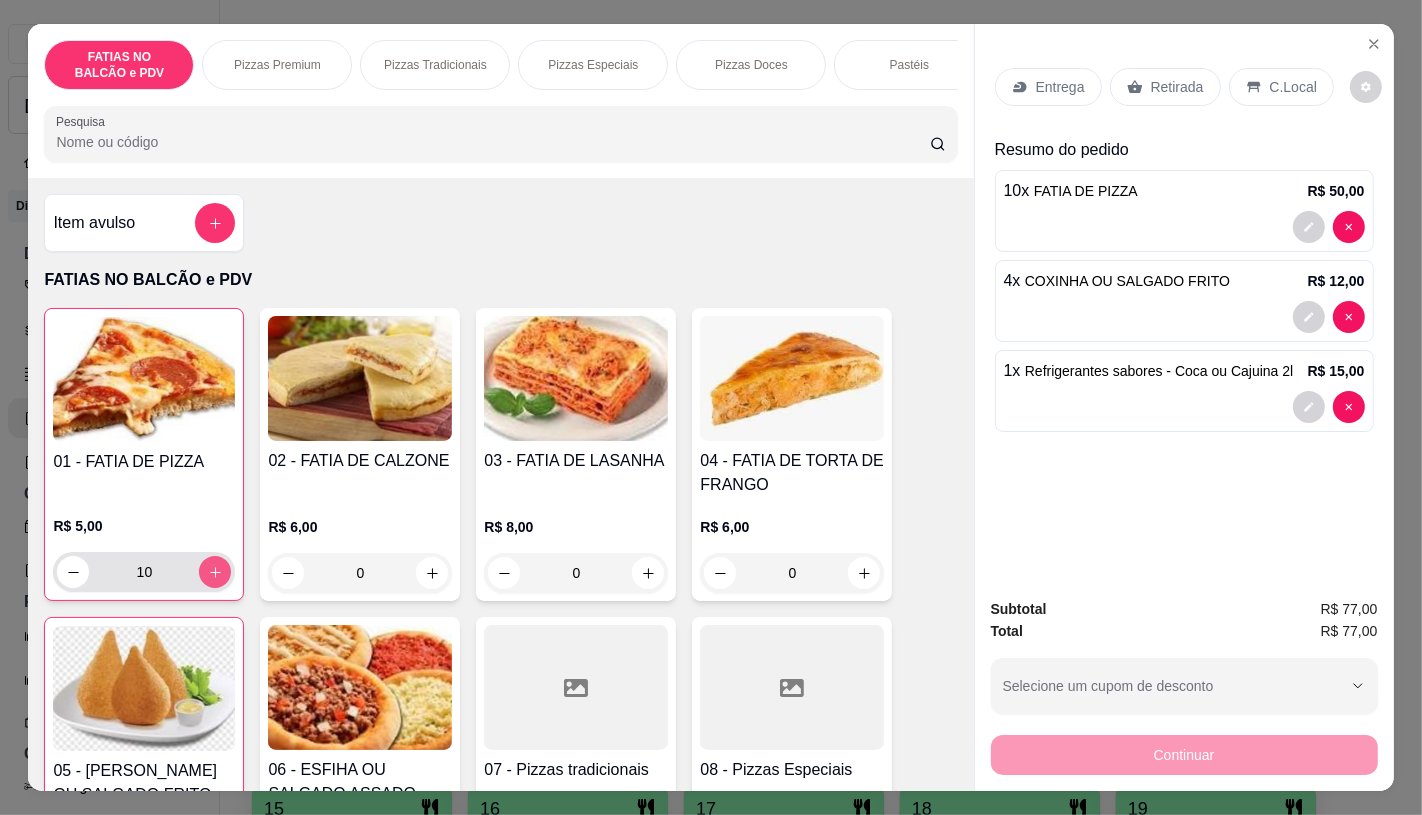 click at bounding box center [215, 572] 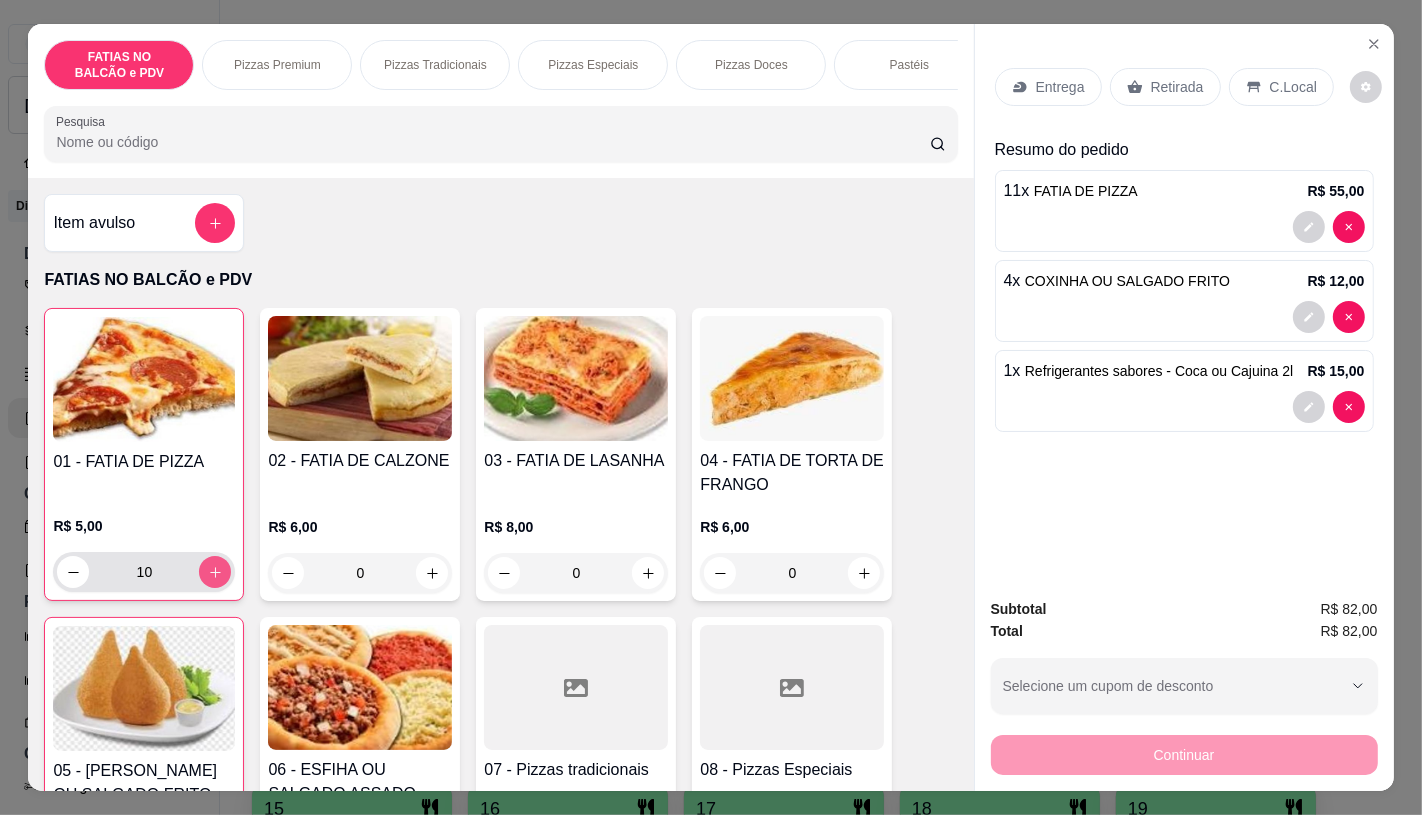 type on "11" 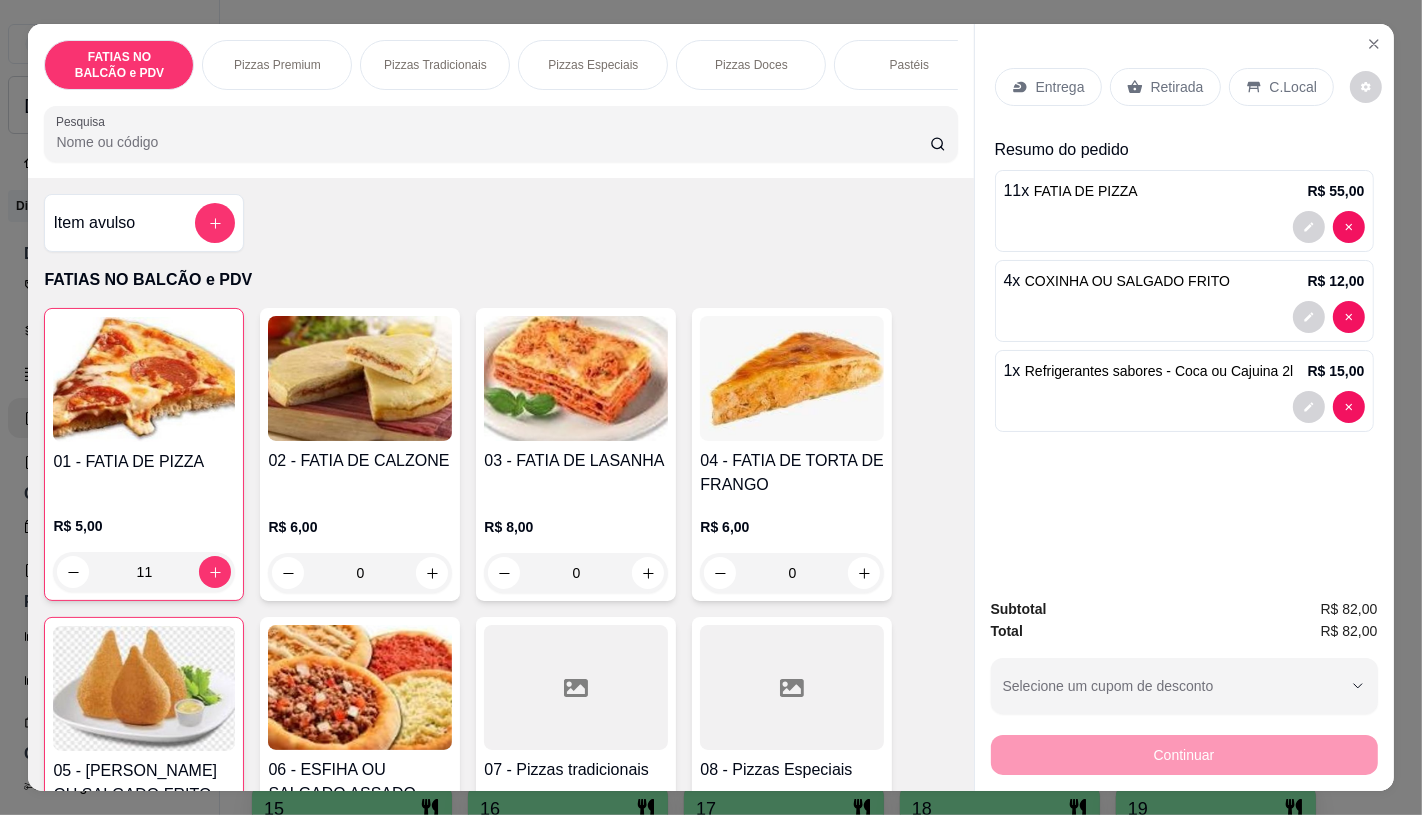 click on "Retirada" at bounding box center [1177, 87] 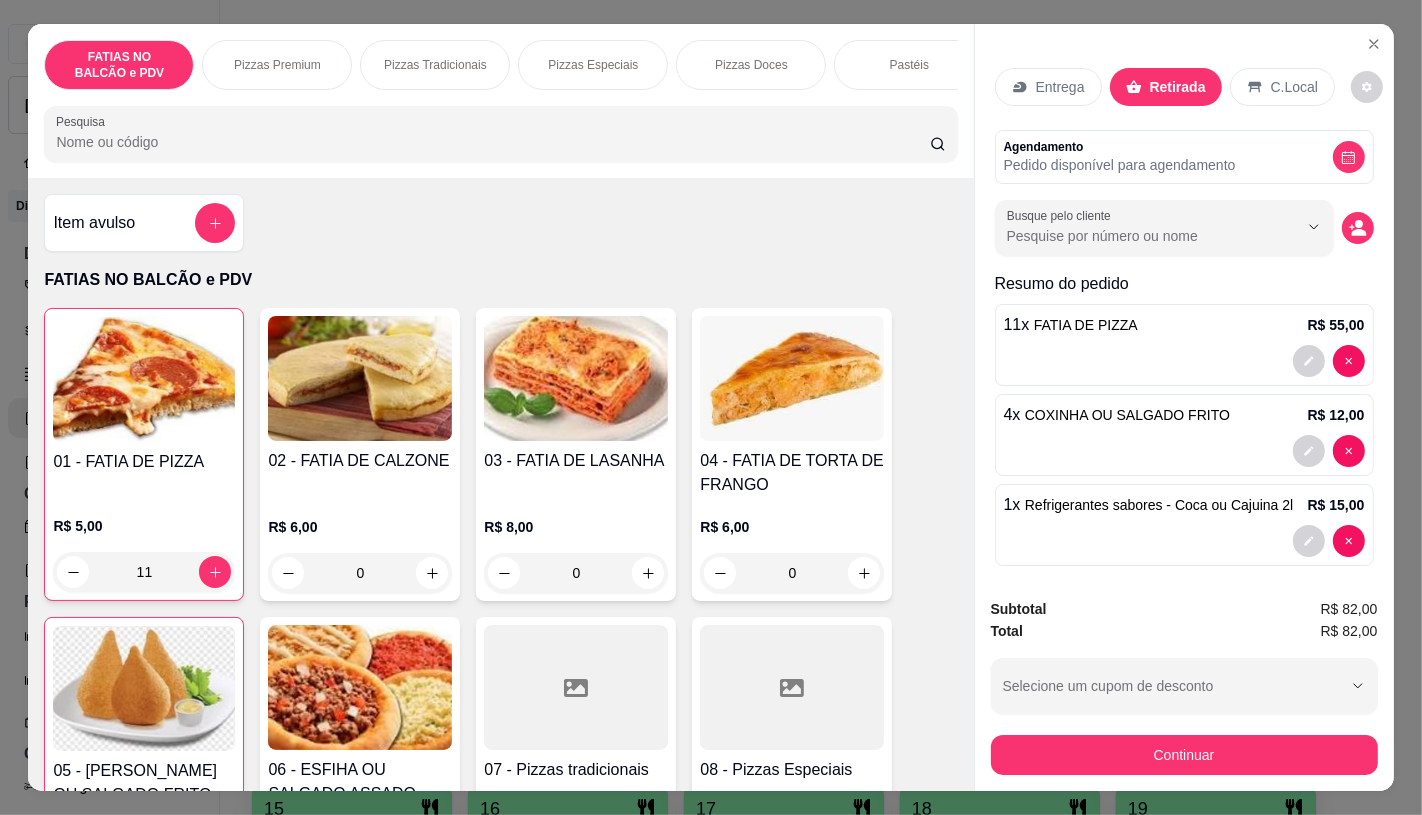 click on "Subtotal R$ 82,00 Total R$ 82,00 Selecione um cupom de desconto GANHEI5 Selecione um cupom de desconto Continuar" at bounding box center (1184, 686) 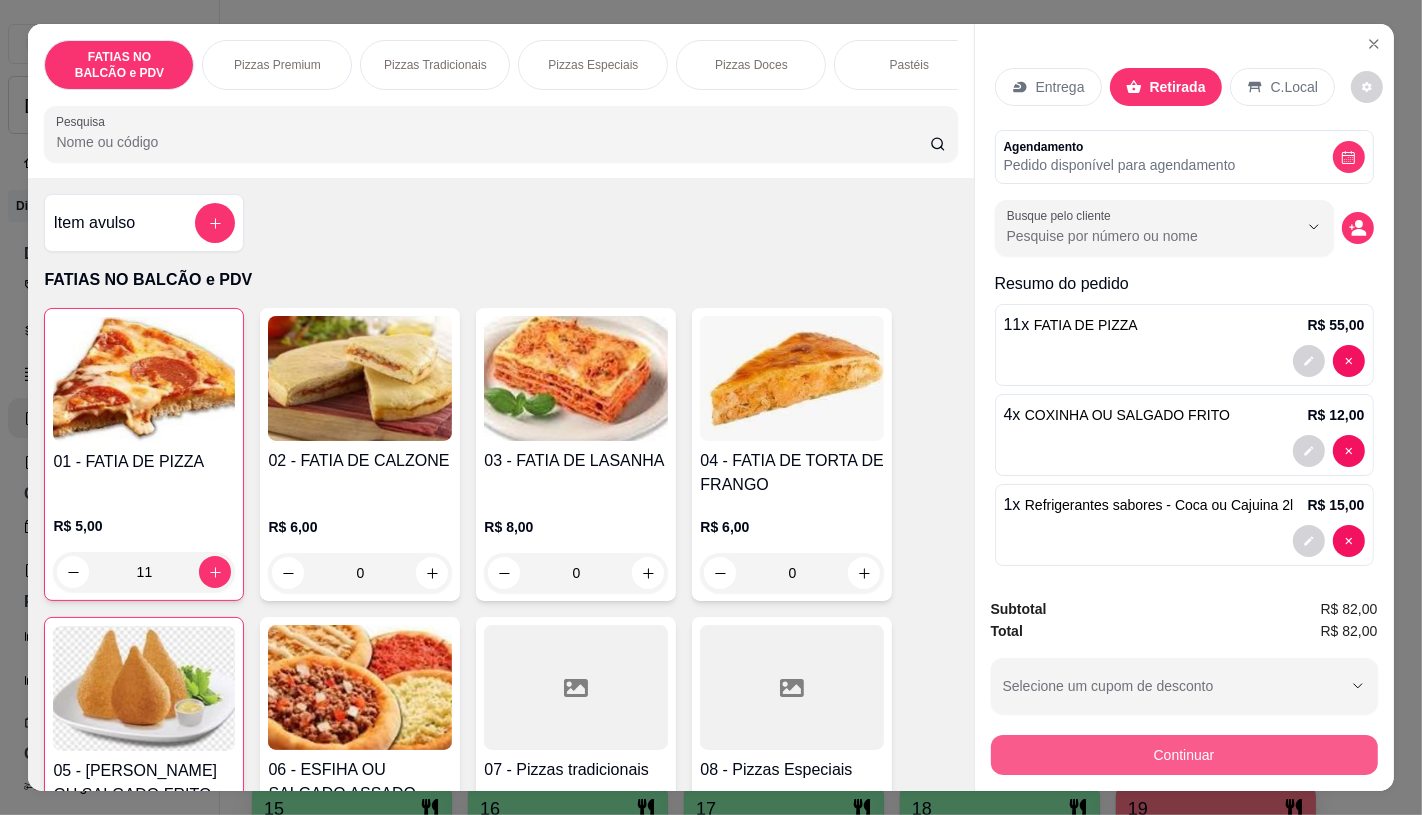 click on "Continuar" at bounding box center (1184, 755) 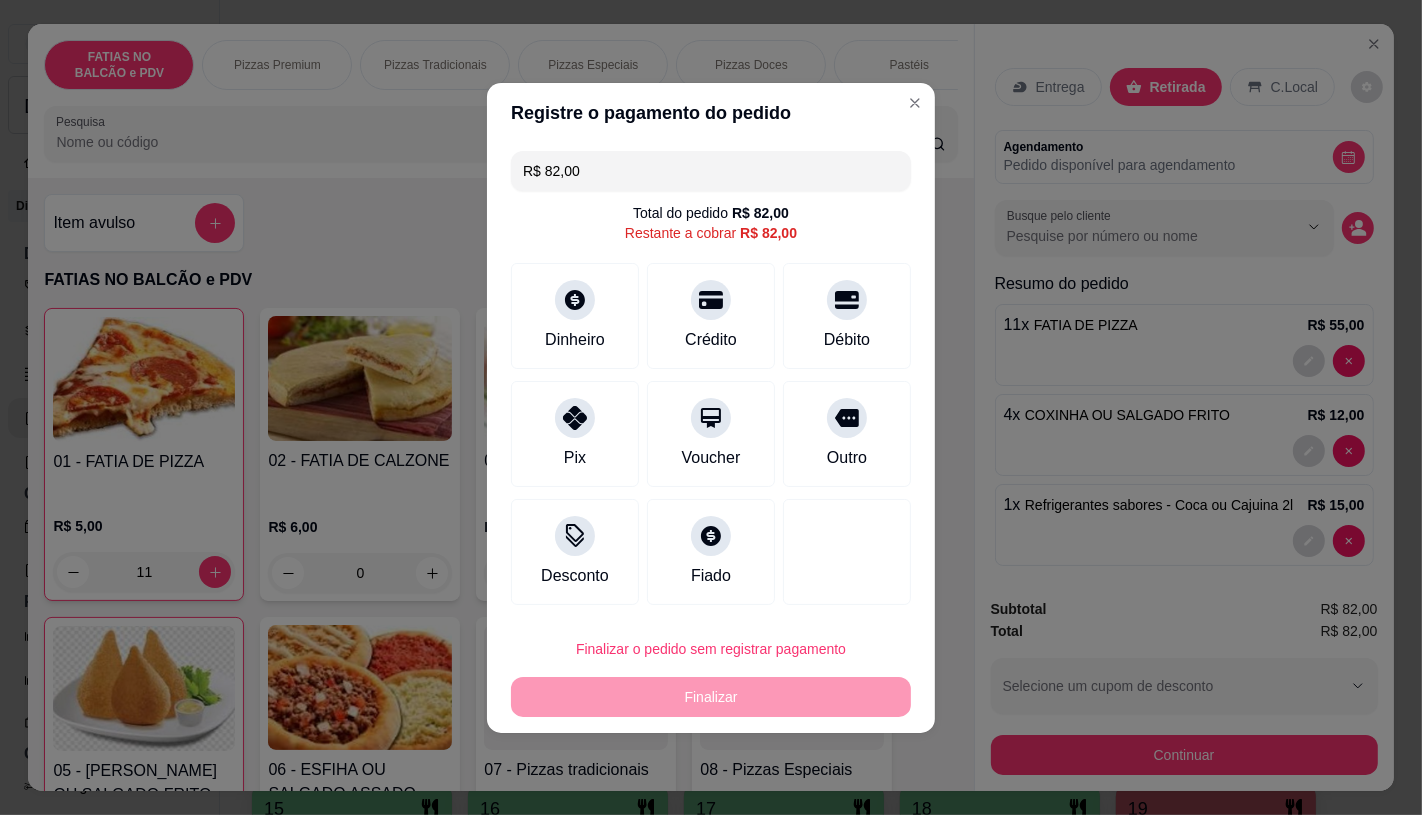 click on "R$ 82,00" at bounding box center (711, 171) 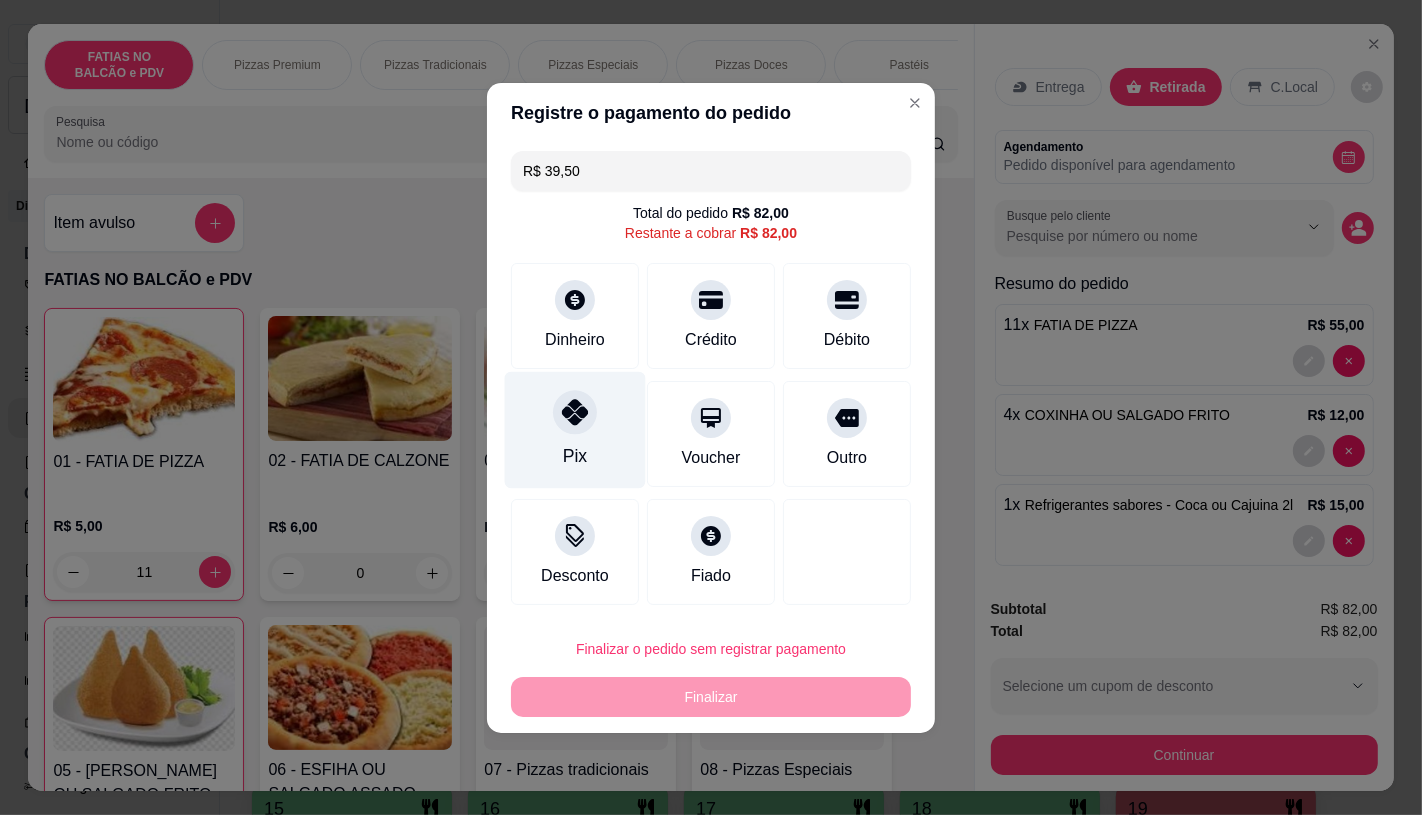 click on "Pix" at bounding box center (575, 429) 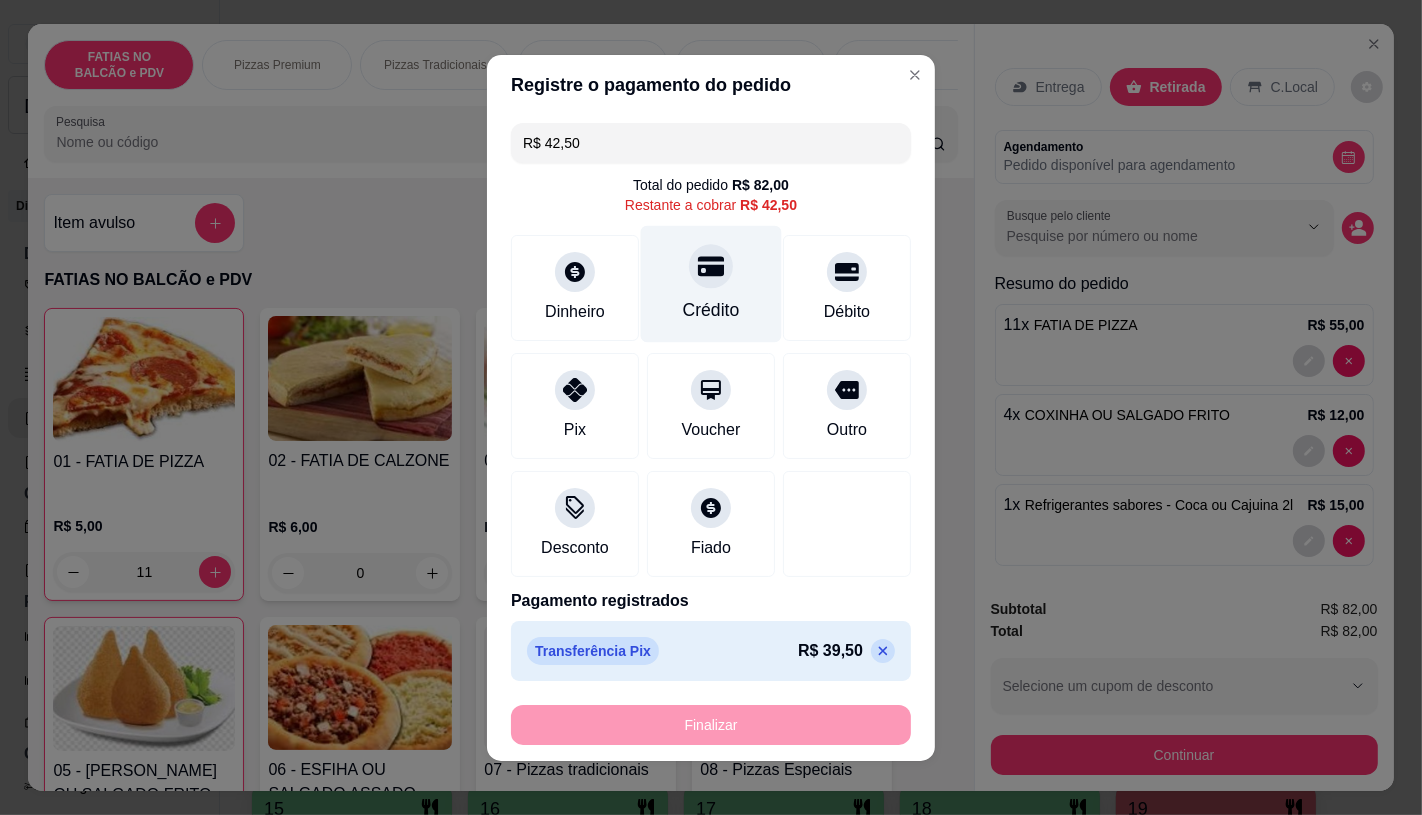 click on "Crédito" at bounding box center (711, 283) 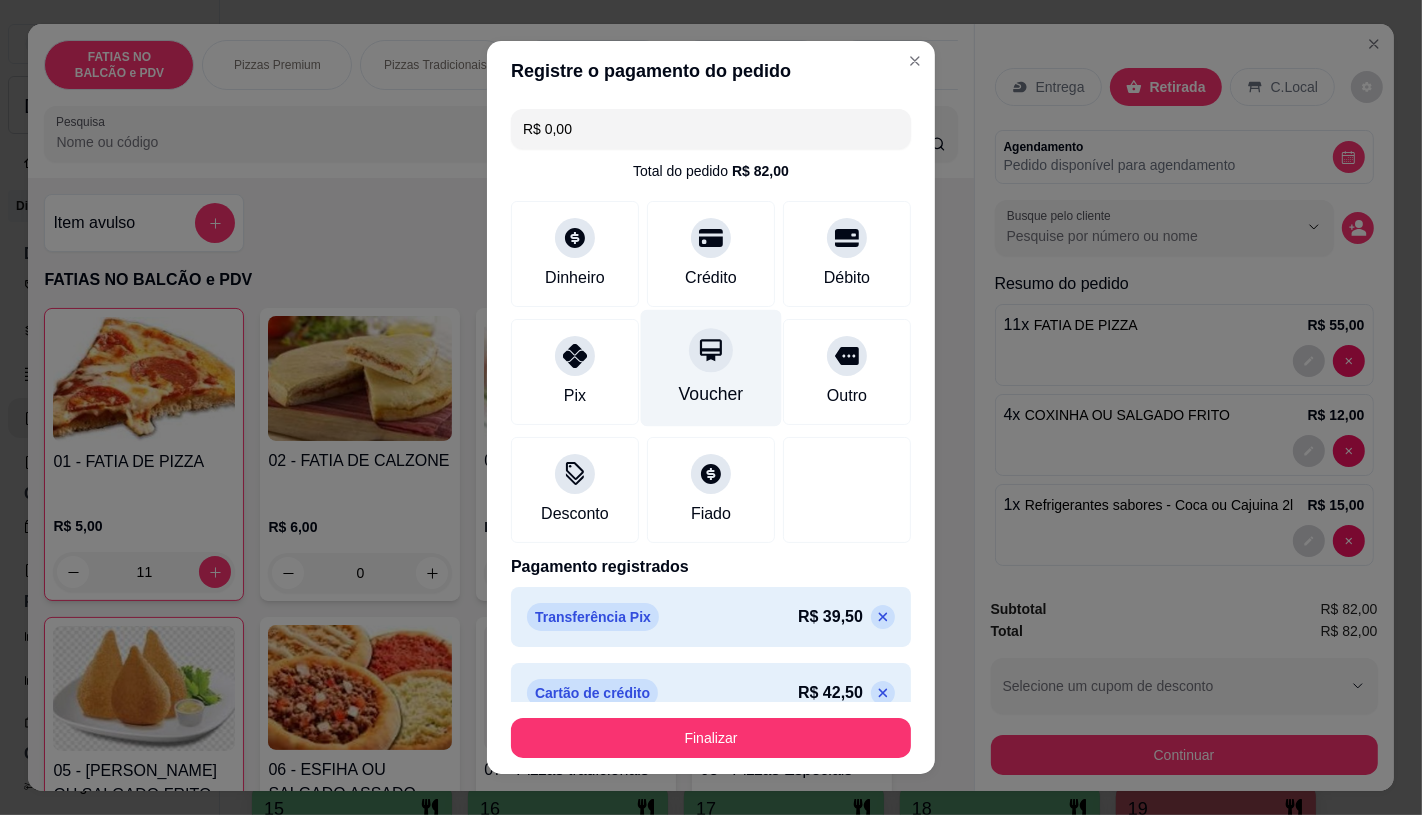 scroll, scrollTop: 27, scrollLeft: 0, axis: vertical 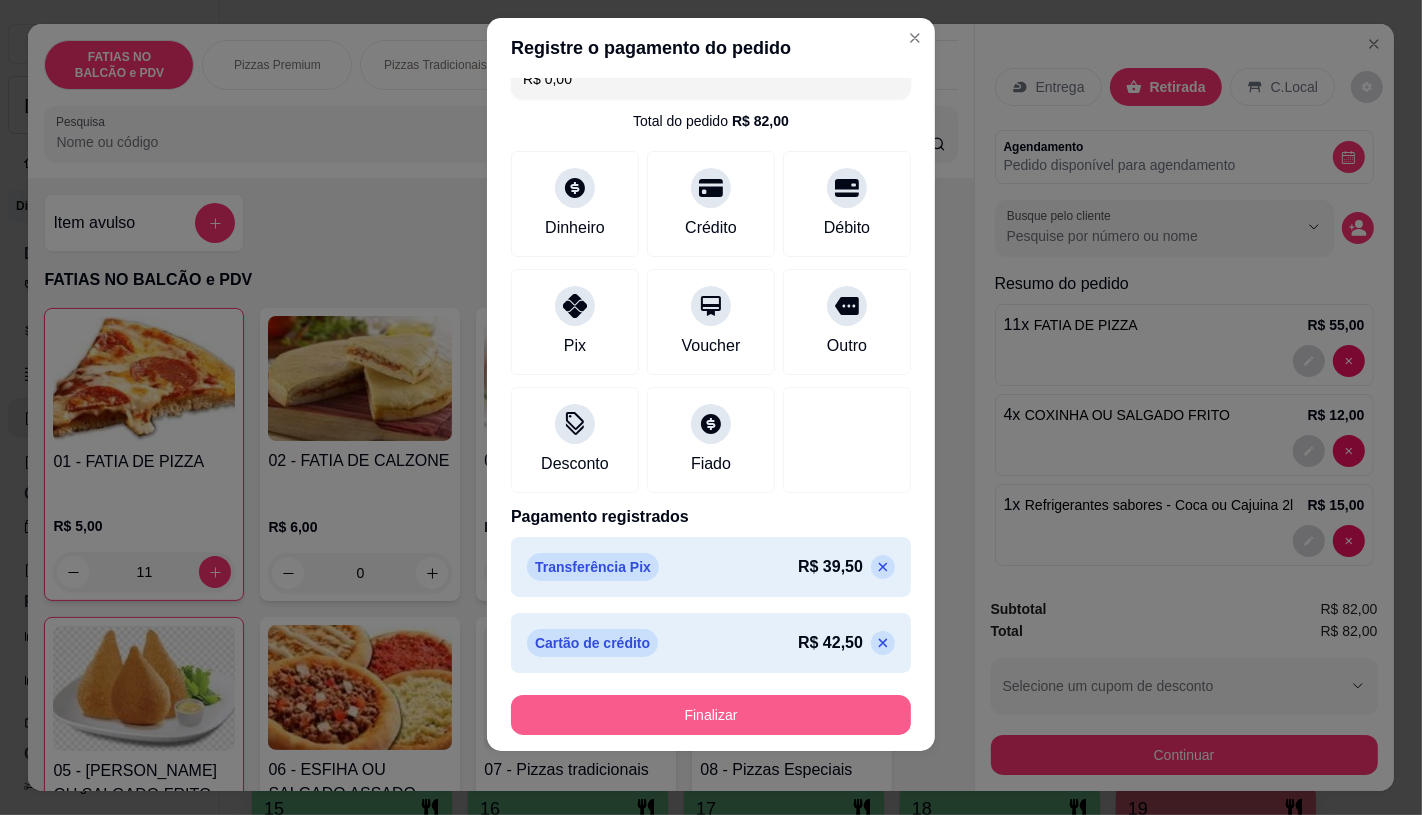 click on "Finalizar" at bounding box center [711, 715] 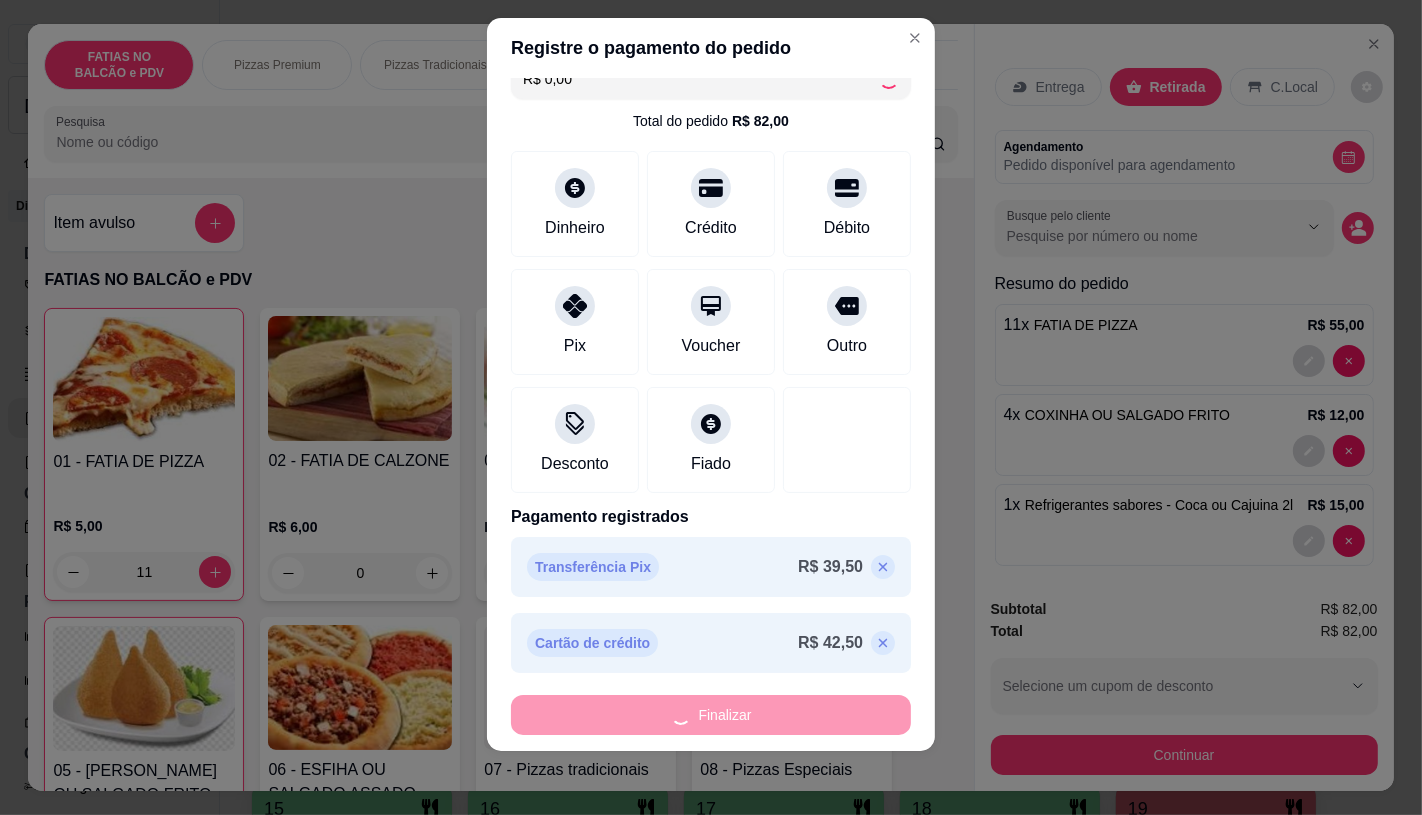 type on "0" 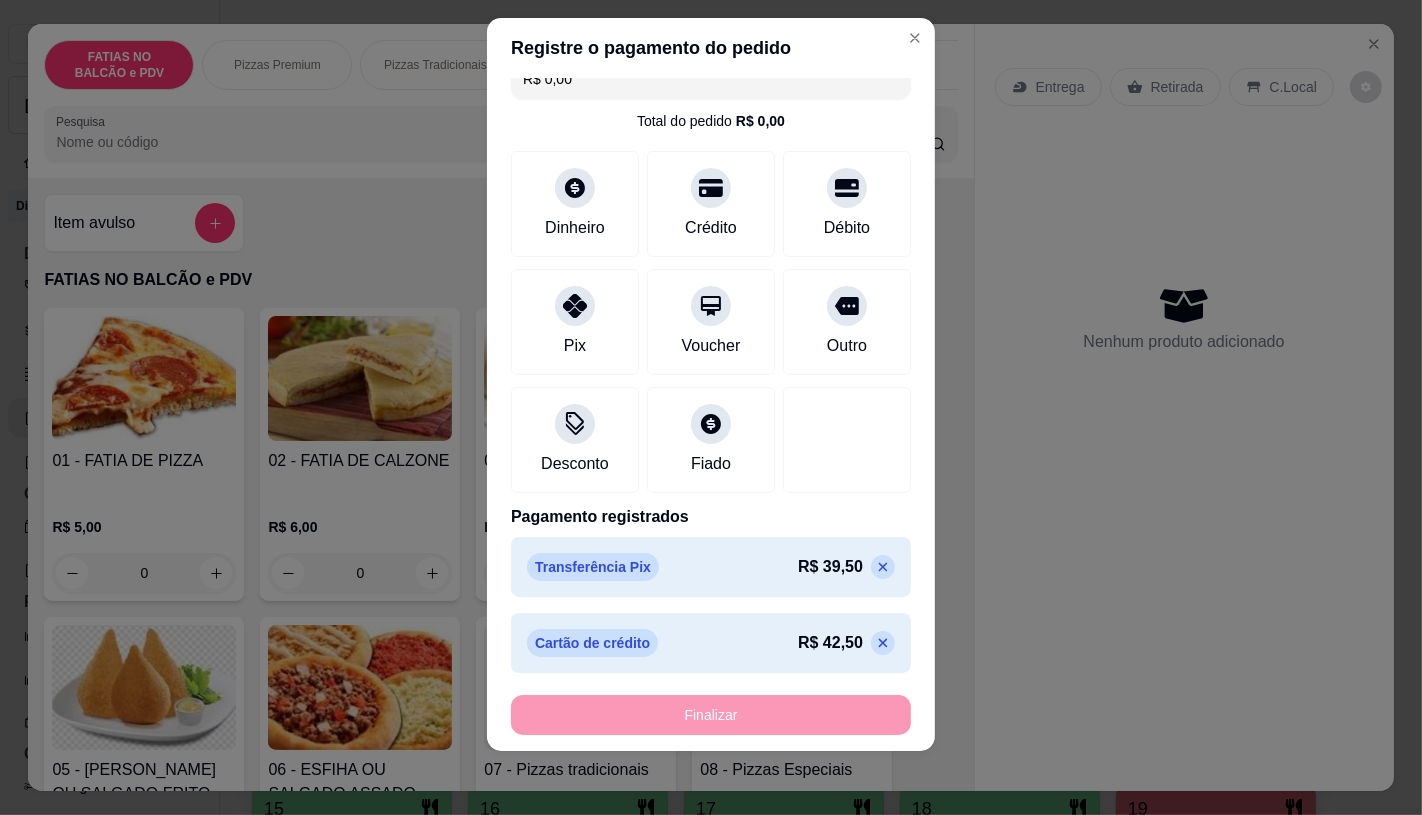 type on "-R$ 82,00" 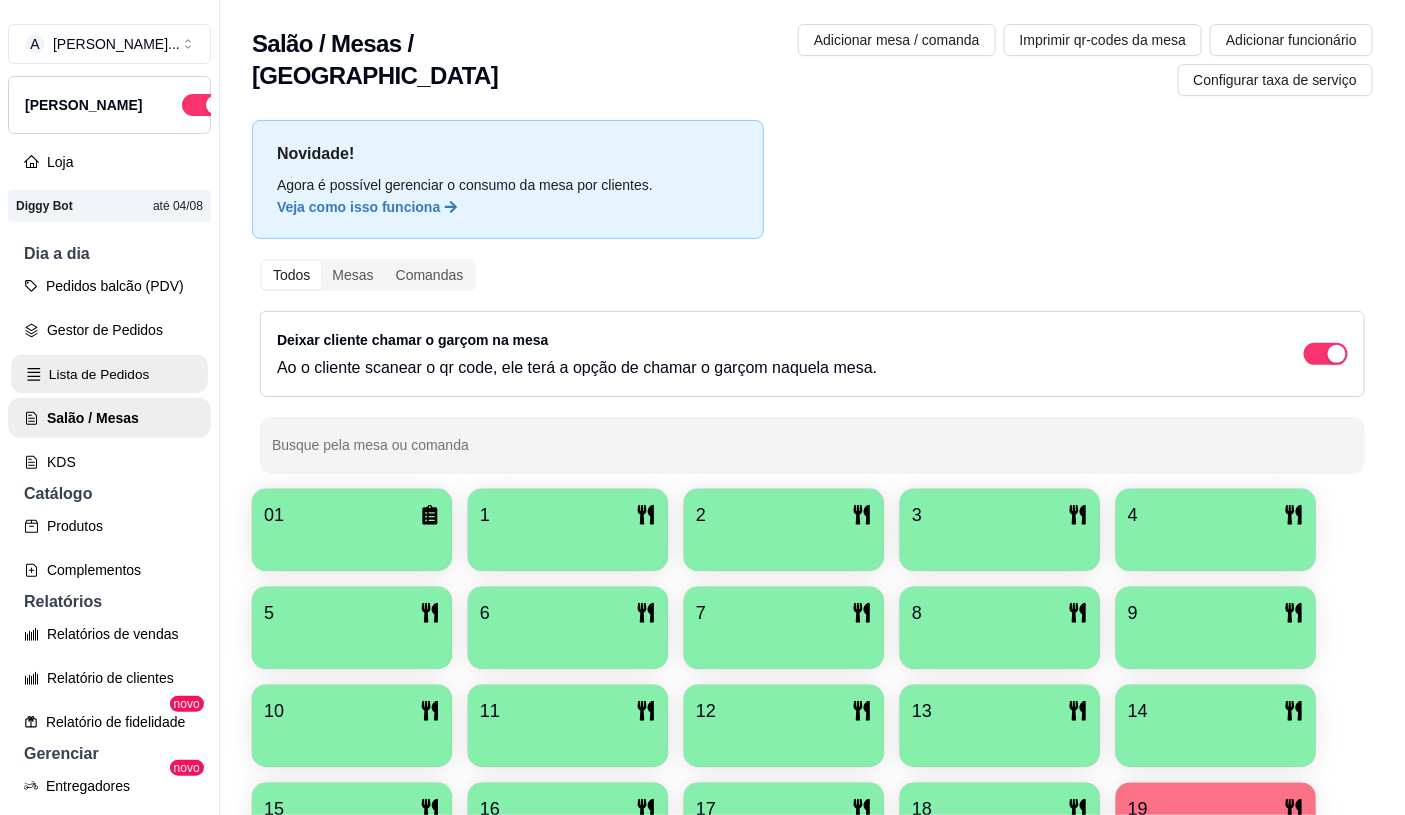 click on "Lista de Pedidos" at bounding box center (109, 374) 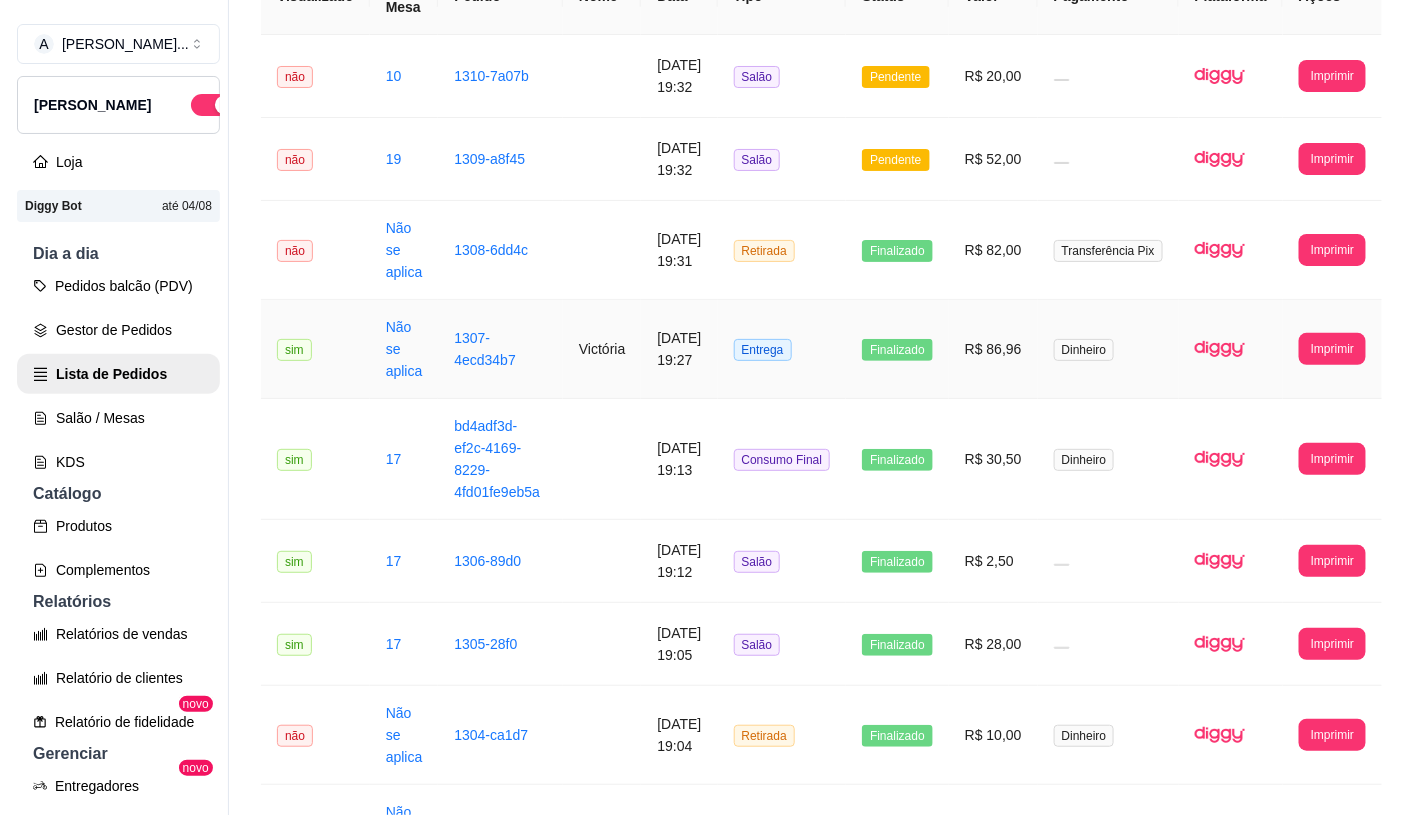 scroll, scrollTop: 333, scrollLeft: 0, axis: vertical 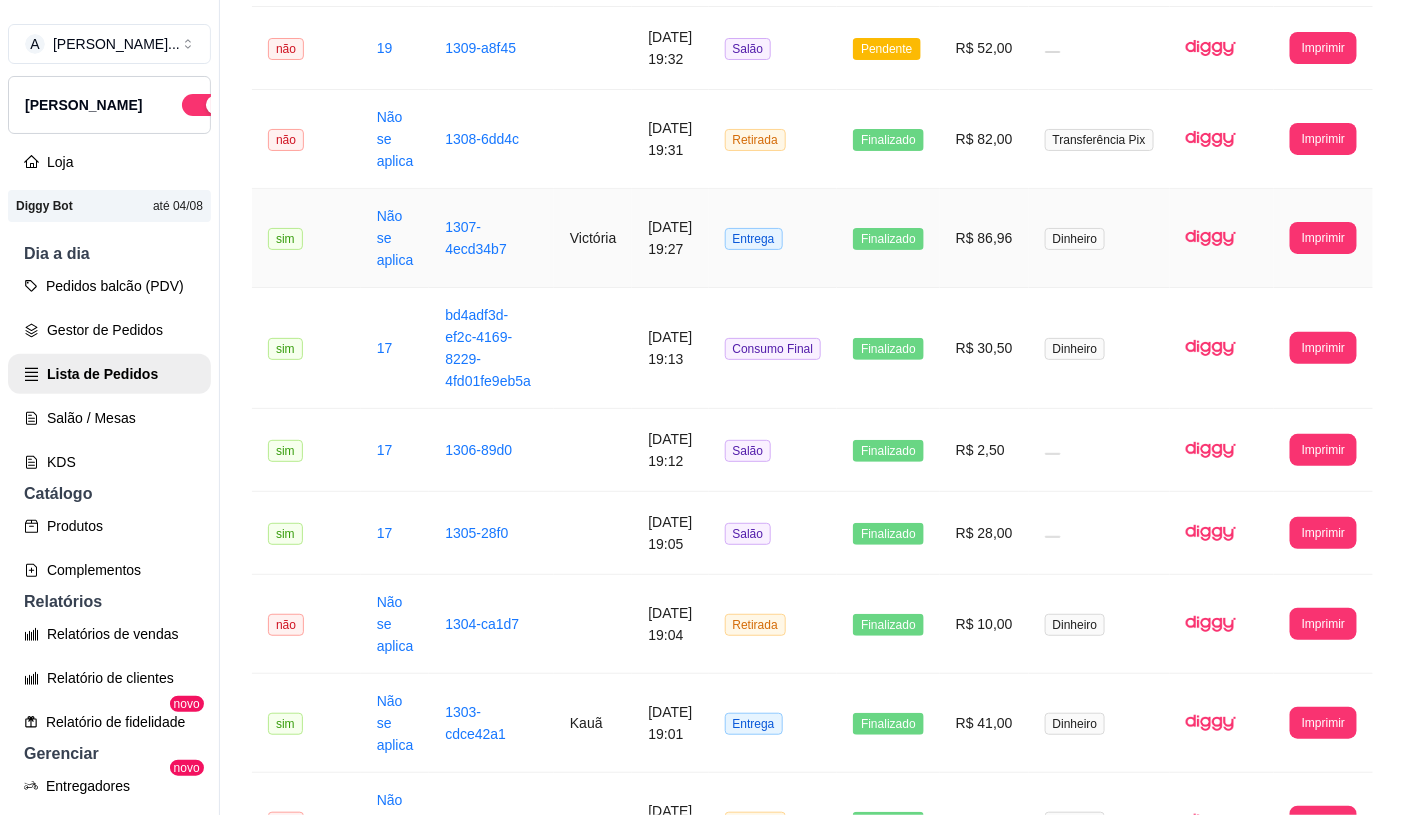click on "Victória" at bounding box center [593, 238] 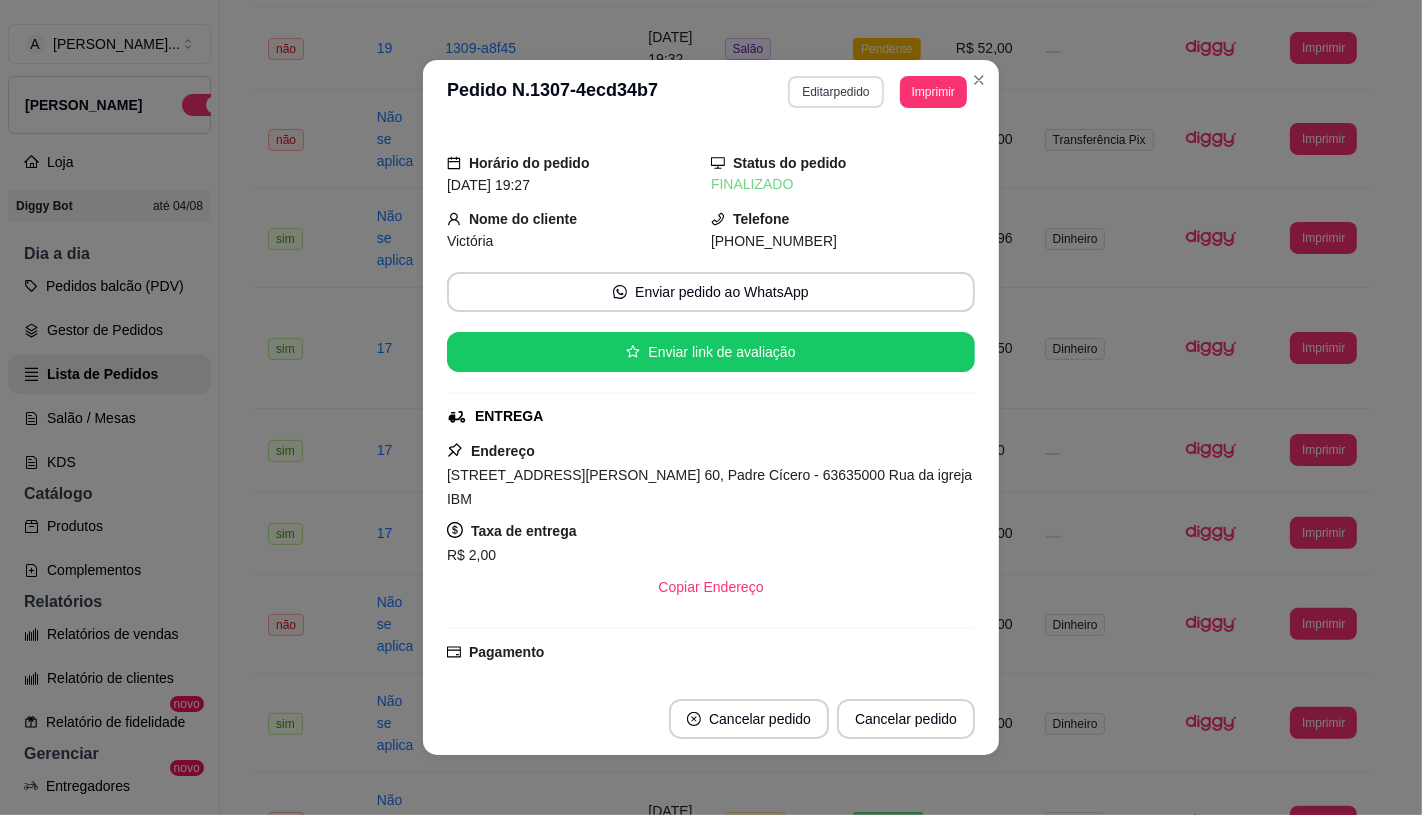 click on "Editar  pedido" at bounding box center [835, 92] 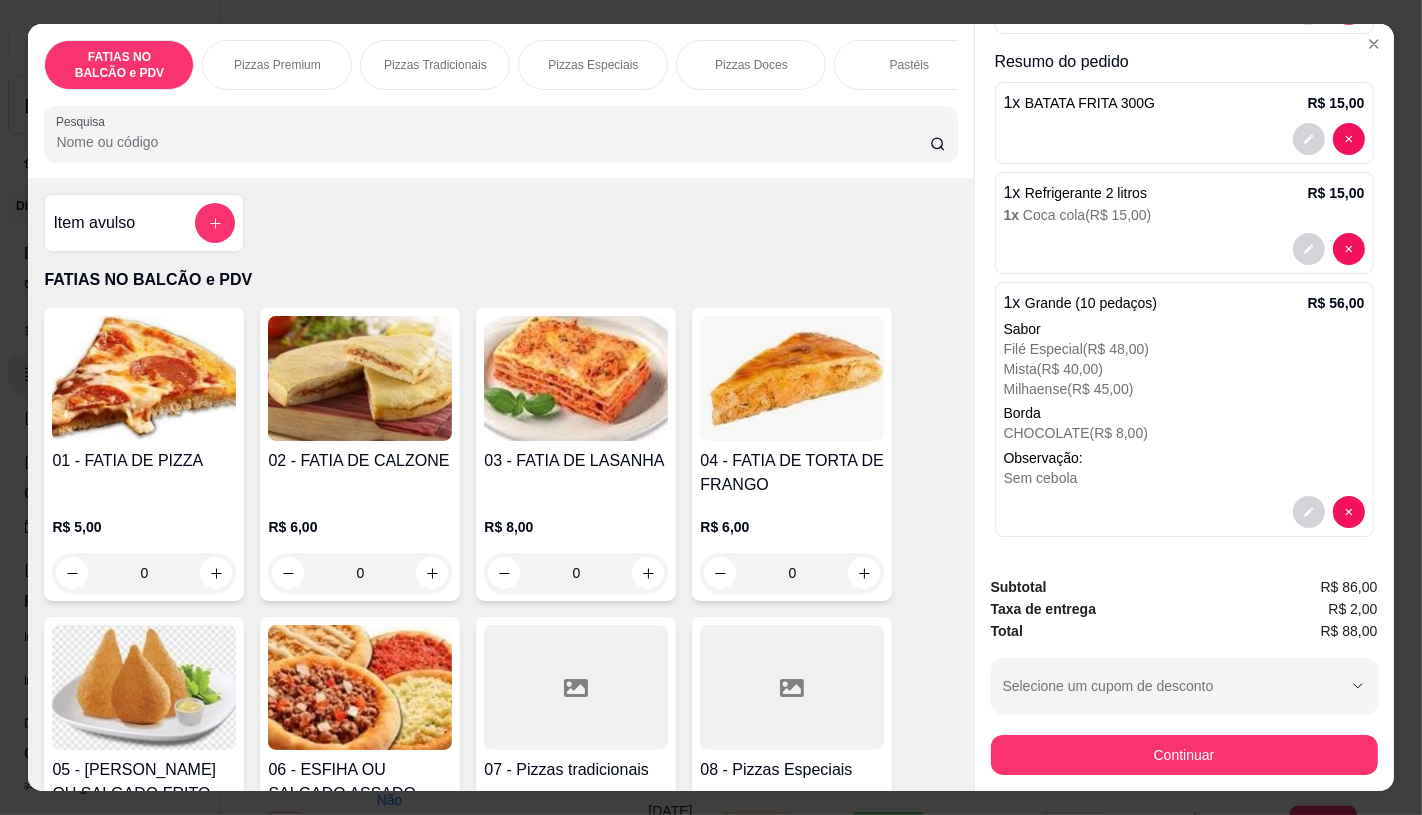 scroll, scrollTop: 427, scrollLeft: 0, axis: vertical 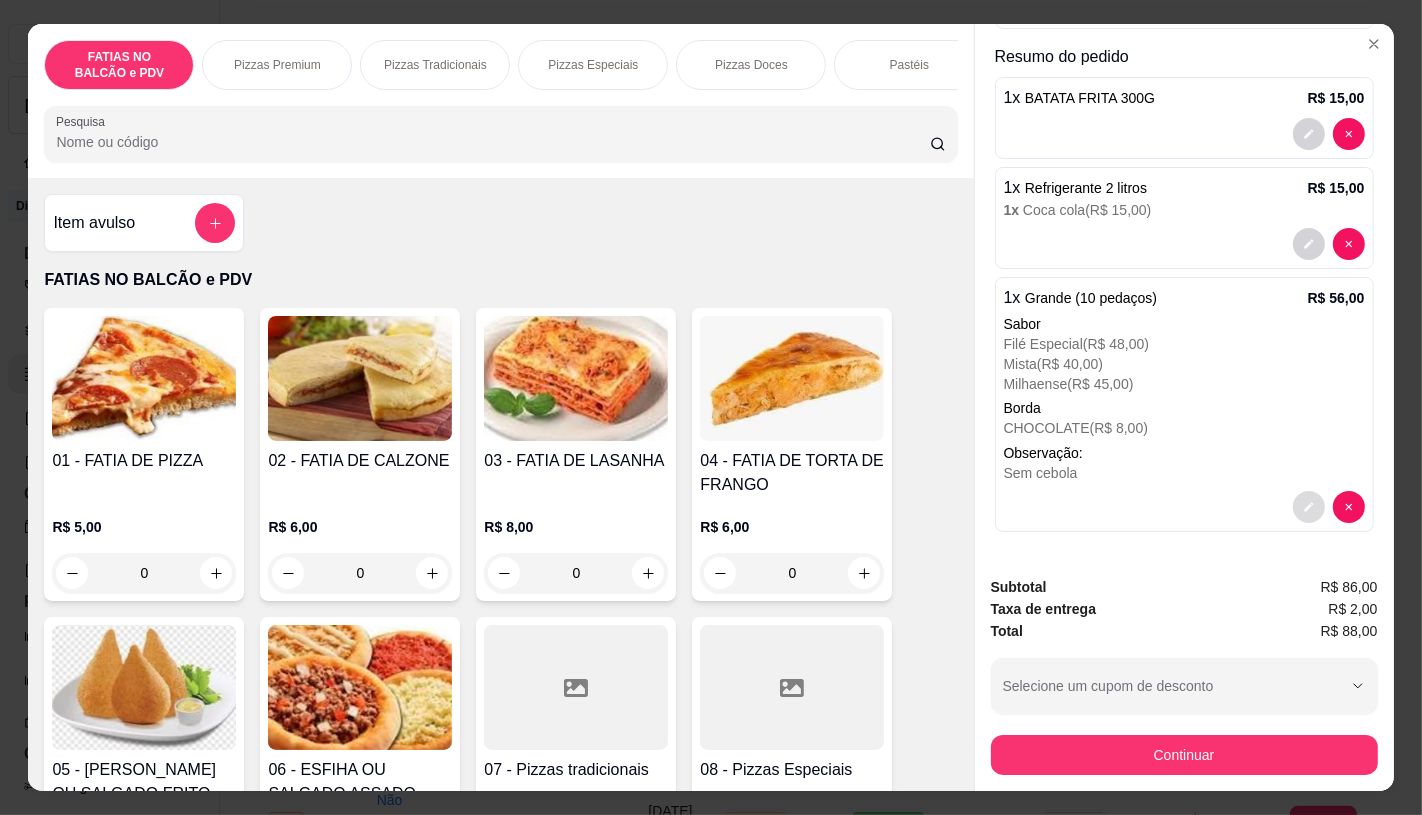 click at bounding box center (1309, 507) 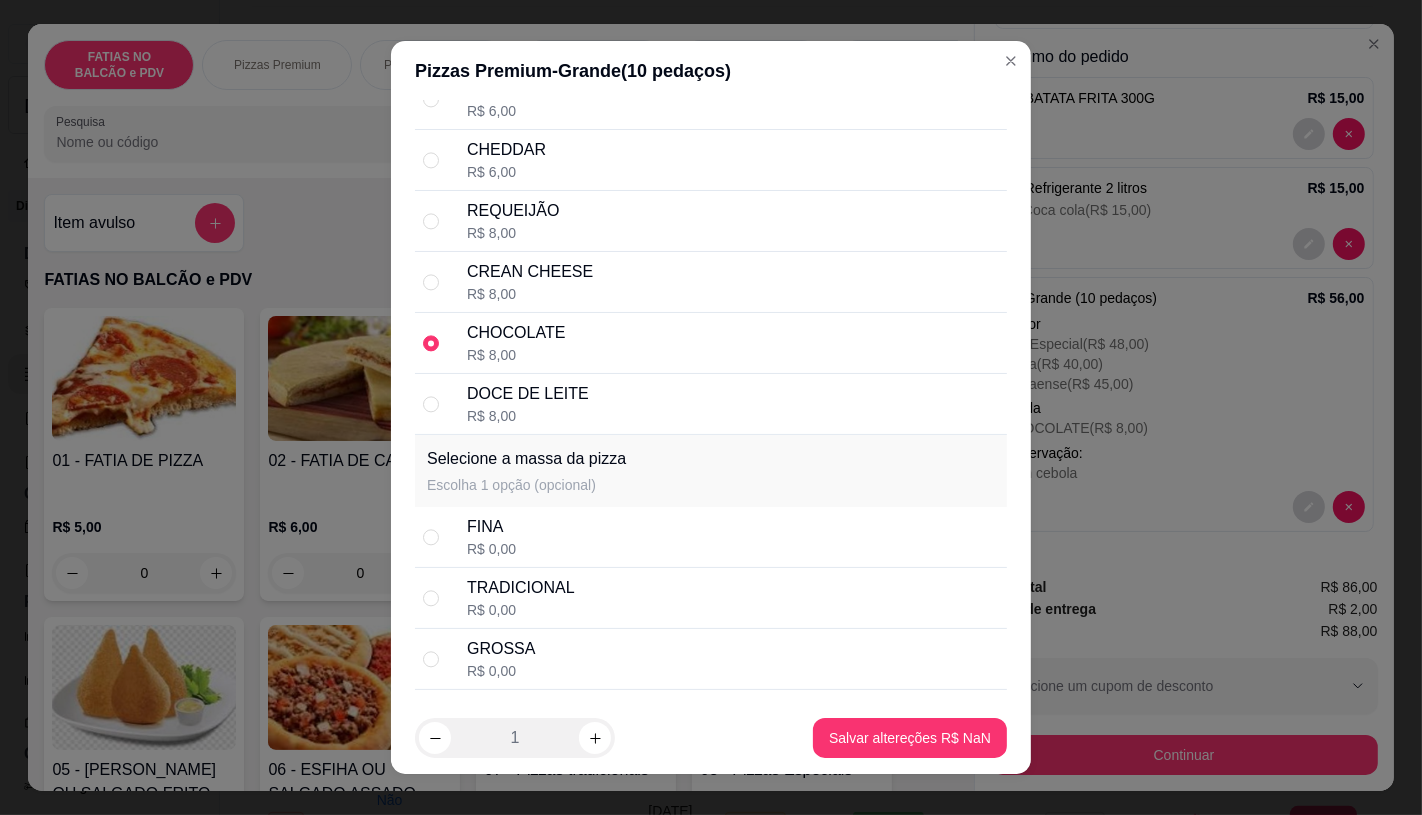 scroll, scrollTop: 3951, scrollLeft: 0, axis: vertical 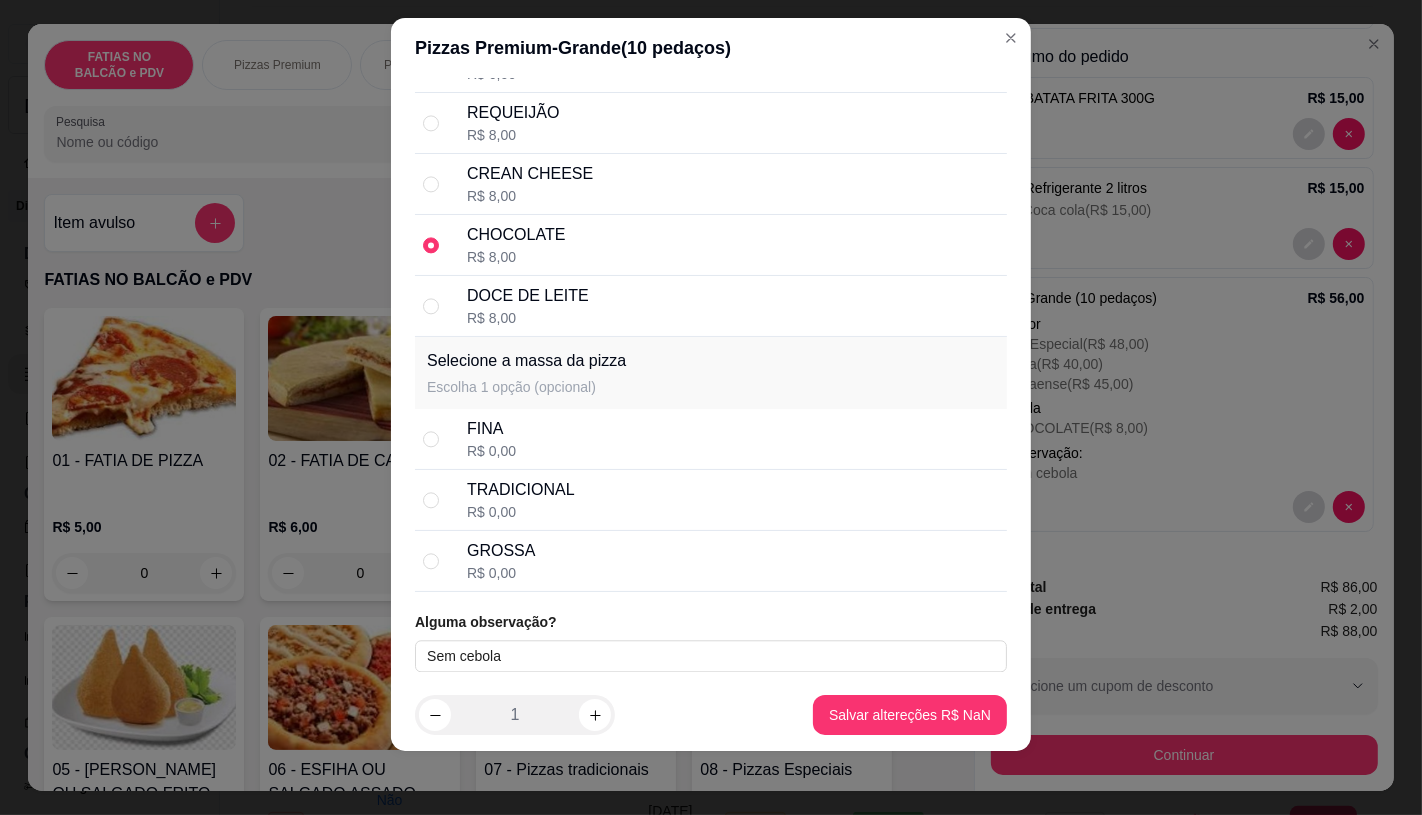 click on "CHOCOLATE" at bounding box center (516, 235) 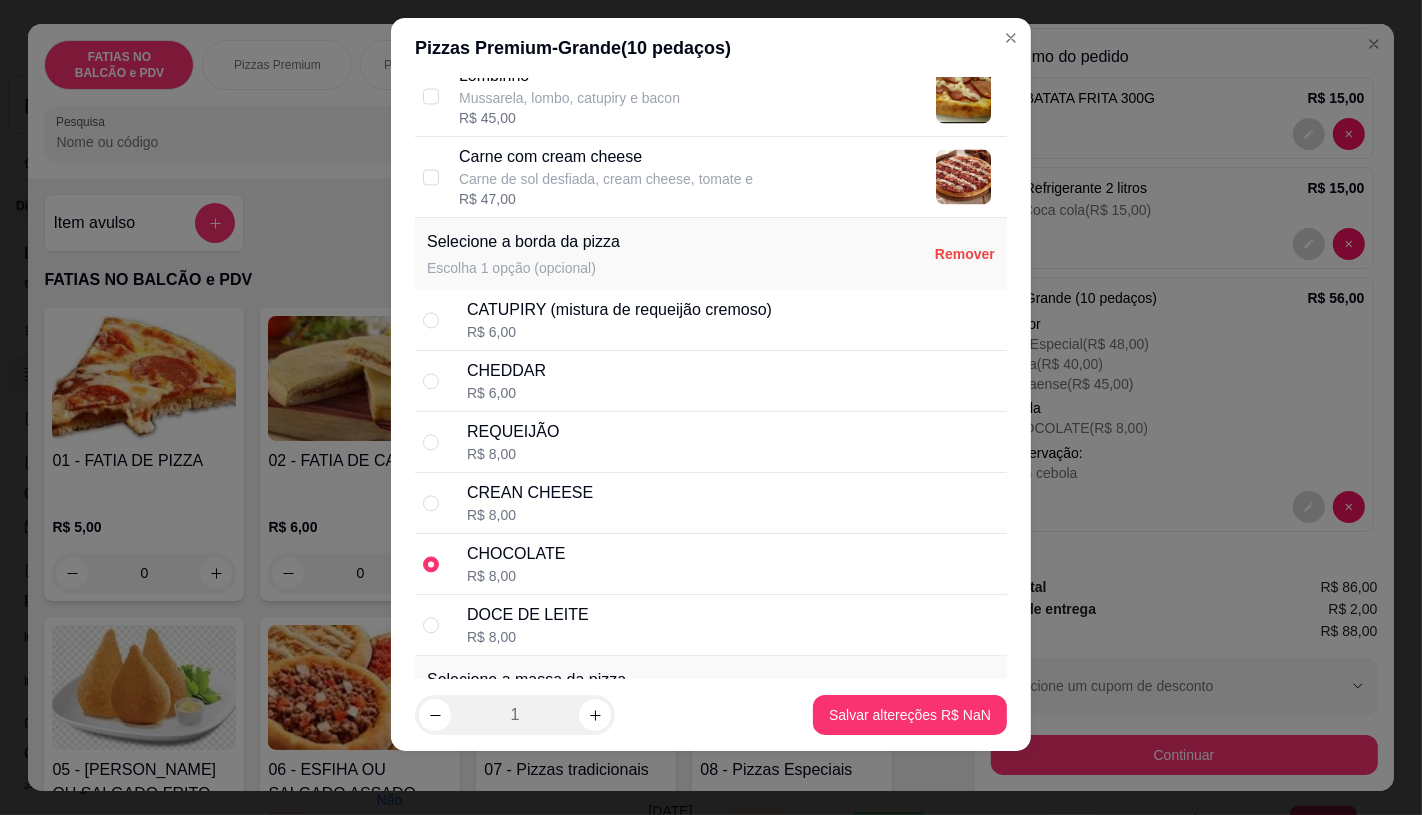 scroll, scrollTop: 3617, scrollLeft: 0, axis: vertical 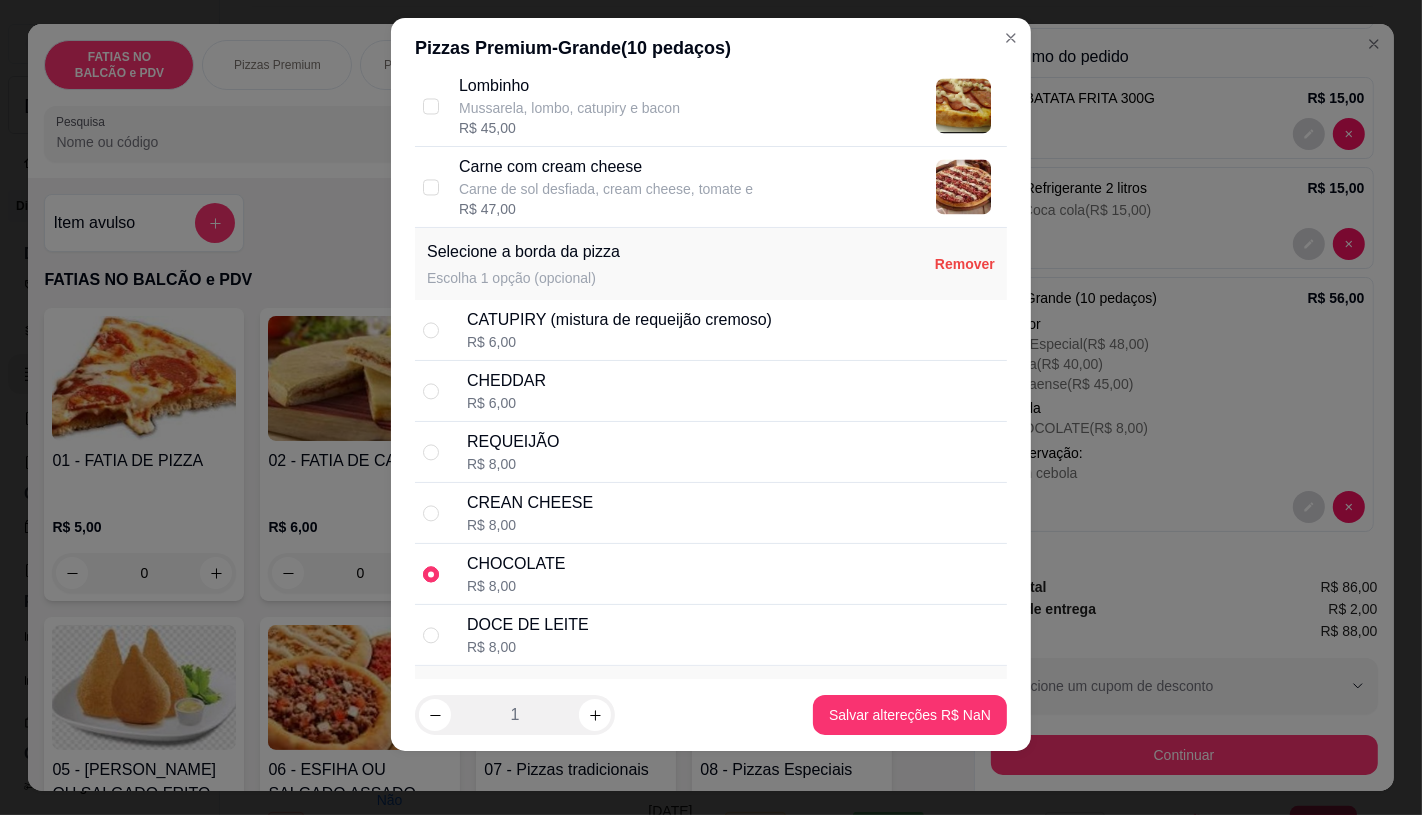 click at bounding box center [431, 574] 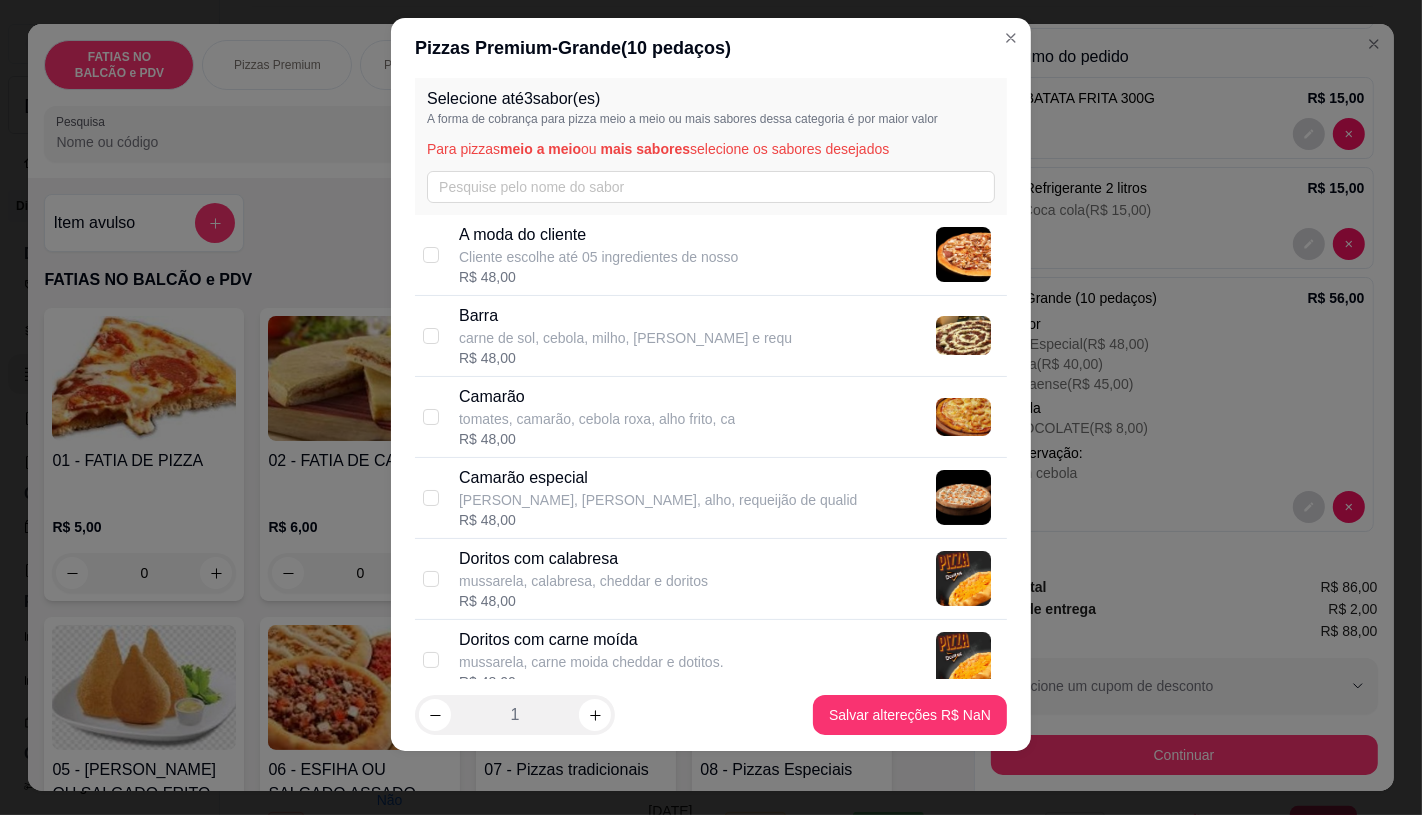 scroll, scrollTop: 0, scrollLeft: 0, axis: both 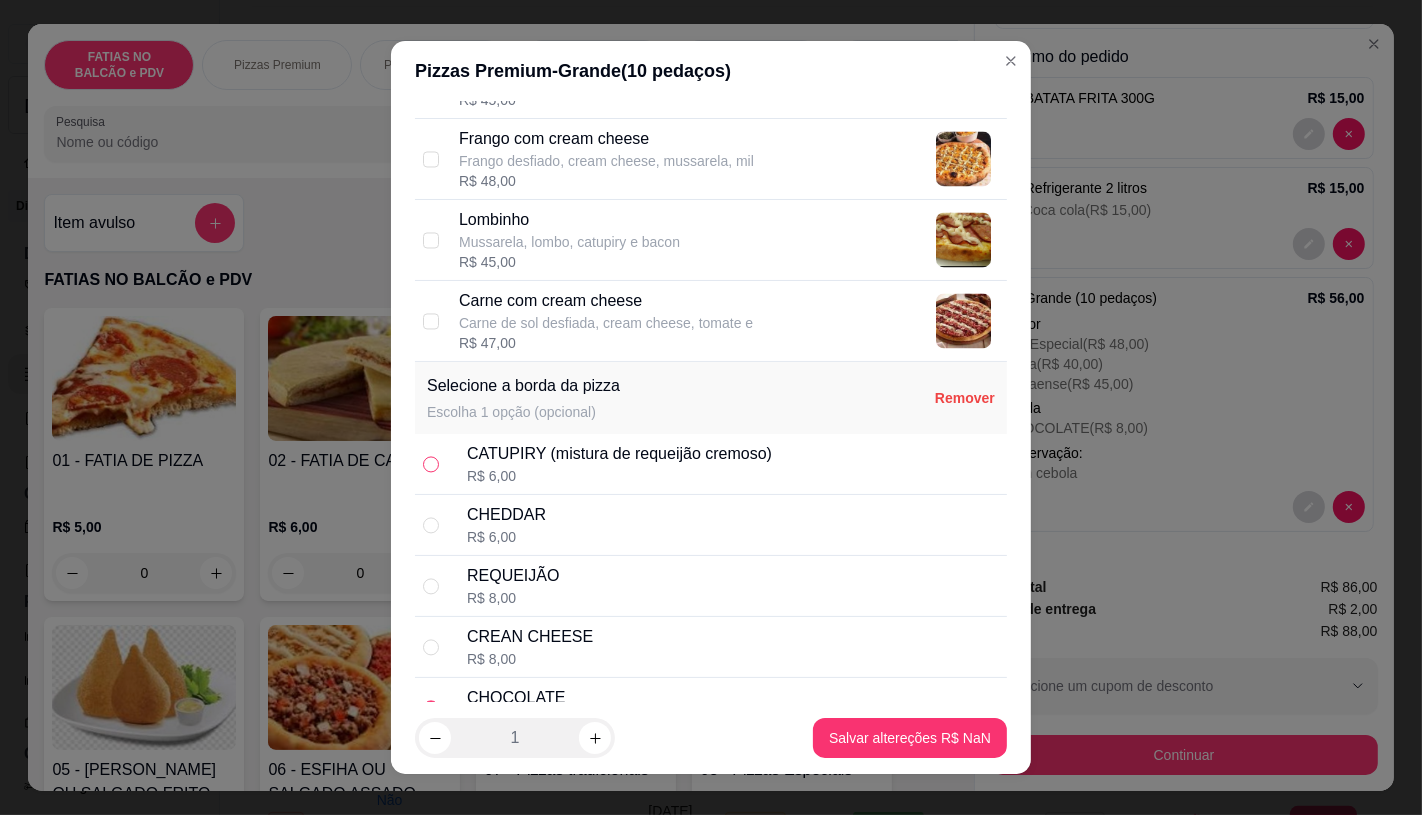 click at bounding box center [431, 464] 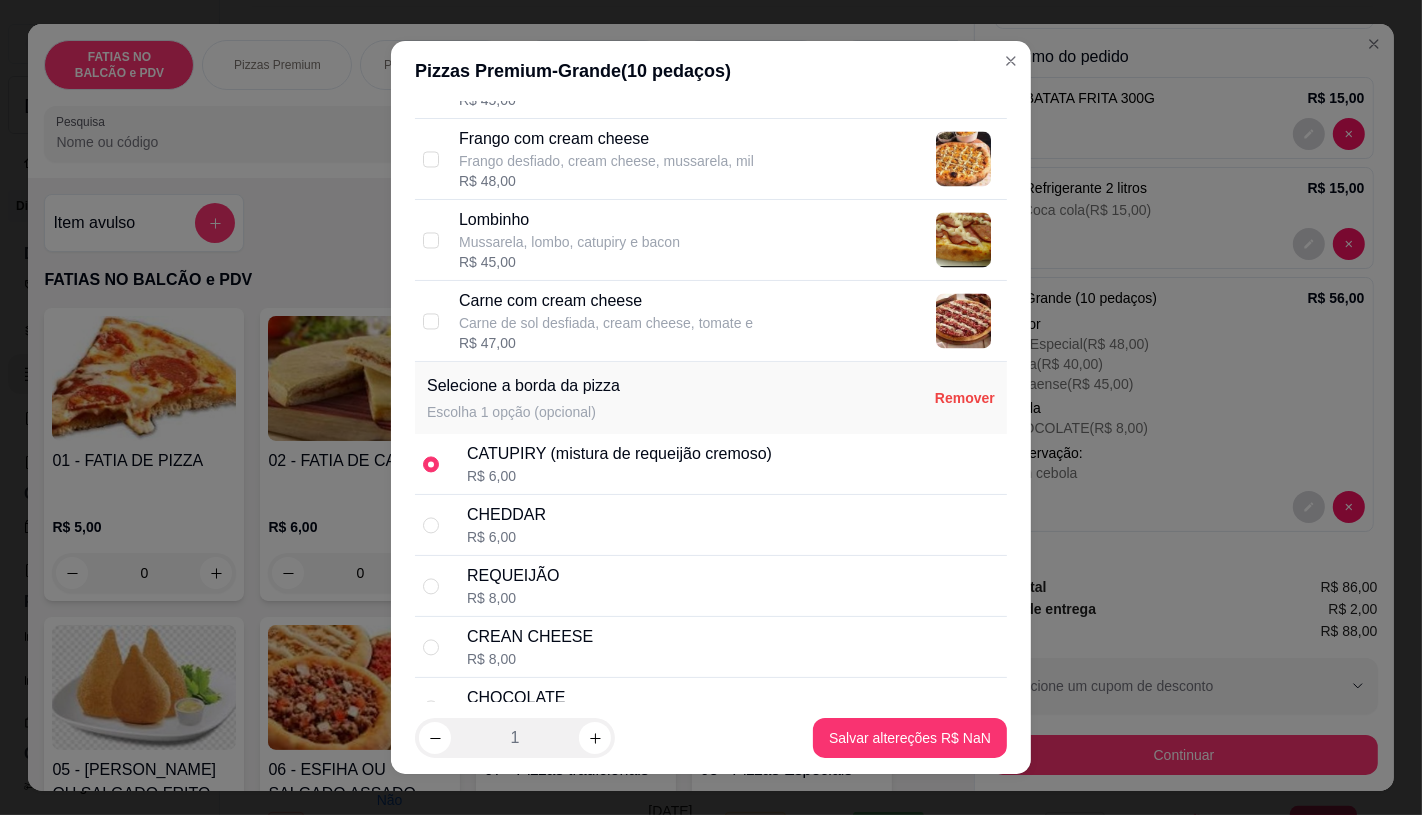 click on "Remover" at bounding box center [965, 398] 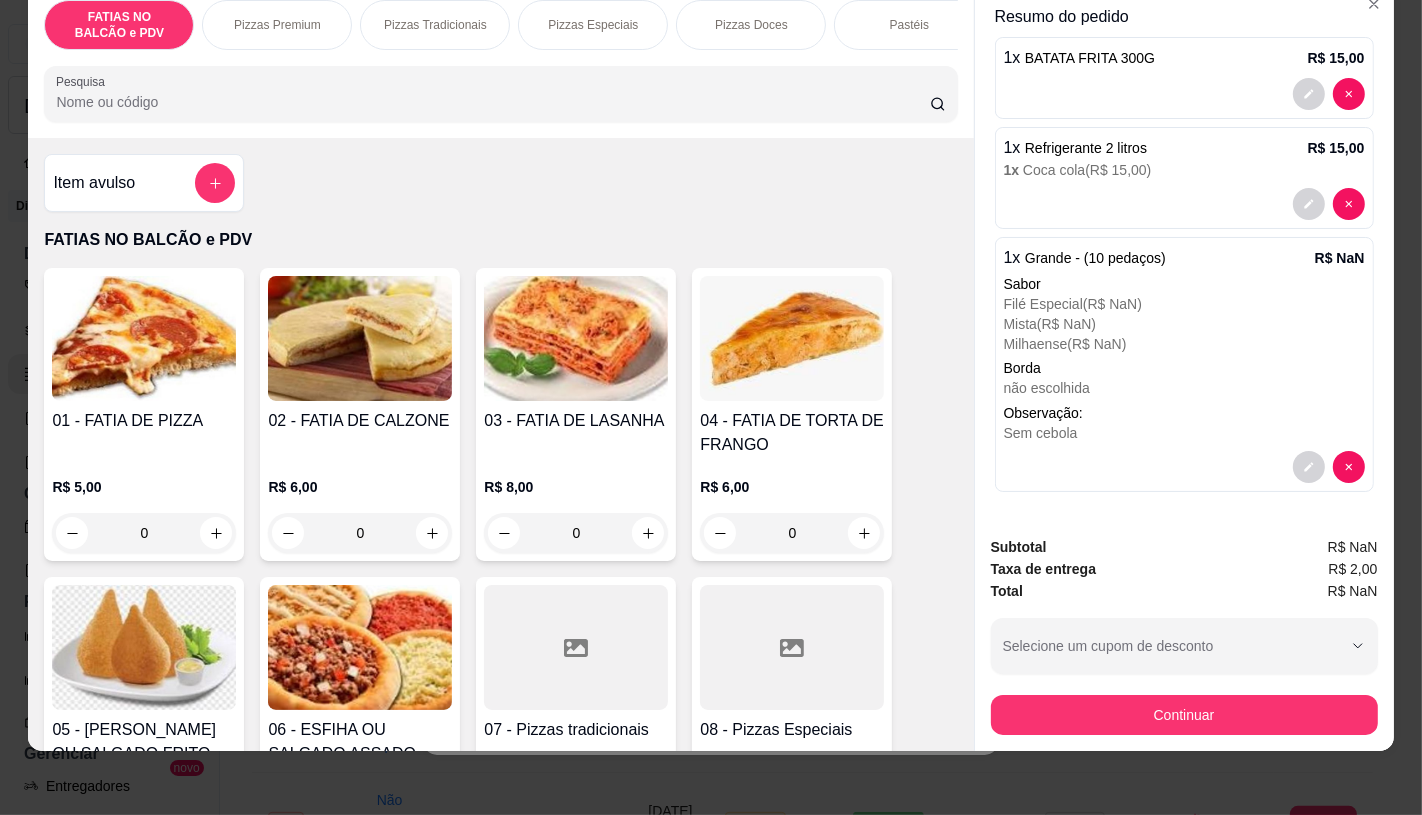 scroll, scrollTop: 47, scrollLeft: 0, axis: vertical 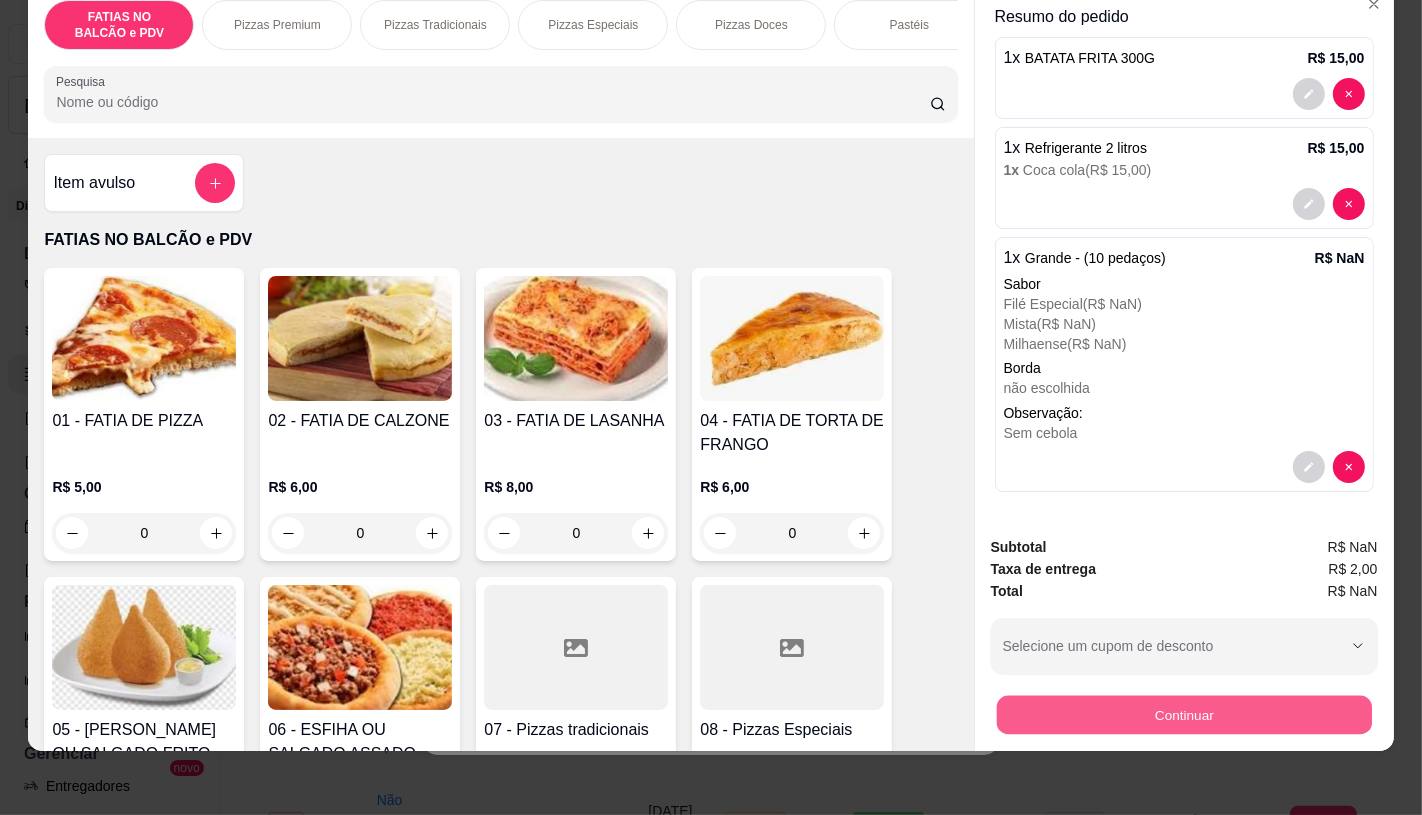 click on "Continuar" at bounding box center [1183, 714] 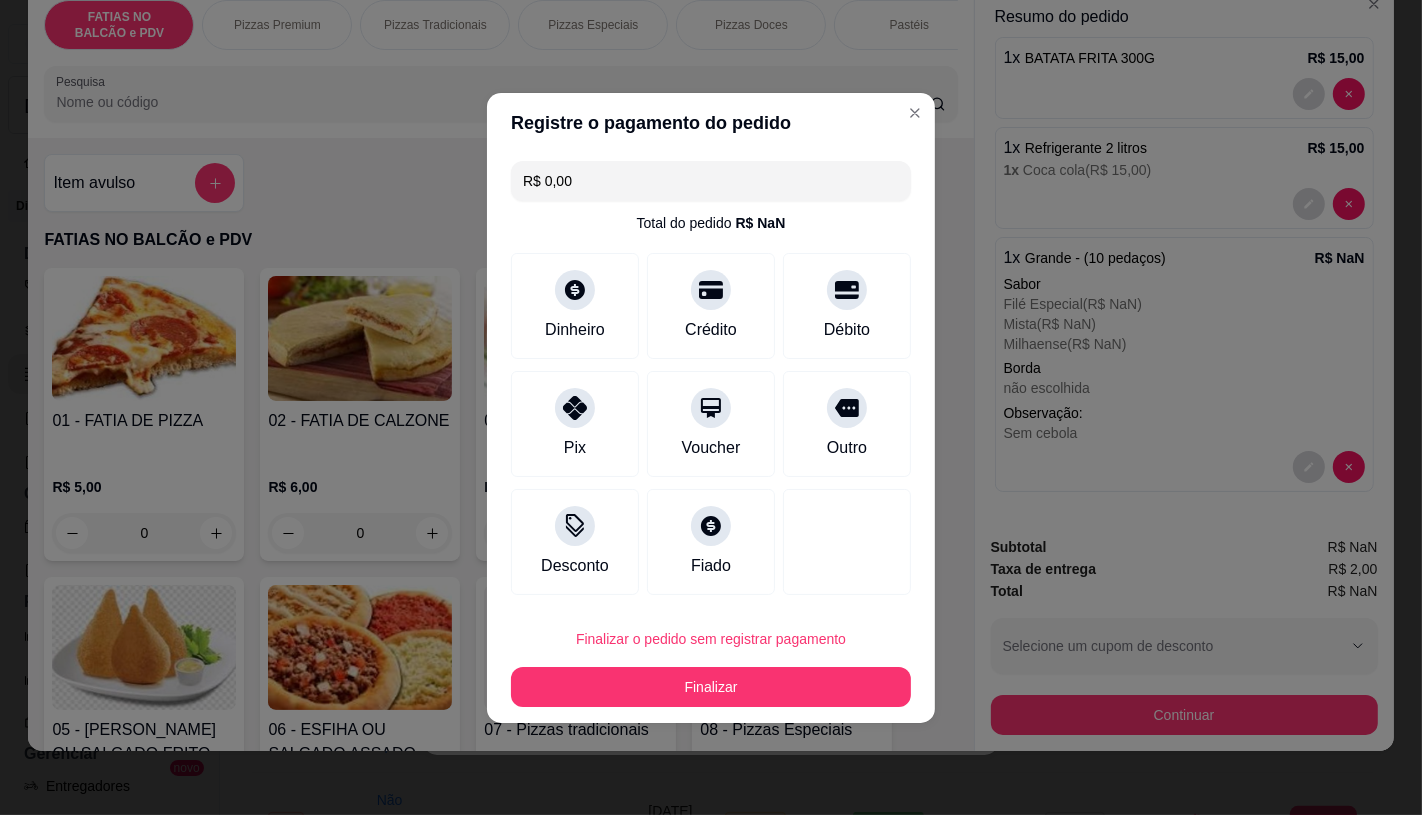 click on "R$ 0,00" at bounding box center (711, 181) 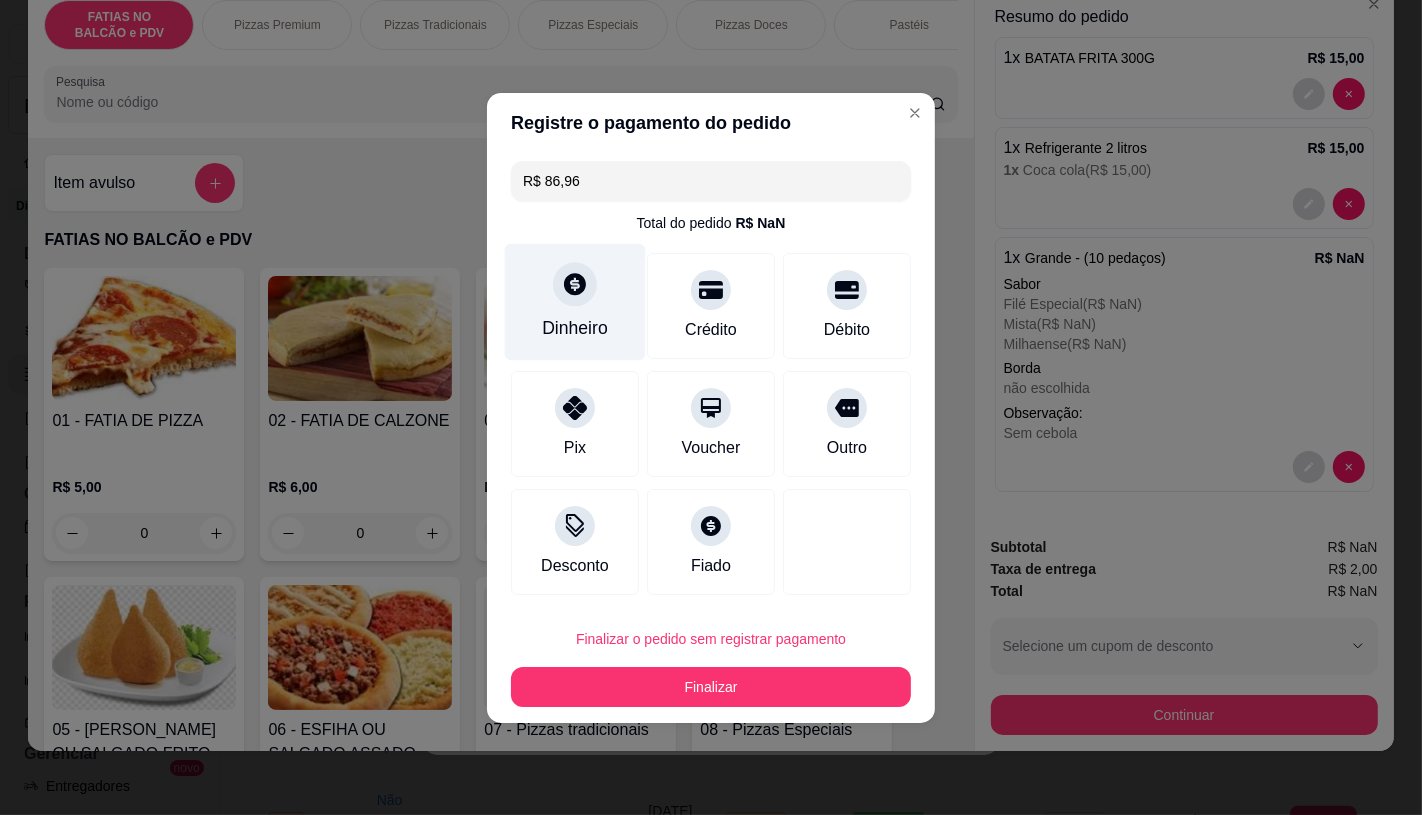 type on "R$ 86,96" 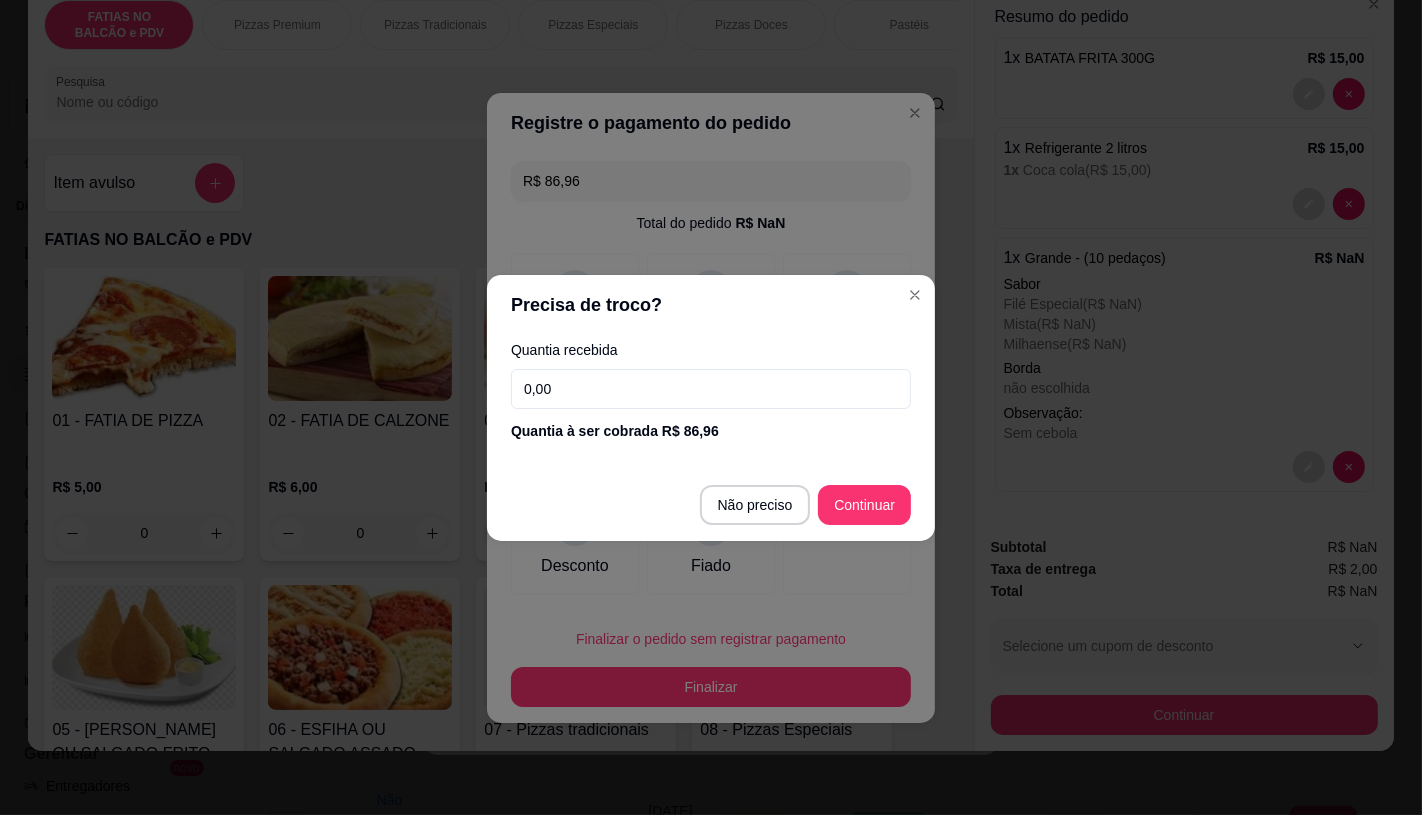 click on "0,00" at bounding box center (711, 389) 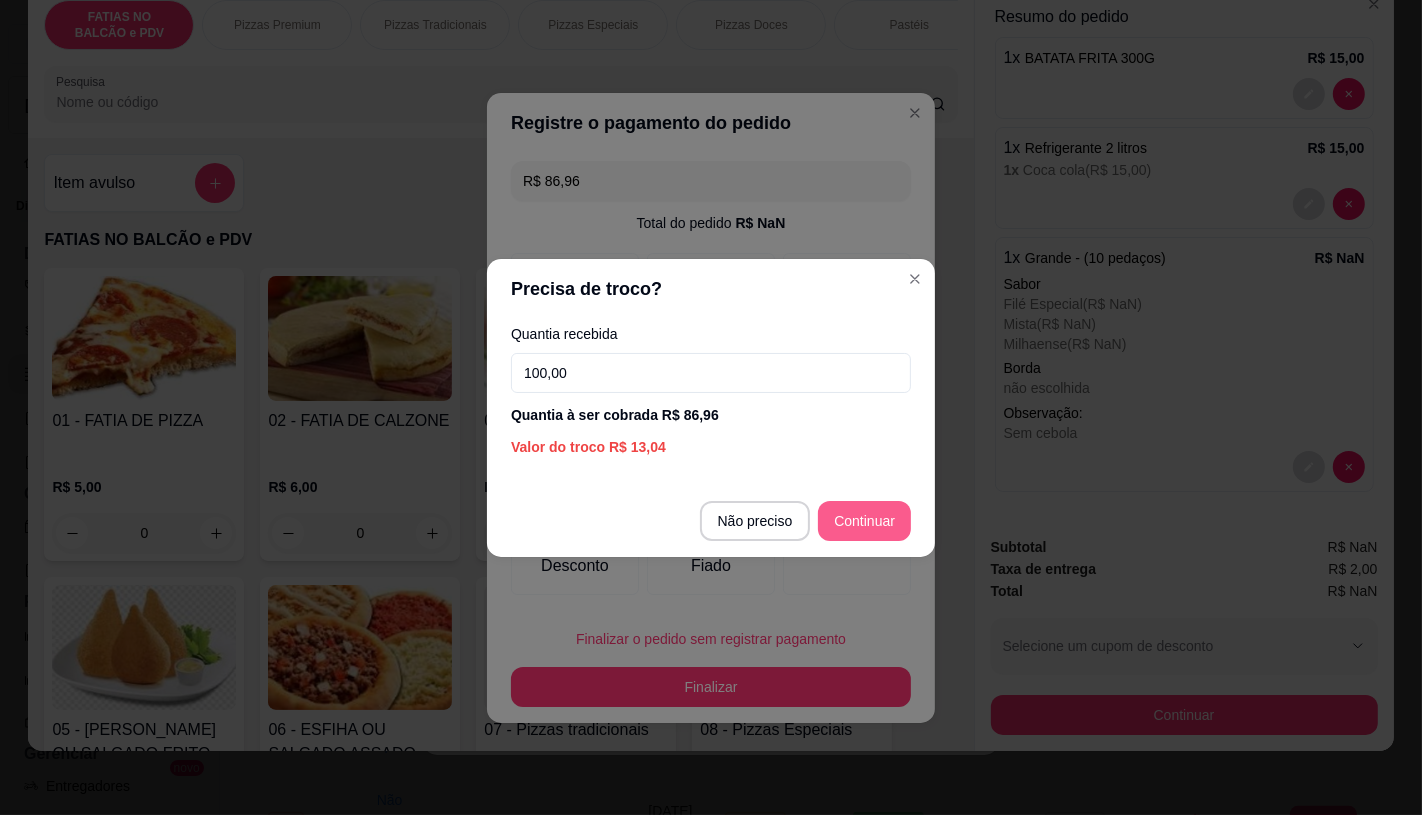 type on "100,00" 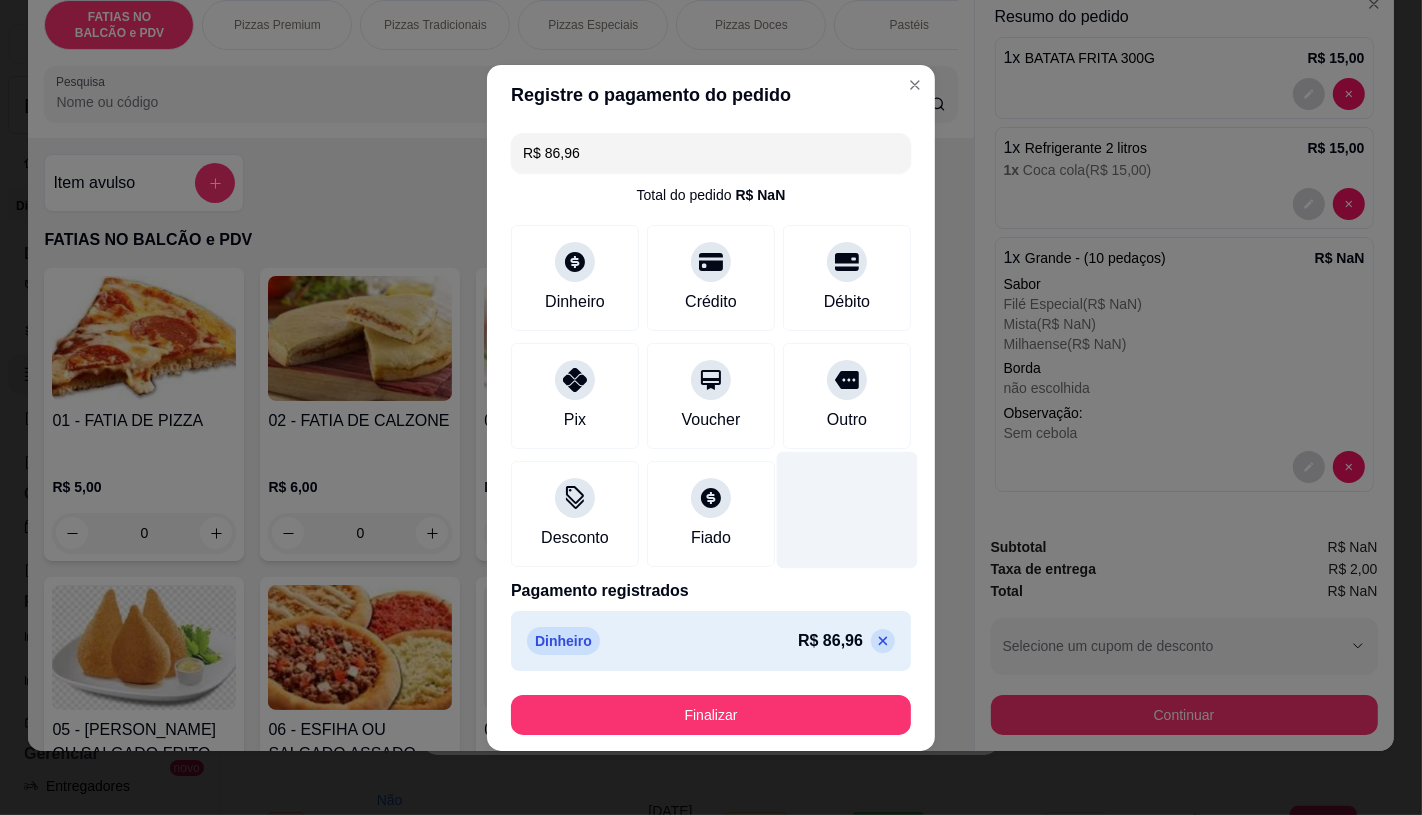 type on "-R$ 86,96" 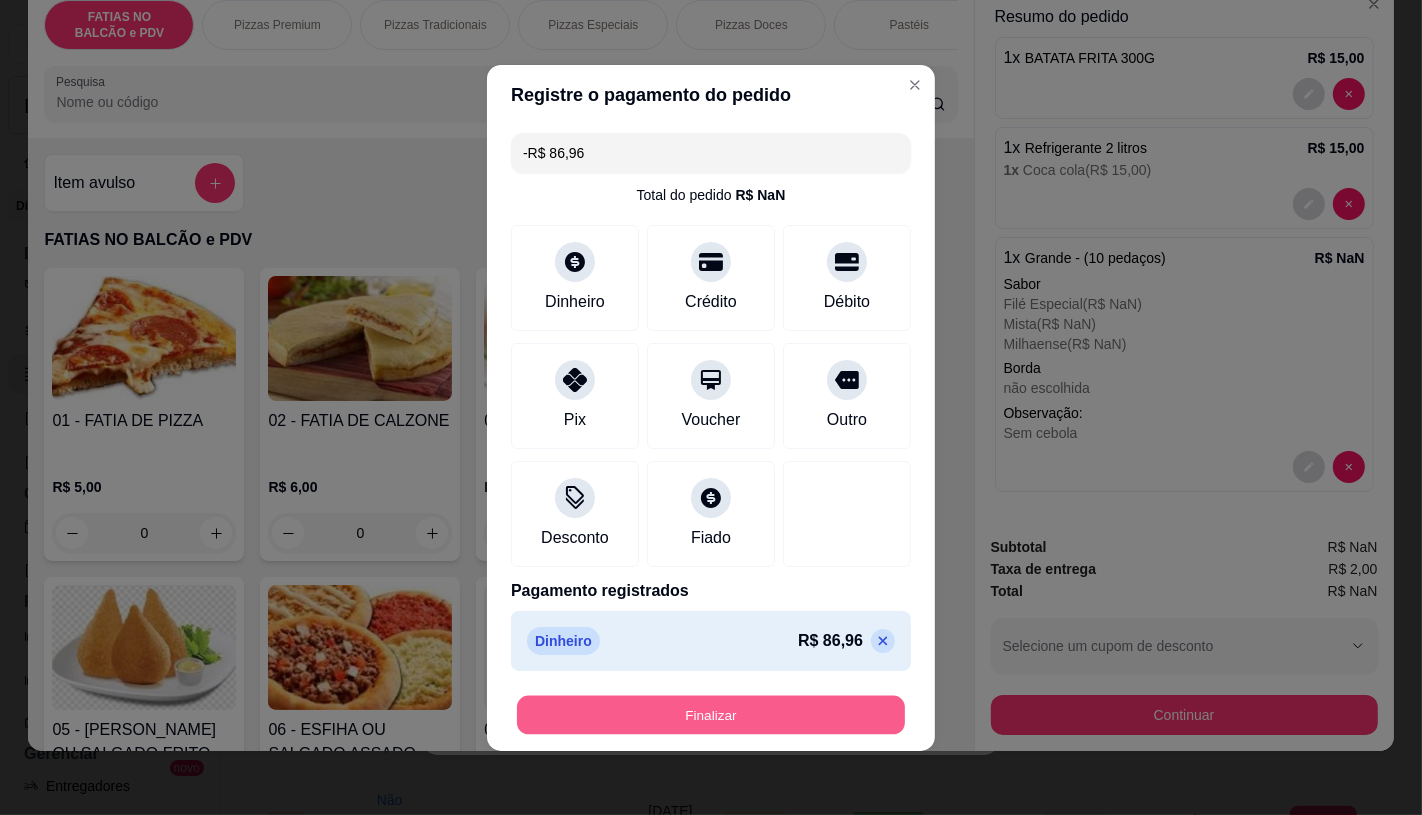 click on "Finalizar" at bounding box center [711, 714] 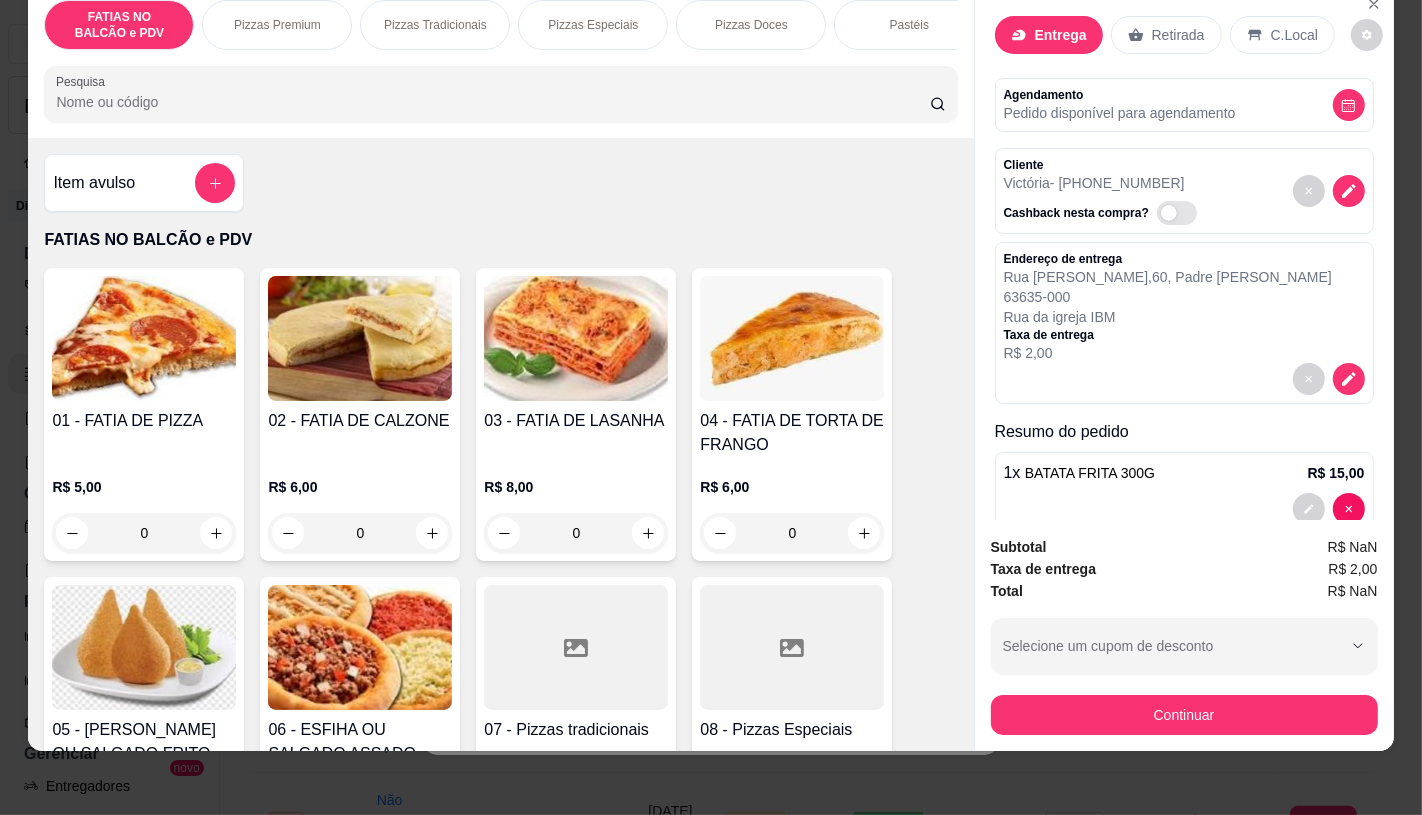 scroll, scrollTop: 0, scrollLeft: 0, axis: both 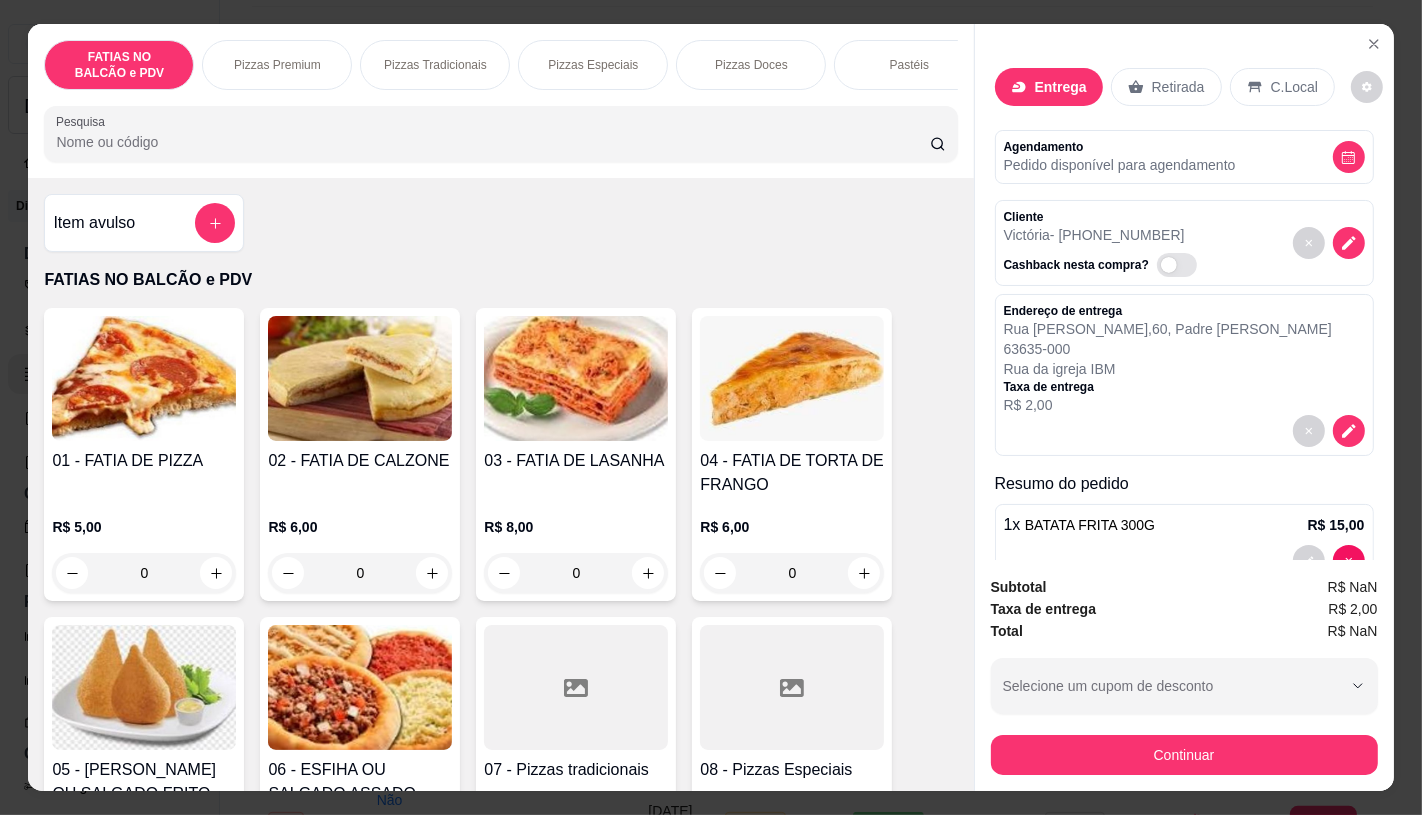 click on "FATIAS NO BALCÃO e PDV Pizzas Premium Pizzas Tradicionais  Pizzas Especiais Pizzas Doces Pastéis Porções Calzones Esfiha Esfihas Especiais Panqueca Sanduíches Sanduíches Especiais COMBOS PROMOCIONAIS  Sucos e vitaminas Bebidas Água Chocolates e guloseimas  TAXAS DE ENTREGAS  Pesquisa Item avulso FATIAS NO BALCÃO e PDV 01 - FATIA DE PIZZA   R$ 5,00 0 02 - FATIA DE CALZONE   R$ 6,00 0 03 - FATIA DE LASANHA   R$ 8,00 0 04 - FATIA DE TORTA DE FRANGO   R$ 6,00 0 05 - COXINHA OU SALGADO FRITO   R$ 3,00 0 06 - ESFIHA OU SALGADO ASSADO    R$ 4,00 0 07 - Pizzas tradicionais    R$ 0,00 0 08 - Pizzas Especiais    R$ 0,00 0 09 - Suco copo    R$ 5,00 0 10 - Vitamina copo    R$ 6,00 0 11 - Refrigerantes sabores    R$ 13,00 0 14 - Panquecas    R$ 0,00 0 Suco Laranja (Açaí)    R$ 8,00 0 Salgado forno    R$ 5,00 0 Fatia Especial   R$ 6,00 0 jarra de suco (laranja açai)   R$ 18,00 0 agua de coco(açai)   R$ 5,00 0 Pizzas Premium Broto a partir de     R$ 22,00 Pequena a partir de     R$ 30,00" at bounding box center (711, 407) 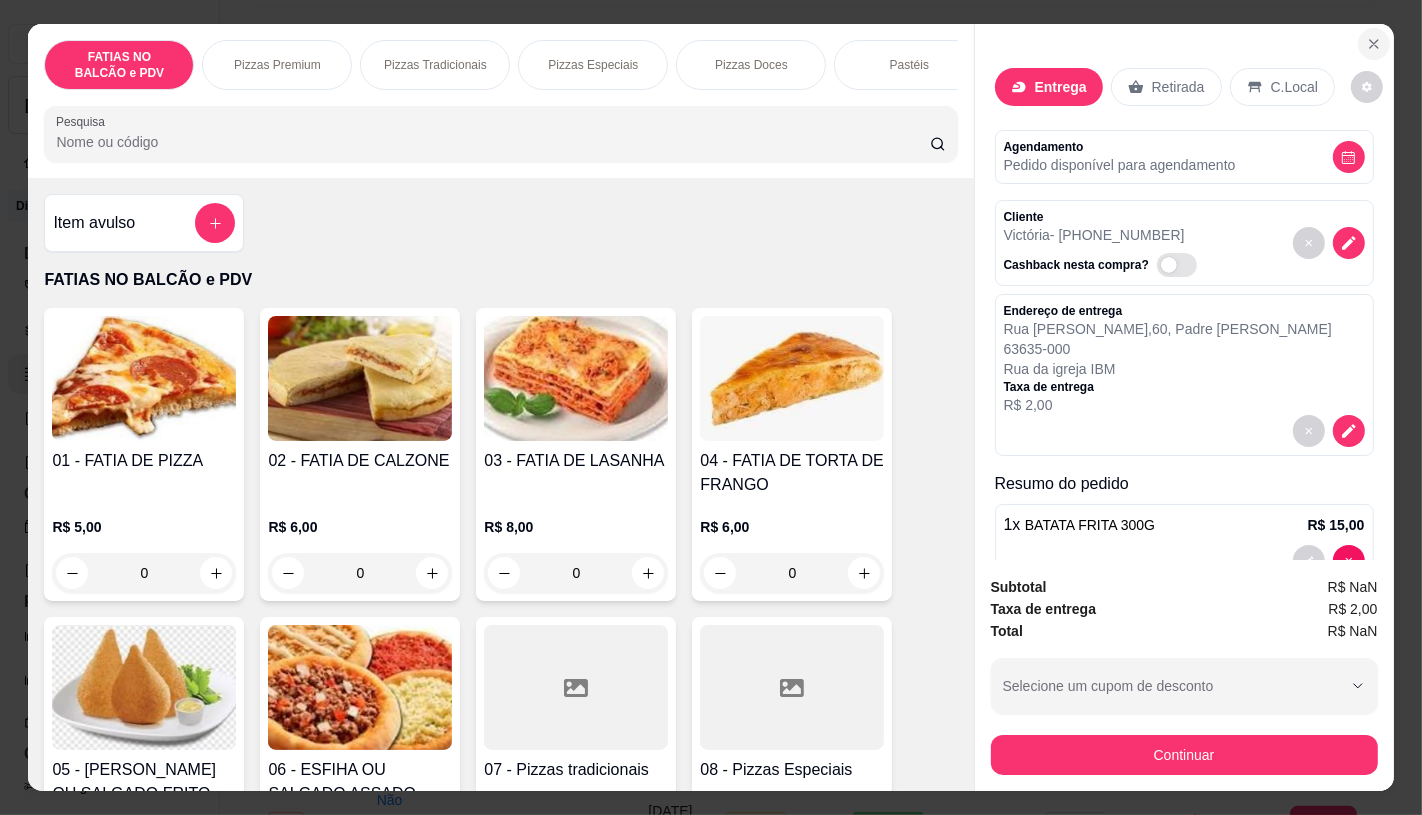 click 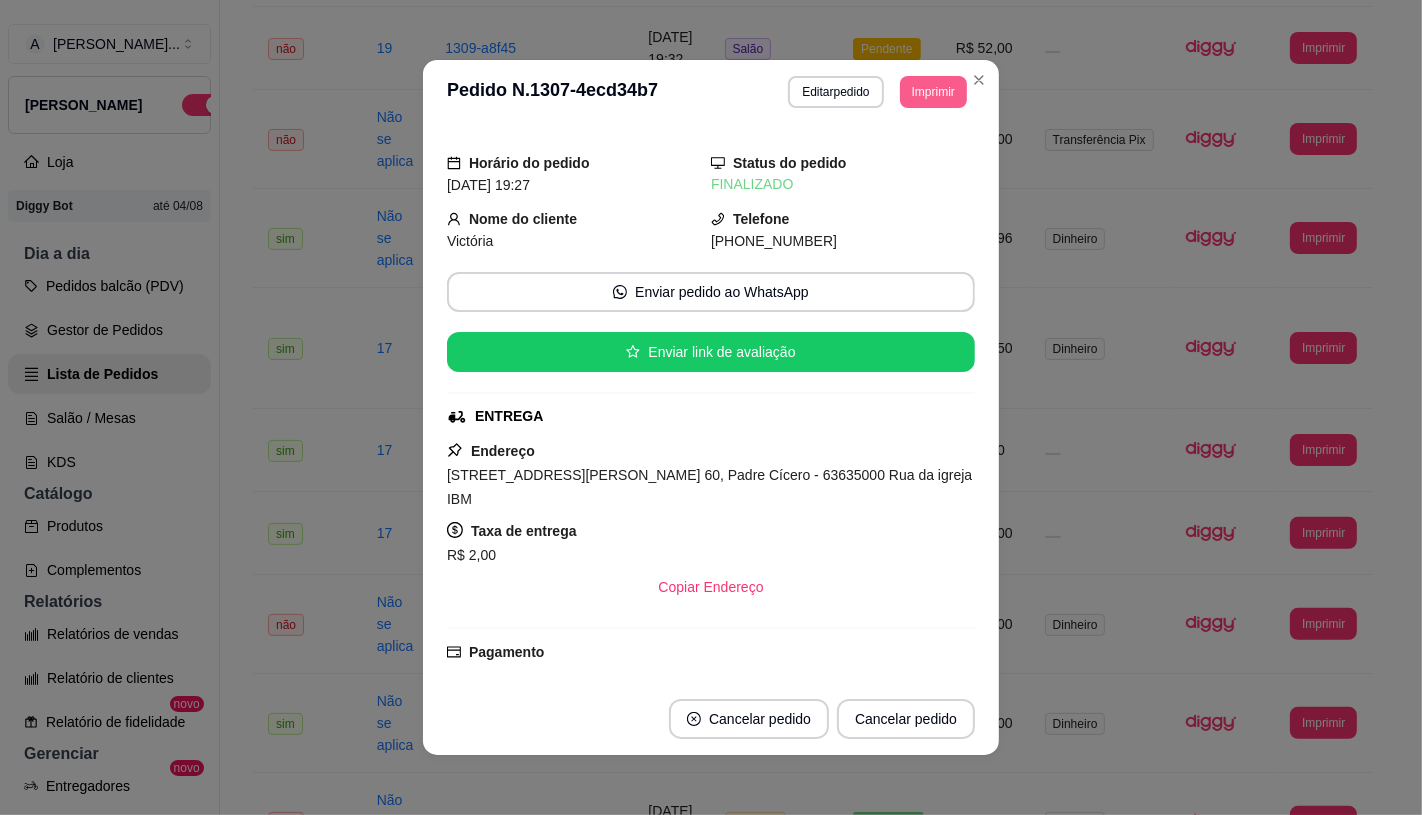 click on "Imprimir" at bounding box center [933, 92] 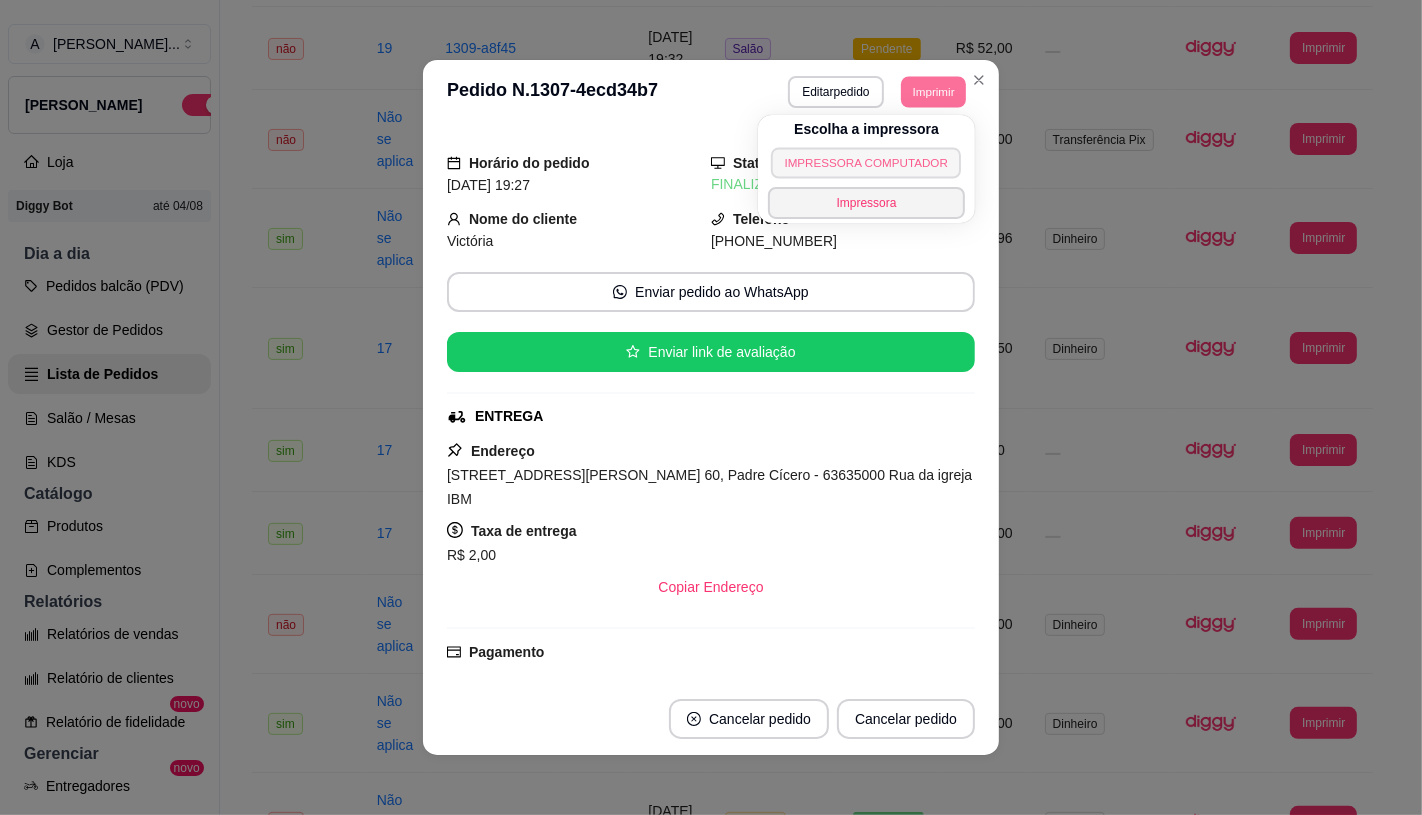 click on "IMPRESSORA COMPUTADOR" at bounding box center [866, 162] 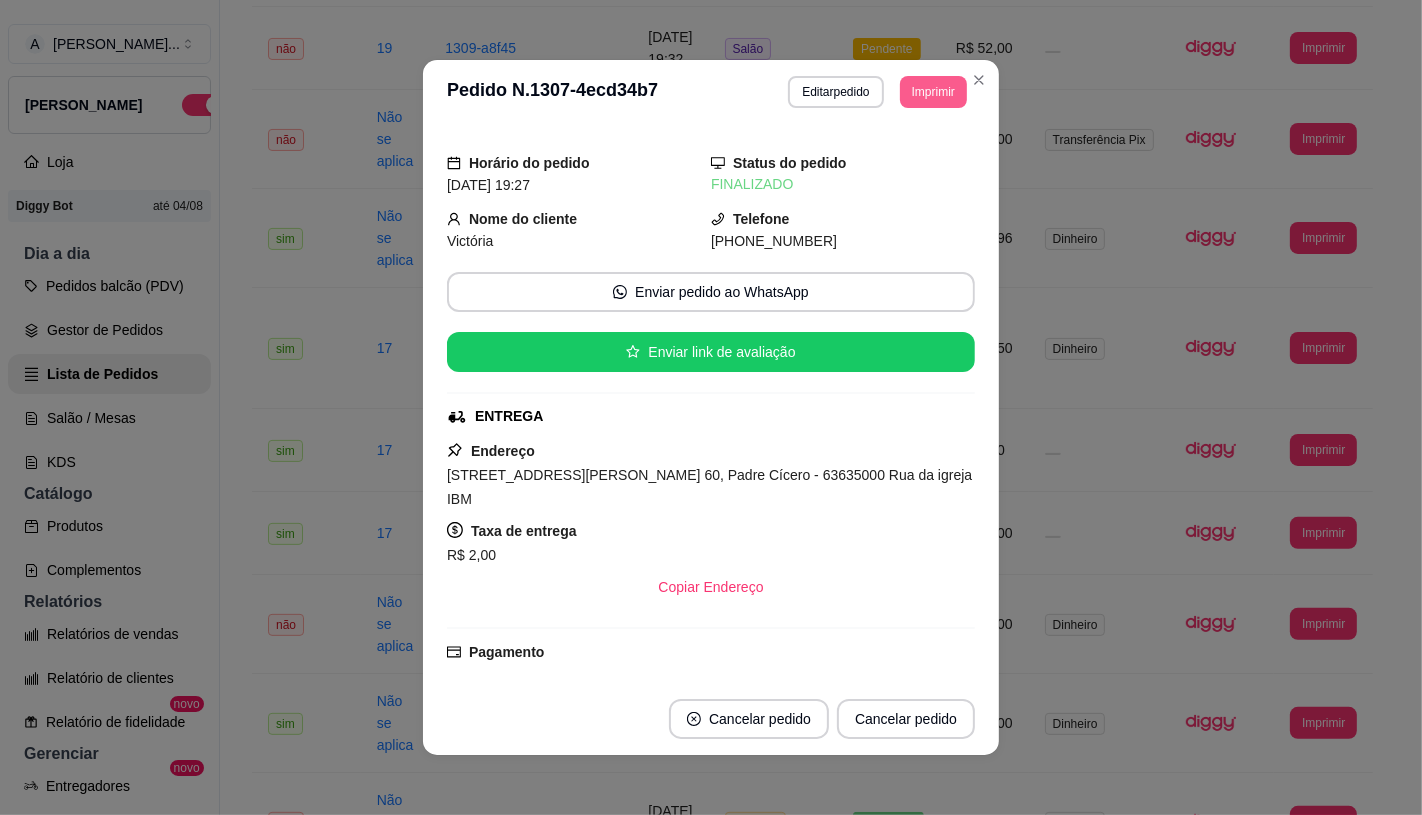 click on "Imprimir" at bounding box center [933, 92] 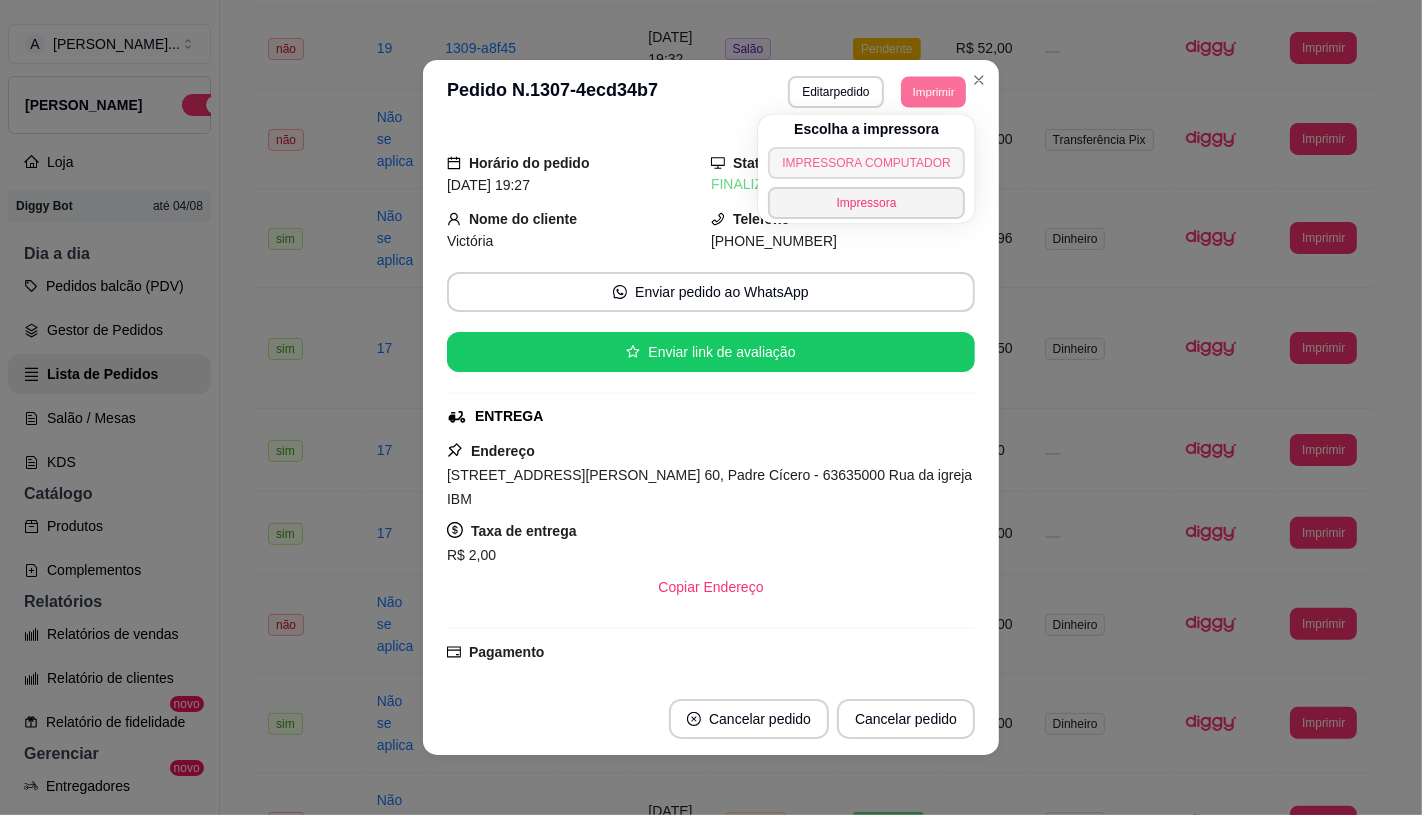 click on "IMPRESSORA COMPUTADOR" at bounding box center [866, 163] 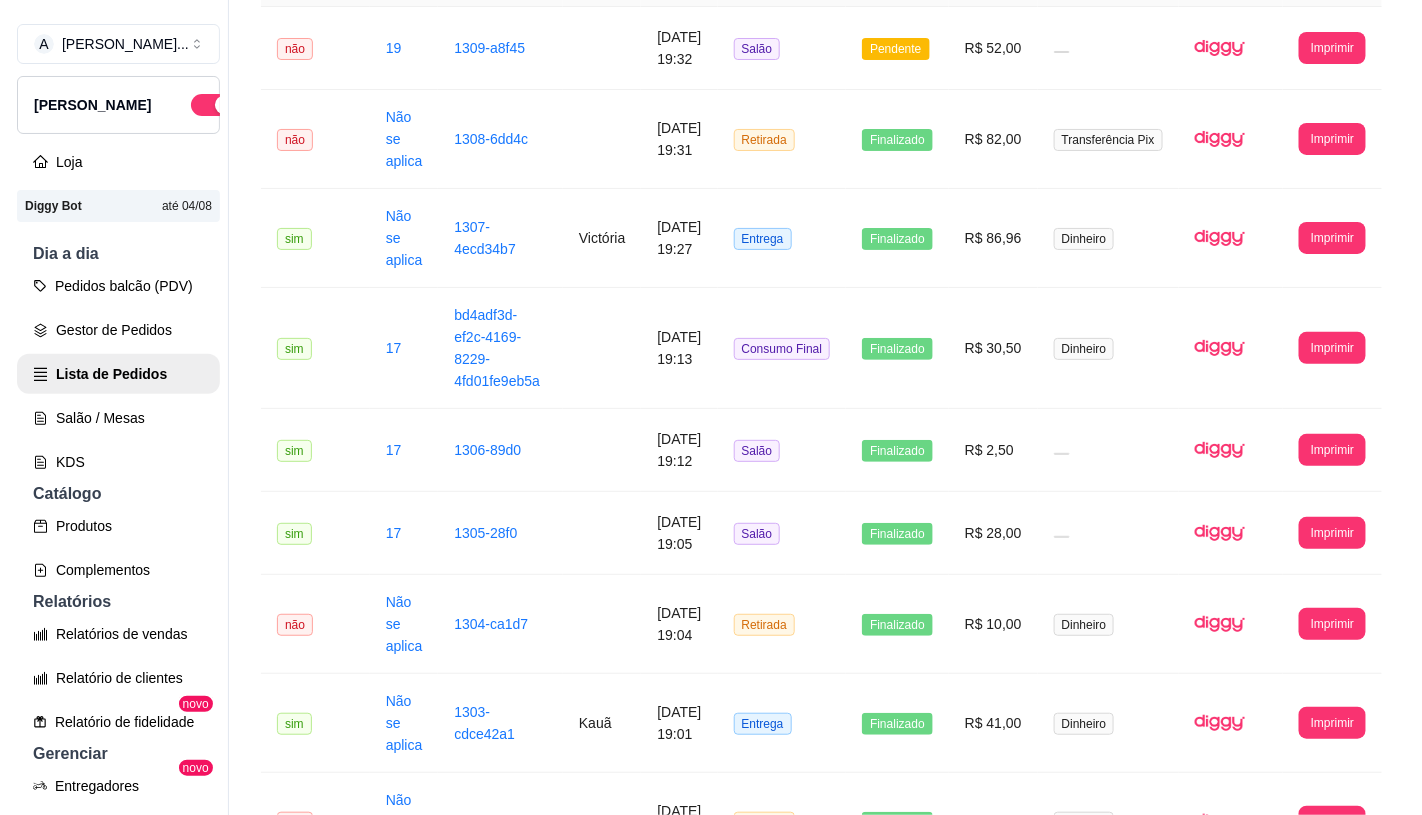 scroll, scrollTop: 0, scrollLeft: 0, axis: both 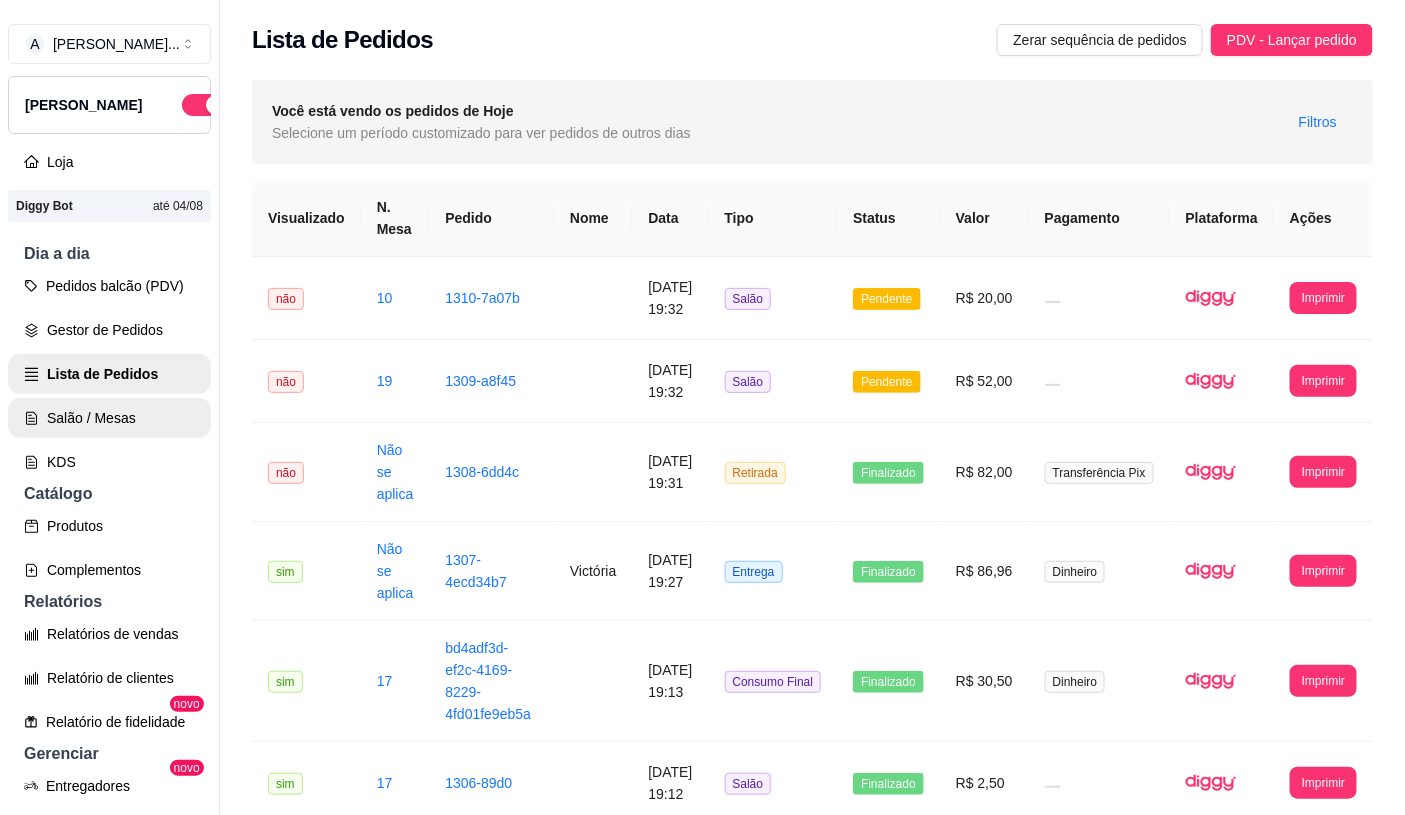 click on "Salão / Mesas" at bounding box center (109, 418) 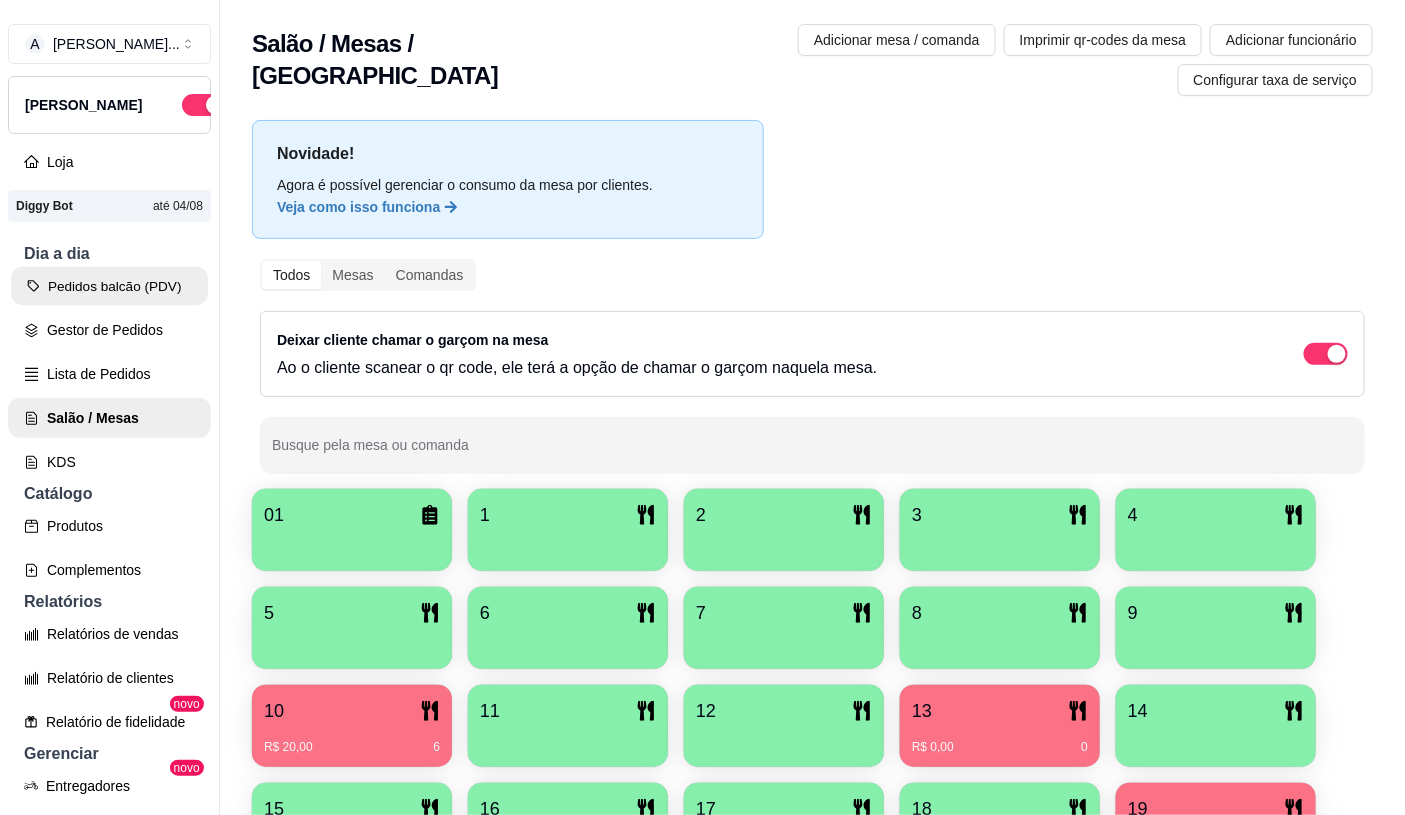 click on "Pedidos balcão (PDV)" at bounding box center [109, 286] 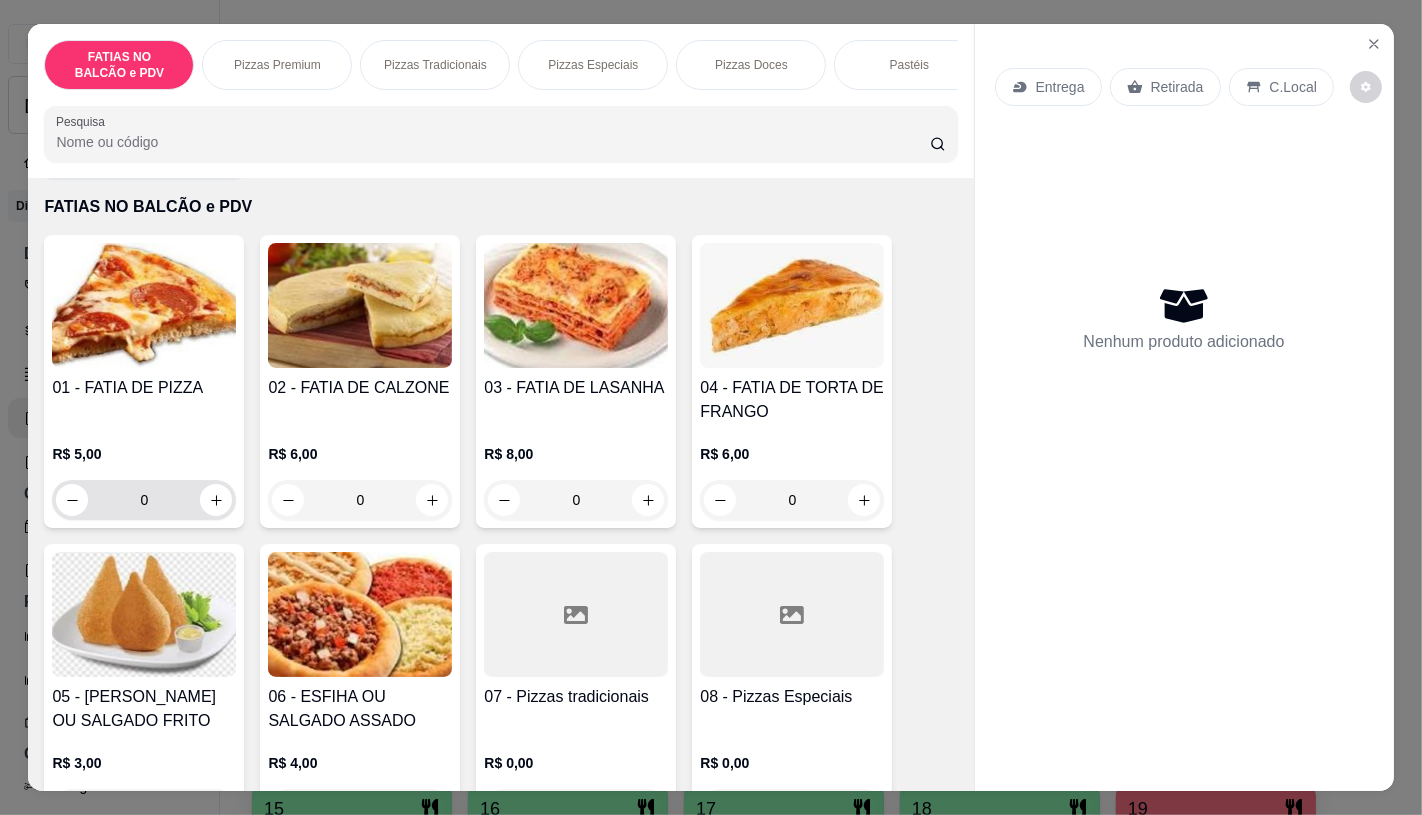 scroll, scrollTop: 222, scrollLeft: 0, axis: vertical 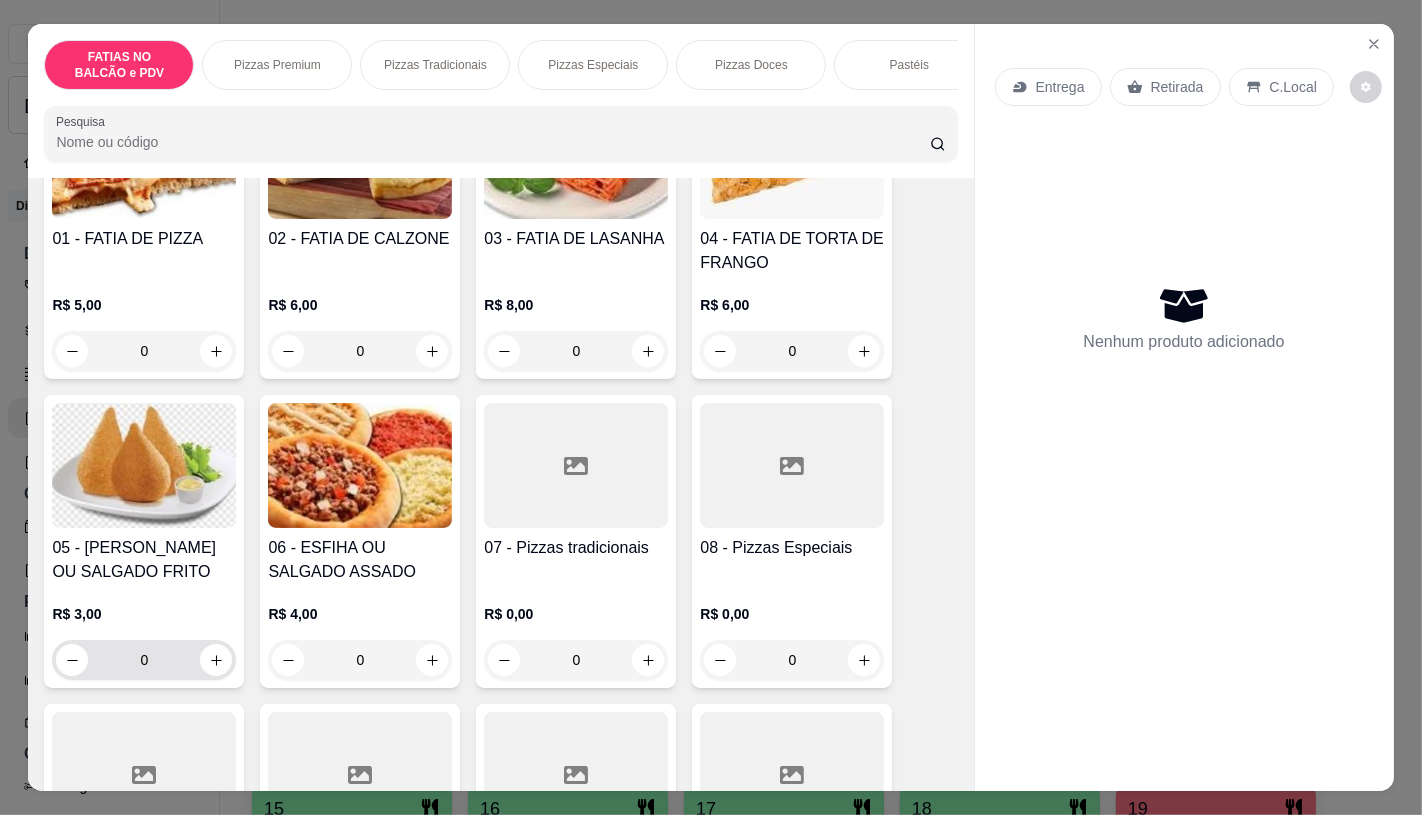 click on "0" at bounding box center (144, 660) 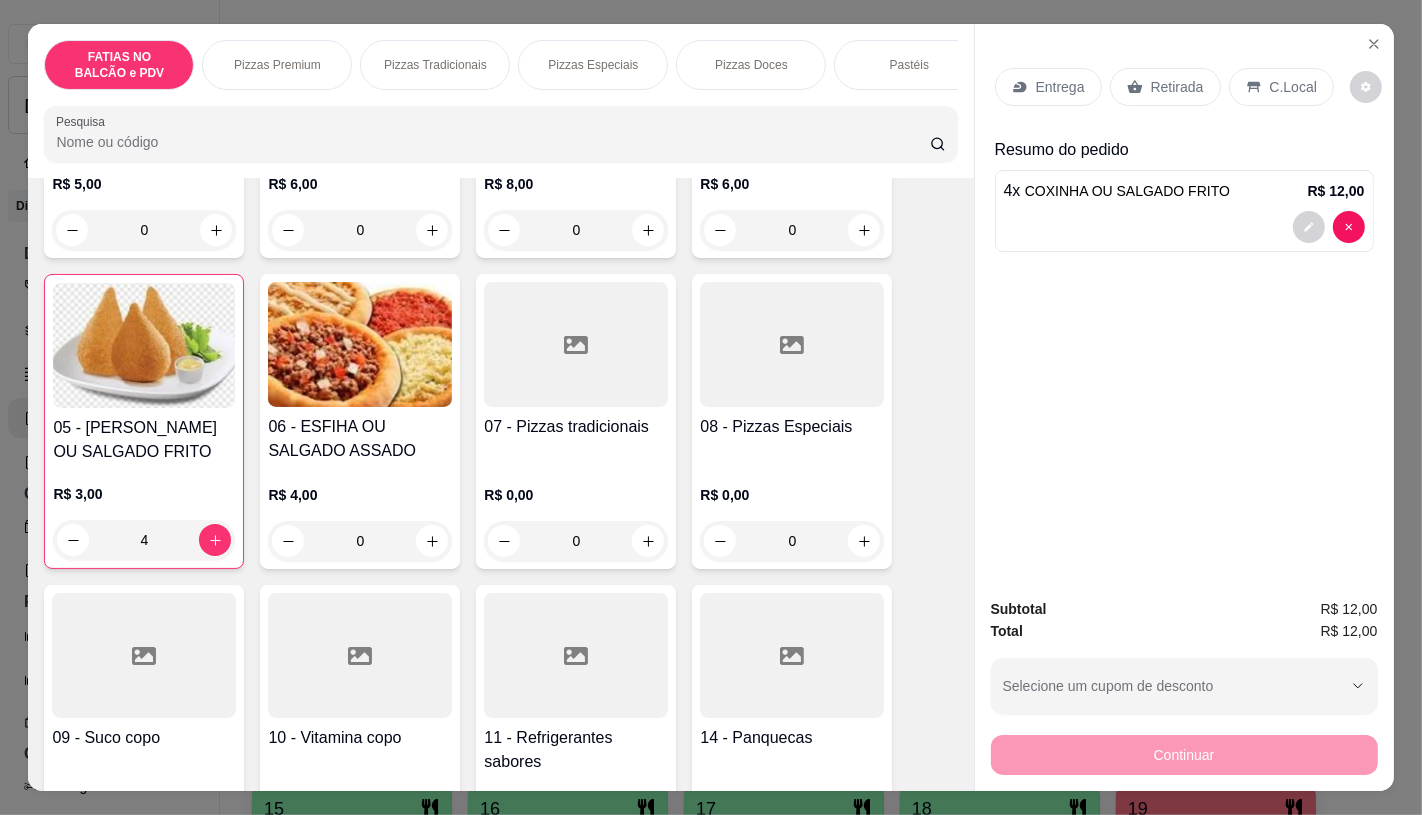 scroll, scrollTop: 444, scrollLeft: 0, axis: vertical 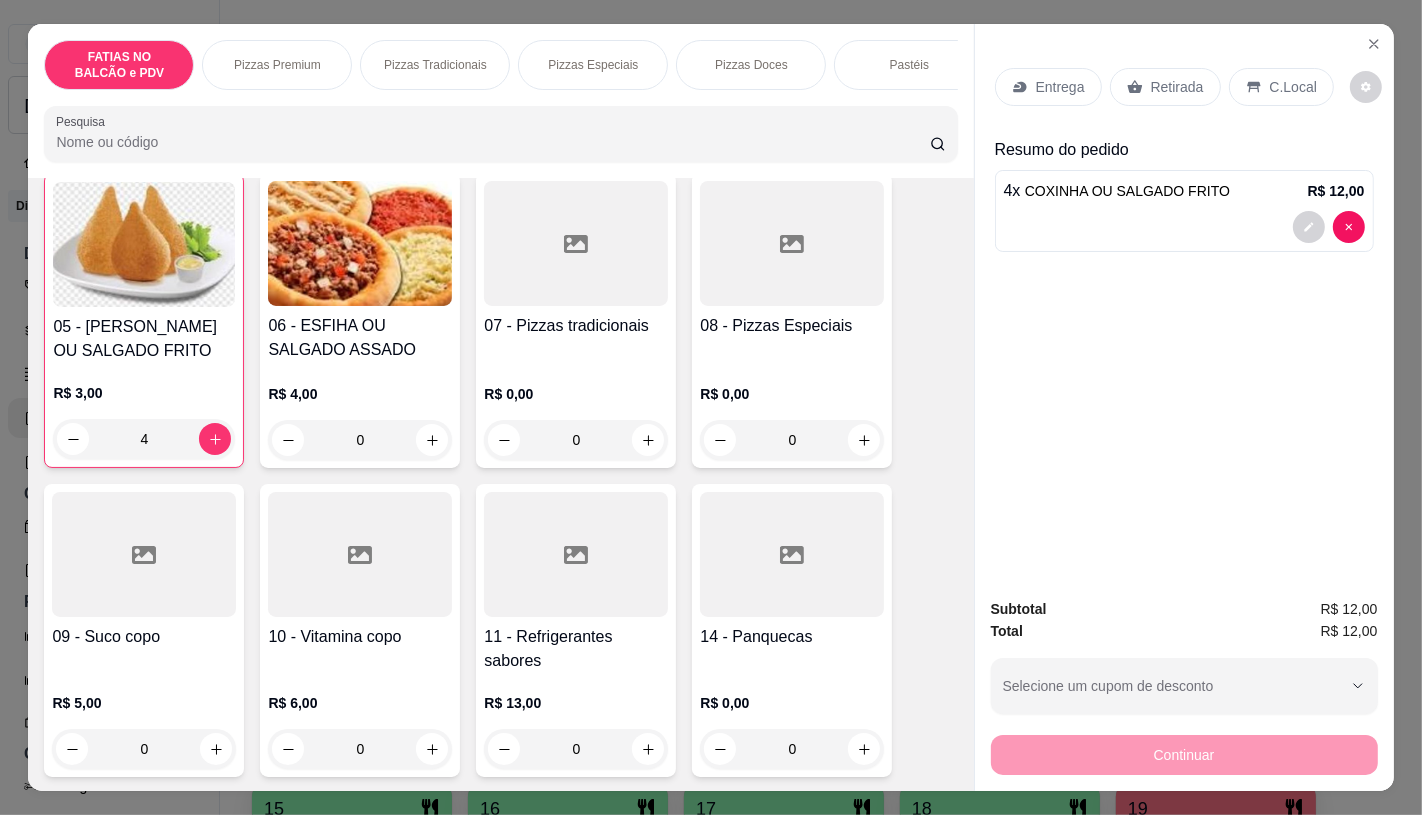 type on "4" 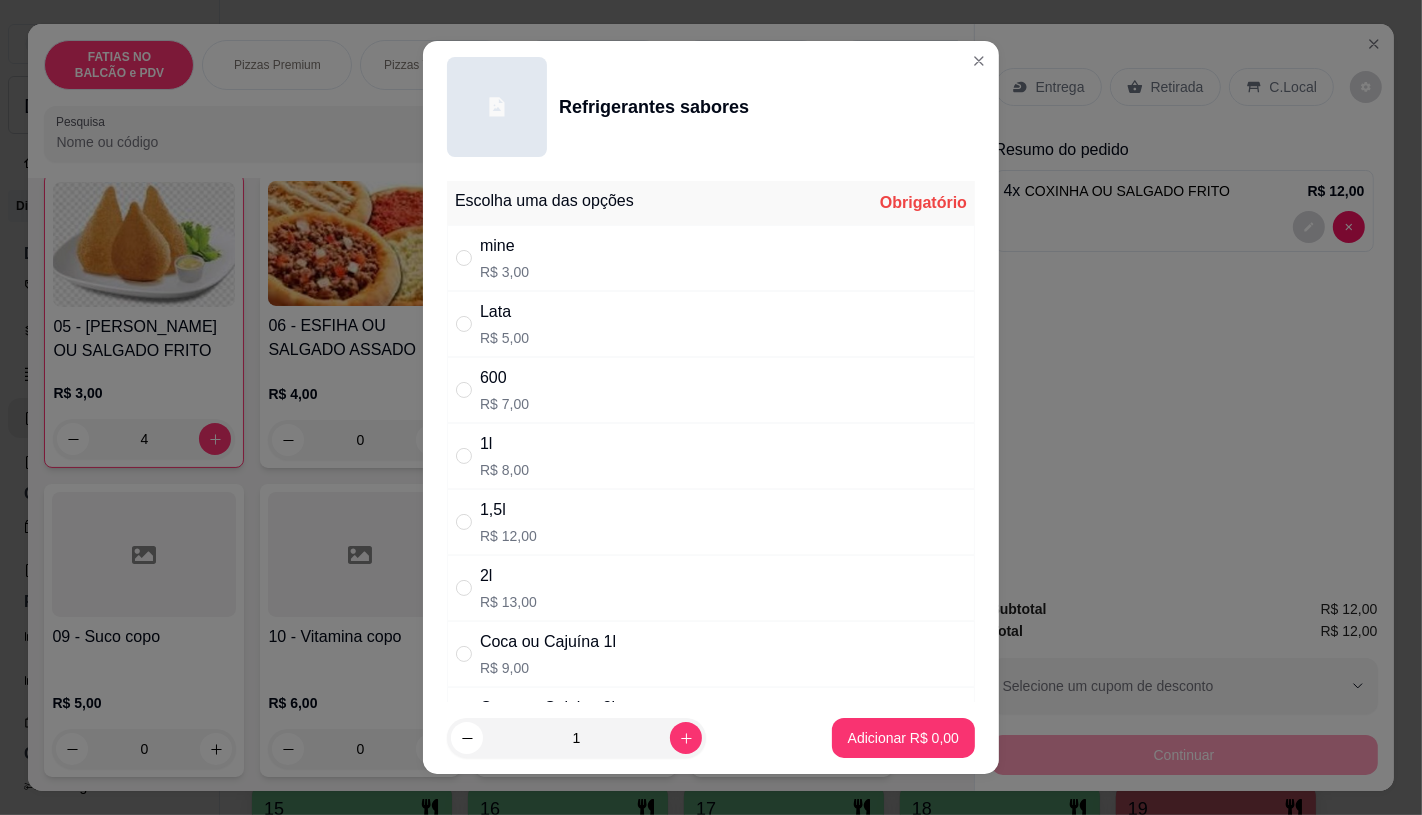click at bounding box center [468, 654] 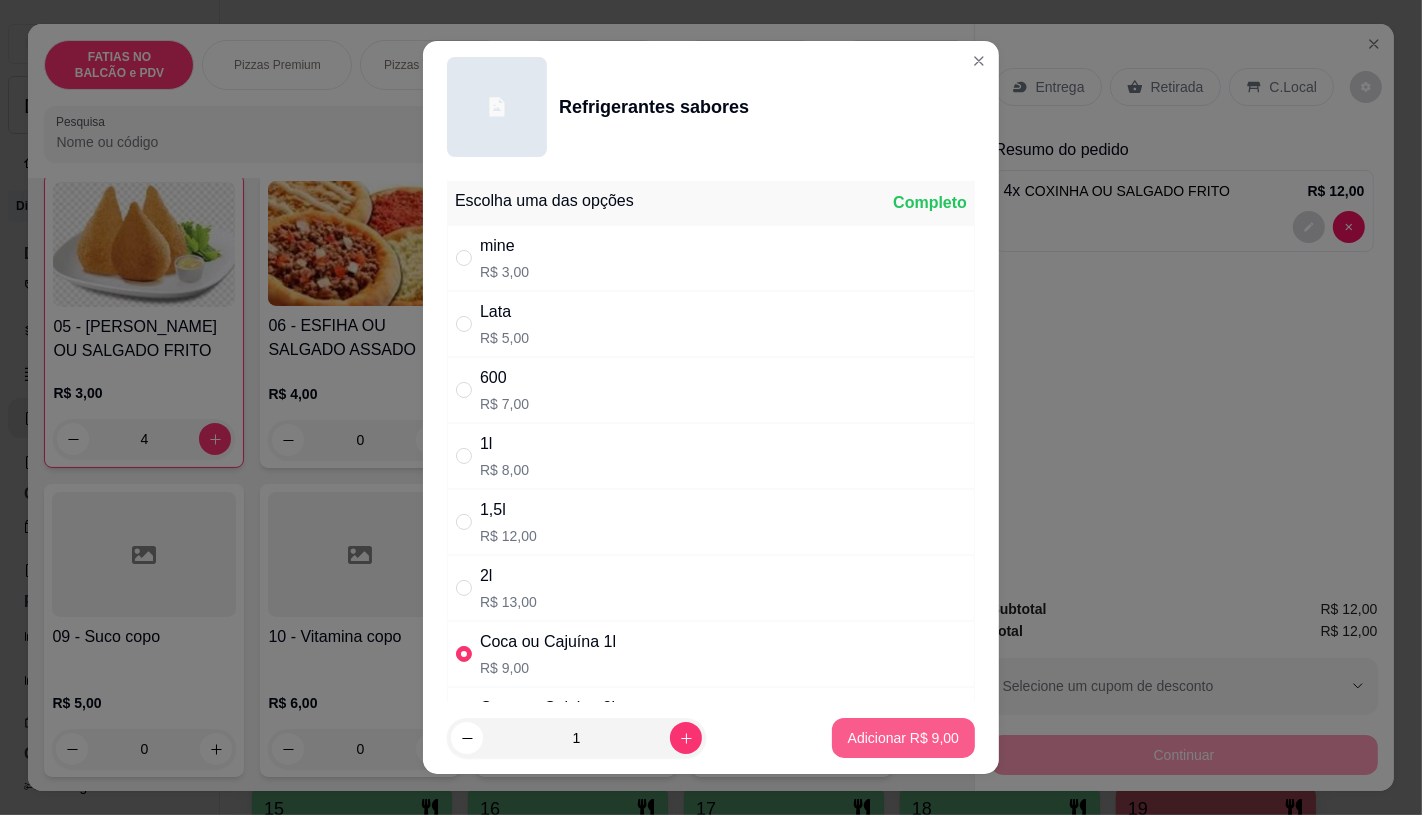 click on "Adicionar   R$ 9,00" at bounding box center (903, 738) 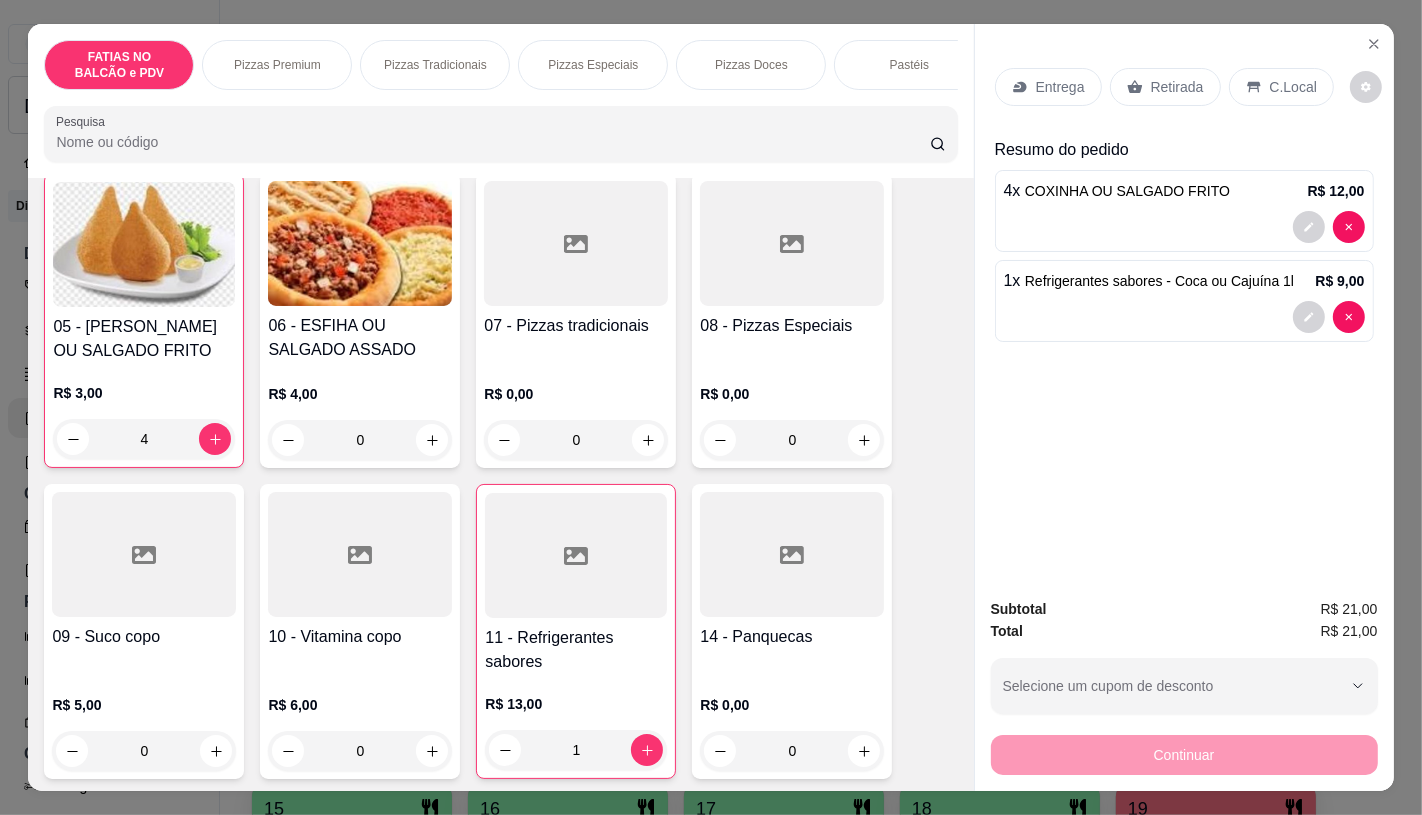 click on "Retirada" at bounding box center [1165, 87] 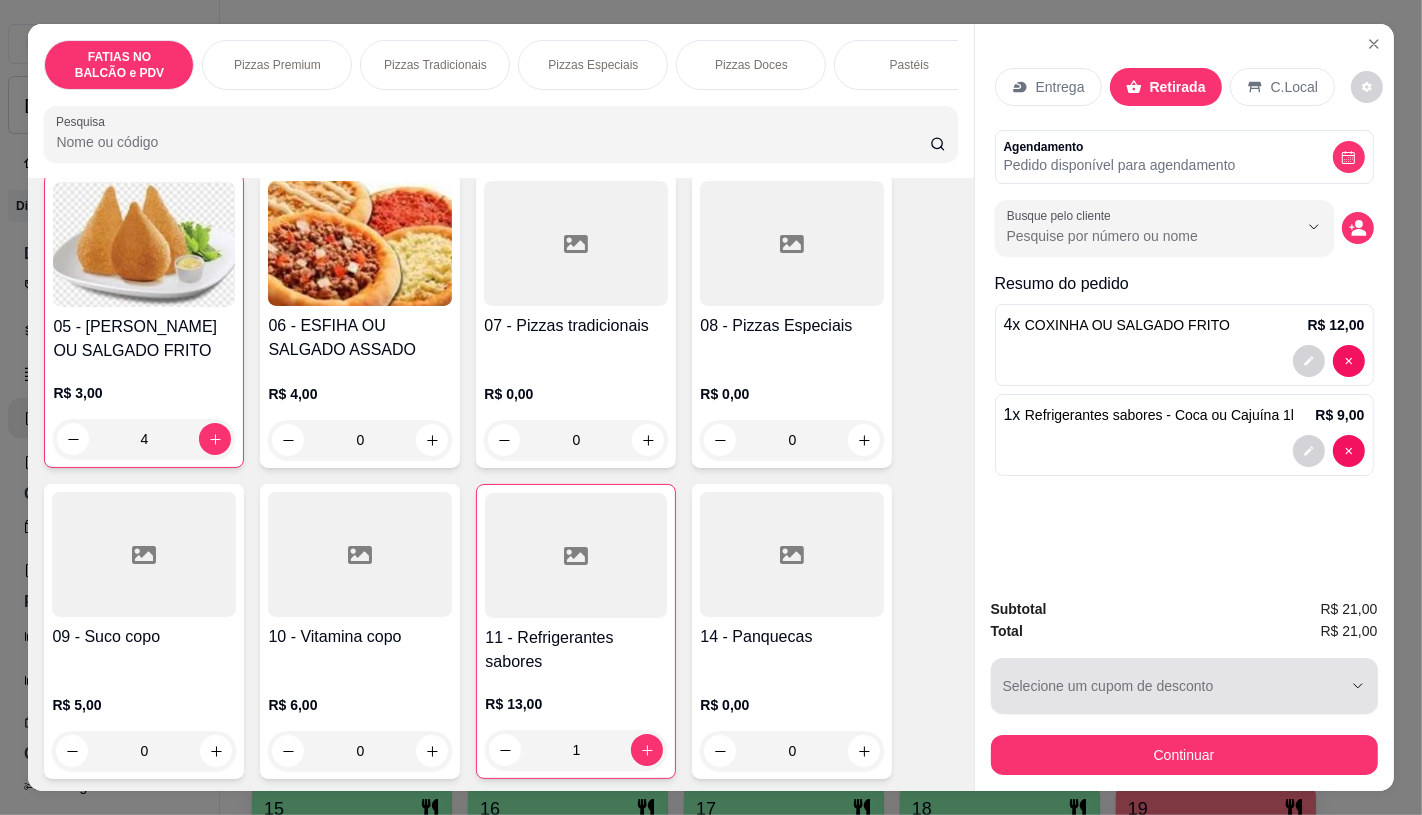 click on "Selecione um cupom de desconto" at bounding box center (1184, 686) 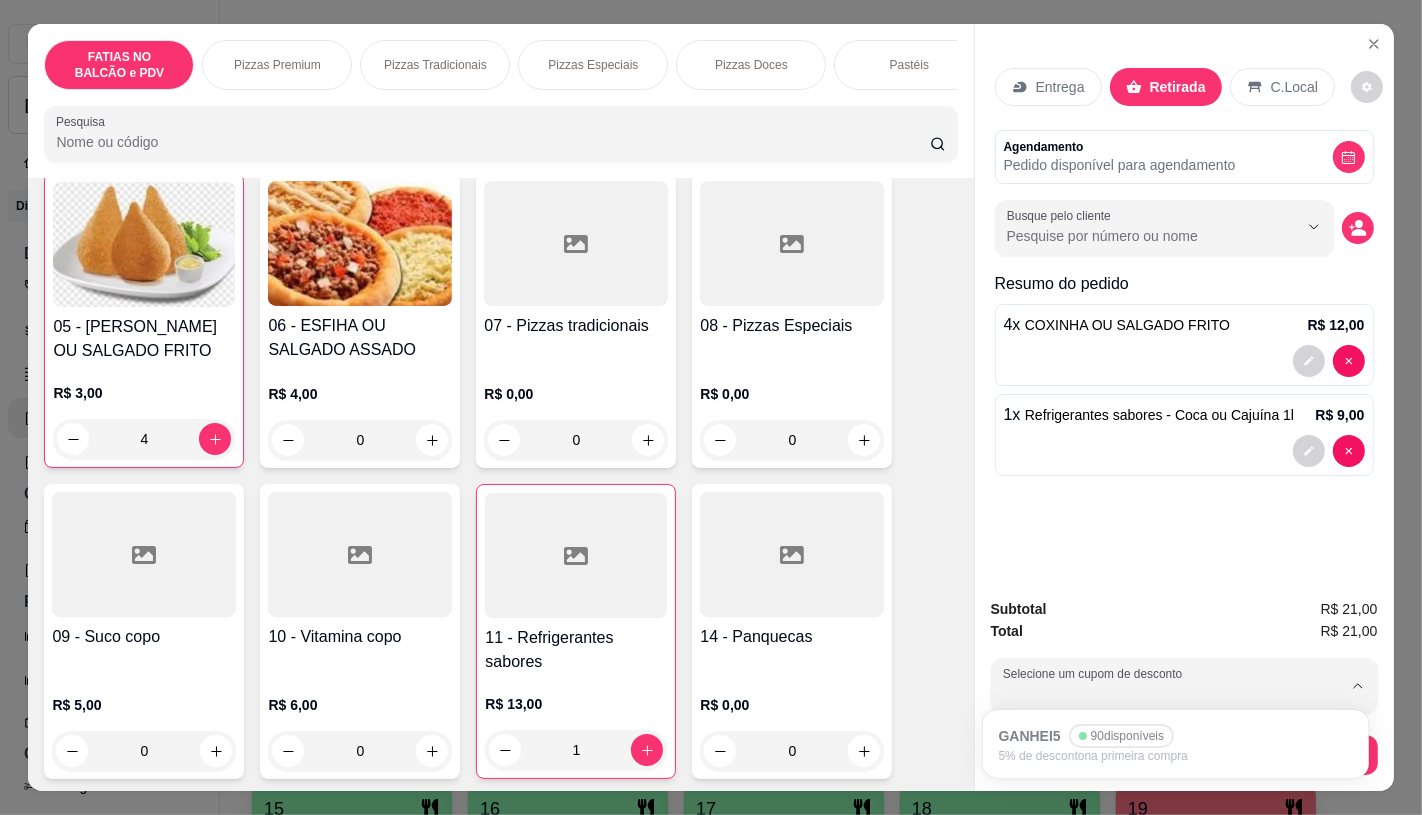 click on "Entrega Retirada C.Local Agendamento Pedido disponível para agendamento Busque pelo cliente Resumo do pedido 4 x   COXINHA OU SALGADO FRITO R$ 12,00 1 x   Refrigerantes sabores  - Coca ou Cajuína 1l R$ 9,00" at bounding box center [1184, 302] 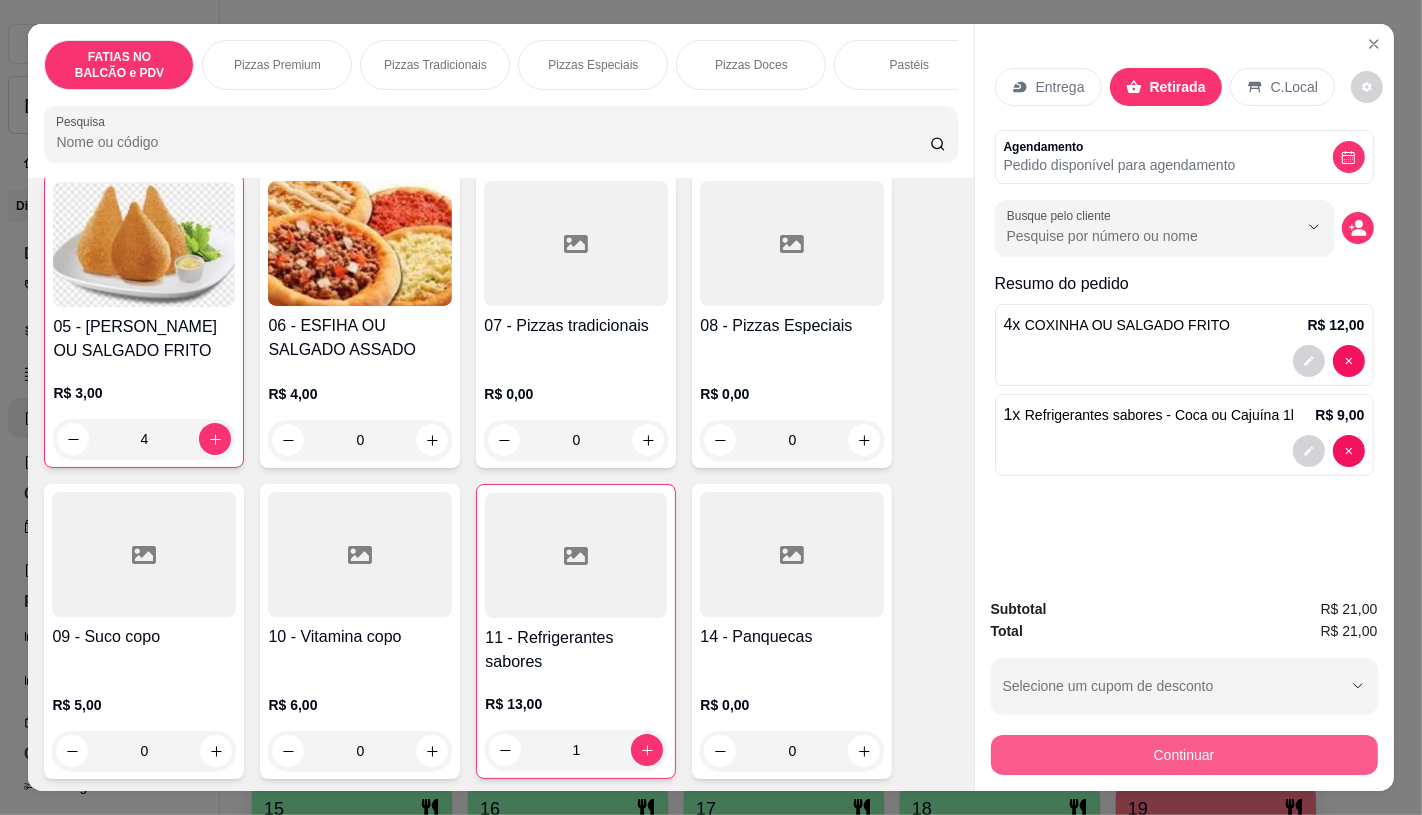 click on "Continuar" at bounding box center (1184, 755) 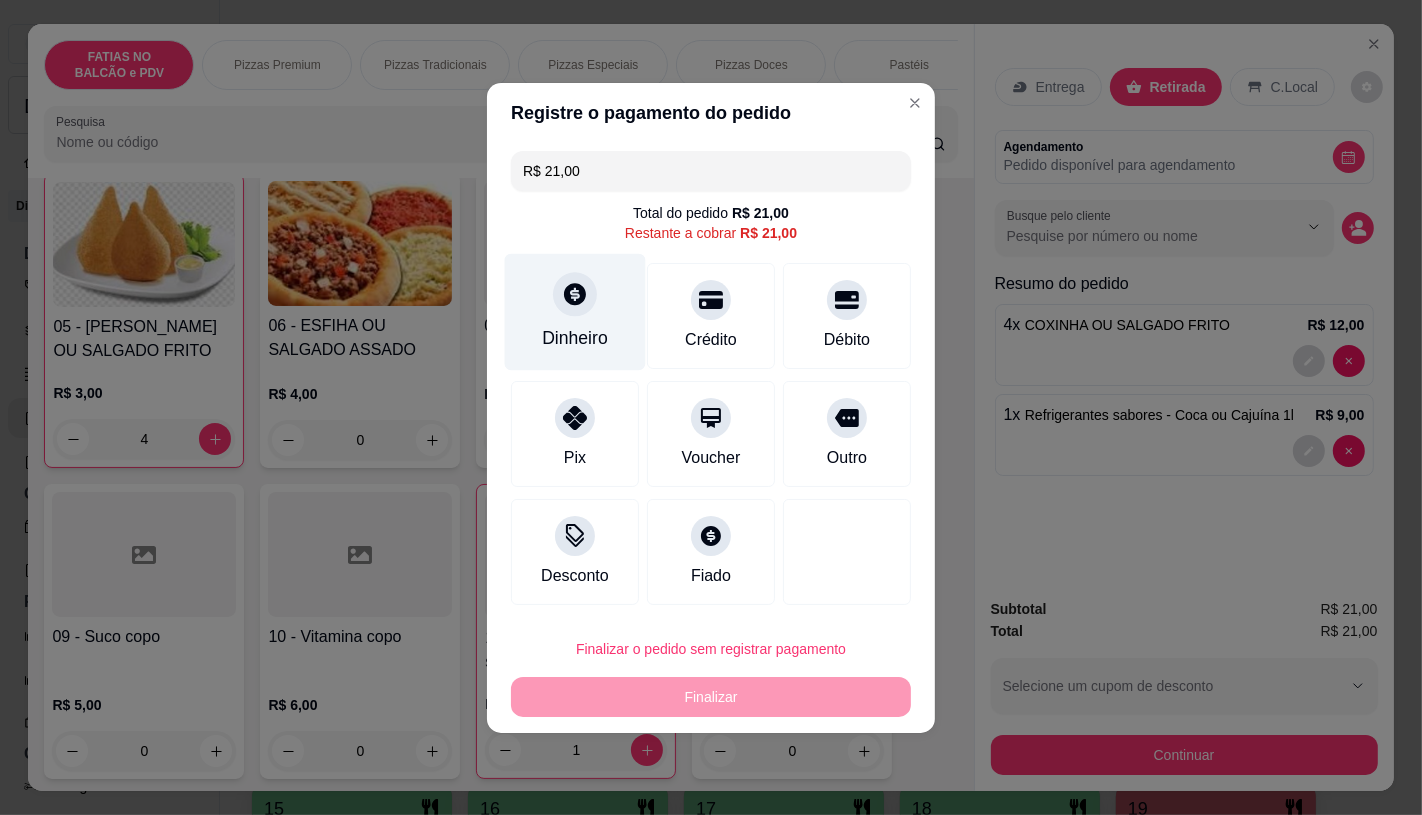 click on "Dinheiro" at bounding box center [575, 338] 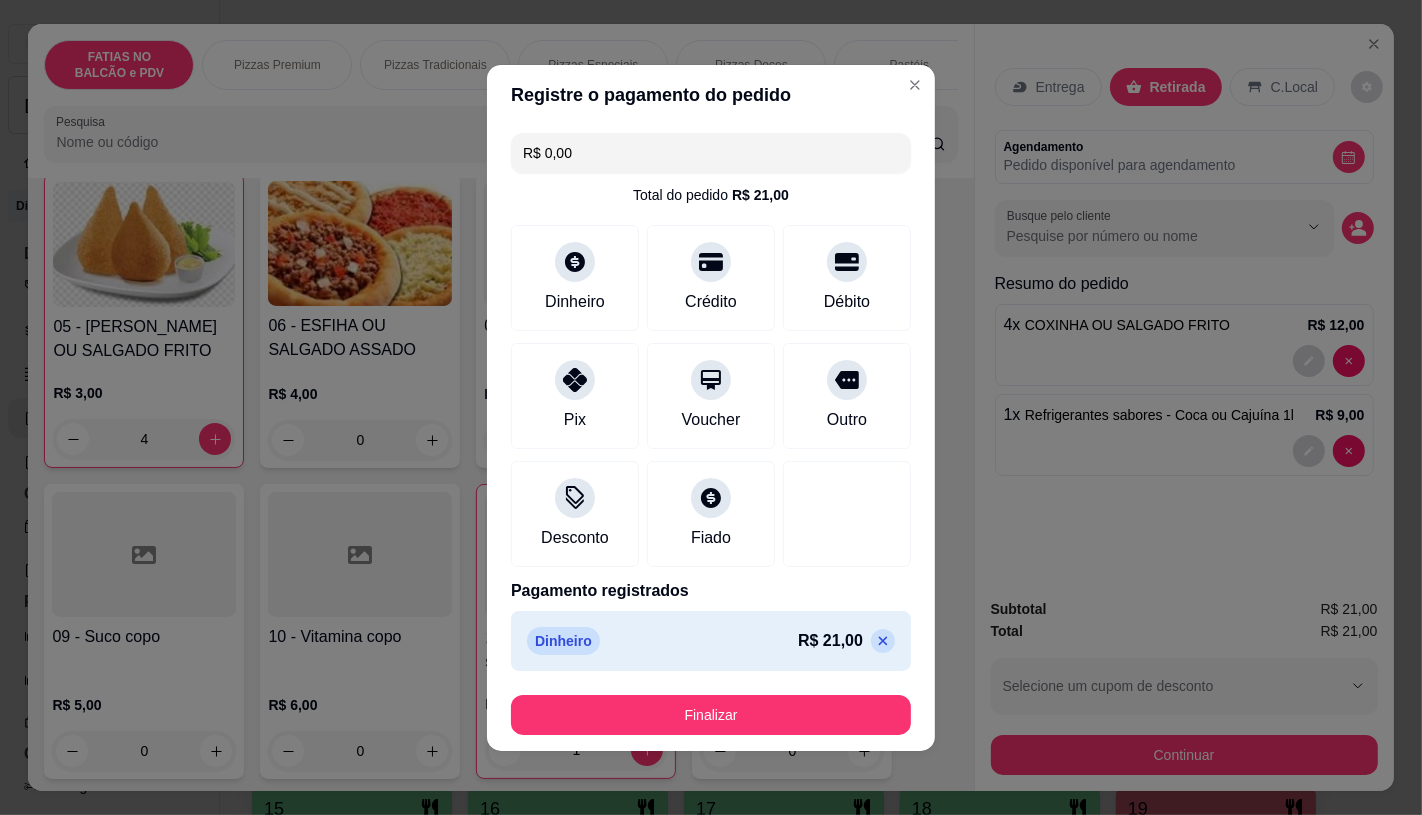 type on "R$ 0,00" 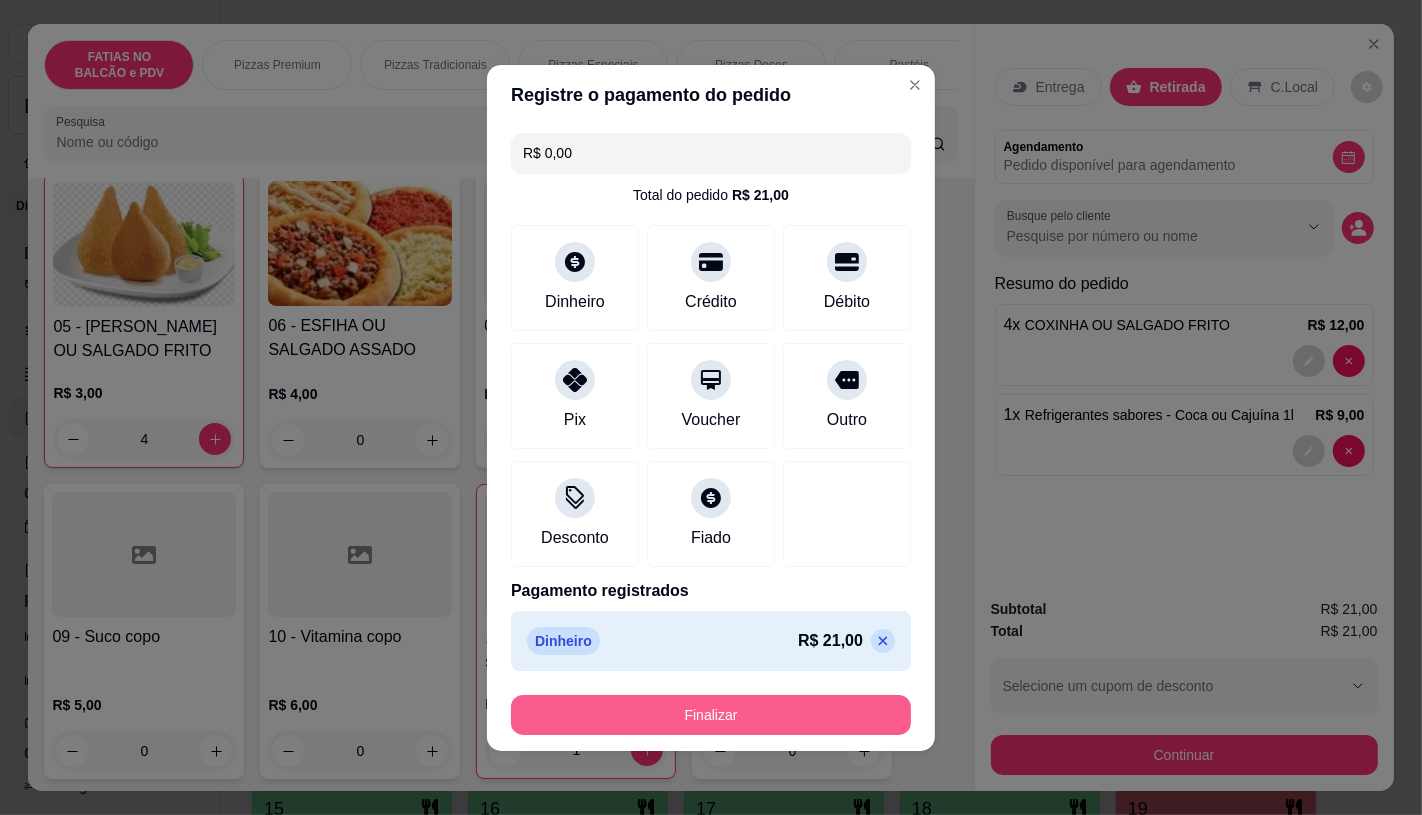 click on "Finalizar" at bounding box center (711, 715) 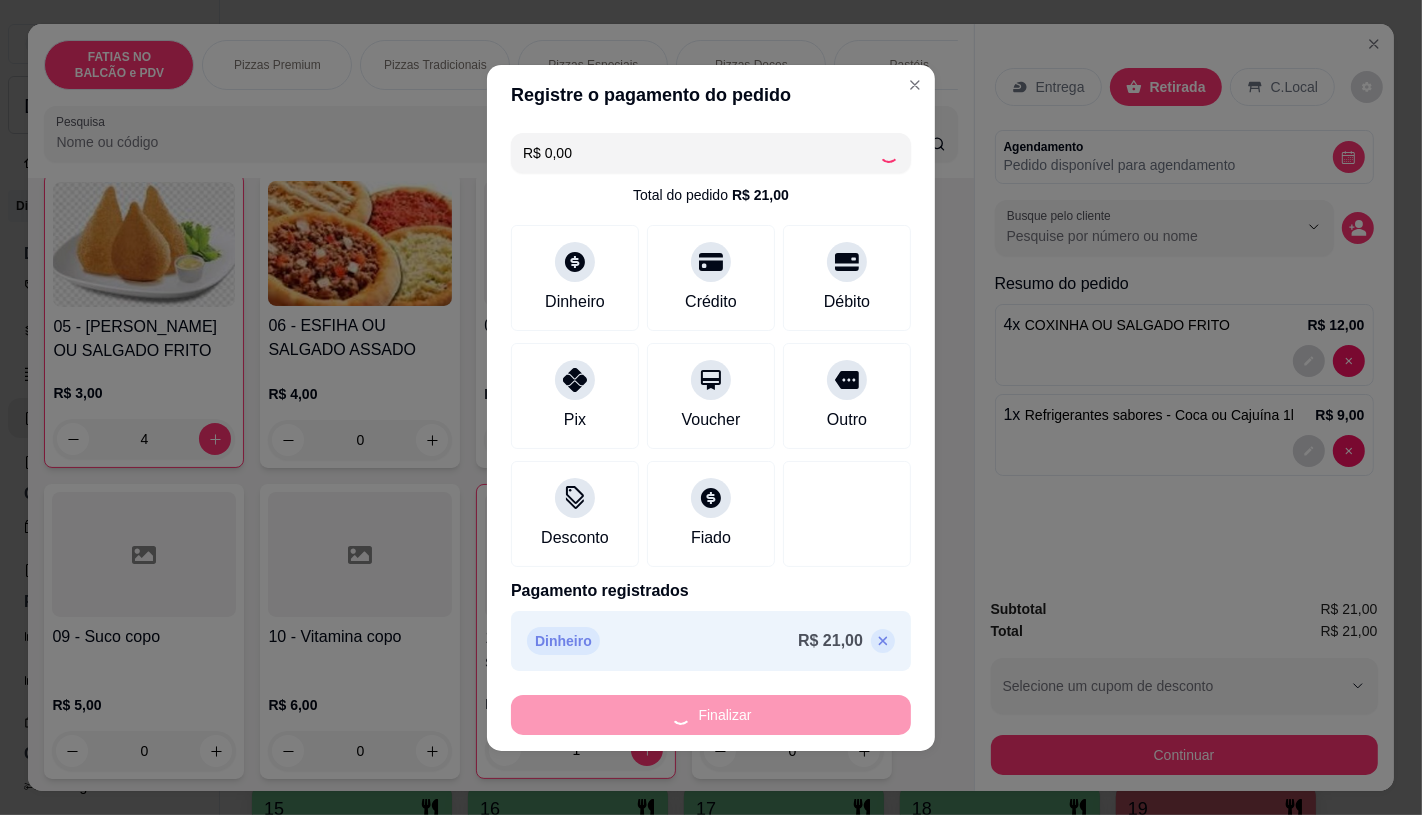 type on "0" 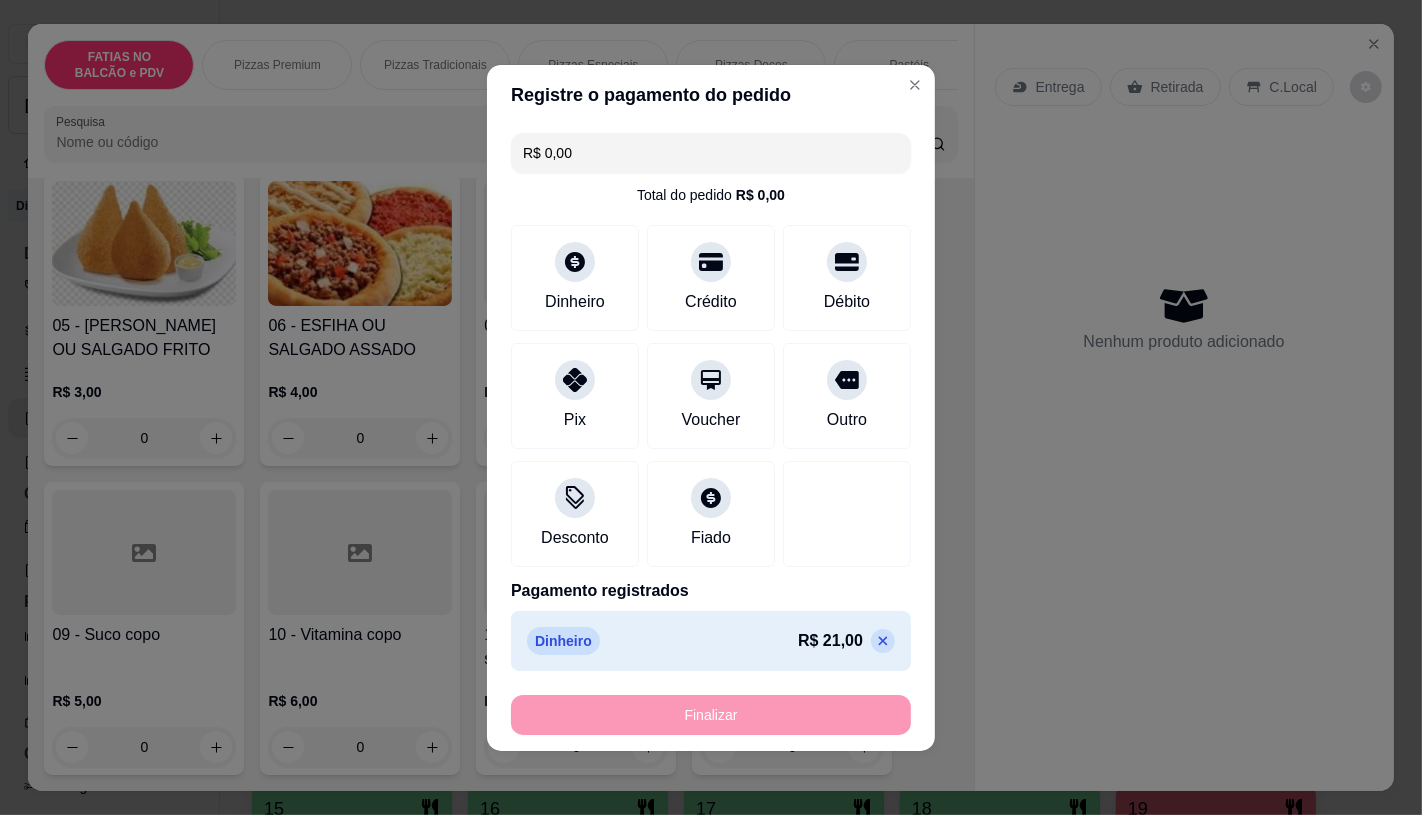 type on "-R$ 21,00" 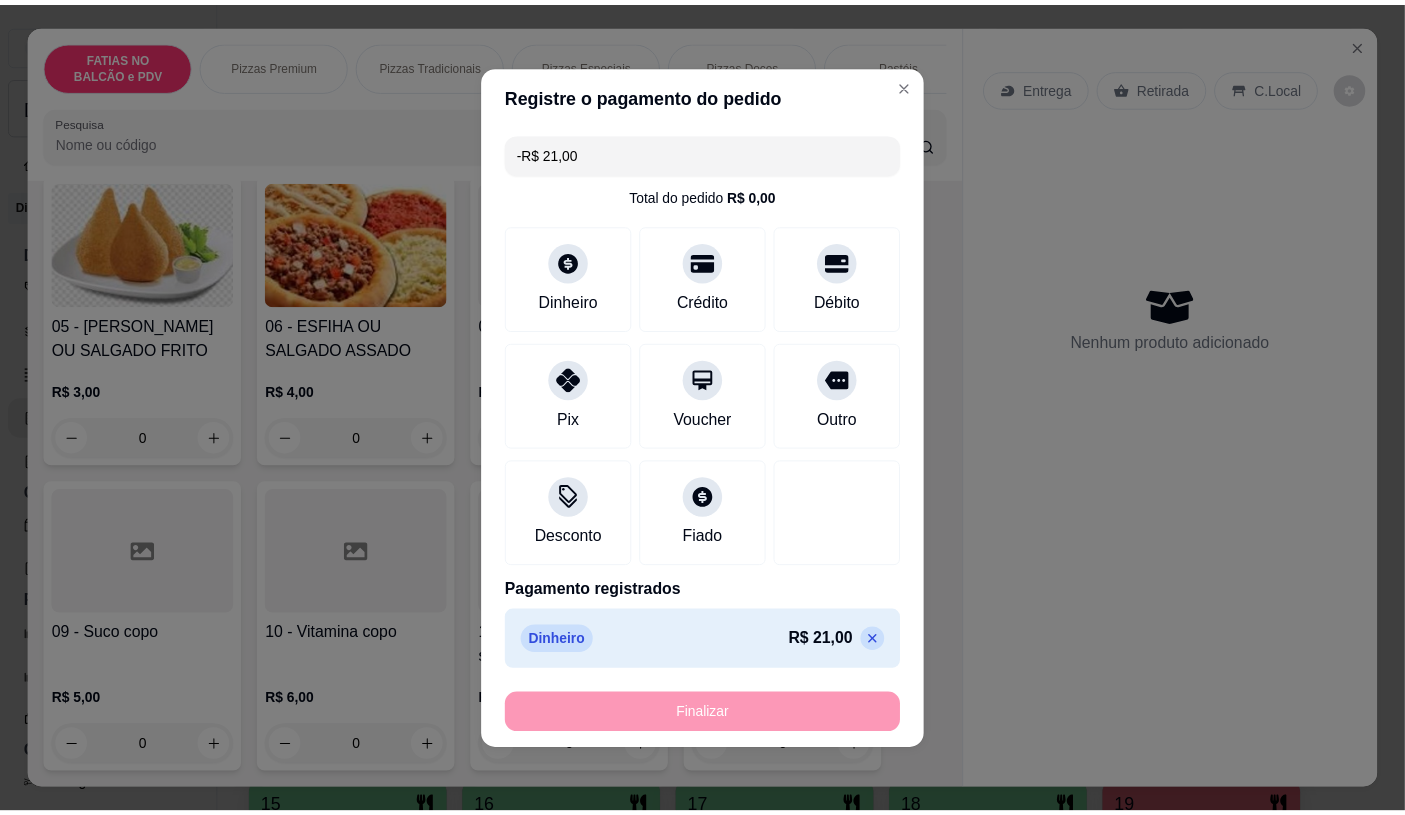 scroll, scrollTop: 443, scrollLeft: 0, axis: vertical 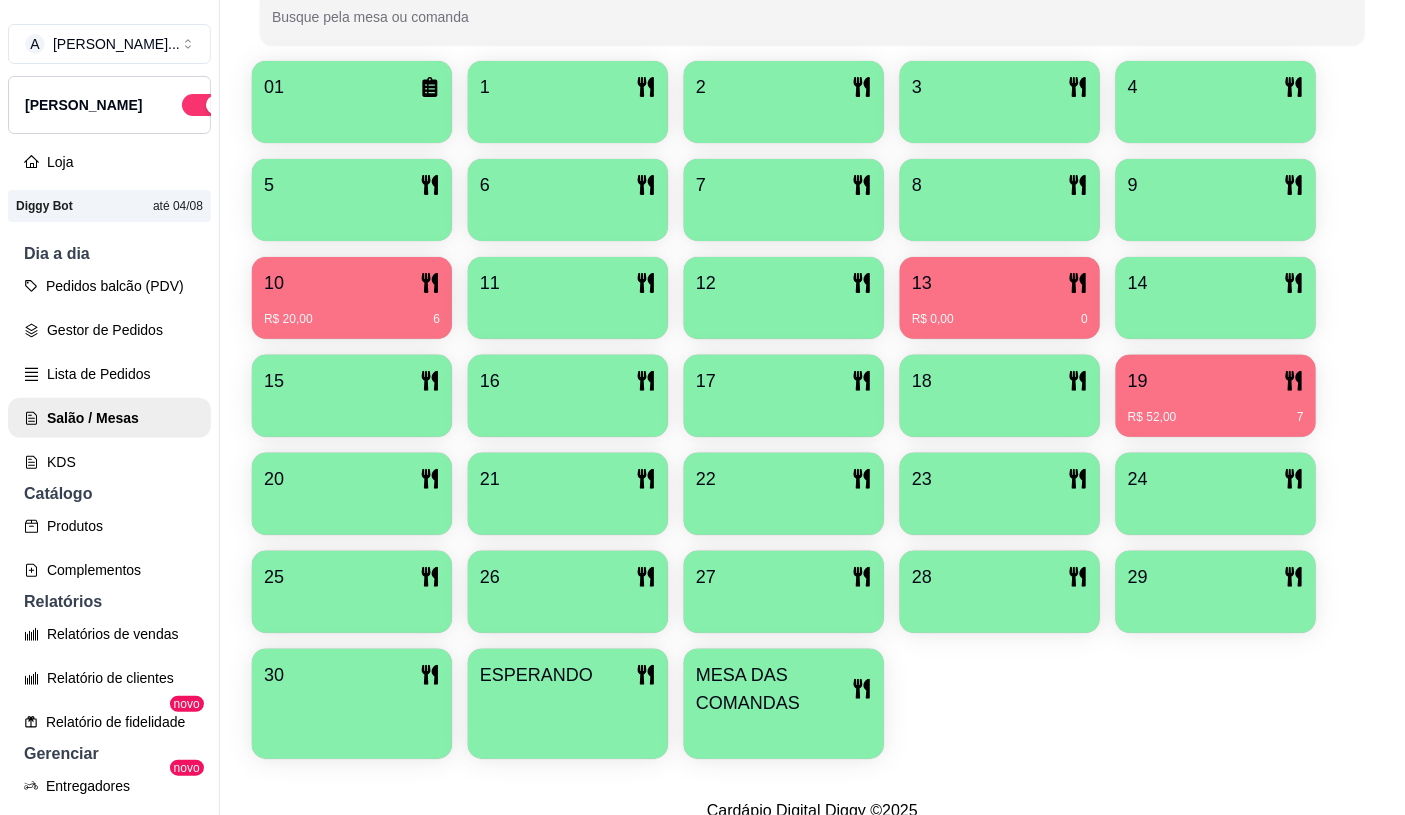 click on "MESA DAS COMANDAS" at bounding box center (774, 689) 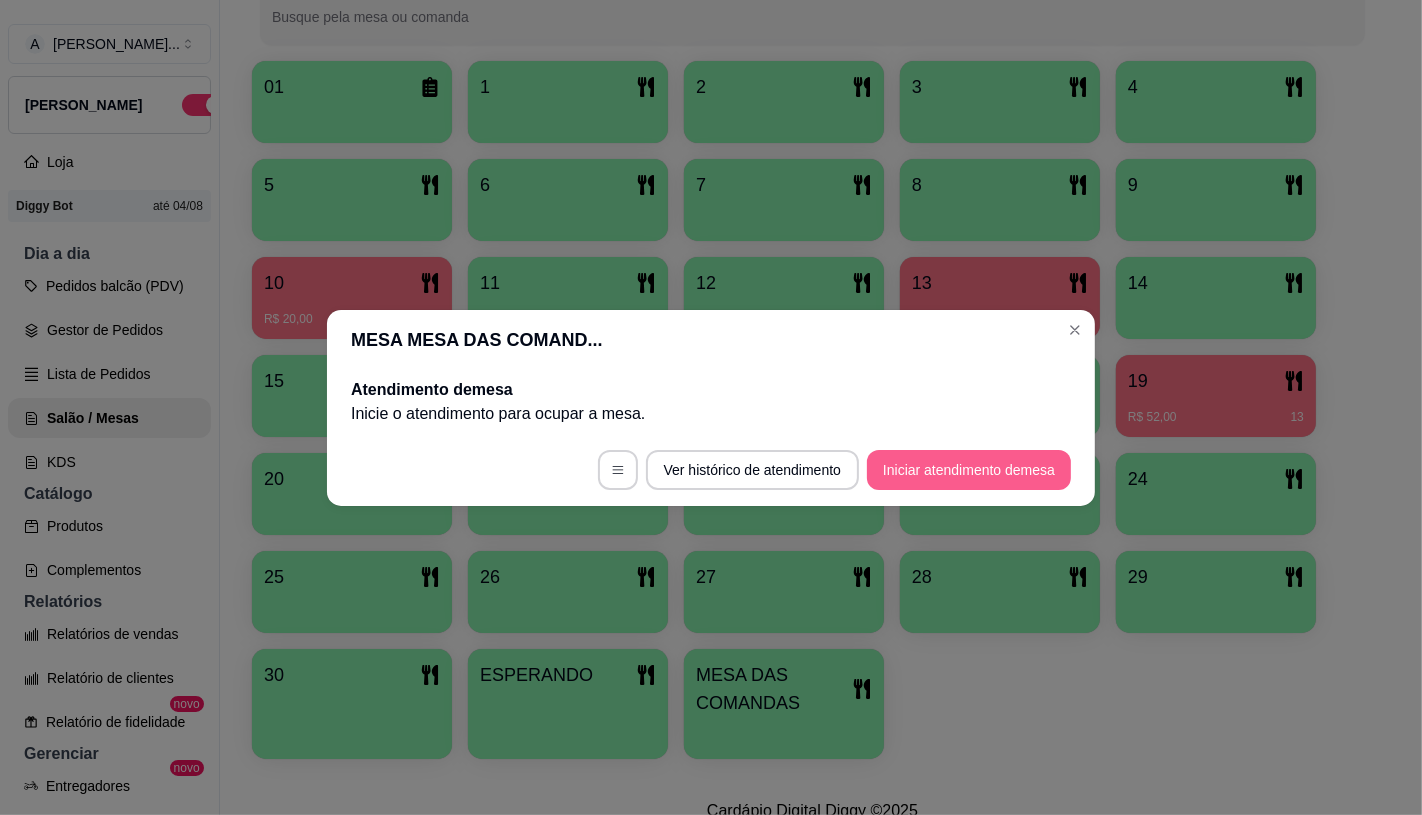 click on "Iniciar atendimento de  mesa" at bounding box center [969, 470] 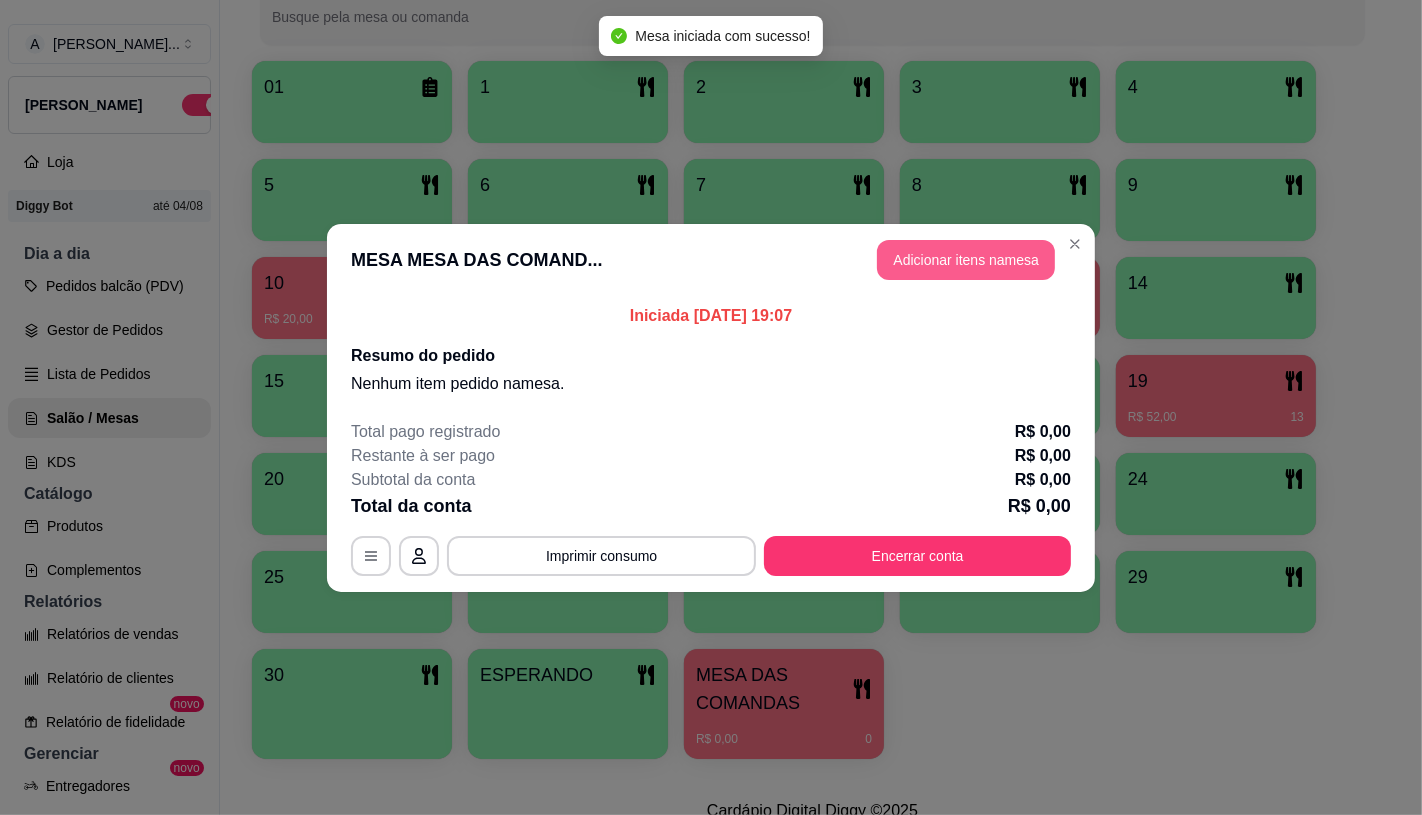 click on "Adicionar itens na  mesa" at bounding box center [966, 260] 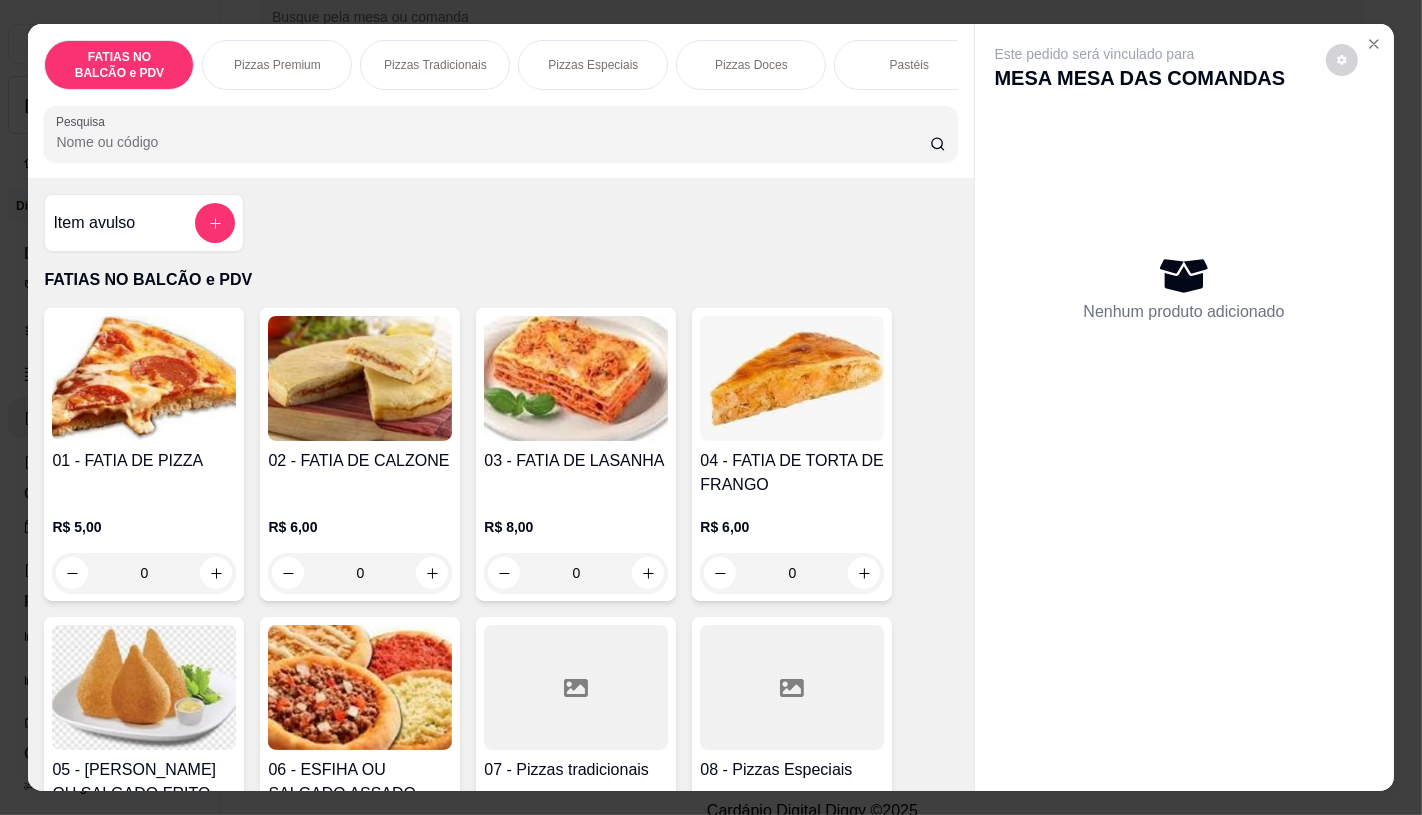 click on "Pizzas Especiais" at bounding box center (593, 65) 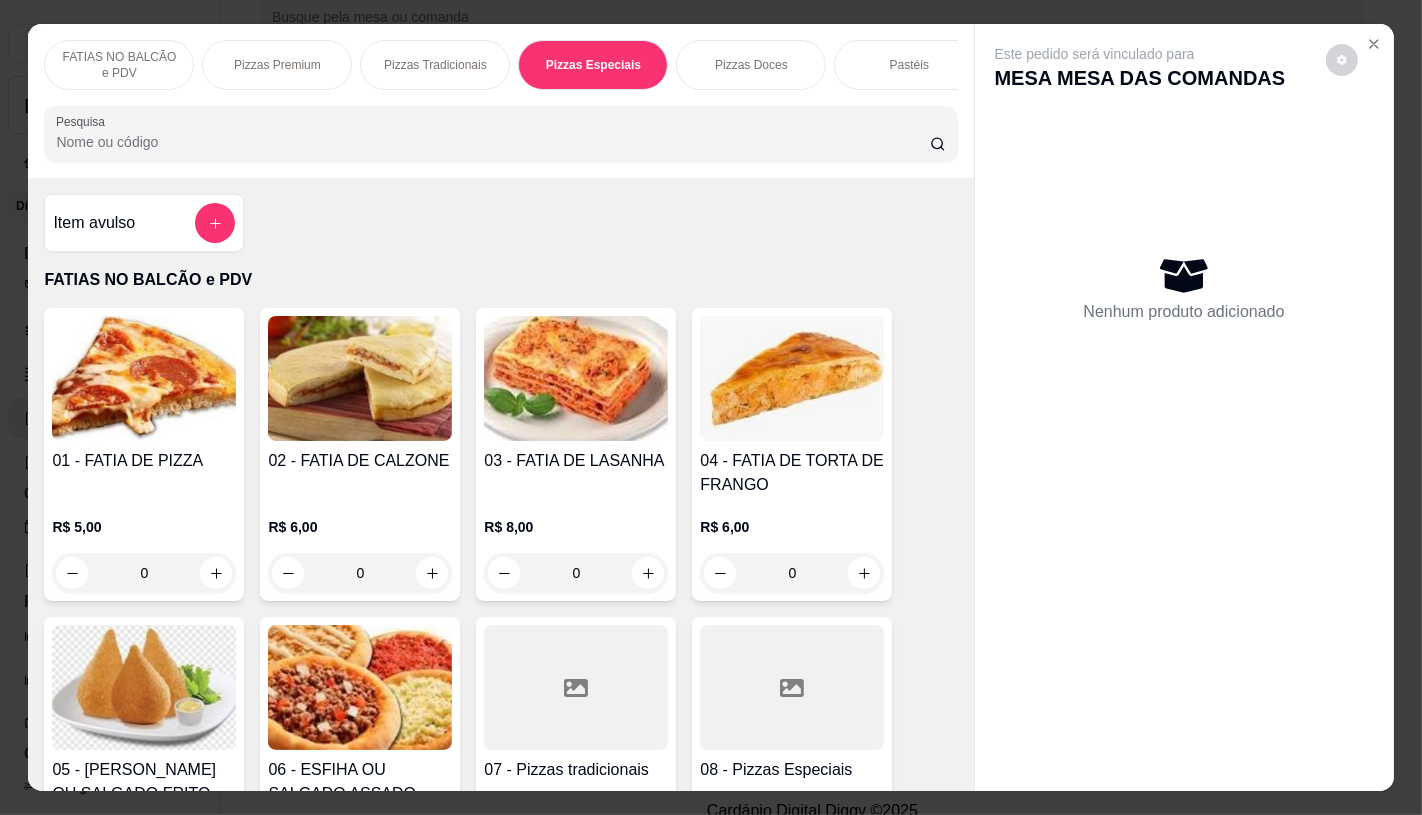 scroll, scrollTop: 2798, scrollLeft: 0, axis: vertical 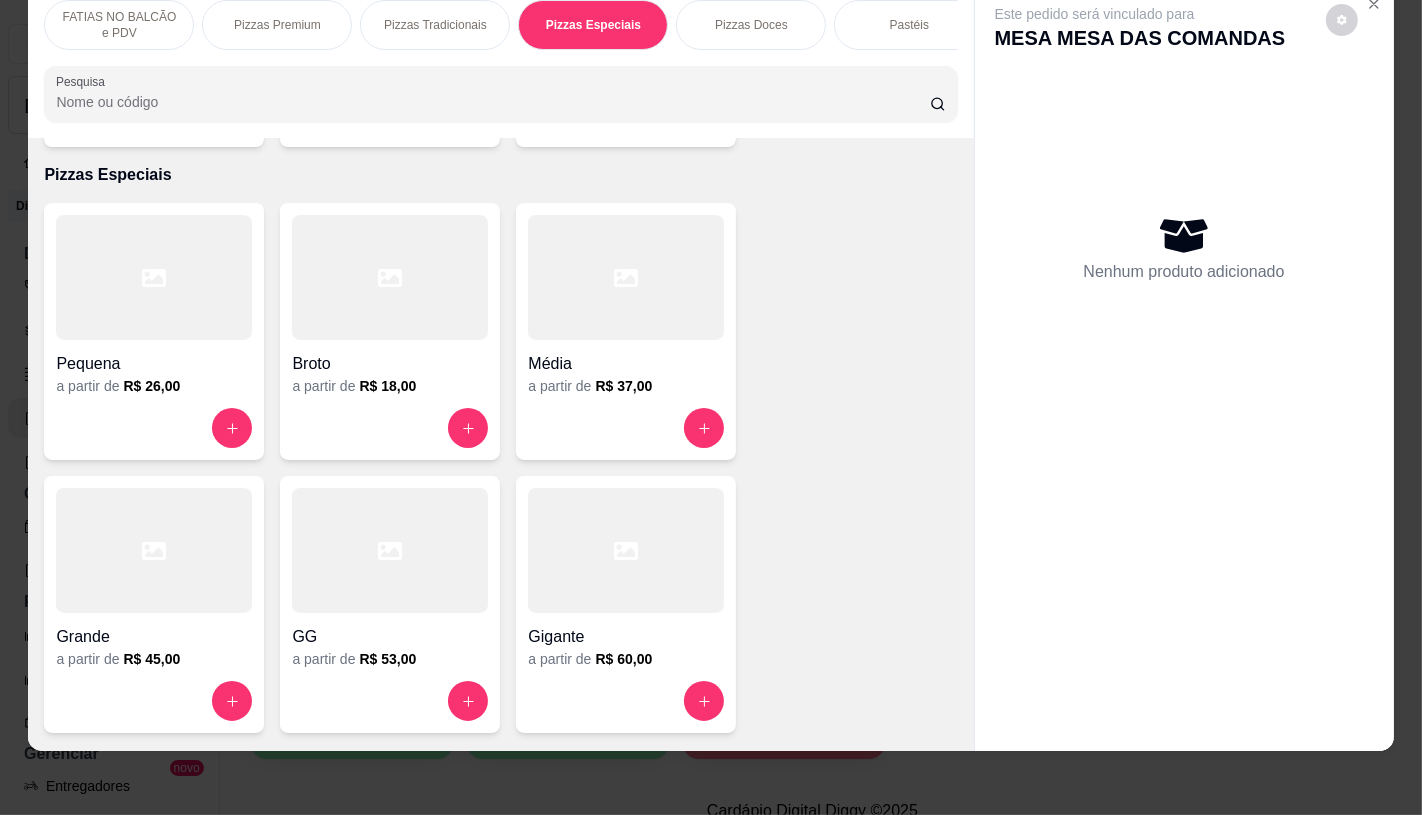 click at bounding box center [390, 550] 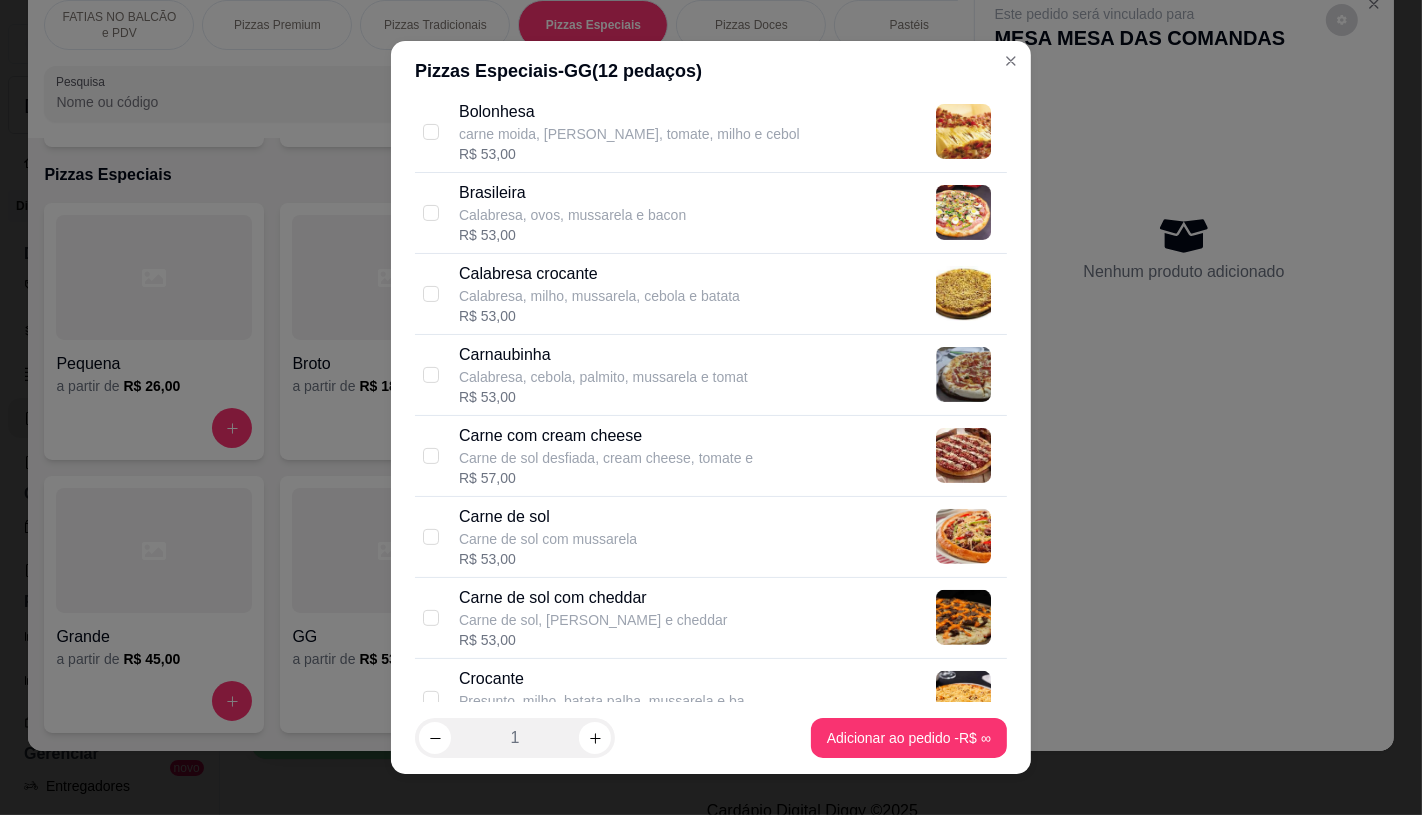 scroll, scrollTop: 666, scrollLeft: 0, axis: vertical 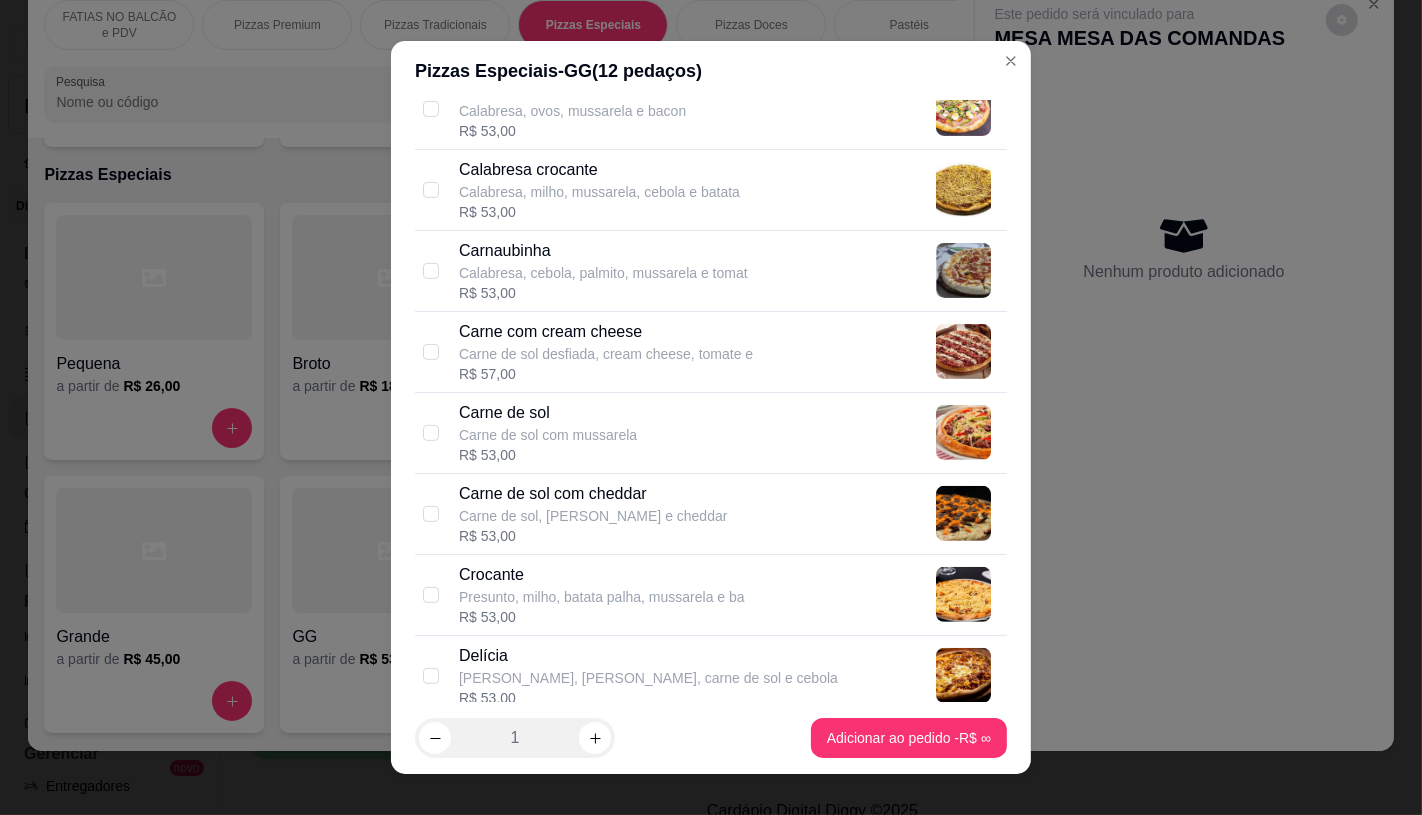 click on "Carne de sol" at bounding box center [548, 413] 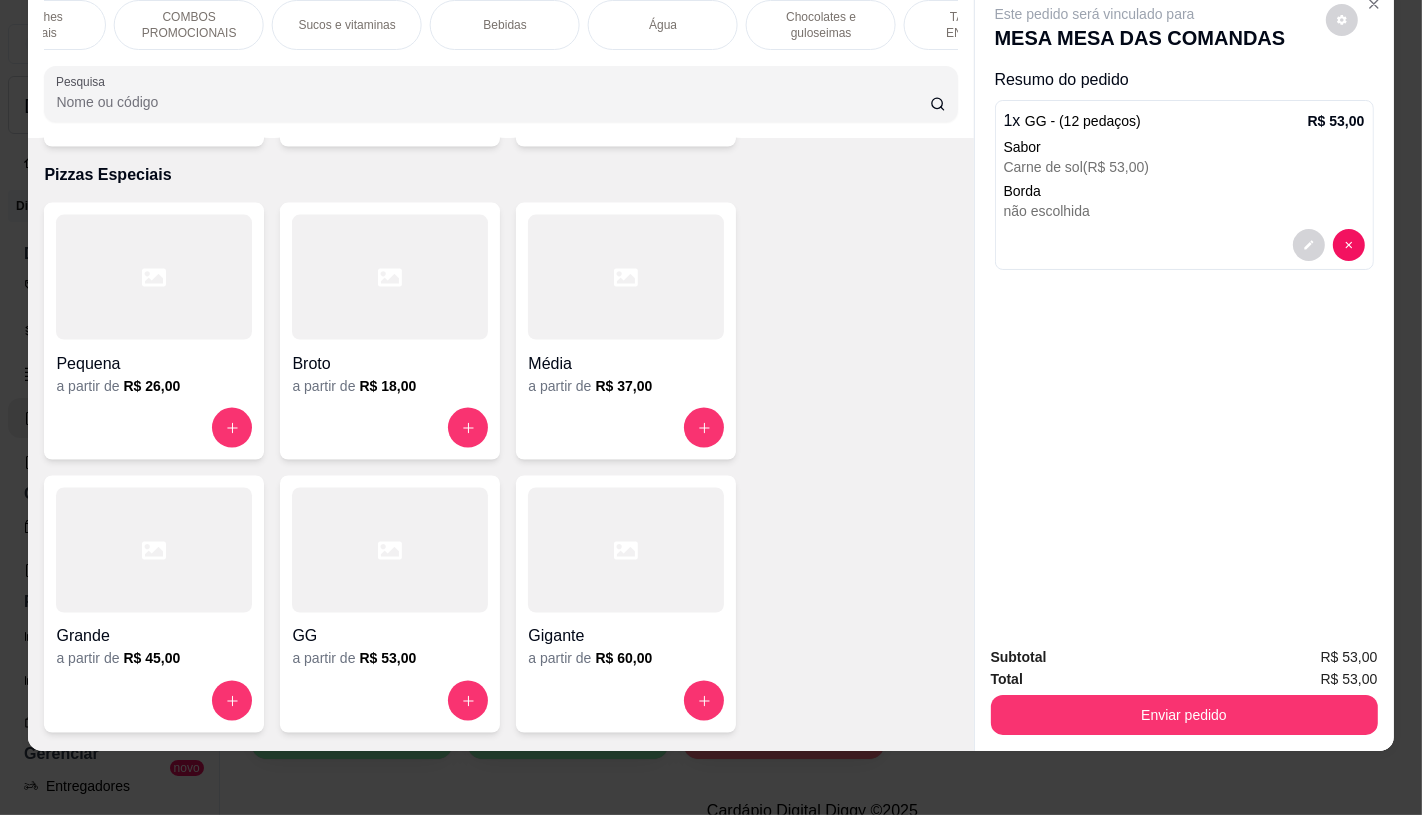 scroll, scrollTop: 0, scrollLeft: 2080, axis: horizontal 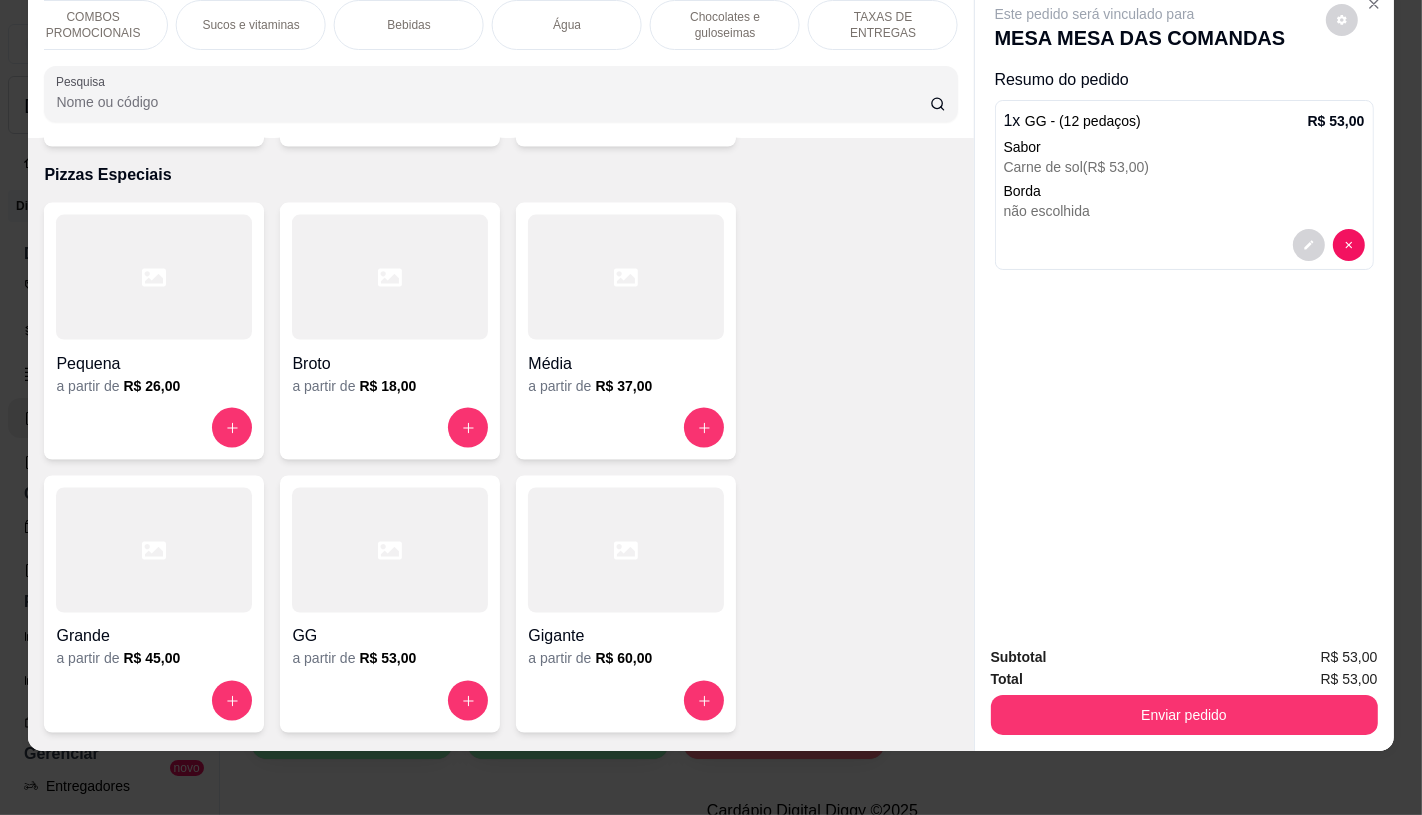 click on "TAXAS DE ENTREGAS" at bounding box center [883, 25] 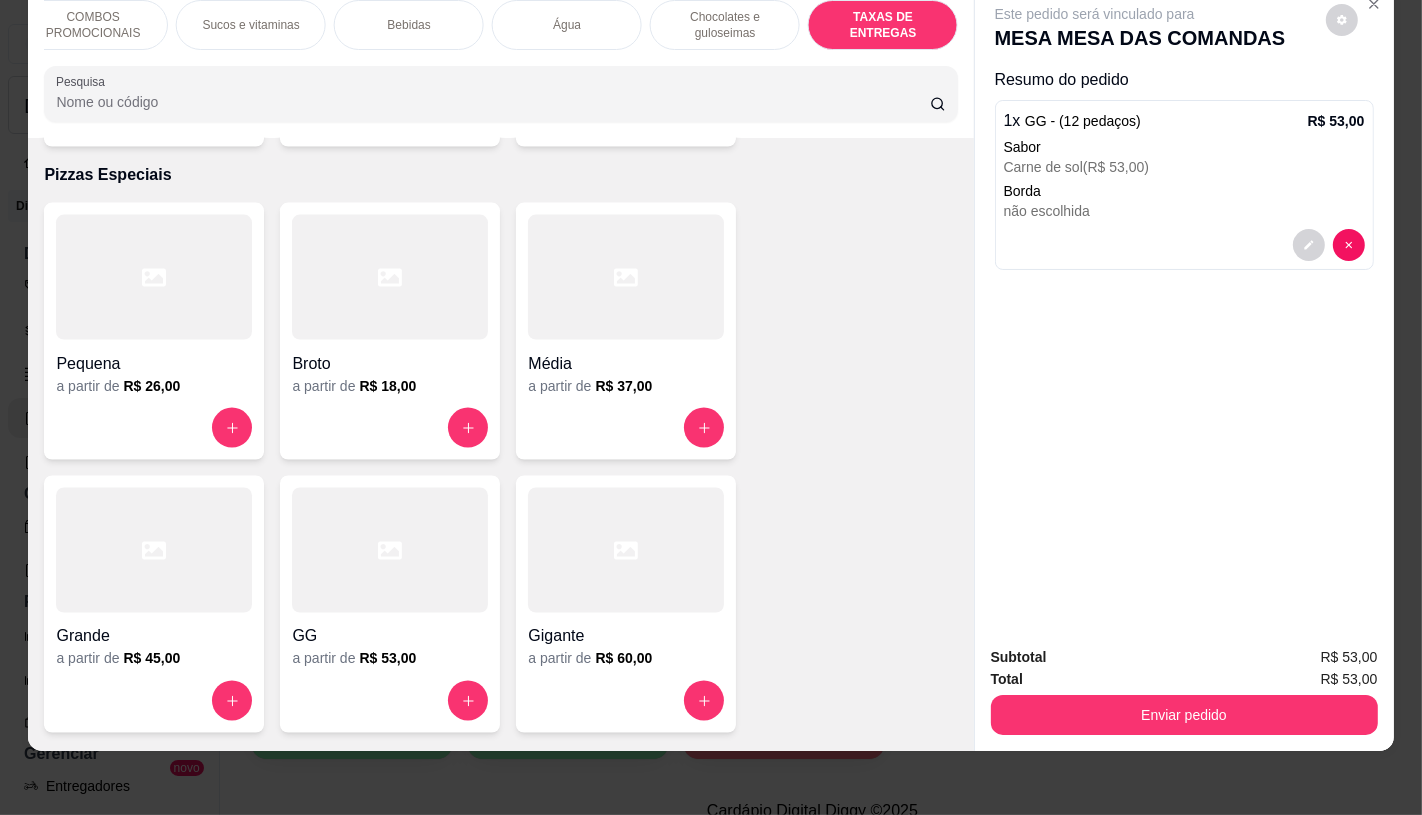 scroll, scrollTop: 13373, scrollLeft: 0, axis: vertical 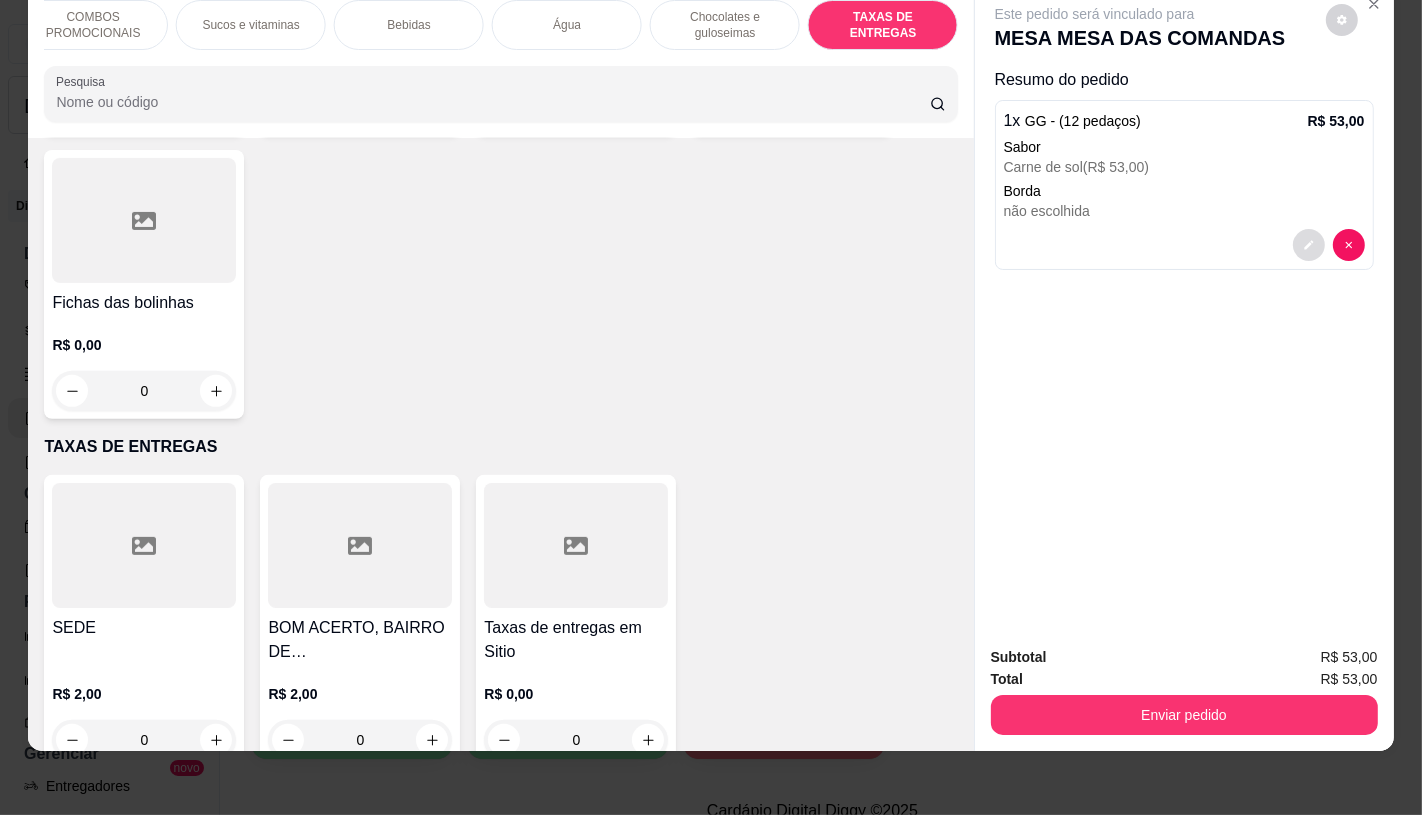 click at bounding box center (1309, 245) 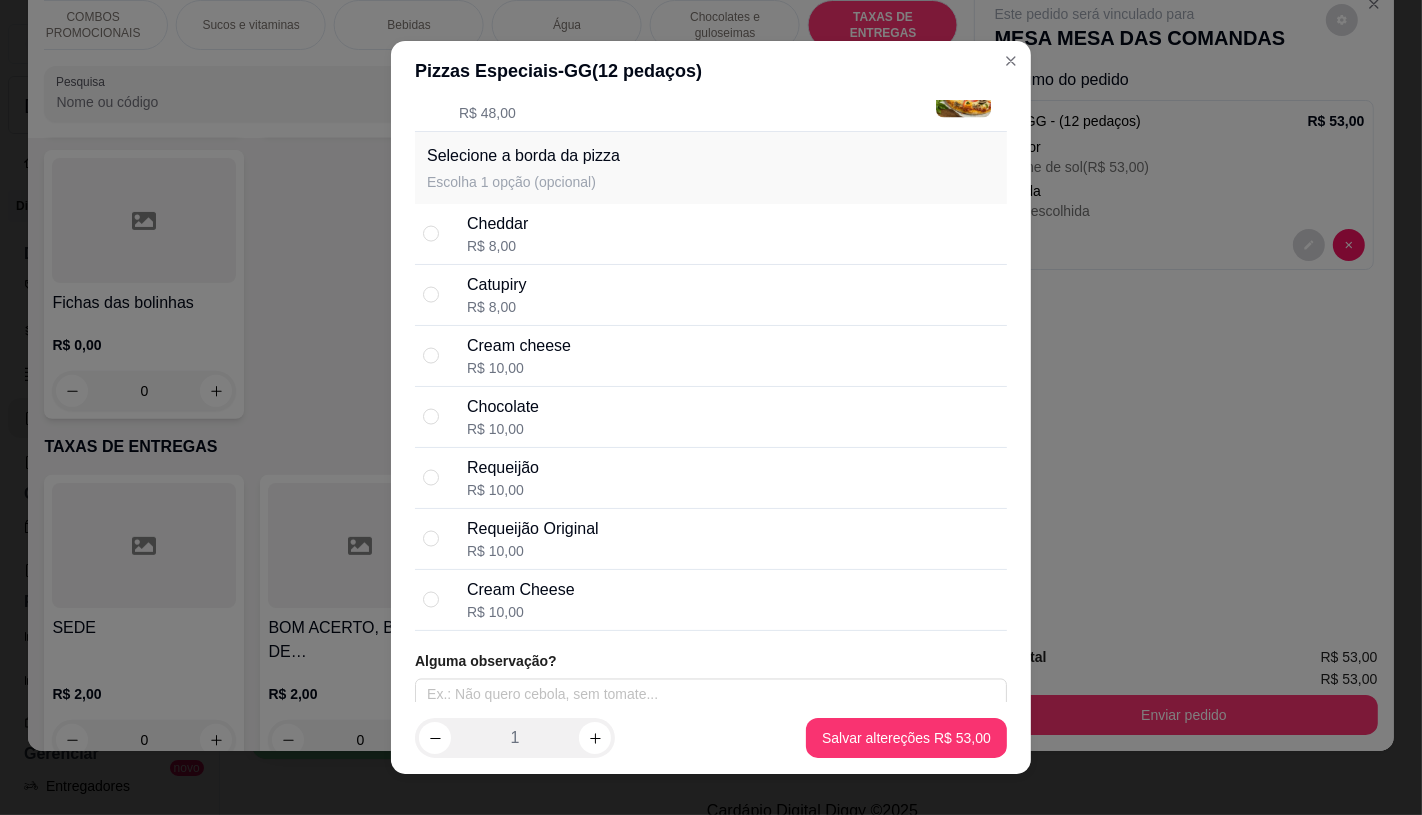 scroll, scrollTop: 2877, scrollLeft: 0, axis: vertical 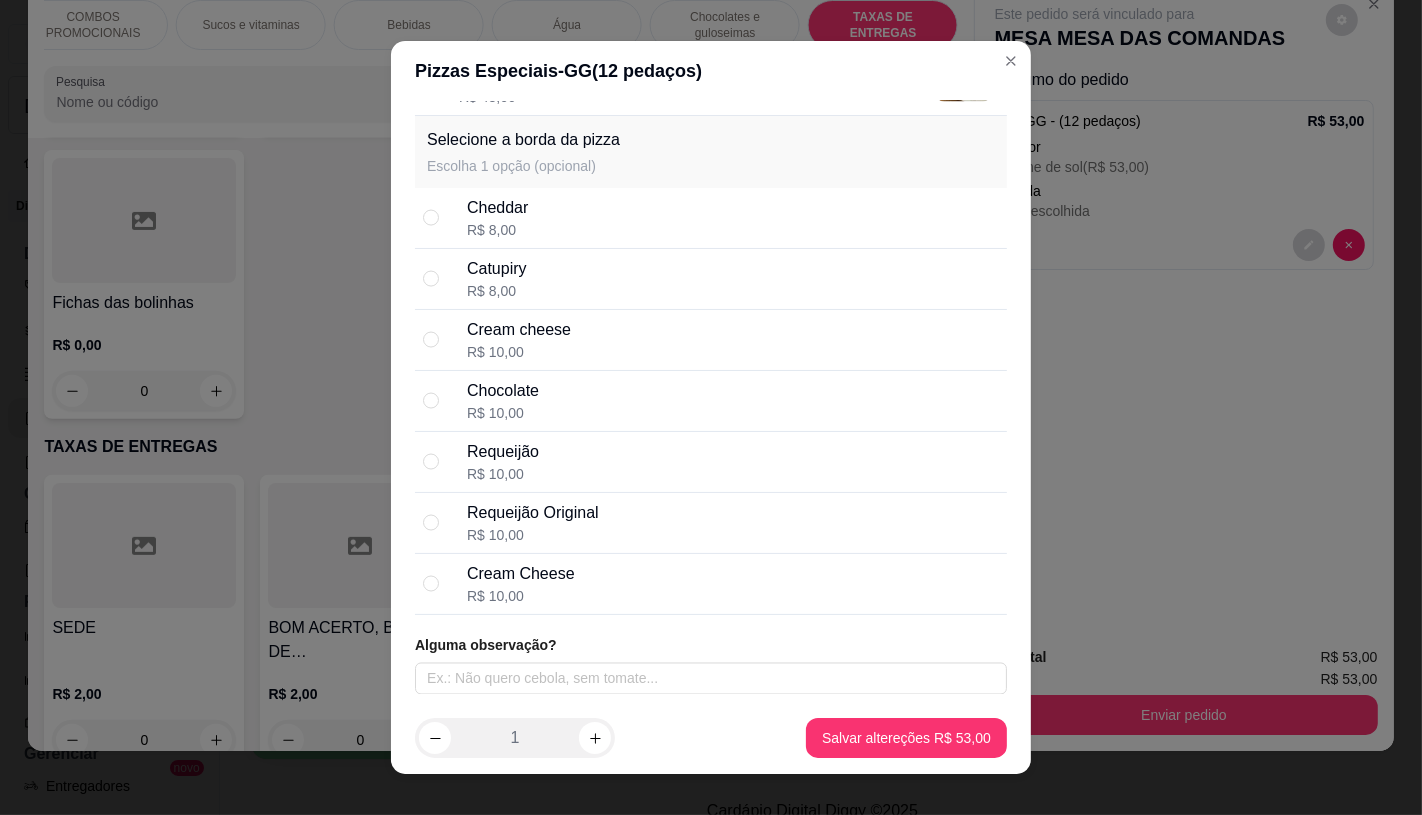 click on "Catupiry R$ 8,00" at bounding box center [733, 279] 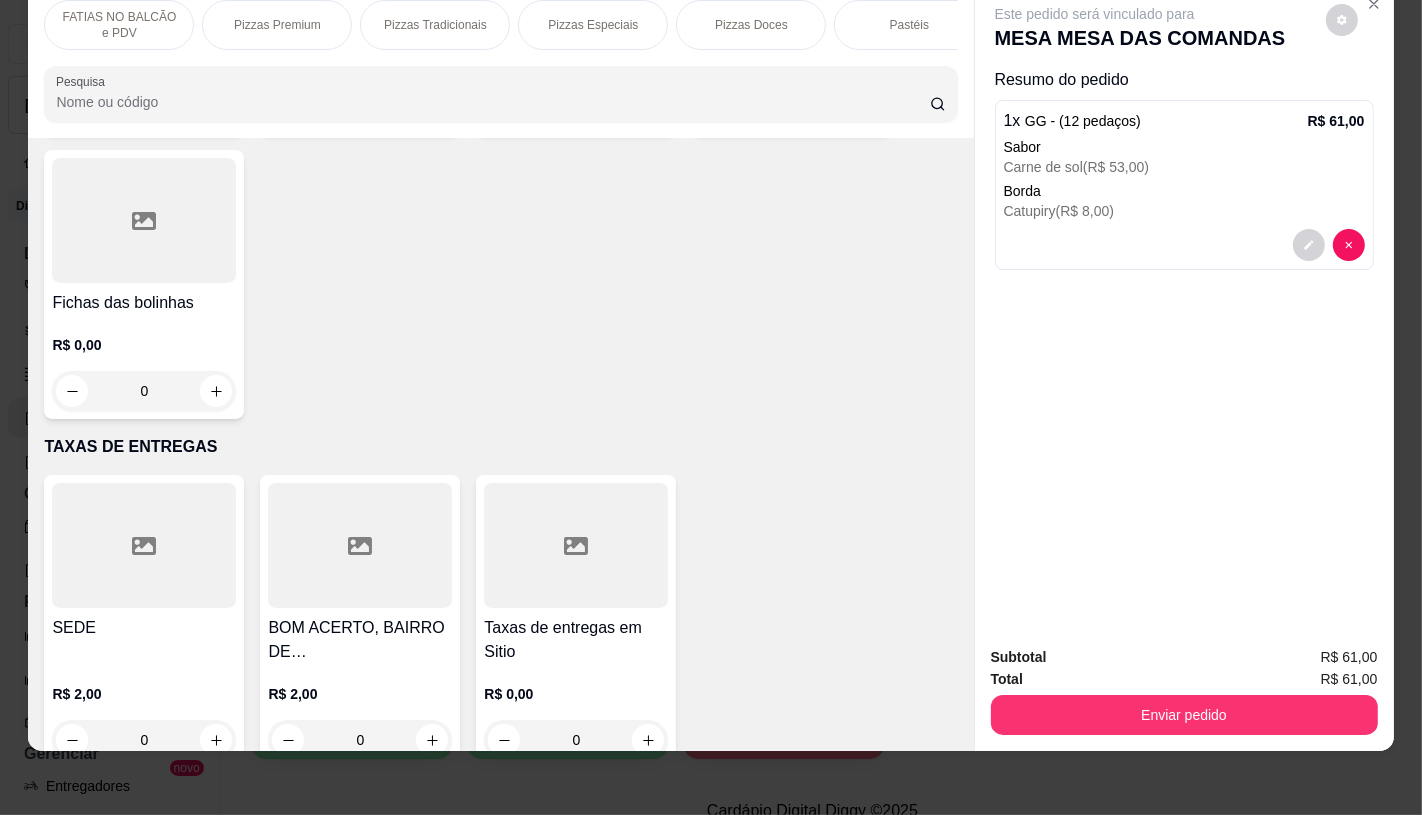 scroll, scrollTop: 0, scrollLeft: 2080, axis: horizontal 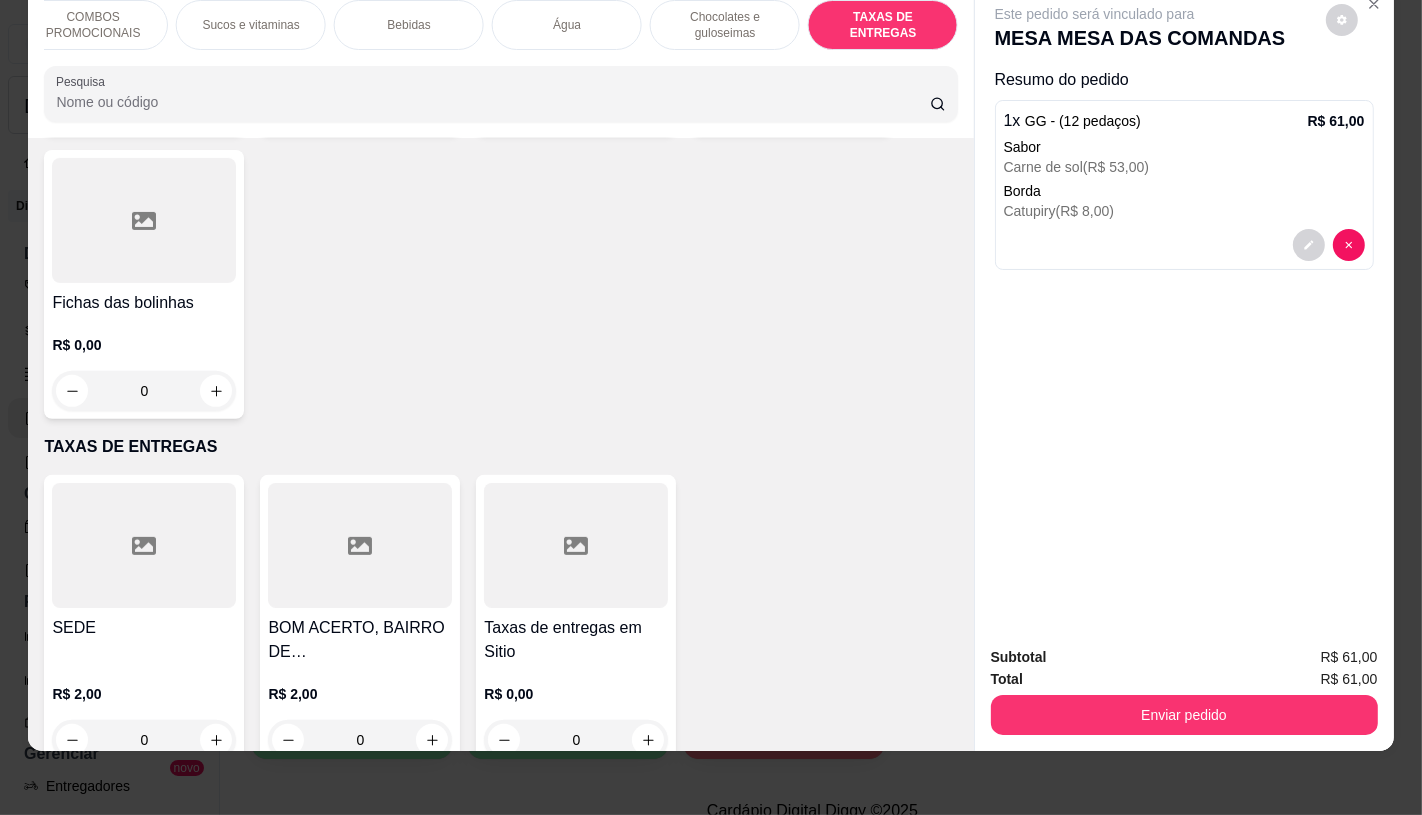 click at bounding box center [576, 545] 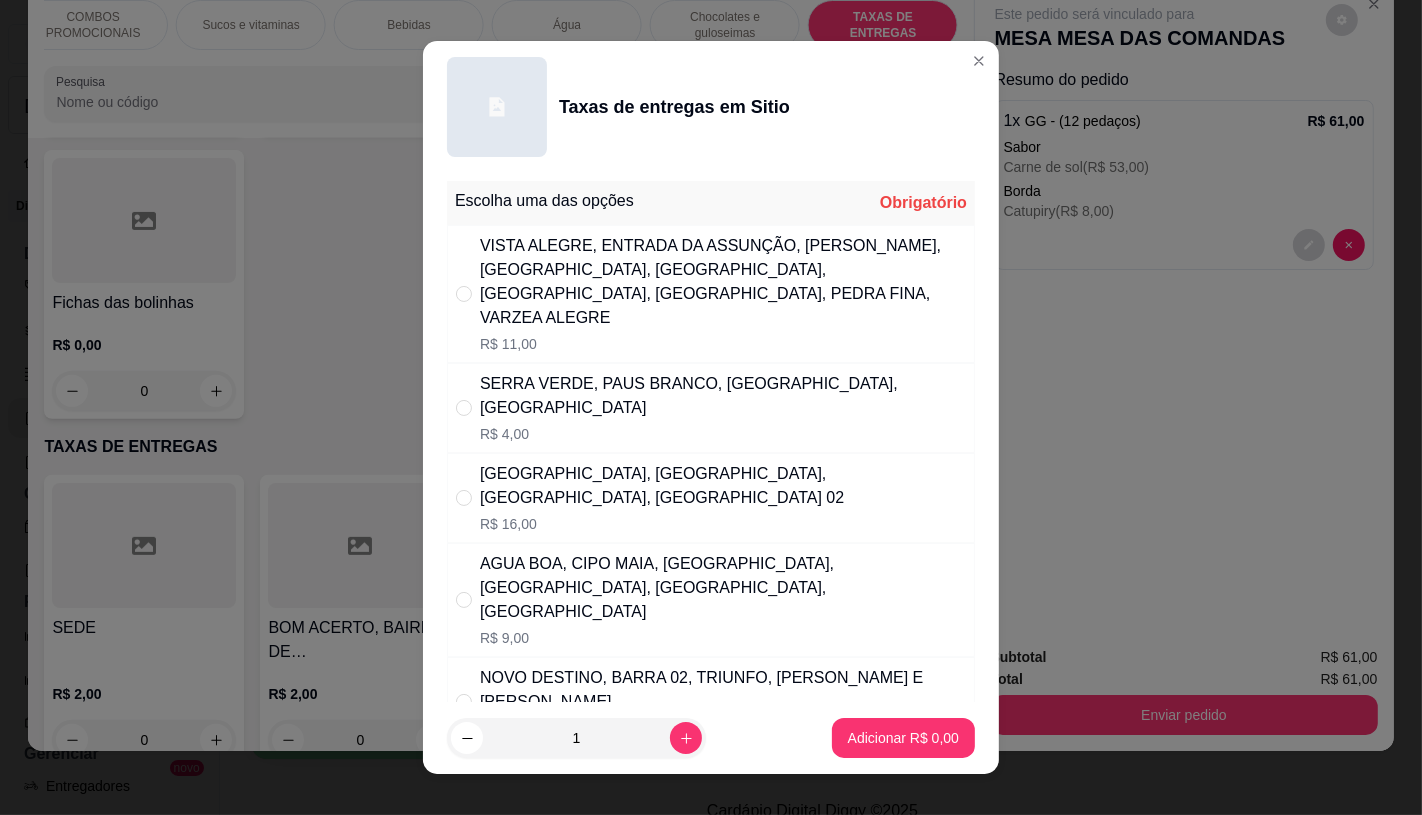 click on "VISTA ALEGRE, ENTRADA DA ASSUNÇÃO, [PERSON_NAME], [GEOGRAPHIC_DATA], [GEOGRAPHIC_DATA], [GEOGRAPHIC_DATA], [GEOGRAPHIC_DATA], PEDRA FINA, VARZEA ALEGRE" at bounding box center (723, 282) 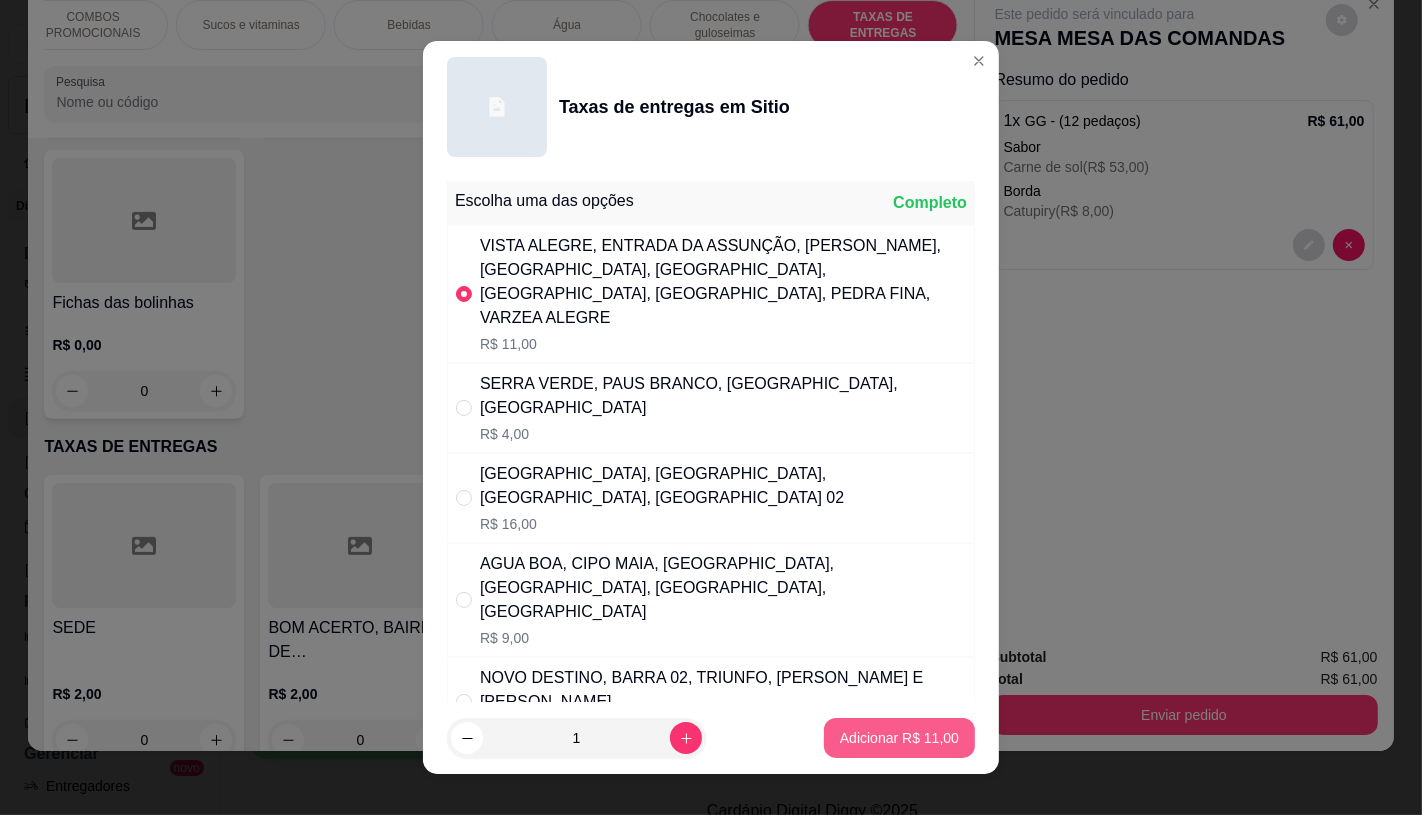 click on "Adicionar   R$ 11,00" at bounding box center [899, 738] 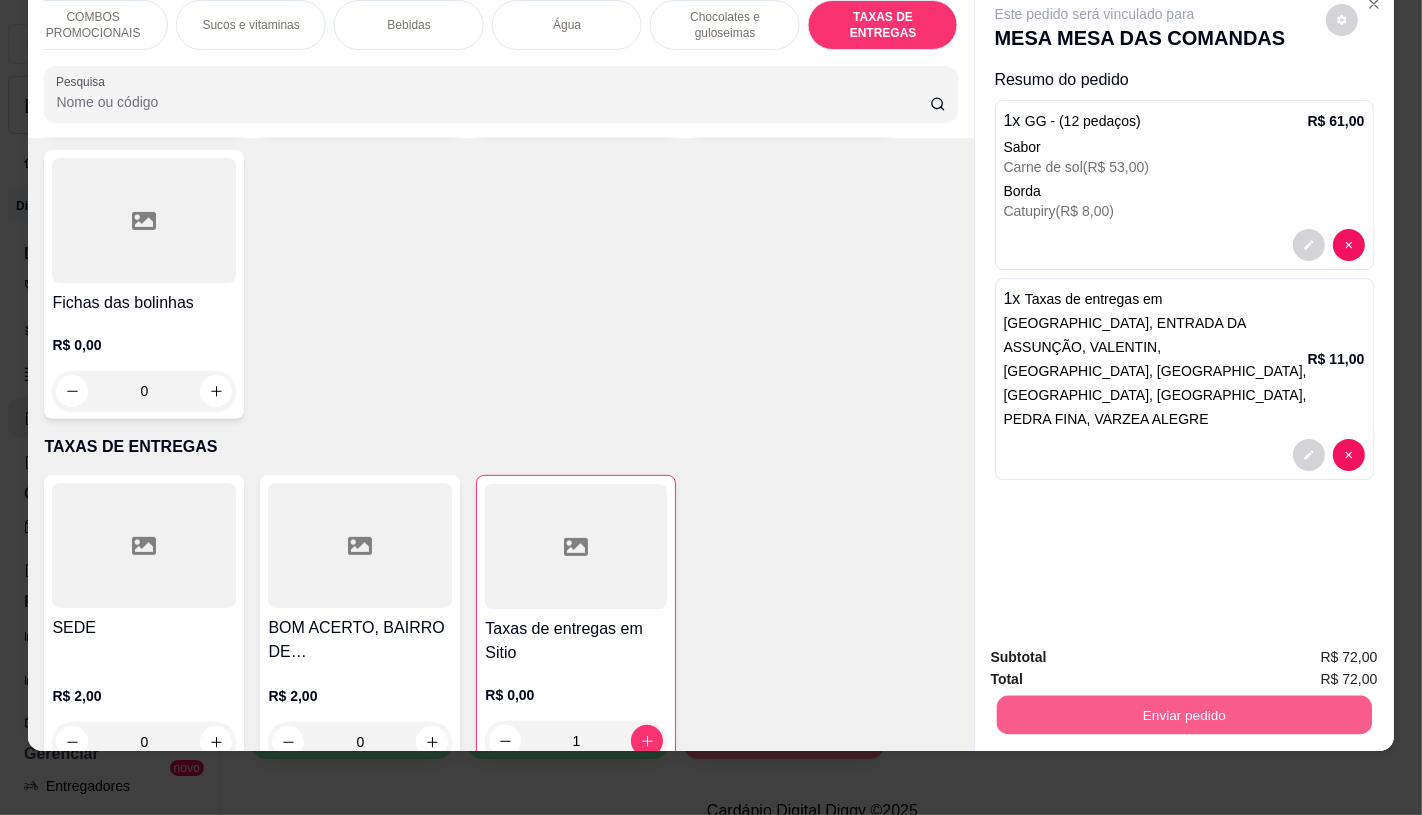 click on "Enviar pedido" at bounding box center (1183, 714) 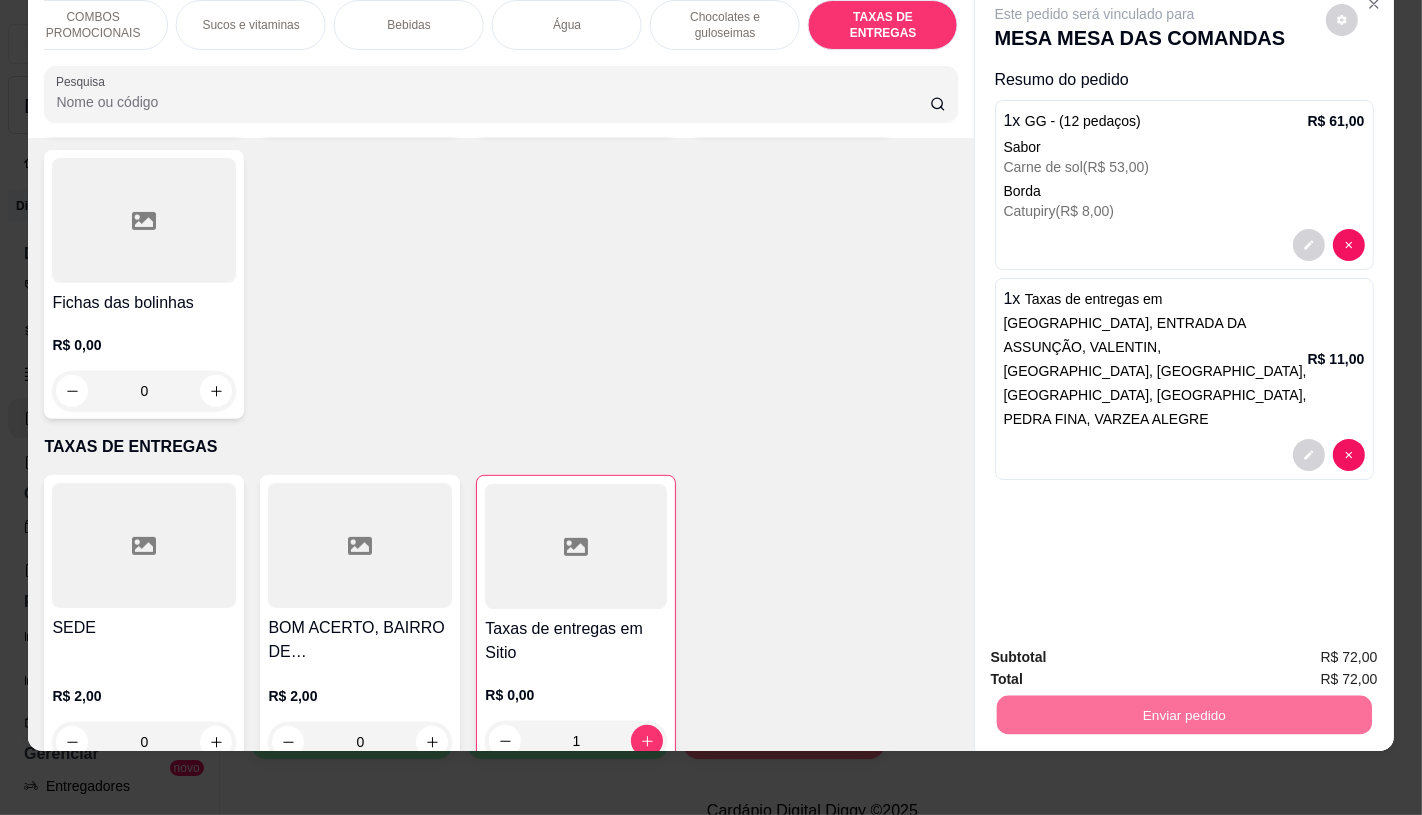 click on "Não registrar e enviar pedido" at bounding box center (1117, 650) 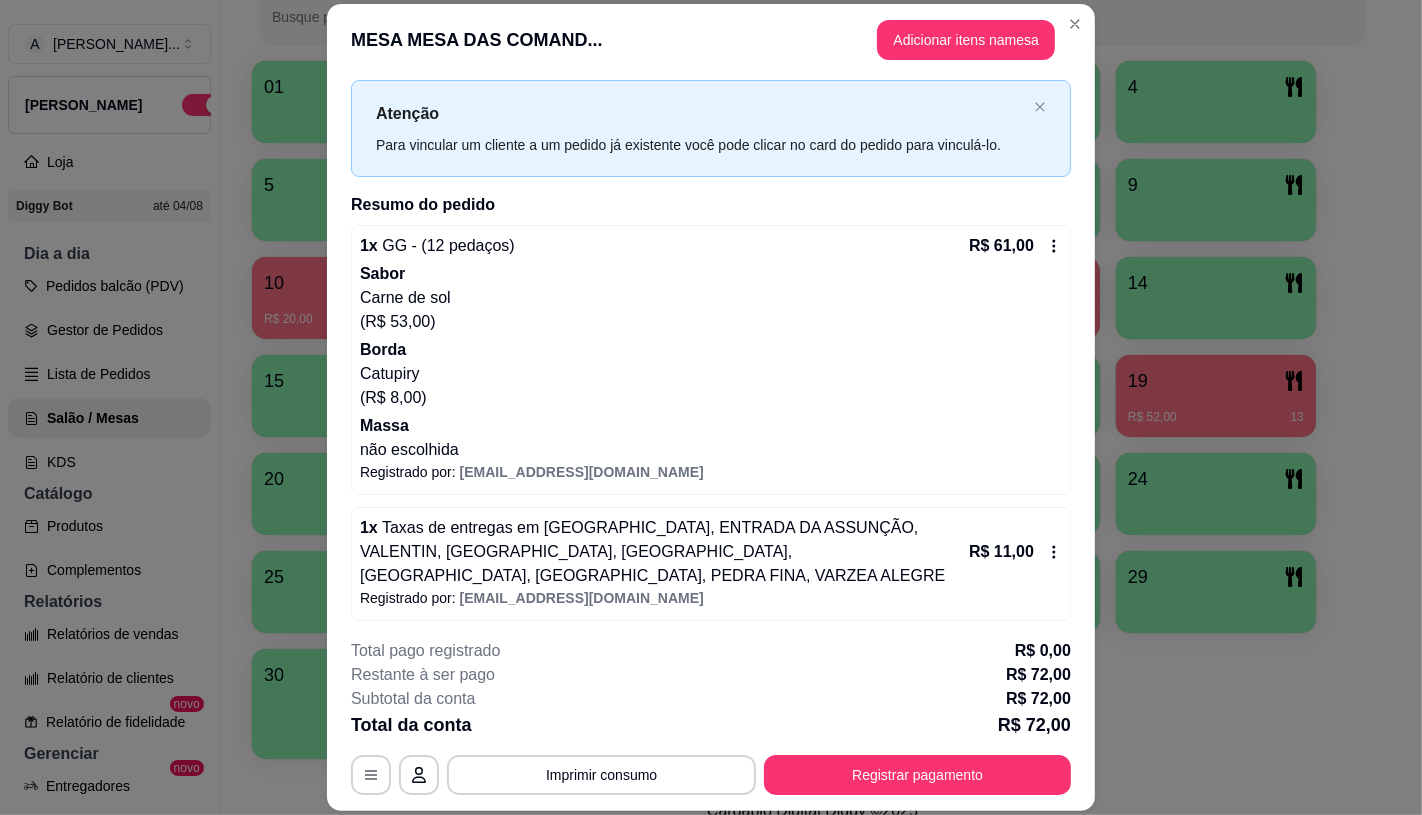 scroll, scrollTop: 45, scrollLeft: 0, axis: vertical 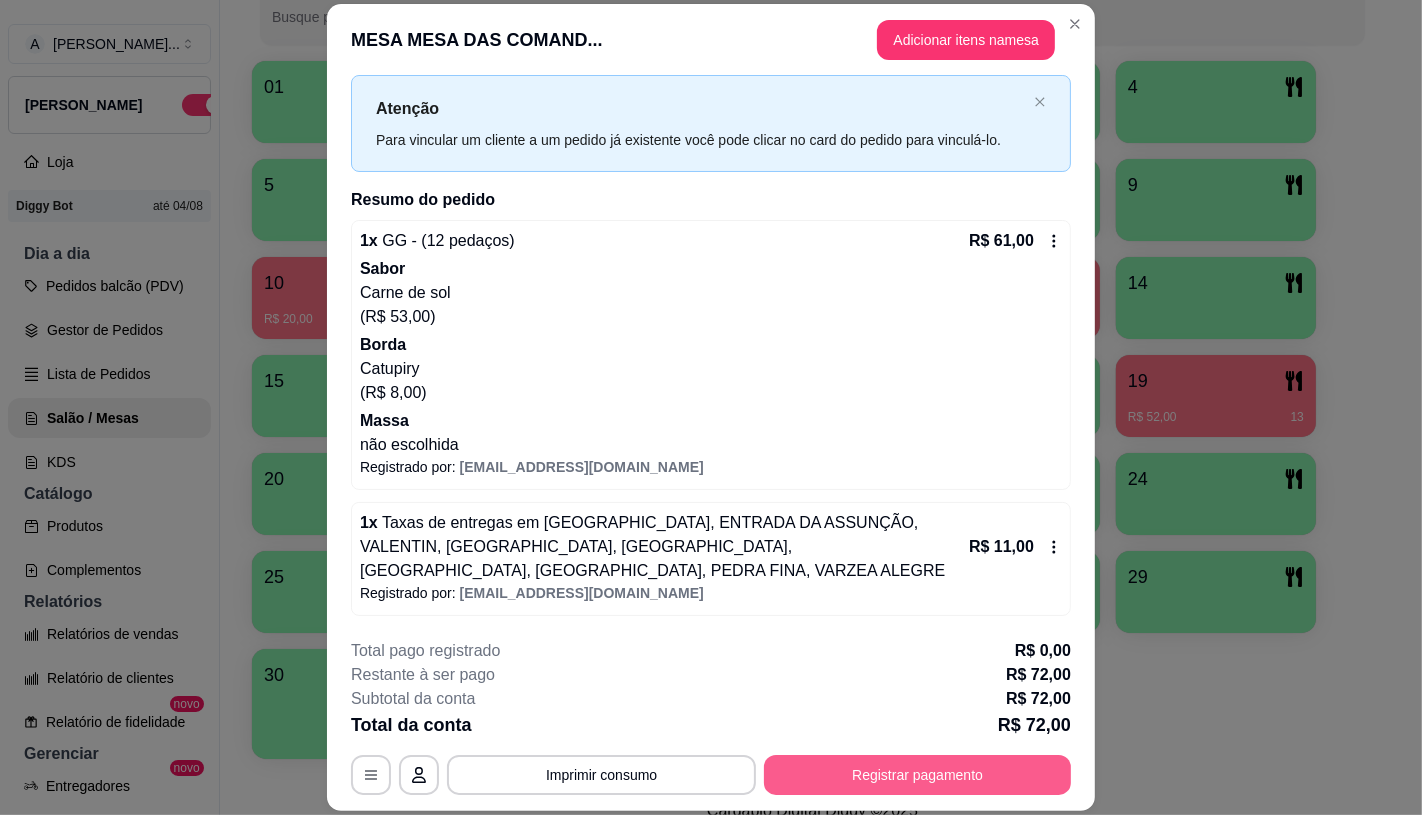 click on "Registrar pagamento" at bounding box center [917, 775] 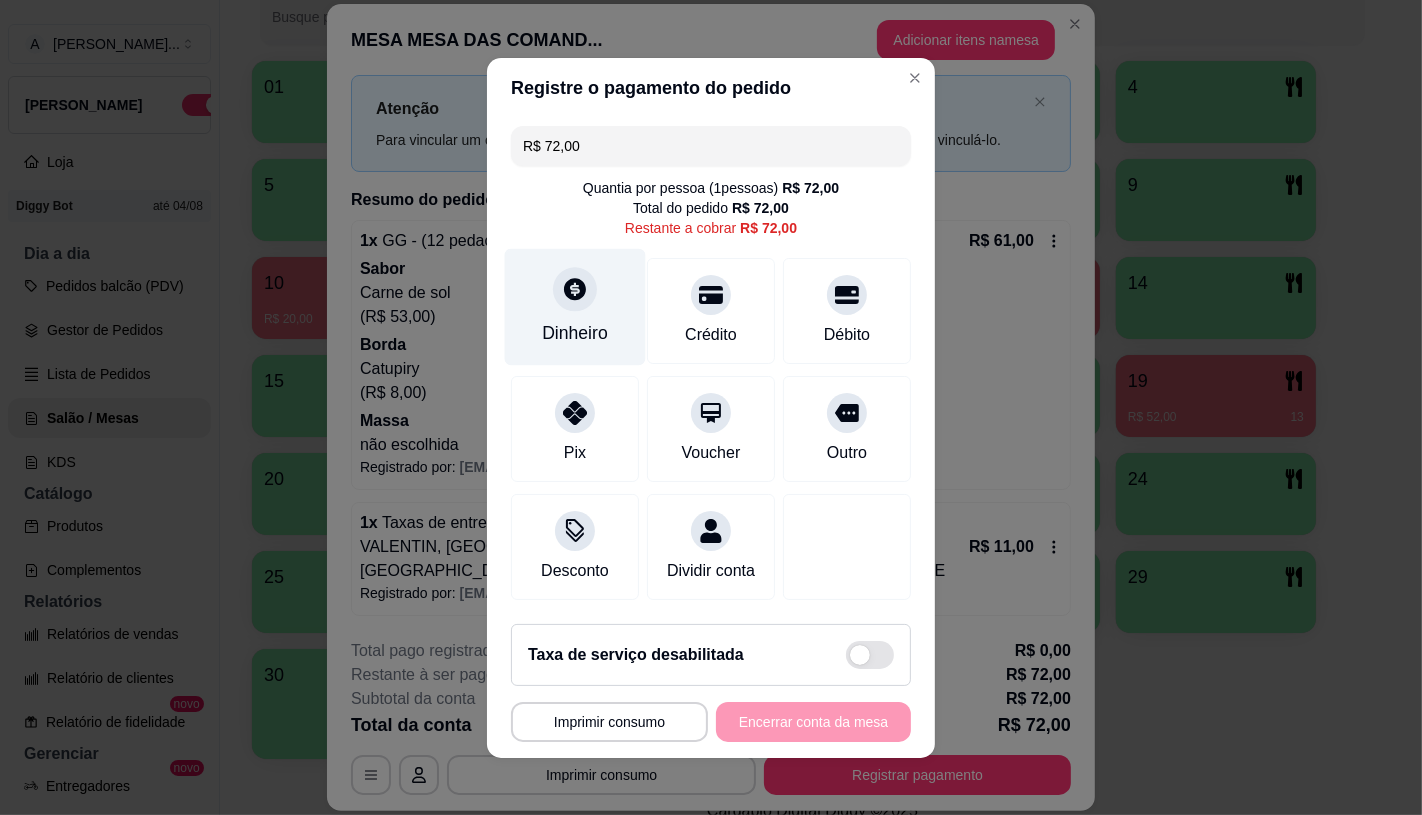 click on "Dinheiro" at bounding box center [575, 306] 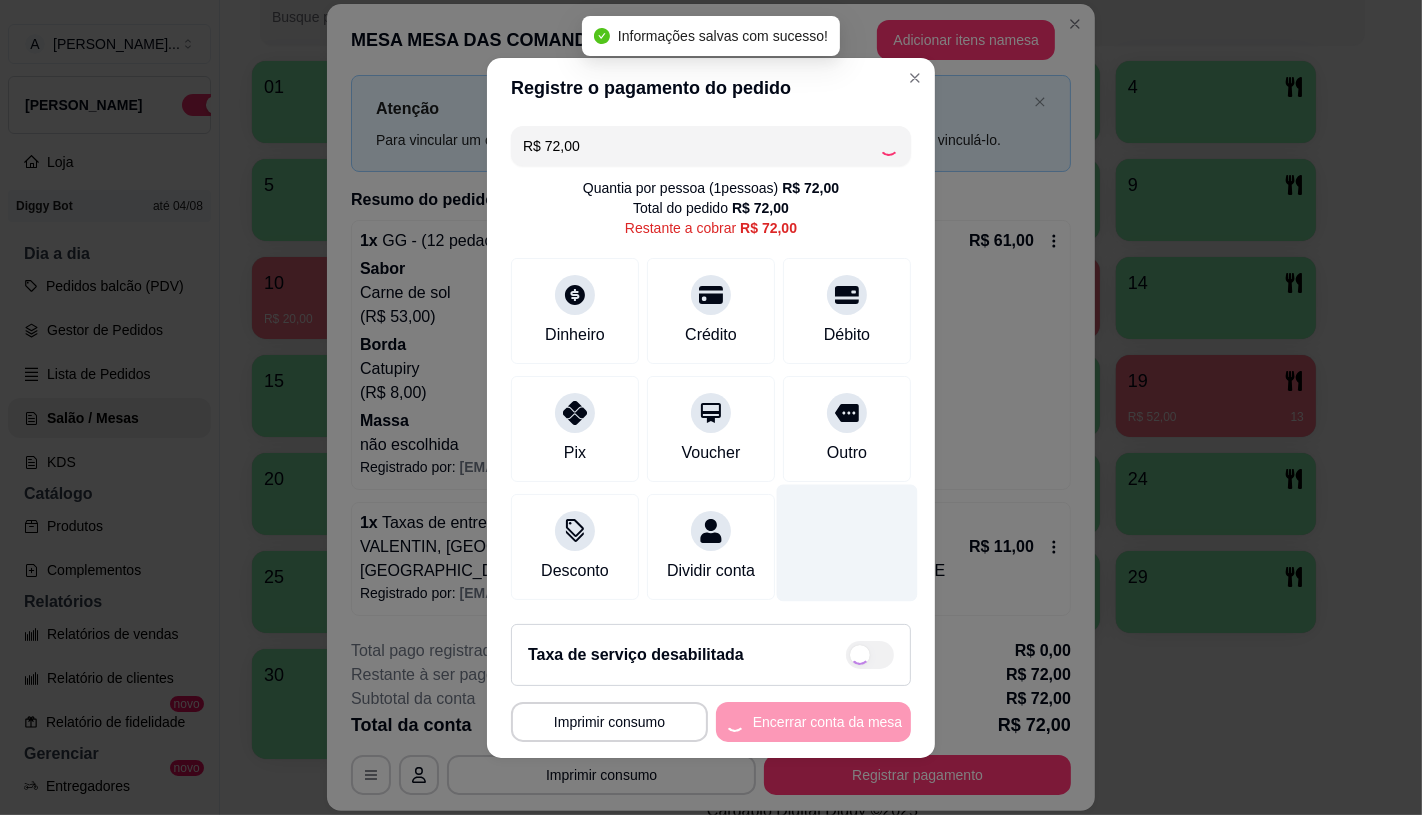 type on "R$ 0,00" 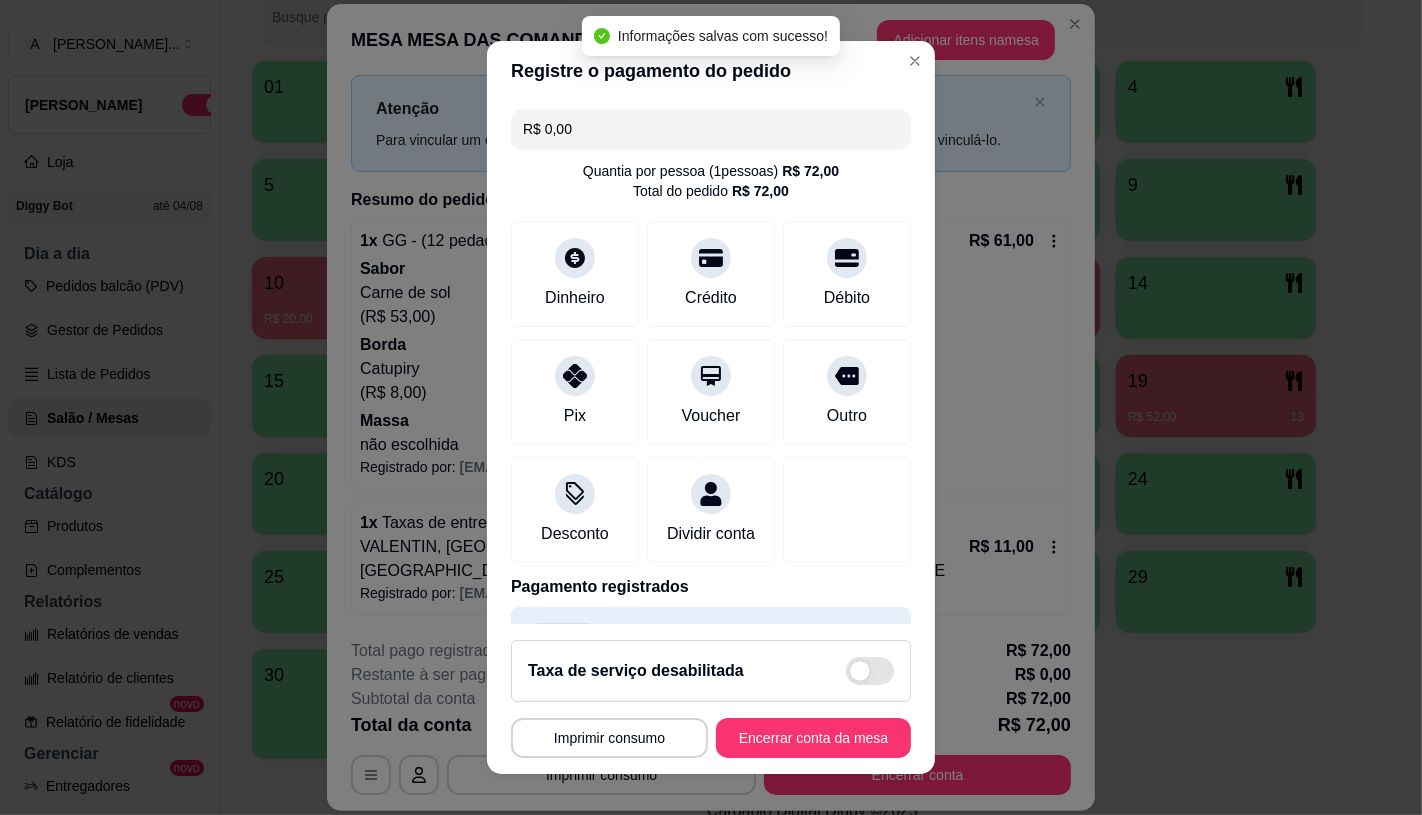 scroll, scrollTop: 74, scrollLeft: 0, axis: vertical 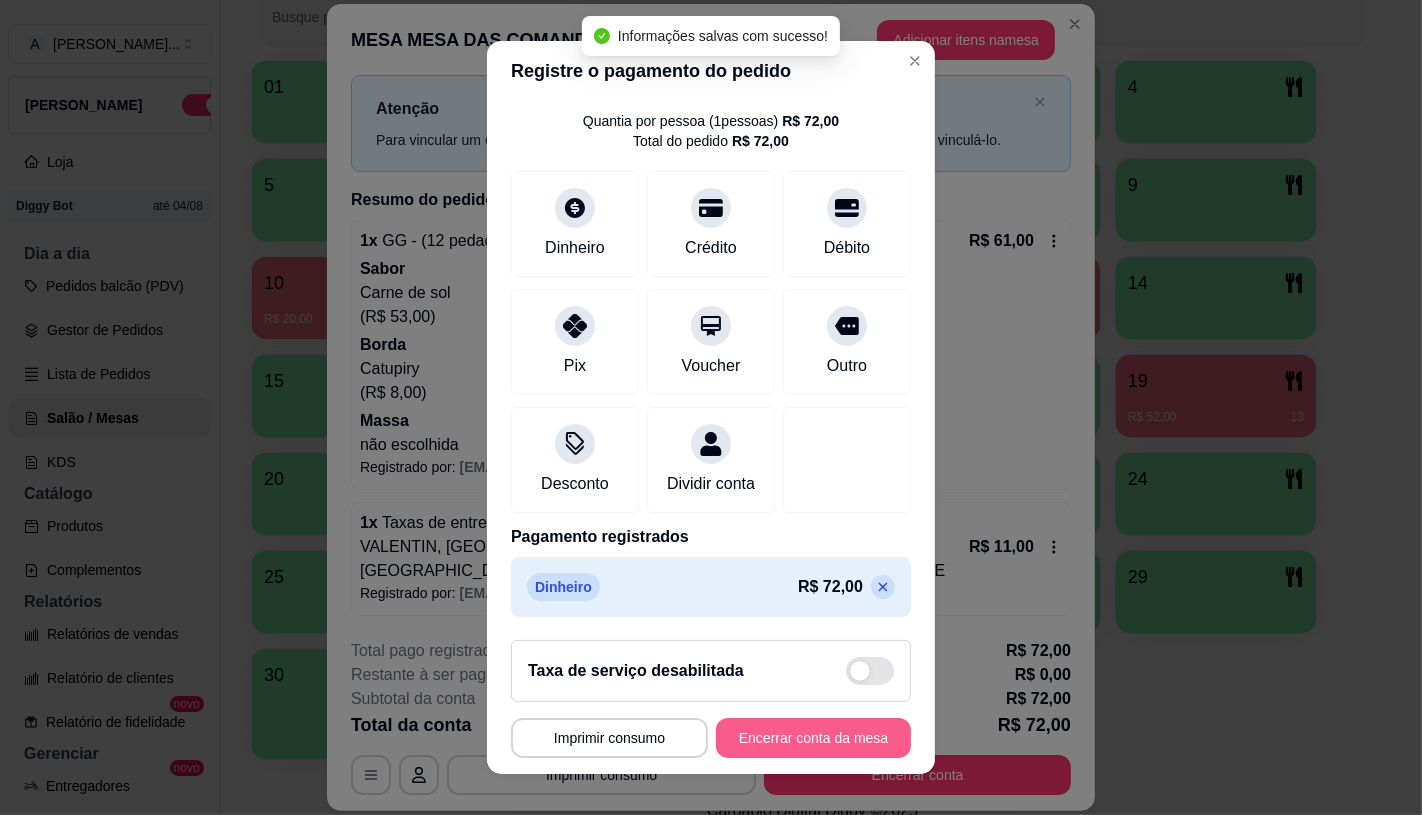 click on "Encerrar conta da mesa" at bounding box center (813, 738) 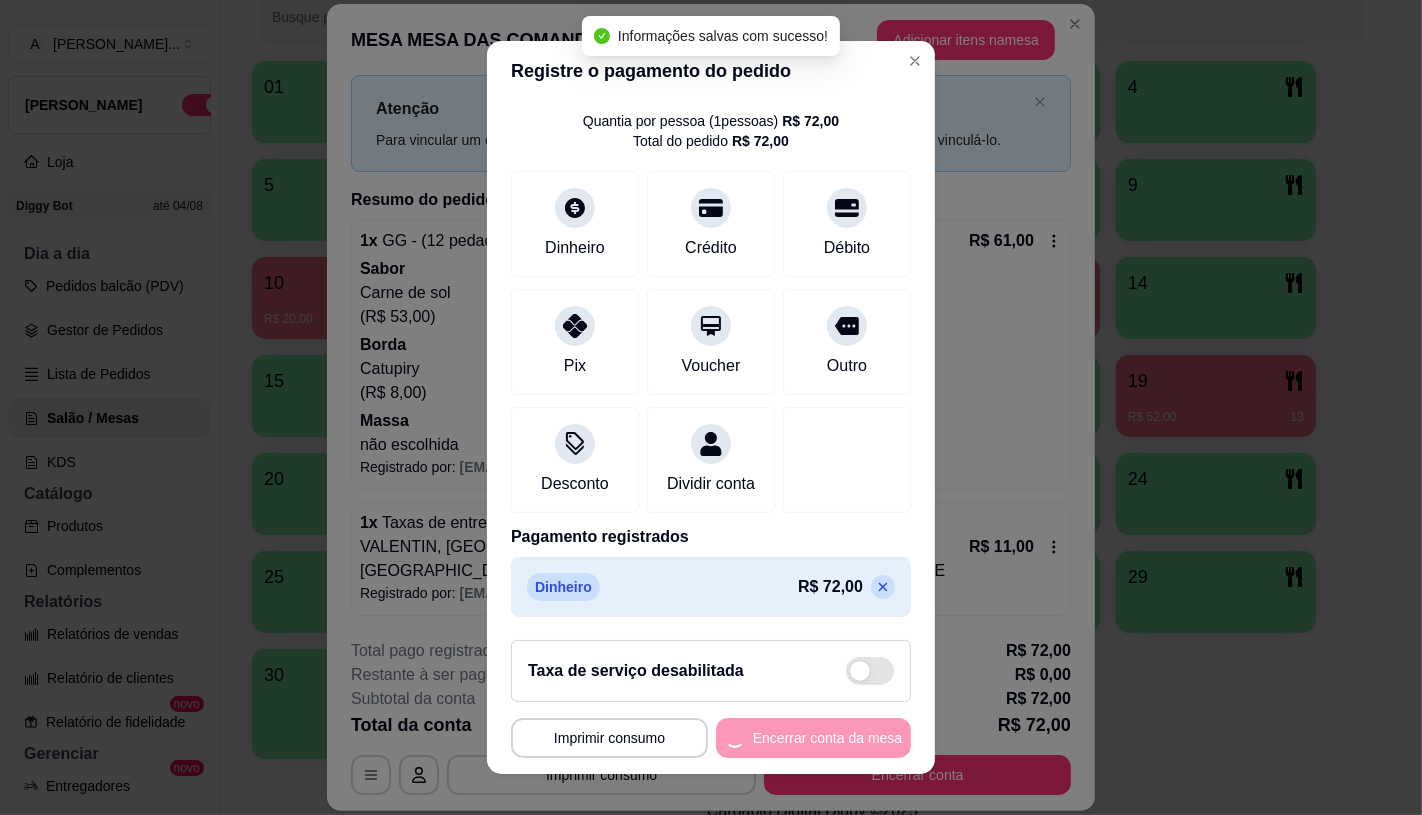 scroll, scrollTop: 0, scrollLeft: 0, axis: both 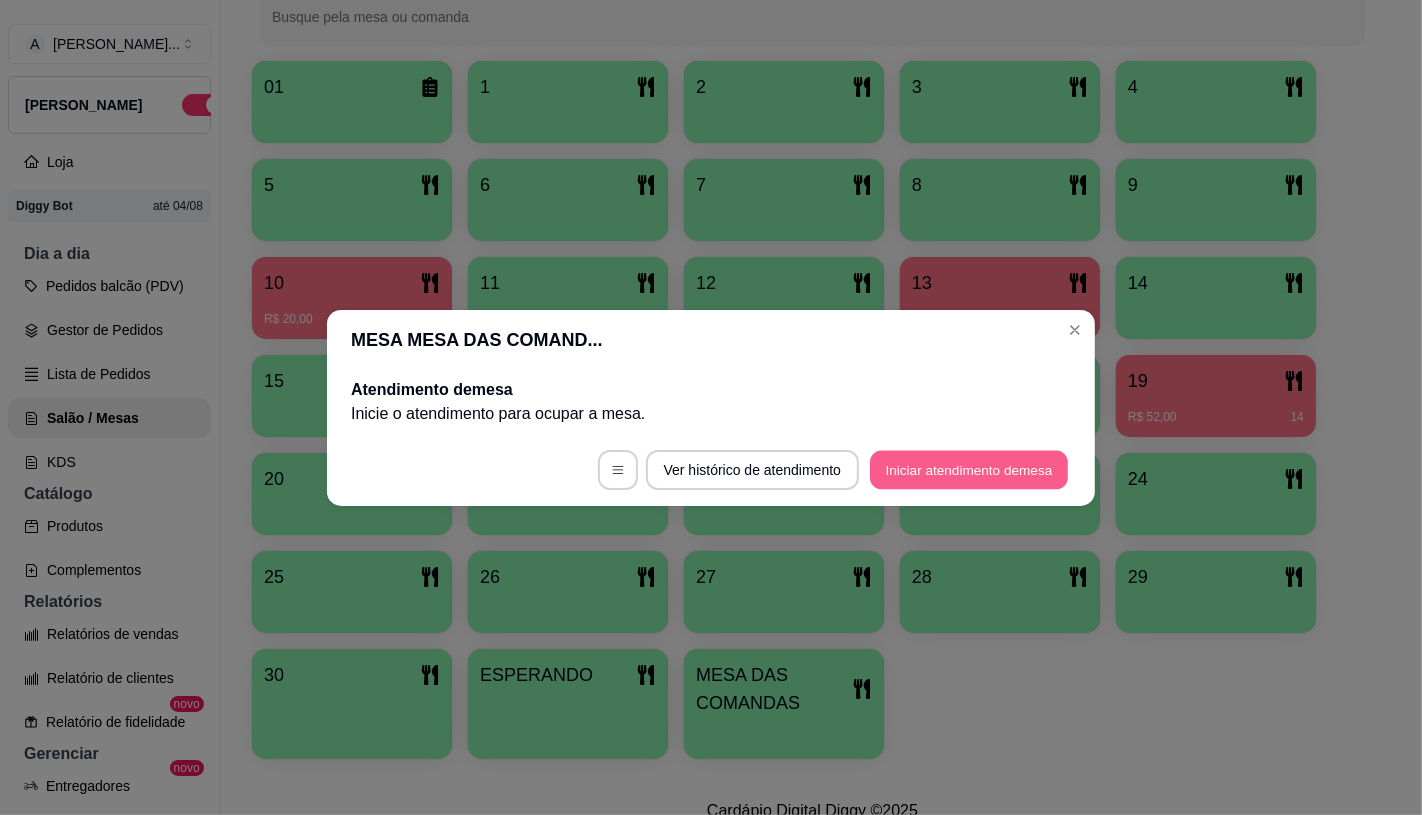 click on "Iniciar atendimento de  mesa" at bounding box center (969, 469) 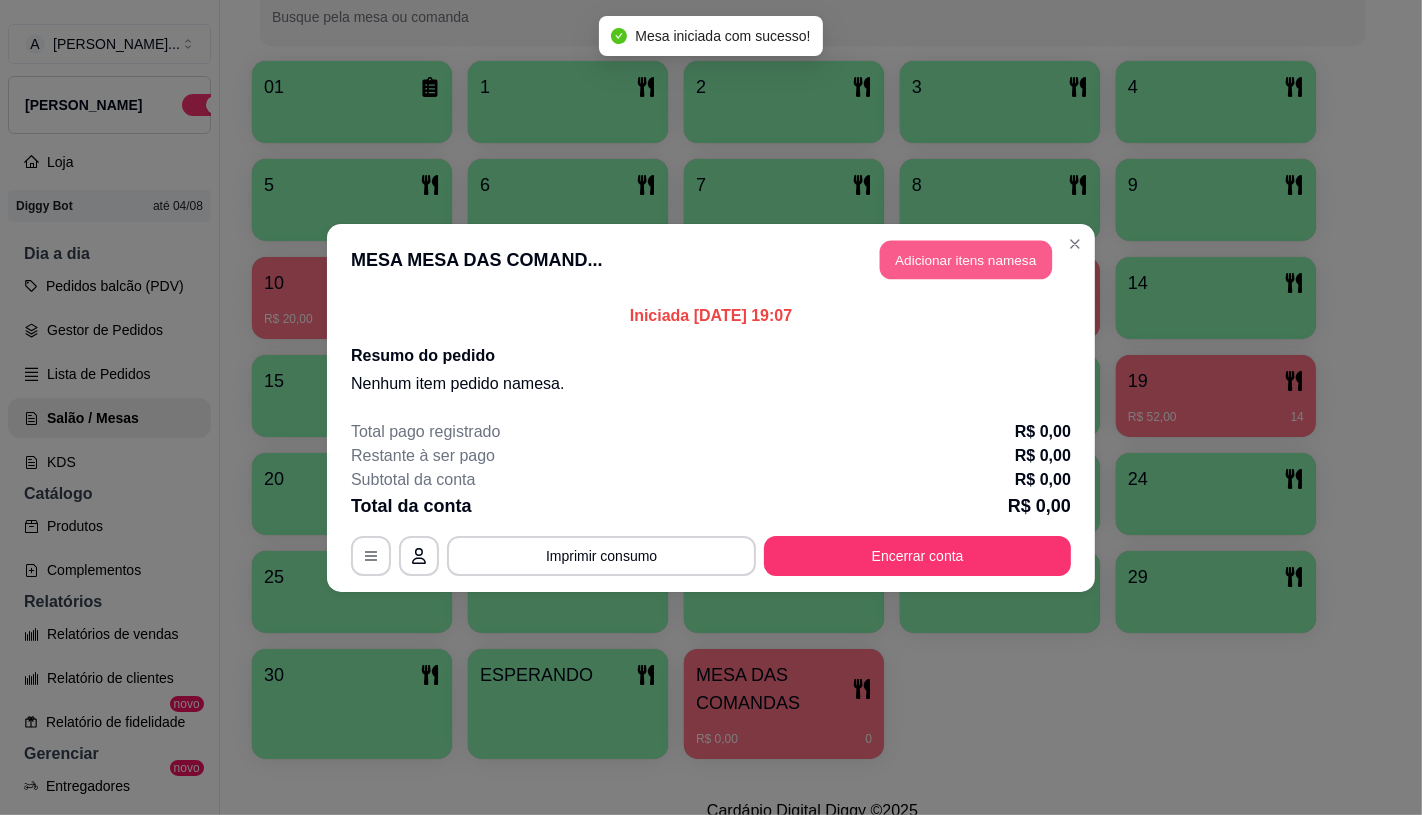 click on "Adicionar itens na  mesa" at bounding box center [966, 259] 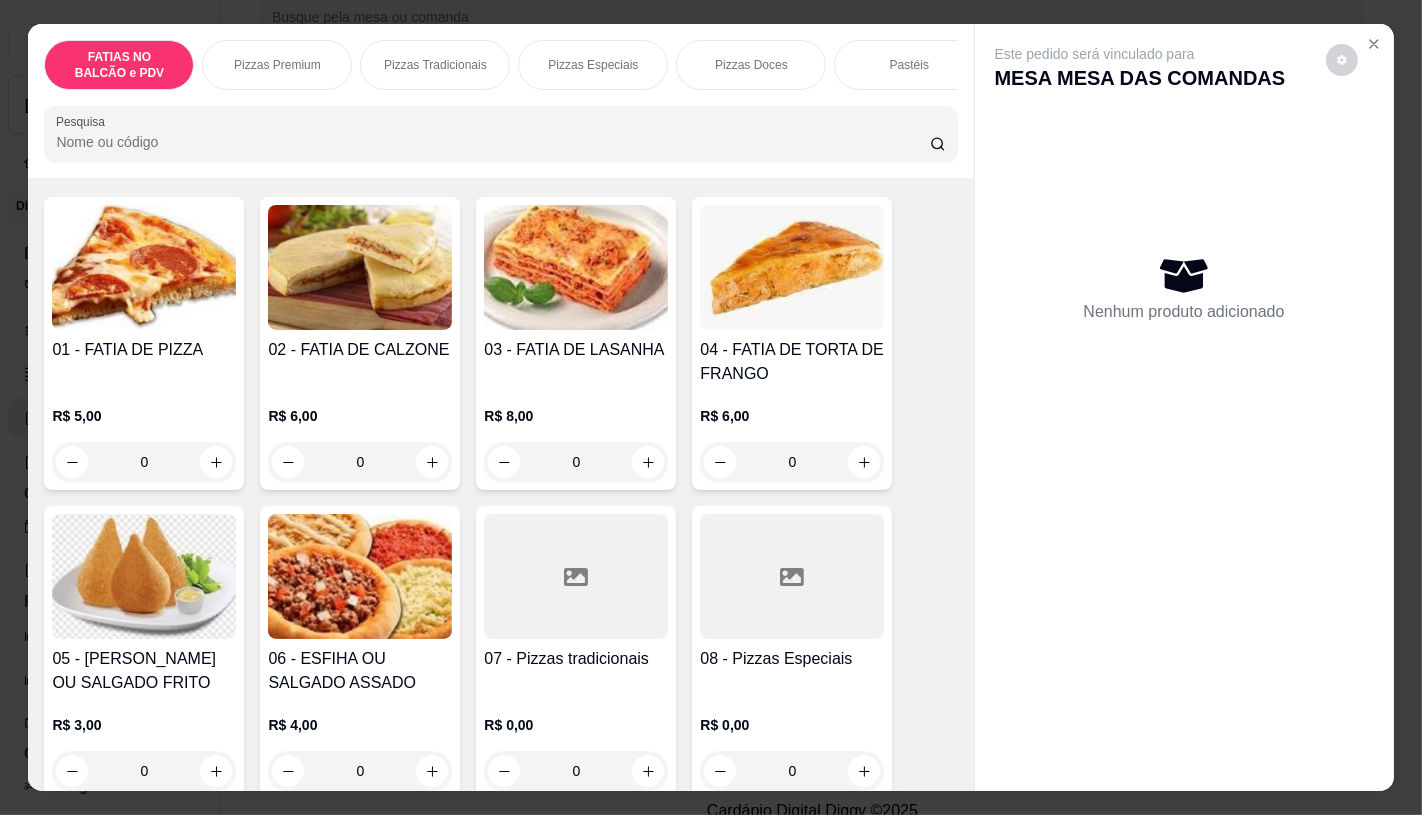 scroll, scrollTop: 222, scrollLeft: 0, axis: vertical 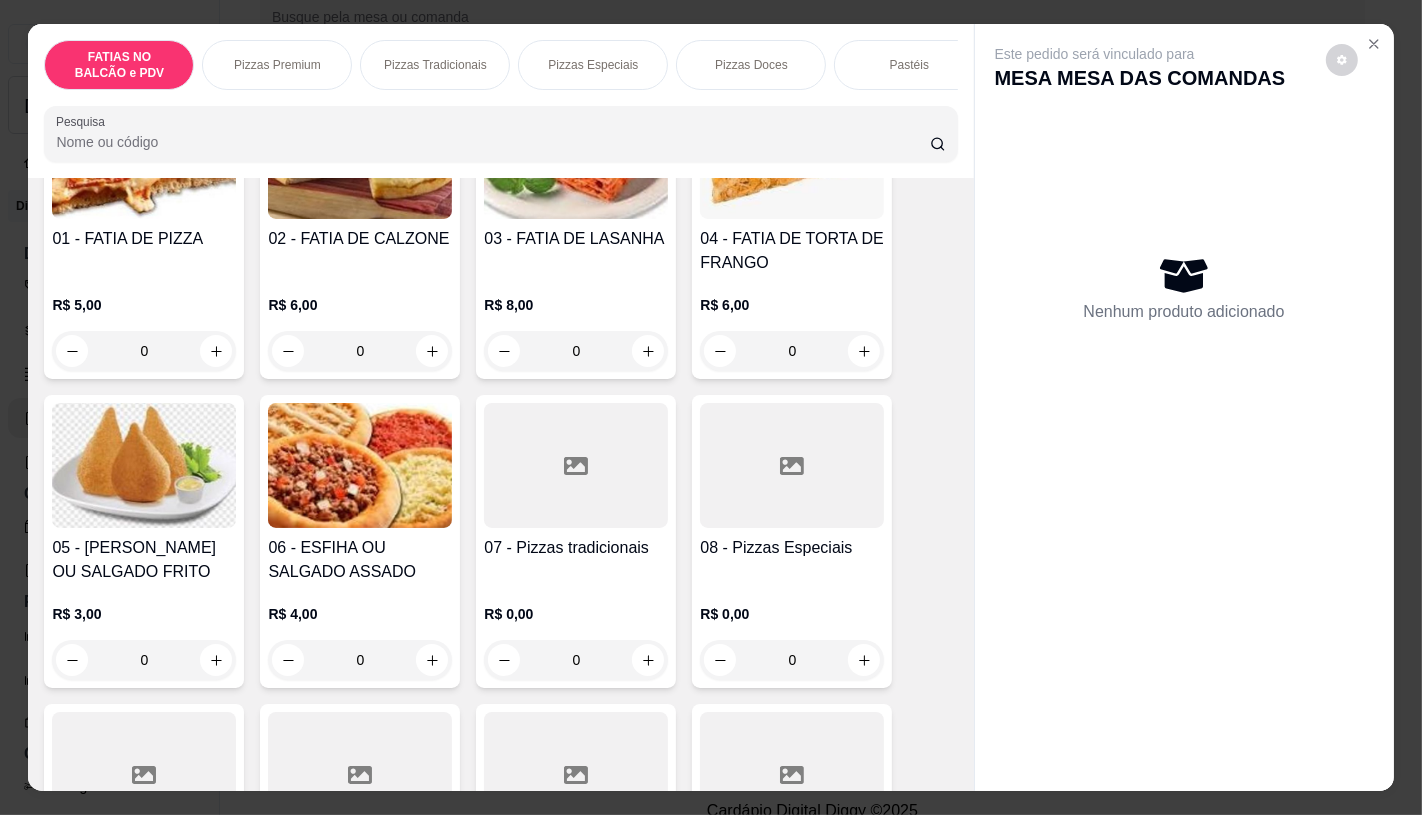 click at bounding box center [792, 465] 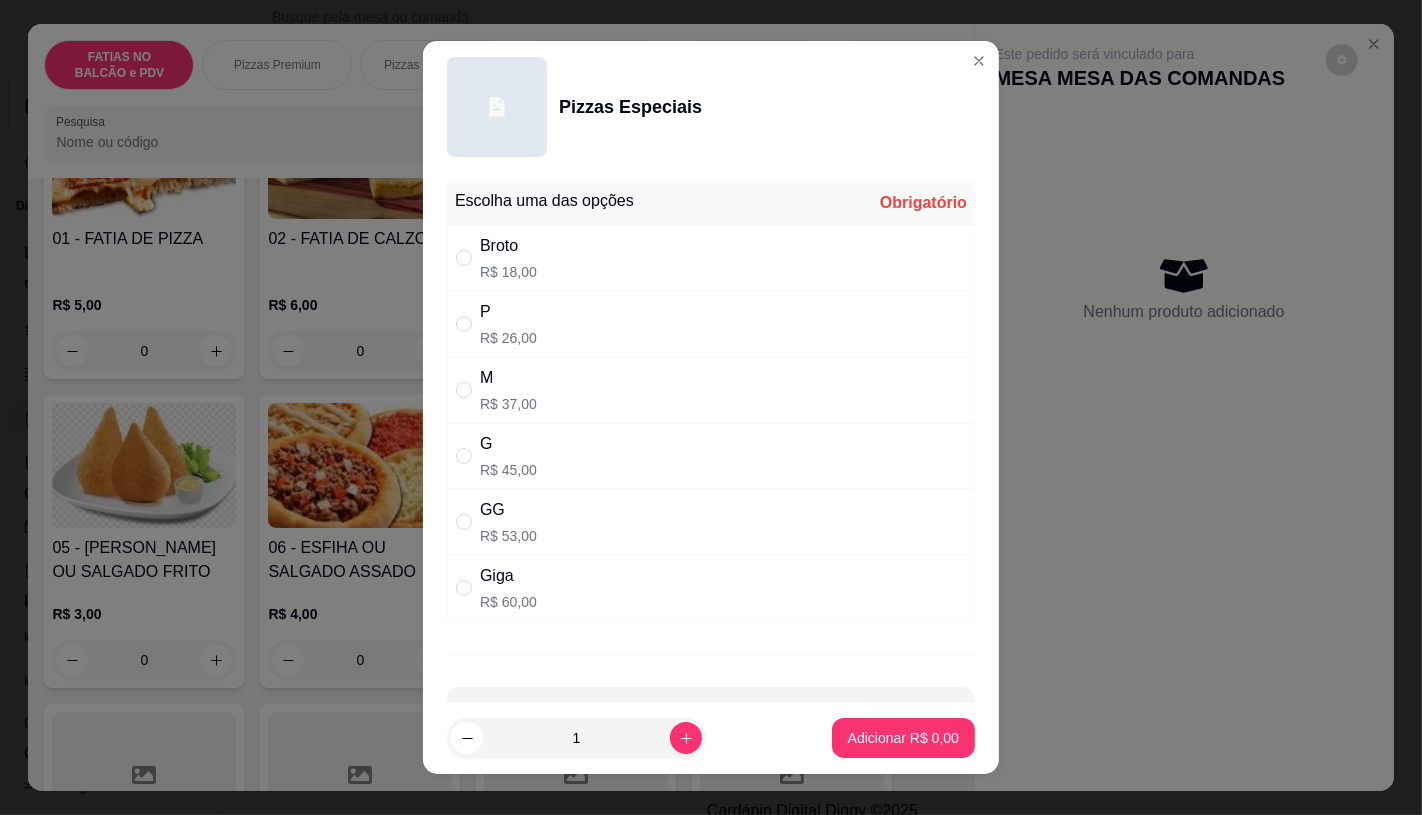 click on "G R$ 45,00" at bounding box center (711, 456) 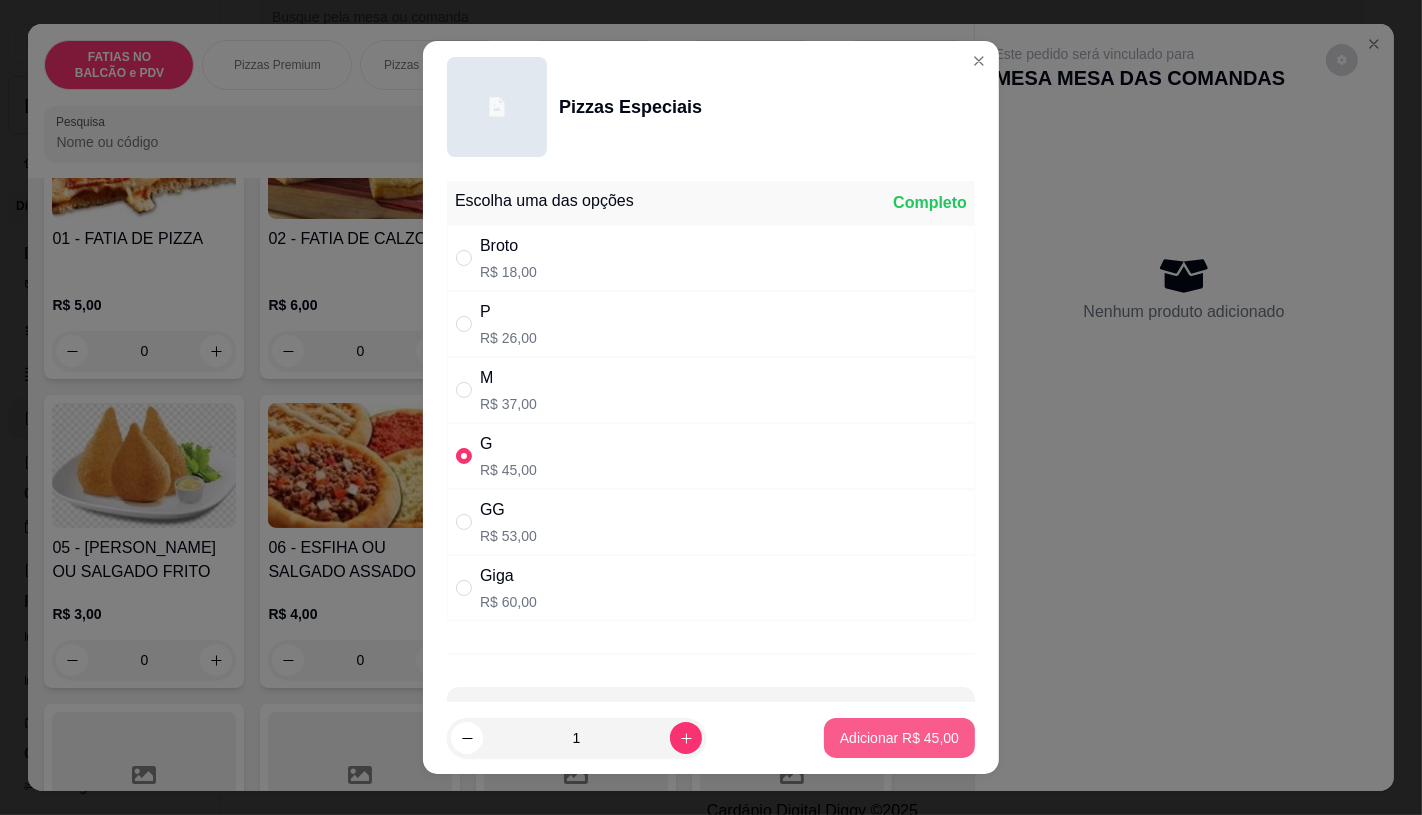 click on "Adicionar   R$ 45,00" at bounding box center (899, 738) 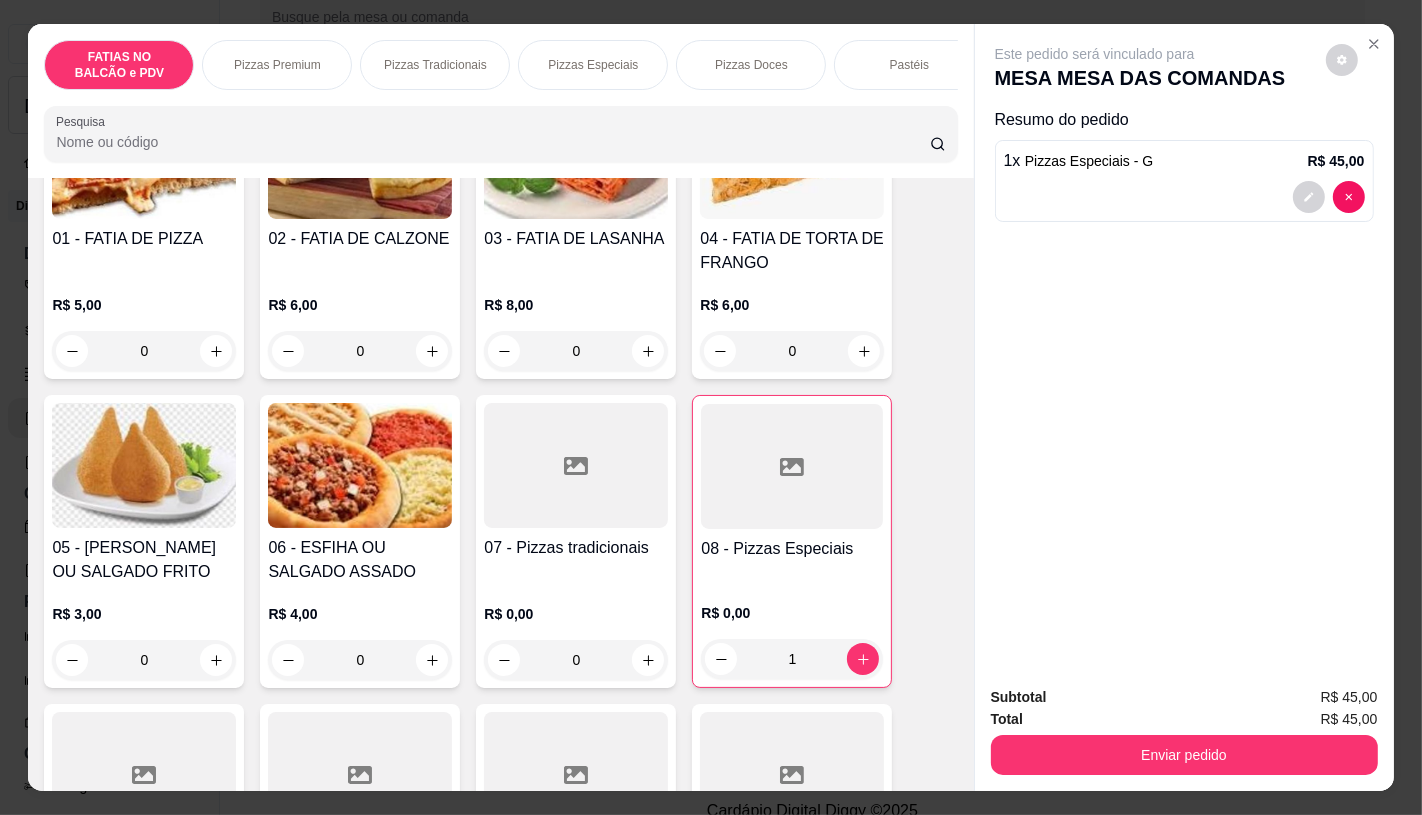 scroll, scrollTop: 0, scrollLeft: 2080, axis: horizontal 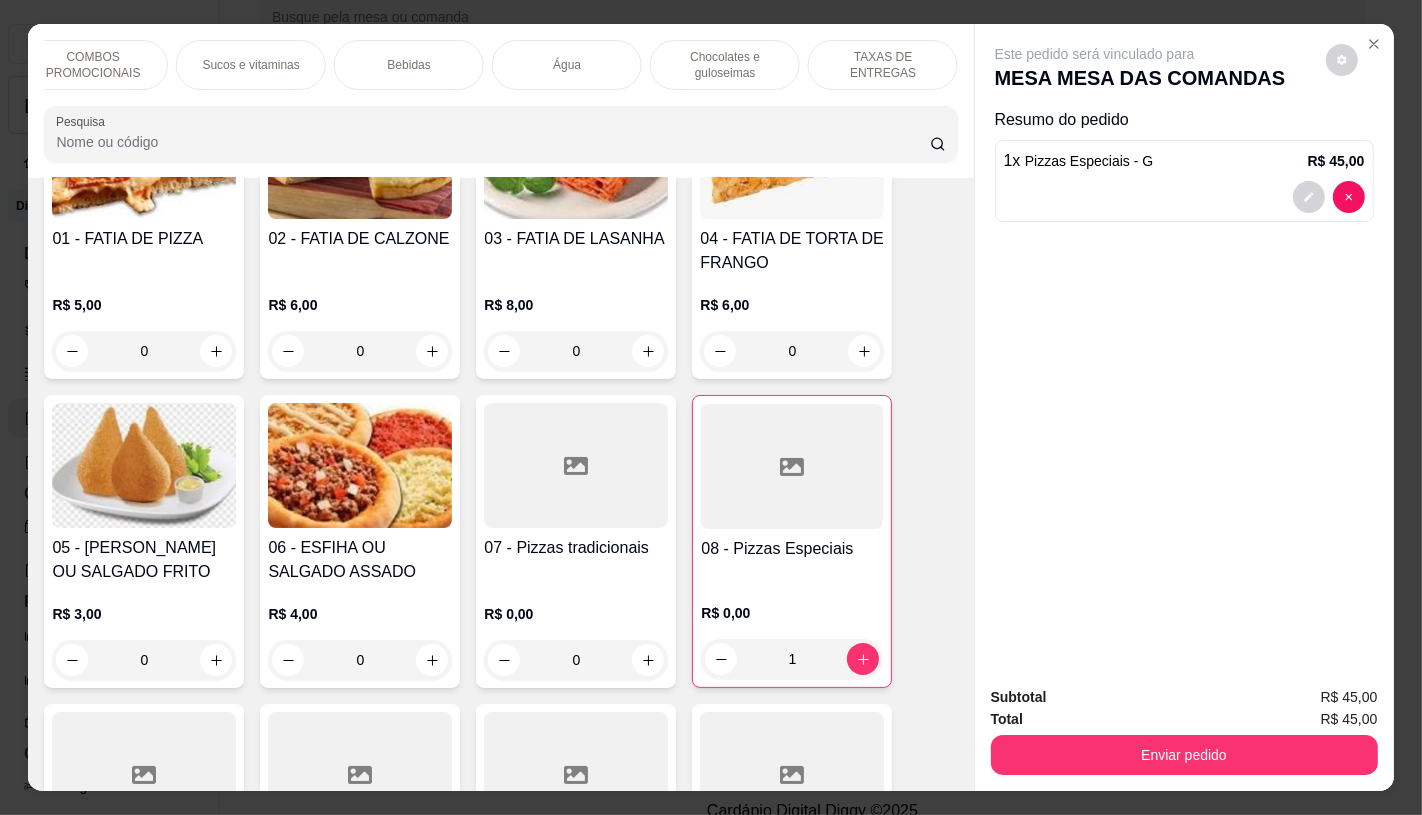 click on "TAXAS DE ENTREGAS" at bounding box center (883, 65) 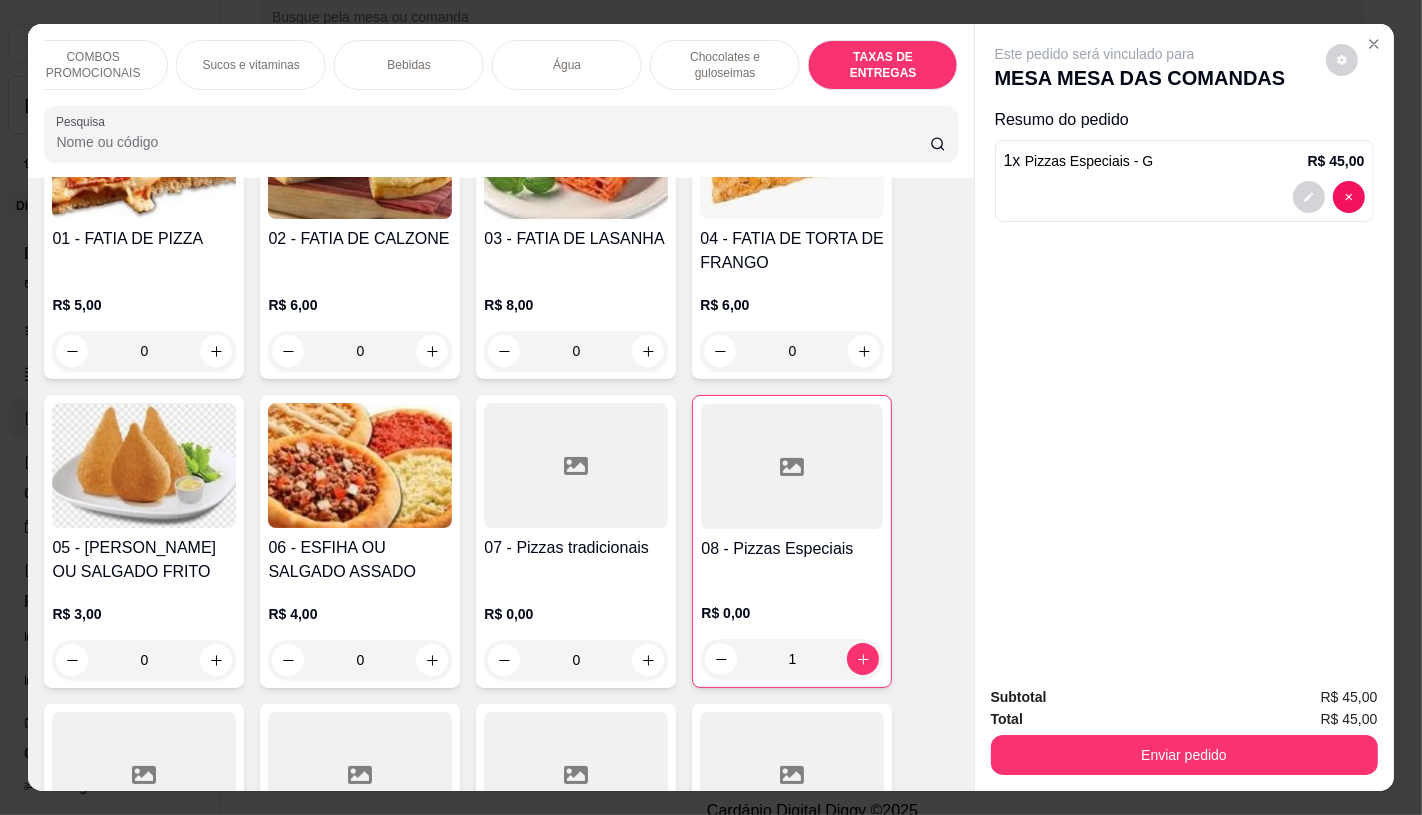 scroll, scrollTop: 13373, scrollLeft: 0, axis: vertical 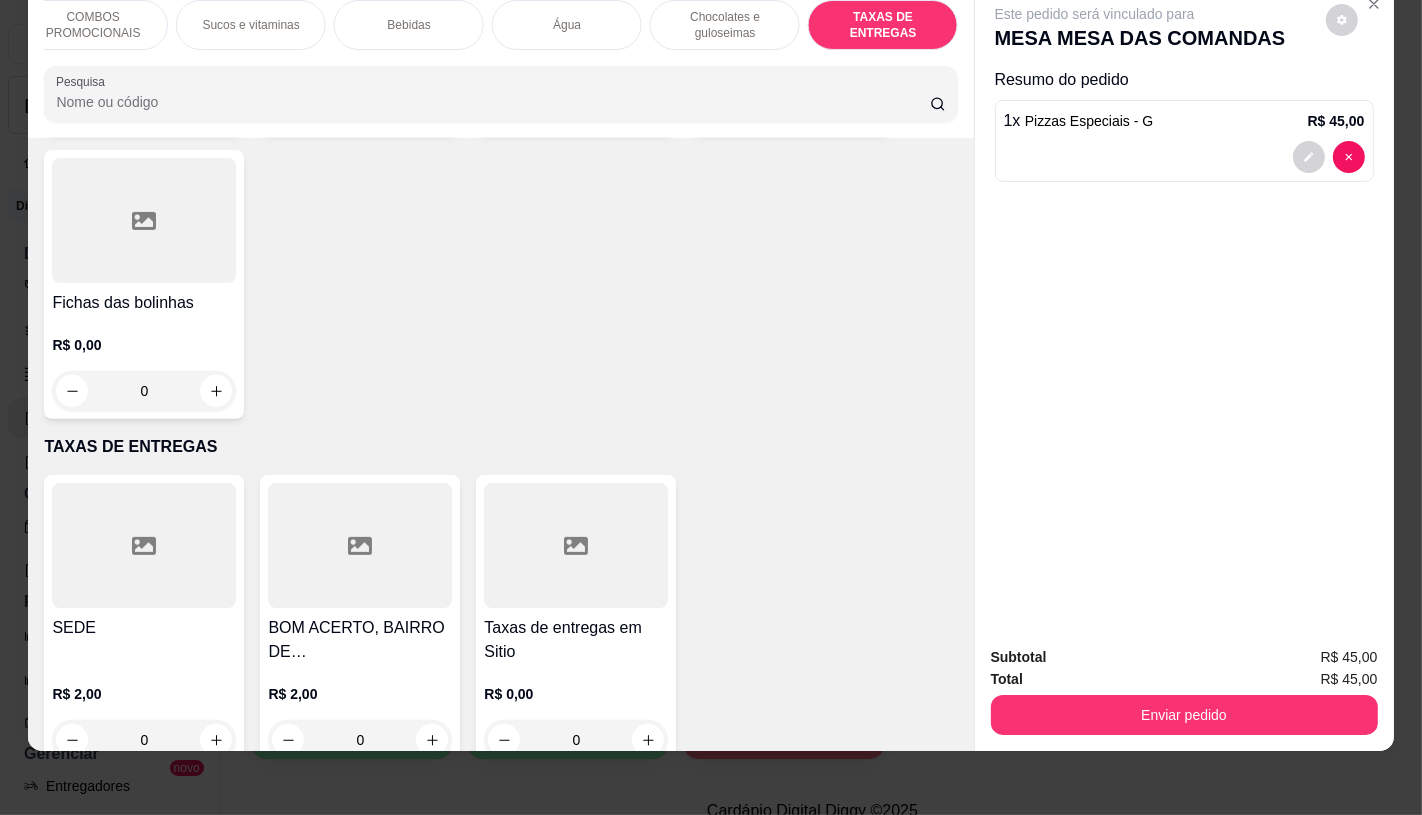 click on "Taxas de entregas em Sitio" at bounding box center [576, 640] 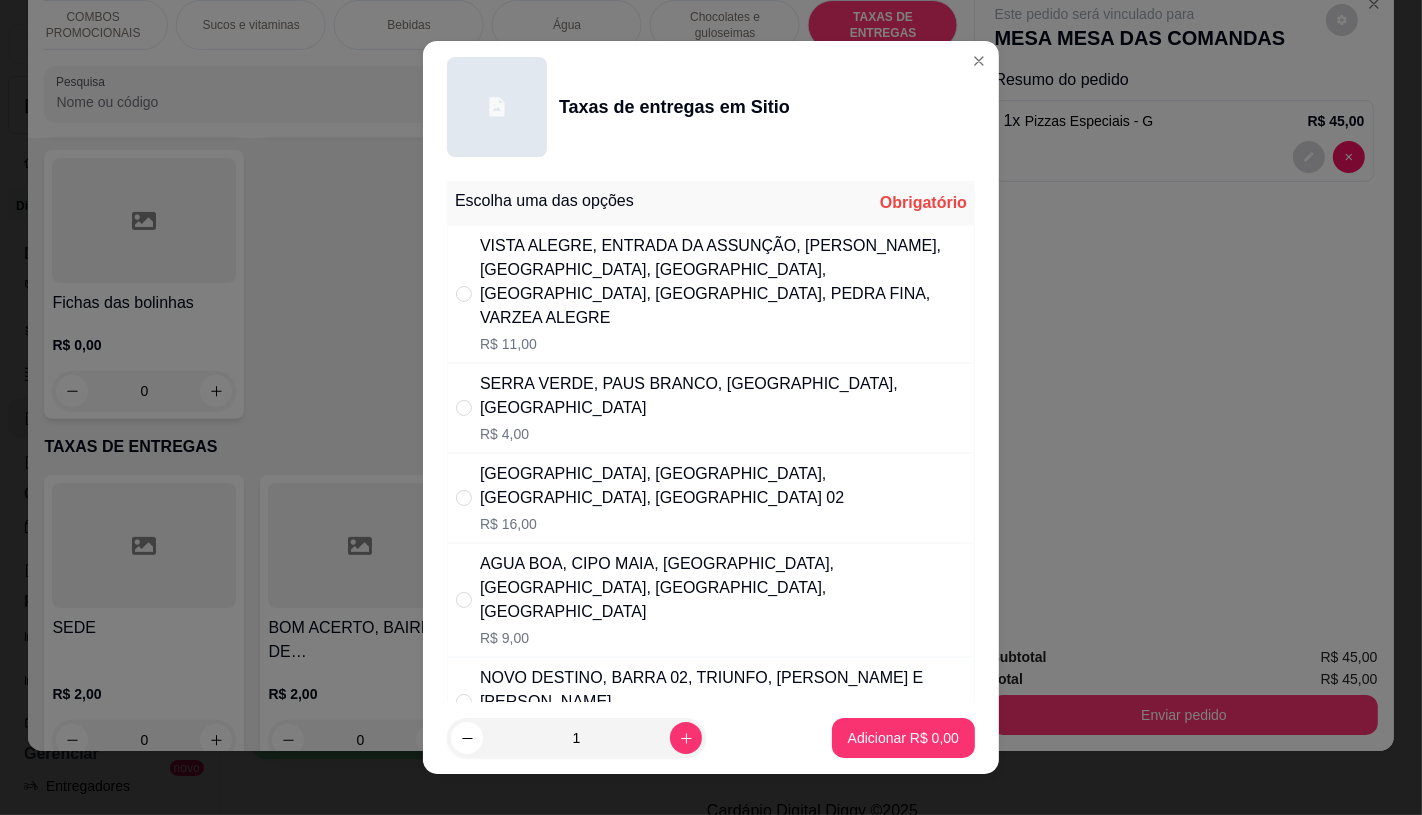 click on "R$ 4,00" at bounding box center [723, 434] 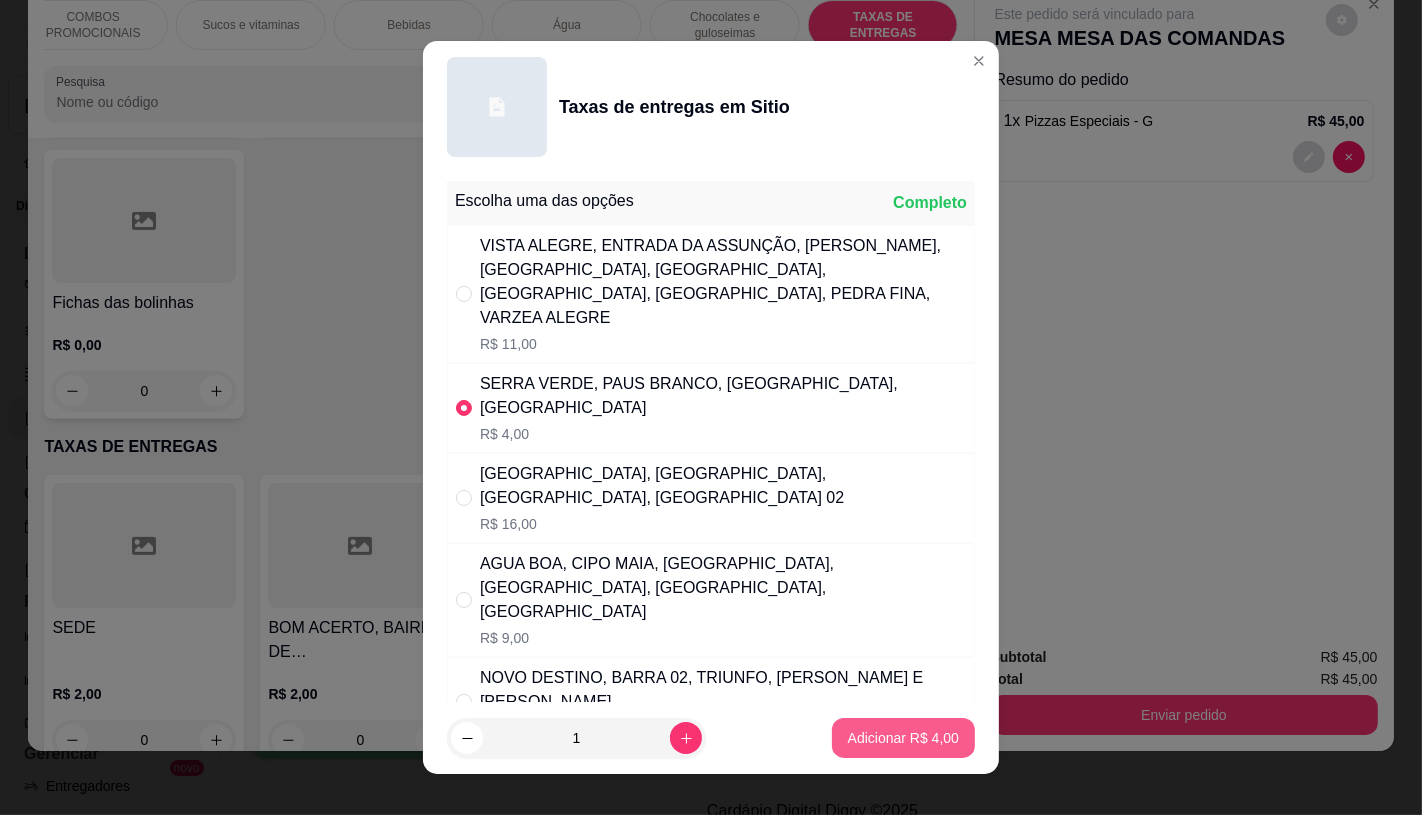 click on "Adicionar   R$ 4,00" at bounding box center [903, 738] 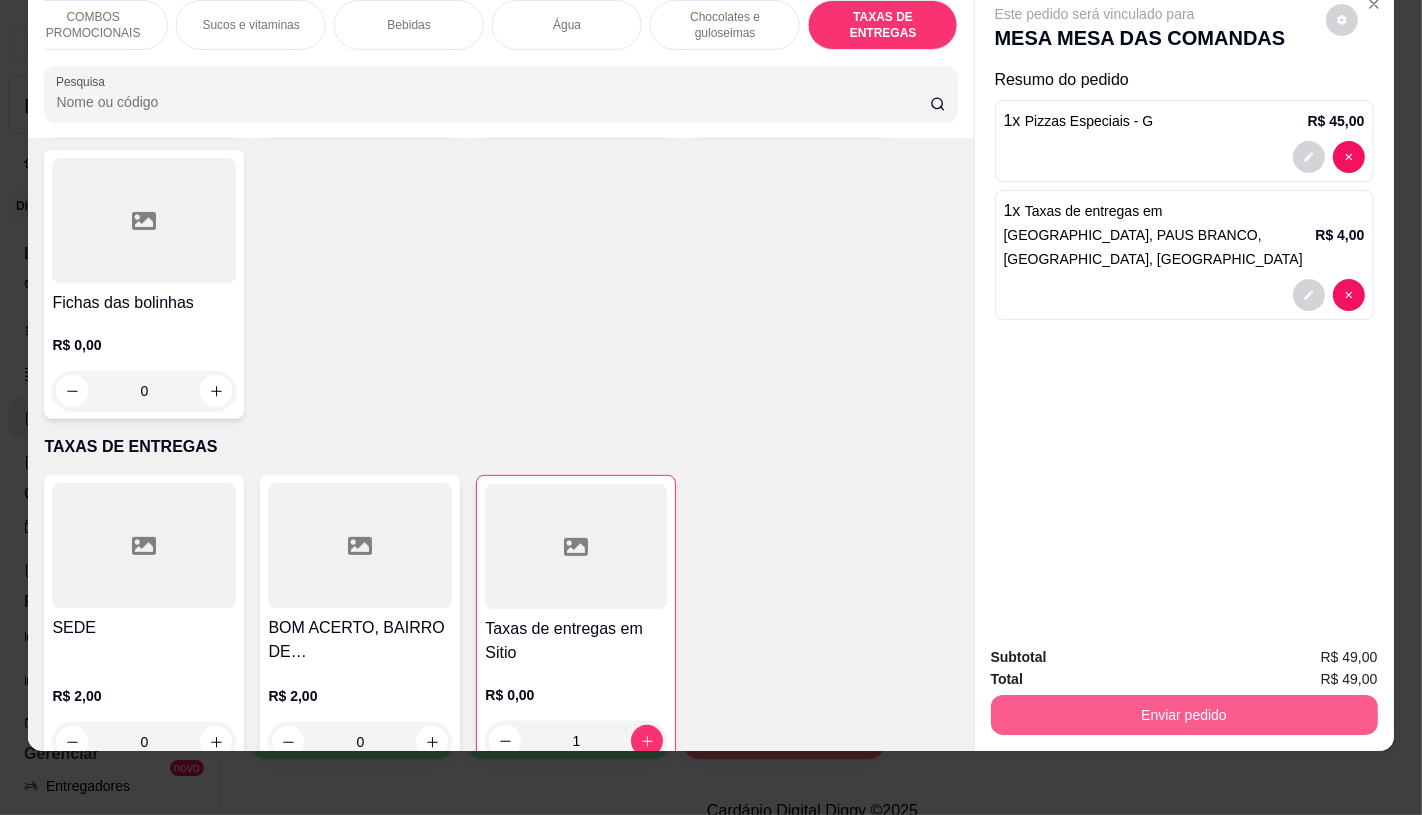 click on "Enviar pedido" at bounding box center [1184, 715] 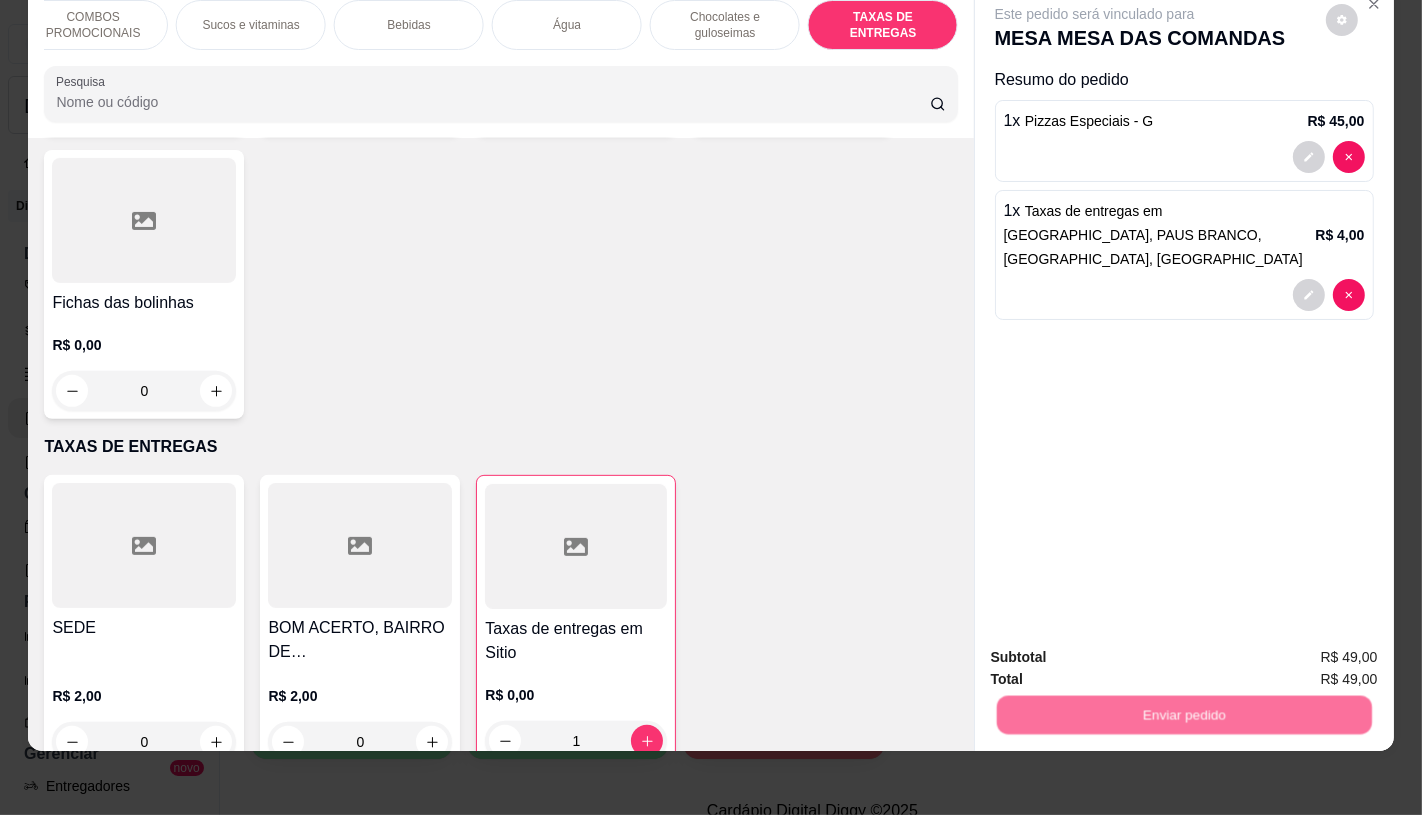 click on "Não registrar e enviar pedido" at bounding box center (1117, 650) 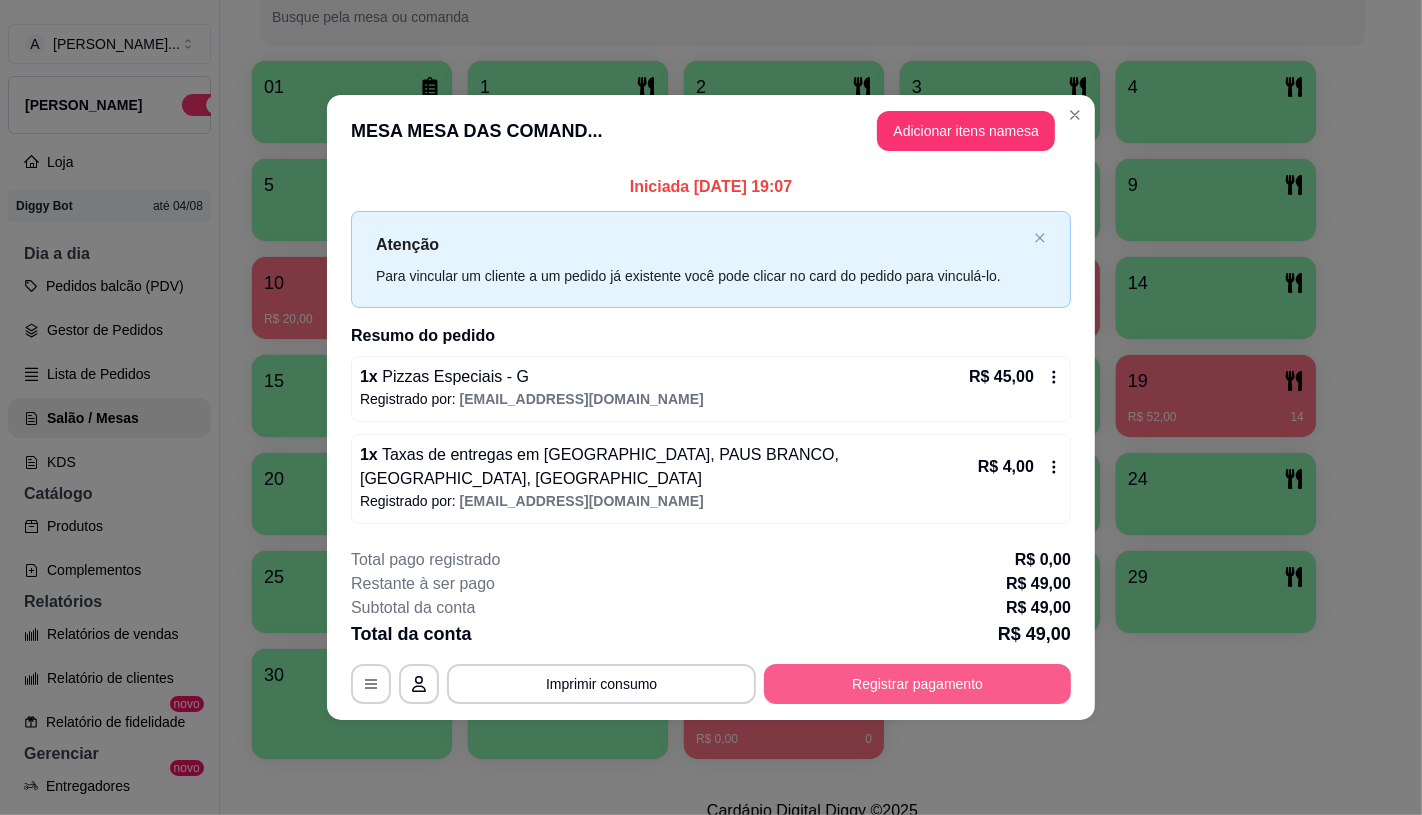 click on "Registrar pagamento" at bounding box center (917, 684) 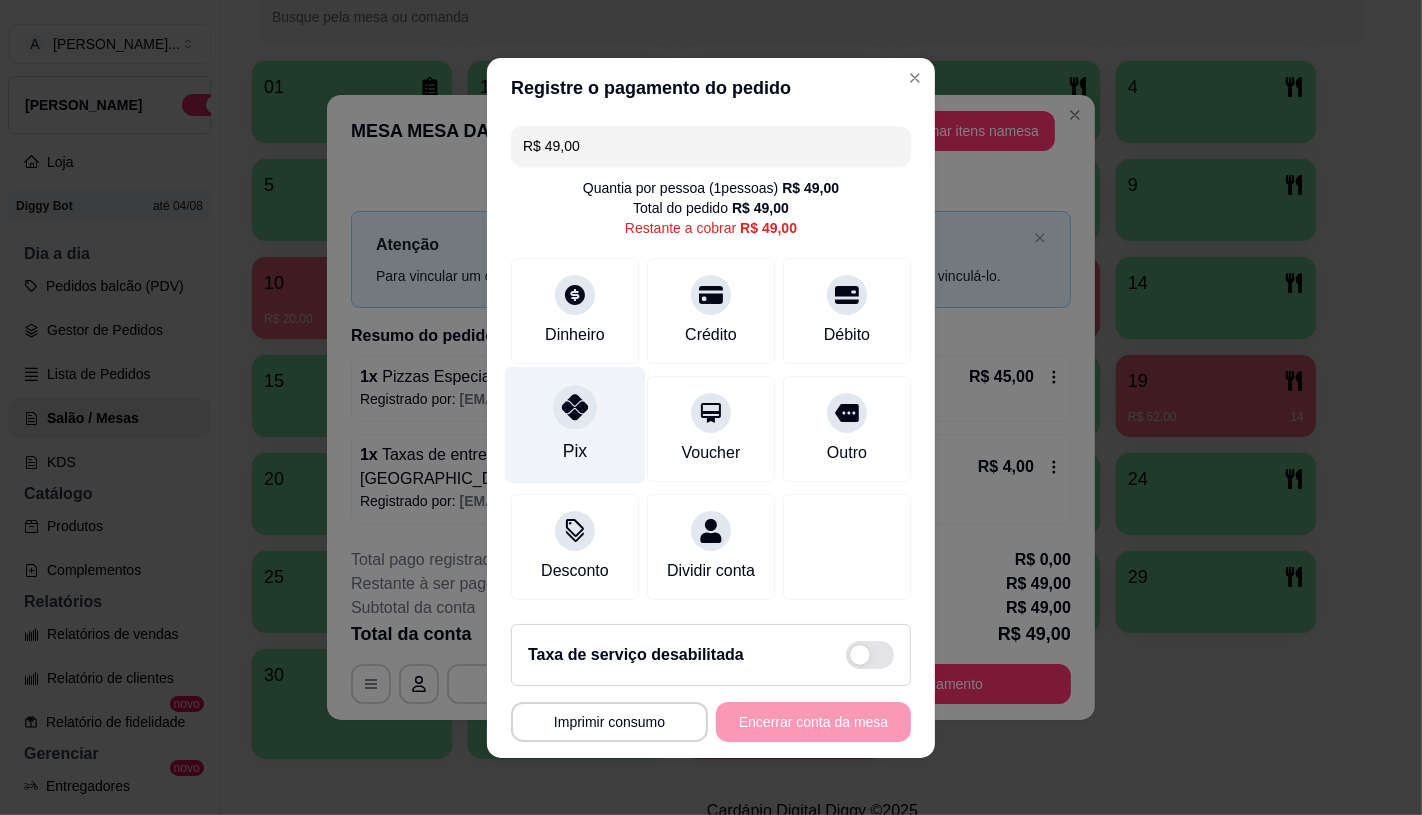 click on "Pix" at bounding box center [575, 424] 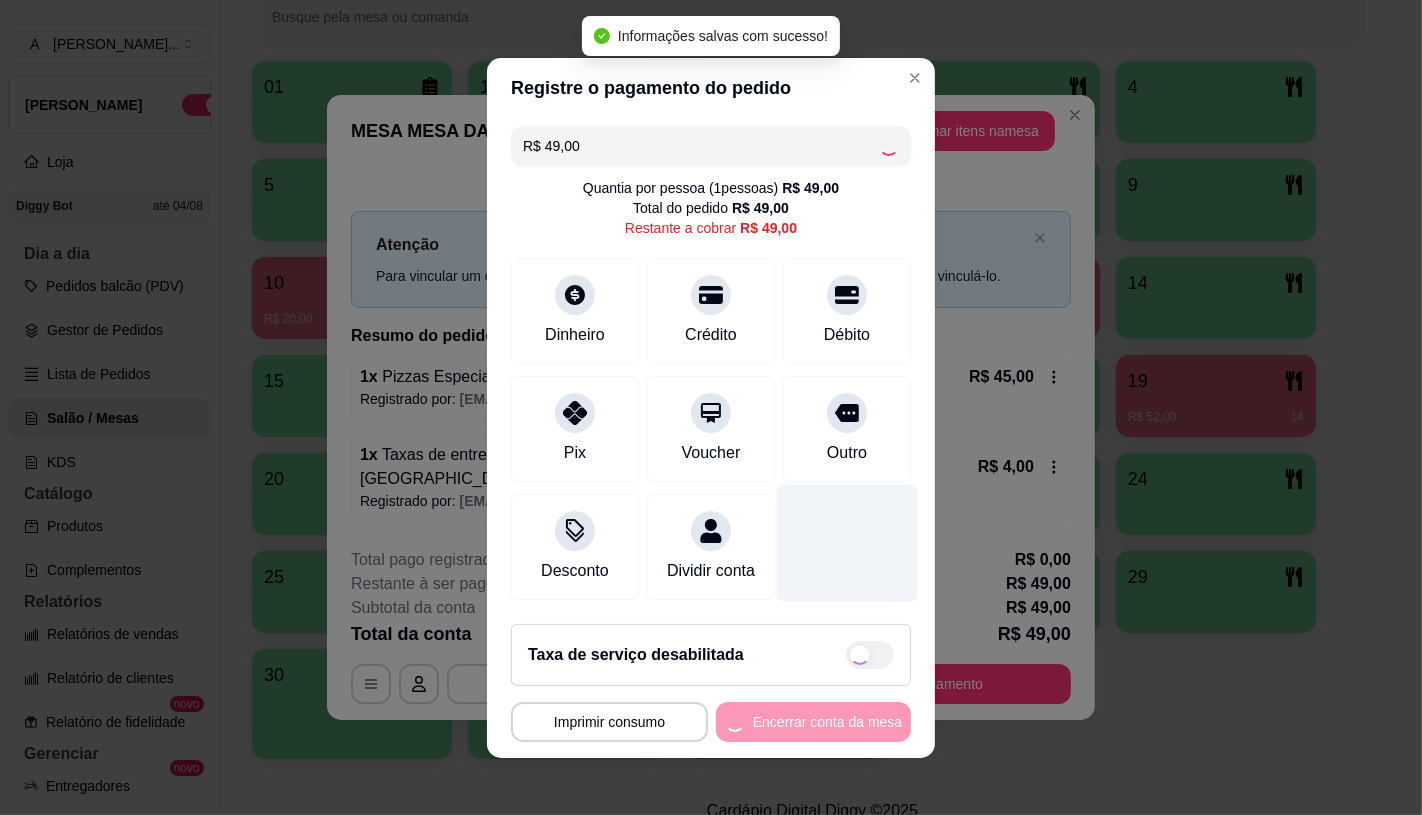type on "R$ 0,00" 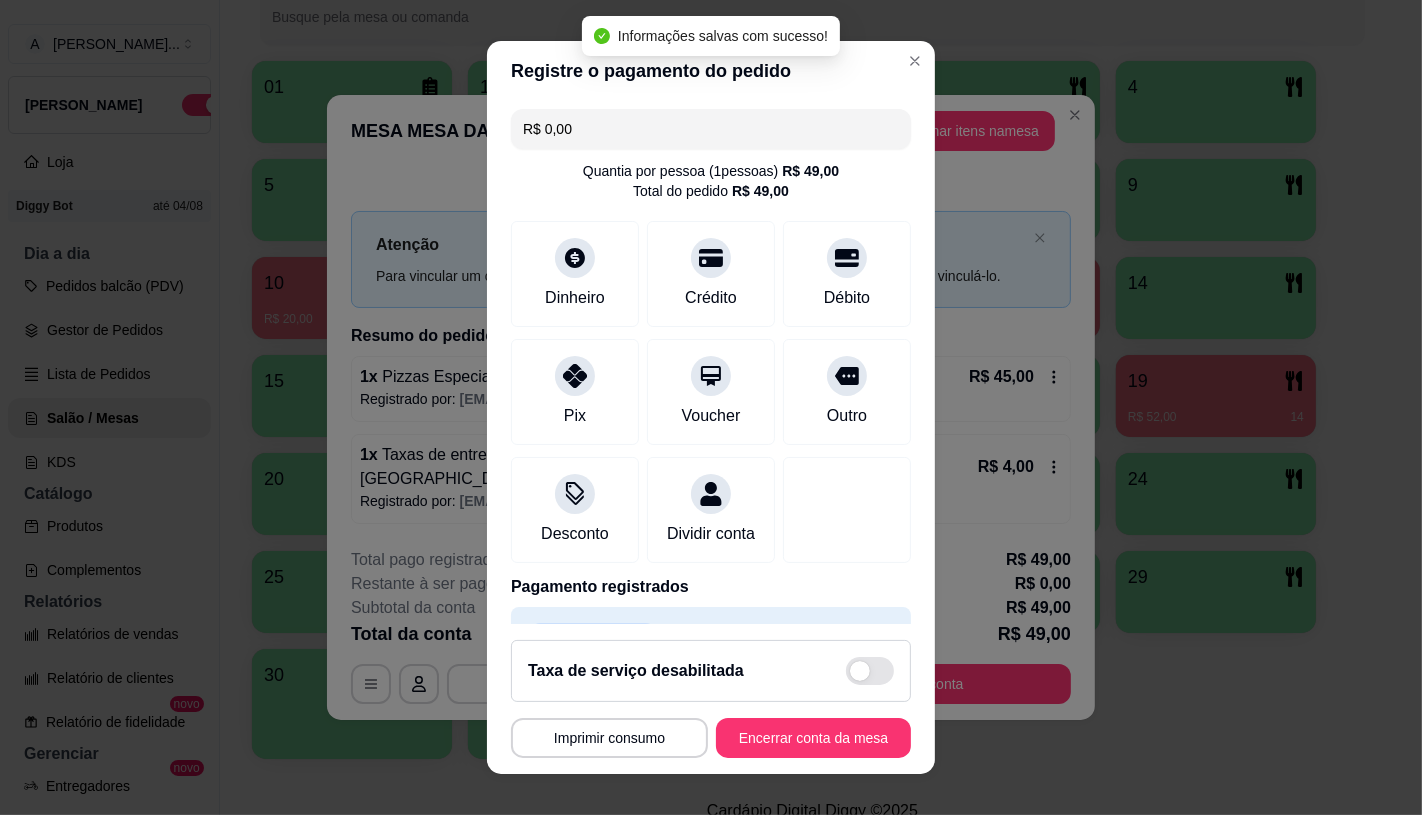 scroll, scrollTop: 74, scrollLeft: 0, axis: vertical 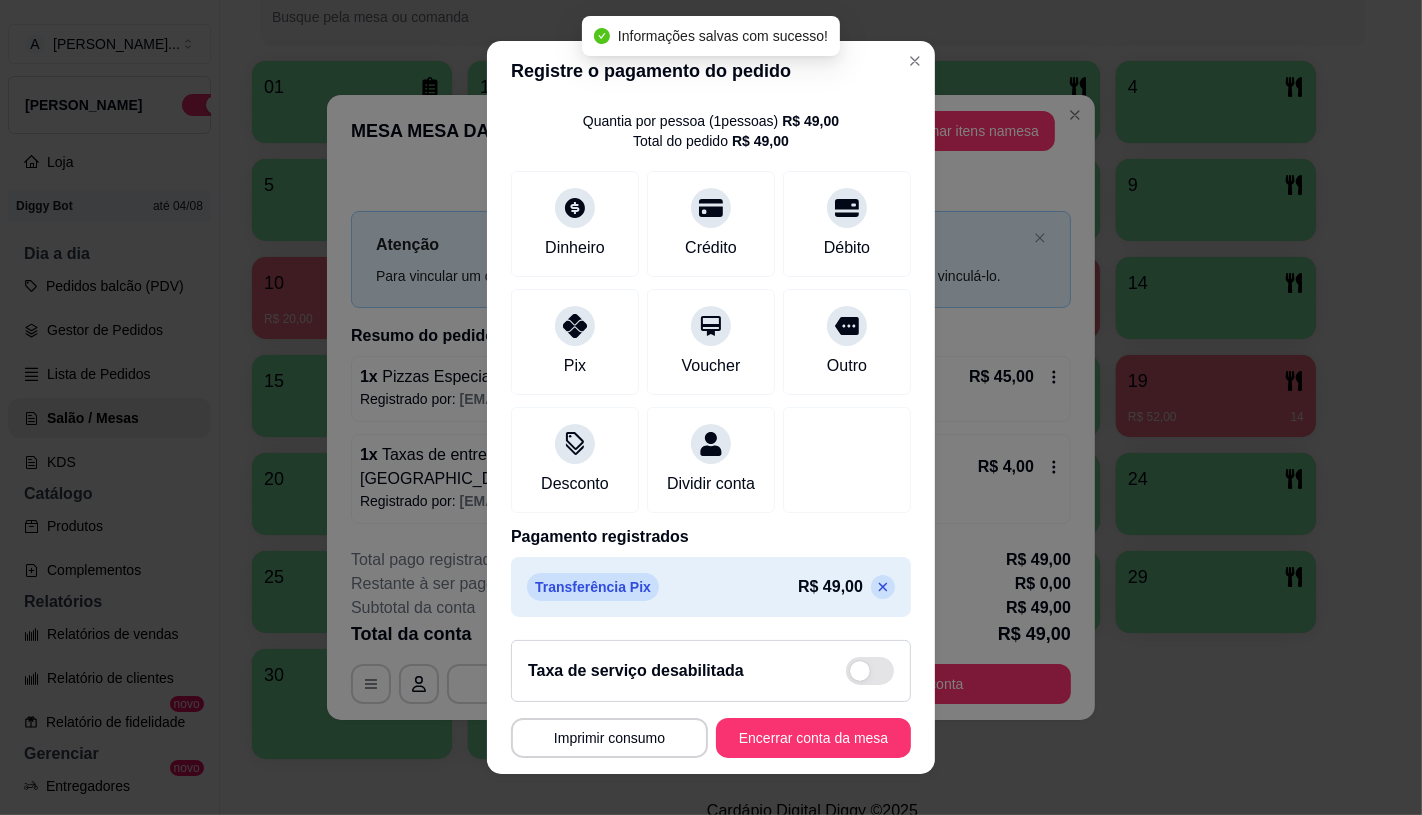 click on "**********" at bounding box center (711, 699) 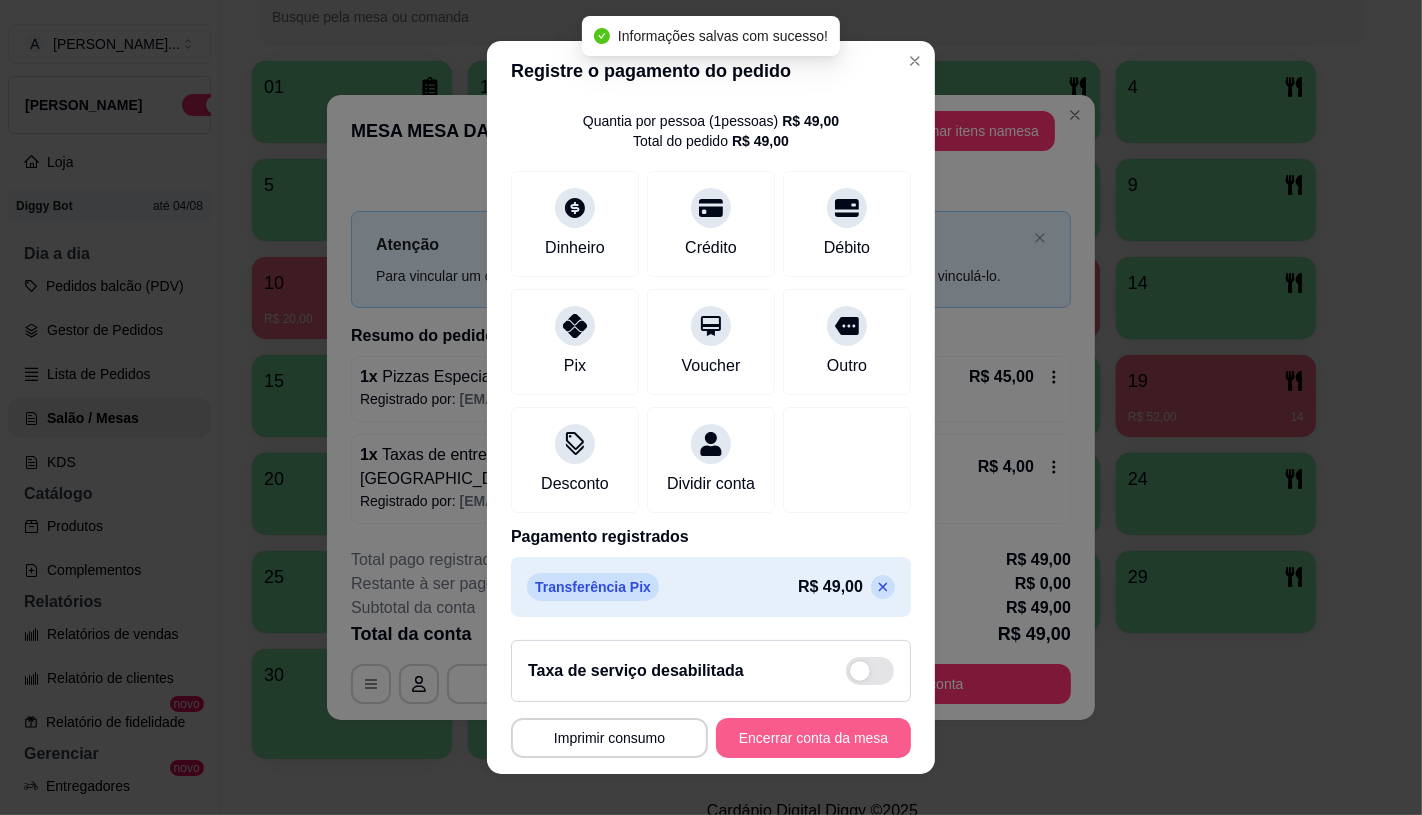 click on "Encerrar conta da mesa" at bounding box center (813, 738) 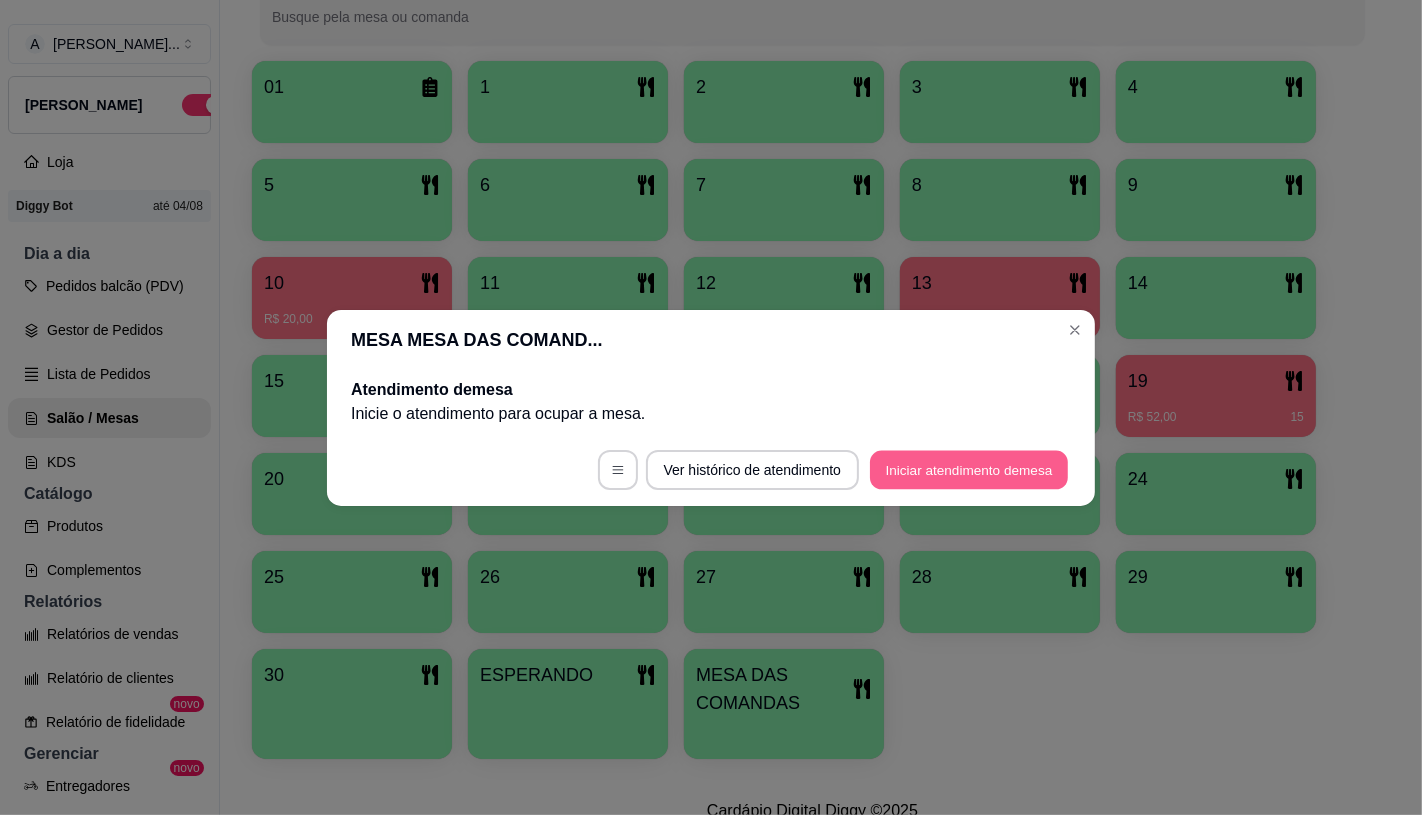click on "Iniciar atendimento de  mesa" at bounding box center [969, 469] 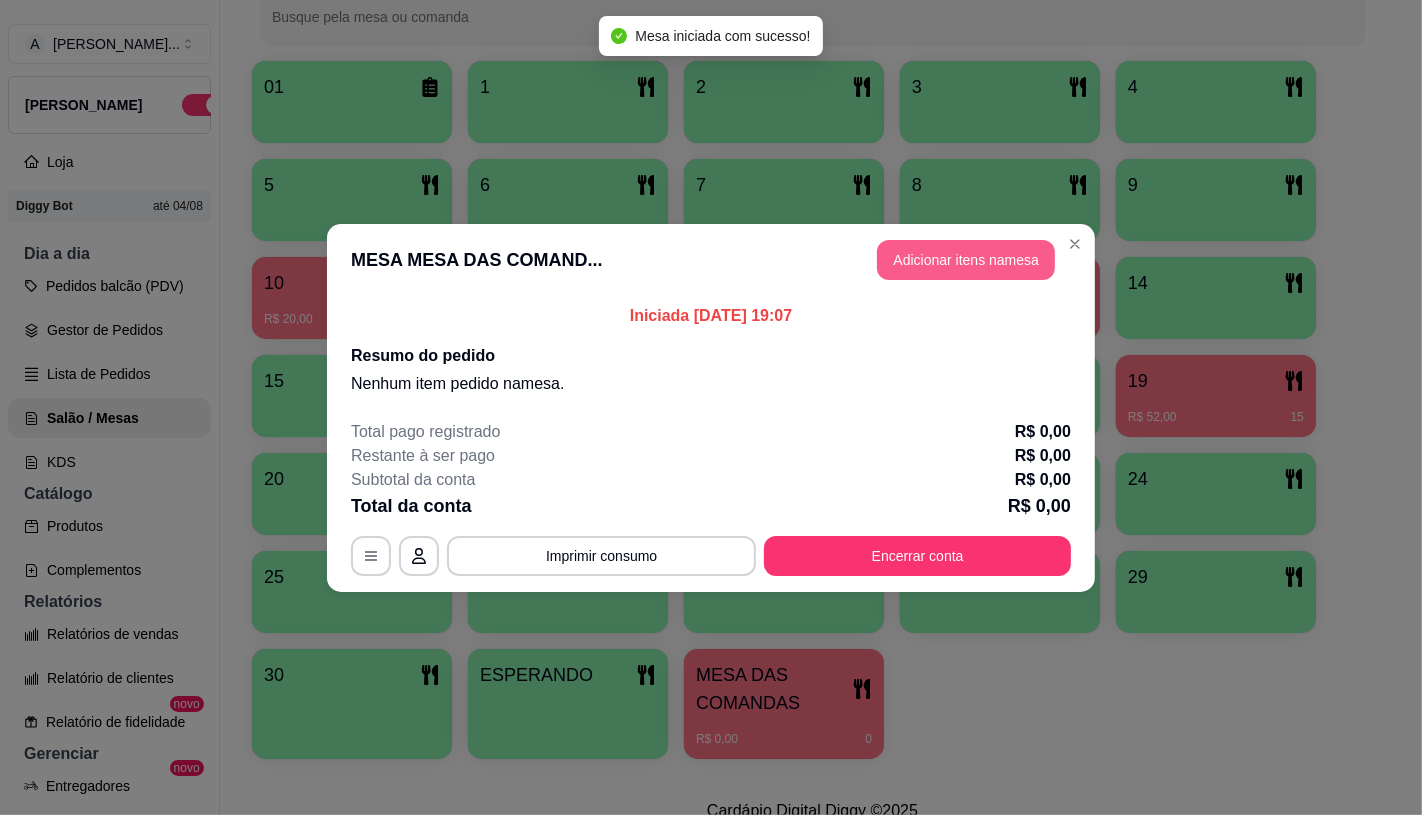click on "Adicionar itens na  mesa" at bounding box center [966, 260] 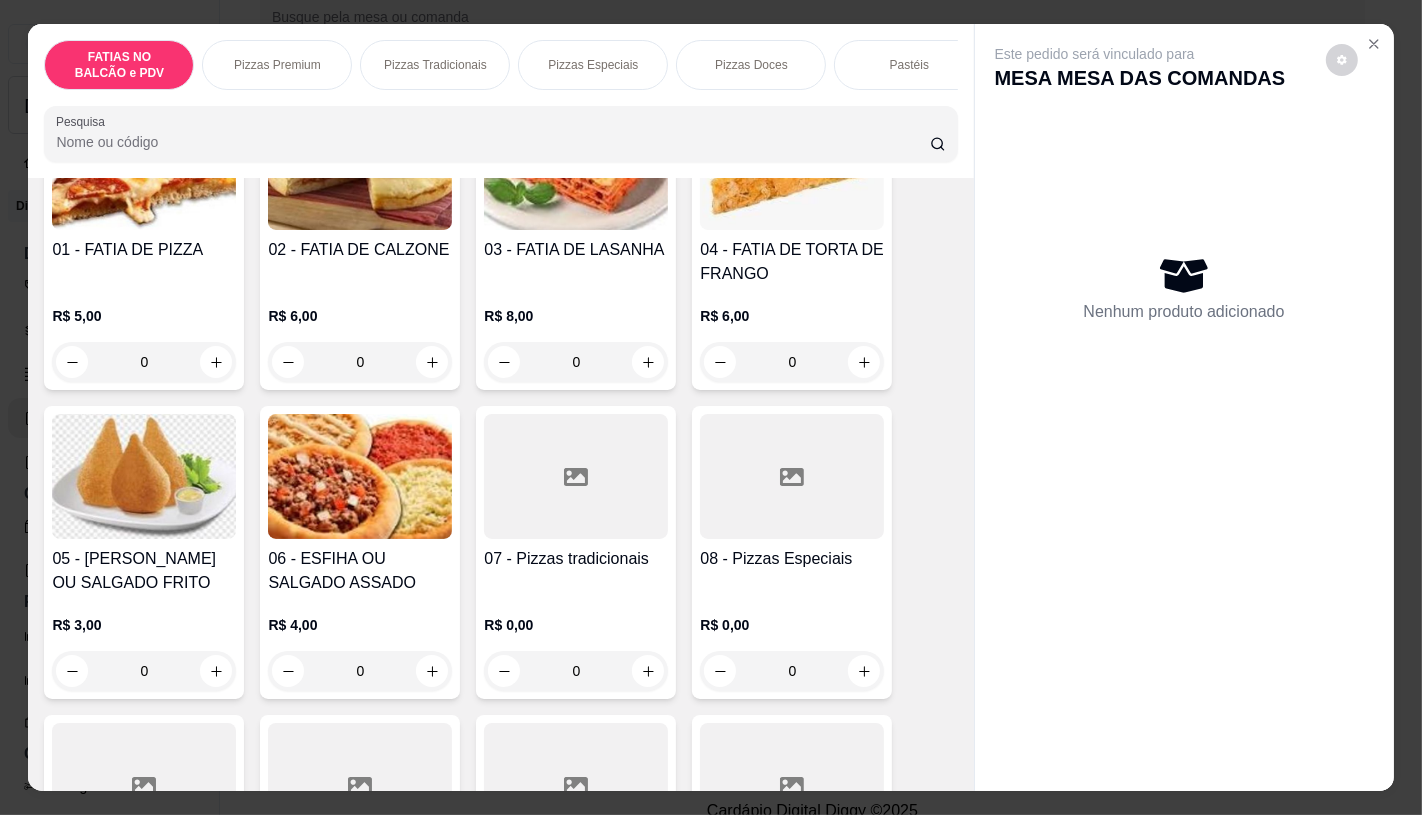 scroll, scrollTop: 222, scrollLeft: 0, axis: vertical 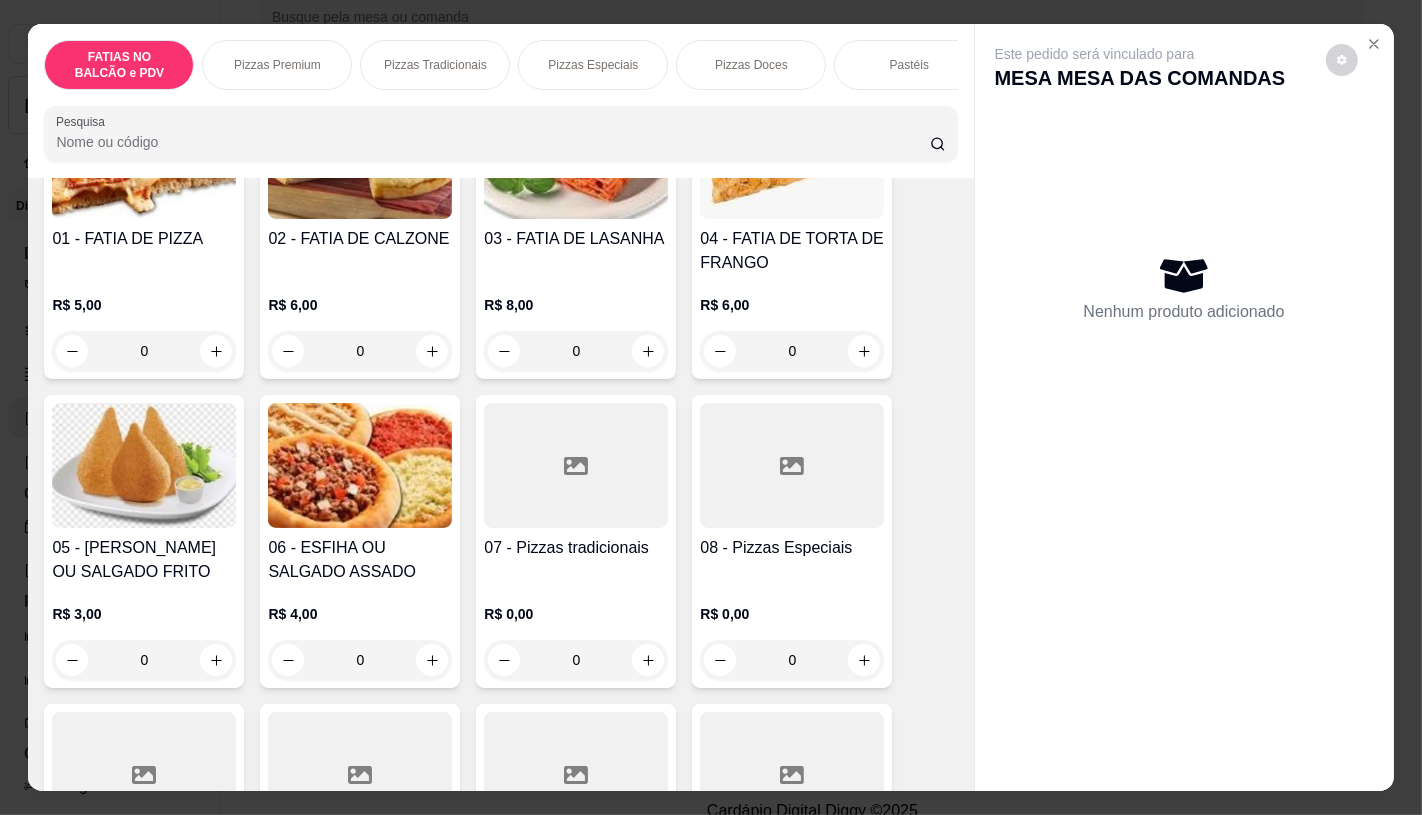 click at bounding box center (792, 465) 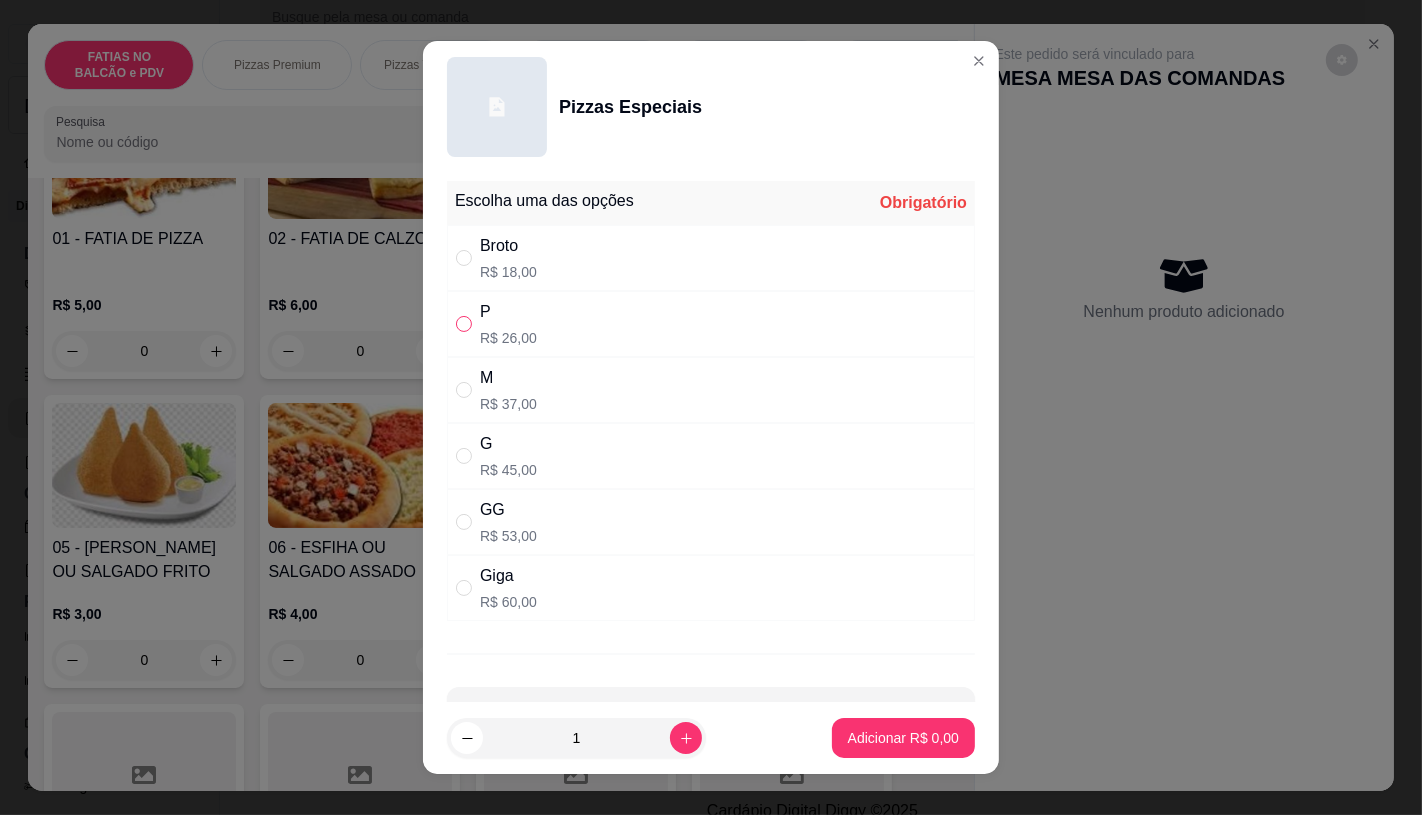 click at bounding box center [464, 324] 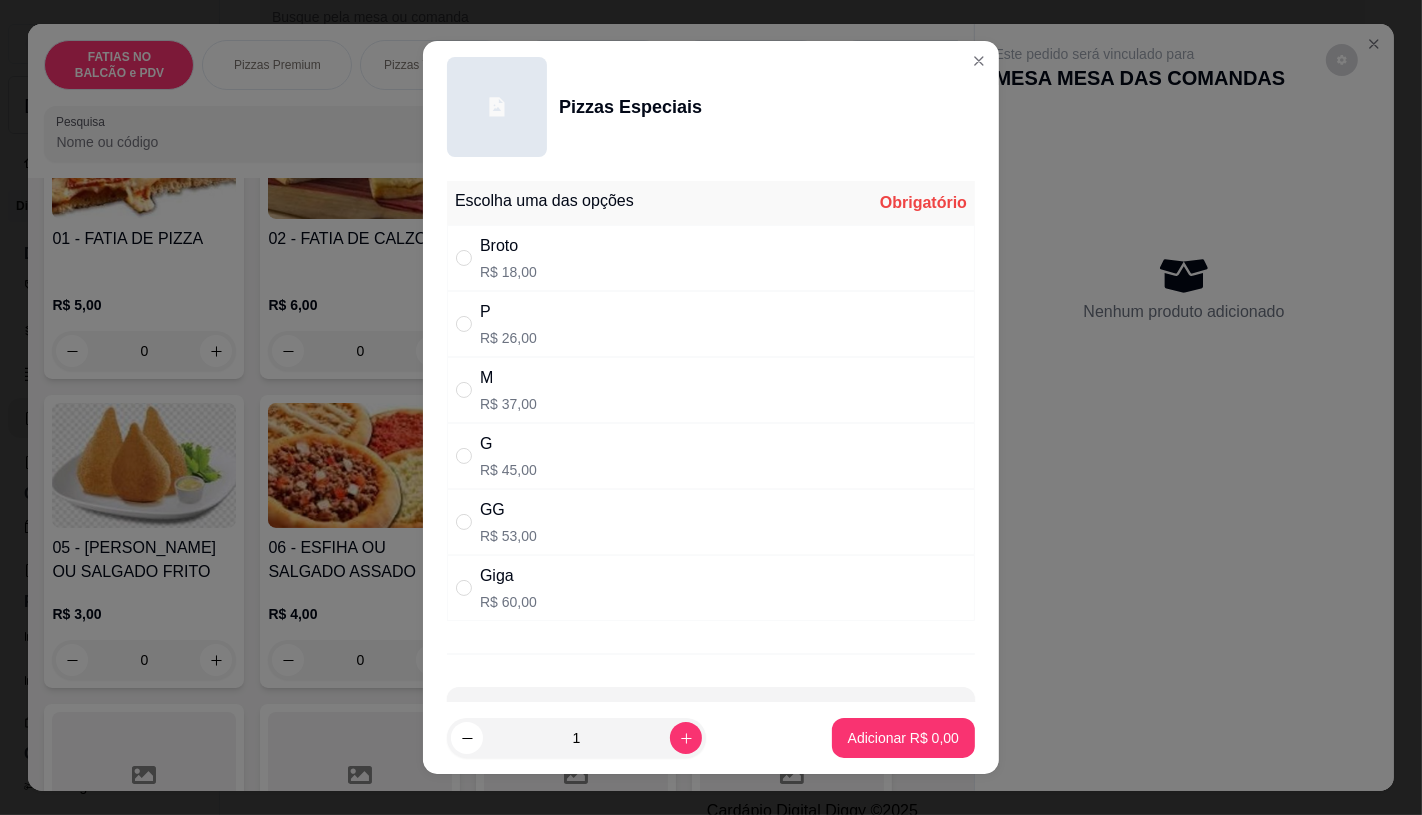 click on "R$ 26,00" at bounding box center (508, 338) 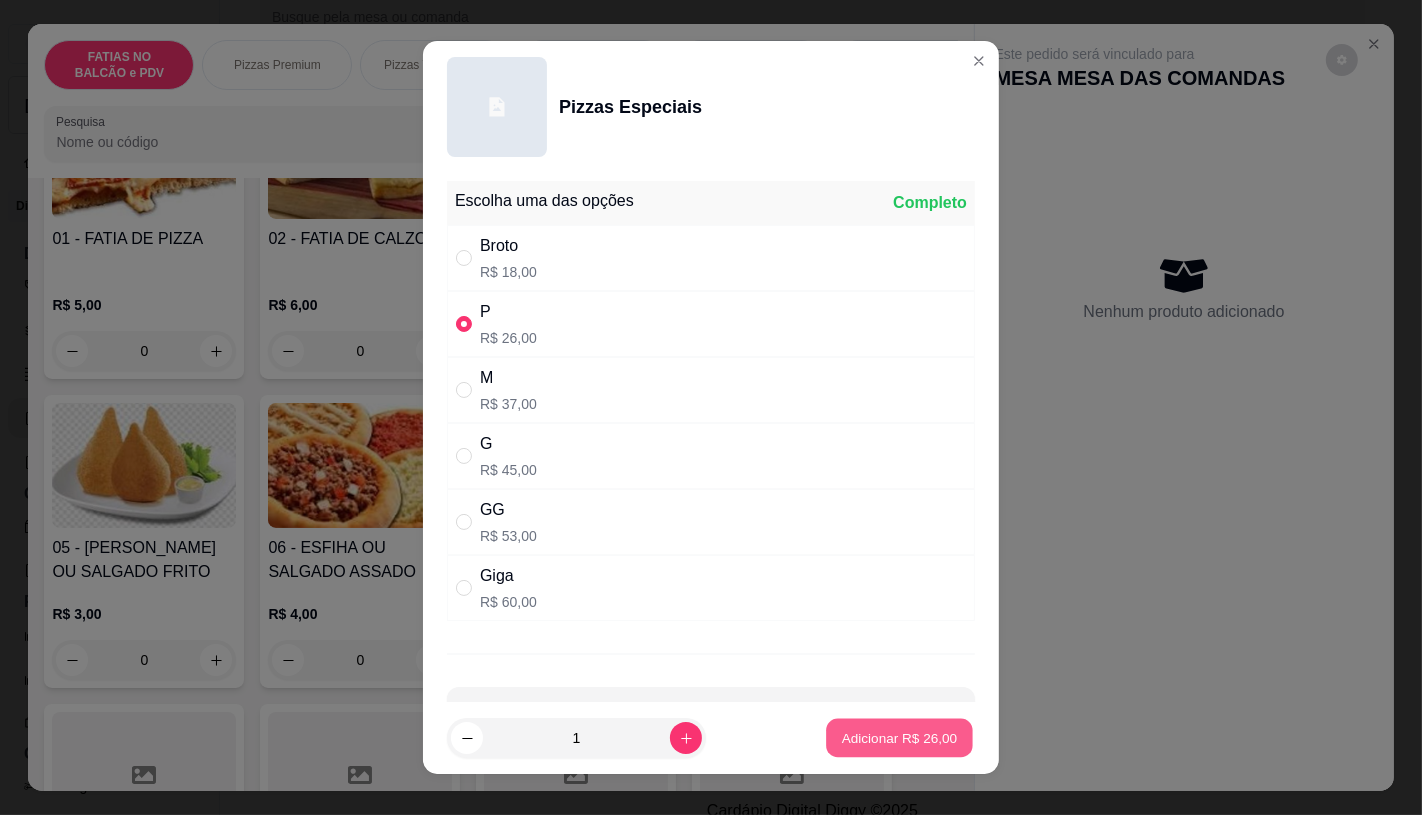 click on "Adicionar   R$ 26,00" at bounding box center (900, 738) 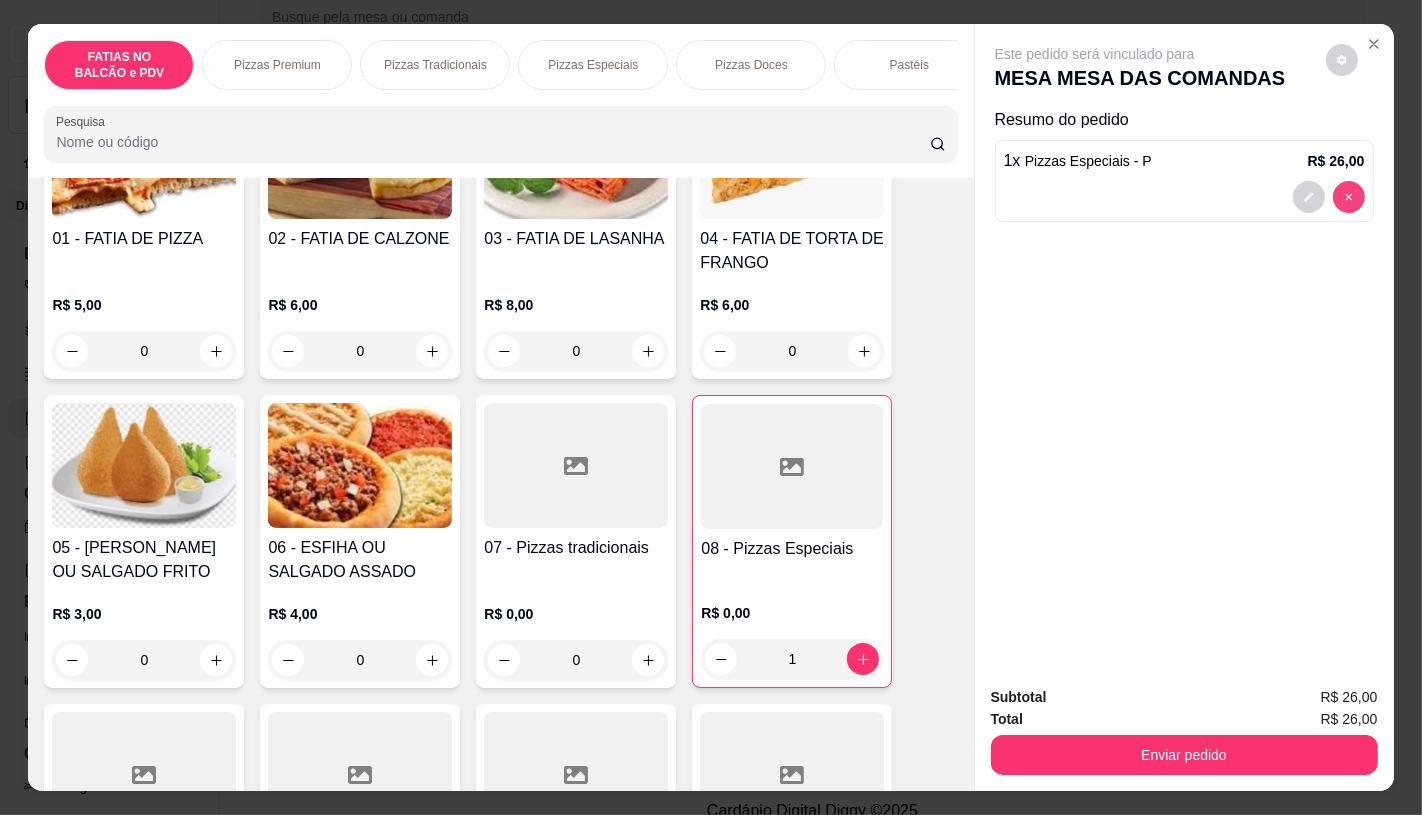 type on "0" 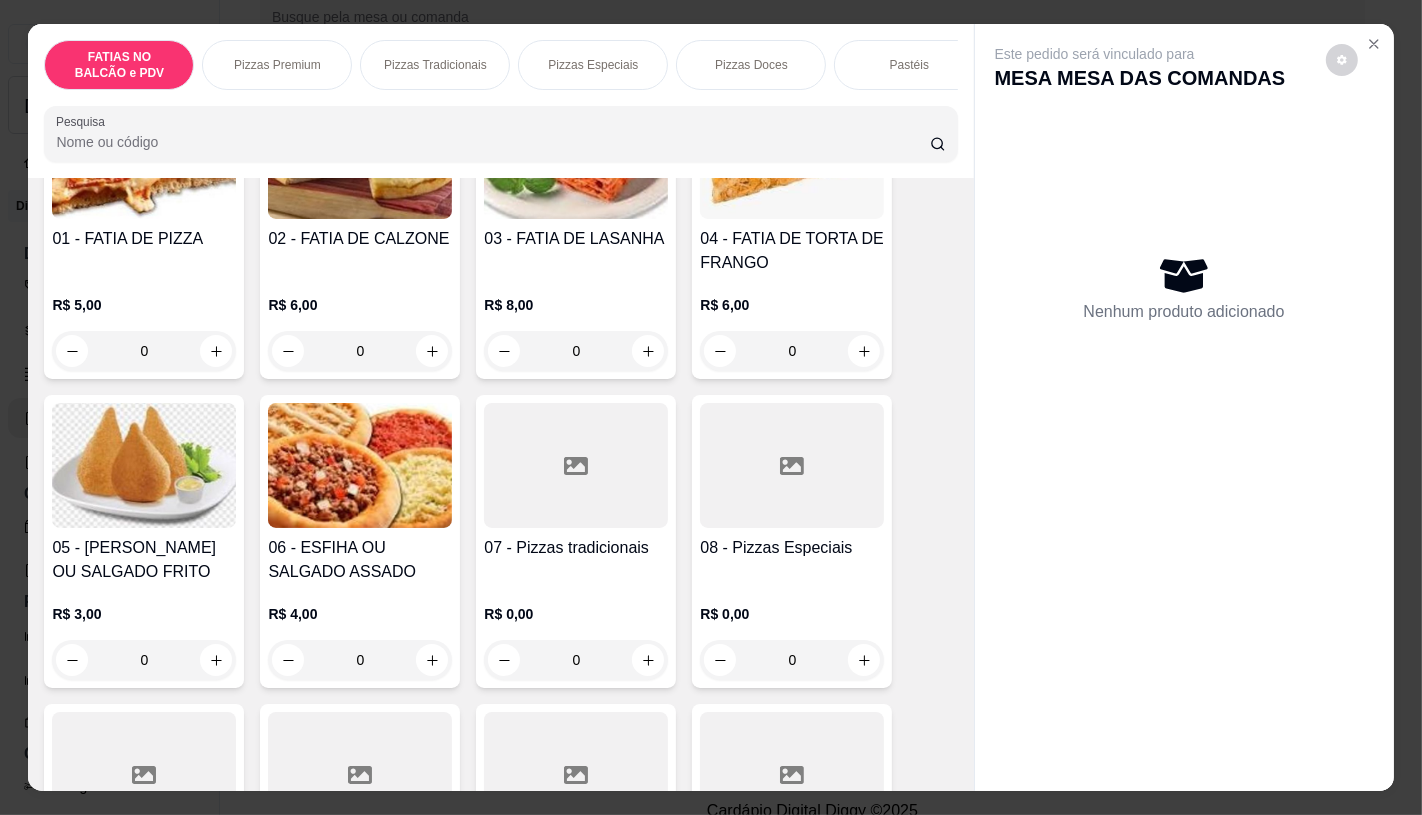 click on "Pizzas Especiais" at bounding box center [593, 65] 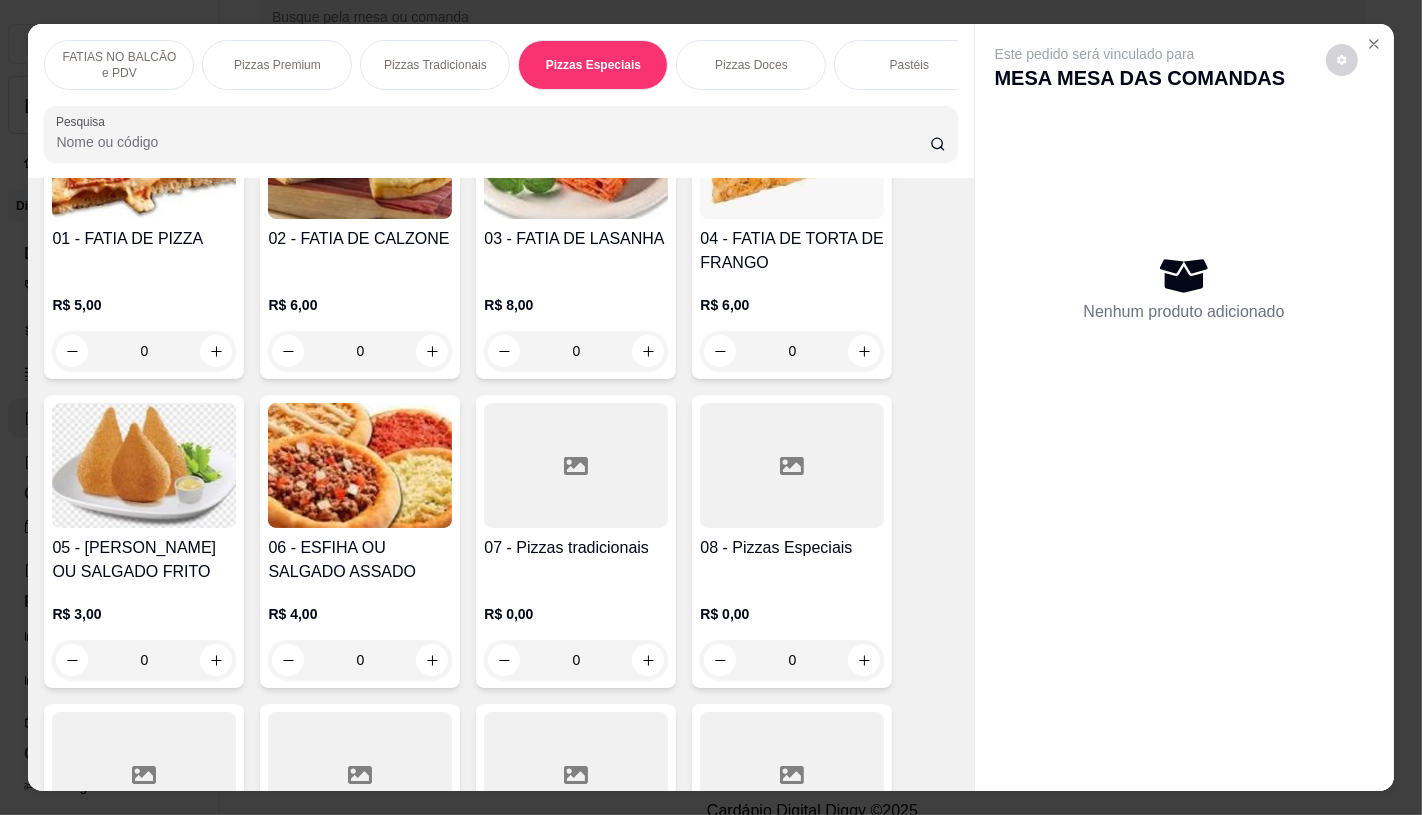 scroll, scrollTop: 2798, scrollLeft: 0, axis: vertical 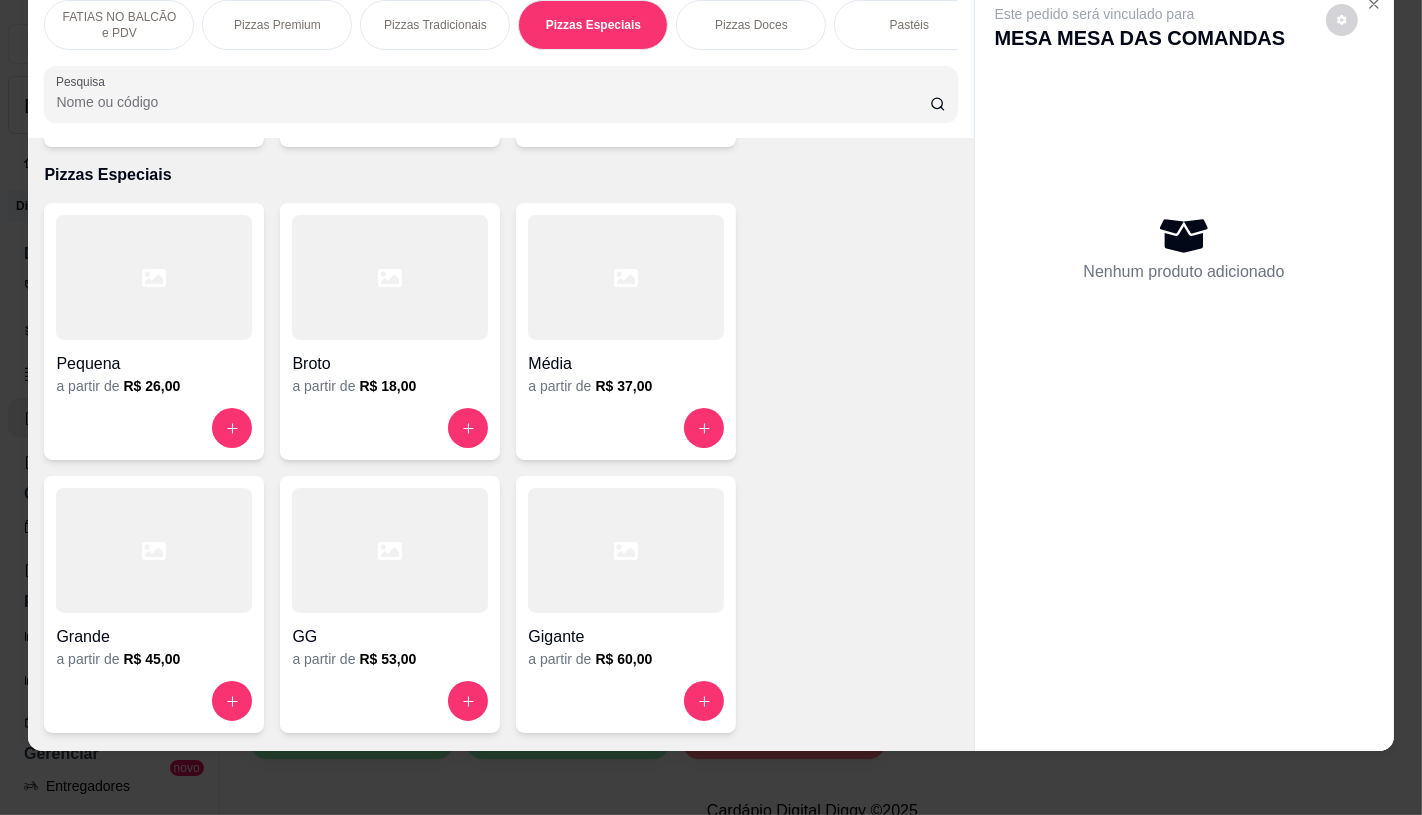 click at bounding box center [154, 277] 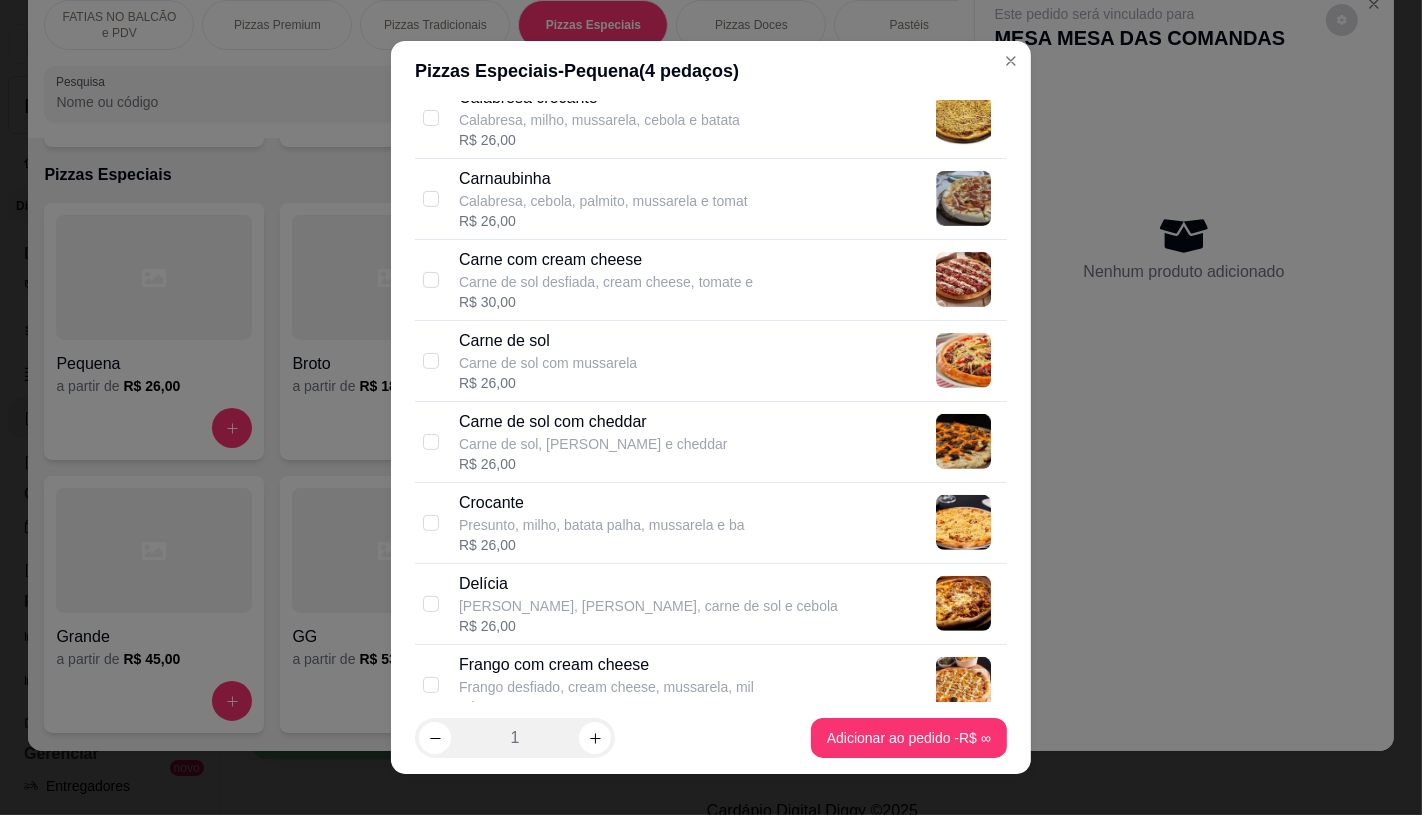 scroll, scrollTop: 777, scrollLeft: 0, axis: vertical 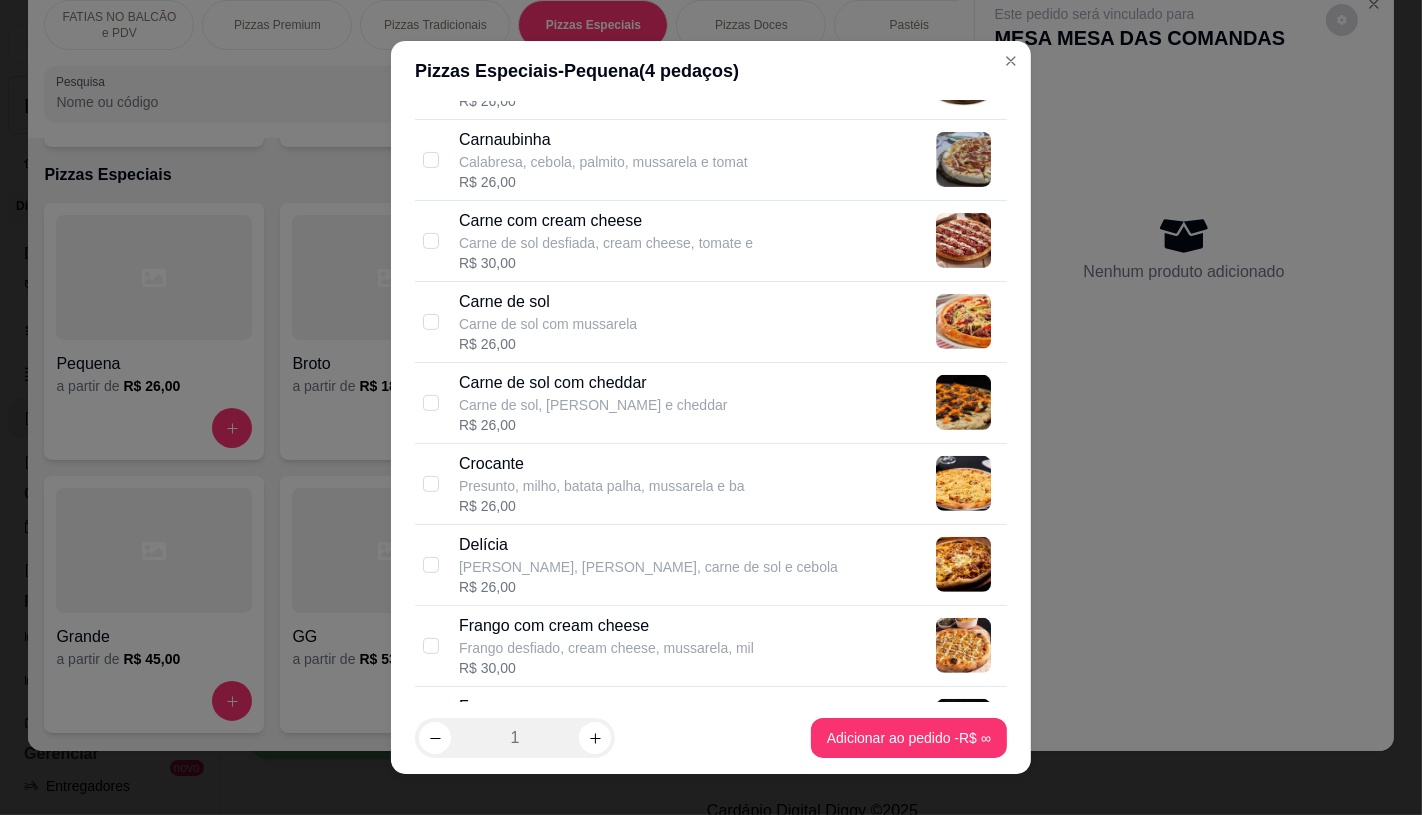 click on "Delícia" at bounding box center [648, 545] 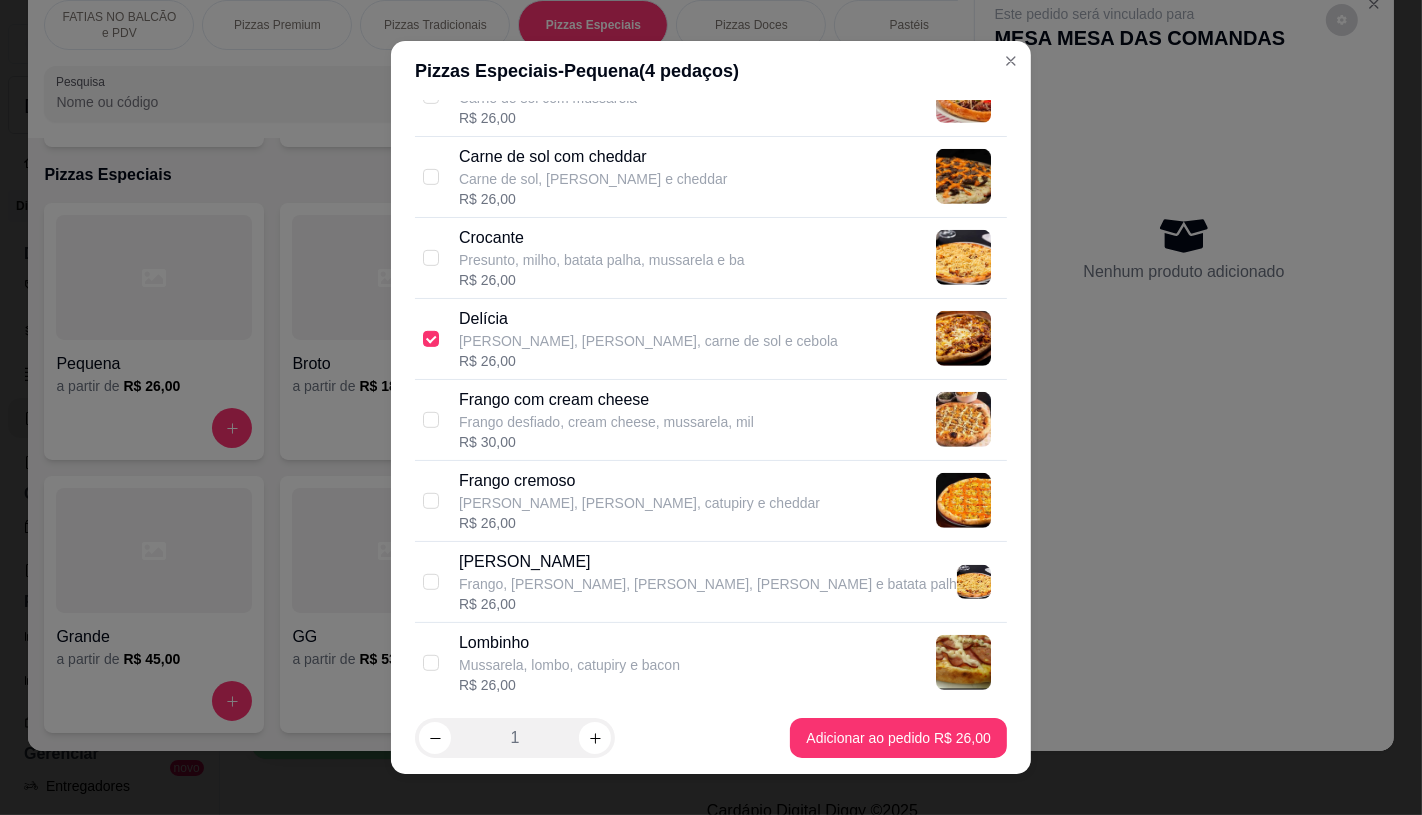 scroll, scrollTop: 1111, scrollLeft: 0, axis: vertical 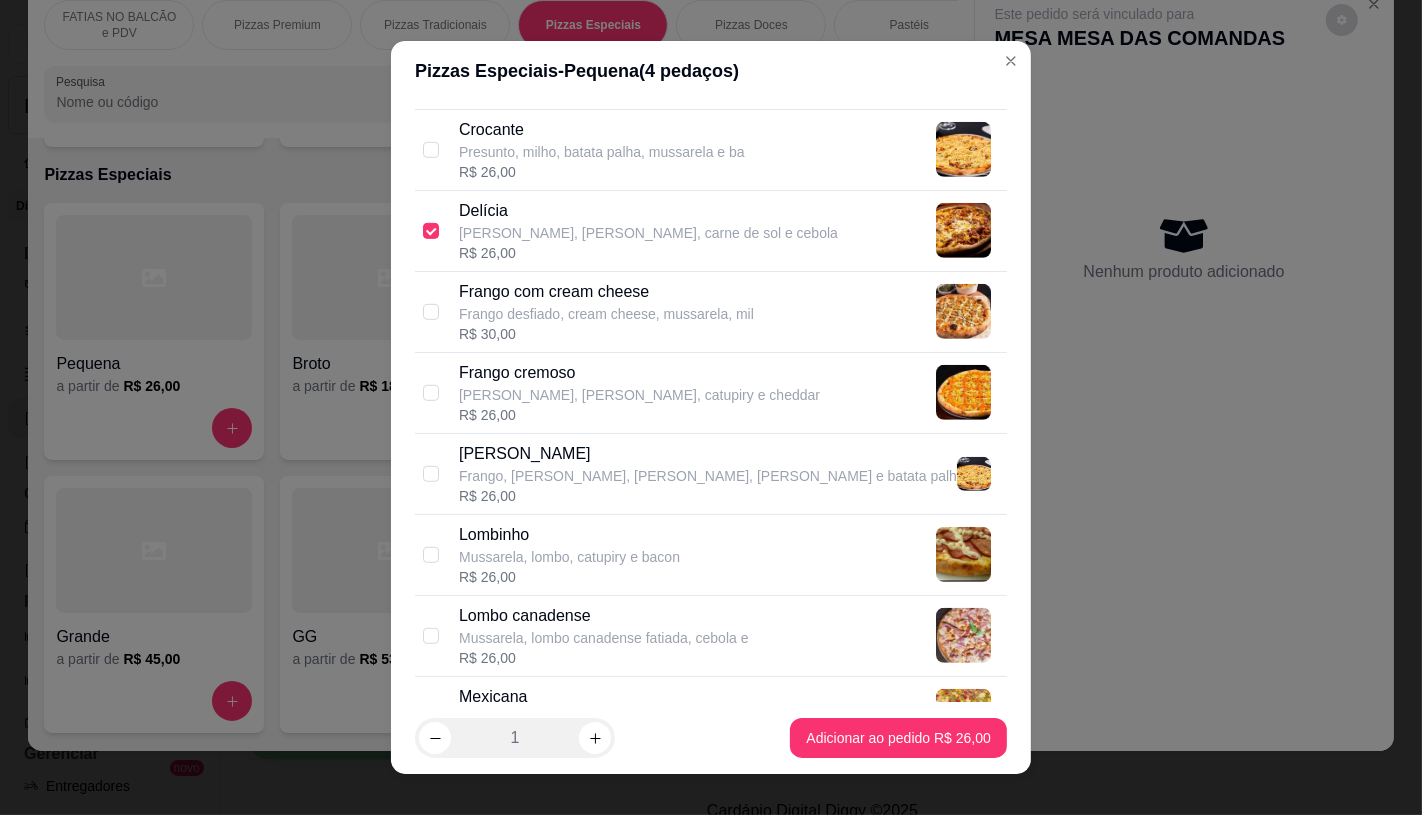 click on "Frango, [PERSON_NAME], [PERSON_NAME], [PERSON_NAME] e batata palh" at bounding box center [708, 476] 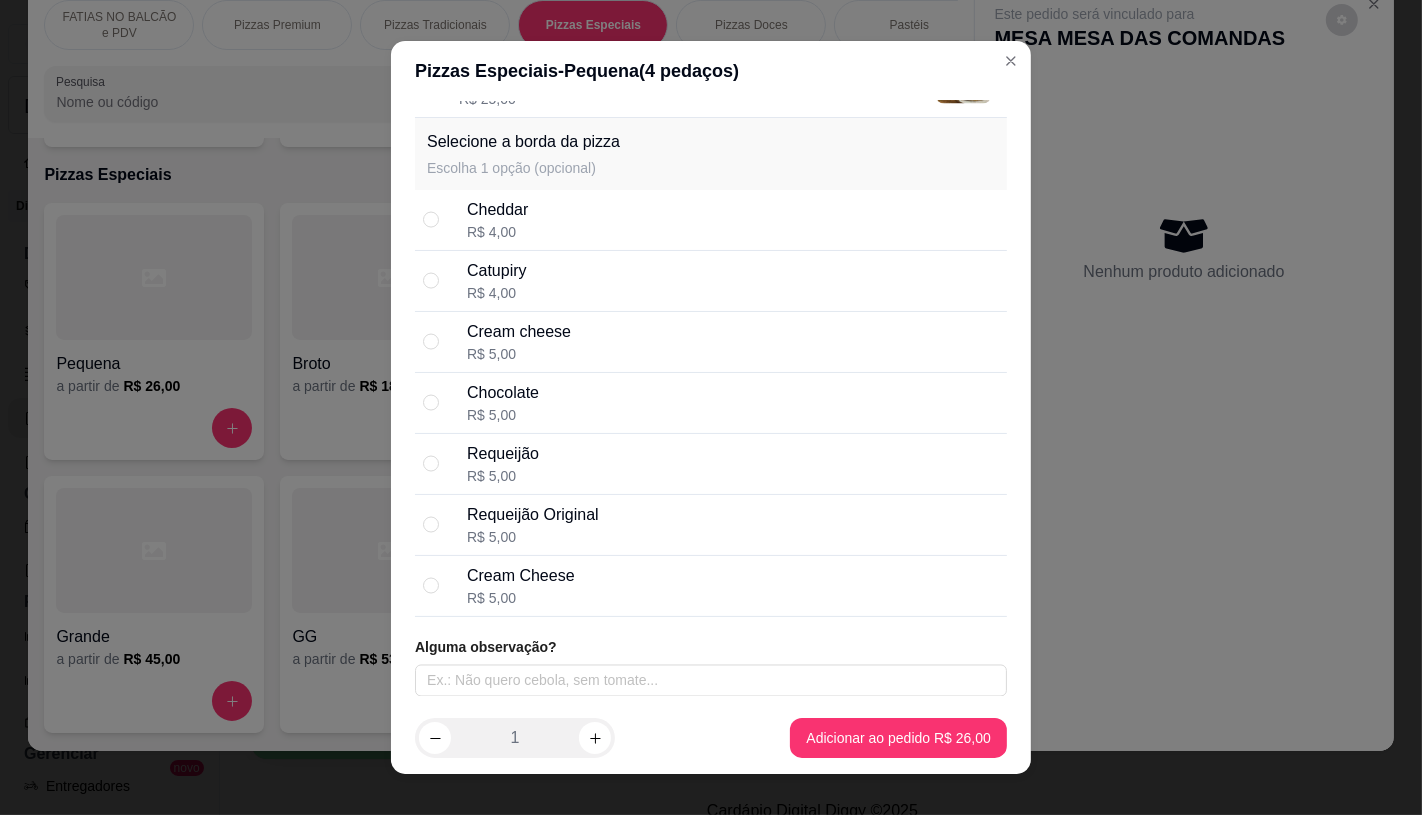 scroll, scrollTop: 2877, scrollLeft: 0, axis: vertical 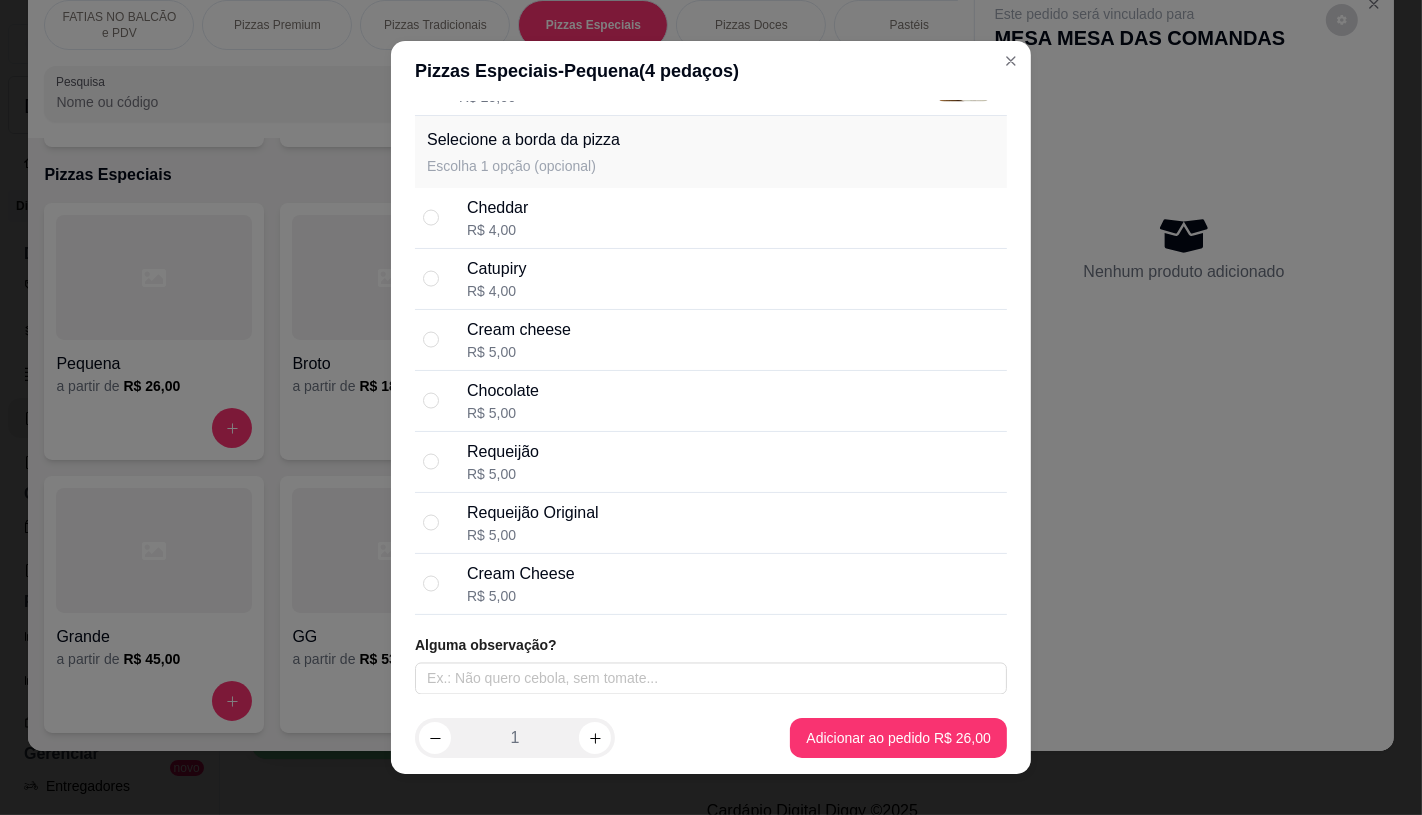 click on "R$ 4,00" at bounding box center (497, 291) 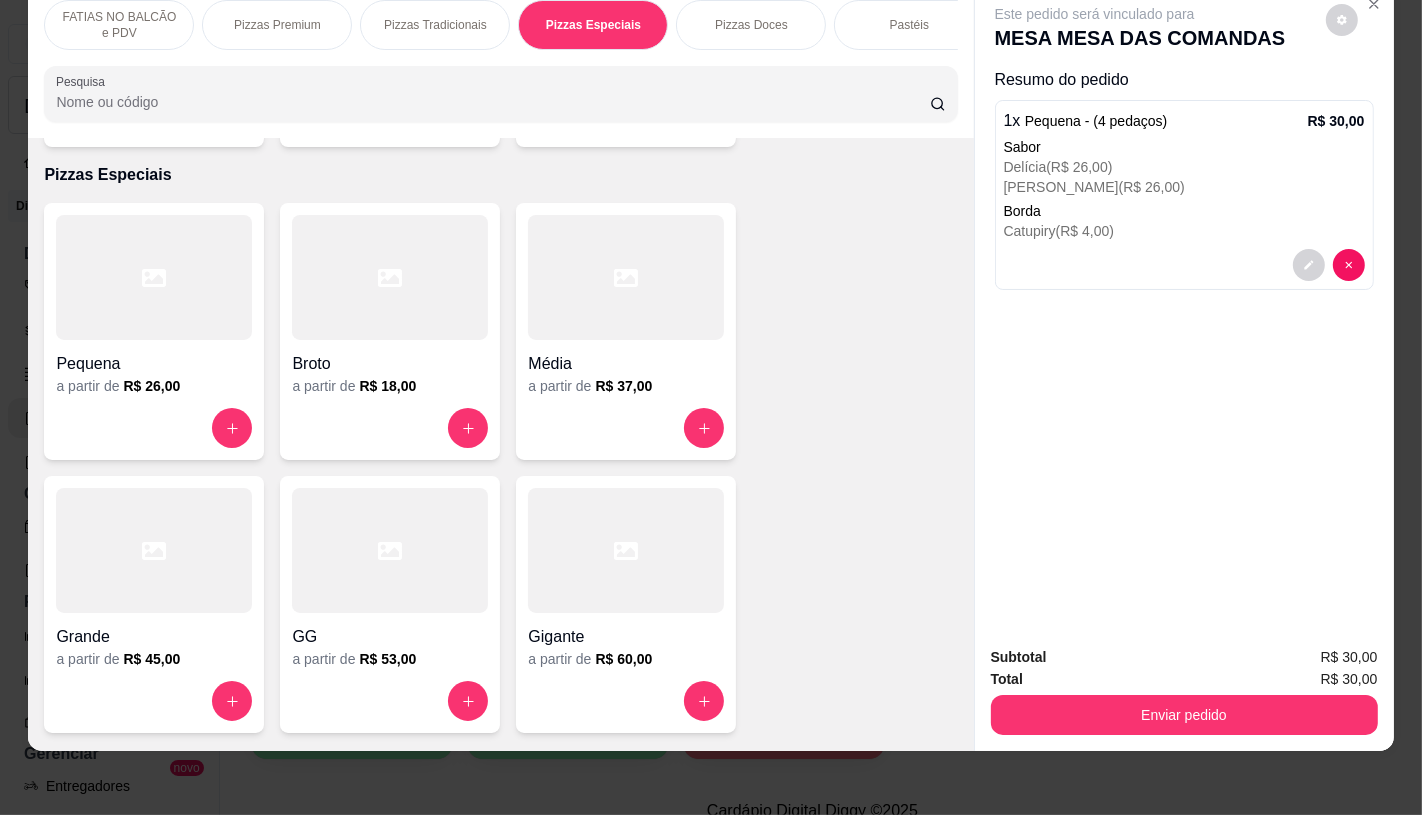 scroll, scrollTop: 0, scrollLeft: 2080, axis: horizontal 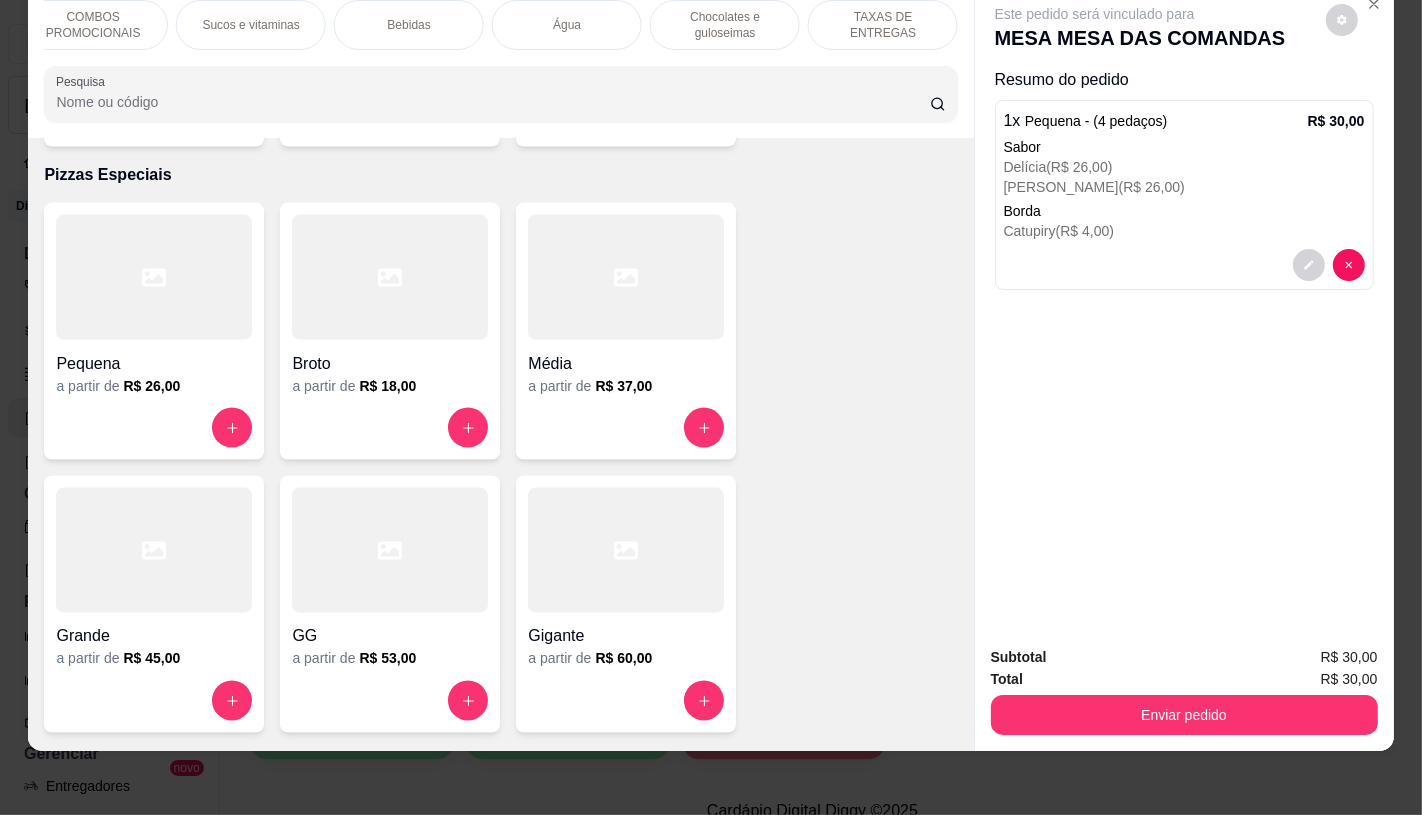 click on "TAXAS DE ENTREGAS" at bounding box center (883, 25) 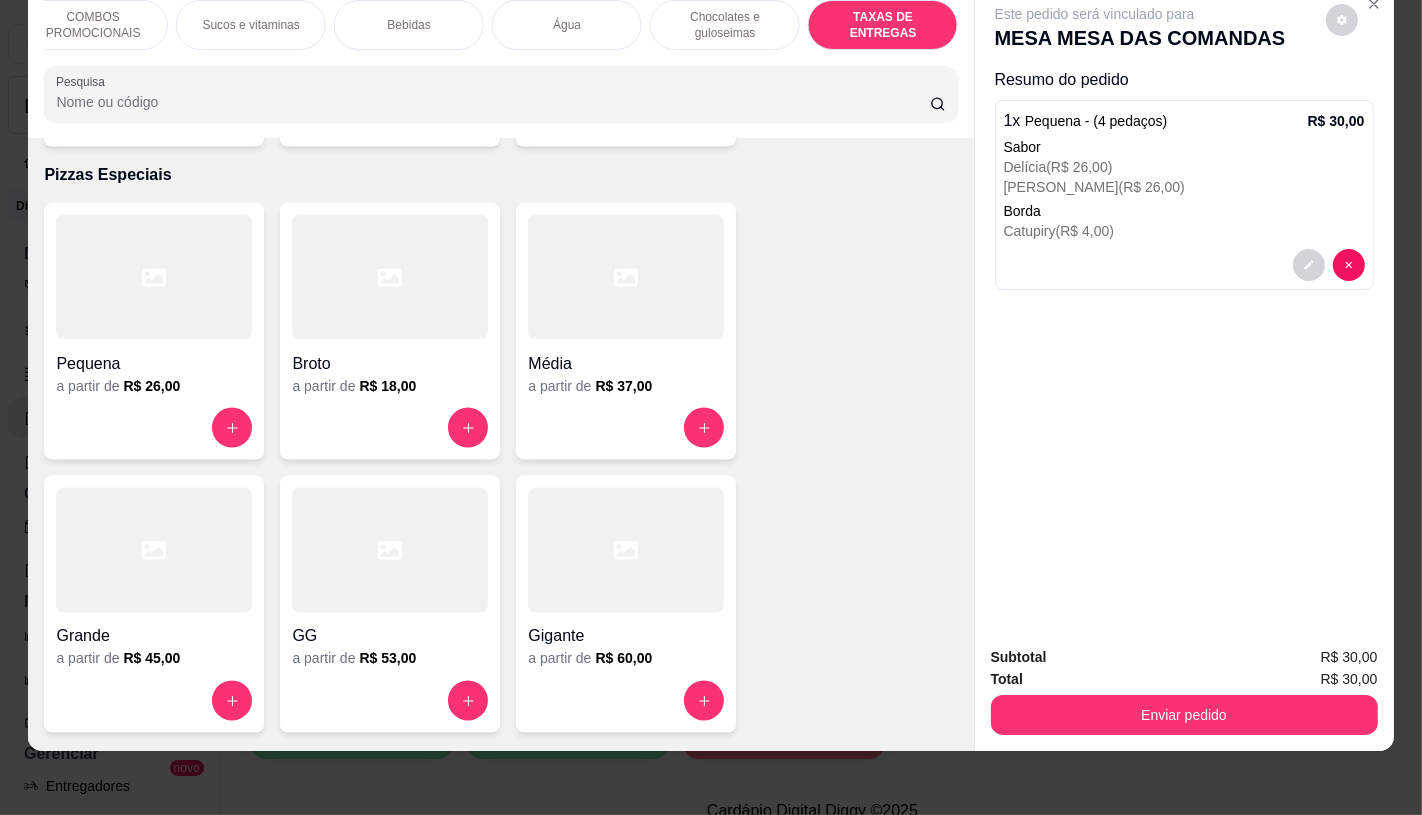 scroll, scrollTop: 13373, scrollLeft: 0, axis: vertical 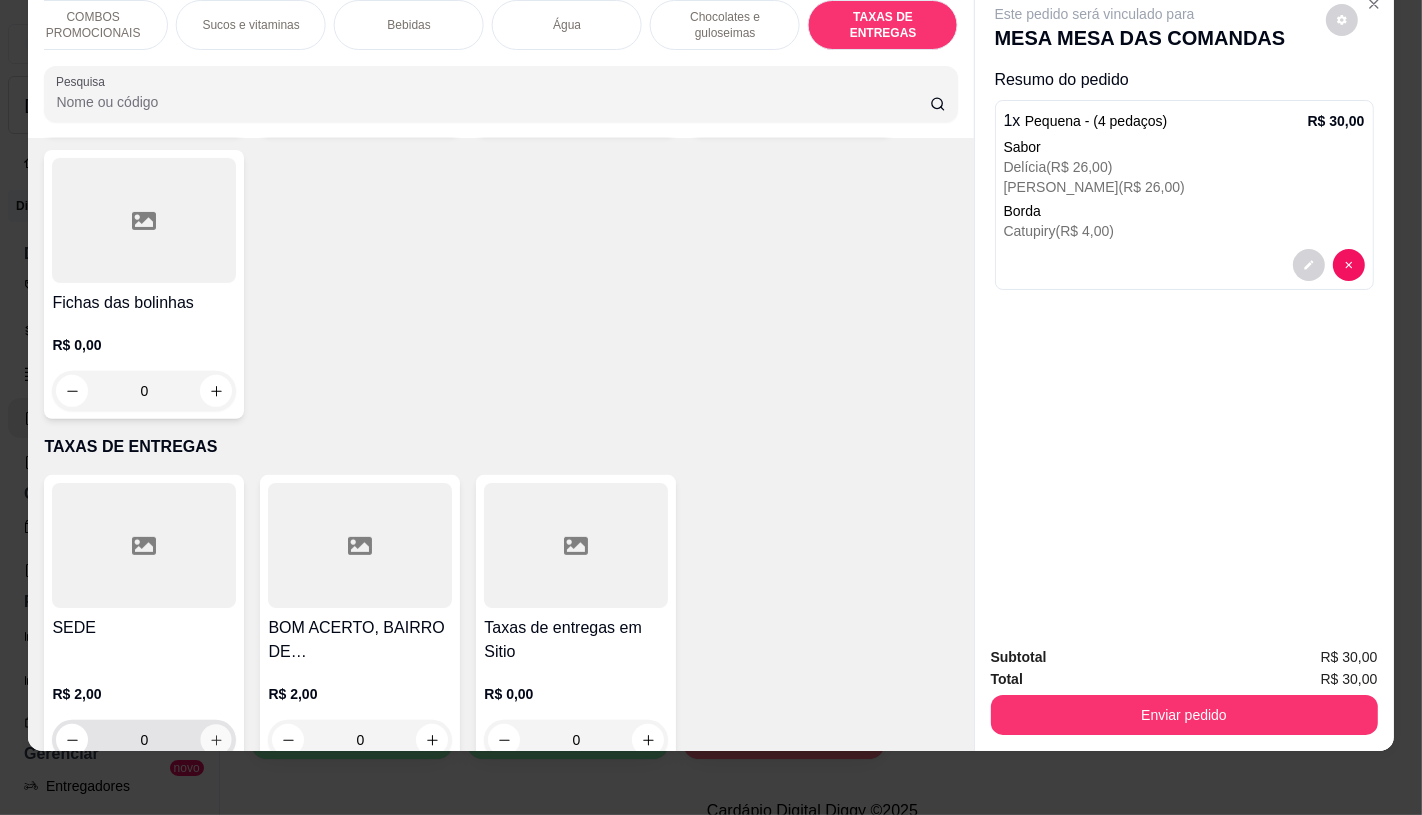 click at bounding box center [216, 740] 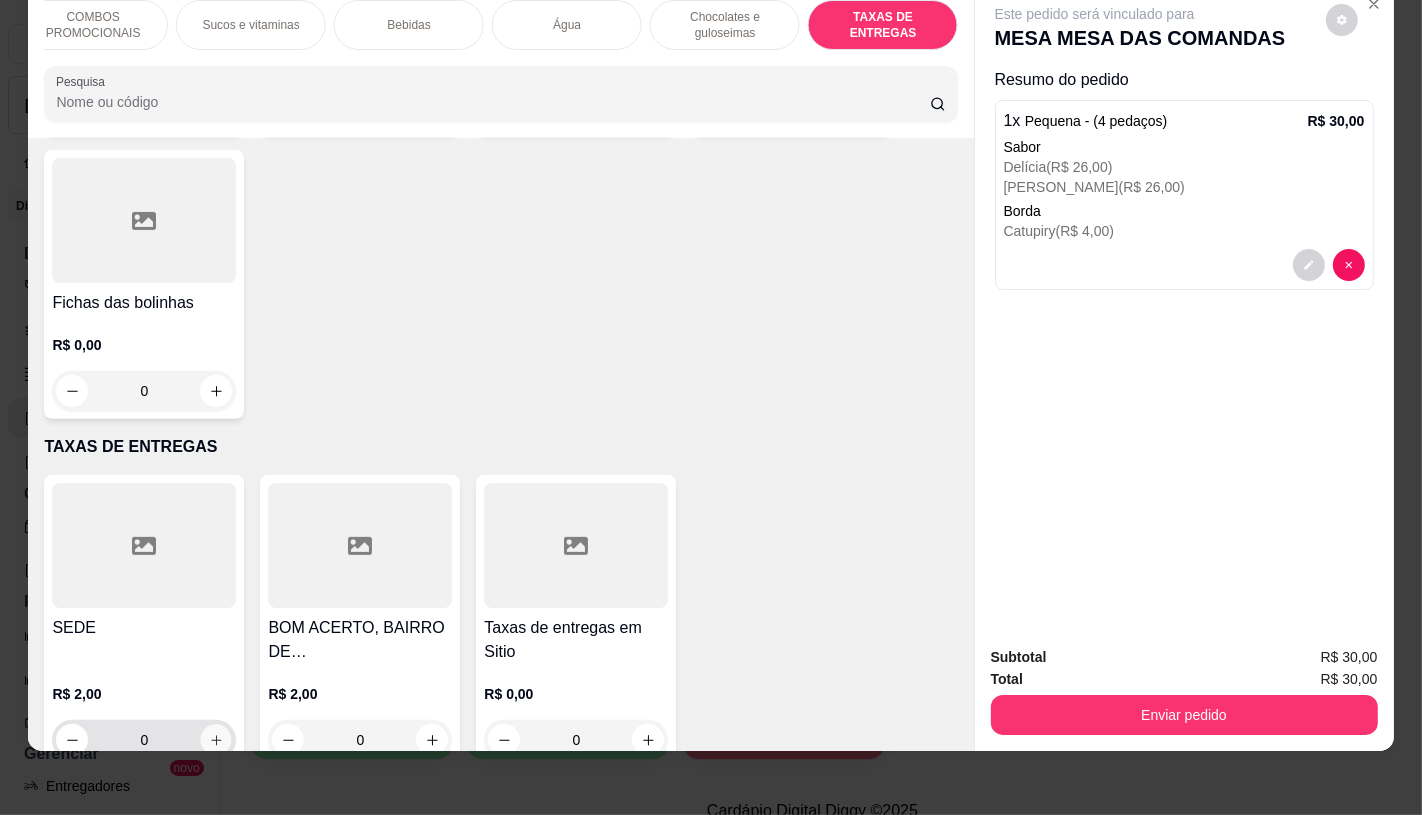 type on "1" 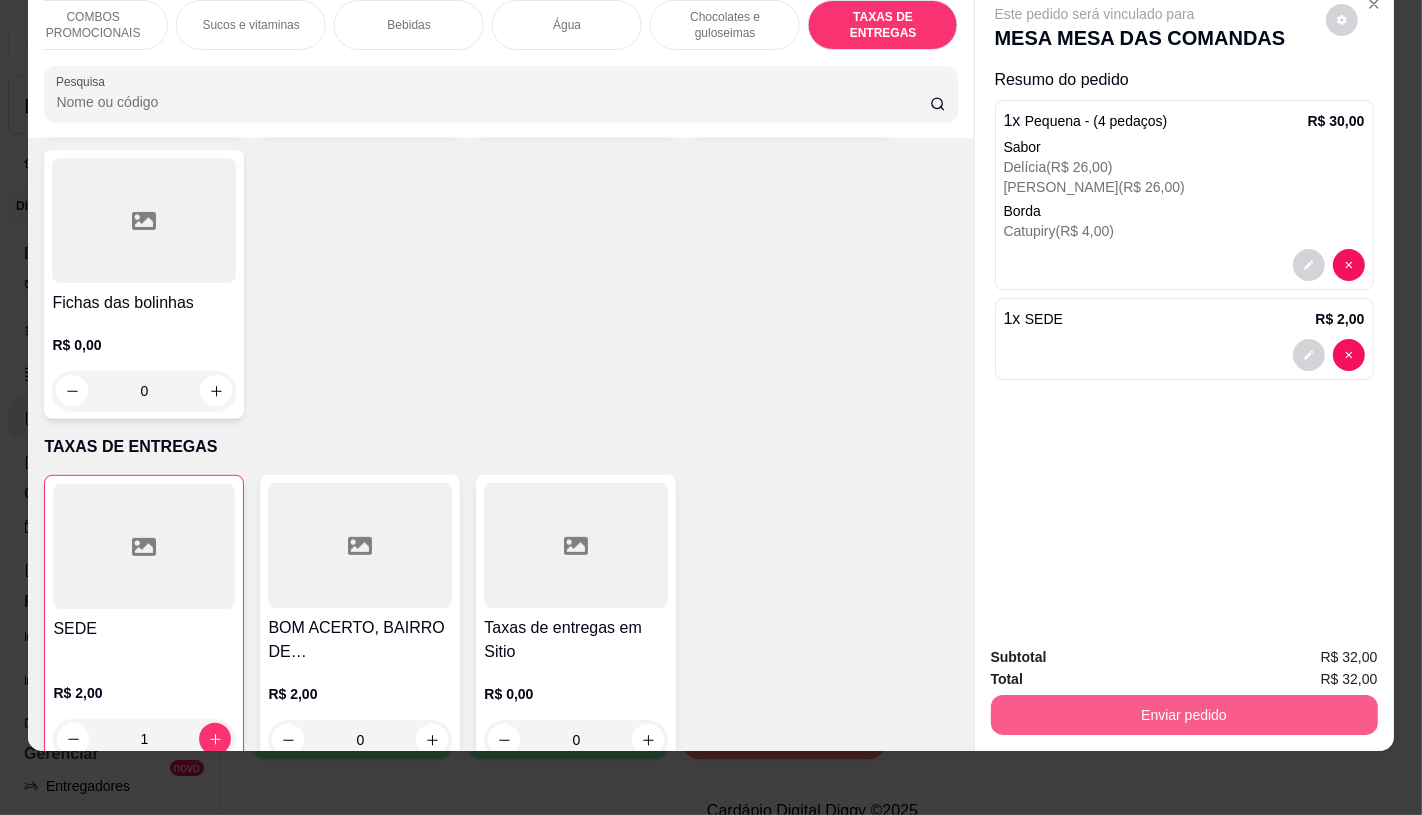 click on "Enviar pedido" at bounding box center [1184, 715] 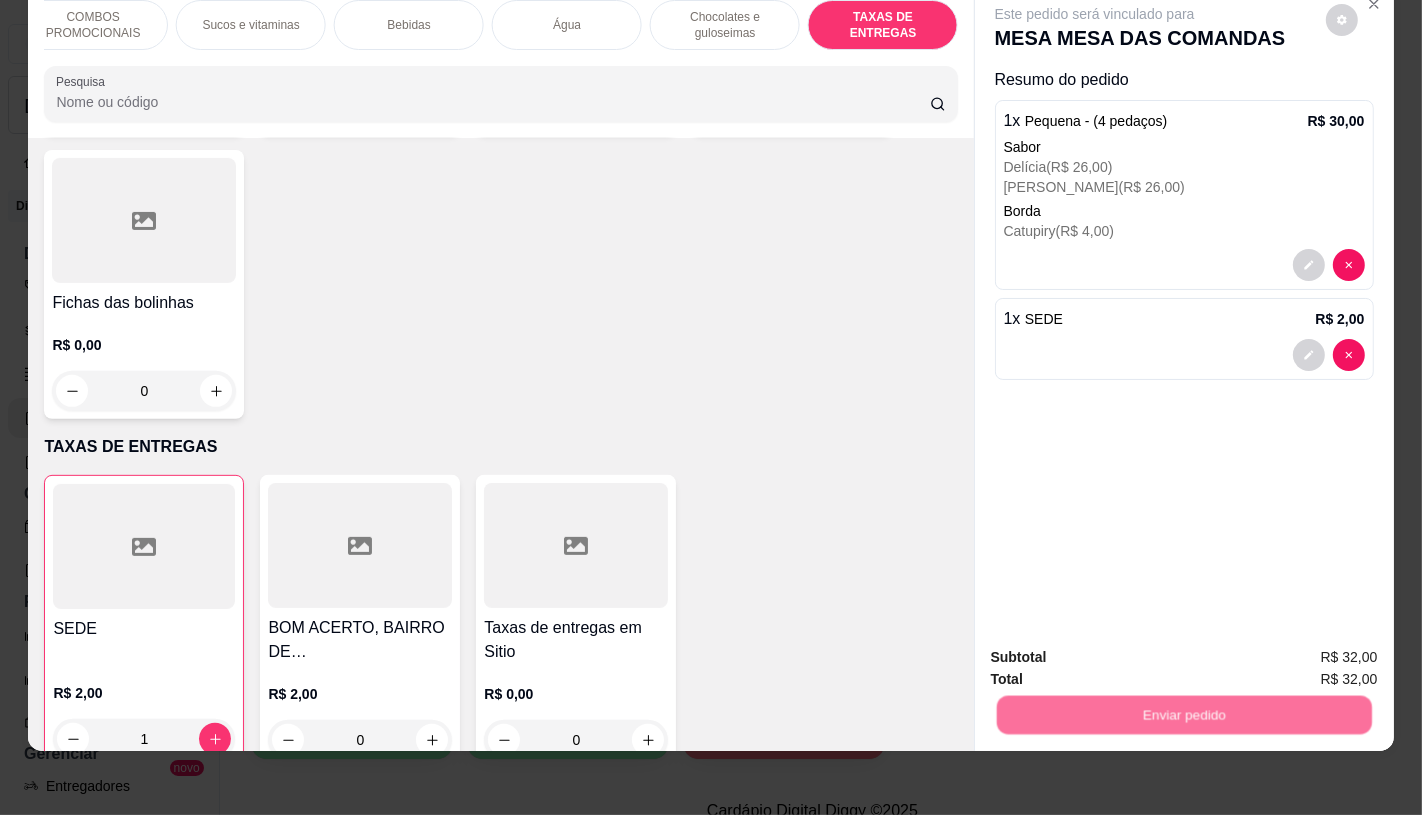click on "Não registrar e enviar pedido" at bounding box center [1117, 650] 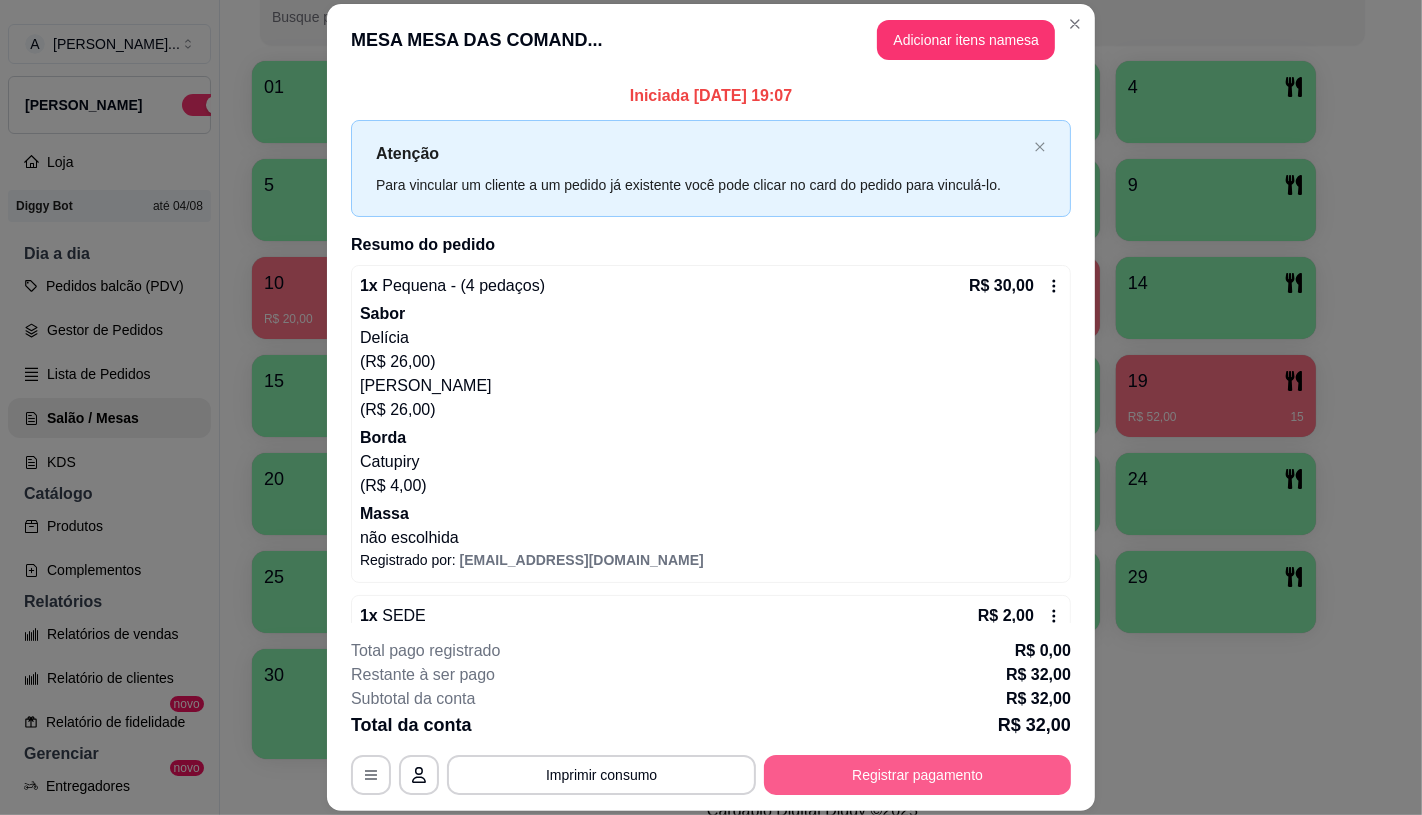 click on "Registrar pagamento" at bounding box center [917, 775] 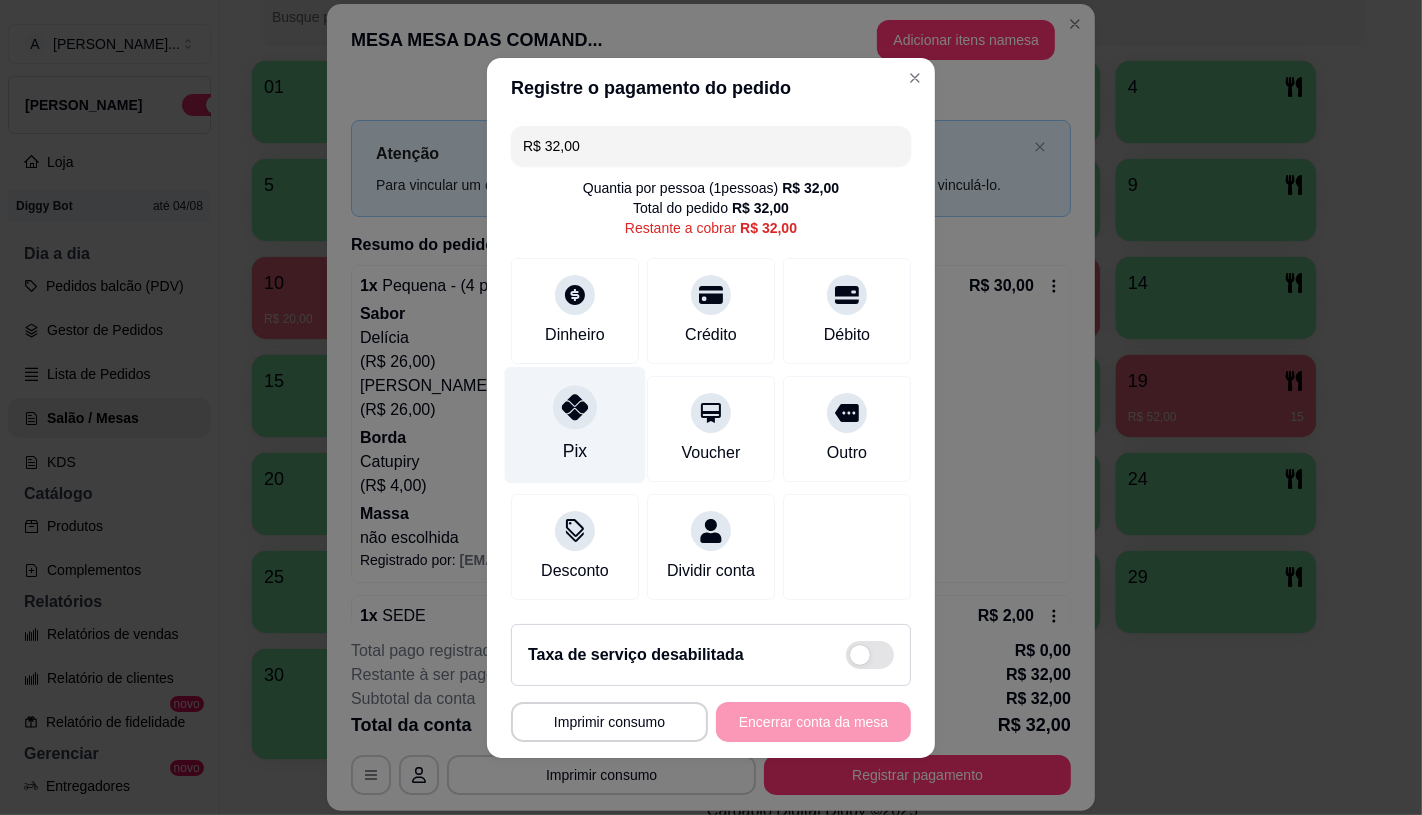 click on "Pix" at bounding box center (575, 424) 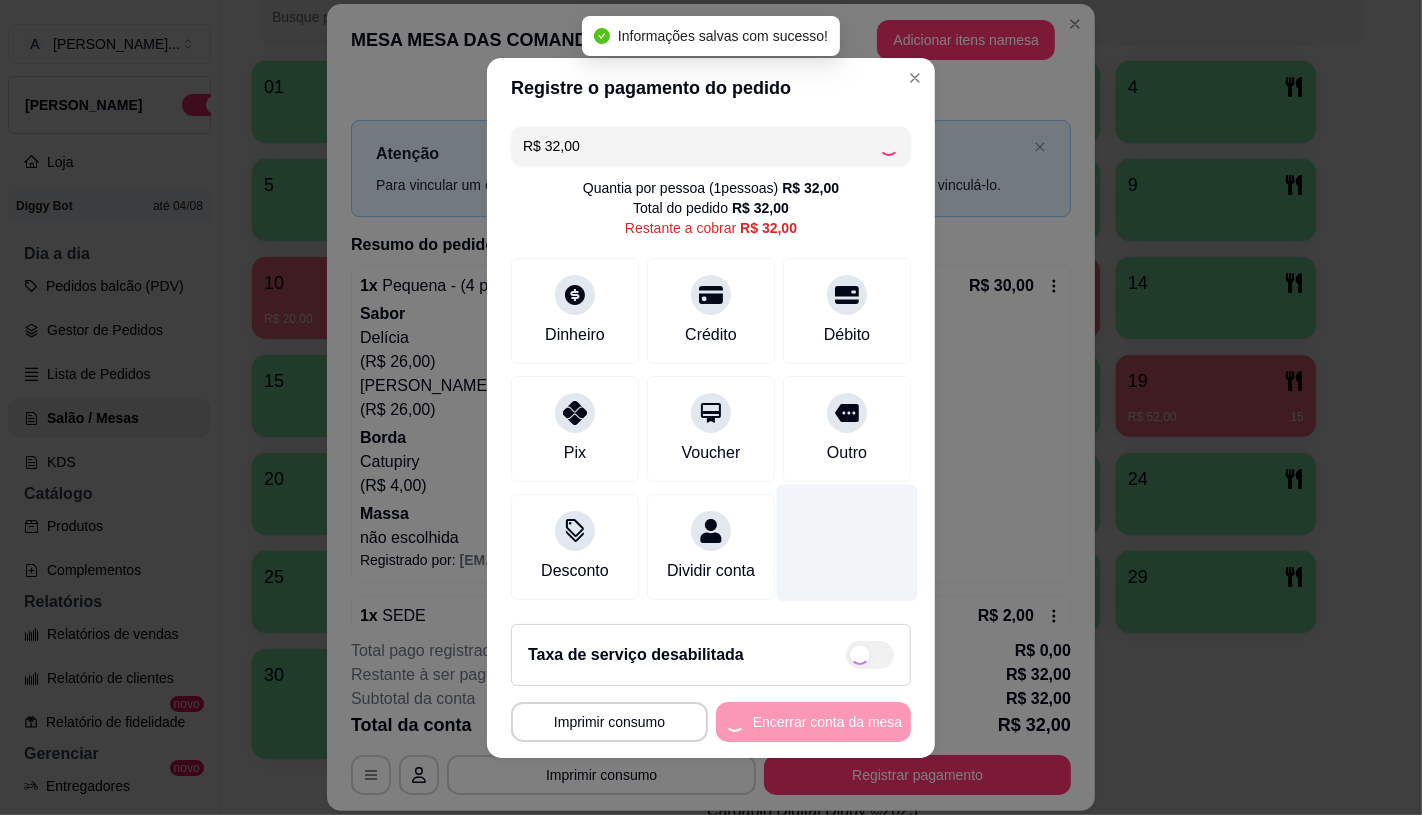 type on "R$ 0,00" 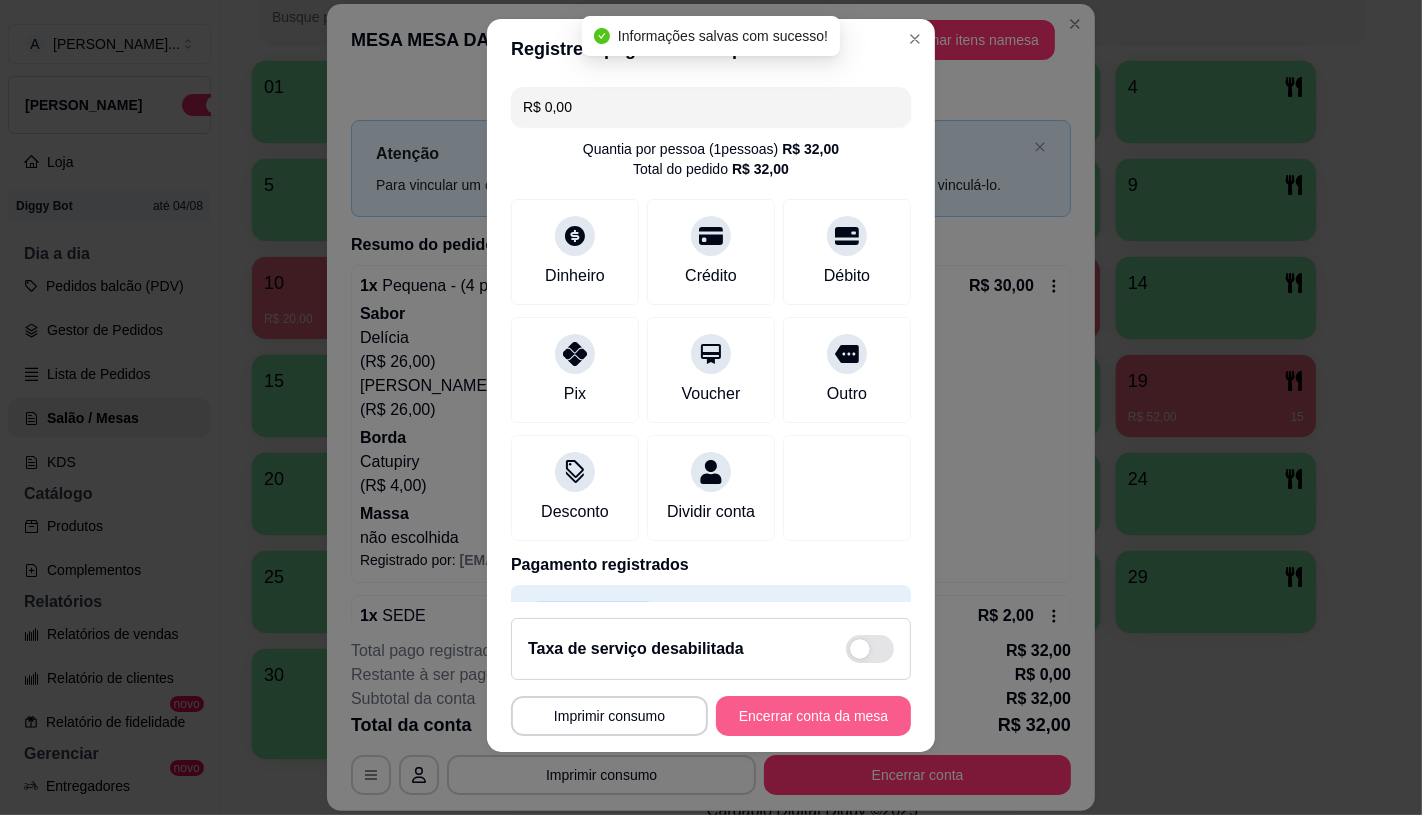 scroll, scrollTop: 23, scrollLeft: 0, axis: vertical 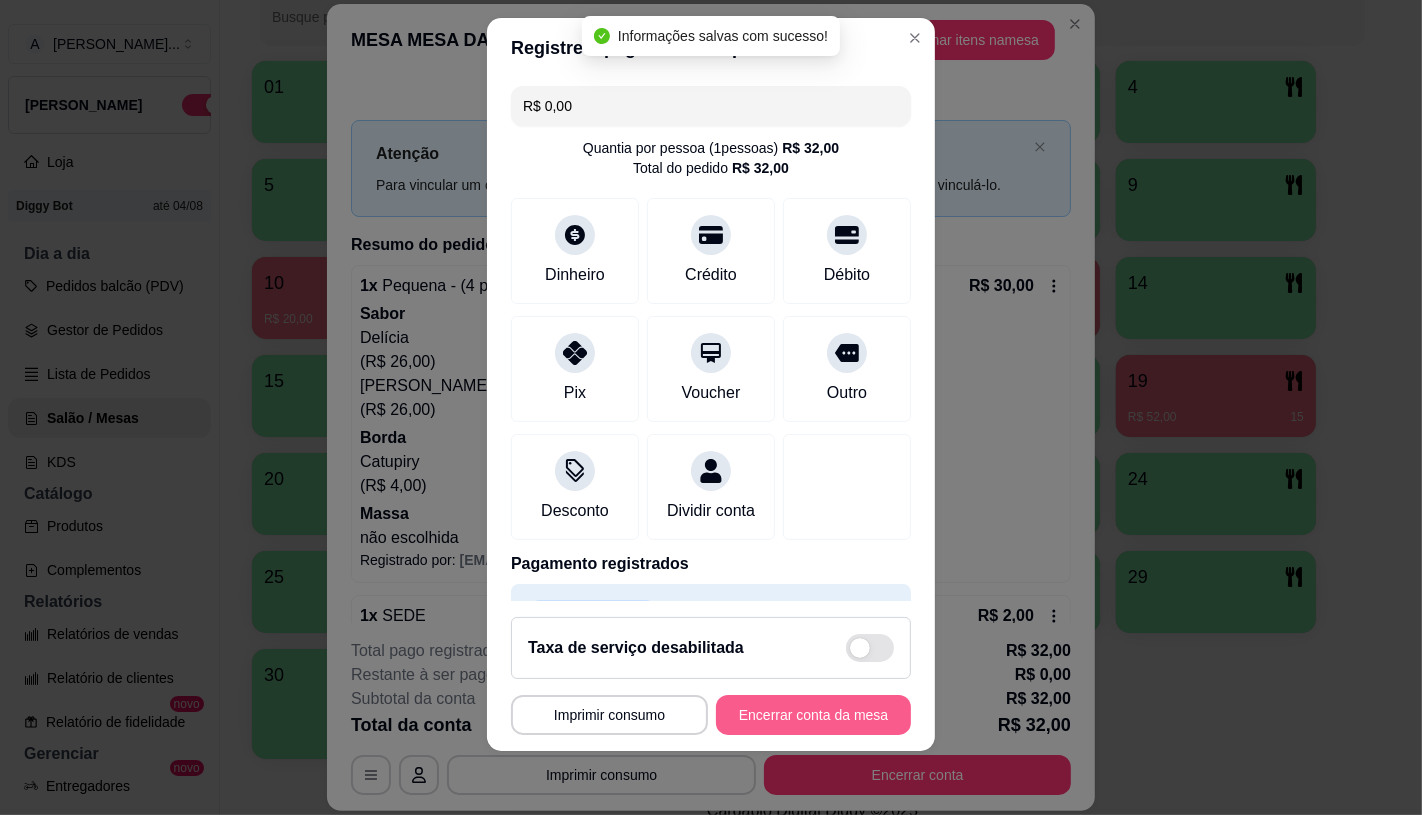 click on "Encerrar conta da mesa" at bounding box center (813, 715) 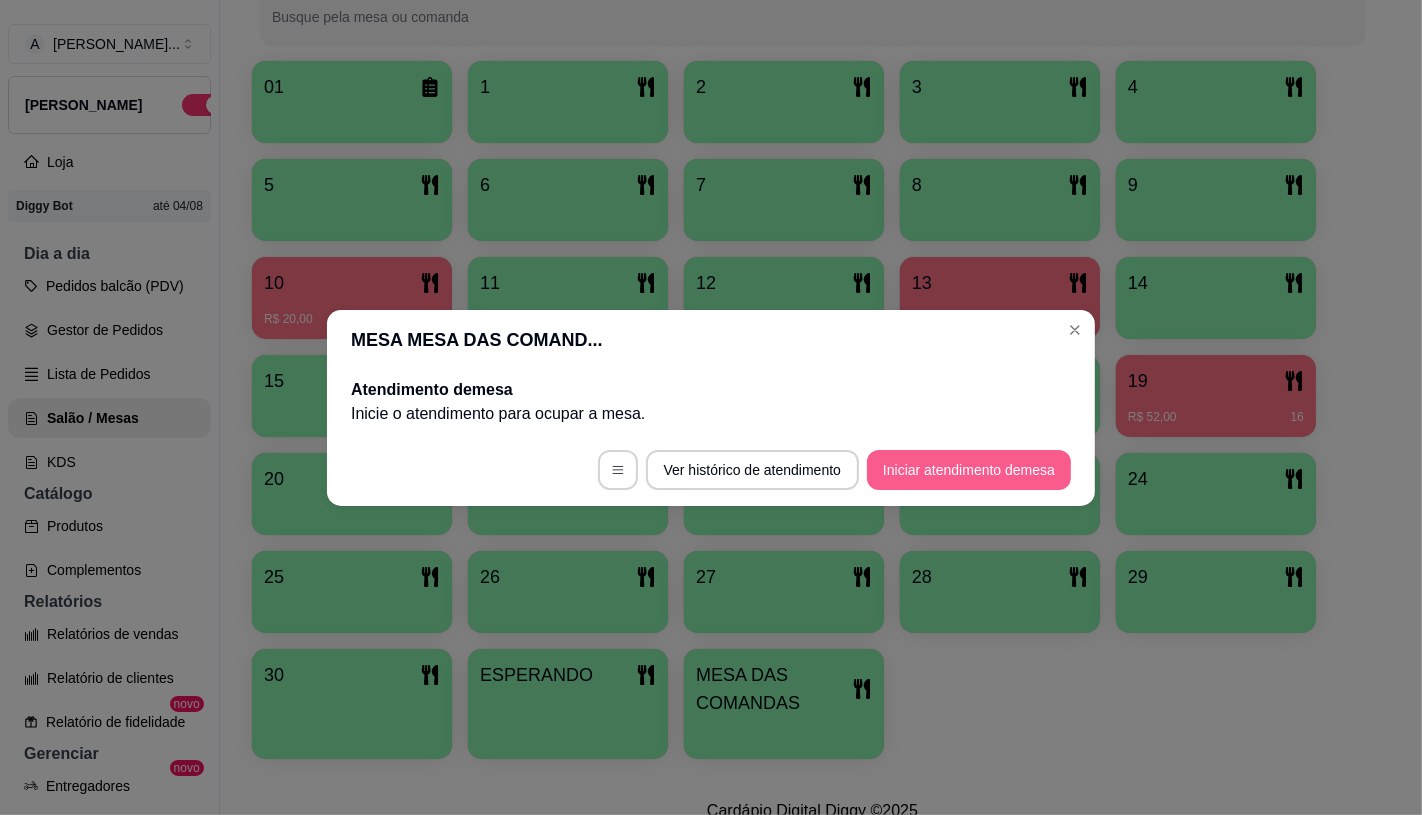 click on "Iniciar atendimento de  mesa" at bounding box center (969, 470) 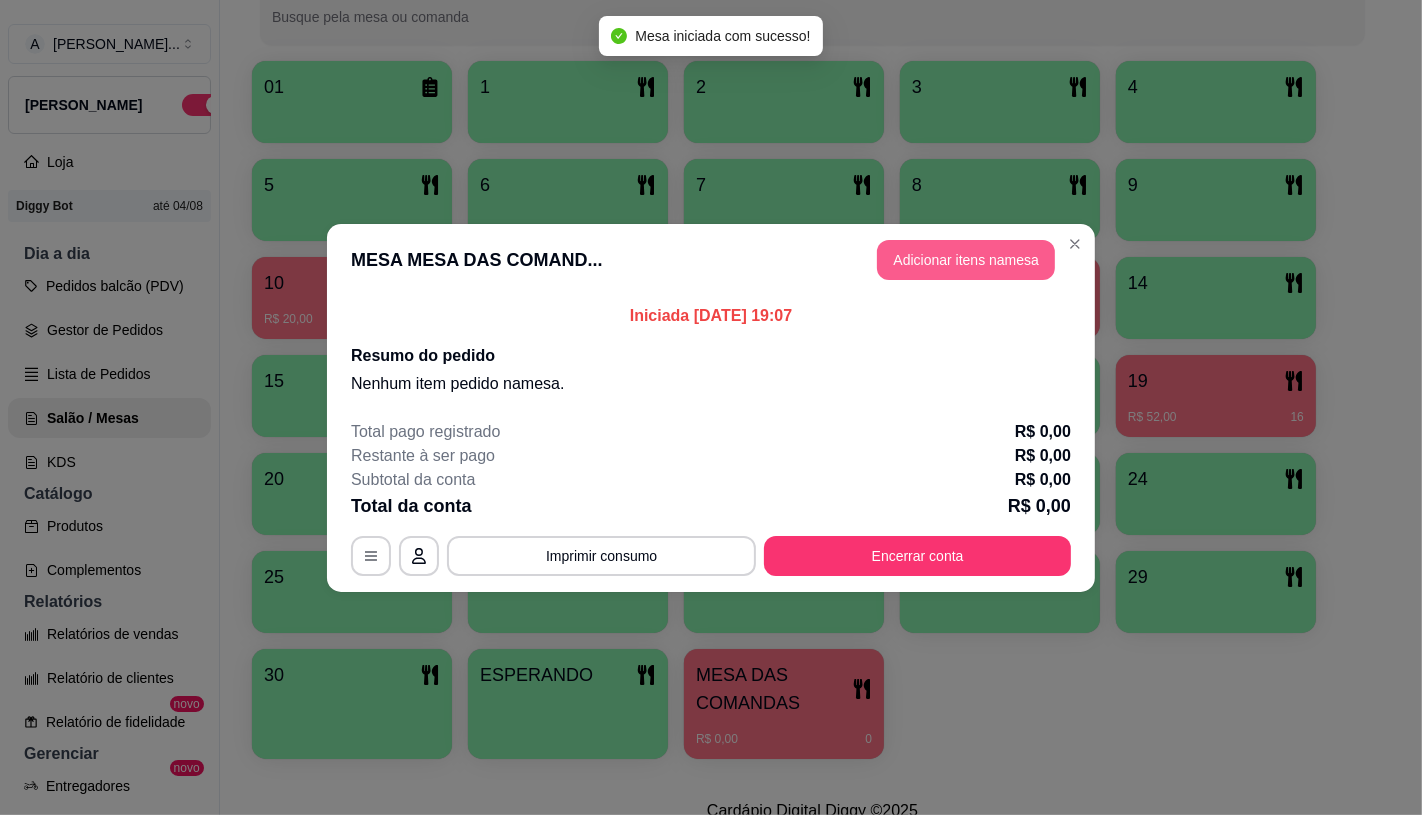 click on "Adicionar itens na  mesa" at bounding box center (966, 260) 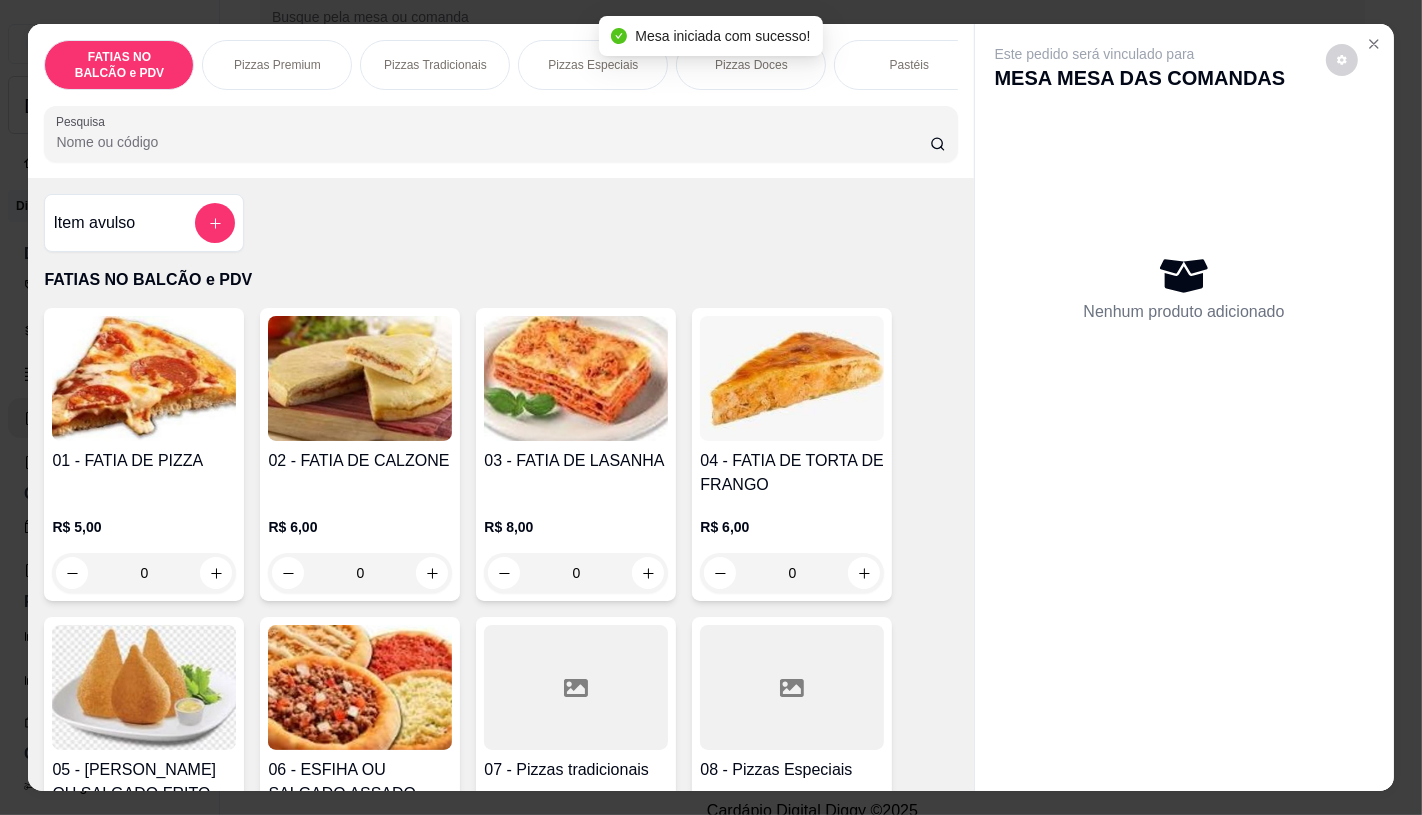 click on "Pastéis" at bounding box center [909, 65] 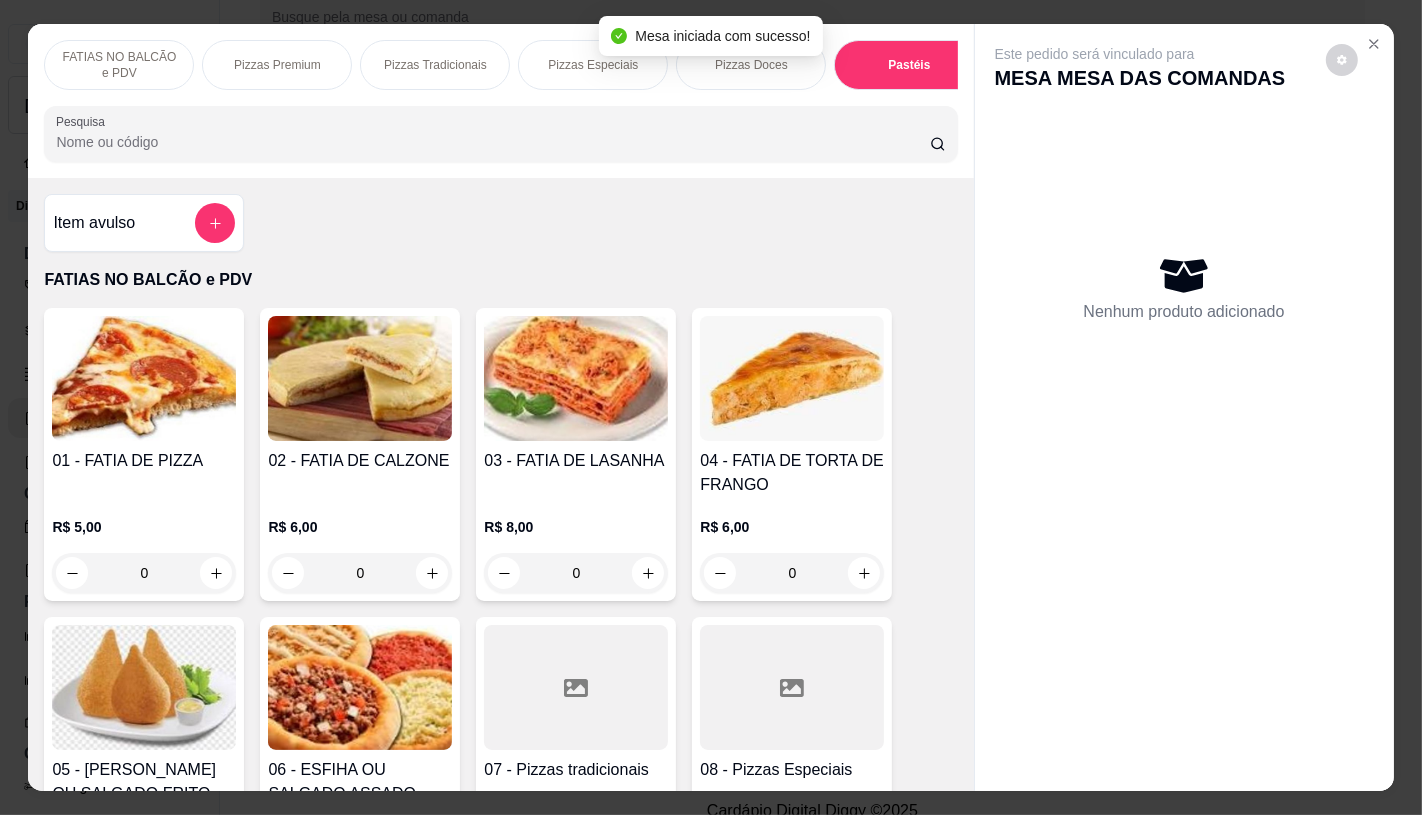 scroll, scrollTop: 3971, scrollLeft: 0, axis: vertical 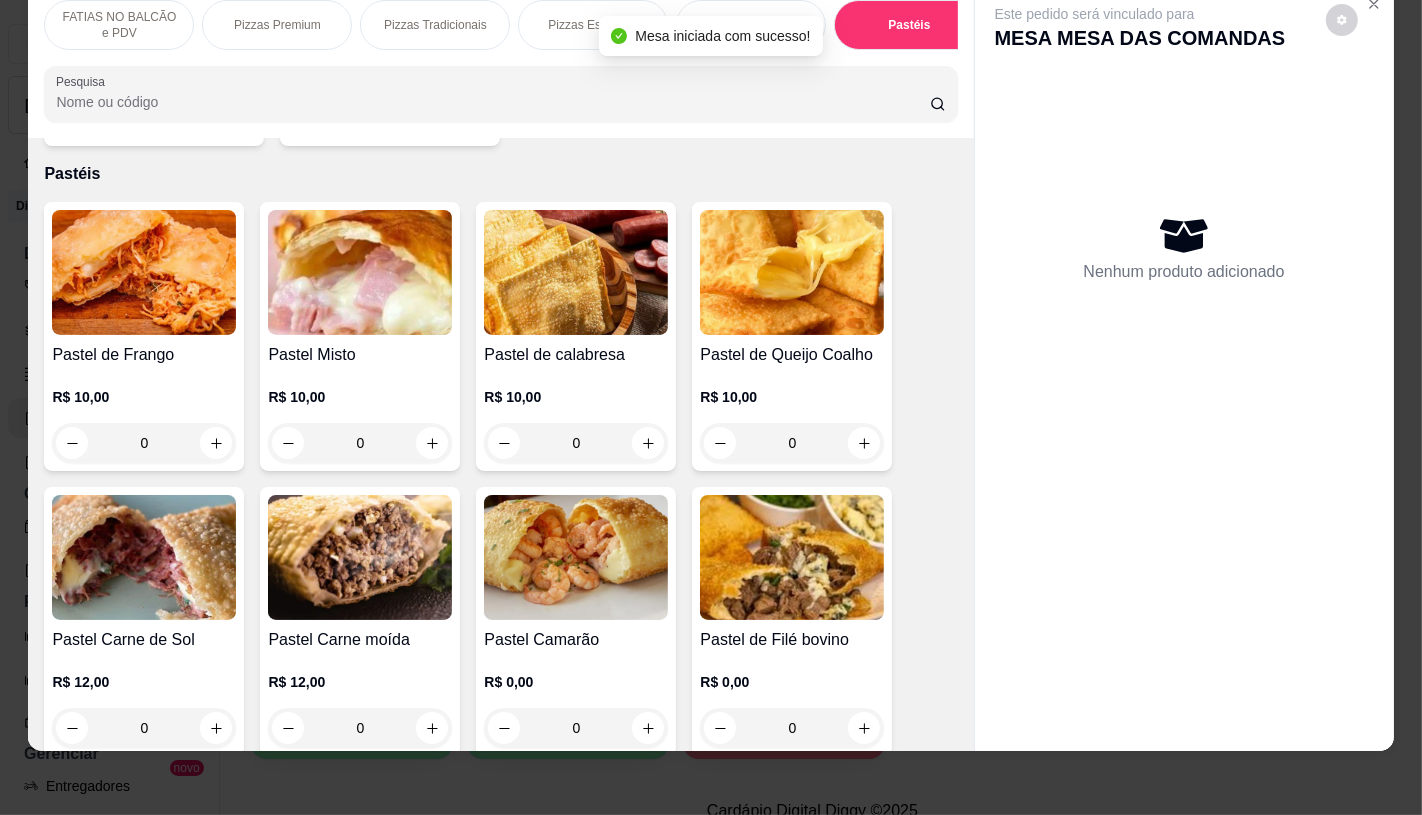 click at bounding box center (144, 557) 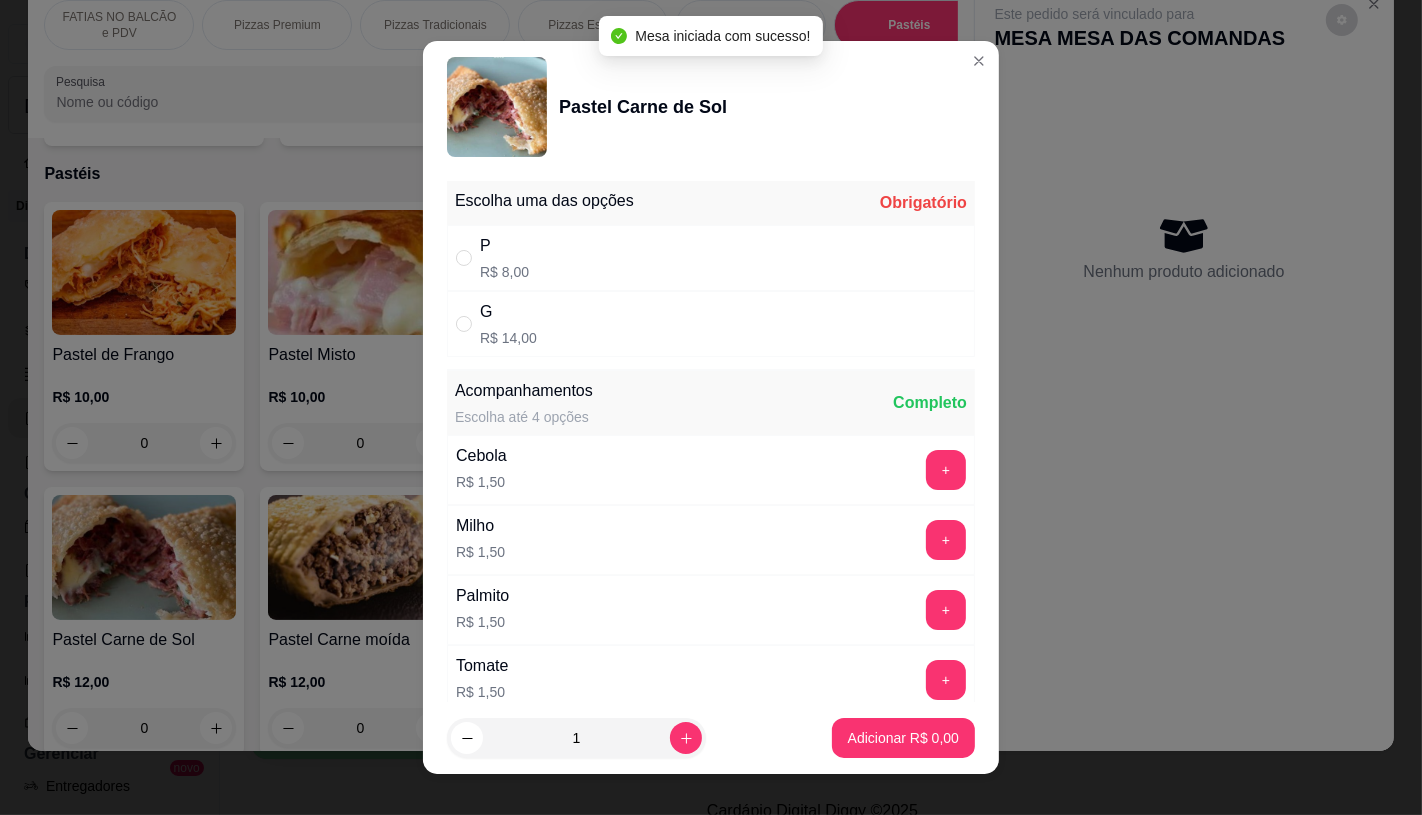 click on "G R$ 14,00" at bounding box center (711, 324) 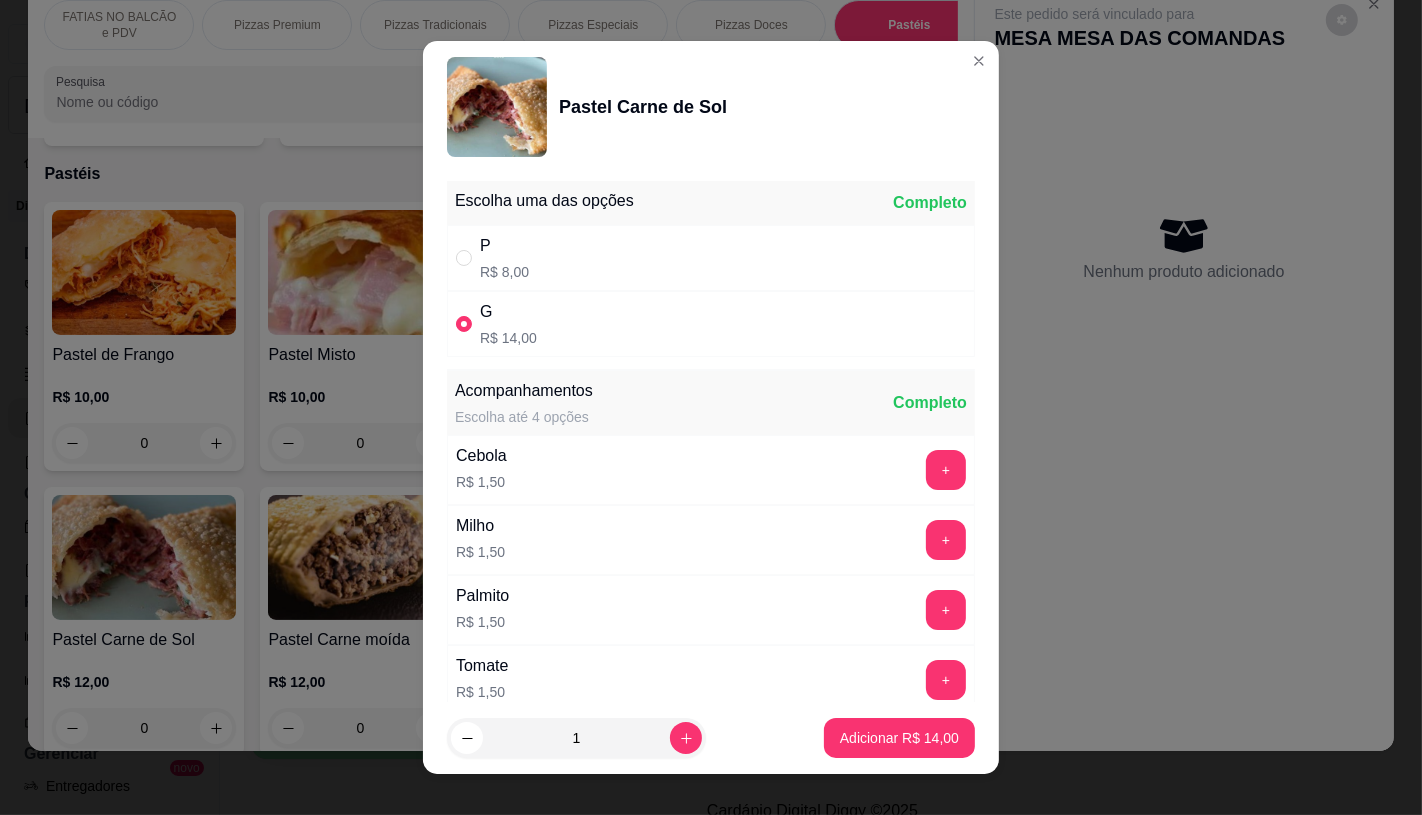 radio on "true" 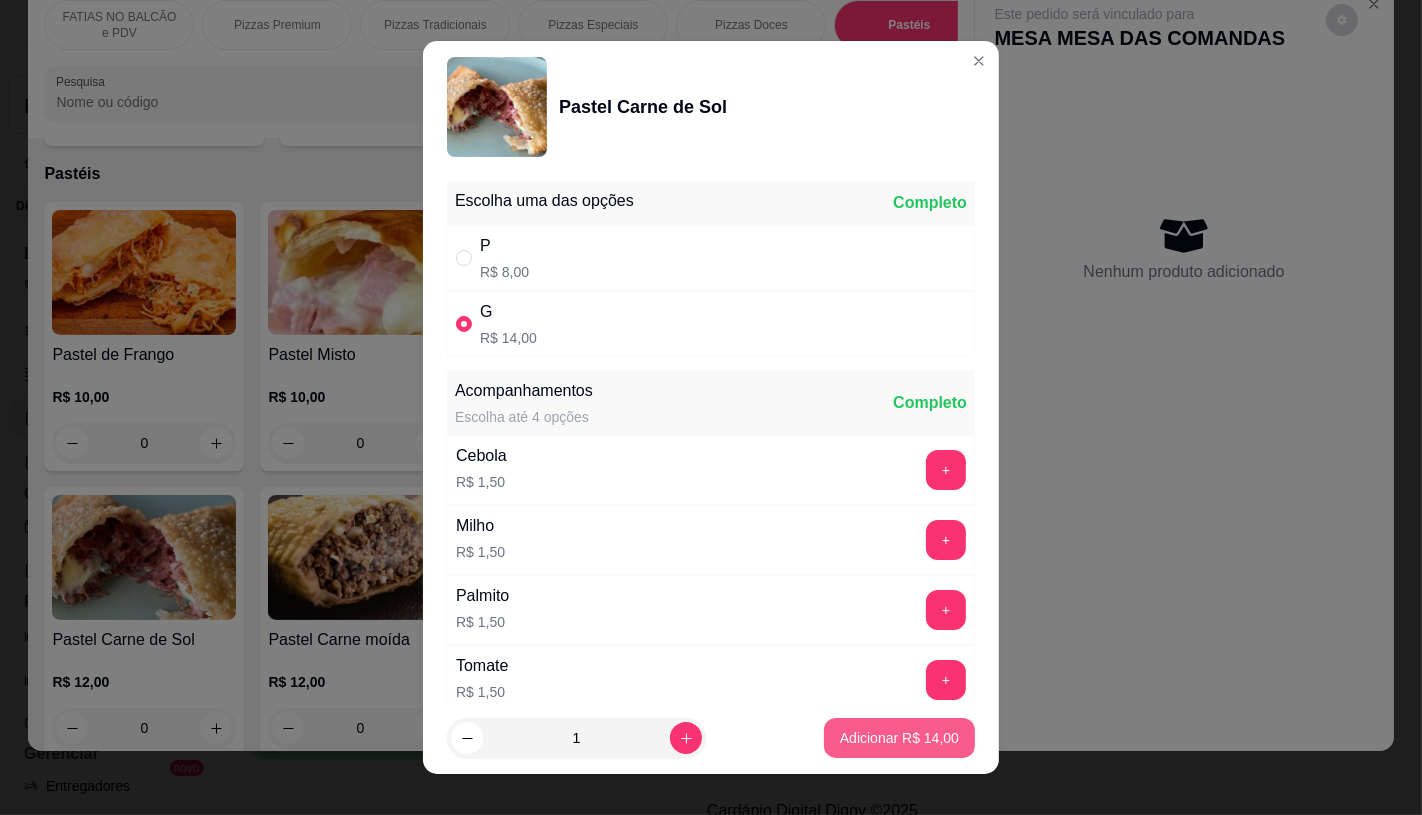 click on "Adicionar   R$ 14,00" at bounding box center (899, 738) 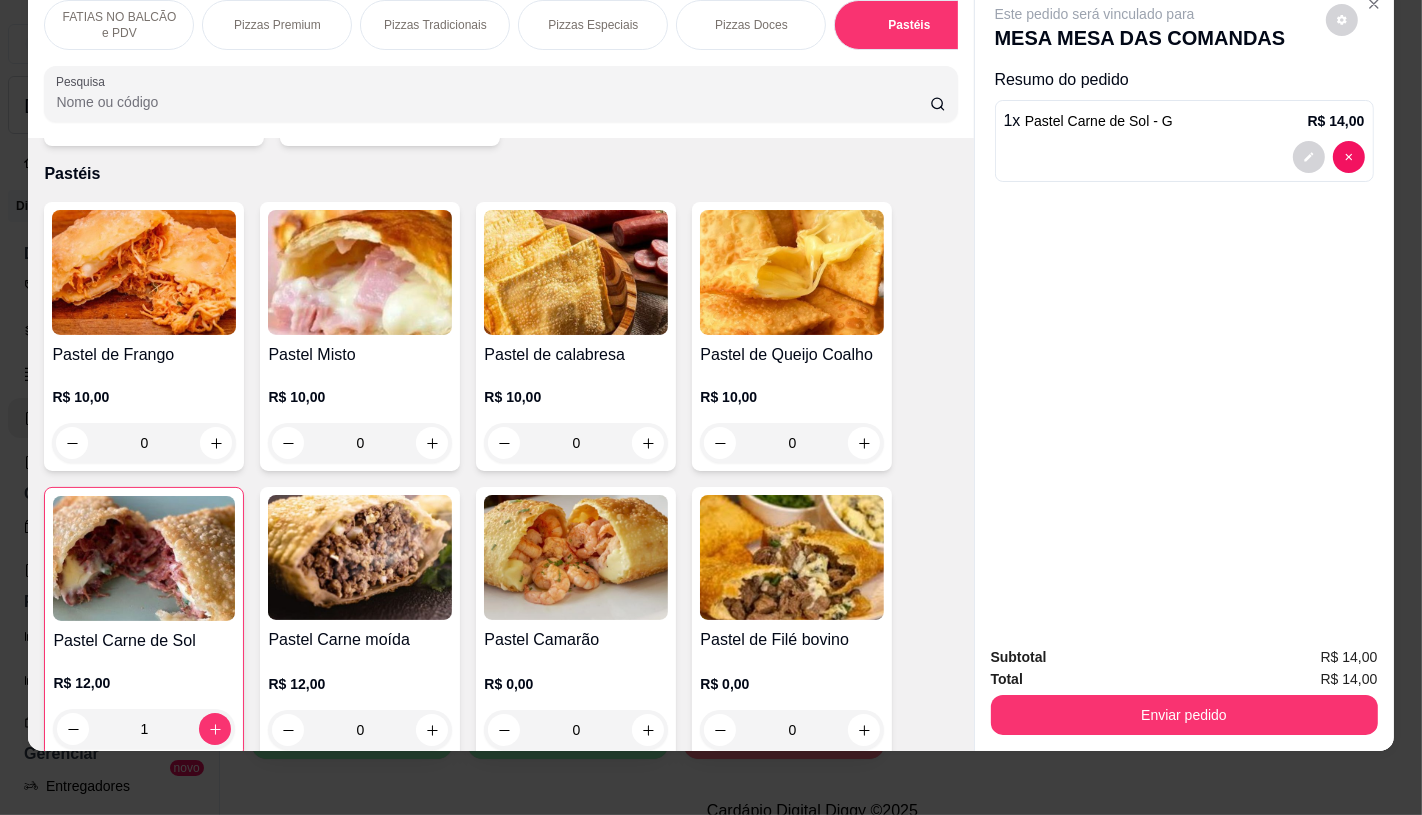 click on "FATIAS NO BALCÃO e PDV" at bounding box center (119, 25) 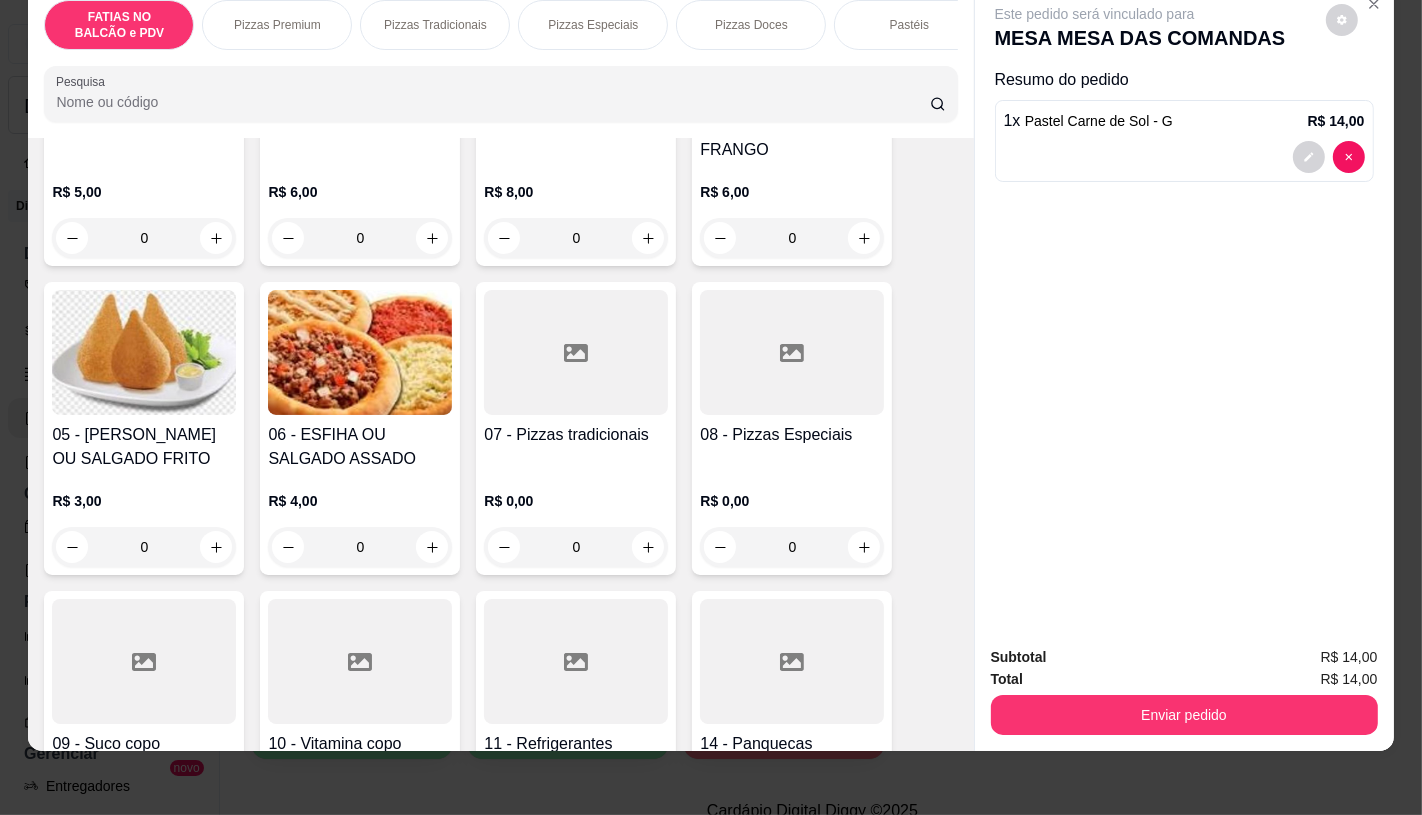 scroll, scrollTop: 423, scrollLeft: 0, axis: vertical 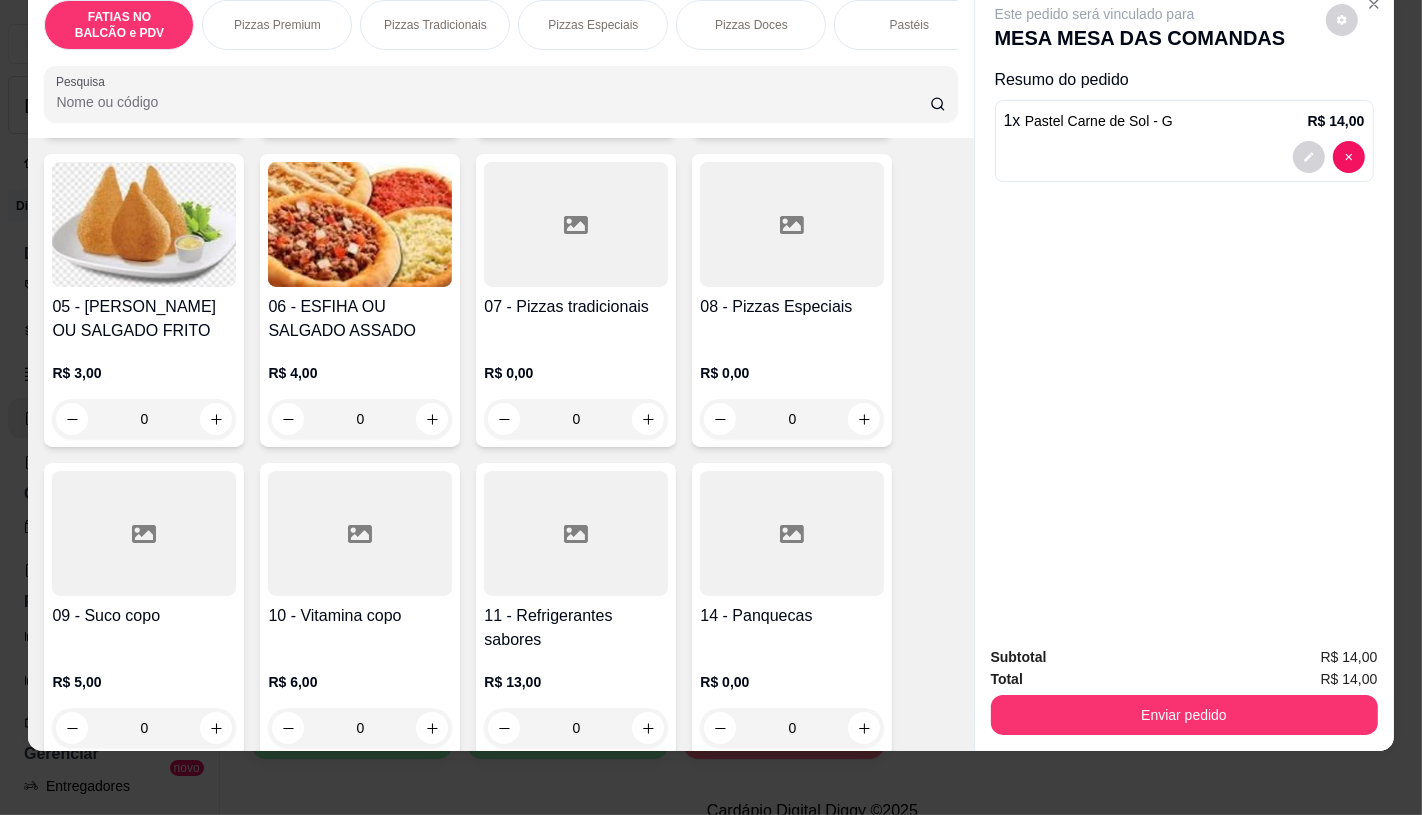 click at bounding box center [576, 533] 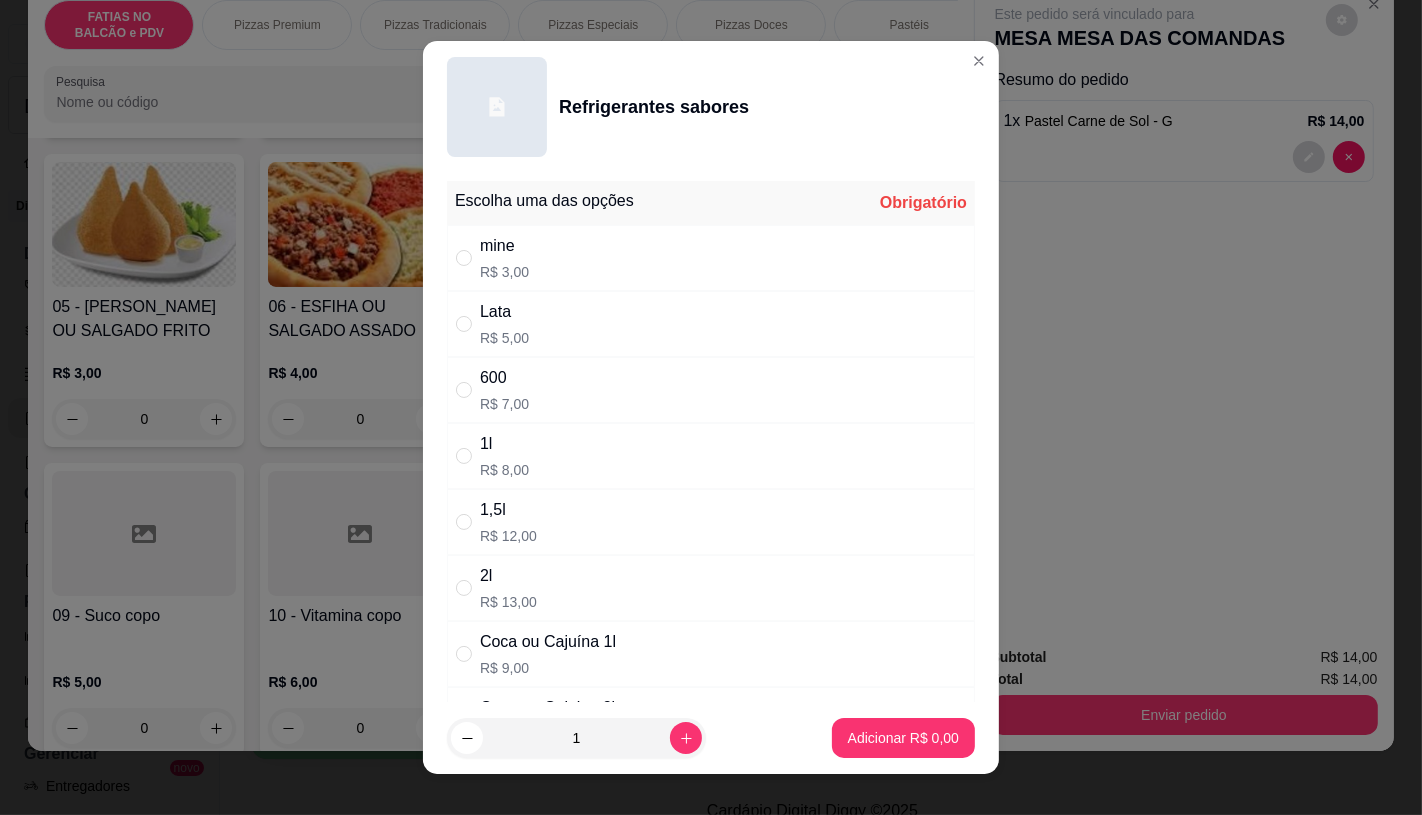 click on "Lata" at bounding box center (504, 312) 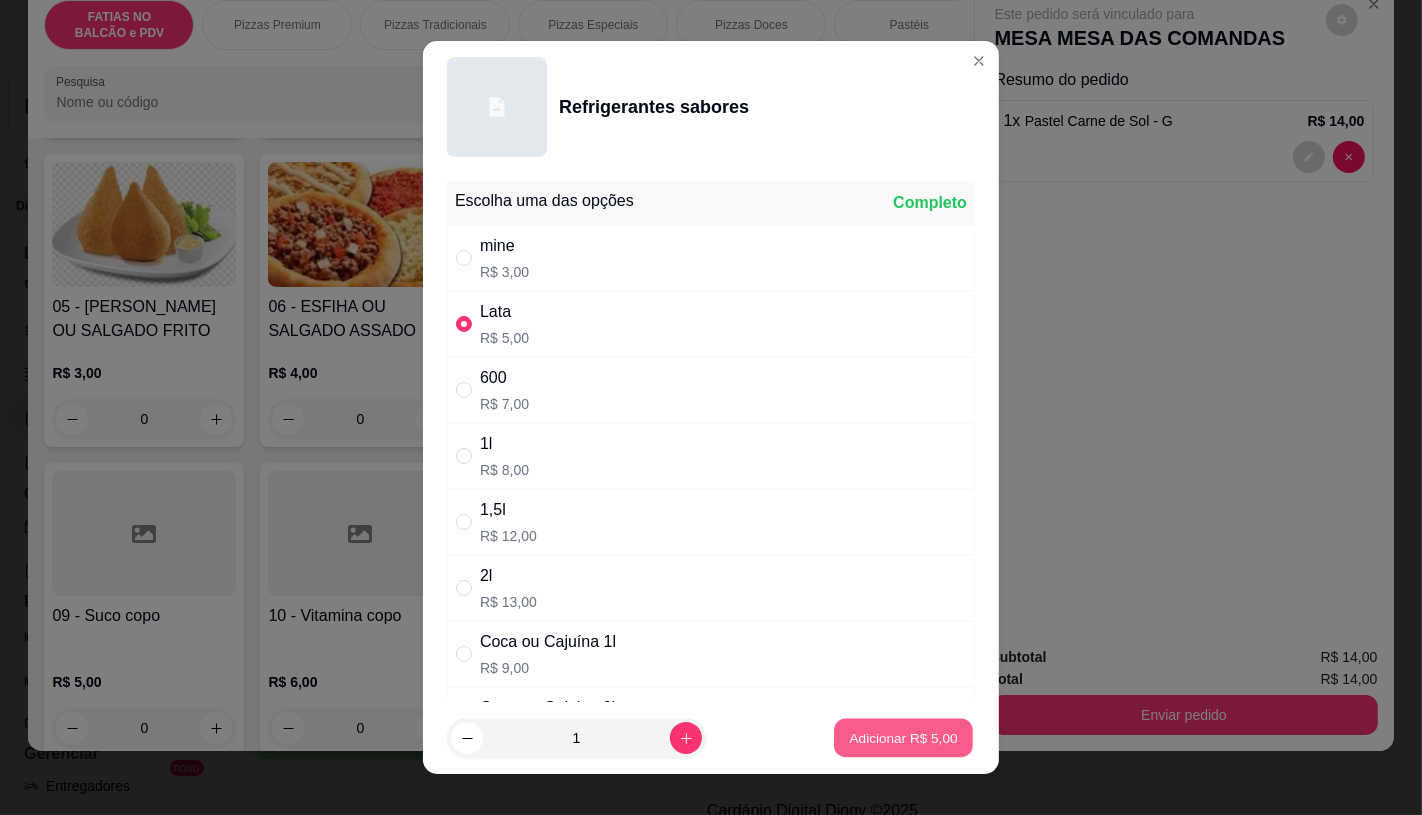 click on "Adicionar   R$ 5,00" at bounding box center (903, 738) 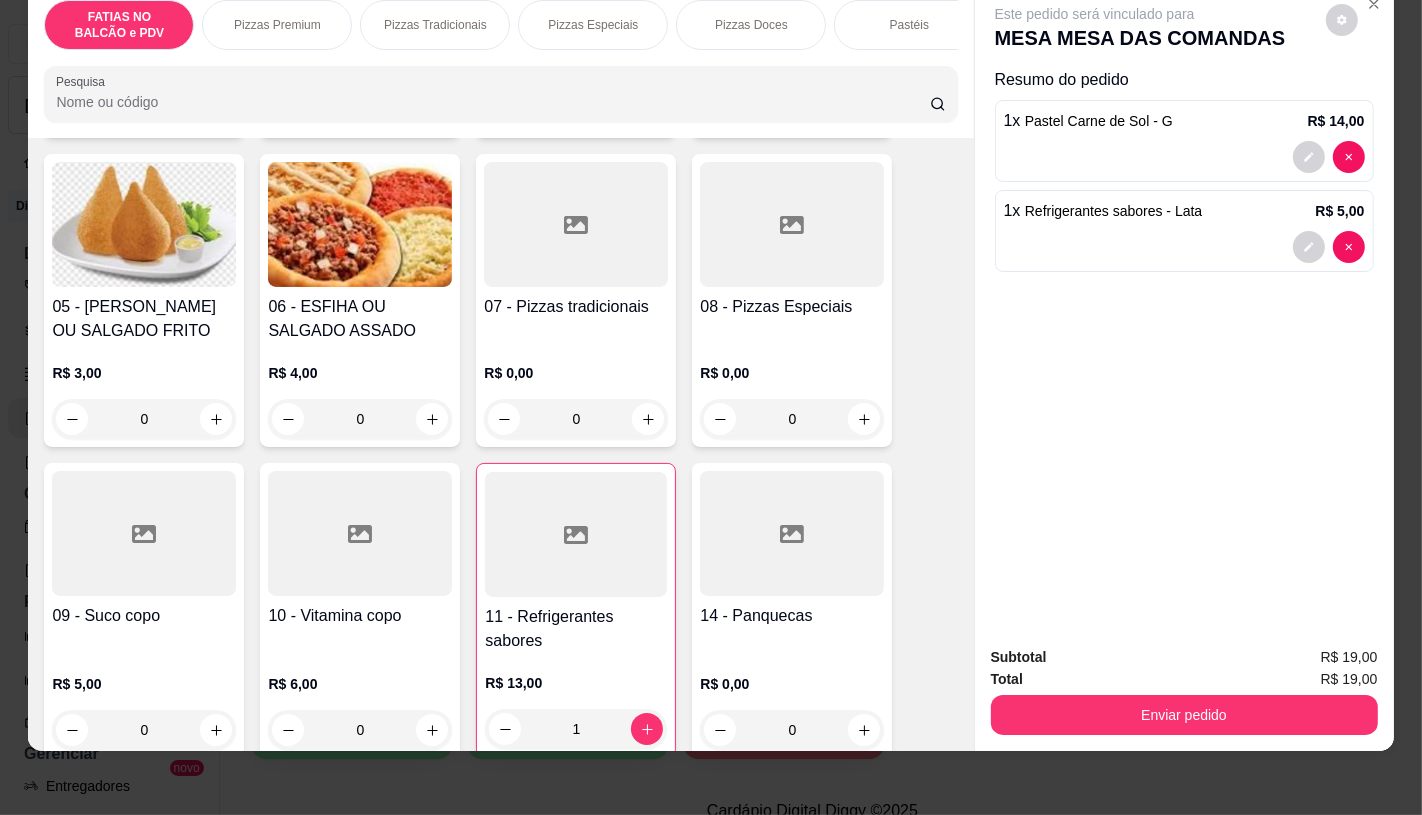 scroll, scrollTop: 0, scrollLeft: 2080, axis: horizontal 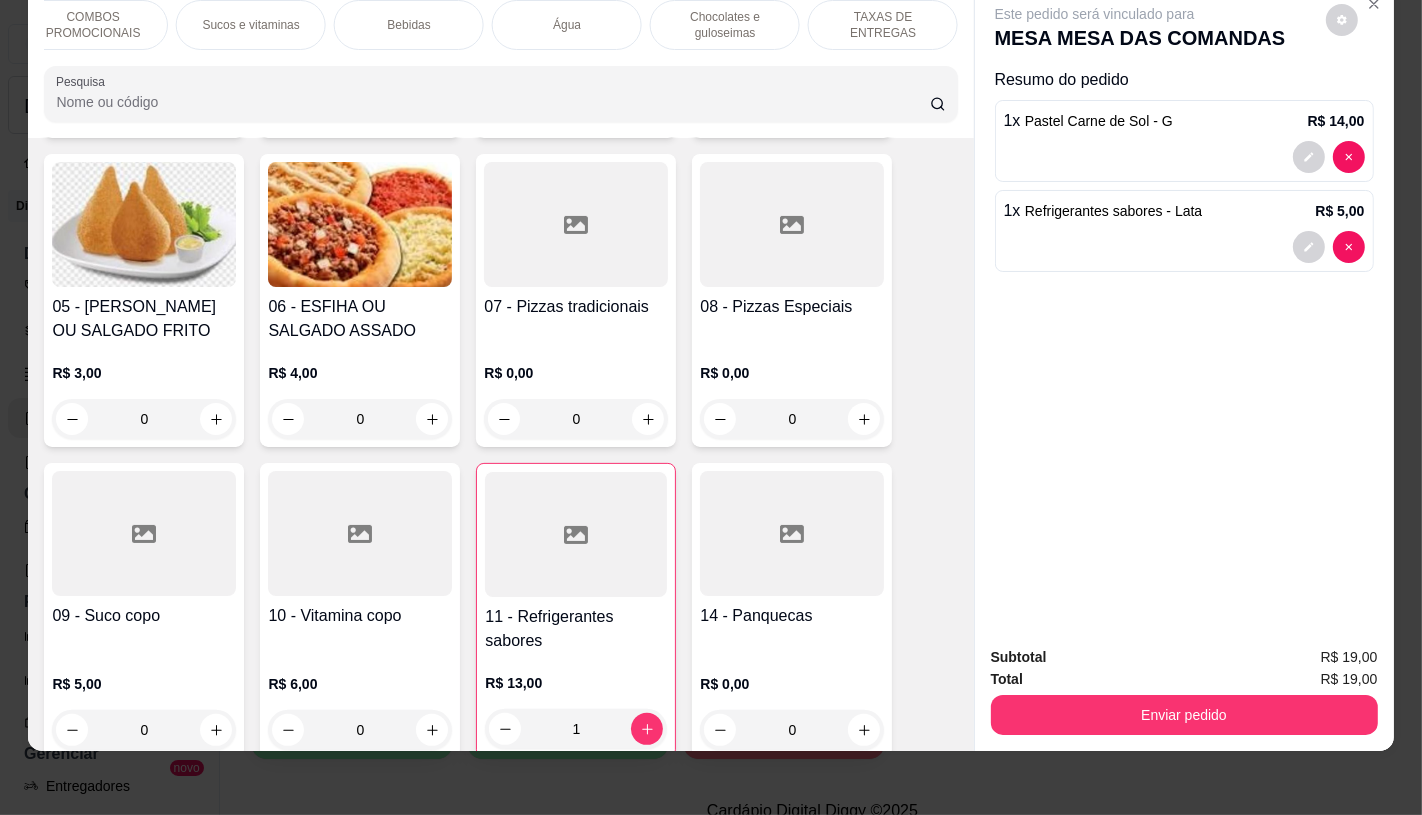 click on "TAXAS DE ENTREGAS" at bounding box center (883, 25) 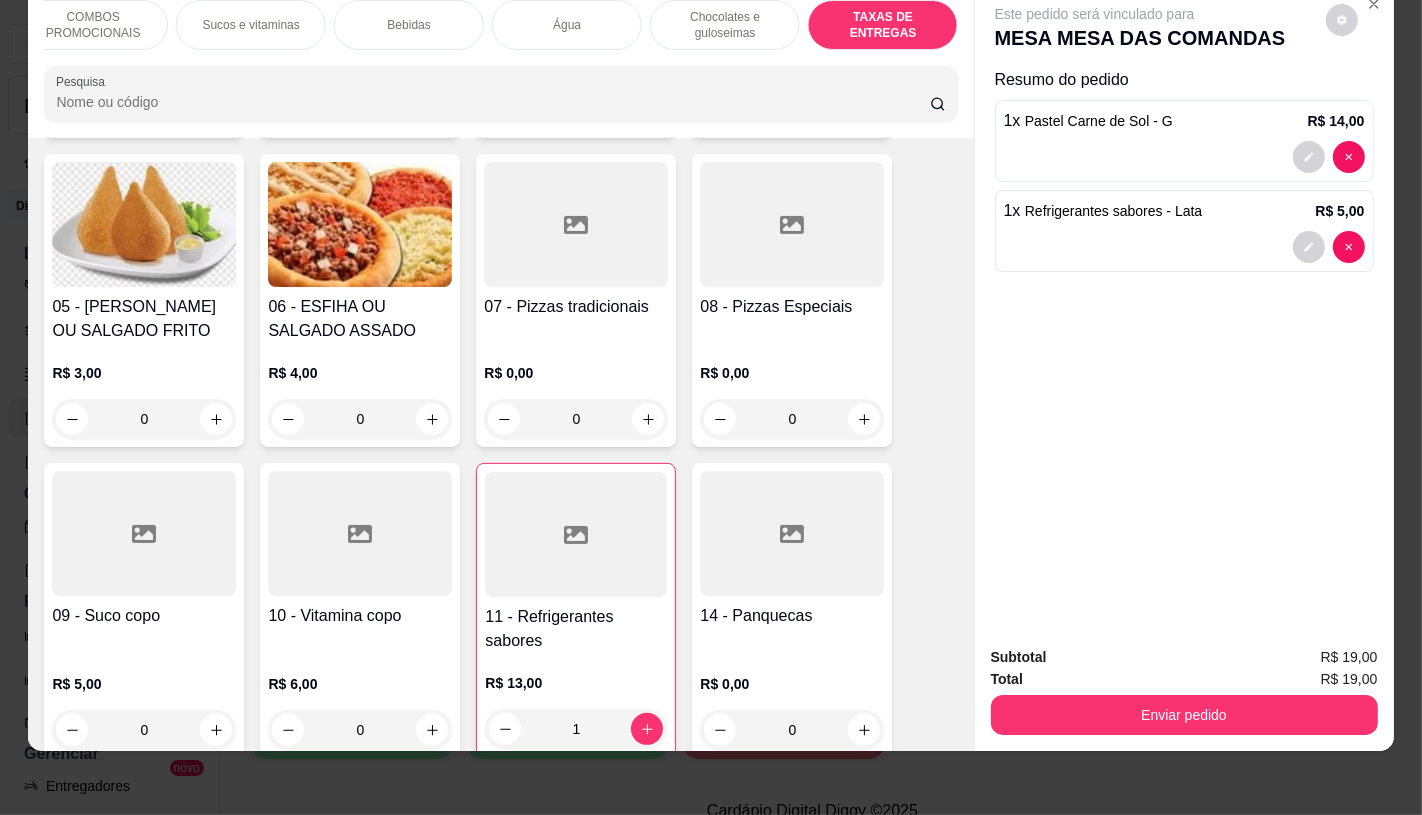 scroll, scrollTop: 13377, scrollLeft: 0, axis: vertical 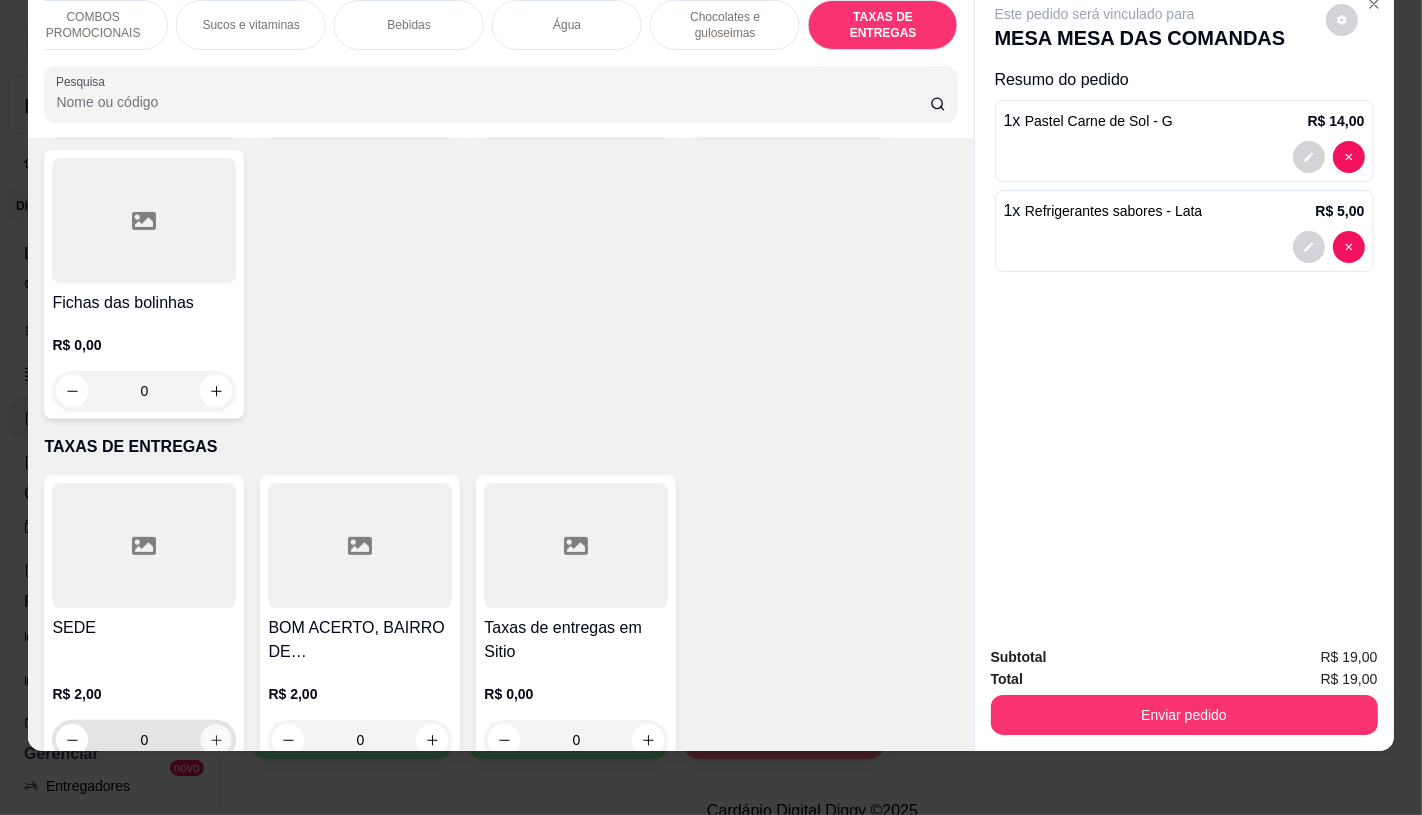 click 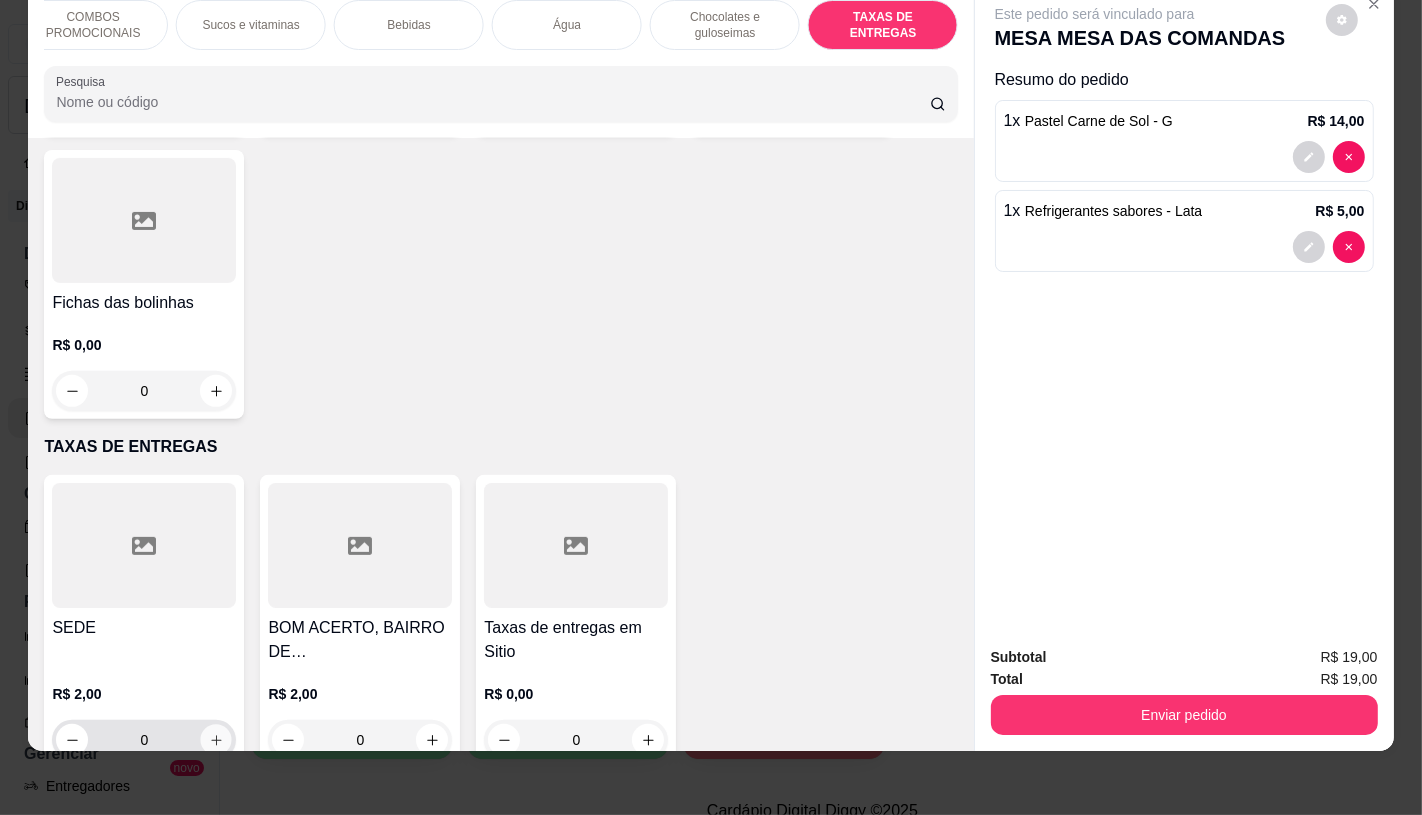 type on "1" 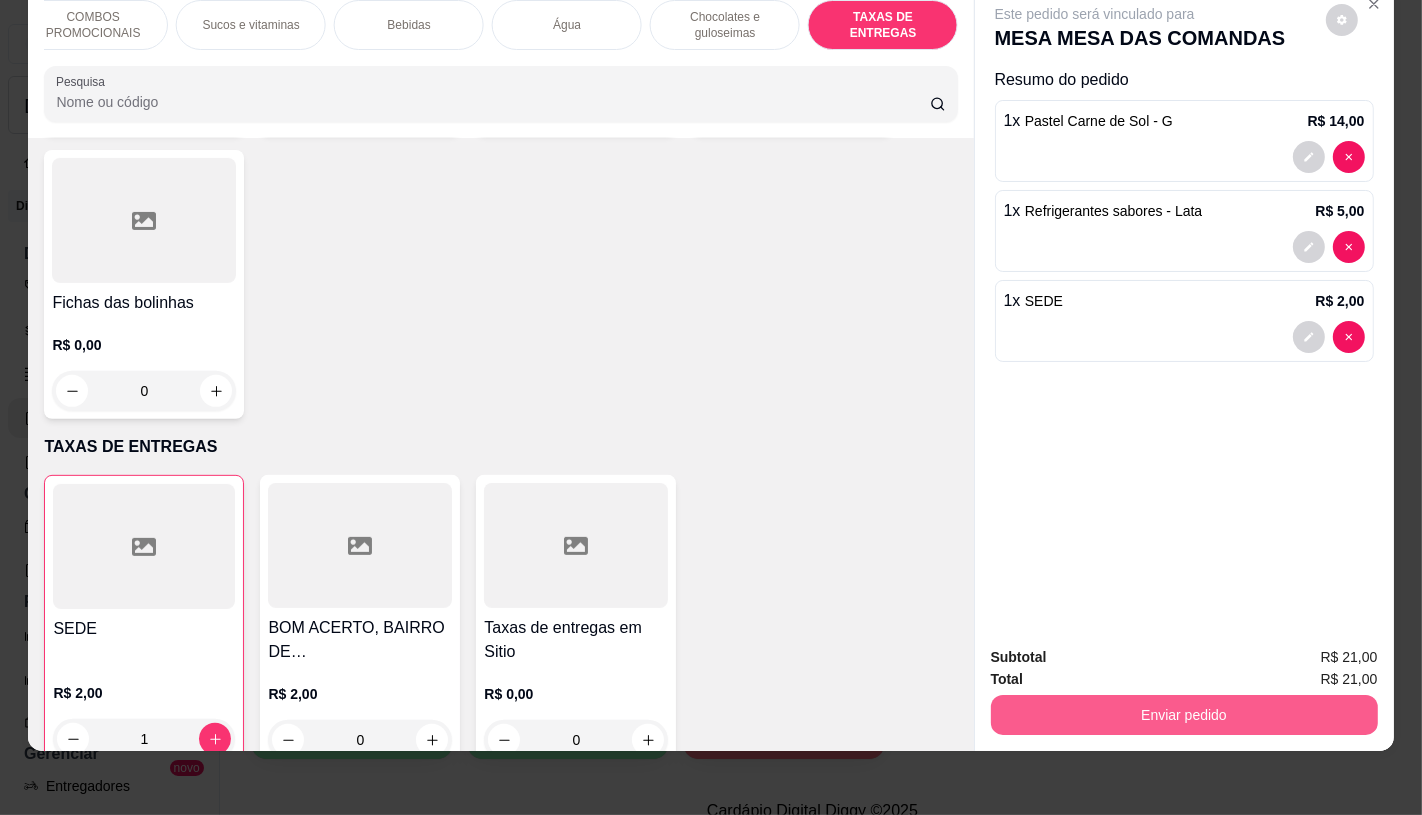 click on "Enviar pedido" at bounding box center [1184, 715] 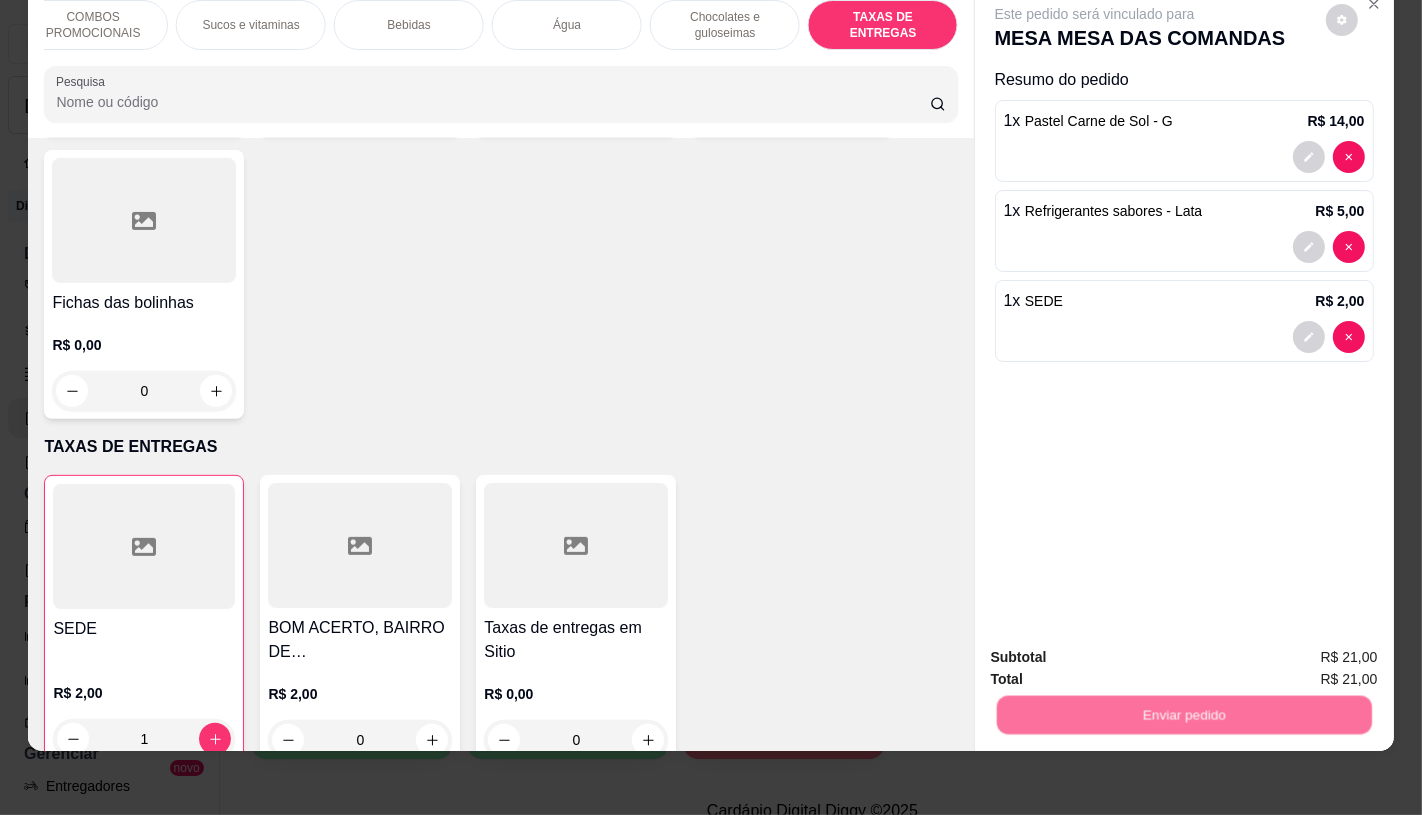 click on "Não registrar e enviar pedido" at bounding box center (1117, 650) 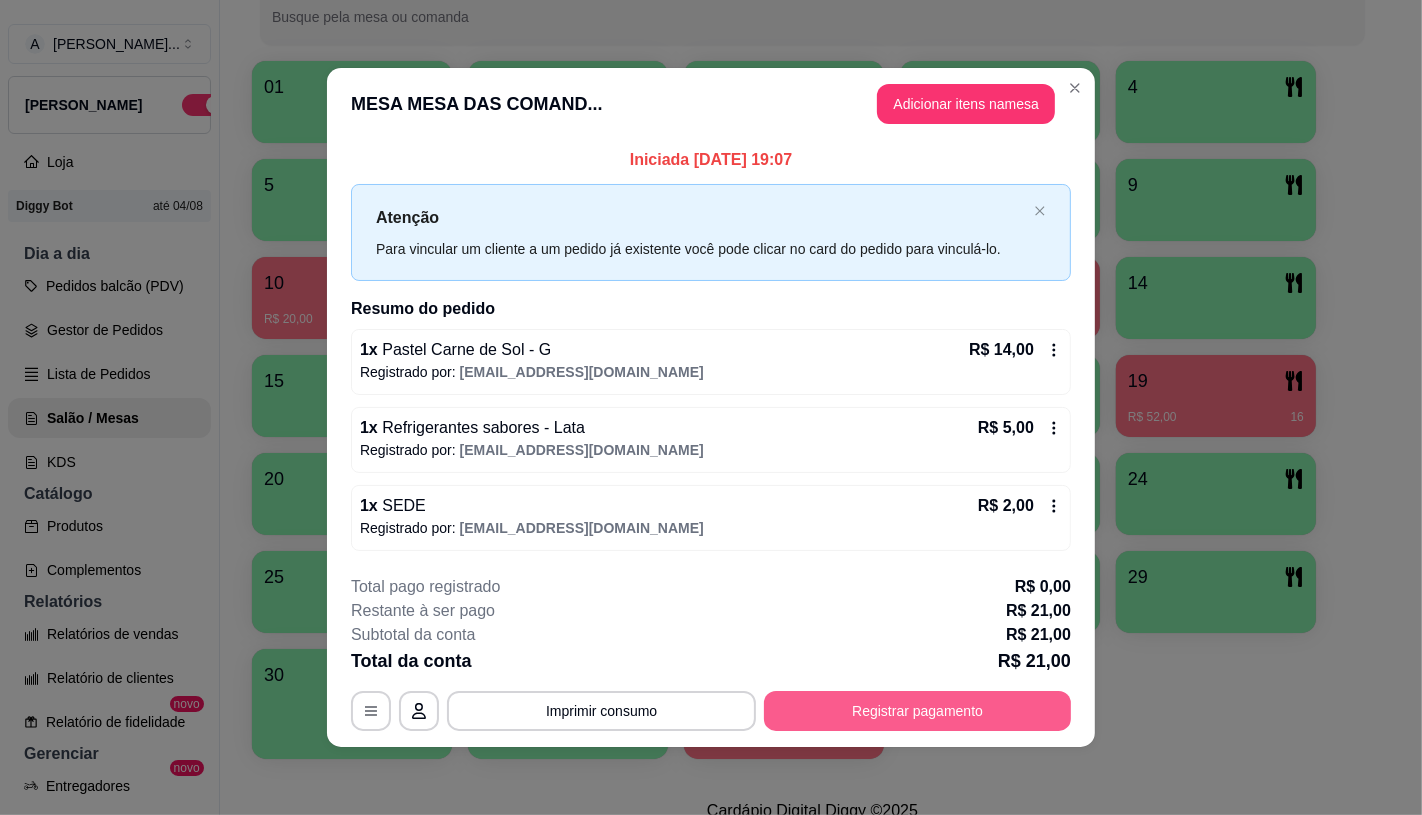 click on "Registrar pagamento" at bounding box center [917, 711] 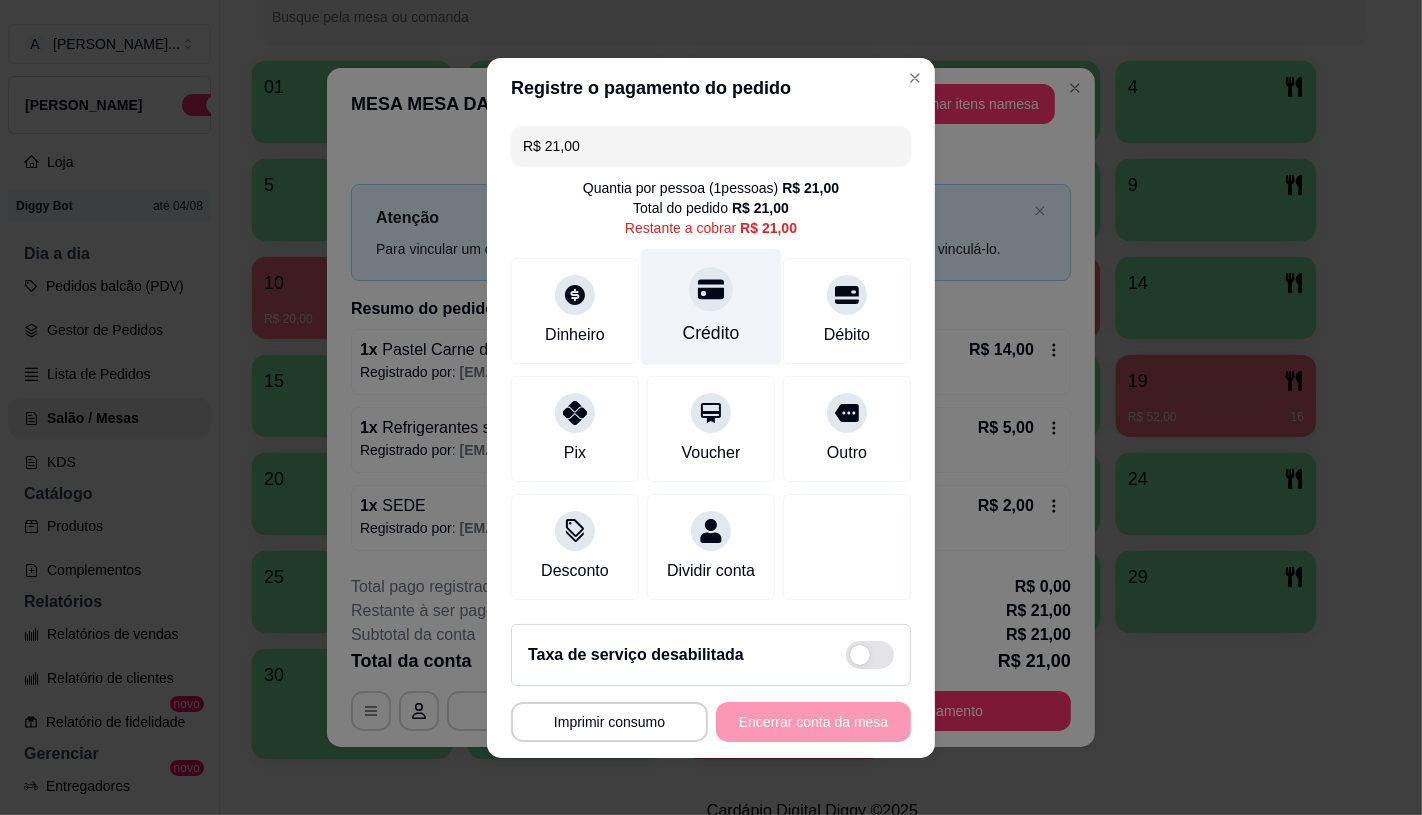 click on "Crédito" at bounding box center (711, 333) 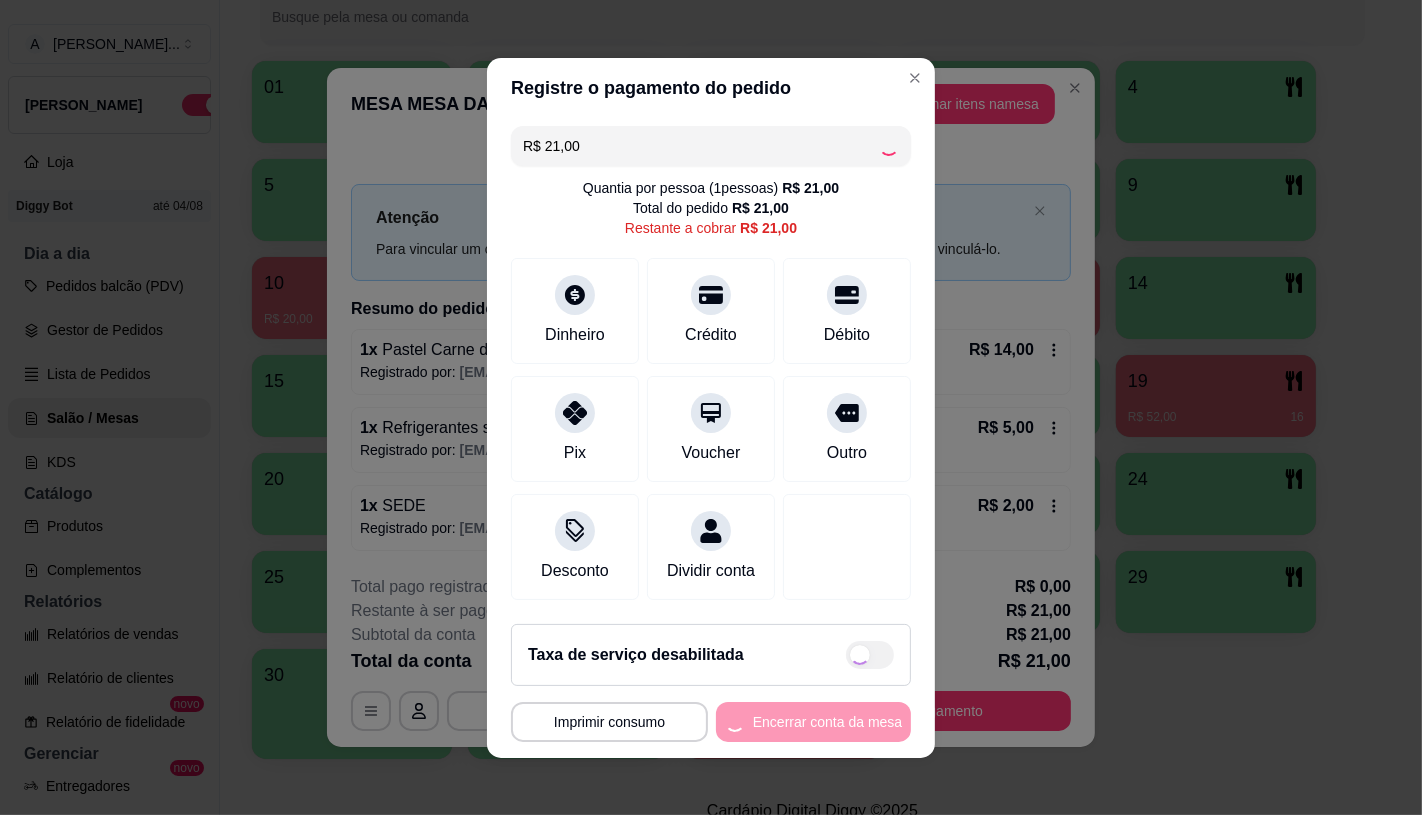 type on "R$ 0,00" 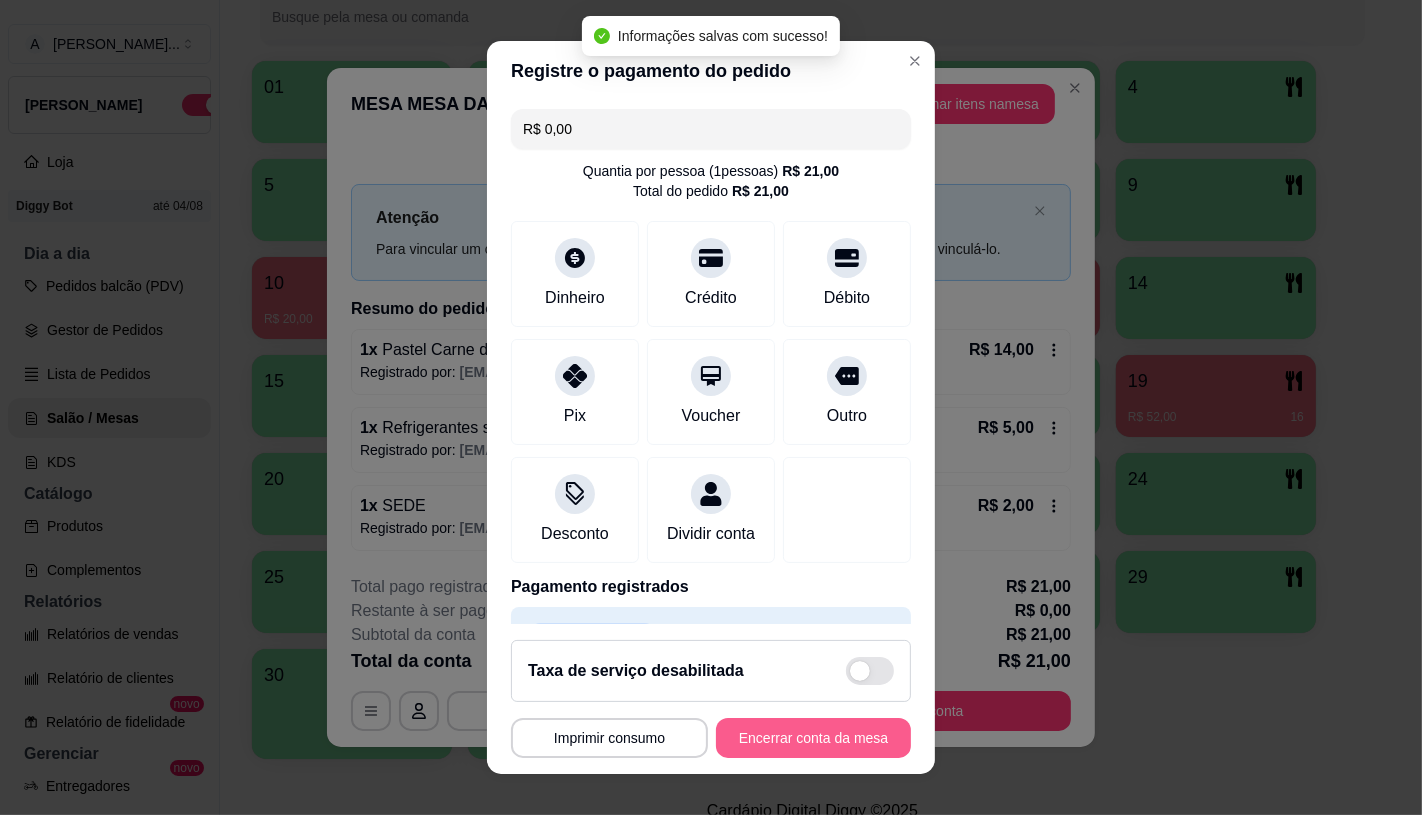 click on "Encerrar conta da mesa" at bounding box center [813, 738] 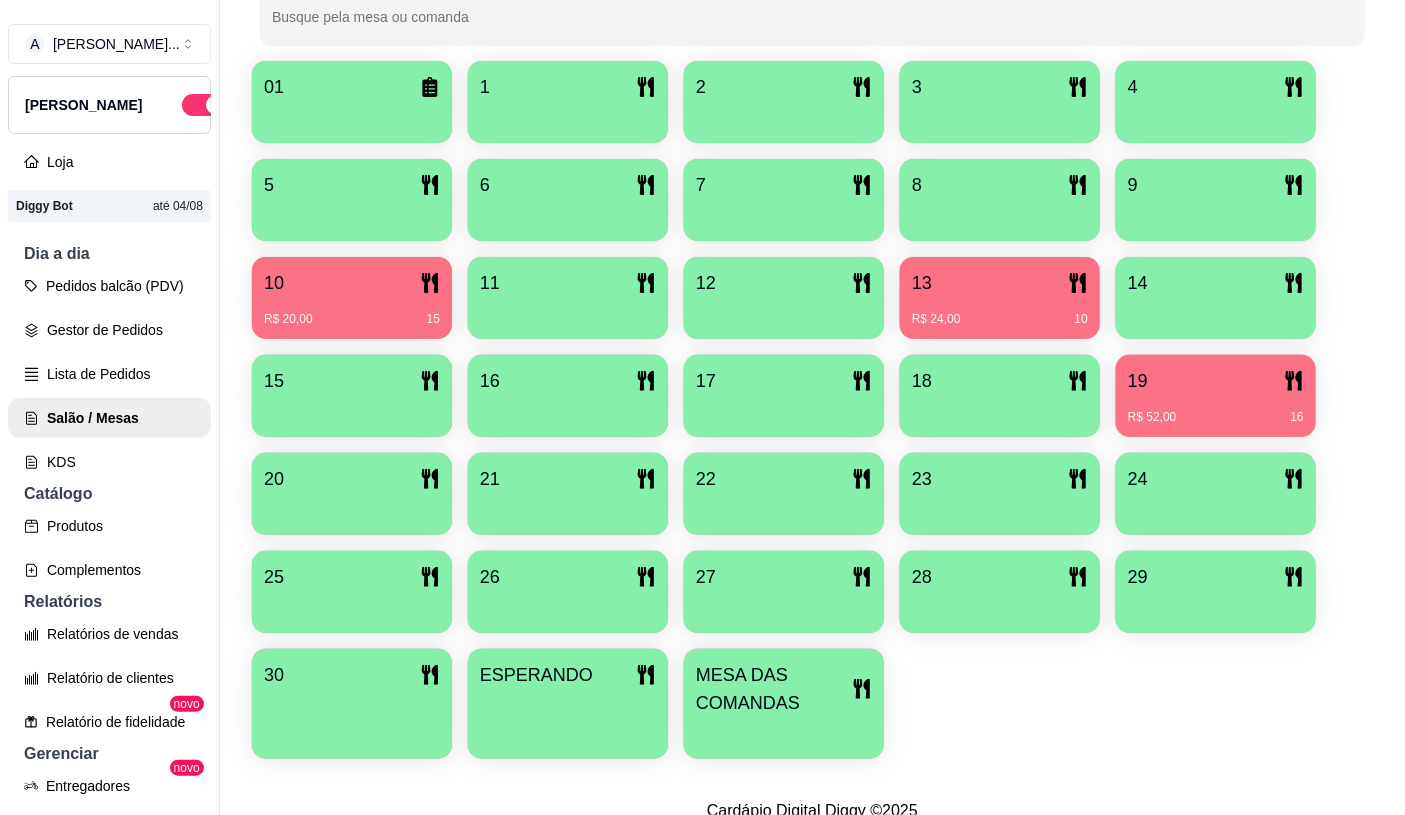 click on "19 R$ 52,00 16" at bounding box center (1216, 396) 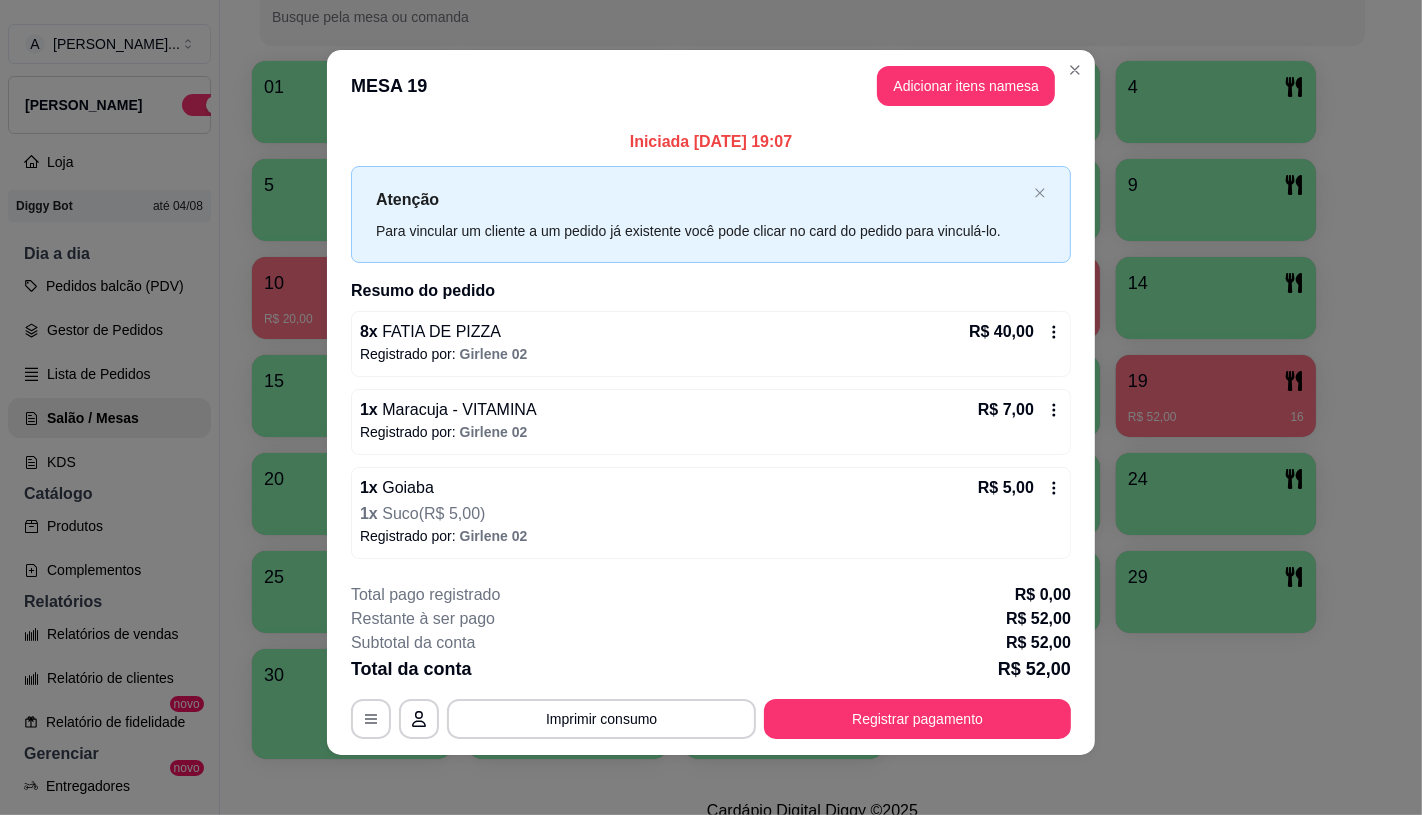 scroll, scrollTop: 8, scrollLeft: 0, axis: vertical 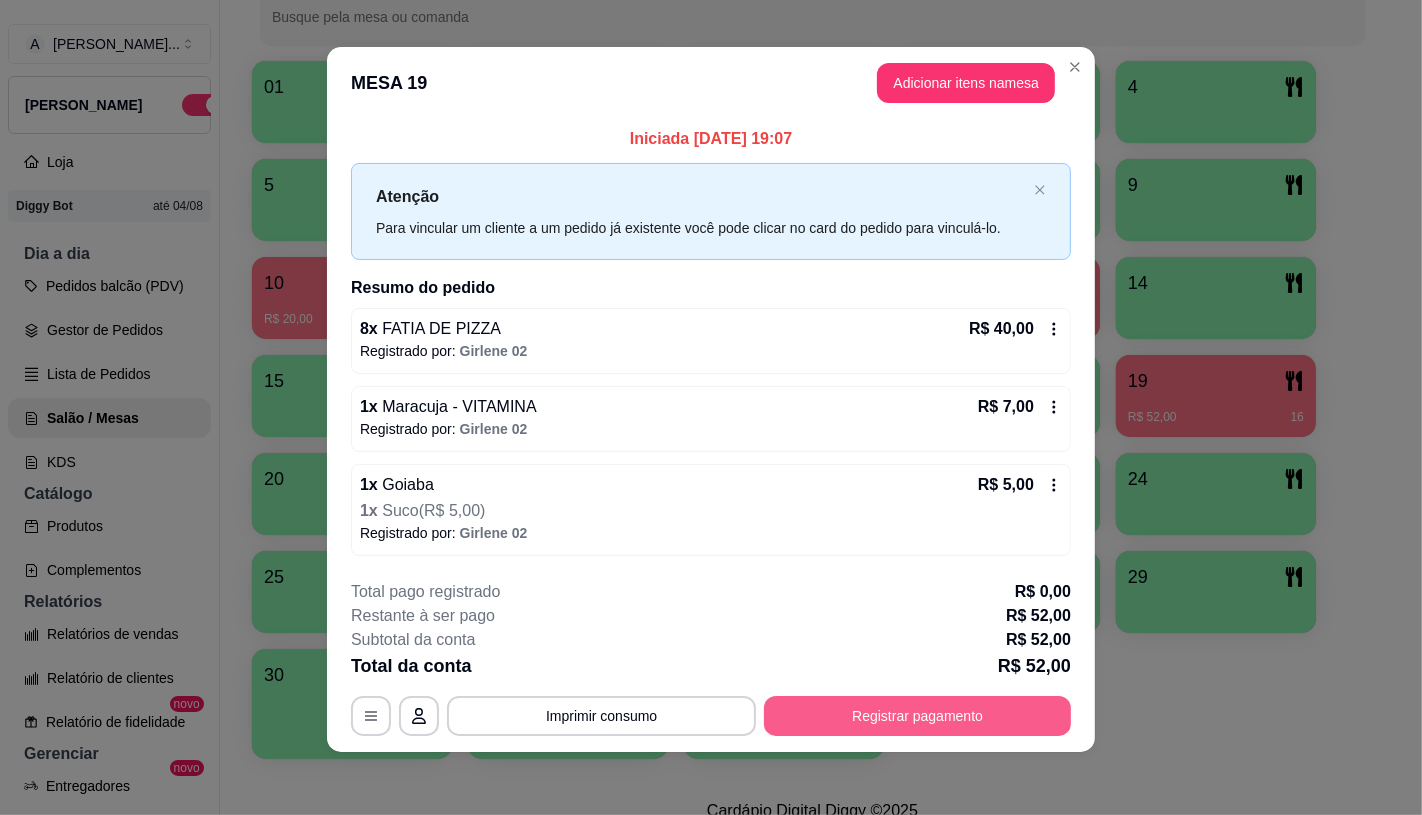 click on "Registrar pagamento" at bounding box center [917, 716] 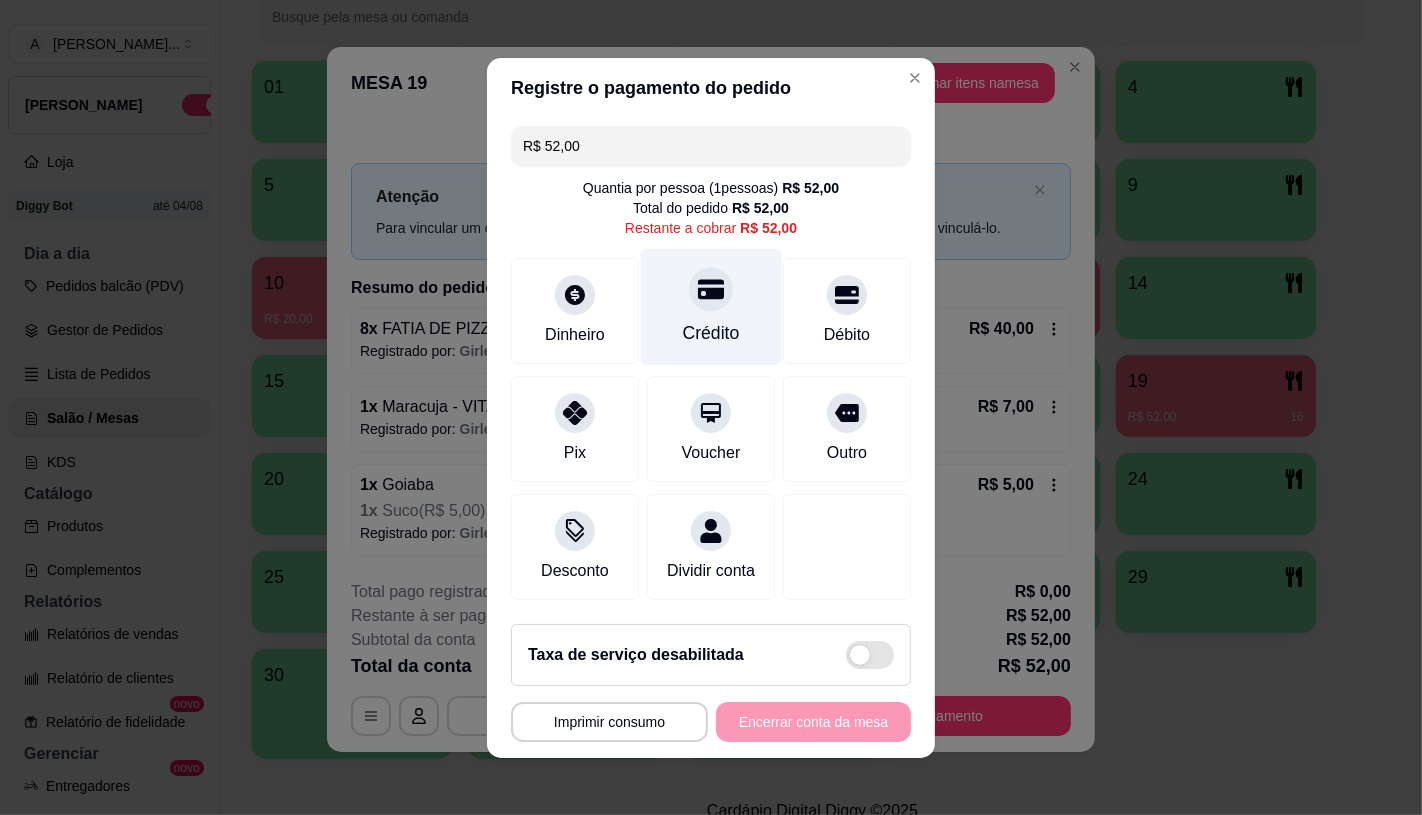 click on "Crédito" at bounding box center (711, 333) 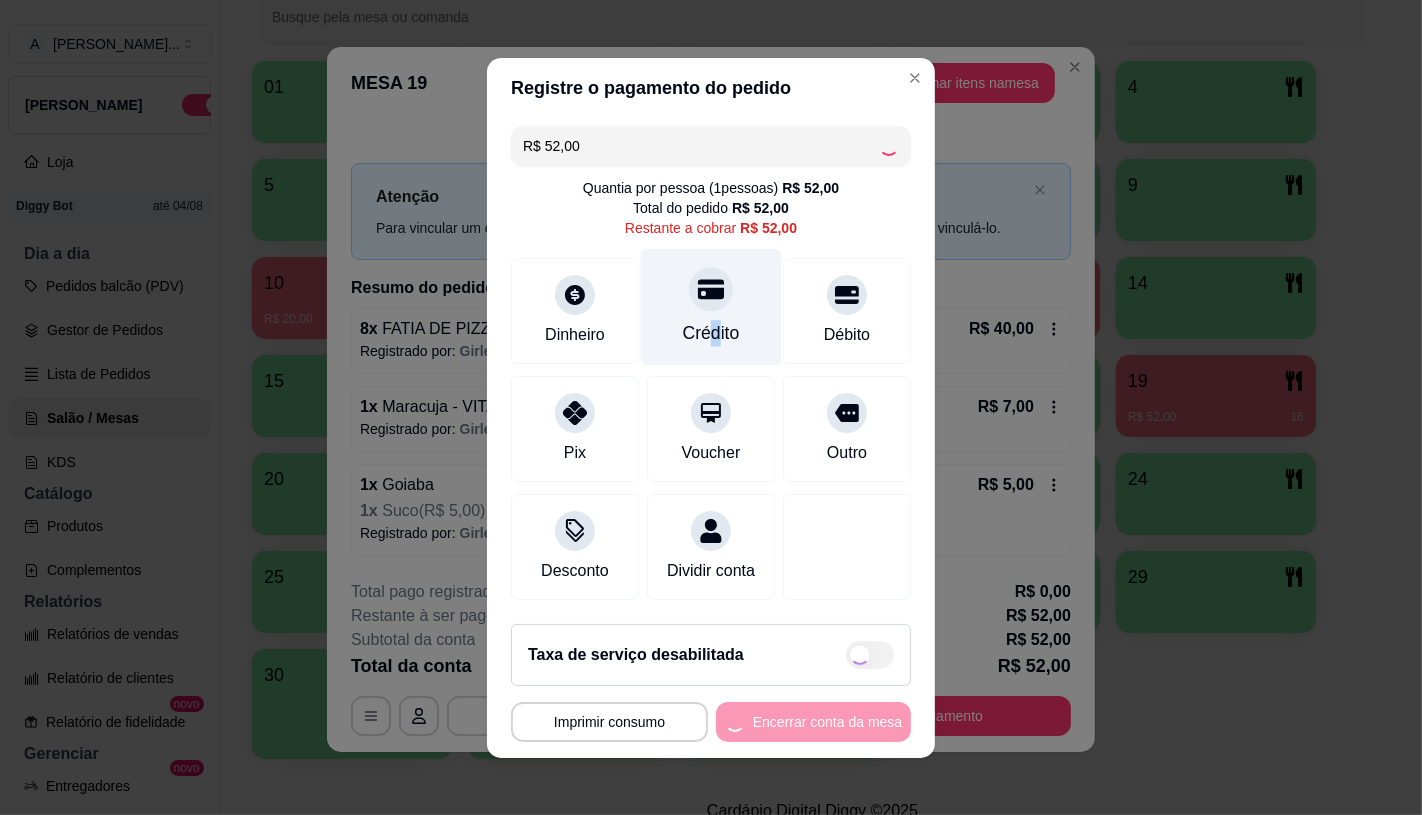 type on "R$ 0,00" 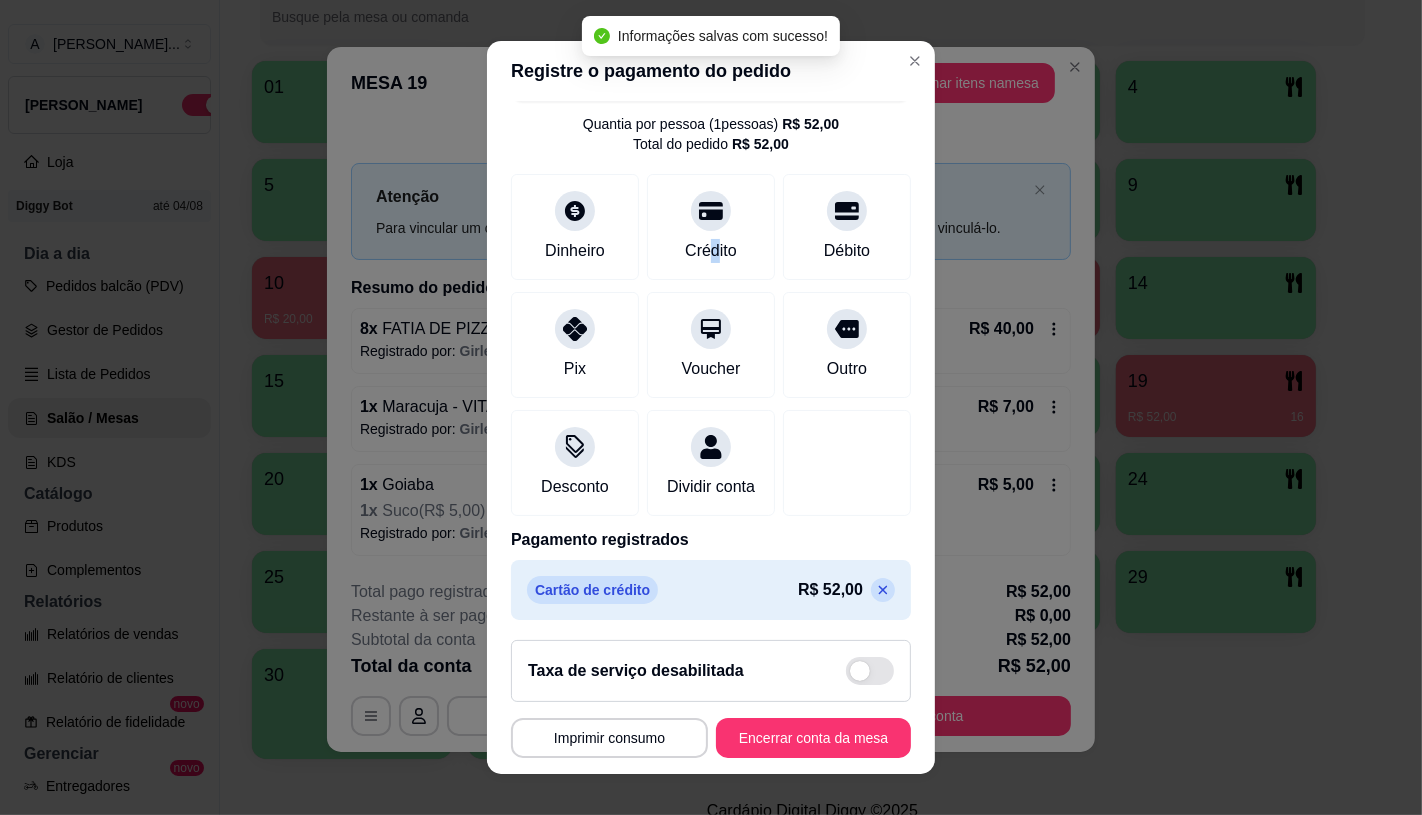 scroll, scrollTop: 74, scrollLeft: 0, axis: vertical 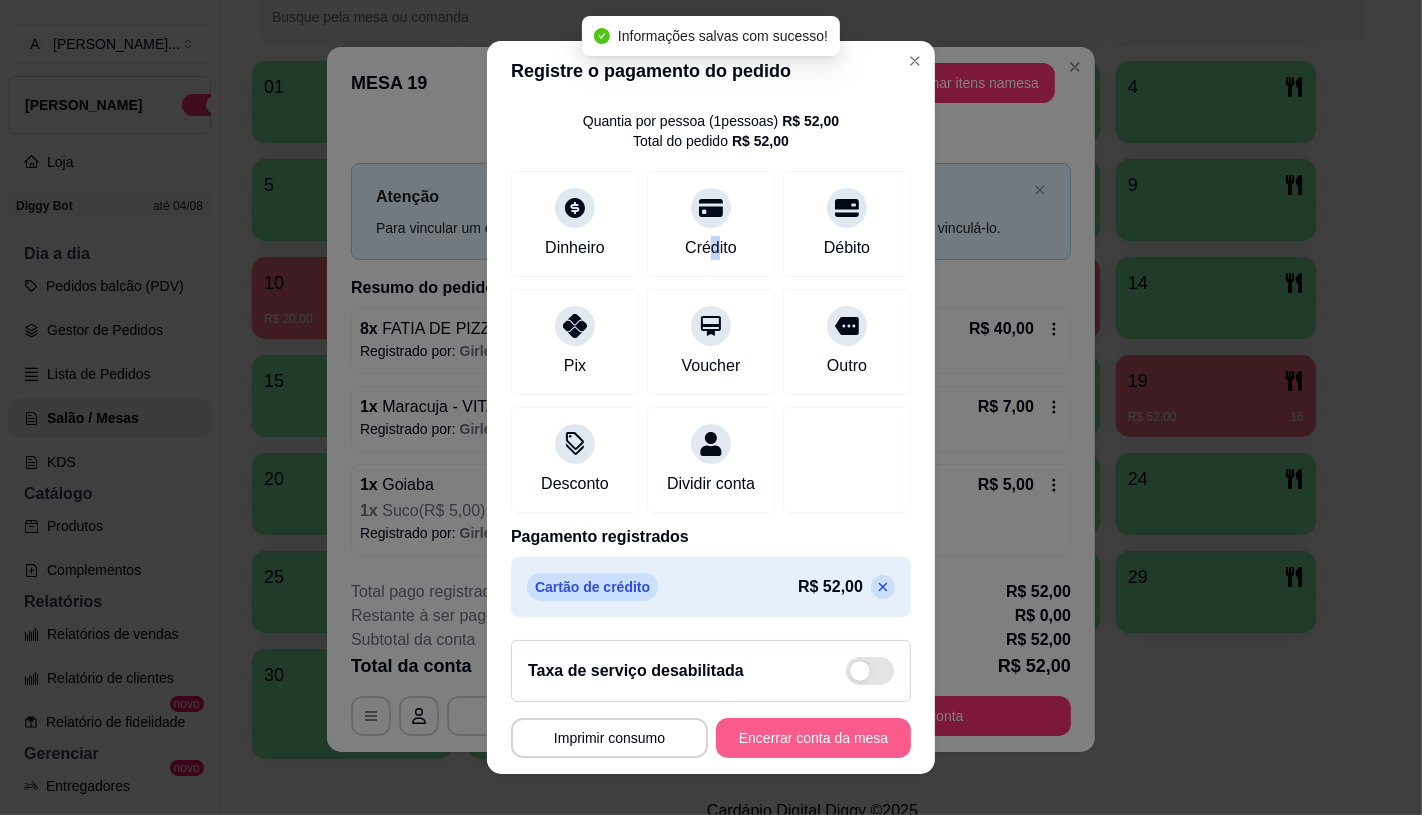 click on "Encerrar conta da mesa" at bounding box center (813, 738) 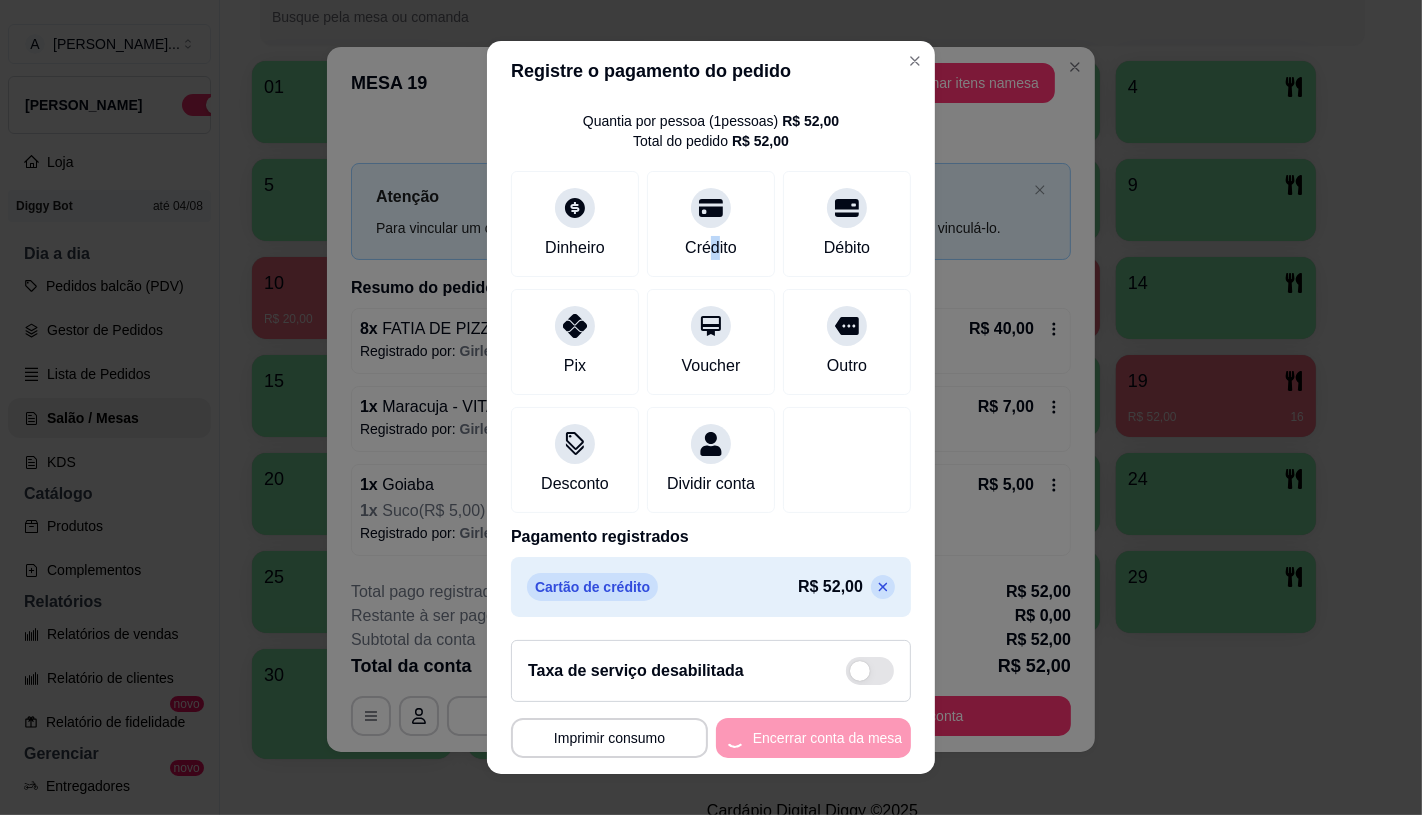 scroll, scrollTop: 0, scrollLeft: 0, axis: both 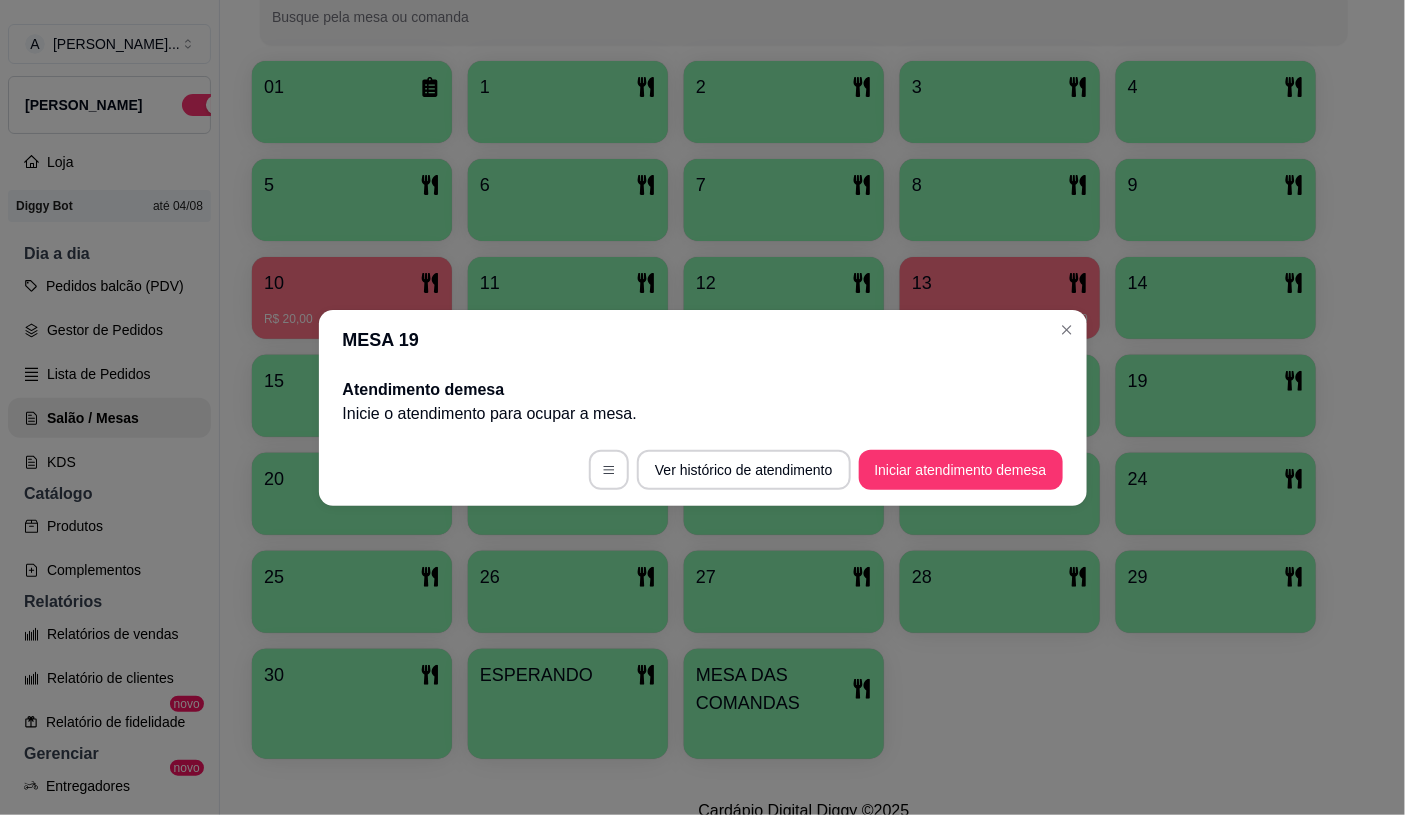 click on "Pedidos balcão (PDV)" at bounding box center [109, 286] 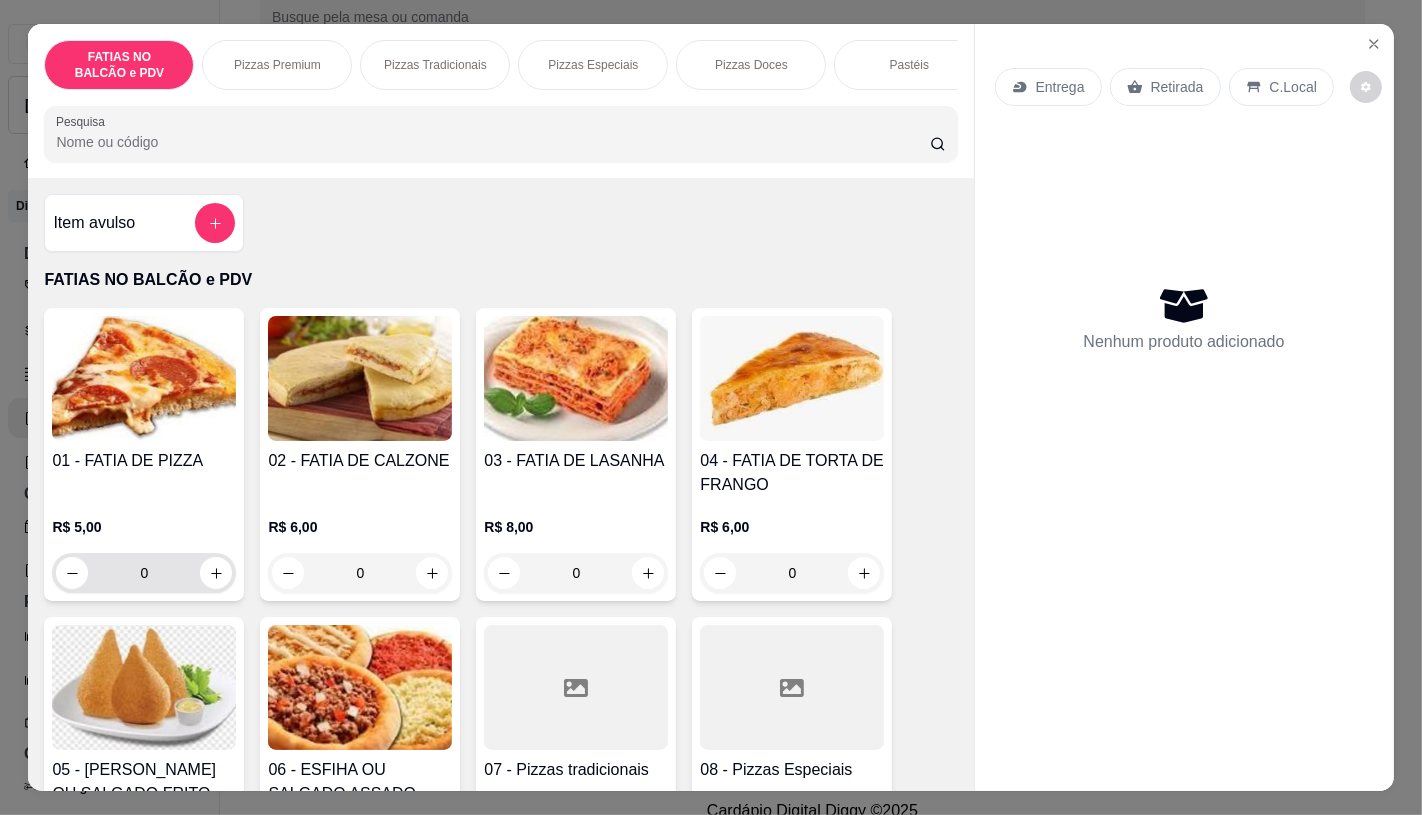 click on "0" at bounding box center [144, 573] 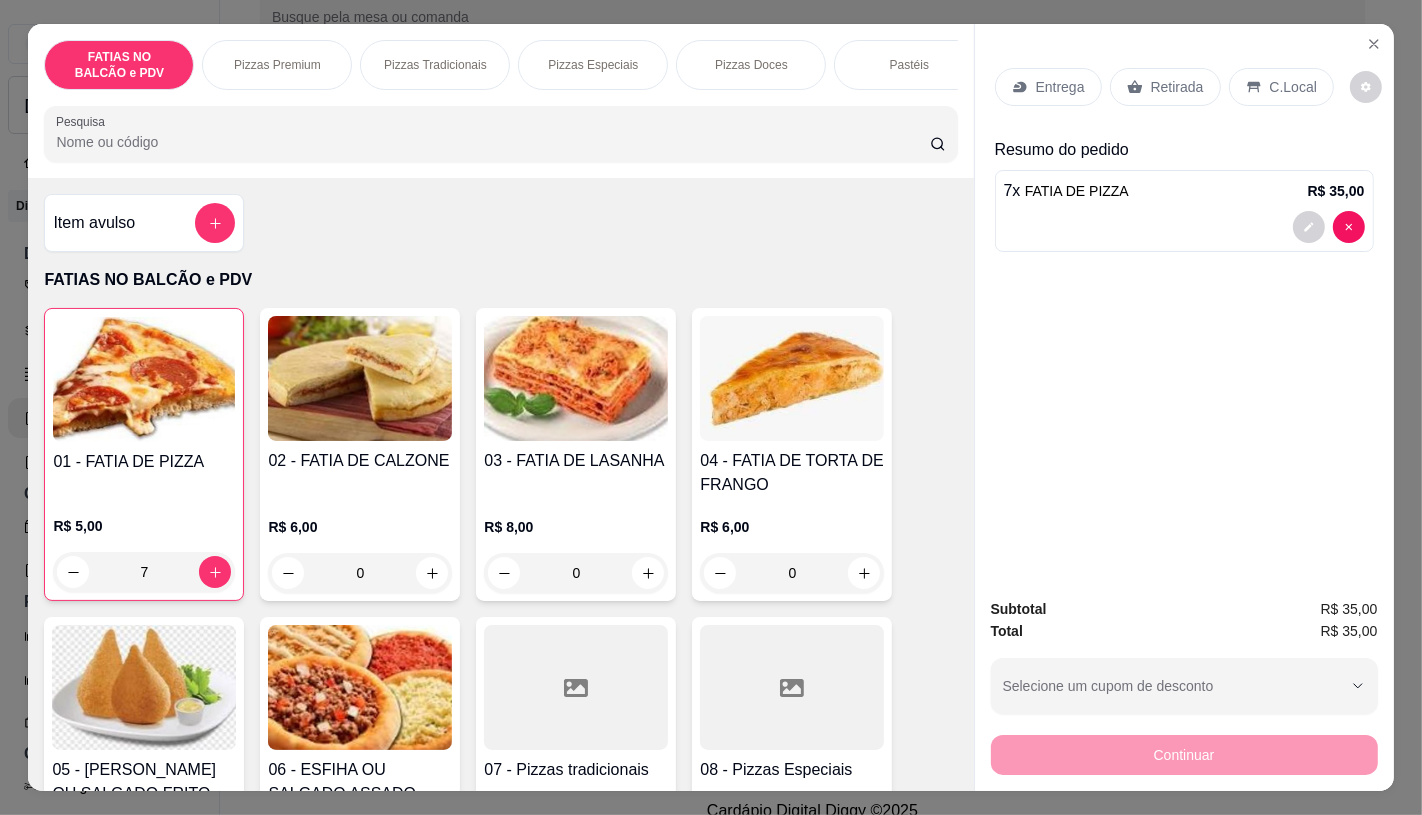 type on "7" 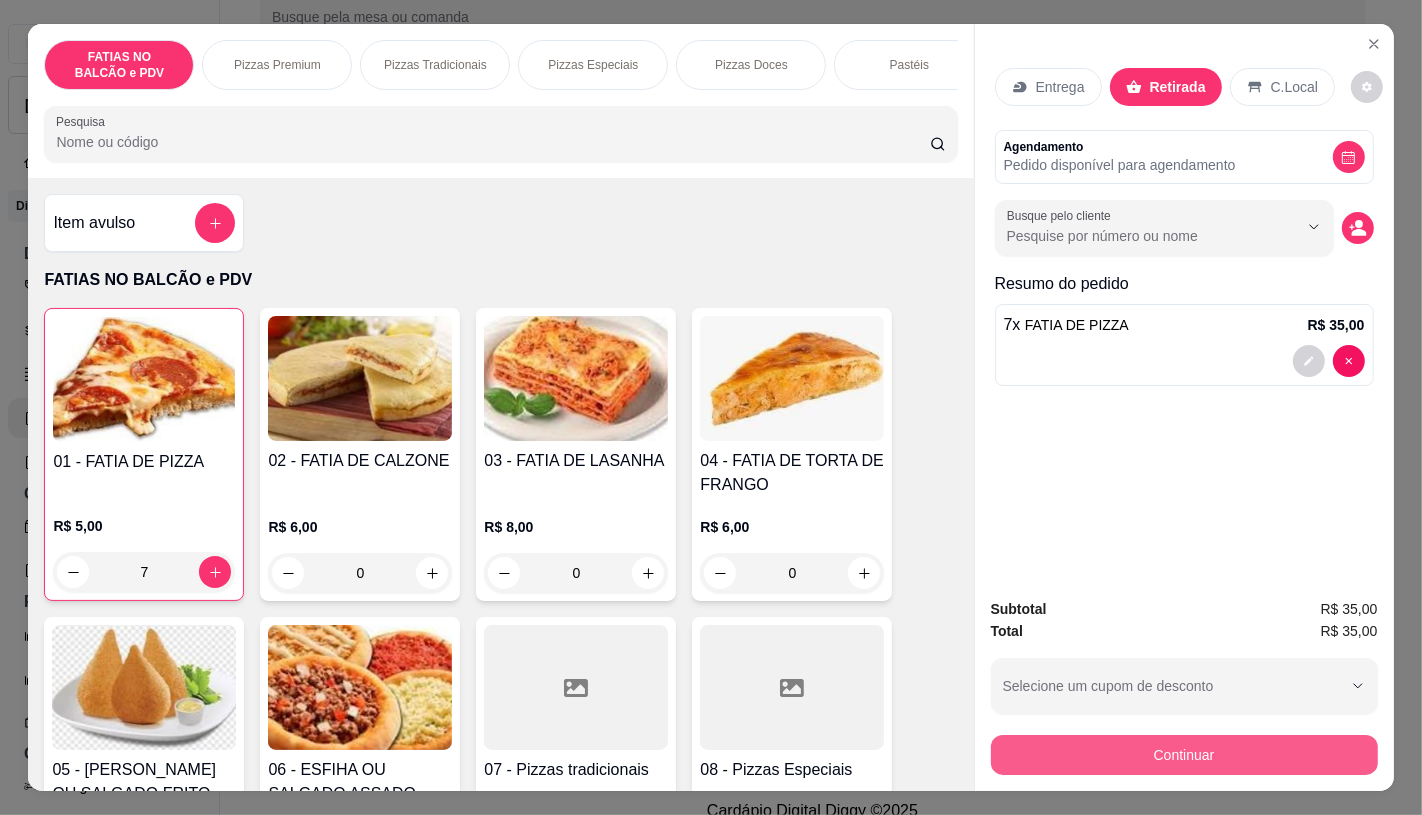 click on "Continuar" at bounding box center (1184, 755) 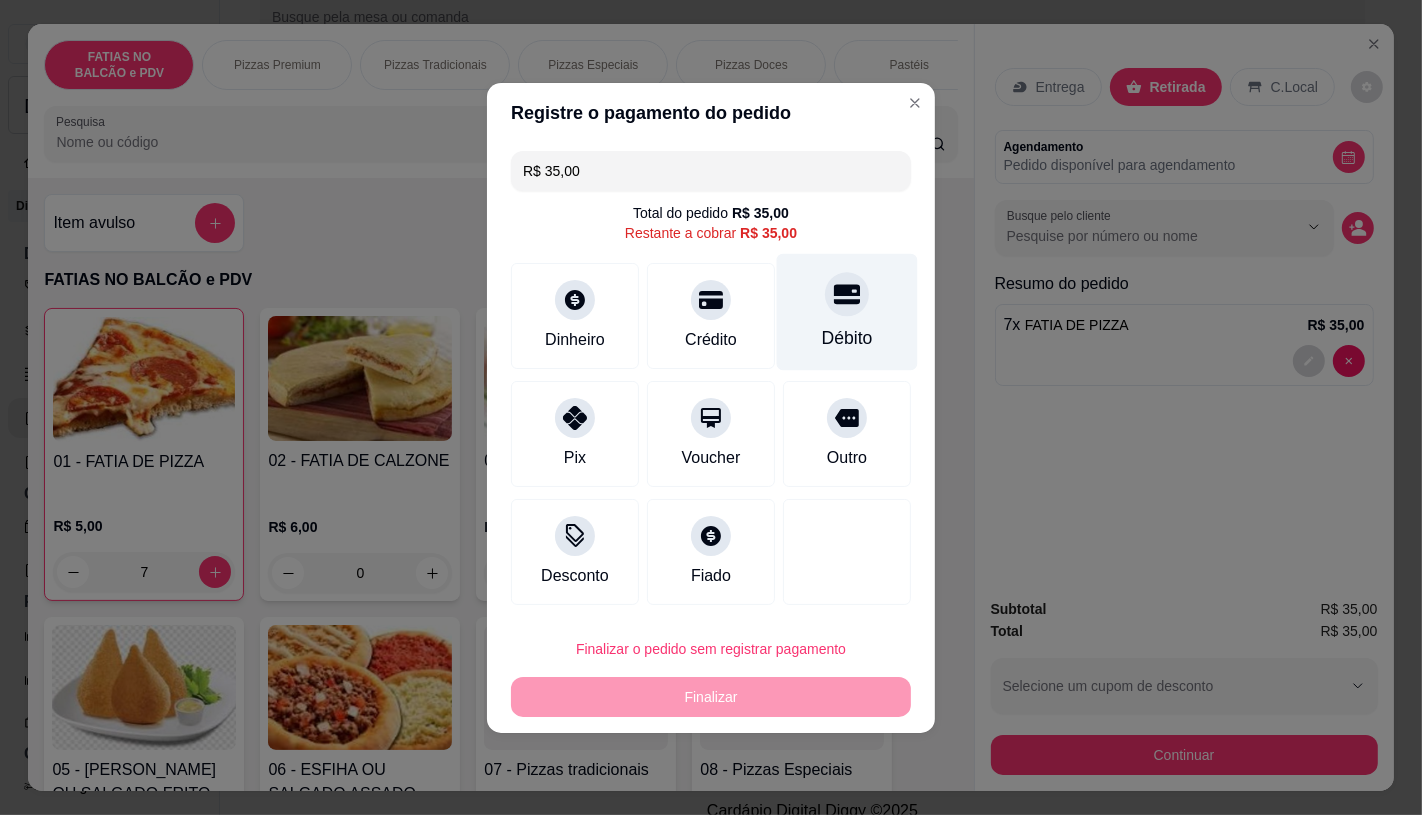 click at bounding box center (847, 294) 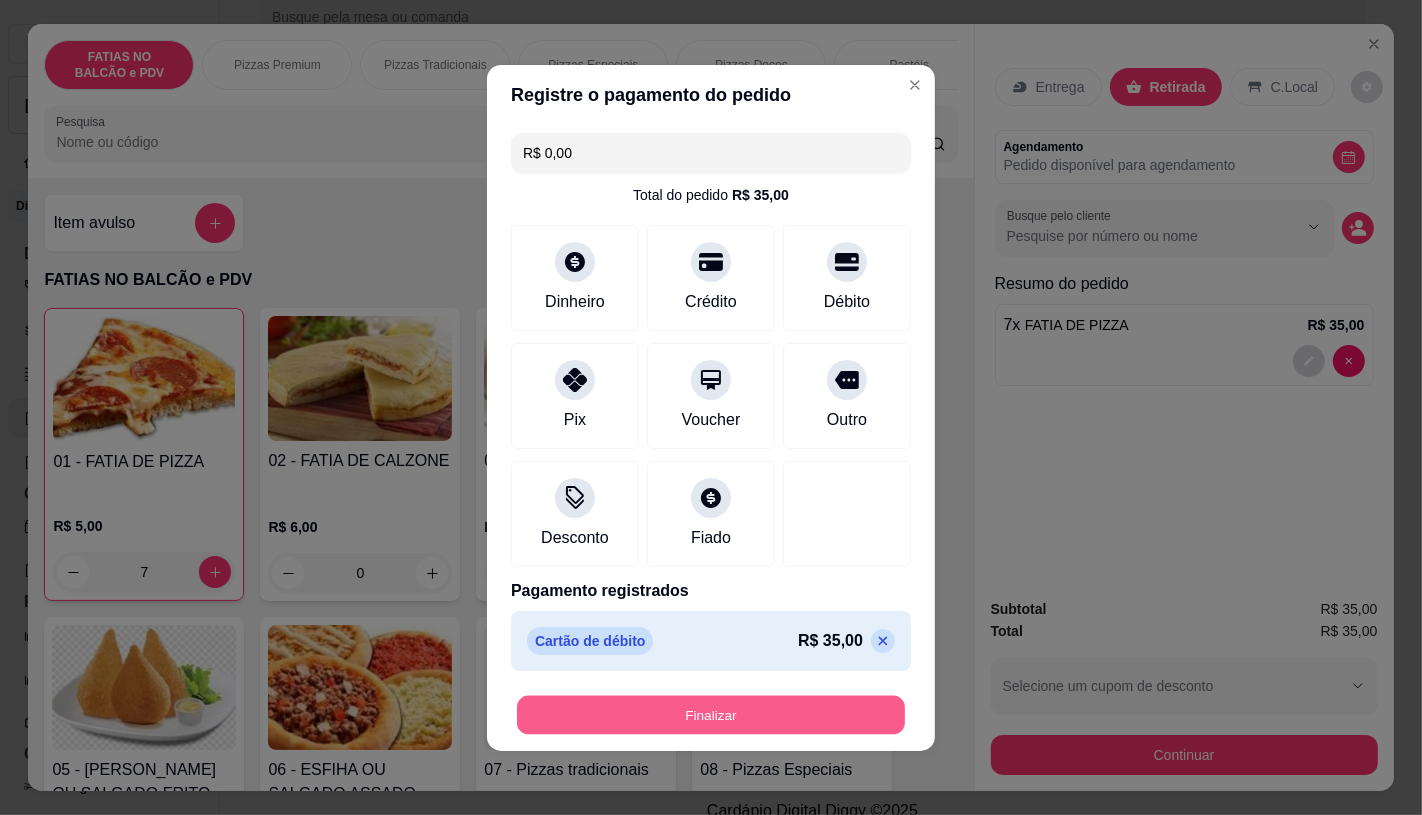 click on "Finalizar" at bounding box center (711, 714) 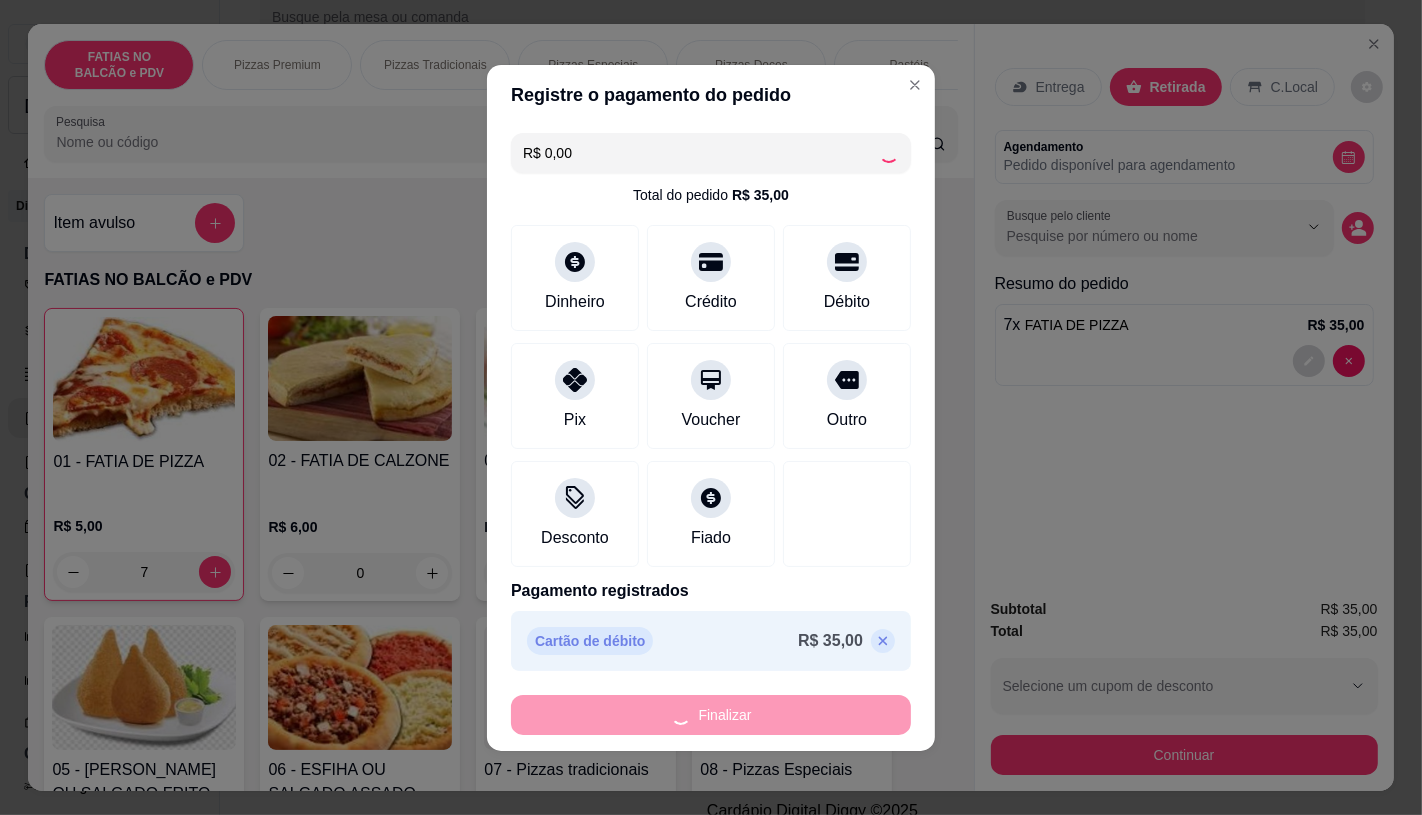 type on "0" 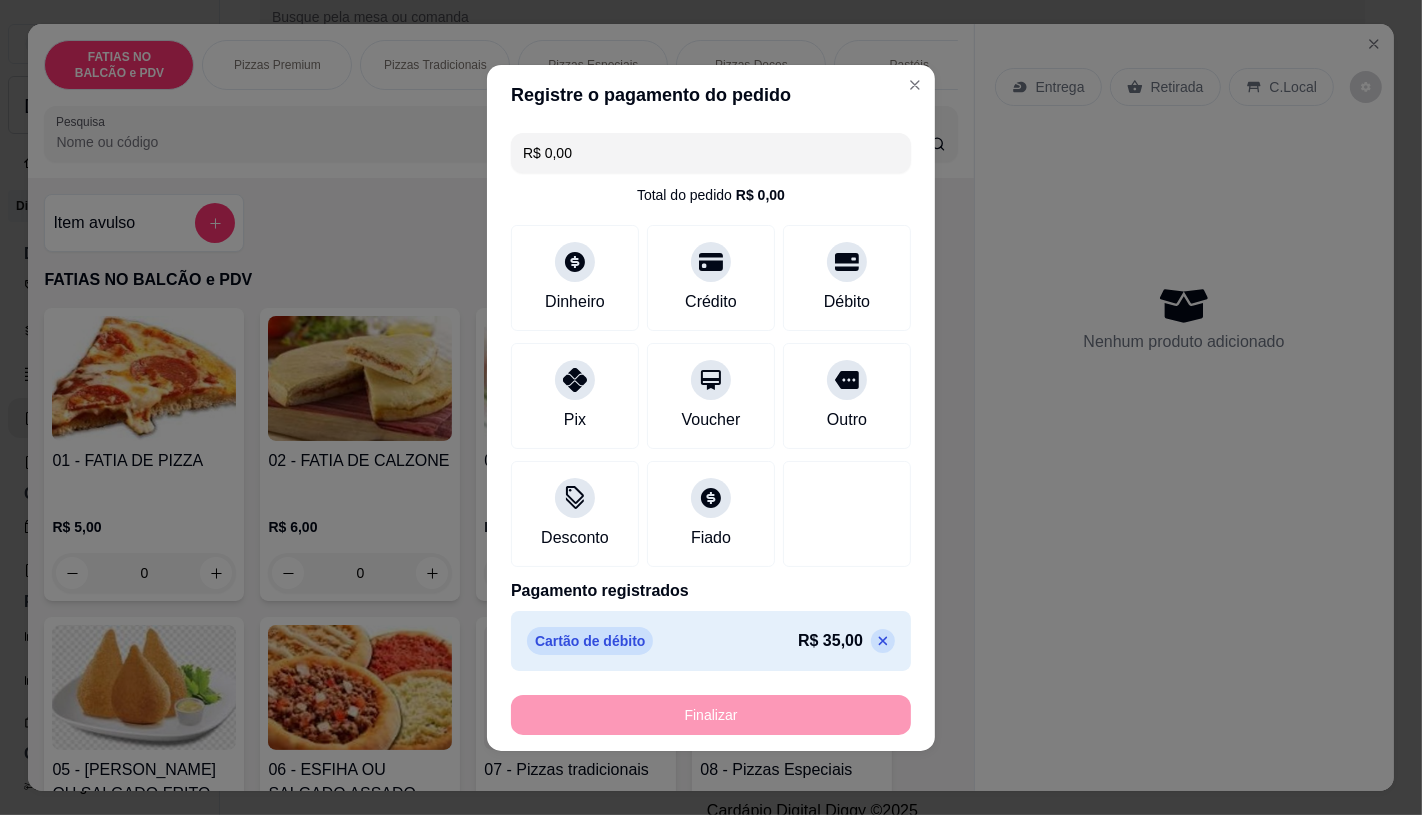 type on "-R$ 35,00" 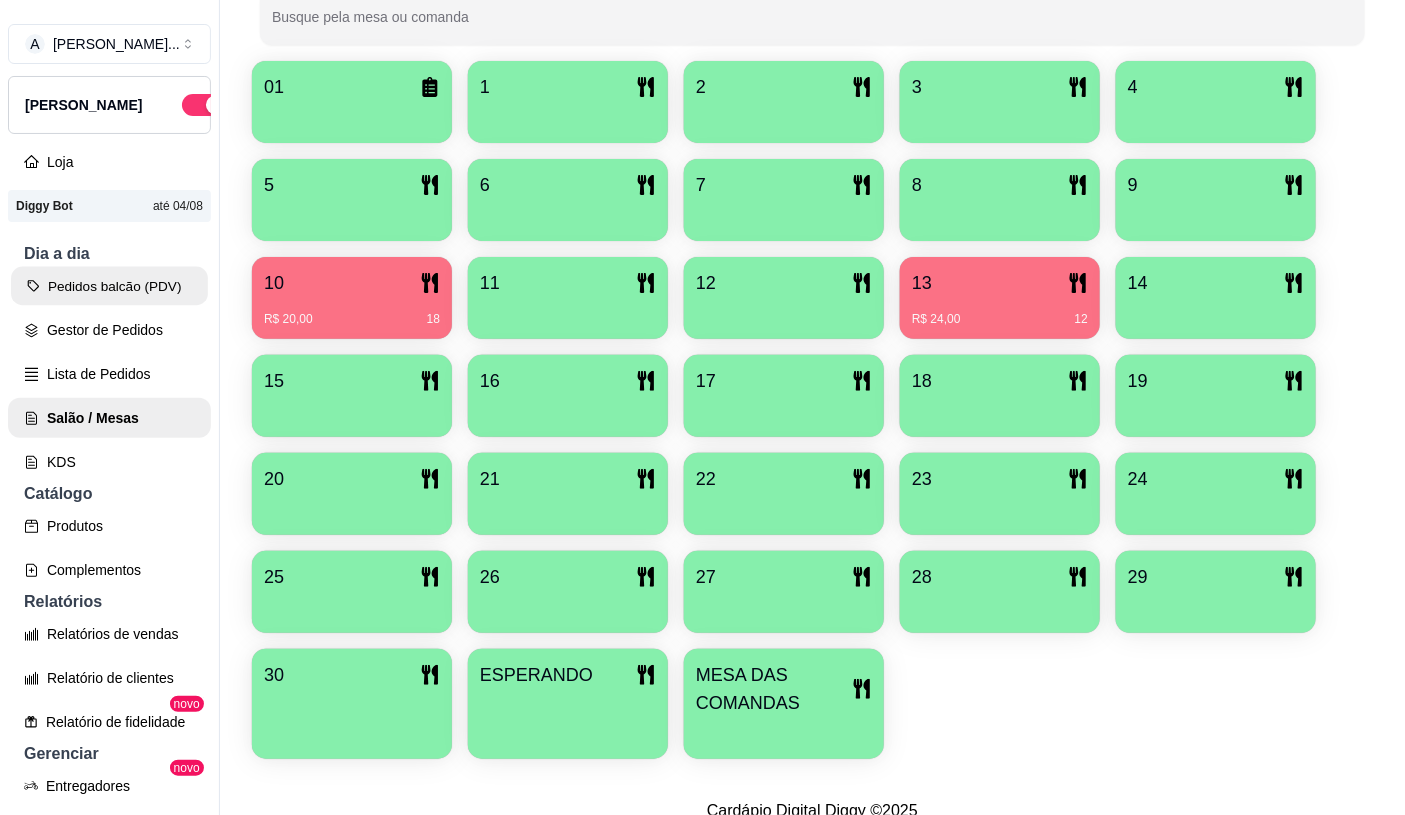 click on "Pedidos balcão (PDV)" at bounding box center [109, 286] 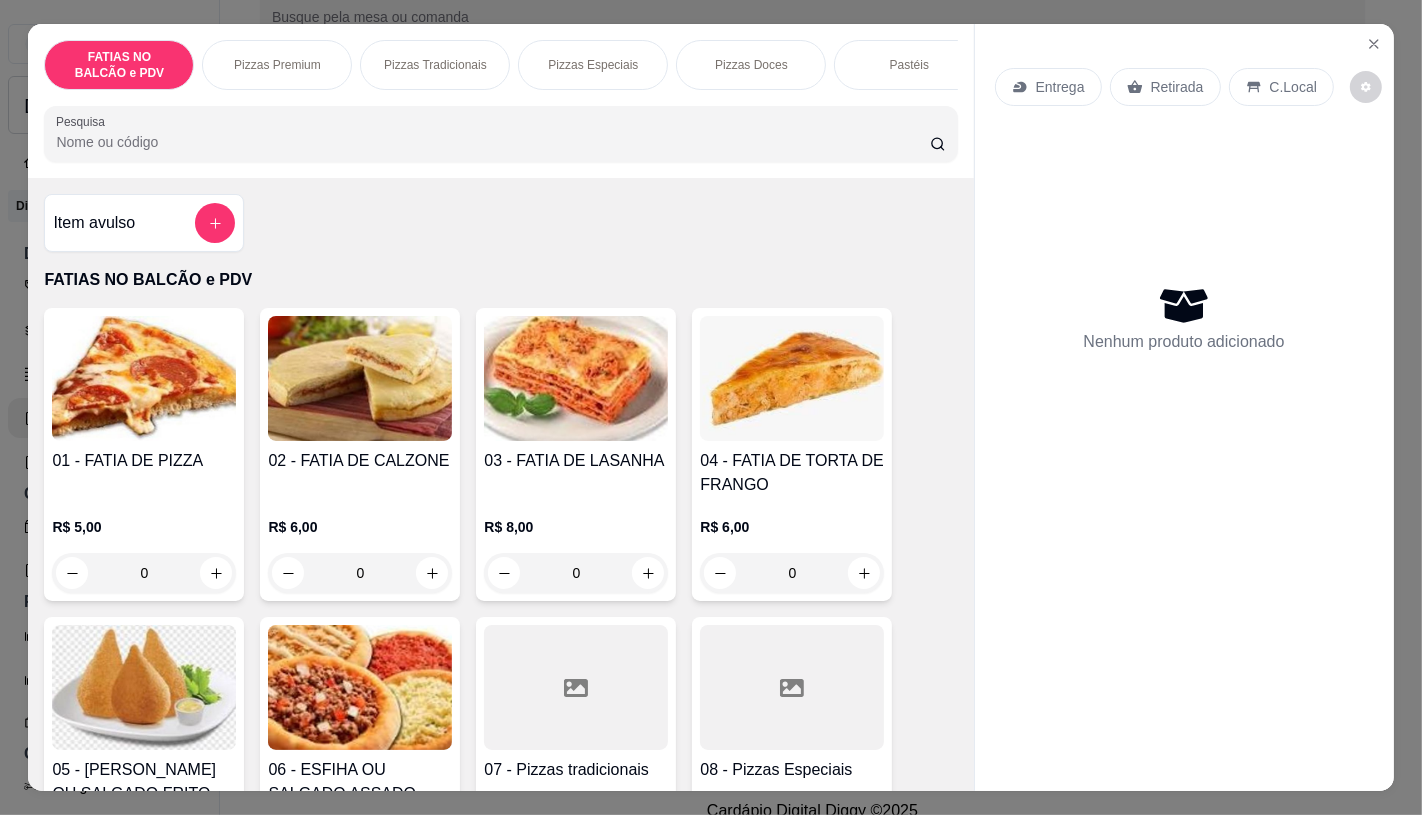 click on "0" at bounding box center (144, 573) 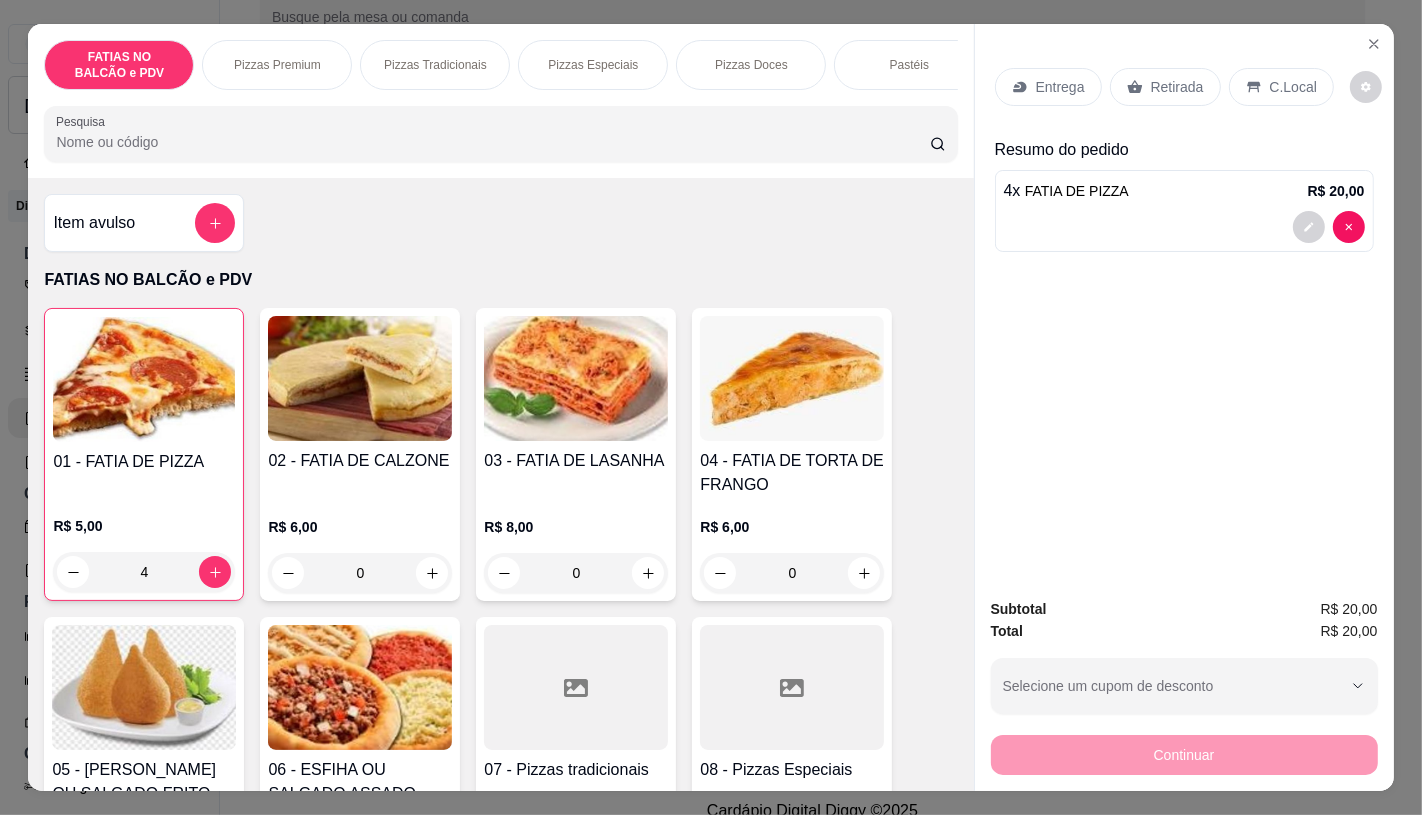 type on "4" 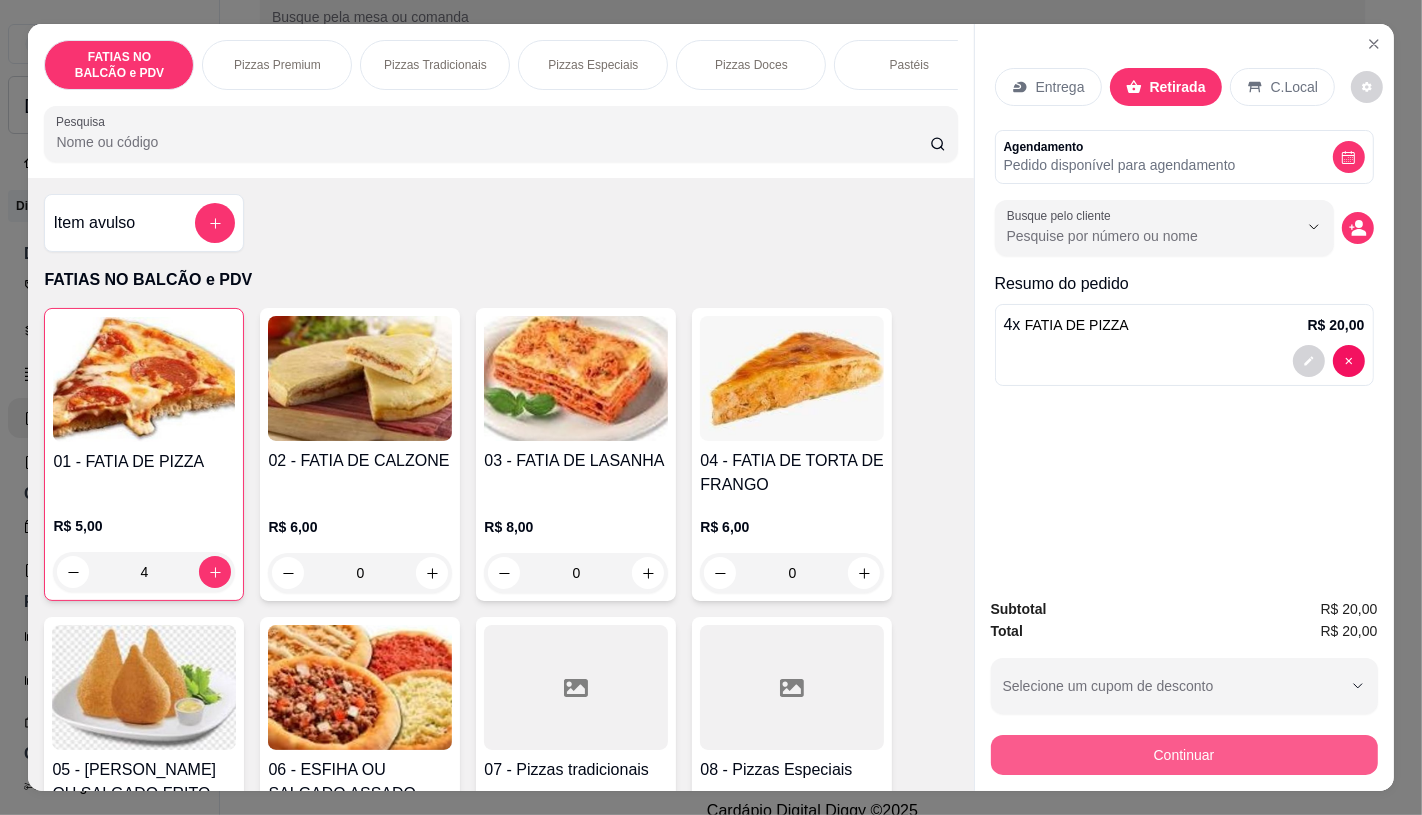 click on "Continuar" at bounding box center (1184, 755) 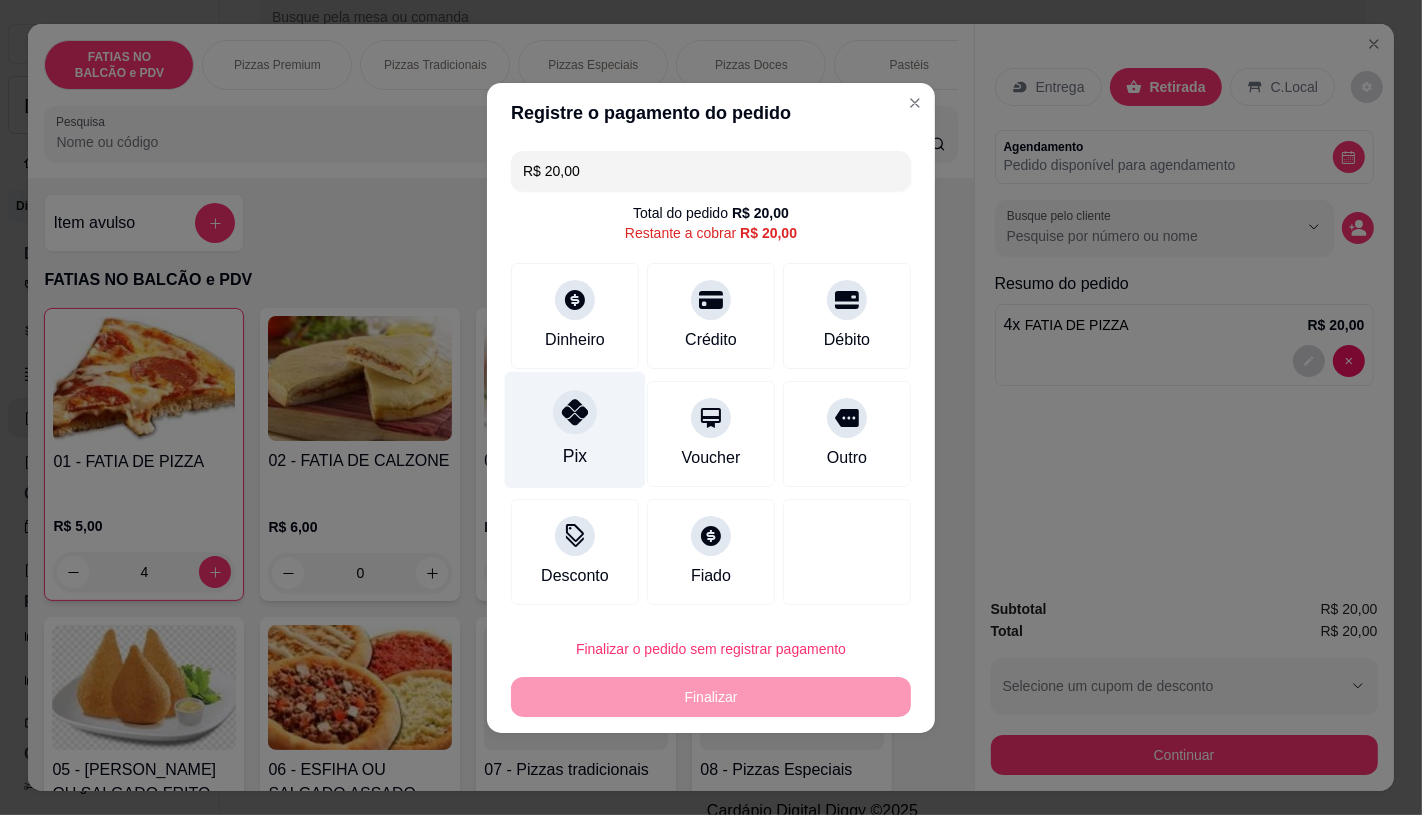 click at bounding box center (575, 412) 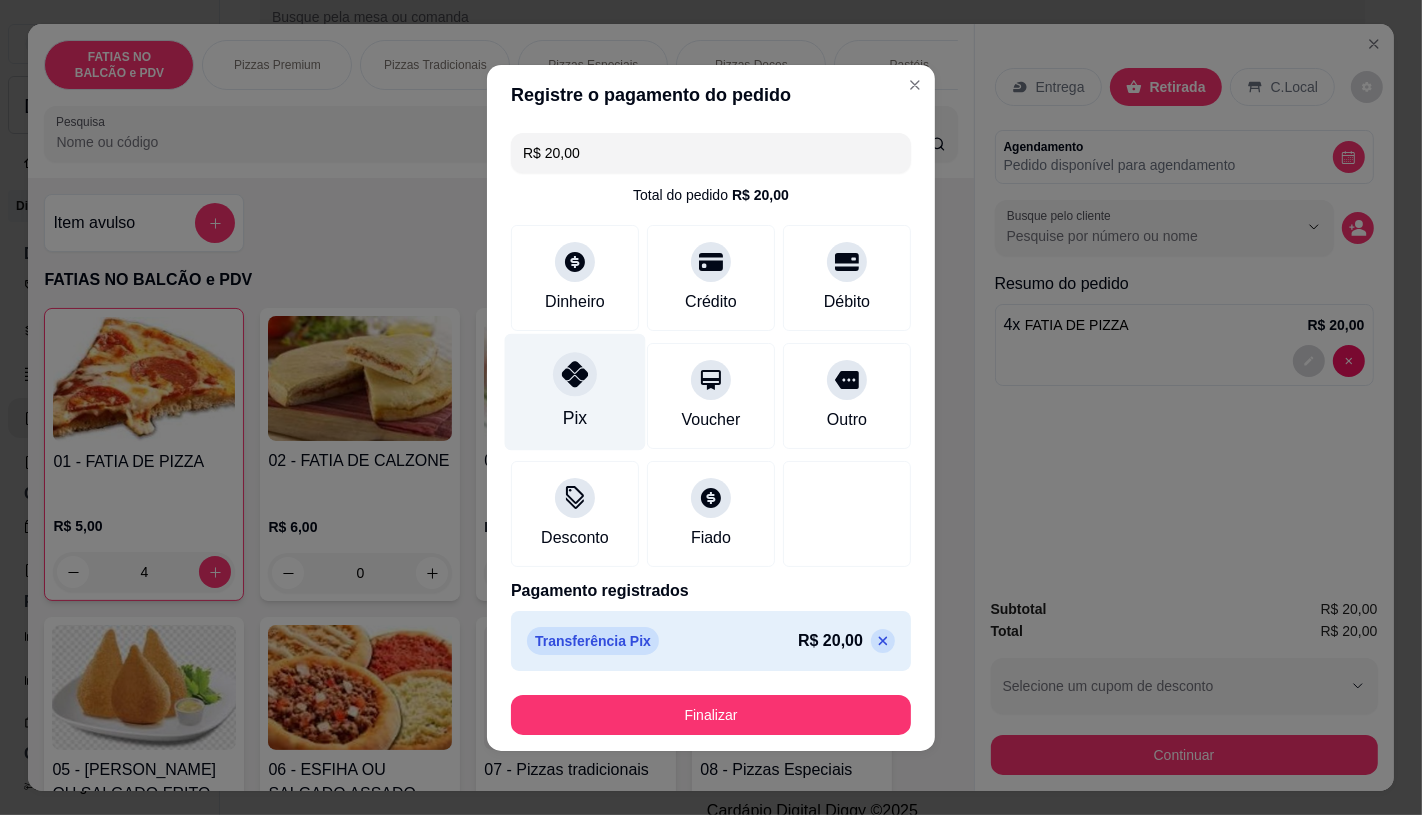type on "R$ 0,00" 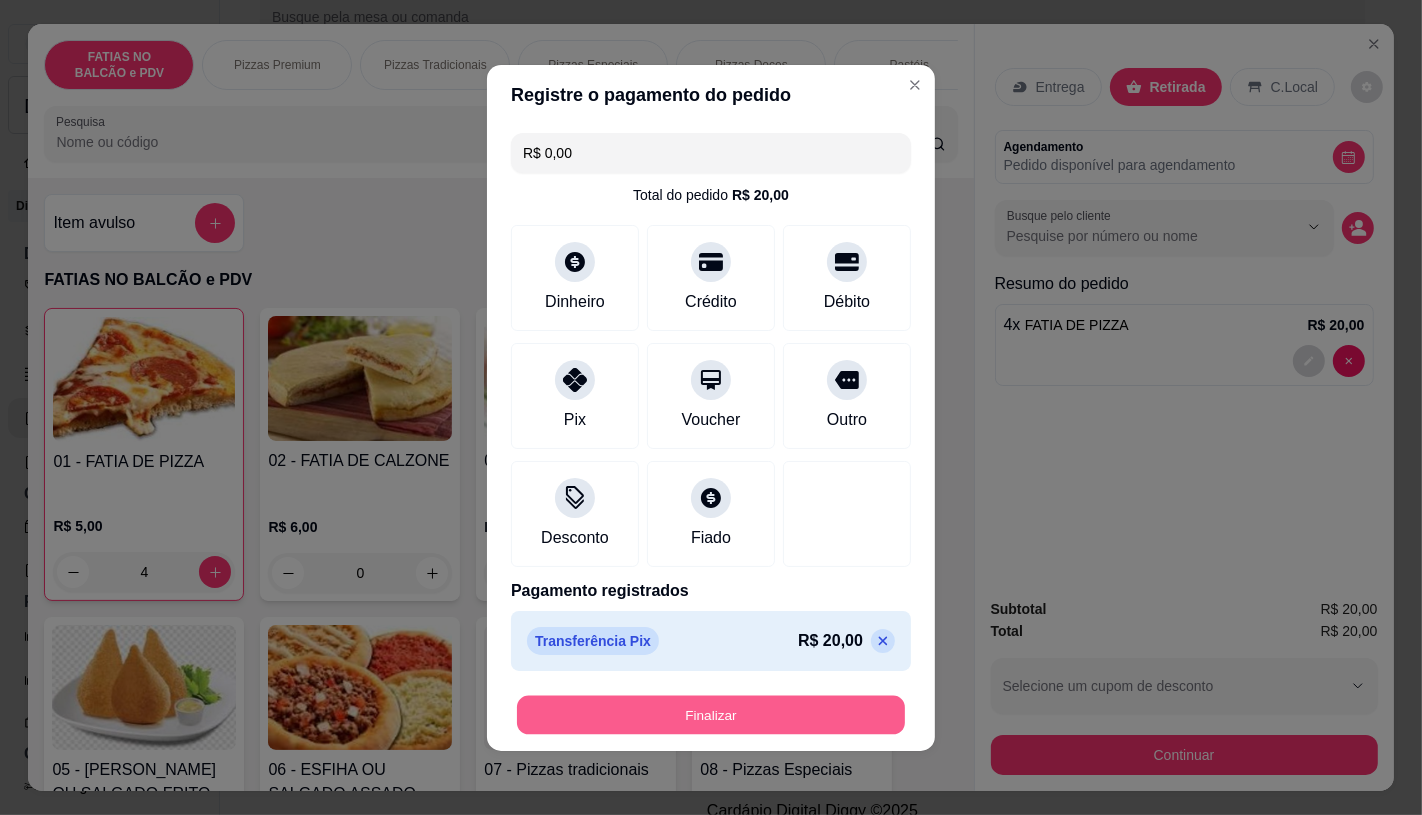 click on "Finalizar" at bounding box center [711, 714] 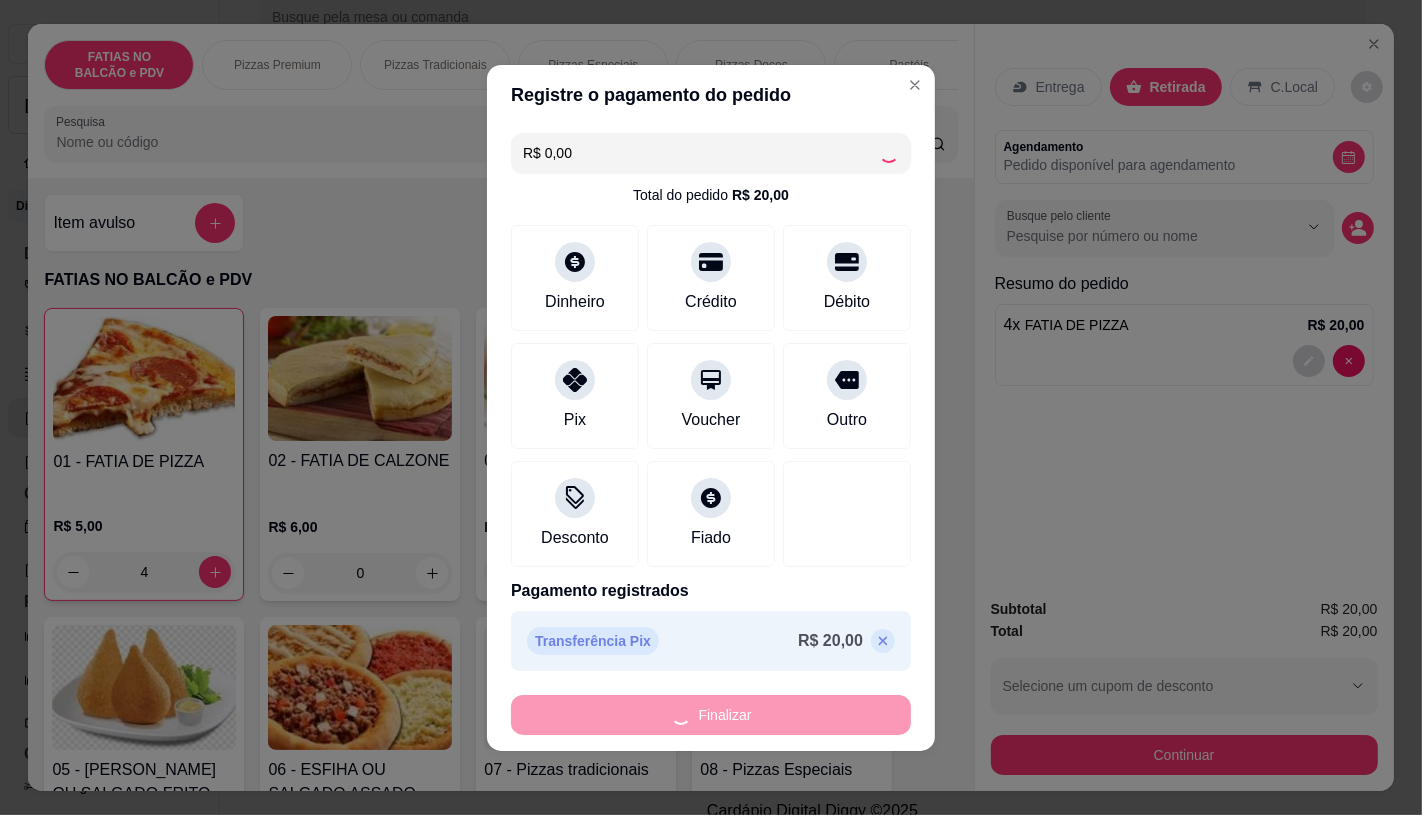 type on "0" 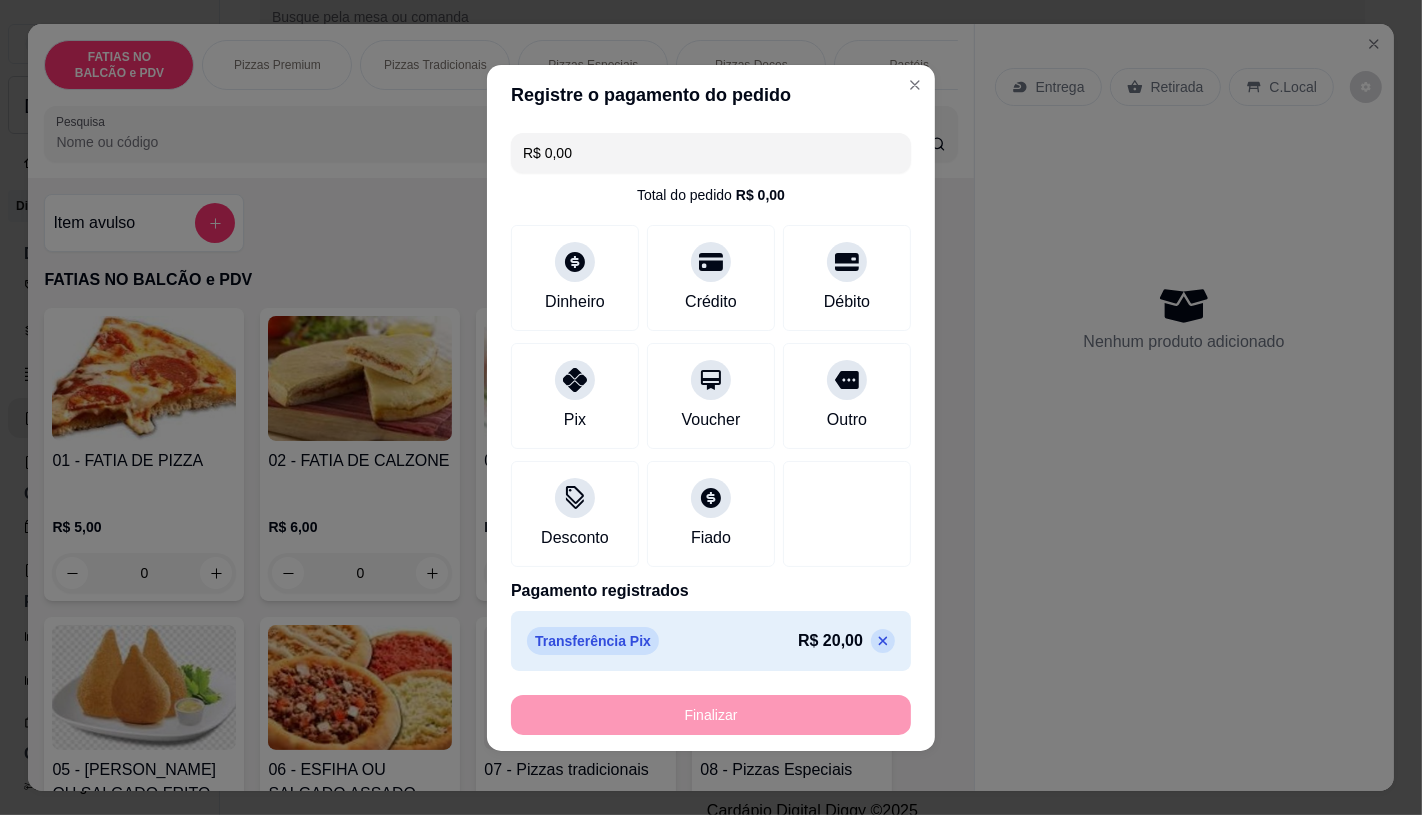 type on "-R$ 20,00" 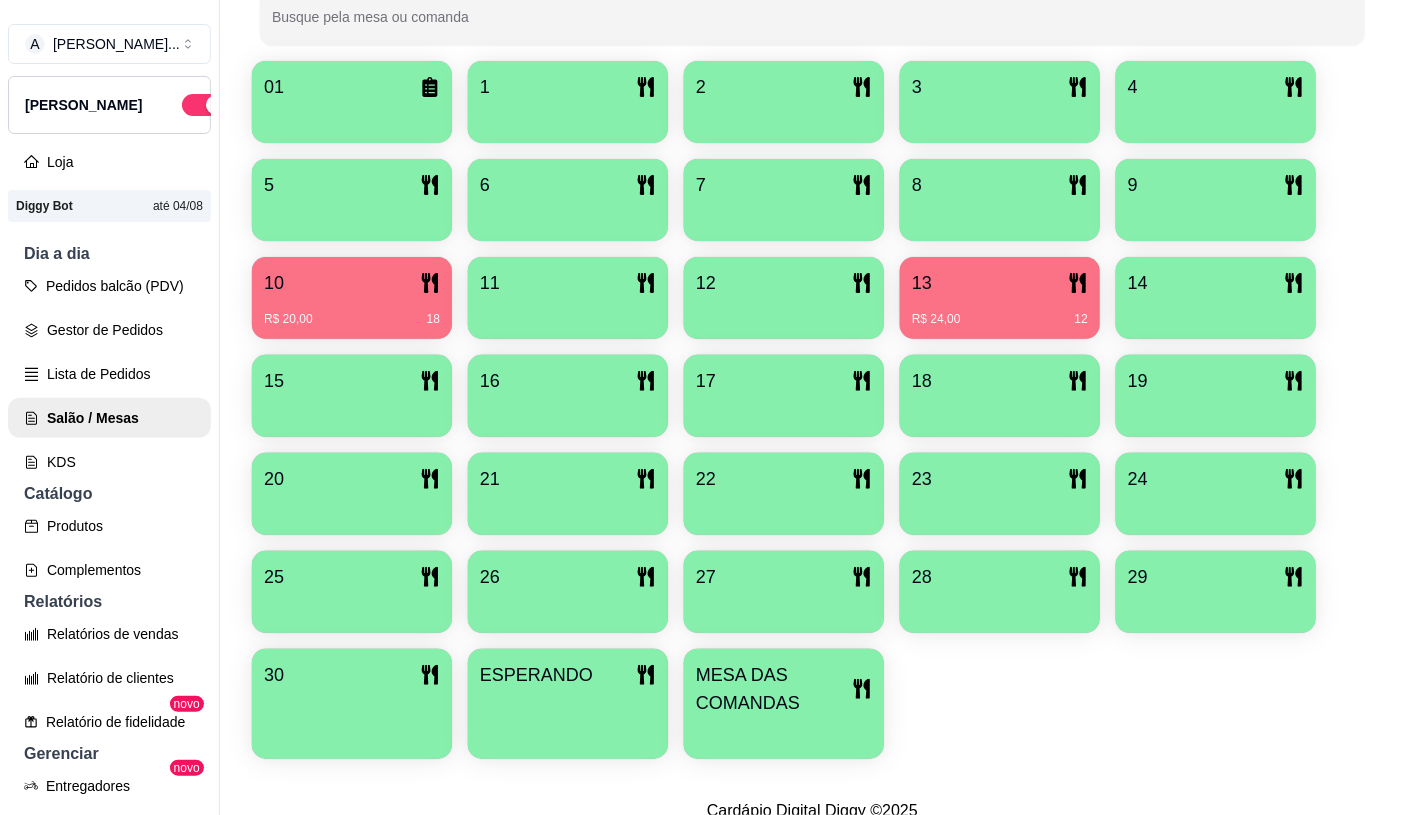 click on "13" at bounding box center [1000, 283] 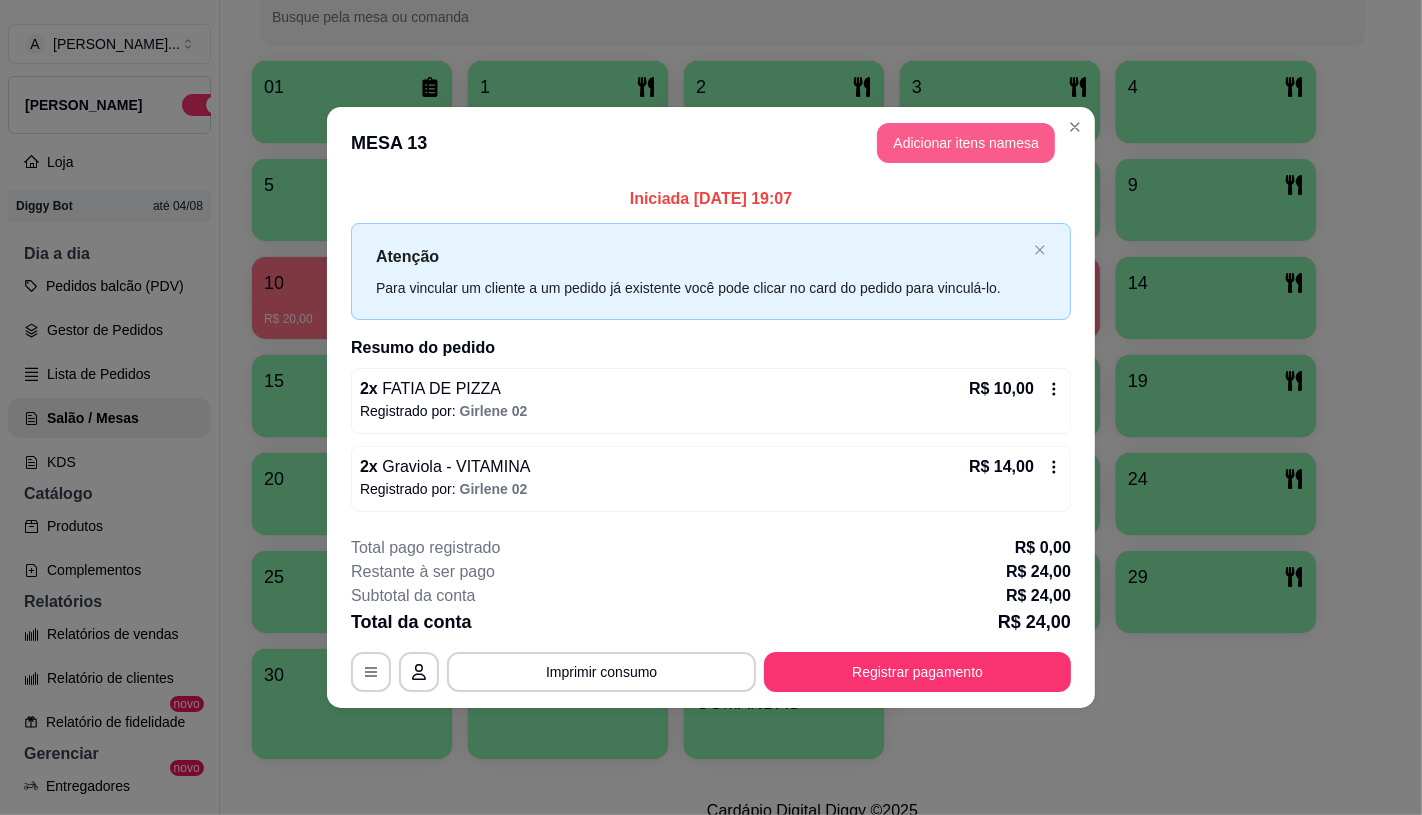click on "Adicionar itens na  mesa" at bounding box center (966, 143) 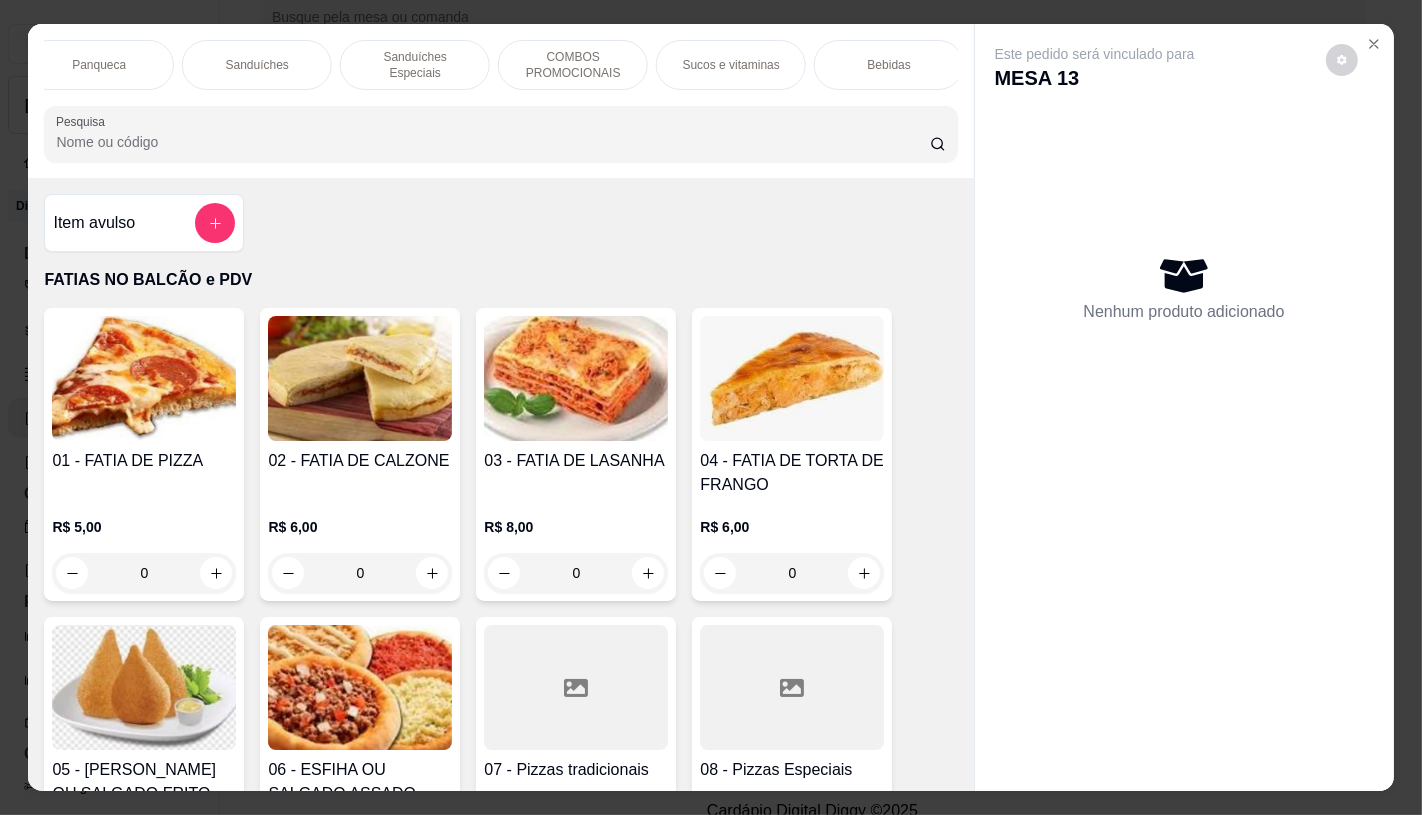 scroll, scrollTop: 0, scrollLeft: 2080, axis: horizontal 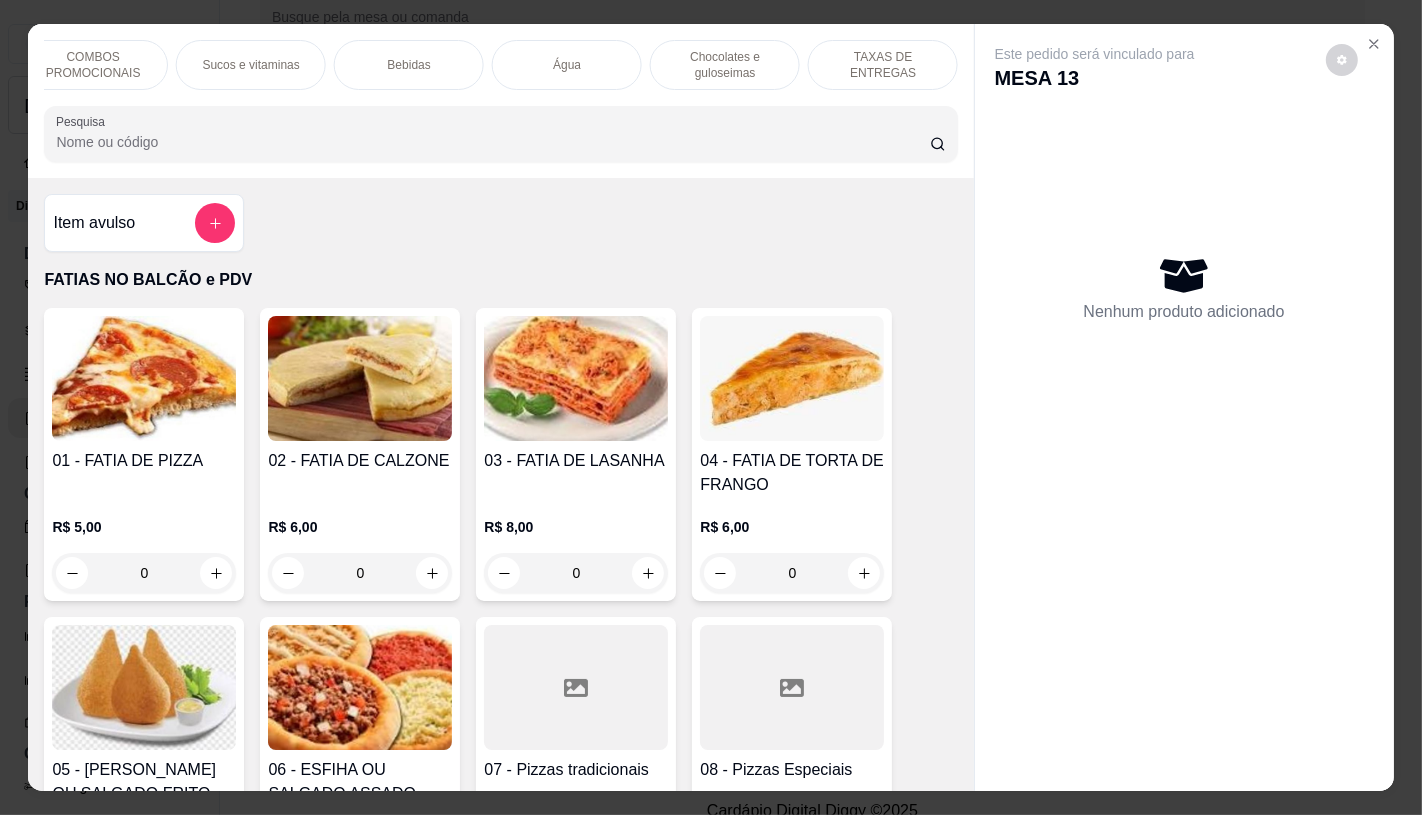 click on "Chocolates e guloseimas" at bounding box center [725, 65] 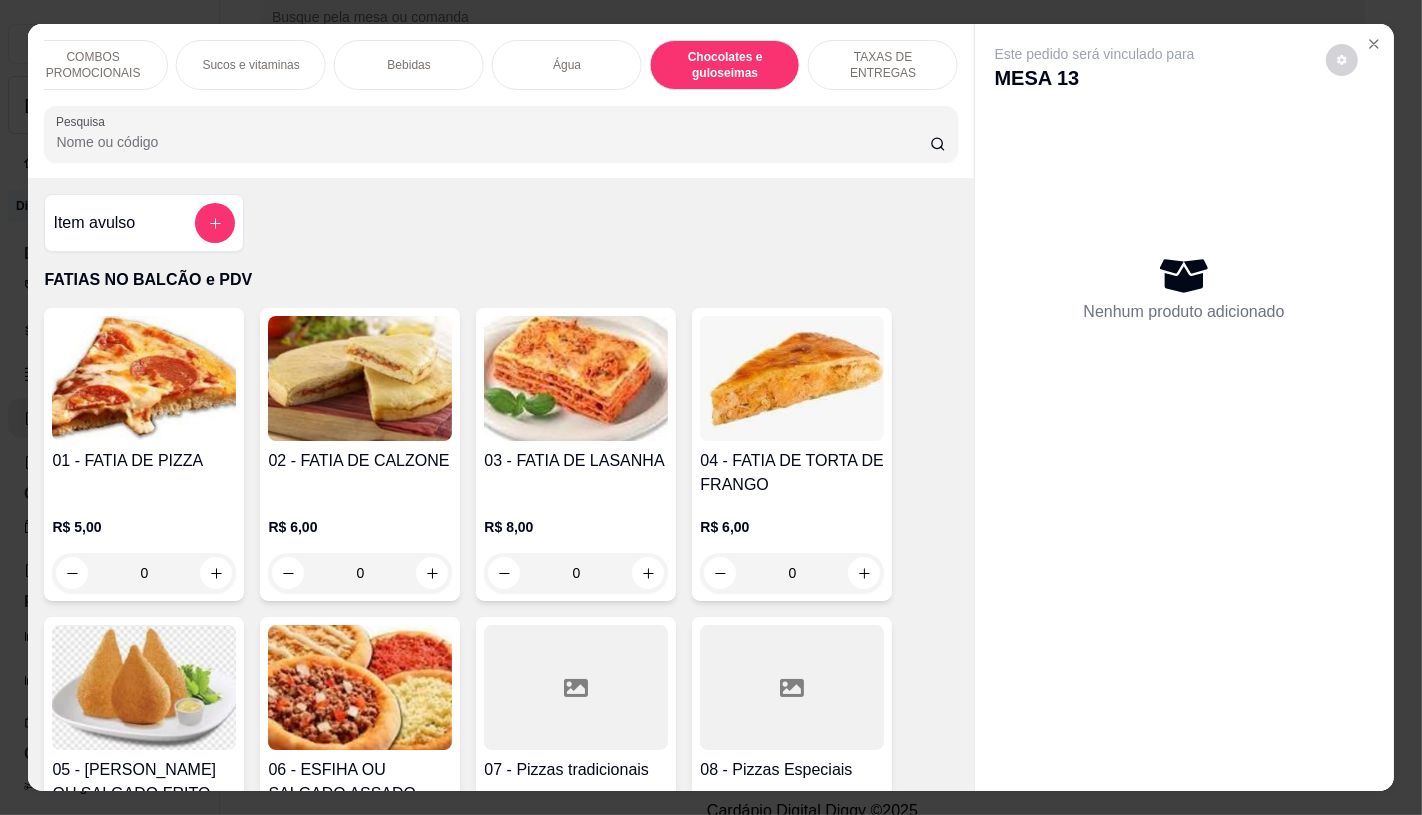 scroll, scrollTop: 13010, scrollLeft: 0, axis: vertical 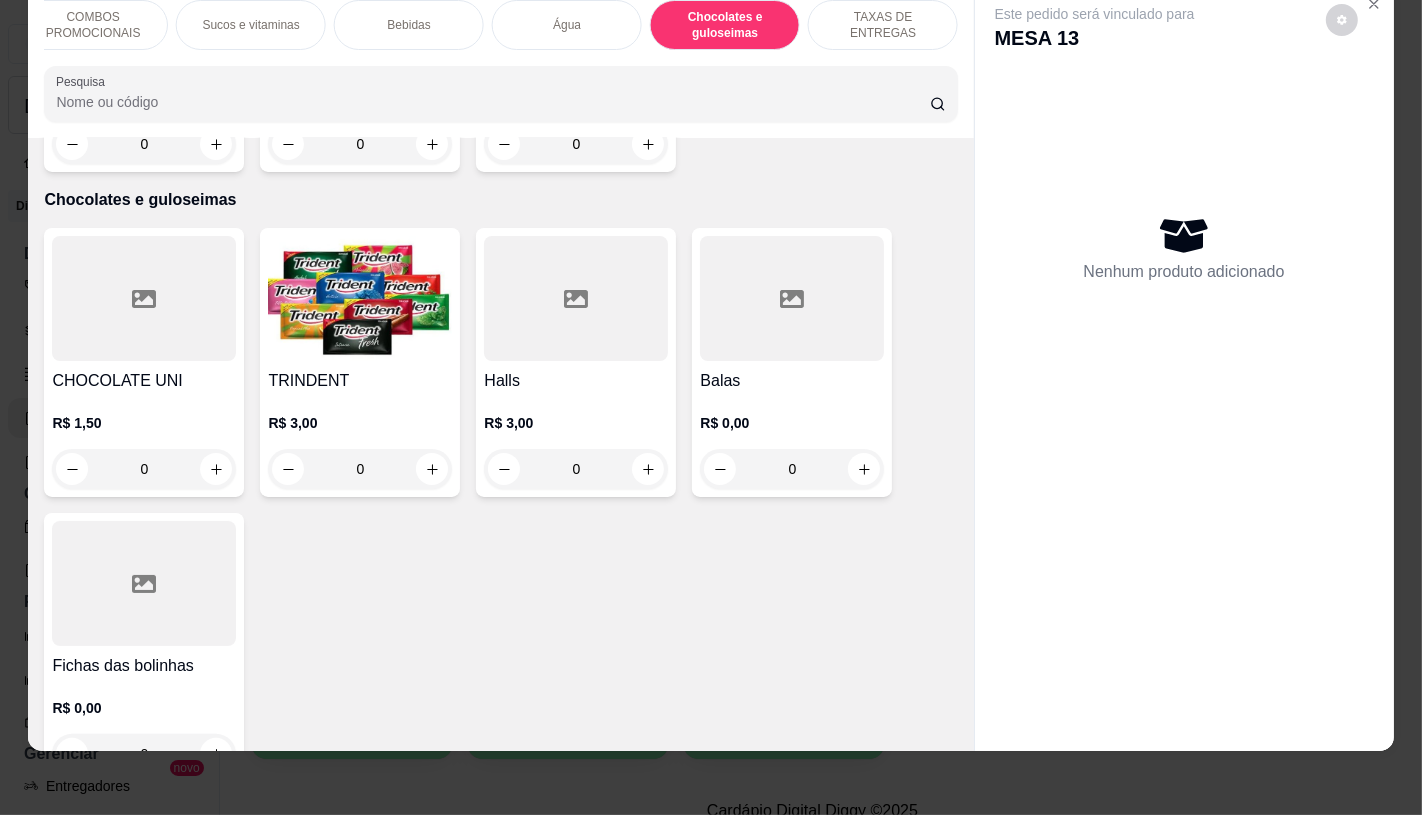 drag, startPoint x: 593, startPoint y: 271, endPoint x: 595, endPoint y: 284, distance: 13.152946 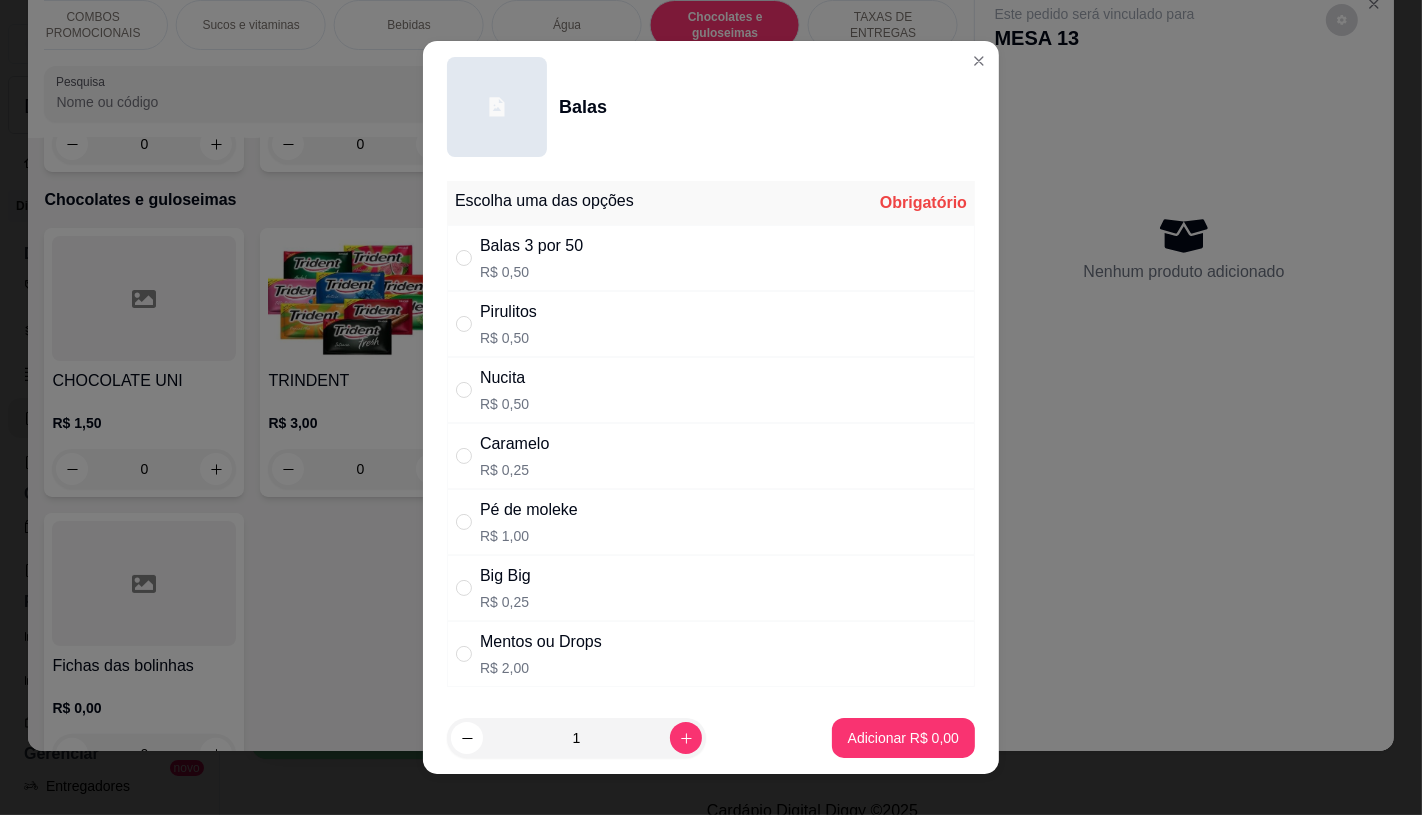 click on "Mentos ou Drops" at bounding box center (541, 642) 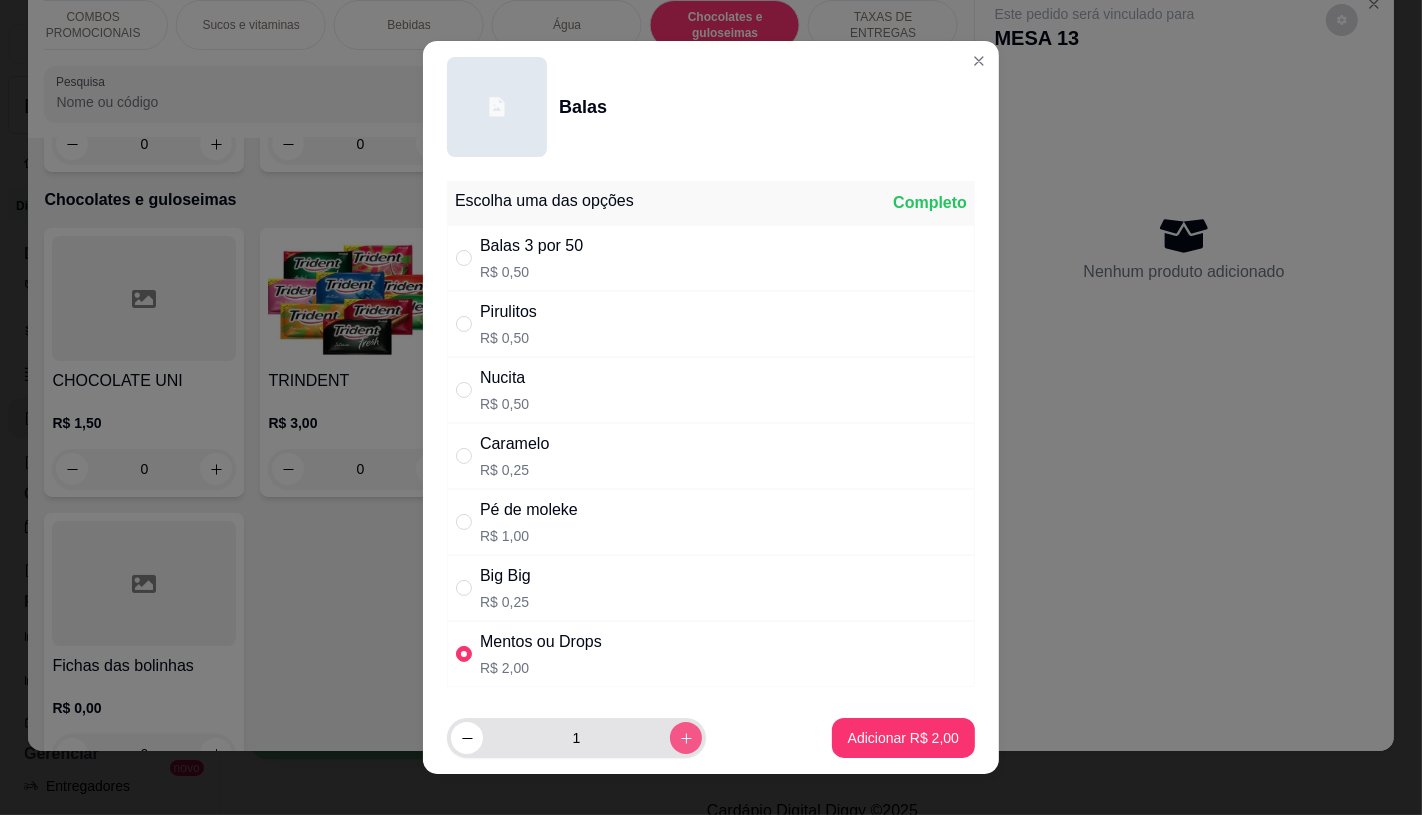 click at bounding box center (686, 738) 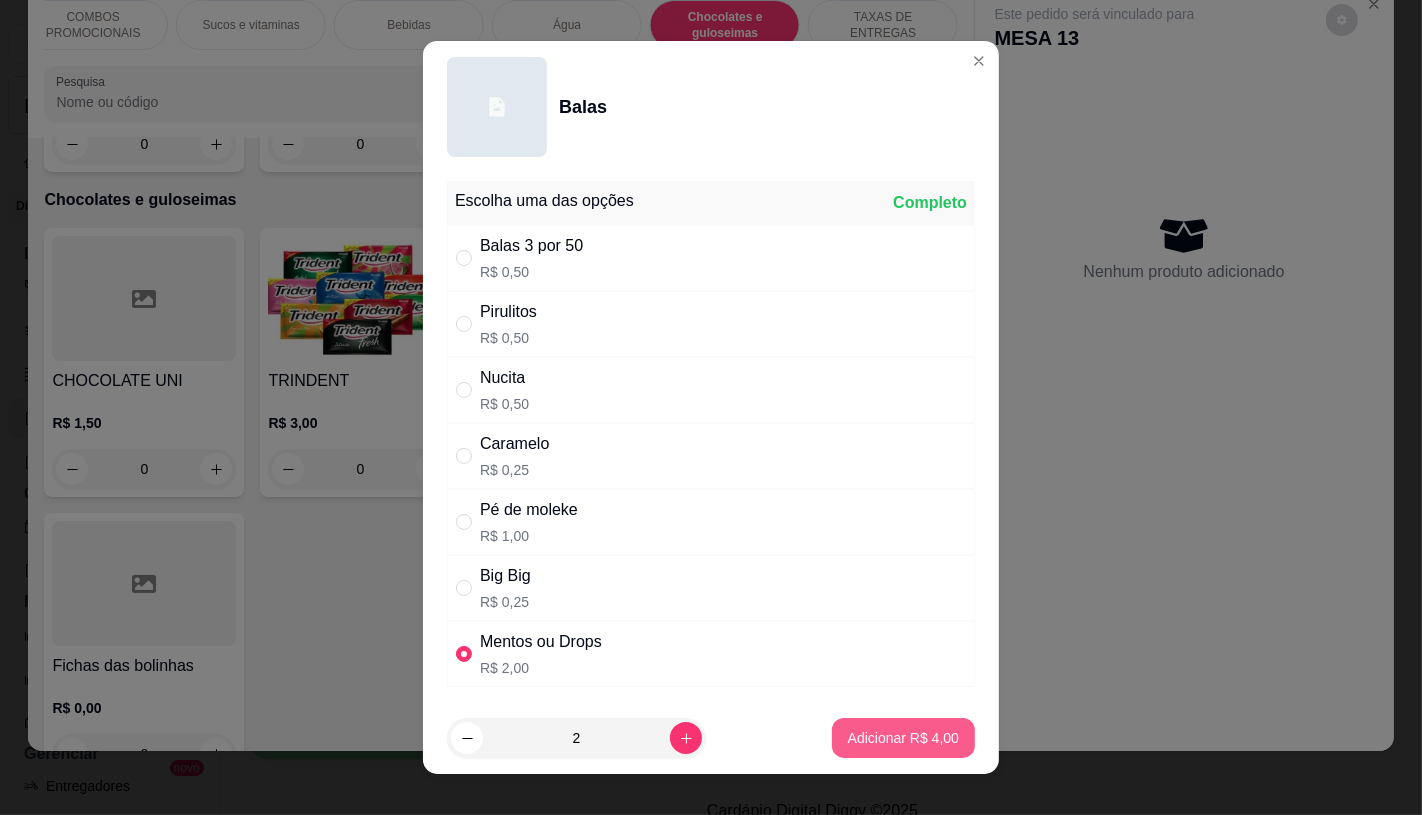 click on "Adicionar   R$ 4,00" at bounding box center (903, 738) 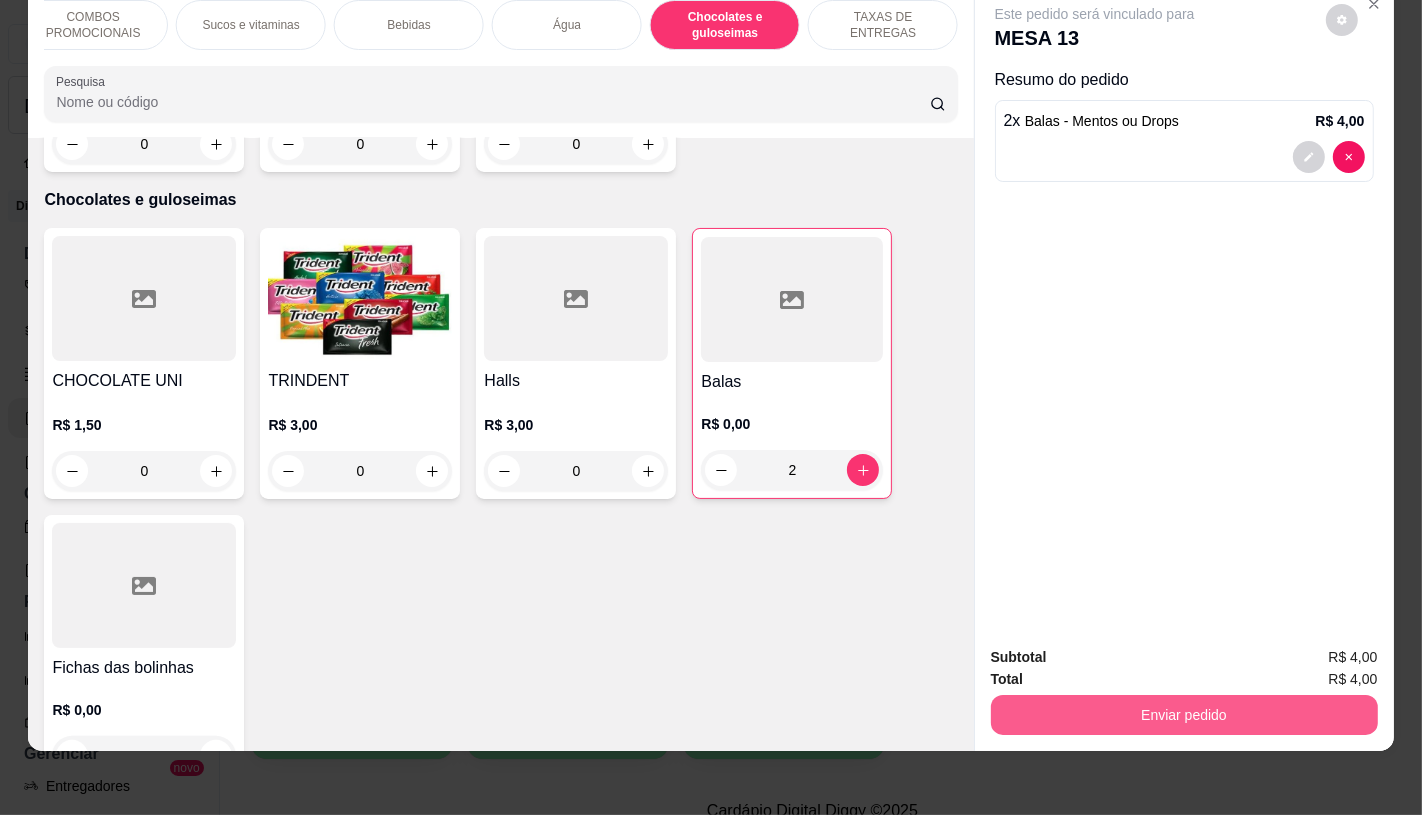 click on "Enviar pedido" at bounding box center [1184, 715] 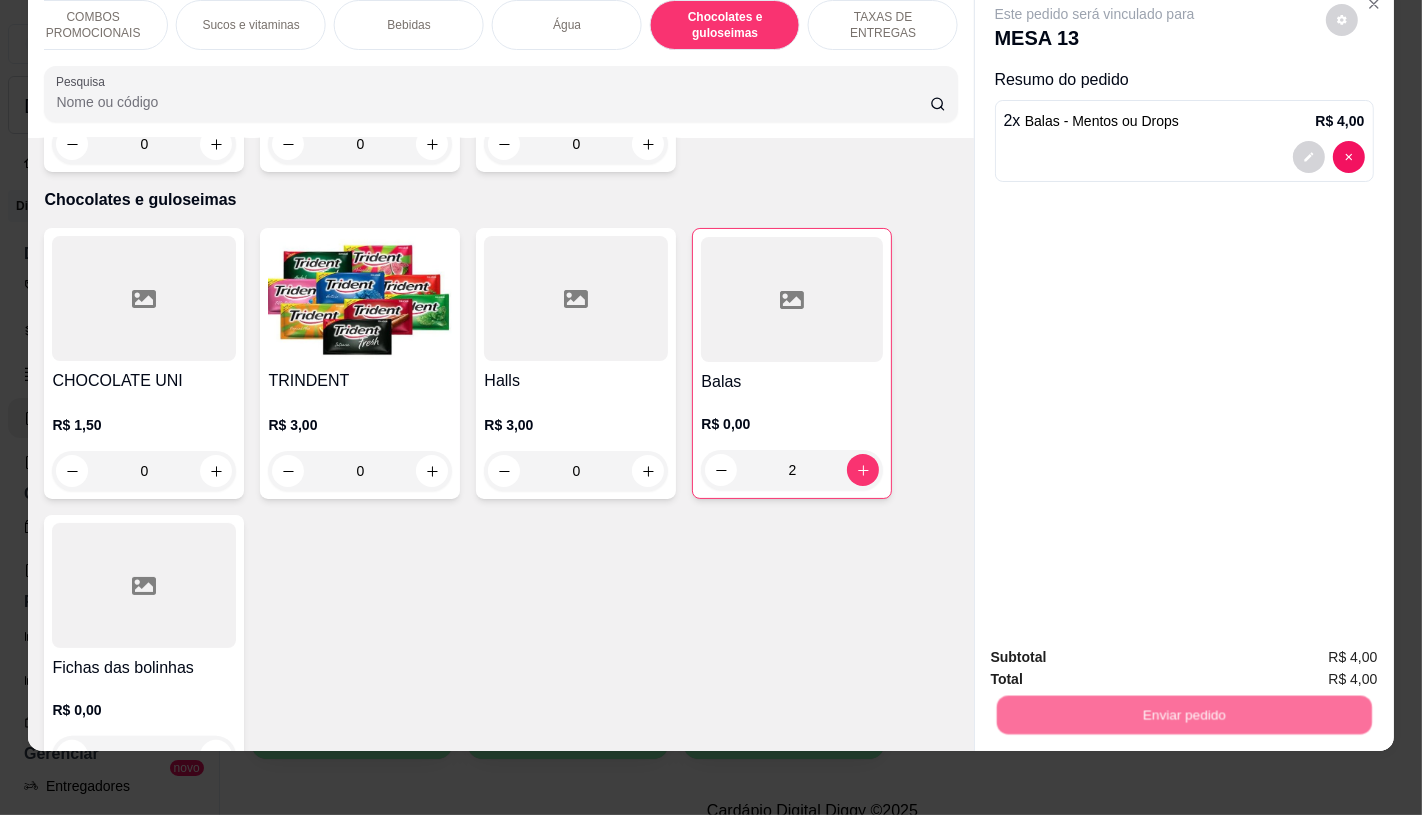 click on "Não registrar e enviar pedido" at bounding box center [1117, 649] 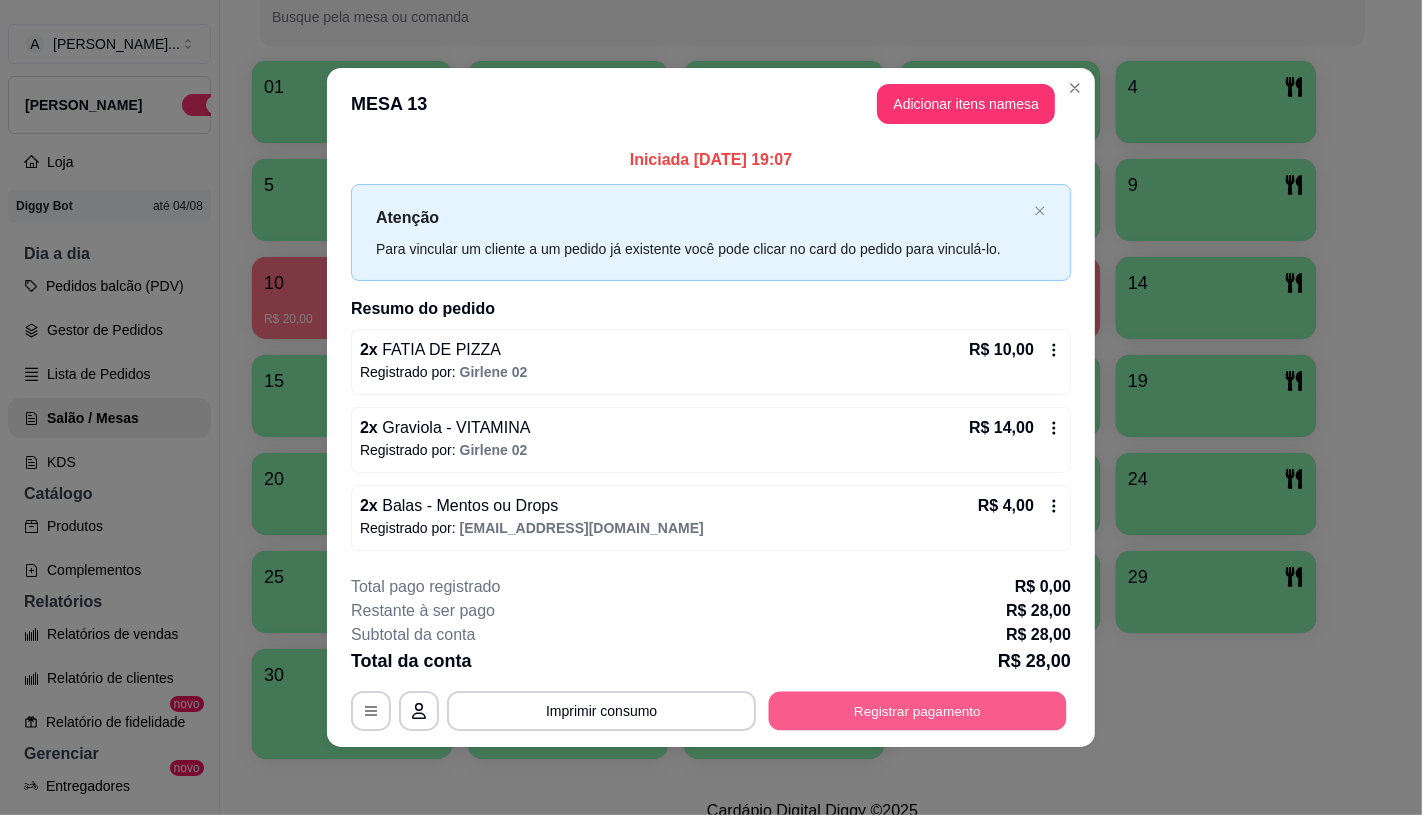 click on "**********" at bounding box center [711, 711] 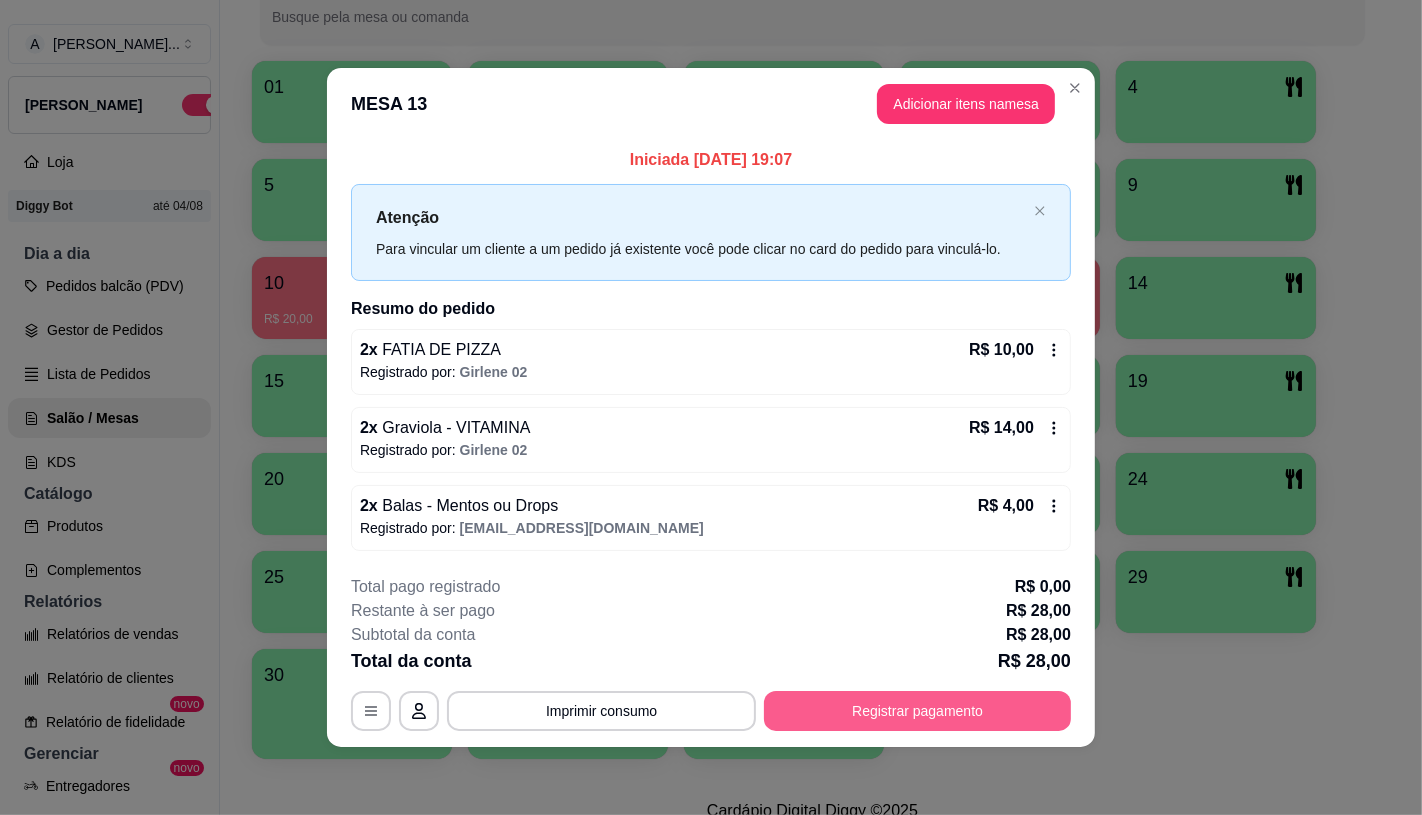 click on "**********" at bounding box center [711, 653] 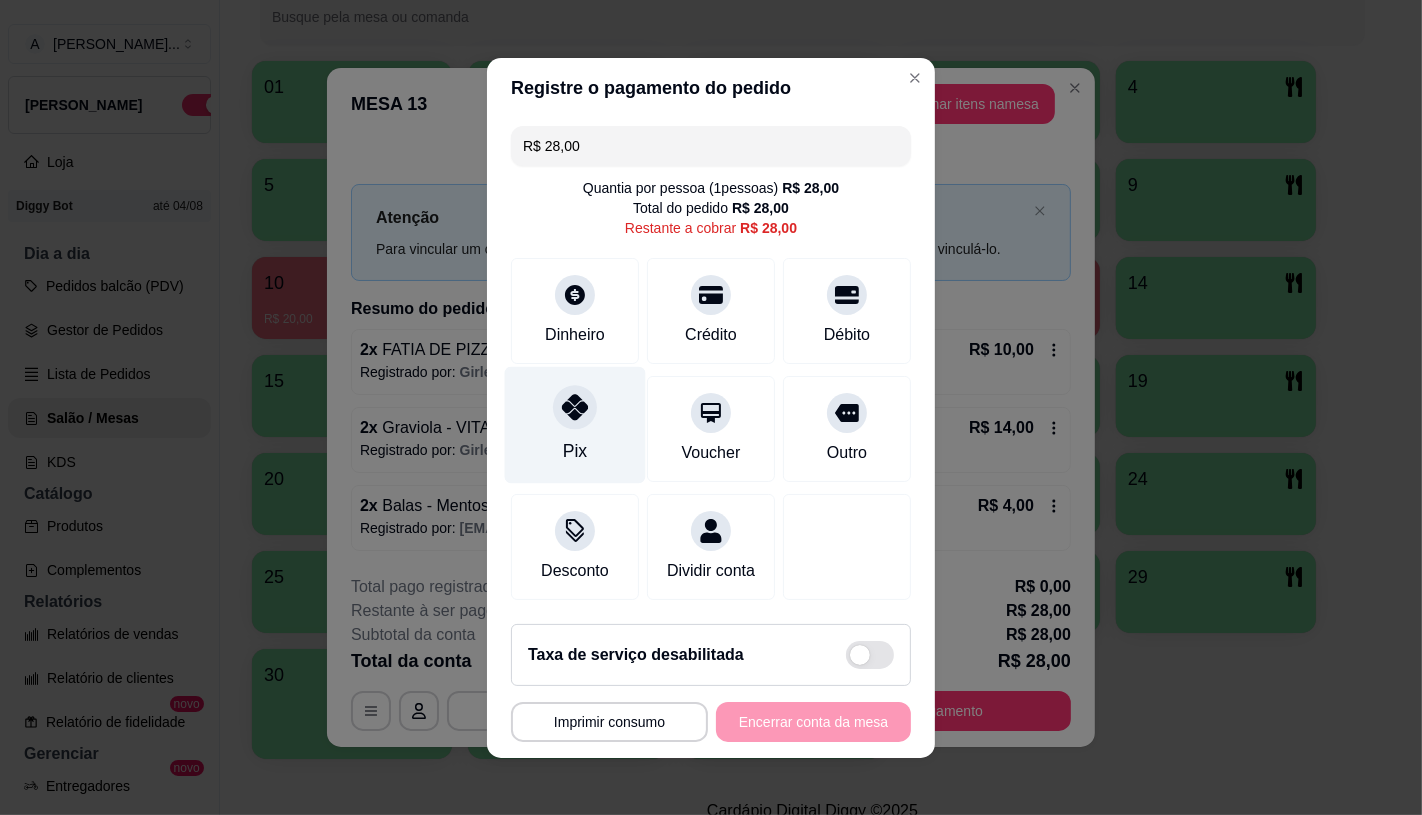 click on "Pix" at bounding box center [575, 424] 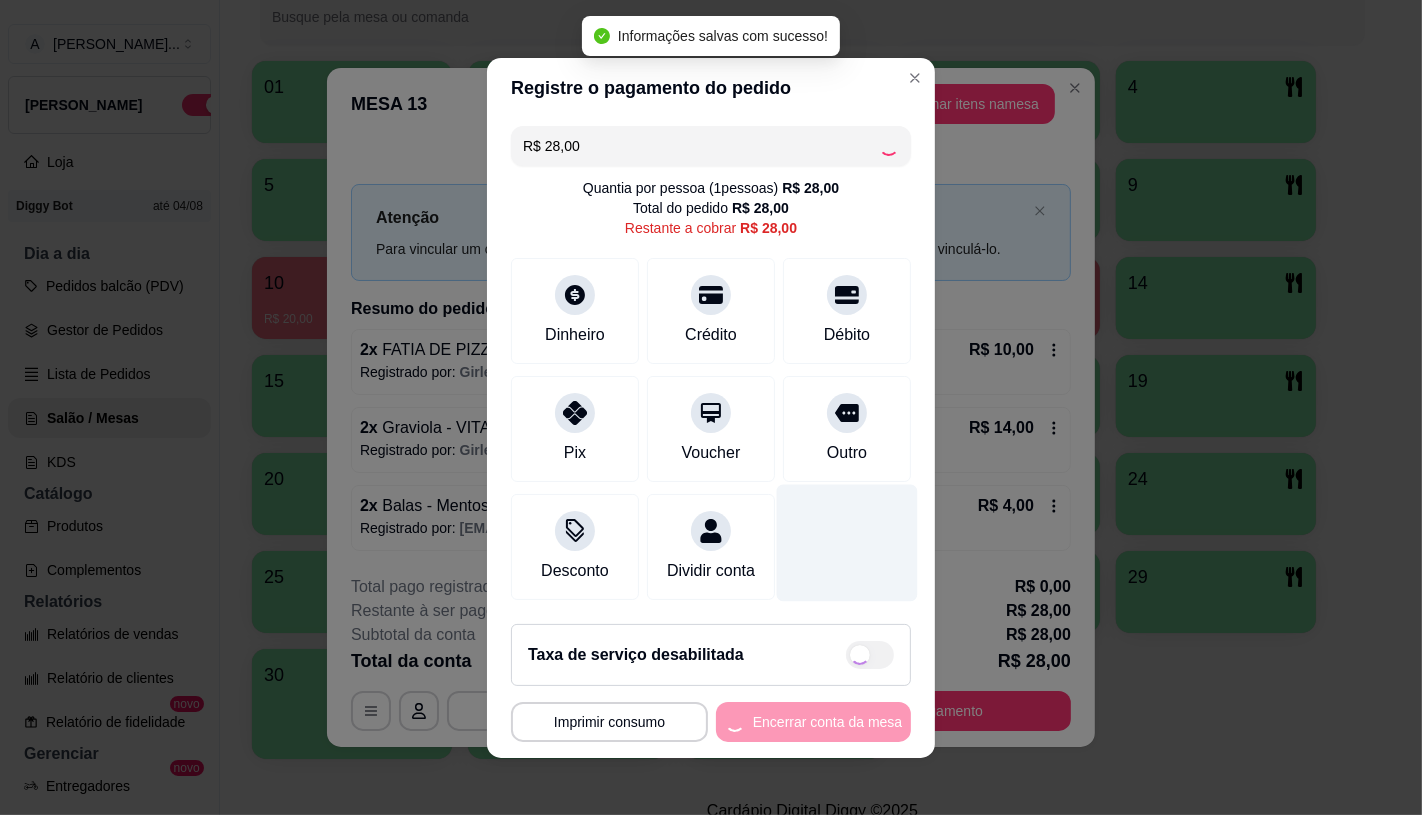 type on "R$ 0,00" 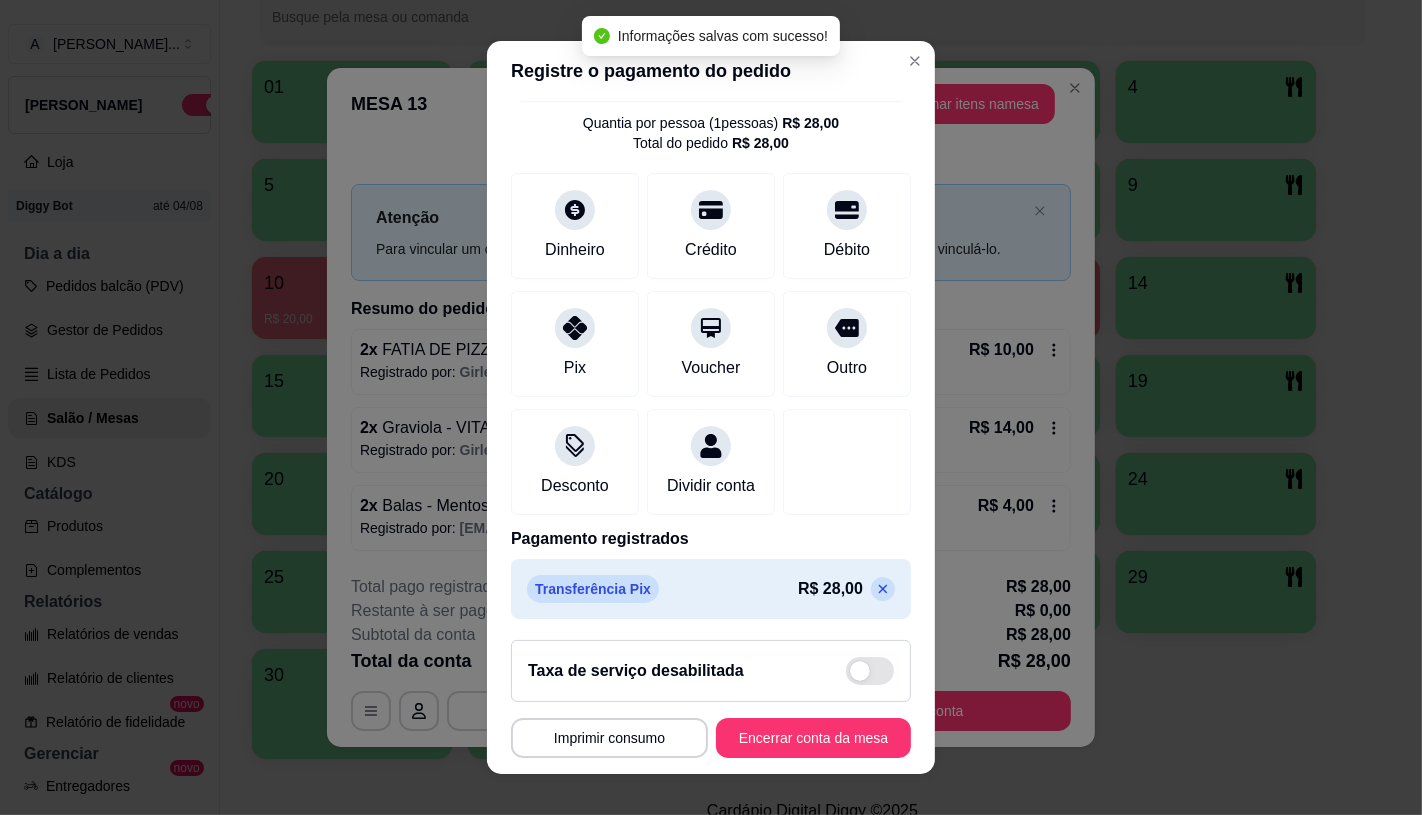 scroll, scrollTop: 74, scrollLeft: 0, axis: vertical 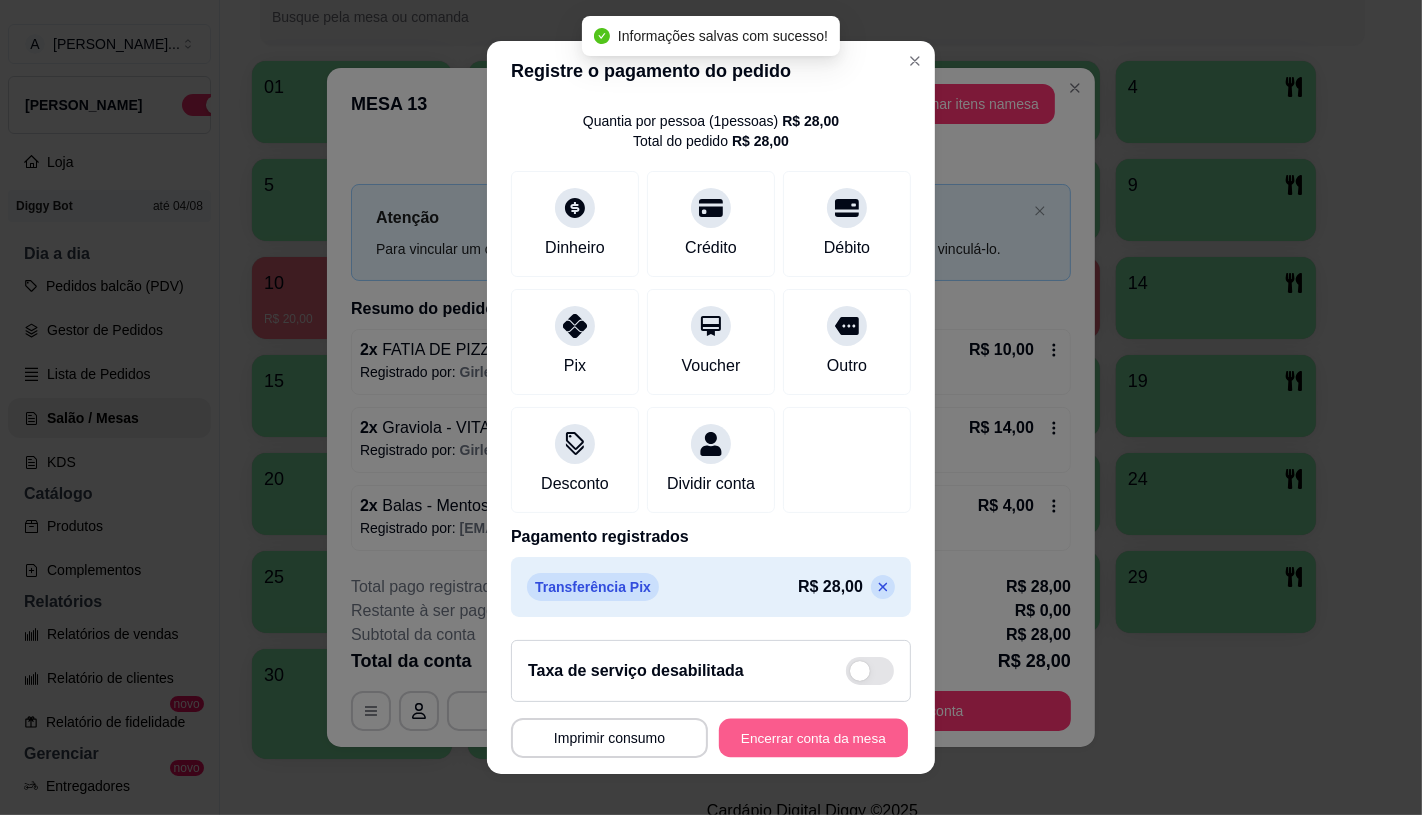 click on "Encerrar conta da mesa" at bounding box center (813, 738) 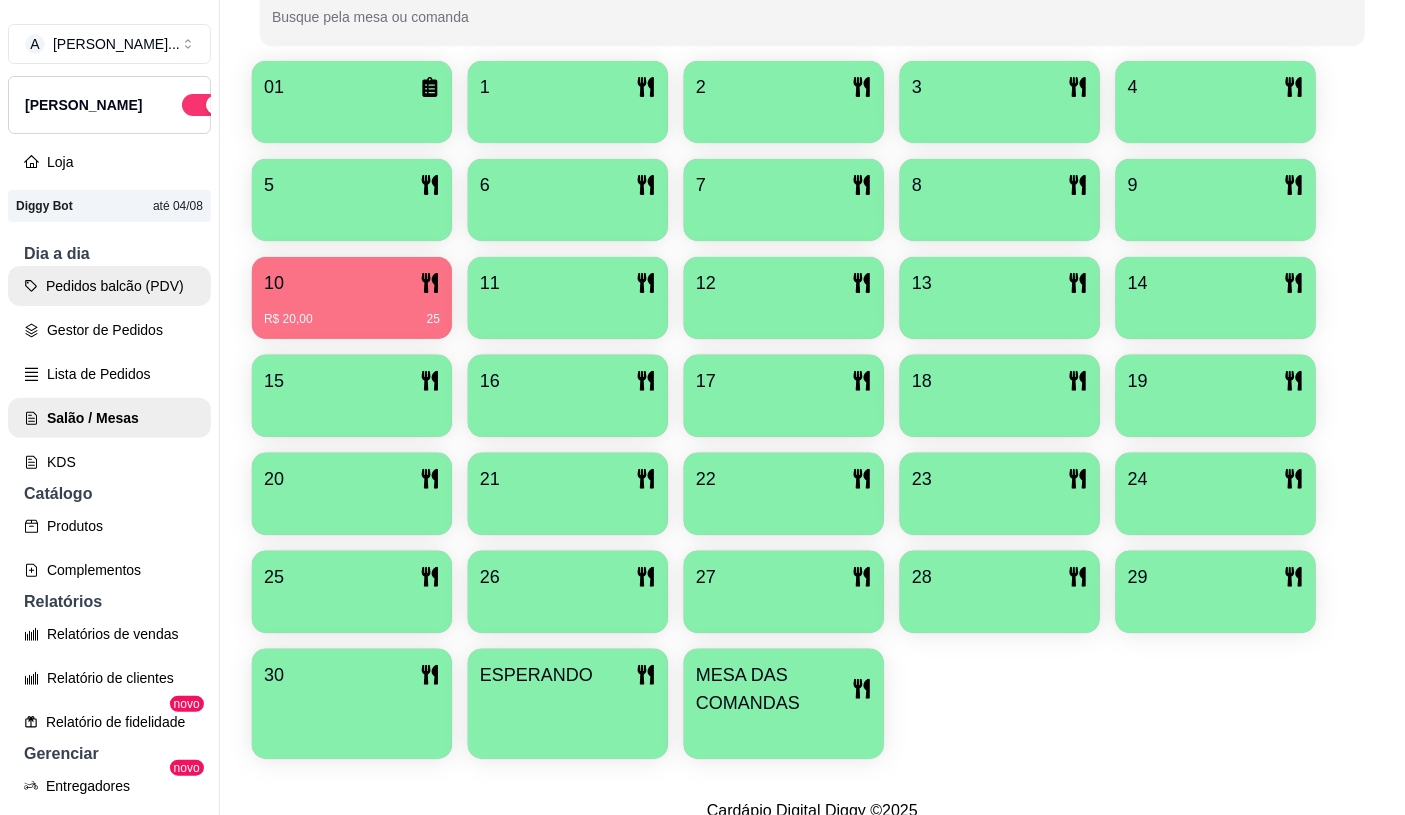 click on "Pedidos balcão (PDV)" at bounding box center (109, 286) 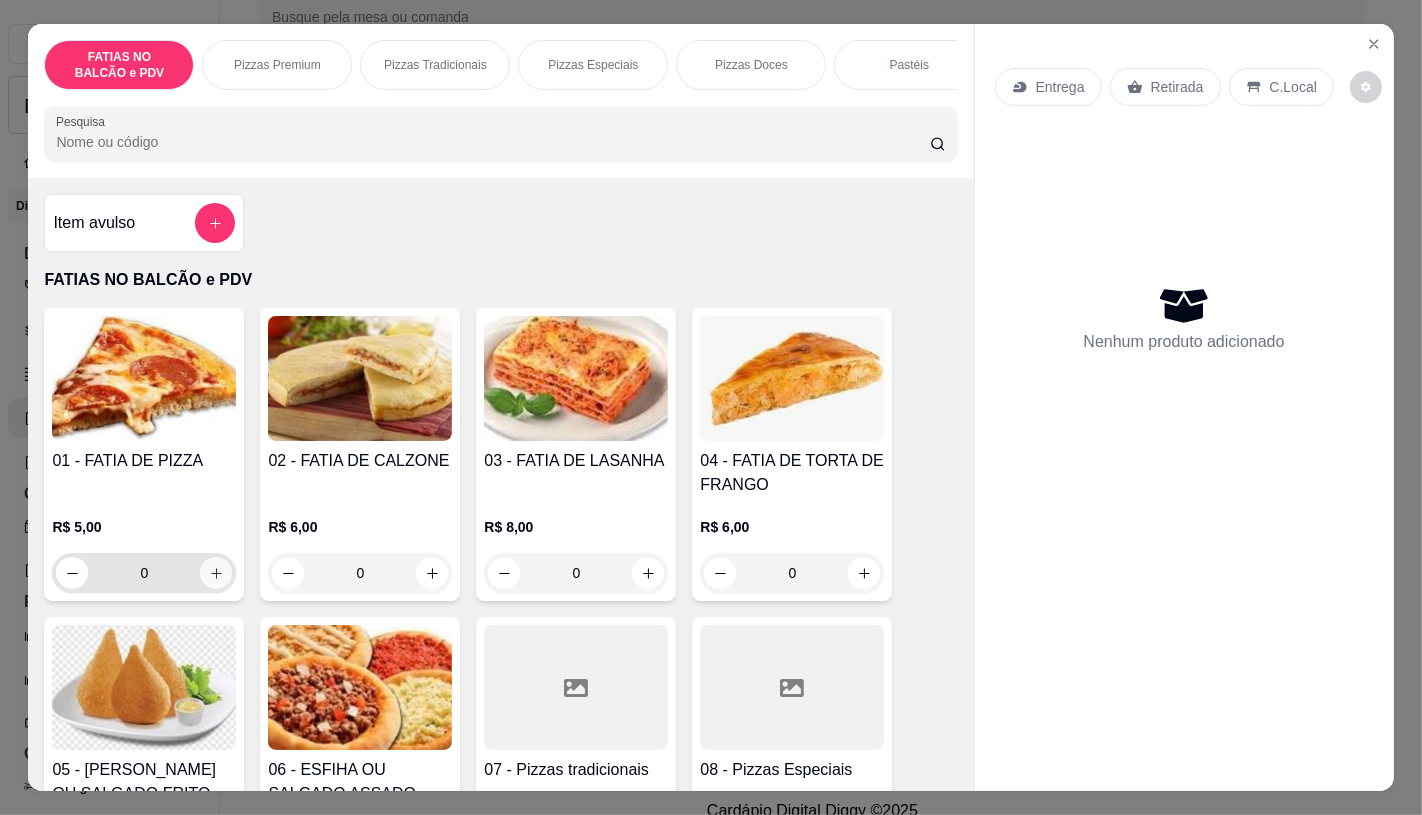 click at bounding box center [216, 573] 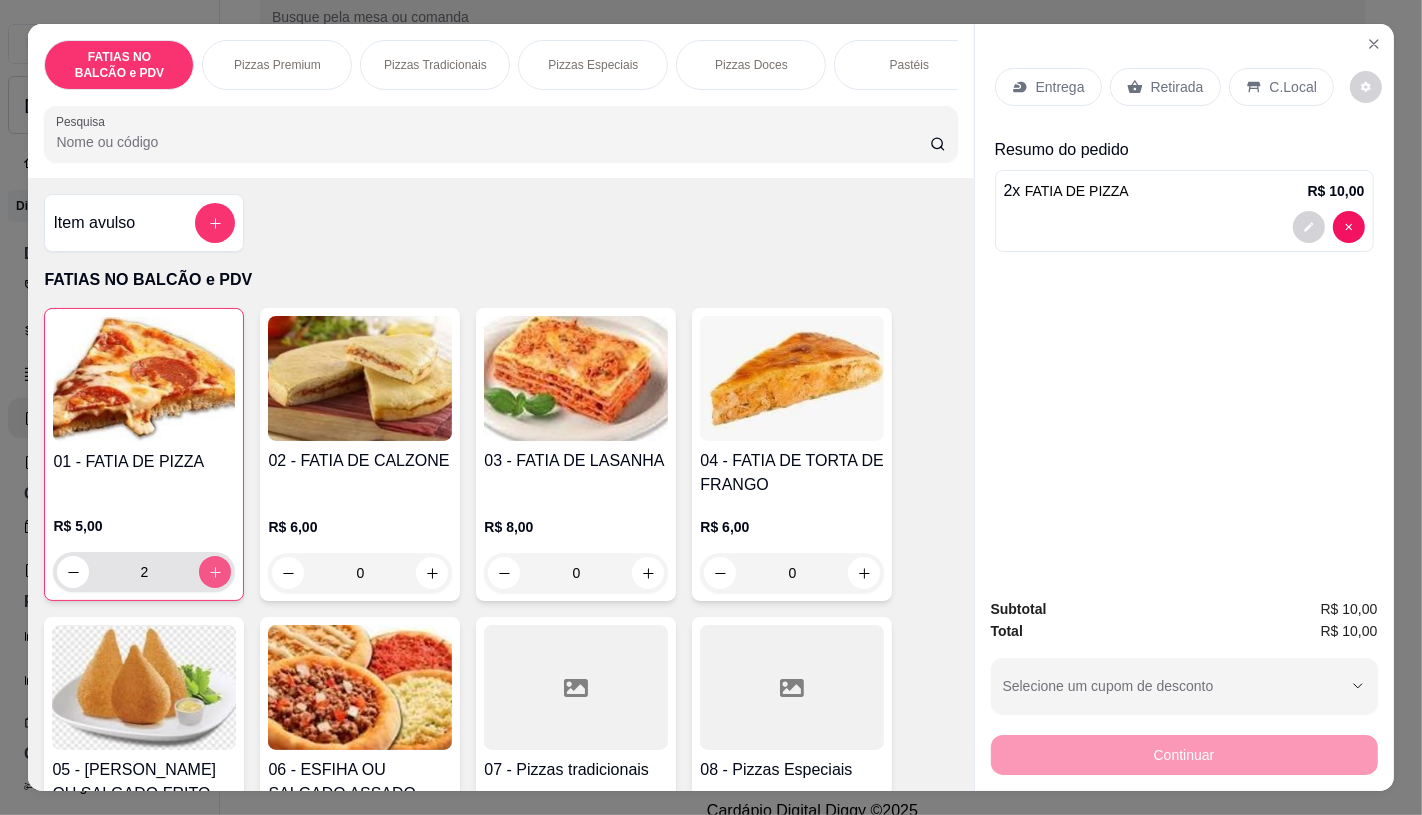 type on "2" 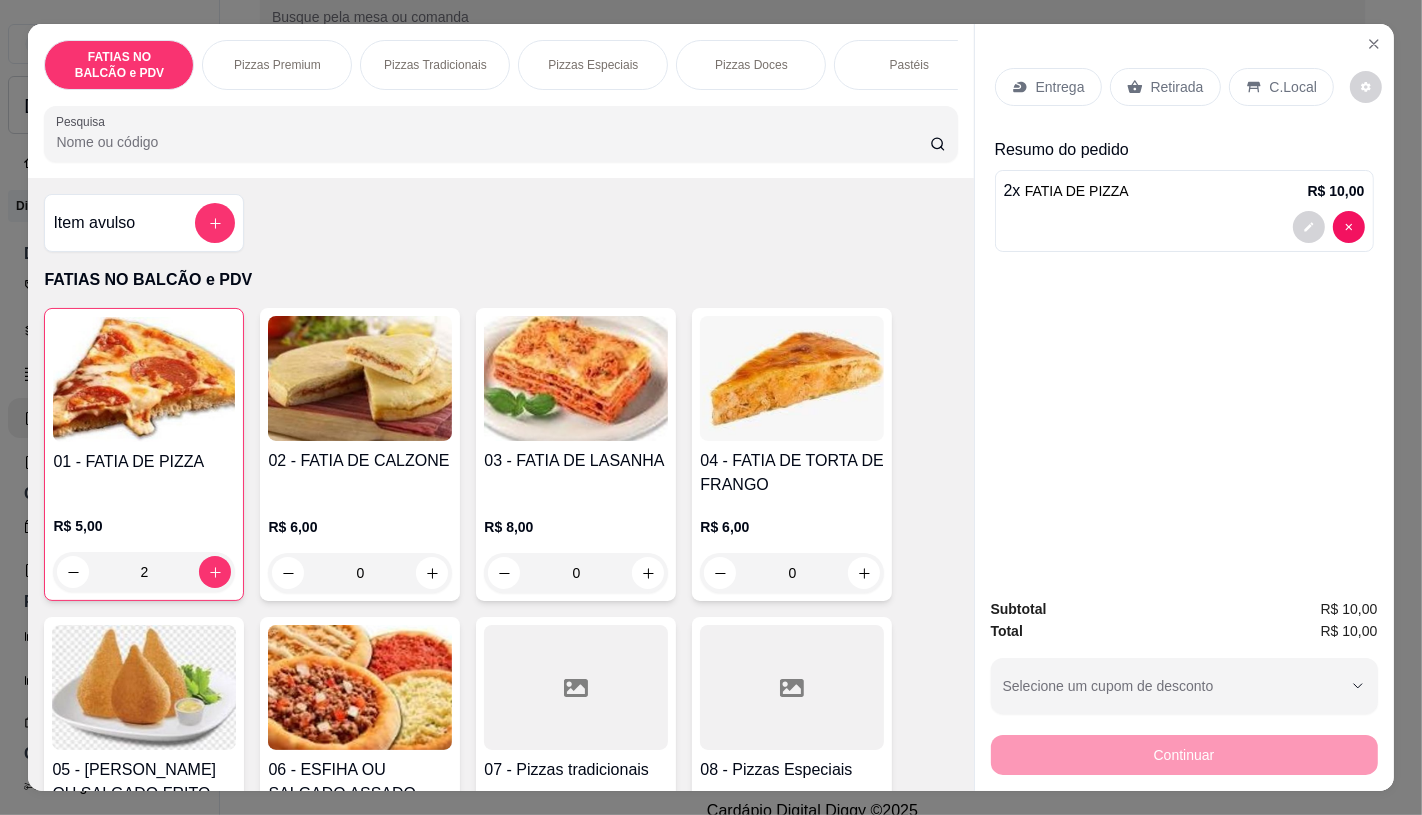 click on "Retirada" at bounding box center [1165, 87] 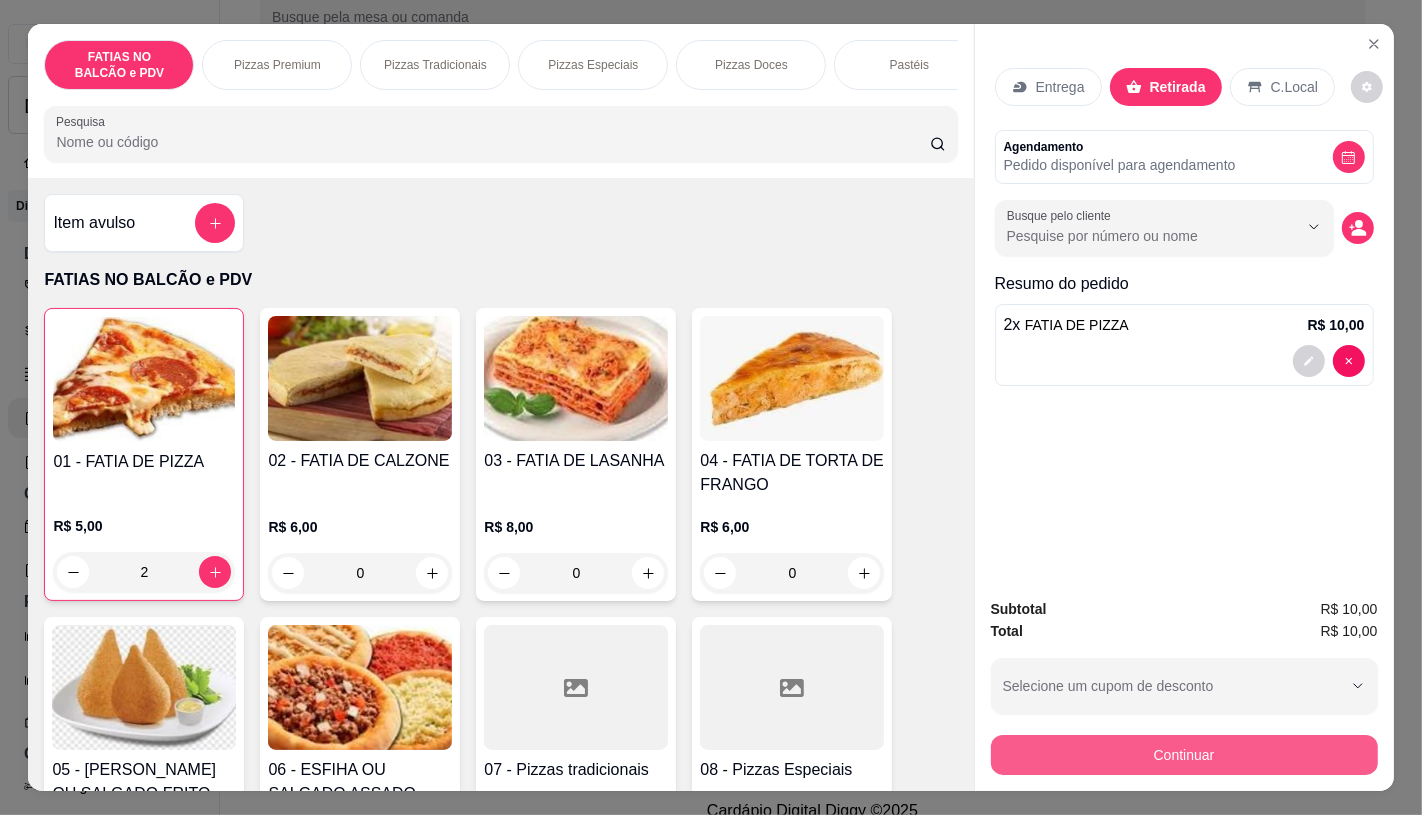 click on "Continuar" at bounding box center (1184, 755) 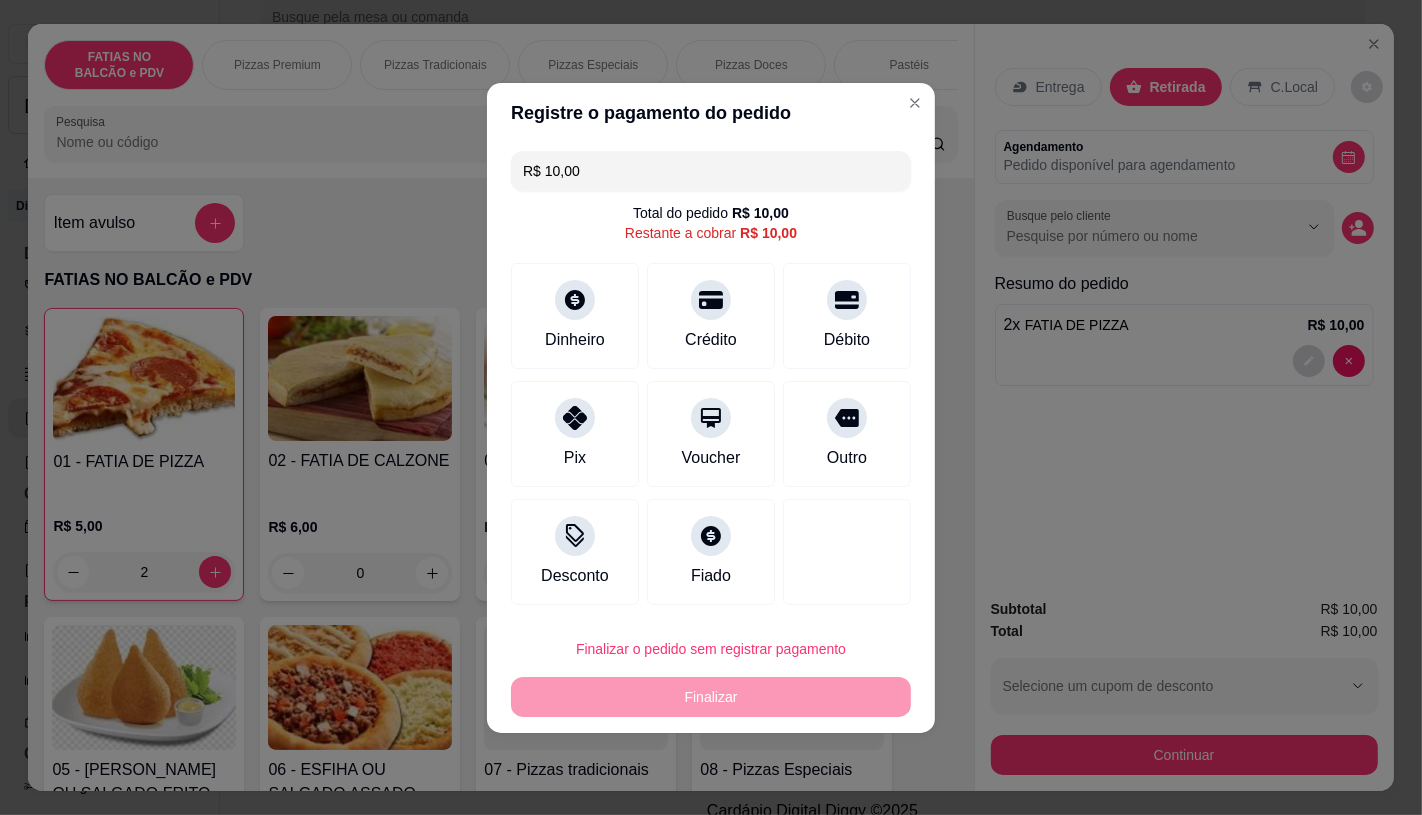 click on "R$ 10,00 Total do pedido   R$ 10,00 Restante a cobrar   R$ 10,00 Dinheiro Crédito Débito Pix Voucher Outro Desconto Fiado" at bounding box center (711, 378) 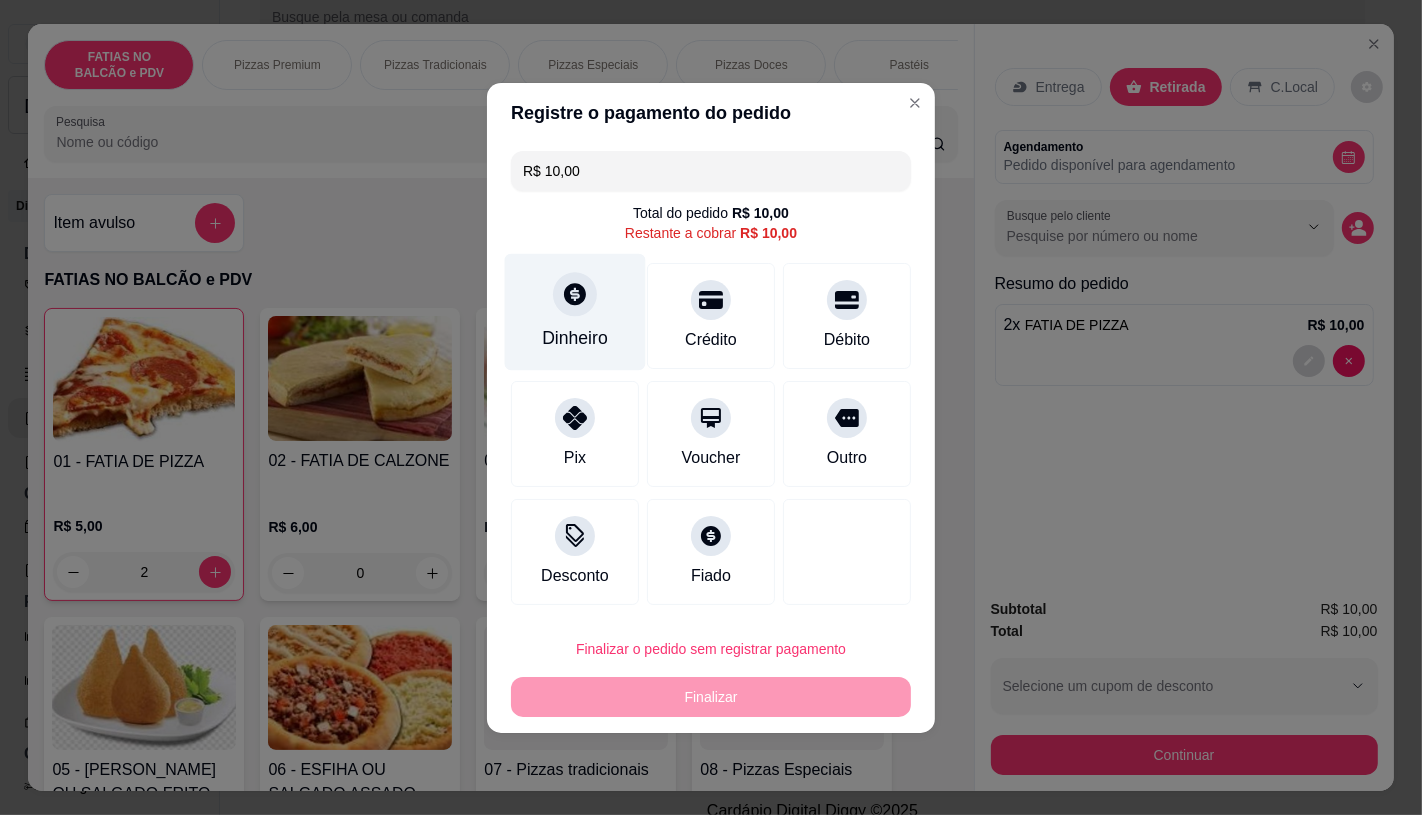 click on "Dinheiro" at bounding box center [575, 311] 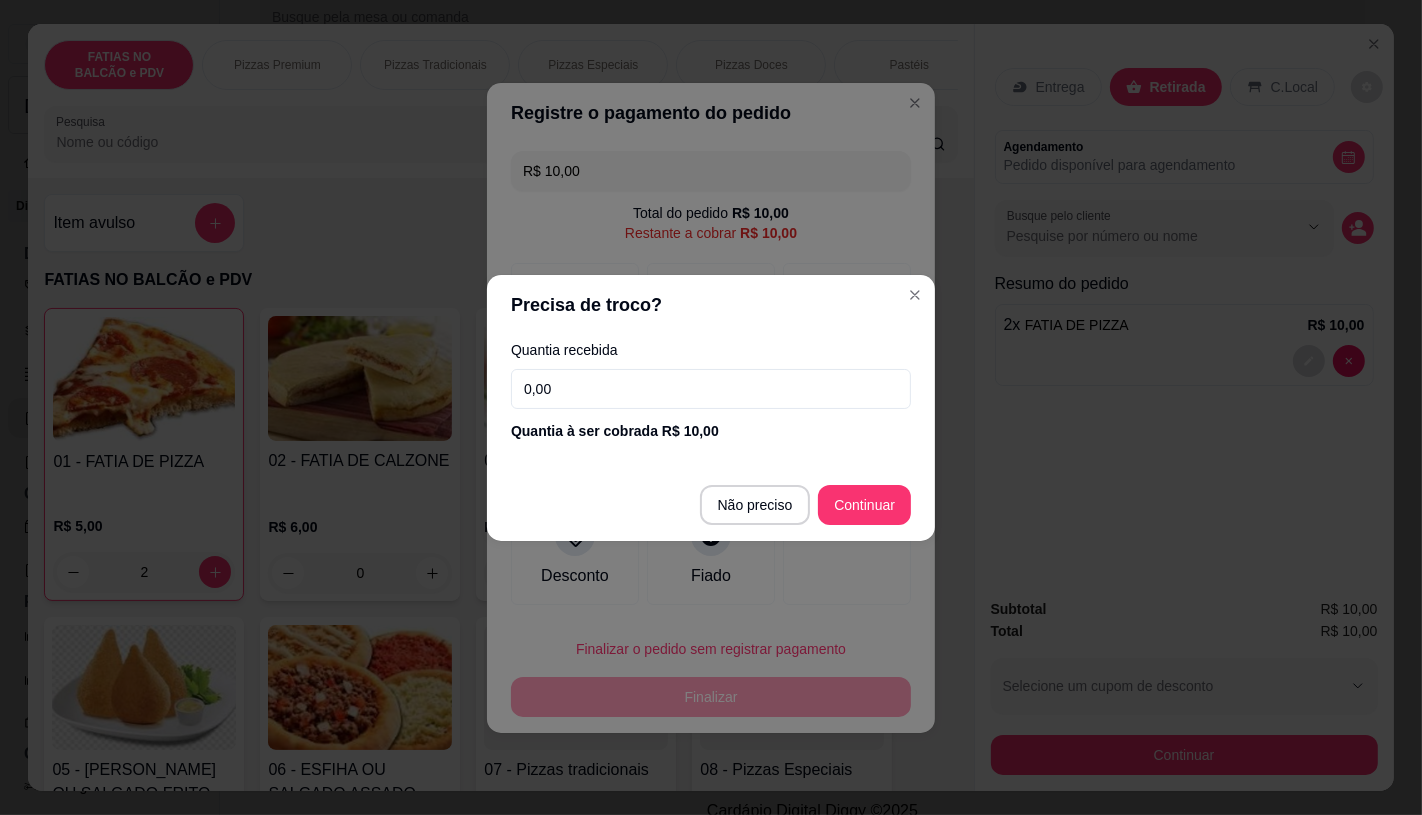 click on "Não preciso Continuar" at bounding box center (711, 505) 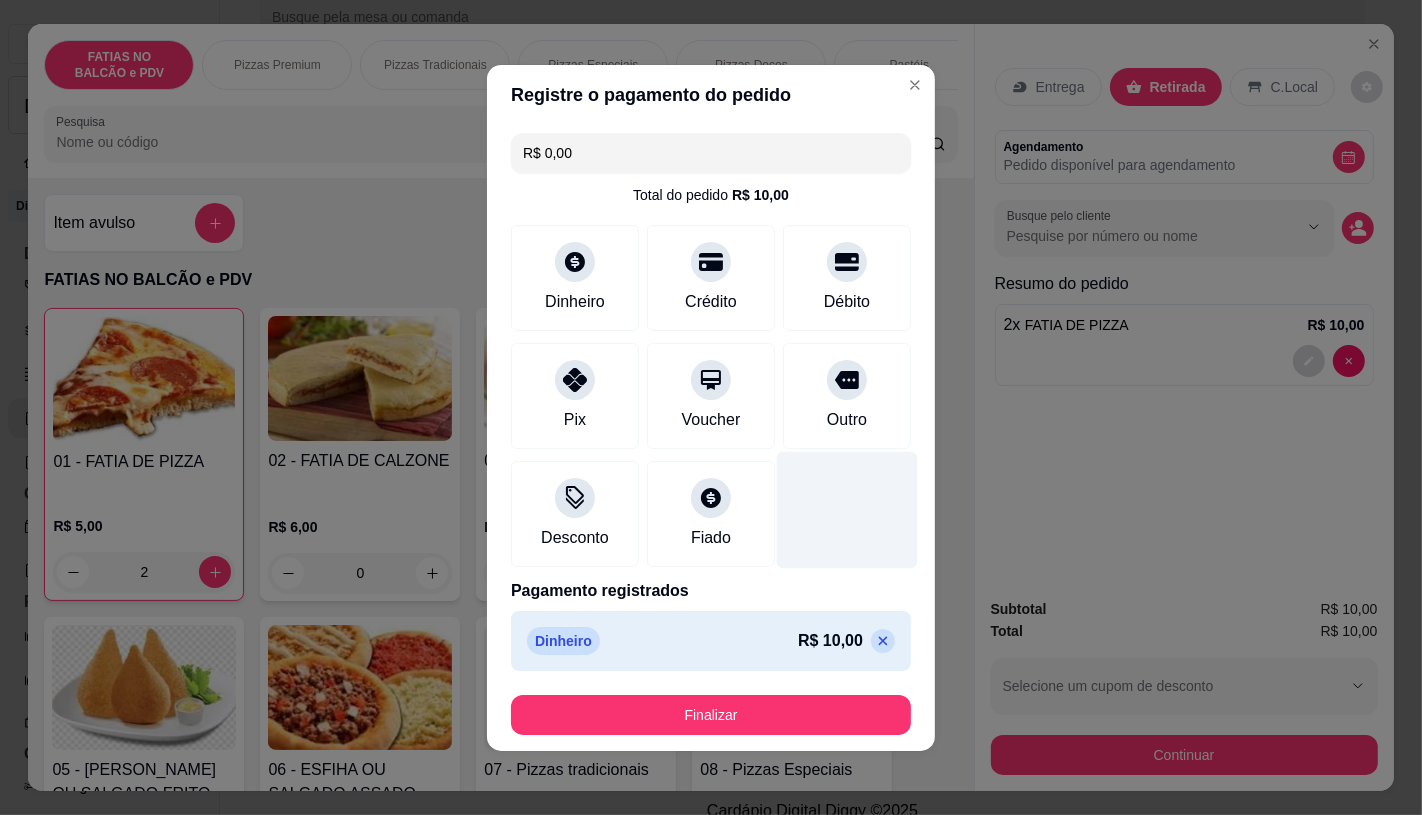 type on "R$ 0,00" 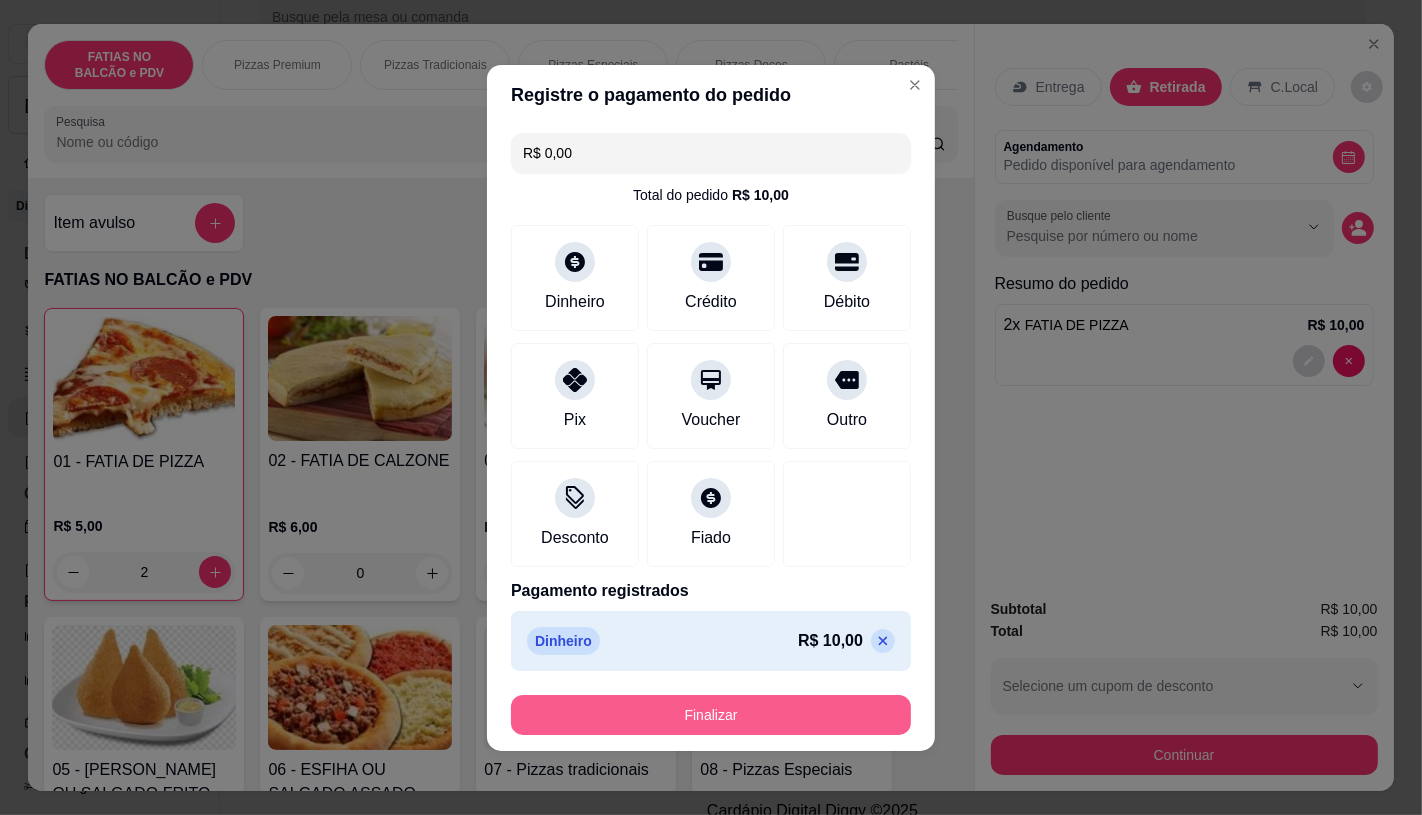 click on "Finalizar" at bounding box center (711, 715) 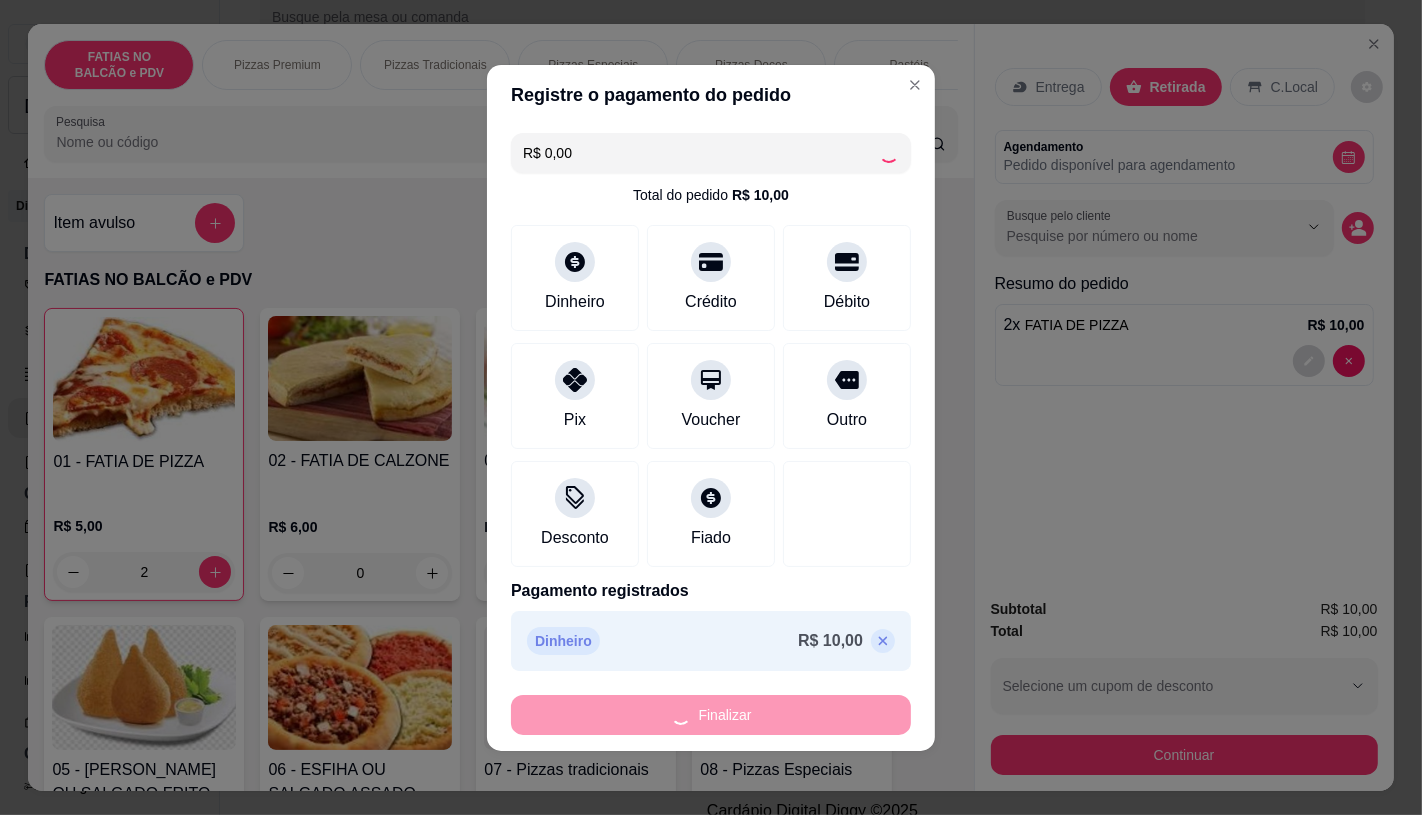 type on "0" 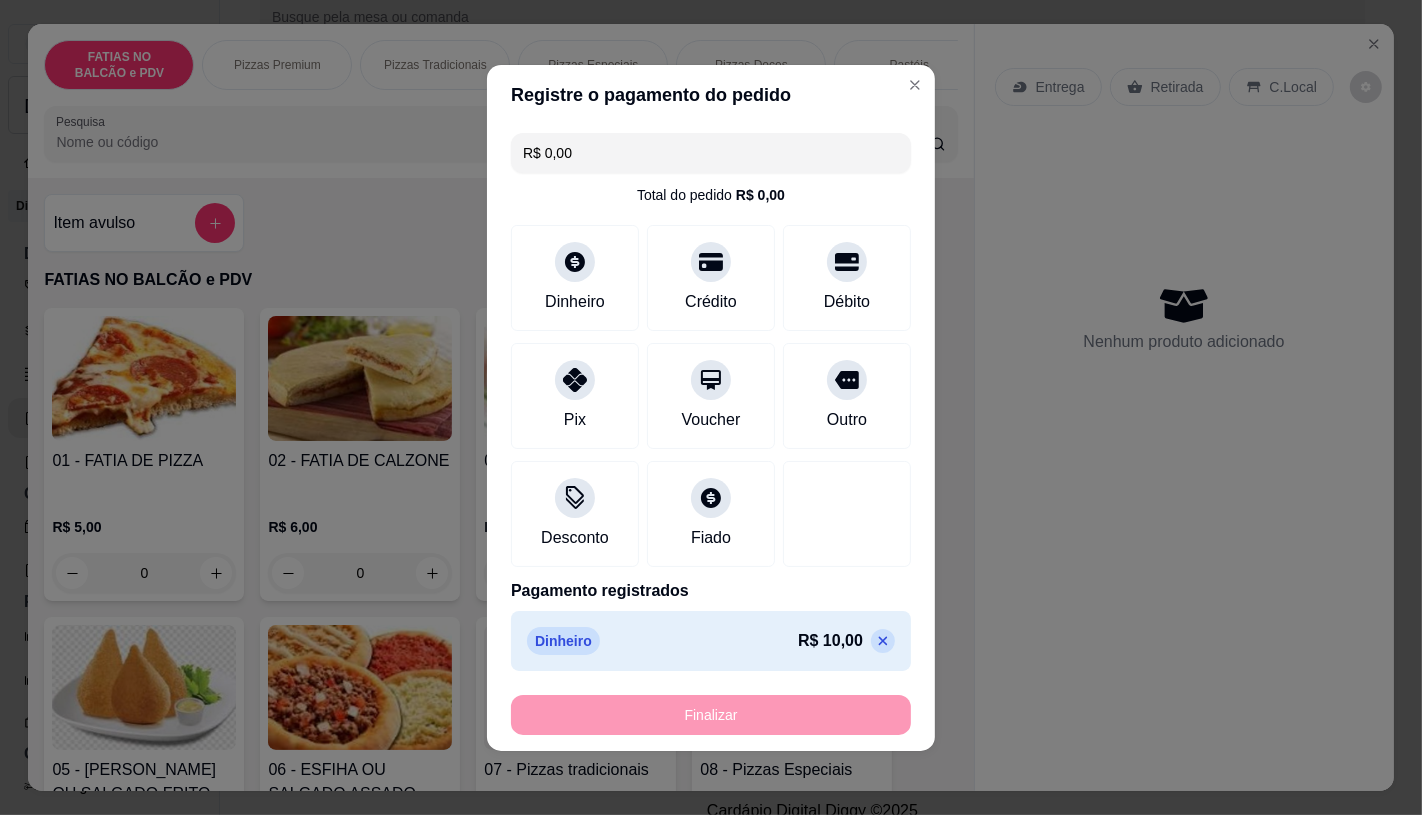 type on "-R$ 10,00" 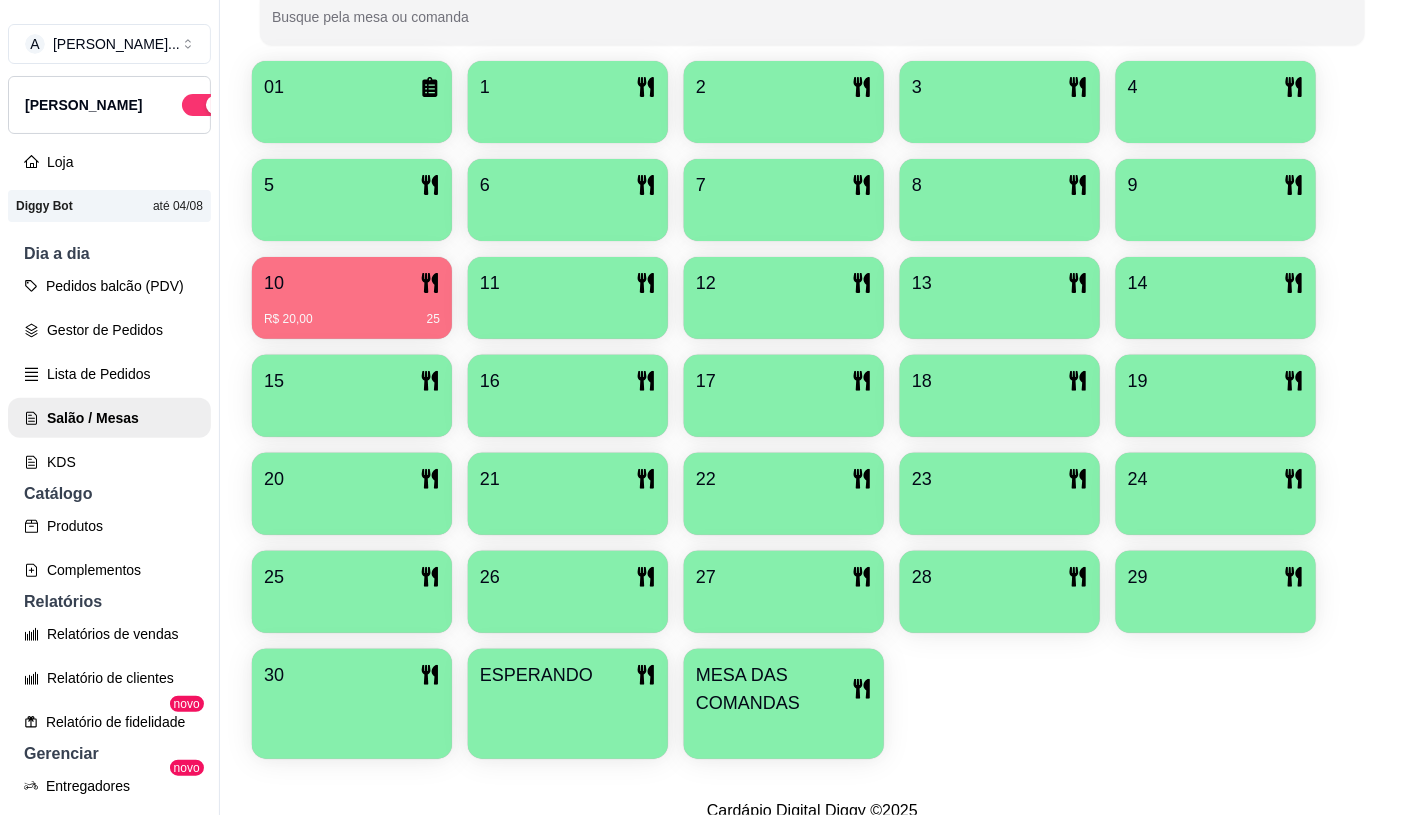 click on "10 R$ 20,00 25" at bounding box center [352, 298] 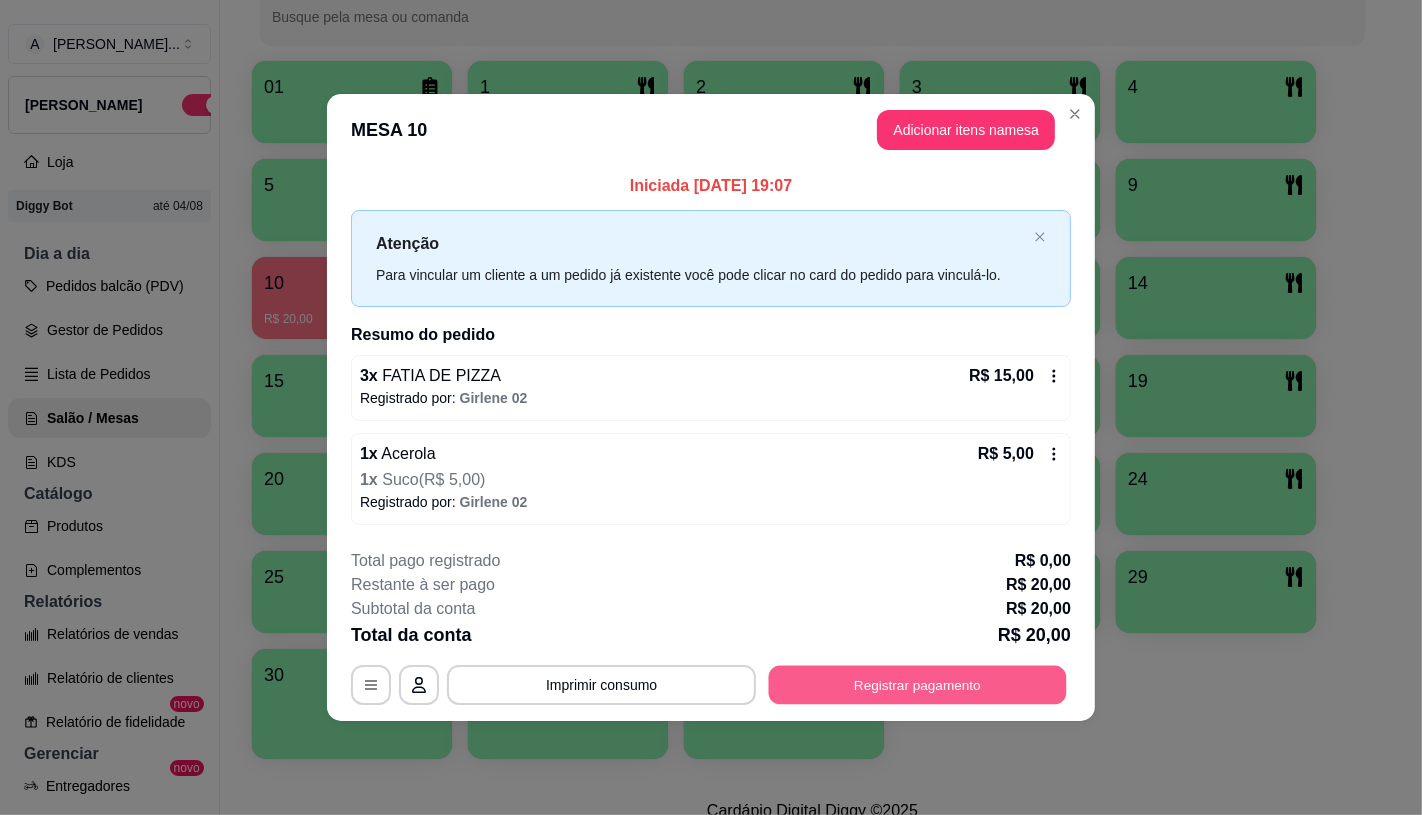 click on "Registrar pagamento" at bounding box center [918, 685] 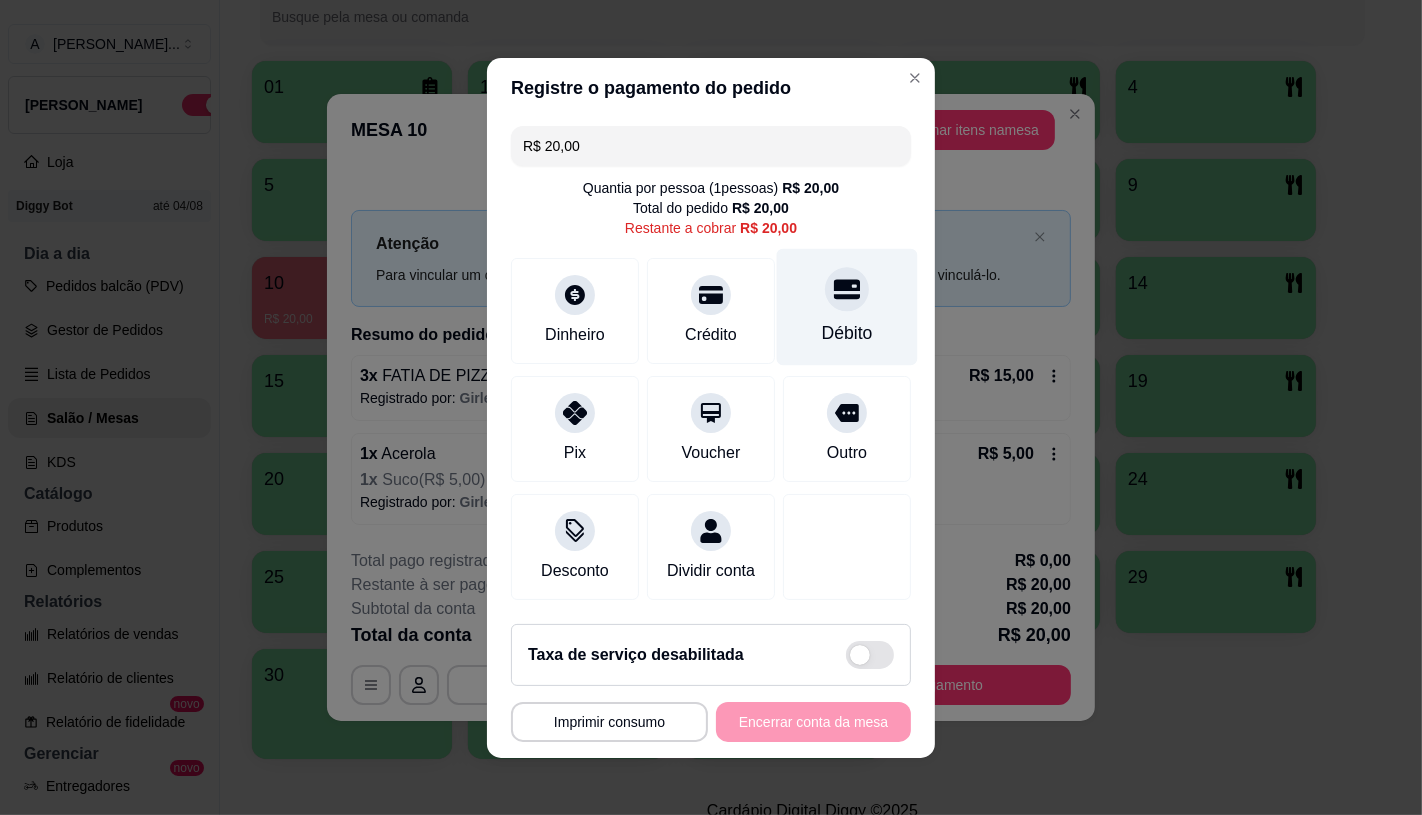 click on "Débito" at bounding box center [847, 306] 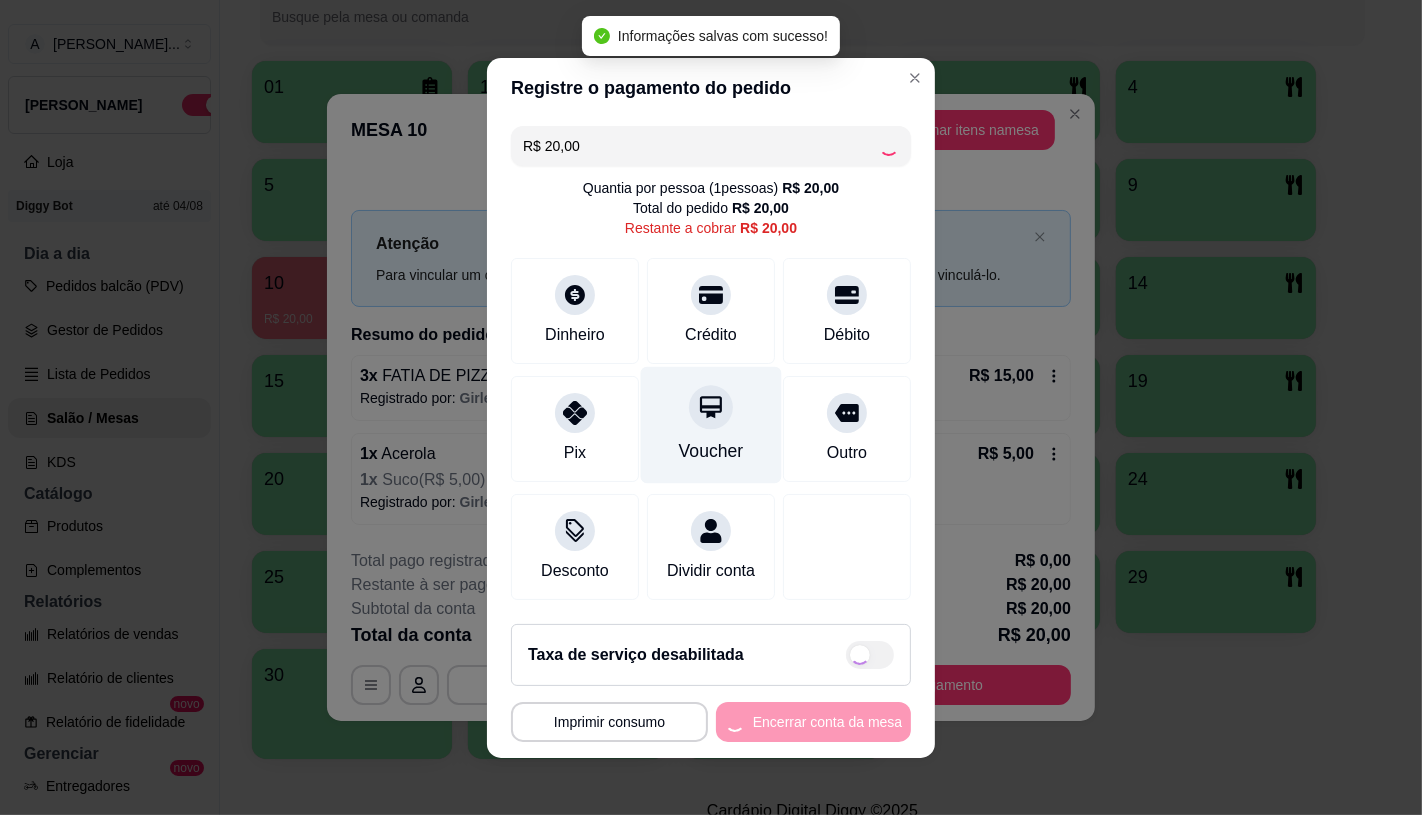 type on "R$ 0,00" 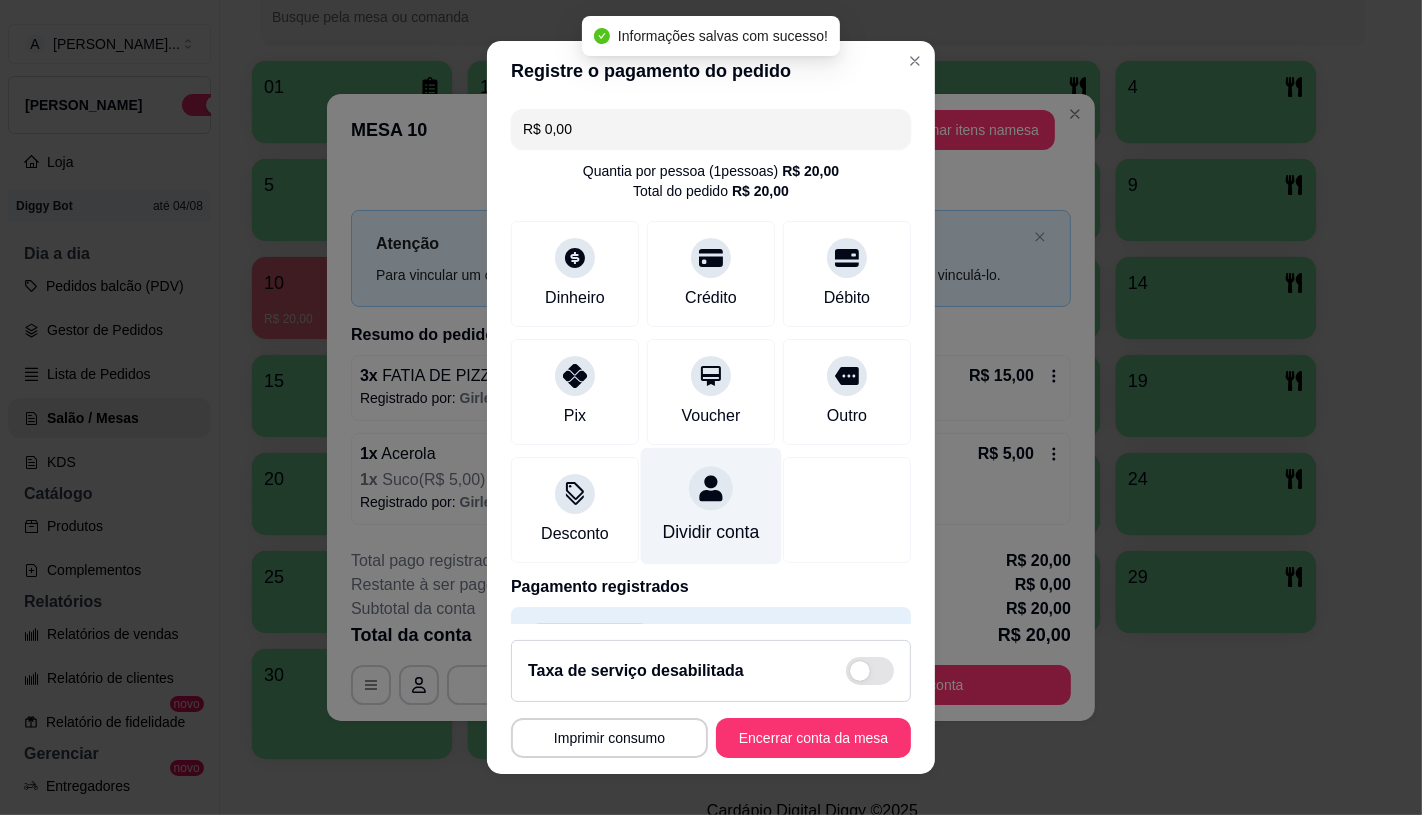 scroll, scrollTop: 74, scrollLeft: 0, axis: vertical 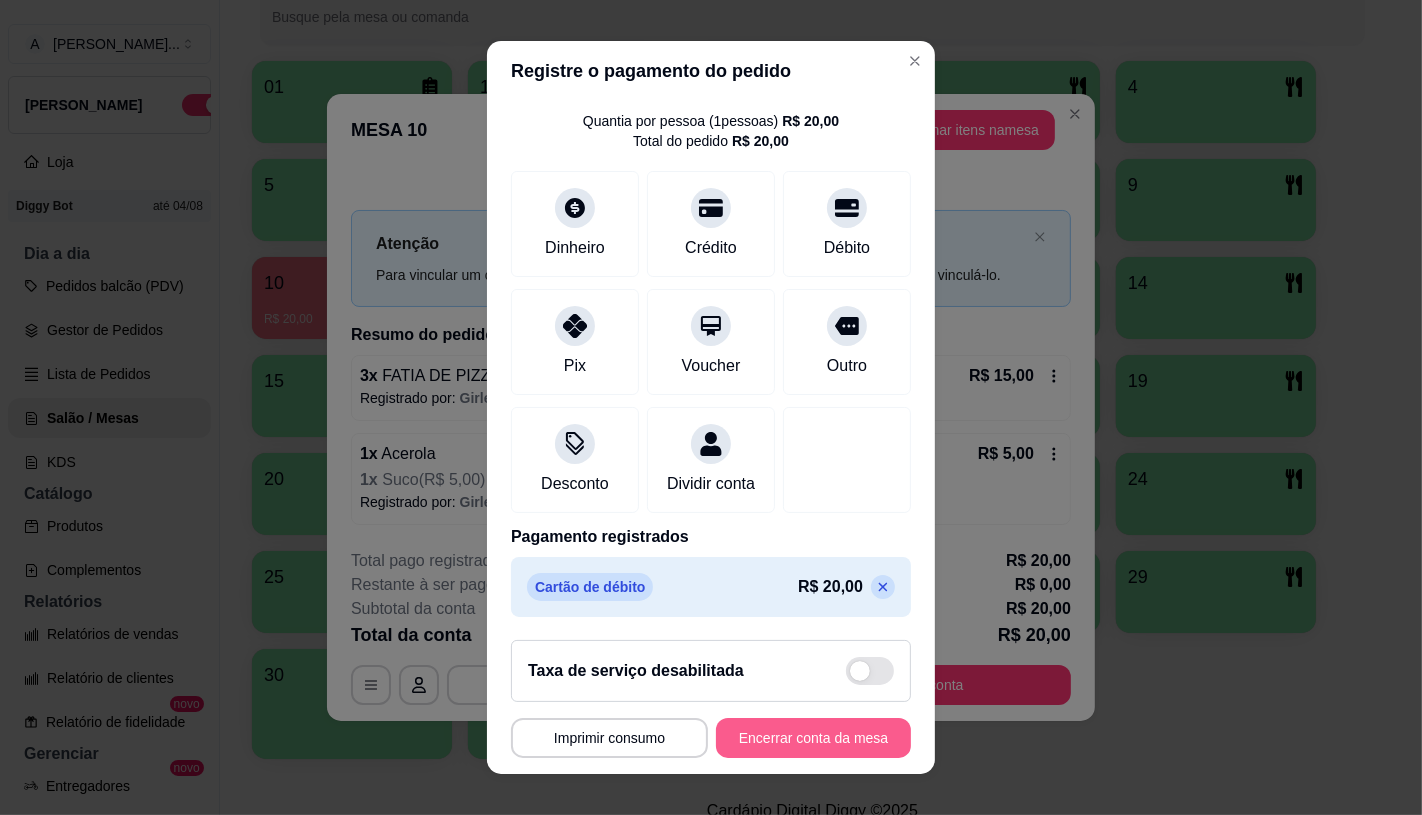 click on "Encerrar conta da mesa" at bounding box center [813, 738] 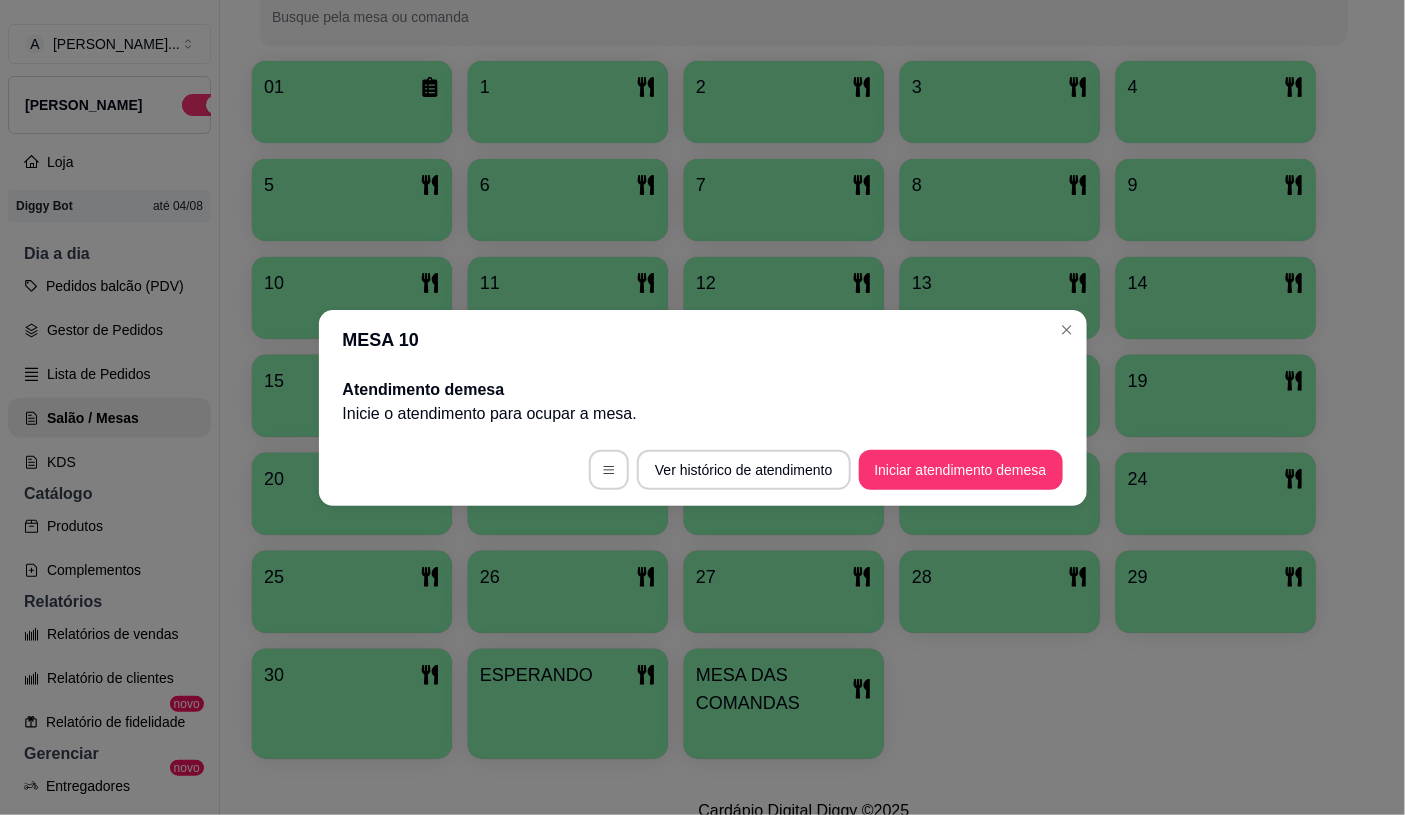 click on "Pedidos balcão (PDV)" at bounding box center (109, 286) 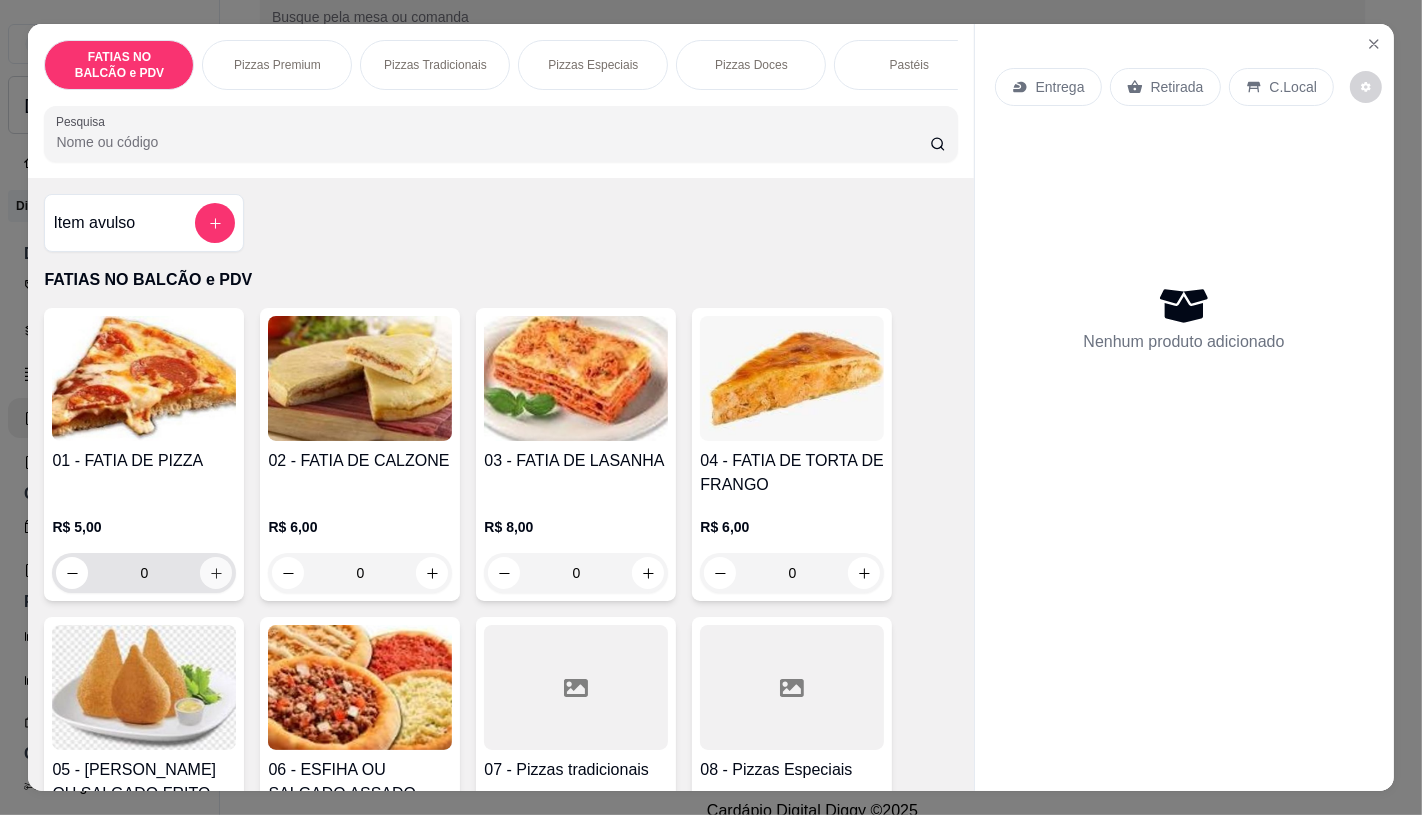 click at bounding box center (216, 573) 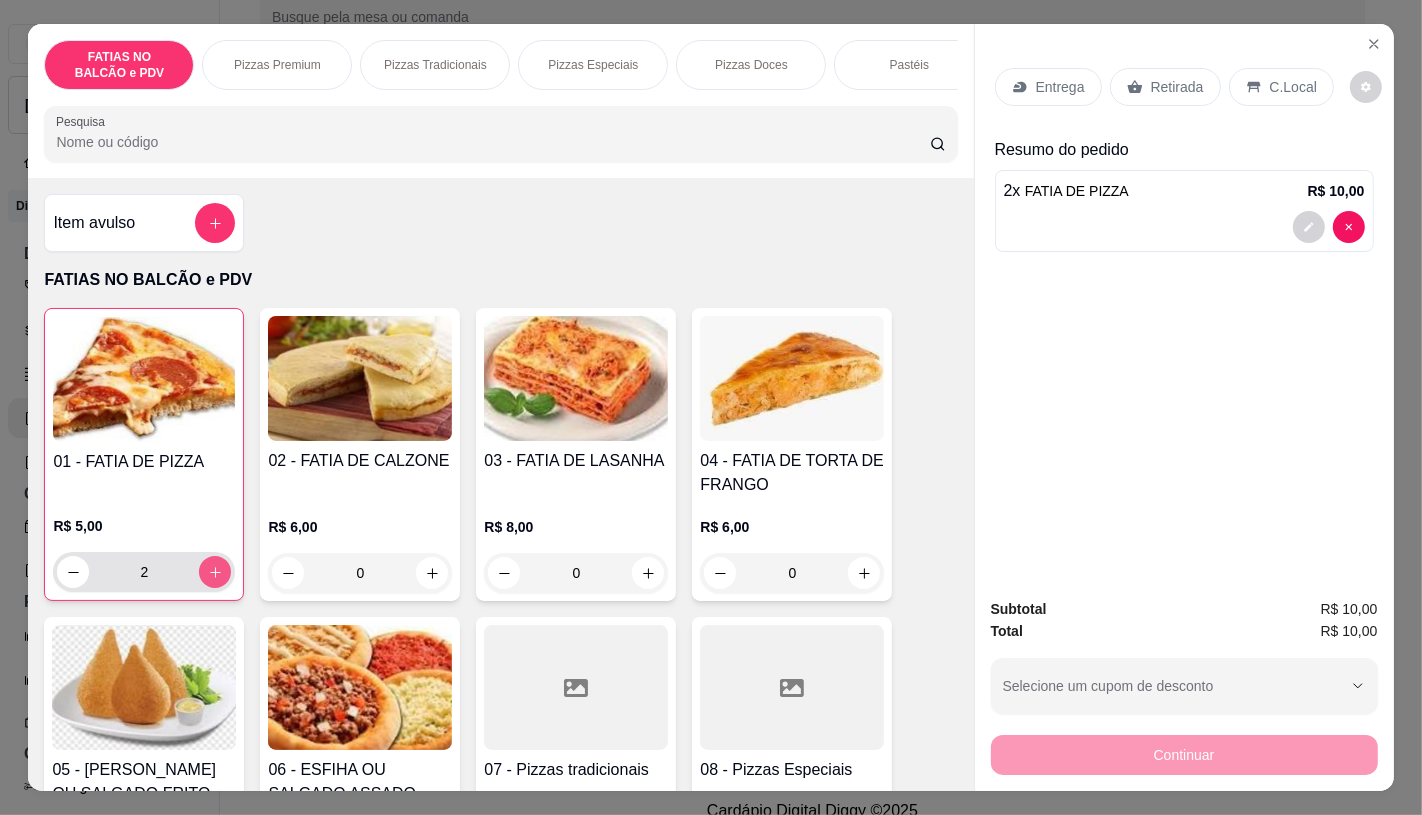 click at bounding box center (215, 572) 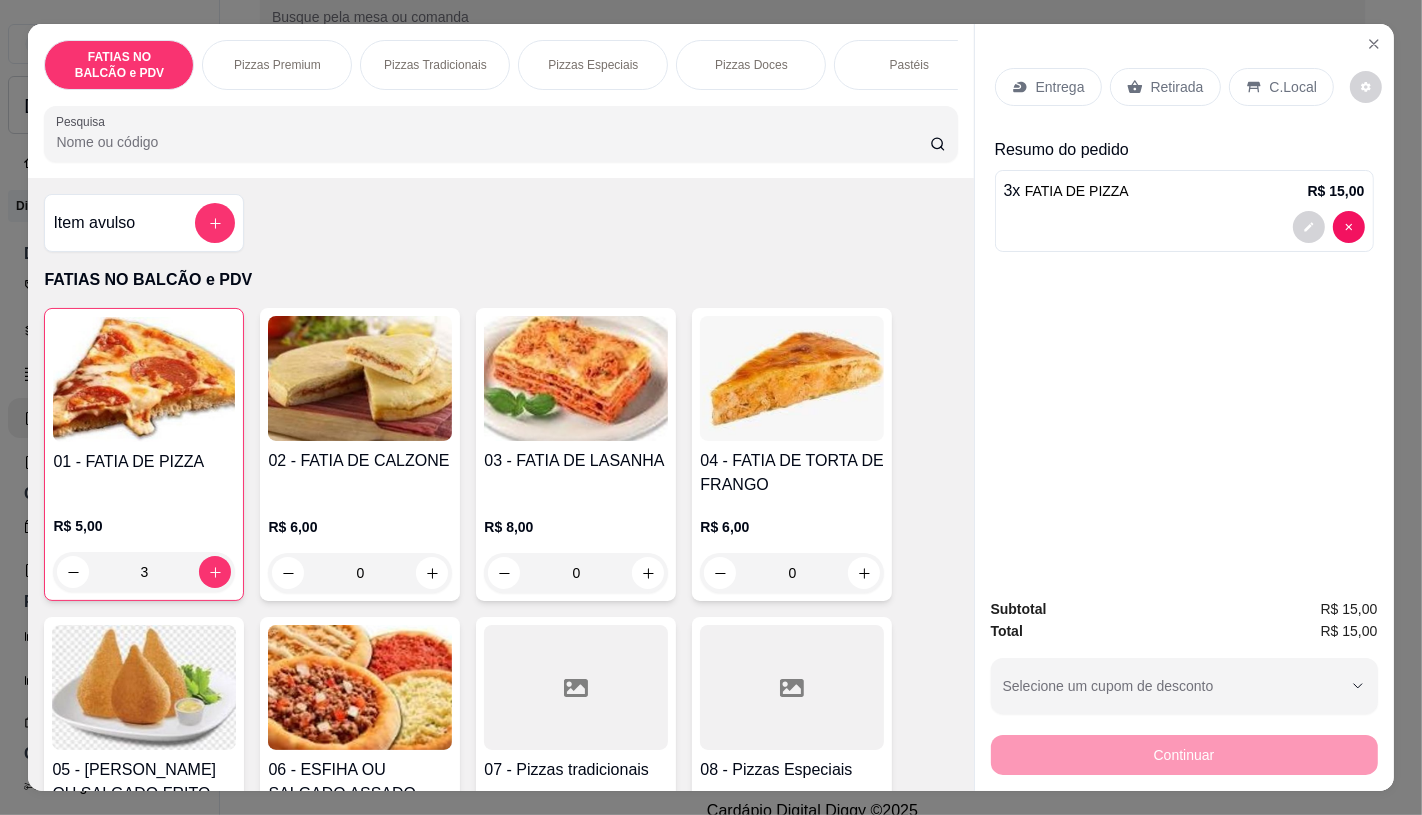 click on "Retirada" at bounding box center [1177, 87] 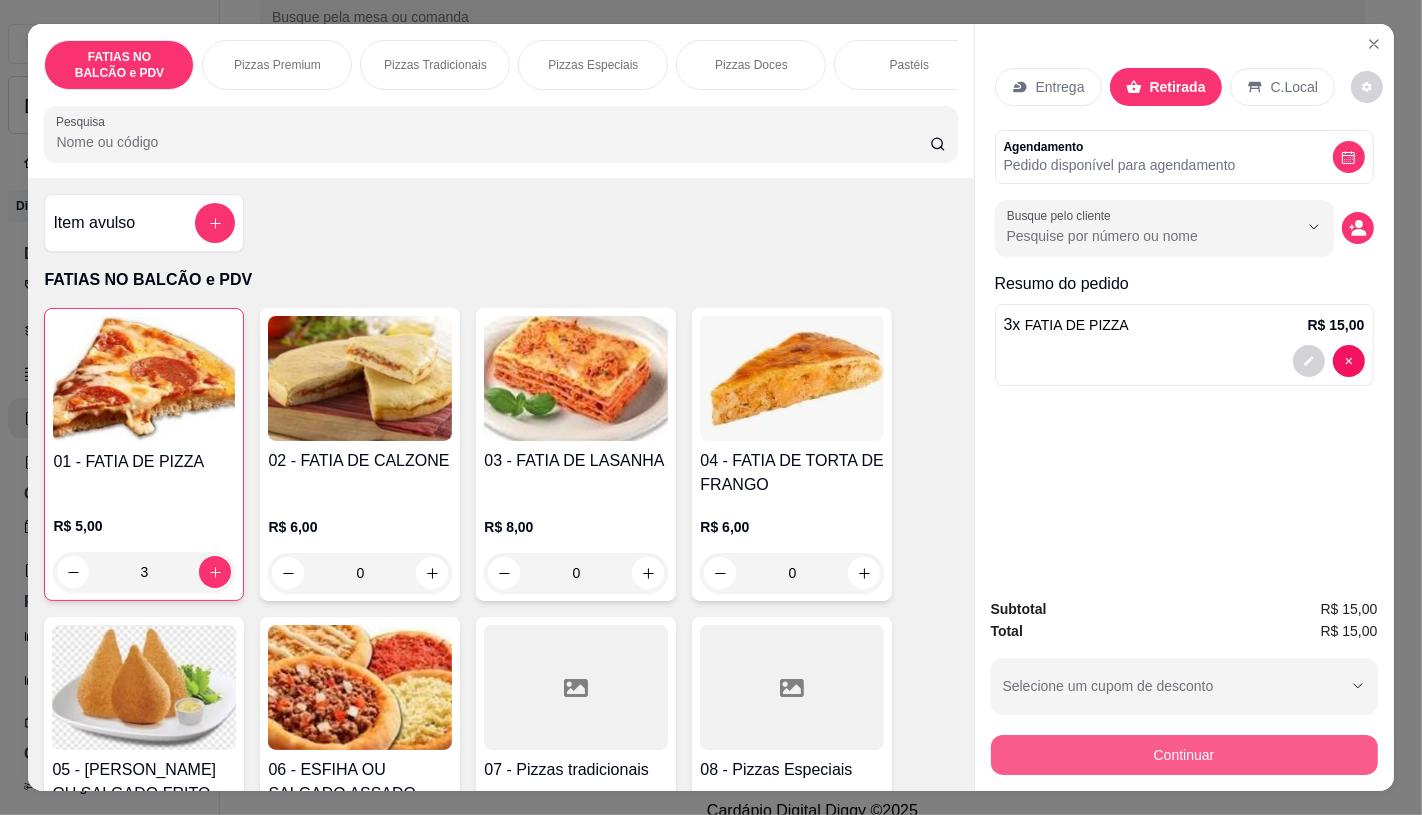click on "Continuar" at bounding box center [1184, 755] 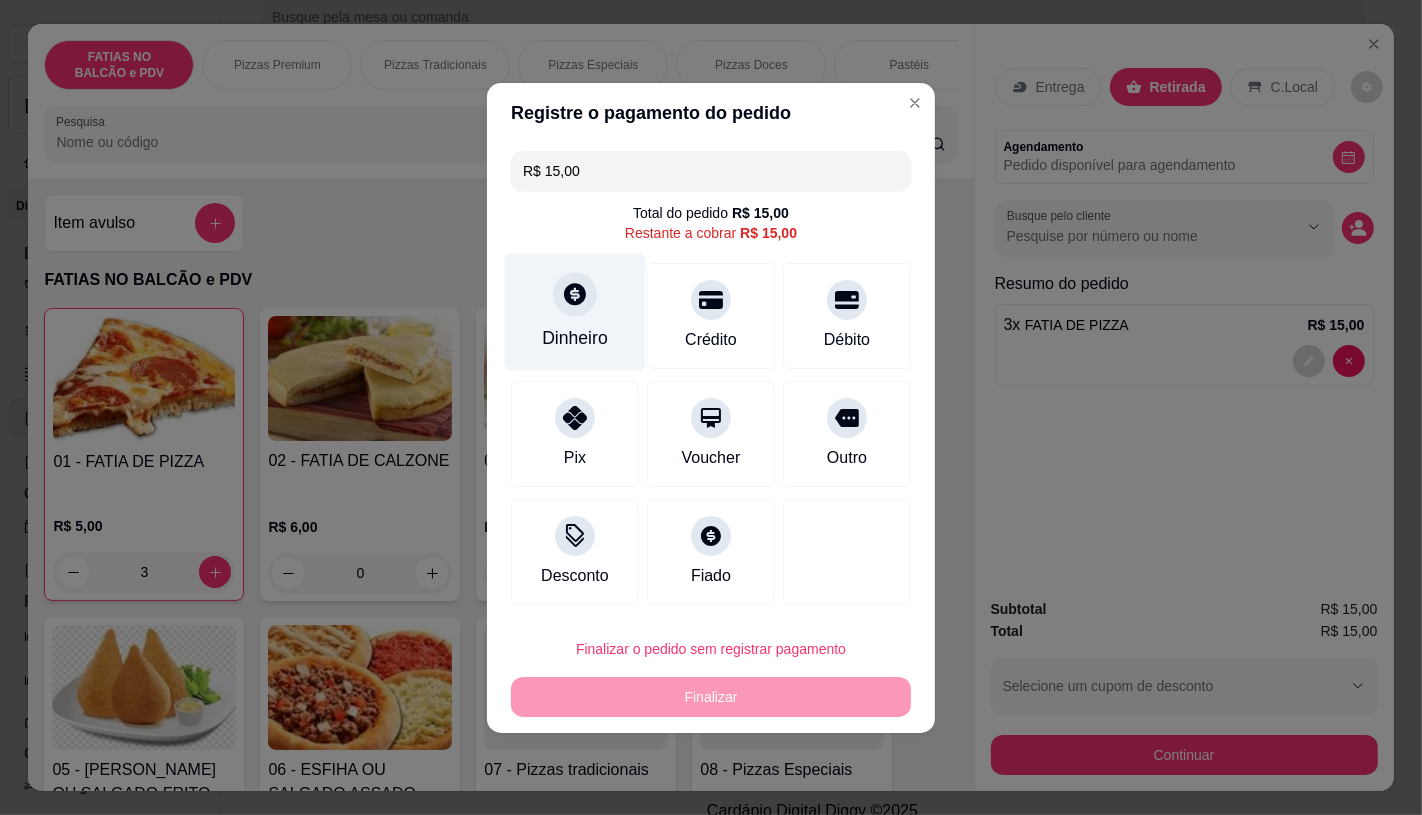 click on "Dinheiro" at bounding box center (575, 311) 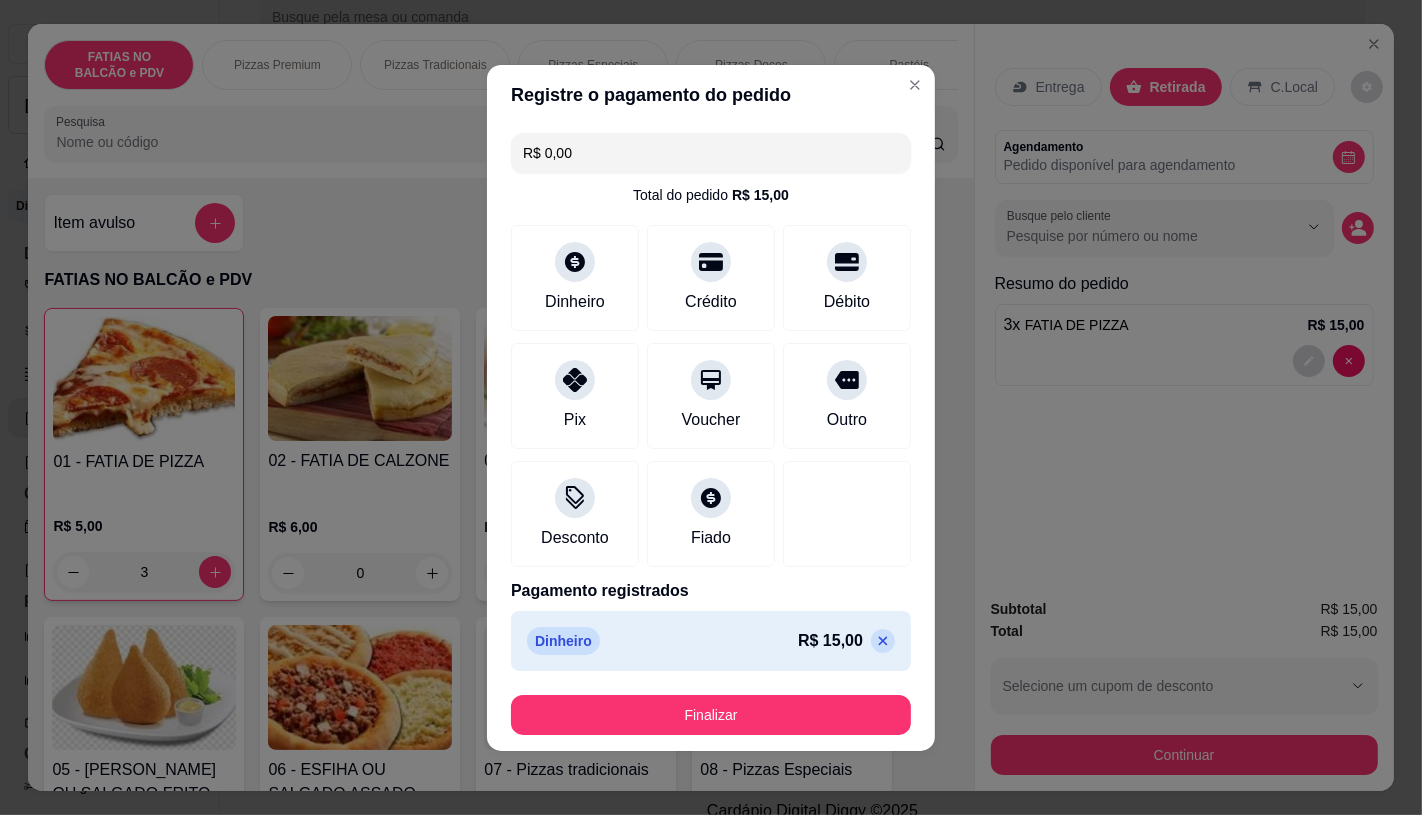 type on "R$ 0,00" 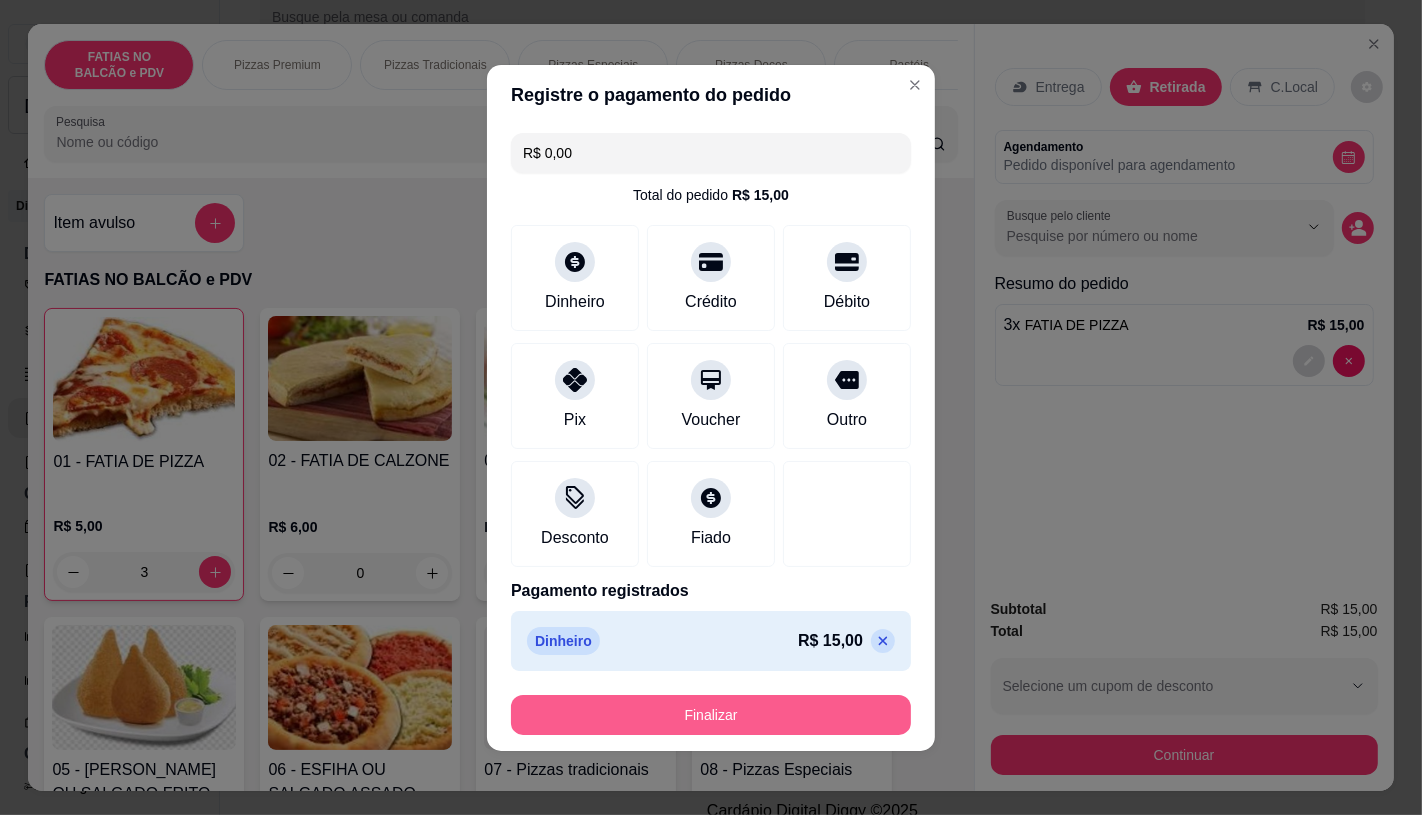 click on "Finalizar" at bounding box center [711, 715] 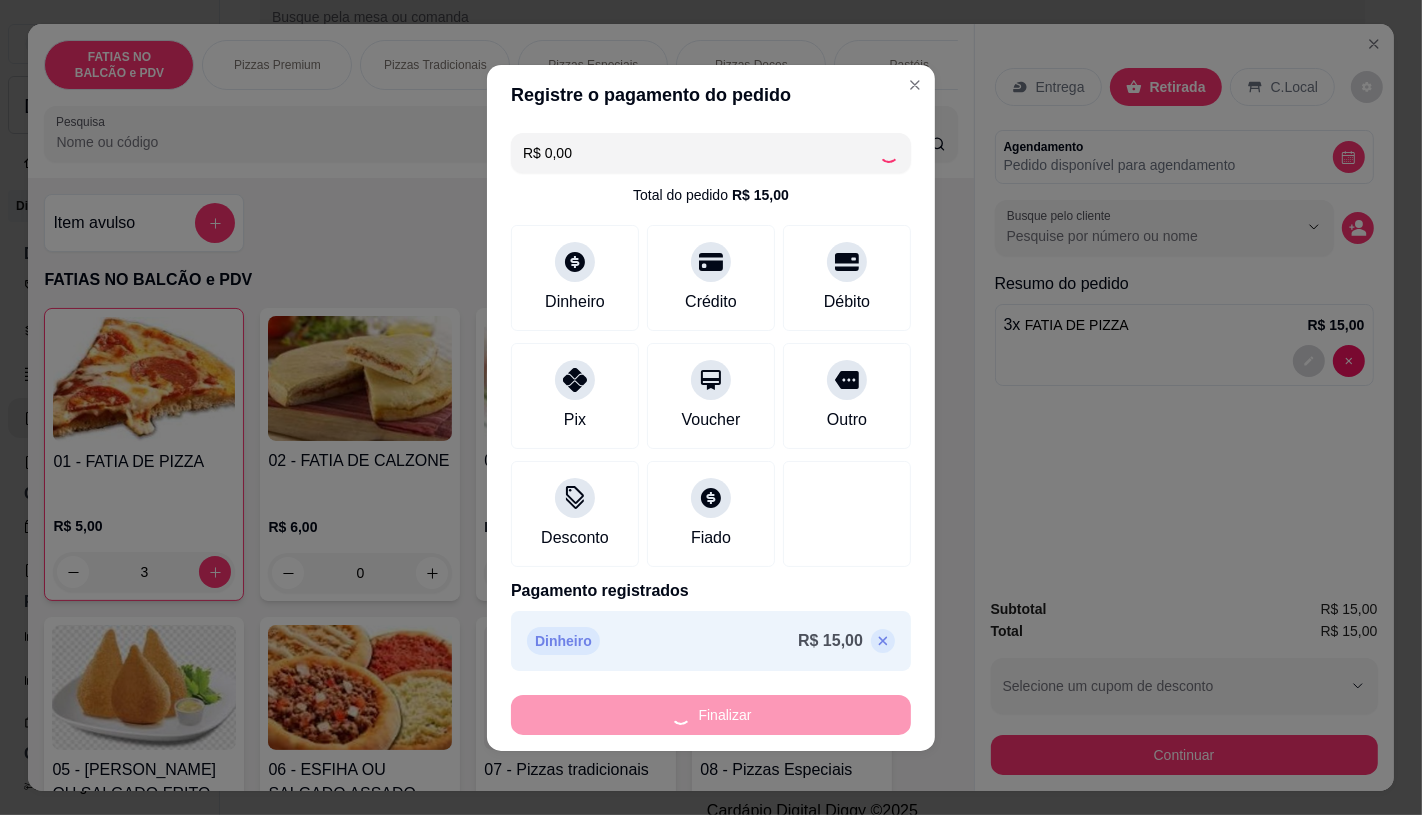 type on "0" 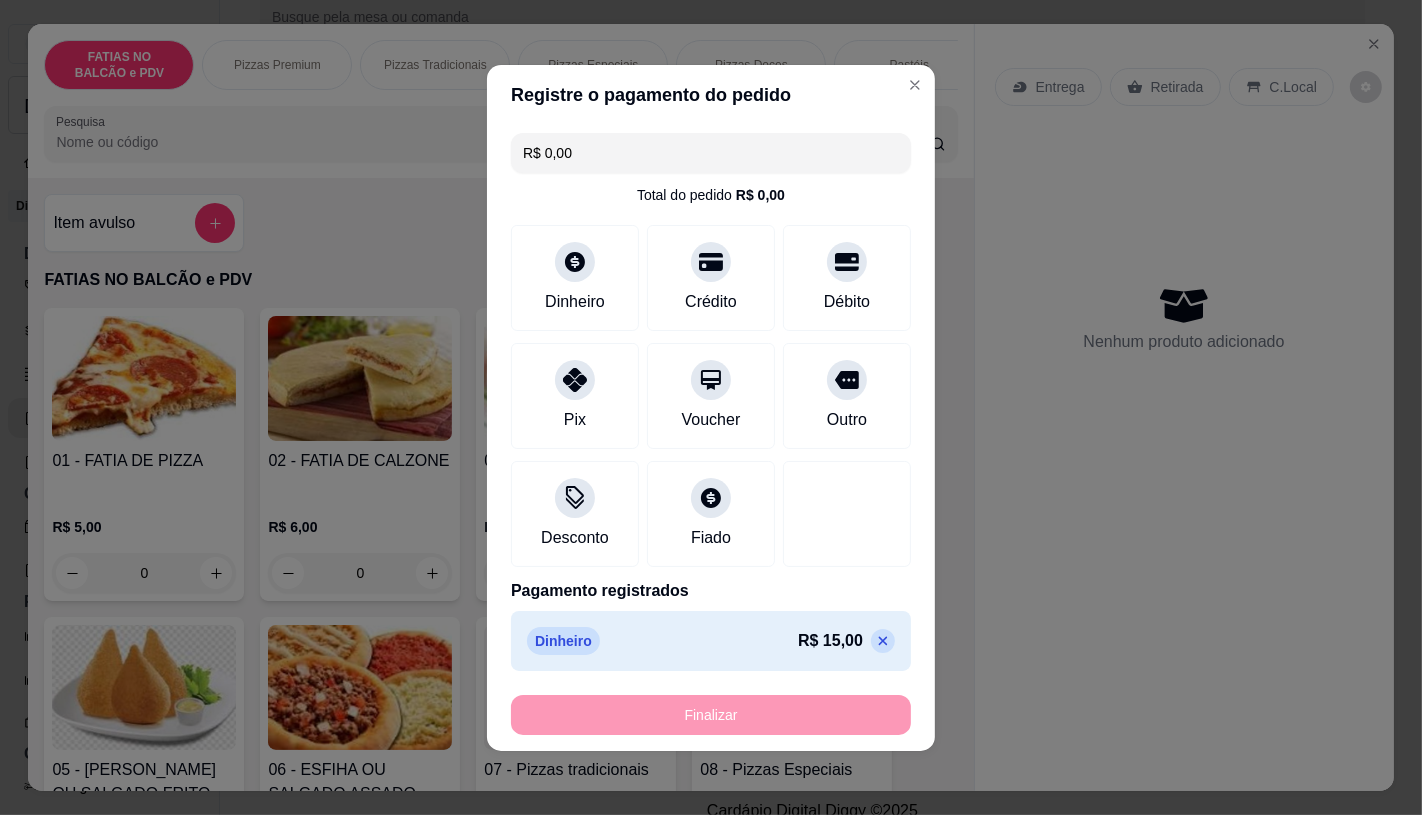 type on "-R$ 15,00" 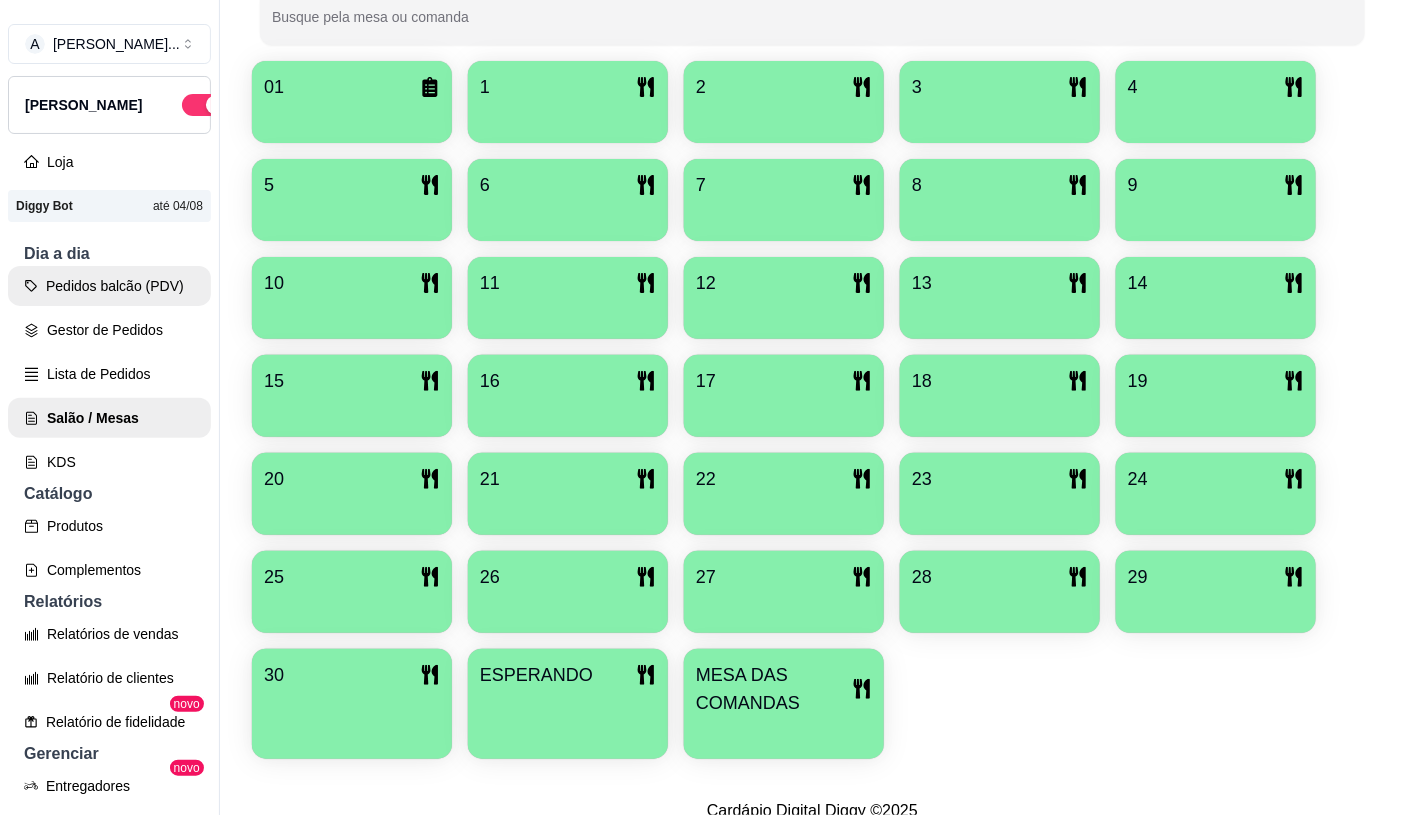 click on "Pedidos balcão (PDV)" at bounding box center (109, 286) 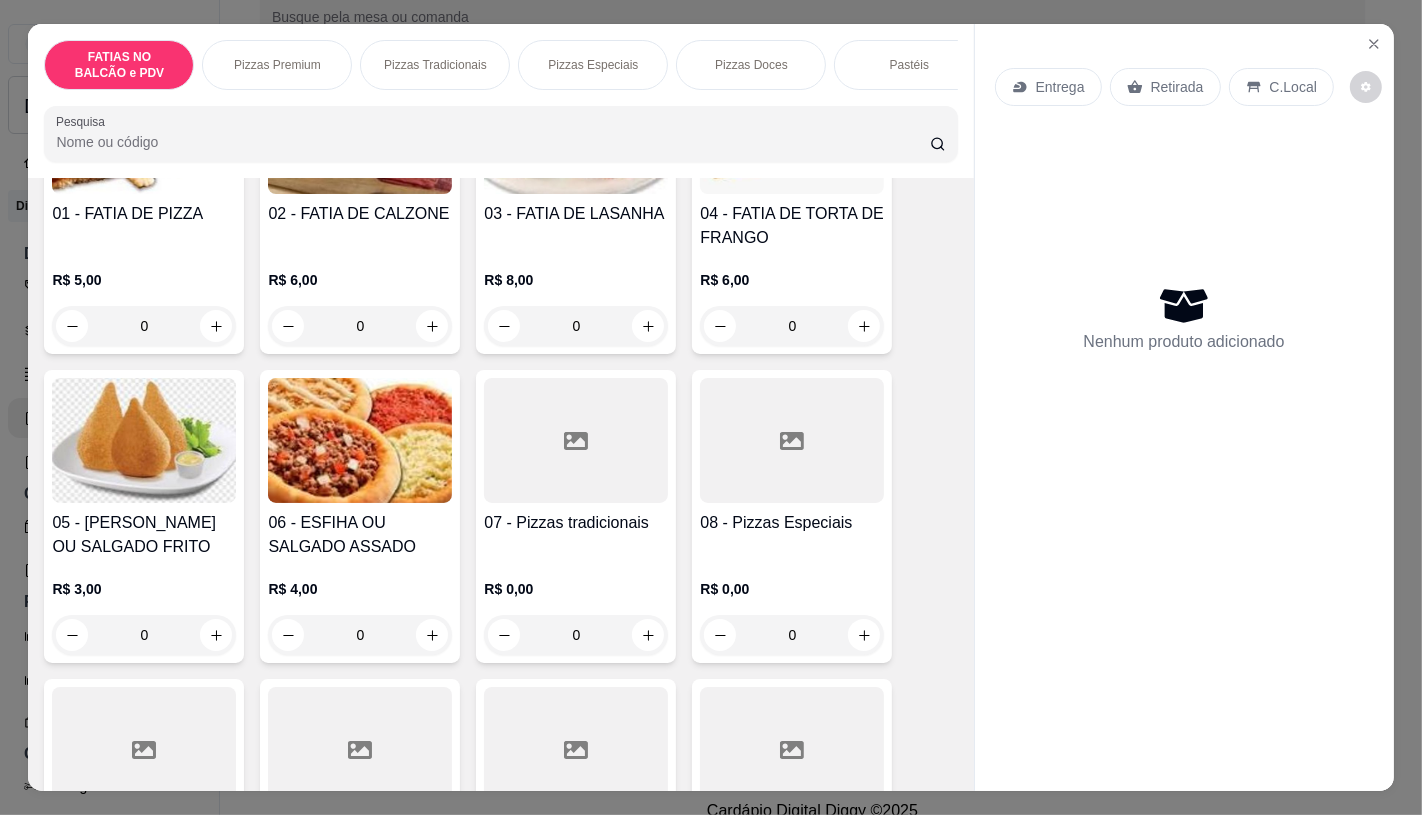 scroll, scrollTop: 333, scrollLeft: 0, axis: vertical 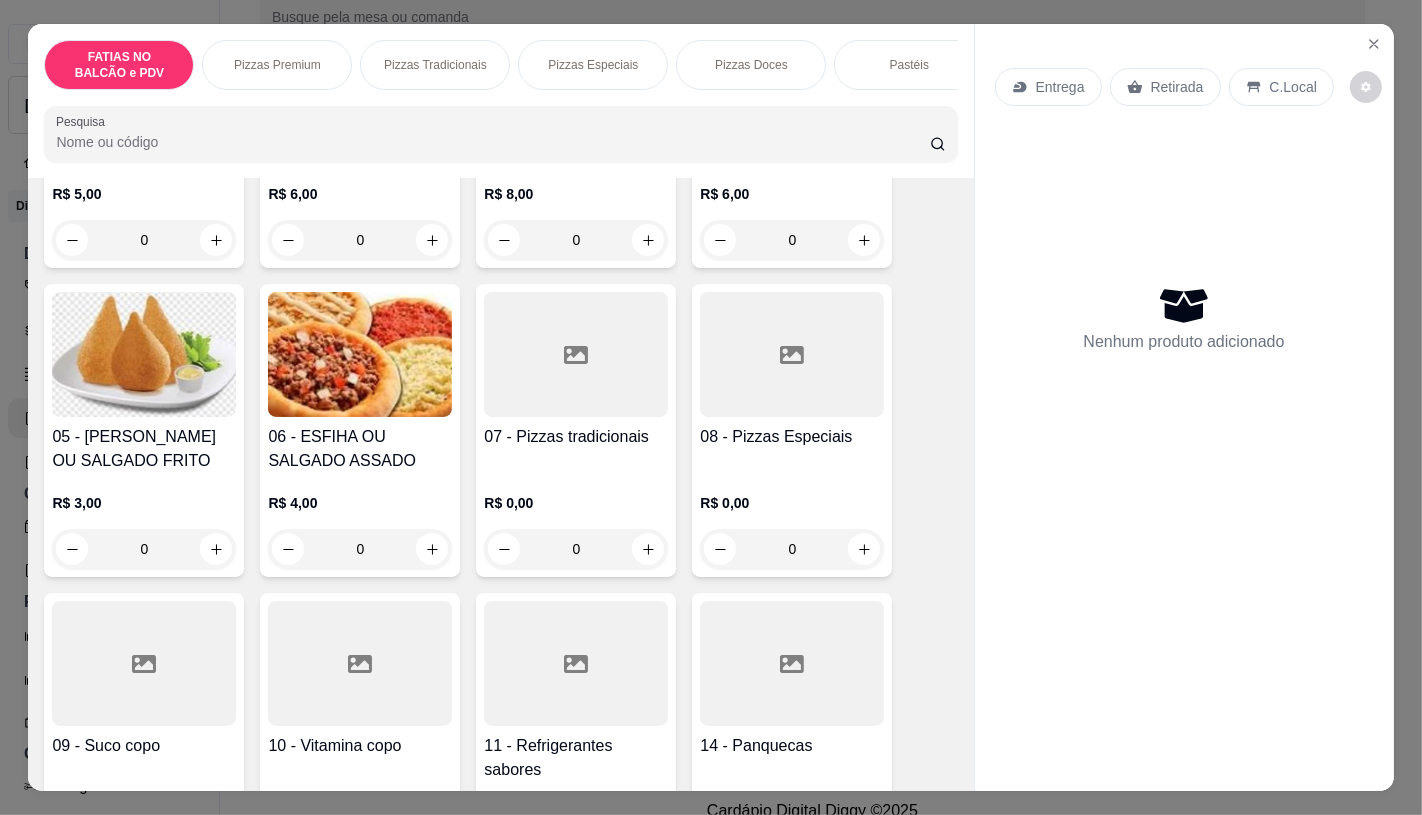 click on "0" at bounding box center [144, 549] 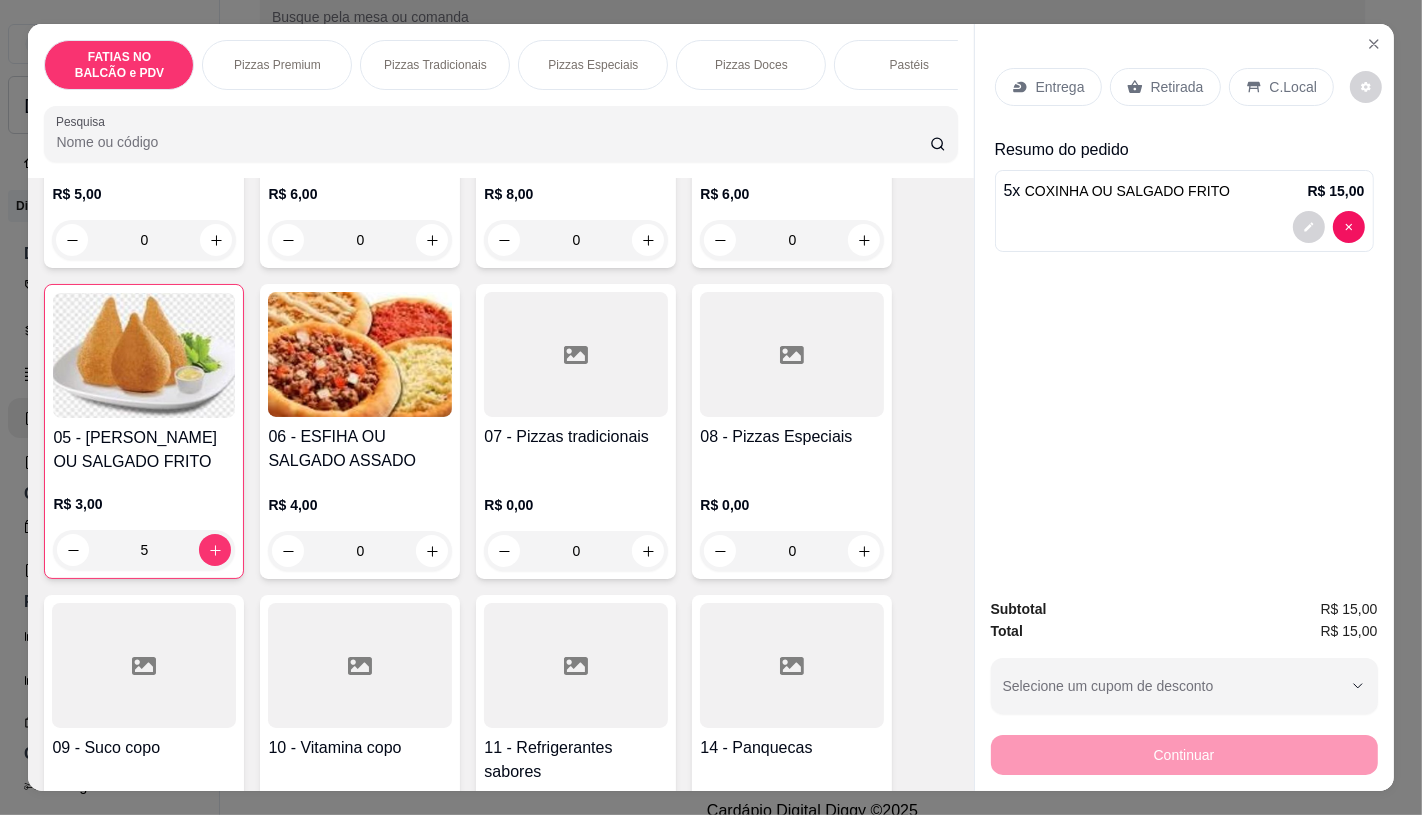 type on "5" 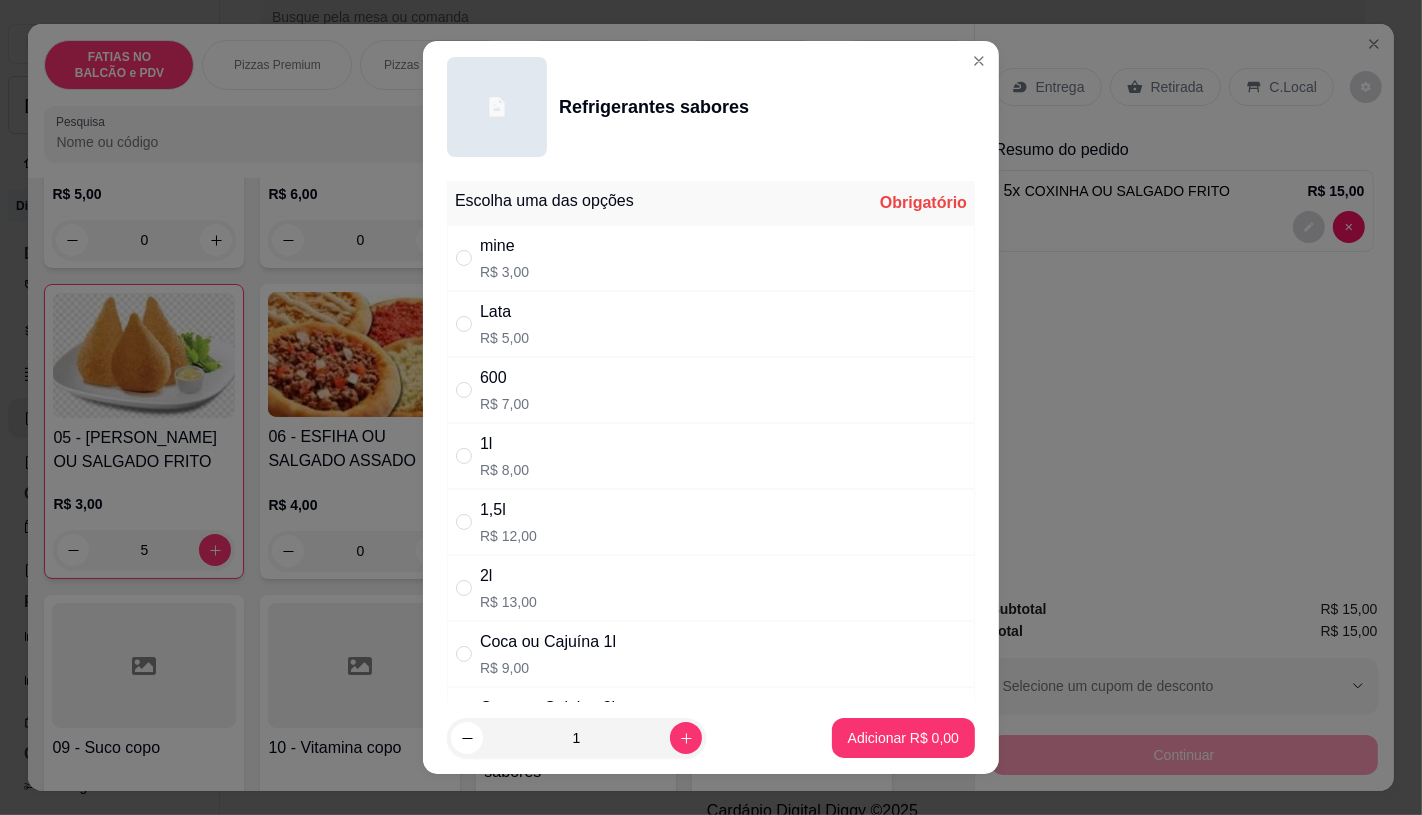click on "Lata" at bounding box center (504, 312) 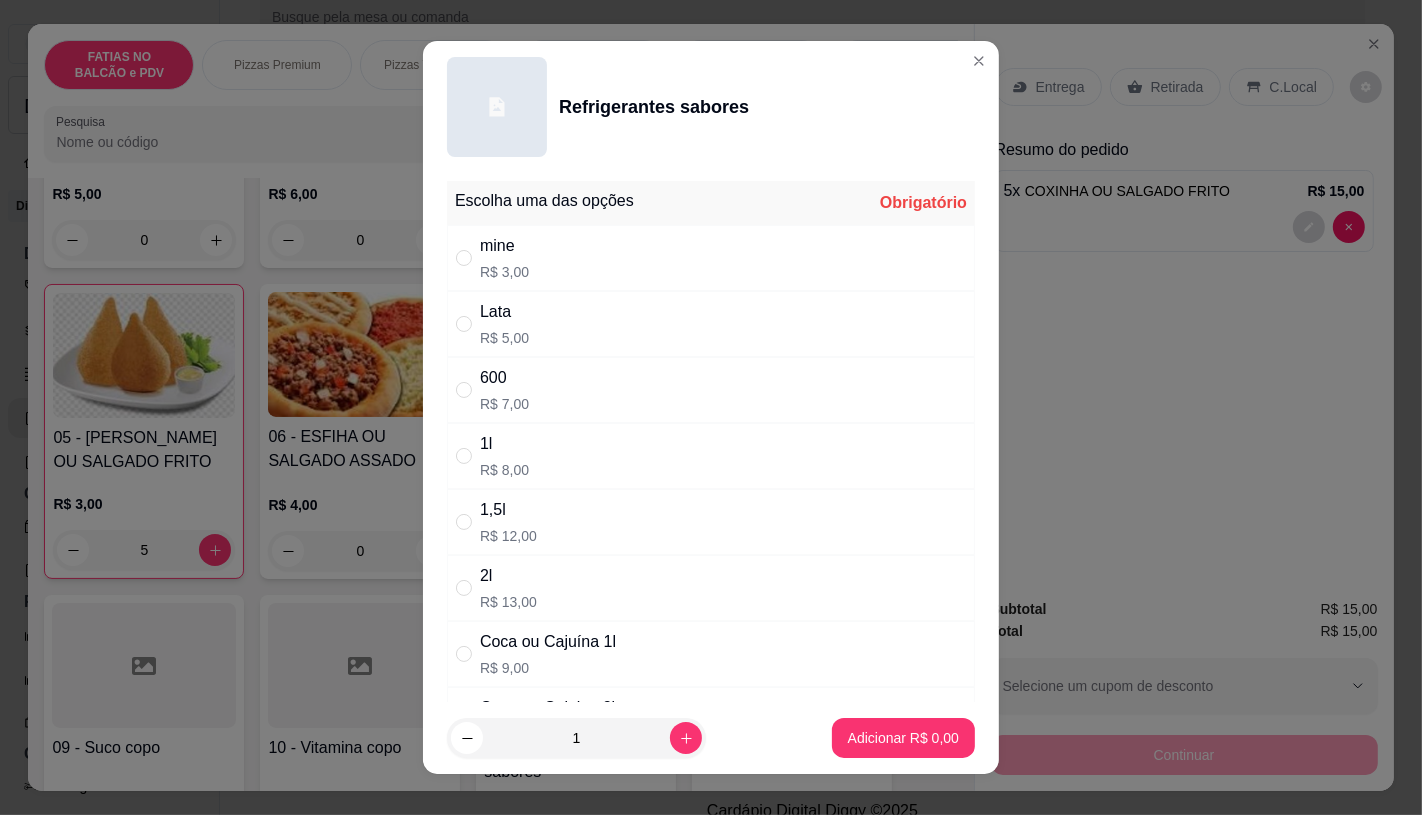 radio on "true" 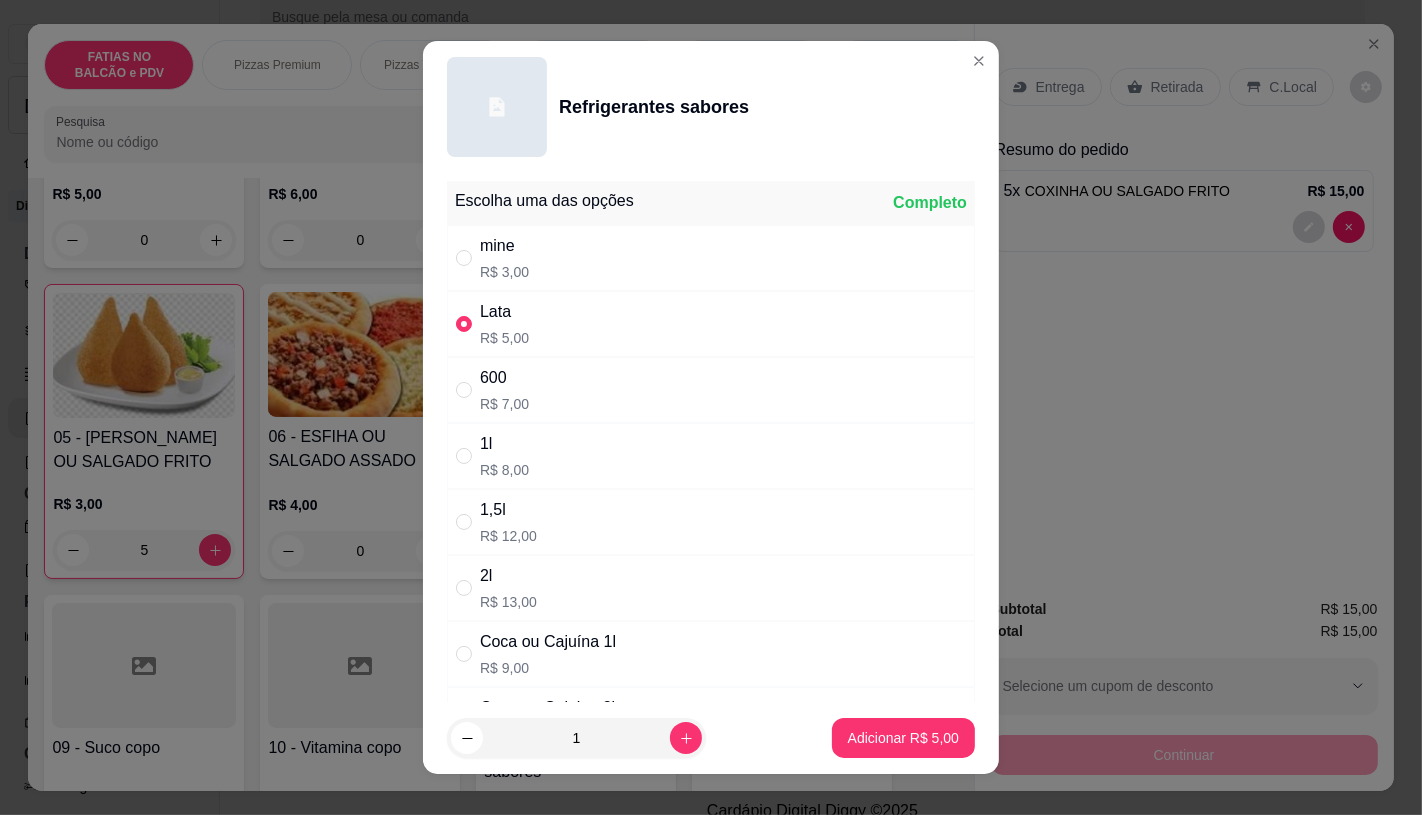 click on "mine" at bounding box center [504, 246] 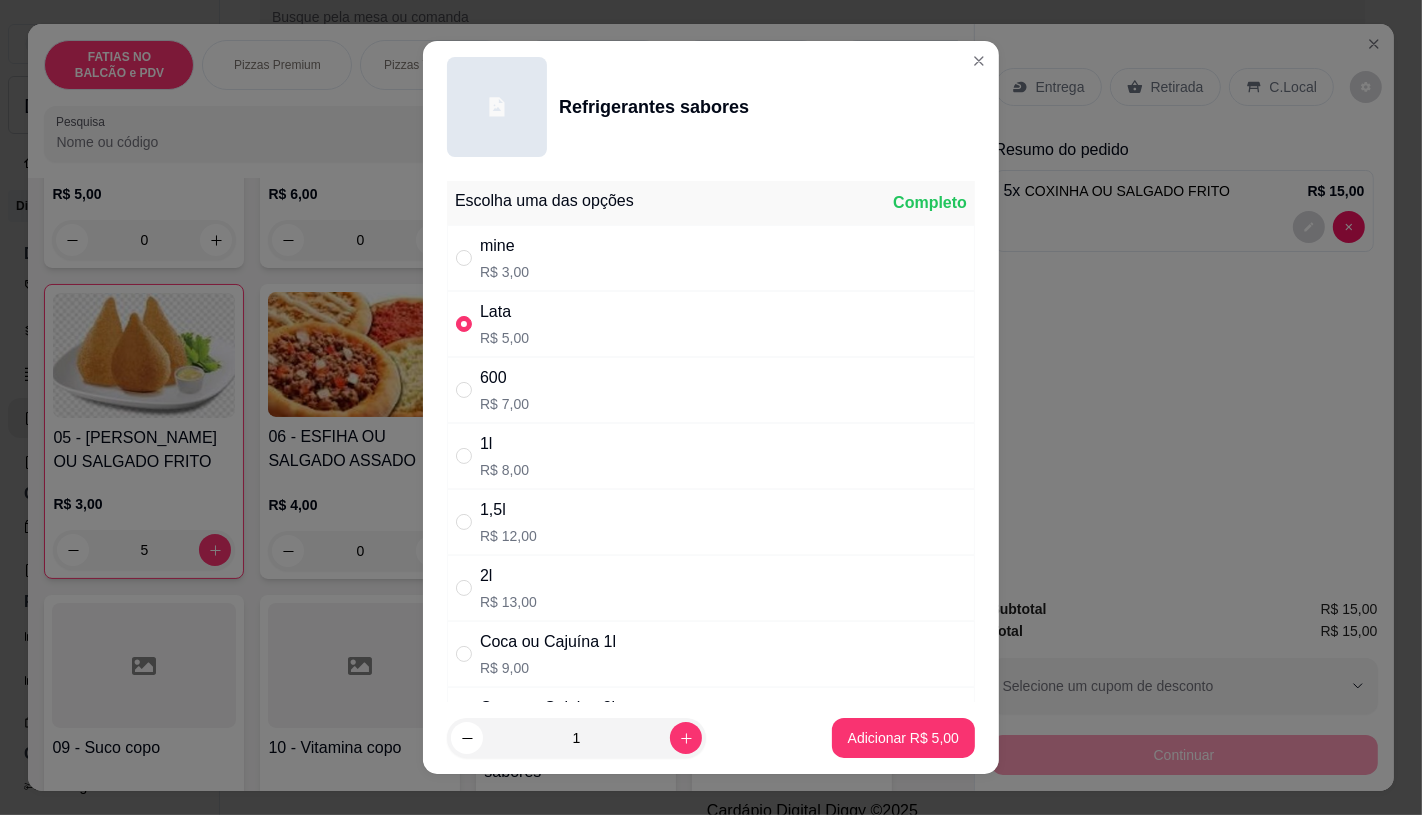 radio on "true" 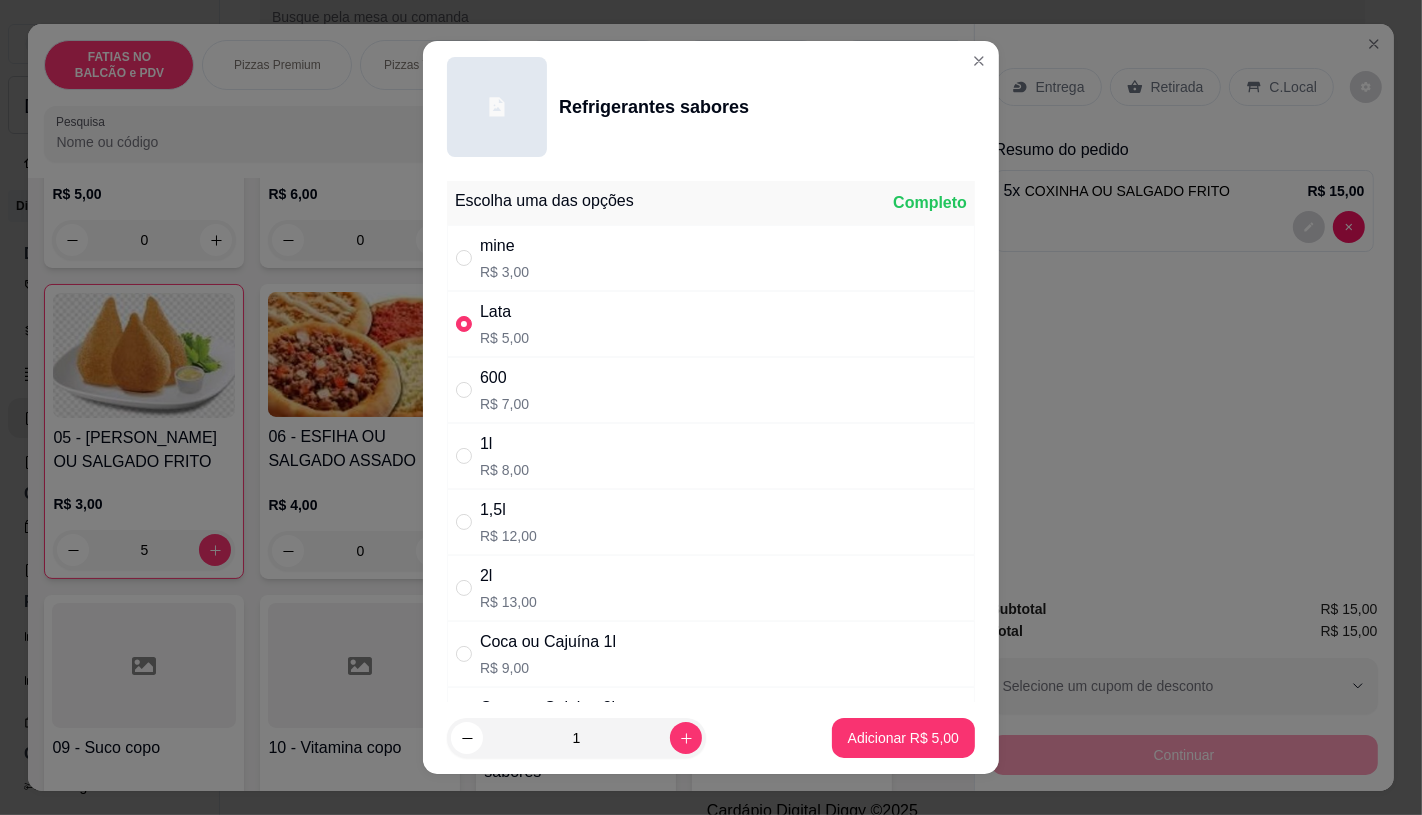 radio on "false" 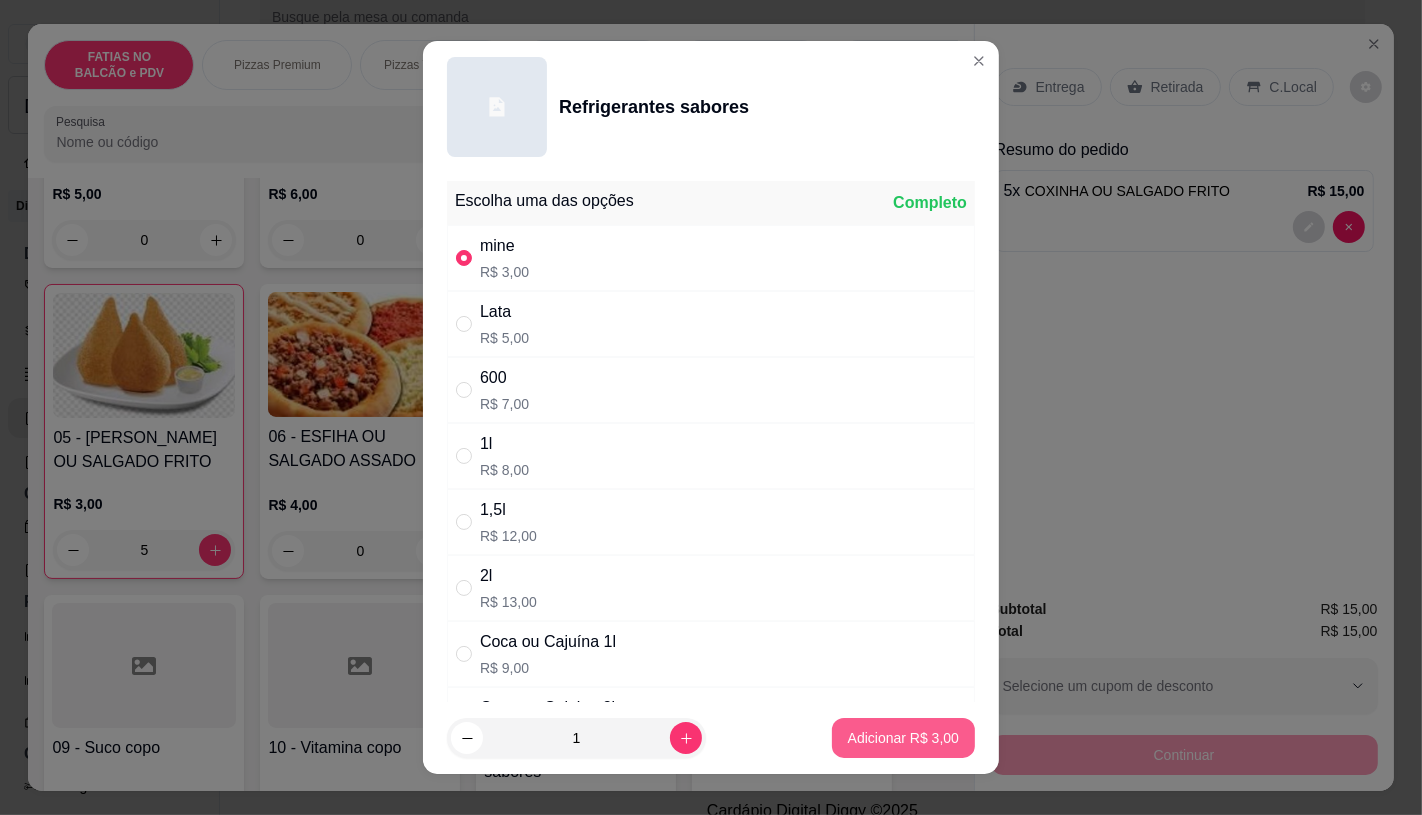 click on "Adicionar   R$ 3,00" at bounding box center (903, 738) 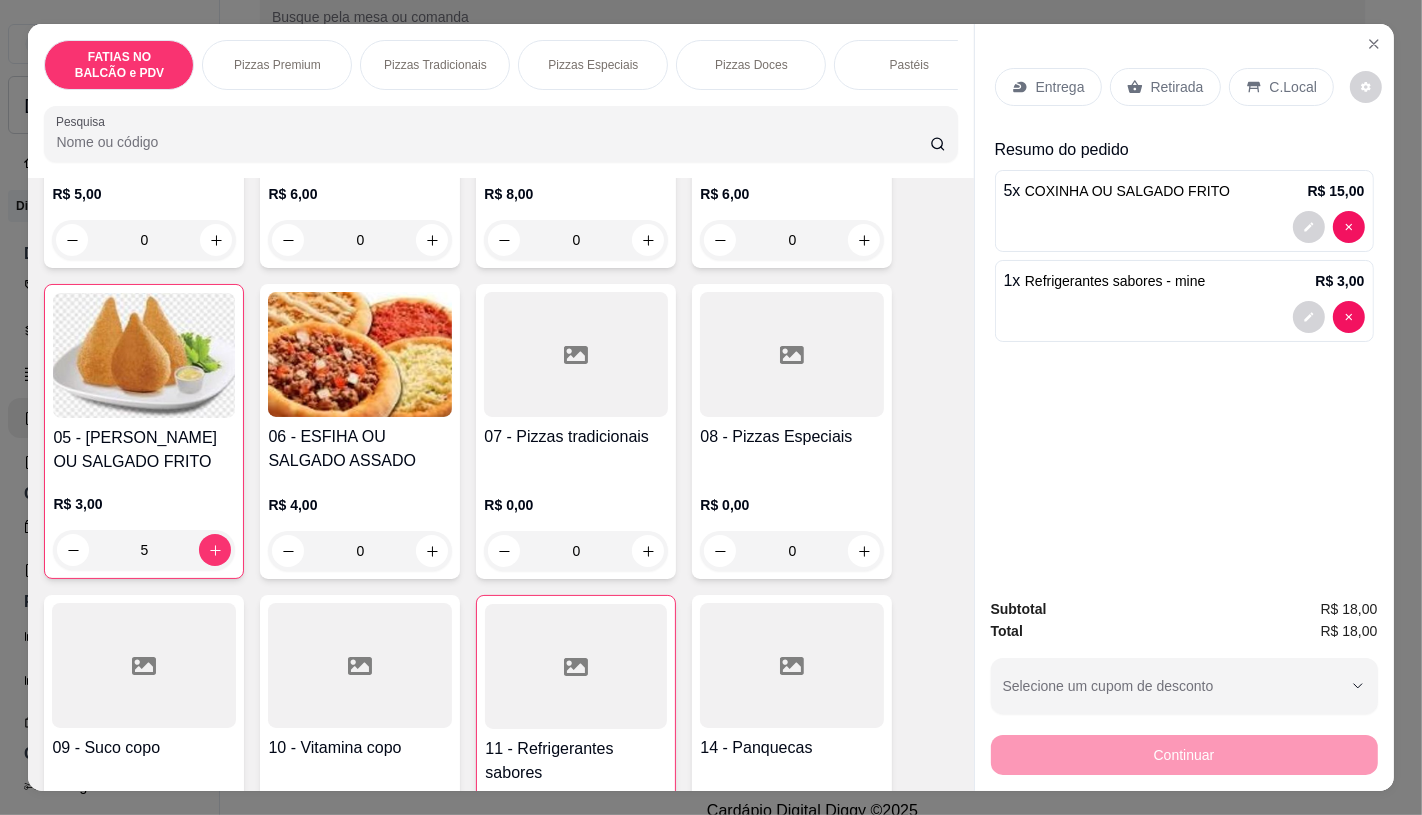 click on "Retirada" at bounding box center (1165, 87) 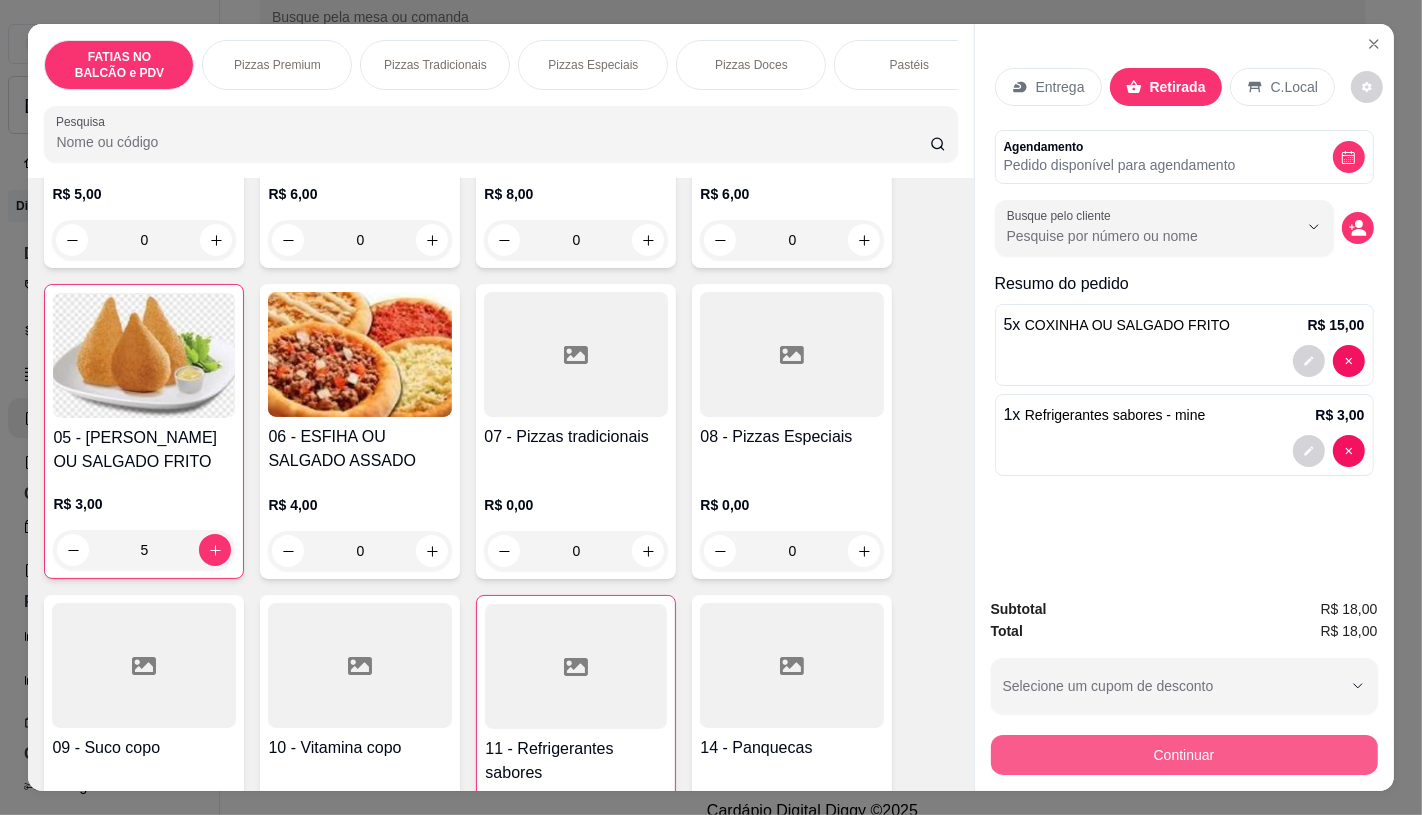 click on "Continuar" at bounding box center [1184, 755] 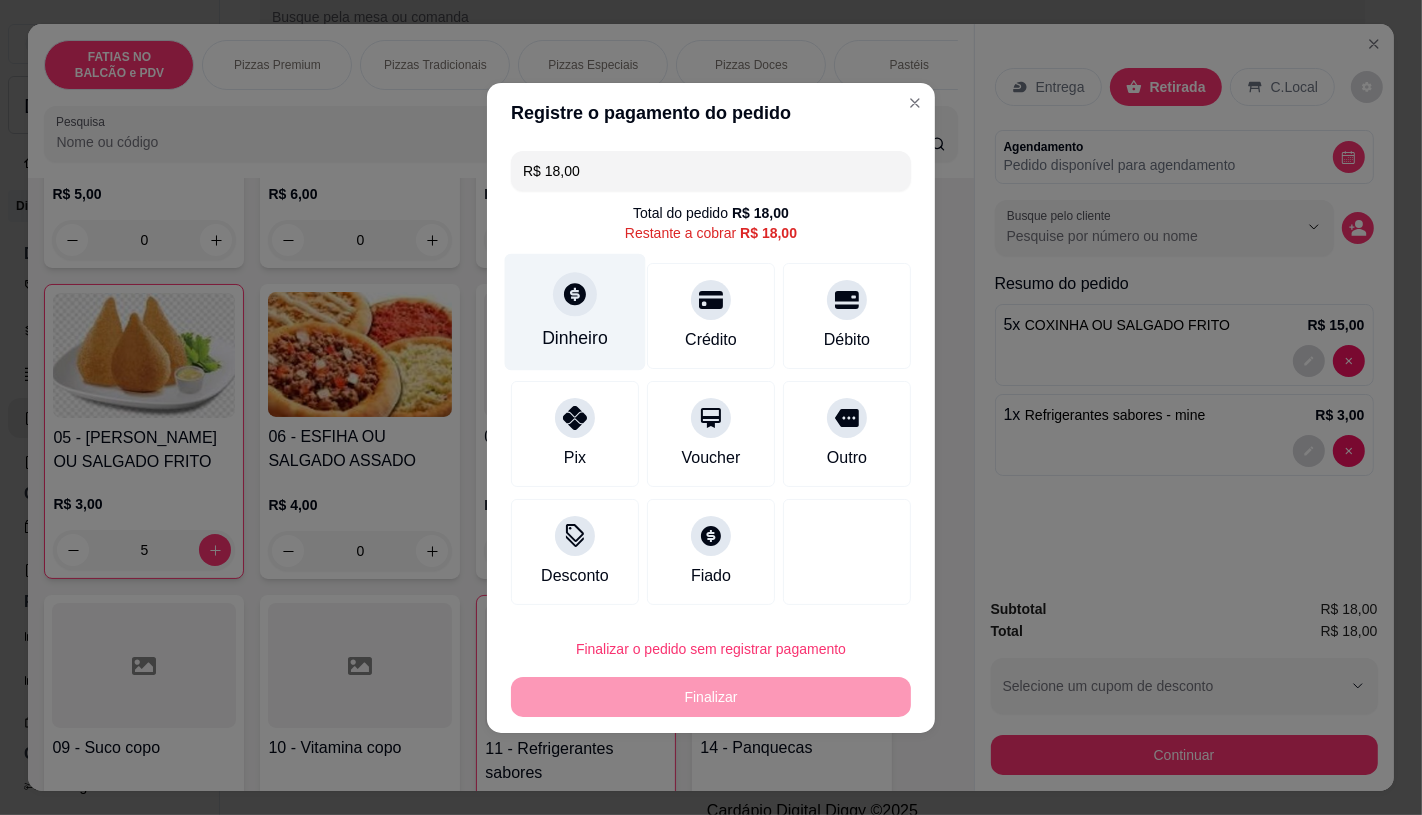 click on "Dinheiro" at bounding box center [575, 311] 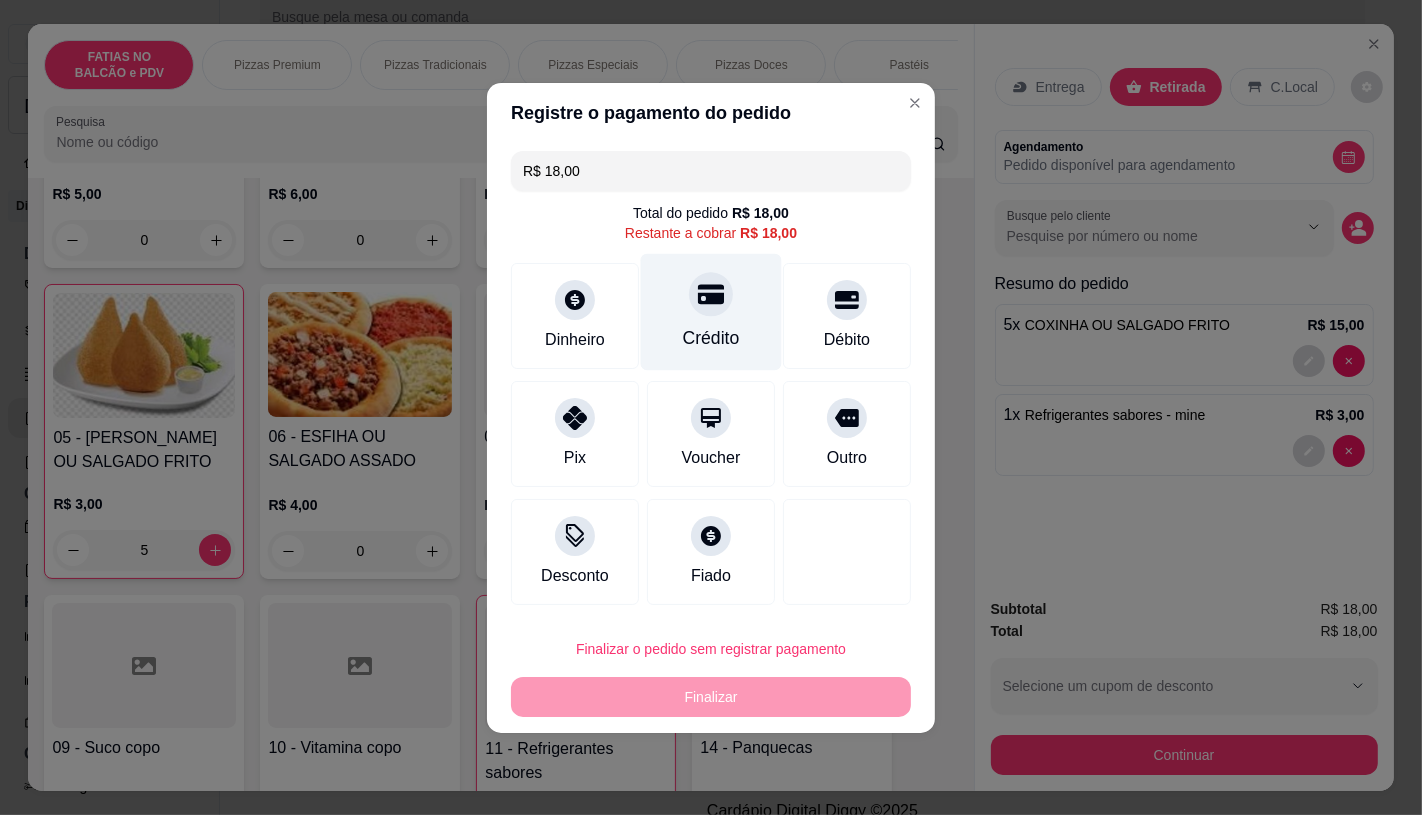 click on "Crédito" at bounding box center [711, 311] 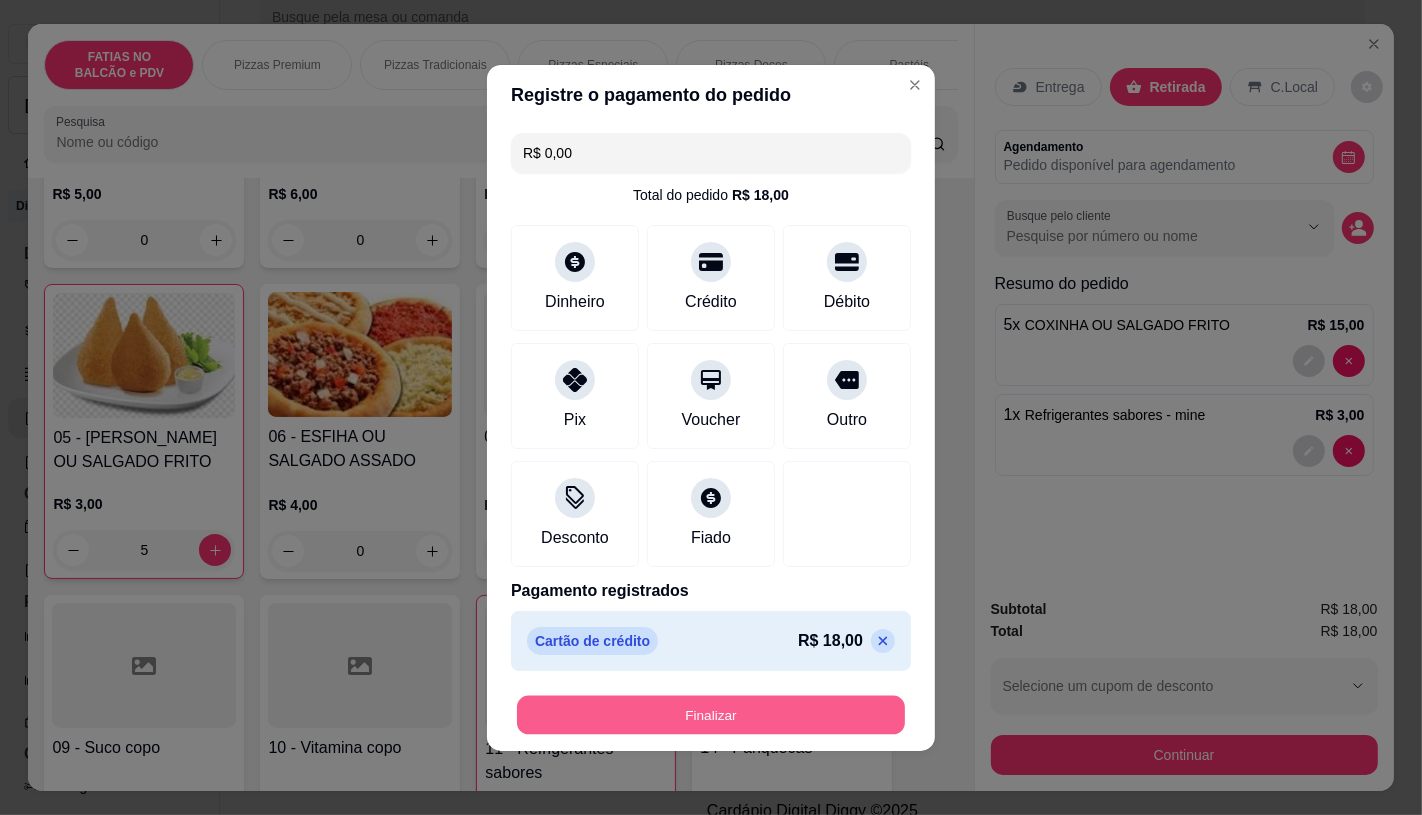 click on "Finalizar" at bounding box center (711, 714) 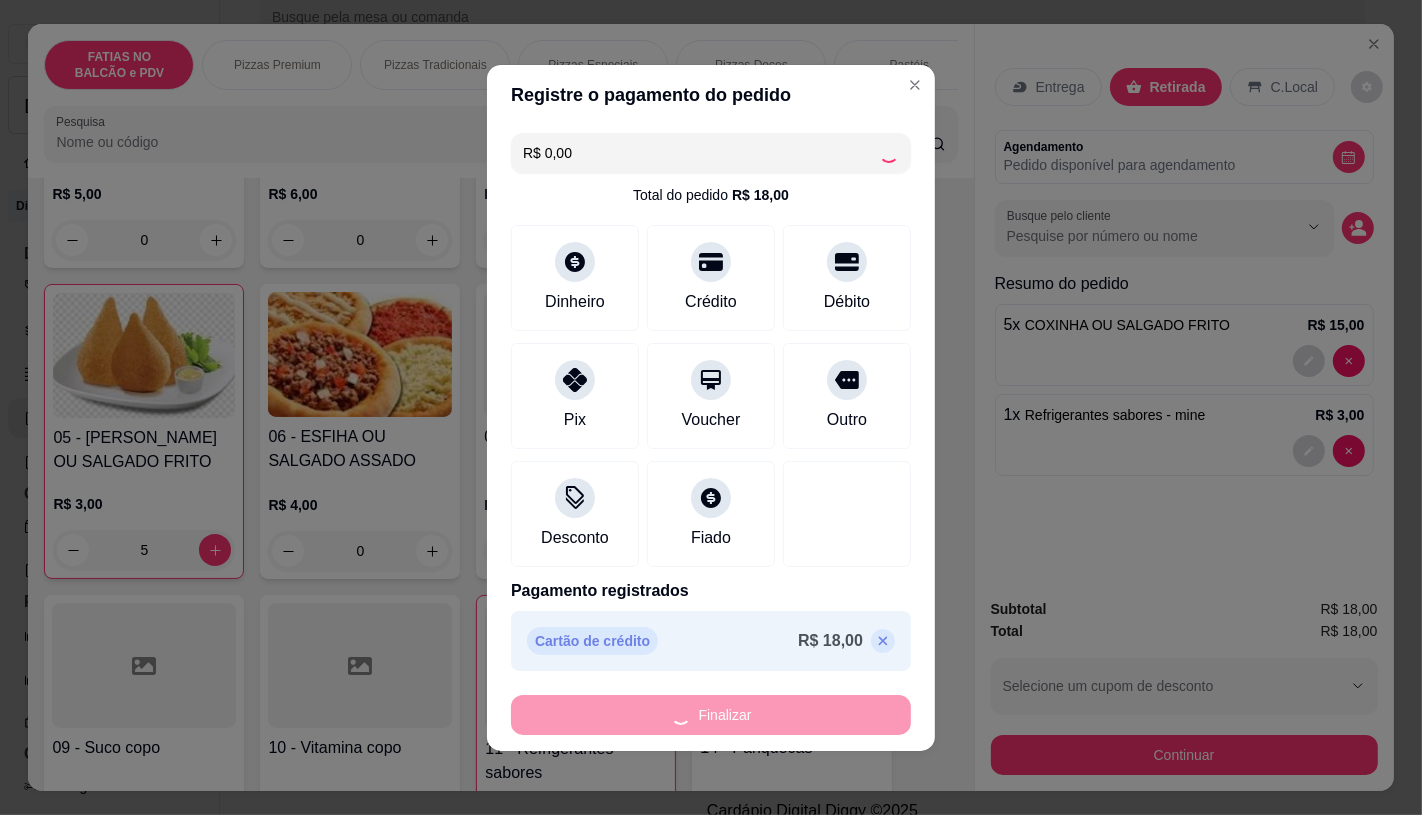 type on "0" 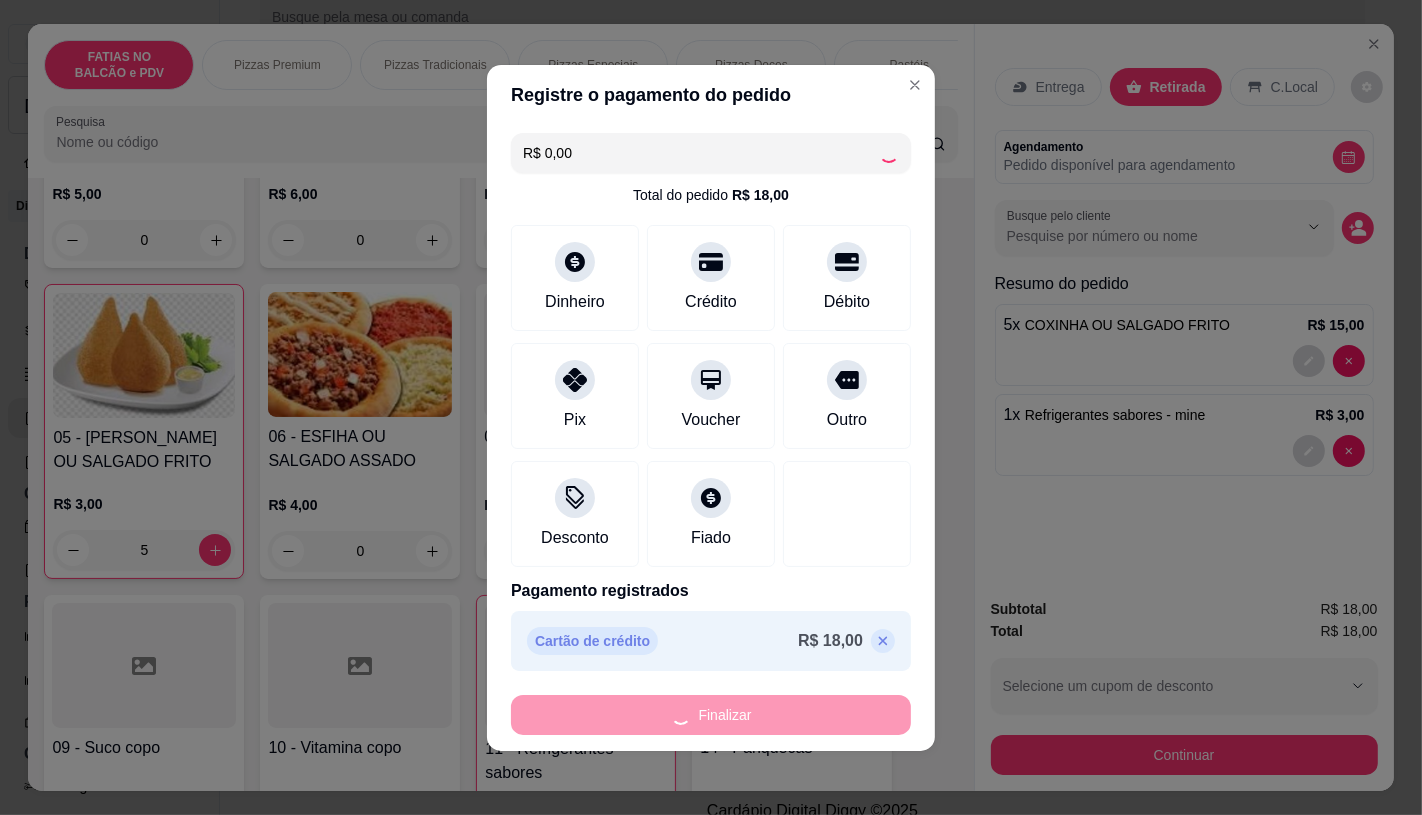 type on "0" 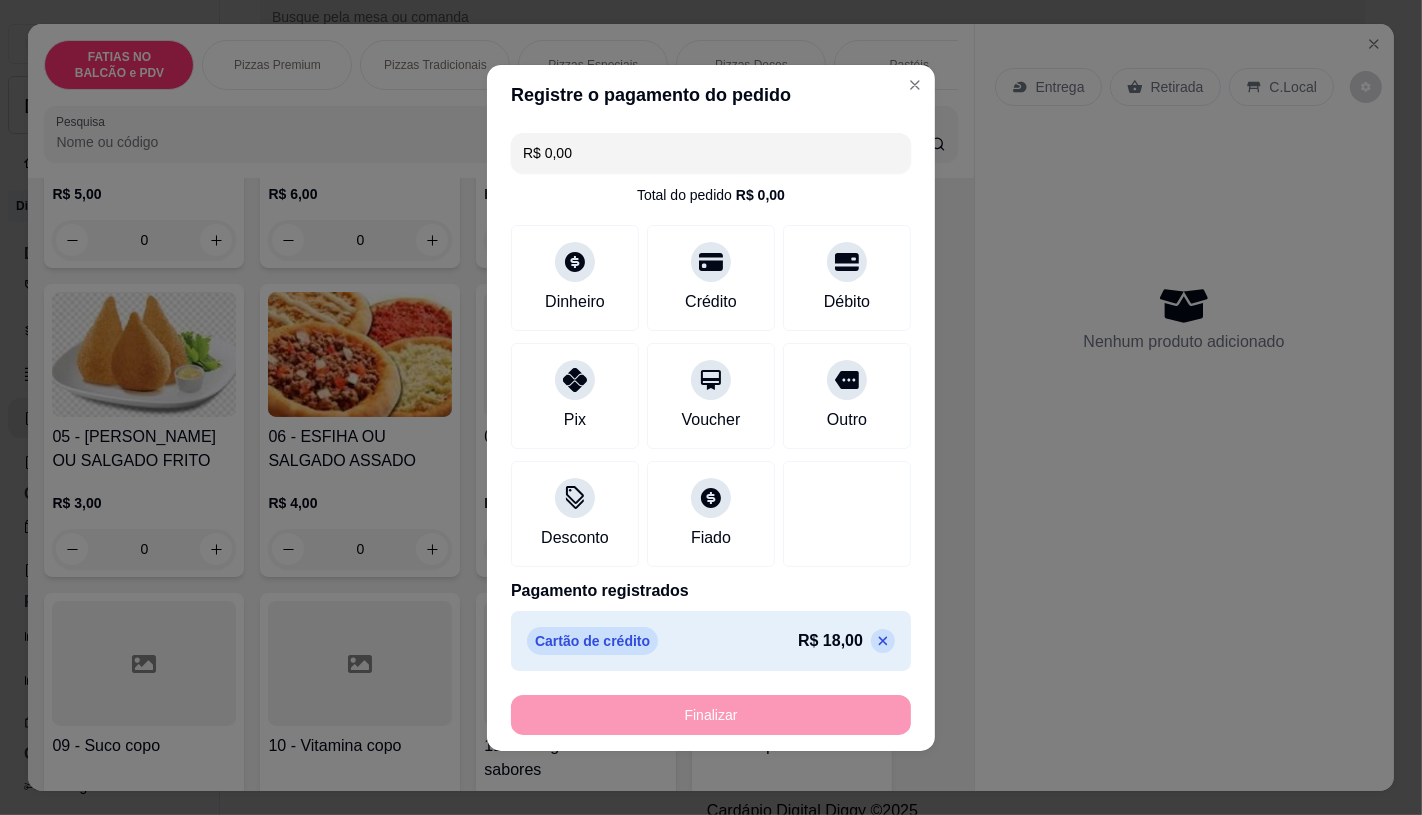 type on "-R$ 18,00" 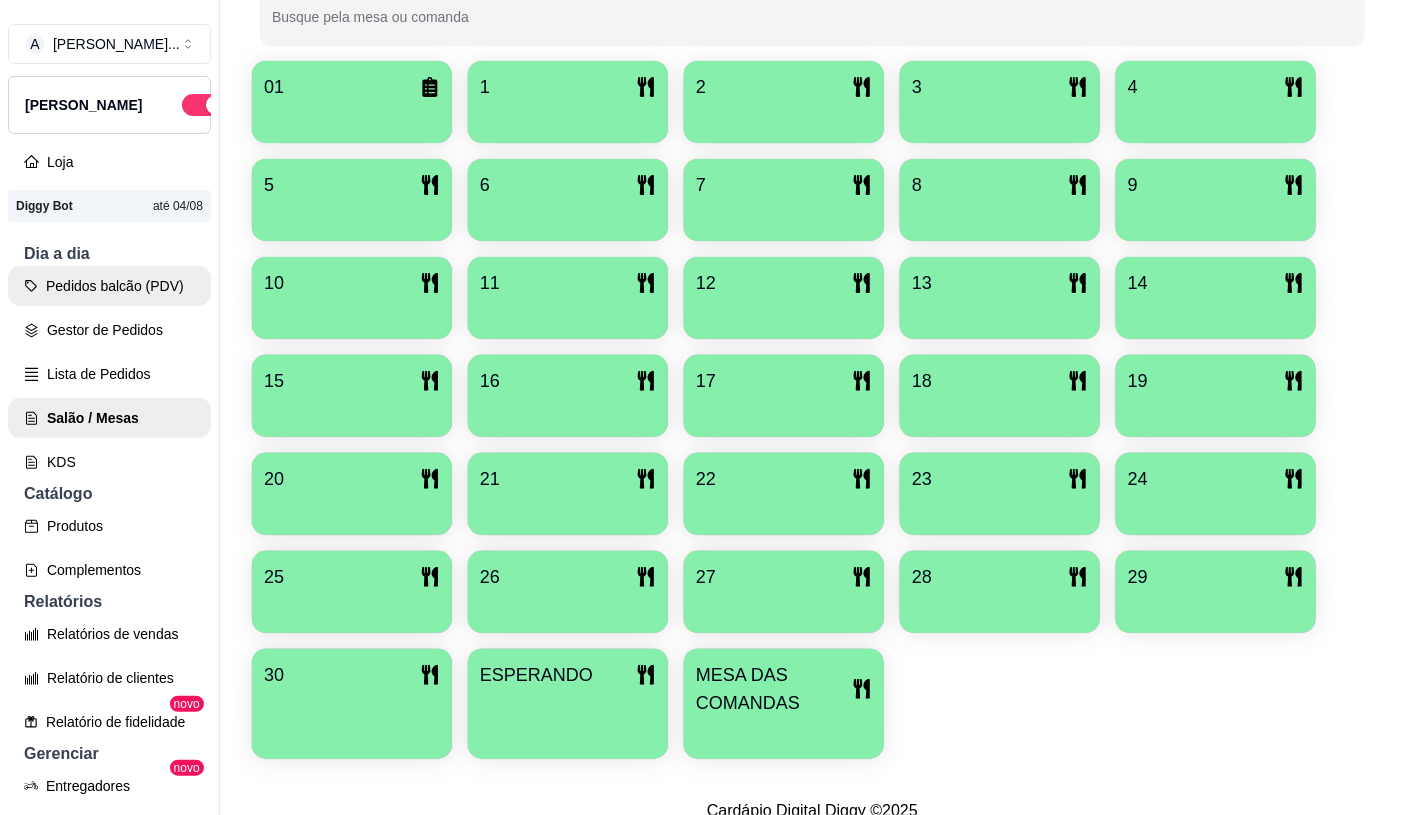 click on "Pedidos balcão (PDV)" at bounding box center [109, 286] 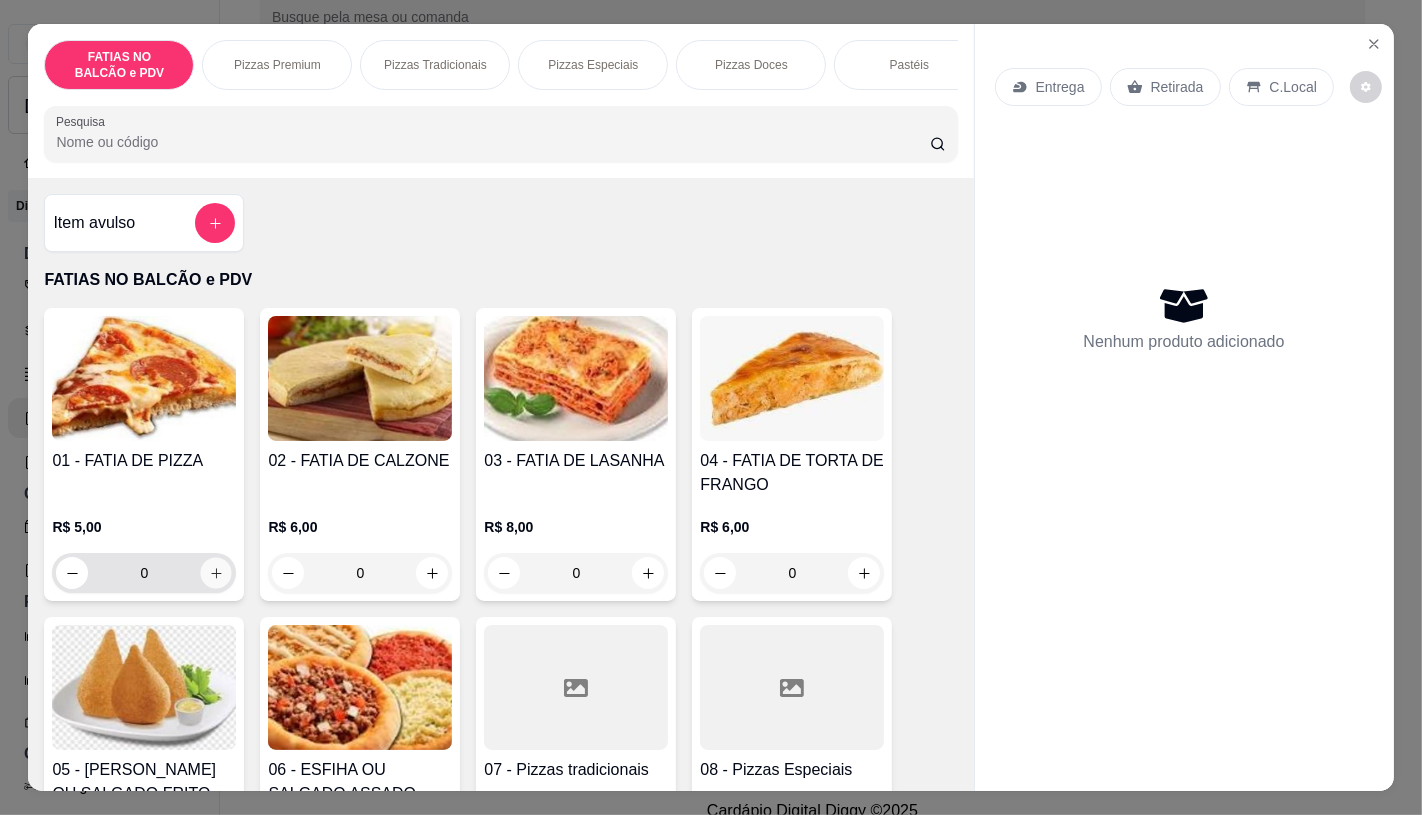 click 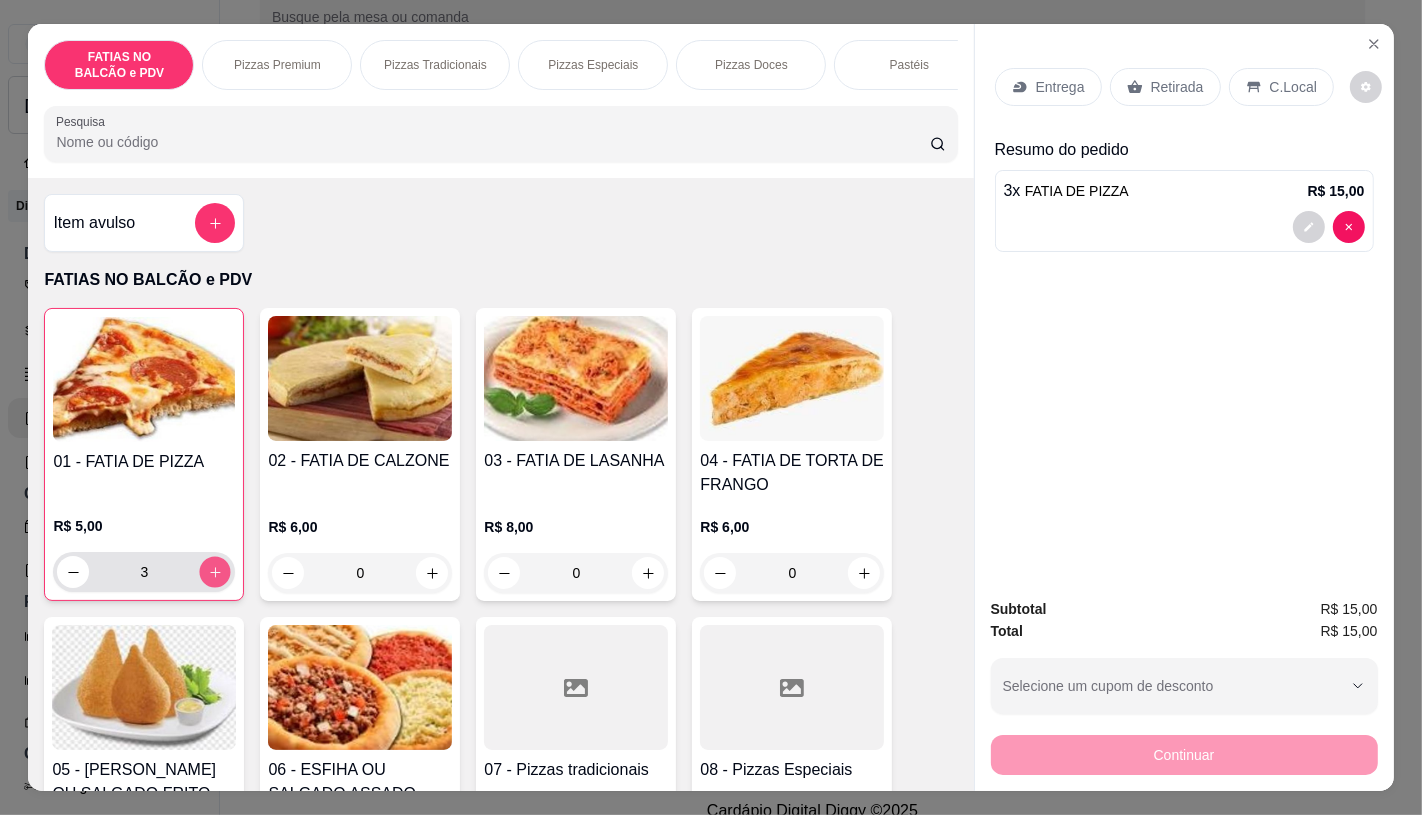 click 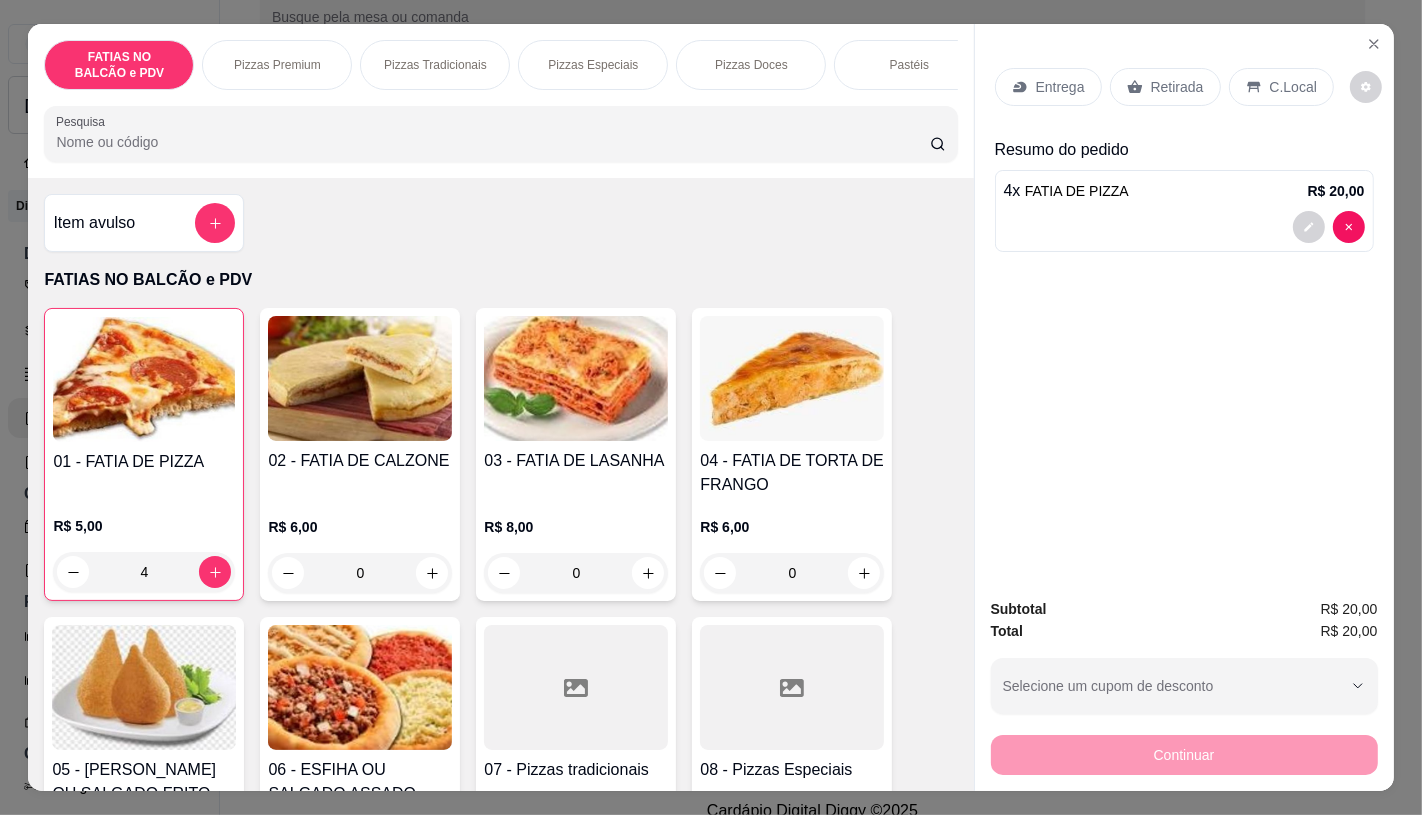 click on "Retirada" at bounding box center [1165, 87] 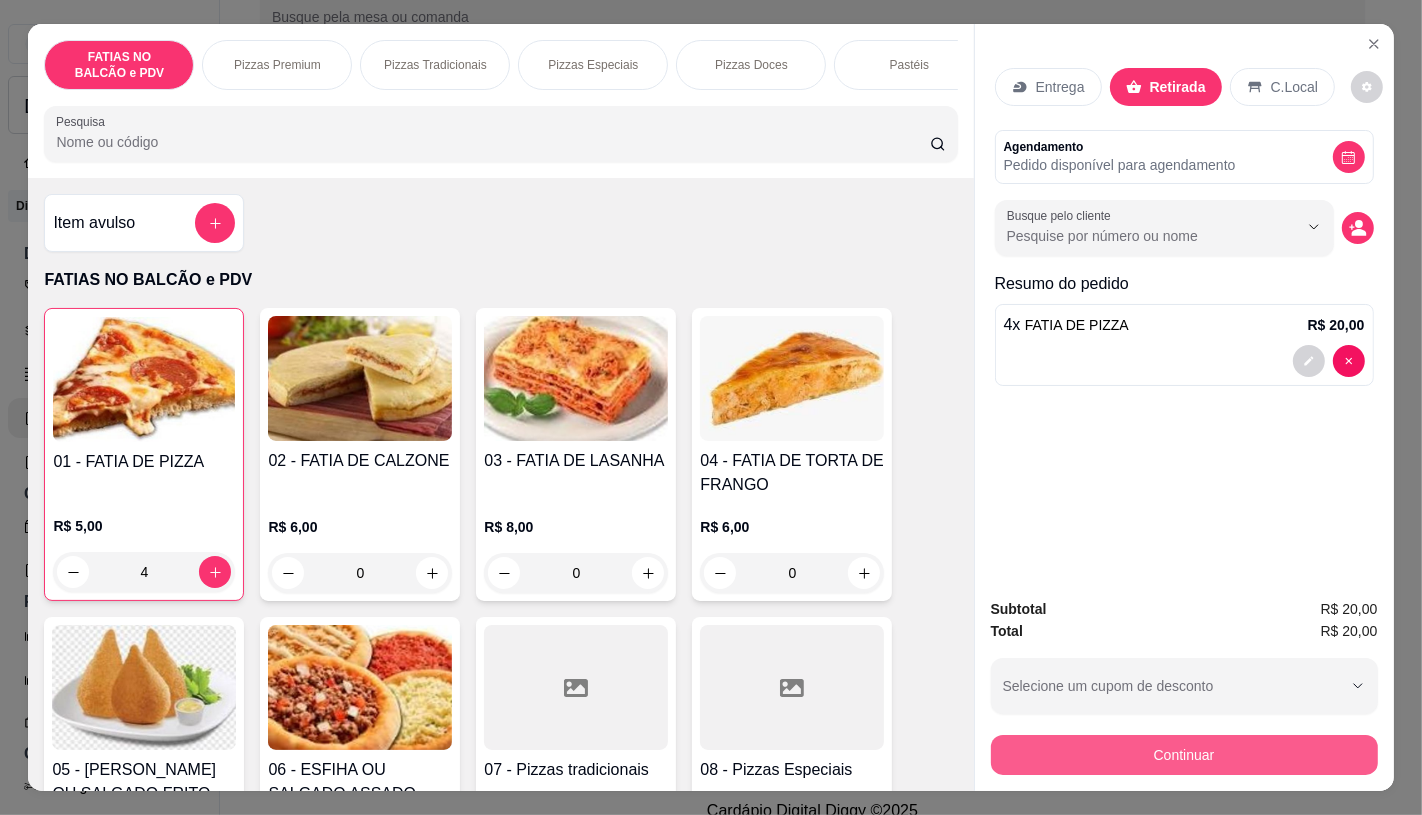click on "Continuar" at bounding box center (1184, 755) 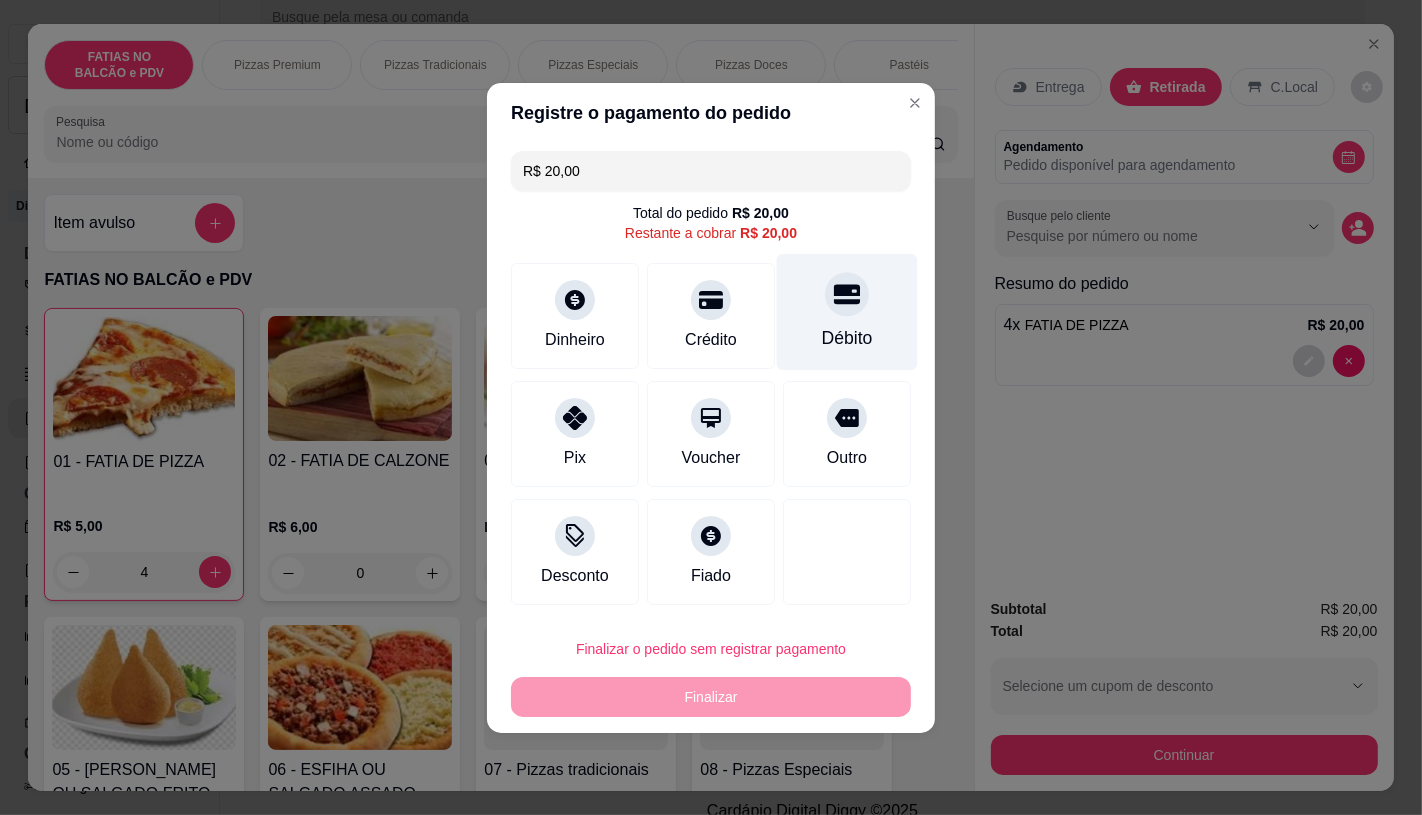 click on "Débito" at bounding box center [847, 311] 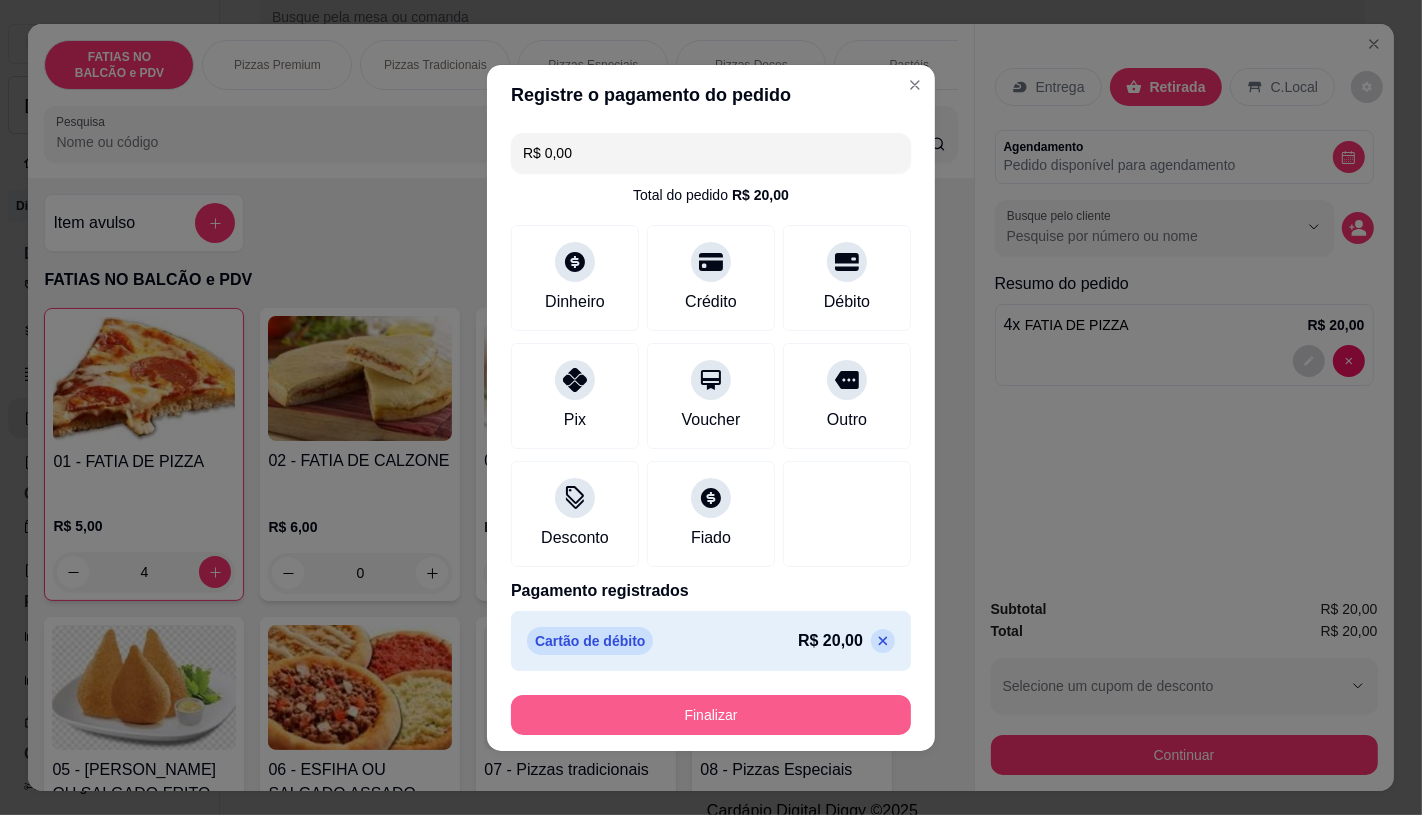 click on "Finalizar" at bounding box center [711, 715] 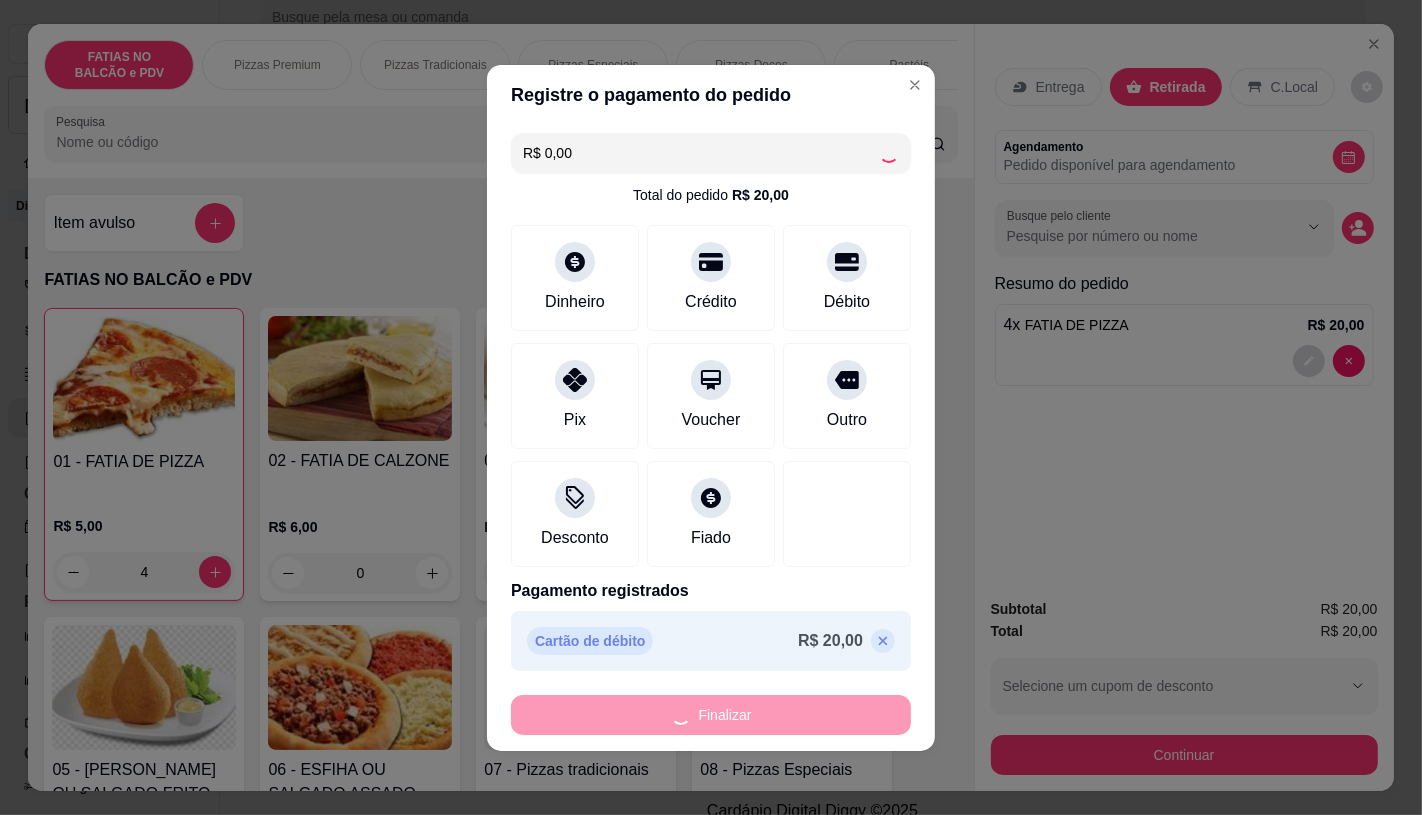 type on "0" 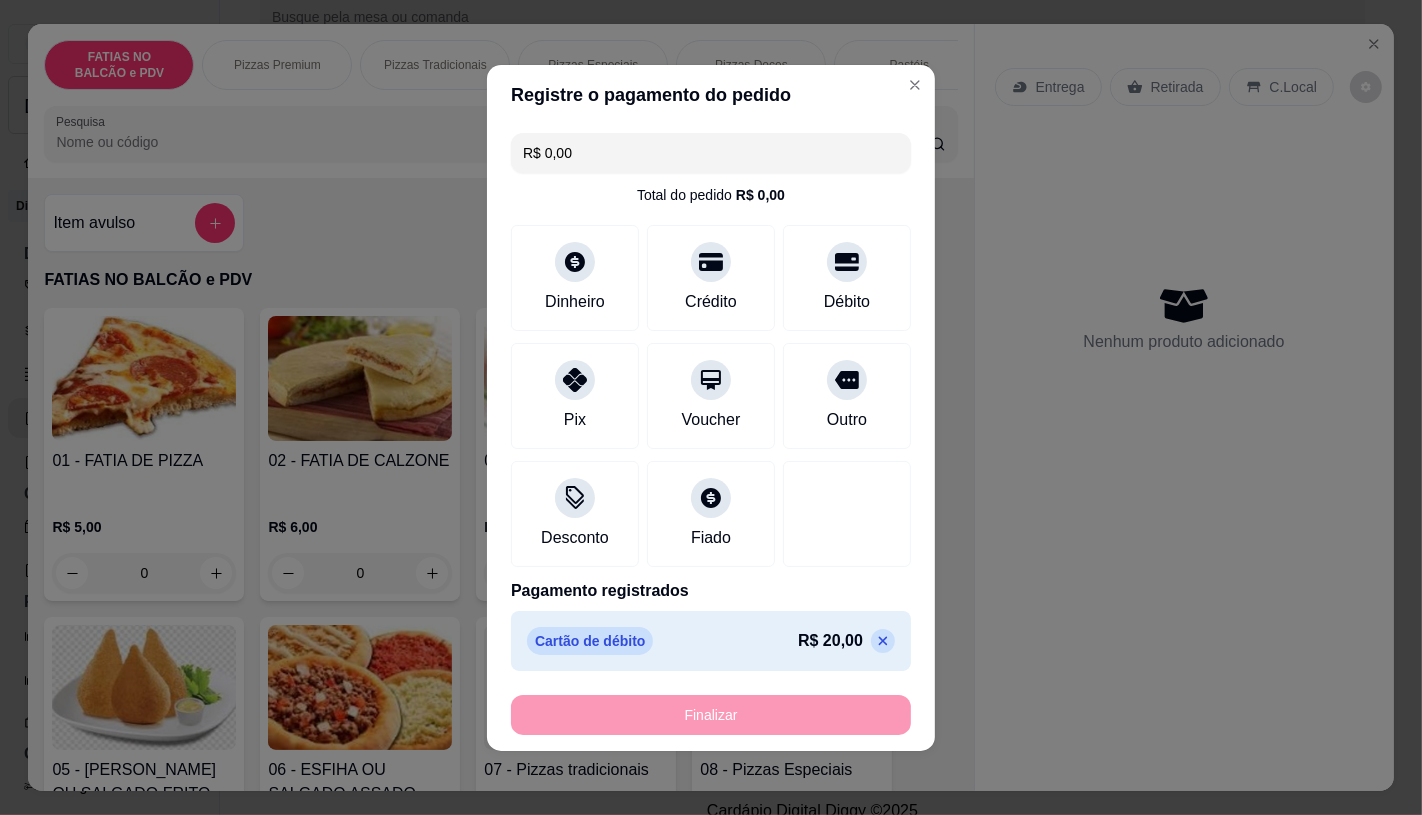 type on "-R$ 20,00" 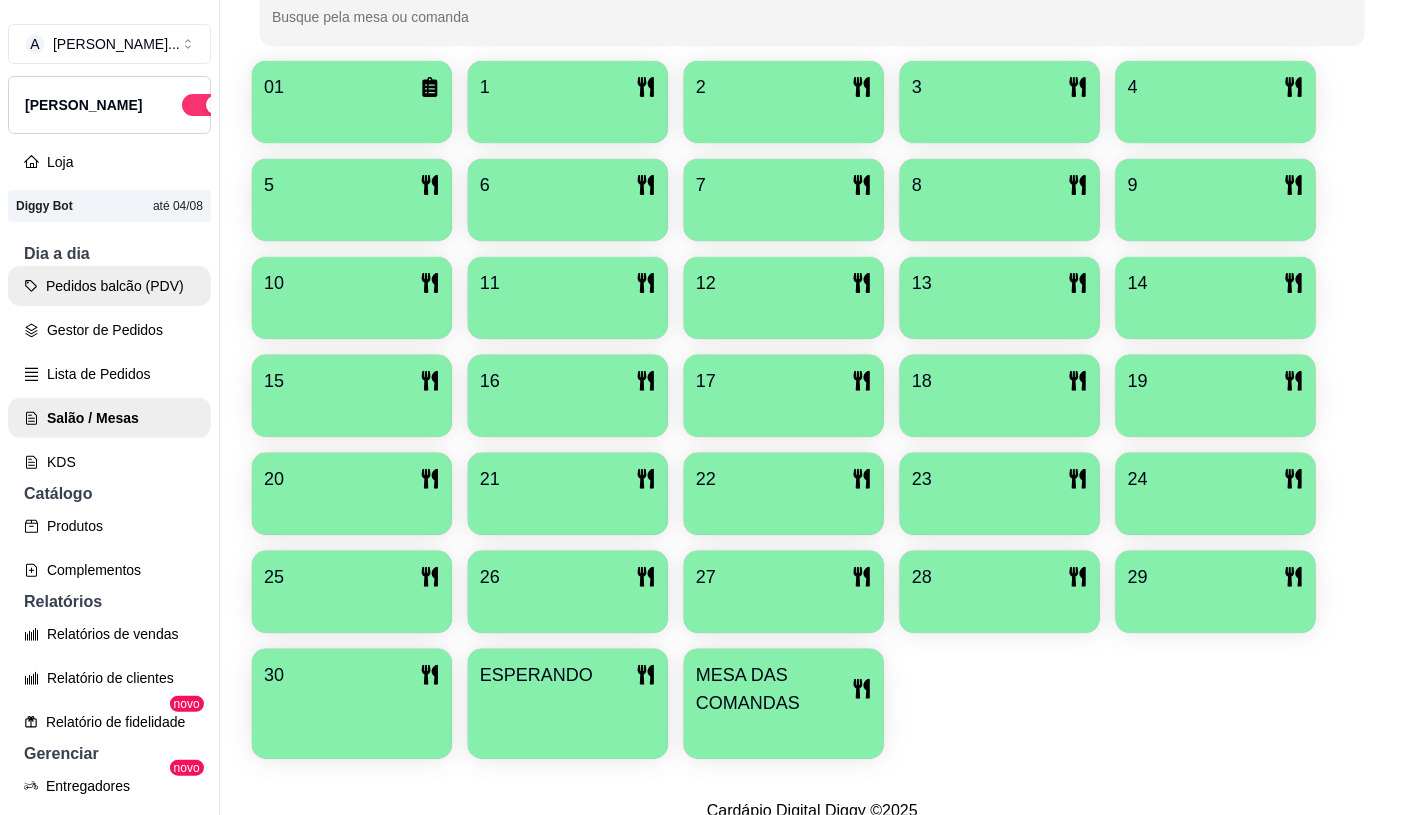 click on "Pedidos balcão (PDV)" at bounding box center [109, 286] 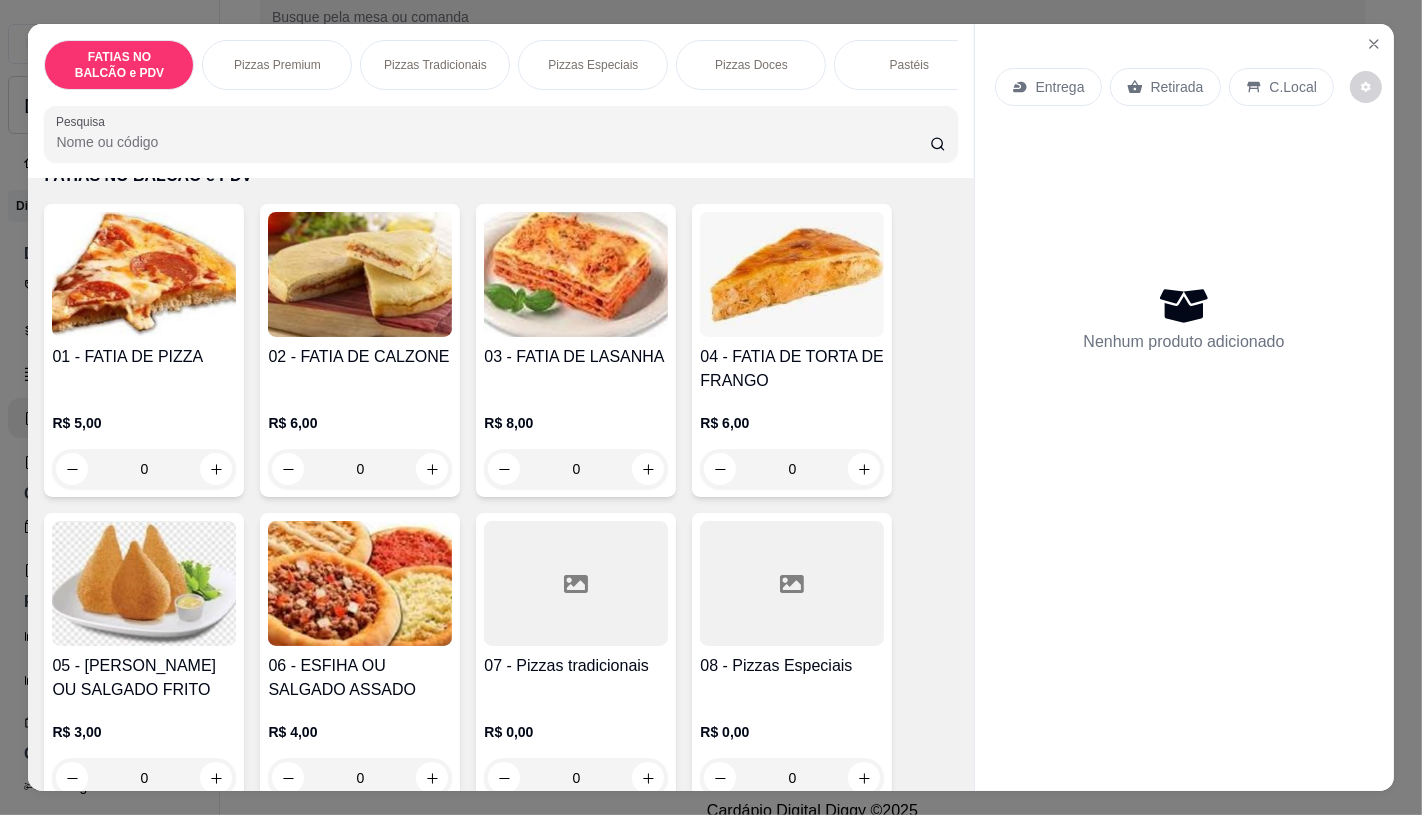 scroll, scrollTop: 222, scrollLeft: 0, axis: vertical 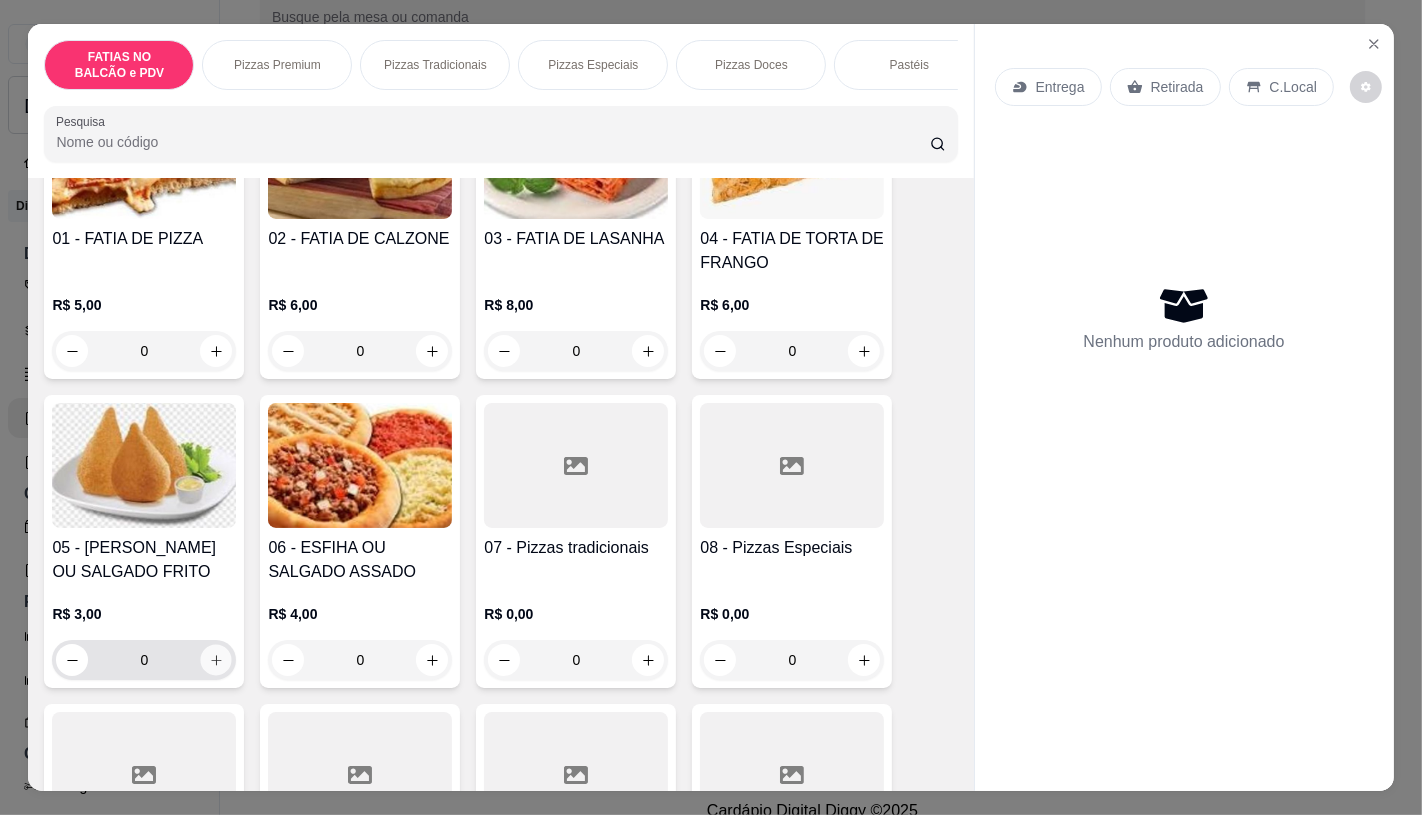 click 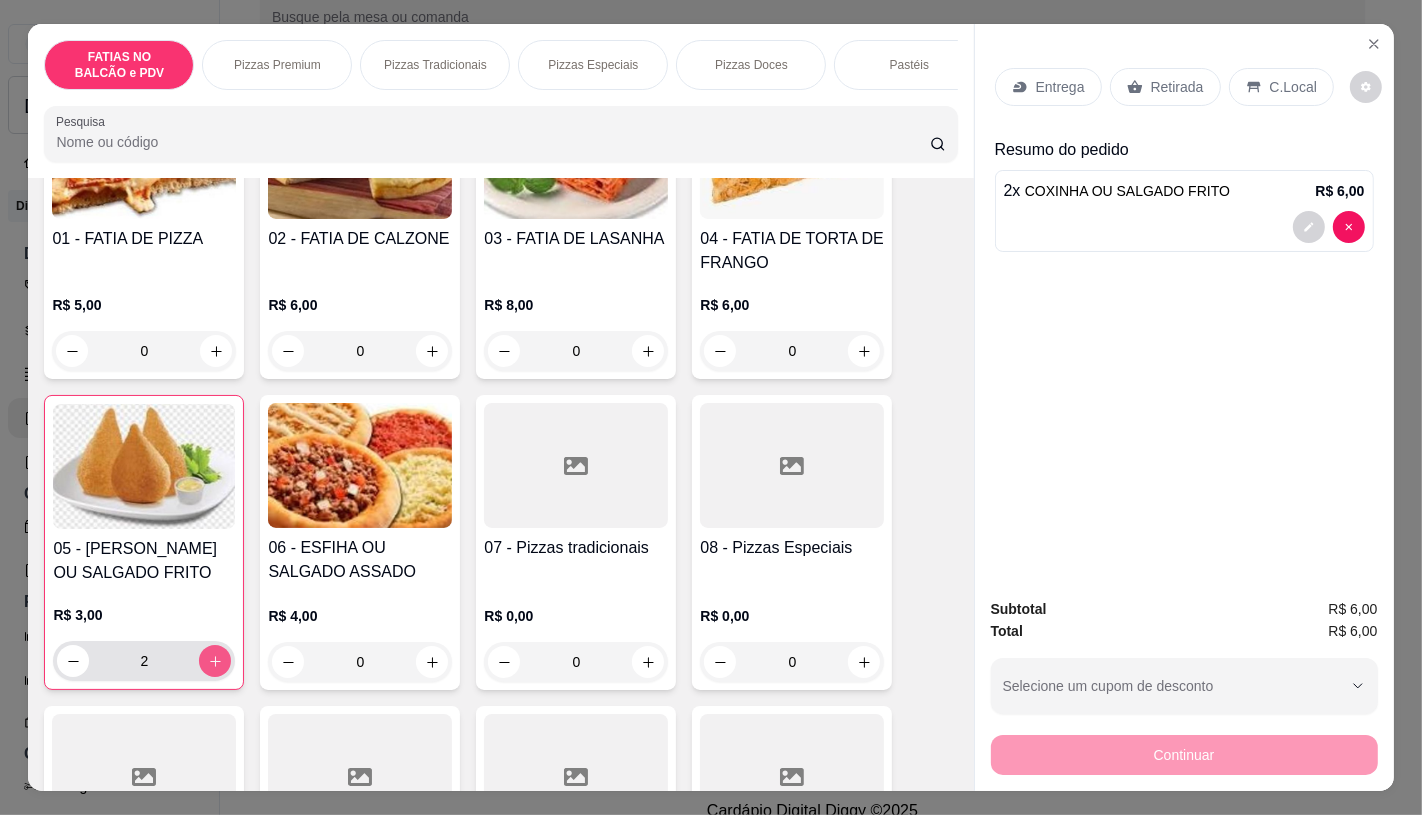 type on "2" 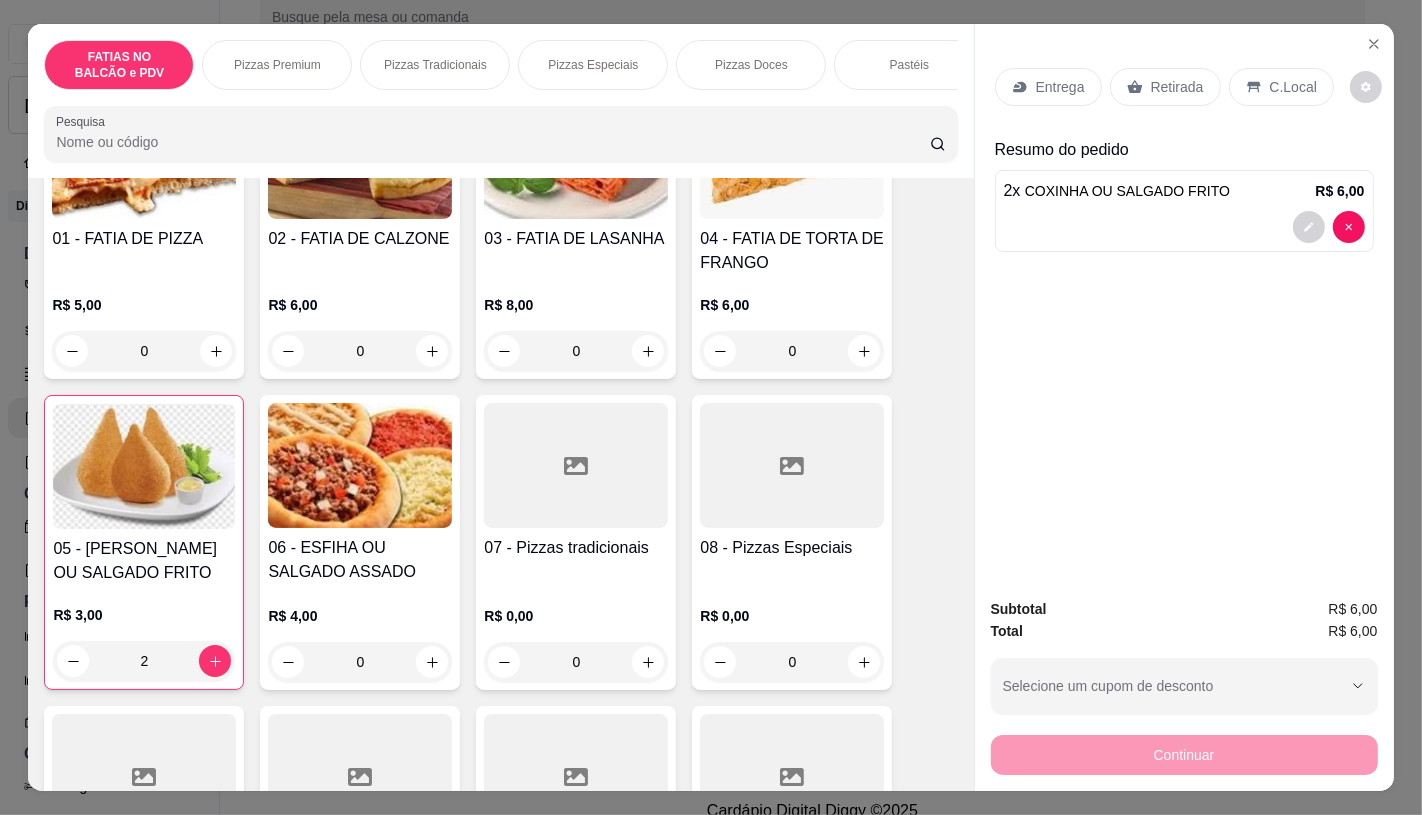 click on "Retirada" at bounding box center [1177, 87] 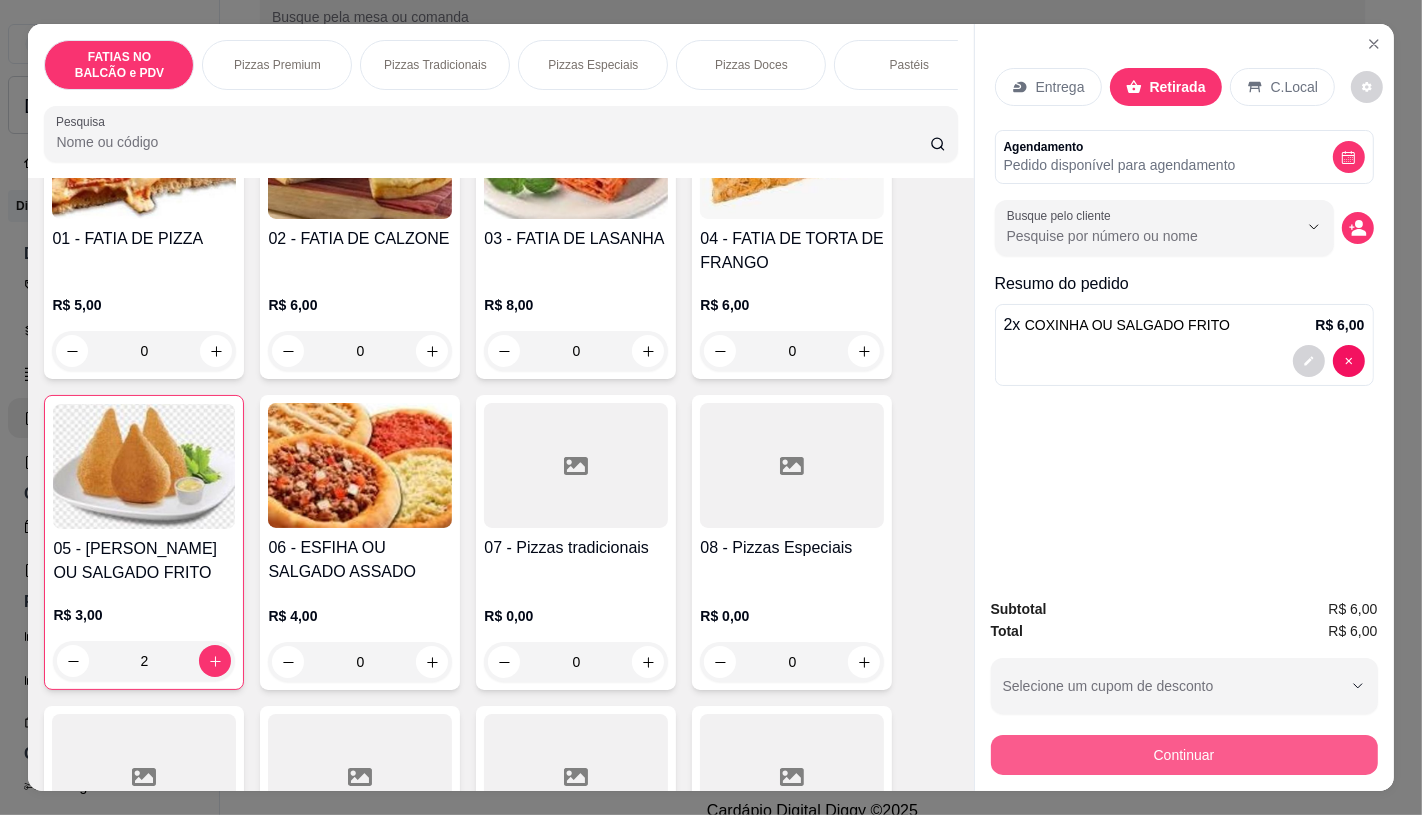 click on "Continuar" at bounding box center [1184, 755] 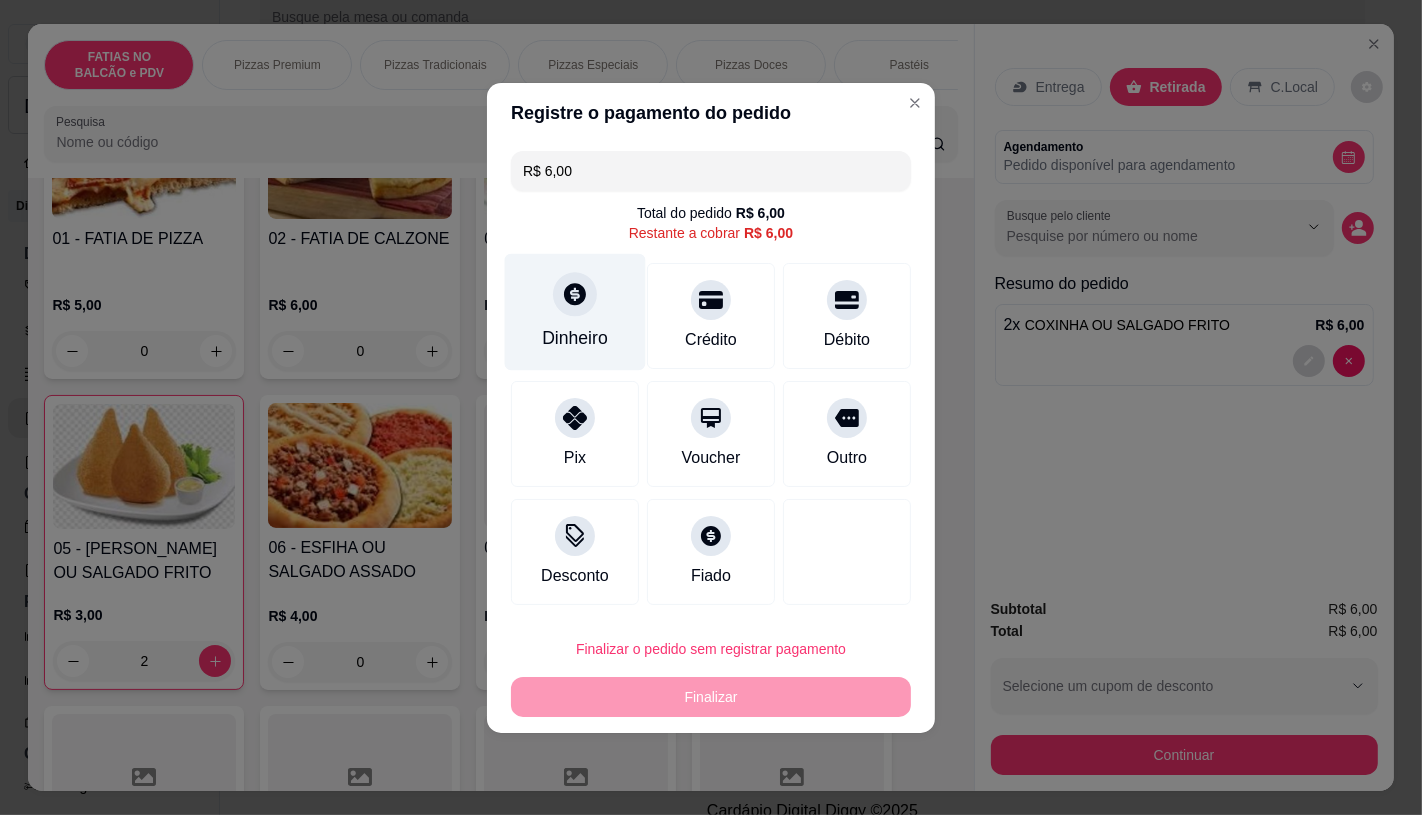 click on "Dinheiro" at bounding box center [575, 311] 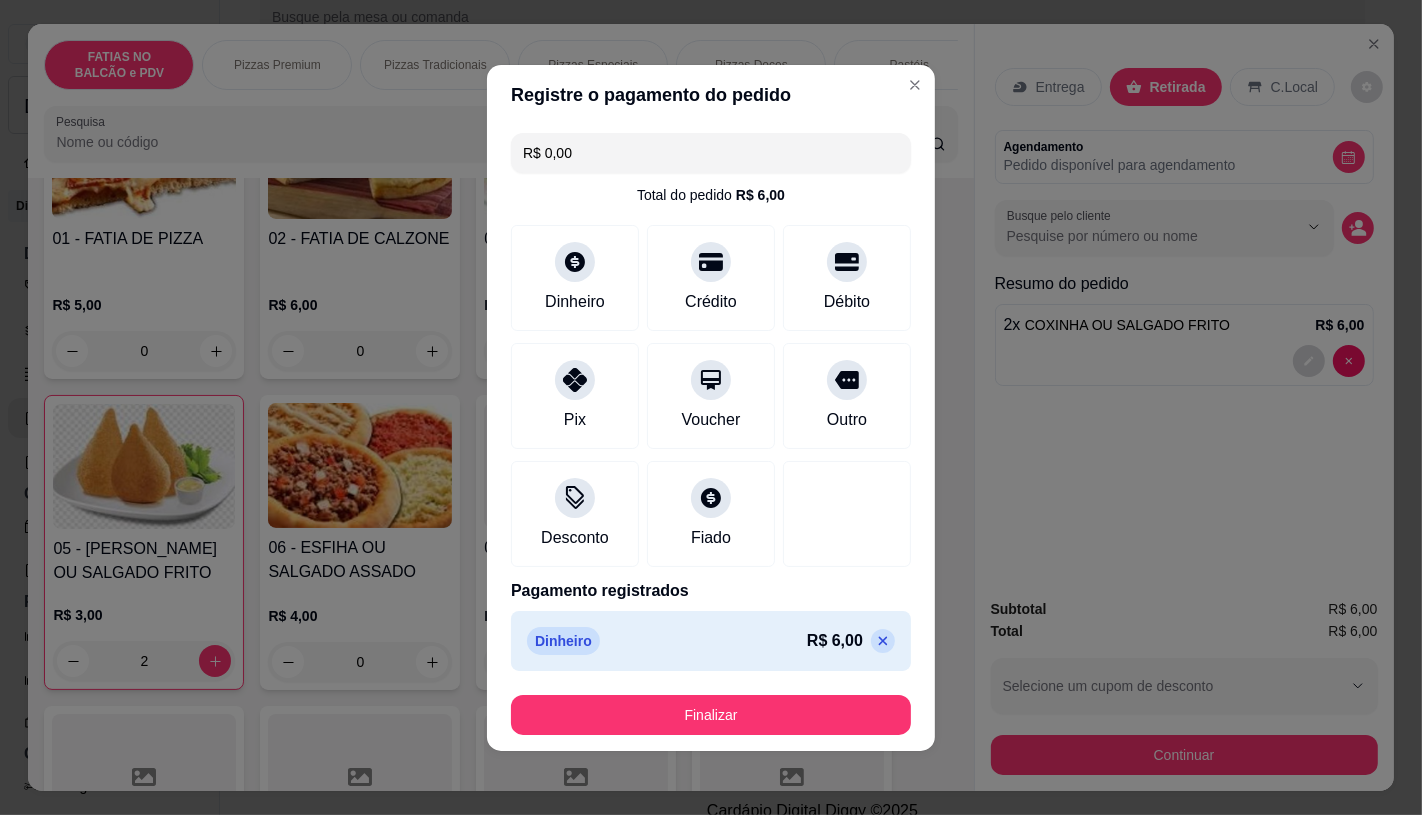 type on "R$ 0,00" 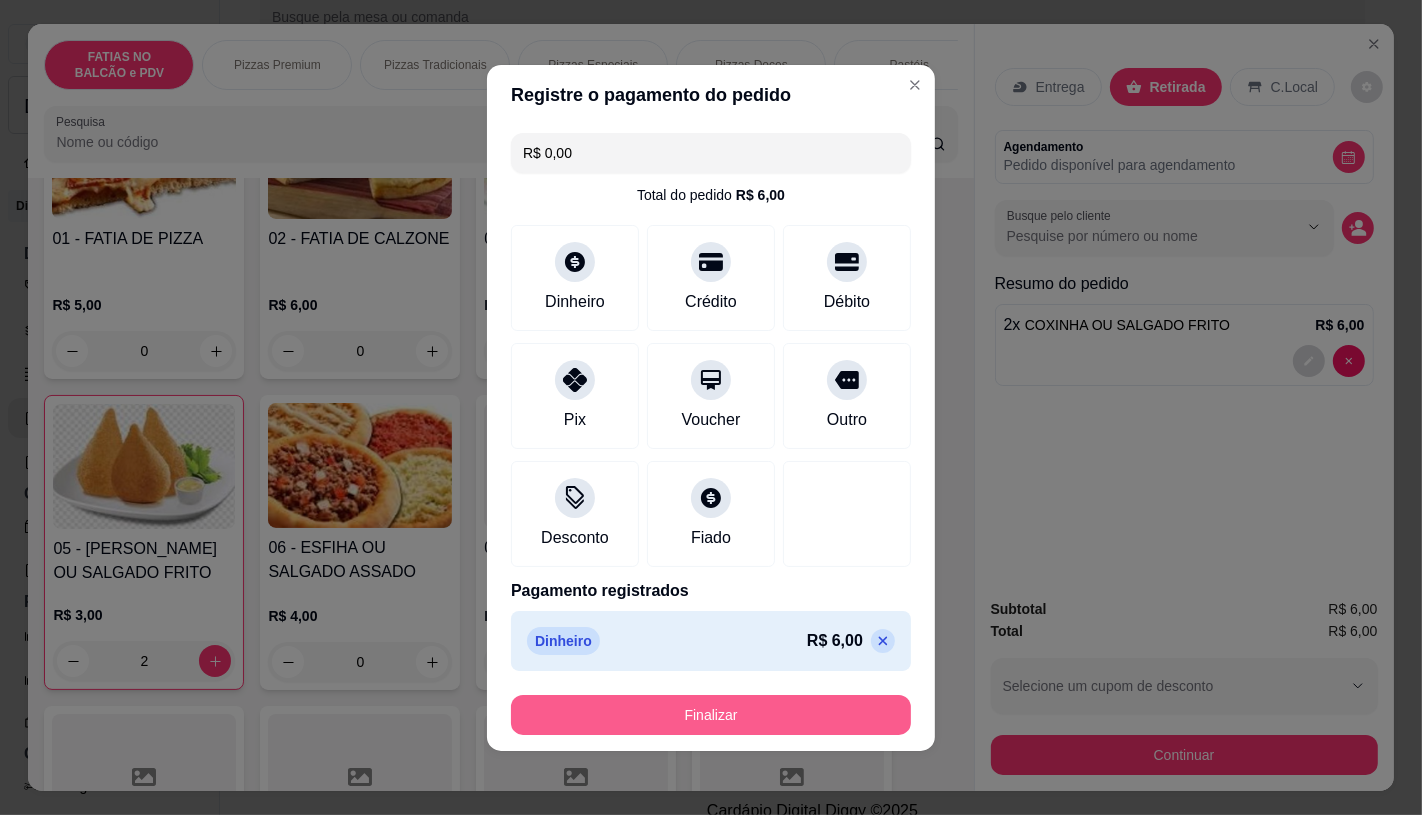 click on "Finalizar" at bounding box center (711, 715) 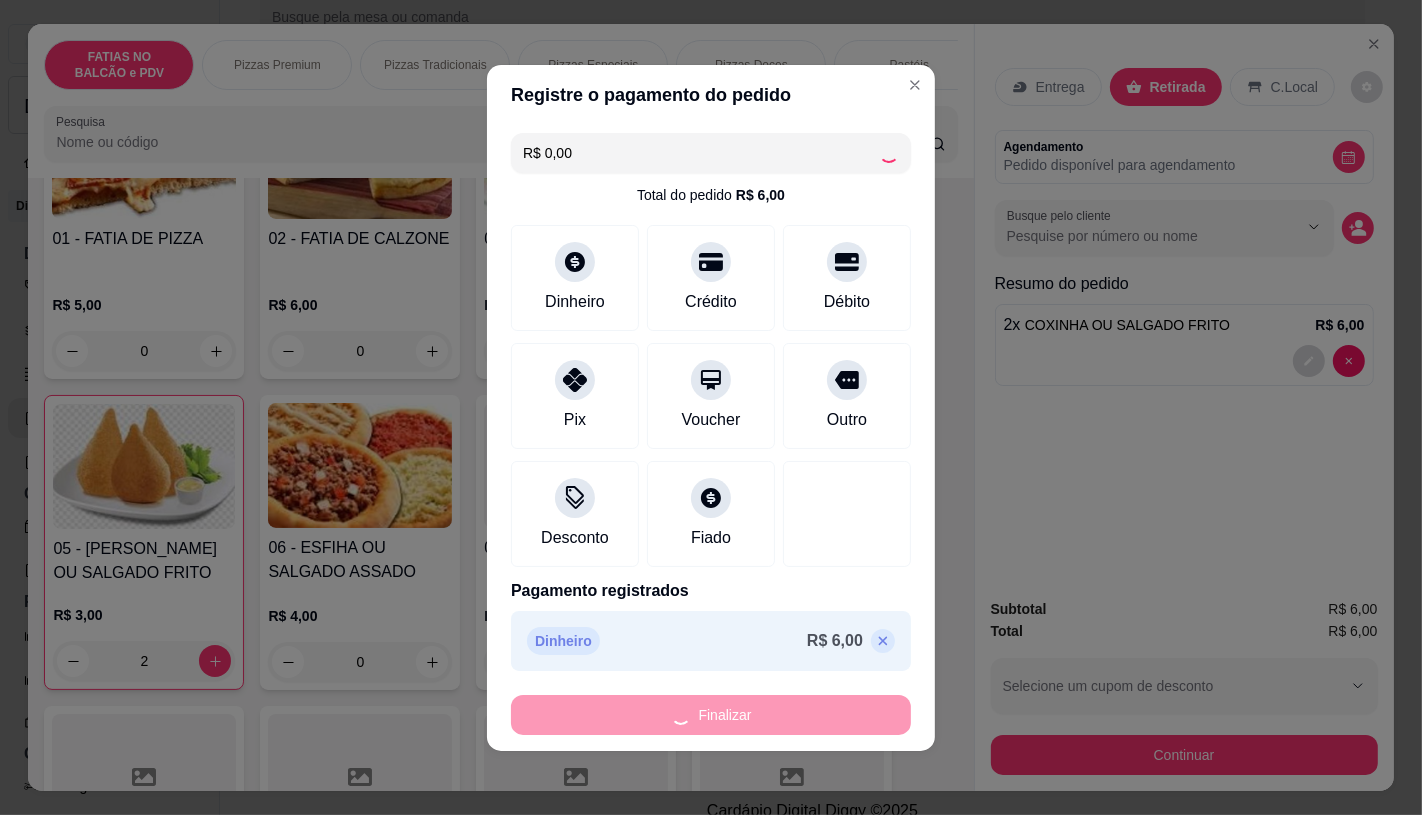 type on "0" 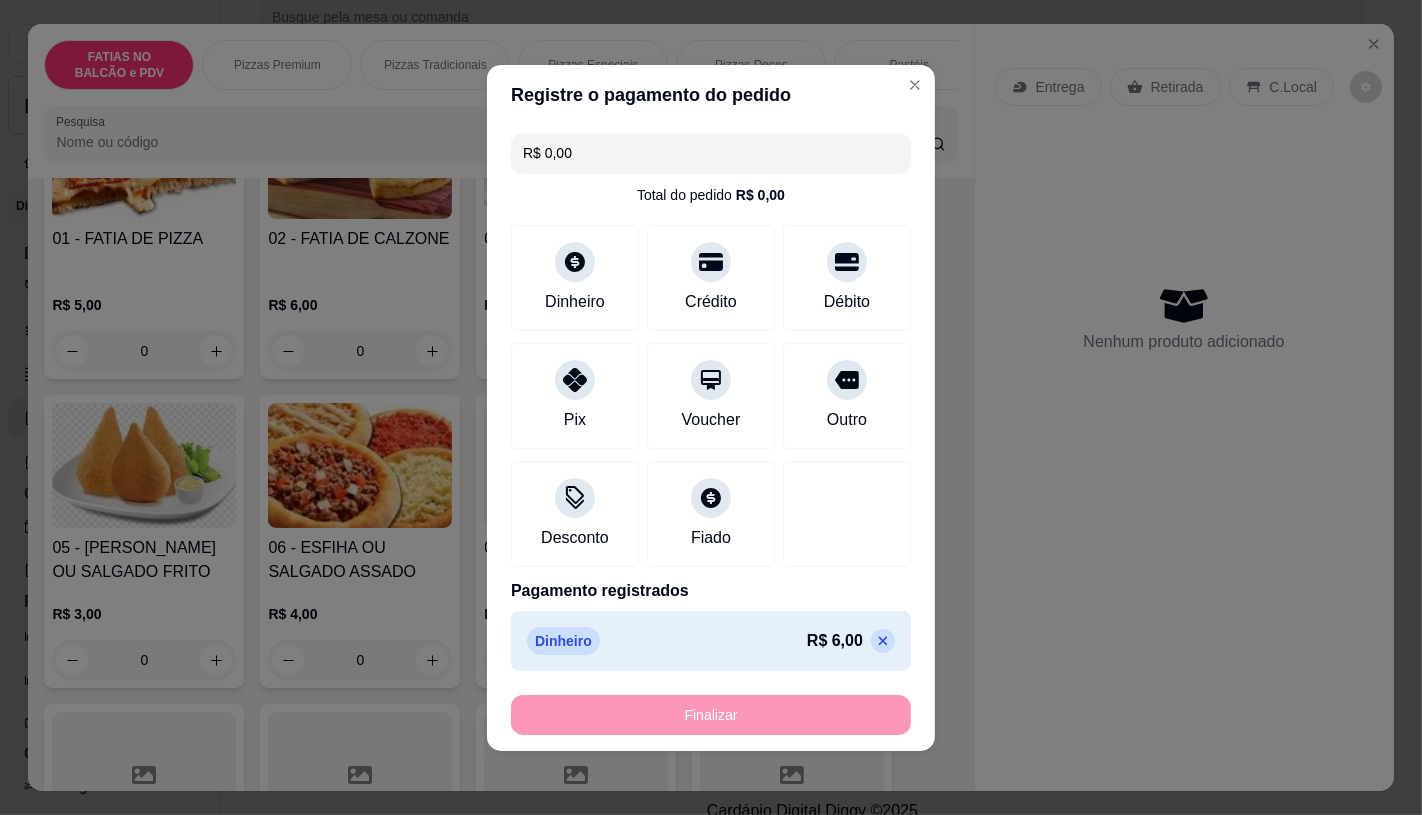 type on "-R$ 6,00" 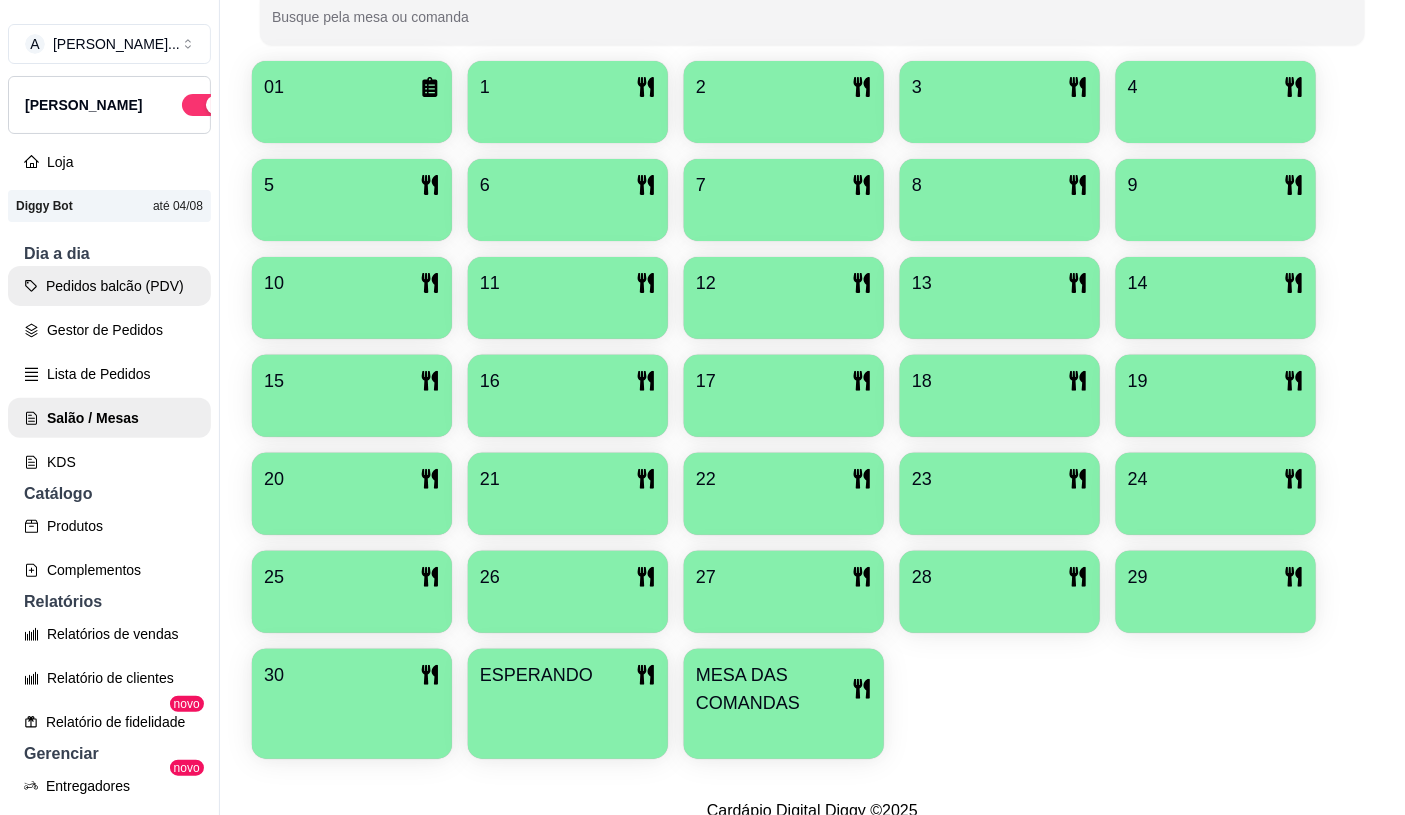 click on "Pedidos balcão (PDV)" at bounding box center [109, 286] 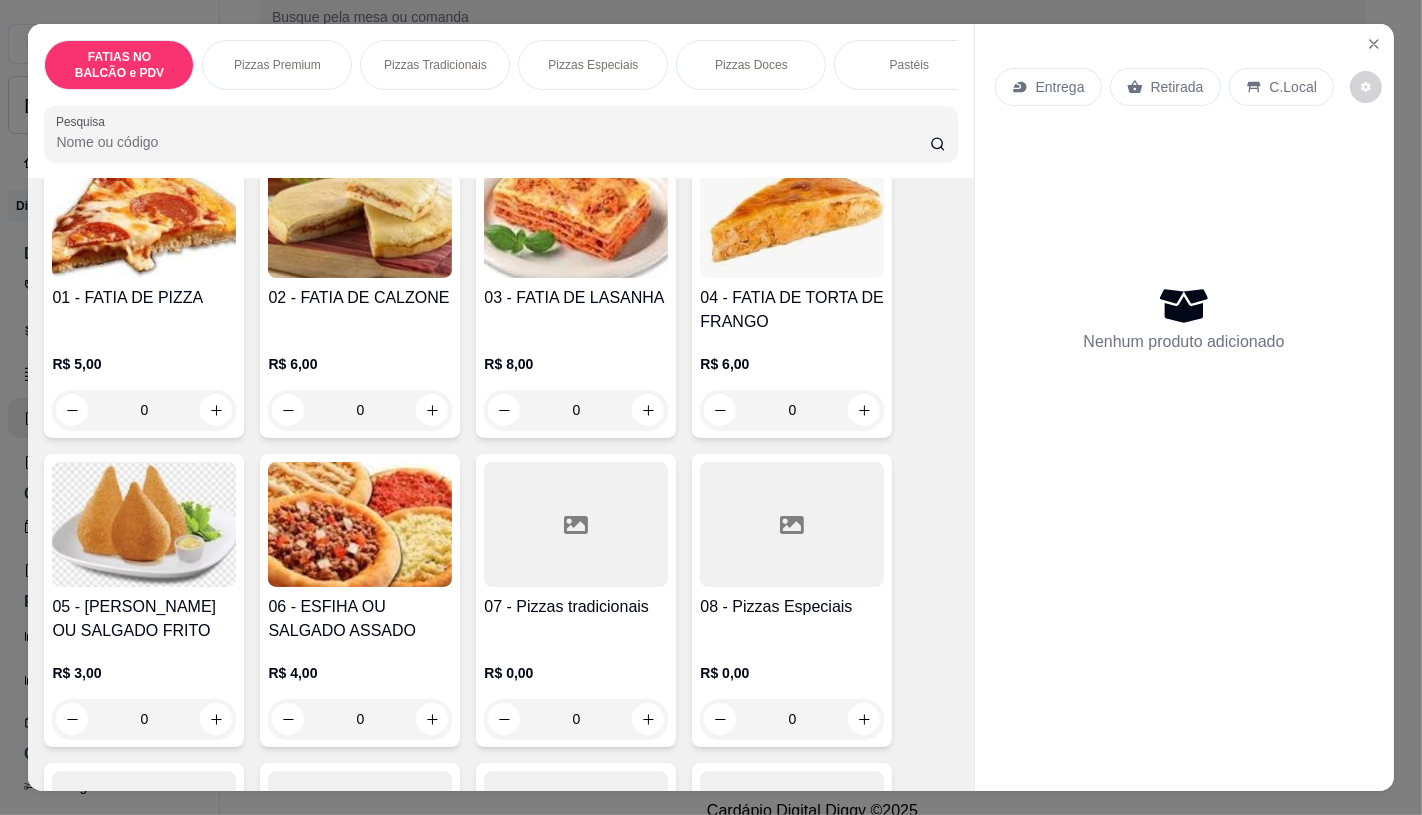 scroll, scrollTop: 222, scrollLeft: 0, axis: vertical 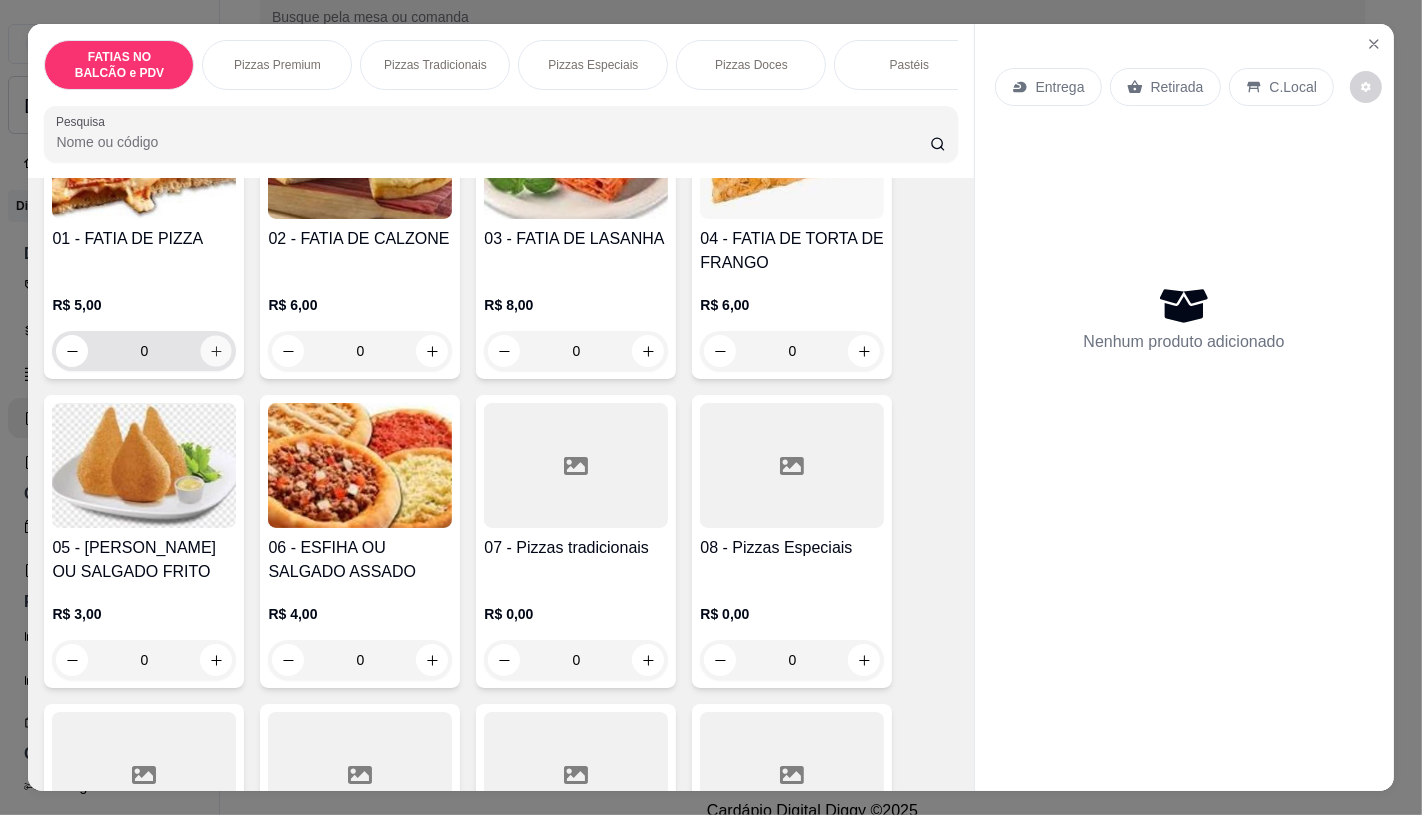 click 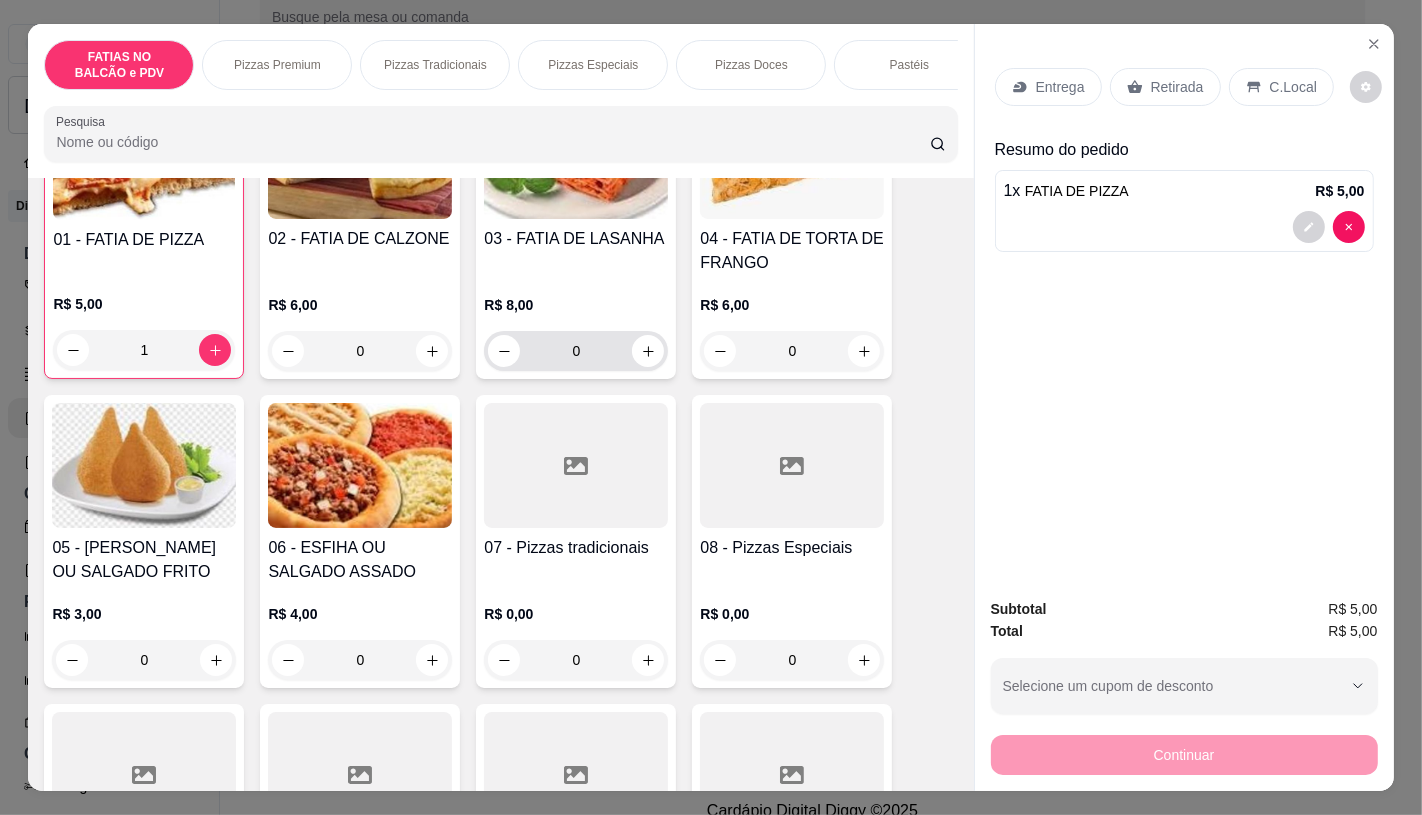 scroll, scrollTop: 223, scrollLeft: 0, axis: vertical 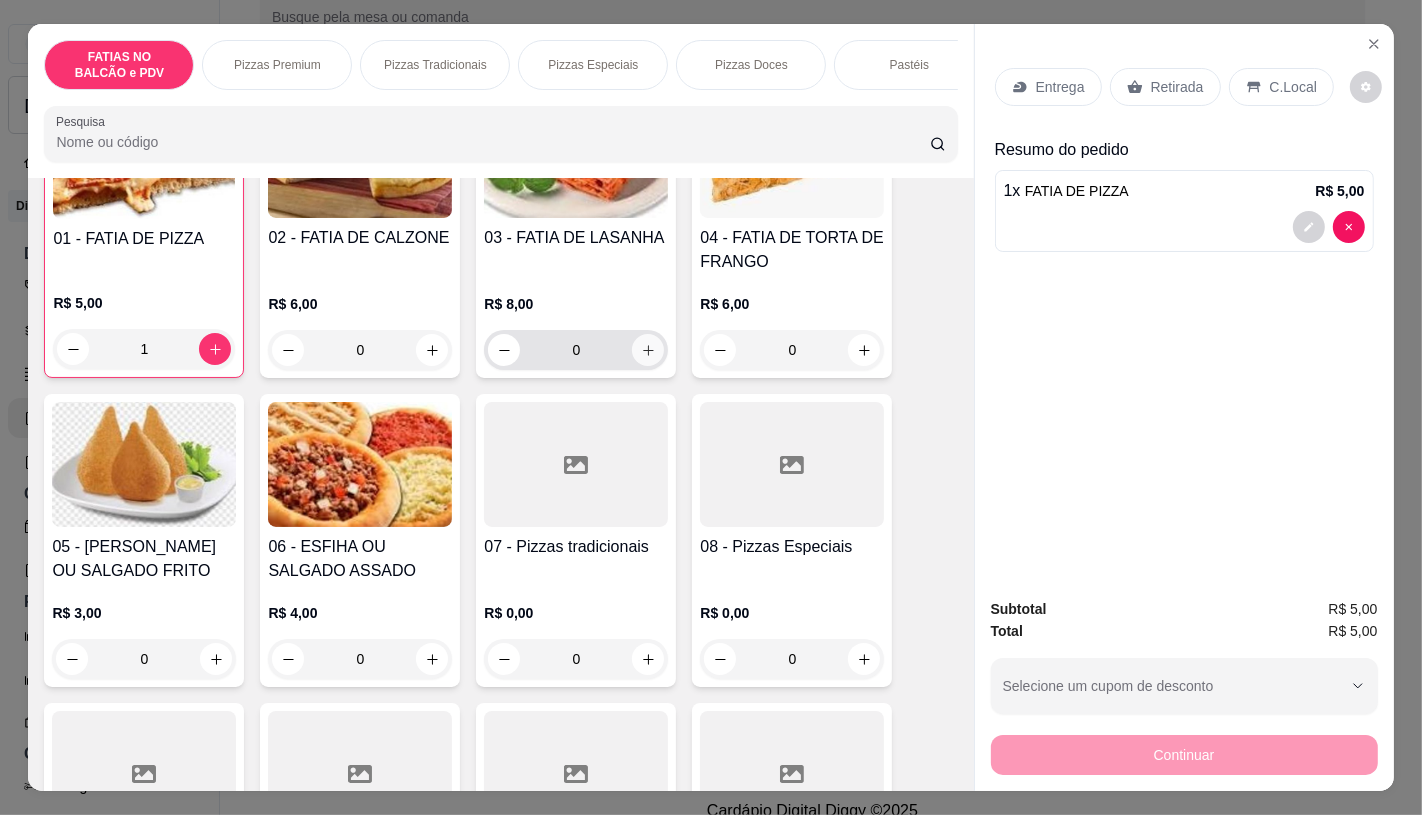 click 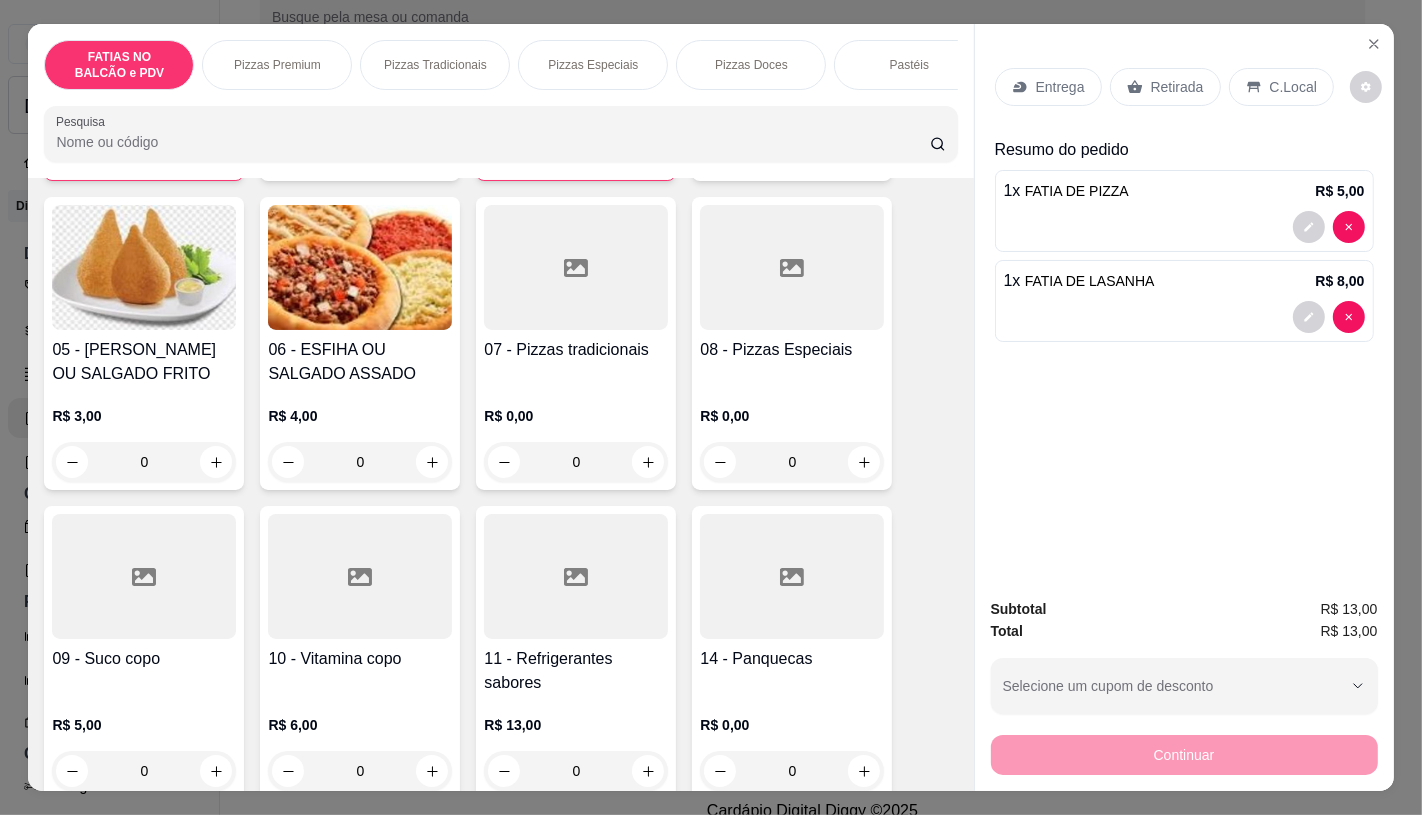 scroll, scrollTop: 445, scrollLeft: 0, axis: vertical 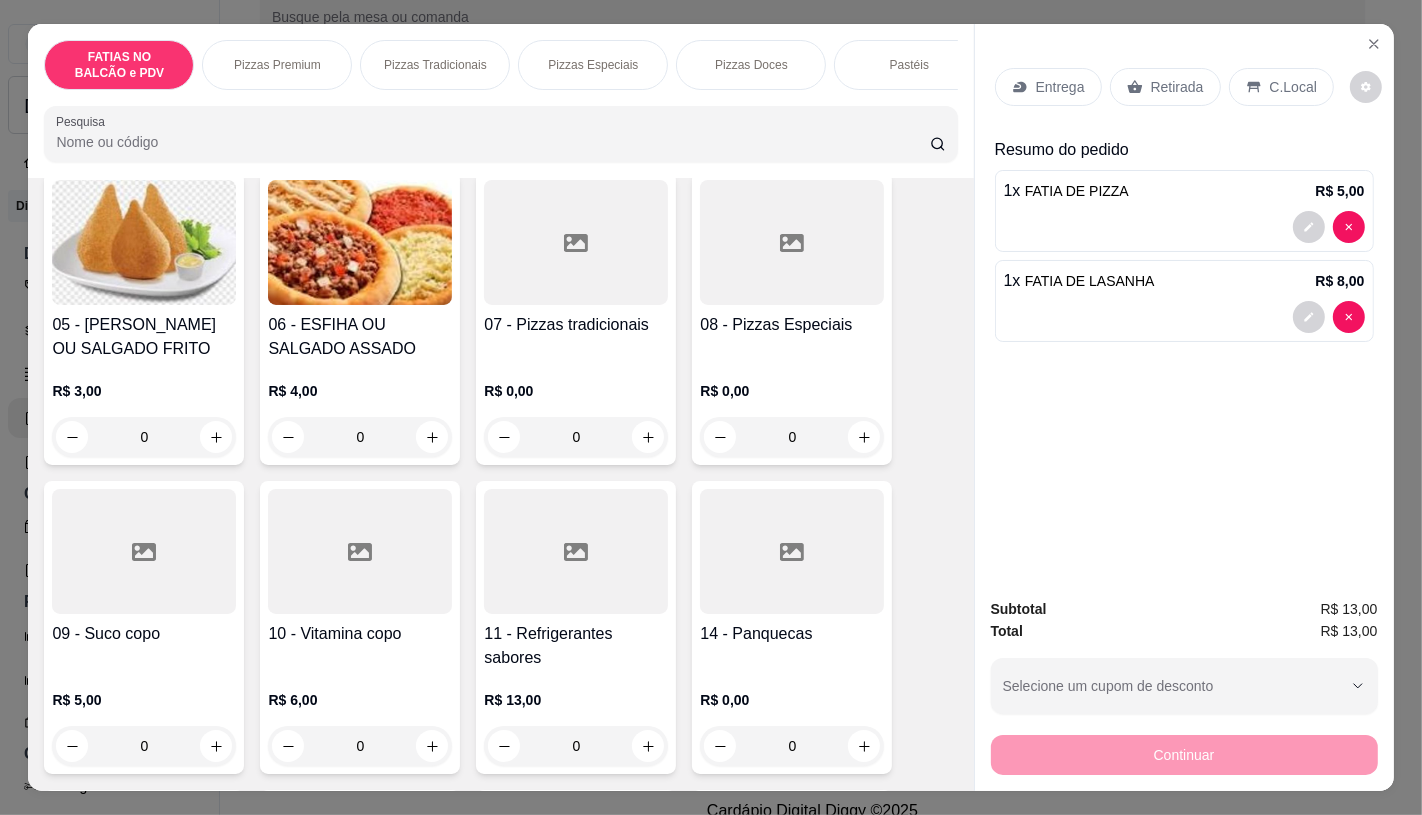 click at bounding box center [792, 551] 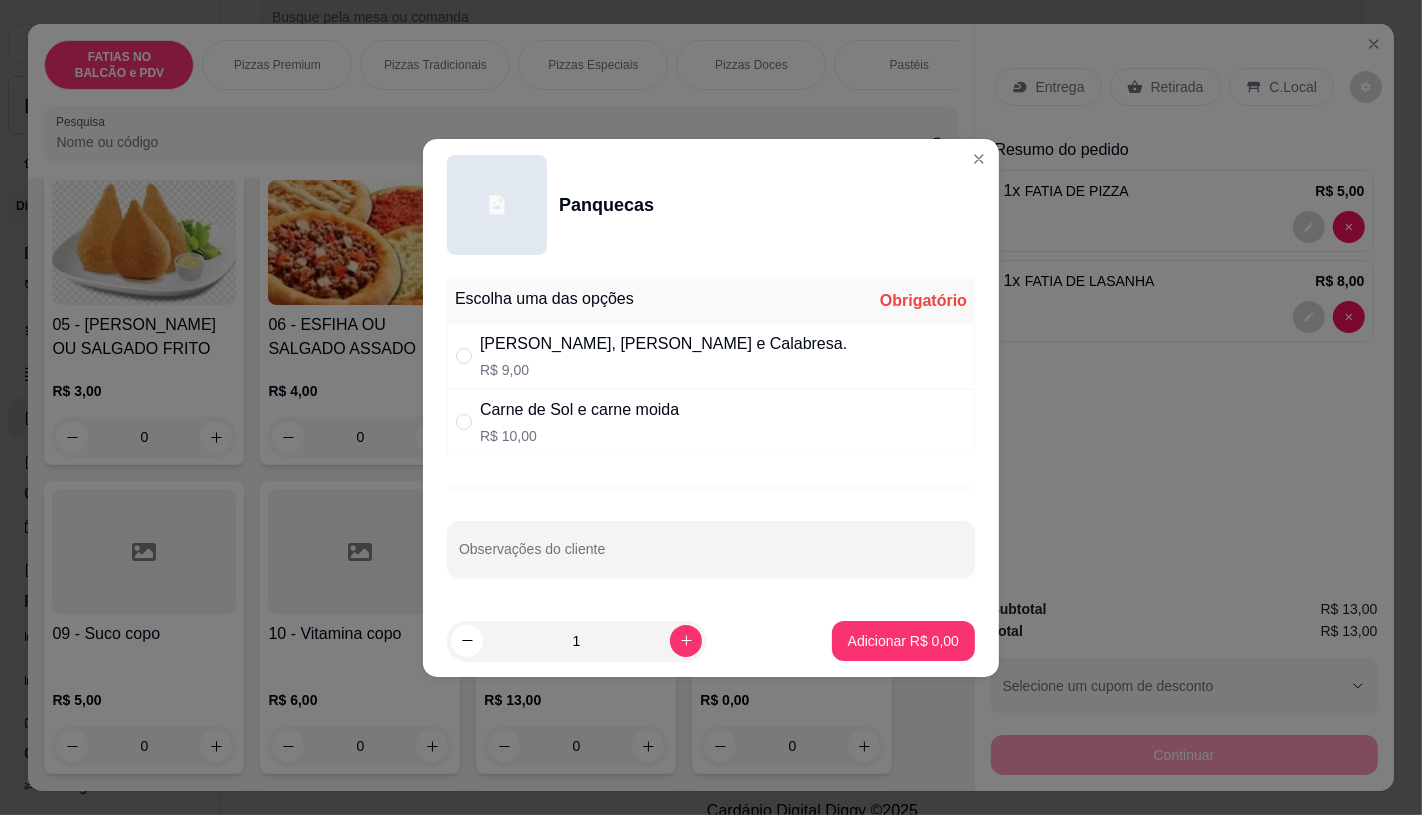click on "[PERSON_NAME], [PERSON_NAME] e Calabresa." at bounding box center [663, 344] 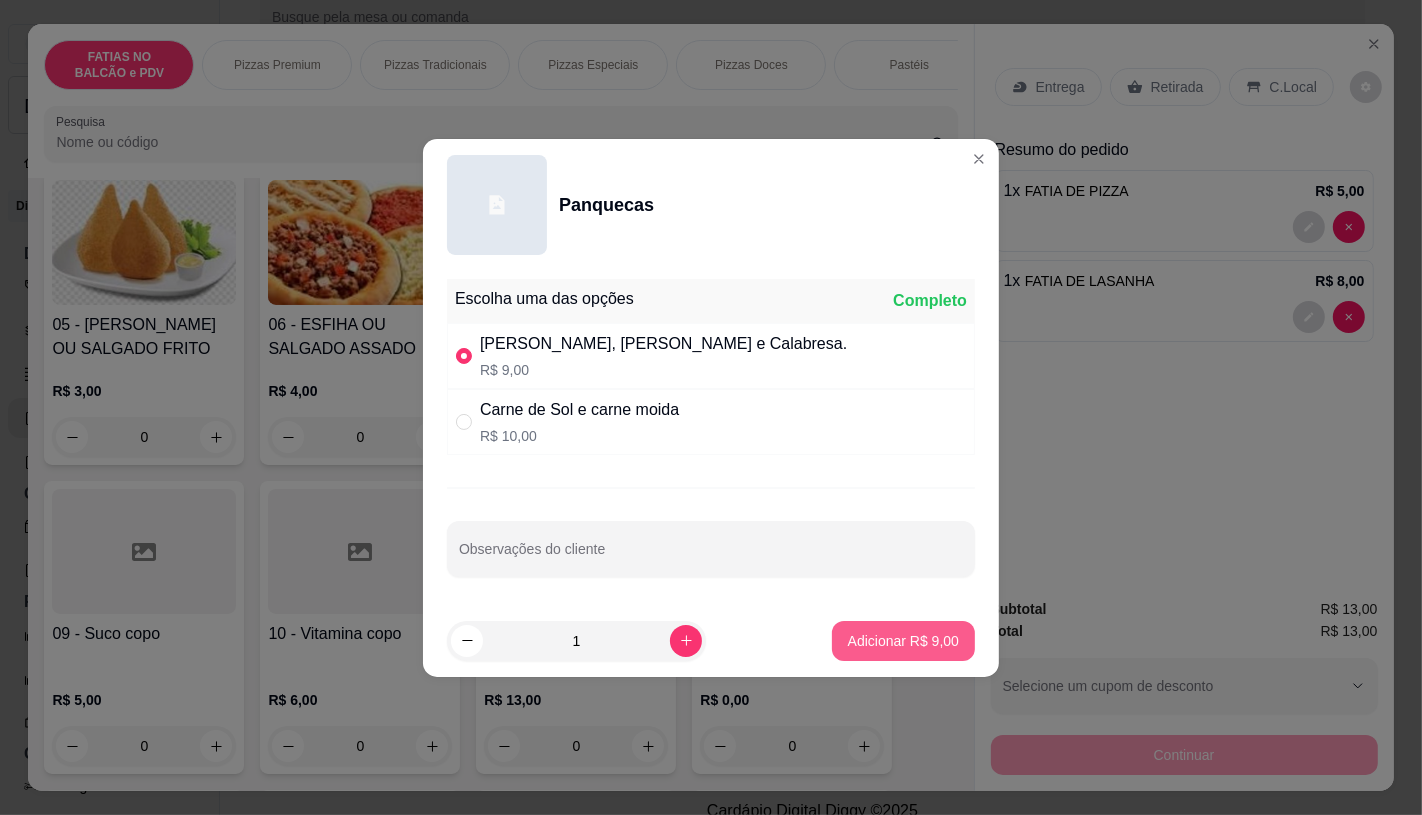 click on "Adicionar   R$ 9,00" at bounding box center [903, 641] 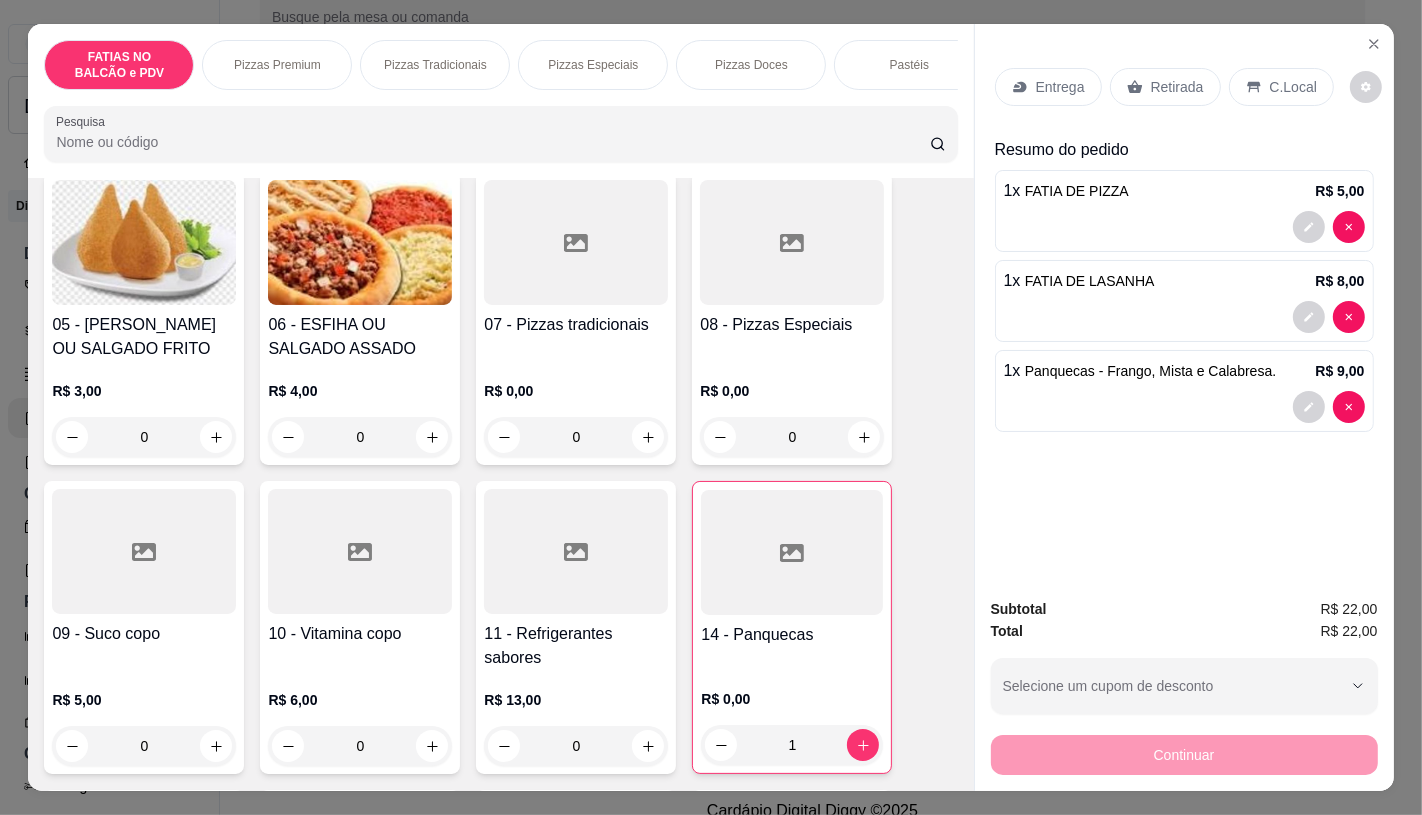 click on "Entrega Retirada C.Local" at bounding box center [1184, 87] 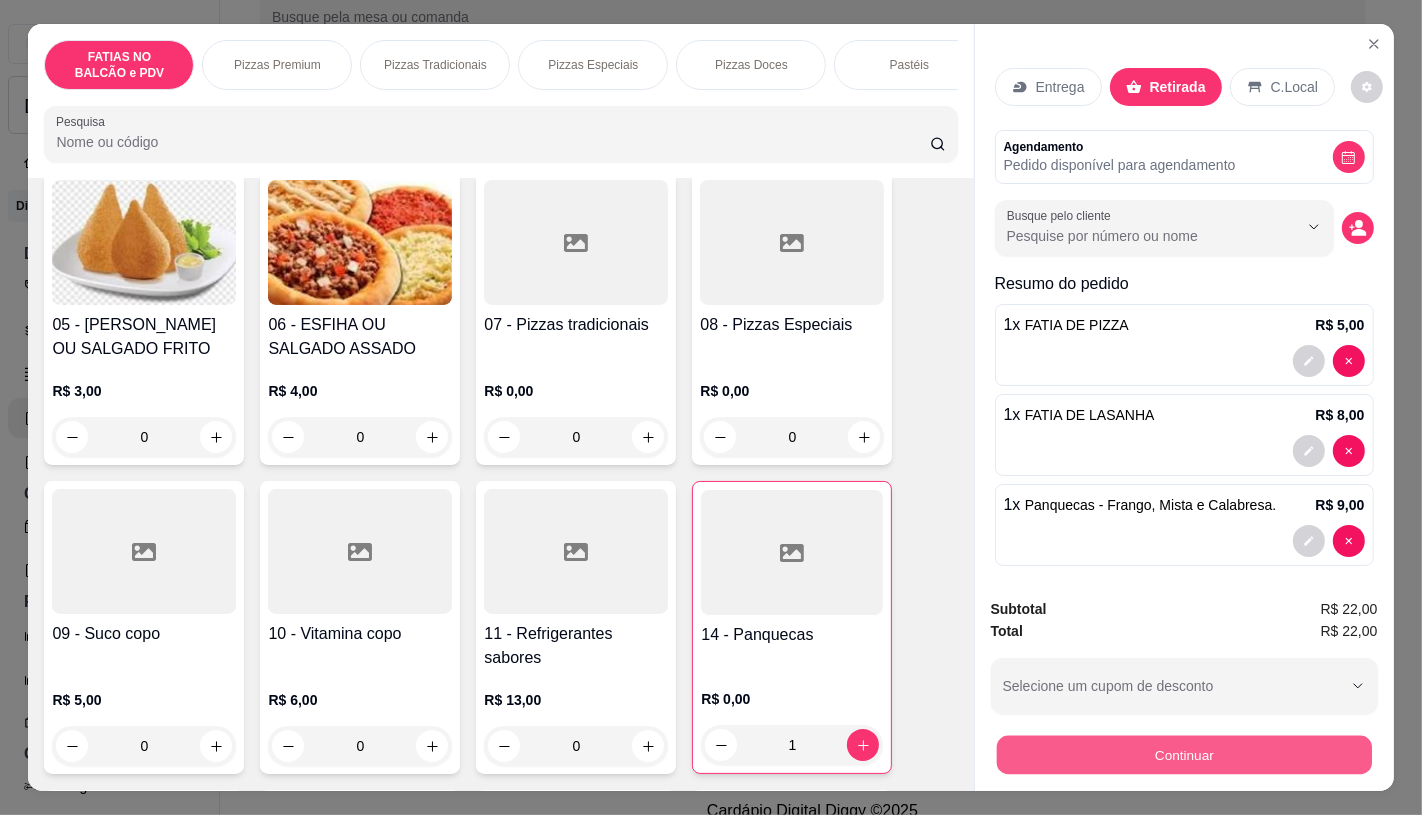 click on "Continuar" at bounding box center [1183, 754] 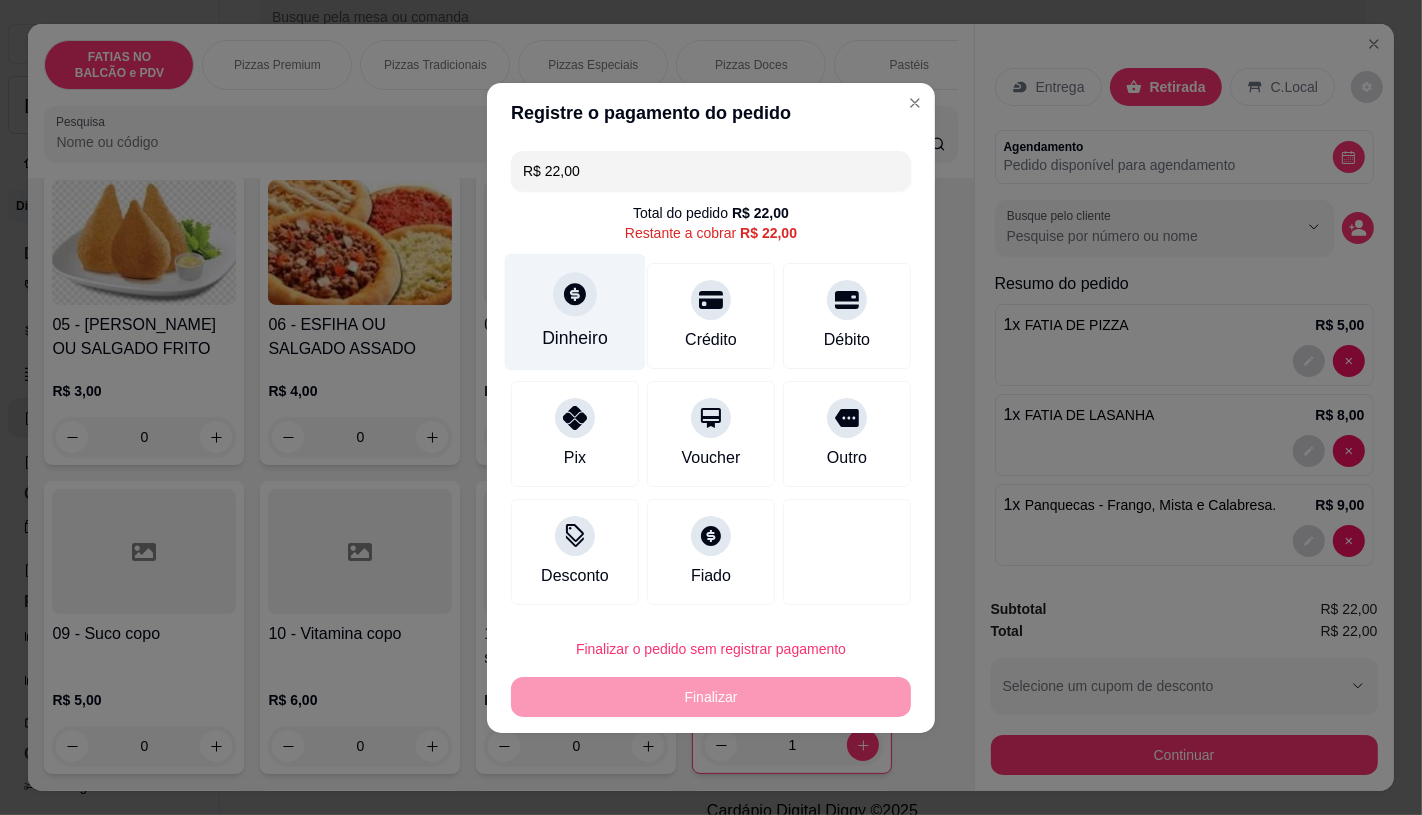 click on "Dinheiro" at bounding box center (575, 338) 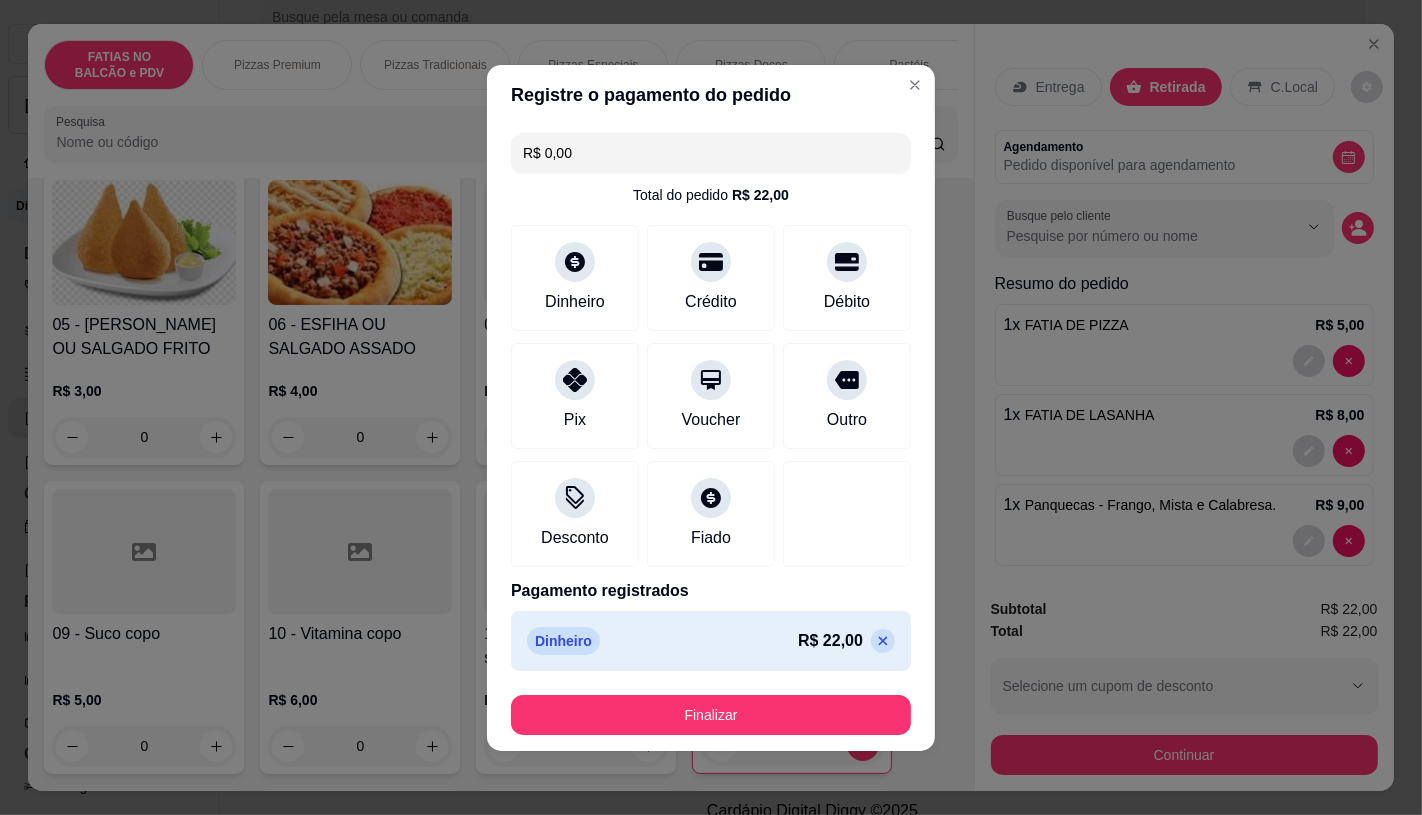 type on "R$ 0,00" 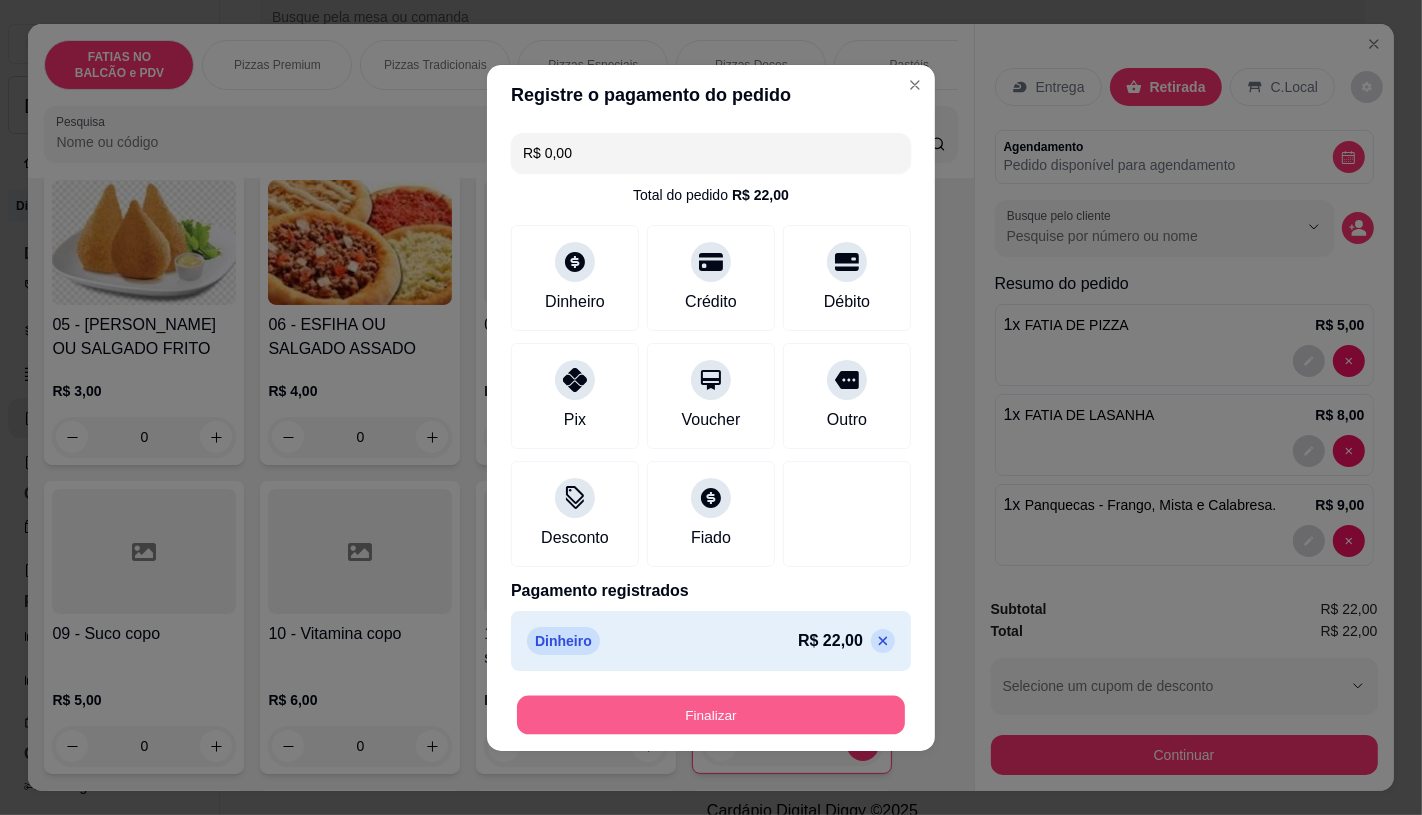 click on "Finalizar" at bounding box center [711, 714] 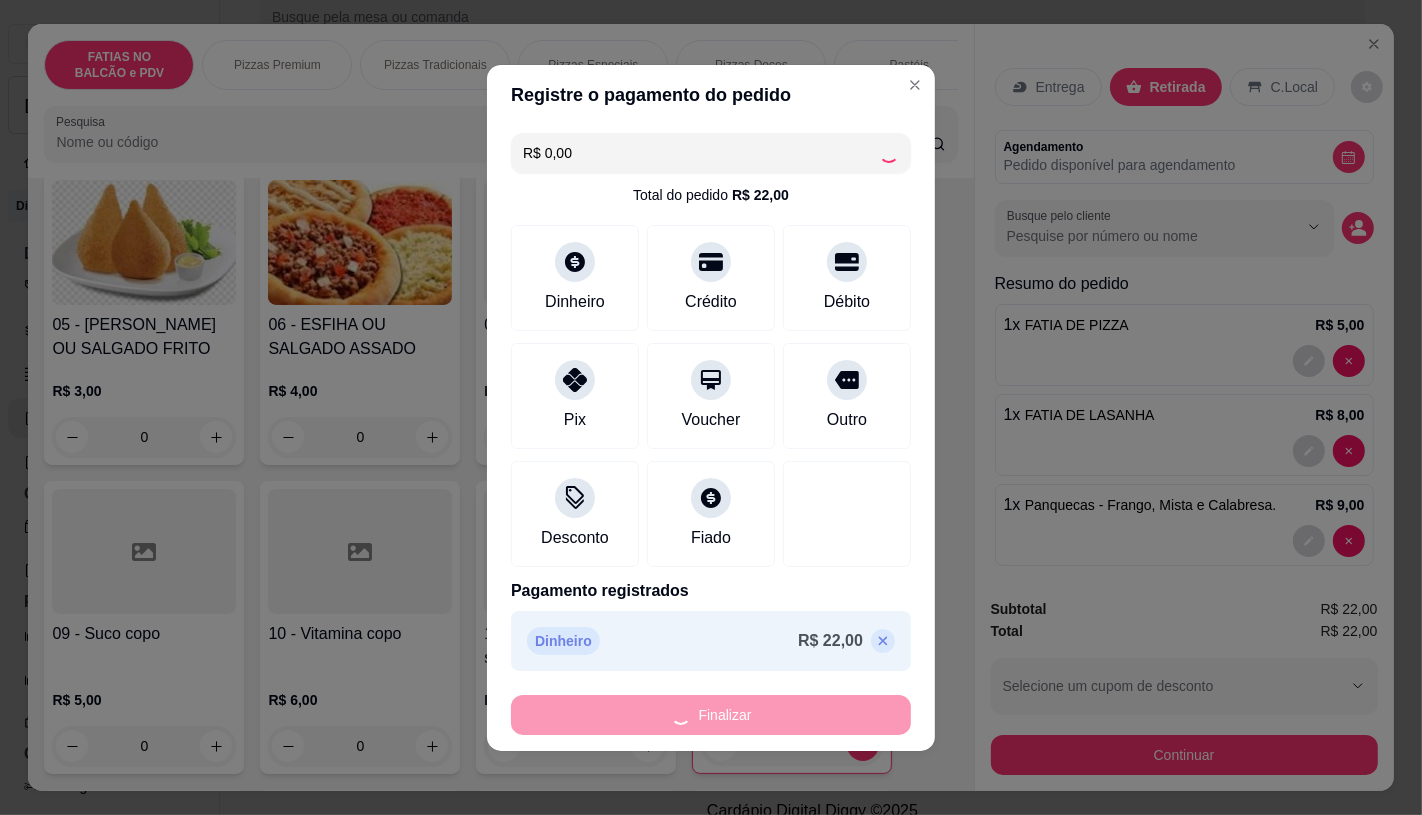 type on "0" 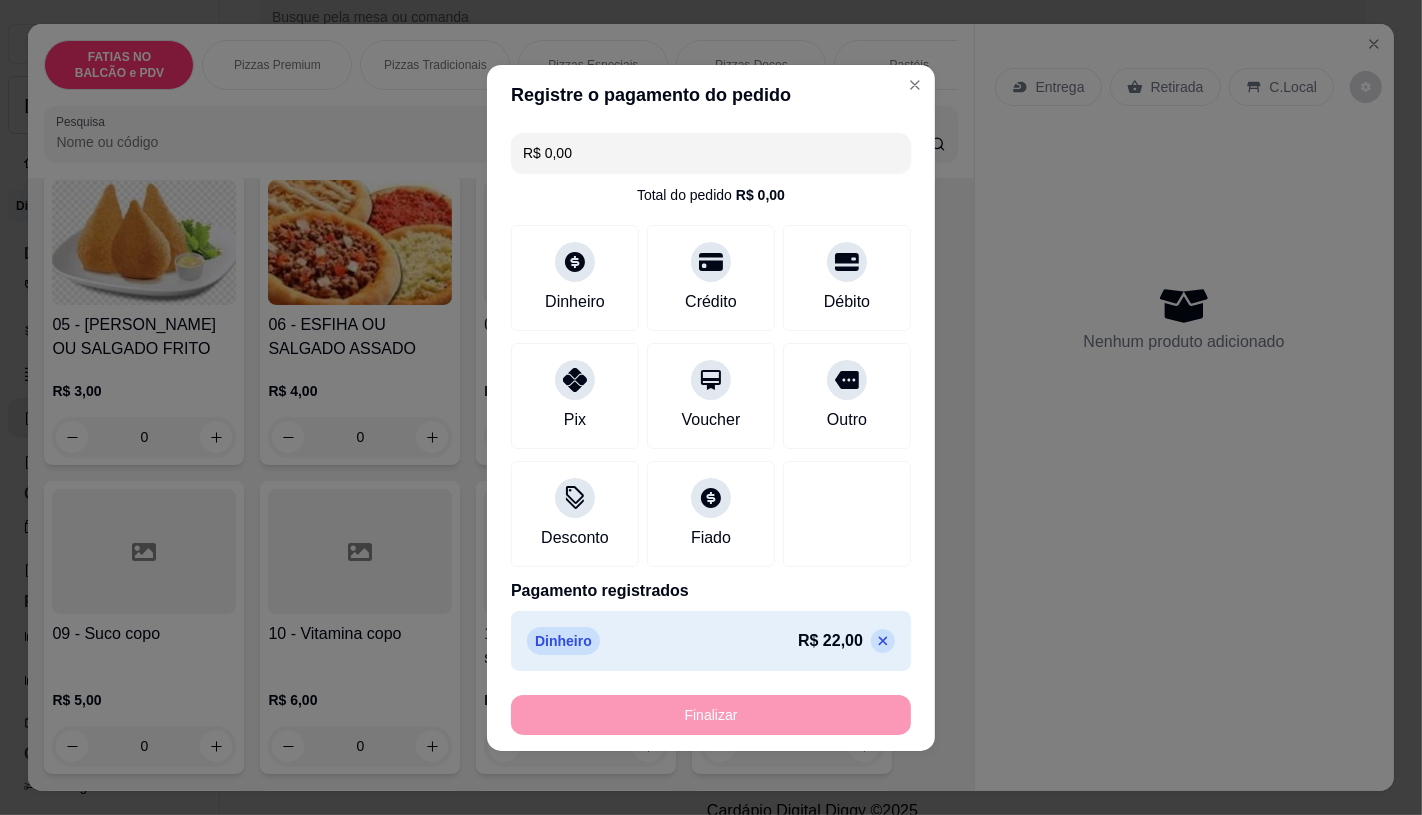 type on "-R$ 22,00" 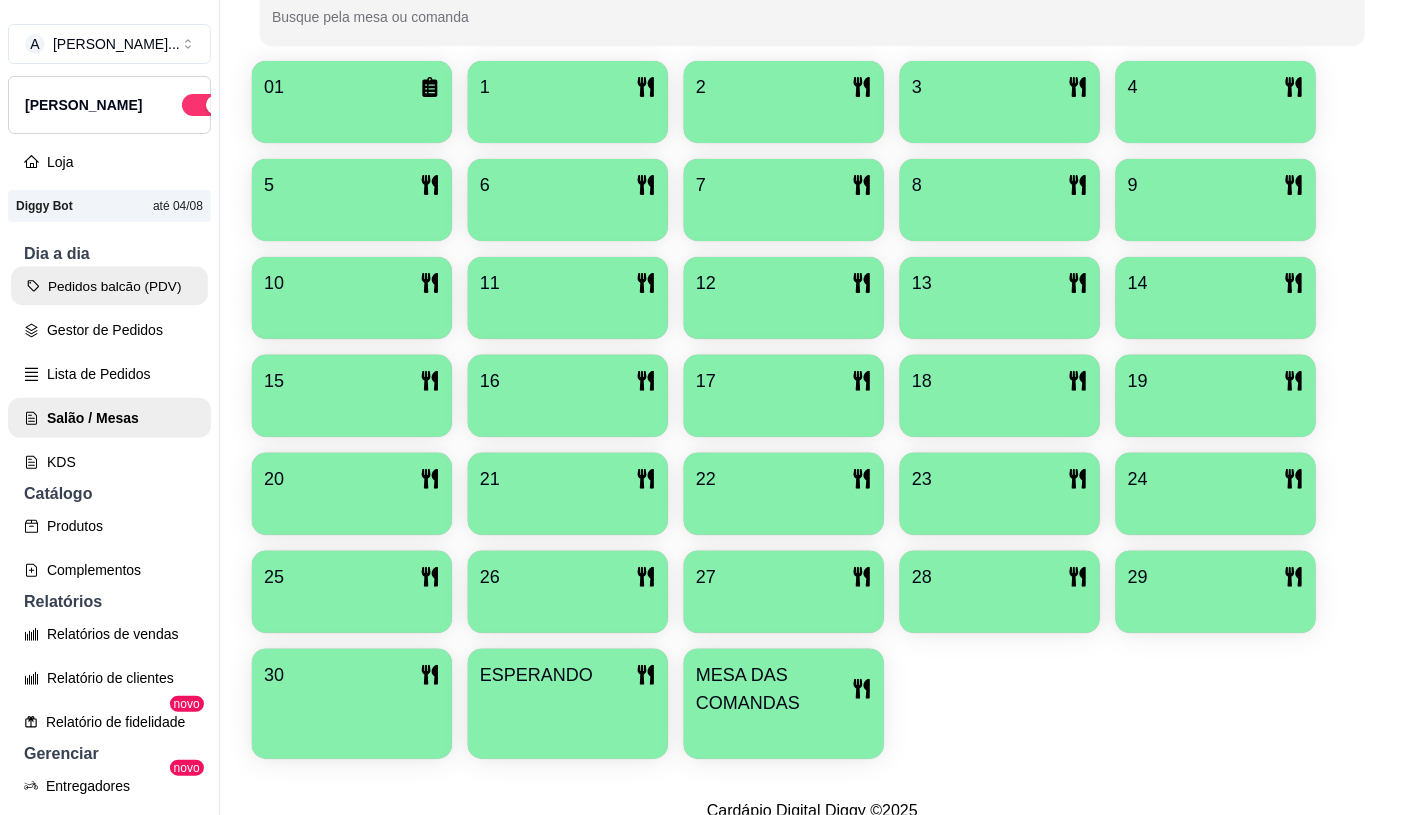 click on "Pedidos balcão (PDV)" at bounding box center (109, 286) 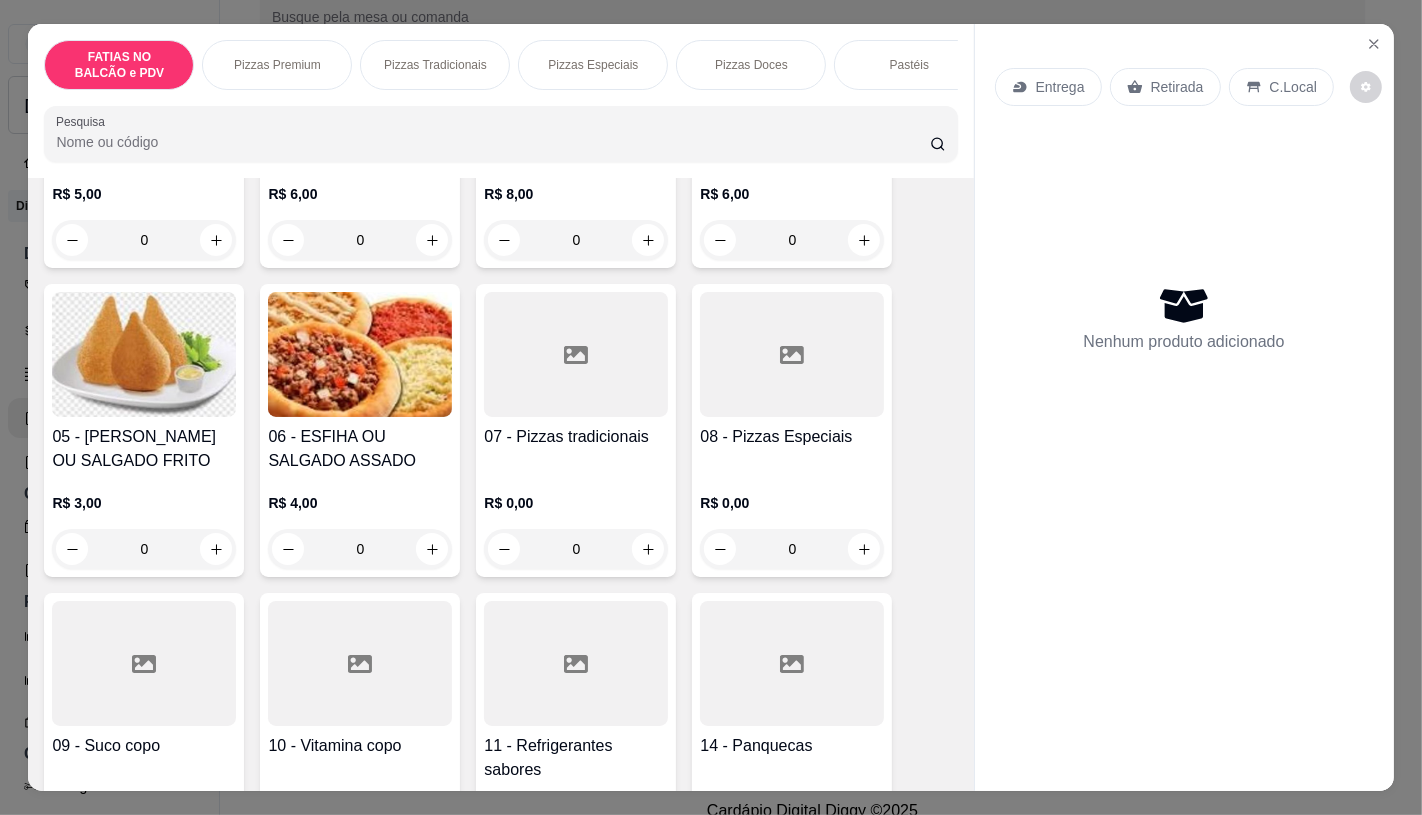 scroll, scrollTop: 0, scrollLeft: 0, axis: both 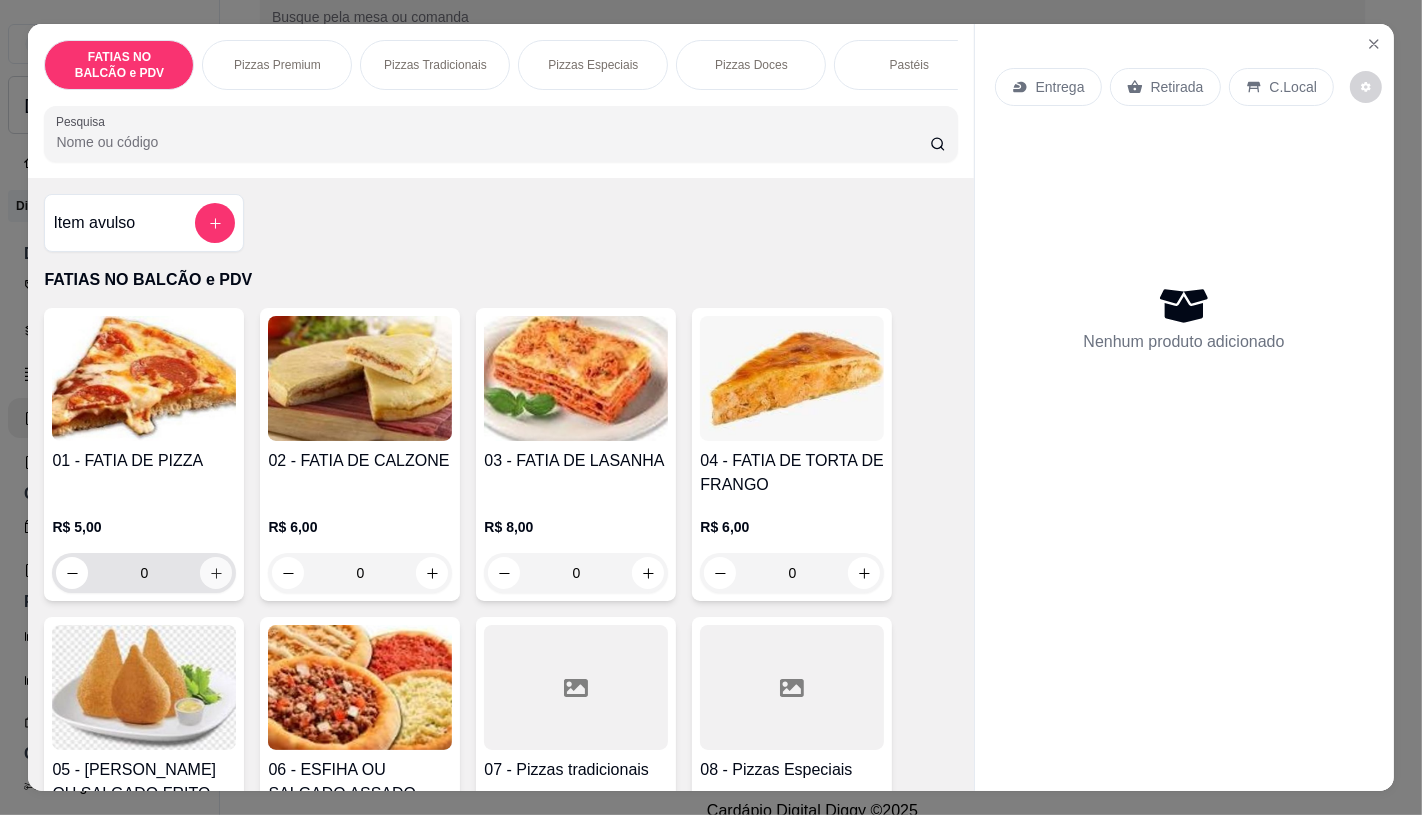 click 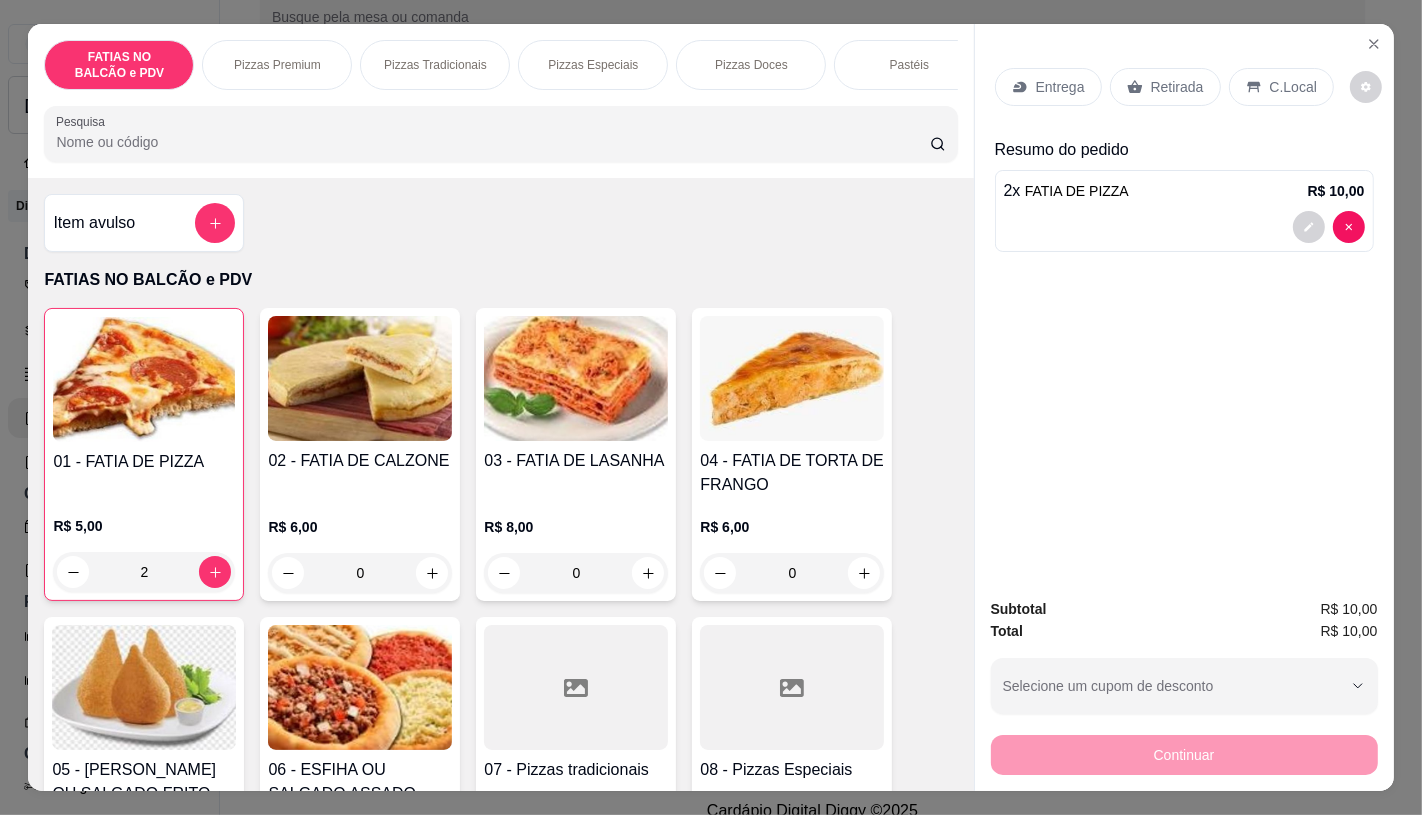 scroll, scrollTop: 444, scrollLeft: 0, axis: vertical 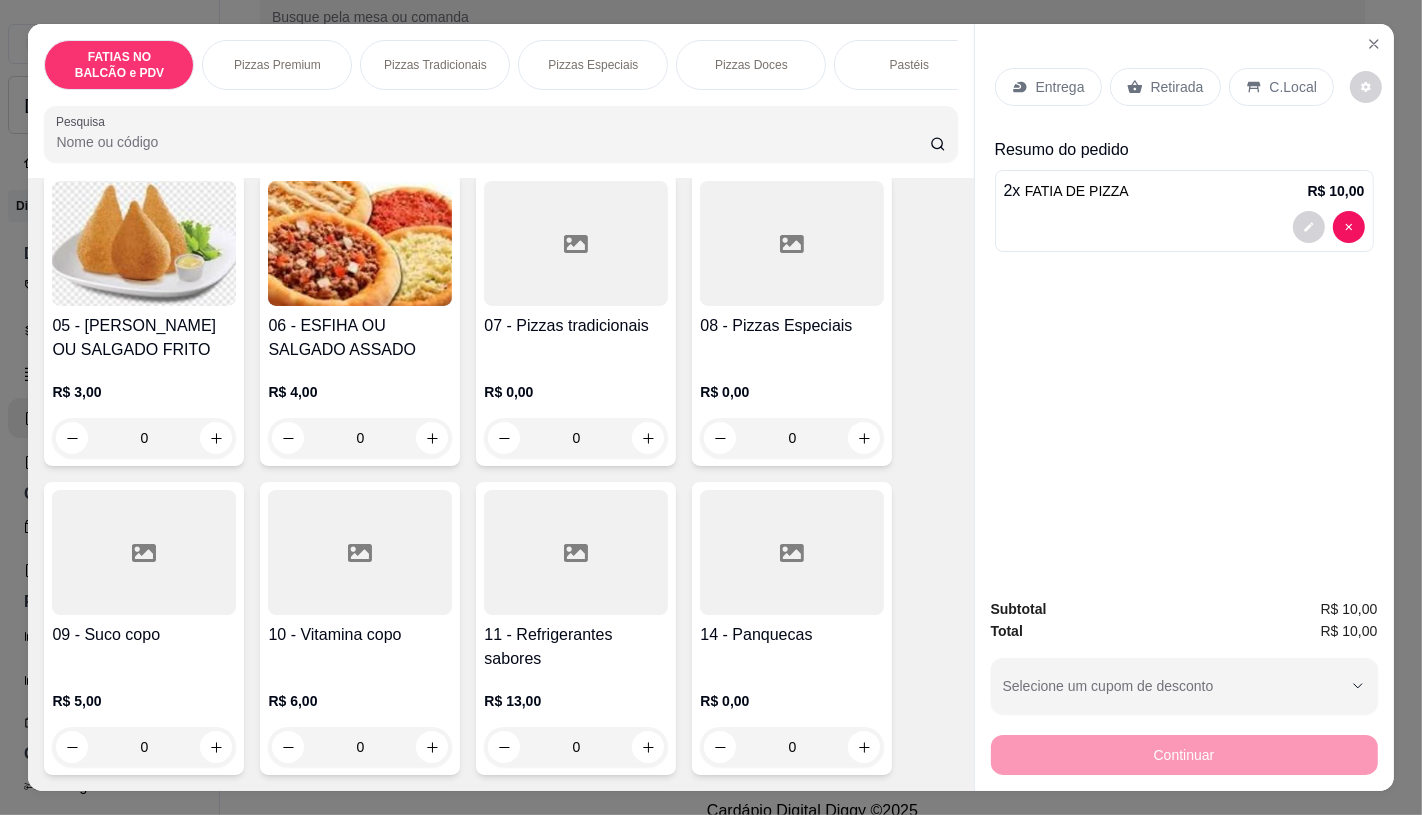 click on "11 - Refrigerantes sabores" at bounding box center (576, 647) 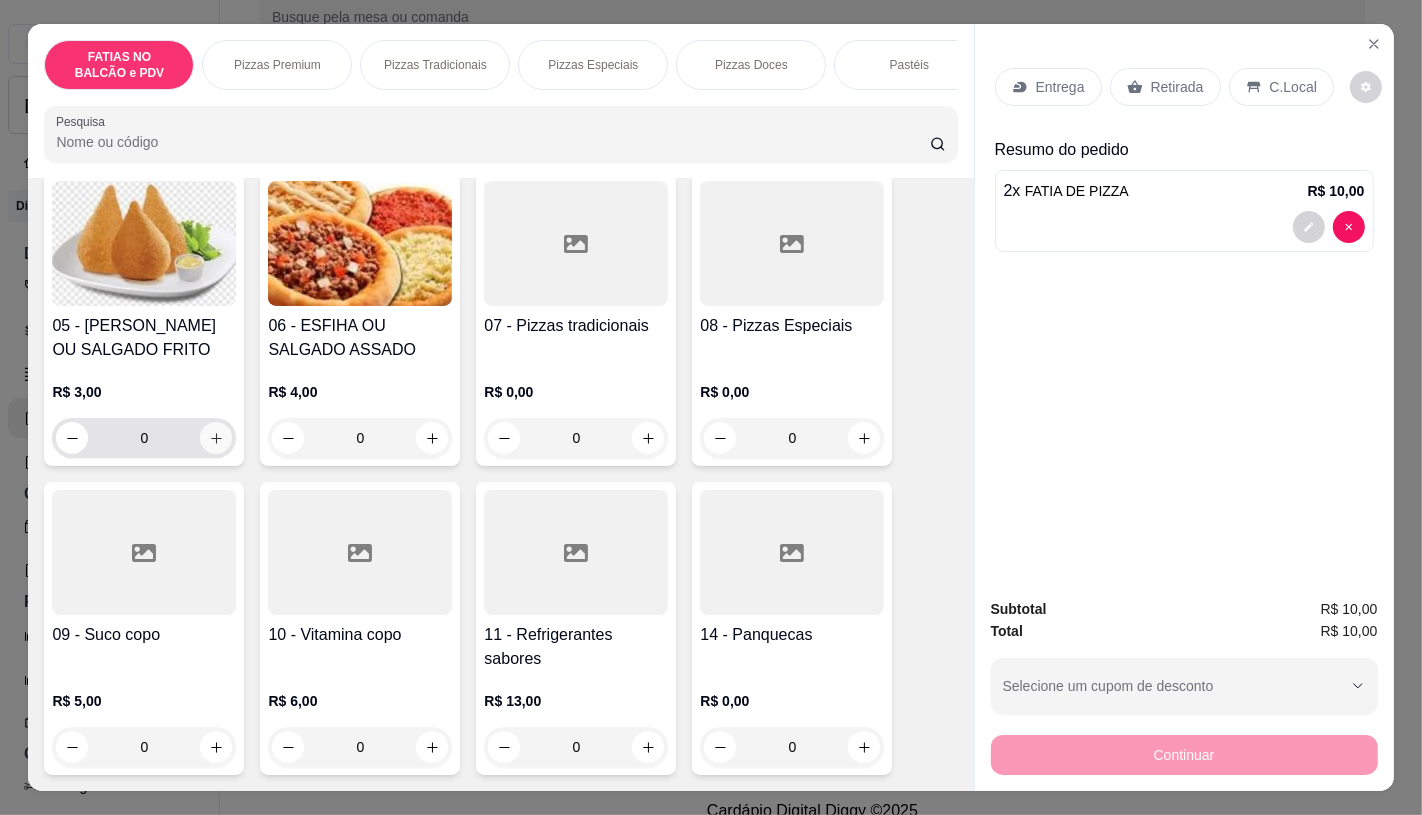 click at bounding box center (216, 438) 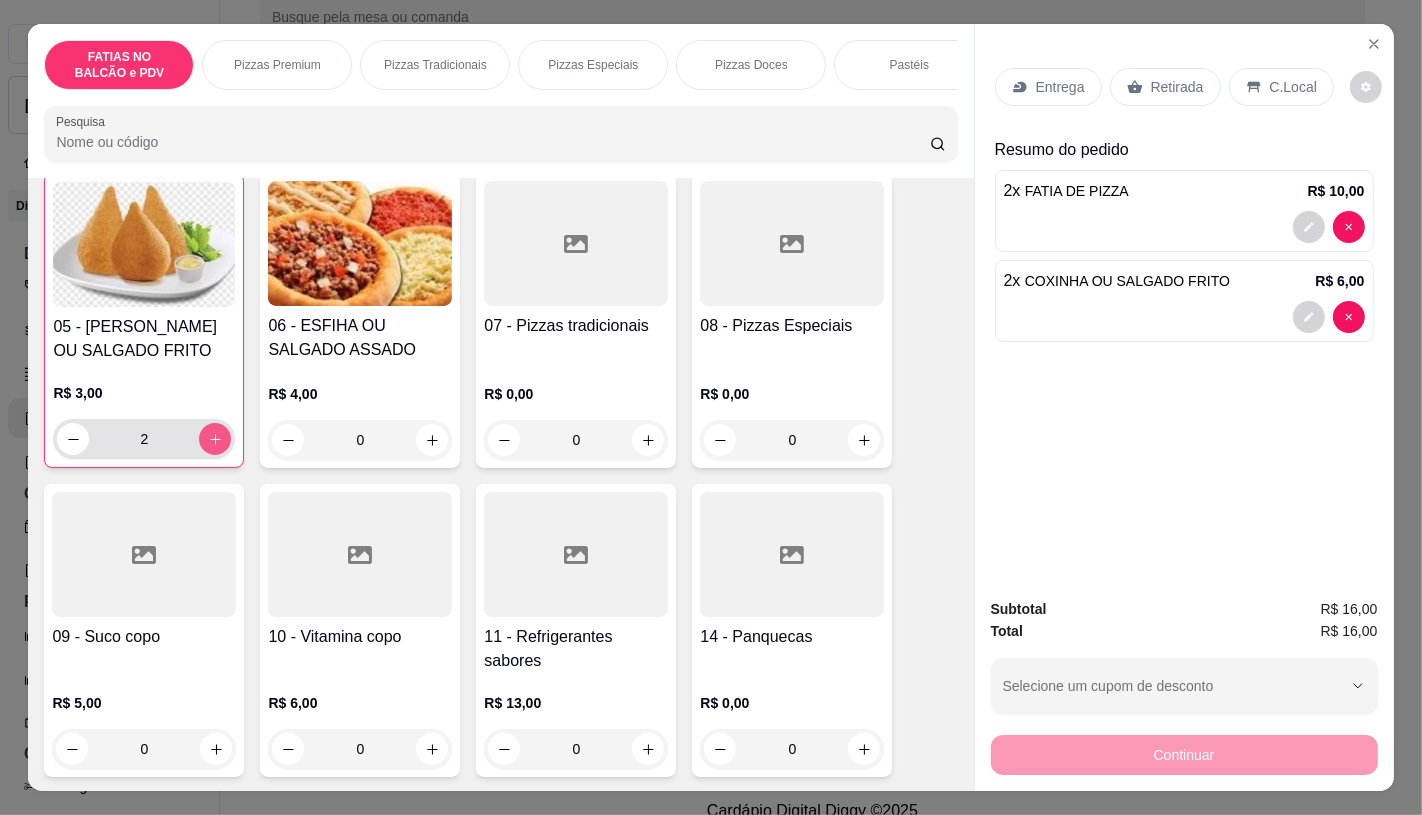 scroll, scrollTop: 445, scrollLeft: 0, axis: vertical 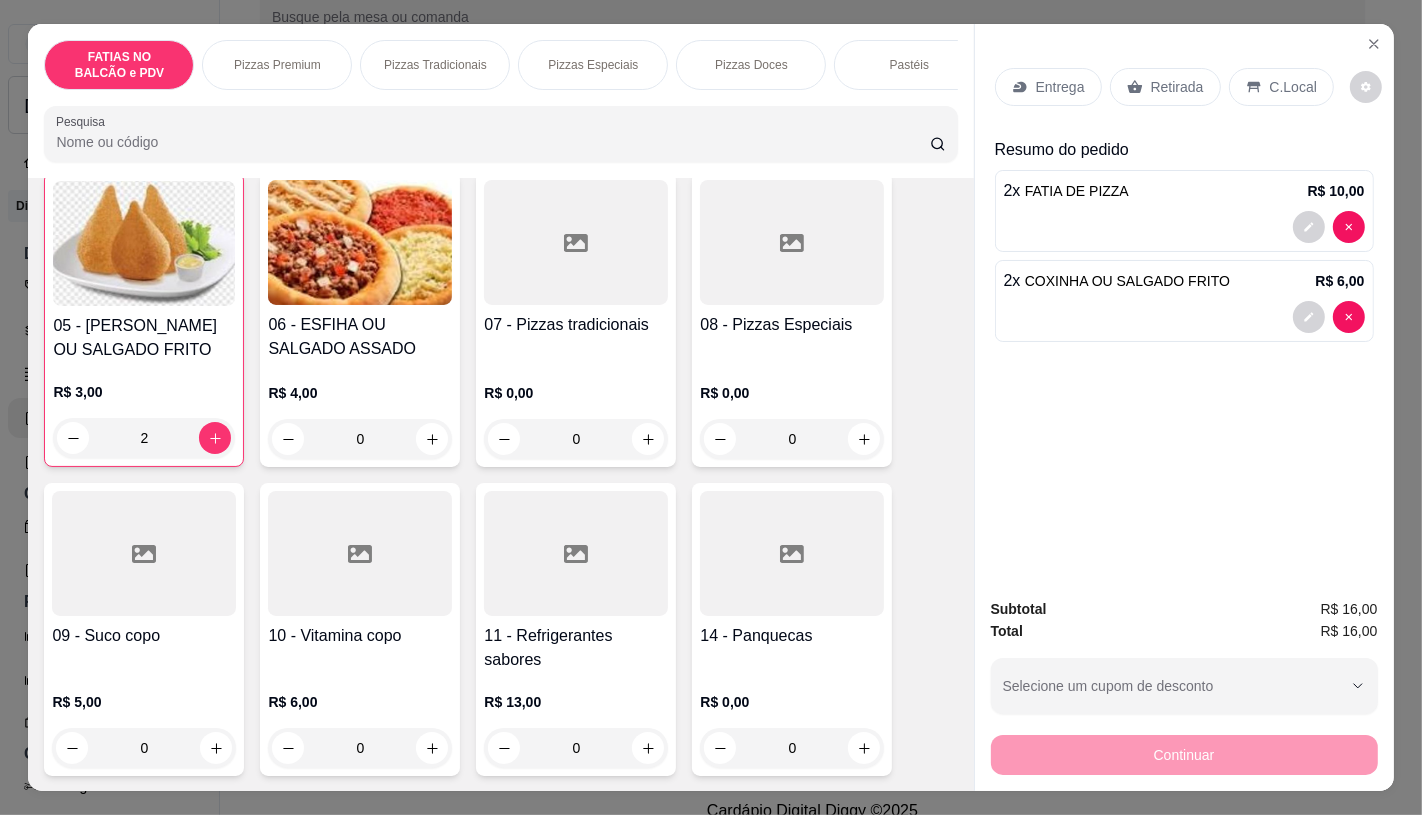 click 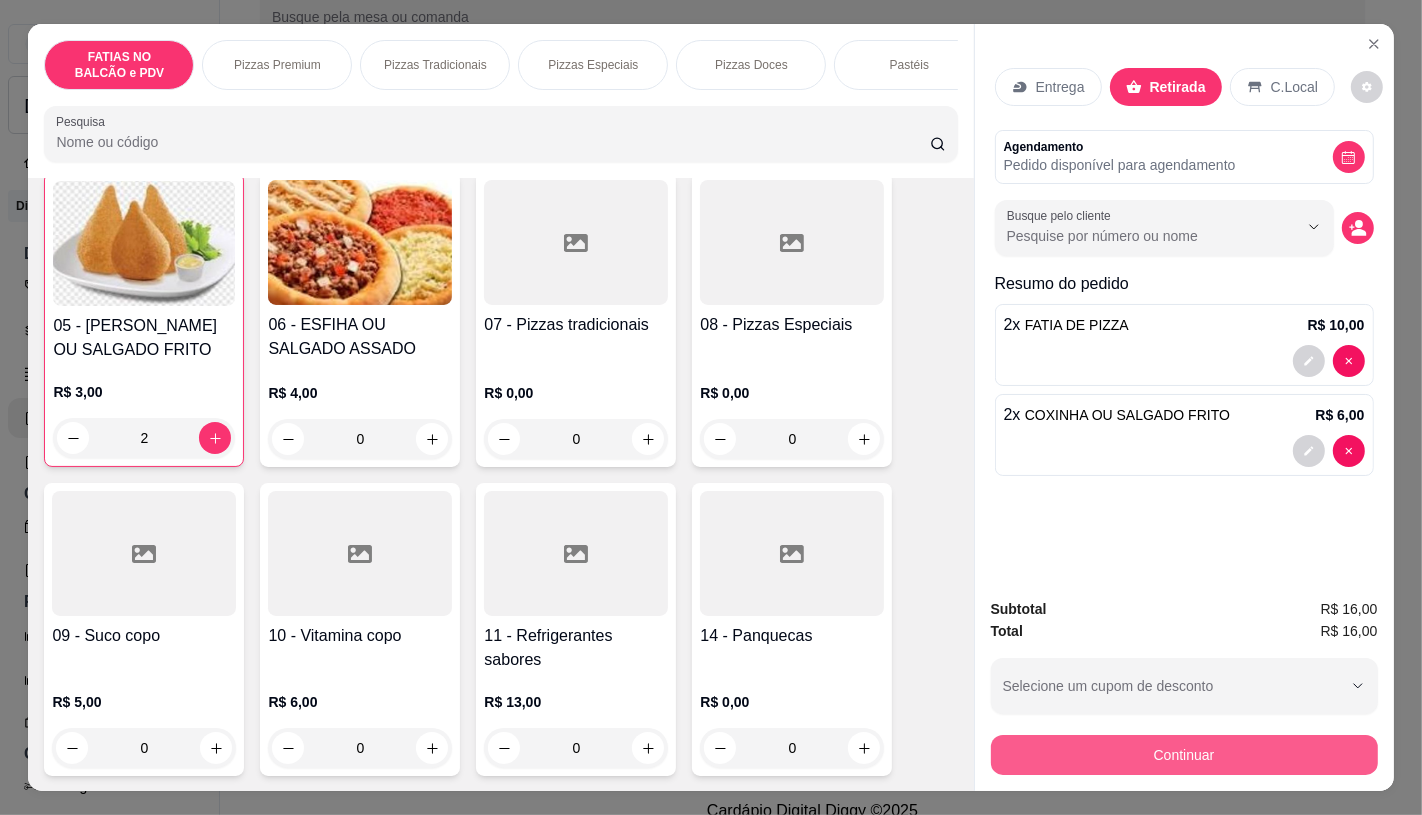 click on "Continuar" at bounding box center [1184, 755] 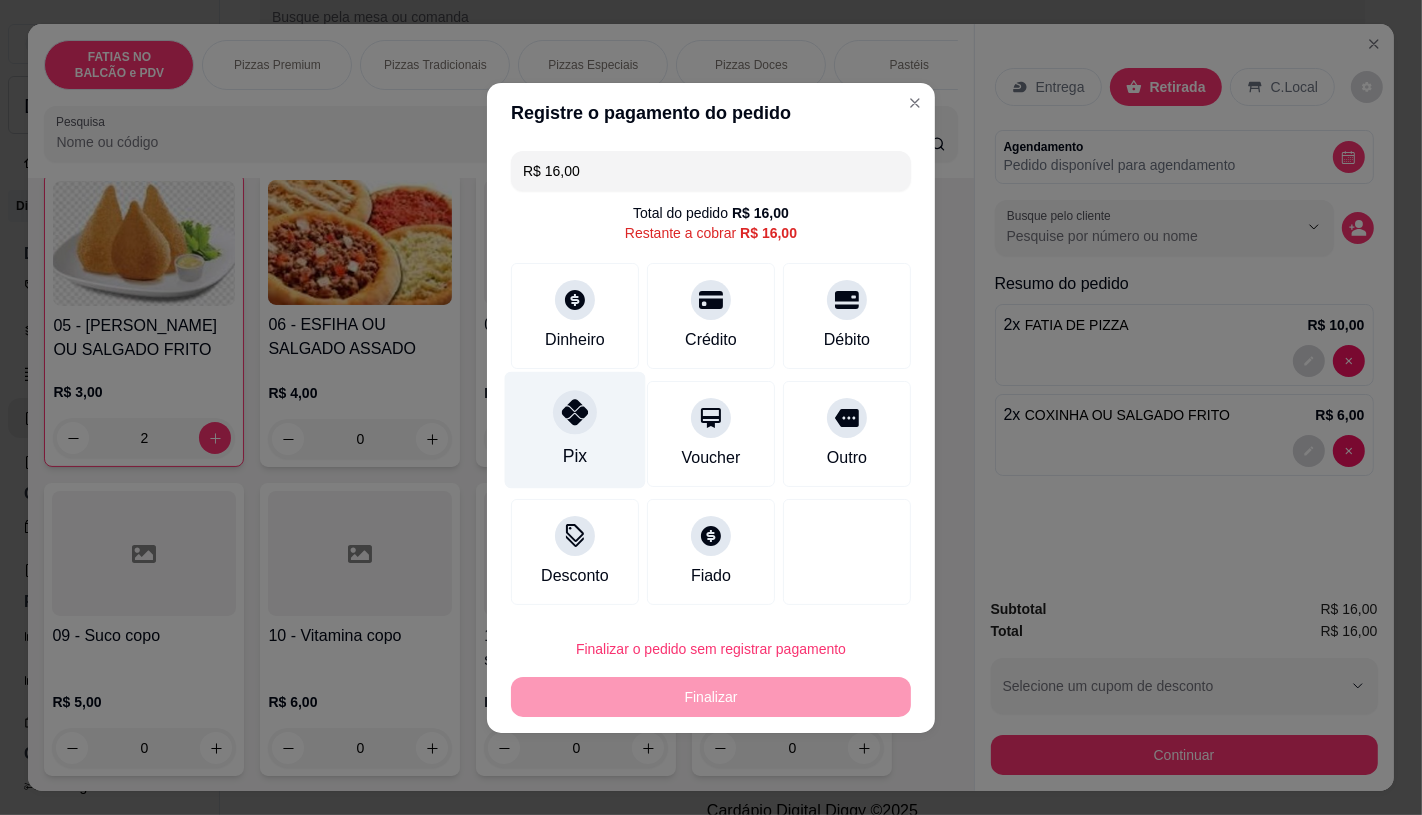 click at bounding box center (575, 412) 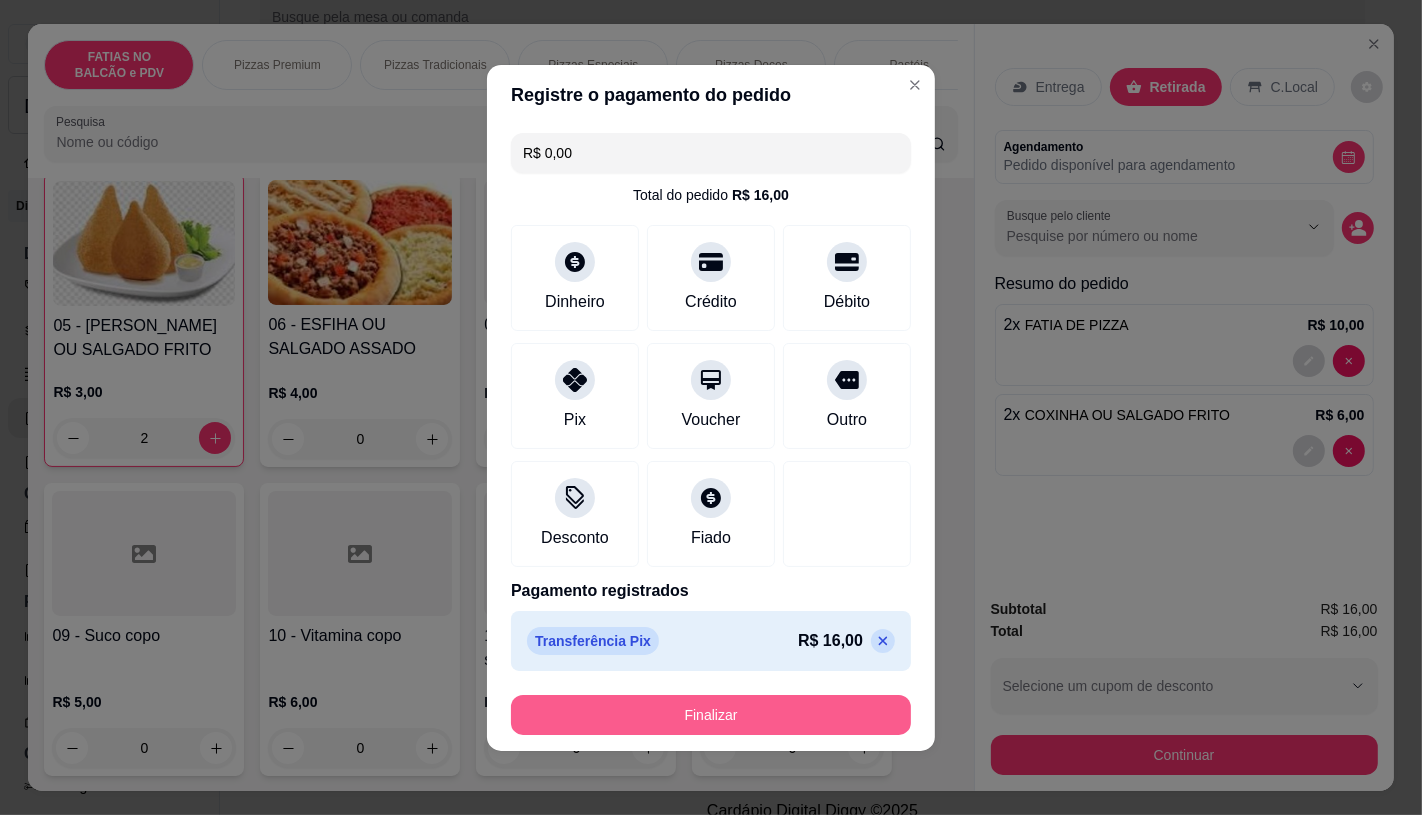 click on "Finalizar" at bounding box center (711, 715) 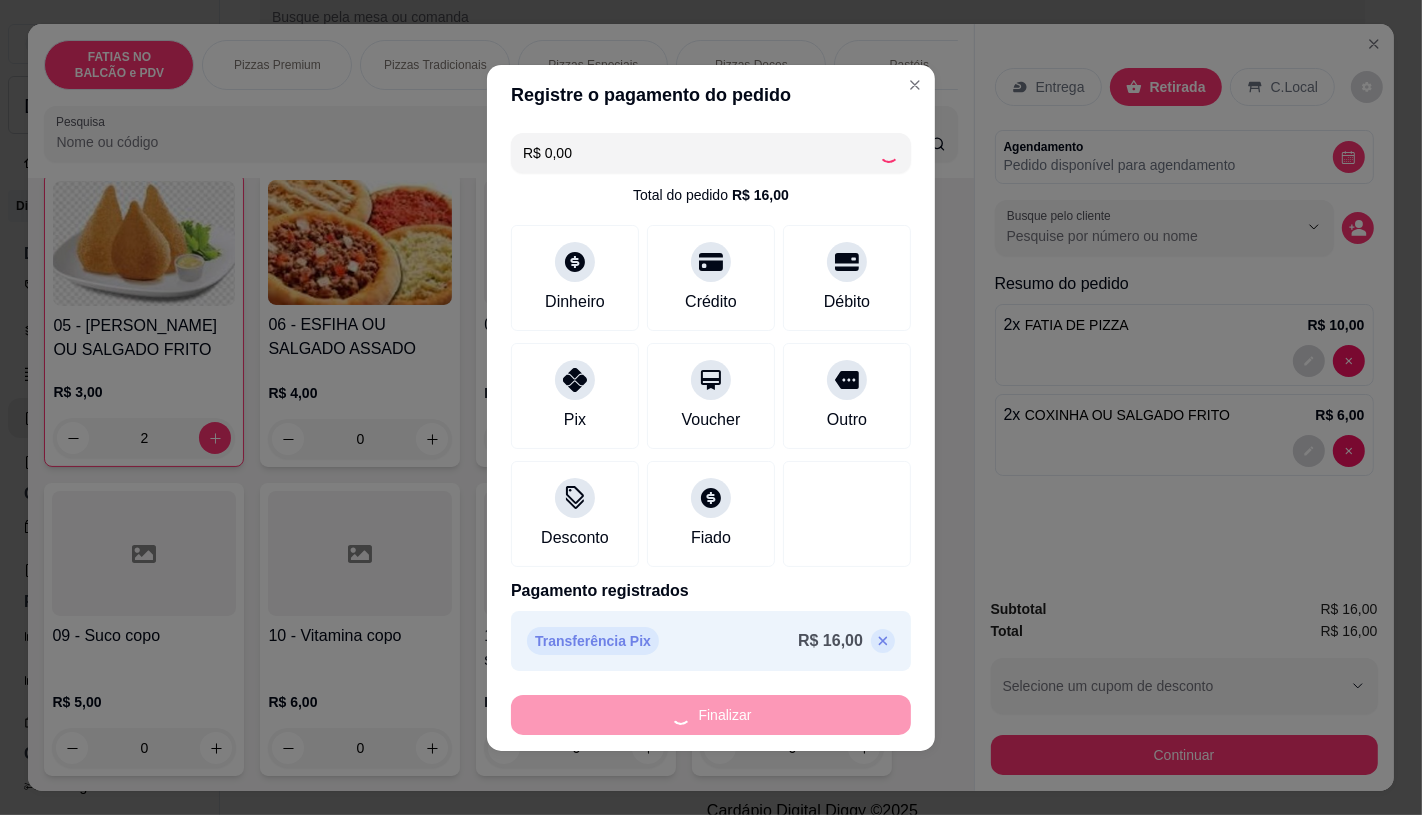 type on "0" 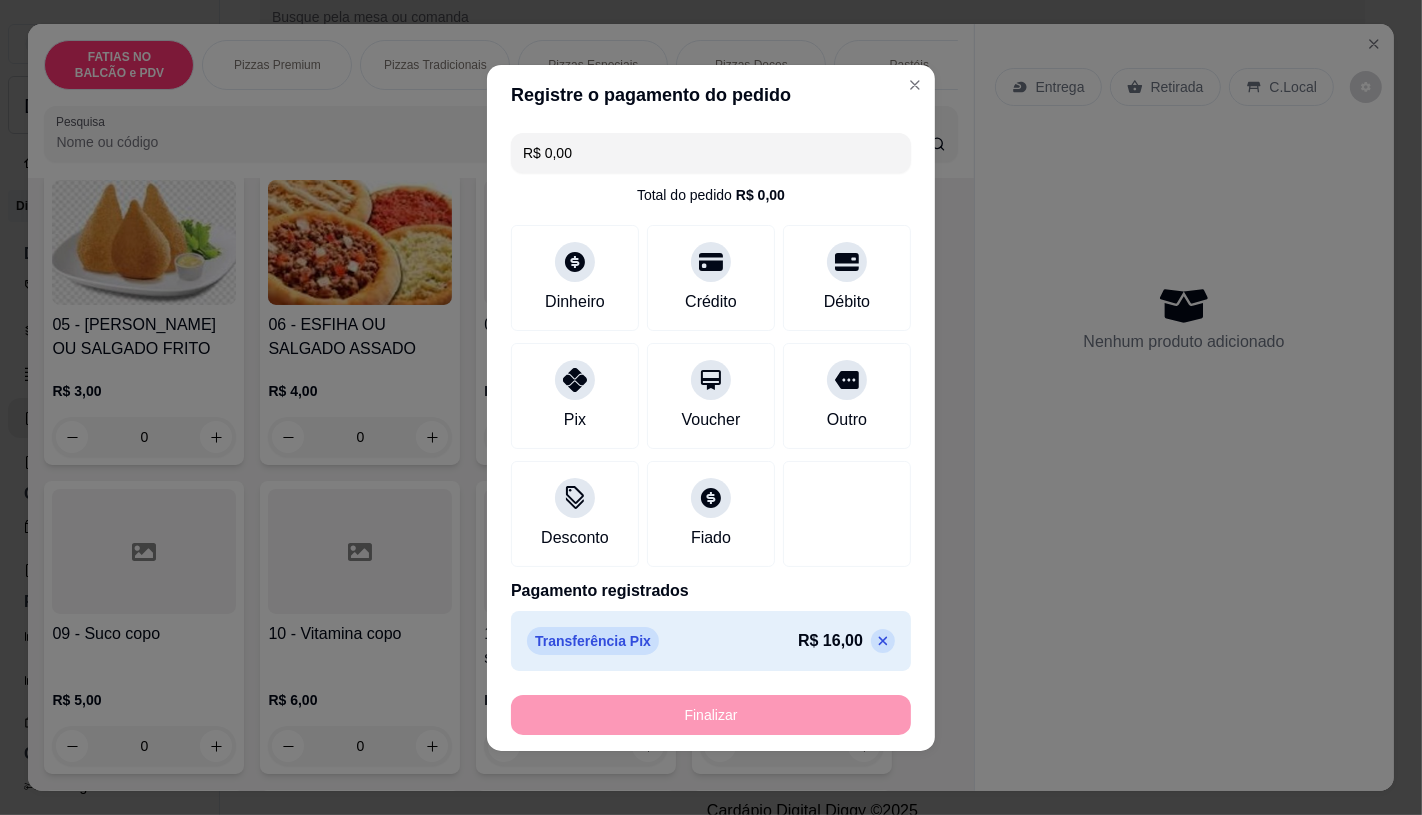 type on "-R$ 16,00" 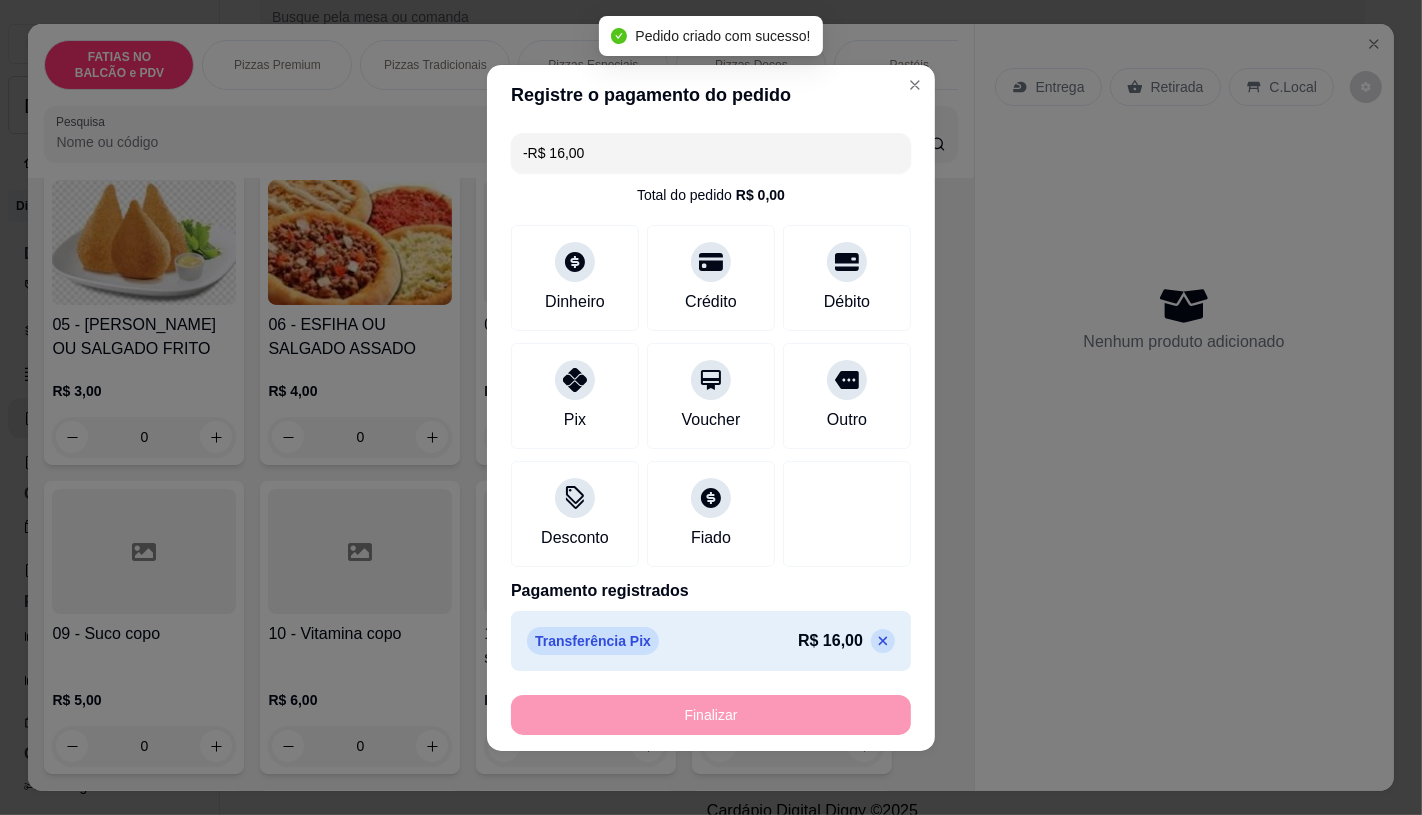 scroll, scrollTop: 444, scrollLeft: 0, axis: vertical 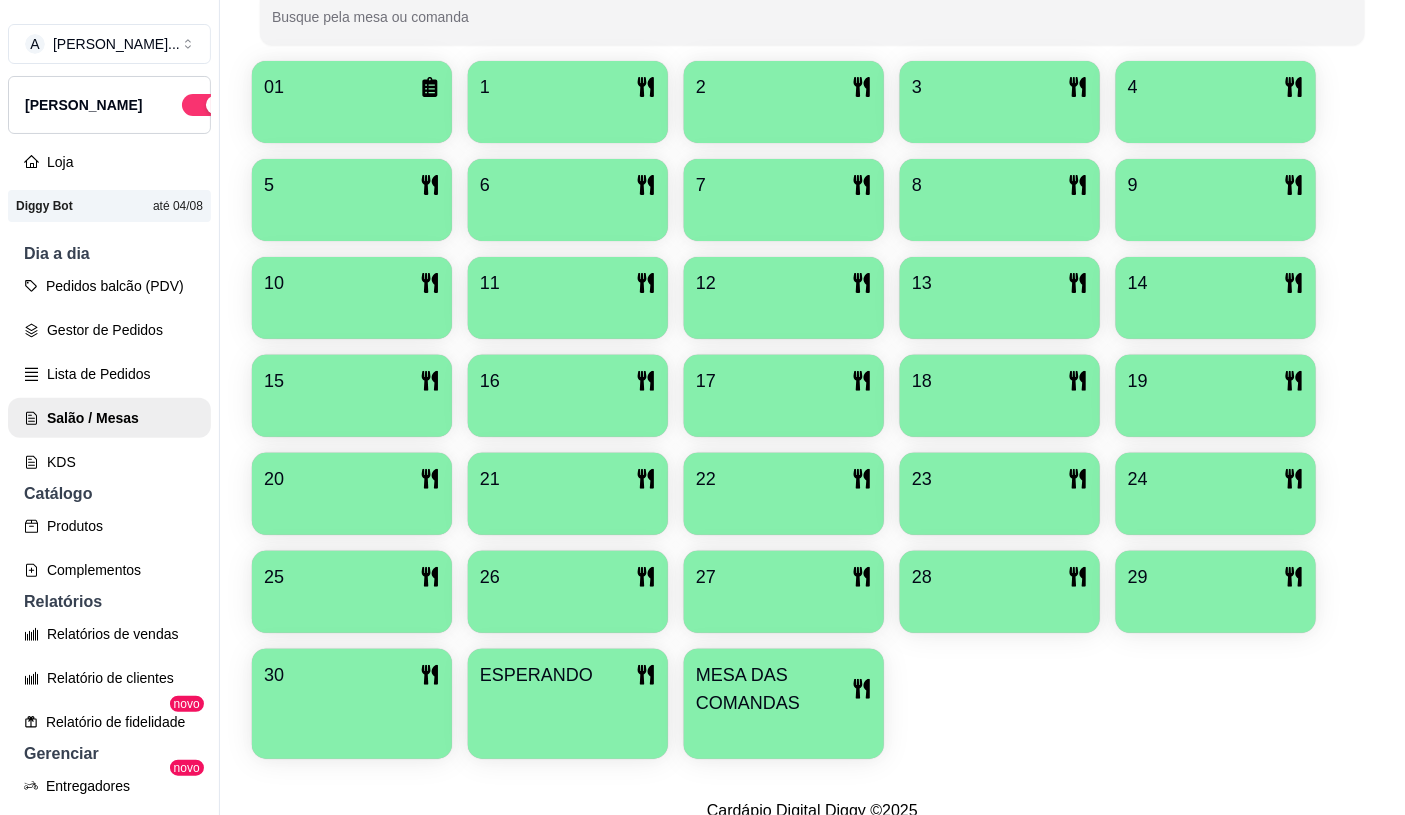 click 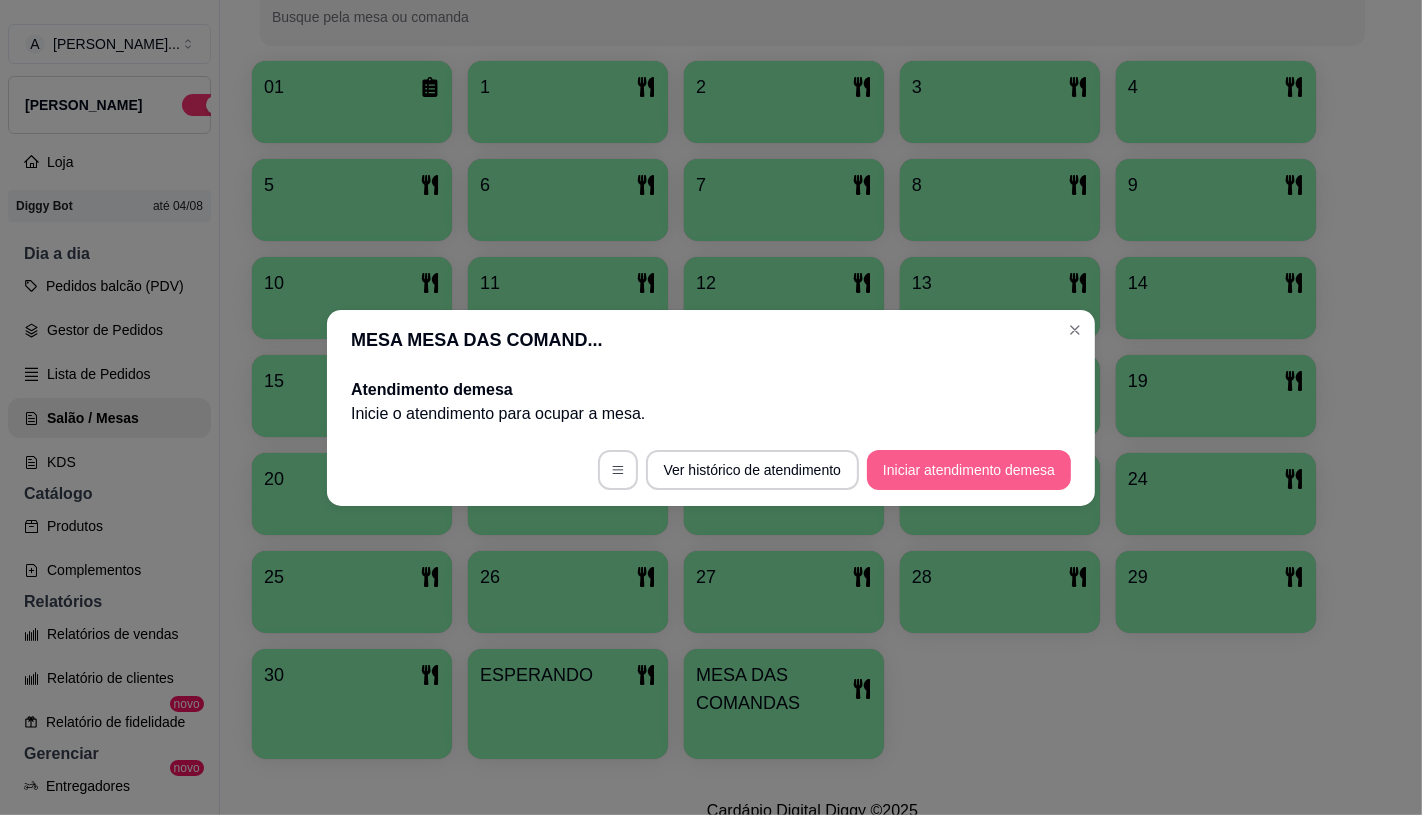 click on "Iniciar atendimento de  mesa" at bounding box center (969, 470) 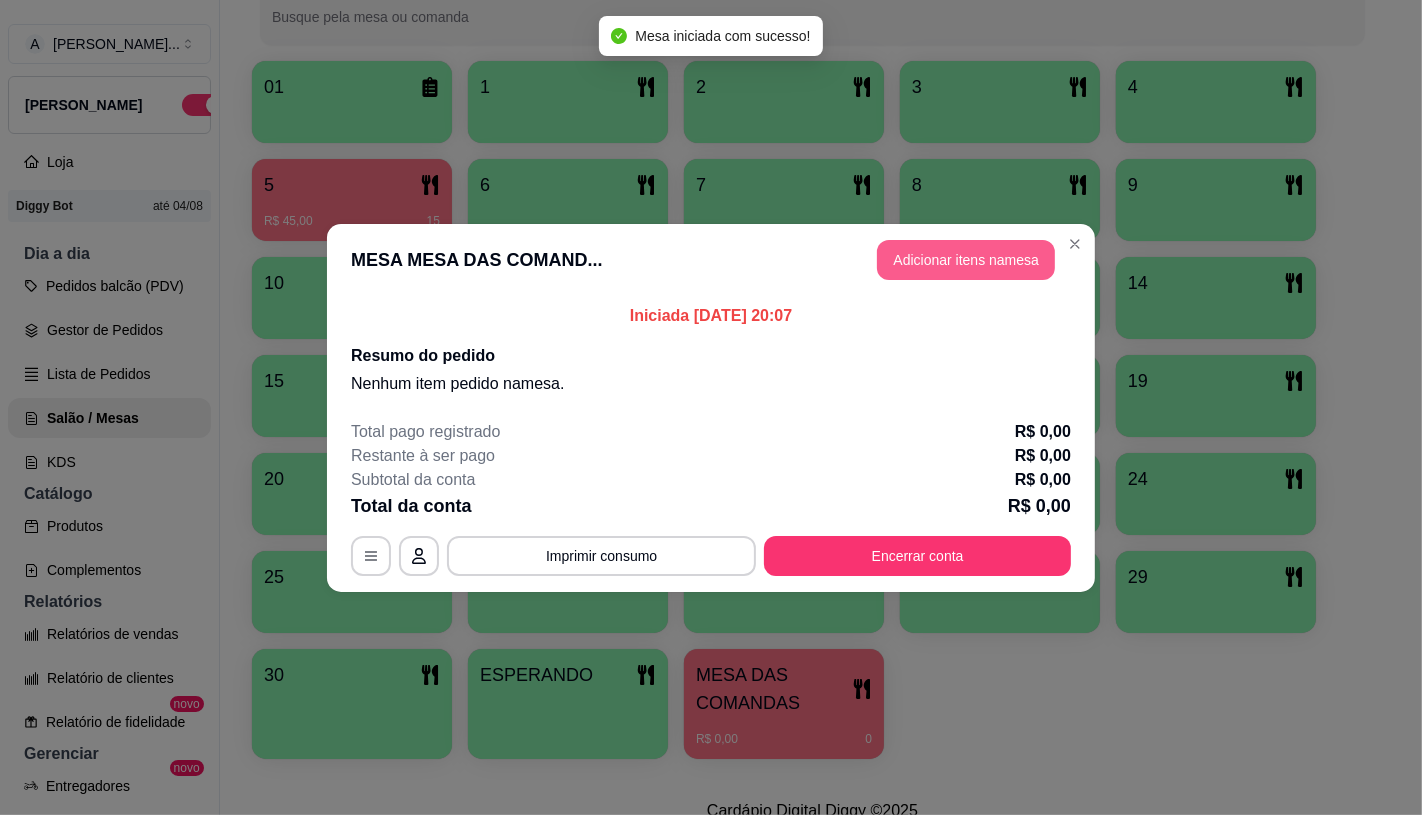 click on "Adicionar itens na  mesa" at bounding box center [966, 260] 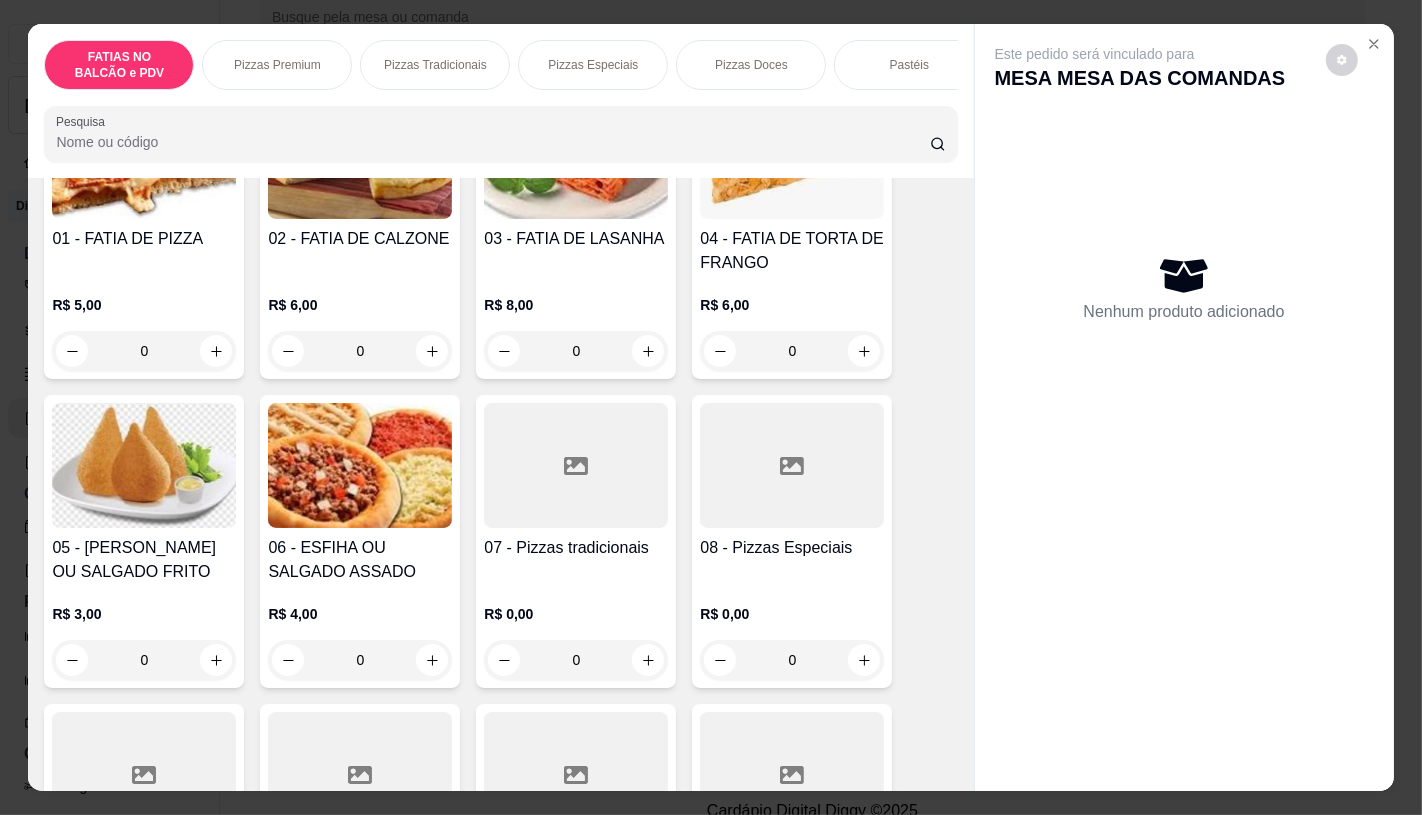 scroll, scrollTop: 555, scrollLeft: 0, axis: vertical 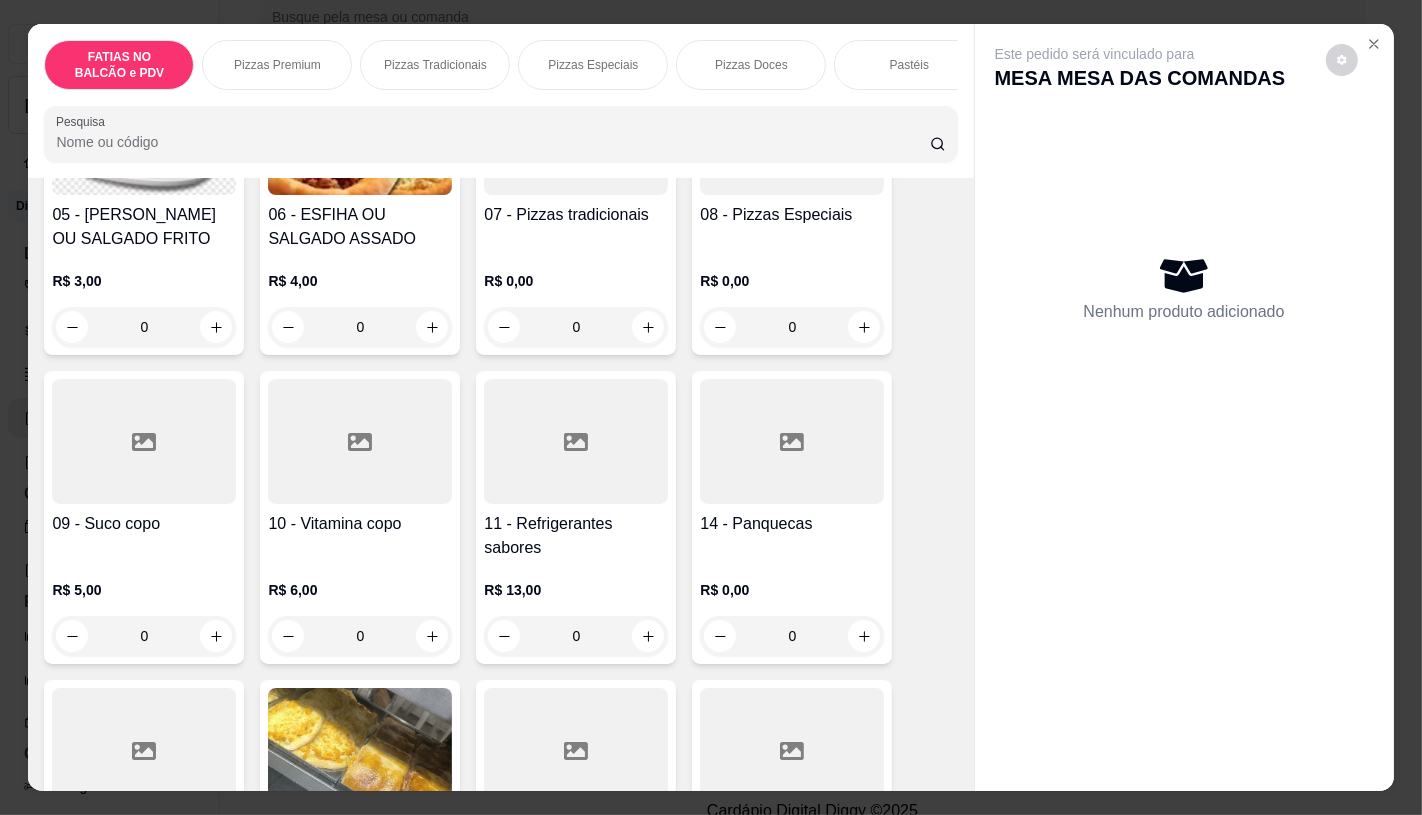 click at bounding box center (792, 441) 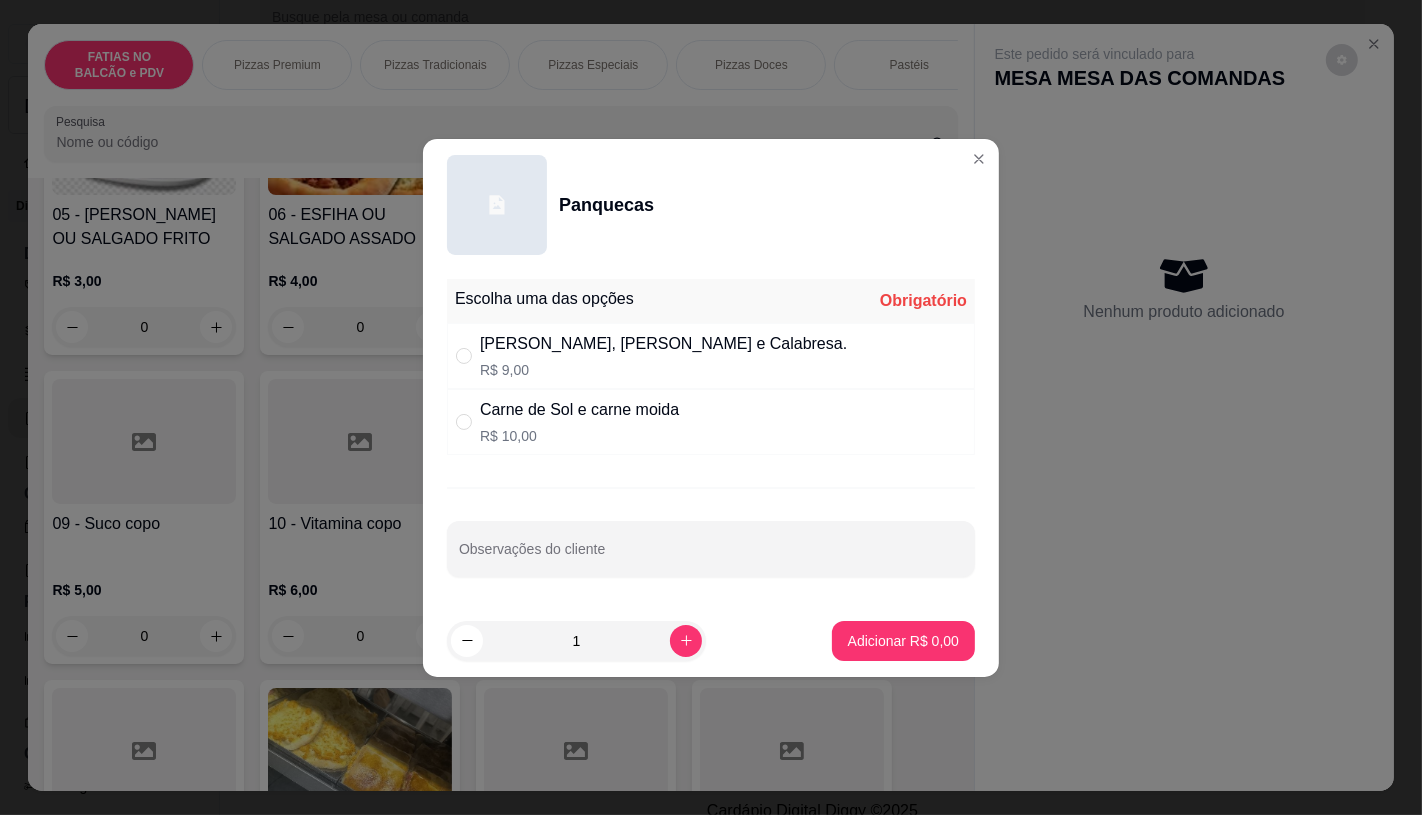 click on "[PERSON_NAME], [PERSON_NAME] e Calabresa." at bounding box center (663, 344) 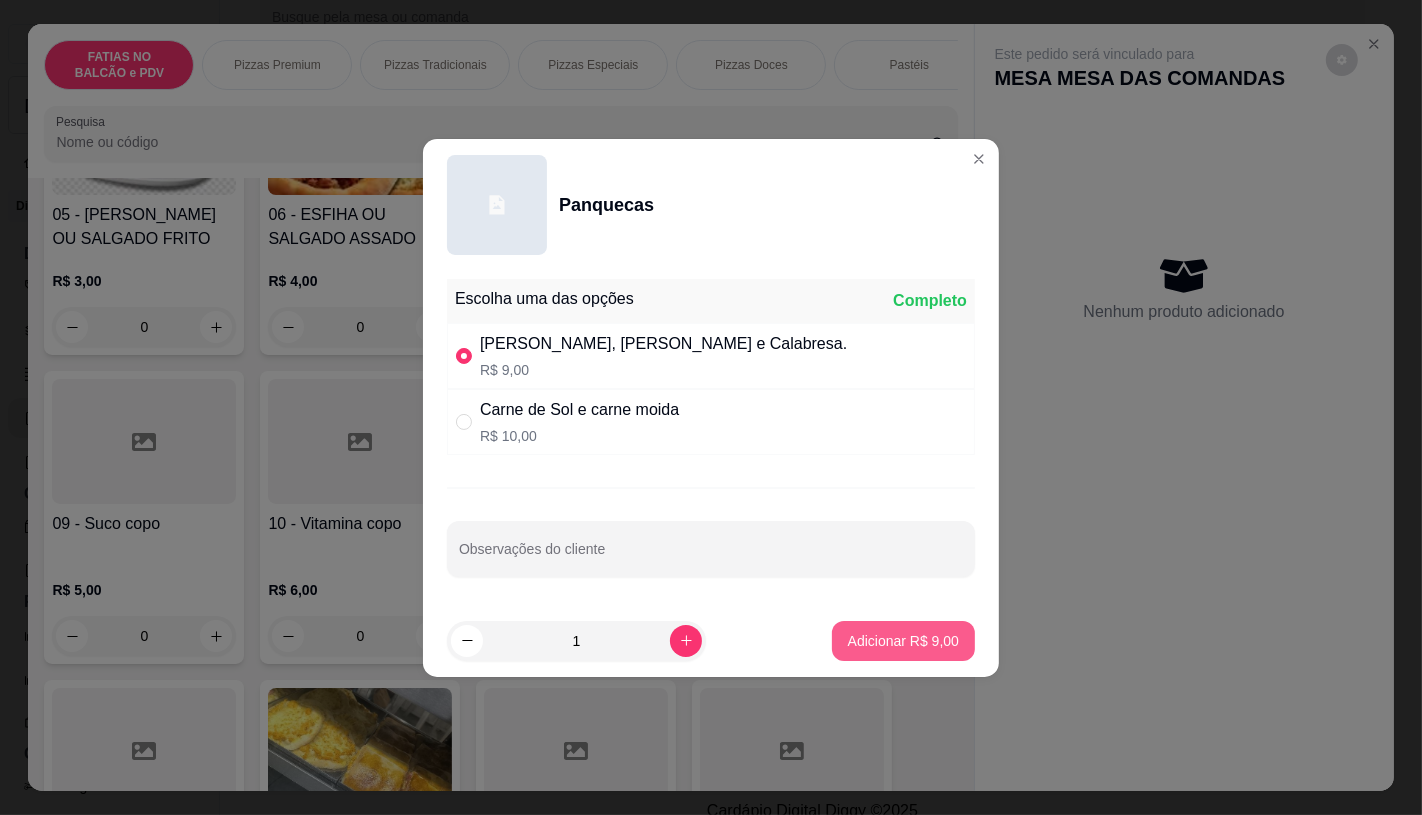 click on "Adicionar   R$ 9,00" at bounding box center (903, 641) 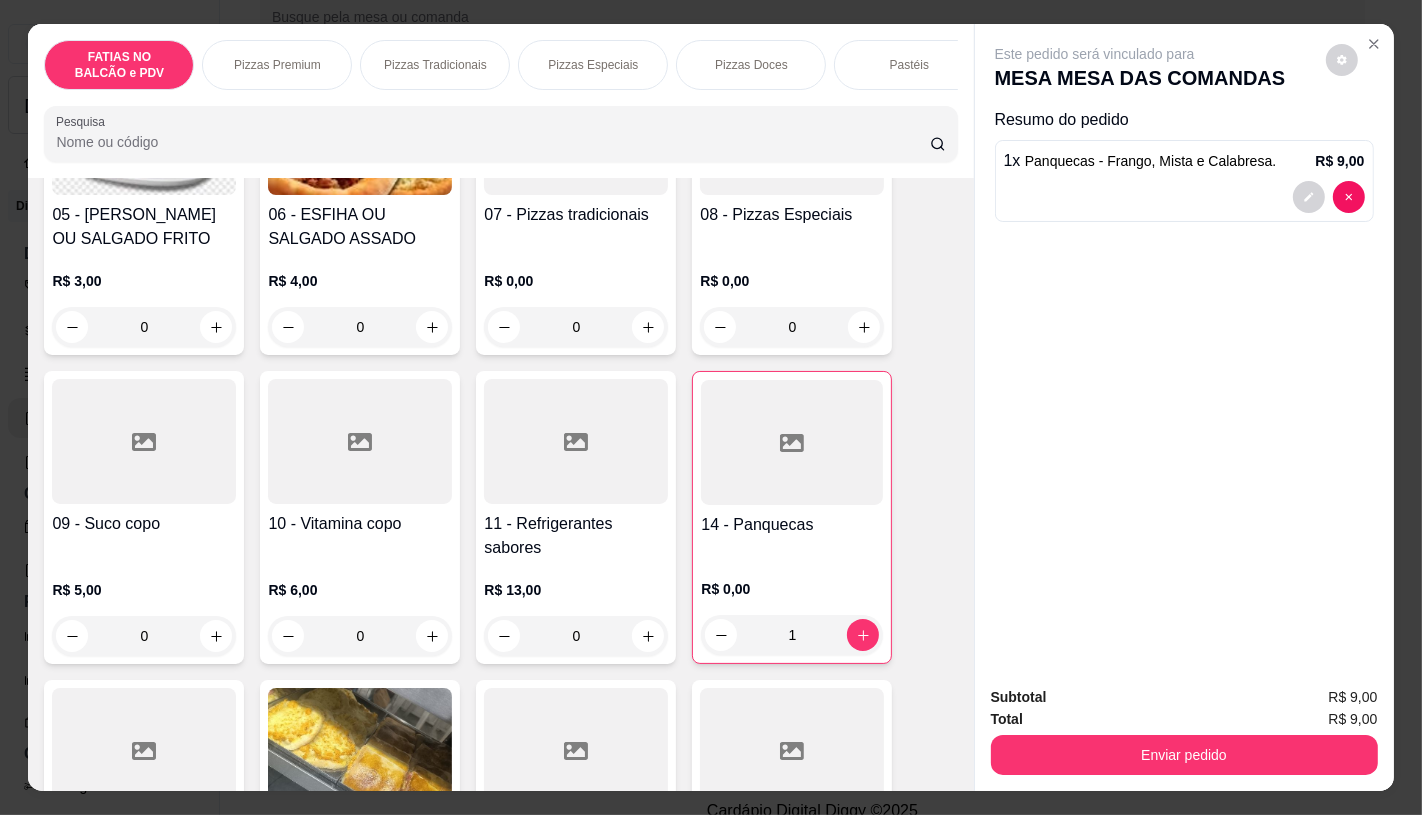 type on "1" 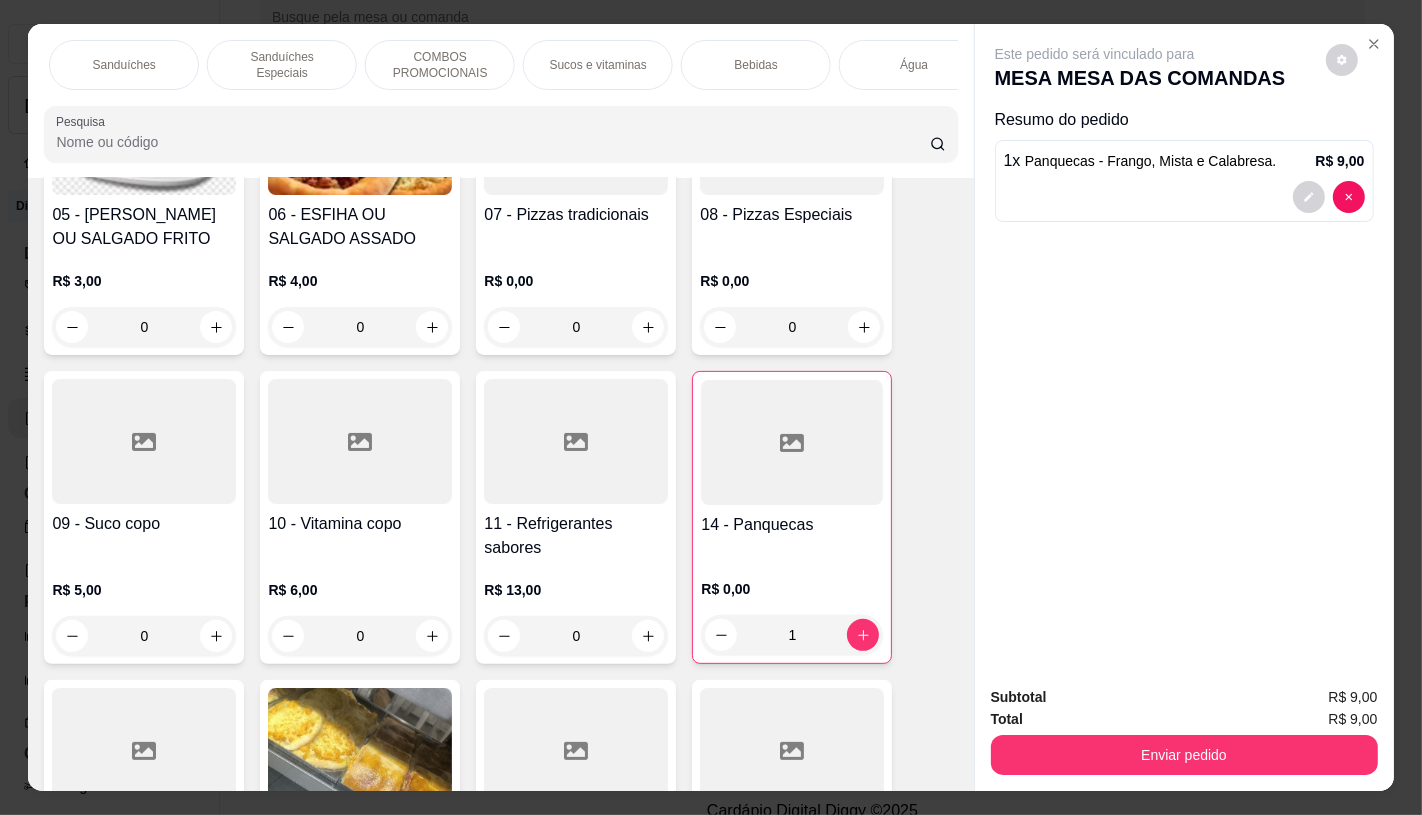 scroll, scrollTop: 0, scrollLeft: 1808, axis: horizontal 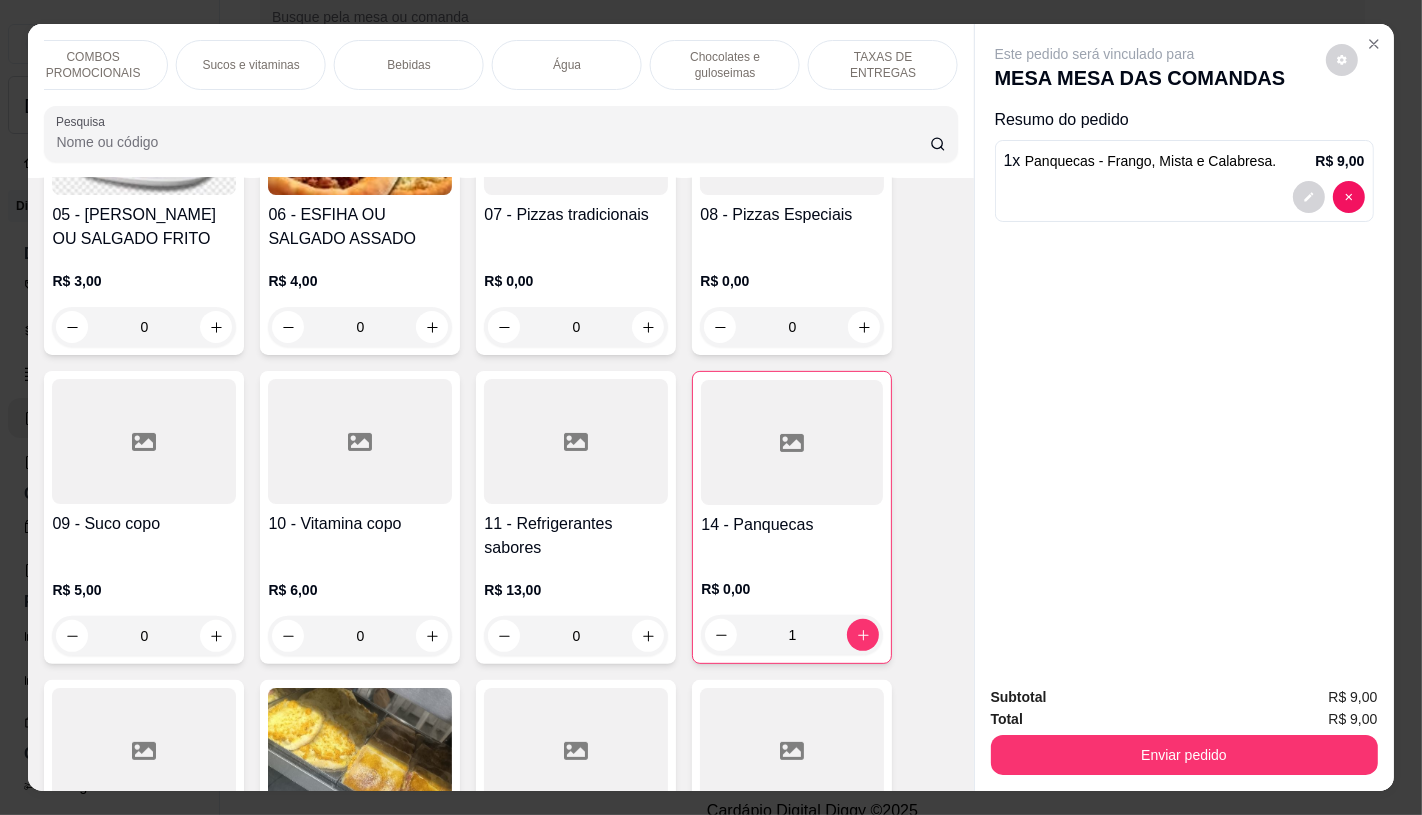 click on "TAXAS DE ENTREGAS" at bounding box center (883, 65) 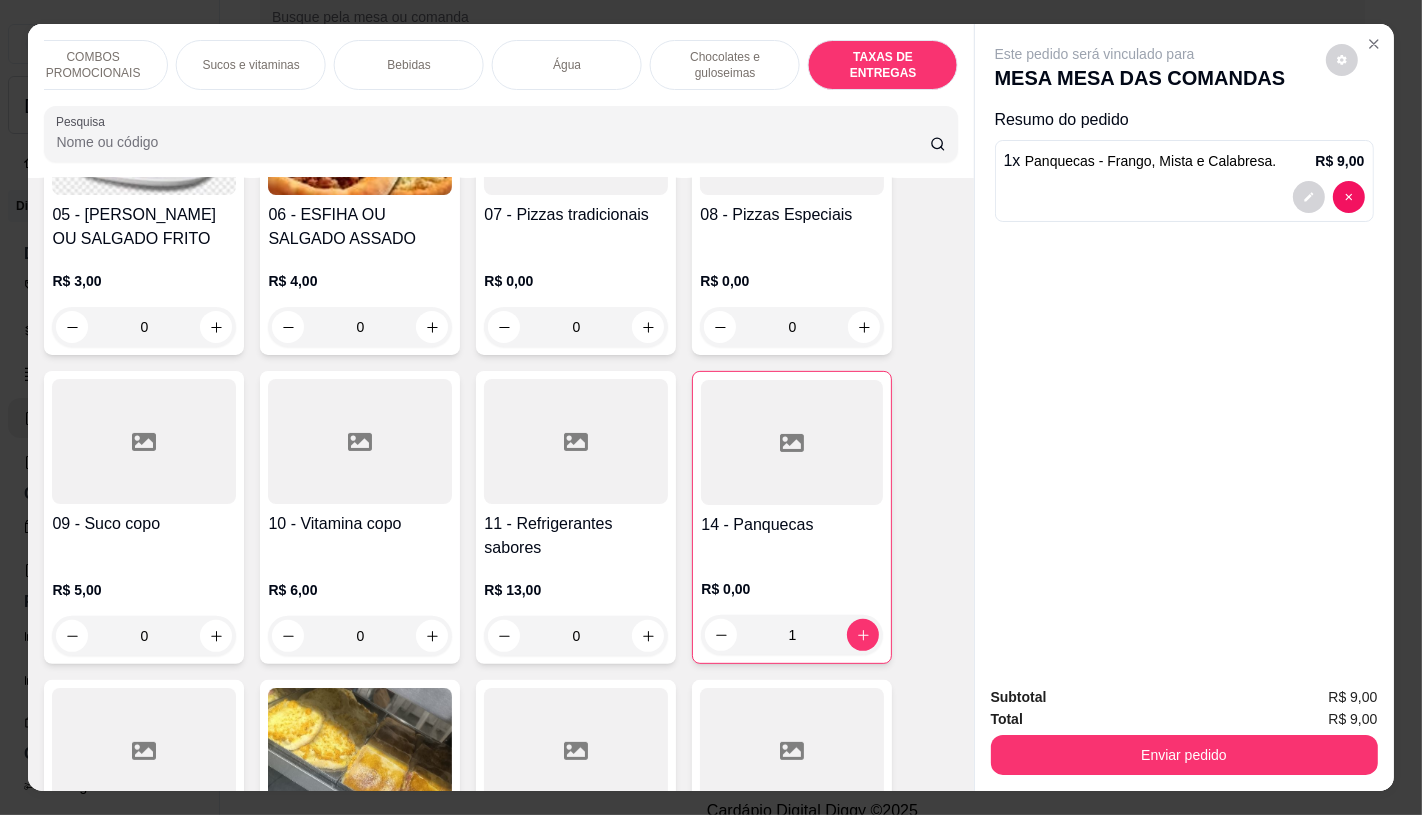 scroll, scrollTop: 13373, scrollLeft: 0, axis: vertical 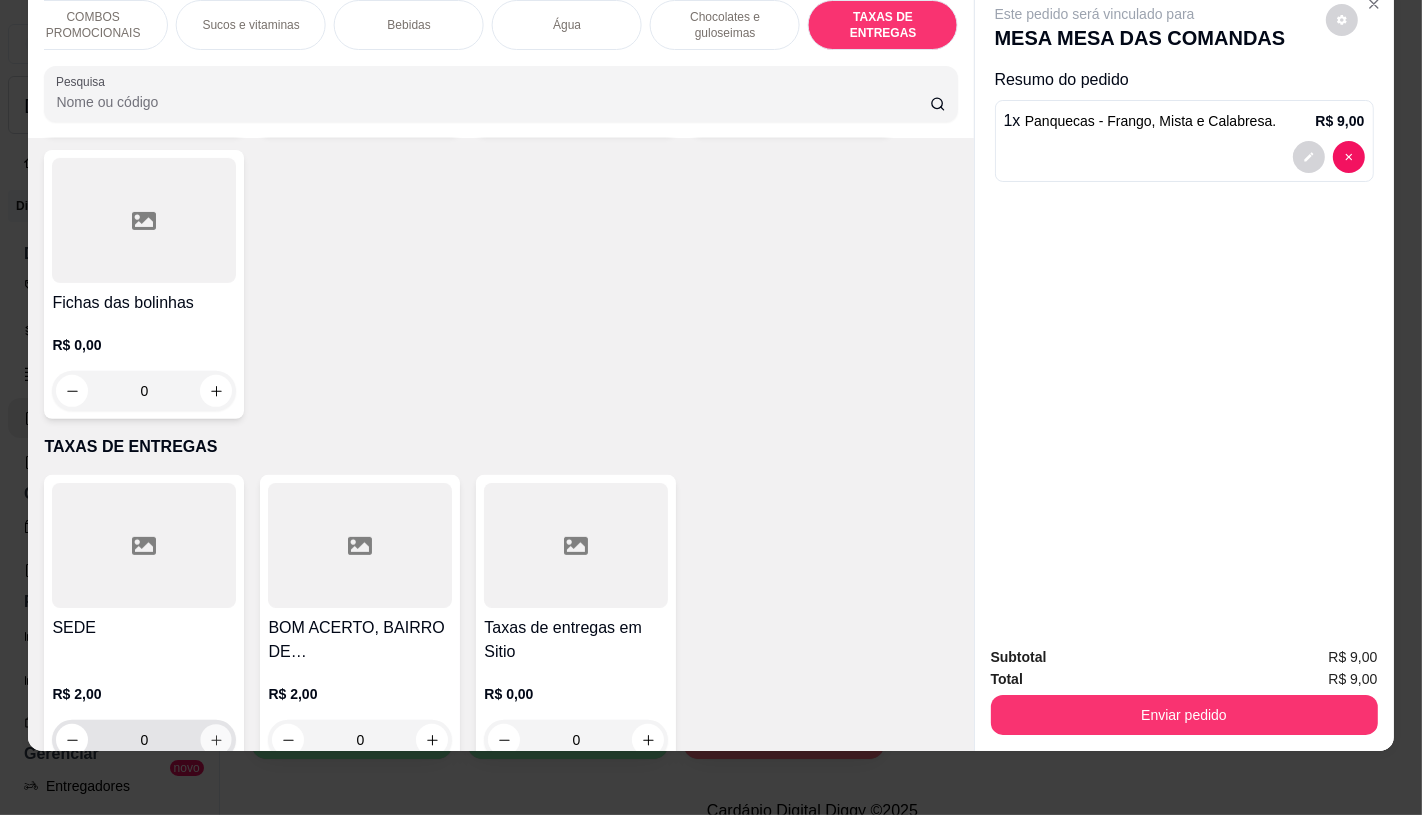 click 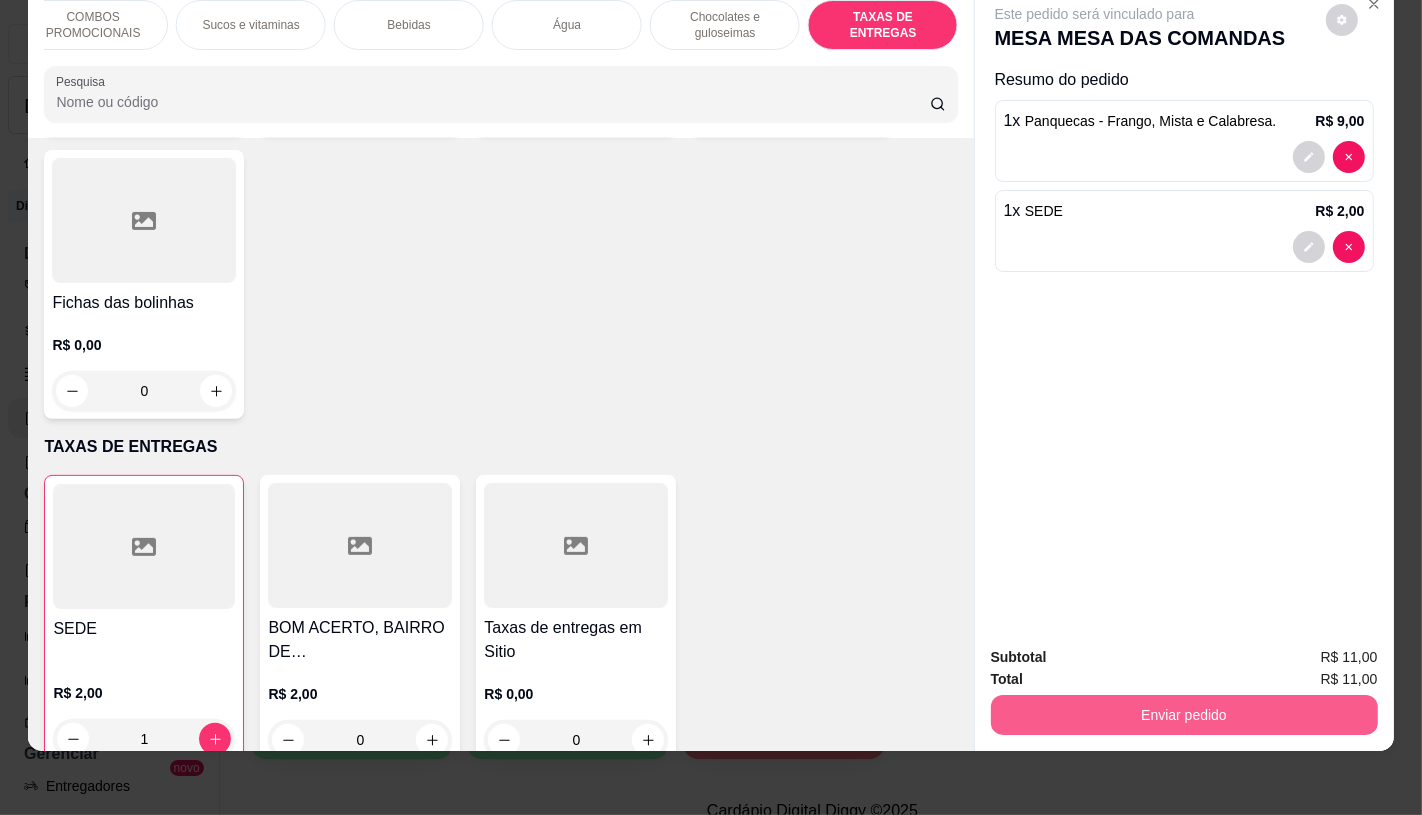 click on "Enviar pedido" at bounding box center [1184, 715] 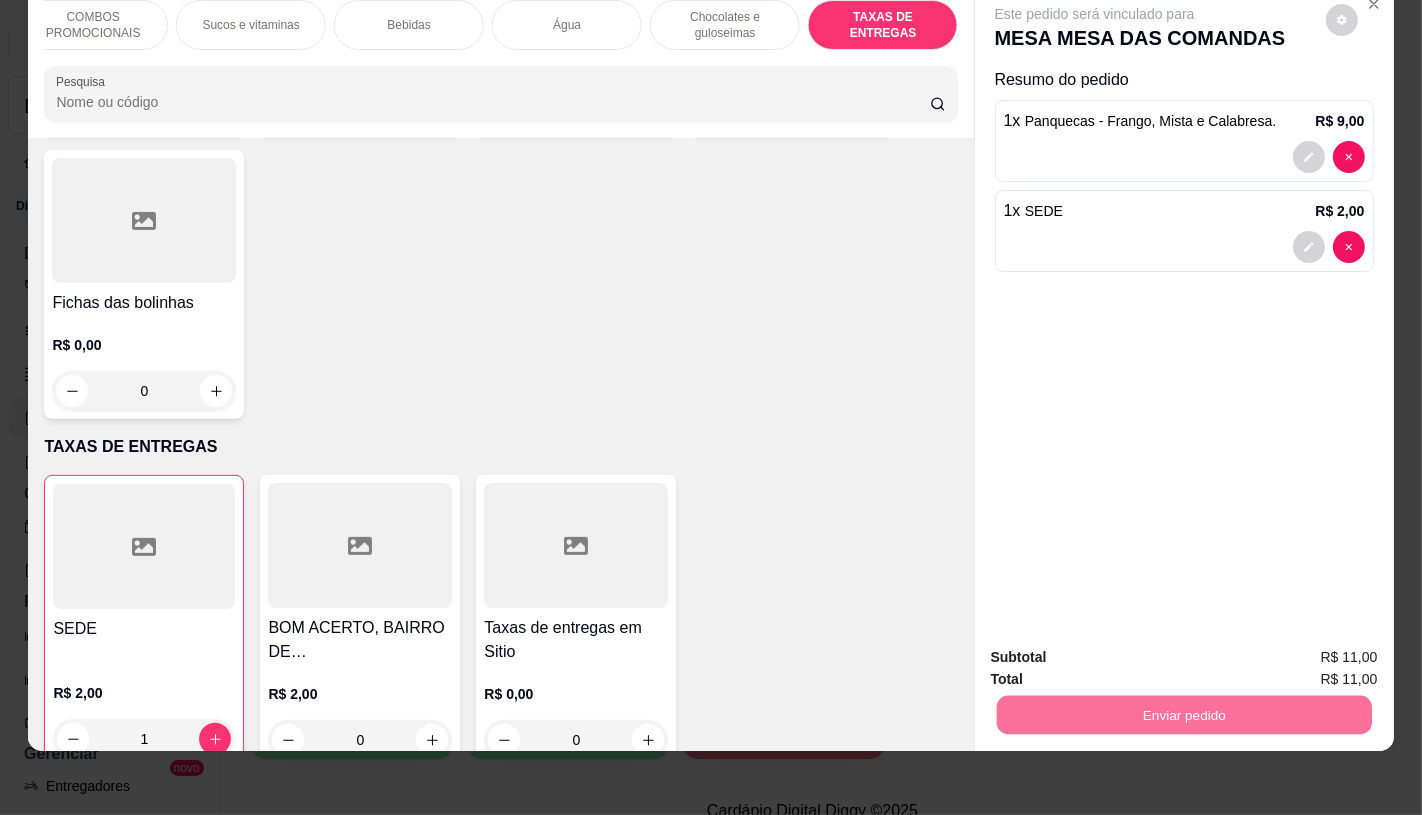 click on "Não registrar e enviar pedido" at bounding box center [1117, 650] 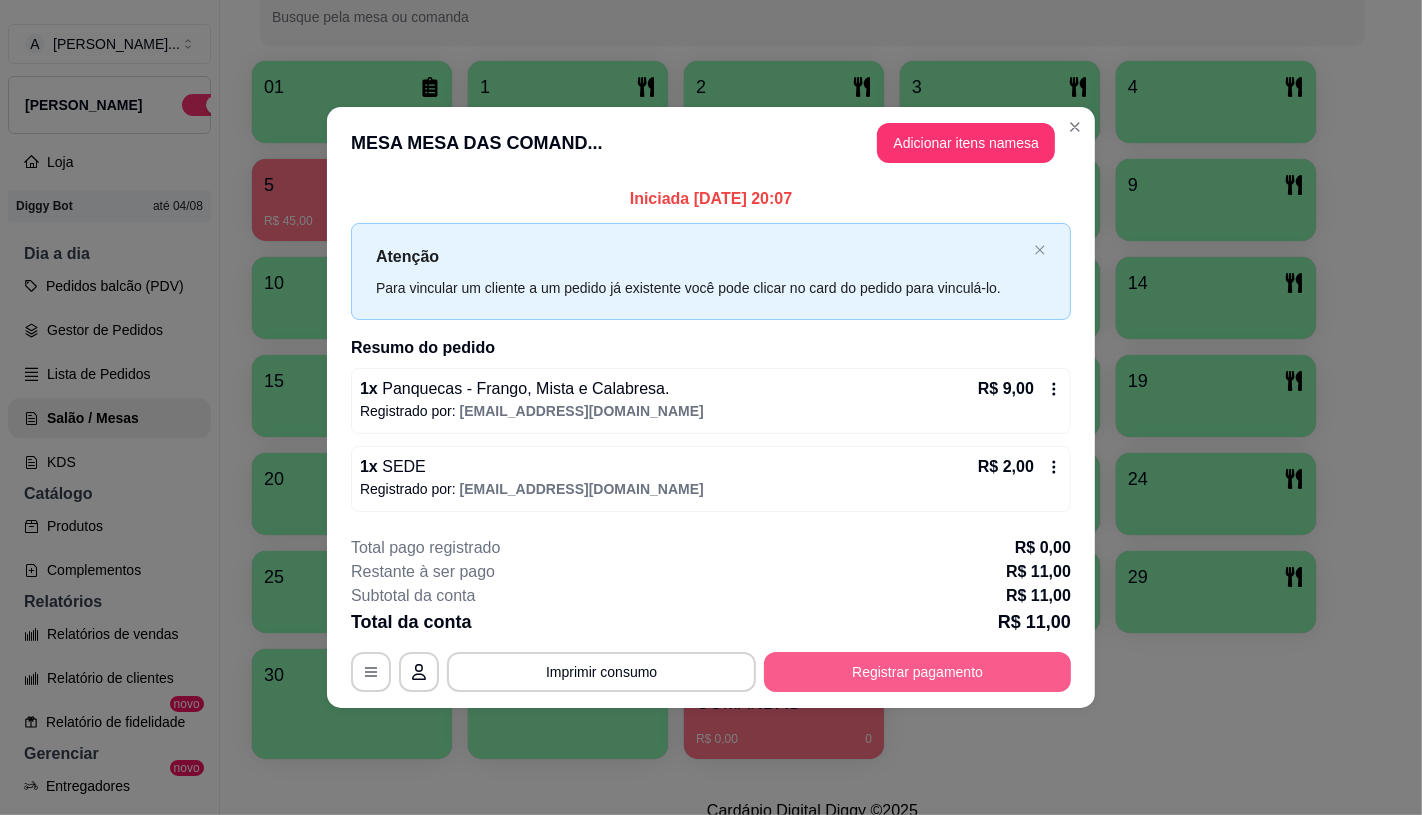 click on "Registrar pagamento" at bounding box center (917, 672) 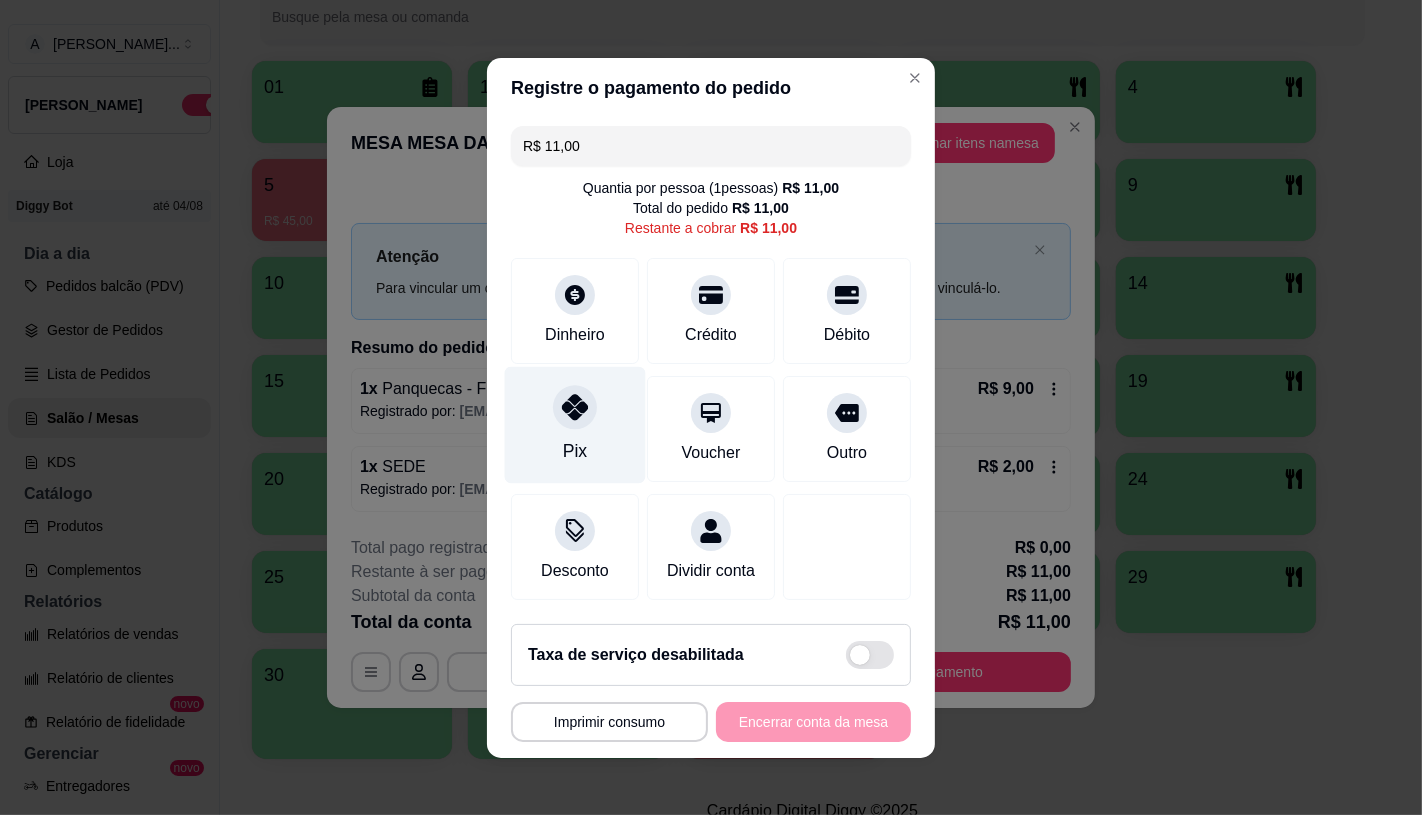 click at bounding box center (575, 407) 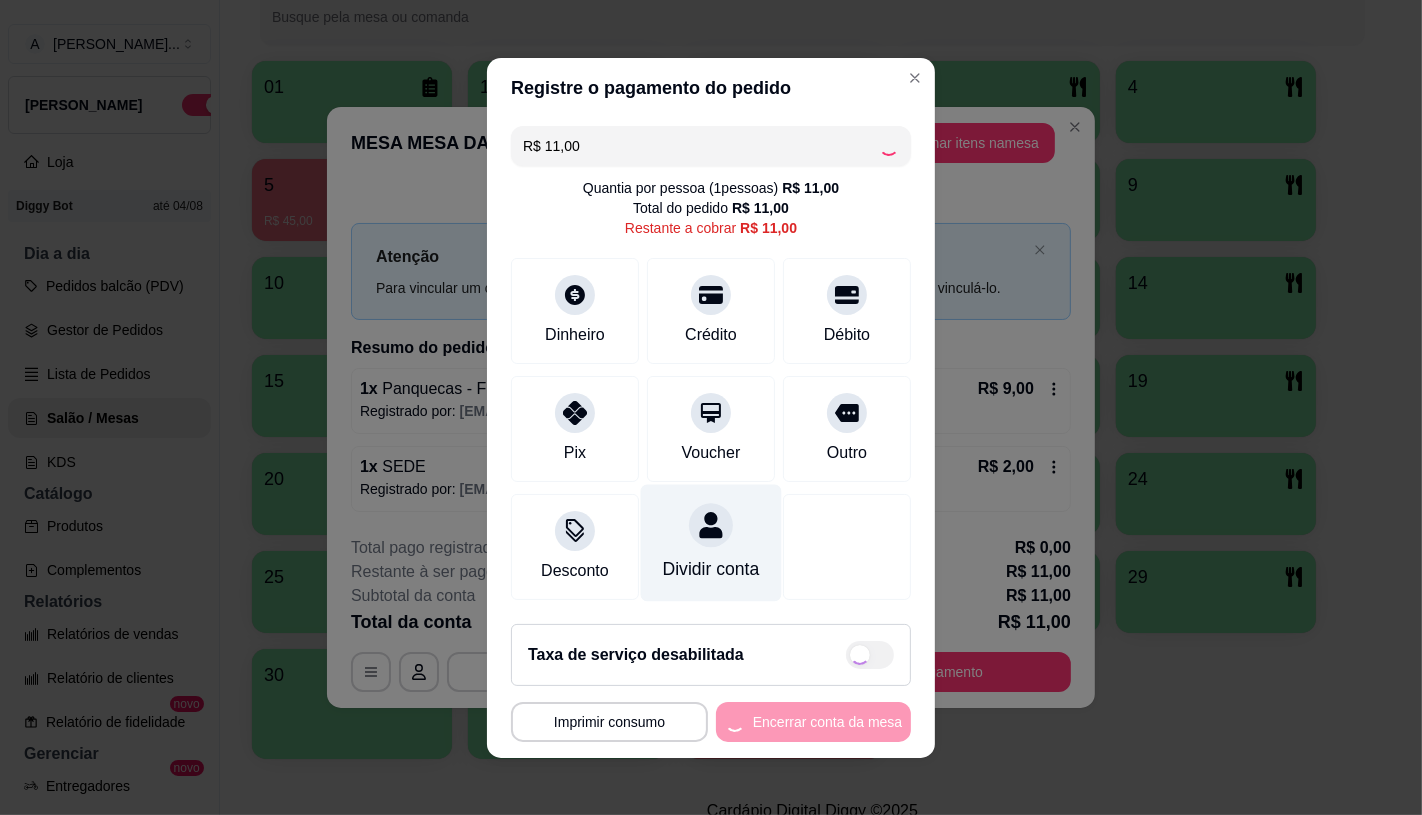type on "R$ 0,00" 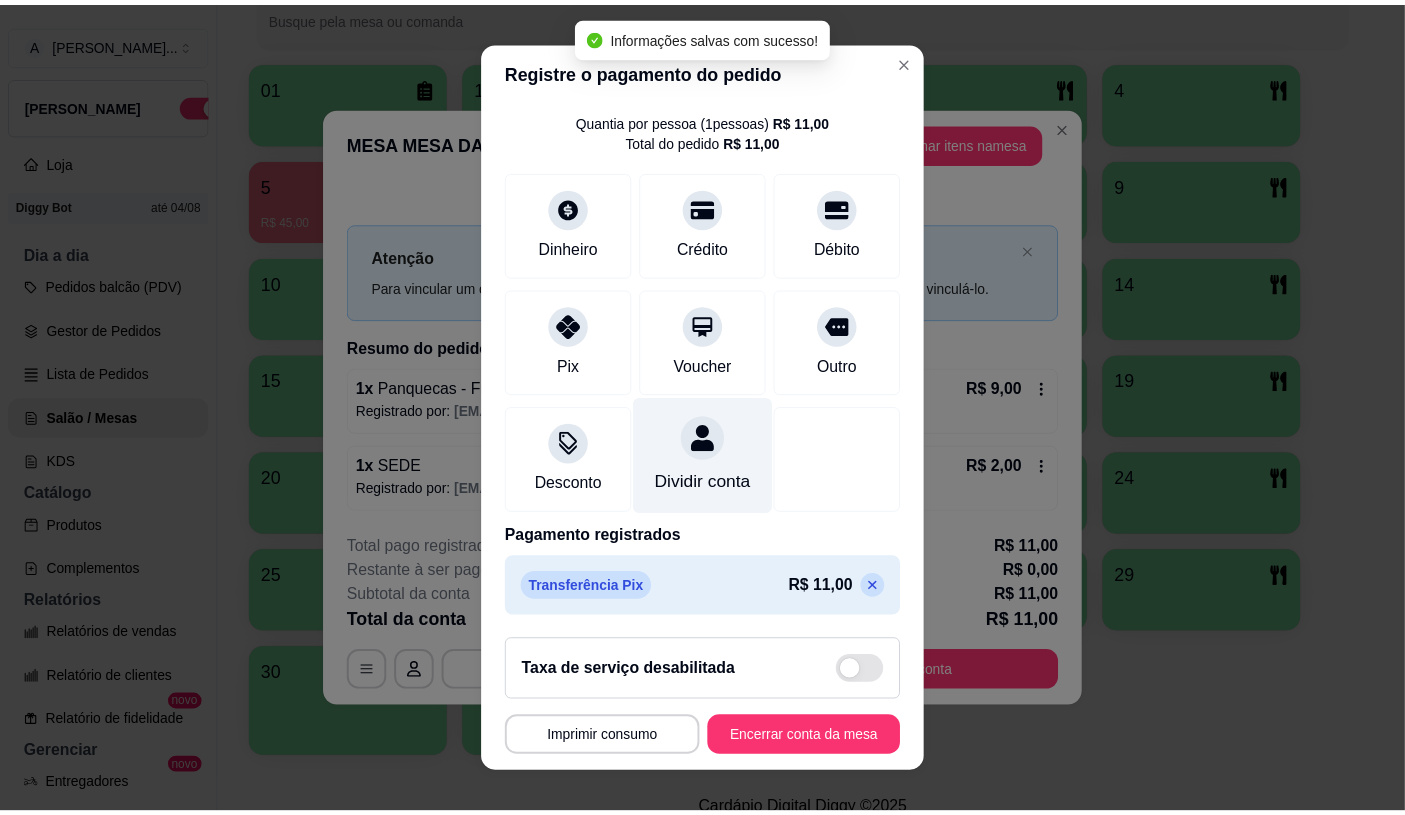 scroll, scrollTop: 74, scrollLeft: 0, axis: vertical 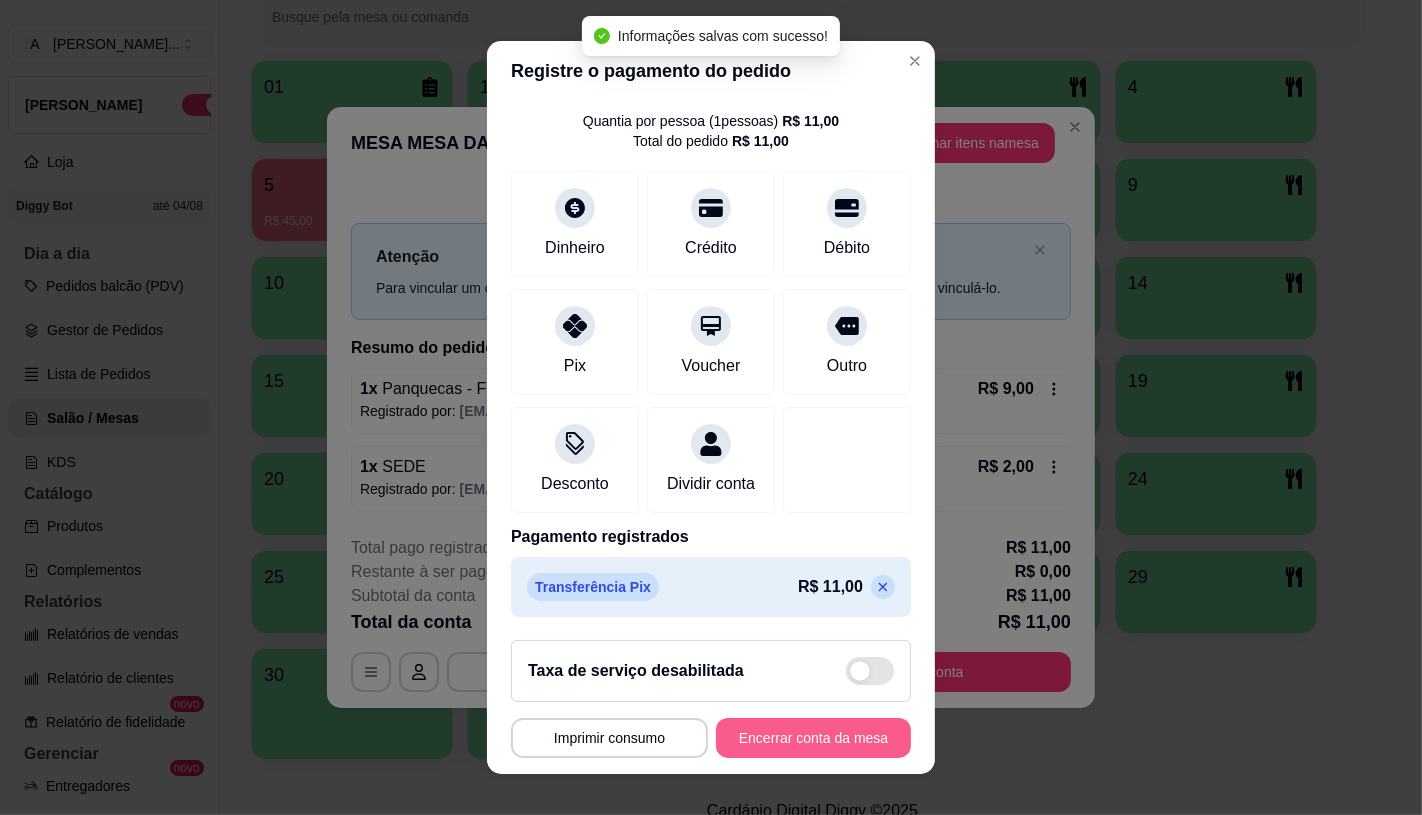 click on "Encerrar conta da mesa" at bounding box center [813, 738] 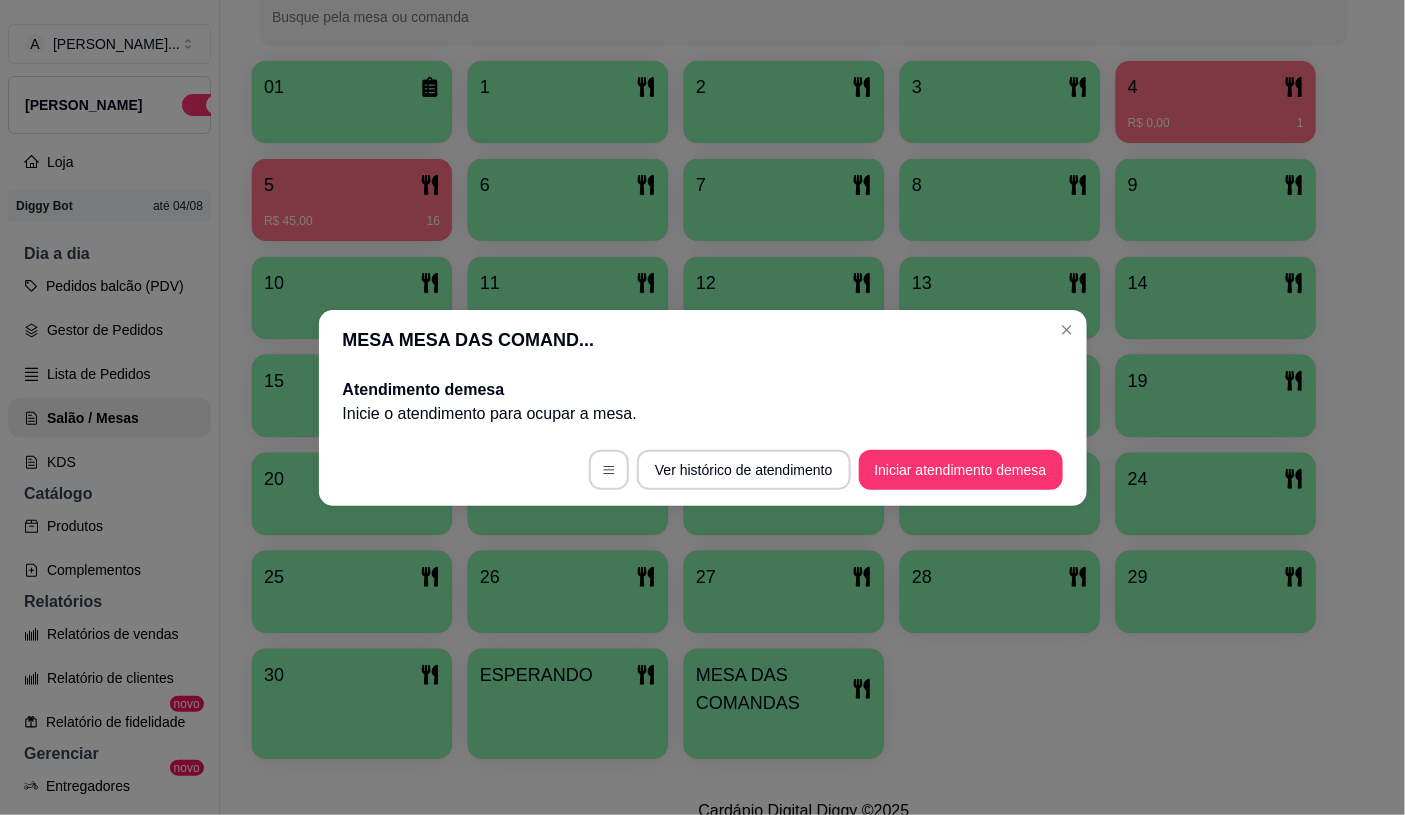 click on "Lista de Pedidos" at bounding box center (109, 374) 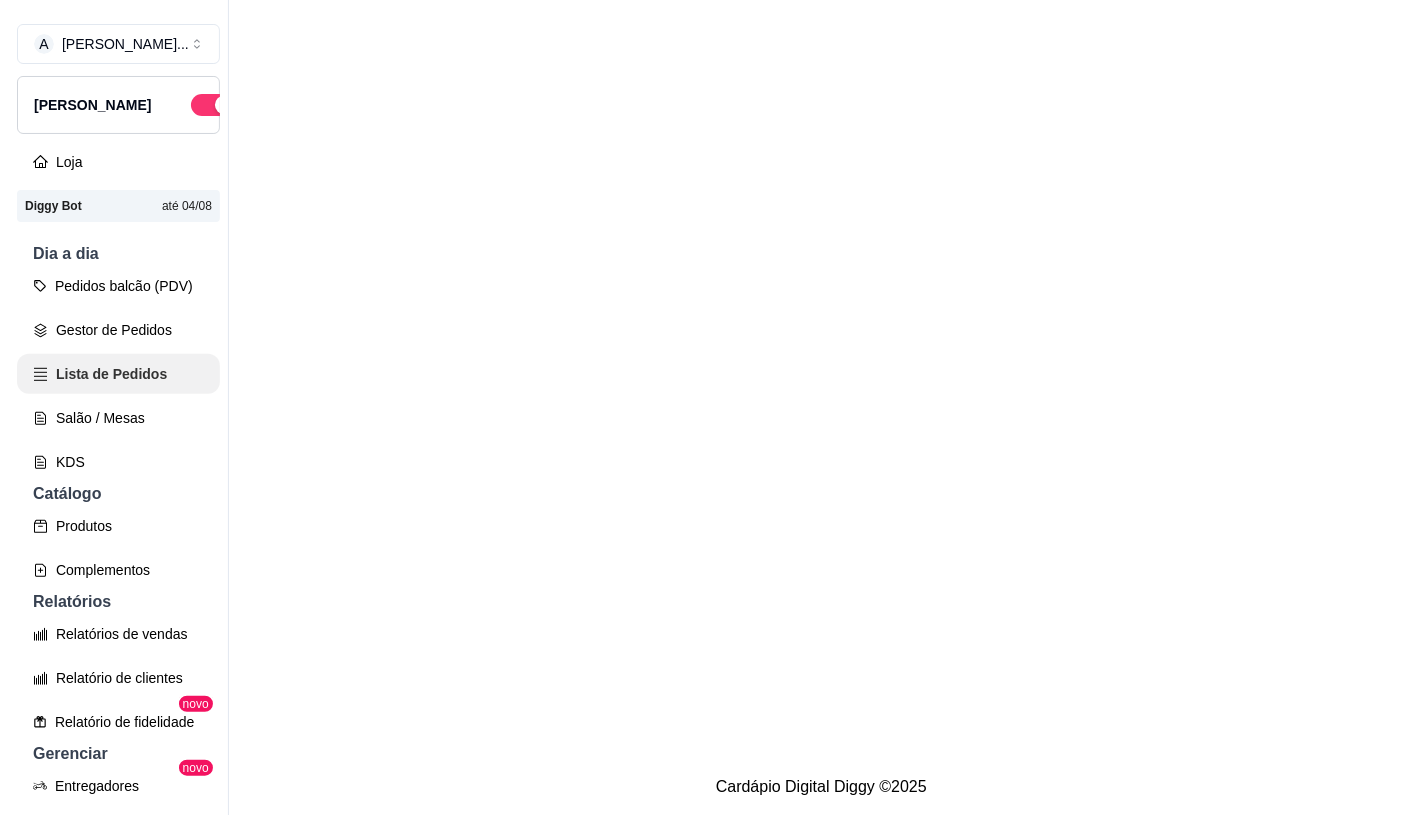 scroll, scrollTop: 0, scrollLeft: 0, axis: both 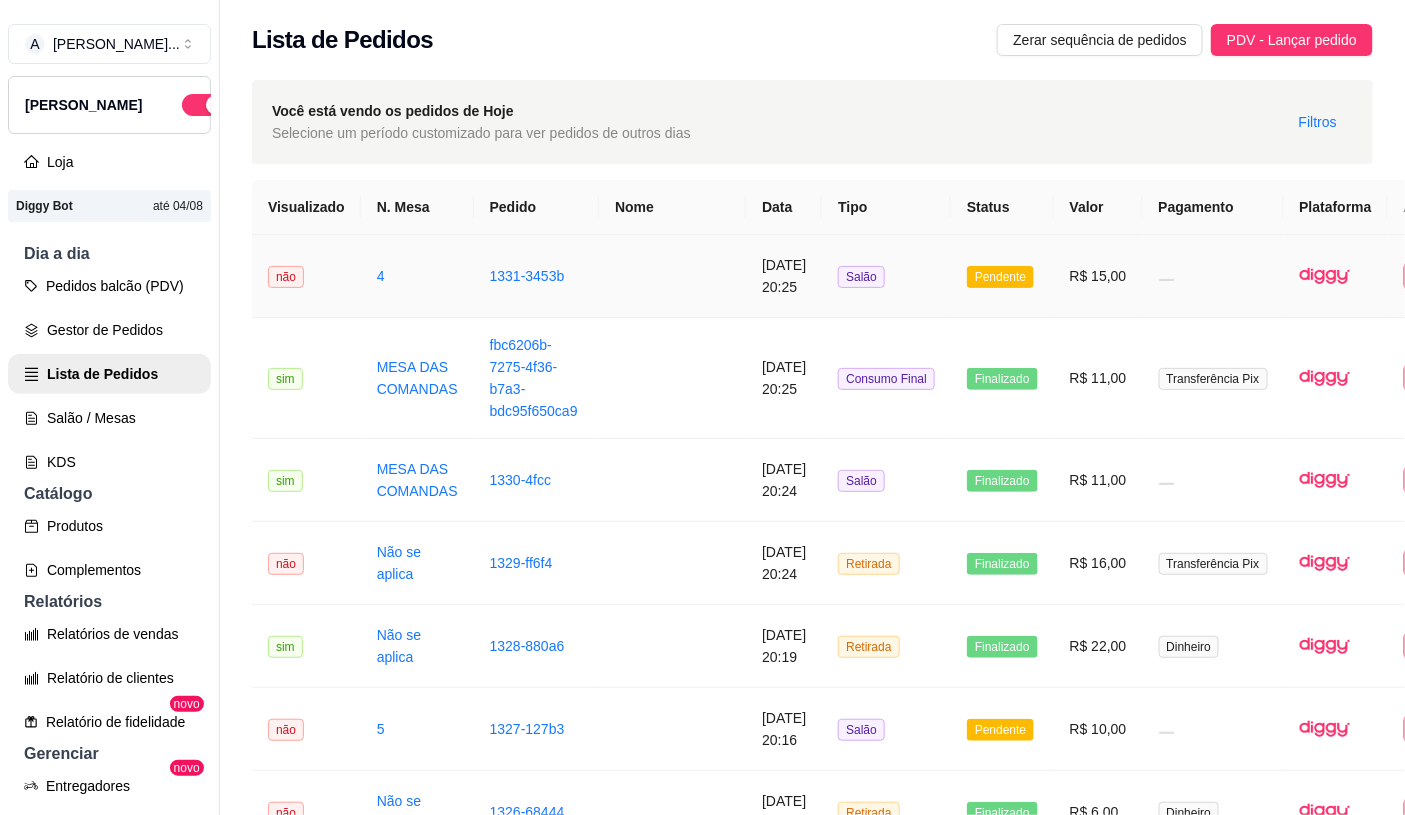 click on "1331-3453b" at bounding box center [536, 276] 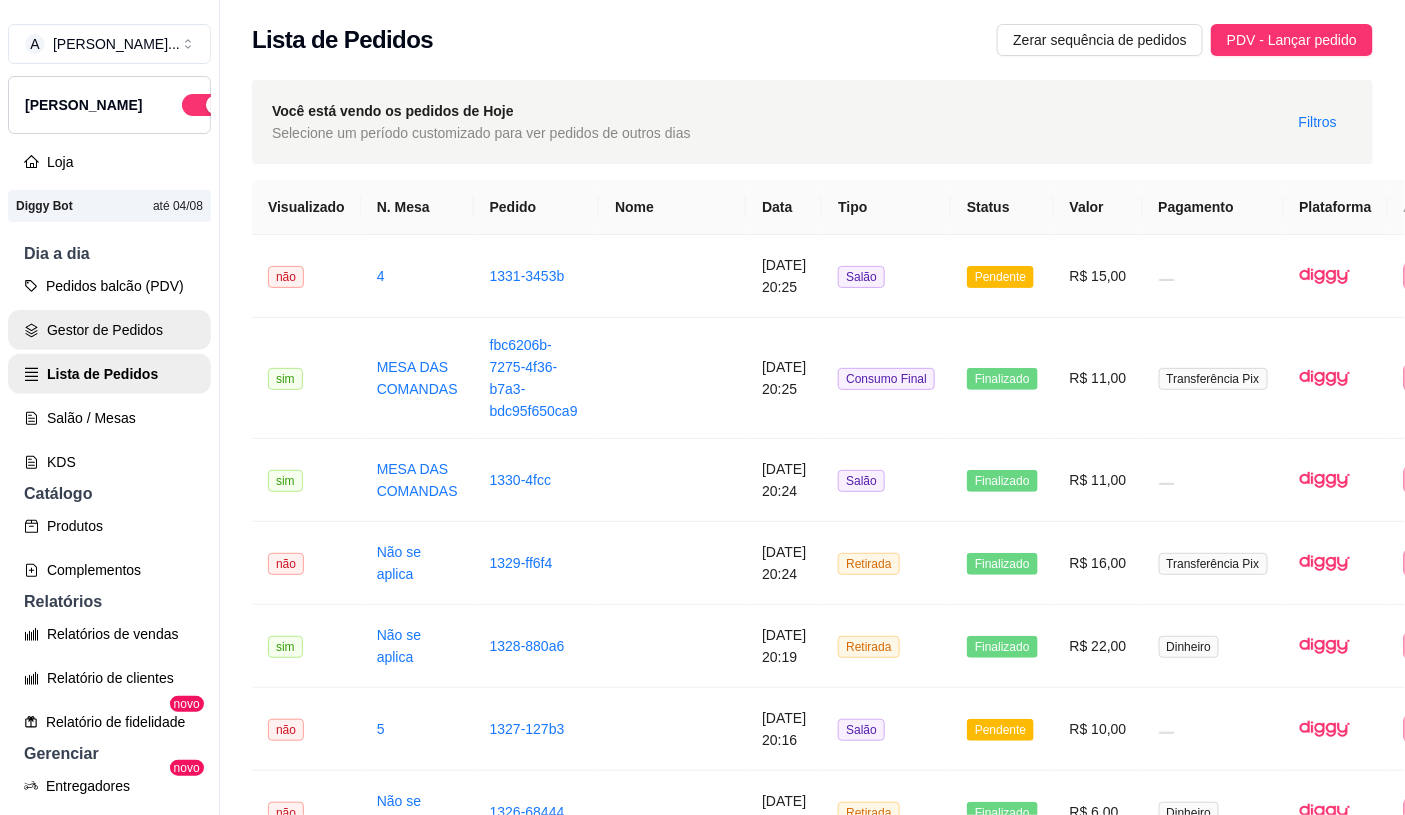 click on "Pedidos balcão (PDV)" at bounding box center [109, 286] 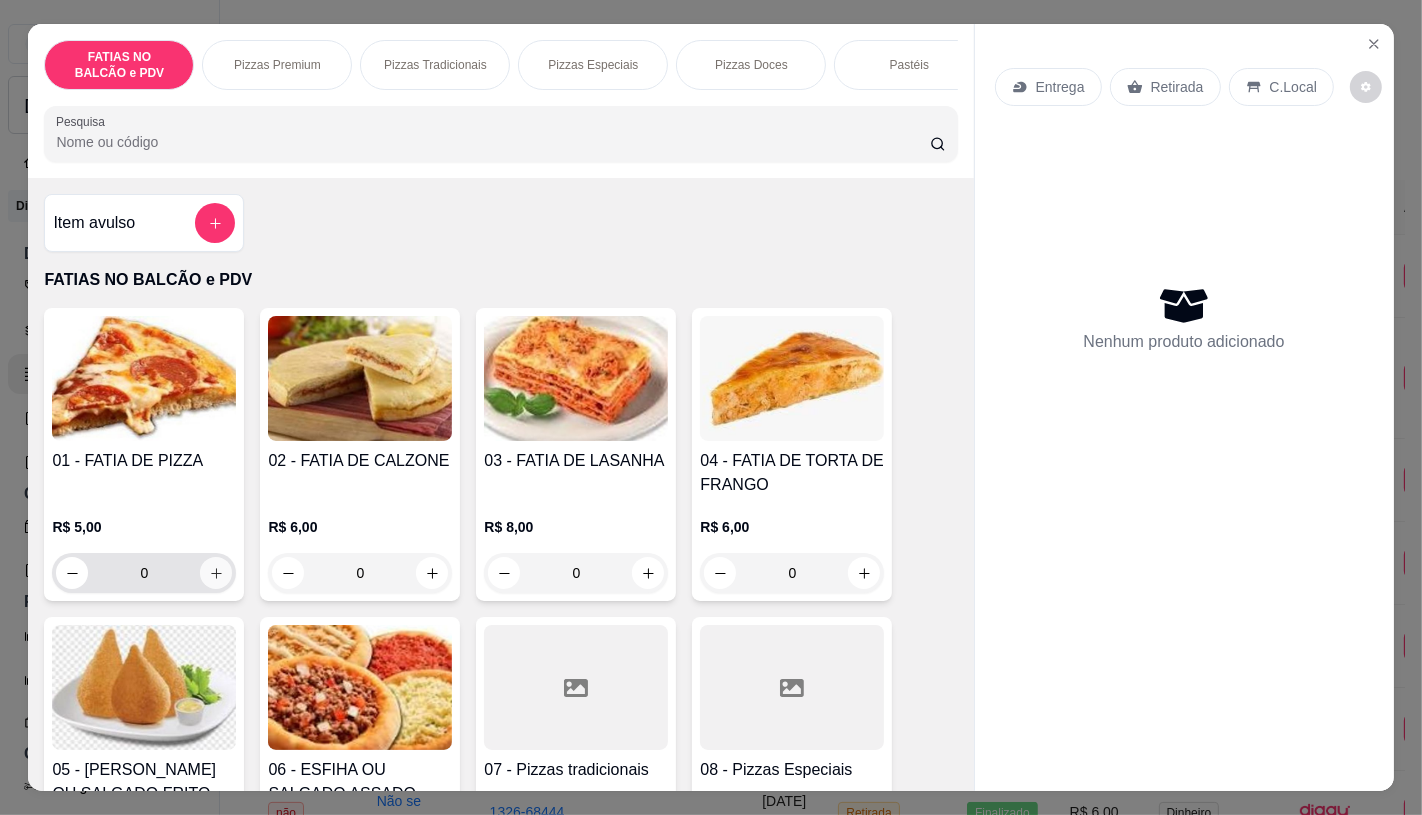 click 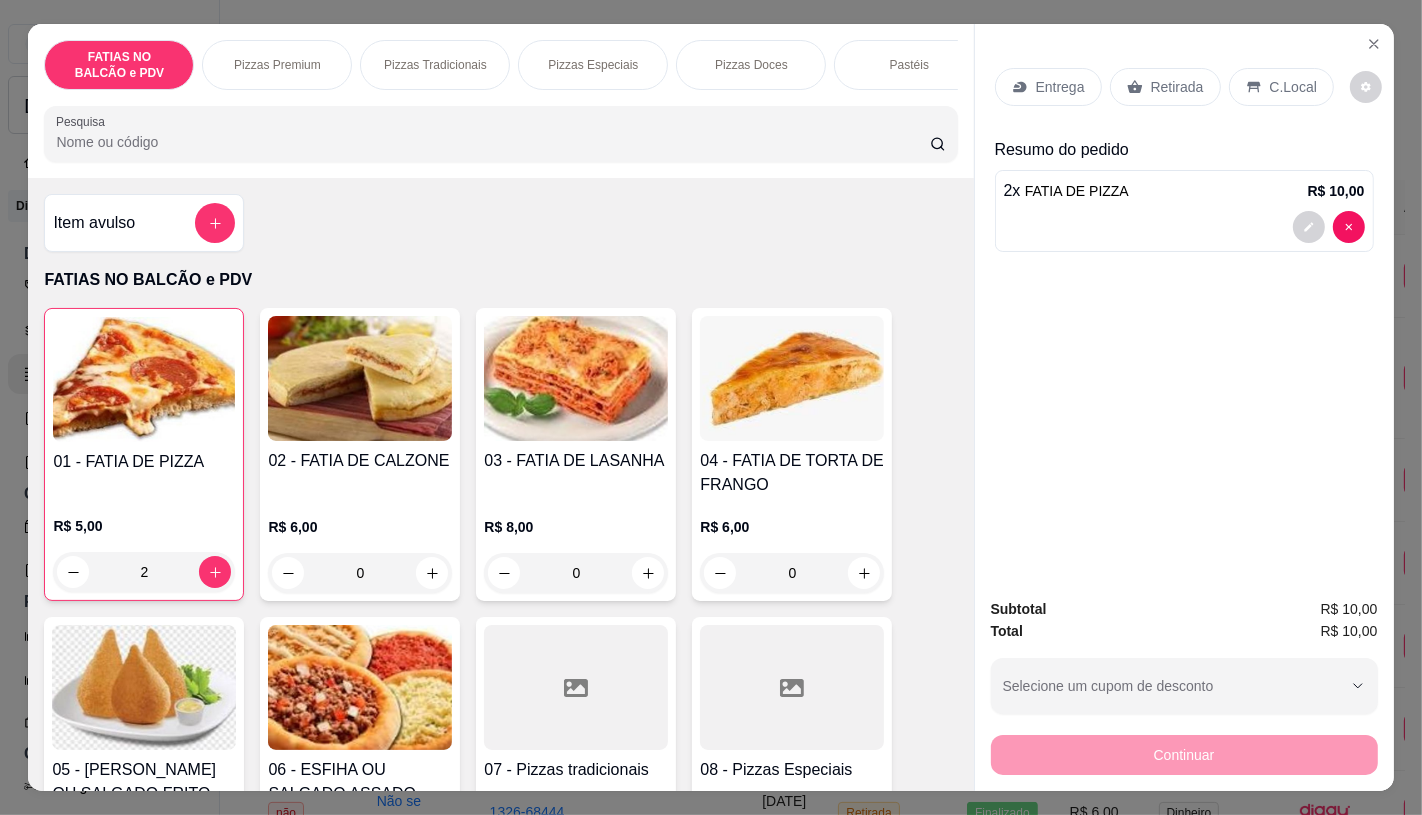 scroll, scrollTop: 222, scrollLeft: 0, axis: vertical 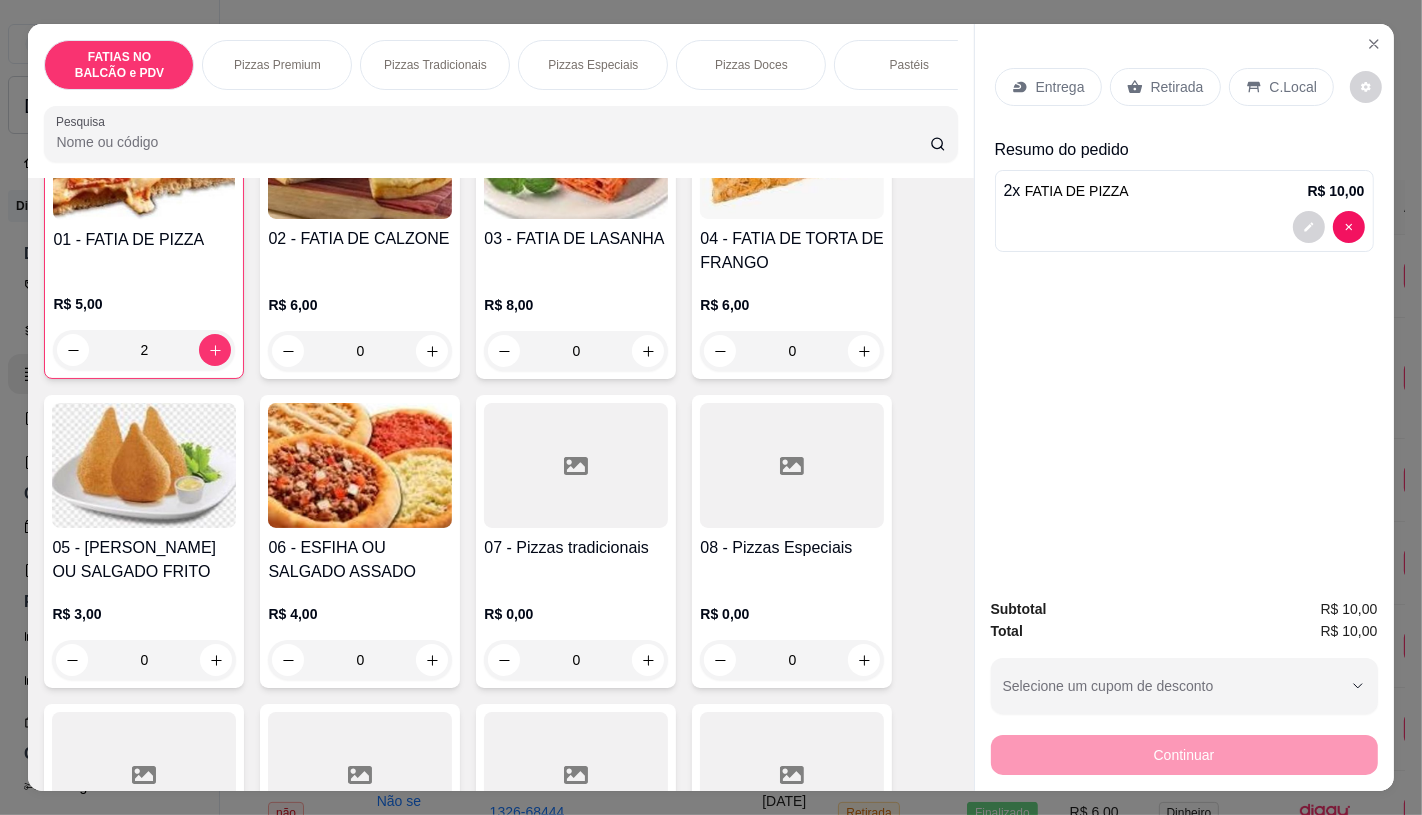 click at bounding box center (576, 774) 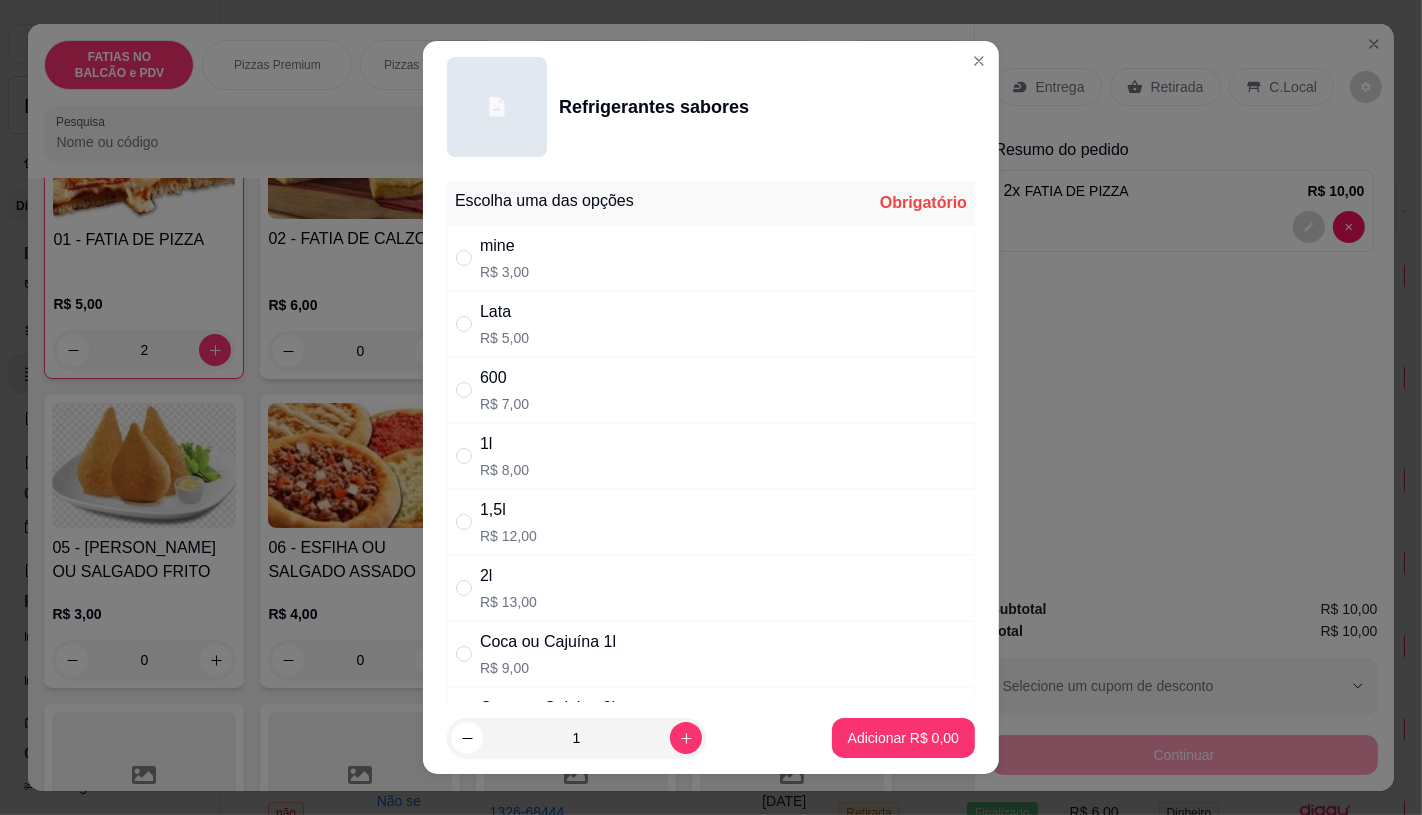 click on "Lata" at bounding box center (504, 312) 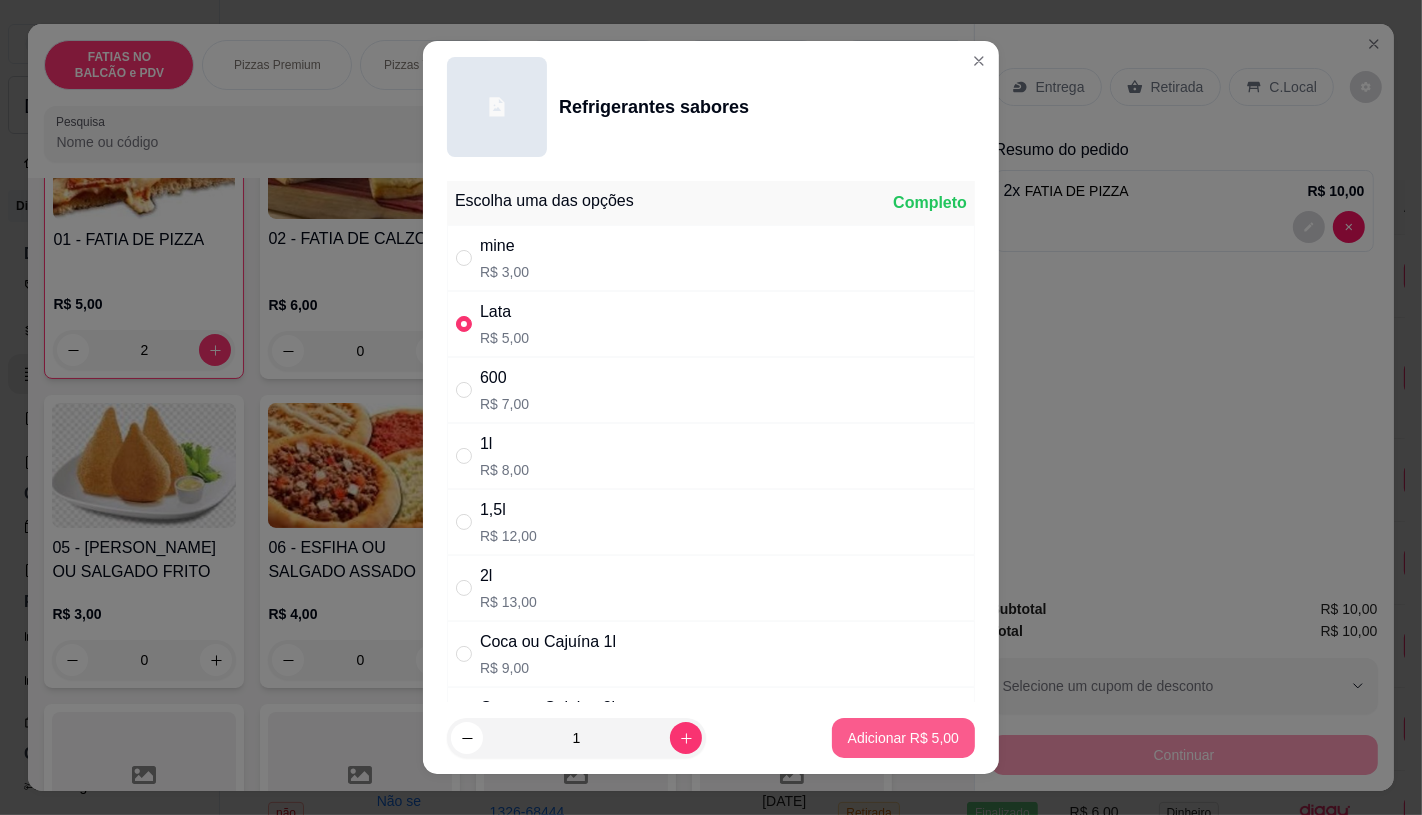 click on "Adicionar   R$ 5,00" at bounding box center (903, 738) 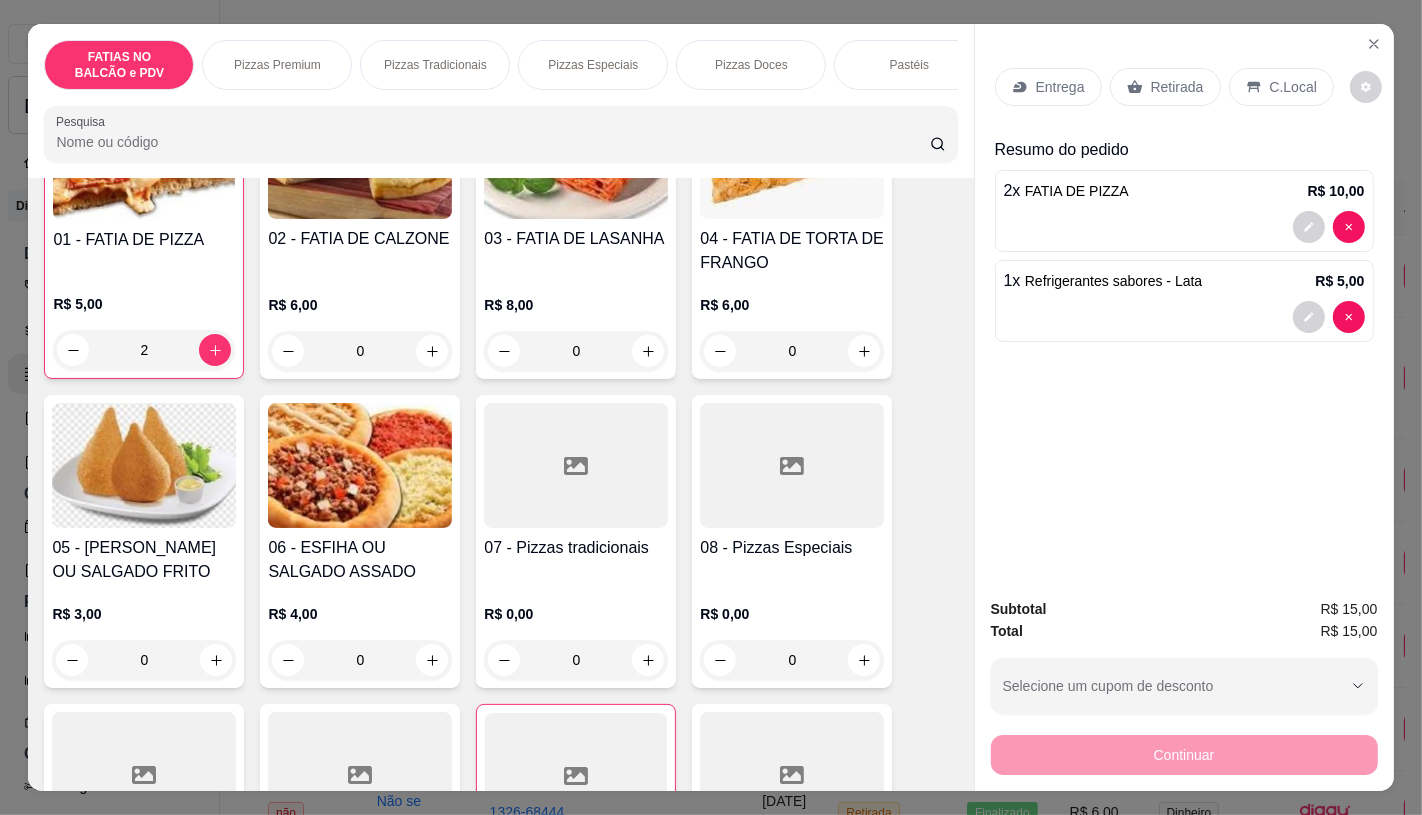 click 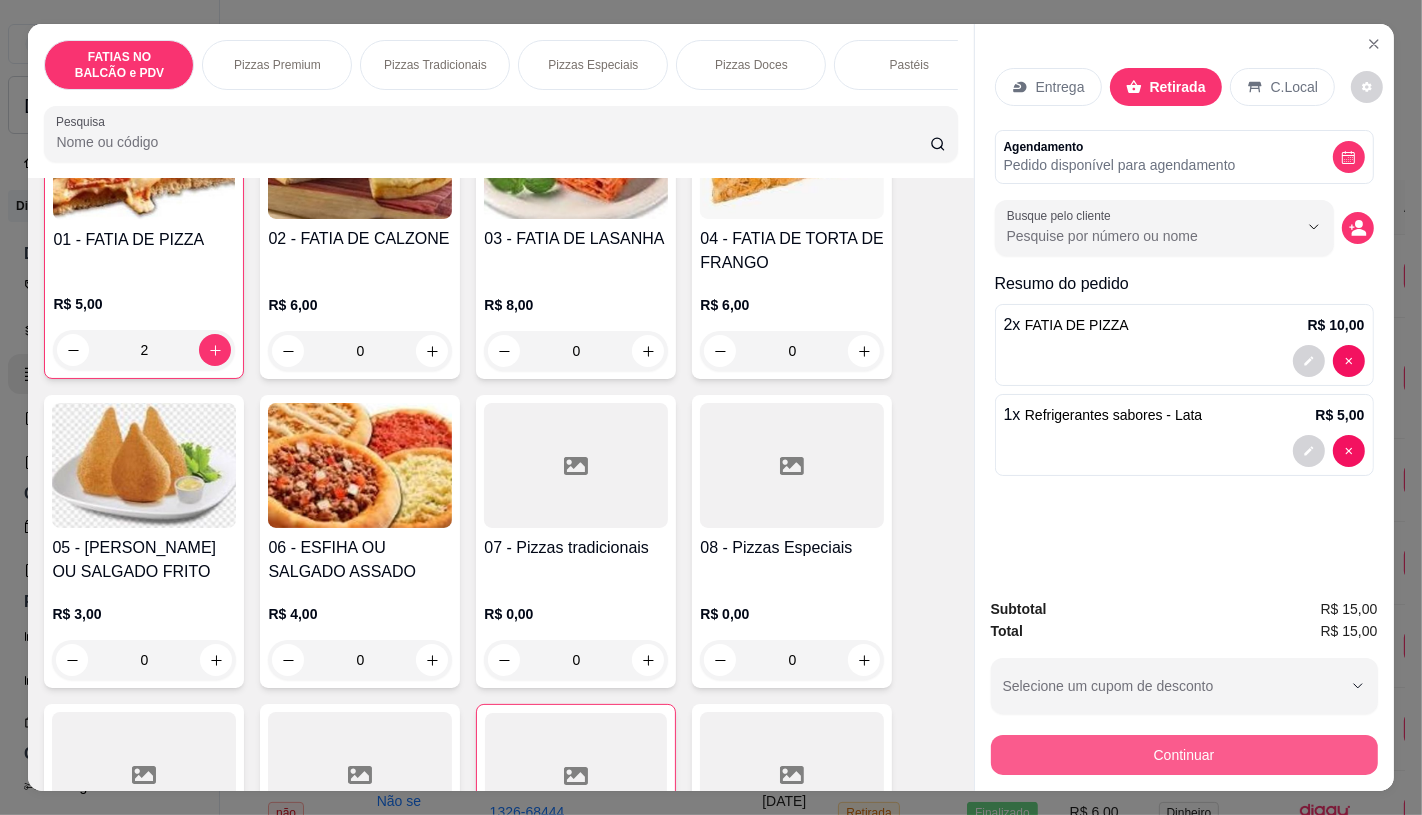 click on "Continuar" at bounding box center (1184, 755) 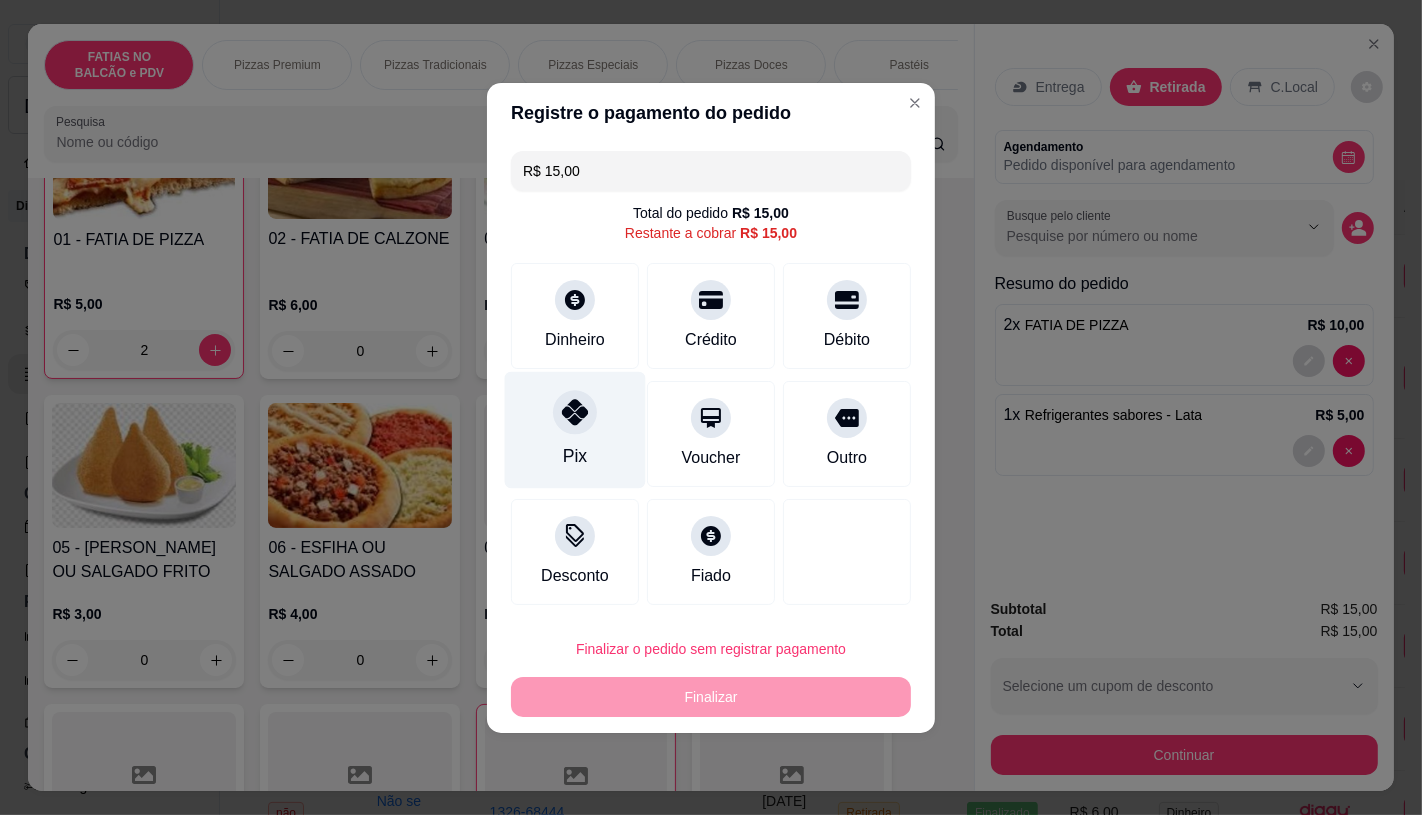 click at bounding box center (575, 412) 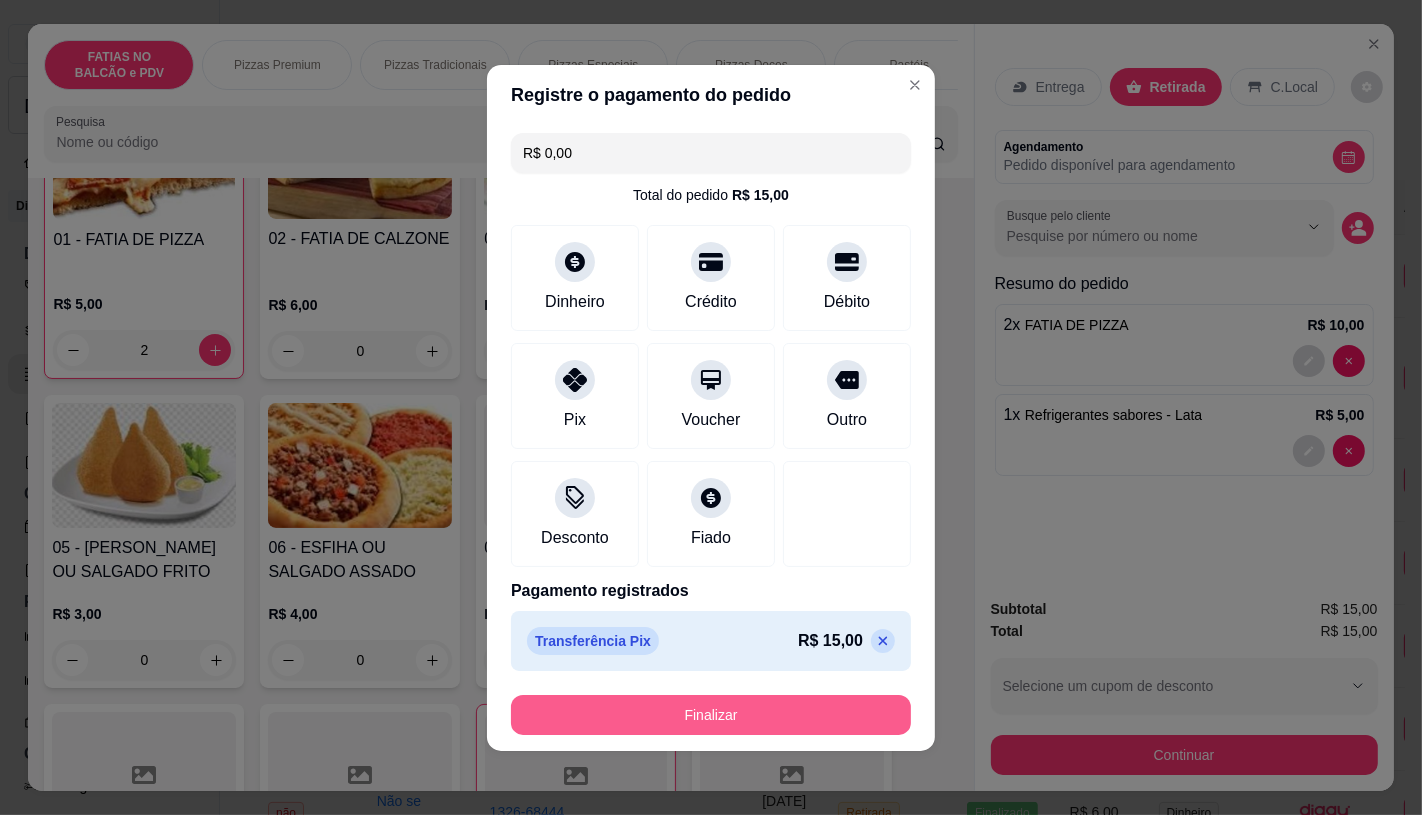 click on "Finalizar" at bounding box center (711, 715) 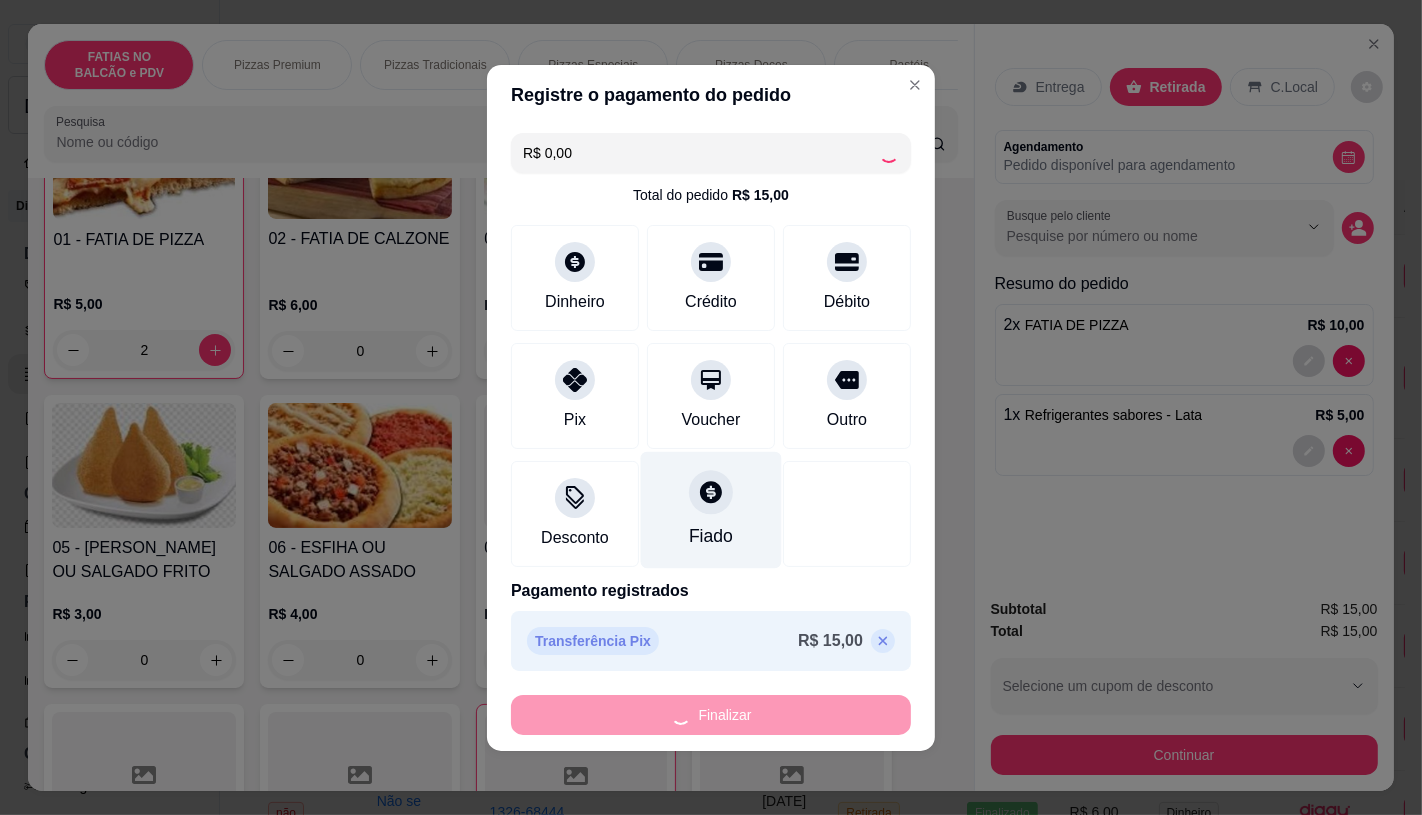 type on "0" 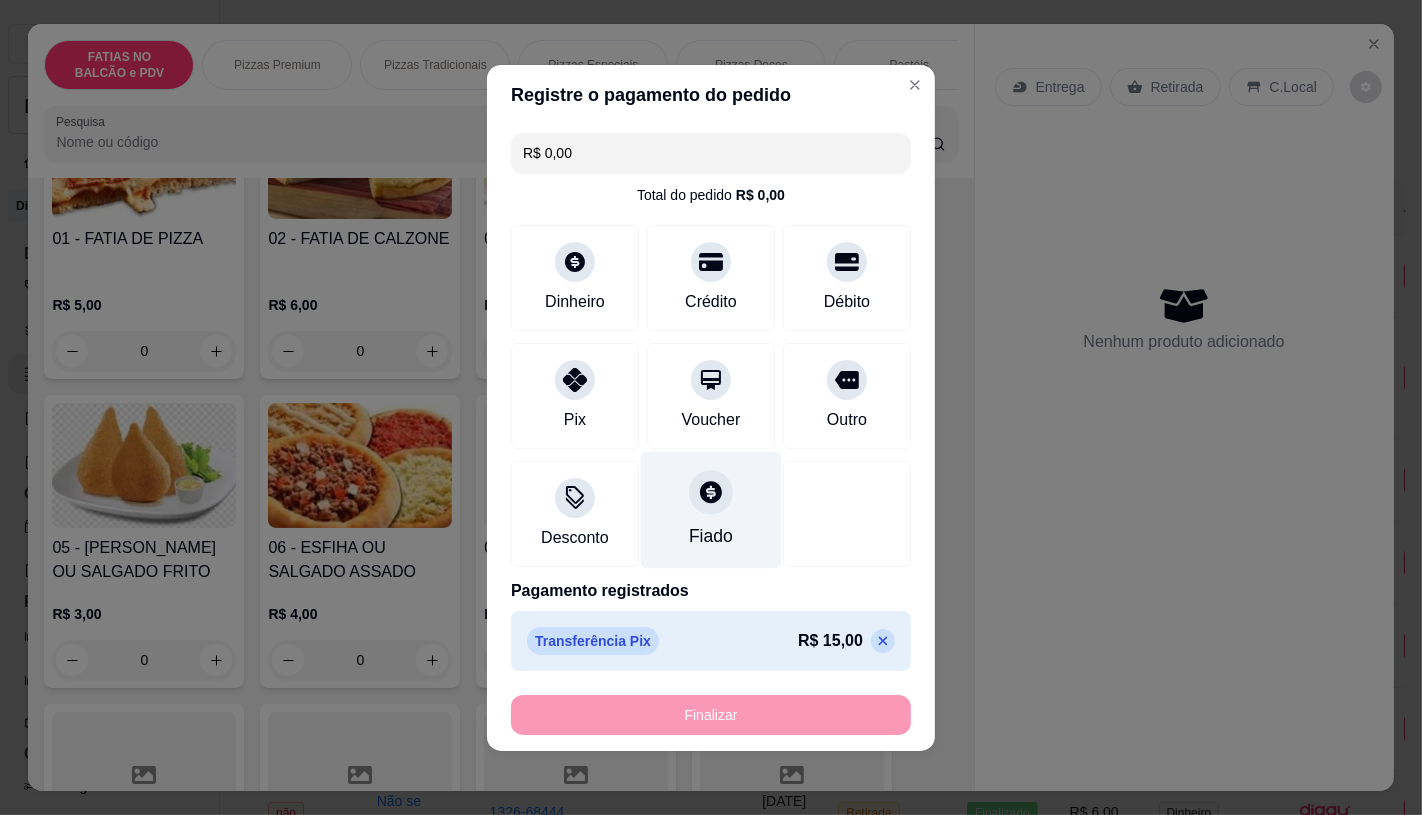 type on "-R$ 15,00" 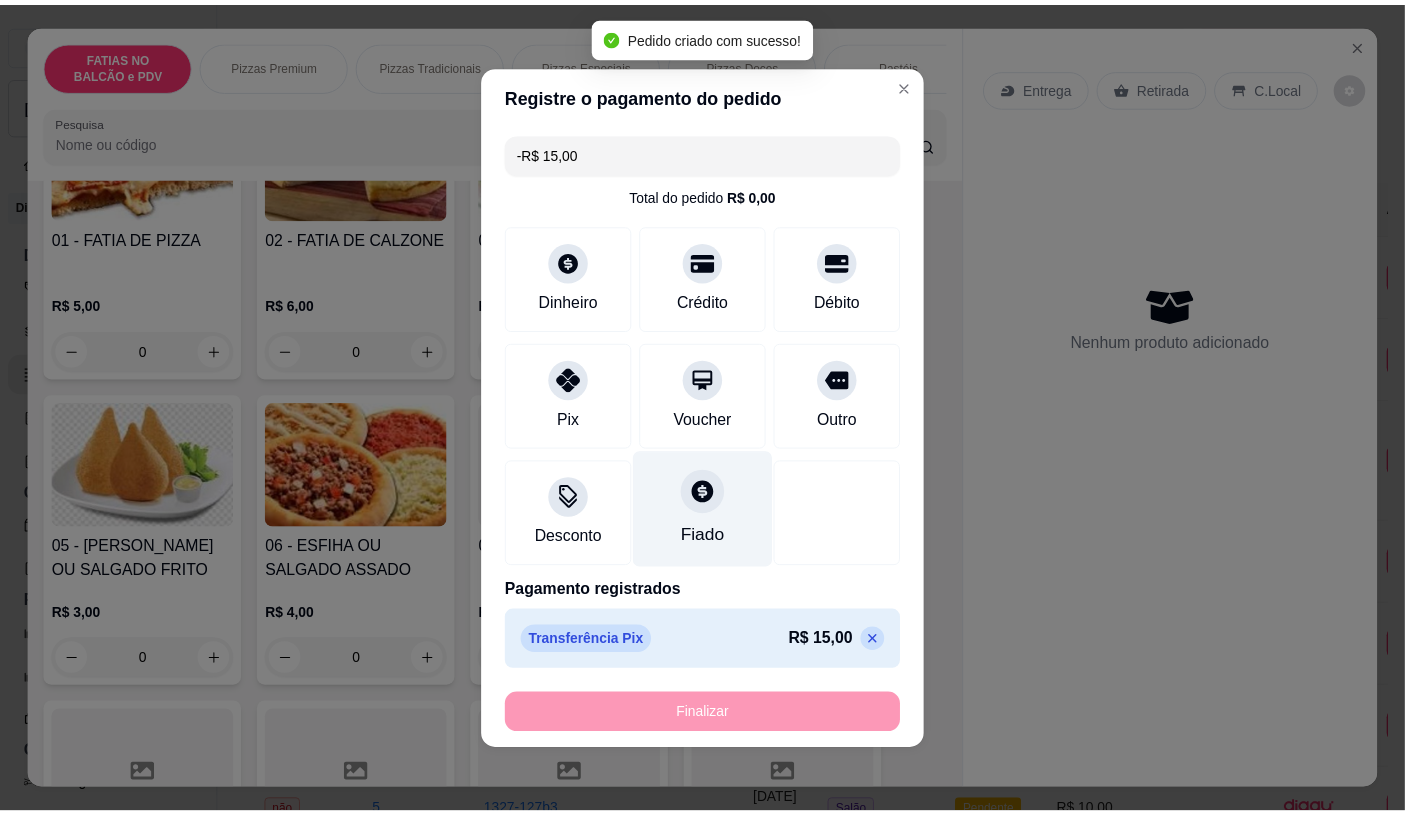 scroll, scrollTop: 221, scrollLeft: 0, axis: vertical 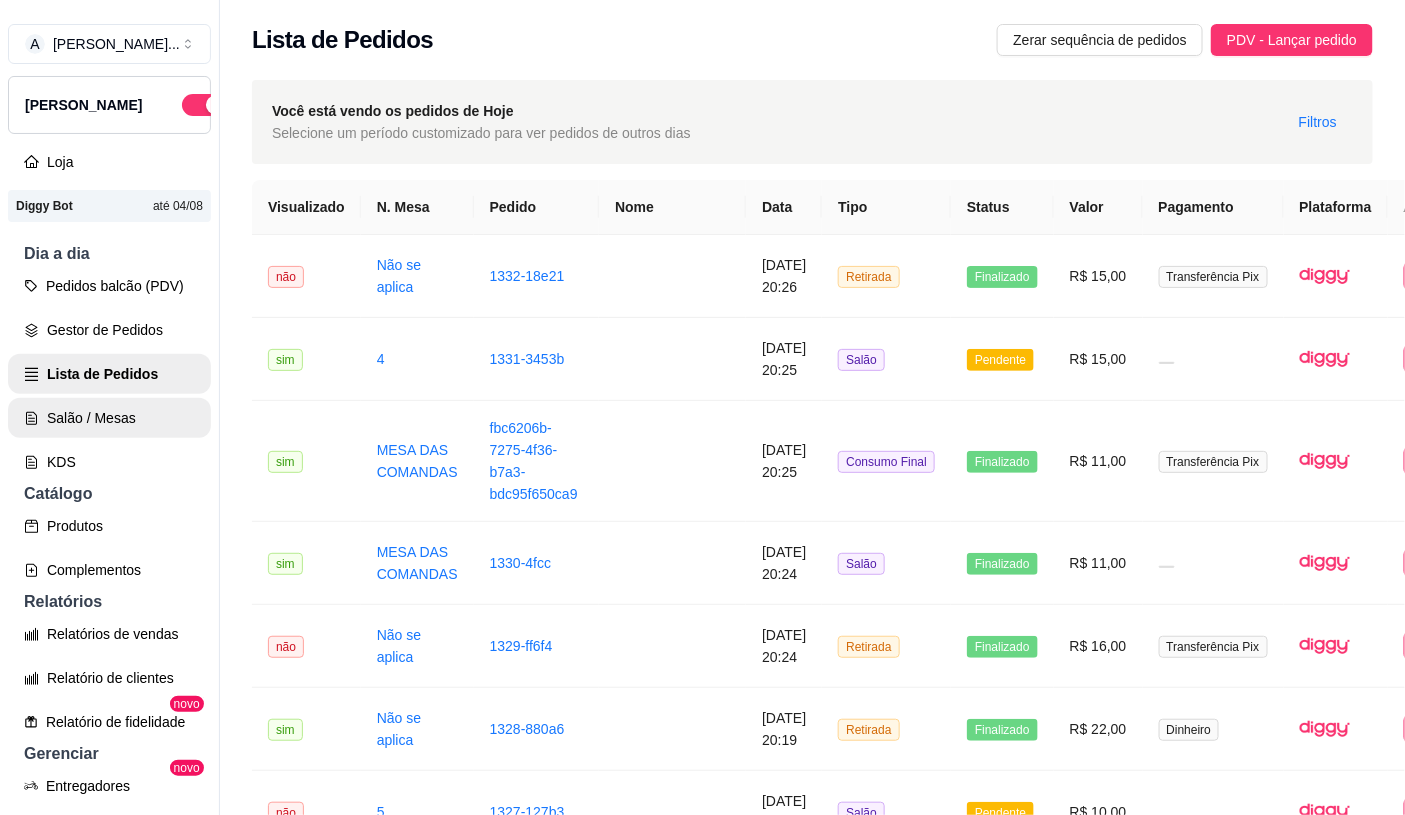 click on "Salão / Mesas" at bounding box center (109, 418) 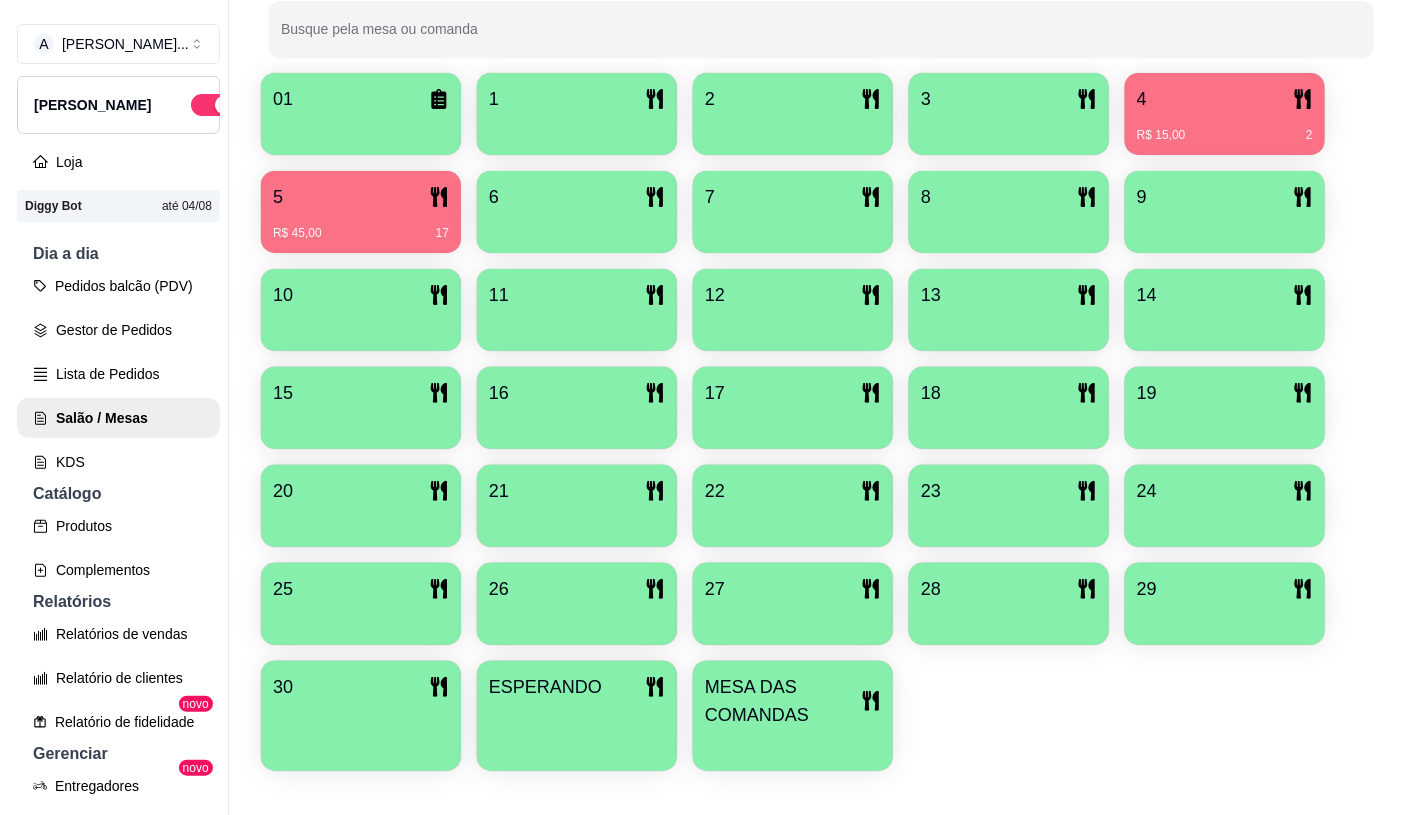 scroll, scrollTop: 428, scrollLeft: 0, axis: vertical 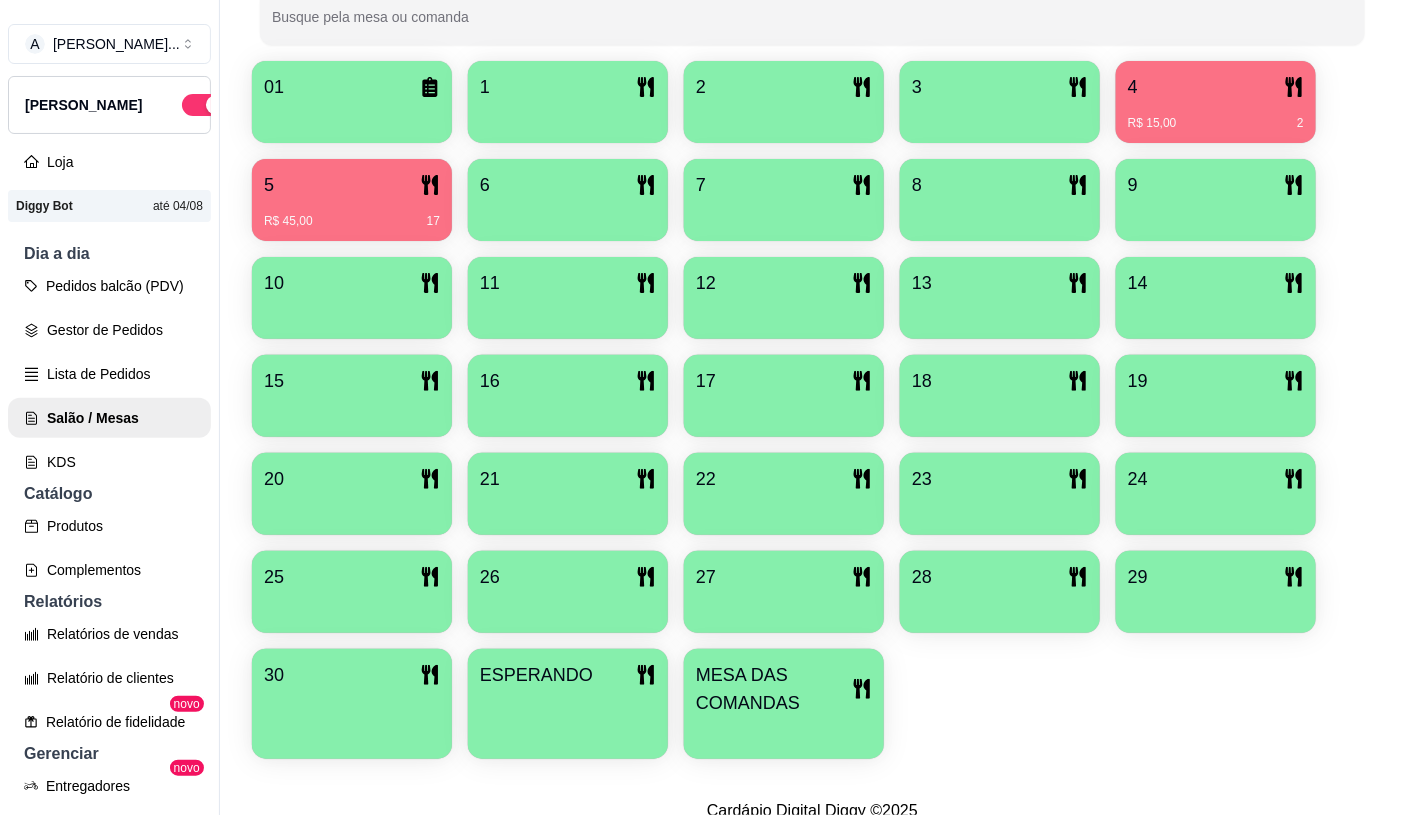 click on "MESA DAS COMANDAS" at bounding box center [774, 689] 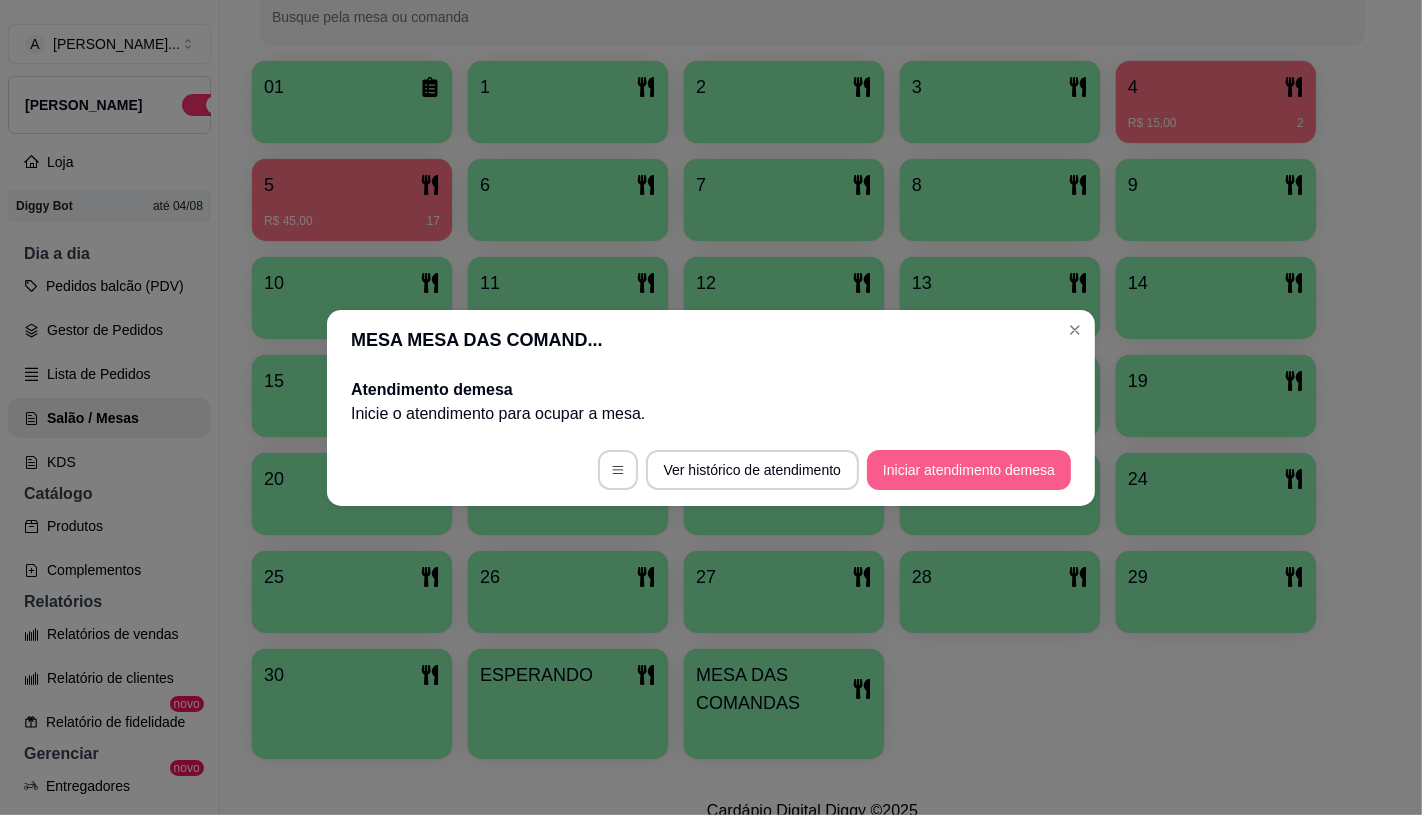 click on "Iniciar atendimento de  mesa" at bounding box center (969, 470) 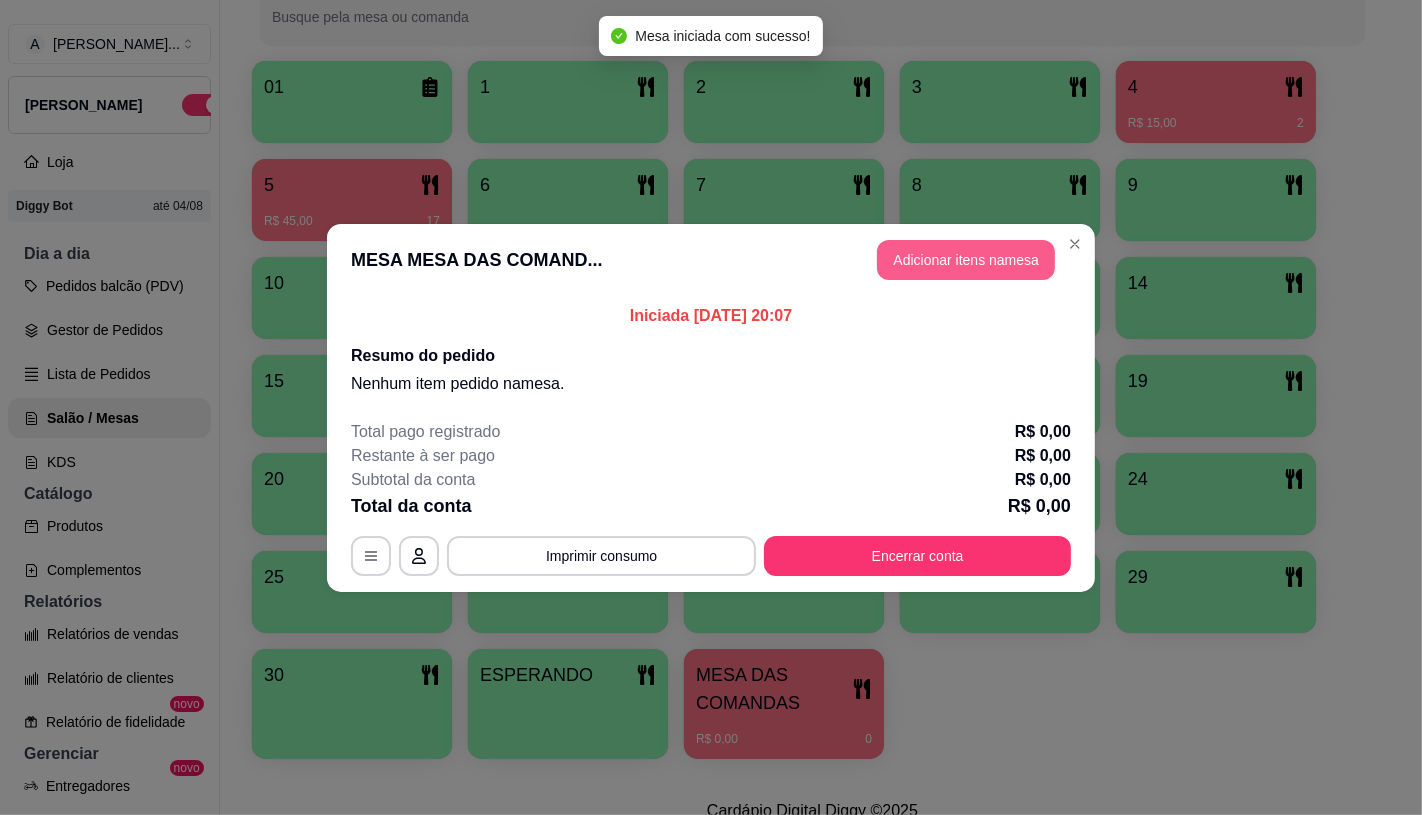 click on "Adicionar itens na  mesa" at bounding box center (966, 260) 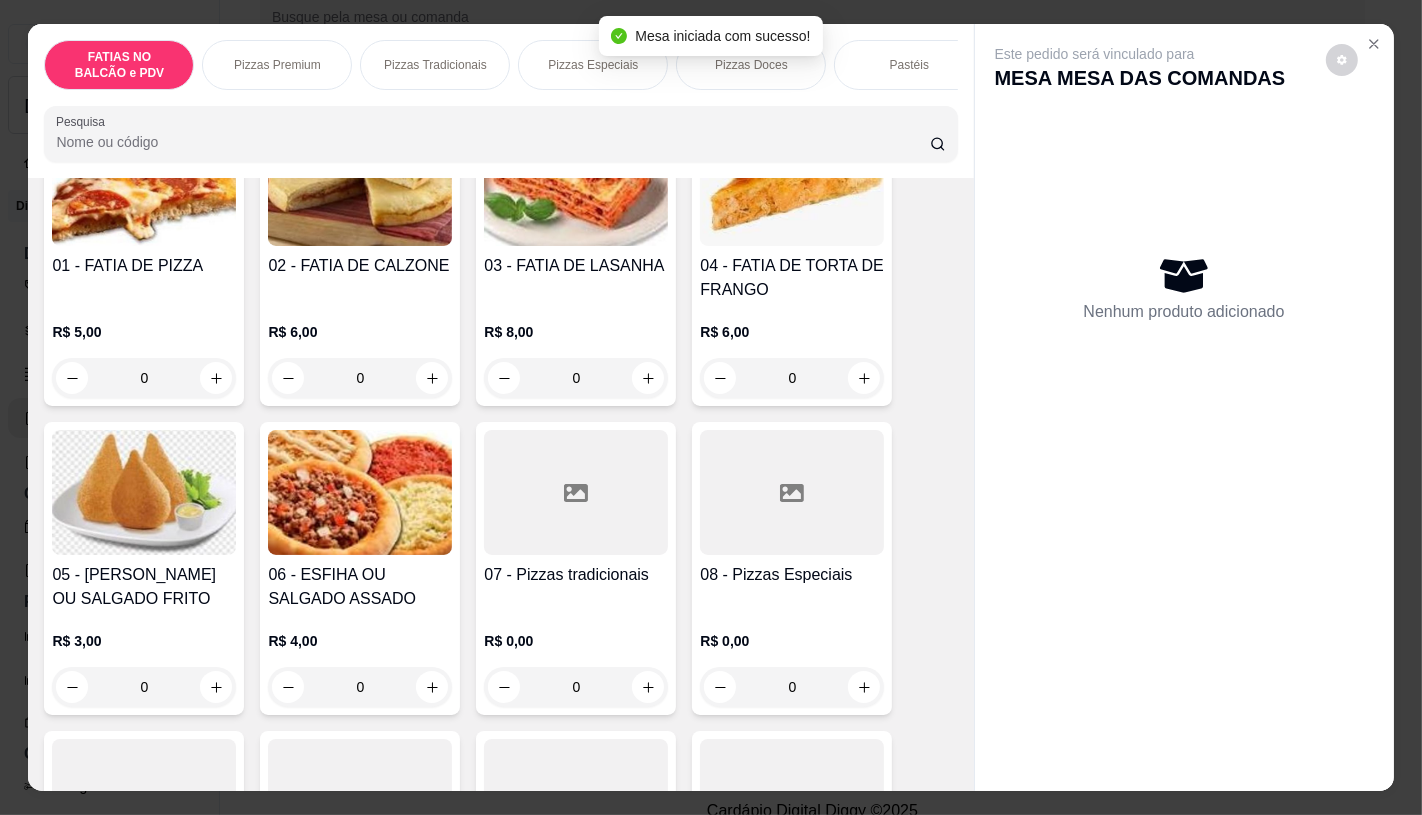 scroll, scrollTop: 222, scrollLeft: 0, axis: vertical 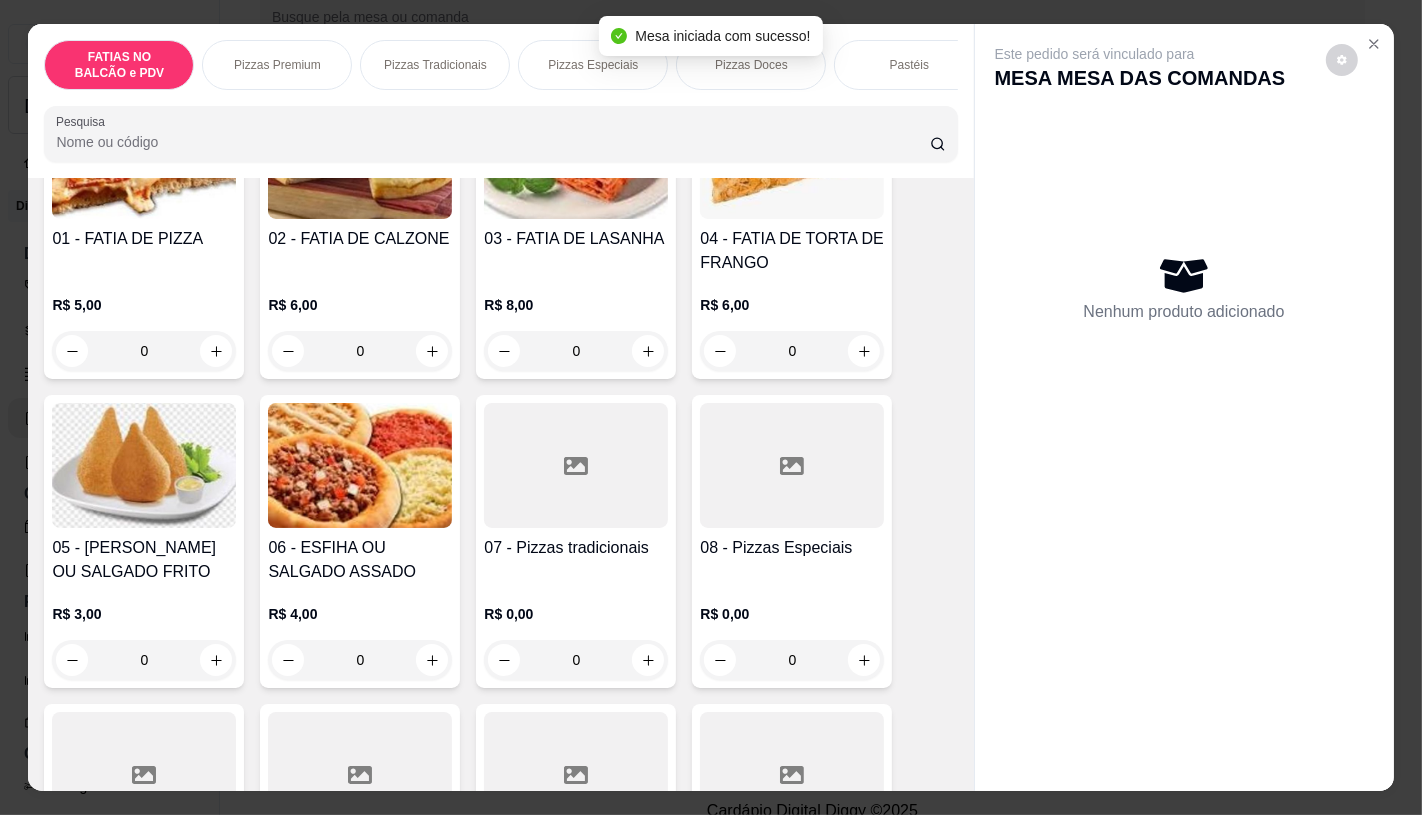 click at bounding box center (792, 465) 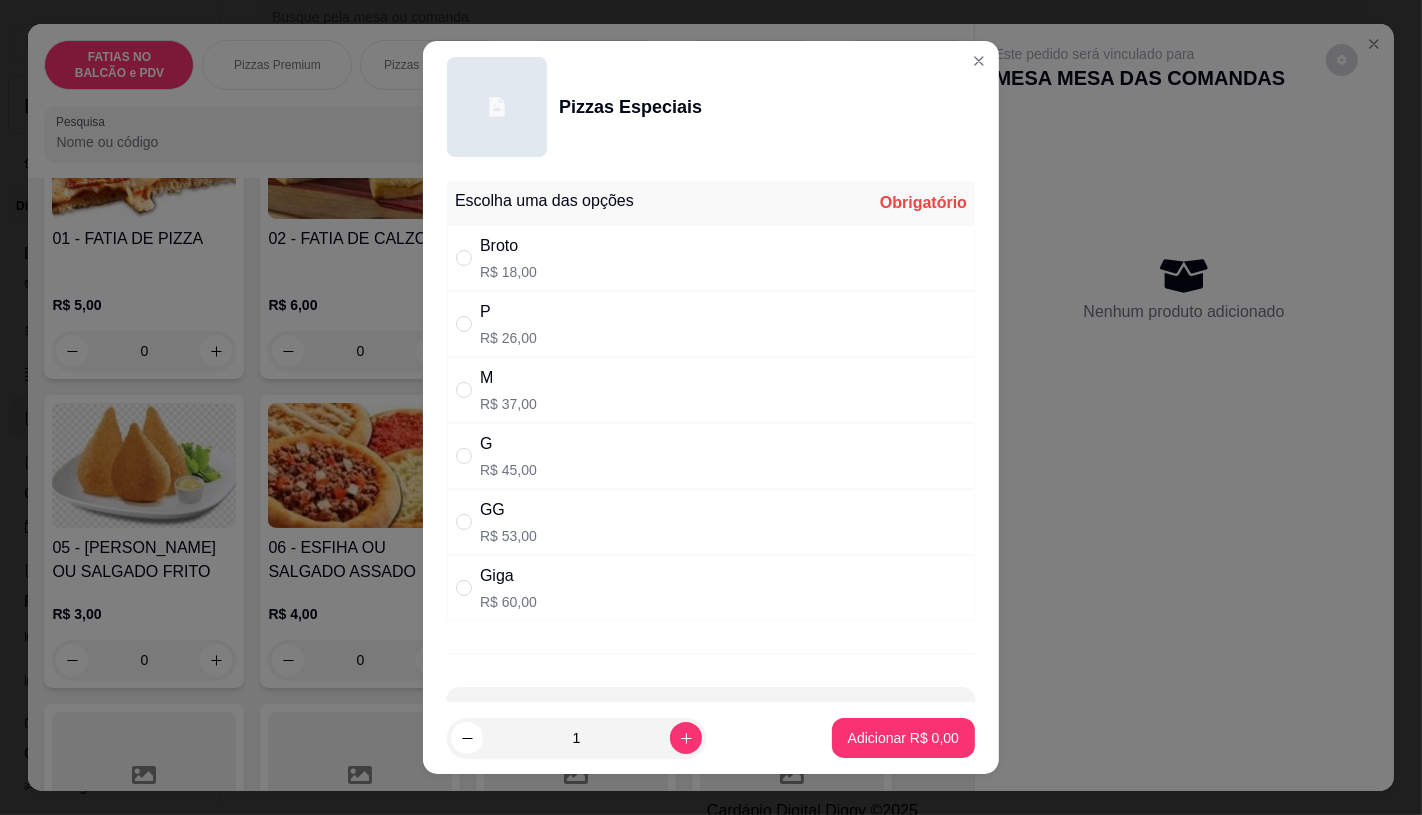 click on "GG" at bounding box center (508, 510) 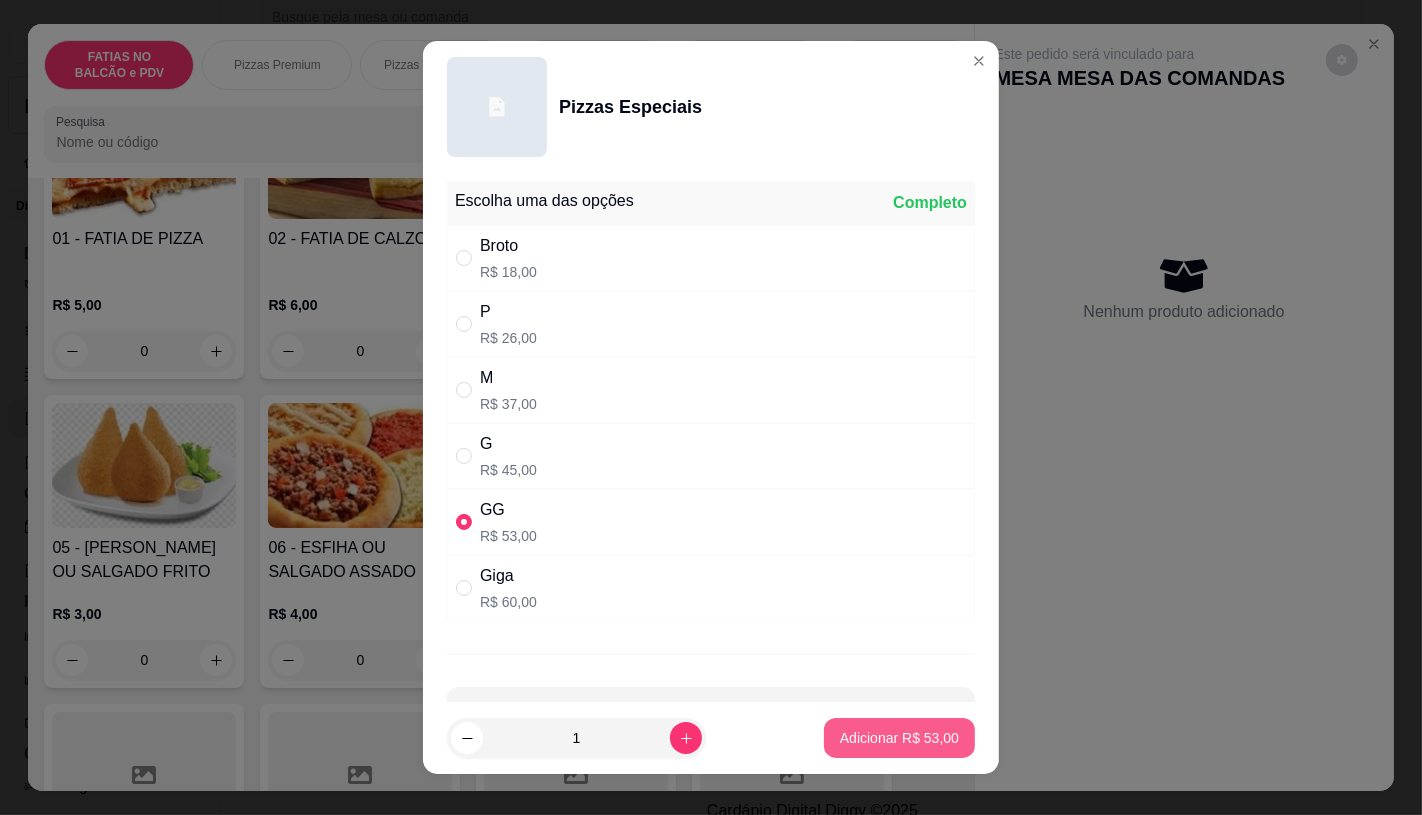 click on "Adicionar   R$ 53,00" at bounding box center [899, 738] 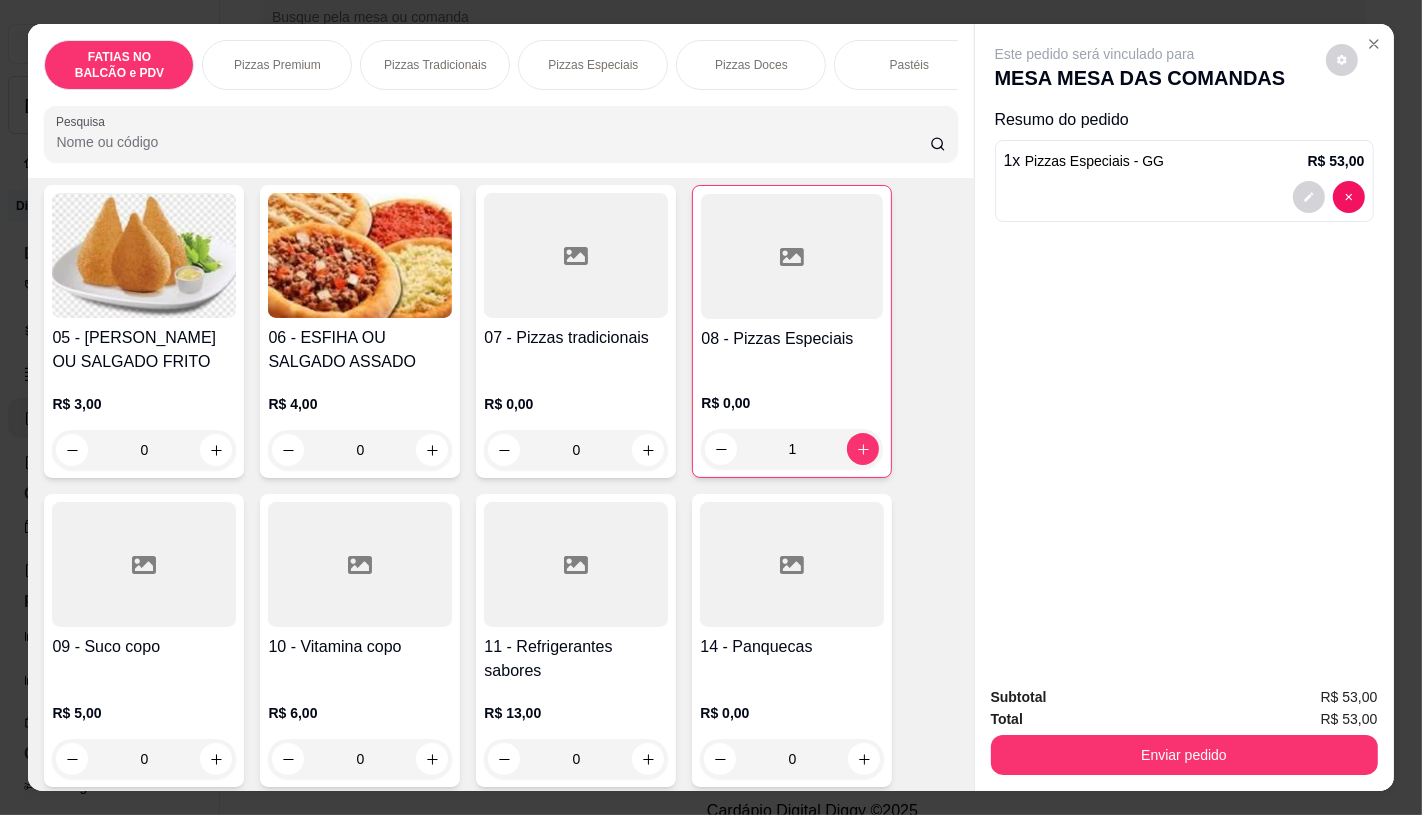 scroll, scrollTop: 444, scrollLeft: 0, axis: vertical 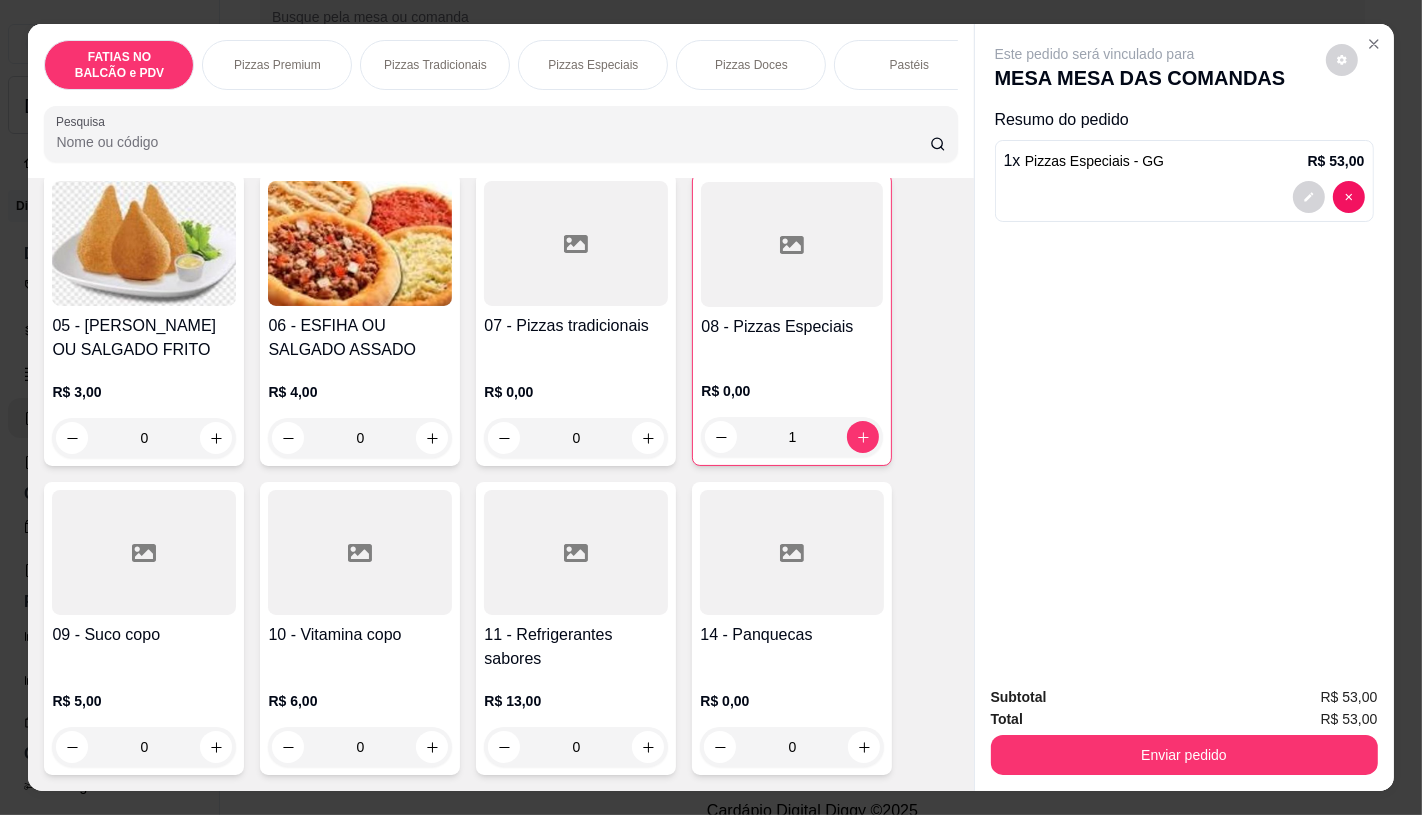 click at bounding box center (576, 552) 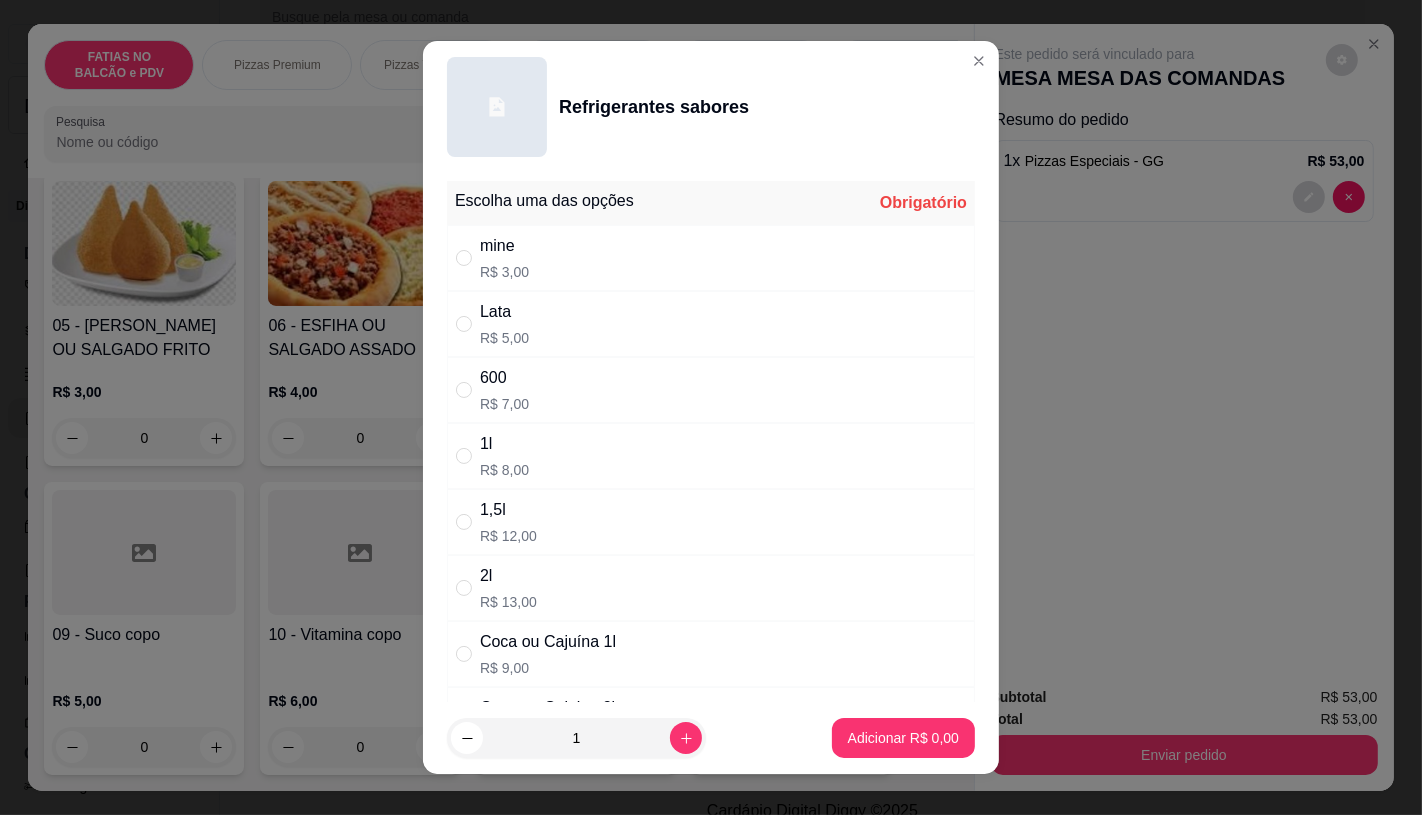 click on "R$ 8,00" at bounding box center [504, 470] 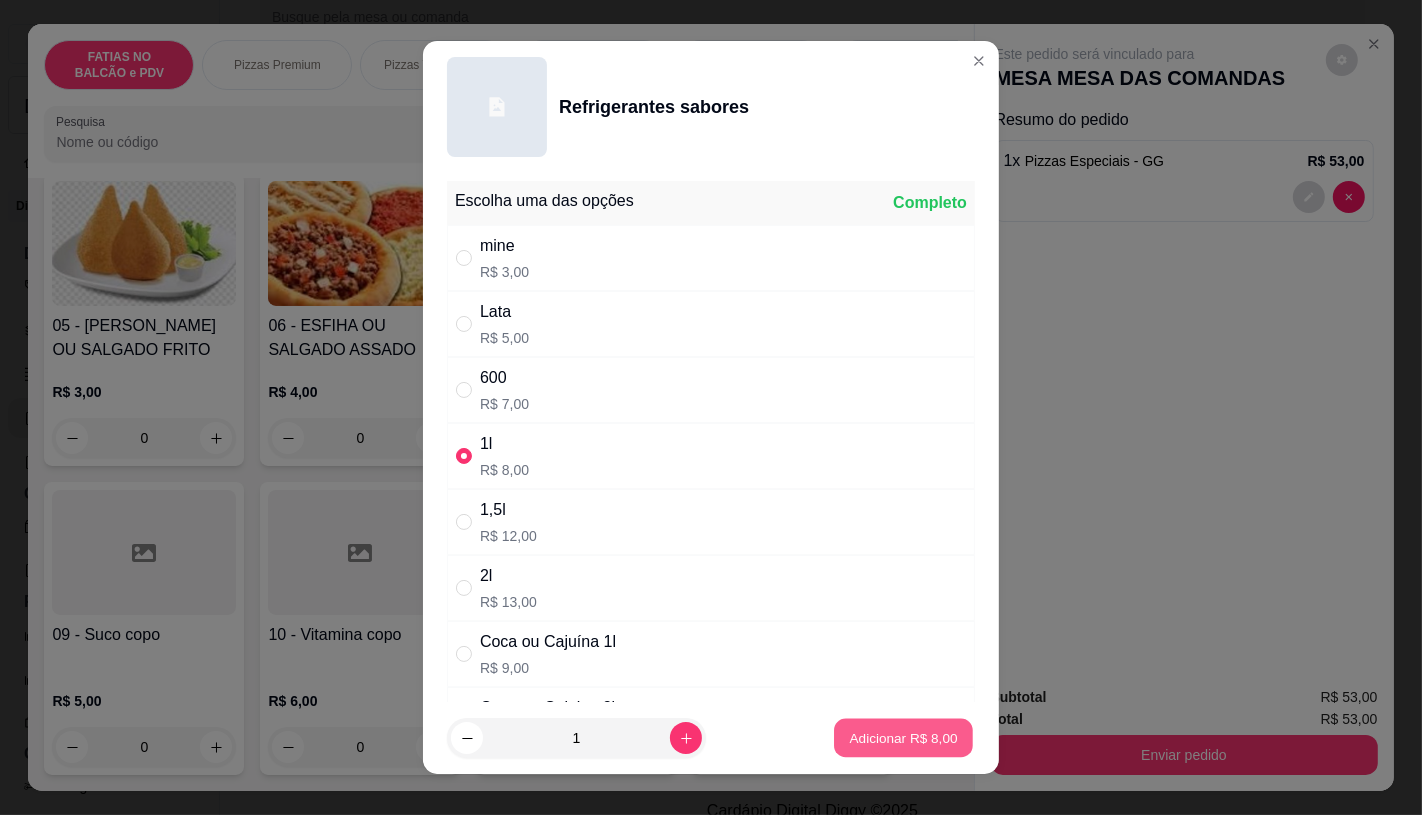 click on "Adicionar   R$ 8,00" at bounding box center (903, 738) 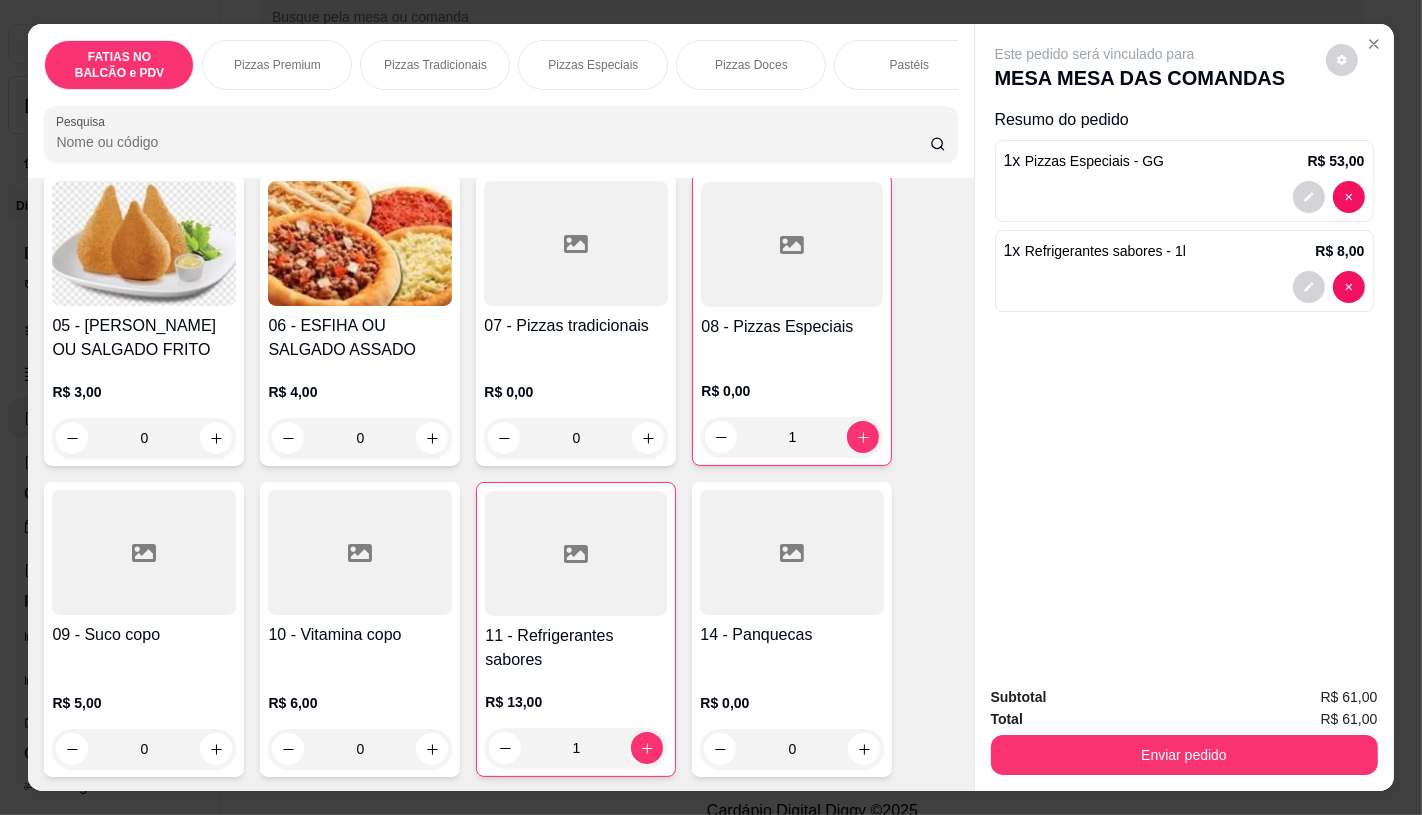scroll, scrollTop: 0, scrollLeft: 2080, axis: horizontal 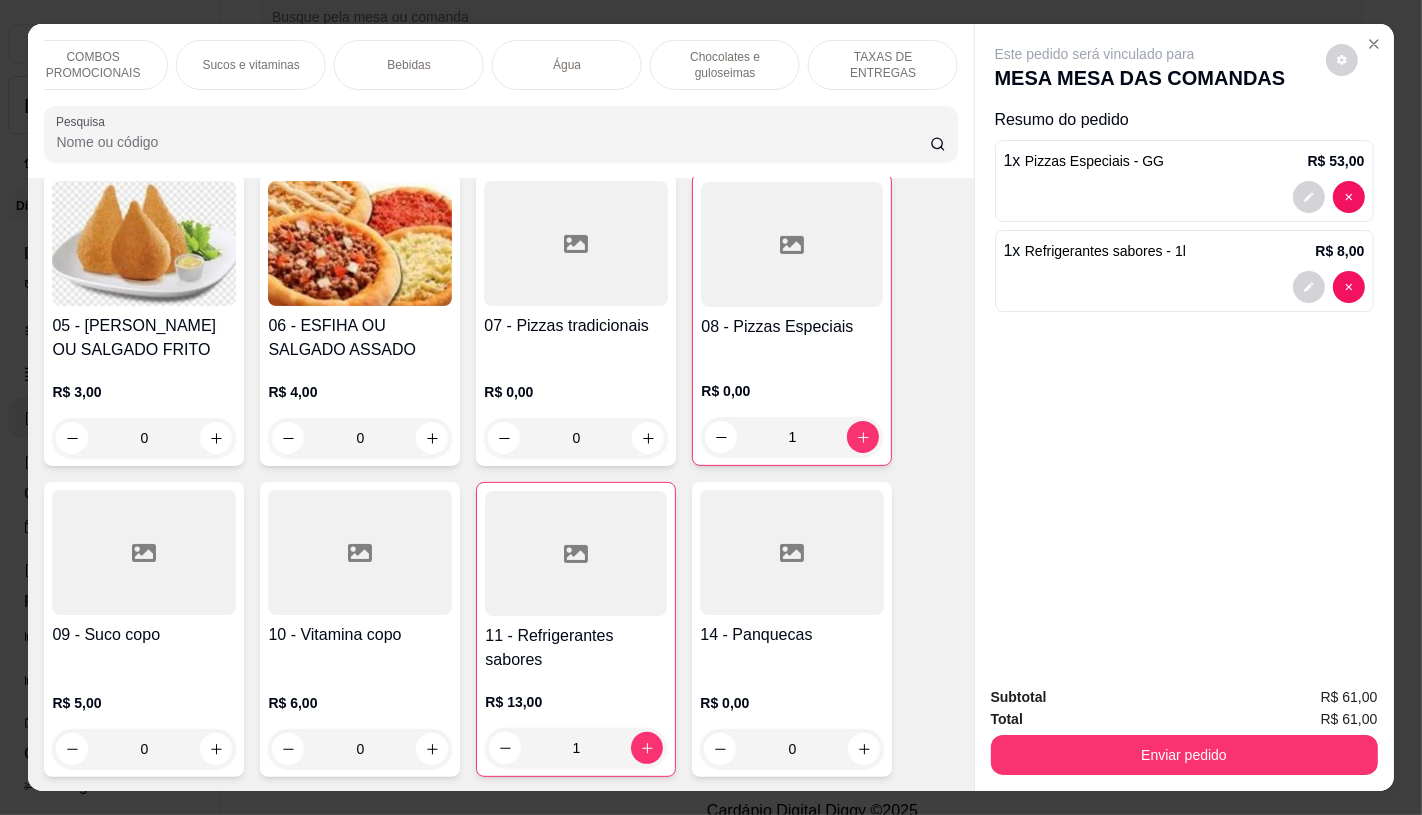 click on "TAXAS DE ENTREGAS" at bounding box center (883, 65) 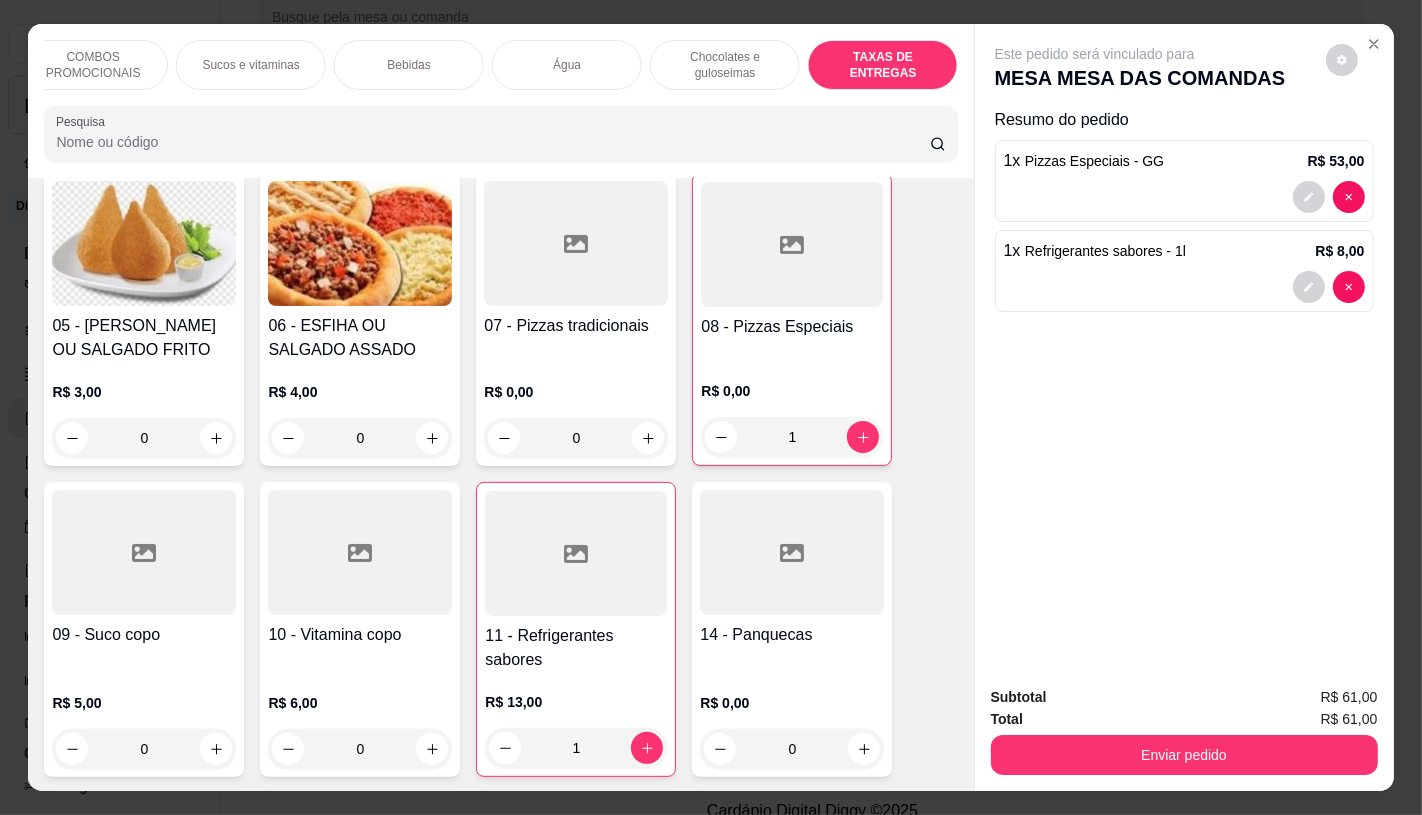 scroll, scrollTop: 13375, scrollLeft: 0, axis: vertical 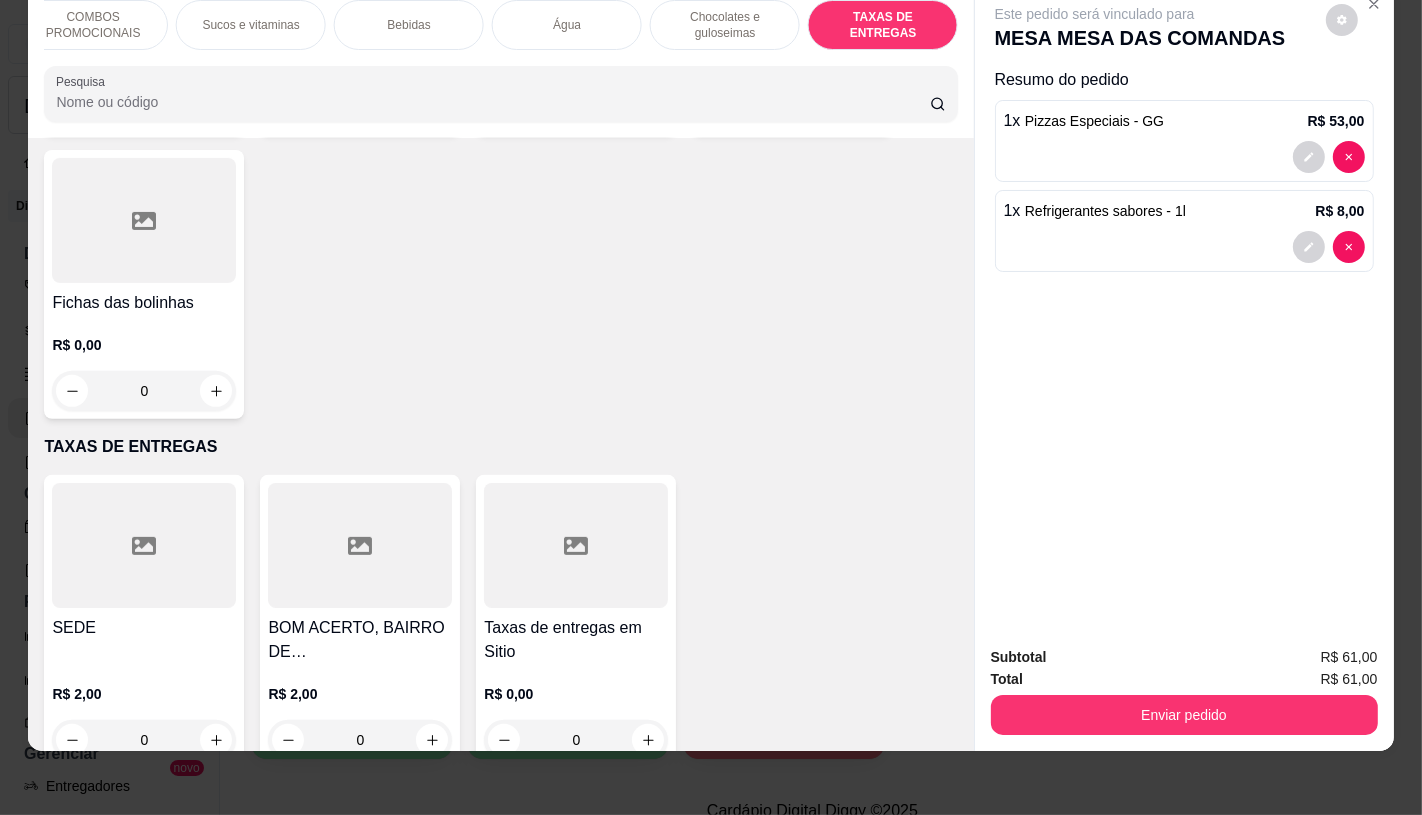 click on "Taxas de entregas em Sitio" at bounding box center [576, 640] 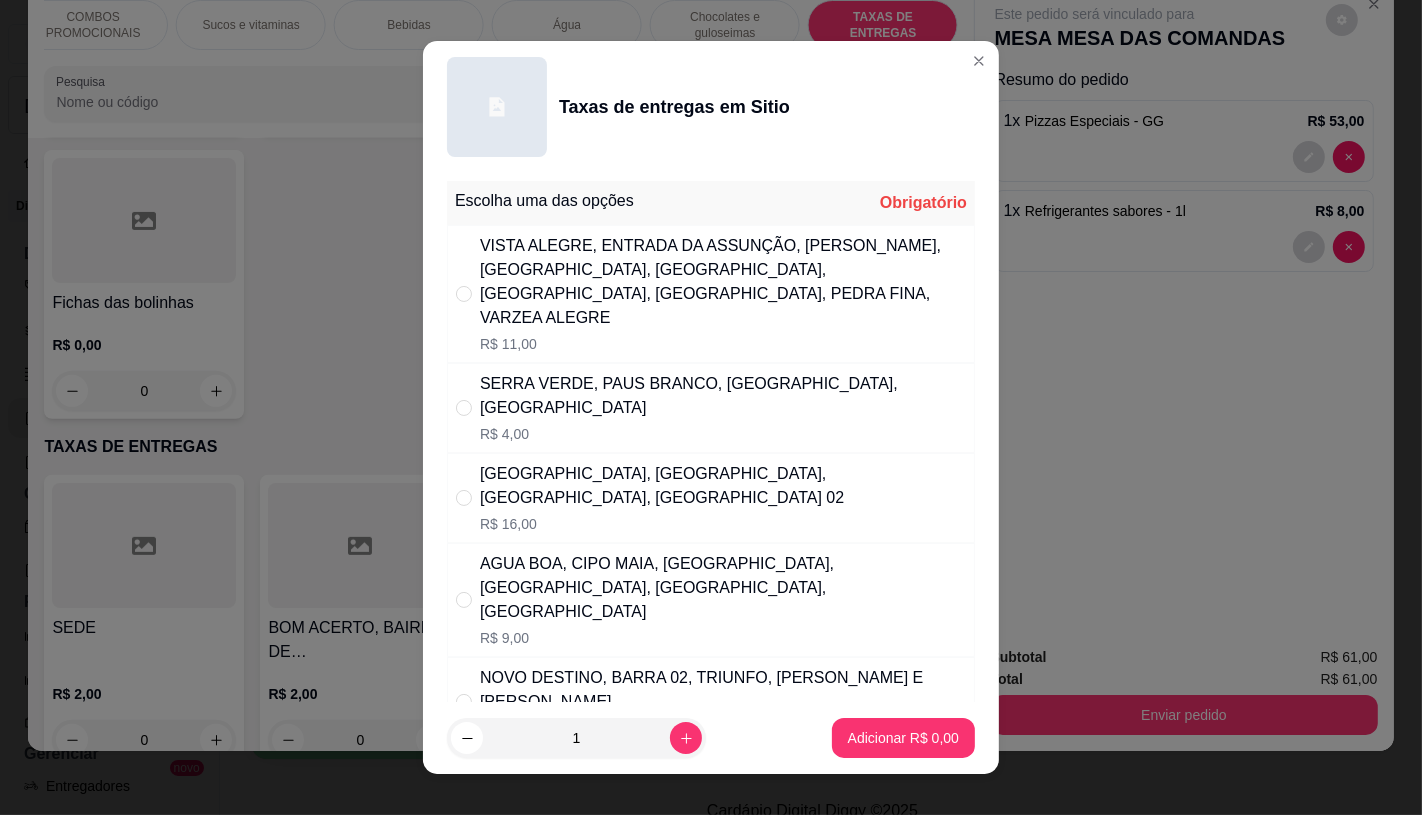 click on "R$ 11,00" at bounding box center (723, 344) 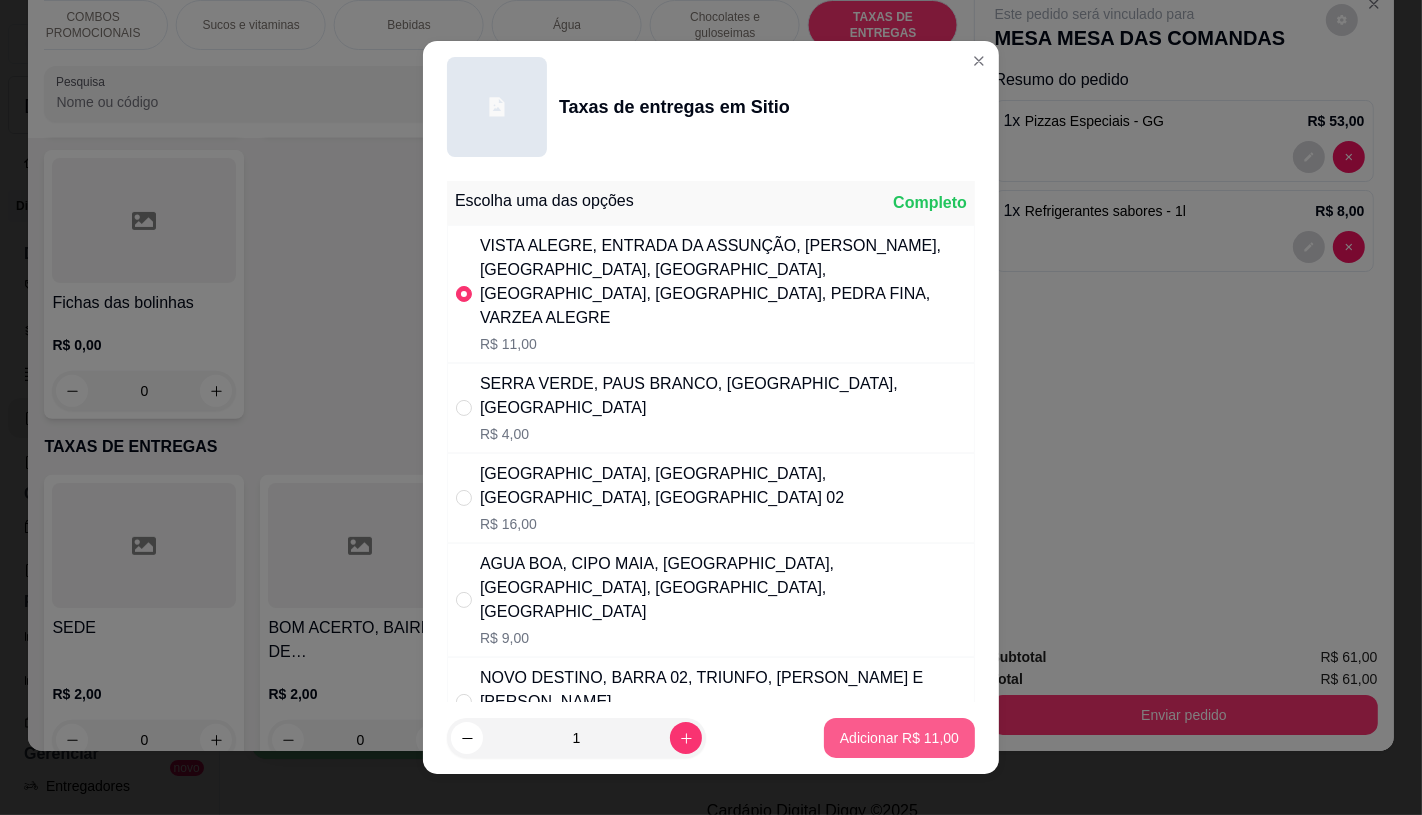 click on "Adicionar   R$ 11,00" at bounding box center [899, 738] 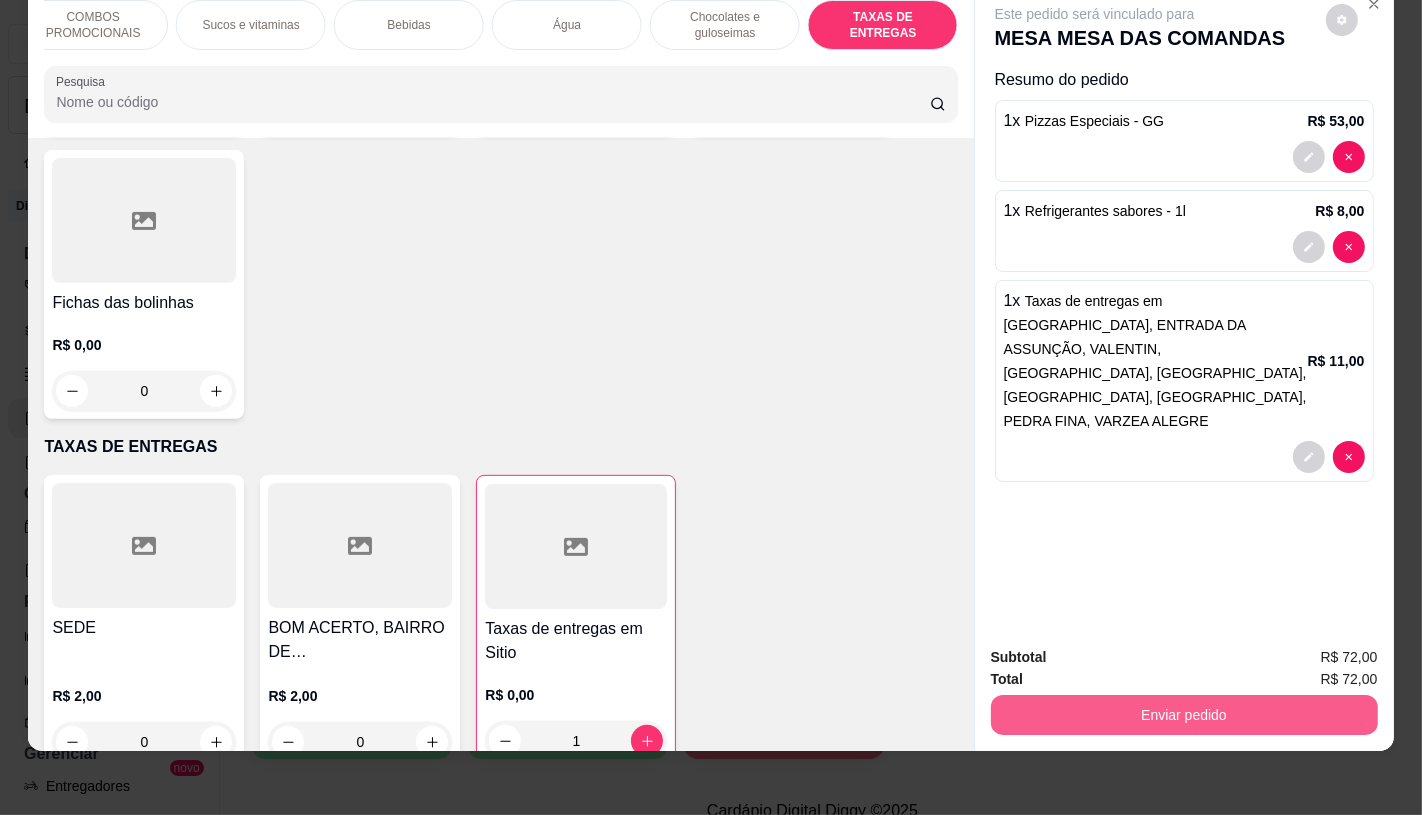 click on "Enviar pedido" at bounding box center [1184, 715] 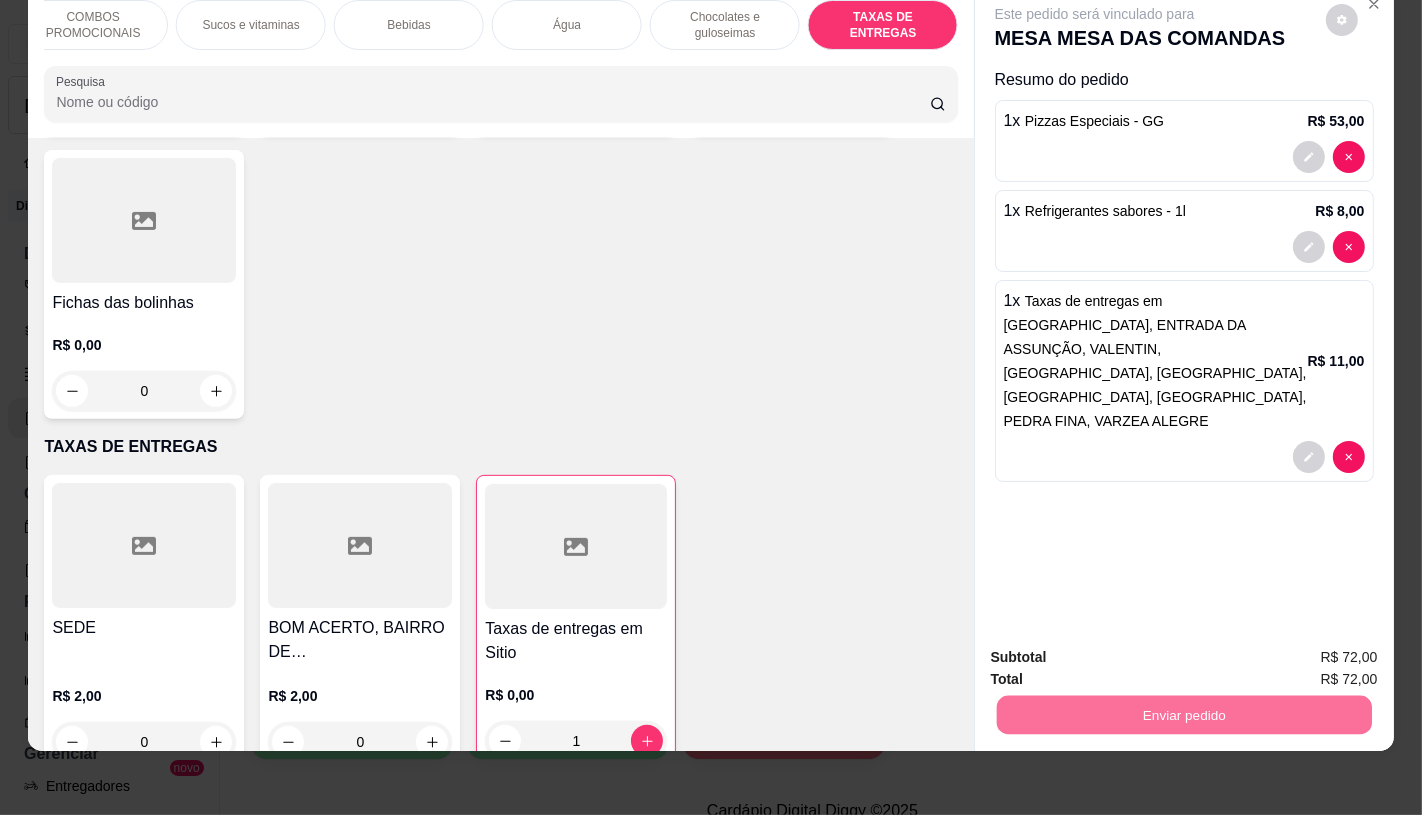 click on "Não registrar e enviar pedido" at bounding box center [1117, 650] 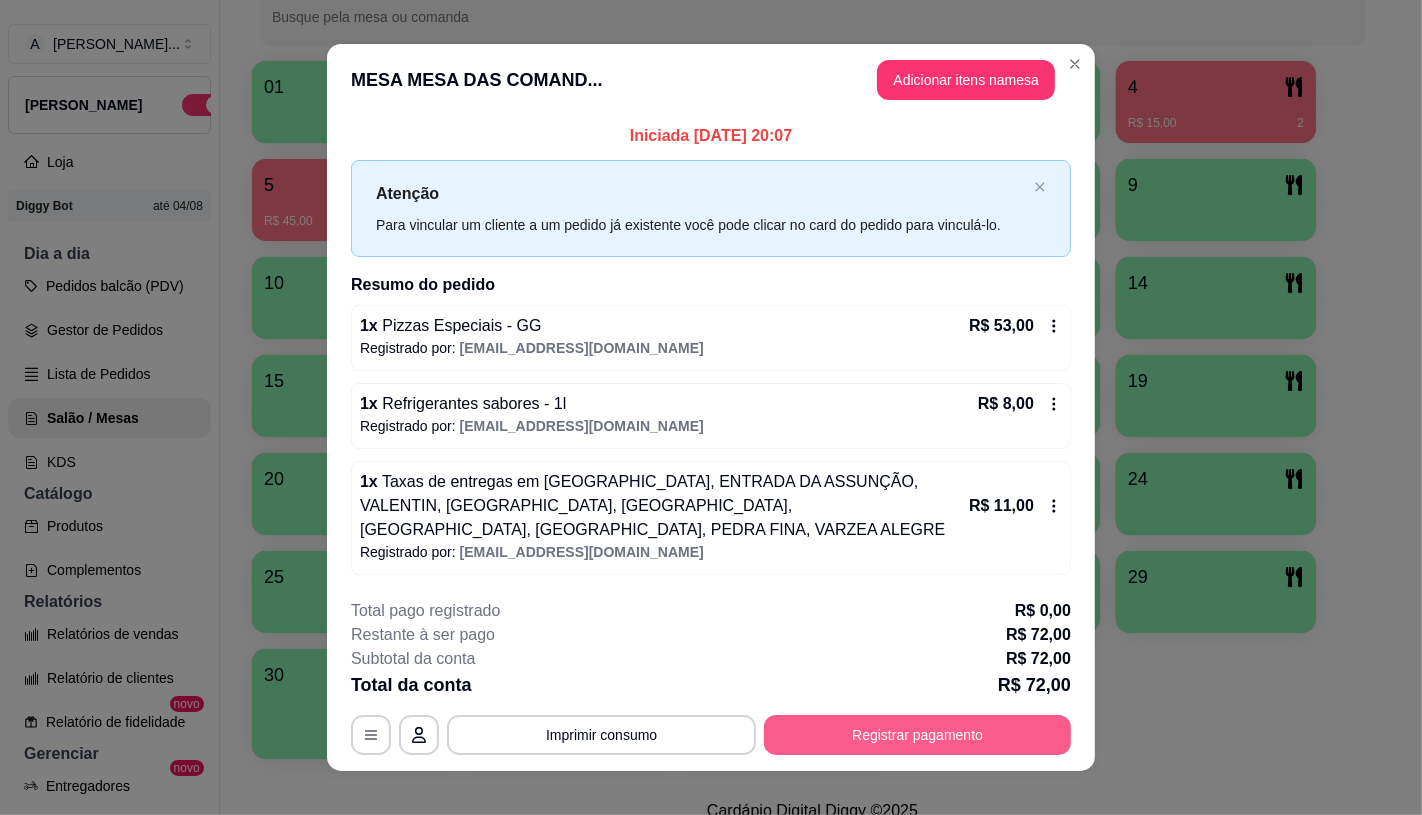 click on "Registrar pagamento" at bounding box center (917, 735) 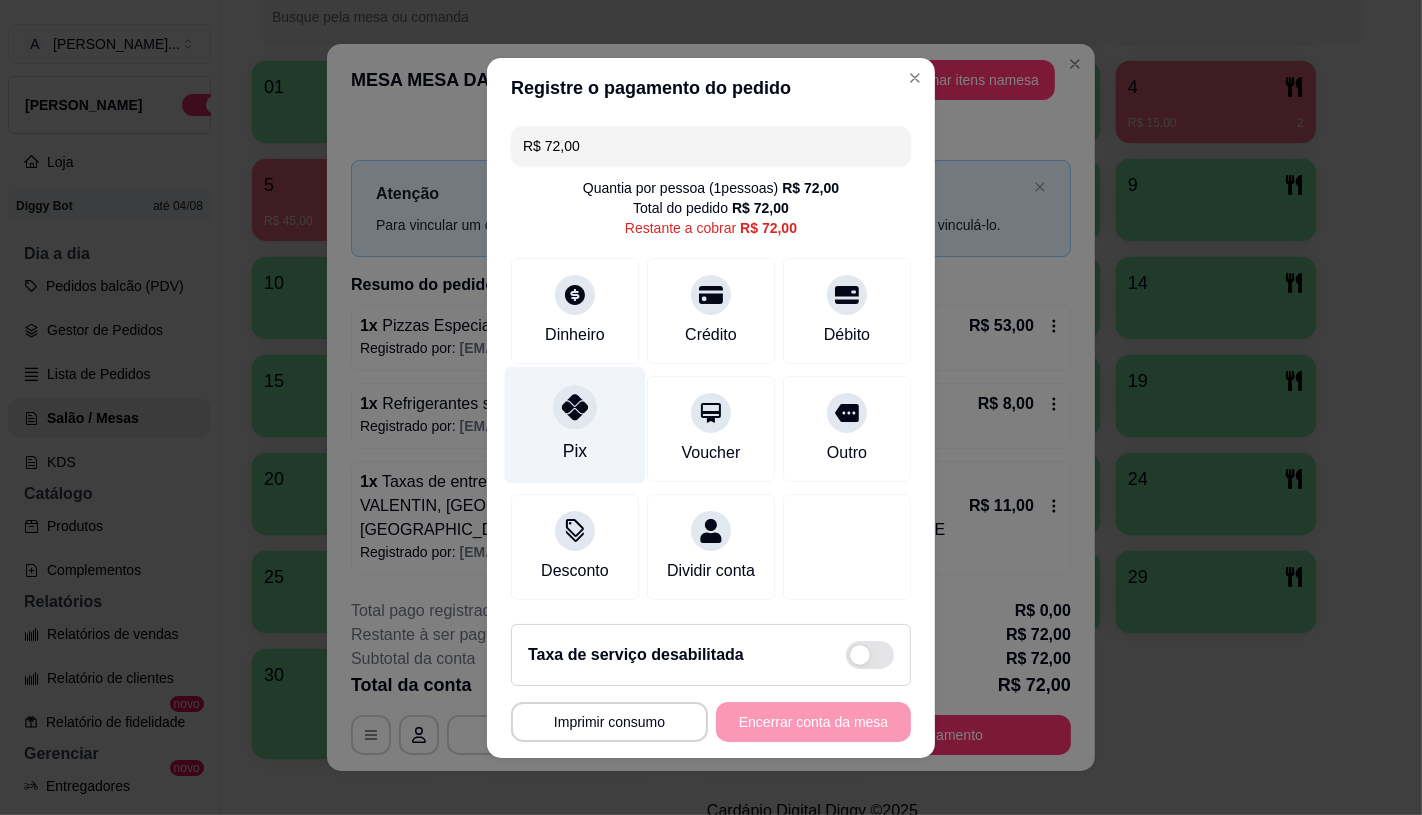 click on "Pix" at bounding box center (575, 424) 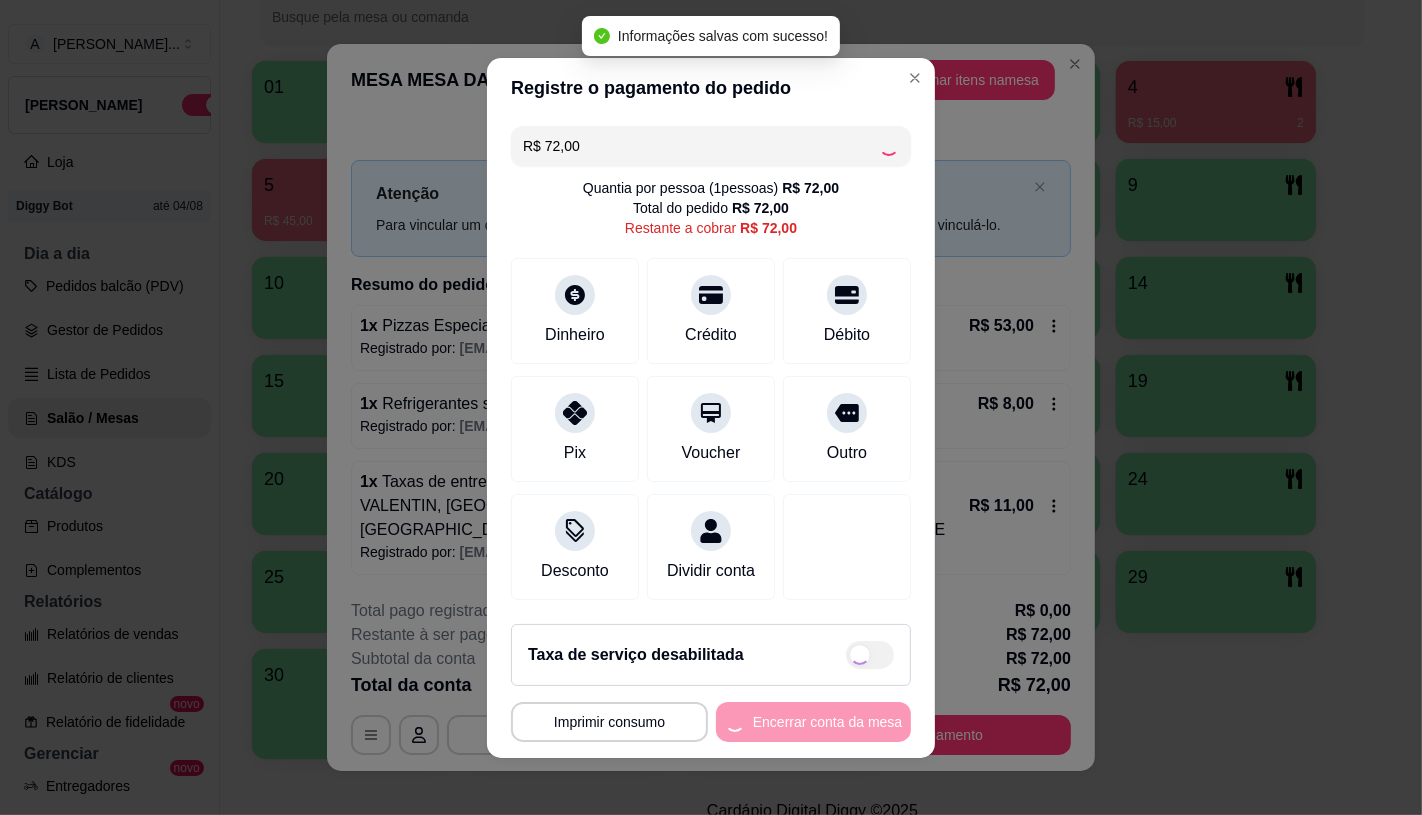 type on "R$ 0,00" 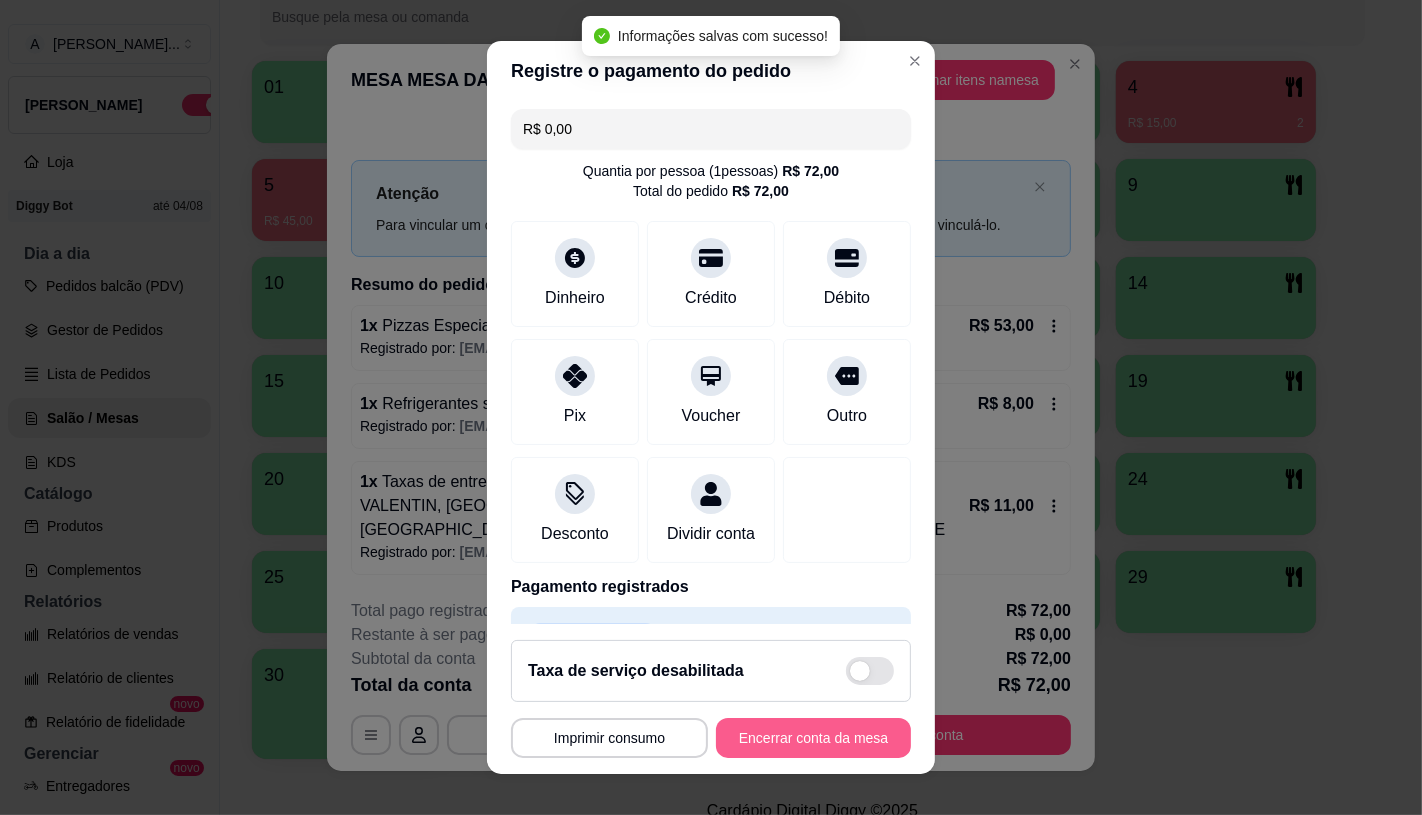 click on "Encerrar conta da mesa" at bounding box center [813, 738] 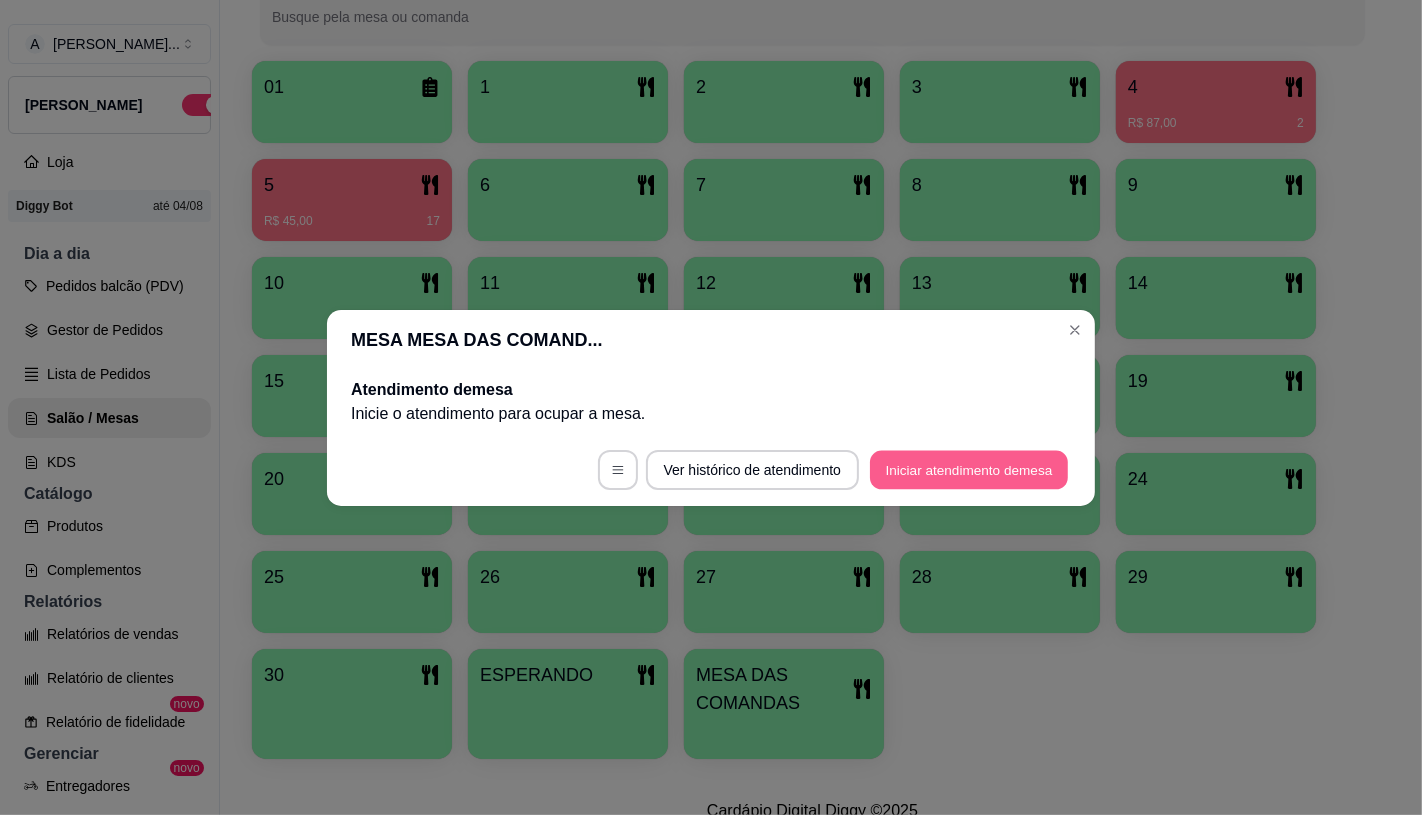 click on "Iniciar atendimento de  mesa" at bounding box center (969, 469) 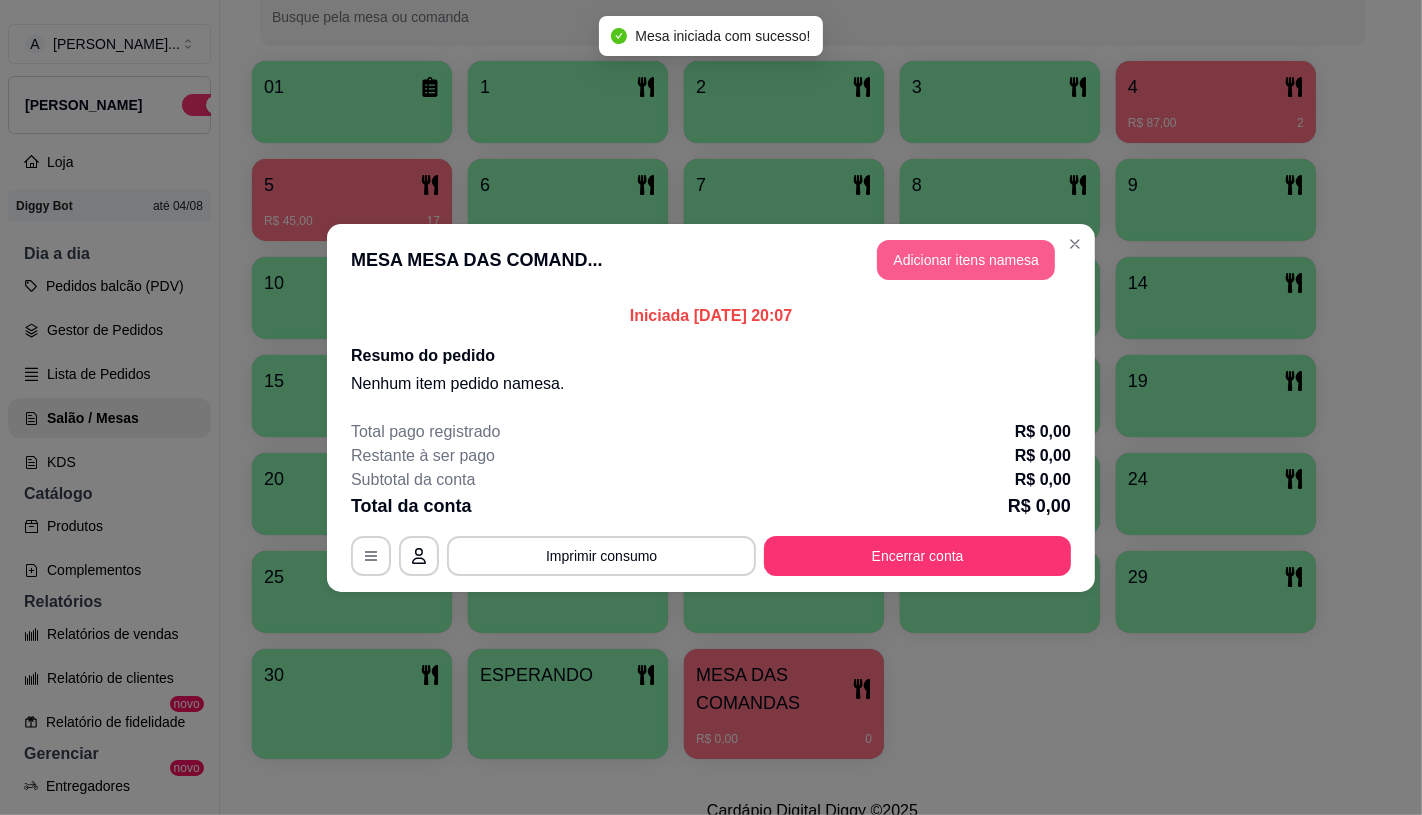 click on "Adicionar itens na  mesa" at bounding box center (966, 260) 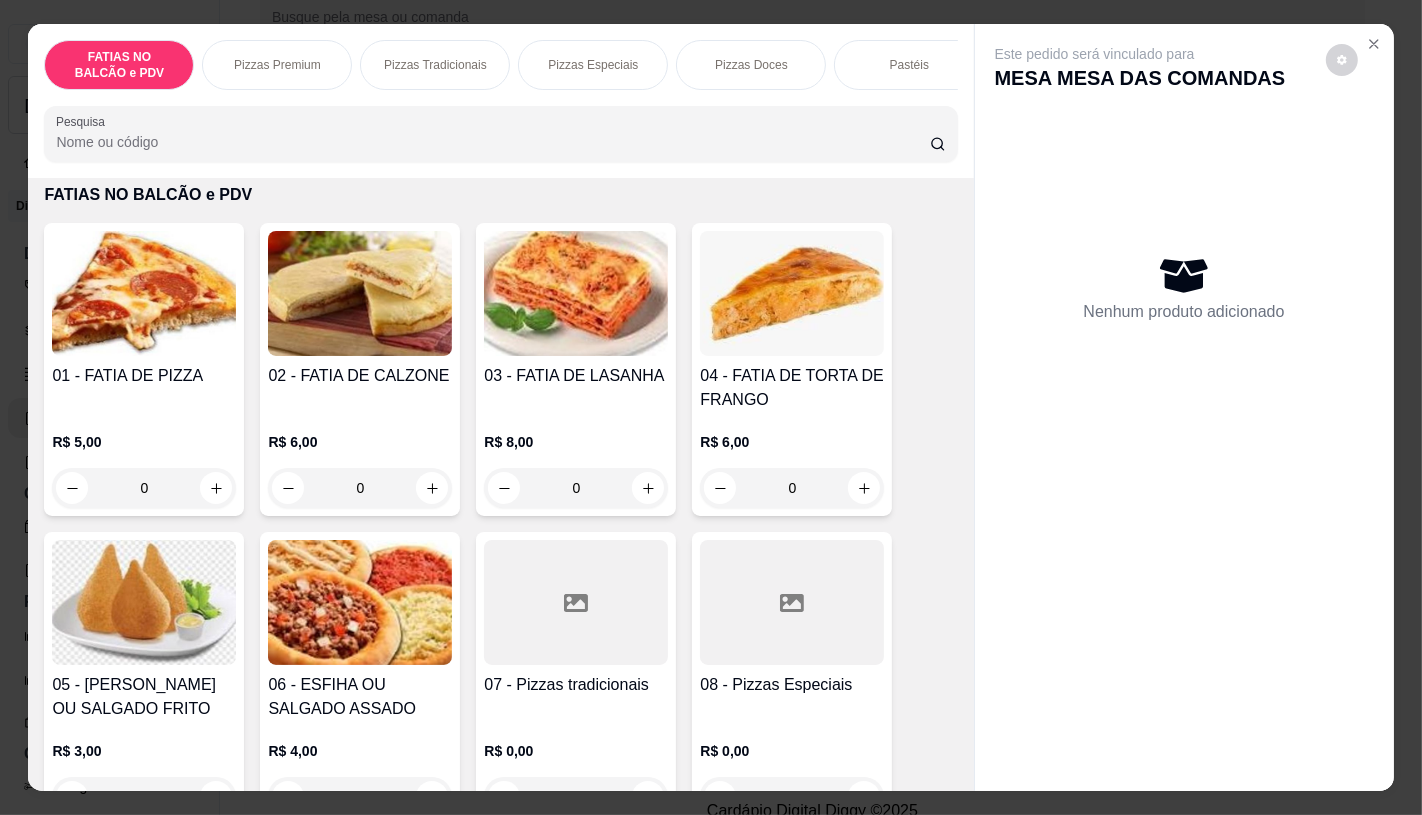 scroll, scrollTop: 111, scrollLeft: 0, axis: vertical 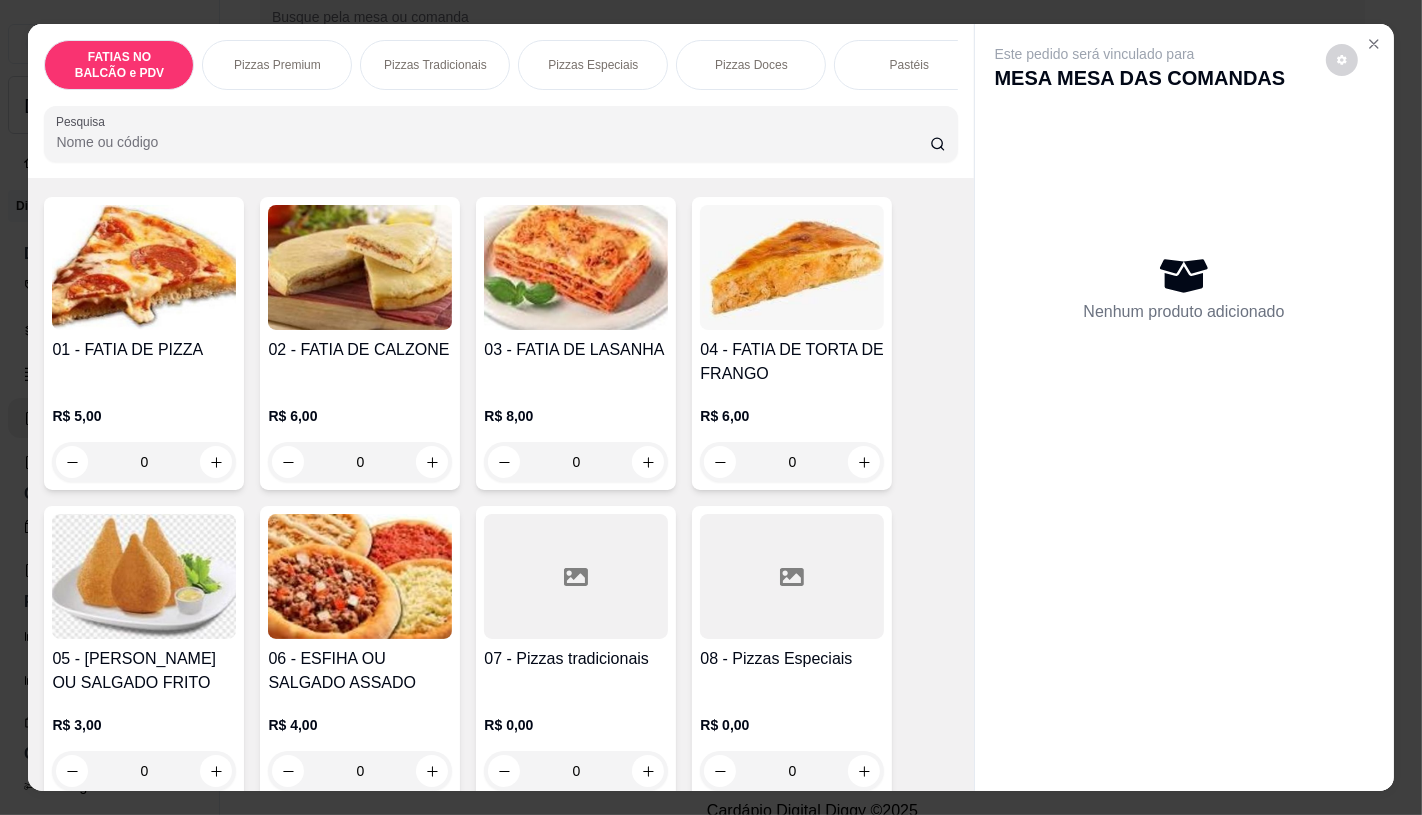click at bounding box center [792, 576] 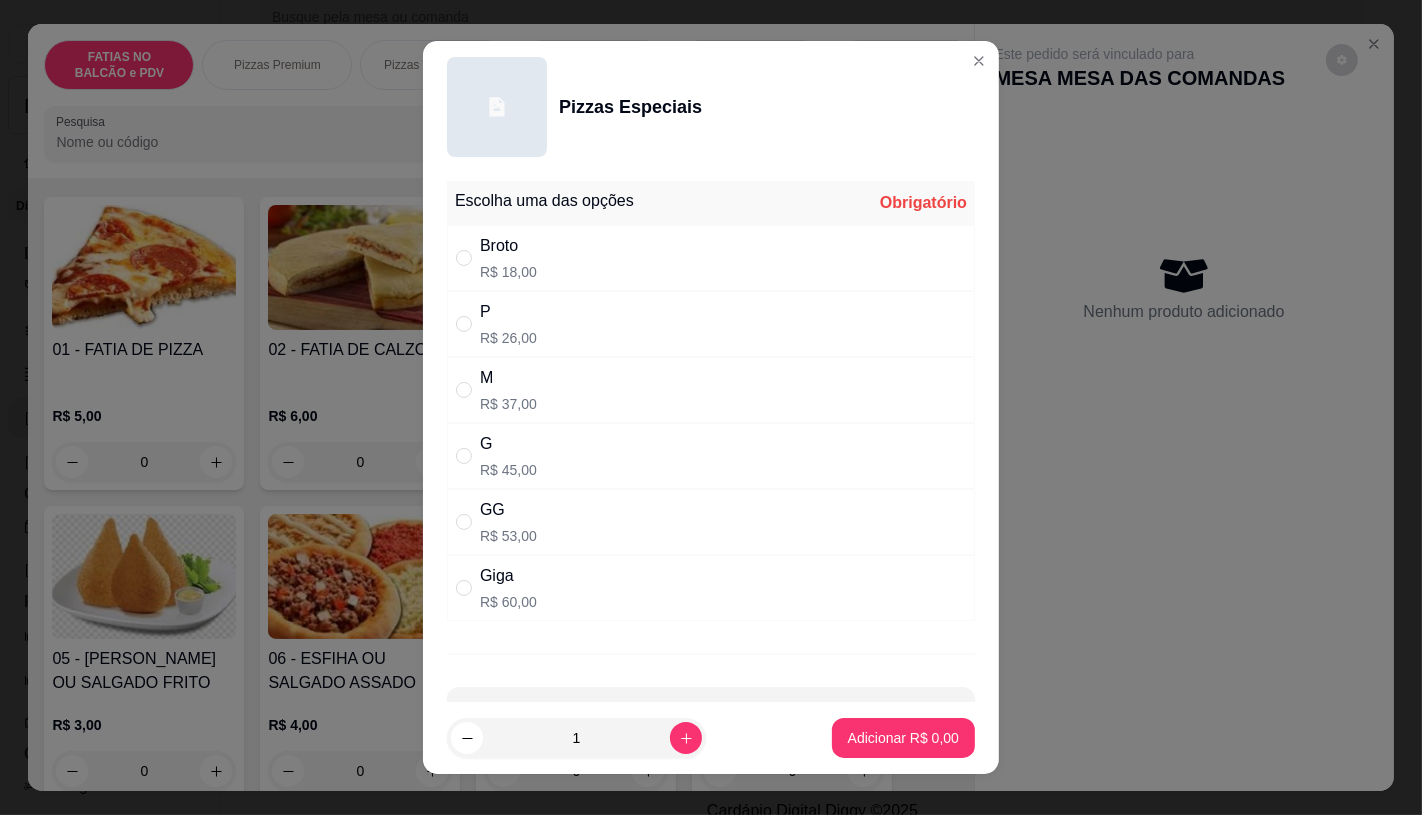 click on "G" at bounding box center (508, 444) 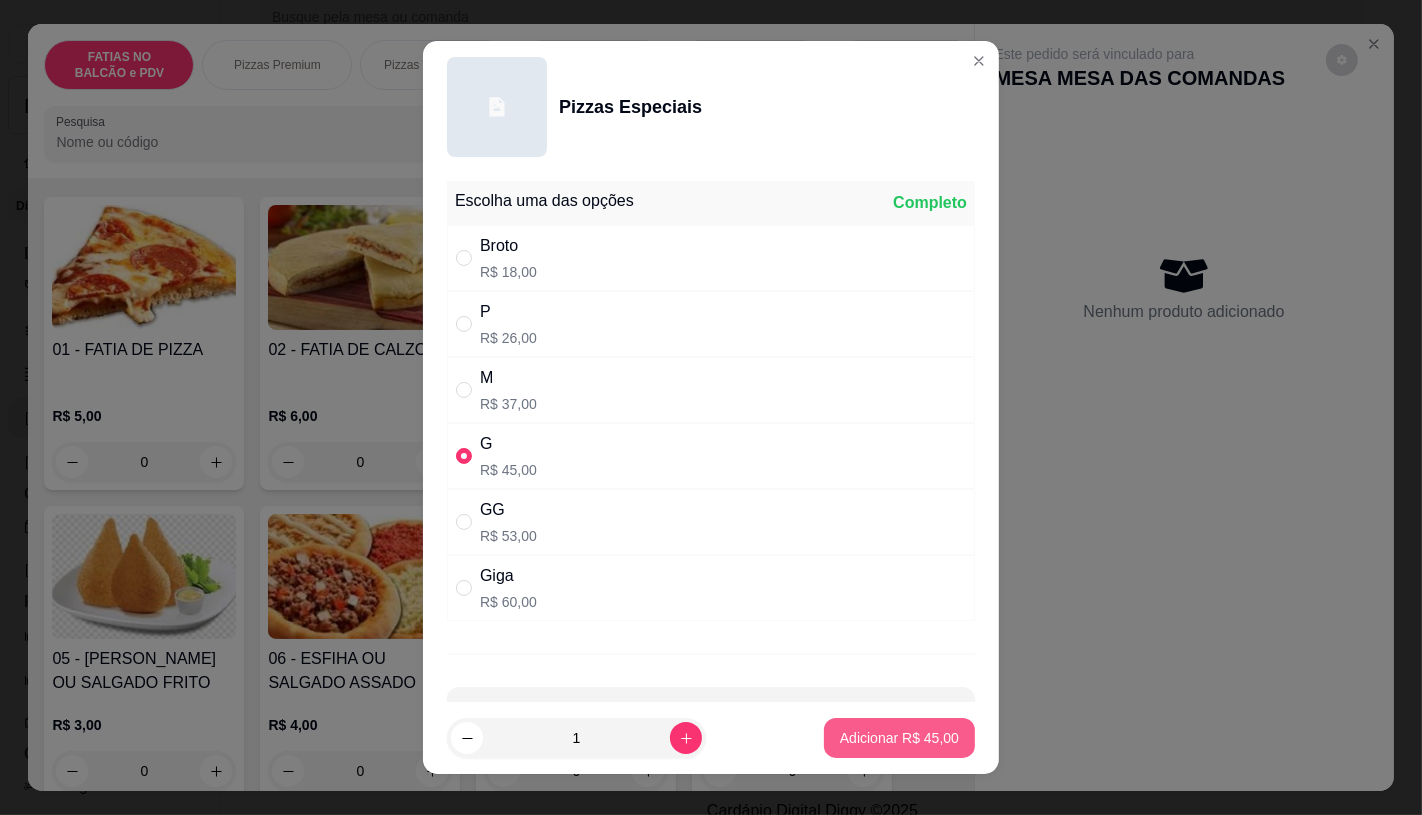 click on "Adicionar   R$ 45,00" at bounding box center (899, 738) 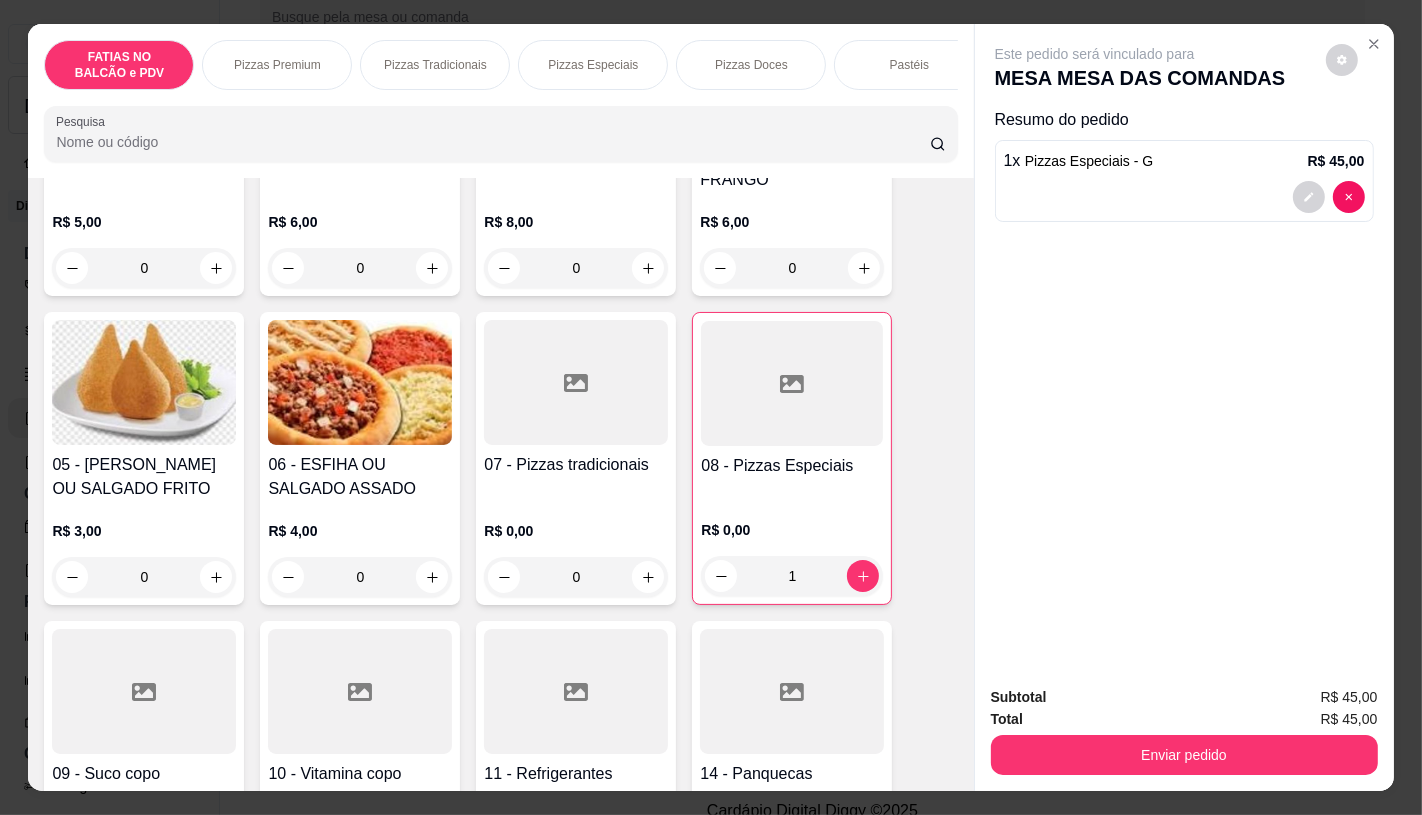 scroll, scrollTop: 333, scrollLeft: 0, axis: vertical 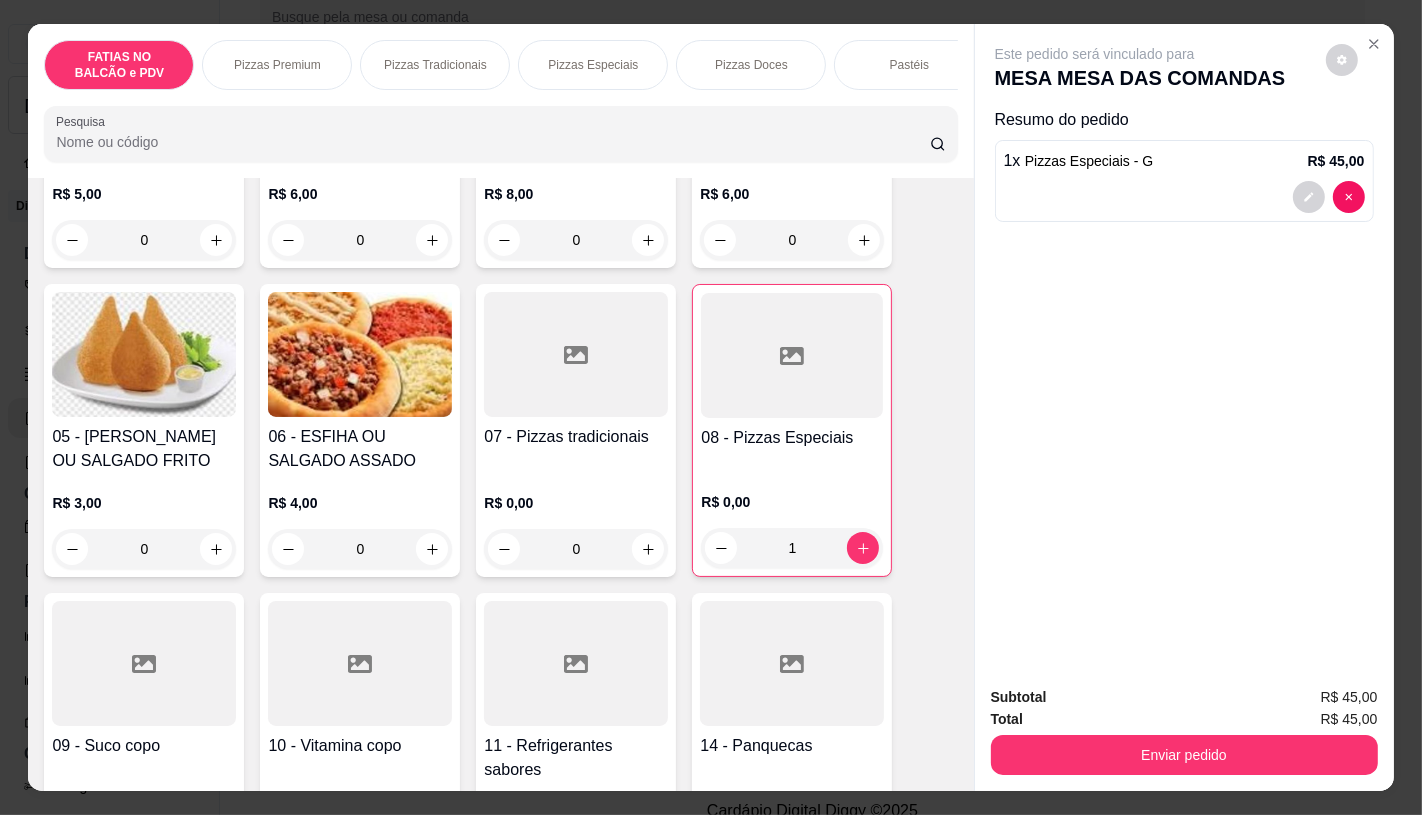 click at bounding box center [576, 663] 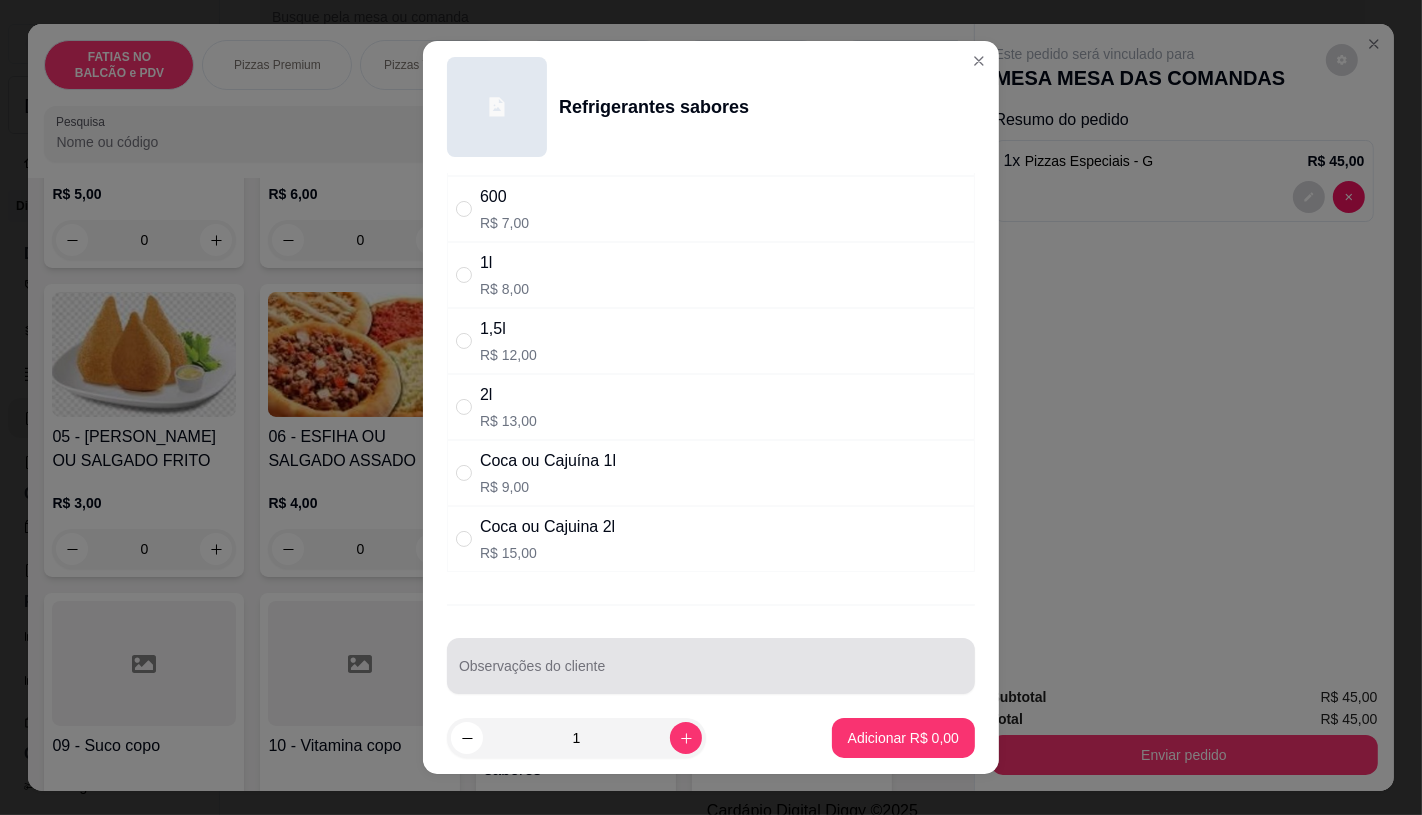 scroll, scrollTop: 201, scrollLeft: 0, axis: vertical 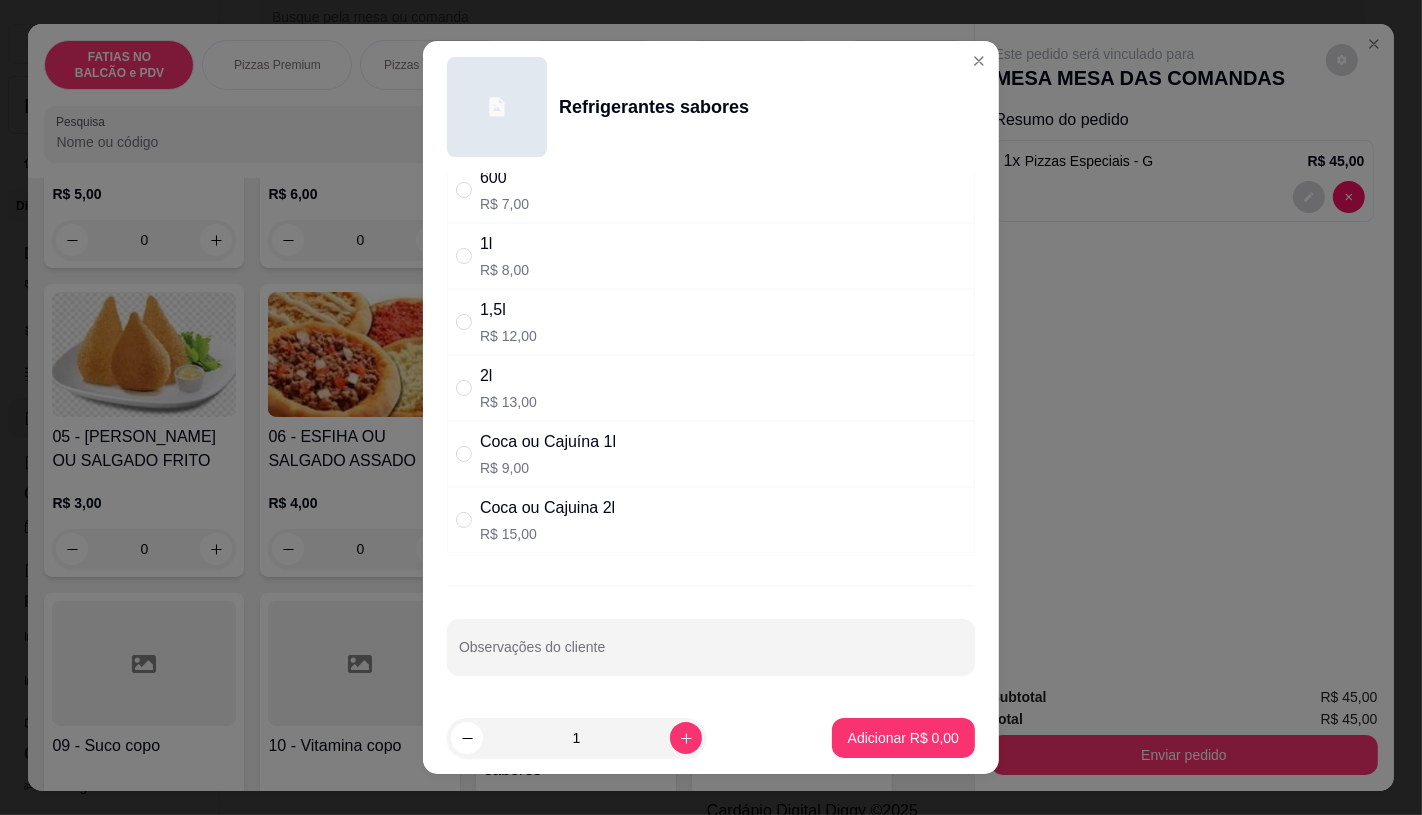 click on "R$ 15,00" at bounding box center [547, 534] 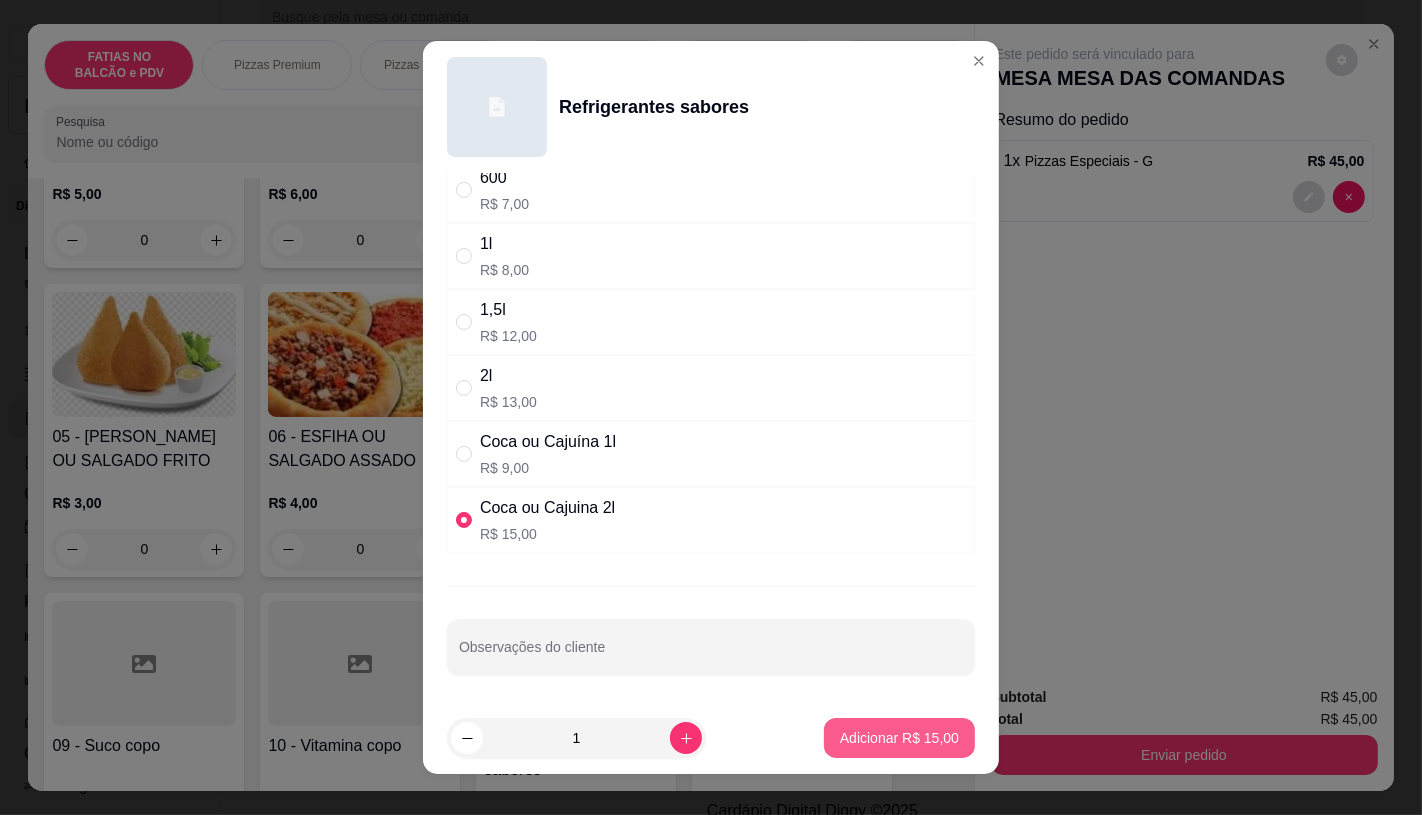 click on "Adicionar   R$ 15,00" at bounding box center (899, 738) 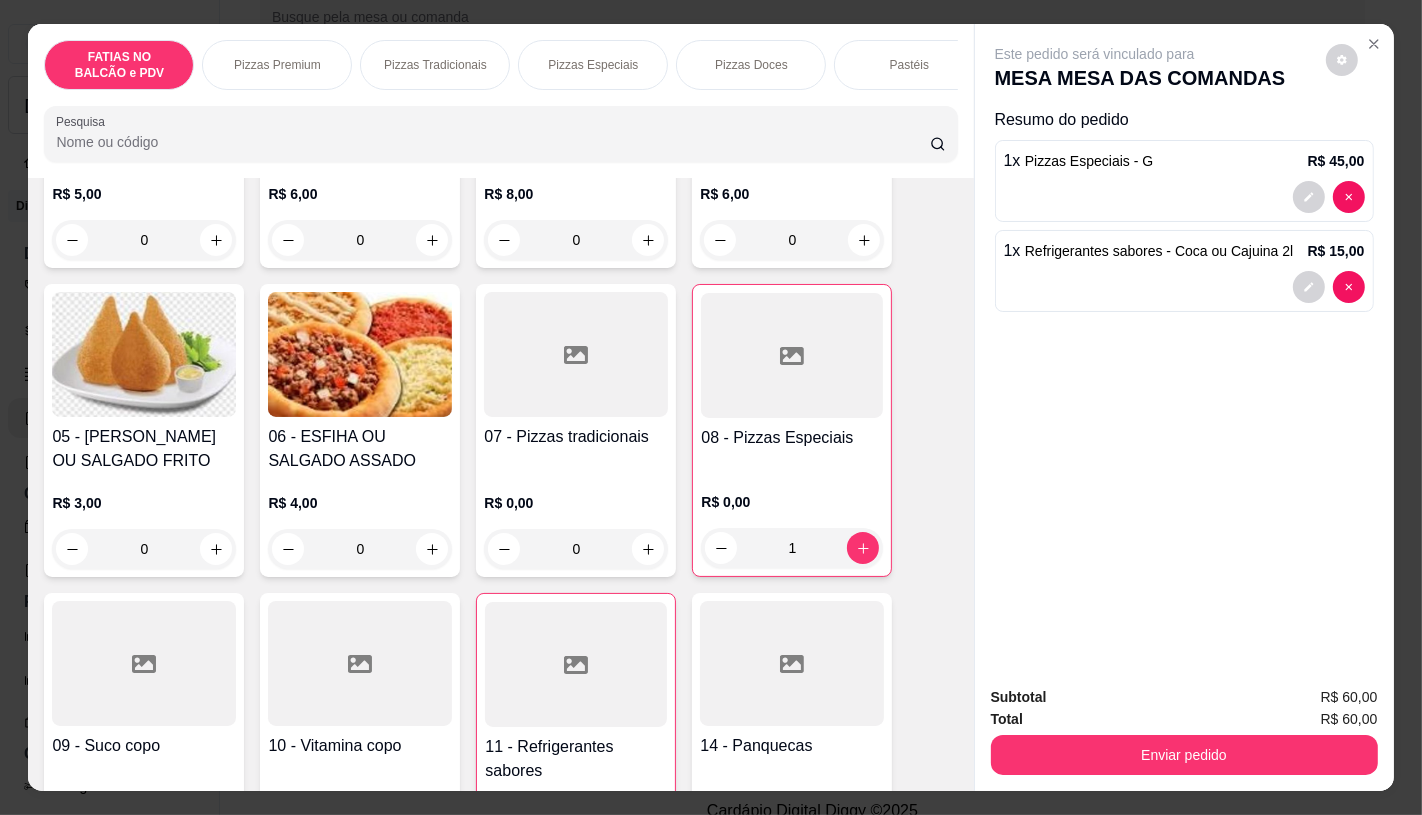 drag, startPoint x: 218, startPoint y: 101, endPoint x: 243, endPoint y: 91, distance: 26.925823 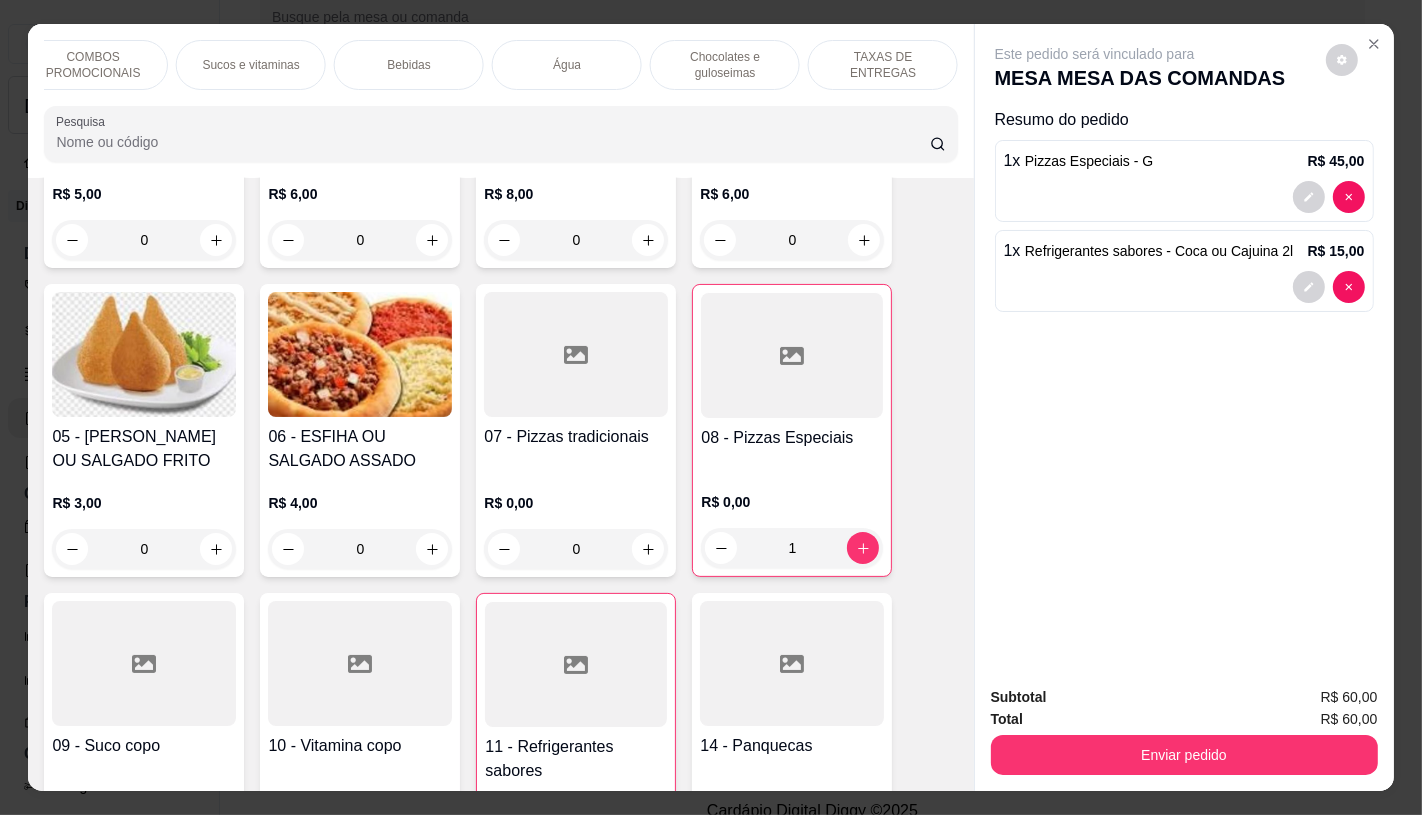click on "TAXAS DE ENTREGAS" at bounding box center [883, 65] 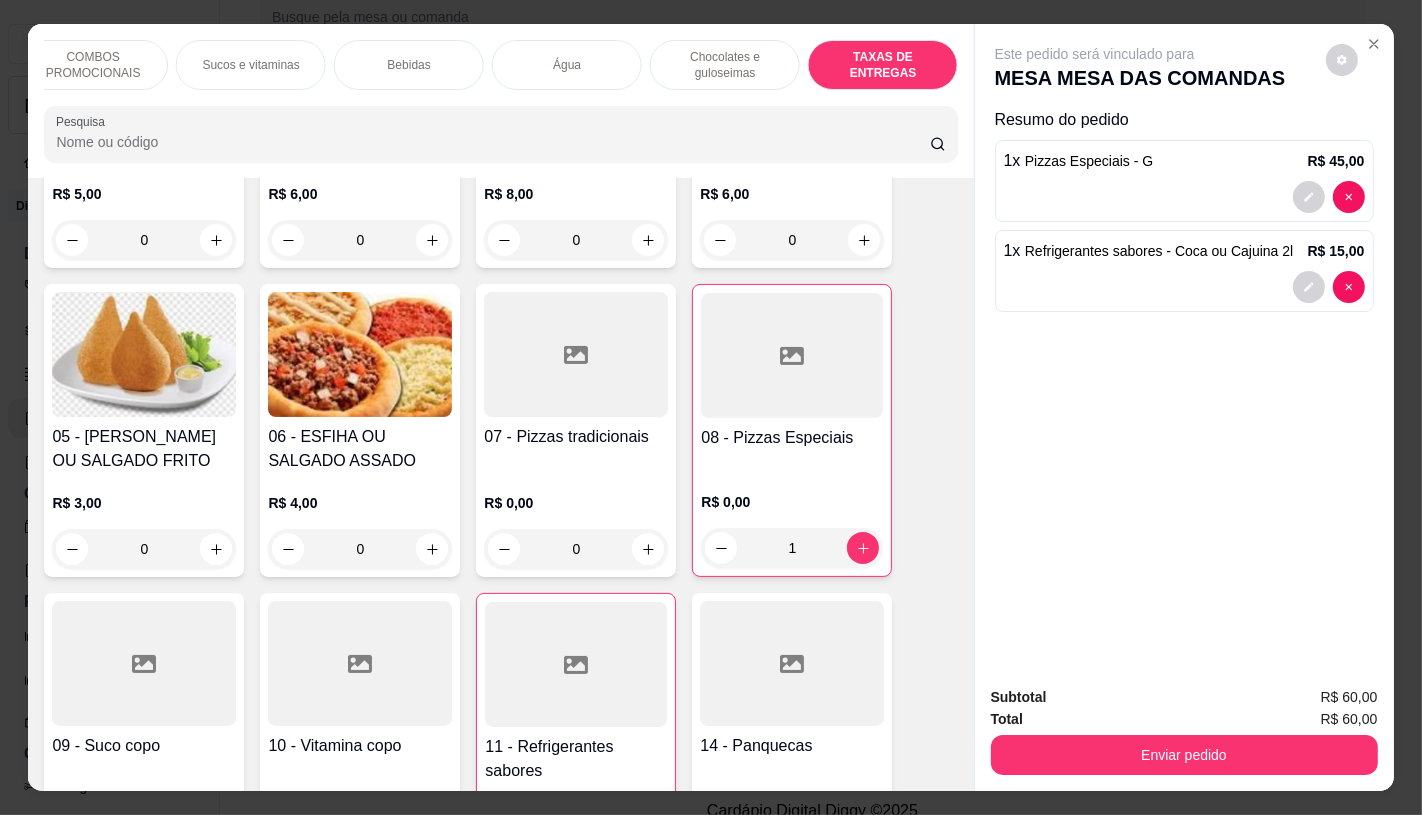 scroll, scrollTop: 13375, scrollLeft: 0, axis: vertical 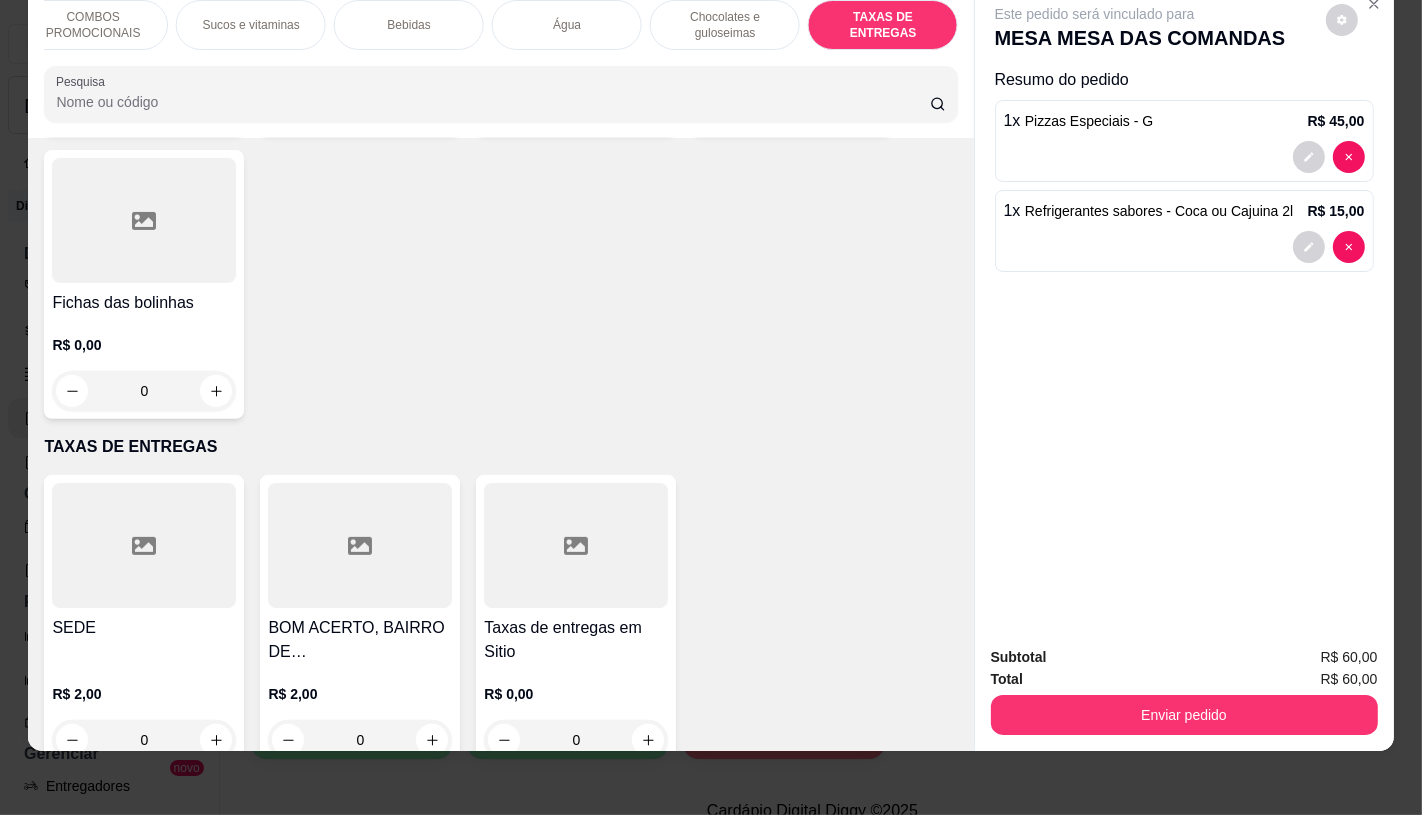 click at bounding box center (576, 545) 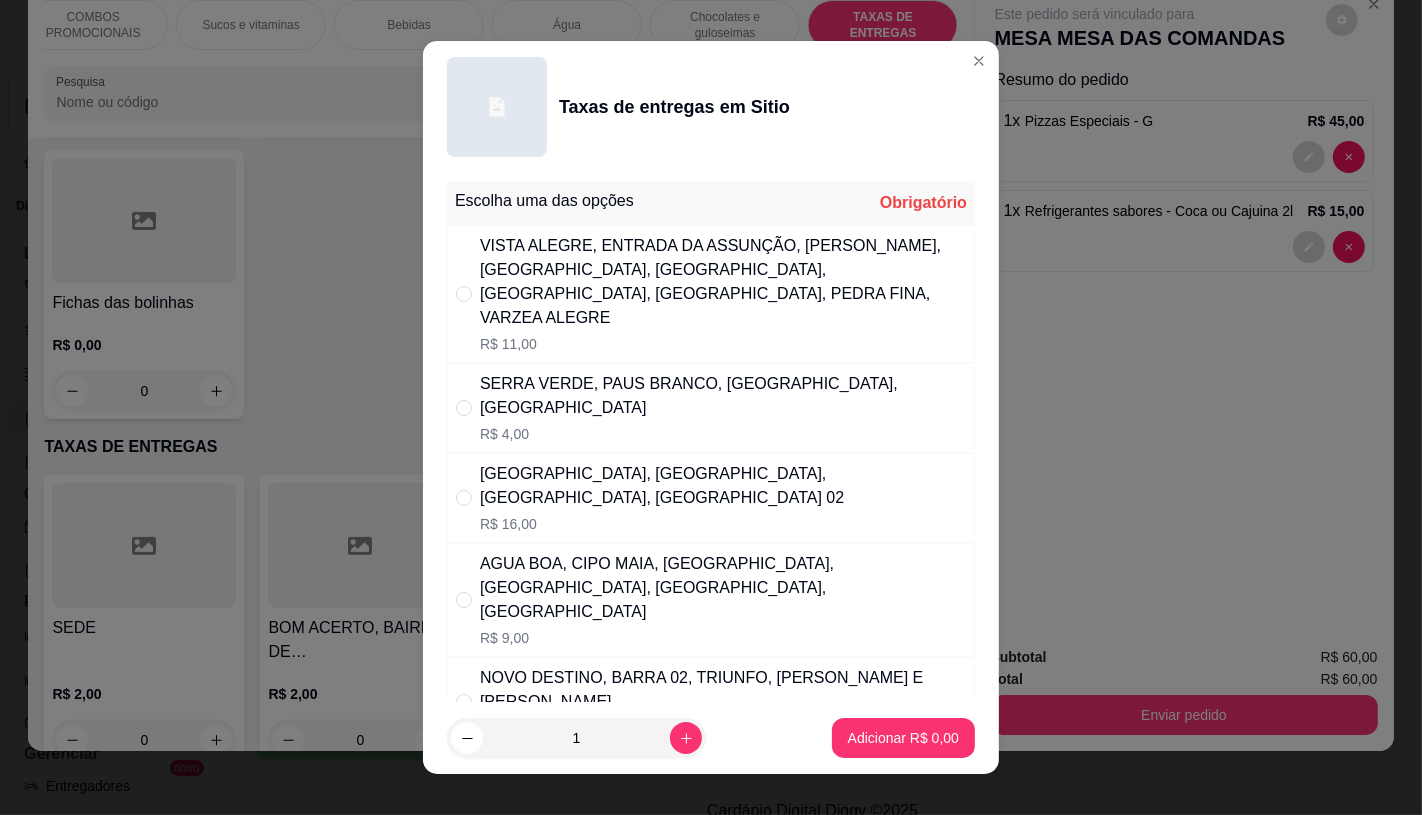 click on "NOVO DESTINO, BARRA 02, TRIUNFO, [PERSON_NAME] E [PERSON_NAME]" at bounding box center (723, 690) 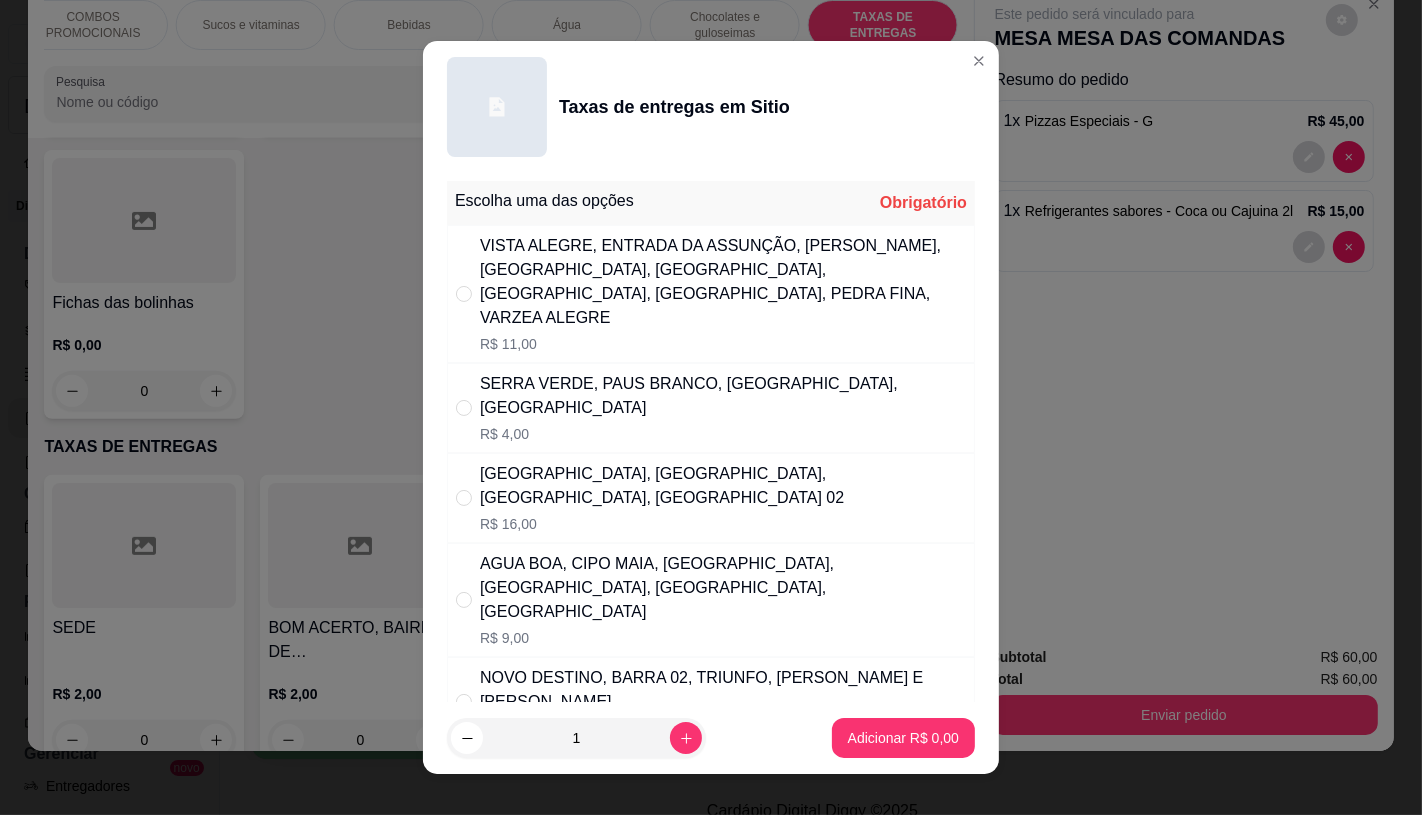 radio on "true" 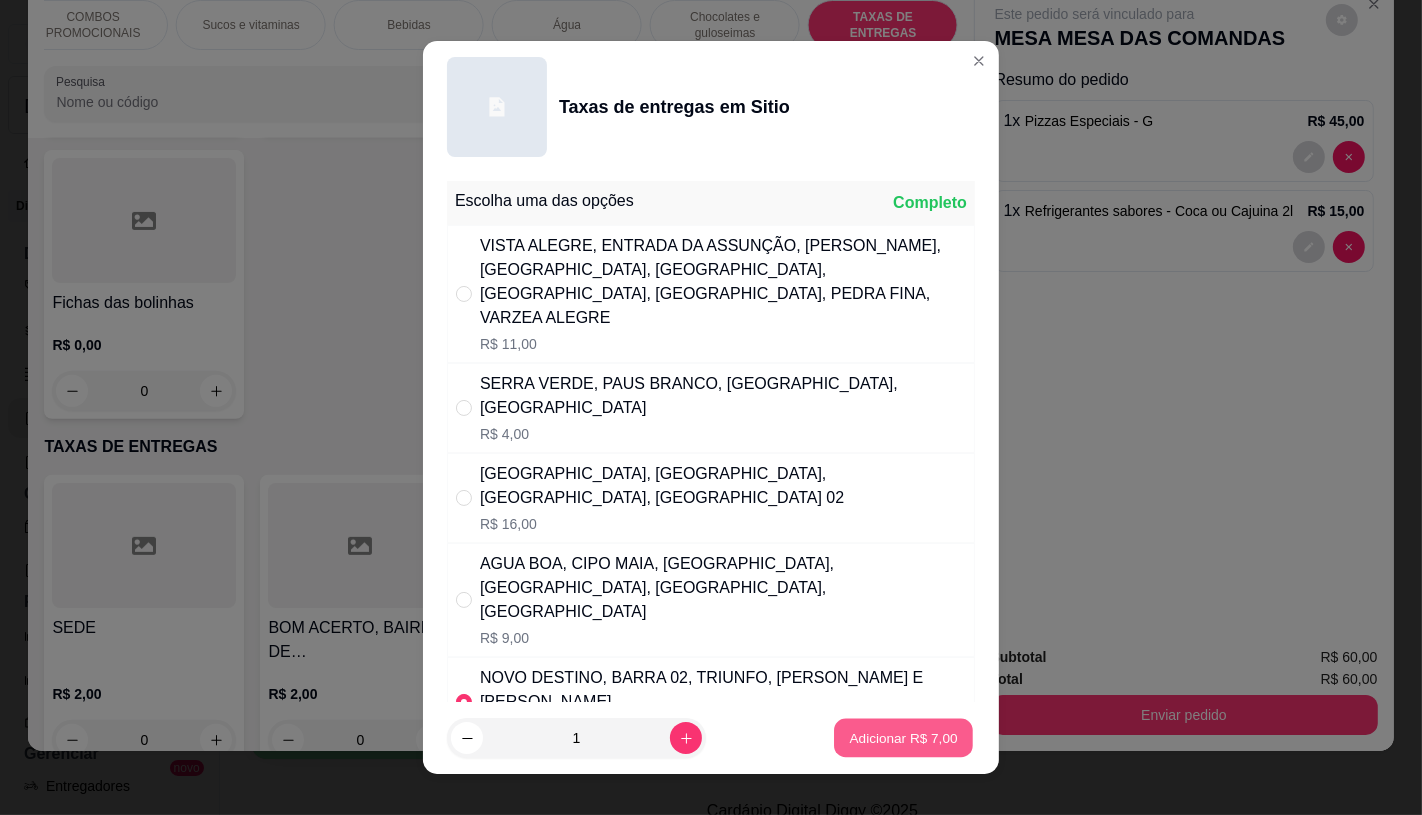 click on "Adicionar   R$ 7,00" at bounding box center [903, 738] 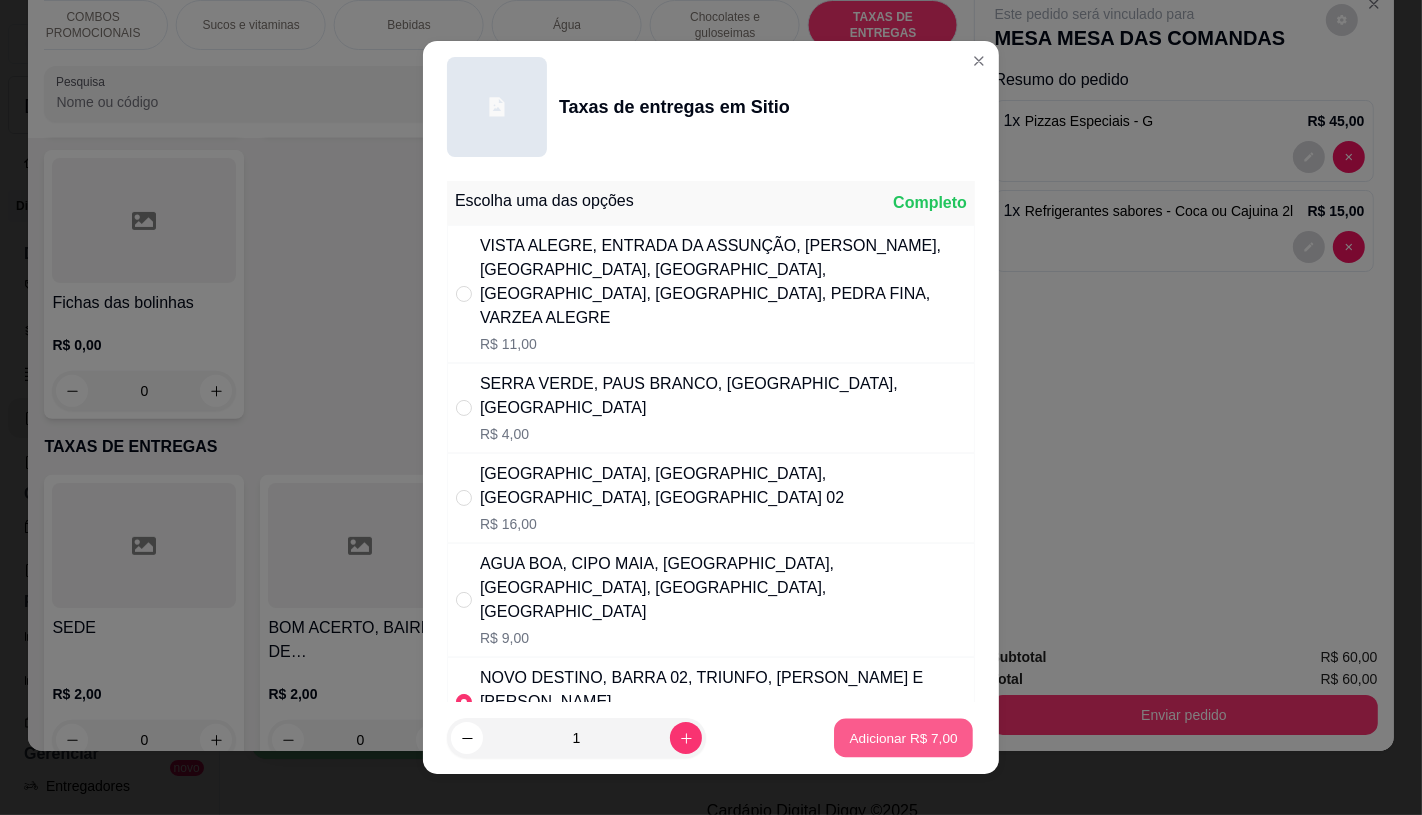 type on "1" 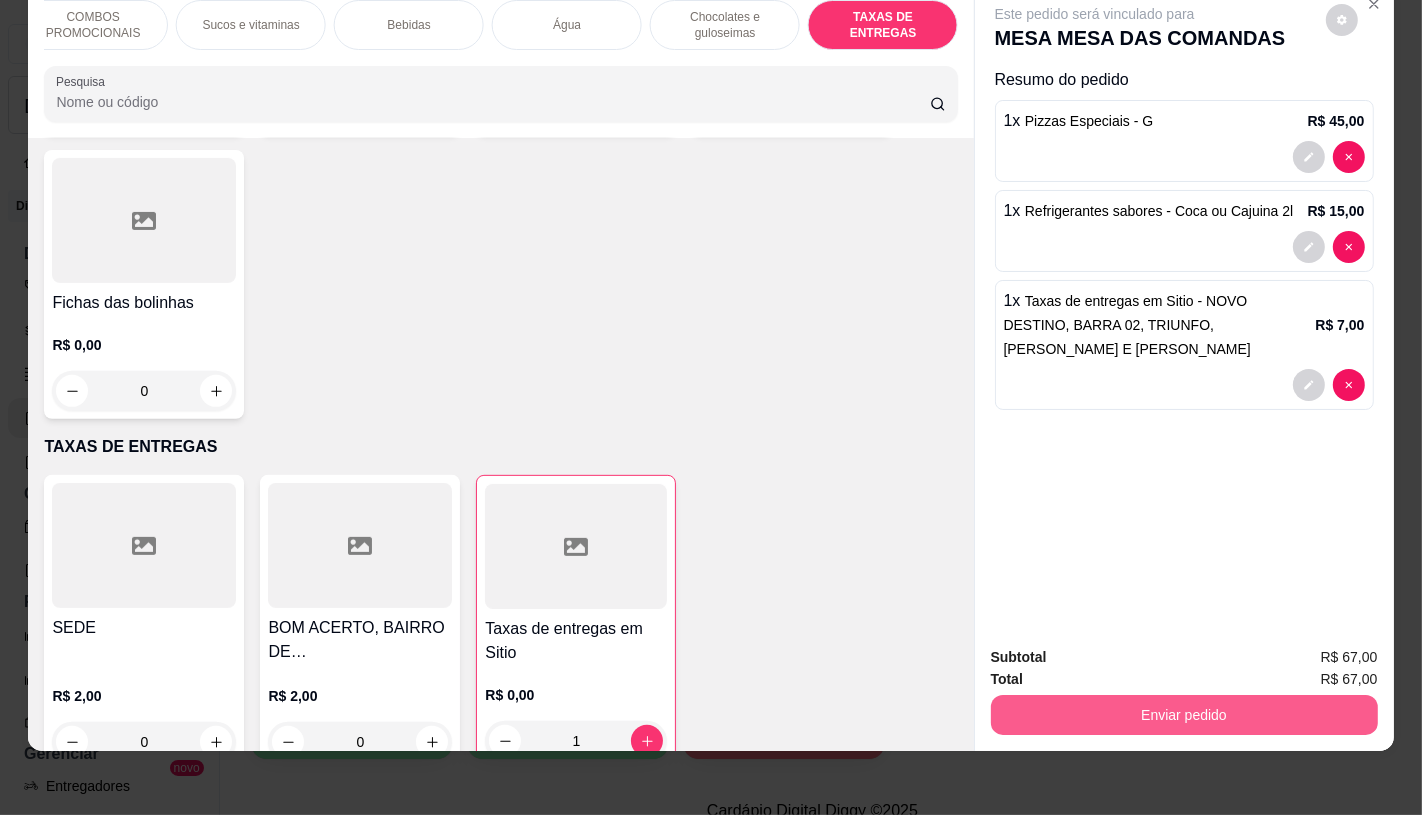 click on "Enviar pedido" at bounding box center [1184, 715] 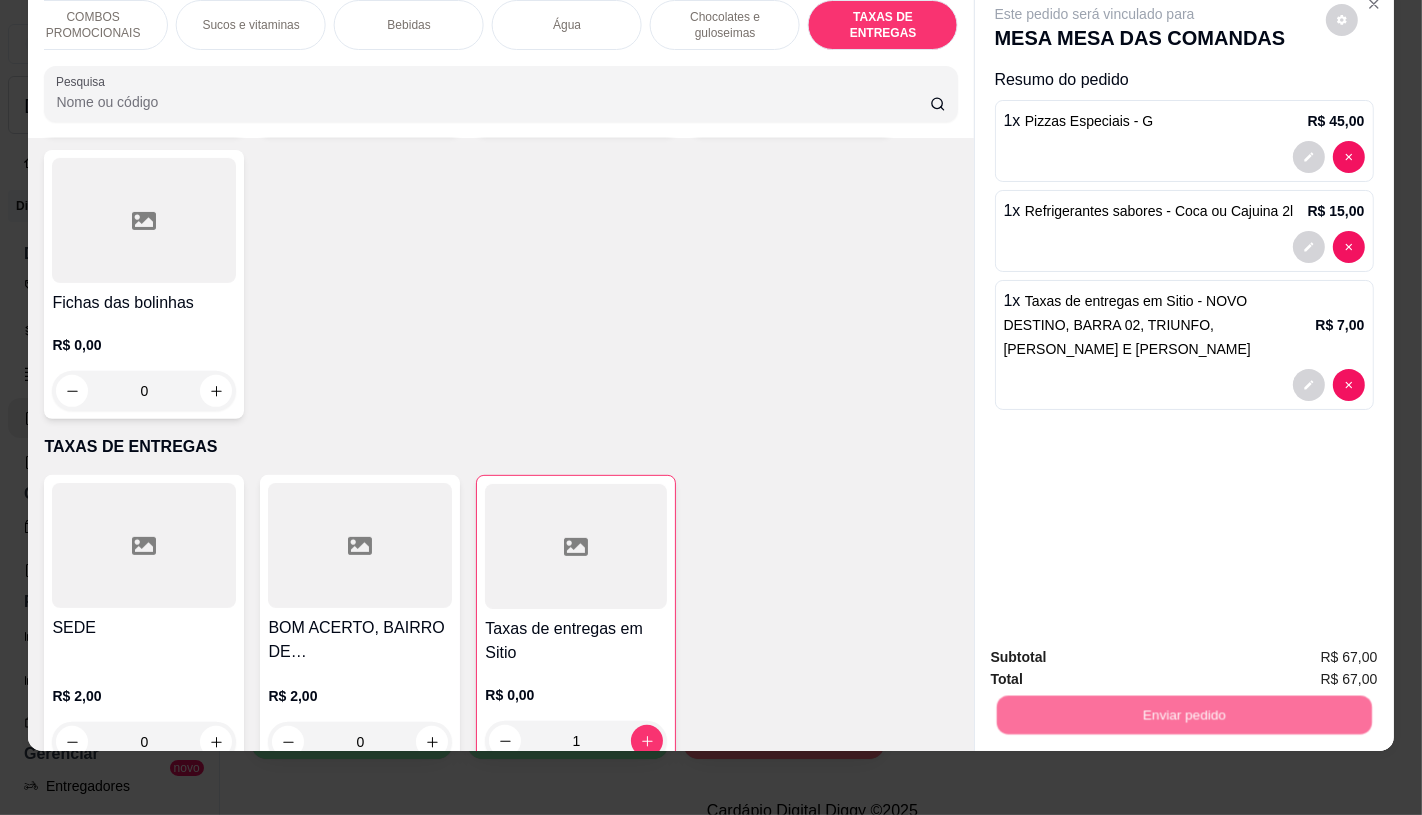 click on "Não registrar e enviar pedido" at bounding box center [1117, 649] 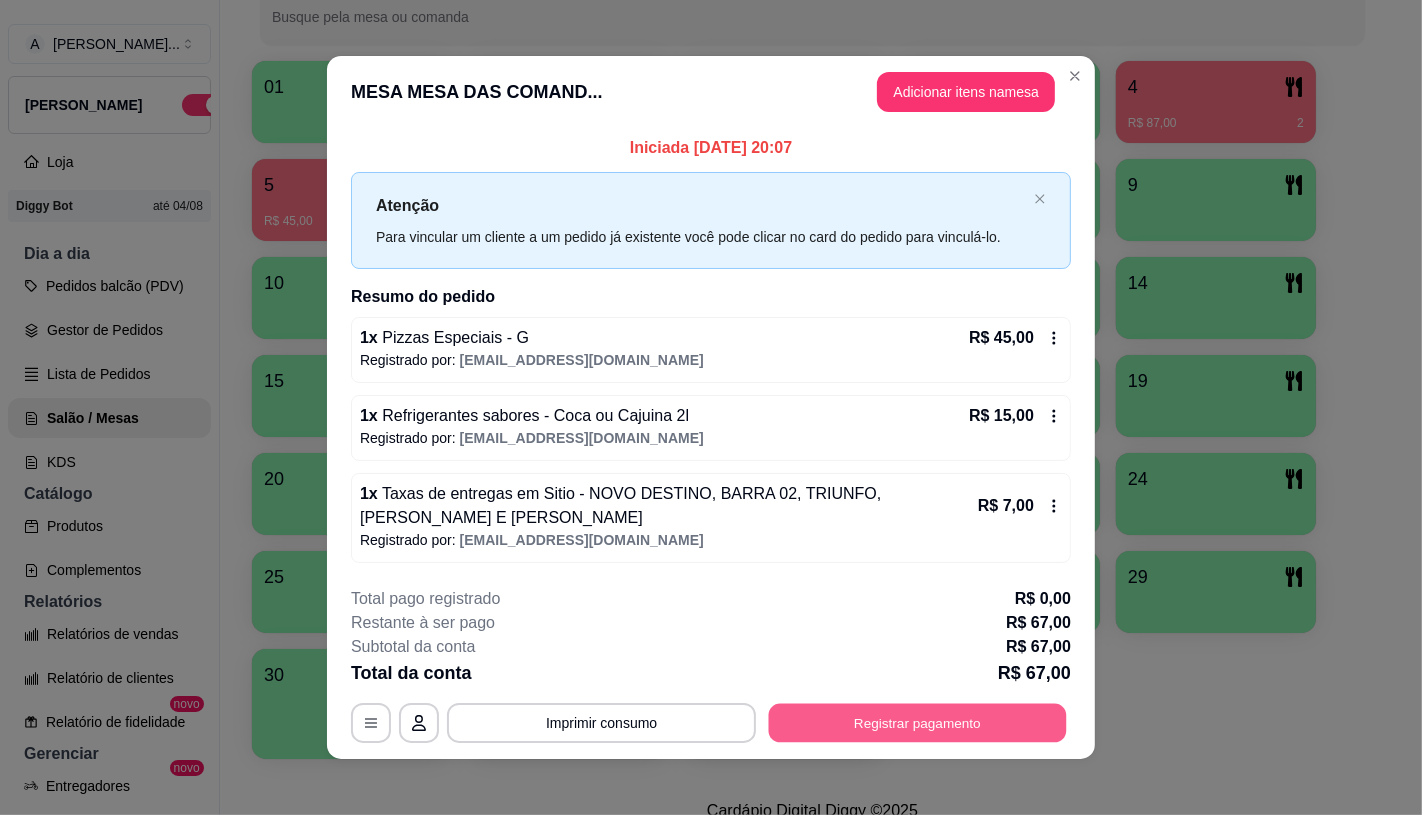 click on "Registrar pagamento" at bounding box center [918, 723] 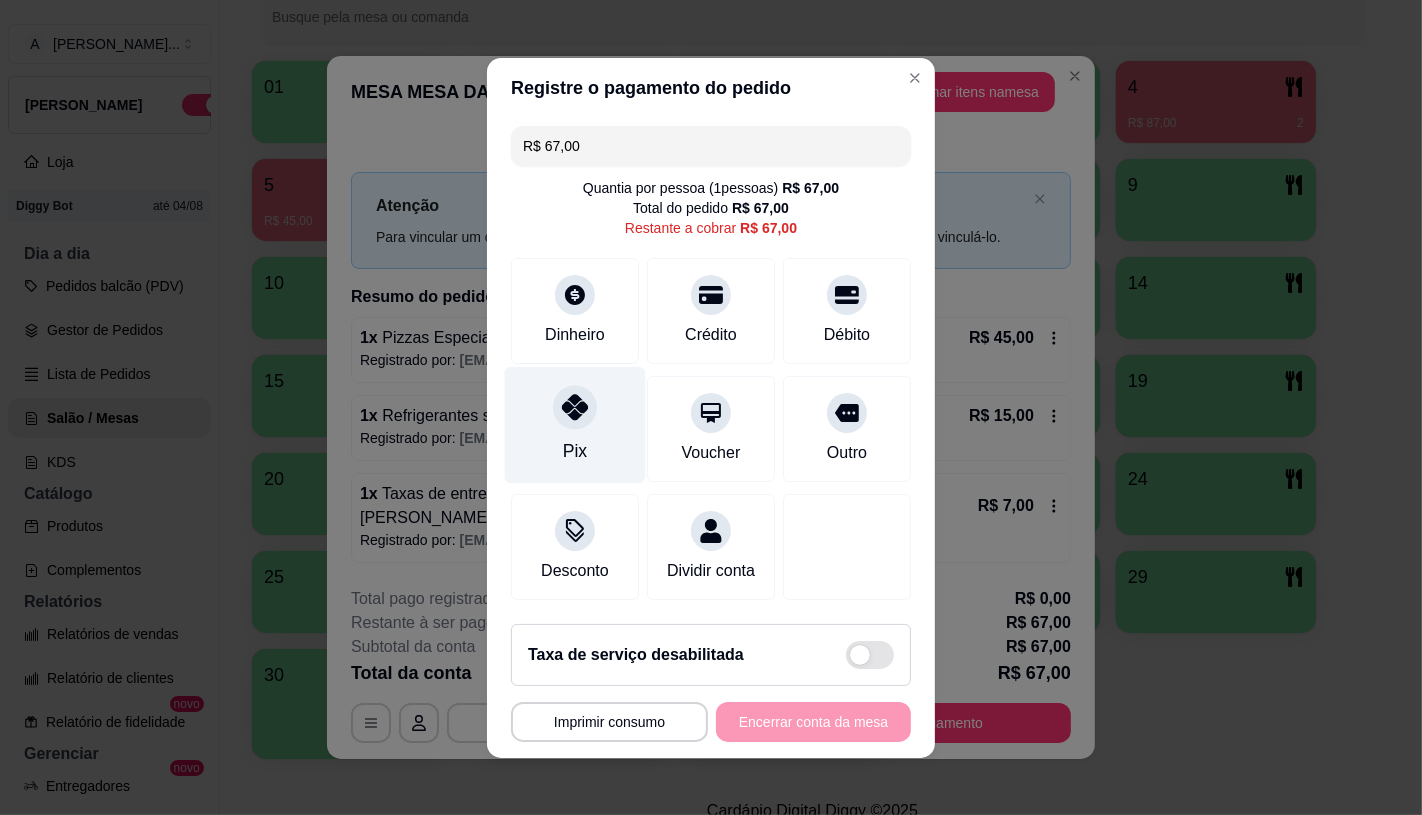 click on "Pix" at bounding box center [575, 451] 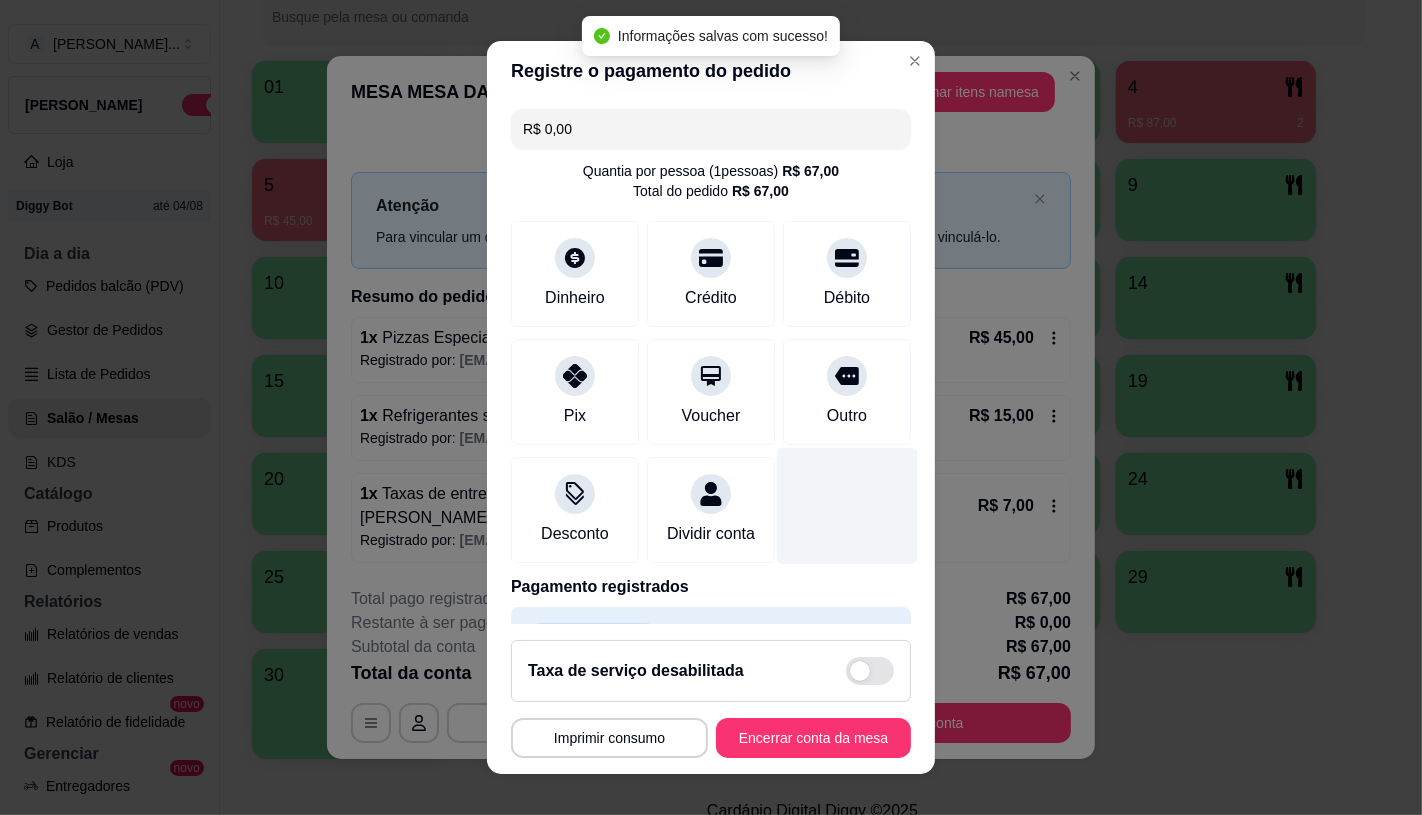 type on "R$ 0,00" 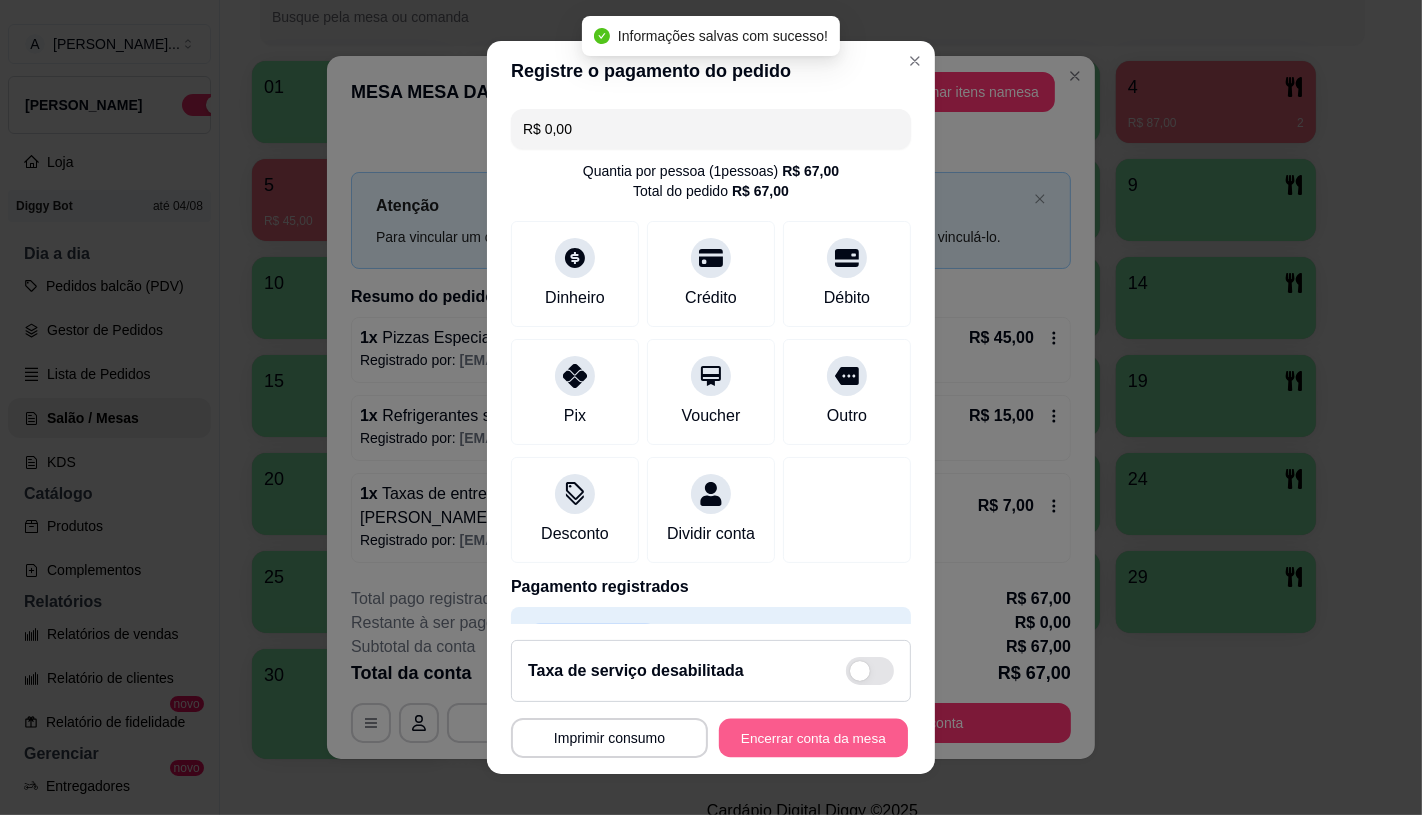 click on "Encerrar conta da mesa" at bounding box center [813, 738] 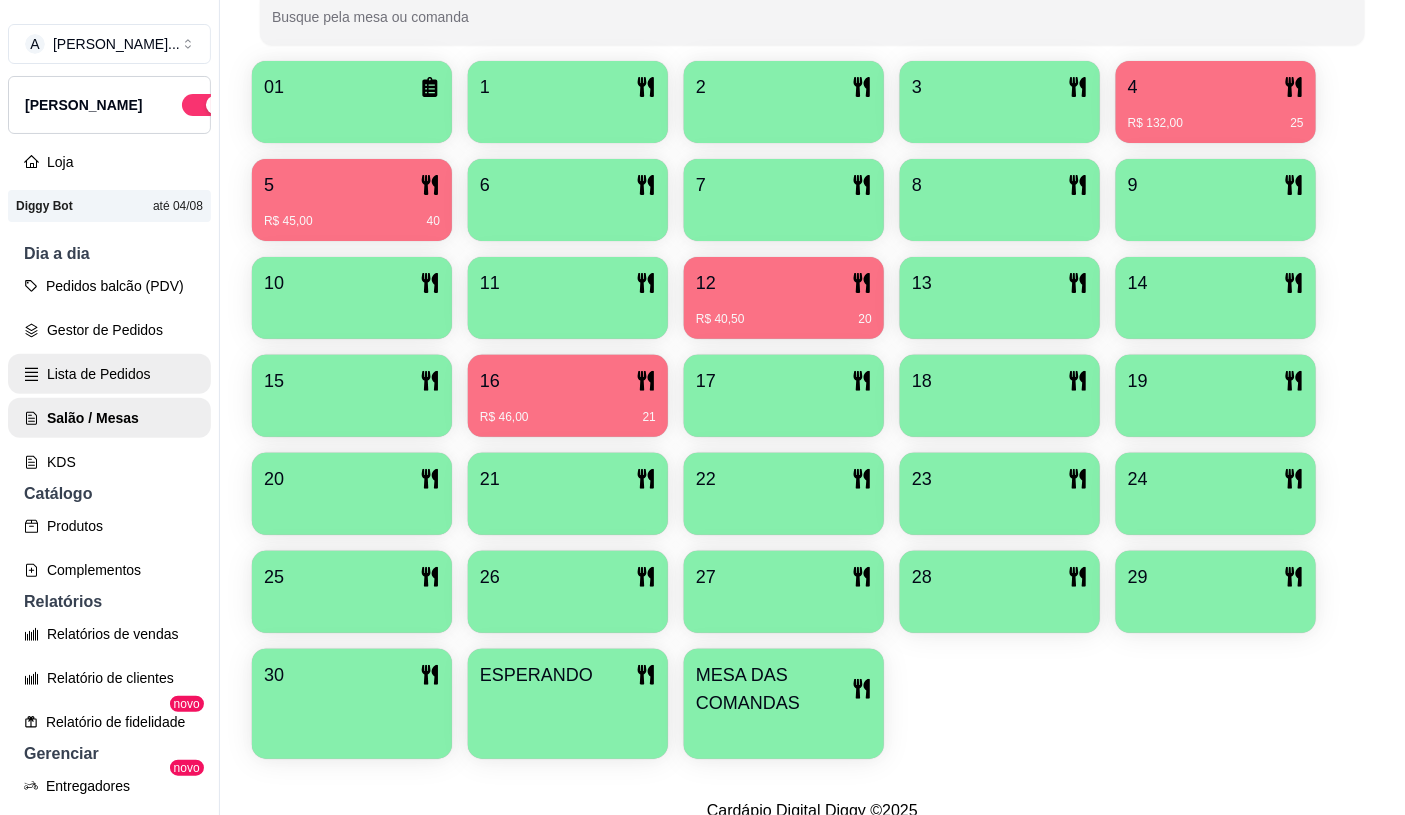 click on "Lista de Pedidos" at bounding box center [109, 374] 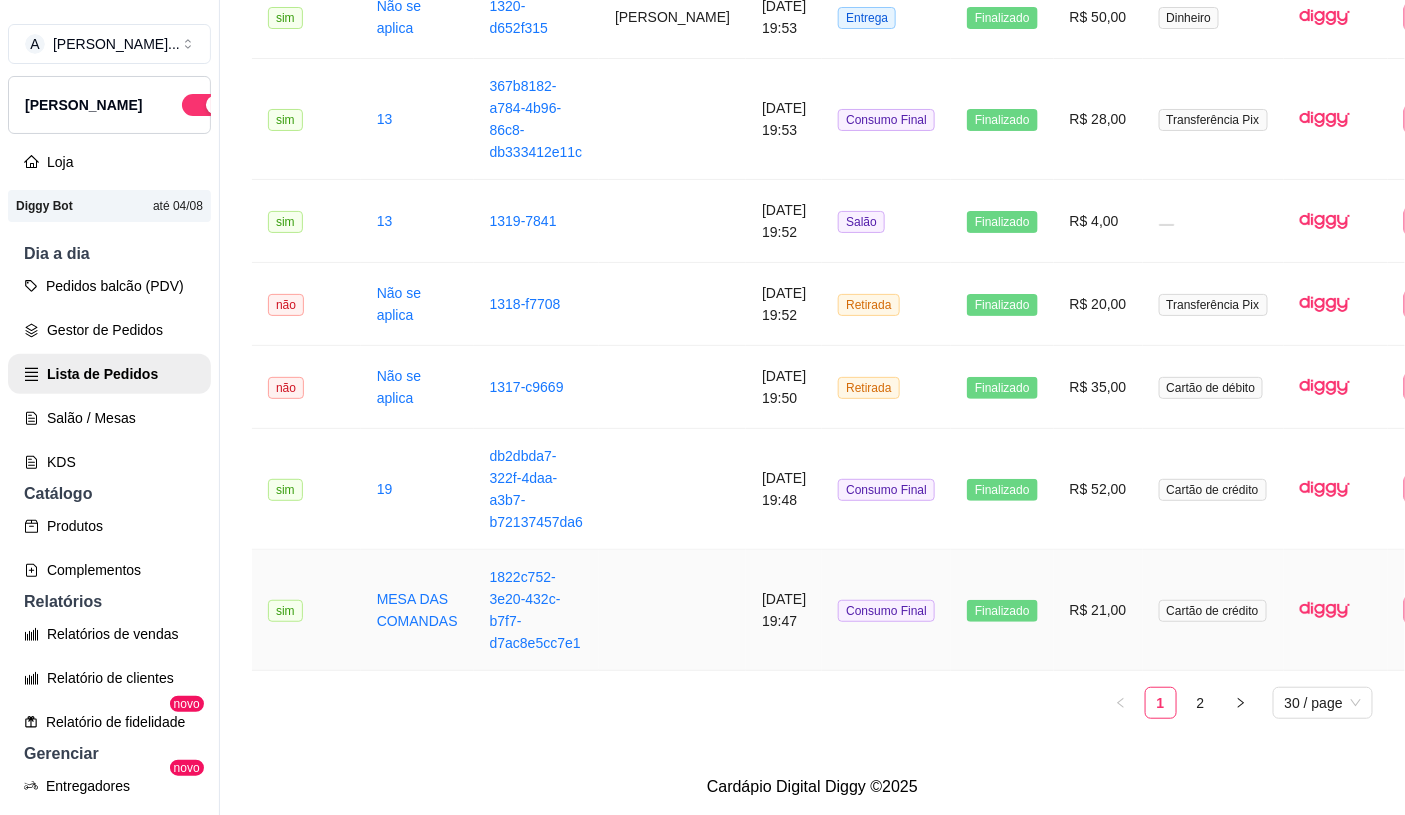 scroll, scrollTop: 2337, scrollLeft: 0, axis: vertical 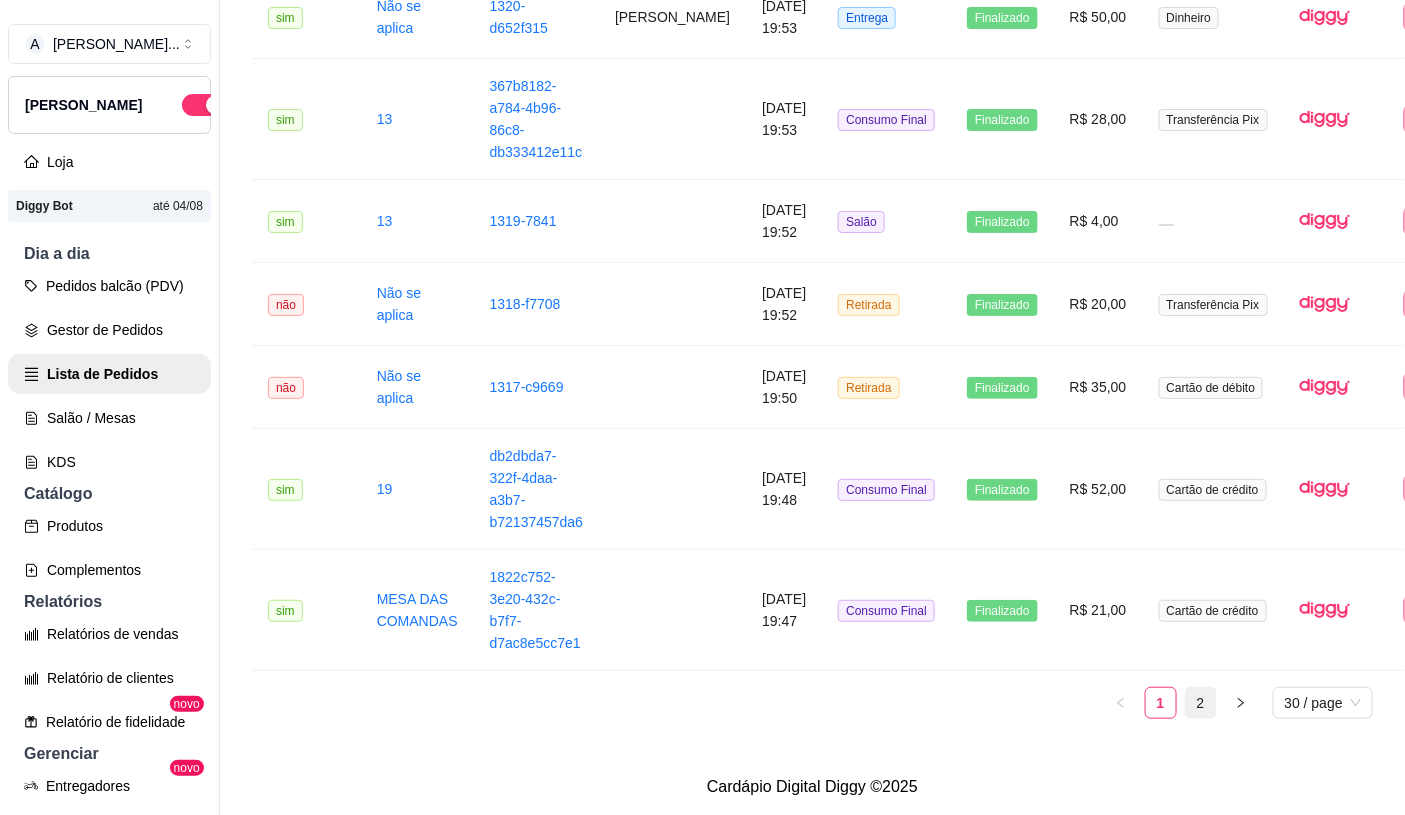 click on "2" at bounding box center (1201, 703) 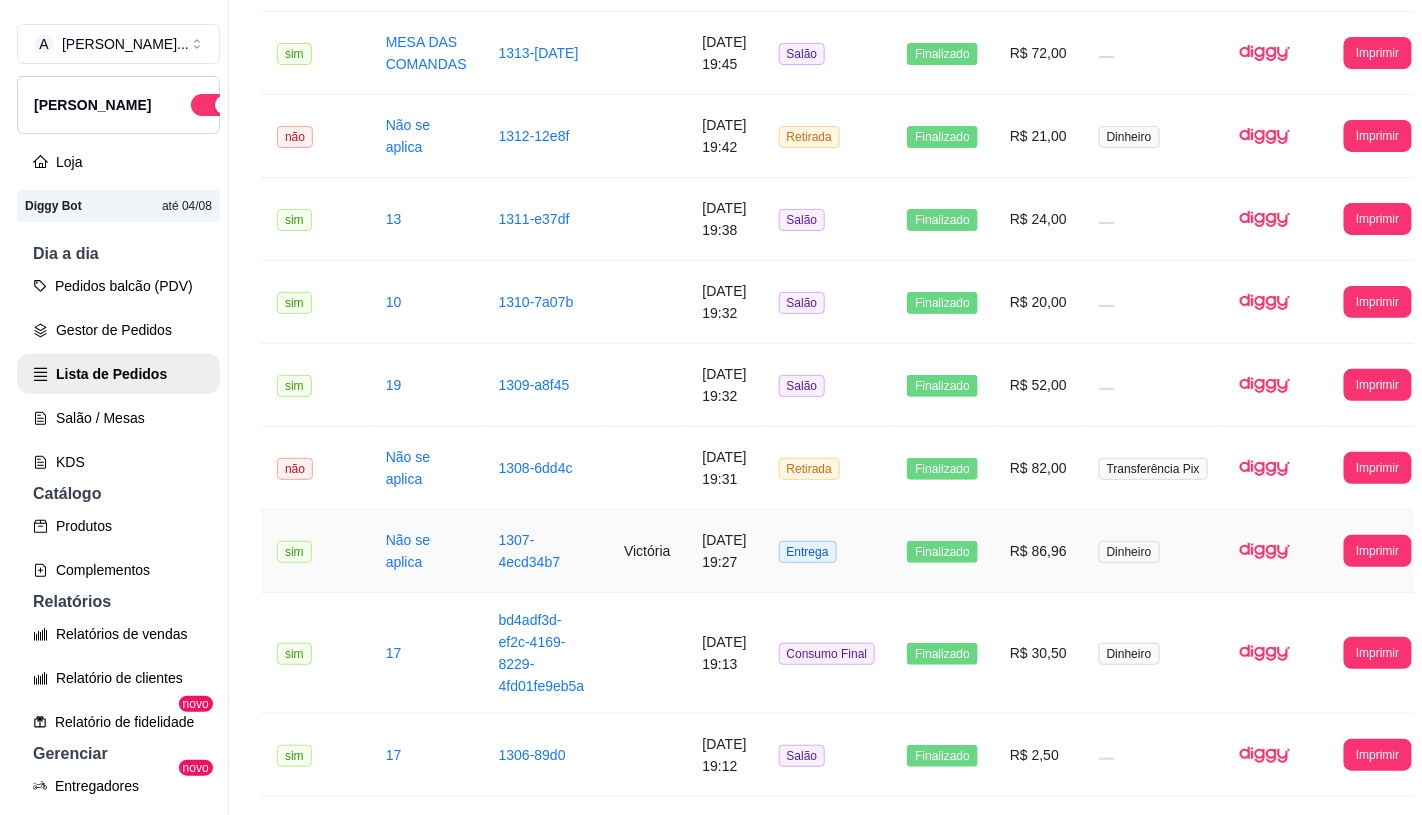 scroll, scrollTop: 802, scrollLeft: 0, axis: vertical 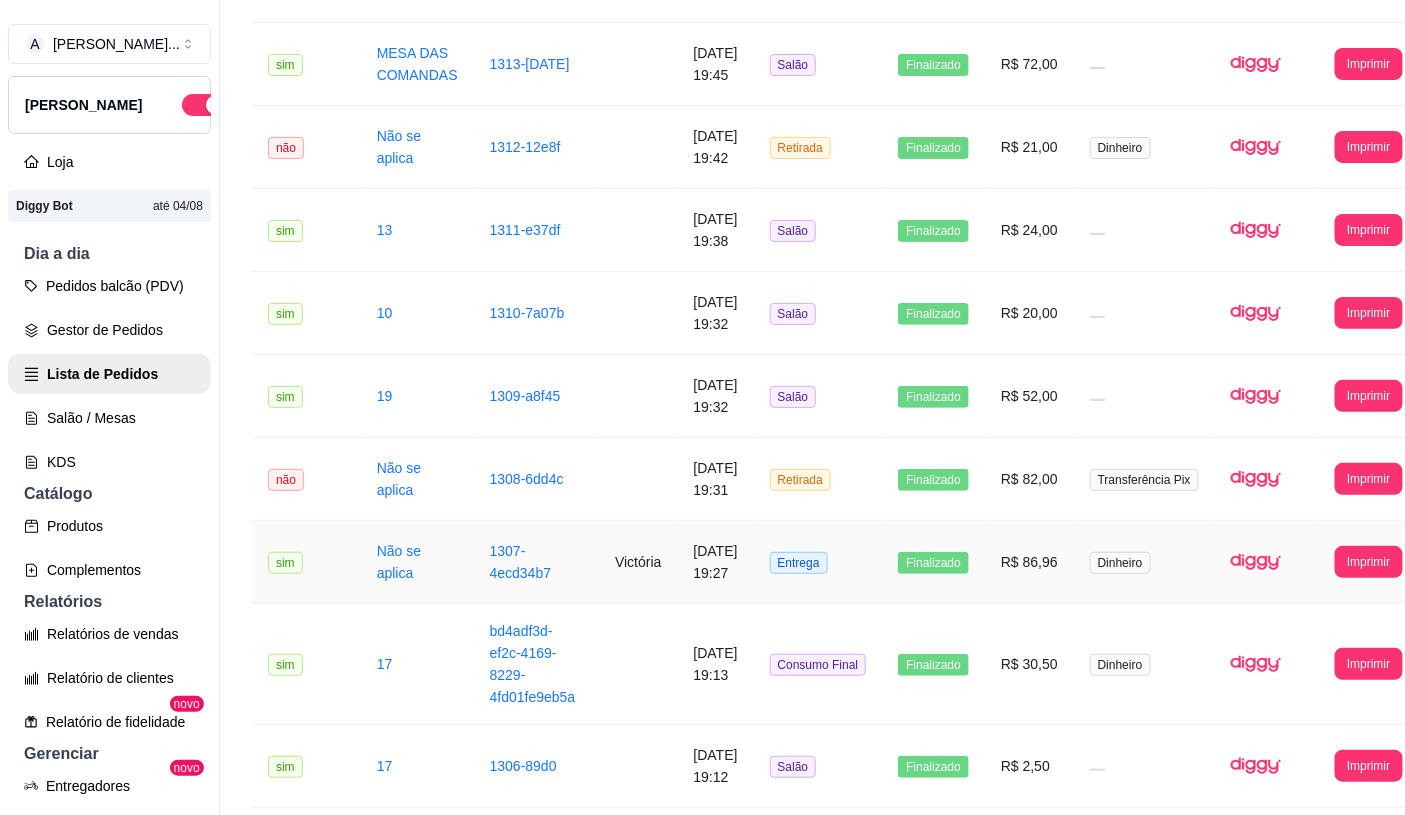 click on "Victória" at bounding box center [638, 562] 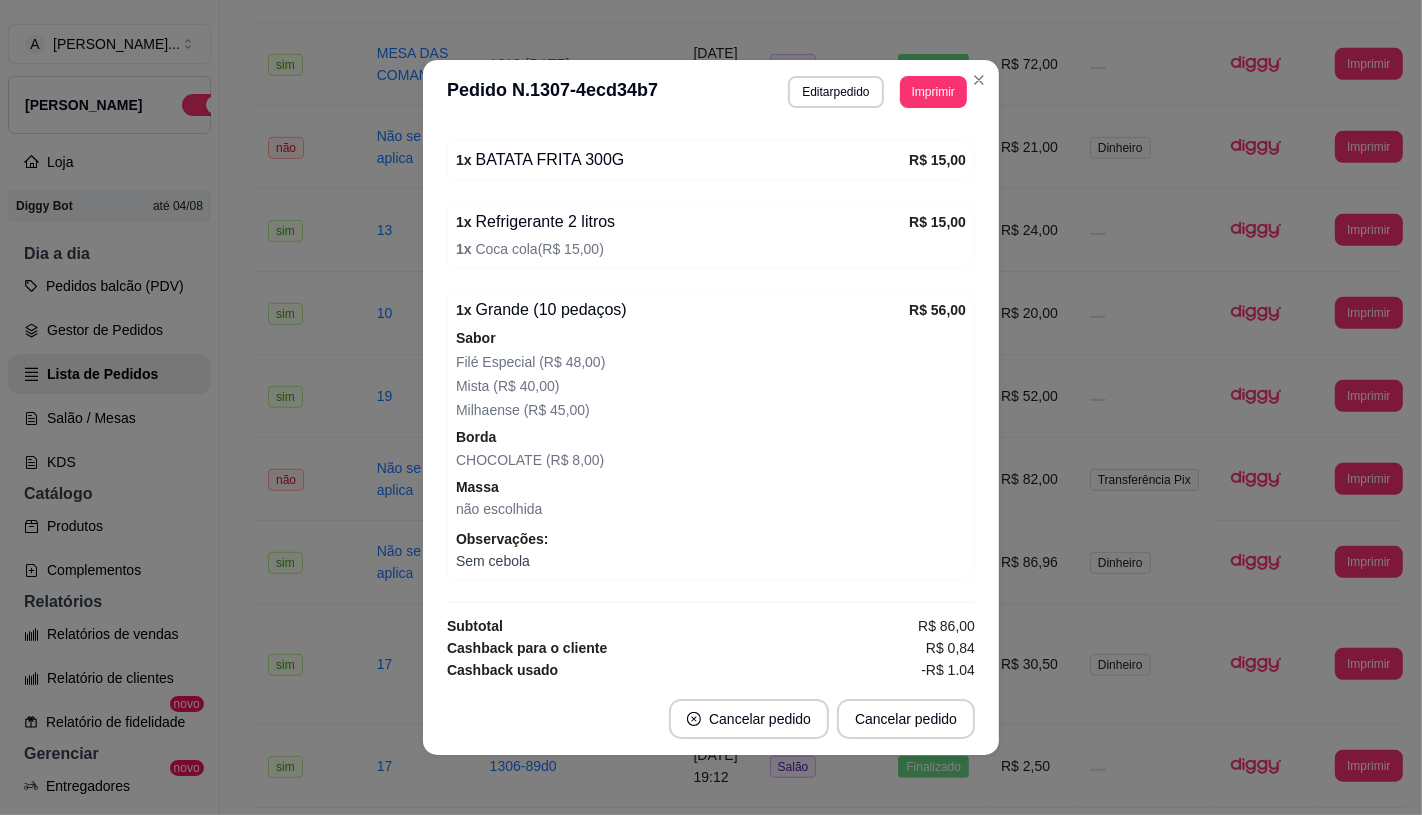 scroll, scrollTop: 678, scrollLeft: 0, axis: vertical 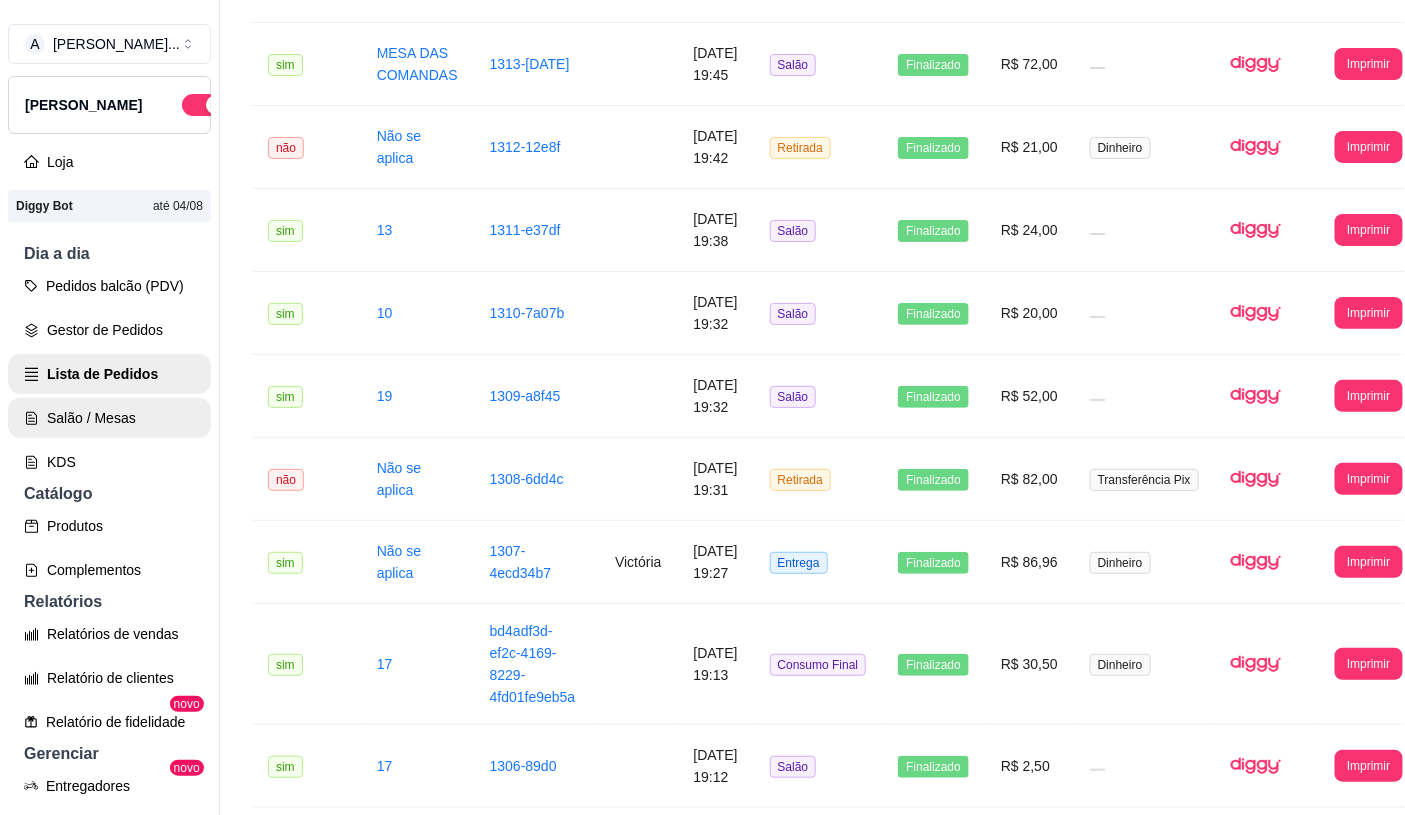 click on "Salão / Mesas" at bounding box center [109, 418] 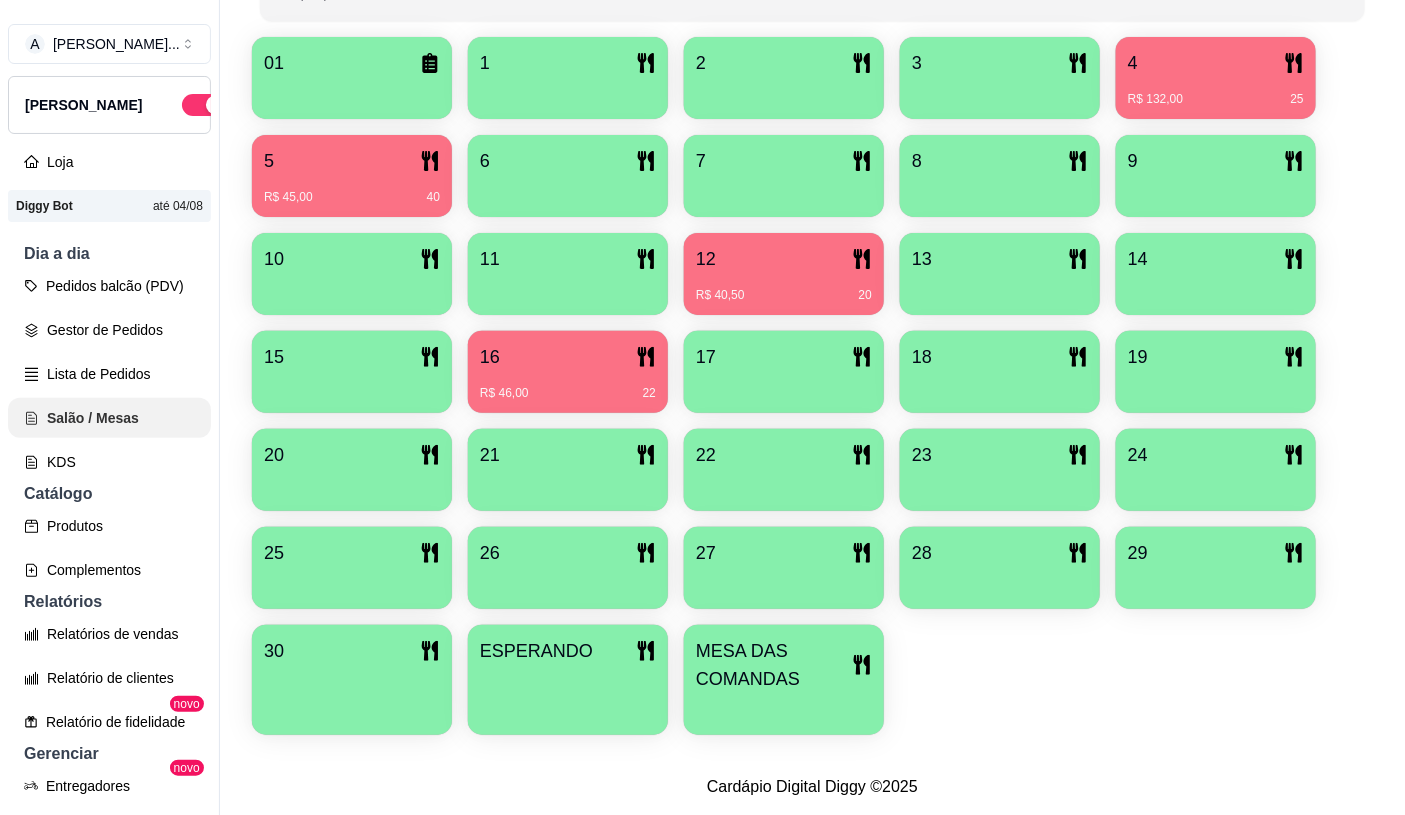 scroll, scrollTop: 0, scrollLeft: 0, axis: both 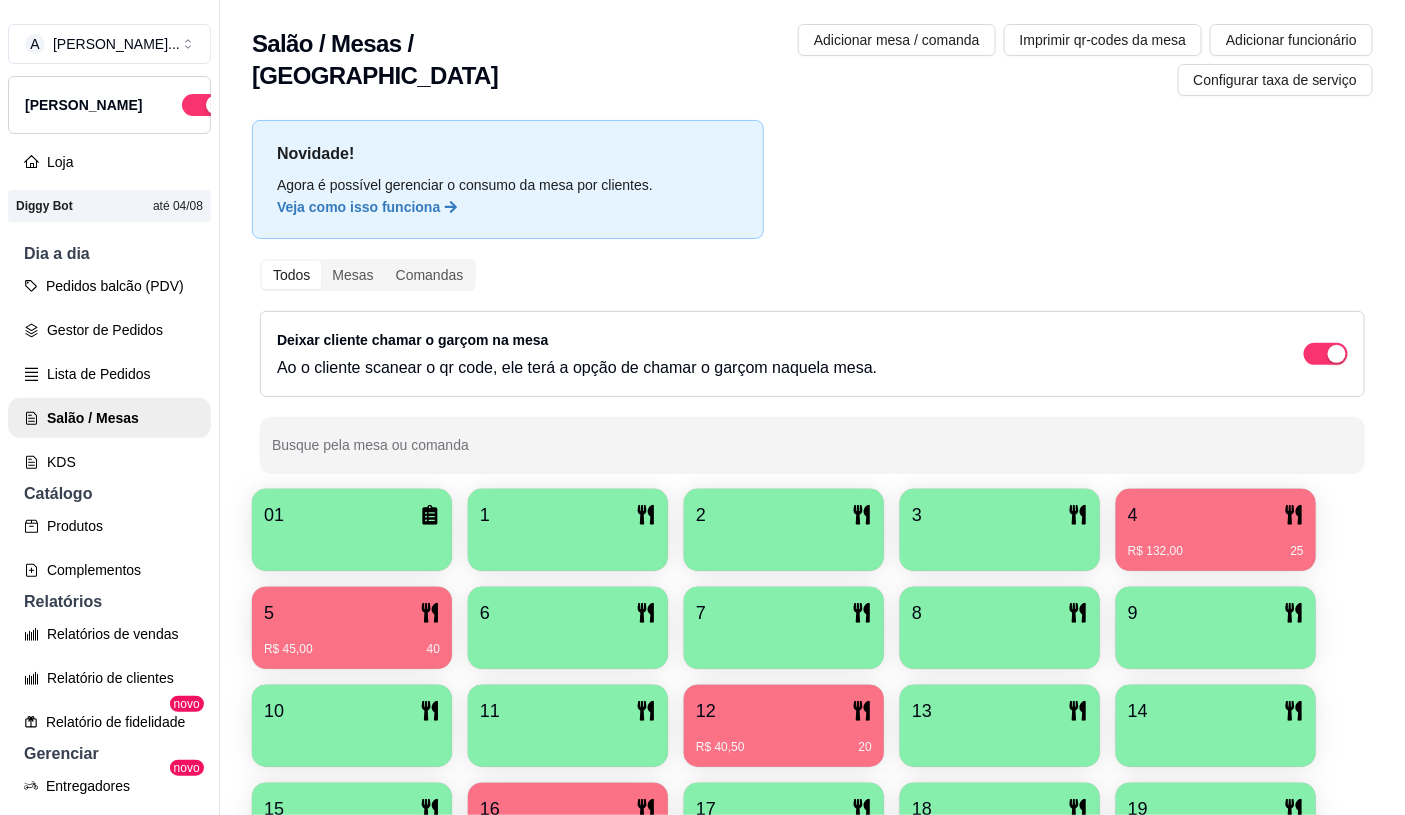 click on "R$ 45,00 40" at bounding box center [352, 642] 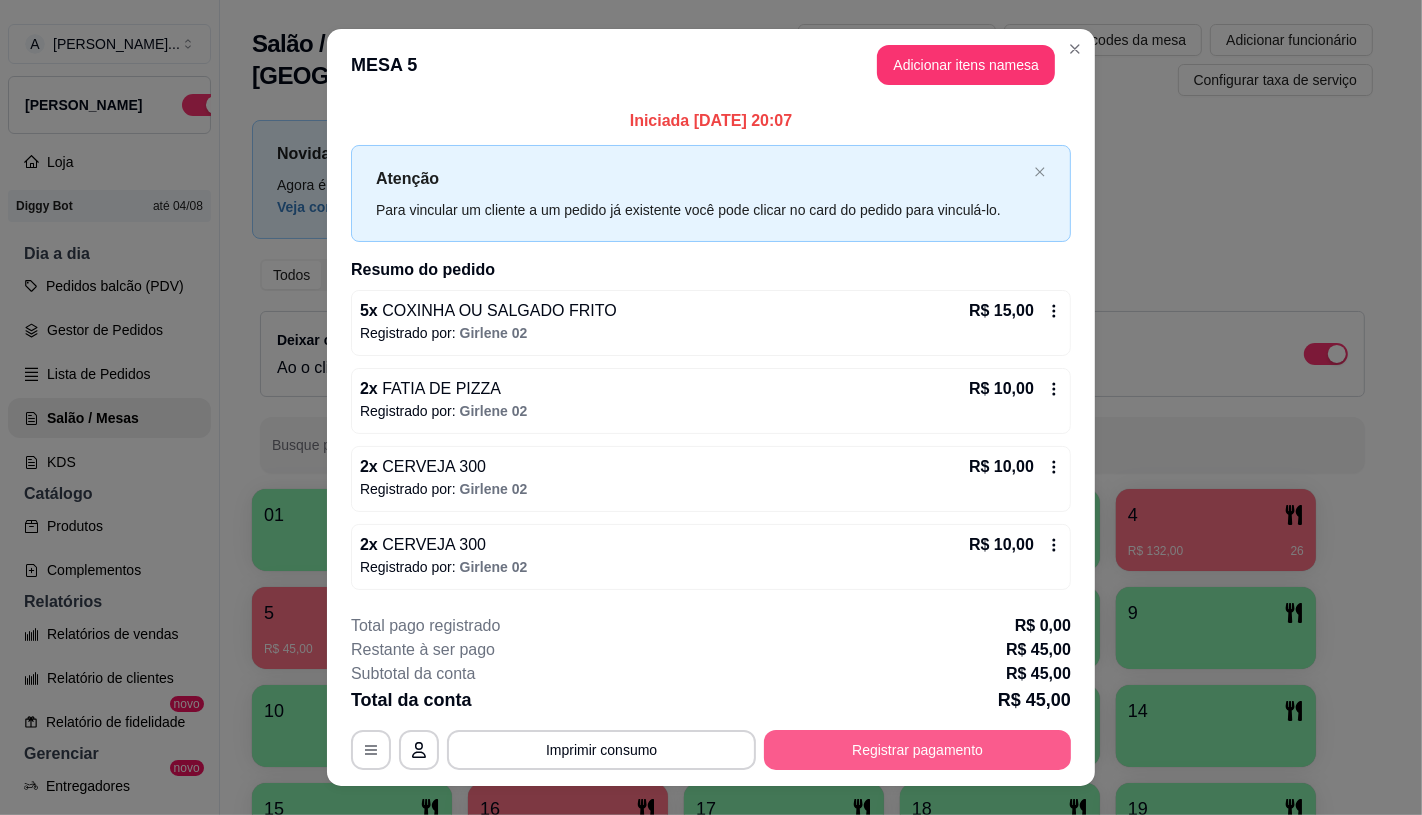 click on "Registrar pagamento" at bounding box center [917, 750] 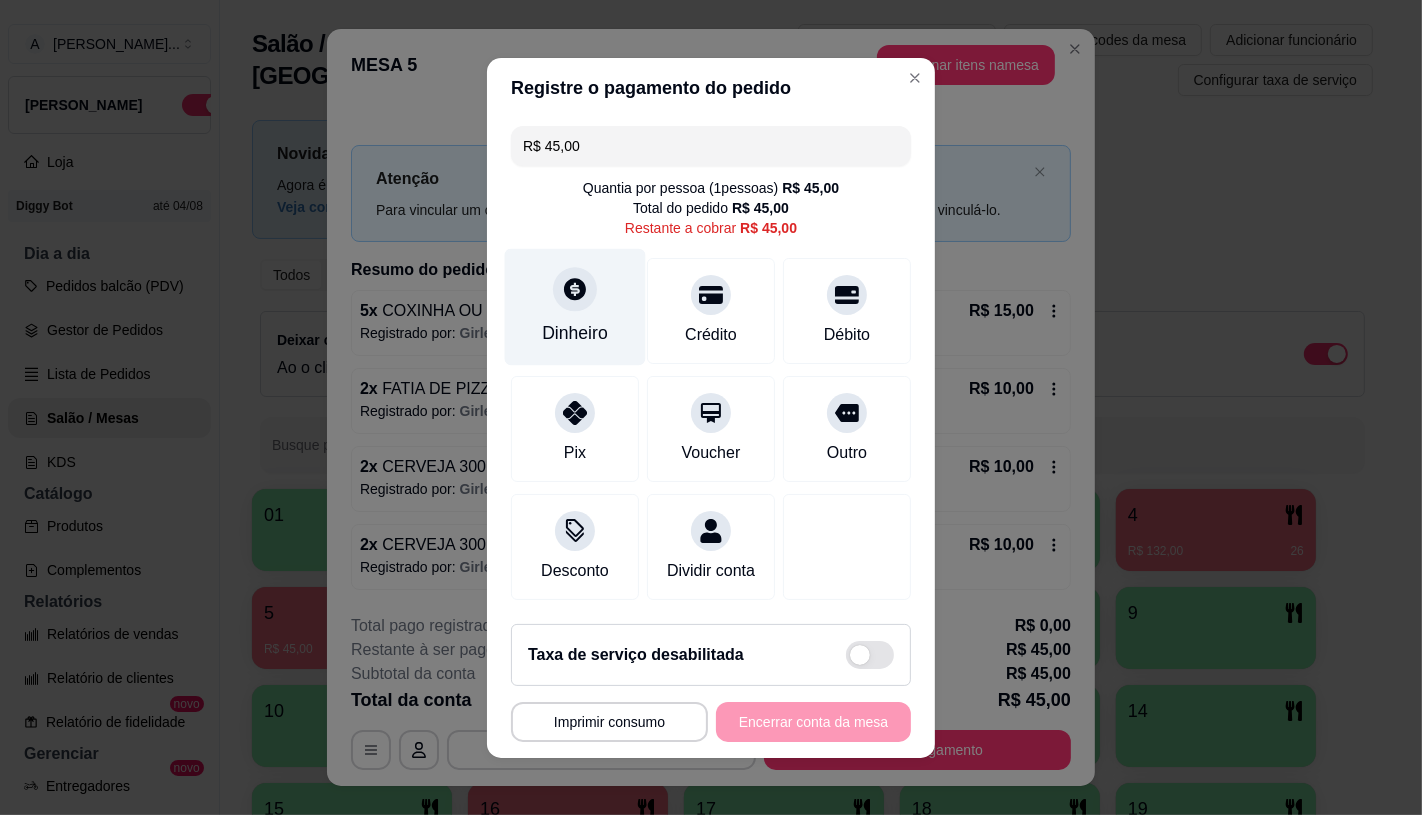 click on "Dinheiro" at bounding box center [575, 306] 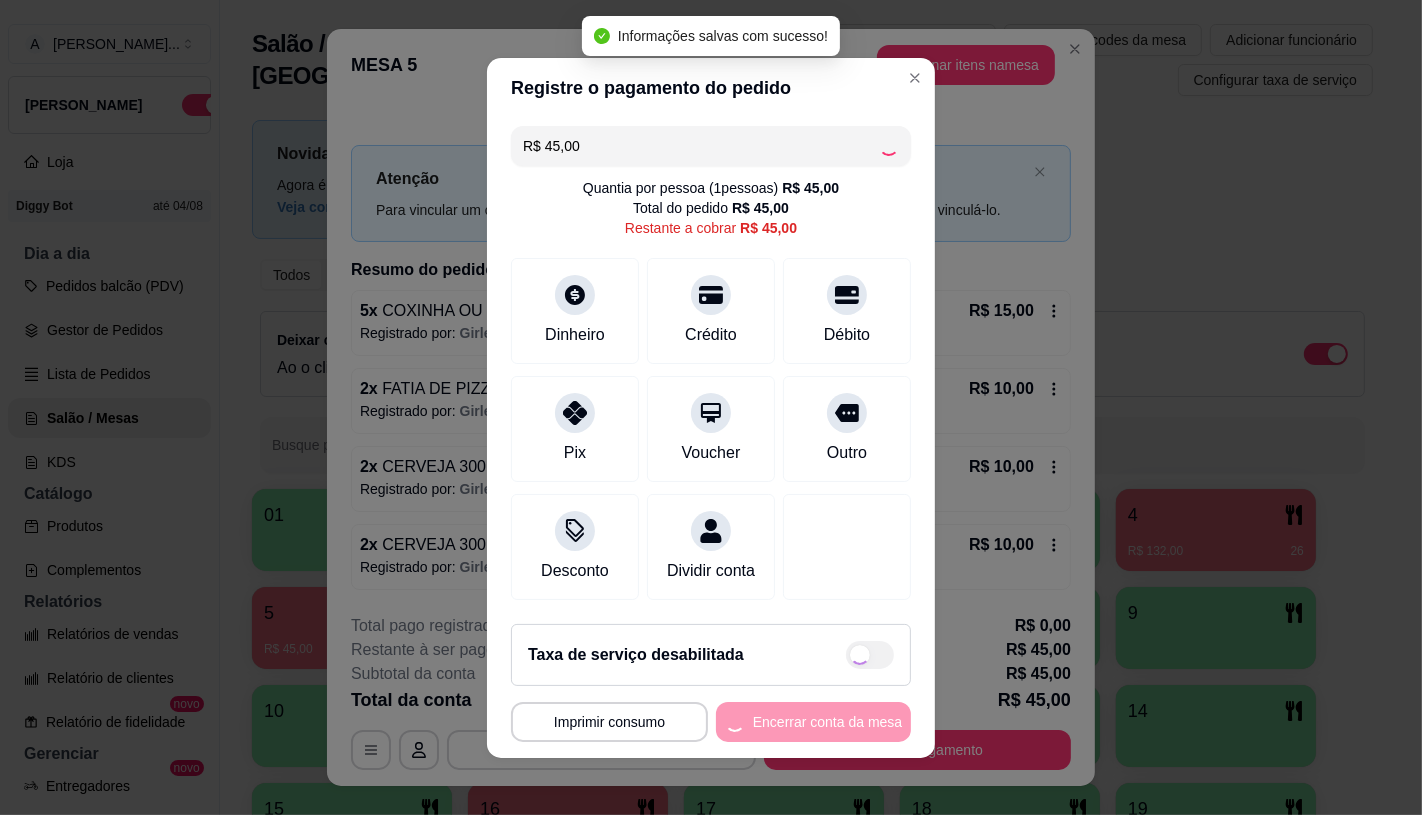type on "R$ 0,00" 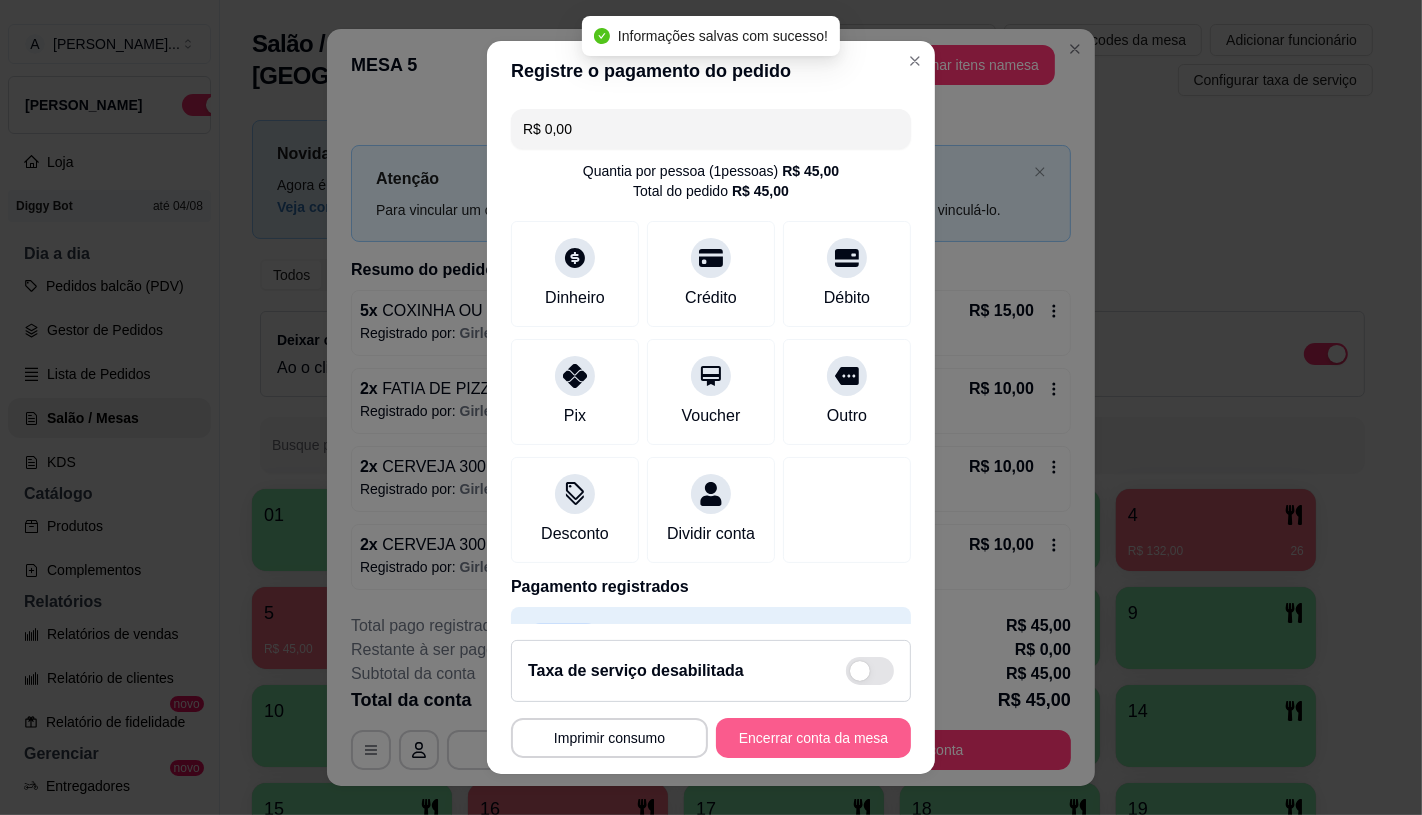 click on "Encerrar conta da mesa" at bounding box center [813, 738] 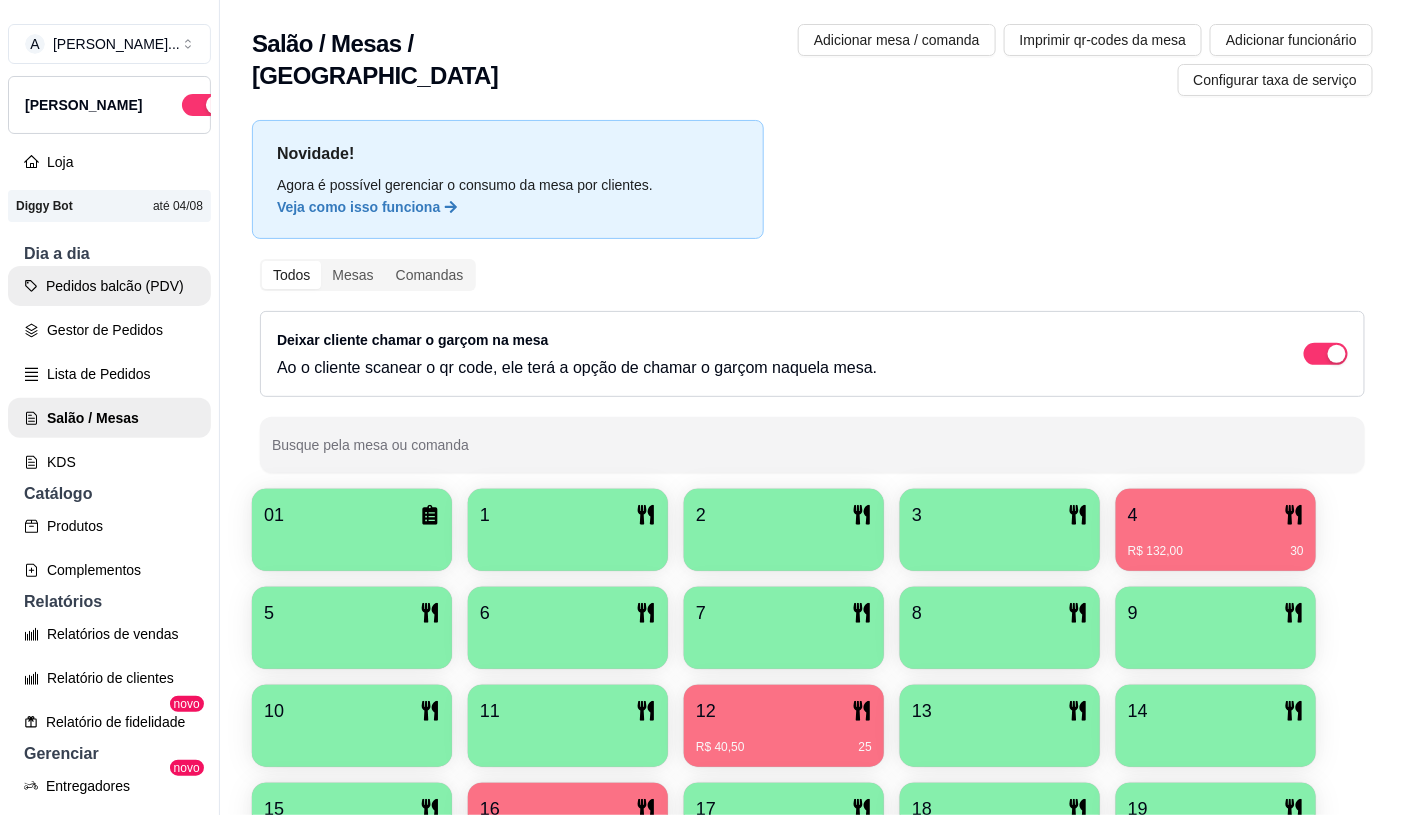 click on "Pedidos balcão (PDV)" at bounding box center (109, 286) 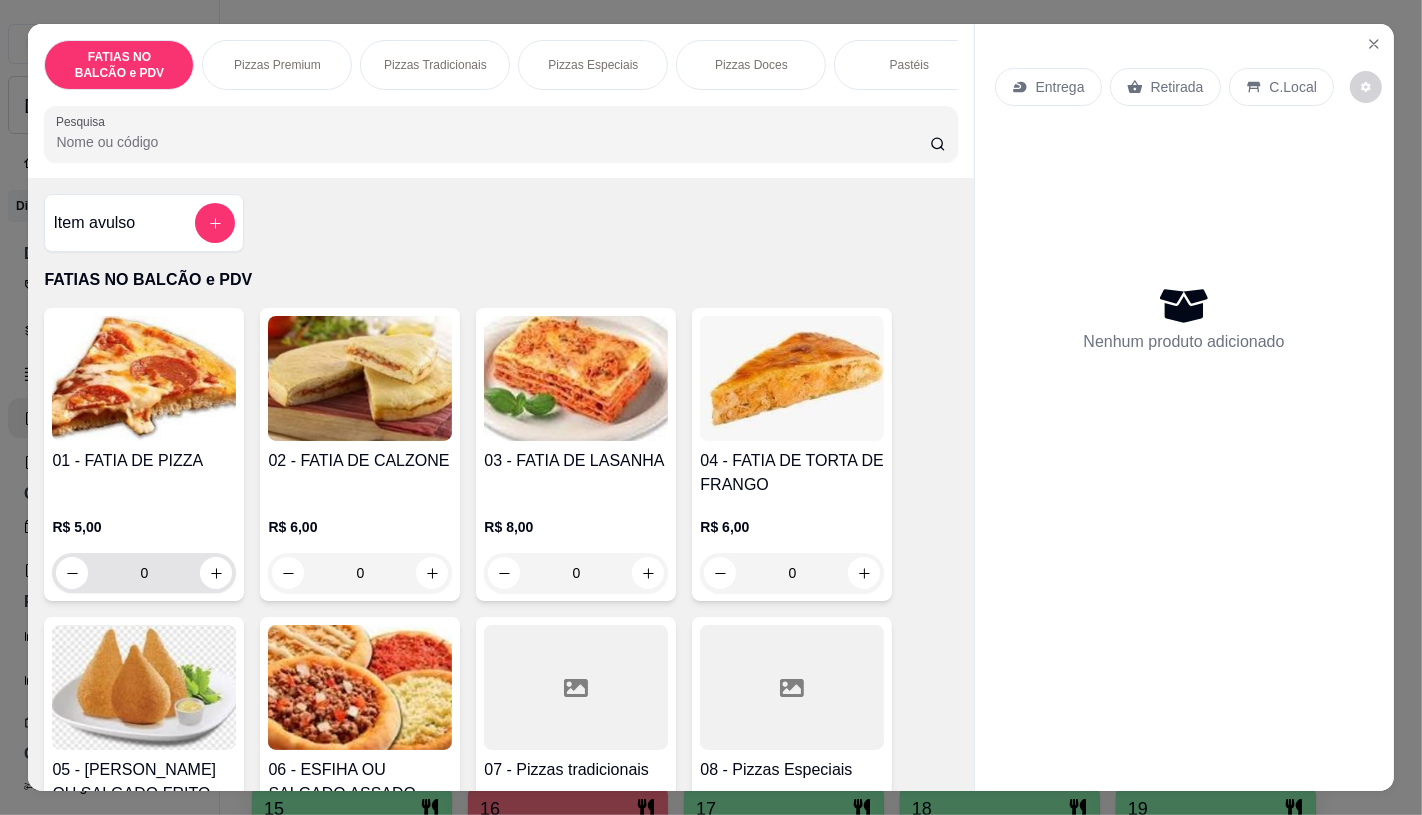 click on "0" at bounding box center [144, 573] 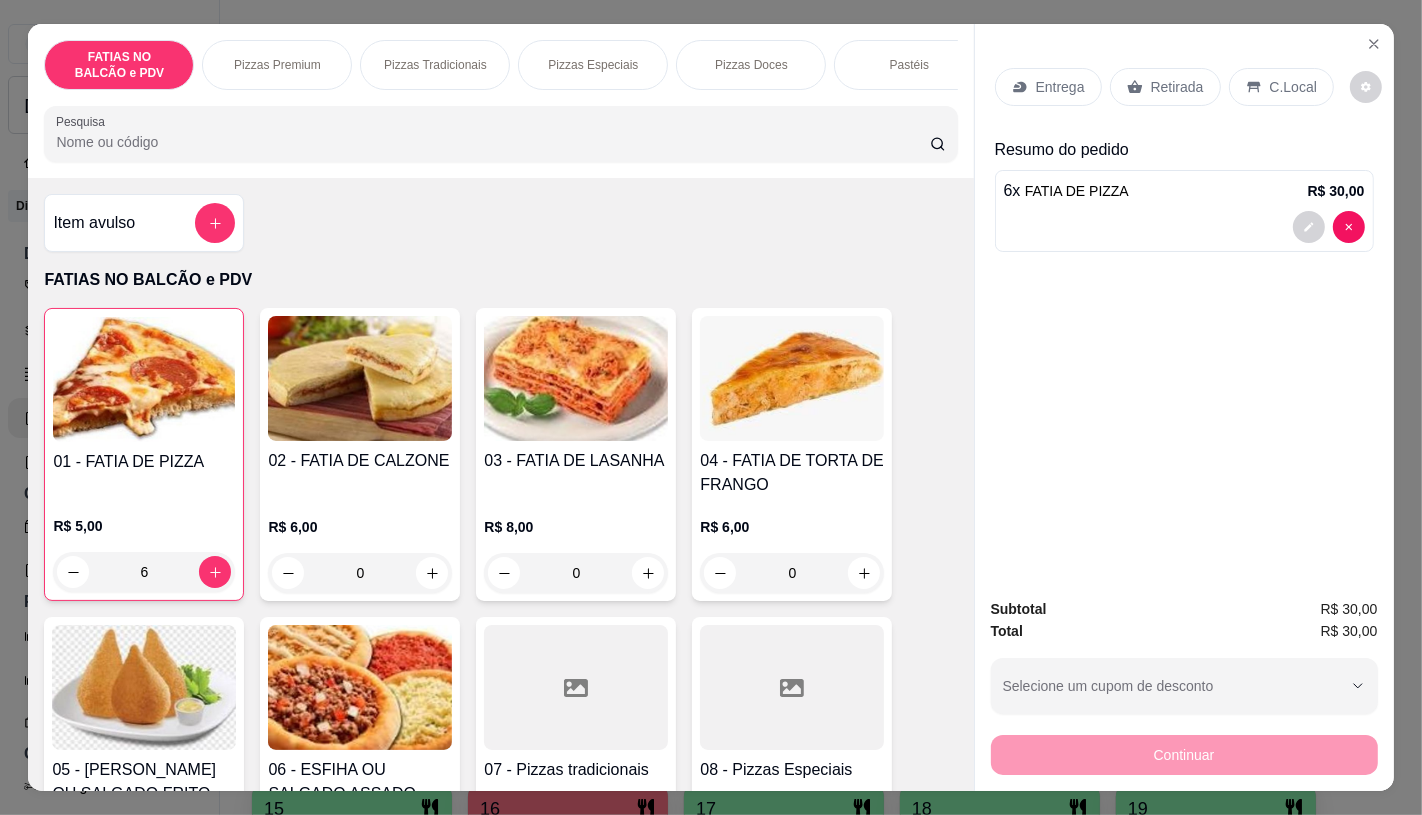 type on "6" 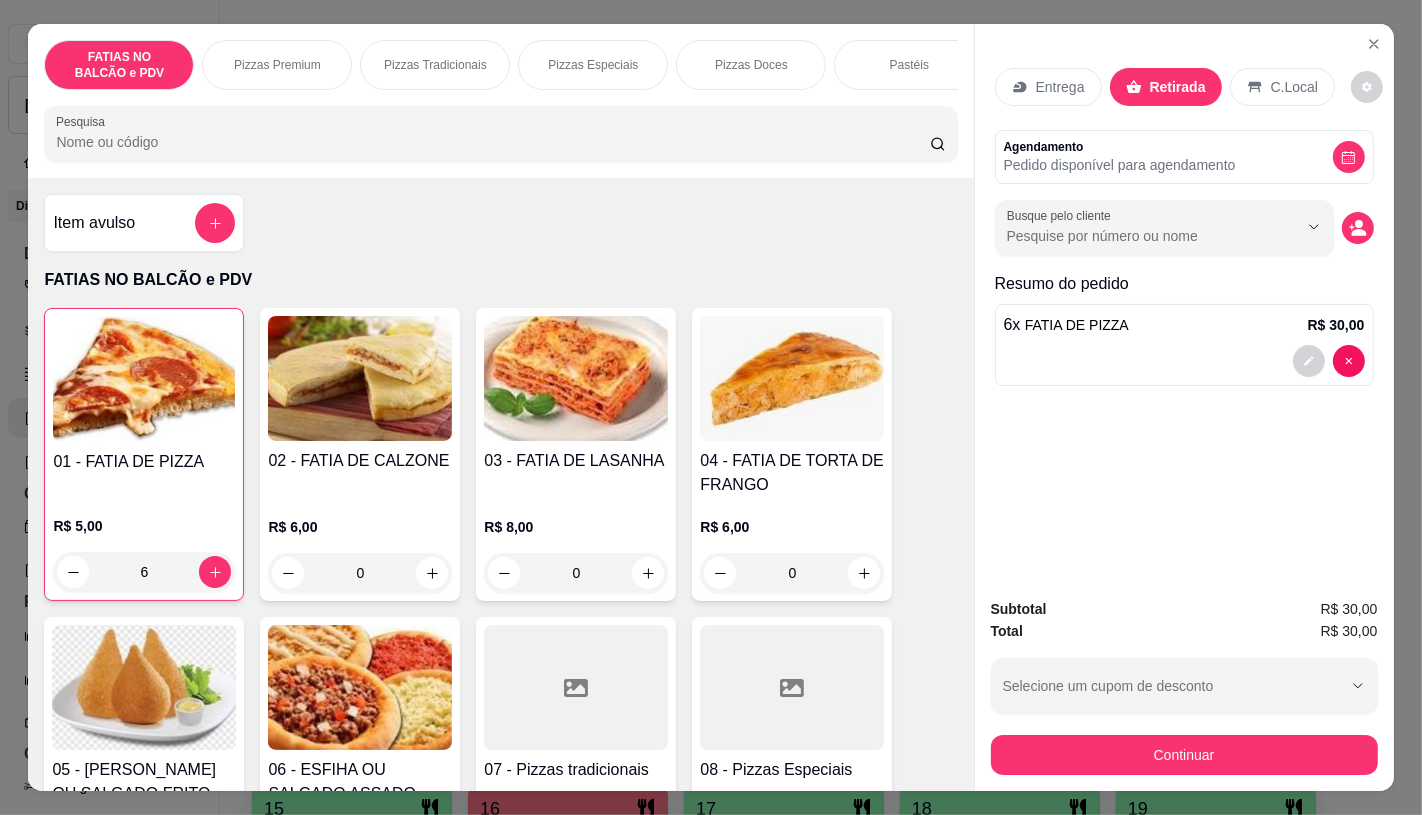 click on "Subtotal R$ 30,00 Total R$ 30,00 Selecione um cupom de desconto GANHEI5 Selecione um cupom de desconto Continuar" at bounding box center (1184, 686) 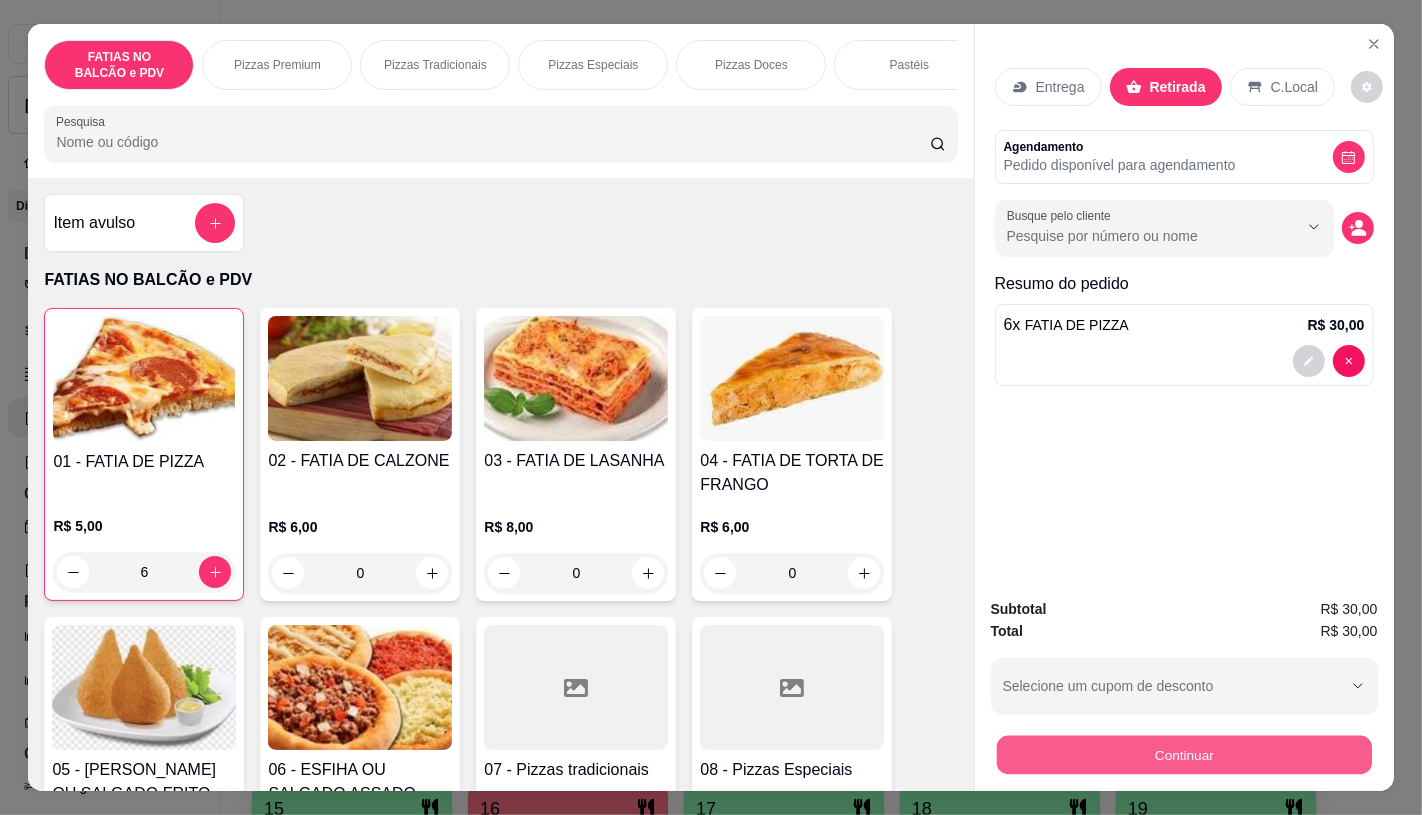 click on "Continuar" at bounding box center [1183, 754] 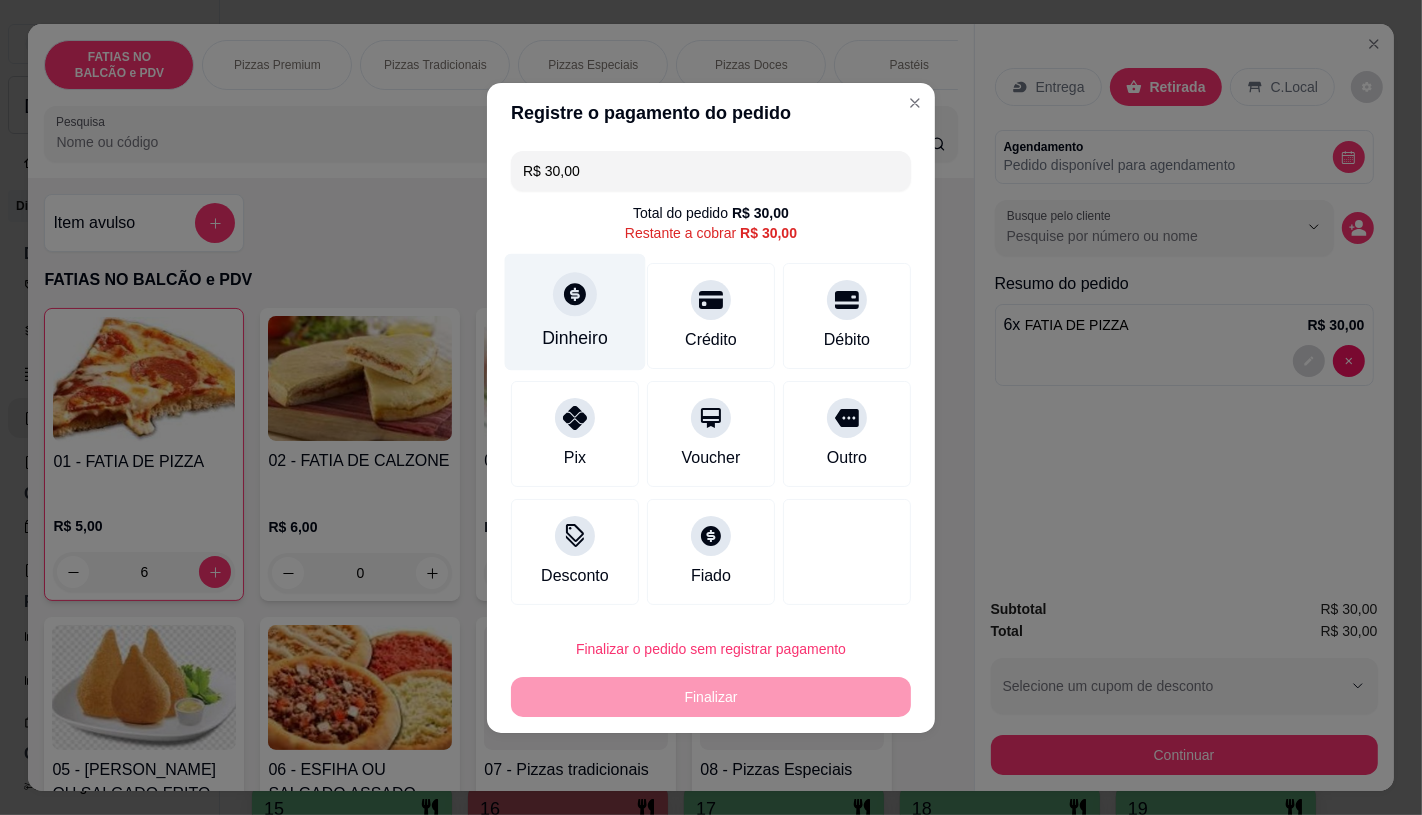 click on "Dinheiro" at bounding box center [575, 338] 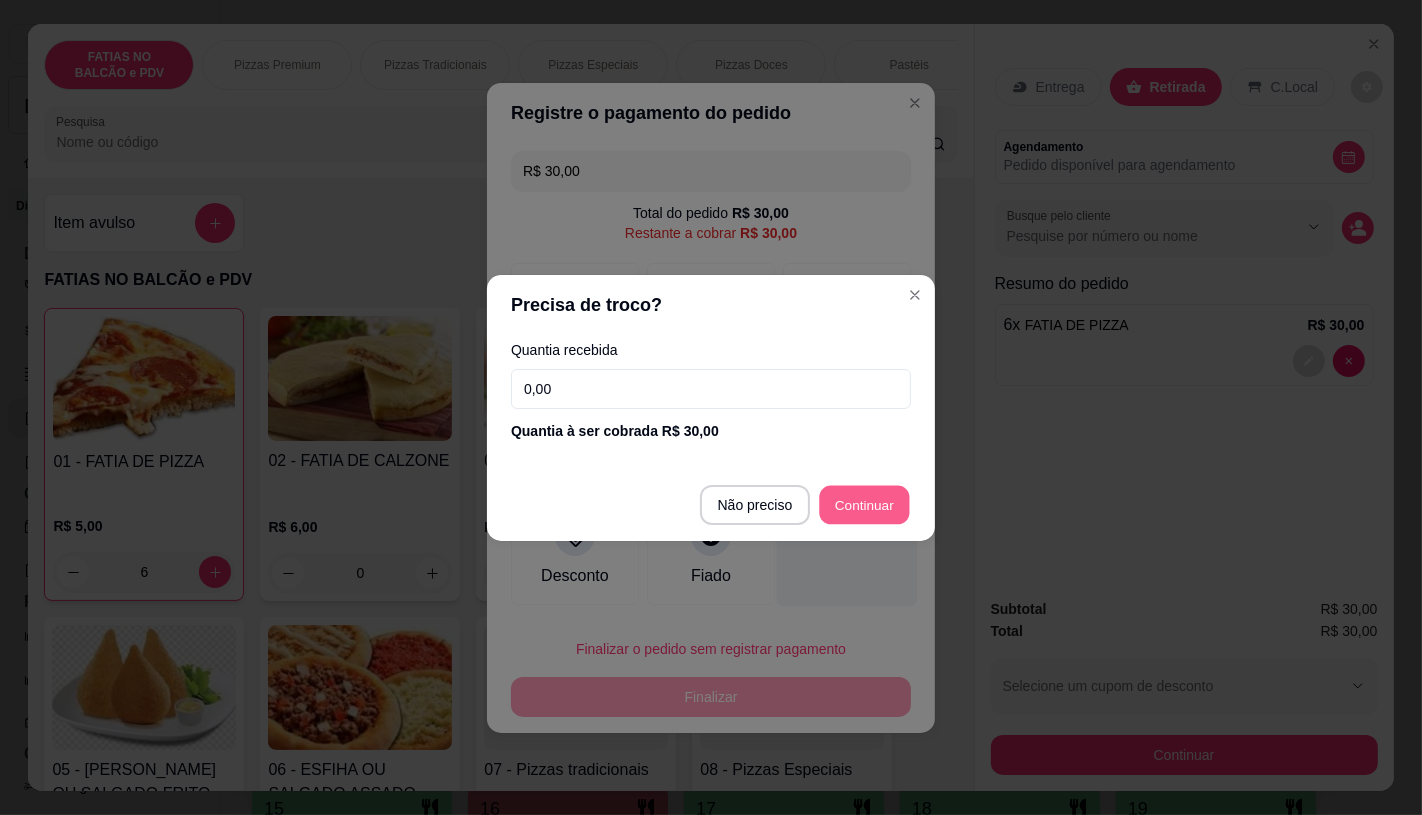 type on "R$ 0,00" 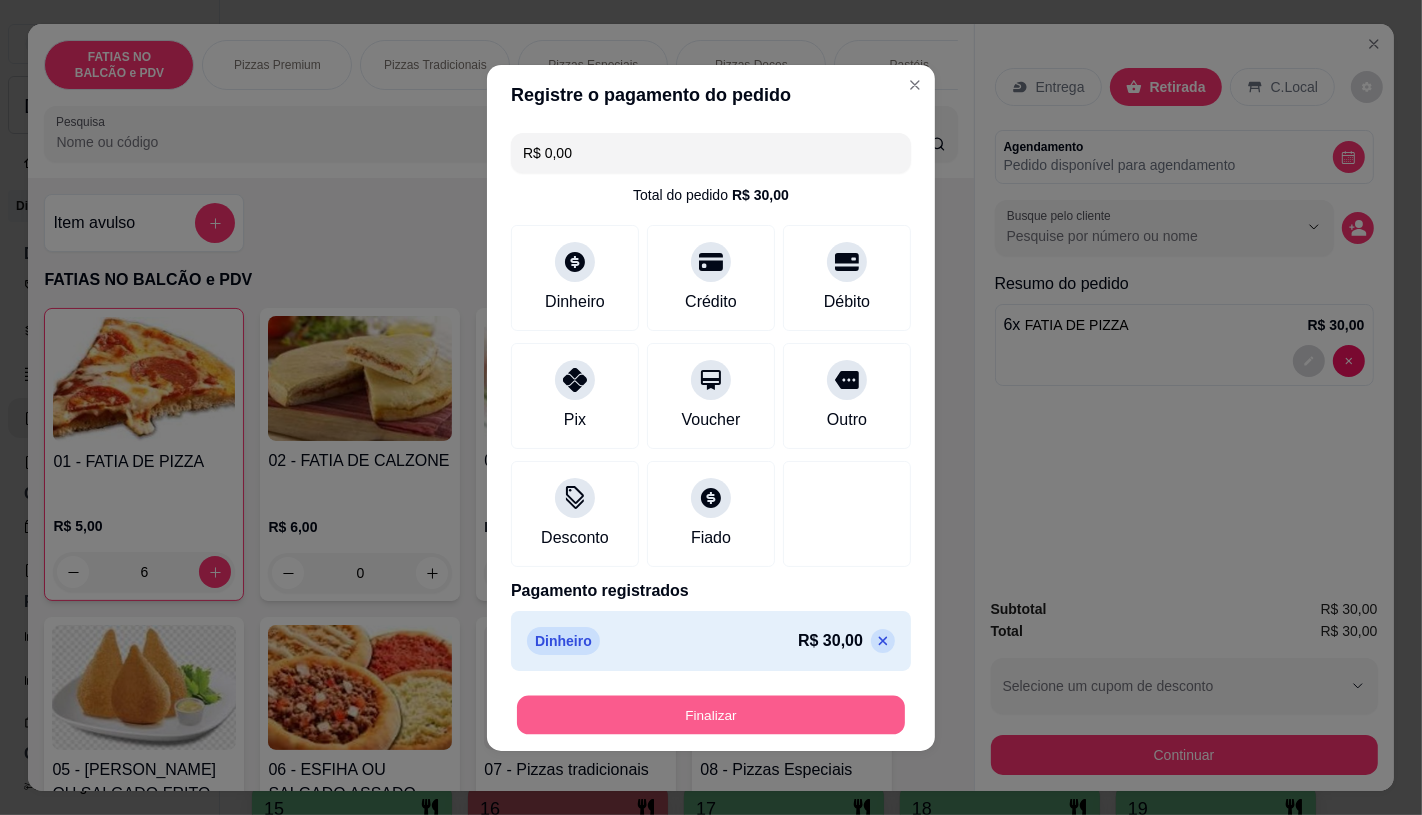 click on "Finalizar" at bounding box center (711, 714) 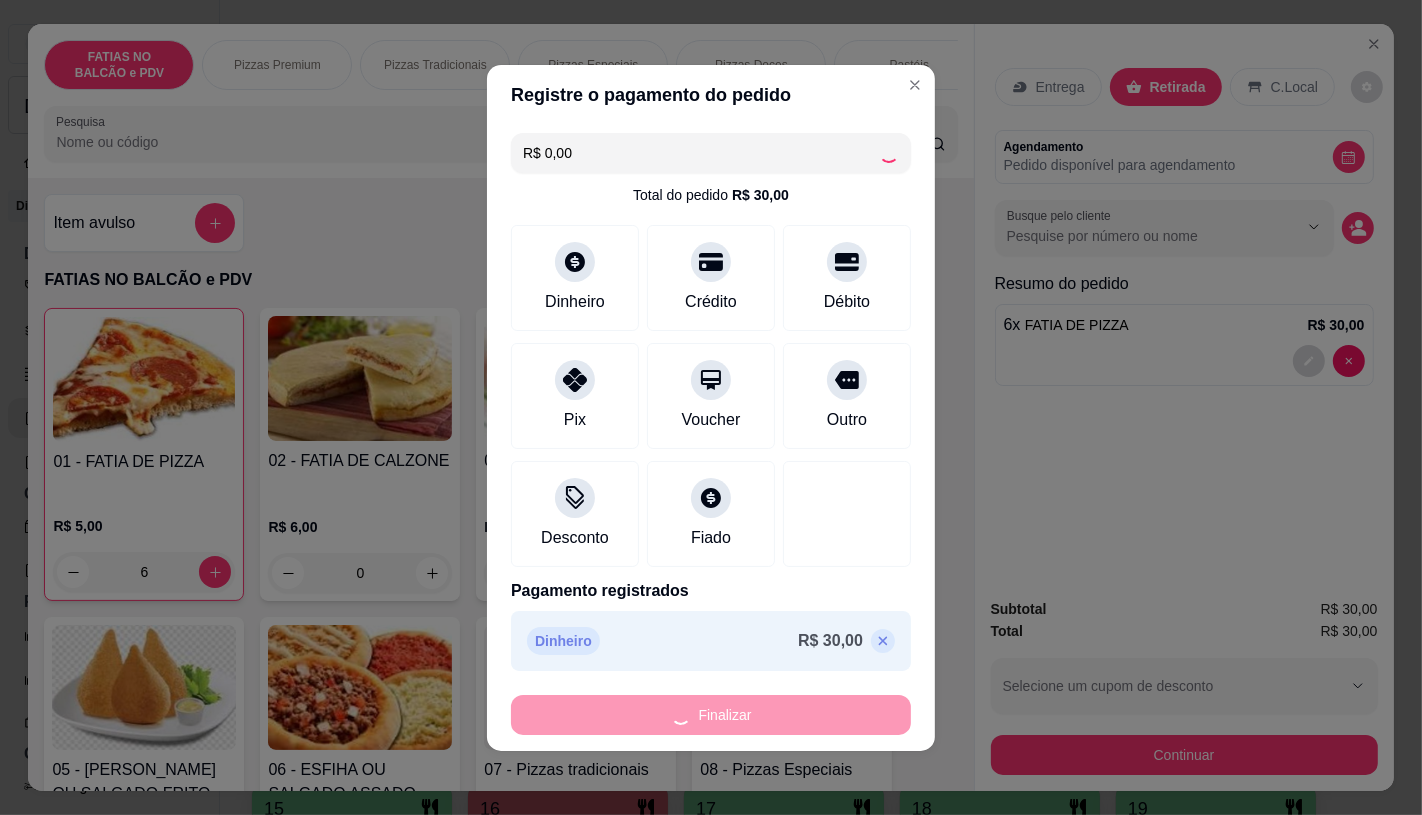 type on "0" 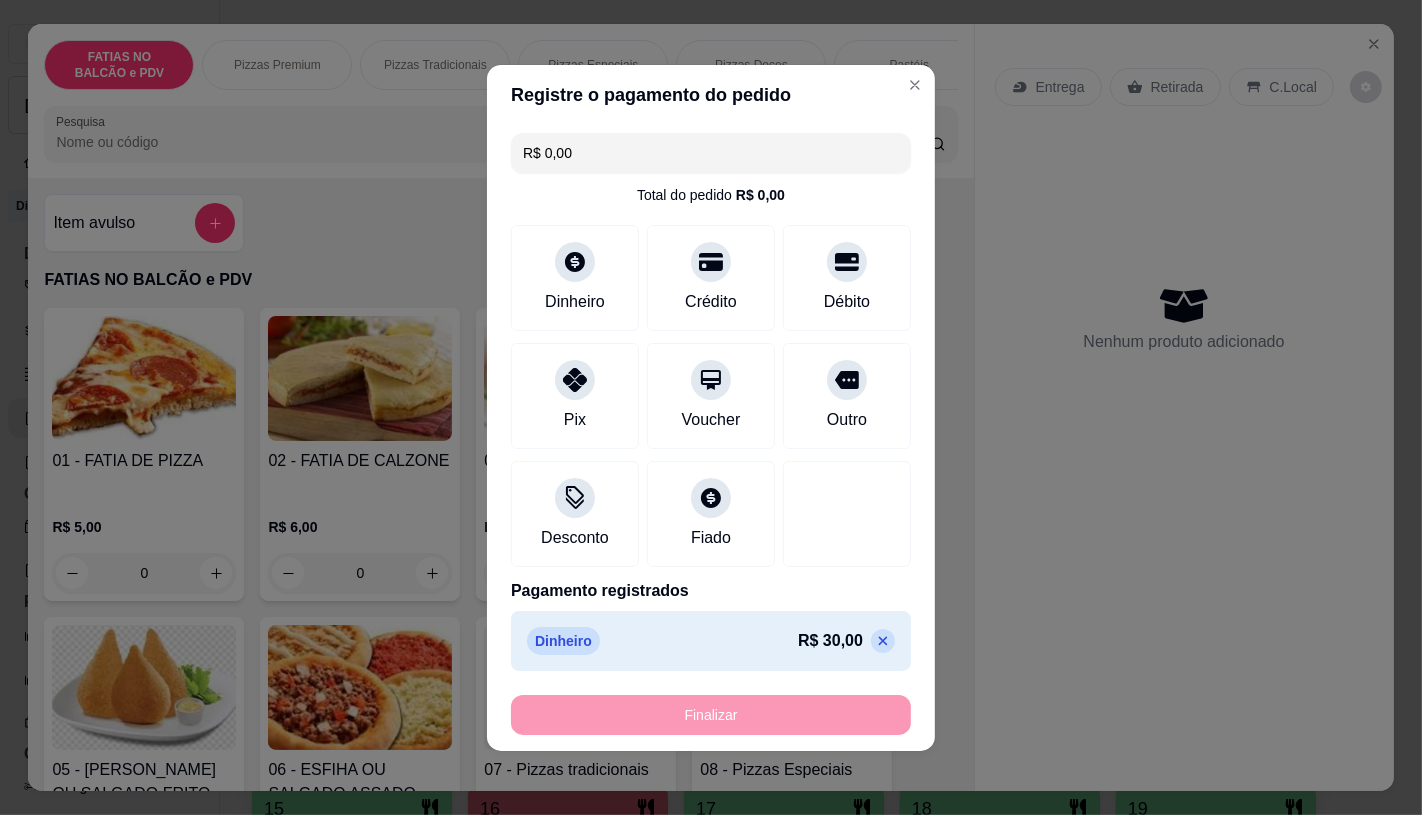 type on "-R$ 30,00" 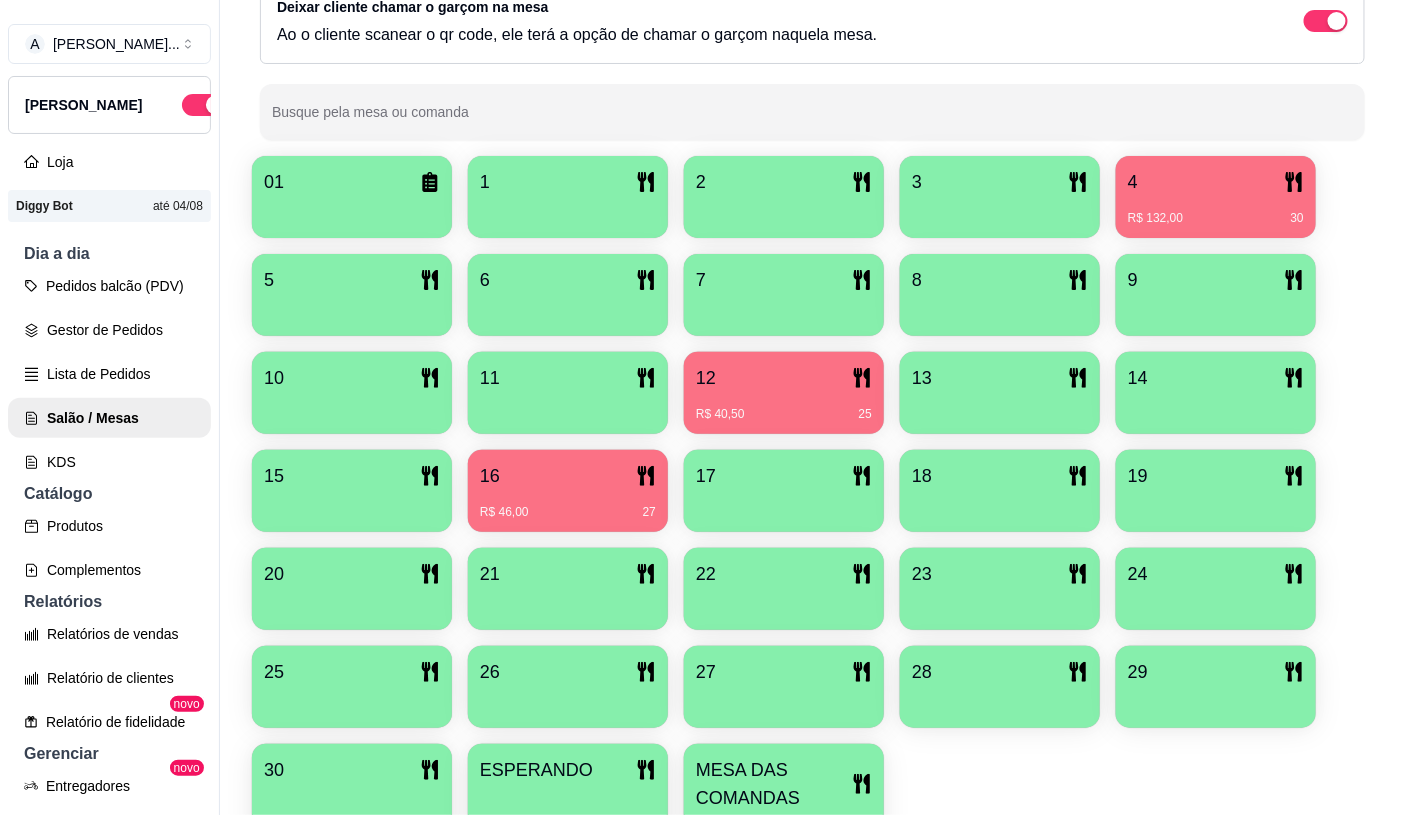 scroll, scrollTop: 428, scrollLeft: 0, axis: vertical 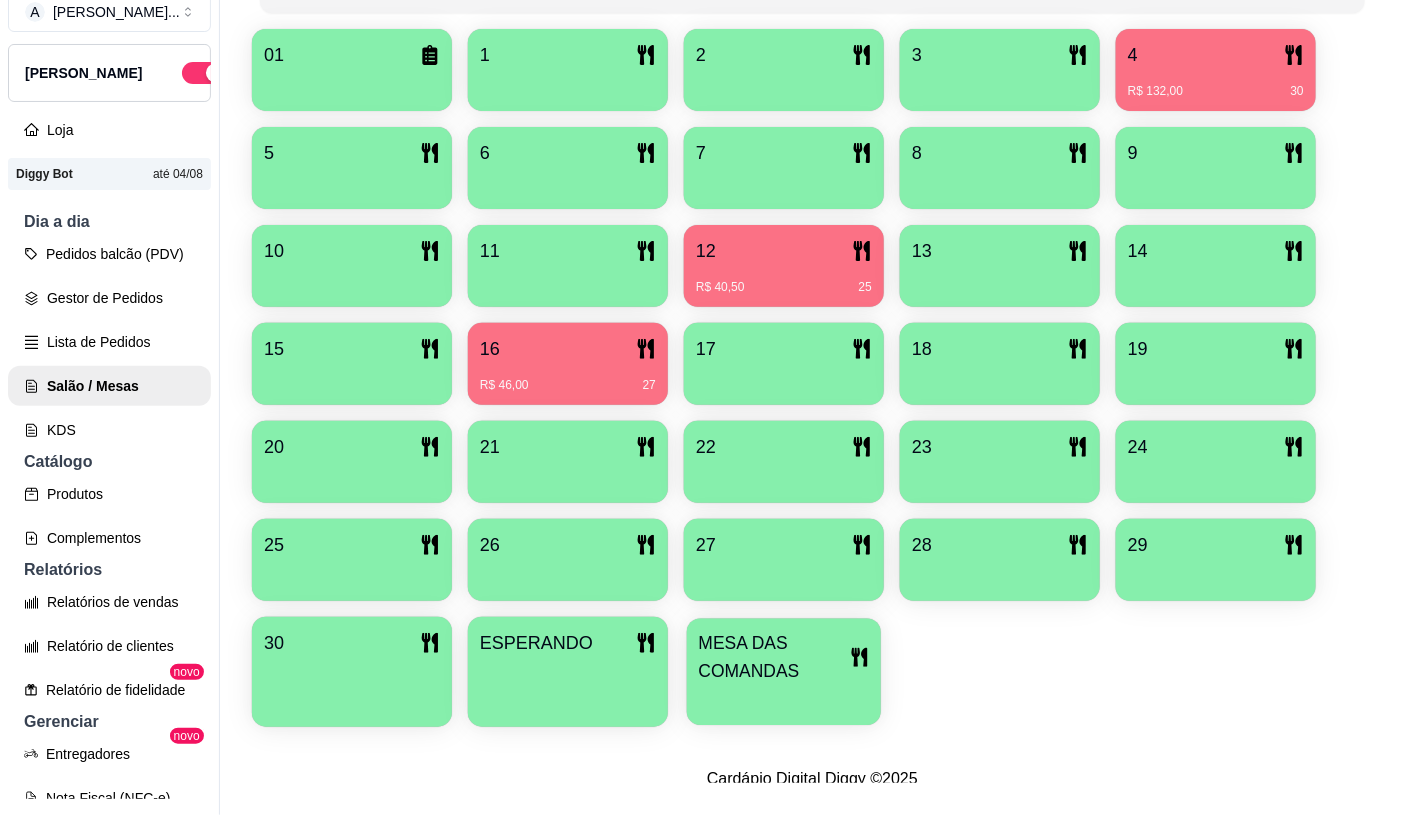 click on "MESA DAS COMANDAS" at bounding box center [774, 657] 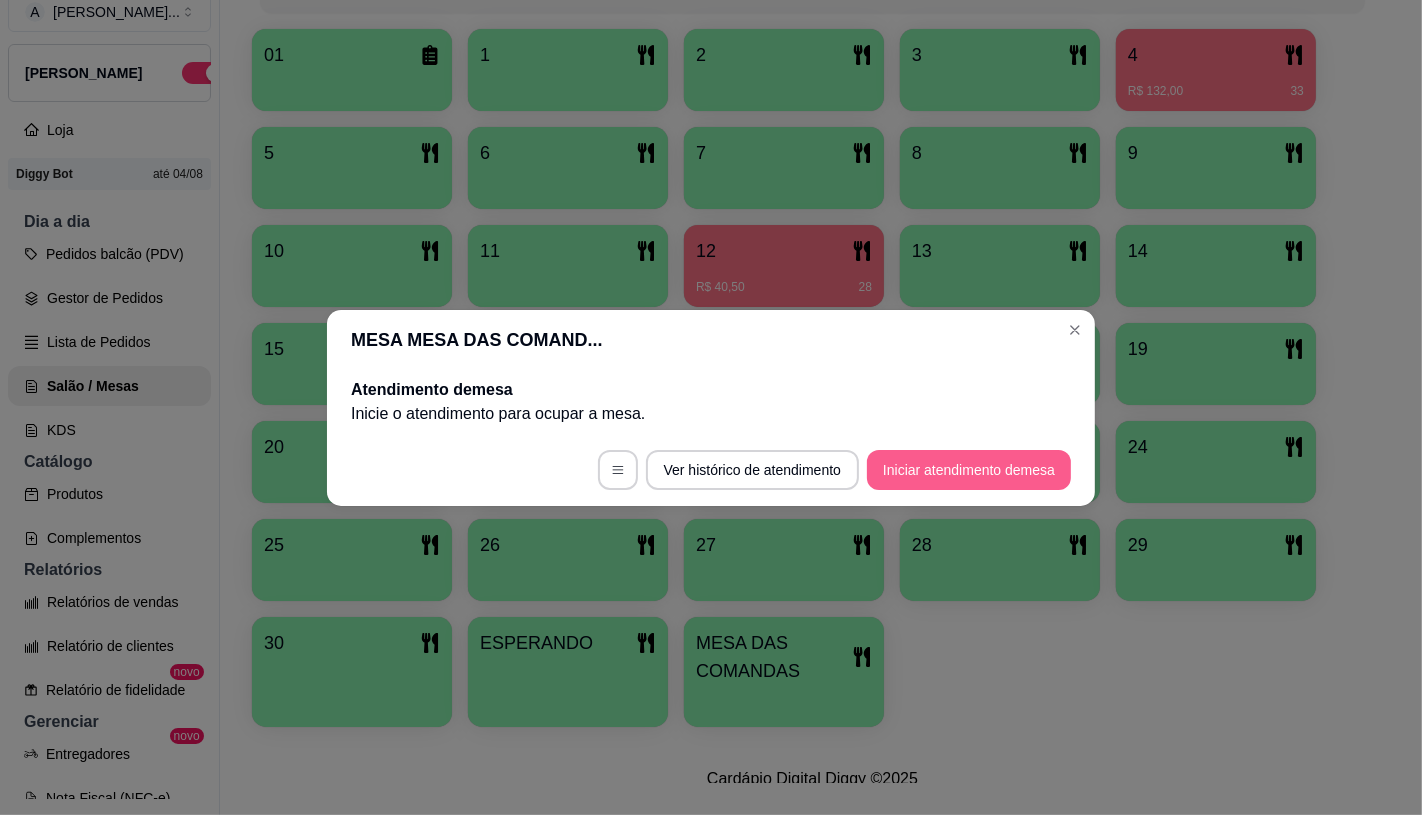 click on "Iniciar atendimento de  mesa" at bounding box center [969, 470] 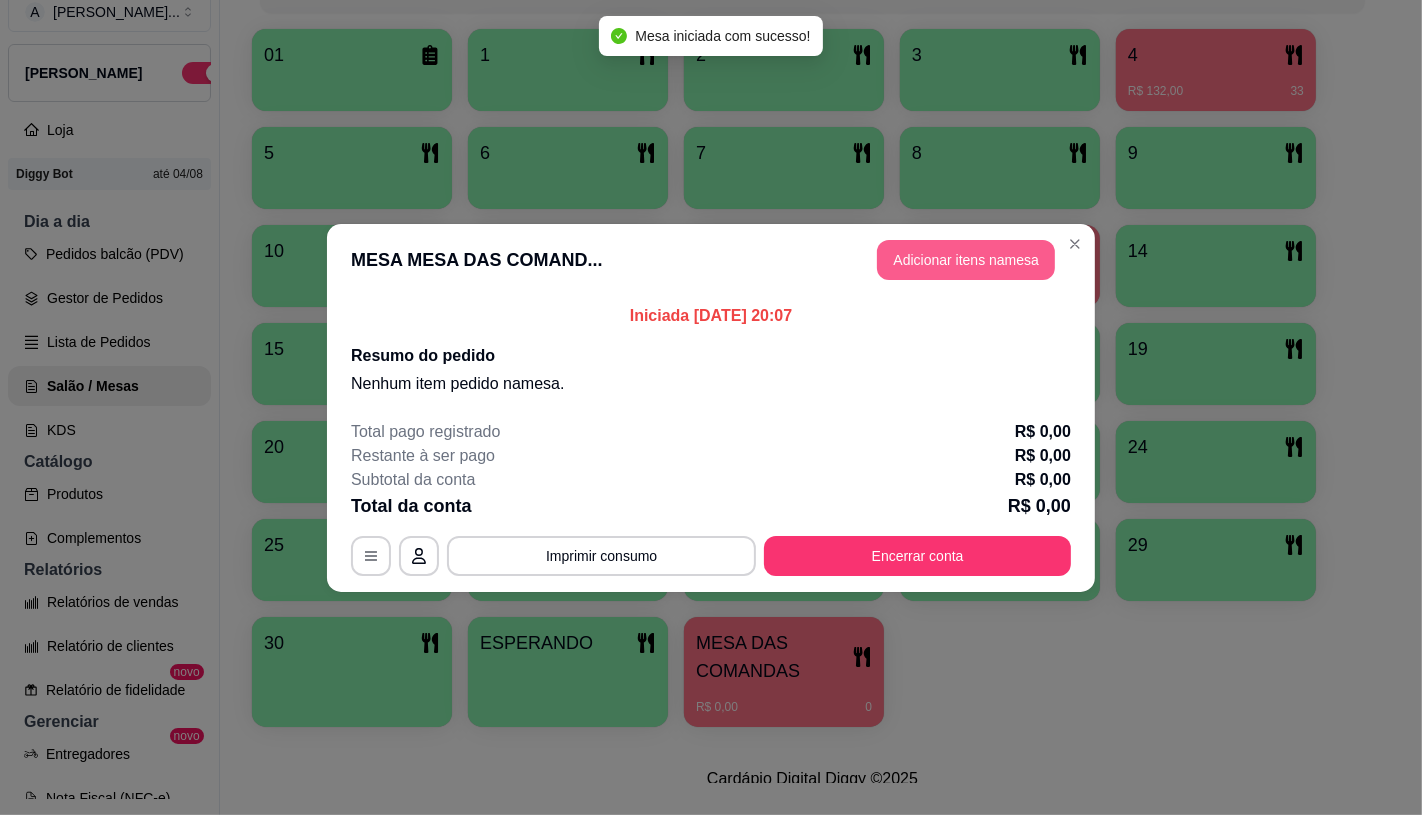 click on "Adicionar itens na  mesa" at bounding box center [966, 260] 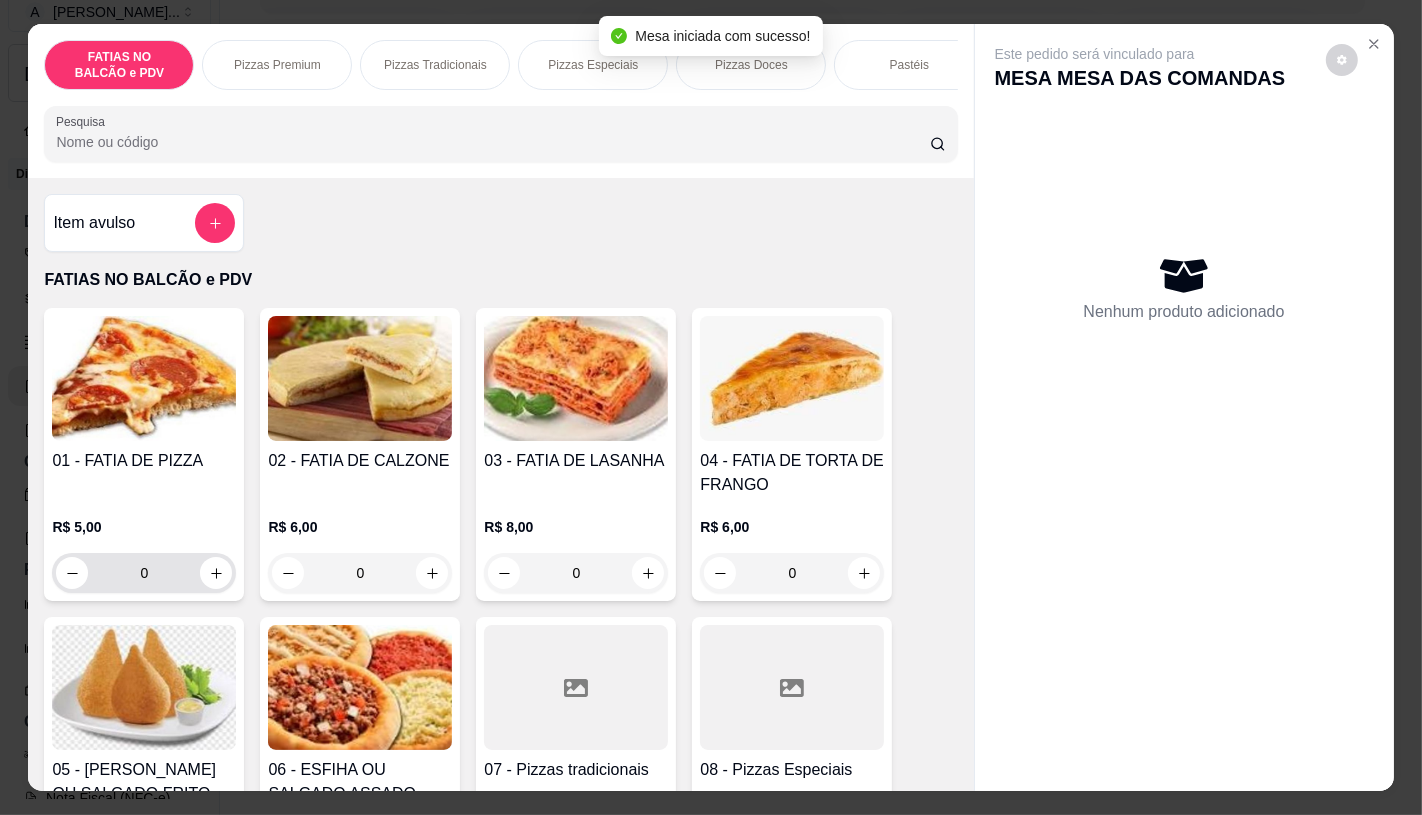 click on "0" at bounding box center [144, 573] 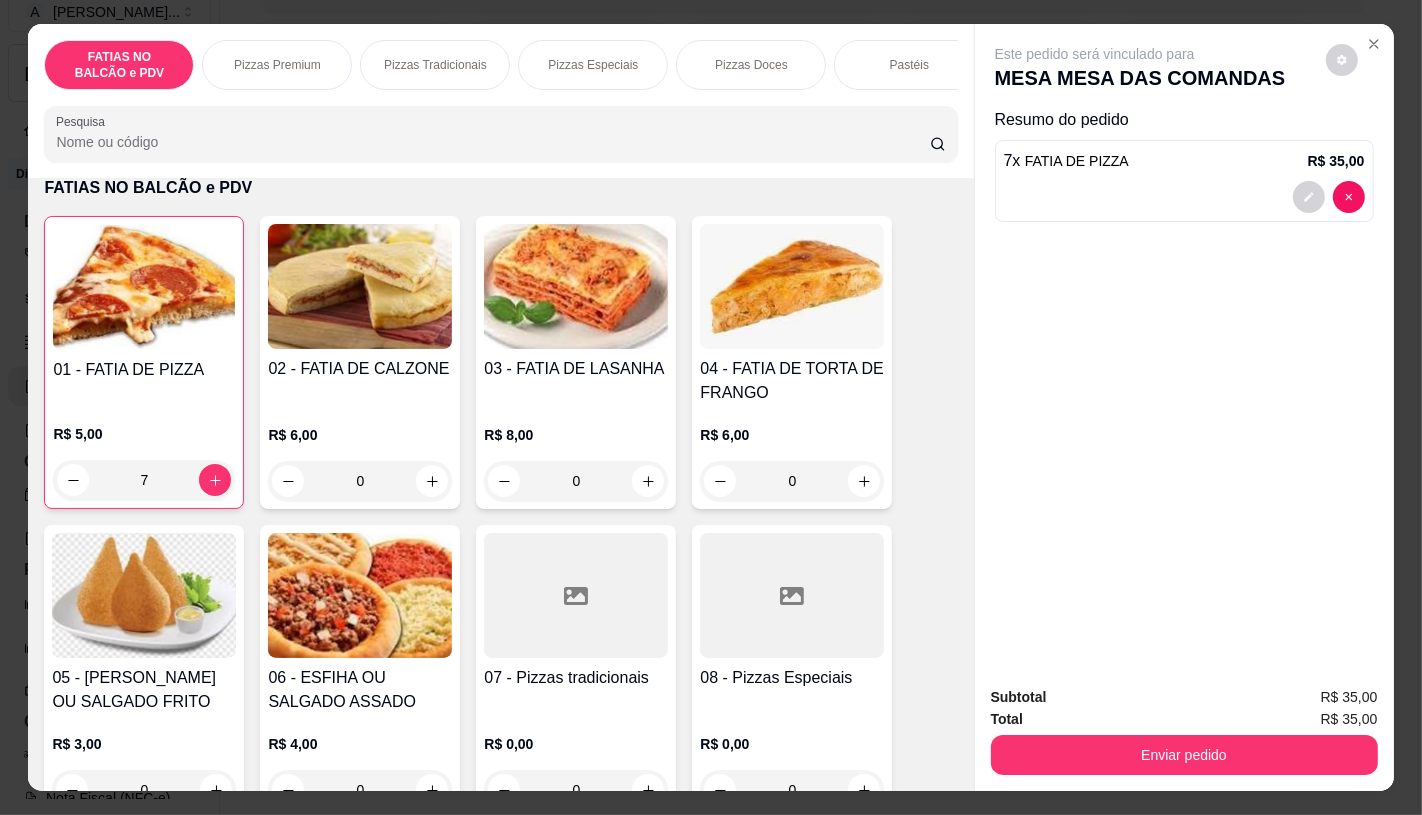 scroll, scrollTop: 222, scrollLeft: 0, axis: vertical 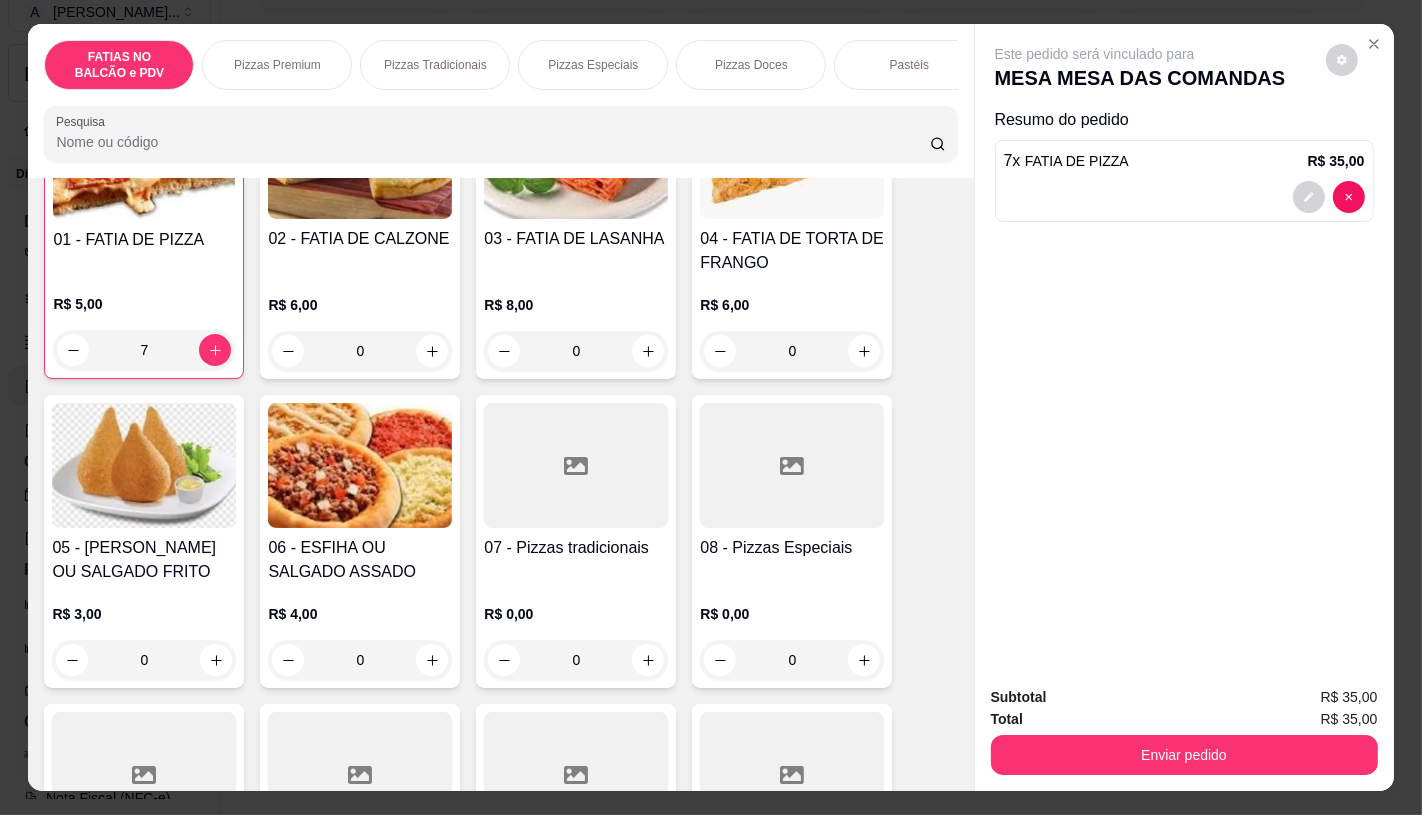 type on "7" 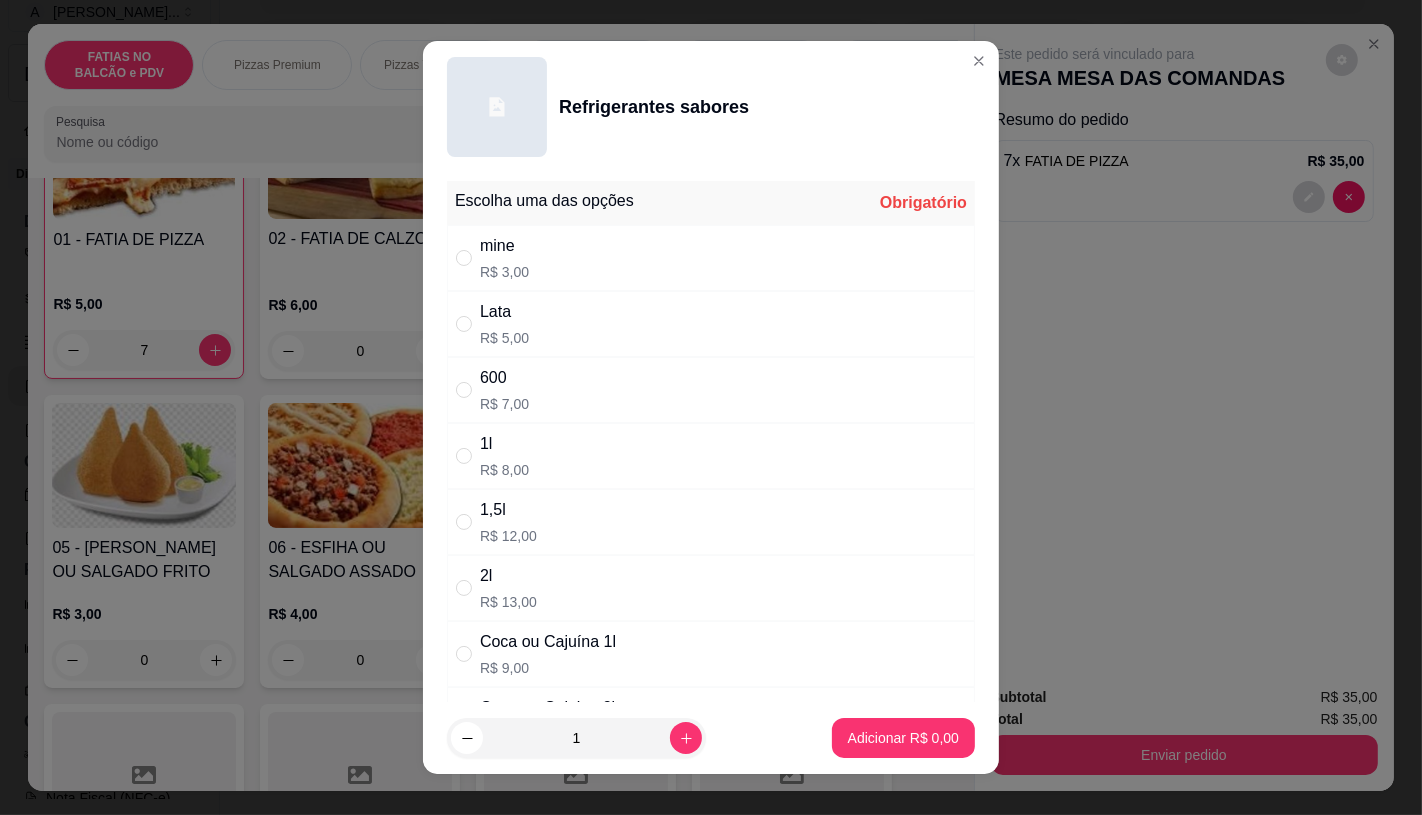 scroll, scrollTop: 201, scrollLeft: 0, axis: vertical 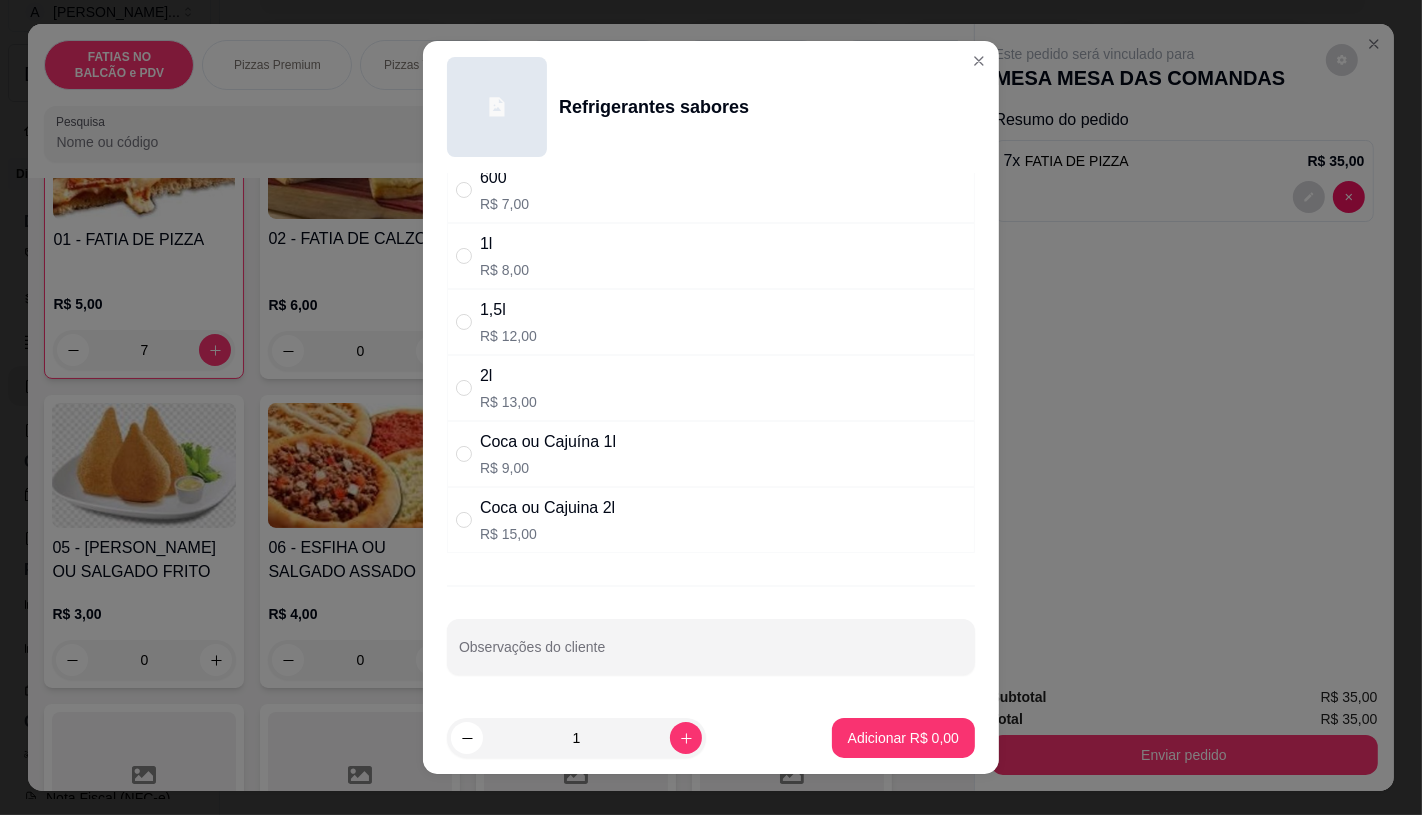 click on "R$ 15,00" at bounding box center (547, 534) 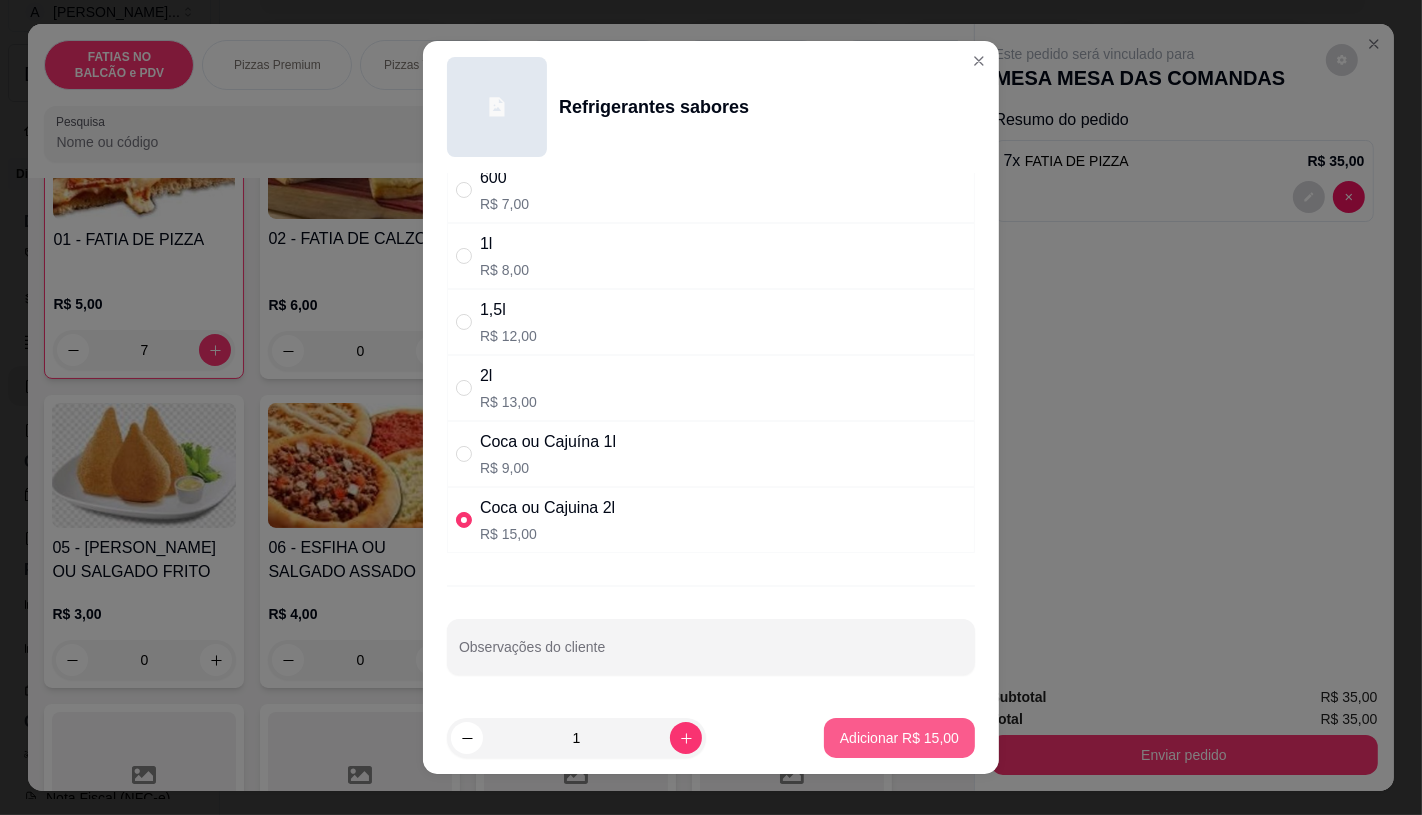 click on "Adicionar   R$ 15,00" at bounding box center (899, 738) 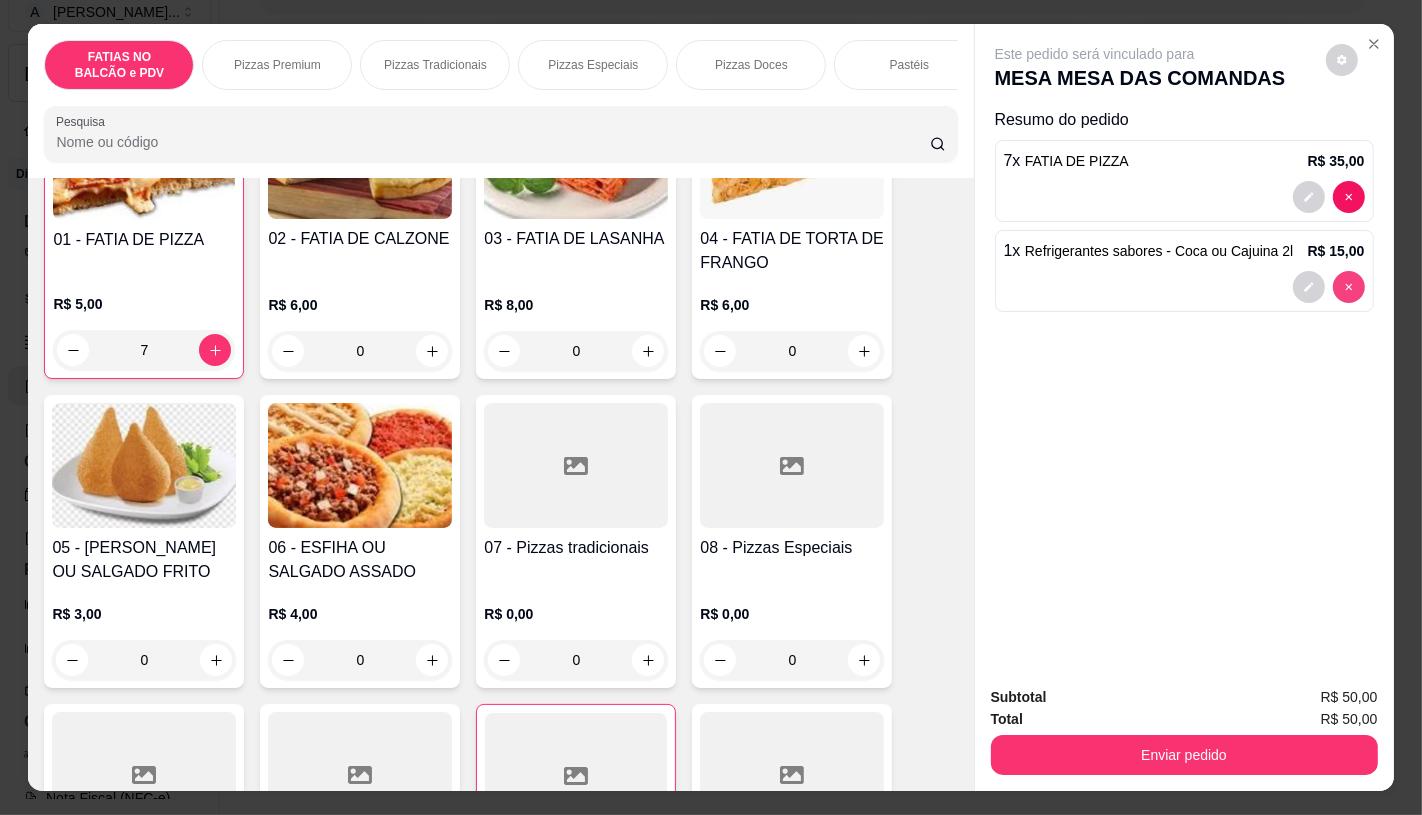 type on "0" 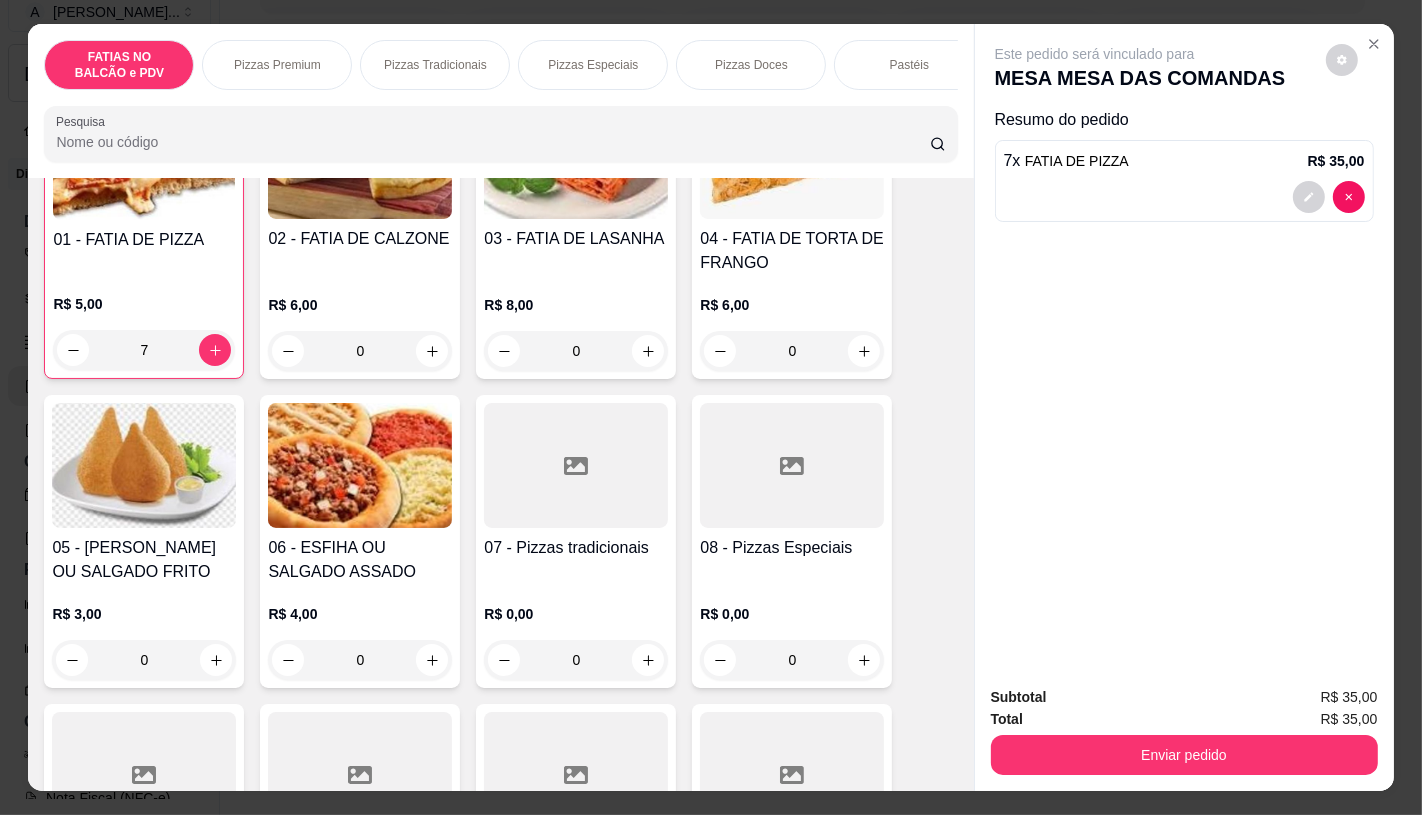 scroll, scrollTop: 0, scrollLeft: 2080, axis: horizontal 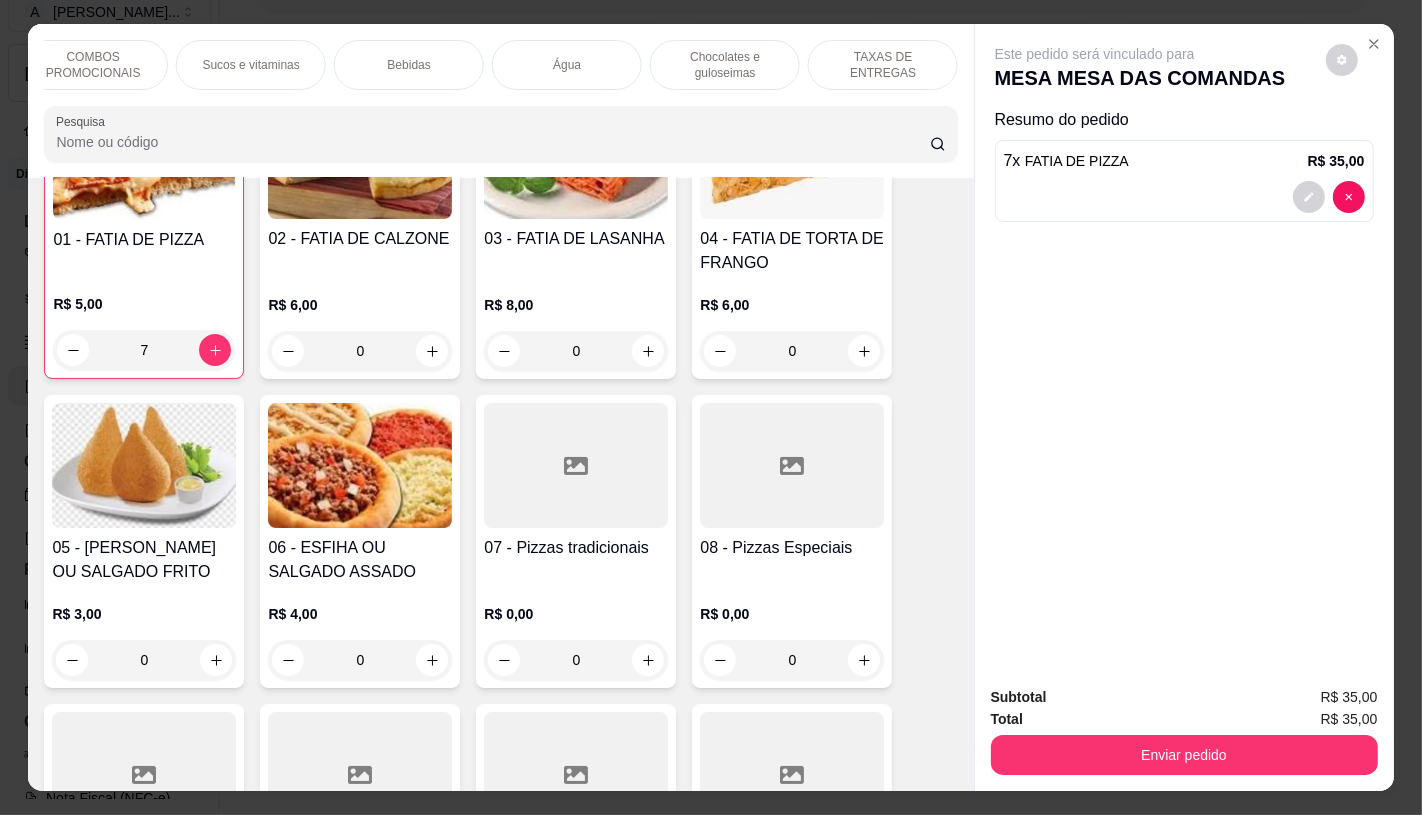 click on "TAXAS DE ENTREGAS" at bounding box center (883, 65) 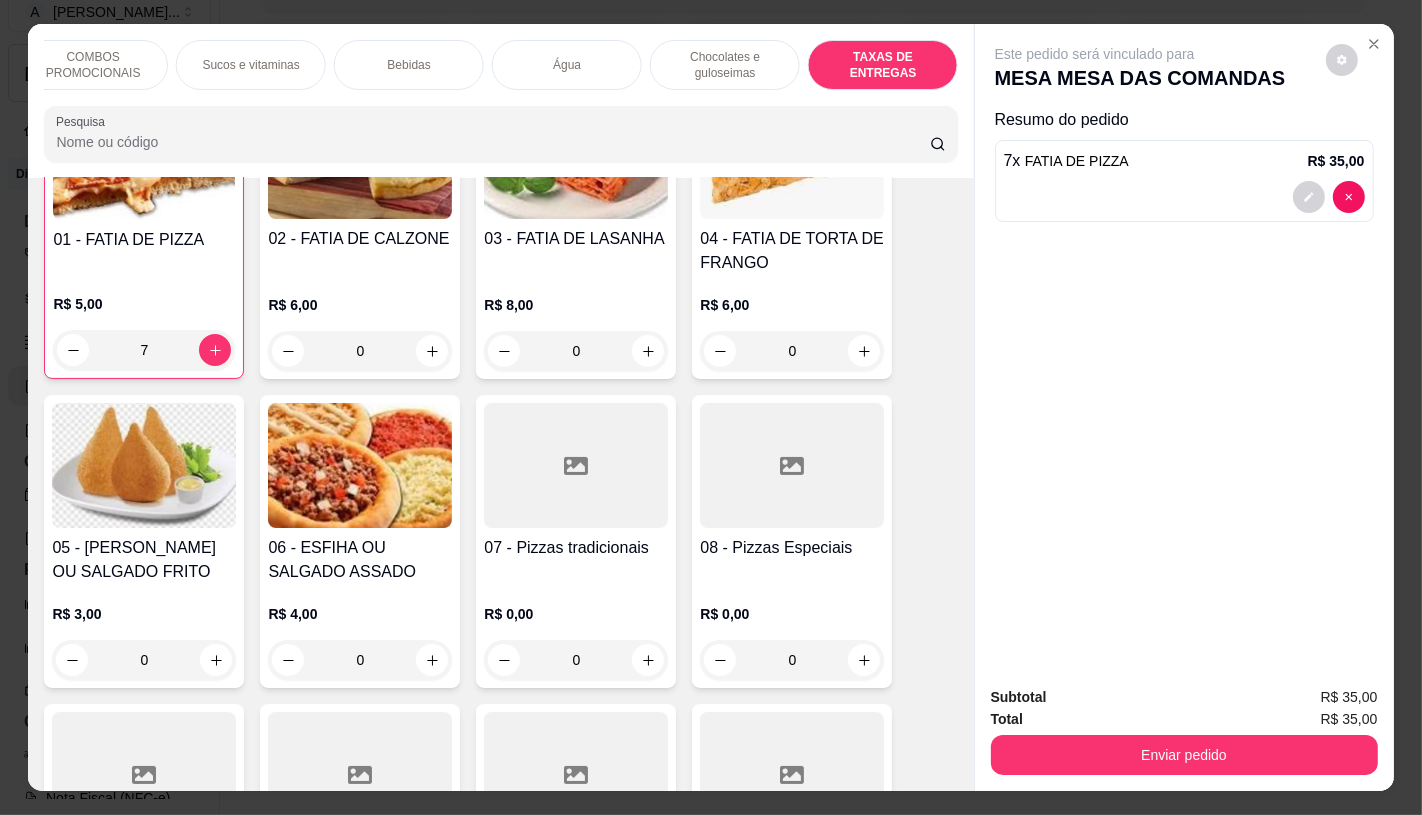 scroll, scrollTop: 13373, scrollLeft: 0, axis: vertical 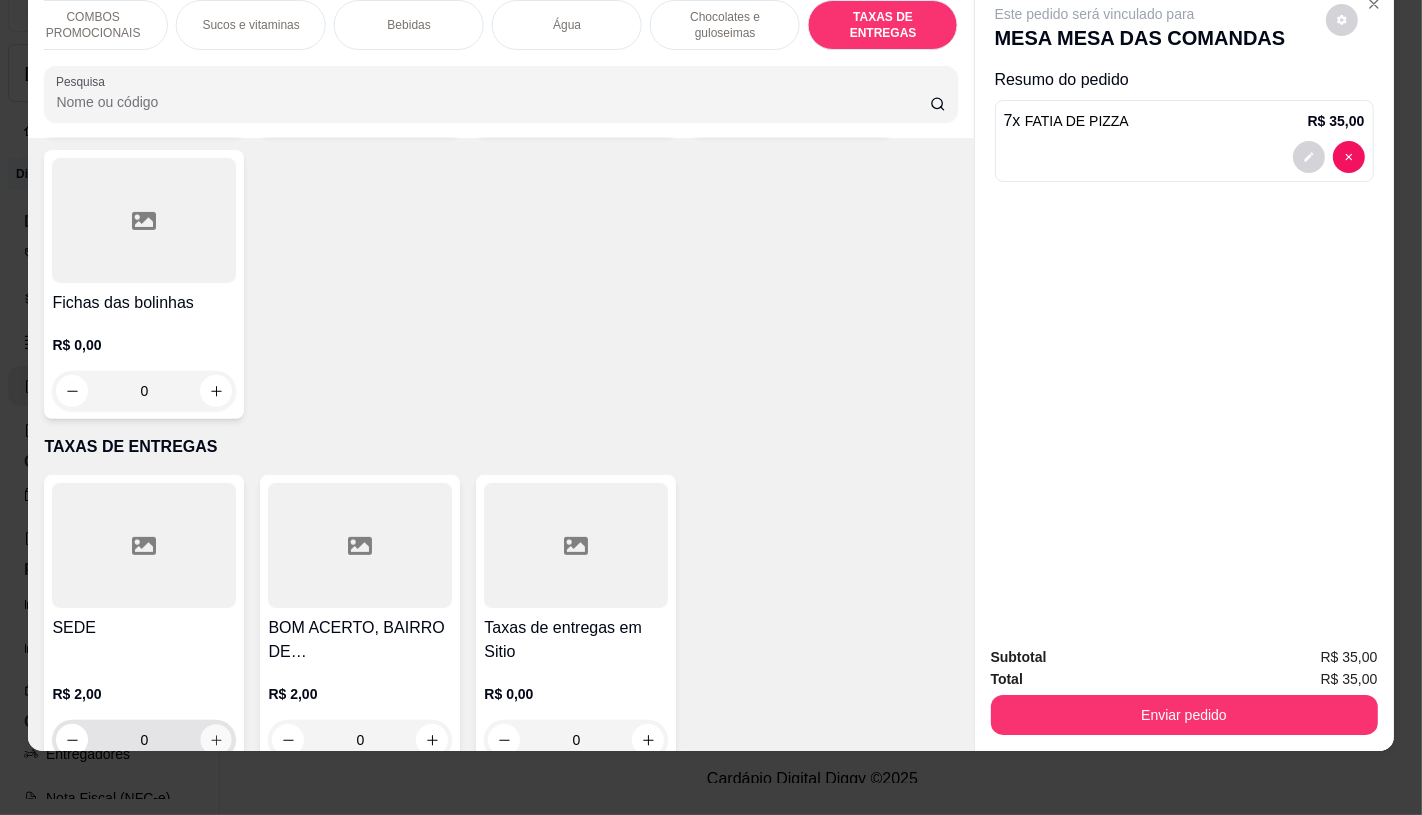 click at bounding box center [216, 740] 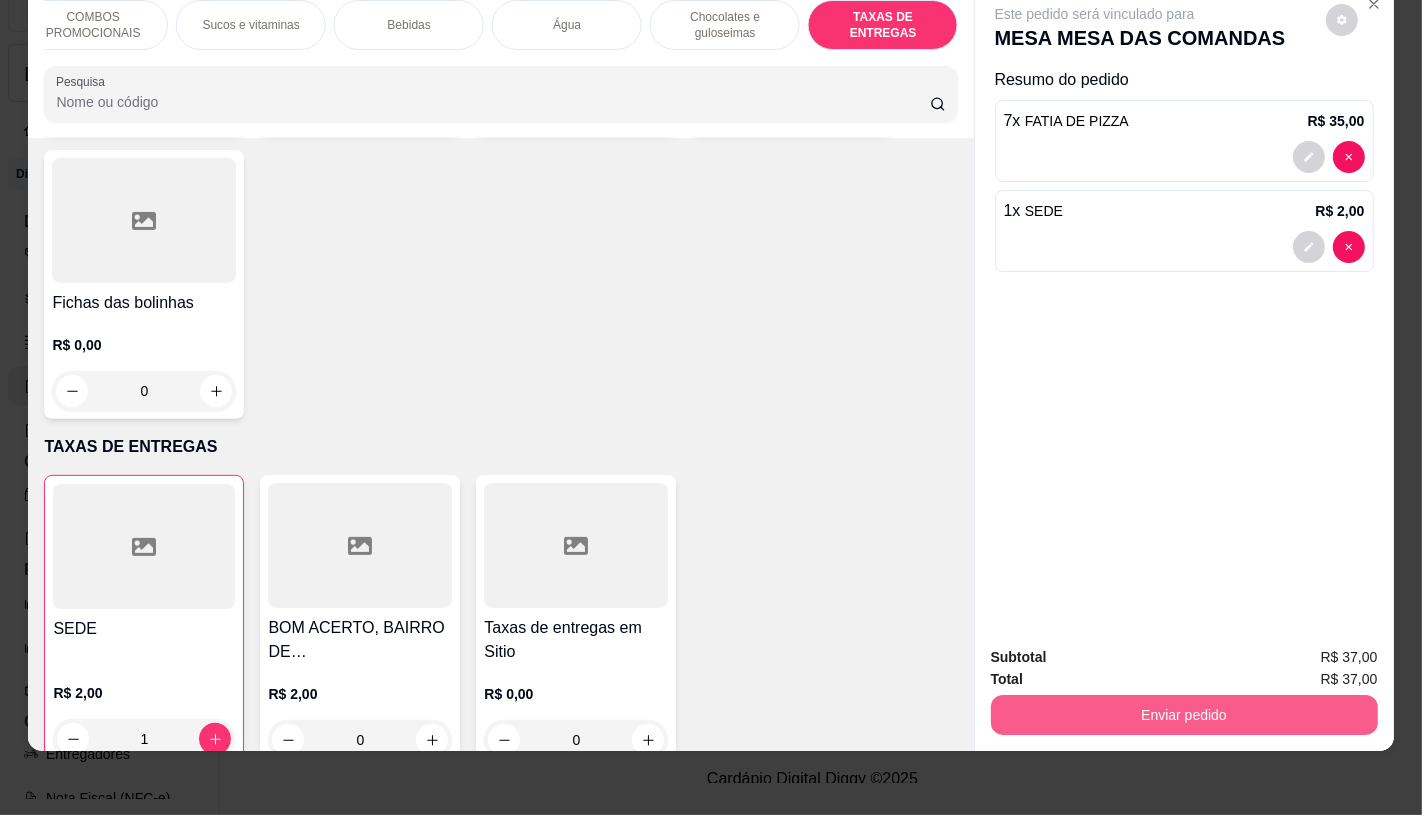click on "Enviar pedido" at bounding box center [1184, 715] 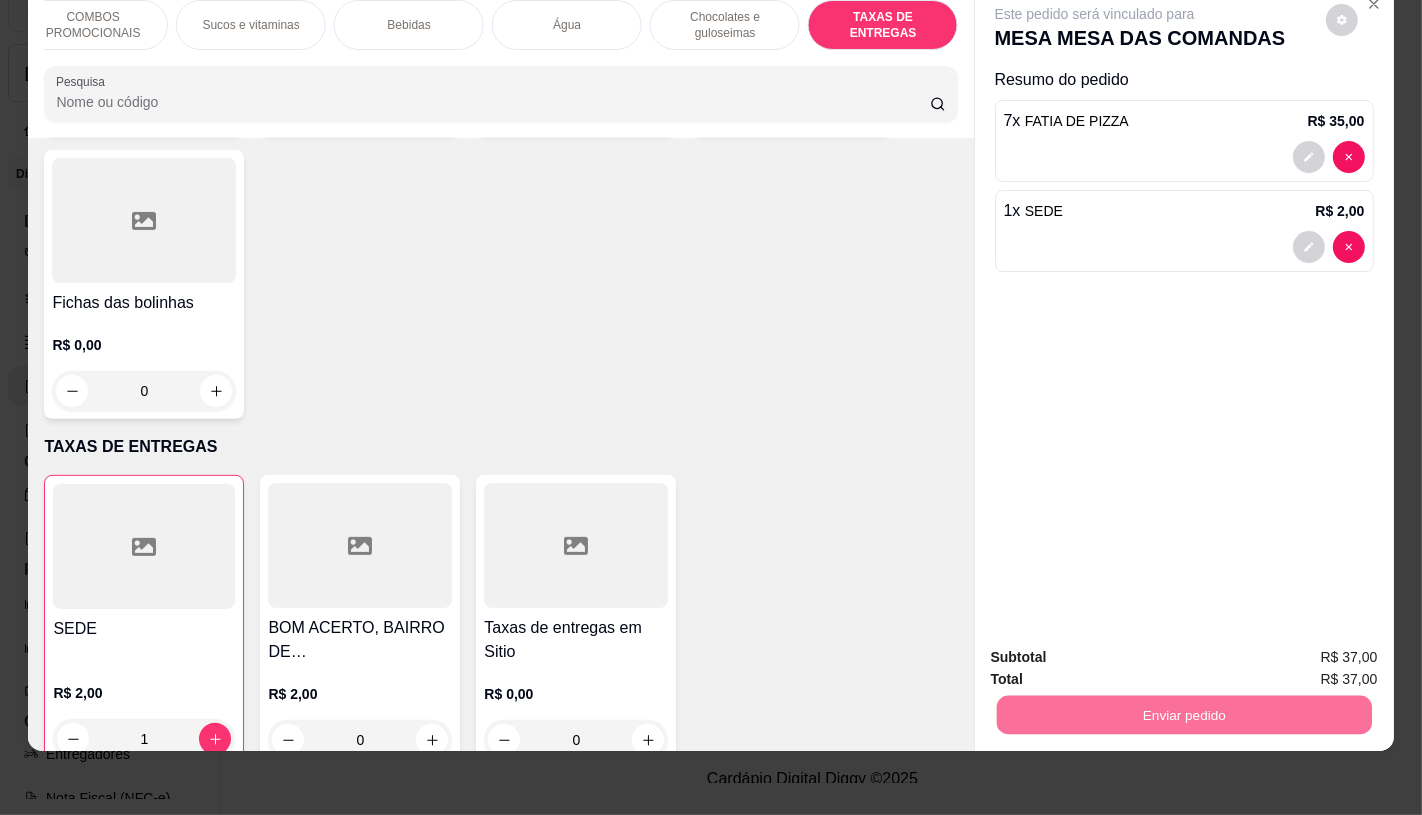 click on "Não registrar e enviar pedido" at bounding box center [1117, 649] 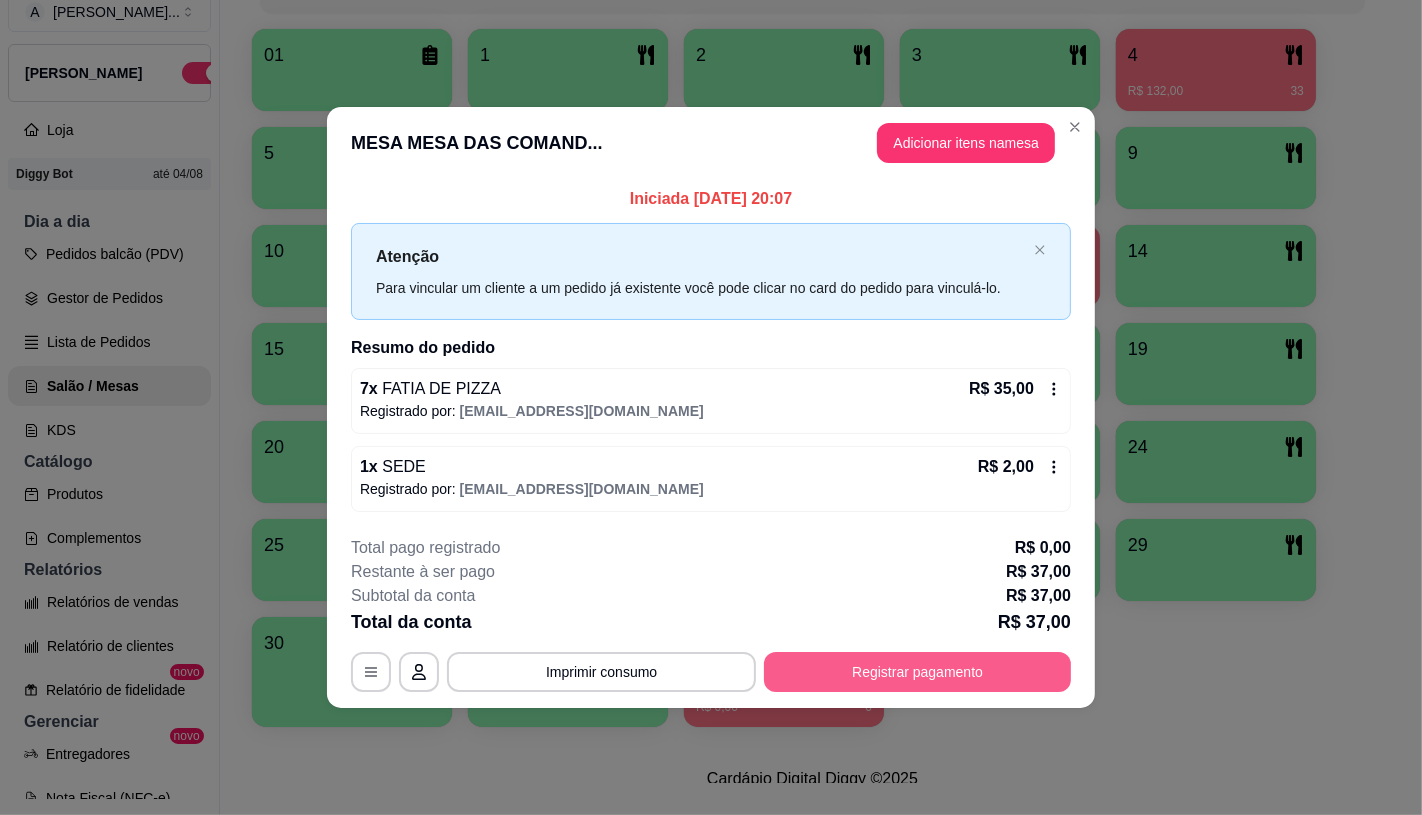 click on "Registrar pagamento" at bounding box center [917, 672] 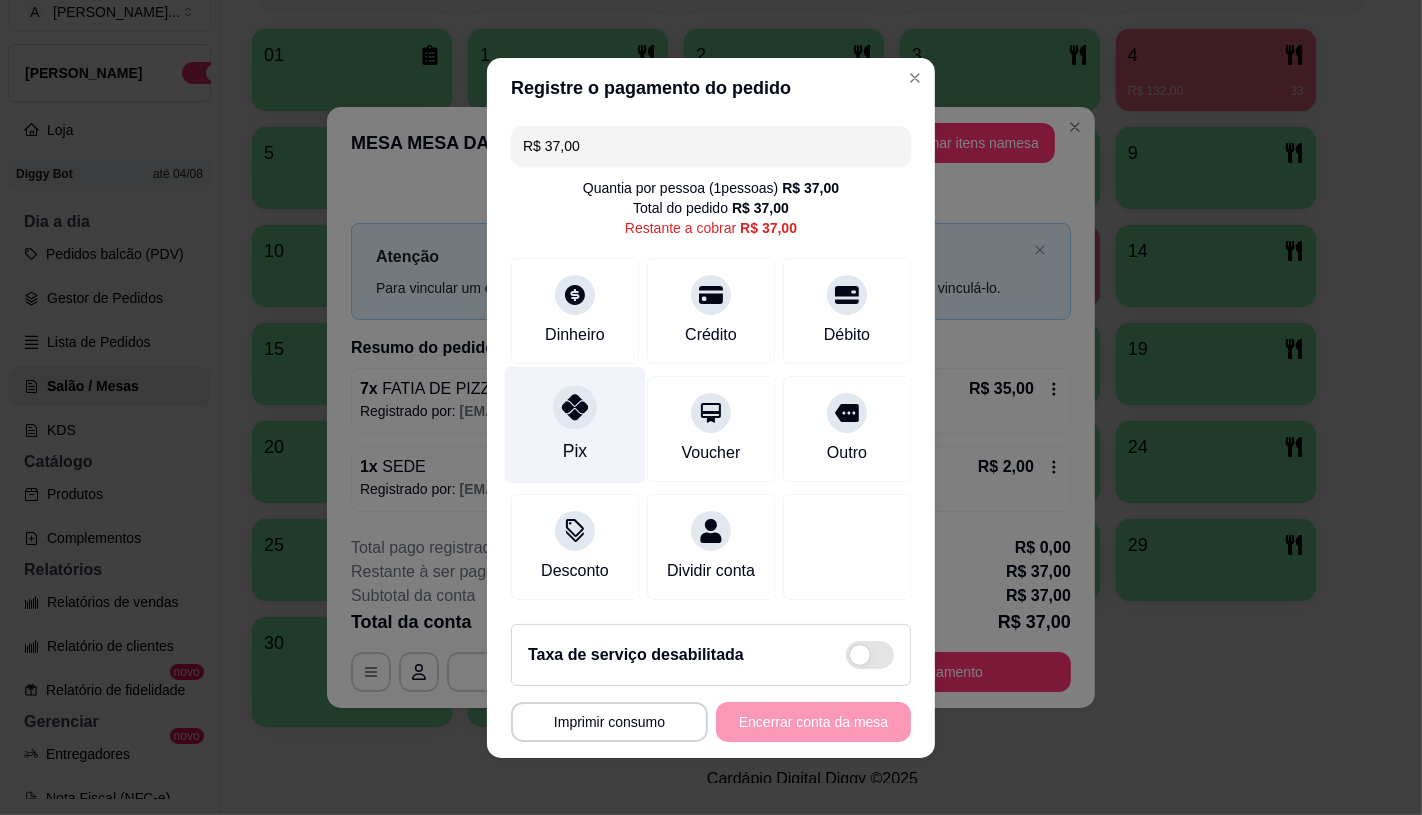 click on "Pix" at bounding box center [575, 424] 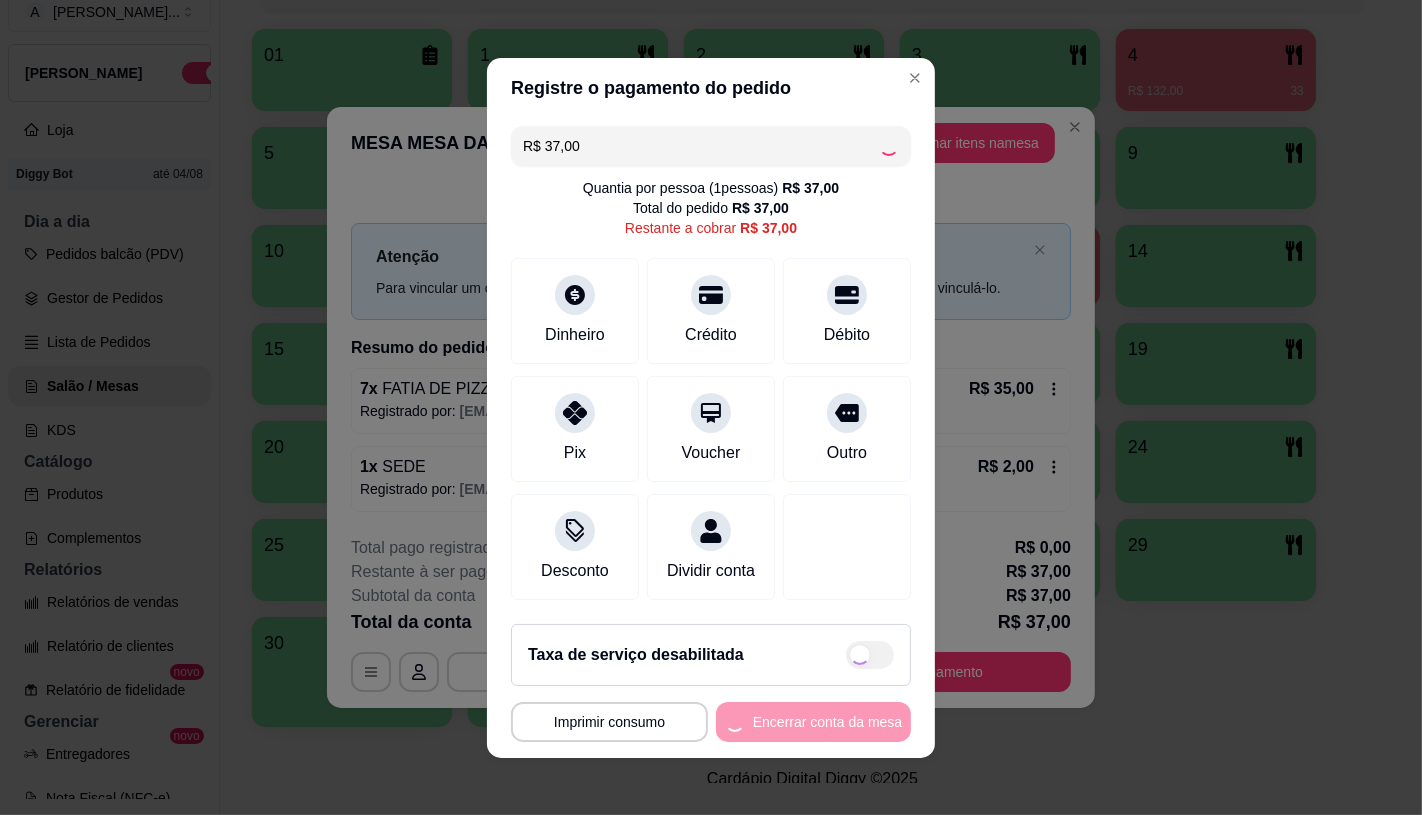 type on "R$ 0,00" 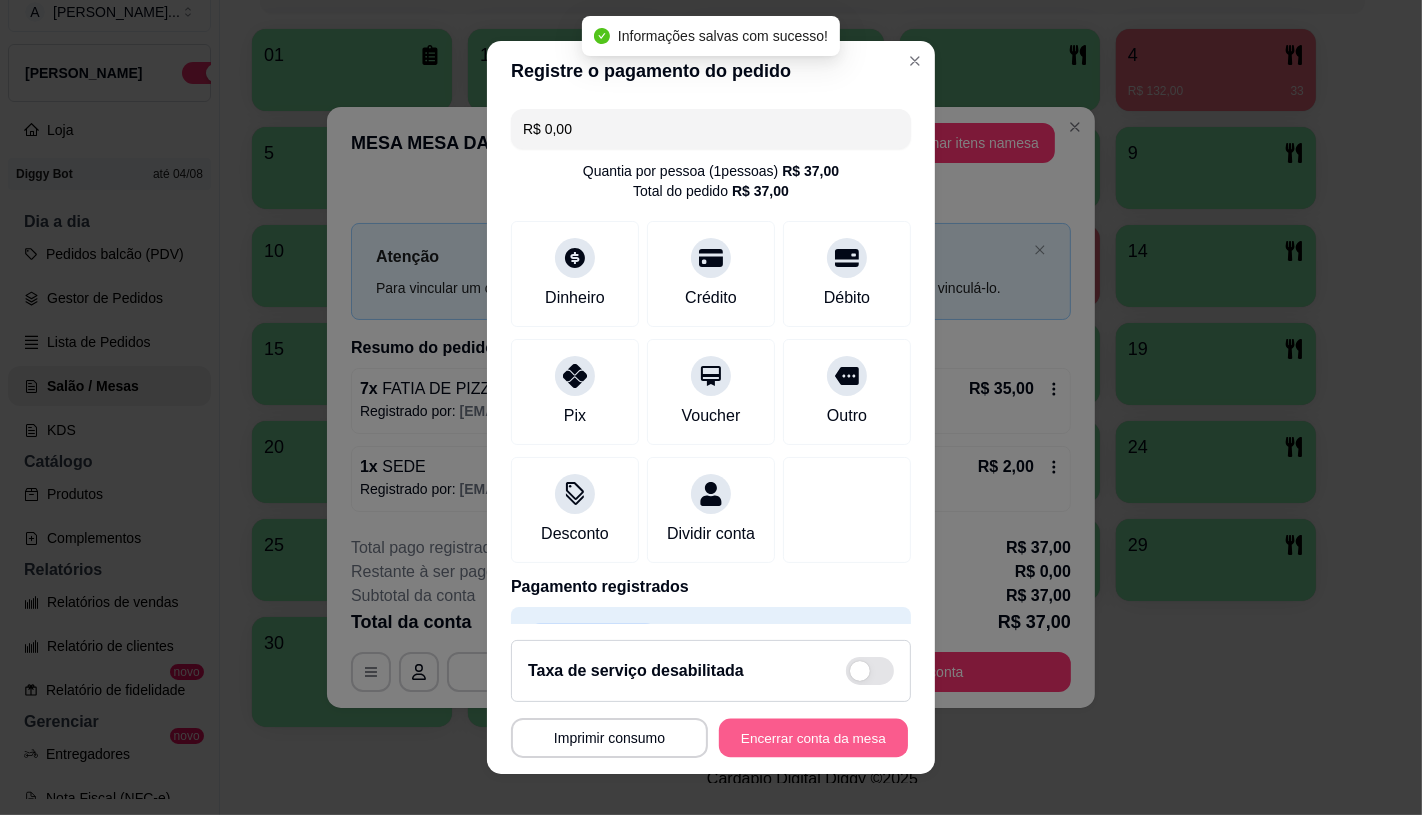 click on "Encerrar conta da mesa" at bounding box center (813, 738) 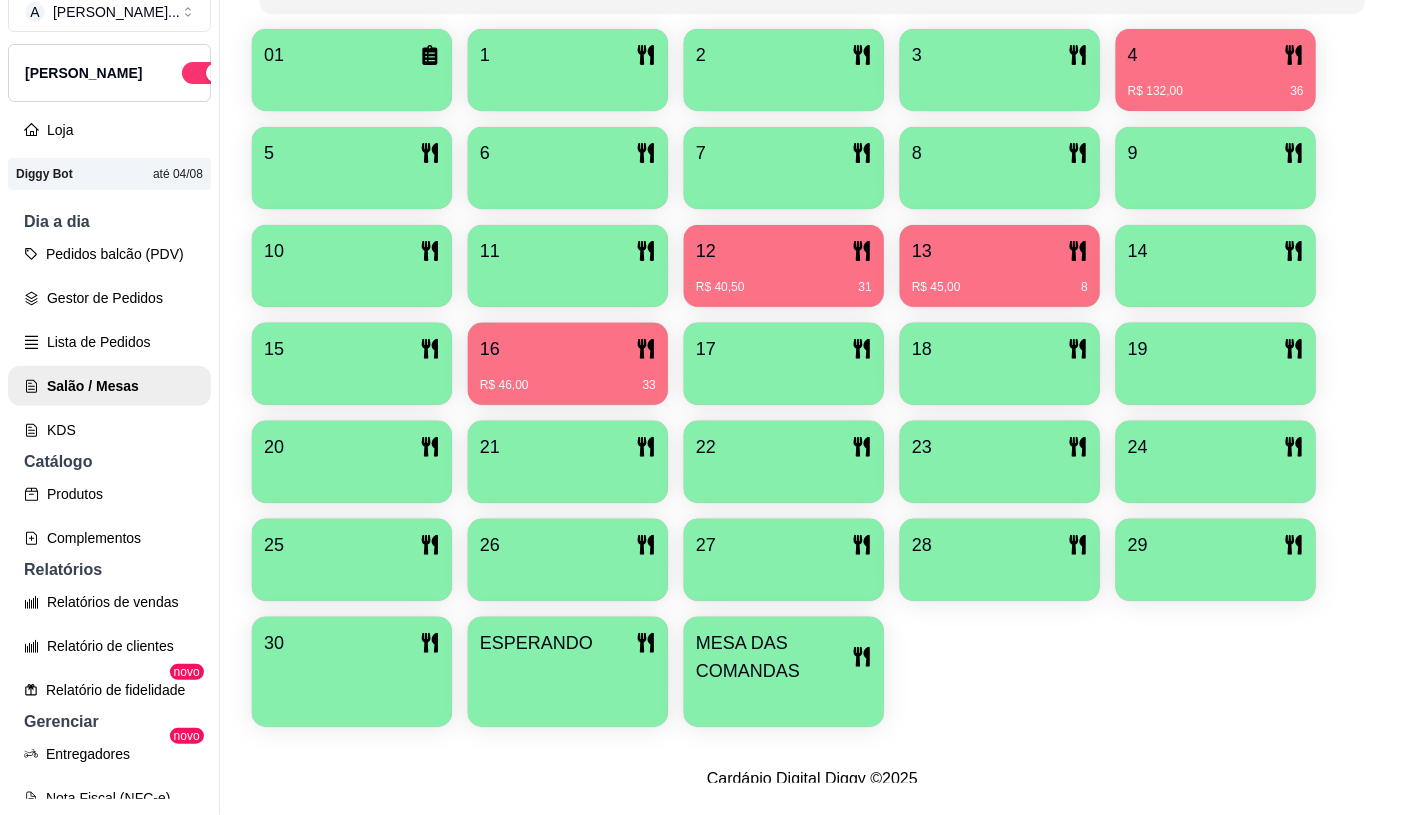 click on "R$ 40,50 31" at bounding box center (784, 280) 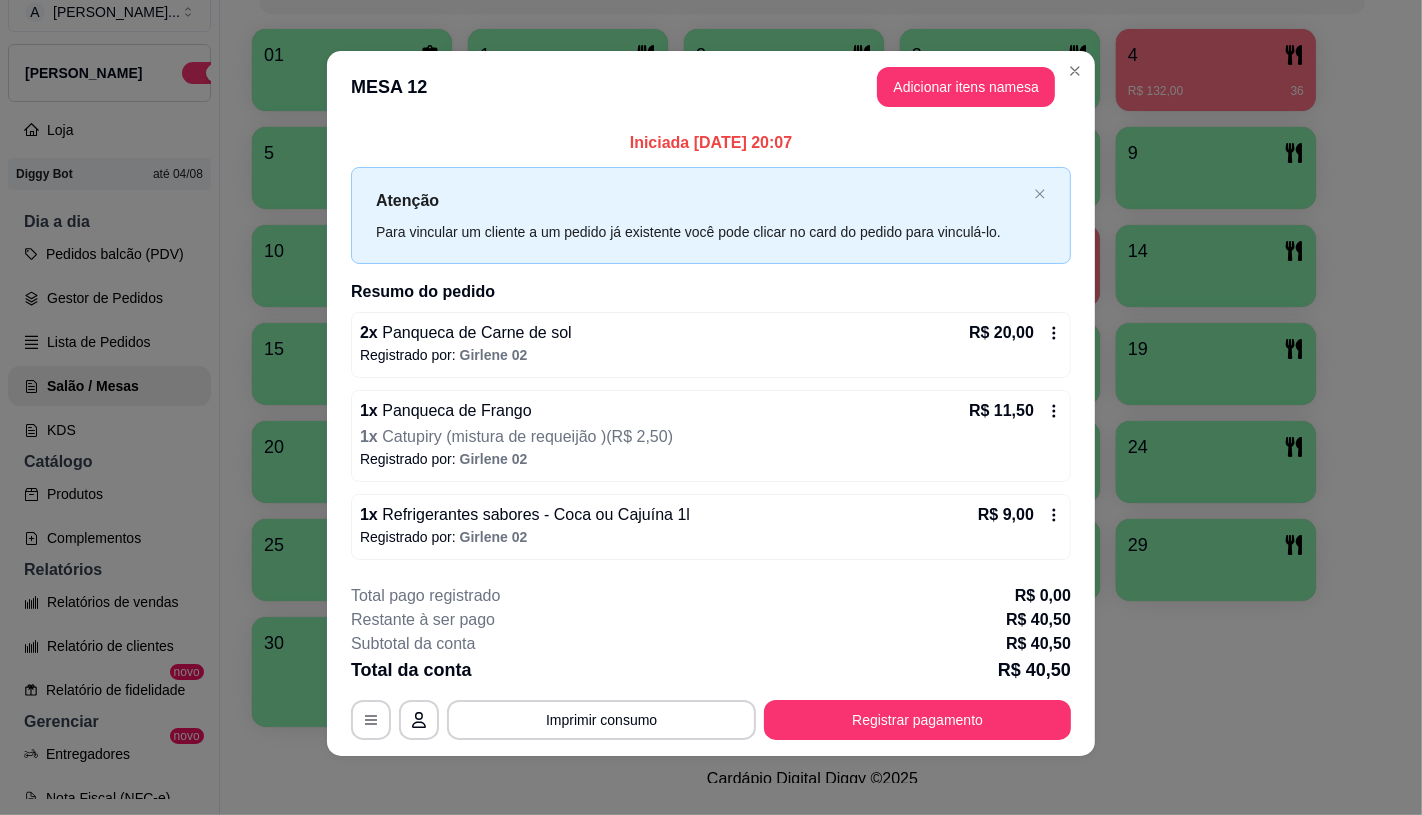scroll, scrollTop: 8, scrollLeft: 0, axis: vertical 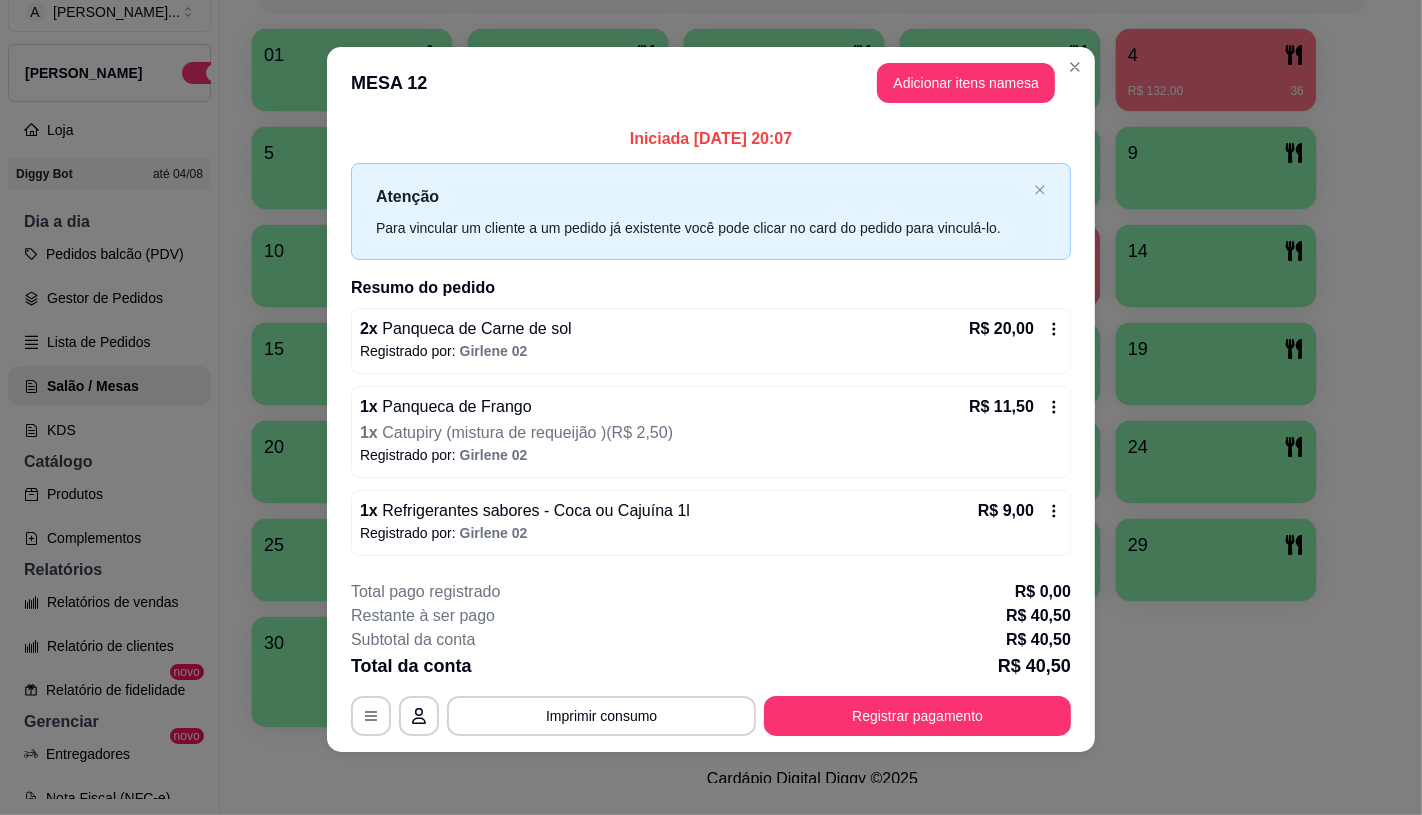 click on "Registrado por:   Girlene 02" at bounding box center (711, 533) 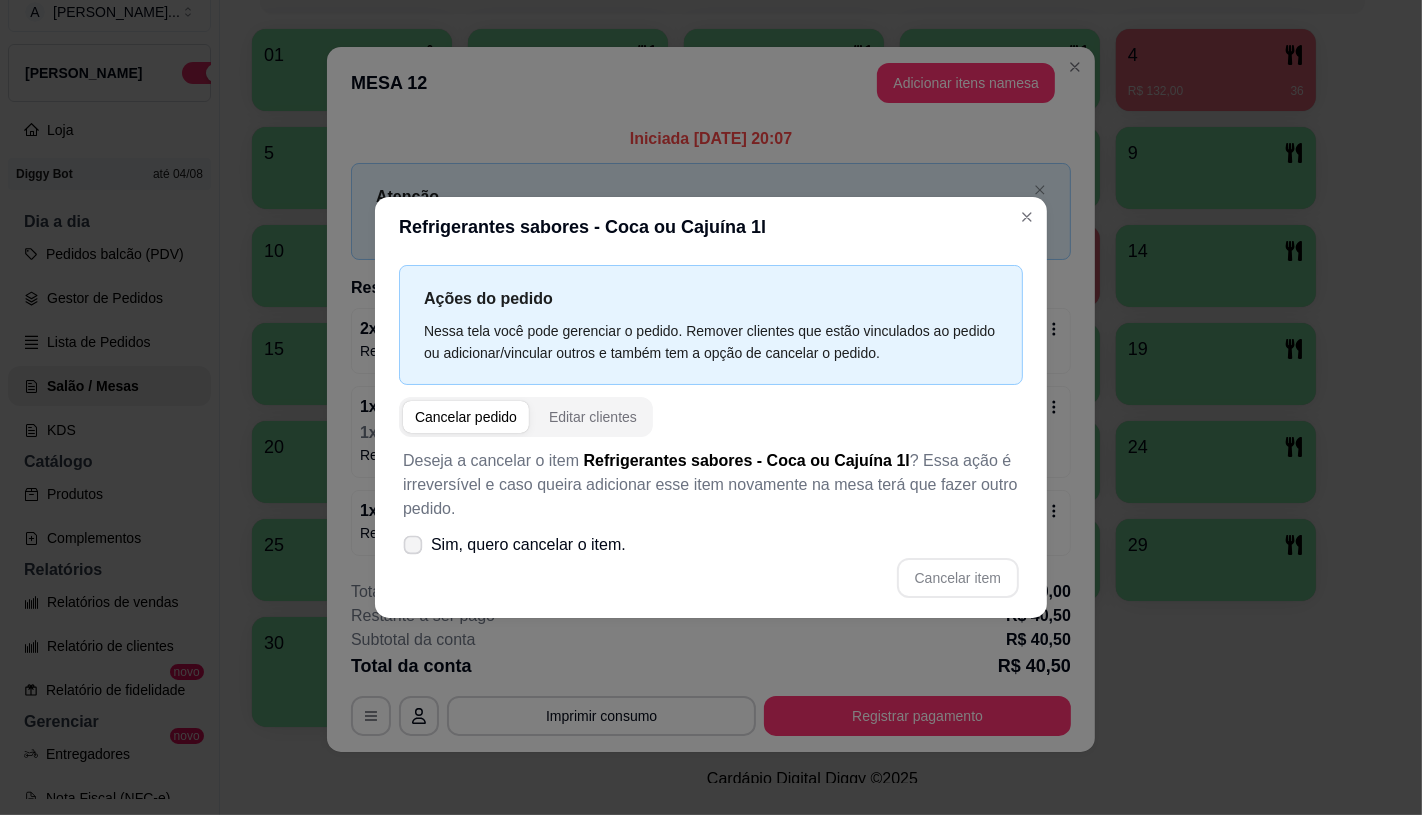 click on "Sim, quero cancelar o item." at bounding box center [528, 545] 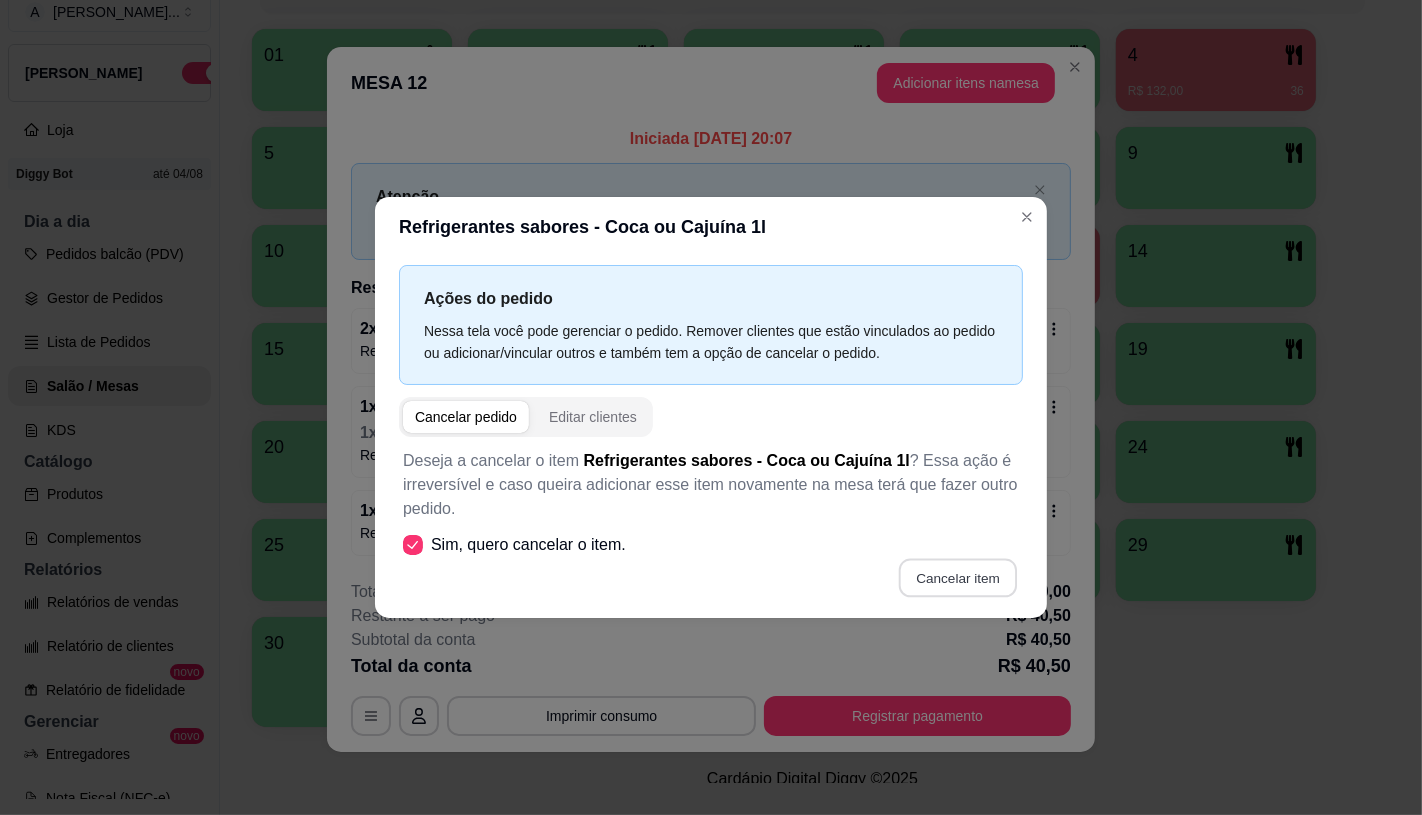 click on "Cancelar item" at bounding box center (957, 577) 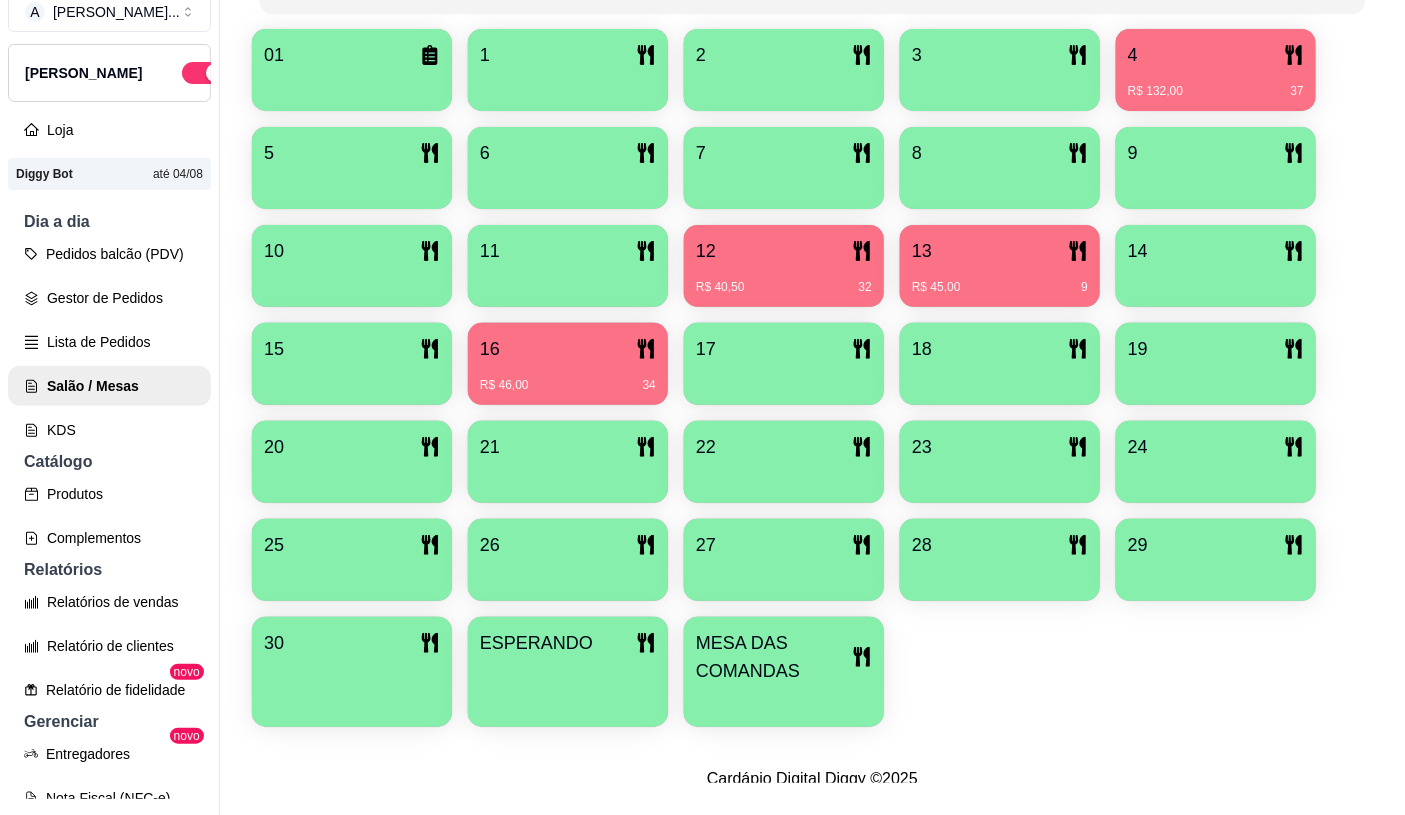 click on "16" at bounding box center (568, 349) 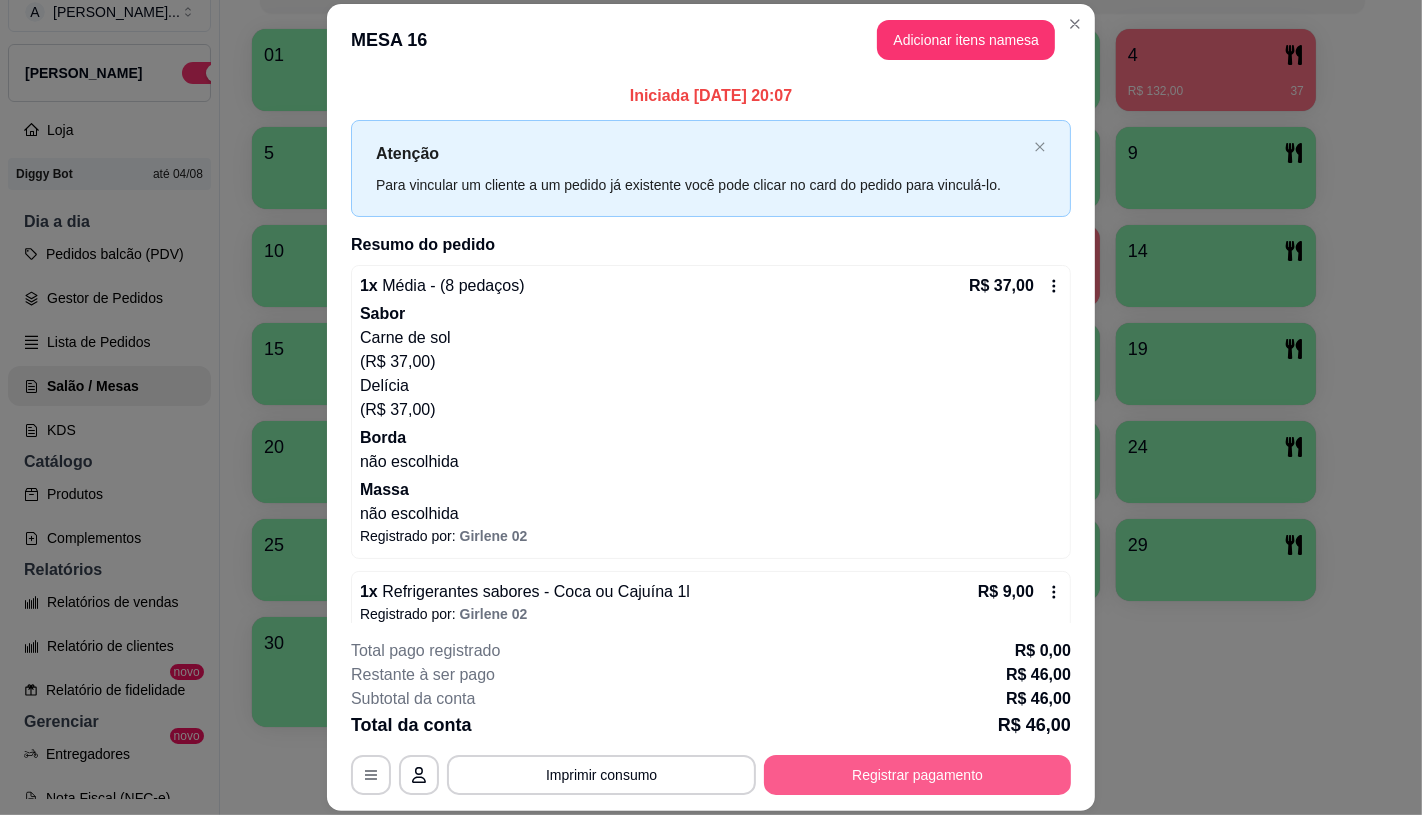 click on "Registrar pagamento" at bounding box center [917, 775] 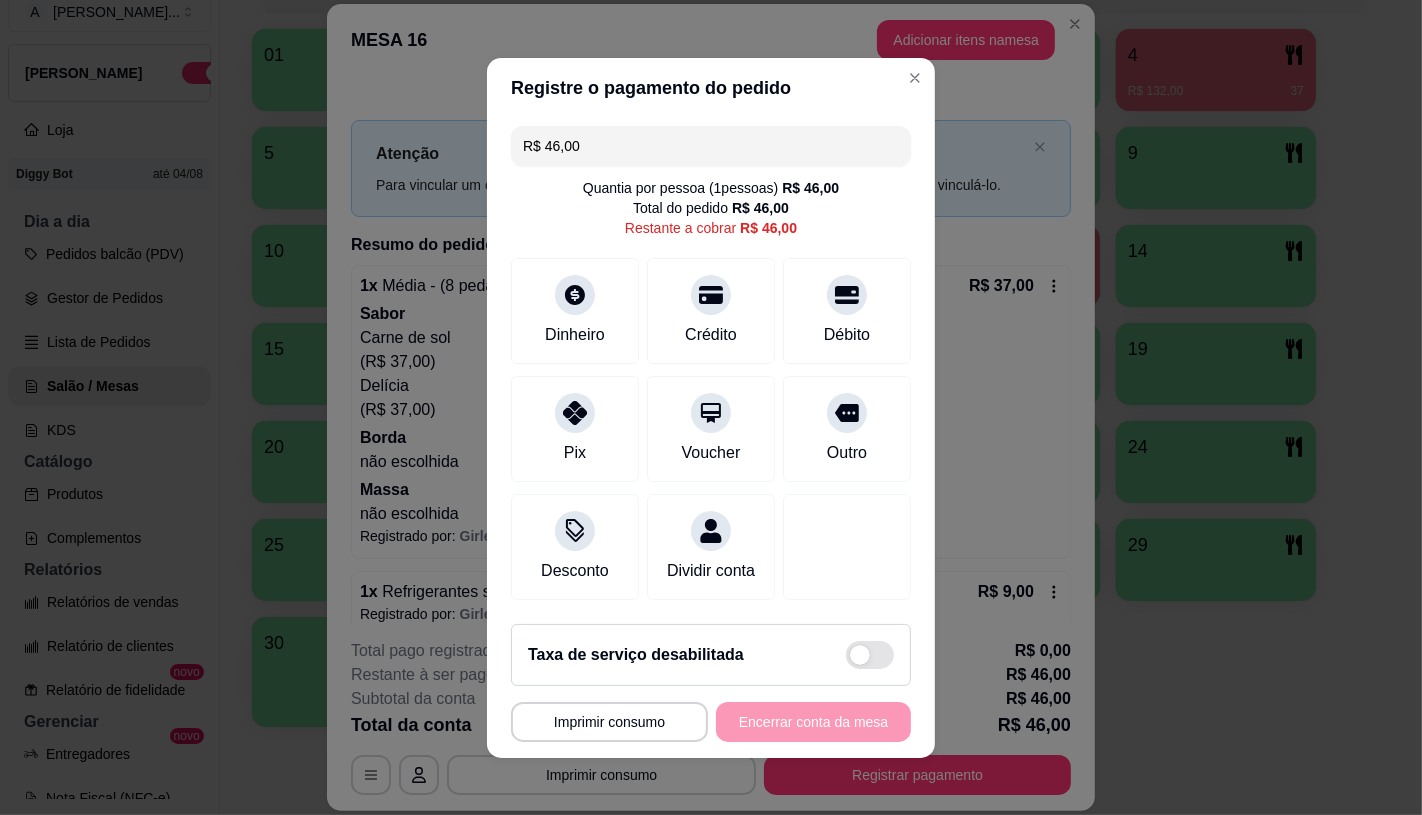 click on "R$ 46,00 Quantia por pessoa ( 1  pessoas)   R$ 46,00 Total do pedido   R$ 46,00 Restante a cobrar   R$ 46,00 Dinheiro Crédito Débito Pix Voucher Outro Desconto Dividir conta" at bounding box center (711, 363) 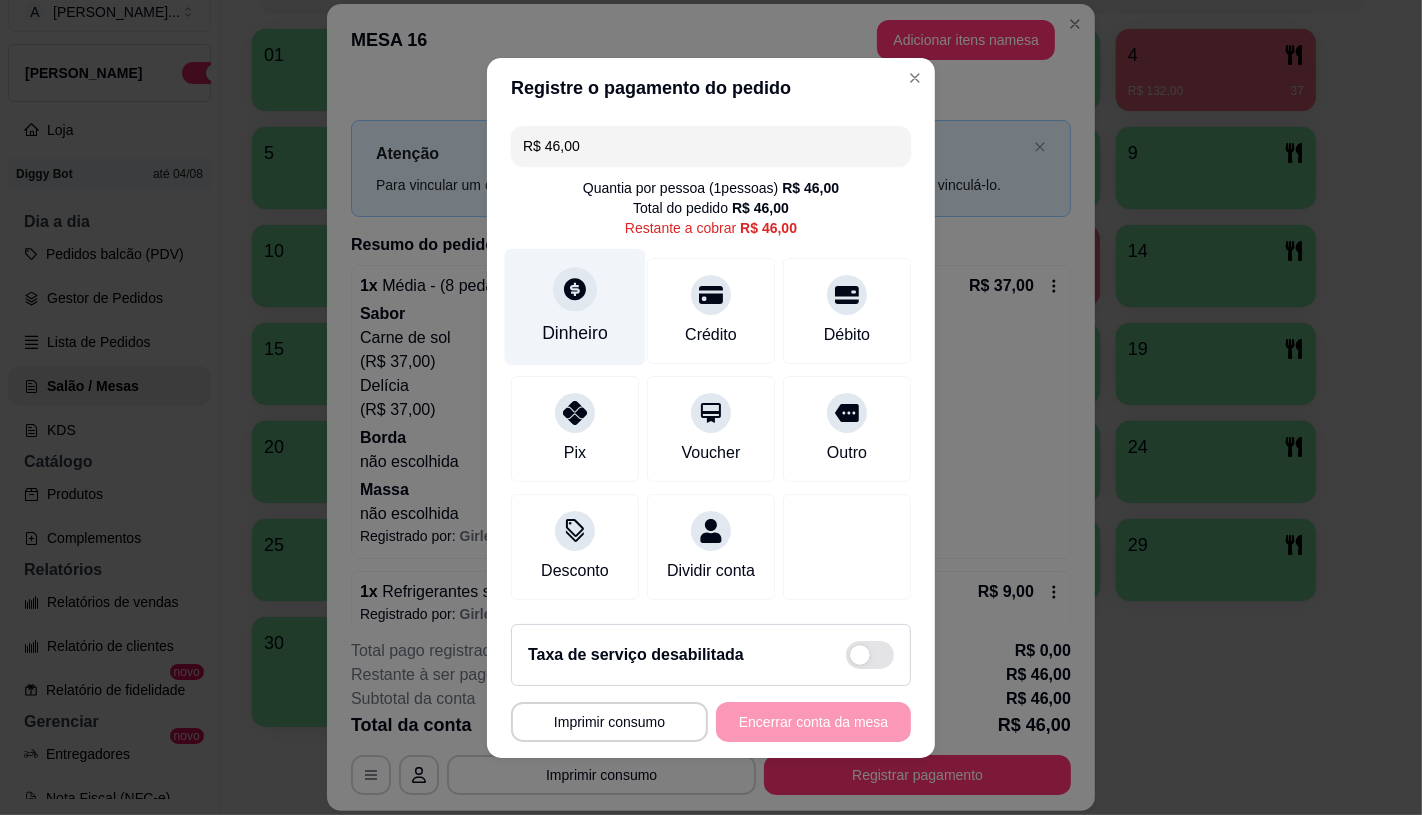 click on "Dinheiro" at bounding box center (575, 306) 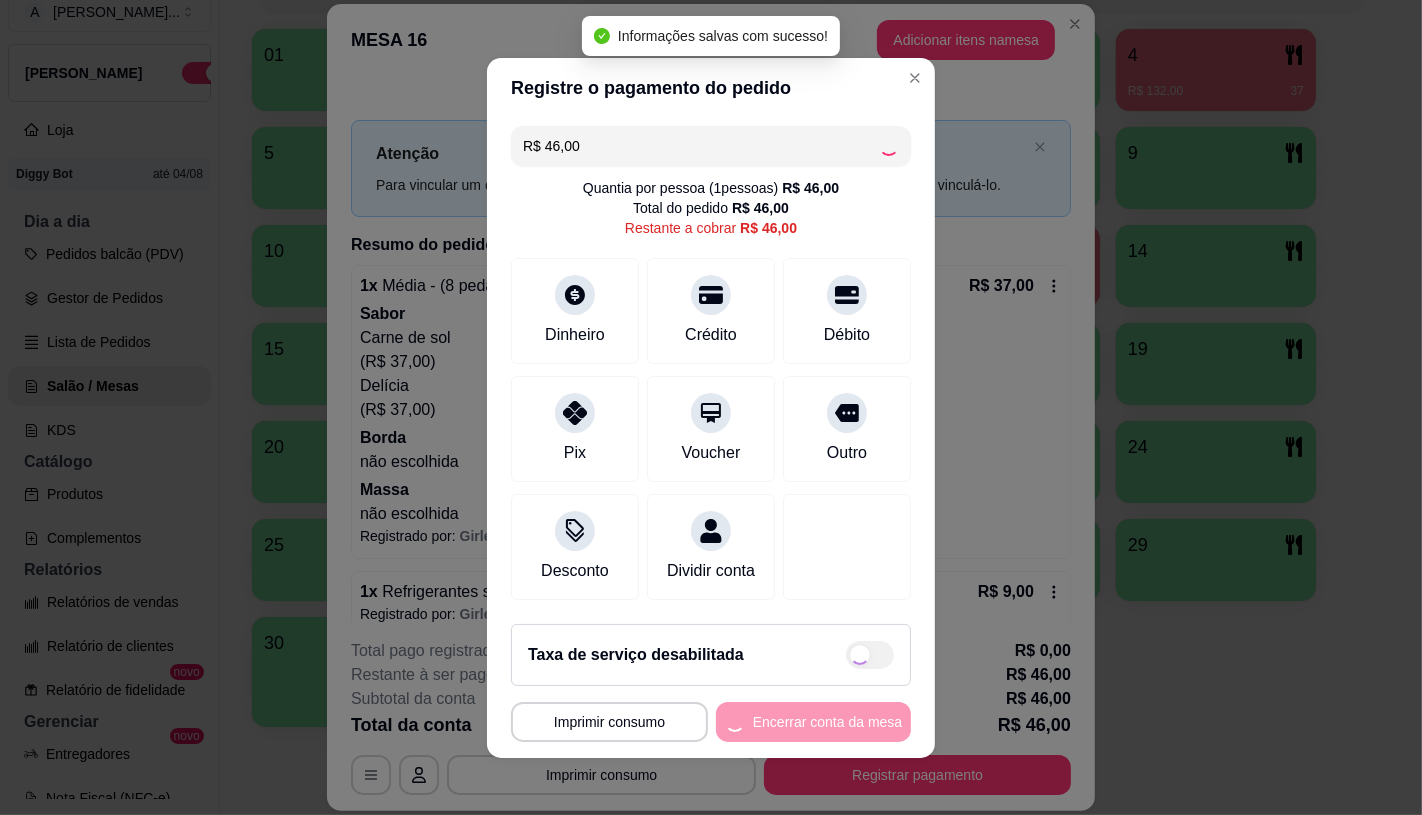 type on "R$ 0,00" 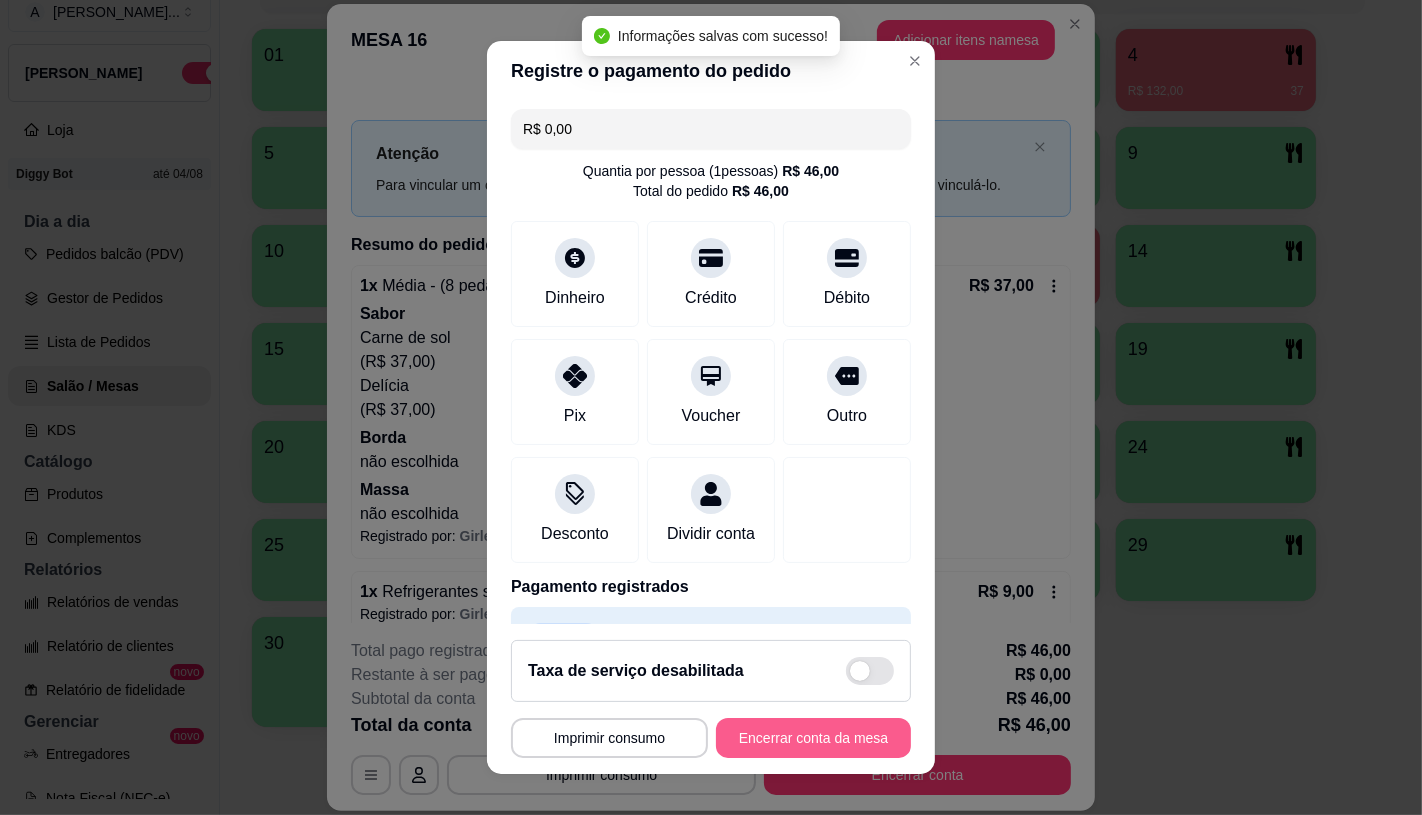 click on "Encerrar conta da mesa" at bounding box center [813, 738] 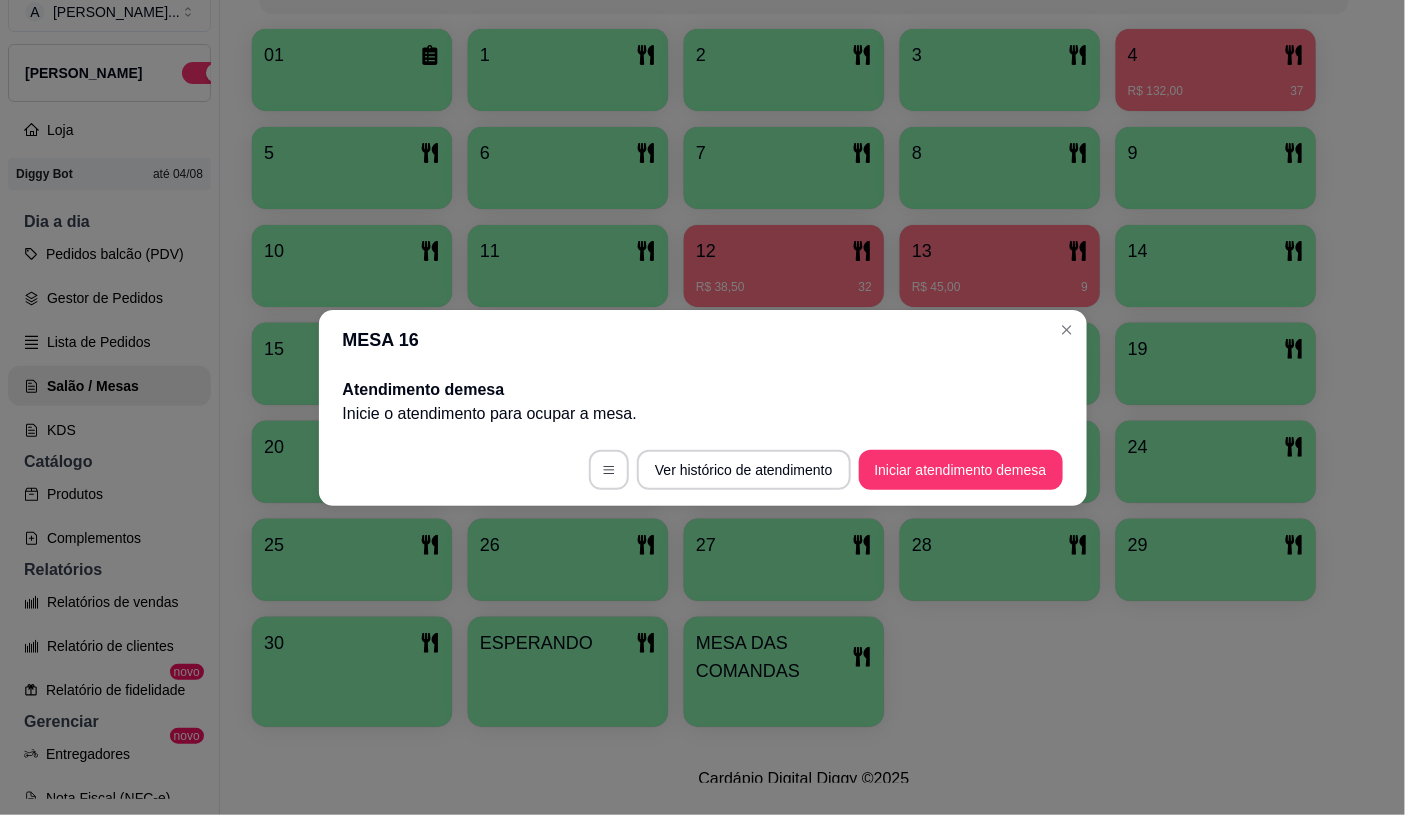 click on "MESA DAS COMANDAS" at bounding box center [774, 657] 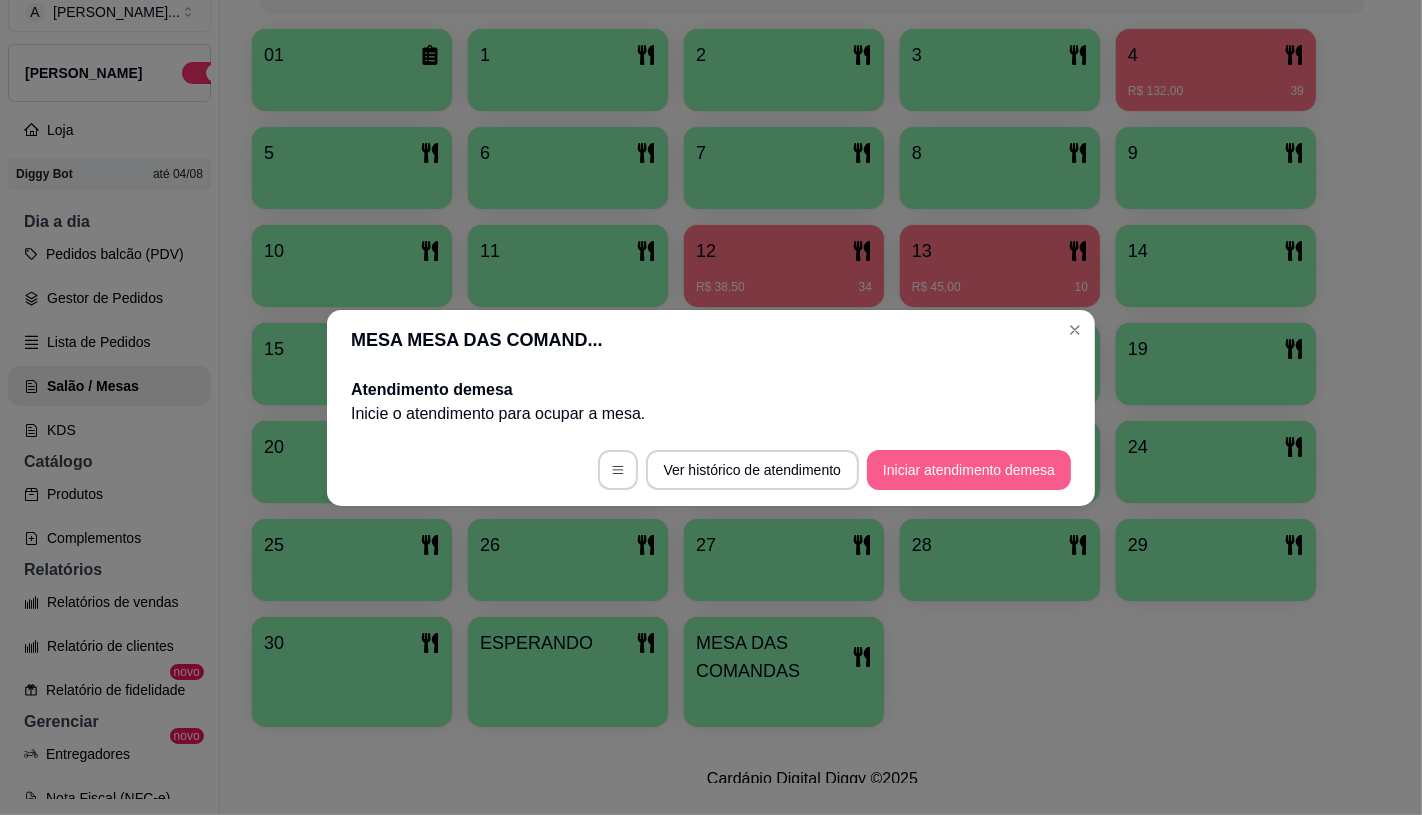 click on "Iniciar atendimento de  mesa" at bounding box center [969, 470] 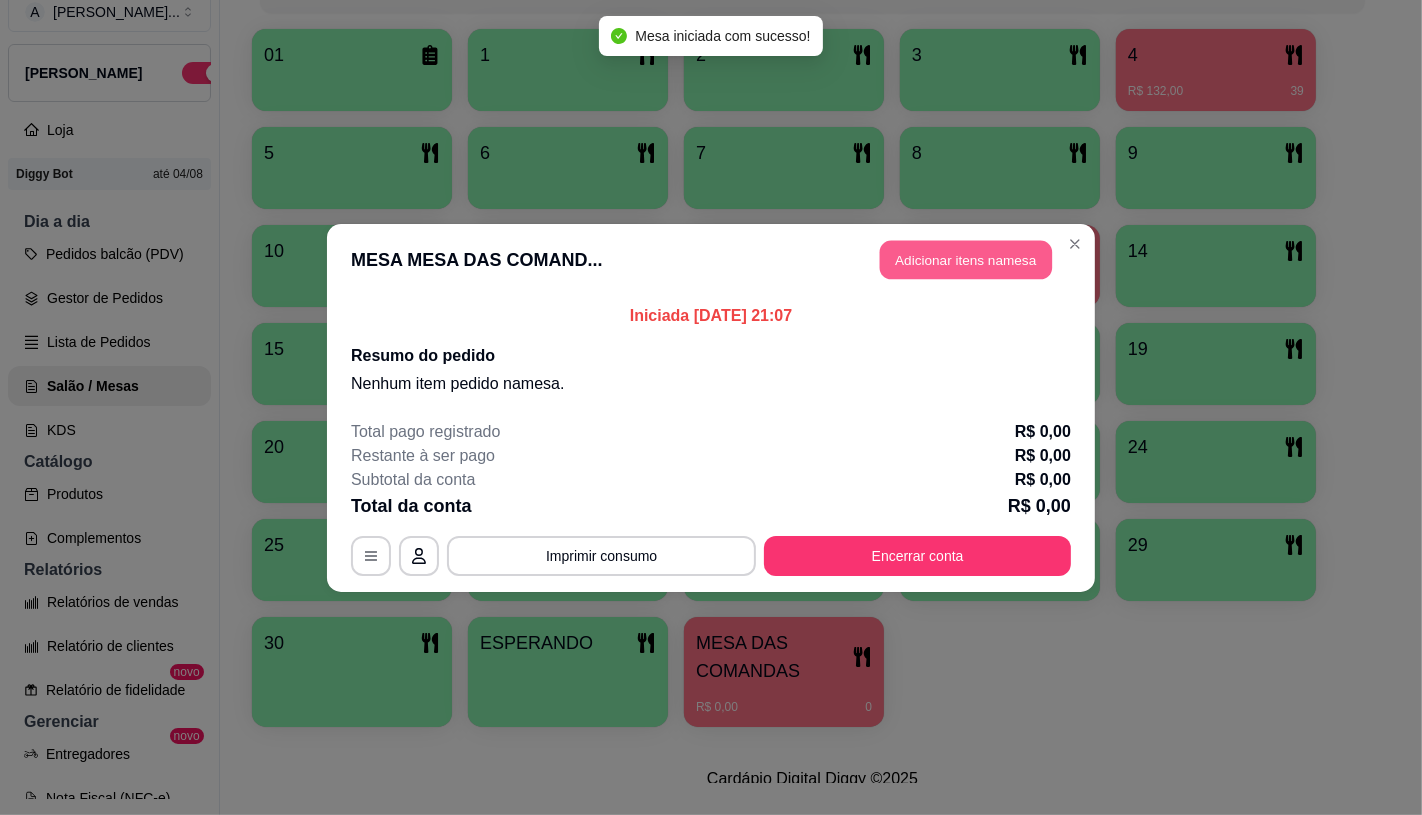 click on "Adicionar itens na  mesa" at bounding box center (966, 259) 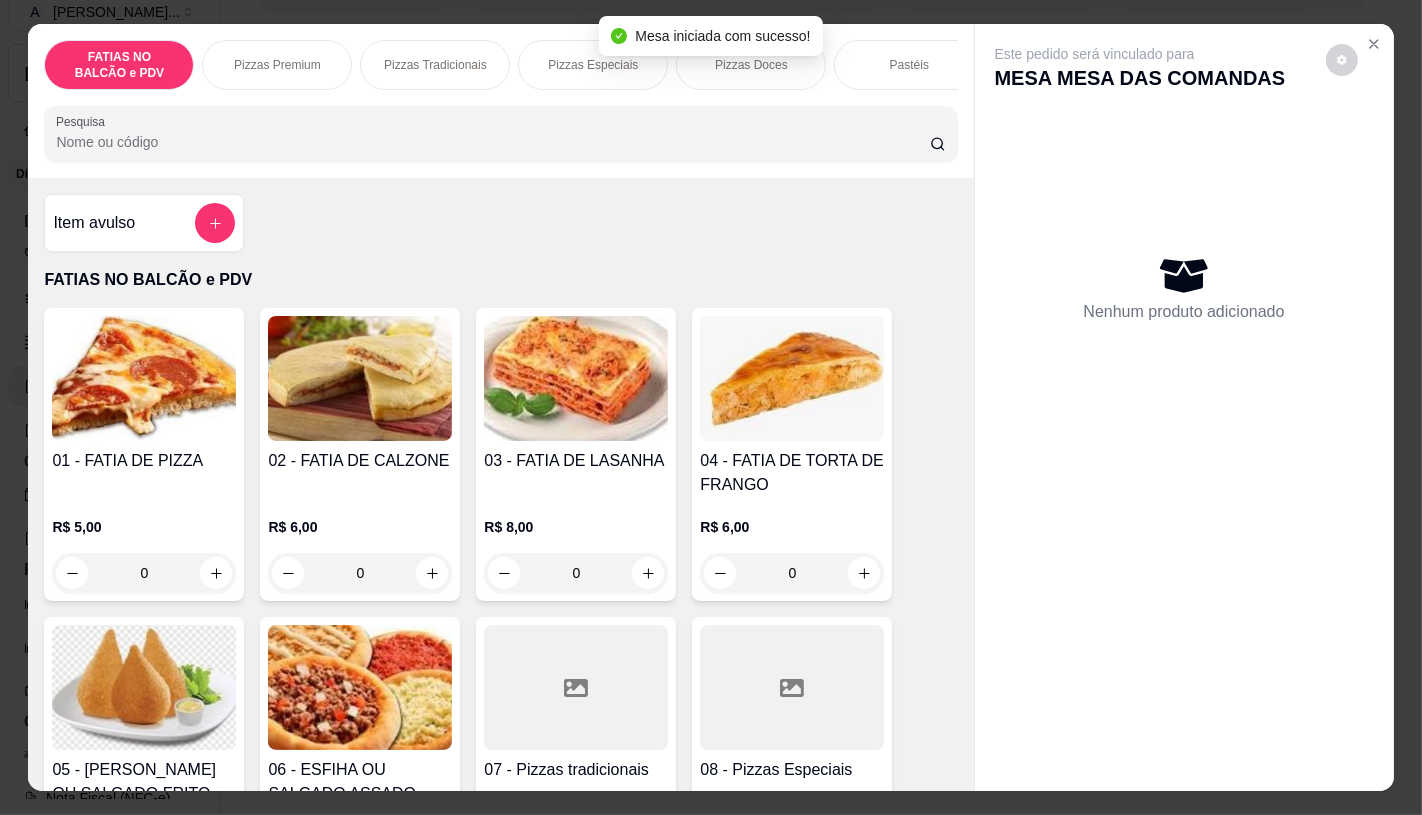 scroll, scrollTop: 333, scrollLeft: 0, axis: vertical 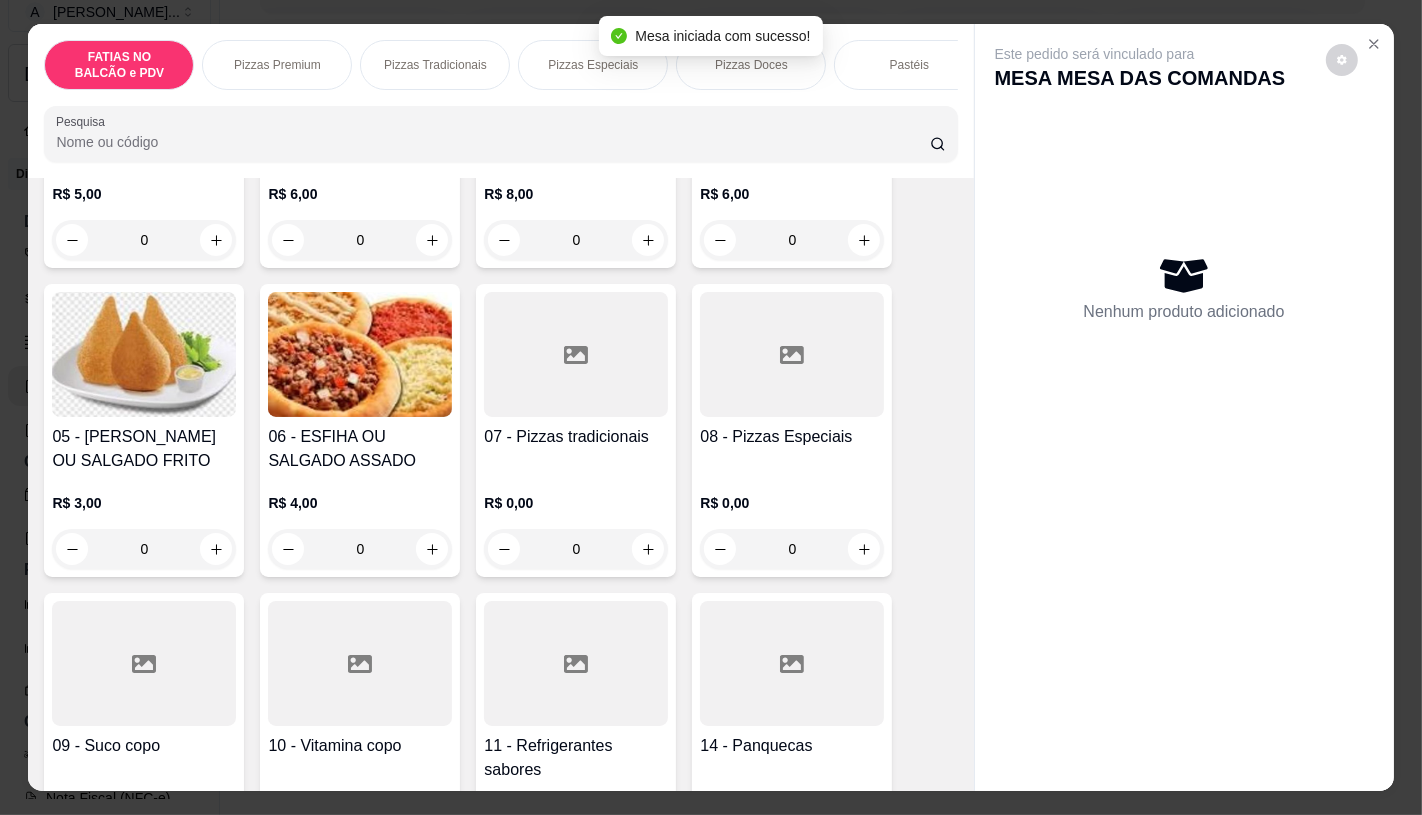 click on "08 - Pizzas Especiais" at bounding box center (792, 437) 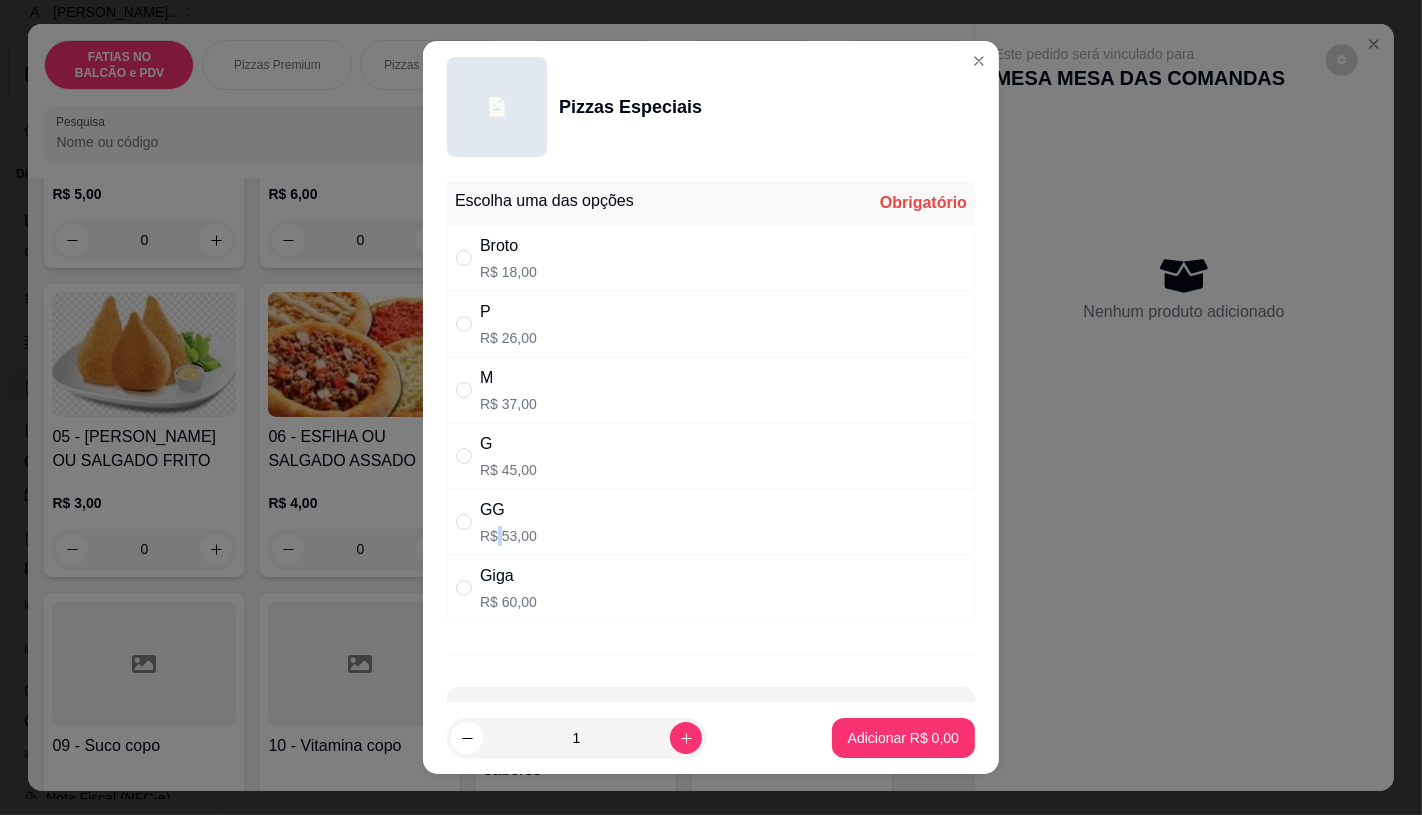 click on "R$ 53,00" at bounding box center (508, 536) 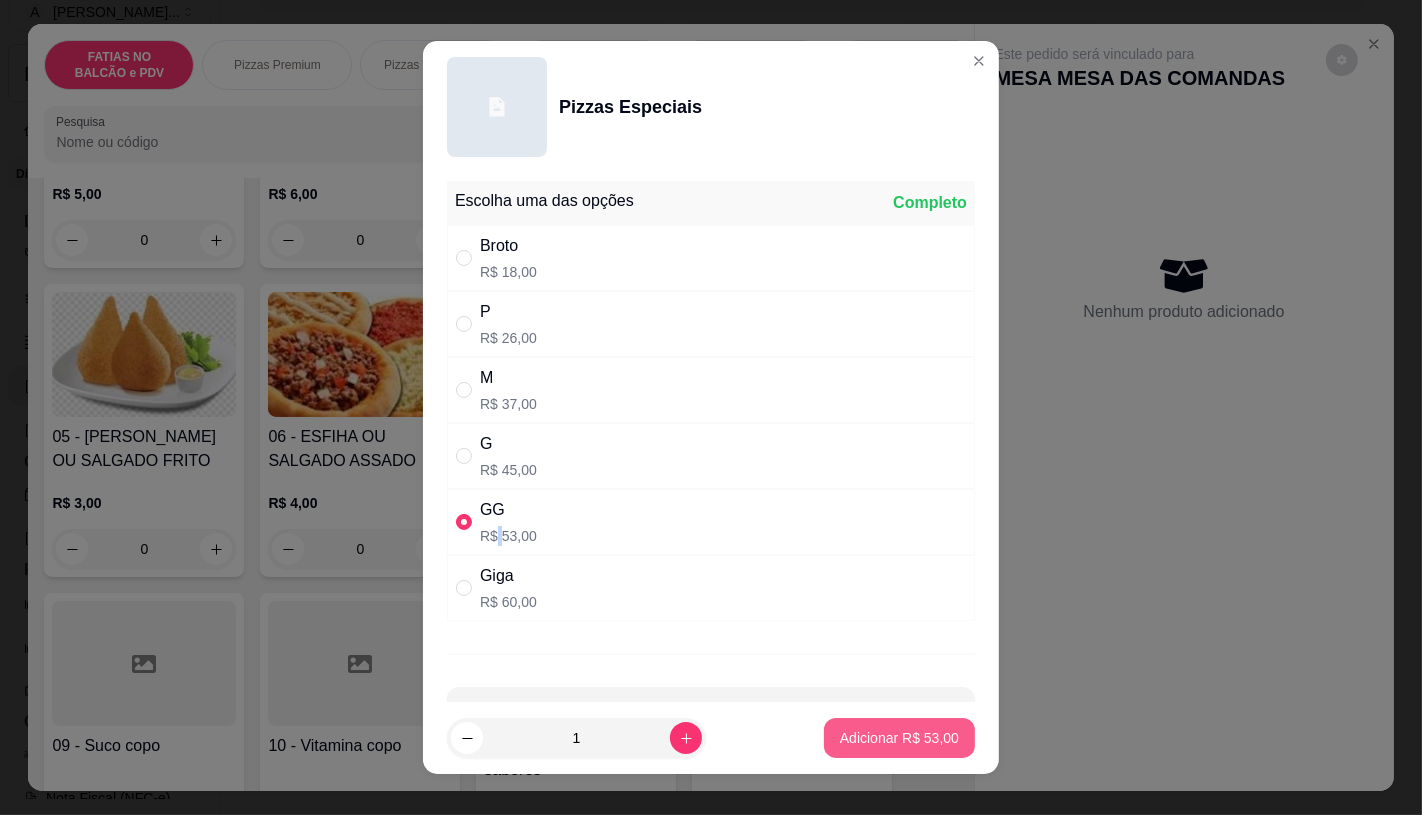 click on "Adicionar   R$ 53,00" at bounding box center (899, 738) 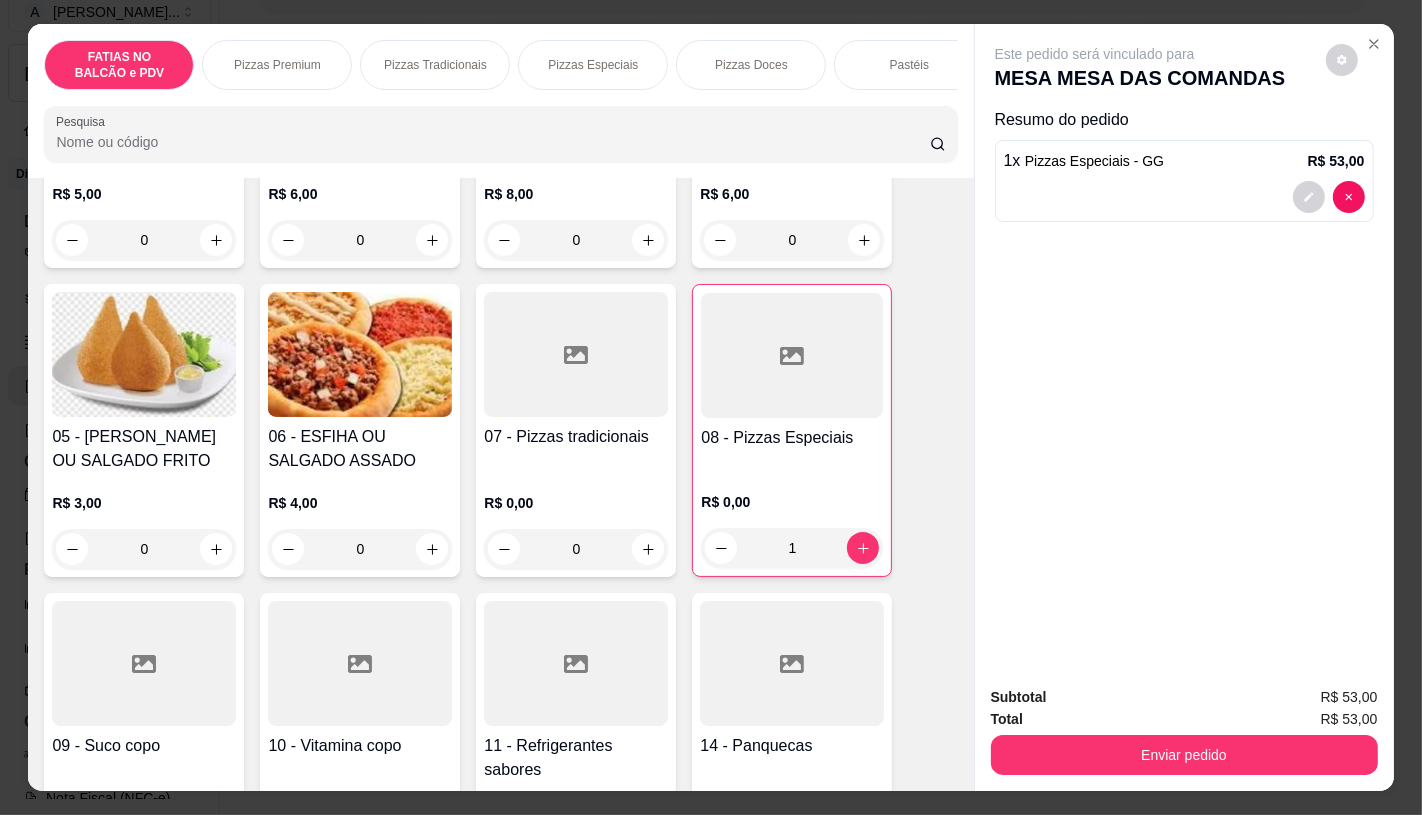 scroll, scrollTop: 666, scrollLeft: 0, axis: vertical 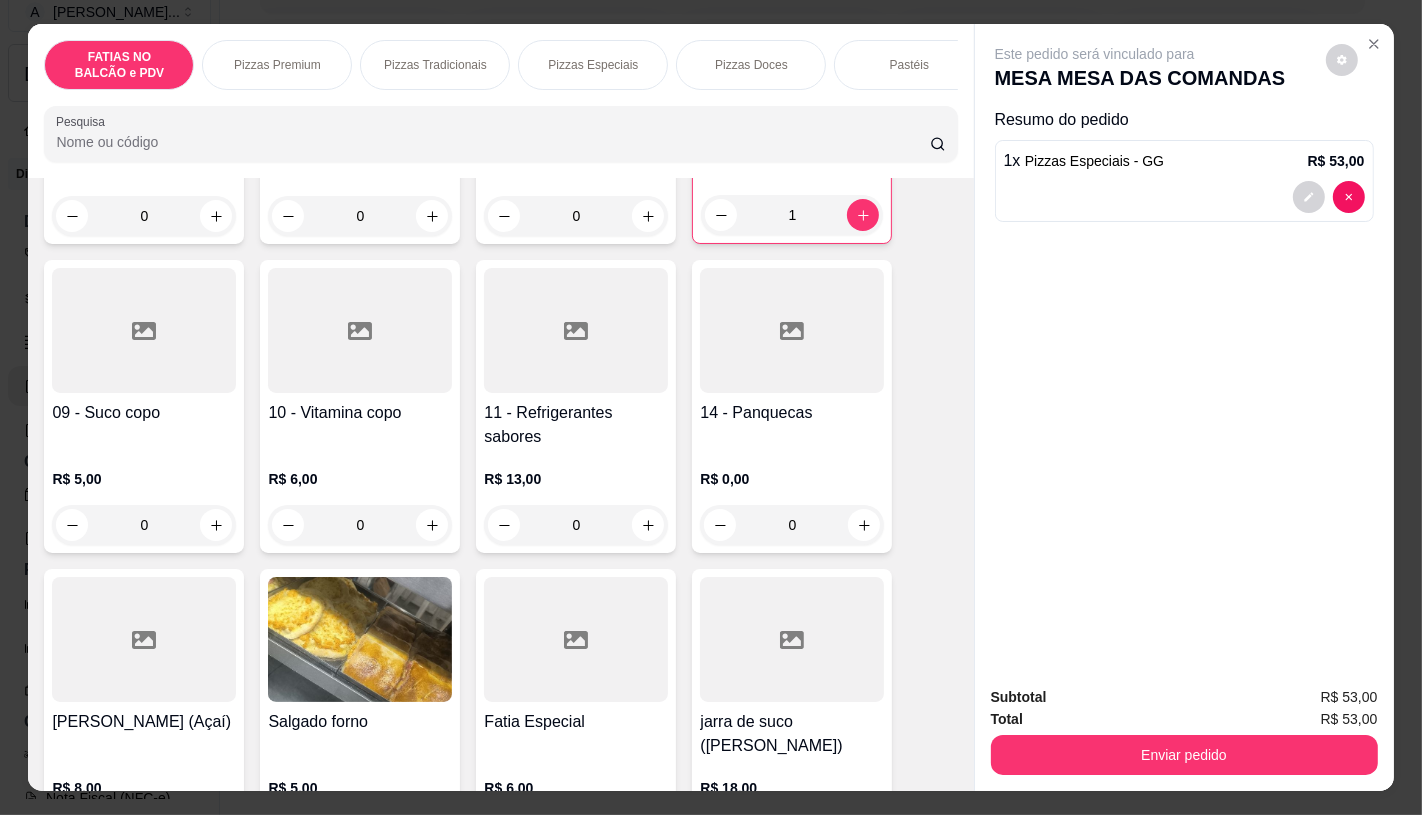click on "11 - Refrigerantes sabores" at bounding box center (576, 425) 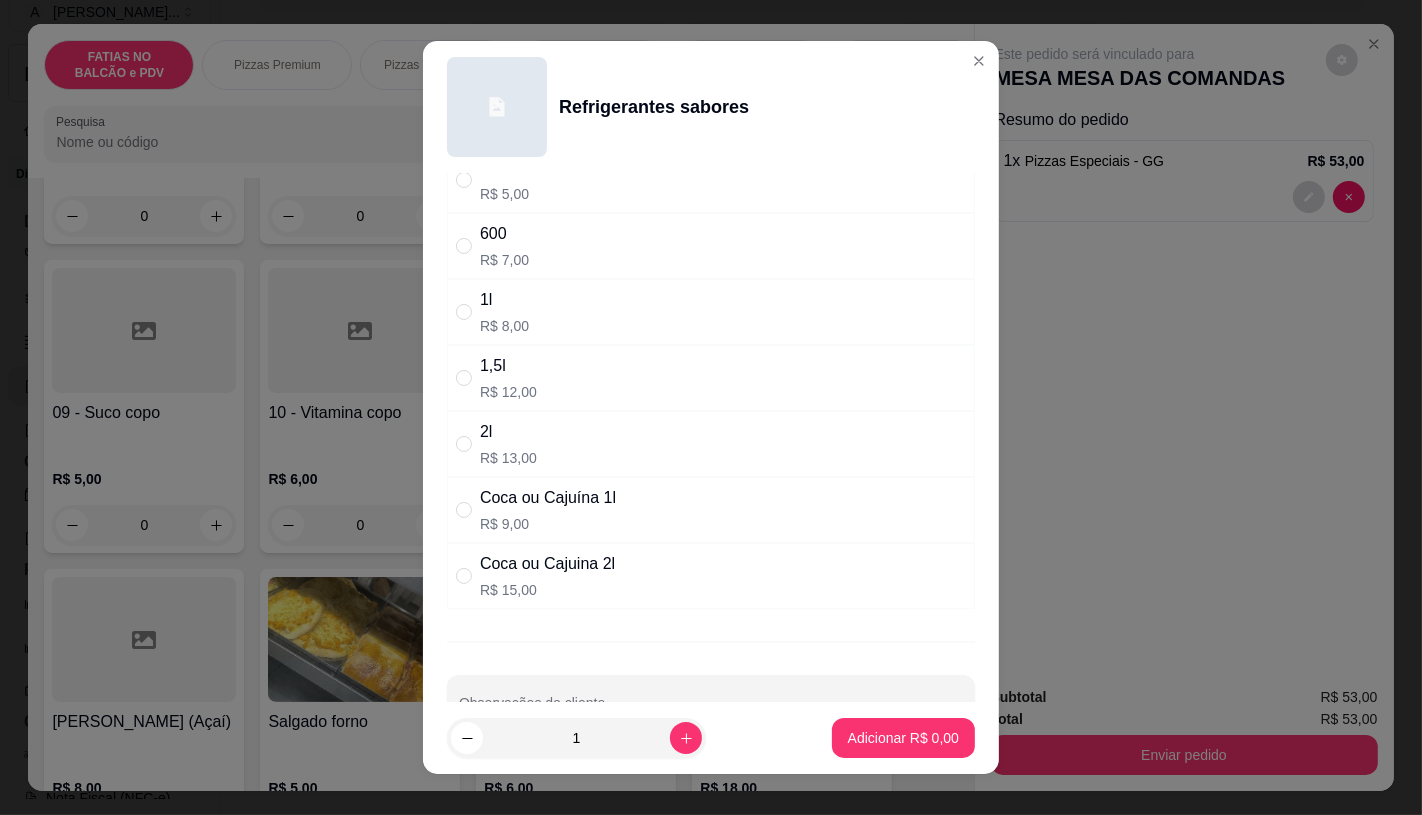 scroll, scrollTop: 201, scrollLeft: 0, axis: vertical 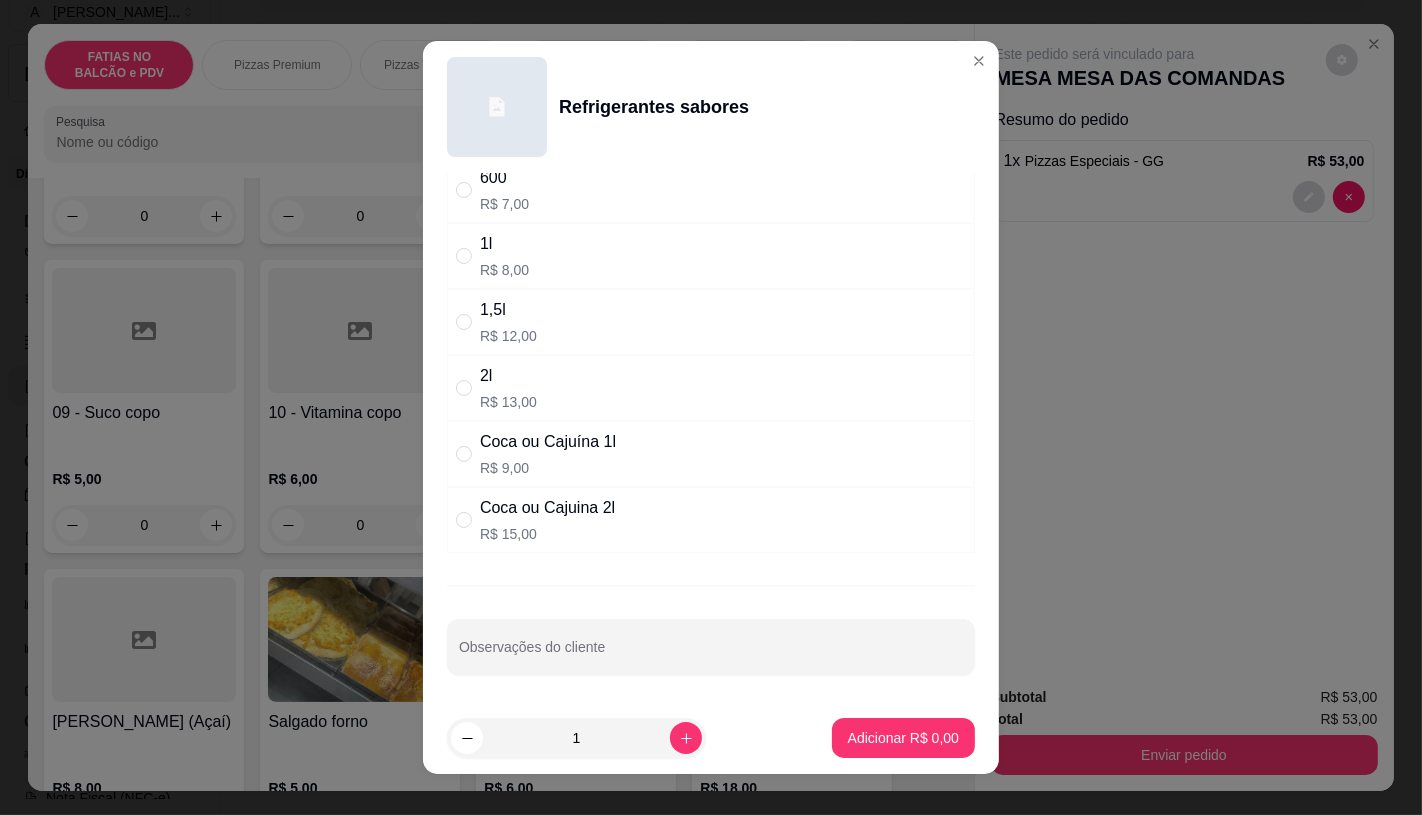 drag, startPoint x: 554, startPoint y: 554, endPoint x: 537, endPoint y: 547, distance: 18.384777 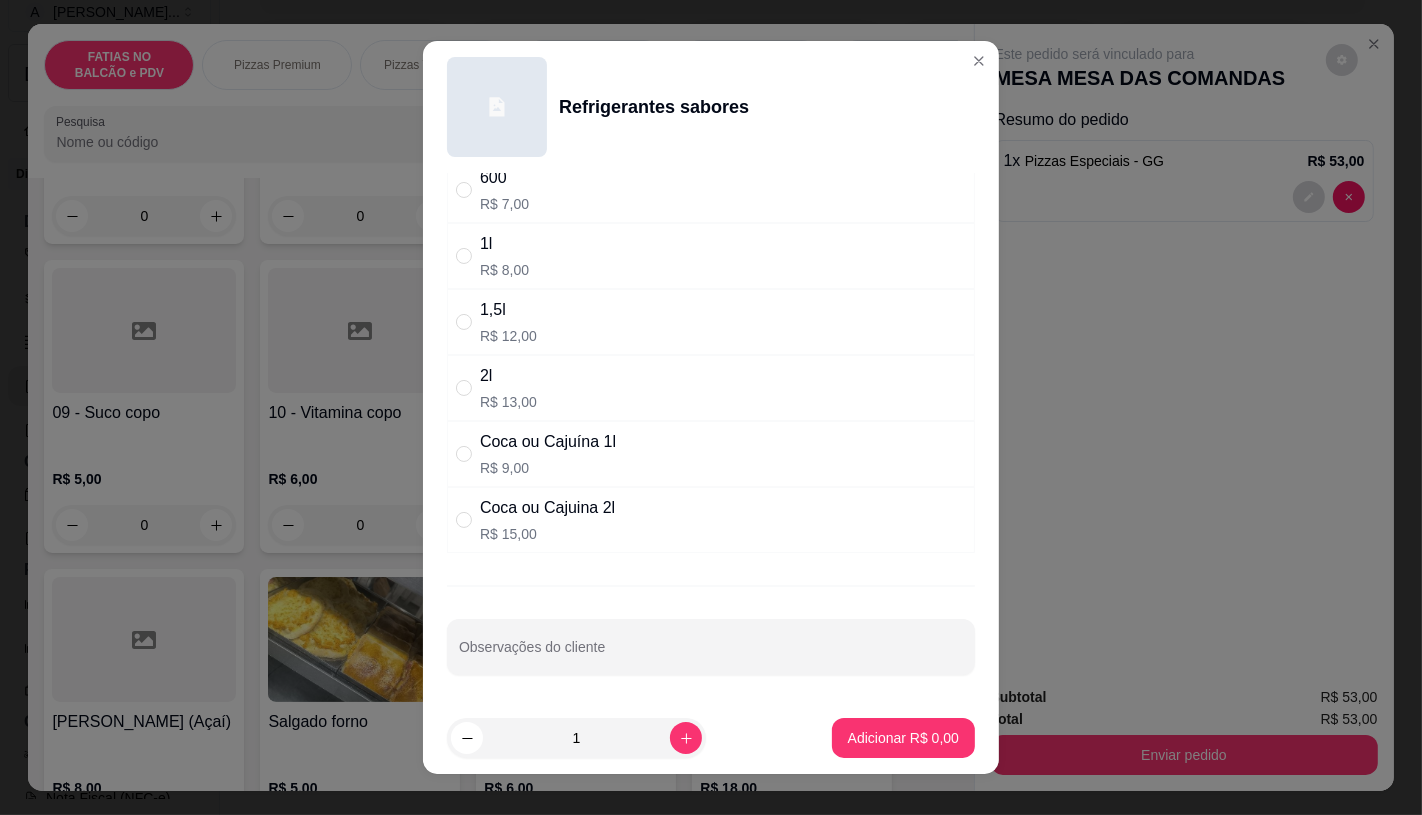 radio on "true" 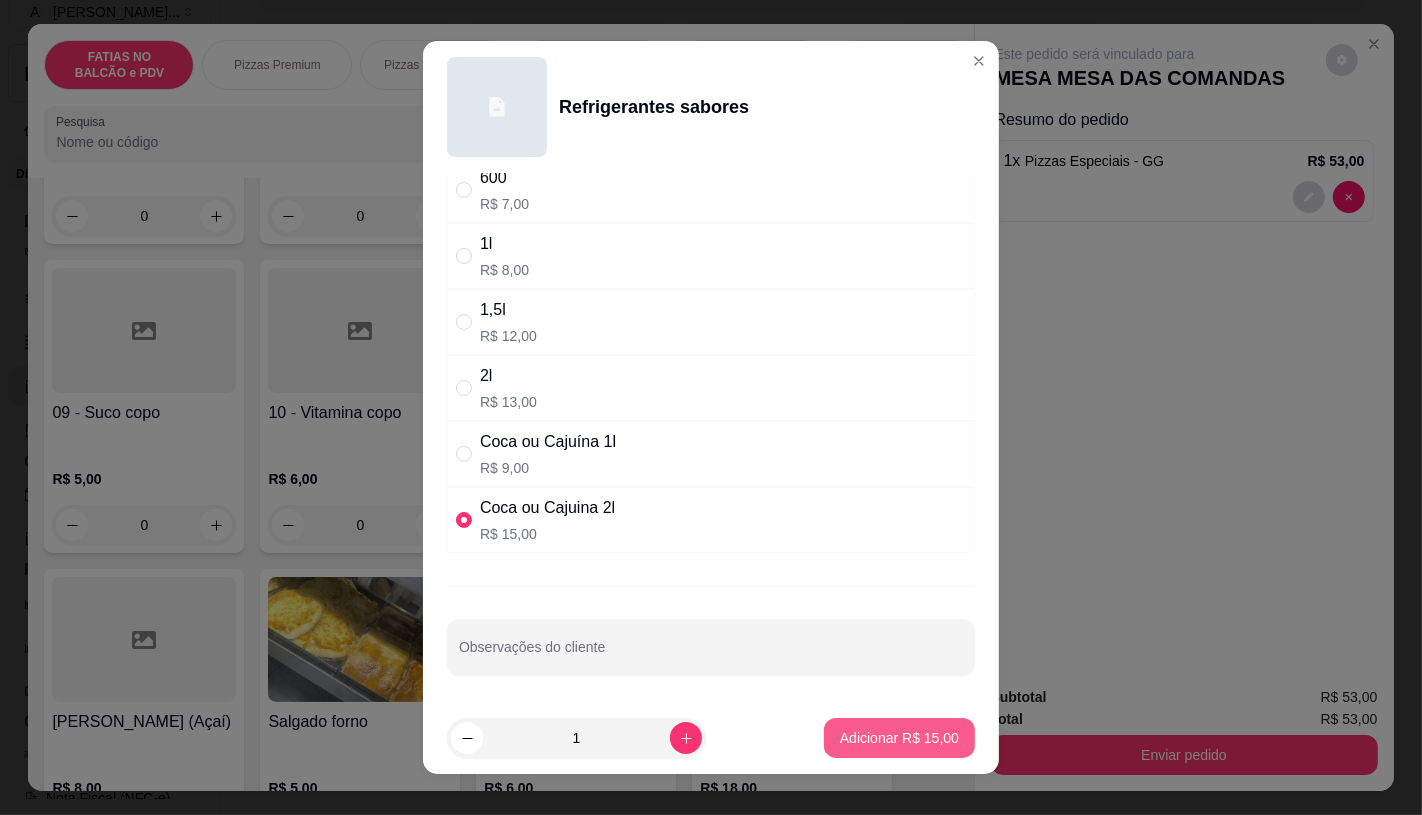 click on "Adicionar   R$ 15,00" at bounding box center (899, 738) 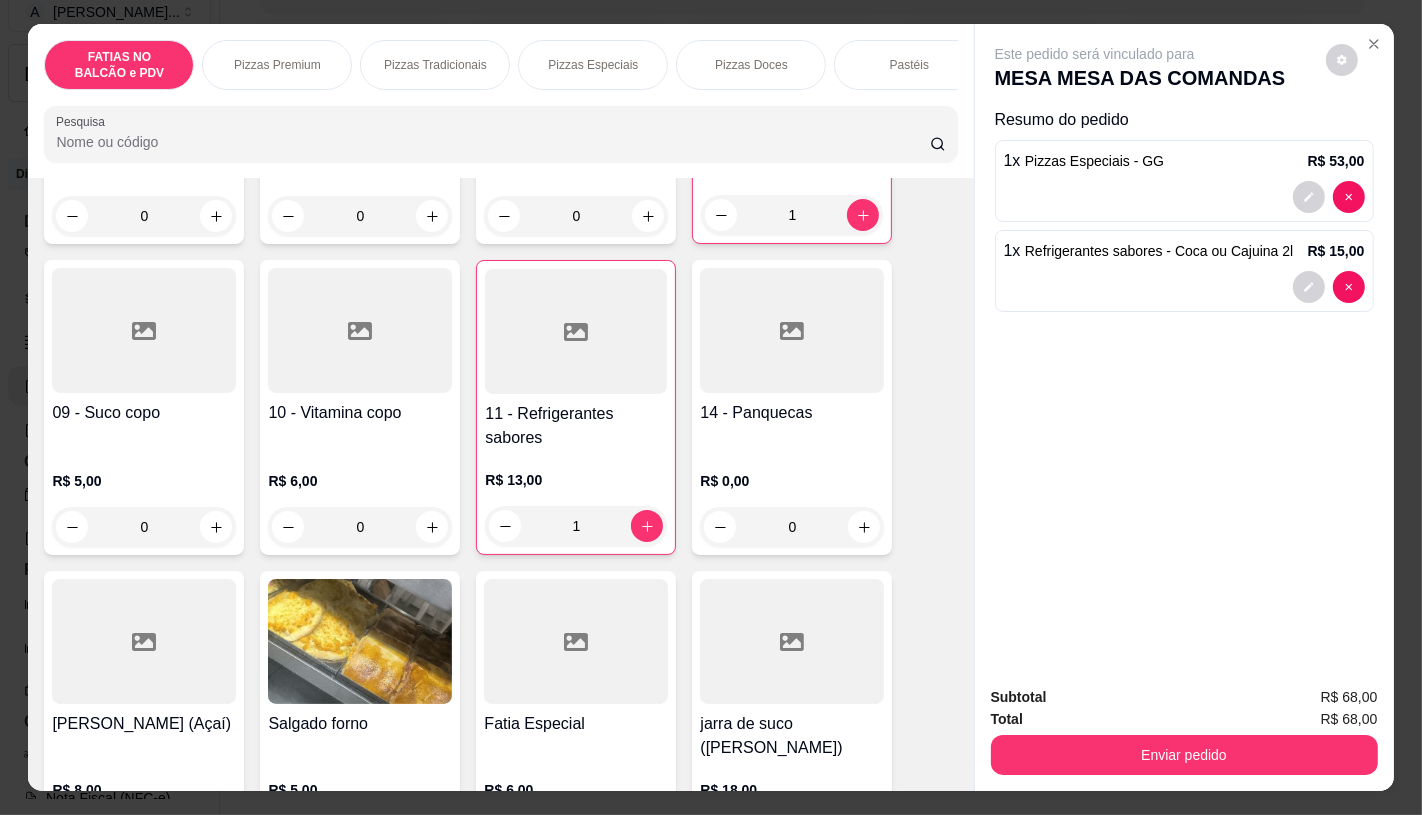 drag, startPoint x: 530, startPoint y: 113, endPoint x: 911, endPoint y: 107, distance: 381.04724 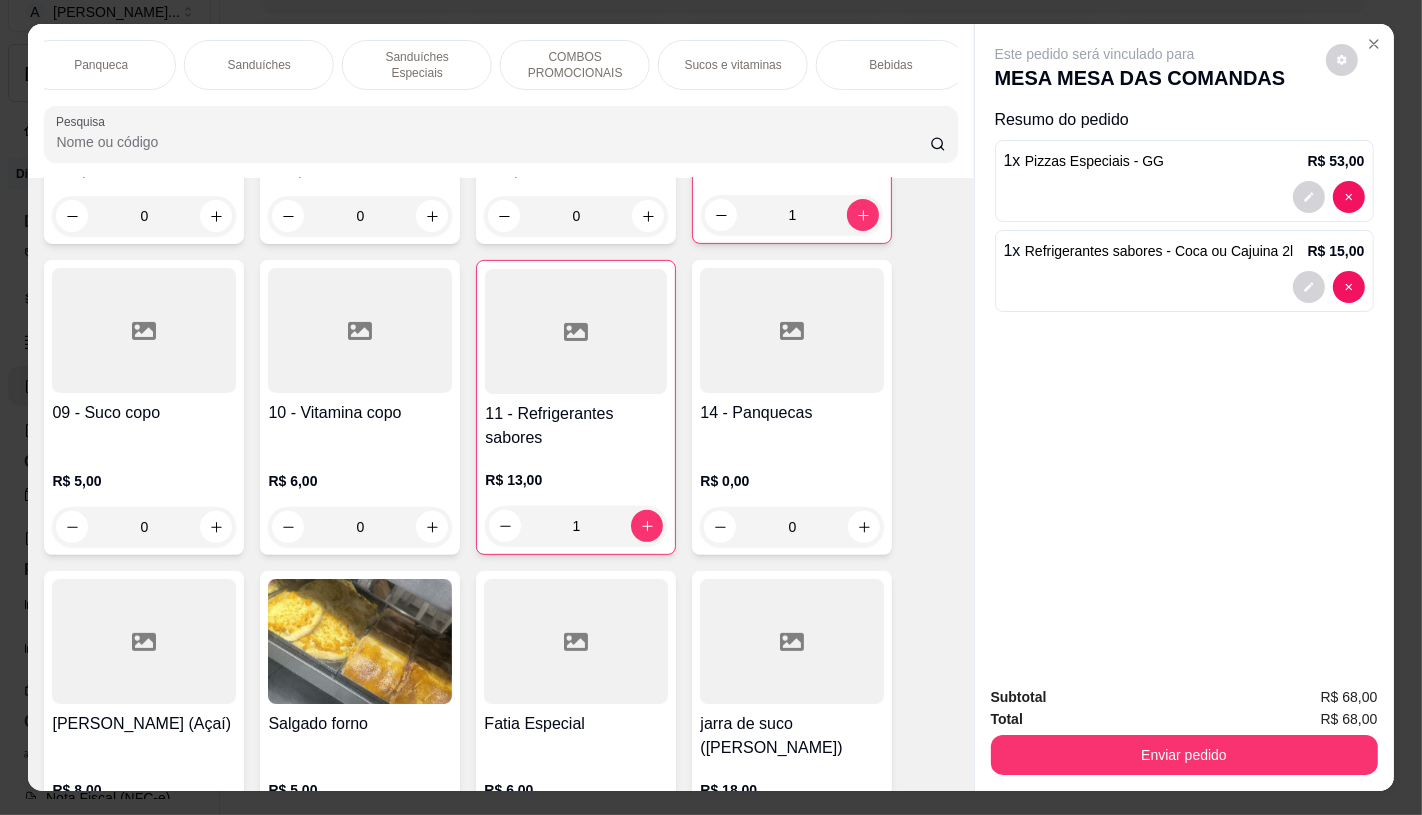 scroll, scrollTop: 0, scrollLeft: 2080, axis: horizontal 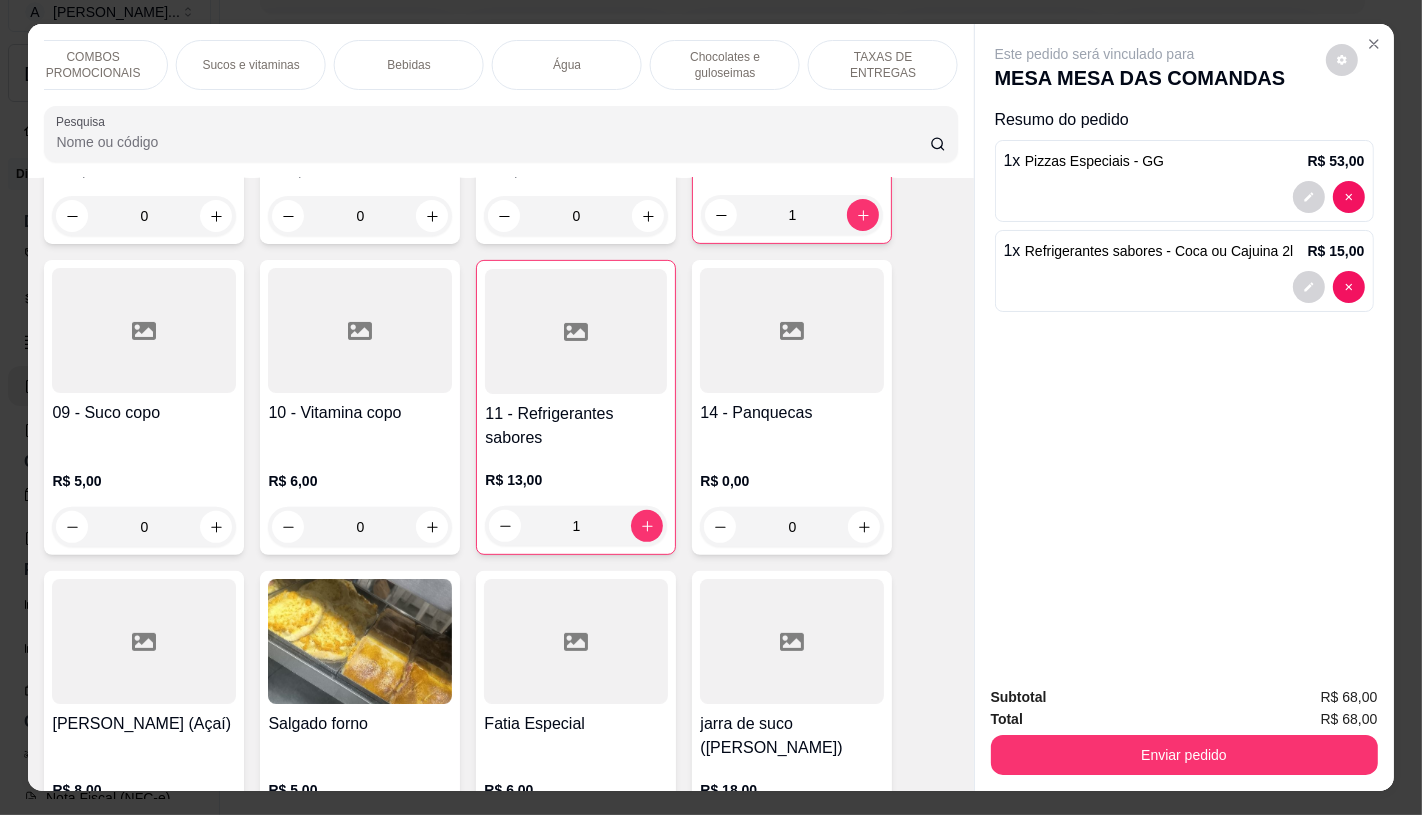 click on "TAXAS DE ENTREGAS" at bounding box center [883, 65] 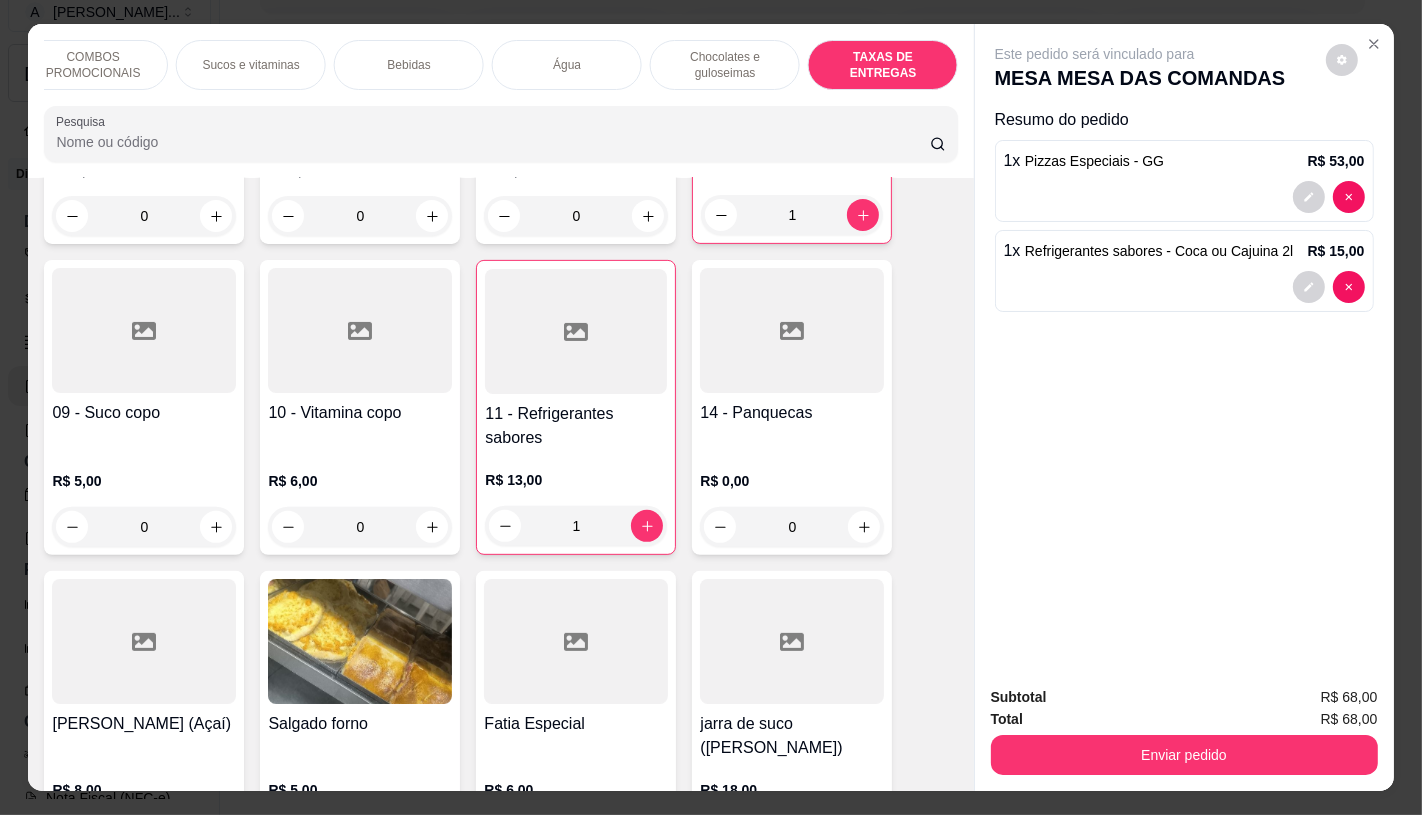 scroll, scrollTop: 13375, scrollLeft: 0, axis: vertical 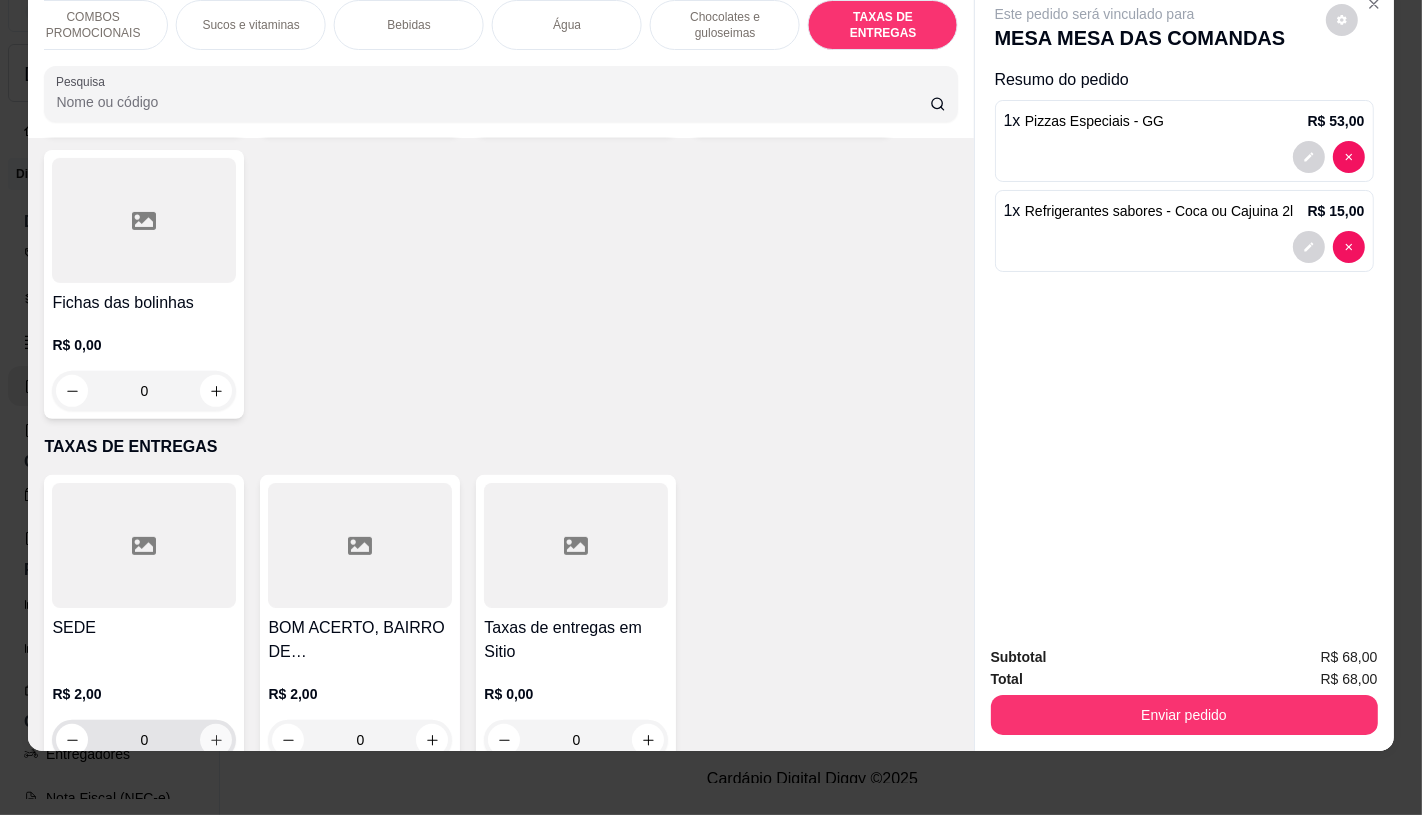 click at bounding box center [216, 740] 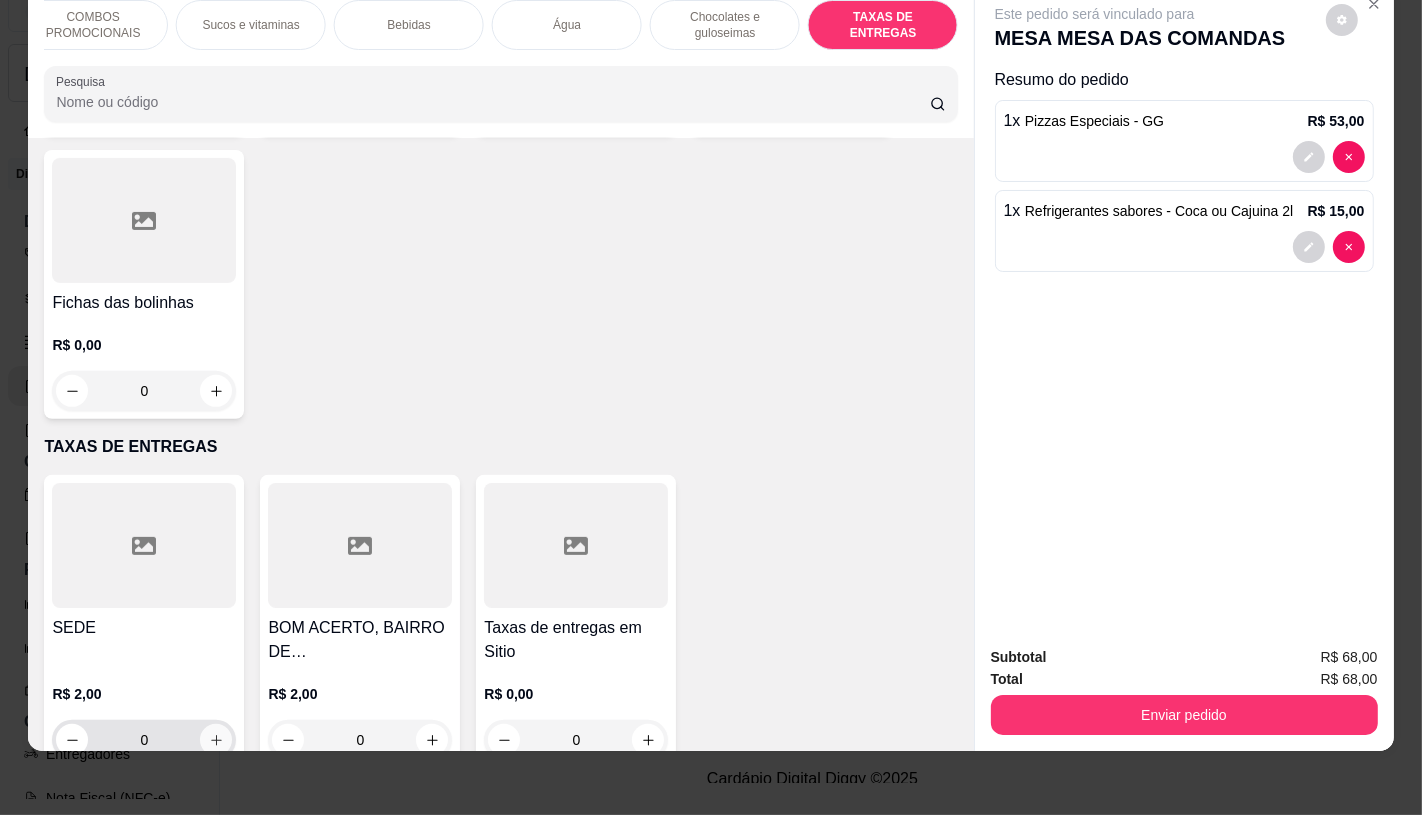 type on "1" 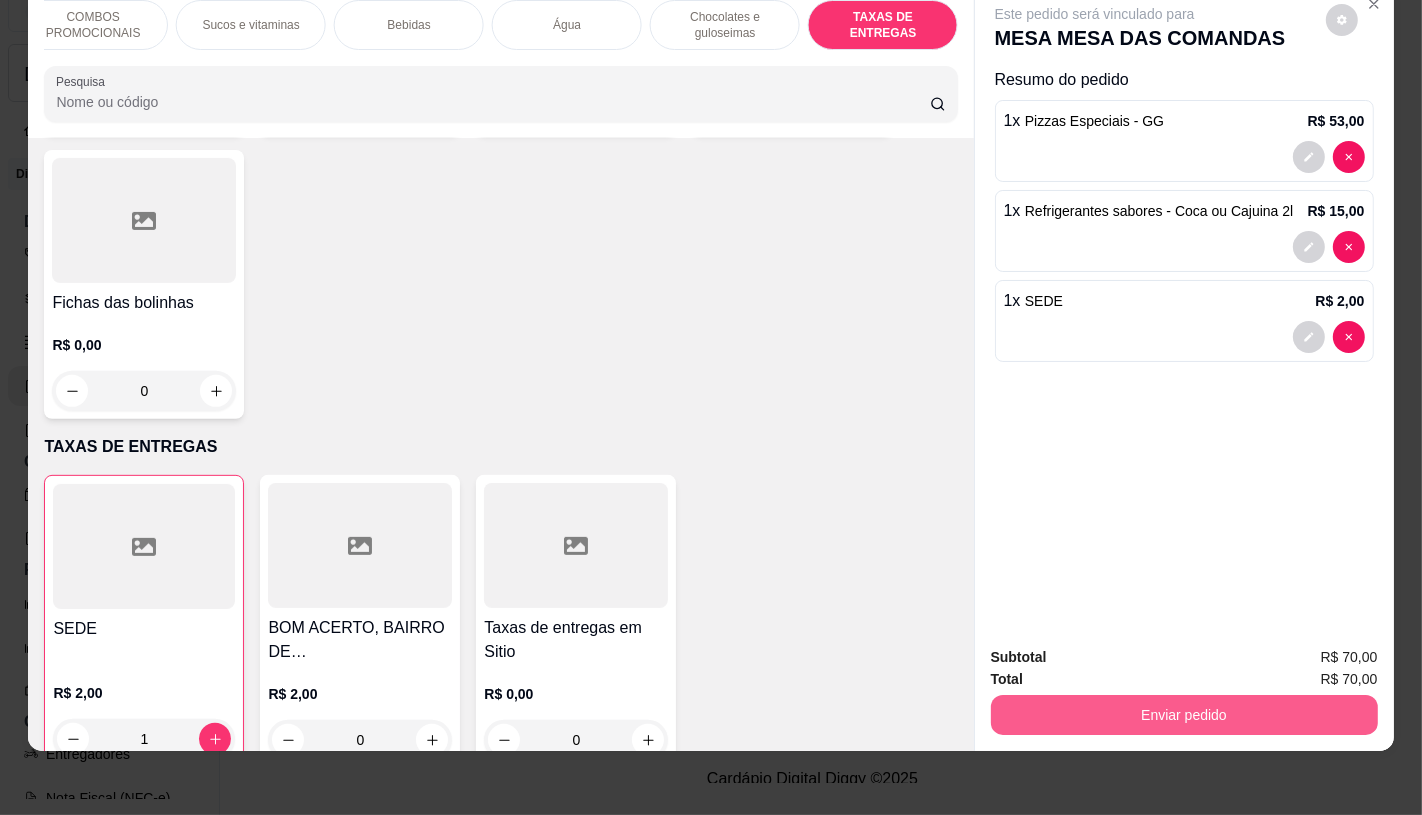 click on "Enviar pedido" at bounding box center [1184, 715] 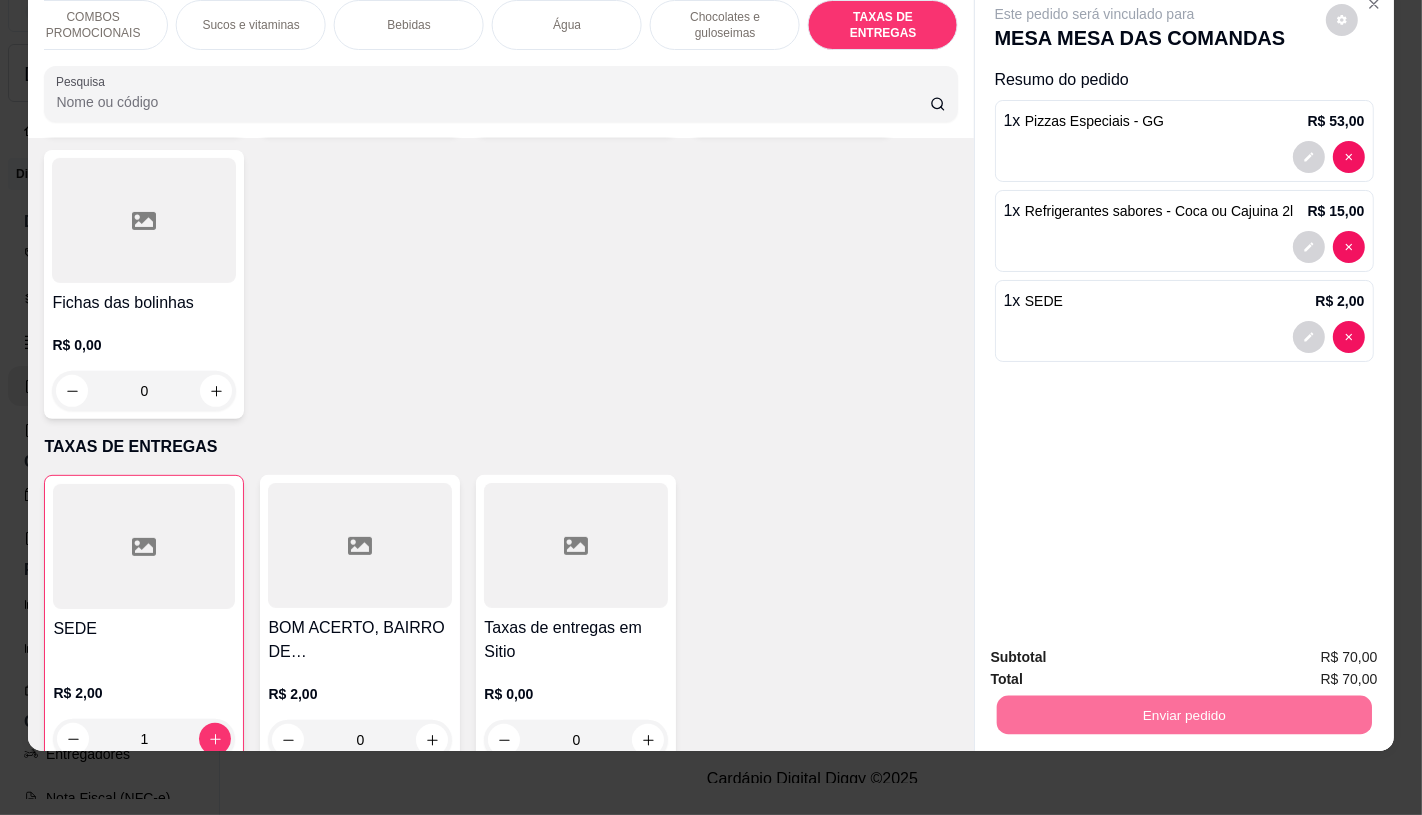 click on "Não registrar e enviar pedido" at bounding box center (1117, 650) 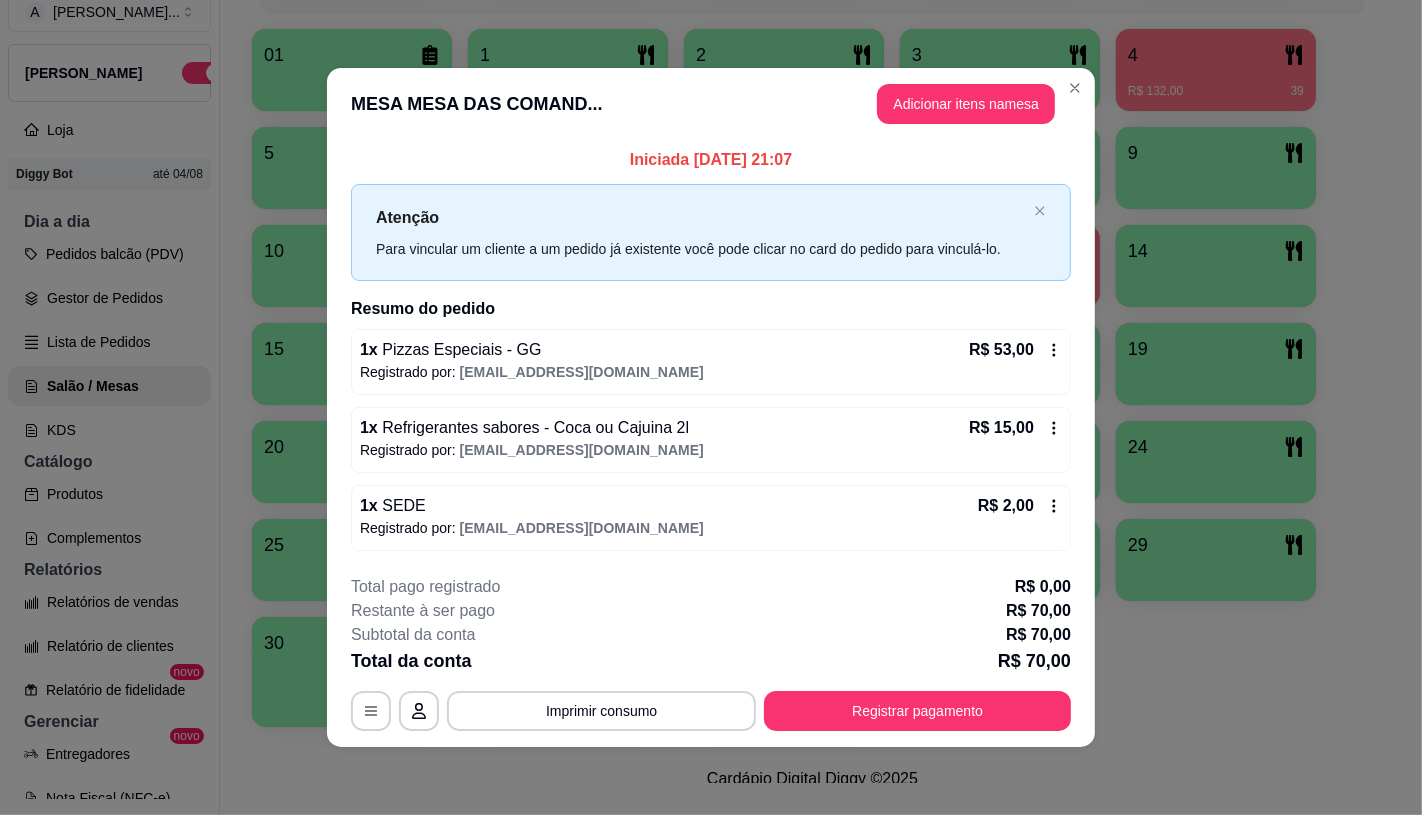 click on "**********" at bounding box center [711, 653] 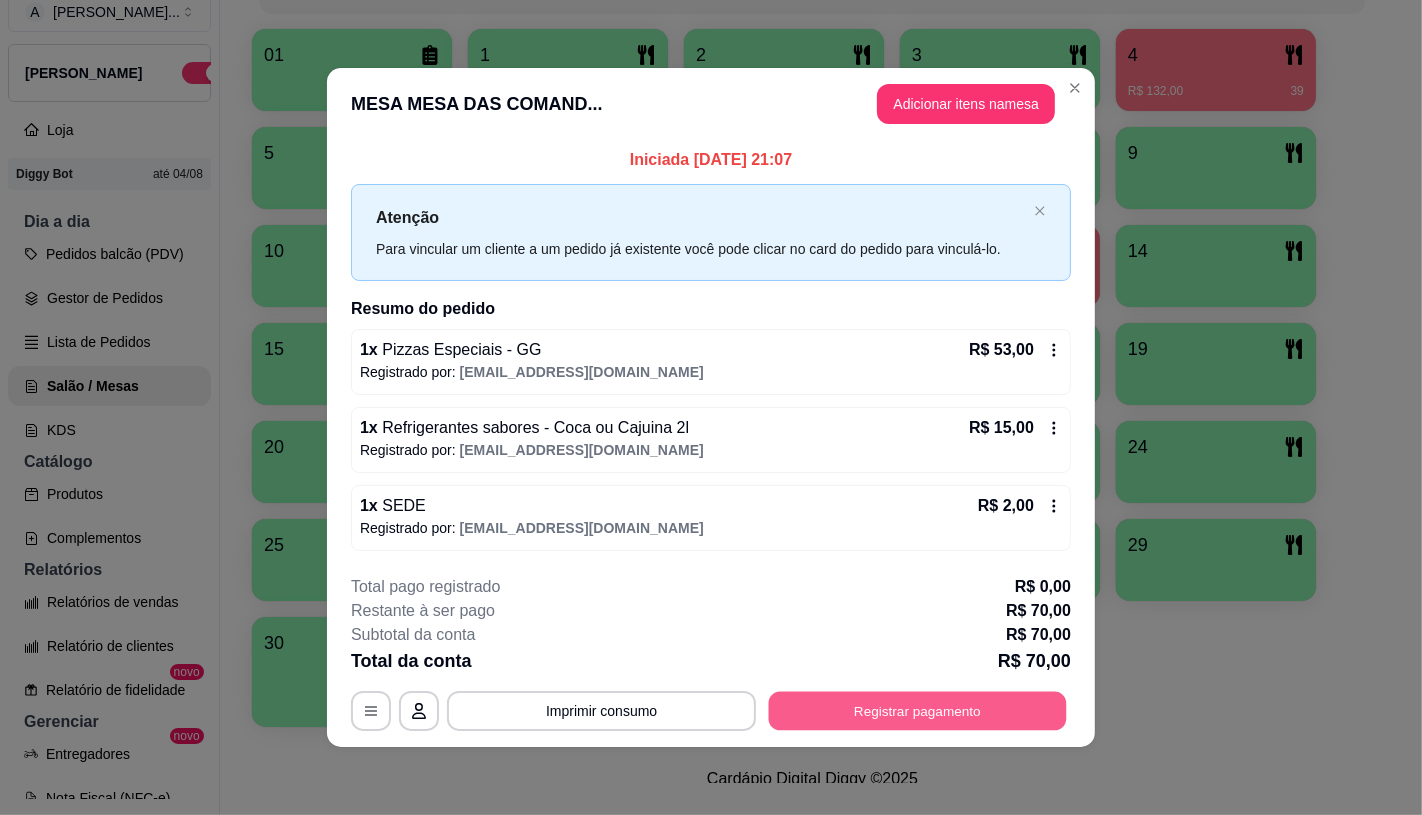 click on "Registrar pagamento" at bounding box center (918, 711) 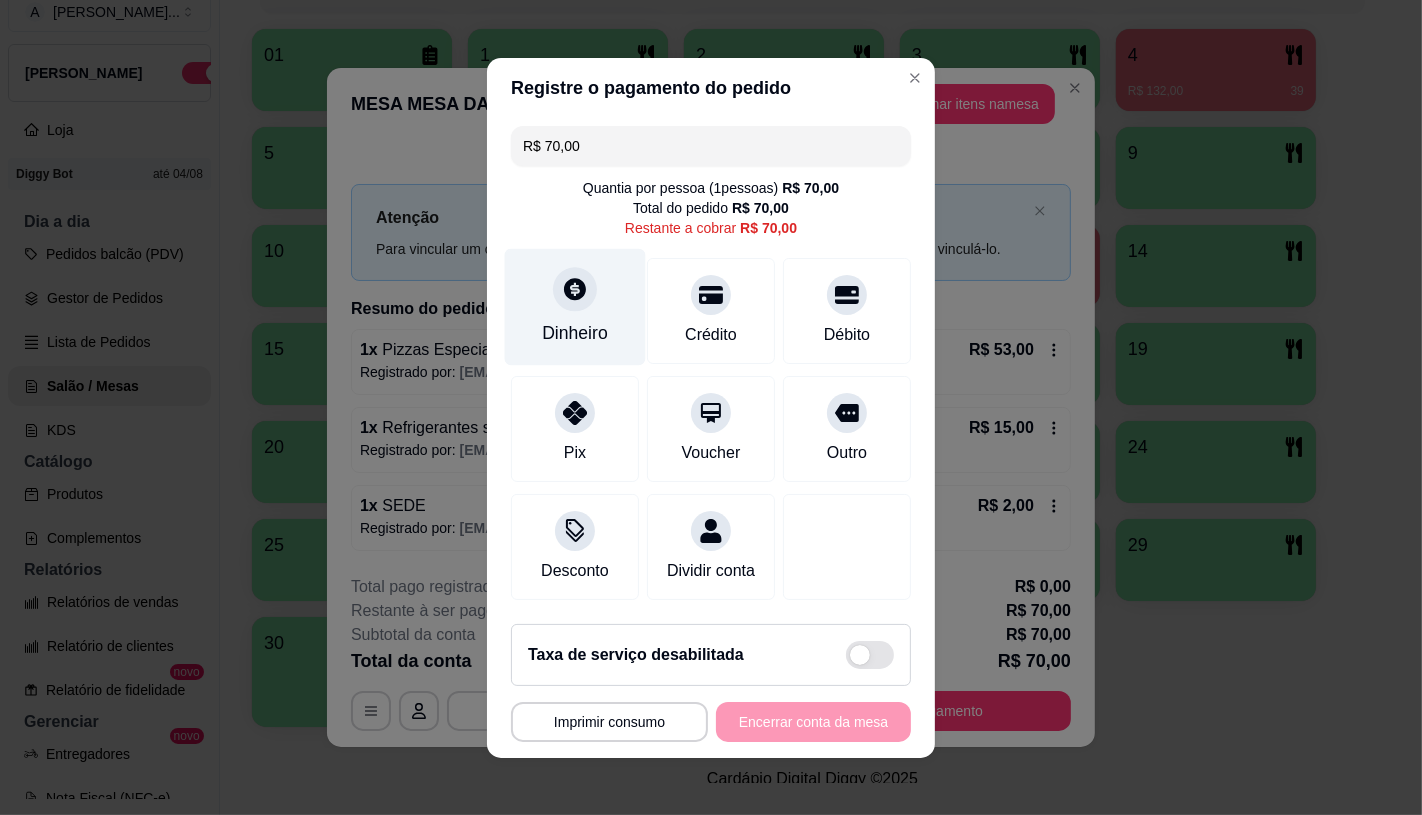 click on "Dinheiro" at bounding box center (575, 333) 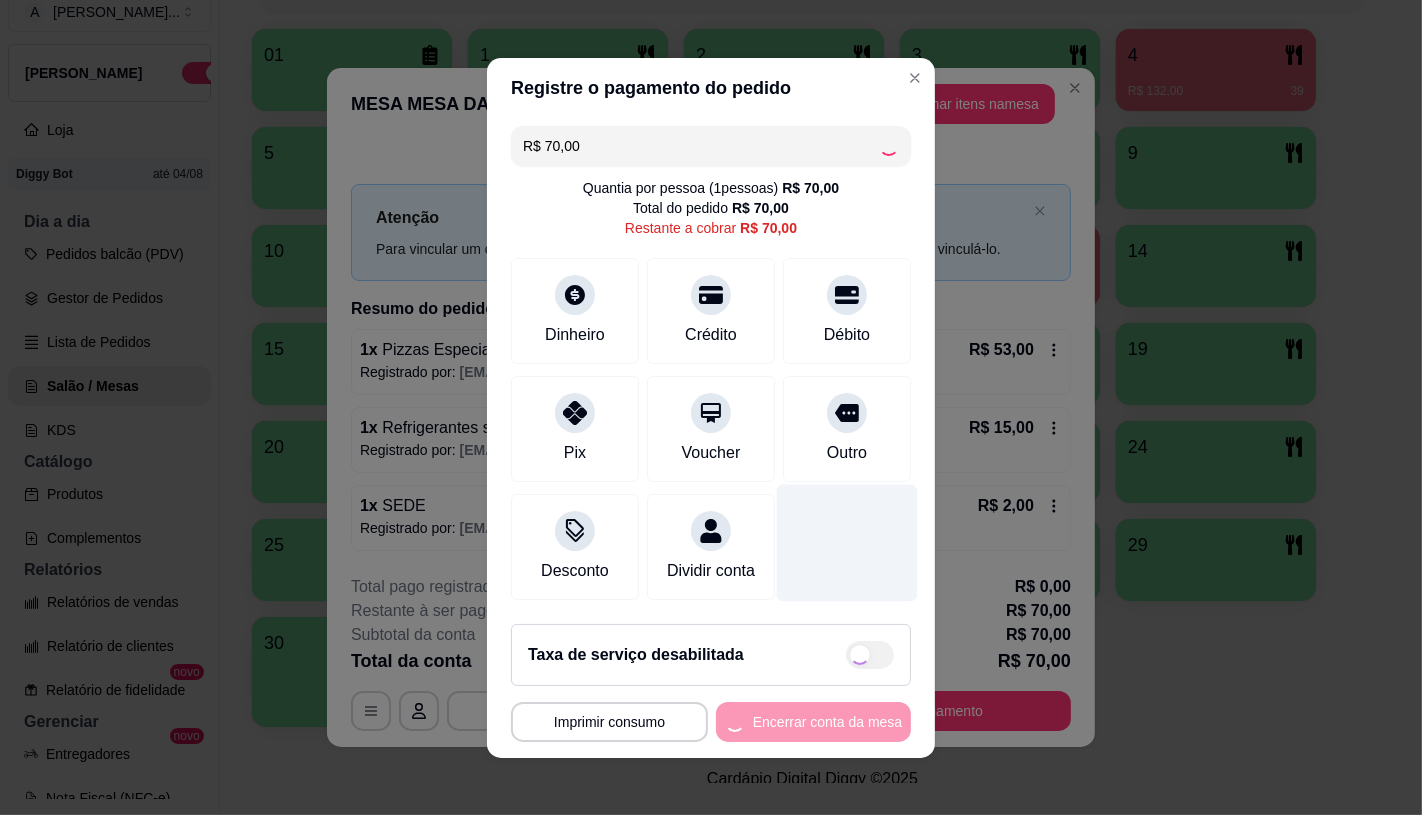 type on "R$ 0,00" 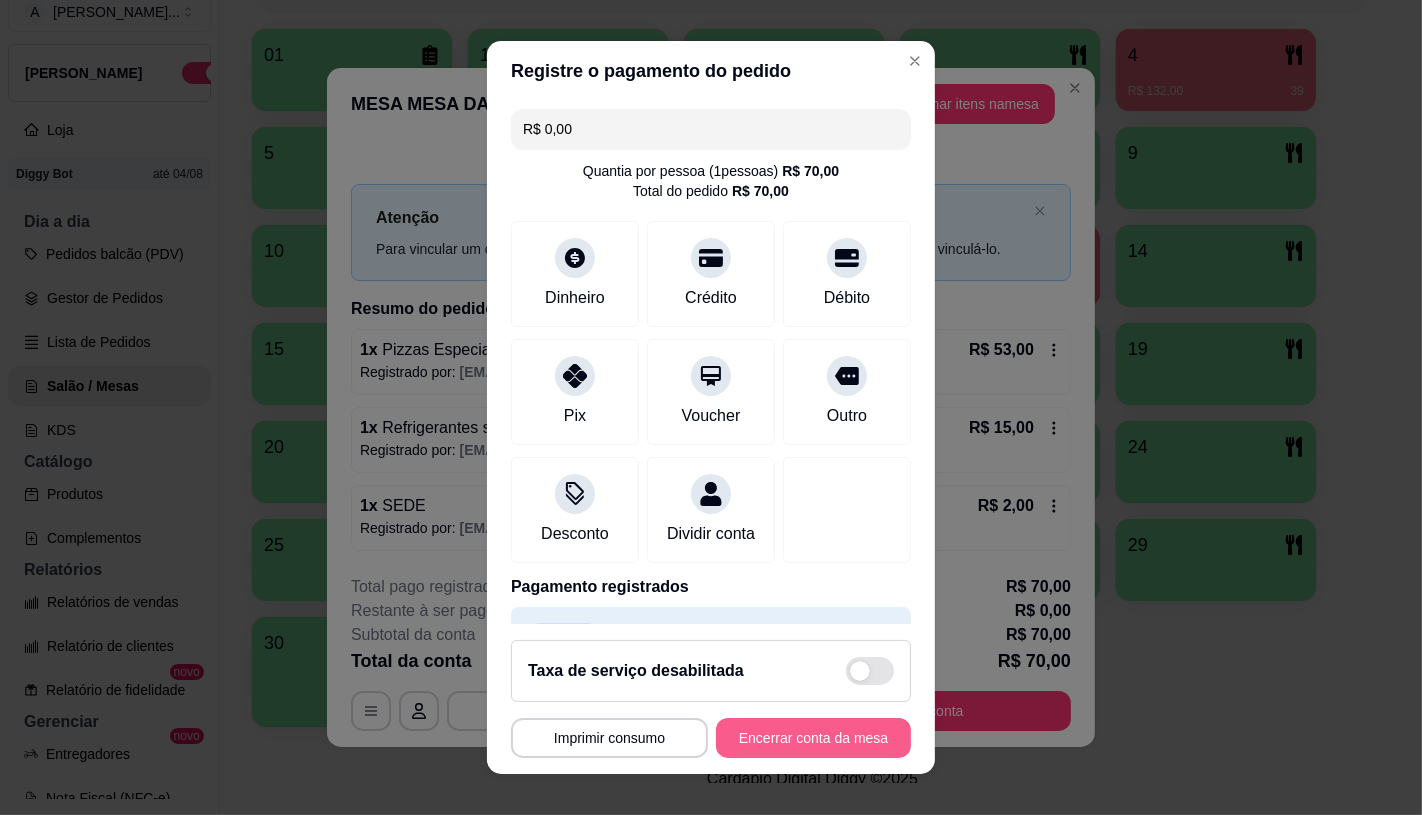 click on "Encerrar conta da mesa" at bounding box center (813, 738) 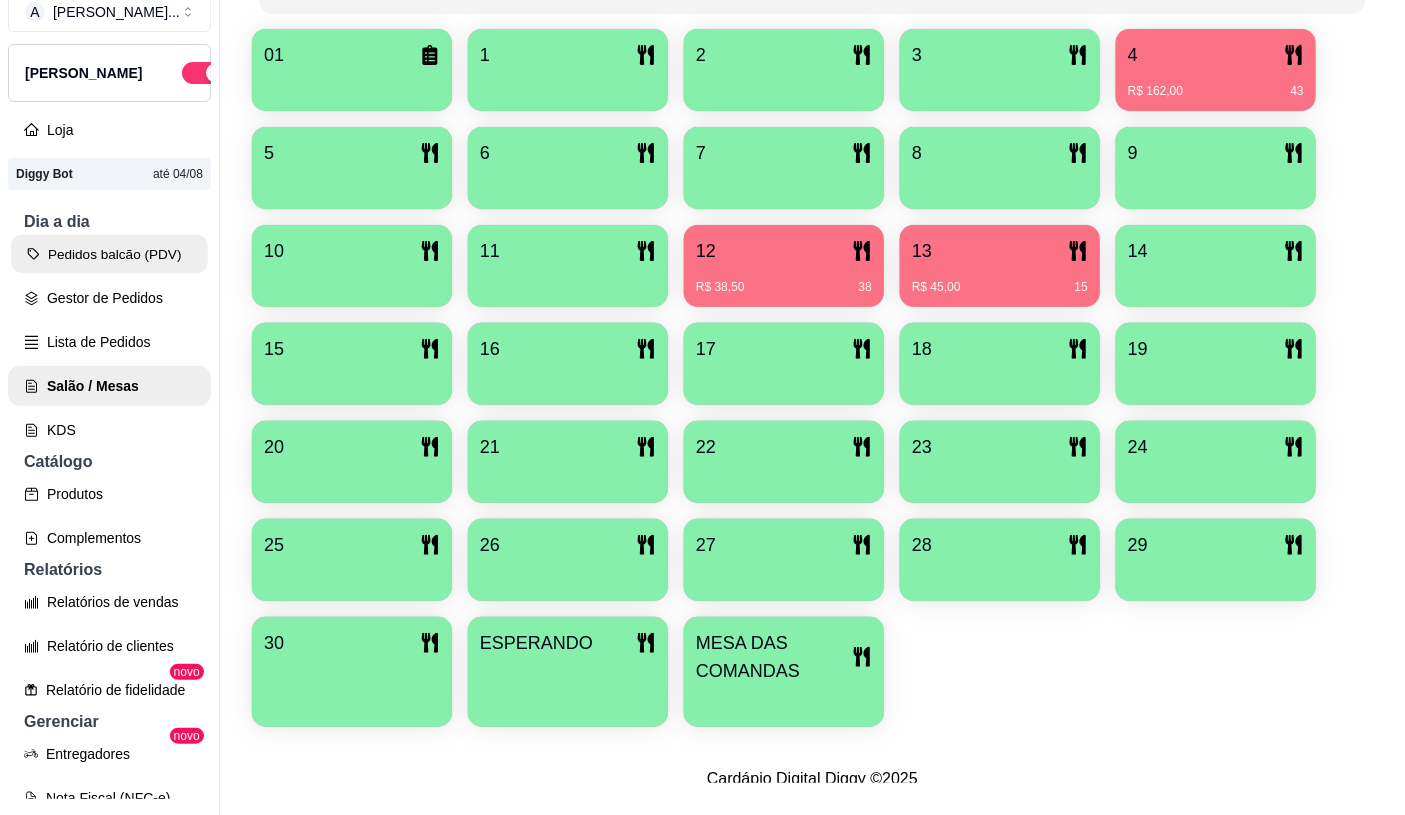 click on "Pedidos balcão (PDV)" at bounding box center (109, 254) 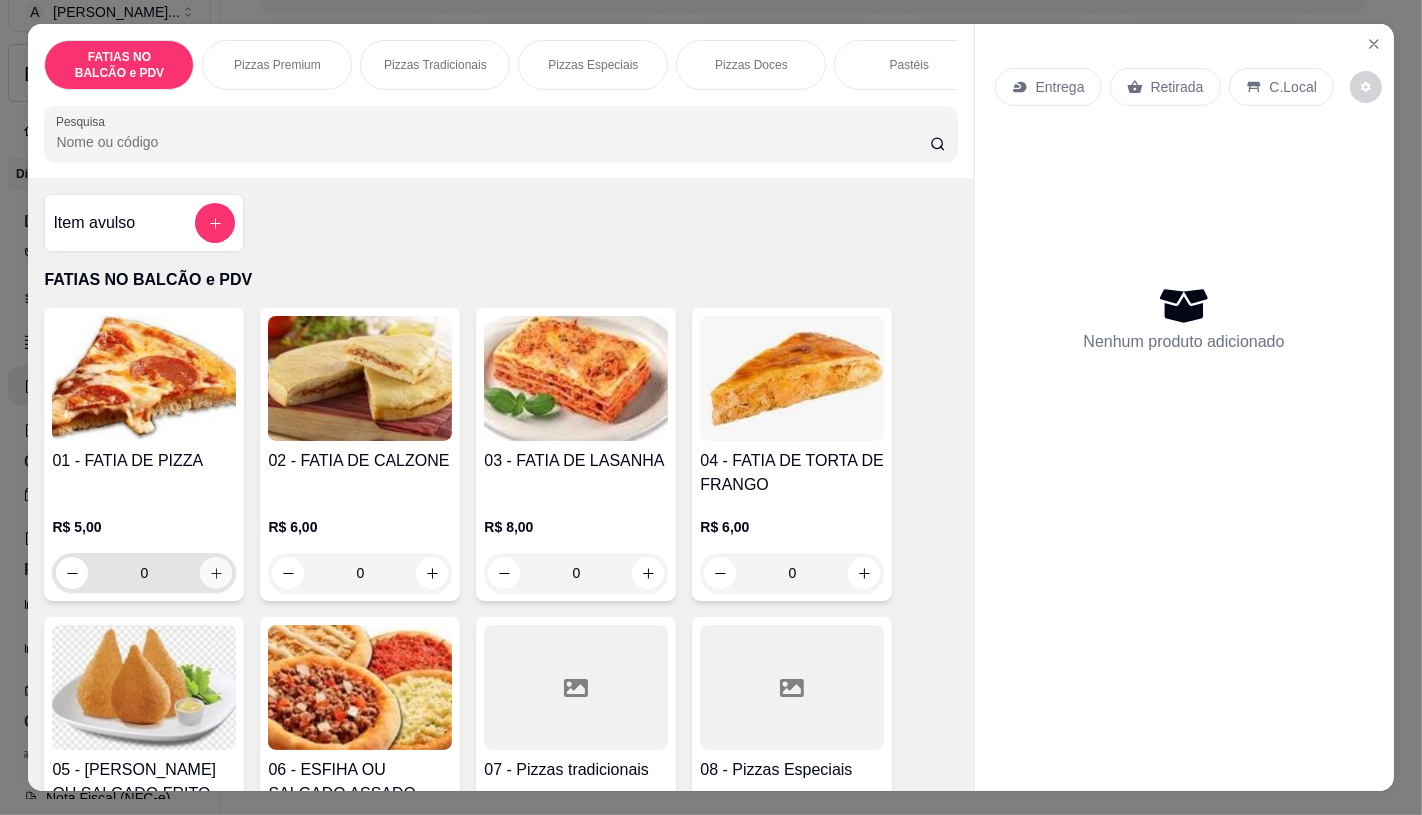 click at bounding box center (216, 573) 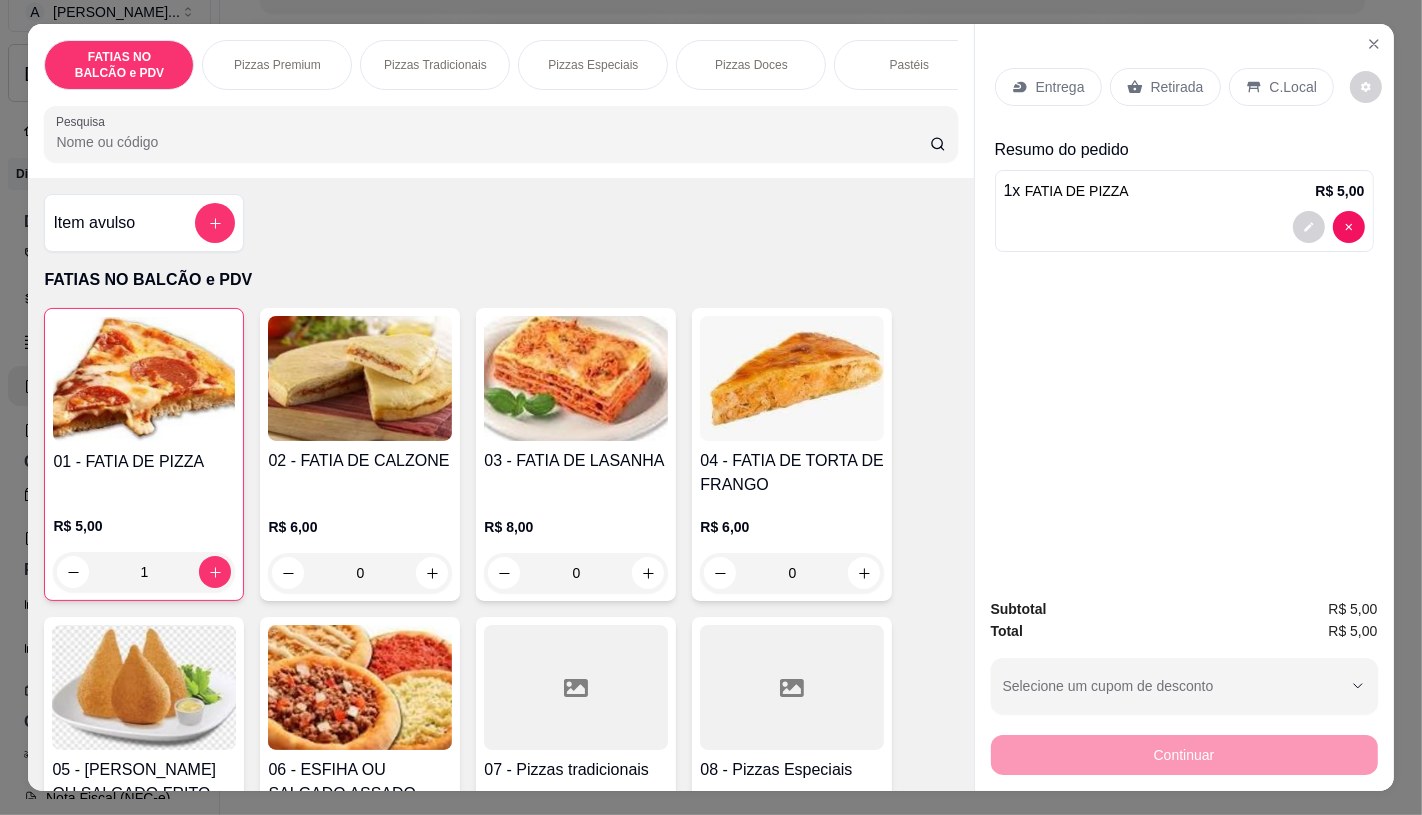 click on "Retirada" at bounding box center (1177, 87) 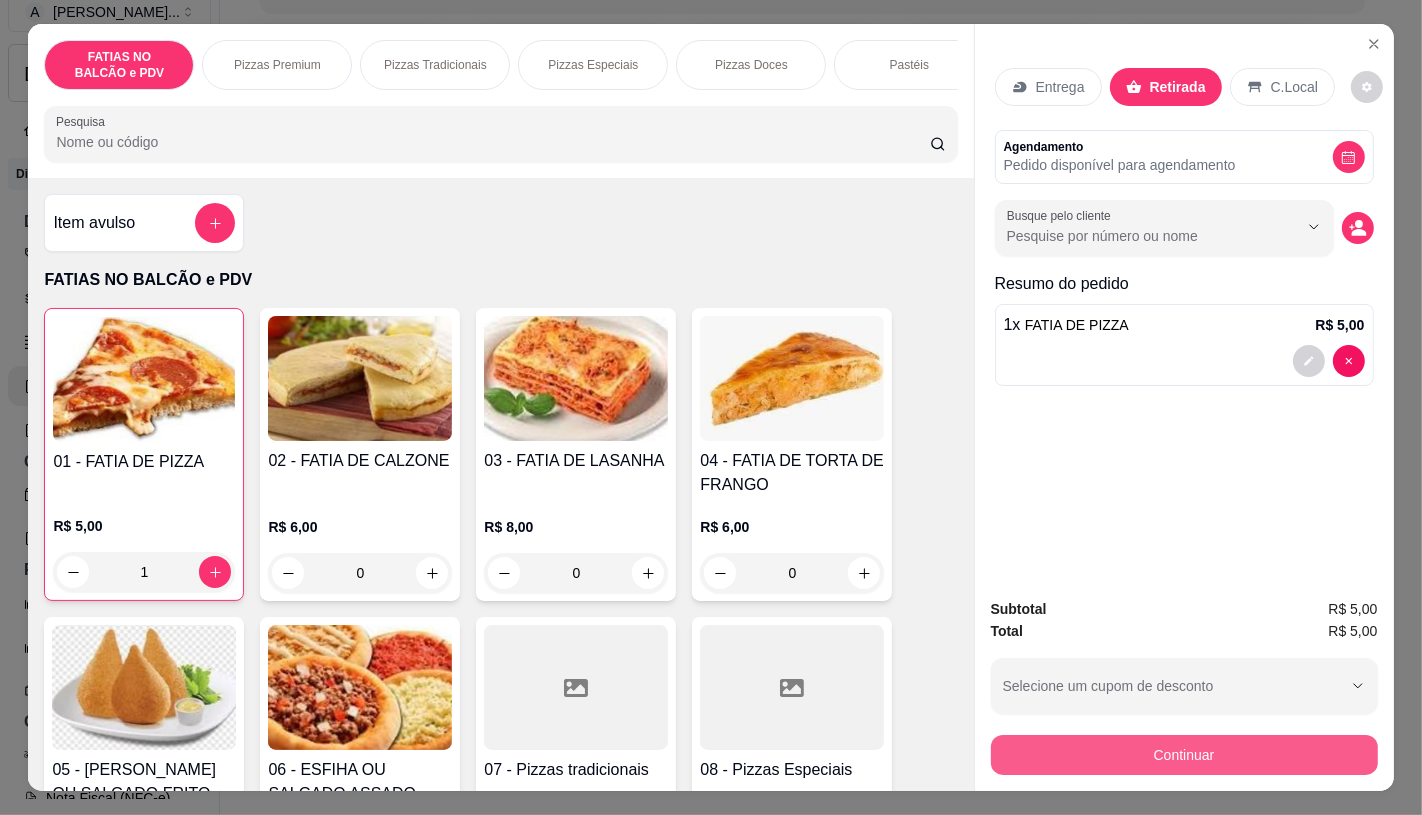 click on "Continuar" at bounding box center [1184, 755] 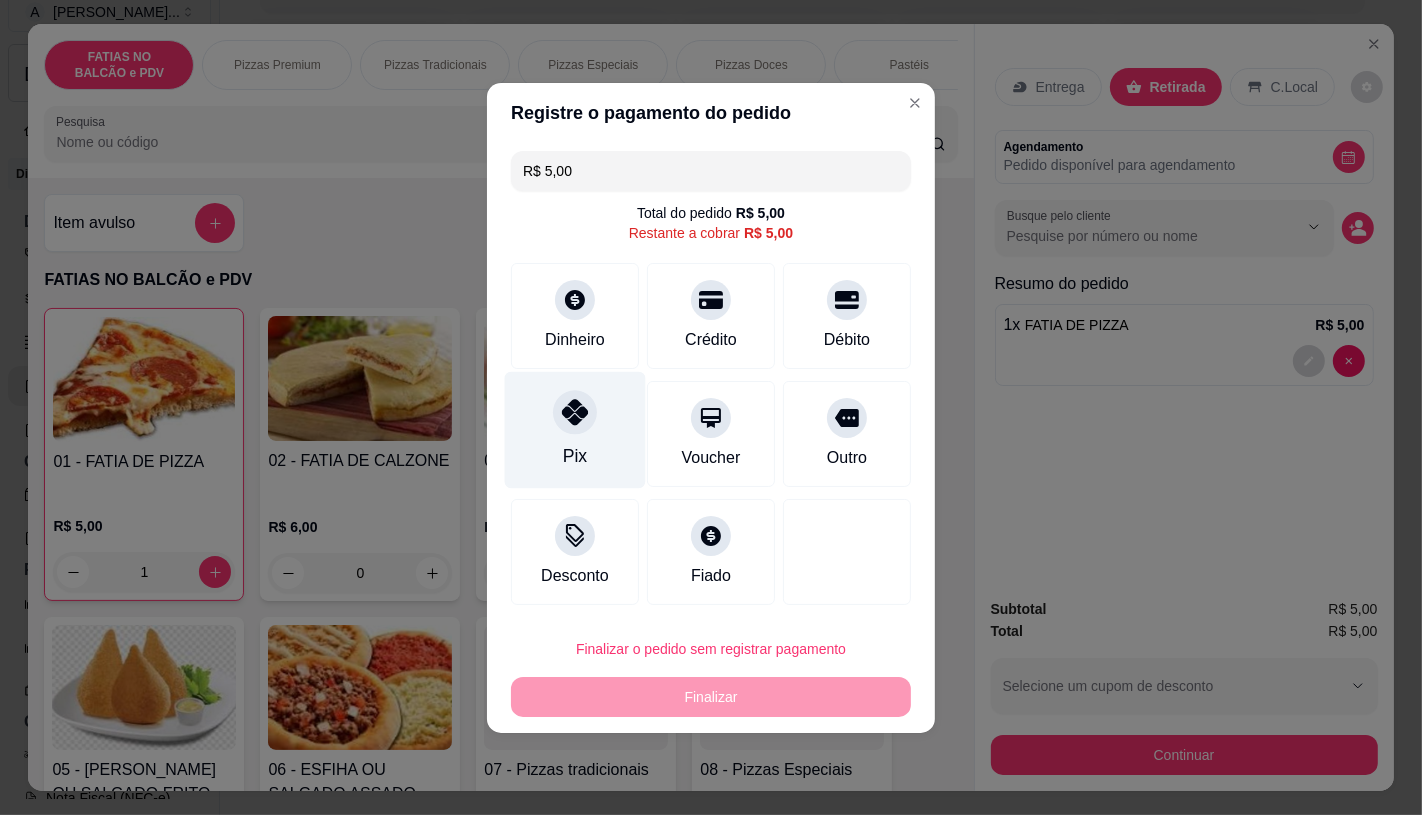 click on "Pix" at bounding box center (575, 429) 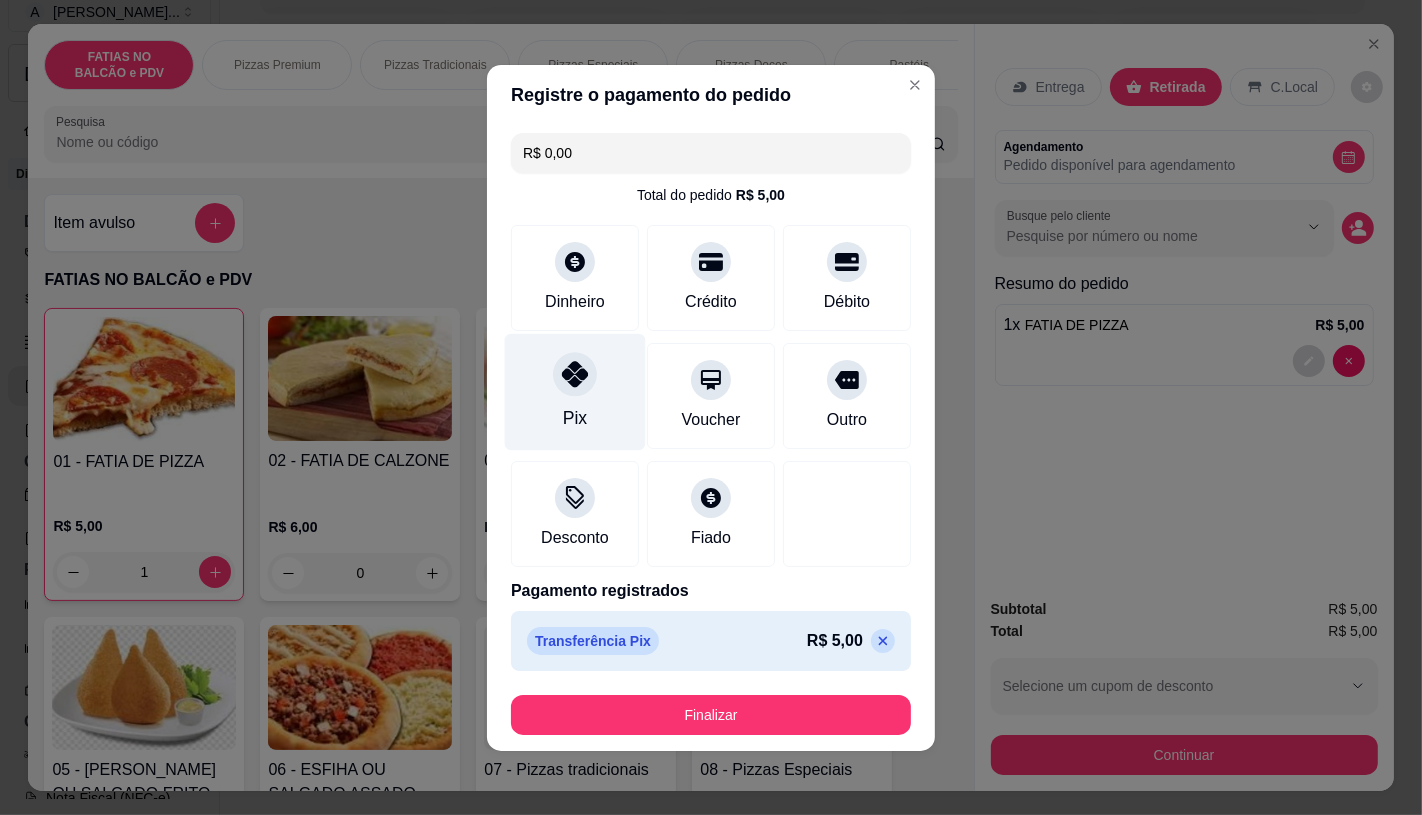 type on "R$ 0,00" 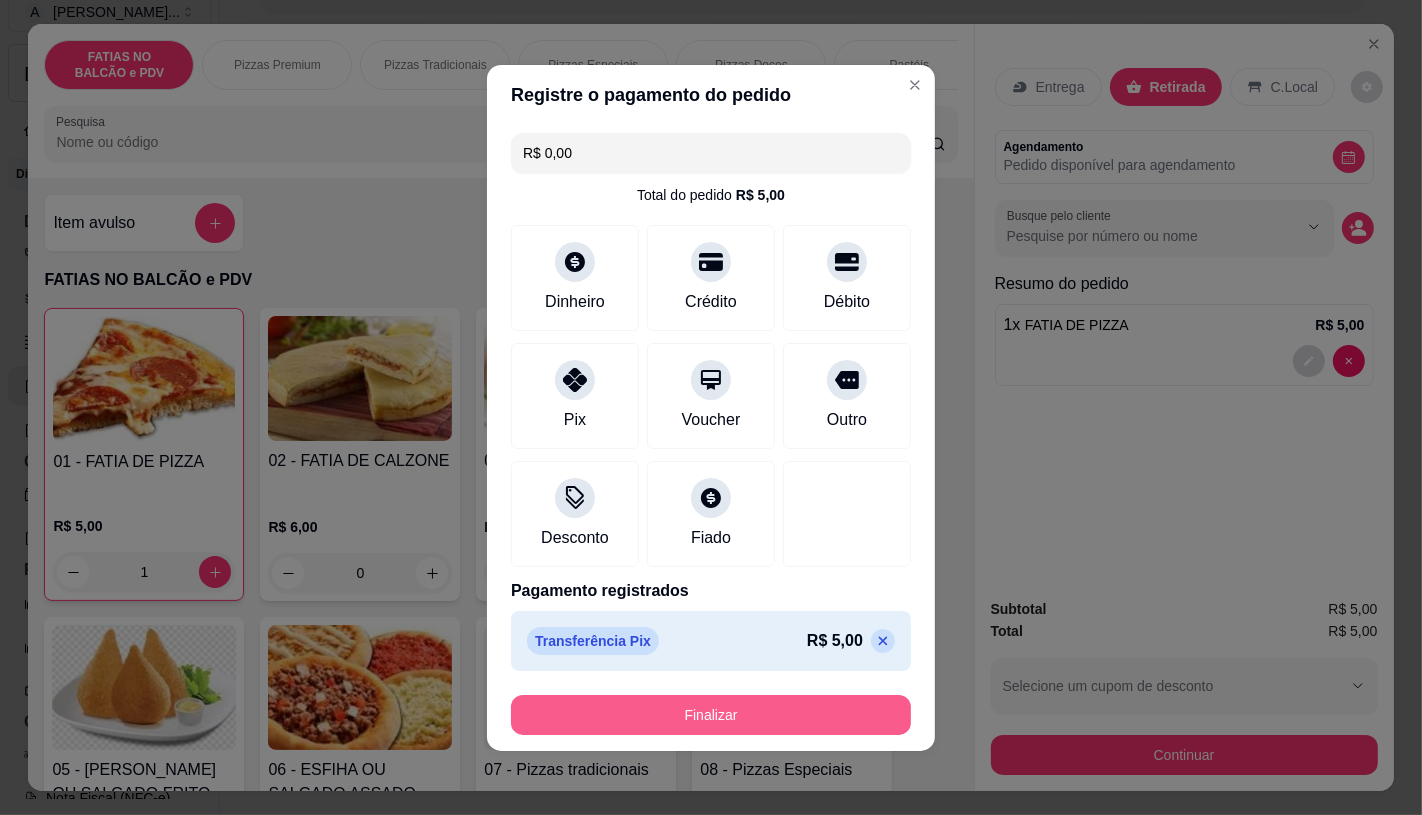 click on "Finalizar" at bounding box center (711, 715) 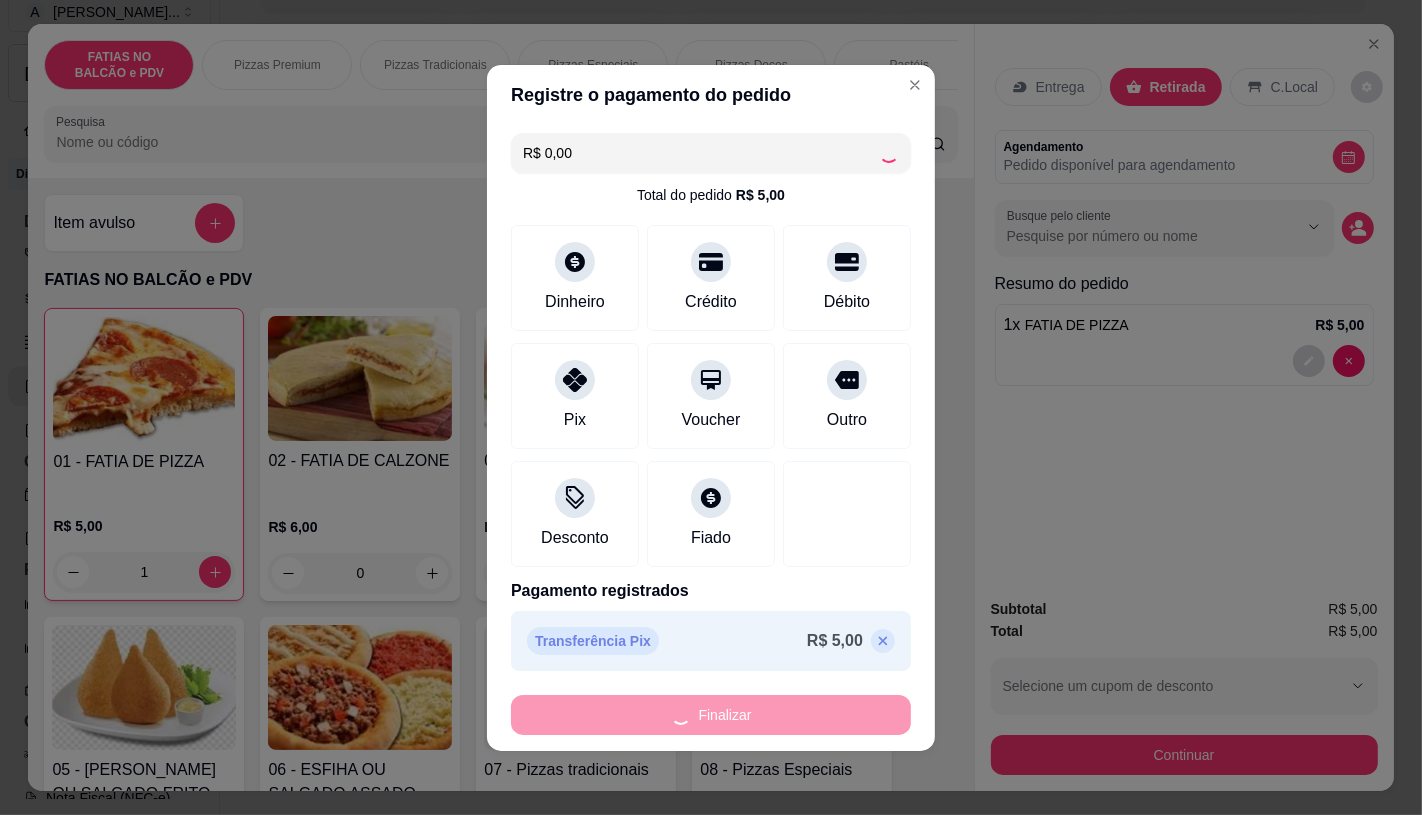 type on "0" 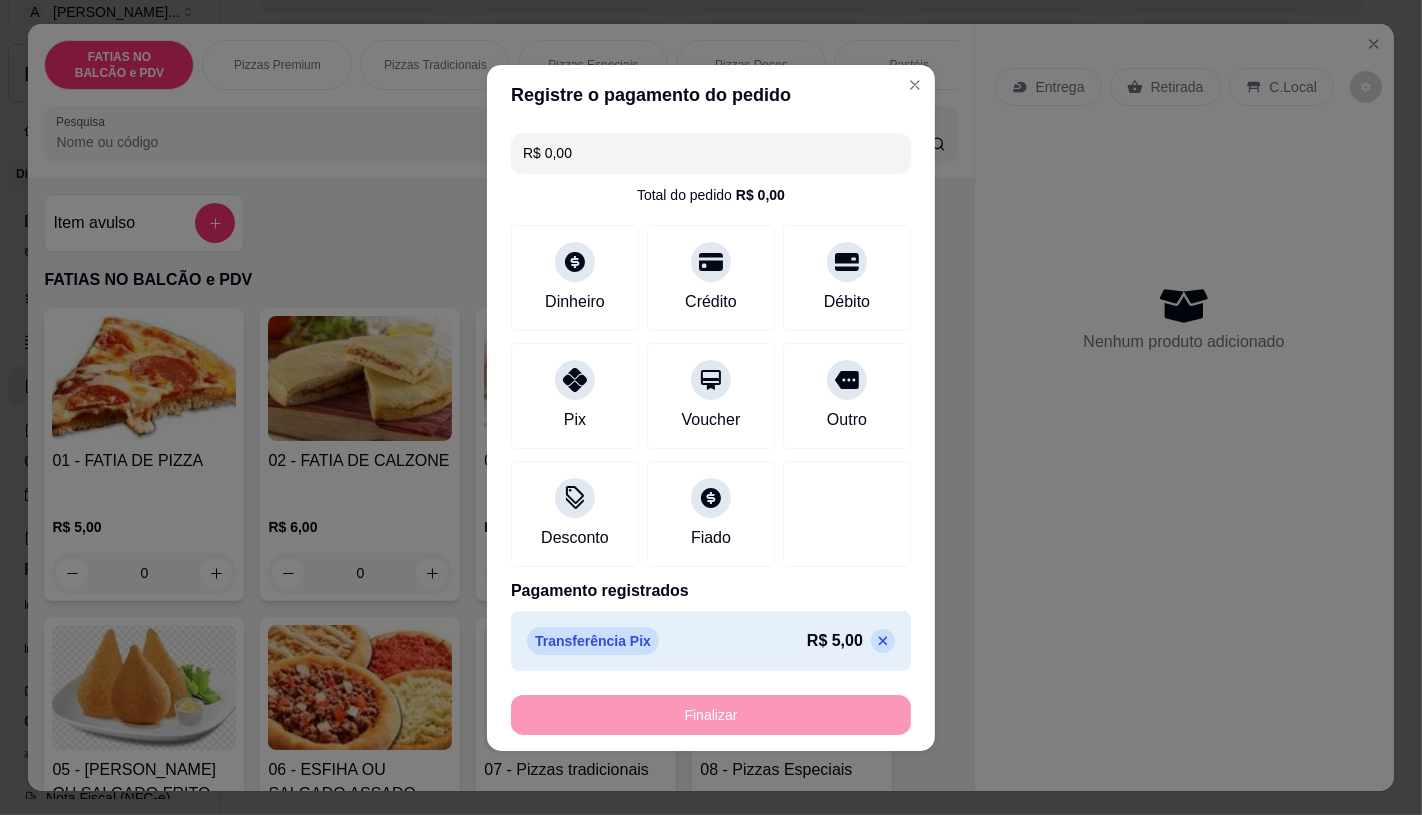 type on "-R$ 5,00" 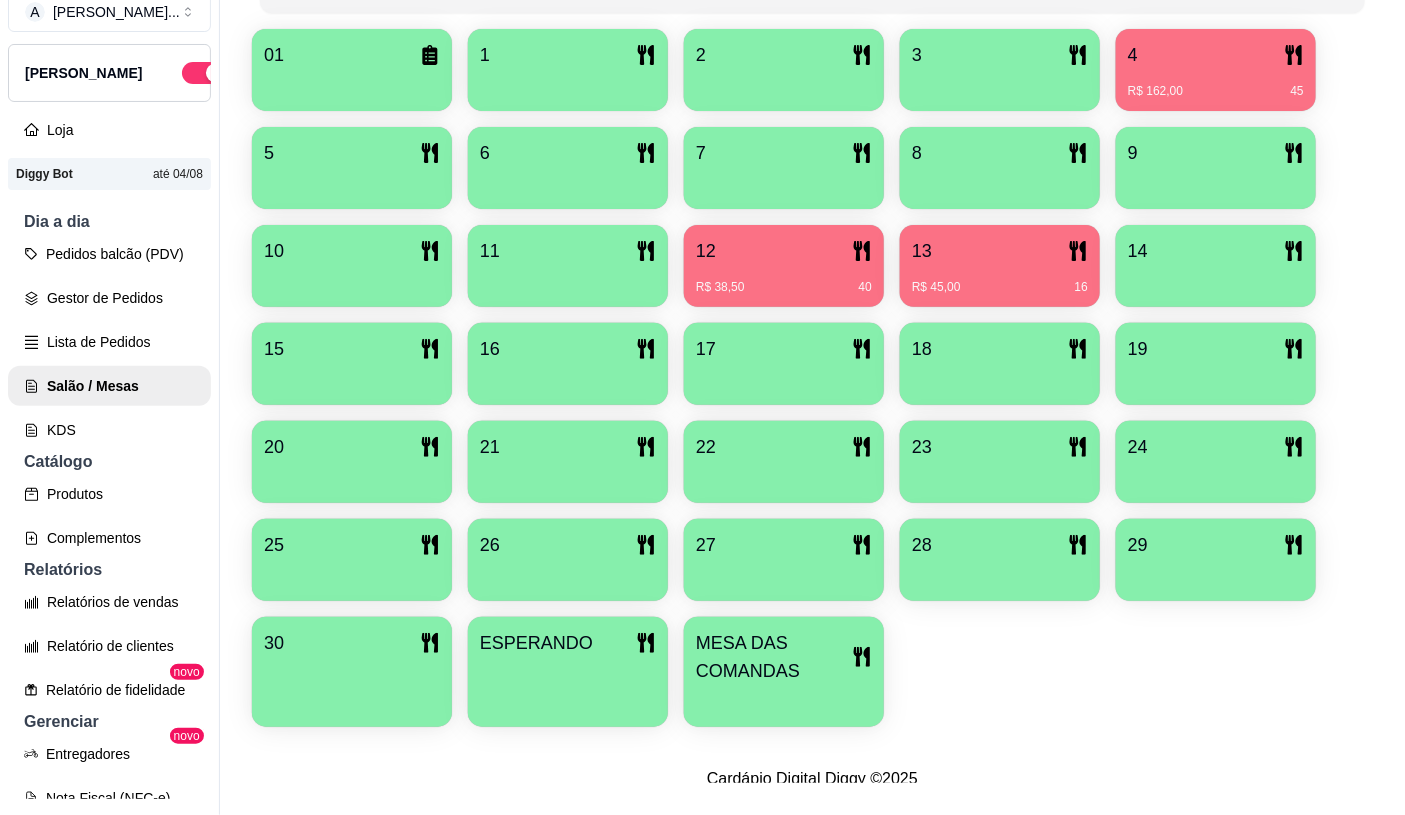 click on "12 R$ 38,50 40" at bounding box center [784, 266] 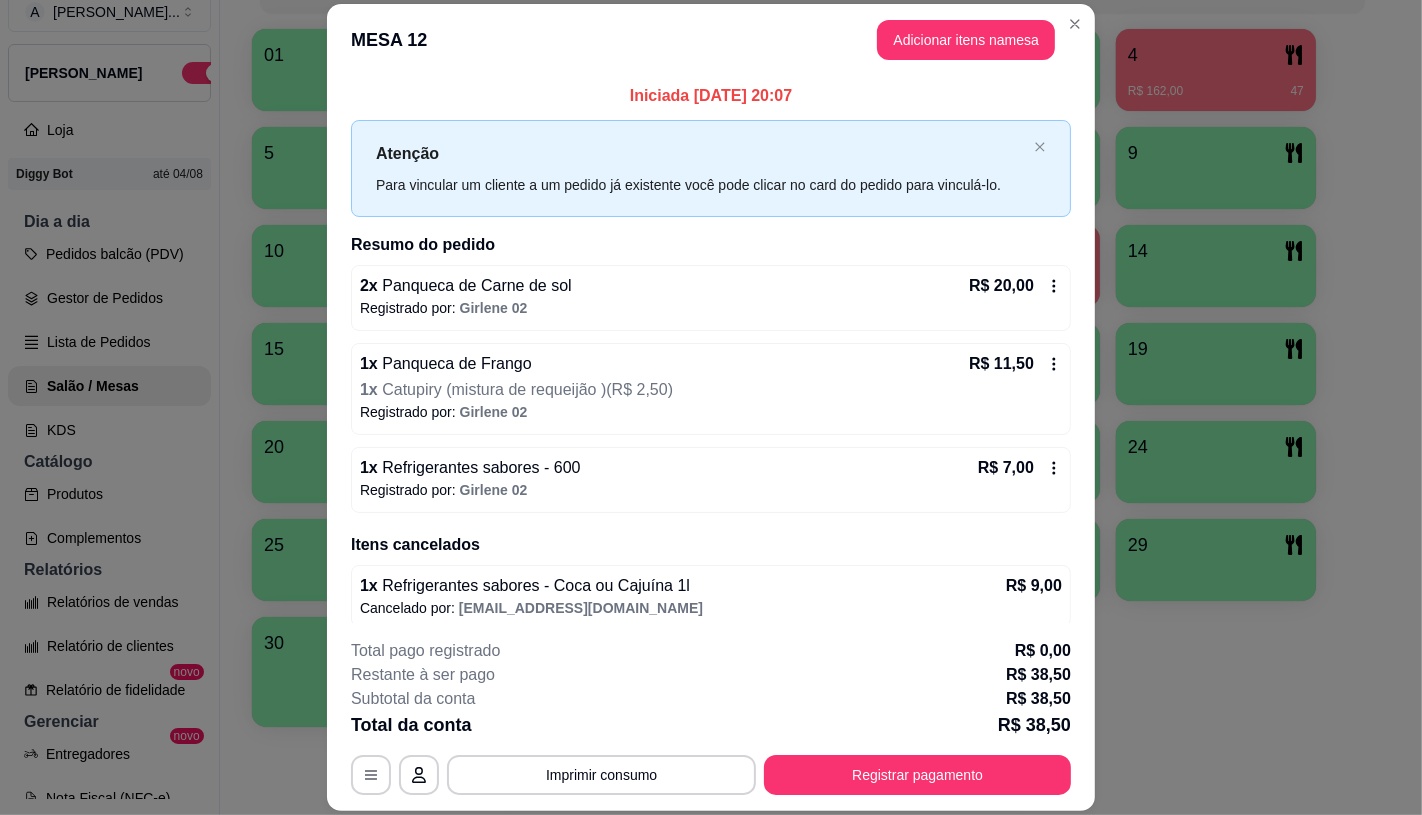 scroll, scrollTop: 12, scrollLeft: 0, axis: vertical 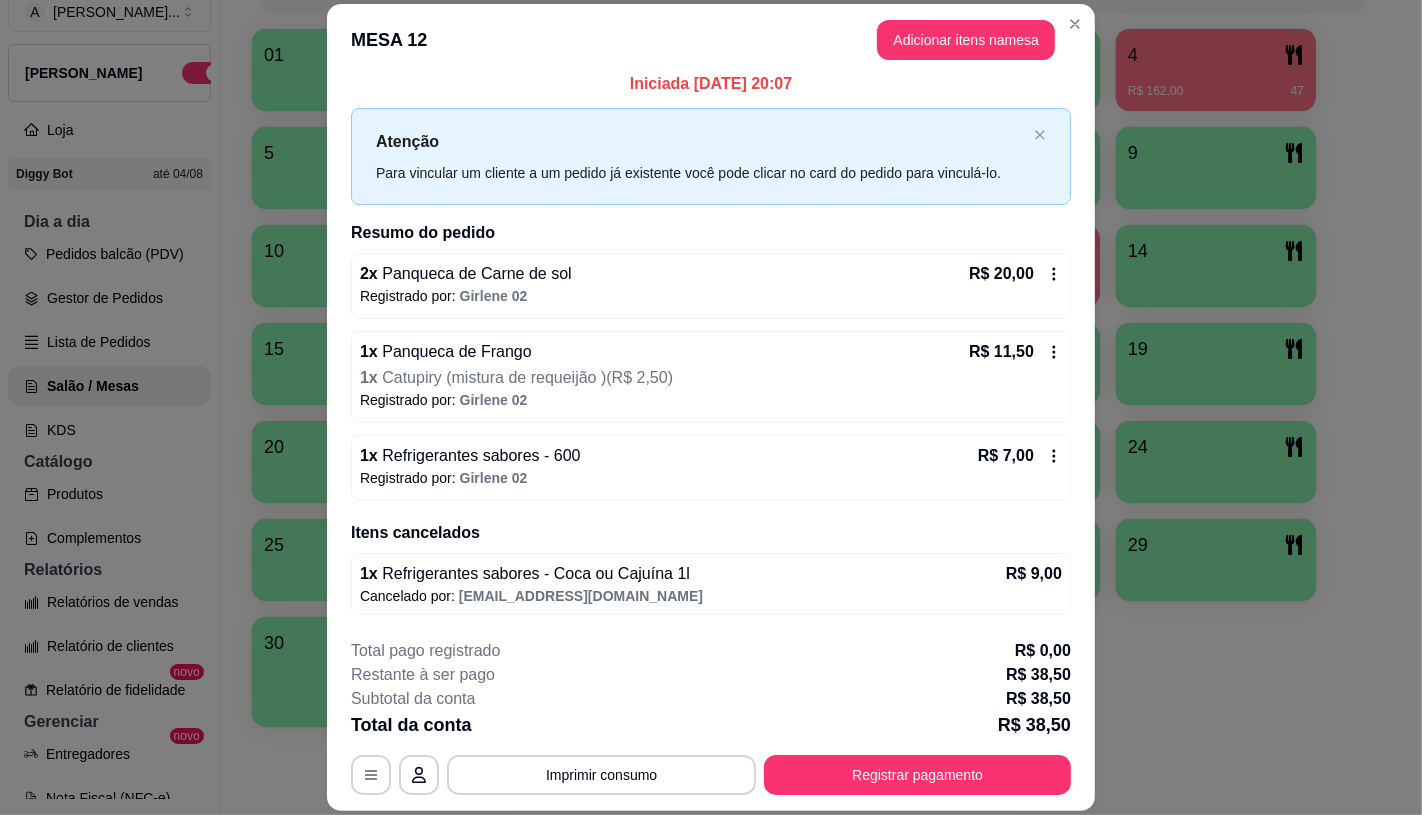 click on "**********" at bounding box center (711, 717) 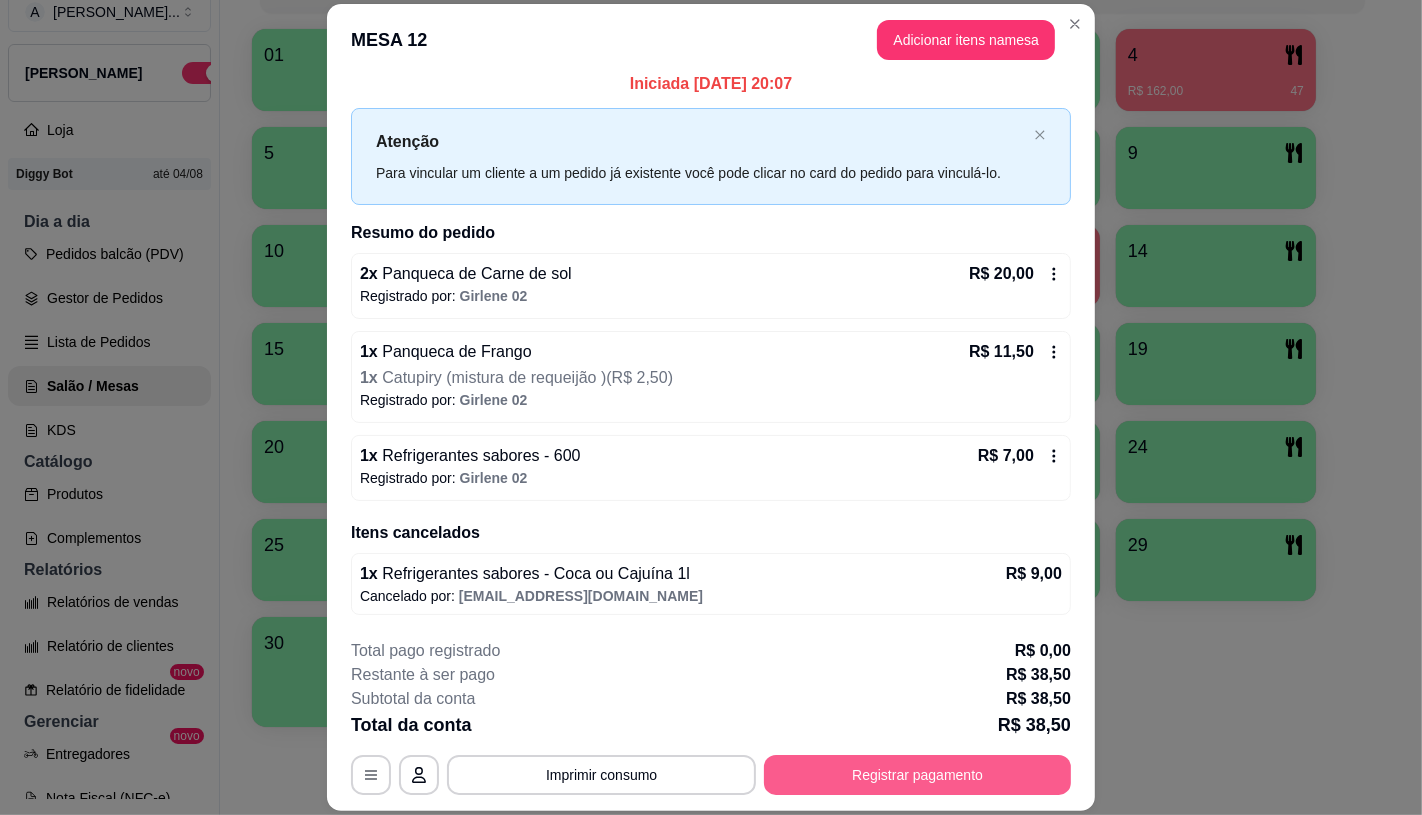 click on "Registrar pagamento" at bounding box center [917, 775] 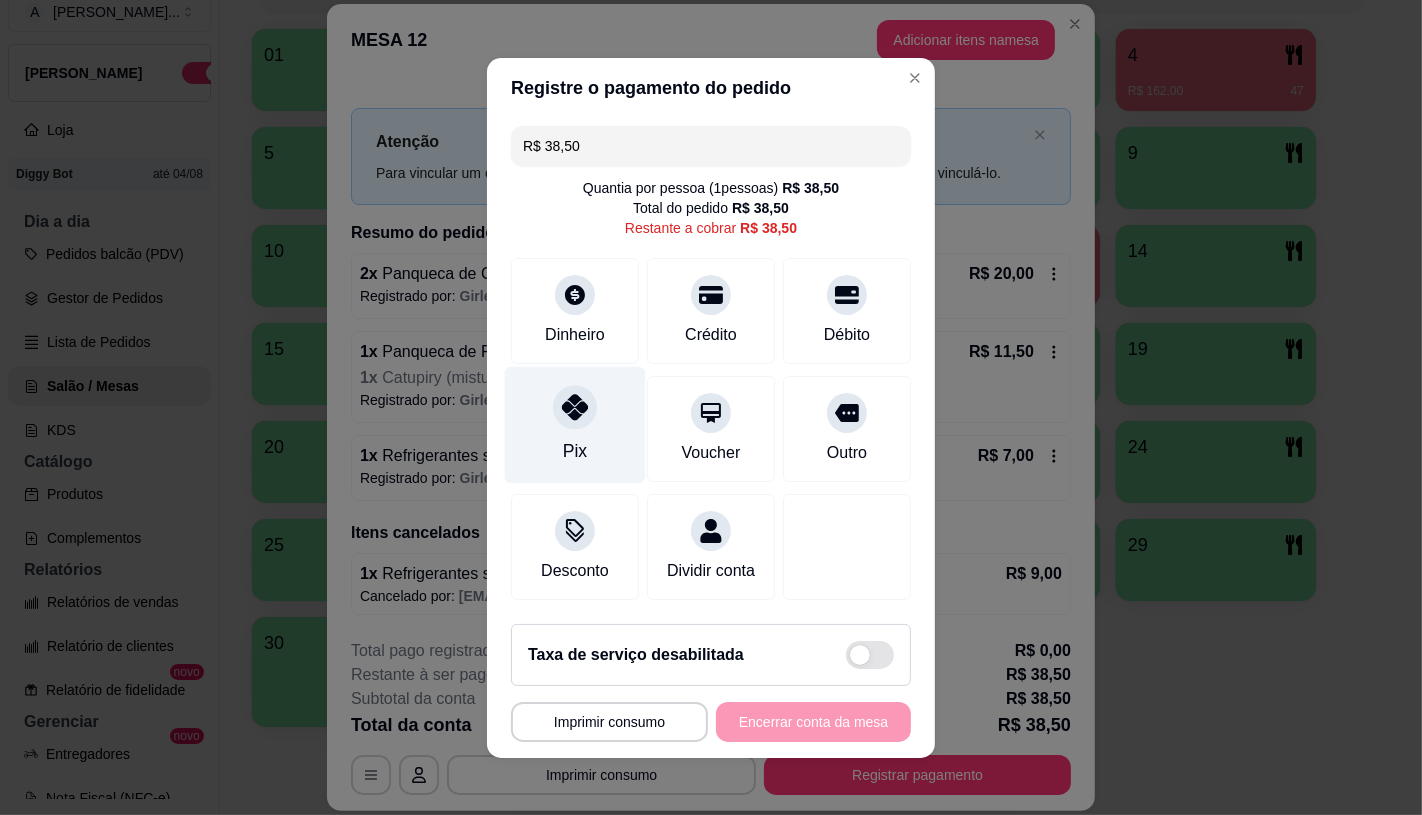 click on "Pix" at bounding box center (575, 424) 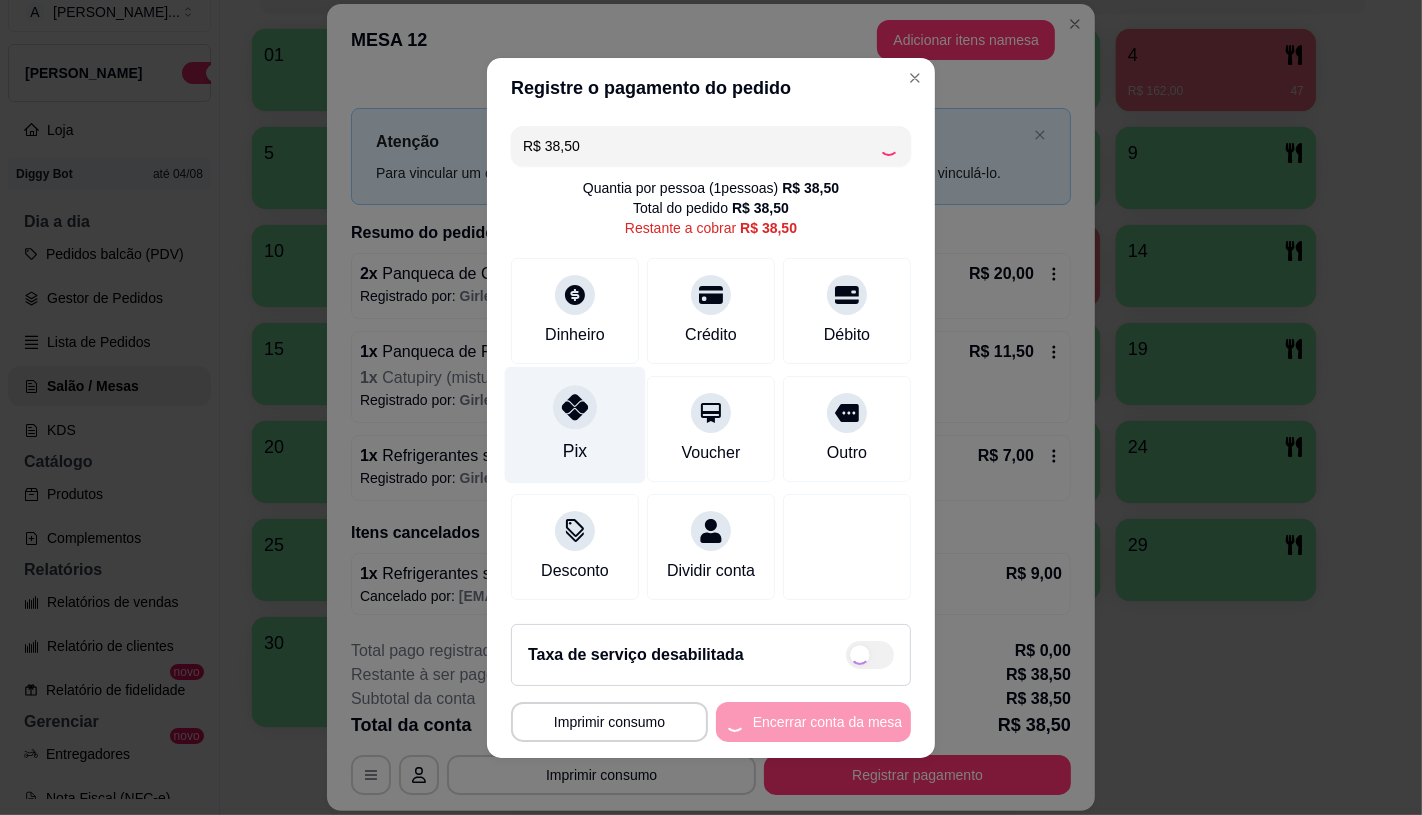 type on "R$ 0,00" 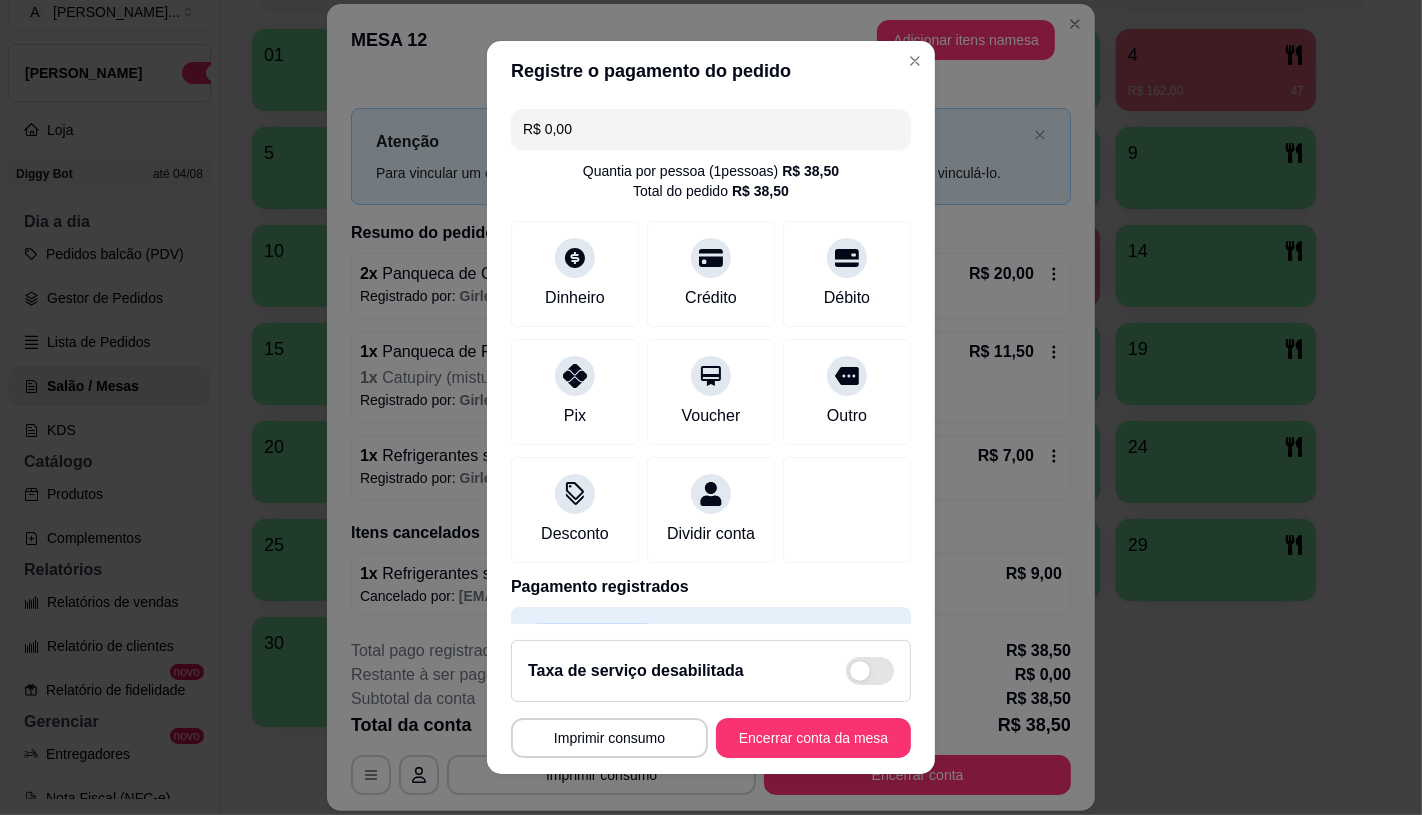 scroll, scrollTop: 74, scrollLeft: 0, axis: vertical 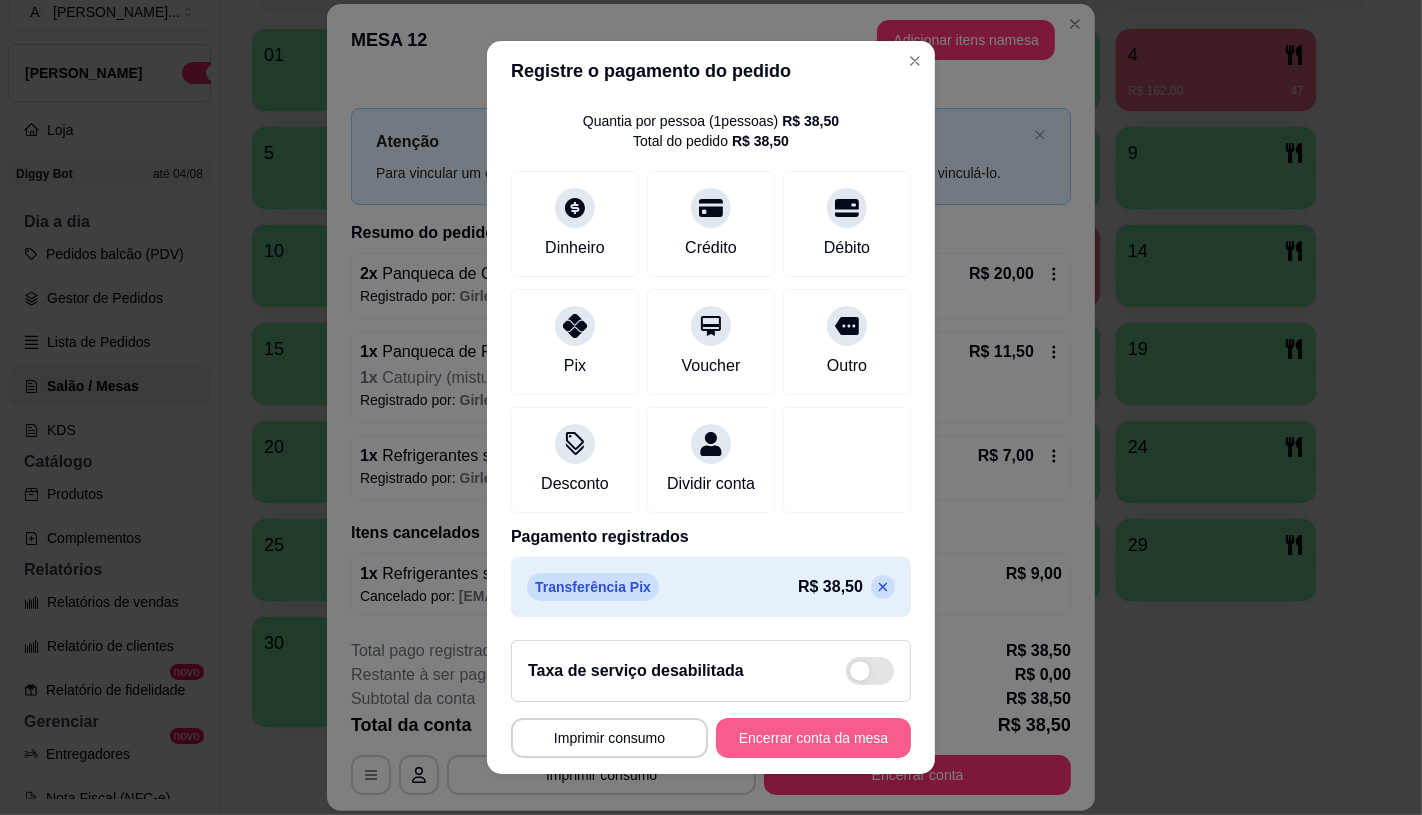 click on "Encerrar conta da mesa" at bounding box center (813, 738) 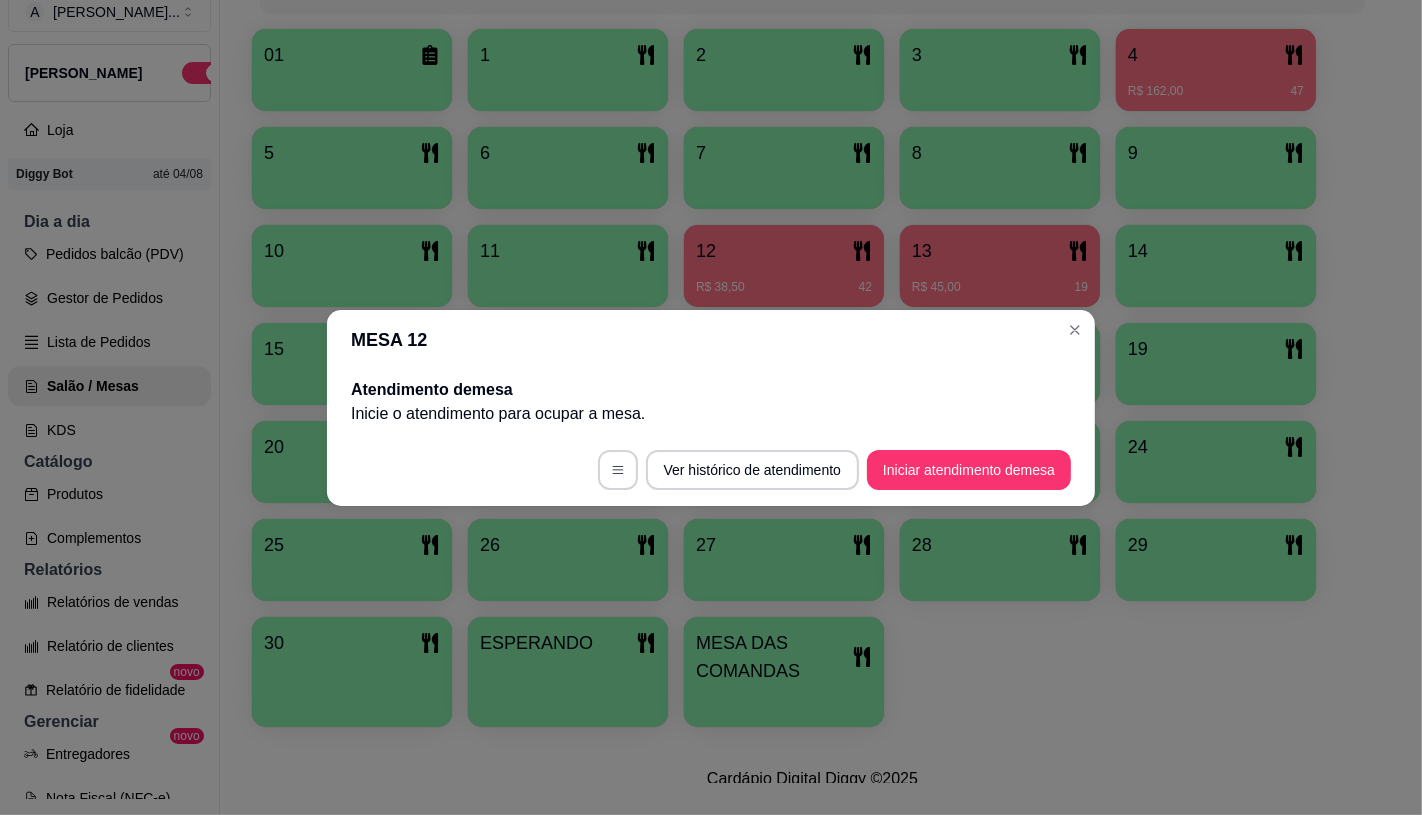scroll, scrollTop: 0, scrollLeft: 0, axis: both 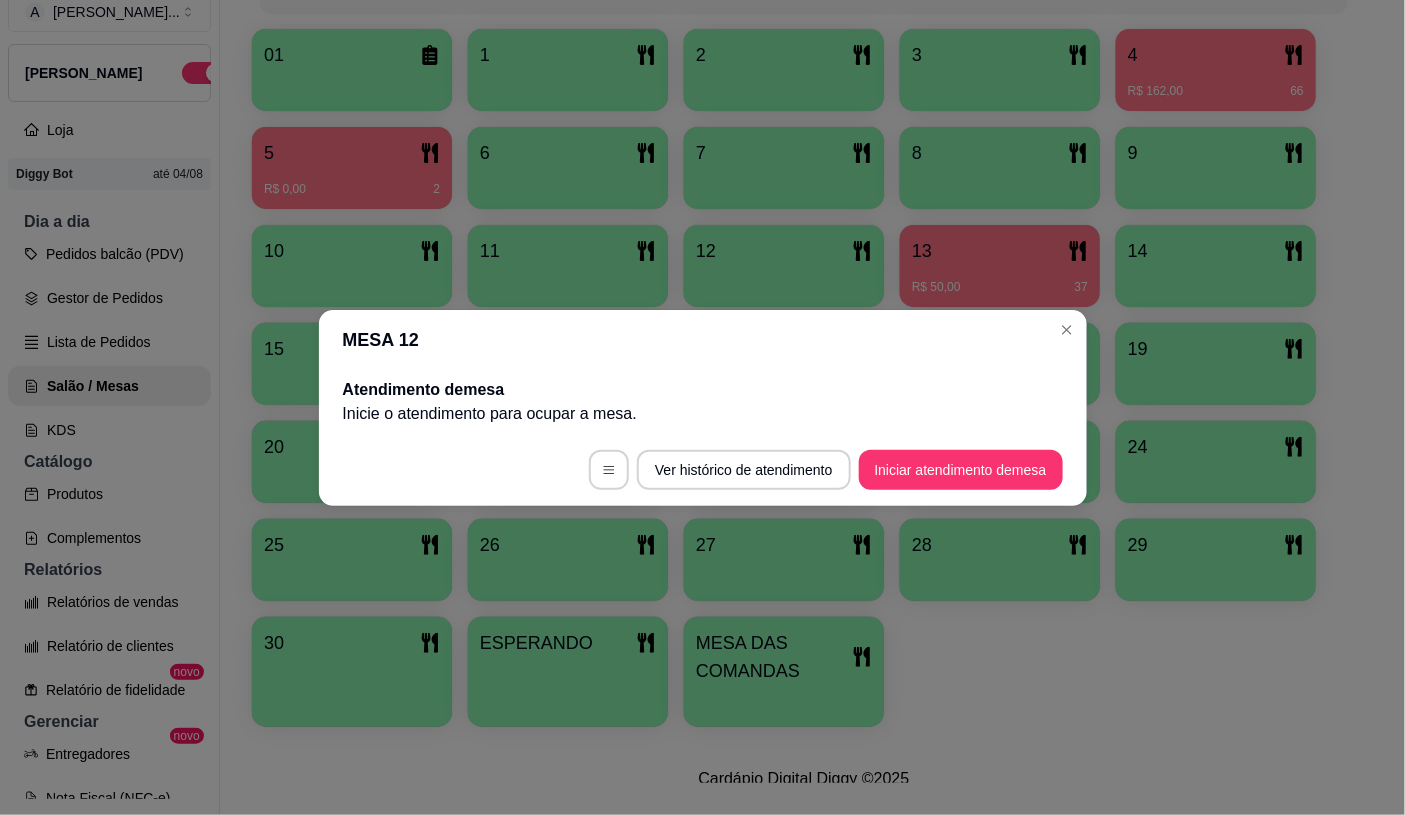 click on "Pedidos balcão (PDV)" at bounding box center [109, 254] 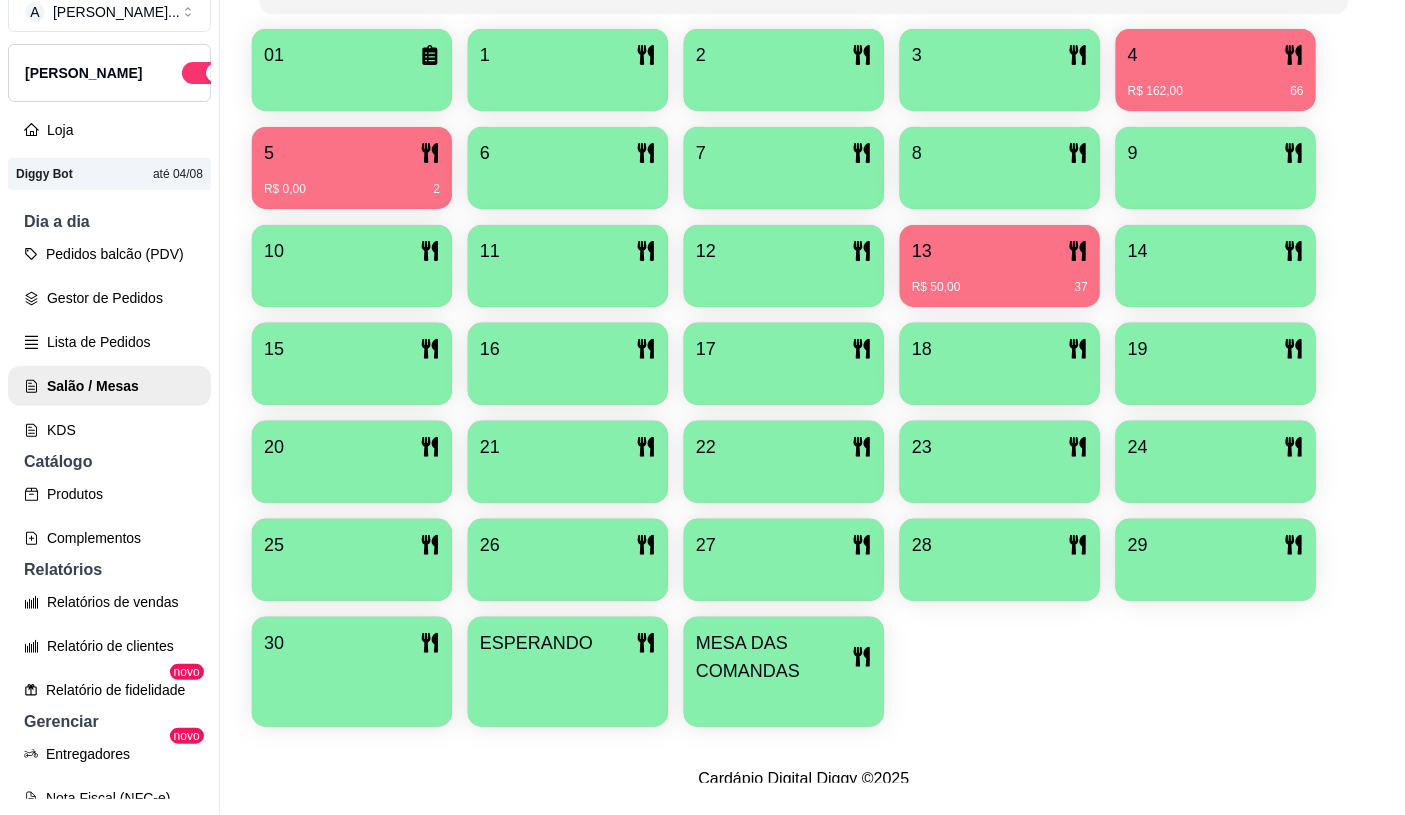 drag, startPoint x: 123, startPoint y: 282, endPoint x: 114, endPoint y: 288, distance: 10.816654 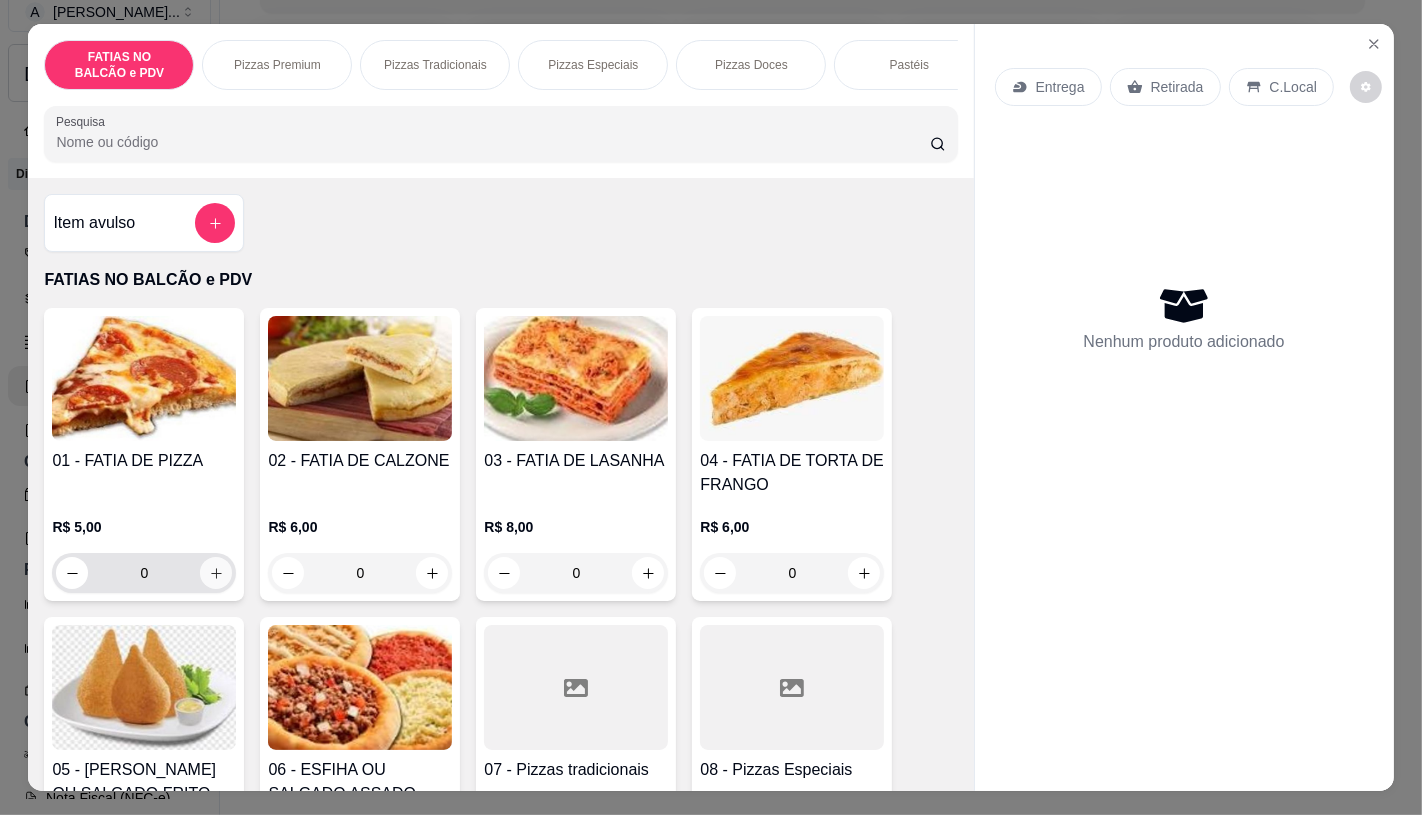 click 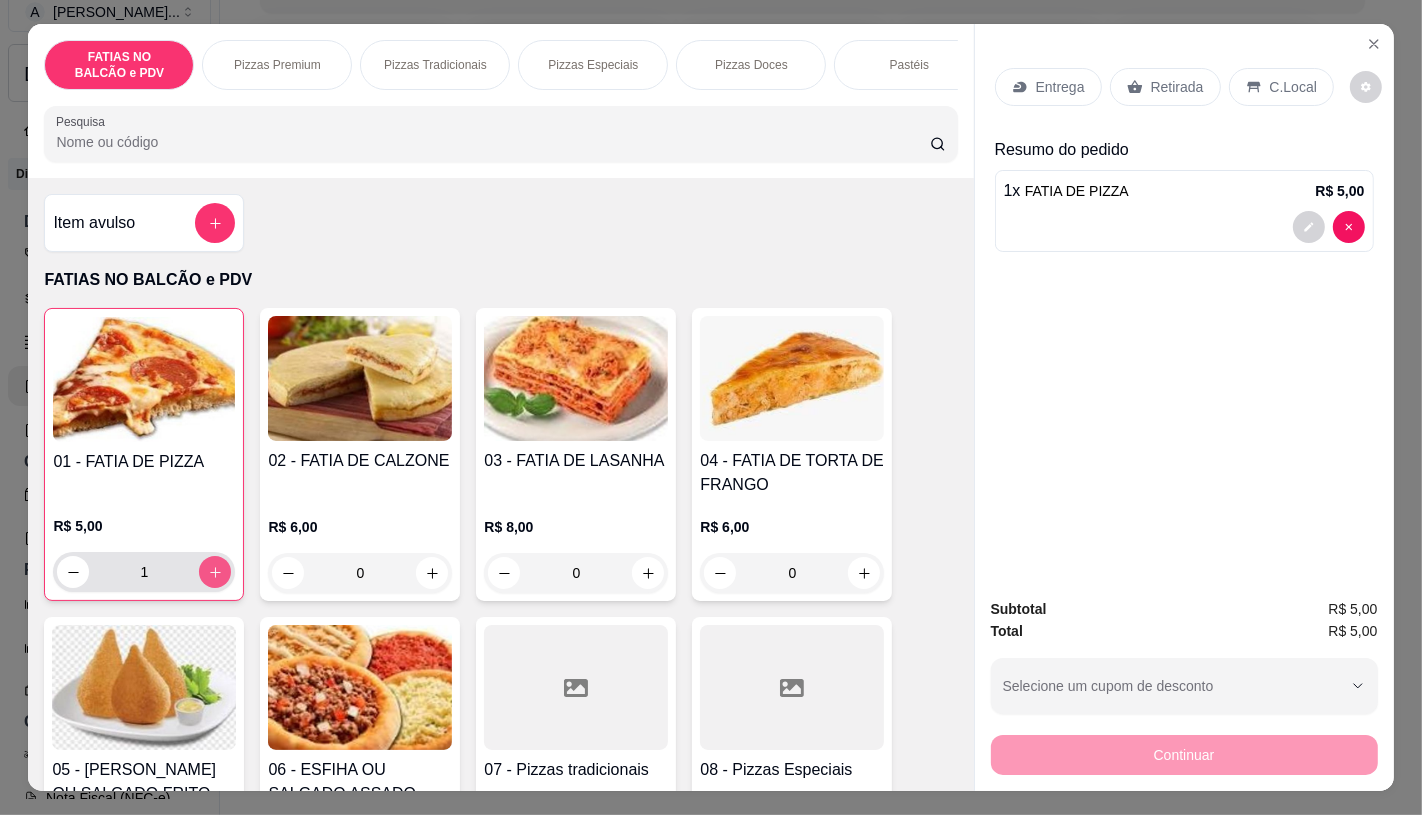 click 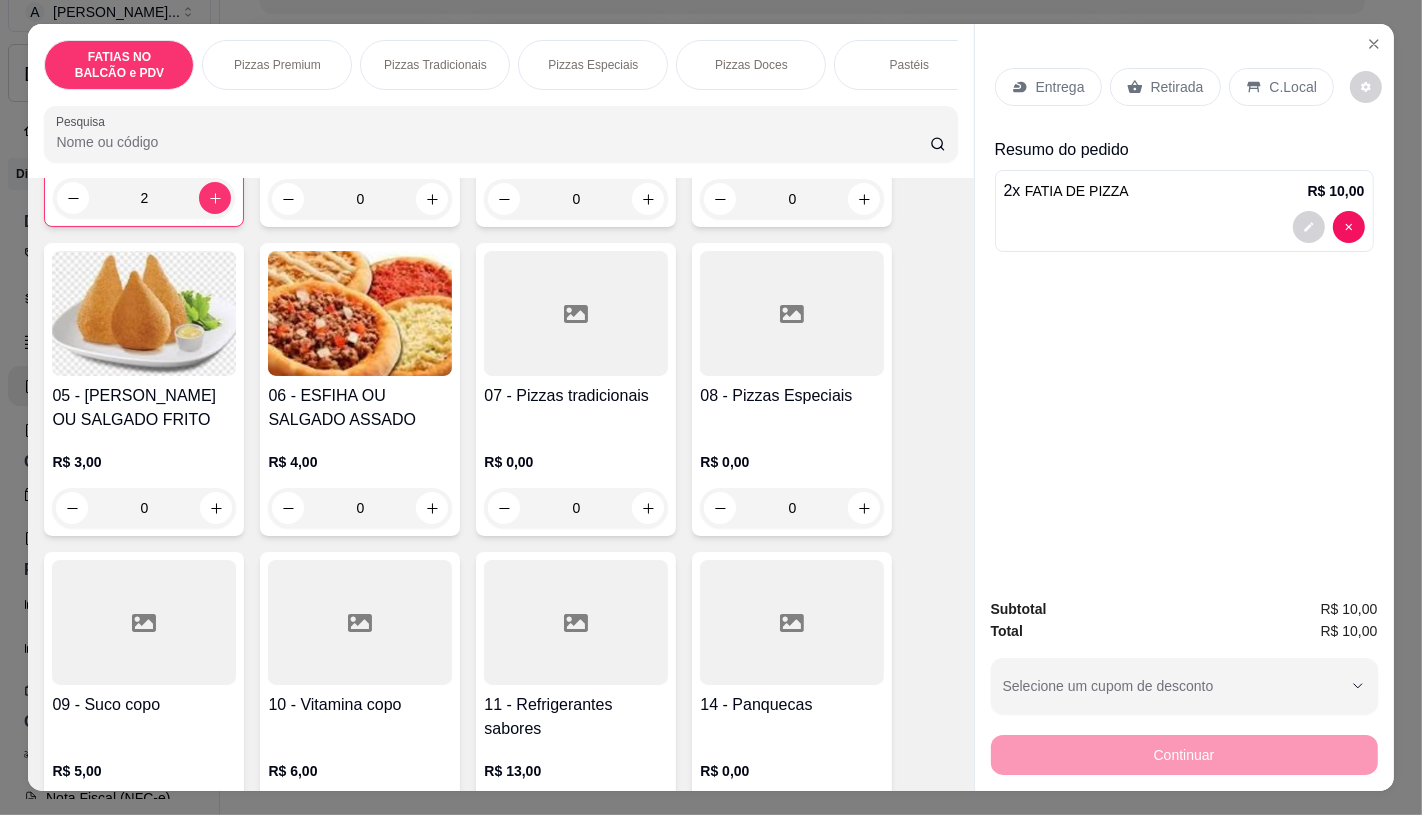 scroll, scrollTop: 444, scrollLeft: 0, axis: vertical 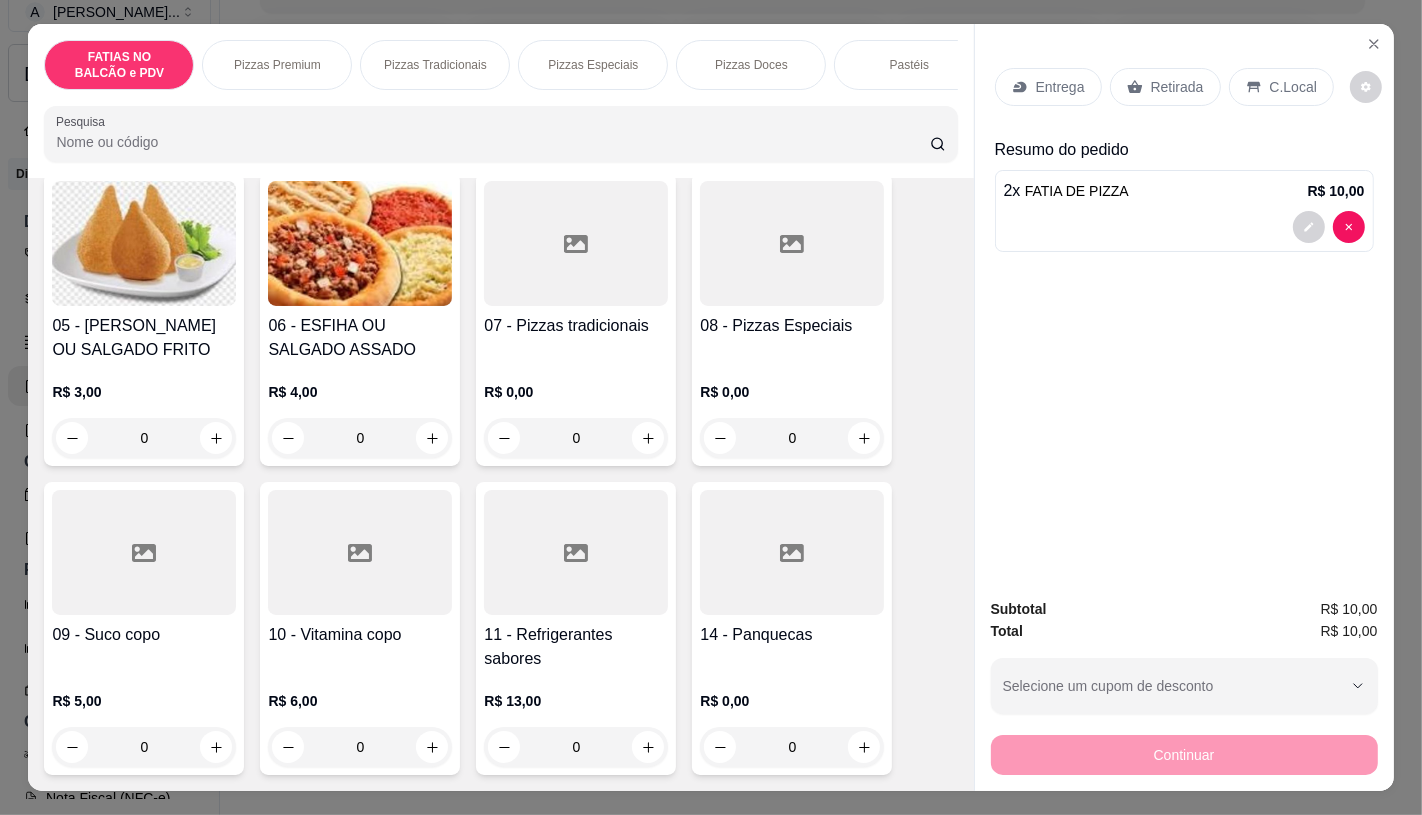 click on "R$ 13,00 0" at bounding box center (576, 719) 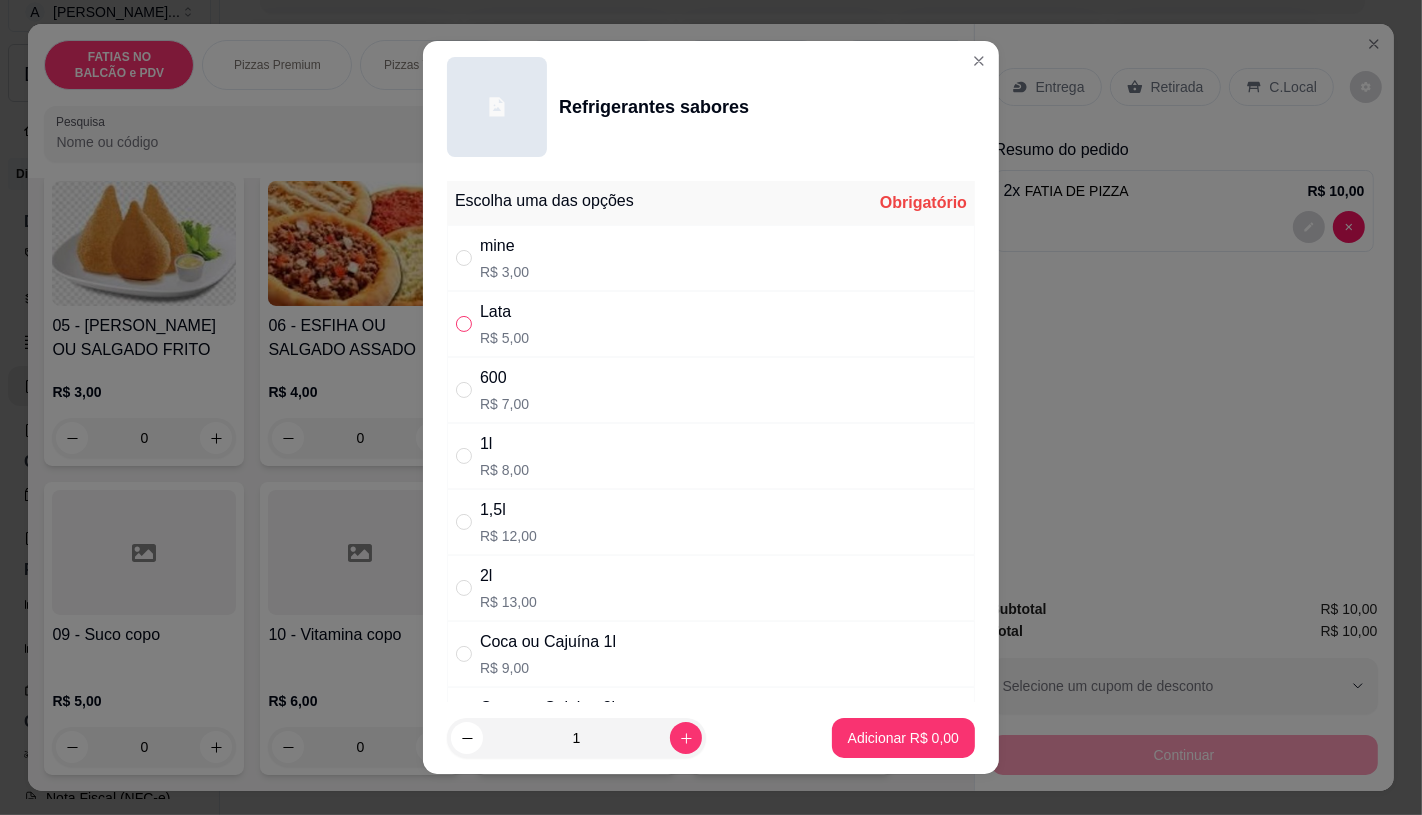 click at bounding box center (464, 324) 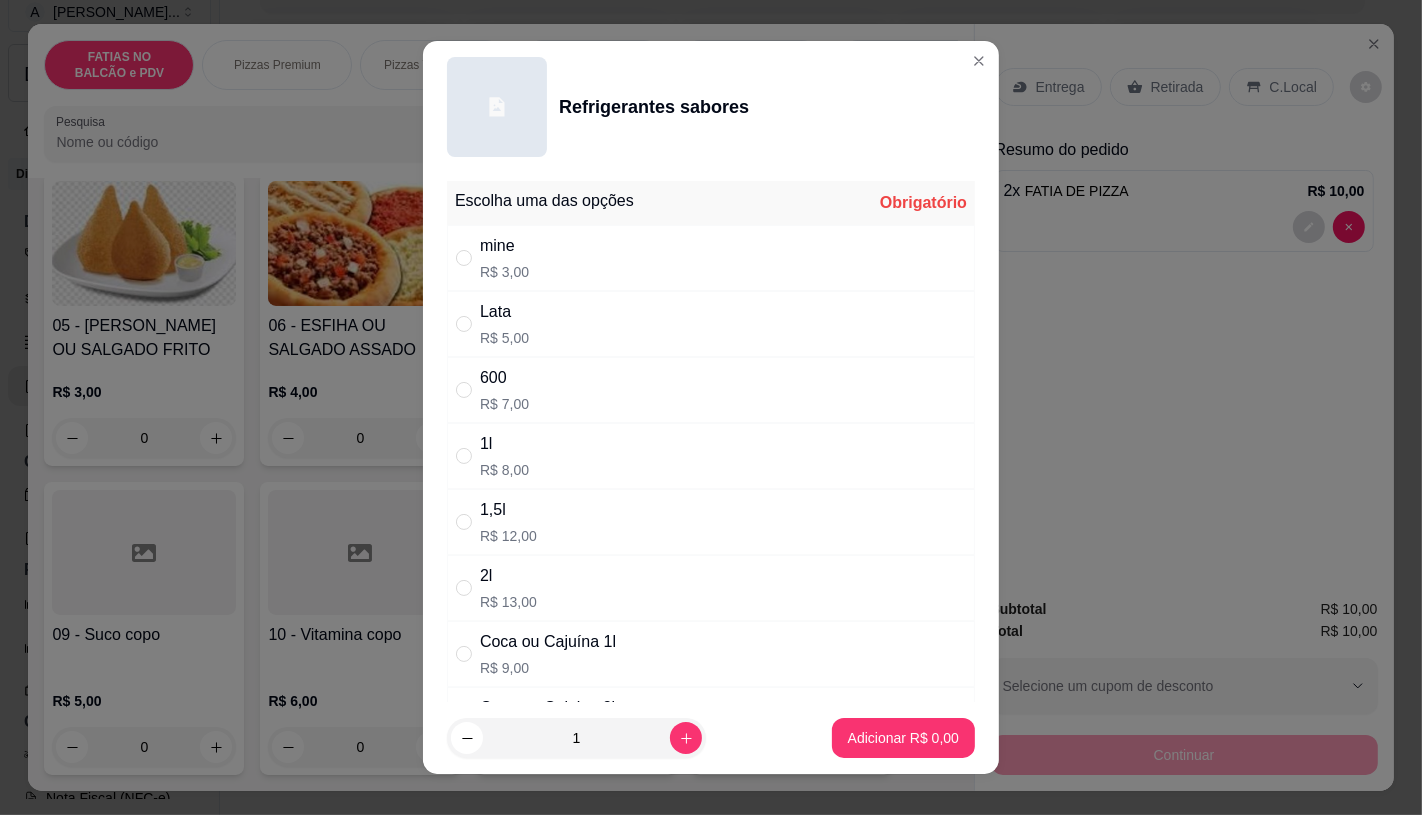 click on "Lata R$ 5,00" at bounding box center (711, 324) 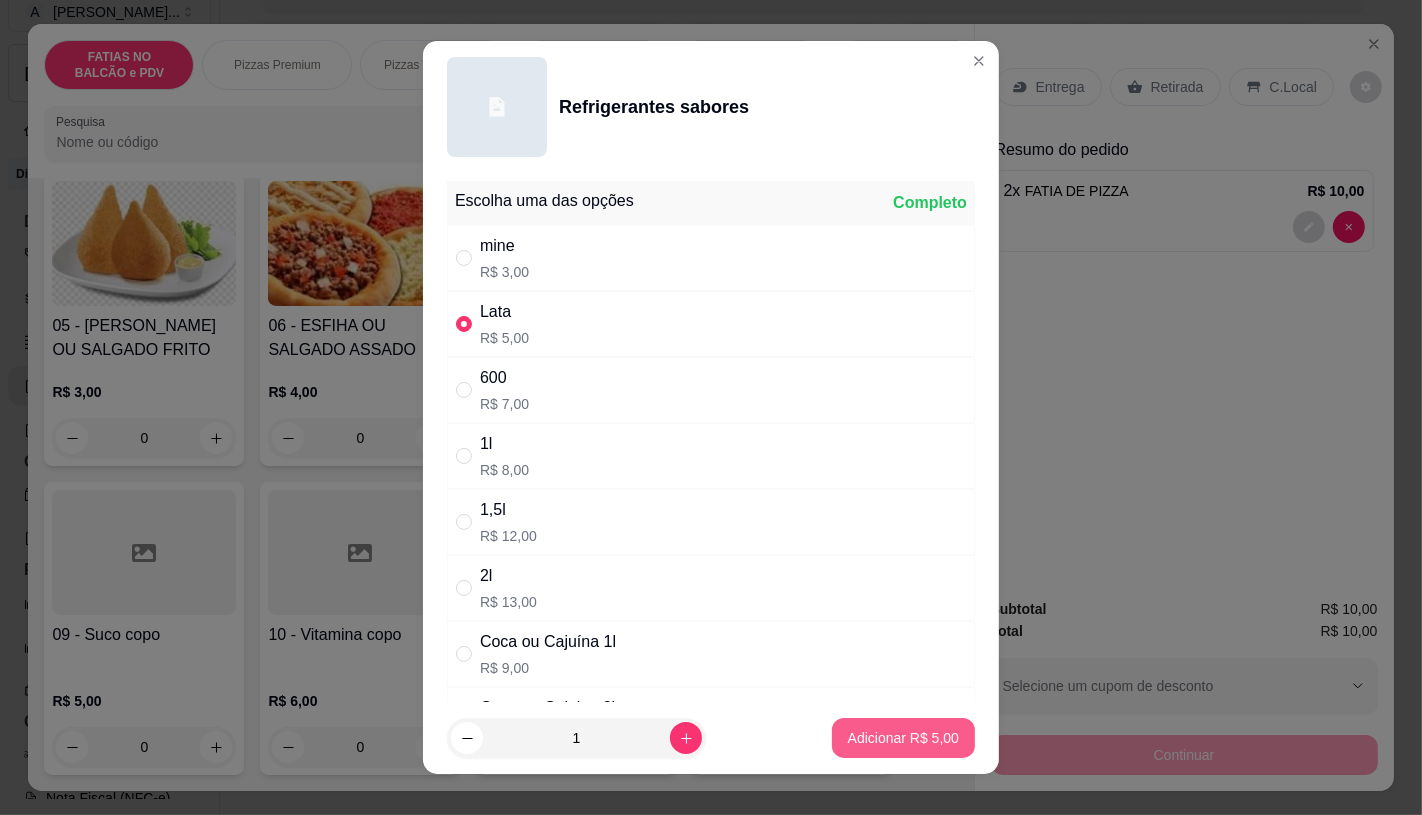 click on "Adicionar   R$ 5,00" at bounding box center [903, 738] 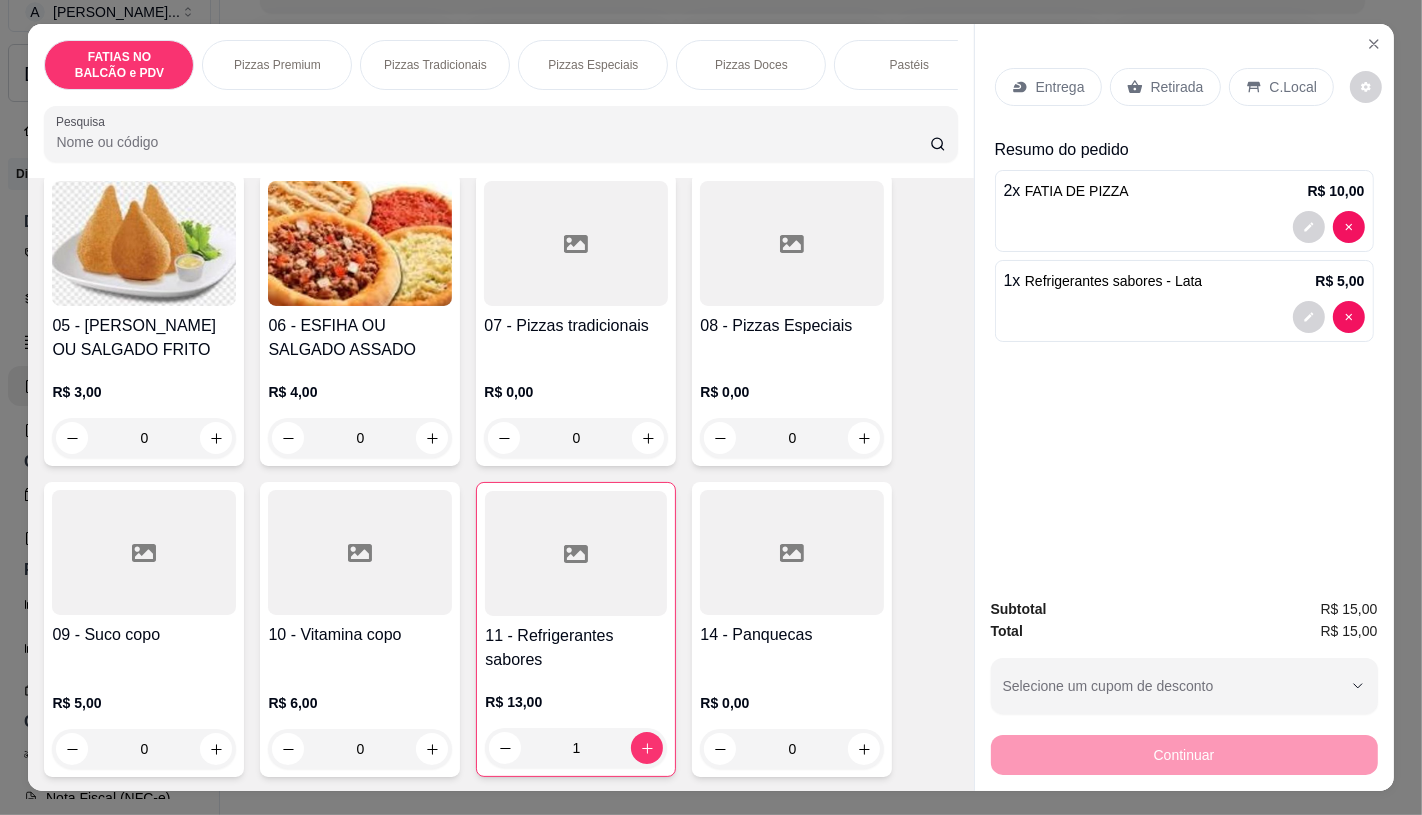 click on "Retirada" at bounding box center (1177, 87) 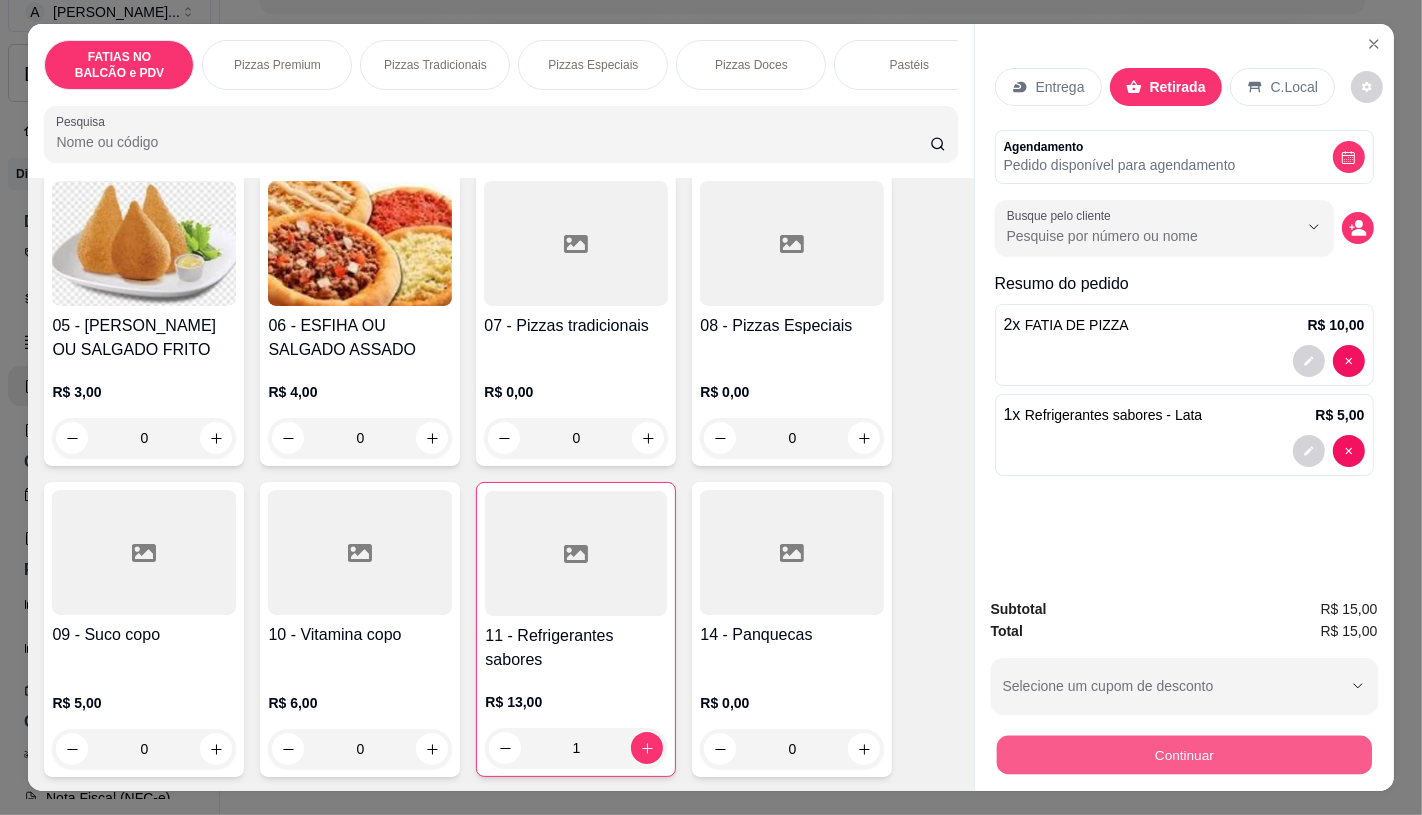 click on "Continuar" at bounding box center [1183, 754] 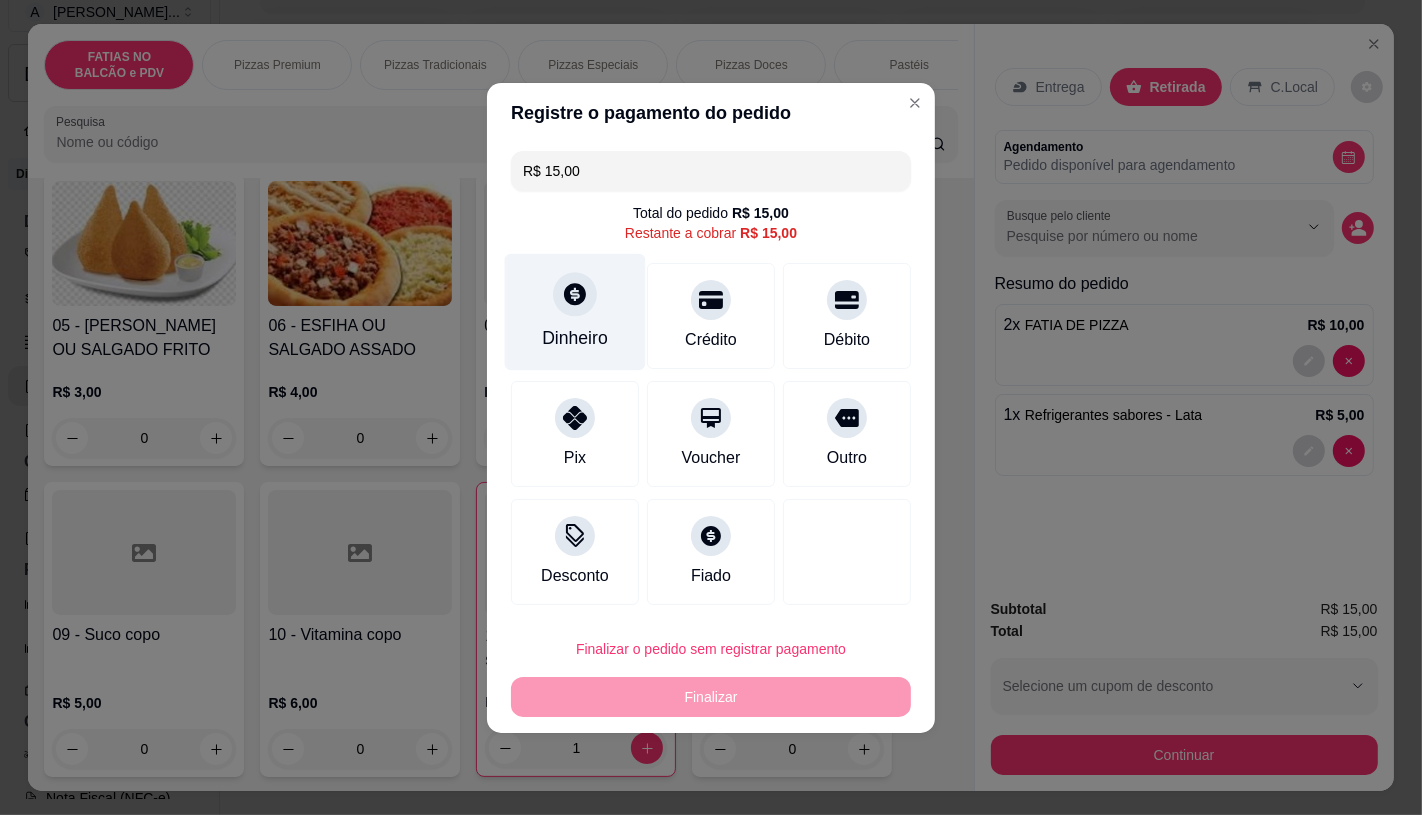 click on "Dinheiro" at bounding box center [575, 338] 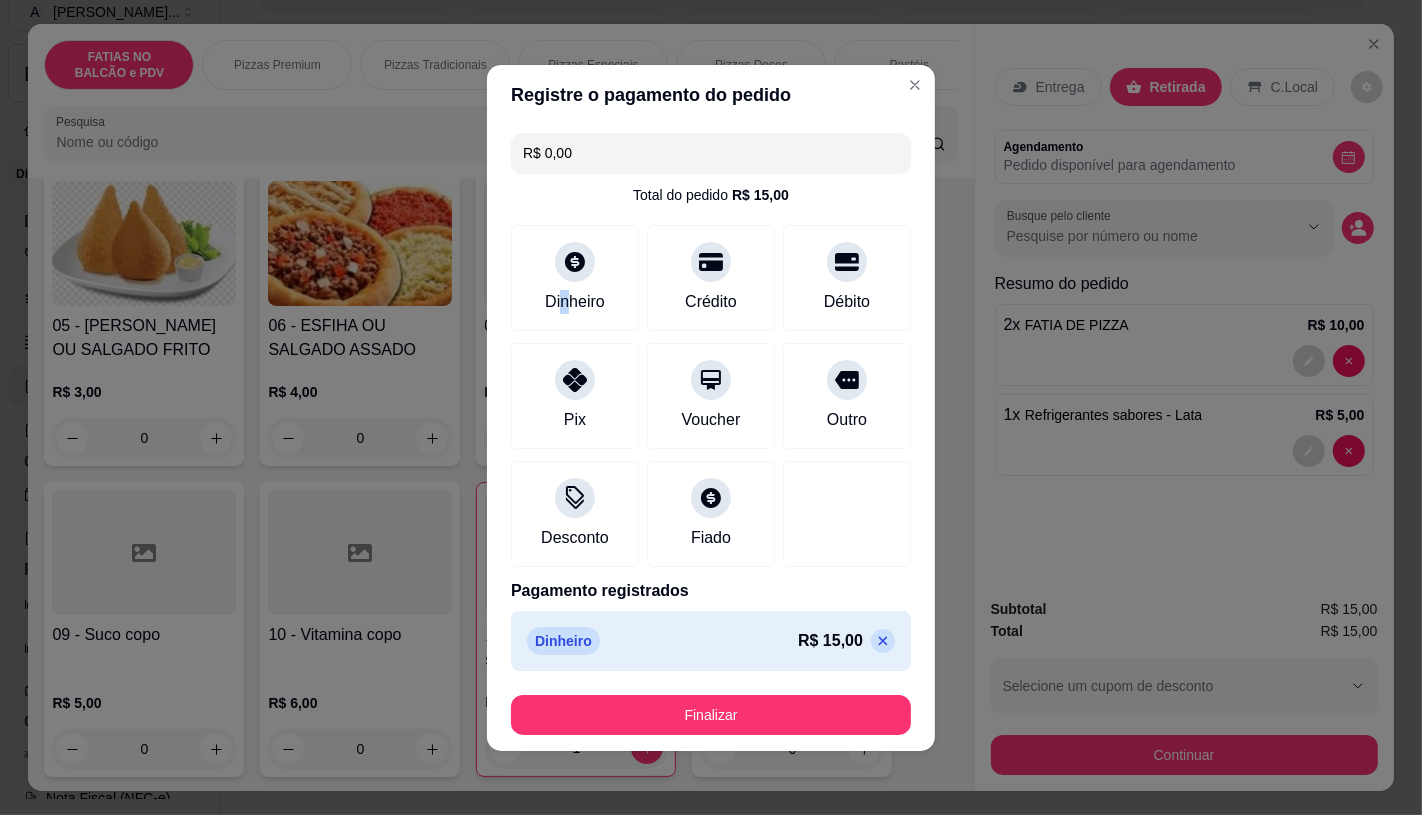 type on "R$ 0,00" 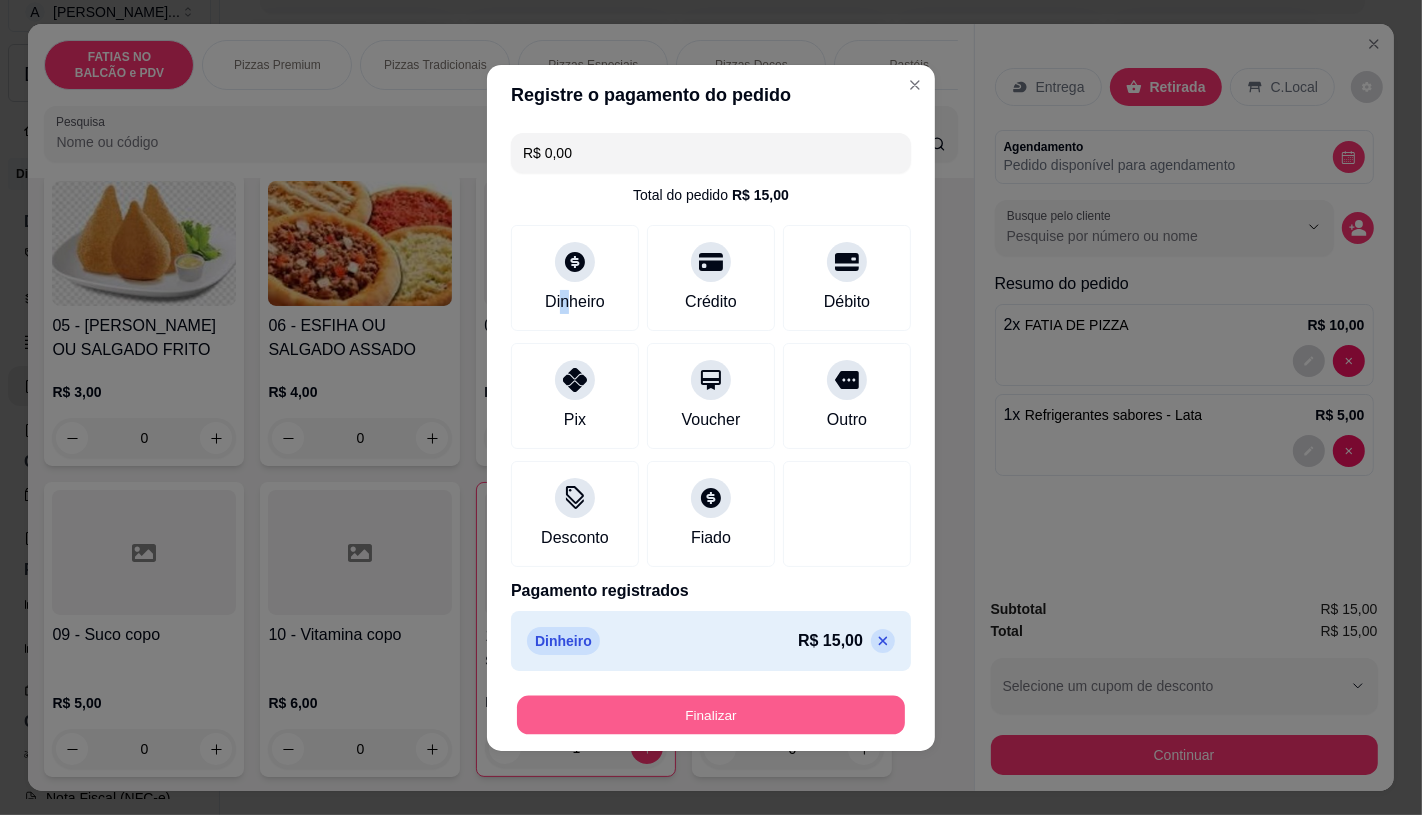 click on "Finalizar" at bounding box center (711, 714) 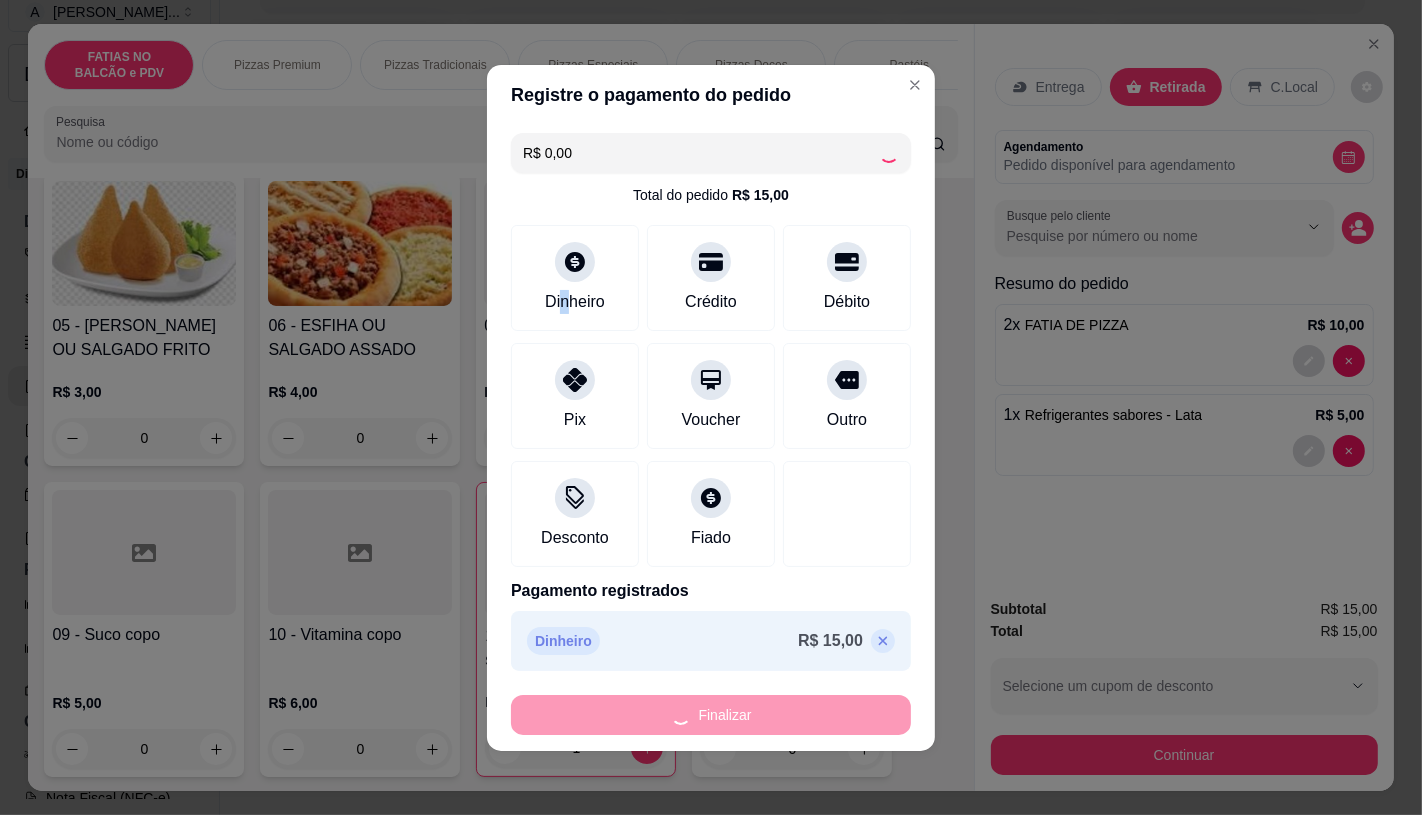 type on "0" 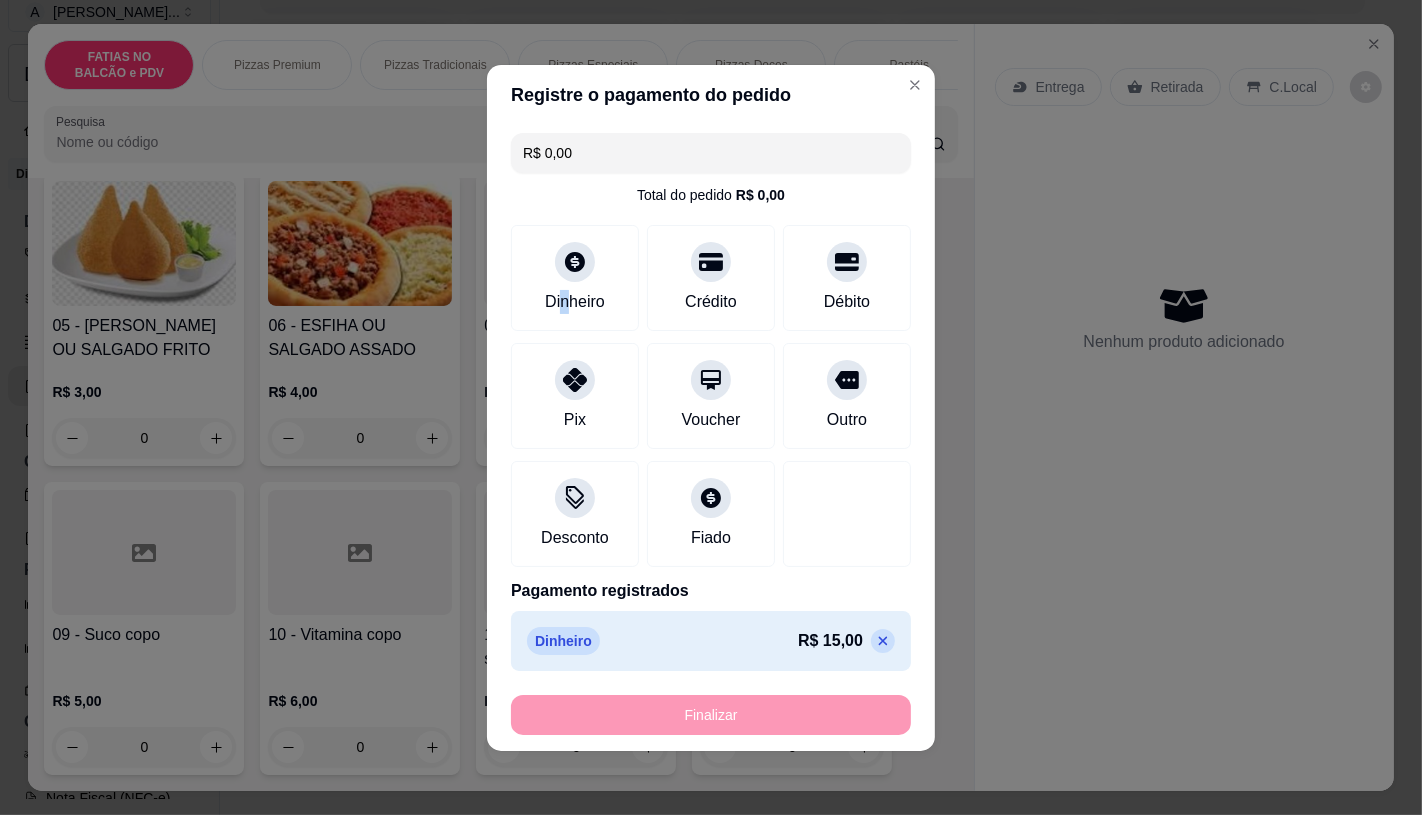 type on "-R$ 15,00" 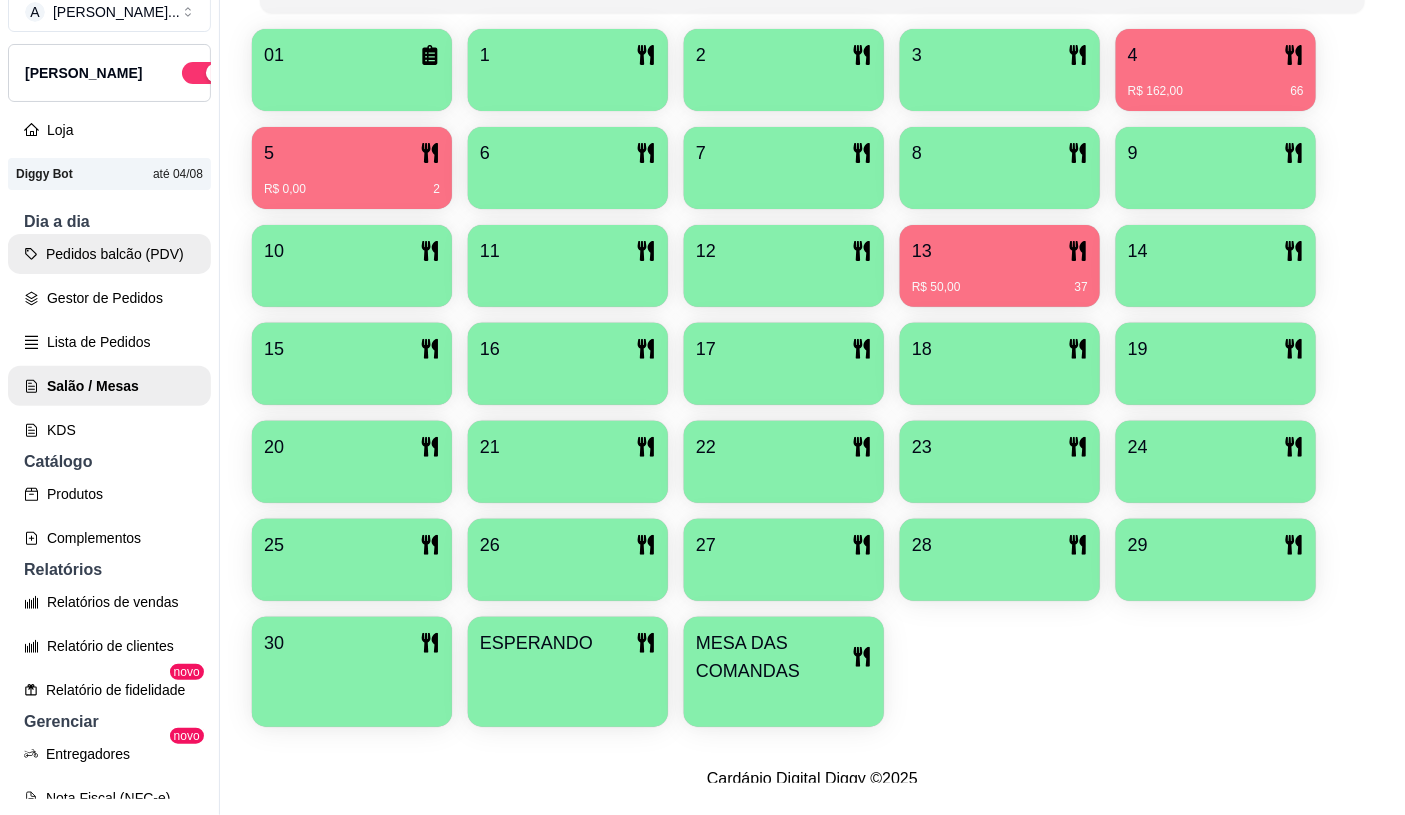click on "Pedidos balcão (PDV)" at bounding box center [109, 254] 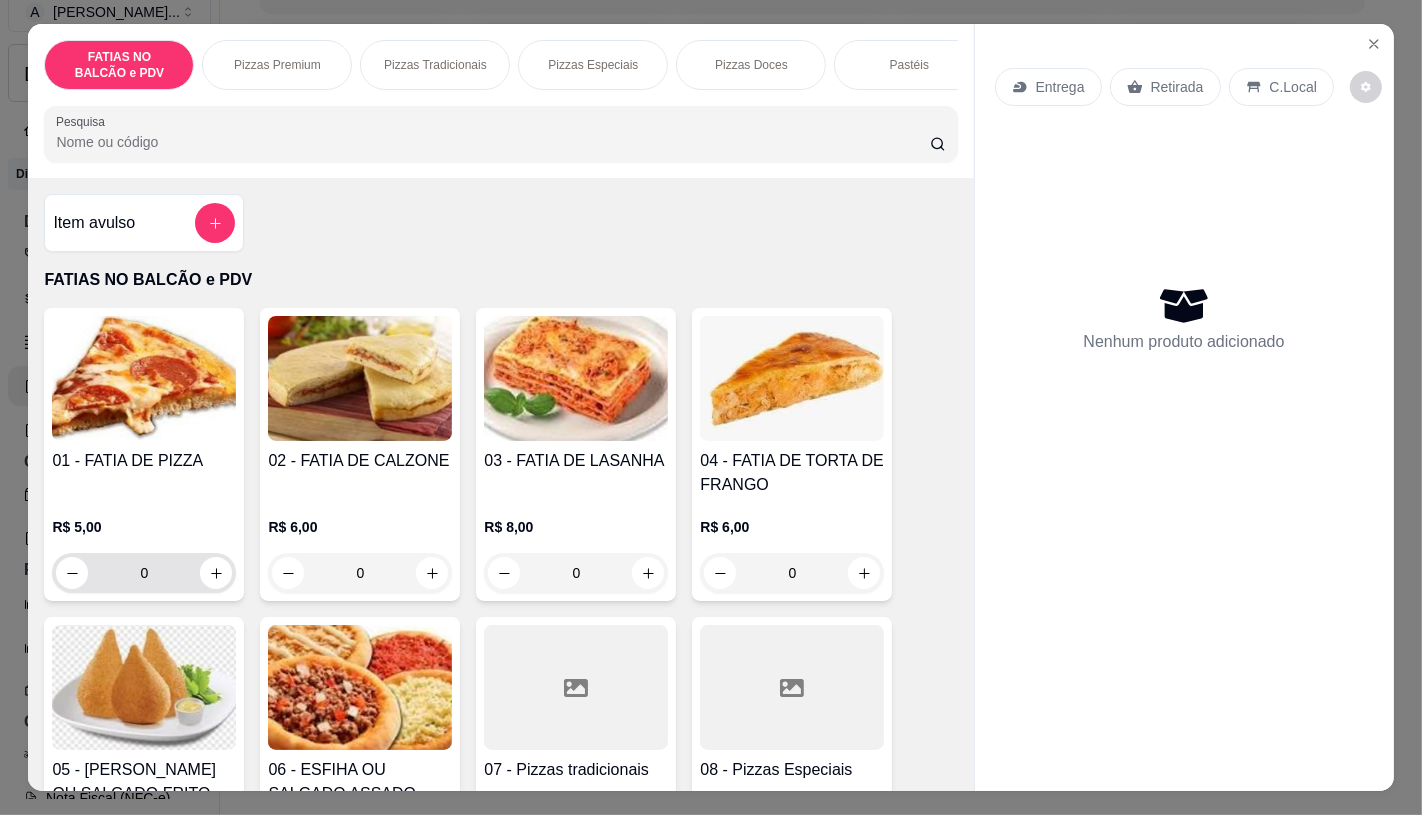 click on "0" at bounding box center (144, 573) 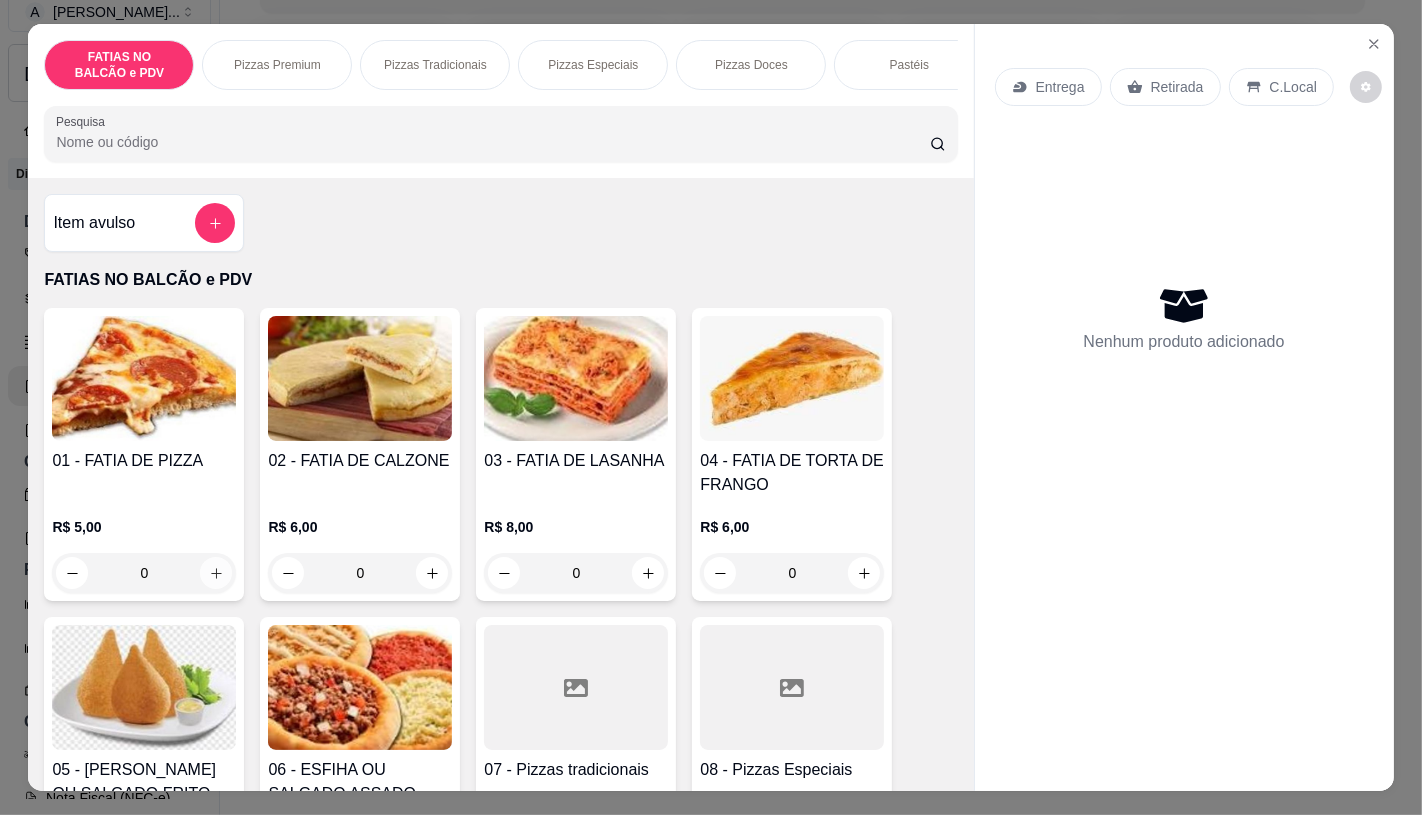 click 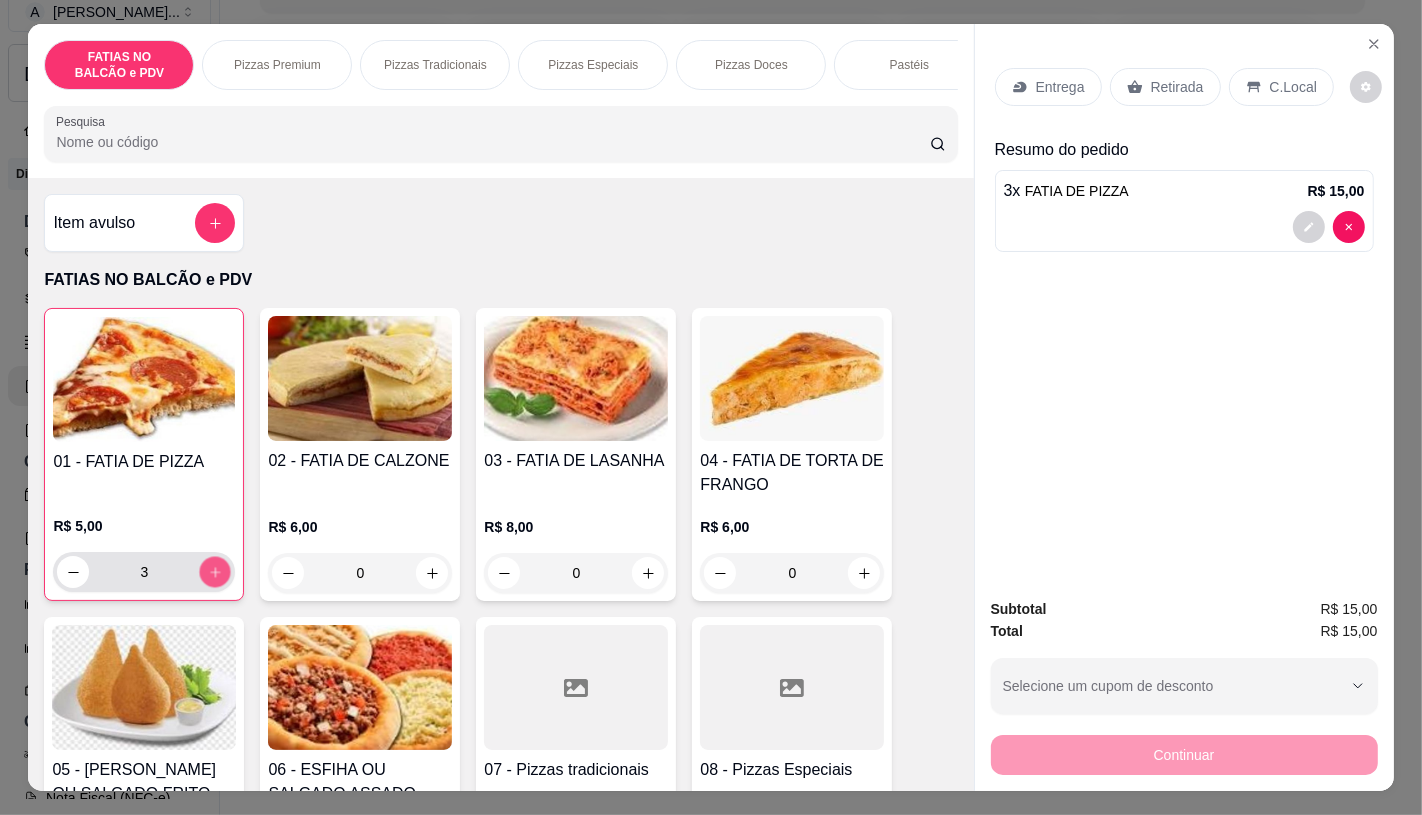 click 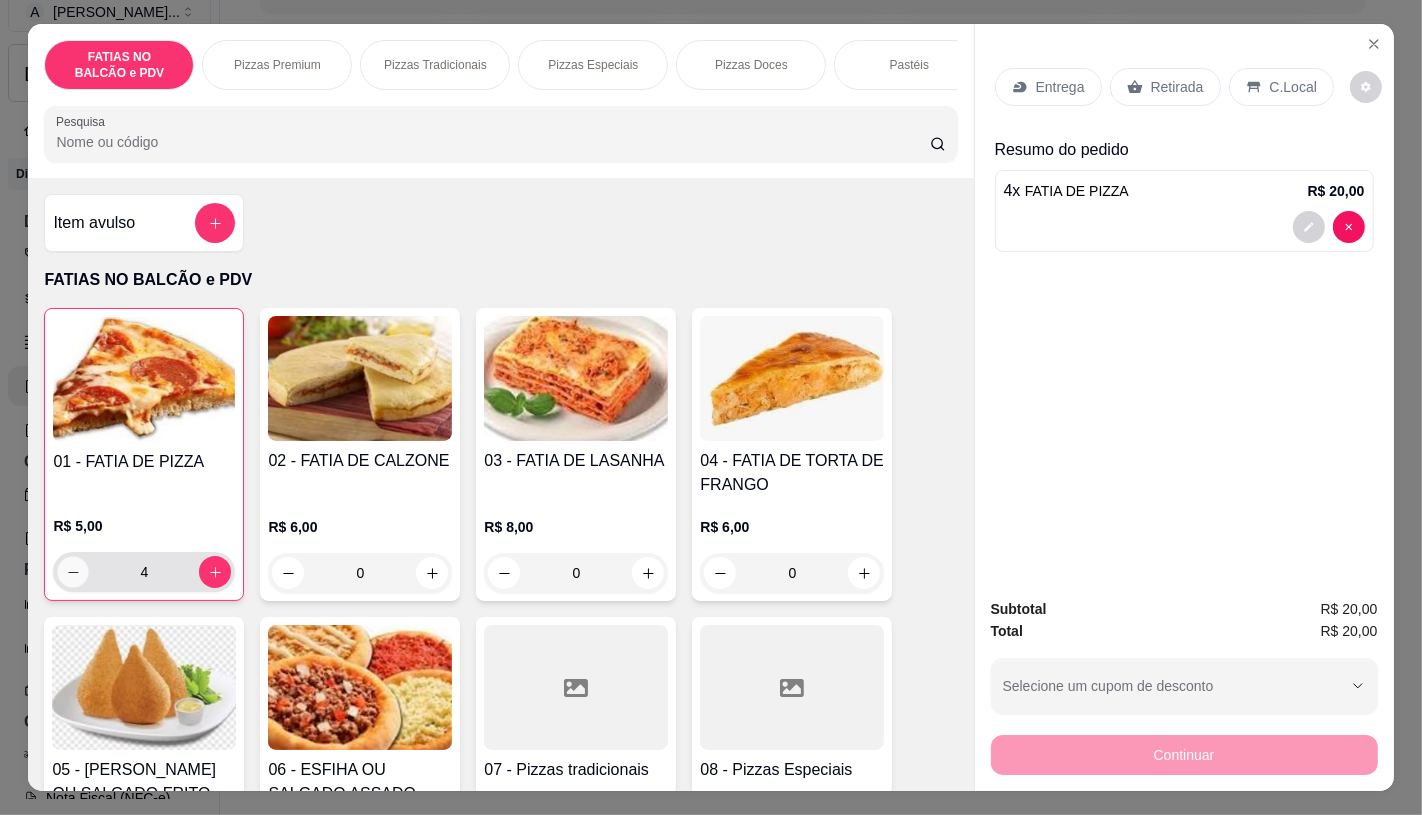 click at bounding box center (73, 572) 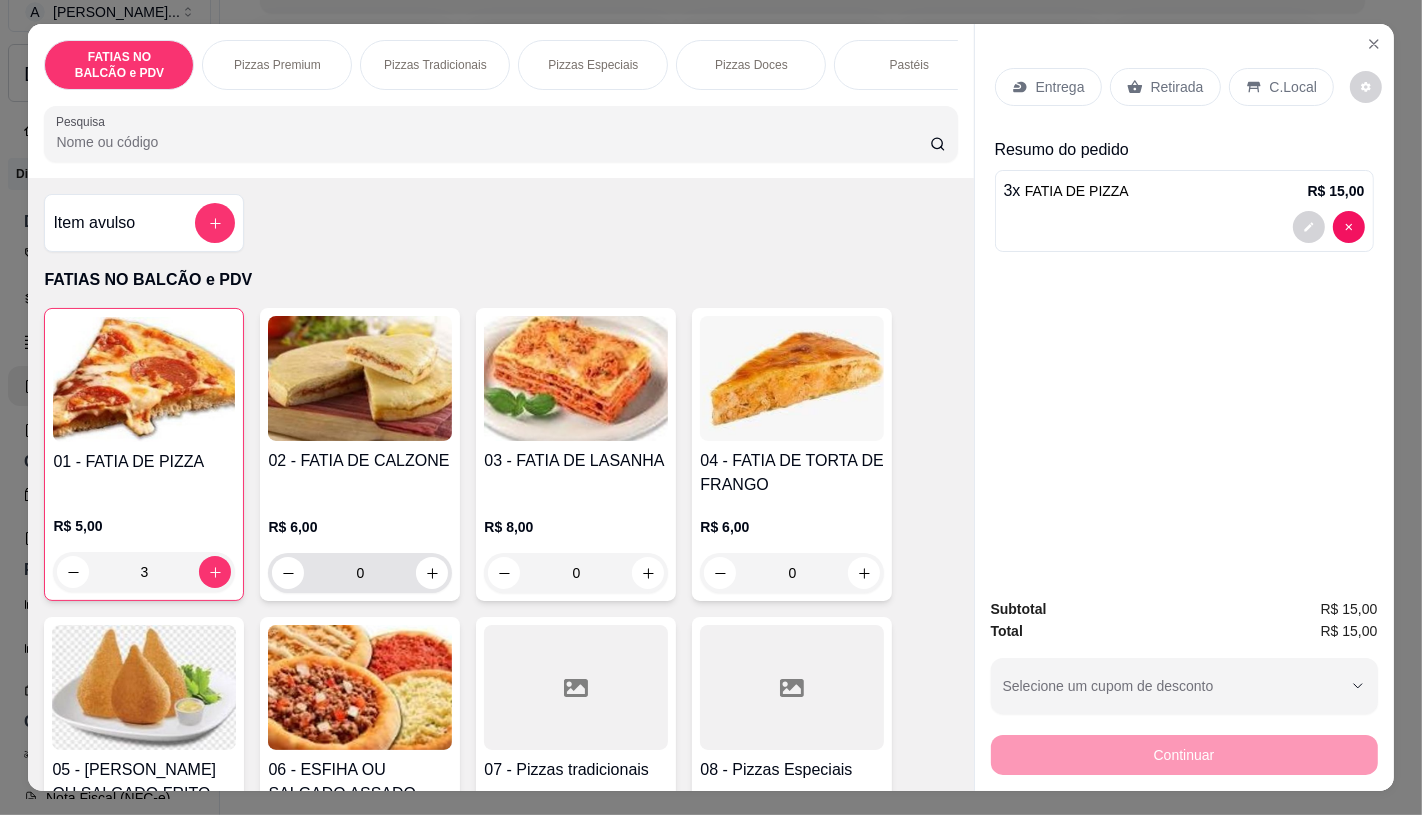 scroll, scrollTop: 333, scrollLeft: 0, axis: vertical 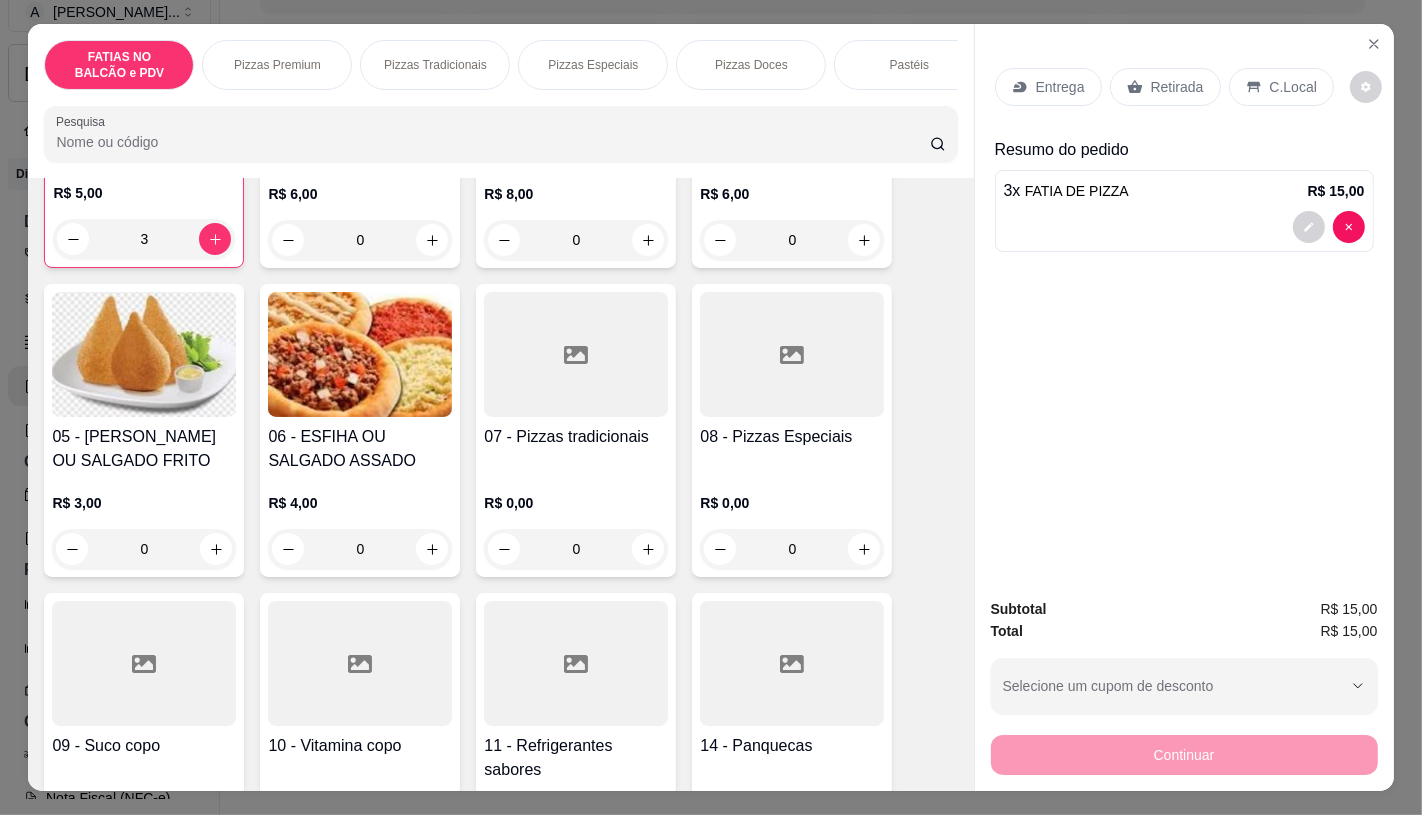 click at bounding box center (576, 663) 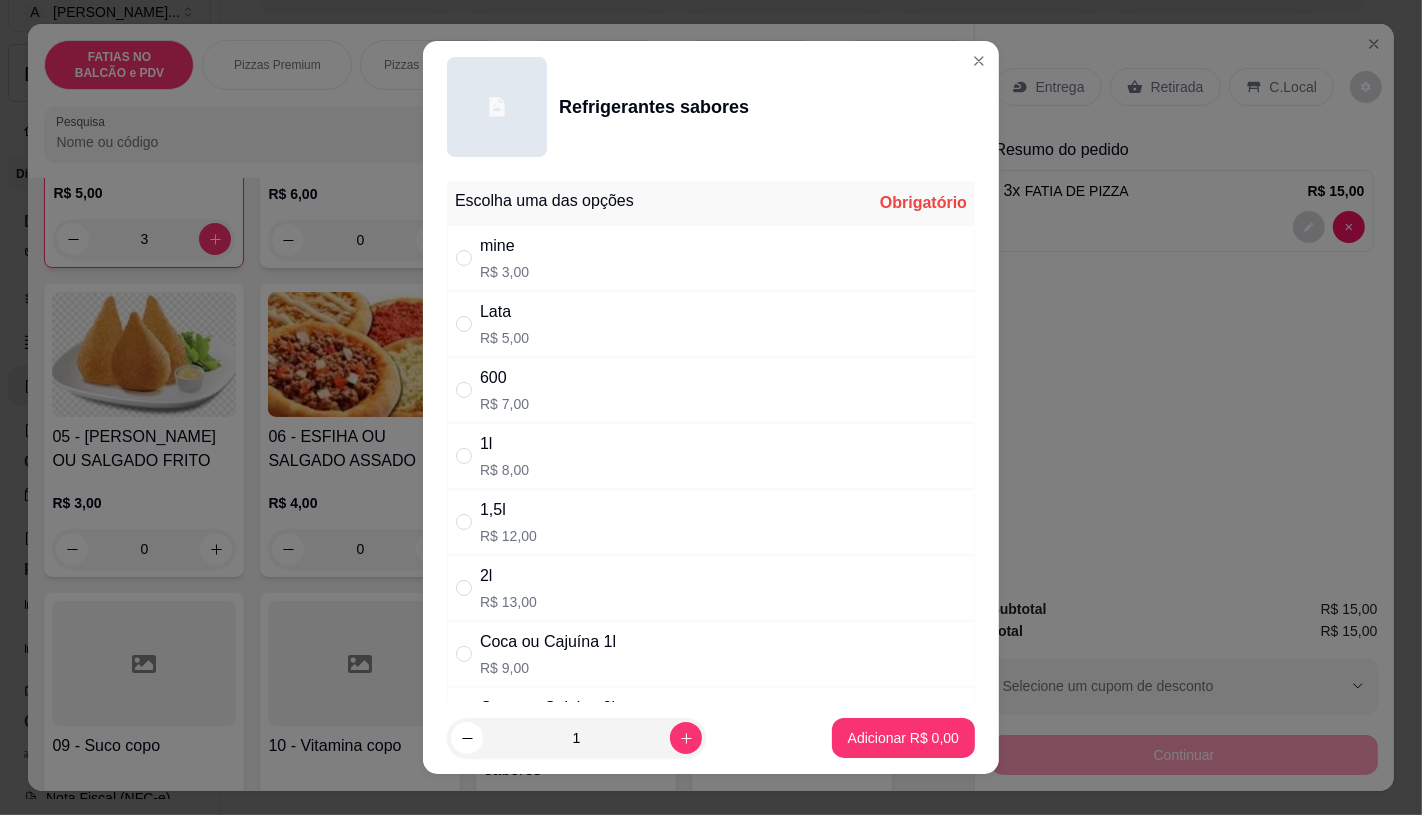click on "R$ 7,00" at bounding box center [504, 404] 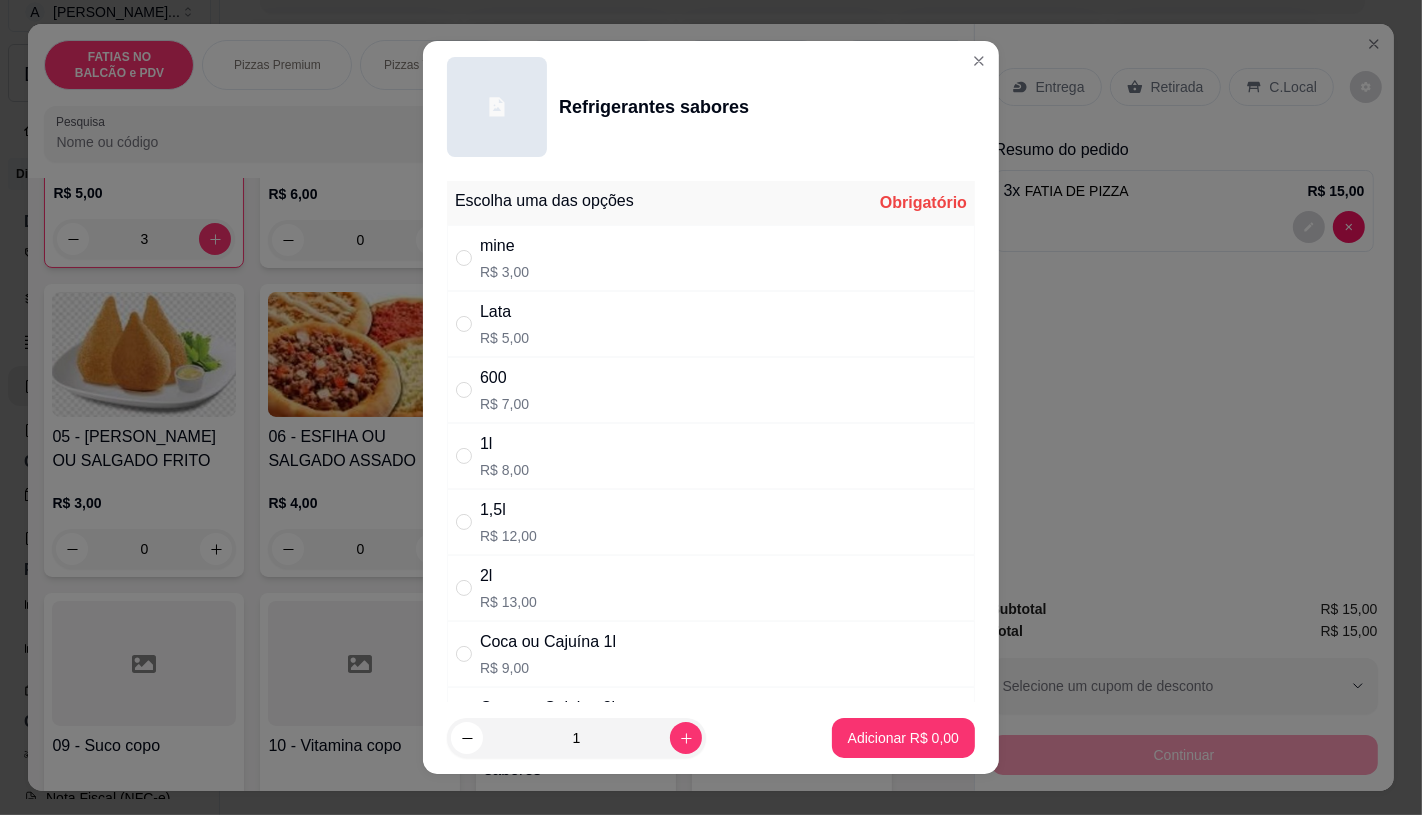 radio on "true" 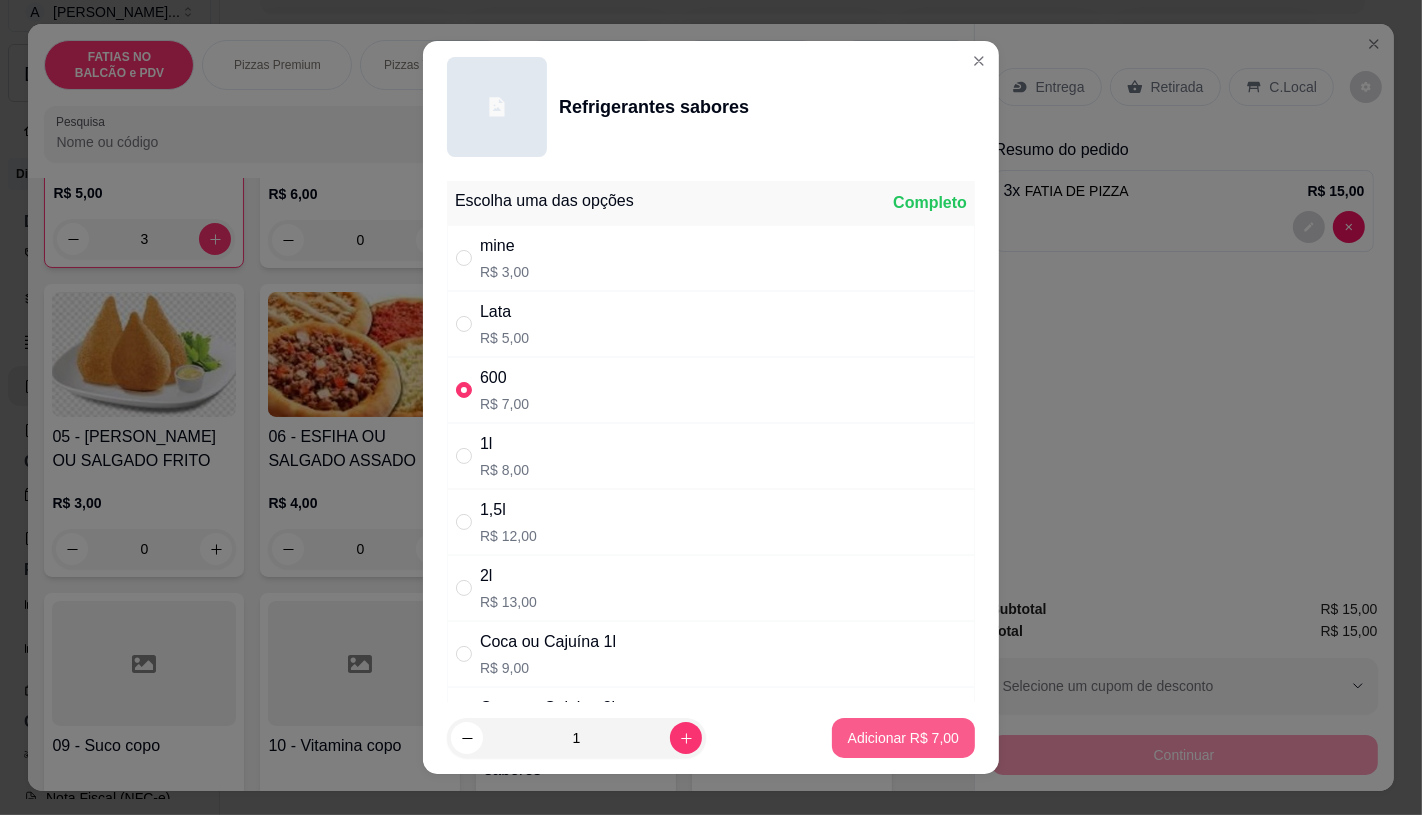 click on "Adicionar   R$ 7,00" at bounding box center [903, 738] 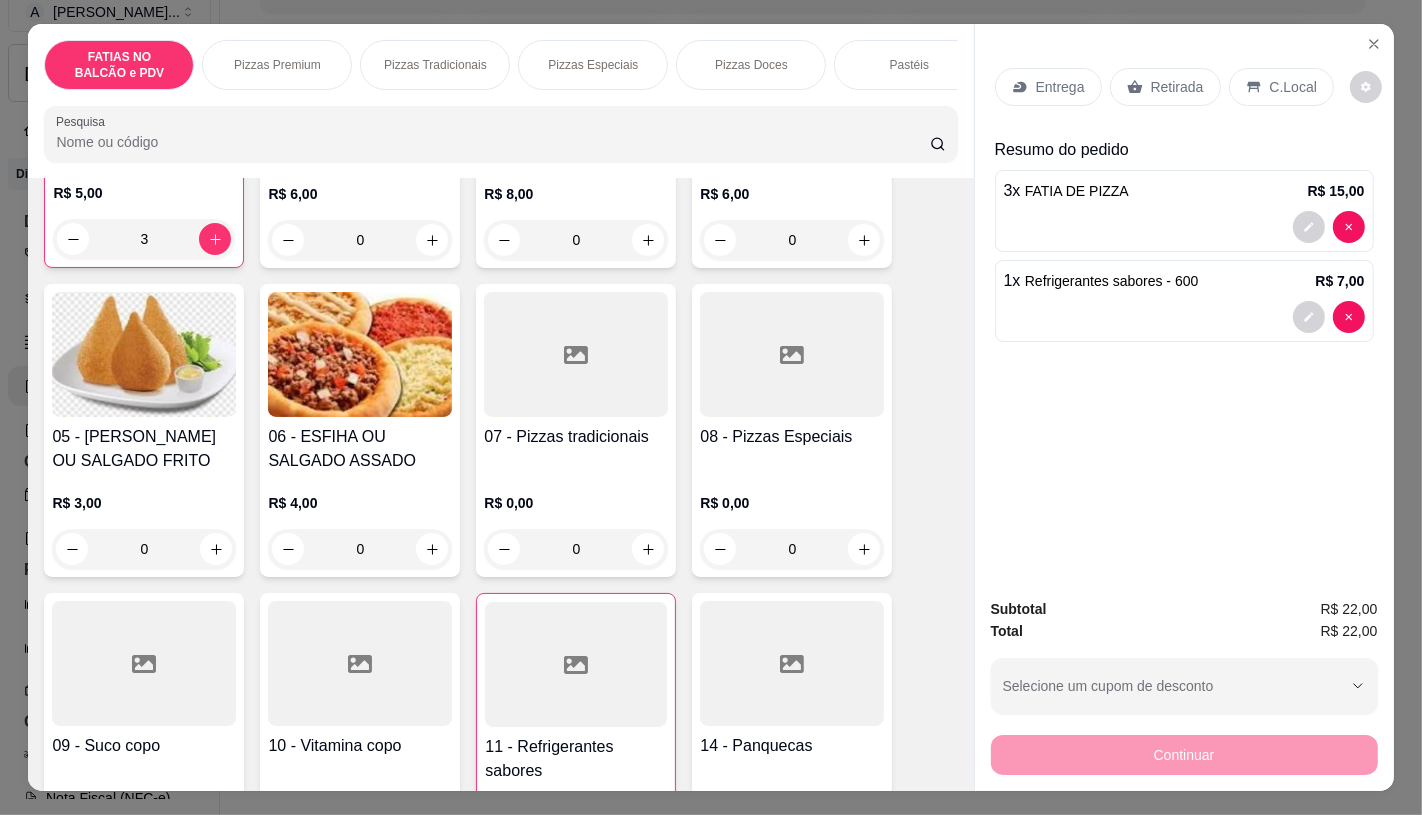 click on "Retirada" at bounding box center (1177, 87) 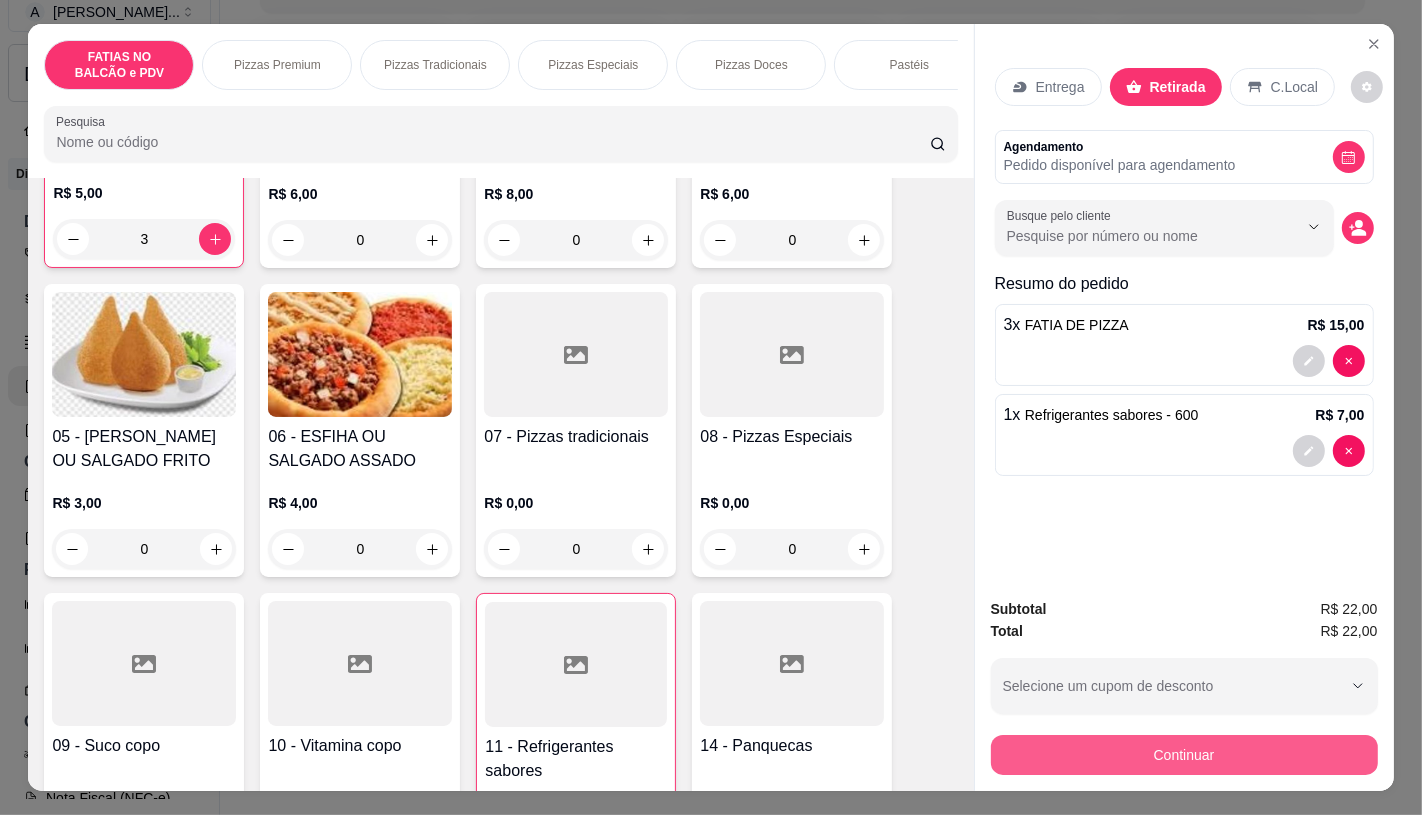 click on "Continuar" at bounding box center (1184, 755) 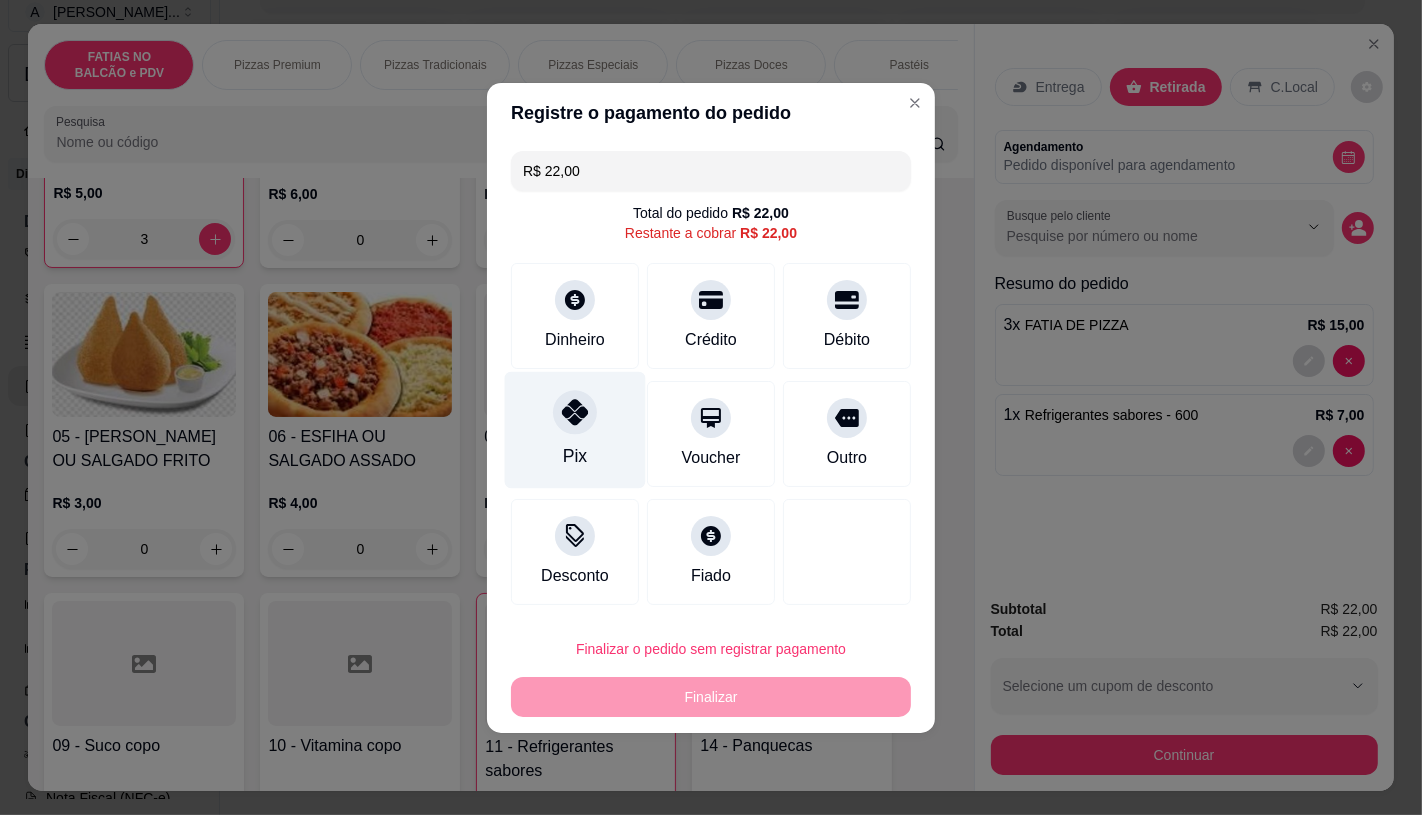 click on "Pix" at bounding box center (575, 429) 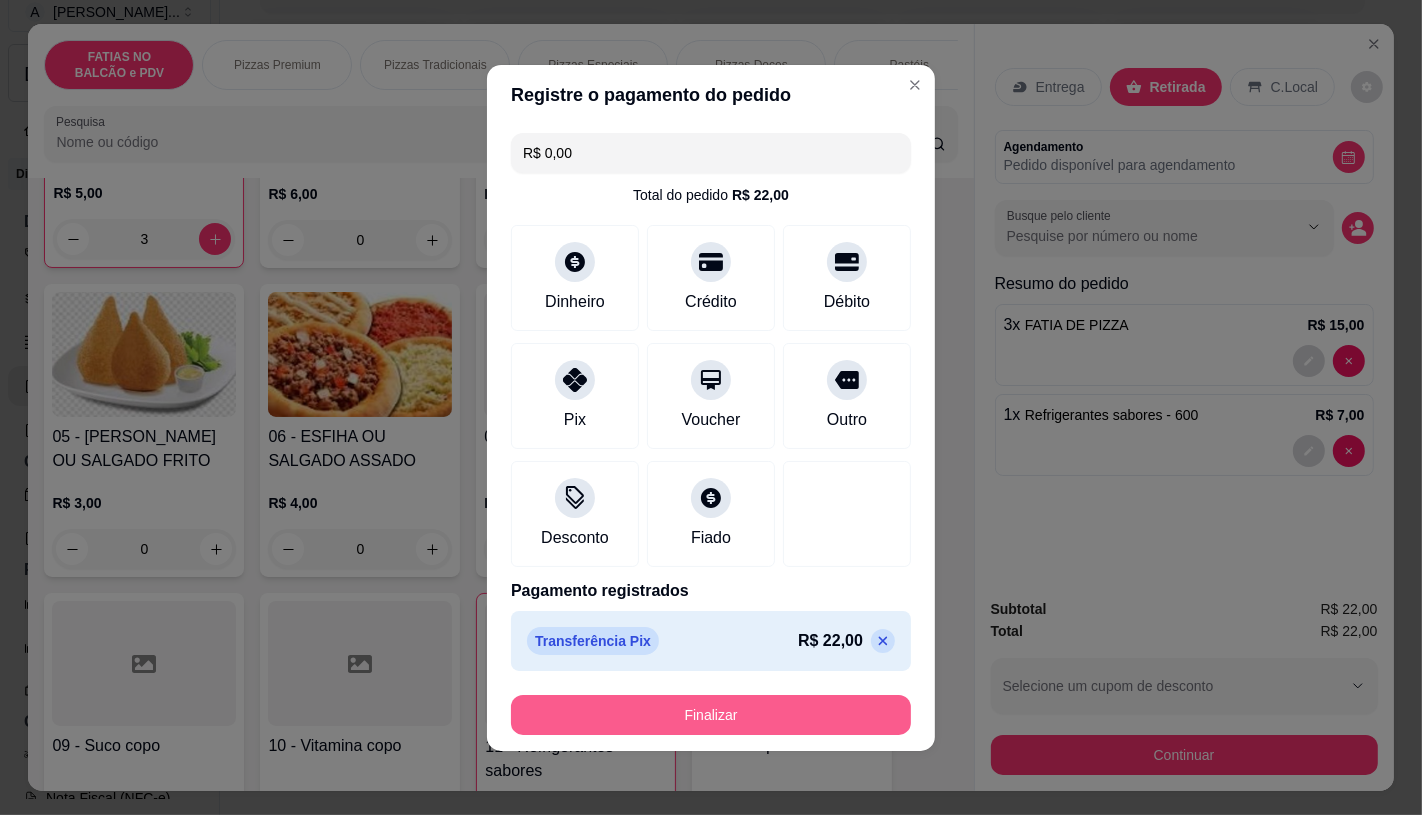 click on "Finalizar" at bounding box center (711, 715) 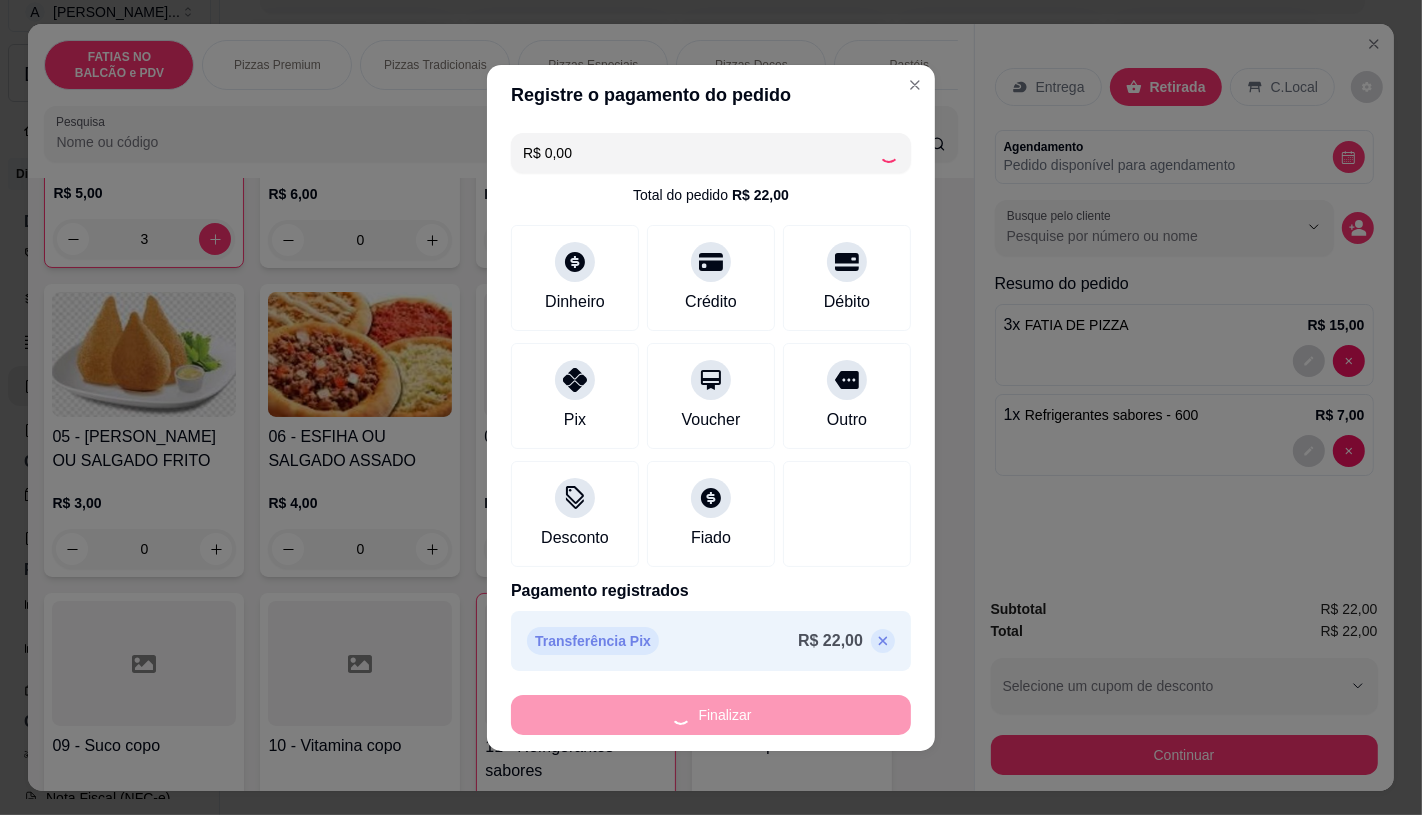 type on "0" 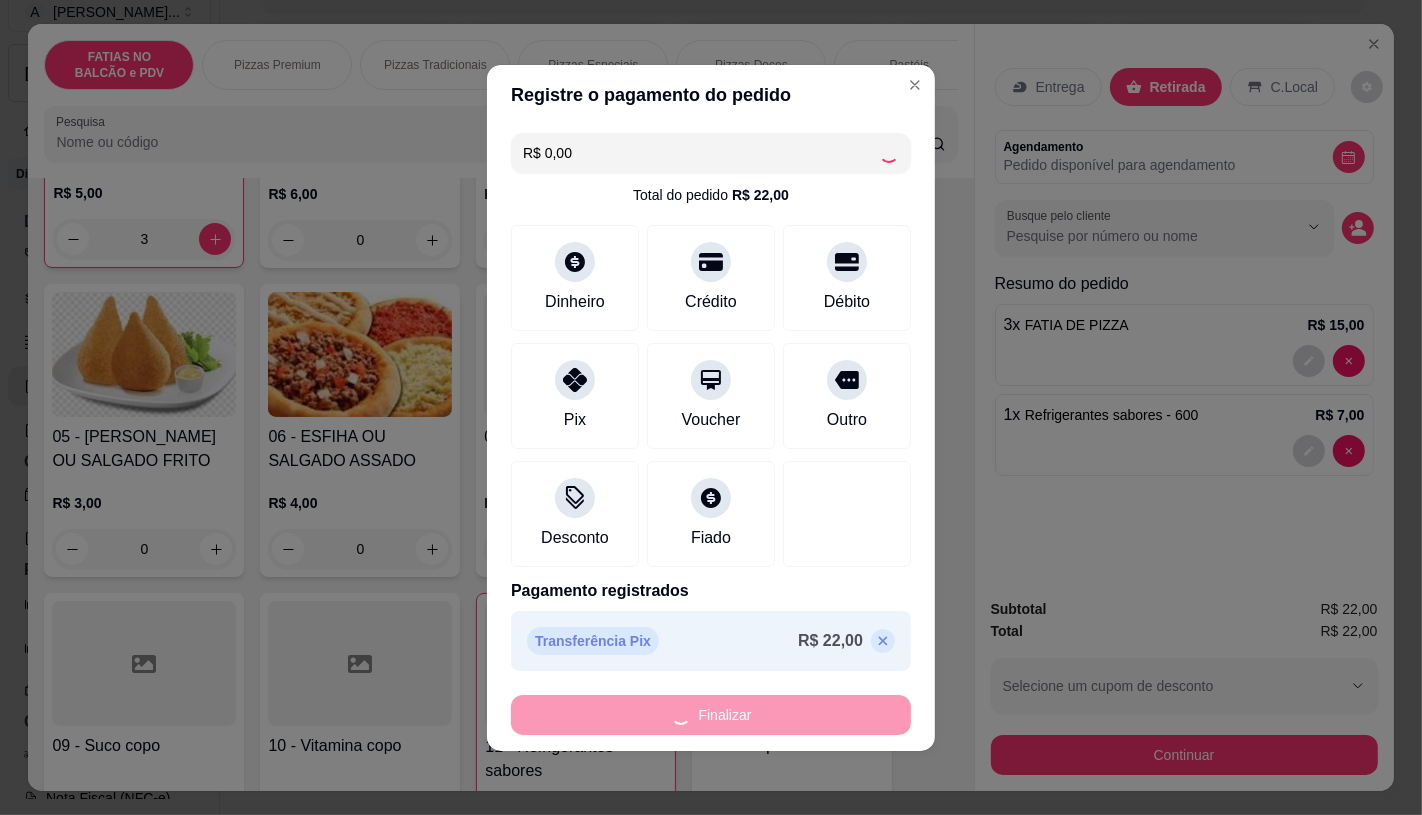 type on "0" 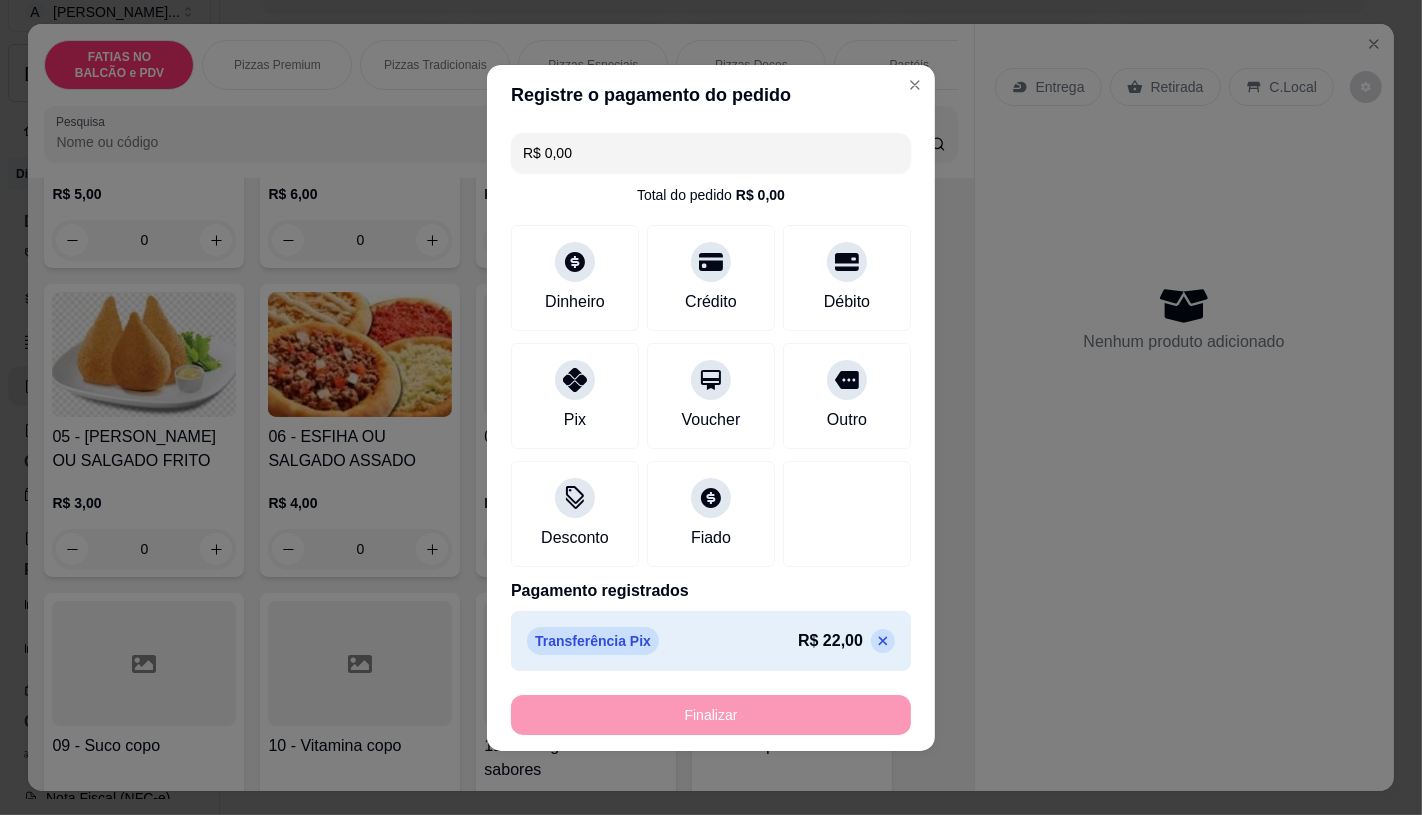 type on "-R$ 22,00" 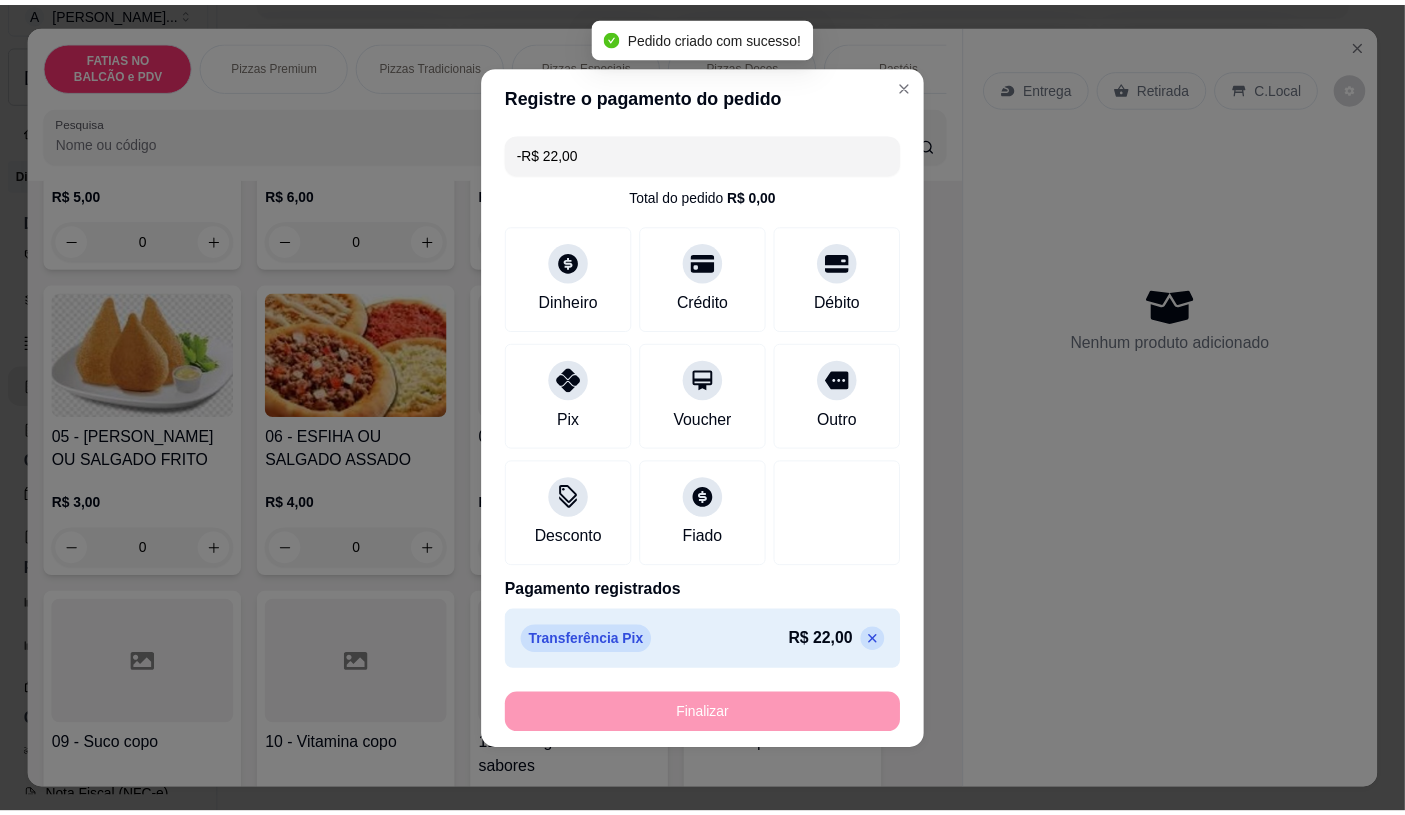 scroll, scrollTop: 334, scrollLeft: 0, axis: vertical 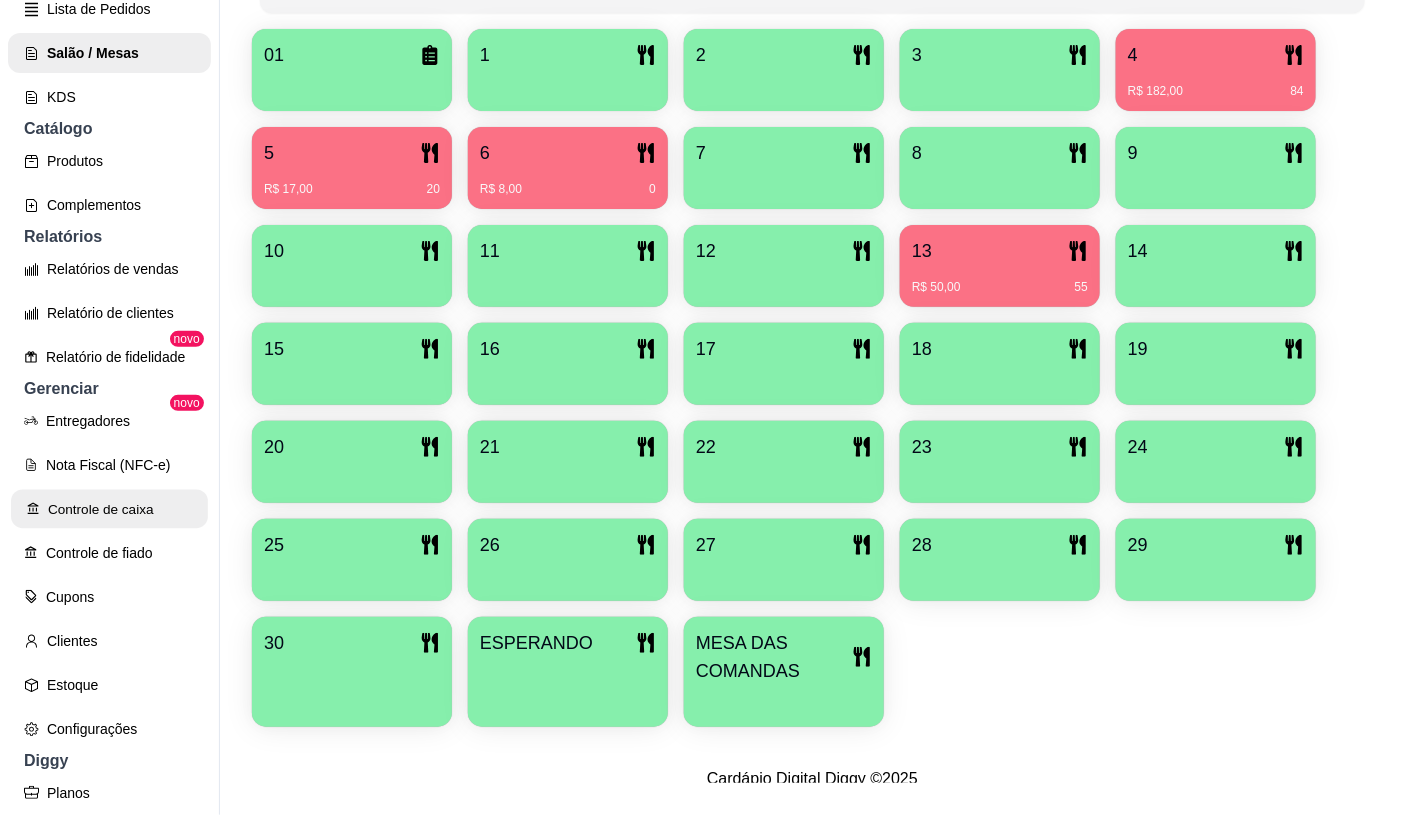 click on "Controle de caixa" at bounding box center [109, 509] 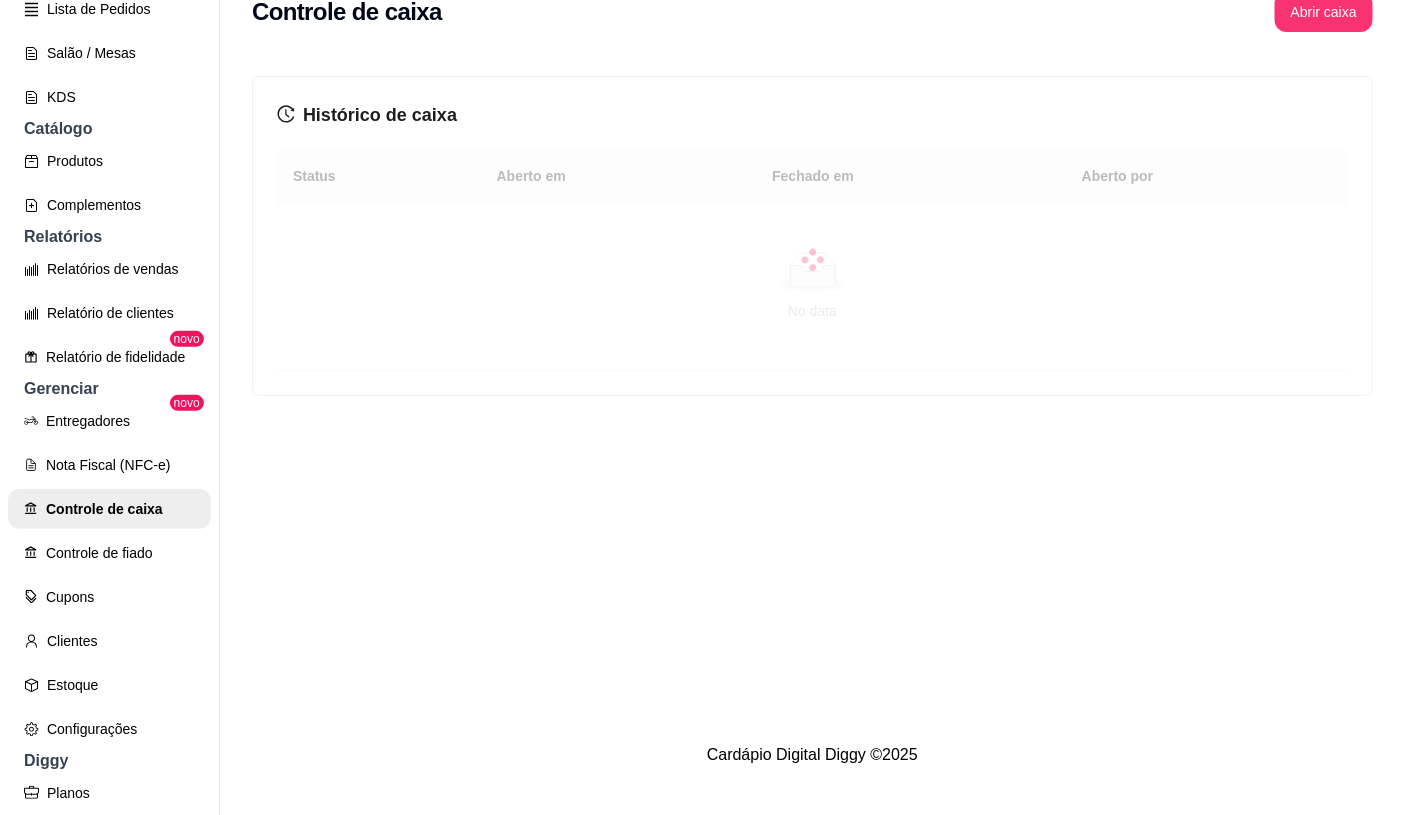 scroll, scrollTop: 0, scrollLeft: 0, axis: both 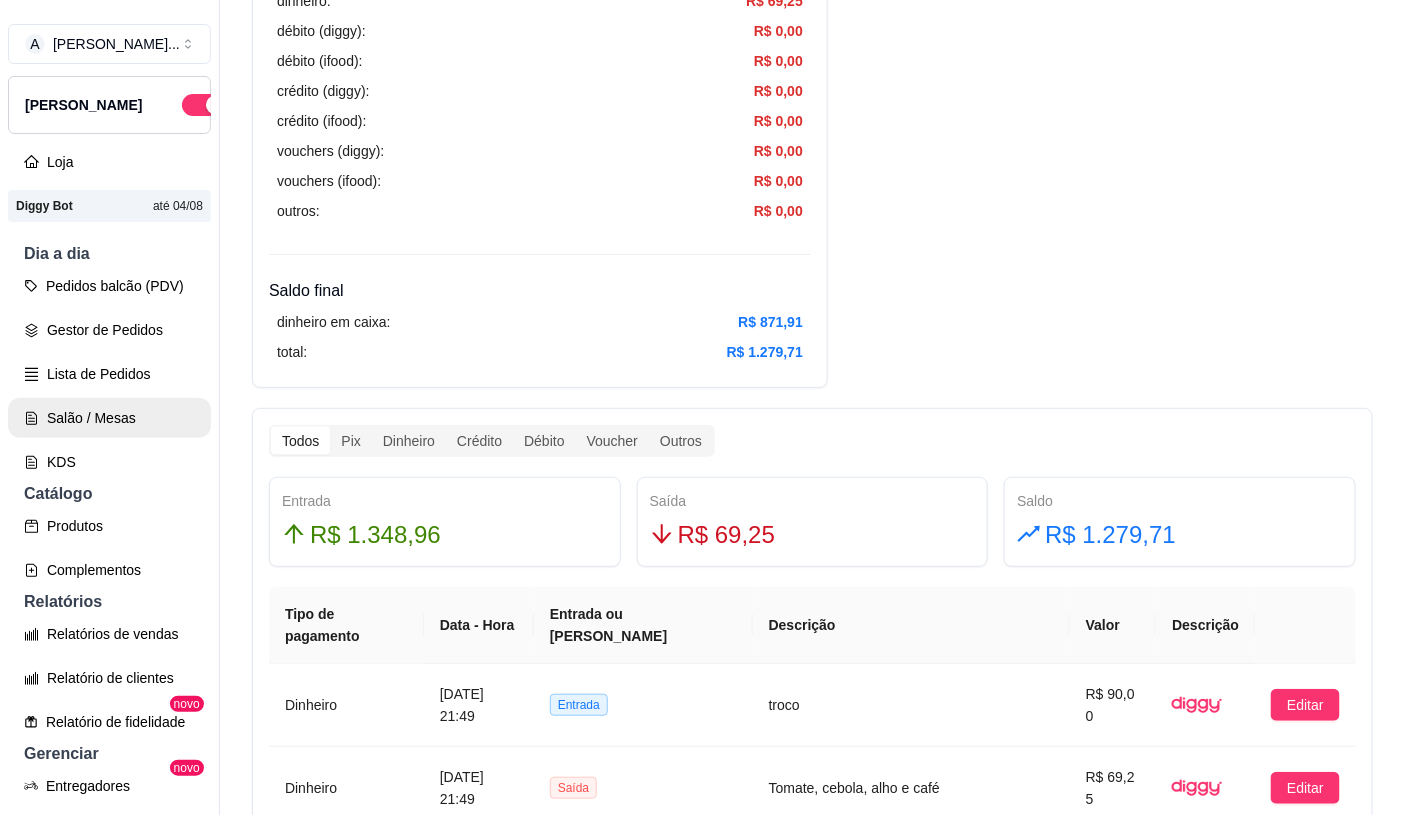 click on "Salão / Mesas" at bounding box center [109, 418] 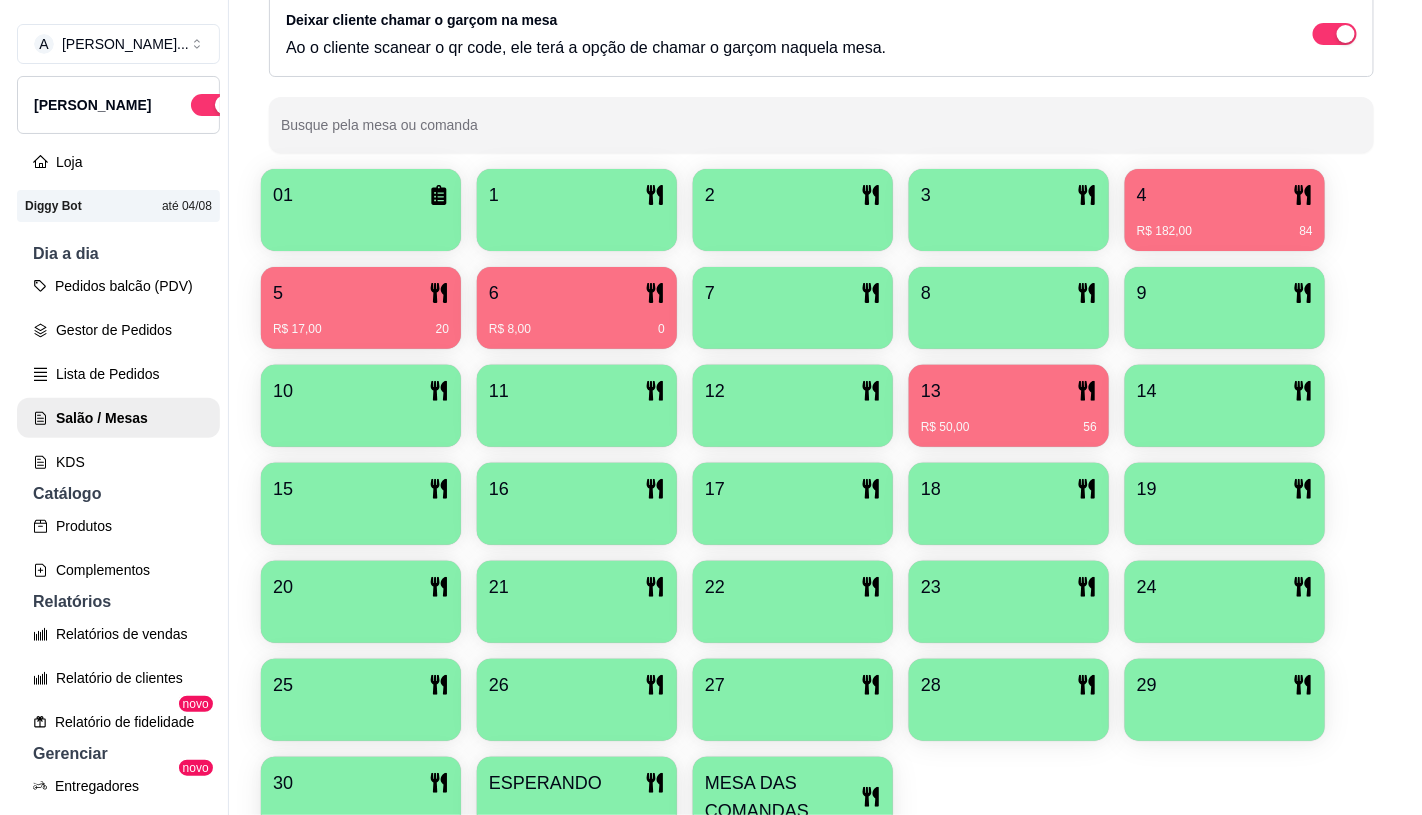 scroll, scrollTop: 333, scrollLeft: 0, axis: vertical 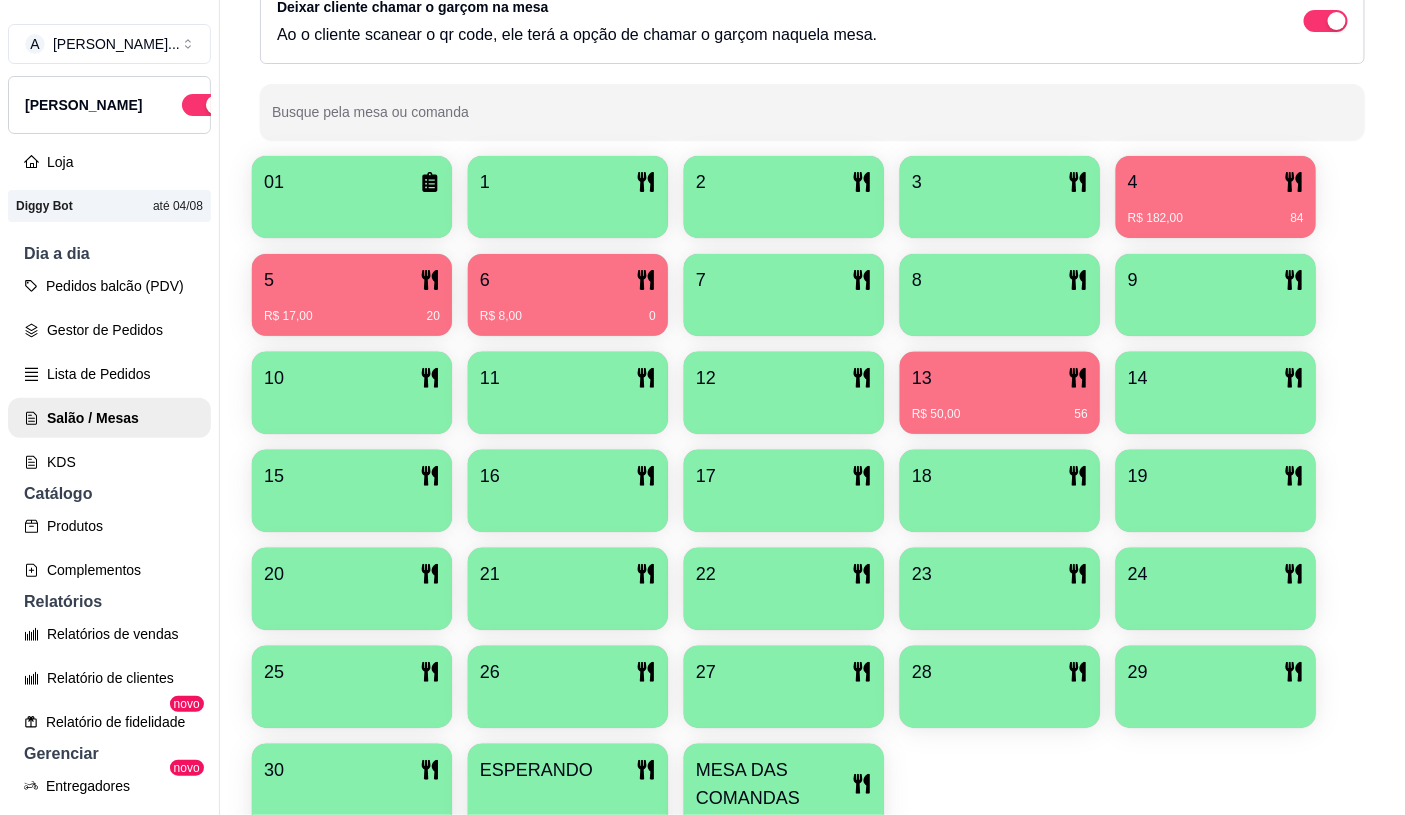 click on "MESA DAS COMANDAS" at bounding box center [774, 784] 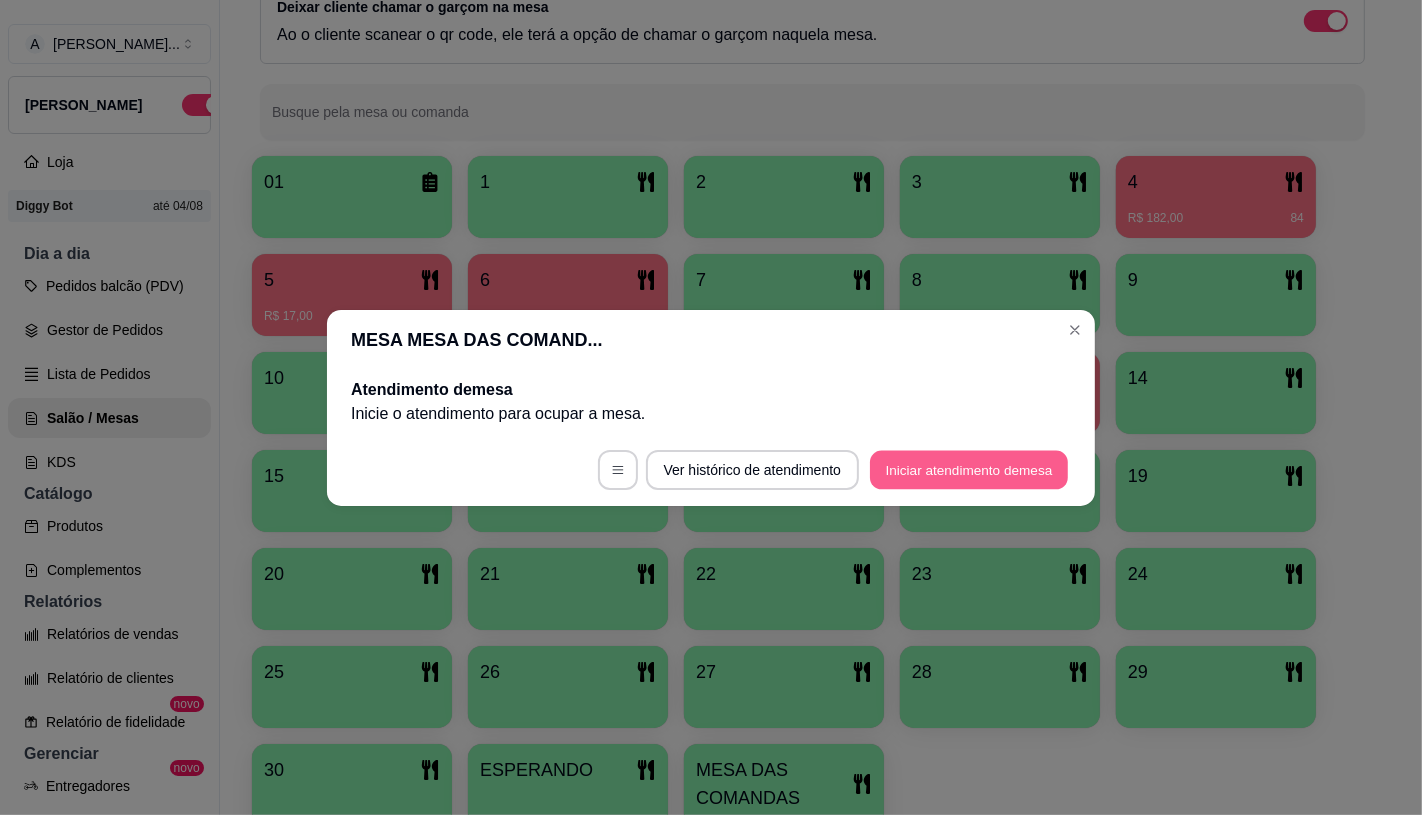click on "Iniciar atendimento de  mesa" at bounding box center (969, 469) 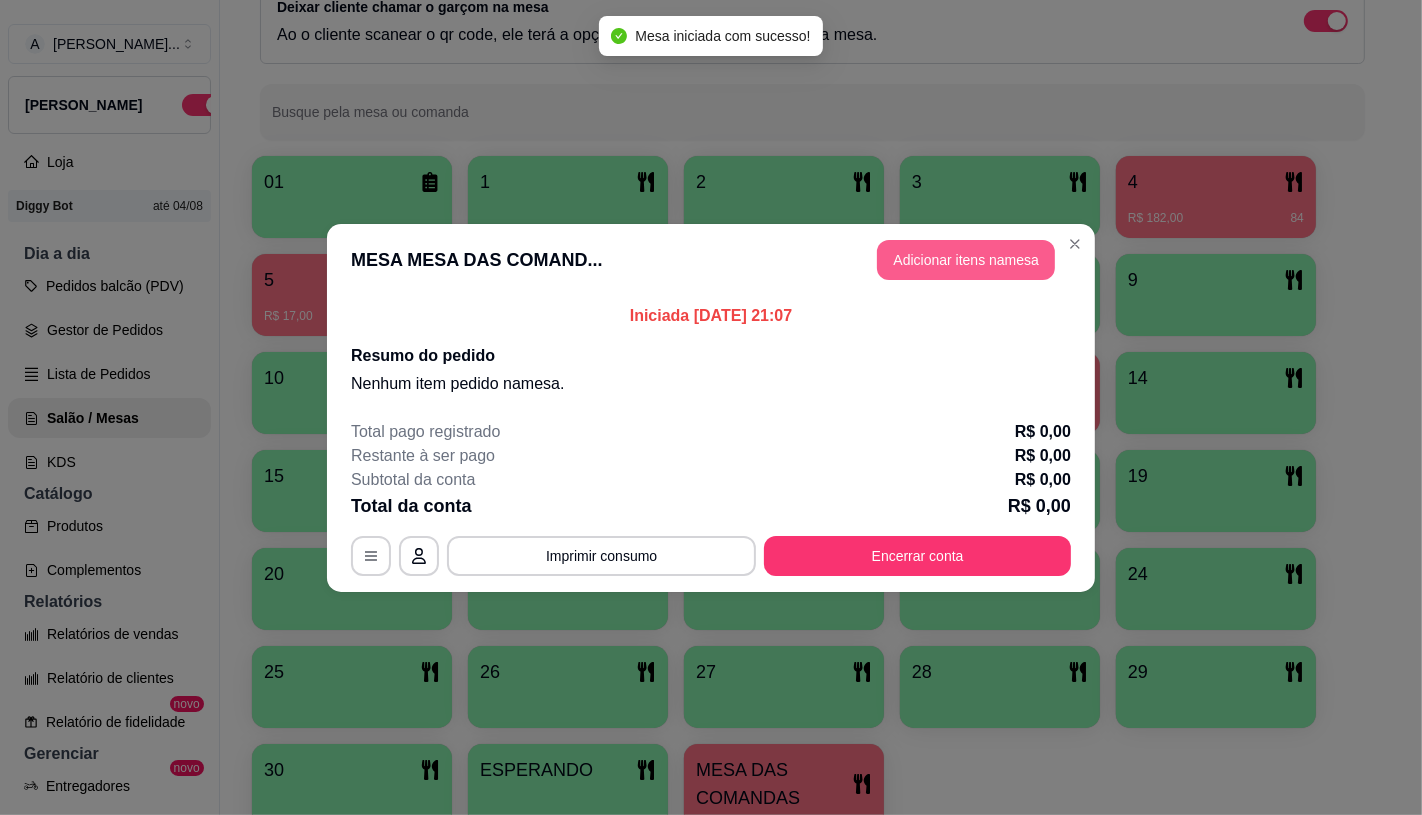 click on "Adicionar itens na  mesa" at bounding box center (966, 260) 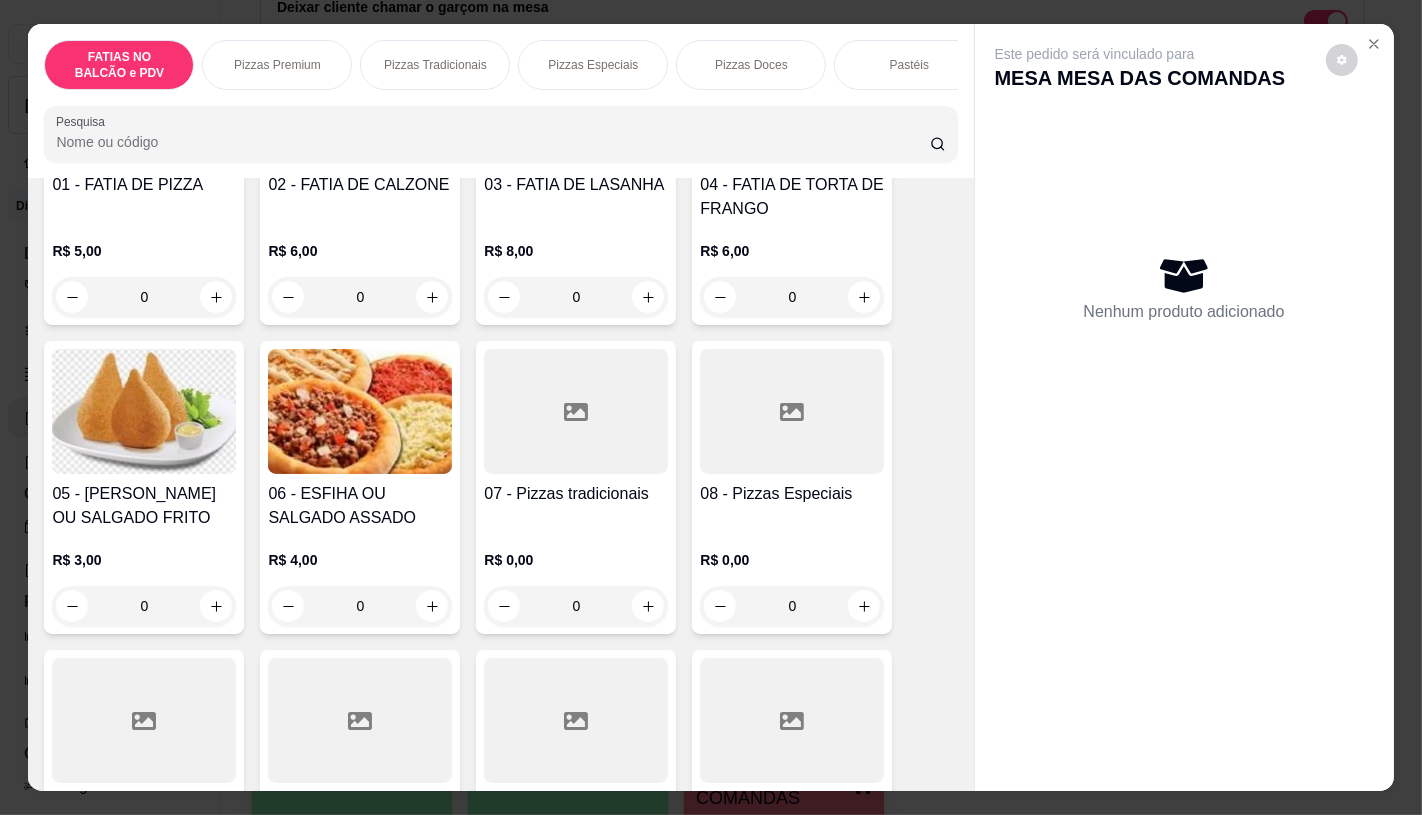 scroll, scrollTop: 333, scrollLeft: 0, axis: vertical 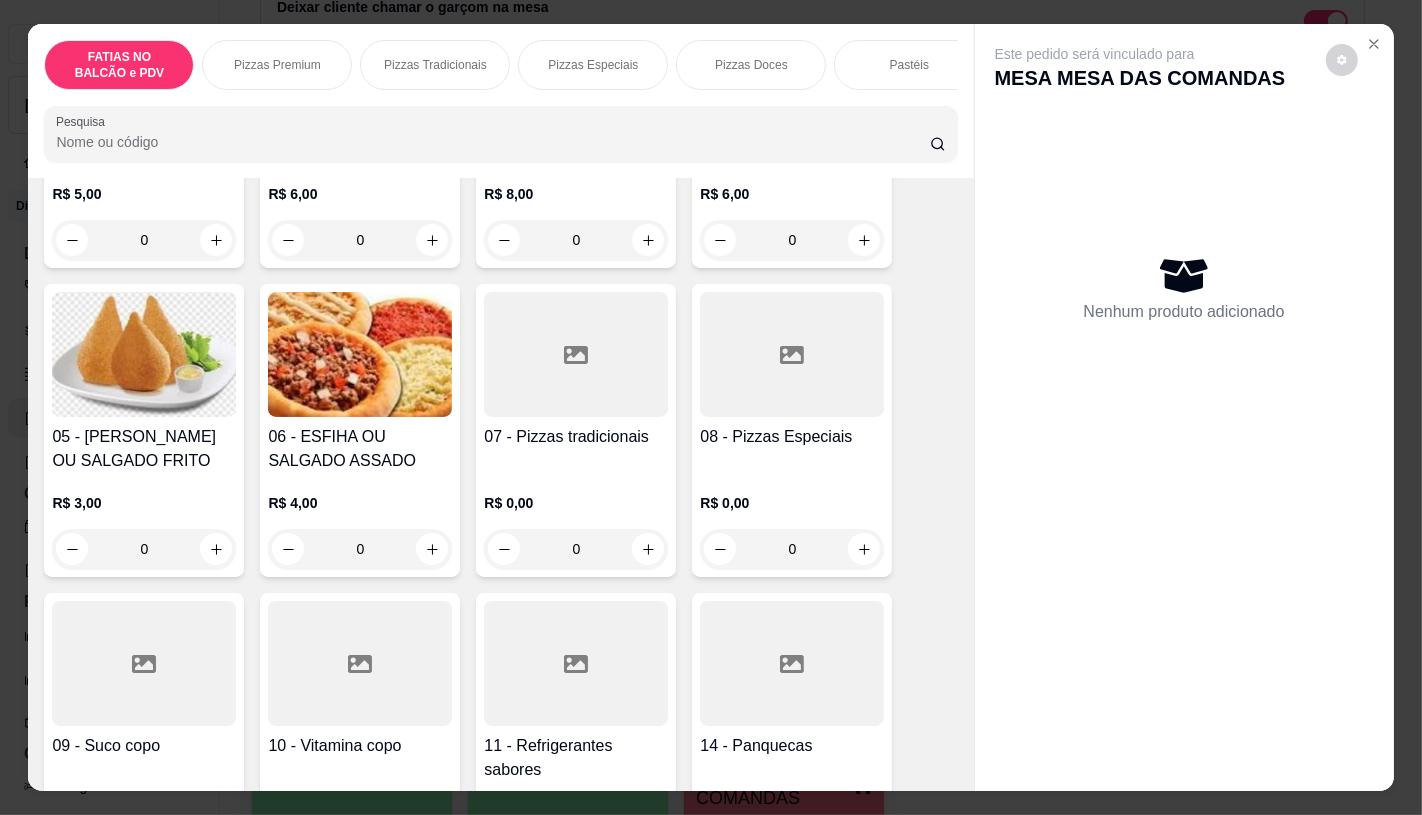 click on "R$ 0,00 0" at bounding box center [792, 521] 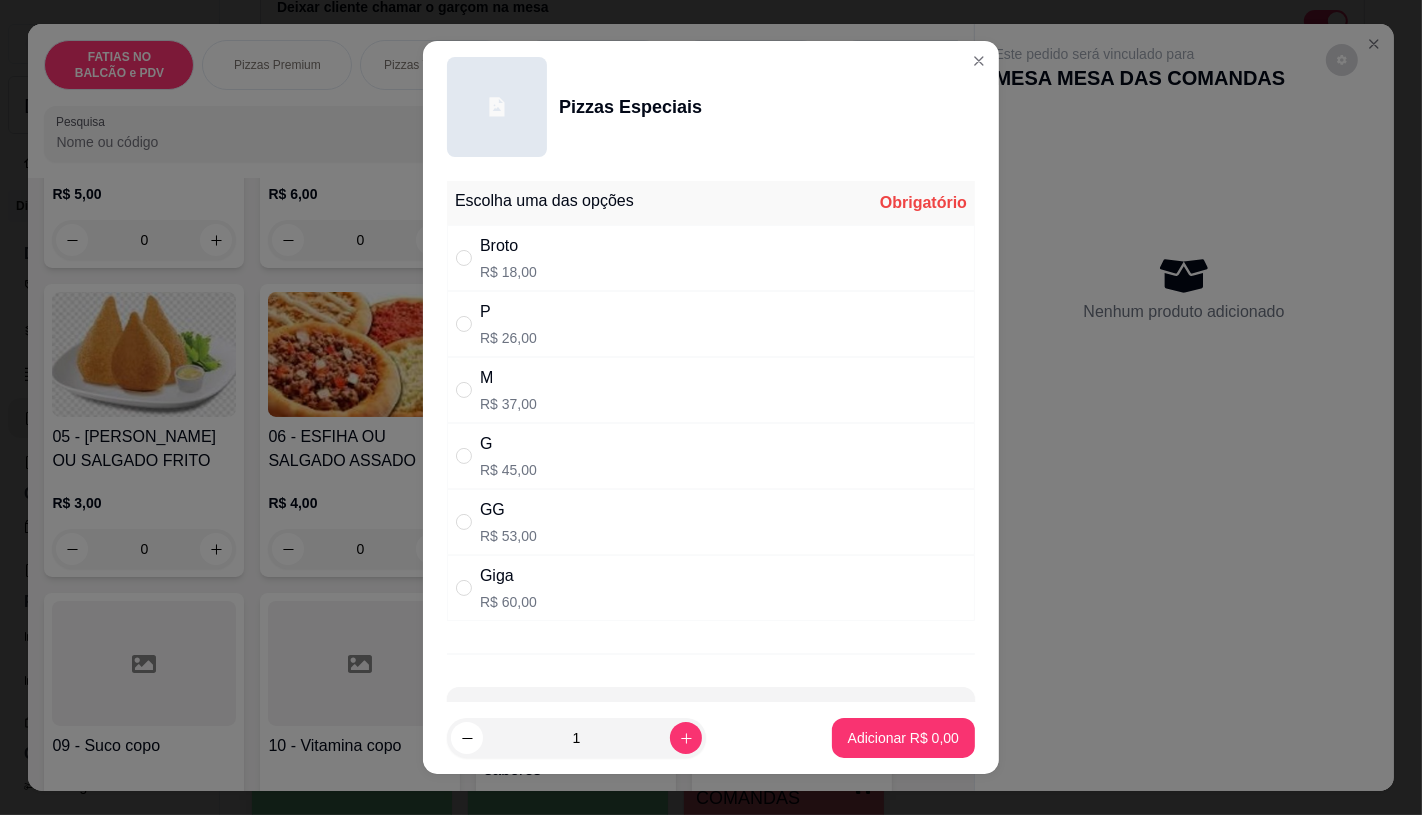 click on "Giga R$ 60,00" at bounding box center (711, 588) 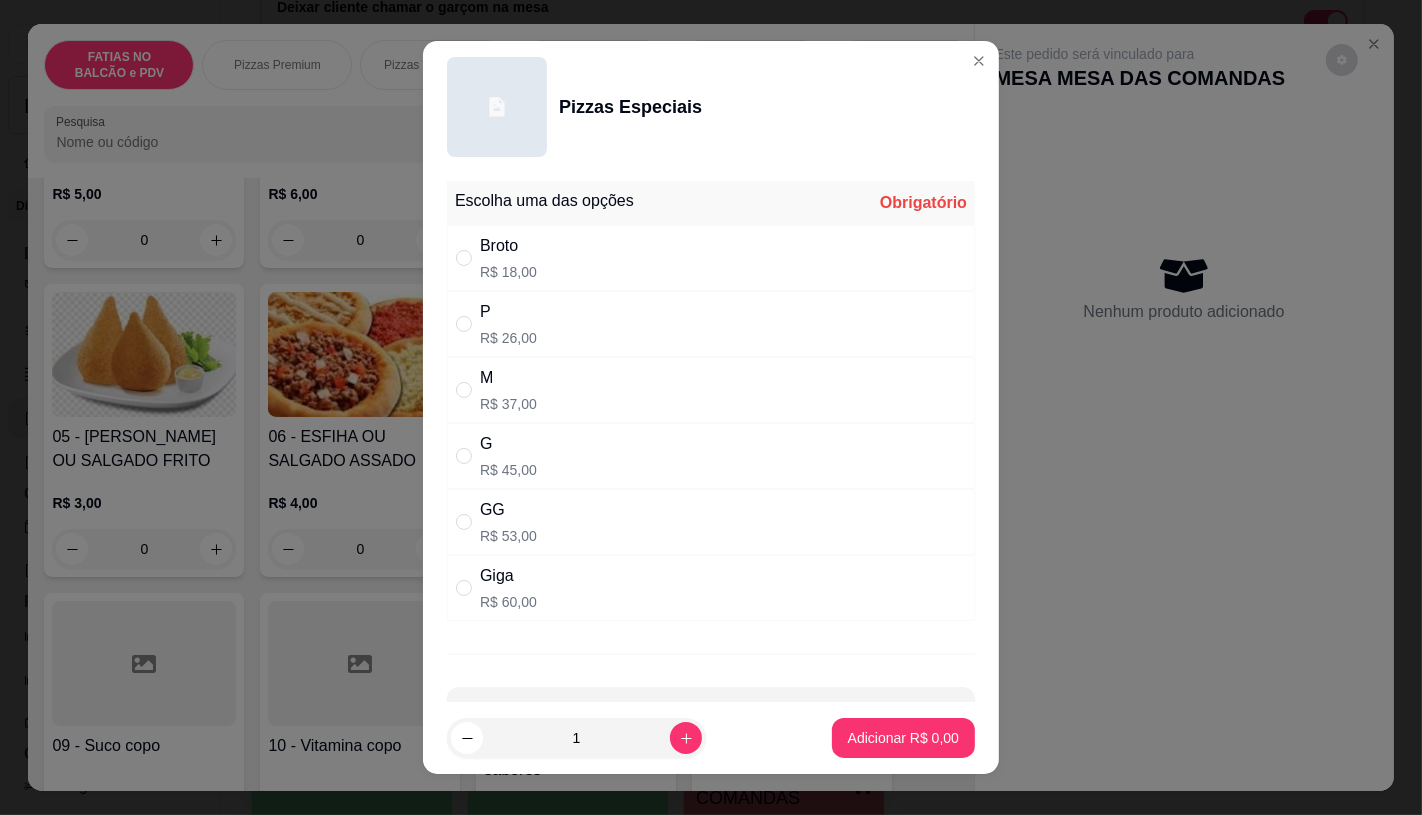 radio on "true" 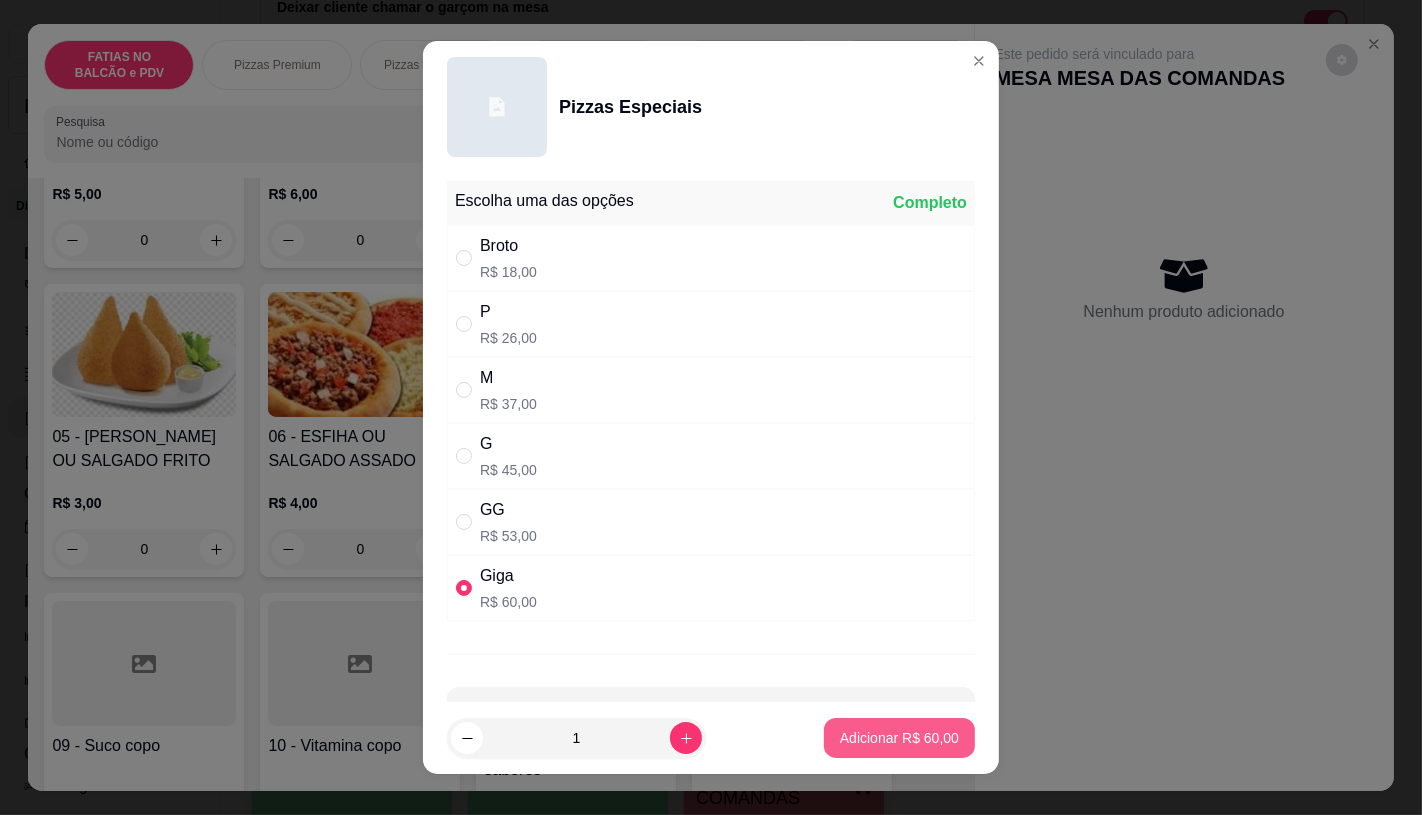 click on "Adicionar   R$ 60,00" at bounding box center (899, 738) 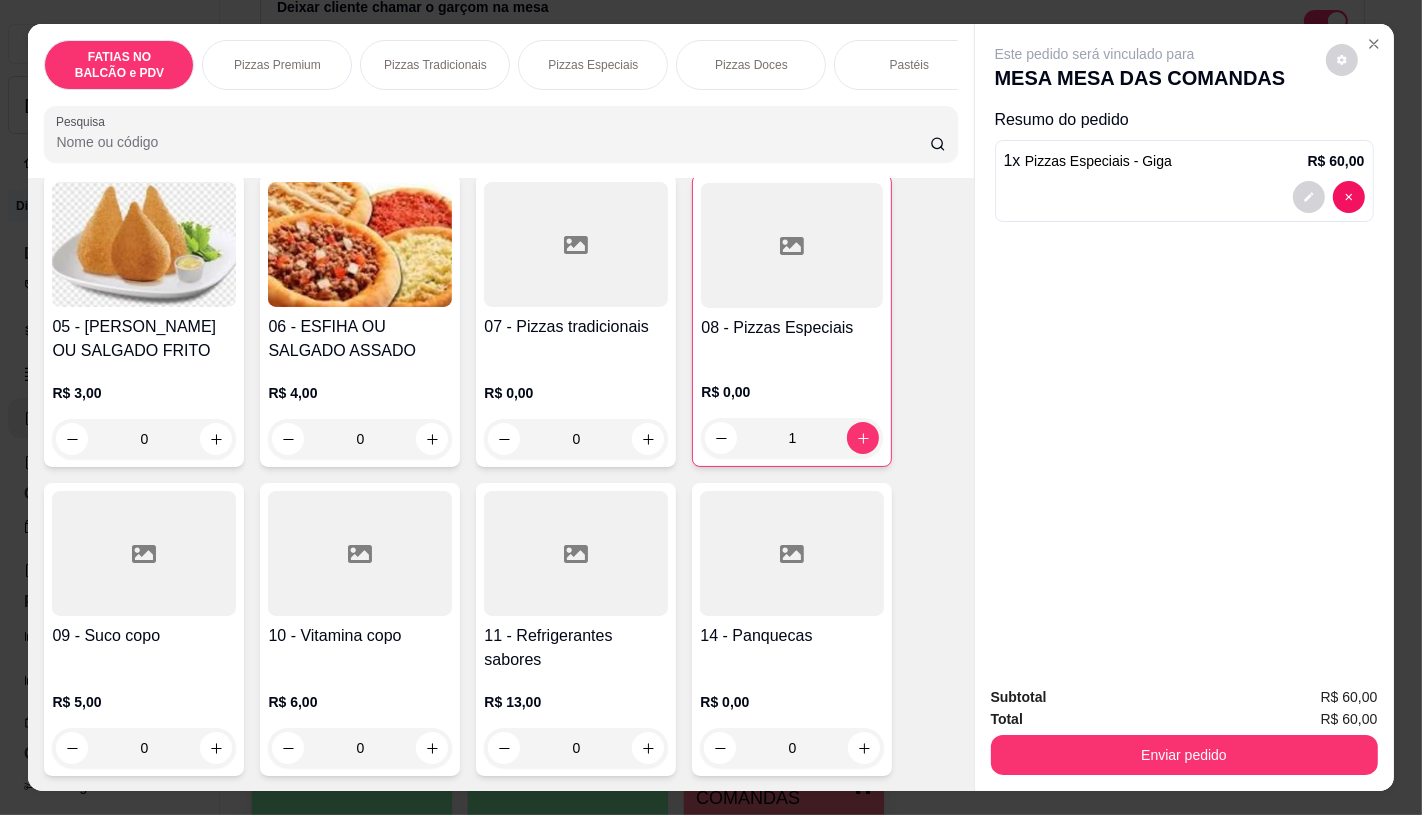 scroll, scrollTop: 555, scrollLeft: 0, axis: vertical 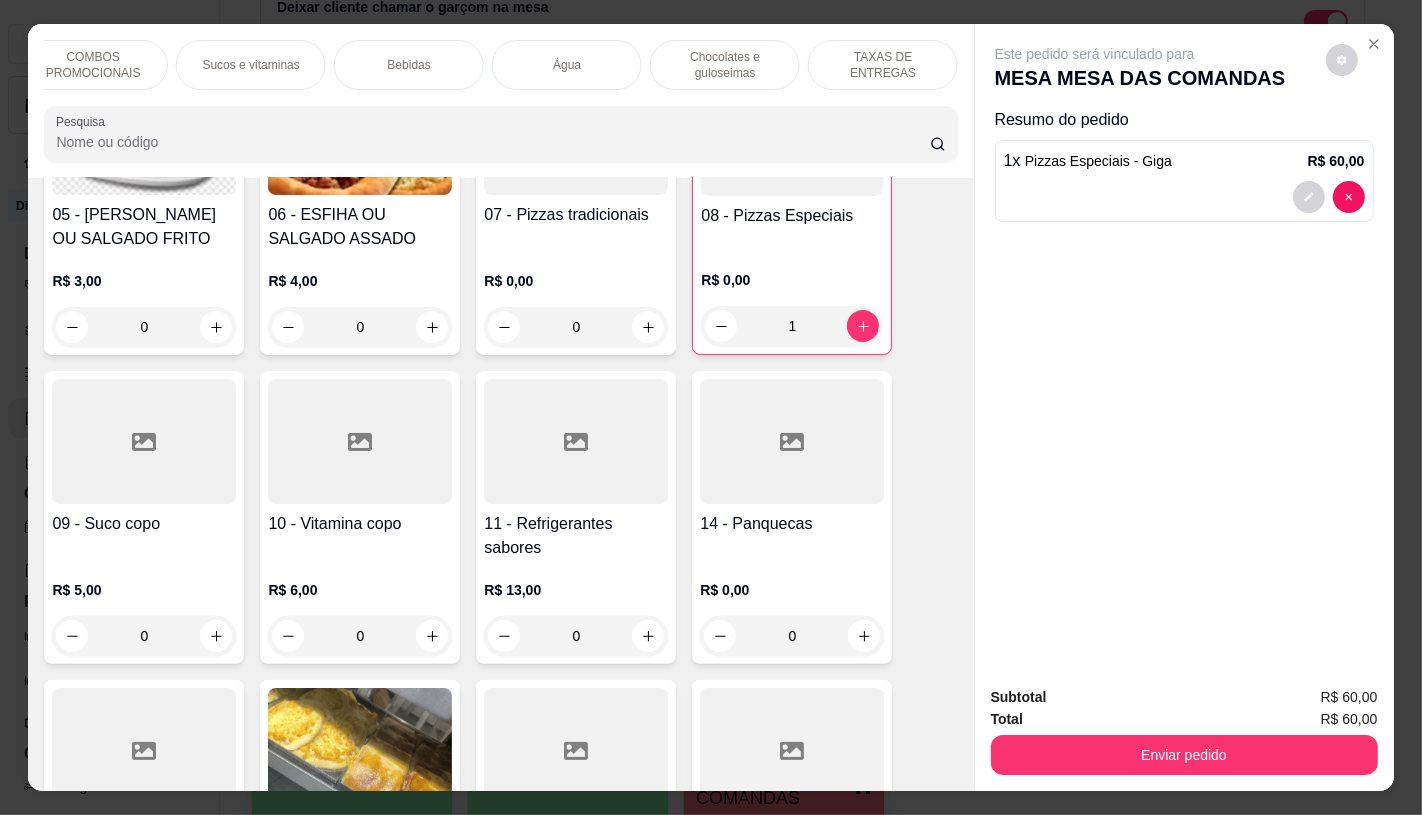 click on "TAXAS DE ENTREGAS" at bounding box center [883, 65] 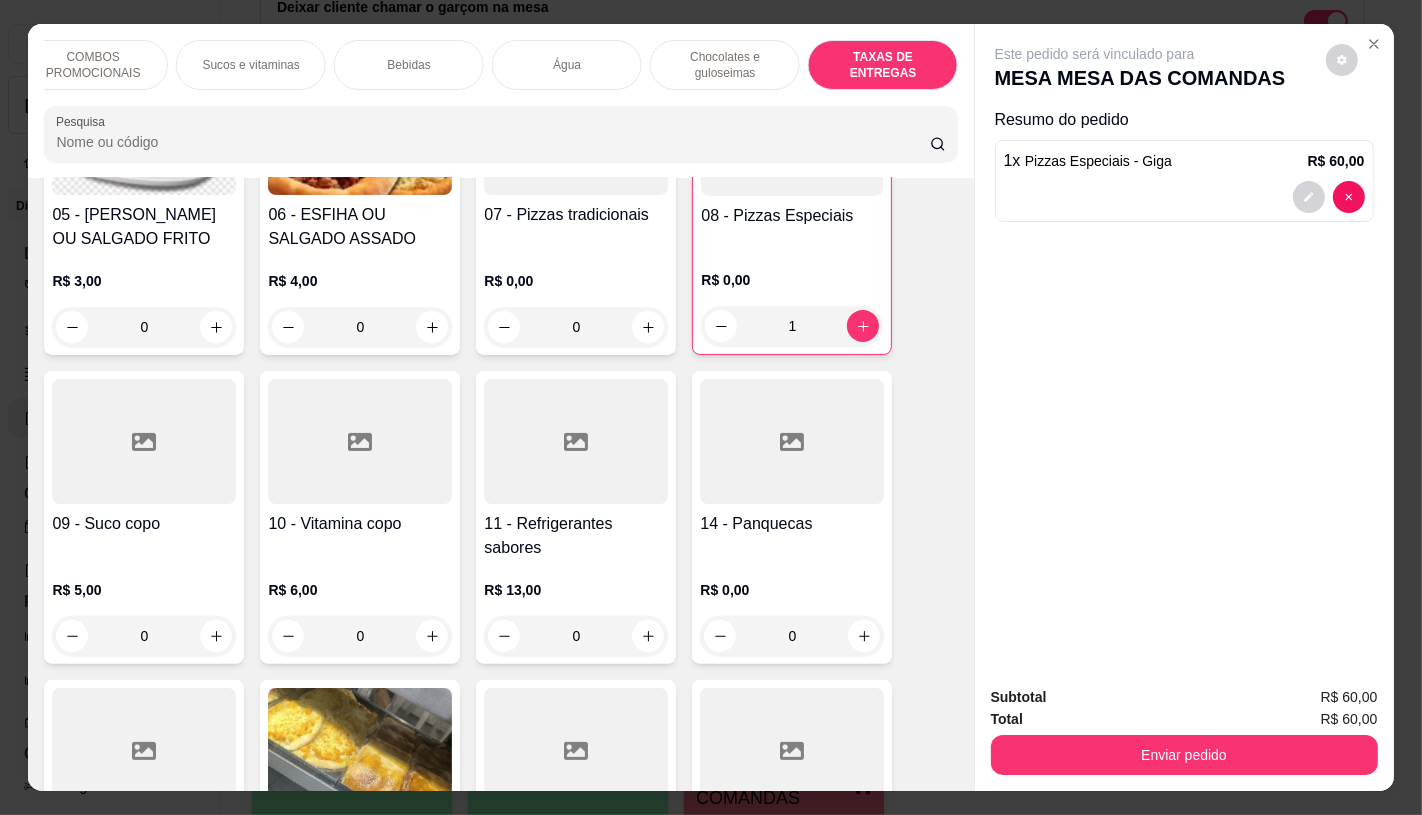 scroll, scrollTop: 13373, scrollLeft: 0, axis: vertical 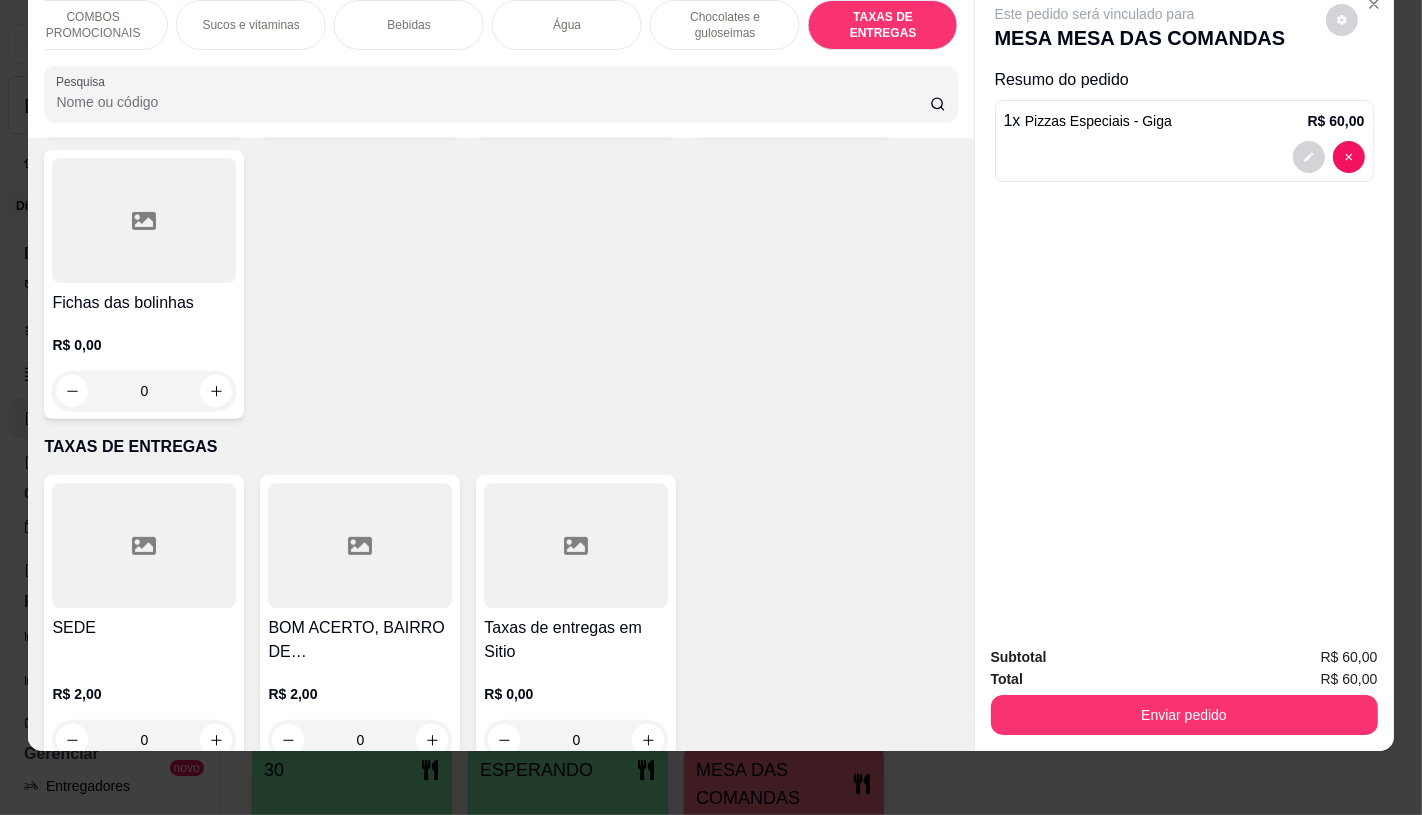 click at bounding box center (576, 545) 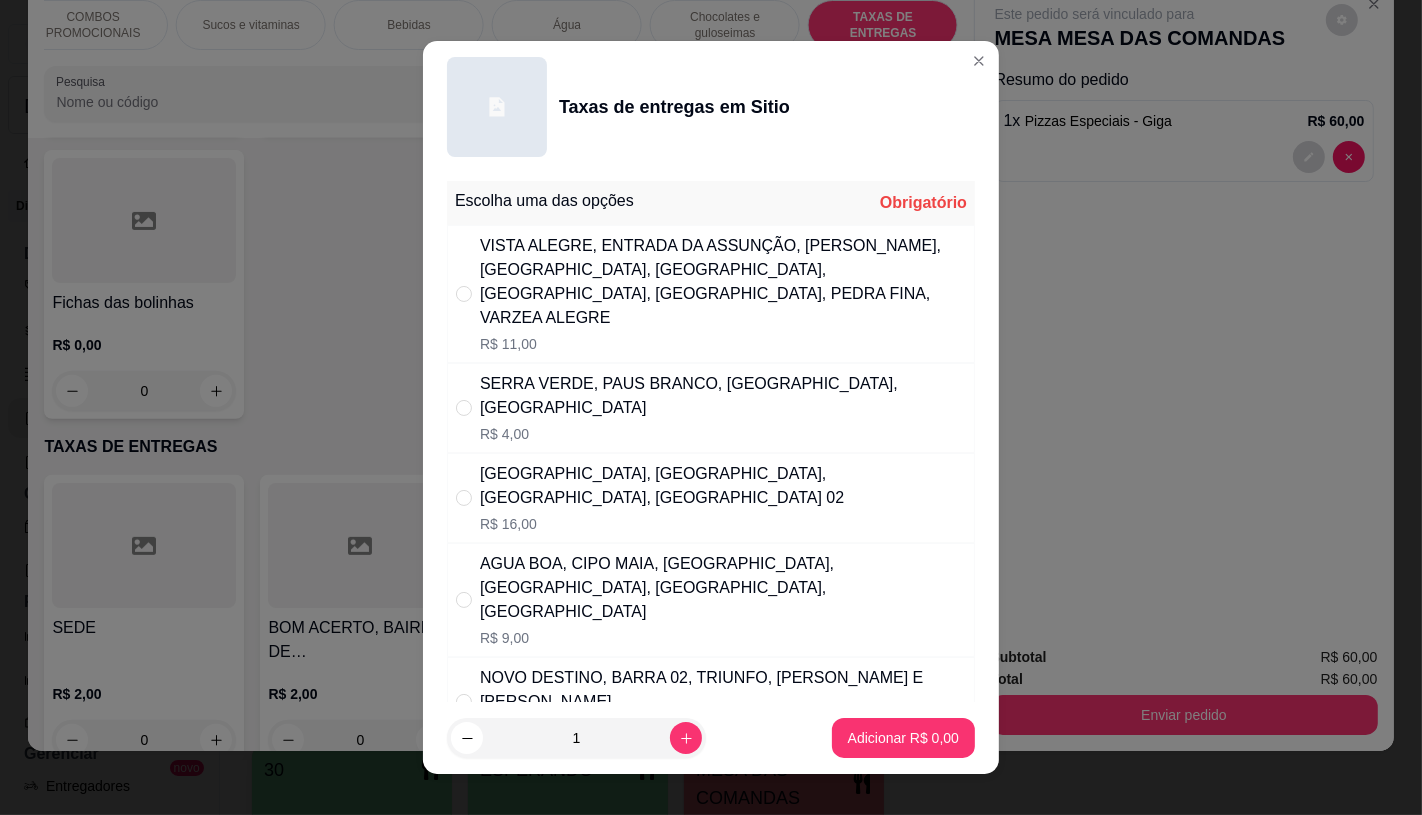 scroll, scrollTop: 111, scrollLeft: 0, axis: vertical 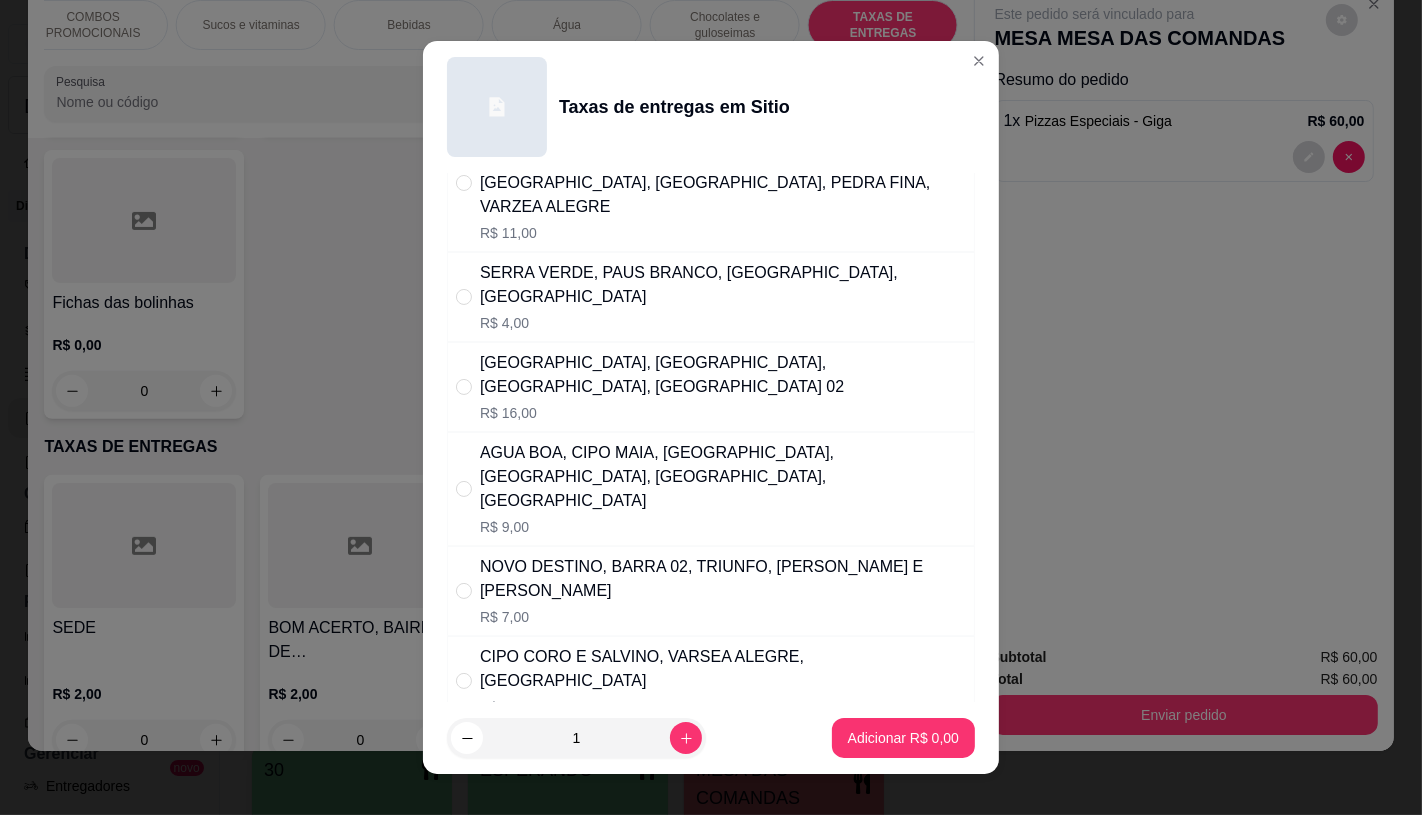 click on "R$ 7,00" at bounding box center (723, 617) 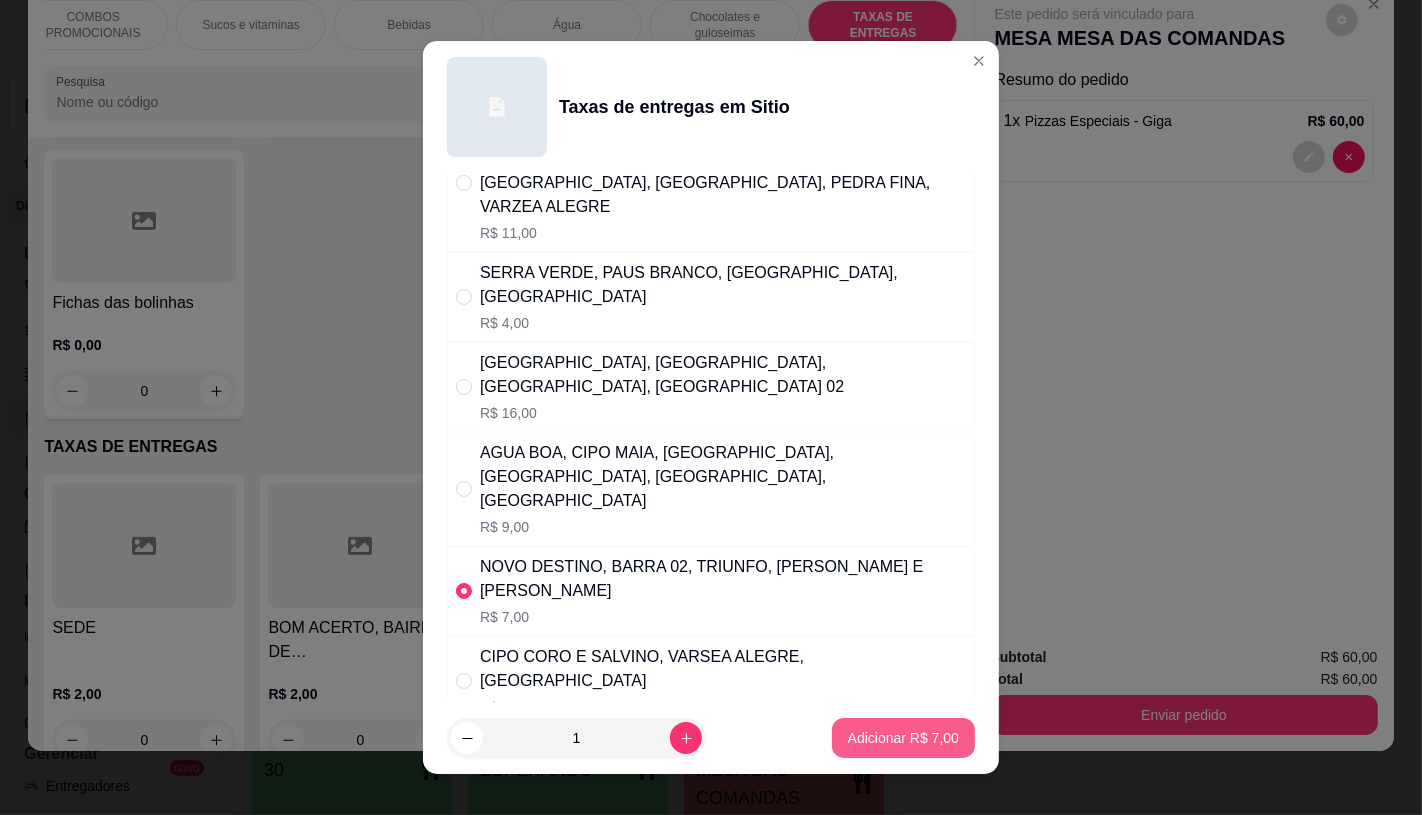 click on "Adicionar   R$ 7,00" at bounding box center (903, 738) 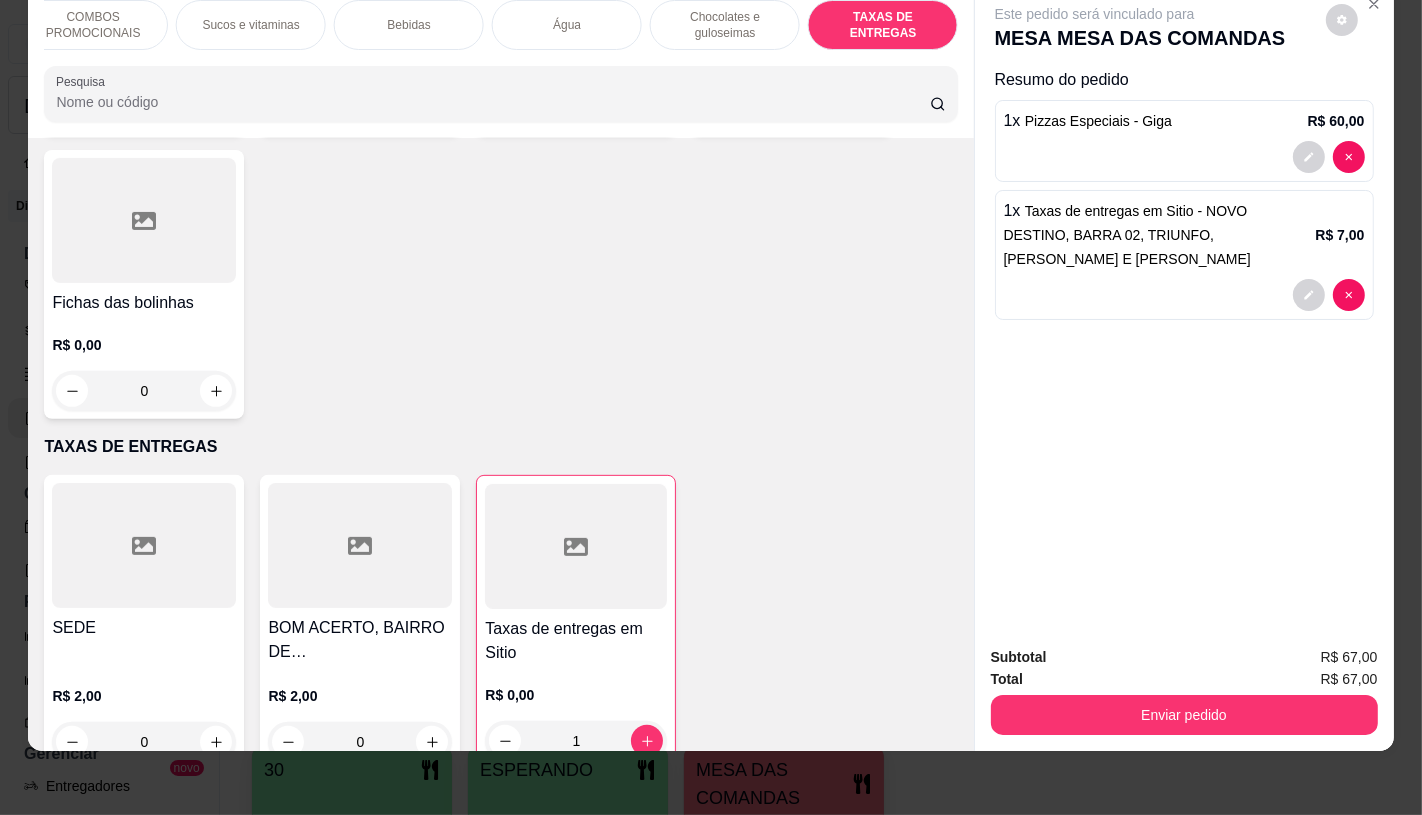 click on "Subtotal R$ 67,00 Total R$ 67,00 Enviar pedido" at bounding box center [1184, 690] 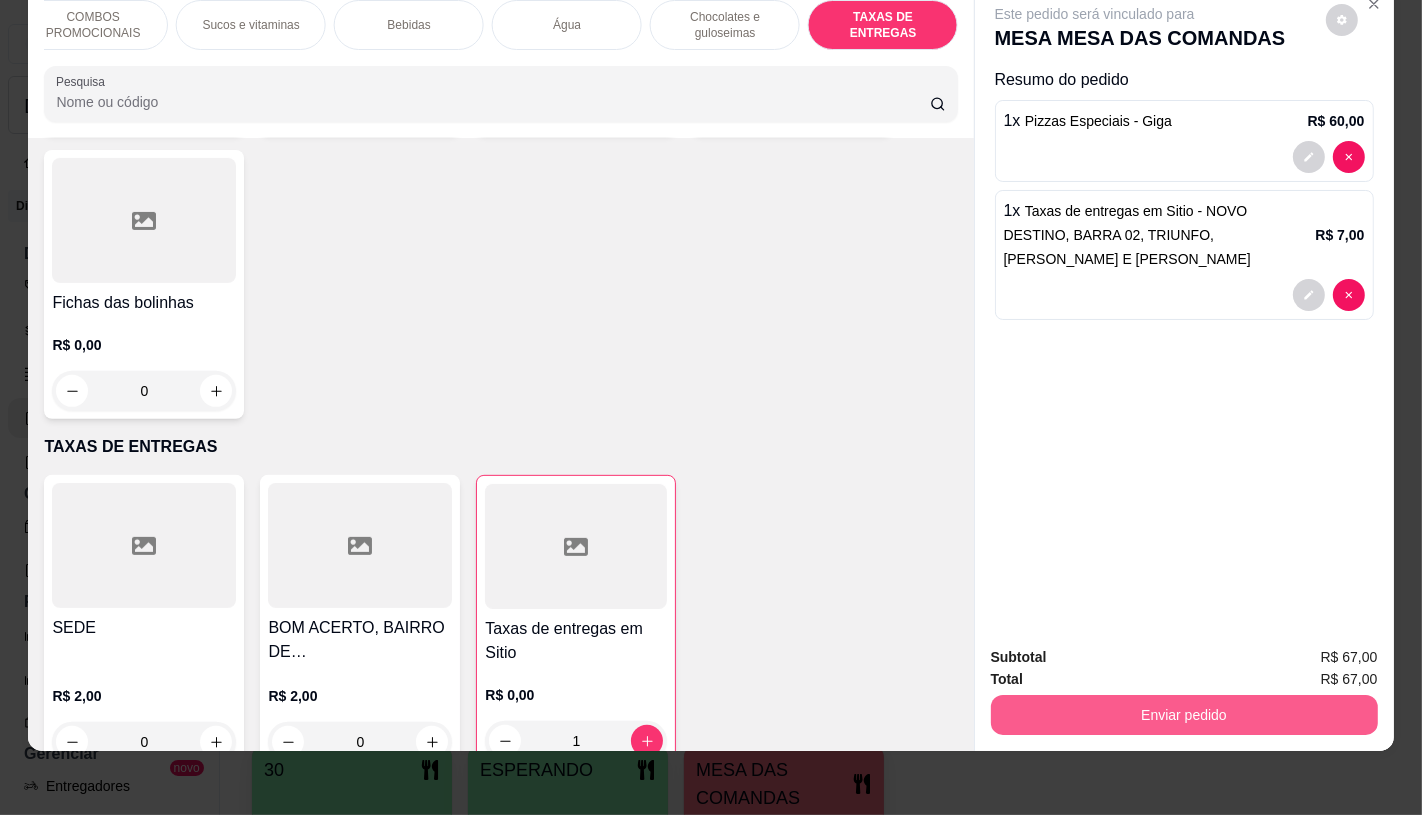 click on "Enviar pedido" at bounding box center (1184, 715) 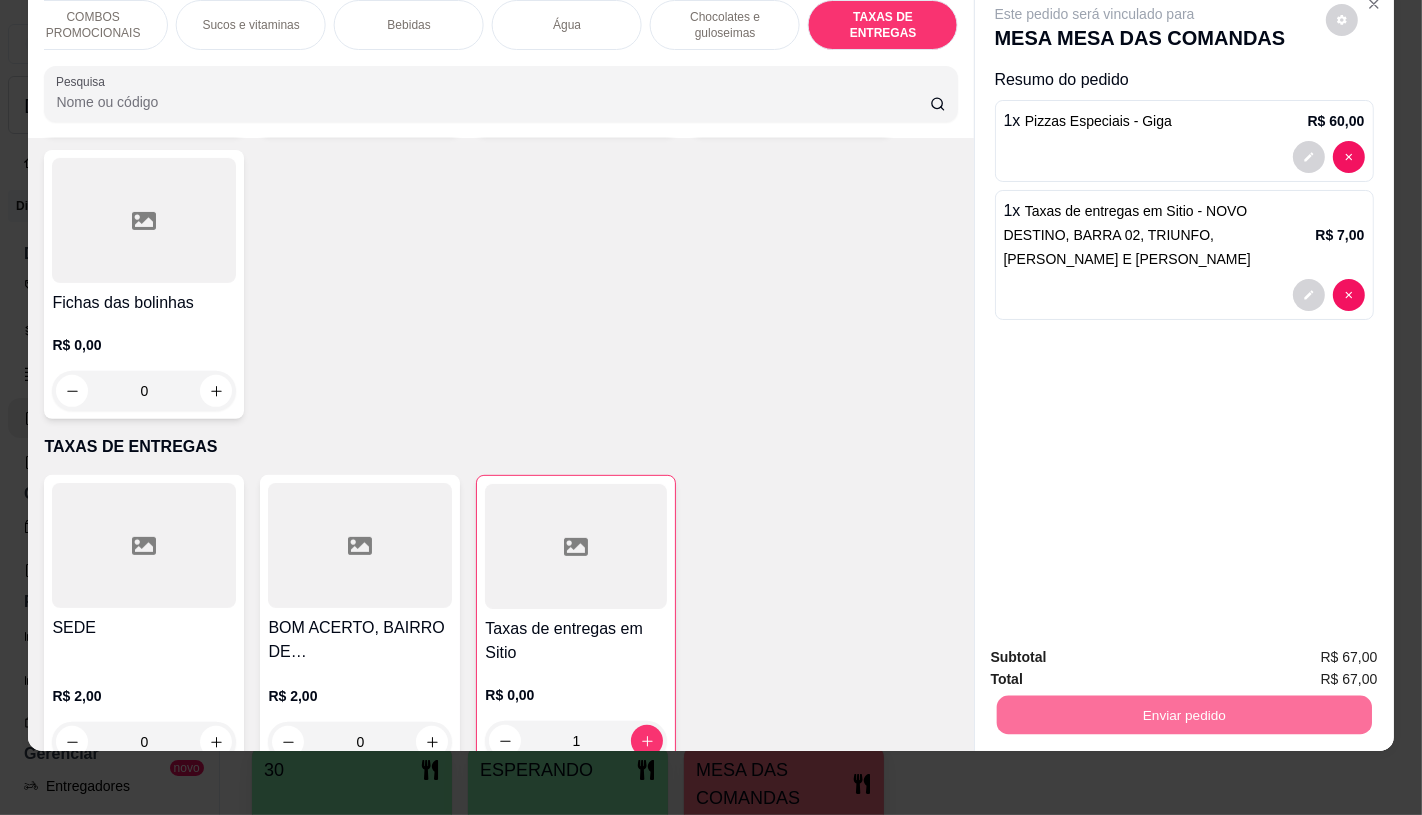 click on "Não registrar e enviar pedido" at bounding box center (1117, 649) 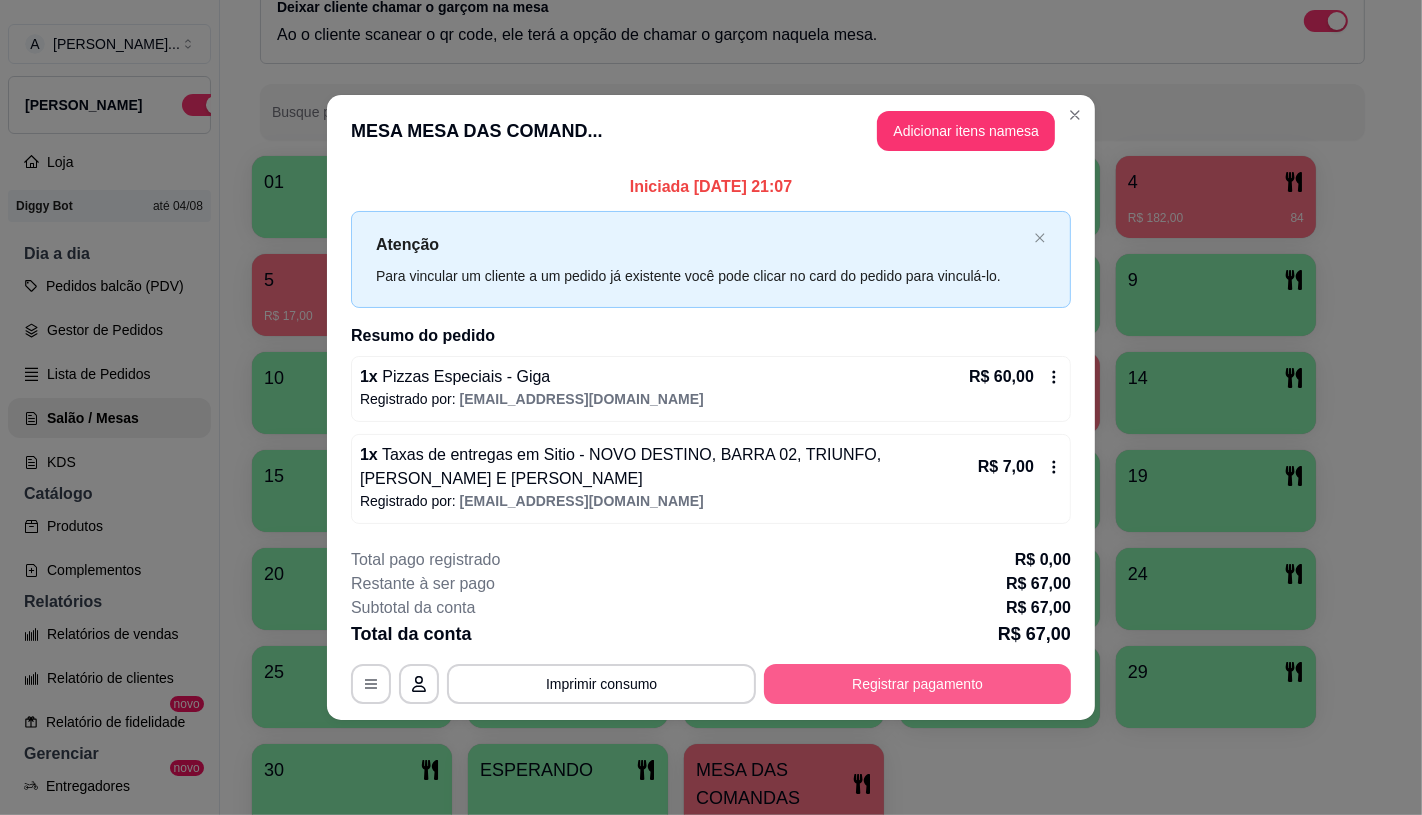 click on "Registrar pagamento" at bounding box center [917, 684] 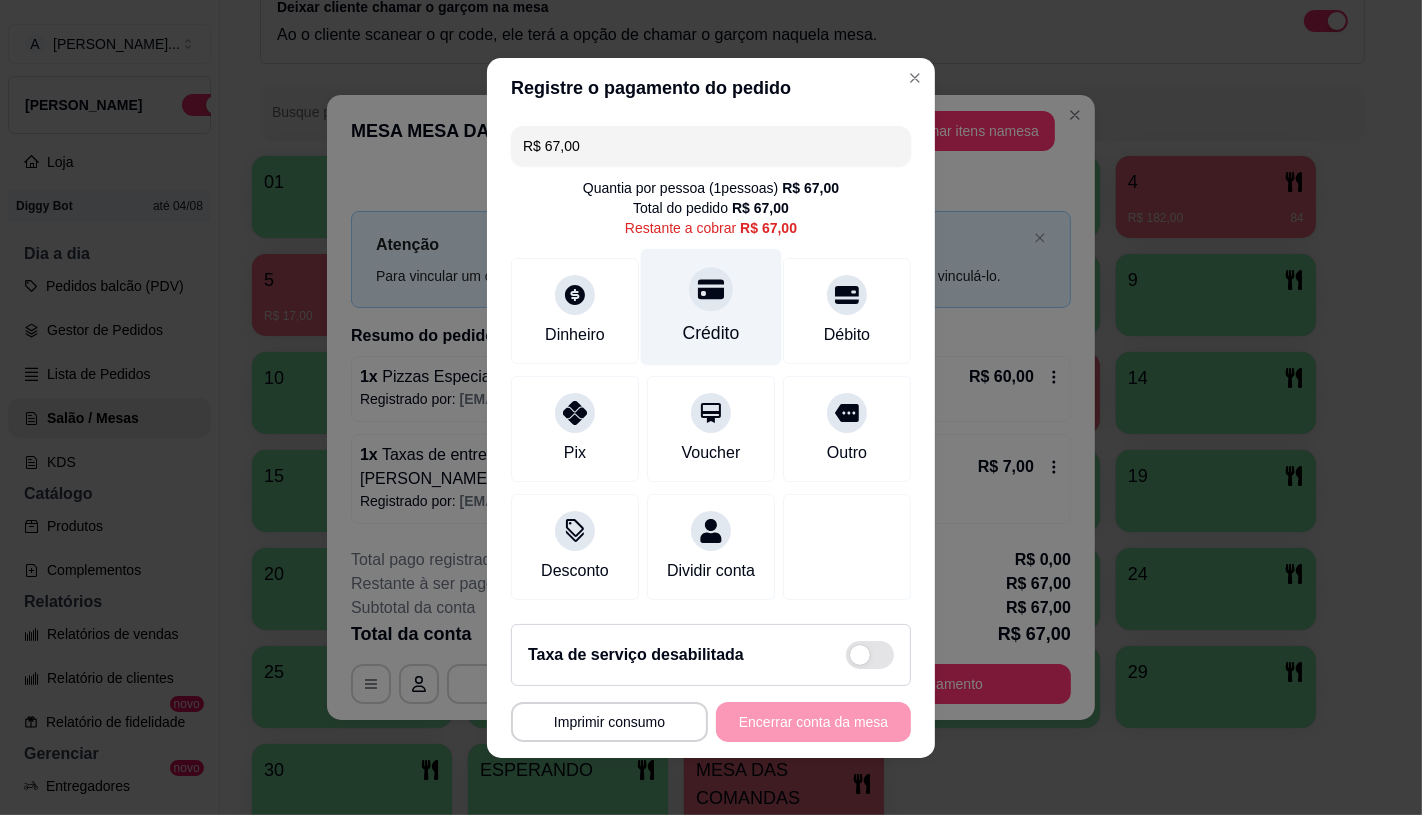 click at bounding box center (711, 289) 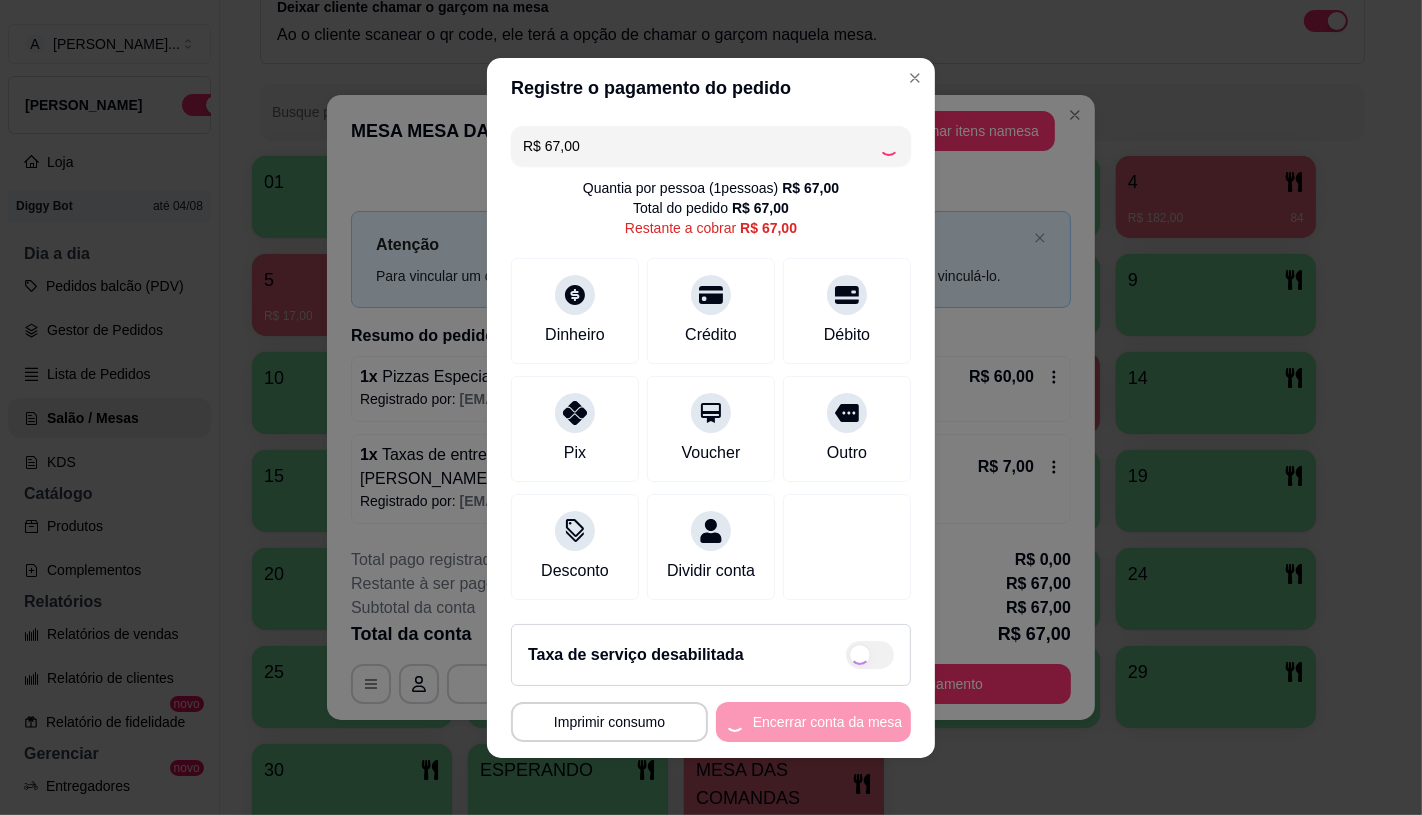type on "R$ 0,00" 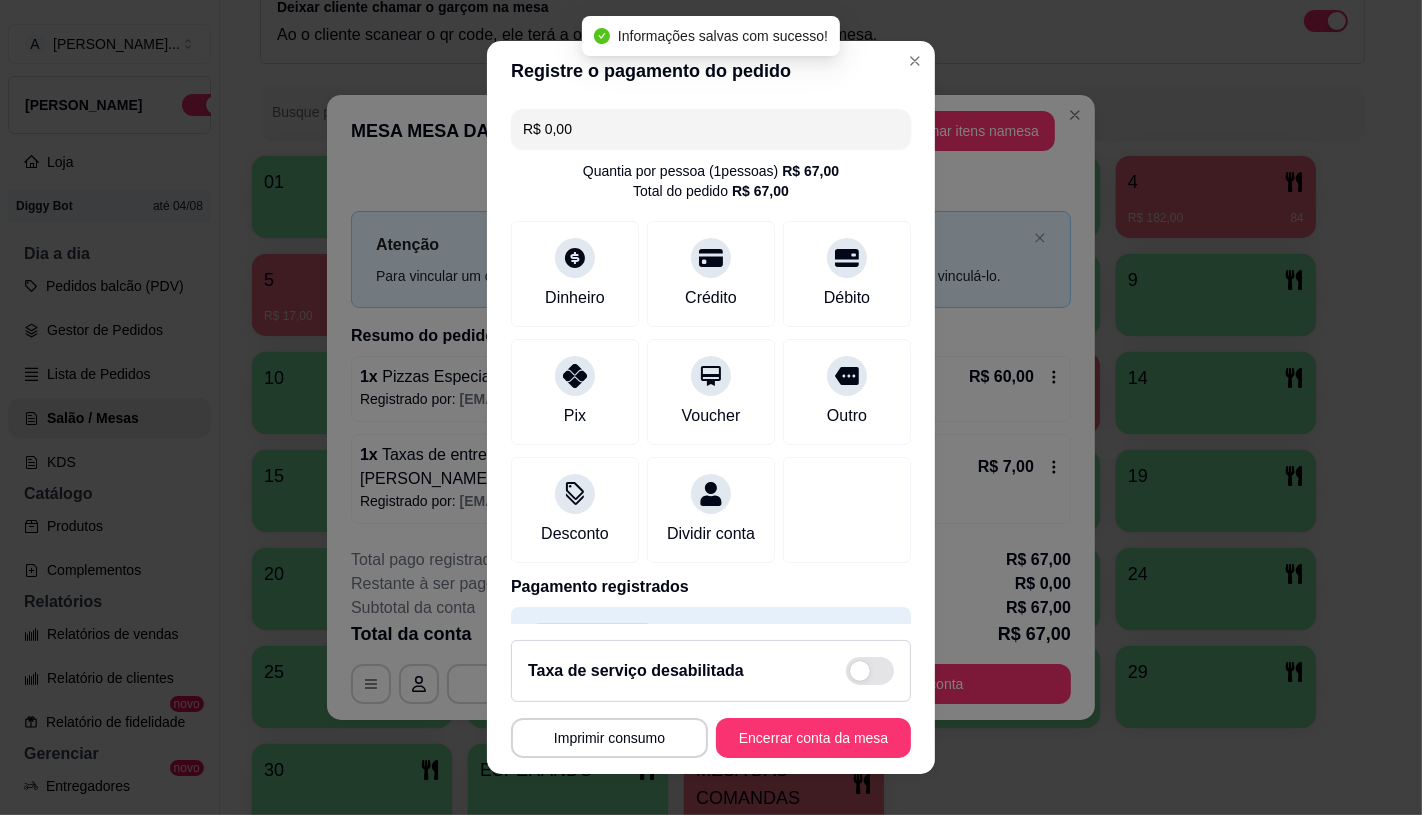 scroll, scrollTop: 74, scrollLeft: 0, axis: vertical 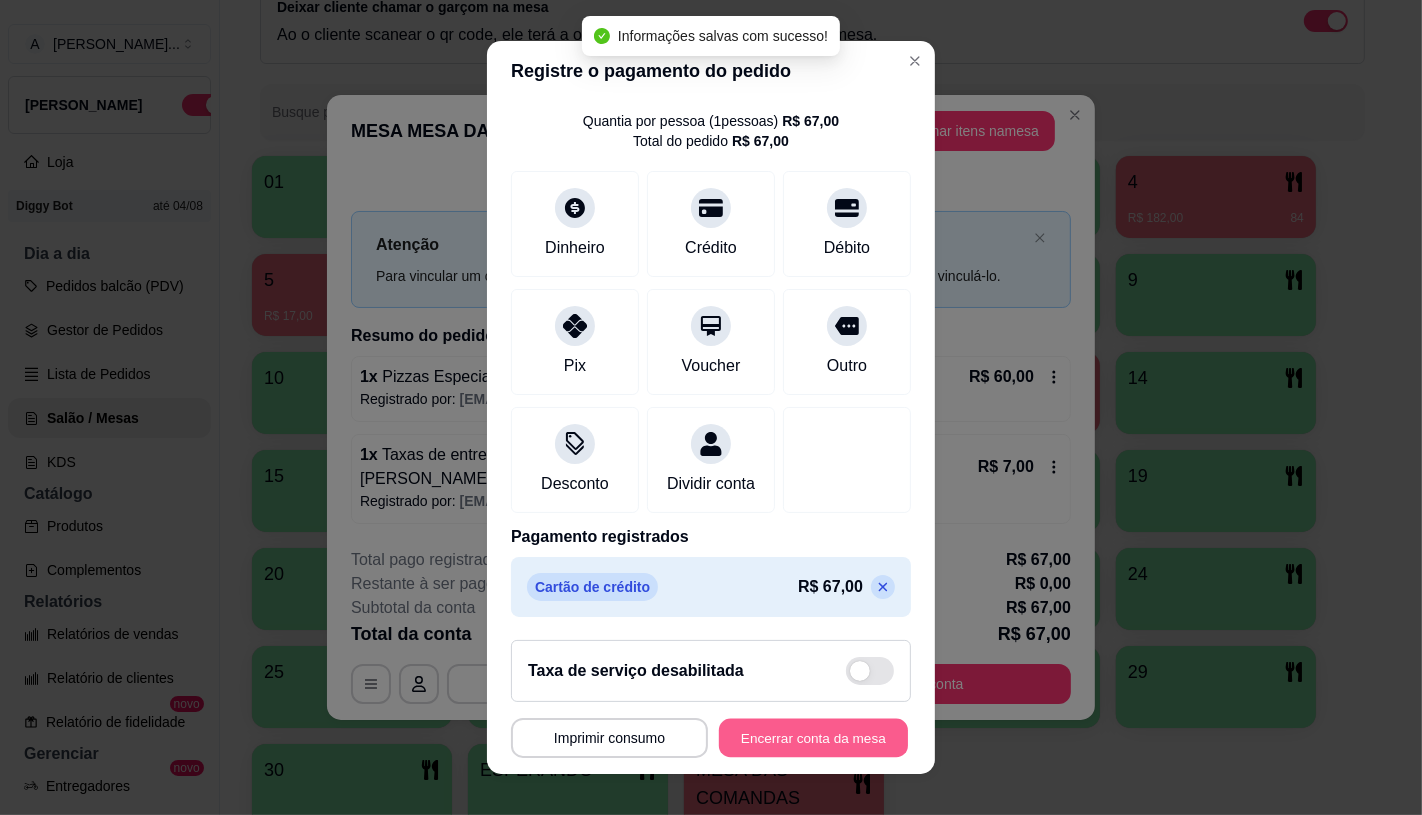 click on "Encerrar conta da mesa" at bounding box center [813, 738] 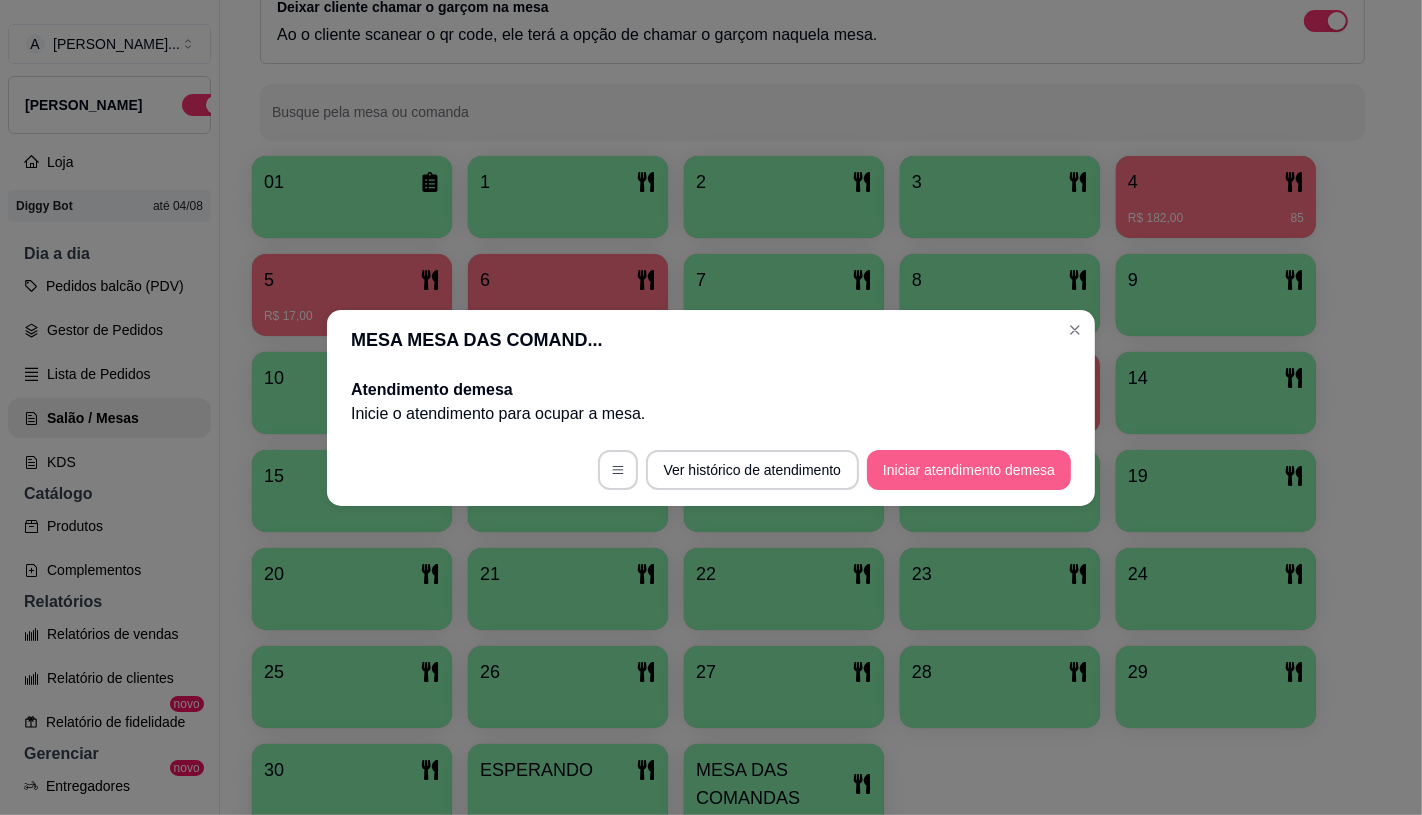click on "Iniciar atendimento de  mesa" at bounding box center (969, 470) 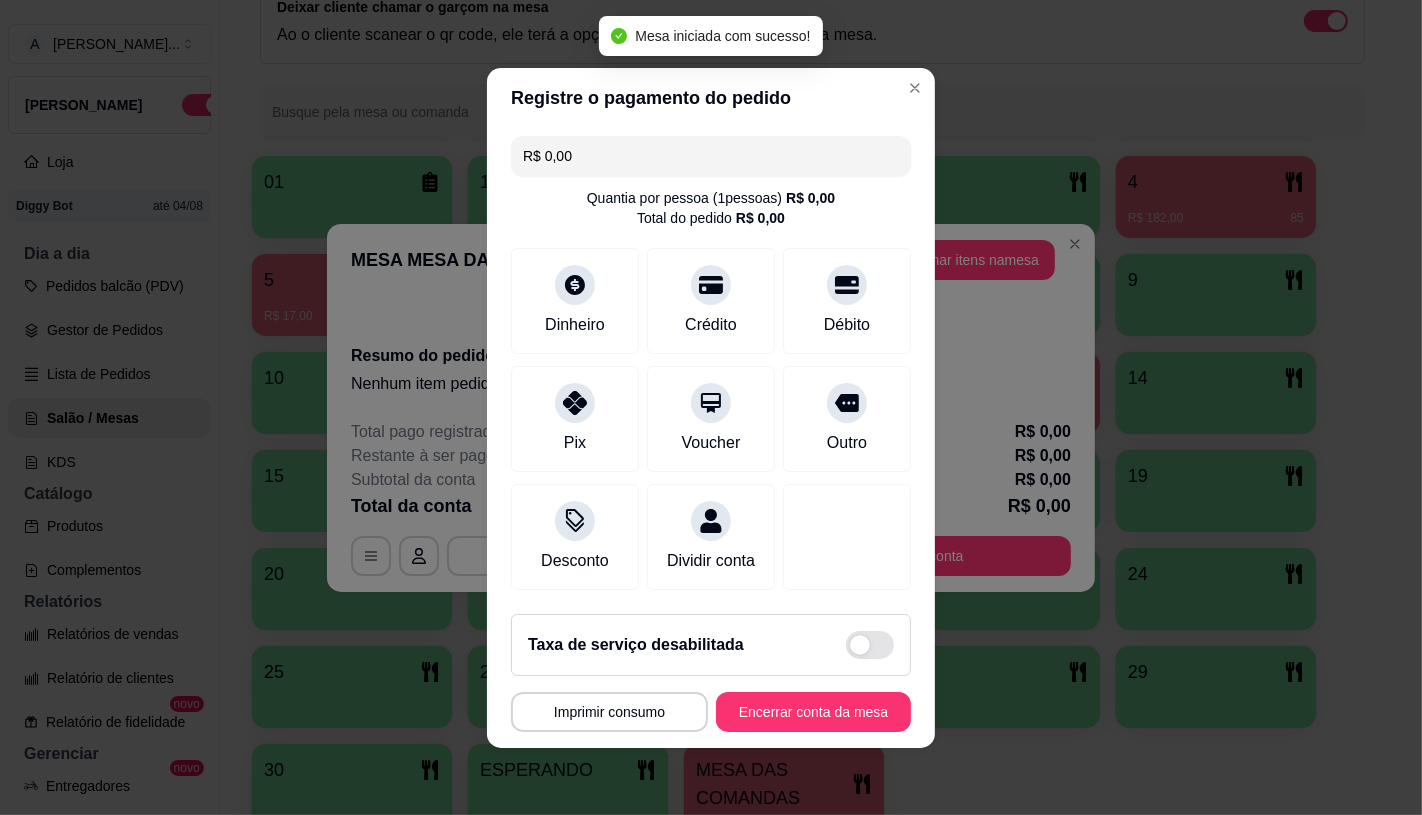 click on "Adicionar itens na  mesa" at bounding box center (966, 260) 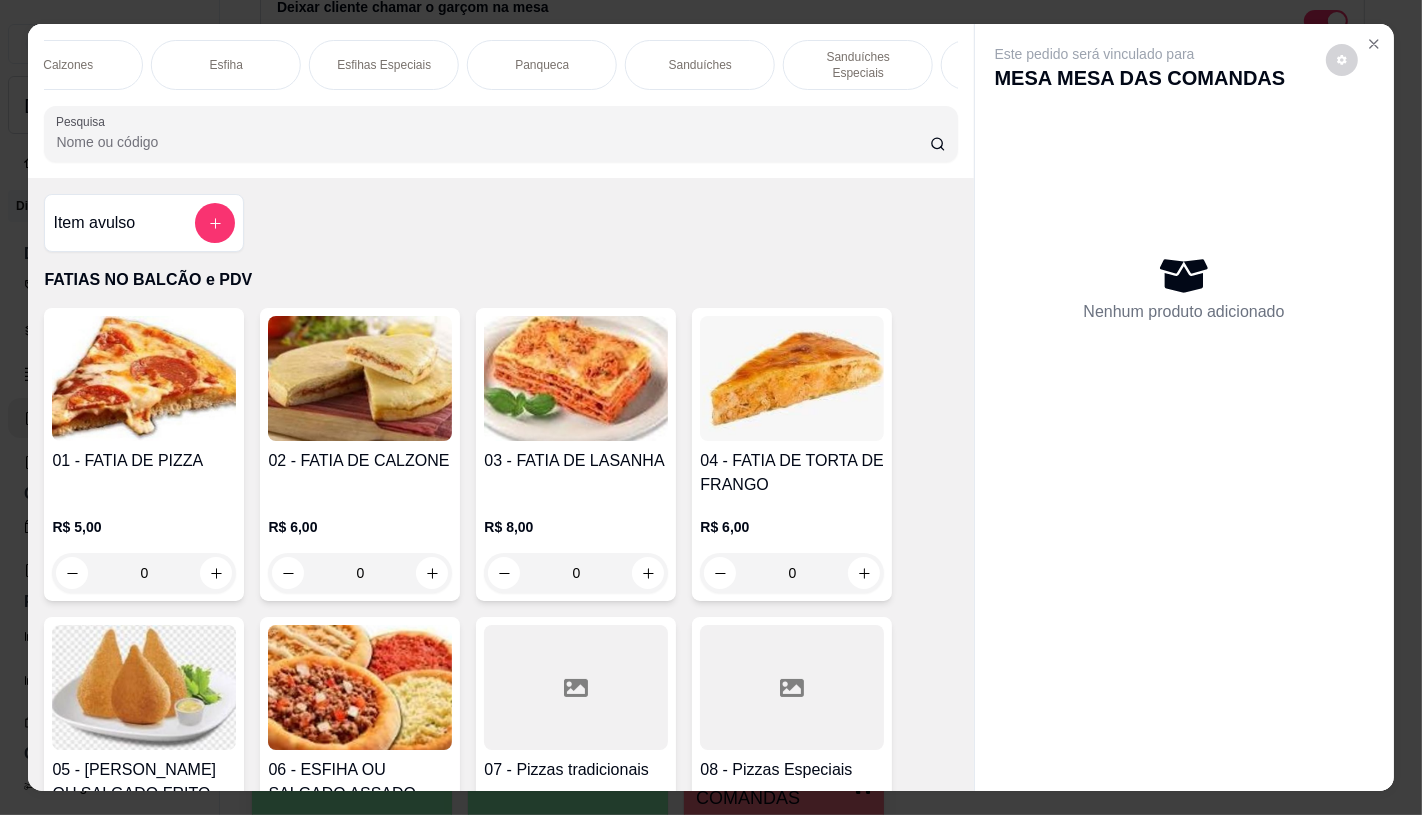 scroll, scrollTop: 0, scrollLeft: 1248, axis: horizontal 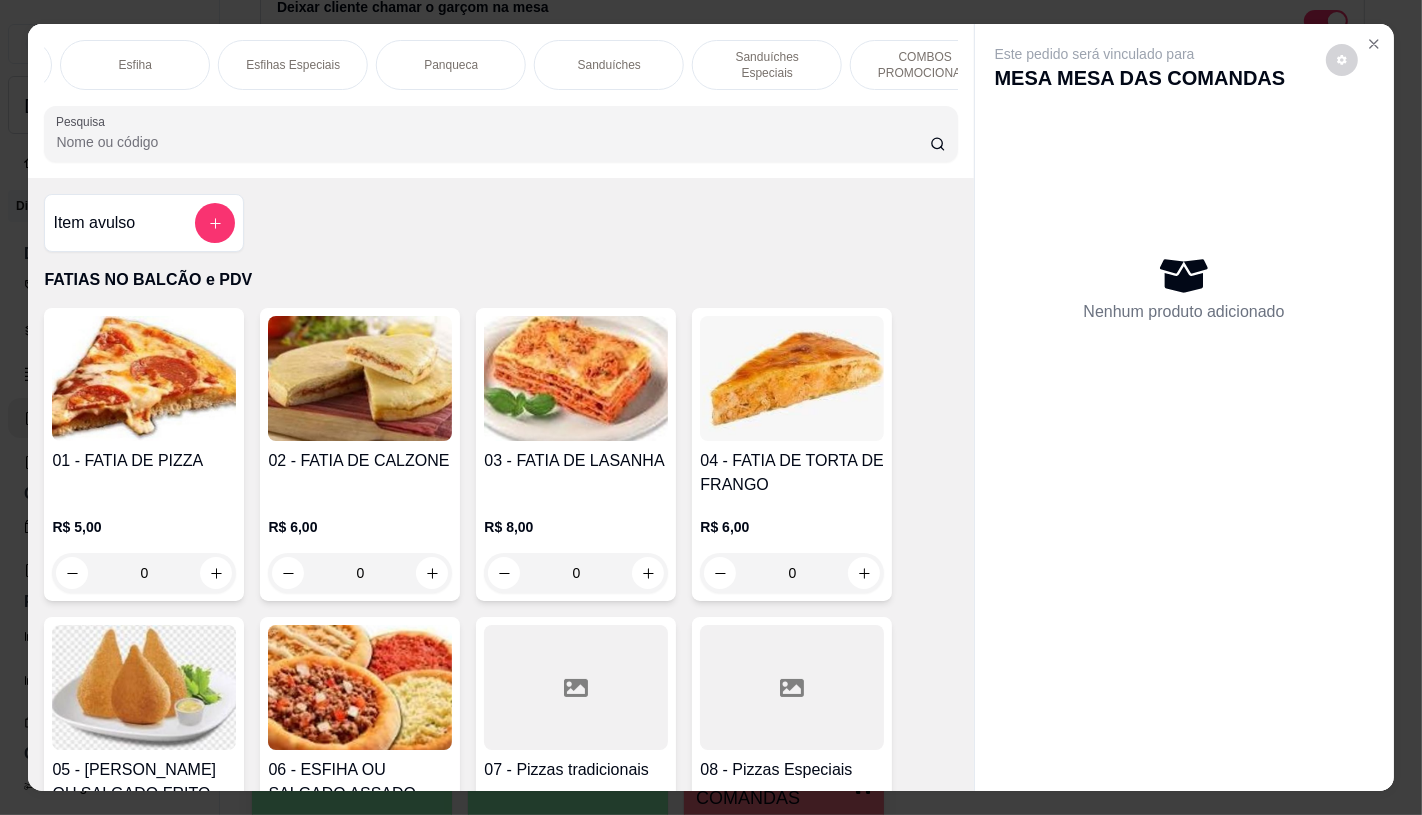 click on "Sanduíches" at bounding box center [609, 65] 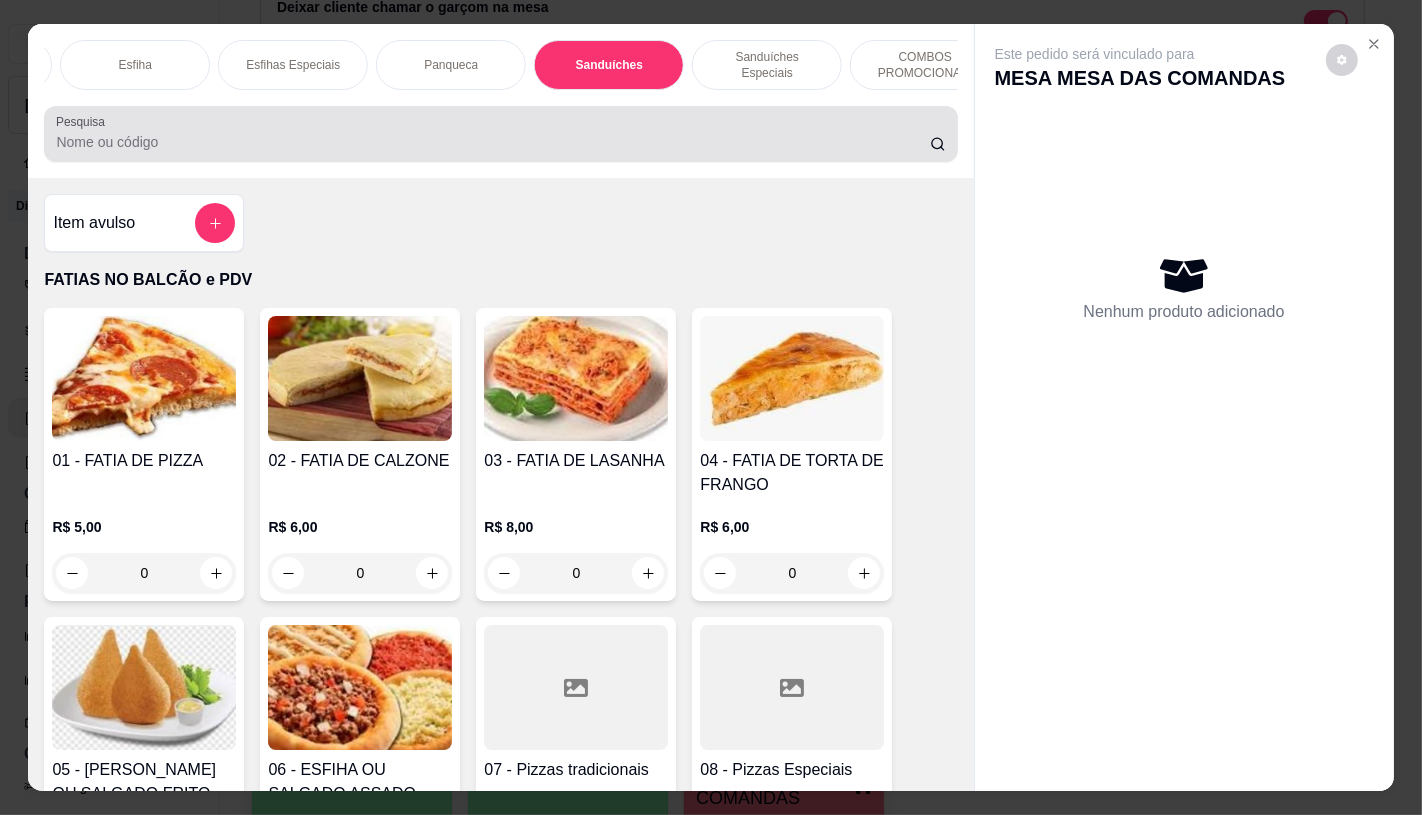 scroll, scrollTop: 8083, scrollLeft: 0, axis: vertical 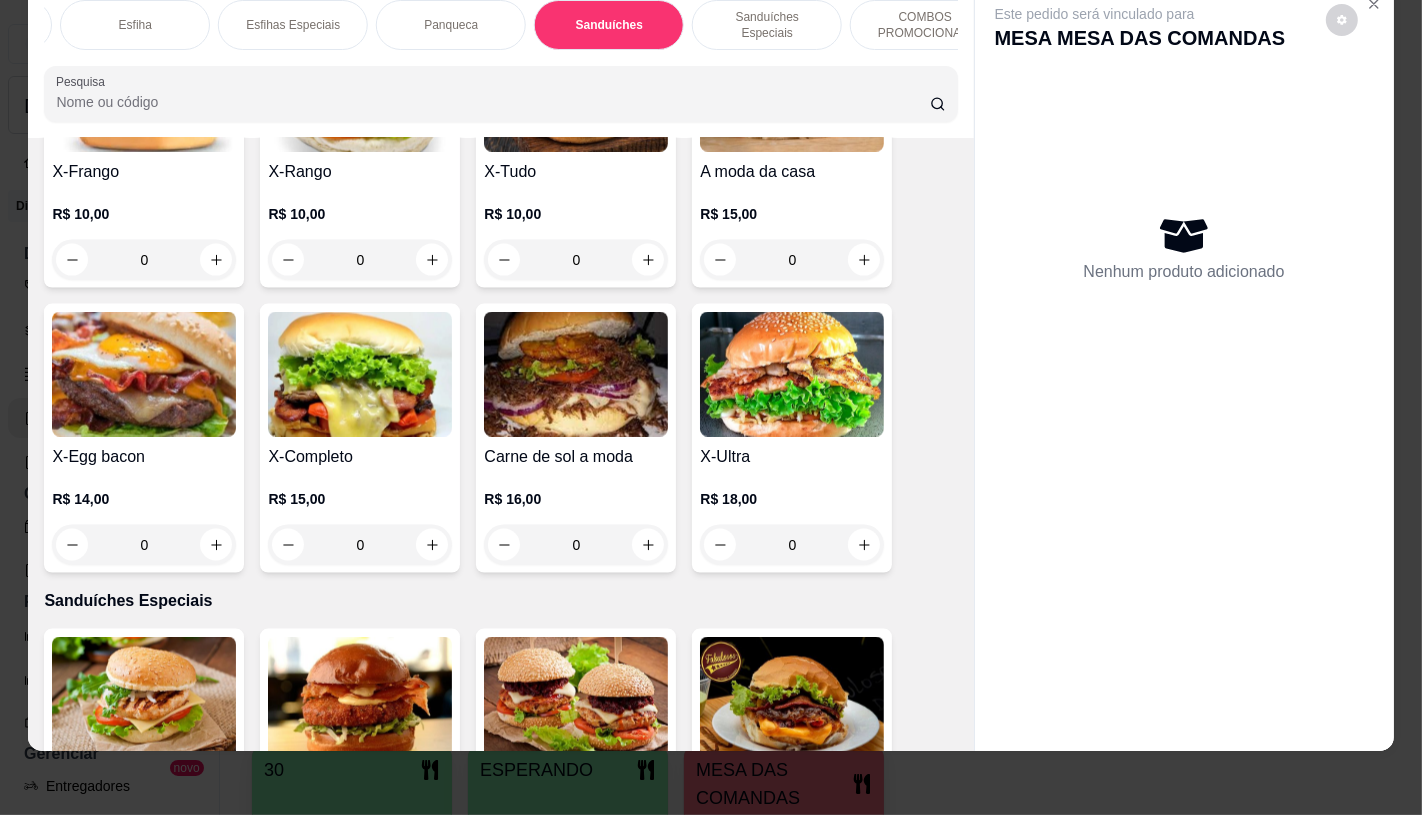click at bounding box center (792, 374) 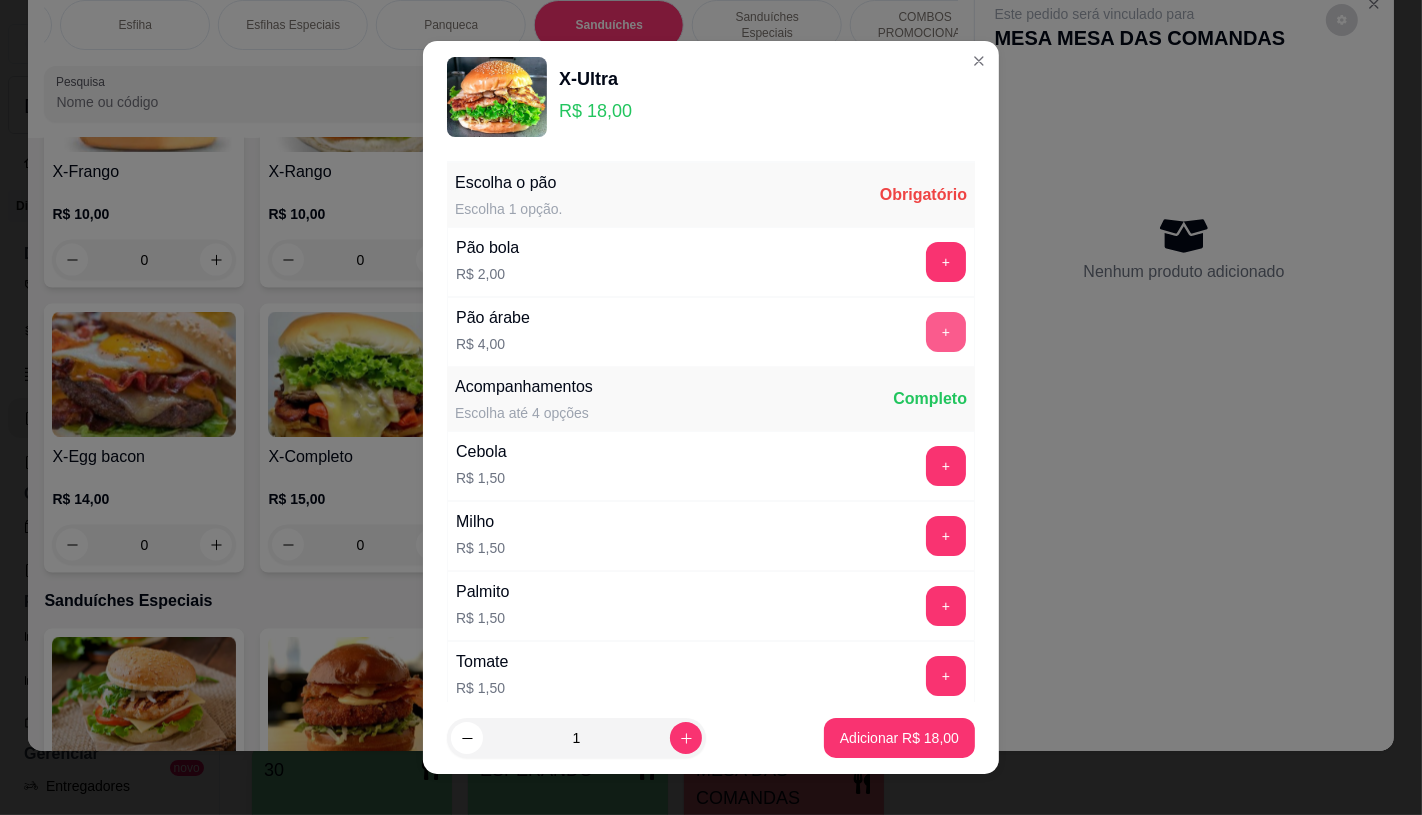 click on "+" at bounding box center (946, 332) 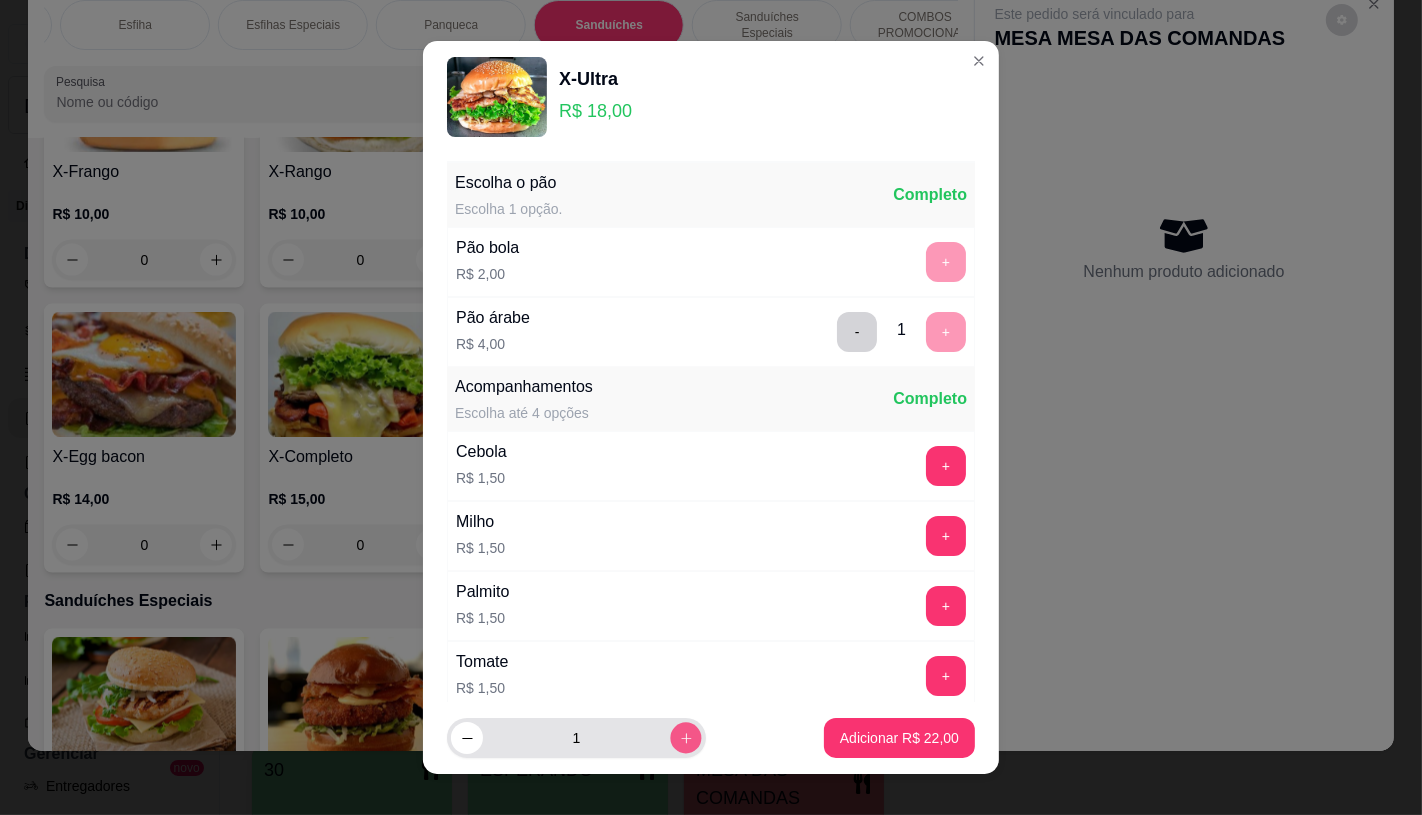 click 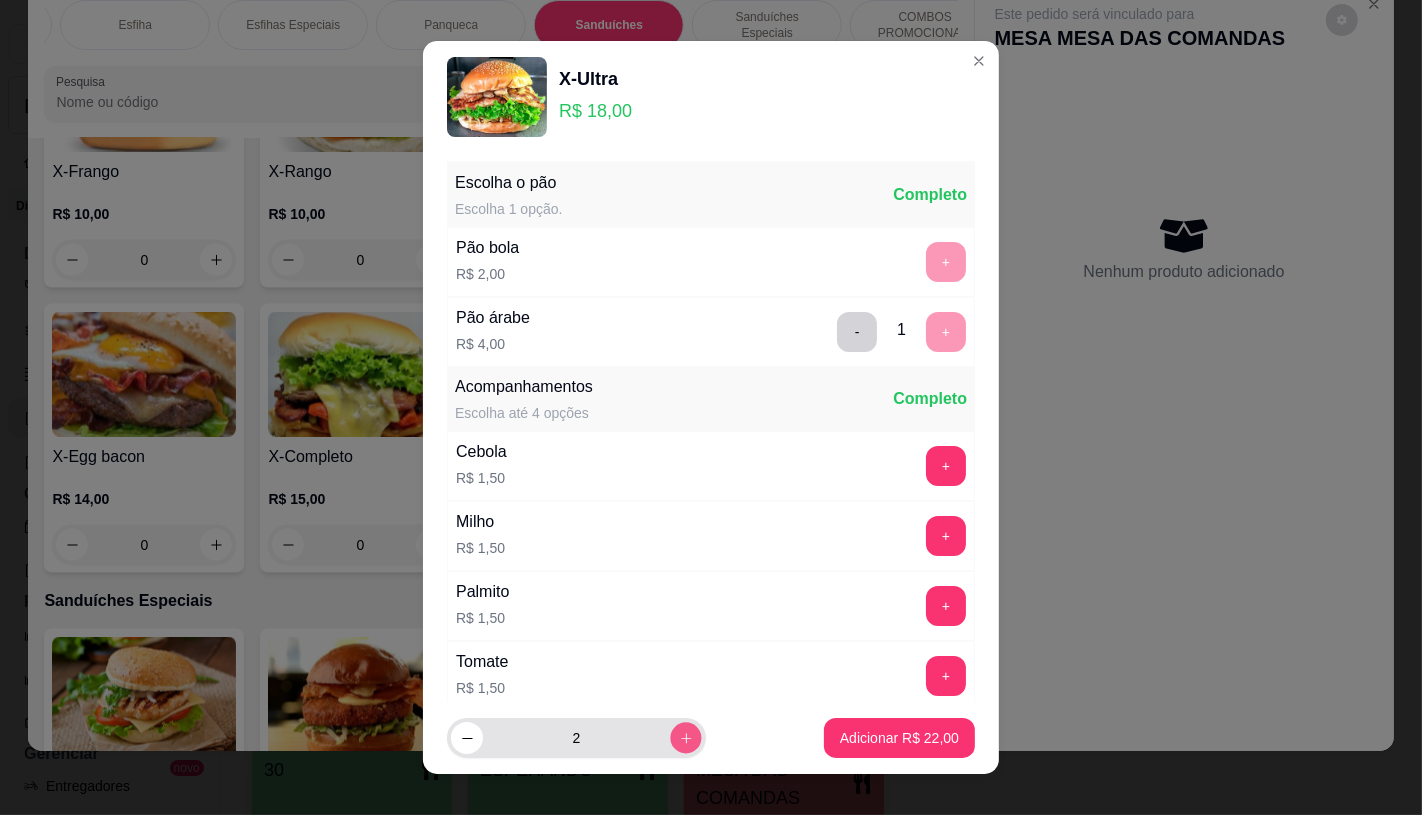 click 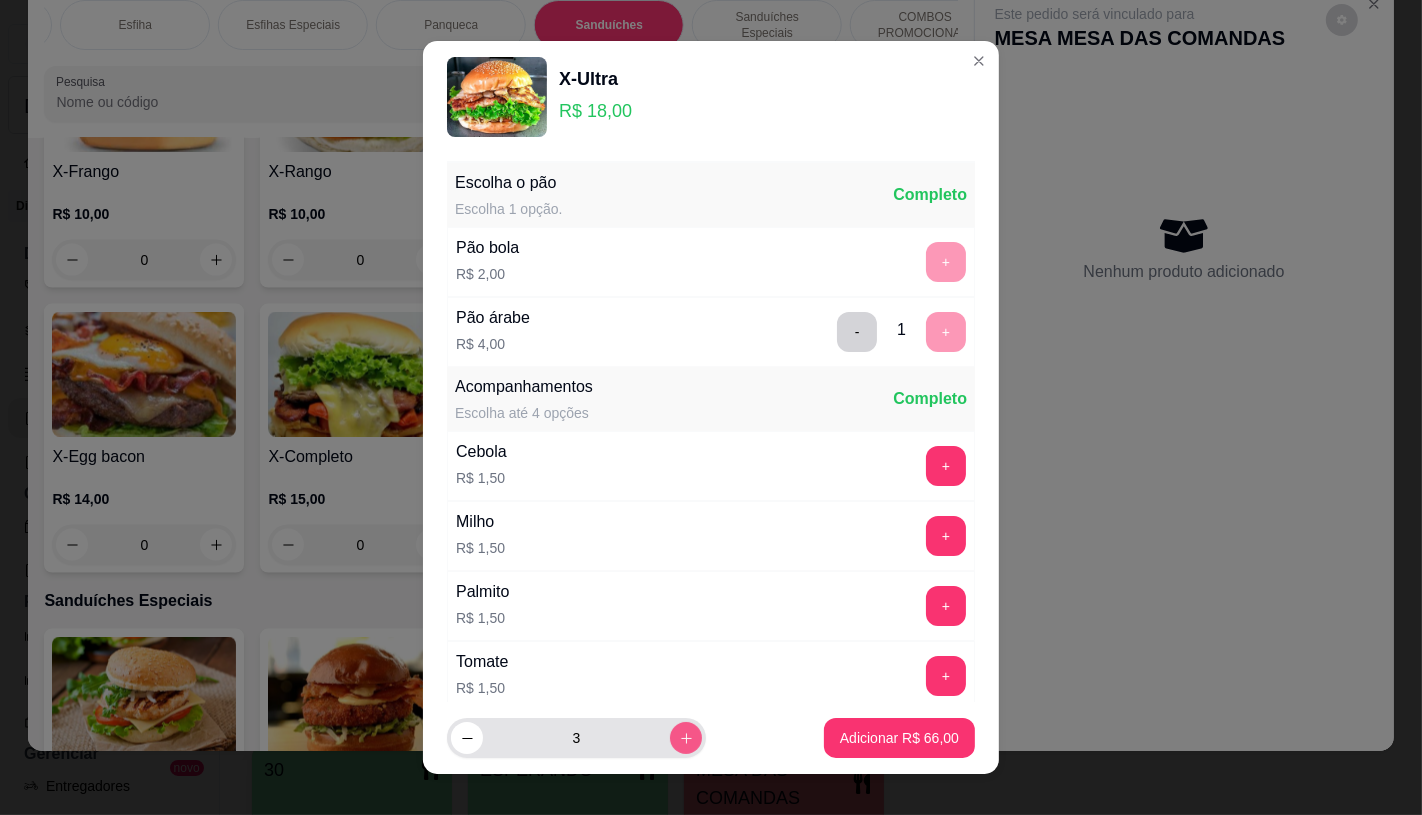 click 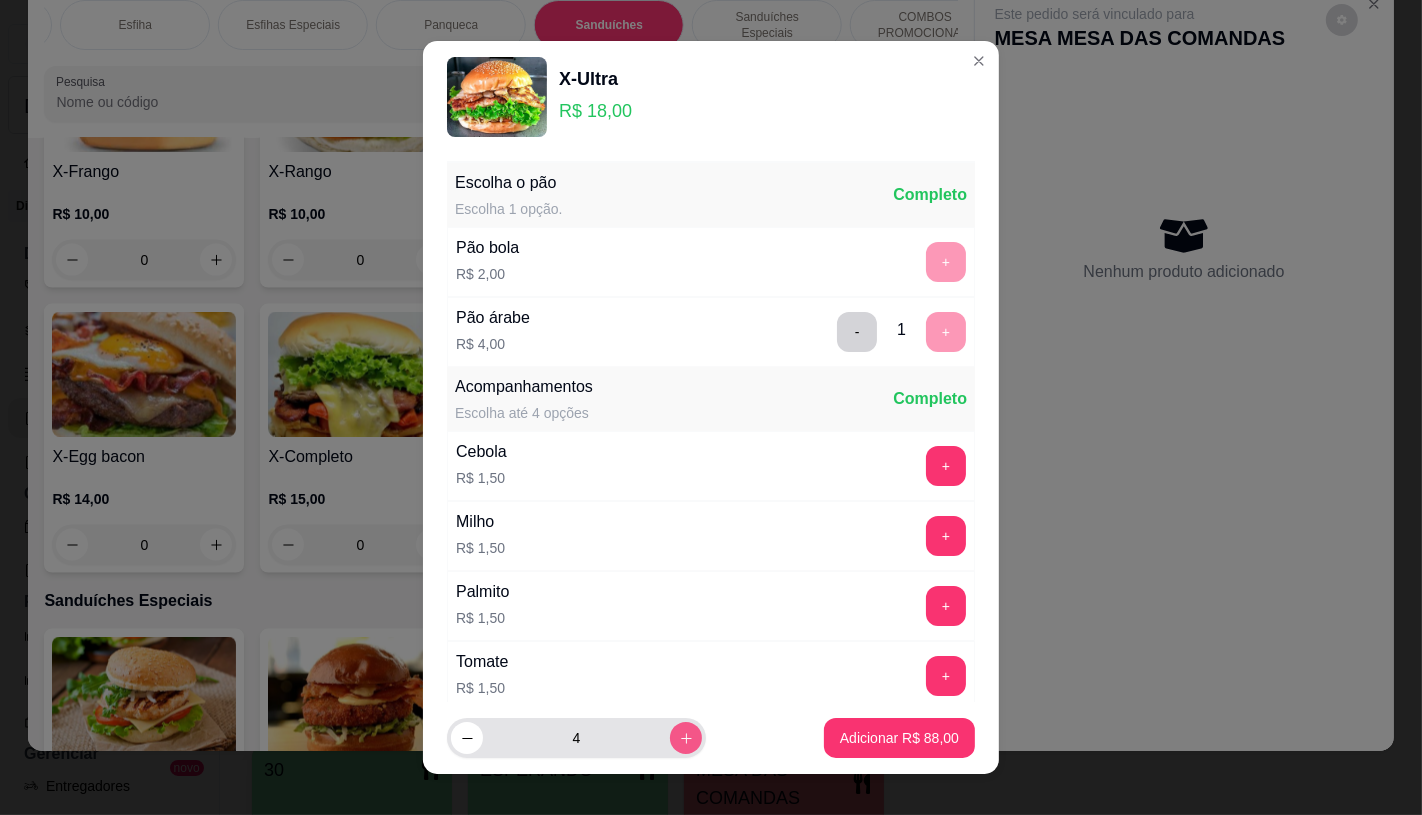 click 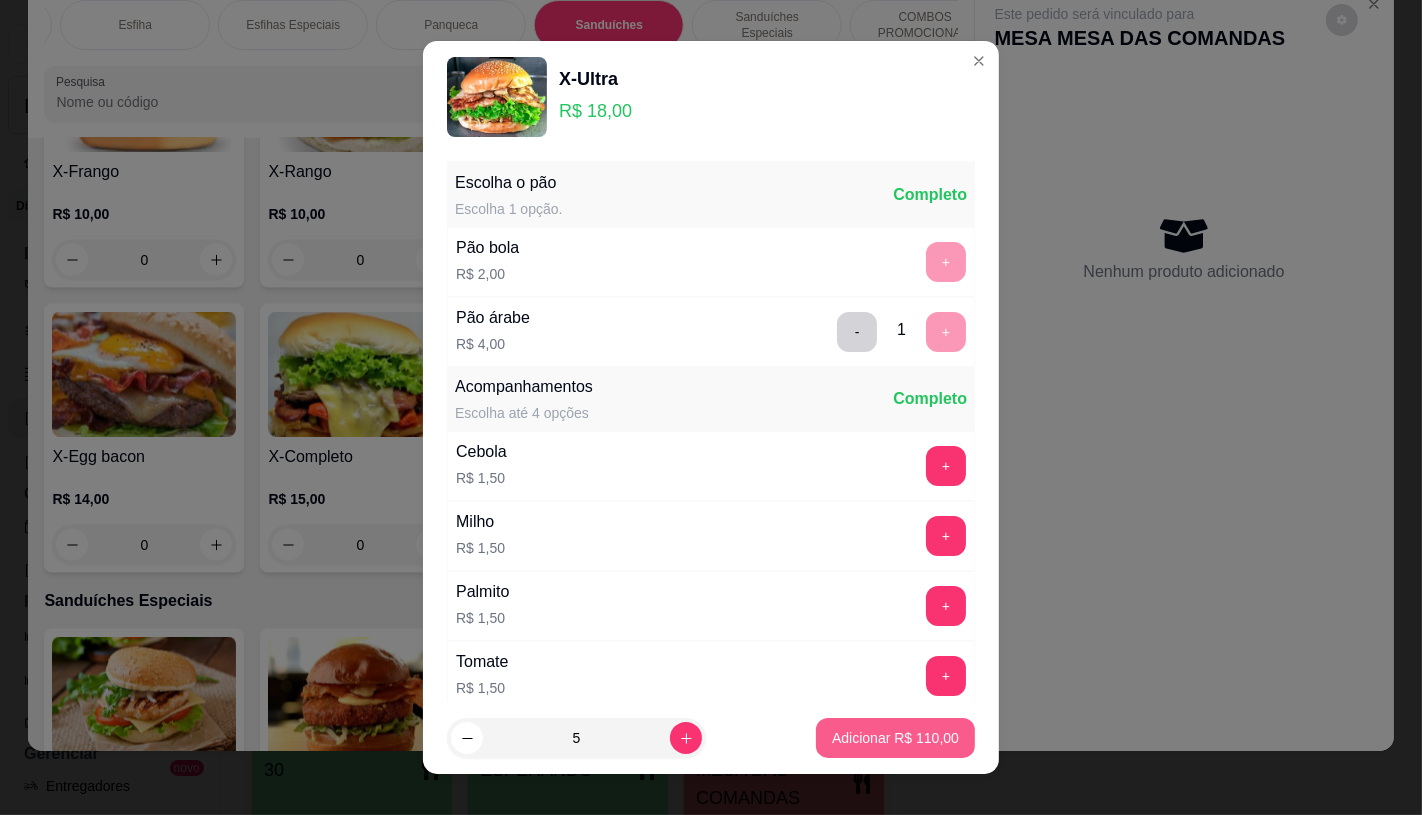 click on "Adicionar   R$ 110,00" at bounding box center [895, 738] 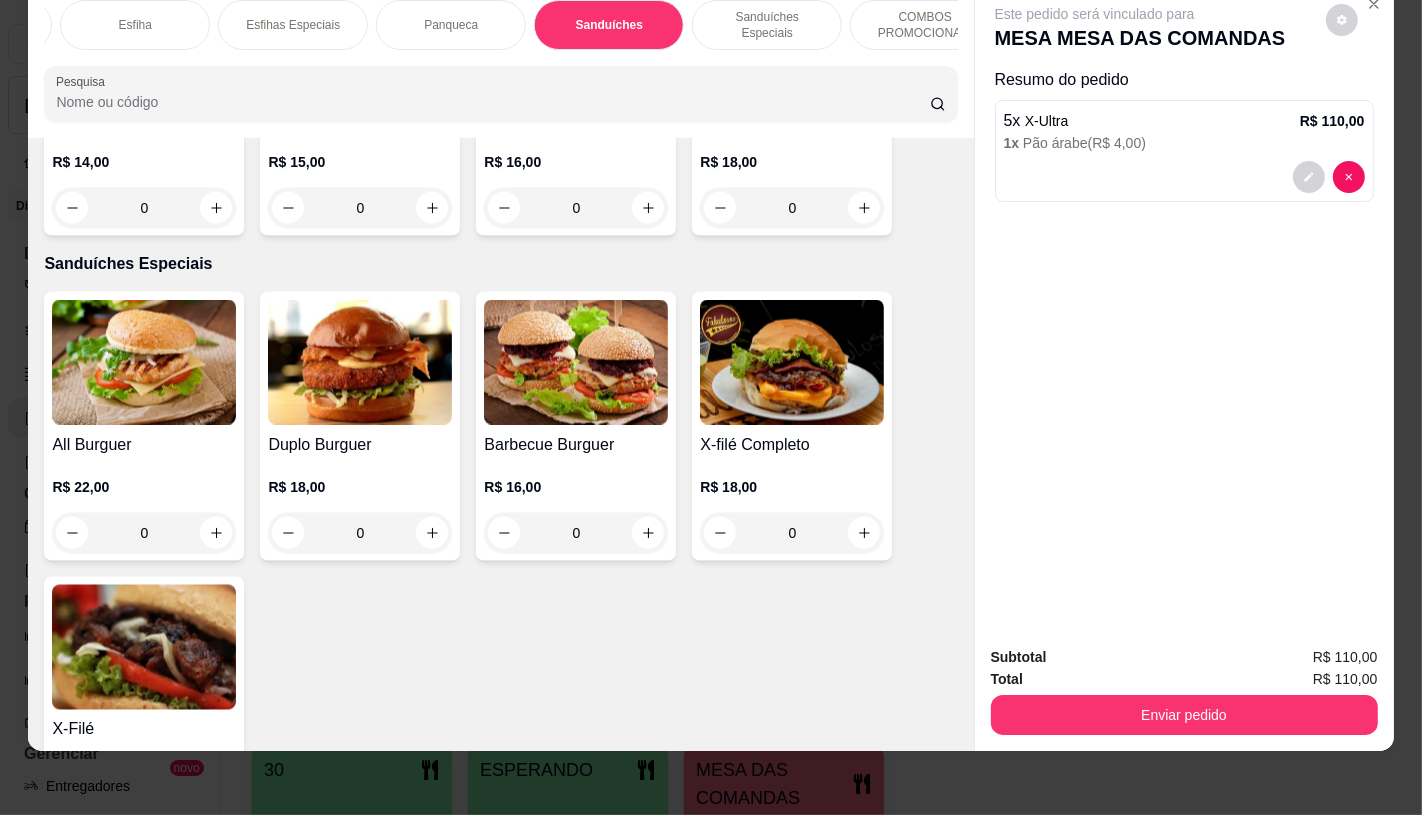 scroll, scrollTop: 9305, scrollLeft: 0, axis: vertical 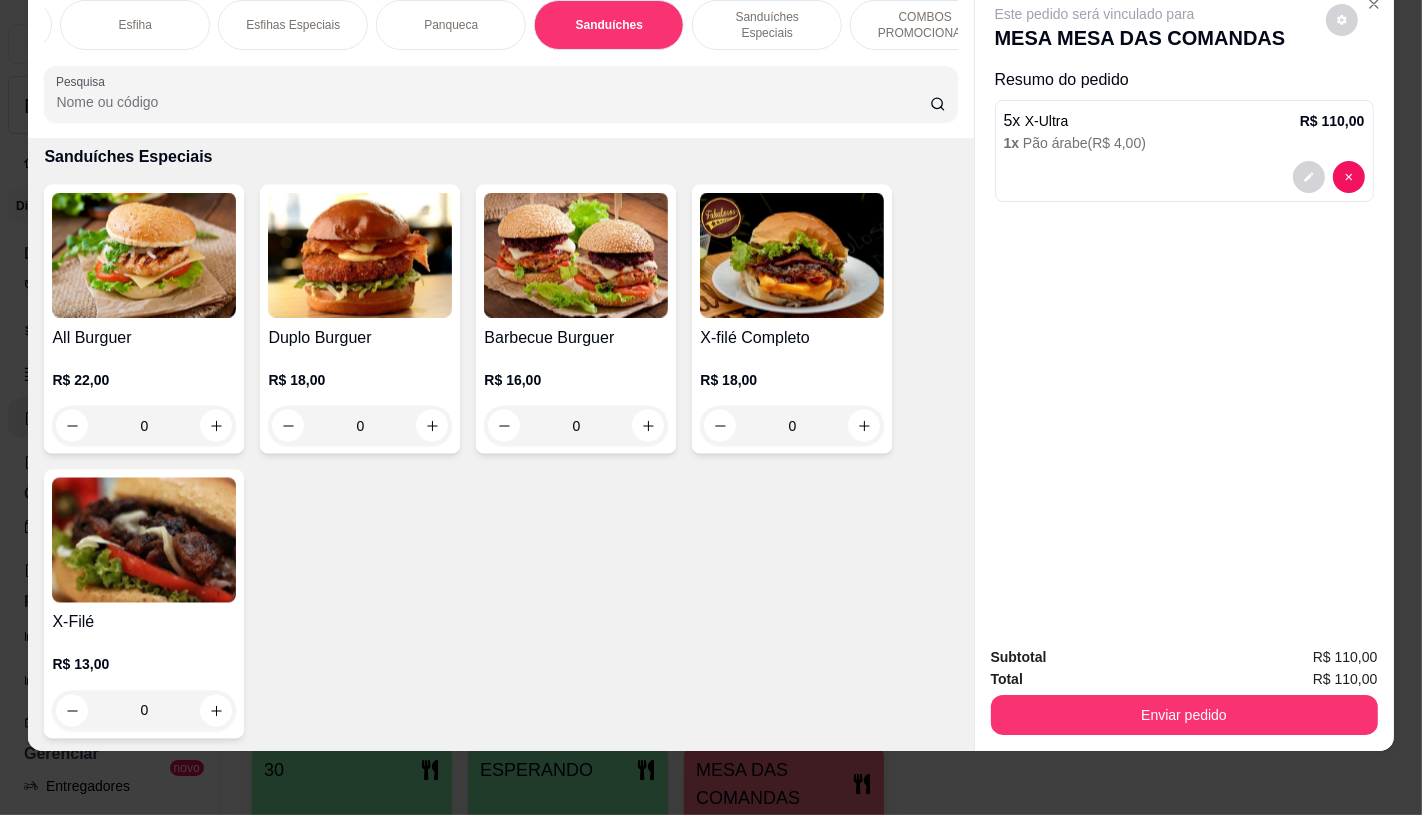 click at bounding box center (792, 255) 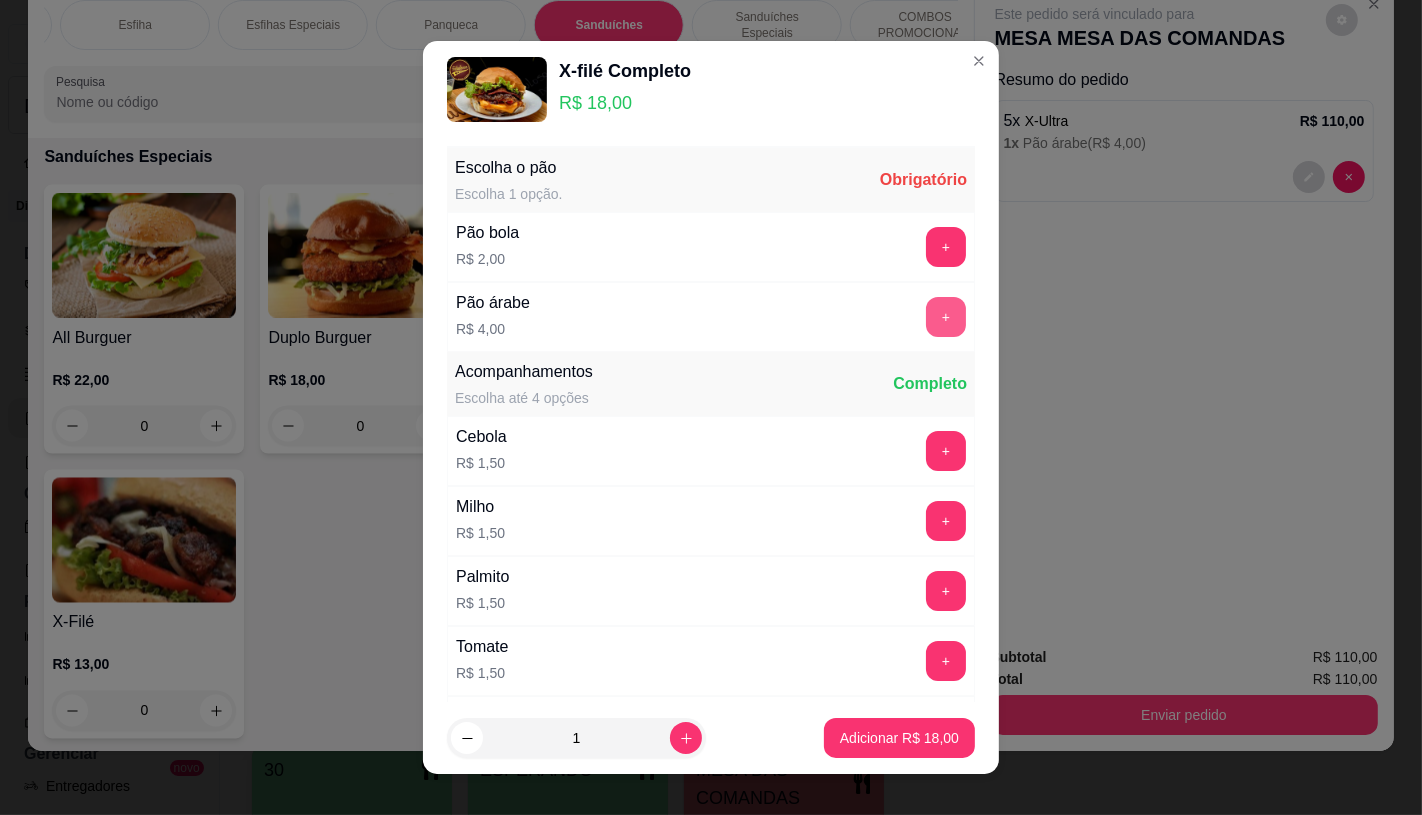 click on "+" at bounding box center [946, 317] 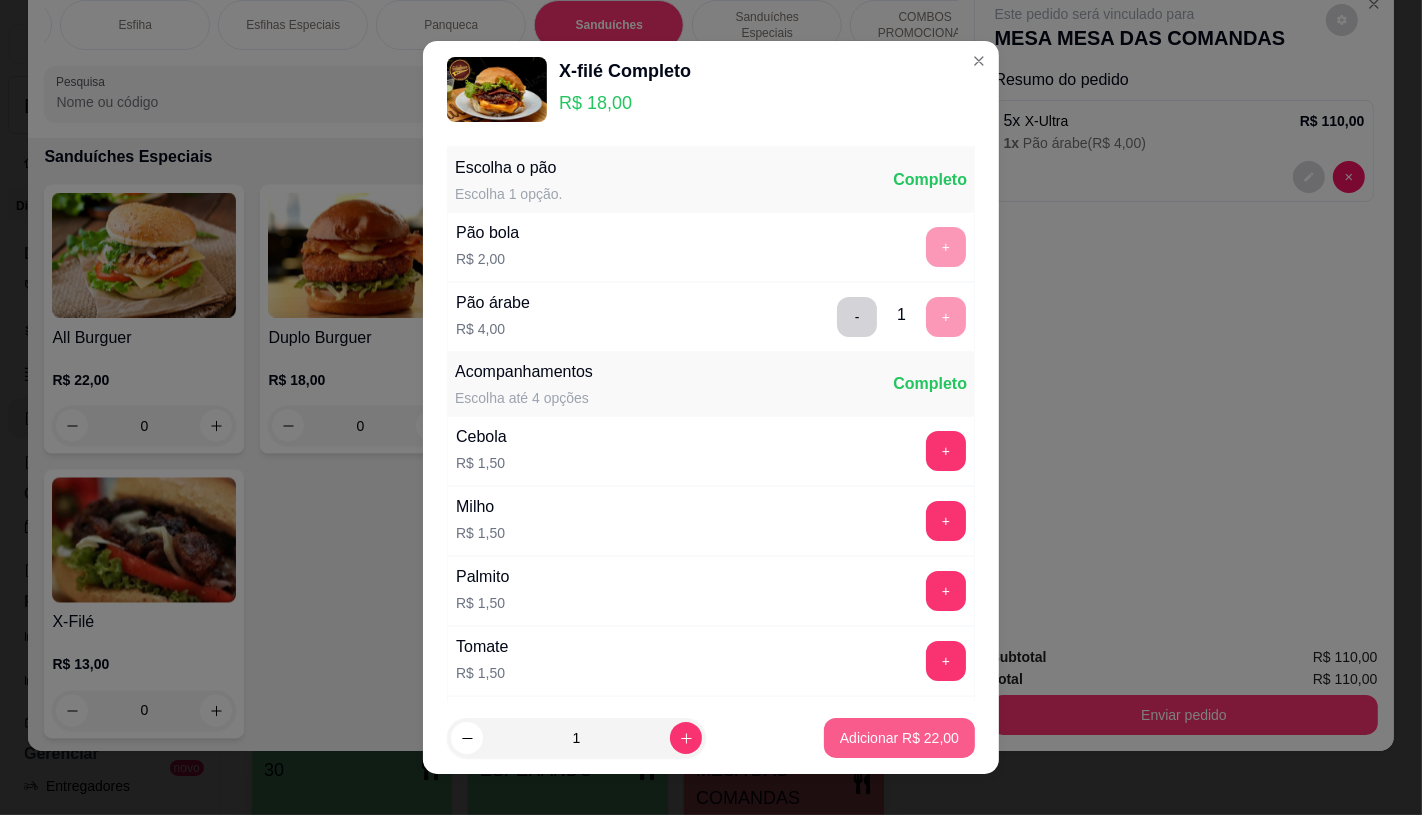 click on "Adicionar   R$ 22,00" at bounding box center [899, 738] 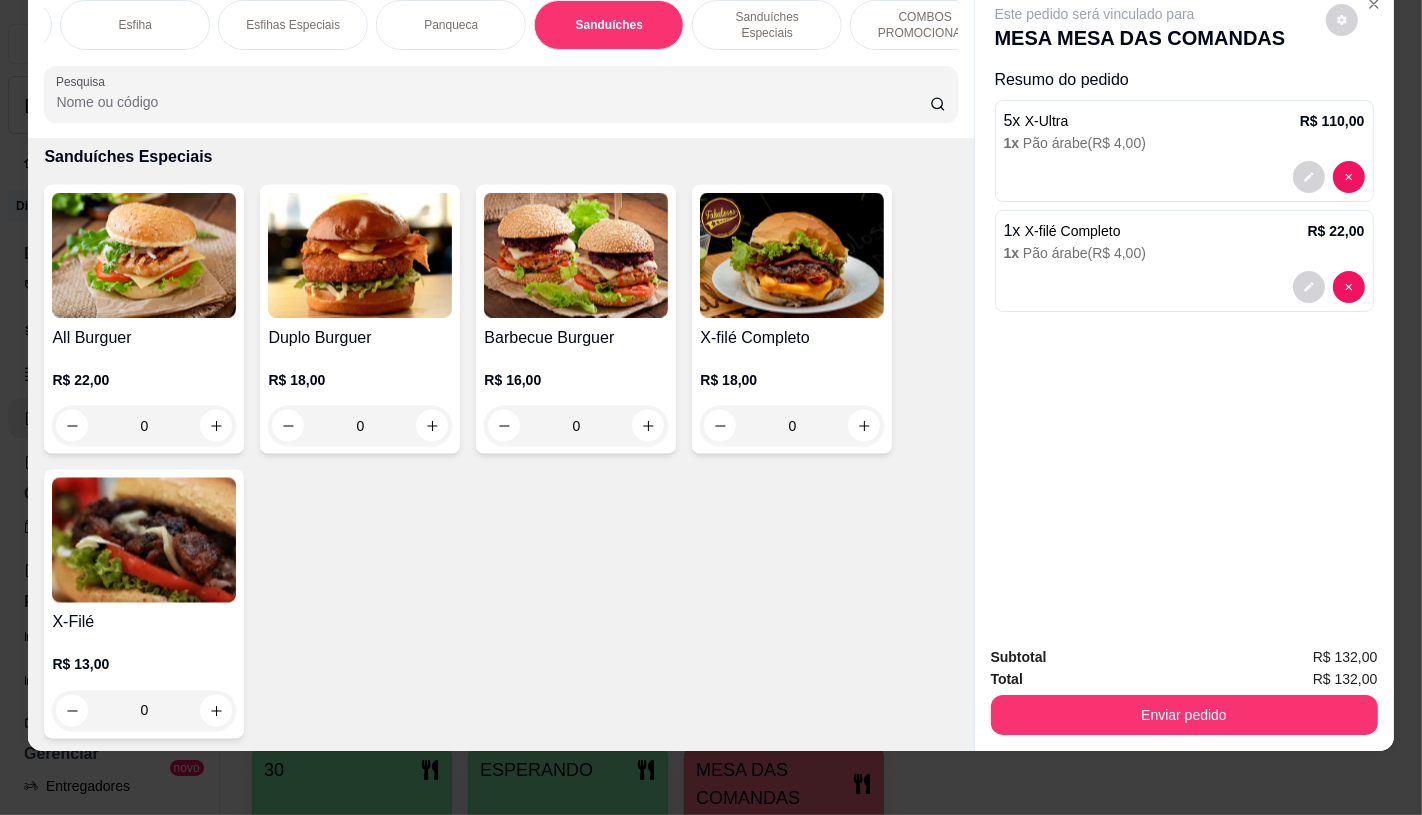 scroll, scrollTop: 0, scrollLeft: 2080, axis: horizontal 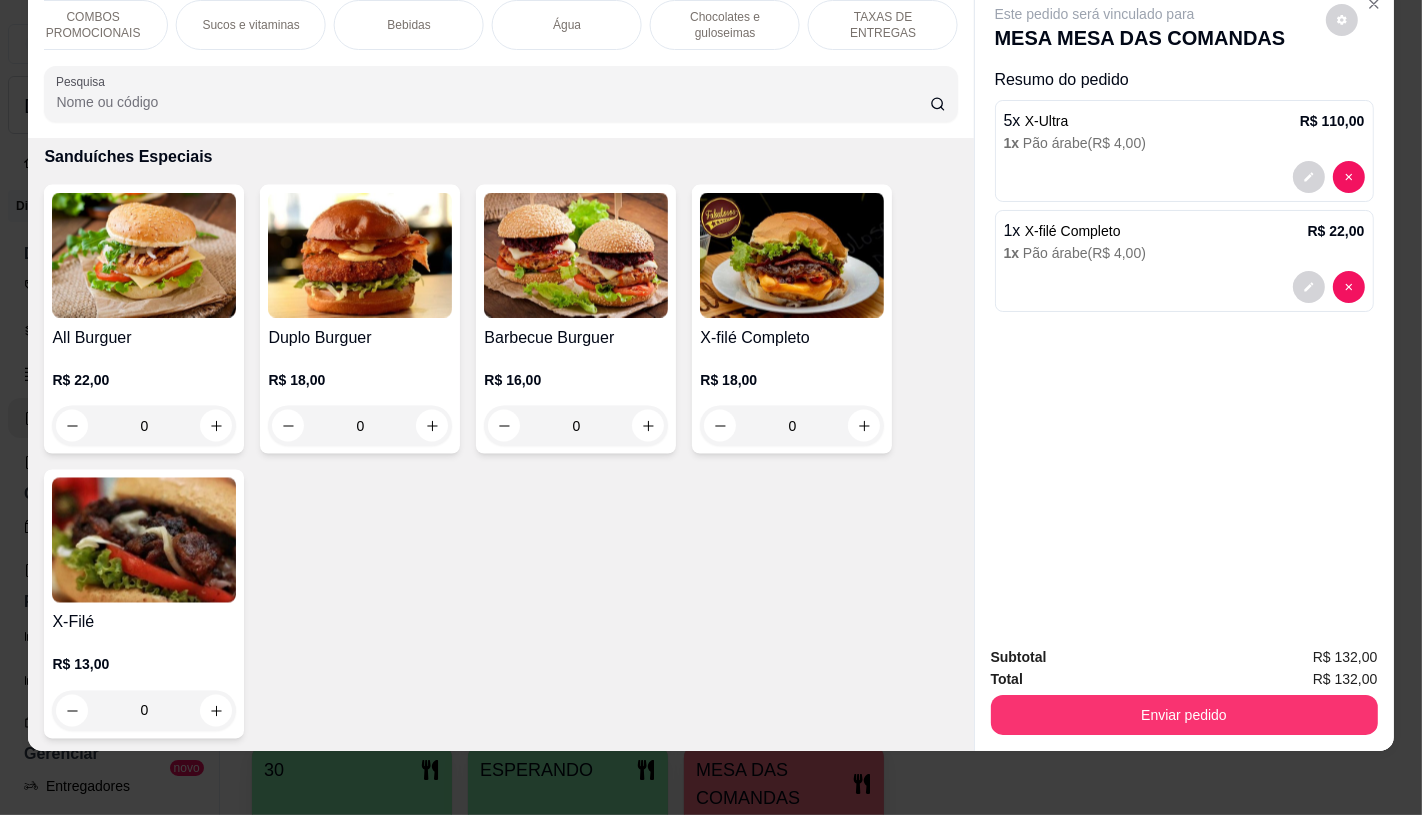 click on "TAXAS DE ENTREGAS" at bounding box center [883, 25] 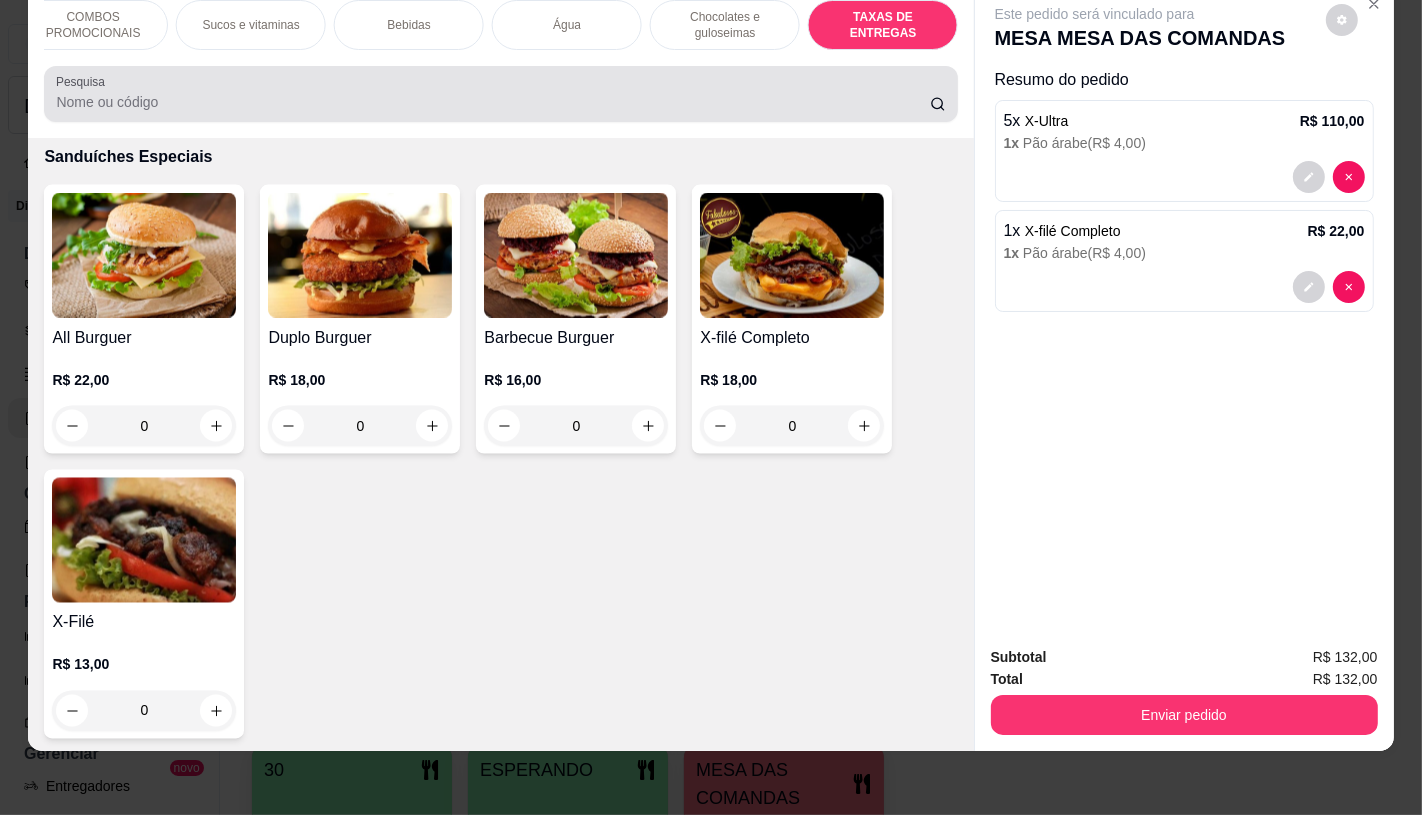 scroll, scrollTop: 13373, scrollLeft: 0, axis: vertical 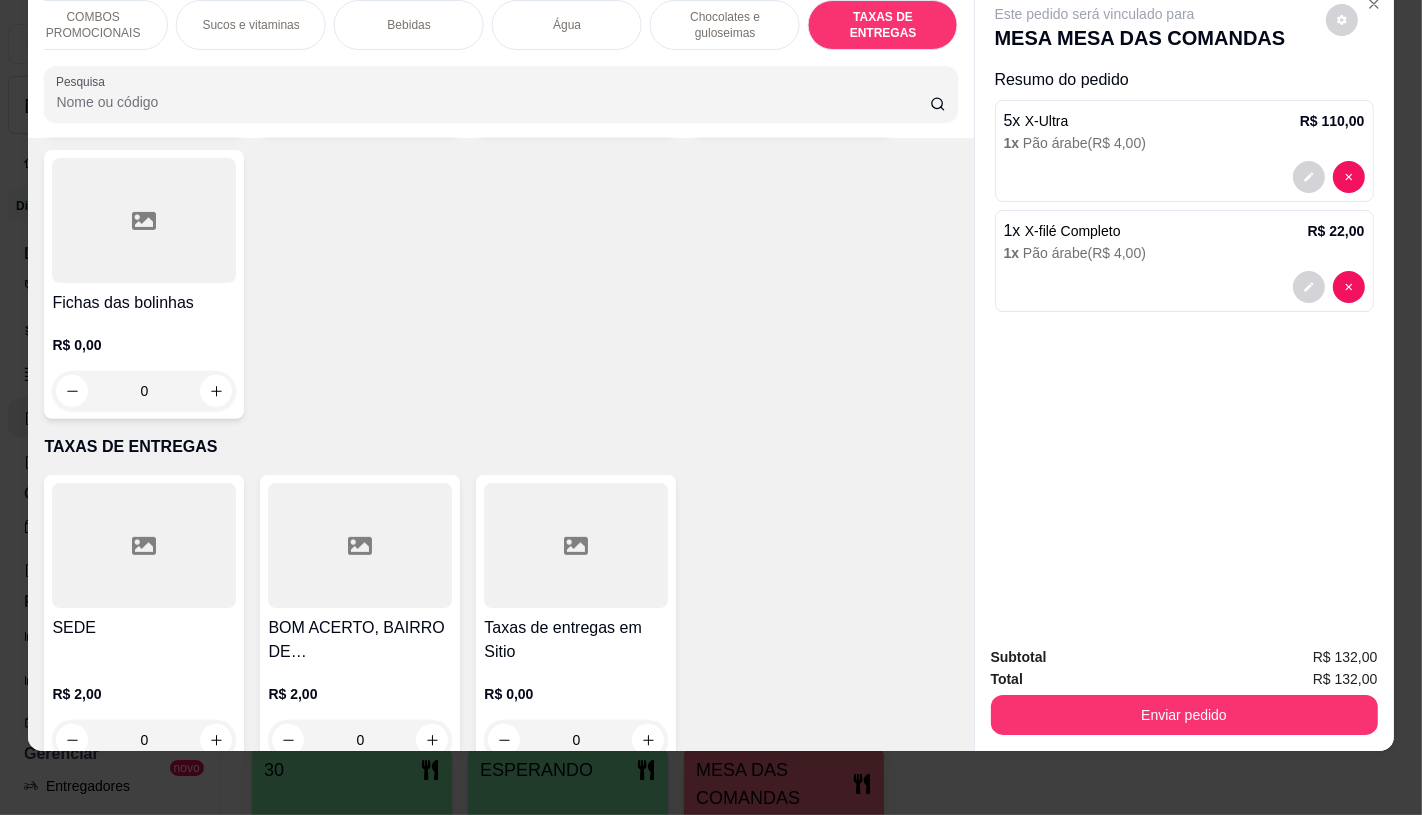 click 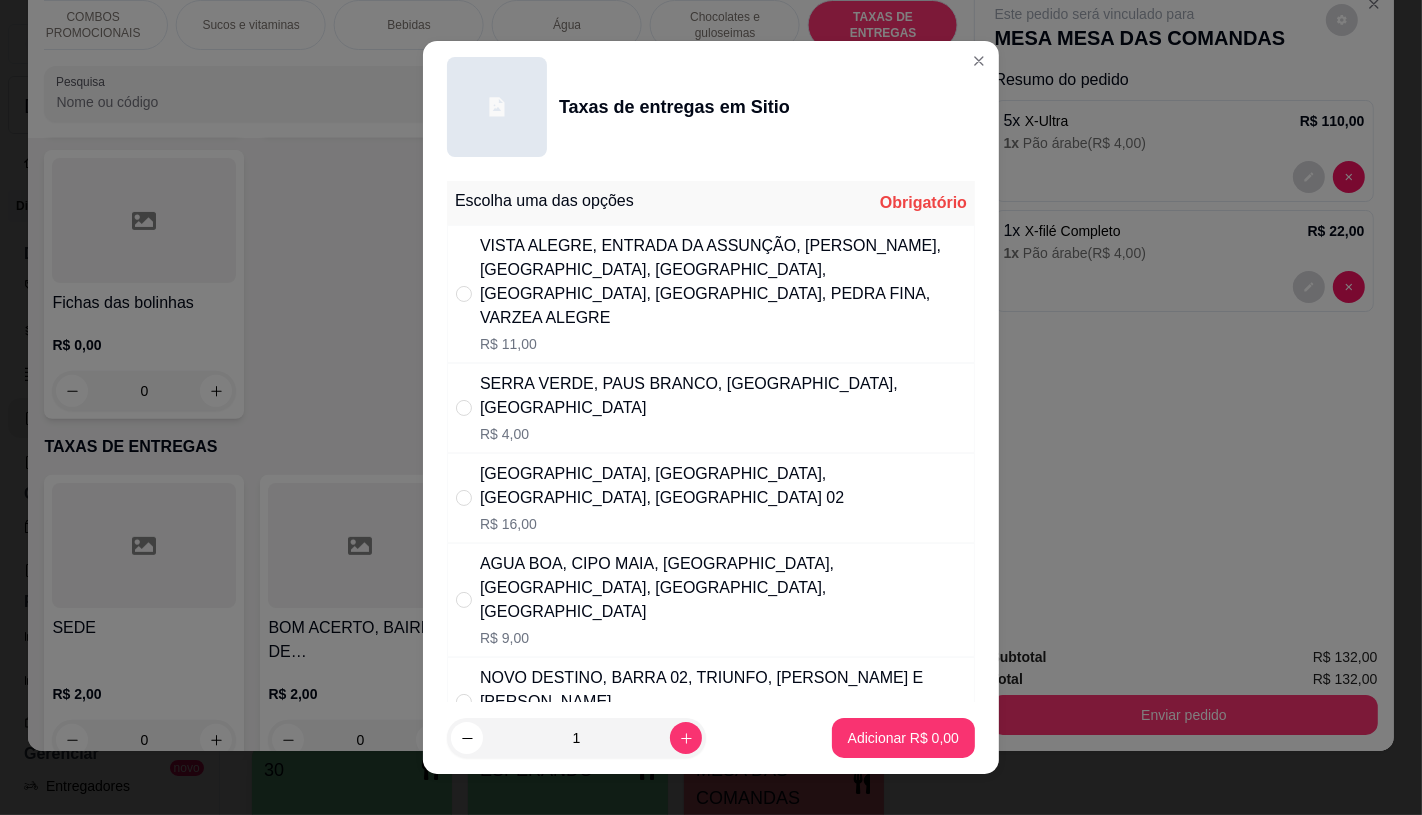 click on "AGUA BOA, CIPO MAIA, [GEOGRAPHIC_DATA], [GEOGRAPHIC_DATA], [GEOGRAPHIC_DATA], [GEOGRAPHIC_DATA]" at bounding box center [723, 588] 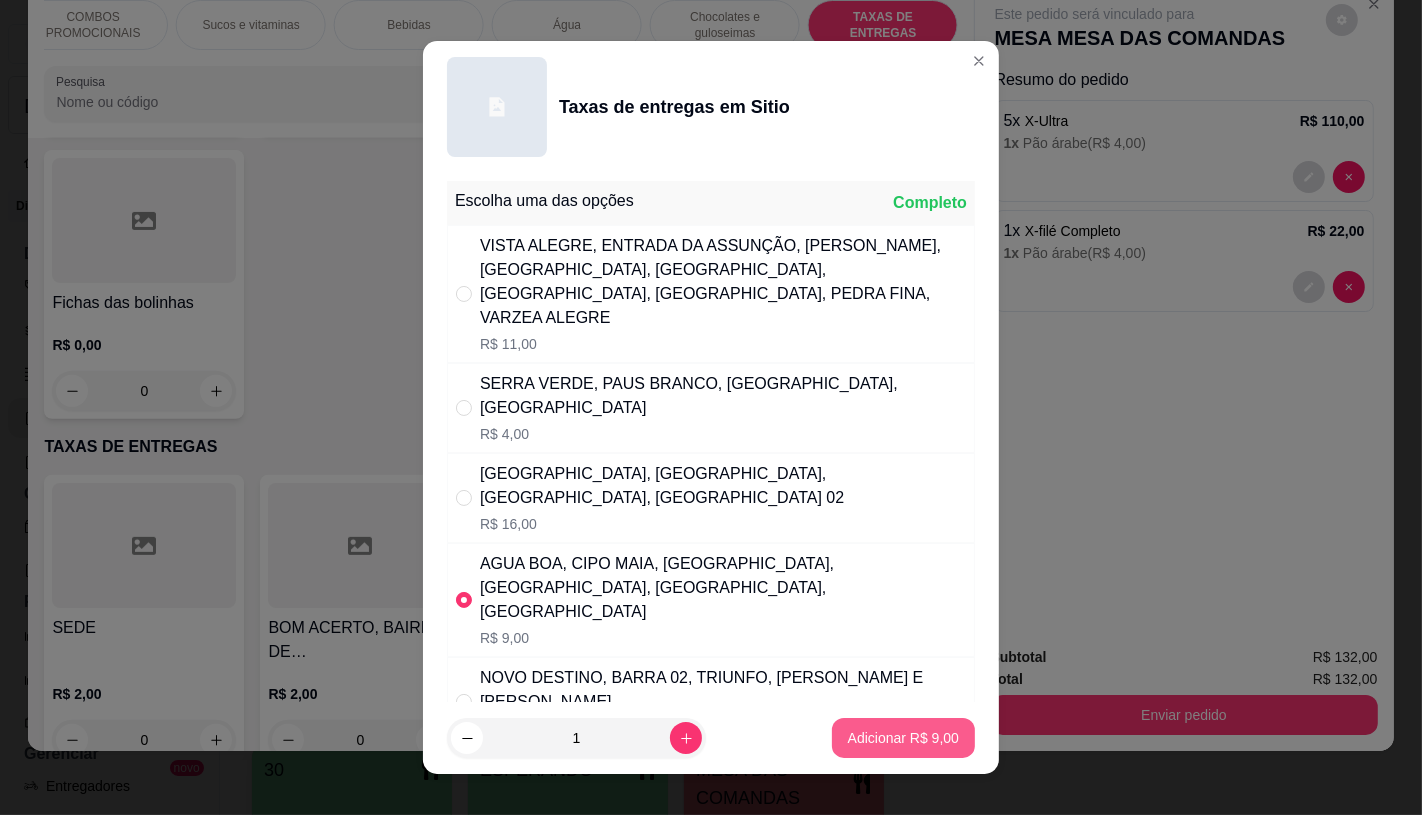 click on "Adicionar   R$ 9,00" at bounding box center (903, 738) 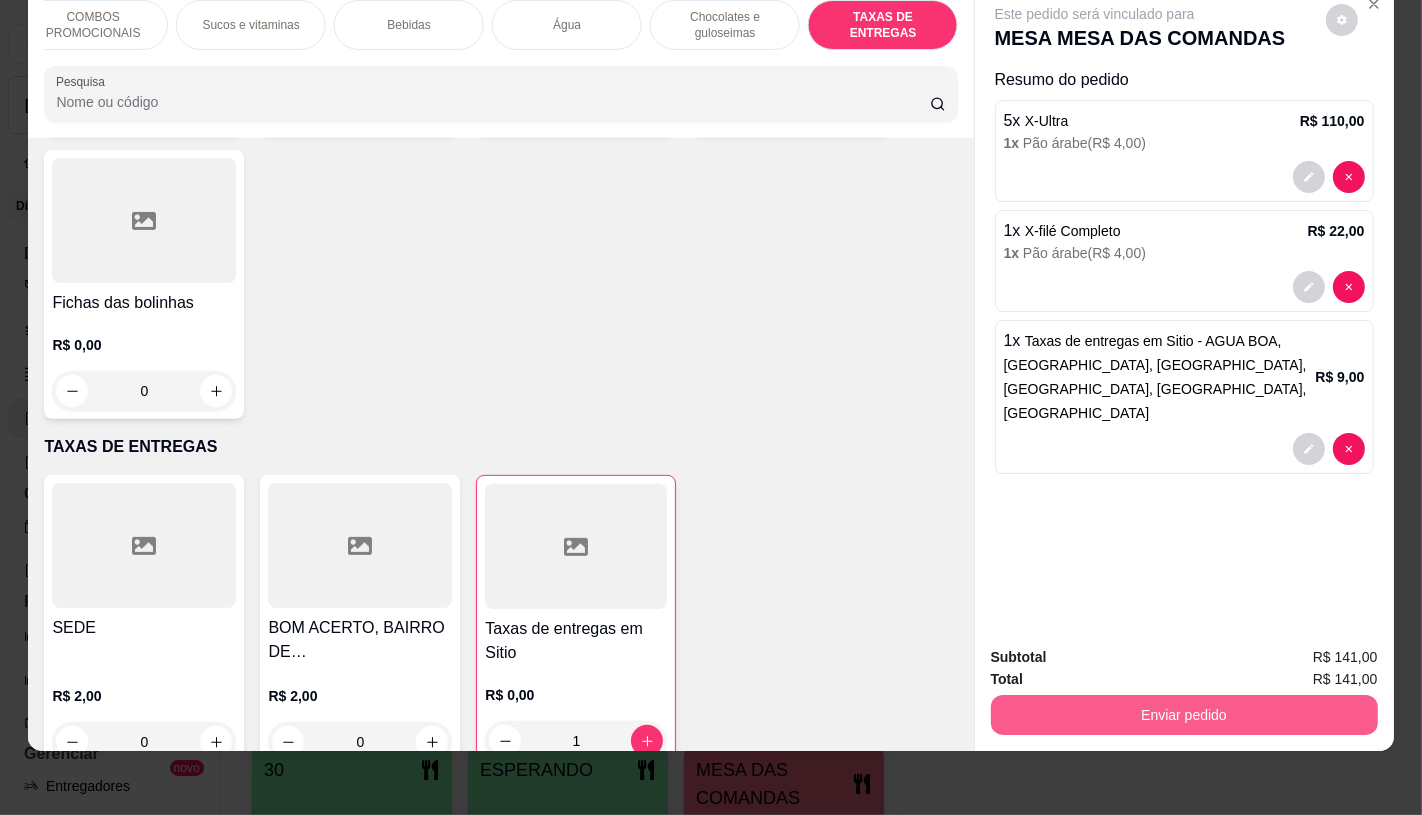 click on "Enviar pedido" at bounding box center [1184, 715] 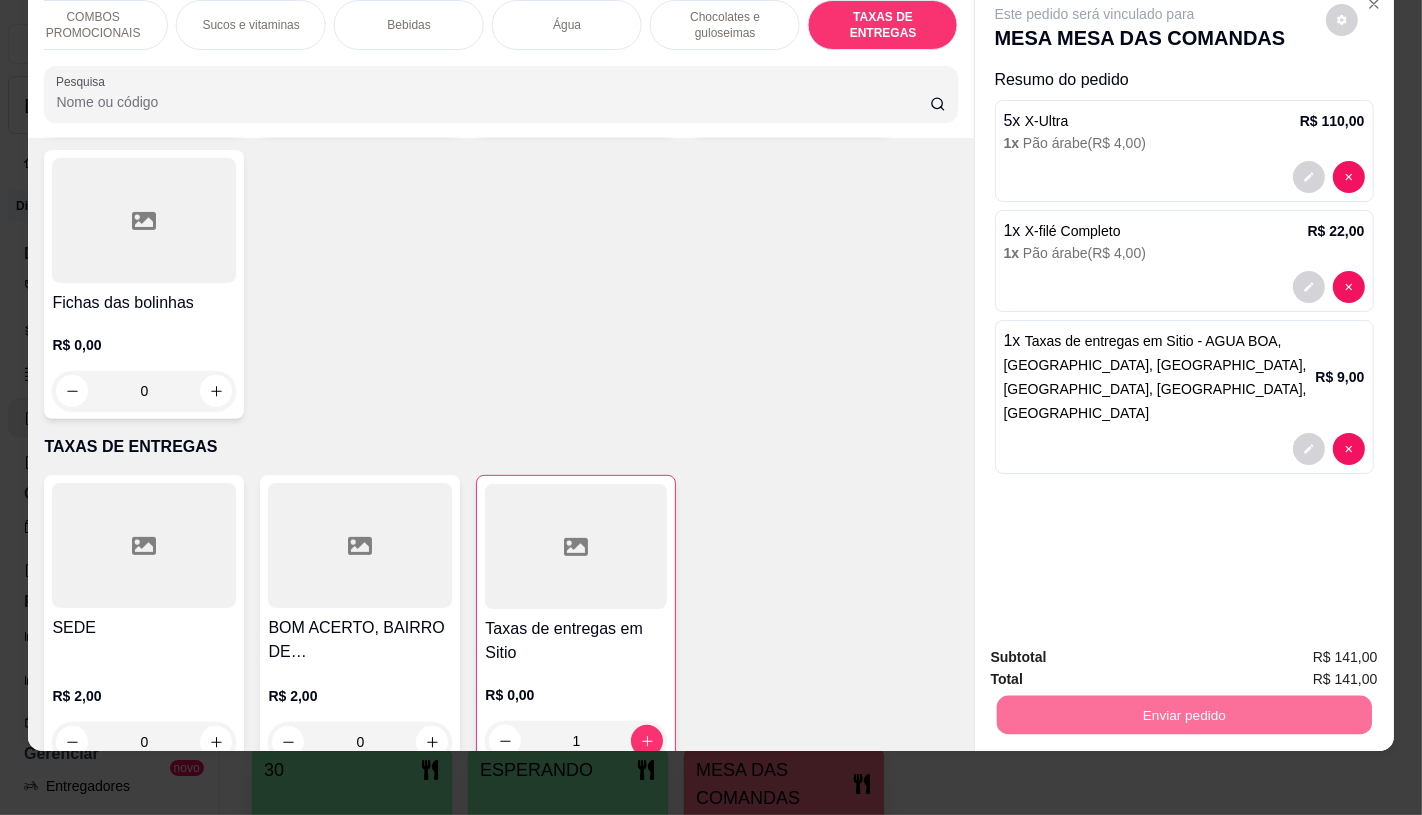 click on "Não registrar e enviar pedido" at bounding box center [1117, 650] 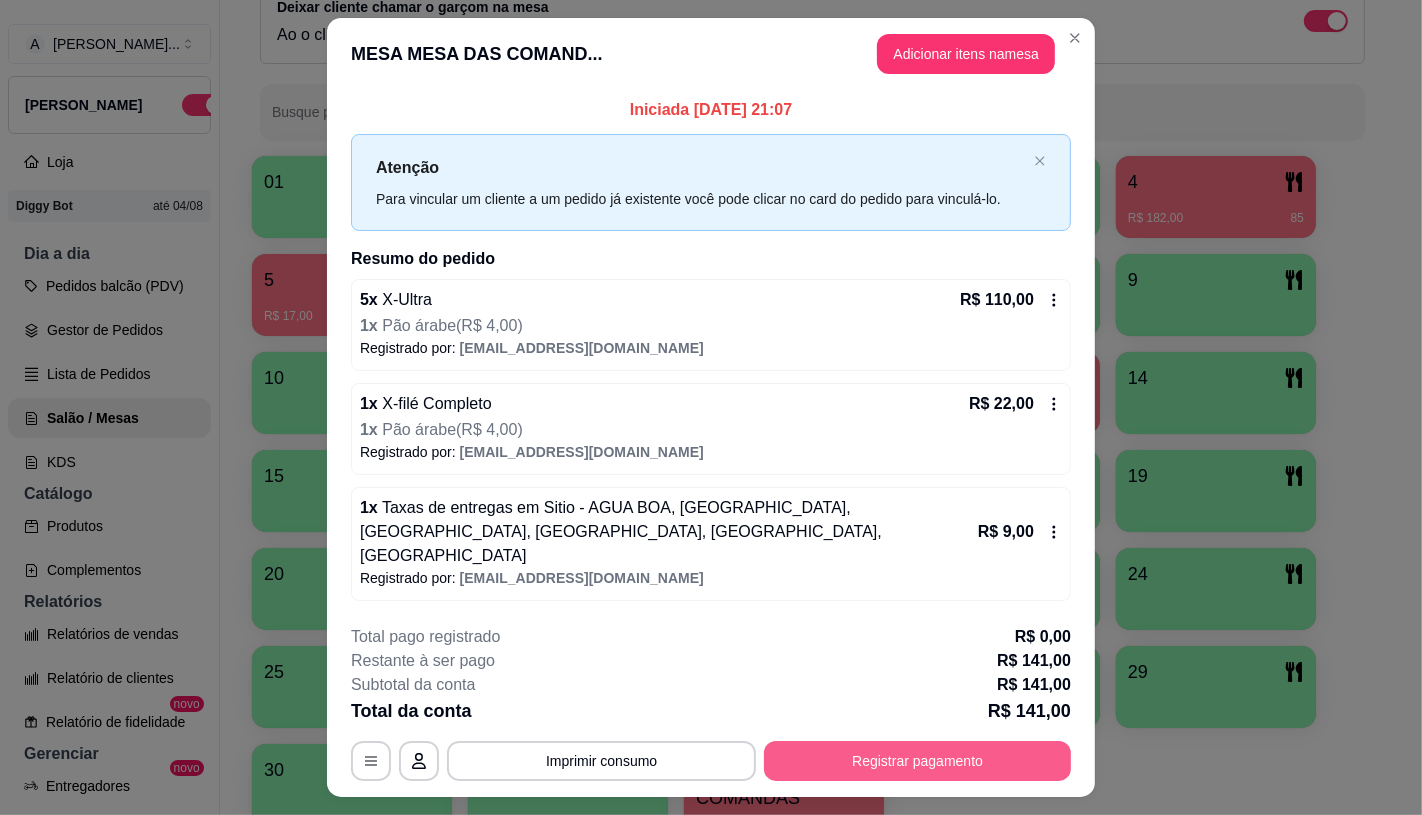 click on "Registrar pagamento" at bounding box center (917, 761) 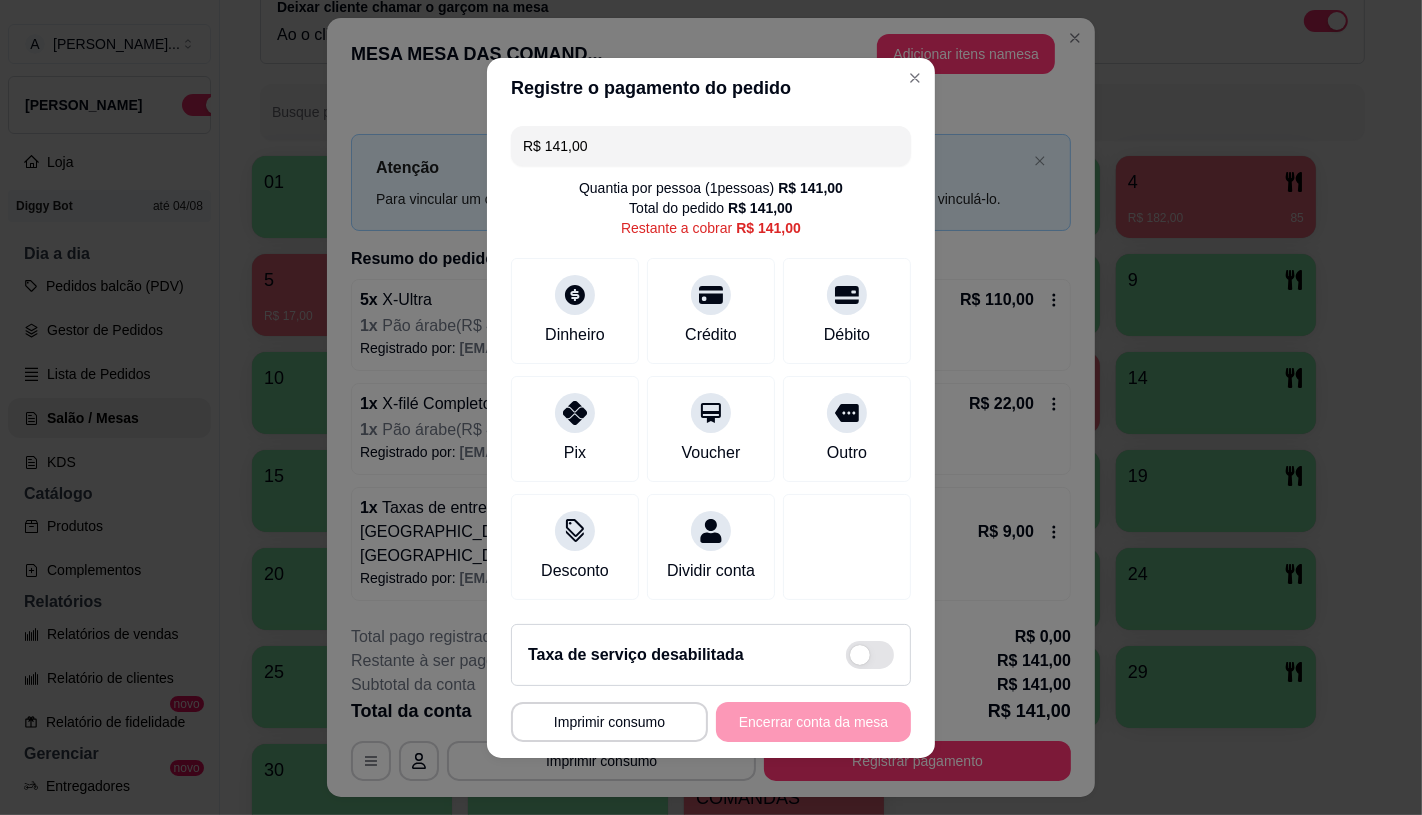 click on "R$ 141,00" at bounding box center (711, 146) 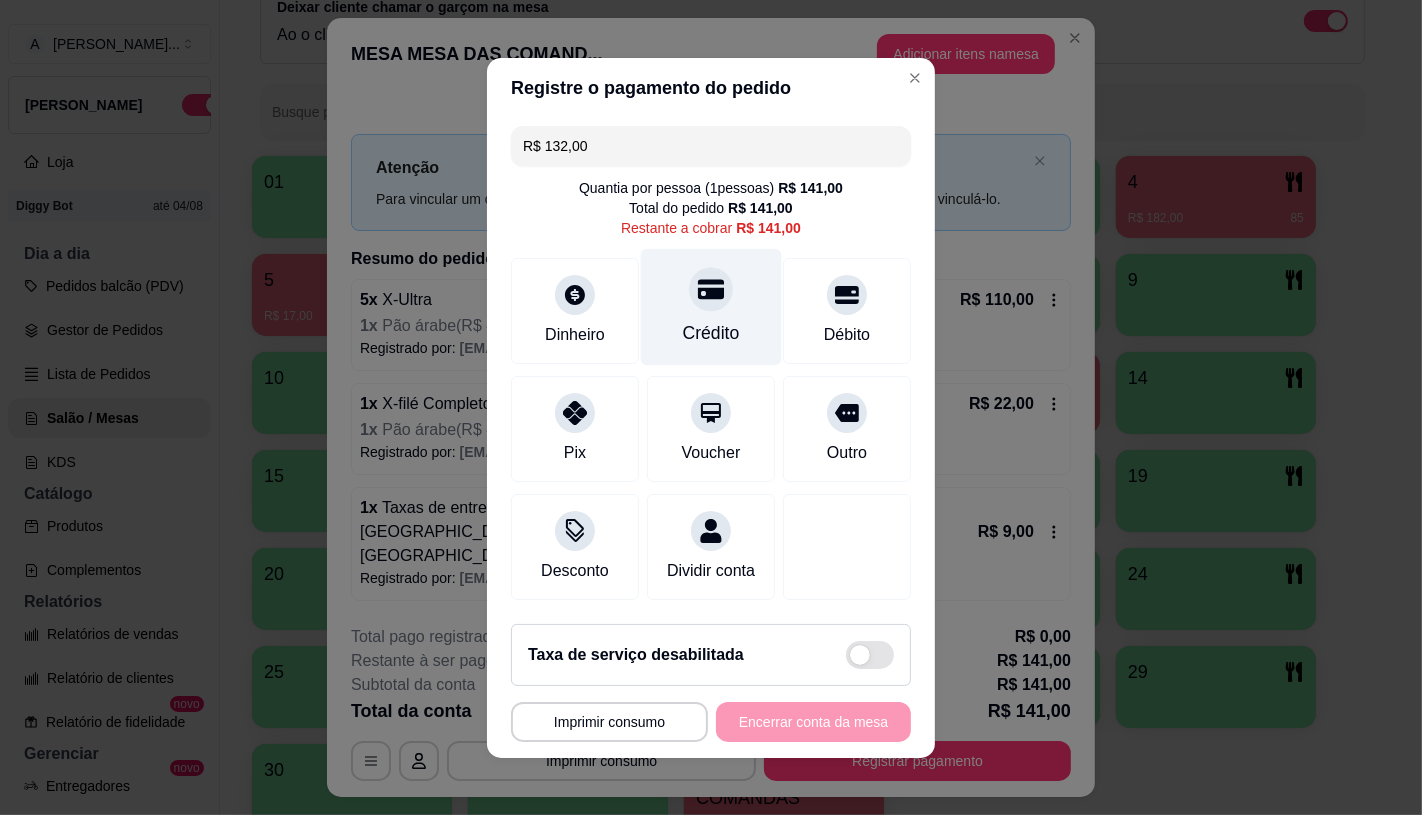 click on "Crédito" at bounding box center [711, 306] 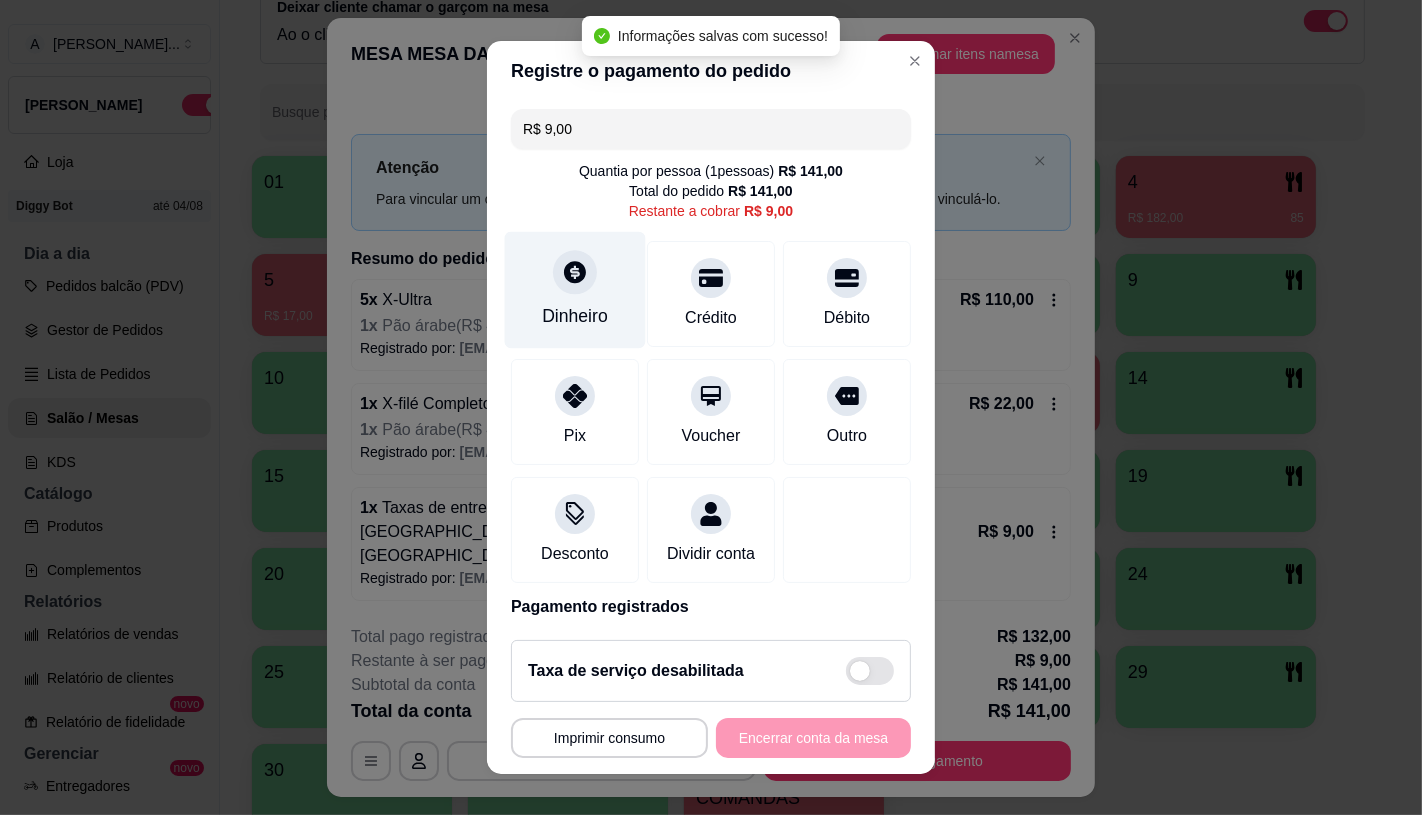 click on "Dinheiro" at bounding box center (575, 289) 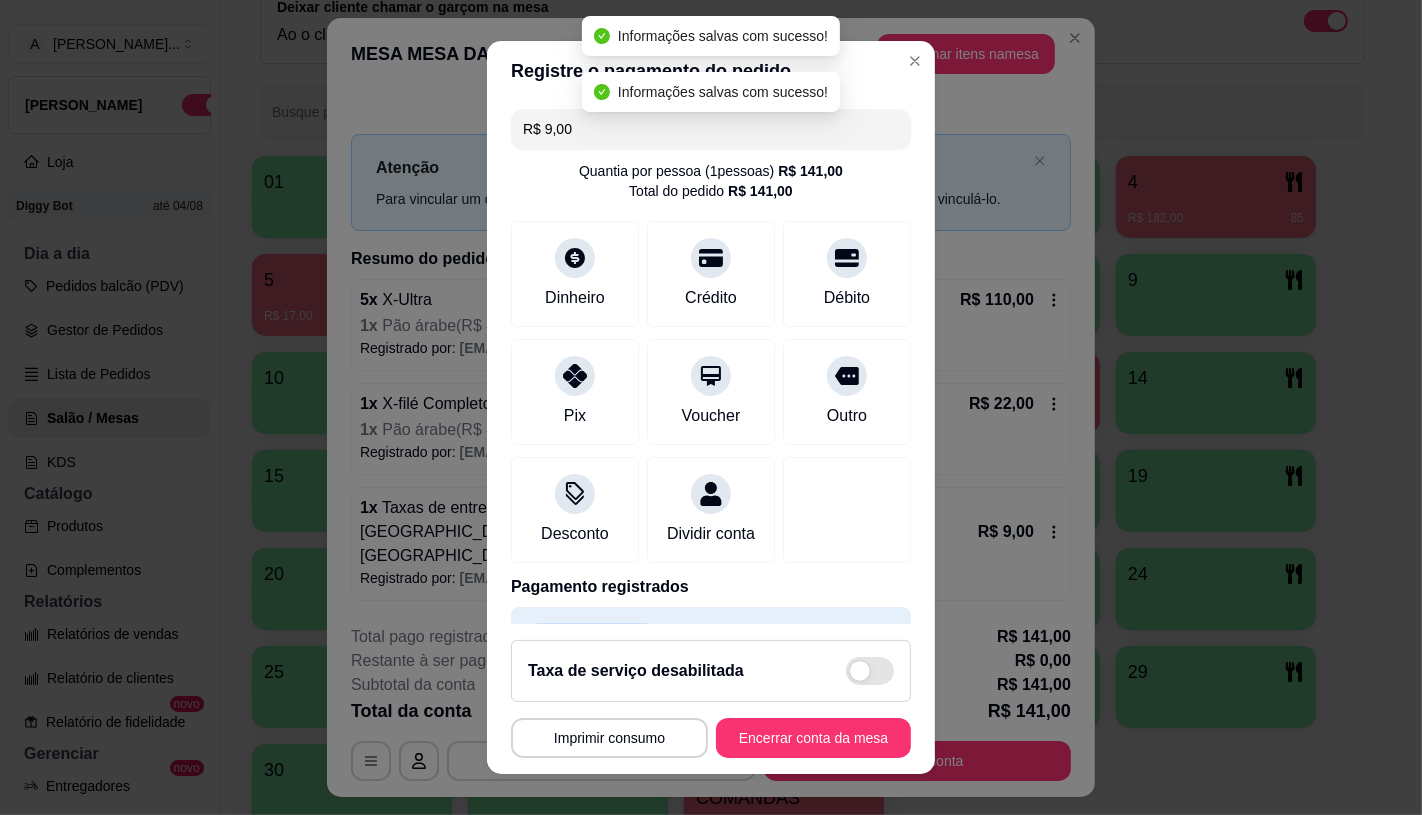 type on "R$ 0,00" 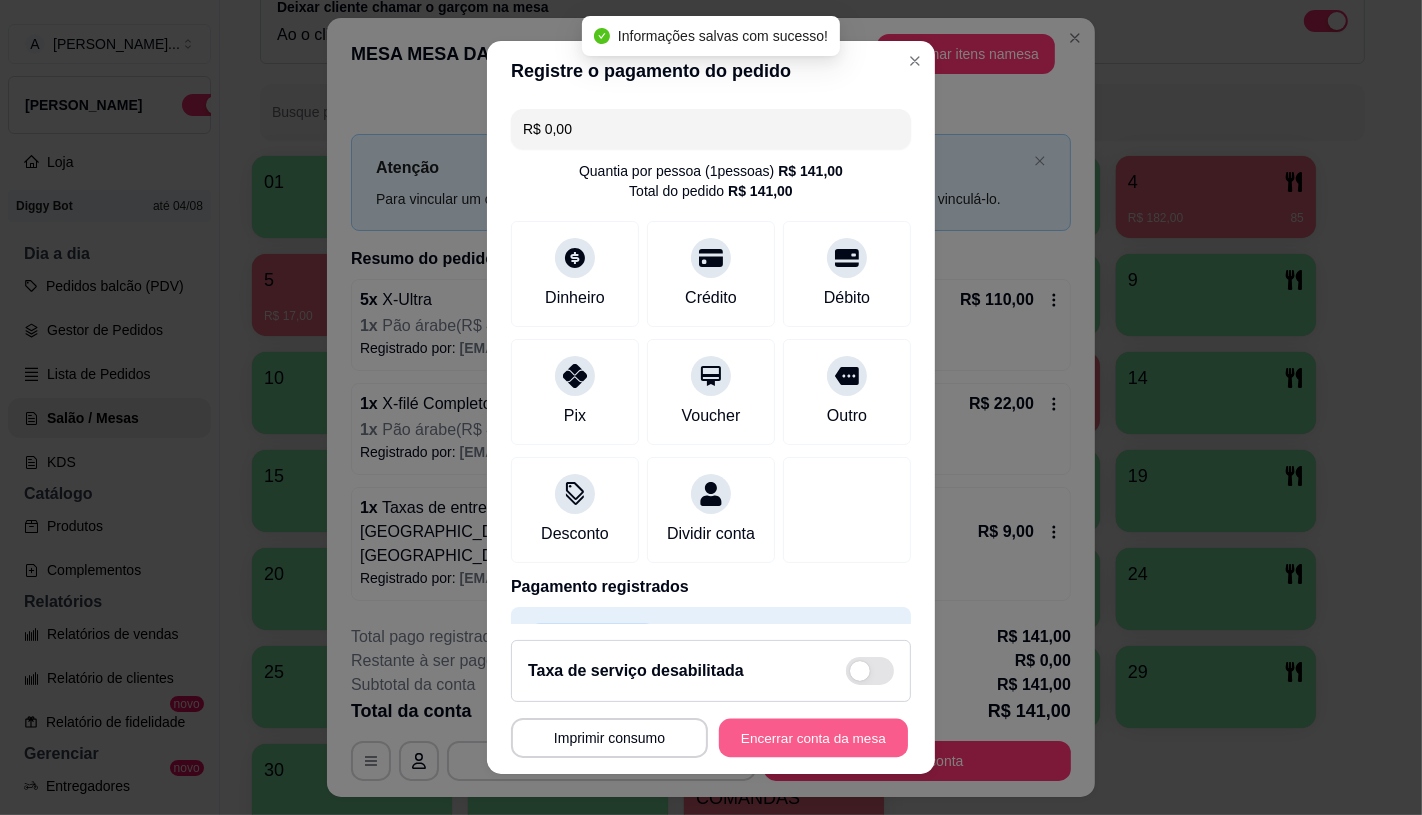 click on "Encerrar conta da mesa" at bounding box center (813, 738) 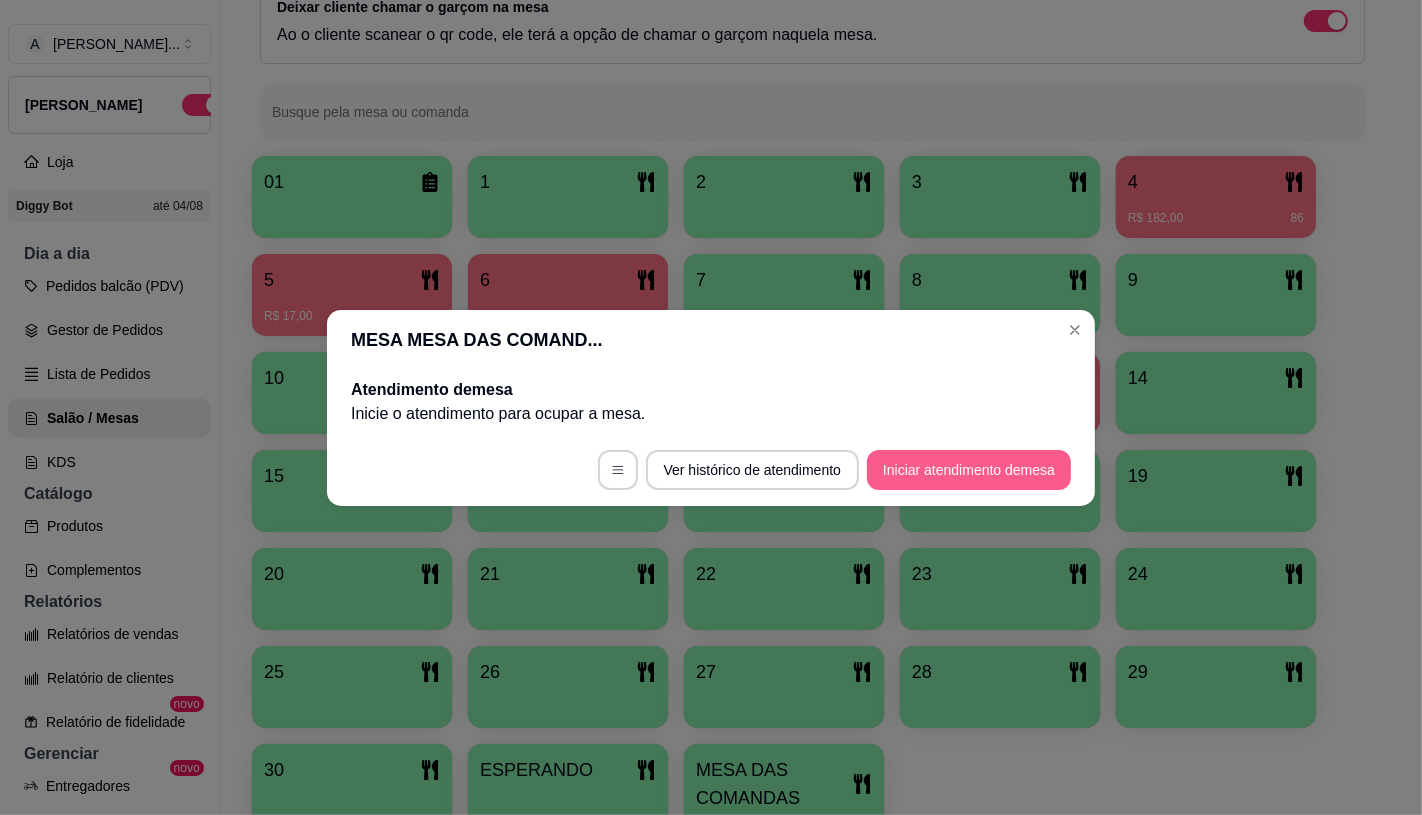 click on "Iniciar atendimento de  mesa" at bounding box center (969, 470) 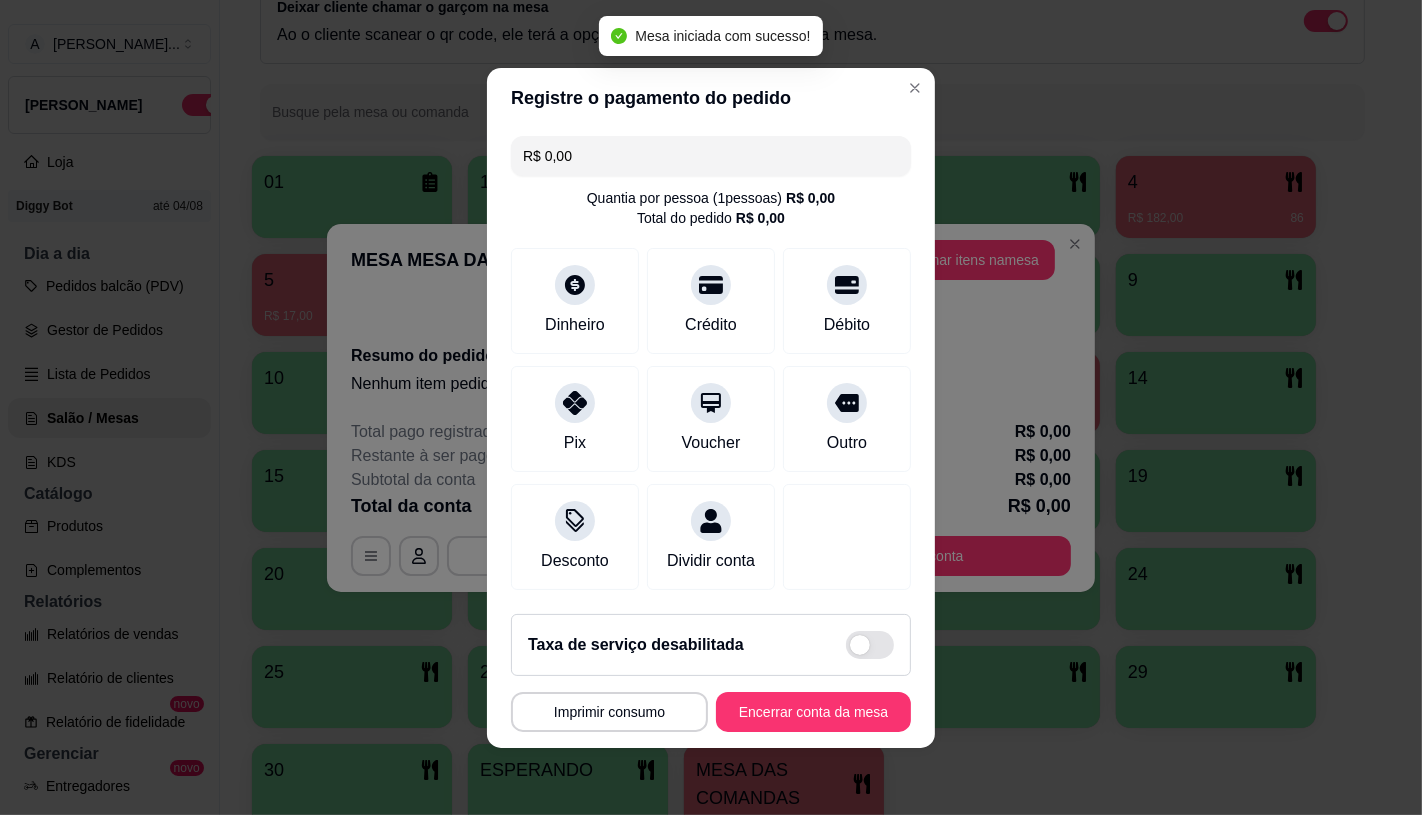 click on "Adicionar itens na  mesa" at bounding box center (966, 260) 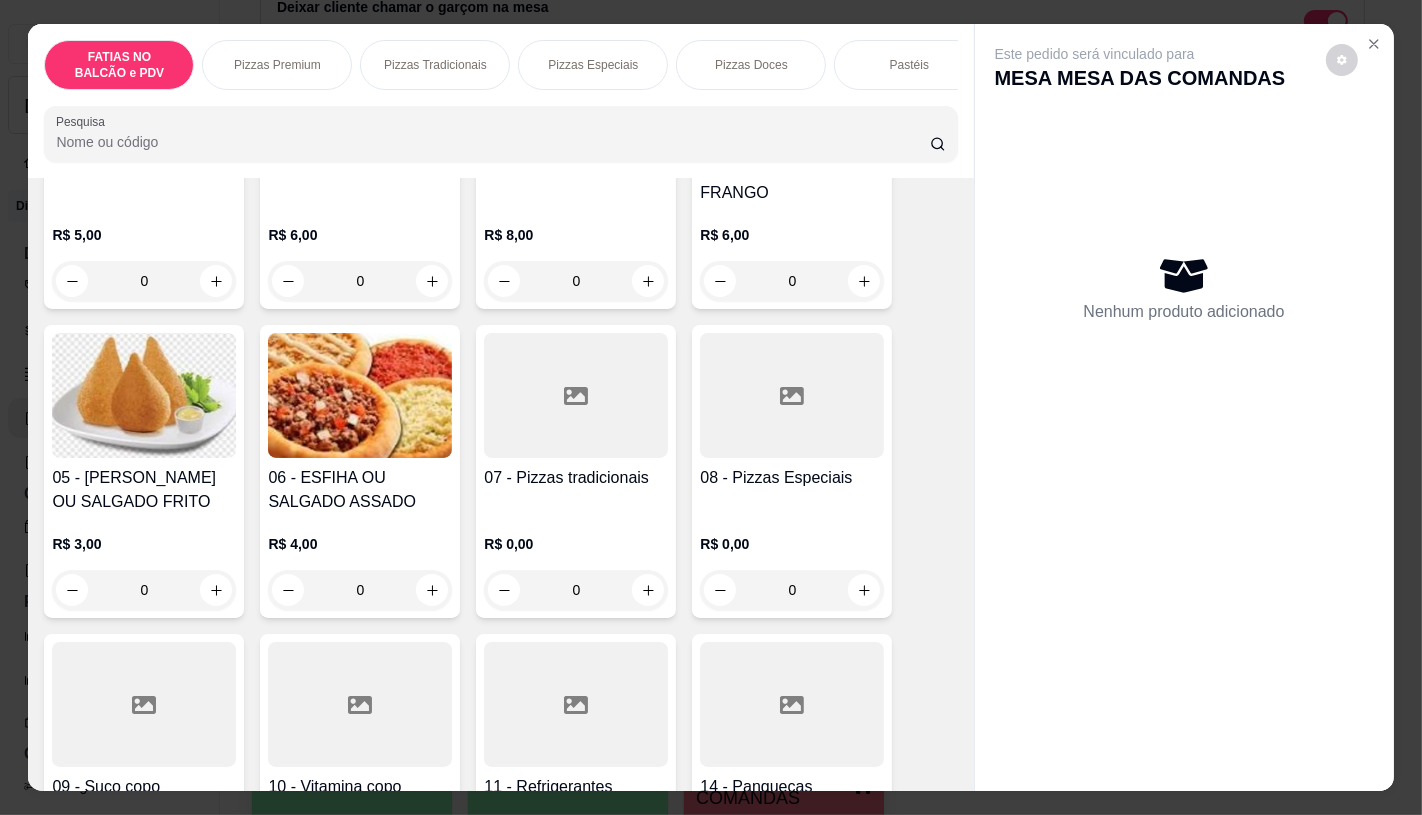 scroll, scrollTop: 444, scrollLeft: 0, axis: vertical 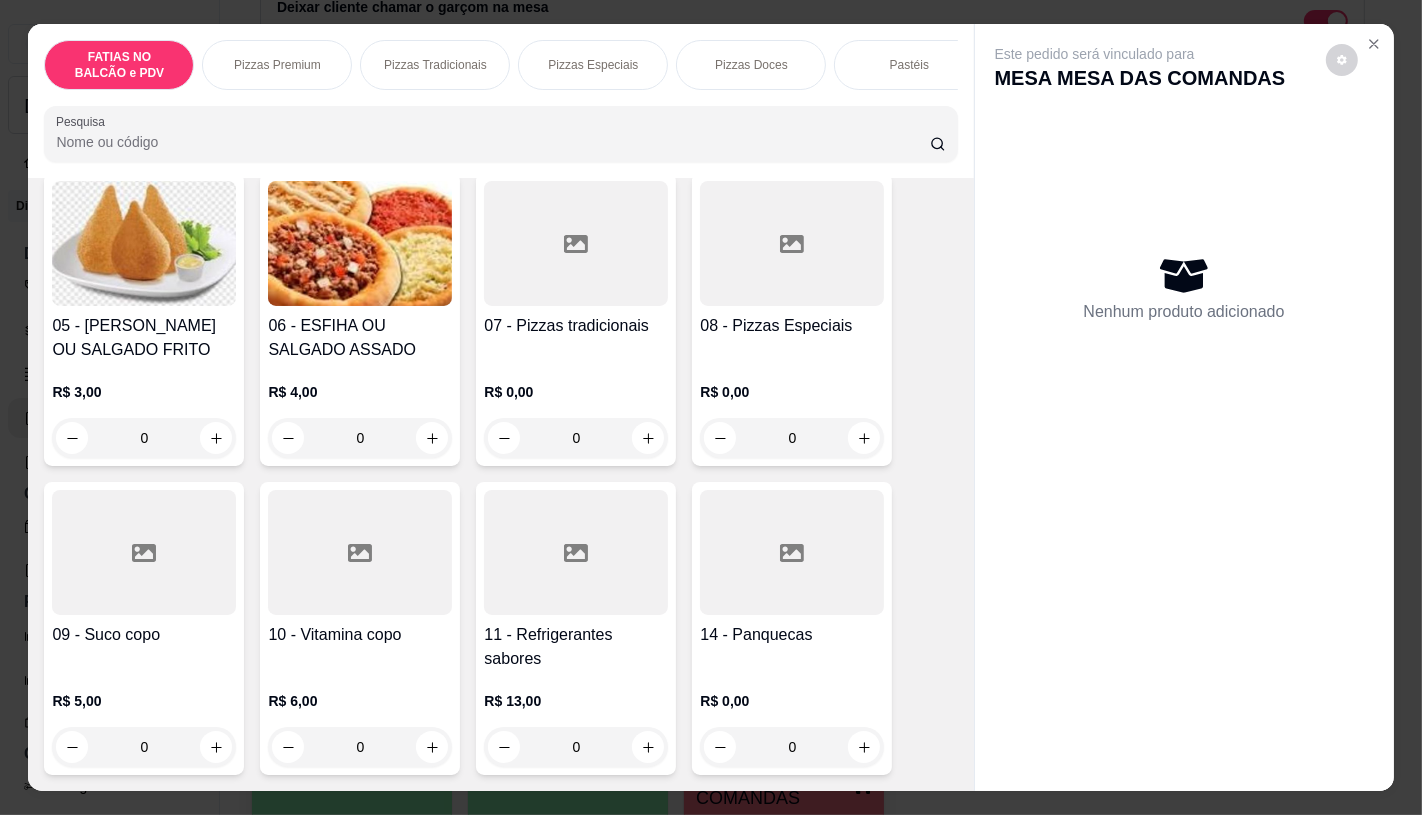 click on "08 - Pizzas Especiais" at bounding box center [792, 326] 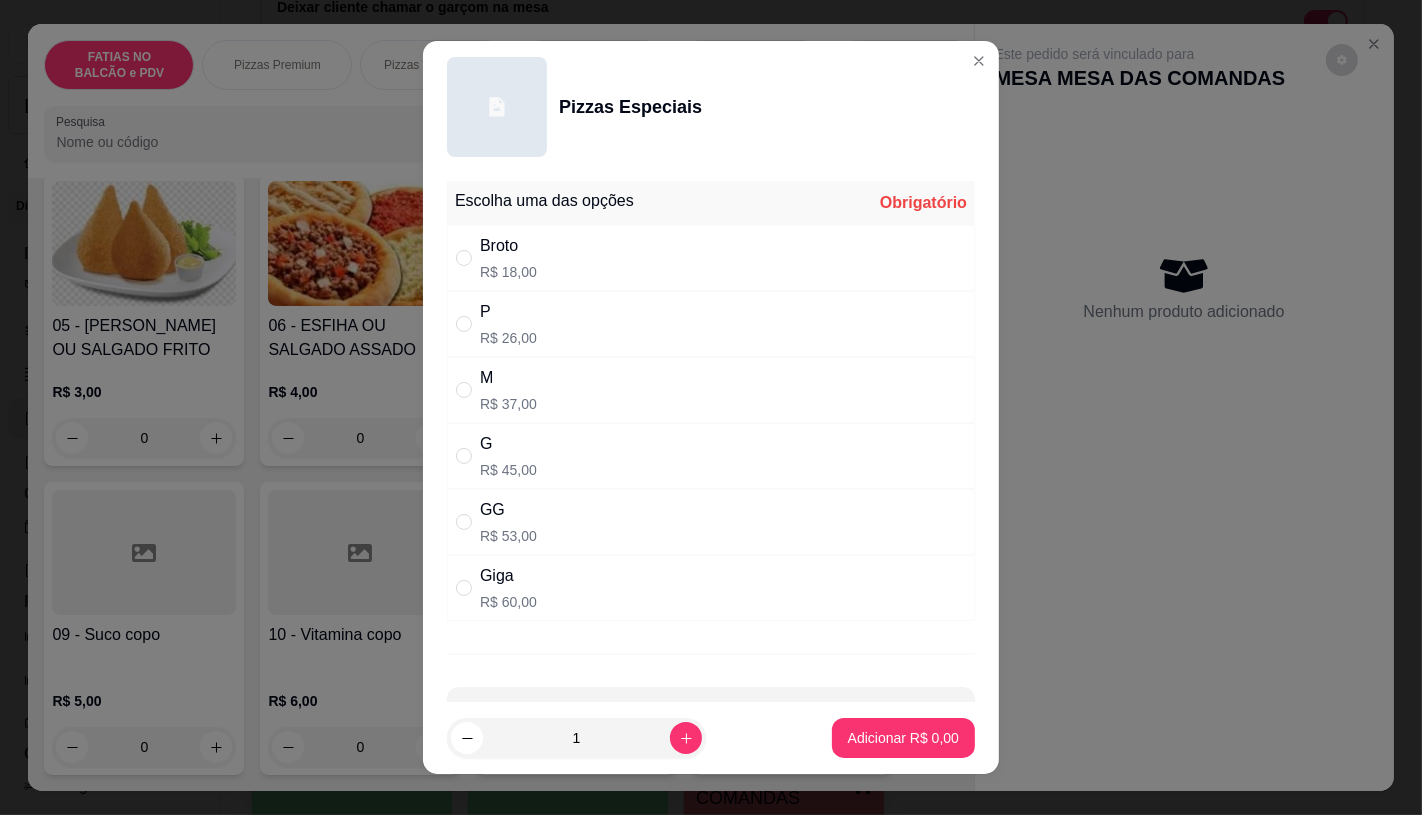 click on "GG" at bounding box center (508, 510) 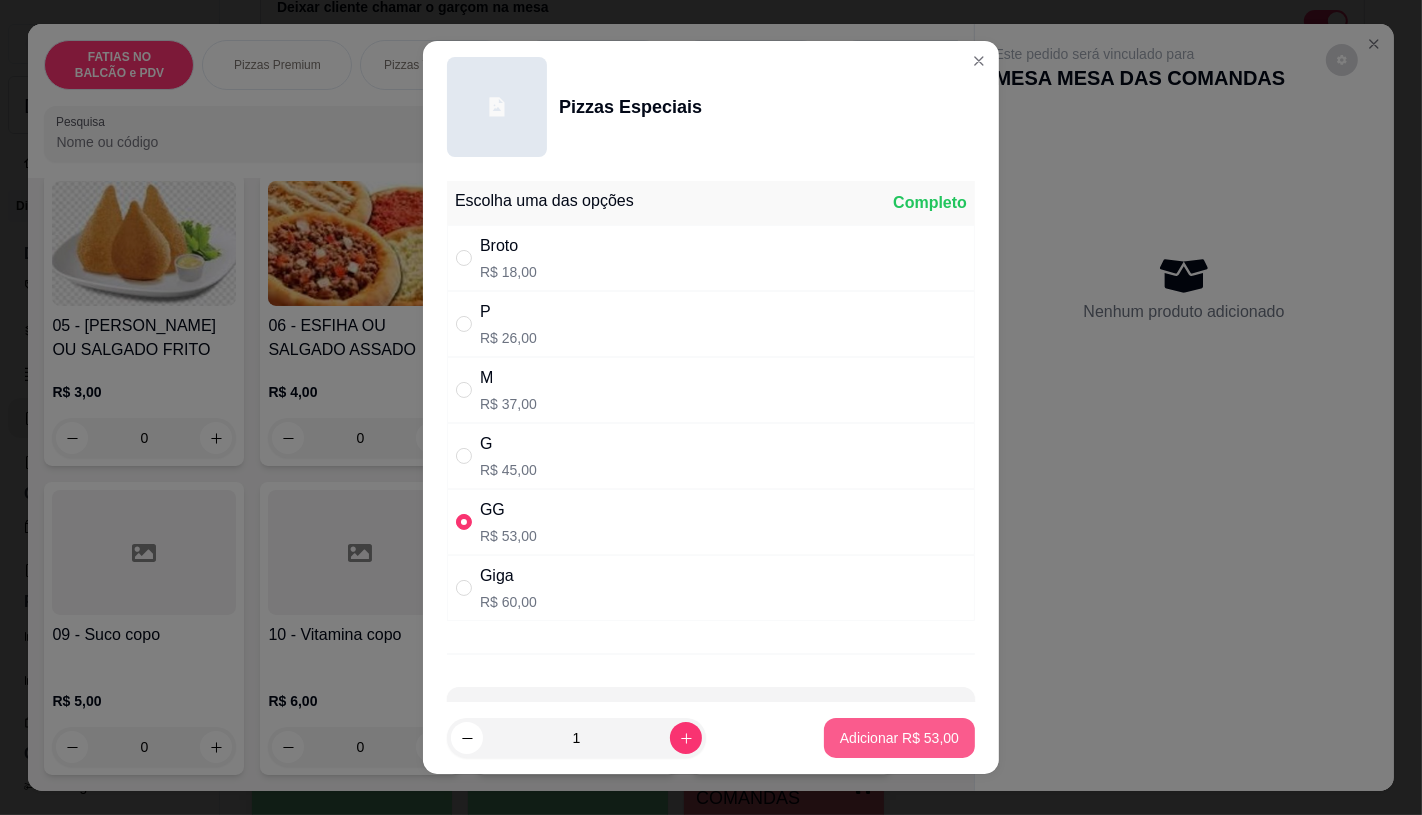 click on "Adicionar   R$ 53,00" at bounding box center [899, 738] 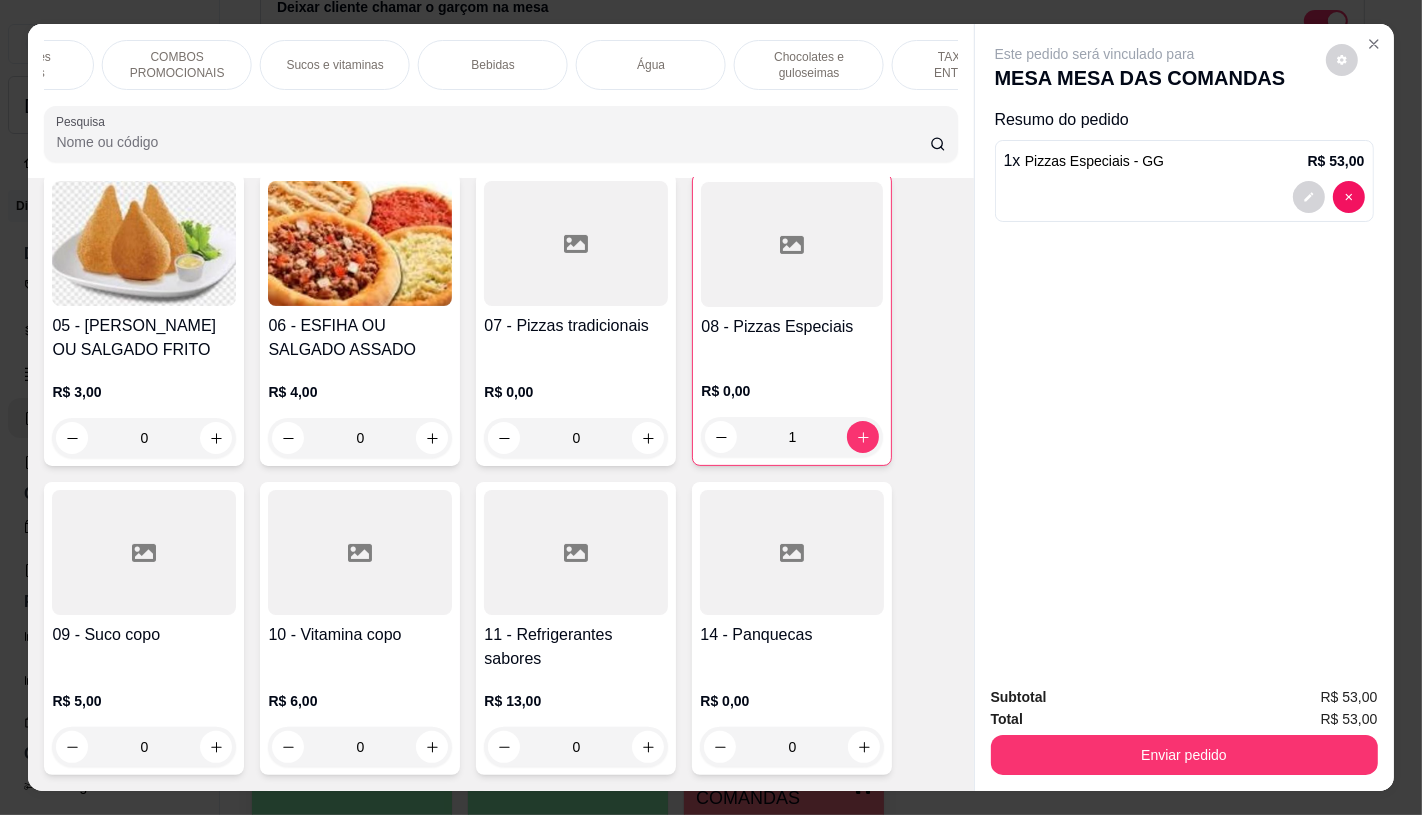 scroll, scrollTop: 0, scrollLeft: 2080, axis: horizontal 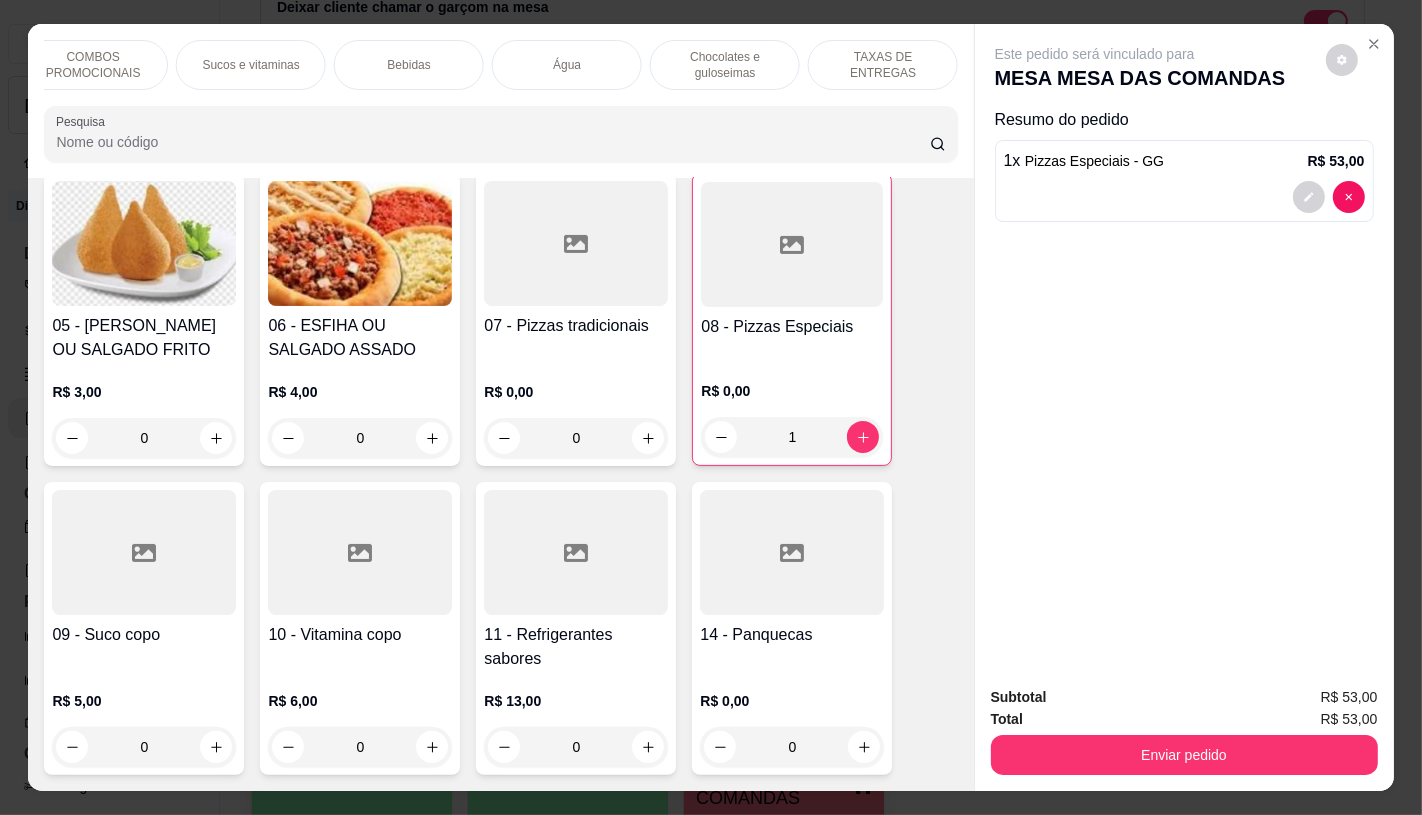 click on "TAXAS DE ENTREGAS" at bounding box center (883, 65) 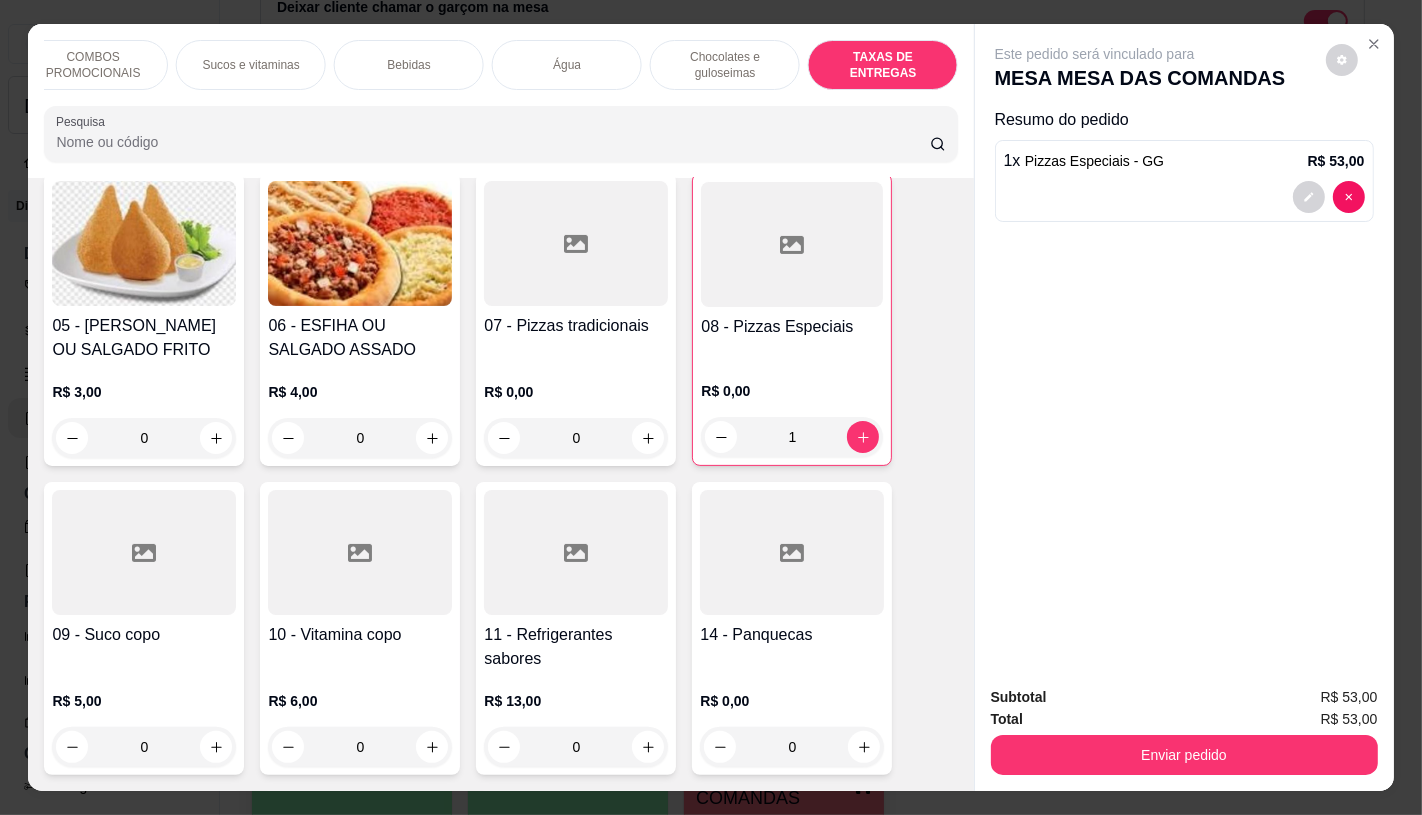 scroll, scrollTop: 13373, scrollLeft: 0, axis: vertical 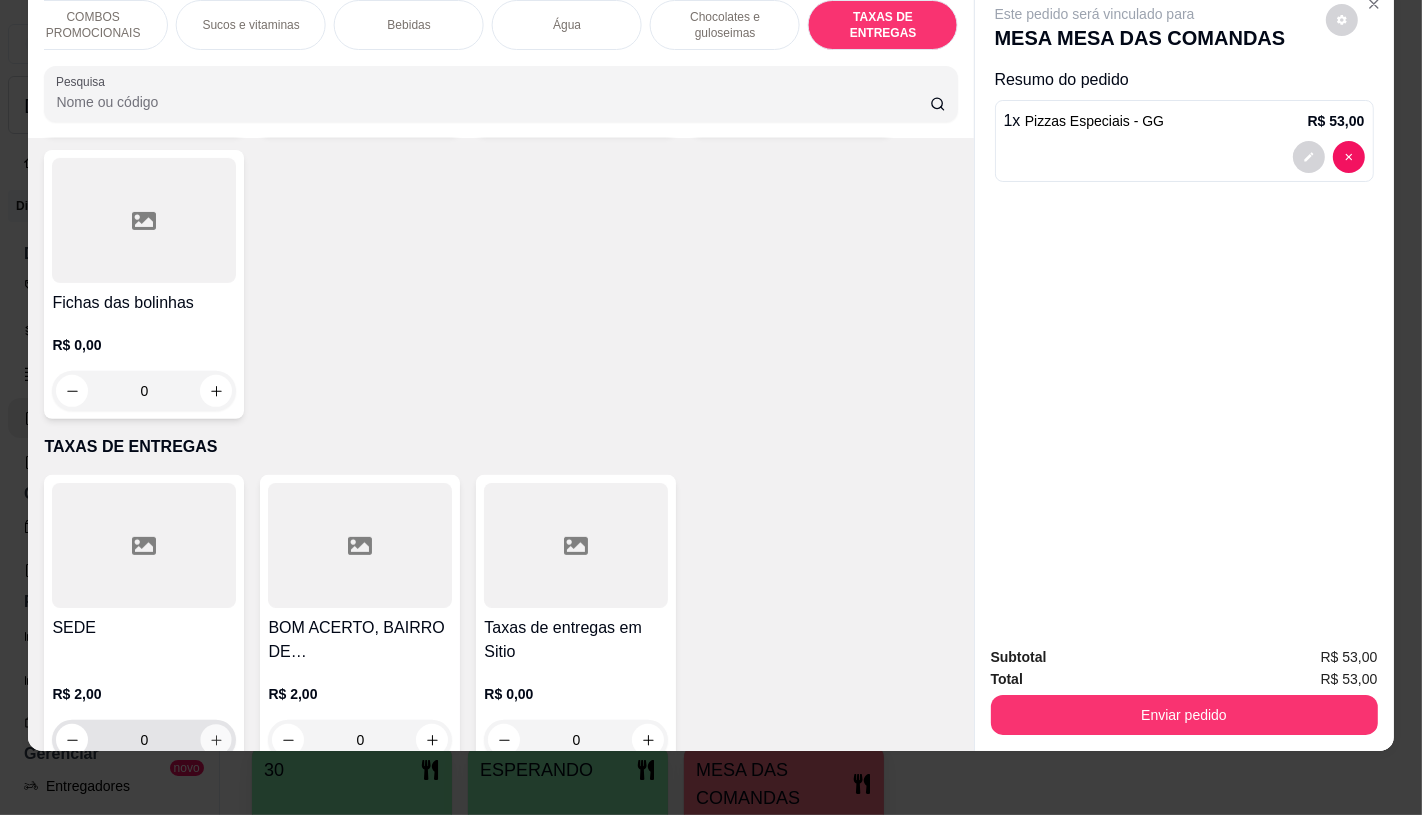 click 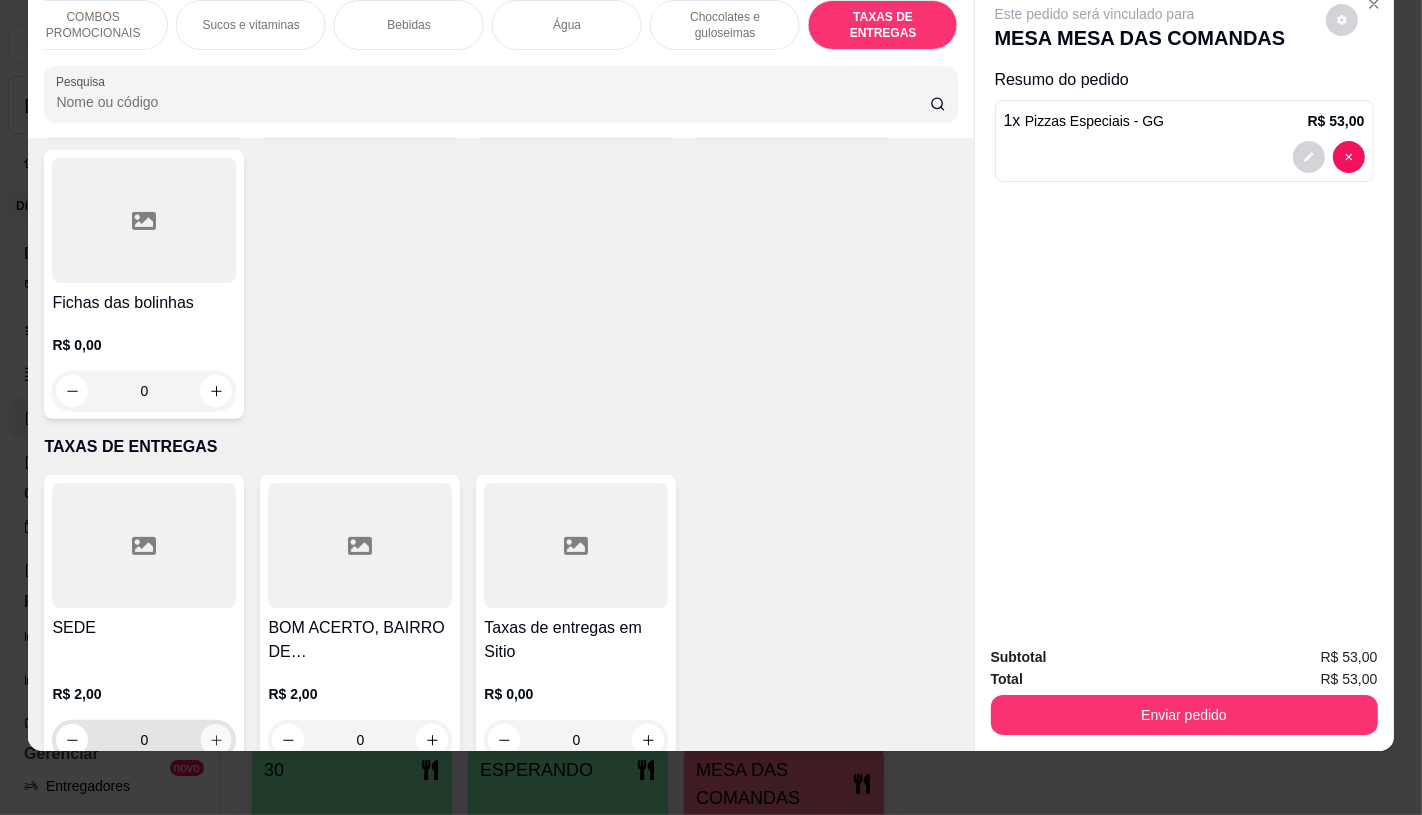 type on "1" 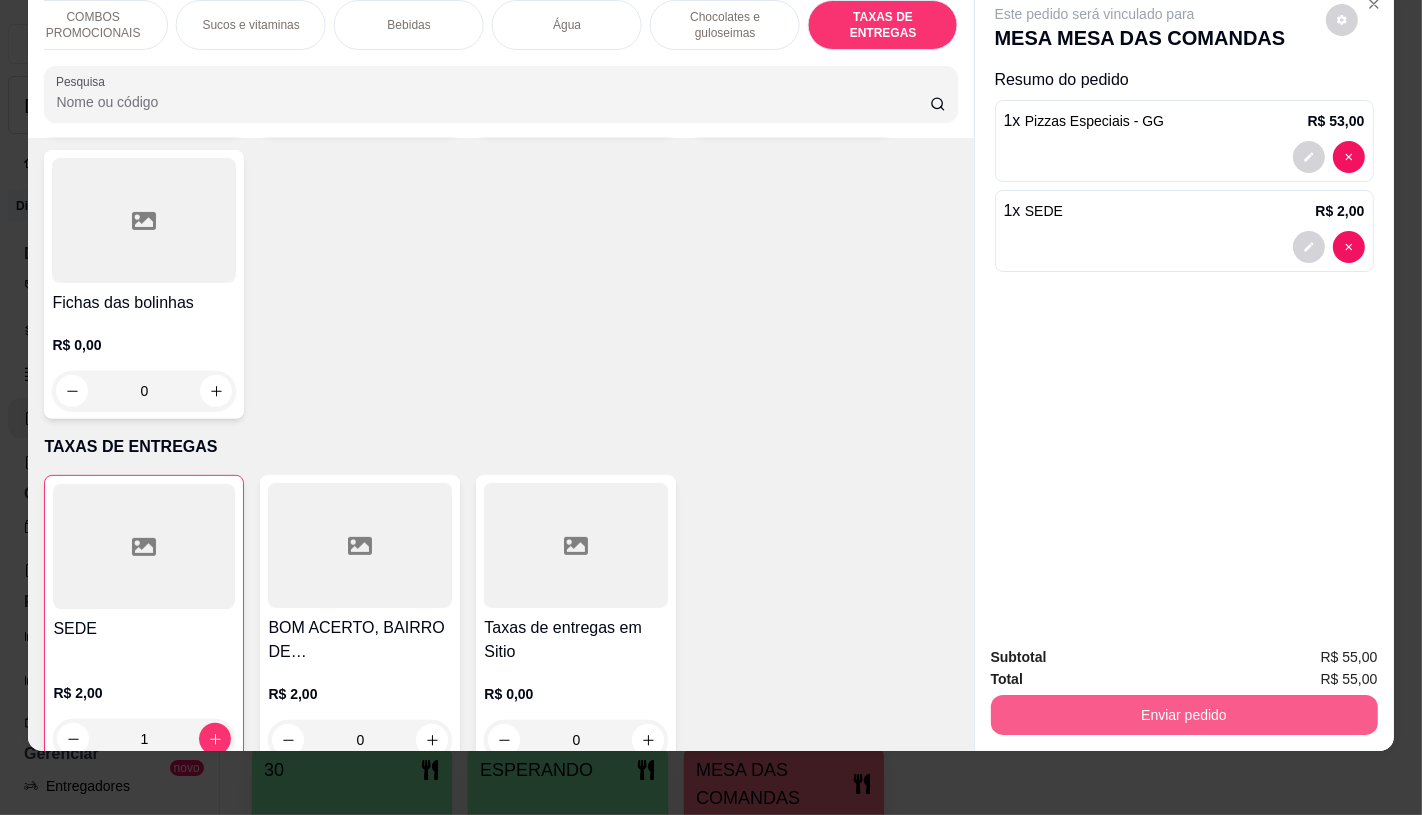click on "Enviar pedido" at bounding box center [1184, 715] 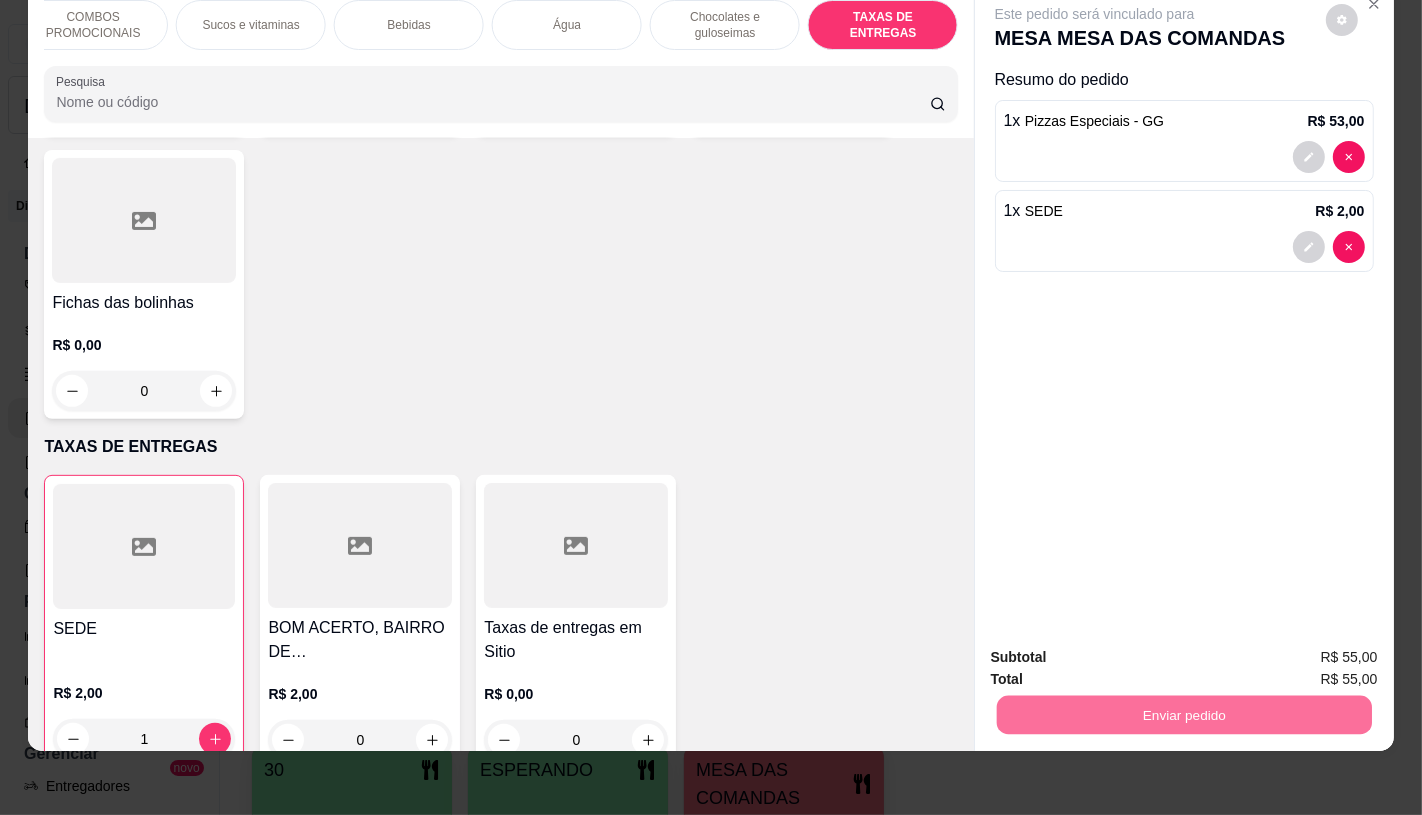 click on "Não registrar e enviar pedido" at bounding box center (1117, 650) 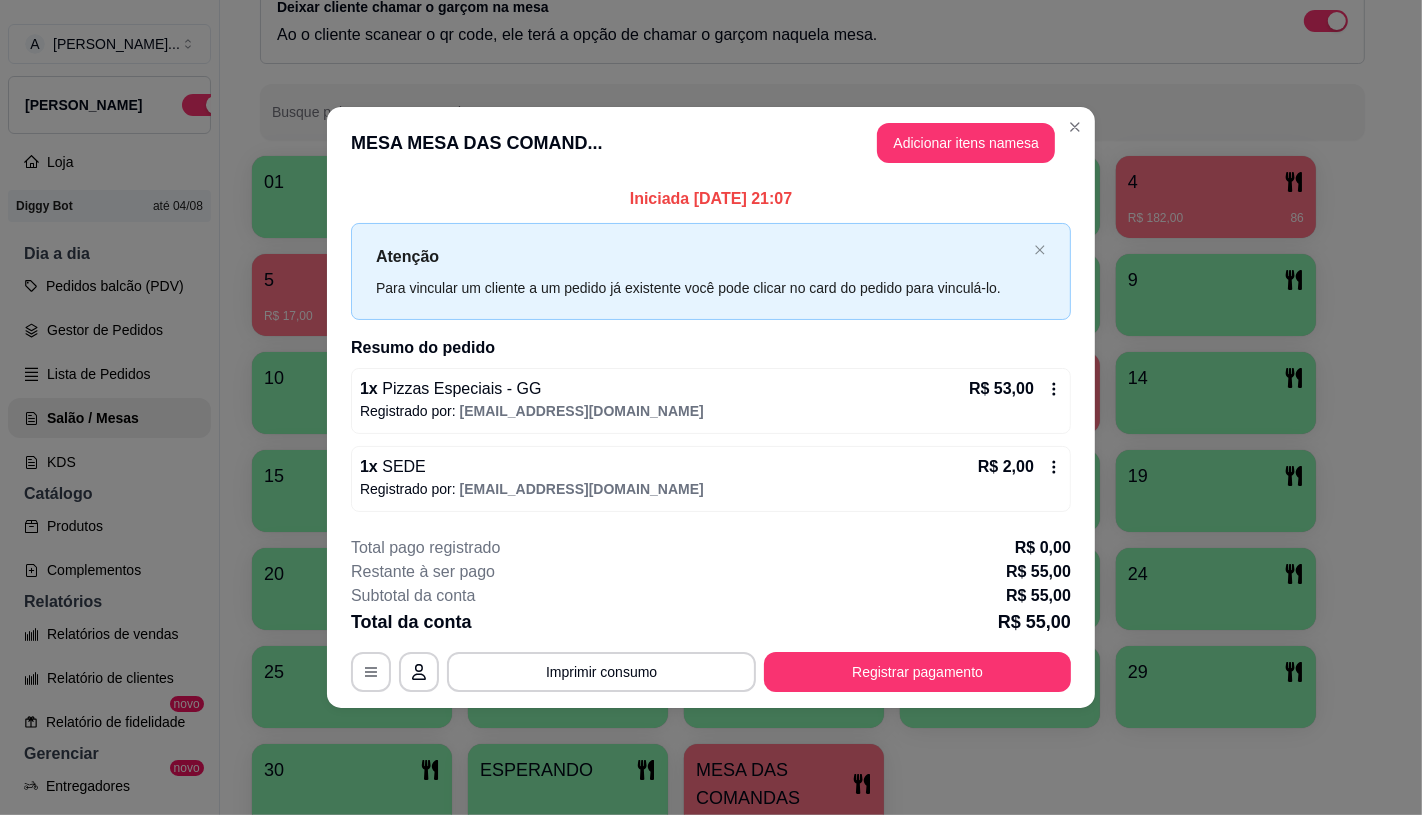 click on "Registrar pagamento" at bounding box center (917, 672) 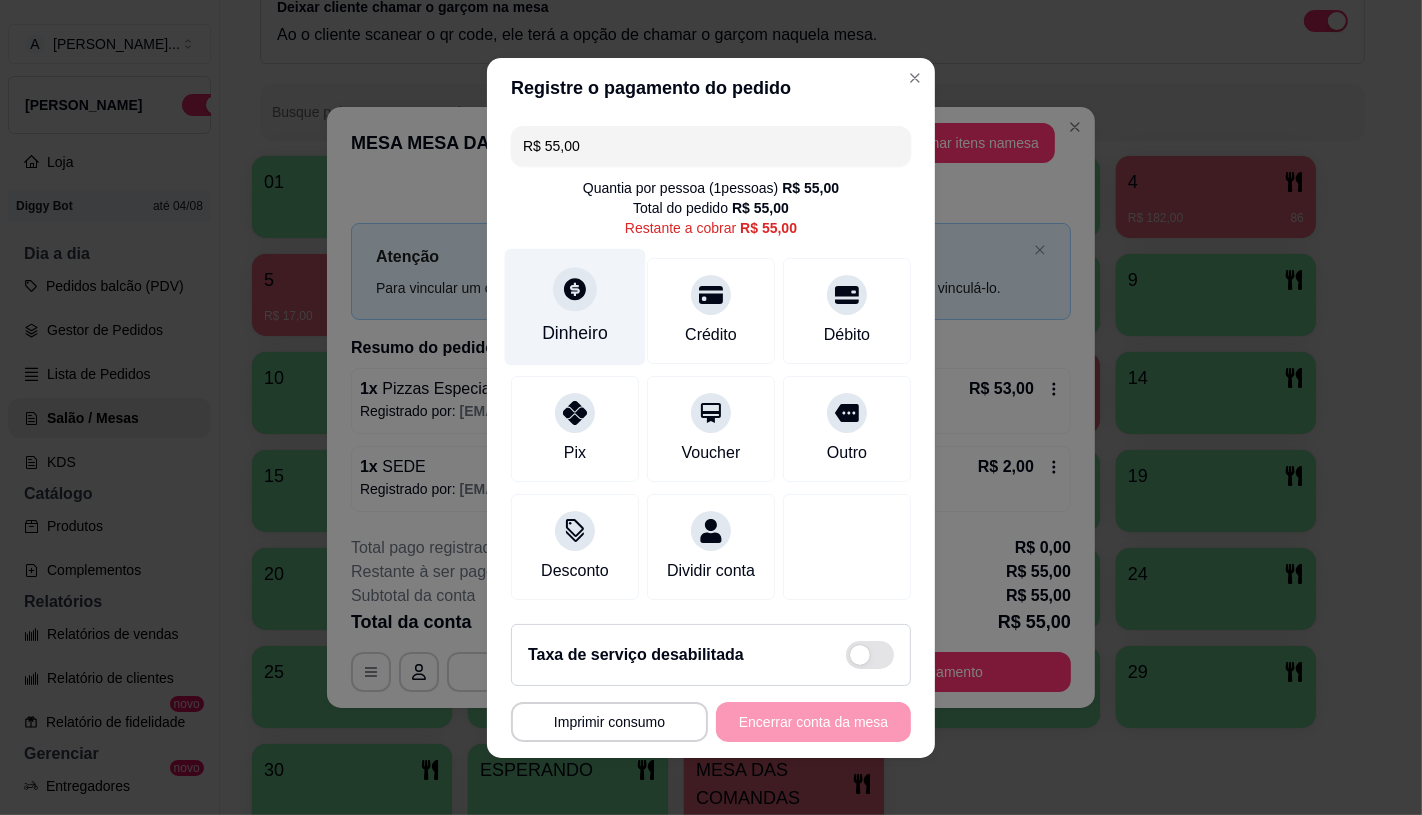 click on "Dinheiro" at bounding box center [575, 333] 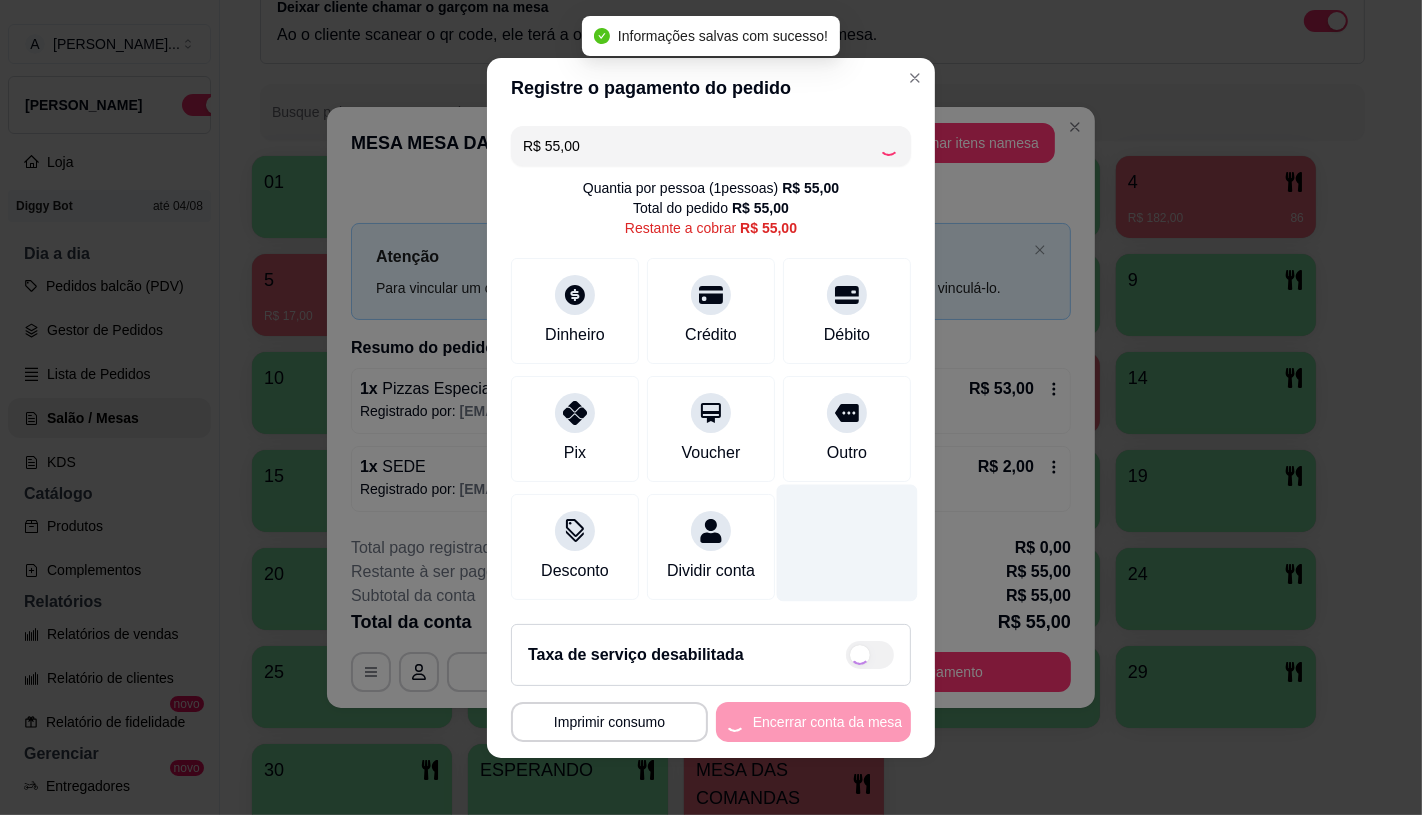 type 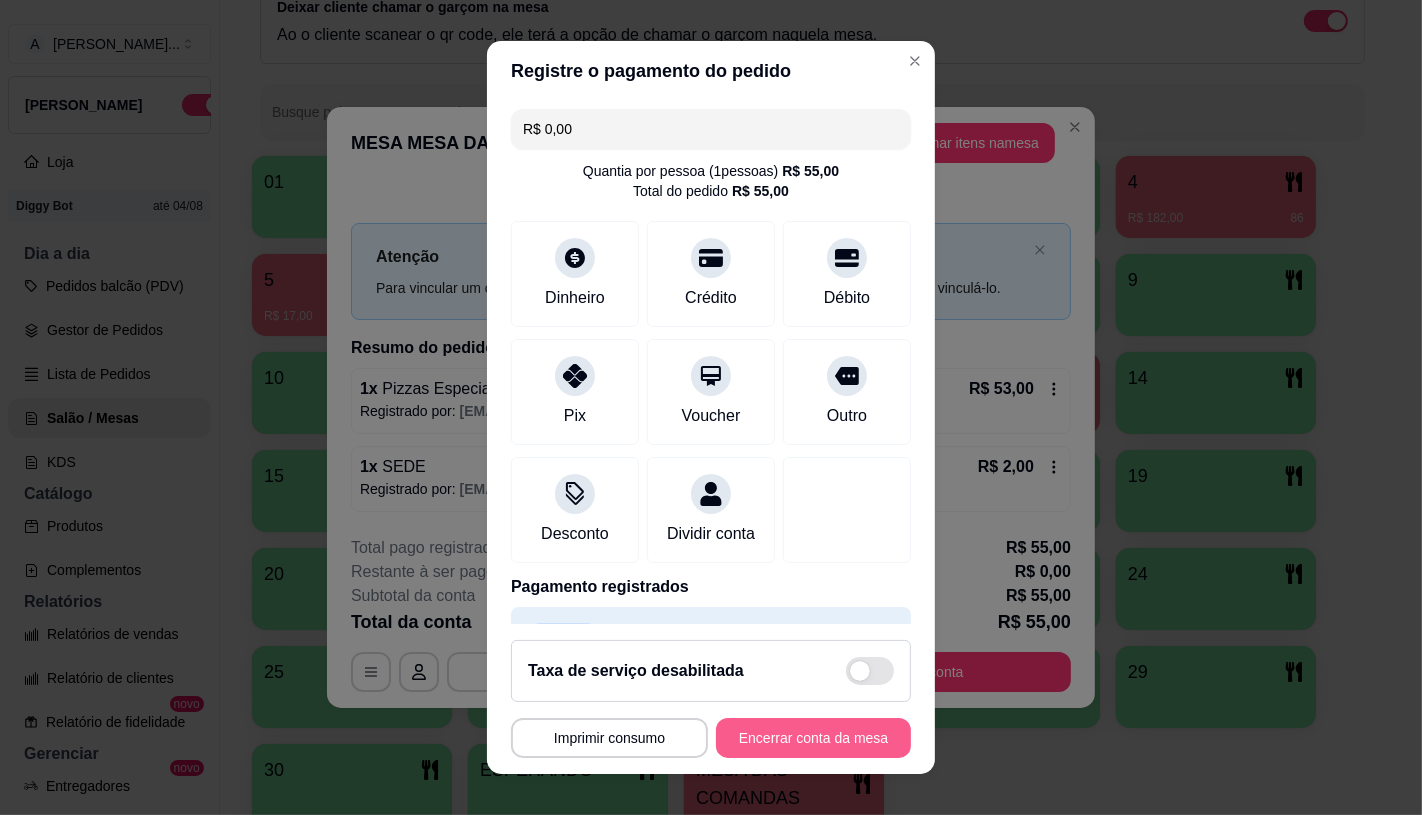 click on "Encerrar conta da mesa" at bounding box center (813, 738) 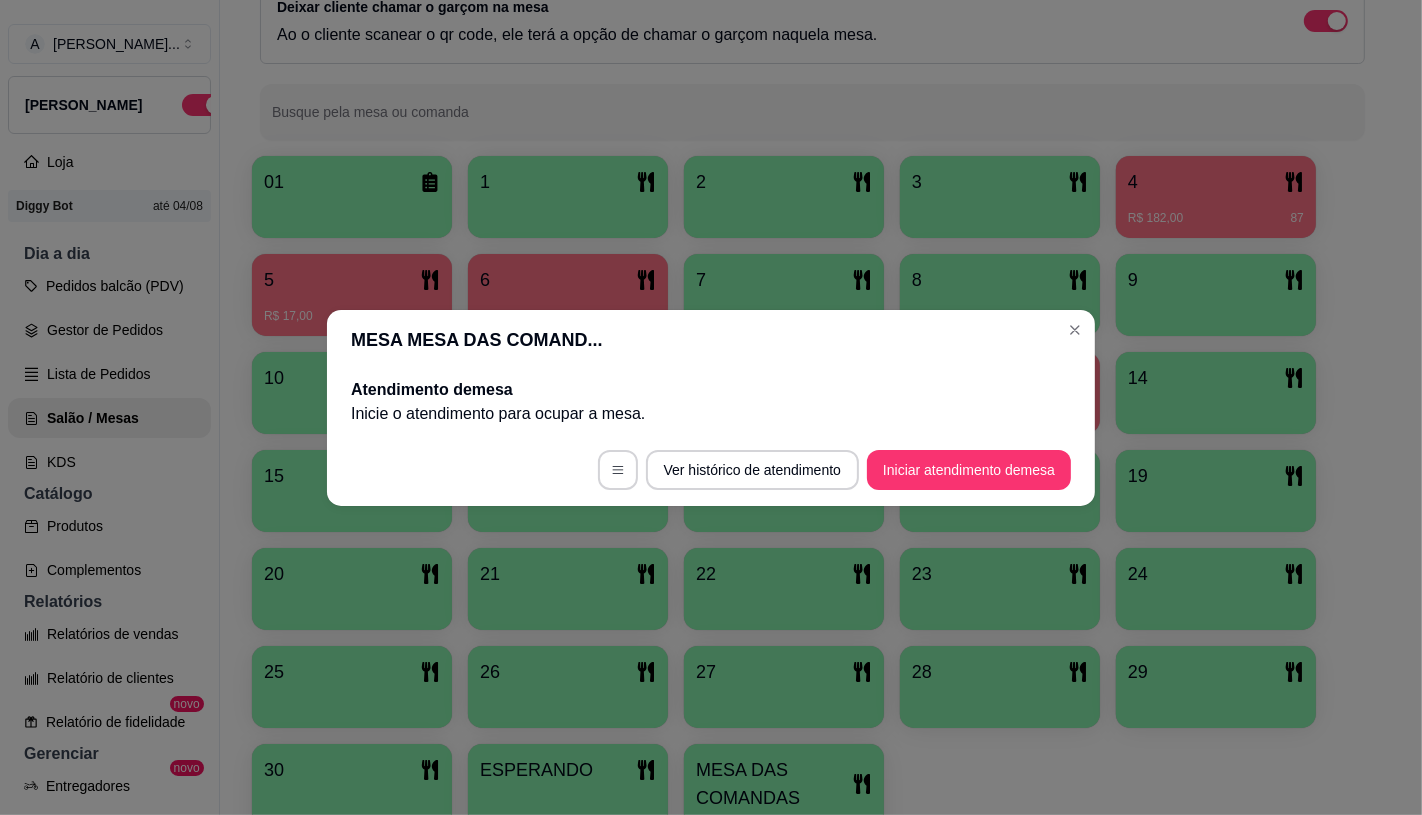 click on "Iniciar atendimento de  mesa" at bounding box center (969, 470) 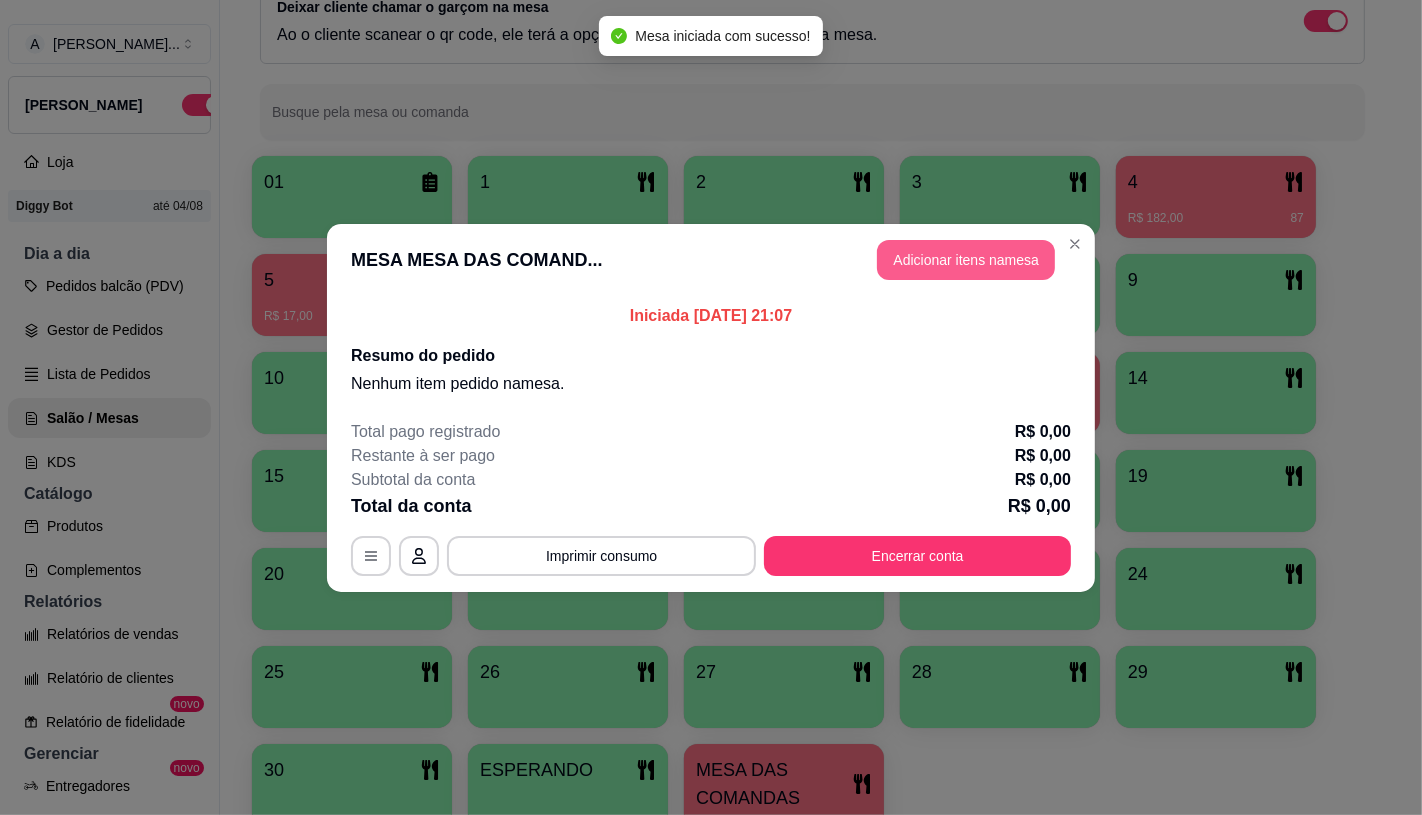 click on "Adicionar itens na  mesa" at bounding box center [966, 260] 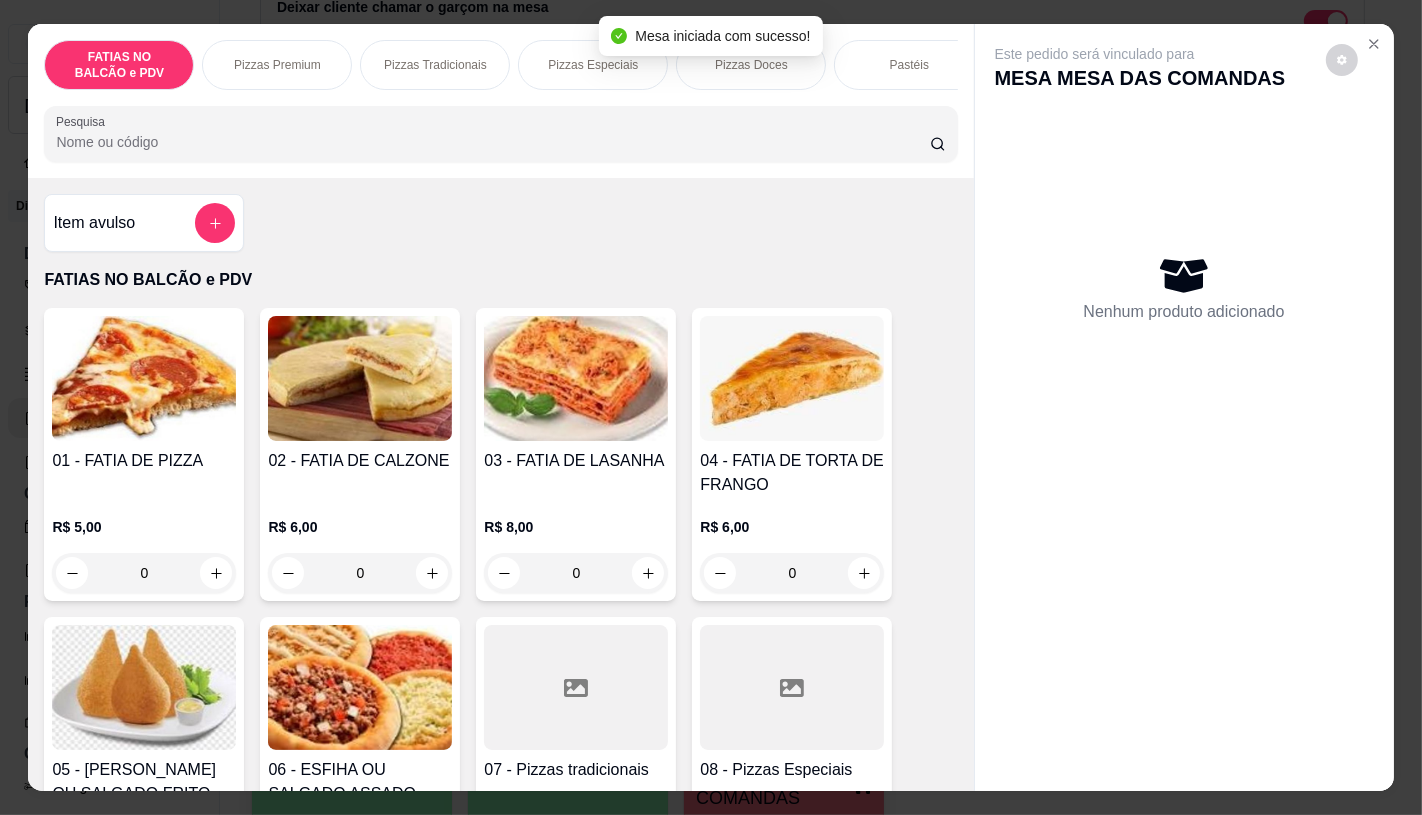 click at bounding box center (792, 687) 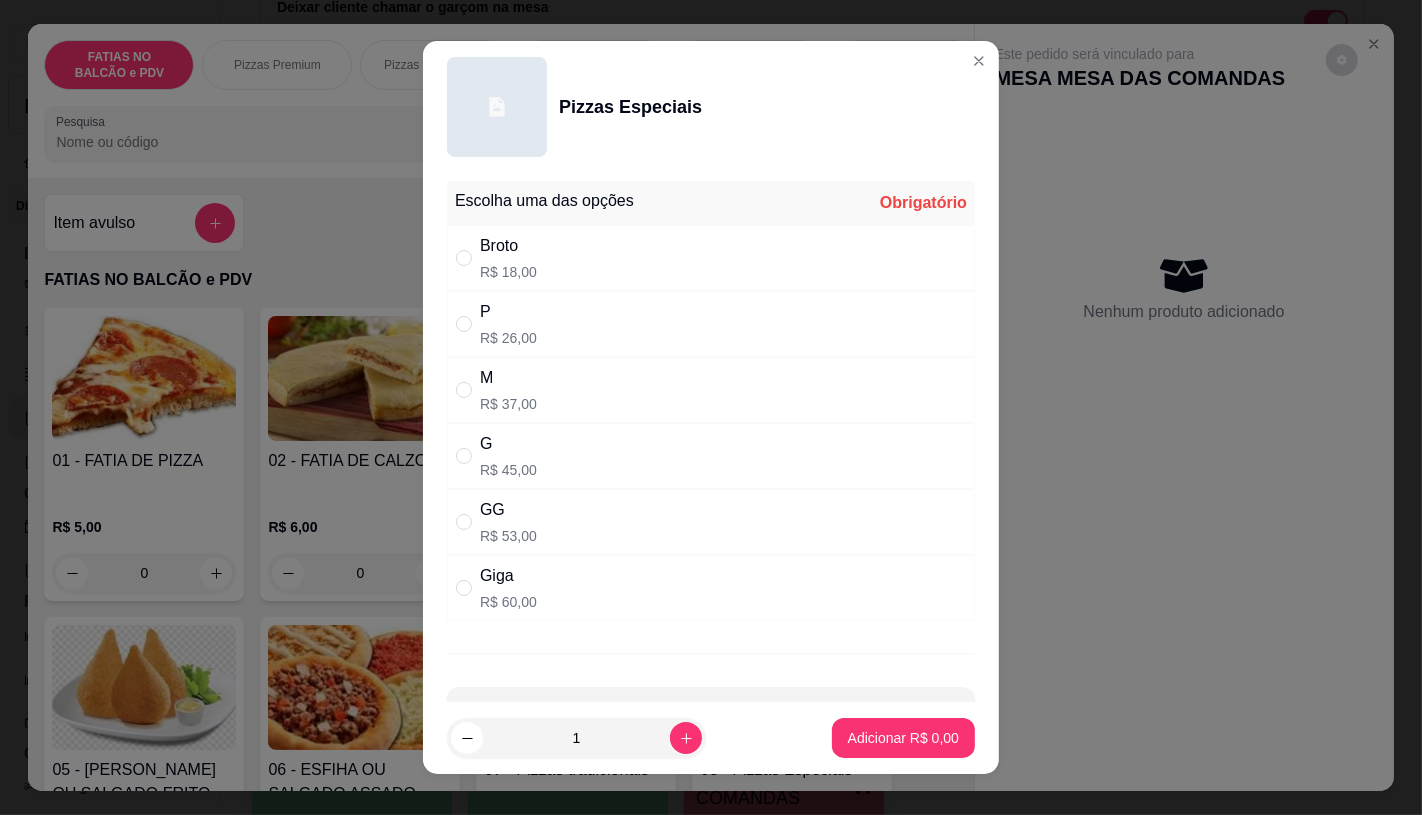click on "R$ 45,00" at bounding box center (508, 470) 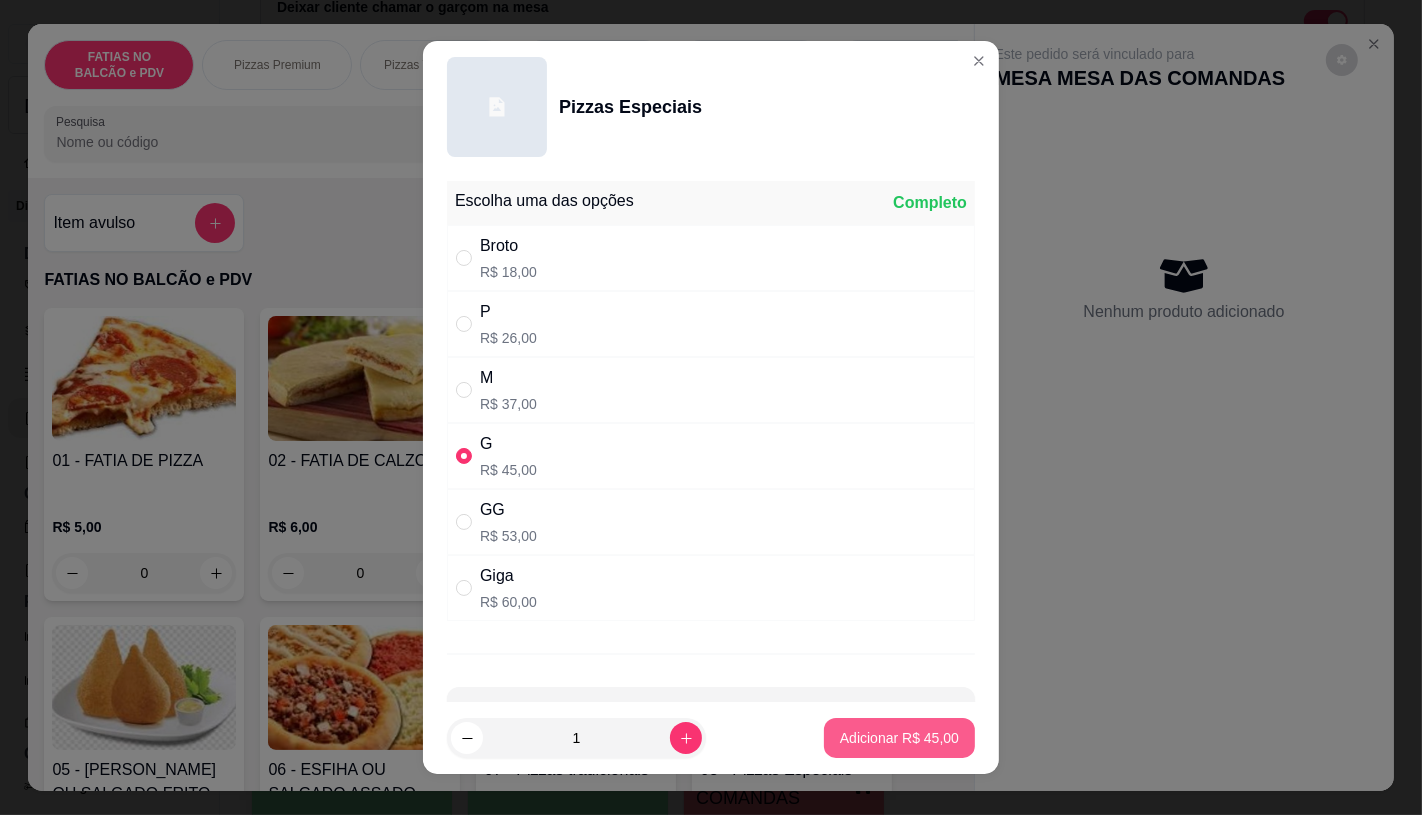 click on "Adicionar   R$ 45,00" at bounding box center (899, 738) 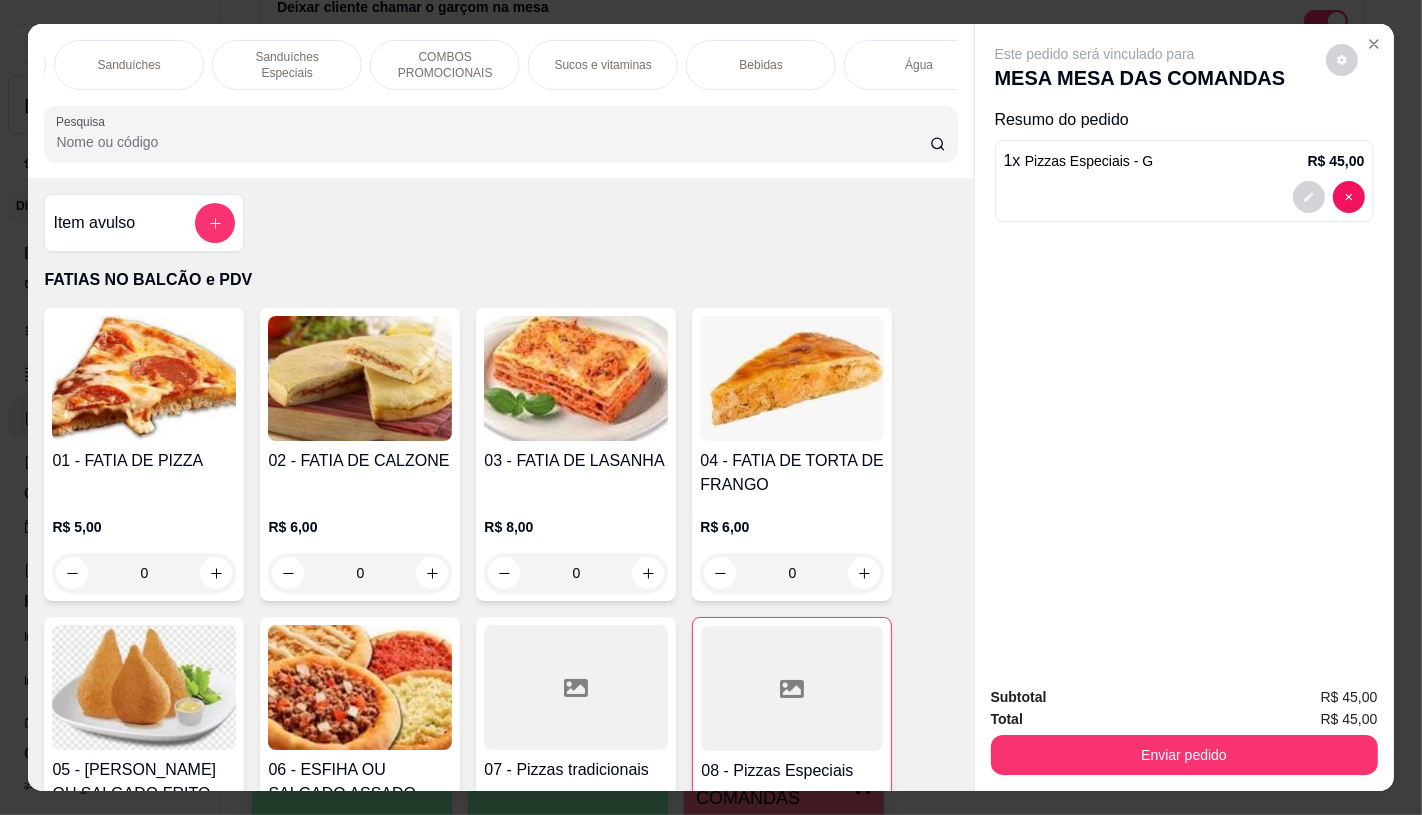 scroll, scrollTop: 0, scrollLeft: 2080, axis: horizontal 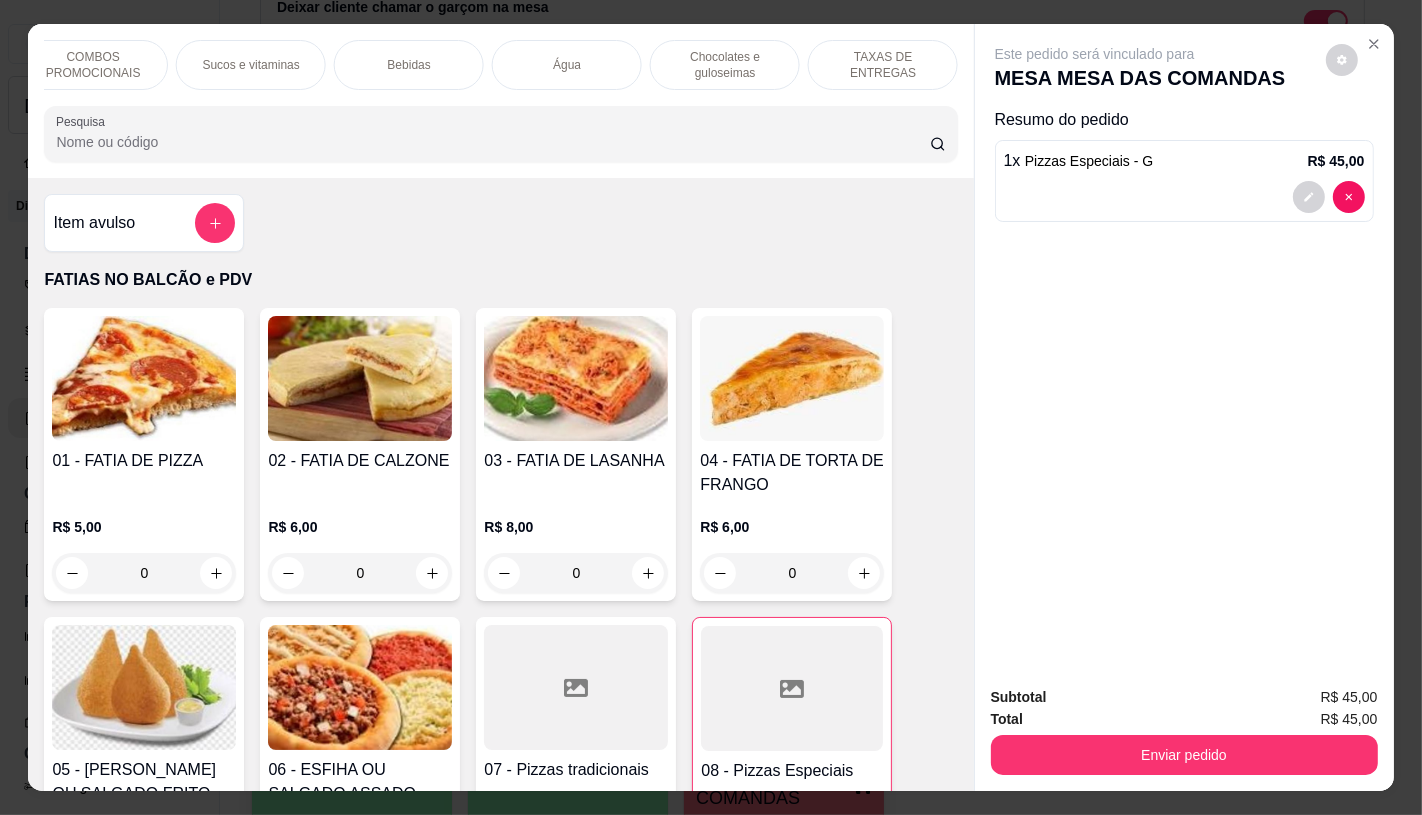 click on "TAXAS DE ENTREGAS" at bounding box center [883, 65] 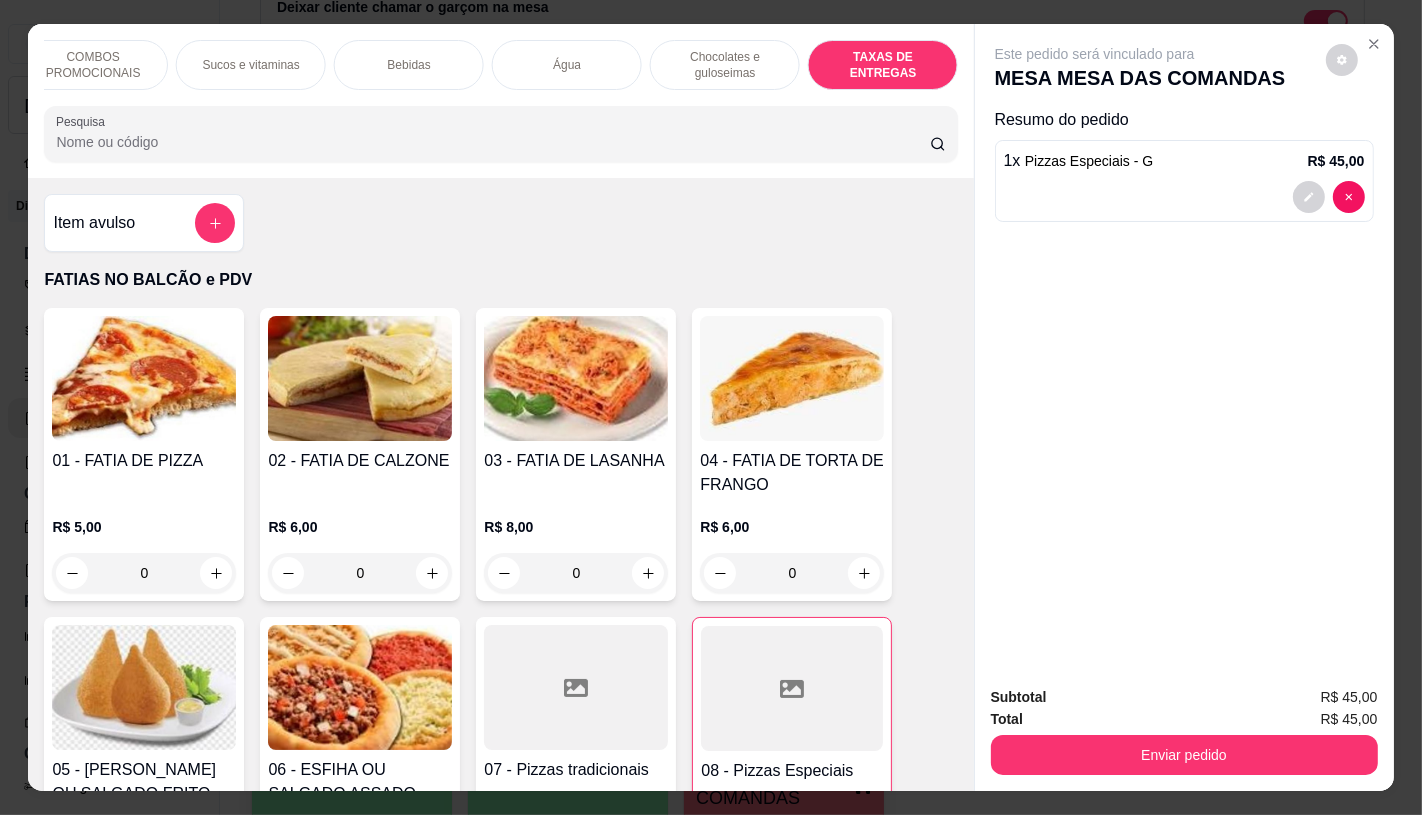 scroll, scrollTop: 13373, scrollLeft: 0, axis: vertical 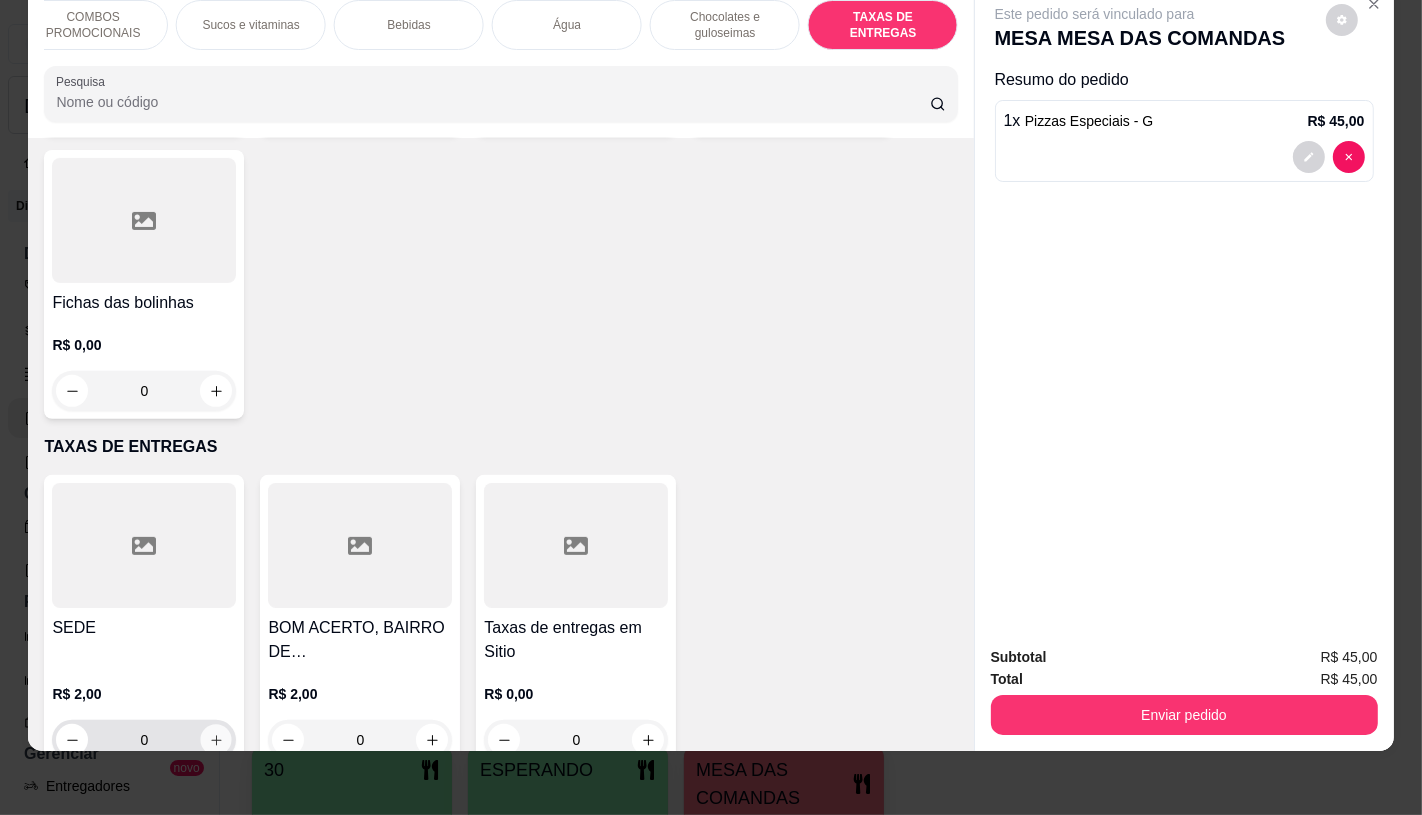 click at bounding box center [216, 740] 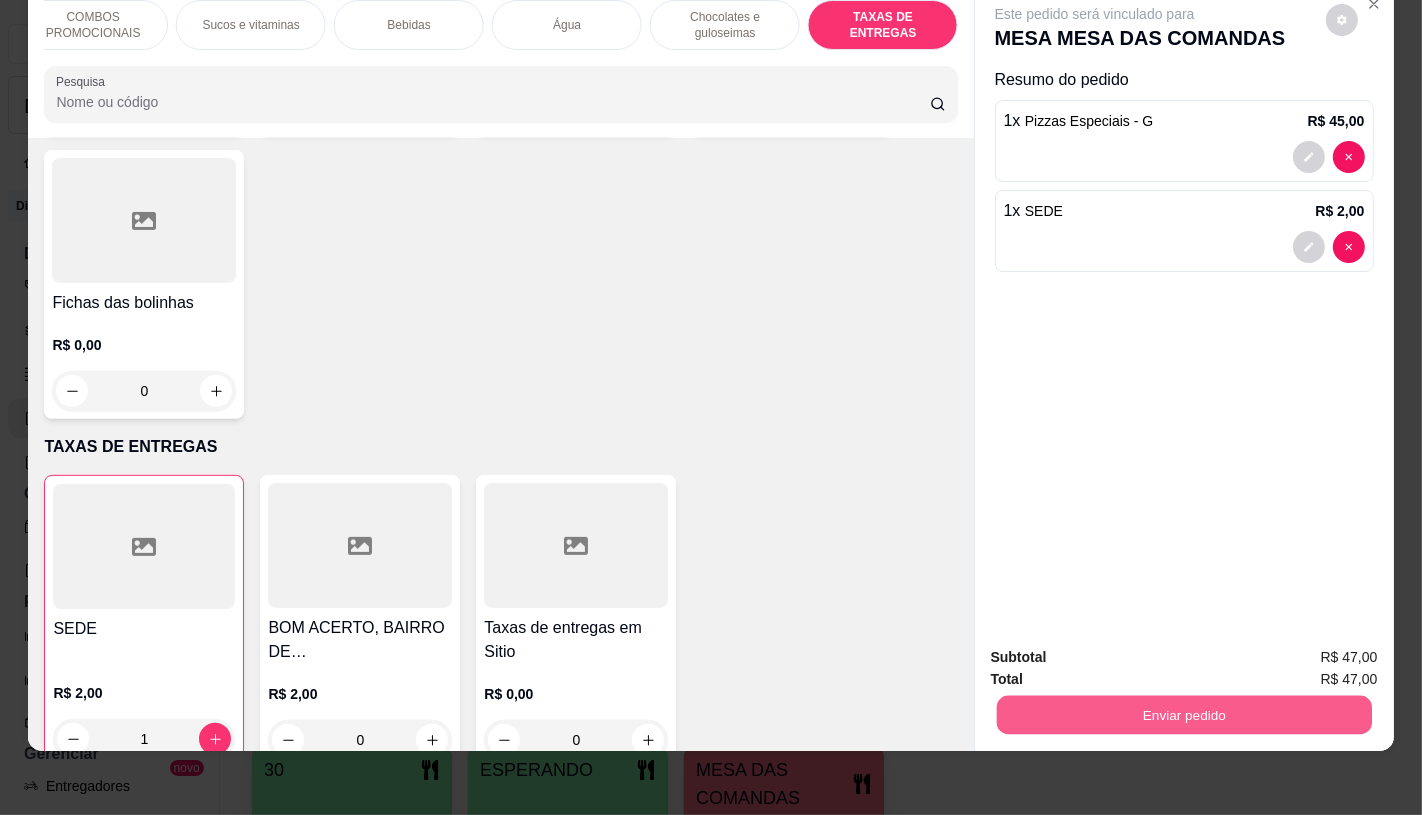 click on "Enviar pedido" at bounding box center [1183, 714] 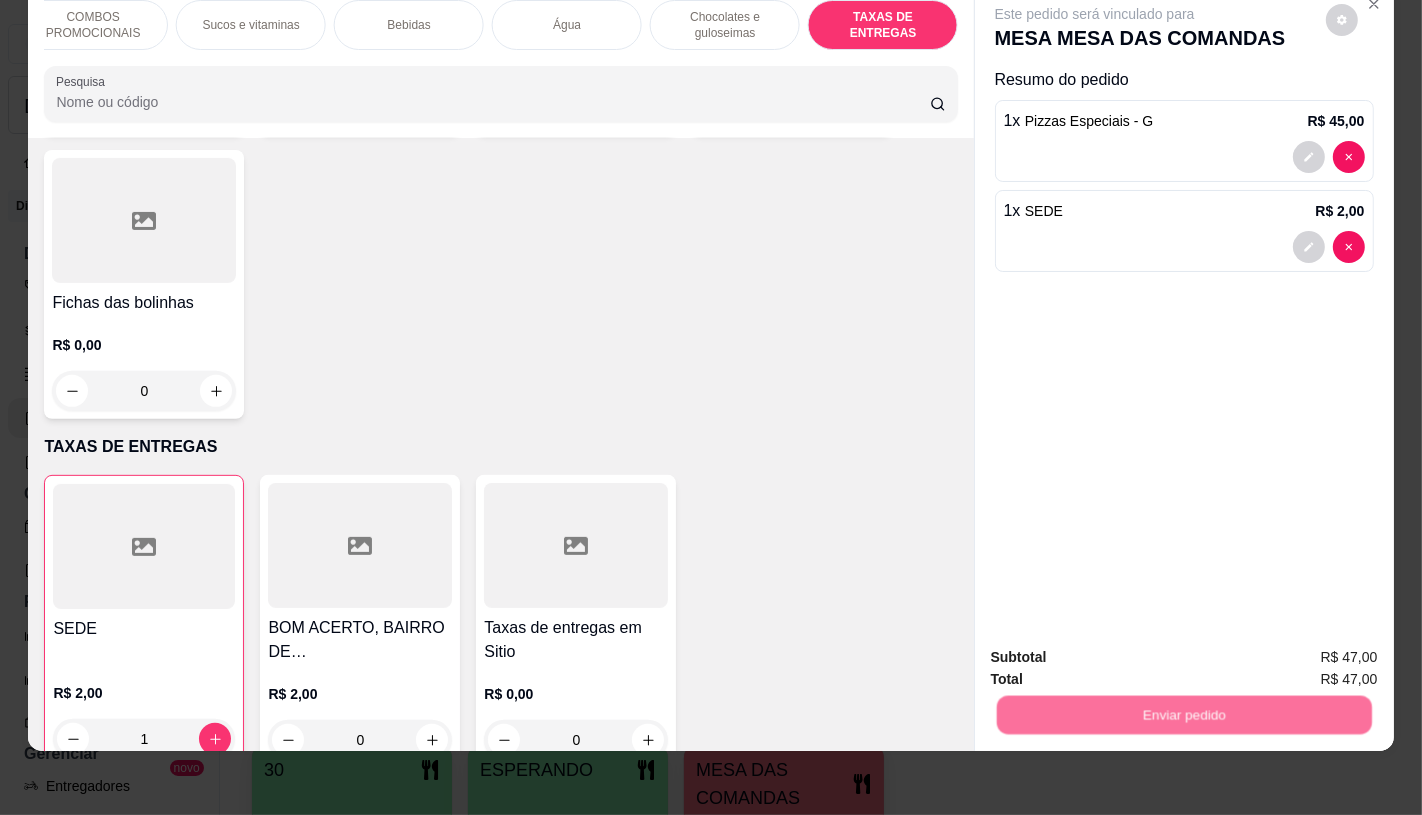 click on "Não registrar e enviar pedido" at bounding box center [1117, 649] 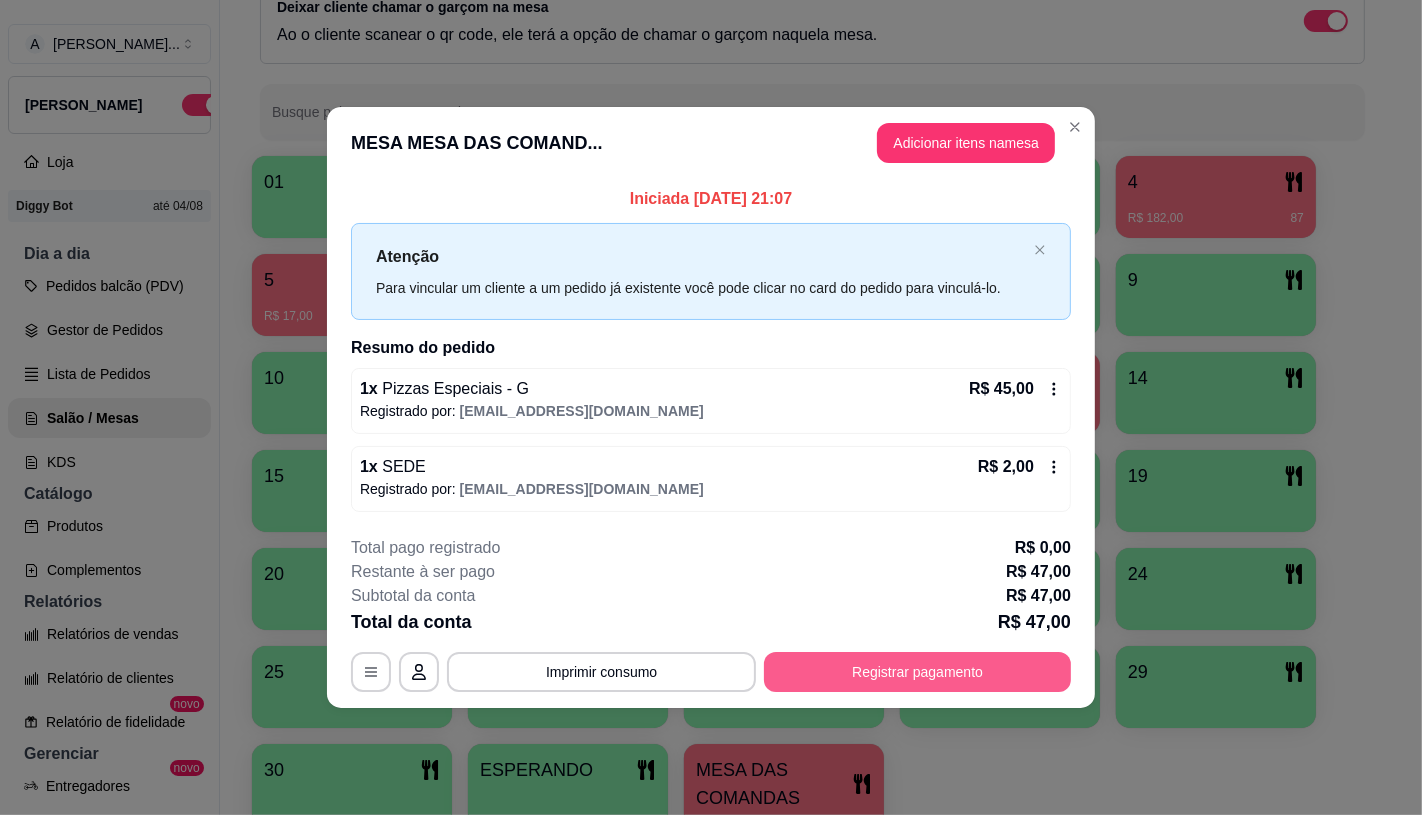 click on "Registrar pagamento" at bounding box center [917, 672] 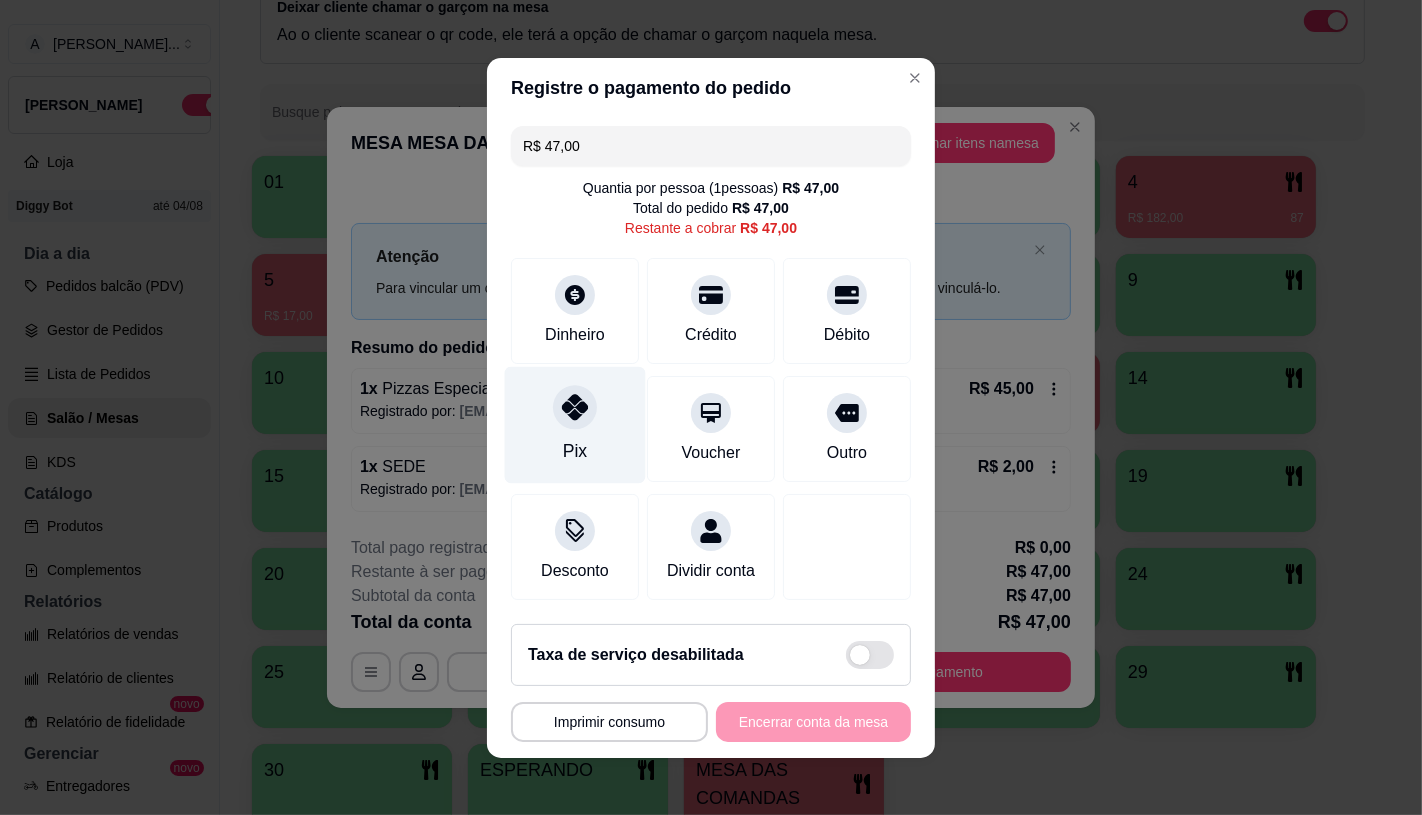 click on "Pix" at bounding box center [575, 424] 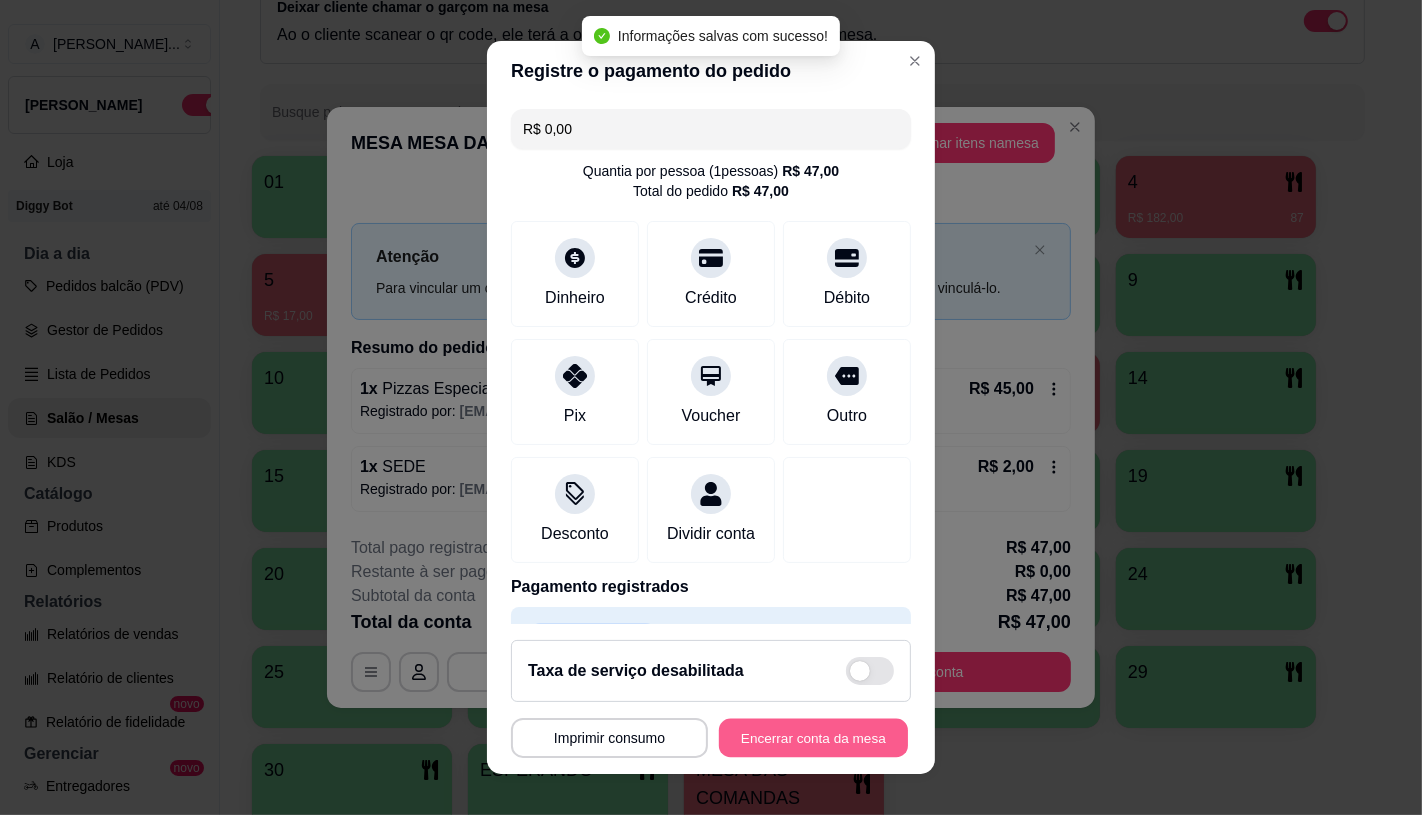 click on "Encerrar conta da mesa" at bounding box center (813, 738) 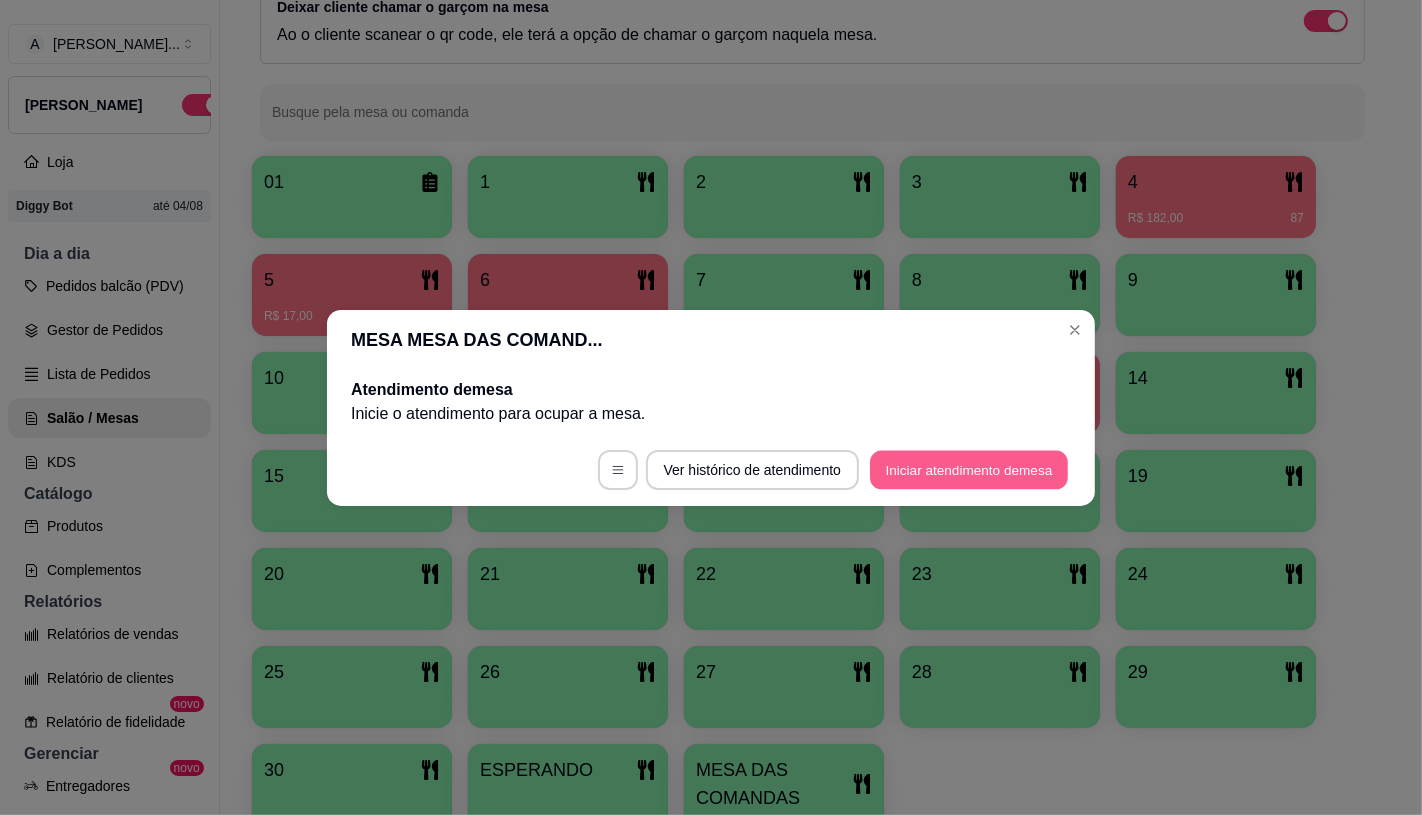 click on "Iniciar atendimento de  mesa" at bounding box center [969, 469] 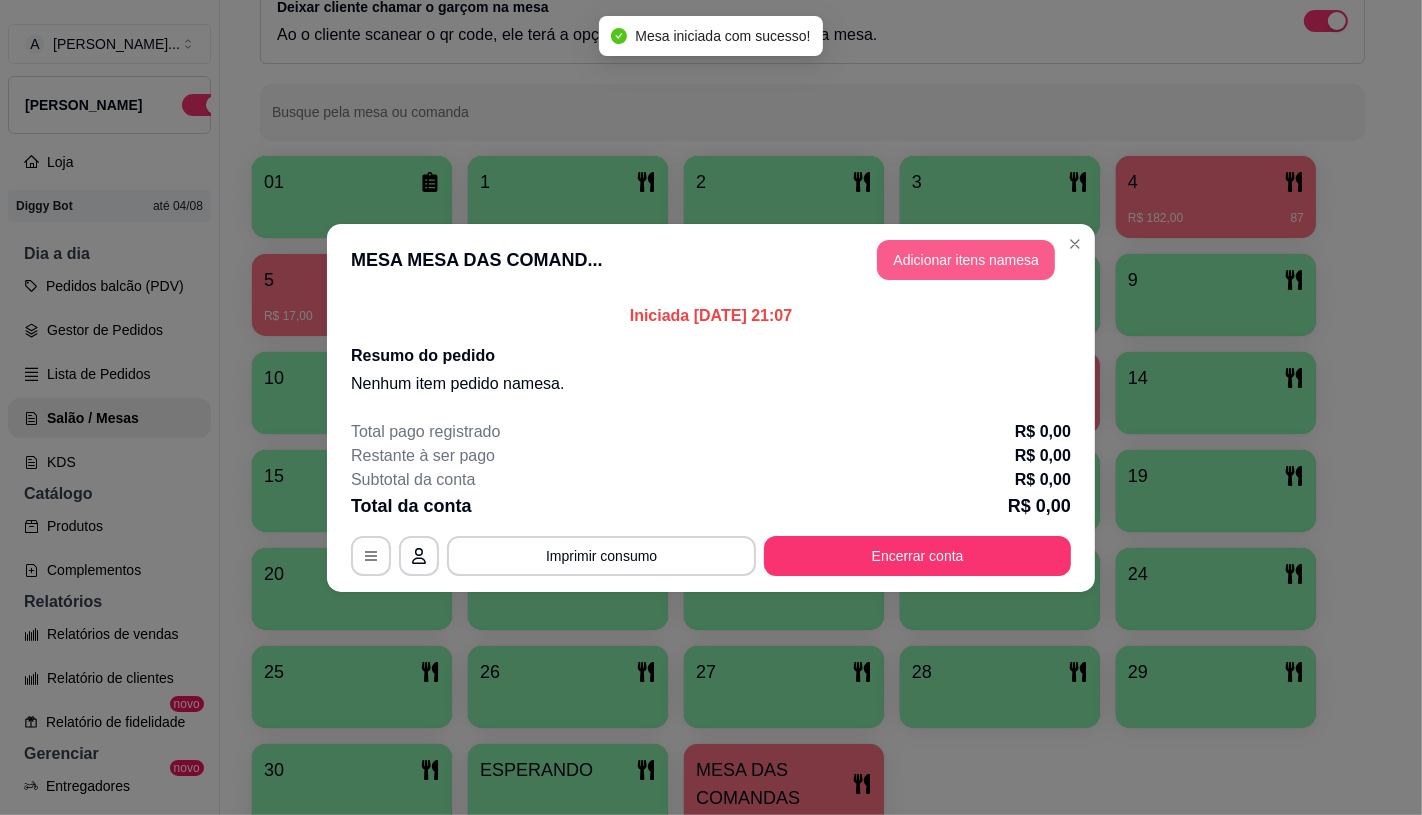 click on "Adicionar itens na  mesa" at bounding box center (966, 260) 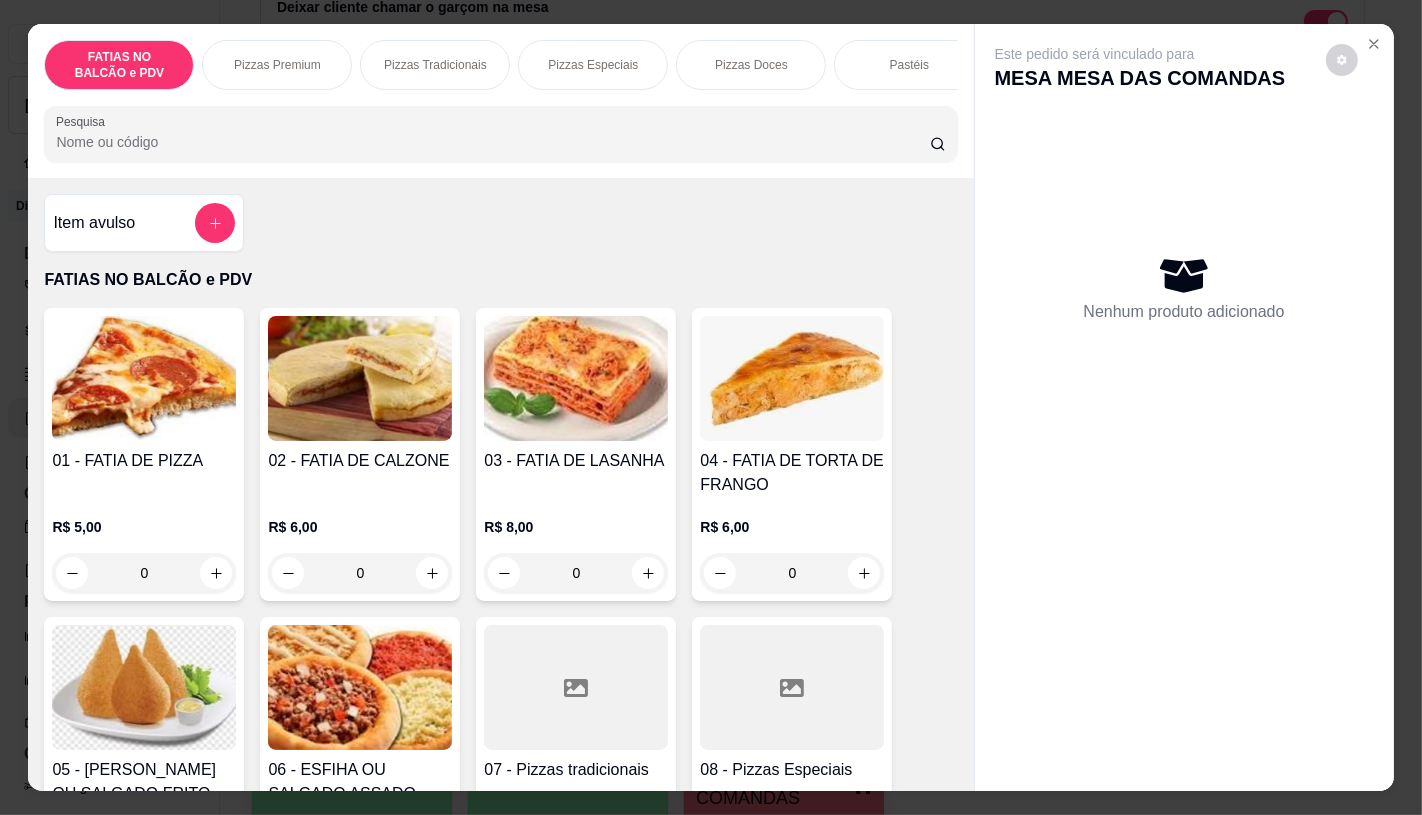 click at bounding box center [576, 687] 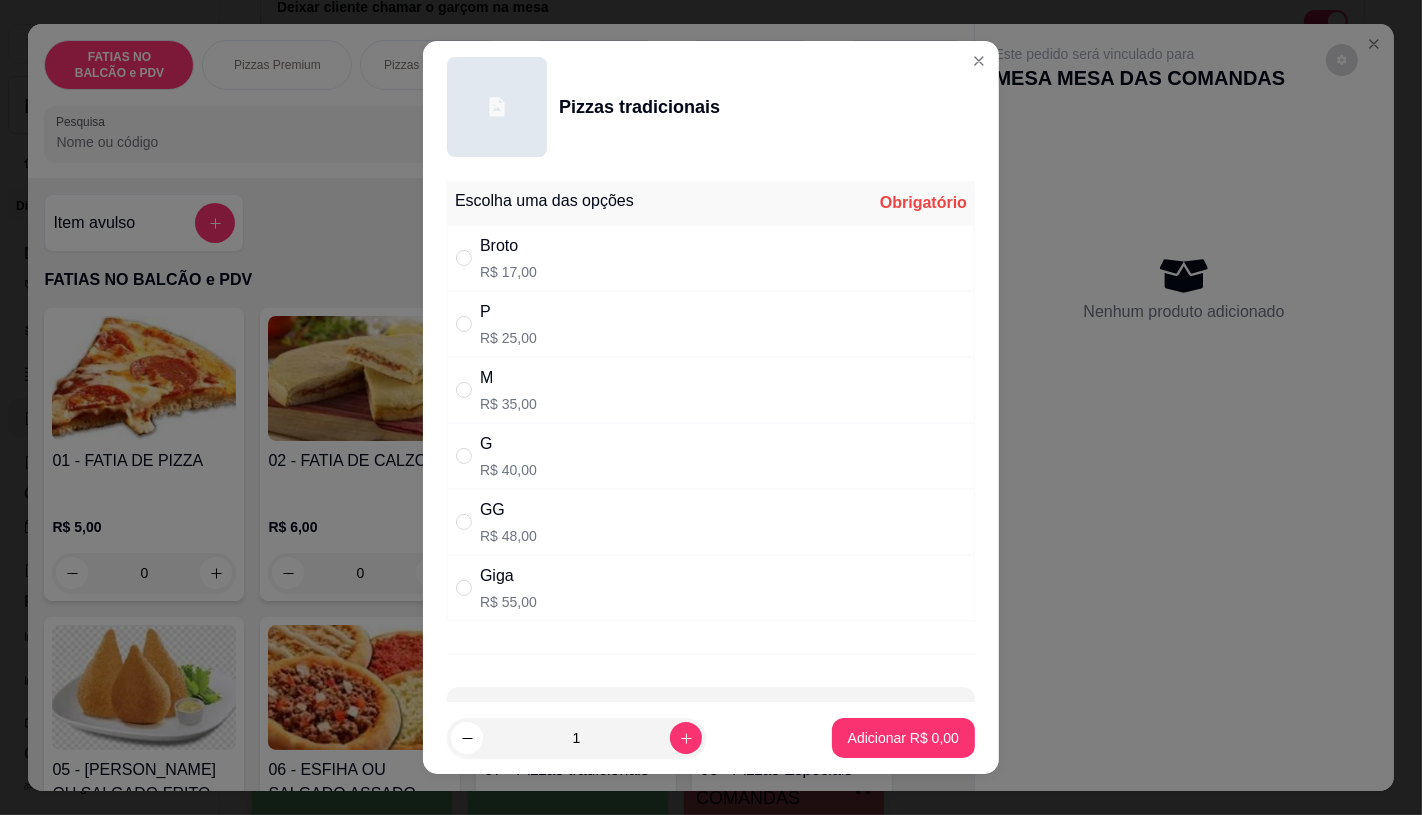 click on "P R$ 25,00" at bounding box center [508, 324] 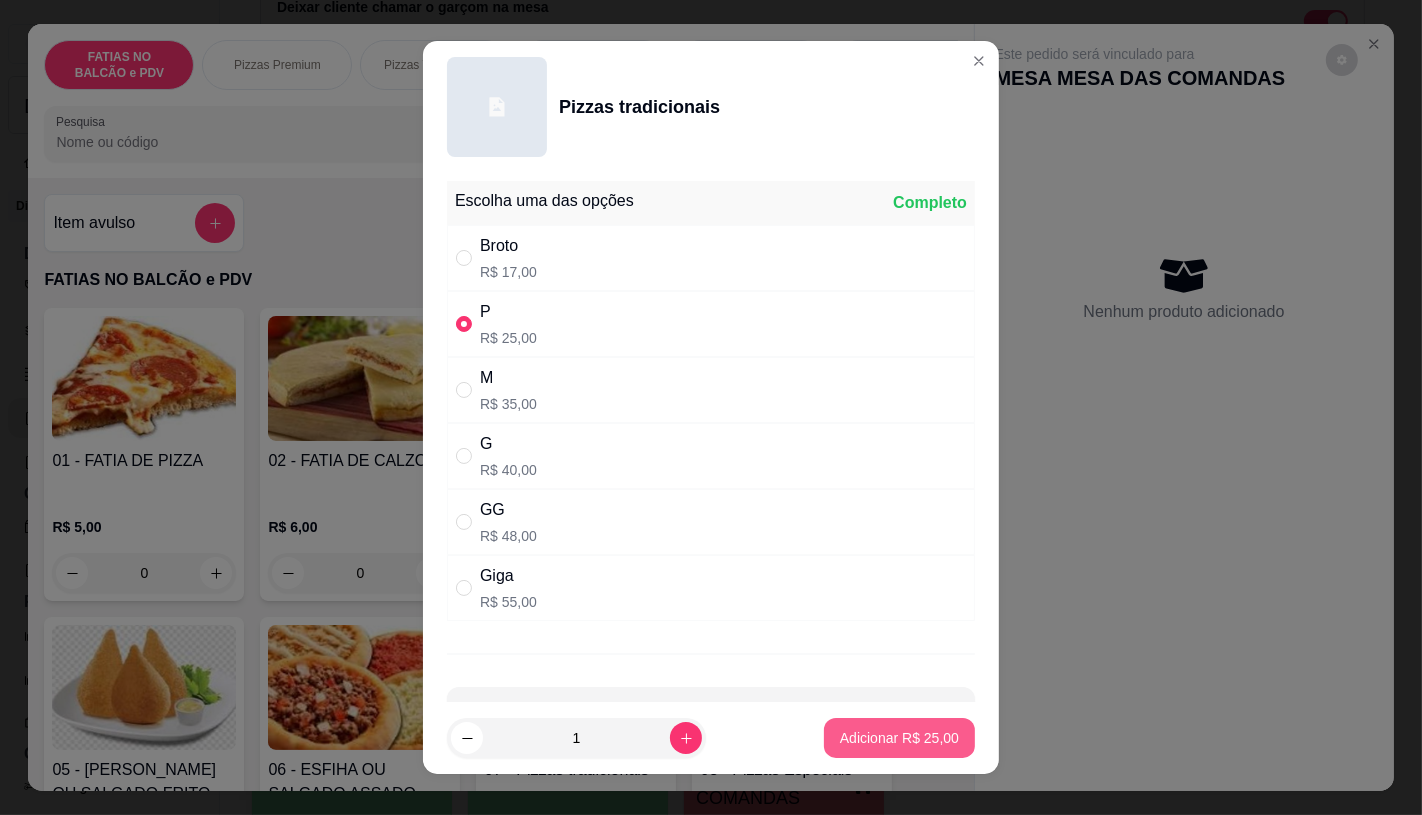 click on "Adicionar   R$ 25,00" at bounding box center (899, 738) 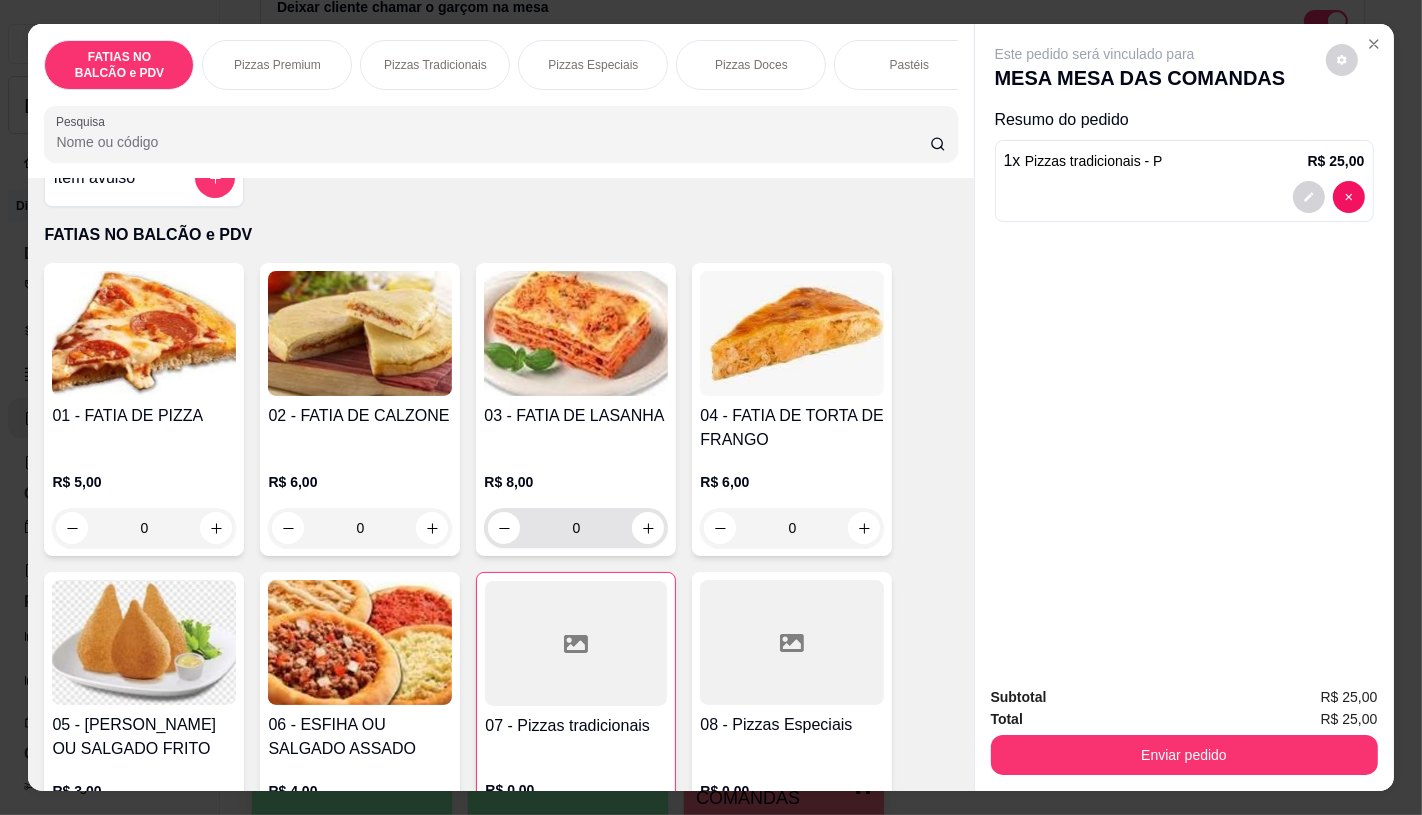 scroll, scrollTop: 222, scrollLeft: 0, axis: vertical 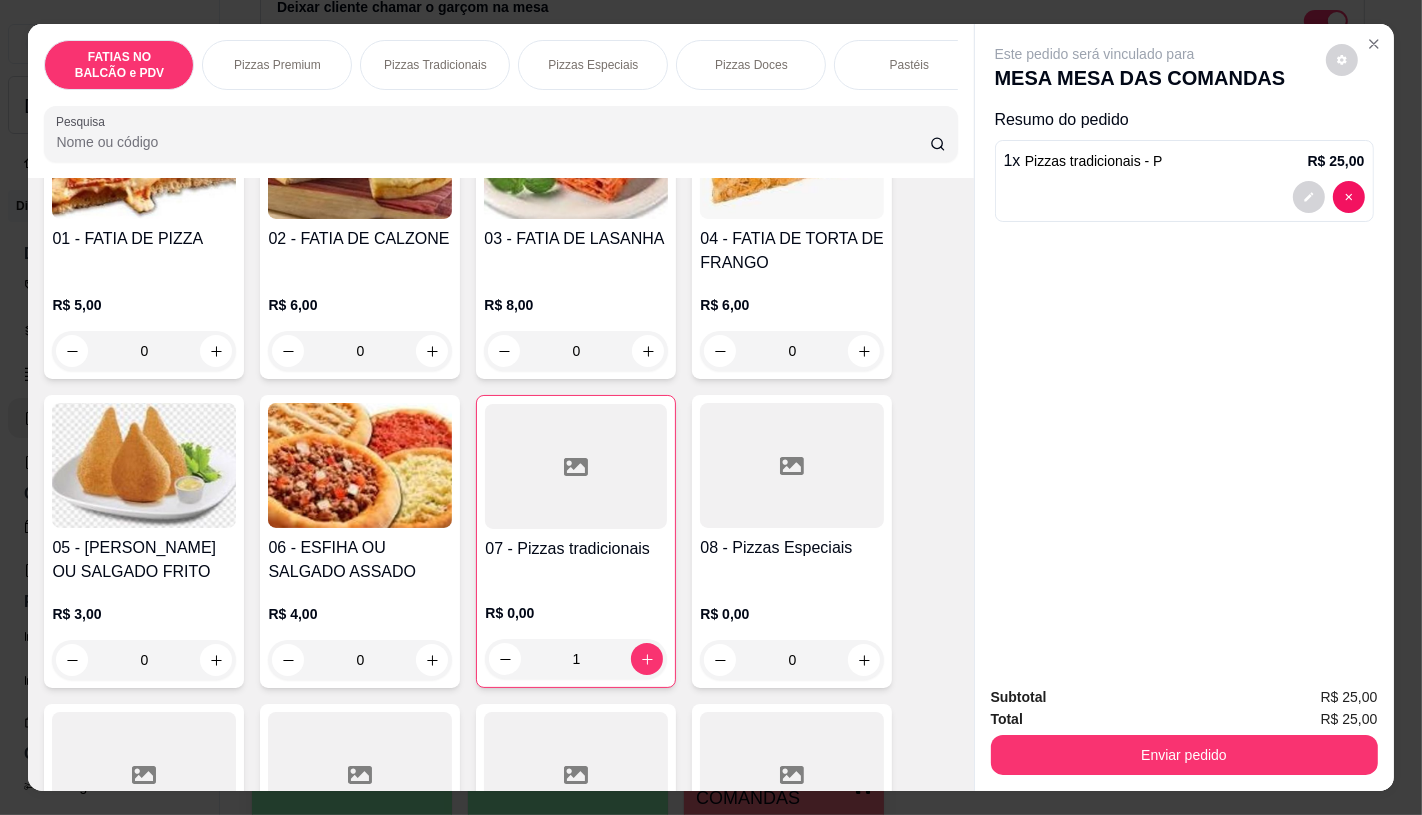 click at bounding box center [576, 774] 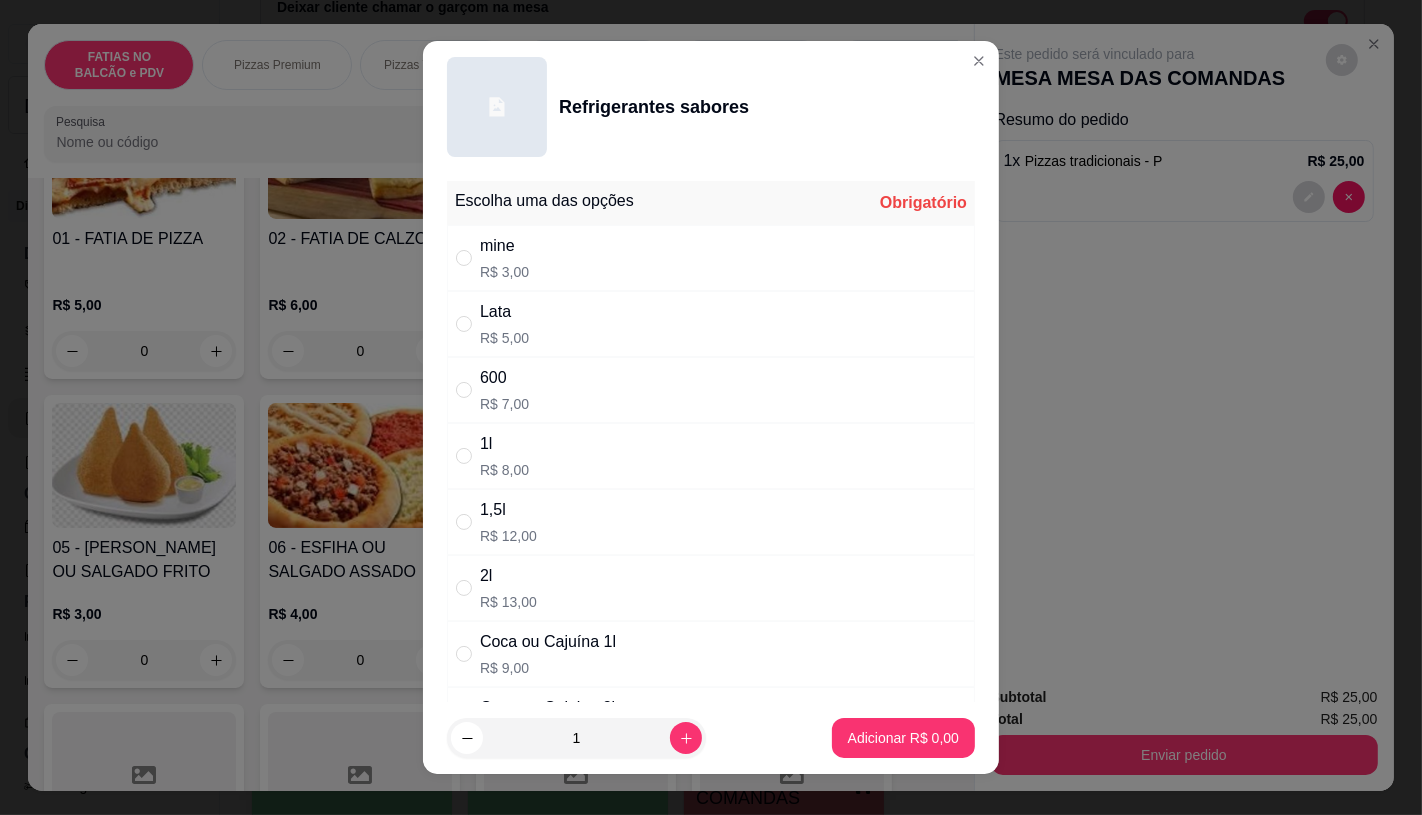 click on "Coca ou Cajuína 1l" at bounding box center [548, 642] 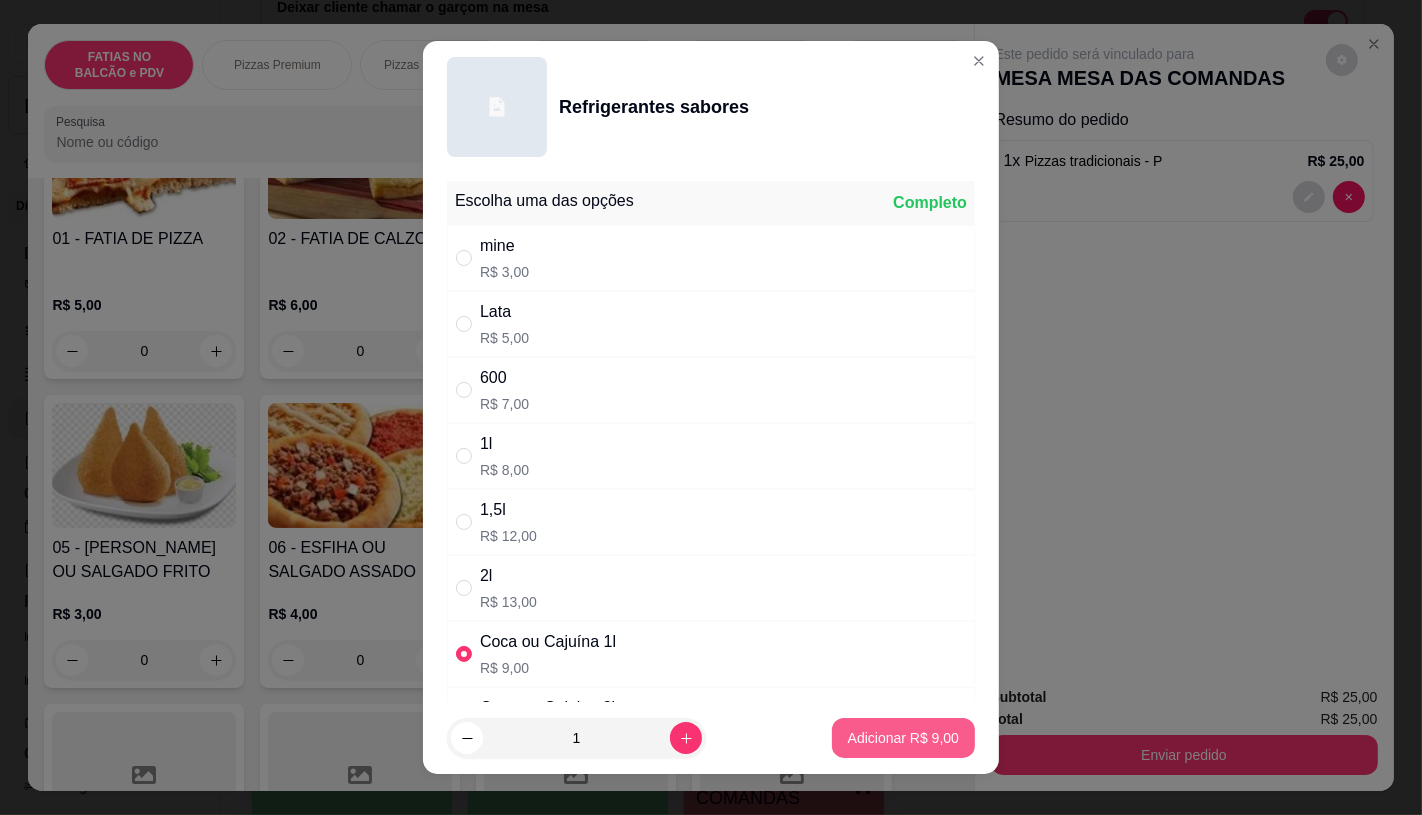 click on "Adicionar   R$ 9,00" at bounding box center (903, 738) 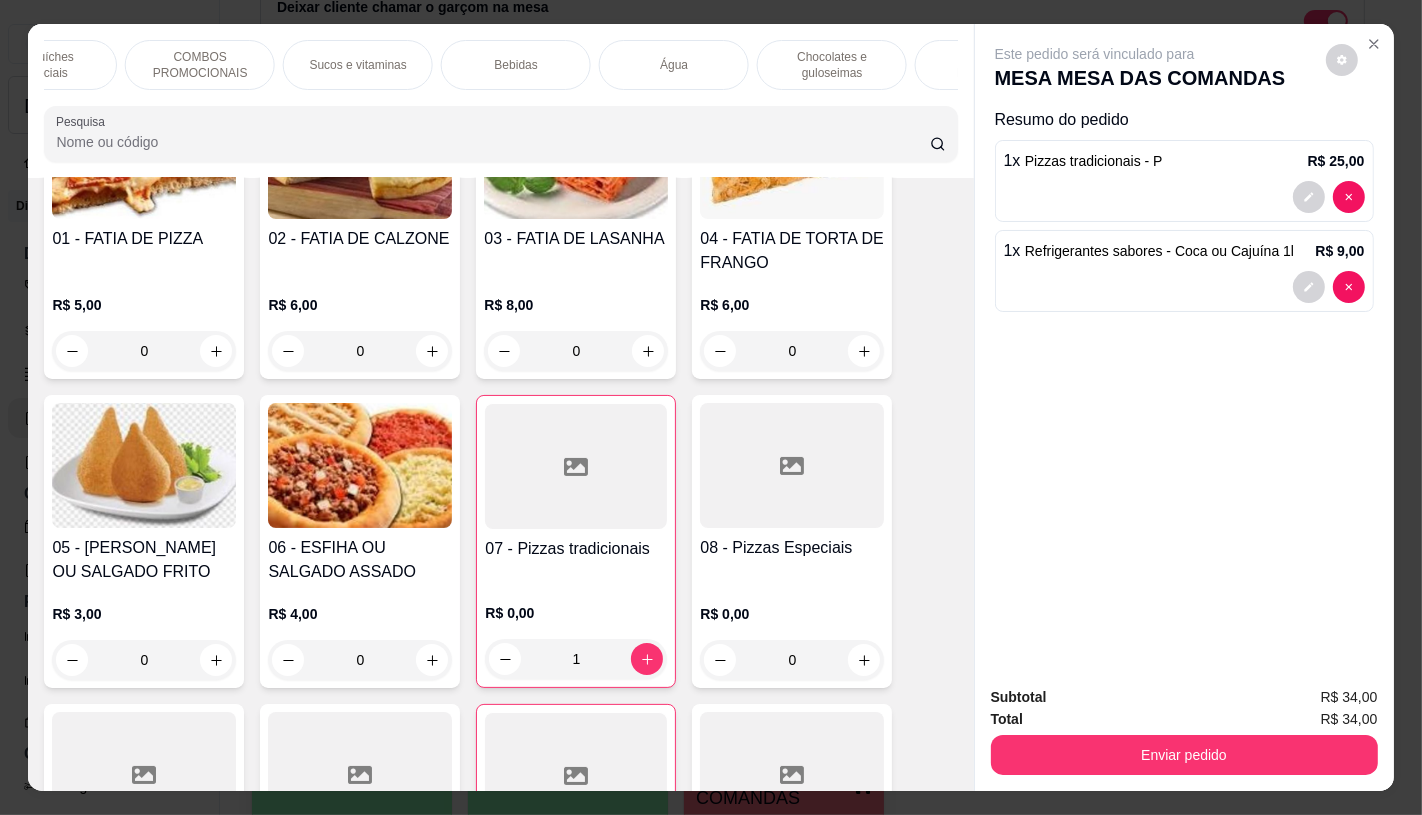 scroll, scrollTop: 0, scrollLeft: 2076, axis: horizontal 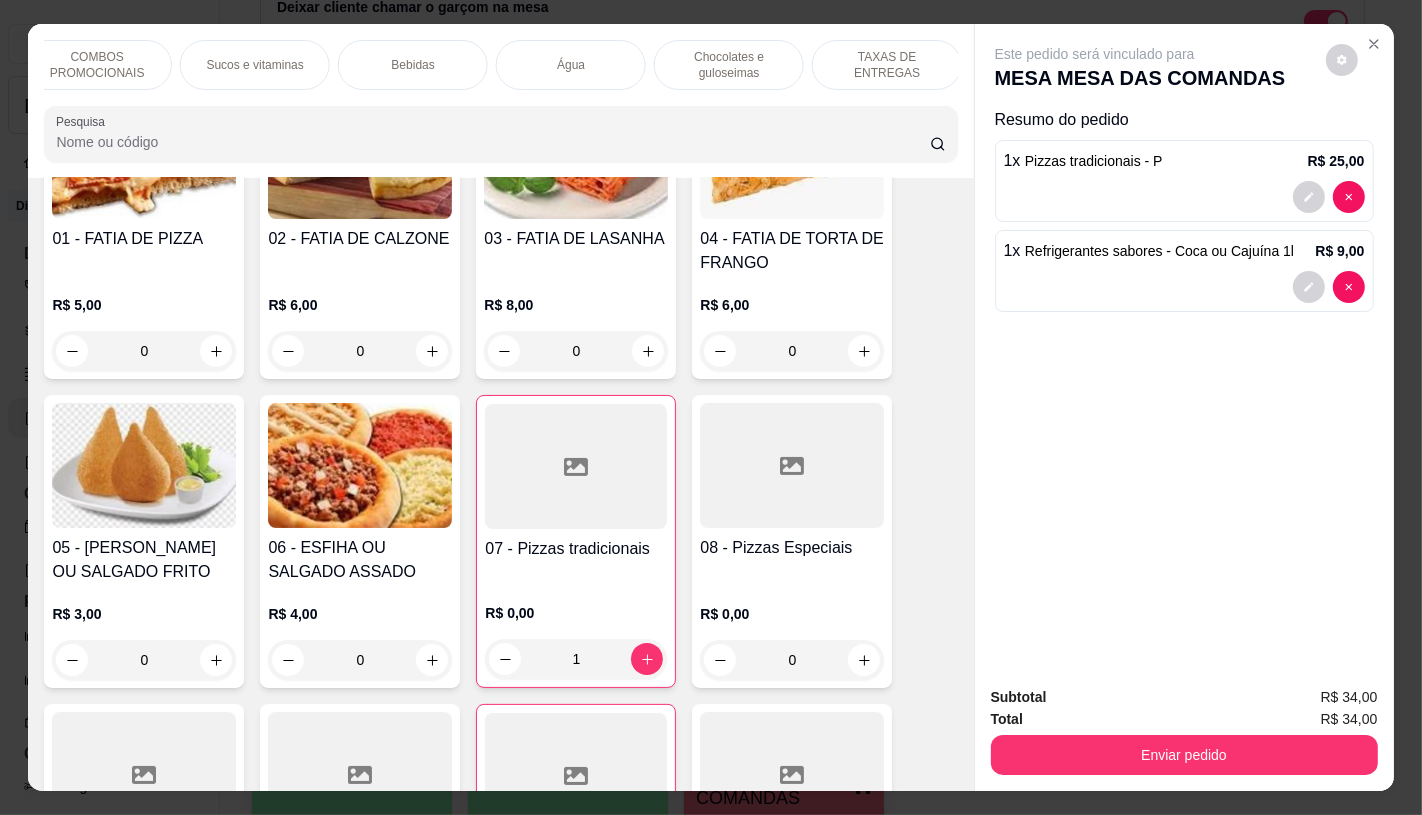 click on "TAXAS DE ENTREGAS" at bounding box center [887, 65] 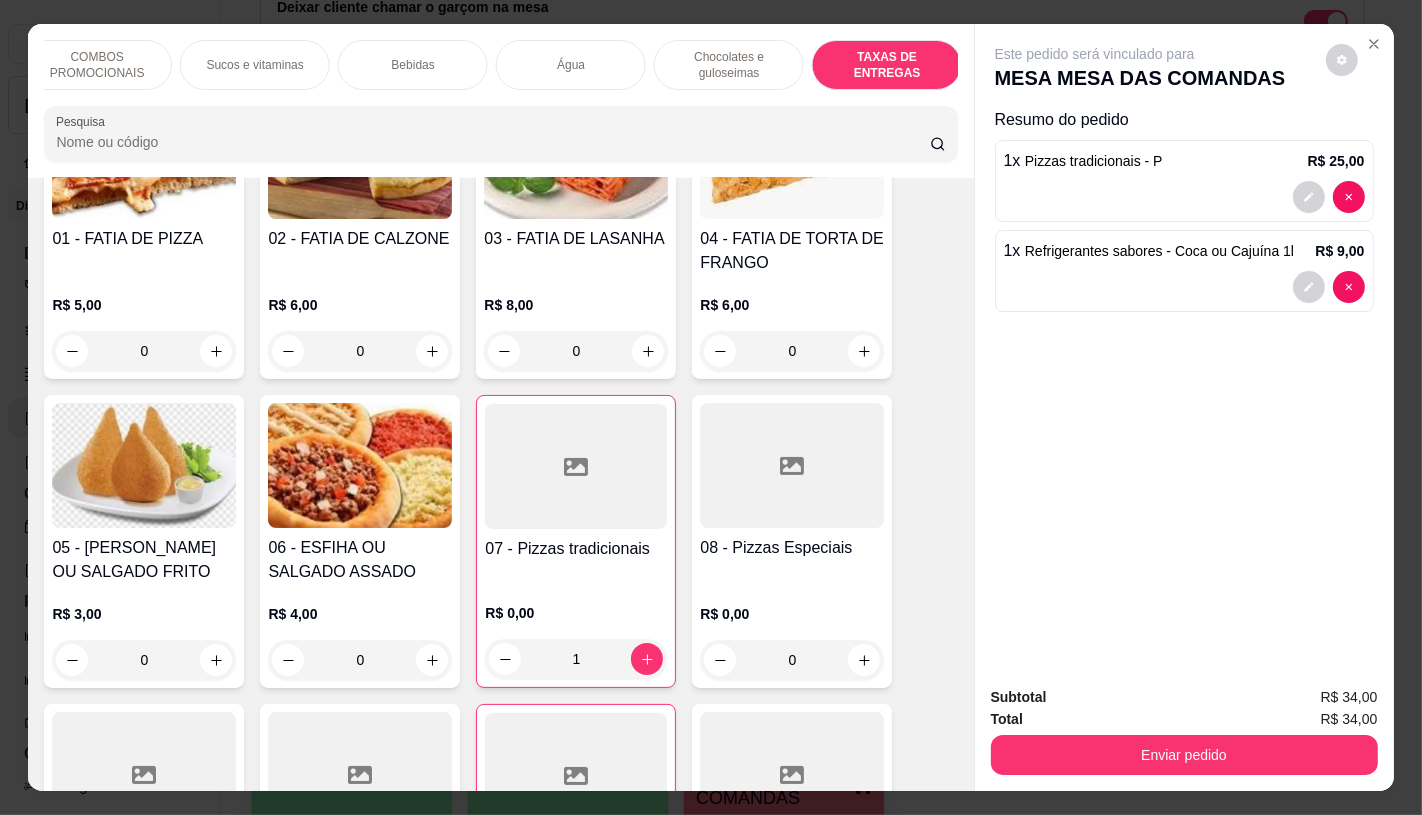 scroll, scrollTop: 13375, scrollLeft: 0, axis: vertical 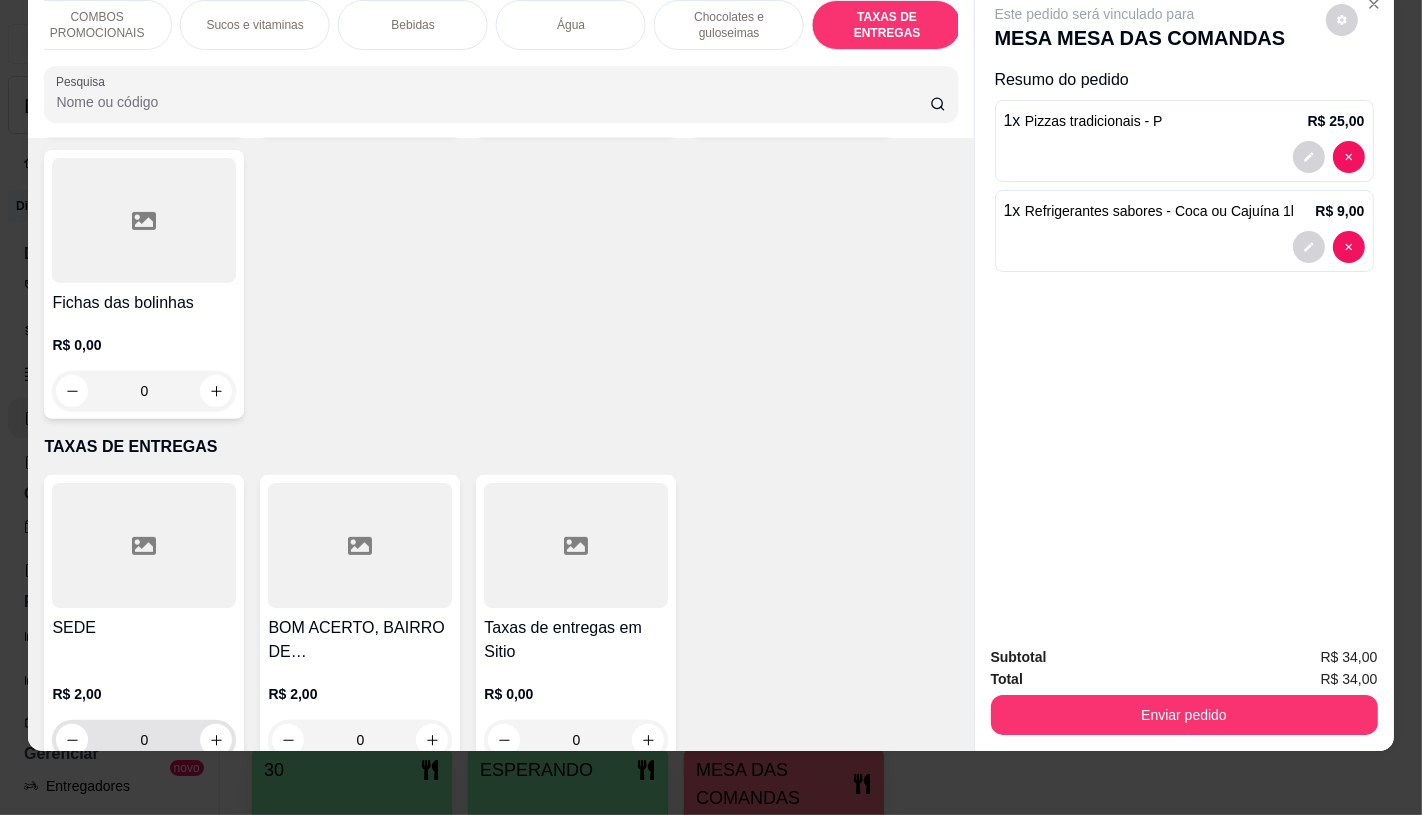 click on "0" at bounding box center (144, 740) 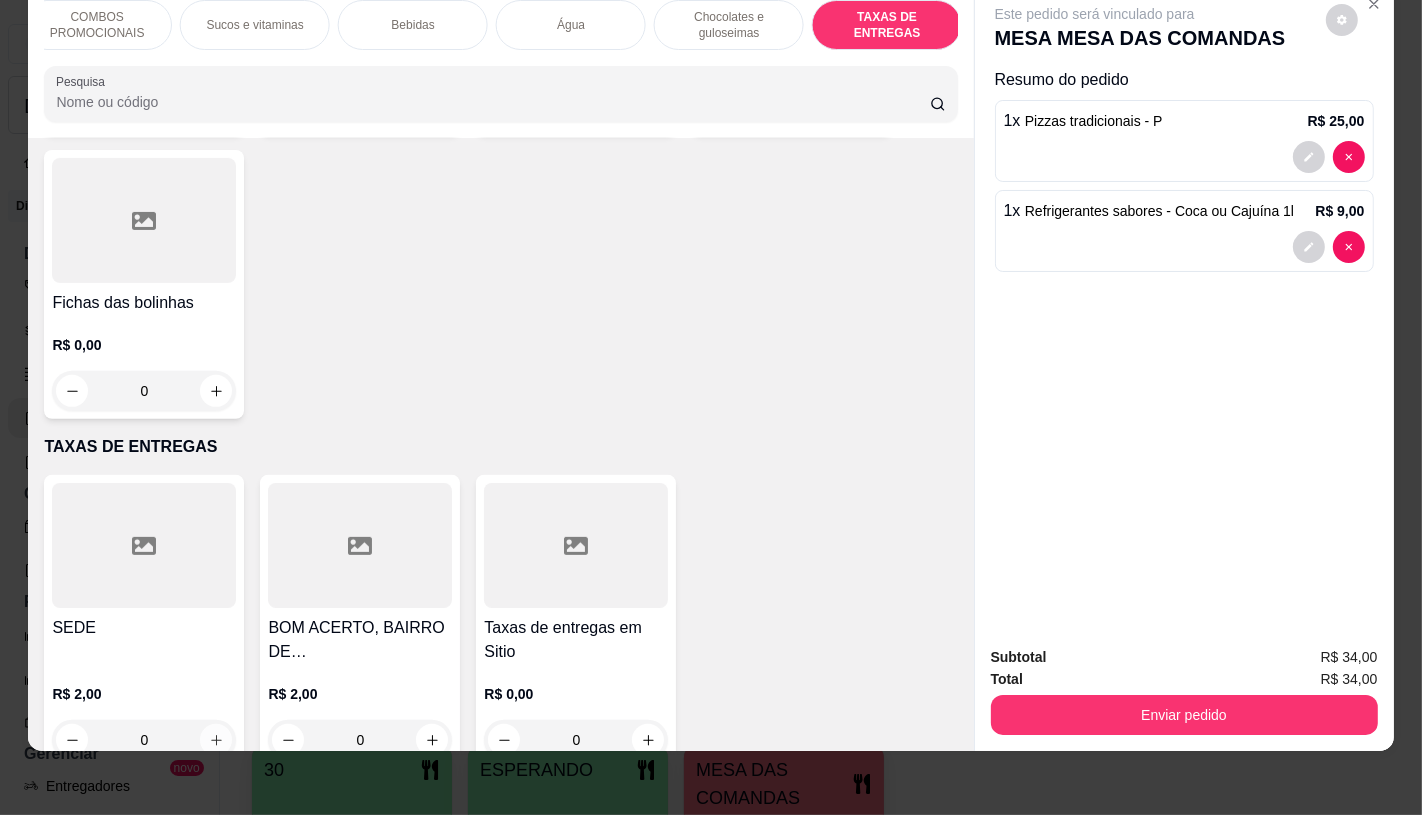 click at bounding box center (216, 740) 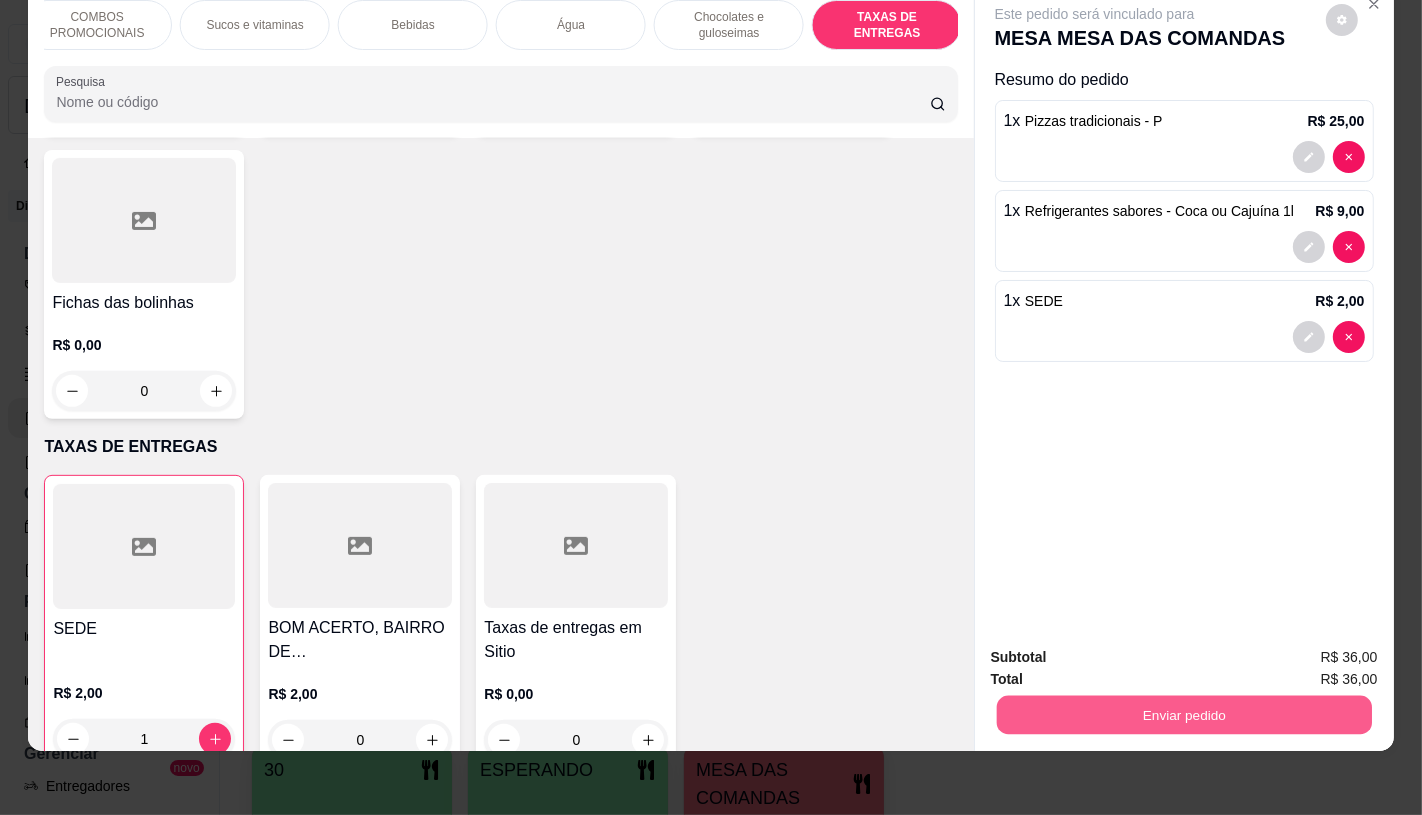 click on "Enviar pedido" at bounding box center (1183, 714) 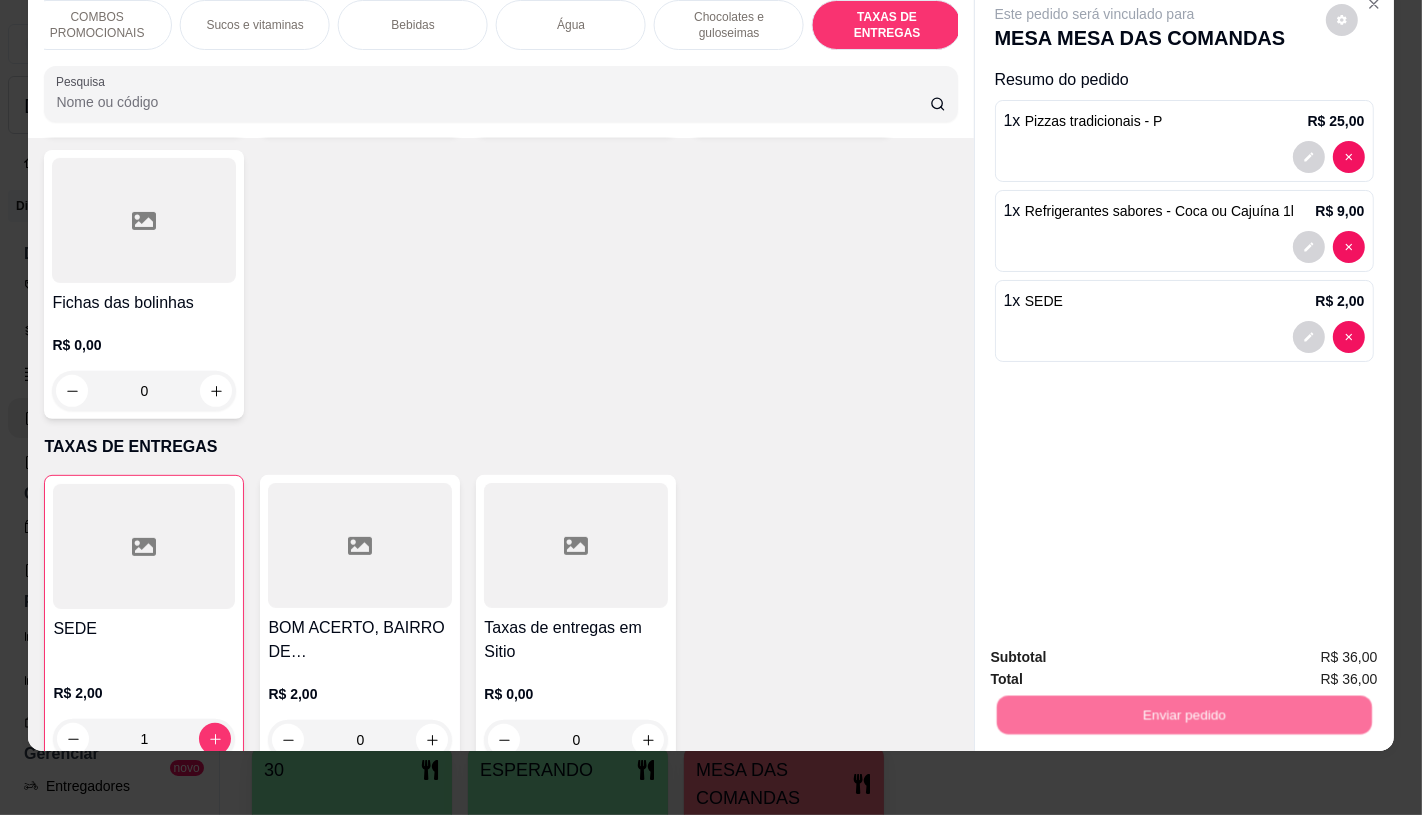 click on "Não registrar e enviar pedido" at bounding box center [1117, 650] 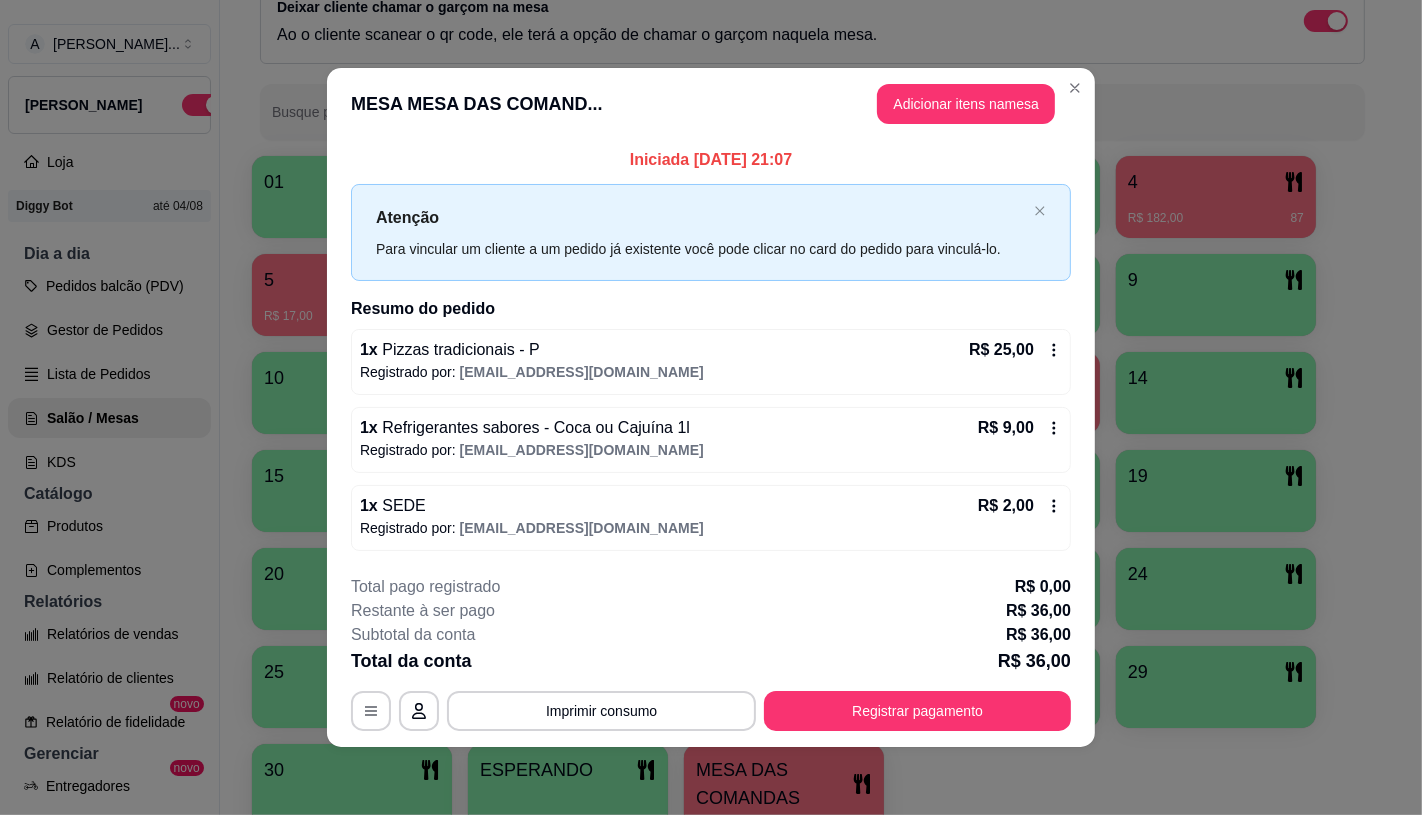 click on "**********" at bounding box center (711, 653) 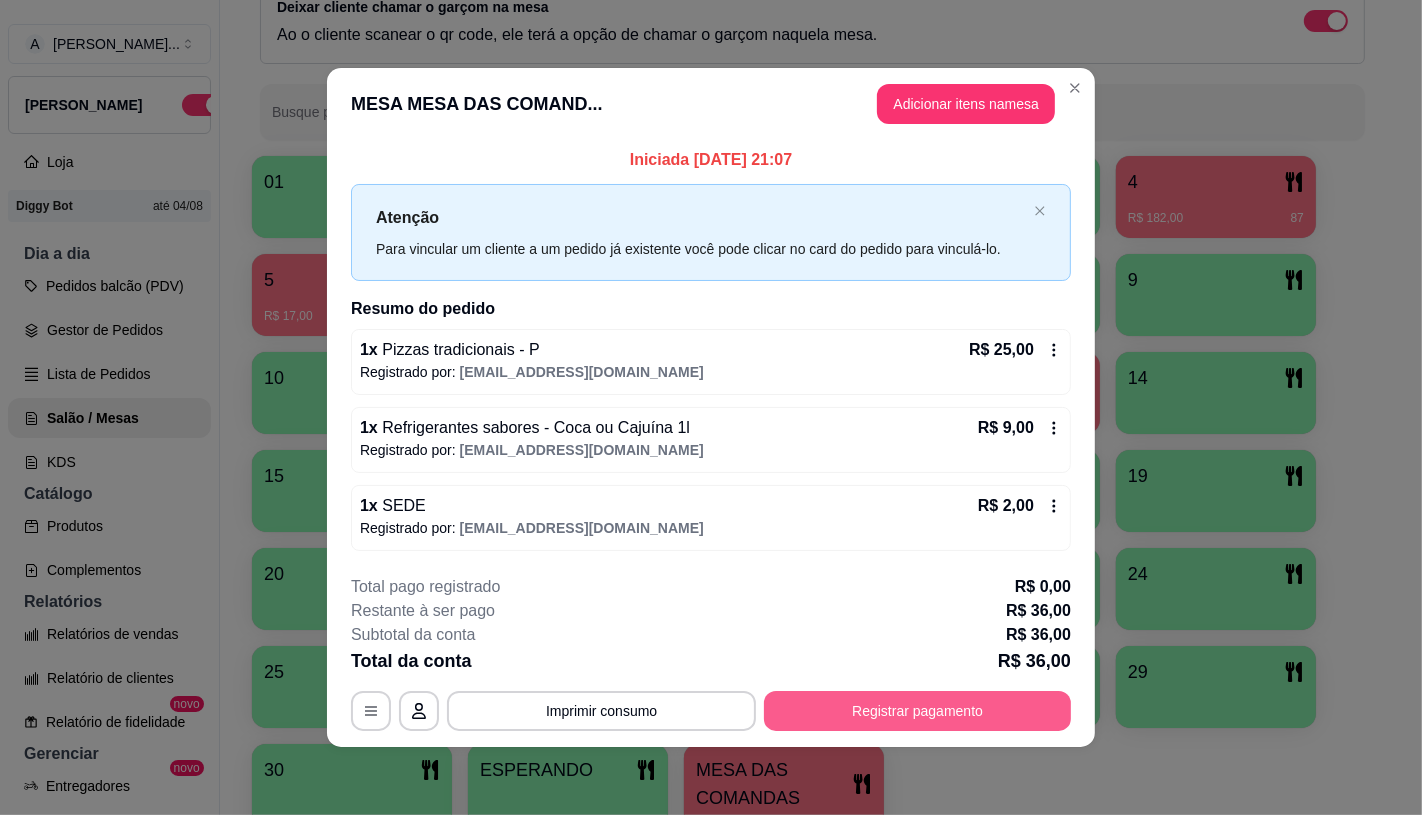 click on "Registrar pagamento" at bounding box center [917, 711] 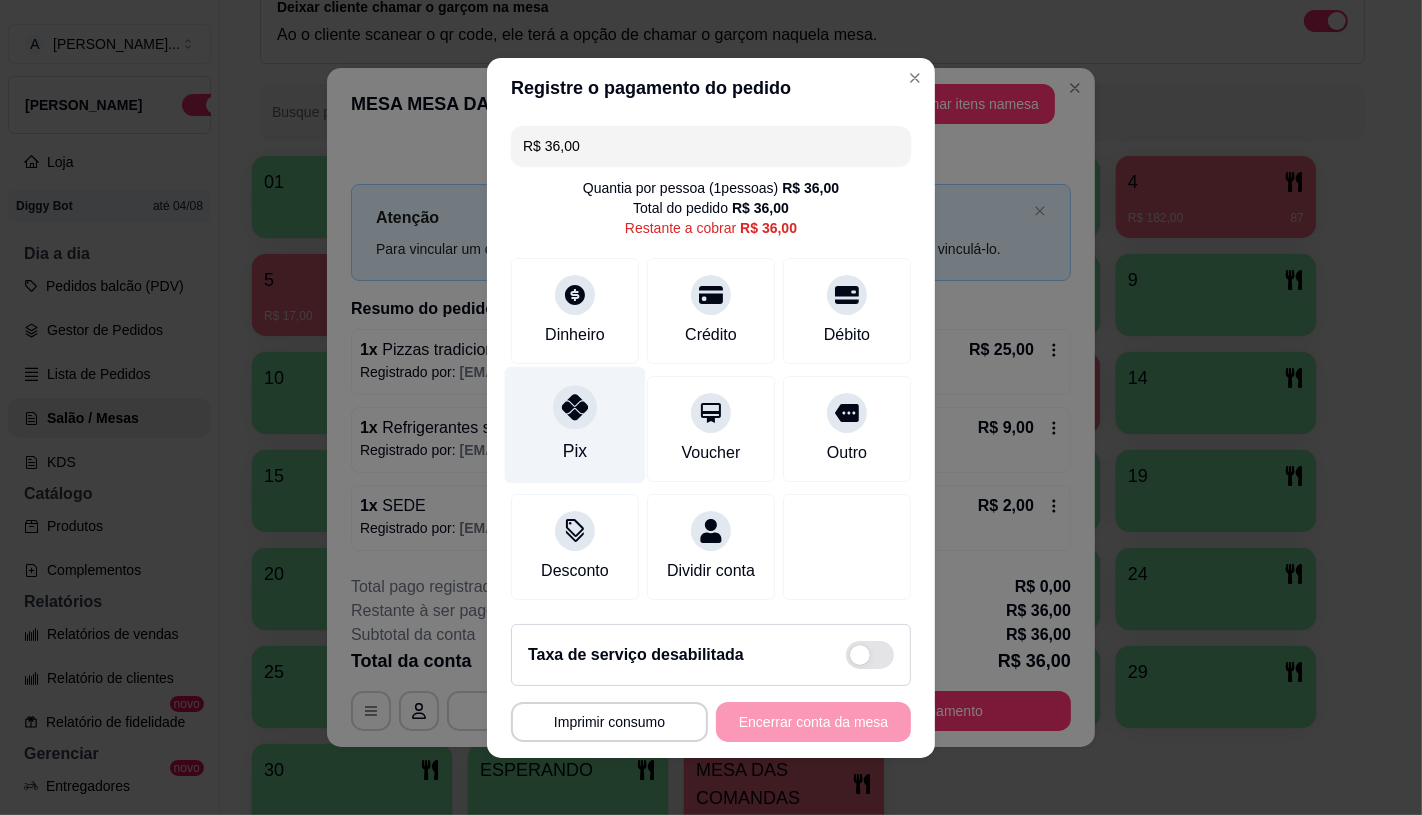 click on "Pix" at bounding box center [575, 451] 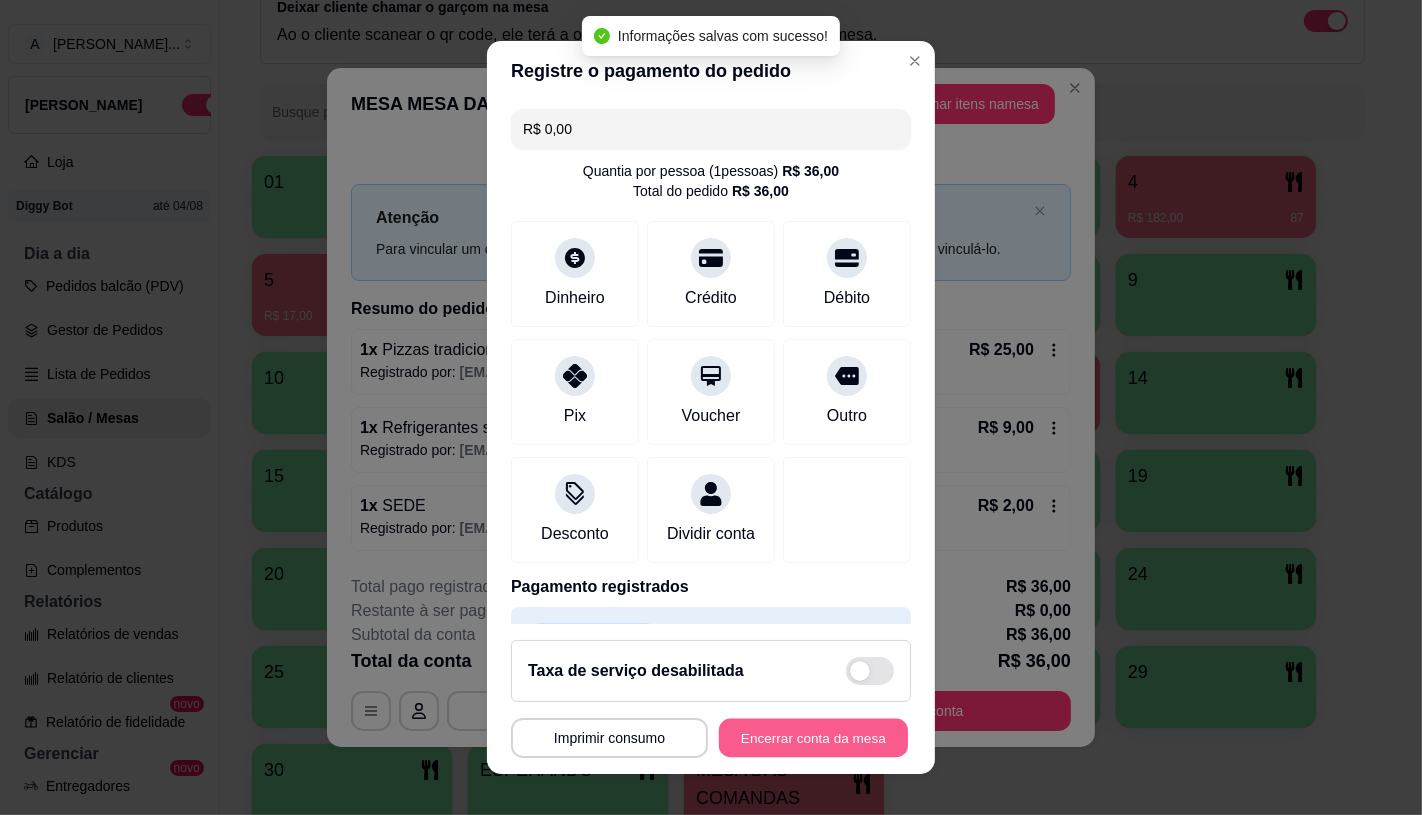 click on "Encerrar conta da mesa" at bounding box center (813, 738) 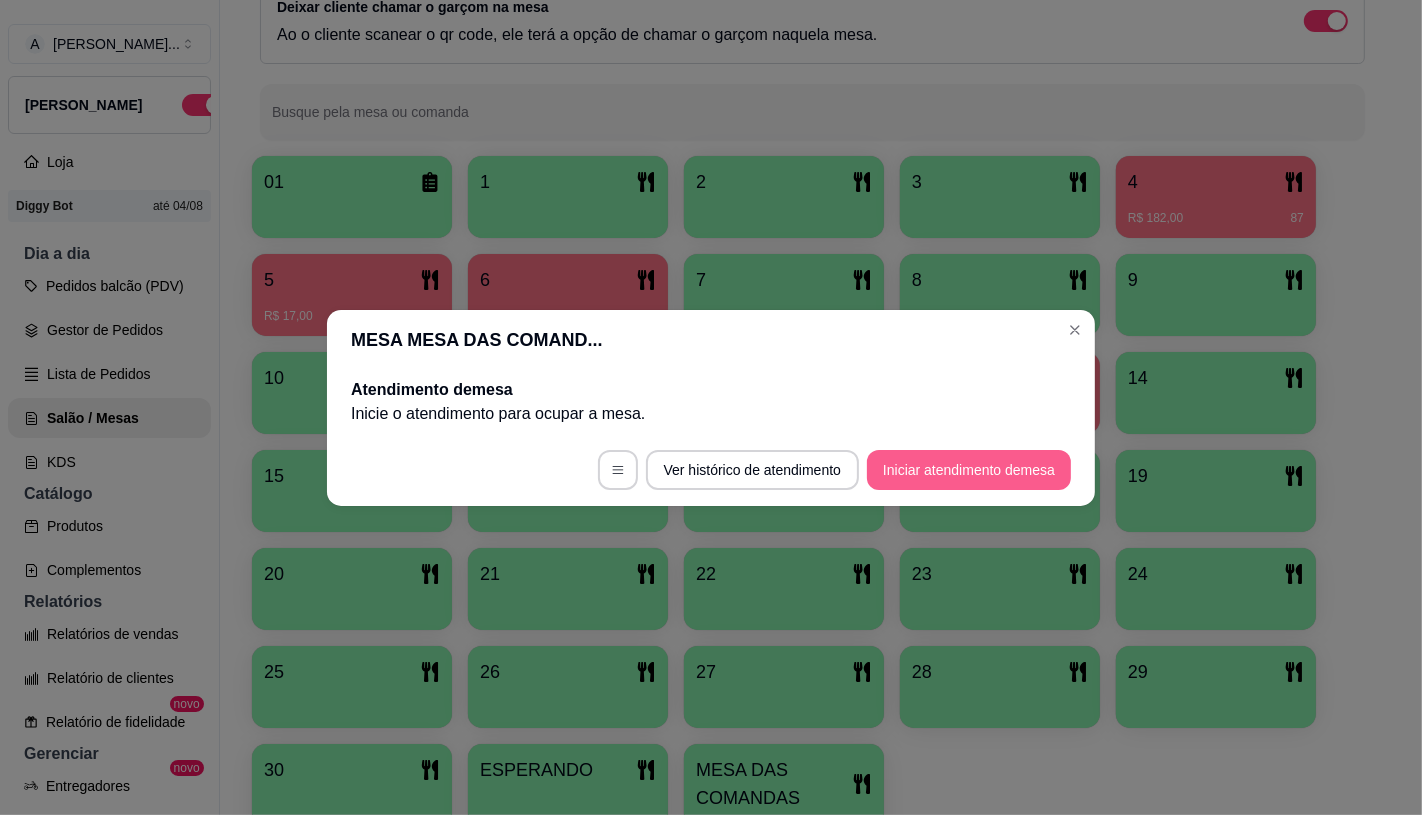 click on "Iniciar atendimento de  mesa" at bounding box center [969, 470] 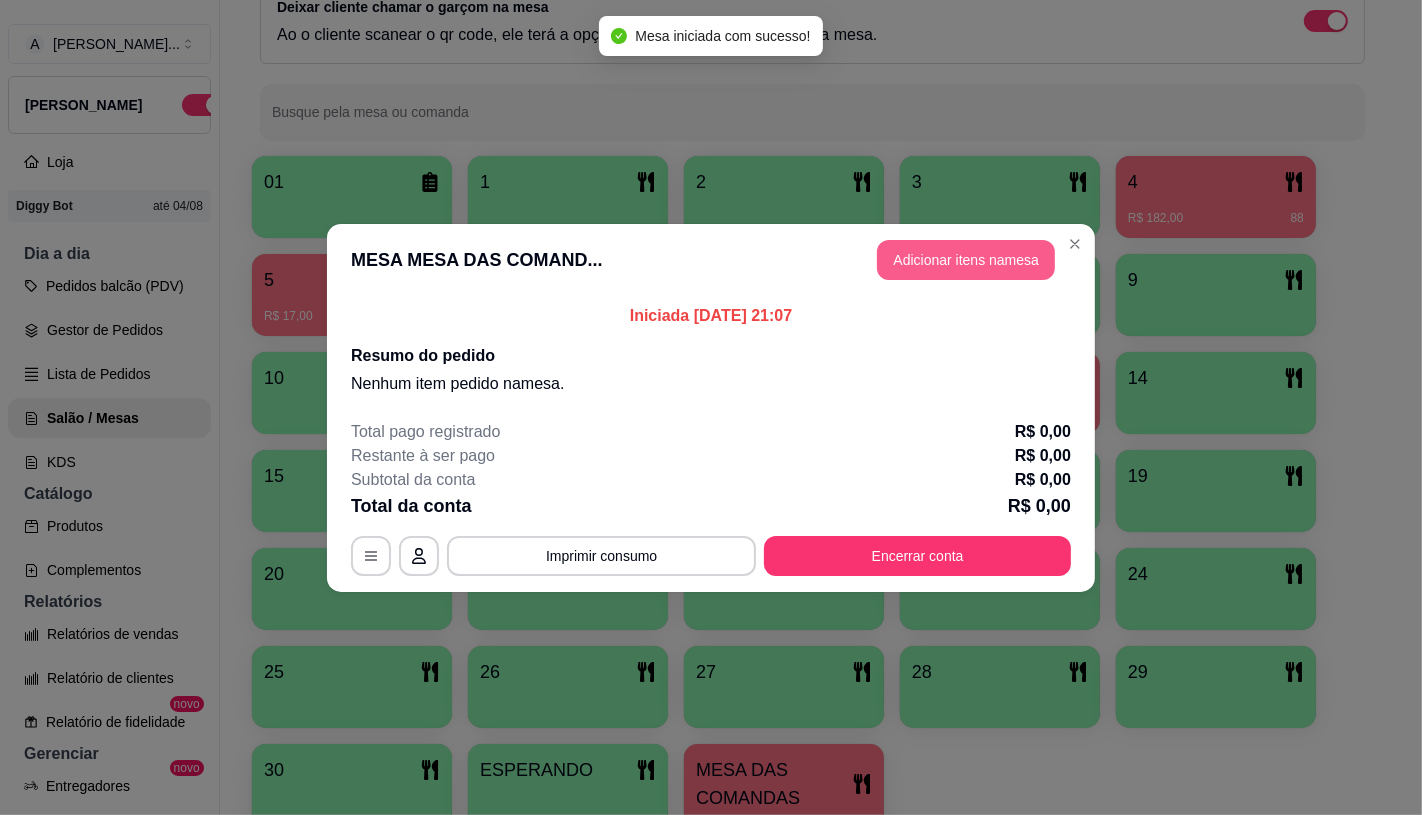 click on "Adicionar itens na  mesa" at bounding box center (966, 260) 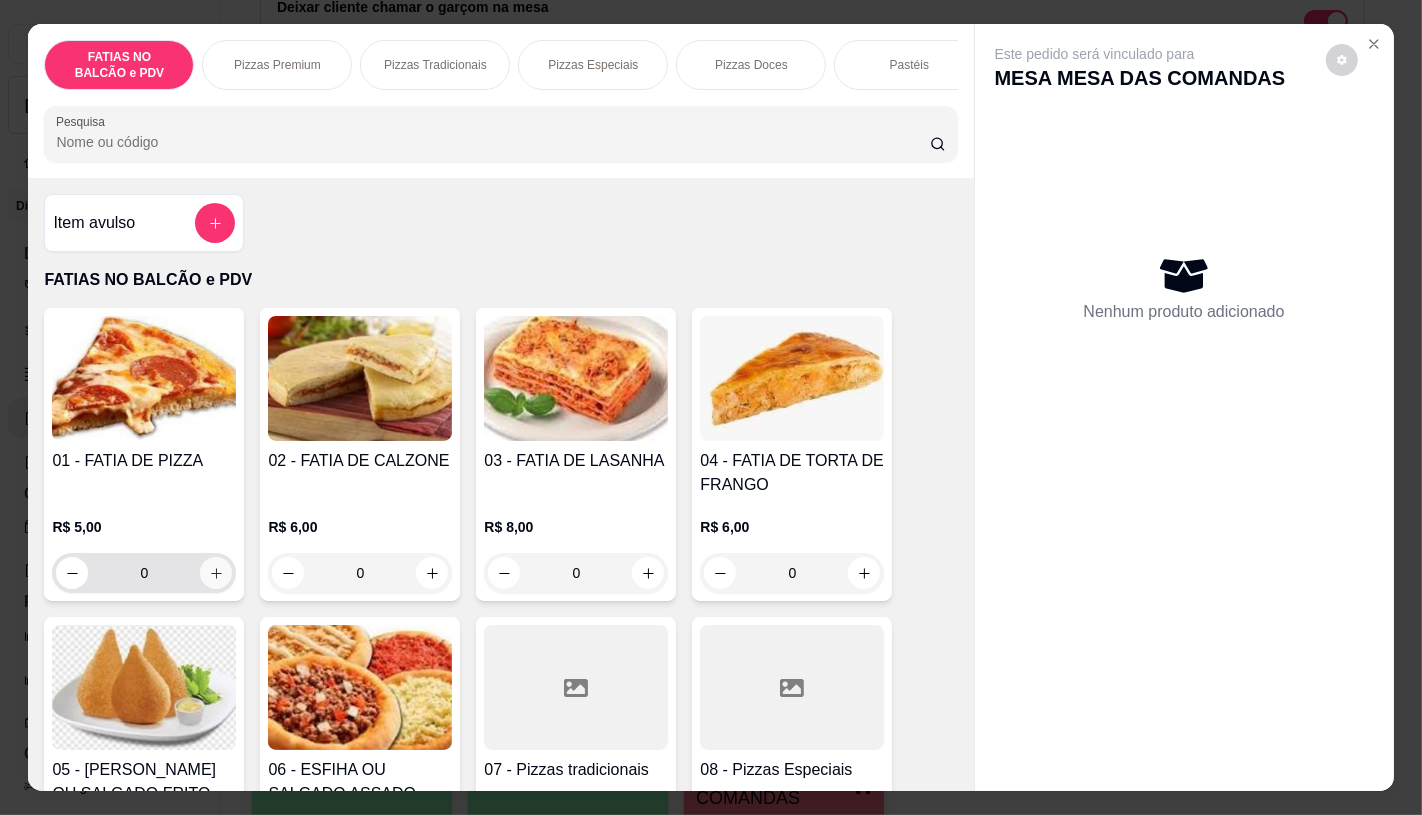 click at bounding box center (216, 573) 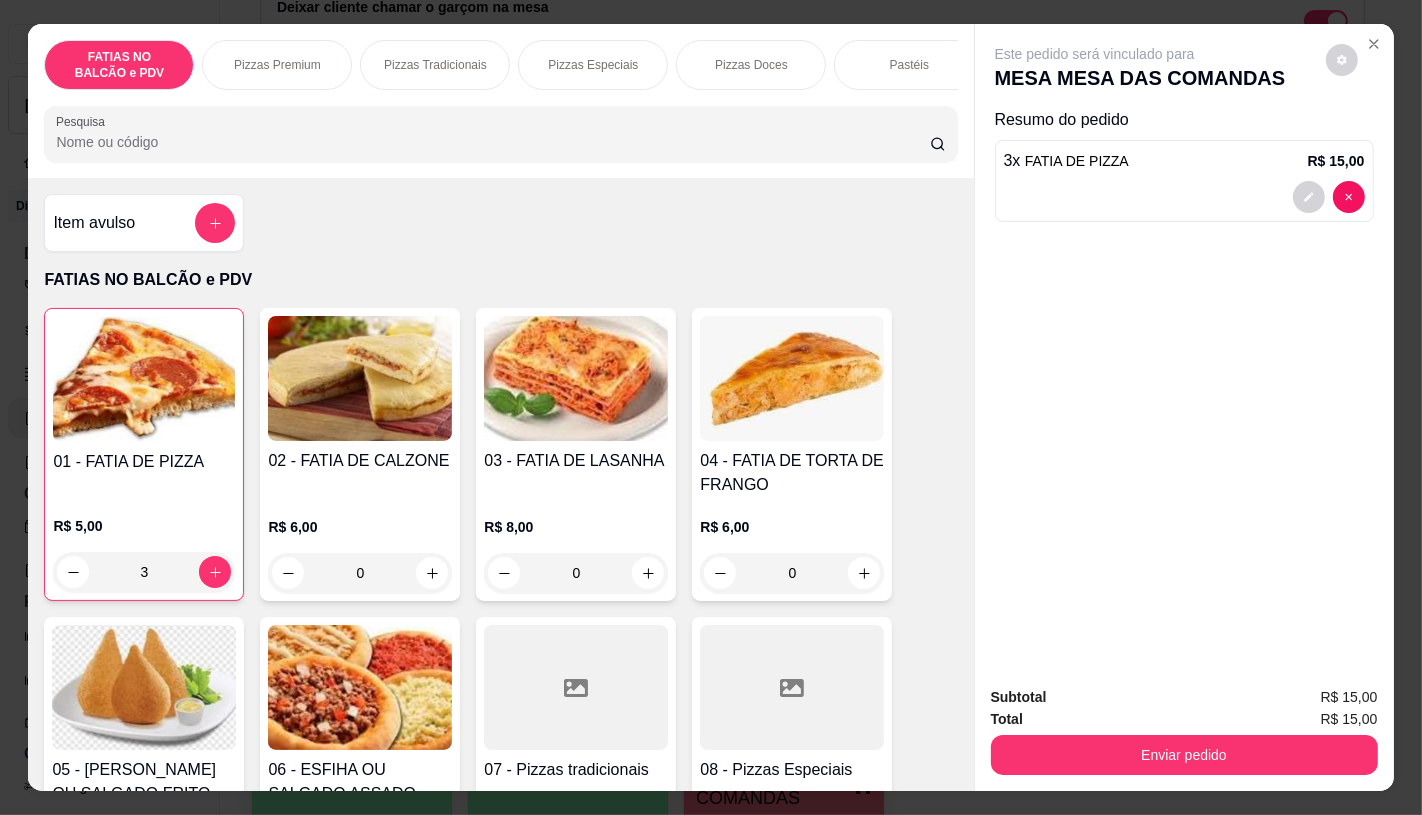 drag, startPoint x: 170, startPoint y: 98, endPoint x: 197, endPoint y: 82, distance: 31.38471 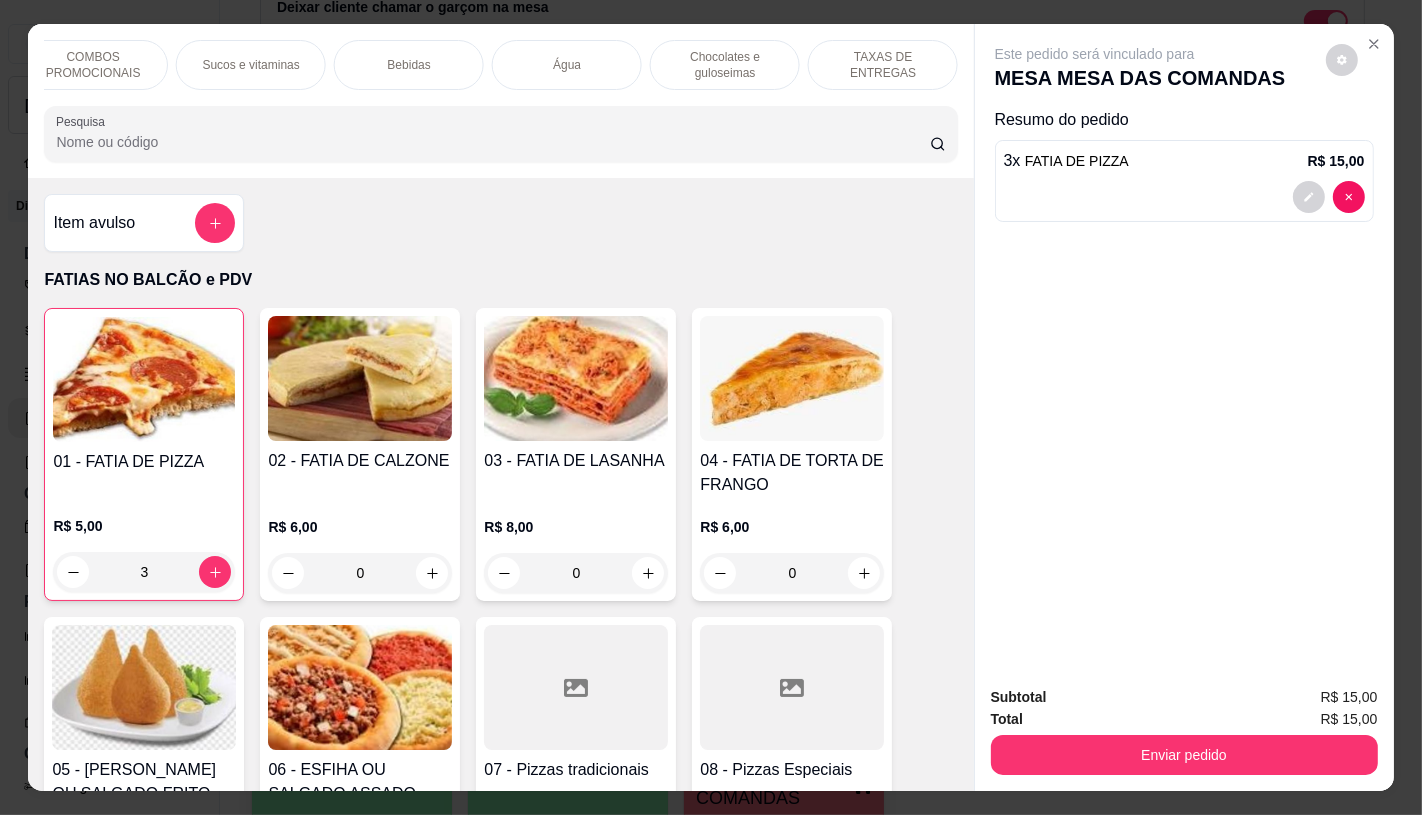 click on "TAXAS DE ENTREGAS" at bounding box center (883, 65) 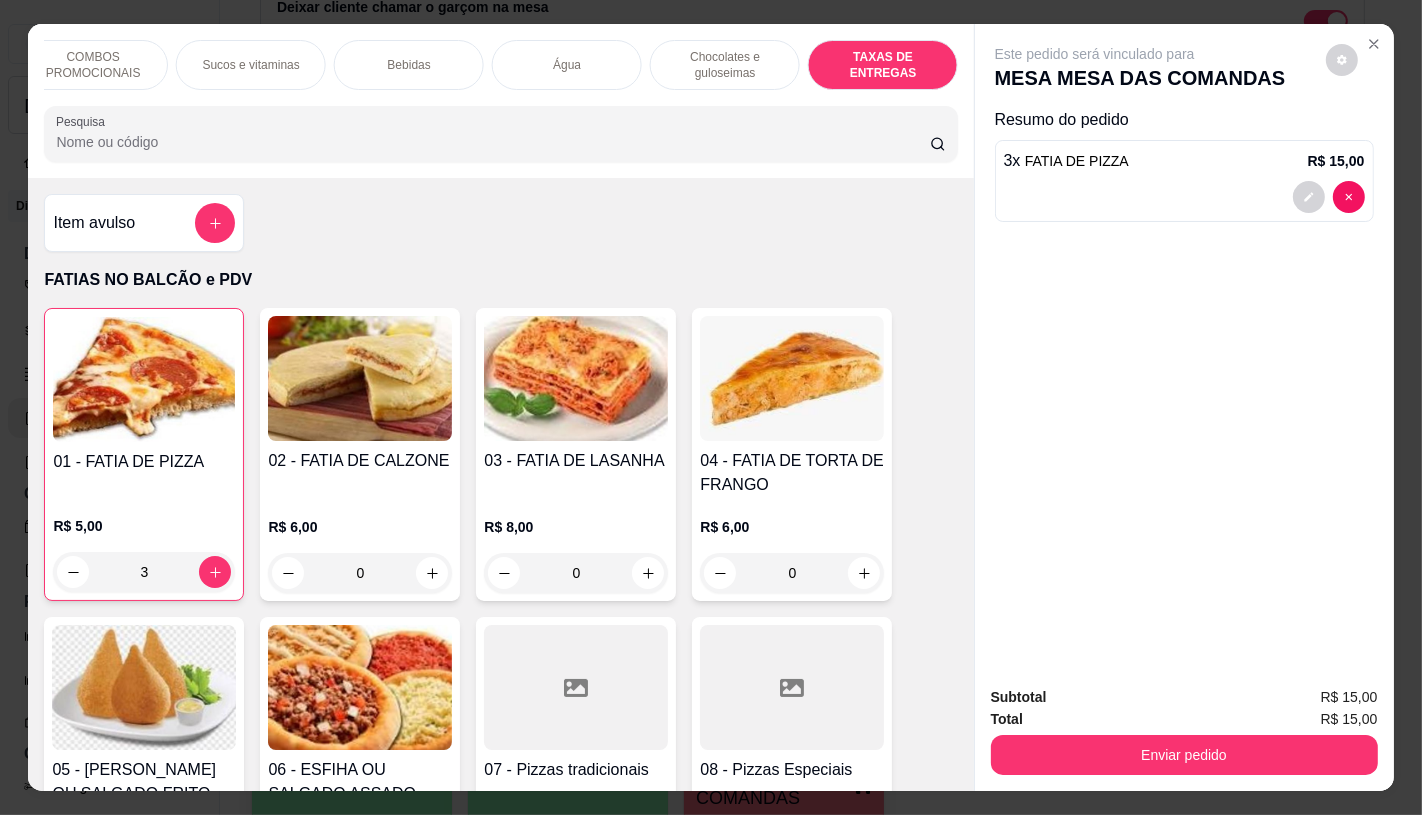 scroll, scrollTop: 13373, scrollLeft: 0, axis: vertical 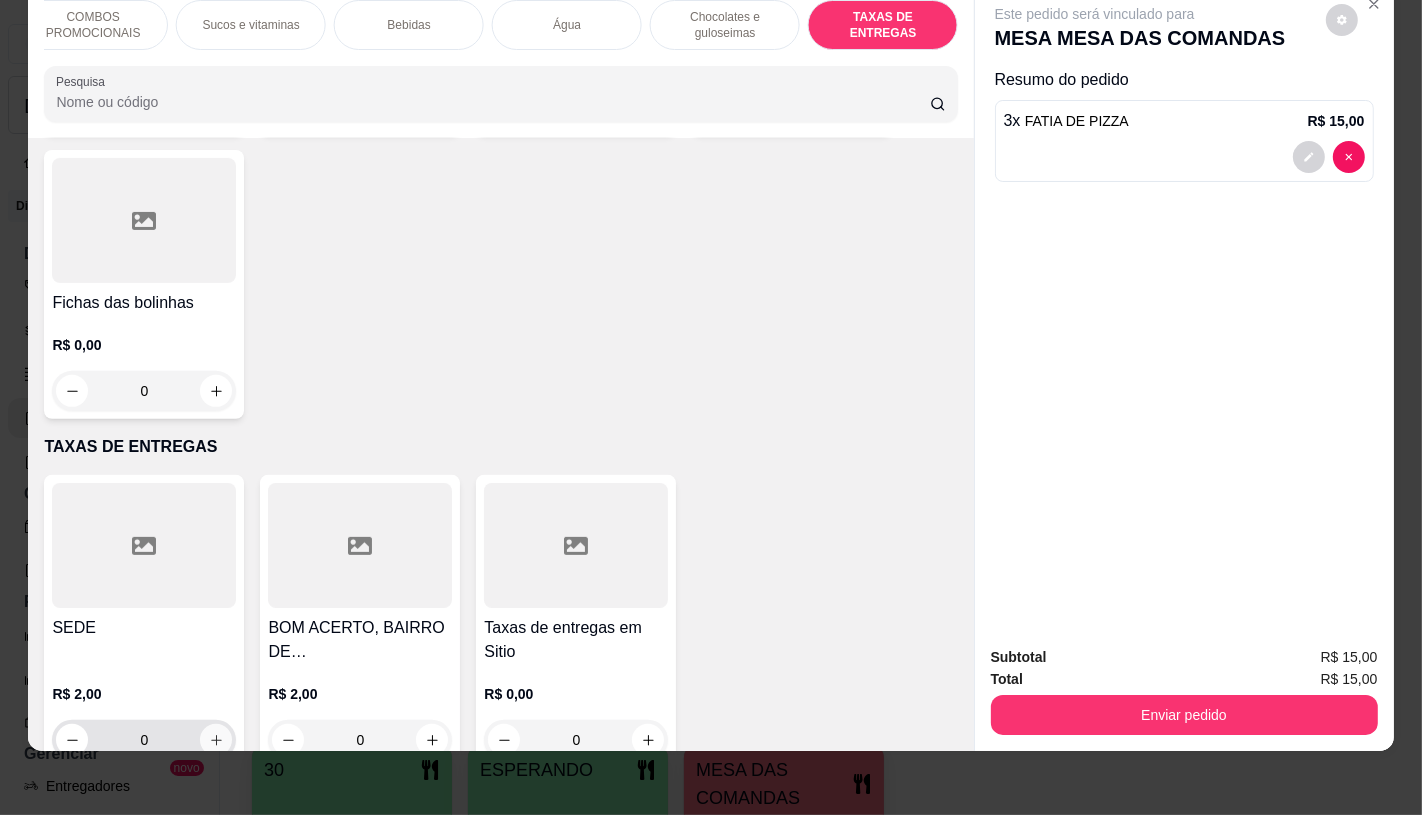 click 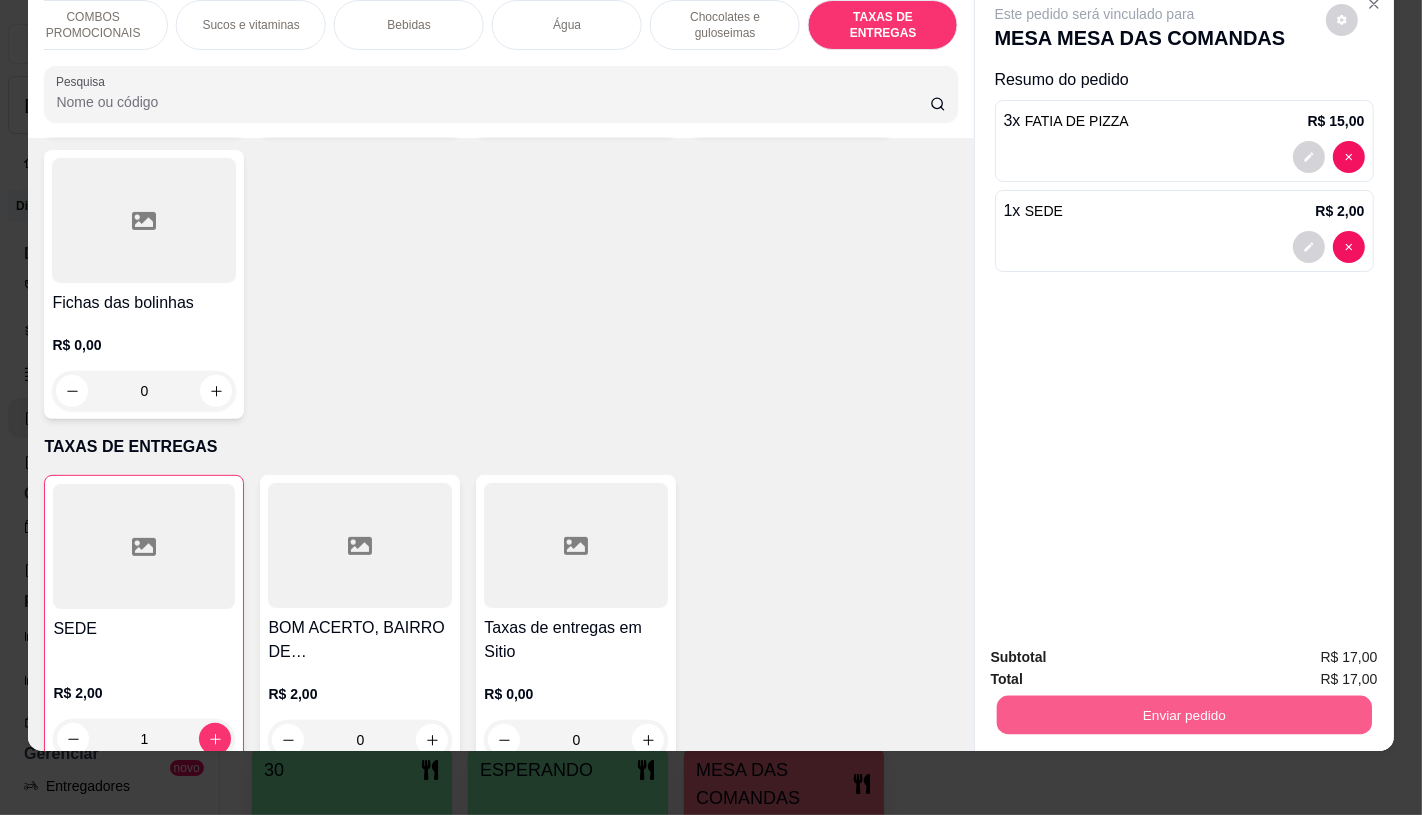 click on "Enviar pedido" at bounding box center [1183, 714] 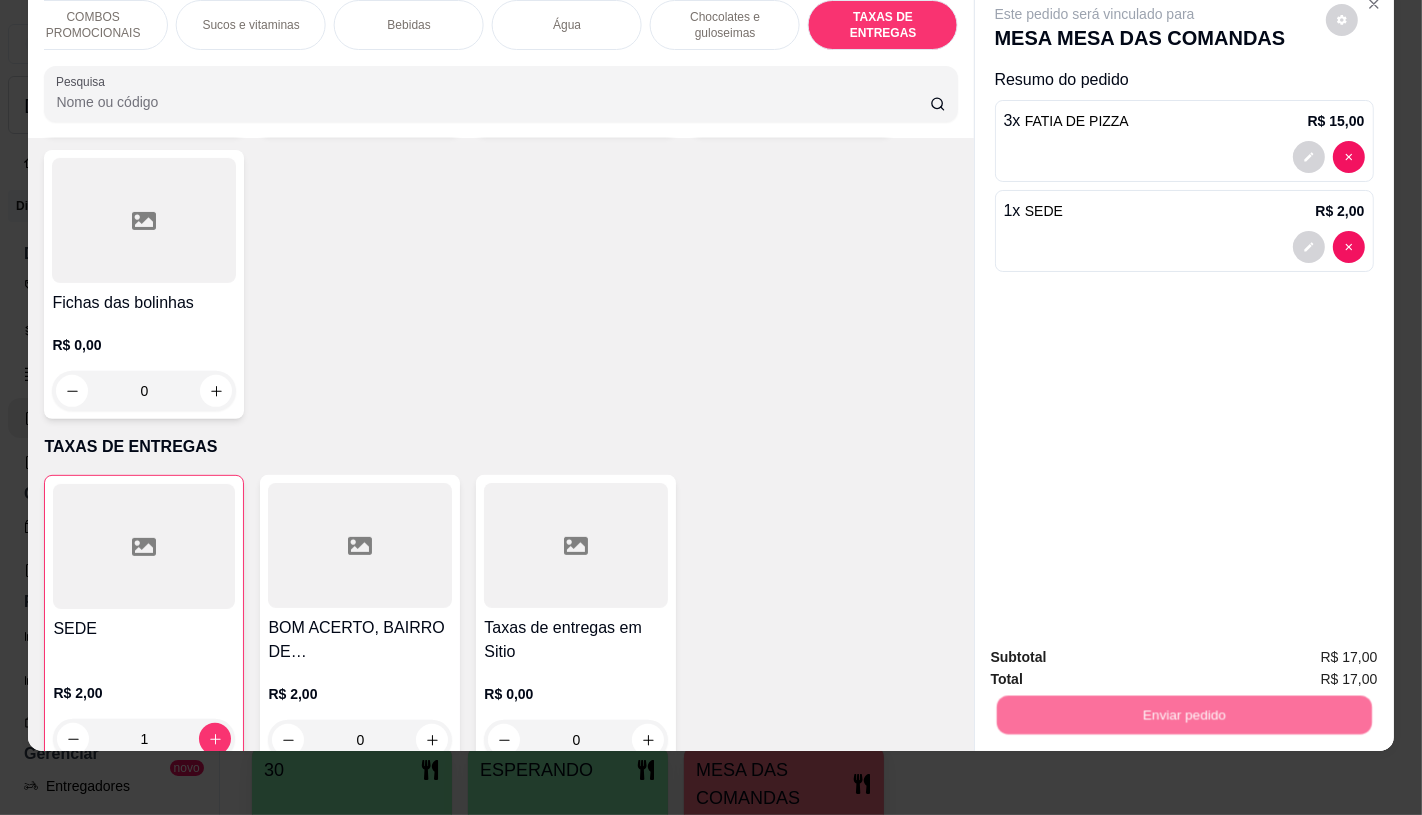 click on "Não registrar e enviar pedido" at bounding box center [1117, 650] 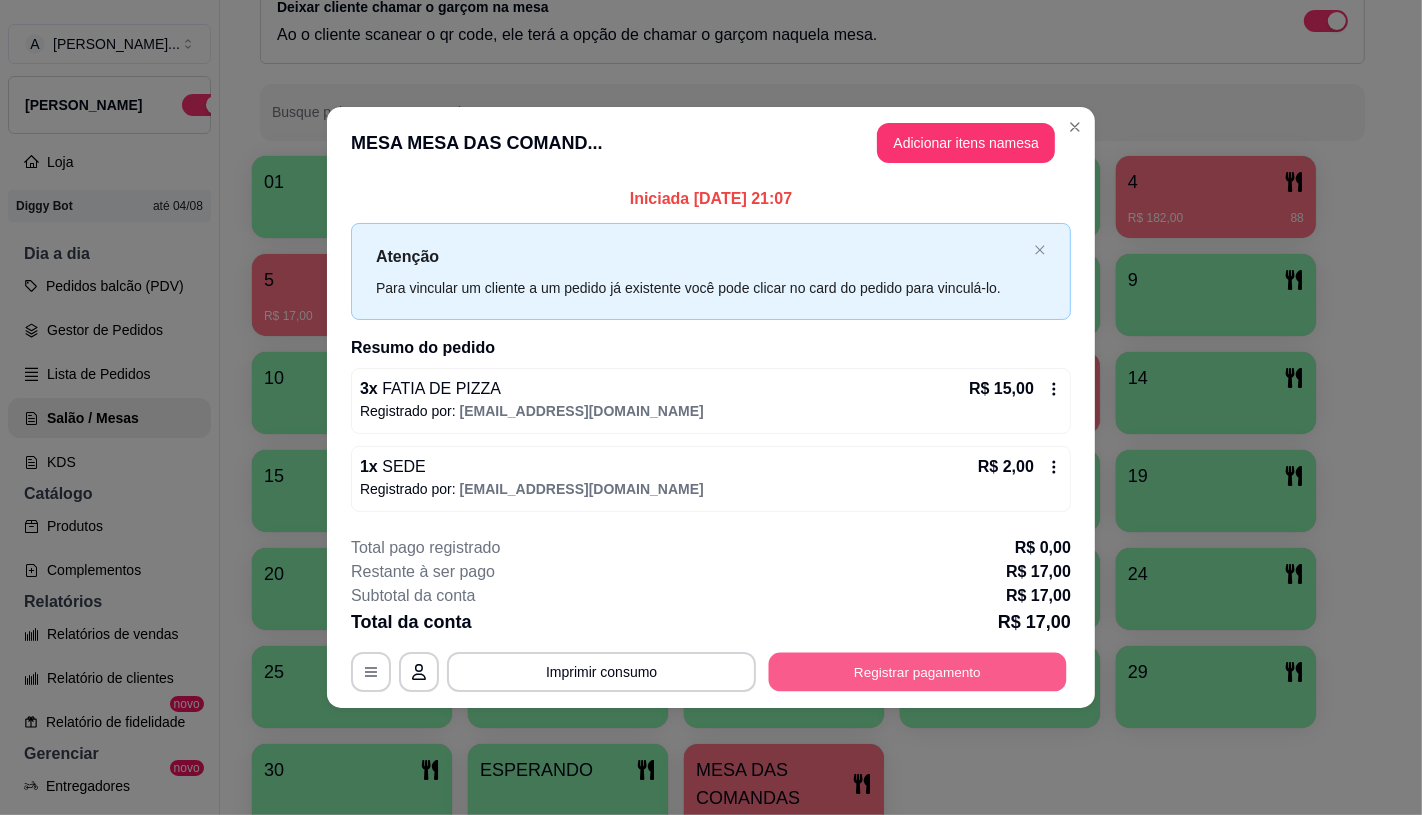 click on "Registrar pagamento" at bounding box center [918, 672] 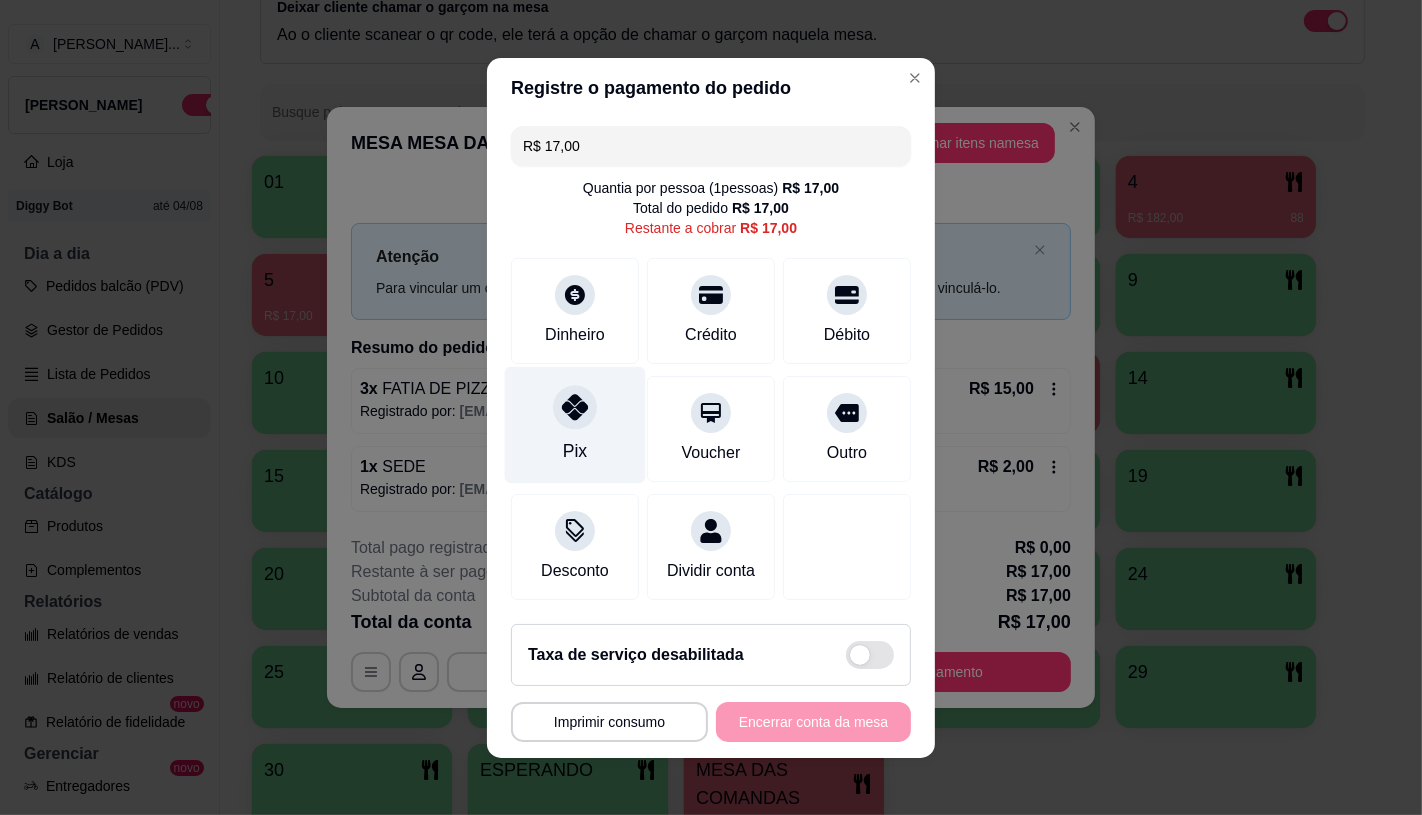 click on "Pix" at bounding box center (575, 424) 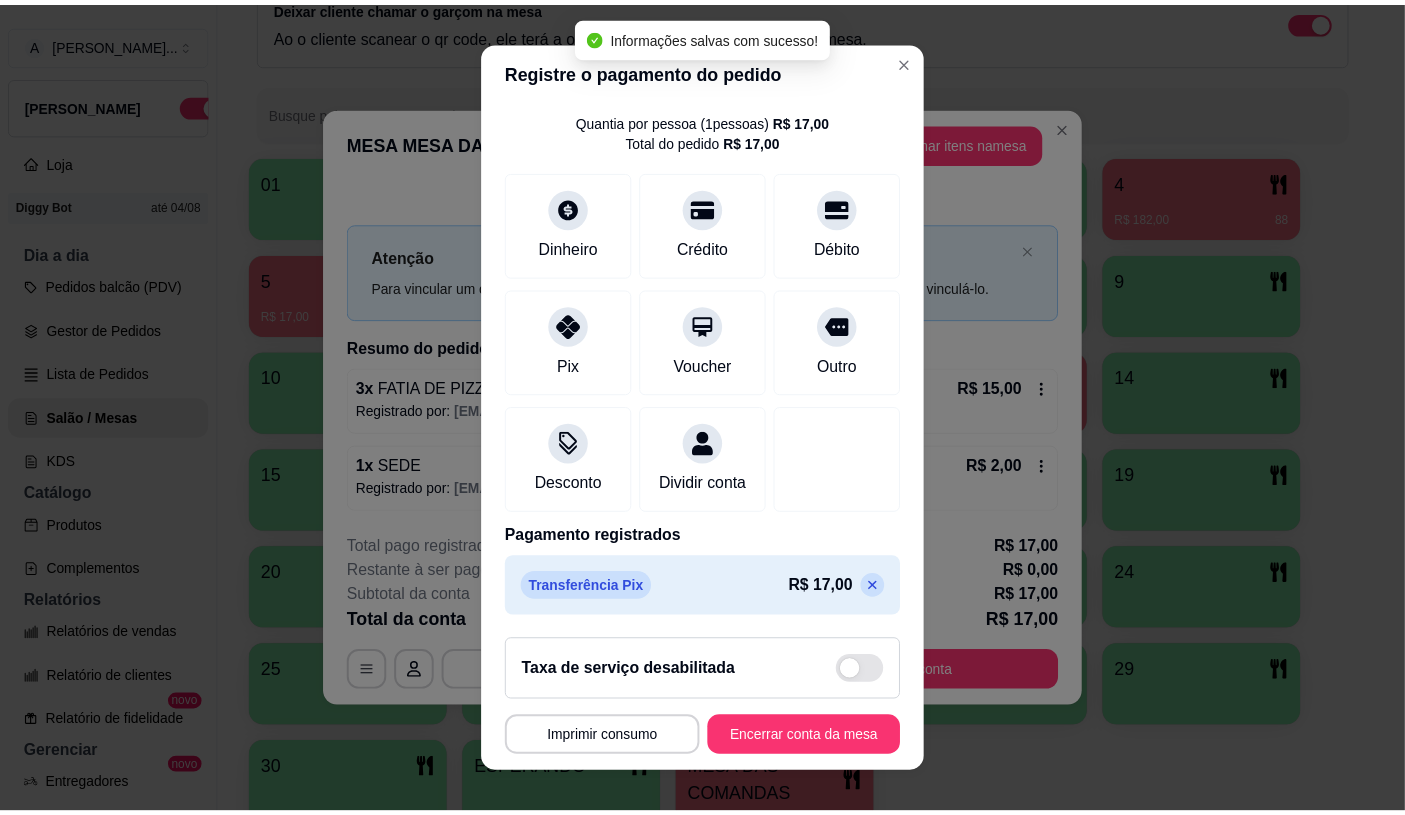 scroll, scrollTop: 74, scrollLeft: 0, axis: vertical 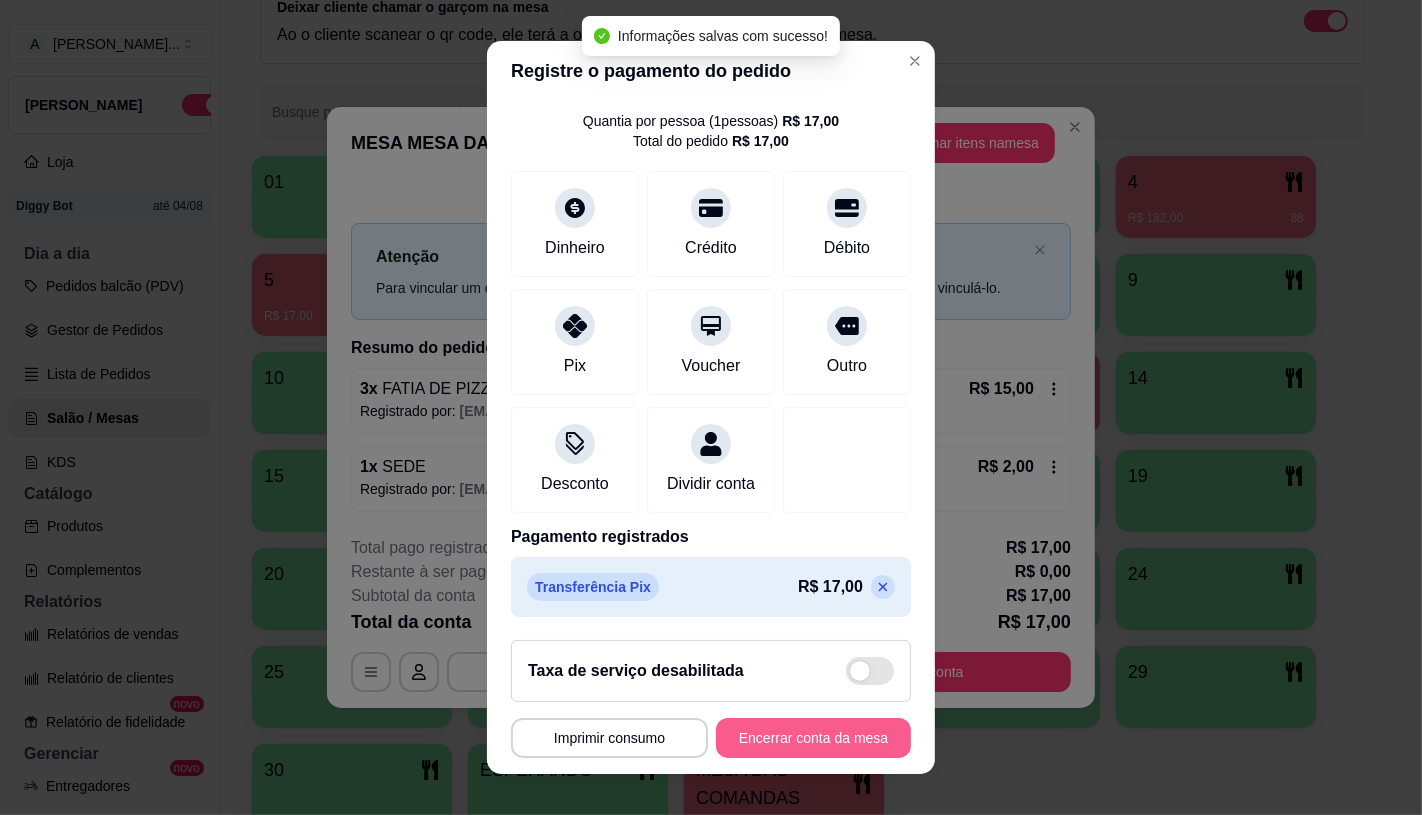 click on "Encerrar conta da mesa" at bounding box center (813, 738) 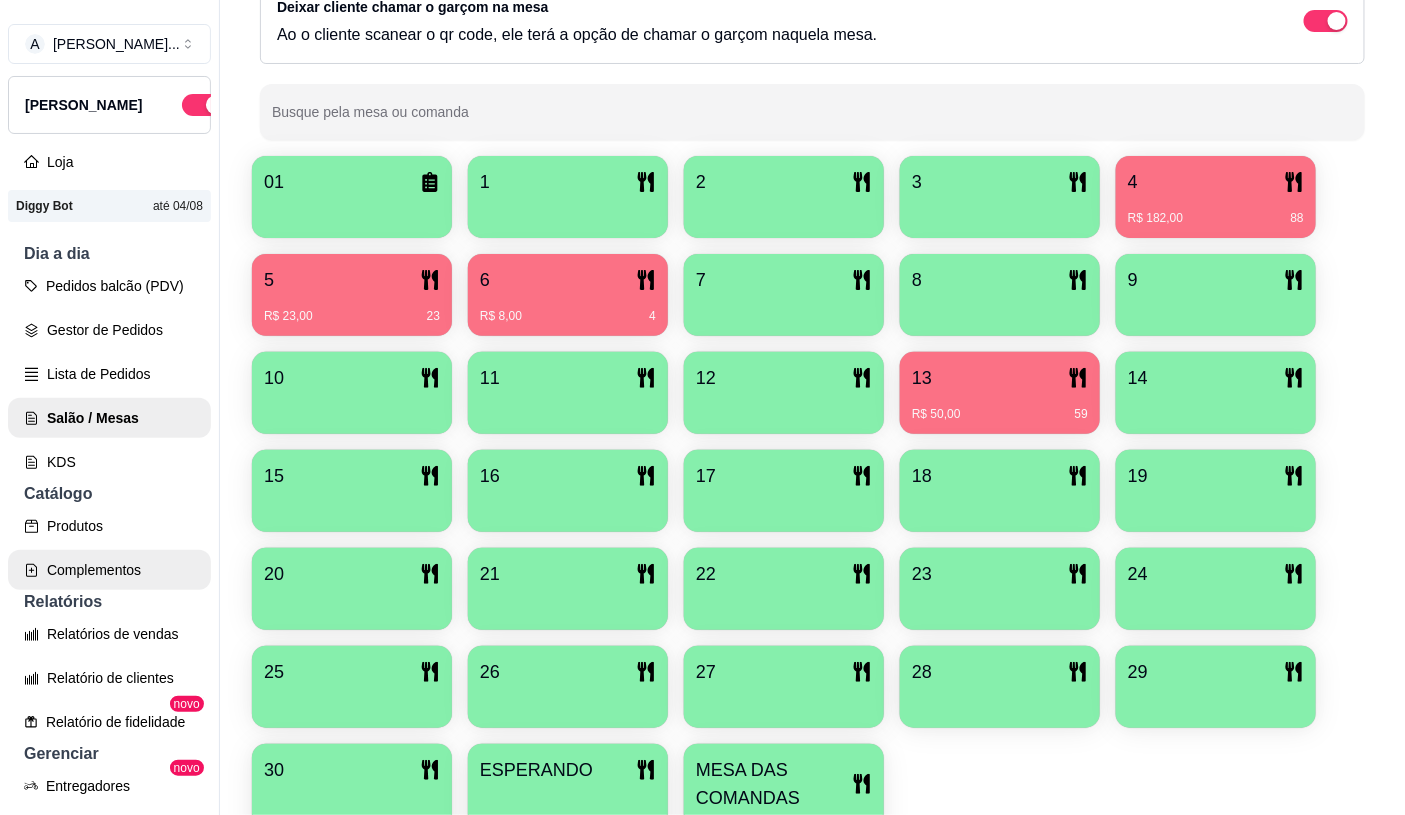 scroll, scrollTop: 333, scrollLeft: 0, axis: vertical 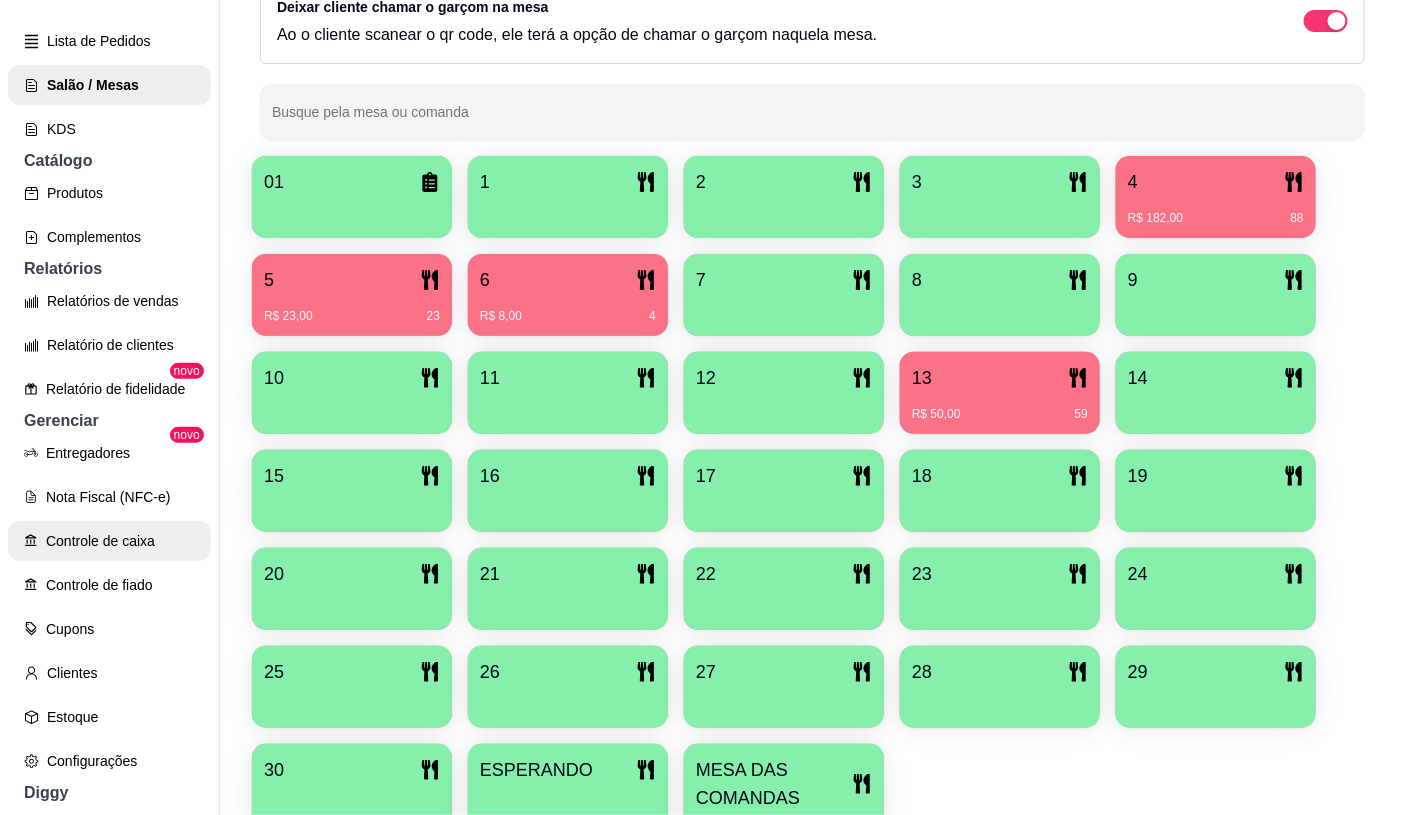 click on "Controle de caixa" at bounding box center (109, 541) 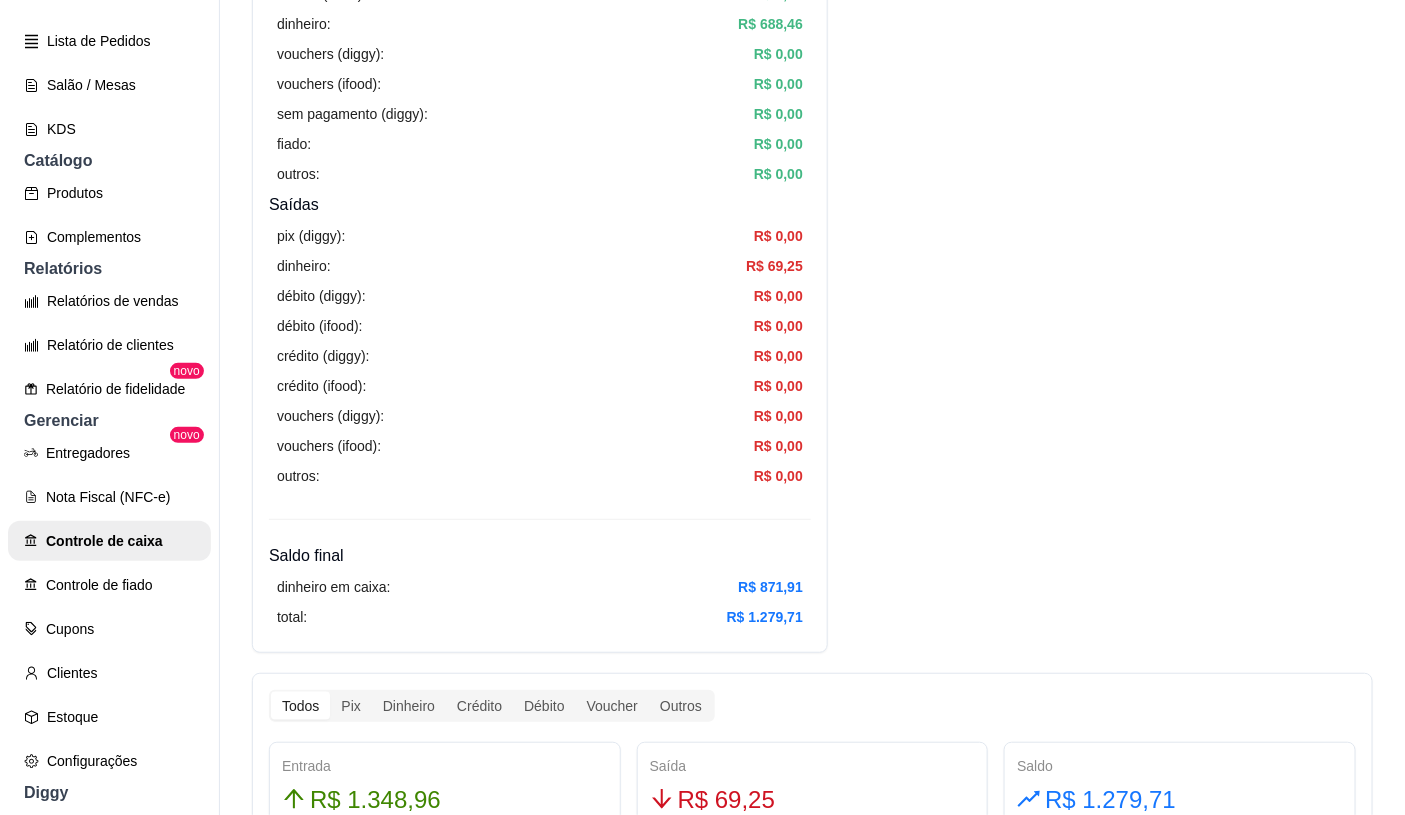 scroll, scrollTop: 555, scrollLeft: 0, axis: vertical 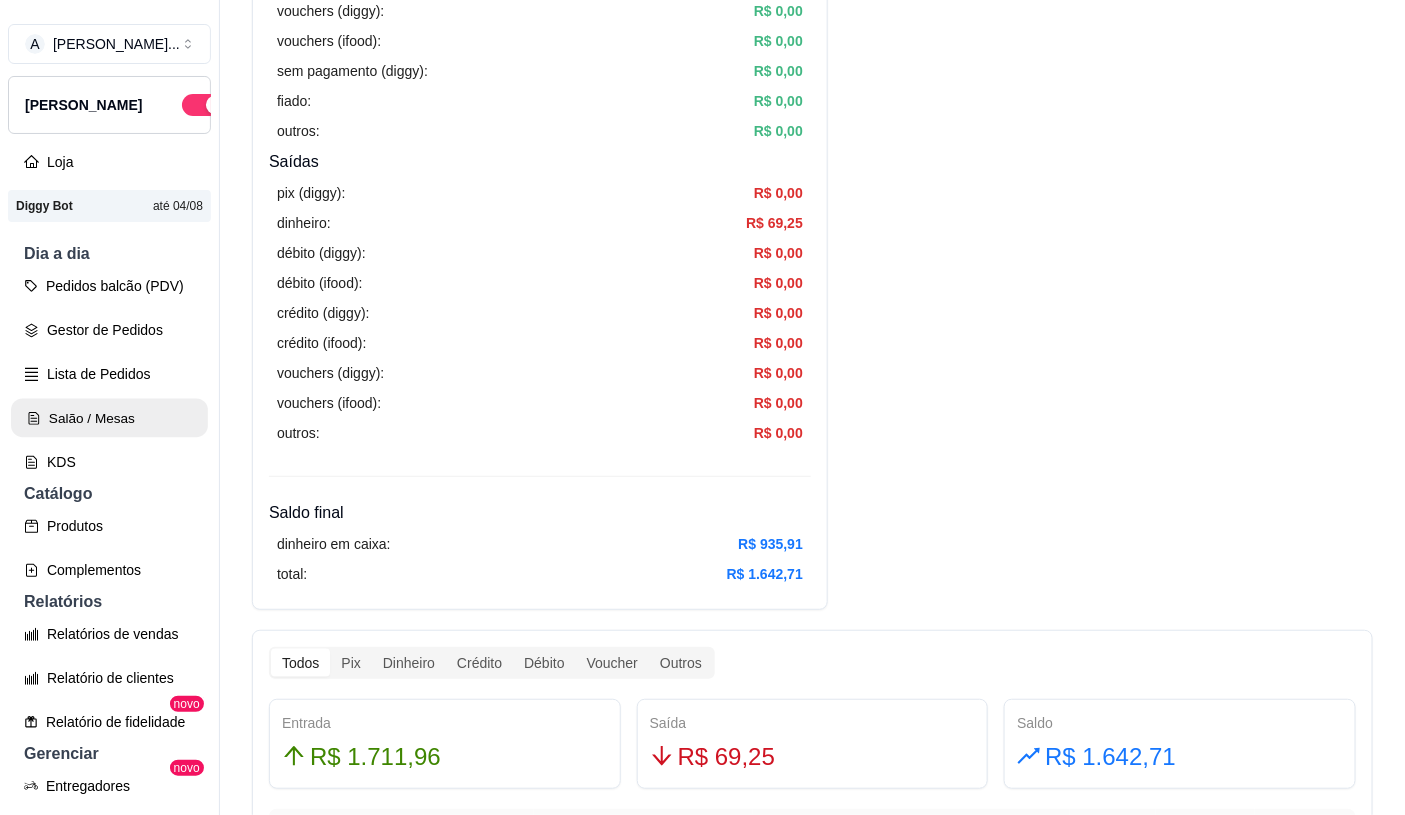 click on "Salão / Mesas" at bounding box center (109, 418) 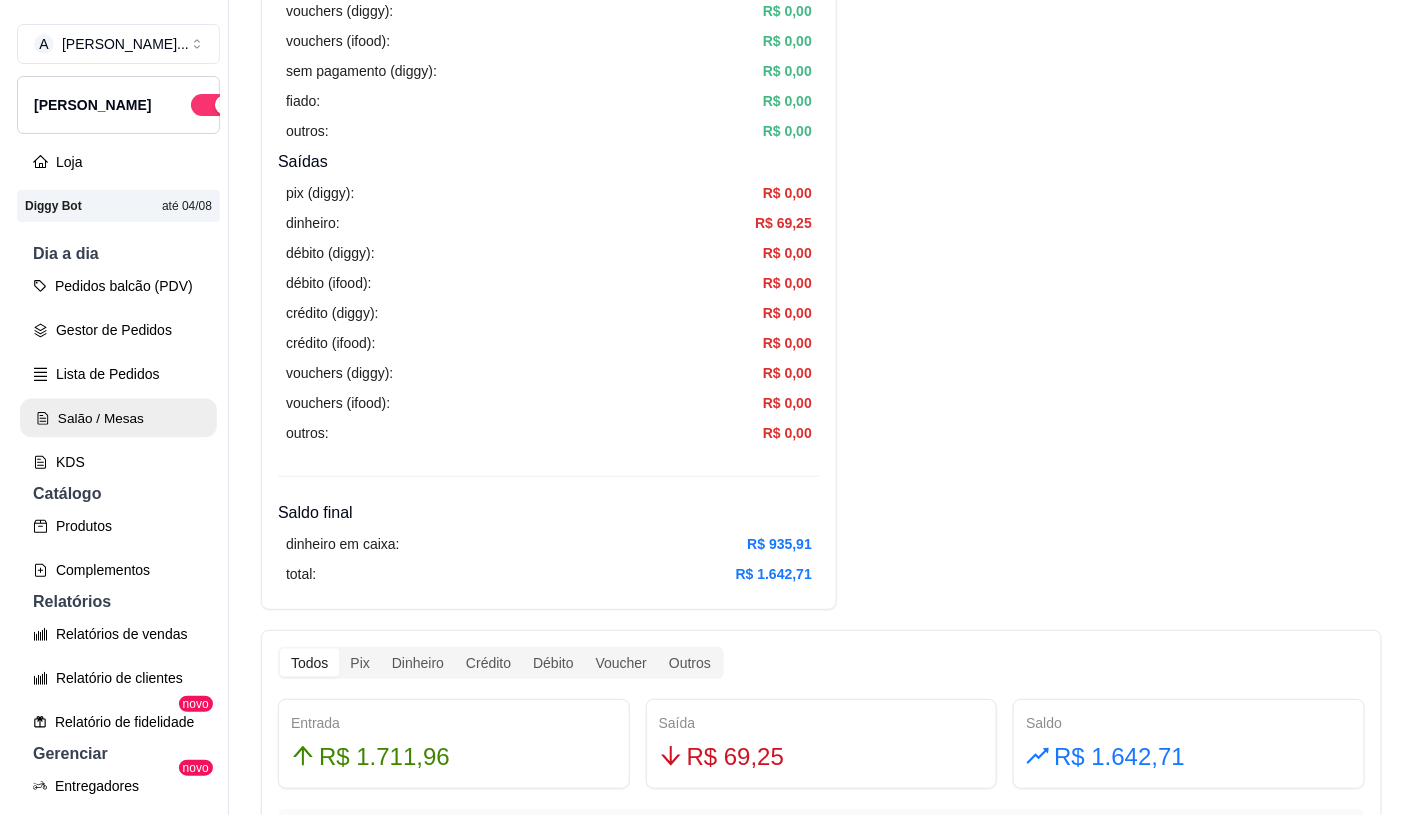 scroll, scrollTop: 0, scrollLeft: 0, axis: both 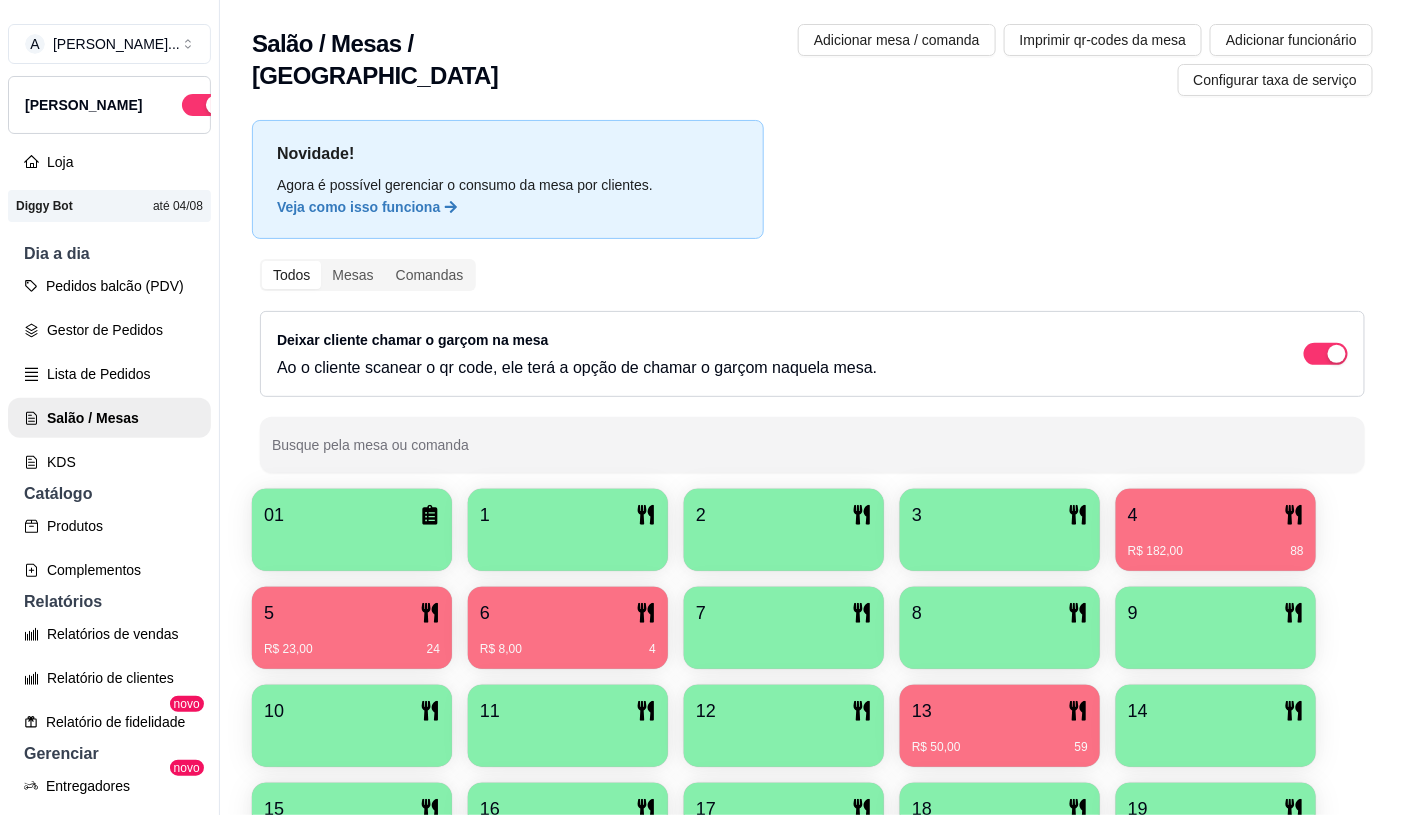 click on "R$ 182,00" at bounding box center (1155, 551) 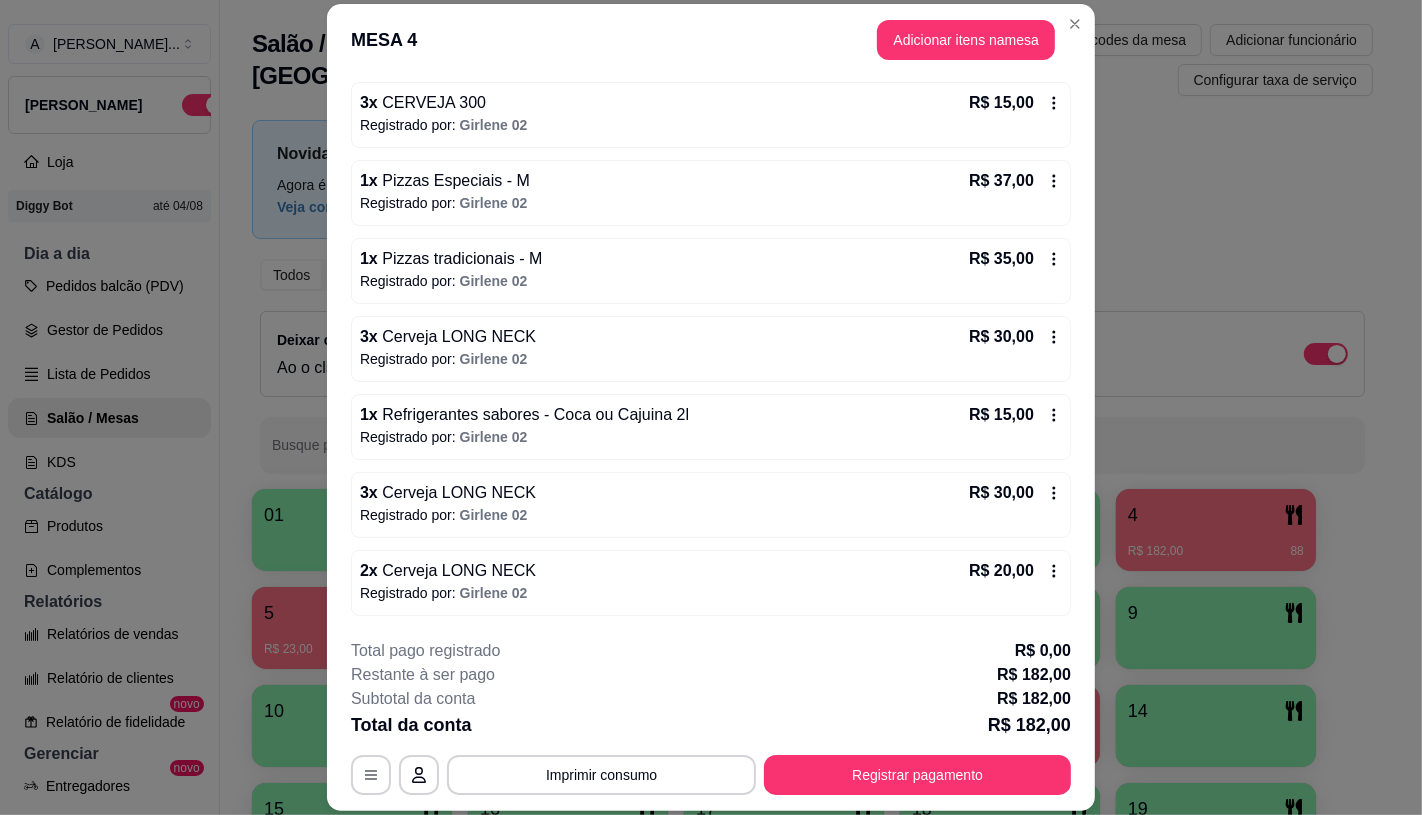 scroll, scrollTop: 184, scrollLeft: 0, axis: vertical 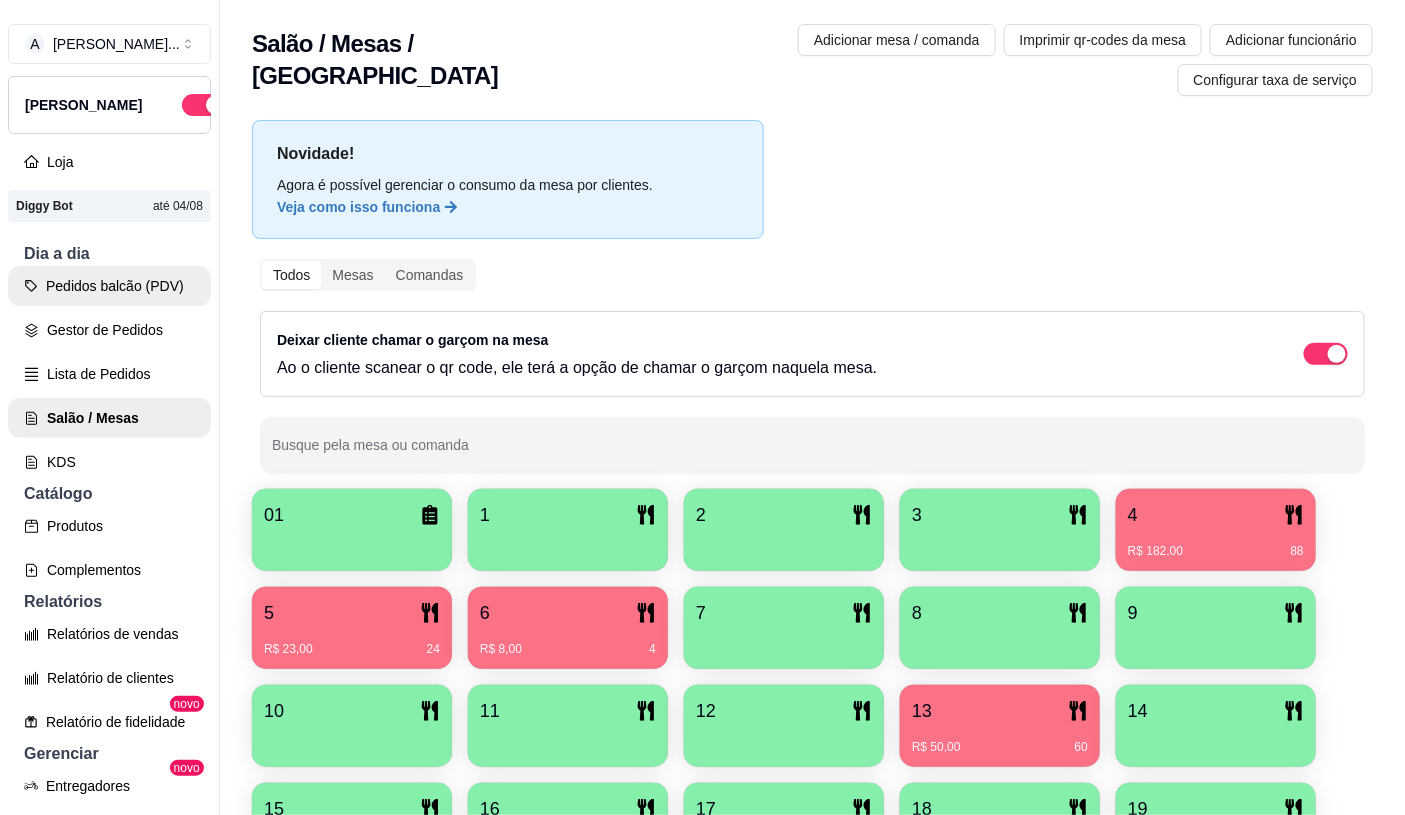 click on "Pedidos balcão (PDV)" at bounding box center (109, 286) 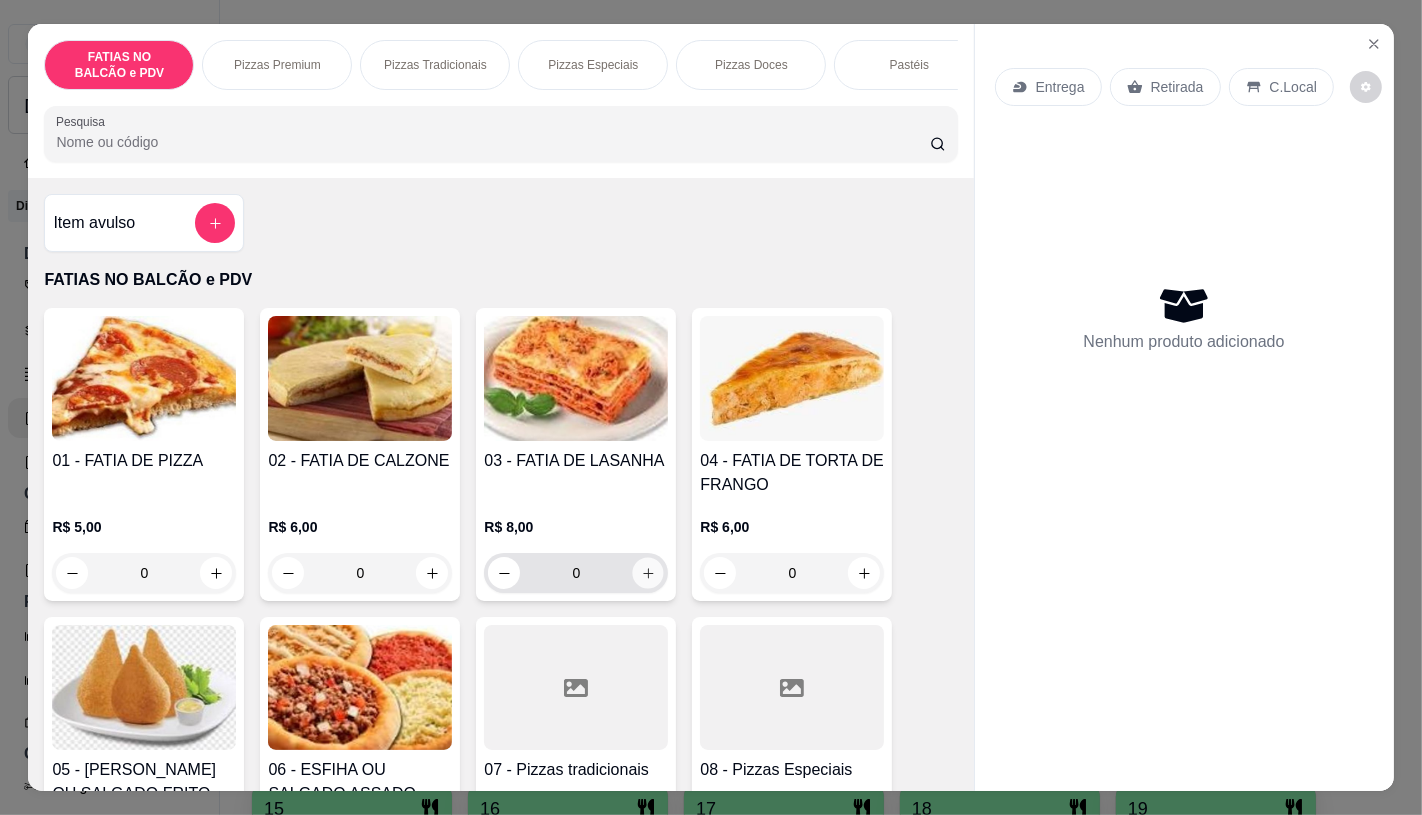click 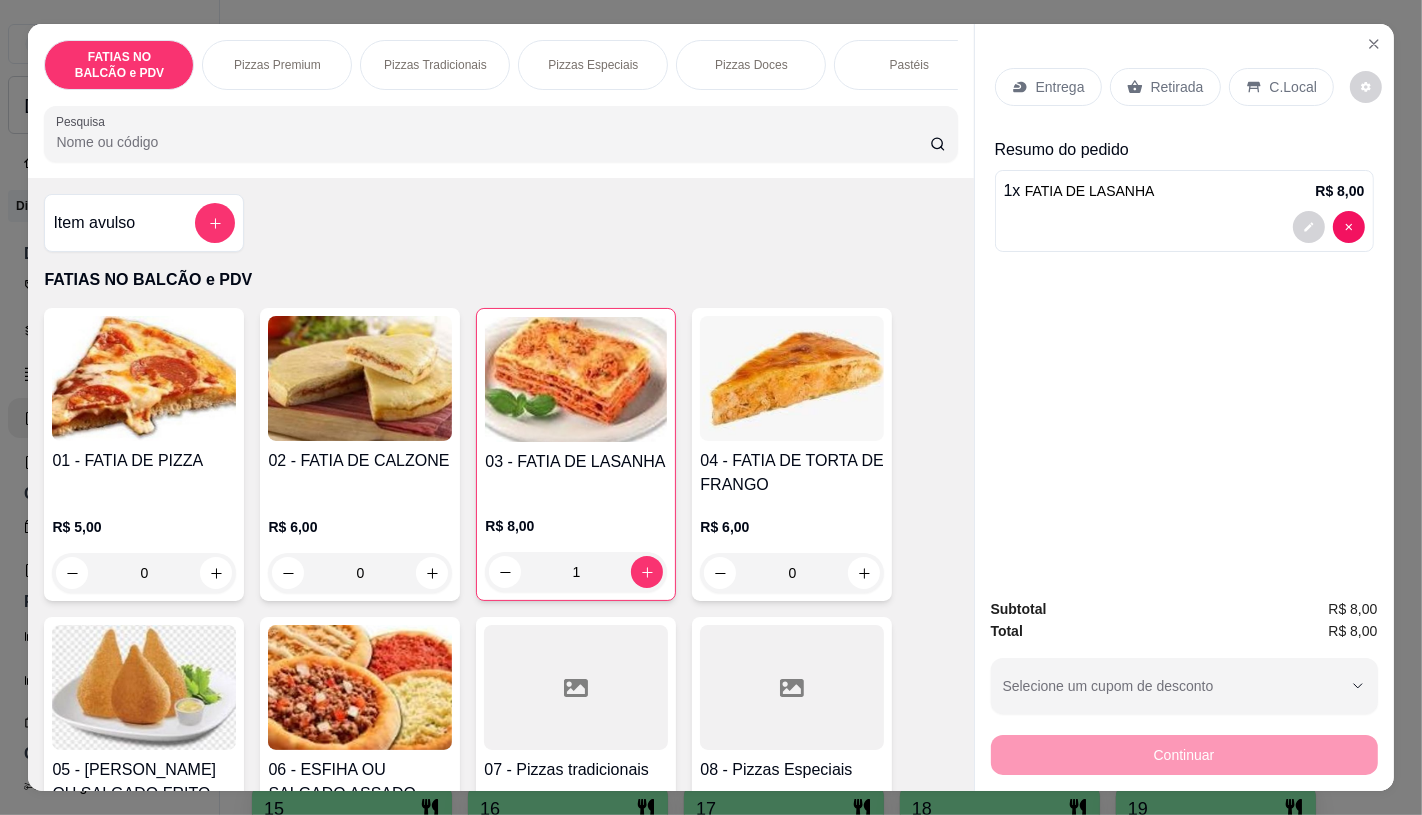 click on "Retirada" at bounding box center (1177, 87) 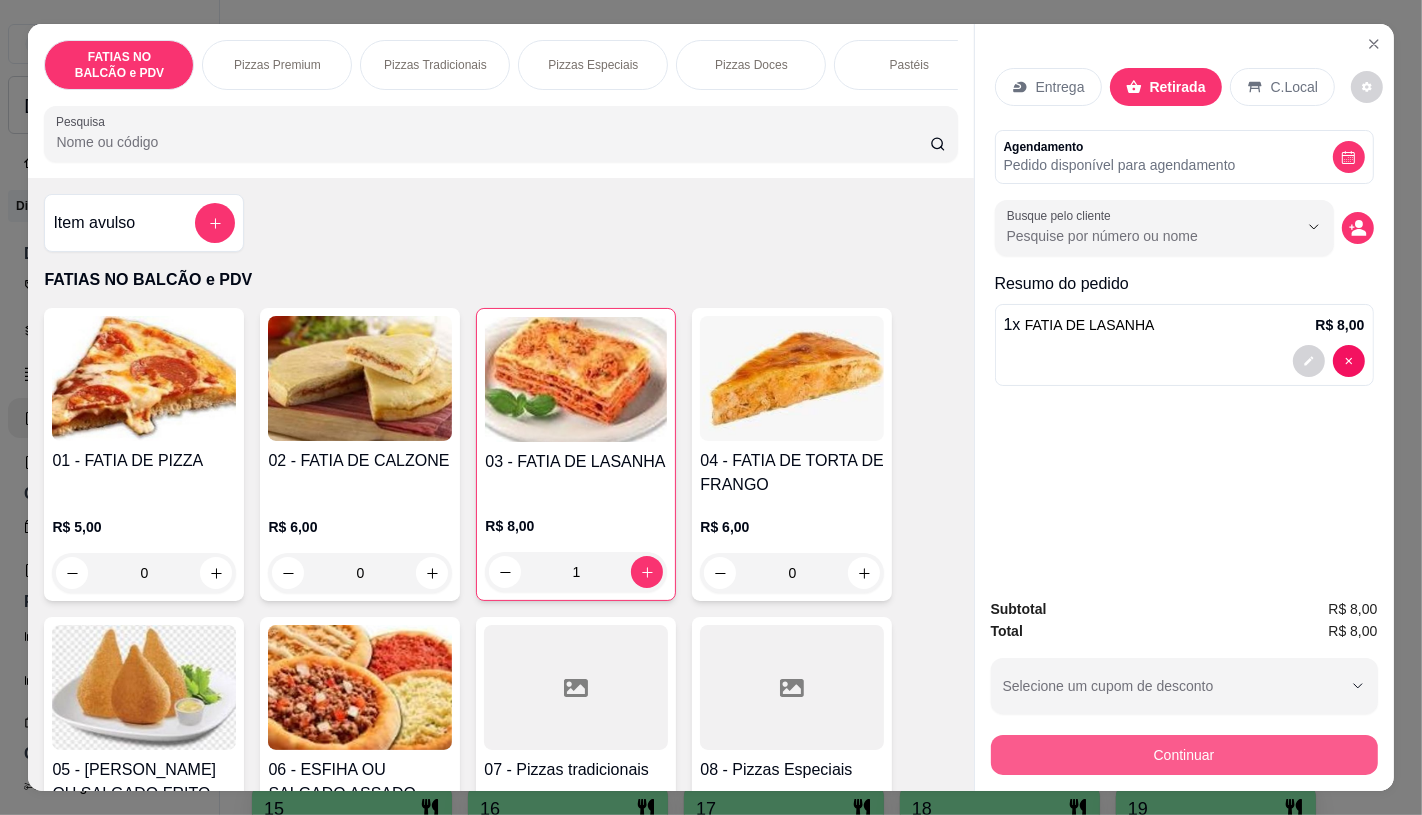 click on "Continuar" at bounding box center [1184, 755] 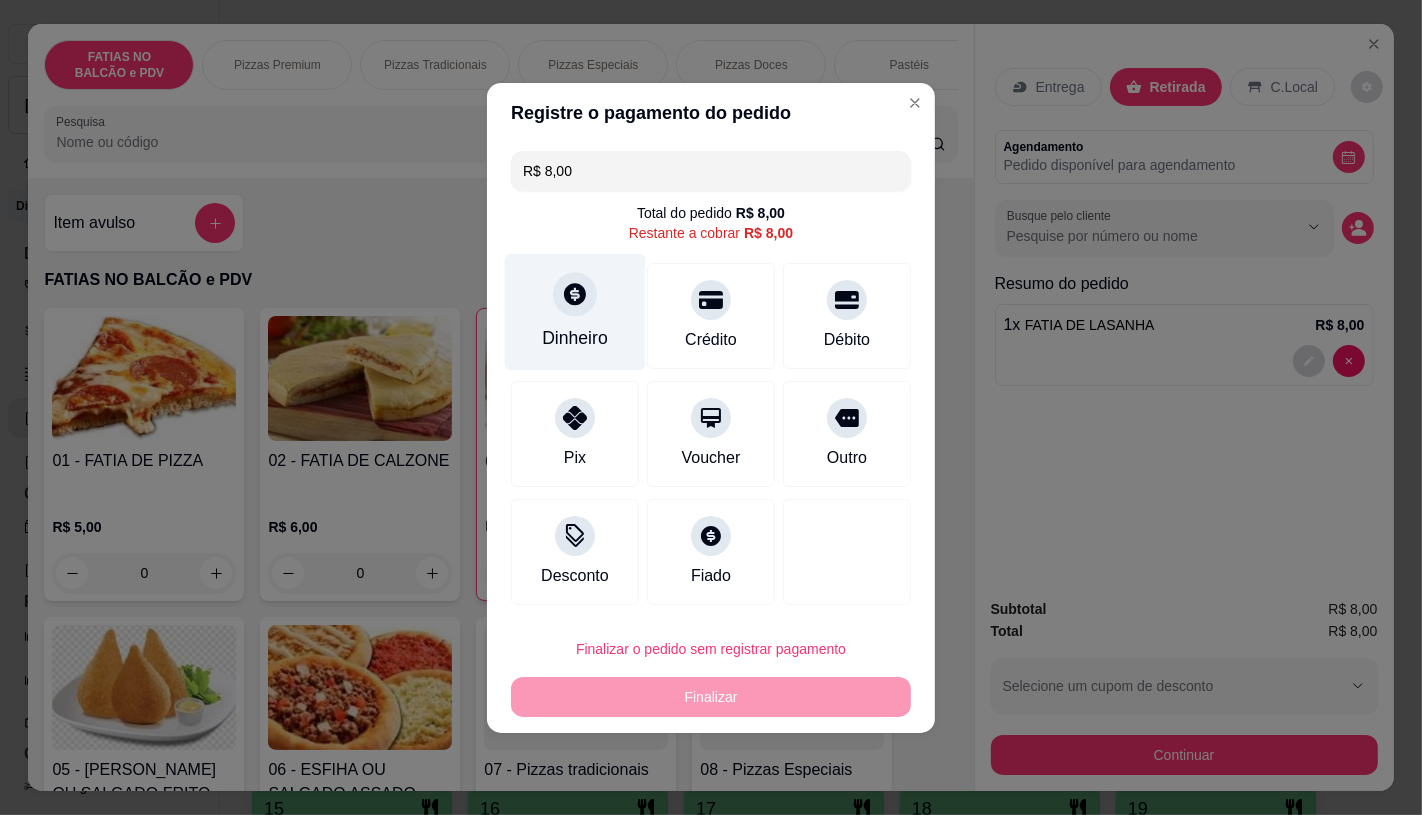 click on "Dinheiro" at bounding box center (575, 338) 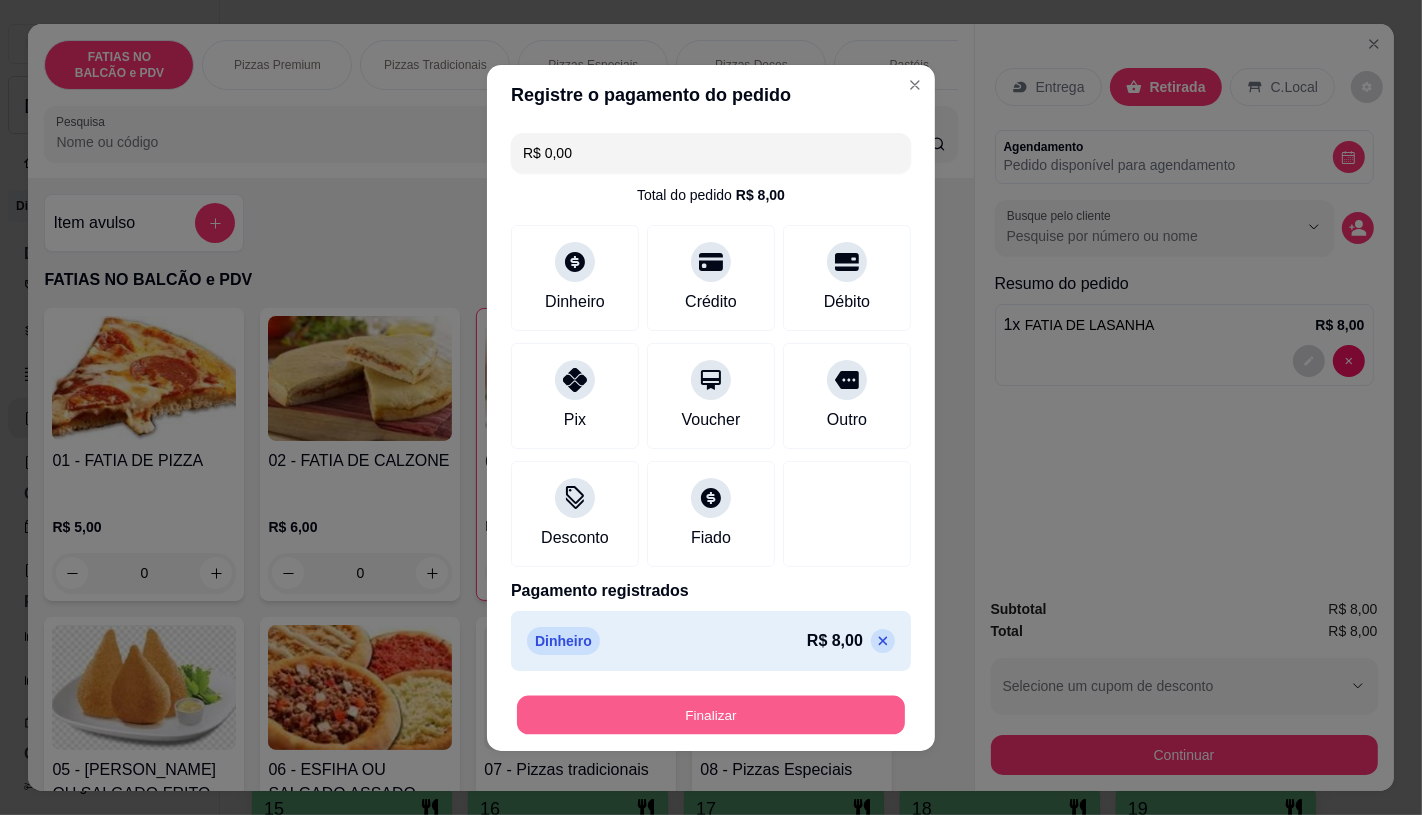 click on "Finalizar" at bounding box center (711, 714) 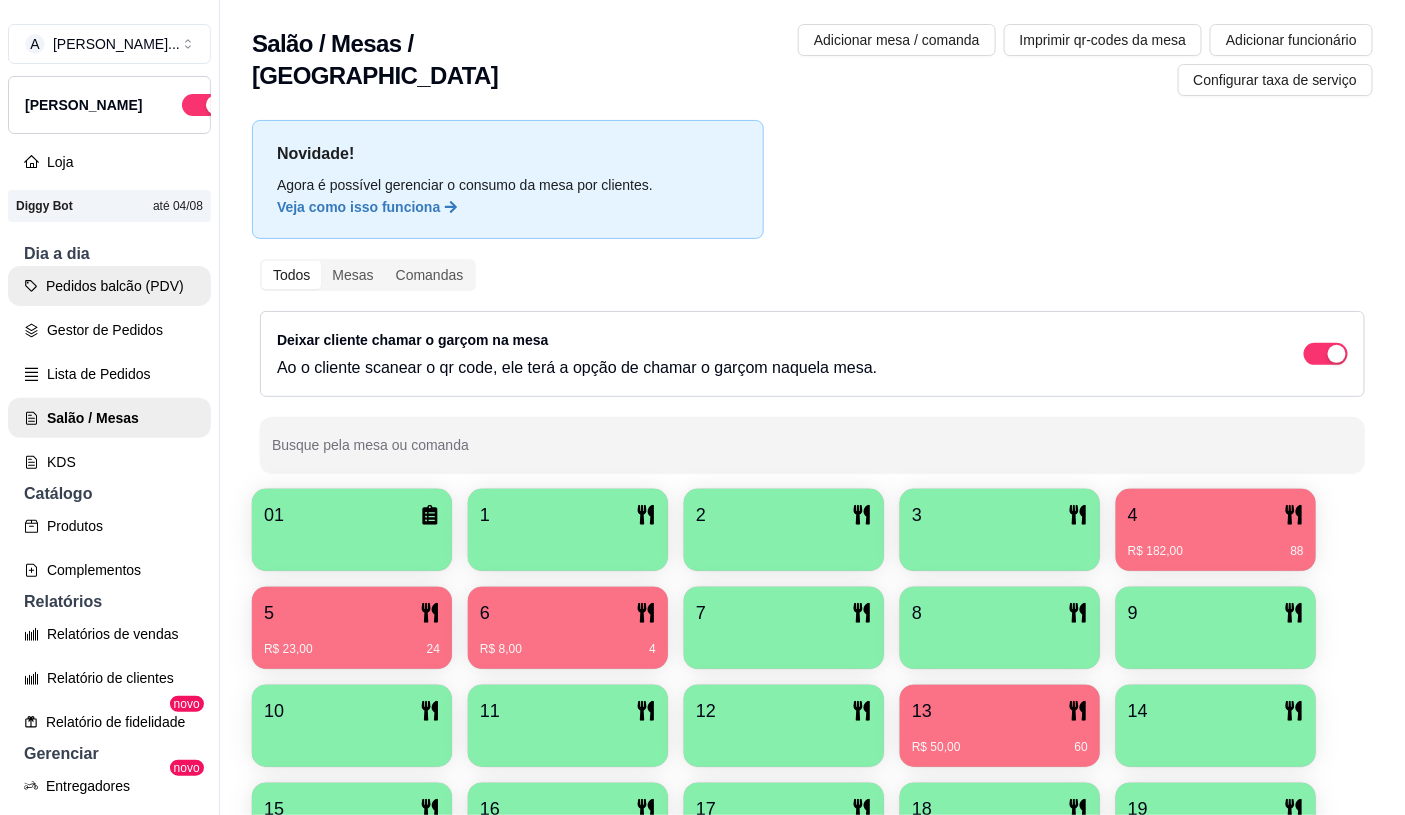 click on "Pedidos balcão (PDV)" at bounding box center (109, 286) 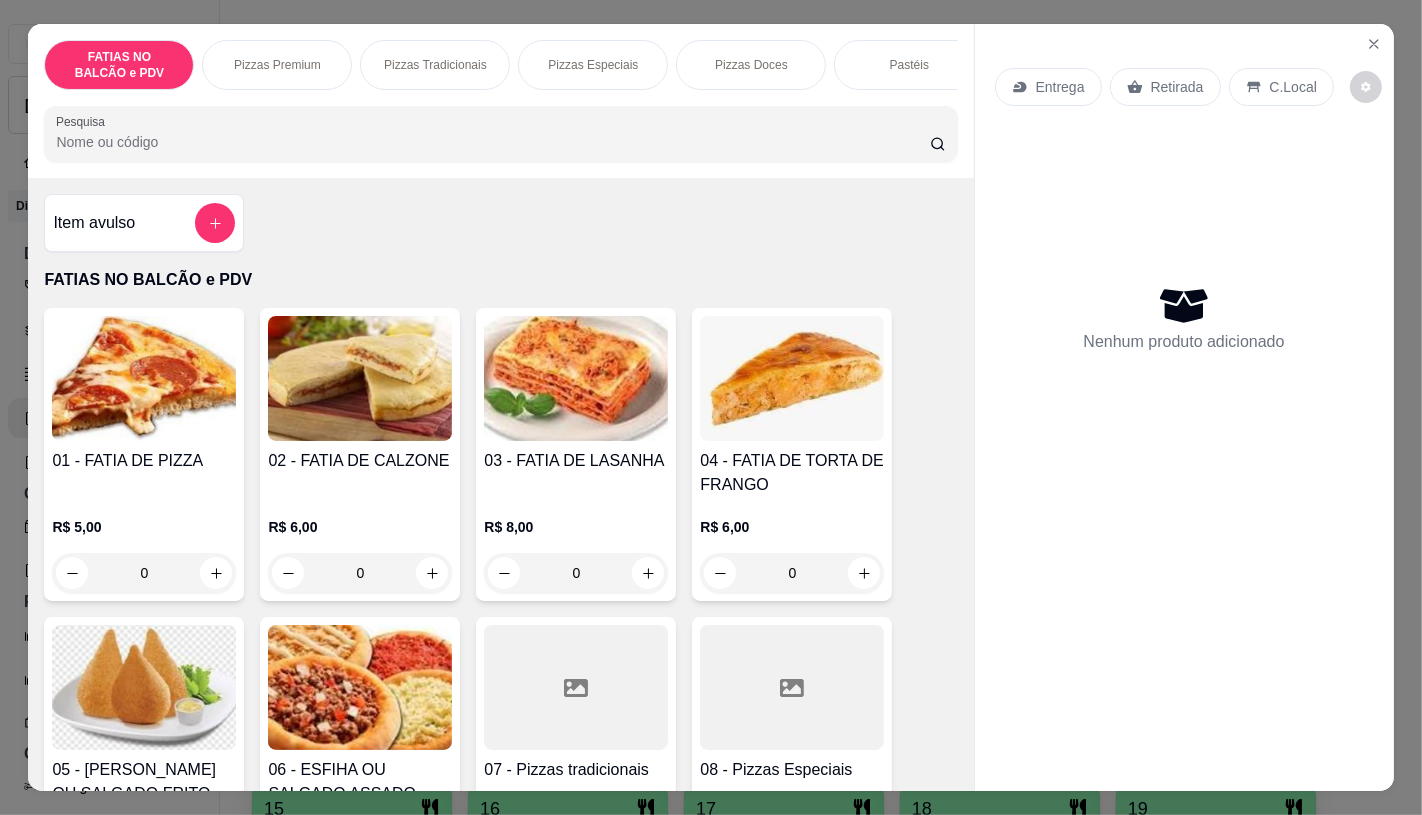 click on "0" at bounding box center (144, 573) 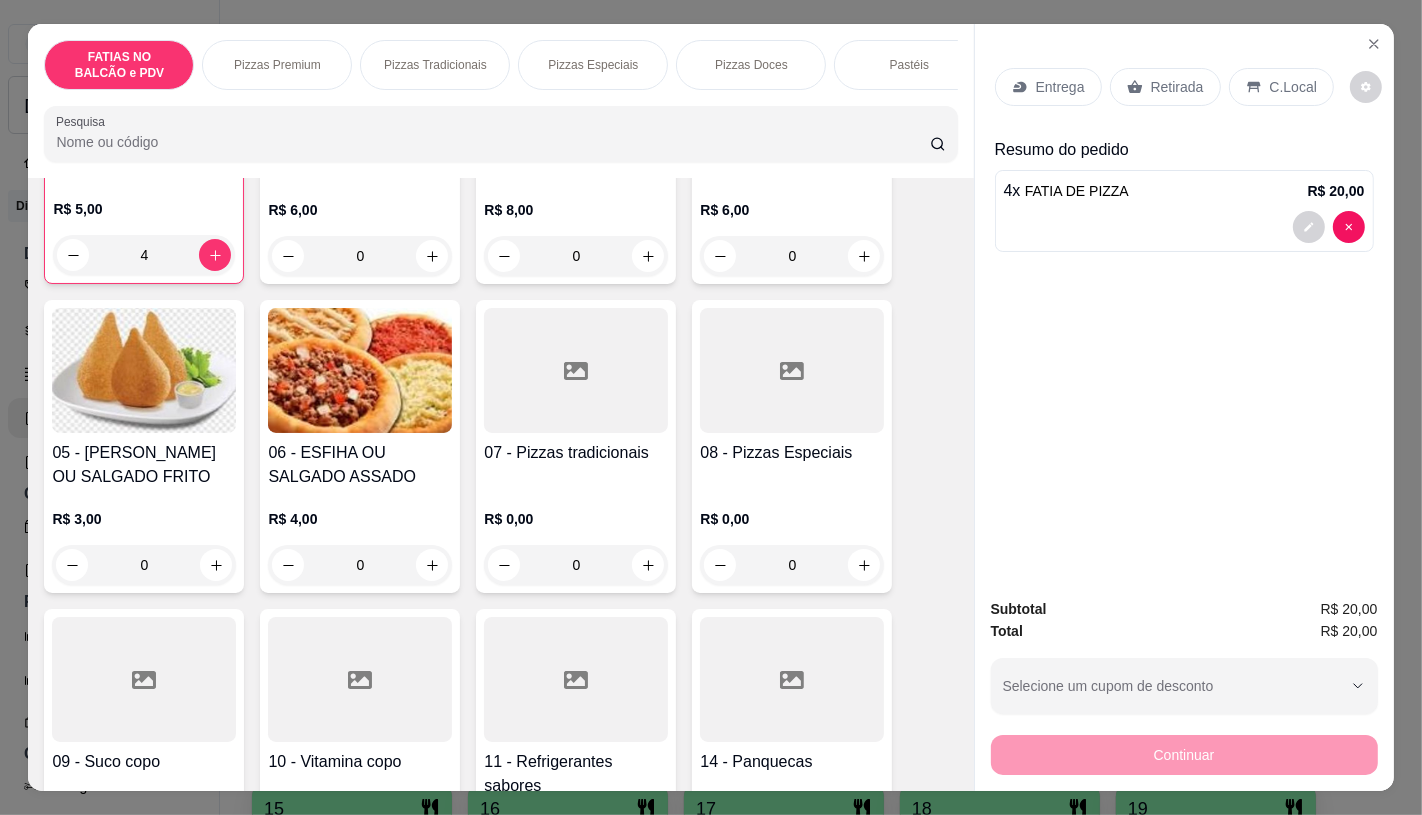 scroll, scrollTop: 333, scrollLeft: 0, axis: vertical 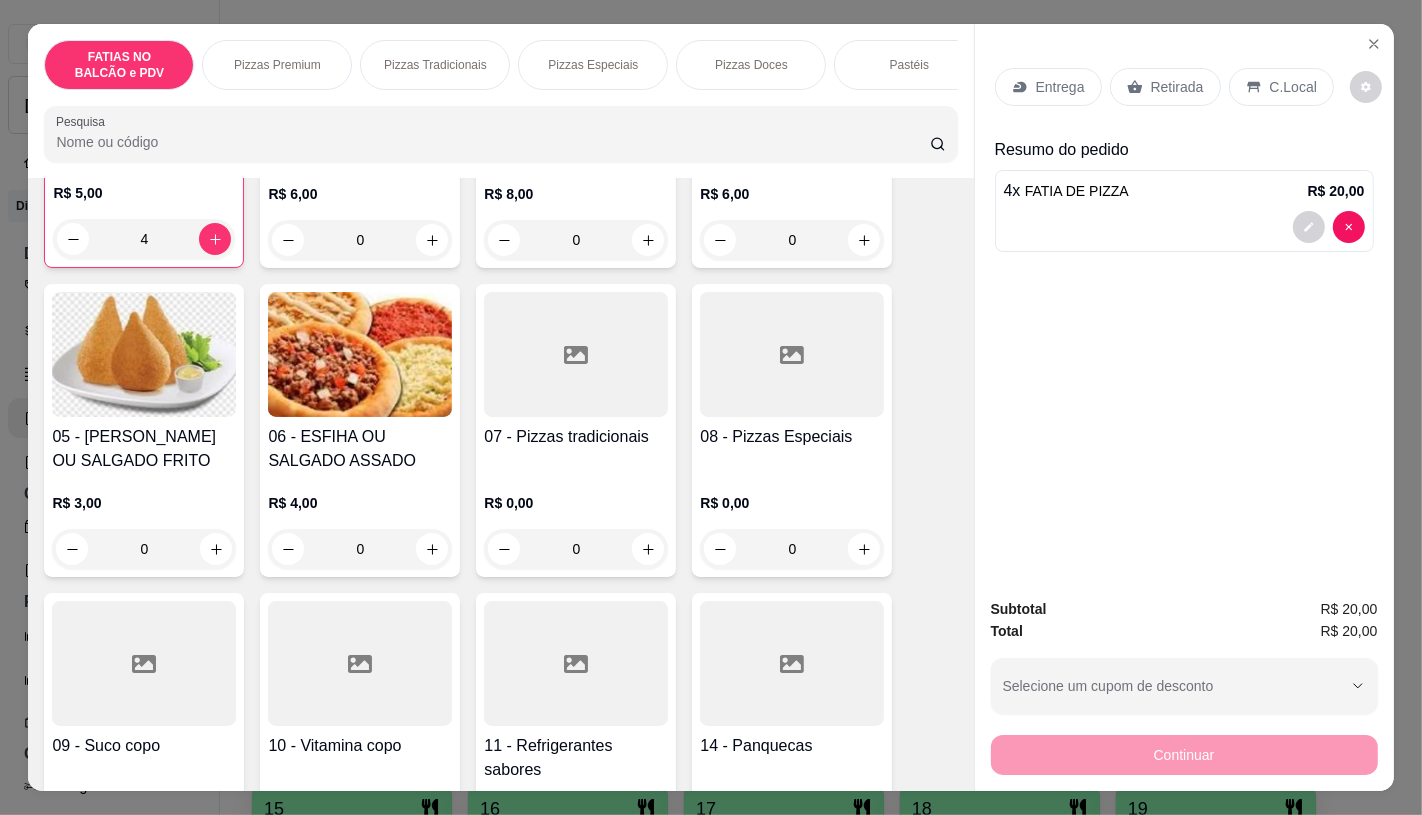 click at bounding box center (576, 663) 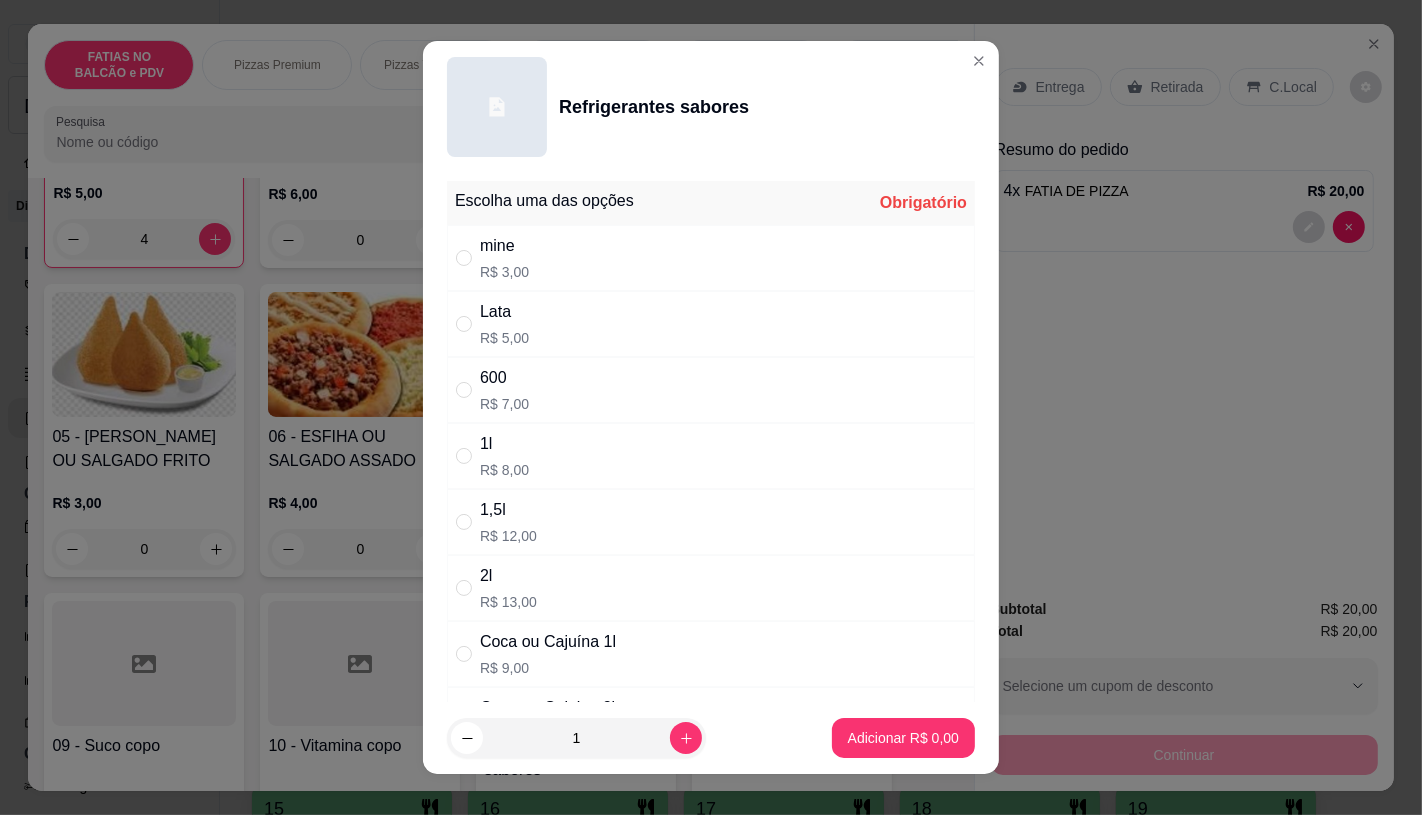 click on "mine" at bounding box center (504, 246) 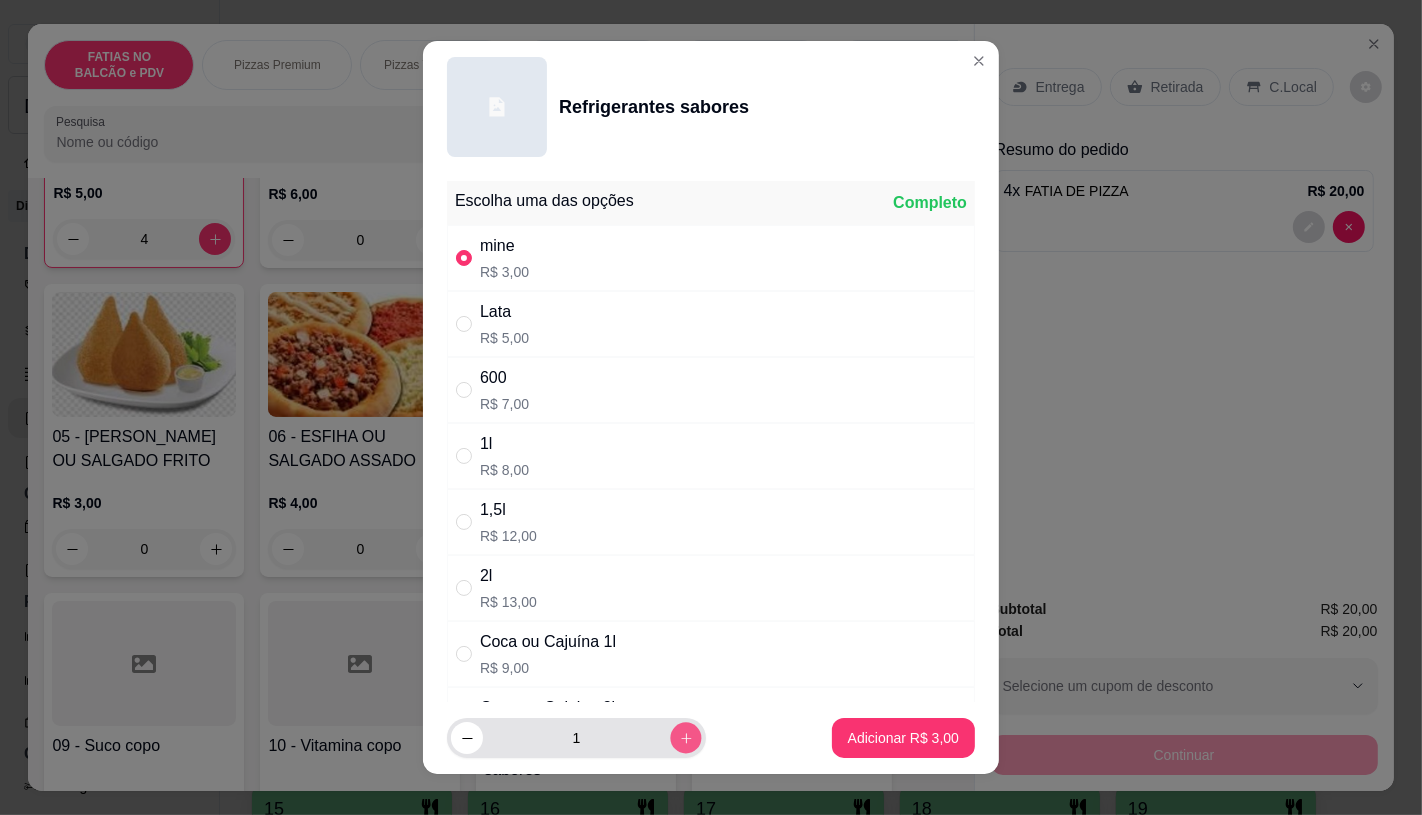click at bounding box center (685, 738) 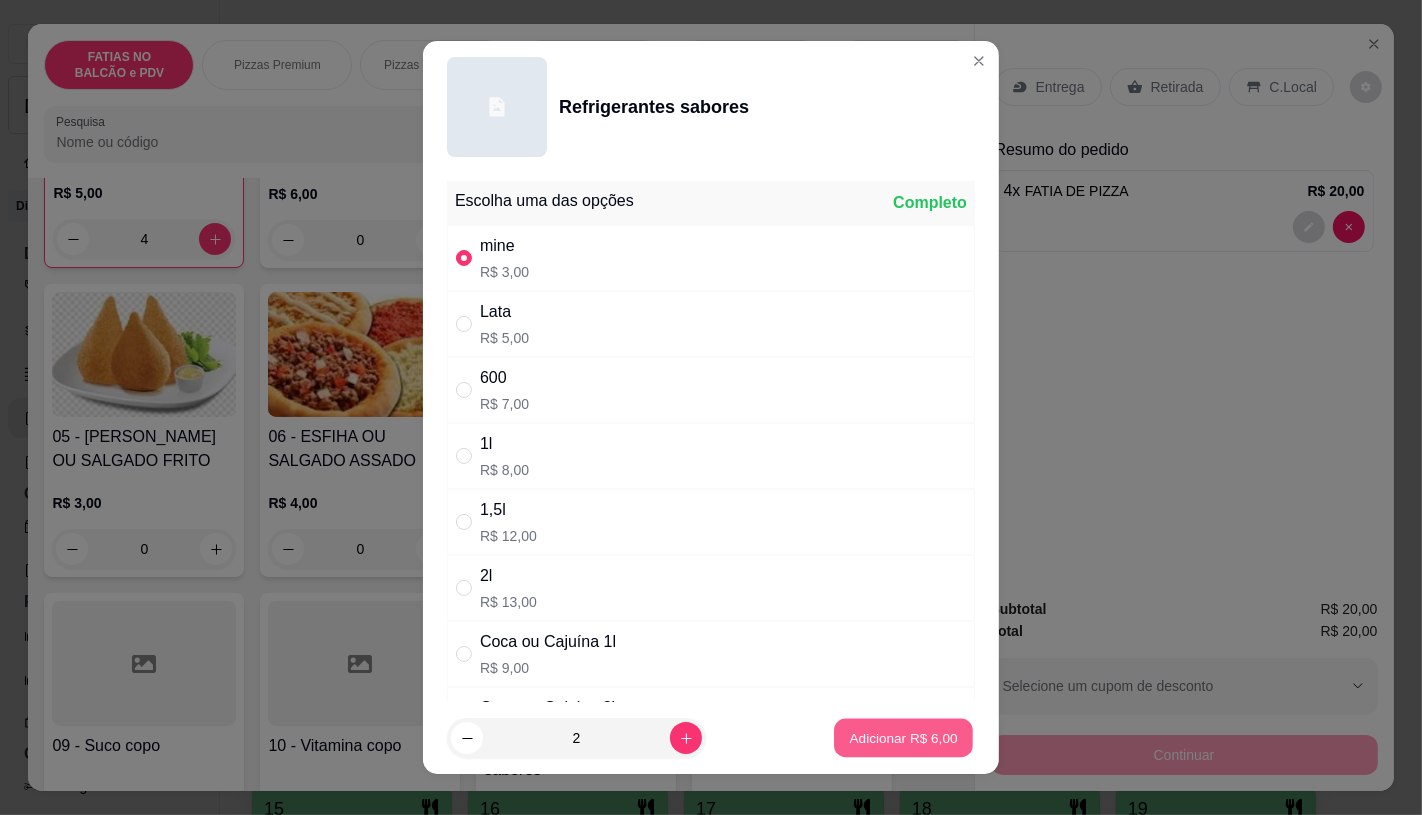 click on "Adicionar   R$ 6,00" at bounding box center [903, 738] 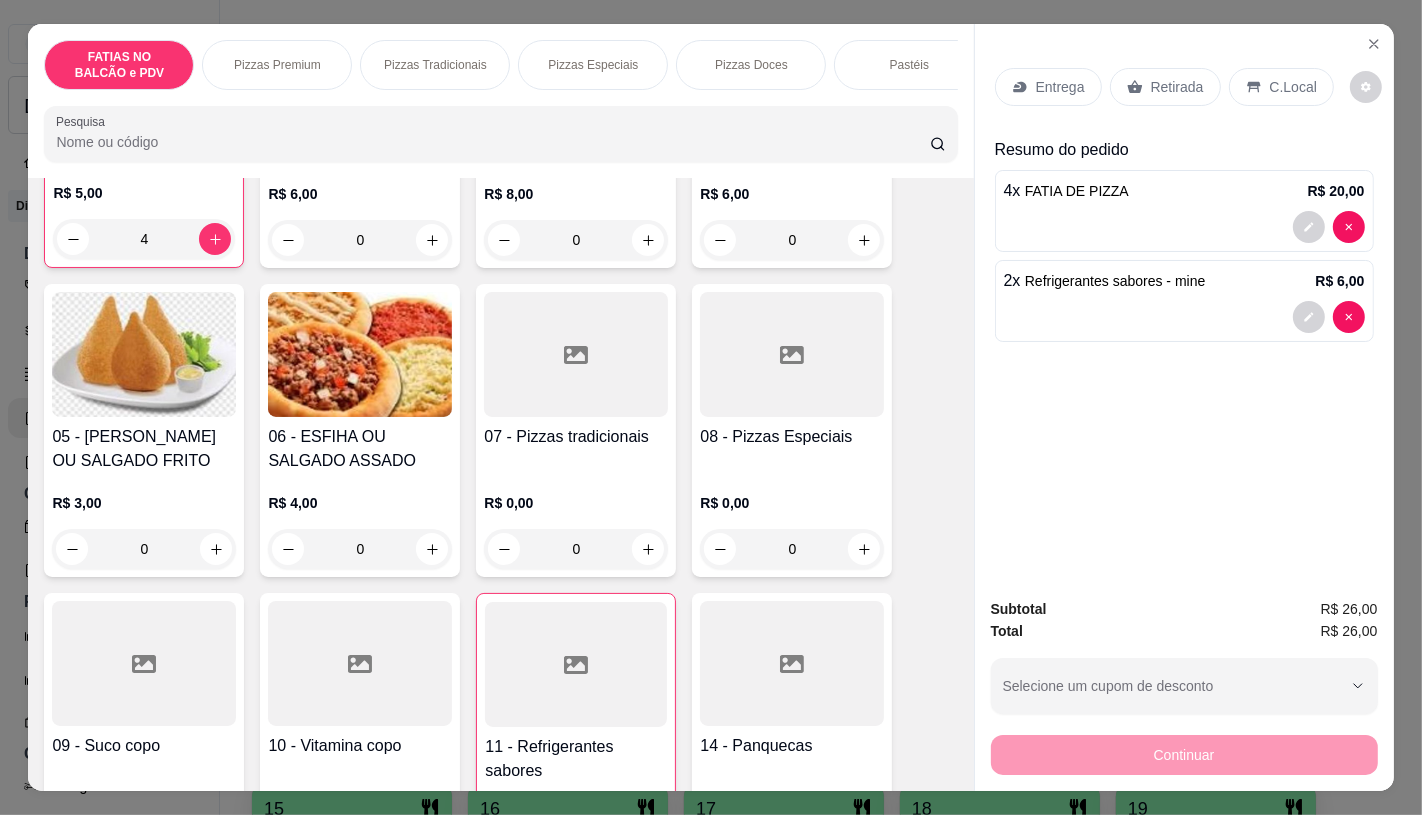 click on "Retirada" at bounding box center [1177, 87] 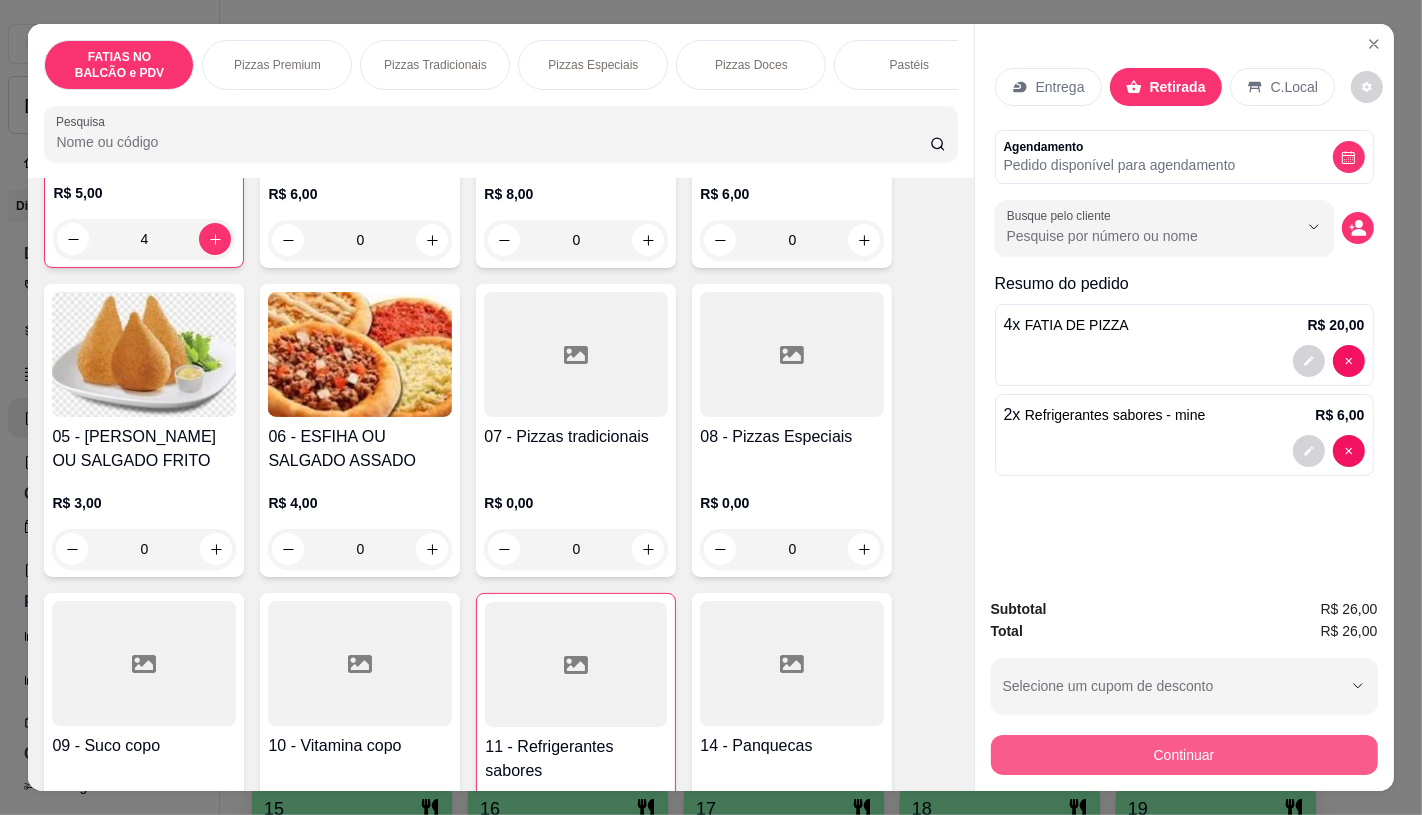 click on "Continuar" at bounding box center (1184, 755) 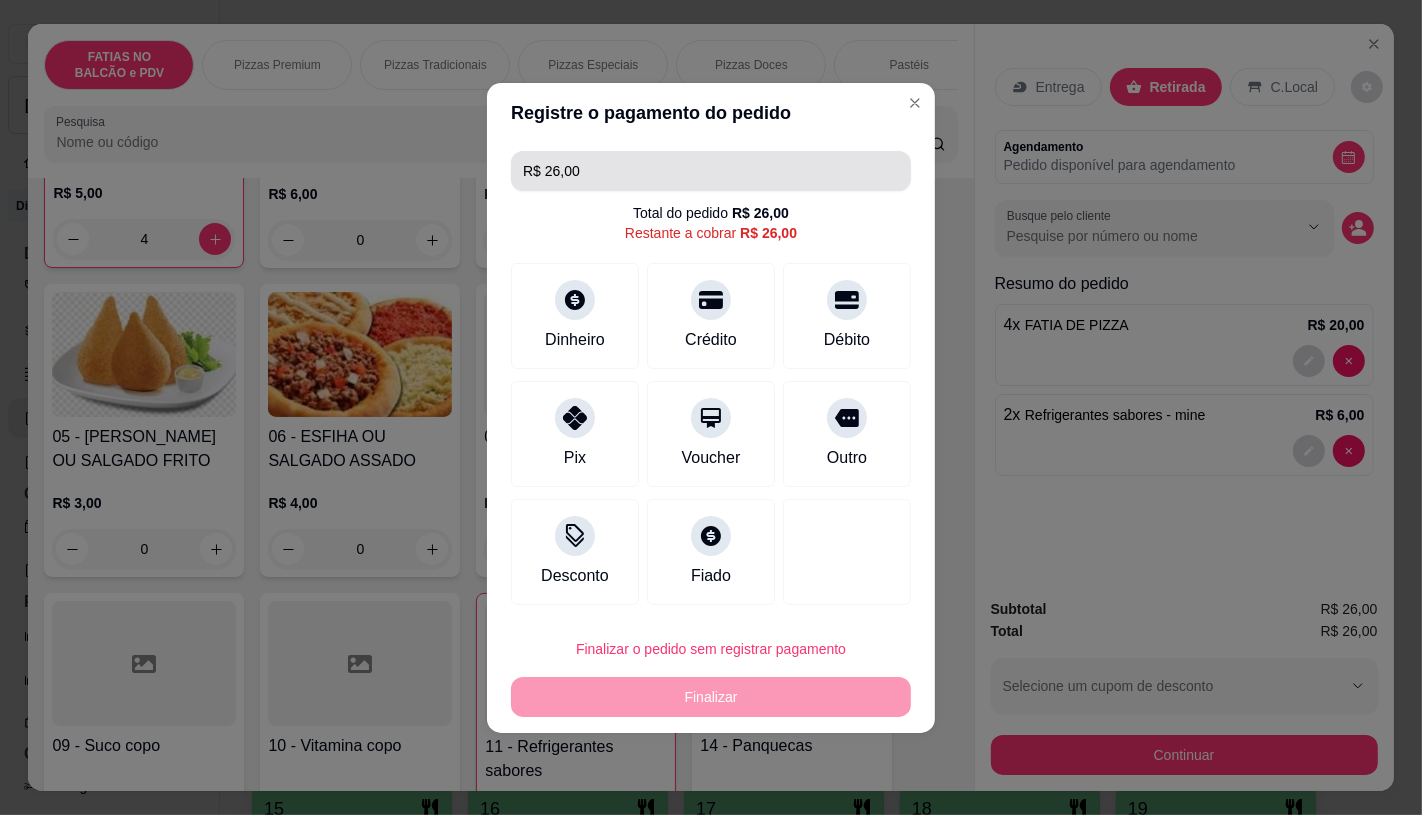 click on "R$ 26,00" at bounding box center [711, 171] 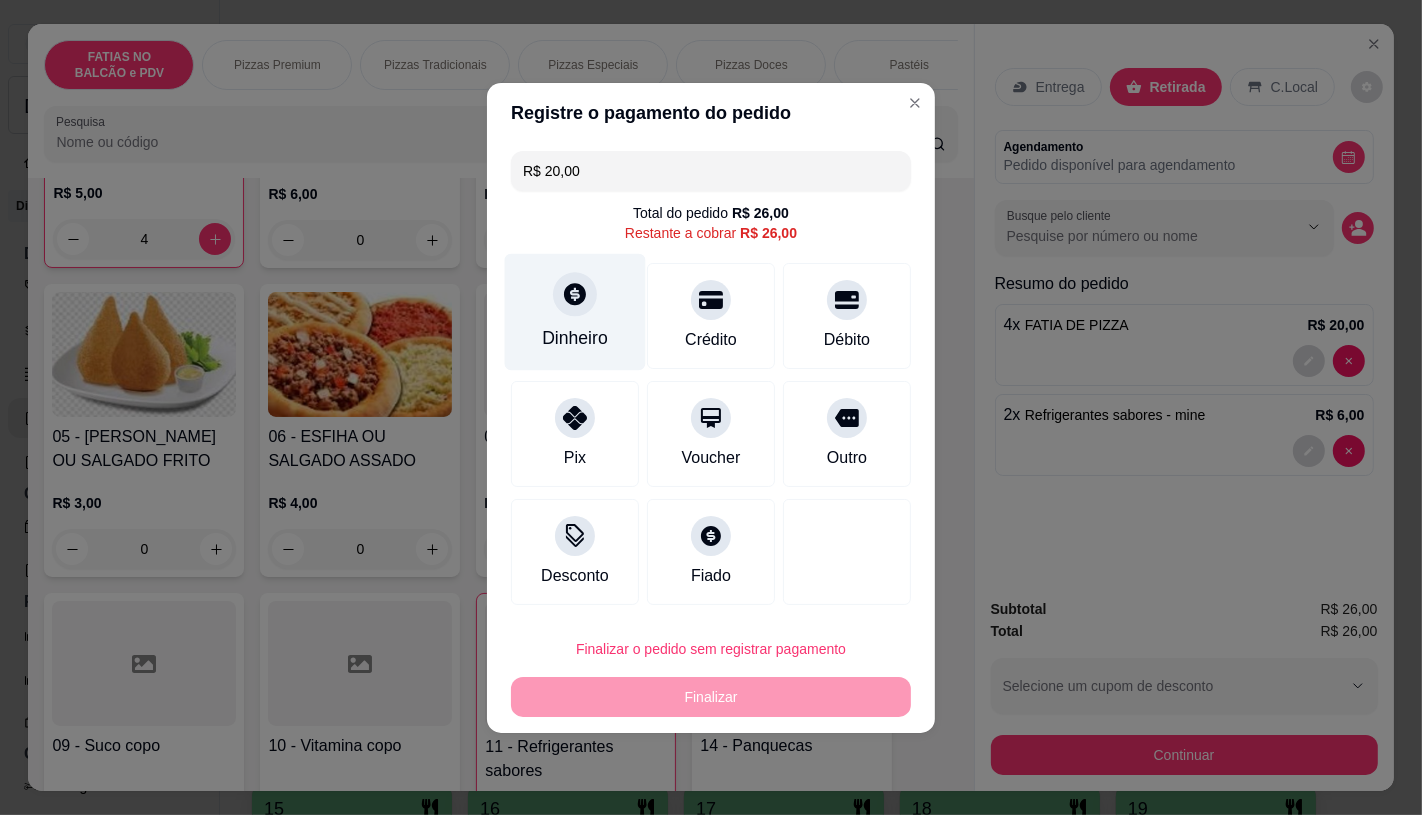 click on "Dinheiro" at bounding box center [575, 311] 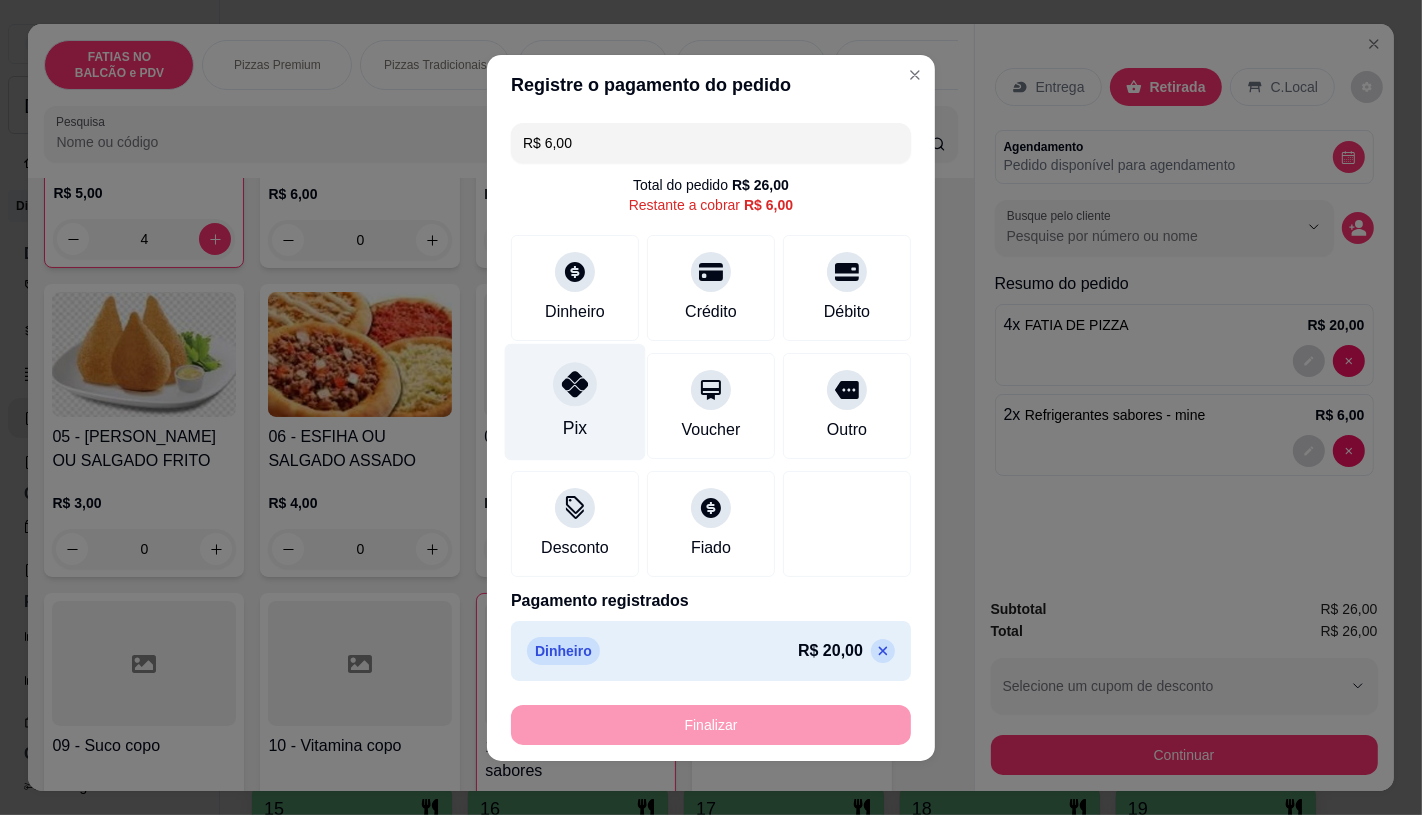 click on "Pix" at bounding box center (575, 401) 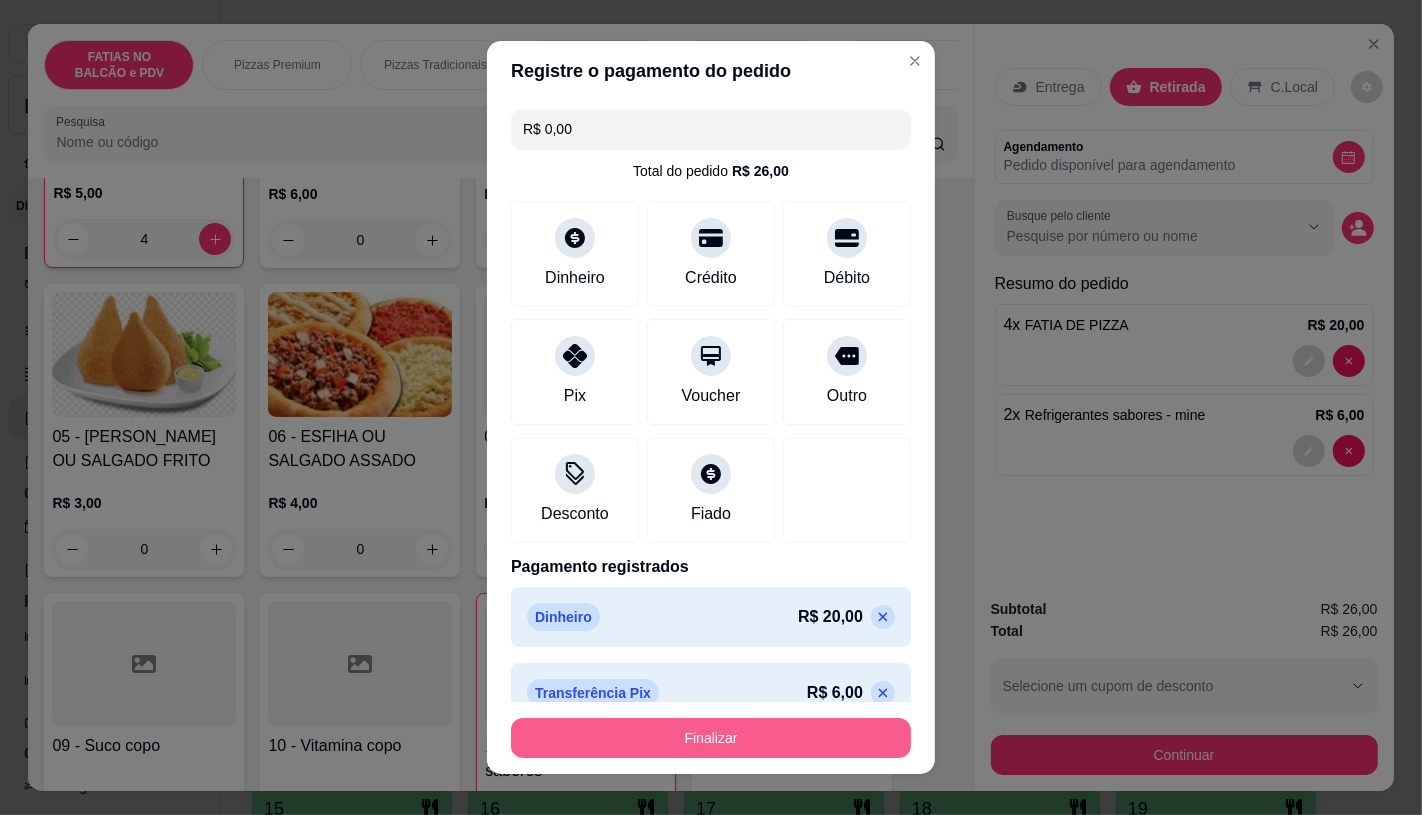 click on "Finalizar" at bounding box center [711, 738] 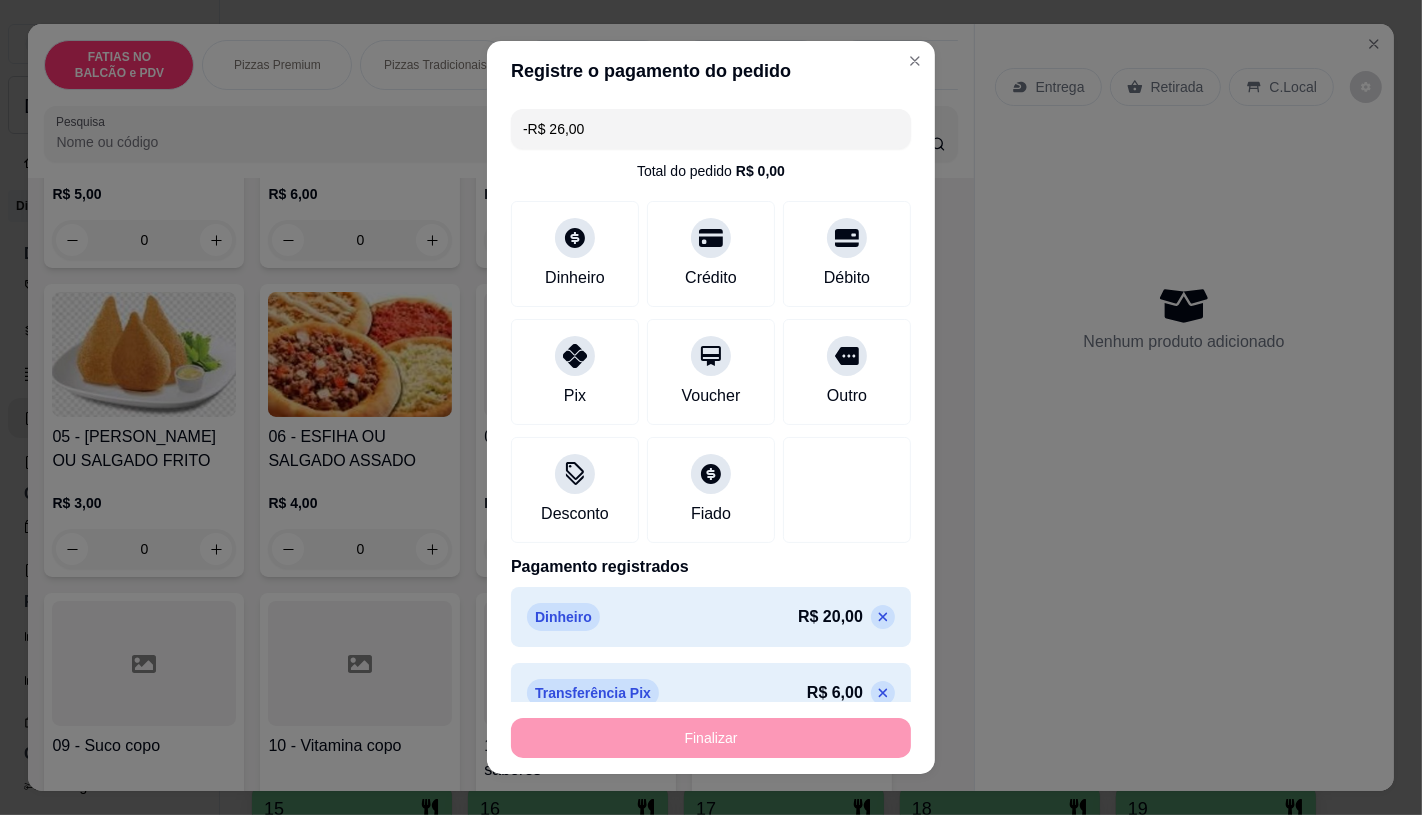 scroll, scrollTop: 334, scrollLeft: 0, axis: vertical 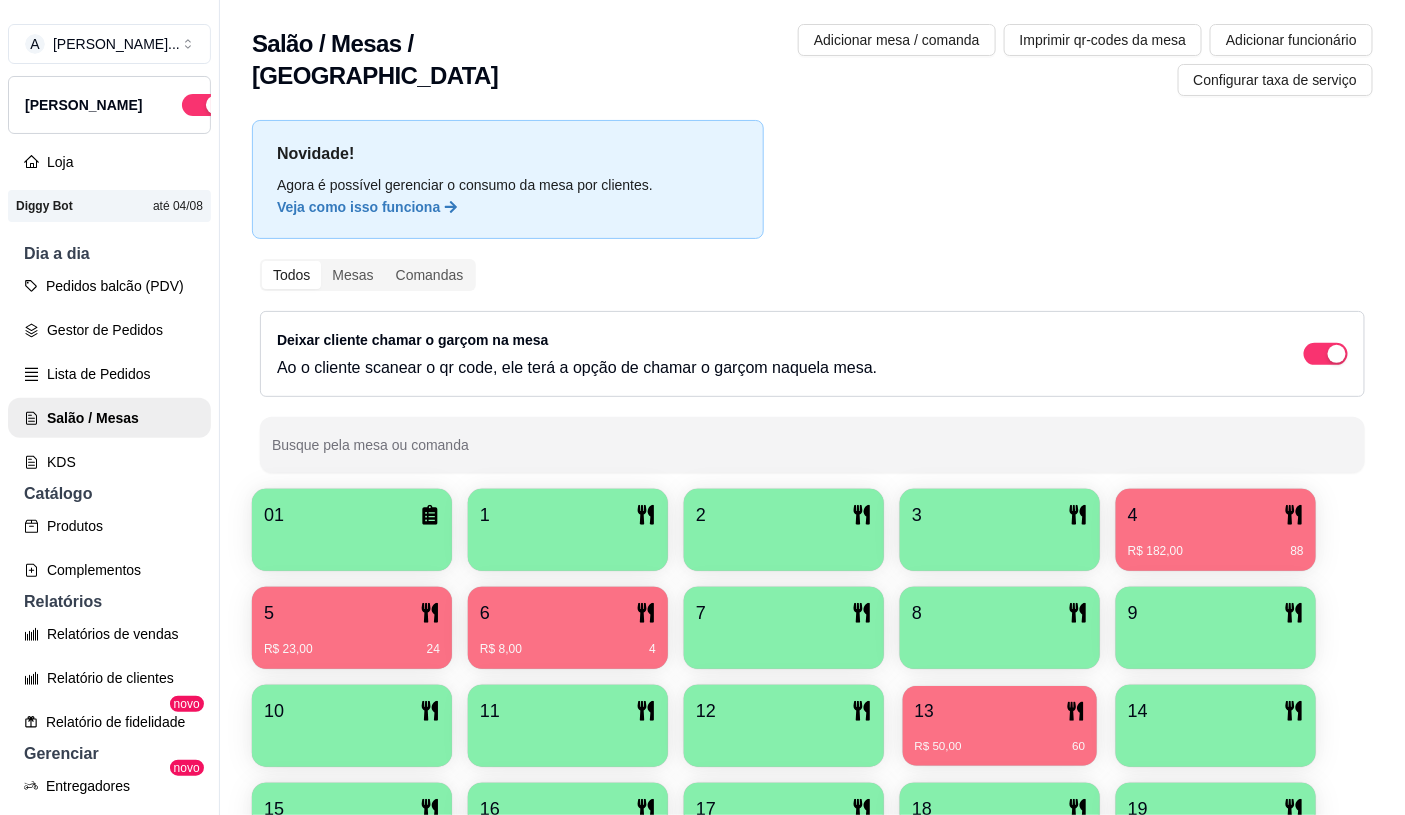 click on "13" at bounding box center (1000, 711) 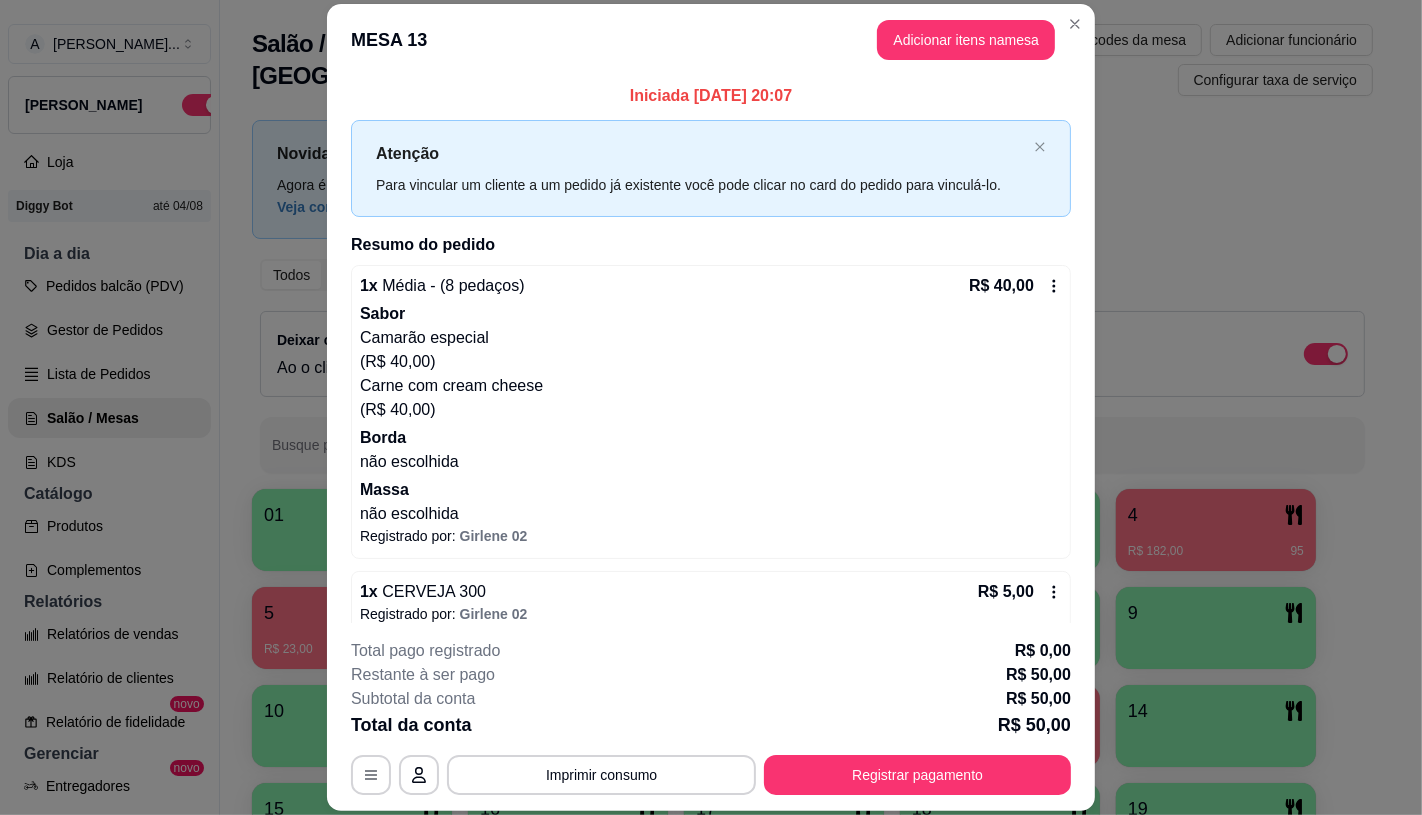 scroll, scrollTop: 100, scrollLeft: 0, axis: vertical 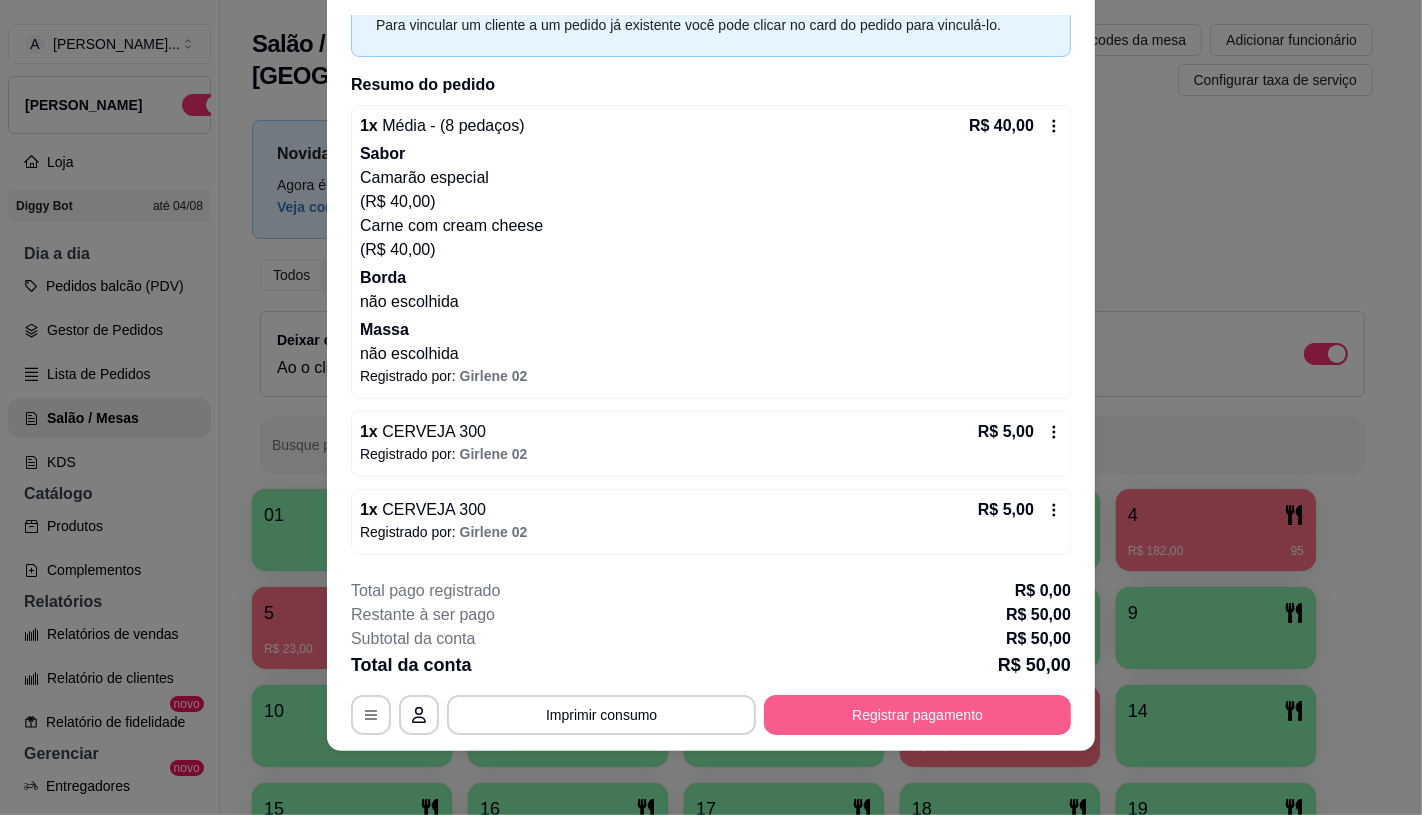 click on "Registrar pagamento" at bounding box center (917, 715) 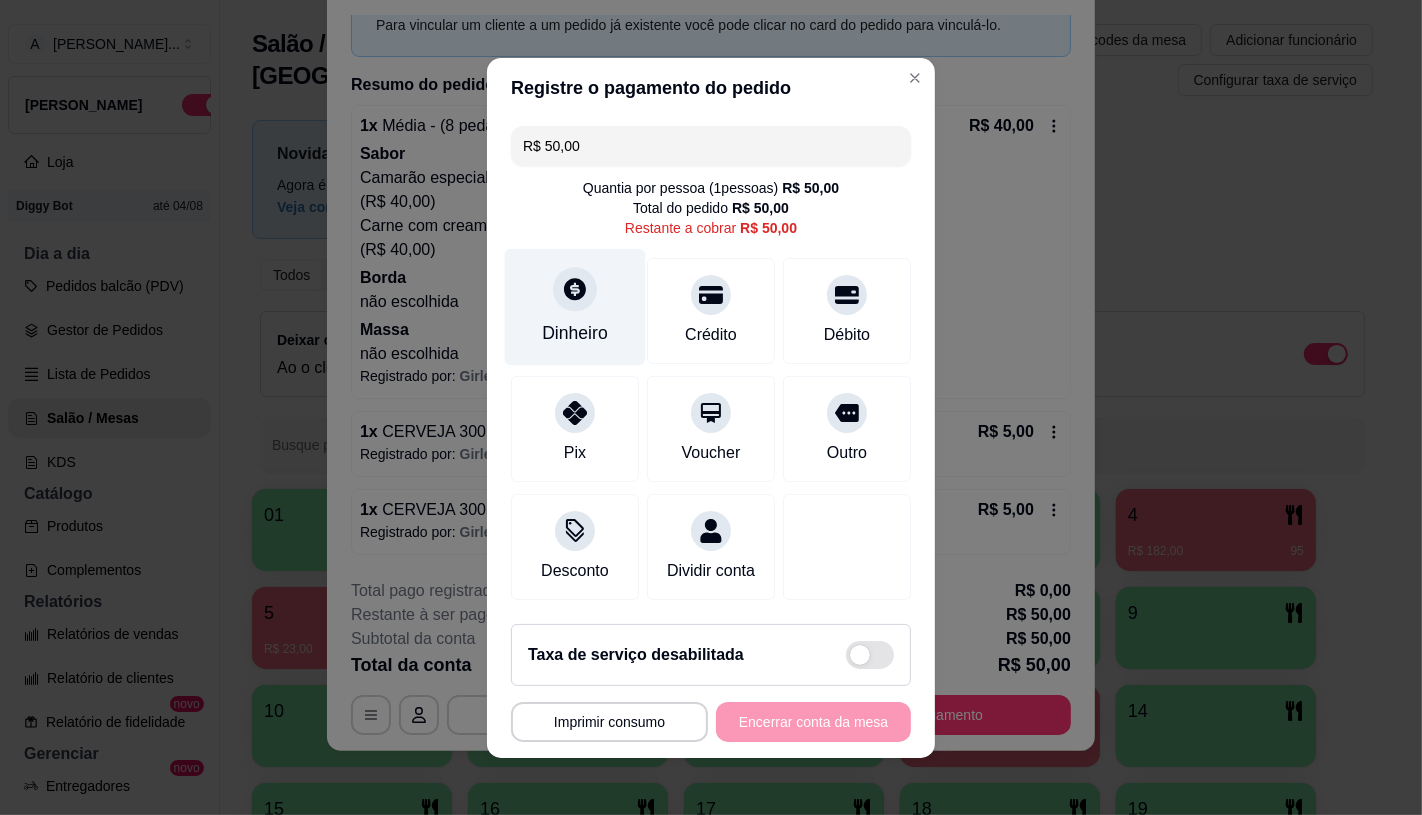 click on "Dinheiro" at bounding box center [575, 306] 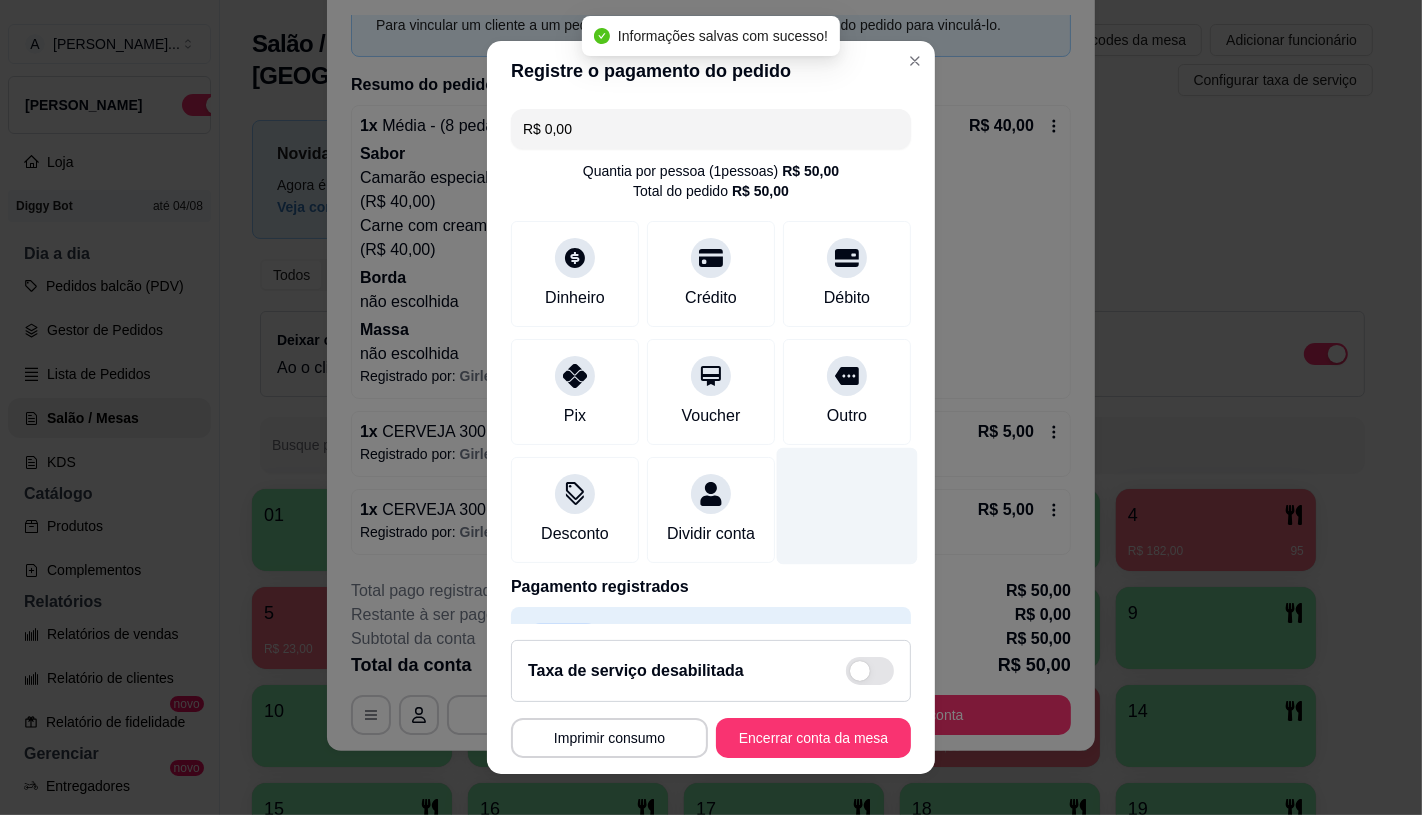 scroll, scrollTop: 74, scrollLeft: 0, axis: vertical 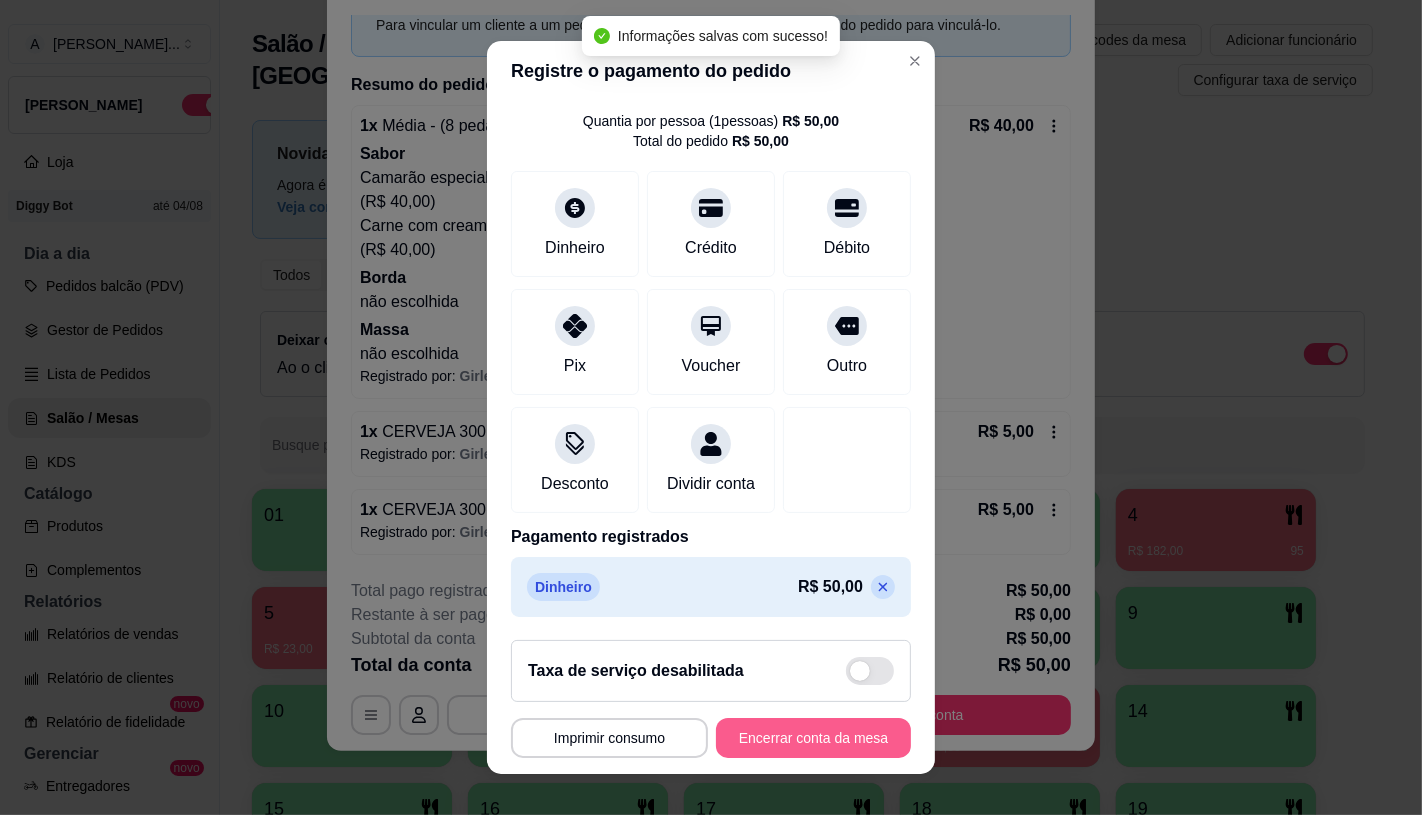 click on "Encerrar conta da mesa" at bounding box center [813, 738] 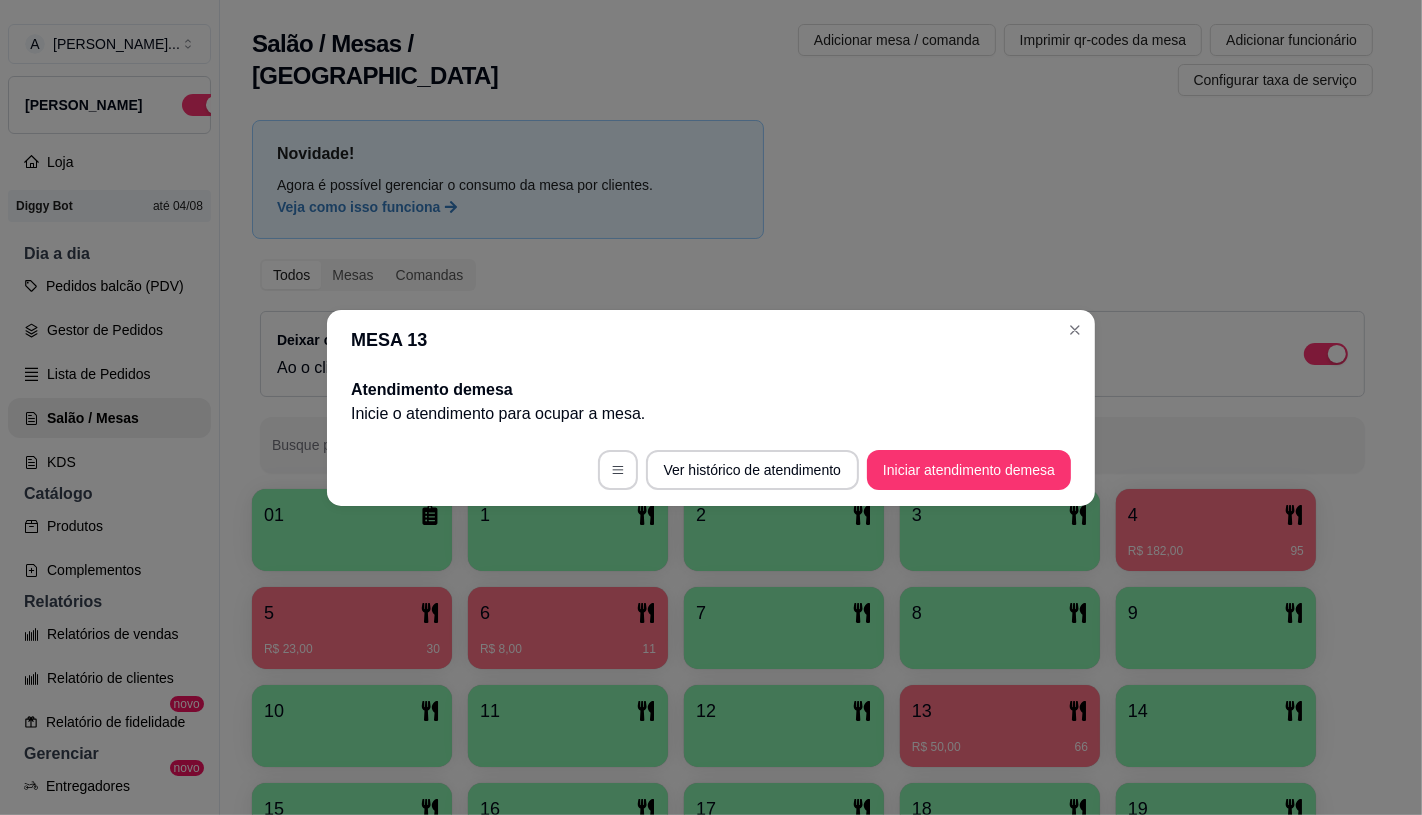 scroll, scrollTop: 0, scrollLeft: 0, axis: both 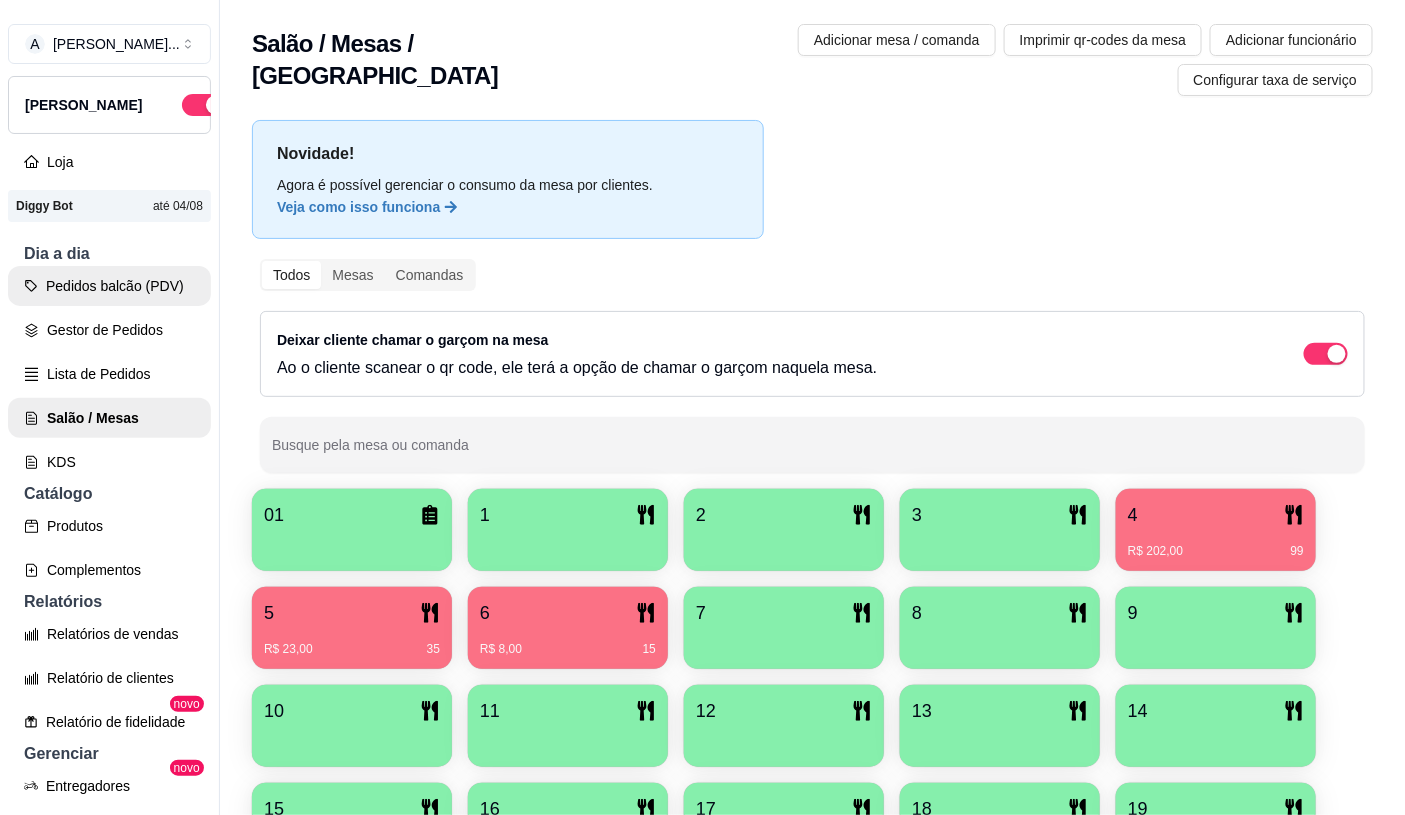 click on "Dia a dia" at bounding box center [109, 254] 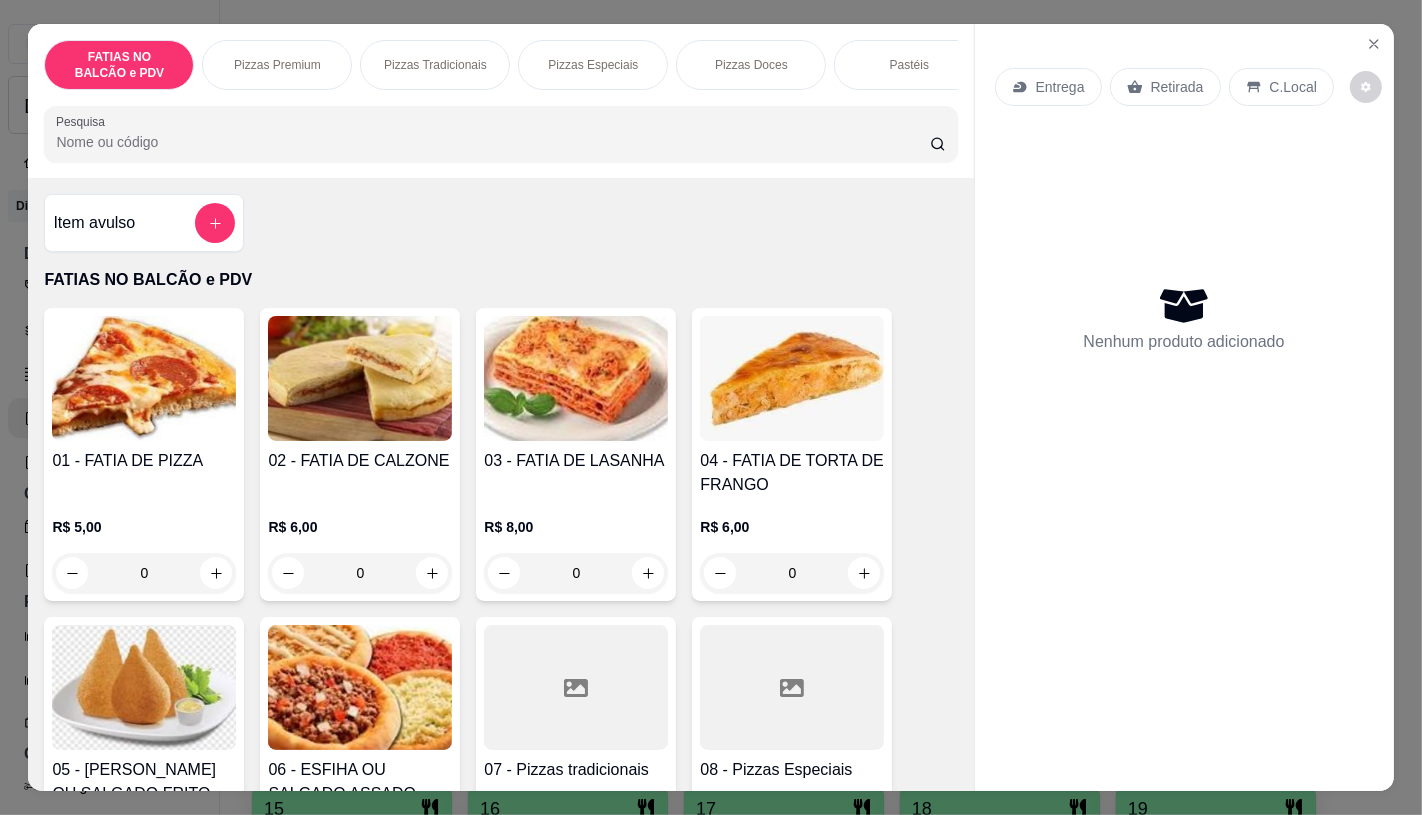 click on "0" at bounding box center (144, 573) 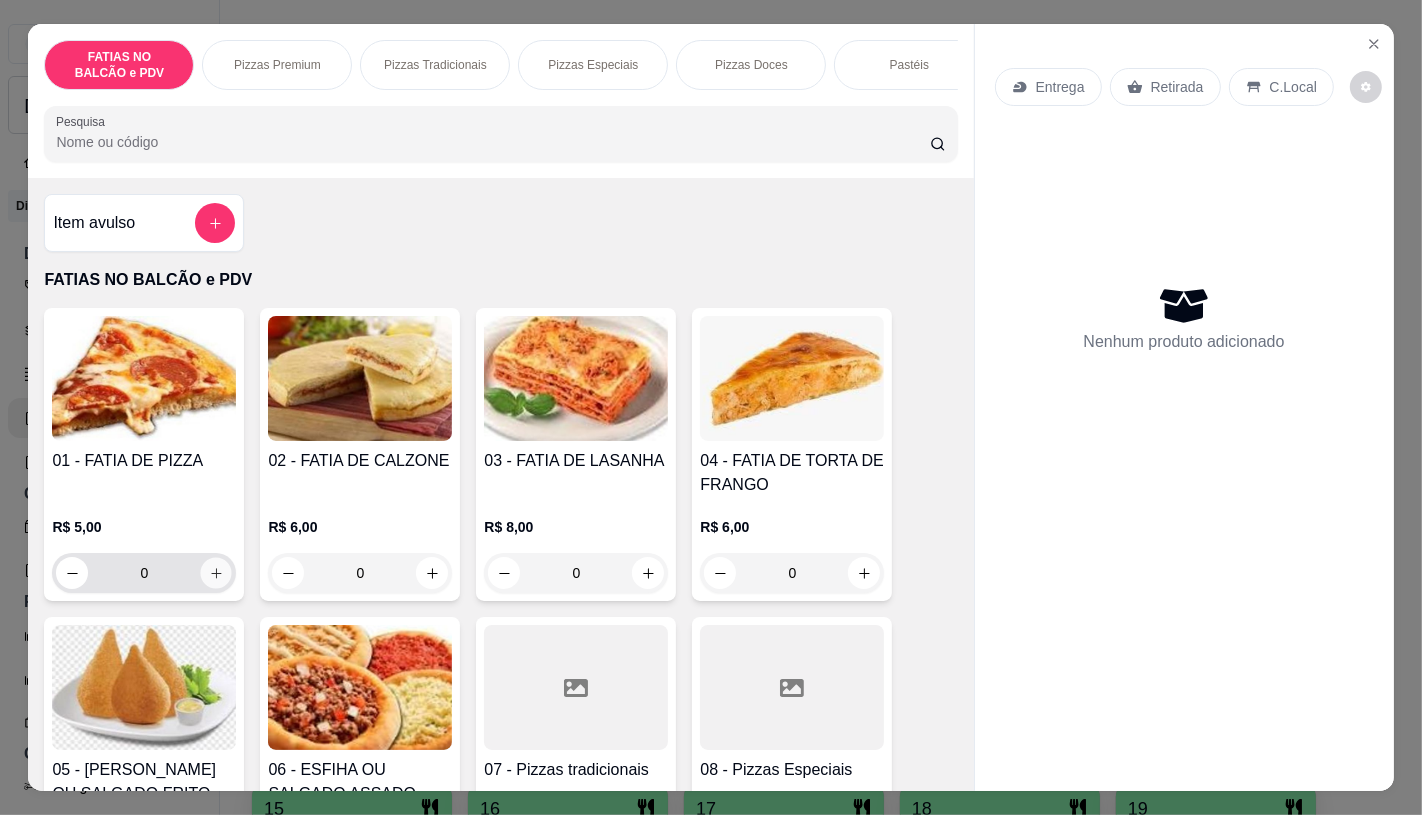 click at bounding box center [216, 573] 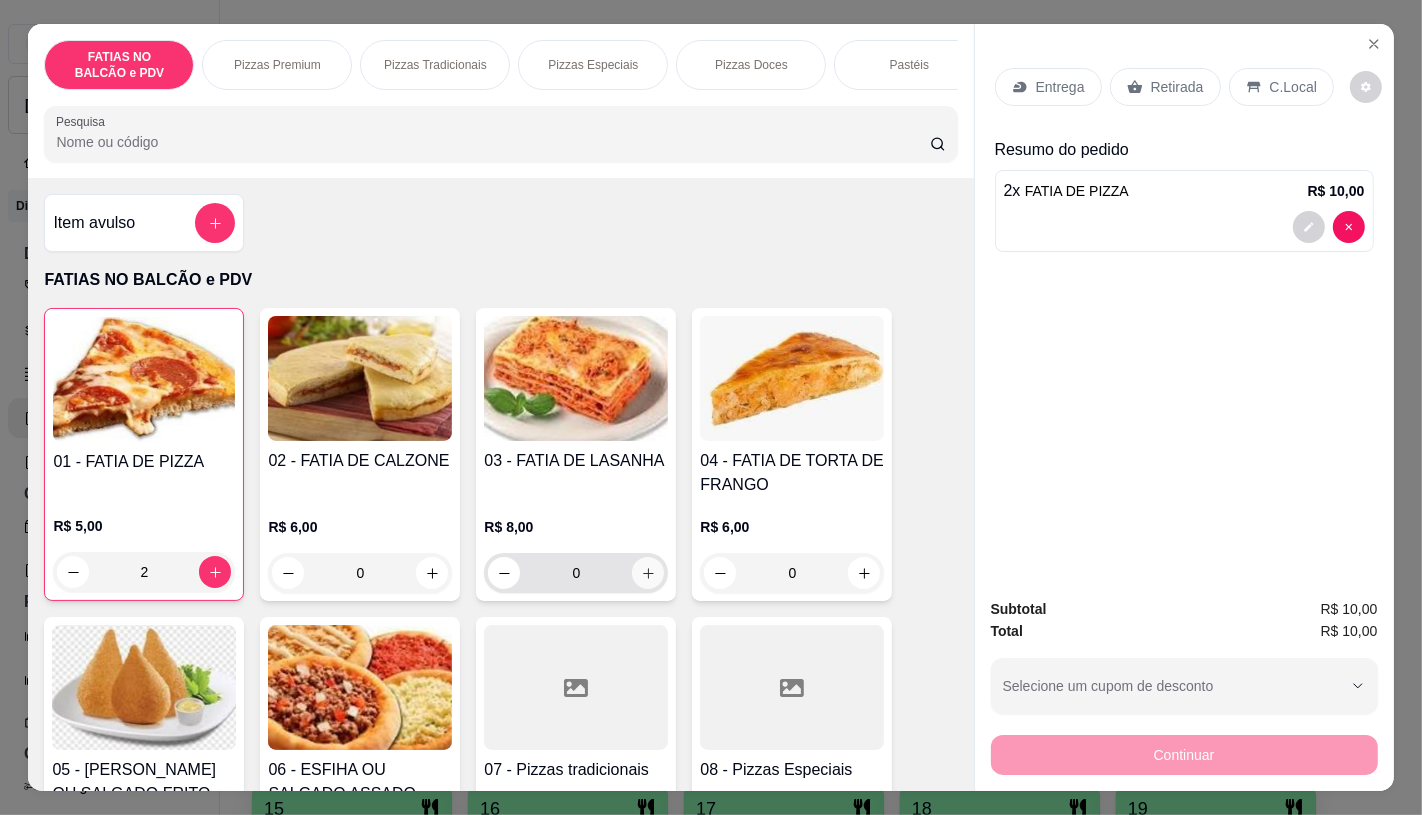 click at bounding box center [648, 573] 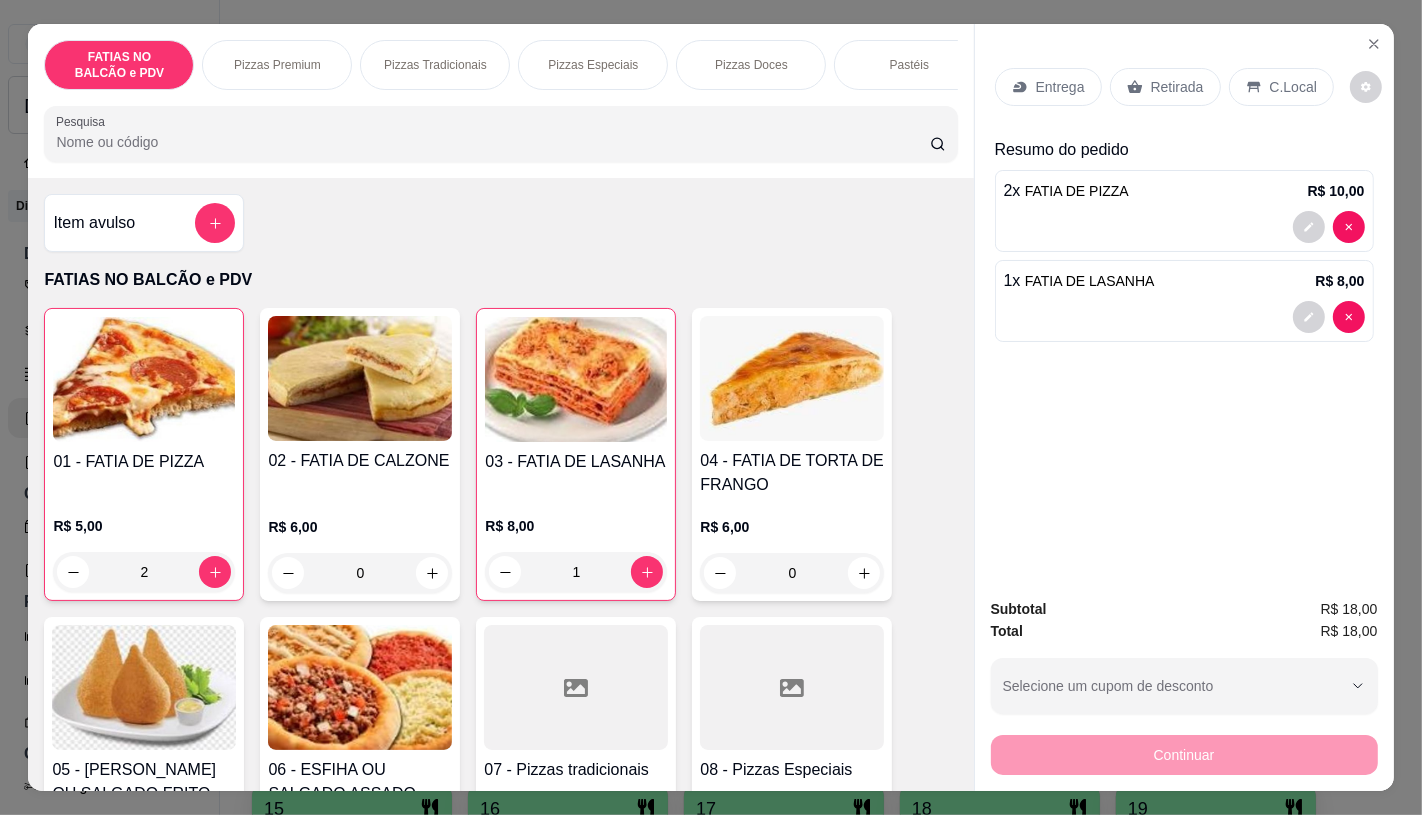 click on "Retirada" at bounding box center [1165, 87] 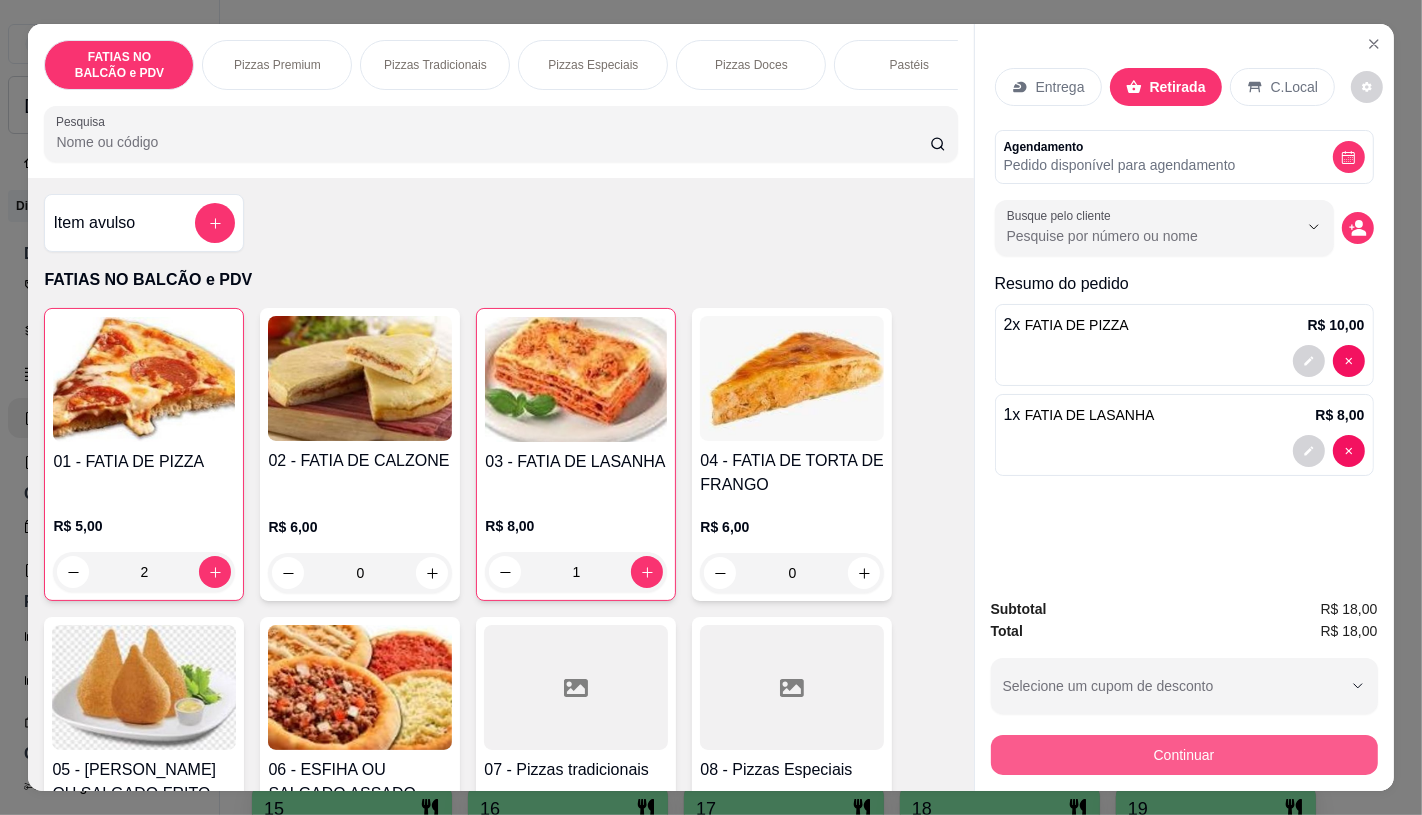 click on "Continuar" at bounding box center [1184, 755] 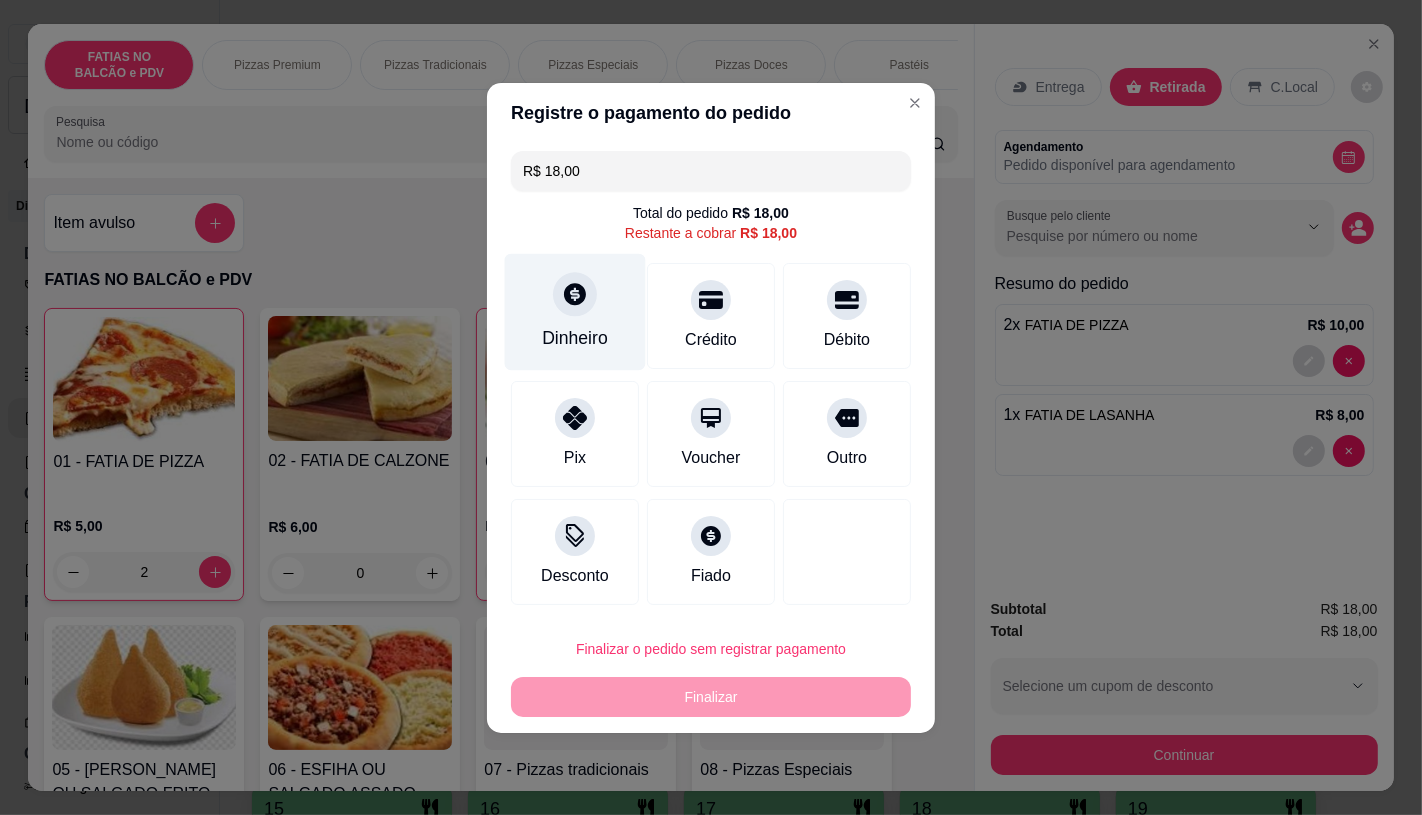 click 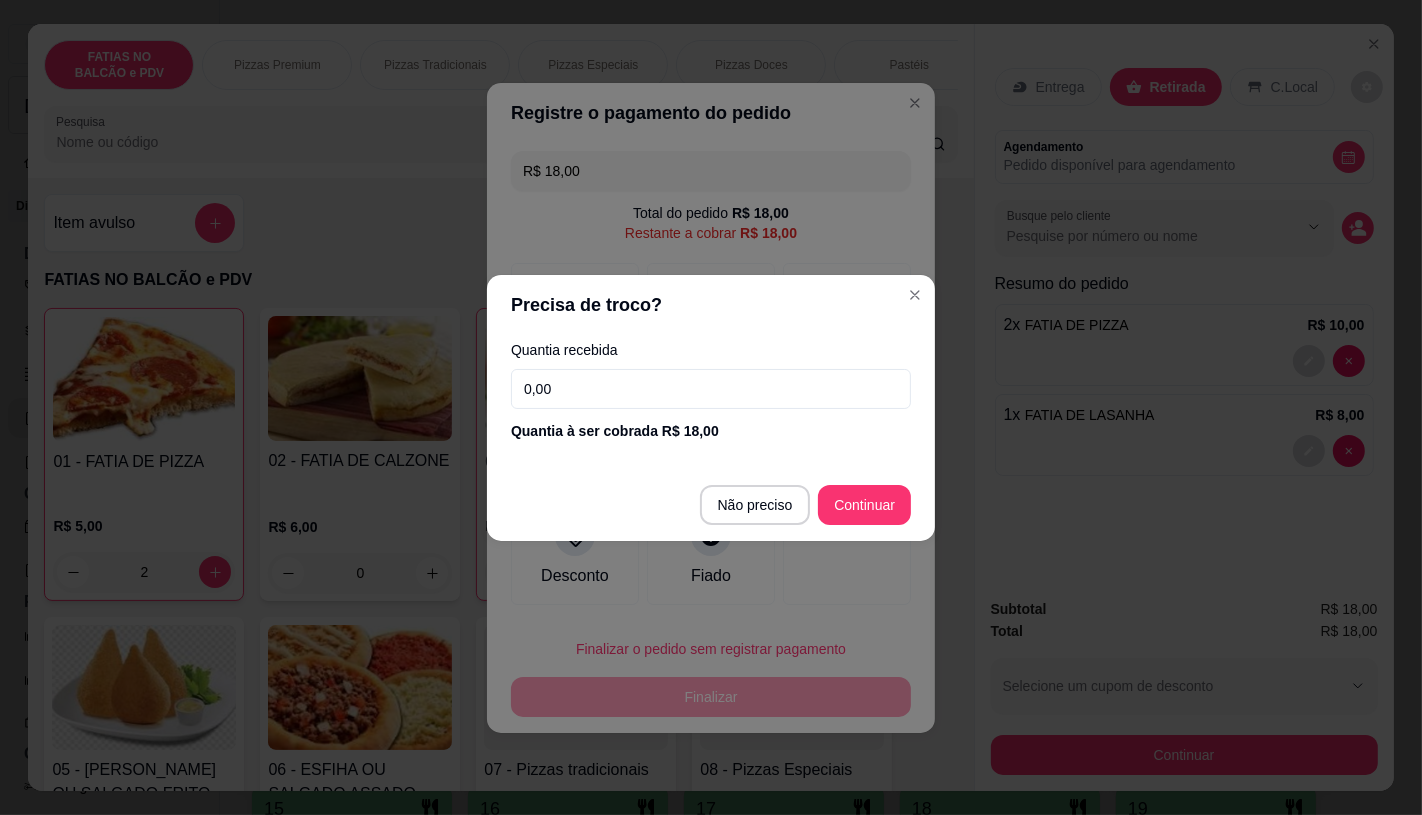 click on "0,00" at bounding box center [711, 389] 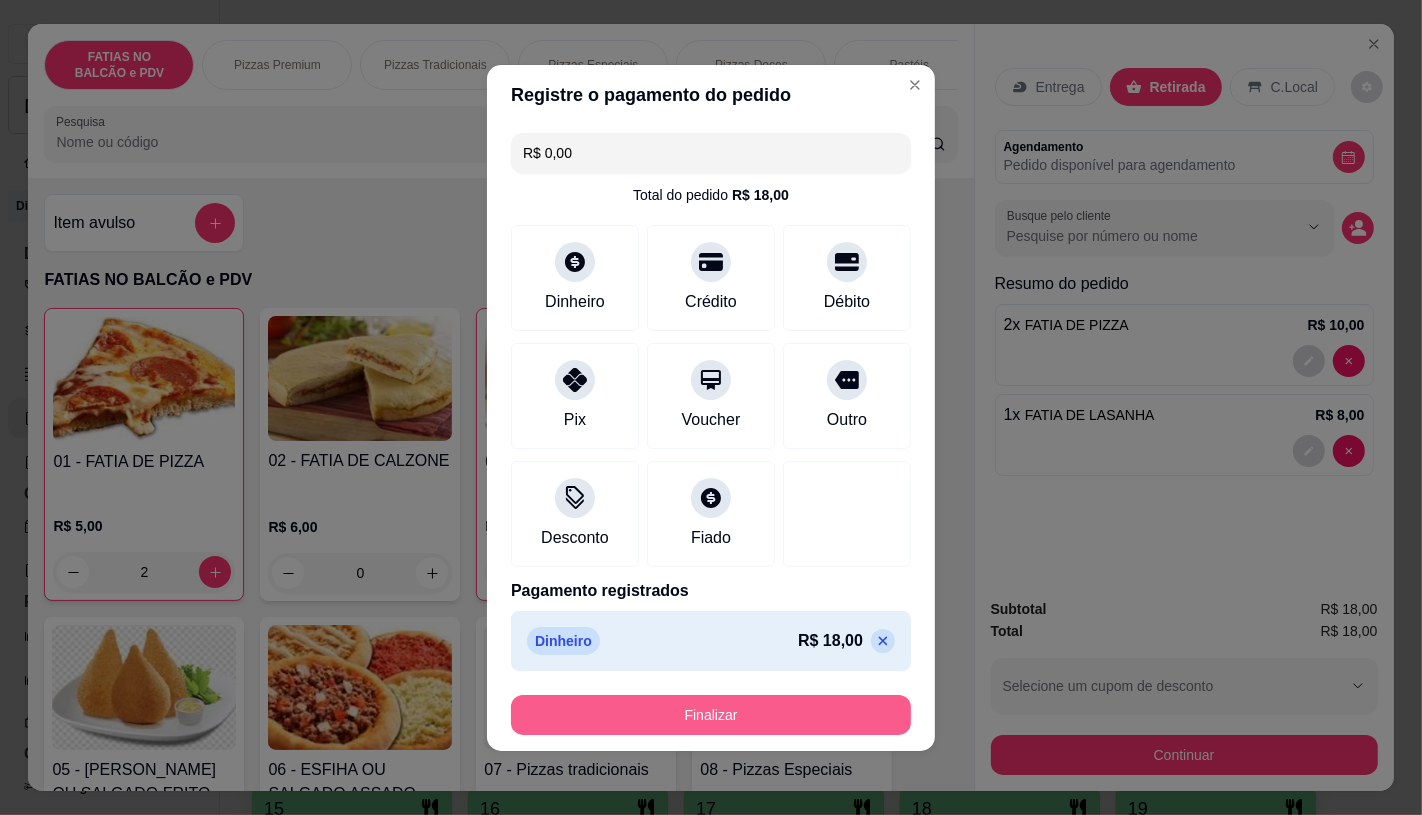 click on "Finalizar" at bounding box center [711, 715] 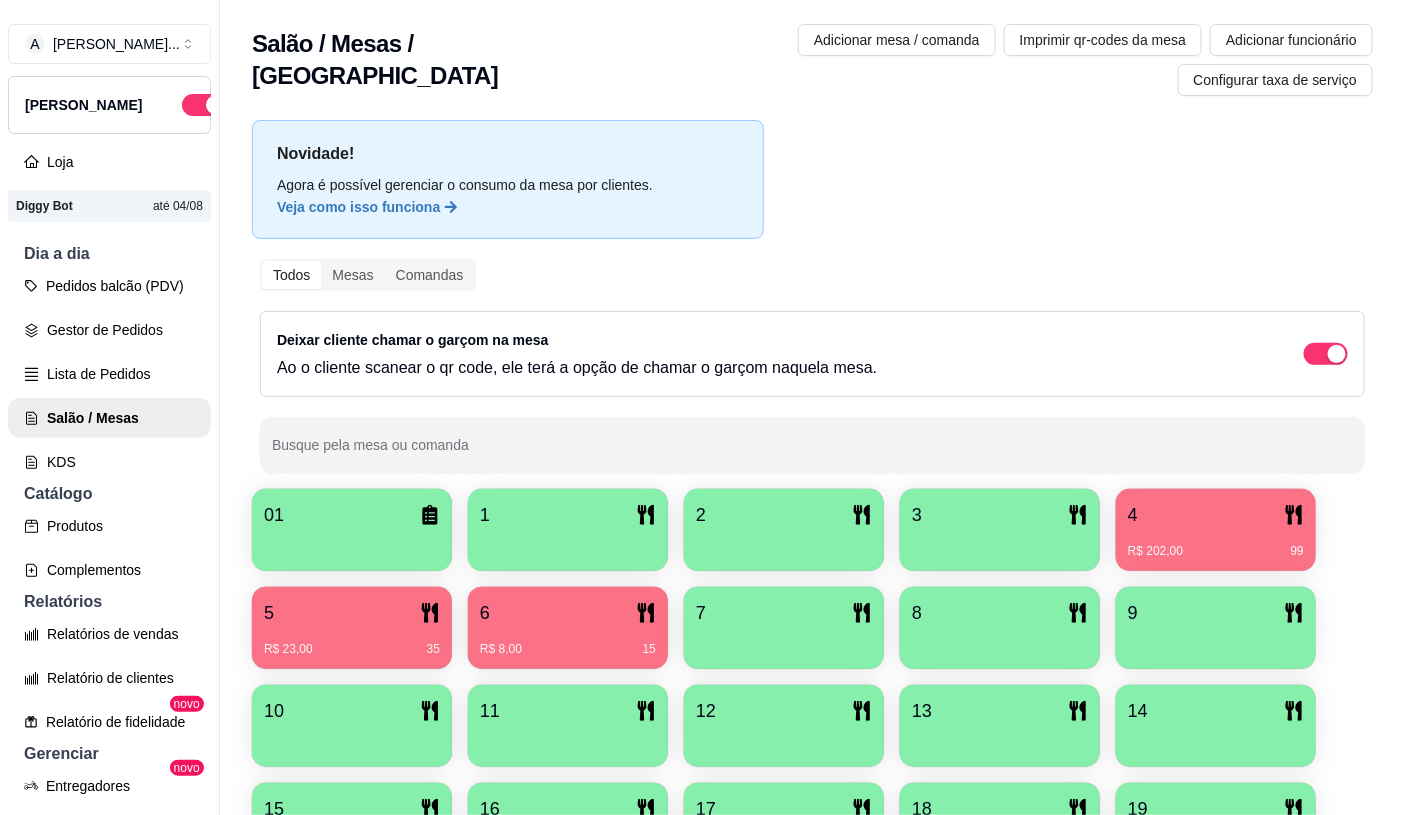 click on "R$ 23,00 35" at bounding box center [352, 642] 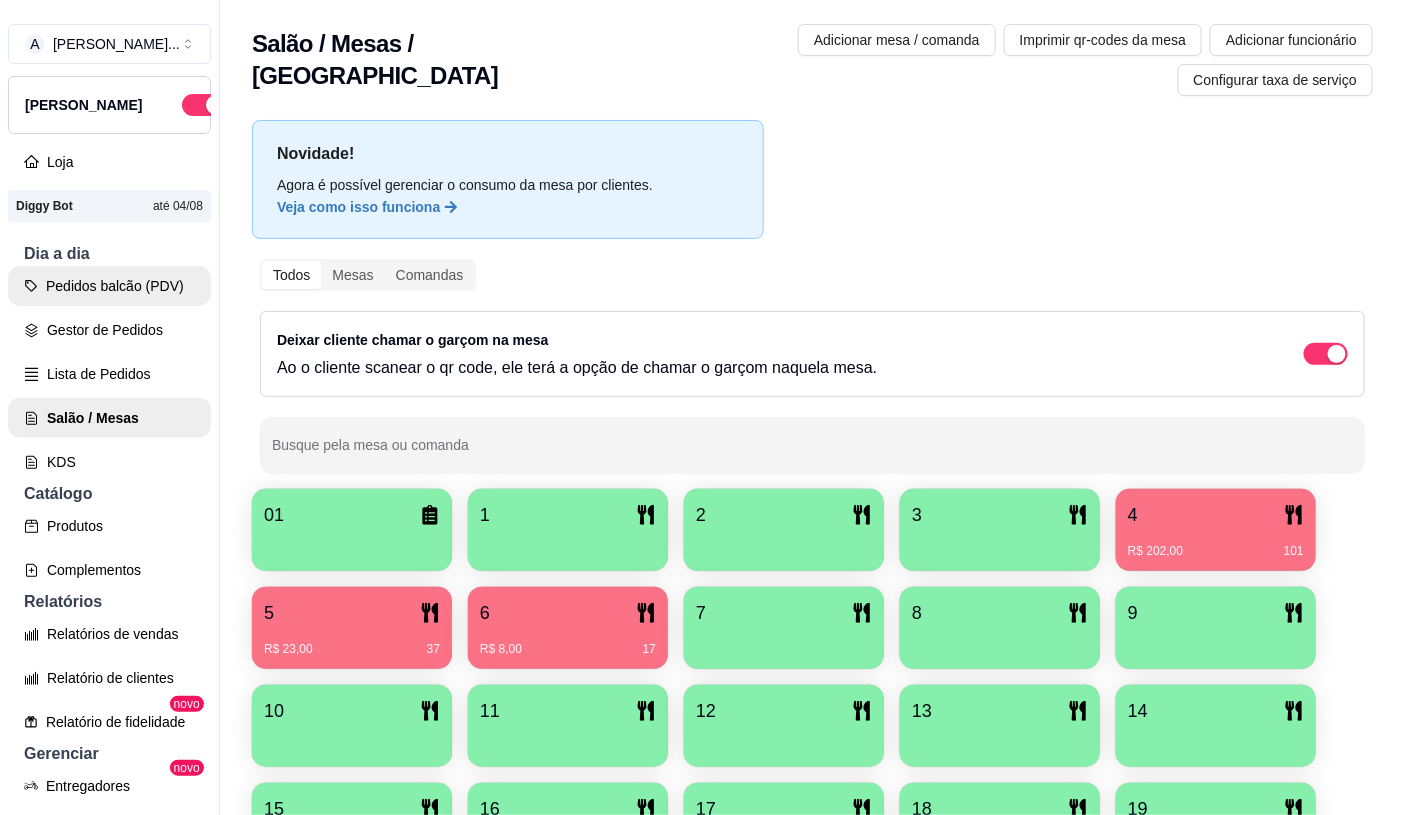 click on "Pedidos balcão (PDV)" at bounding box center [109, 286] 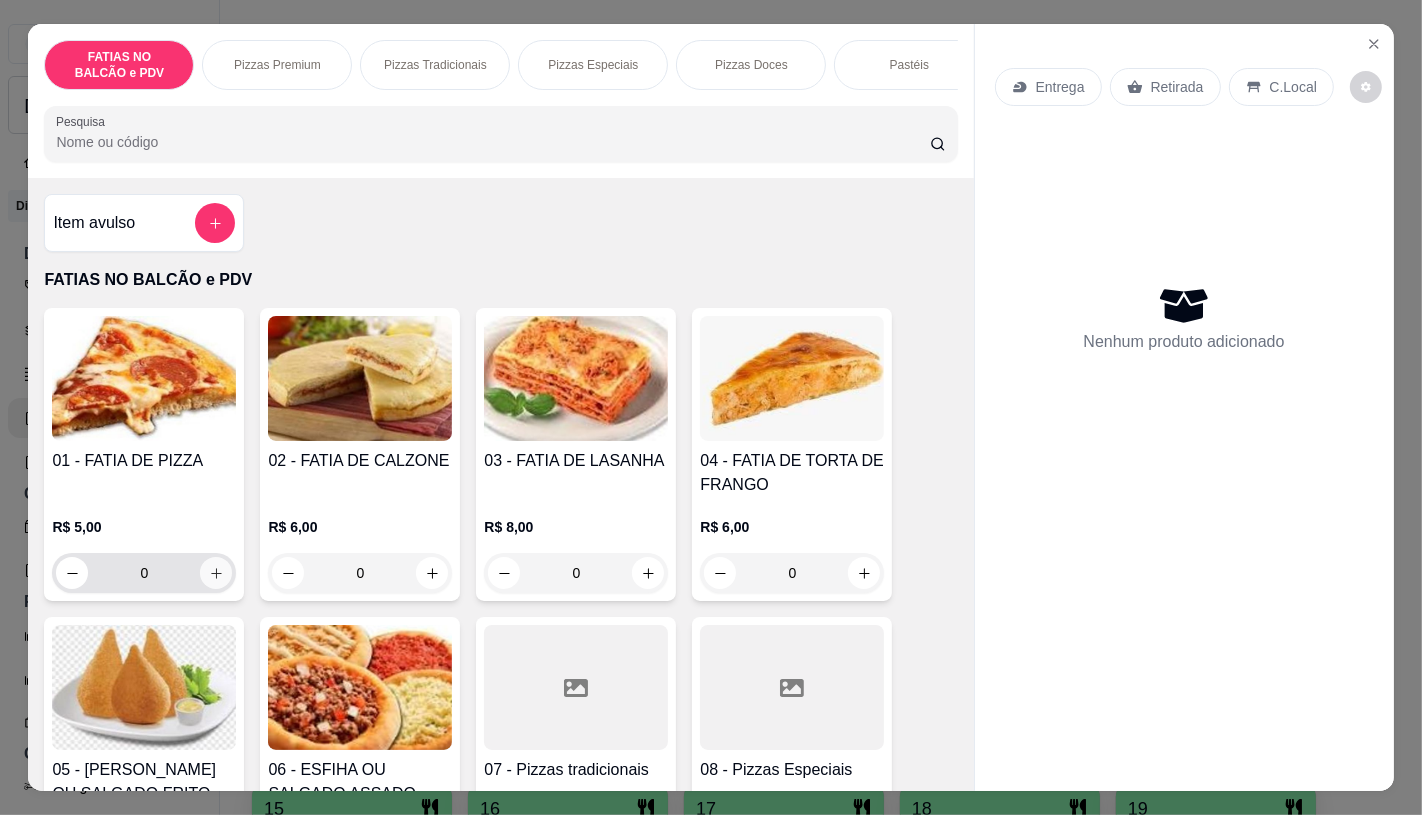 click 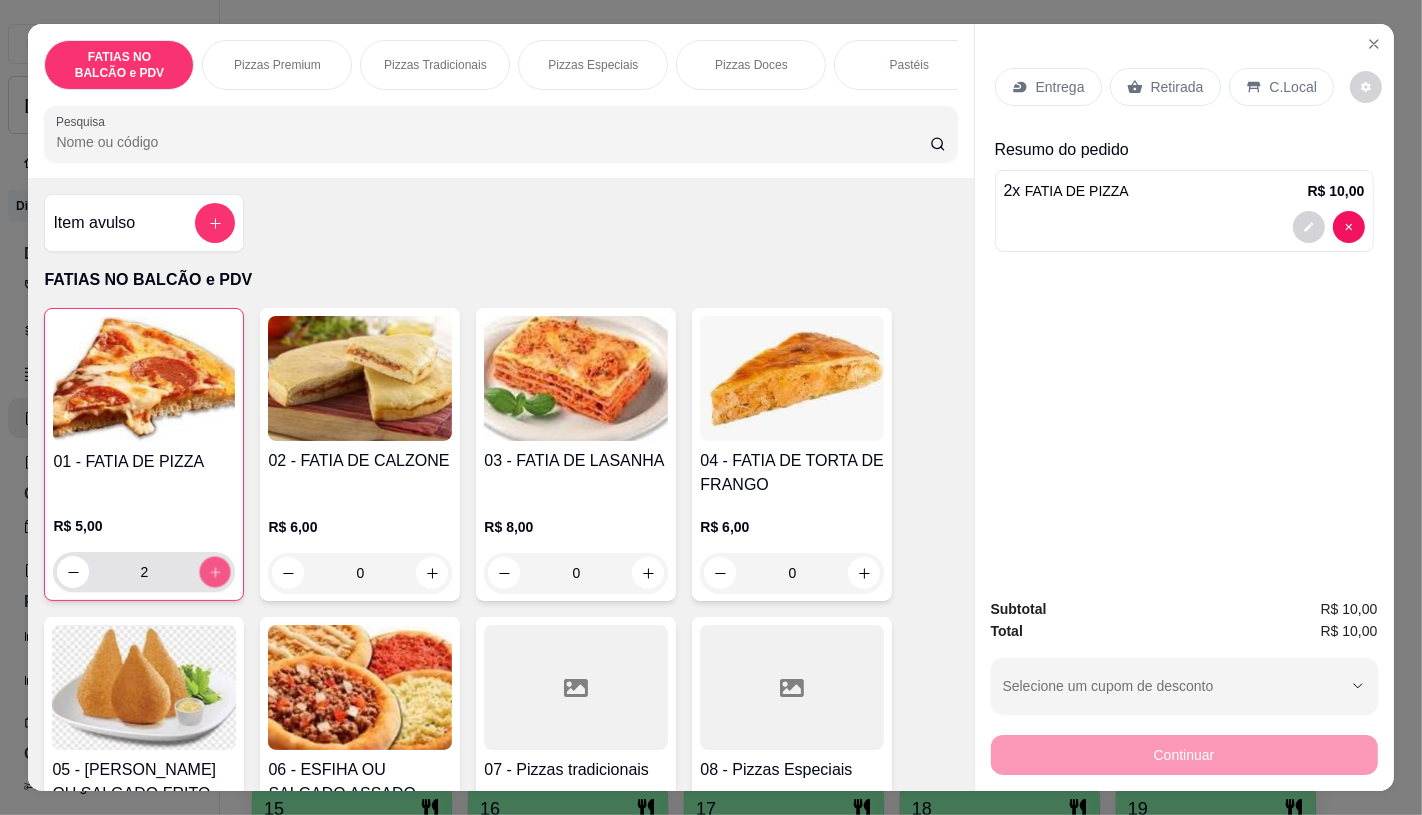 click 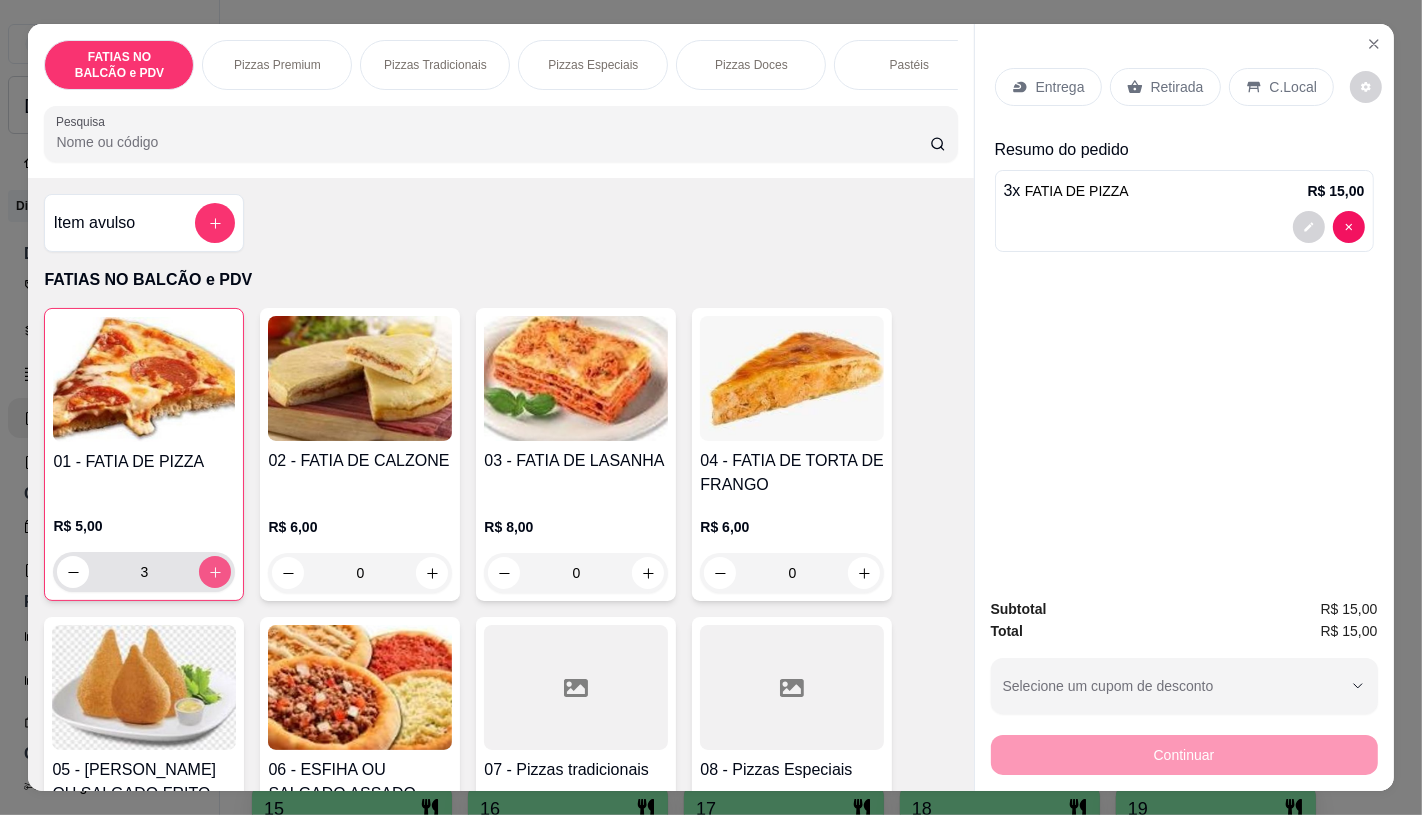 click at bounding box center [215, 572] 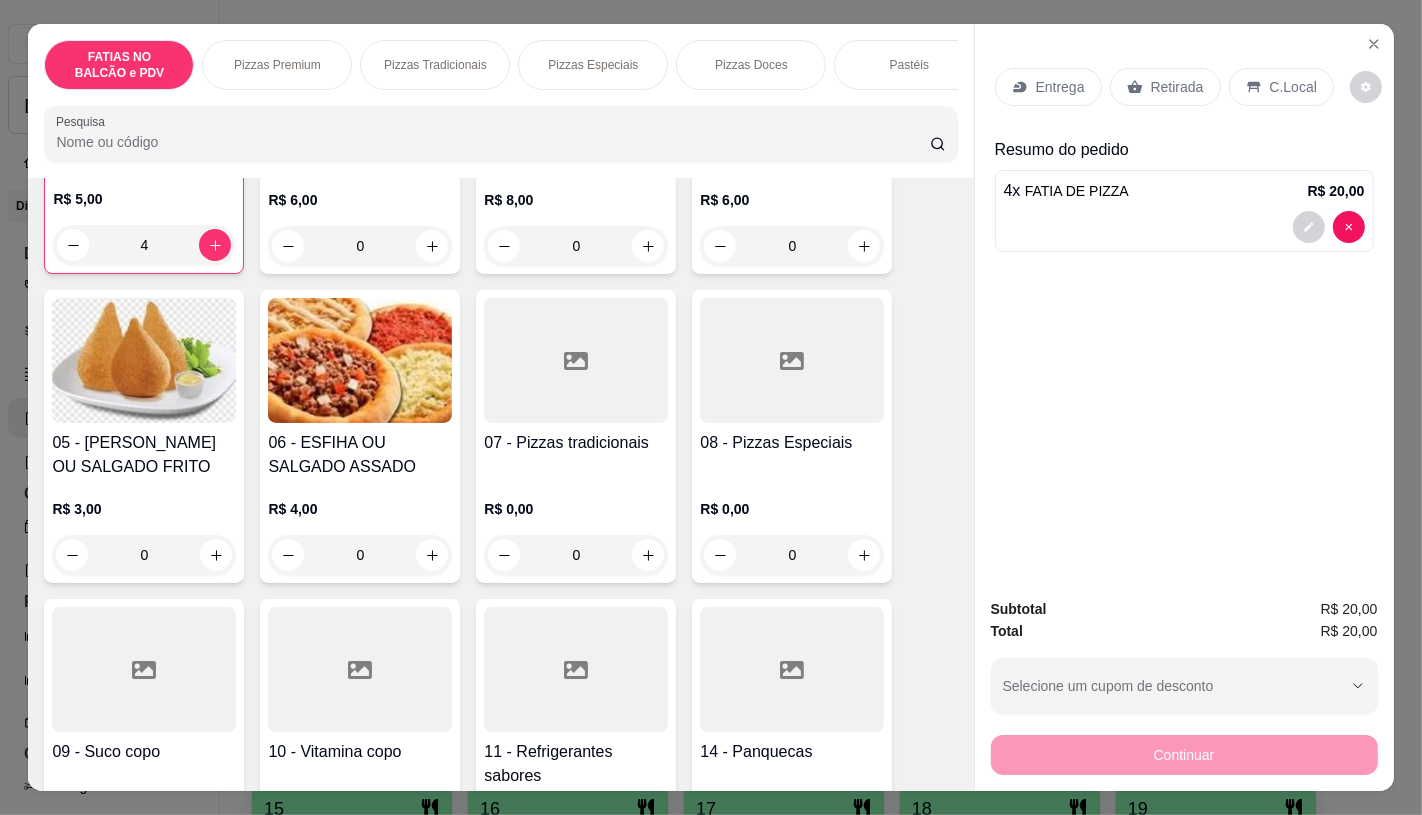 scroll, scrollTop: 333, scrollLeft: 0, axis: vertical 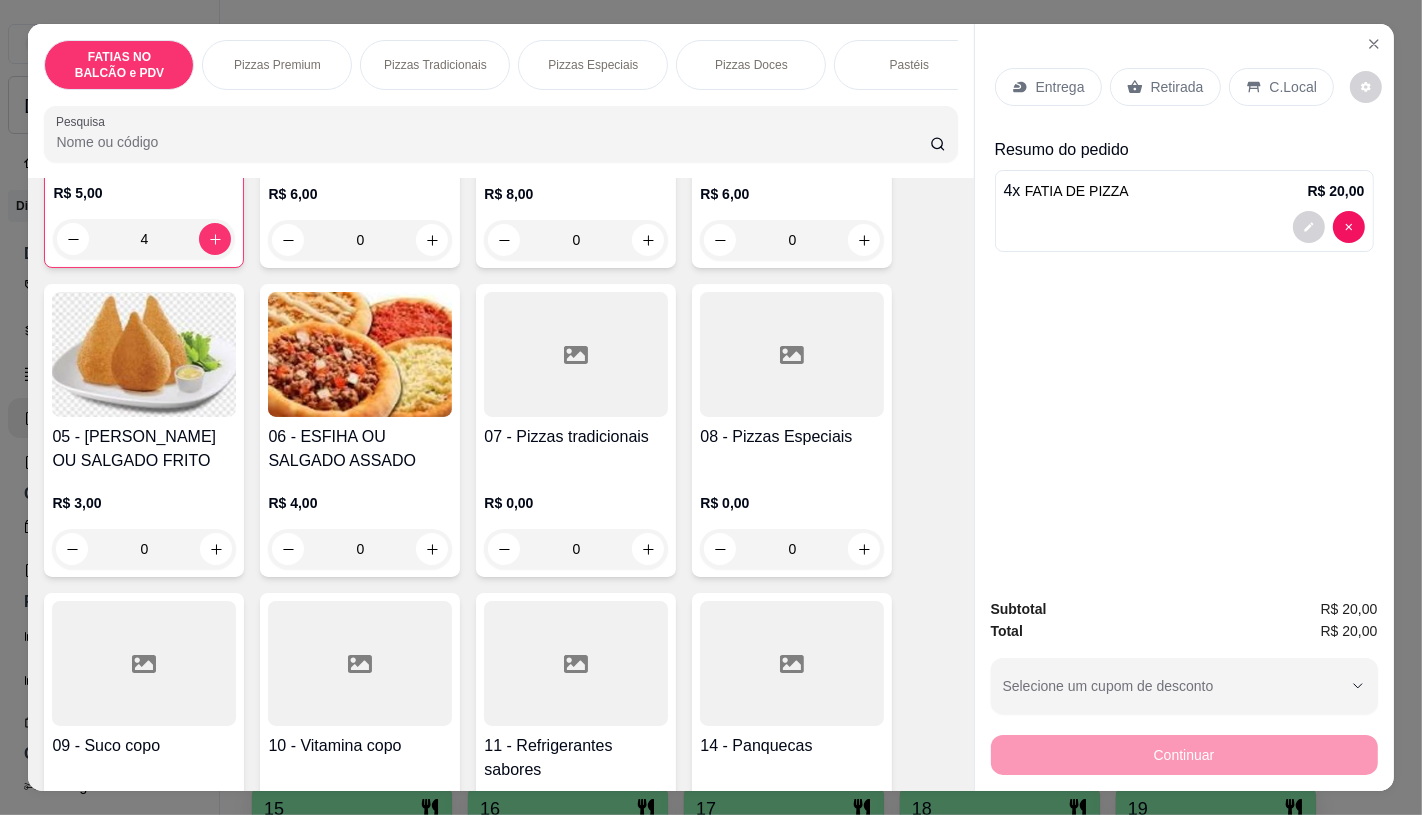 click at bounding box center (576, 663) 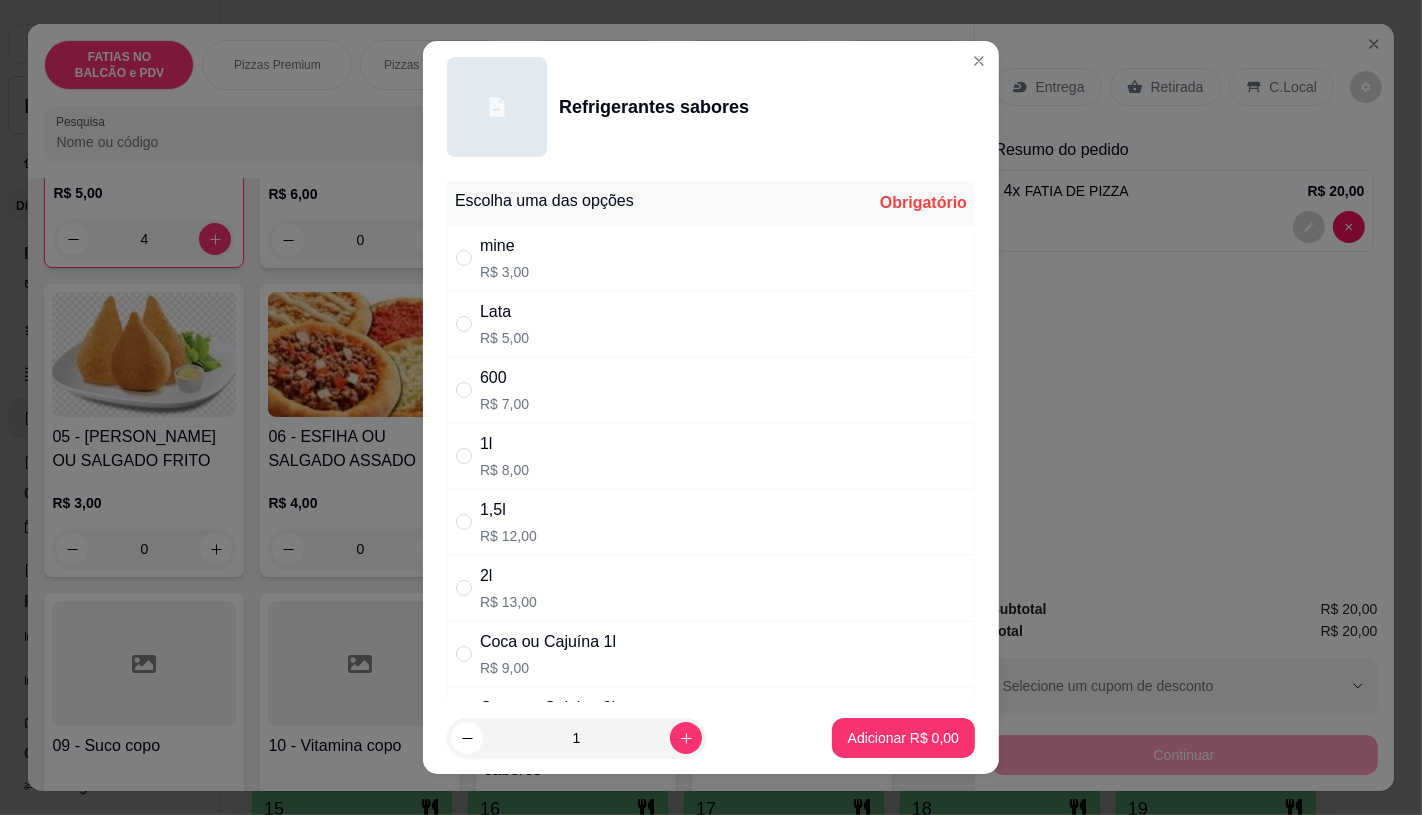 click on "R$ 5,00" at bounding box center [504, 338] 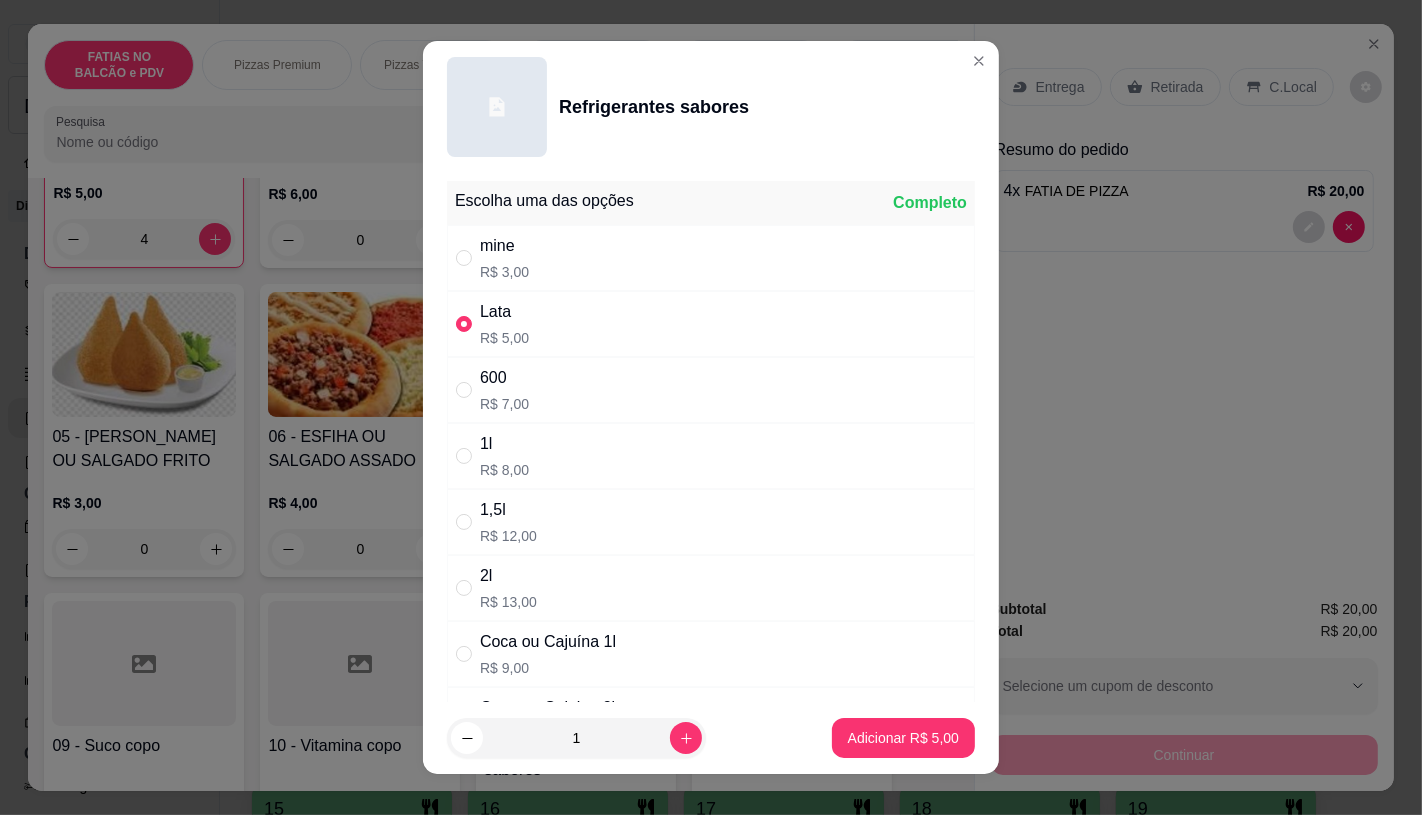 click on "600" at bounding box center (504, 378) 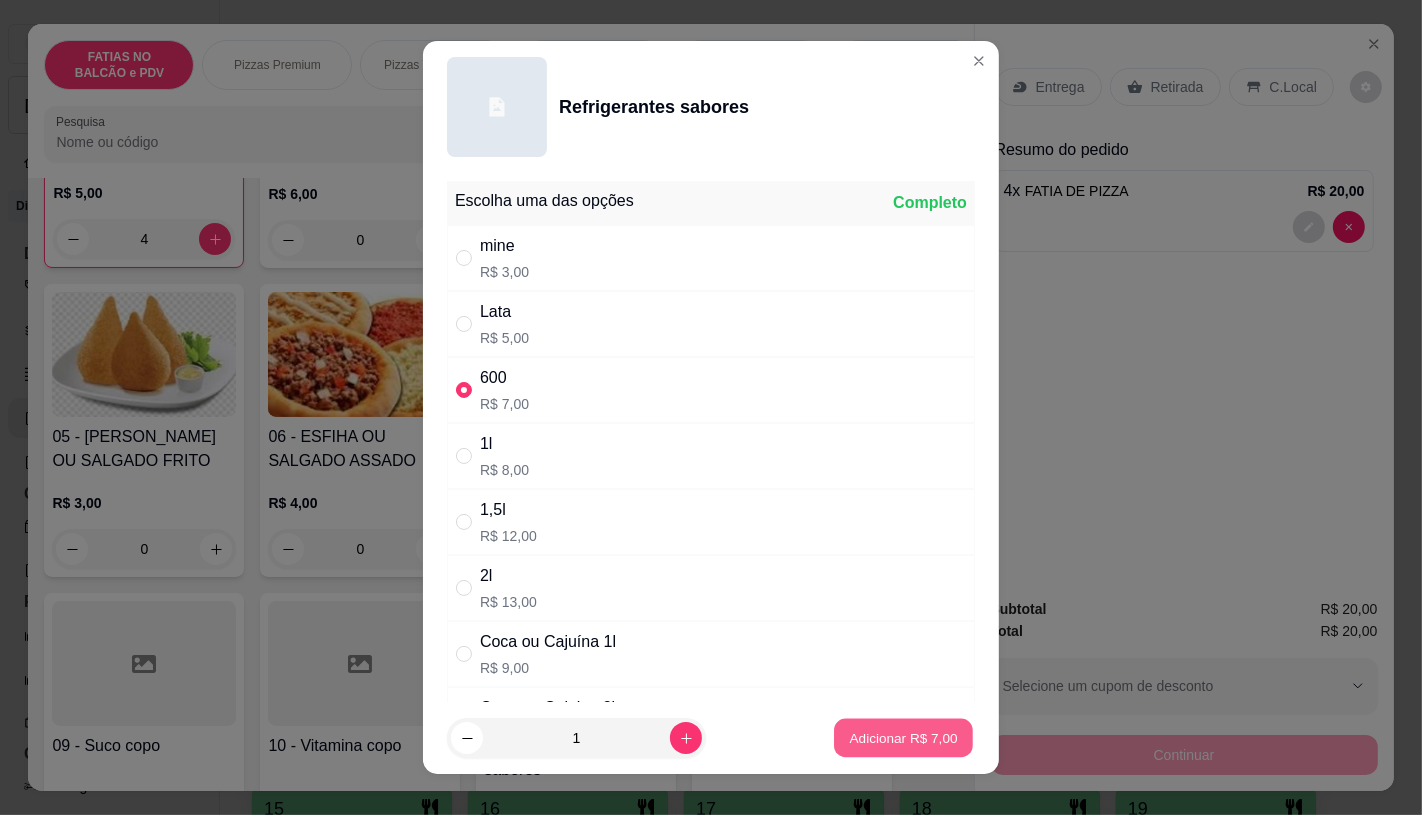 click on "Adicionar   R$ 7,00" at bounding box center [903, 738] 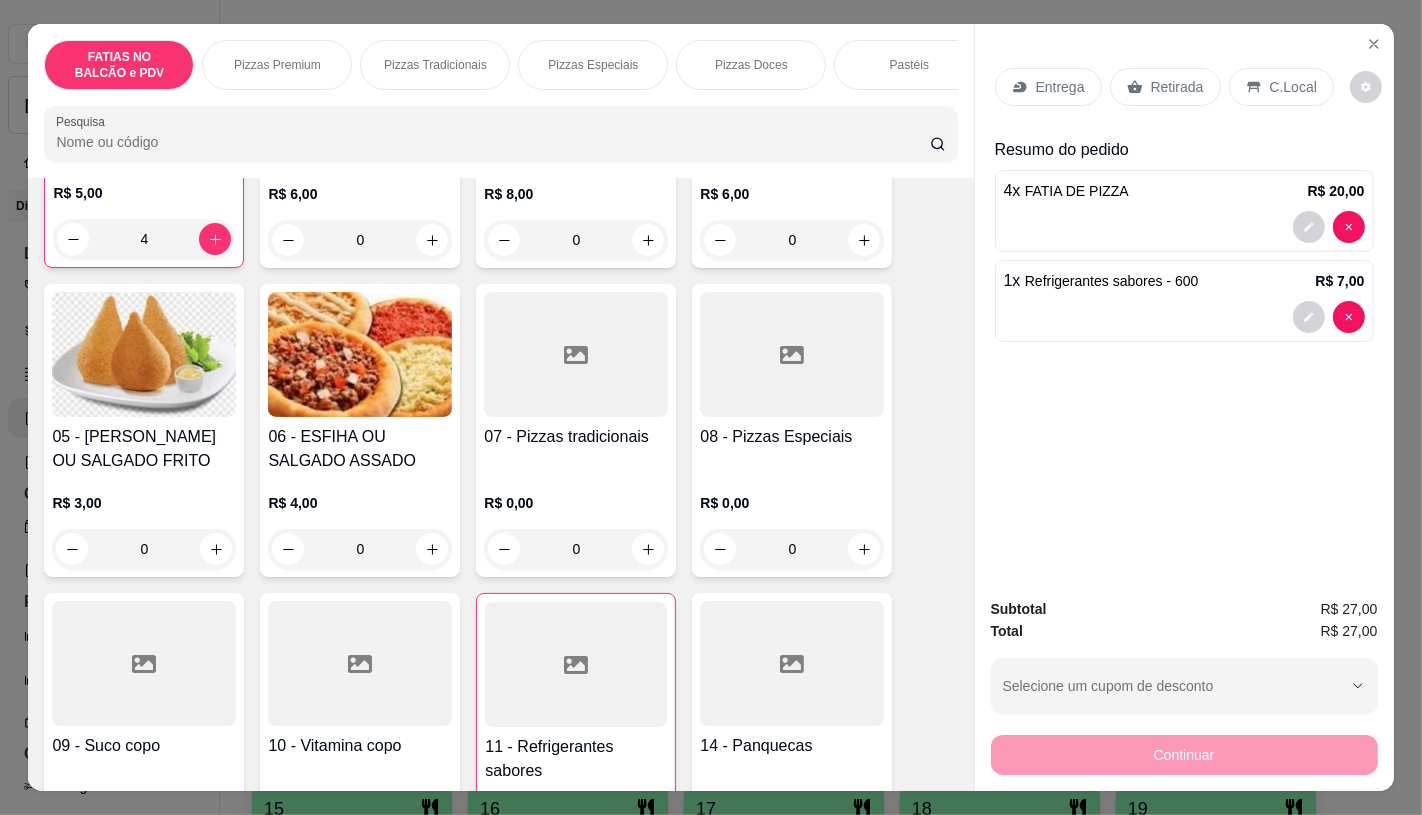 click on "Retirada" at bounding box center [1177, 87] 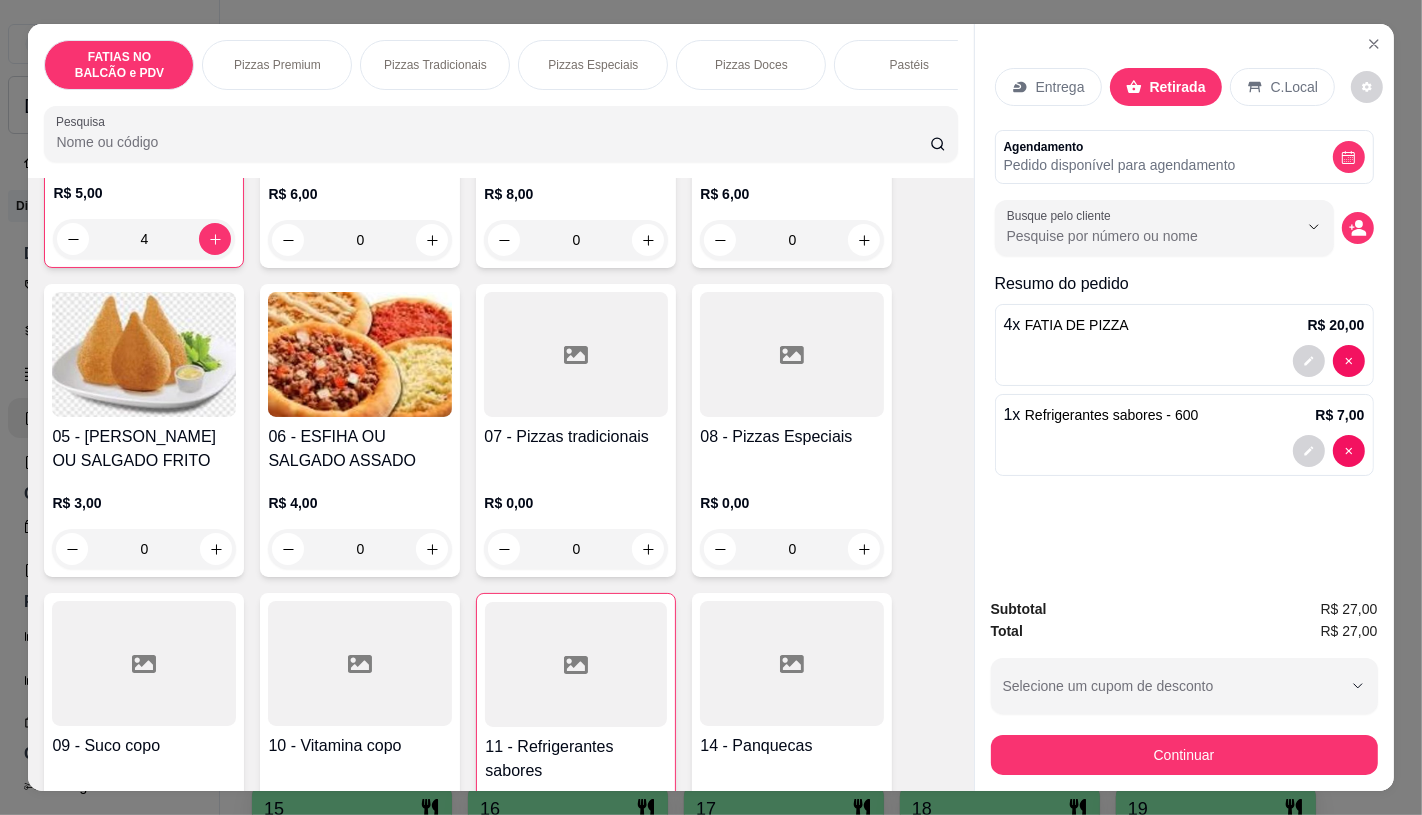 click on "Continuar" at bounding box center (1184, 752) 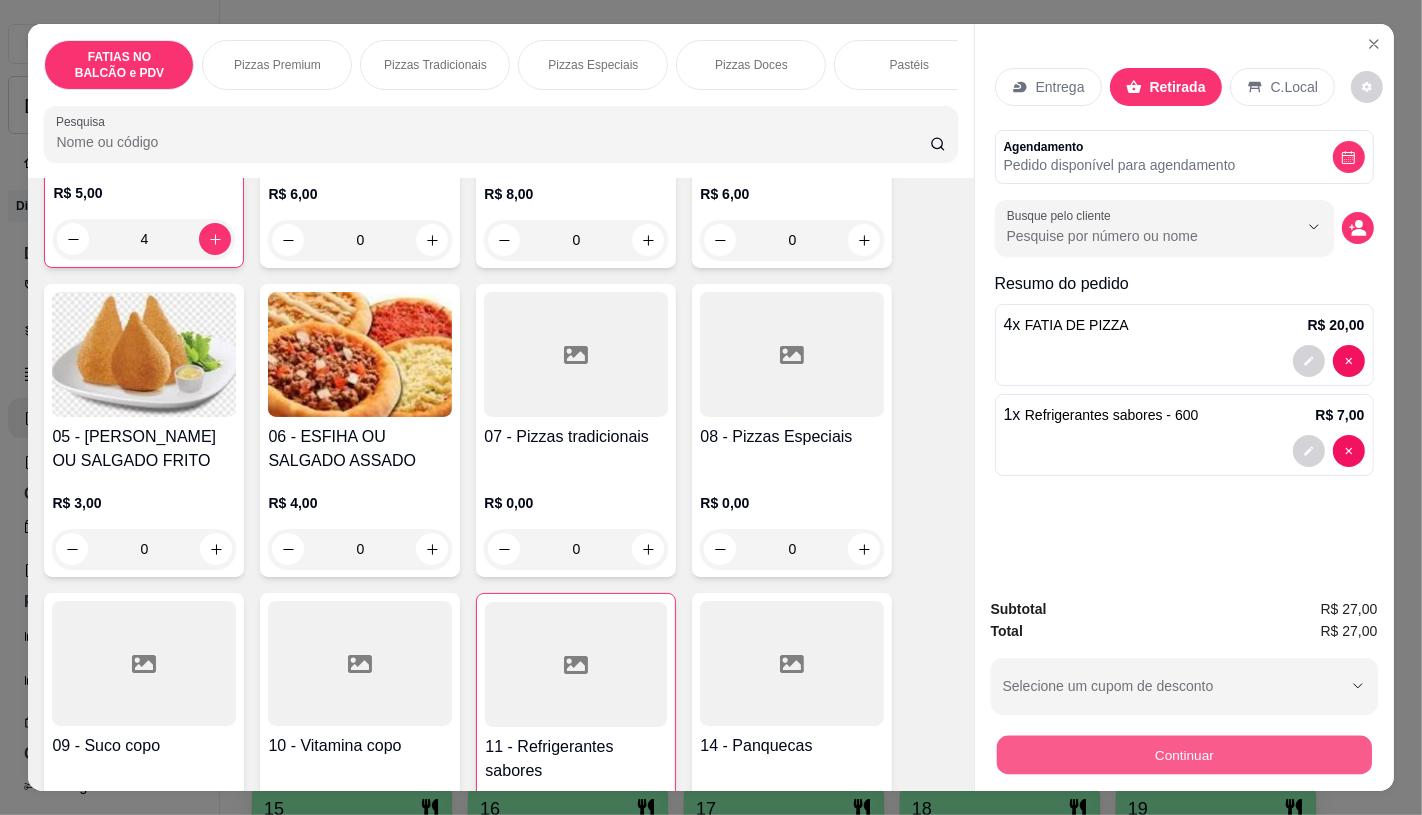 click on "Continuar" at bounding box center (1183, 754) 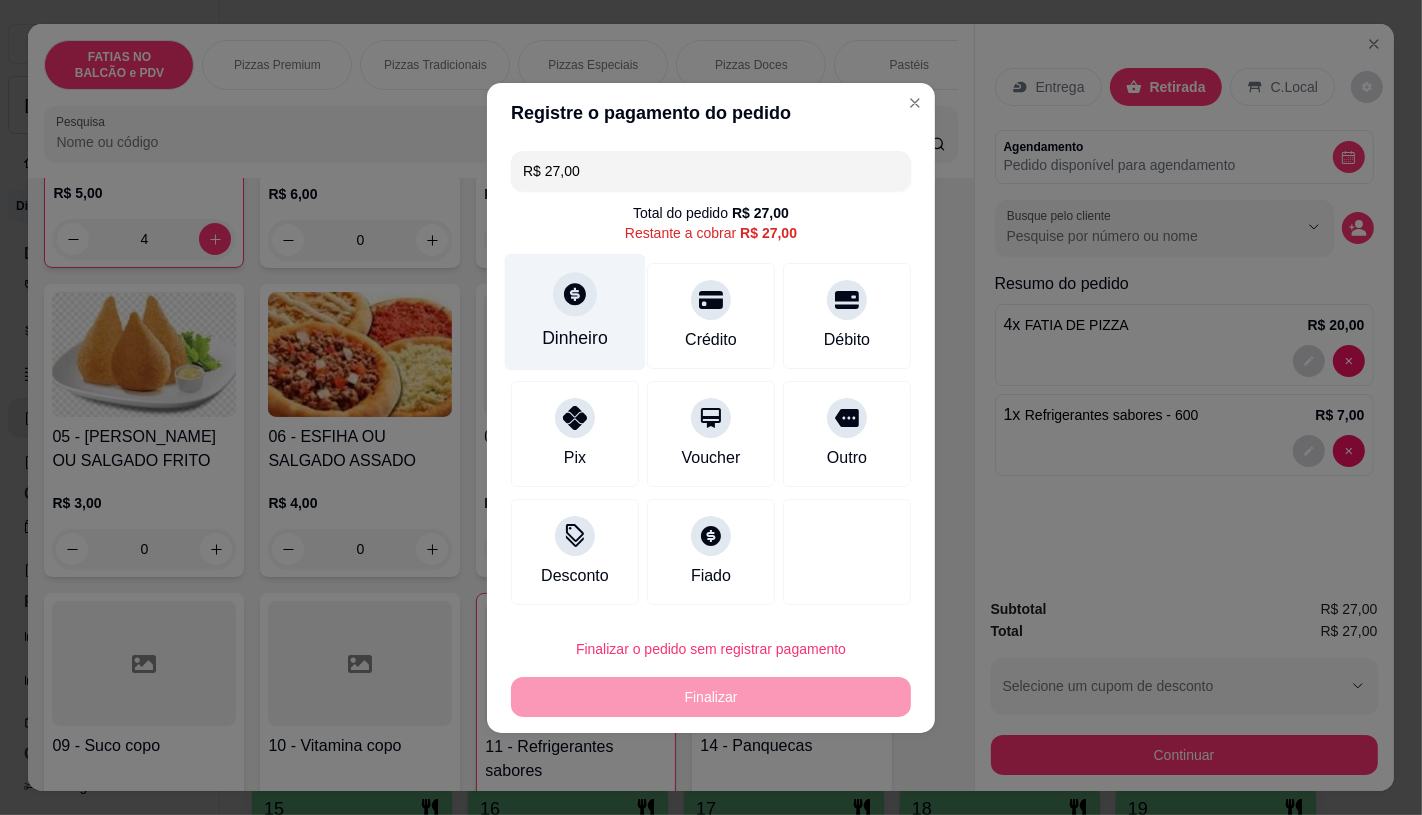 click on "Dinheiro" at bounding box center [575, 311] 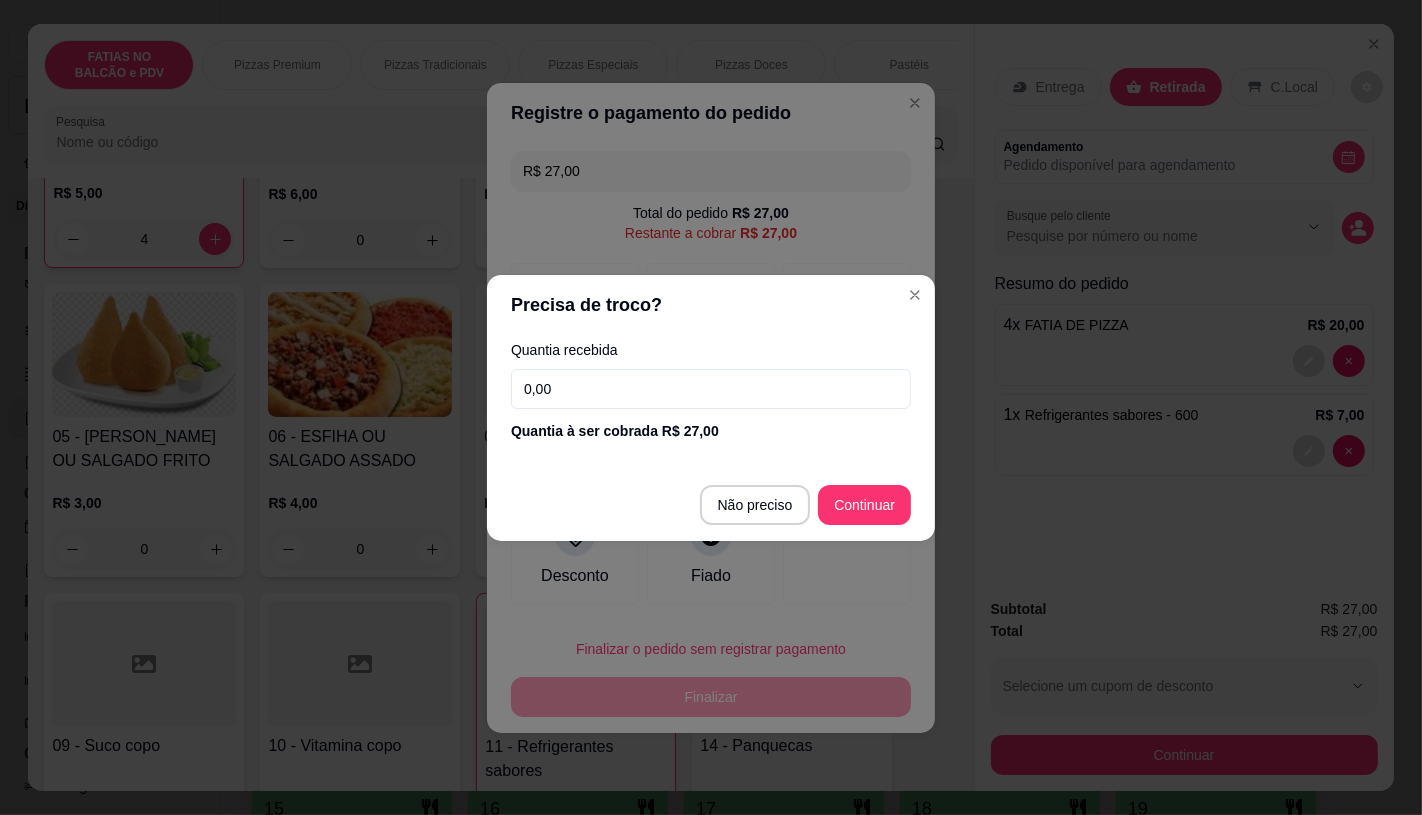 click on "0,00" at bounding box center (711, 389) 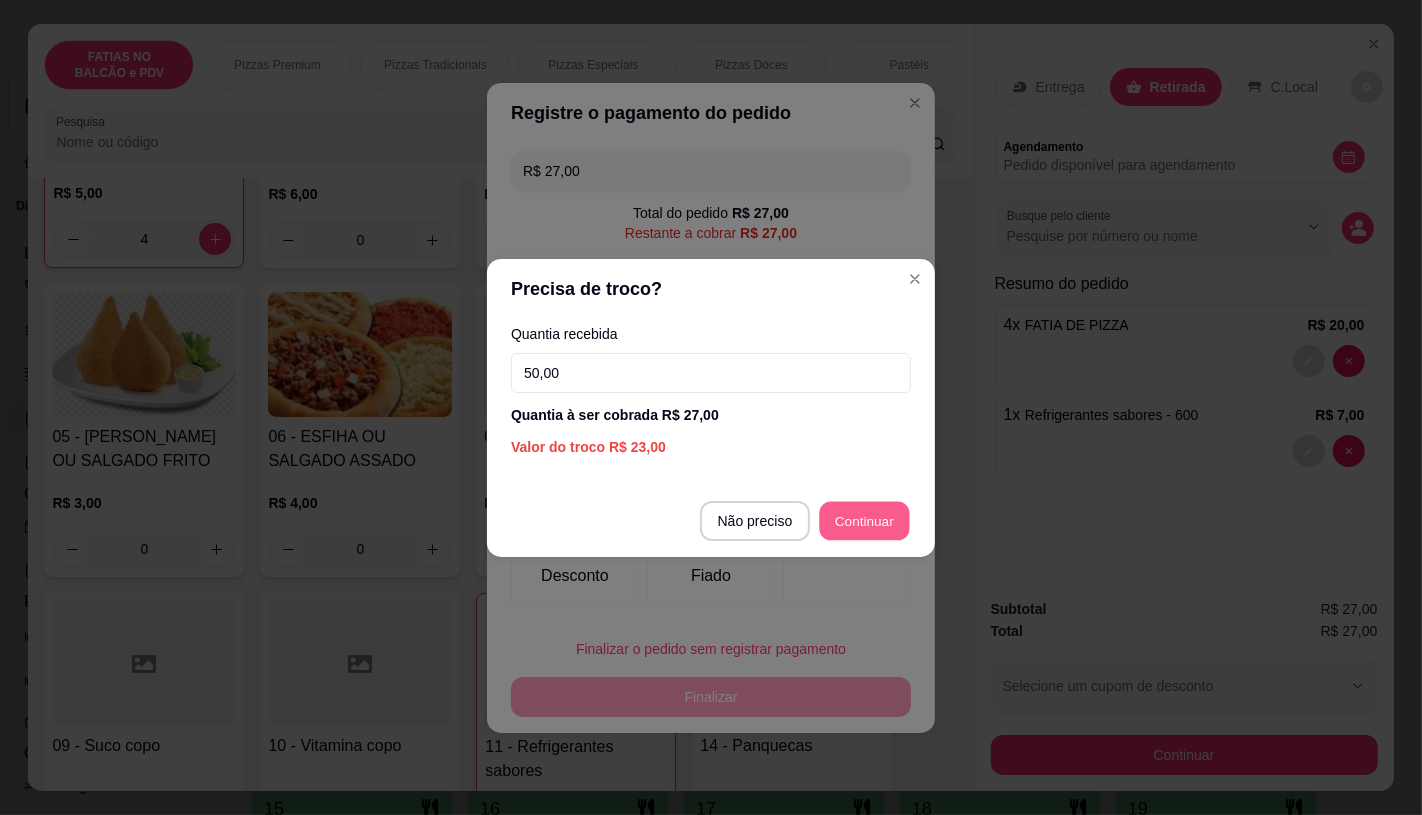 click on "Não preciso Continuar" at bounding box center (711, 521) 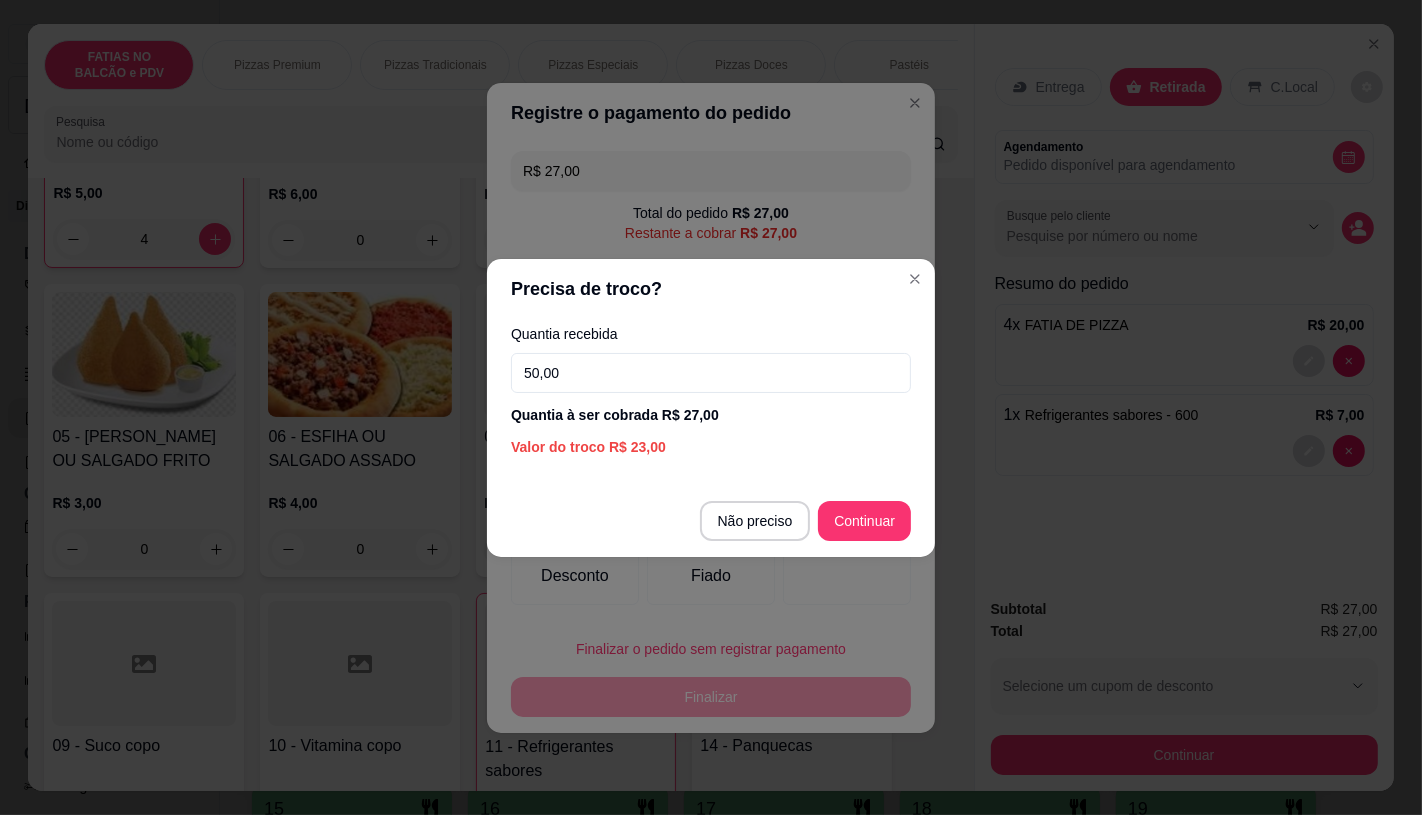 drag, startPoint x: 858, startPoint y: 487, endPoint x: 862, endPoint y: 522, distance: 35.22783 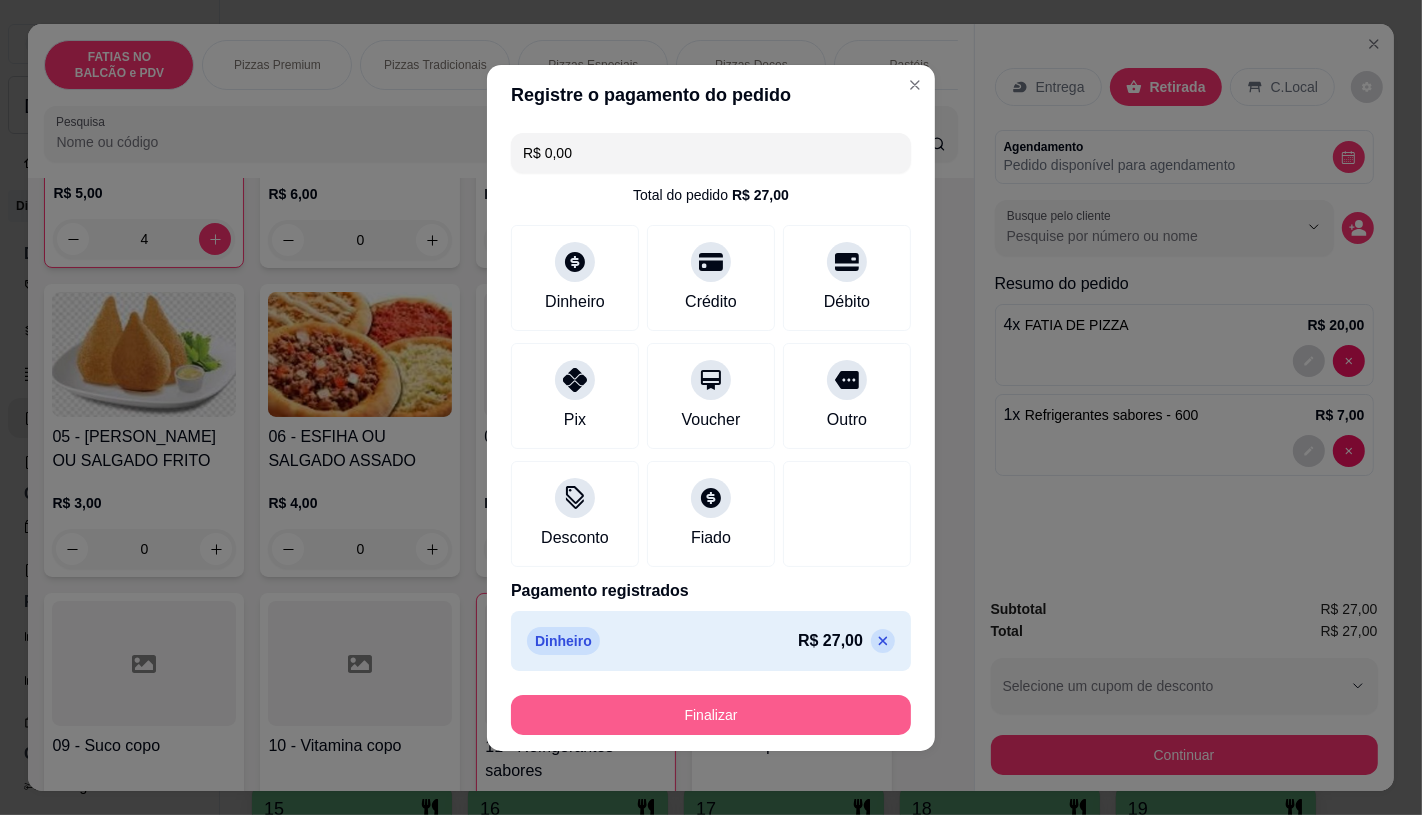 click on "Finalizar" at bounding box center (711, 715) 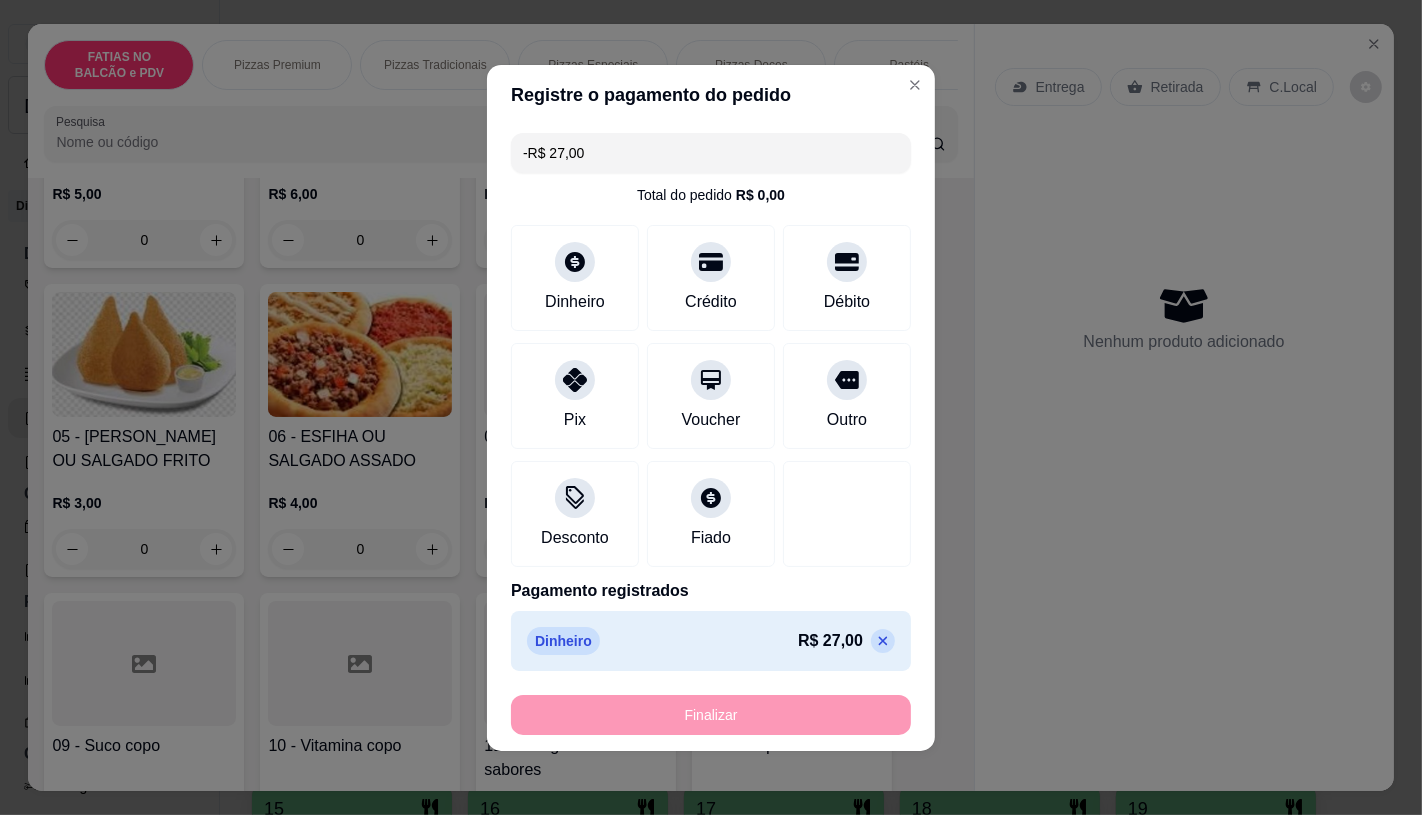scroll, scrollTop: 334, scrollLeft: 0, axis: vertical 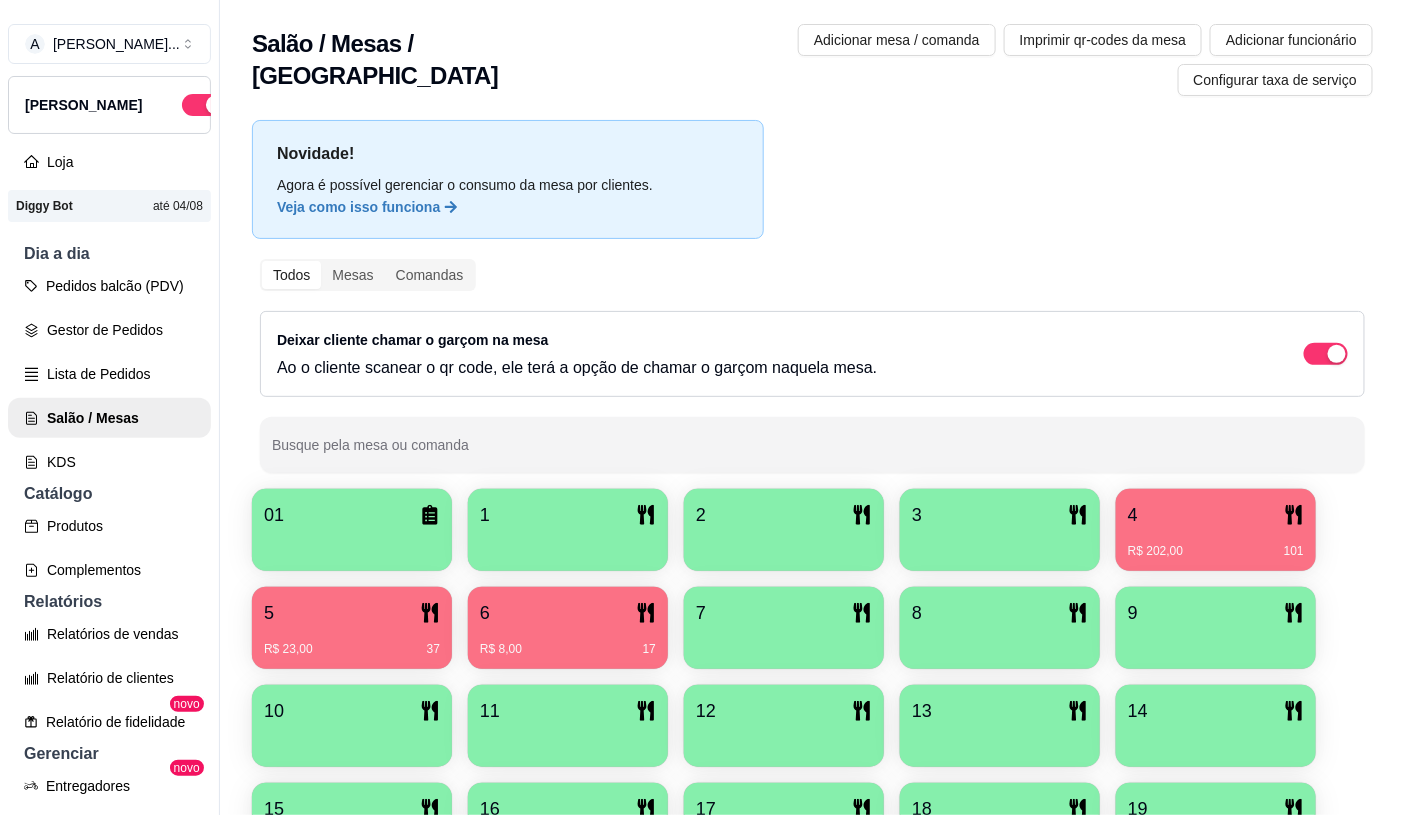 click on "5" at bounding box center [352, 613] 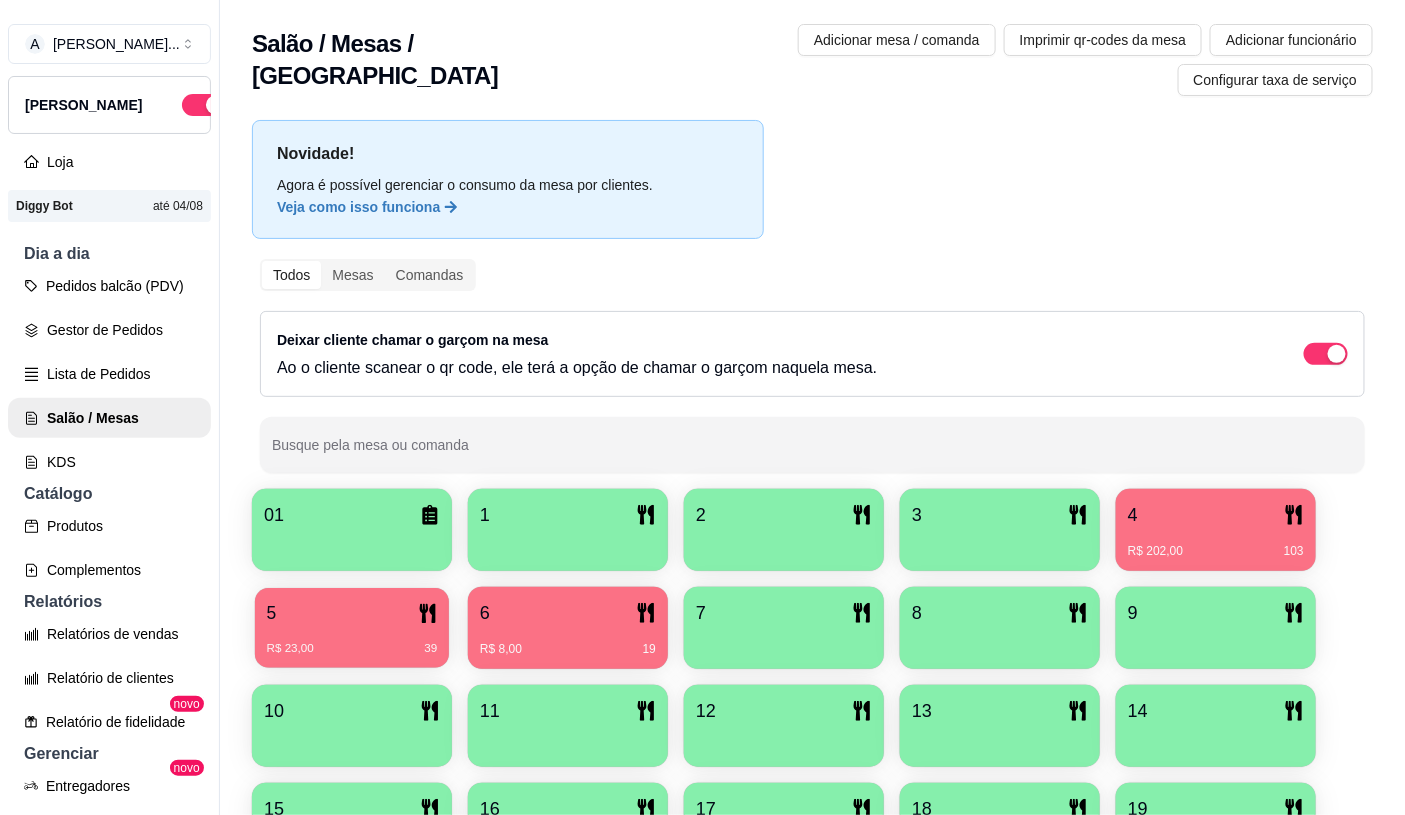 click on "5" at bounding box center [352, 613] 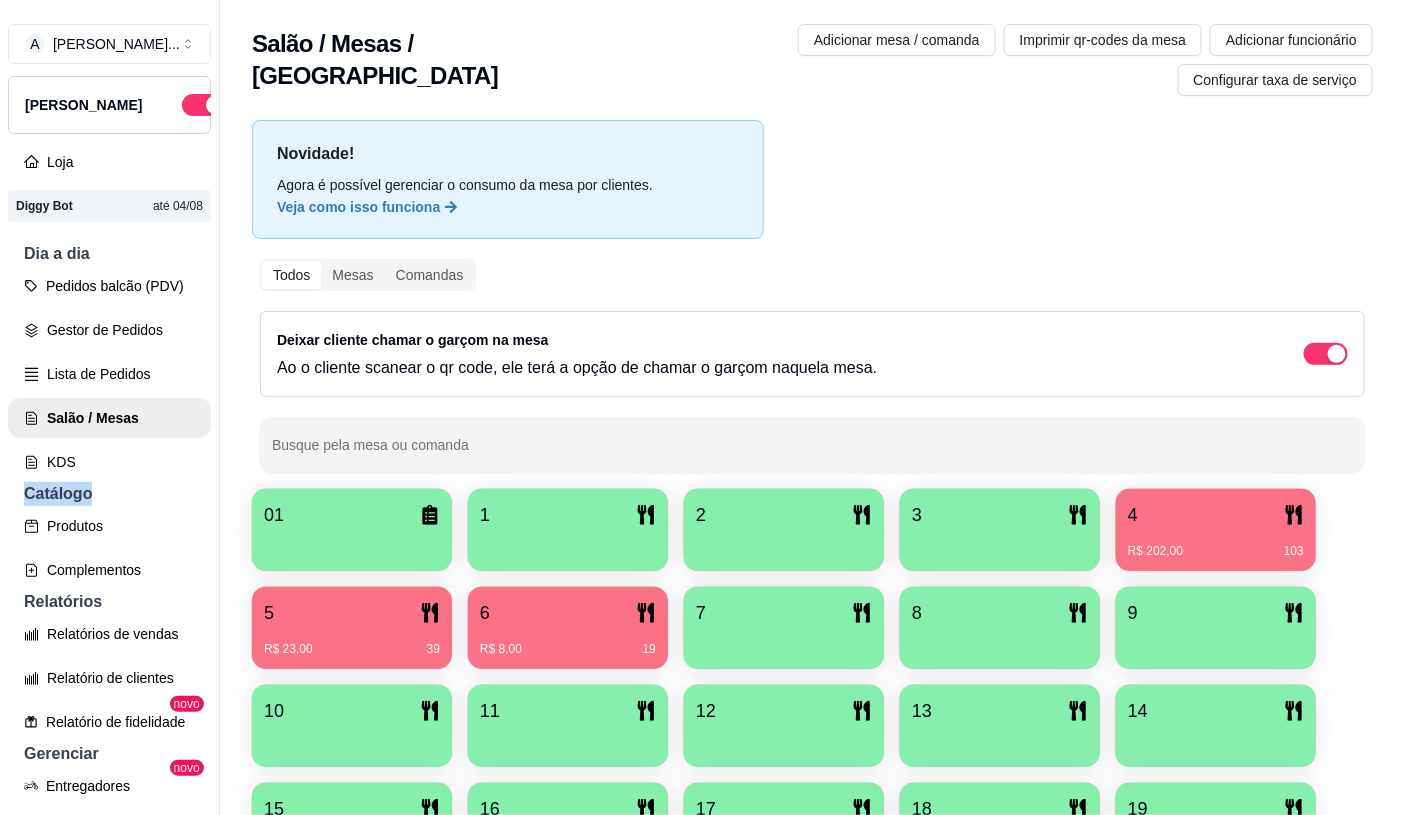 click on "Pedidos balcão (PDV) Gestor de Pedidos Lista de Pedidos Salão / Mesas KDS" at bounding box center (109, 374) 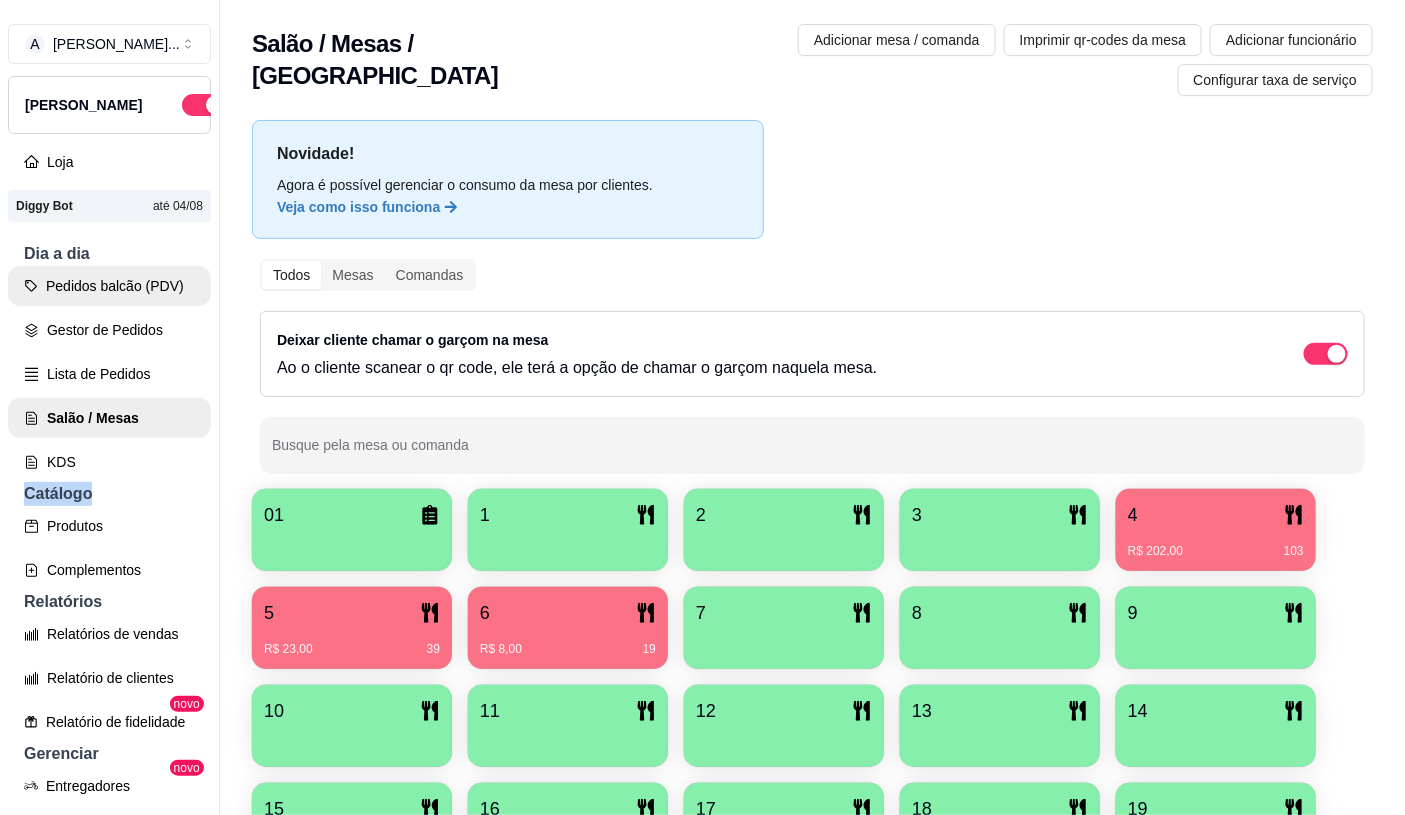 click on "Pedidos balcão (PDV)" at bounding box center (109, 286) 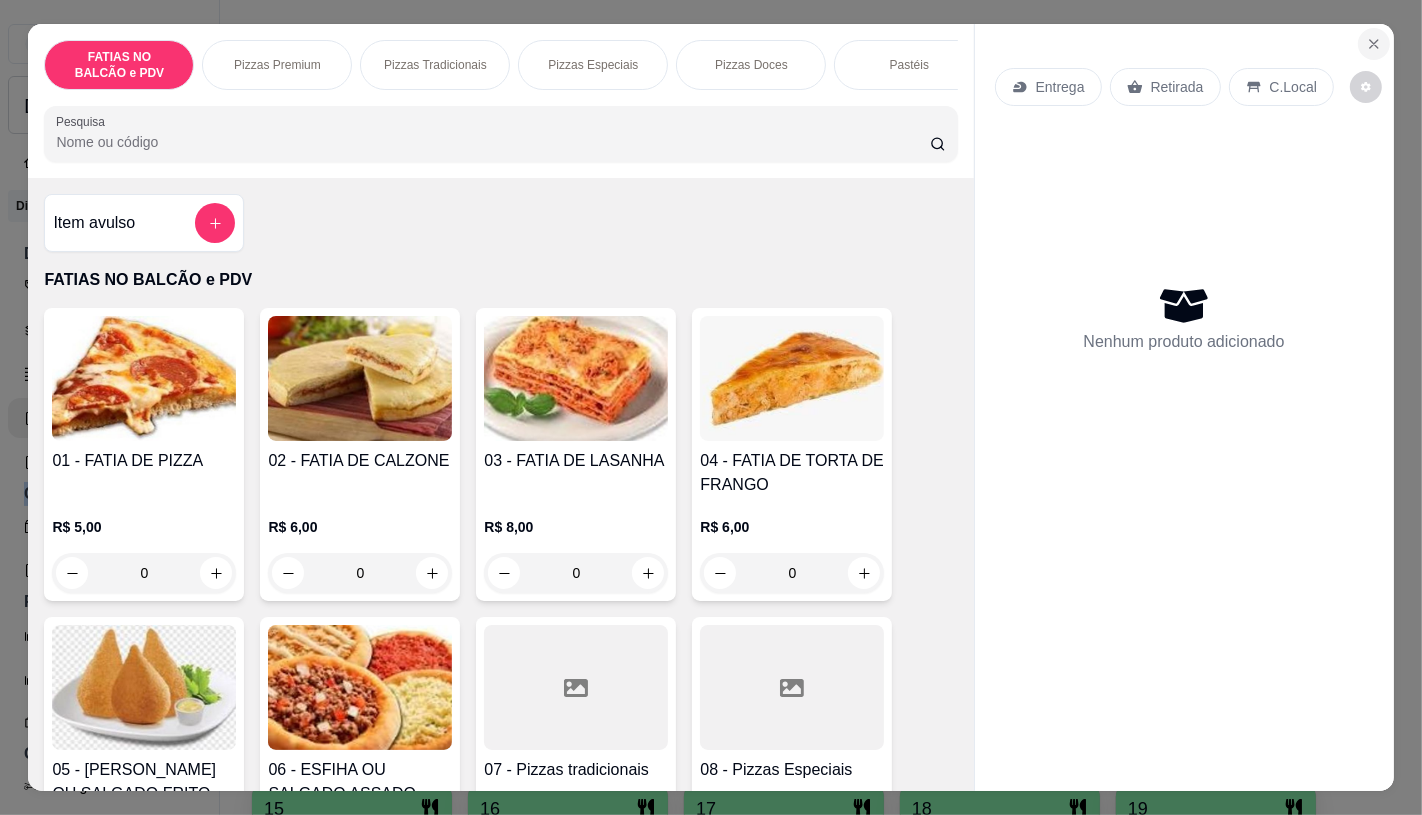 click 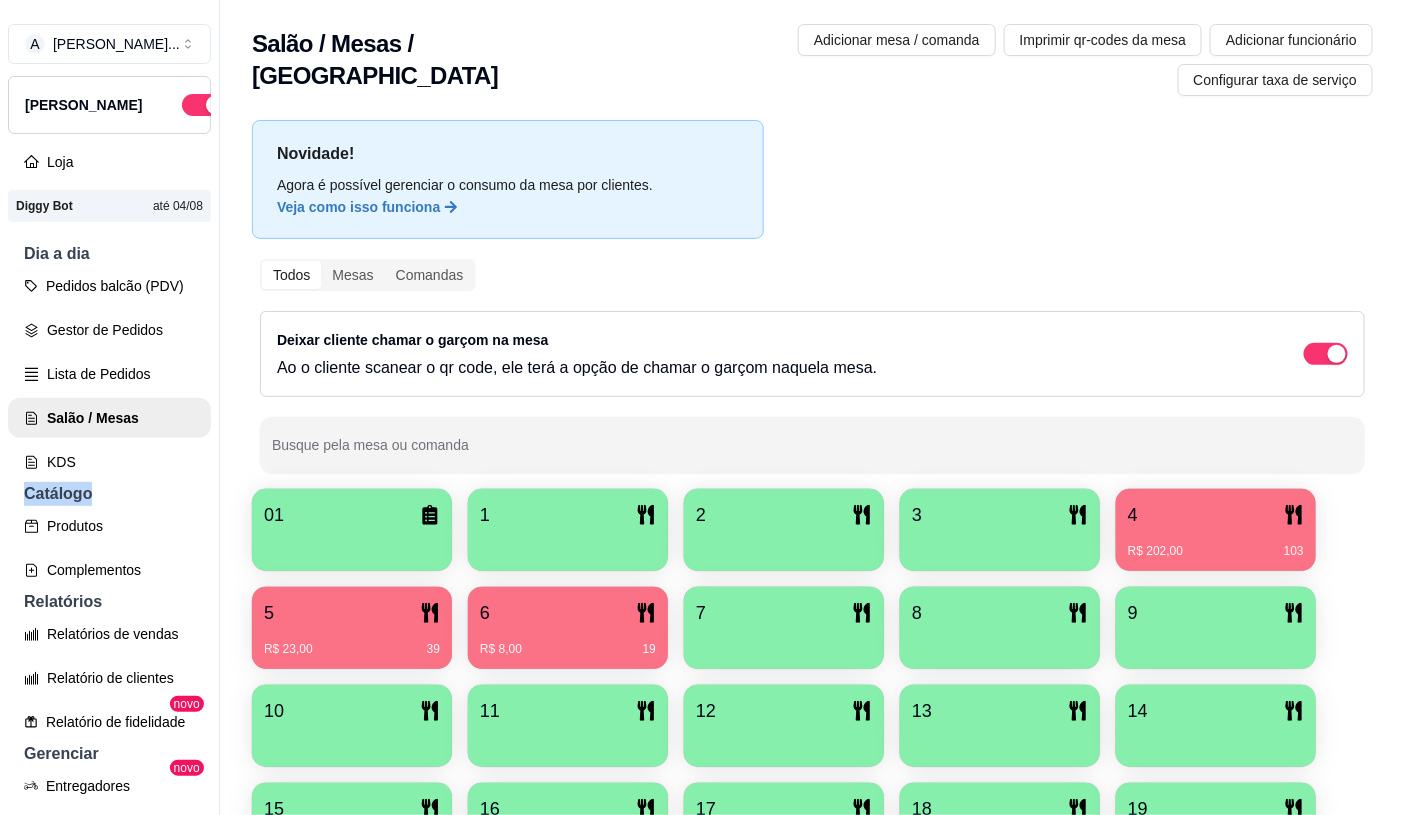 click on "R$ 23,00 39" at bounding box center [352, 649] 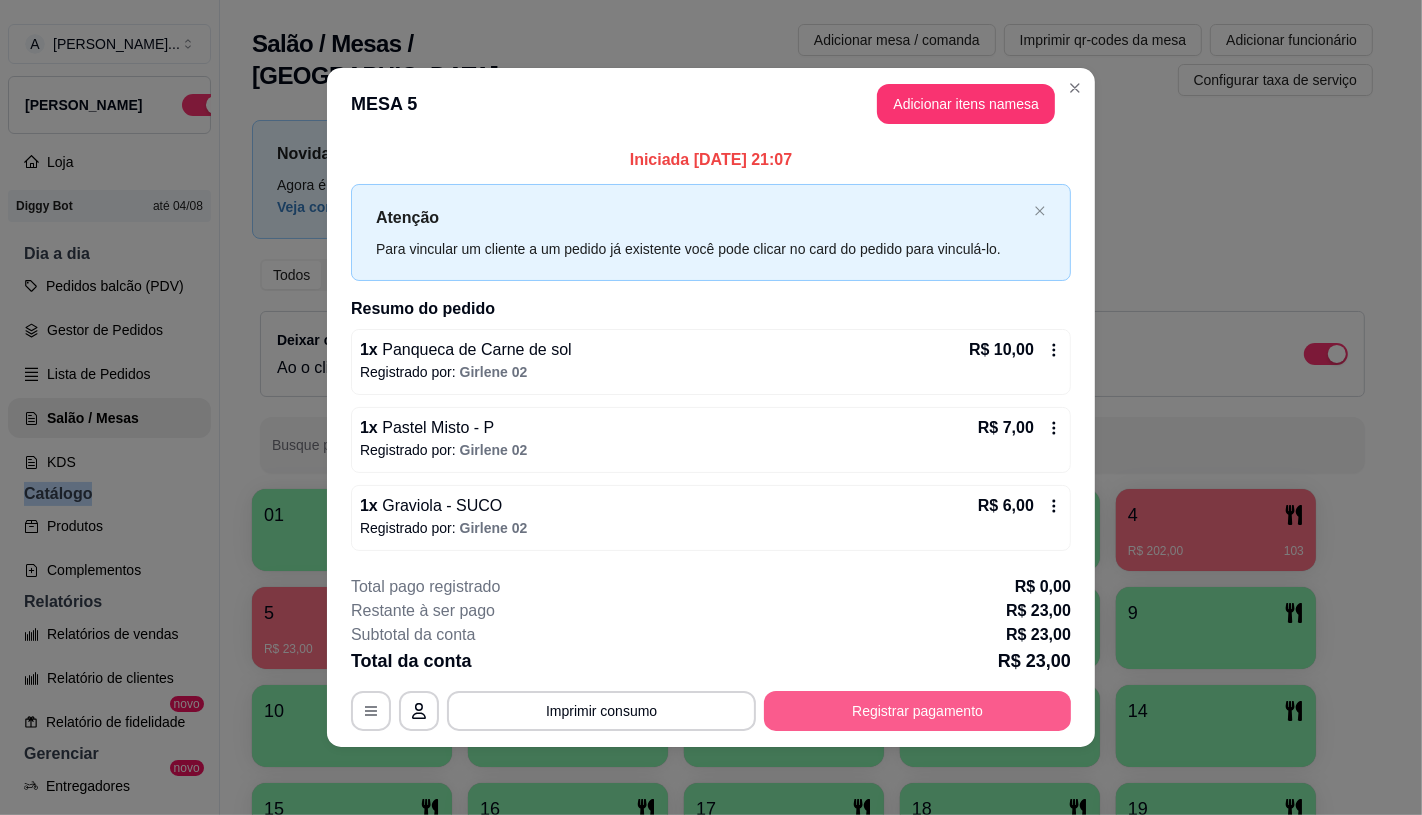 click on "Registrar pagamento" at bounding box center [917, 711] 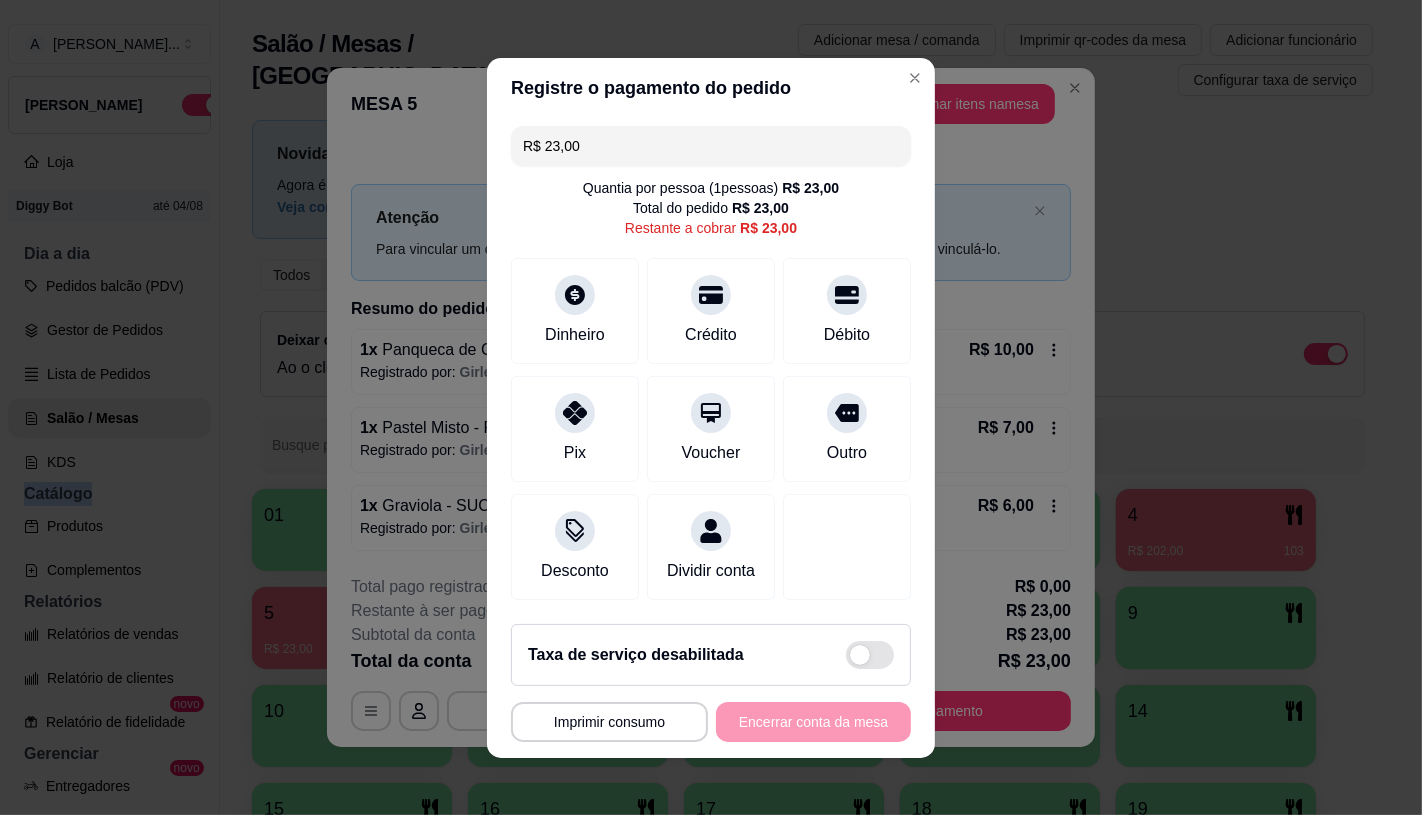 click on "R$ 23,00" at bounding box center [711, 146] 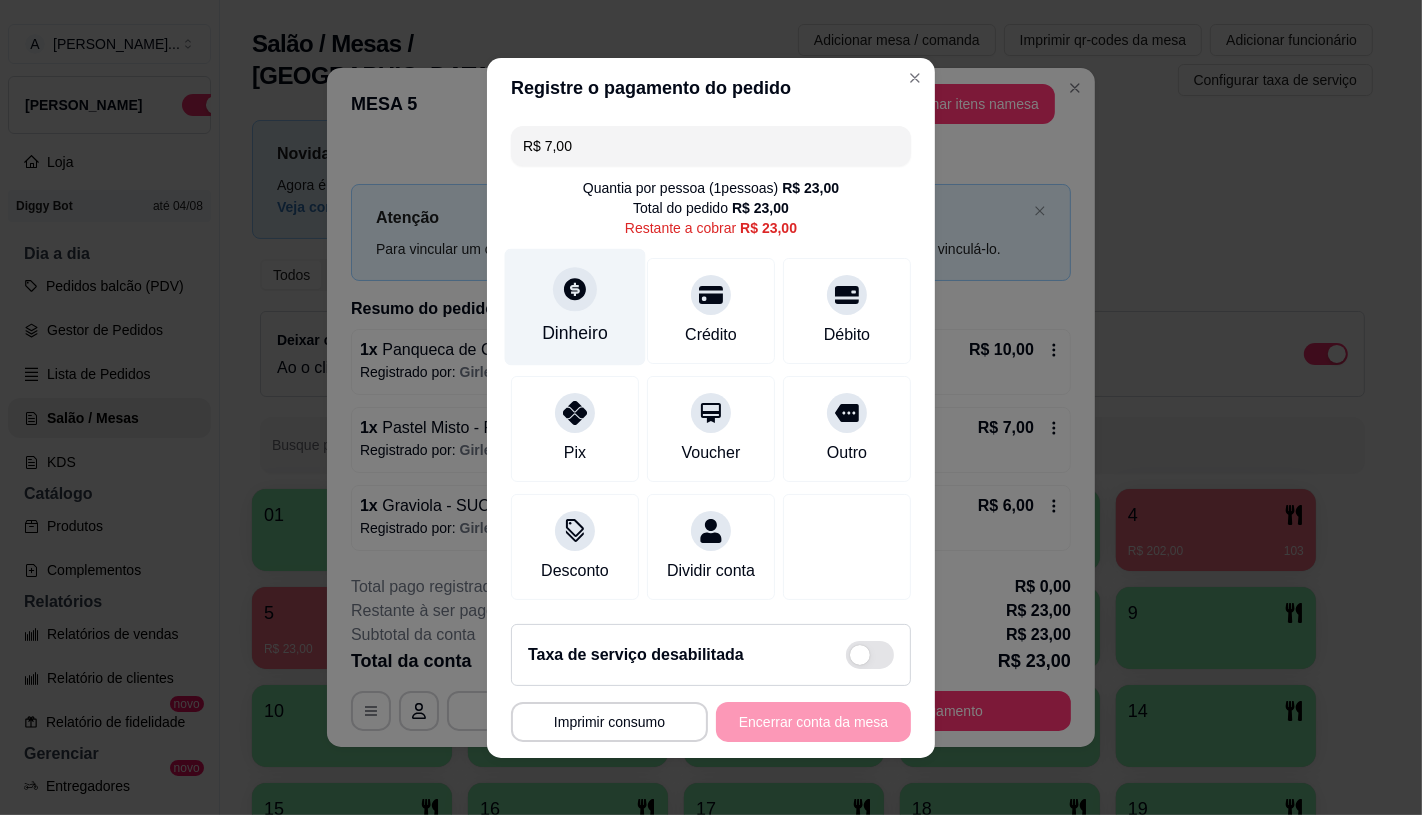 click on "Dinheiro" at bounding box center [575, 333] 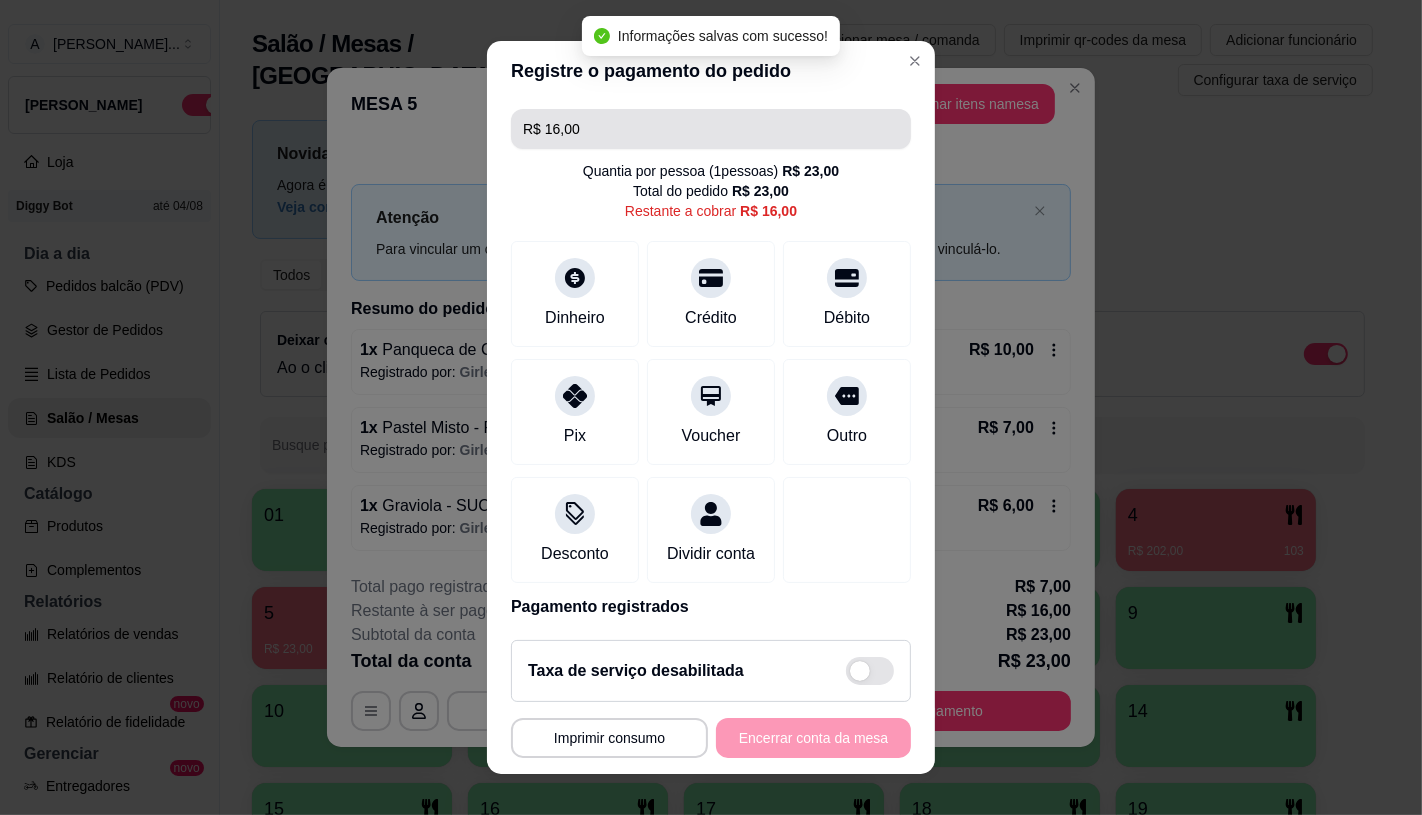 click on "R$ 16,00" at bounding box center (711, 129) 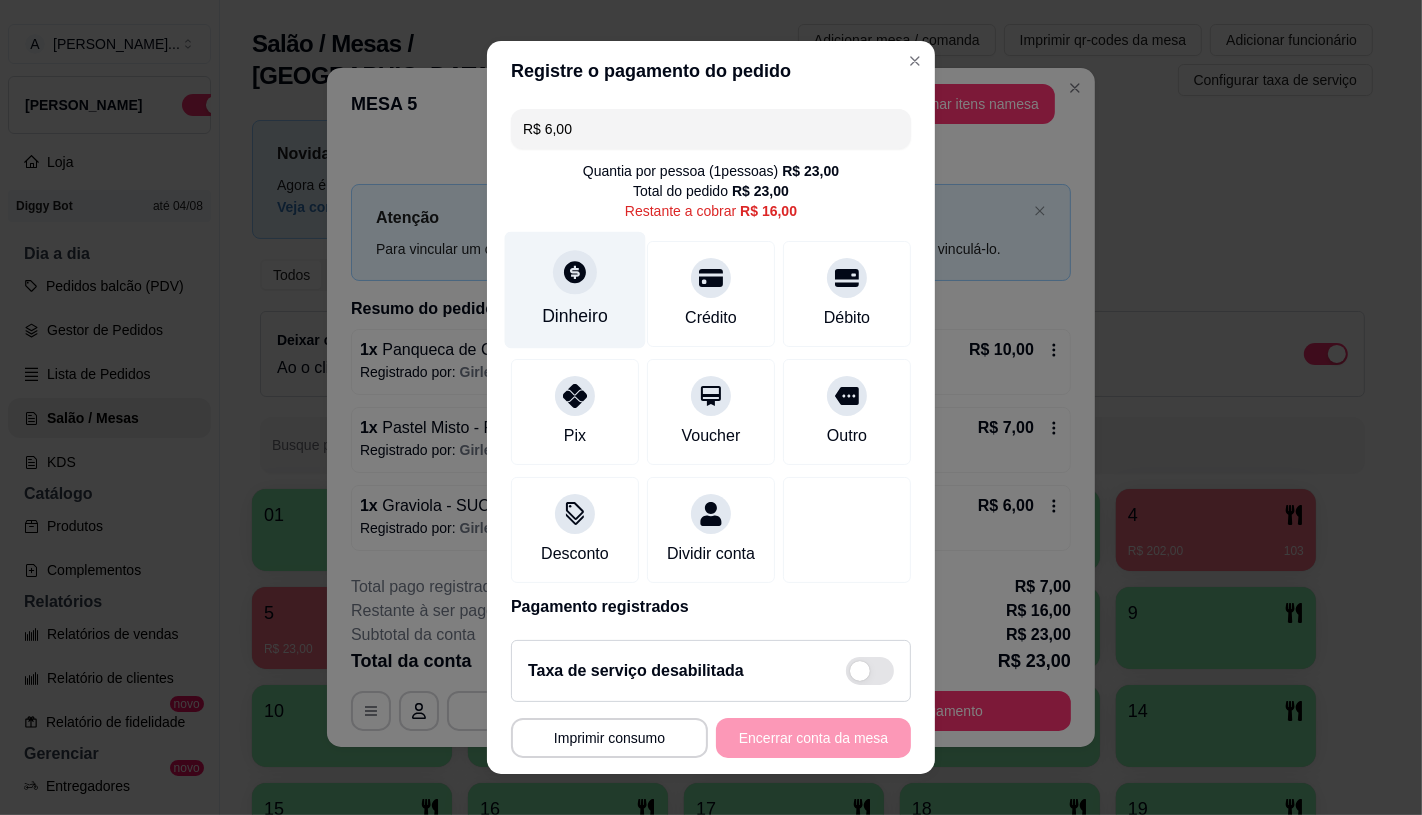 click 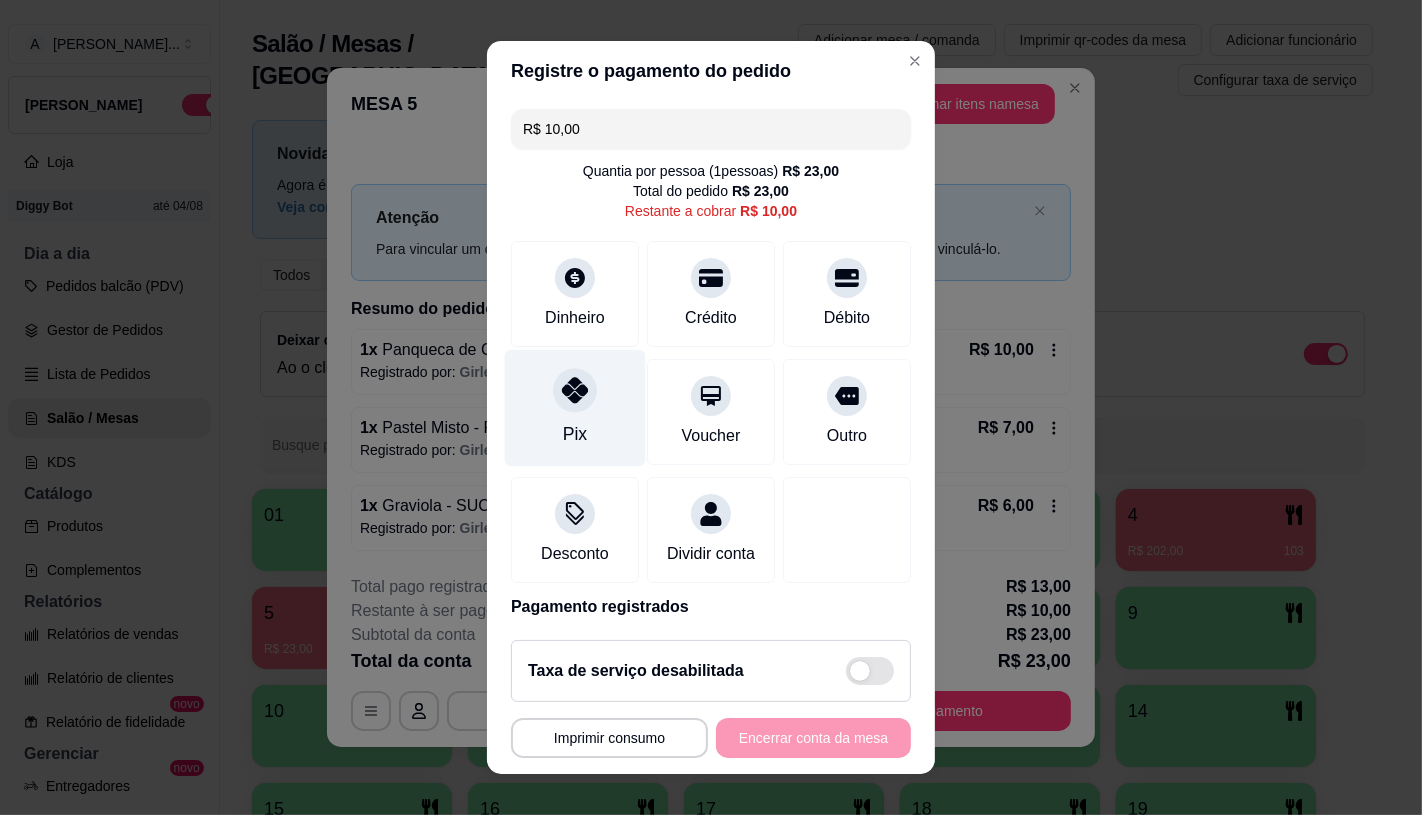 click at bounding box center [575, 390] 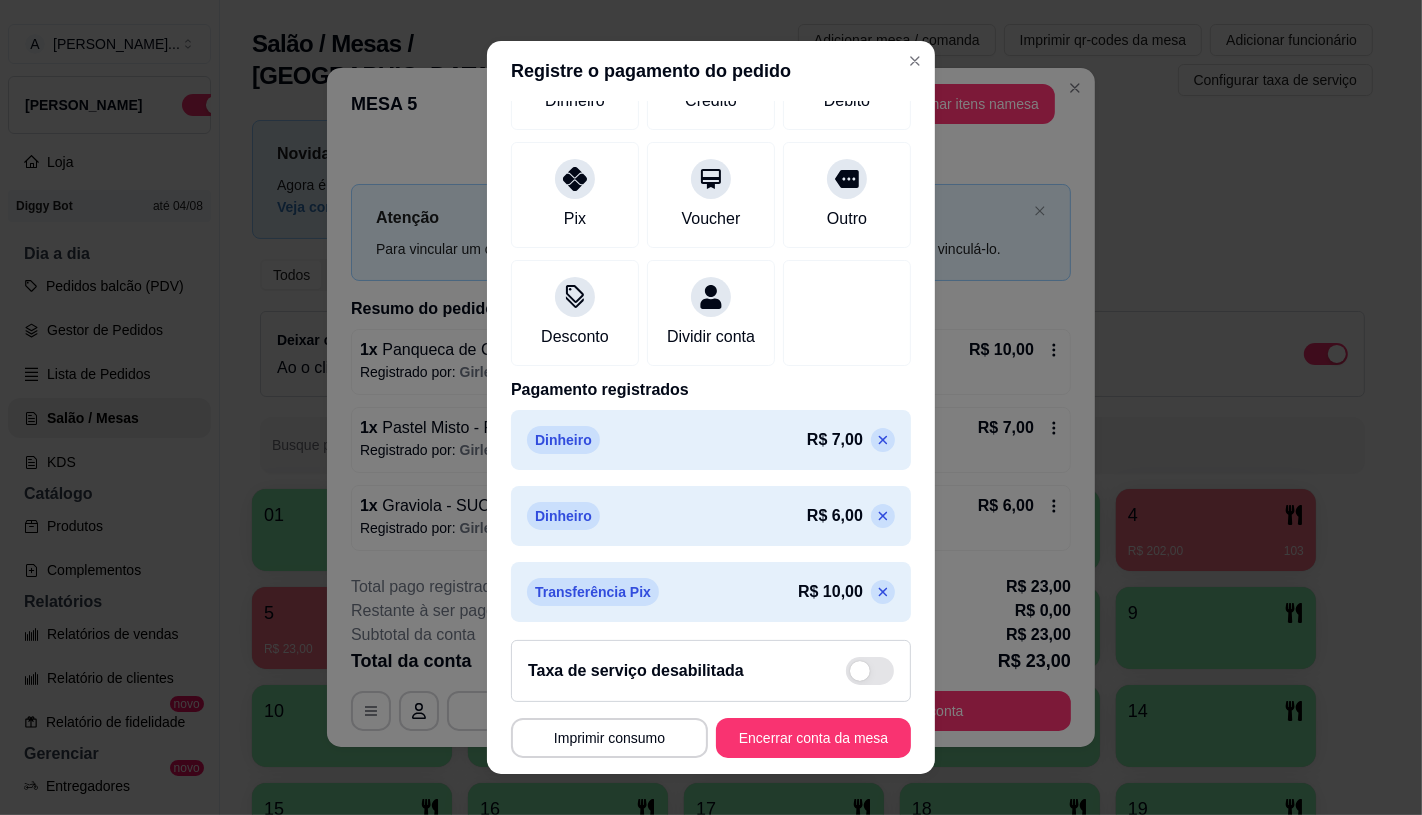 scroll, scrollTop: 226, scrollLeft: 0, axis: vertical 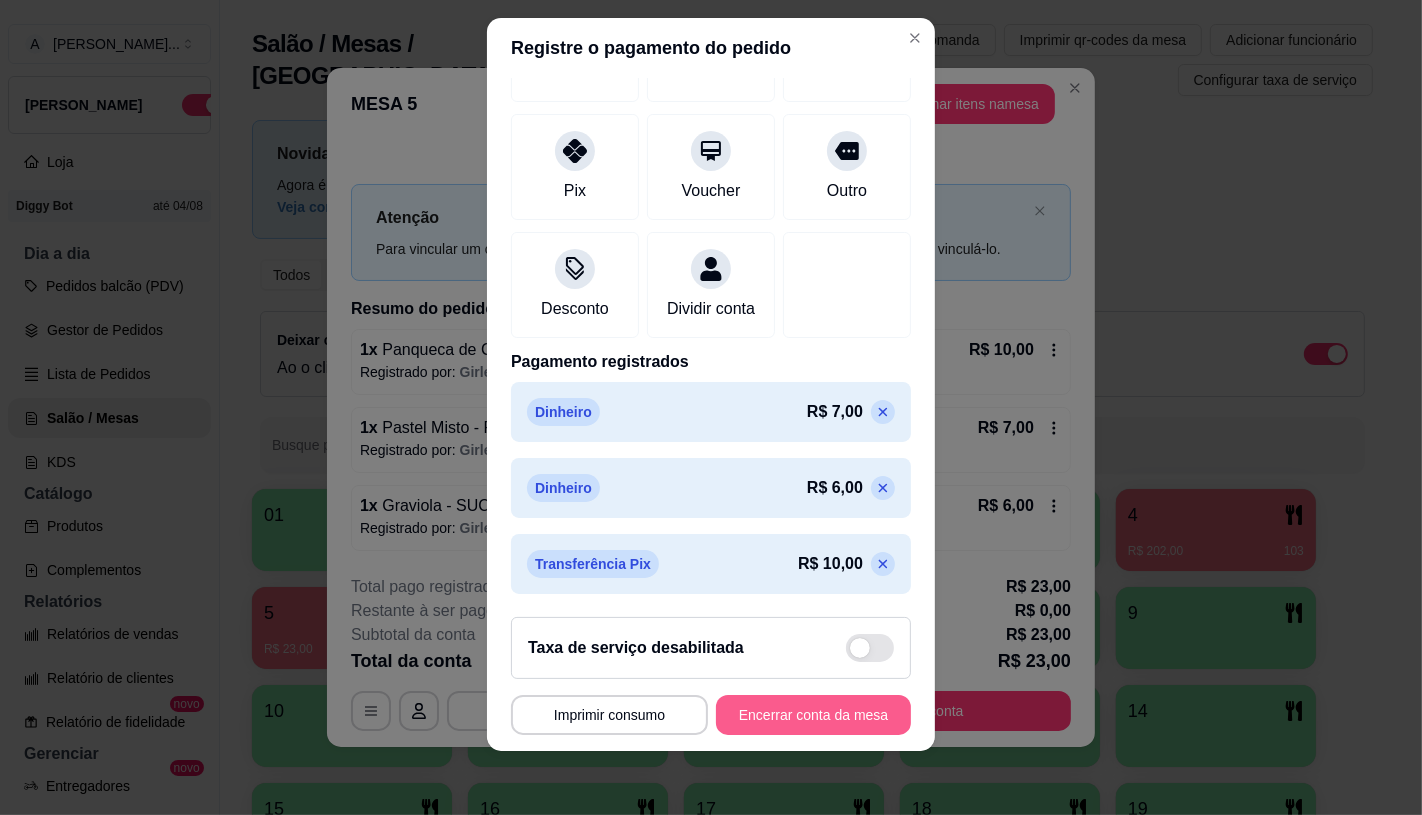 click on "Encerrar conta da mesa" at bounding box center [813, 715] 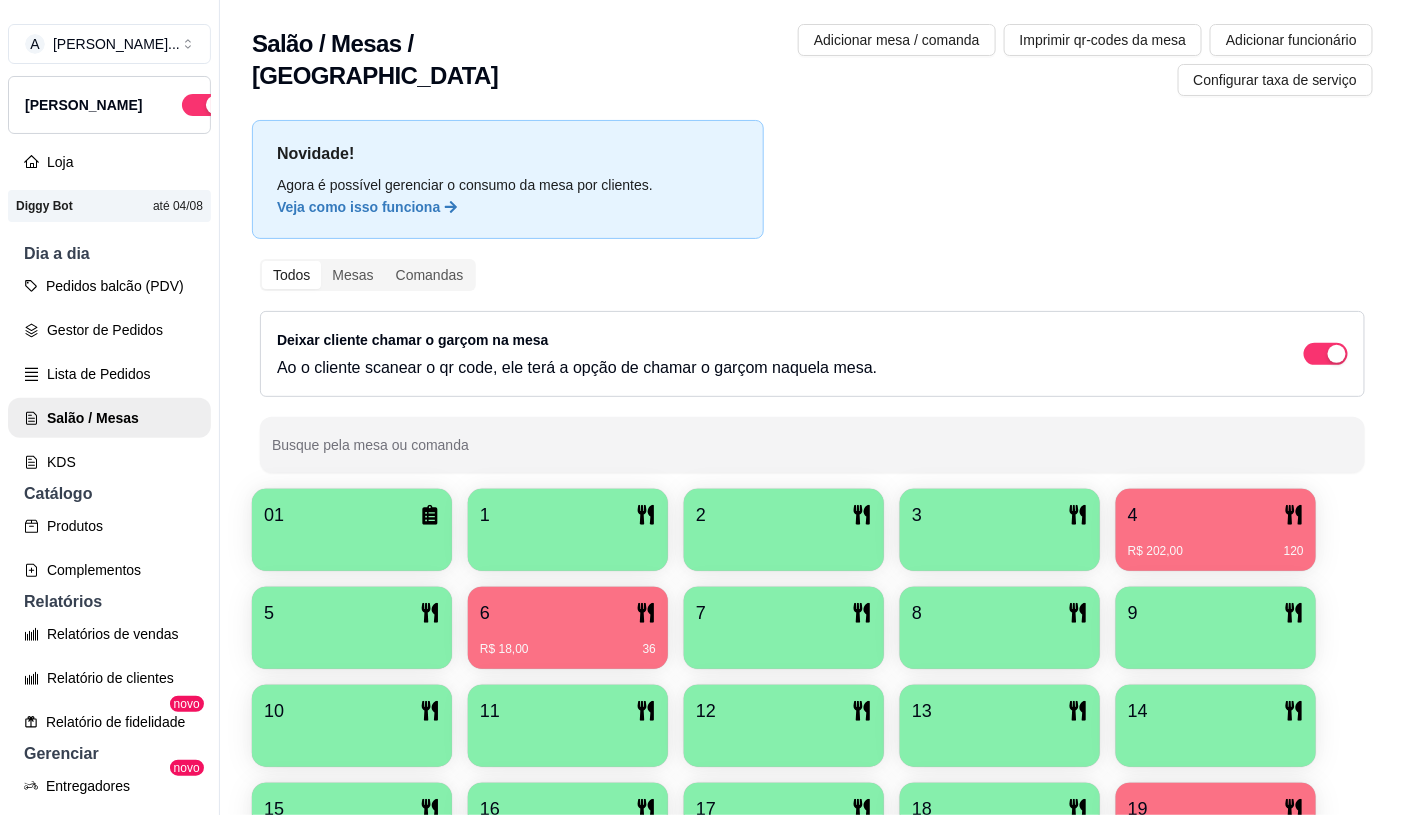 click on "9" at bounding box center (1216, 628) 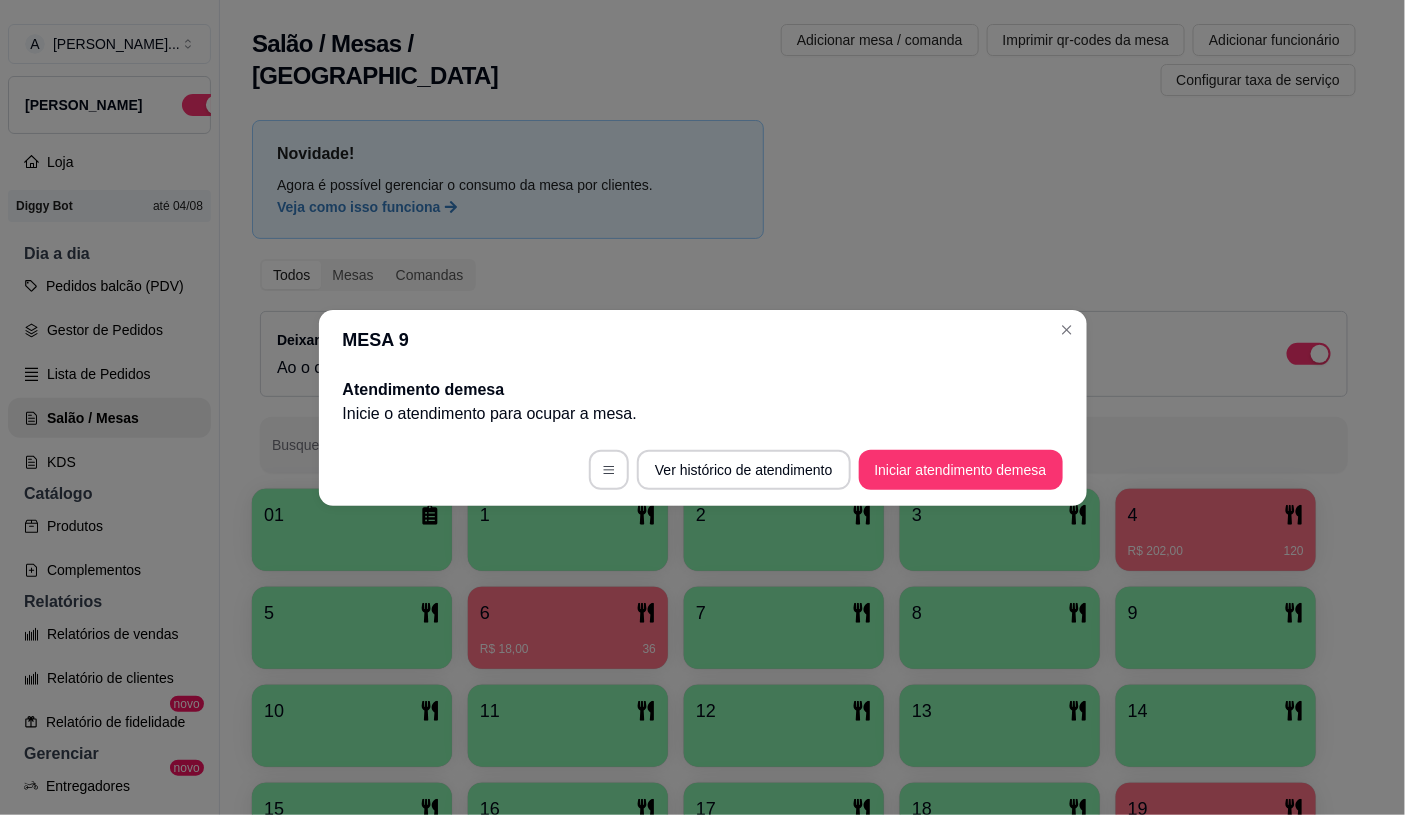 click on "R$ 202,00 120" at bounding box center (1216, 544) 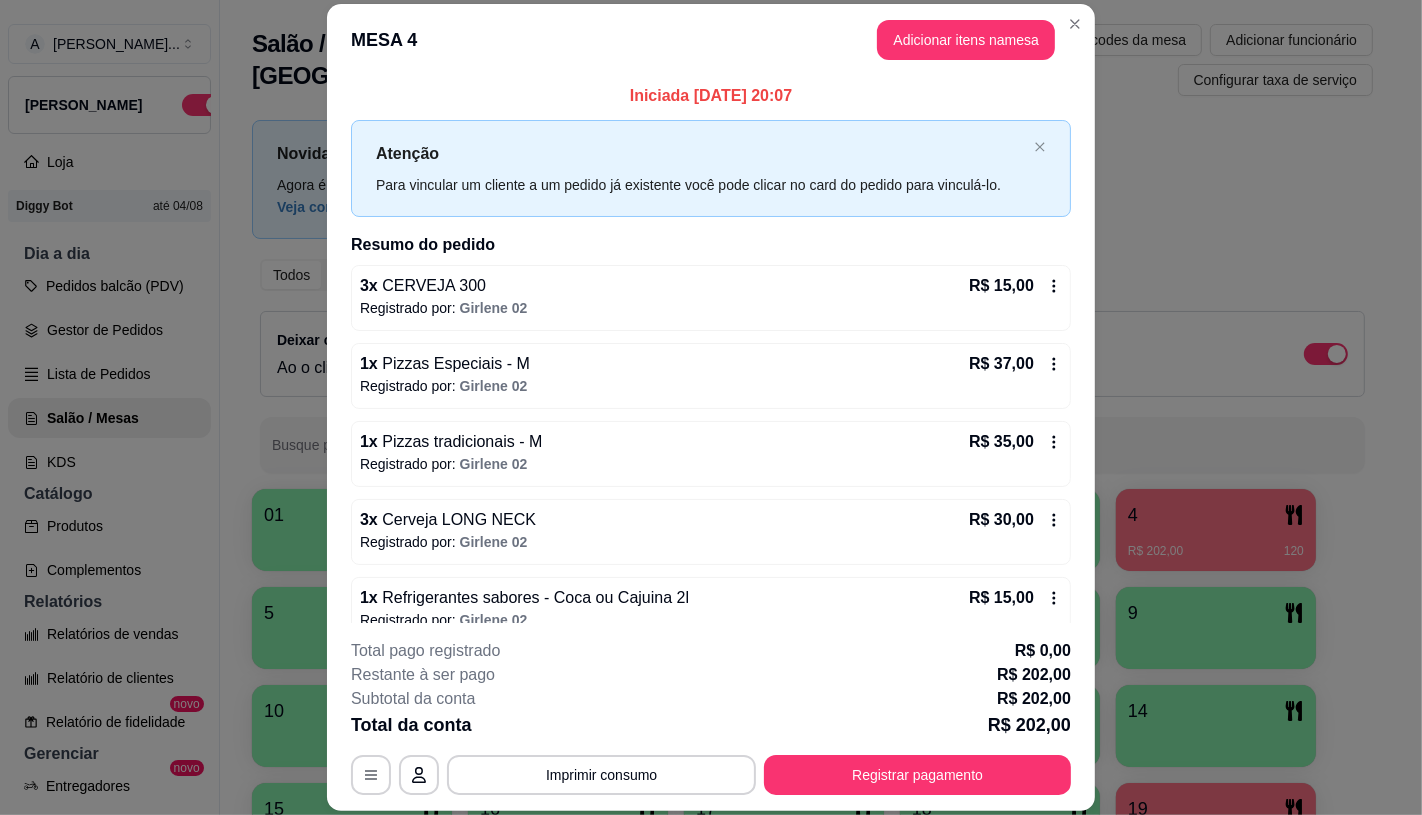 scroll, scrollTop: 263, scrollLeft: 0, axis: vertical 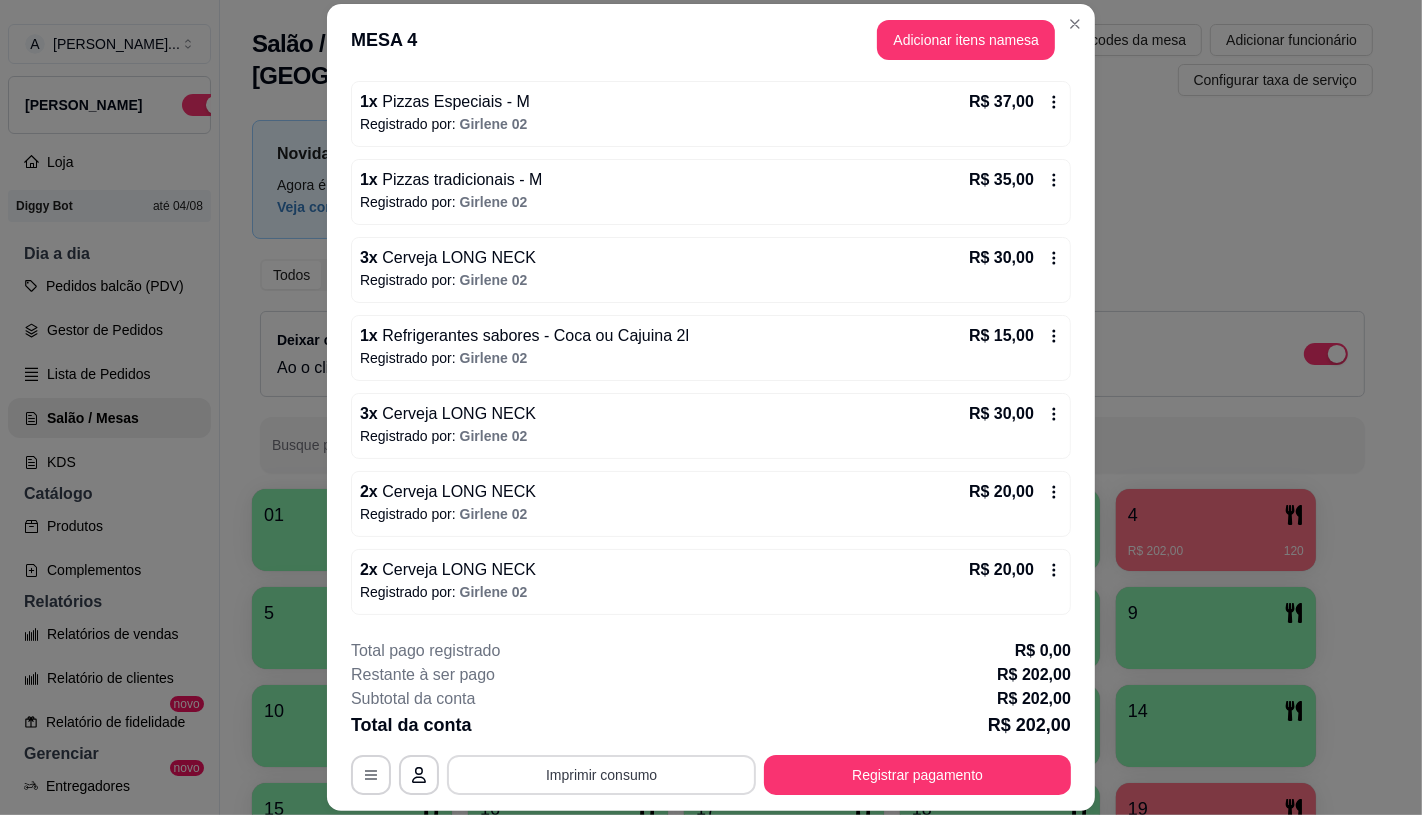 click on "Imprimir consumo" at bounding box center (601, 775) 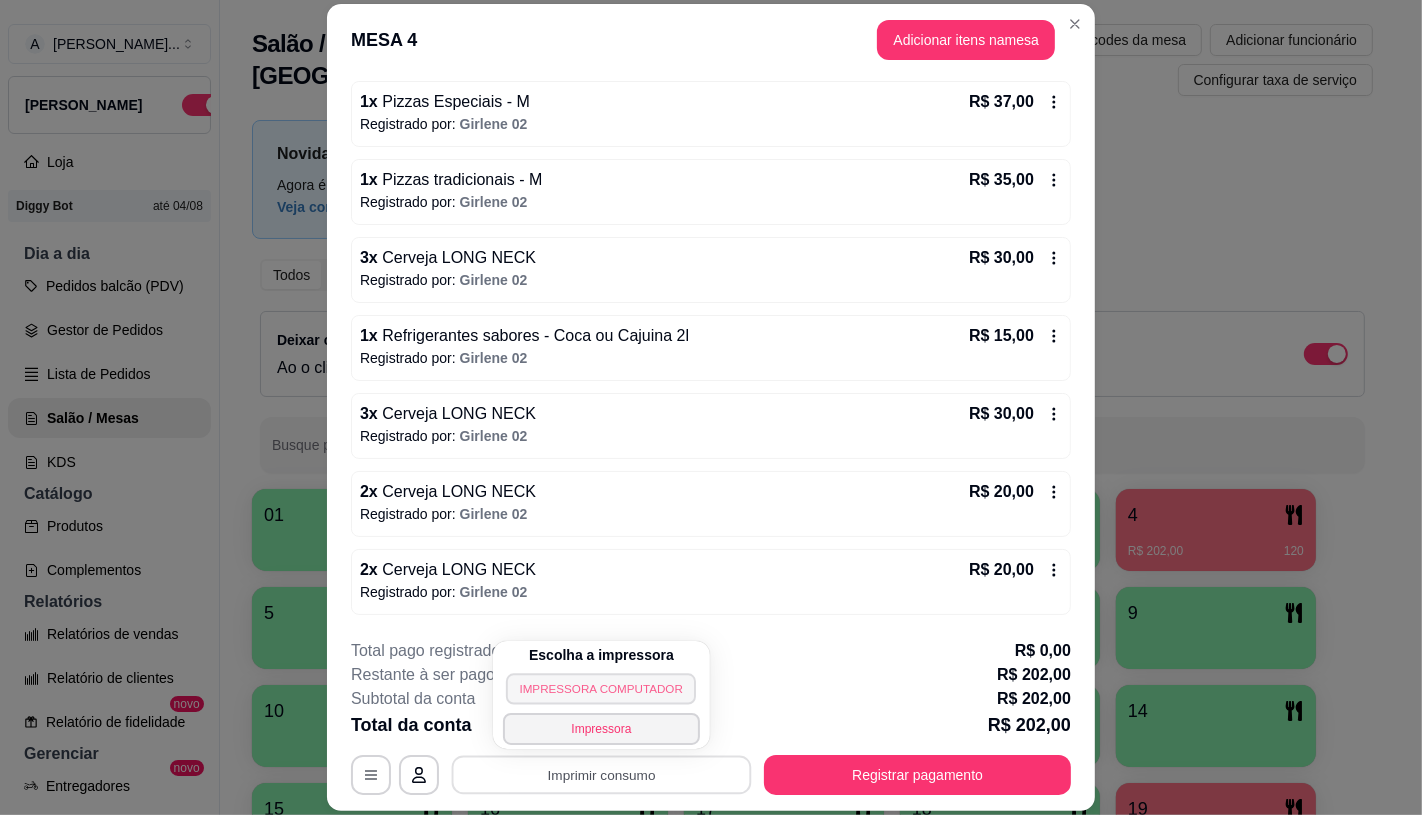 click on "IMPRESSORA COMPUTADOR" at bounding box center (601, 688) 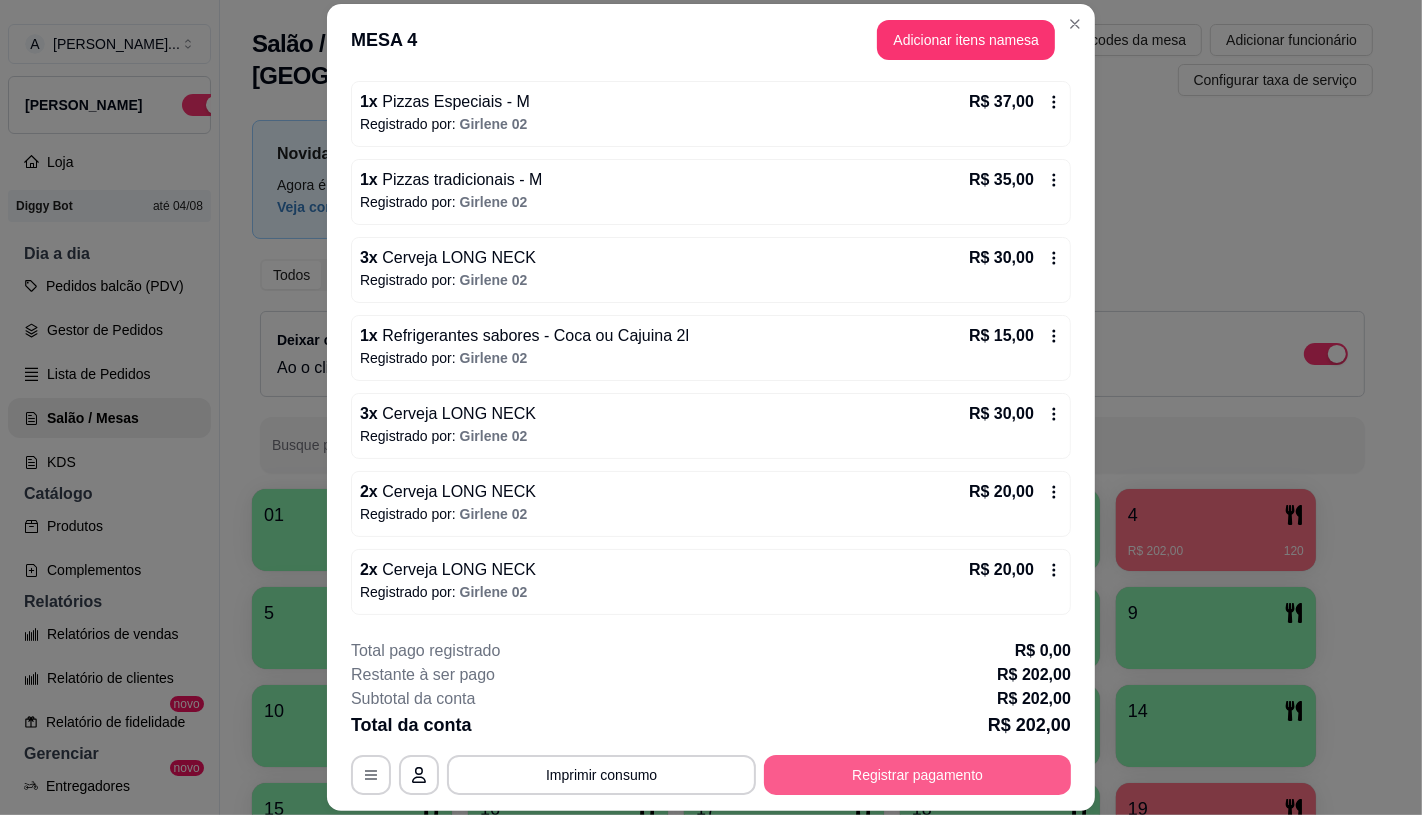 click on "Registrar pagamento" at bounding box center [917, 775] 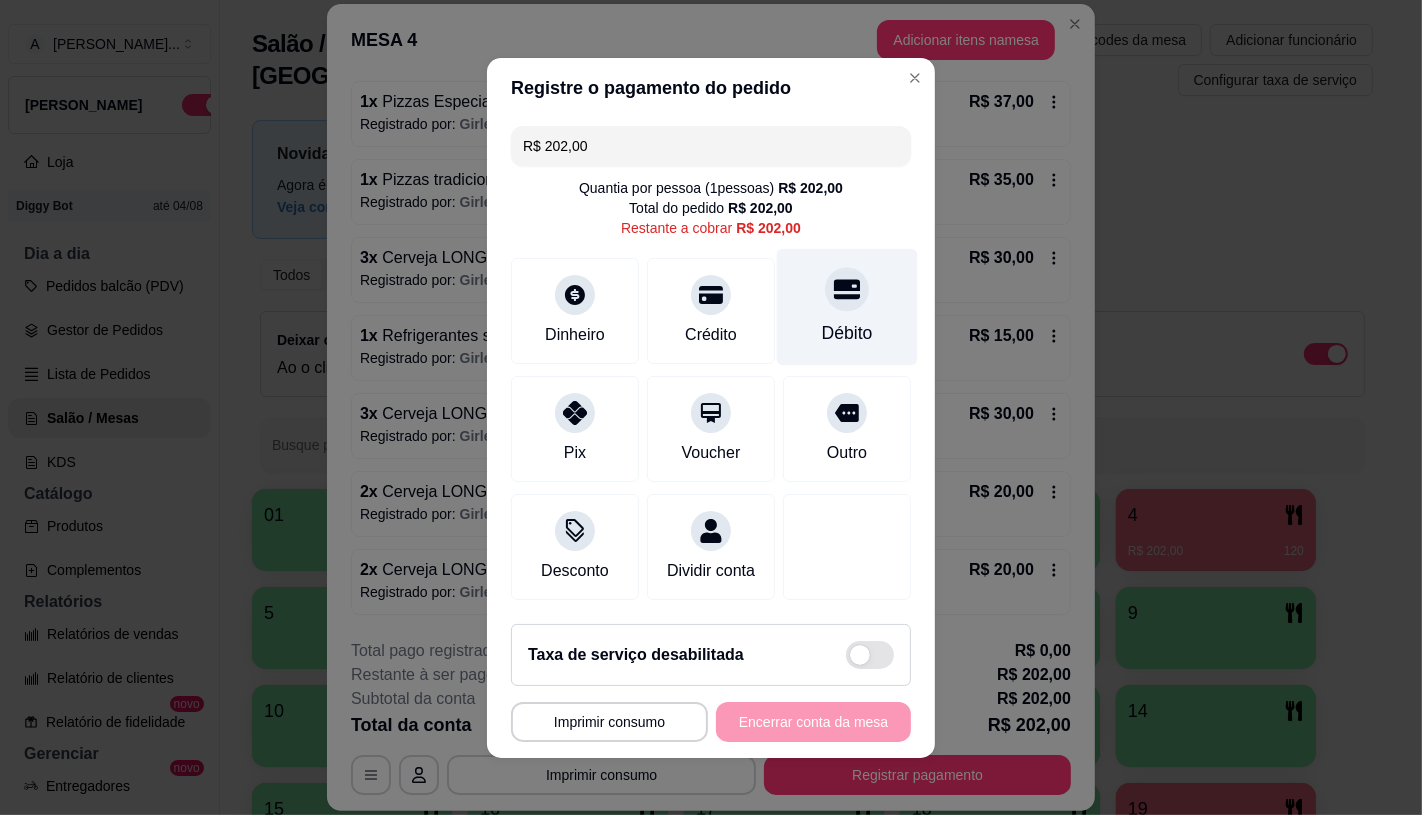 click on "Débito" at bounding box center [847, 333] 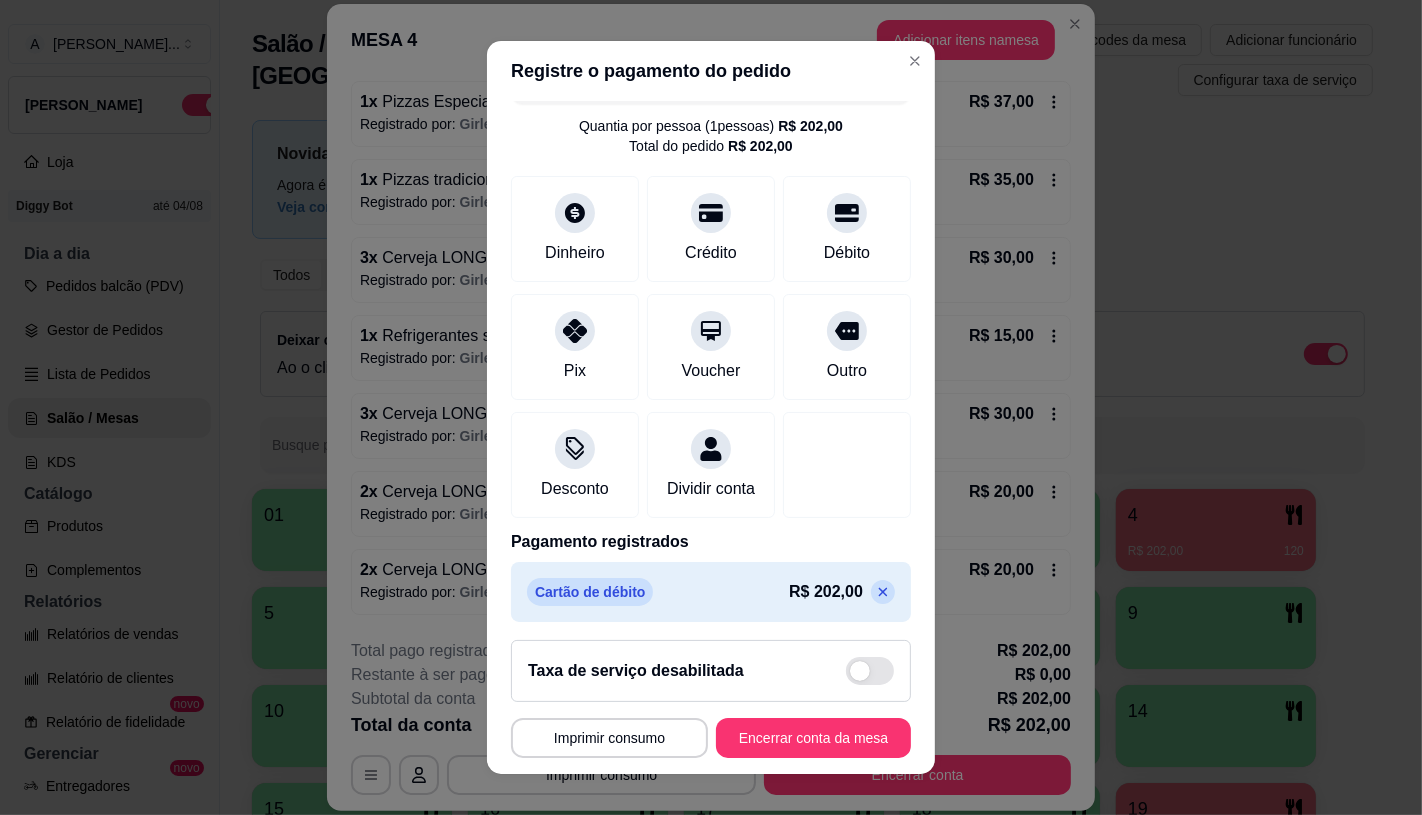 scroll, scrollTop: 74, scrollLeft: 0, axis: vertical 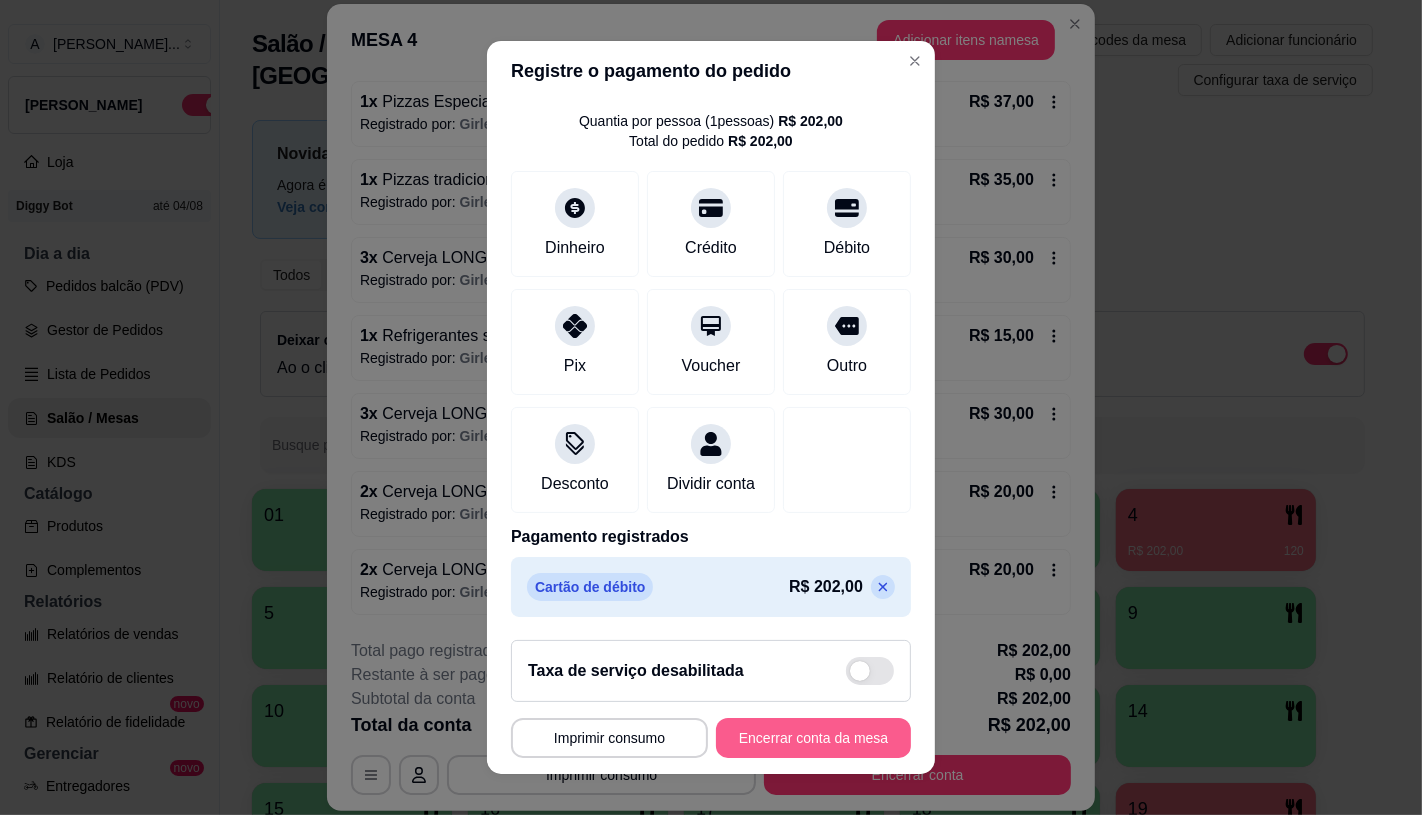 click on "Encerrar conta da mesa" at bounding box center (813, 738) 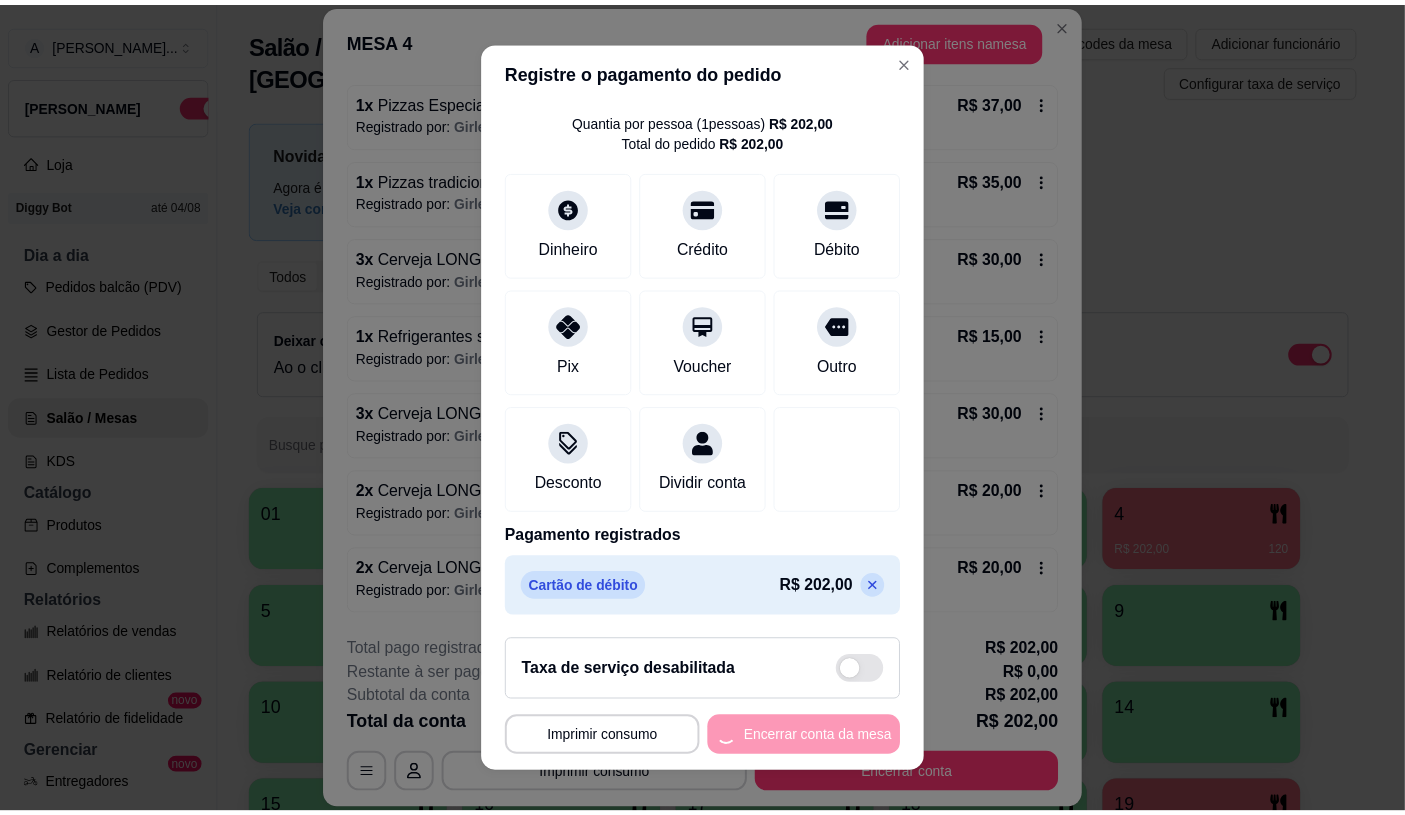 scroll, scrollTop: 0, scrollLeft: 0, axis: both 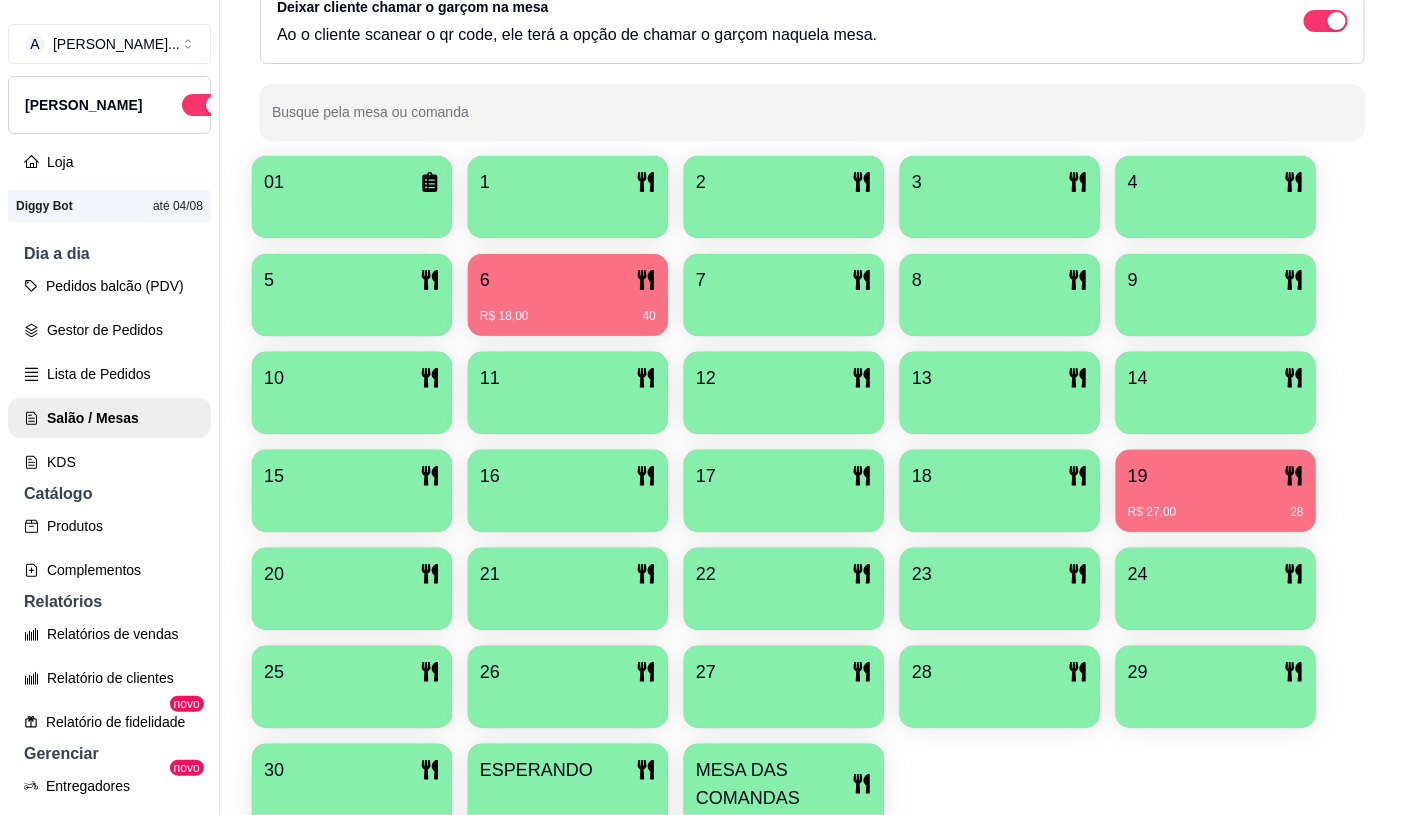 click on "MESA DAS COMANDAS" at bounding box center (774, 784) 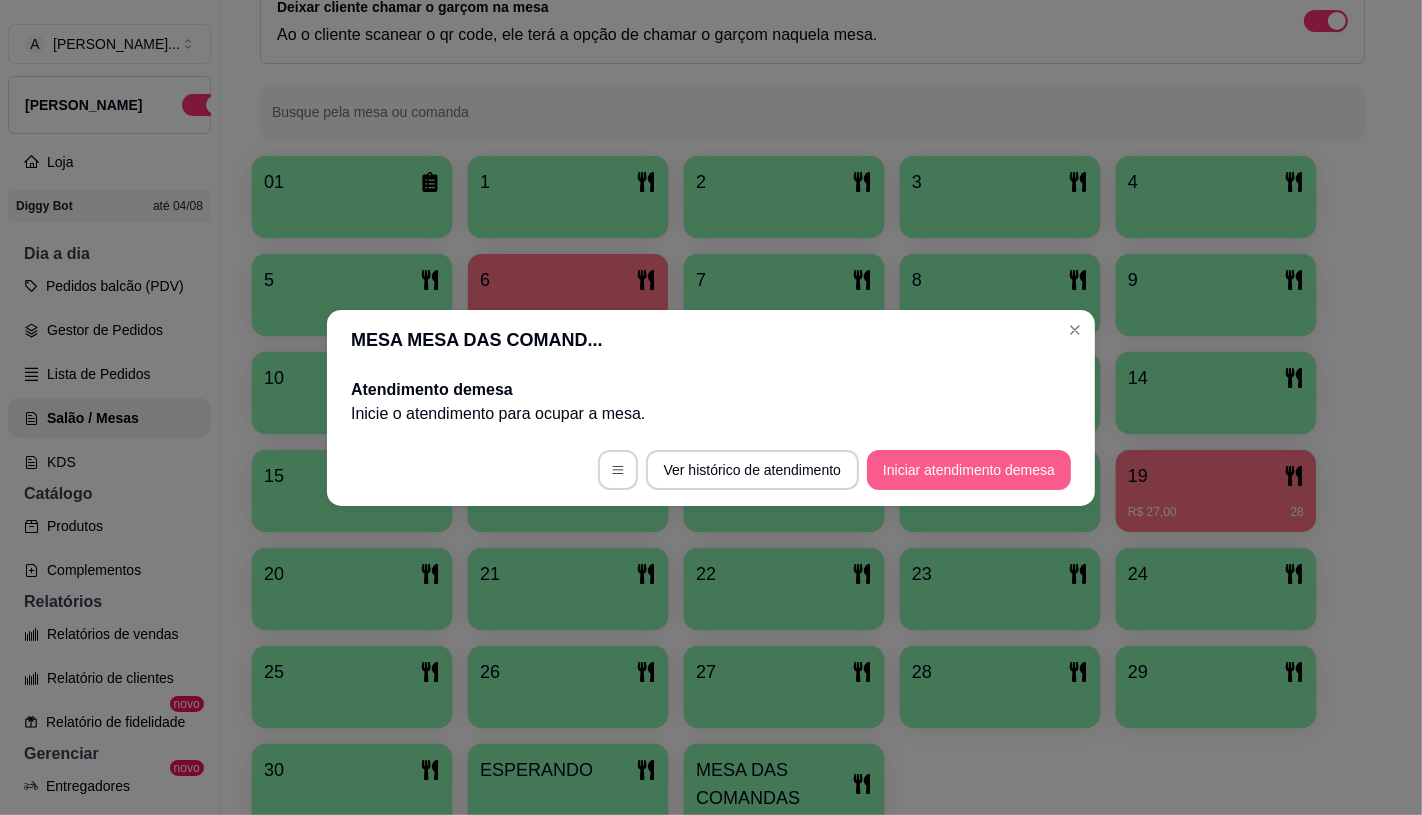 click on "Iniciar atendimento de  mesa" at bounding box center (969, 470) 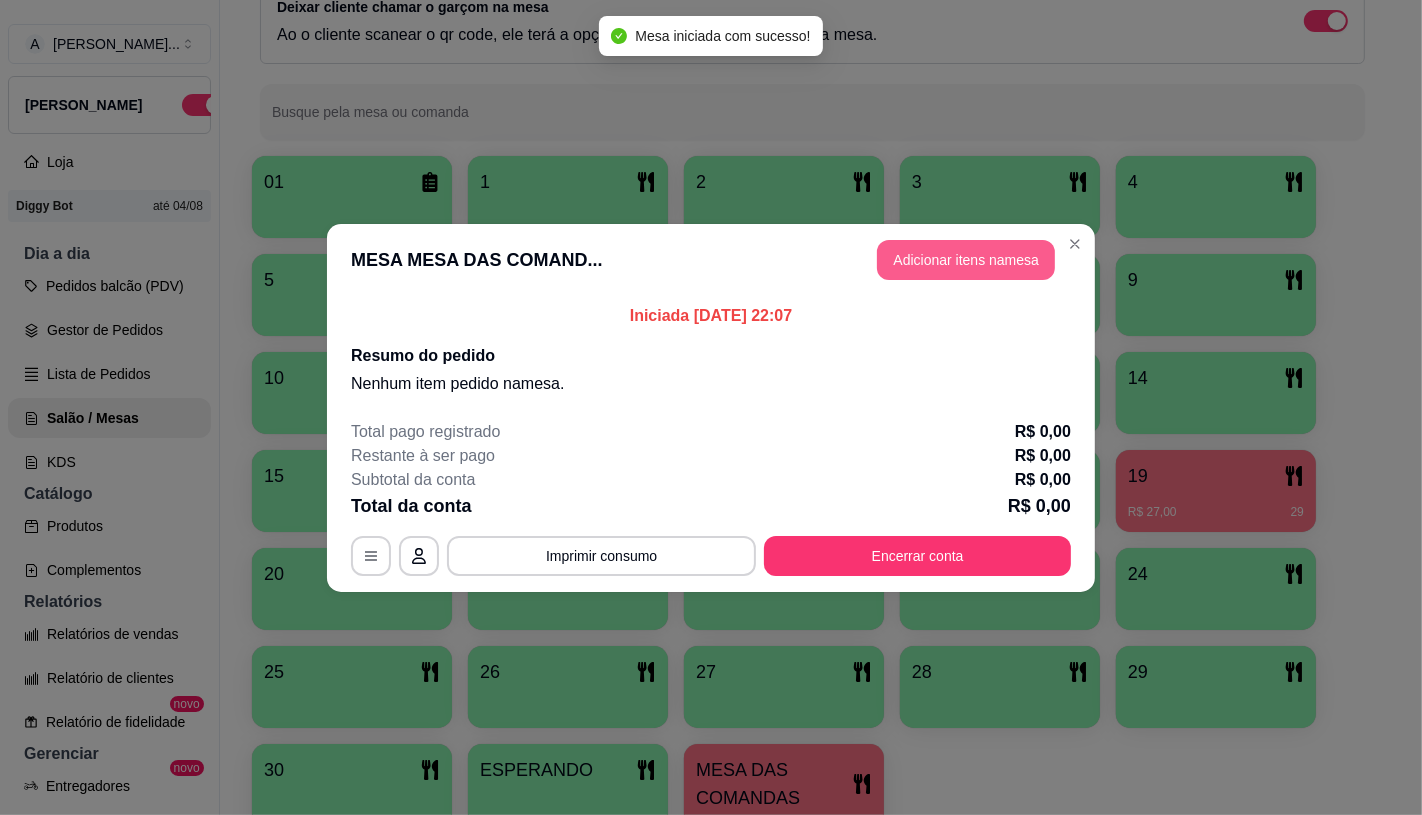 click on "Adicionar itens na  mesa" at bounding box center (966, 260) 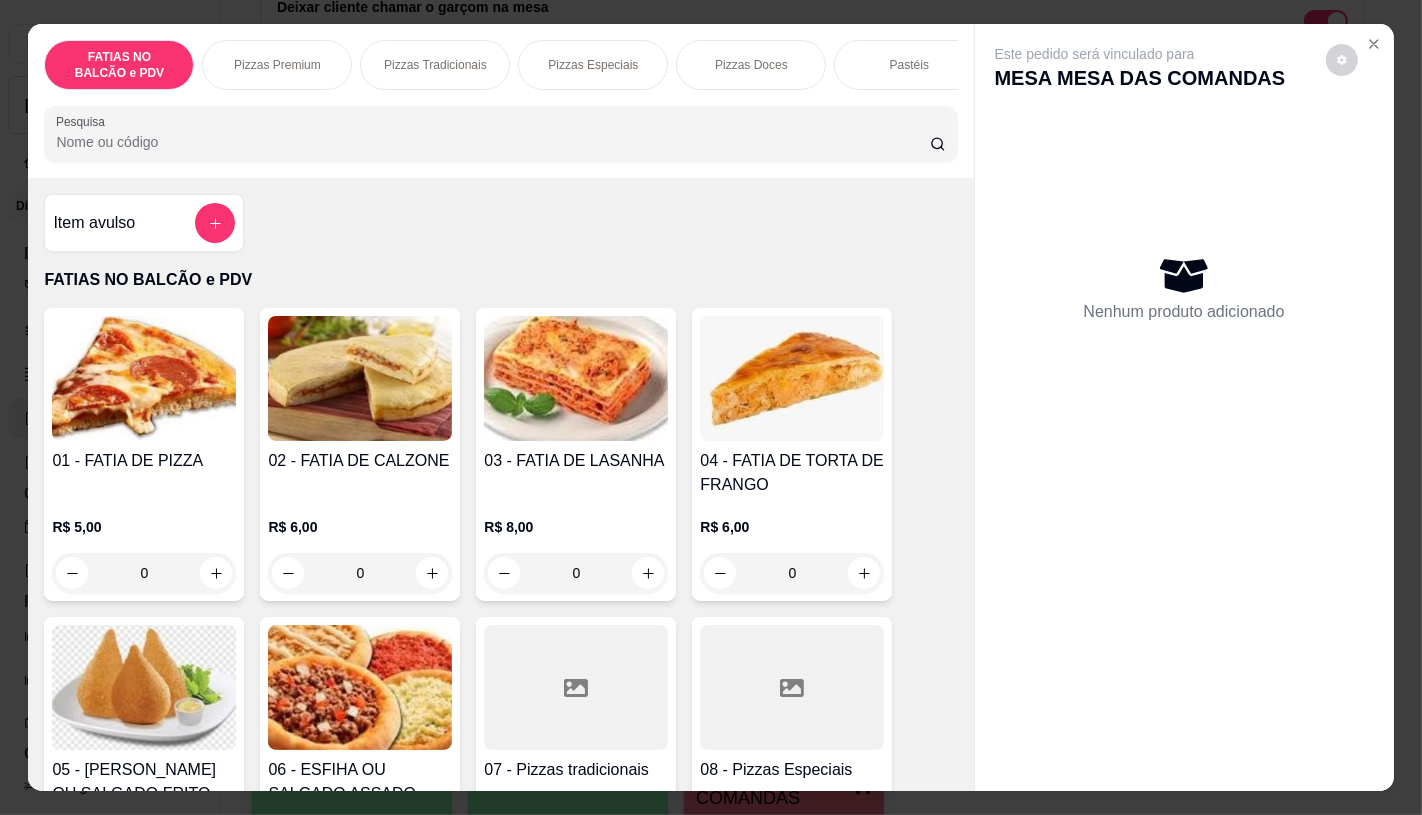 click at bounding box center [792, 687] 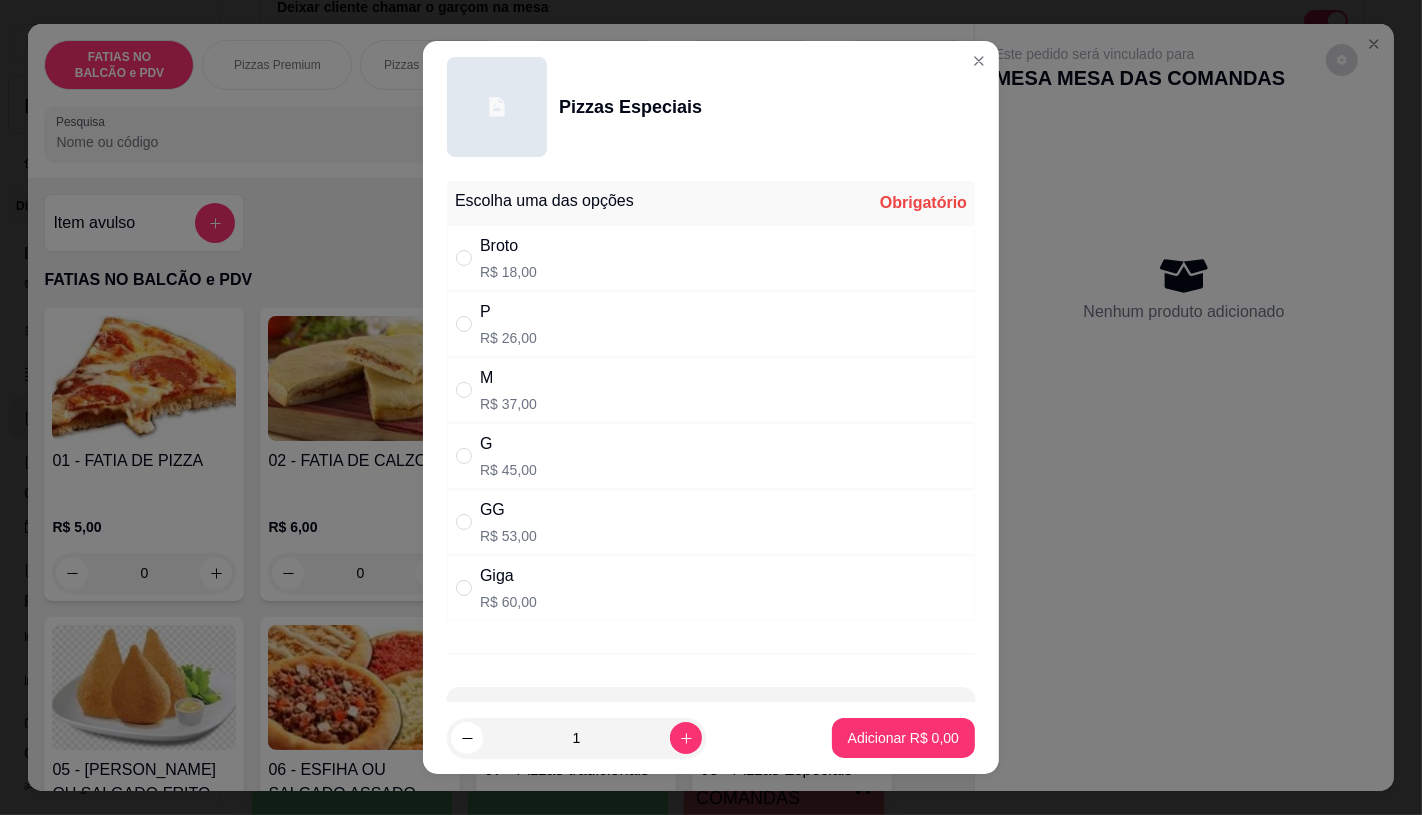 click on "GG R$ 53,00" at bounding box center [711, 522] 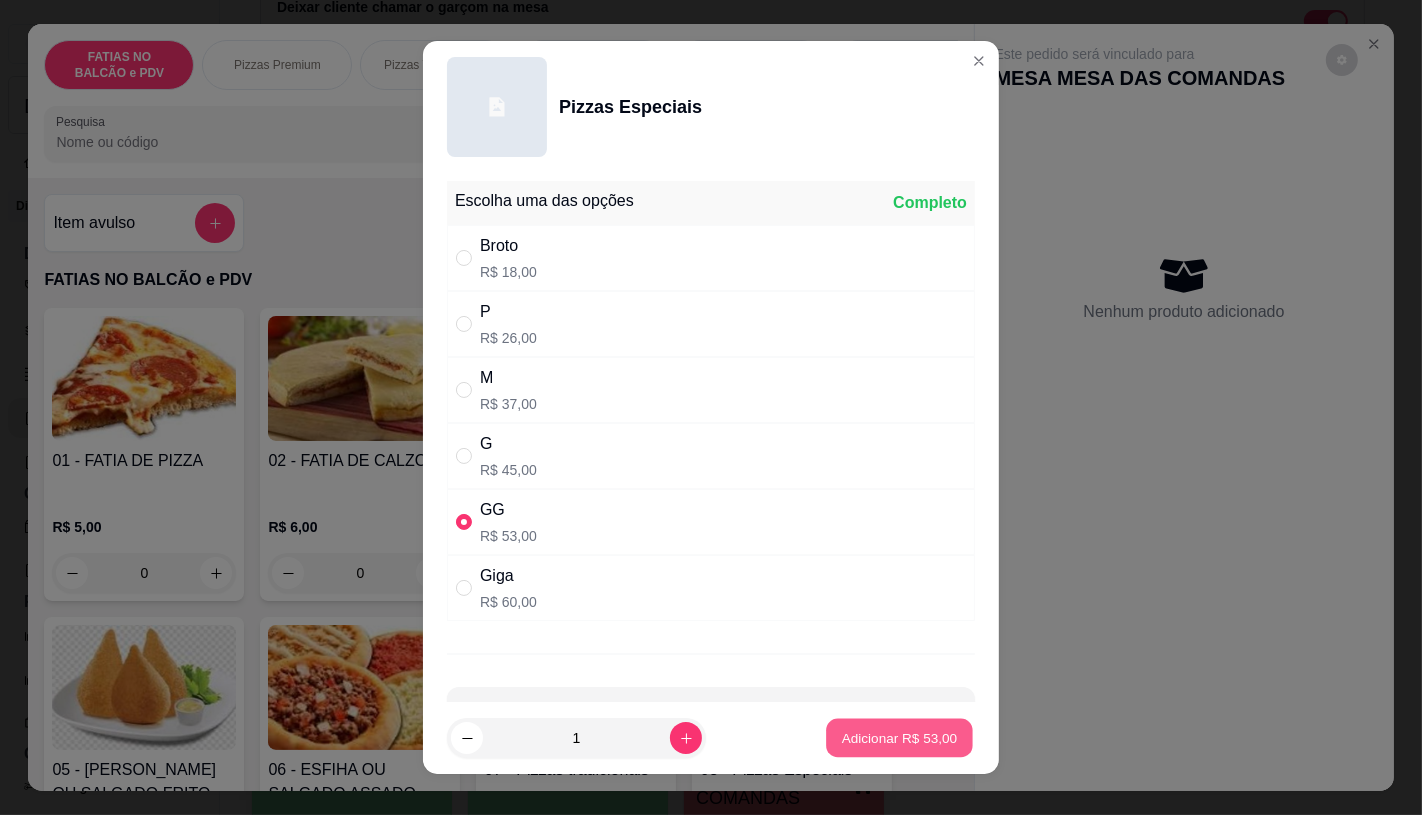 click on "Adicionar   R$ 53,00" at bounding box center [900, 738] 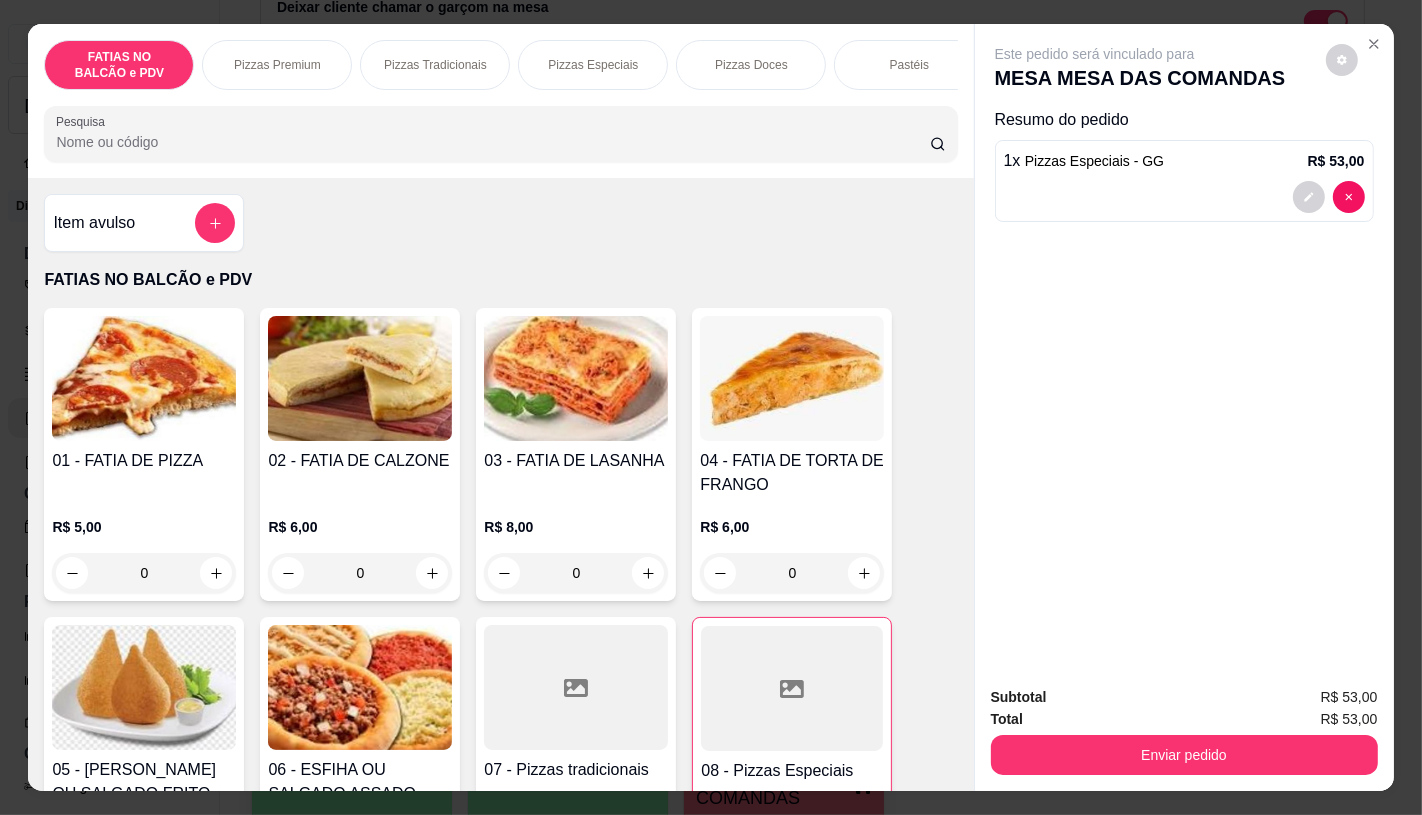 click at bounding box center [576, 687] 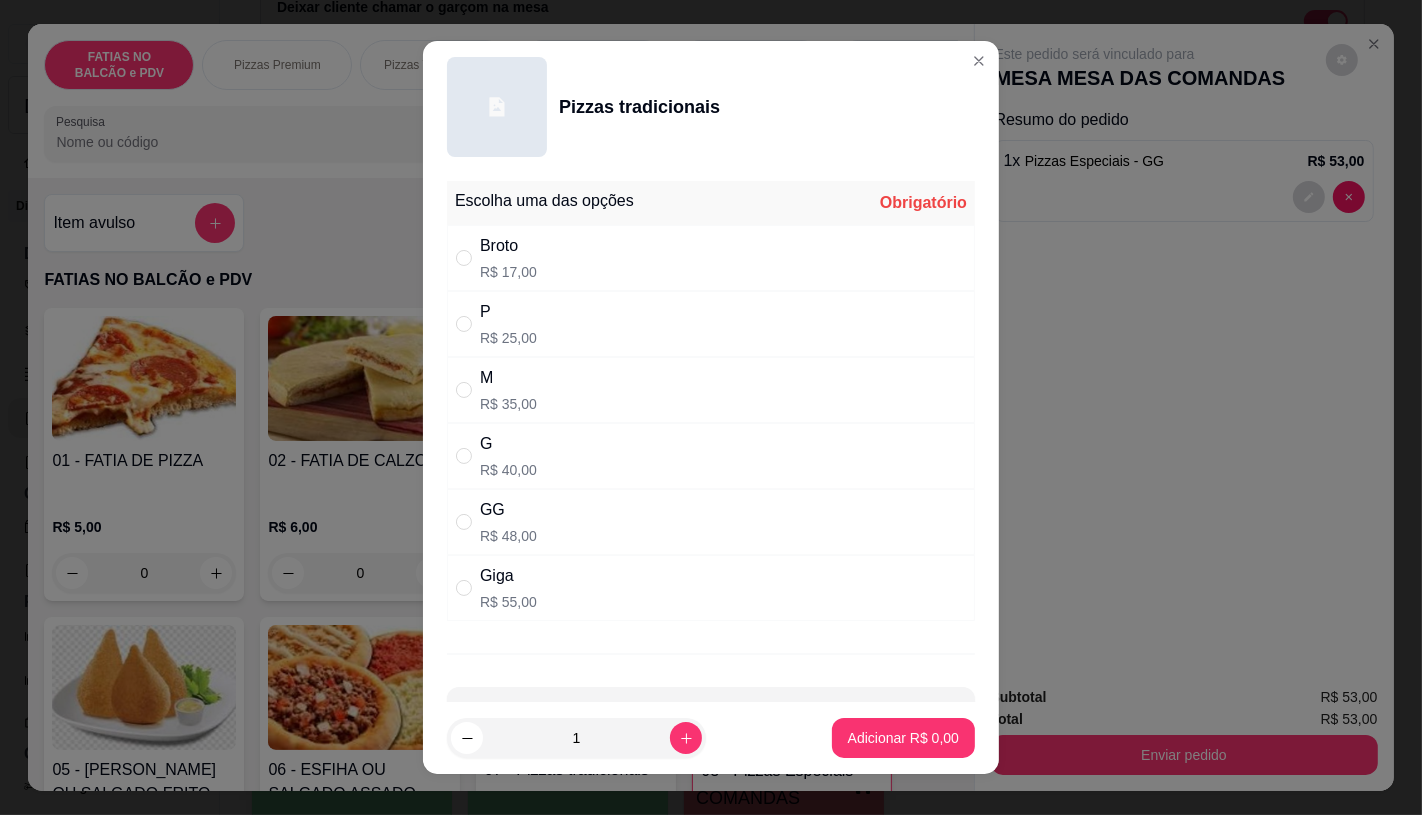 click on "R$ 48,00" at bounding box center (508, 536) 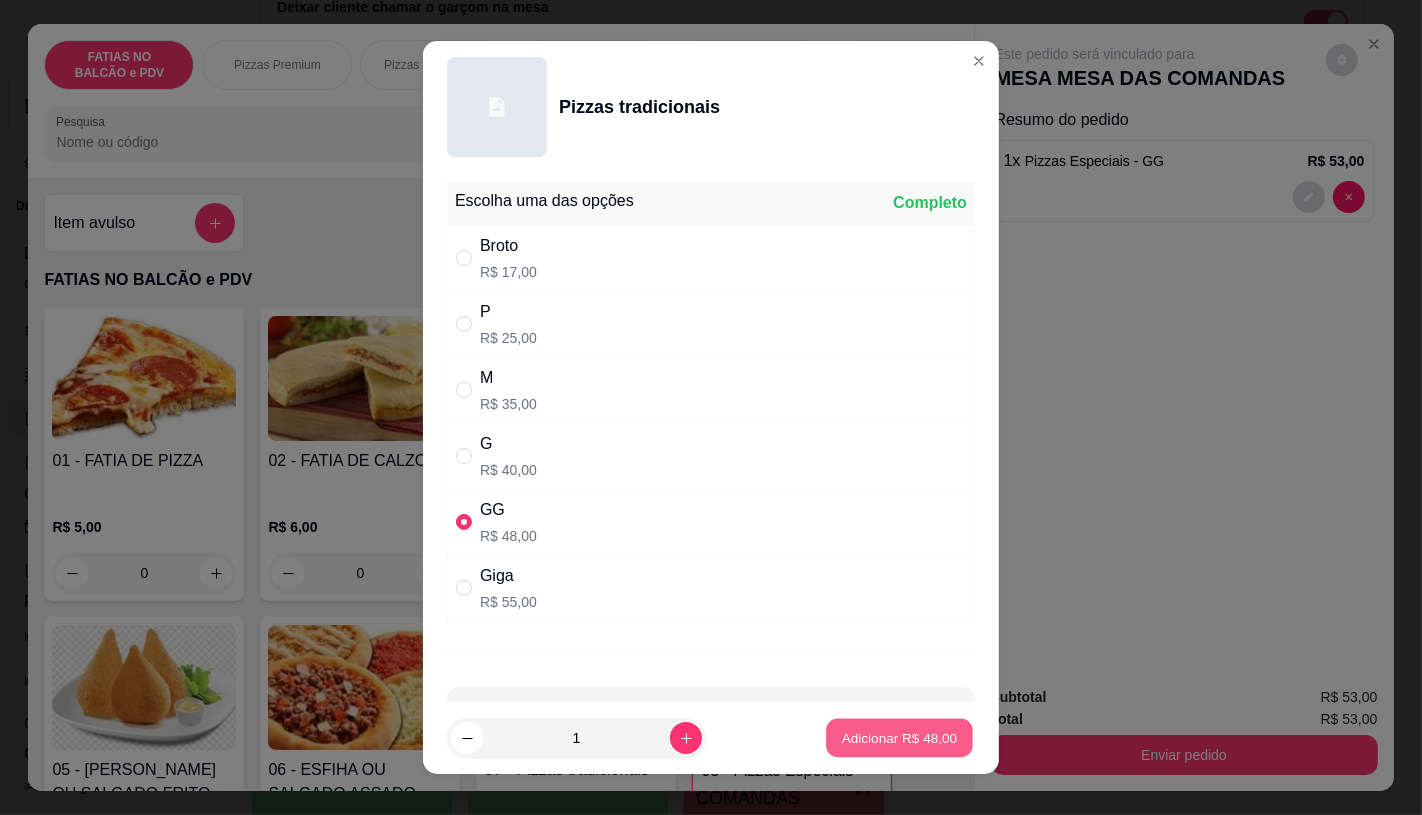 click on "Adicionar   R$ 48,00" at bounding box center (899, 738) 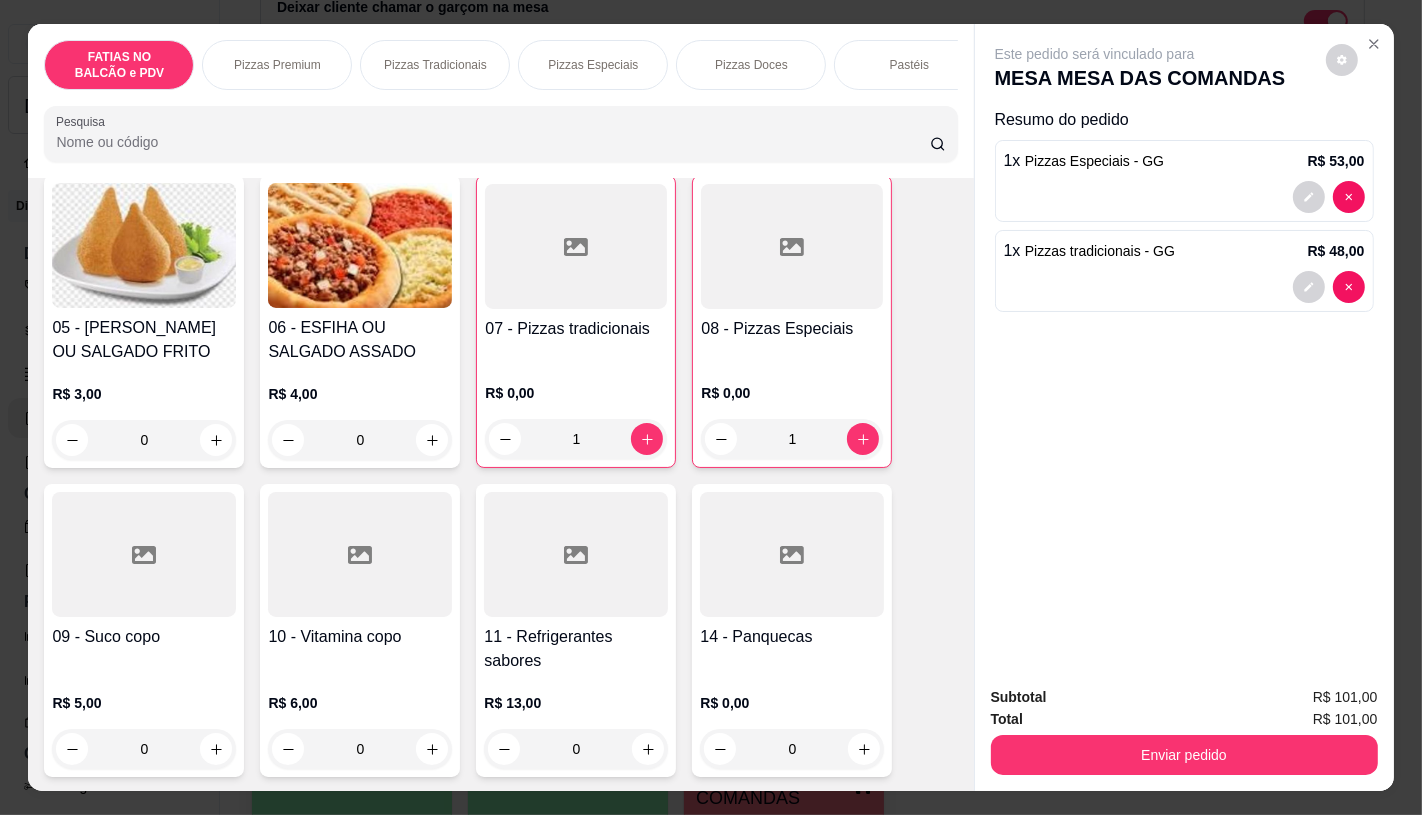 scroll, scrollTop: 444, scrollLeft: 0, axis: vertical 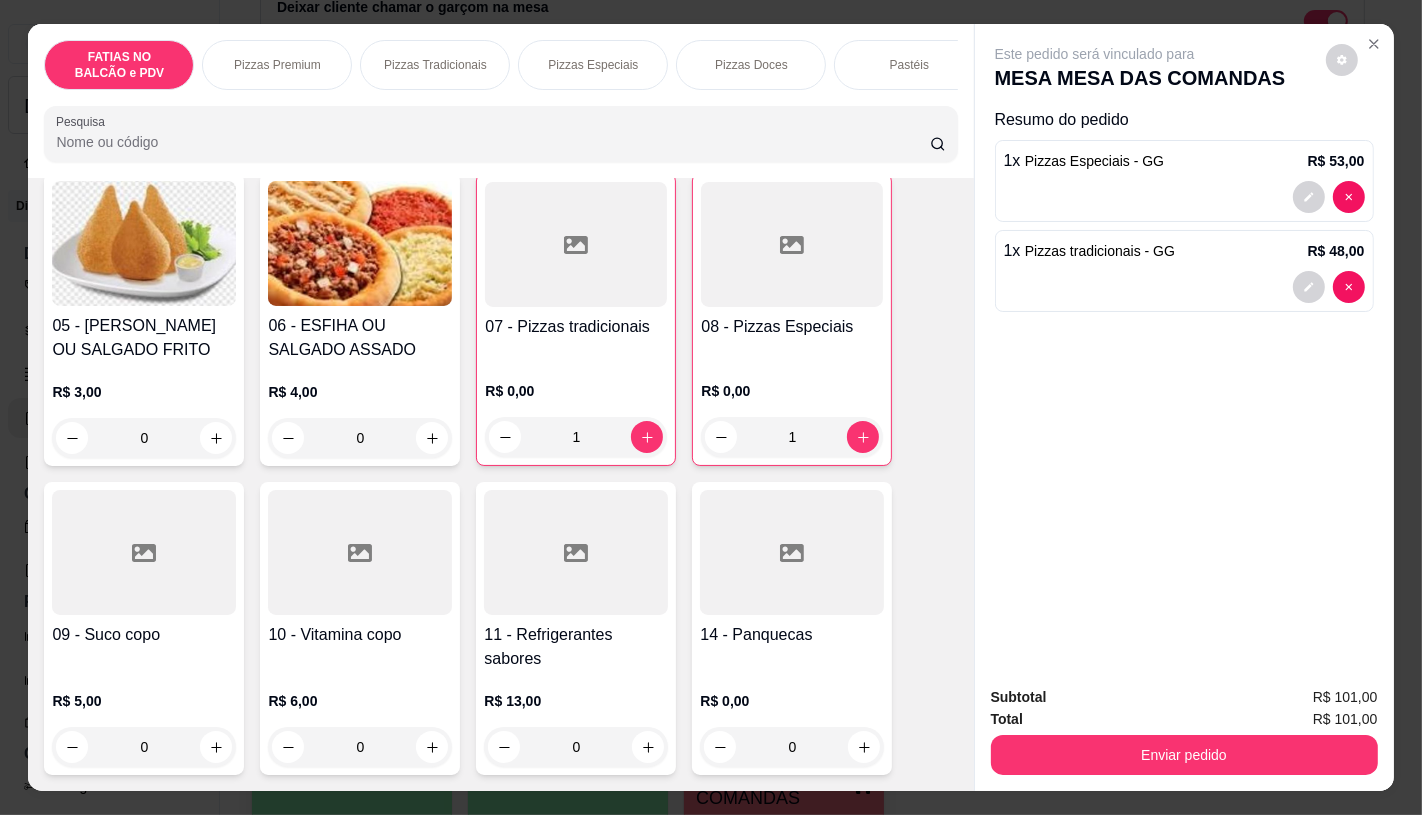 click on "R$ 13,00" at bounding box center [576, 701] 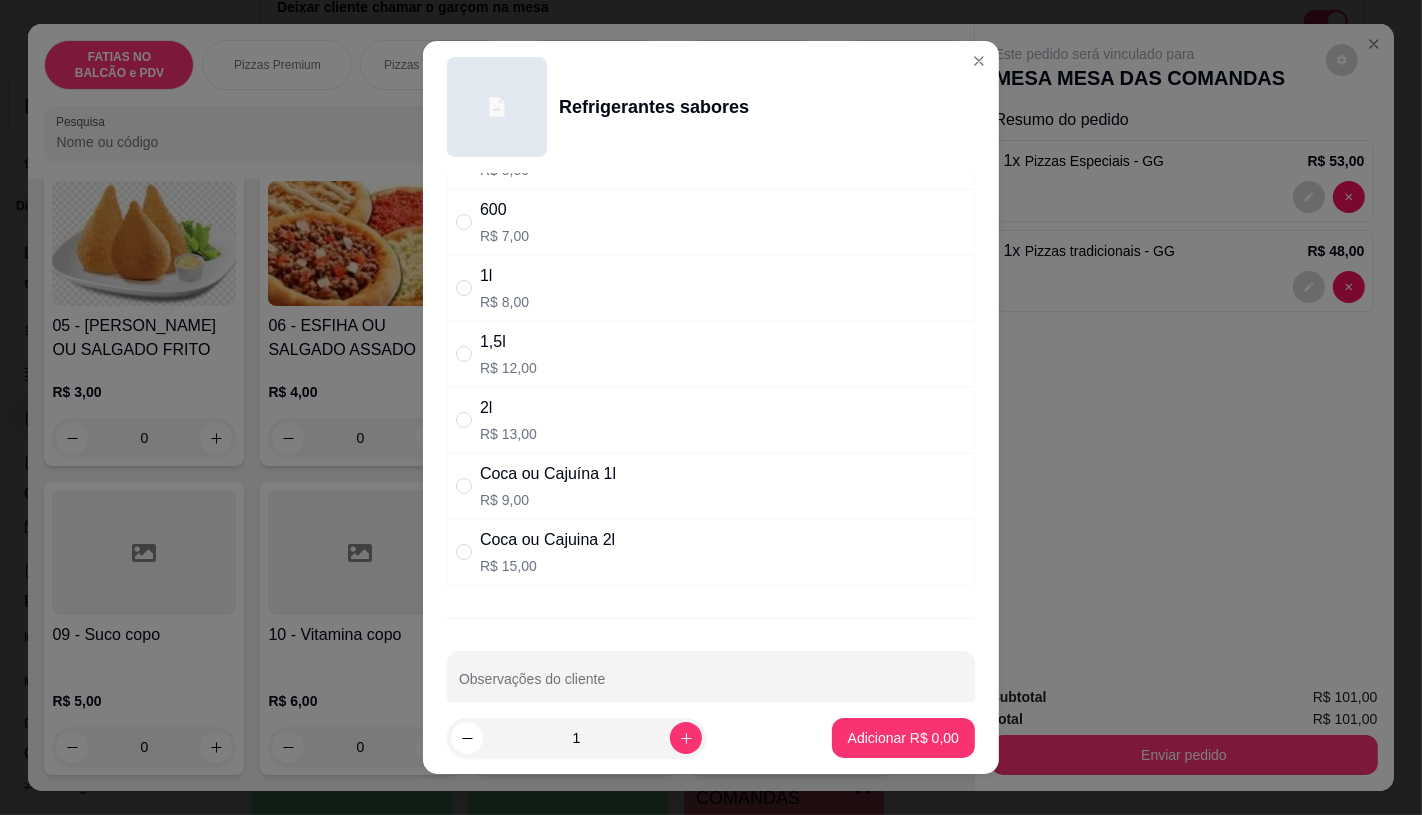 scroll, scrollTop: 201, scrollLeft: 0, axis: vertical 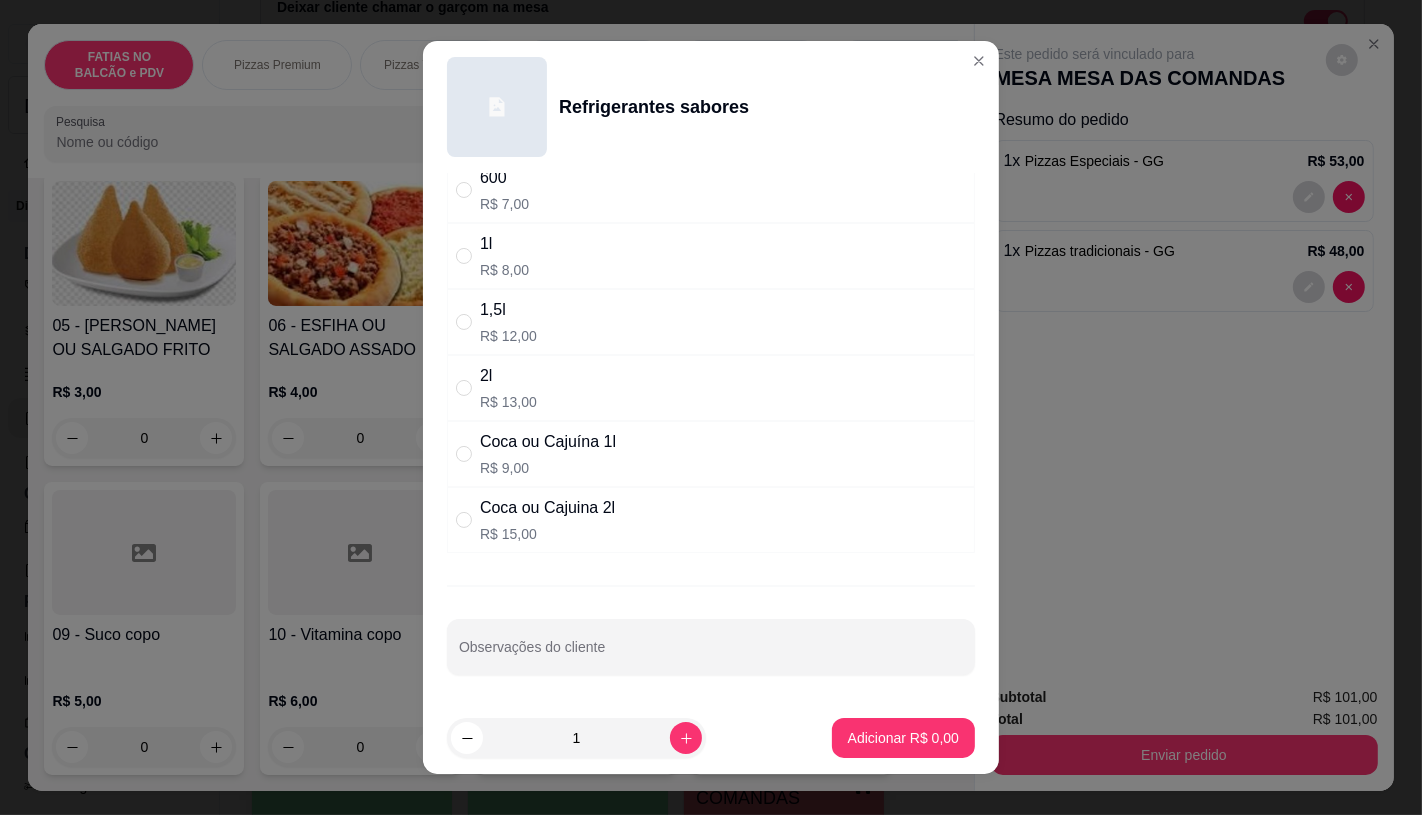 click on "Coca ou Cajuina 2l" at bounding box center (547, 508) 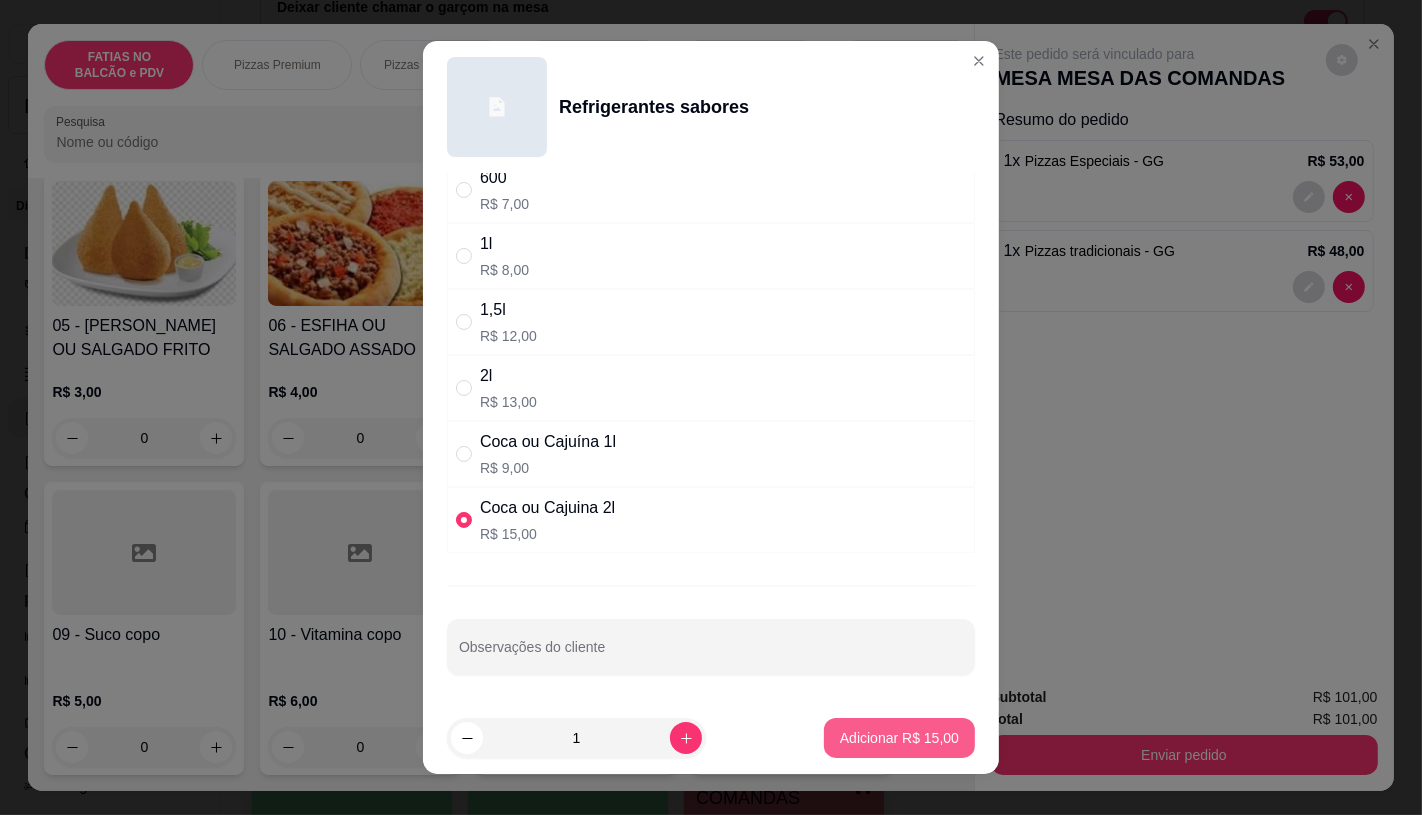 click on "Adicionar   R$ 15,00" at bounding box center [899, 738] 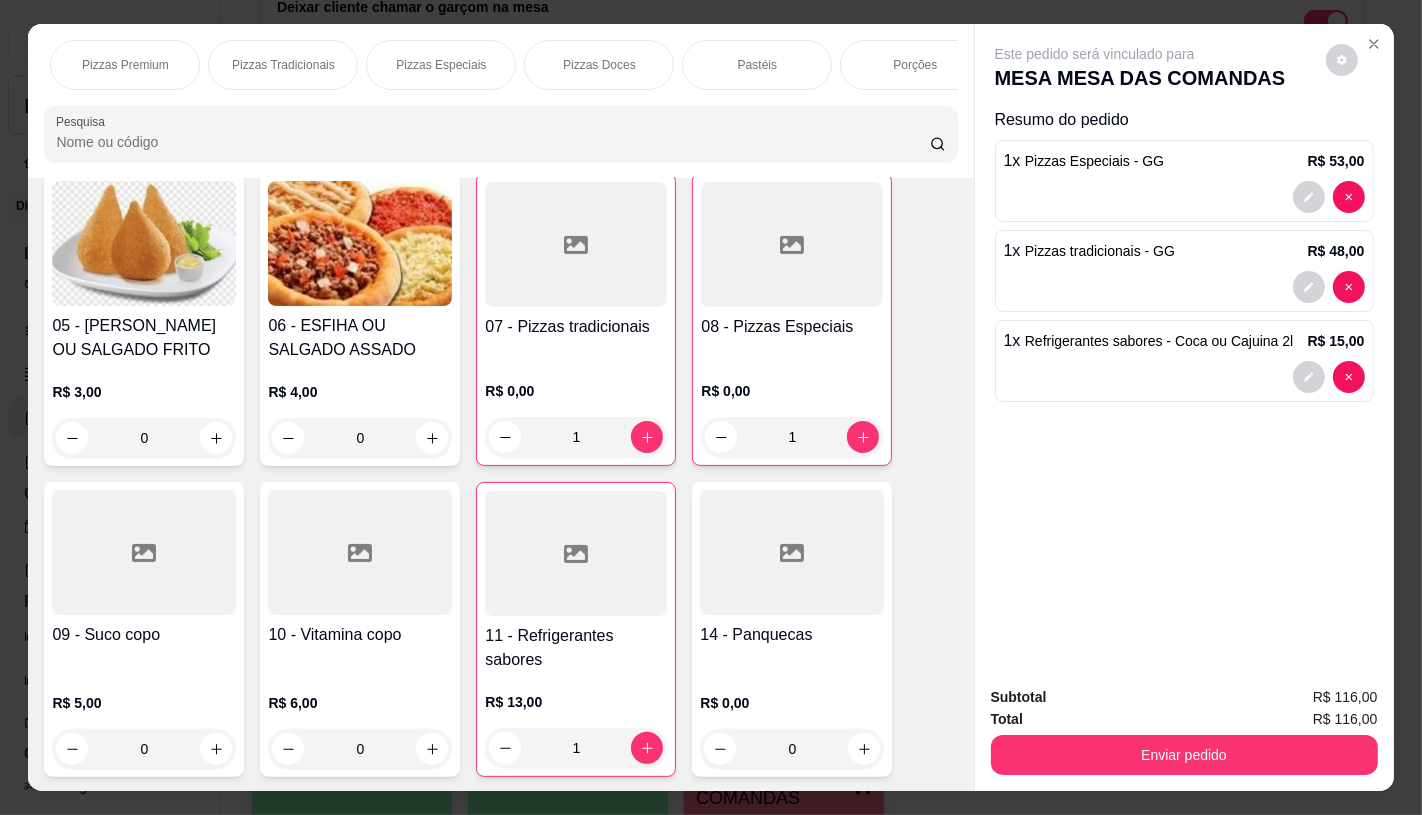 scroll, scrollTop: 0, scrollLeft: 1686, axis: horizontal 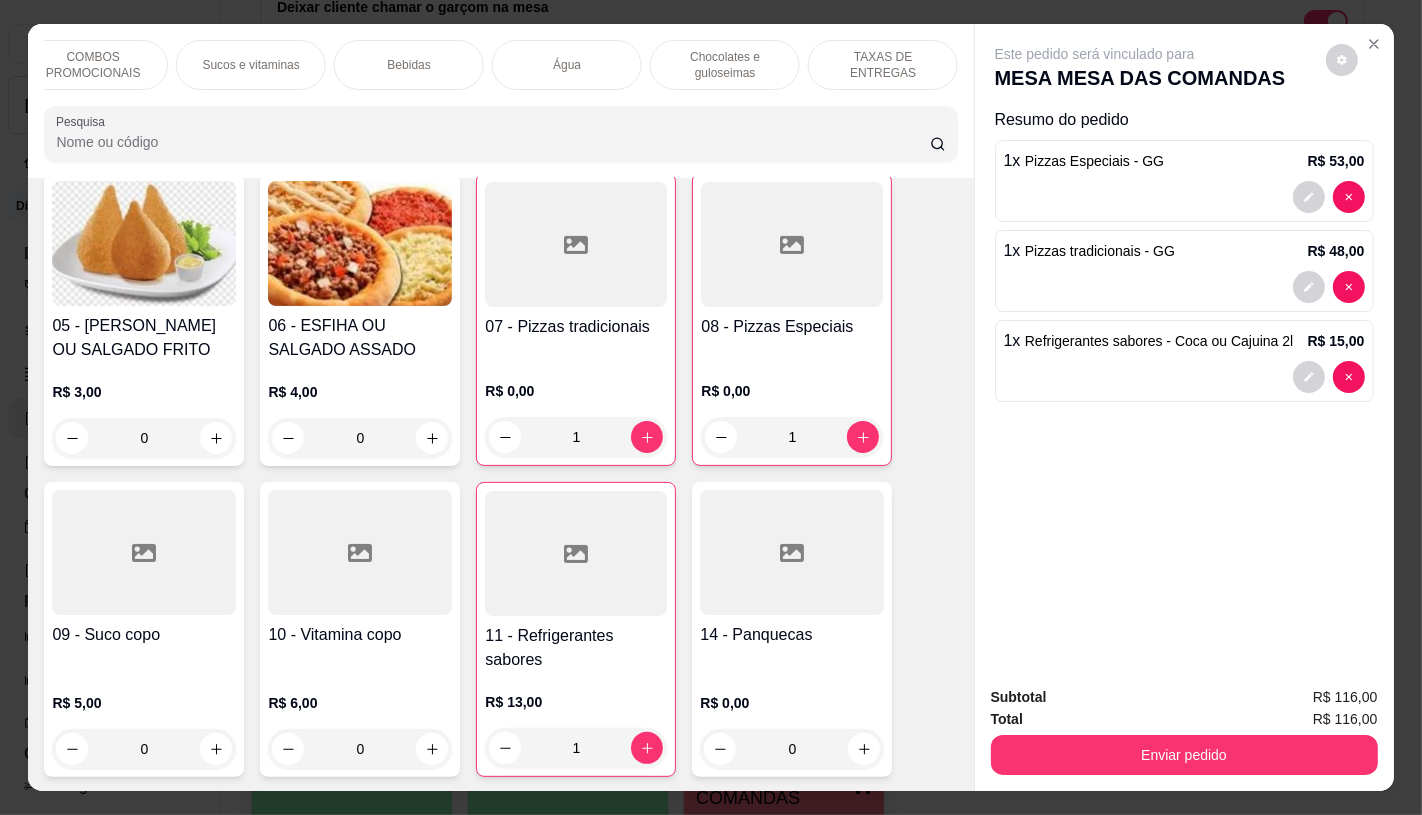 click on "TAXAS DE ENTREGAS" at bounding box center (883, 65) 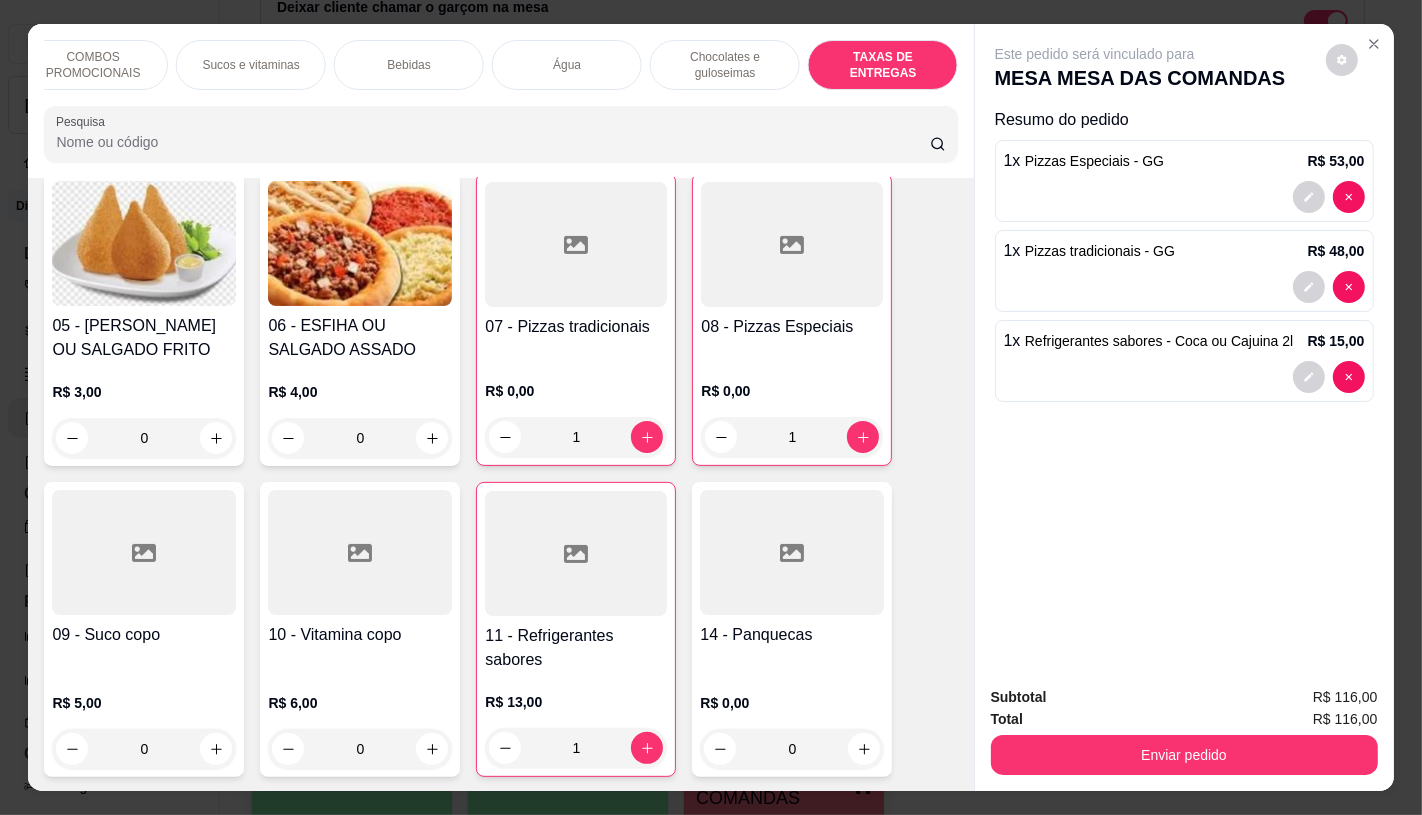 scroll, scrollTop: 13375, scrollLeft: 0, axis: vertical 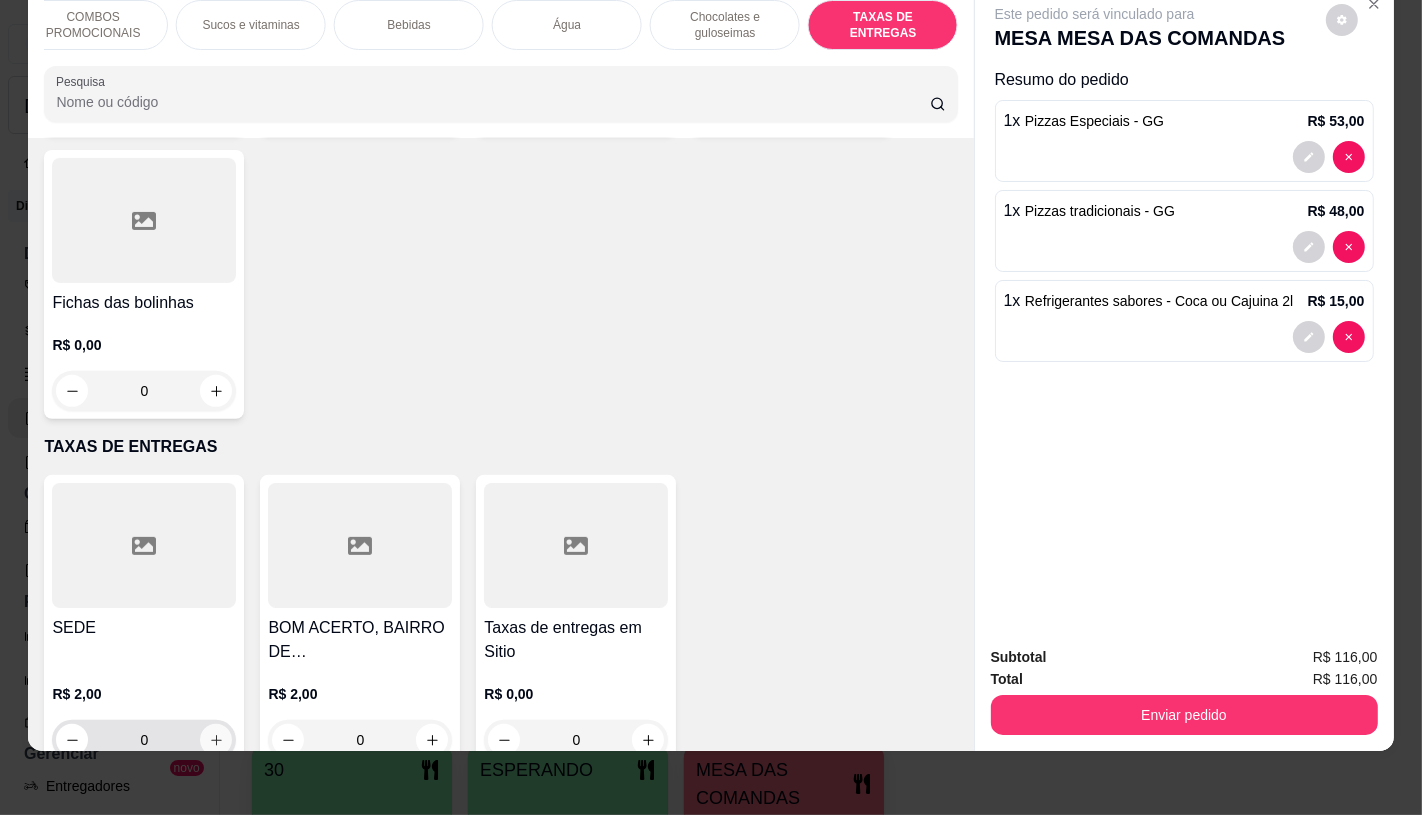 click 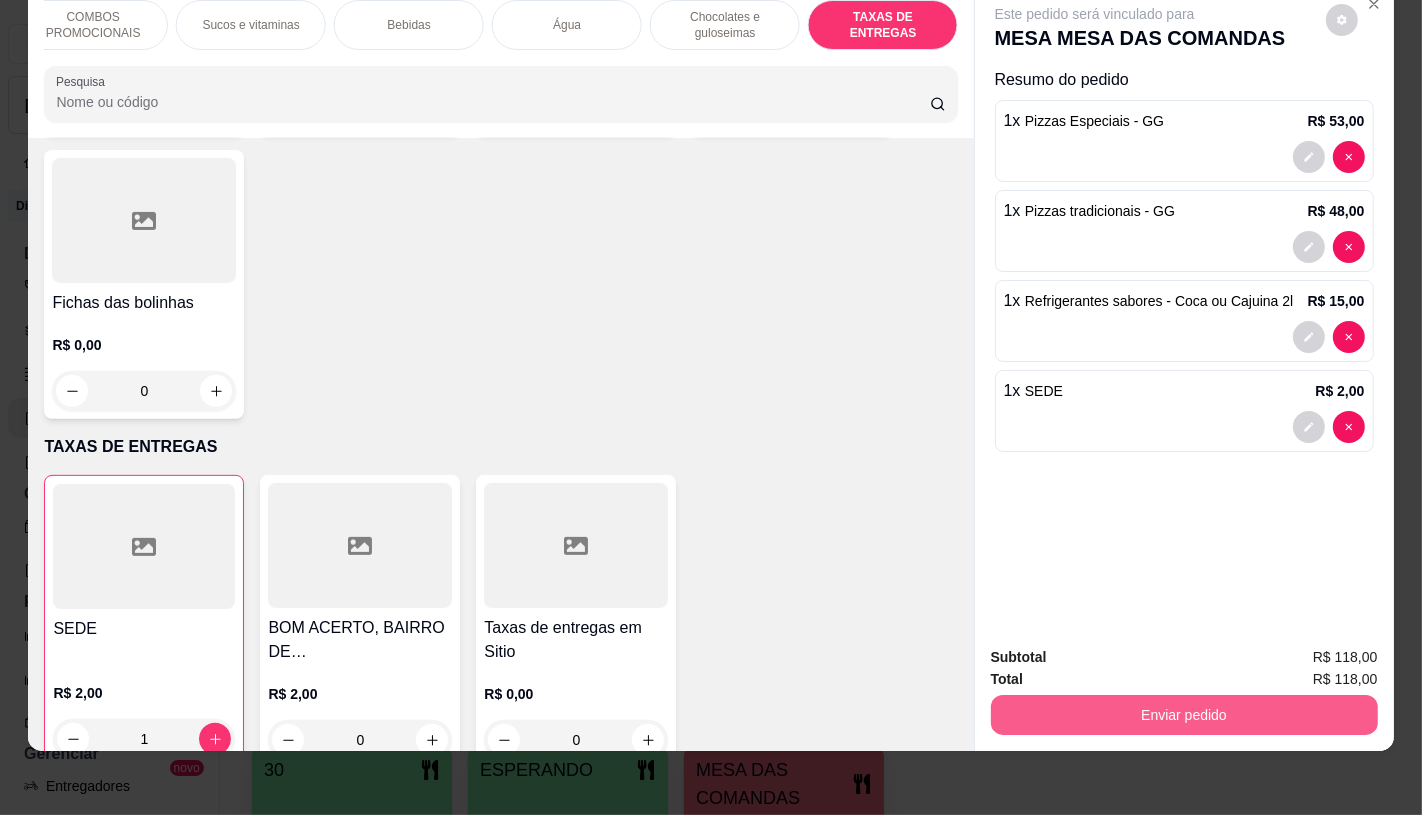 click on "Enviar pedido" at bounding box center [1184, 715] 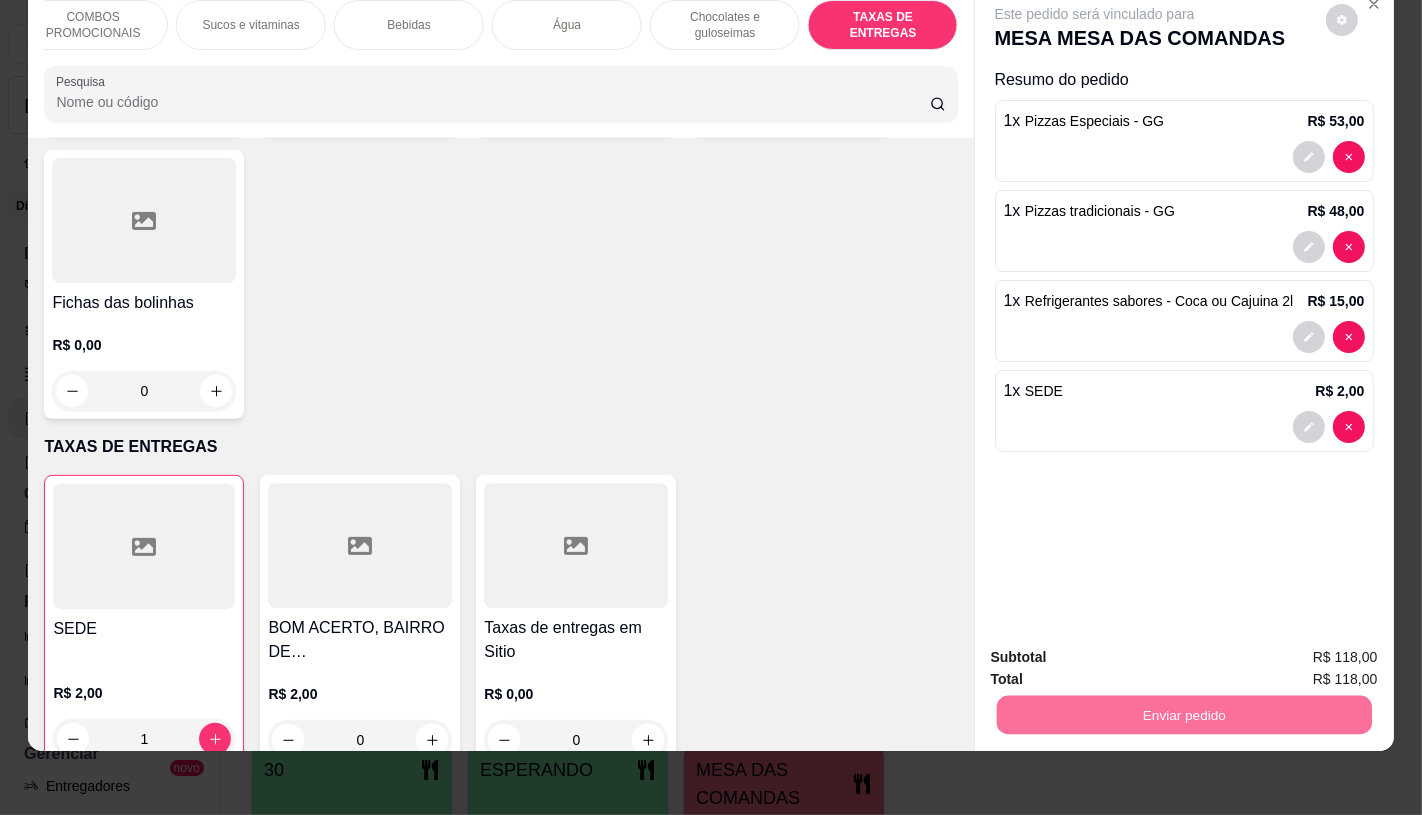 click on "Não registrar e enviar pedido" at bounding box center [1117, 650] 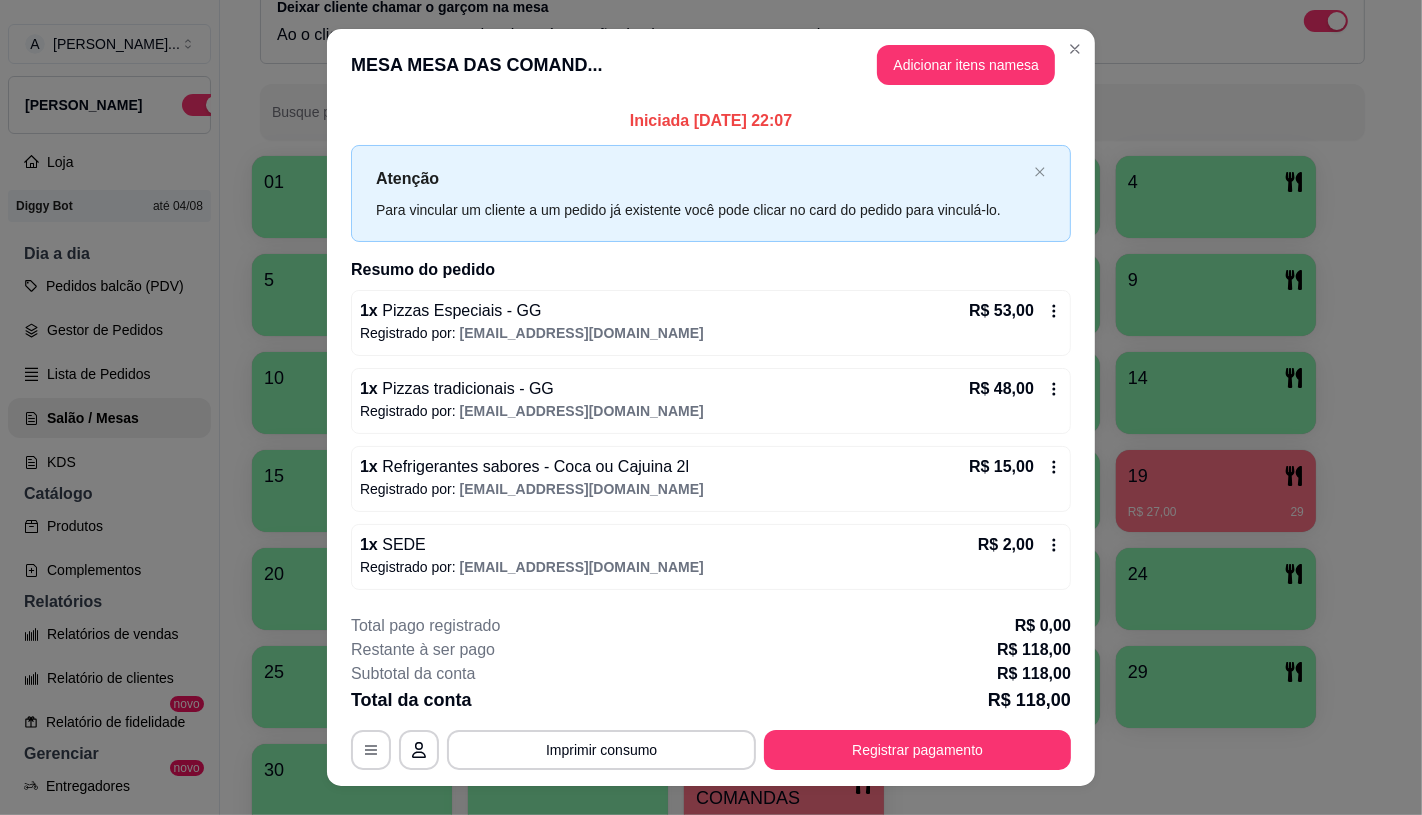 click on "Registrar pagamento" at bounding box center (917, 750) 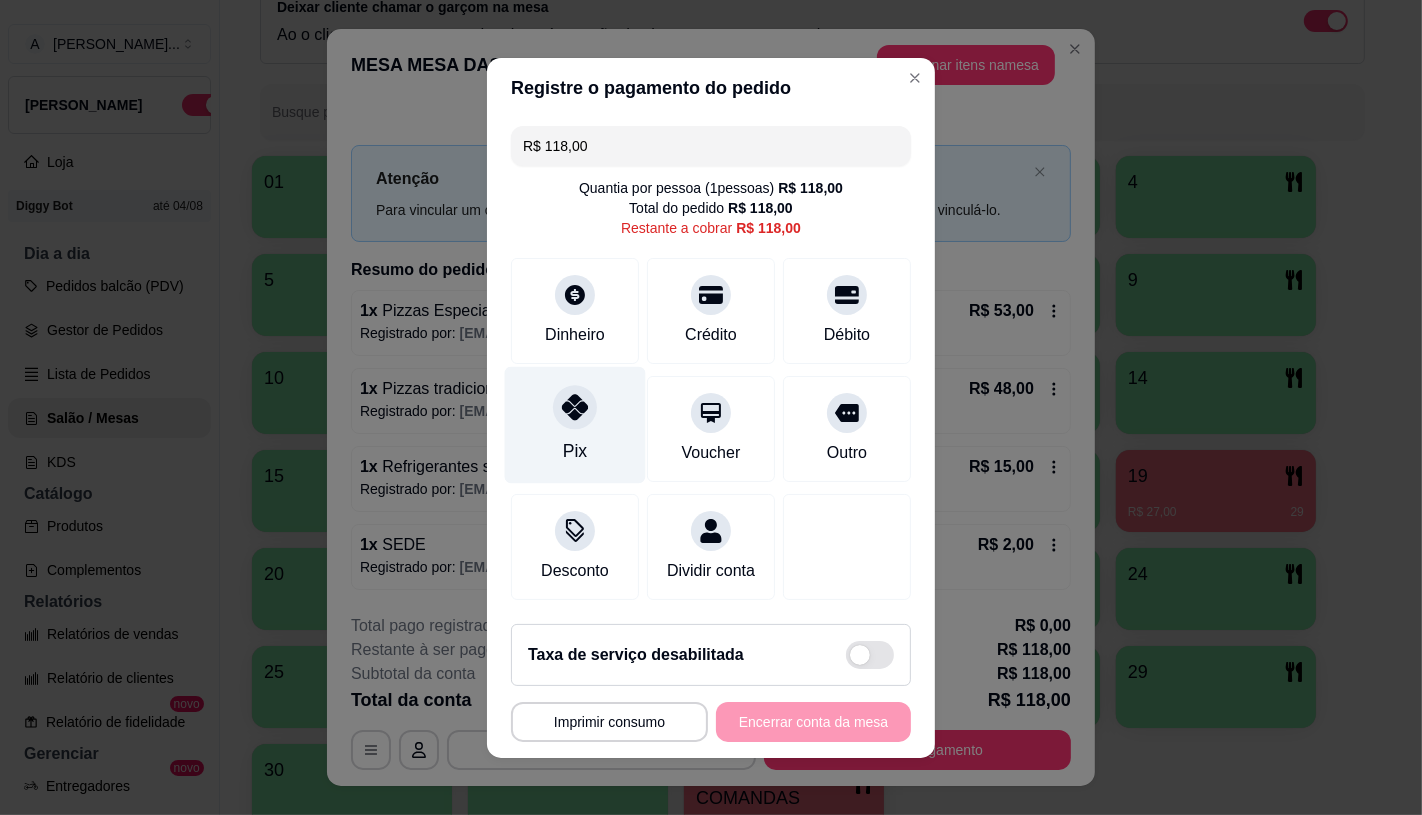 click on "Pix" at bounding box center [575, 451] 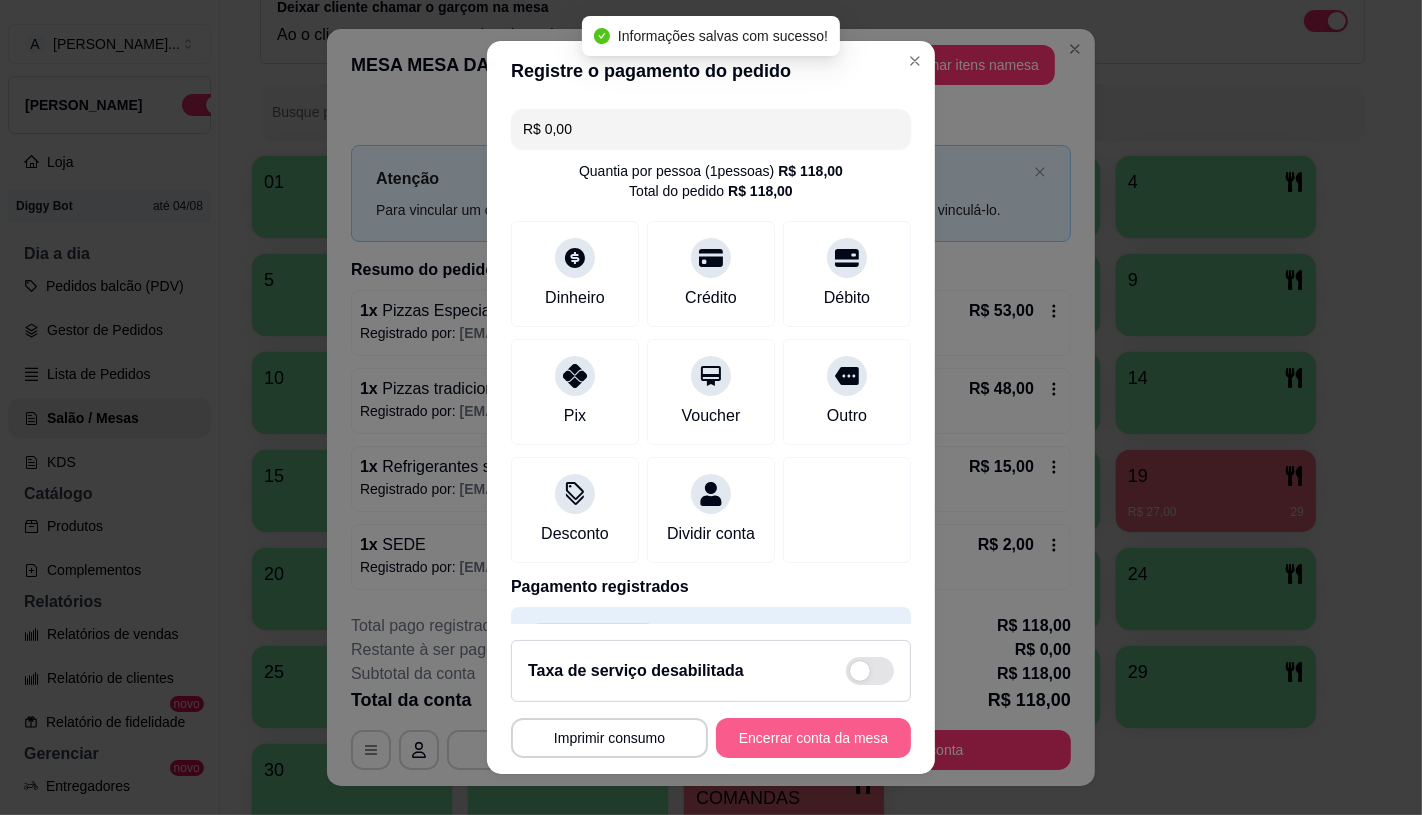 click on "Encerrar conta da mesa" at bounding box center [813, 738] 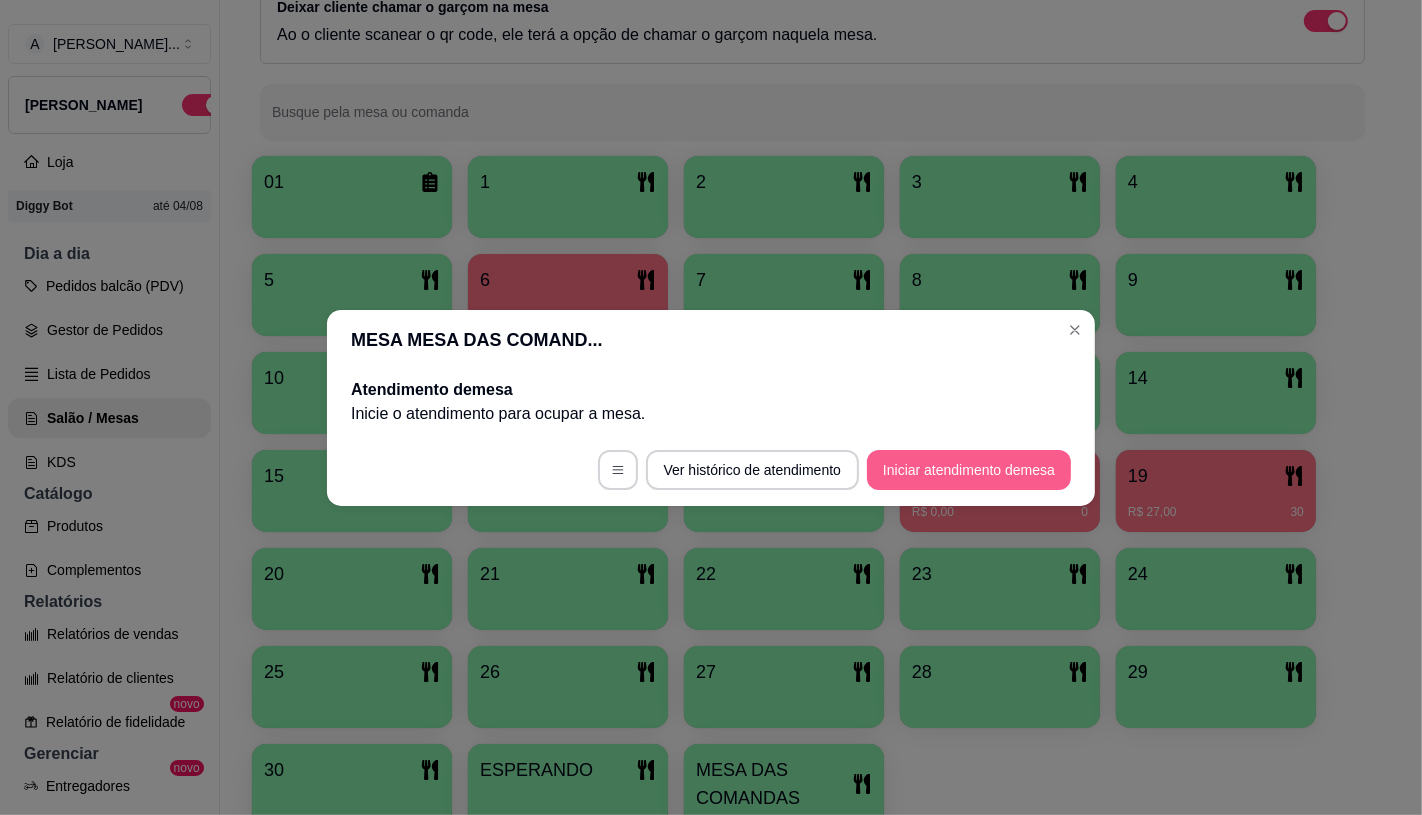 click on "Iniciar atendimento de  mesa" at bounding box center (969, 470) 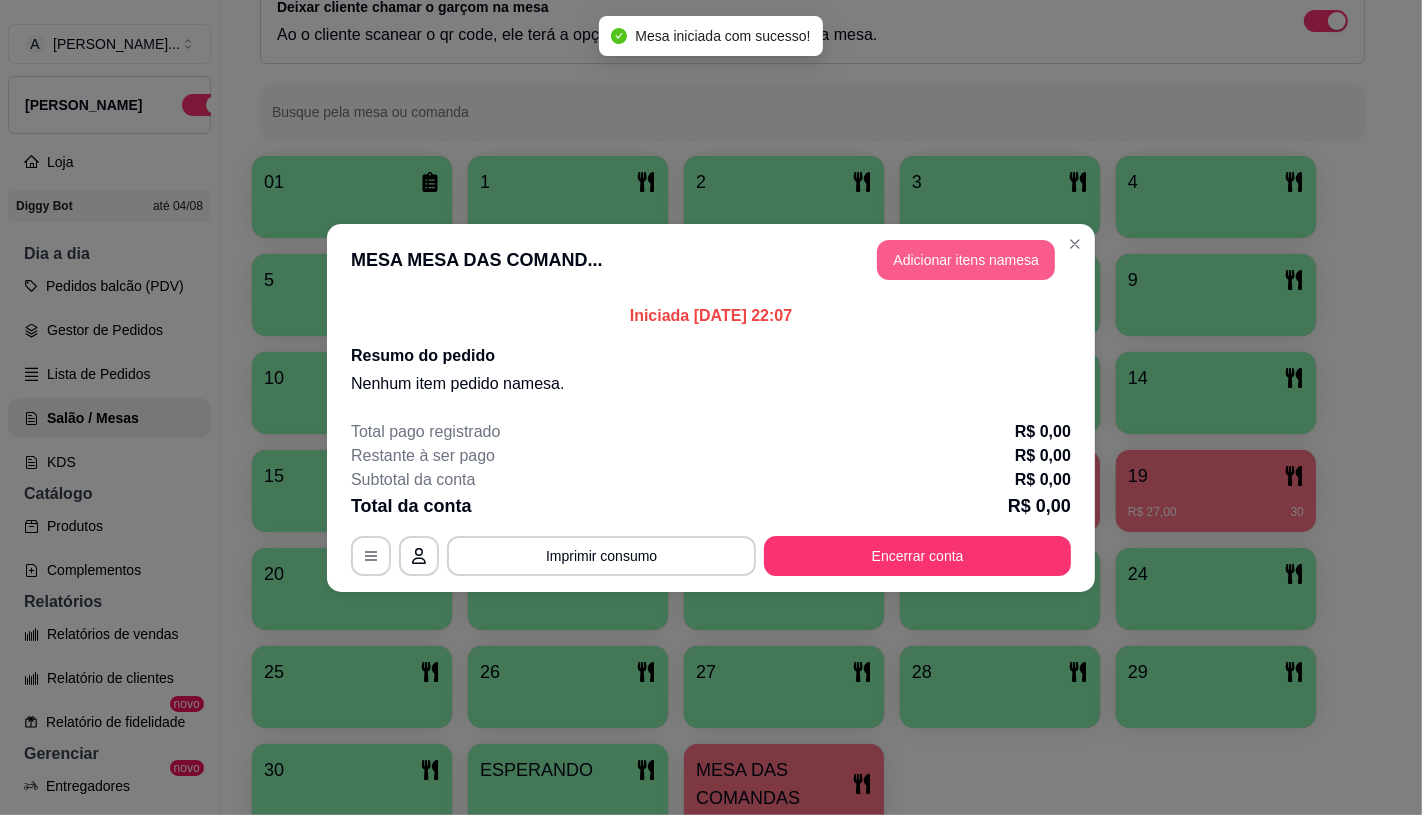 click on "Adicionar itens na  mesa" at bounding box center [966, 260] 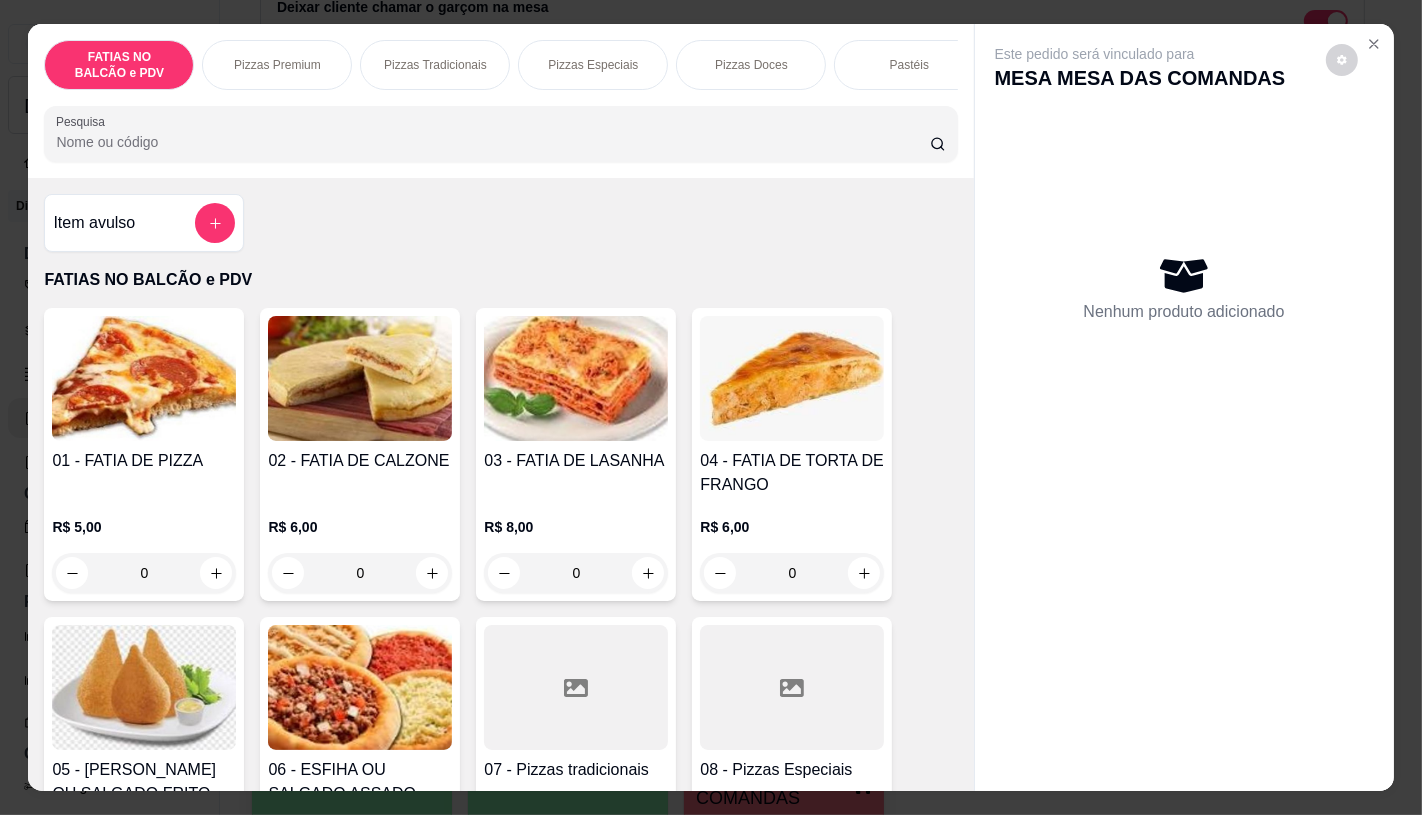 click on "Pizzas Premium" at bounding box center (277, 65) 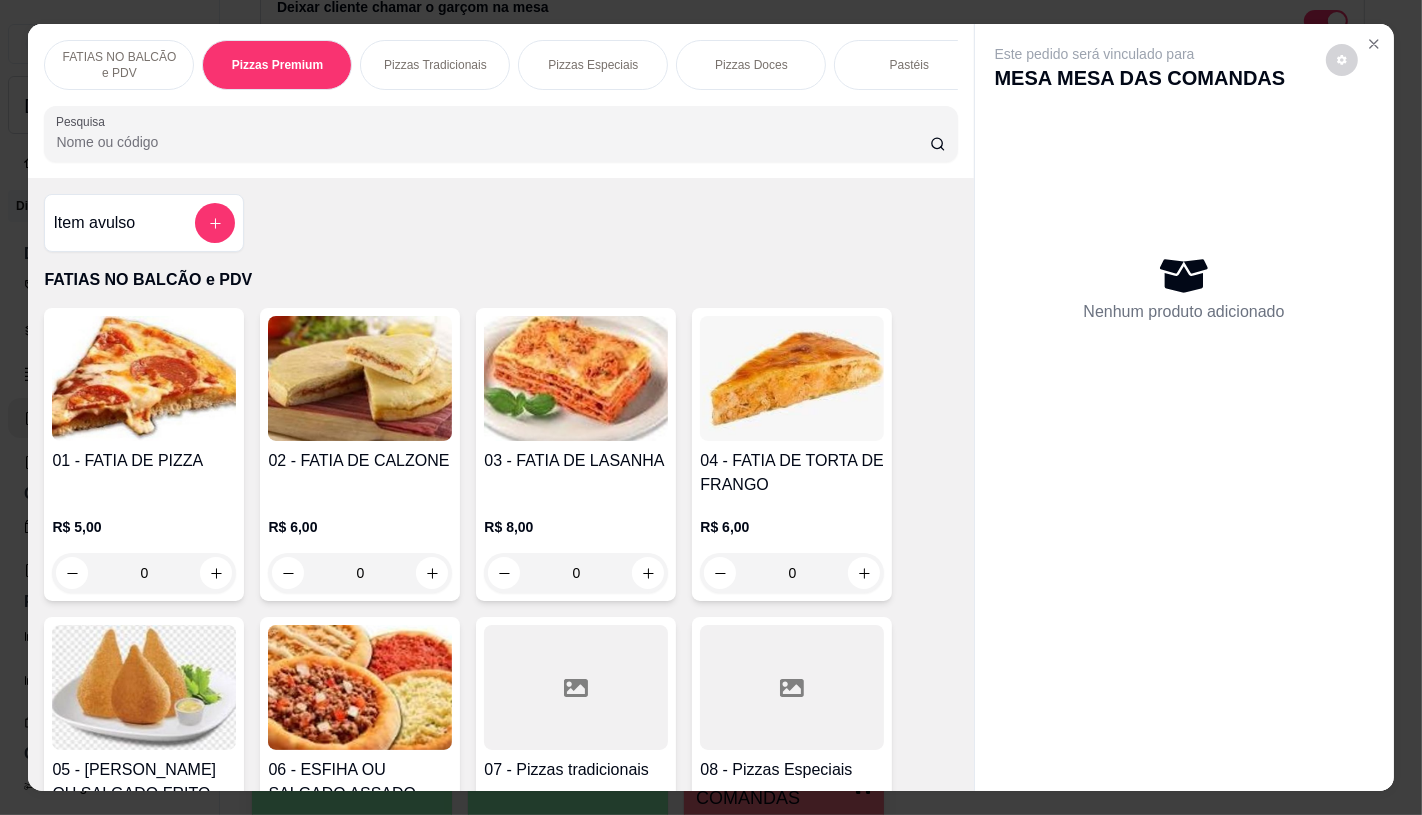 scroll, scrollTop: 1626, scrollLeft: 0, axis: vertical 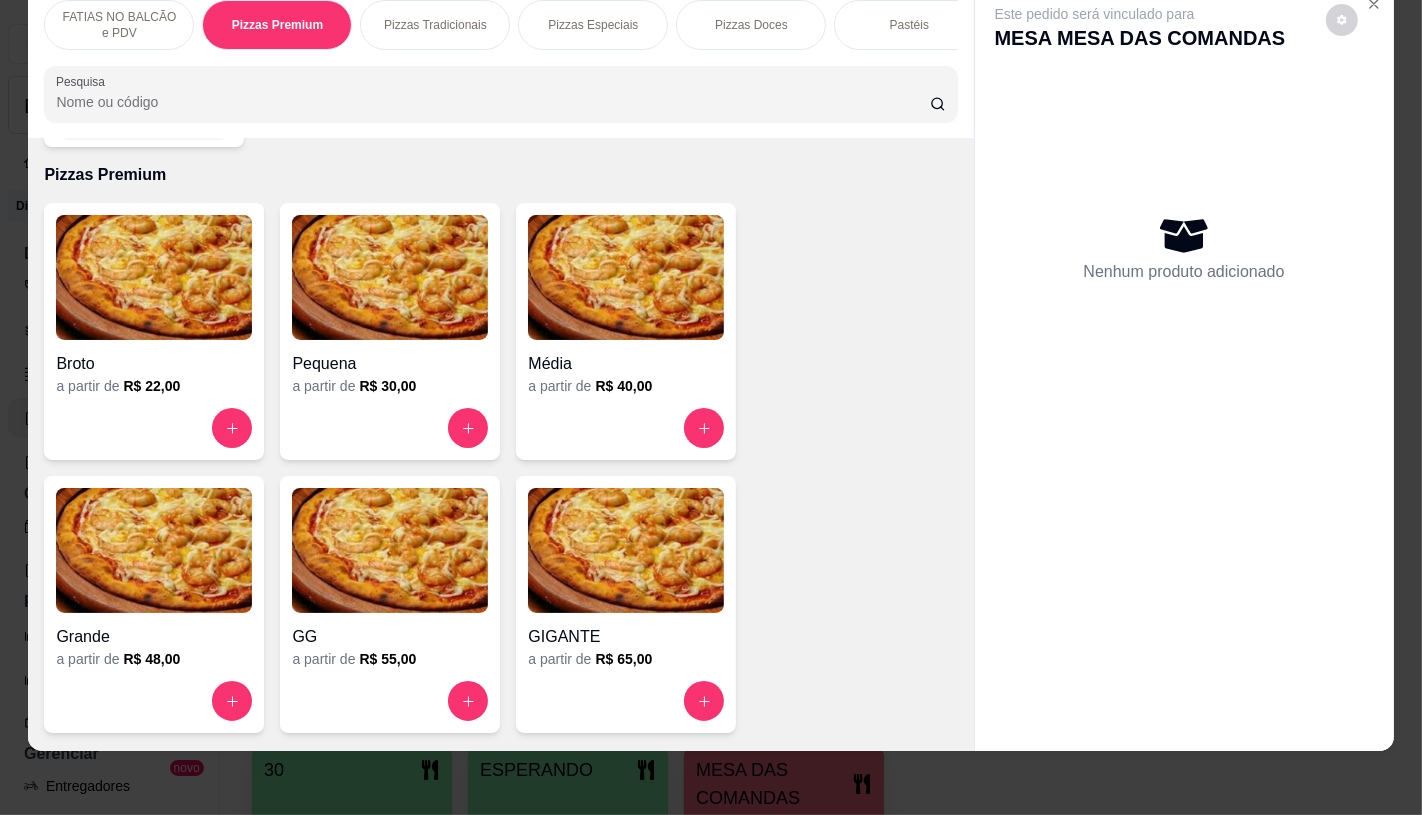 click at bounding box center (154, 550) 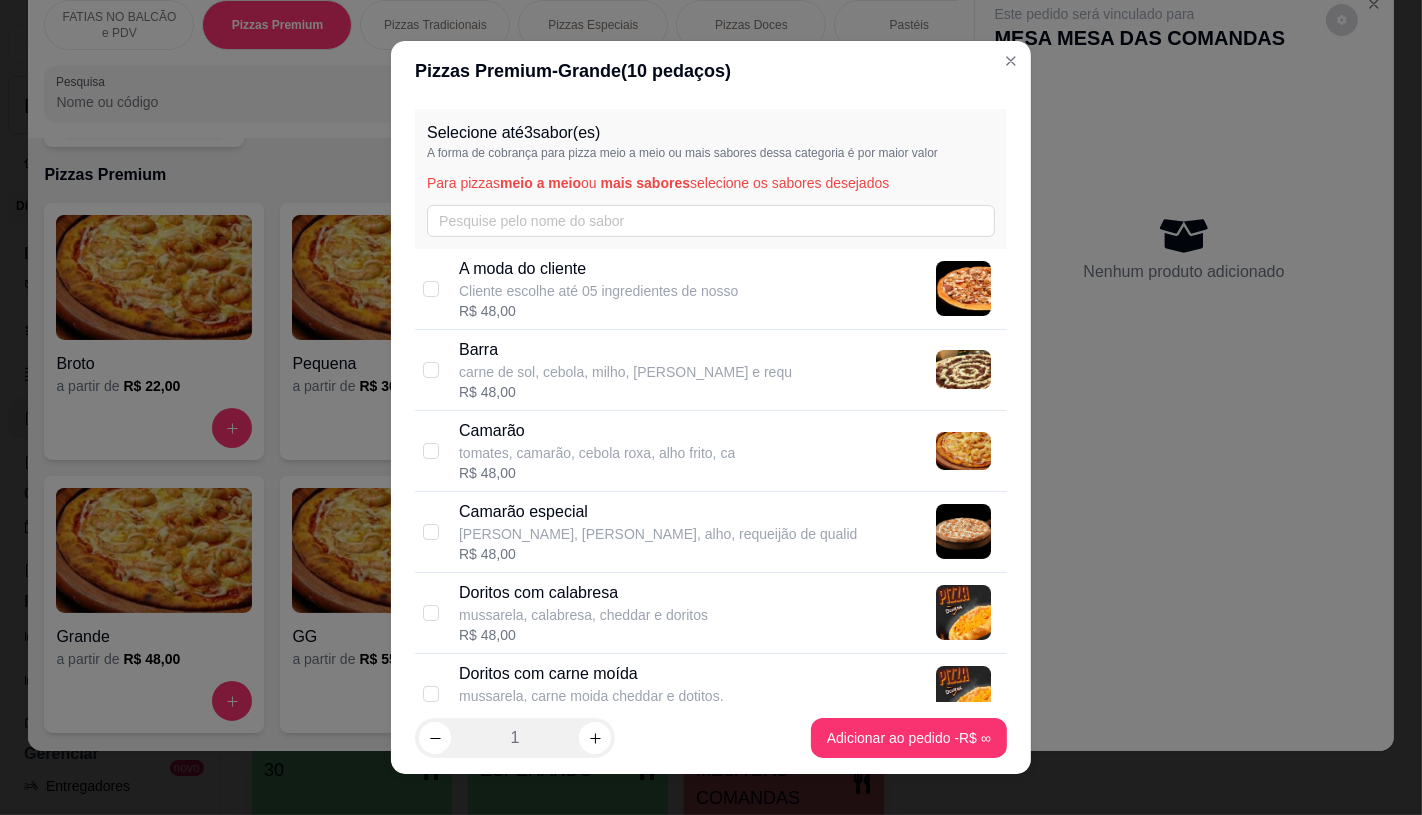 click on "Cliente escolhe até 05 ingredientes de nosso" at bounding box center [598, 291] 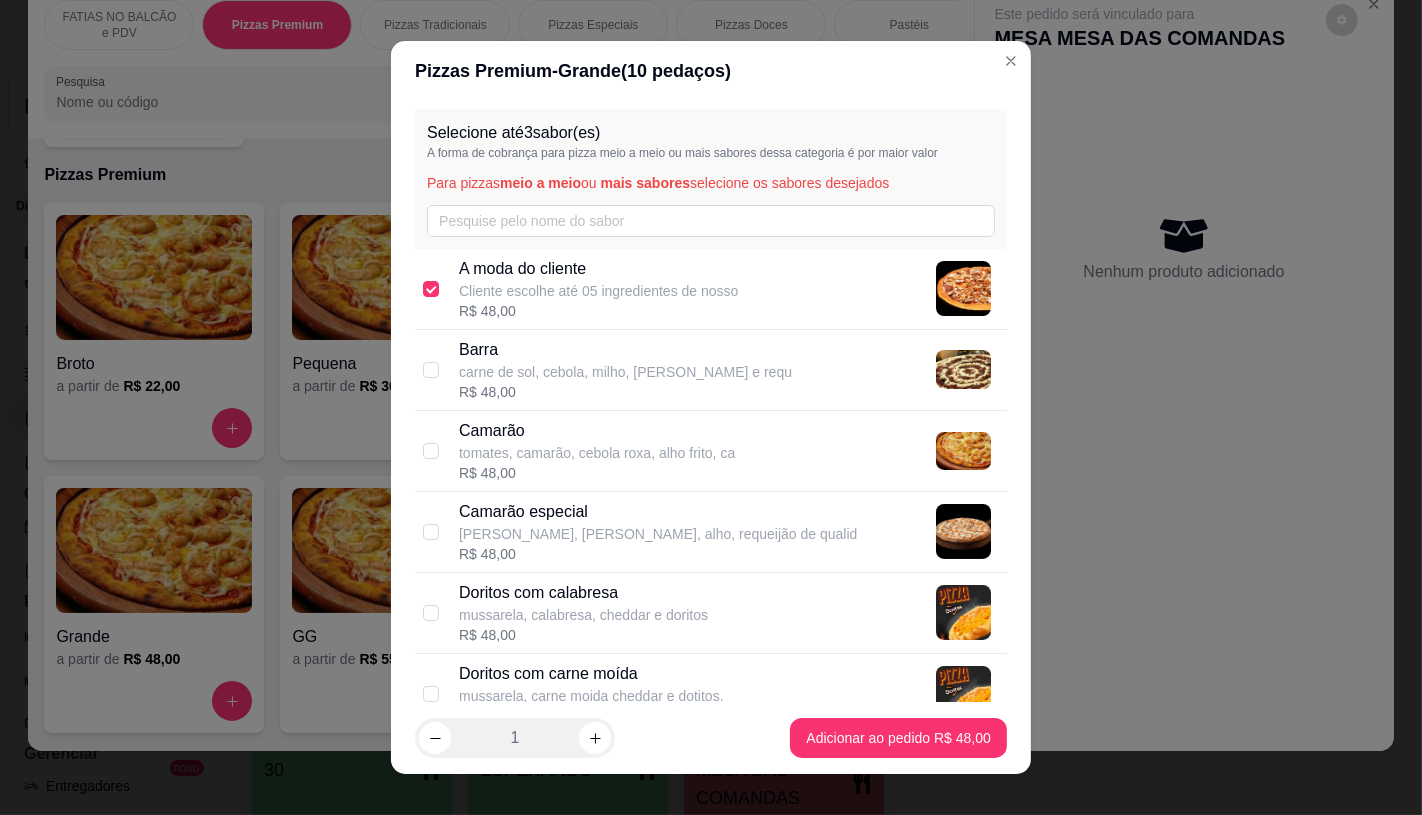 scroll, scrollTop: 333, scrollLeft: 0, axis: vertical 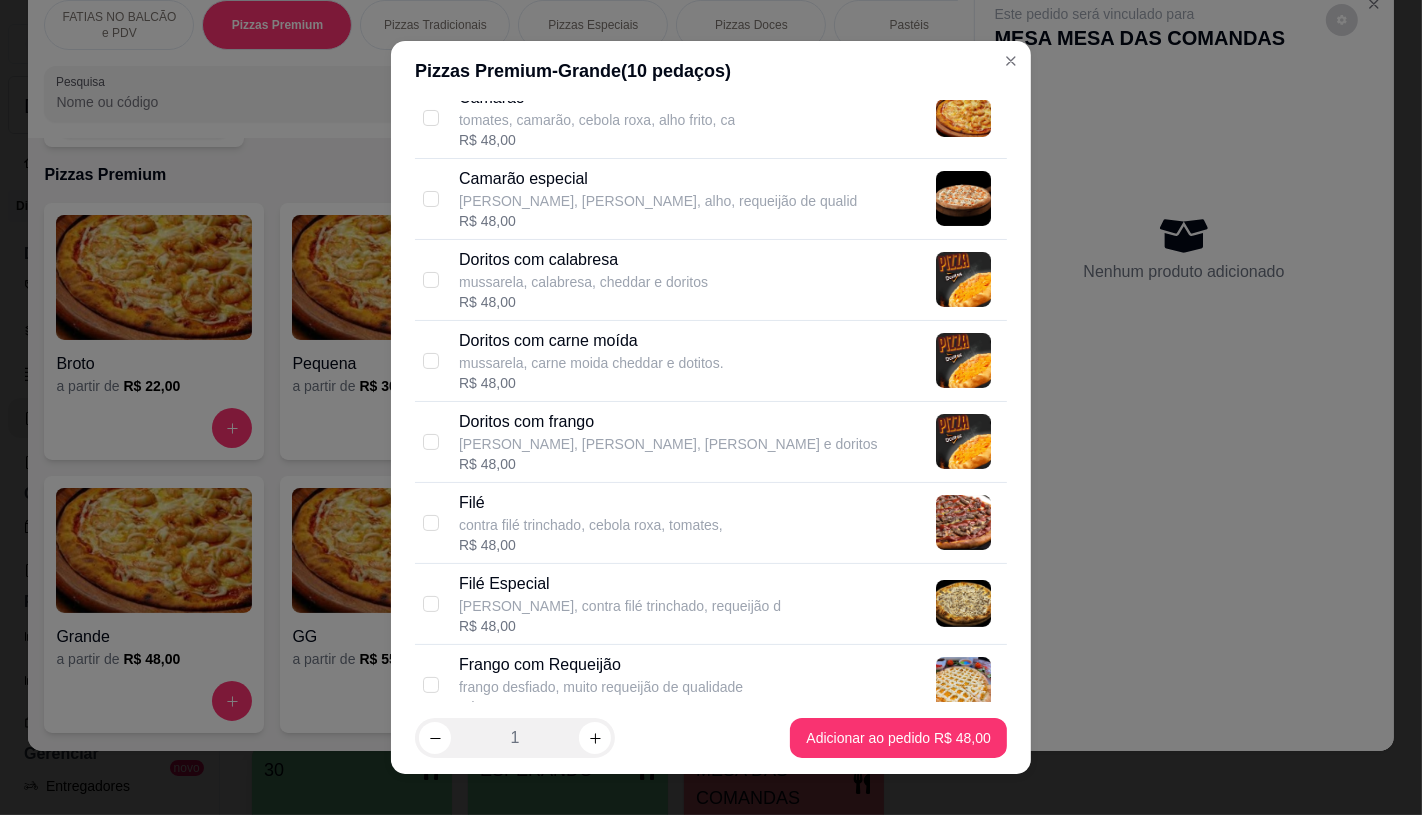 click on "Filé Especial" at bounding box center [620, 584] 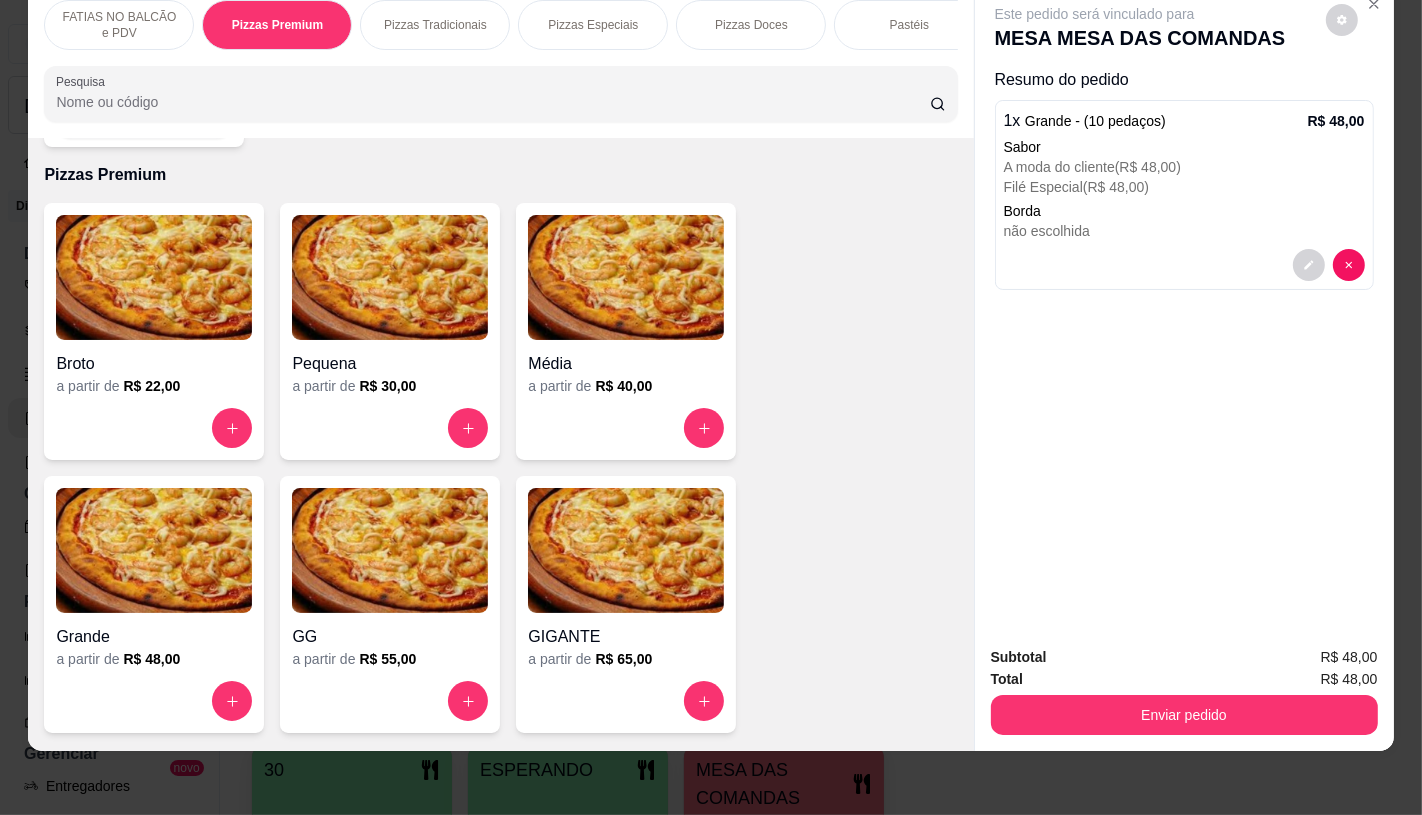 scroll, scrollTop: 0, scrollLeft: 2080, axis: horizontal 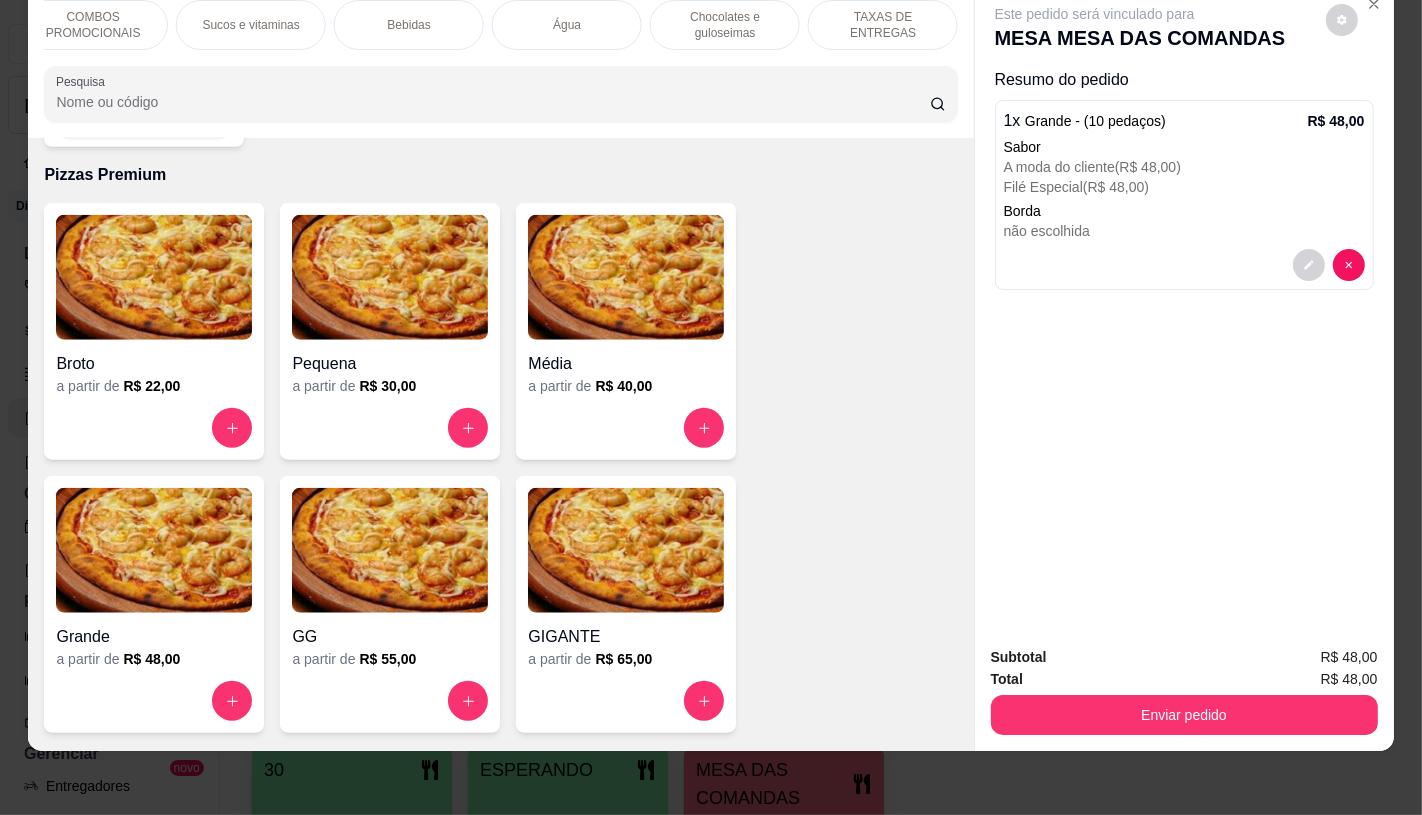 click on "TAXAS DE ENTREGAS" at bounding box center [883, 25] 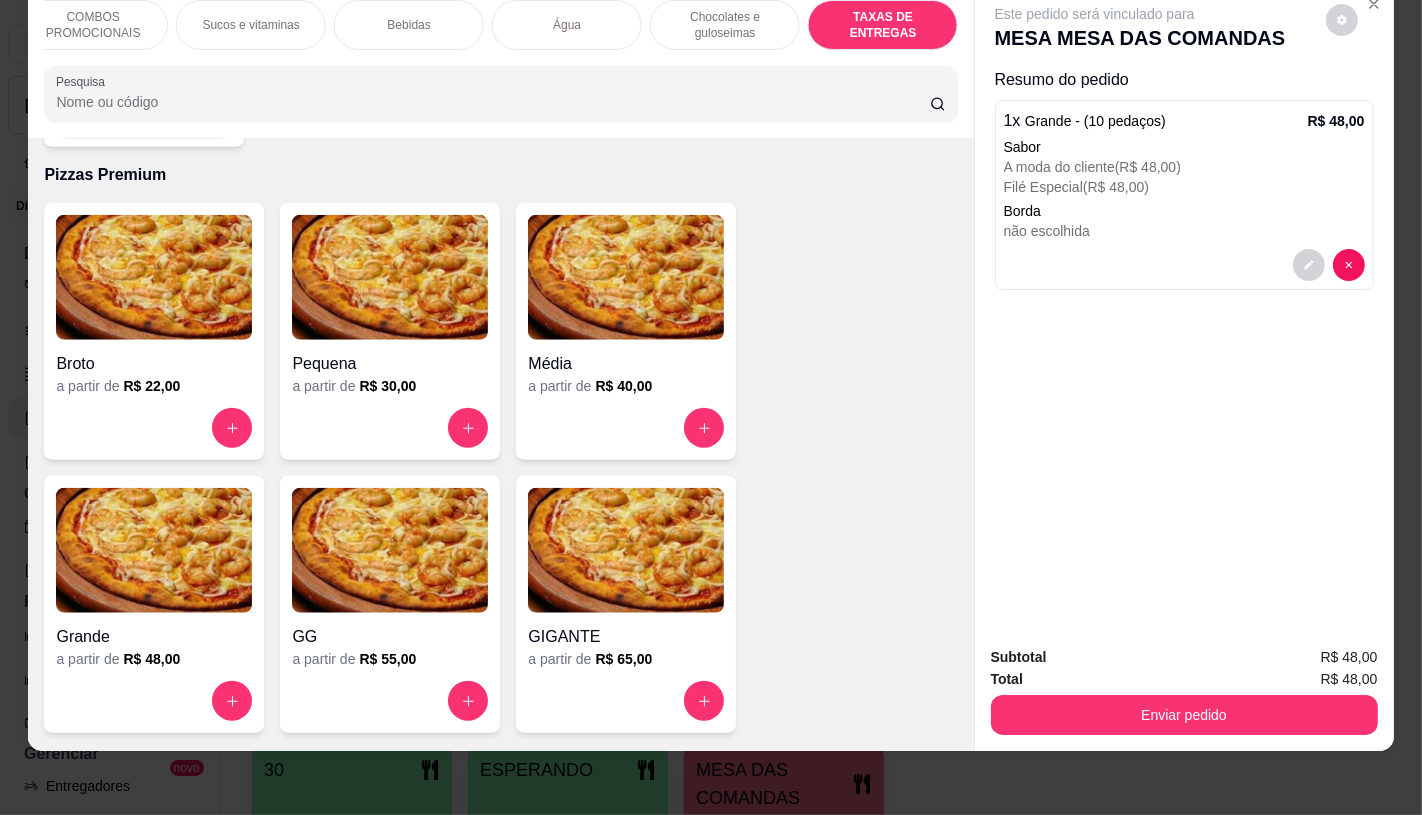 scroll, scrollTop: 13373, scrollLeft: 0, axis: vertical 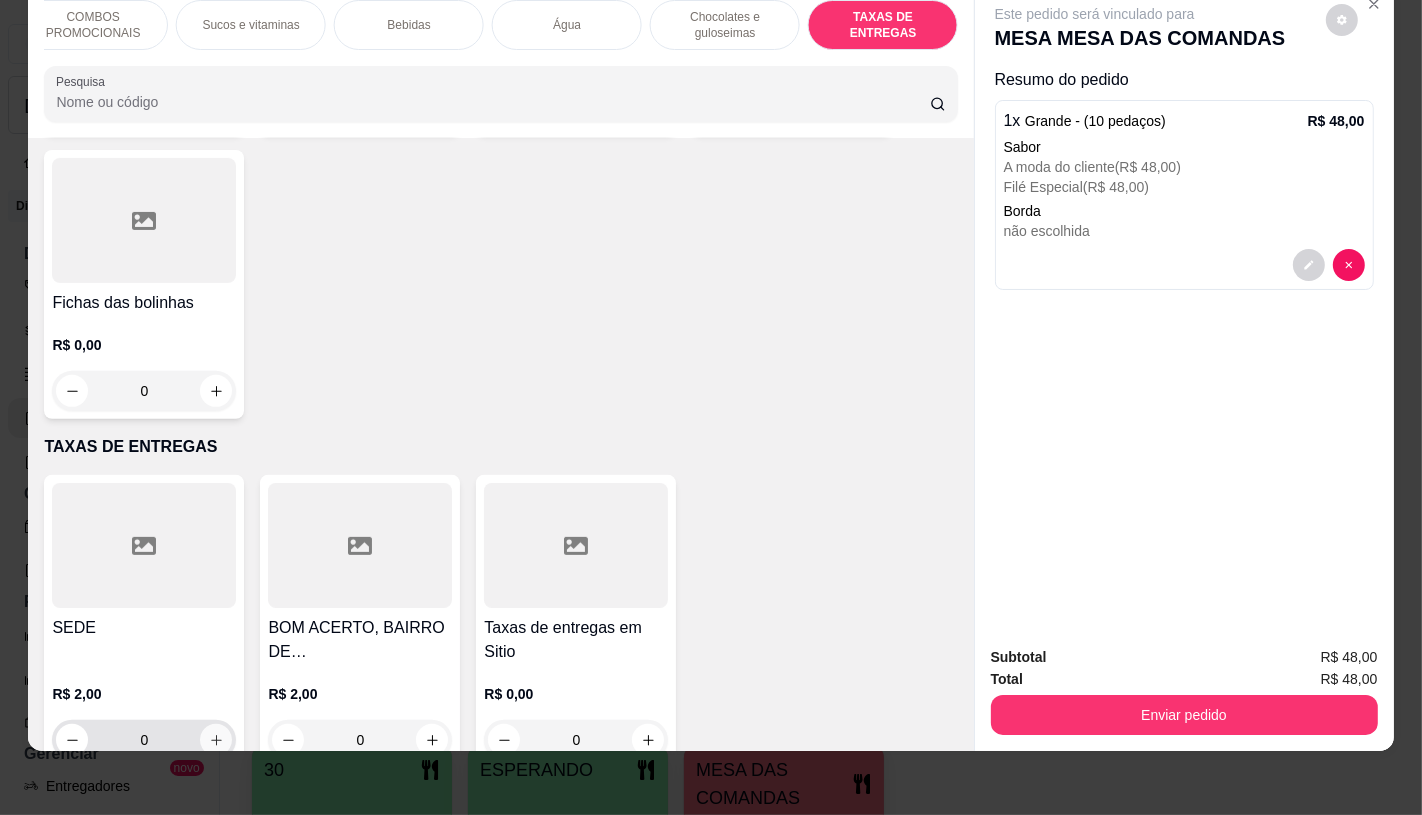 click 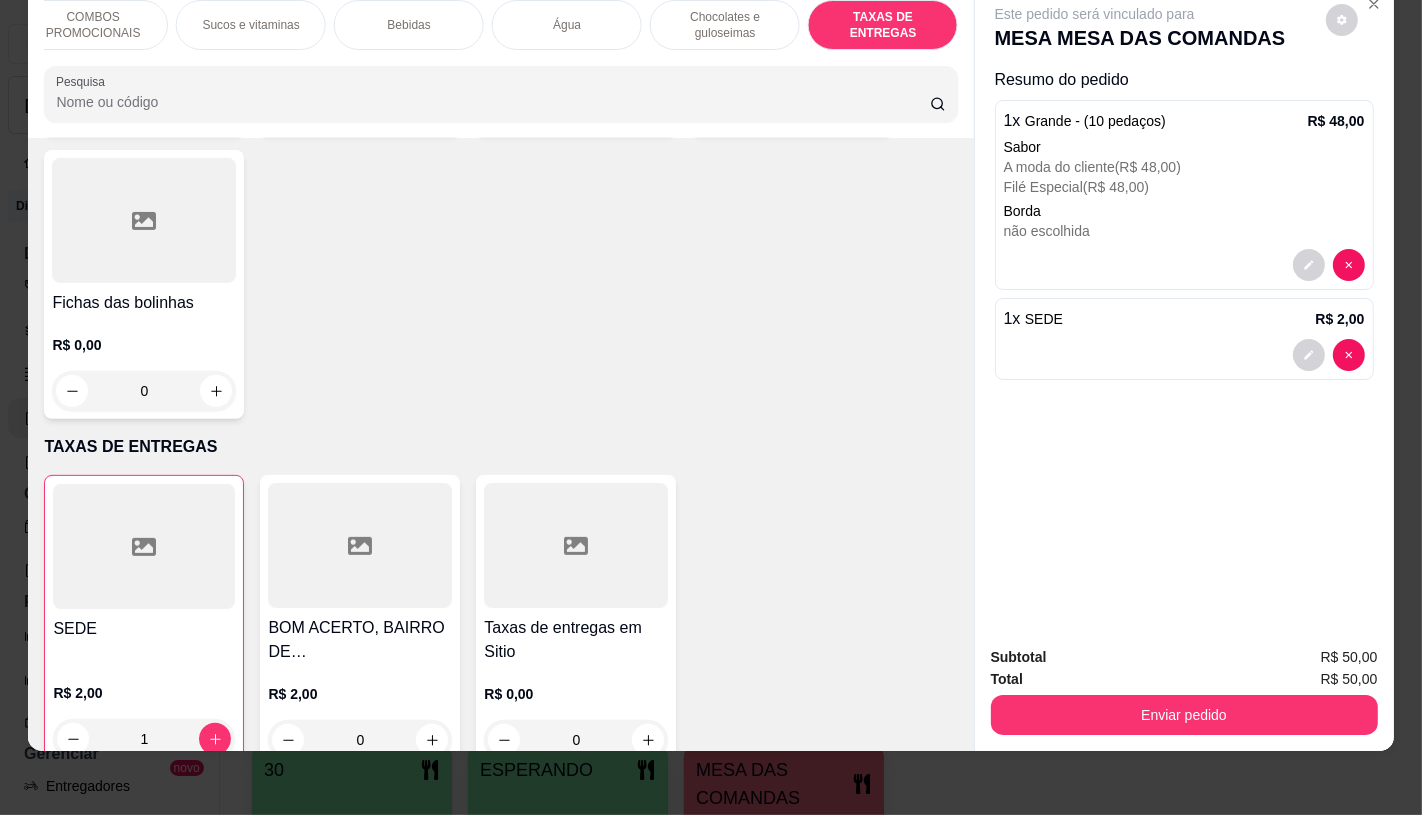 click on "Enviar pedido" at bounding box center (1184, 715) 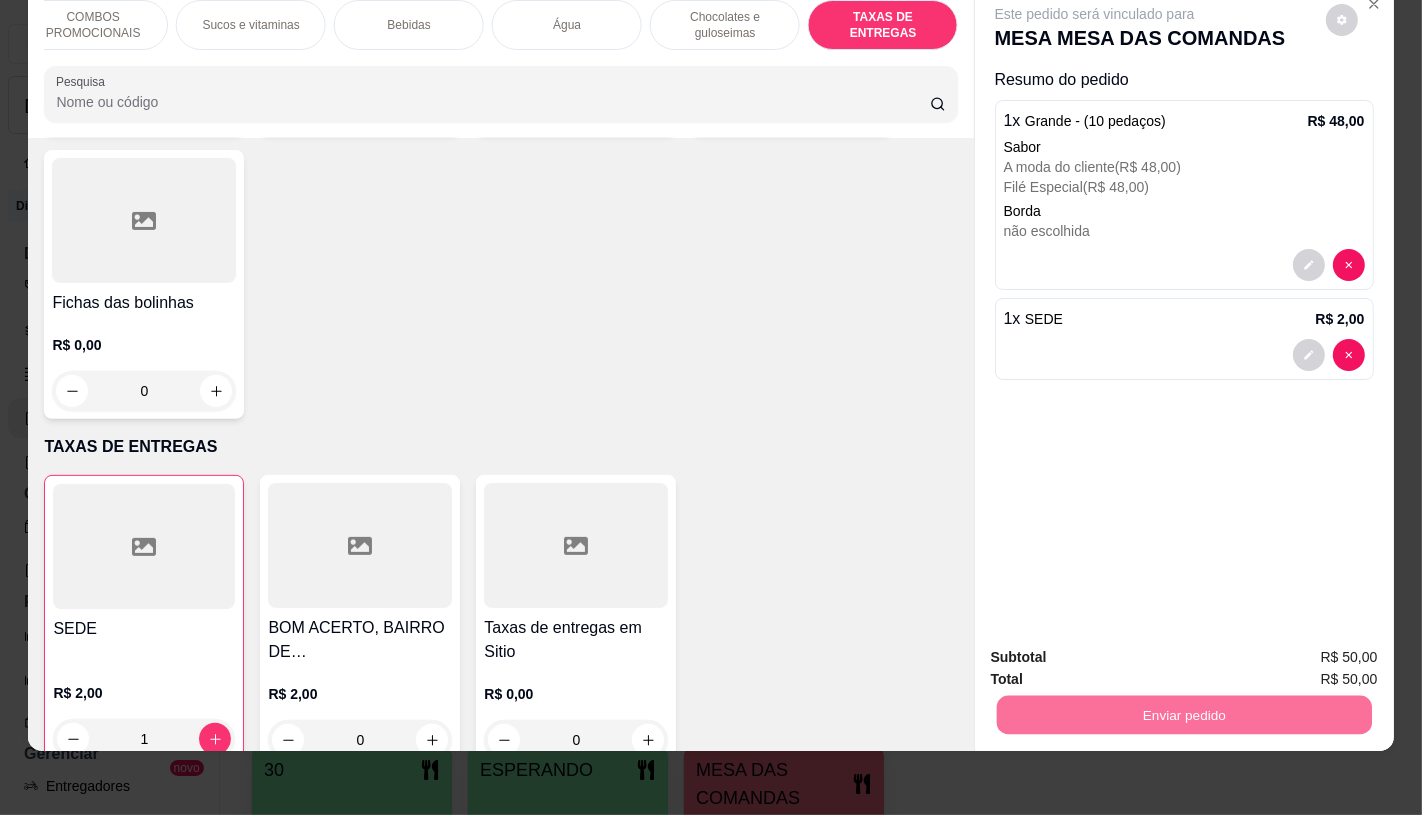 click on "Não registrar e enviar pedido" at bounding box center (1117, 650) 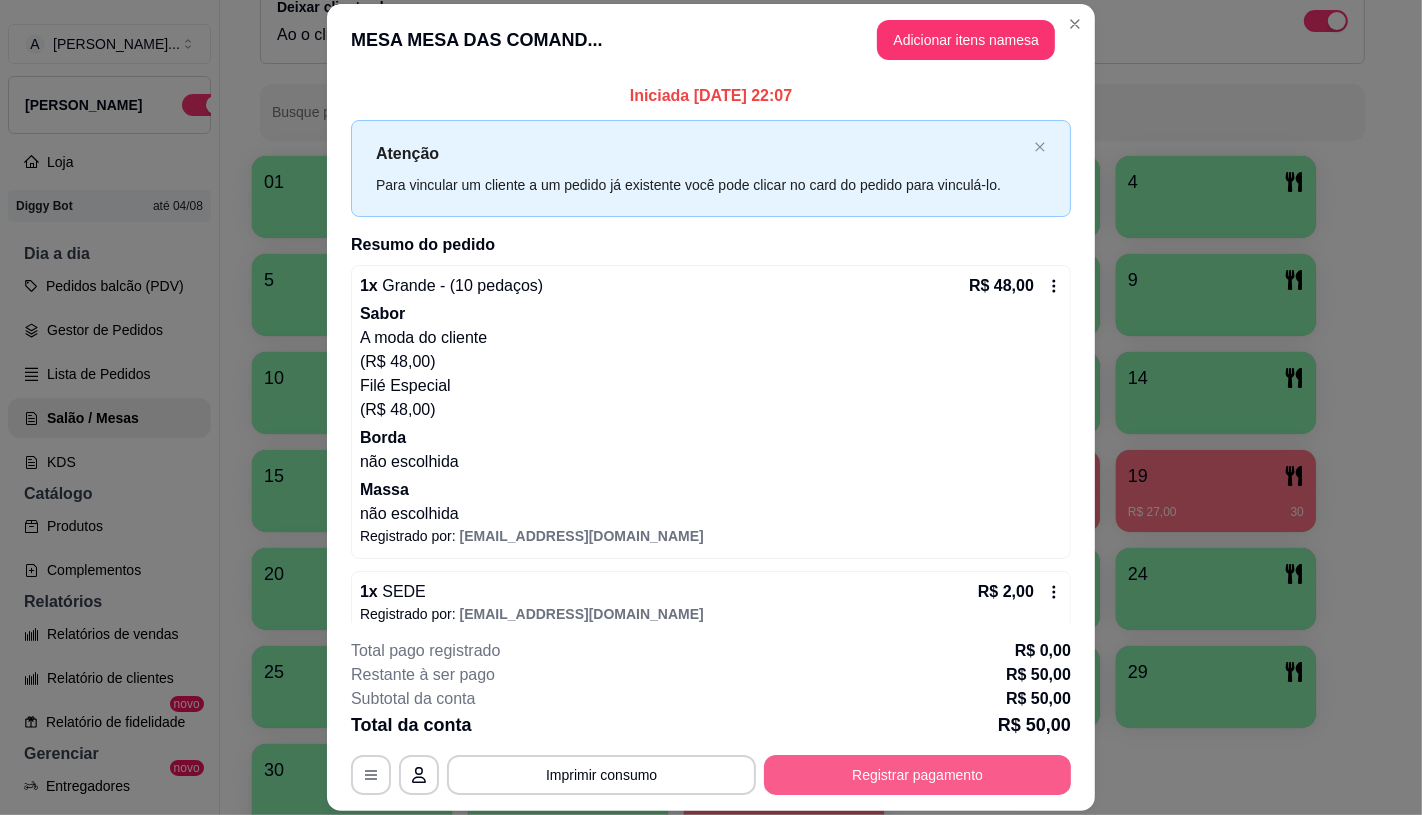 click on "Registrar pagamento" at bounding box center (917, 775) 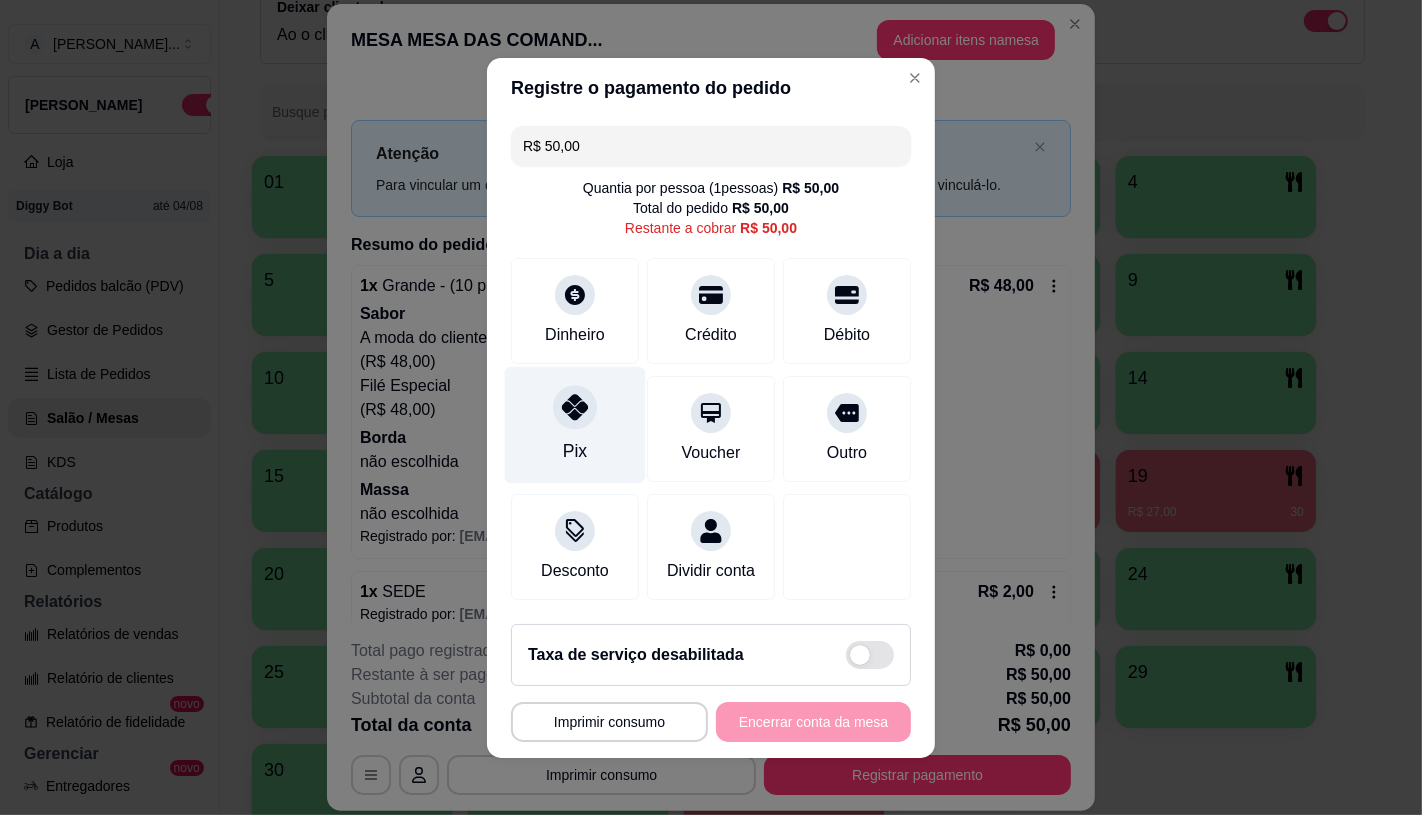 click on "Pix" at bounding box center [575, 424] 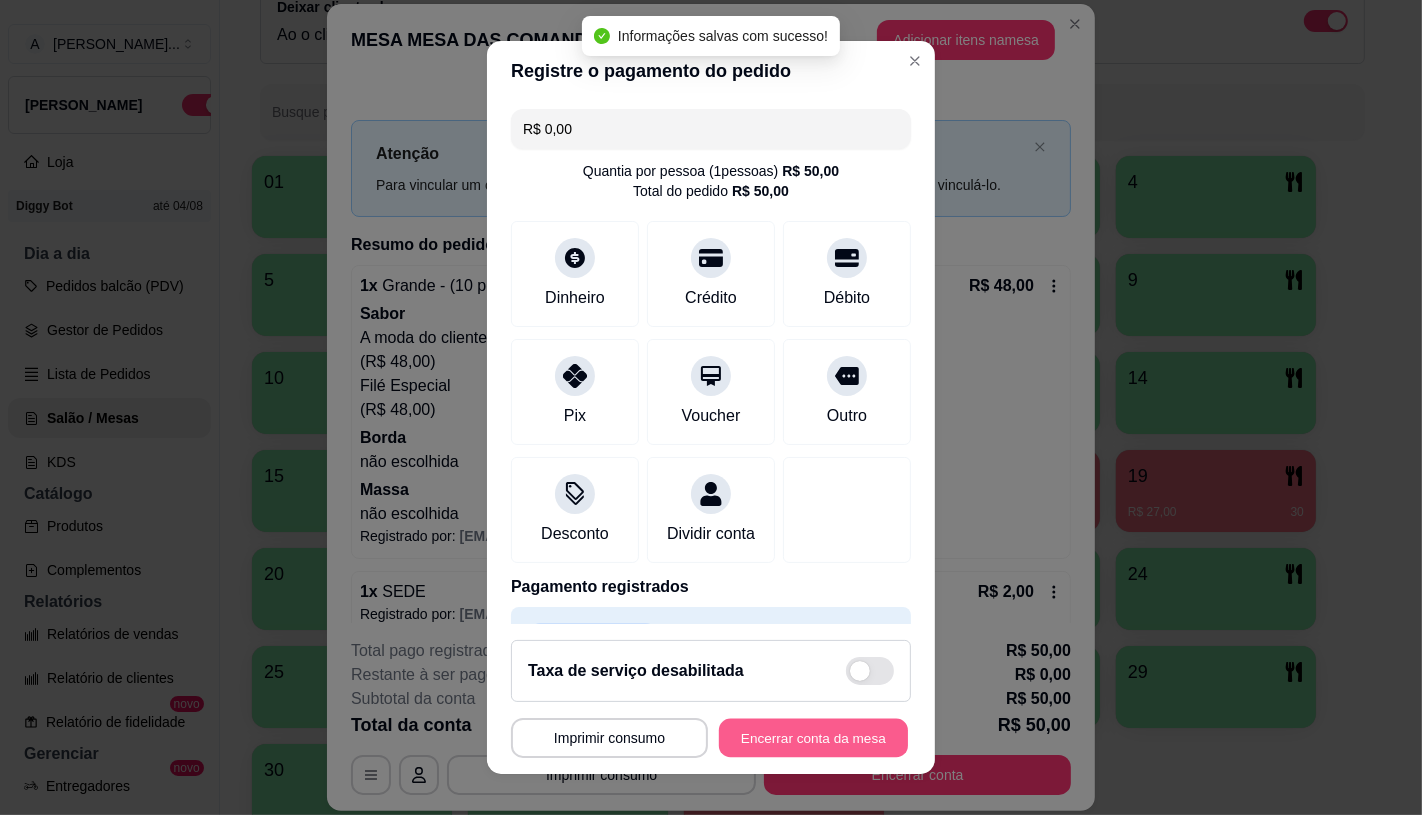 click on "Encerrar conta da mesa" at bounding box center (813, 738) 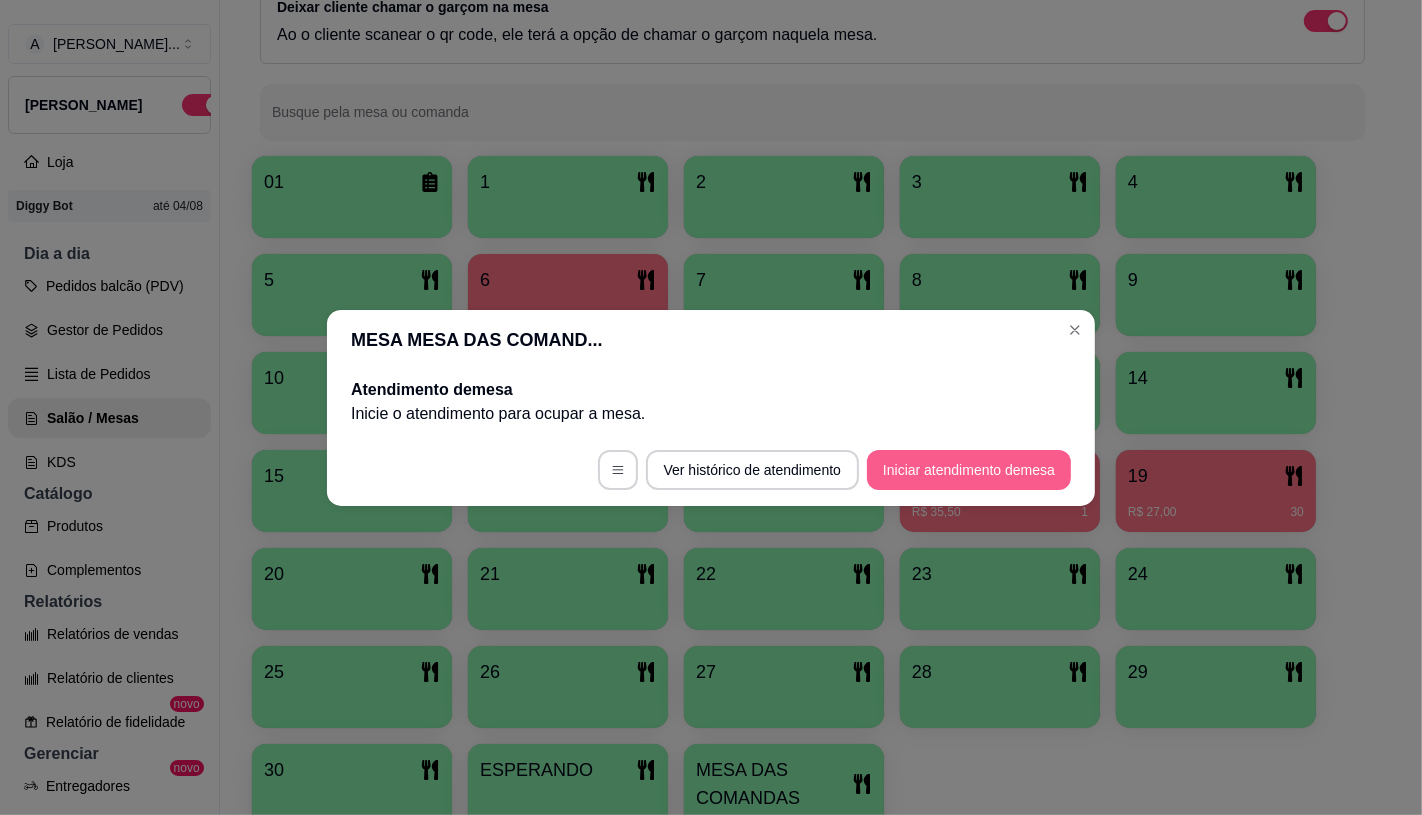 click on "Iniciar atendimento de  mesa" at bounding box center (969, 470) 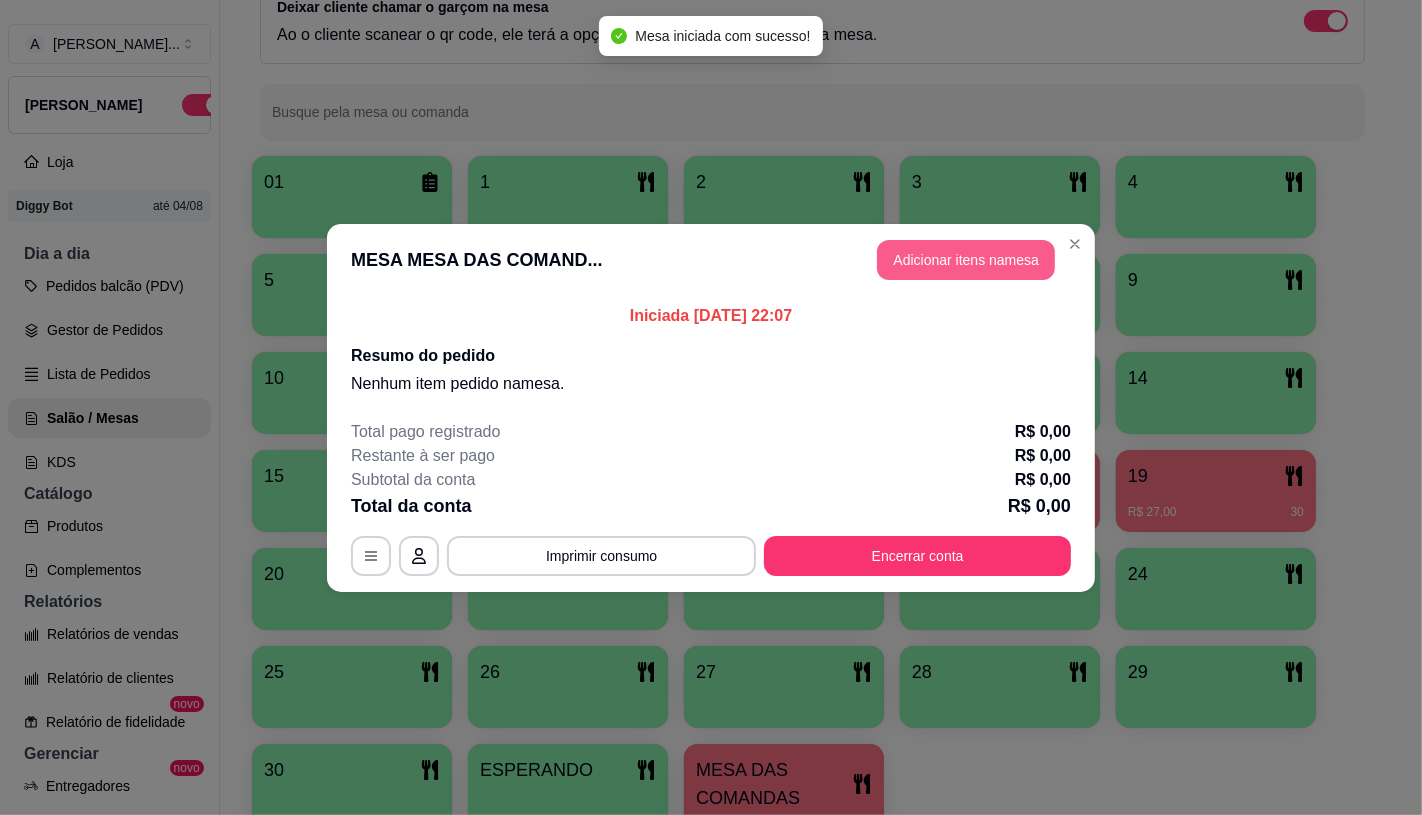 click on "Adicionar itens na  mesa" at bounding box center (966, 260) 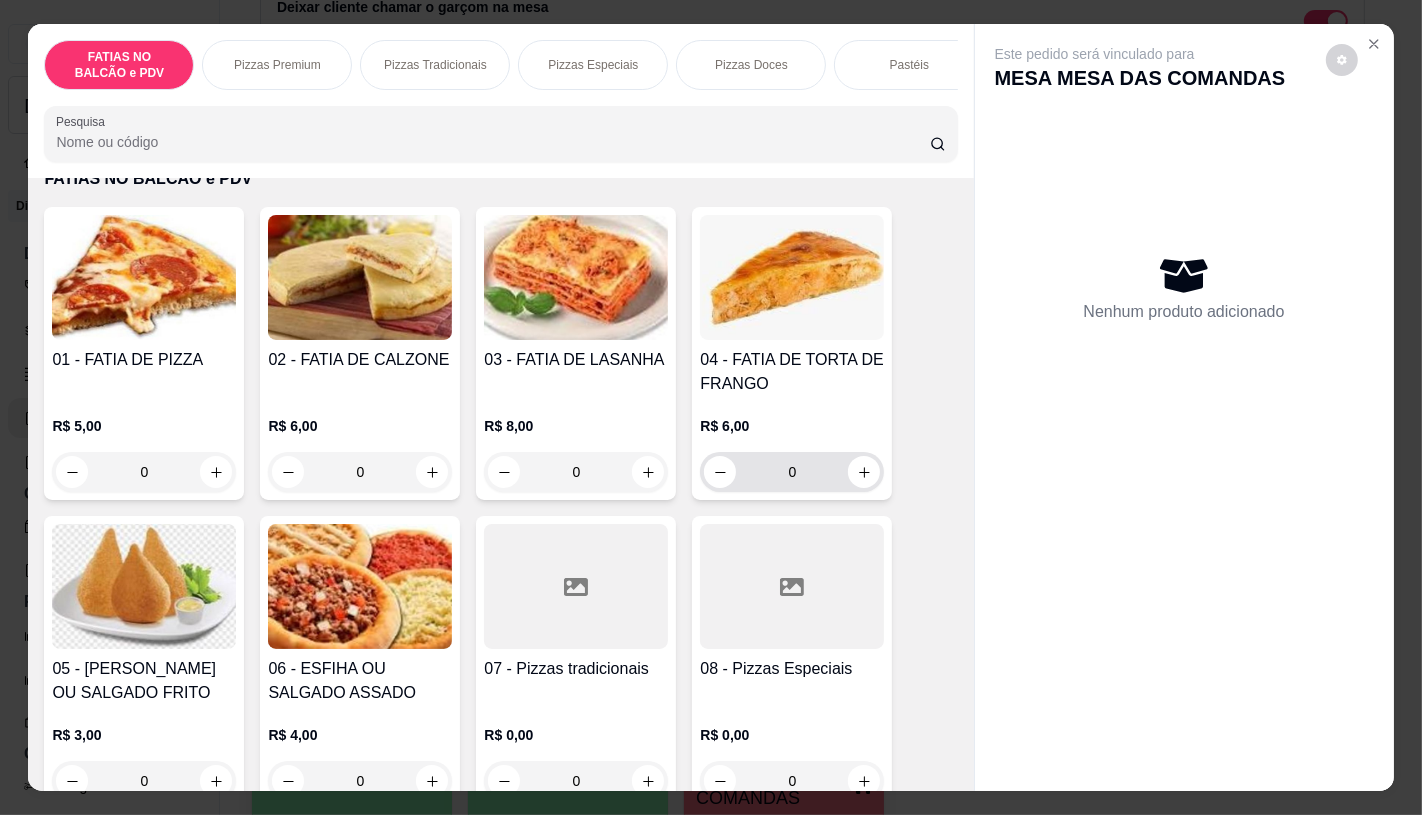 scroll, scrollTop: 222, scrollLeft: 0, axis: vertical 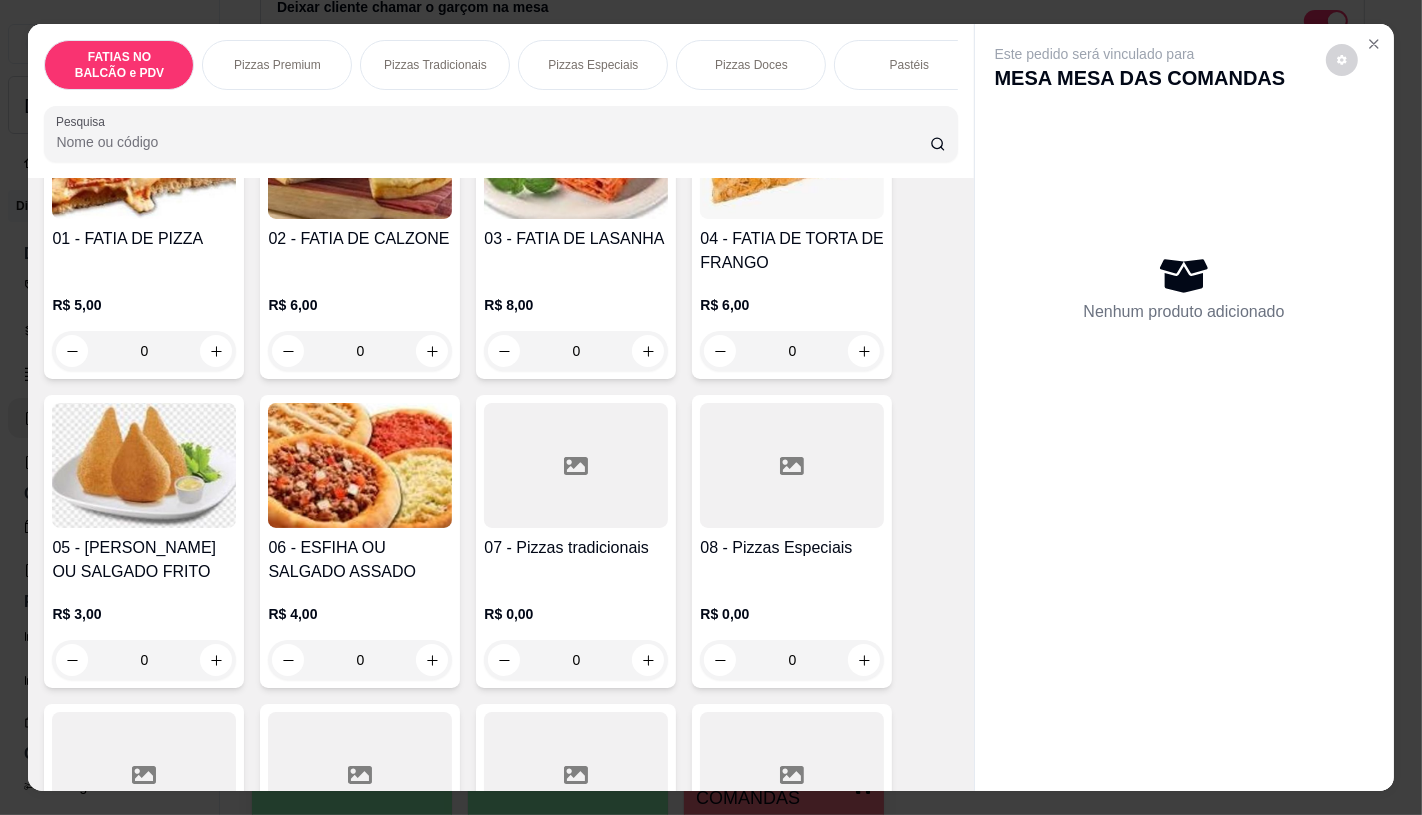click on "08 - Pizzas Especiais" at bounding box center (792, 548) 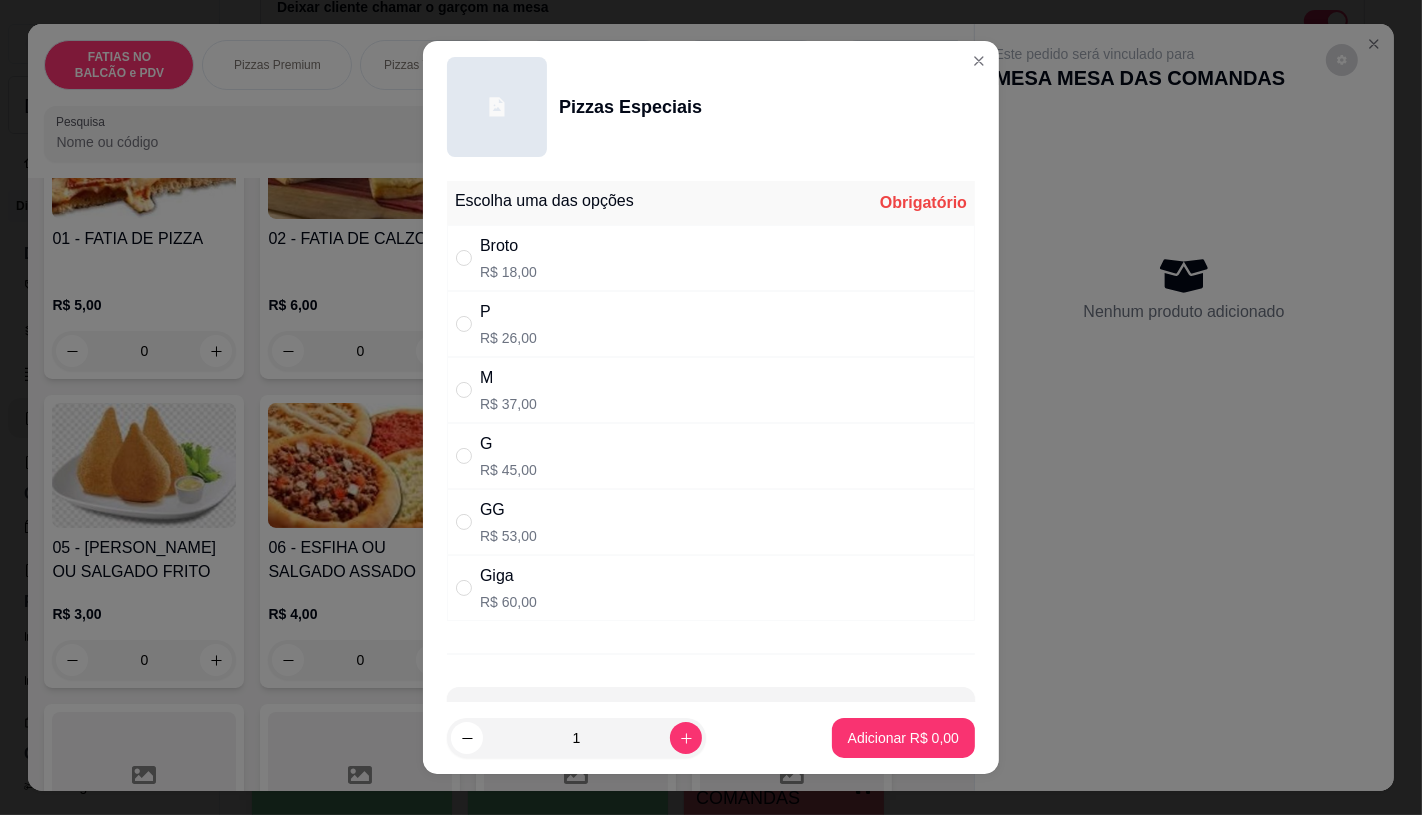 click on "P" at bounding box center [508, 312] 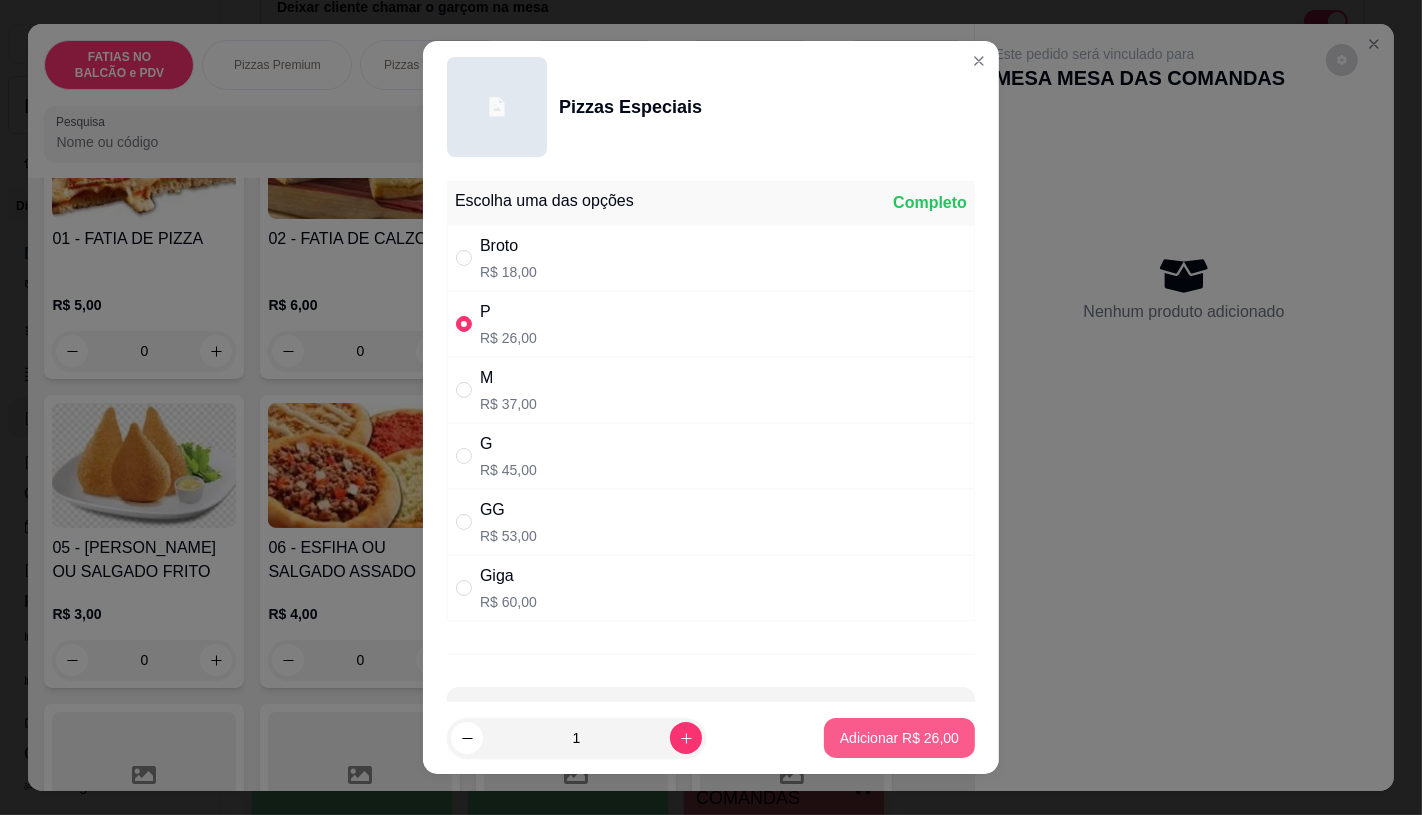 click on "Adicionar   R$ 26,00" at bounding box center (899, 738) 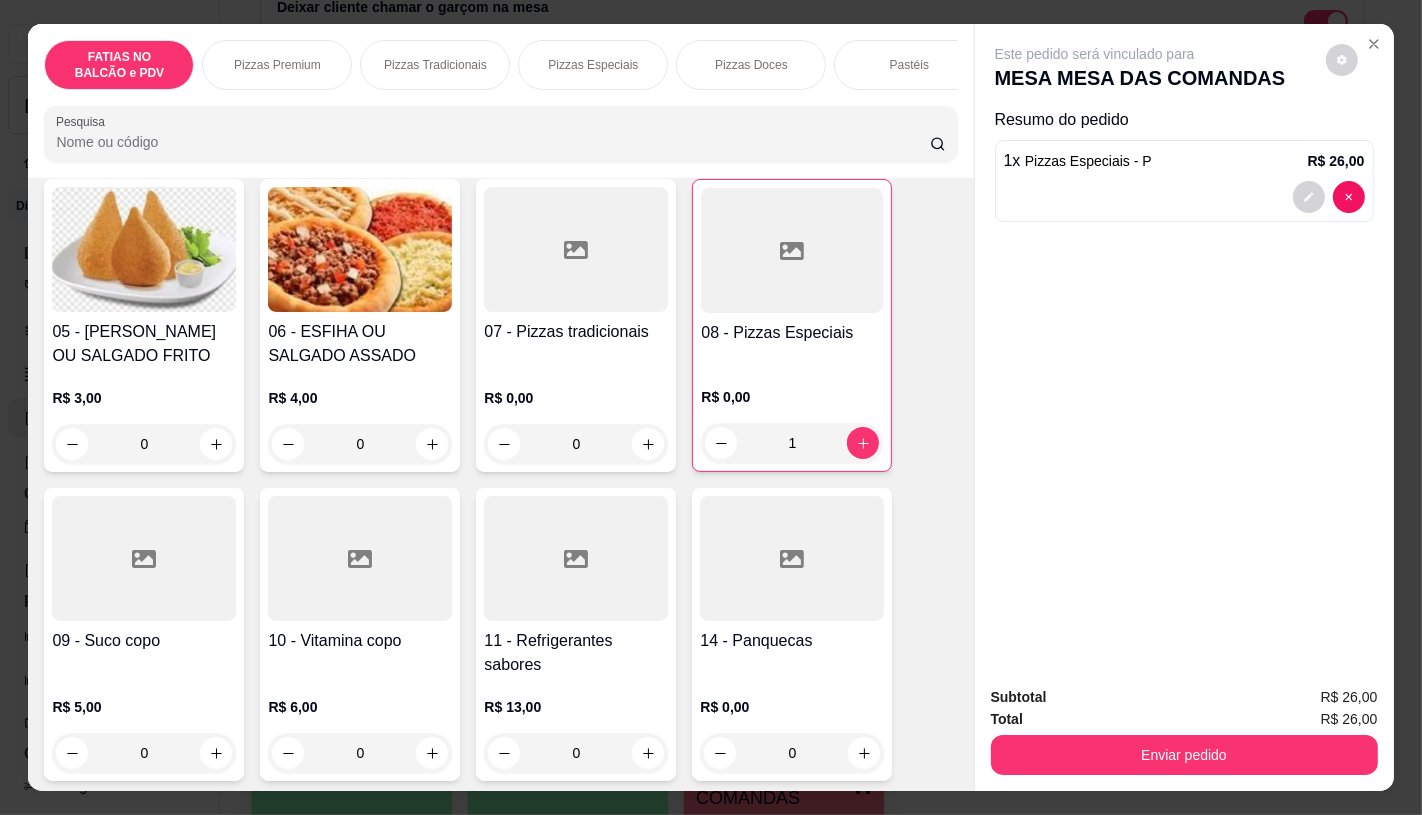 scroll, scrollTop: 444, scrollLeft: 0, axis: vertical 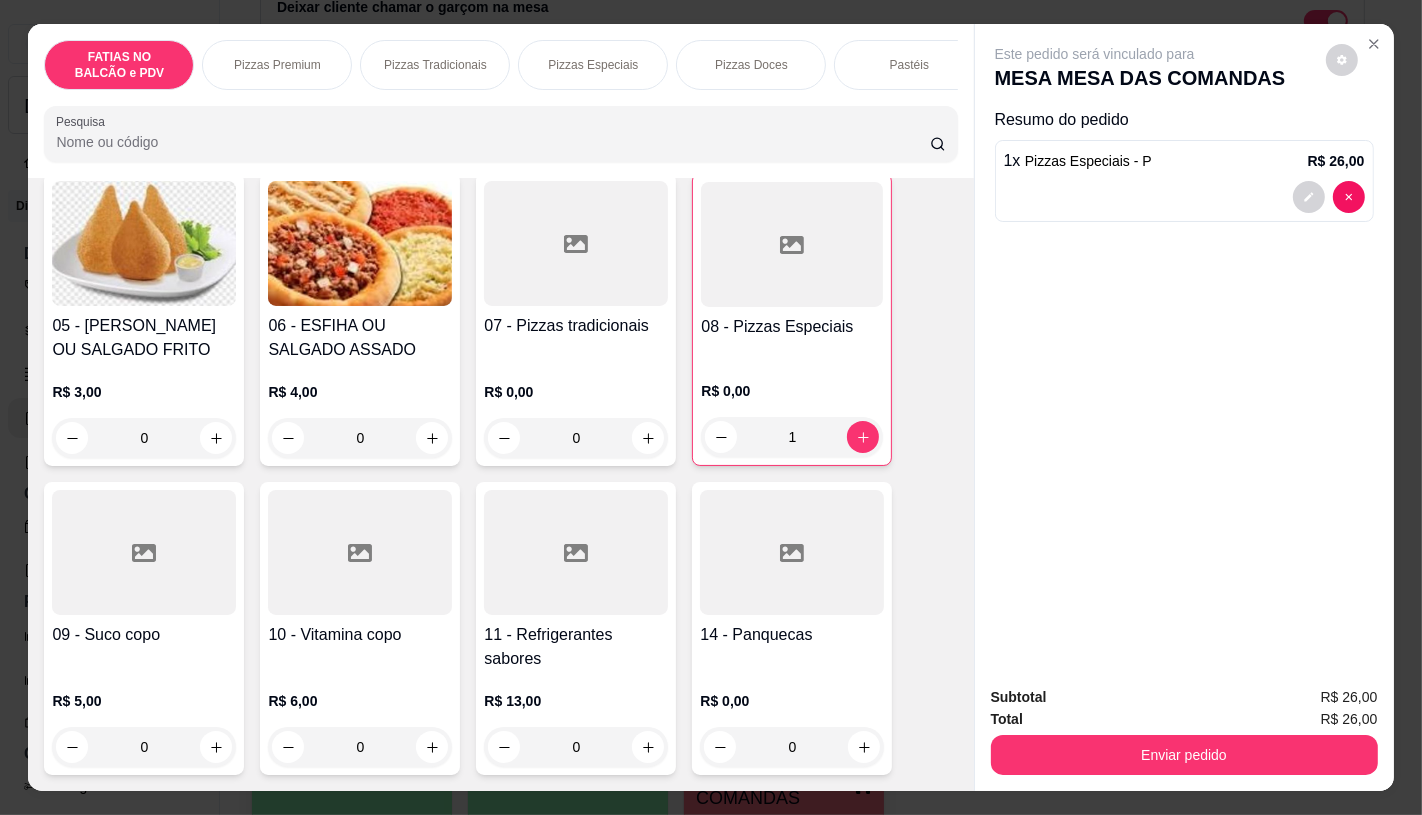 click on "11 - Refrigerantes sabores" at bounding box center [576, 647] 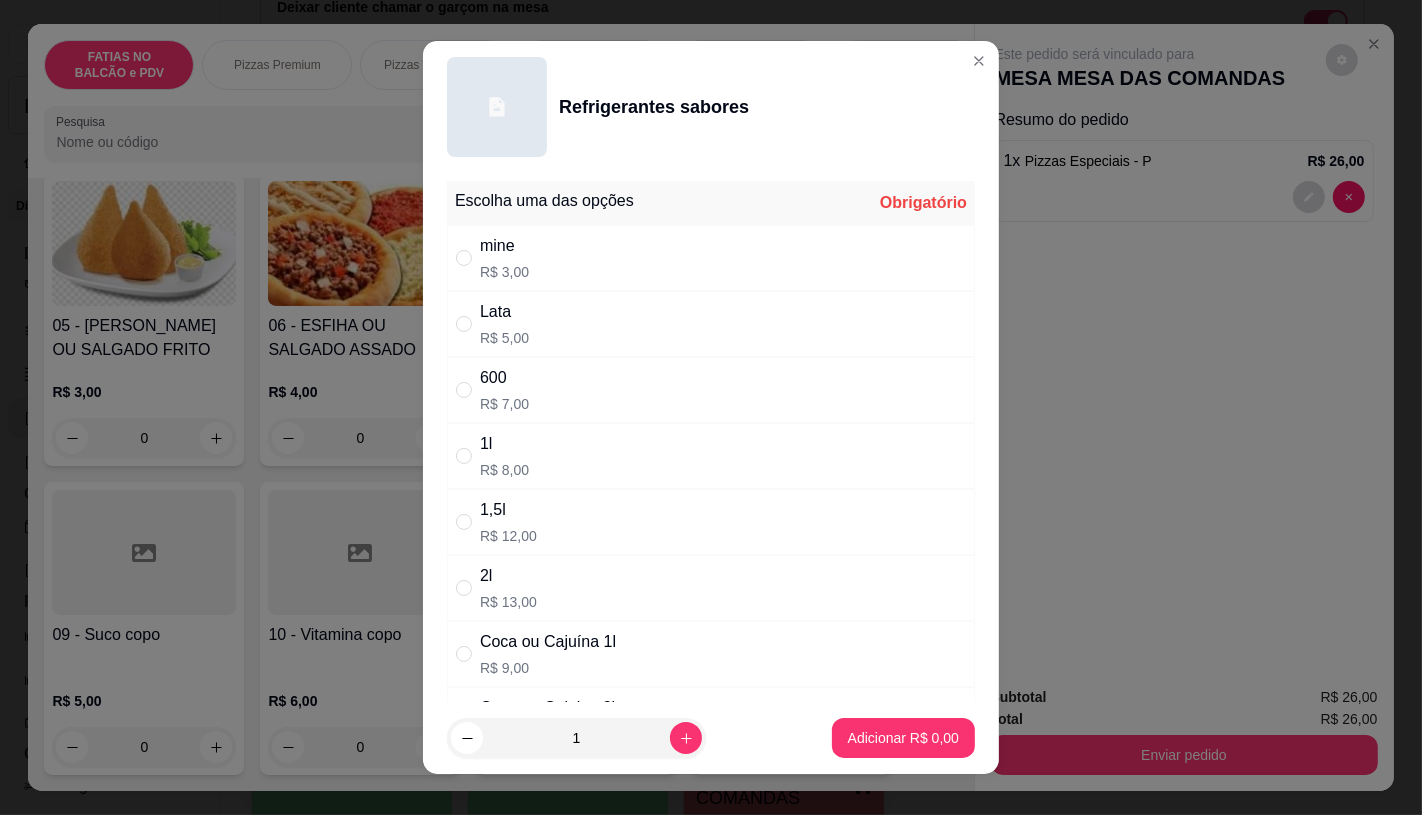 click on "R$ 5,00" at bounding box center (504, 338) 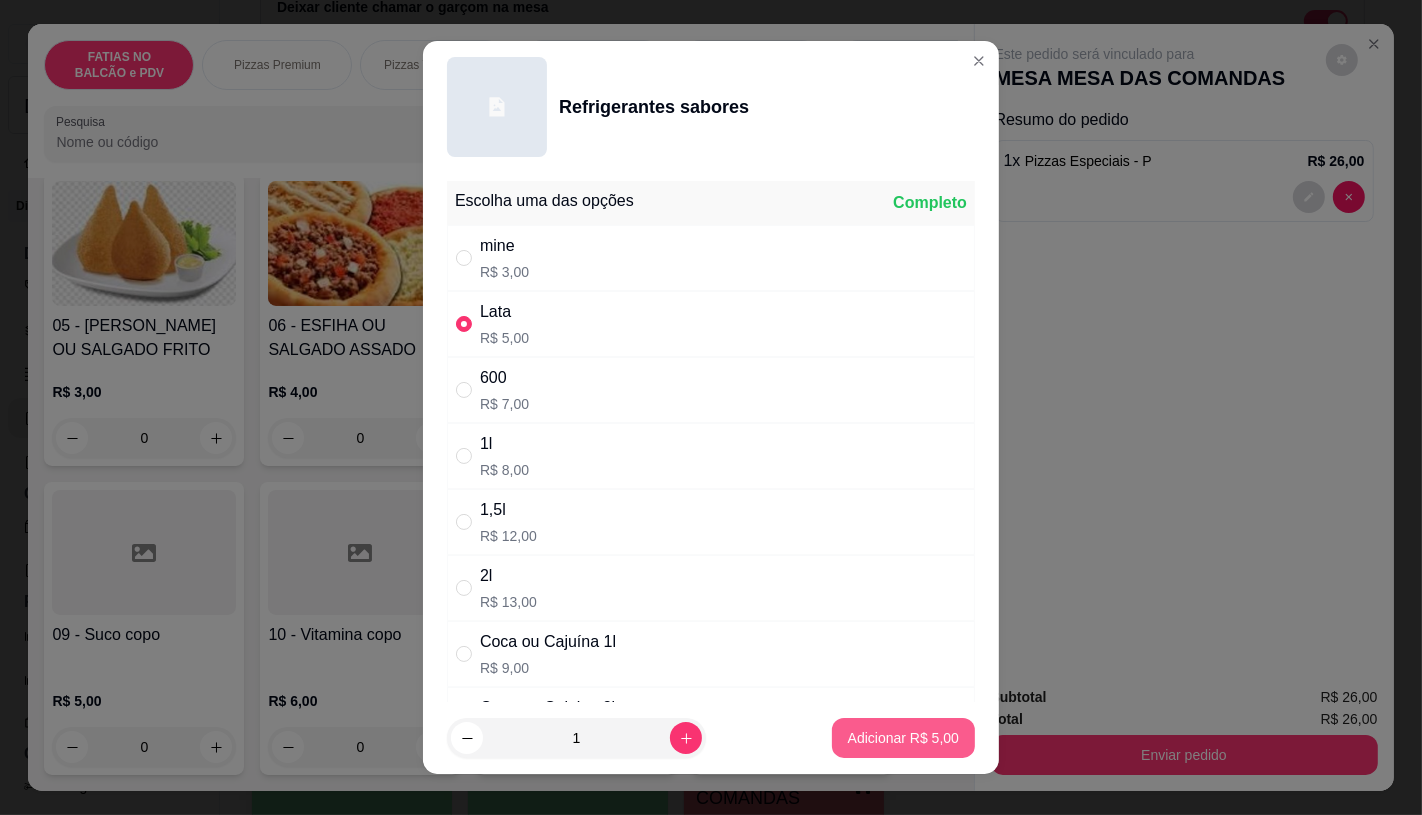 click on "Adicionar   R$ 5,00" at bounding box center [903, 738] 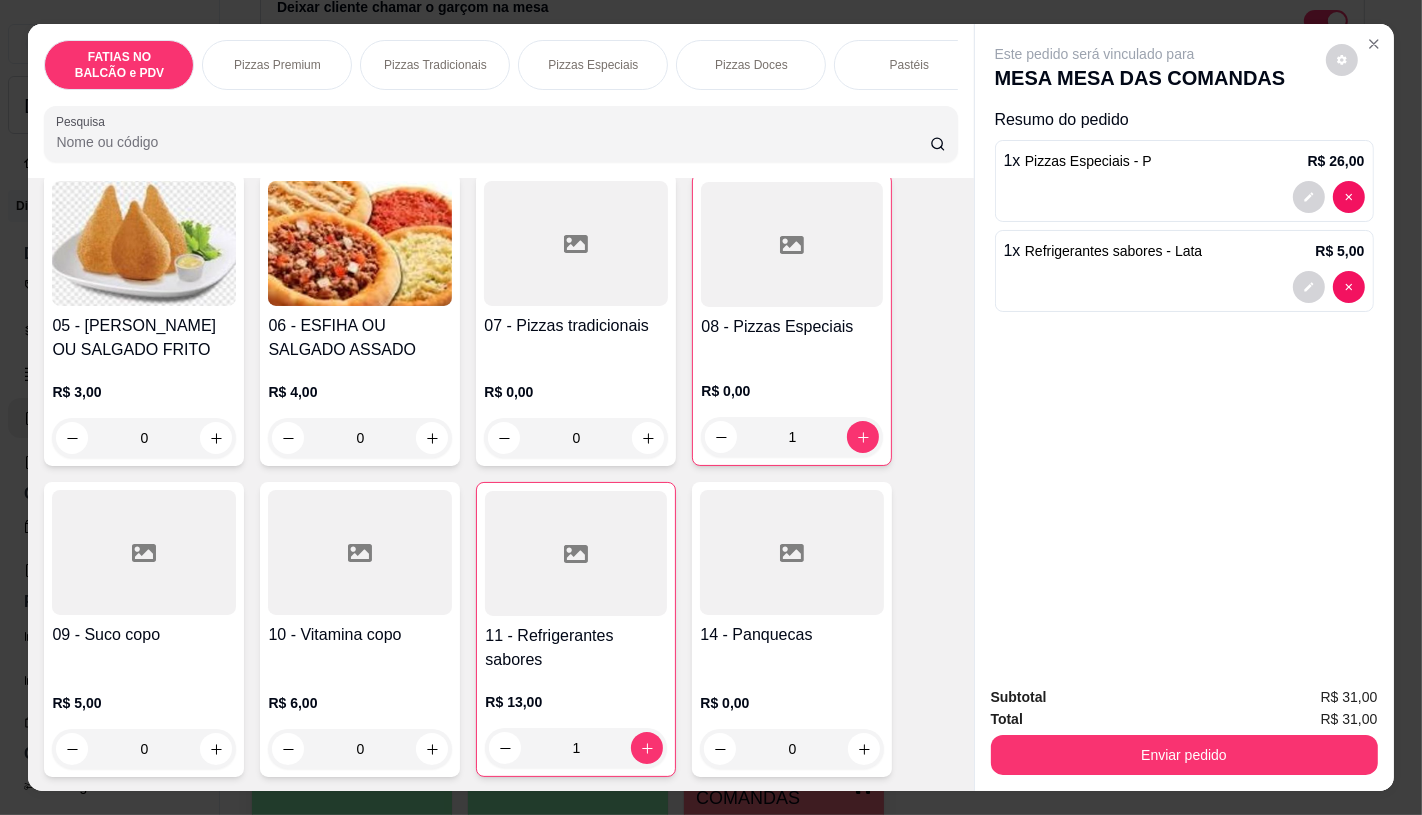 scroll, scrollTop: 0, scrollLeft: 2080, axis: horizontal 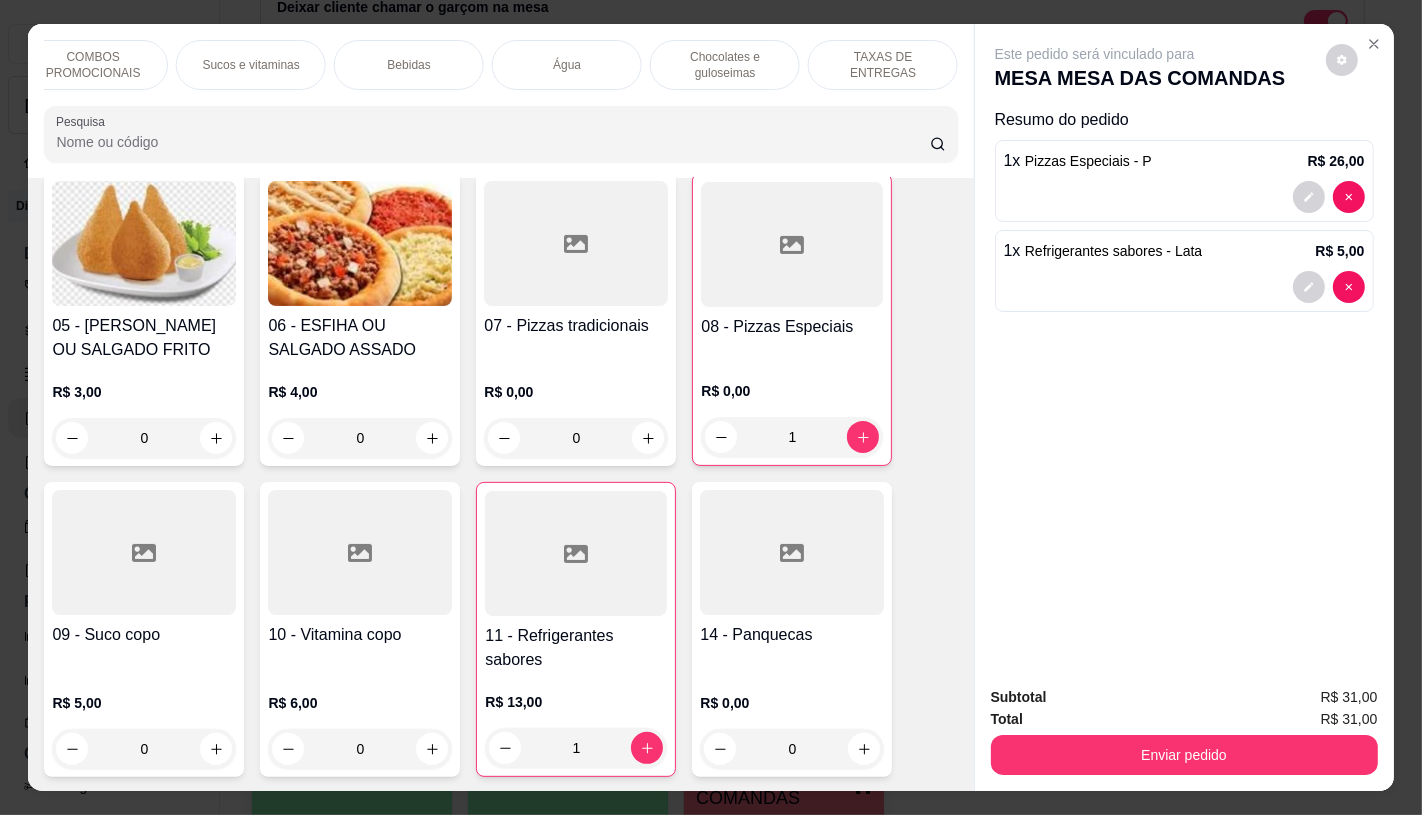 click on "TAXAS DE ENTREGAS" at bounding box center (883, 65) 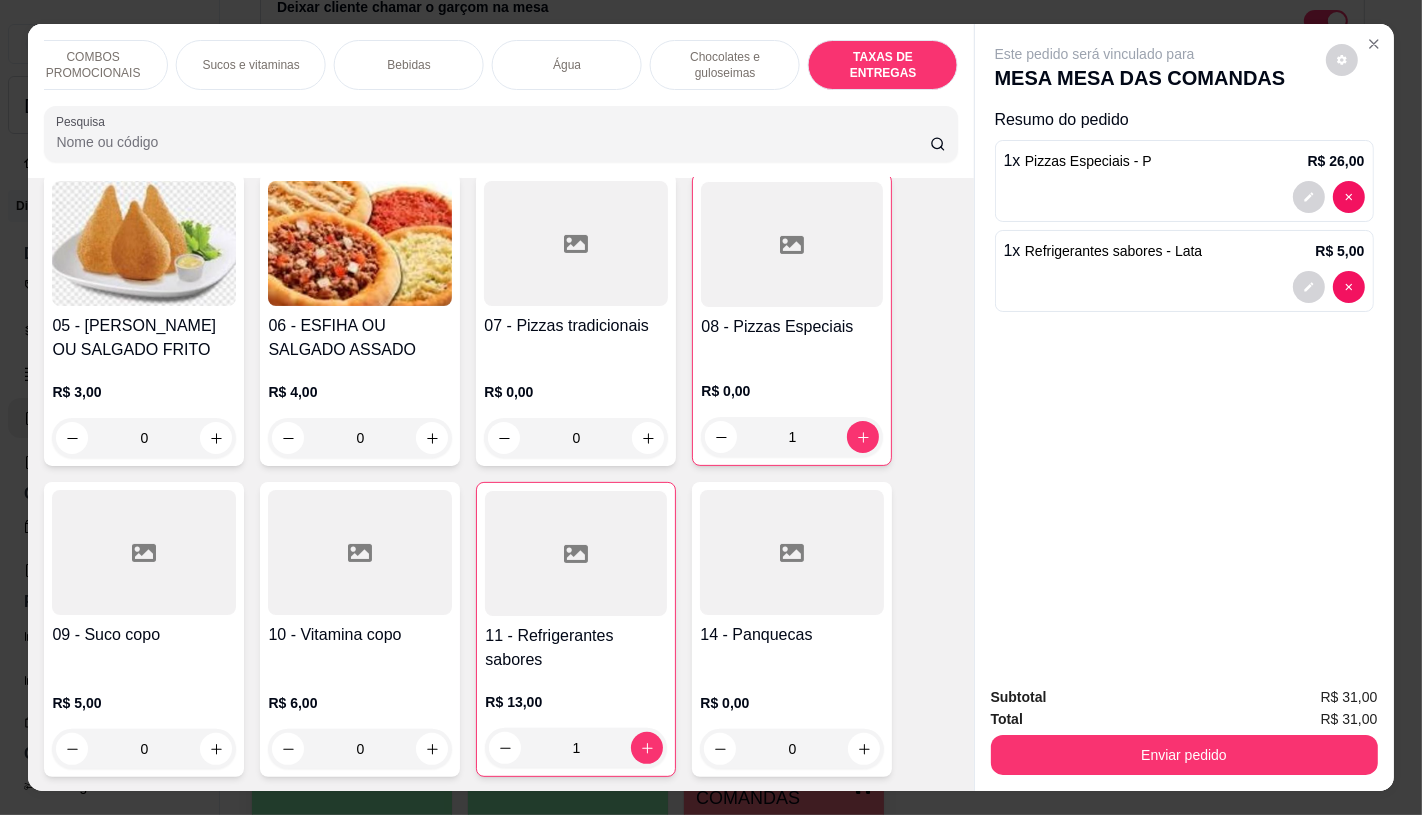 scroll, scrollTop: 13375, scrollLeft: 0, axis: vertical 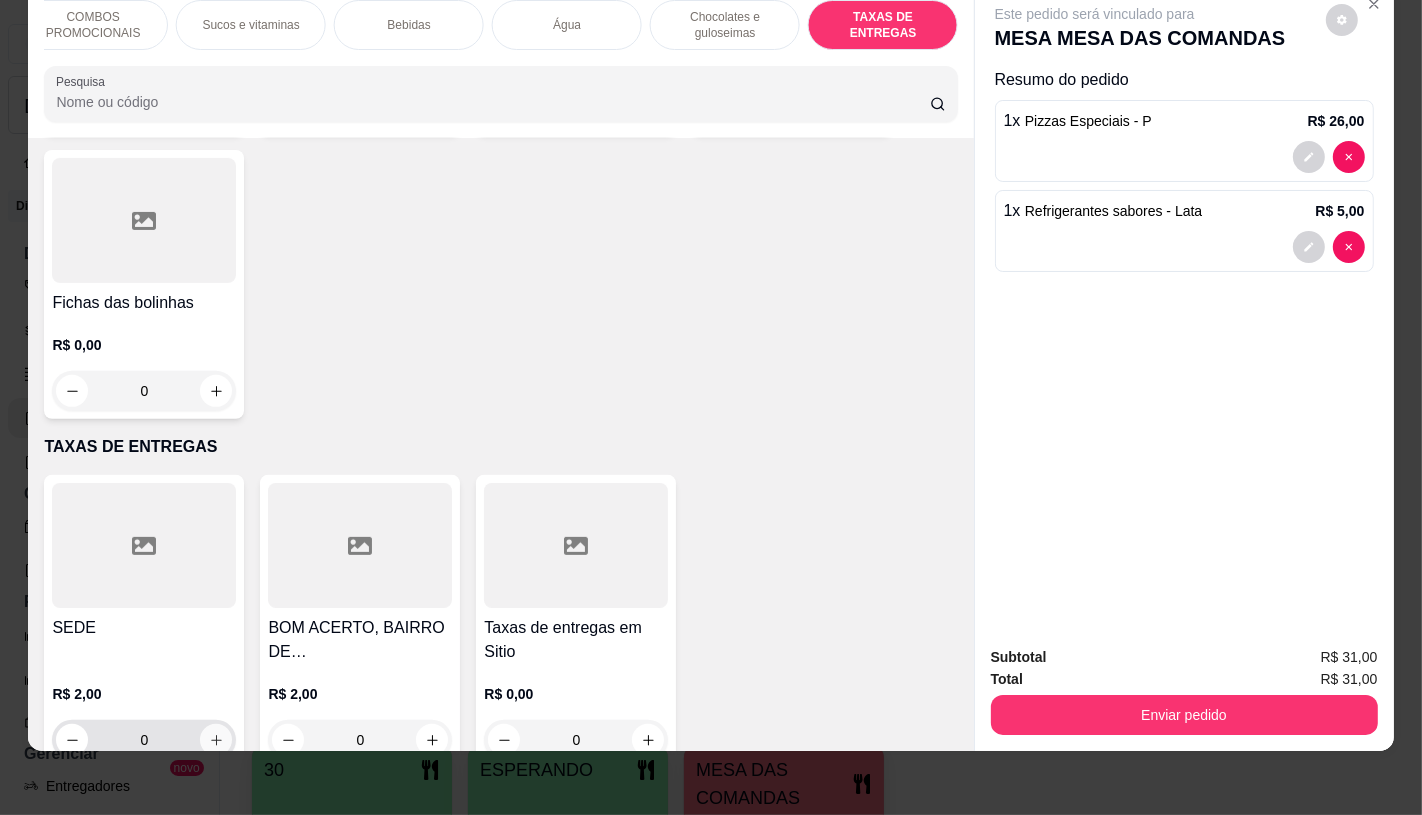 click at bounding box center [216, 740] 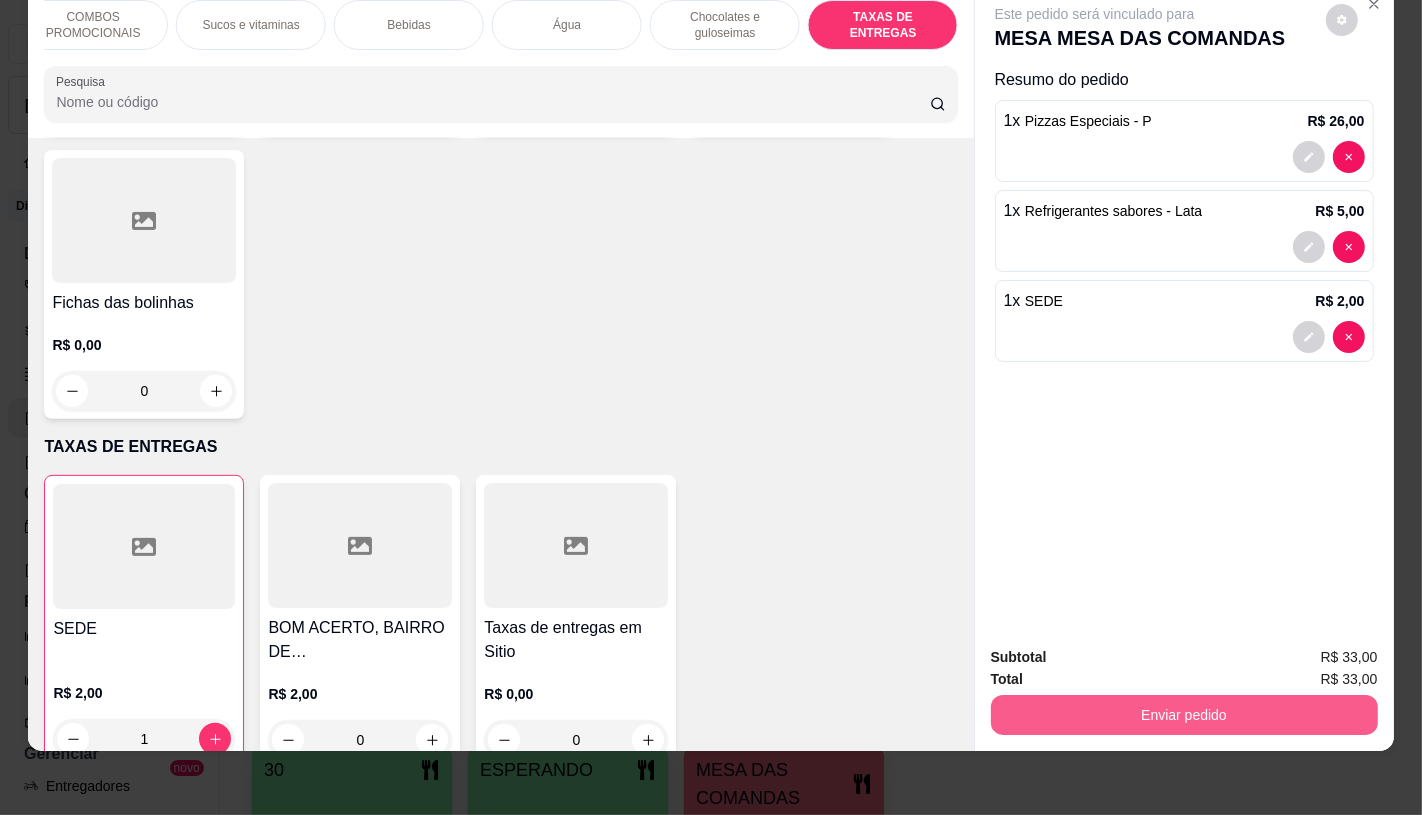click on "Enviar pedido" at bounding box center (1184, 715) 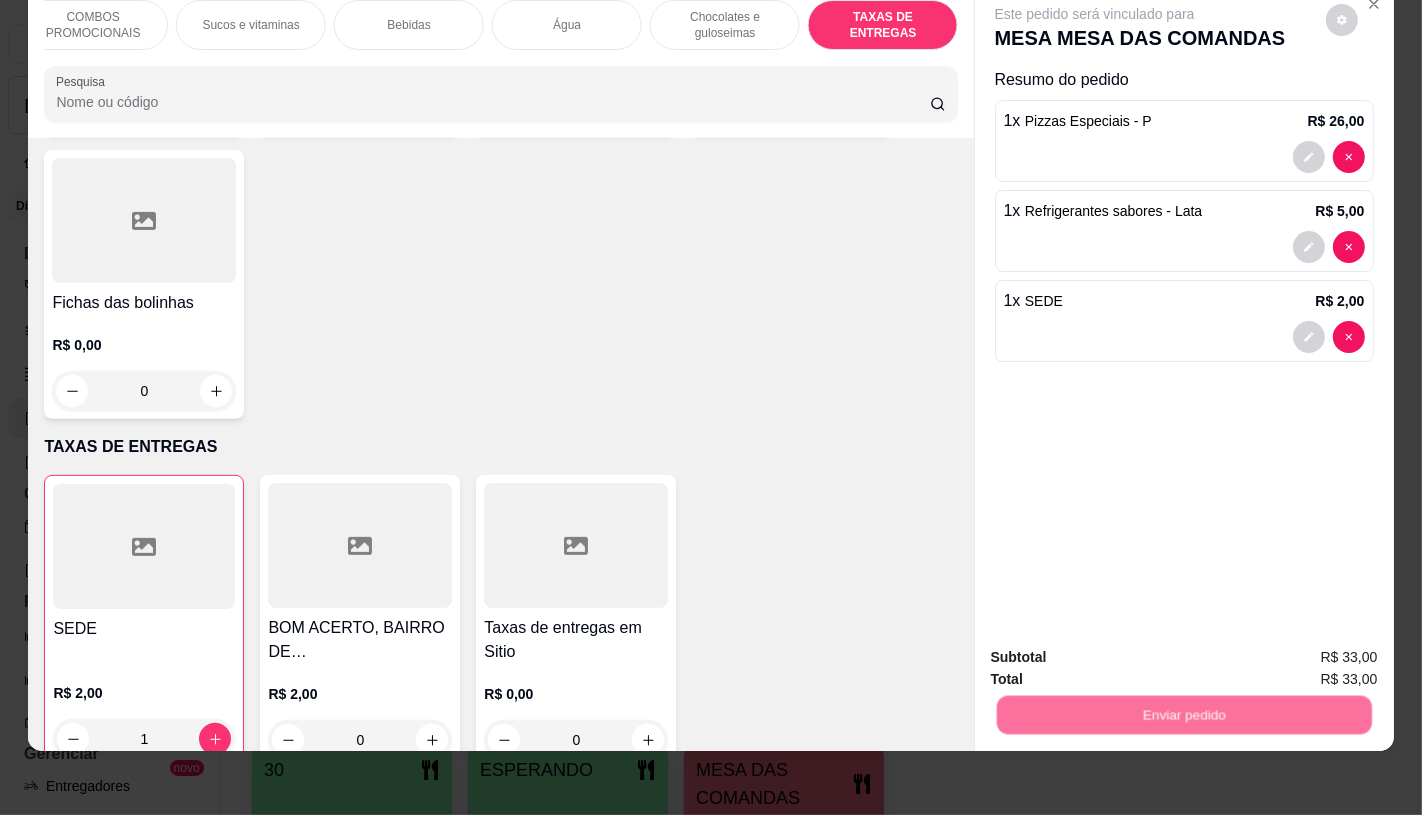 click on "Não registrar e enviar pedido" at bounding box center (1117, 649) 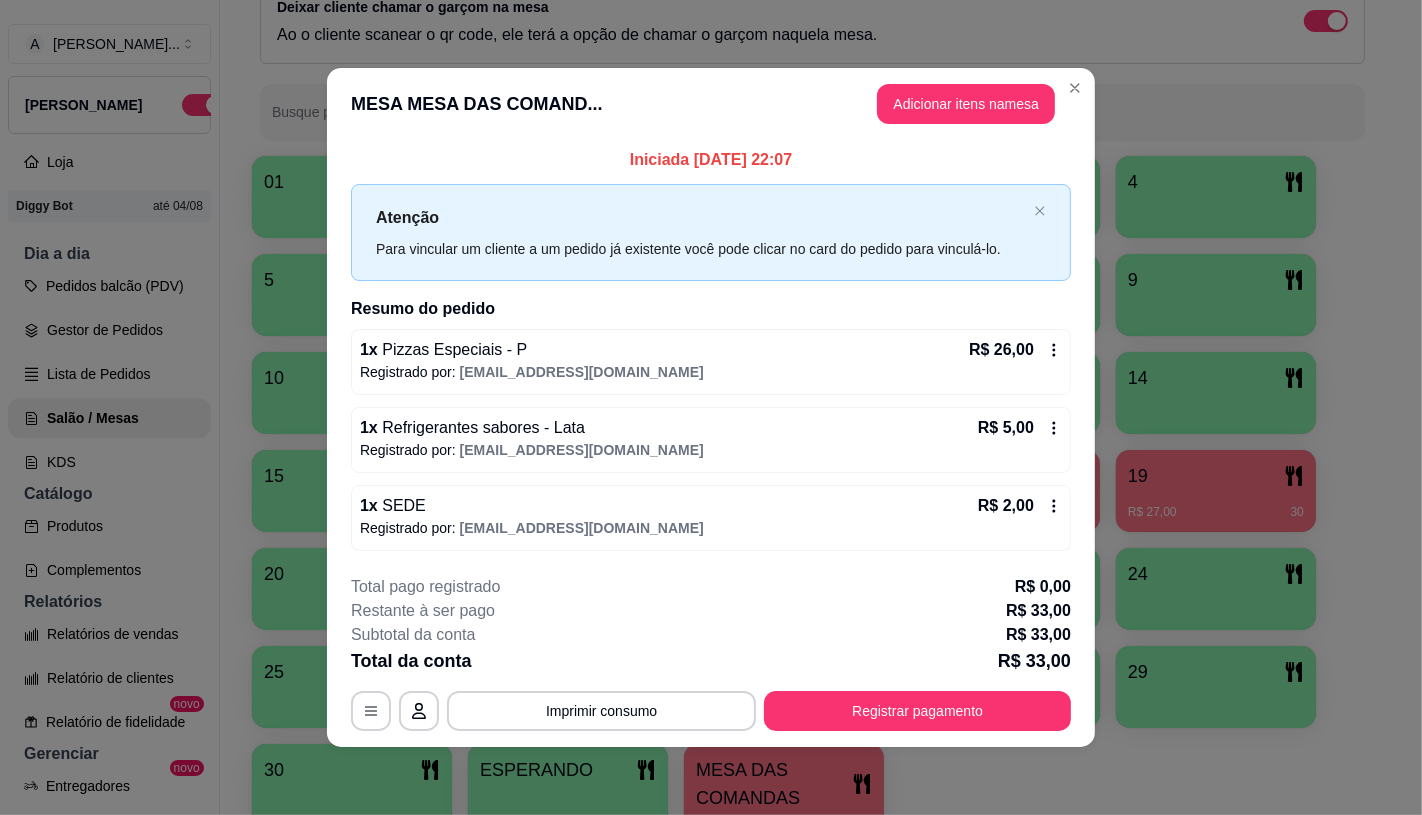 click on "Registrar pagamento" at bounding box center (917, 711) 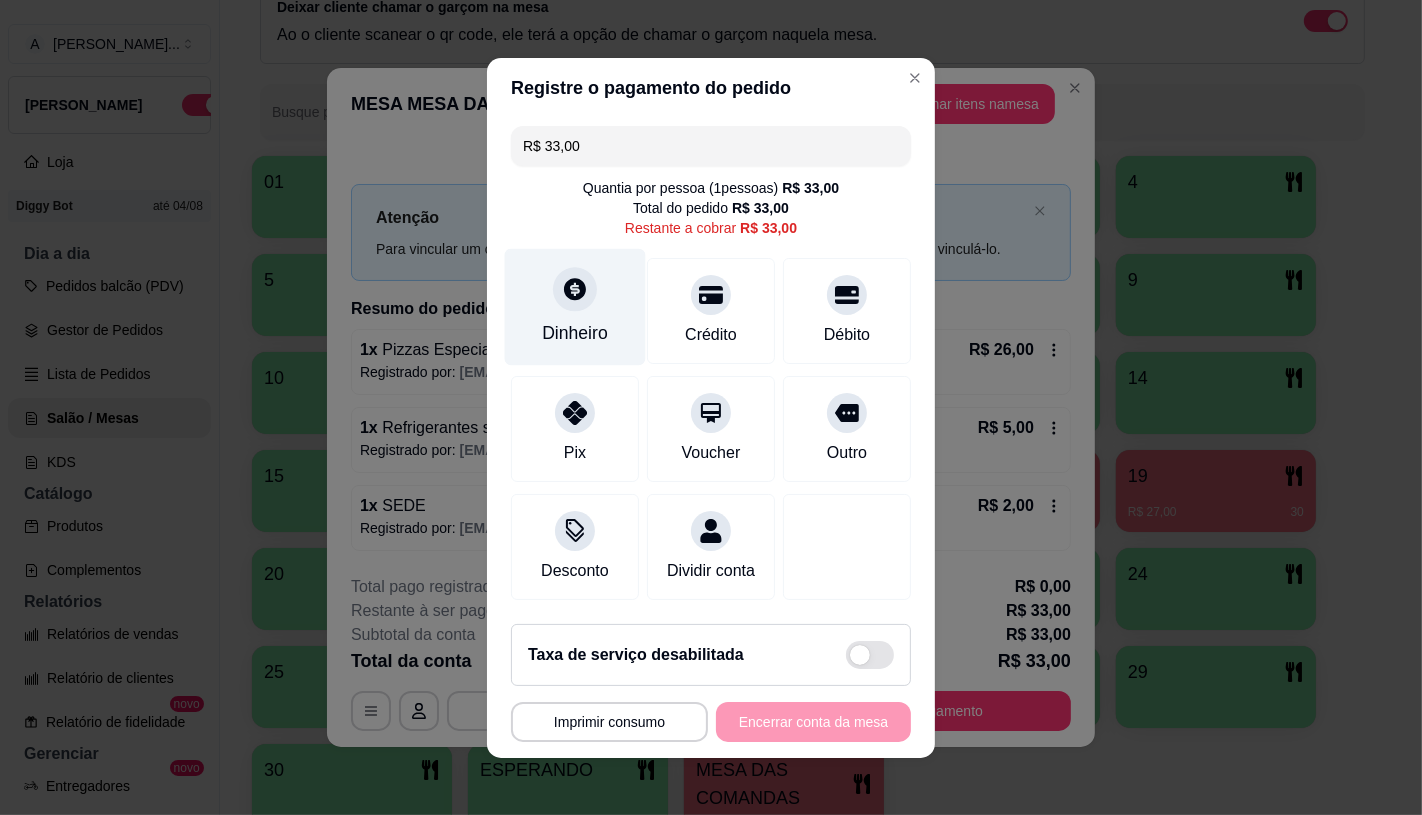 click on "Dinheiro" at bounding box center [575, 306] 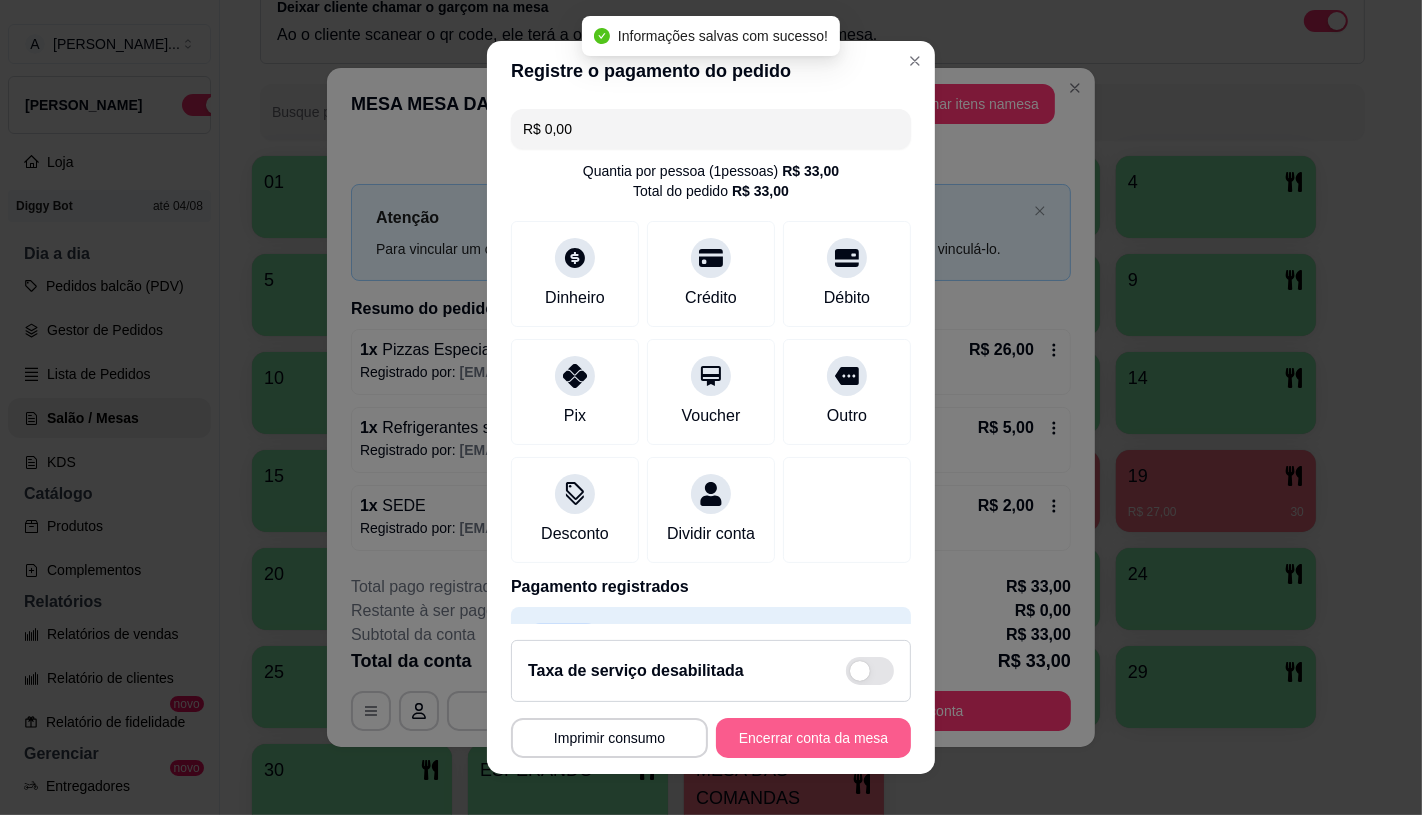 click on "Encerrar conta da mesa" at bounding box center (813, 738) 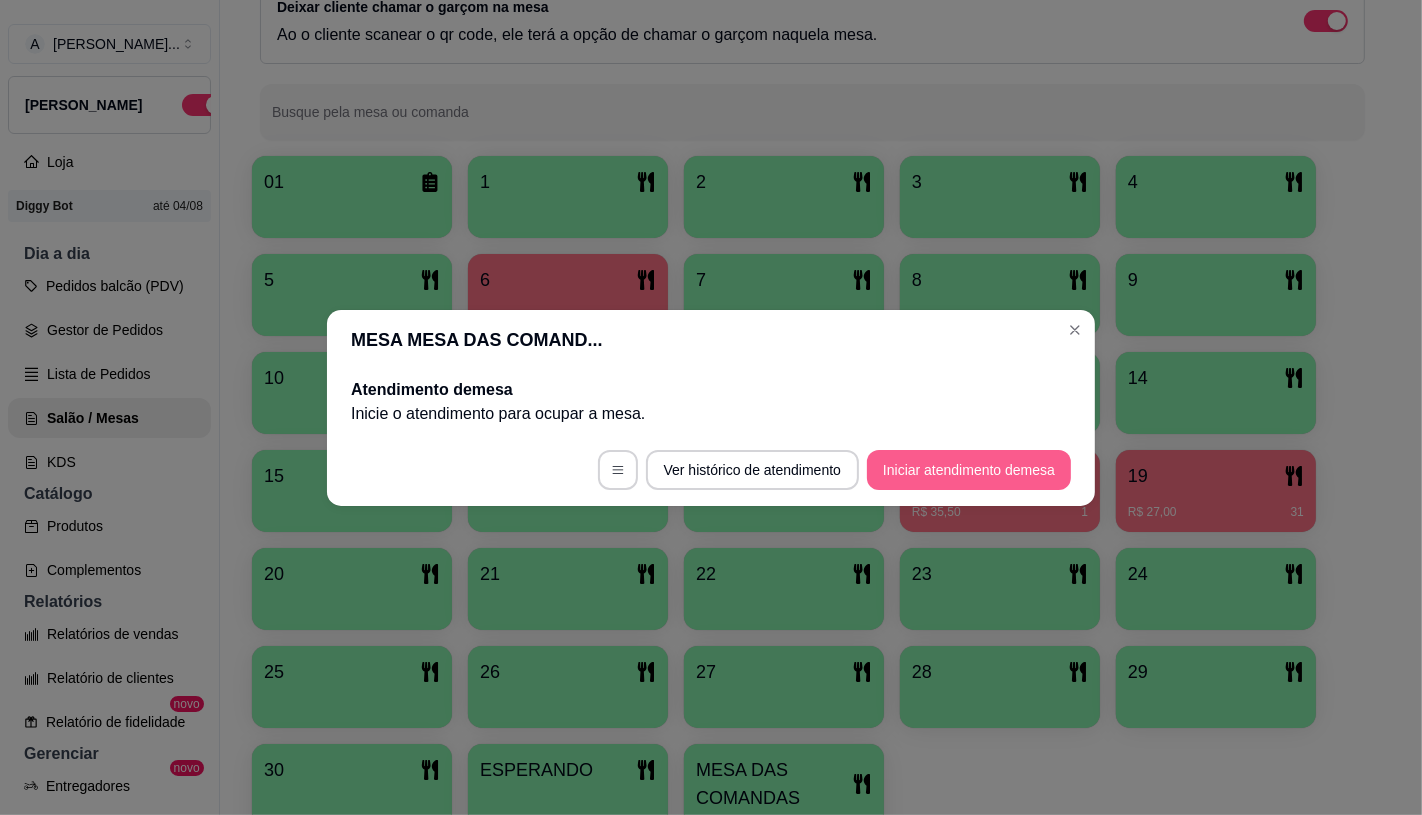 click on "Iniciar atendimento de  mesa" at bounding box center (969, 470) 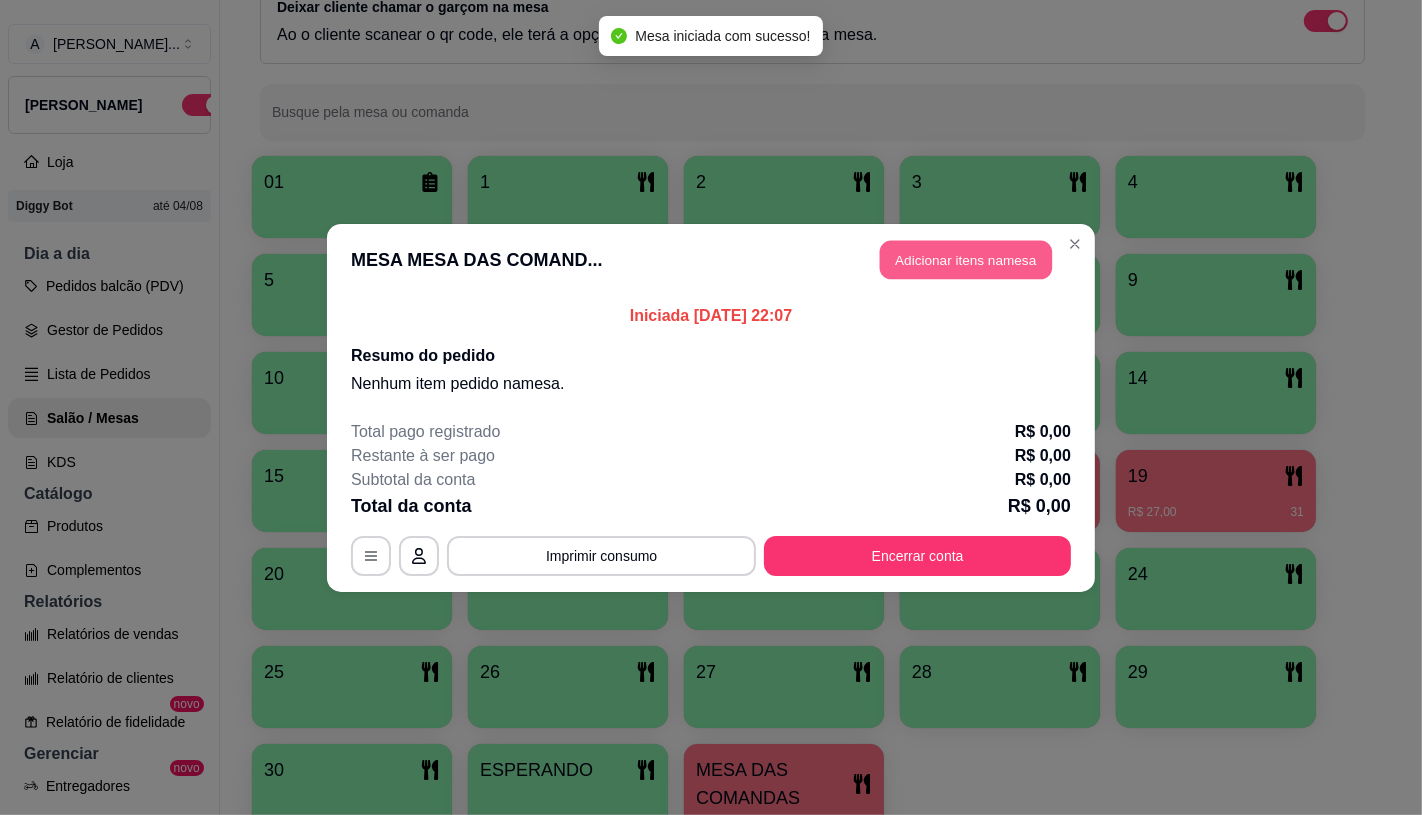 click on "Adicionar itens na  mesa" at bounding box center (966, 259) 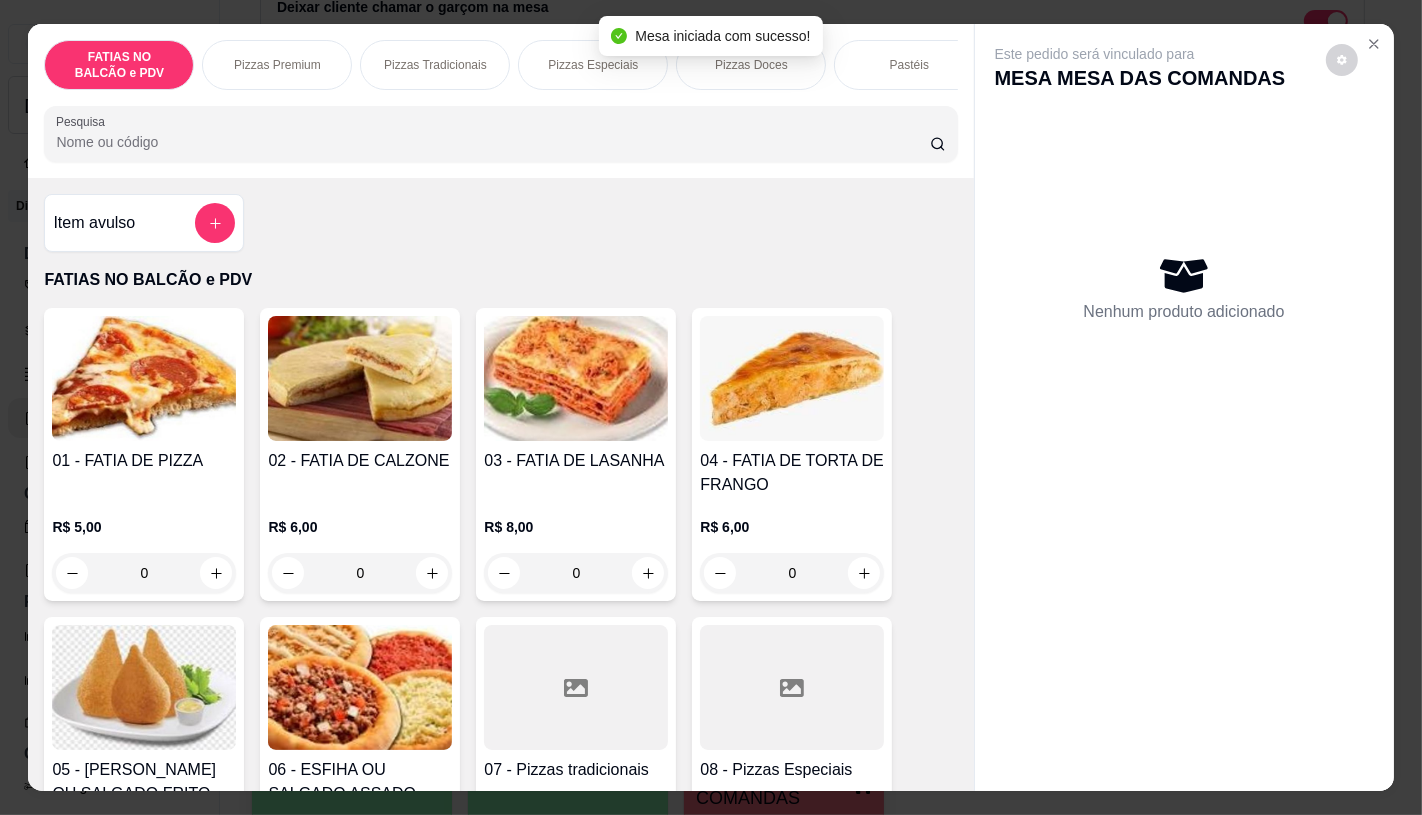 scroll, scrollTop: 333, scrollLeft: 0, axis: vertical 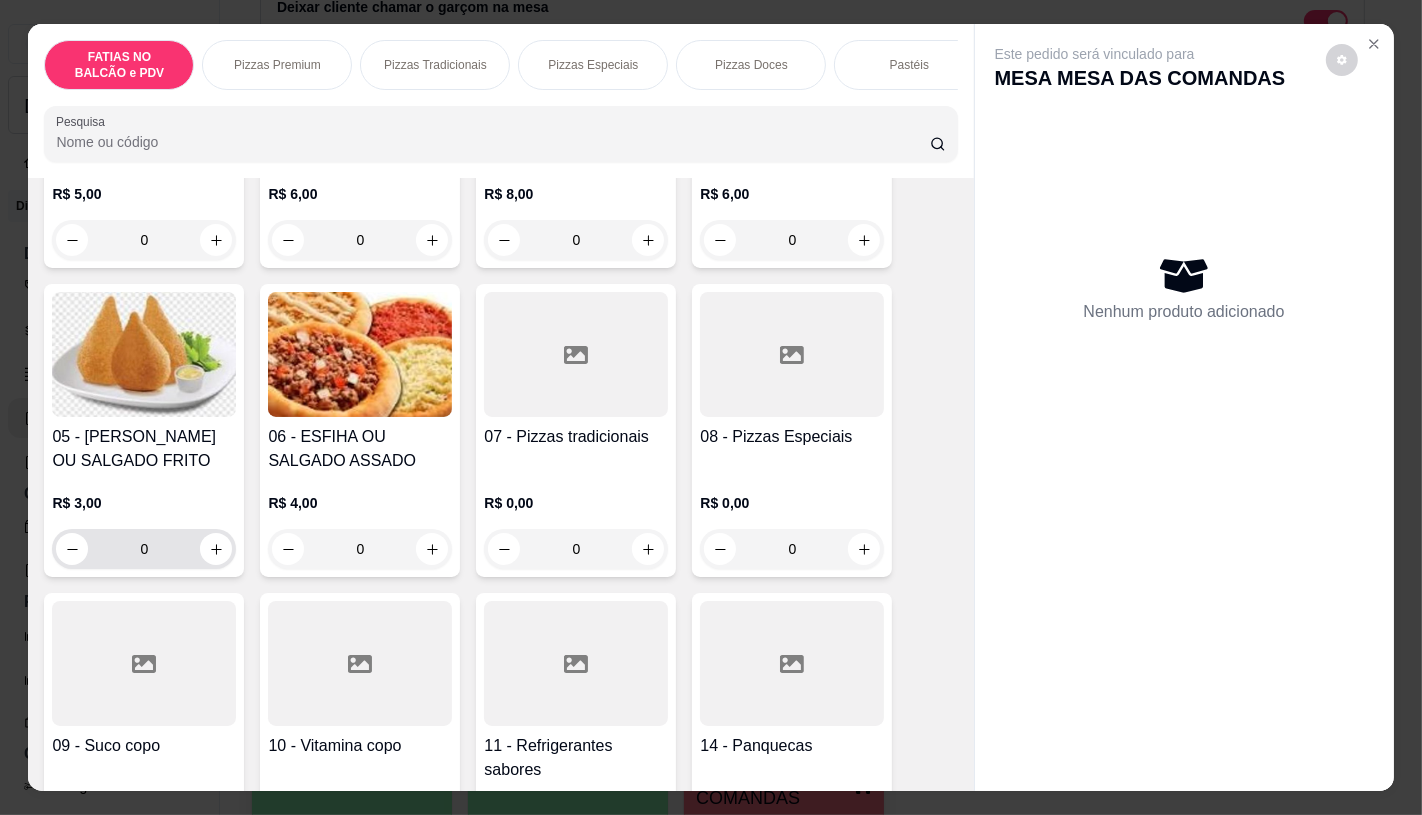 click on "0" at bounding box center (144, 549) 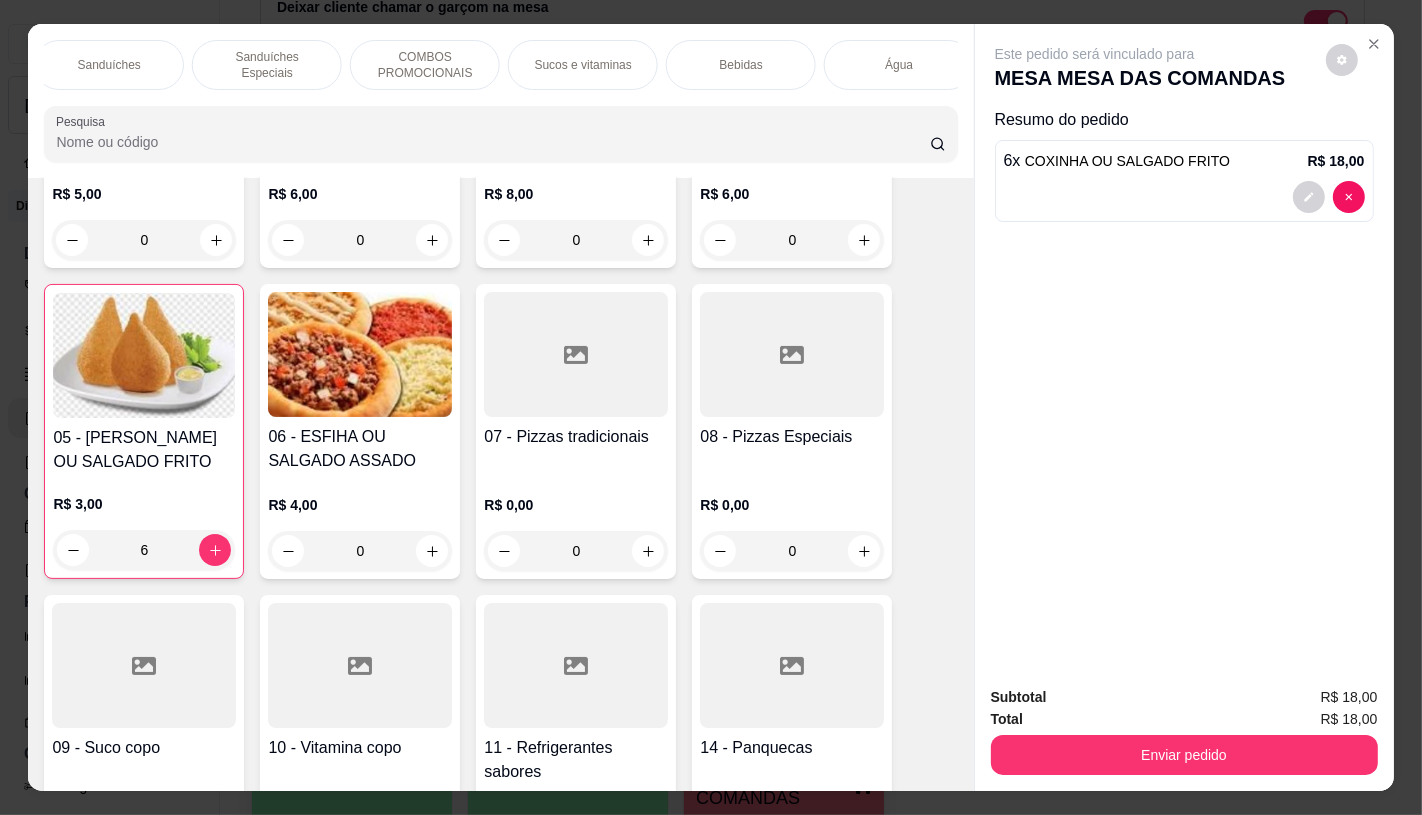 scroll, scrollTop: 0, scrollLeft: 1756, axis: horizontal 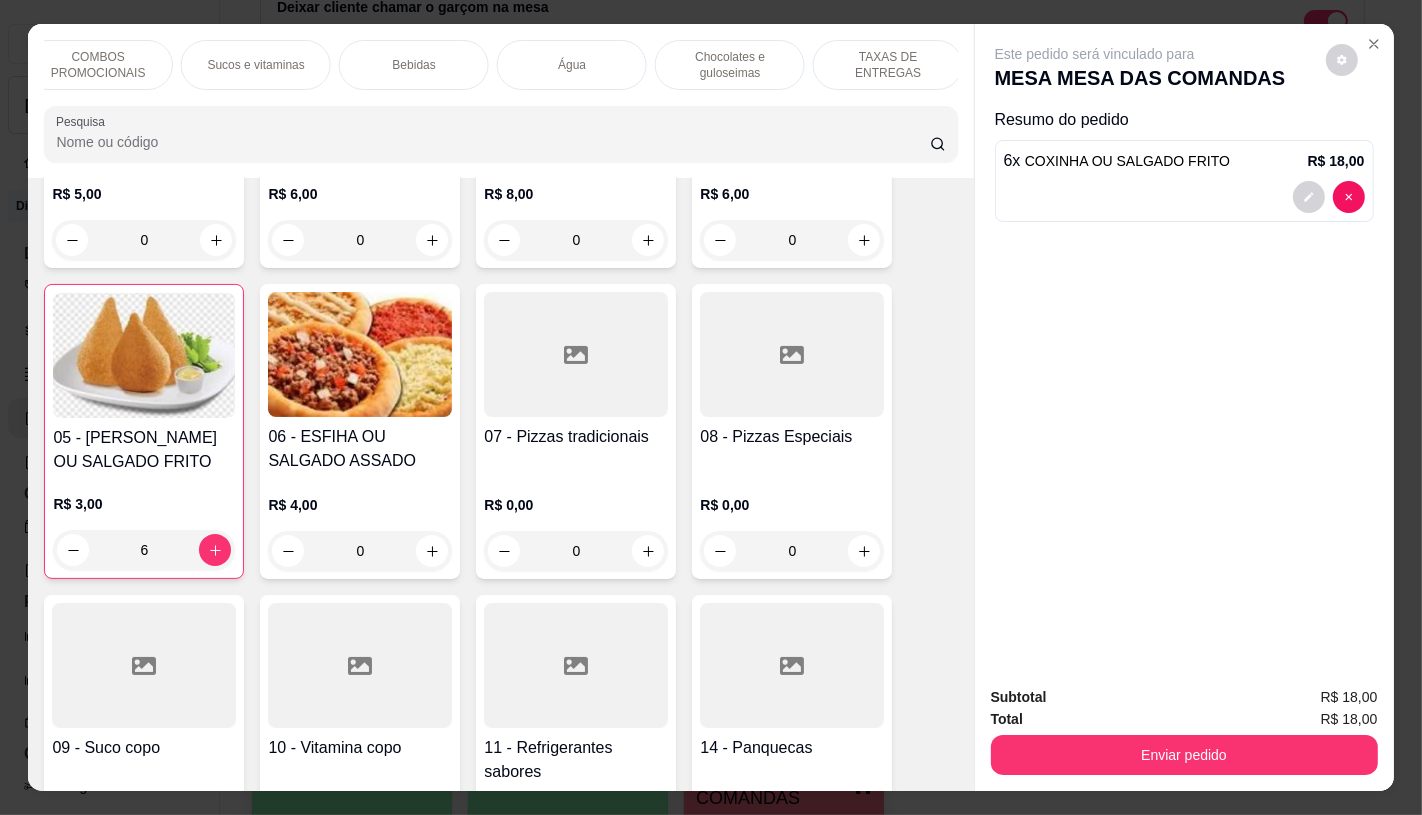 click on "TAXAS DE ENTREGAS" at bounding box center [888, 65] 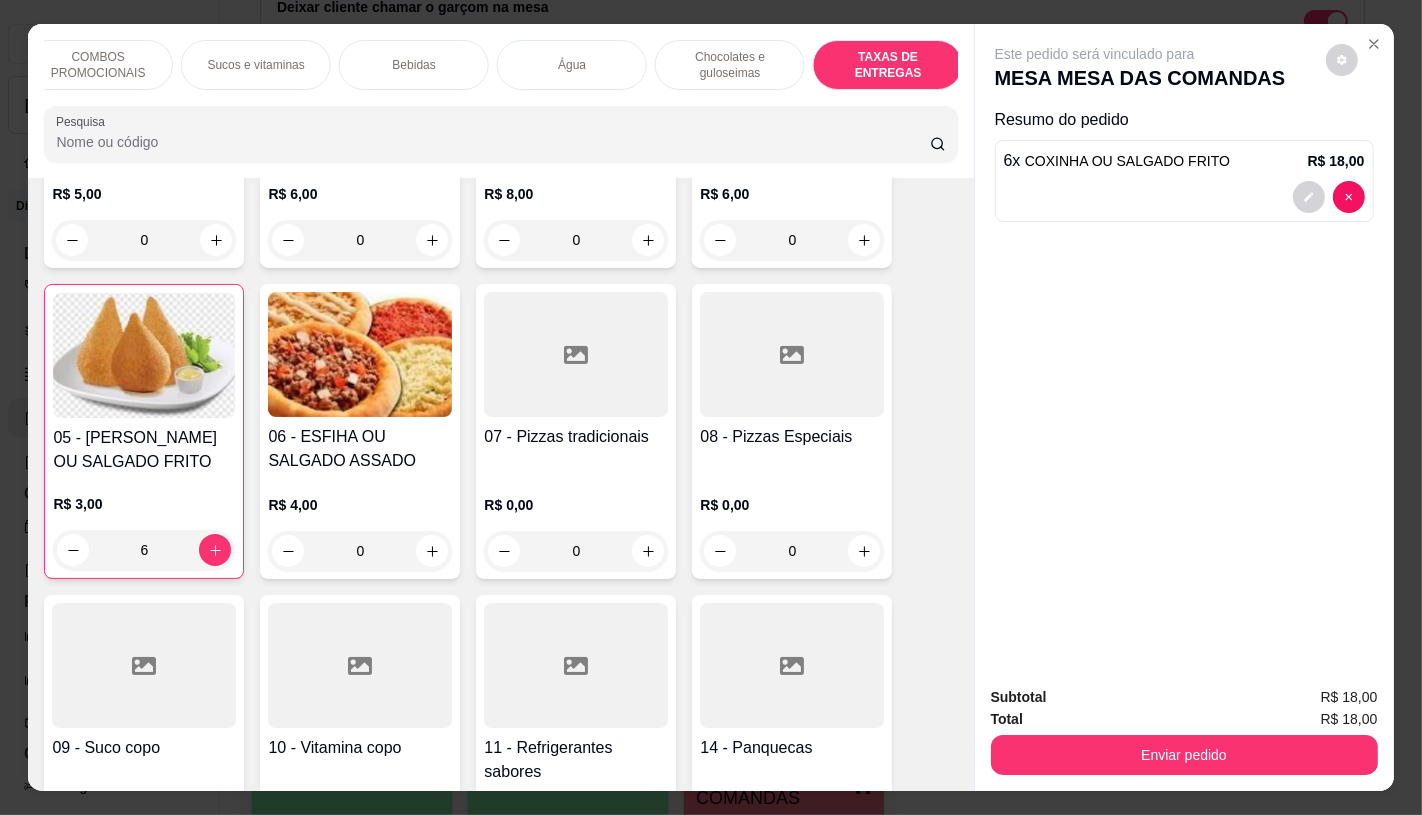 scroll, scrollTop: 13375, scrollLeft: 0, axis: vertical 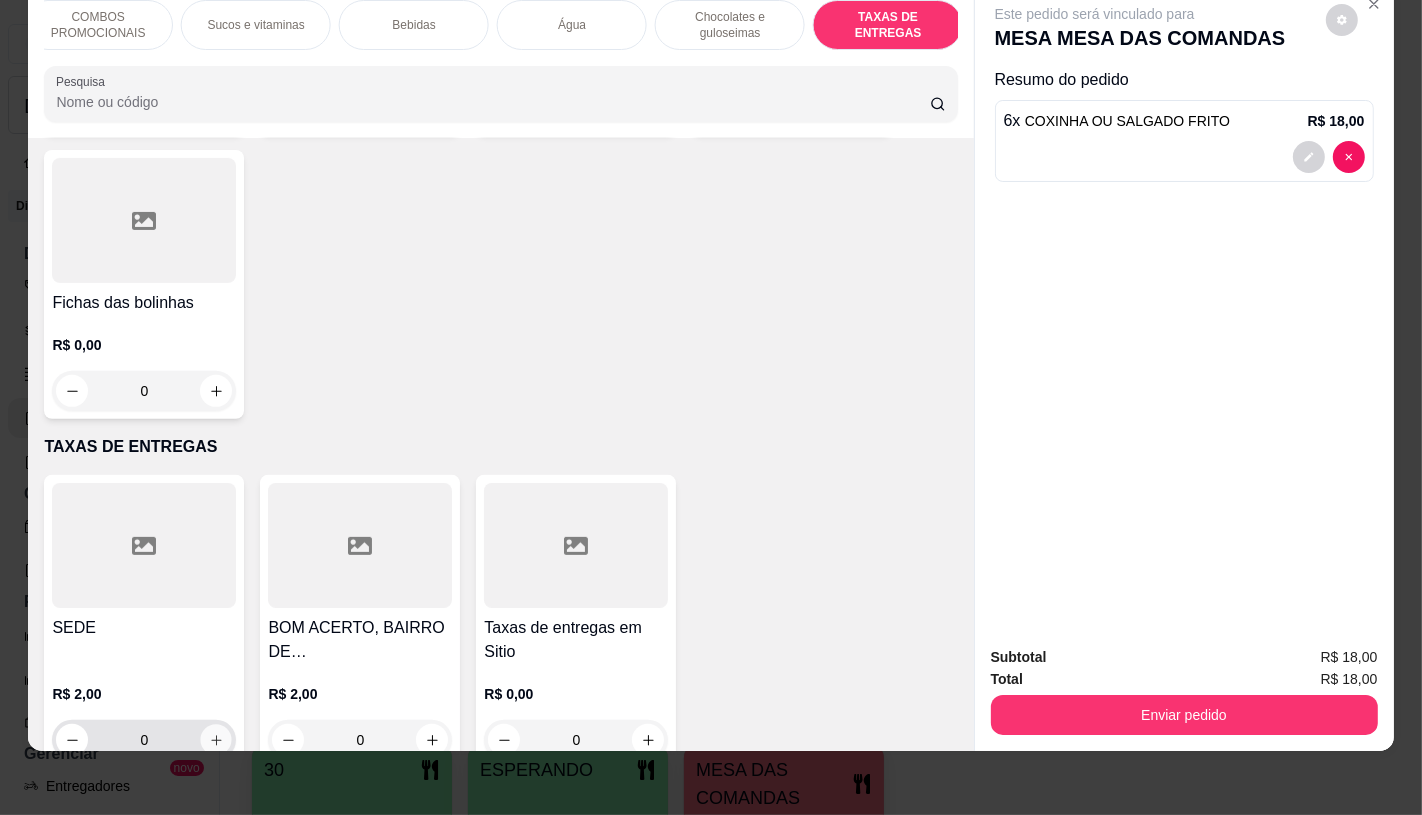 click 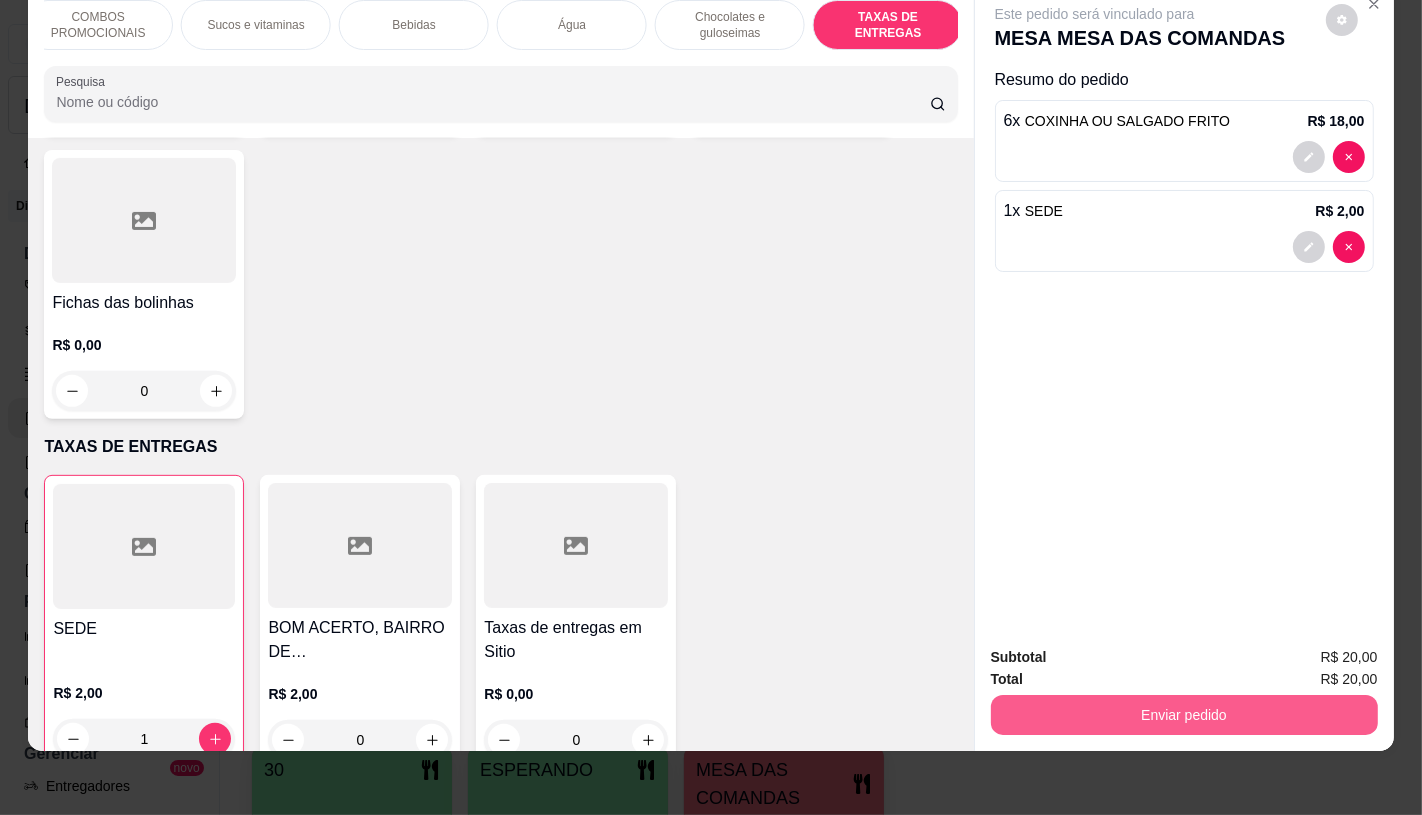 click on "Enviar pedido" at bounding box center [1184, 715] 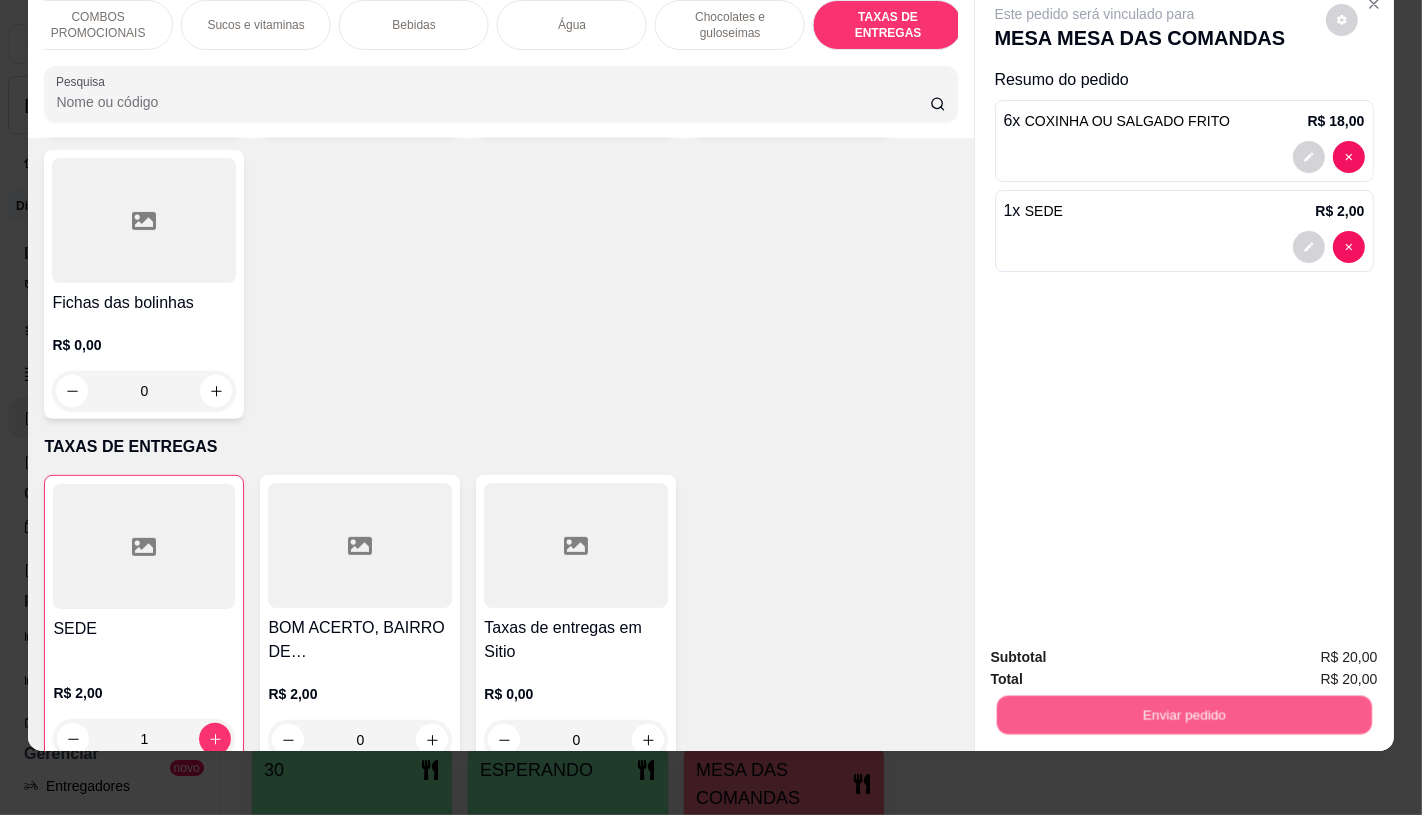 click on "Enviar pedido" at bounding box center [1183, 714] 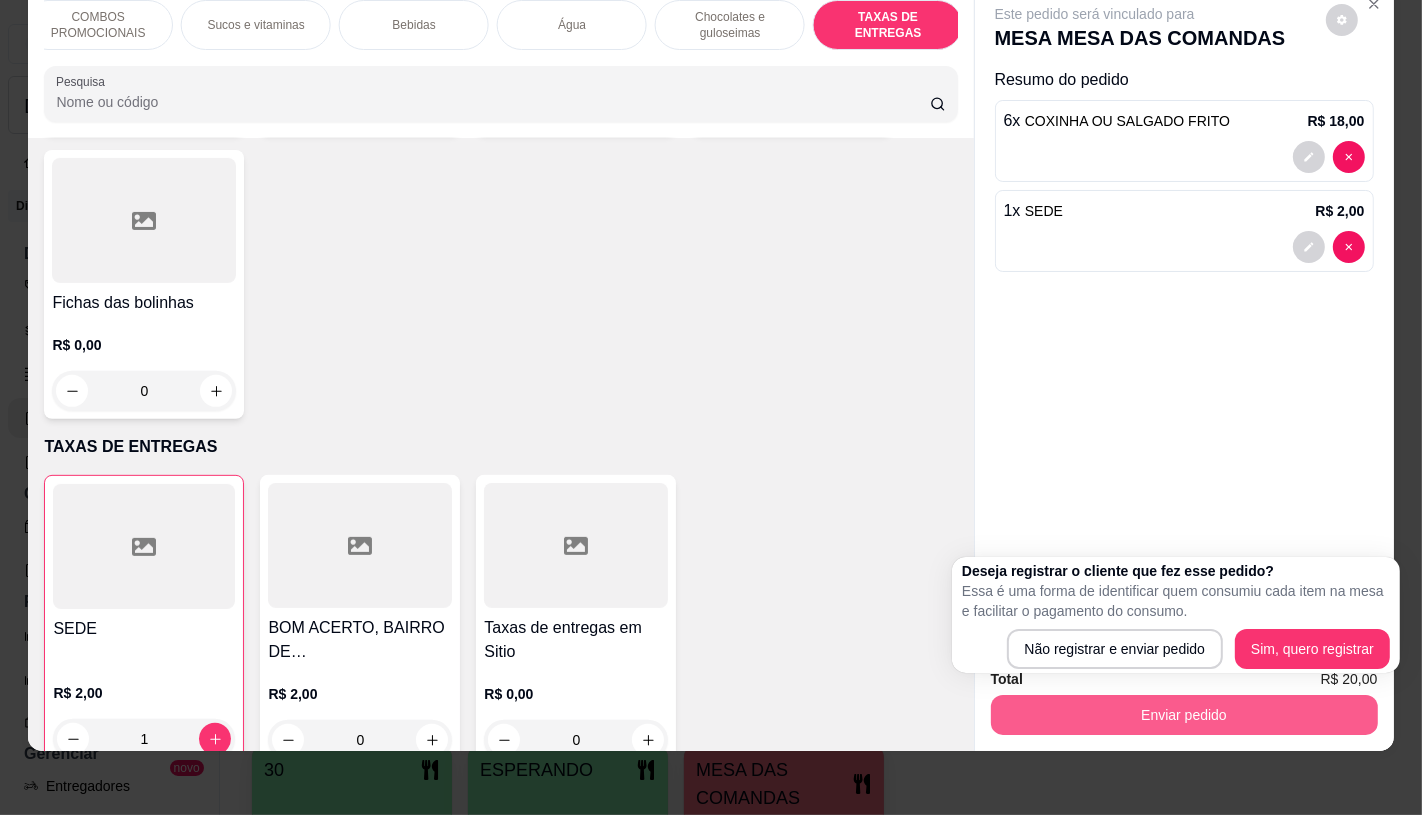 click on "Total R$ 20,00" at bounding box center (1184, 679) 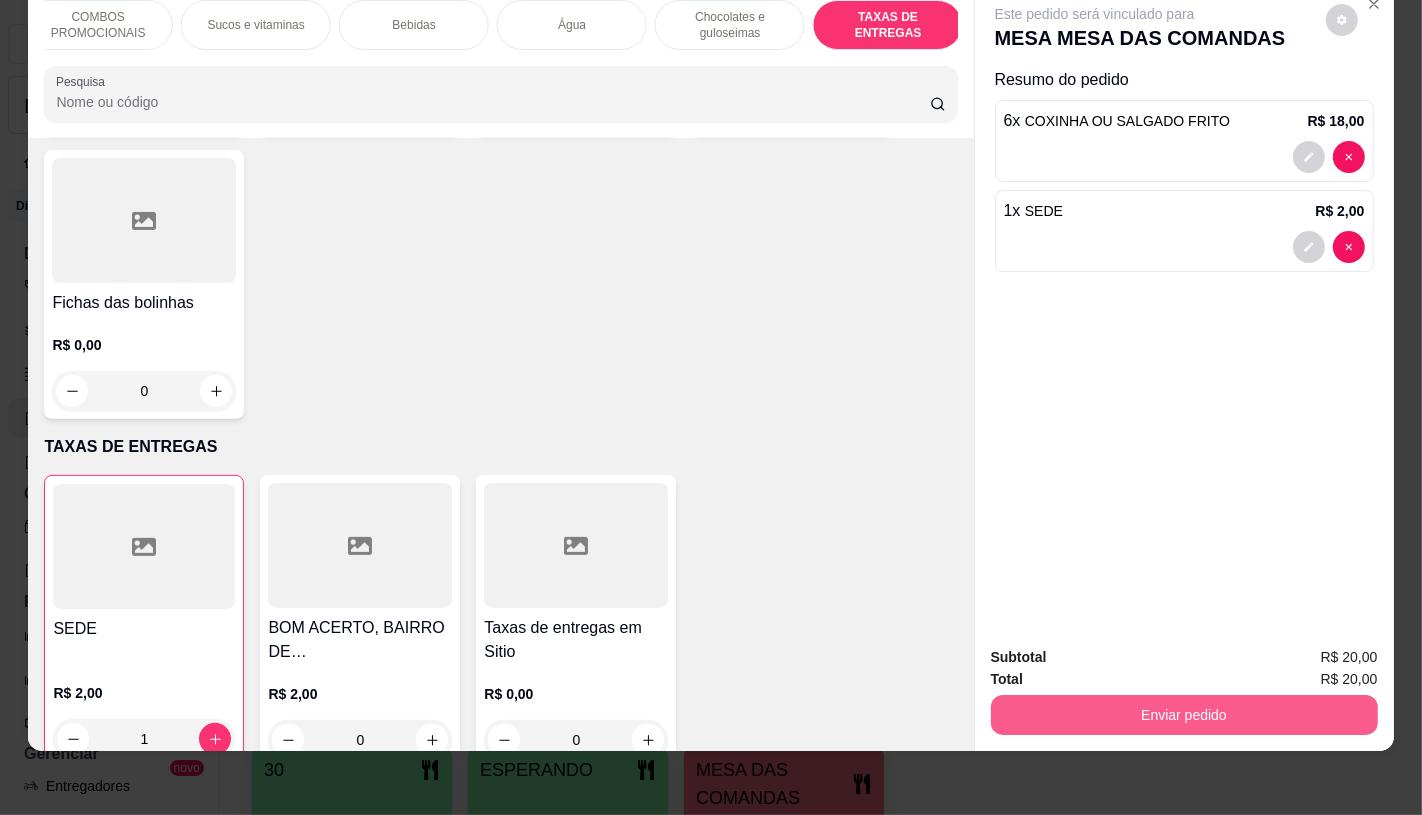 click on "Enviar pedido" at bounding box center (1184, 715) 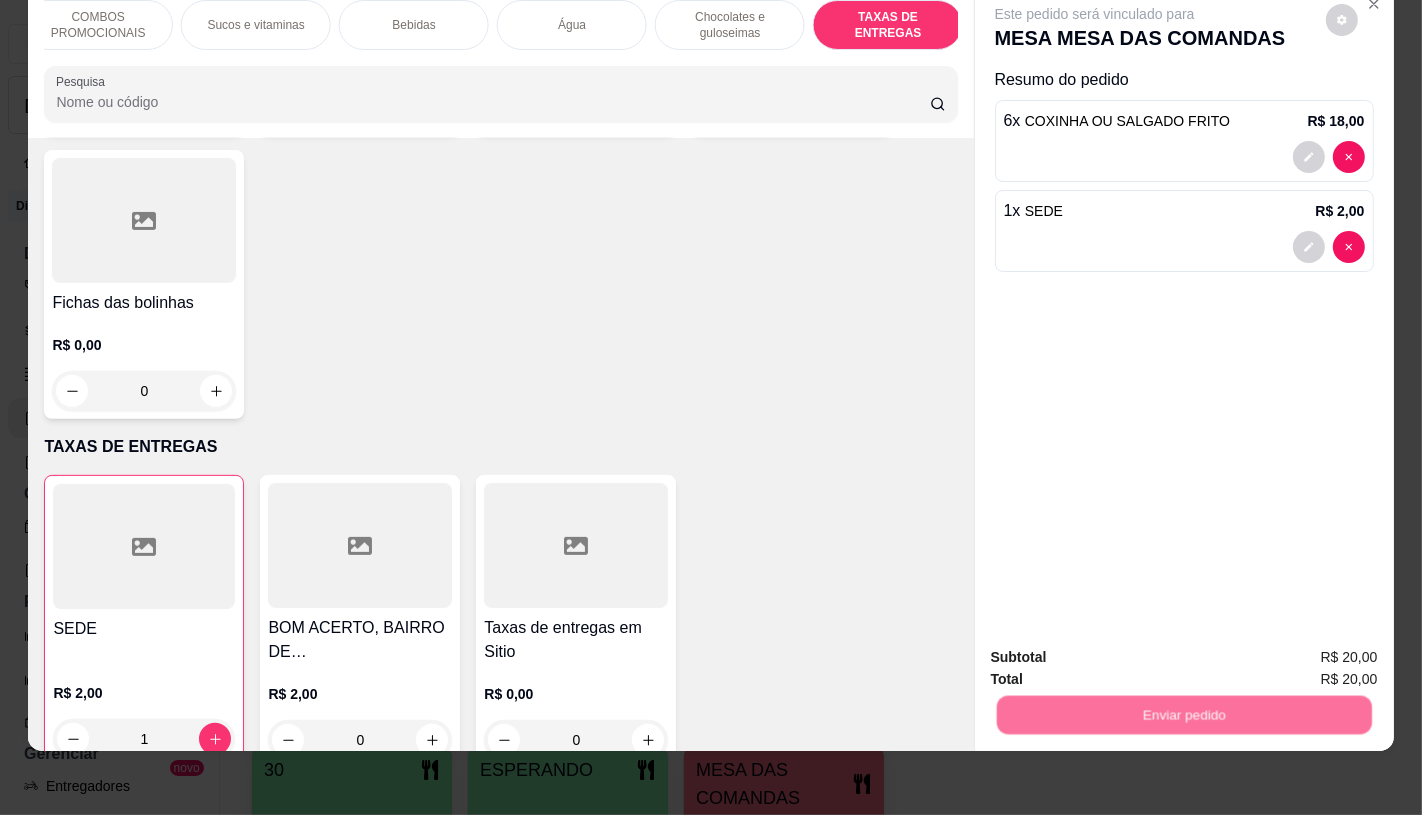 click on "Não registrar e enviar pedido" at bounding box center [1117, 649] 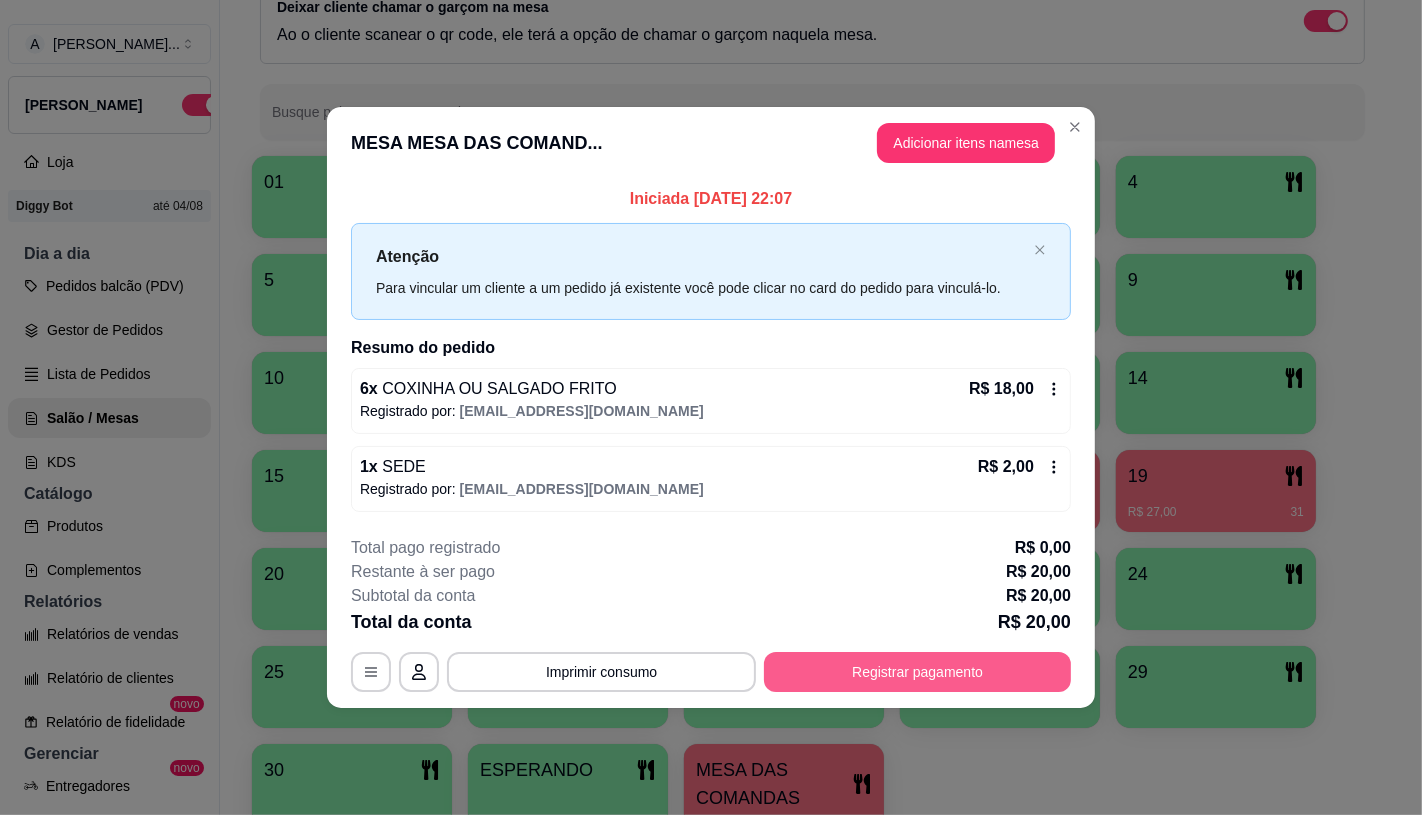 click on "Registrar pagamento" at bounding box center [917, 672] 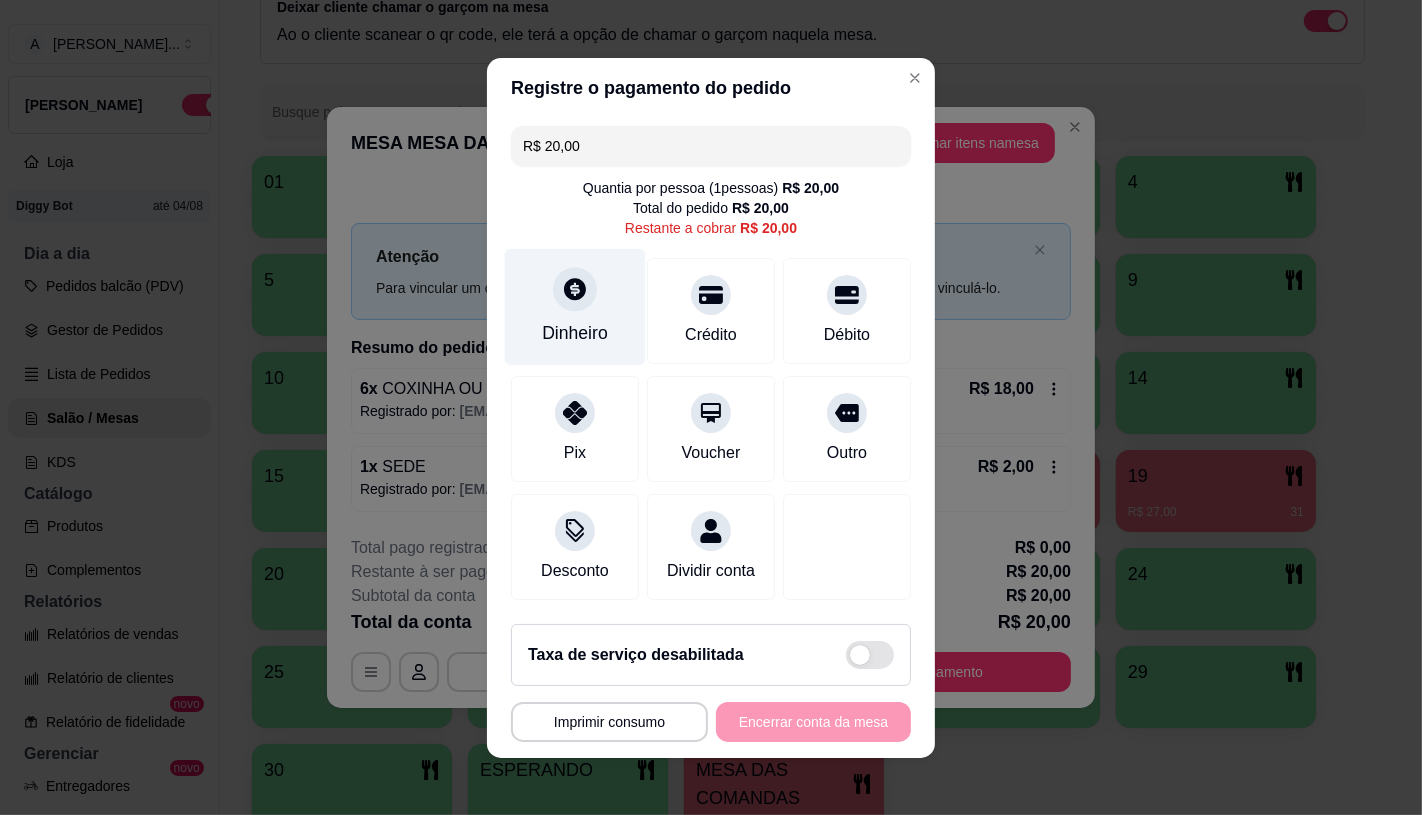 click on "Dinheiro" at bounding box center [575, 306] 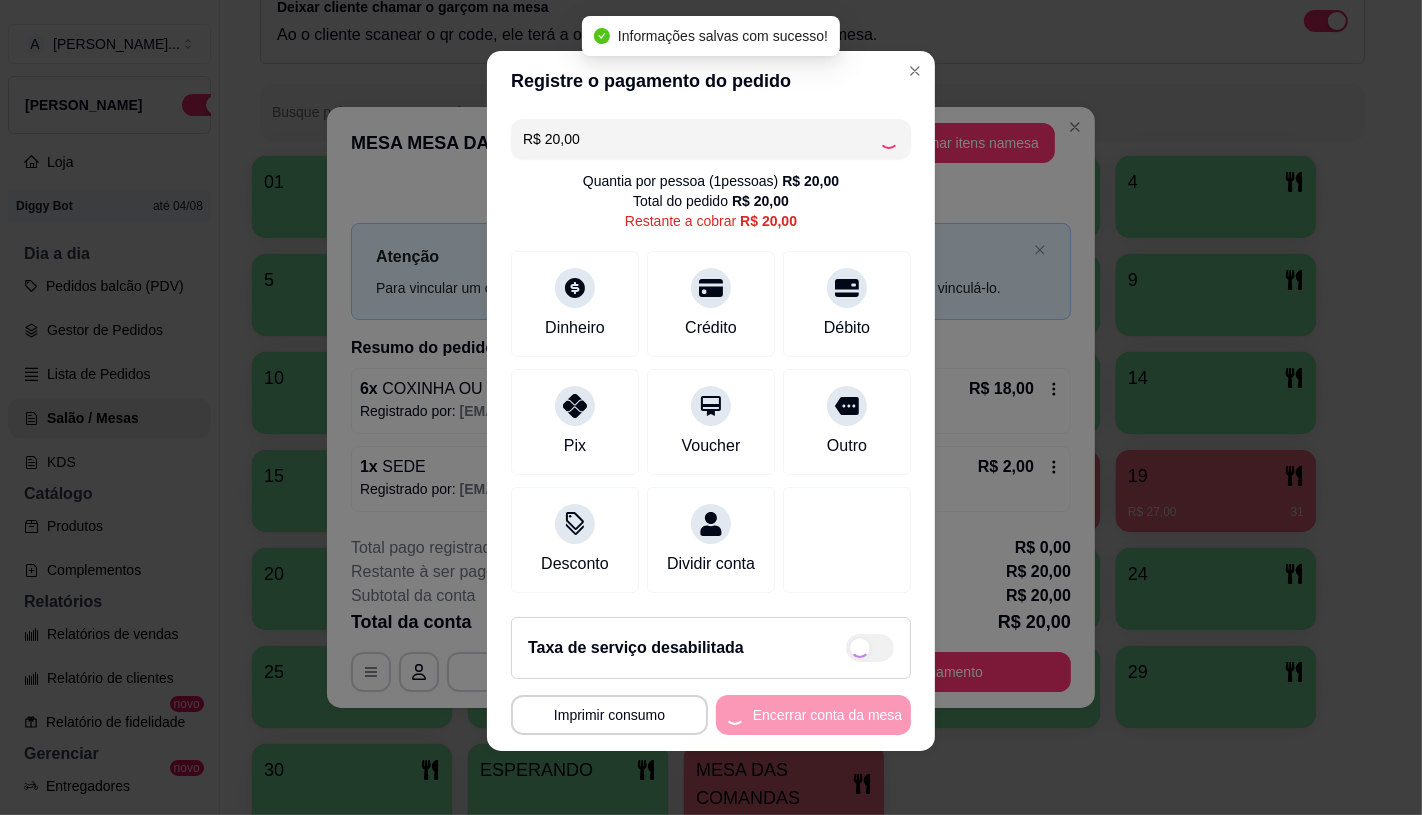 scroll, scrollTop: 14, scrollLeft: 0, axis: vertical 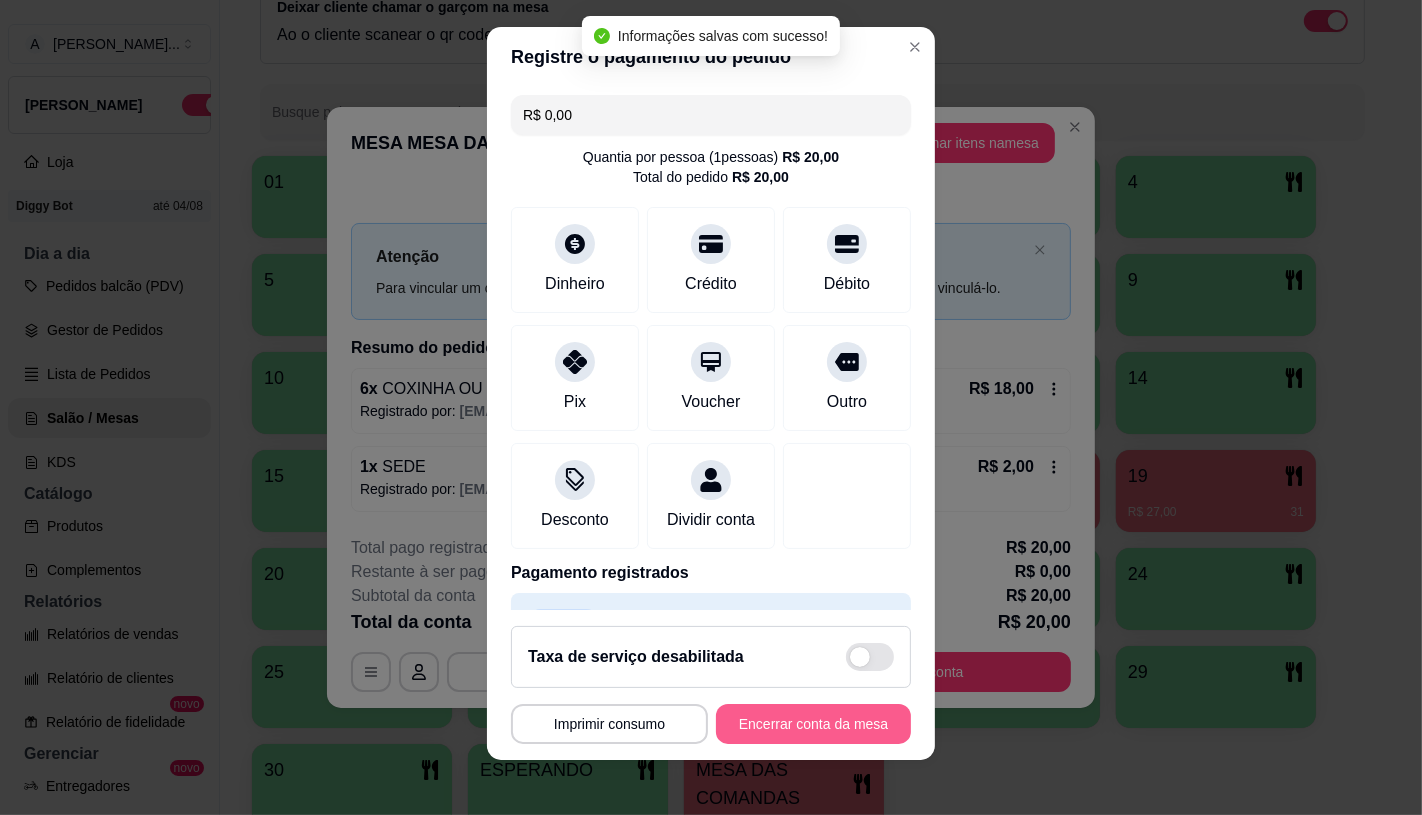 click on "Encerrar conta da mesa" at bounding box center [813, 724] 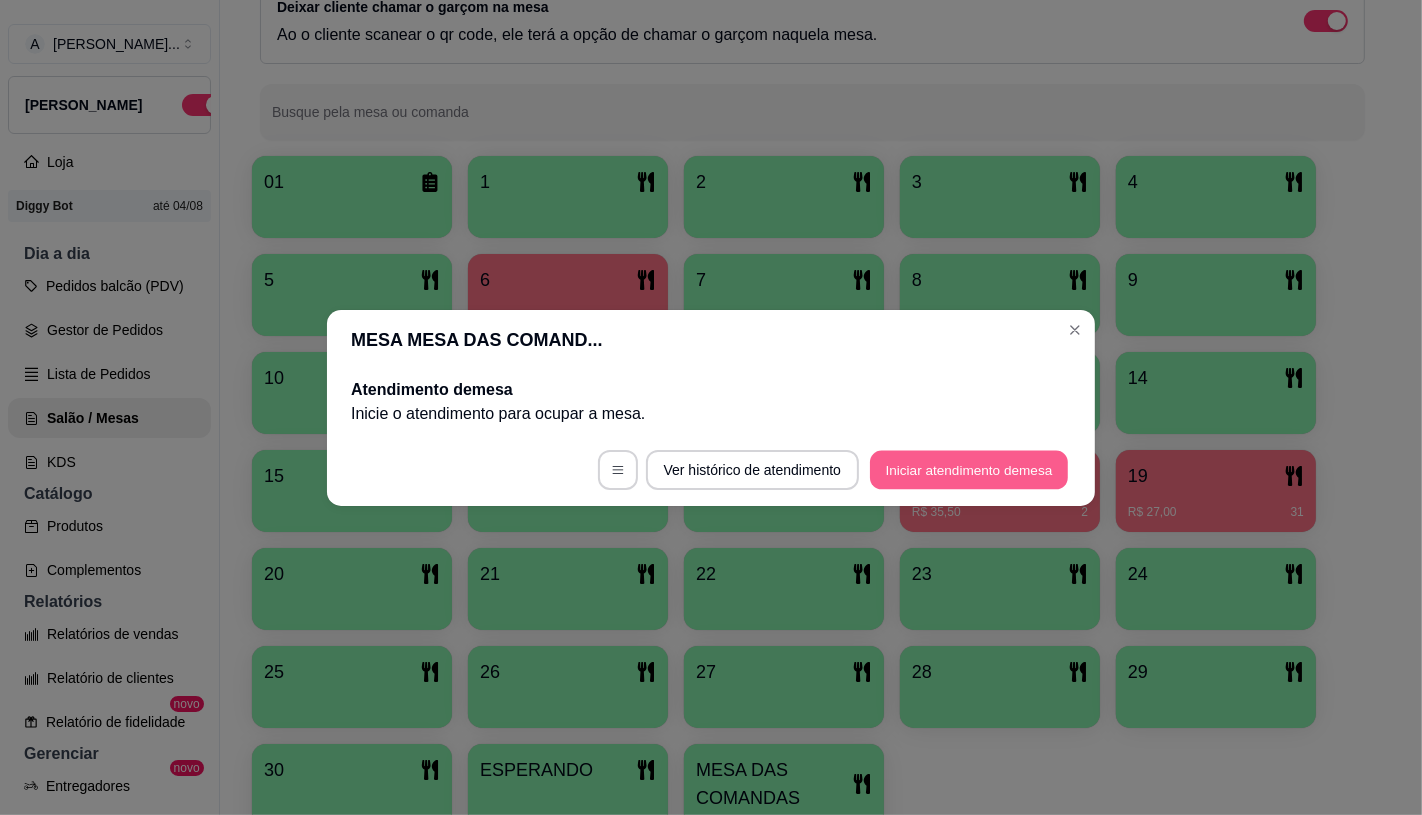 click on "Iniciar atendimento de  mesa" at bounding box center (969, 469) 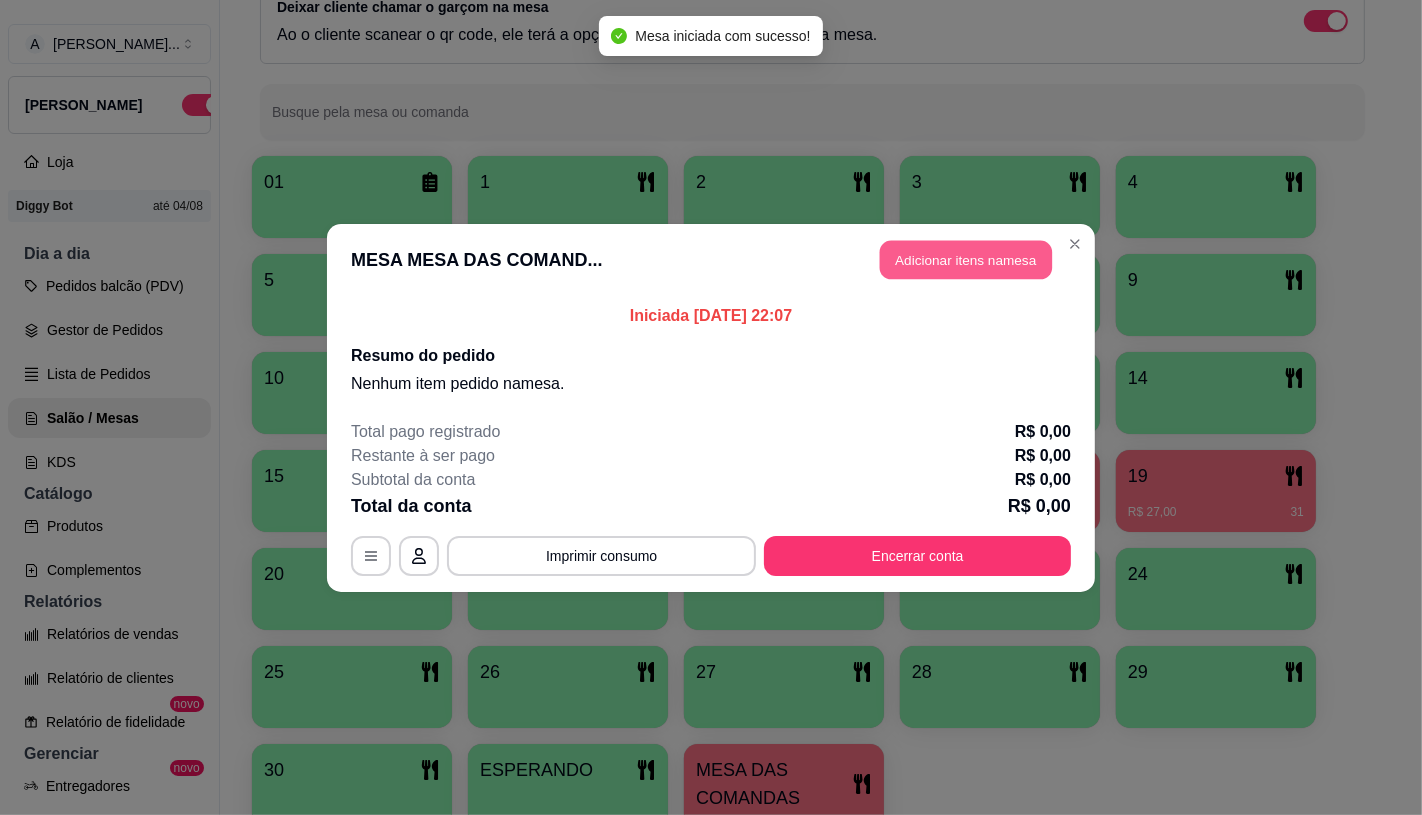 click on "Adicionar itens na  mesa" at bounding box center (966, 259) 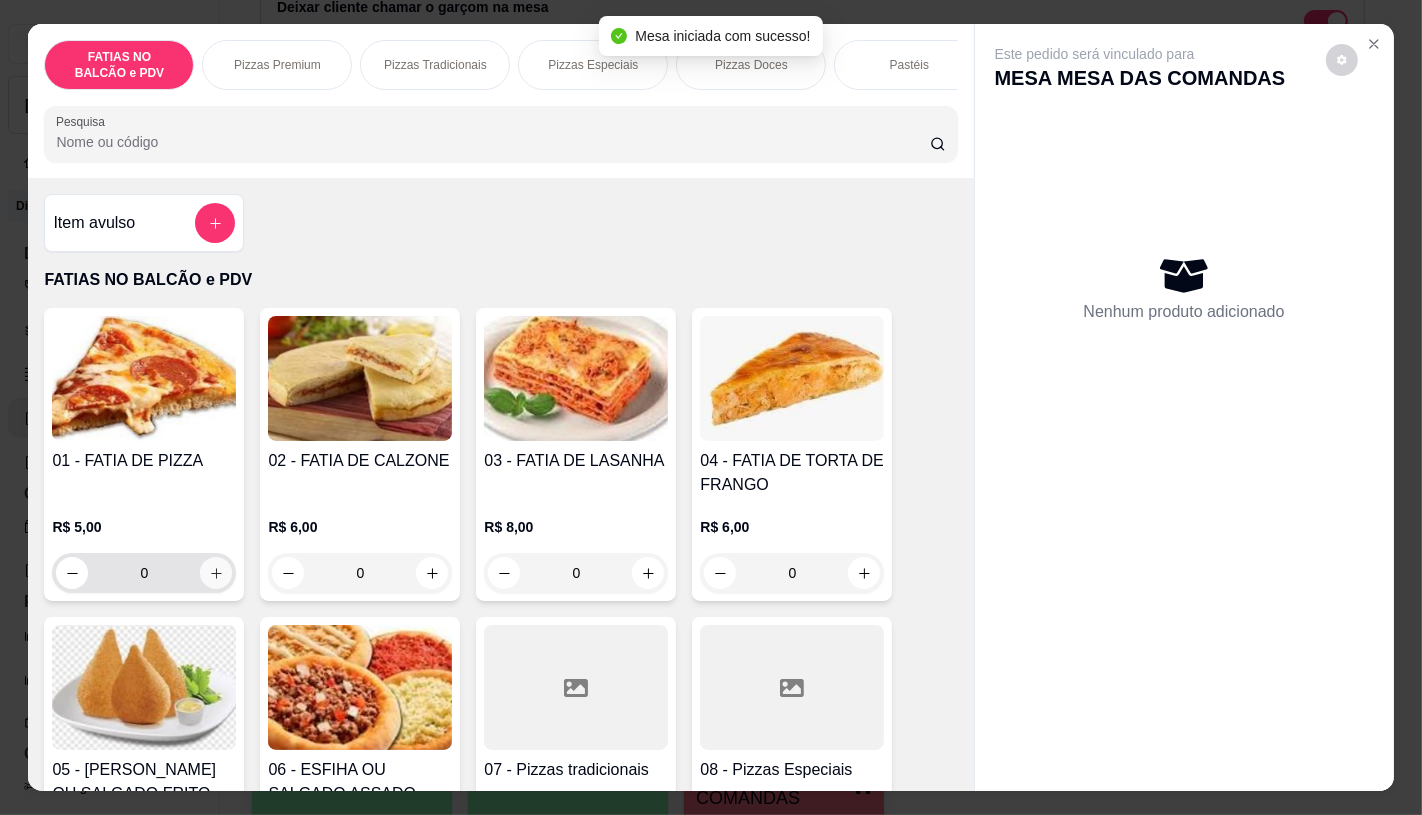 click 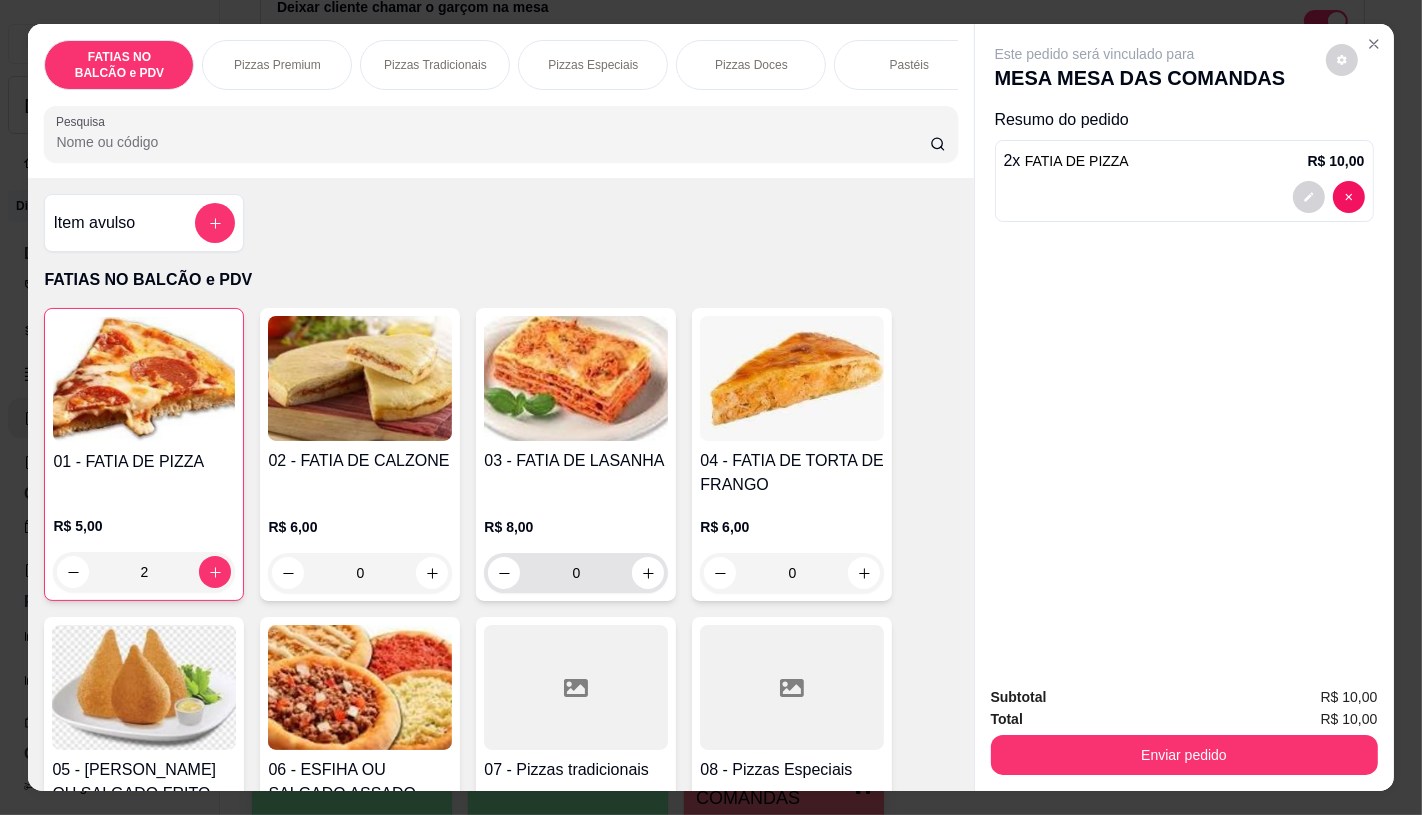 scroll, scrollTop: 444, scrollLeft: 0, axis: vertical 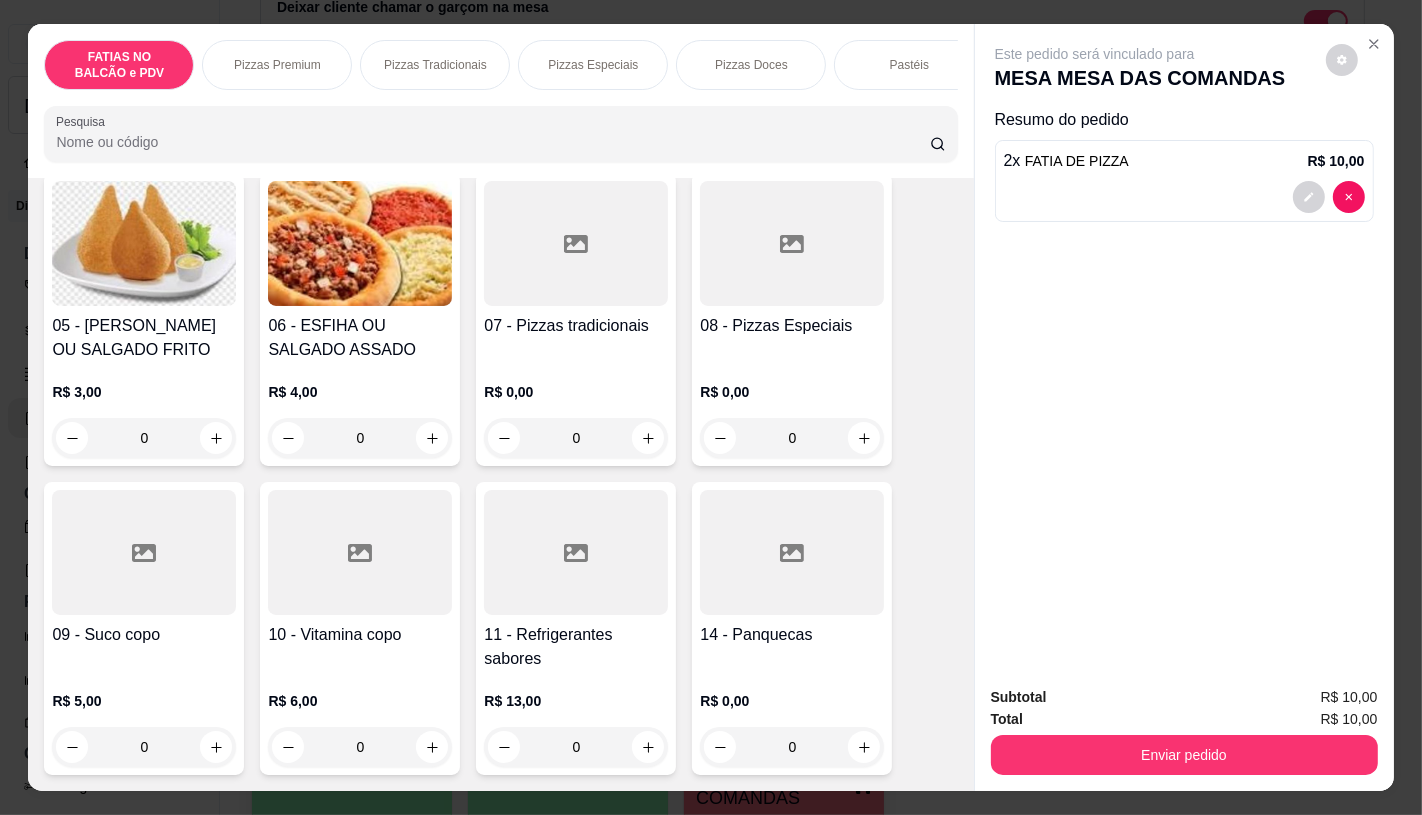 click at bounding box center (576, 552) 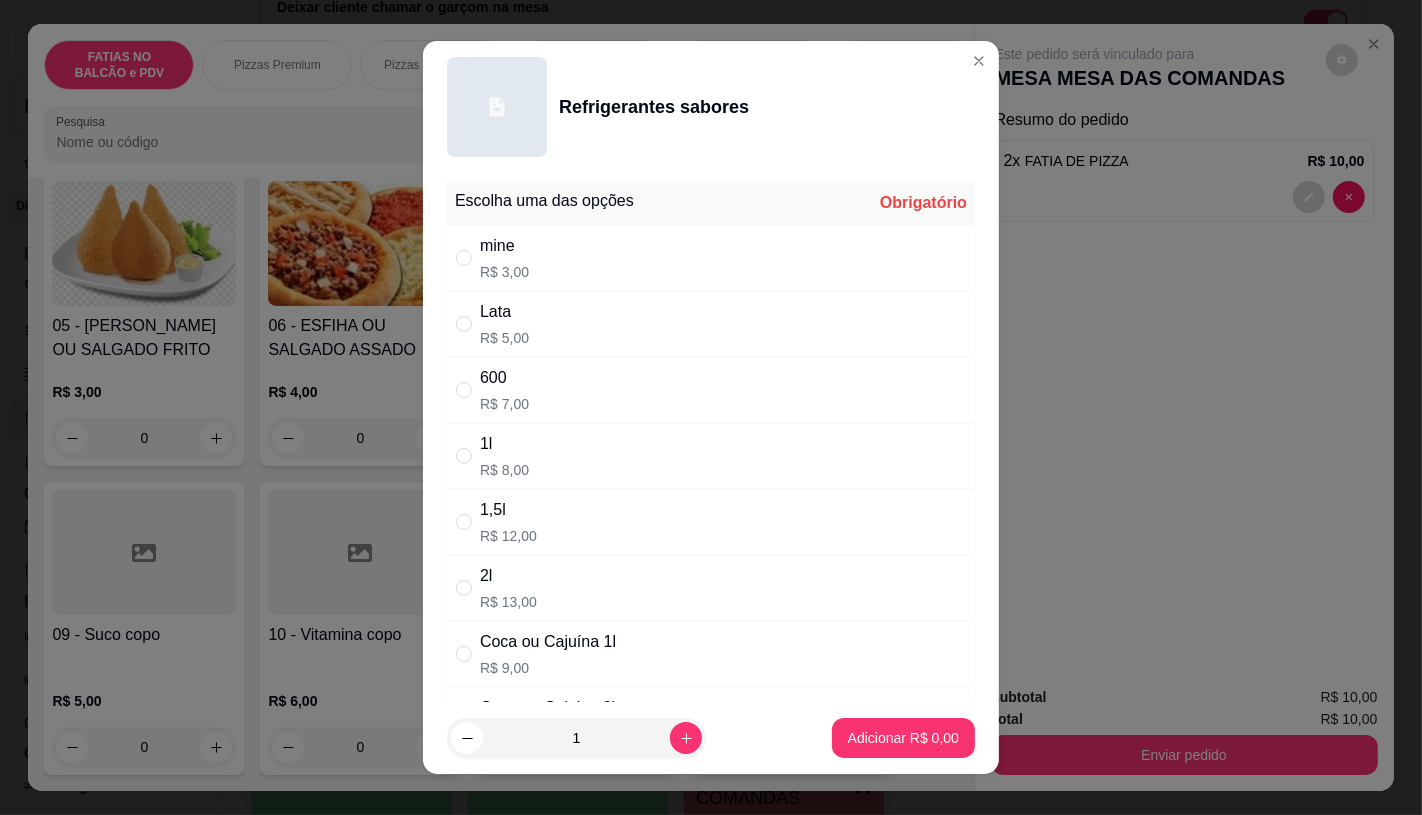 click on "600" at bounding box center [504, 378] 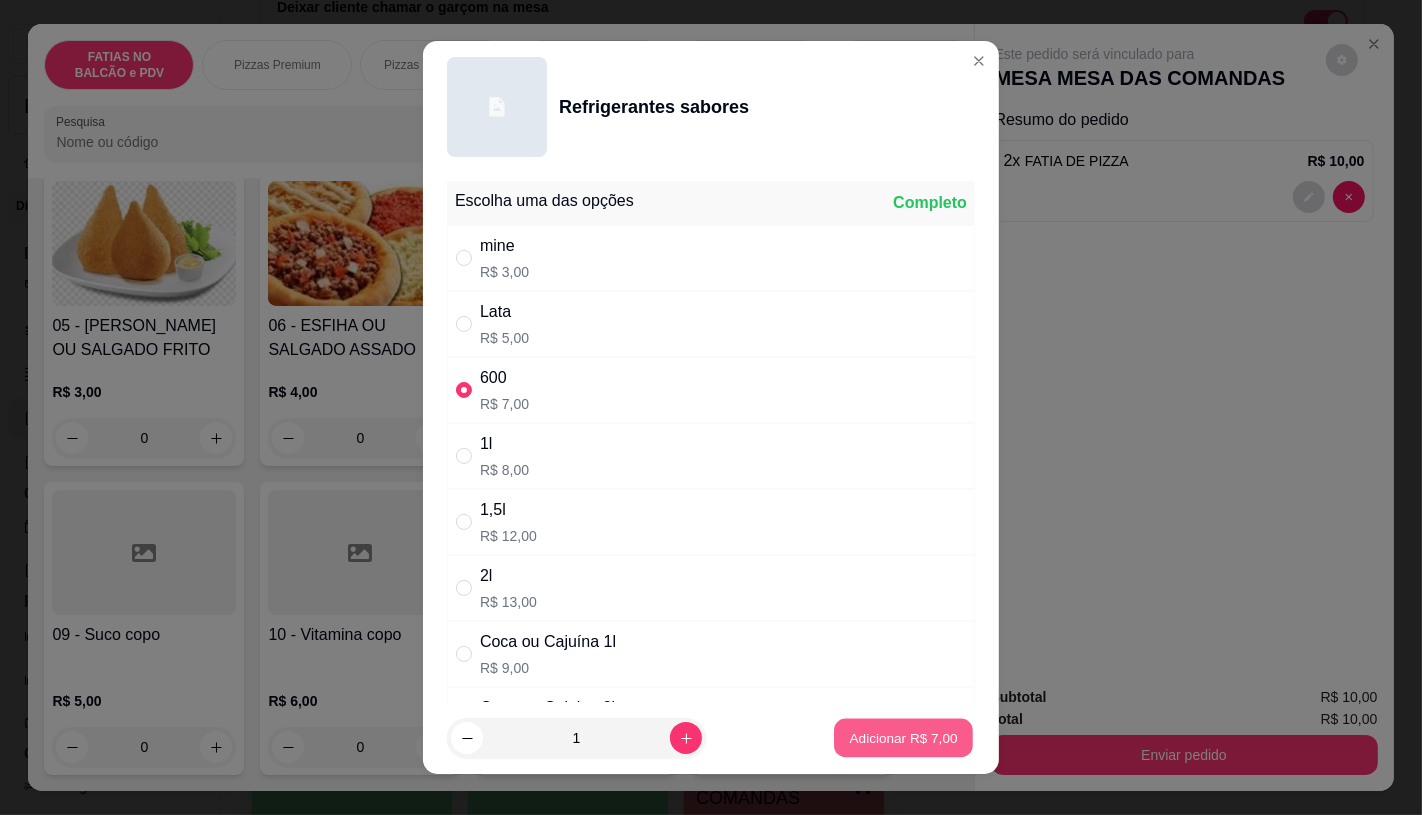 click on "Adicionar   R$ 7,00" at bounding box center [903, 738] 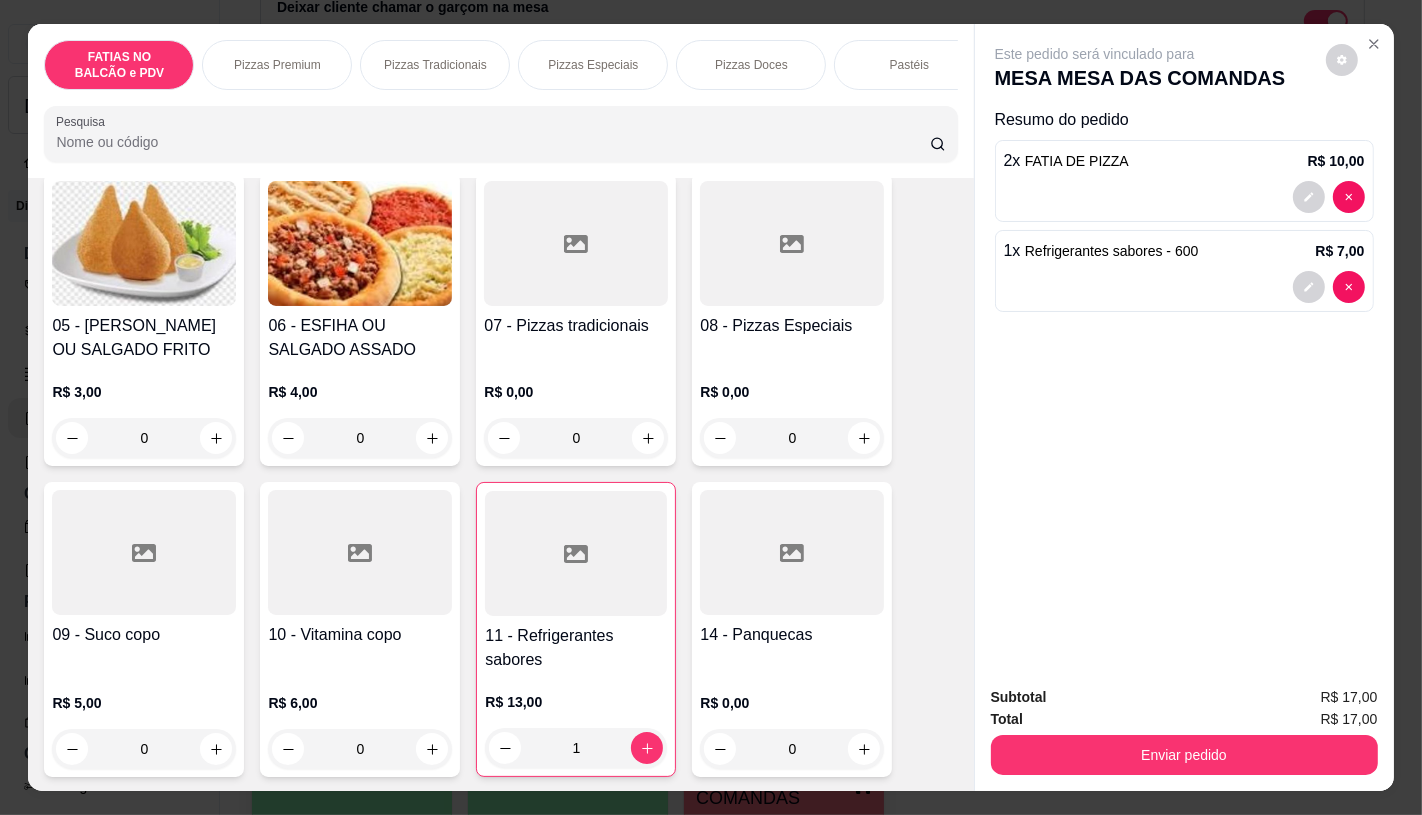 scroll, scrollTop: 0, scrollLeft: 2080, axis: horizontal 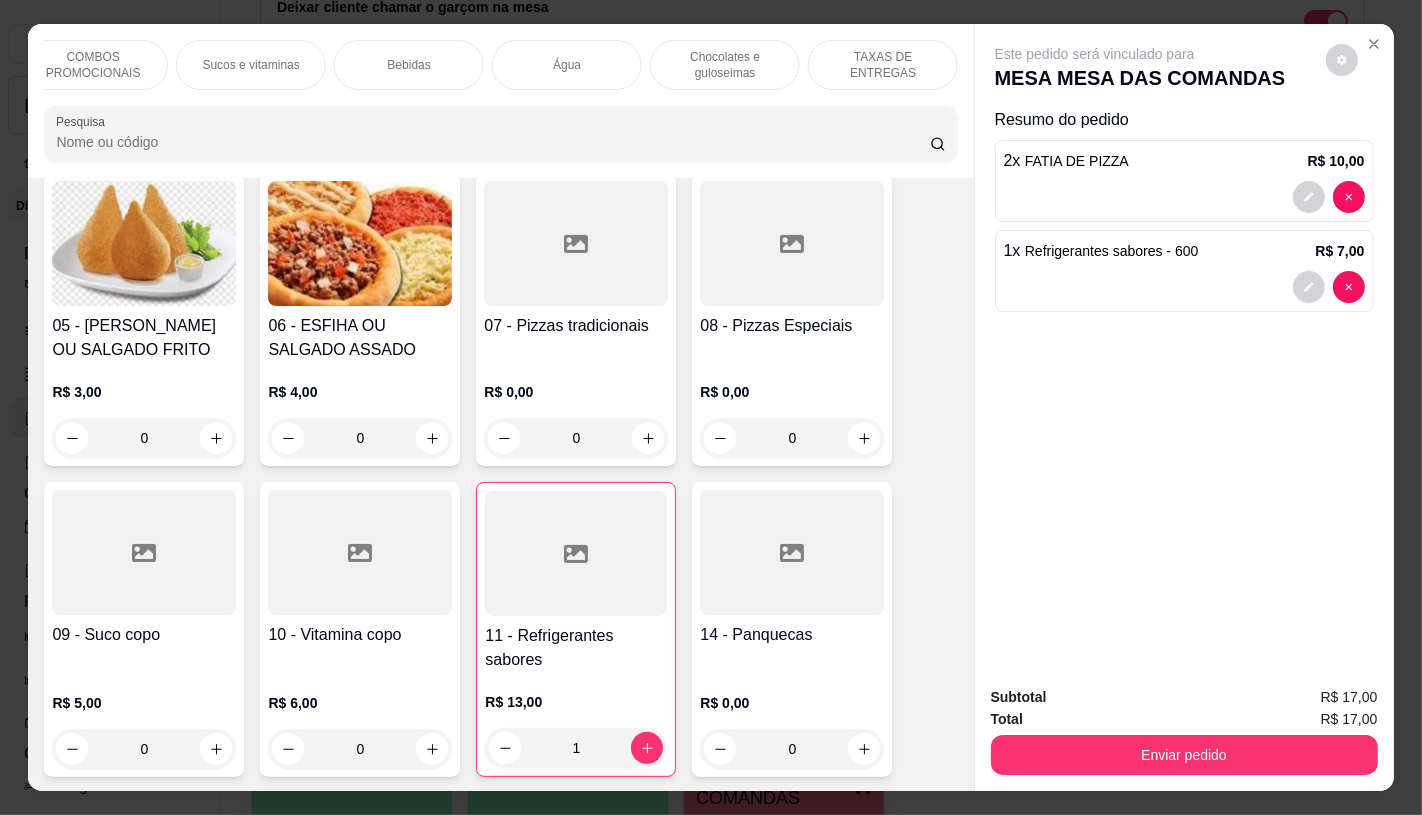click on "TAXAS DE ENTREGAS" at bounding box center [883, 65] 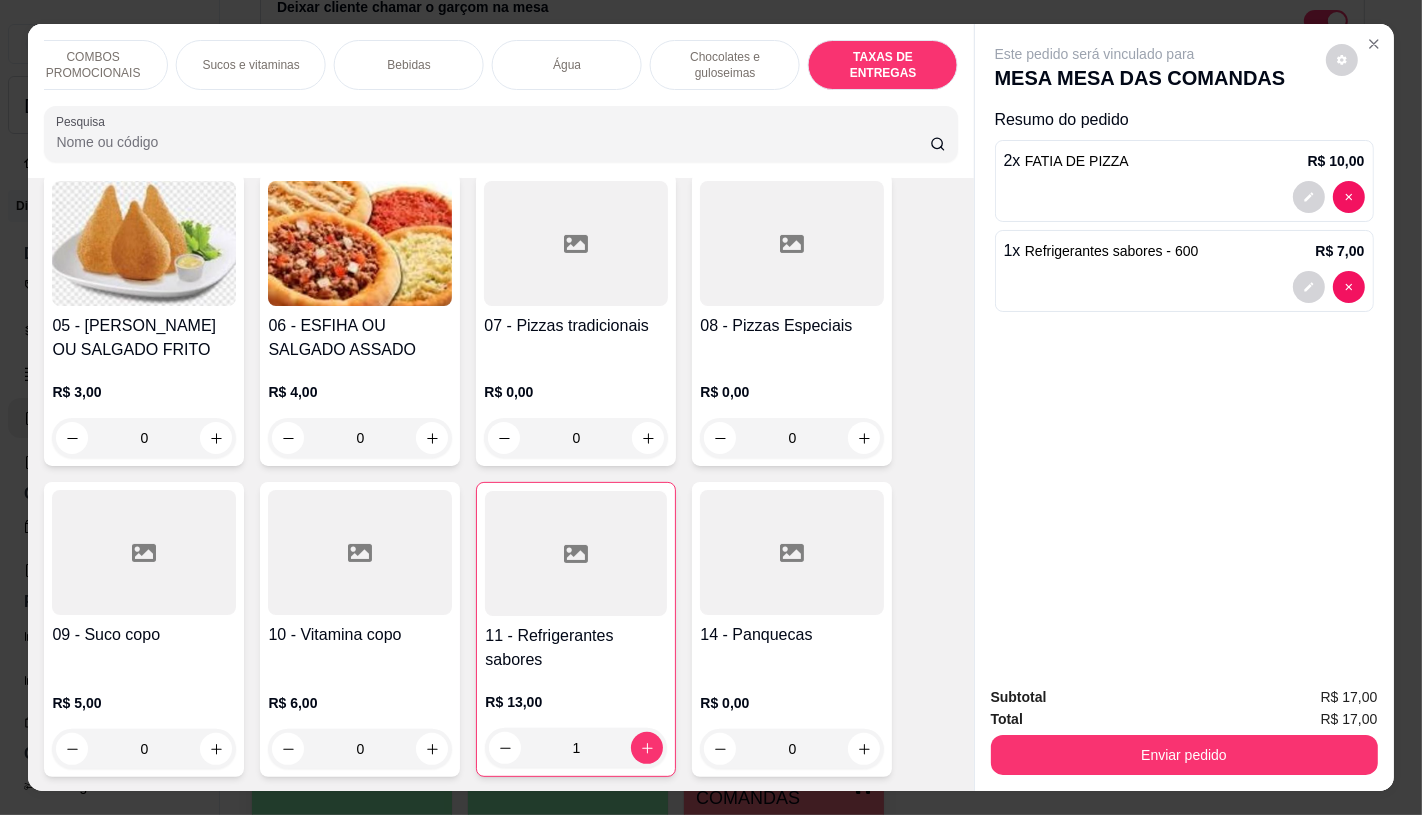 scroll, scrollTop: 13375, scrollLeft: 0, axis: vertical 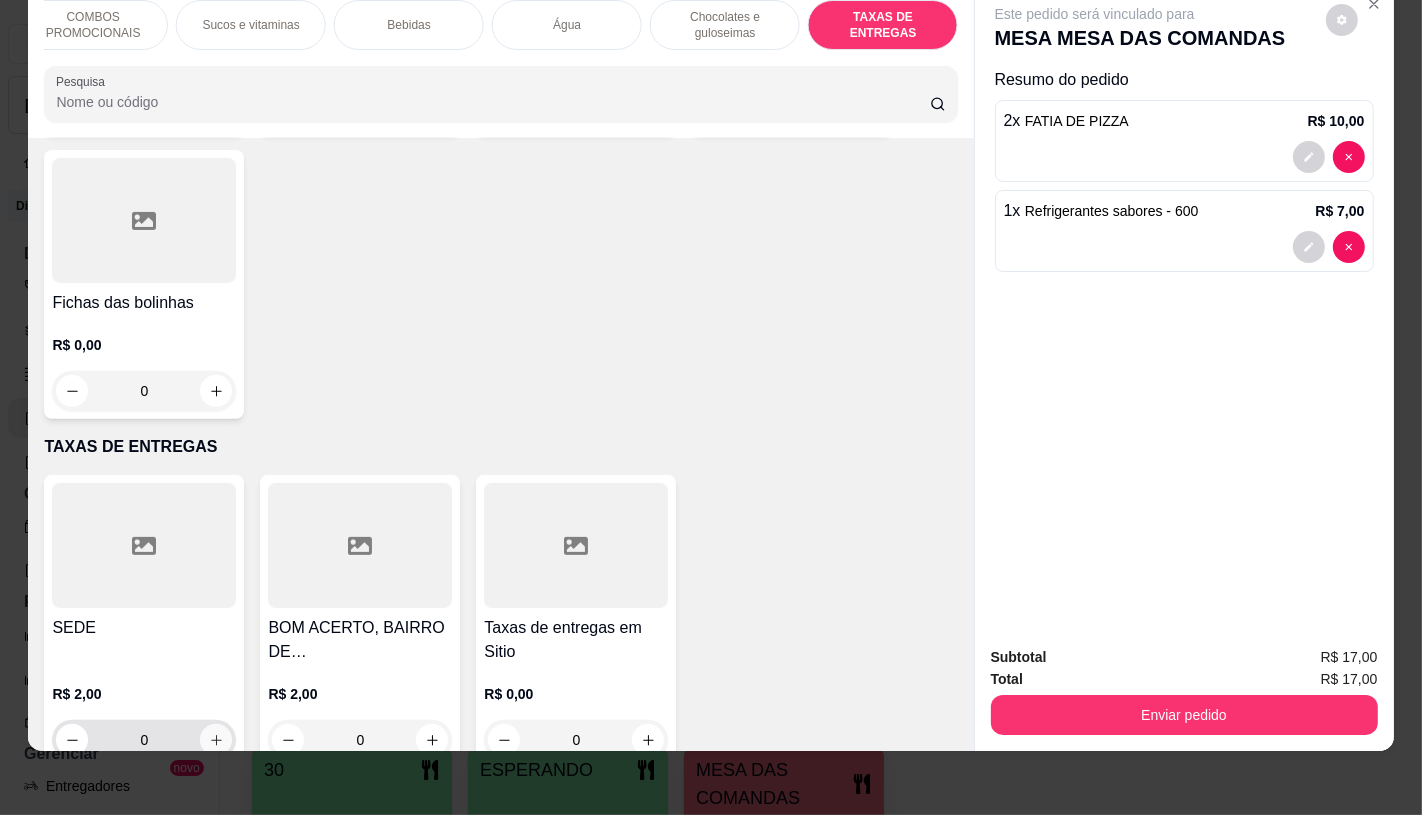 click 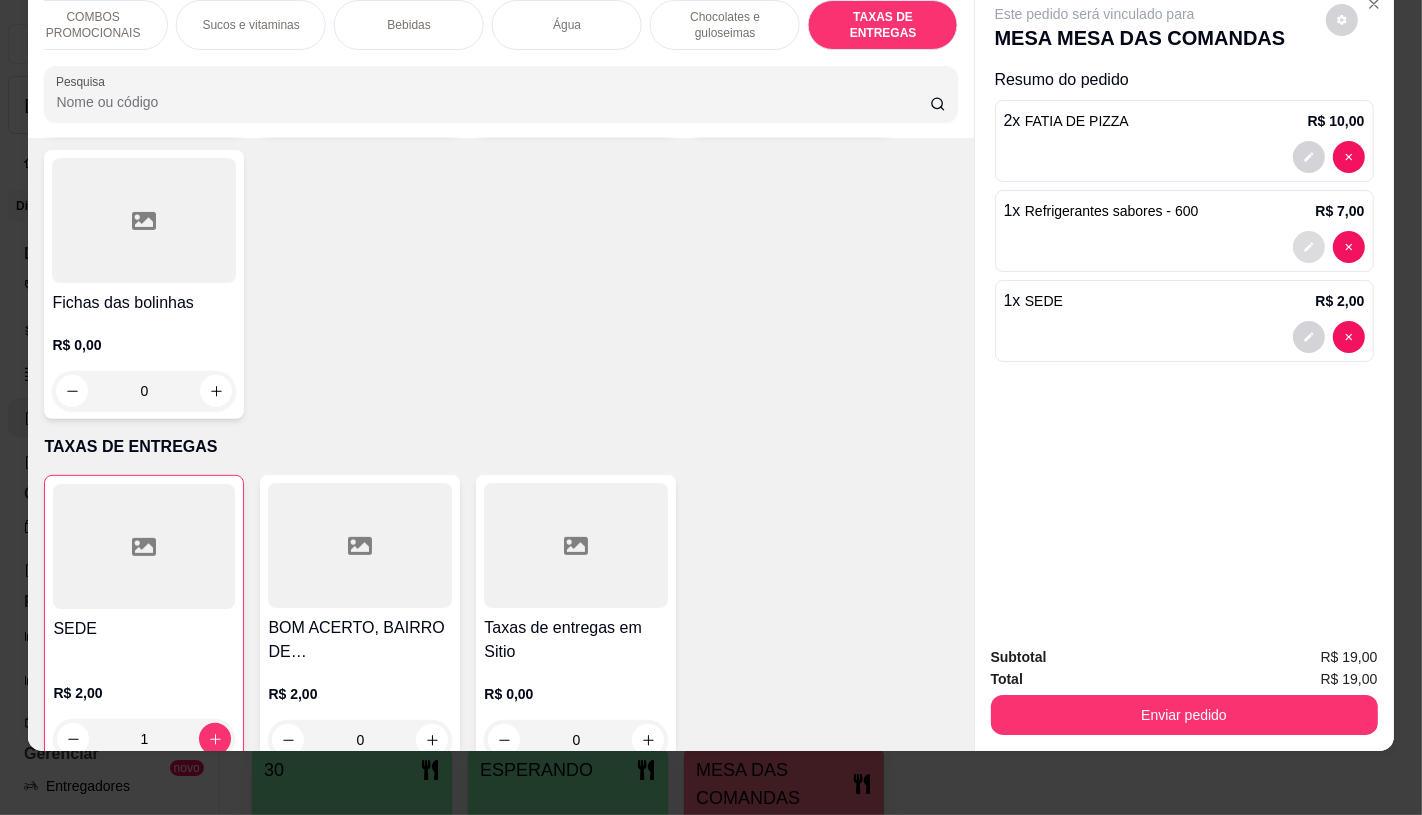 click at bounding box center (1309, 247) 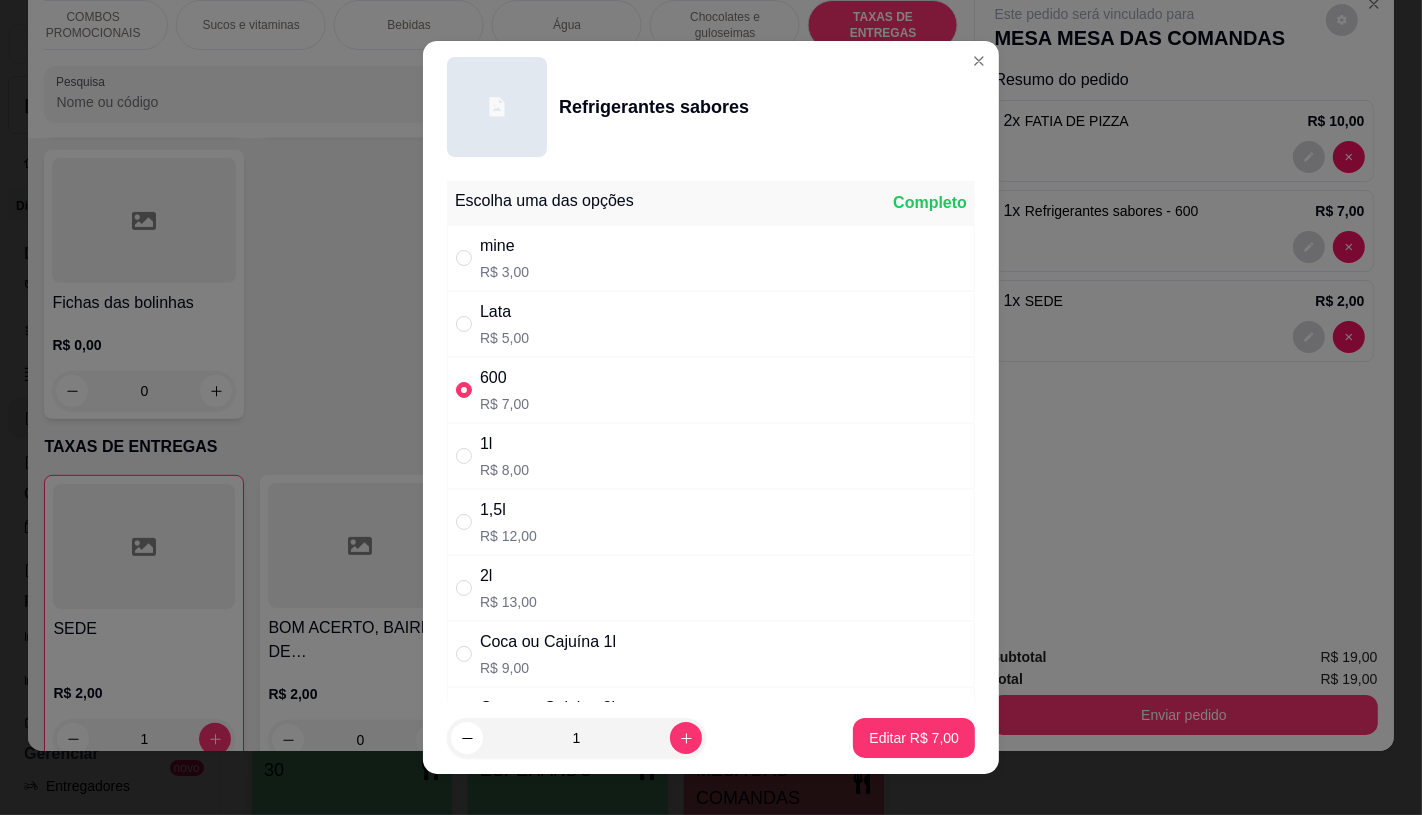 click on "Lata R$ 5,00" at bounding box center (711, 324) 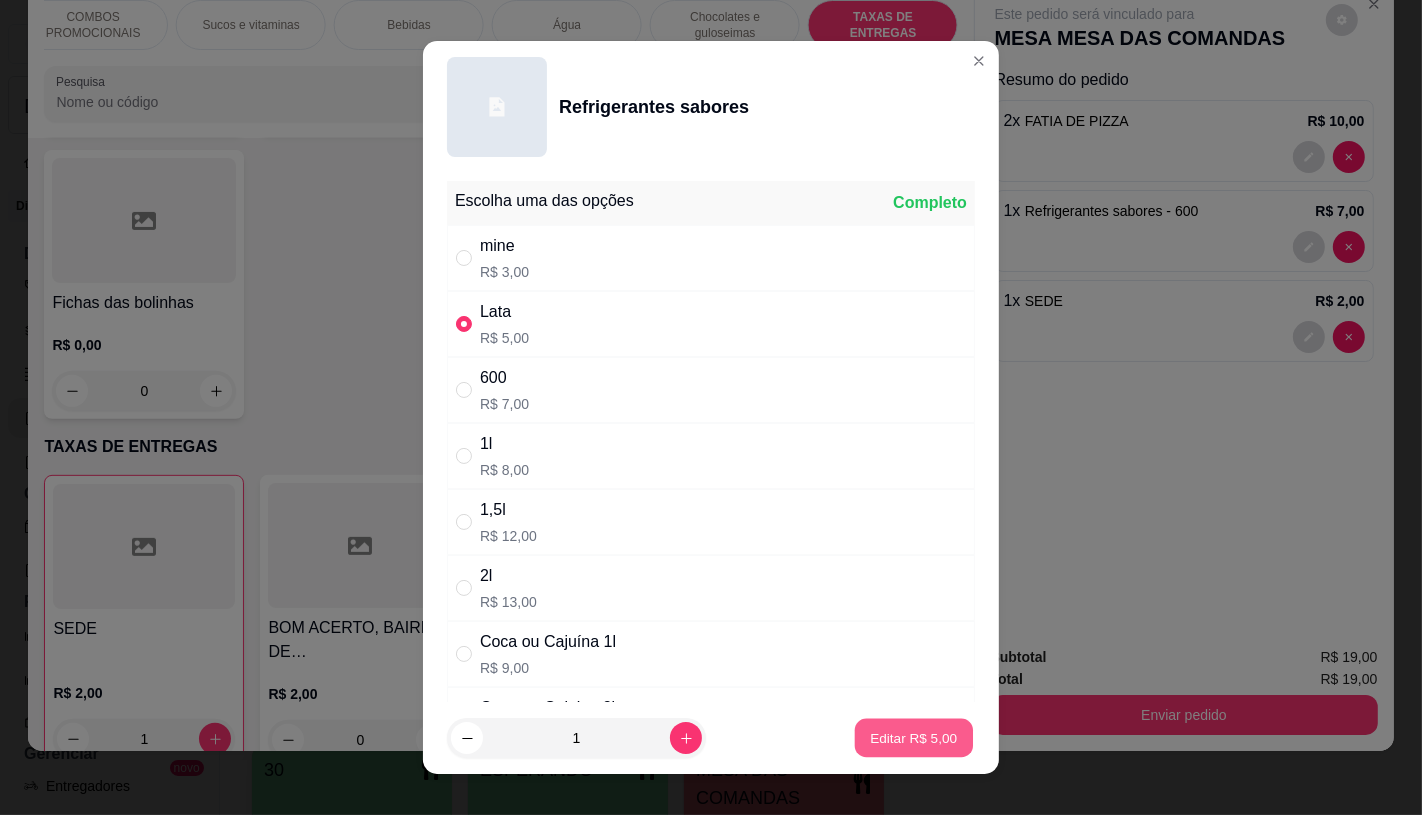 click on "Editar   R$ 5,00" at bounding box center (914, 738) 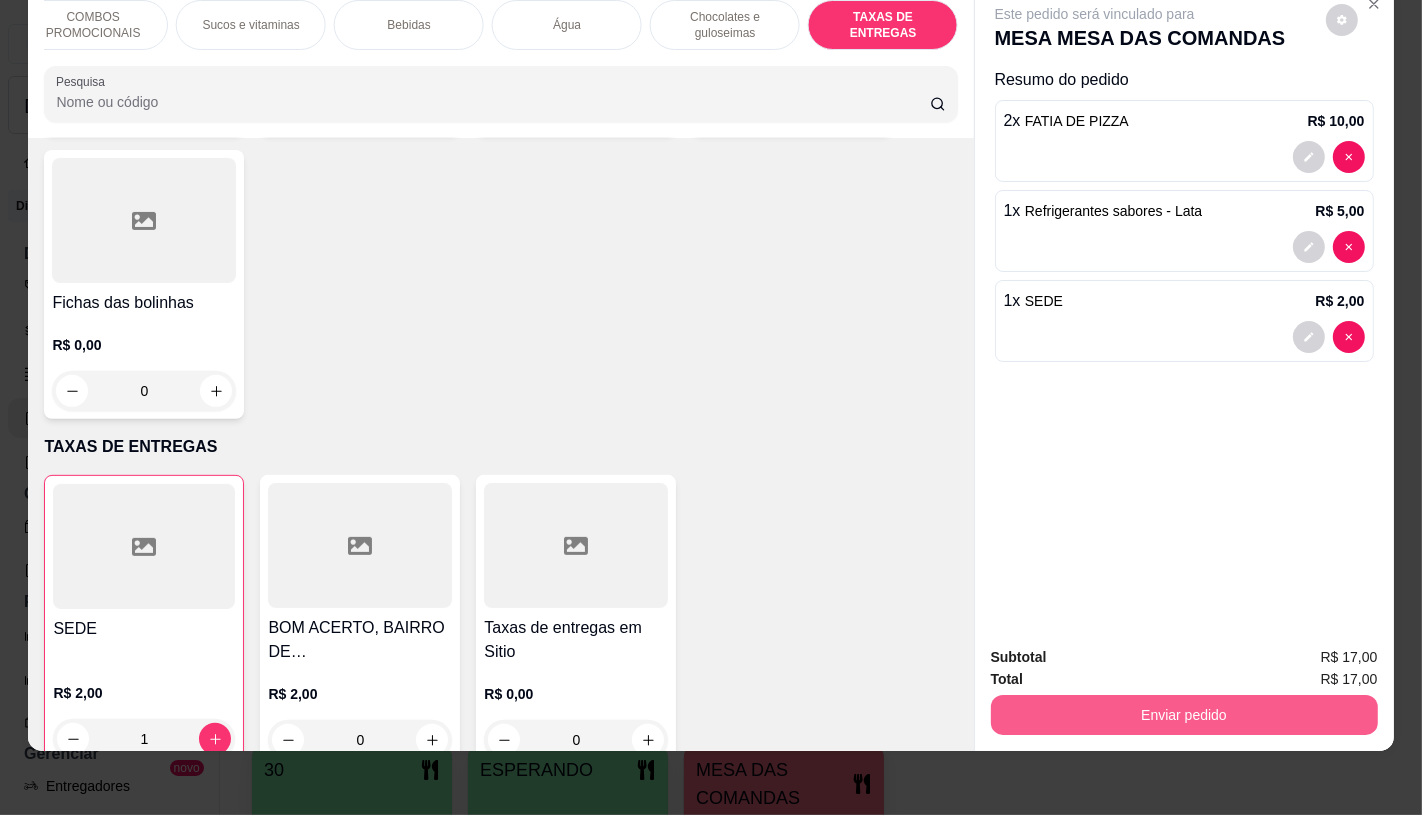 click on "Enviar pedido" at bounding box center (1184, 715) 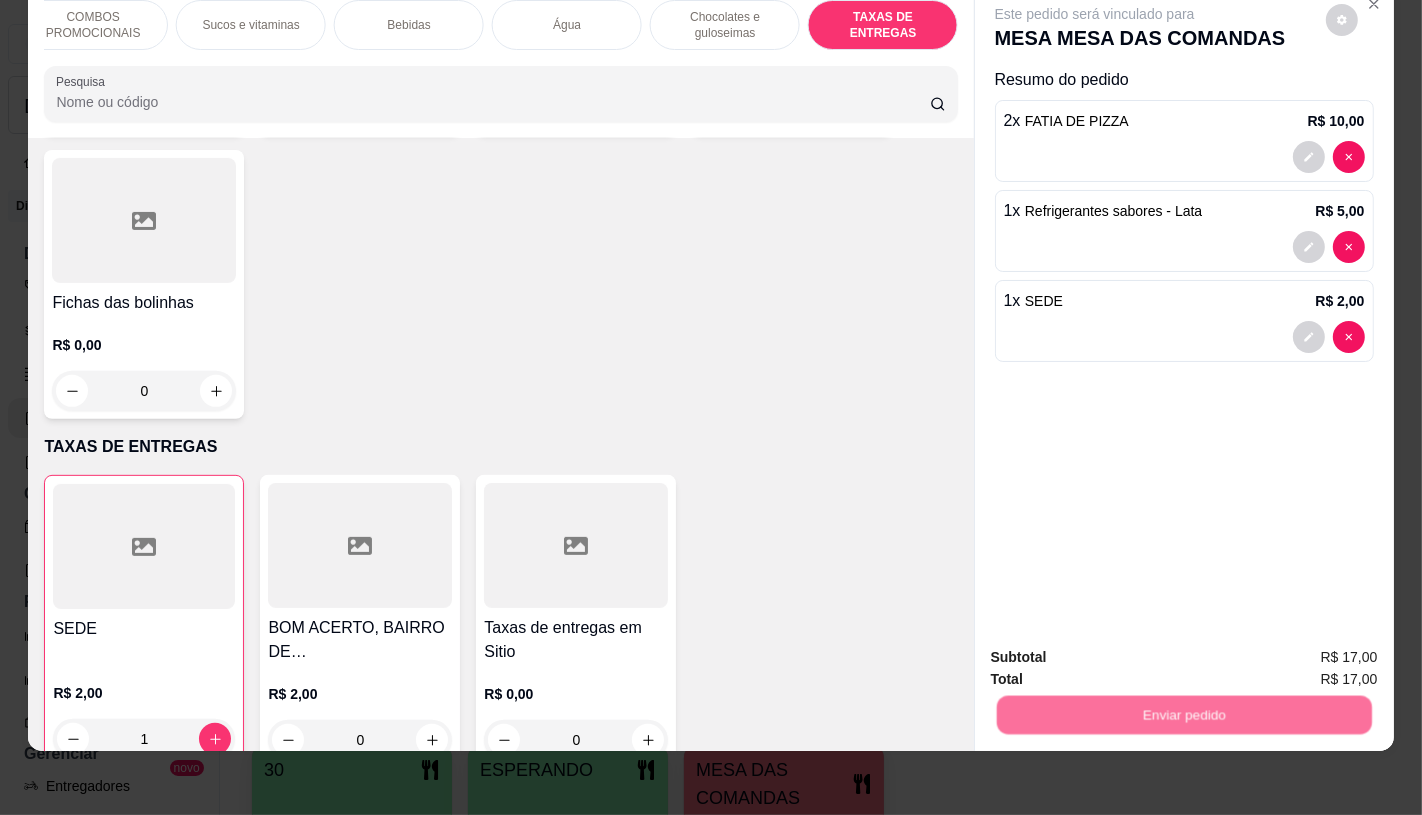 click on "Não registrar e enviar pedido" at bounding box center [1117, 650] 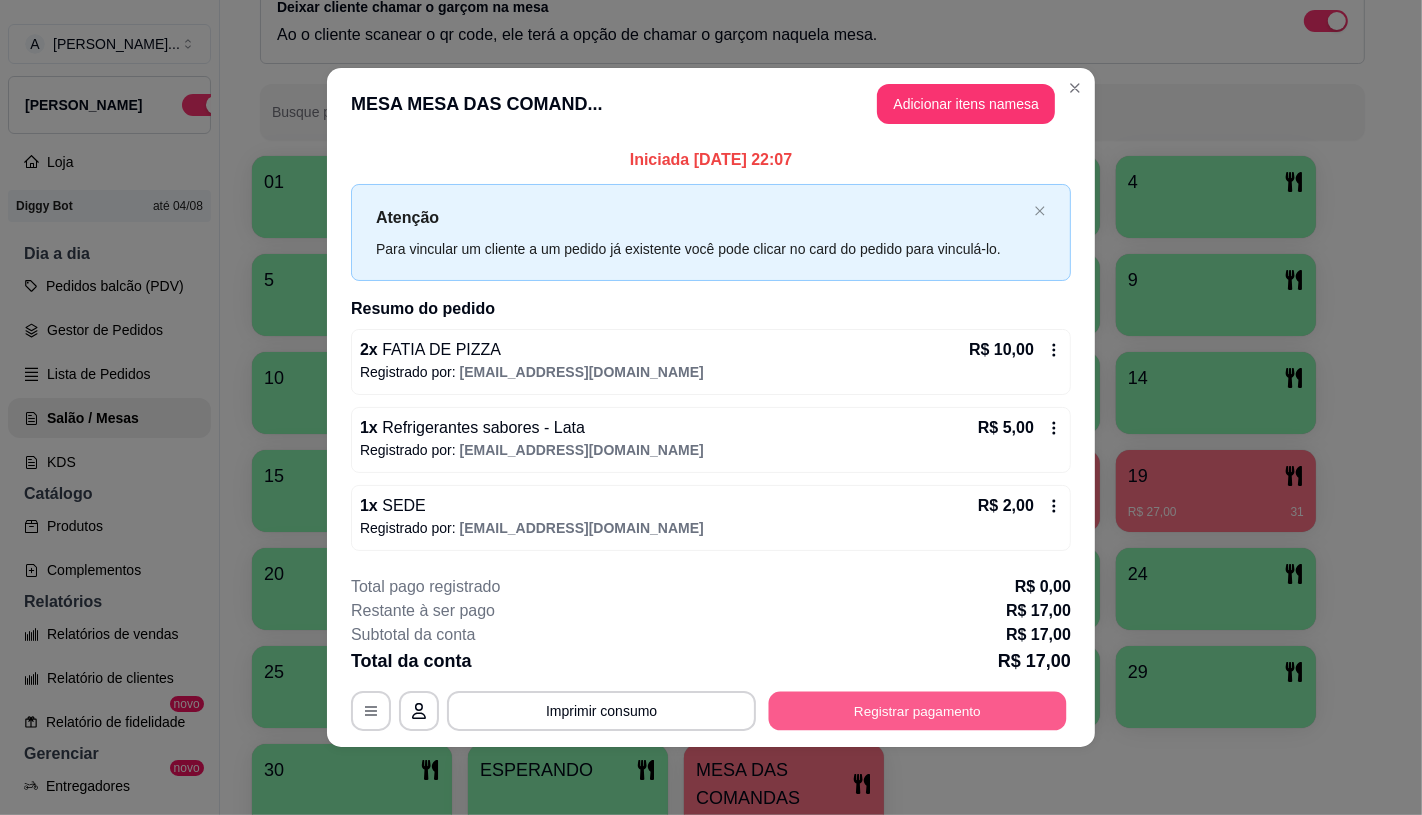 click on "Registrar pagamento" at bounding box center [918, 711] 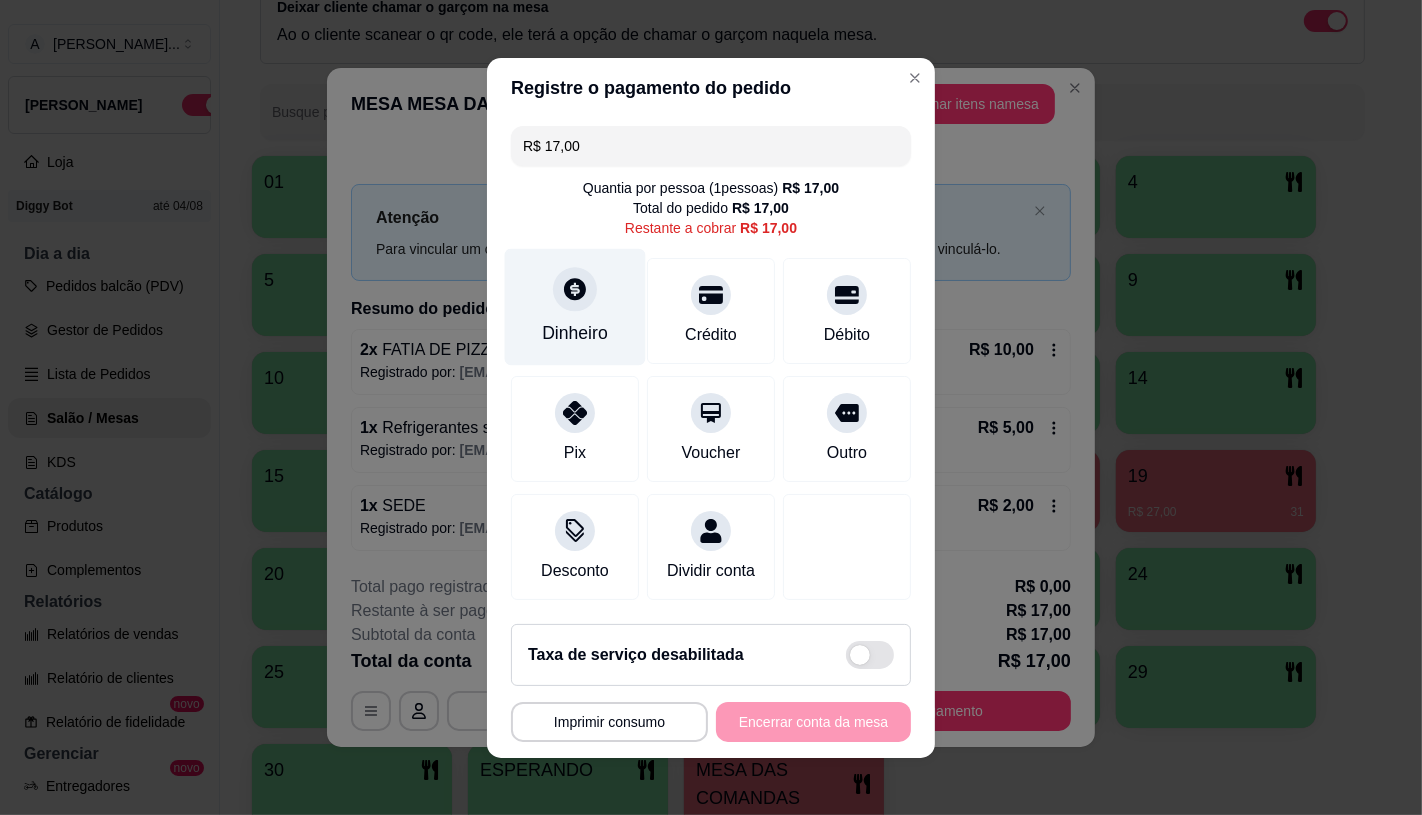 click on "Dinheiro" at bounding box center [575, 306] 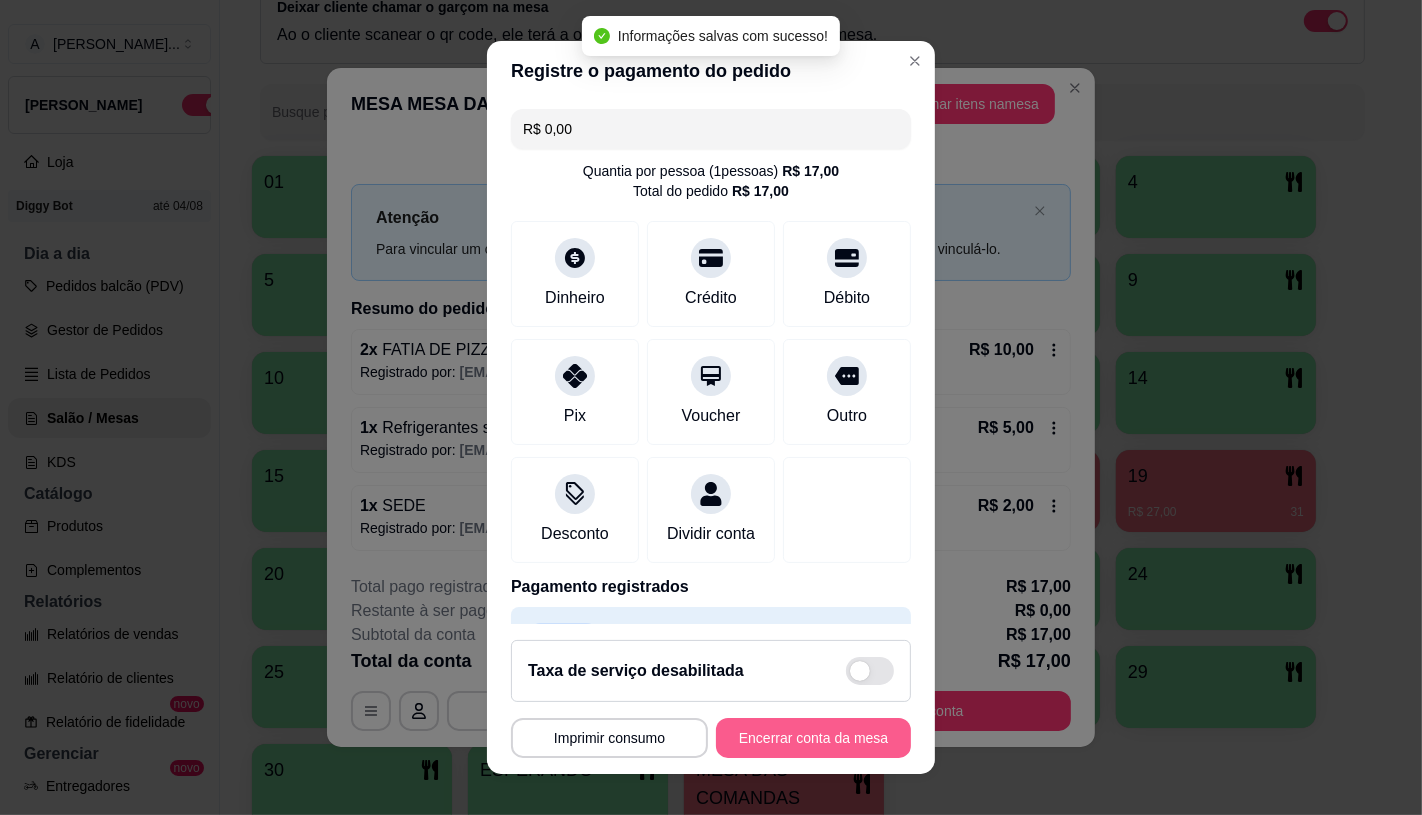 click on "Encerrar conta da mesa" at bounding box center [813, 738] 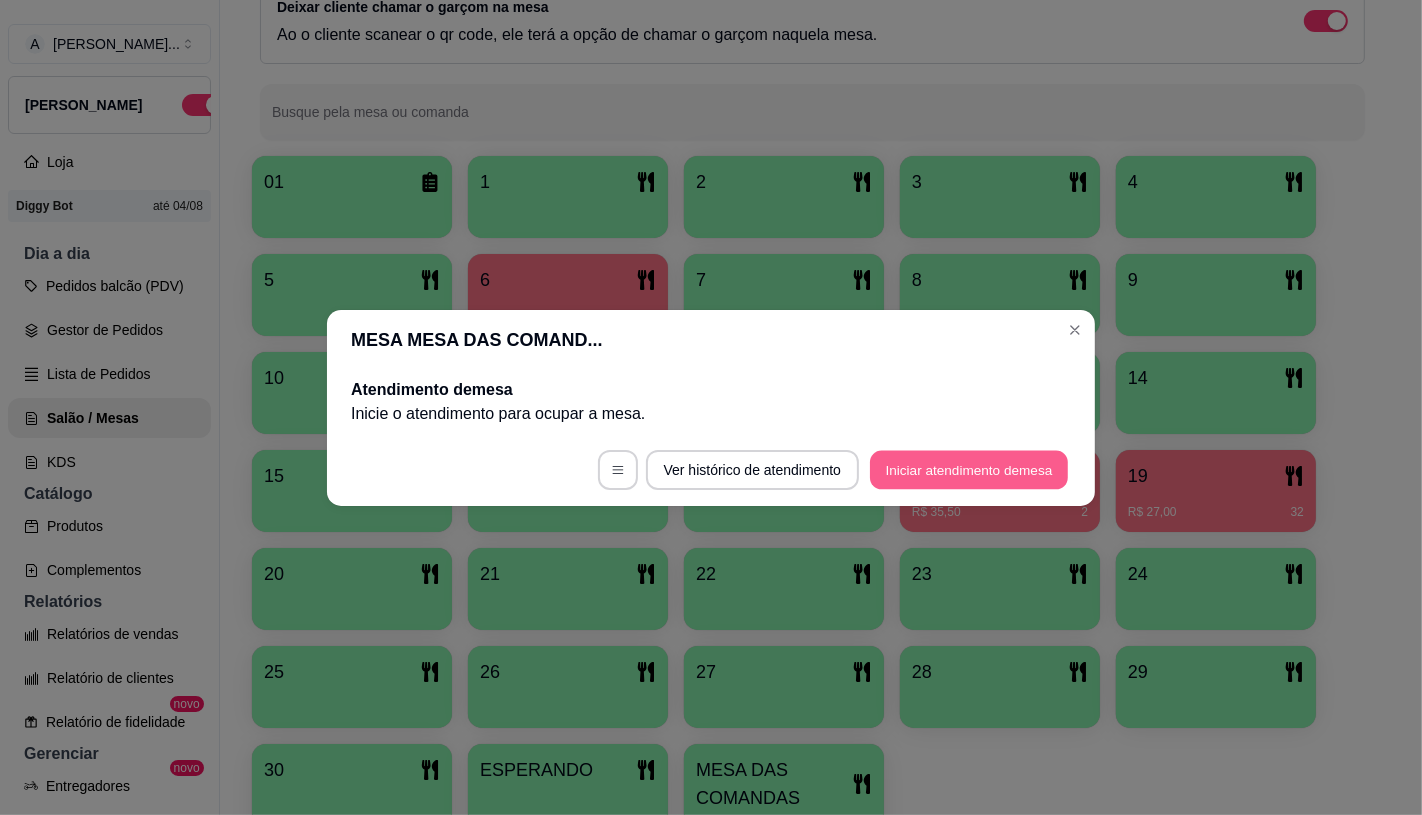 click on "Iniciar atendimento de  mesa" at bounding box center (969, 469) 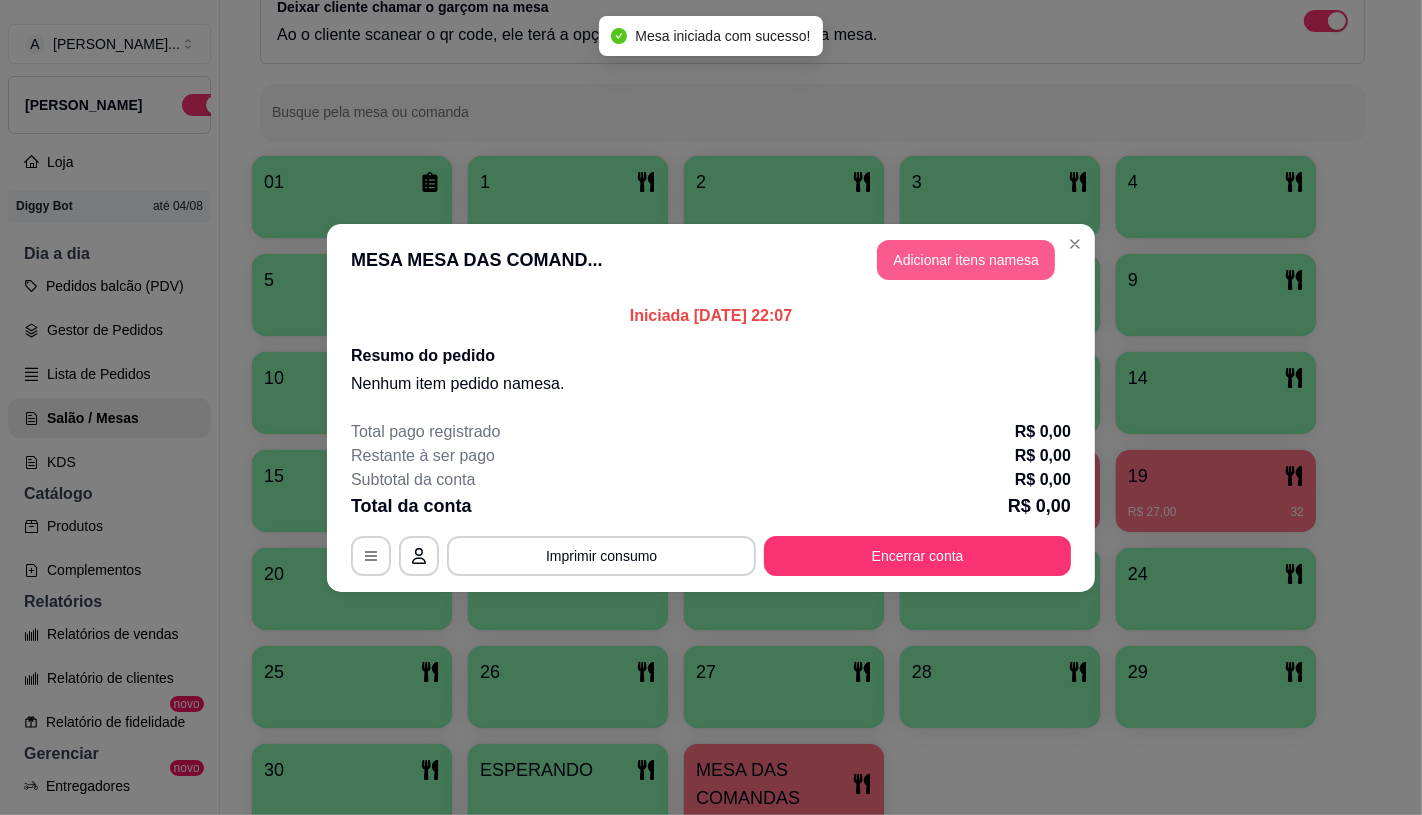 click on "Adicionar itens na  mesa" at bounding box center (966, 260) 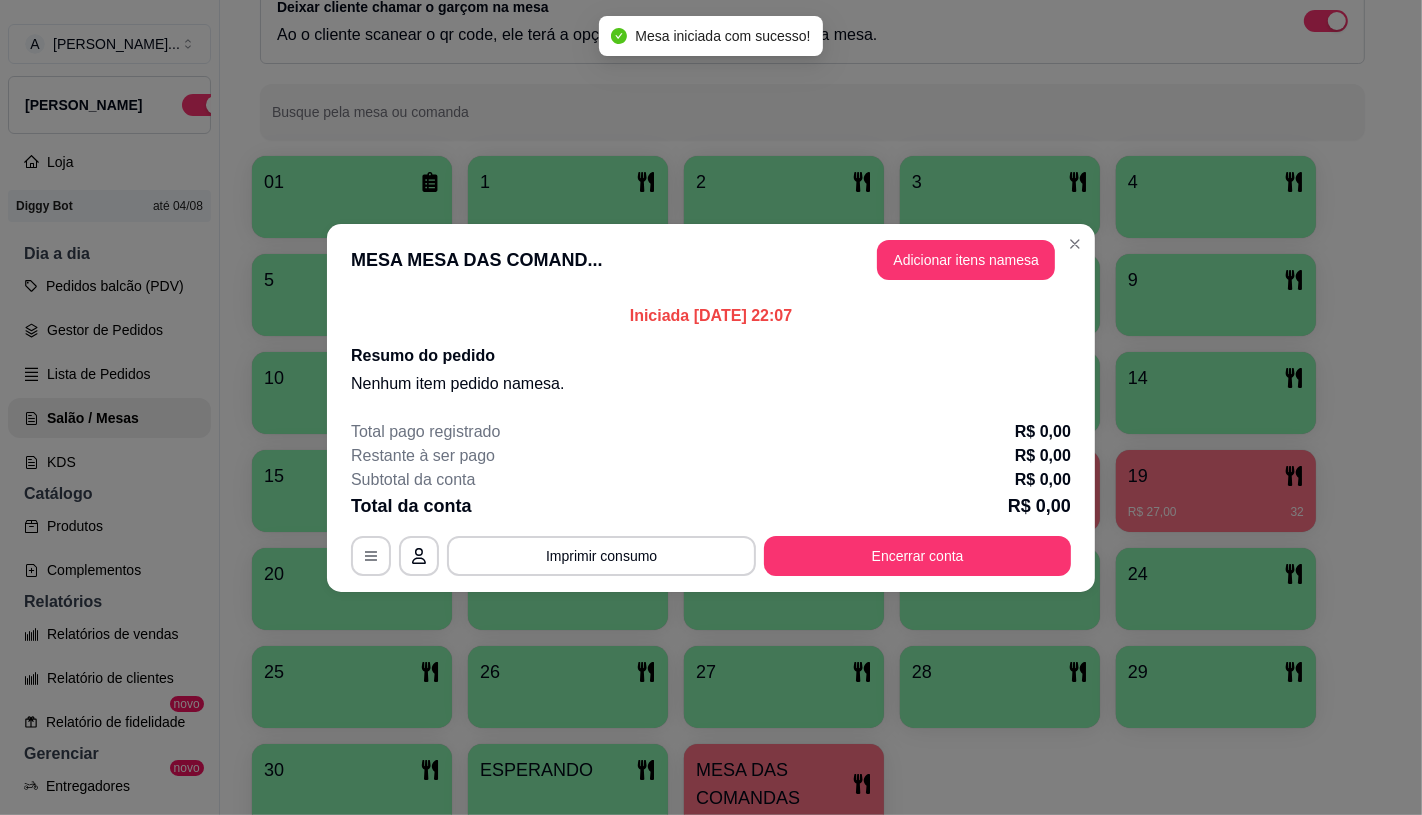 click at bounding box center [576, 687] 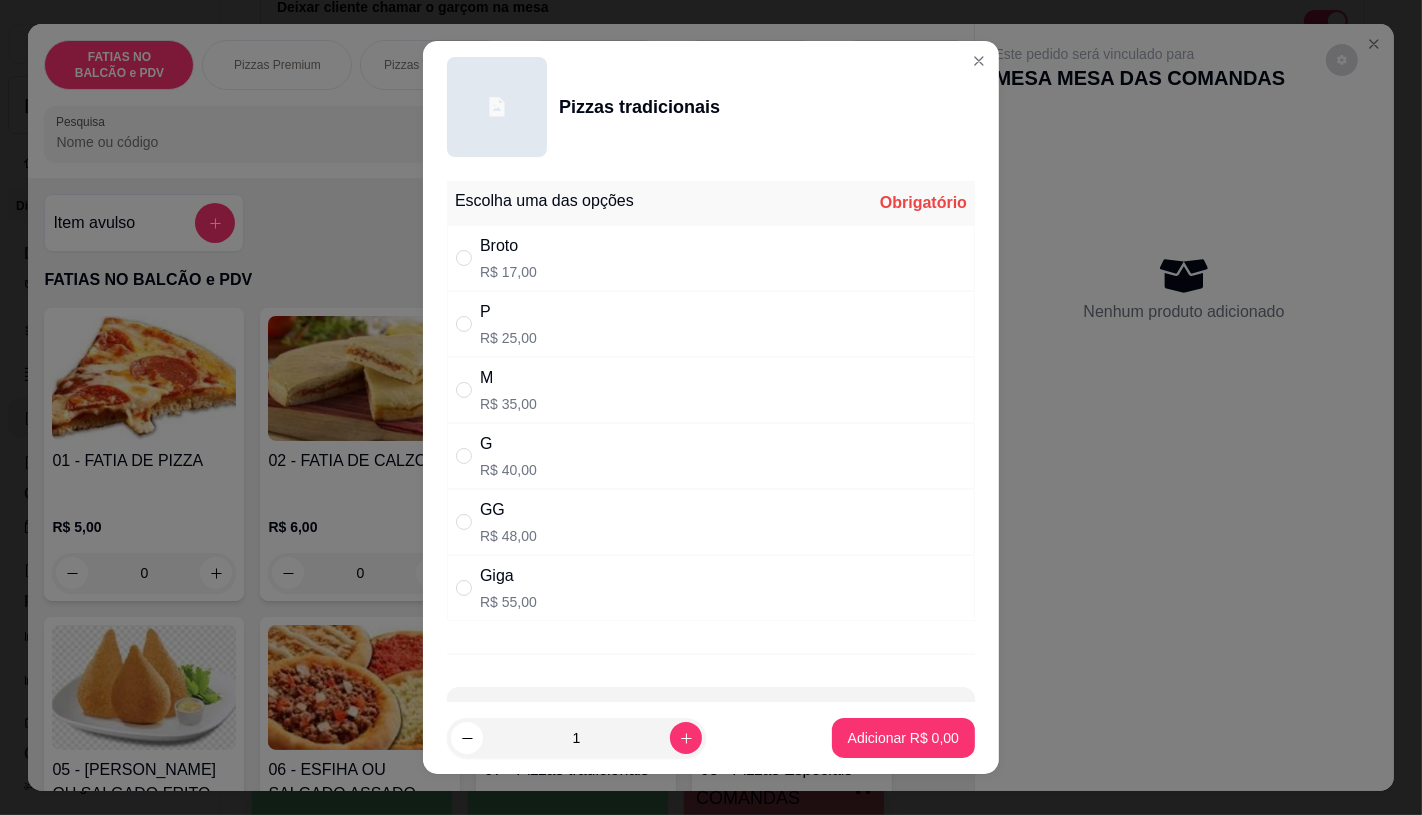 click at bounding box center (468, 456) 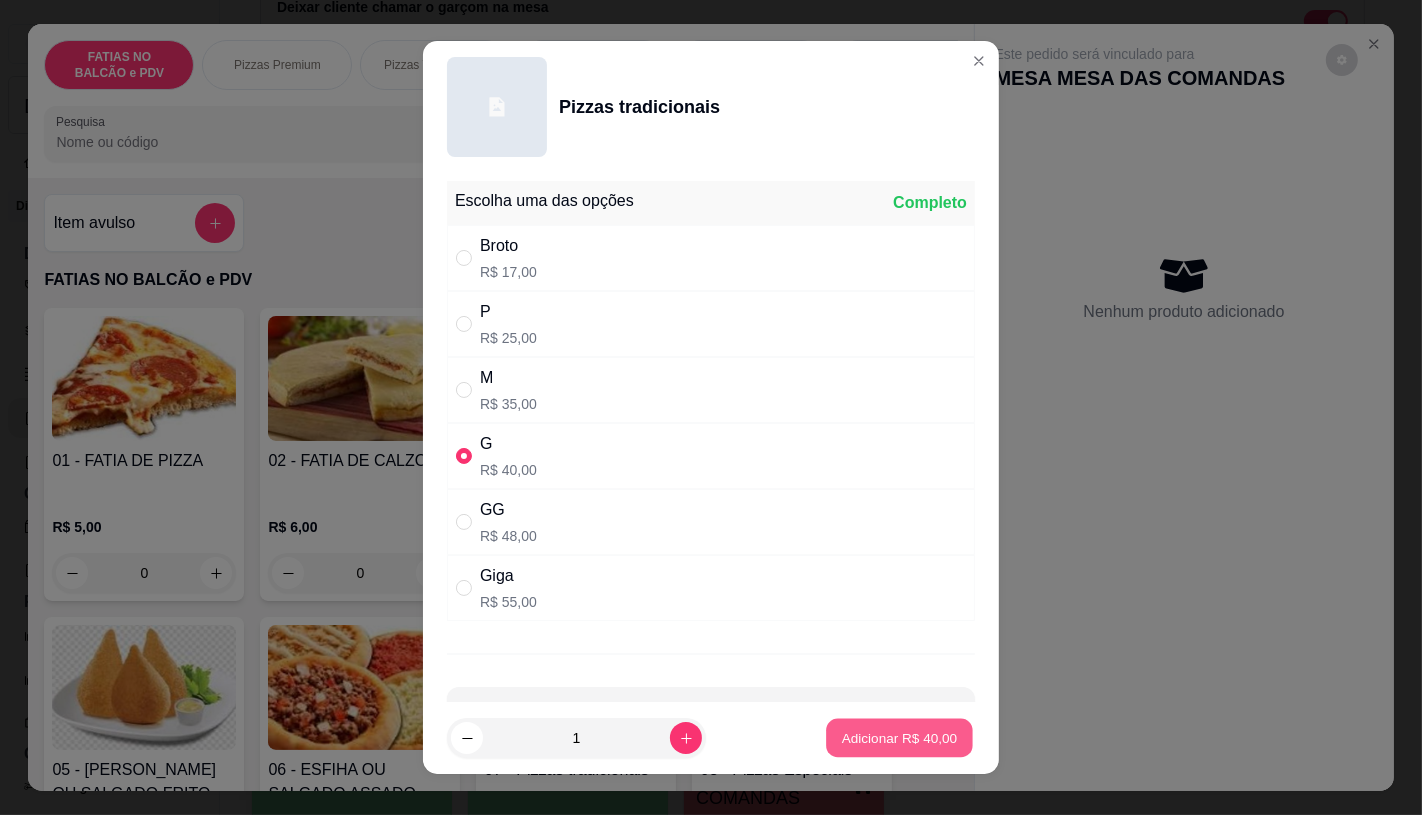 click on "Adicionar   R$ 40,00" at bounding box center (899, 738) 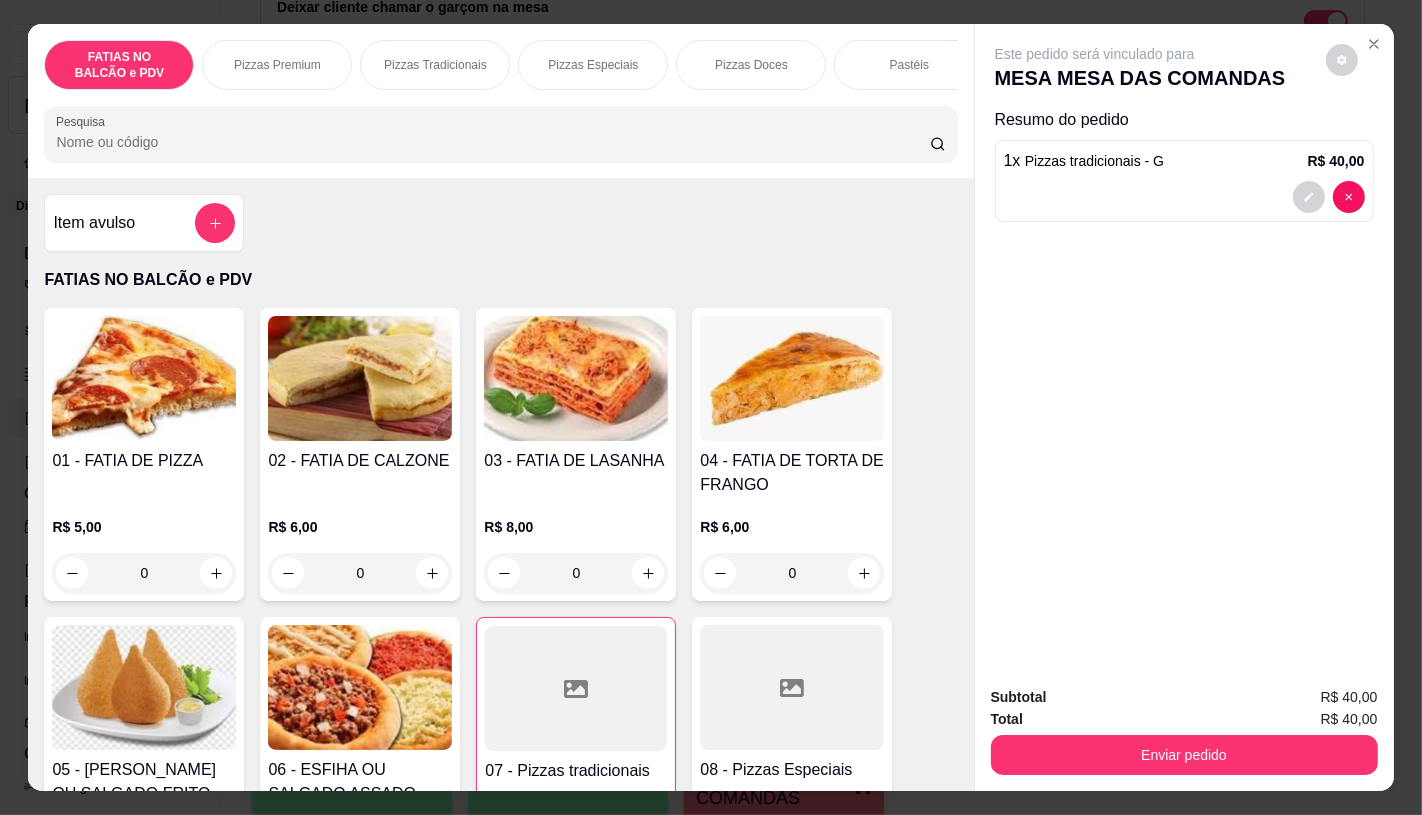 scroll, scrollTop: 0, scrollLeft: 2080, axis: horizontal 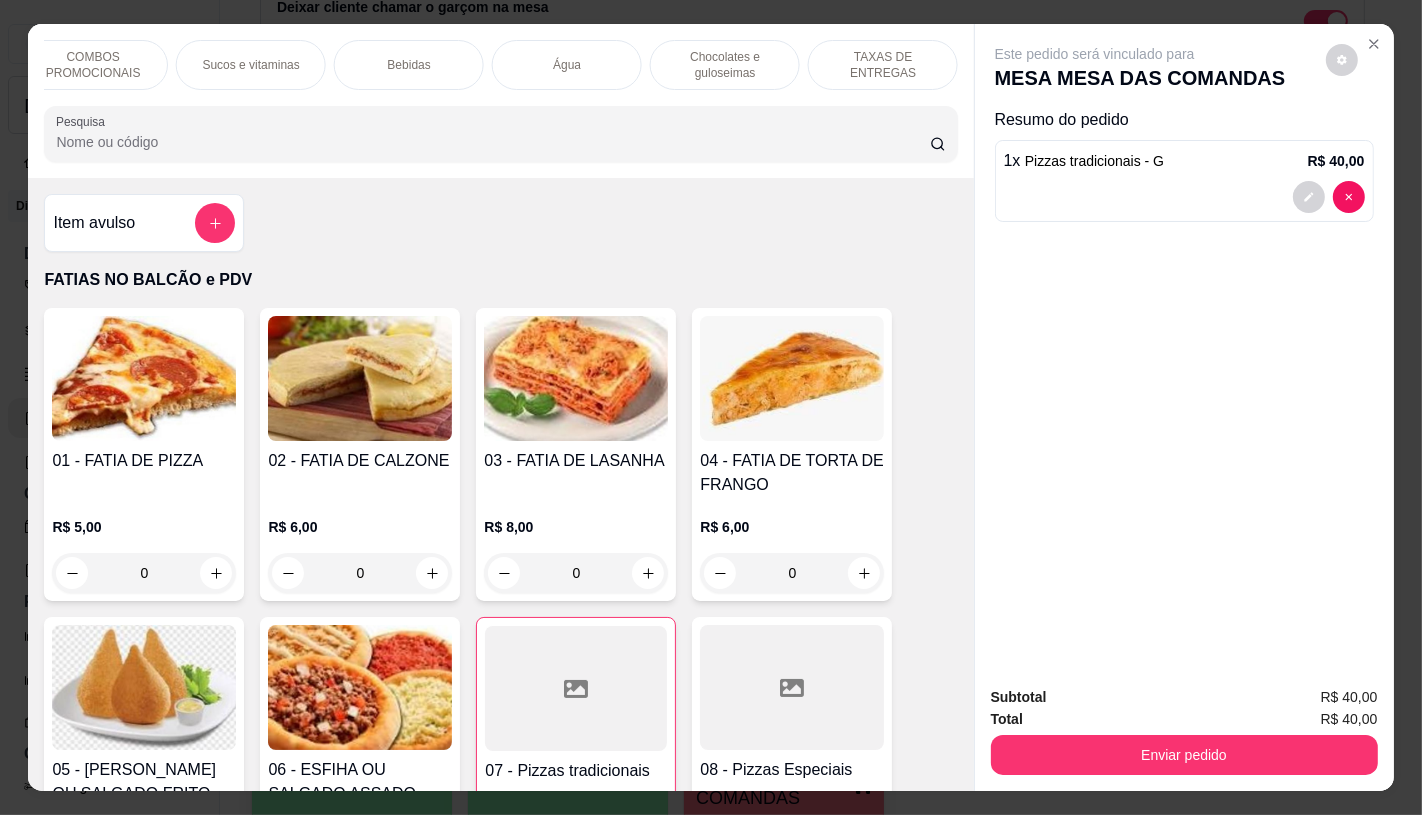 click on "TAXAS DE ENTREGAS" at bounding box center (883, 65) 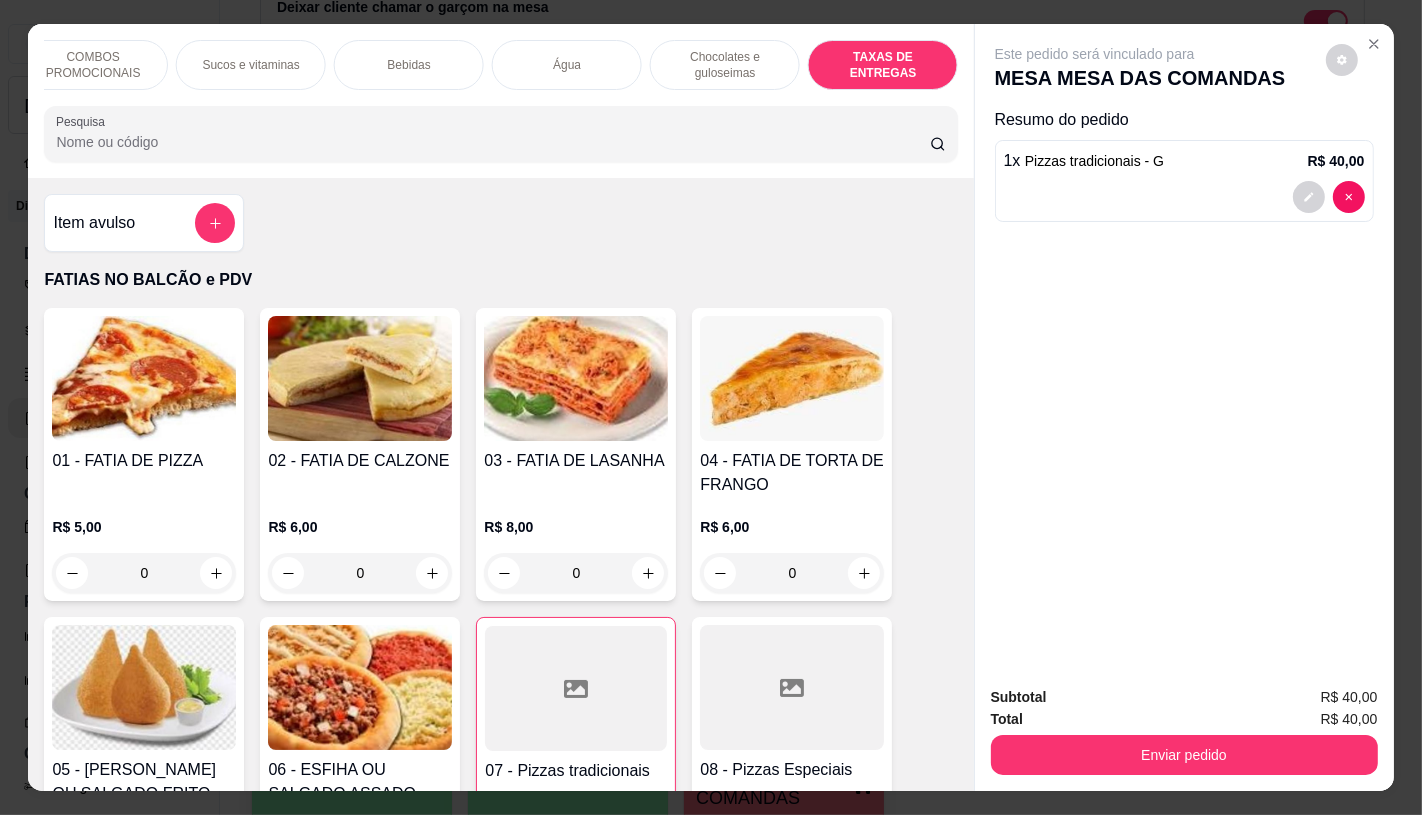 scroll, scrollTop: 13373, scrollLeft: 0, axis: vertical 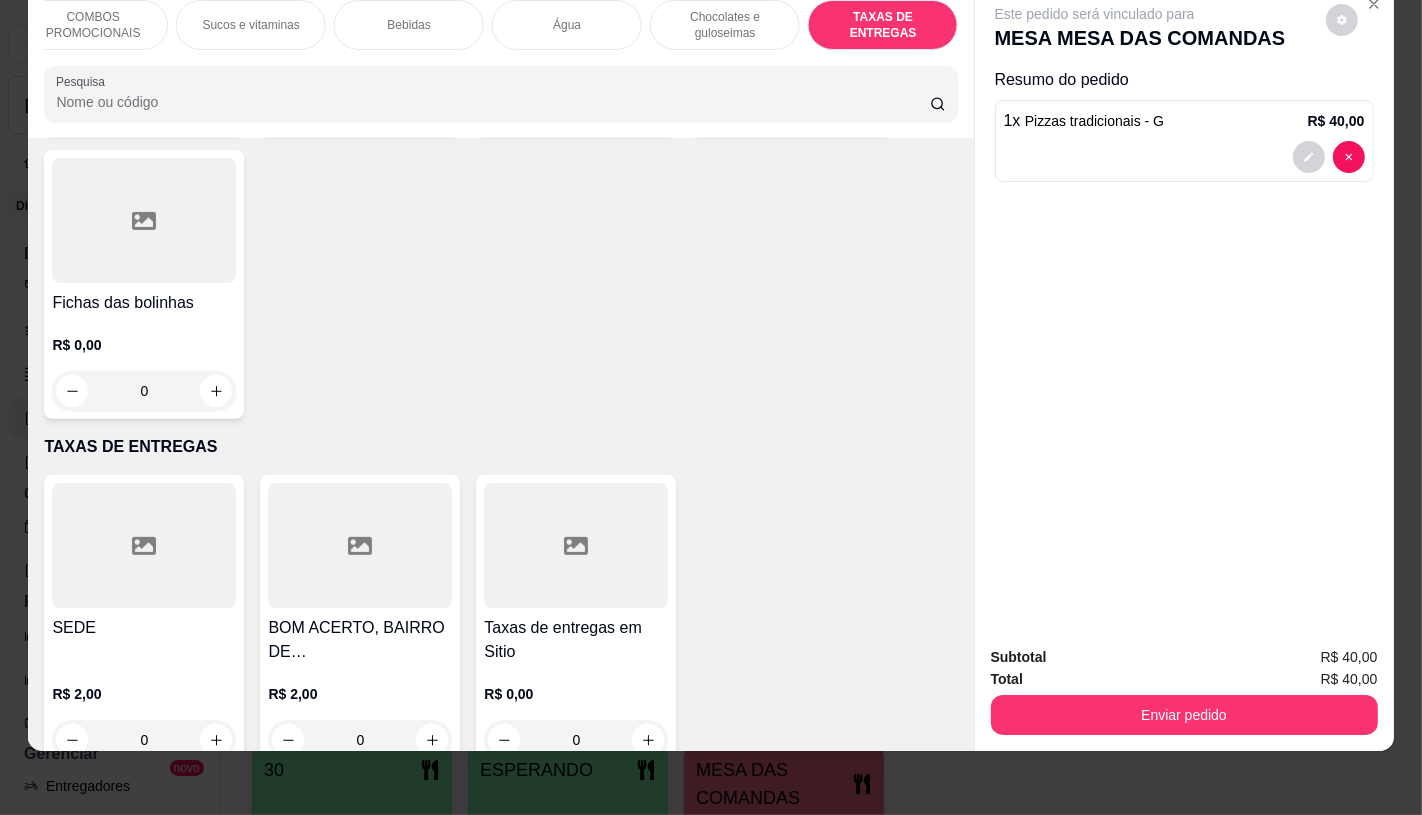 click at bounding box center [576, 545] 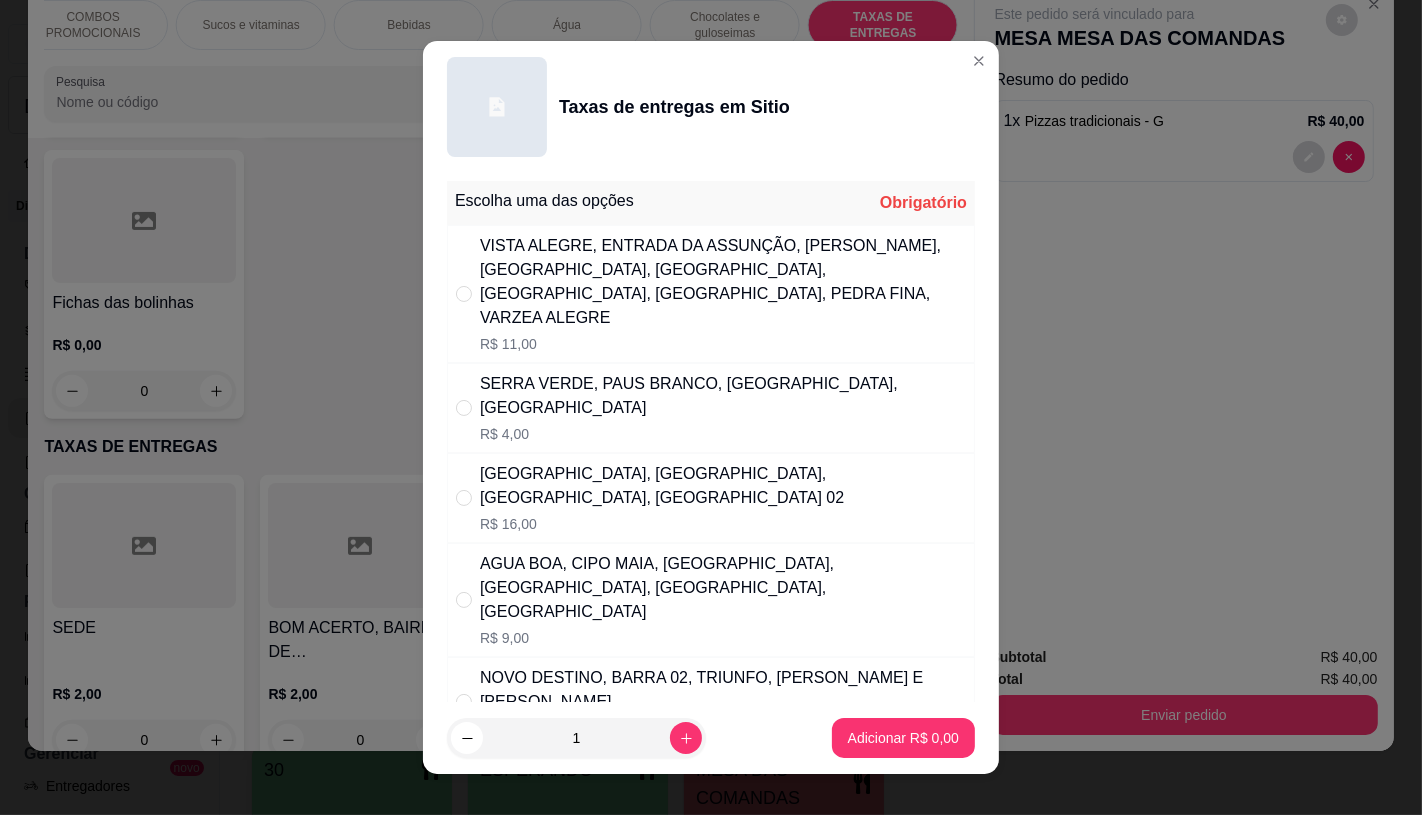 click on "VISTA ALEGRE, ENTRADA DA ASSUNÇÃO, [PERSON_NAME], [GEOGRAPHIC_DATA], [GEOGRAPHIC_DATA], [GEOGRAPHIC_DATA], [GEOGRAPHIC_DATA], PEDRA FINA, VARZEA ALEGRE" at bounding box center [723, 282] 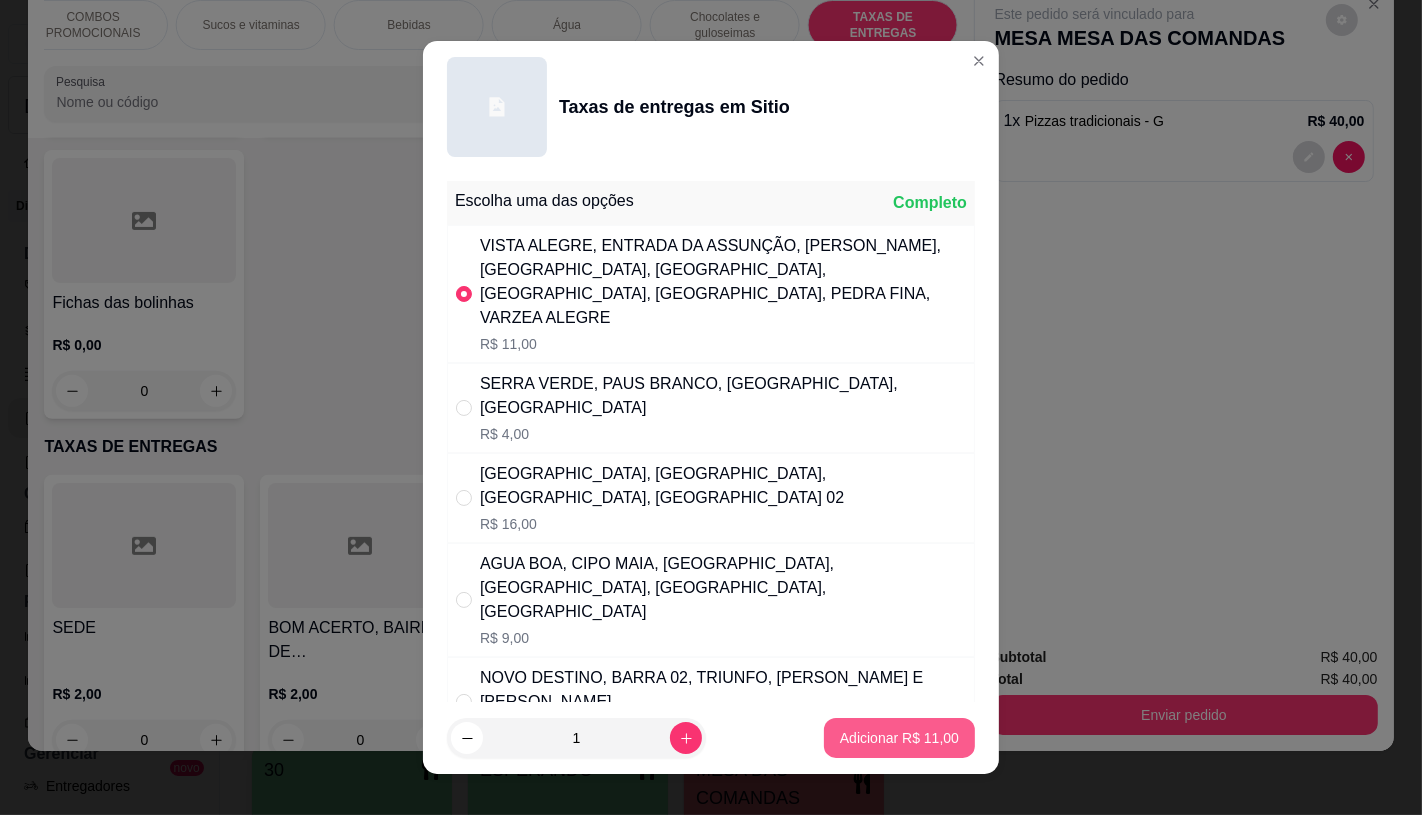click on "Adicionar   R$ 11,00" at bounding box center (899, 738) 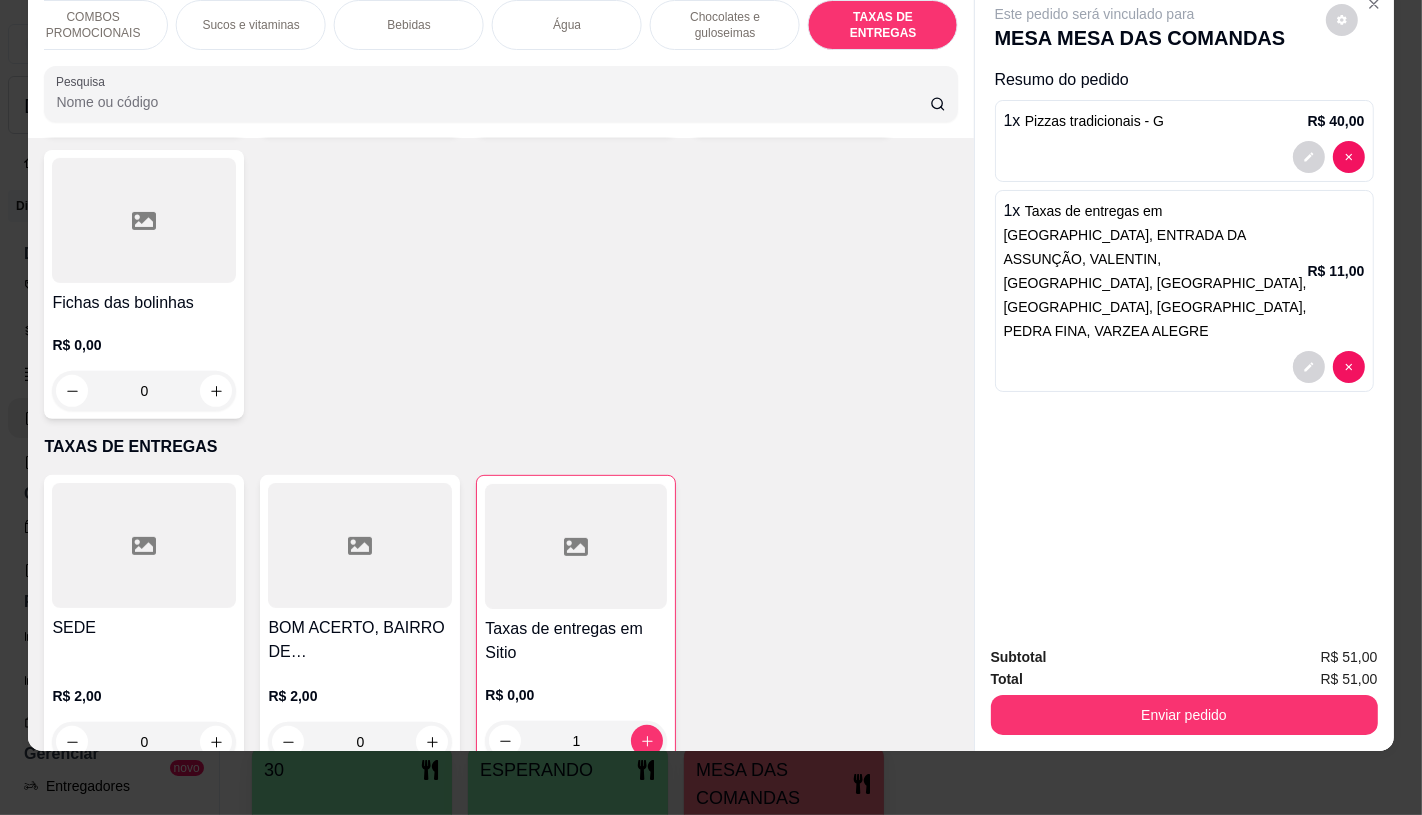 scroll, scrollTop: 13262, scrollLeft: 0, axis: vertical 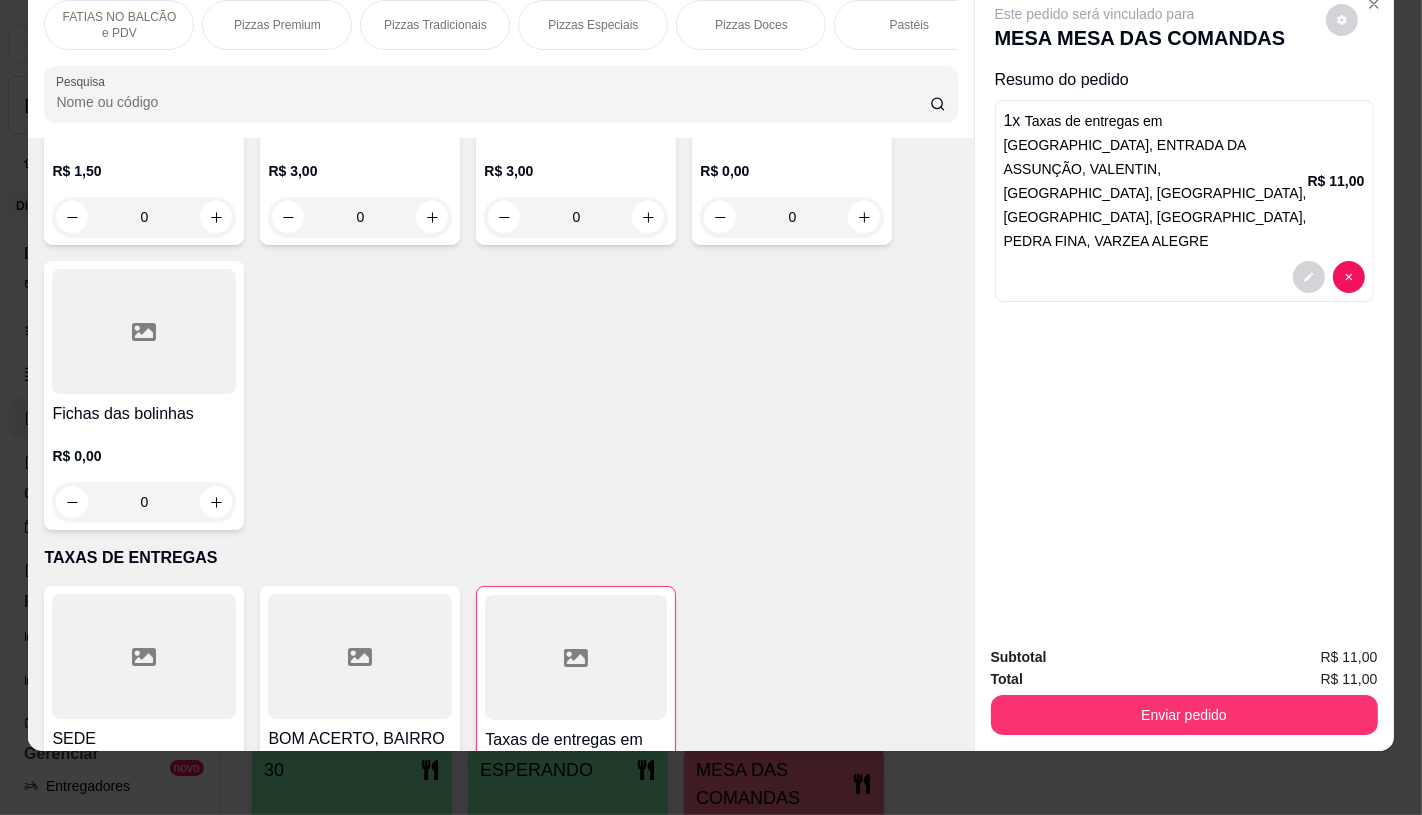 click on "FATIAS NO BALCÃO e PDV" at bounding box center [119, 25] 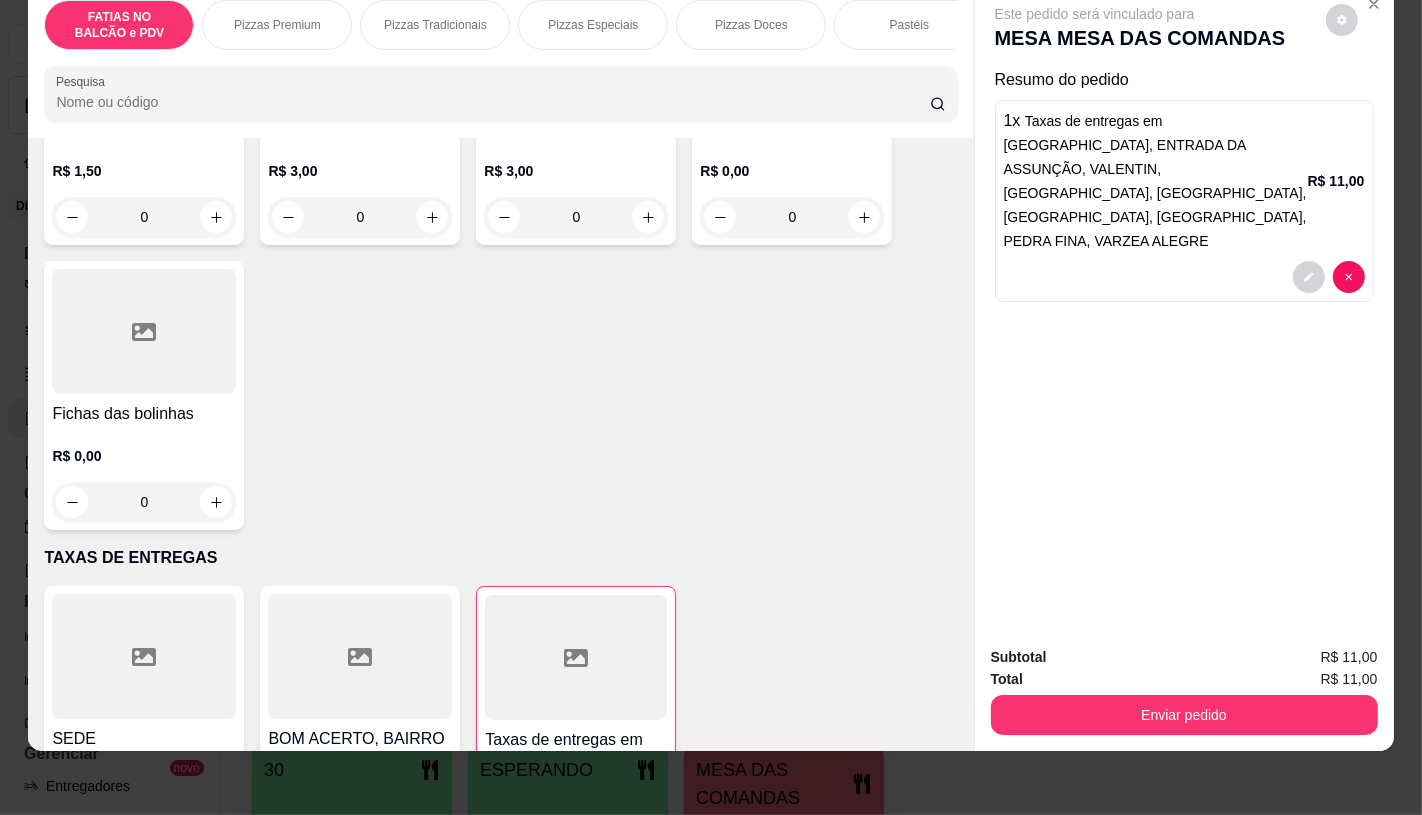 scroll, scrollTop: 90, scrollLeft: 0, axis: vertical 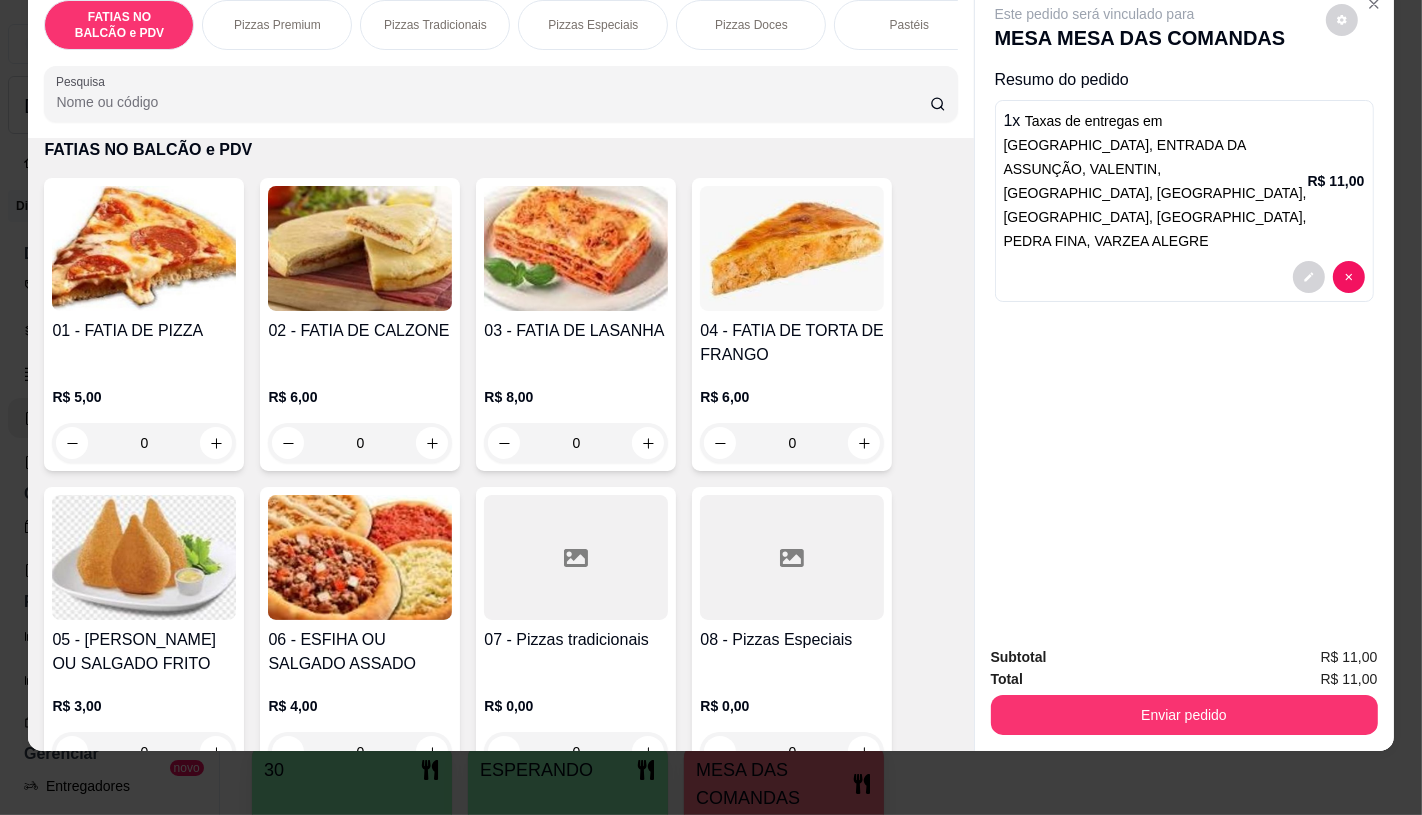 click at bounding box center [792, 557] 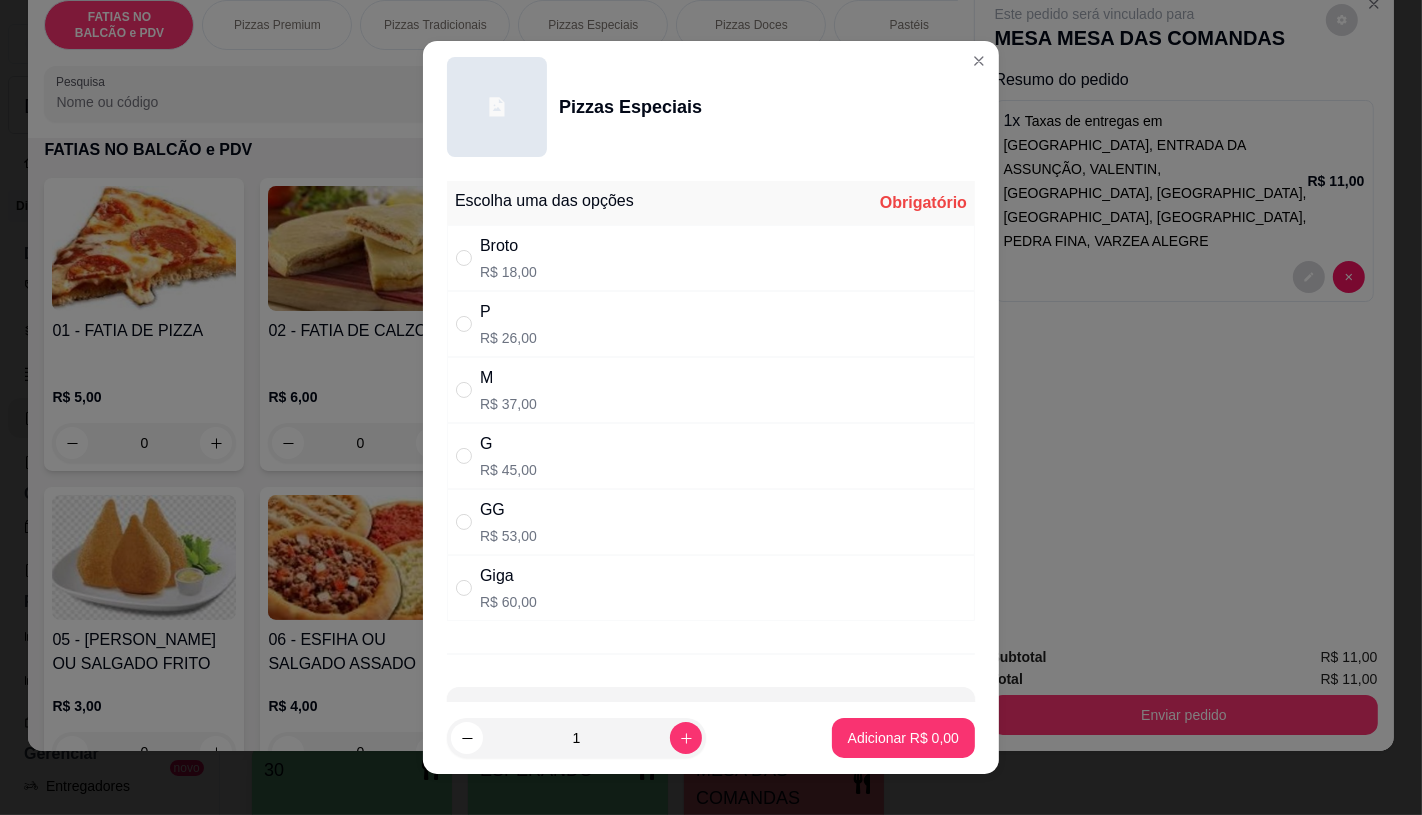 click on "G R$ 45,00" at bounding box center (711, 456) 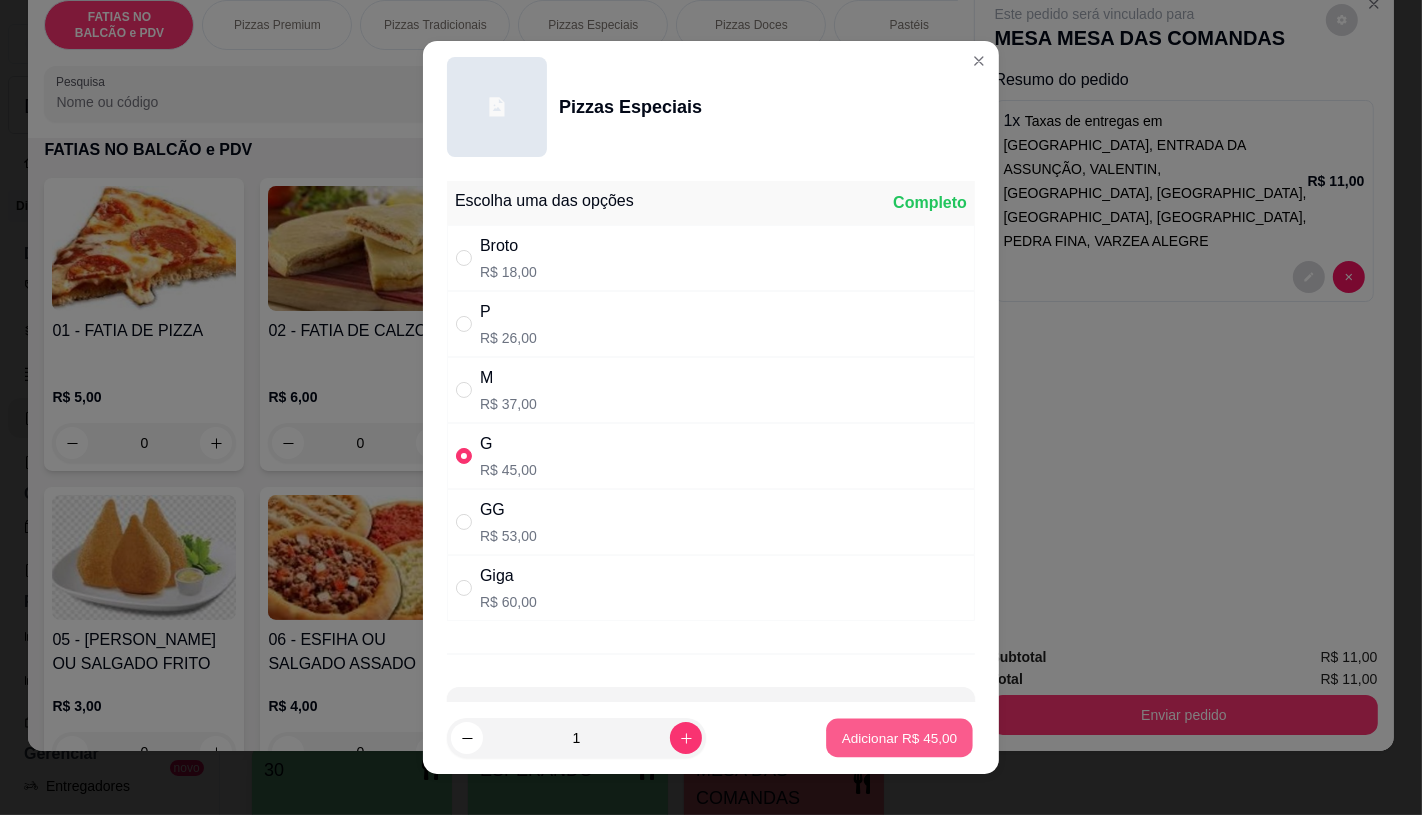 click on "Adicionar   R$ 45,00" at bounding box center [899, 738] 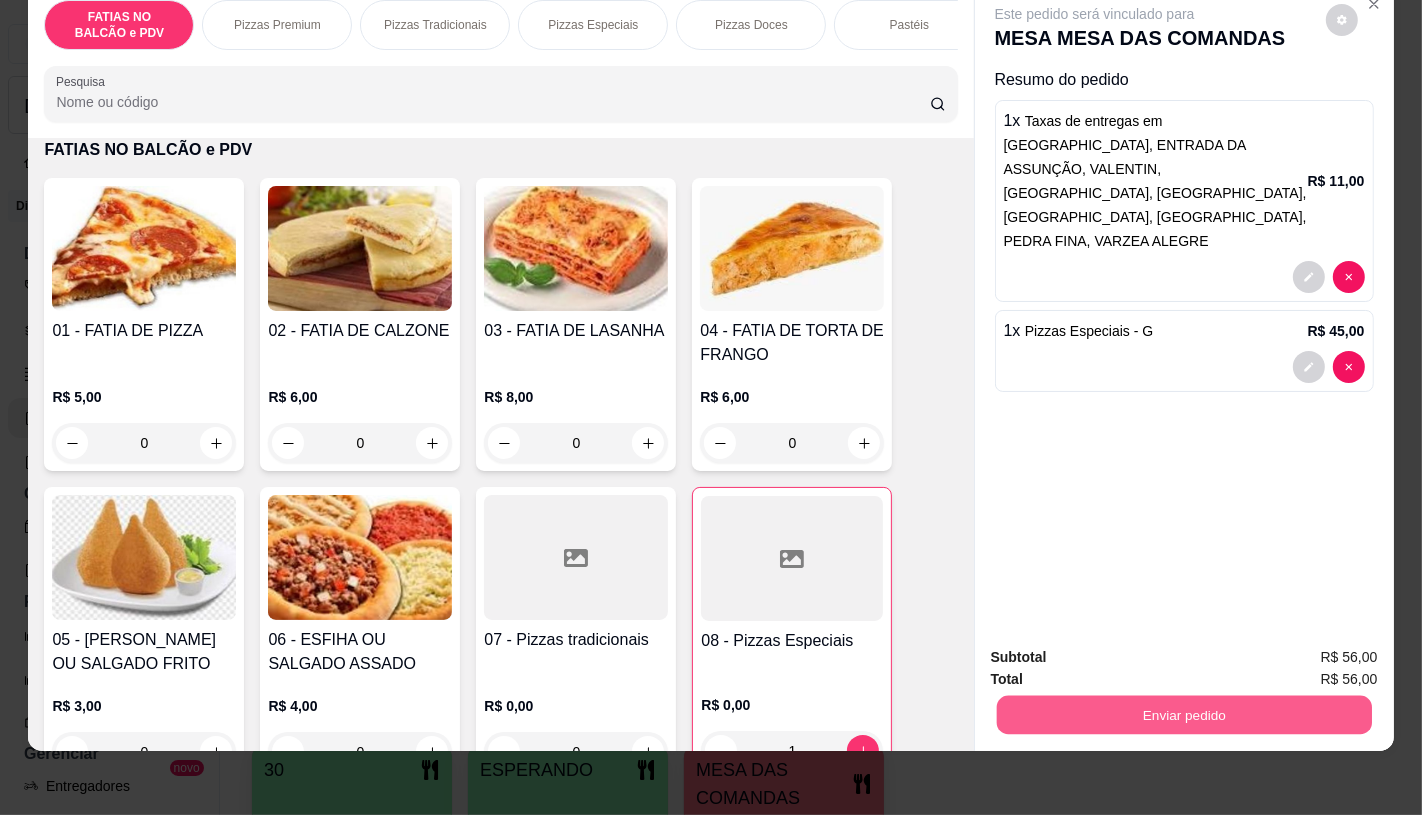 click on "Enviar pedido" at bounding box center (1183, 714) 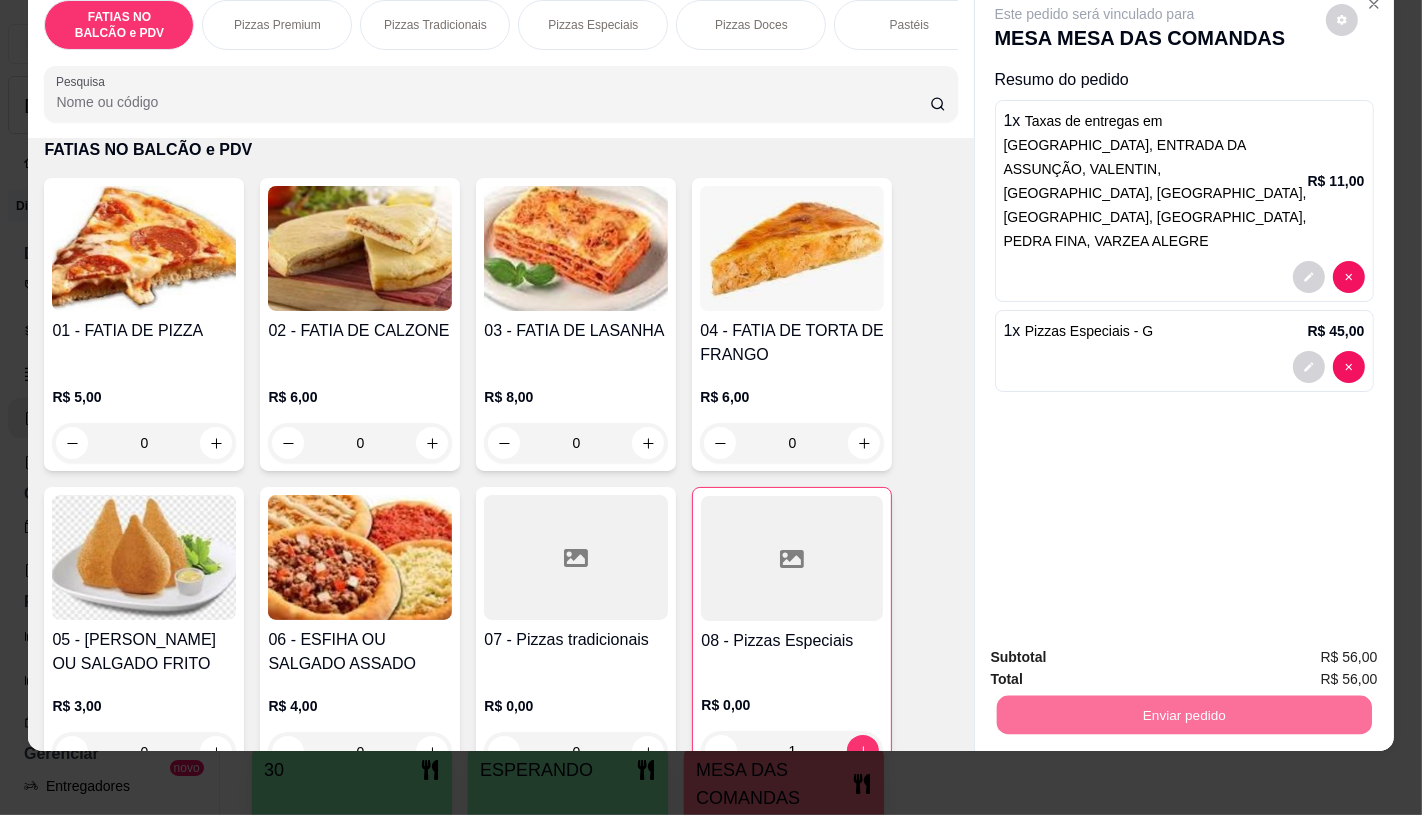 click on "Não registrar e enviar pedido" at bounding box center (1117, 650) 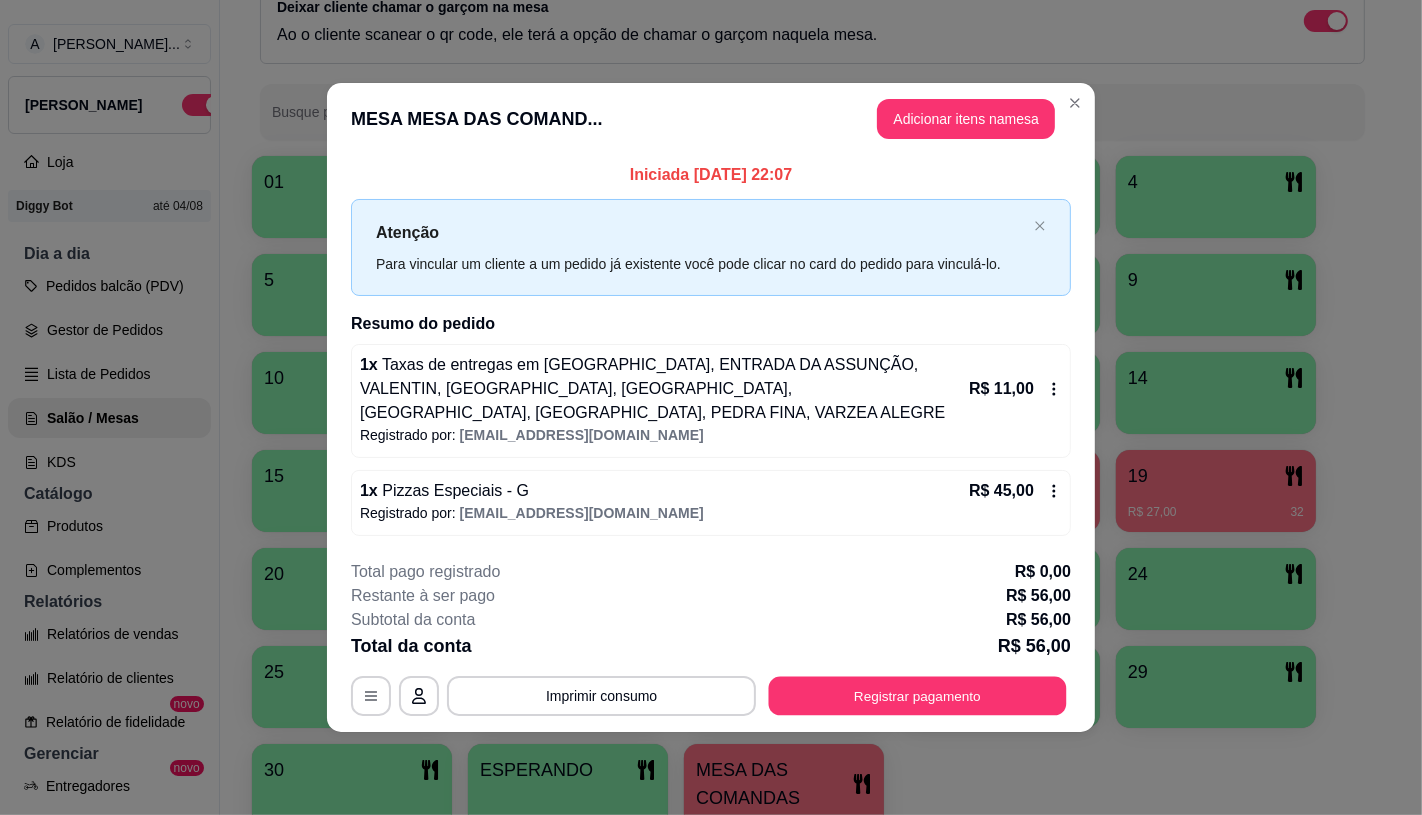click on "Registrar pagamento" at bounding box center (918, 696) 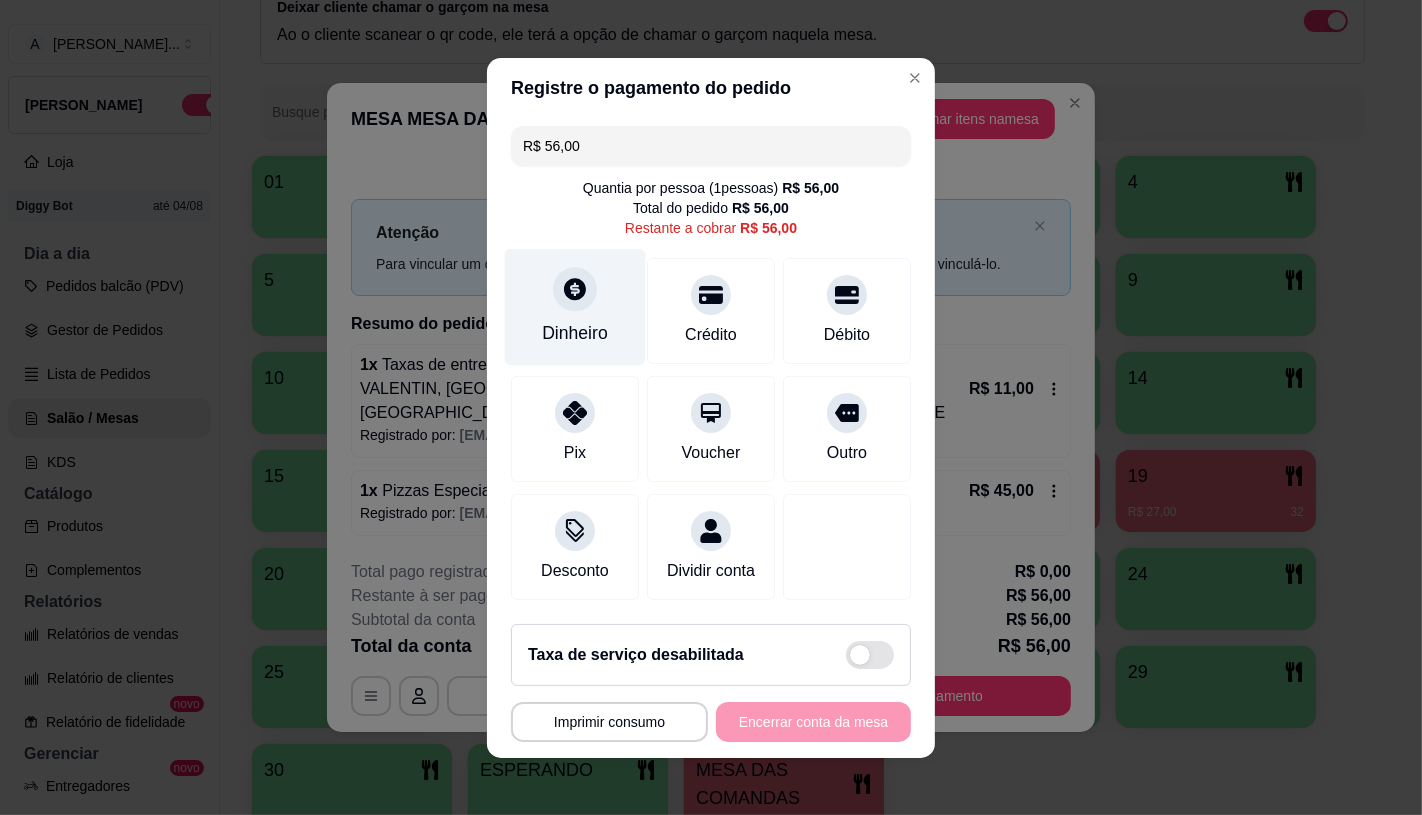 click on "Dinheiro" at bounding box center [575, 306] 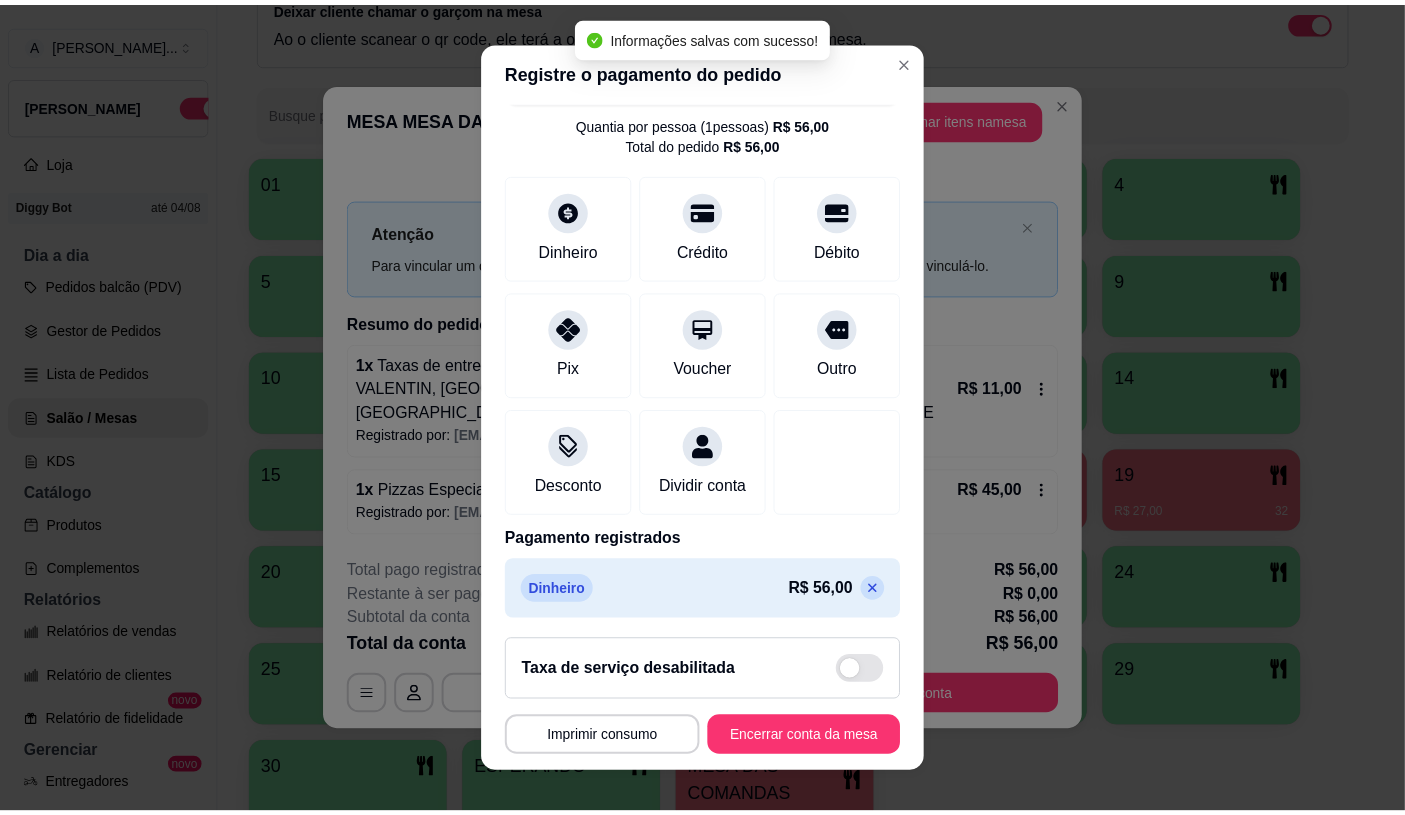 scroll, scrollTop: 74, scrollLeft: 0, axis: vertical 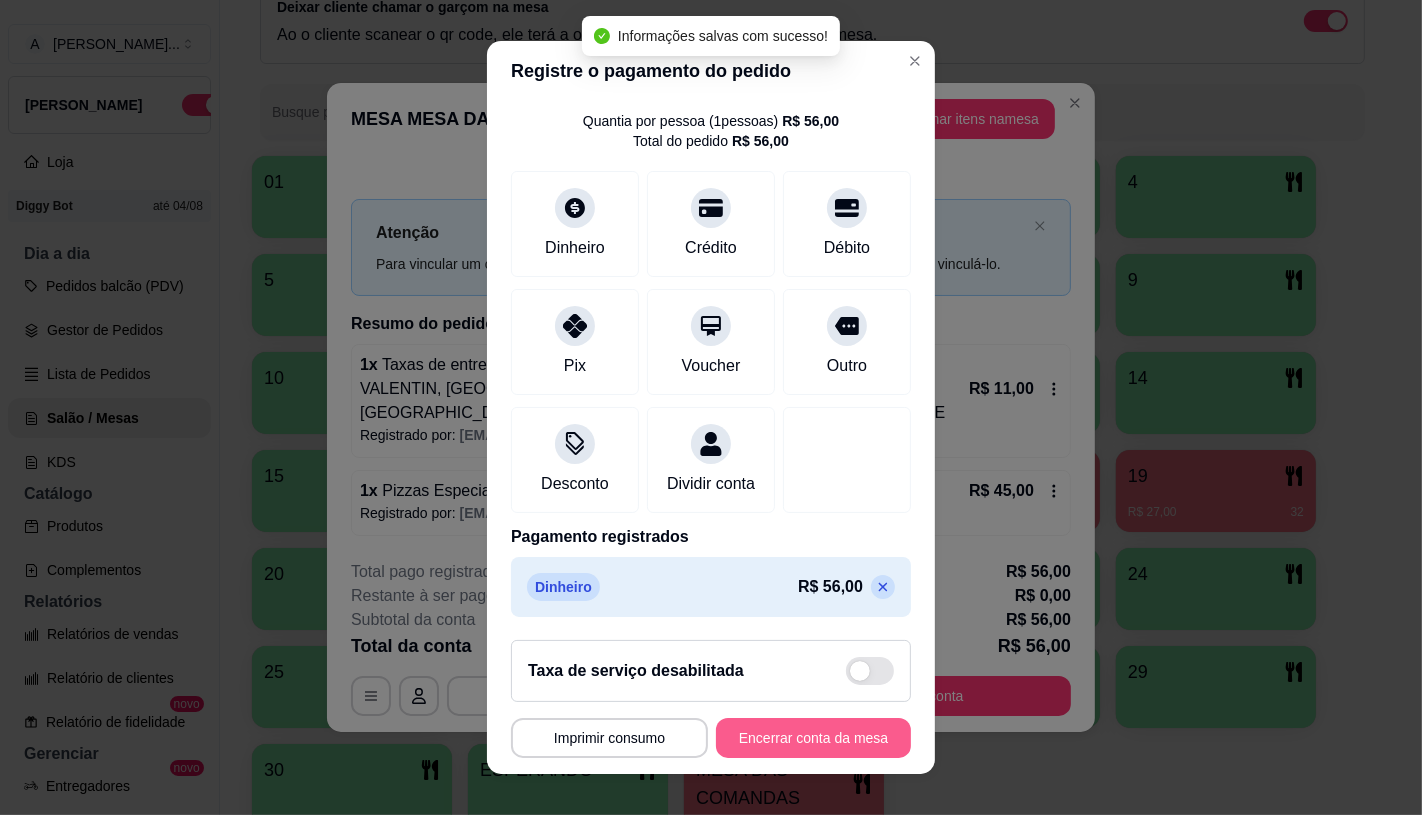 click on "Encerrar conta da mesa" at bounding box center (813, 738) 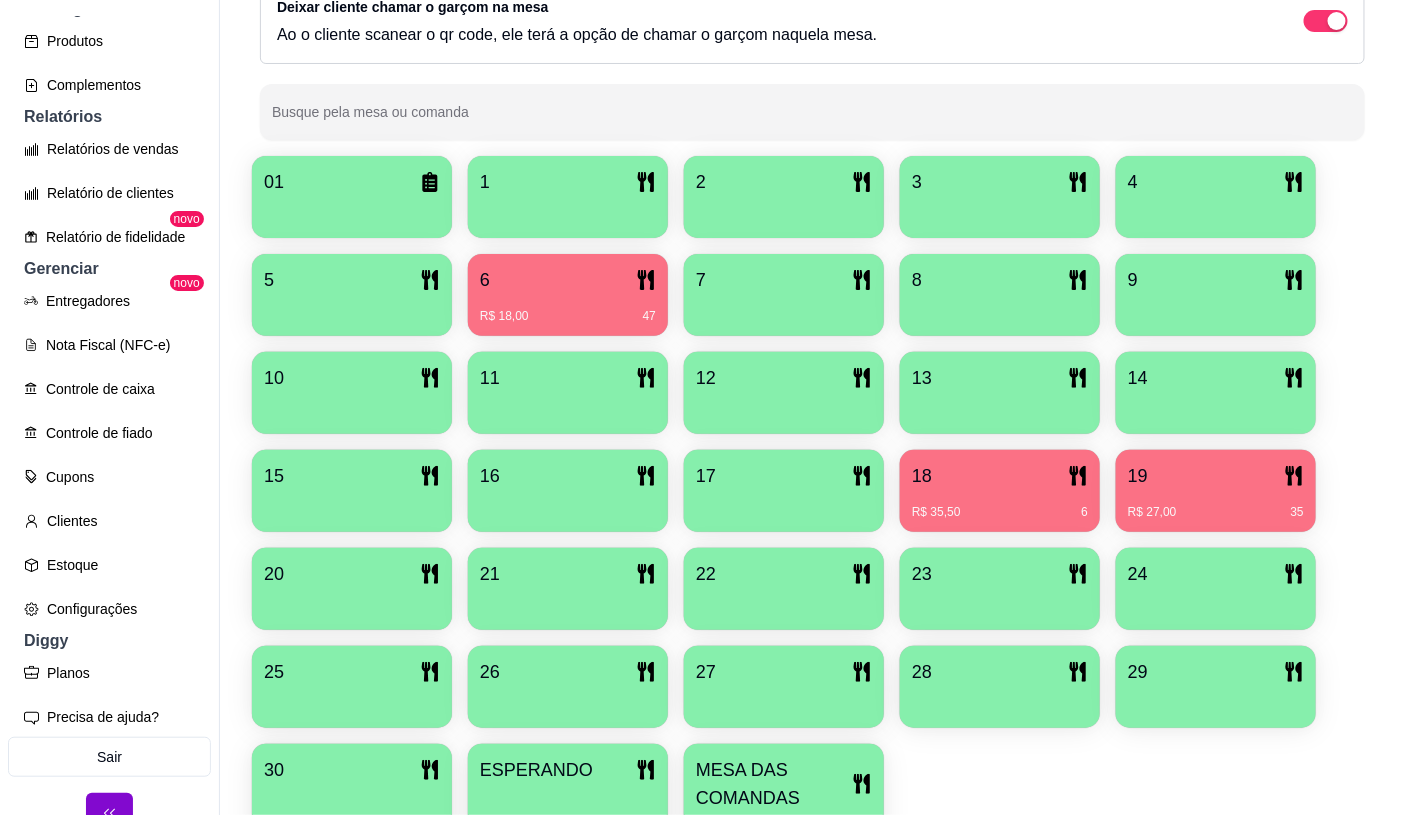 scroll, scrollTop: 510, scrollLeft: 0, axis: vertical 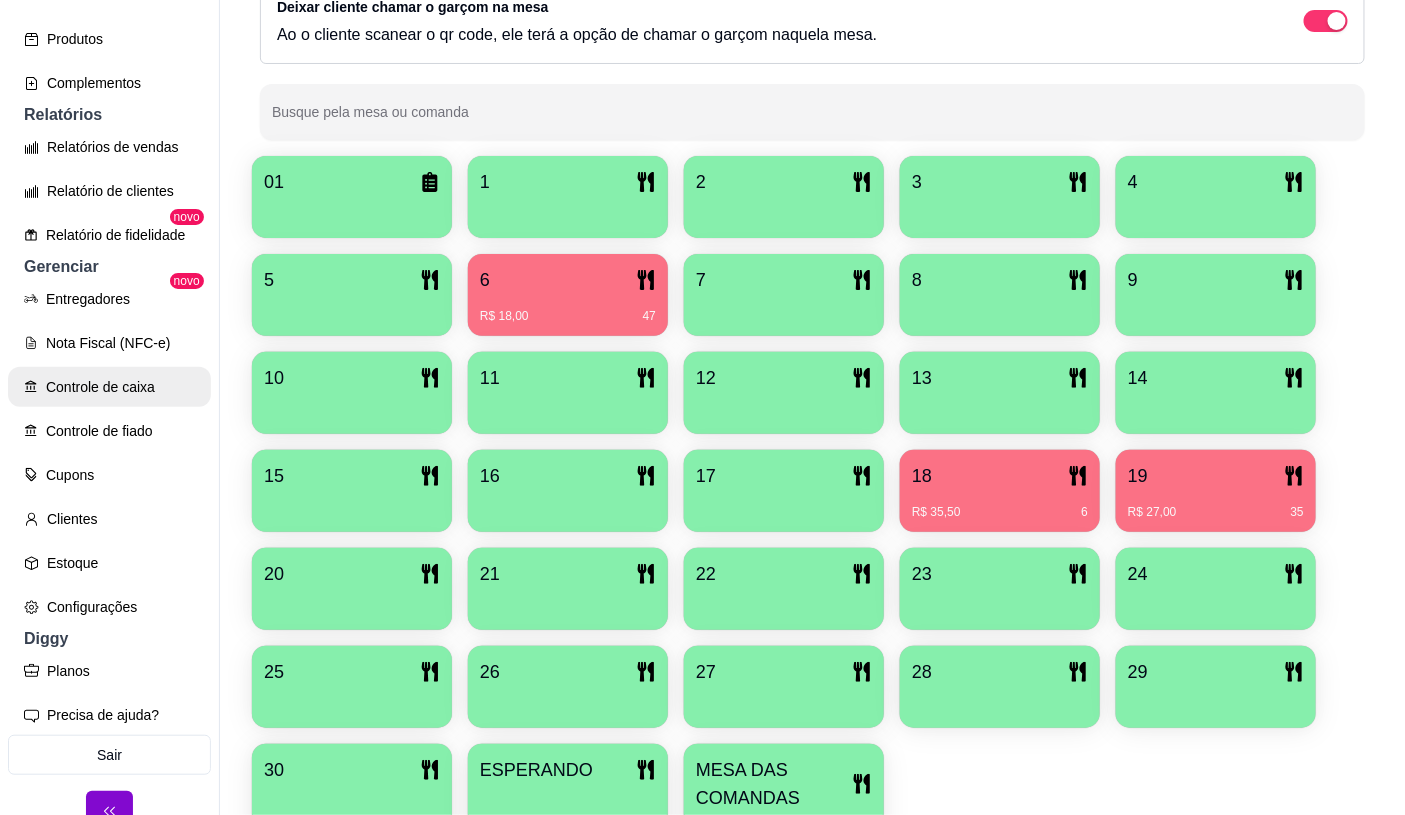 click on "Controle de caixa" at bounding box center (109, 387) 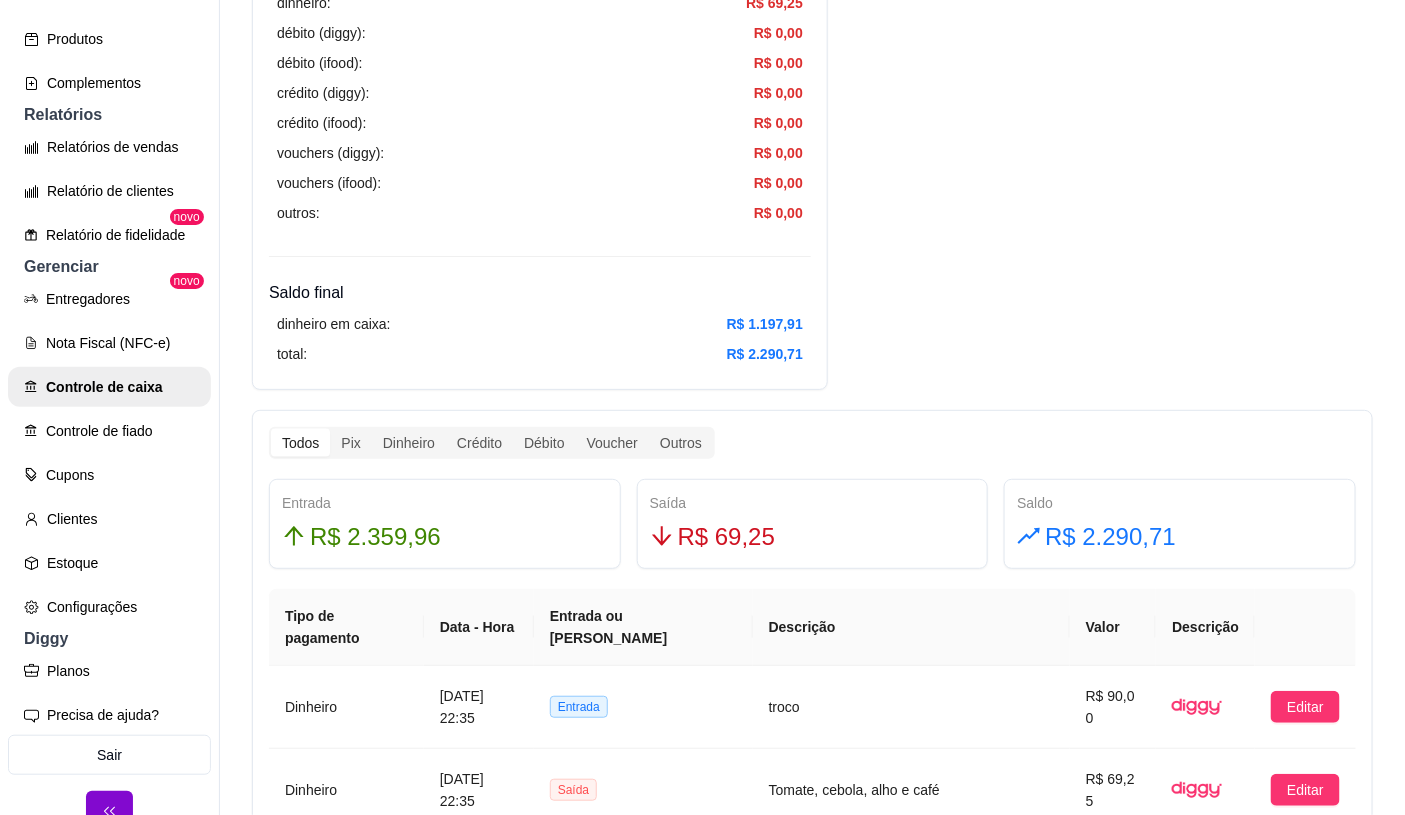 scroll, scrollTop: 777, scrollLeft: 0, axis: vertical 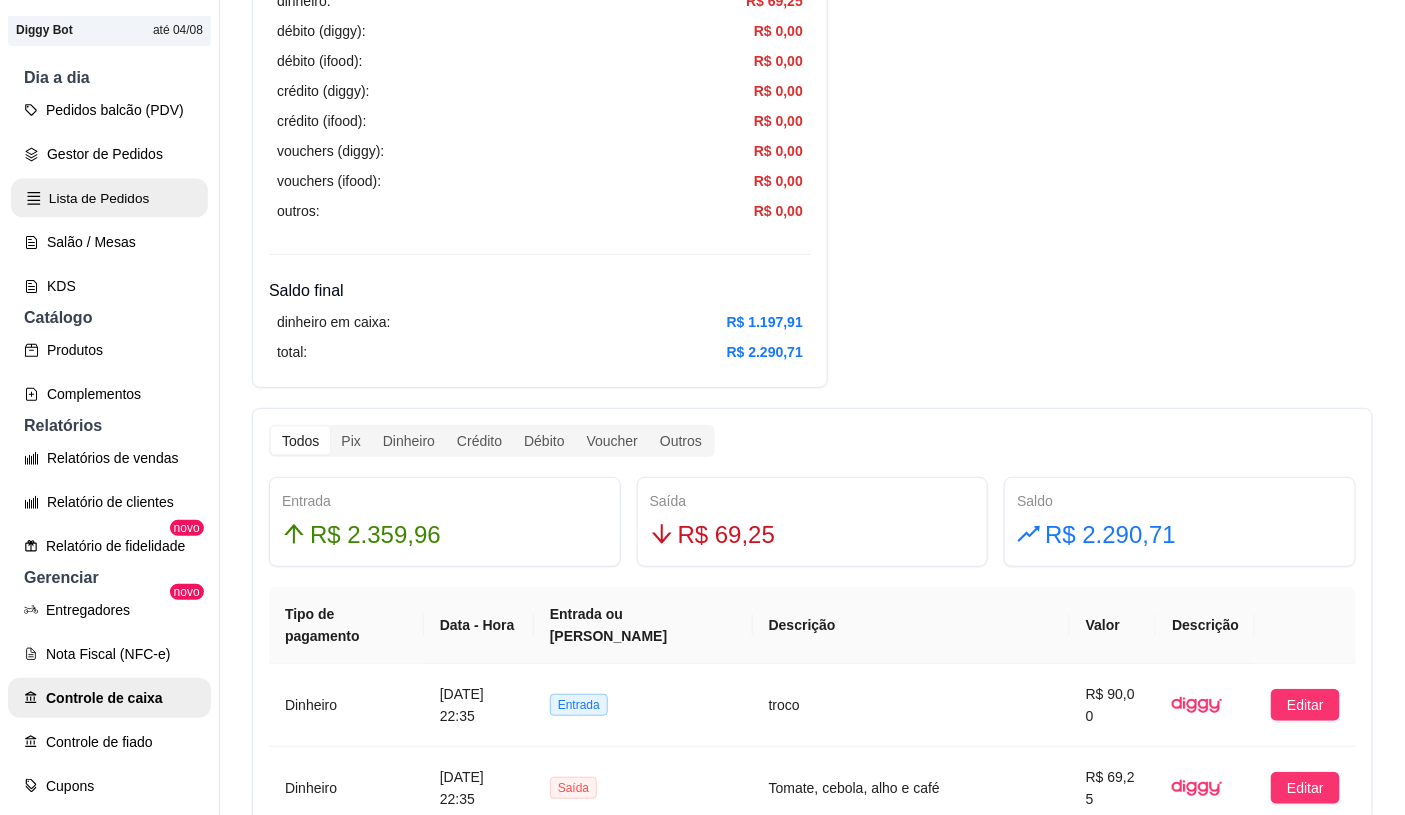 click on "Lista de Pedidos" at bounding box center [109, 198] 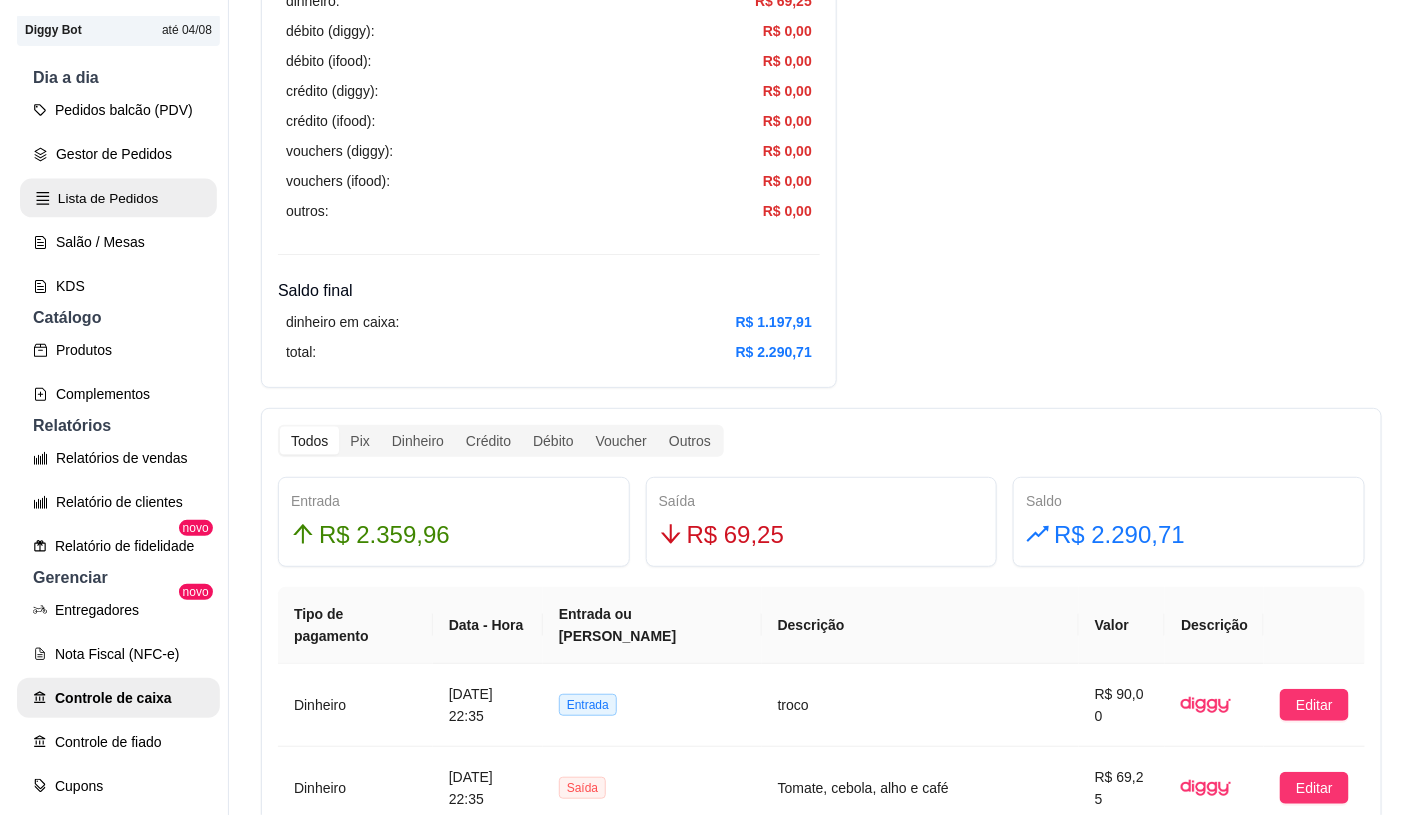scroll, scrollTop: 0, scrollLeft: 0, axis: both 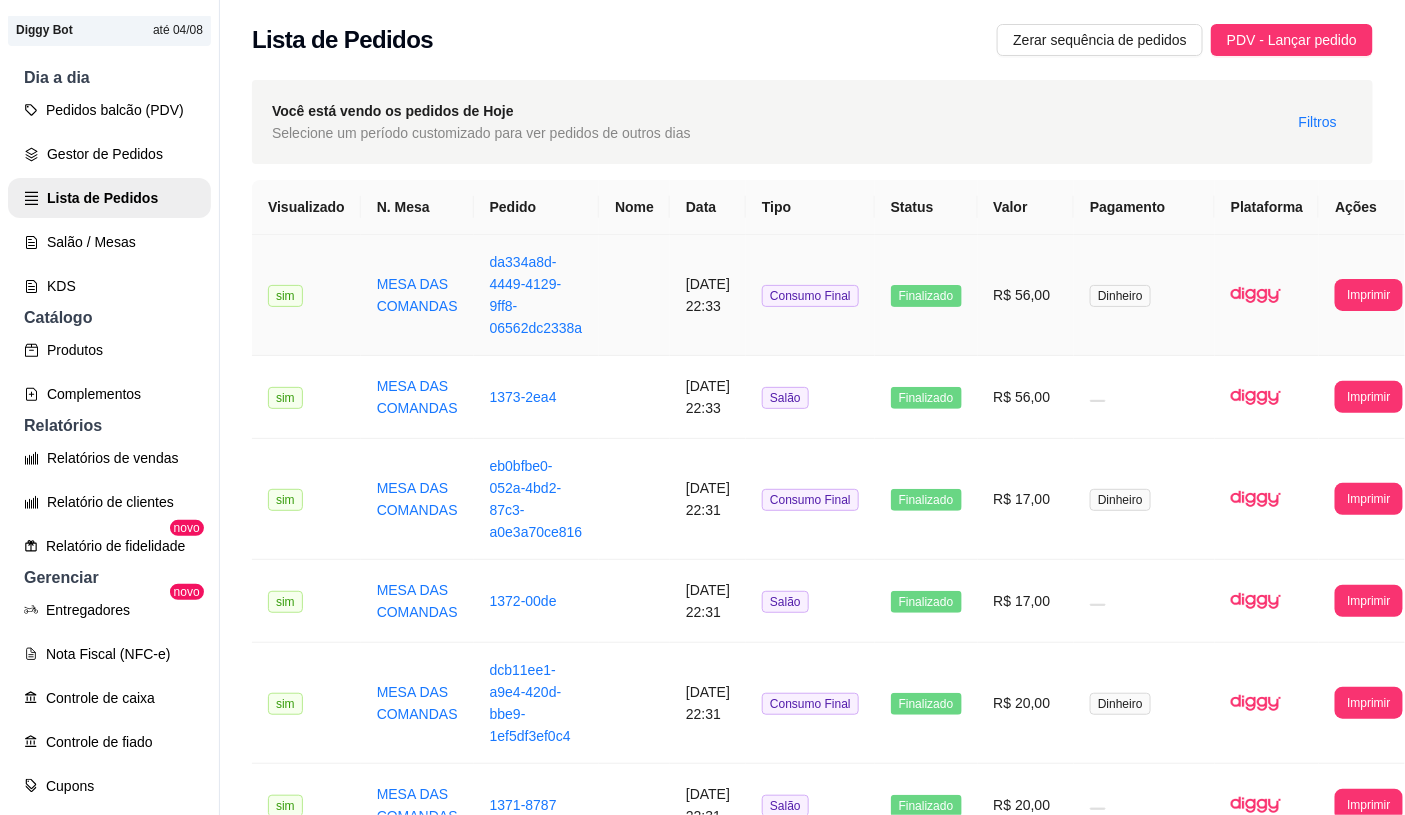 click on "Finalizado" at bounding box center (926, 295) 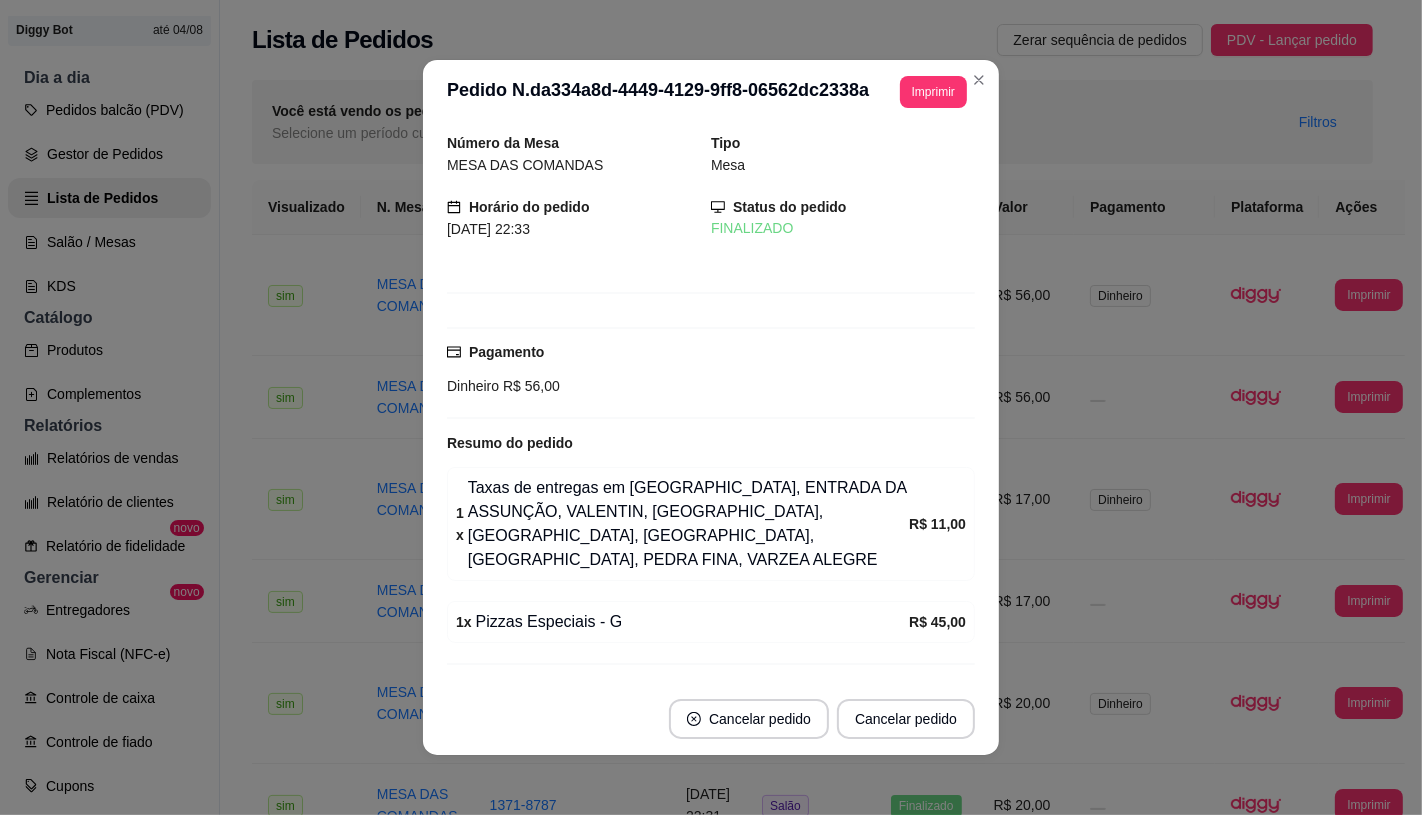 scroll, scrollTop: 47, scrollLeft: 0, axis: vertical 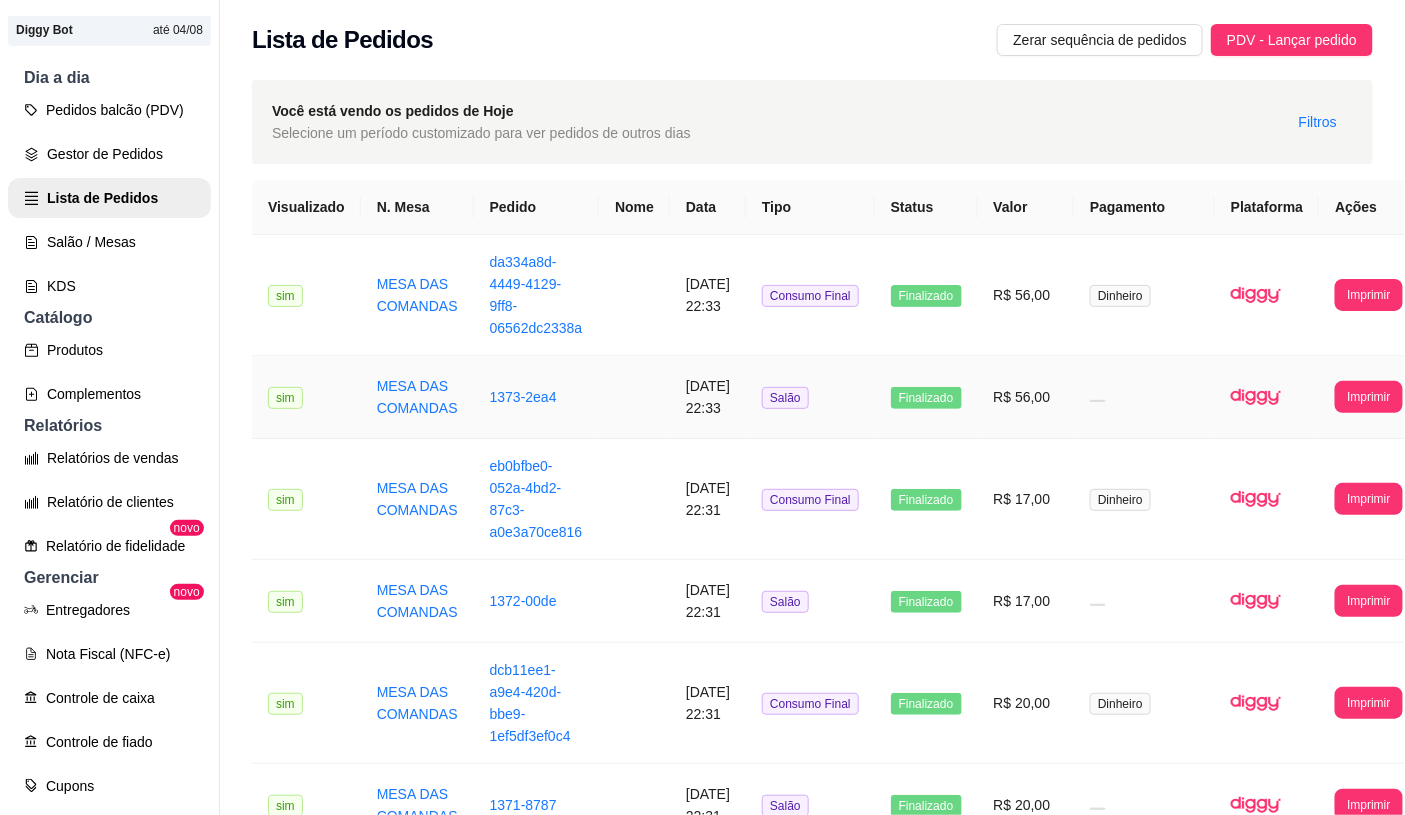 click on "Finalizado" at bounding box center [926, 398] 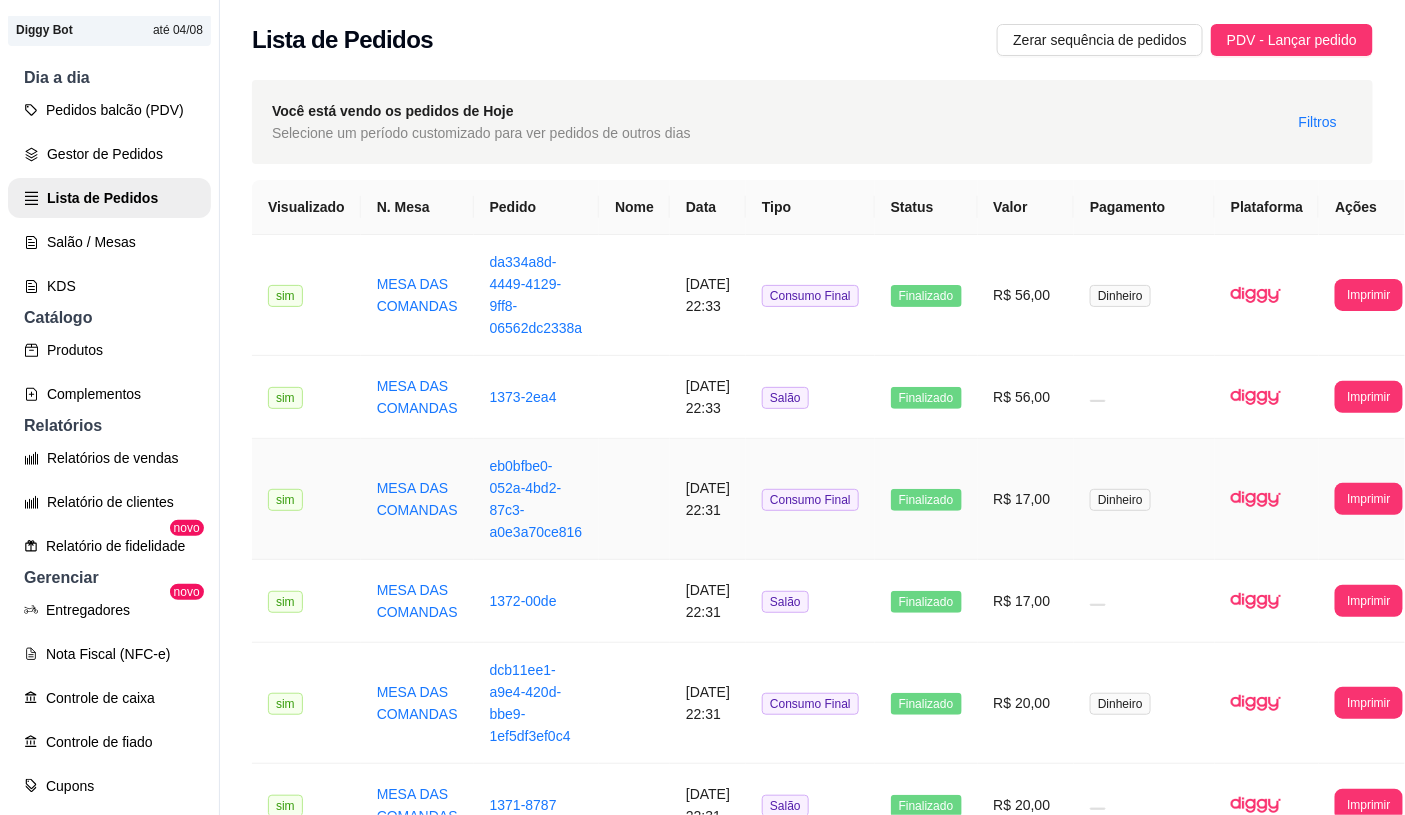 click on "R$ 17,00" at bounding box center [1026, 499] 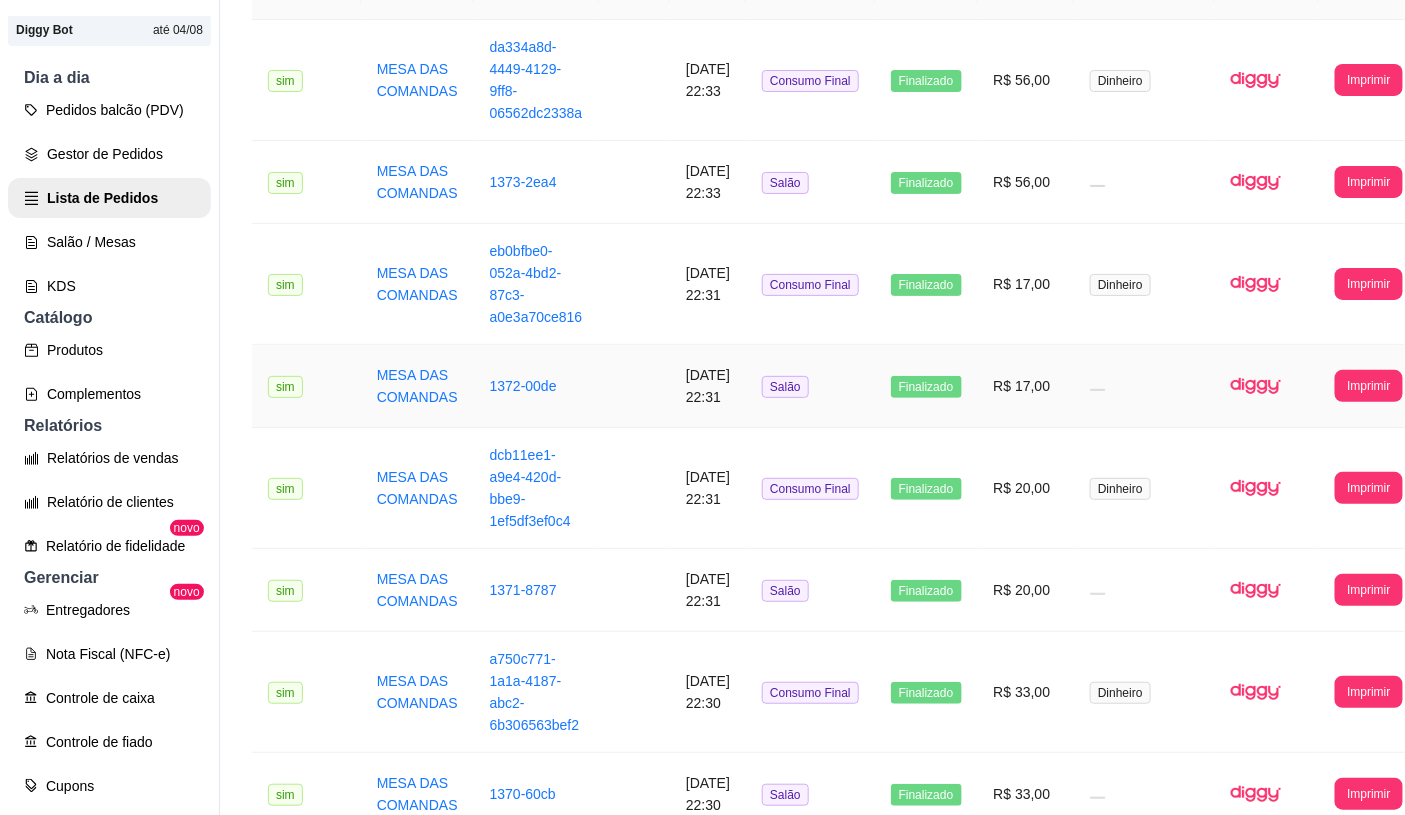 scroll, scrollTop: 222, scrollLeft: 0, axis: vertical 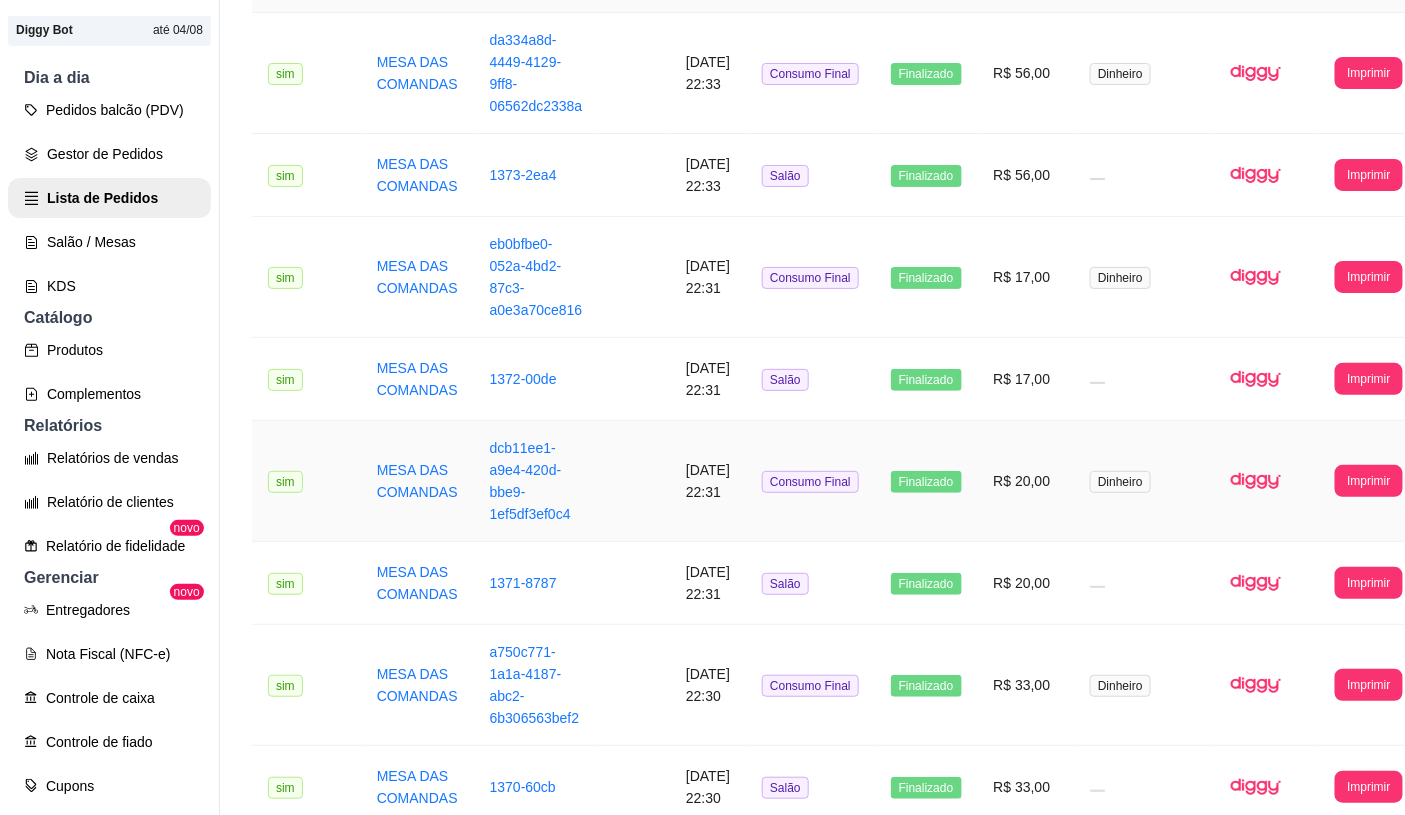 click on "R$ 20,00" at bounding box center (1026, 481) 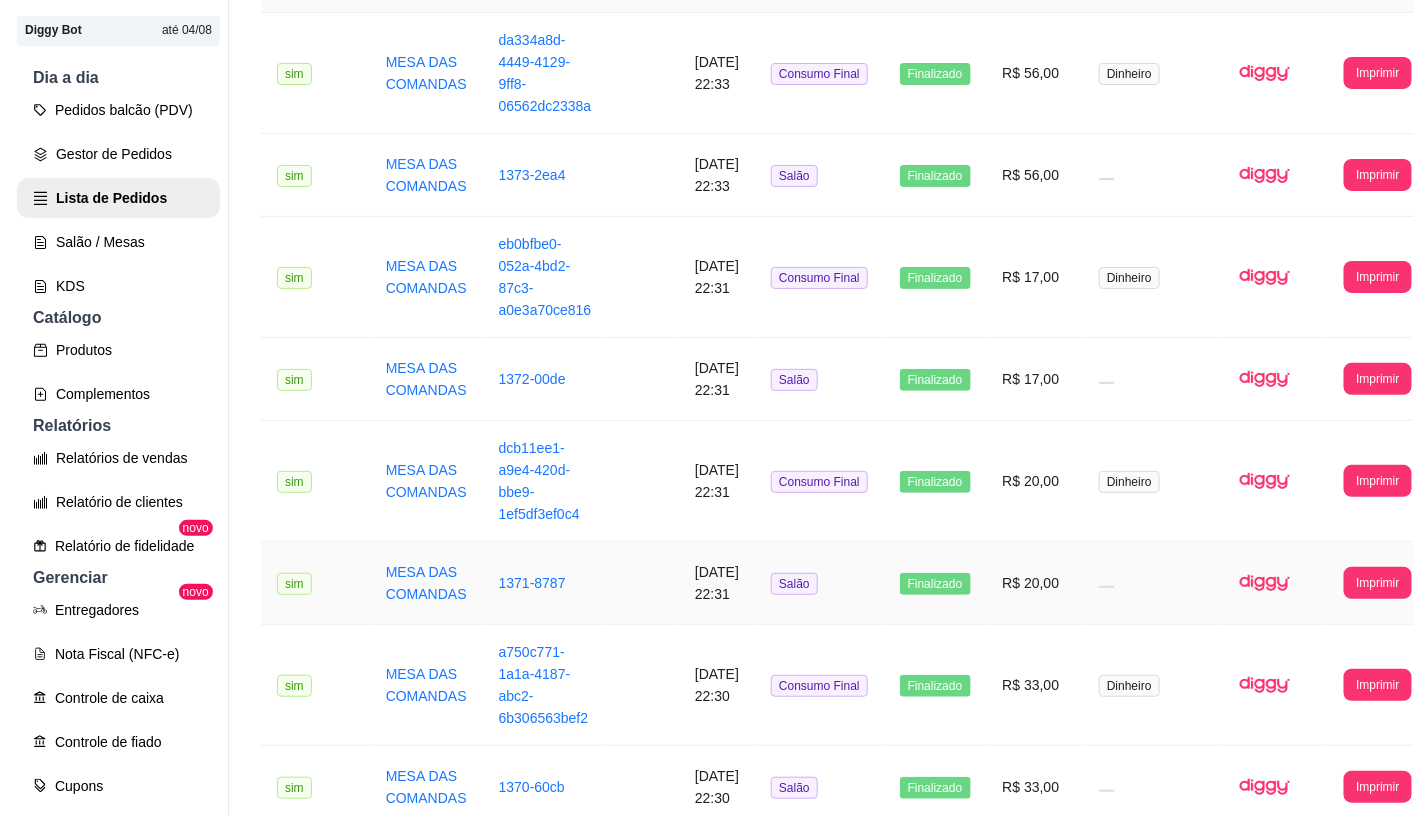scroll, scrollTop: 333, scrollLeft: 0, axis: vertical 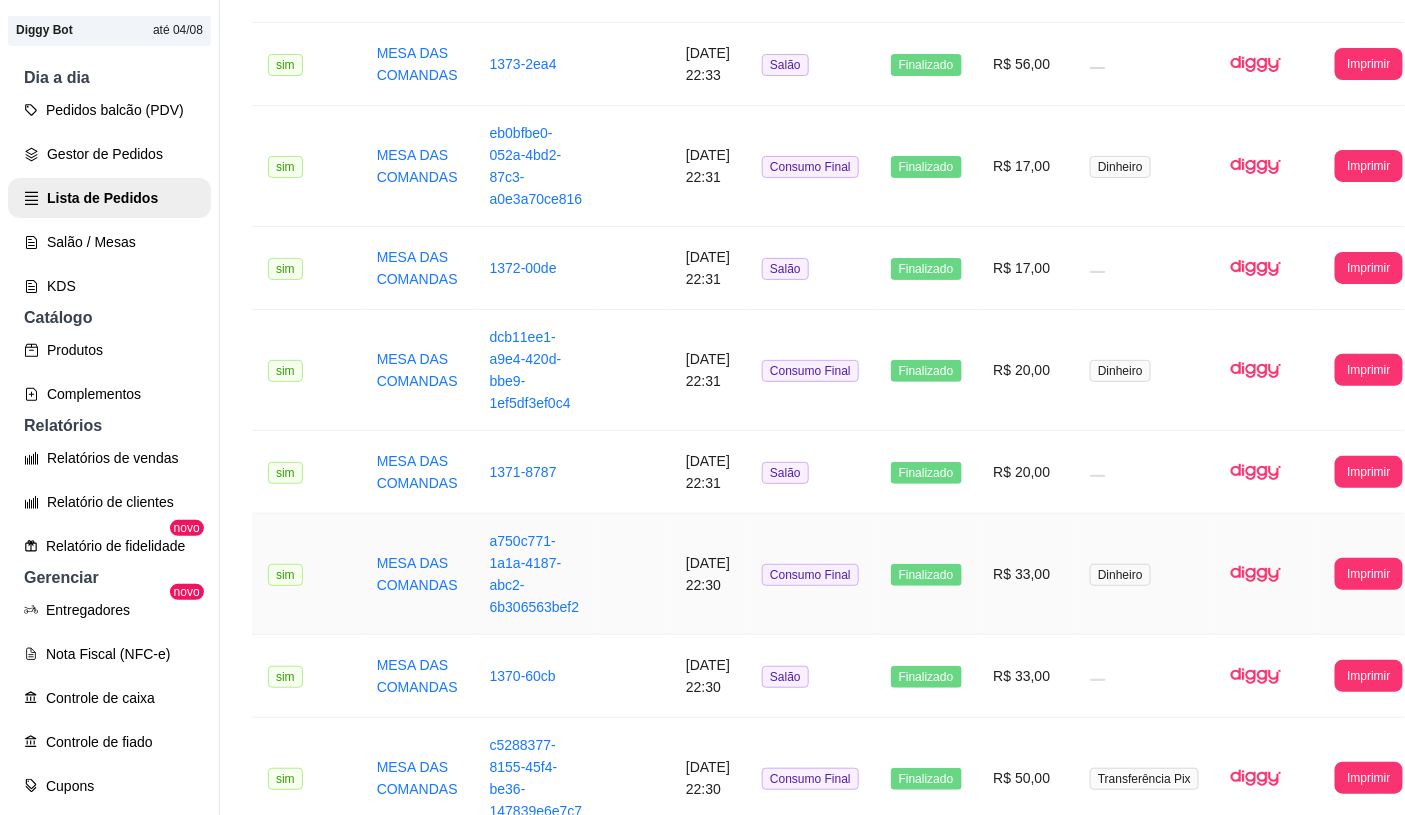 click on "R$ 33,00" at bounding box center [1026, 574] 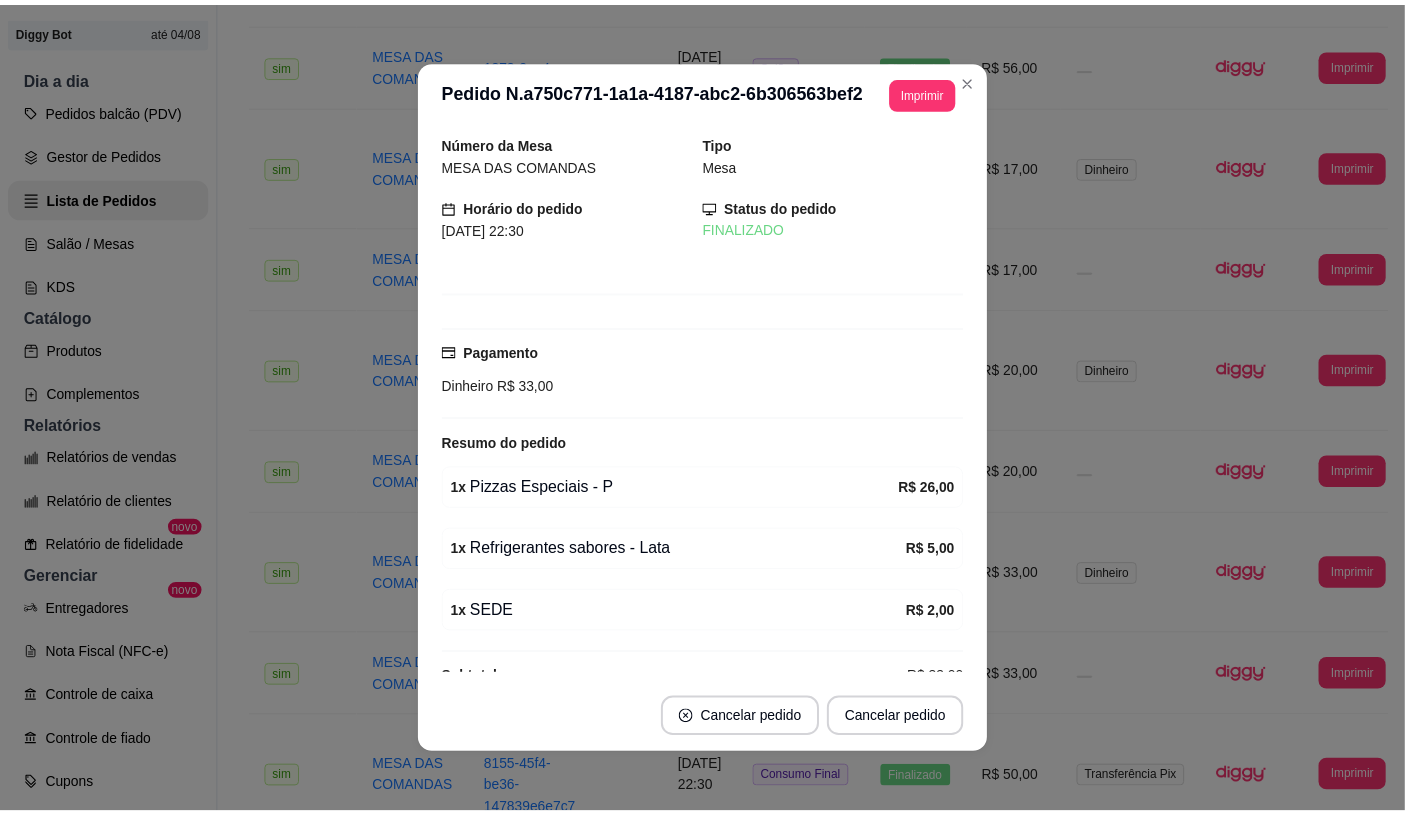 scroll, scrollTop: 38, scrollLeft: 0, axis: vertical 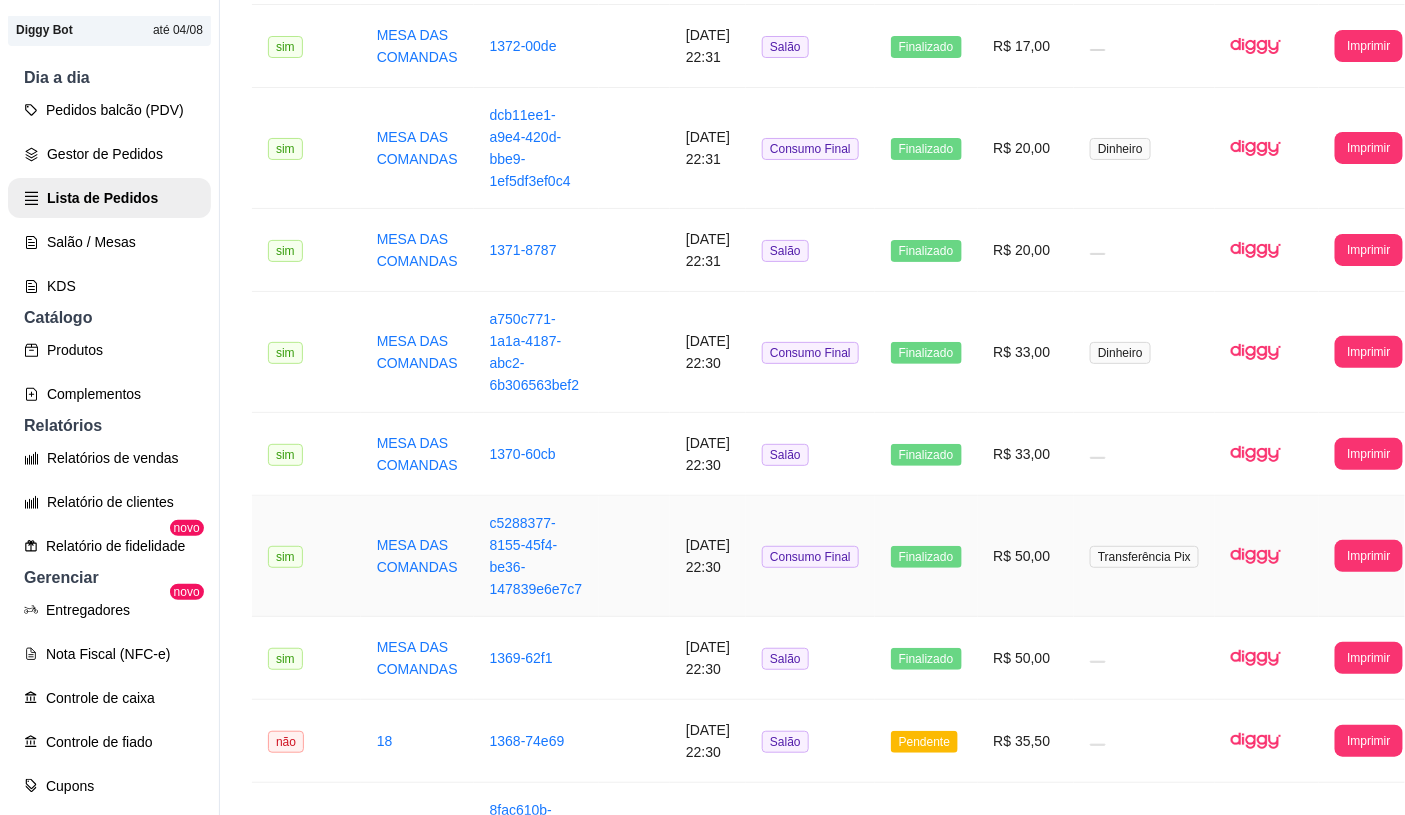 click on "R$ 50,00" at bounding box center (1026, 556) 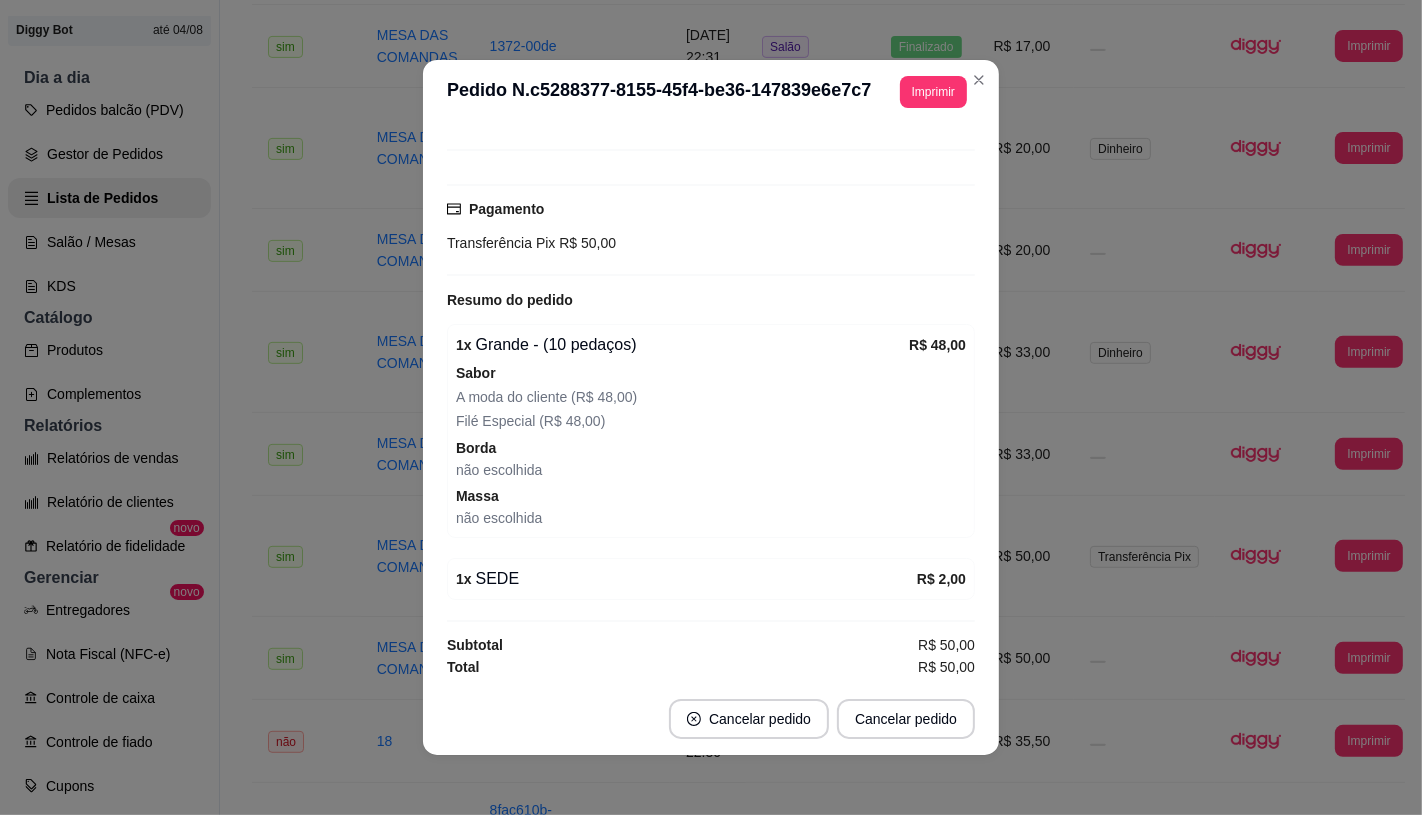 scroll, scrollTop: 147, scrollLeft: 0, axis: vertical 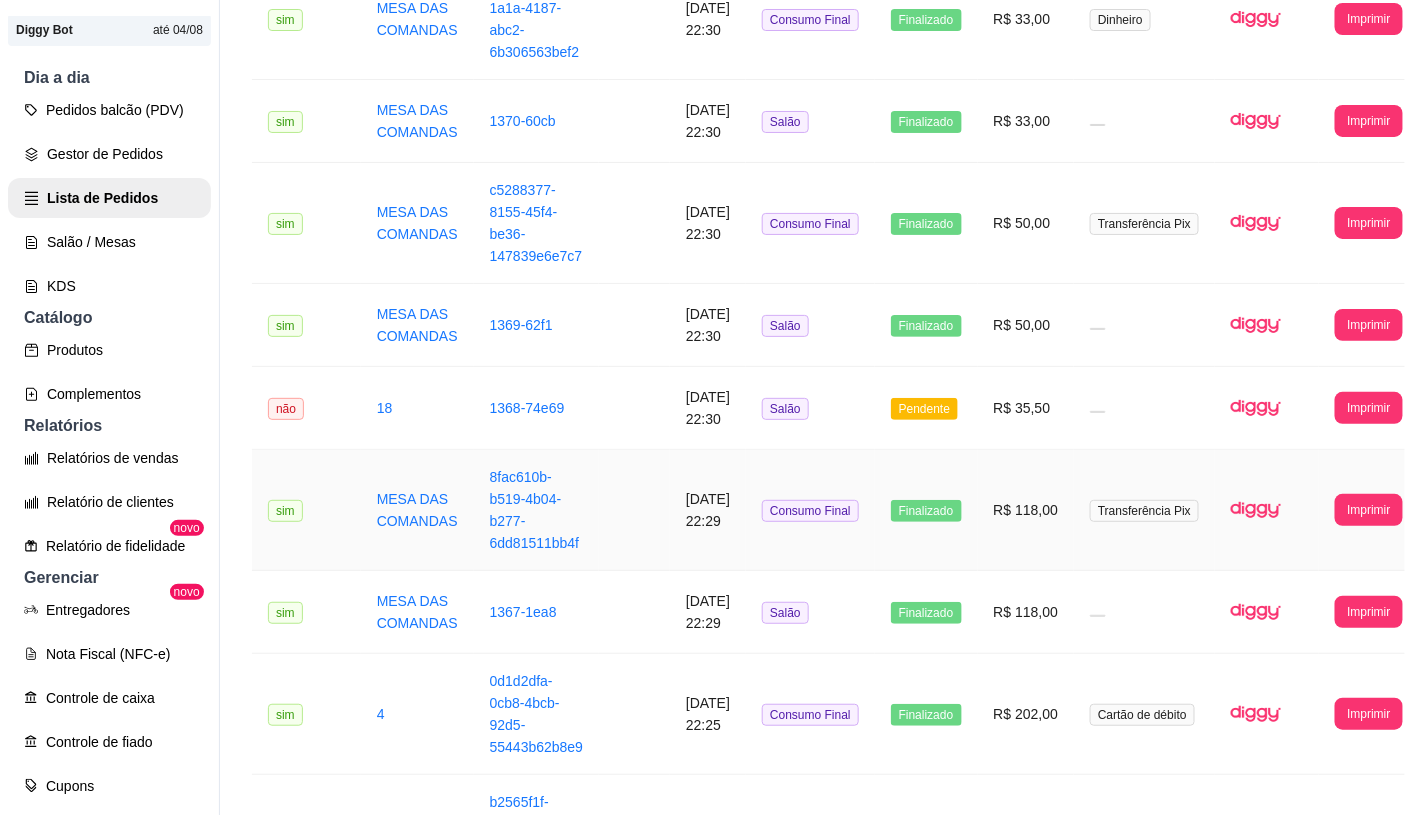 click on "R$ 118,00" at bounding box center (1026, 510) 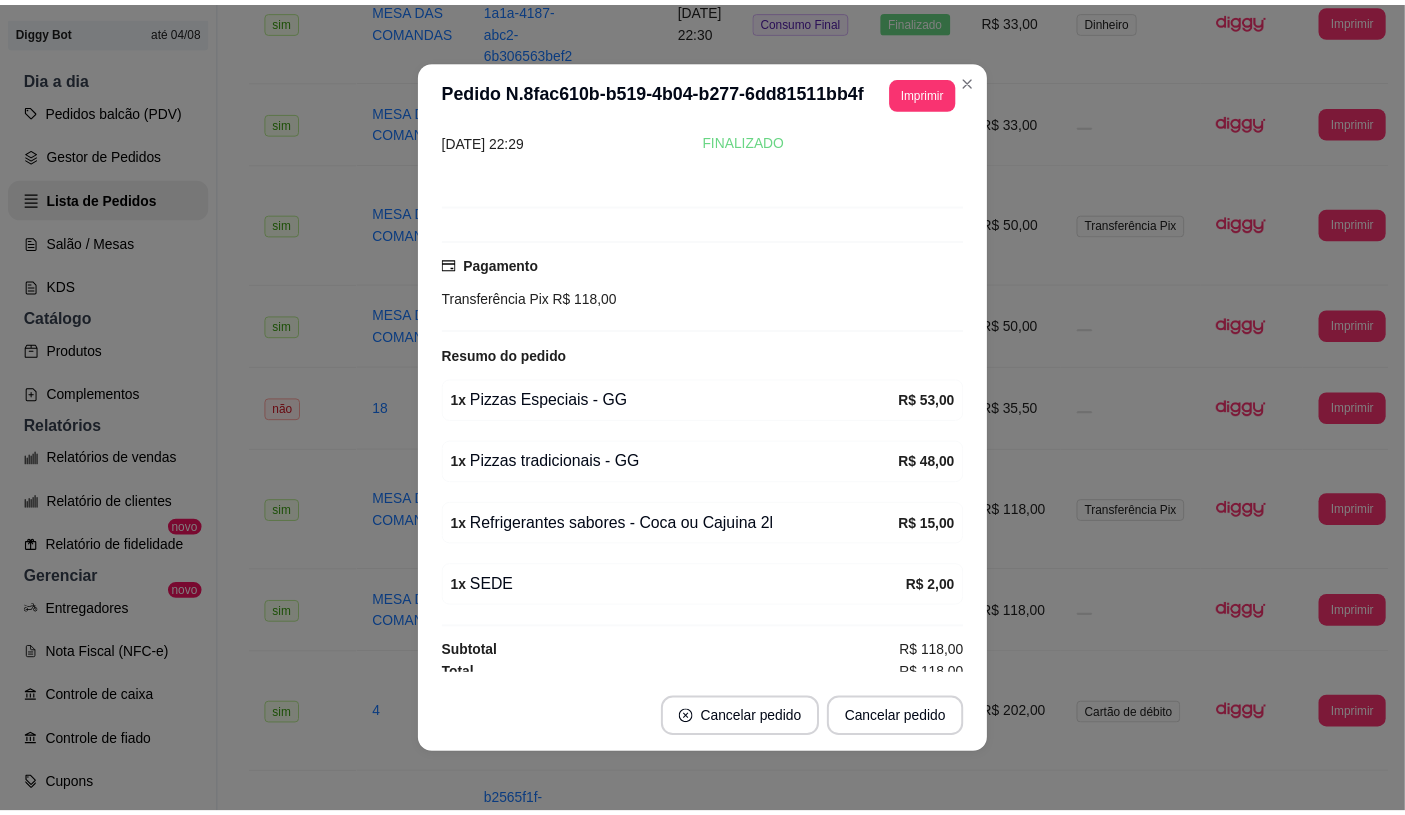scroll, scrollTop: 101, scrollLeft: 0, axis: vertical 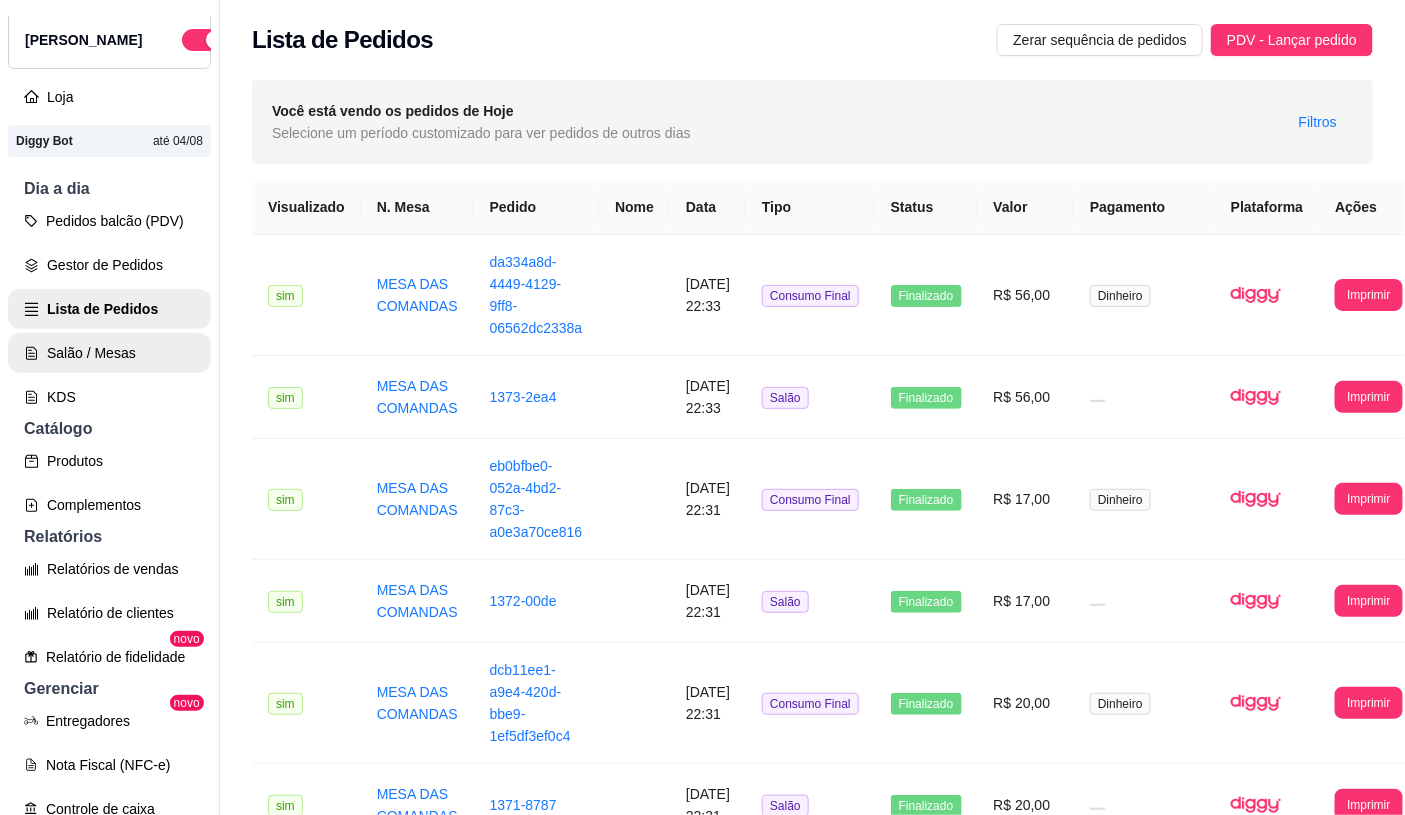 click on "Salão / Mesas" at bounding box center [109, 353] 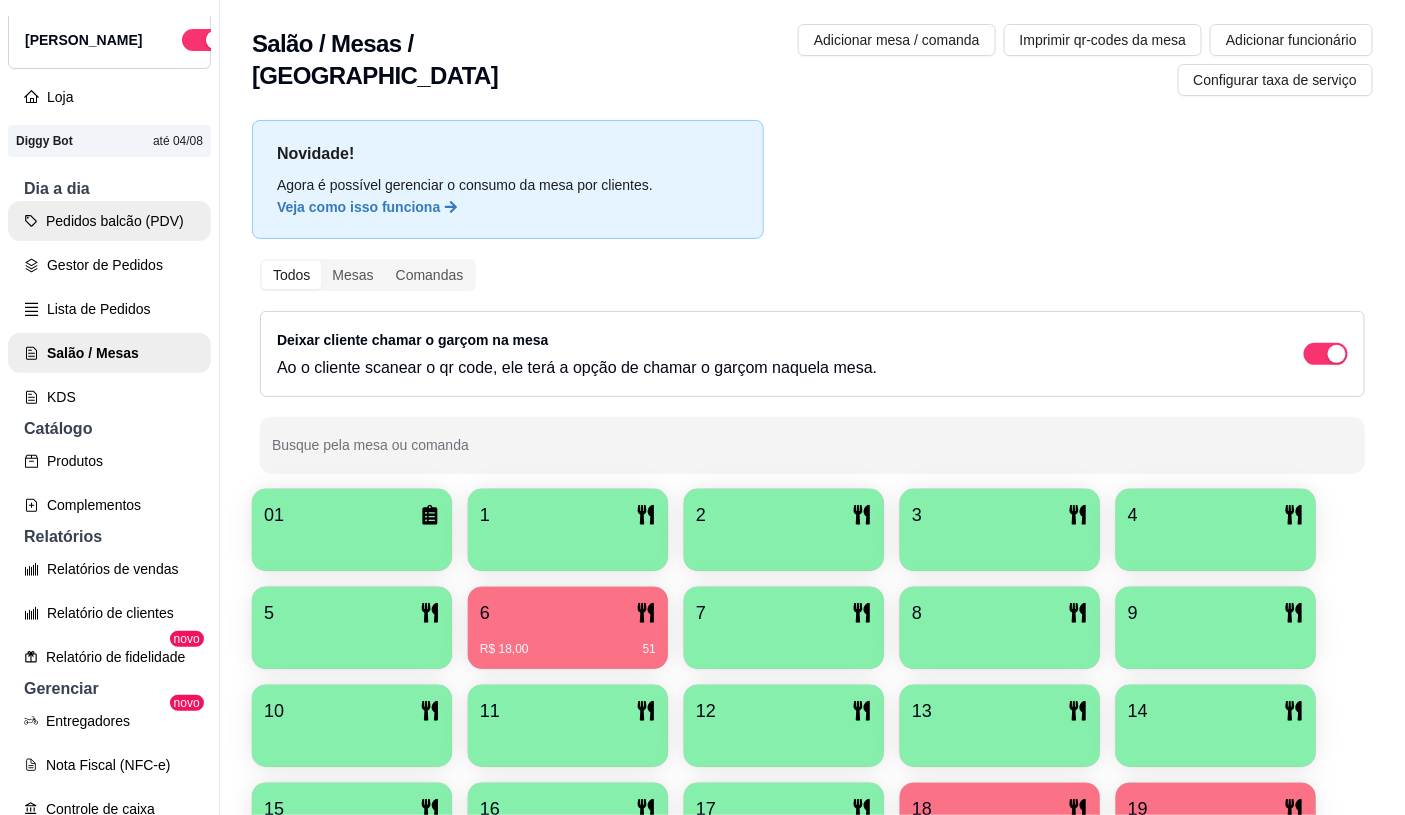 click on "Pedidos balcão (PDV)" at bounding box center [109, 221] 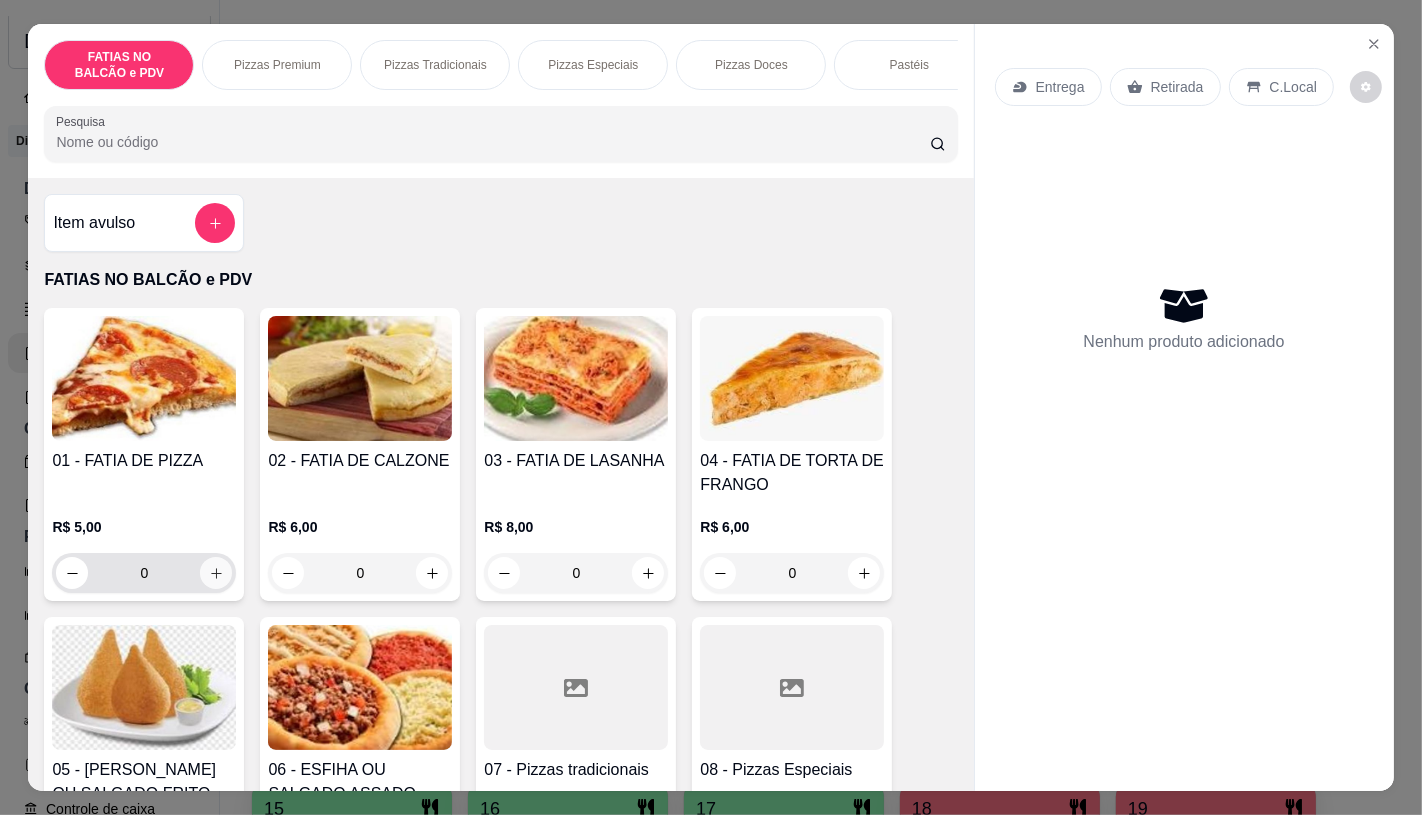 click 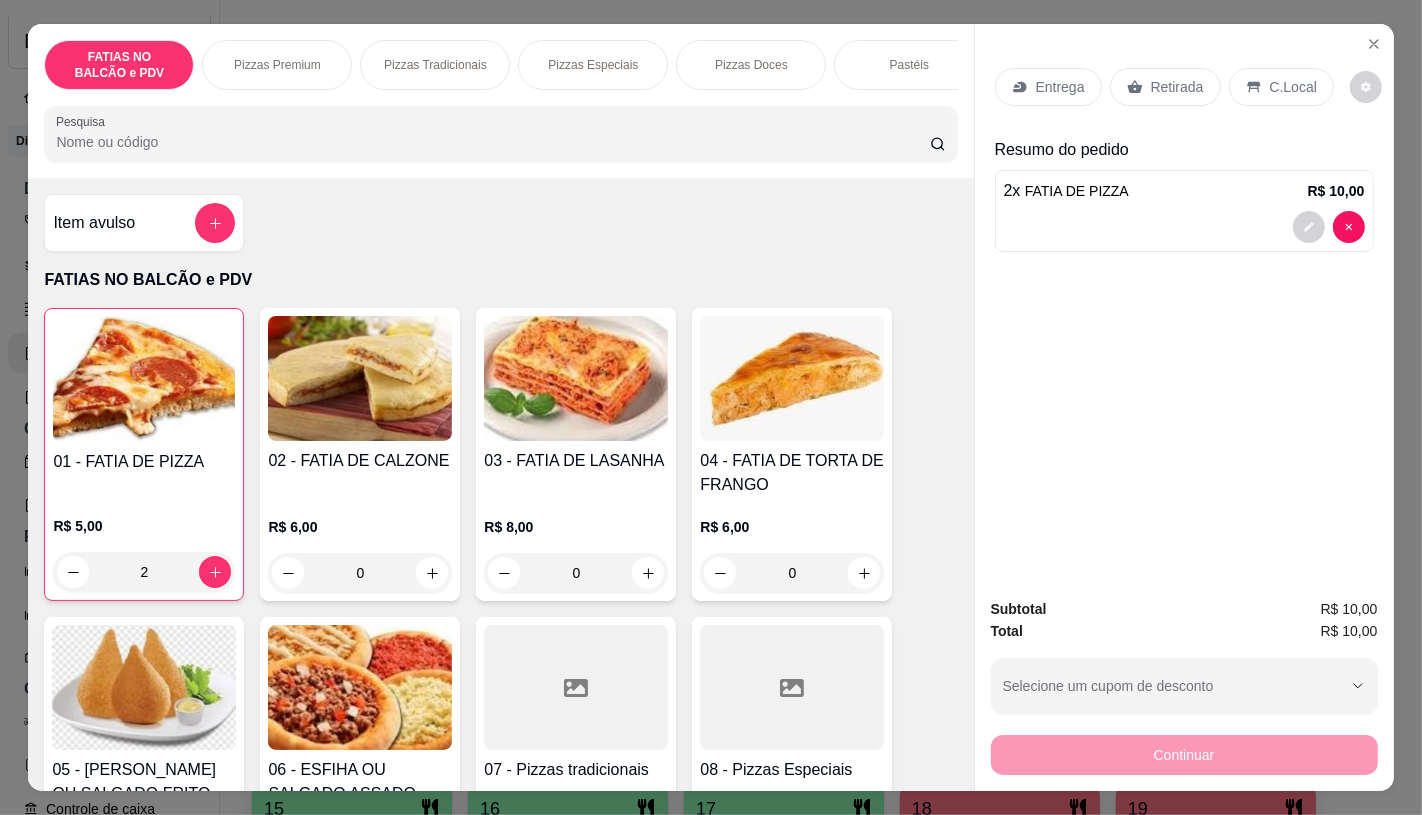 click on "Retirada" at bounding box center (1165, 87) 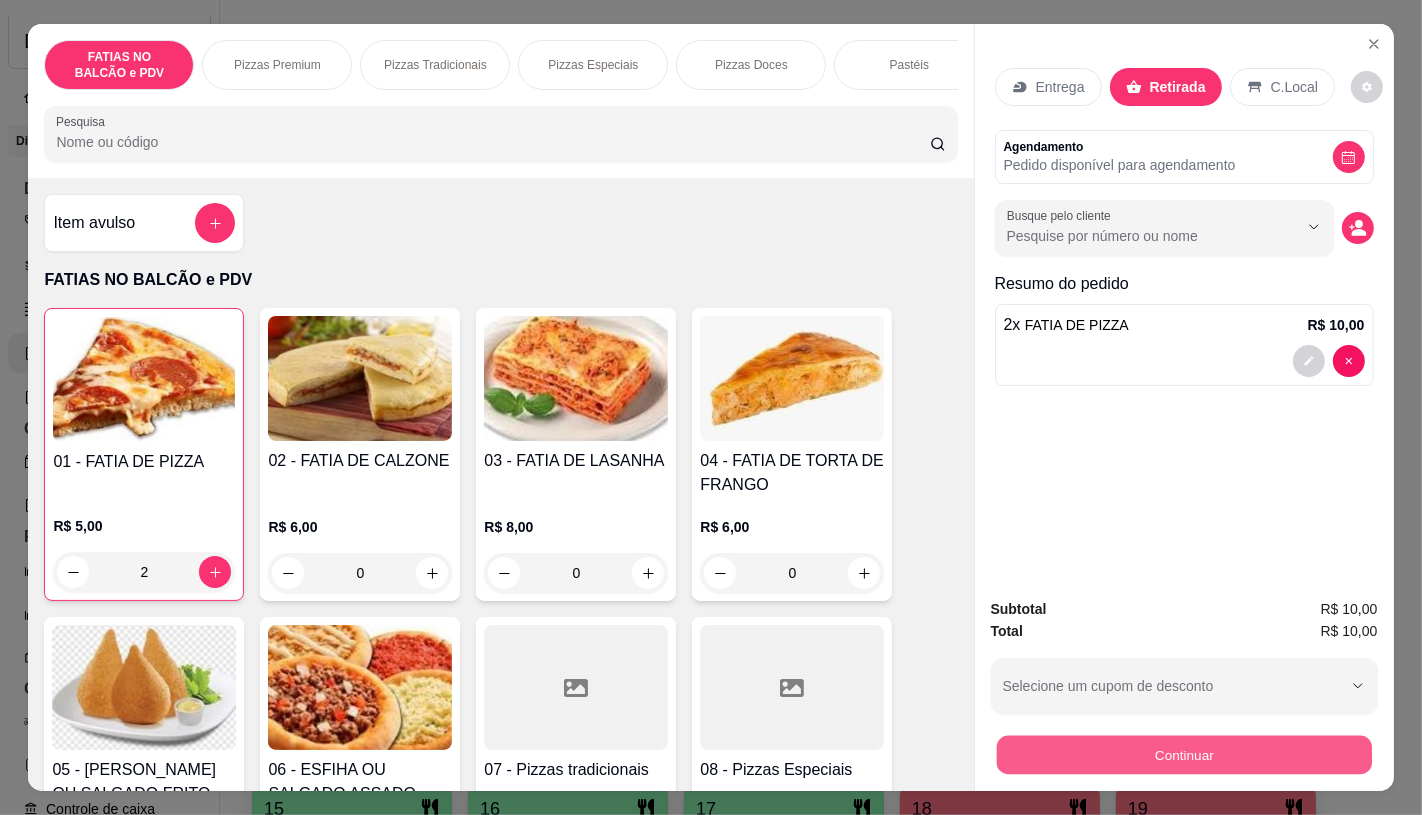 click on "Continuar" at bounding box center (1183, 754) 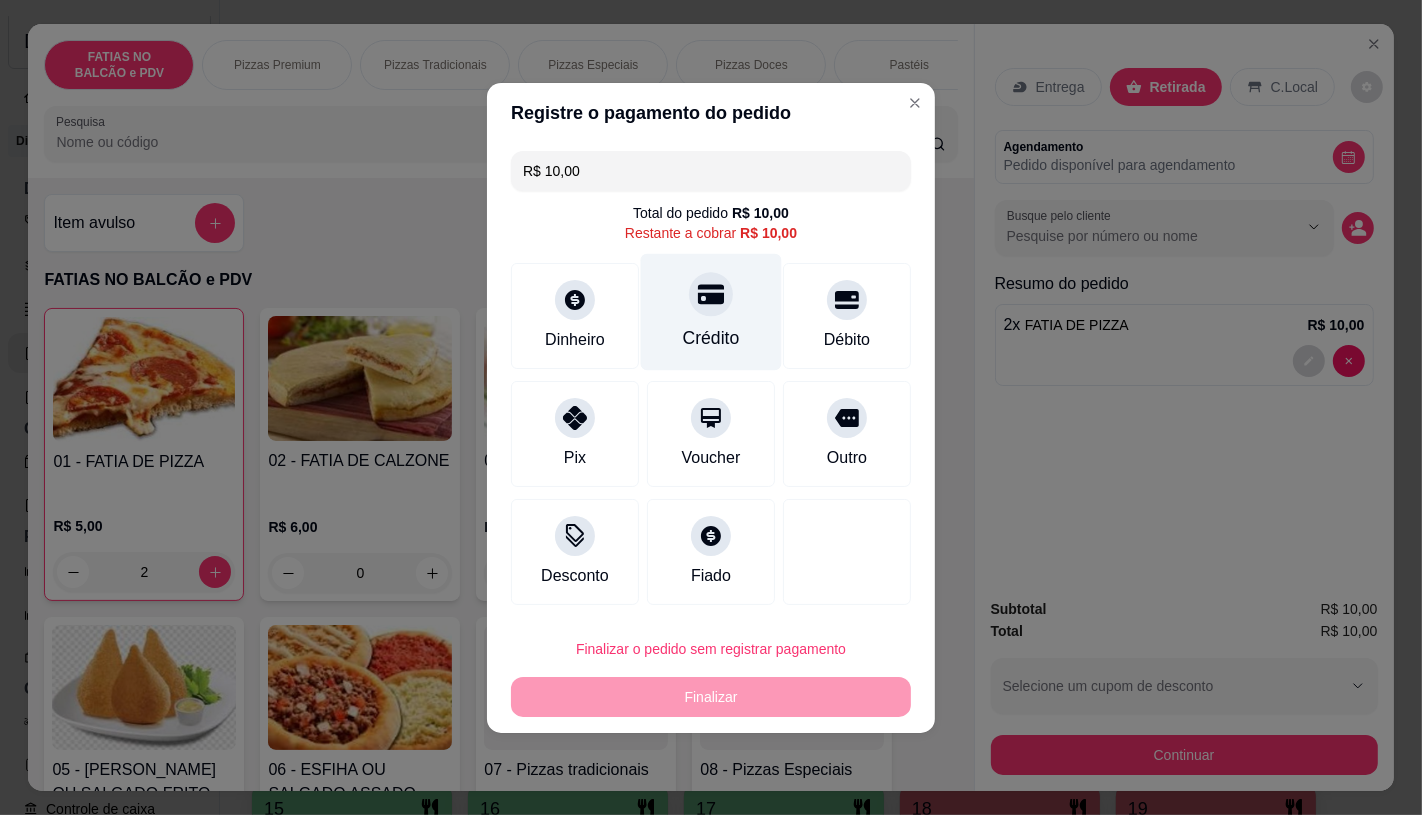 click on "Crédito" at bounding box center (711, 311) 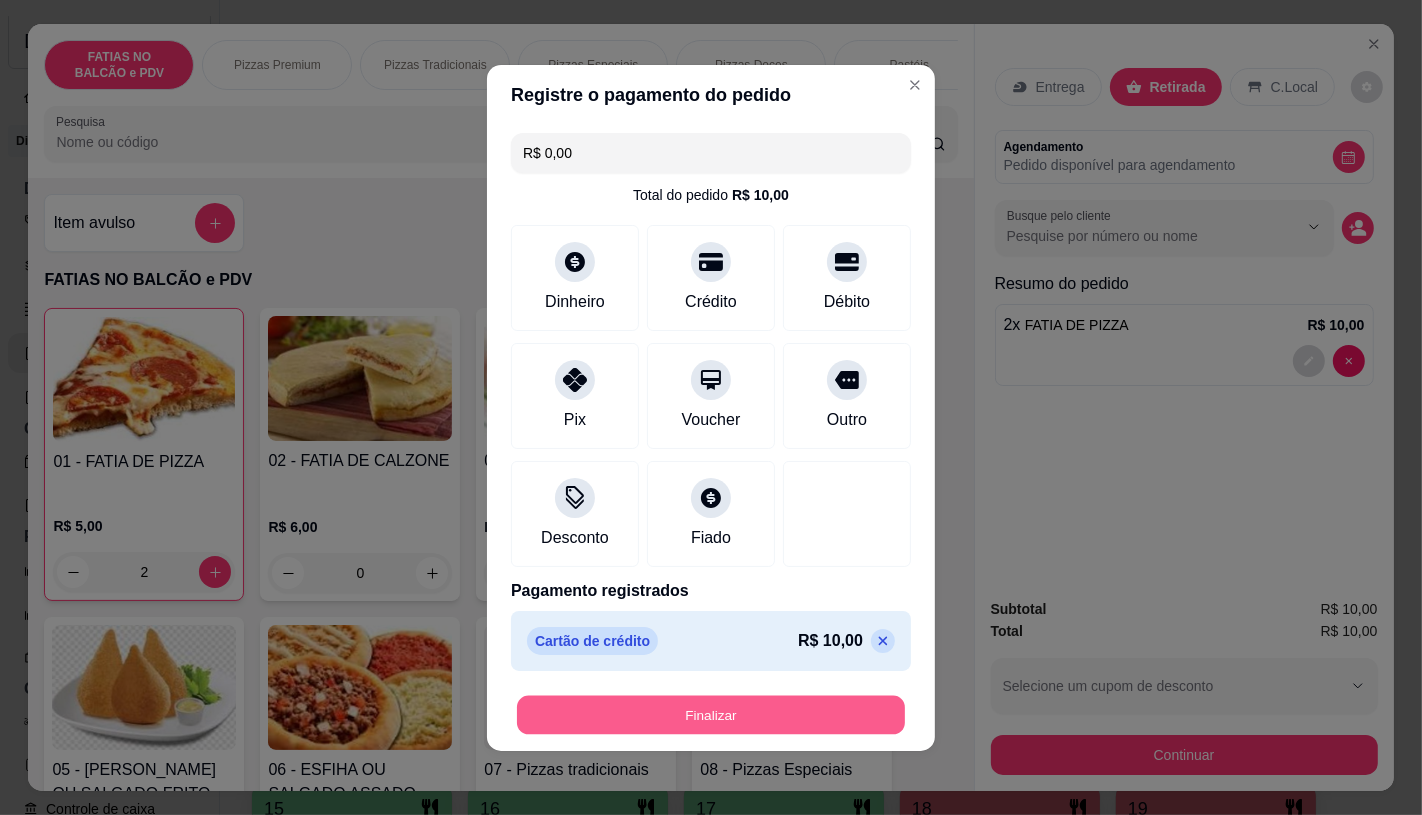 click on "Finalizar" at bounding box center [711, 714] 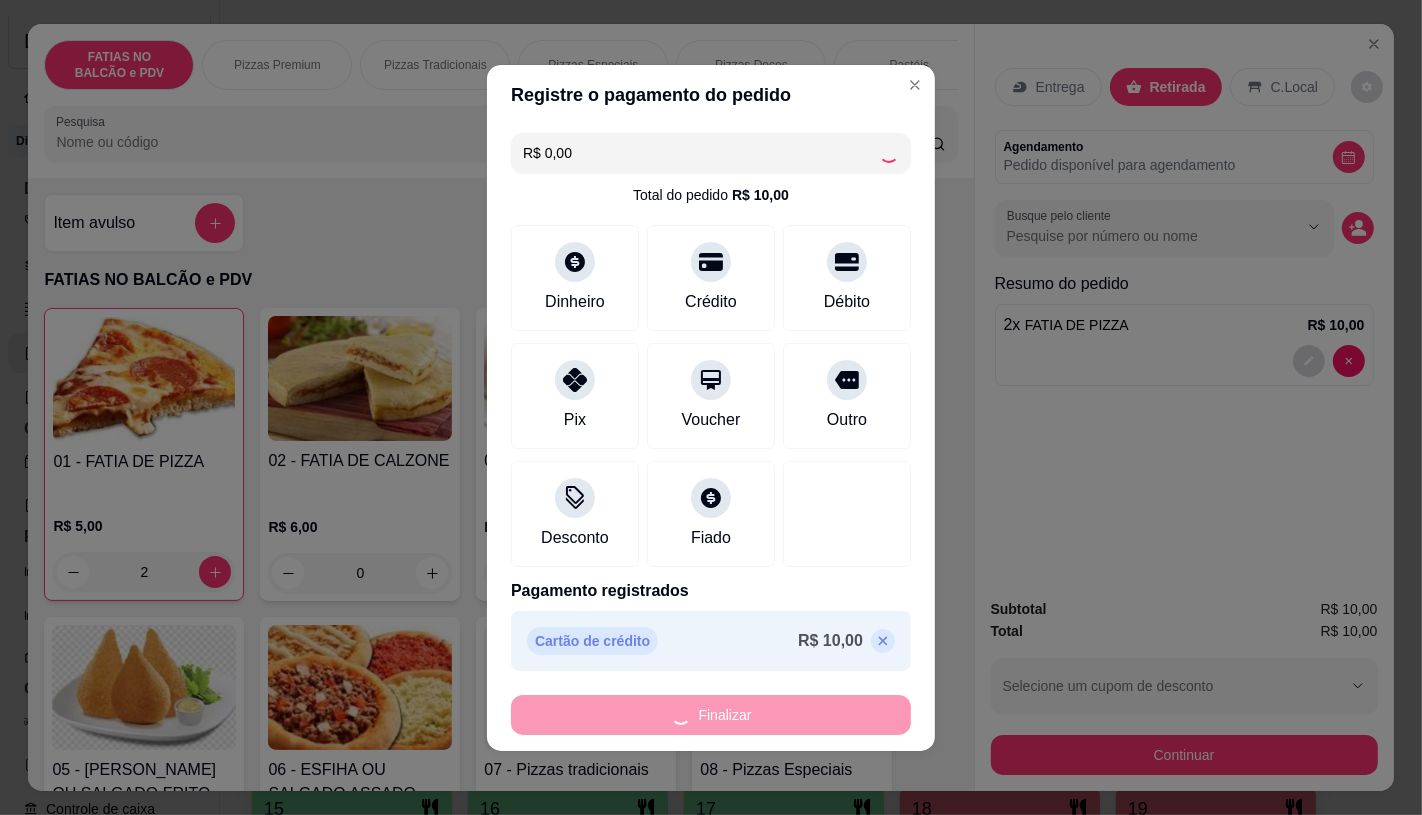 type on "0" 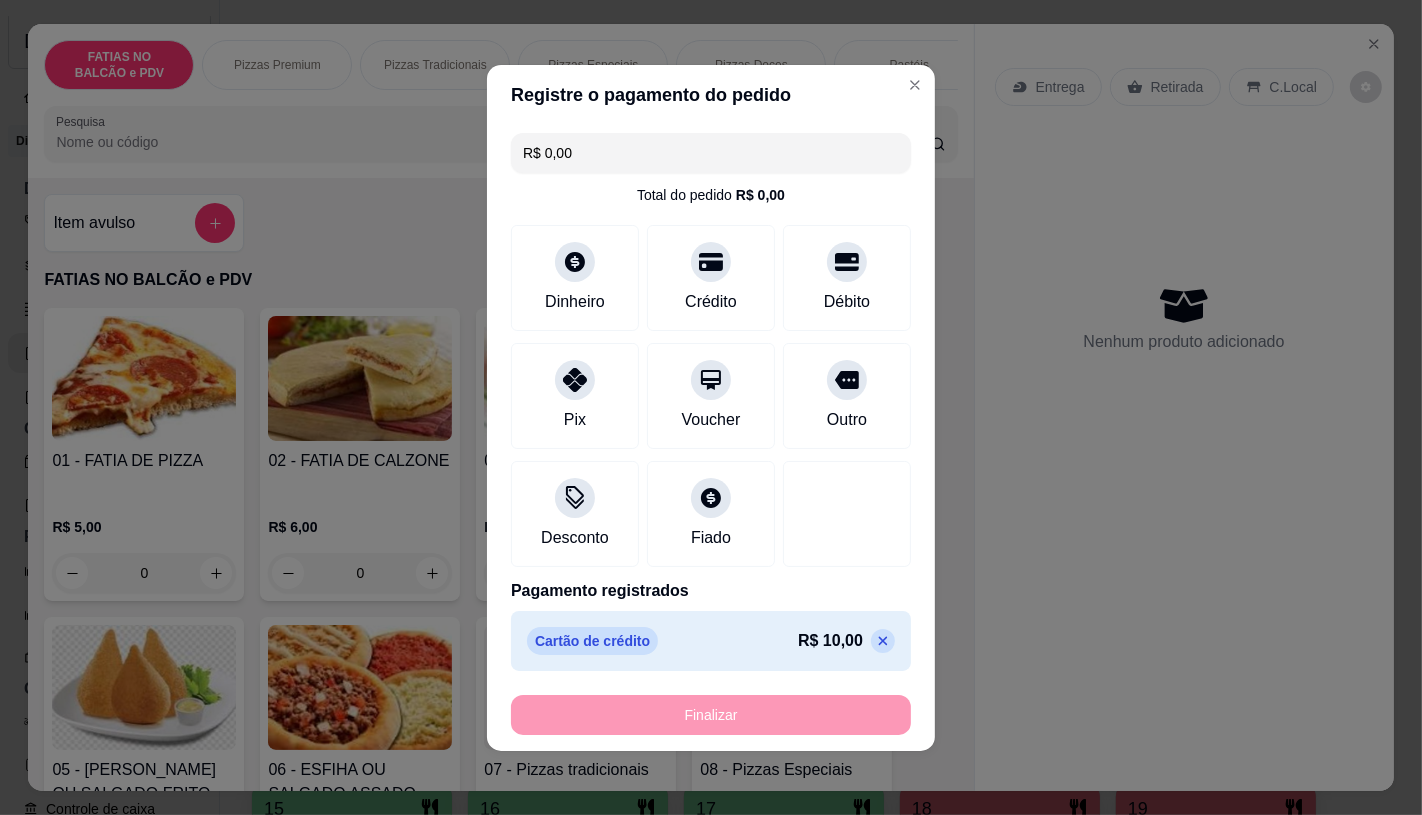 type on "-R$ 10,00" 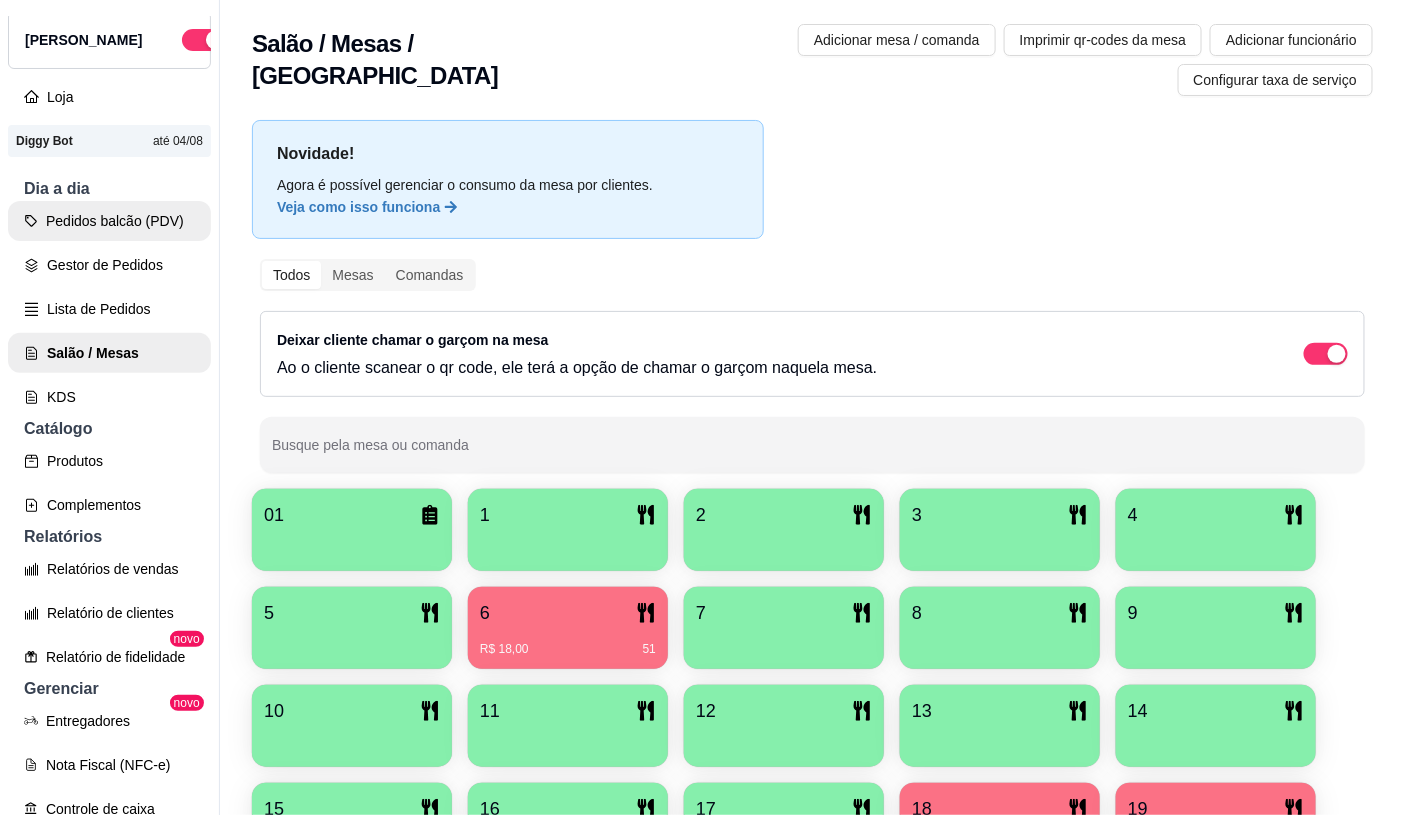 click on "Pedidos balcão (PDV)" at bounding box center [109, 221] 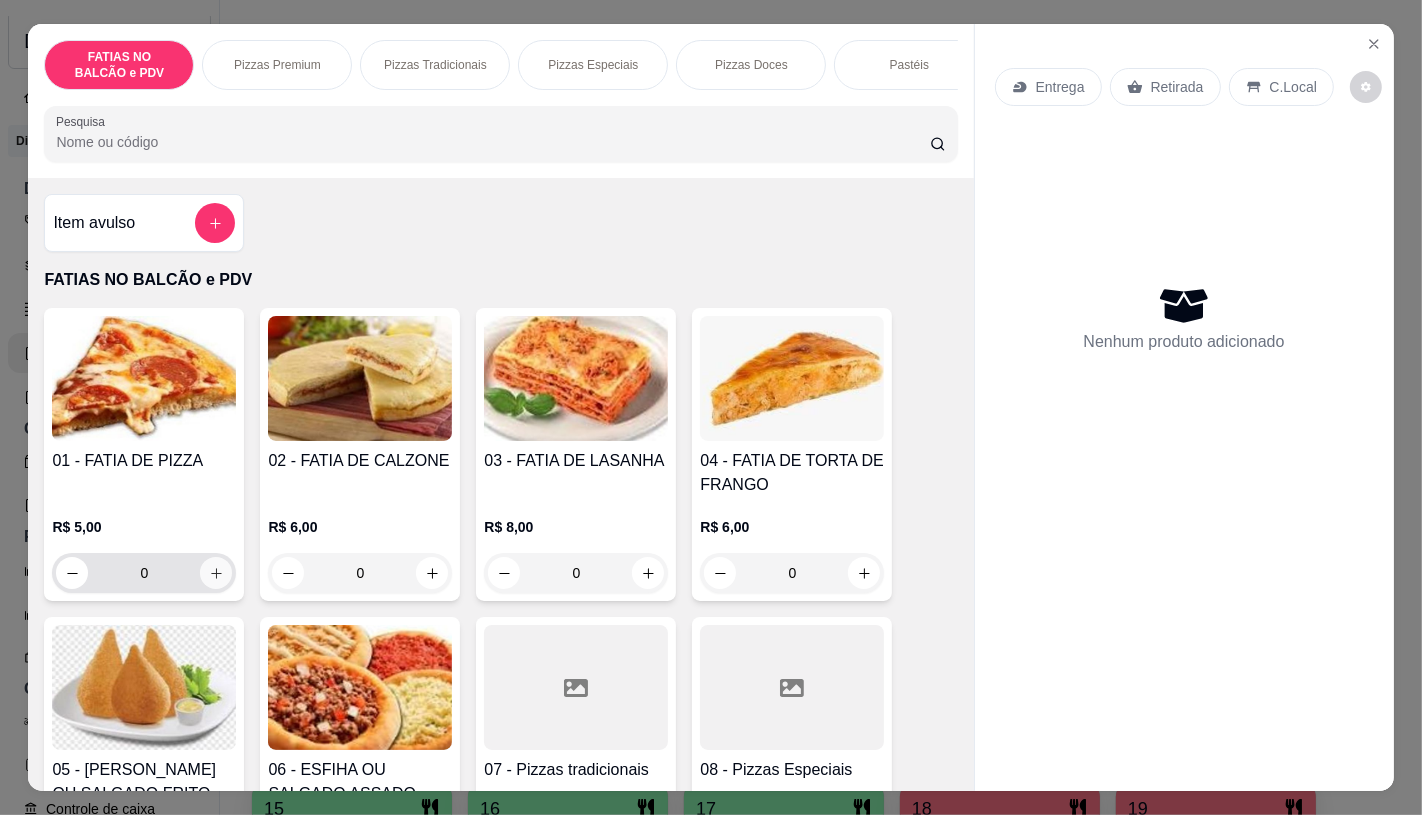click 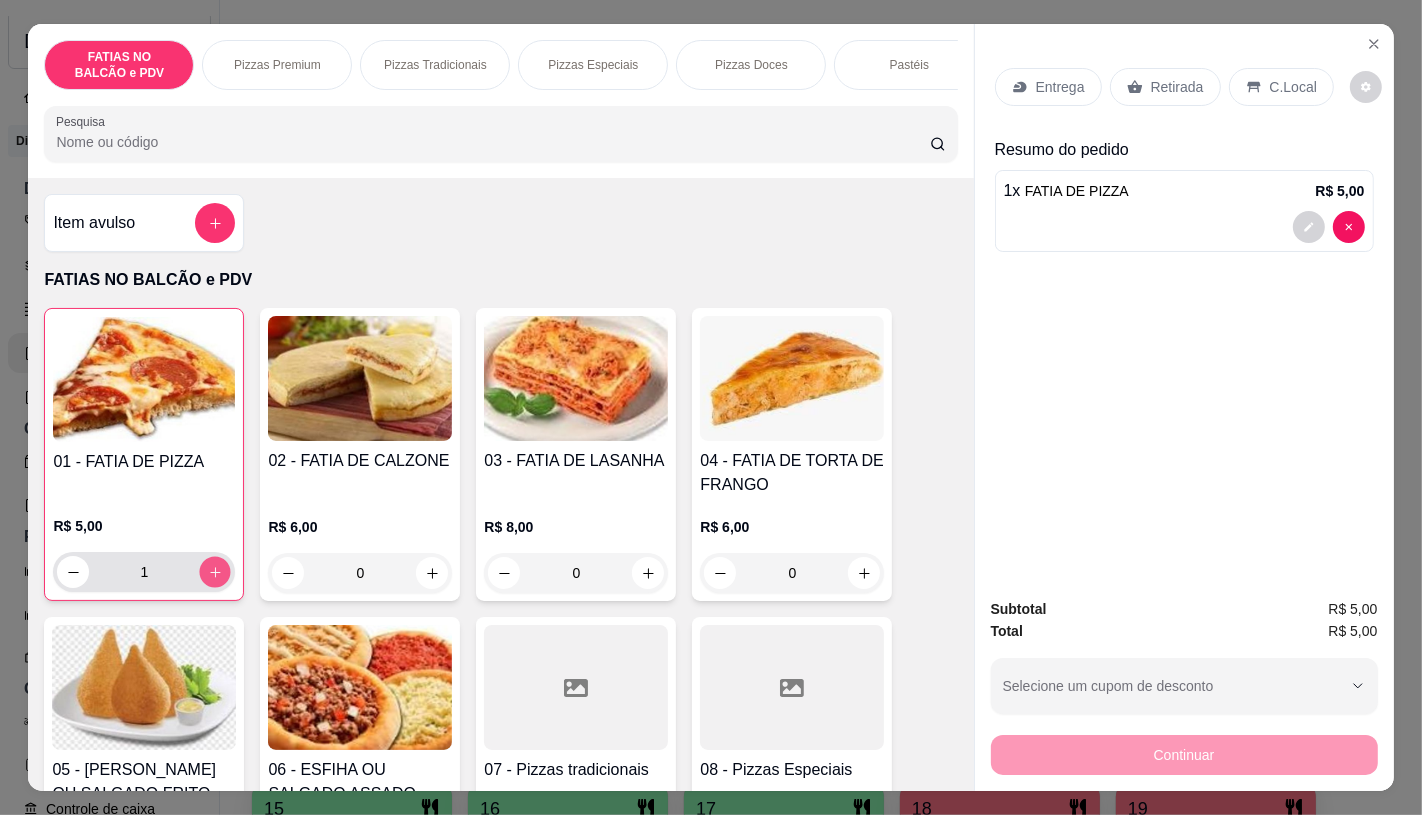 click at bounding box center (215, 572) 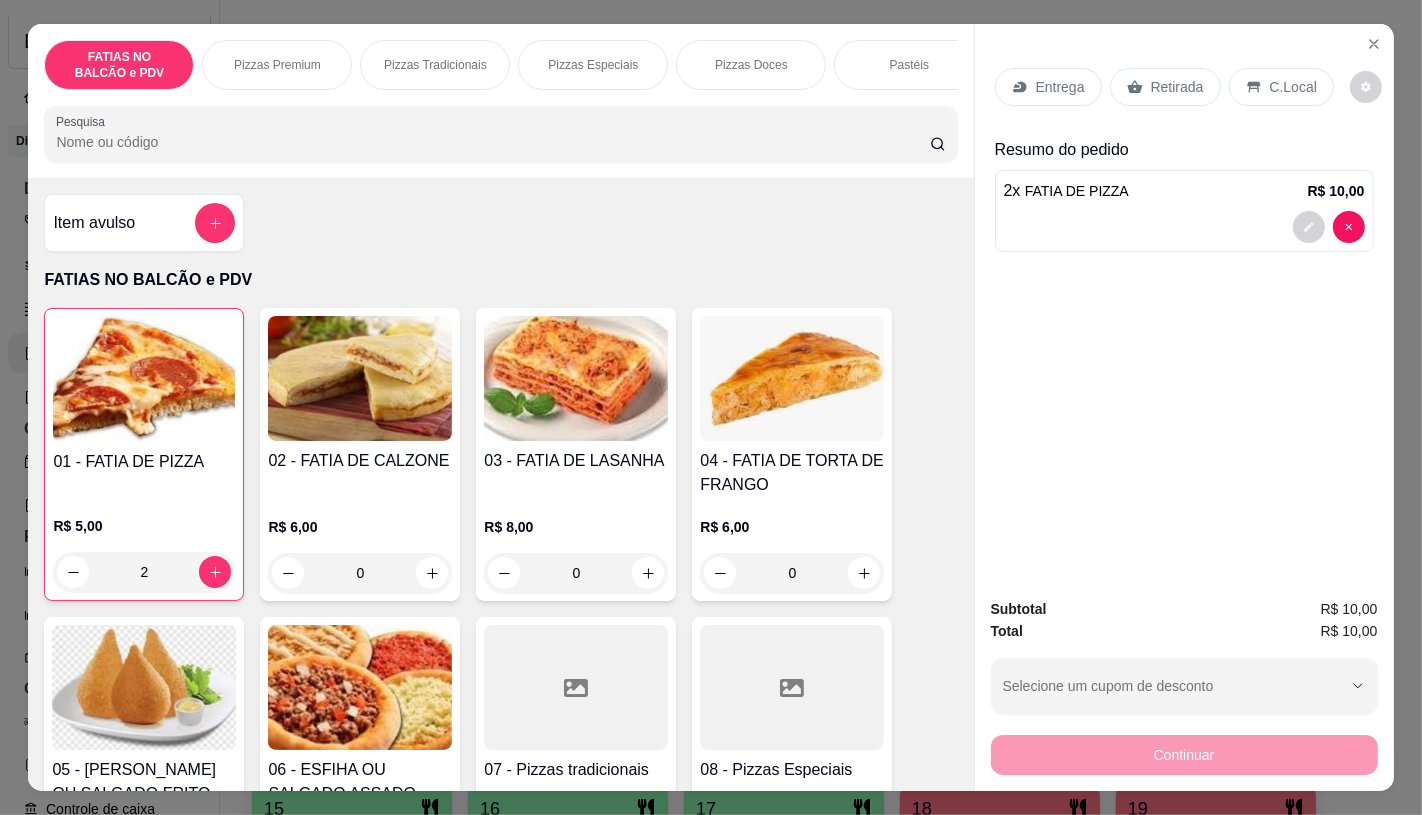 click on "Retirada" at bounding box center [1177, 87] 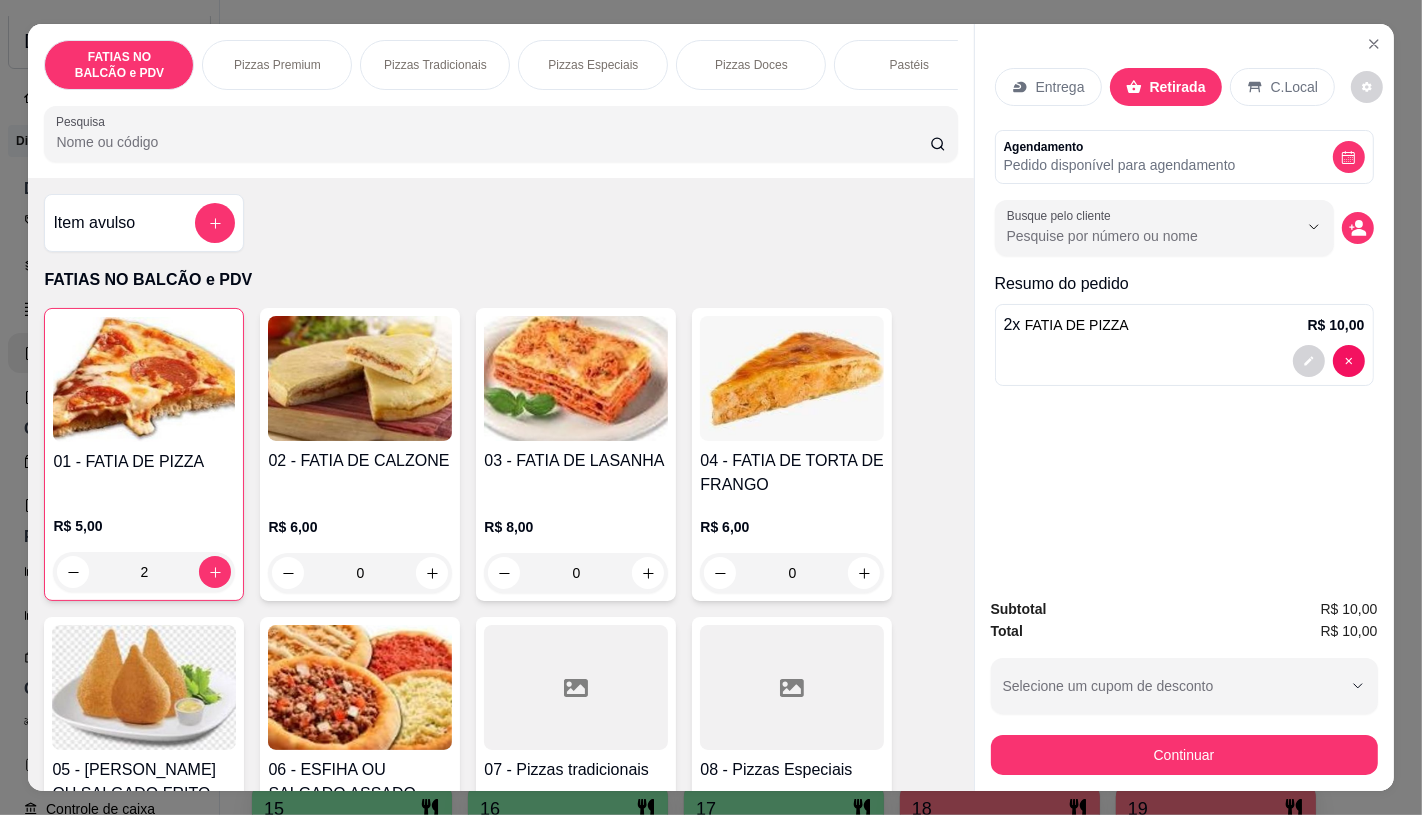 click on "Continuar" at bounding box center [1184, 755] 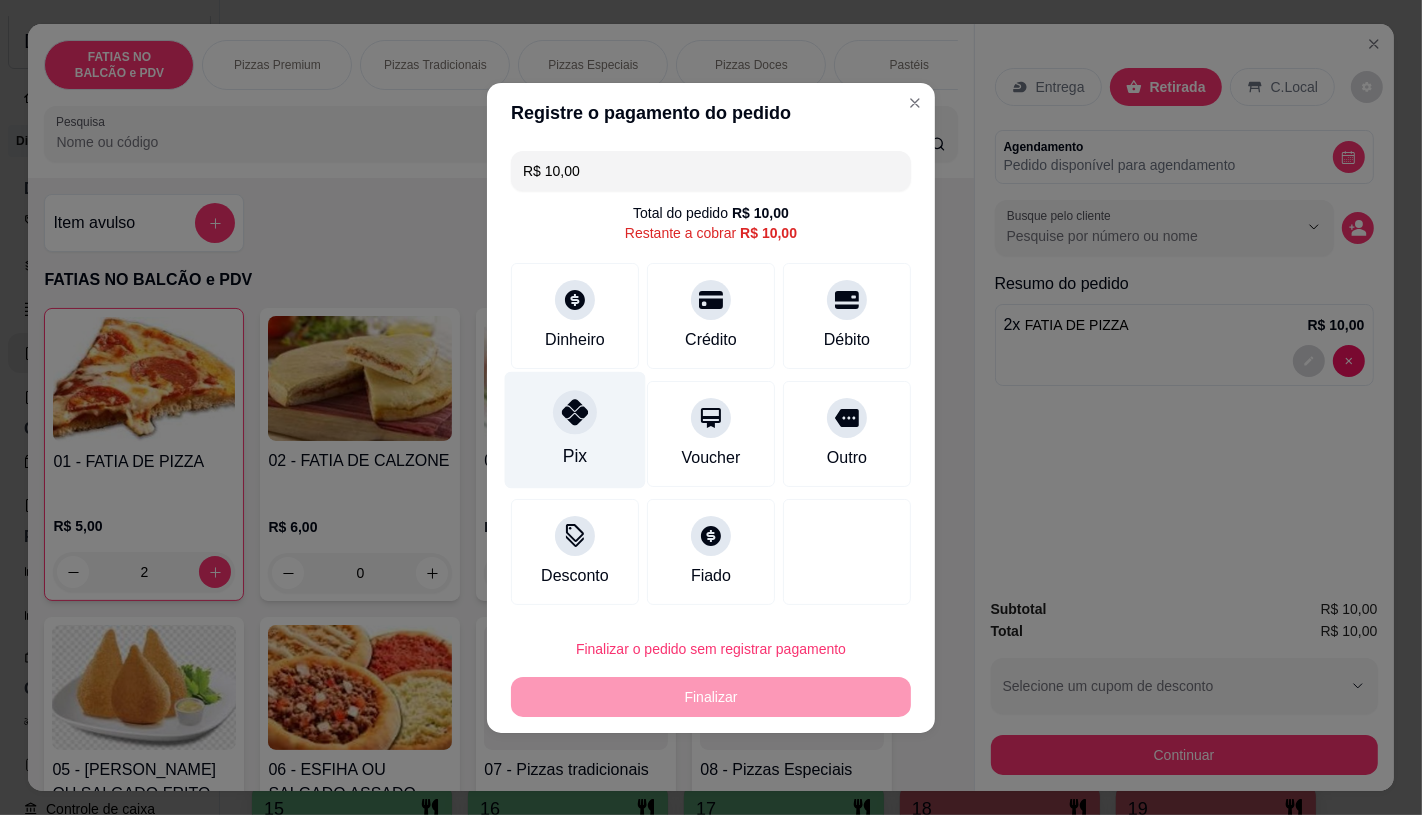 click at bounding box center (575, 412) 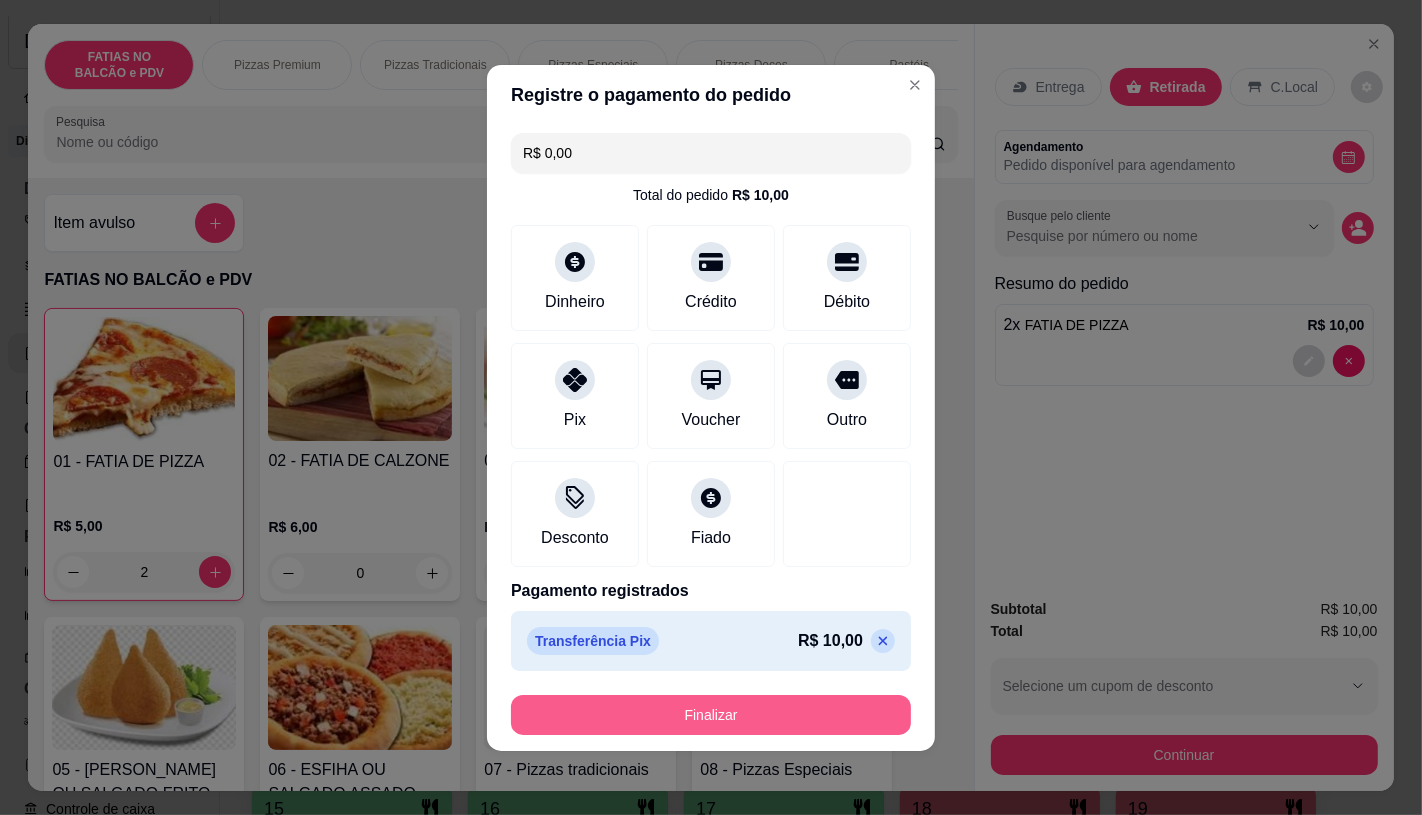 click on "Finalizar" at bounding box center [711, 715] 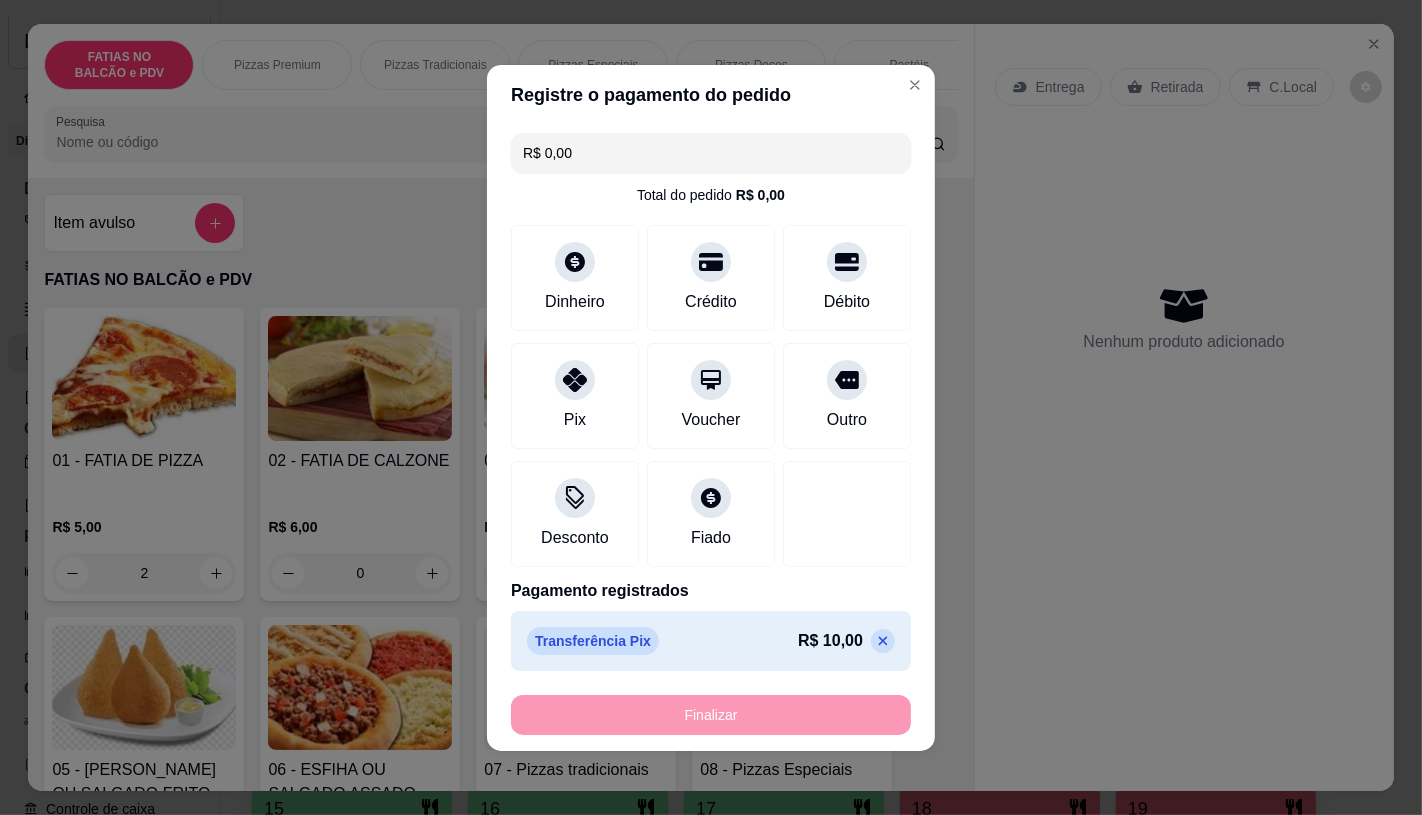 type on "0" 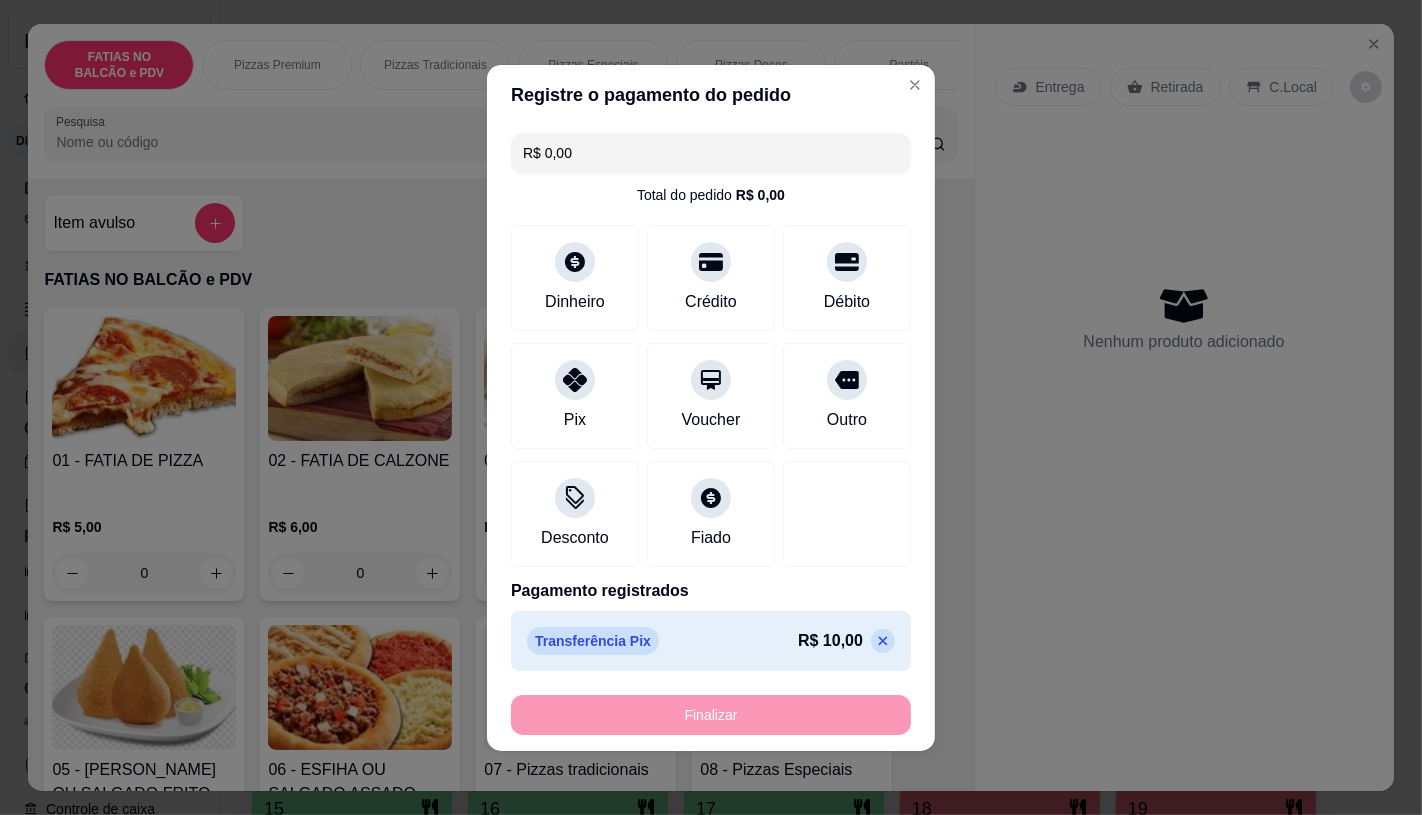 type on "-R$ 10,00" 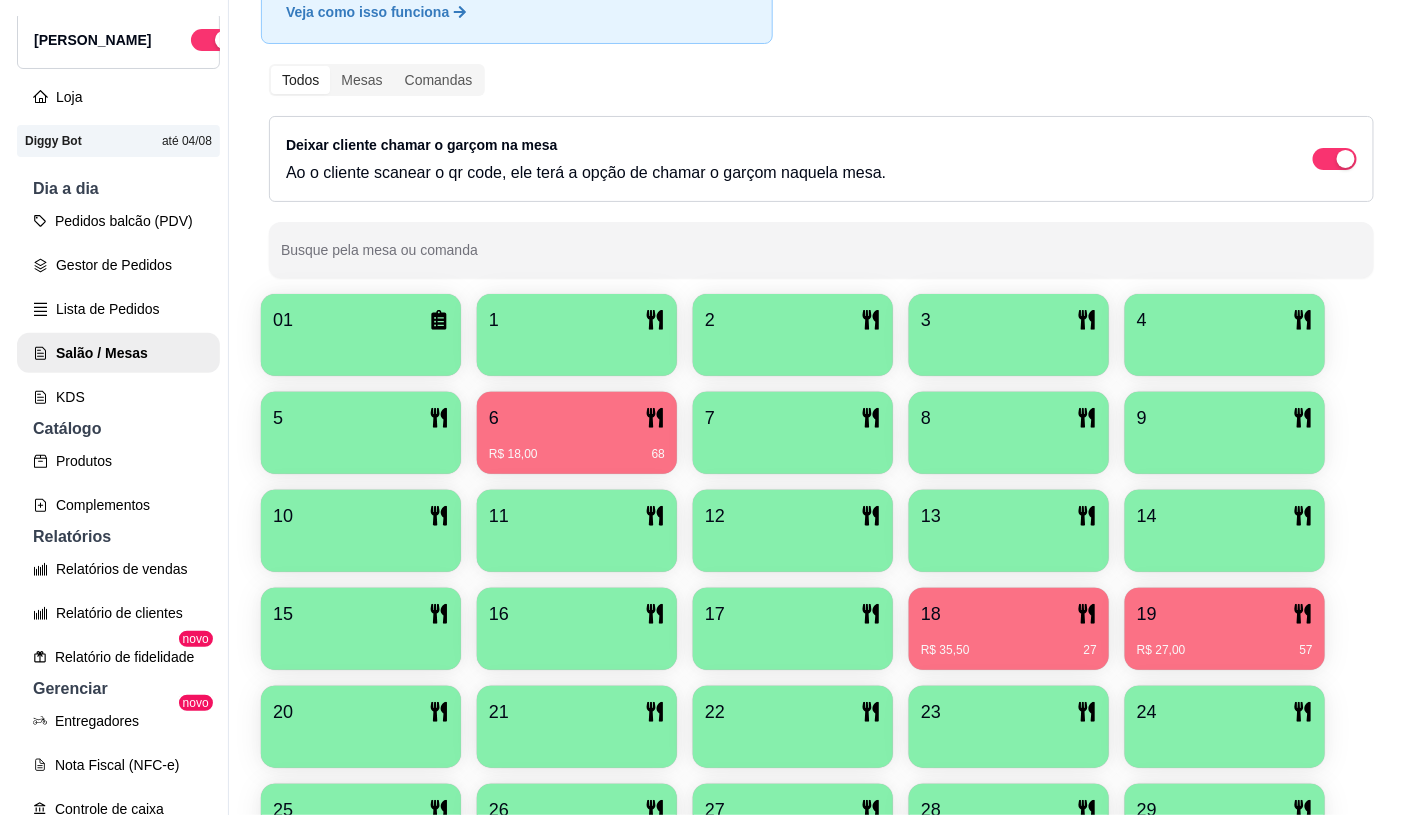 scroll, scrollTop: 333, scrollLeft: 0, axis: vertical 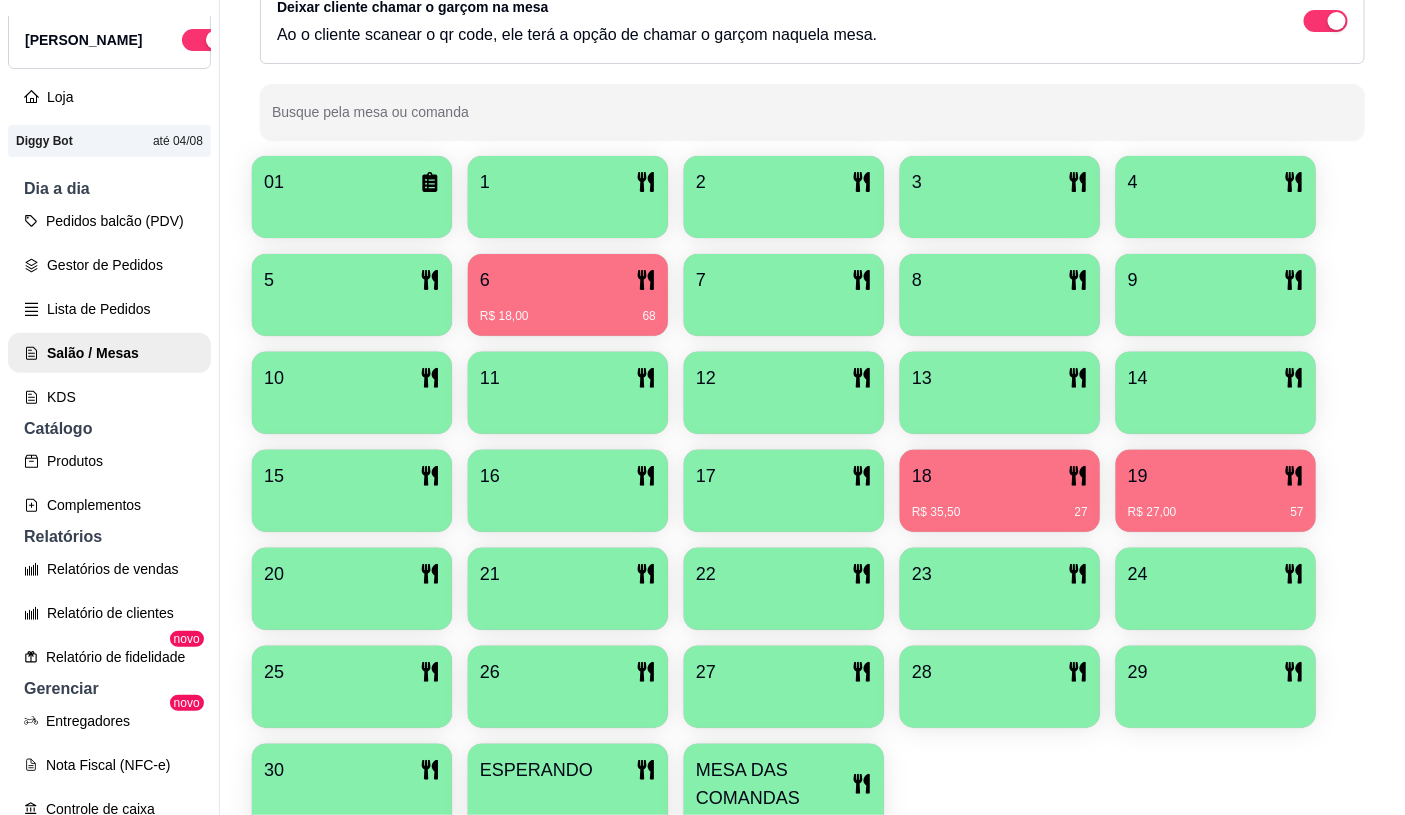 click on "R$ 35,50 27" at bounding box center [1000, 505] 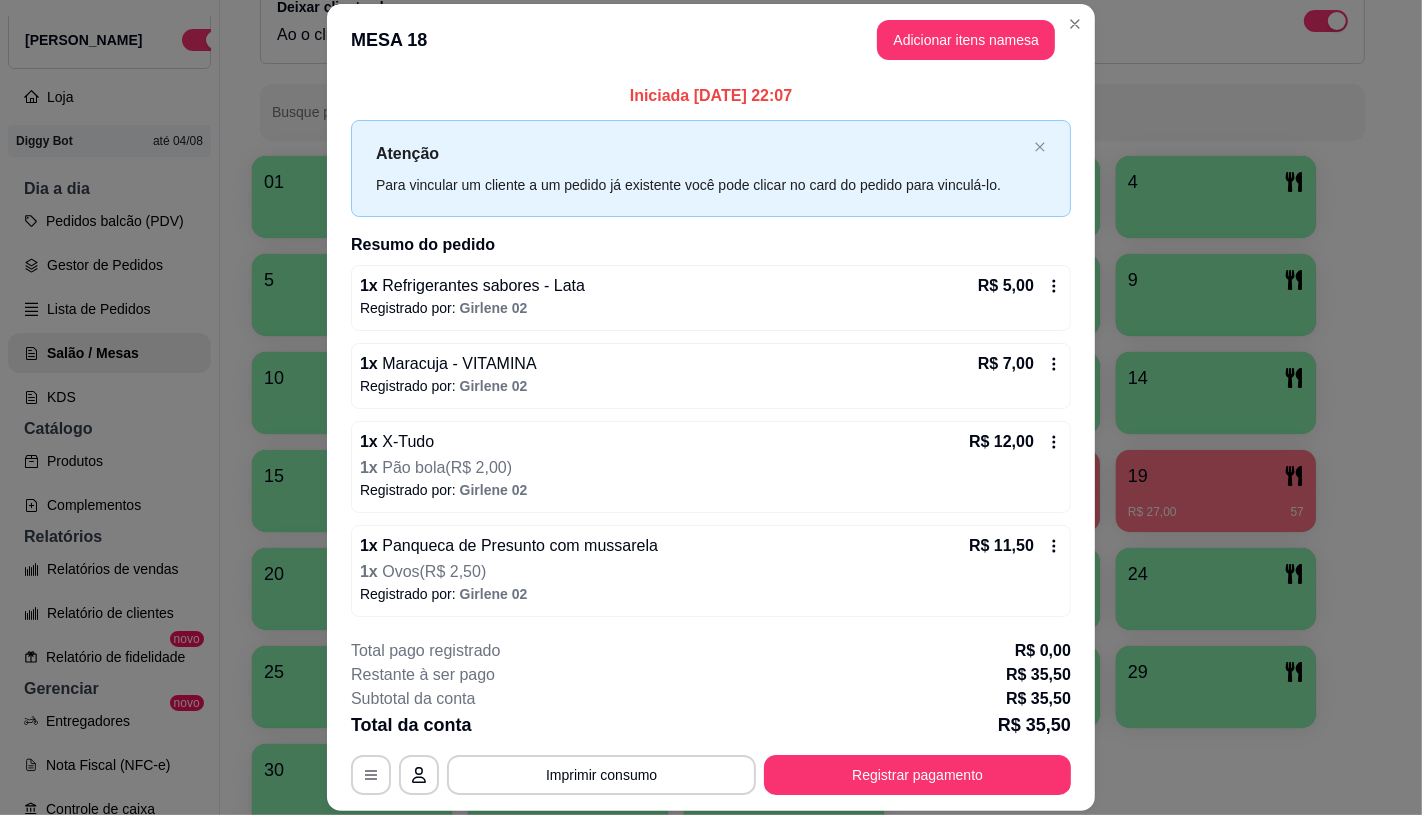 scroll, scrollTop: 2, scrollLeft: 0, axis: vertical 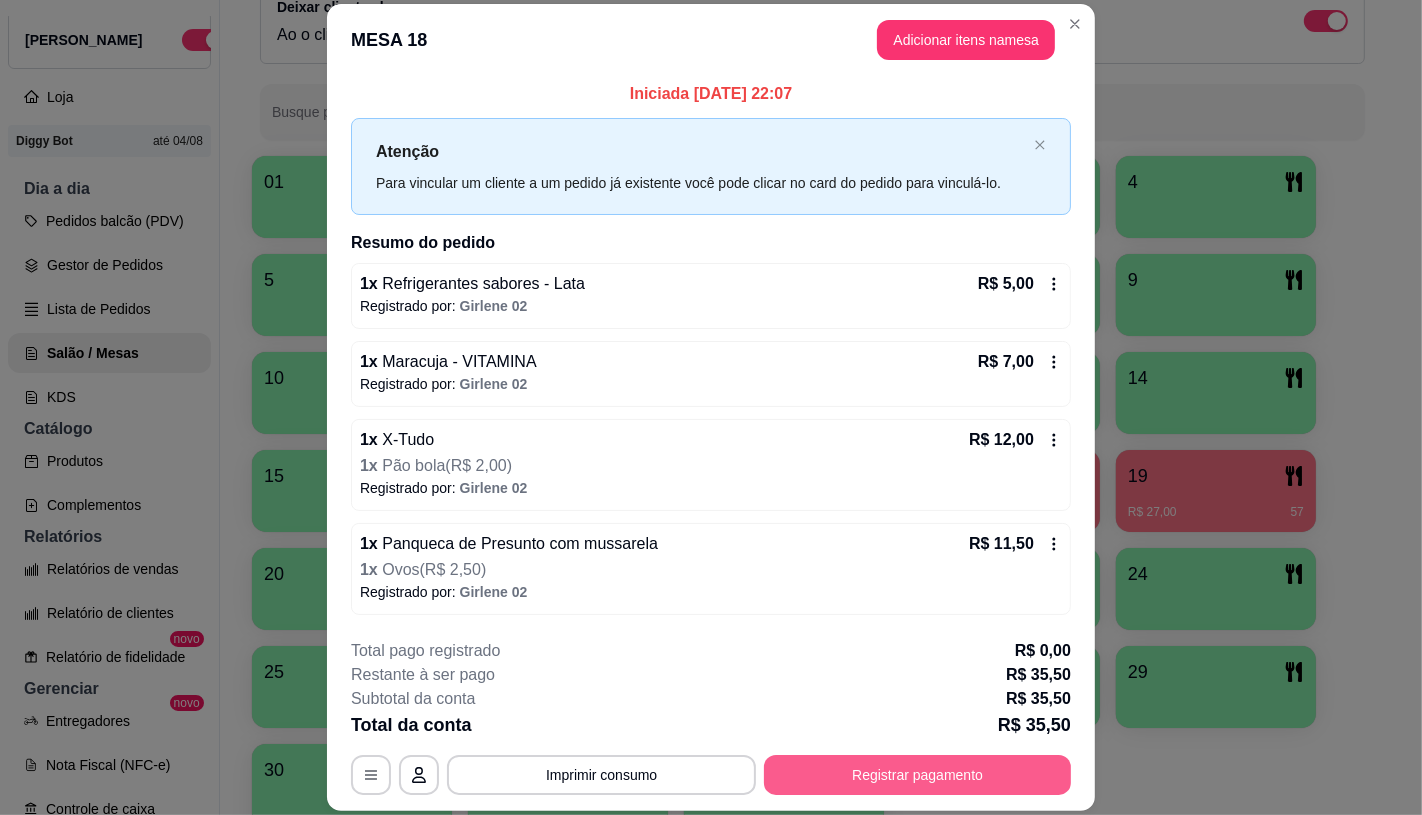 click on "Registrar pagamento" at bounding box center [917, 775] 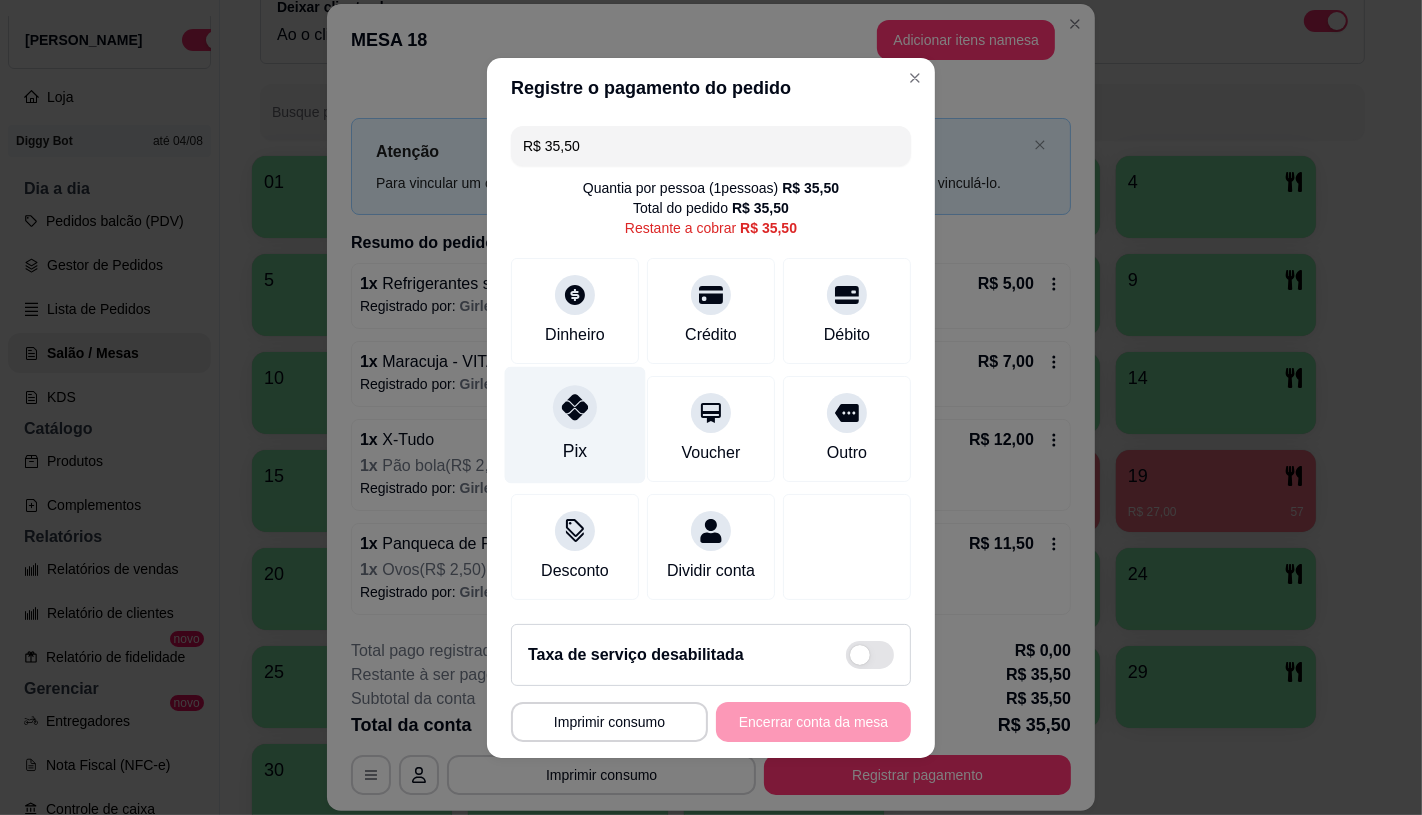 click on "Pix" at bounding box center (575, 451) 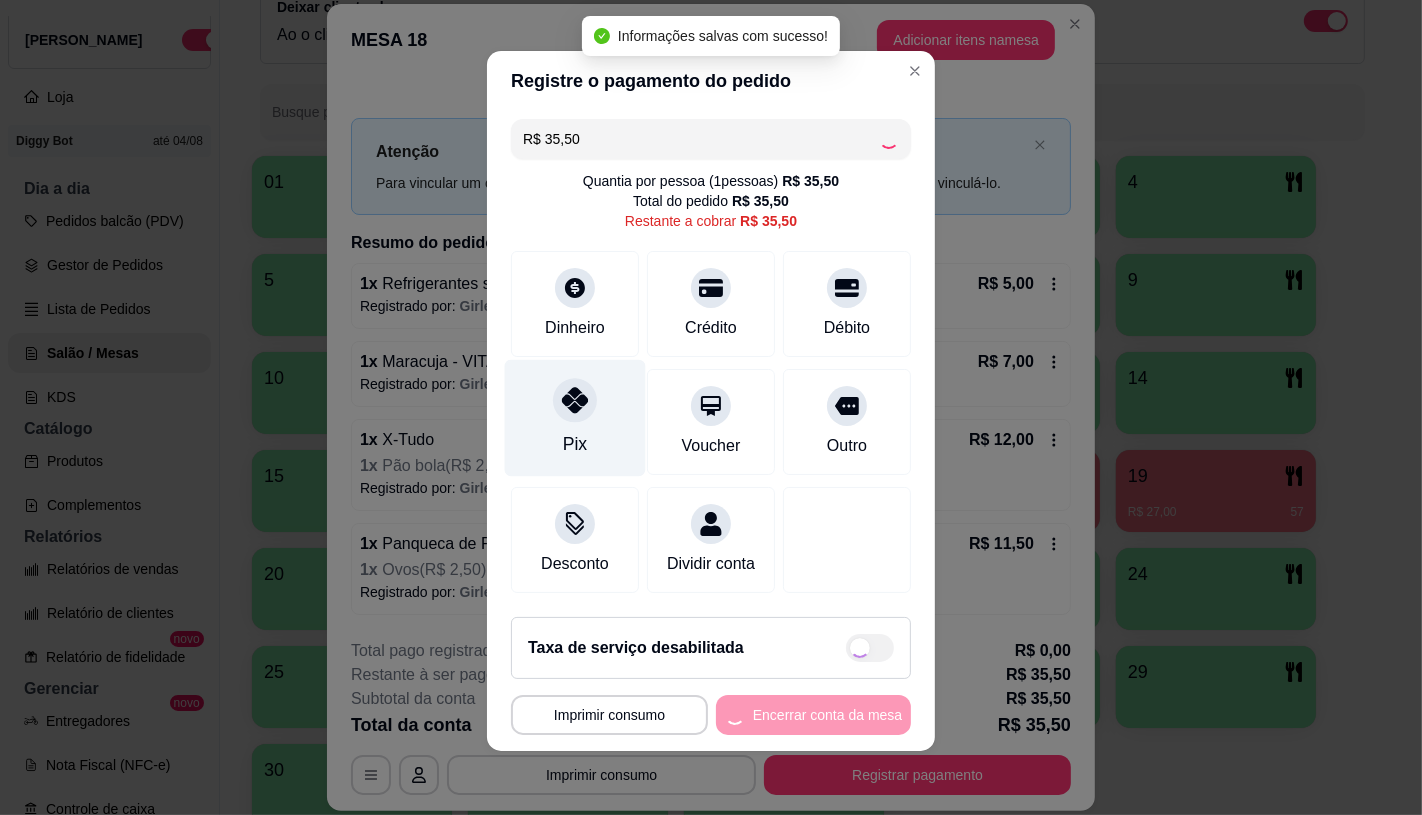 type on "R$ 0,00" 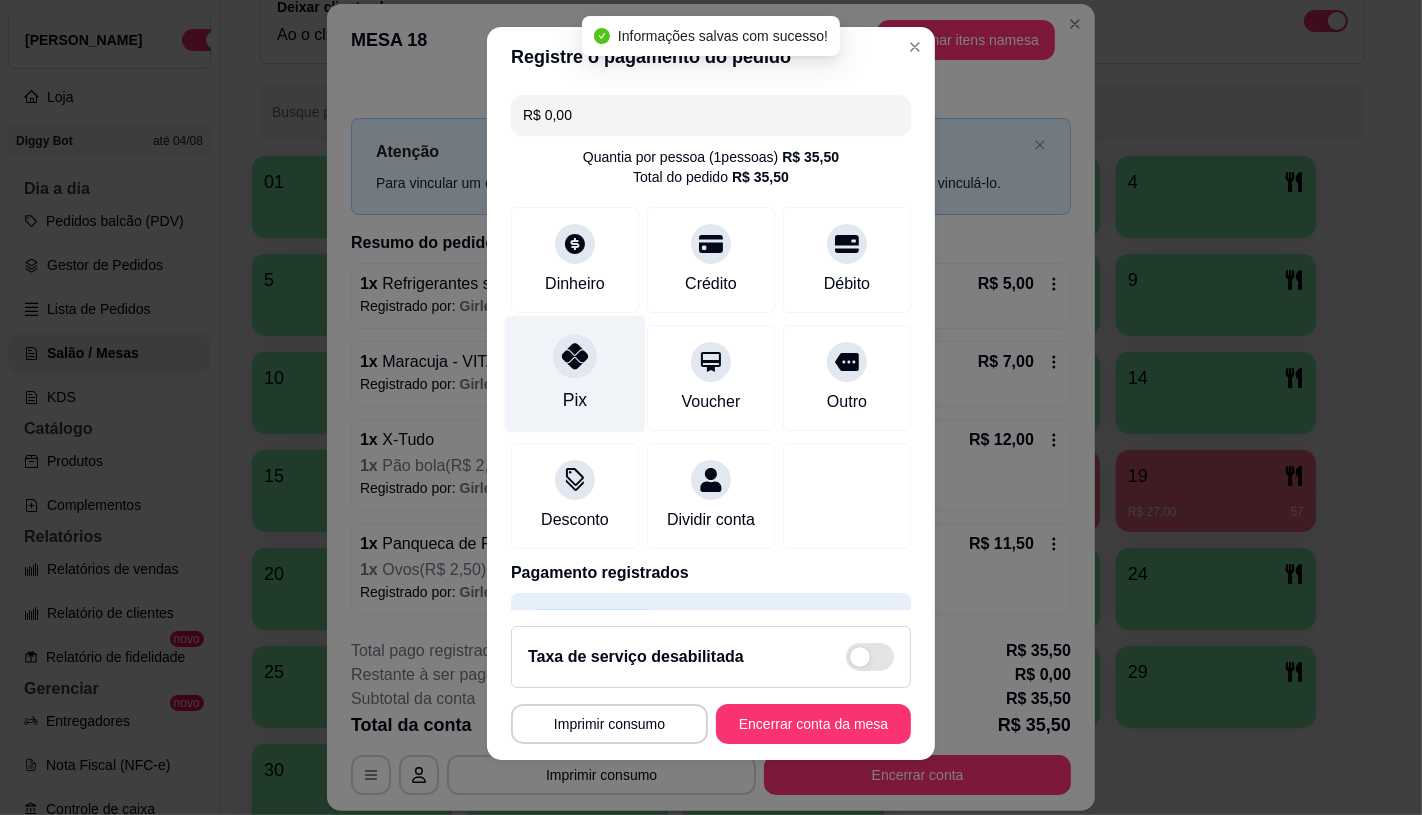 scroll, scrollTop: 23, scrollLeft: 0, axis: vertical 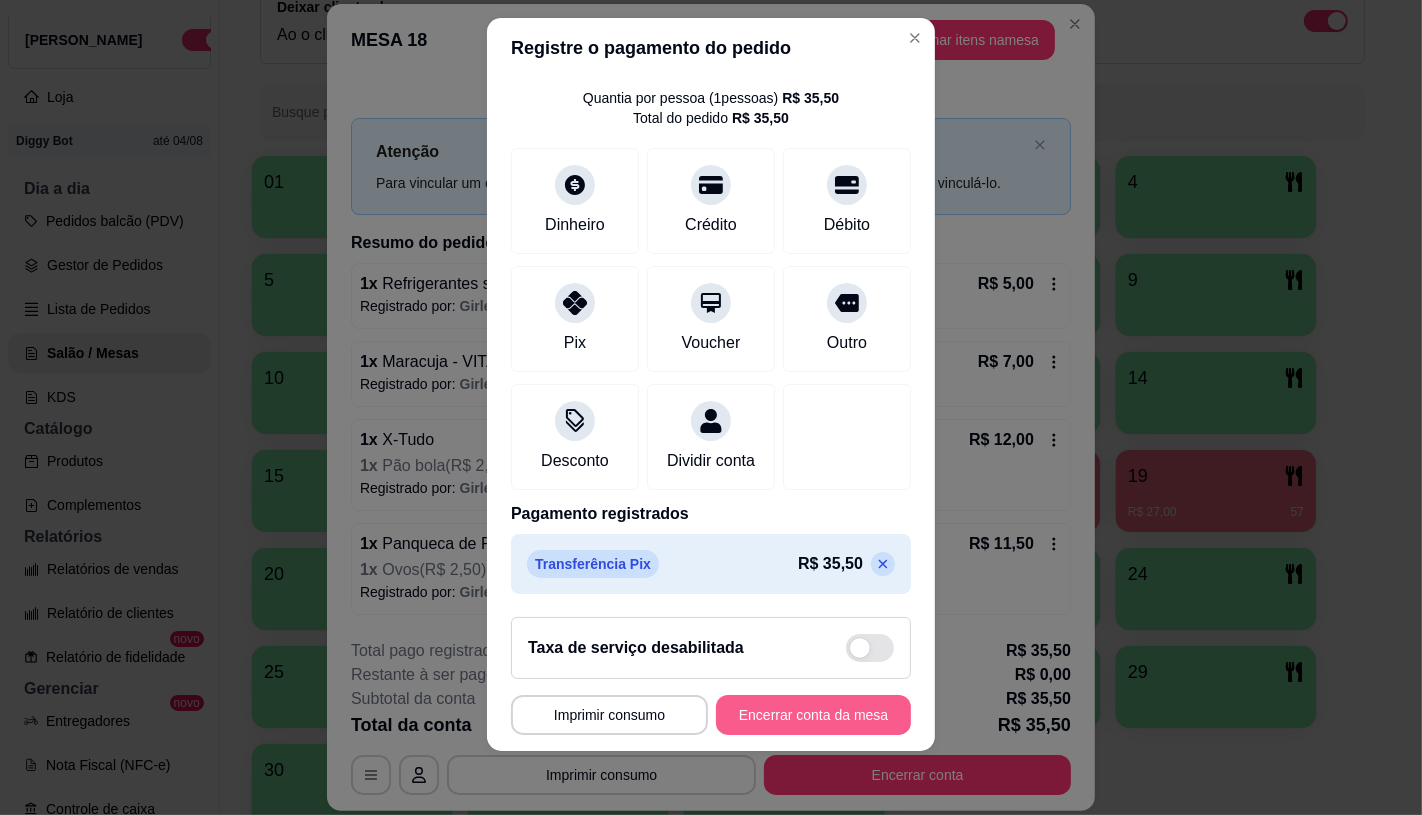 click on "Encerrar conta da mesa" at bounding box center (813, 715) 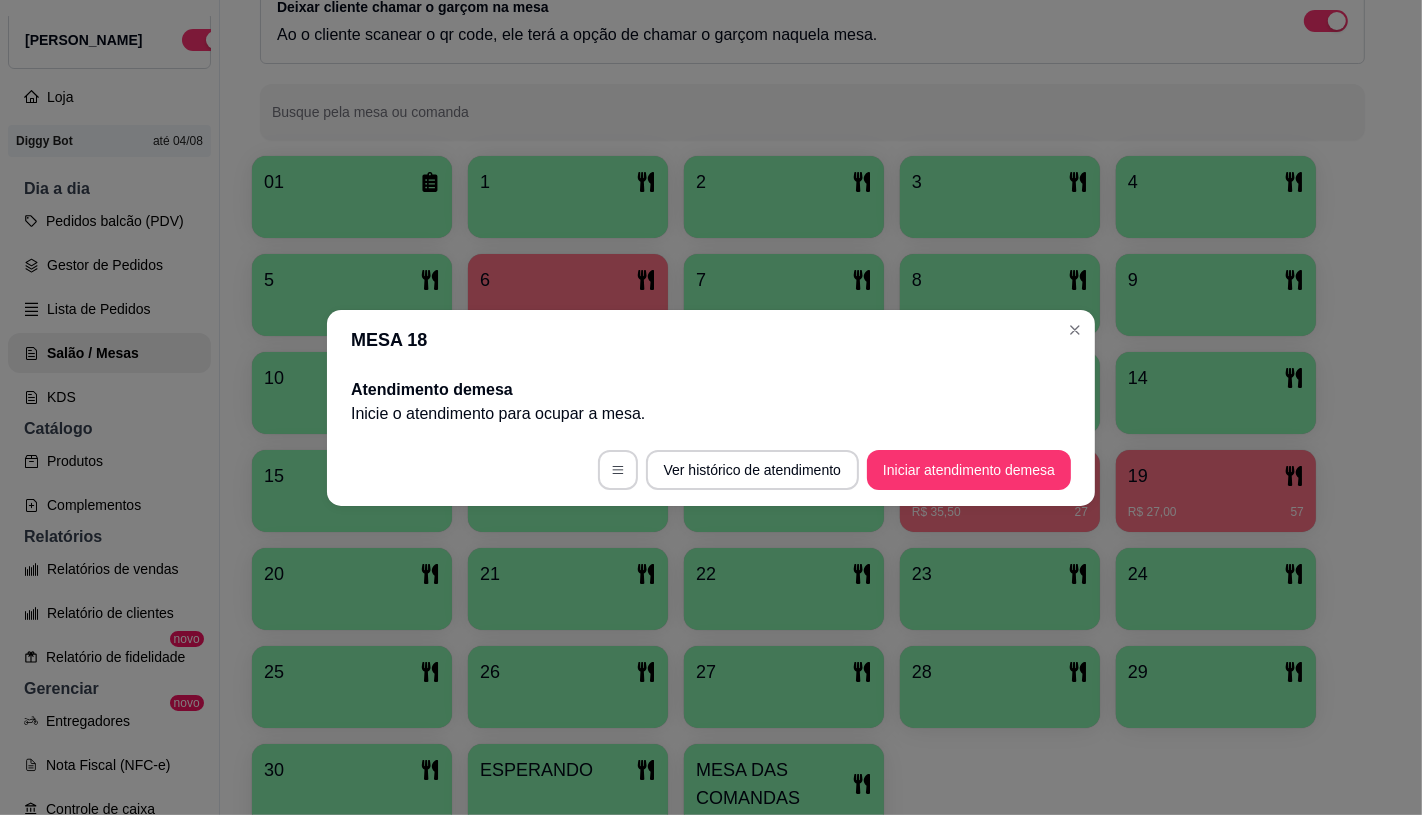 scroll, scrollTop: 0, scrollLeft: 0, axis: both 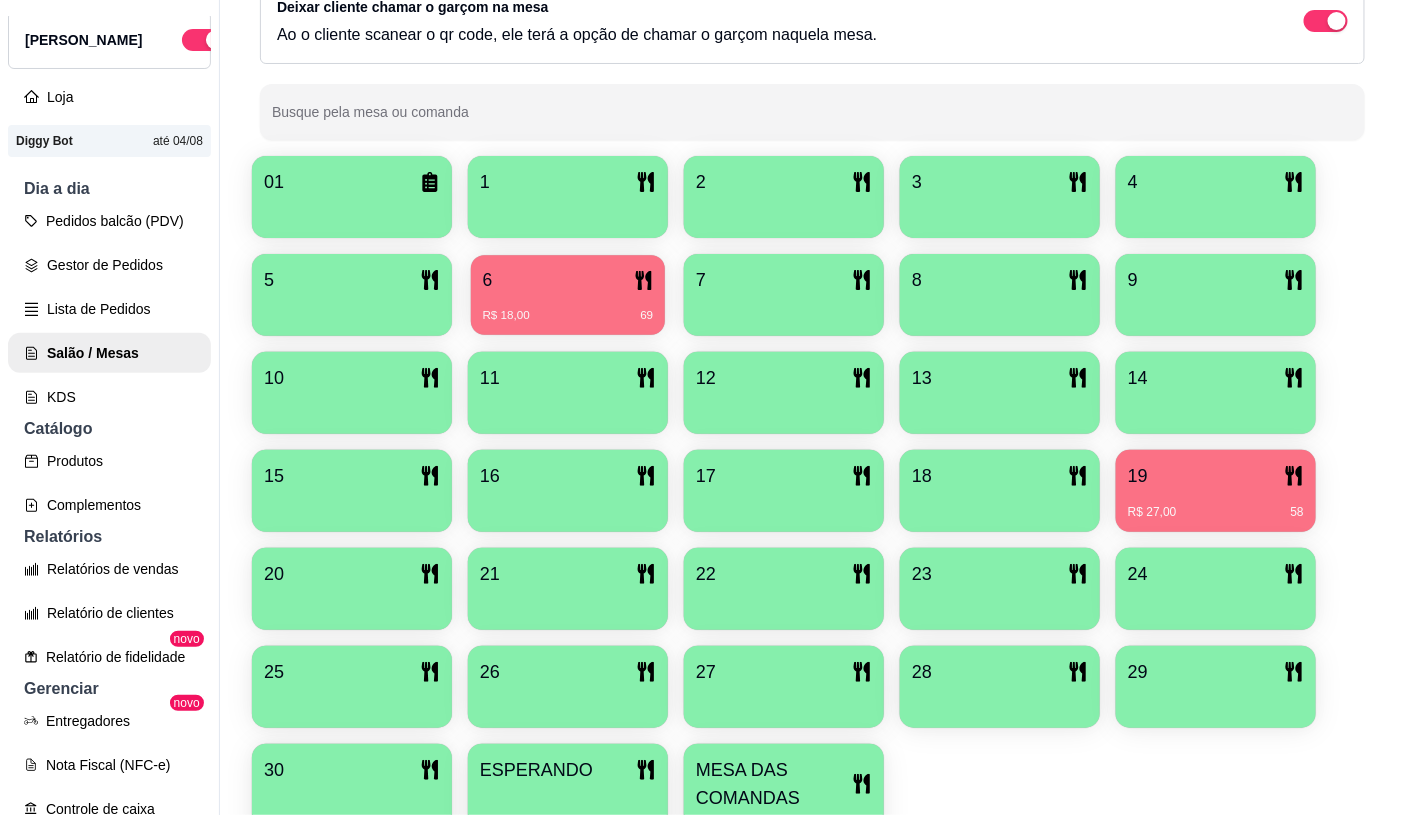 click on "6" at bounding box center (568, 280) 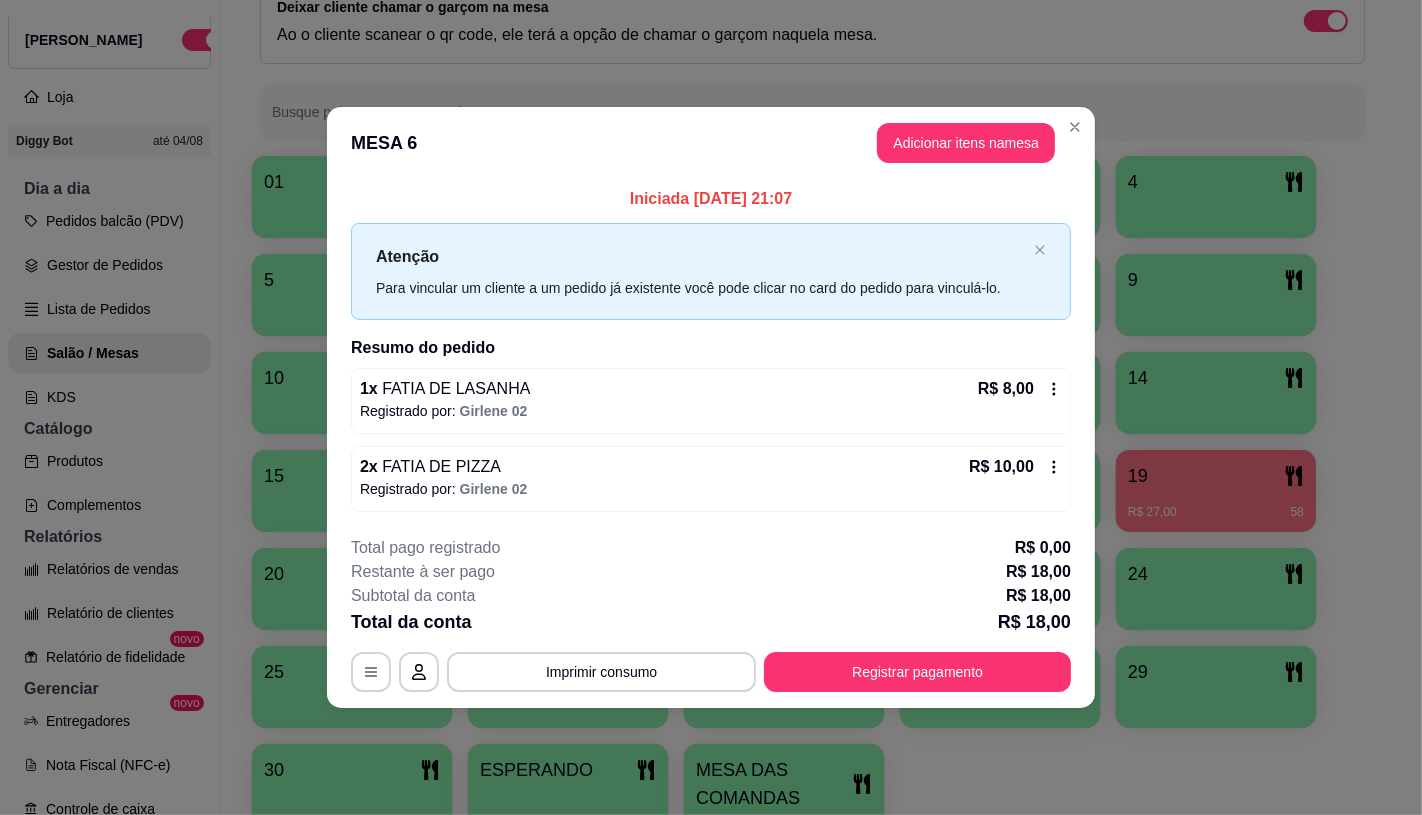 click on "1 x   FATIA DE LASANHA R$ 8,00" at bounding box center (711, 389) 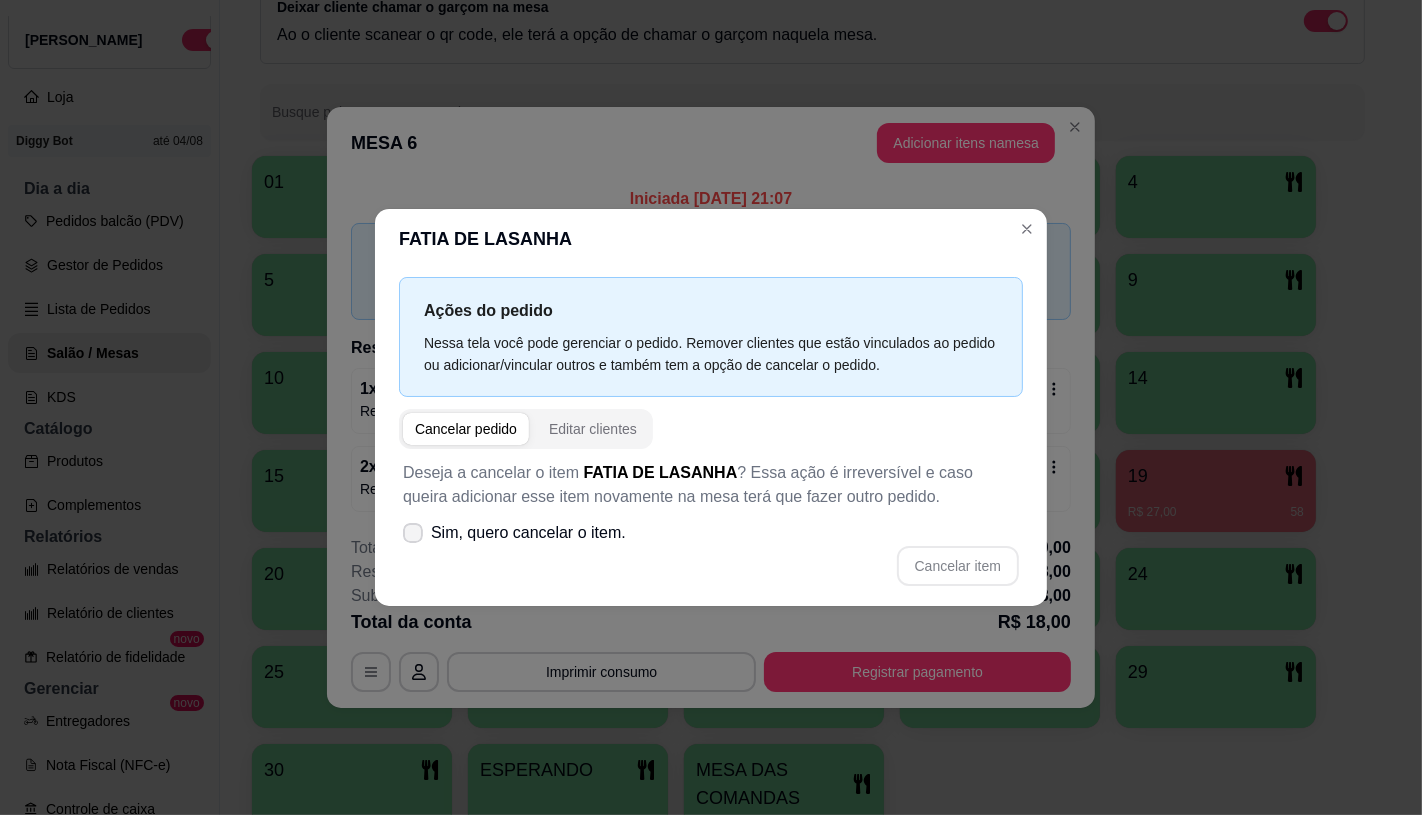 click on "Sim, quero cancelar o item." at bounding box center [514, 533] 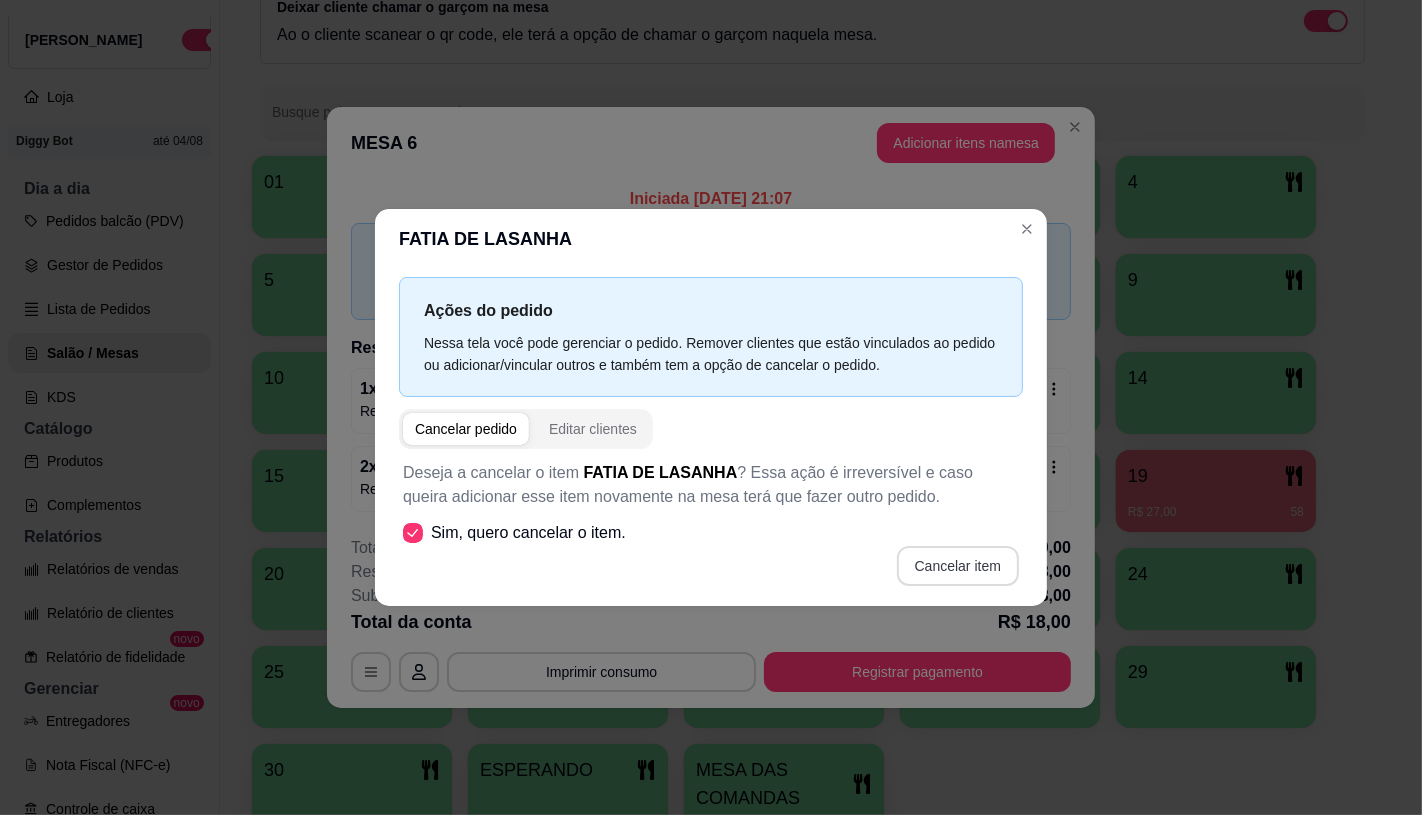 click on "Cancelar item" at bounding box center (958, 566) 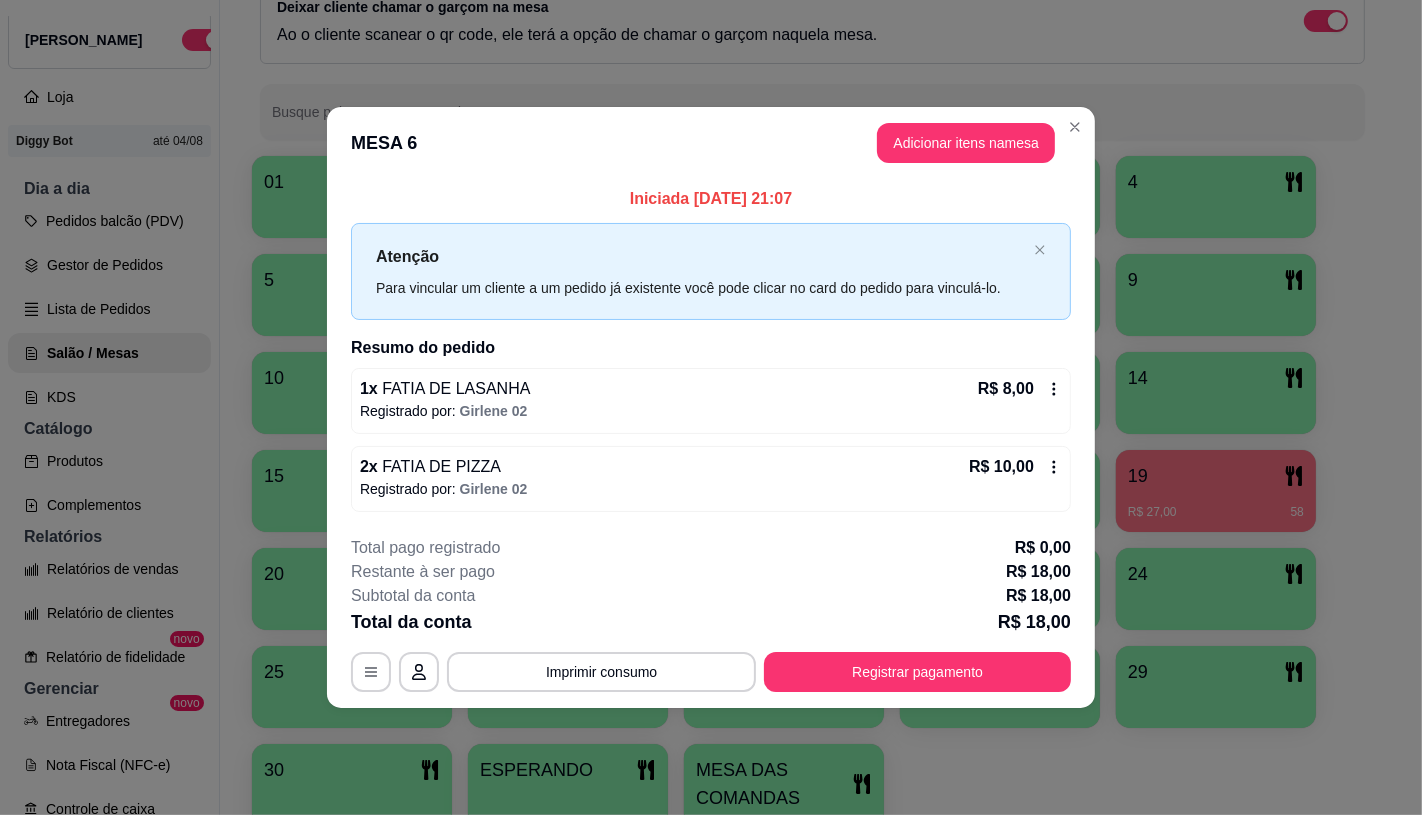 click on "2 x   FATIA DE PIZZA R$ 10,00" at bounding box center [711, 467] 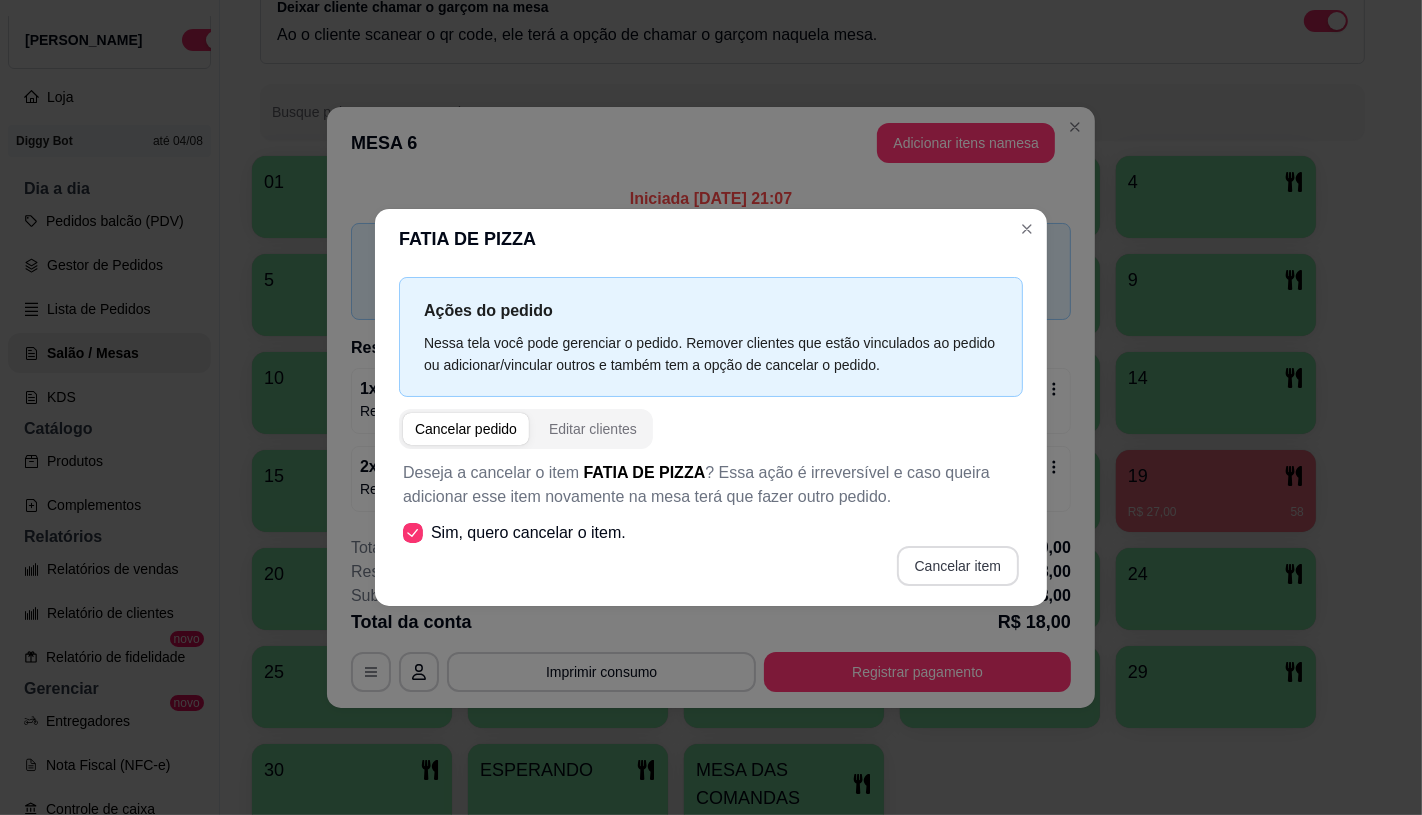 click on "Cancelar item" at bounding box center [958, 566] 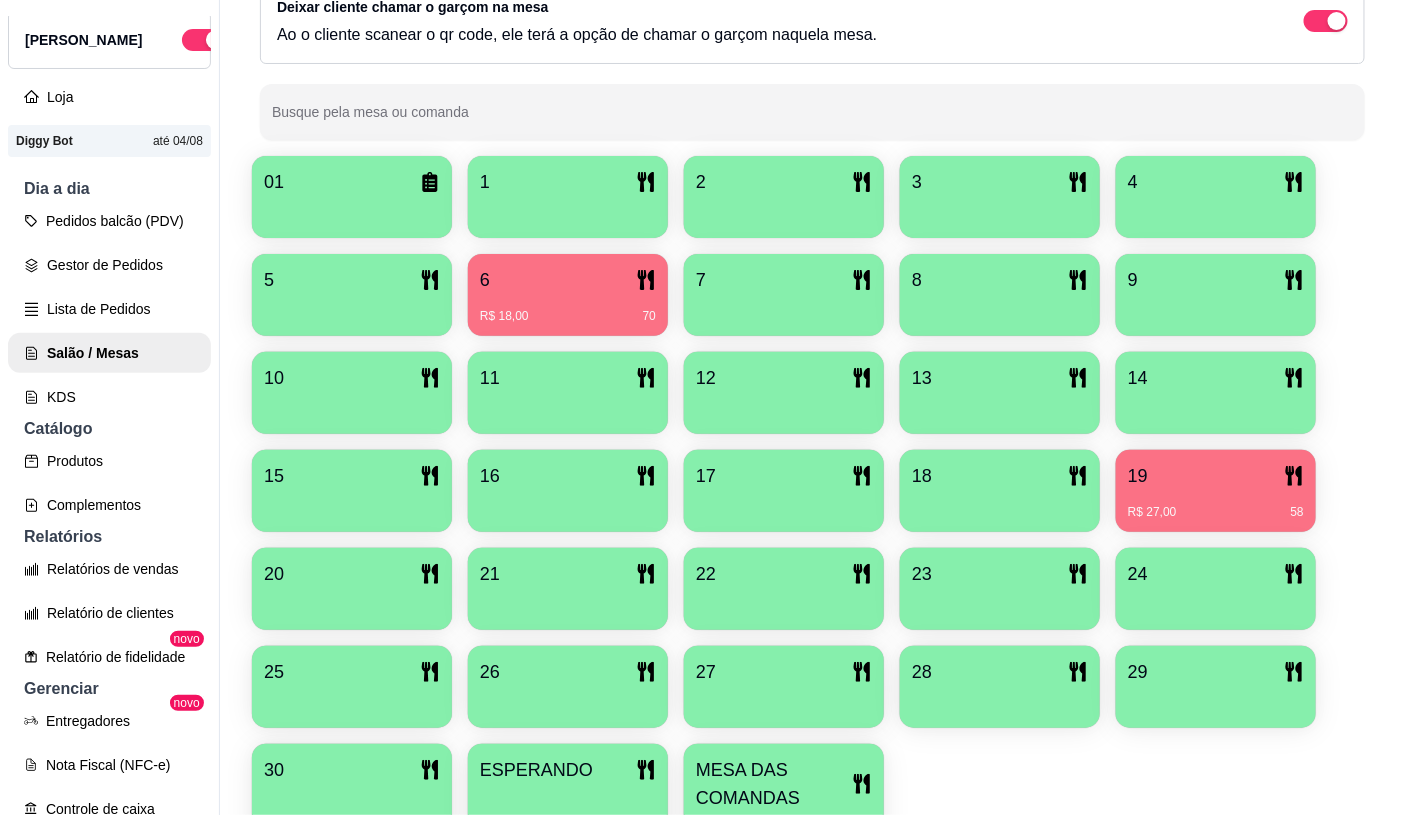 click on "6" at bounding box center (568, 280) 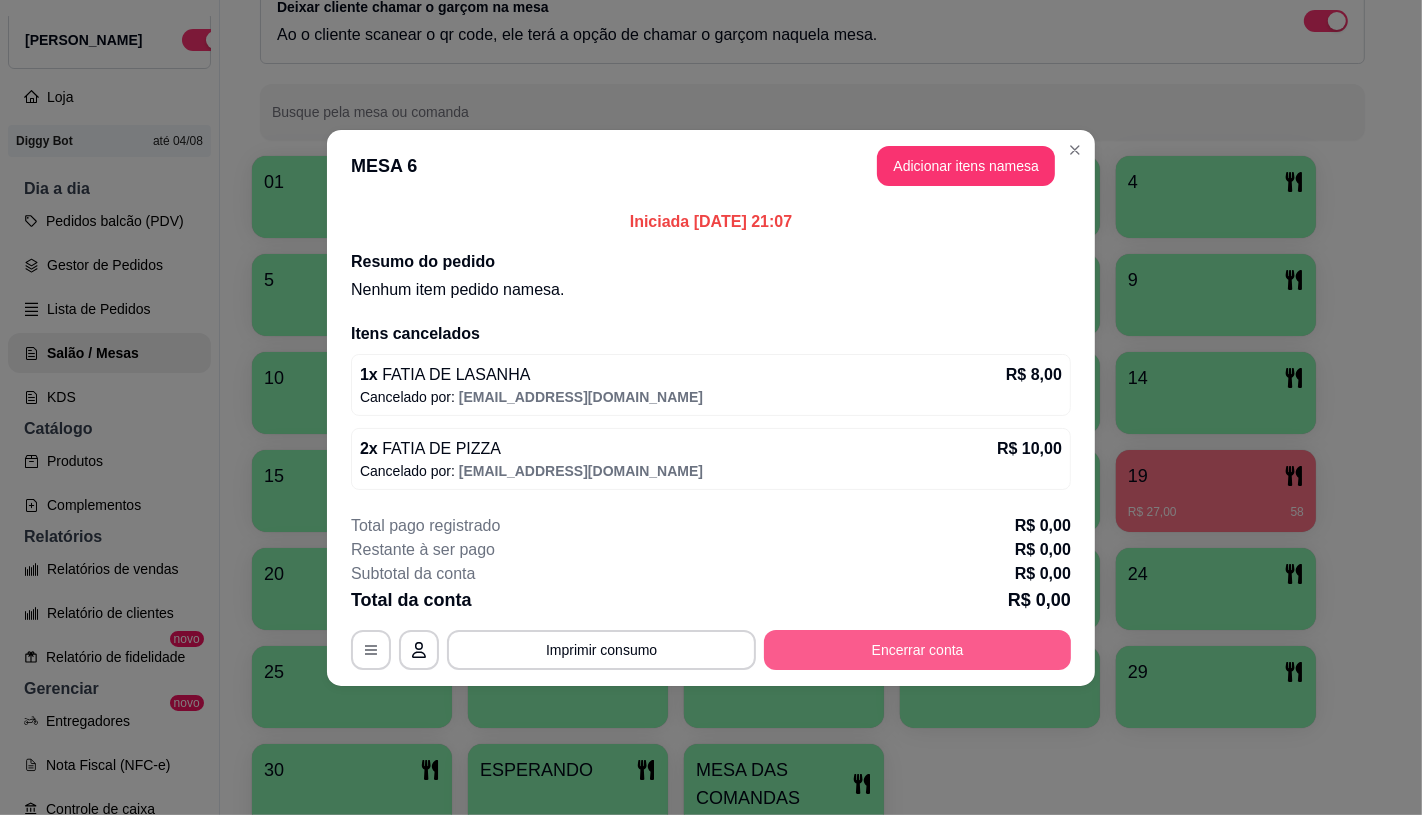 click on "Encerrar conta" at bounding box center (917, 650) 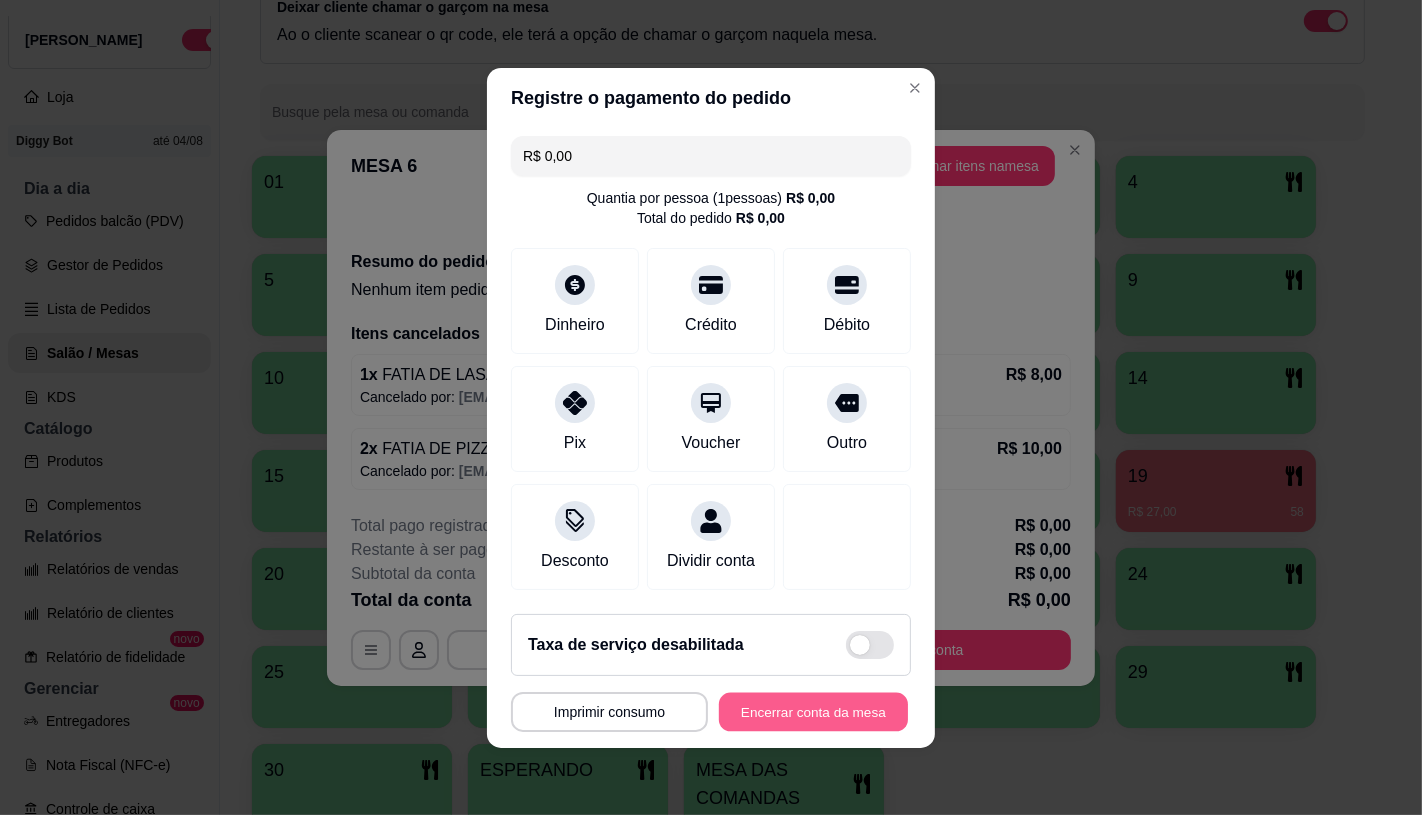 click on "Encerrar conta da mesa" at bounding box center [813, 711] 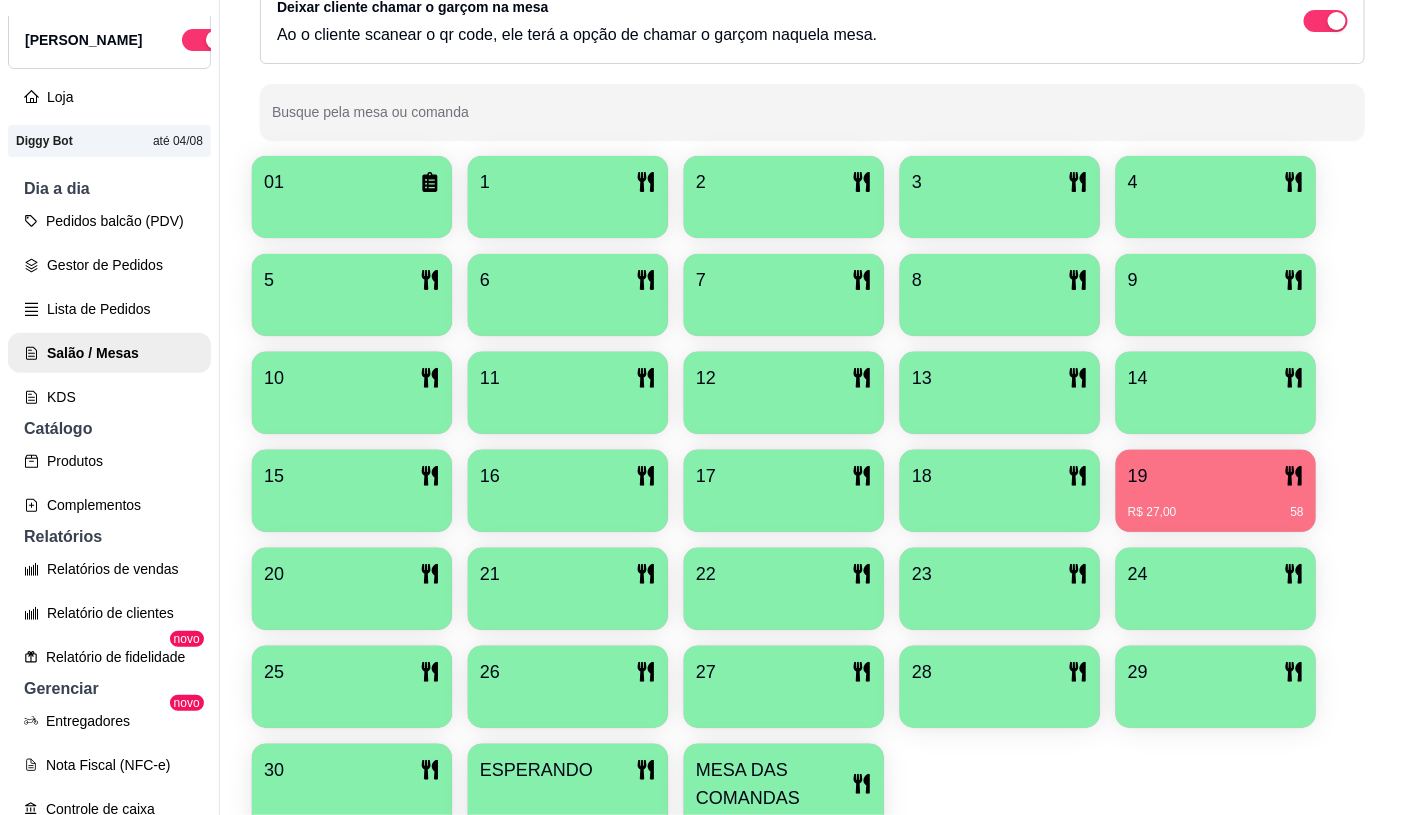 click on "R$ 27,00 58" at bounding box center (1216, 512) 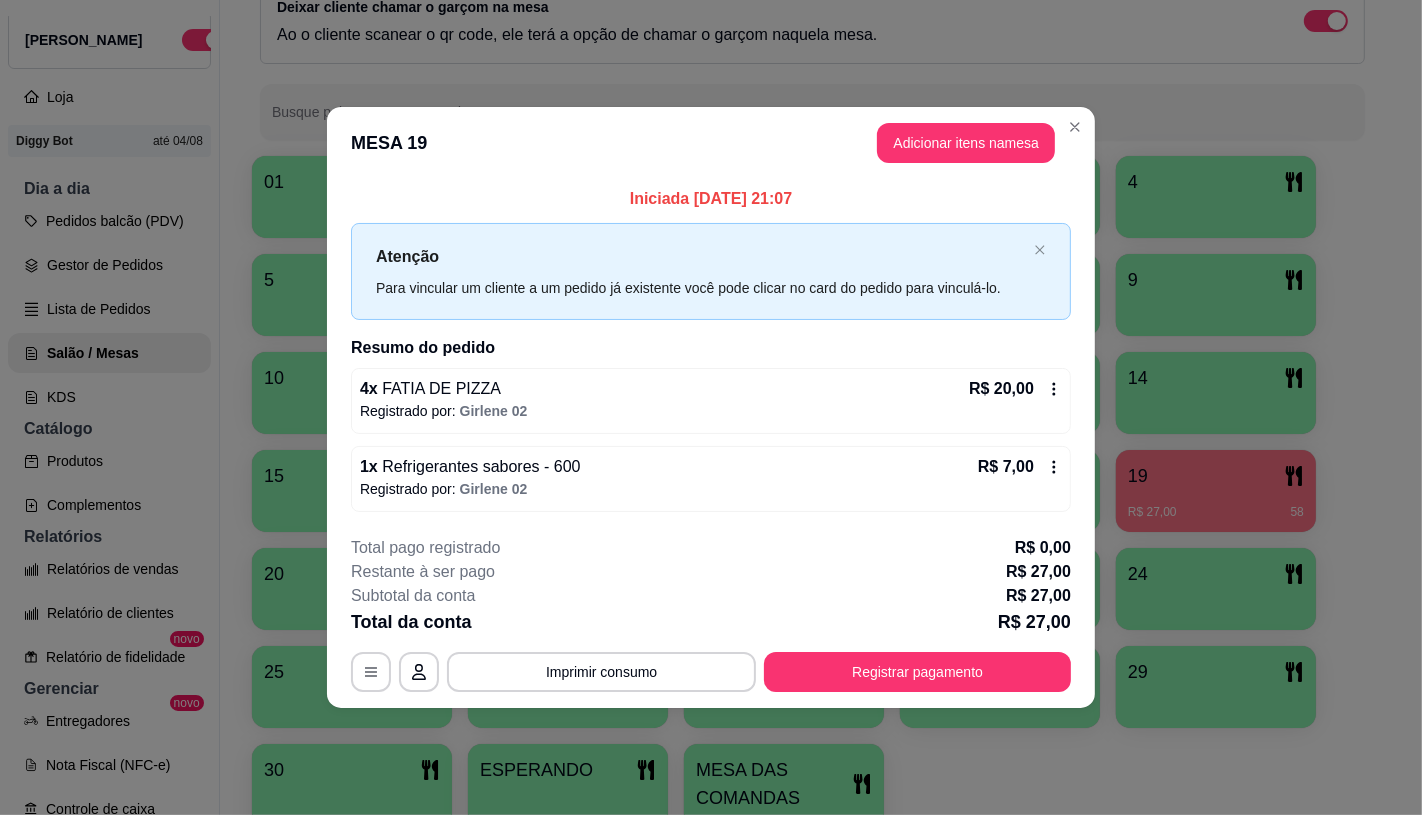 click on "4 x   FATIA DE PIZZA R$ 20,00" at bounding box center (711, 389) 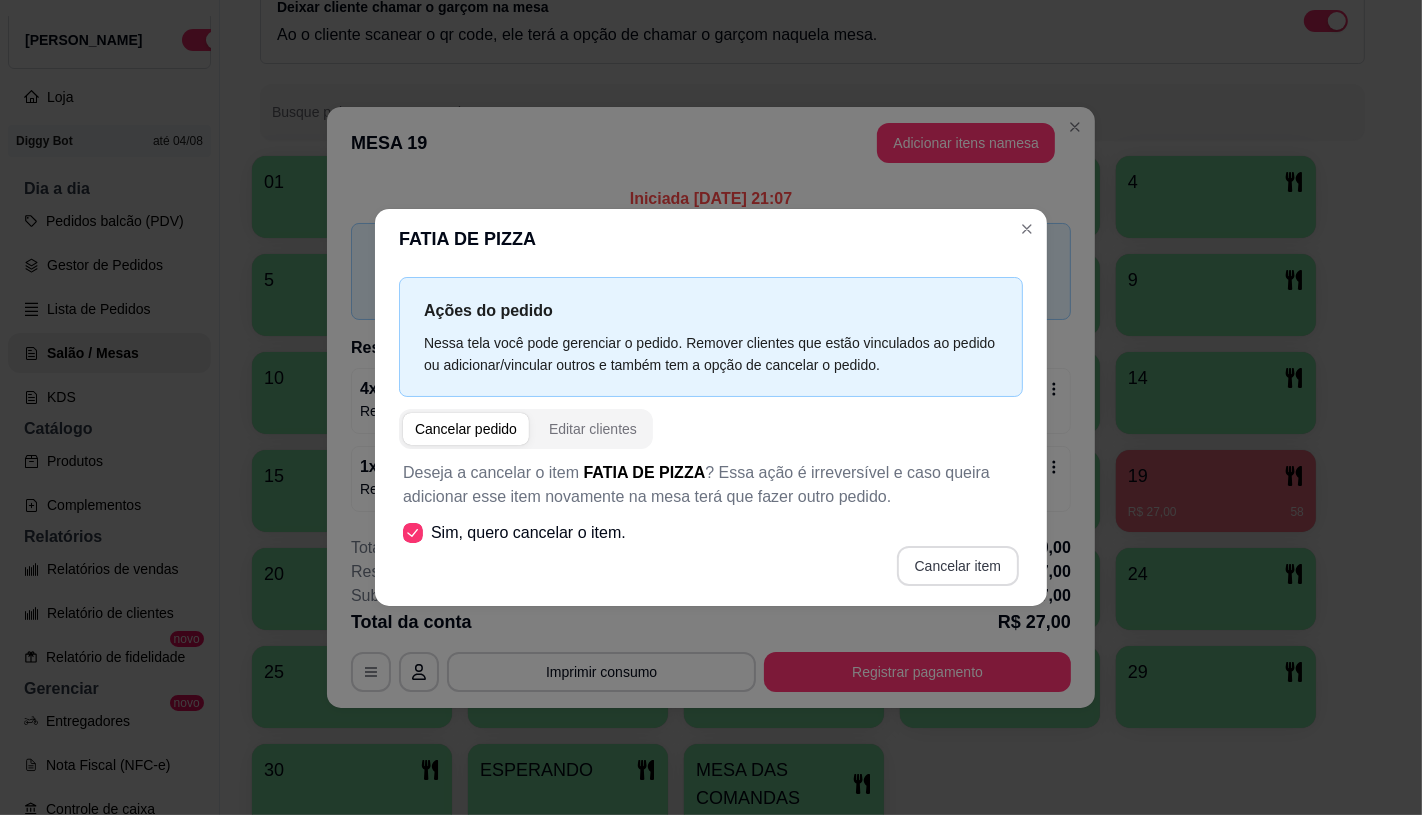 click on "Cancelar item" at bounding box center (958, 566) 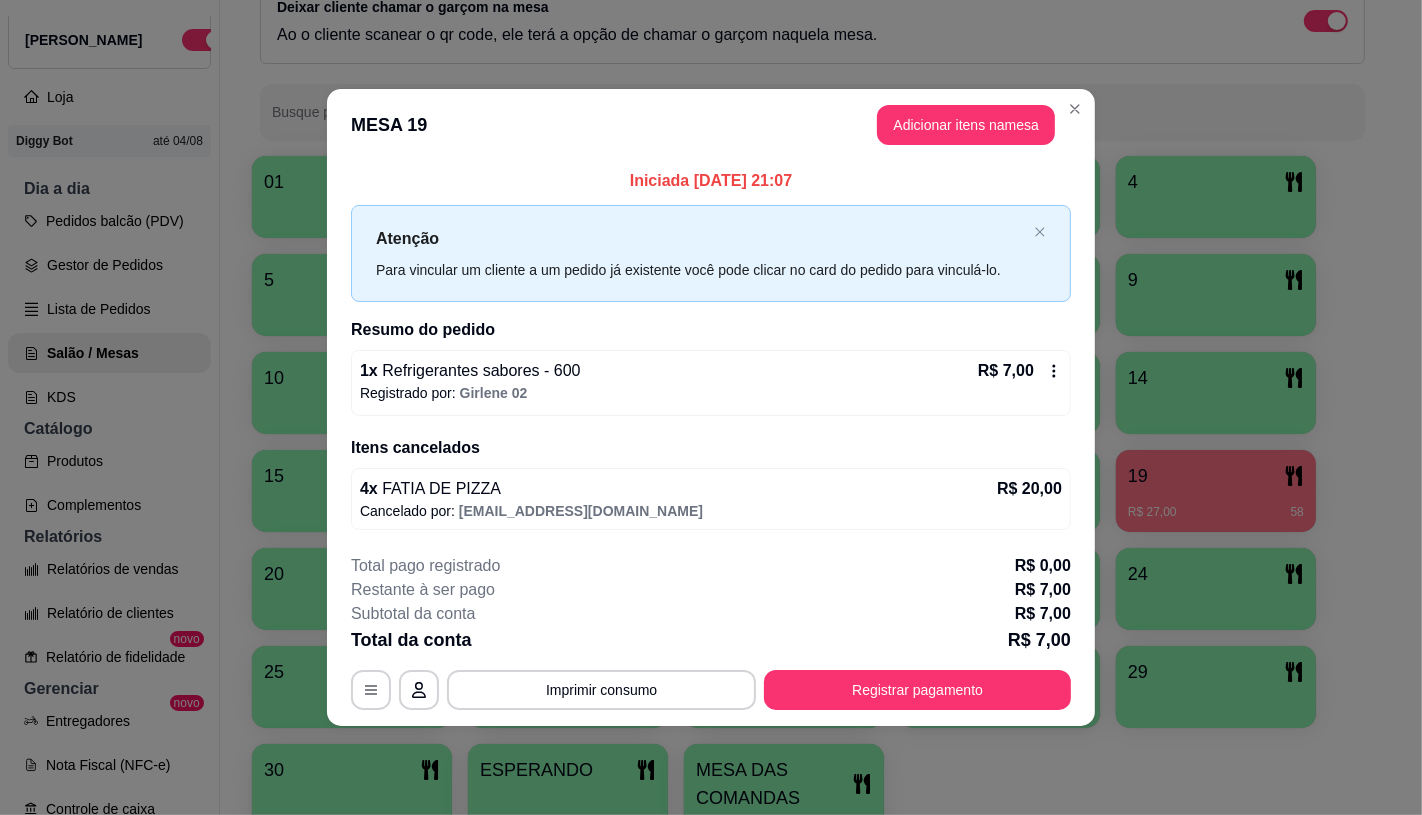 click on "1 x   Refrigerantes sabores  - 600 R$ 7,00 Registrado por:   Girlene 02" at bounding box center [711, 383] 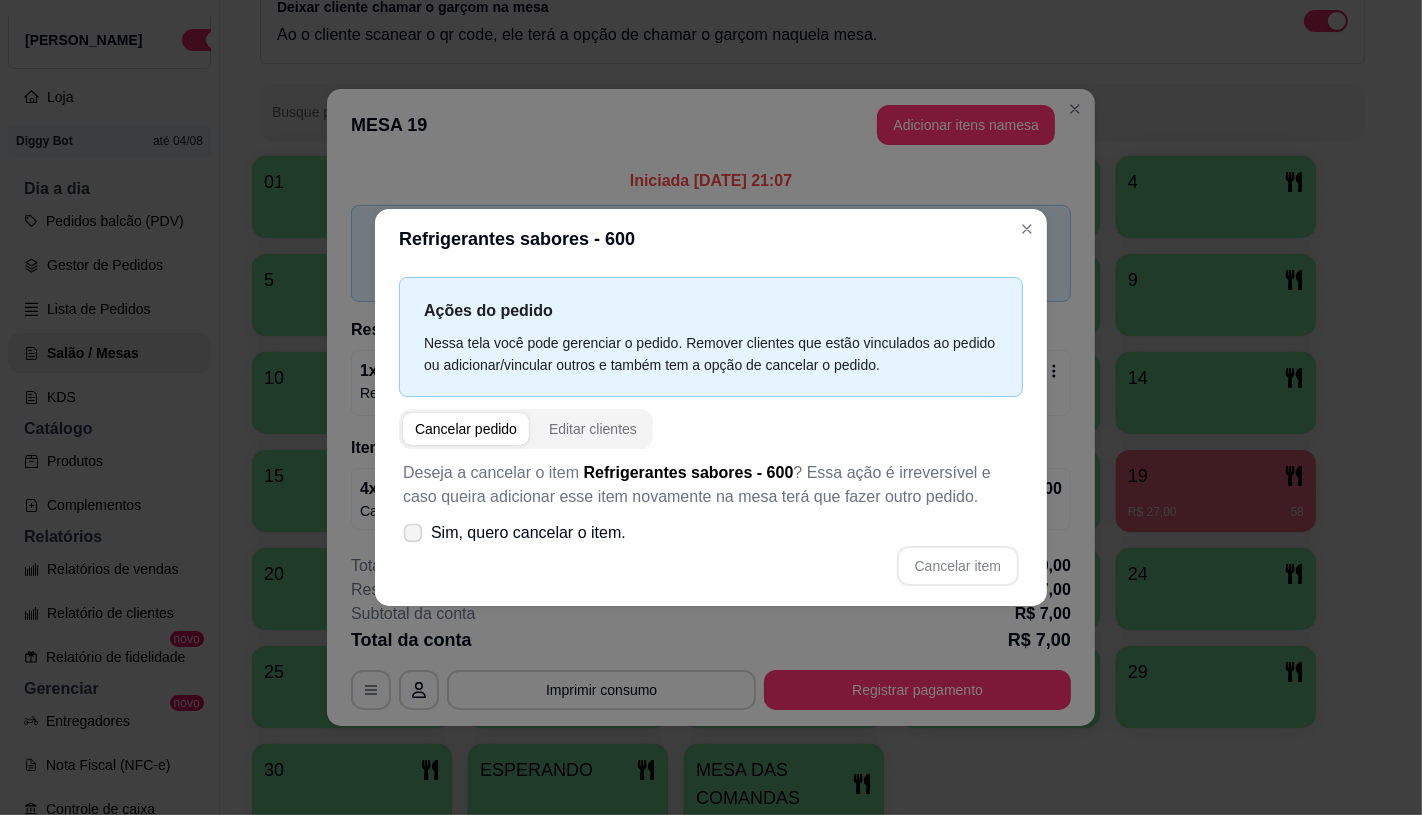 click on "Sim, quero cancelar o item." at bounding box center (528, 533) 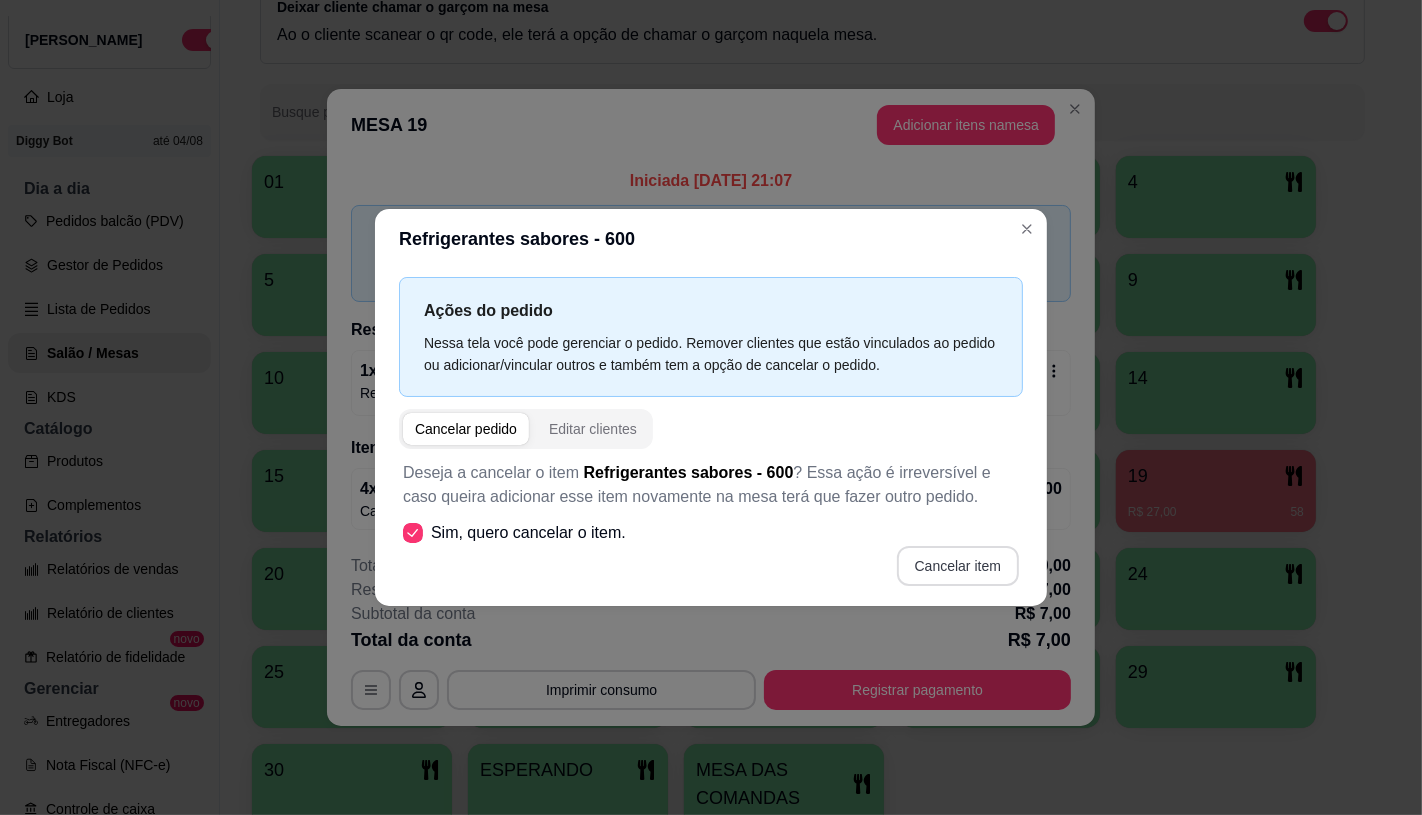 click on "Cancelar item" at bounding box center [958, 566] 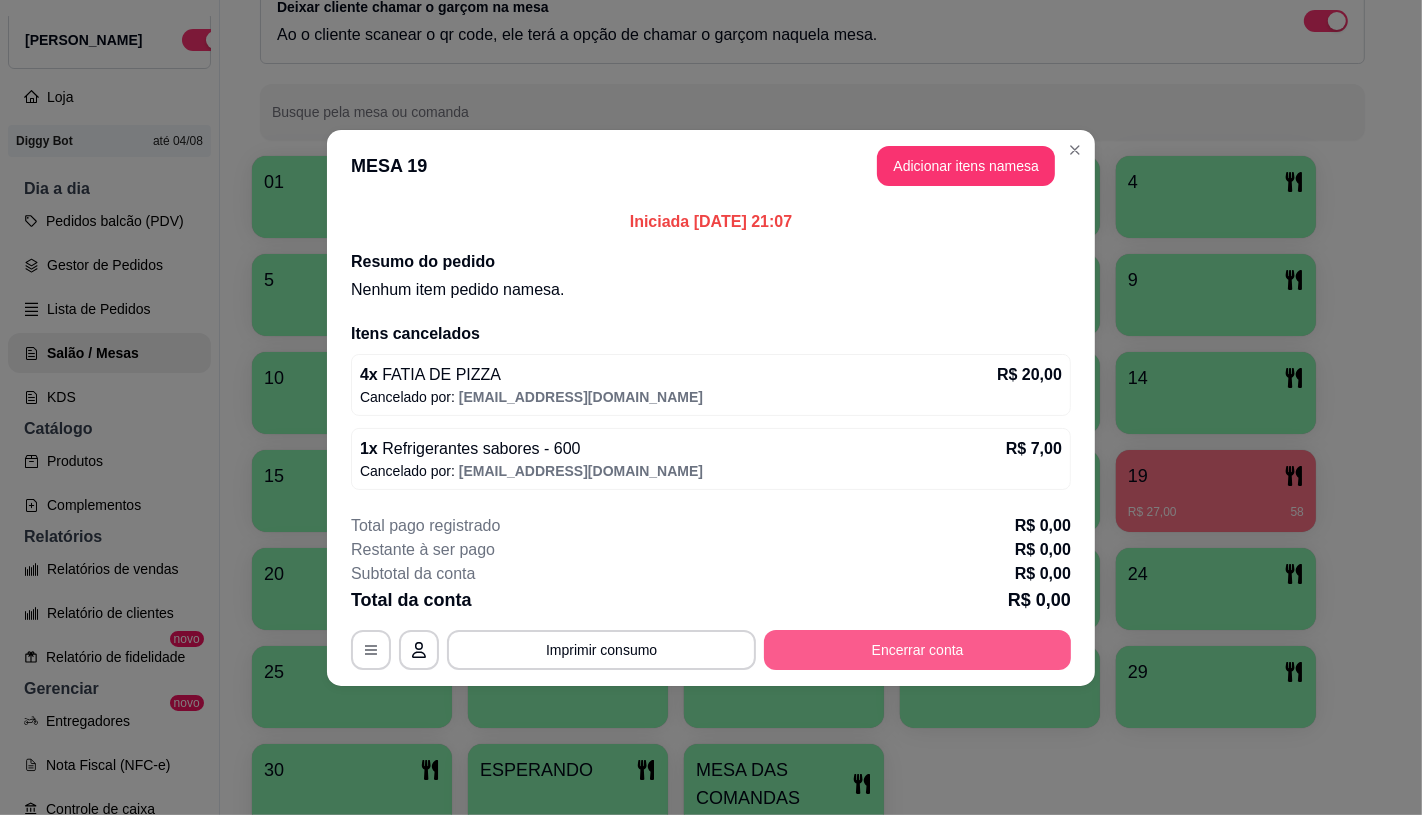 click on "Encerrar conta" at bounding box center [917, 650] 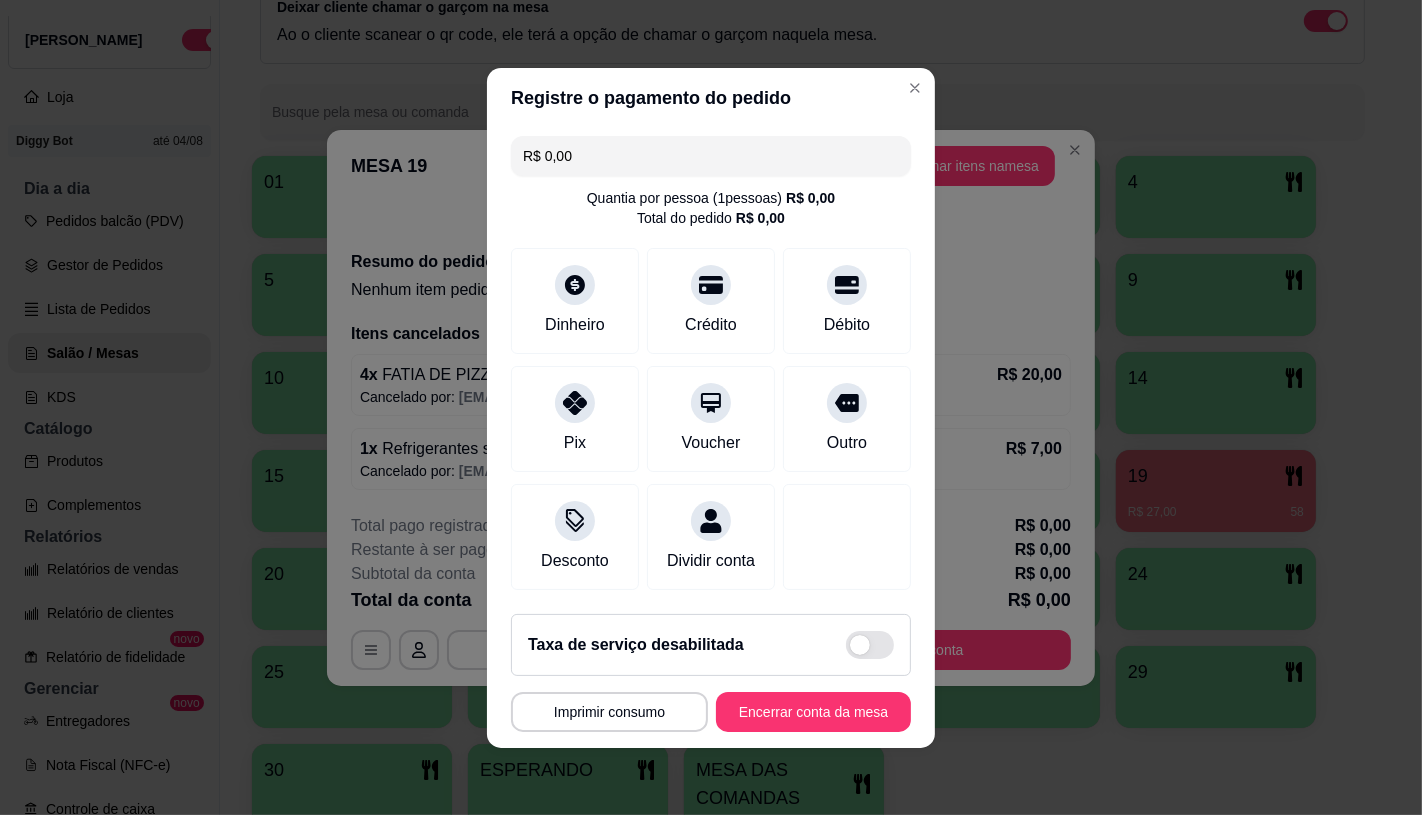 click on "Taxa de serviço   desabilitada MESA  19 Tempo de permanência:   58  minutos Cod. Segurança:   2119 Qtd. de Pedidos:   1 Clientes da mesa:   ** CONSUMO ** ** TOTAL ** Subtotal 0,00 Total 0,00 Imprimir consumo Encerrar conta da mesa" at bounding box center [711, 673] 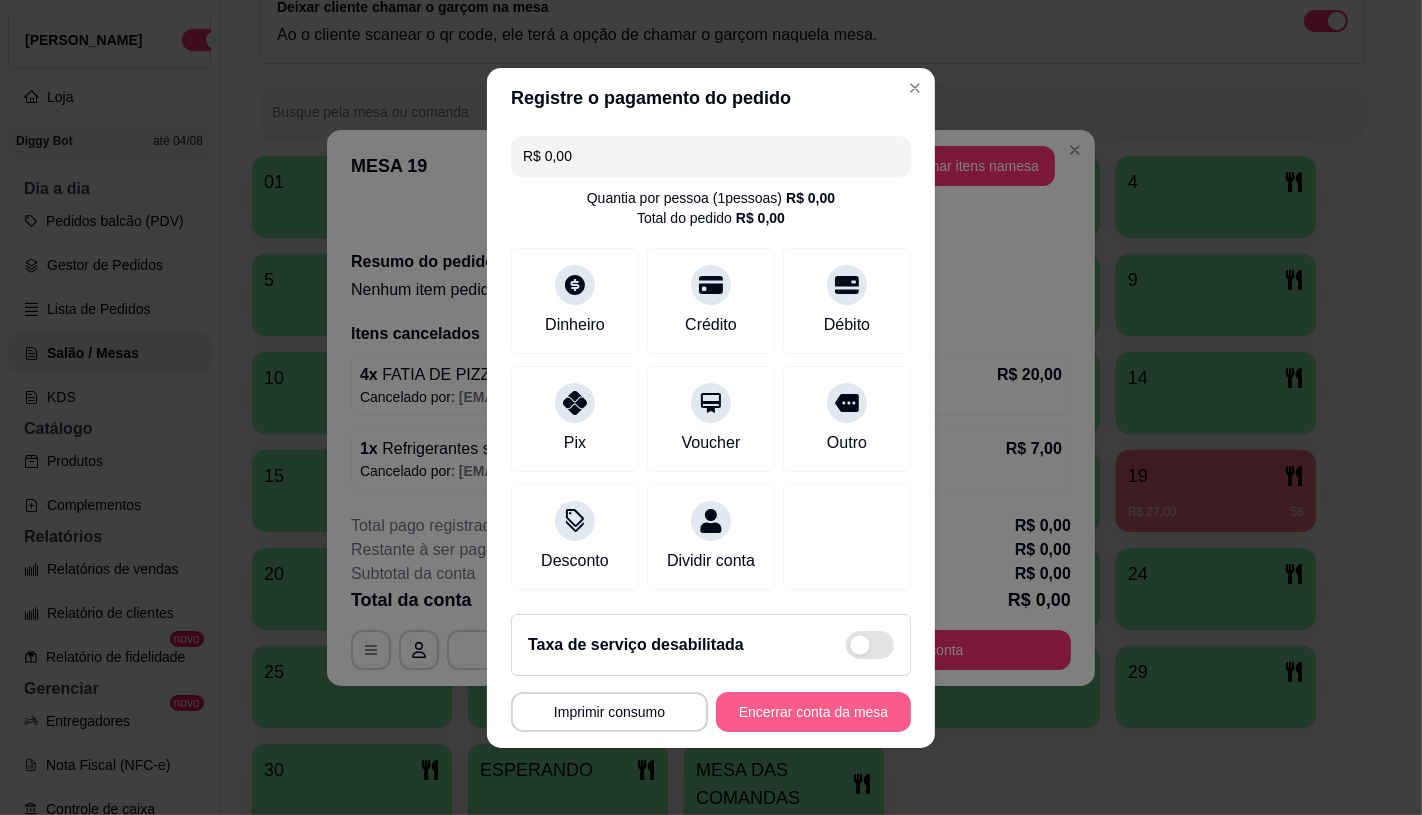 click on "Encerrar conta da mesa" at bounding box center (813, 712) 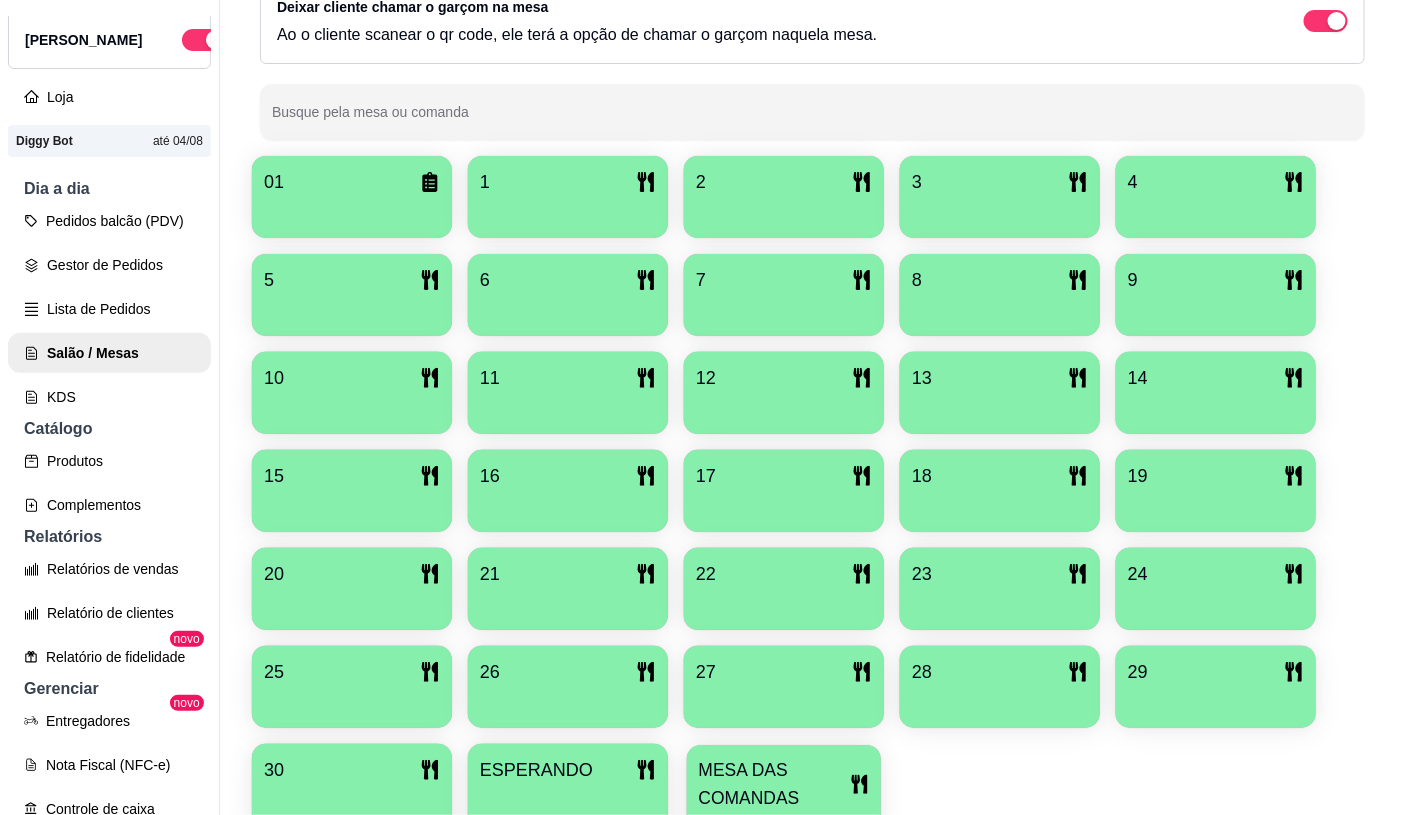 click on "MESA DAS COMANDAS" at bounding box center (784, 799) 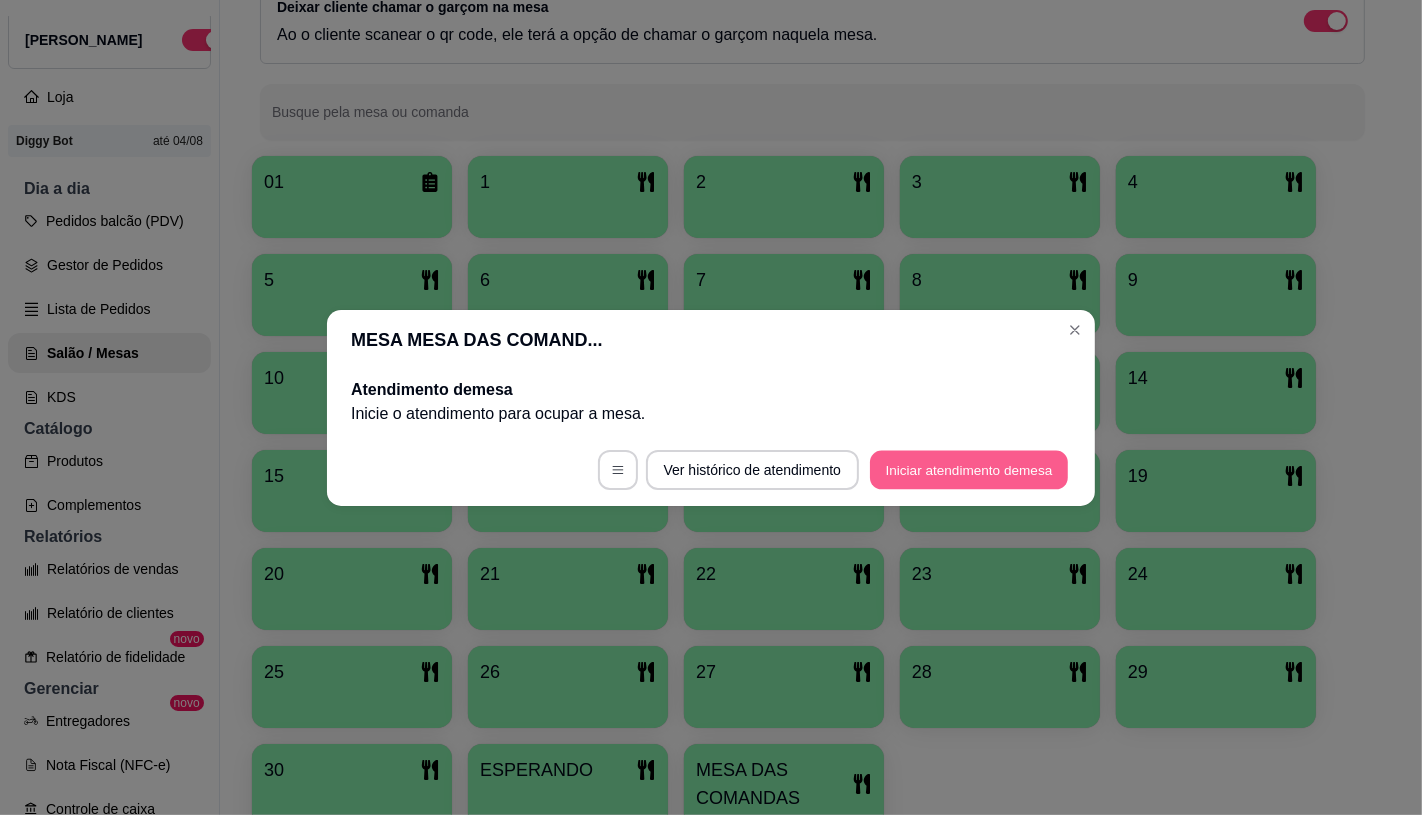 click on "Iniciar atendimento de  mesa" at bounding box center [969, 469] 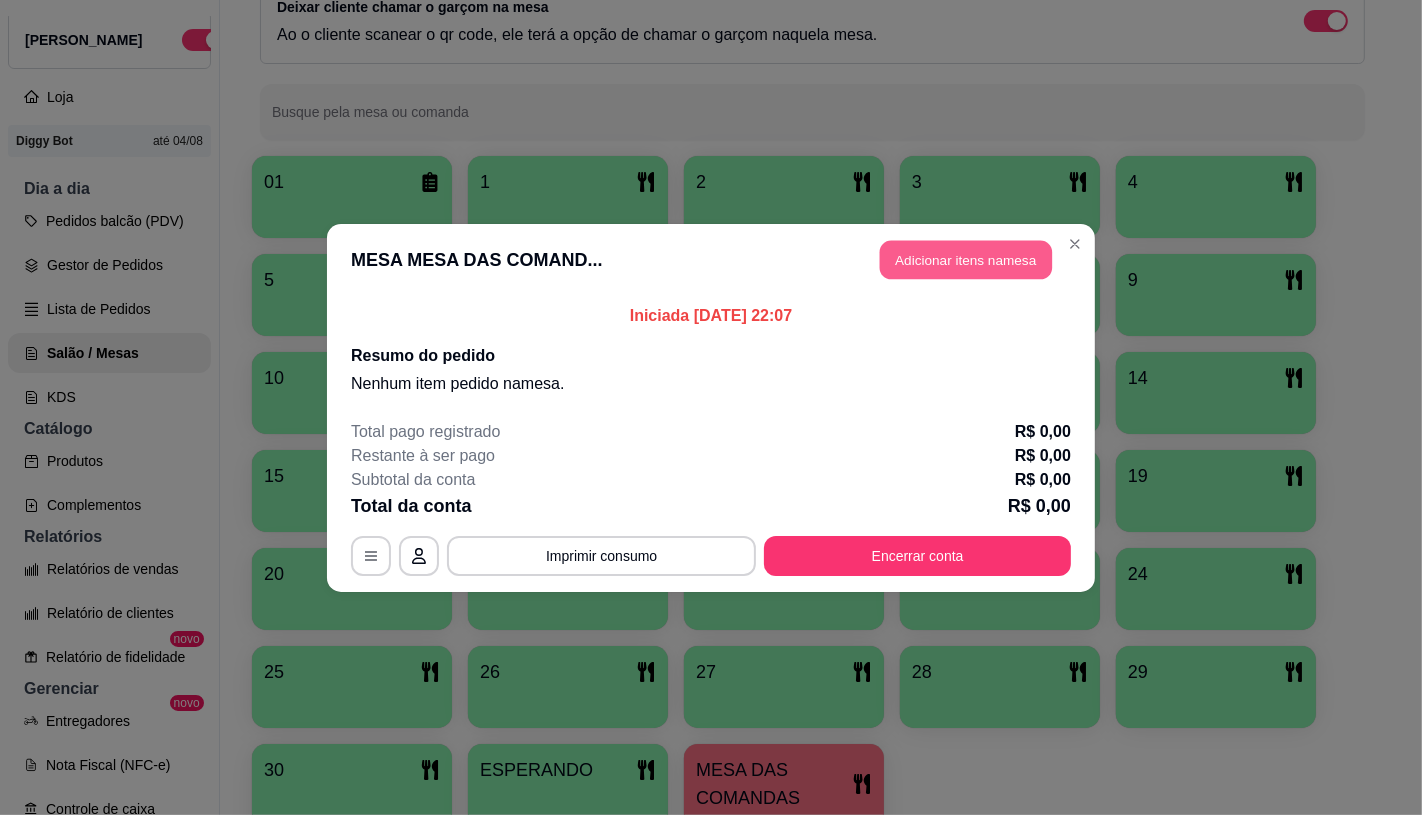 click on "Adicionar itens na  mesa" at bounding box center (966, 259) 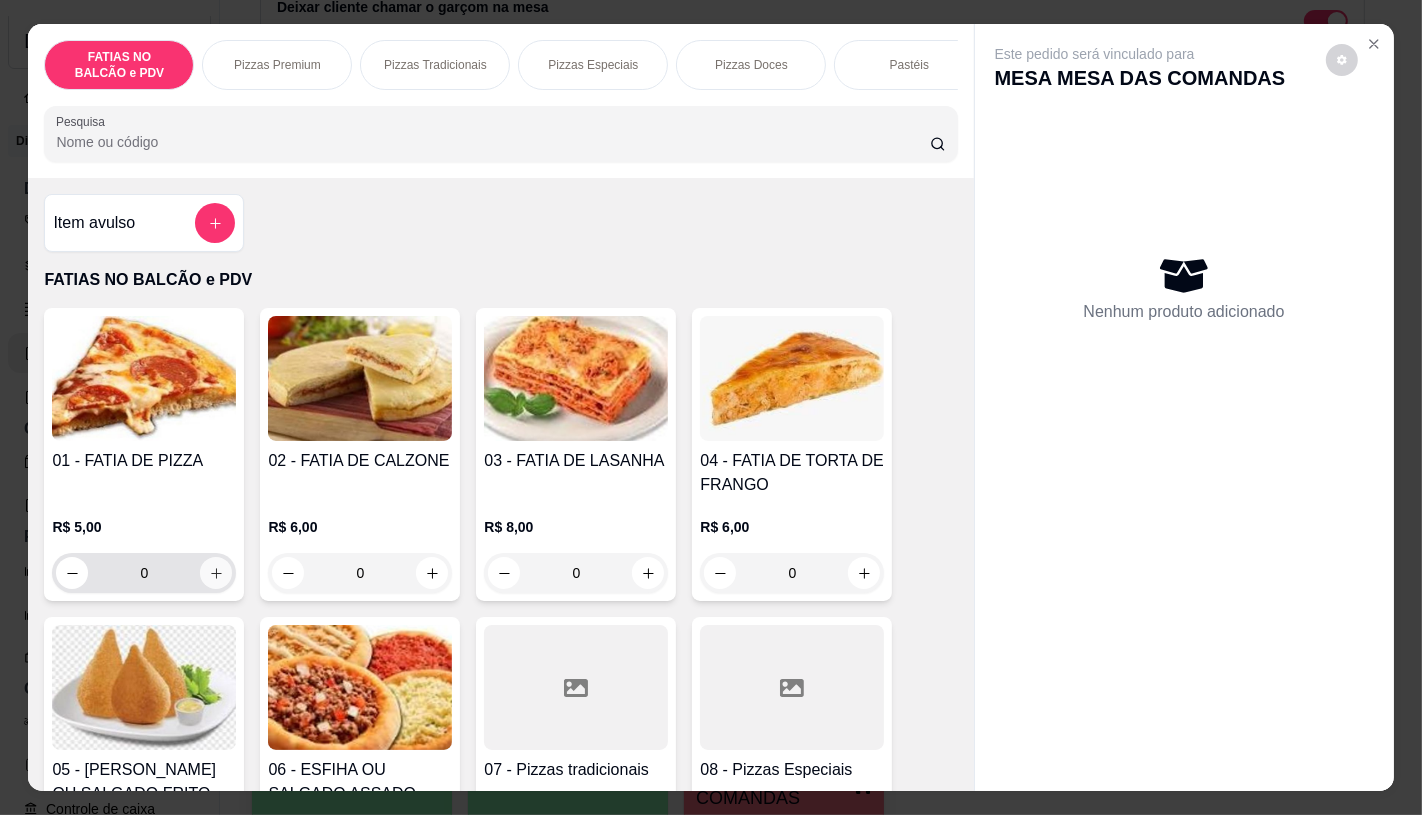 click 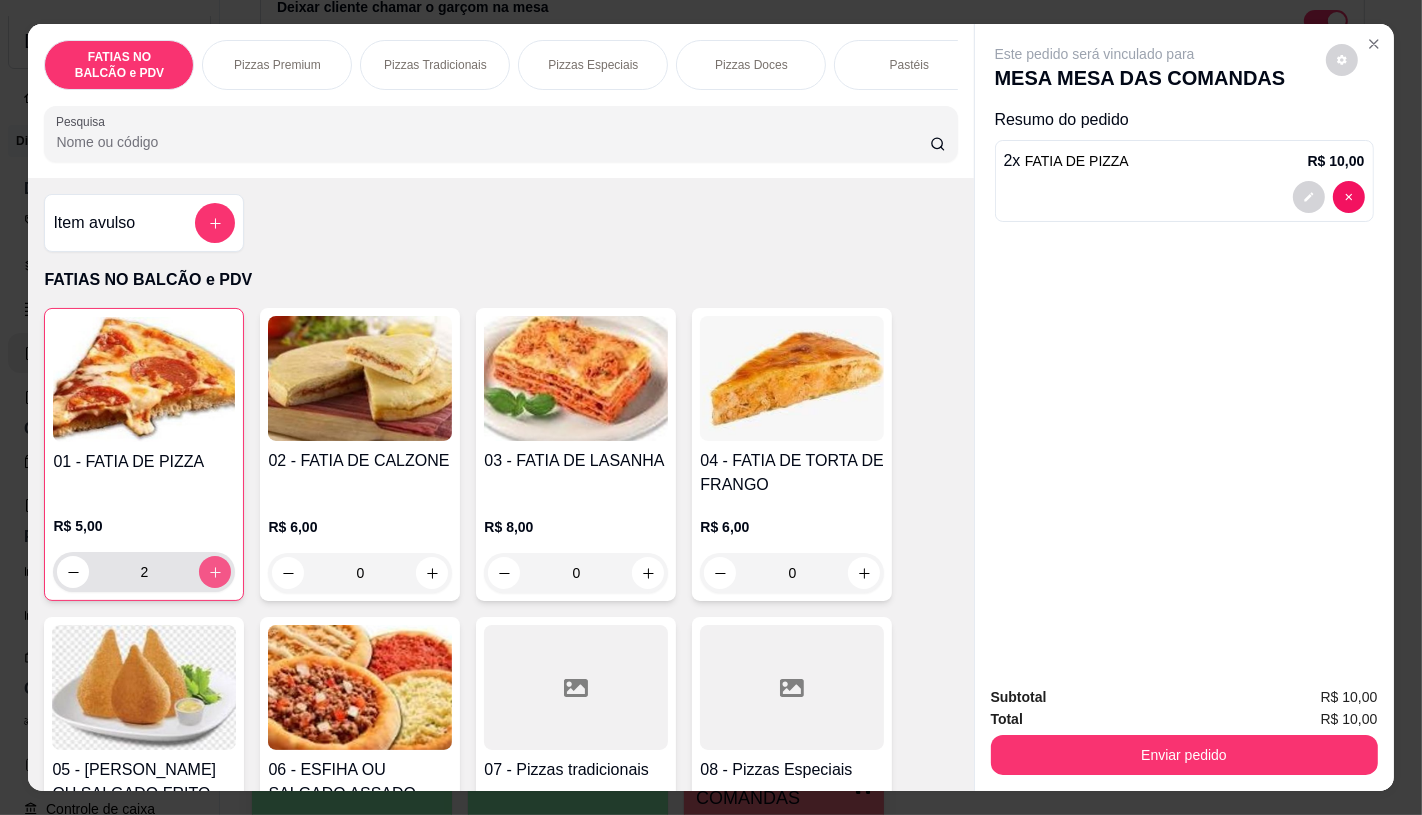 click 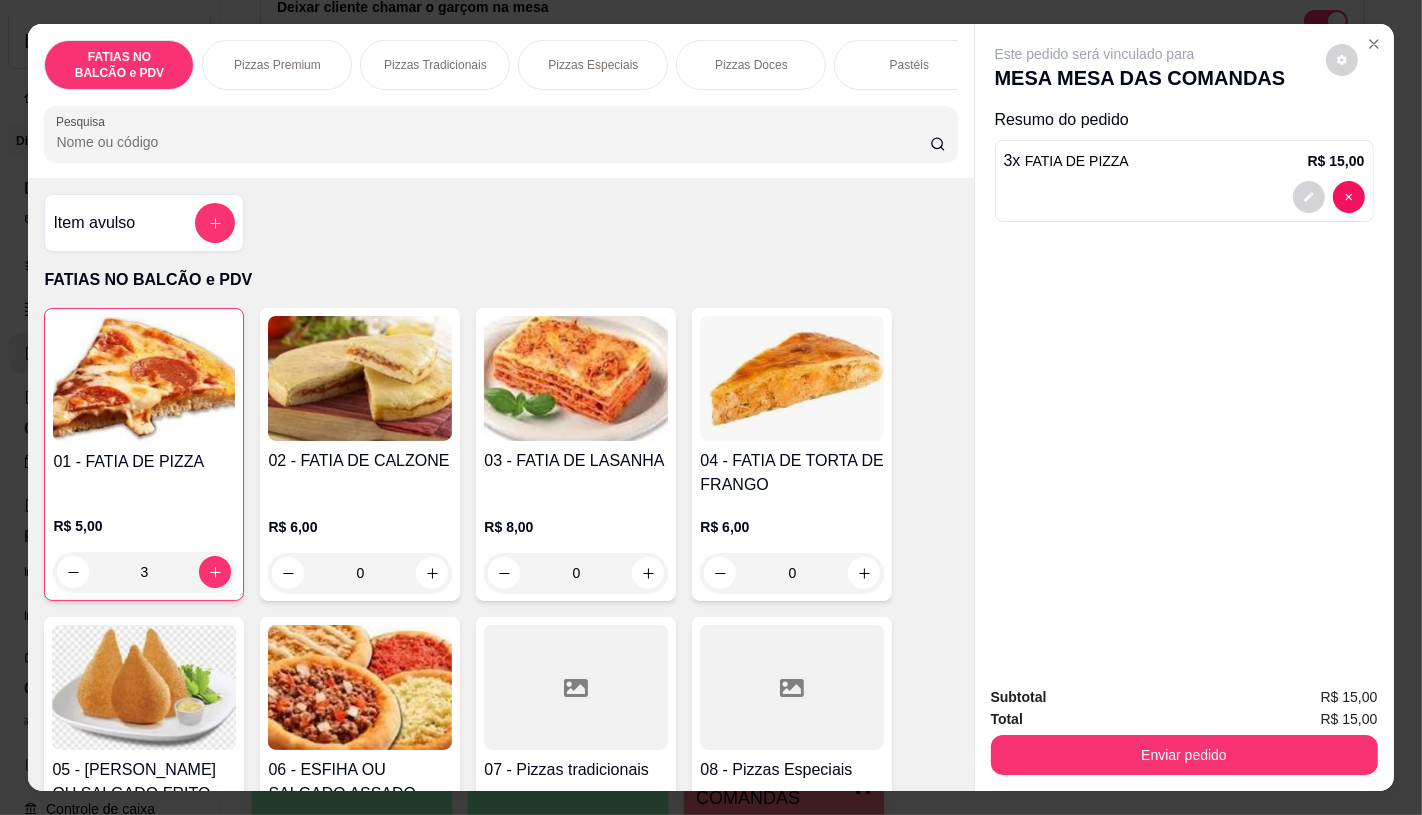 click on "FATIAS NO BALCÃO e PDV Pizzas Premium Pizzas Tradicionais  Pizzas Especiais Pizzas Doces Pastéis Porções Calzones Esfiha Esfihas Especiais Panqueca Sanduíches Sanduíches Especiais COMBOS PROMOCIONAIS  Sucos e vitaminas Bebidas Água Chocolates e guloseimas  TAXAS DE ENTREGAS  Pesquisa" at bounding box center (500, 101) 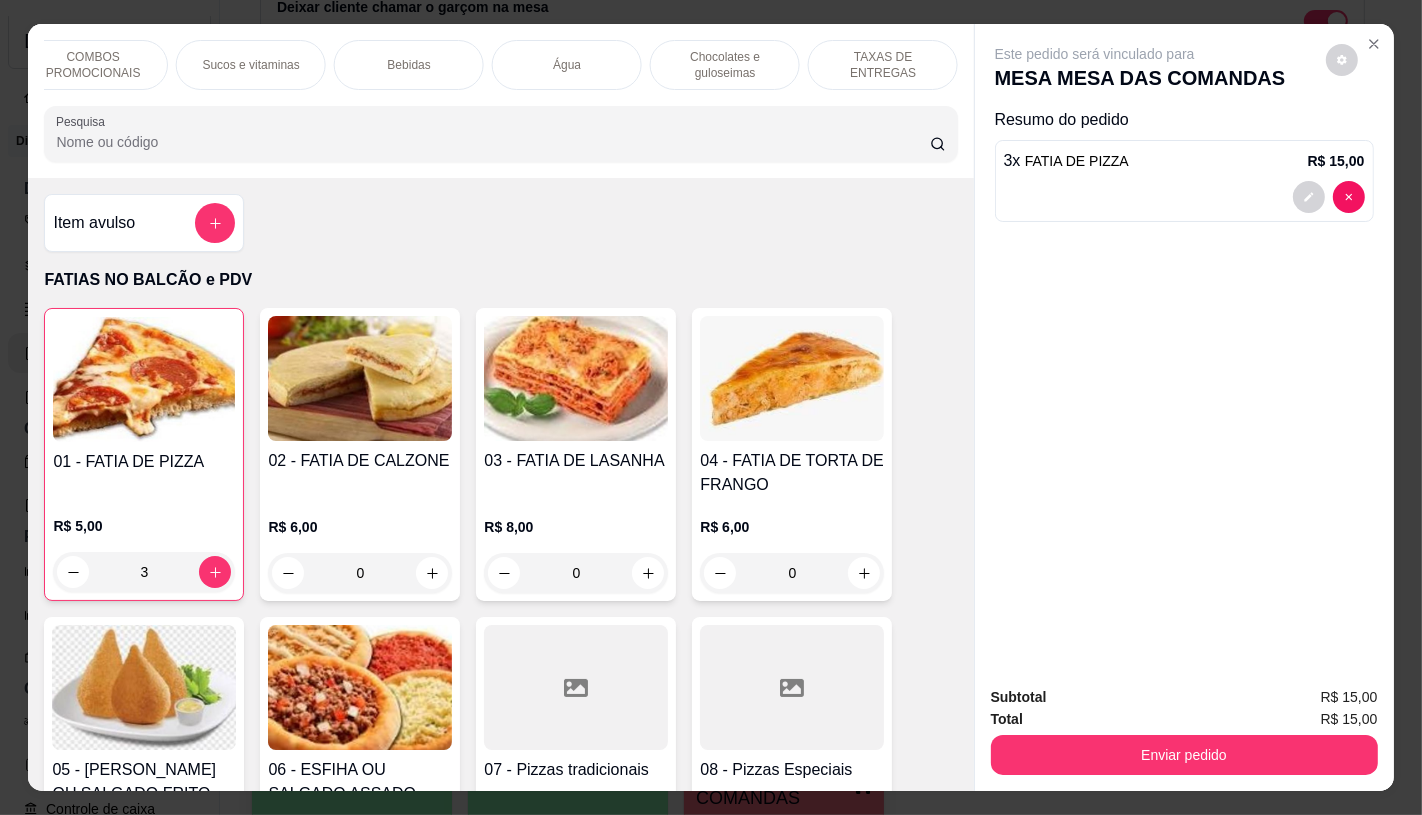 click on "TAXAS DE ENTREGAS" at bounding box center (883, 65) 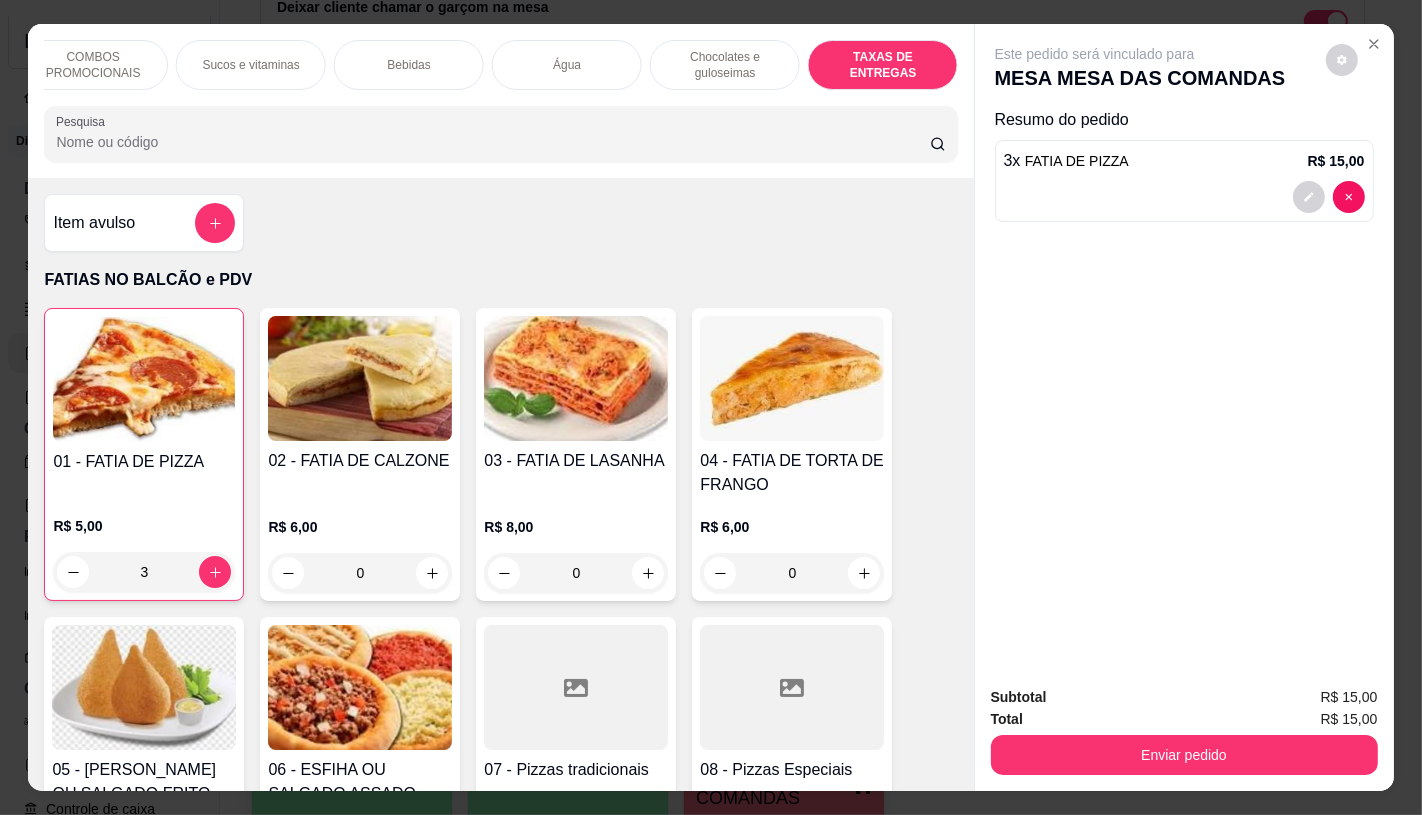 scroll, scrollTop: 13373, scrollLeft: 0, axis: vertical 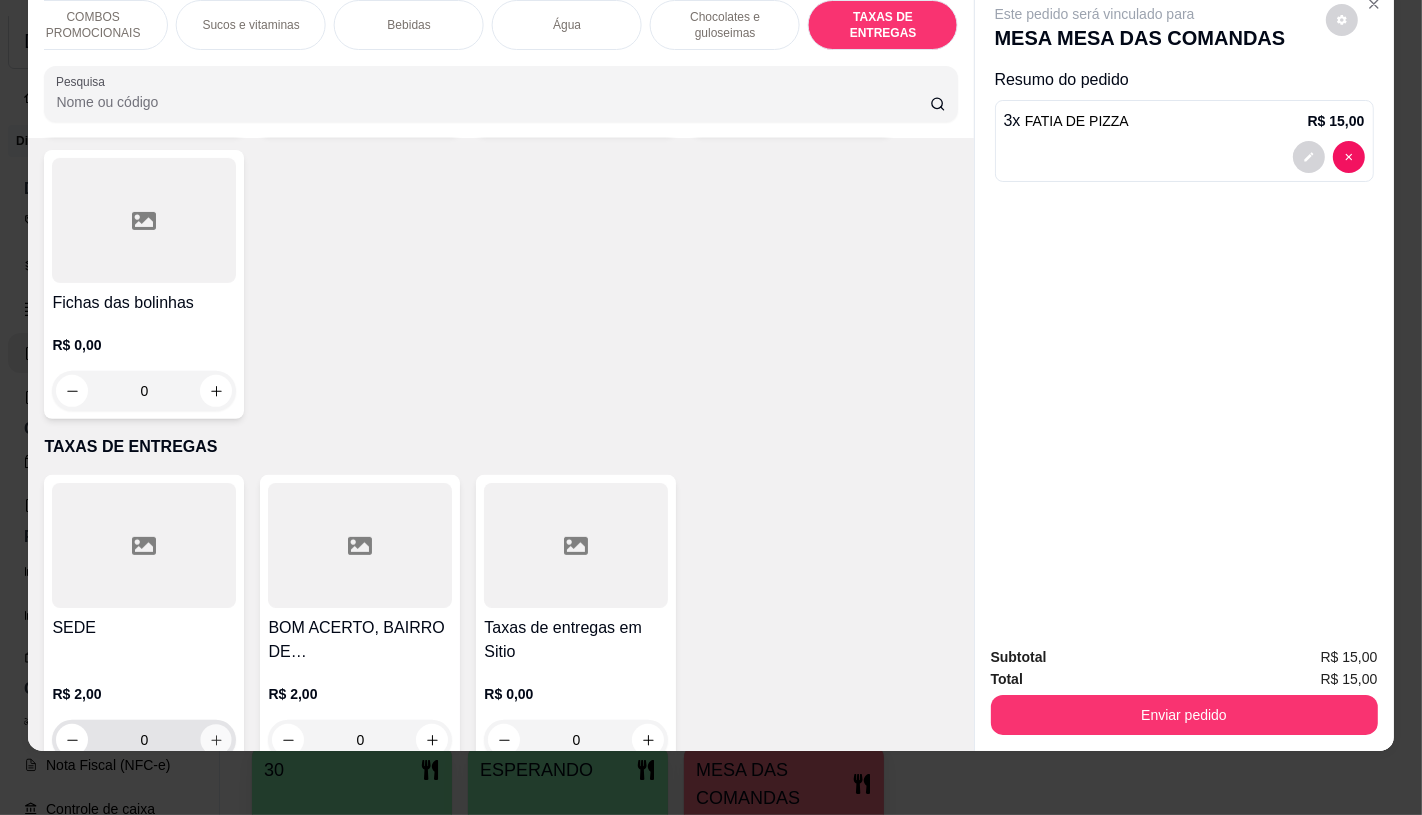 click 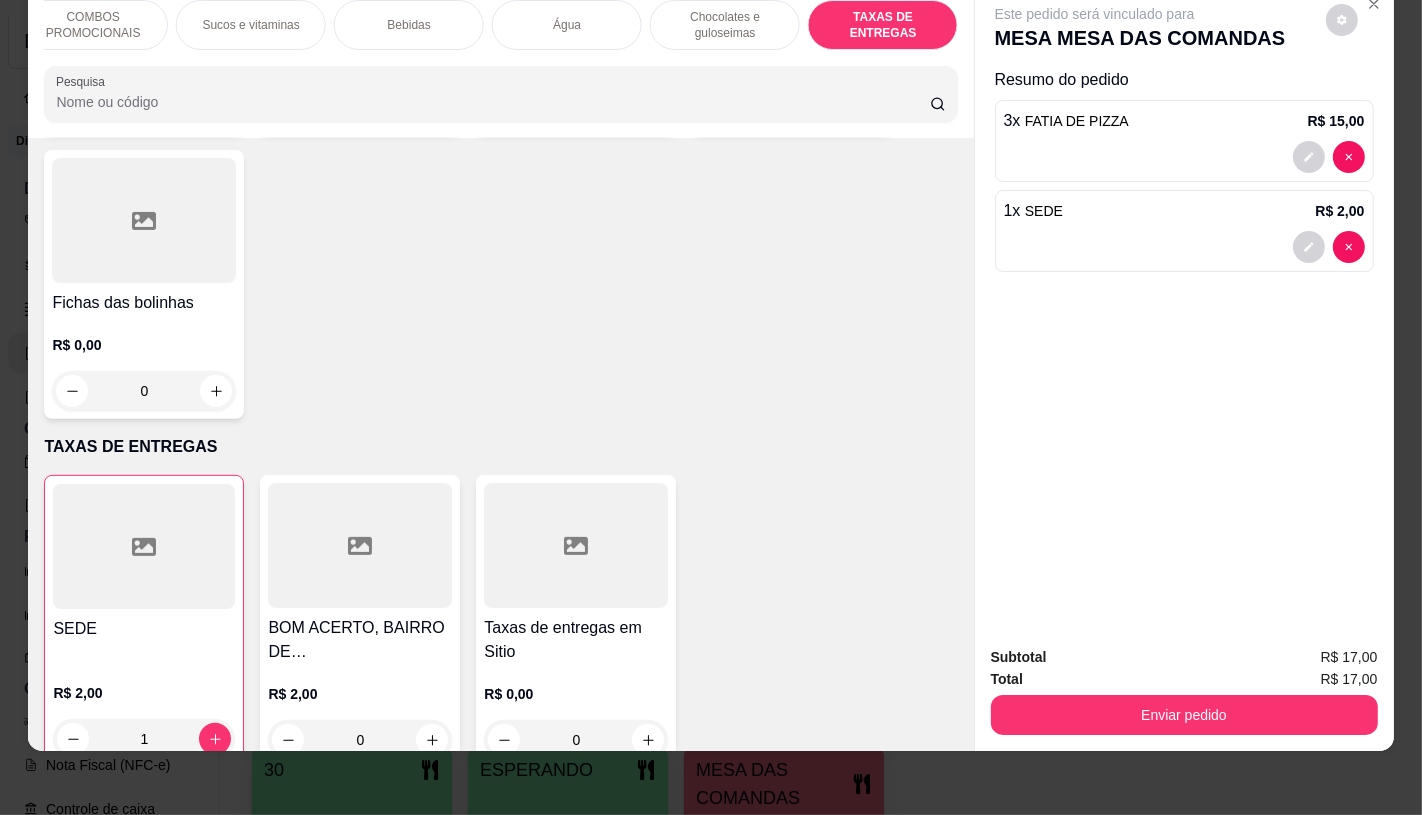 click on "Enviar pedido" at bounding box center (1184, 715) 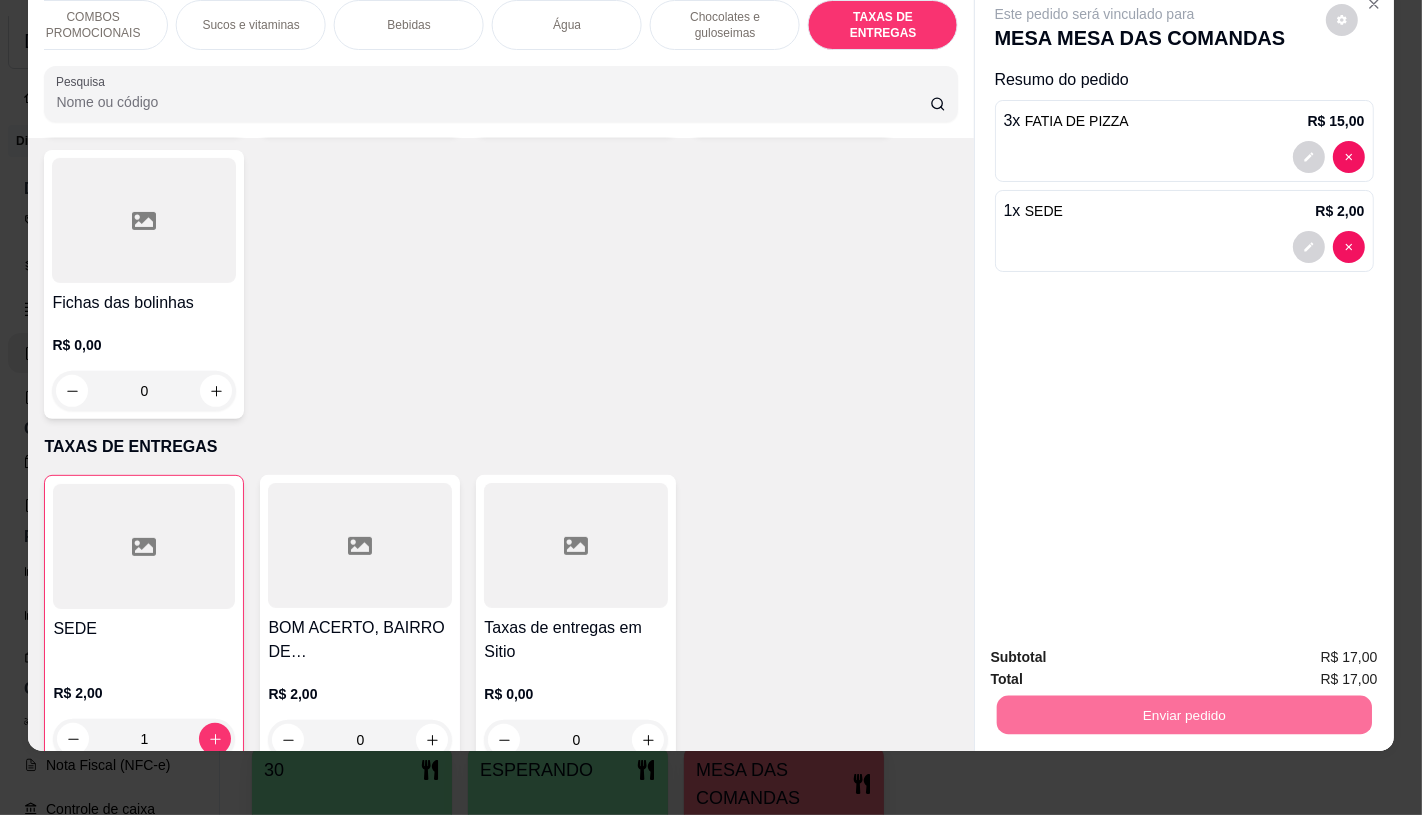 click on "Não registrar e enviar pedido" at bounding box center (1117, 650) 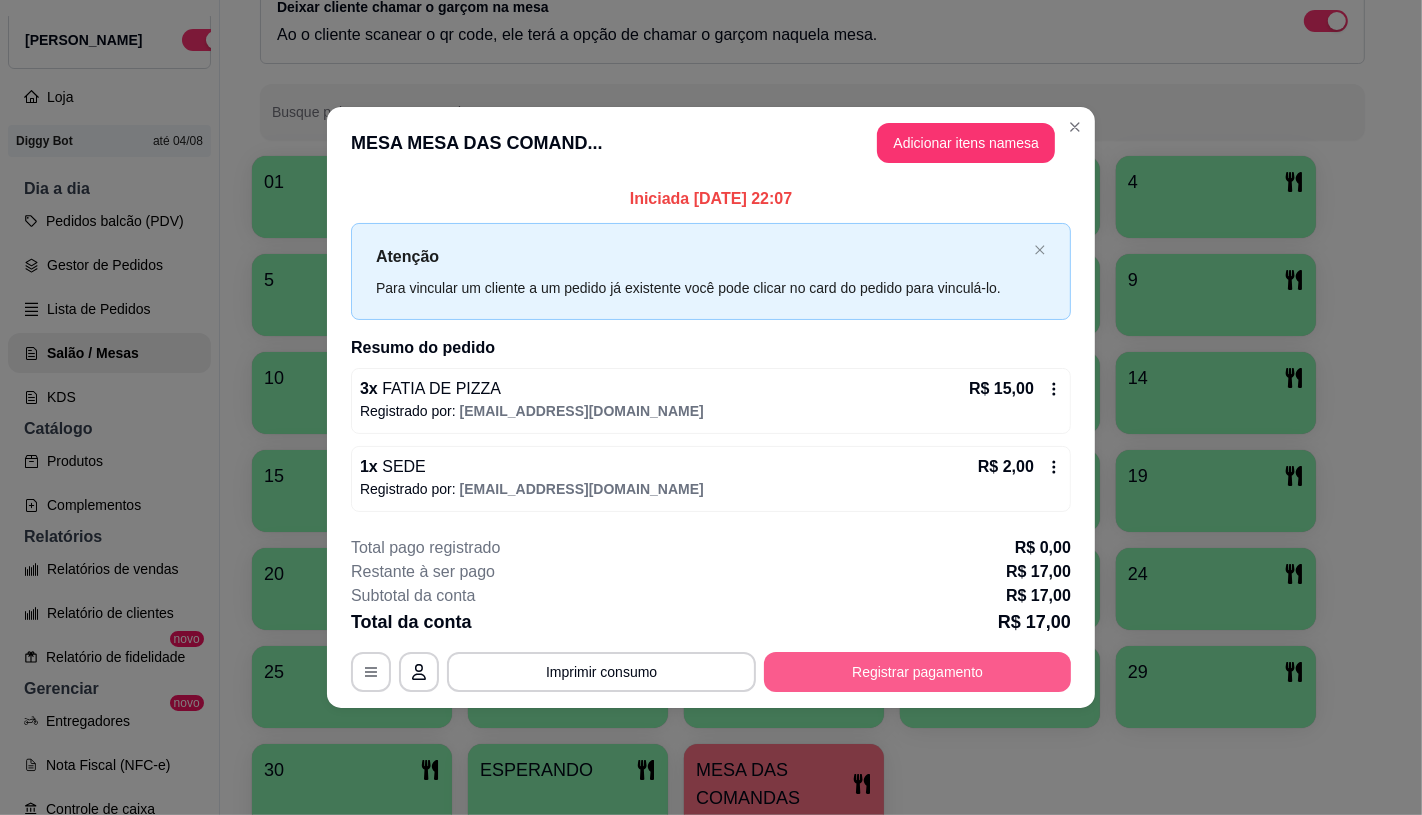 click on "Registrar pagamento" at bounding box center [917, 672] 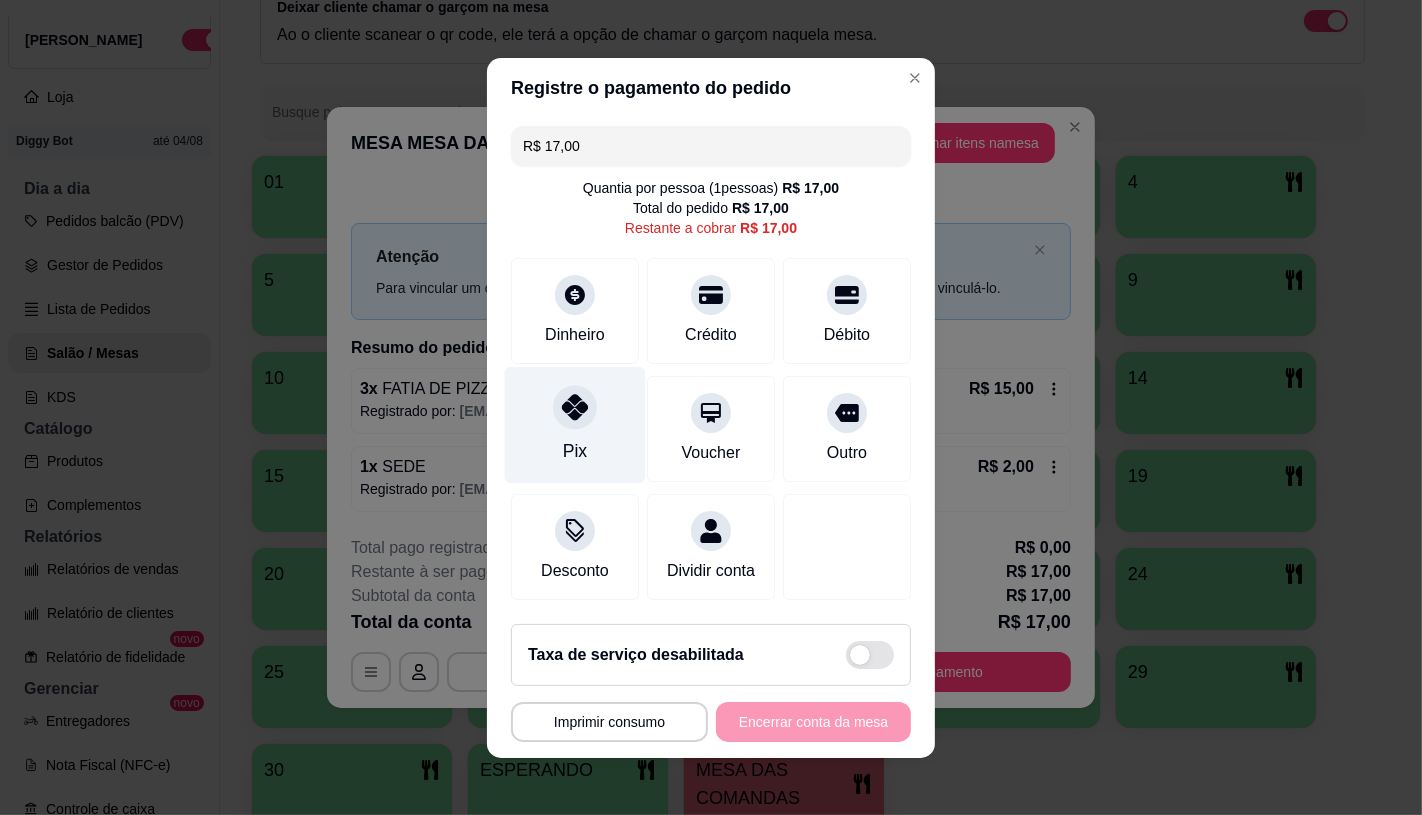 click on "Pix" at bounding box center (575, 424) 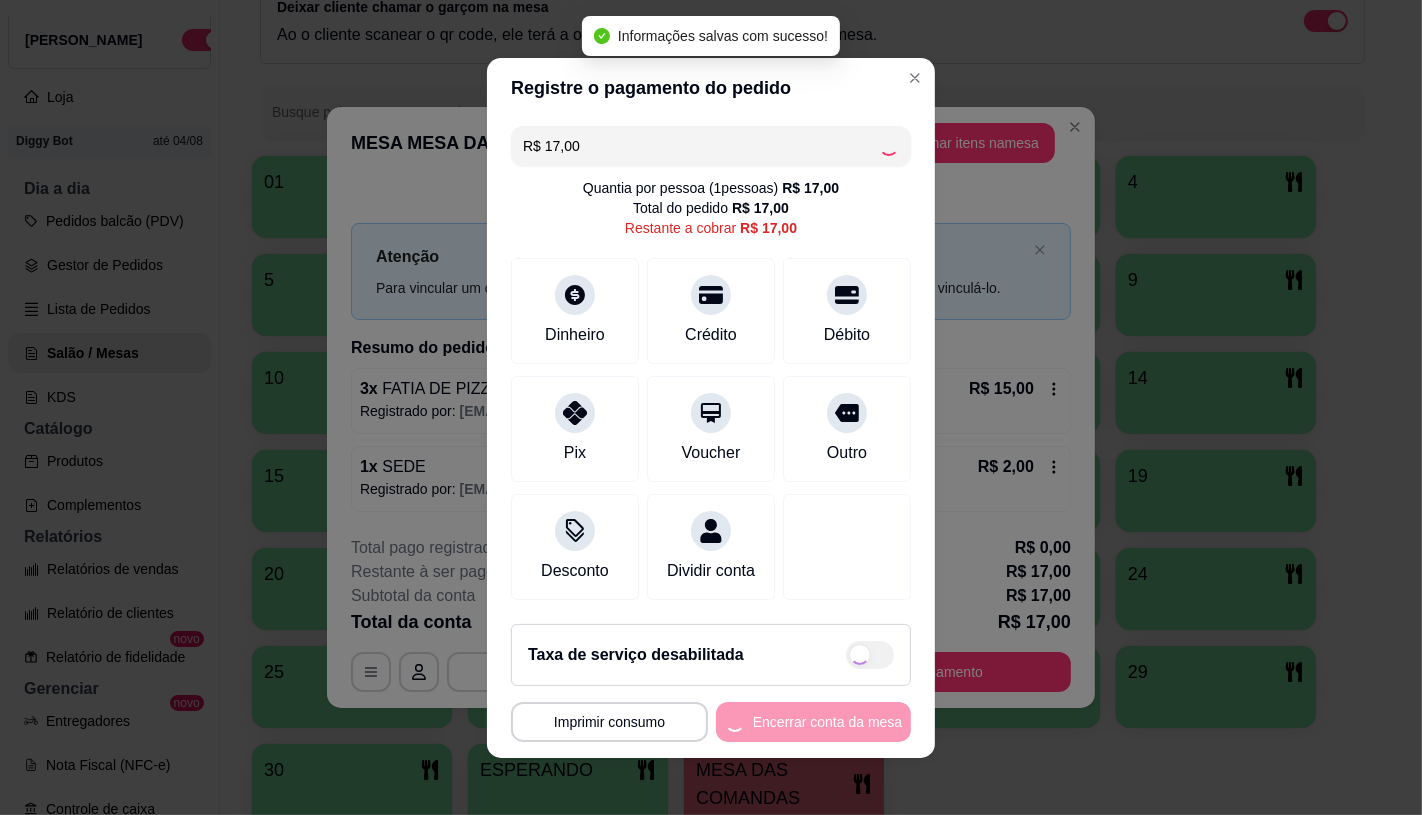 type on "R$ 0,00" 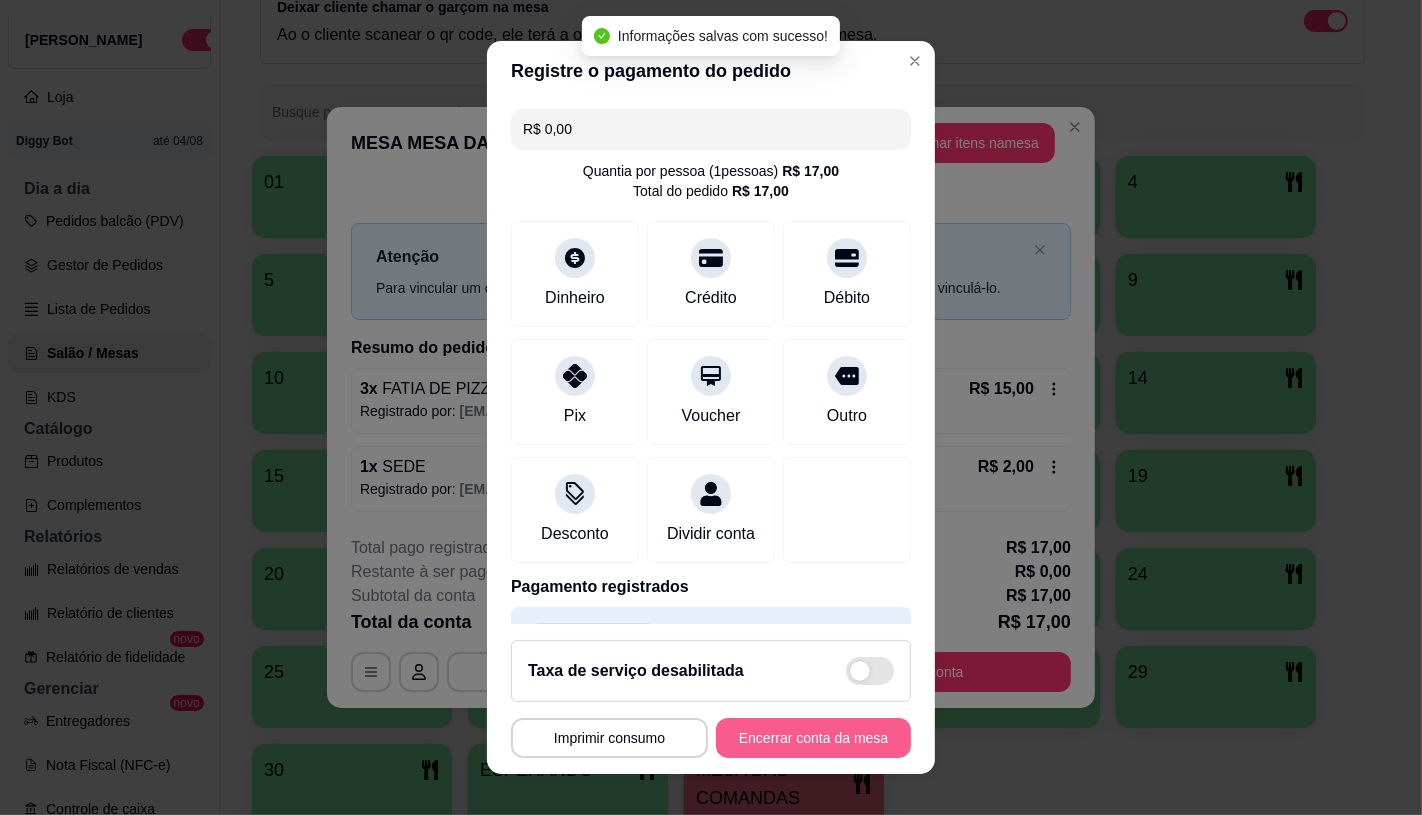 click on "Encerrar conta da mesa" at bounding box center [813, 738] 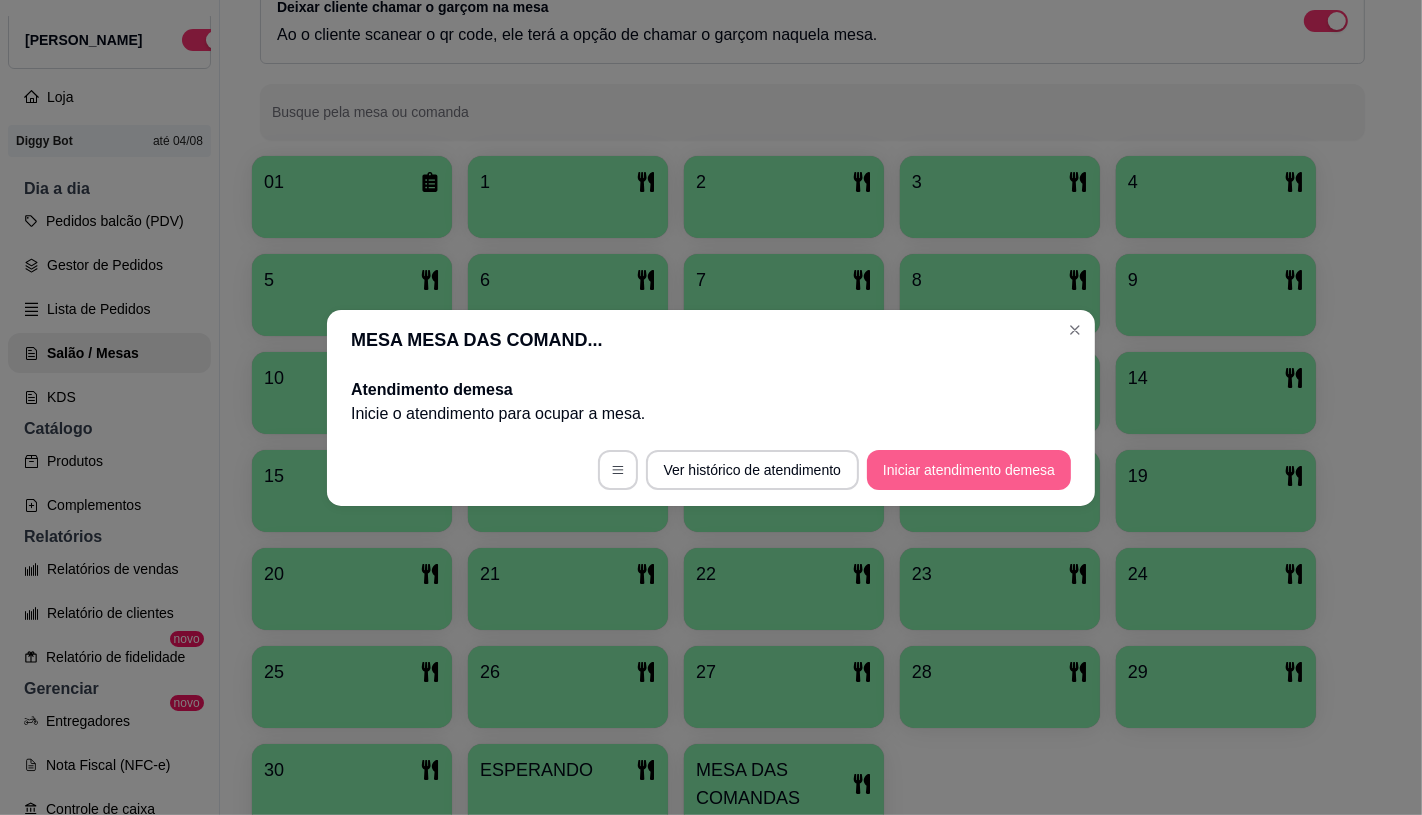 click on "Iniciar atendimento de  mesa" at bounding box center (969, 470) 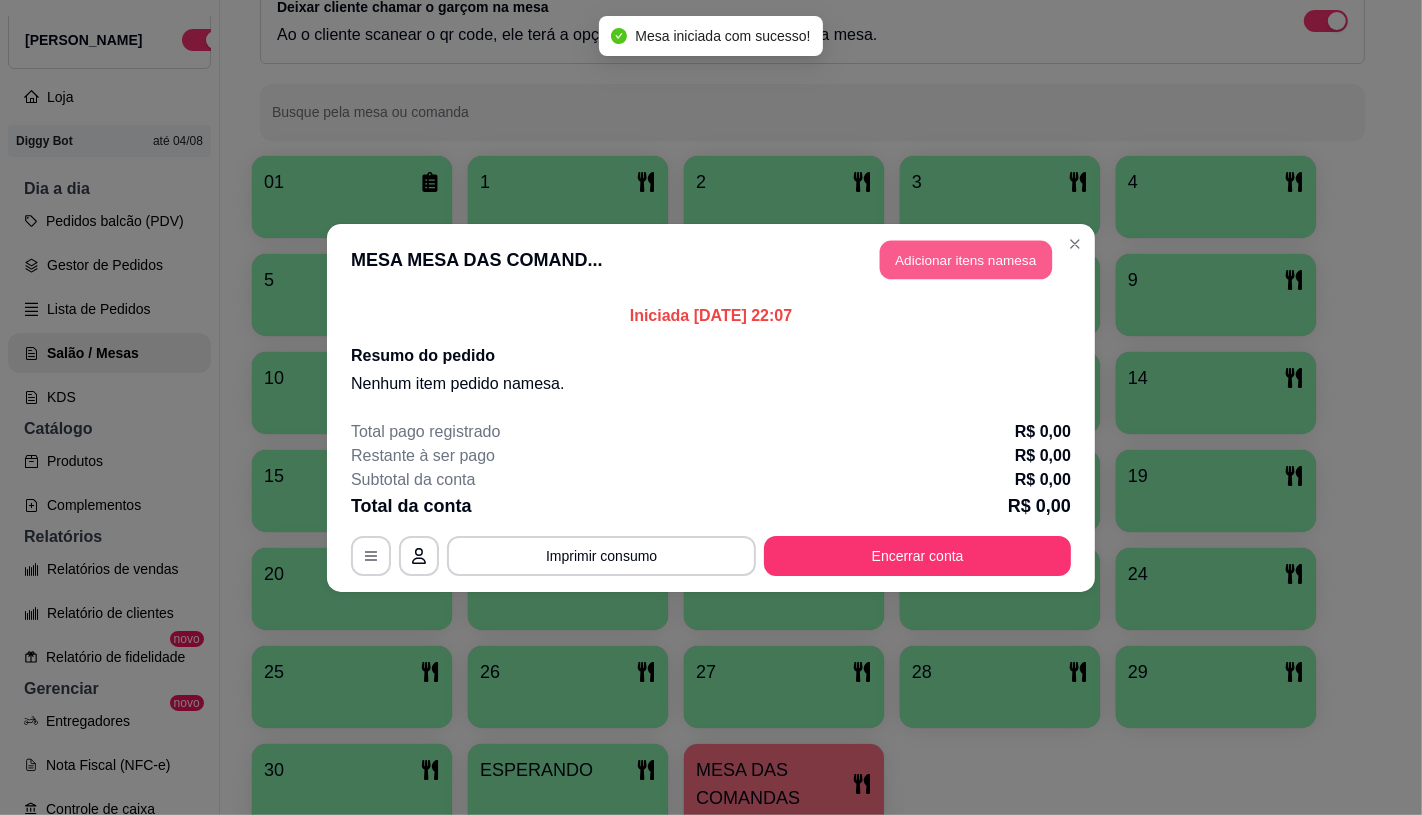 click on "Adicionar itens na  mesa" at bounding box center (966, 259) 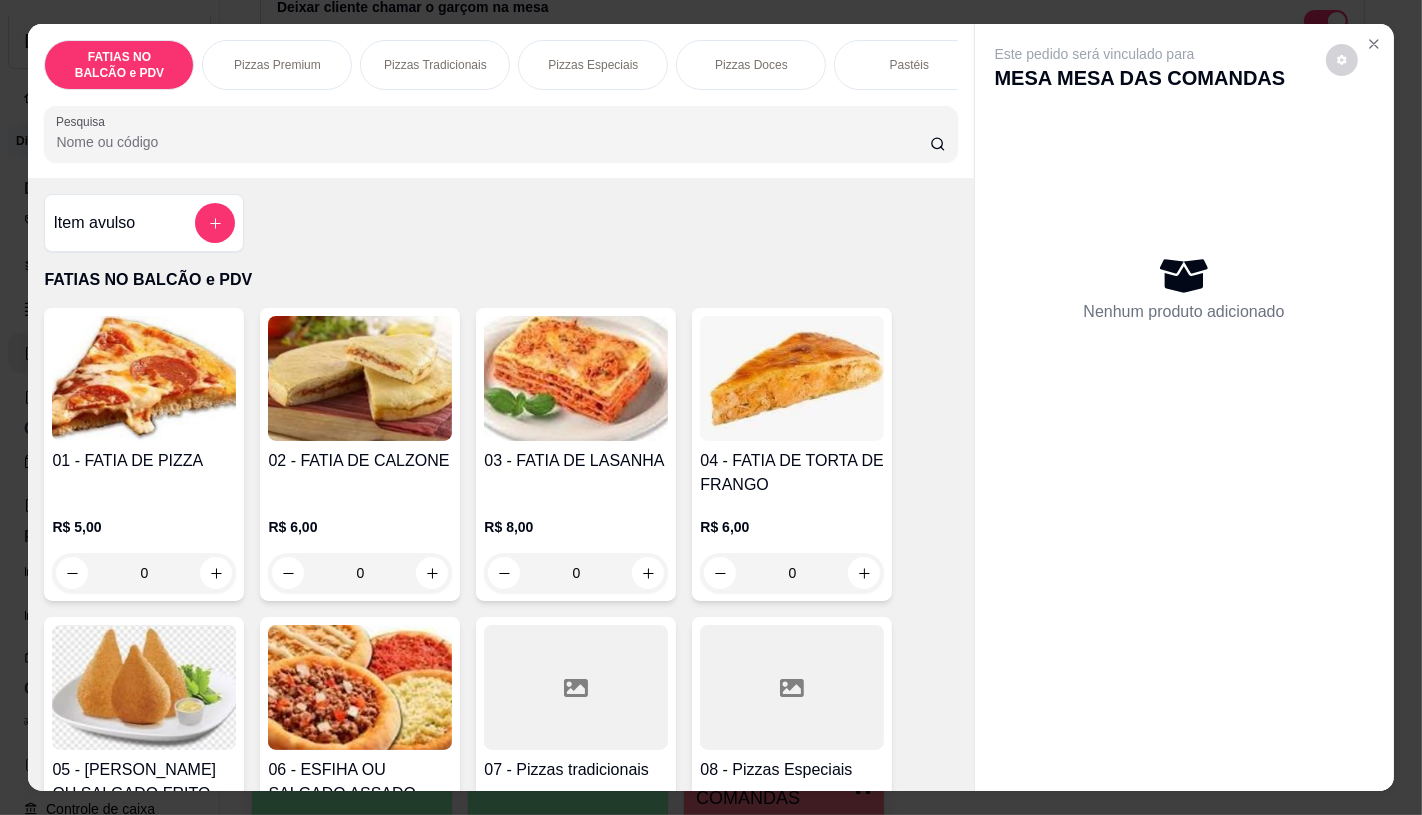 click on "Pizzas Especiais" at bounding box center [593, 65] 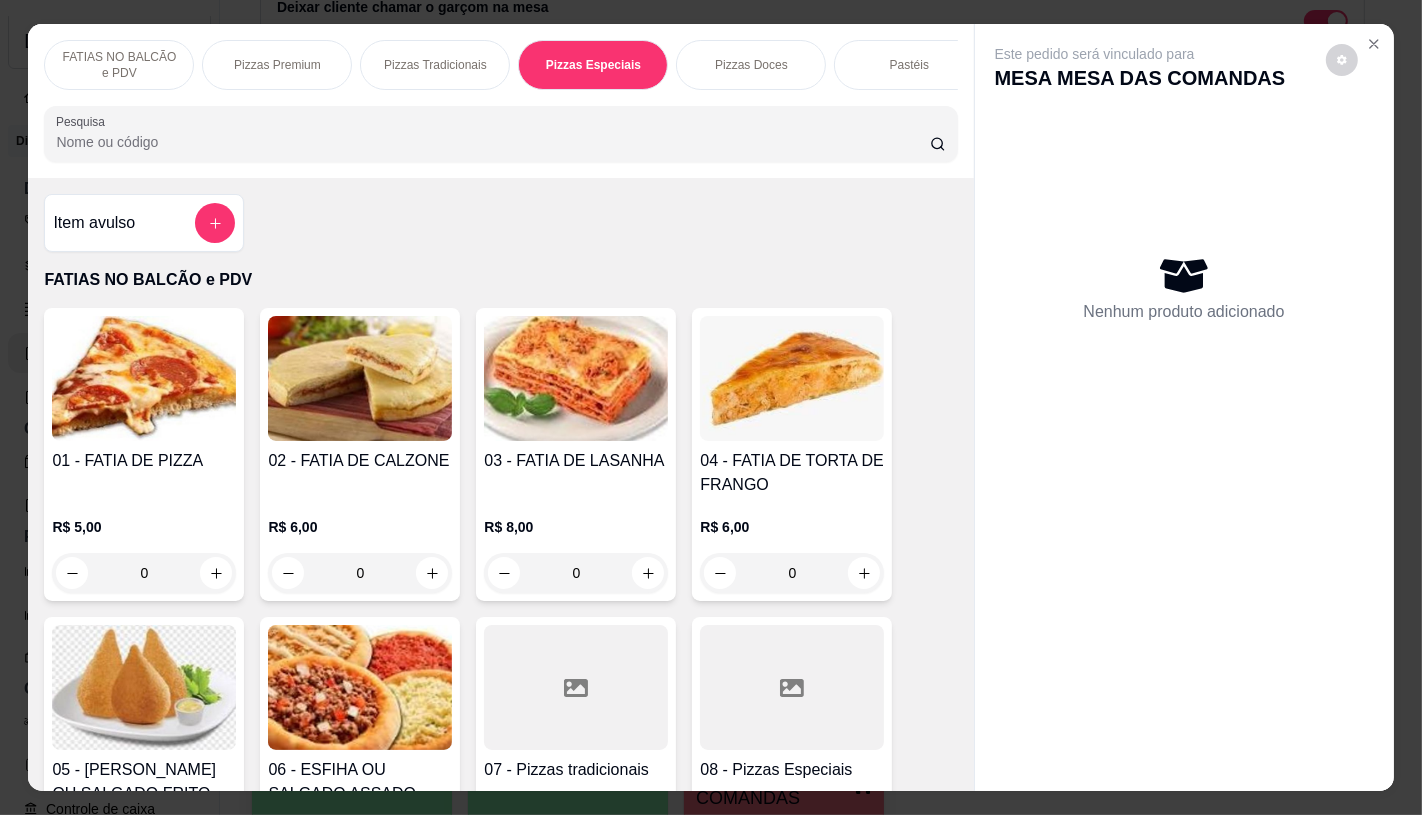 scroll, scrollTop: 2798, scrollLeft: 0, axis: vertical 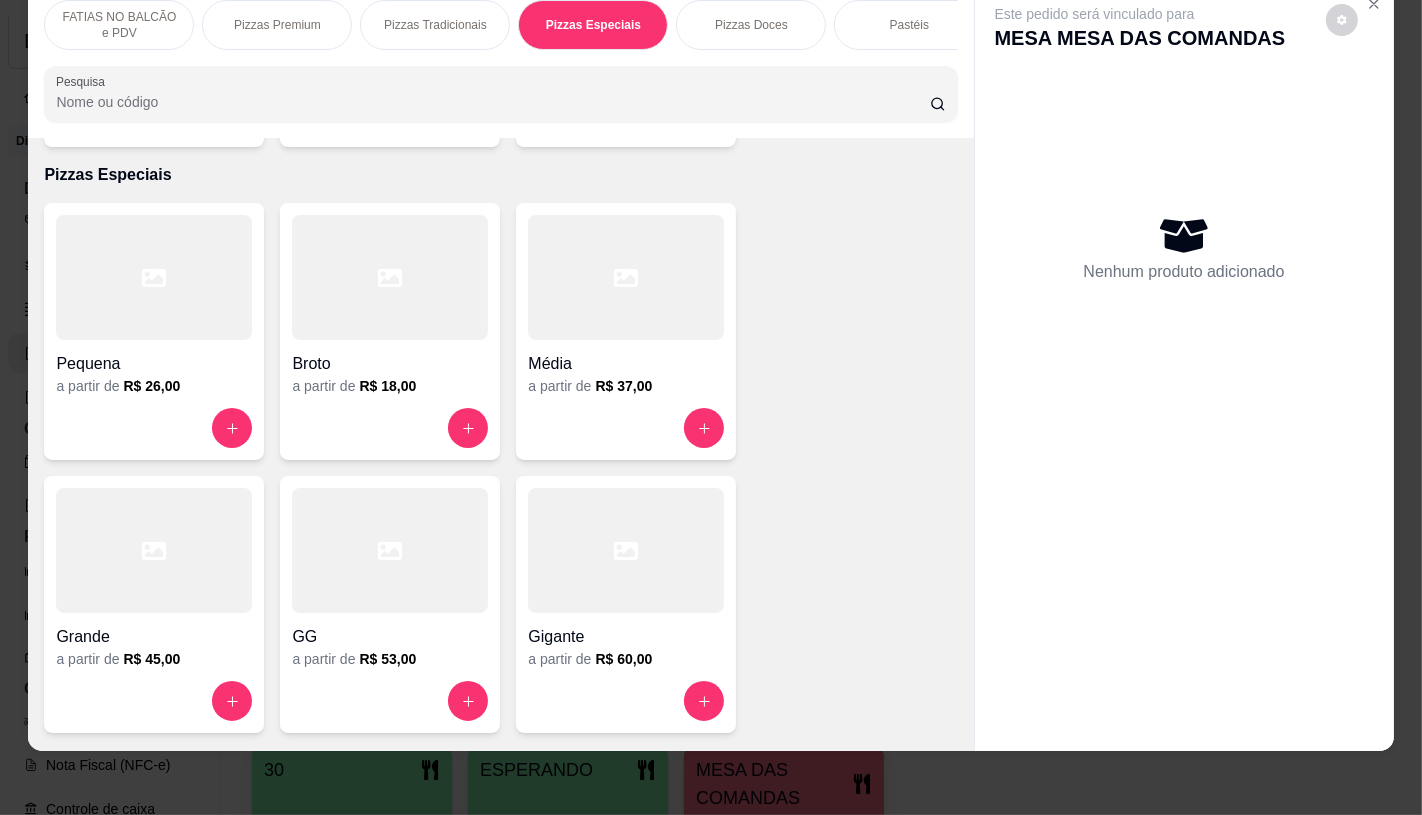 click at bounding box center (626, 277) 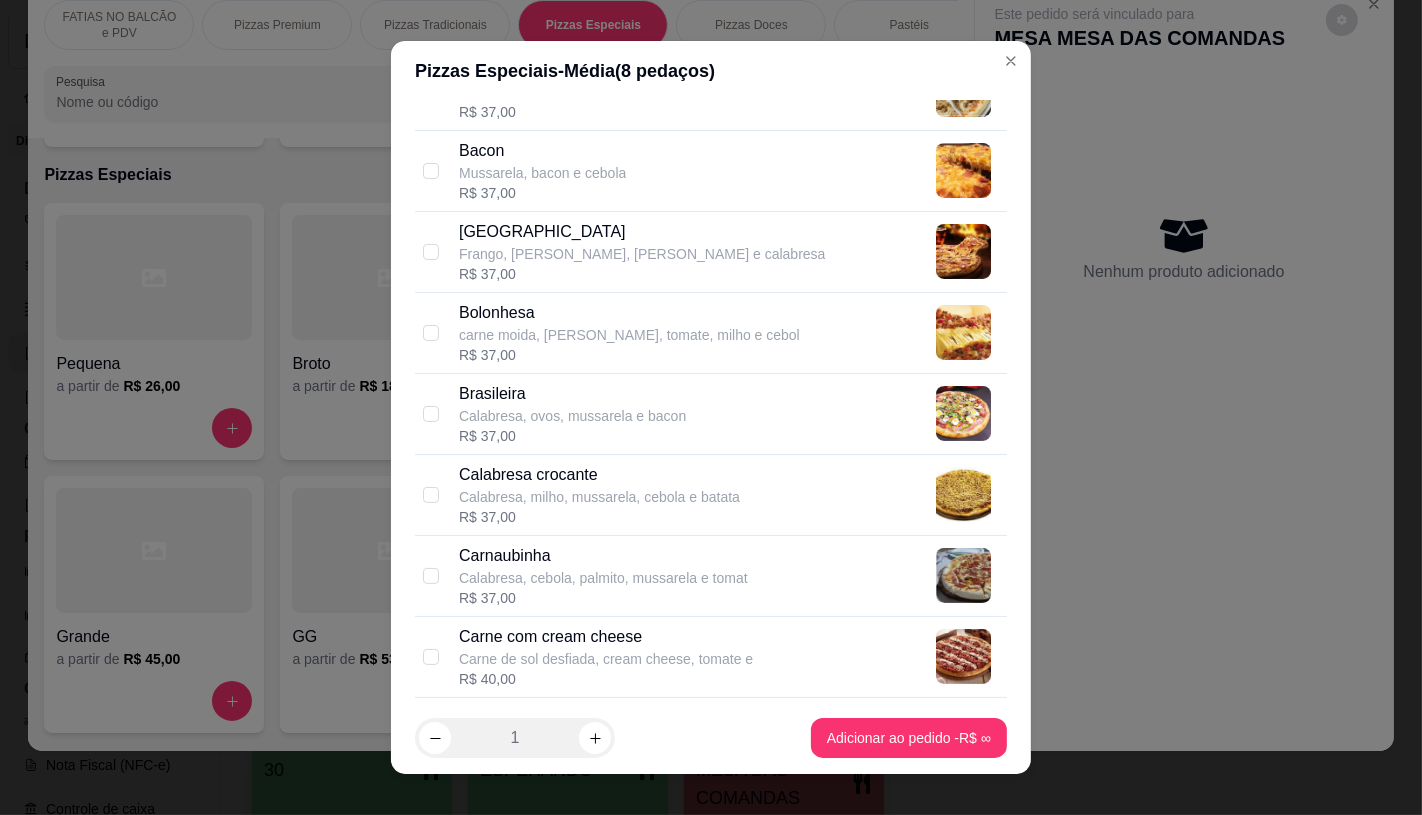 scroll, scrollTop: 444, scrollLeft: 0, axis: vertical 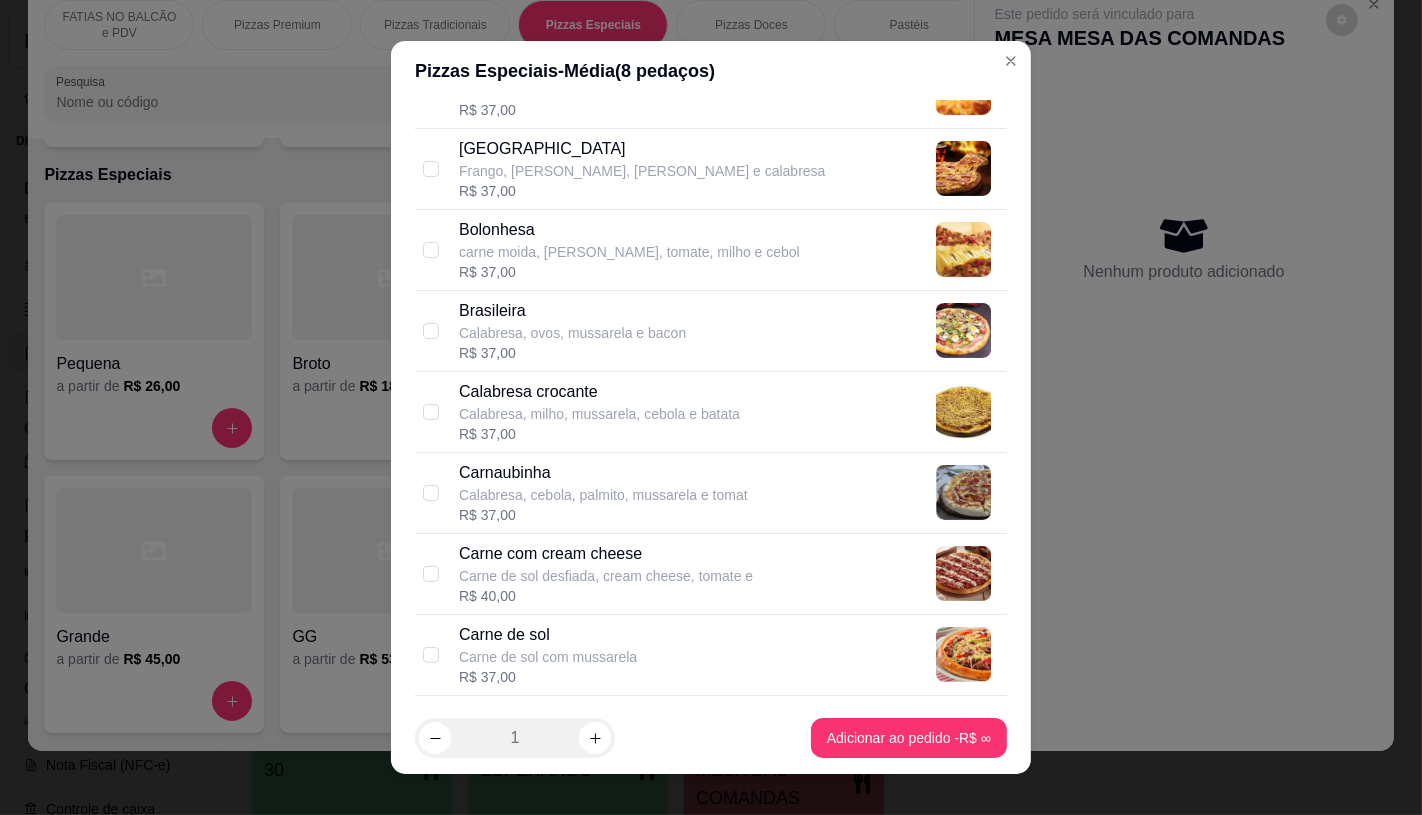 click on "Carne com cream cheese" at bounding box center (606, 554) 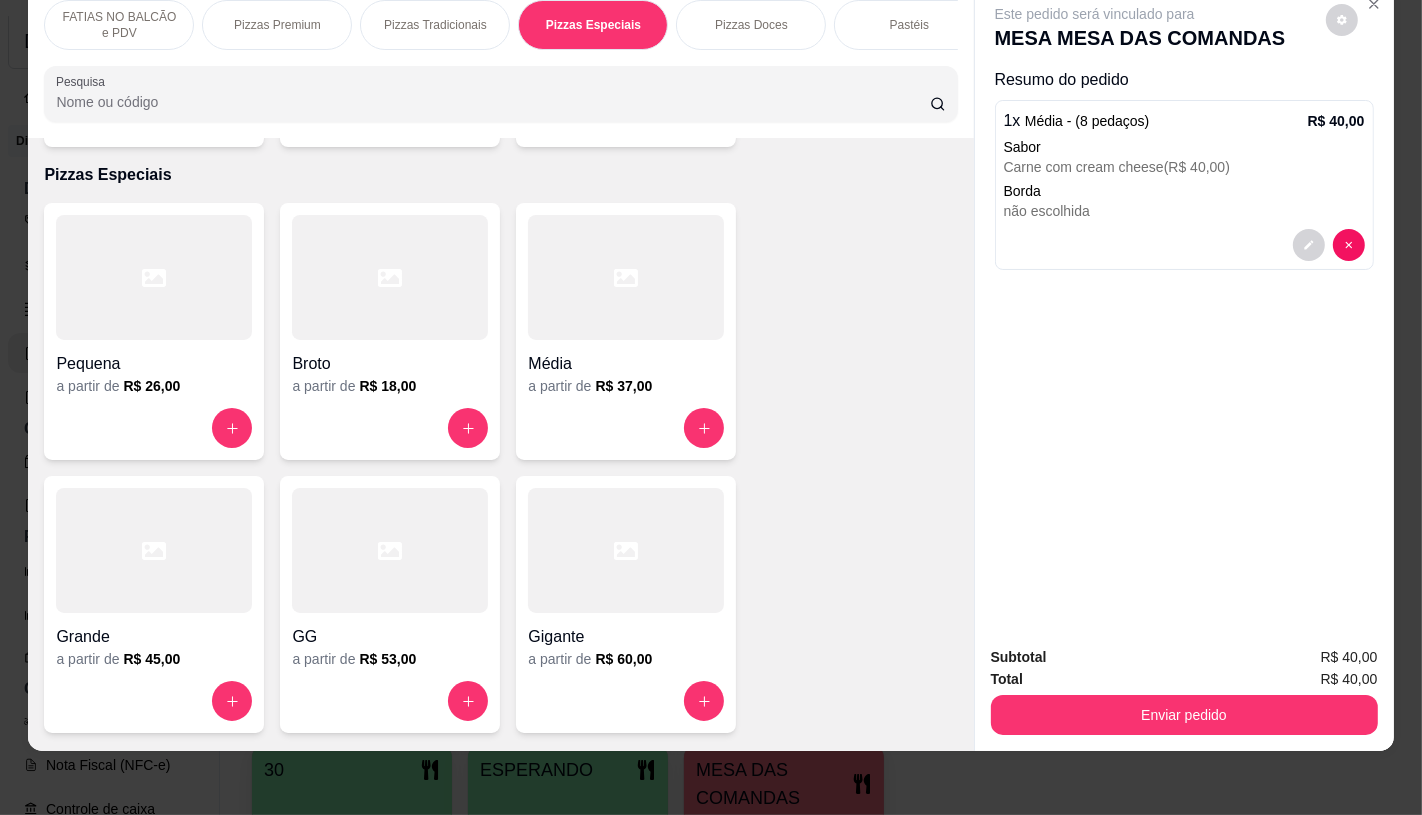 click on "FATIAS NO BALCÃO e PDV" at bounding box center [119, 25] 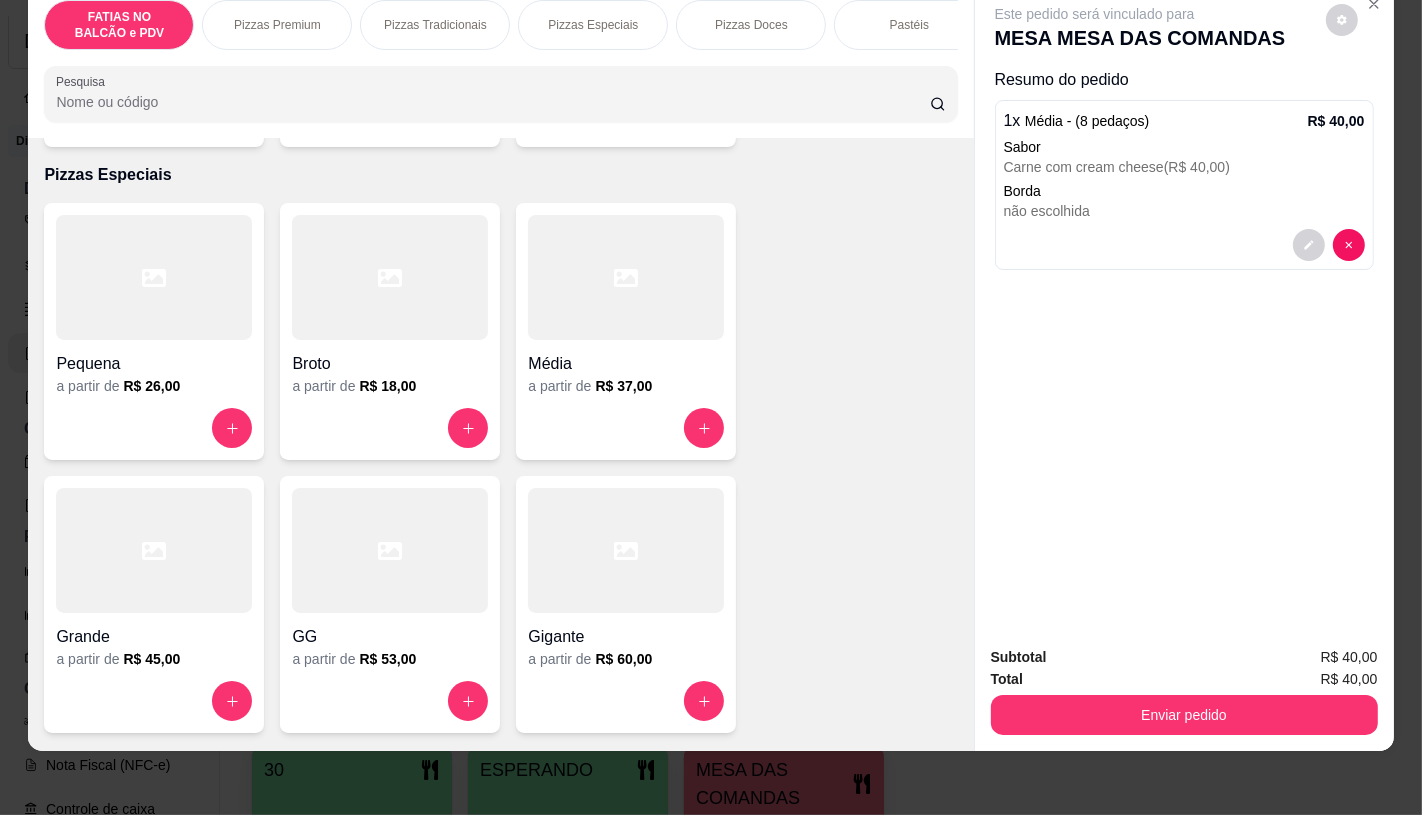 scroll, scrollTop: 90, scrollLeft: 0, axis: vertical 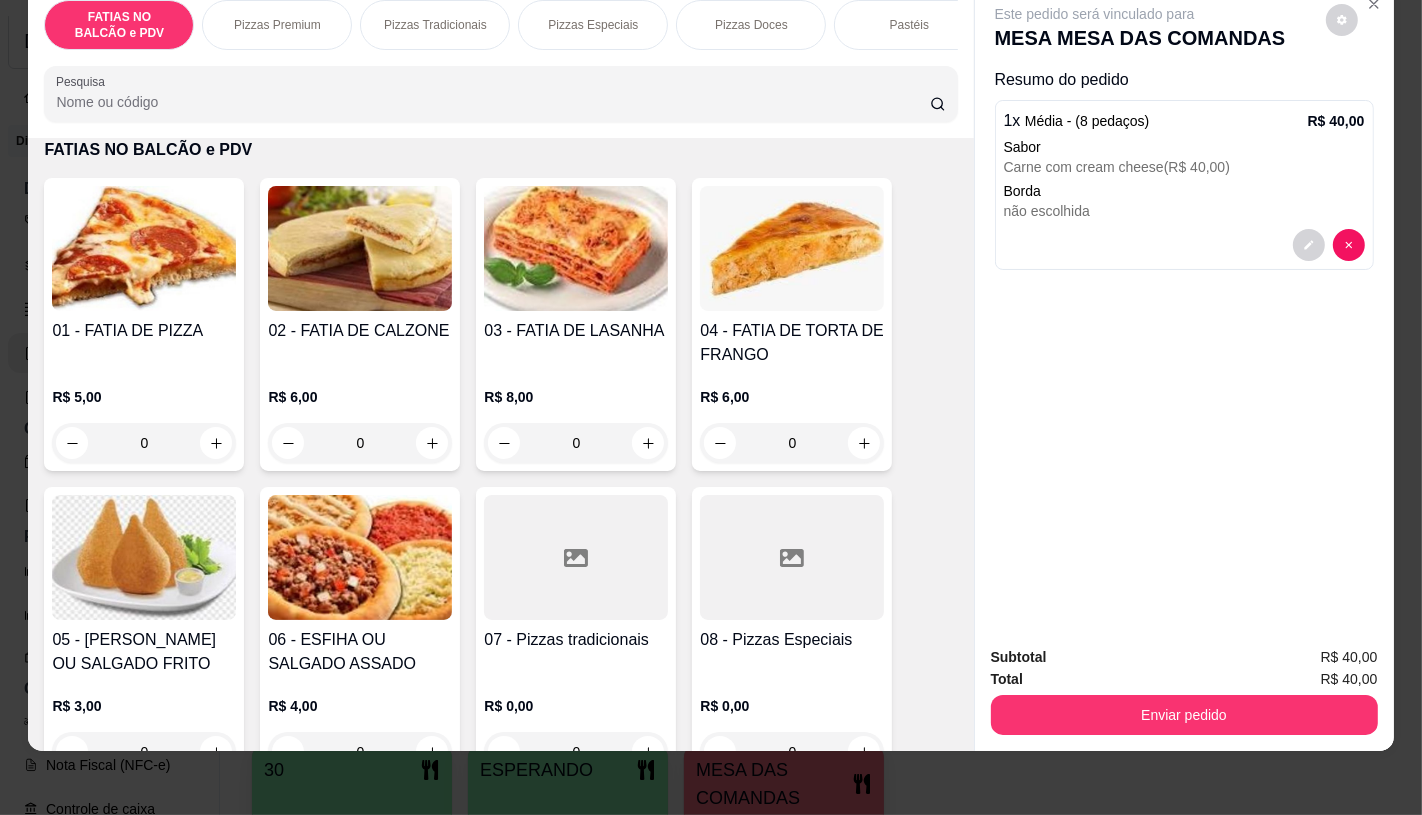 click 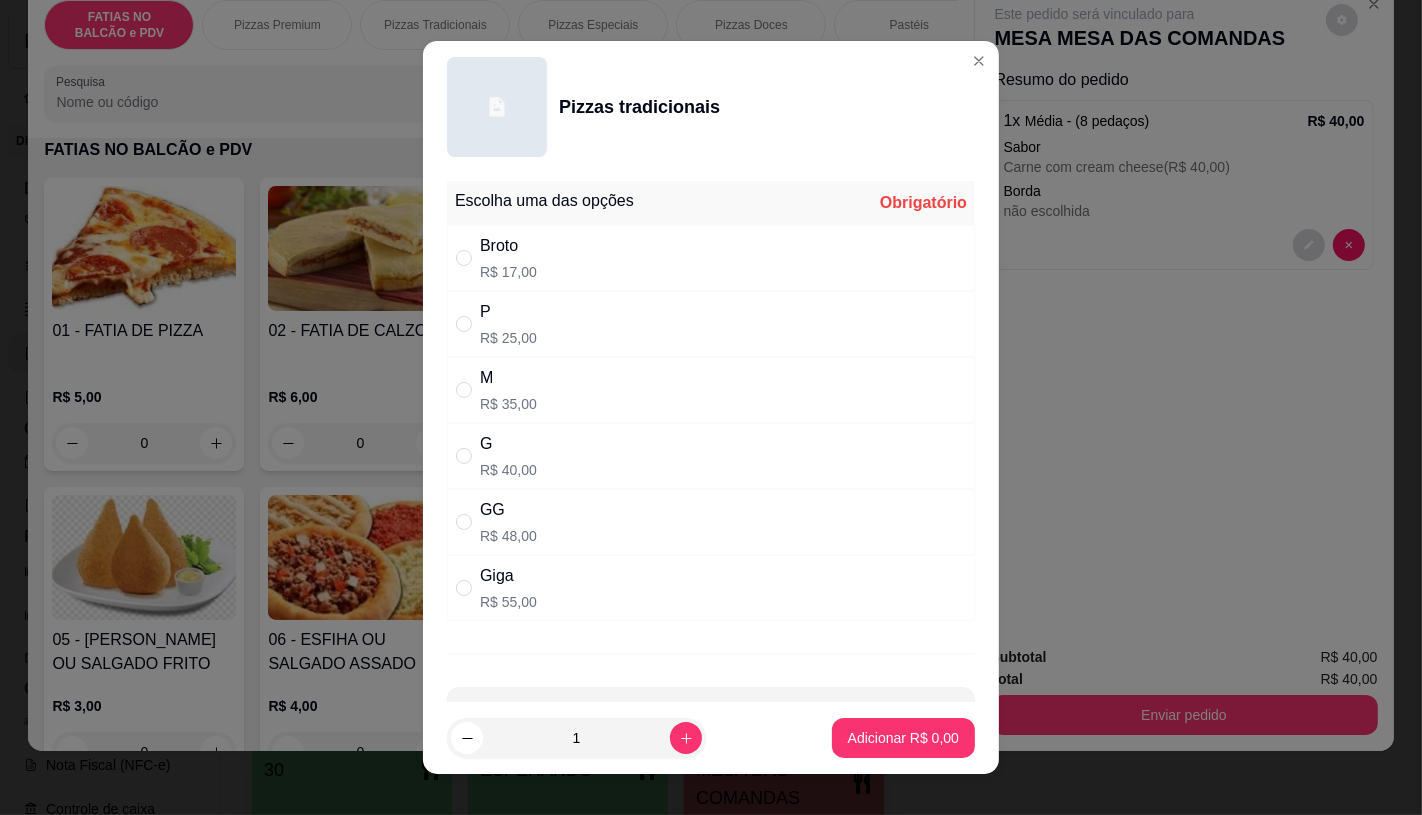 click on "P R$ 25,00" at bounding box center [711, 324] 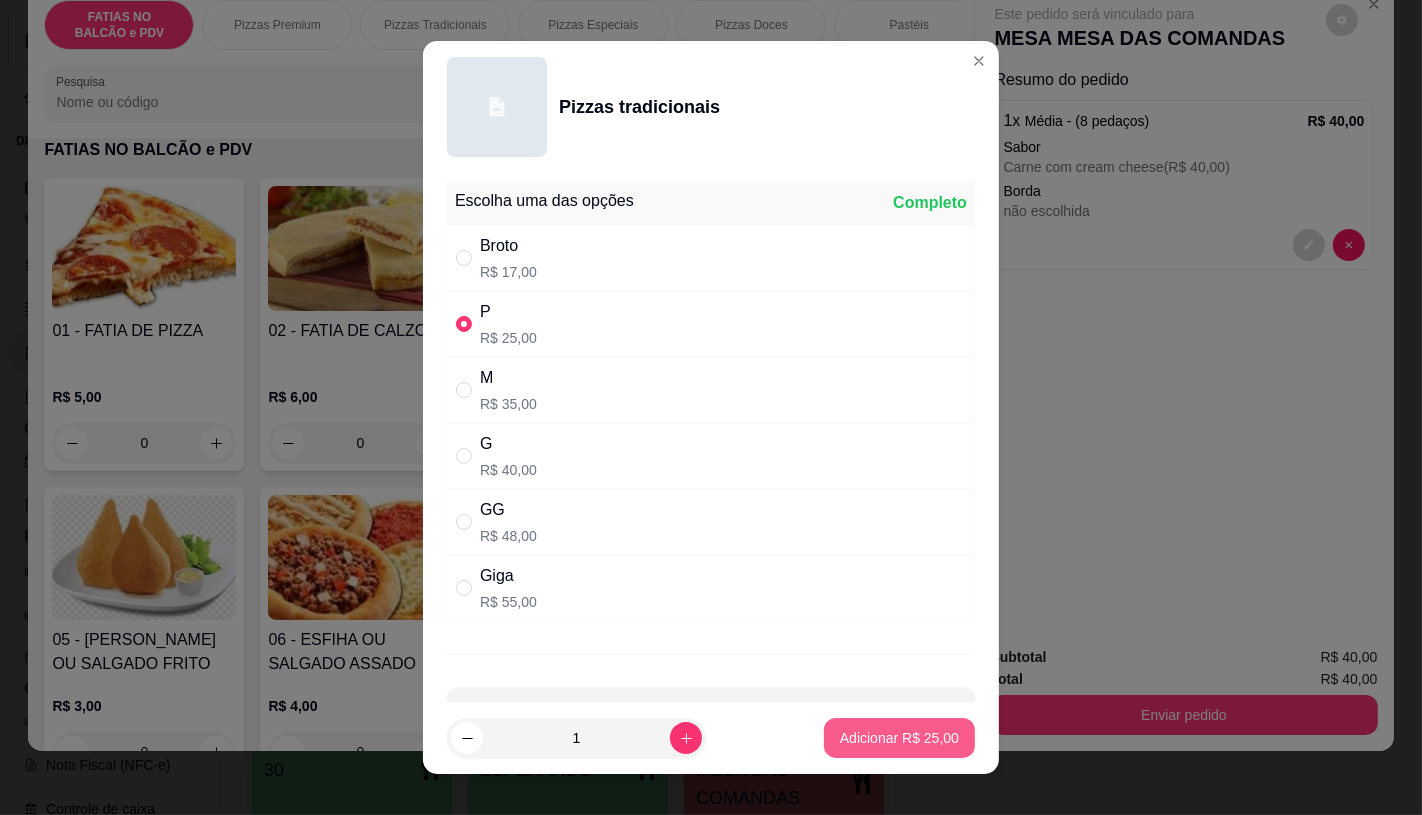click on "Adicionar   R$ 25,00" at bounding box center (899, 738) 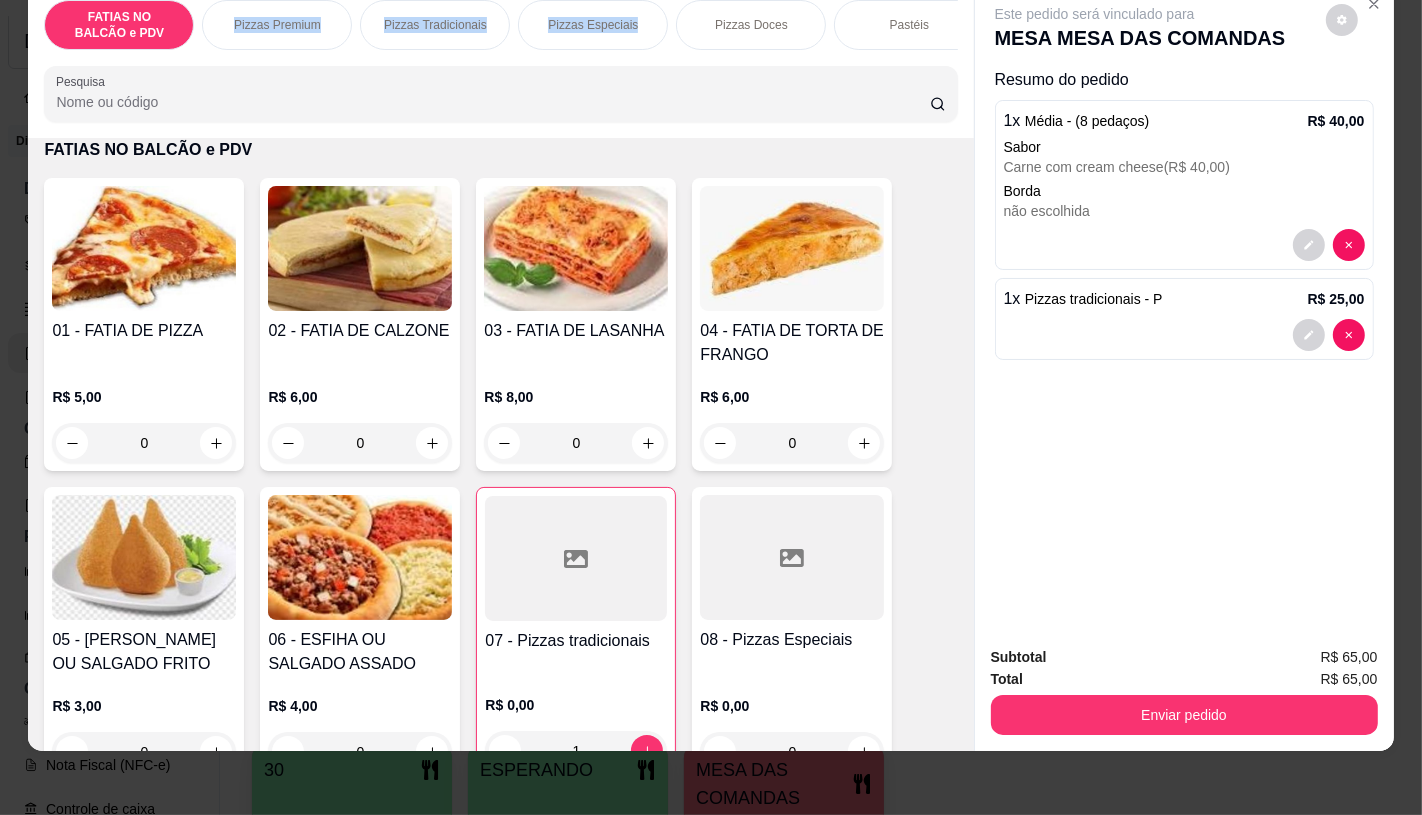 drag, startPoint x: 207, startPoint y: 33, endPoint x: 665, endPoint y: 23, distance: 458.10916 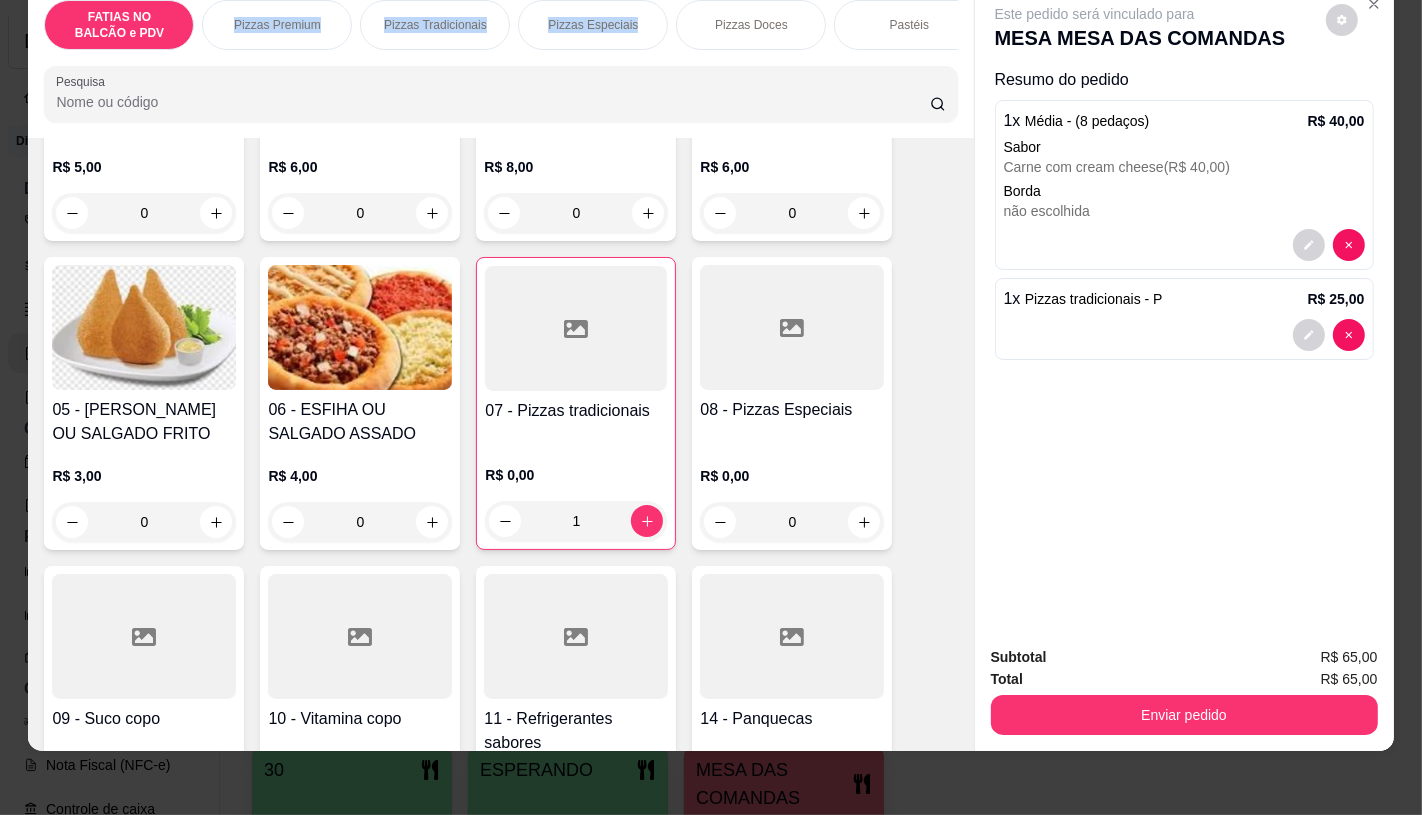 scroll, scrollTop: 423, scrollLeft: 0, axis: vertical 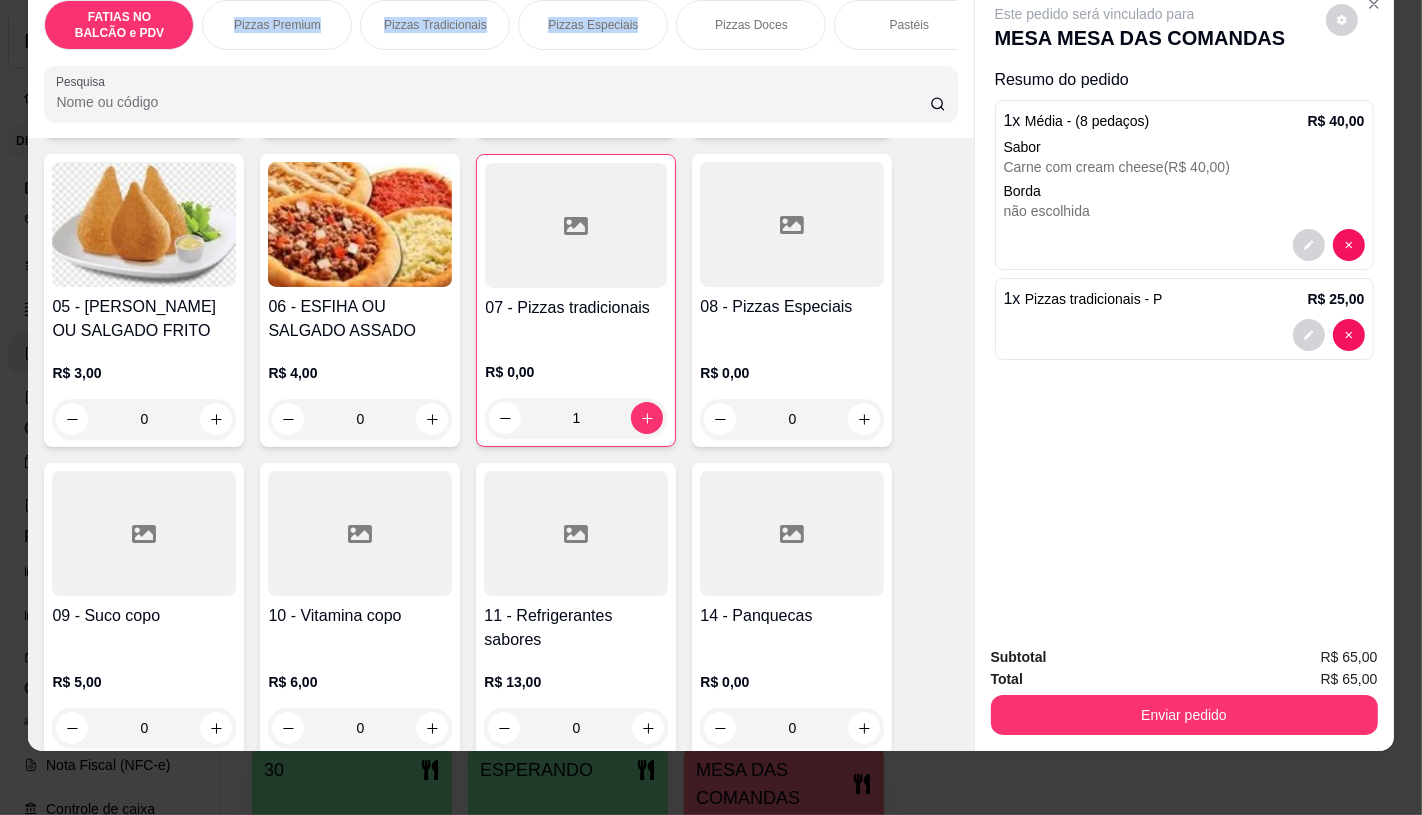 click at bounding box center (576, 533) 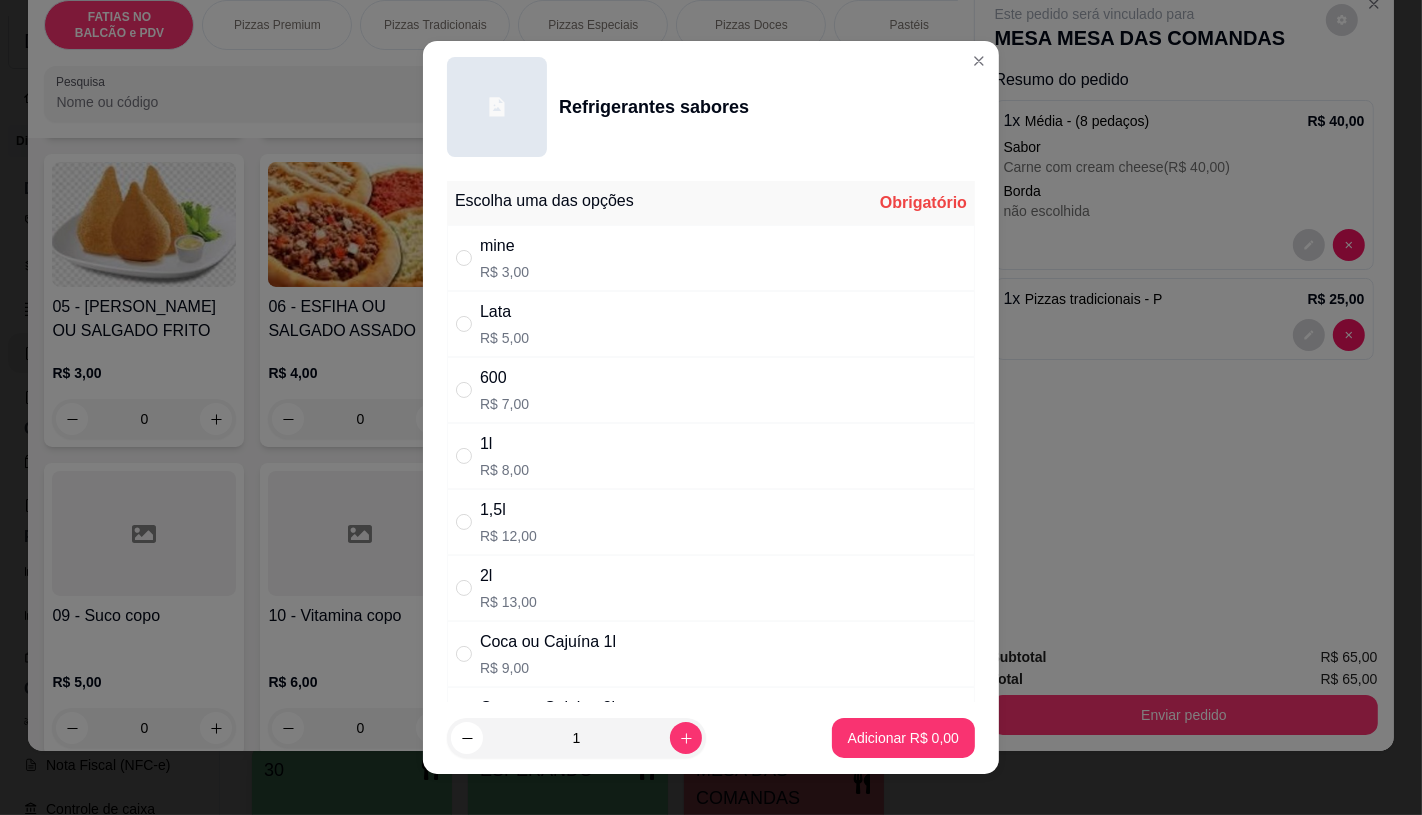 click on "Coca ou Cajuína 1l" at bounding box center [548, 642] 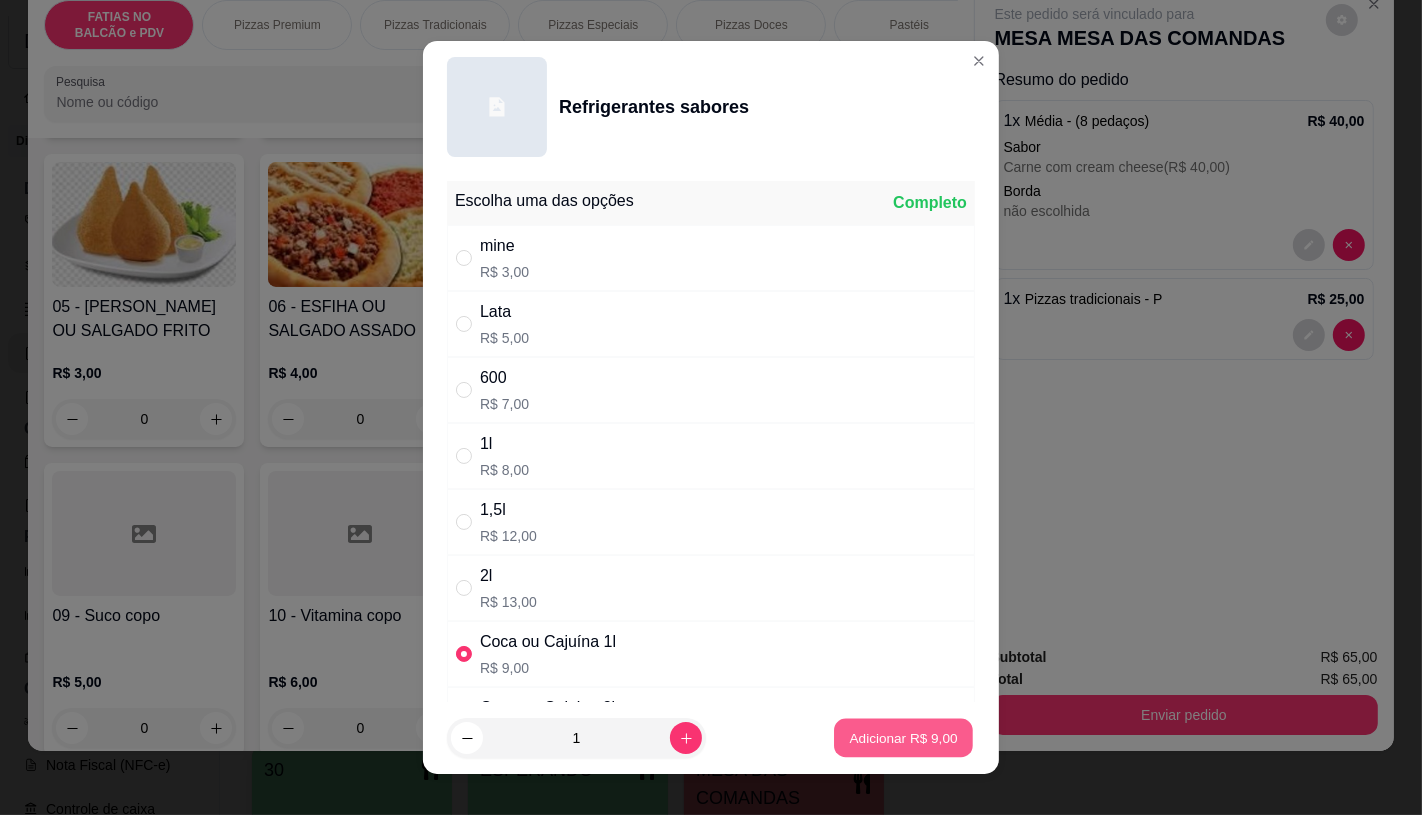 click on "Adicionar   R$ 9,00" at bounding box center (903, 738) 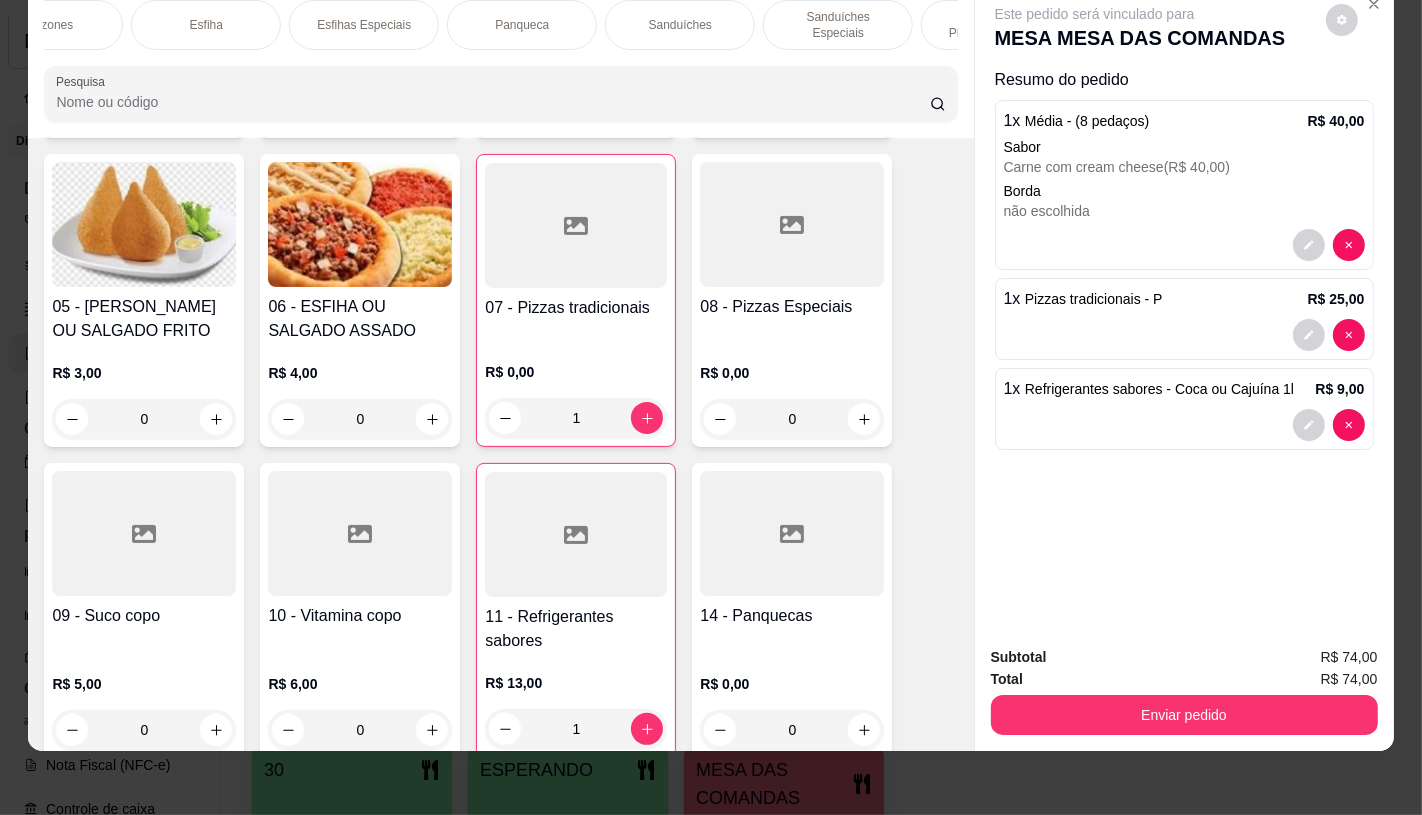scroll, scrollTop: 0, scrollLeft: 1207, axis: horizontal 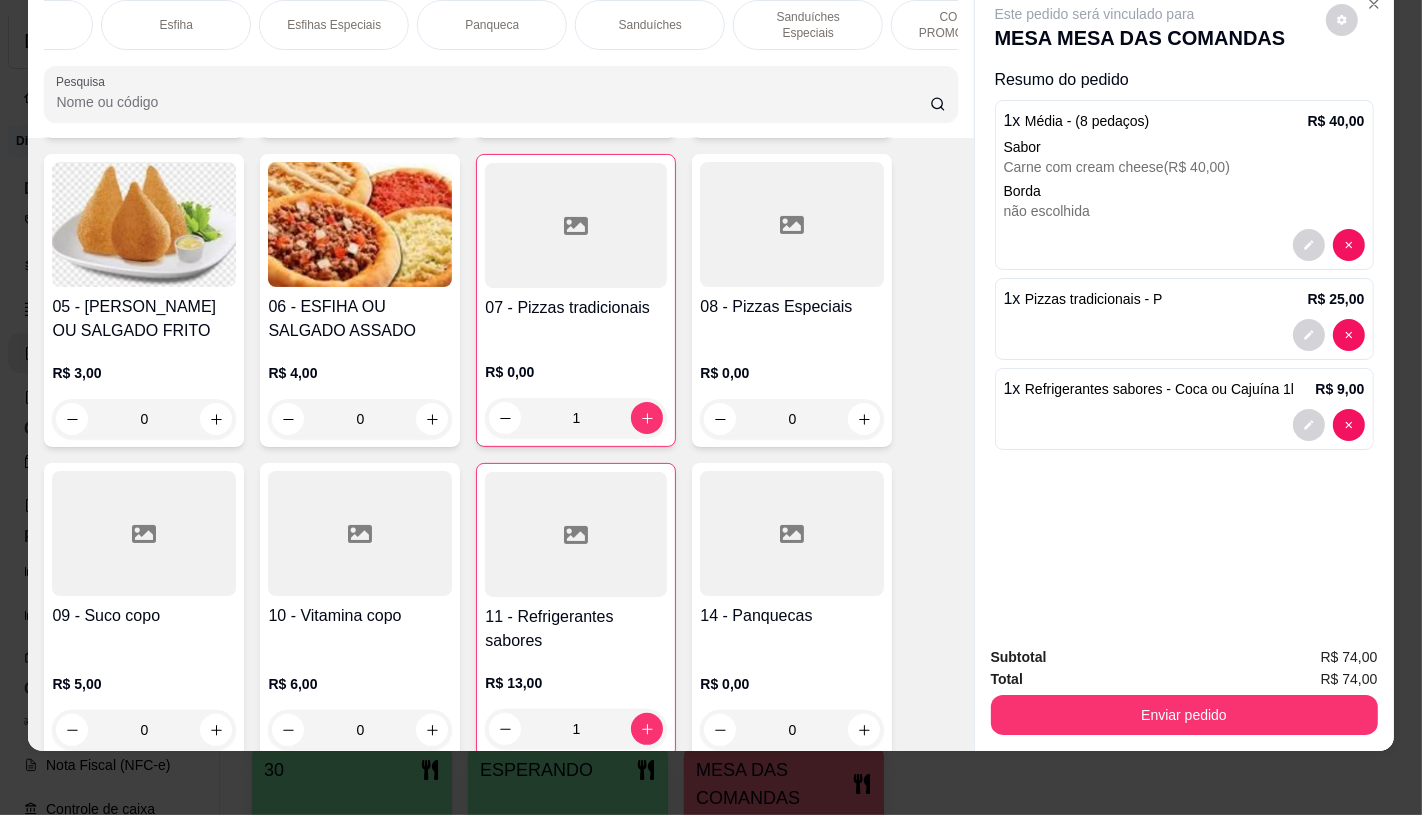 click on "Sanduíches" at bounding box center [650, 25] 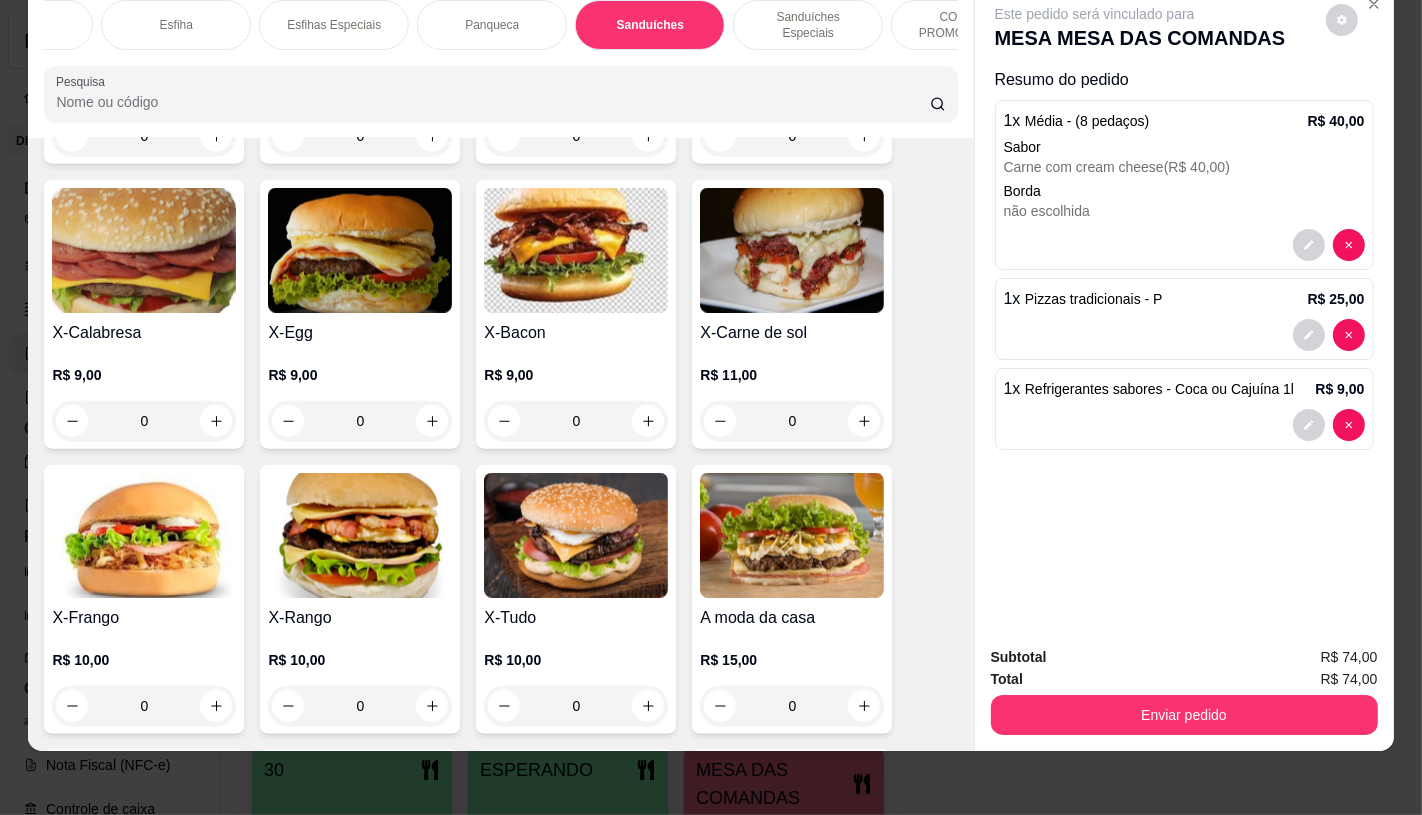 scroll, scrollTop: 8418, scrollLeft: 0, axis: vertical 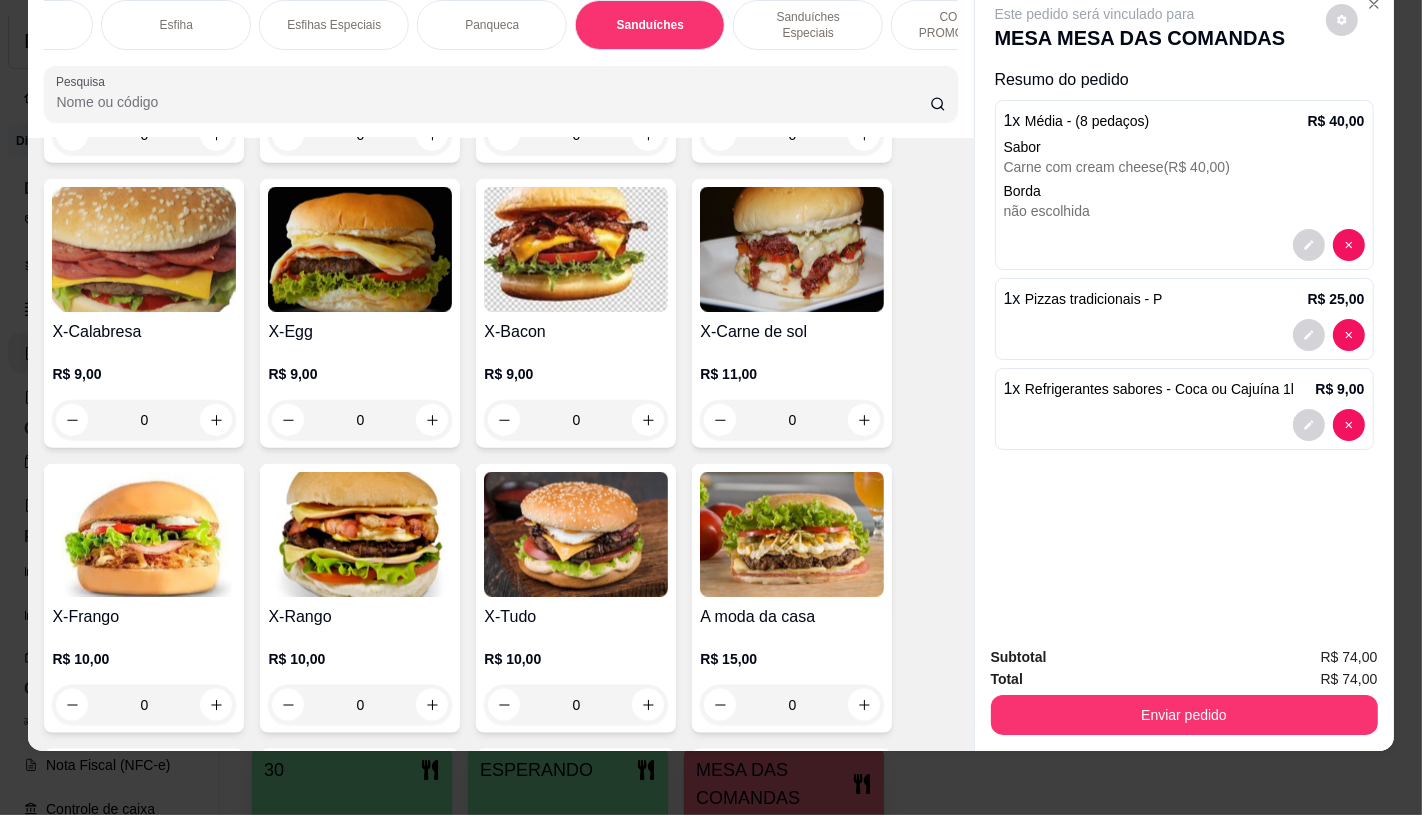 click at bounding box center (360, 534) 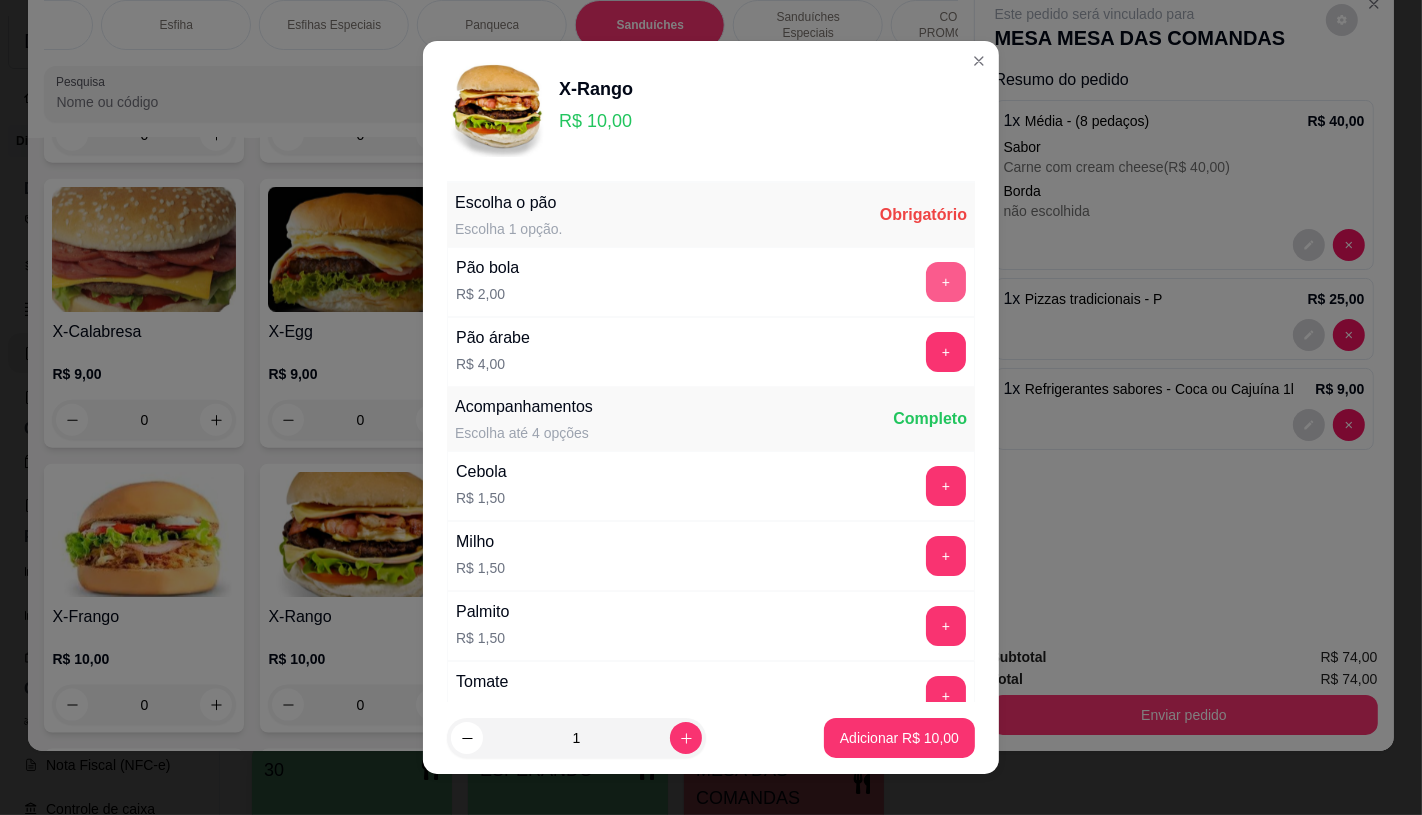 click on "+" at bounding box center [946, 282] 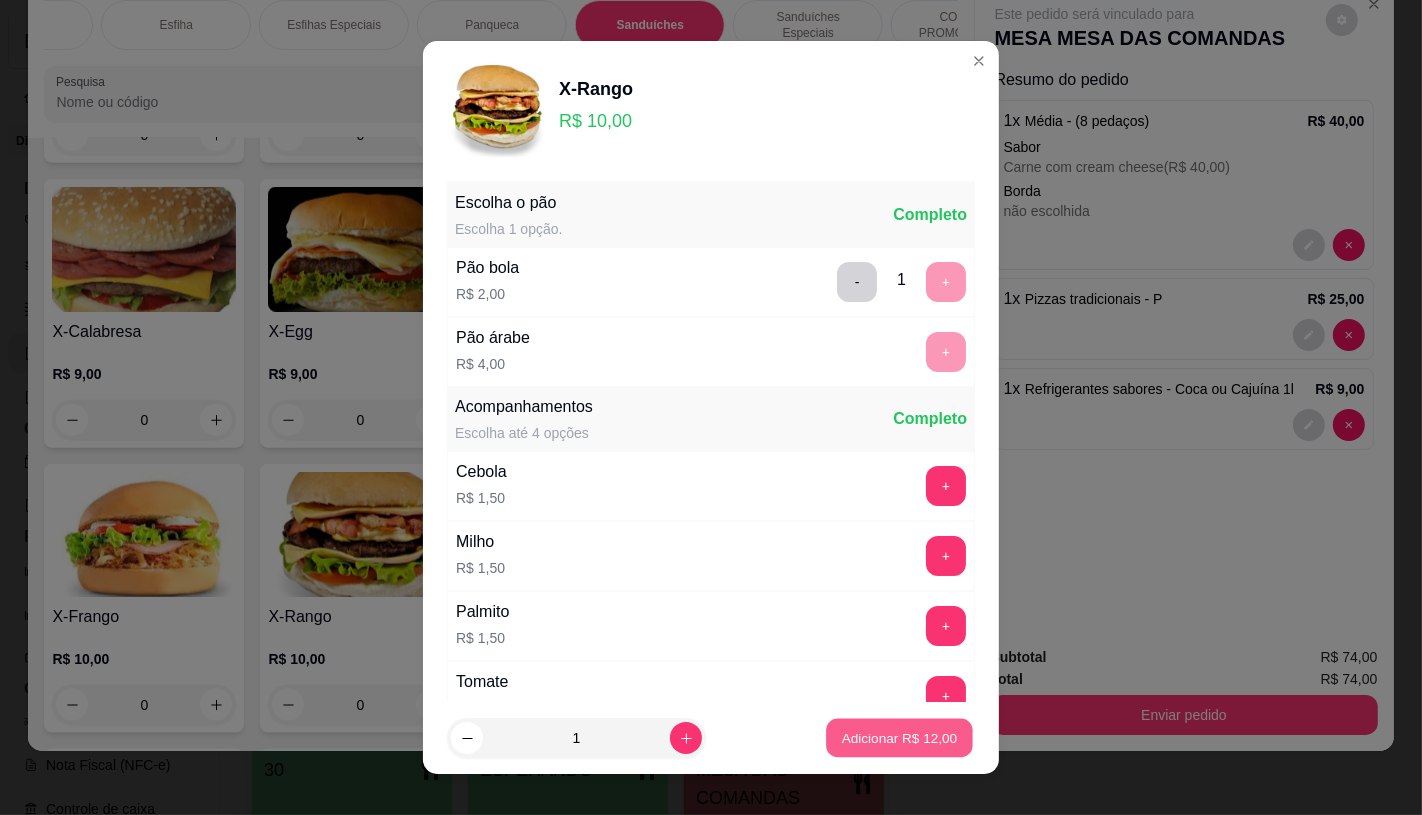 click on "Adicionar   R$ 12,00" at bounding box center (899, 738) 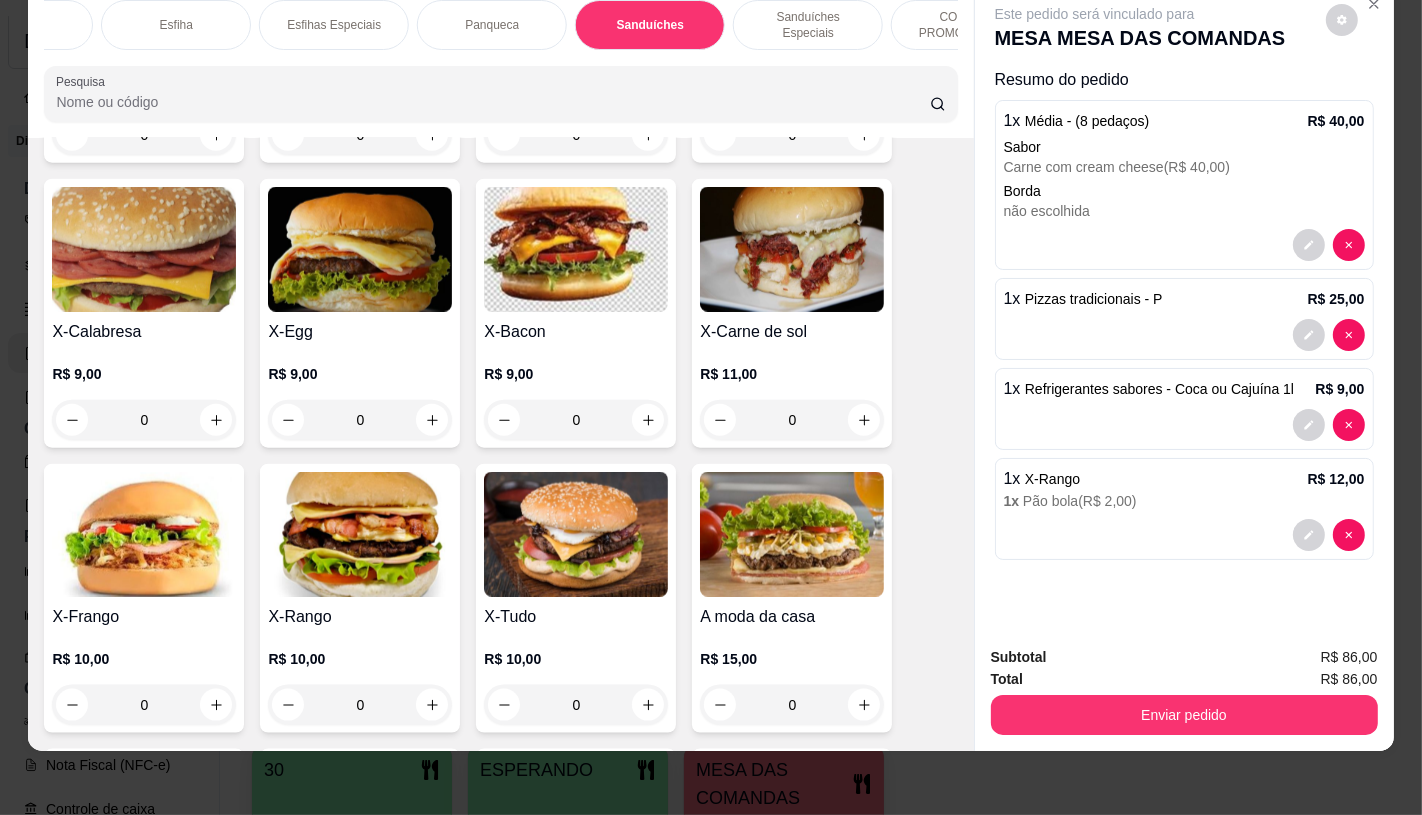scroll, scrollTop: 0, scrollLeft: 2080, axis: horizontal 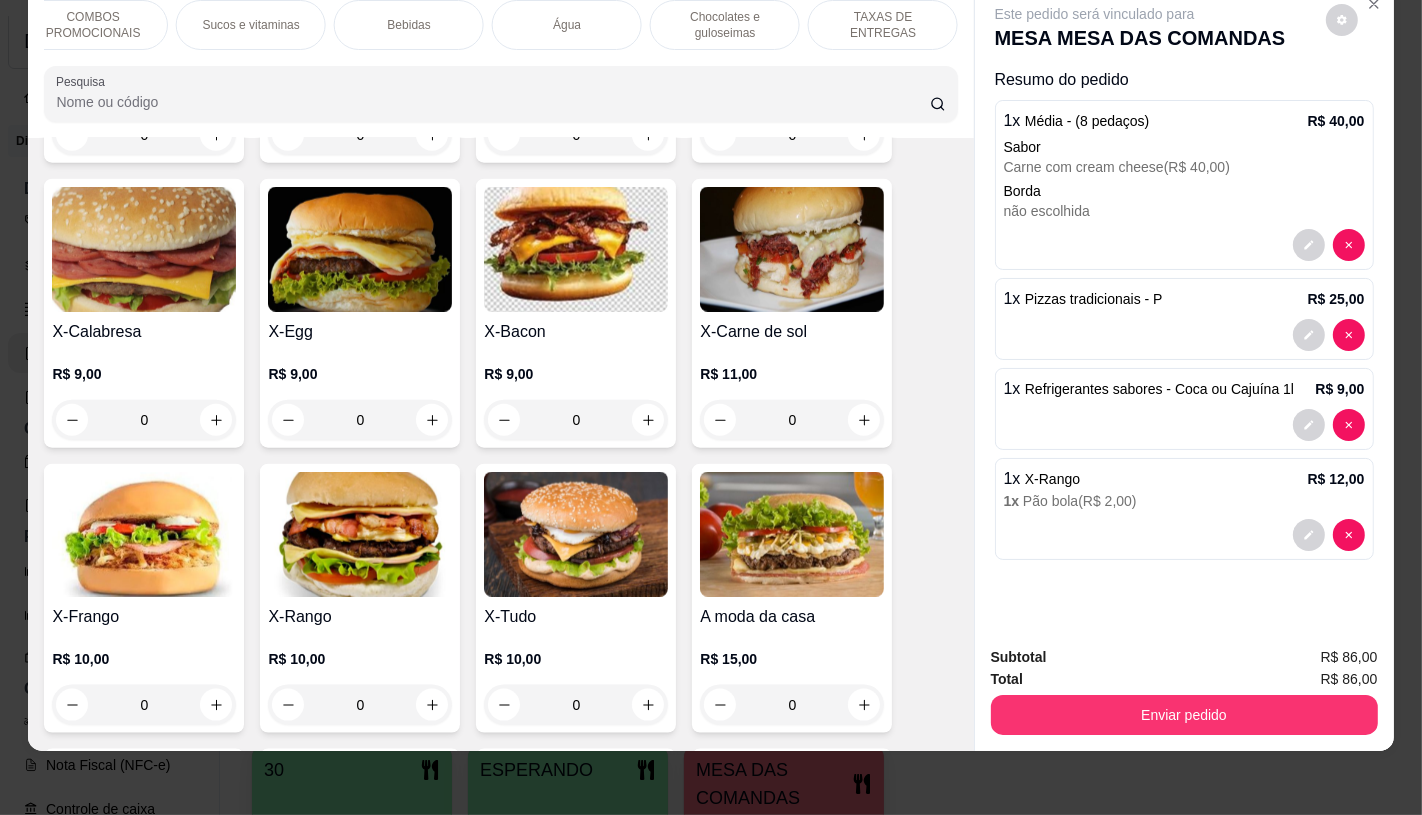 click on "TAXAS DE ENTREGAS" at bounding box center (883, 25) 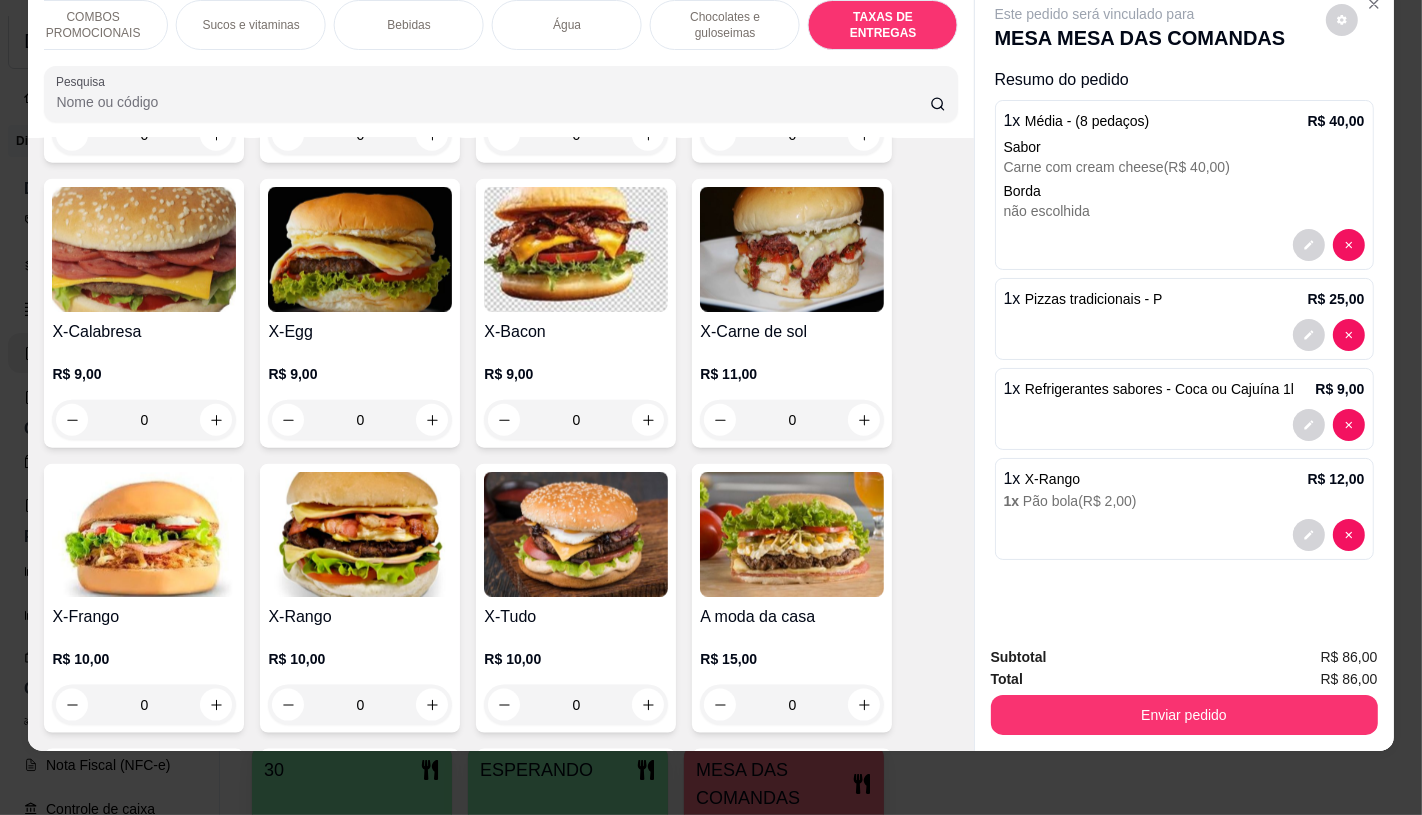 scroll, scrollTop: 13375, scrollLeft: 0, axis: vertical 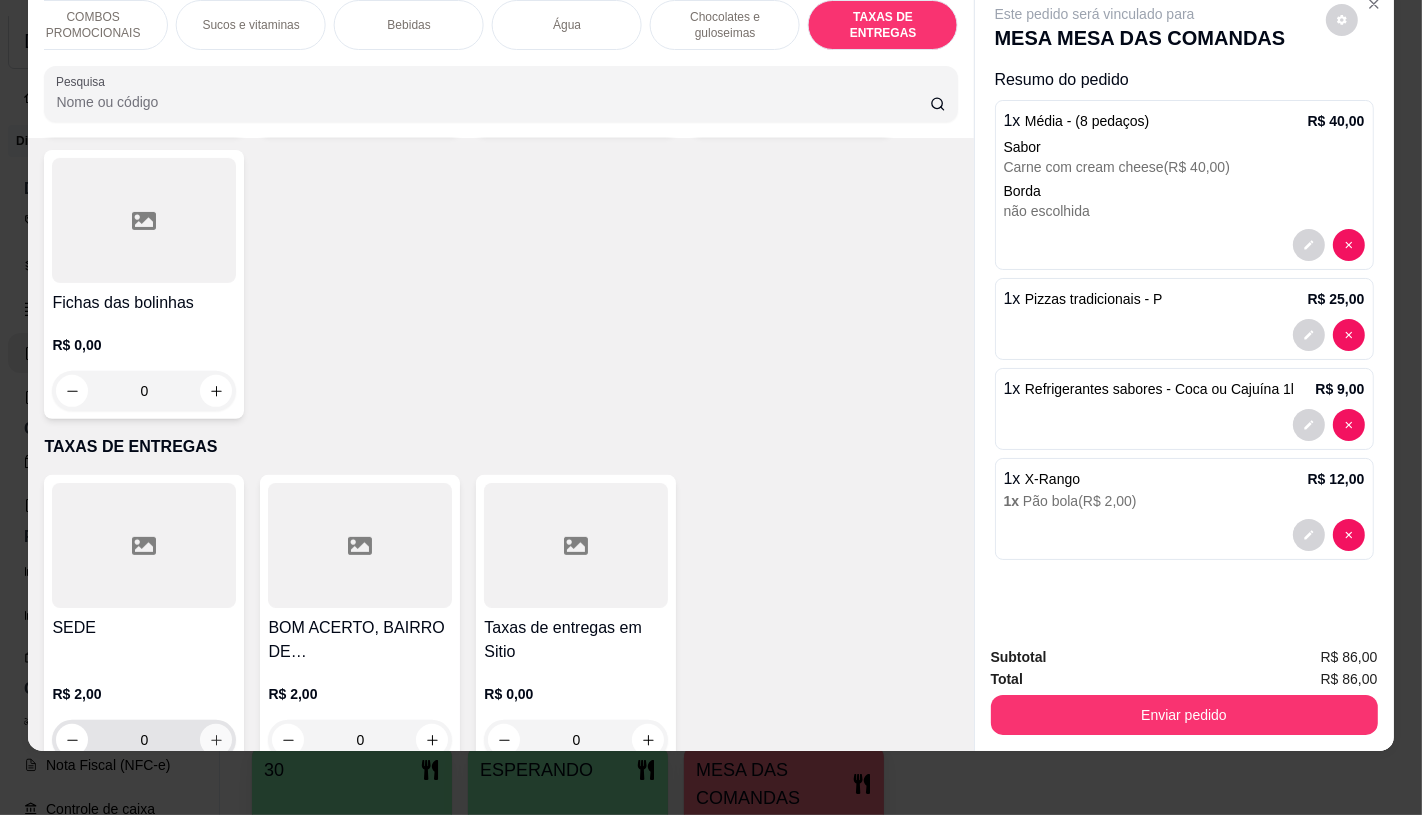 click 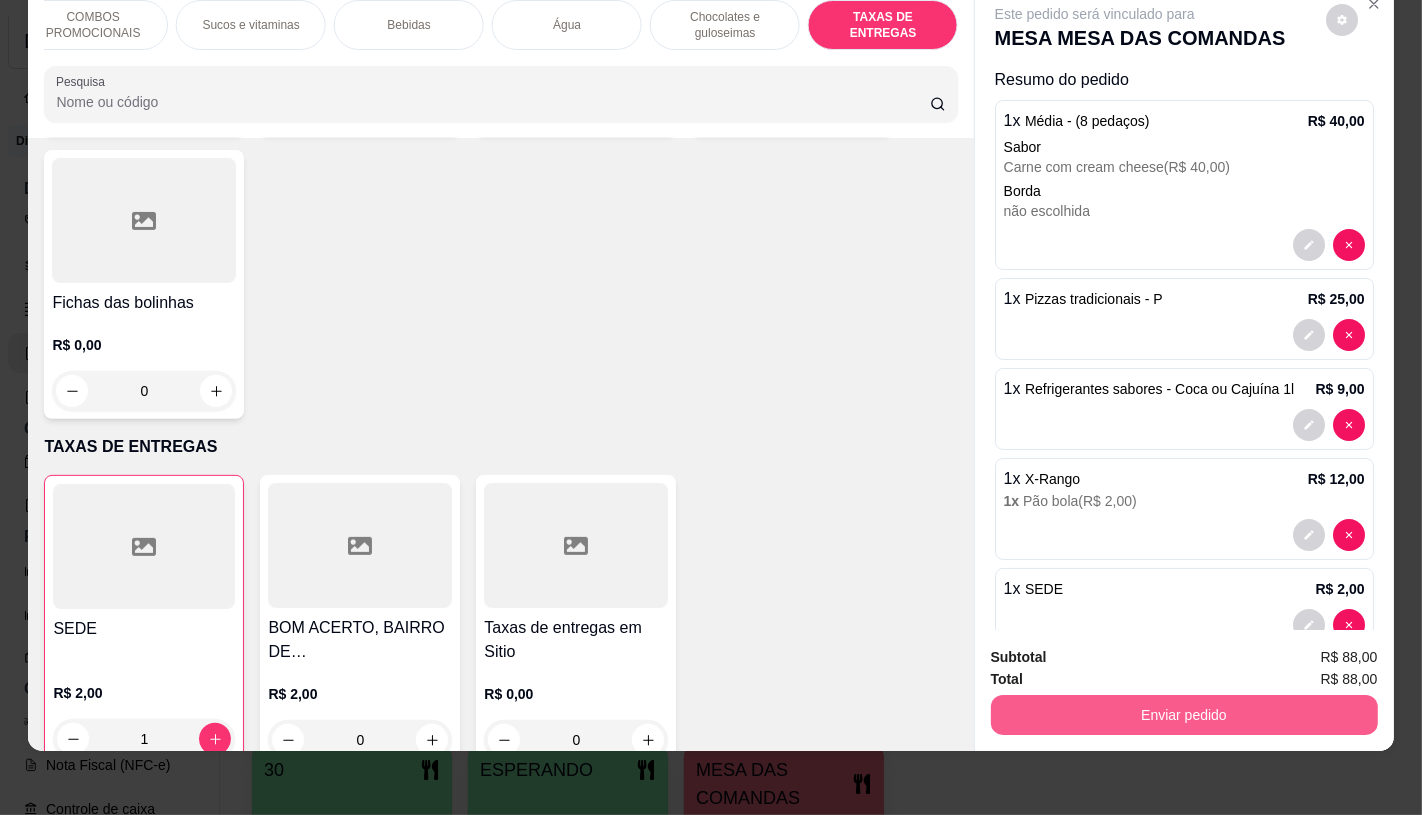 click on "Enviar pedido" at bounding box center (1184, 715) 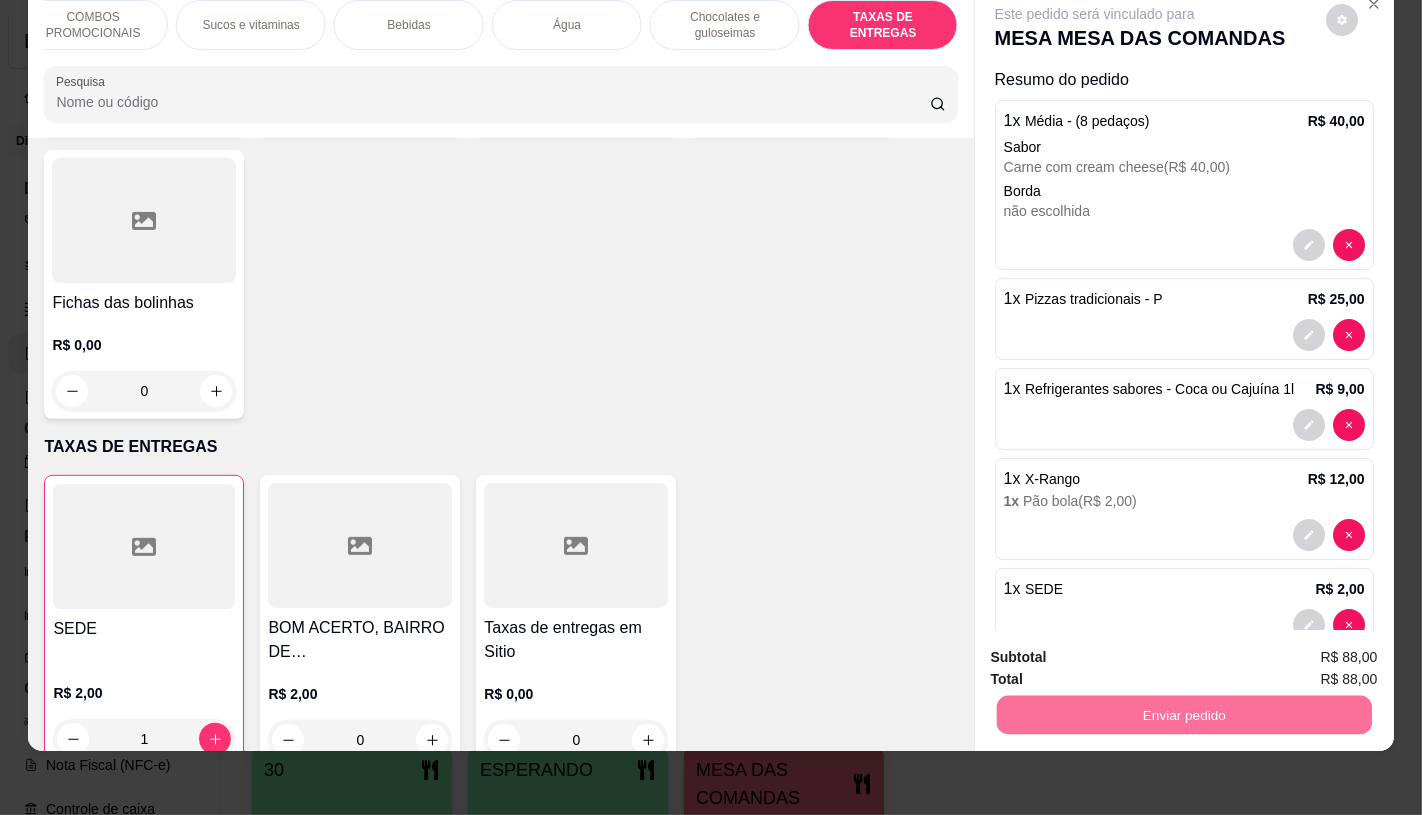 click on "Não registrar e enviar pedido" at bounding box center [1117, 650] 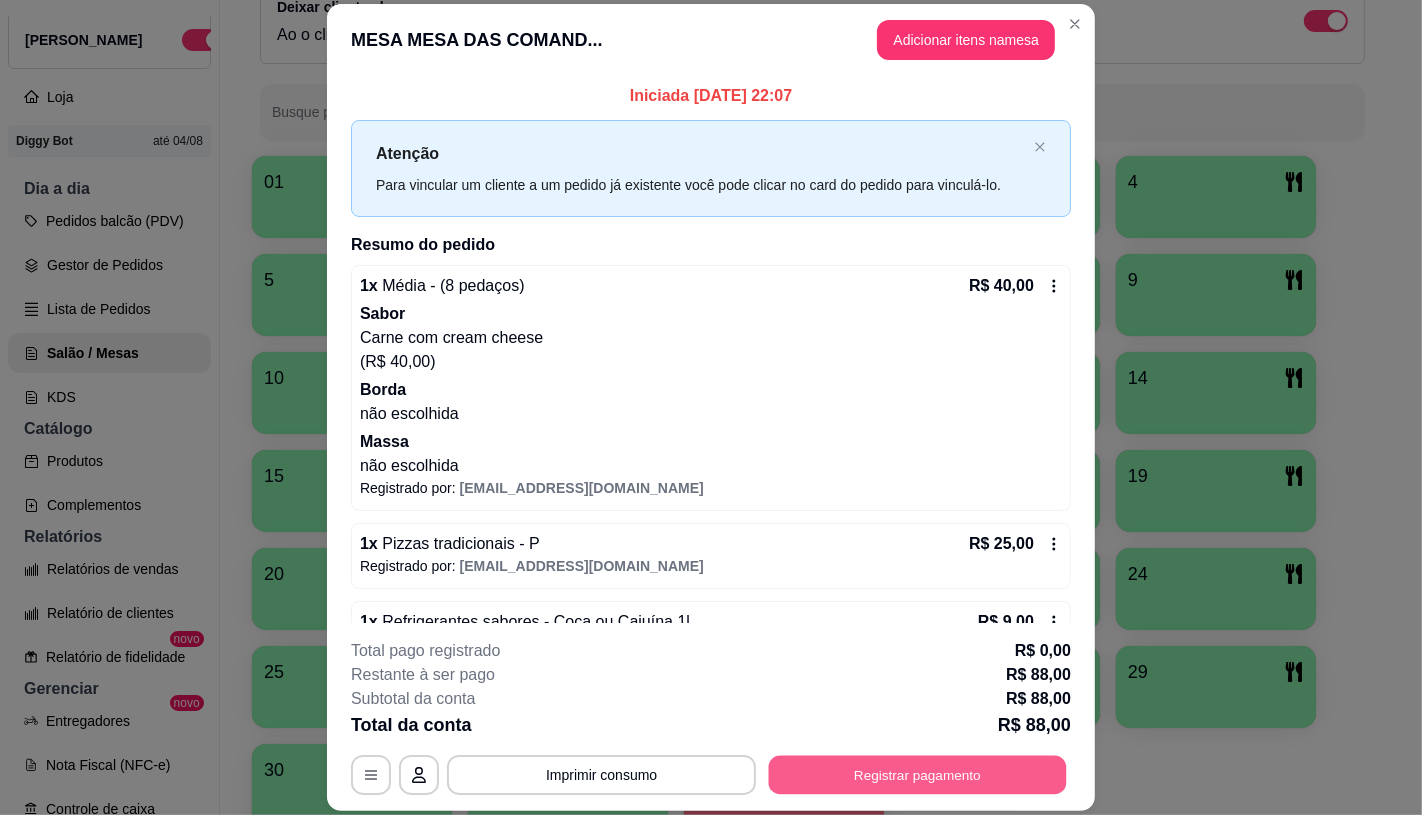 click on "Registrar pagamento" at bounding box center [918, 775] 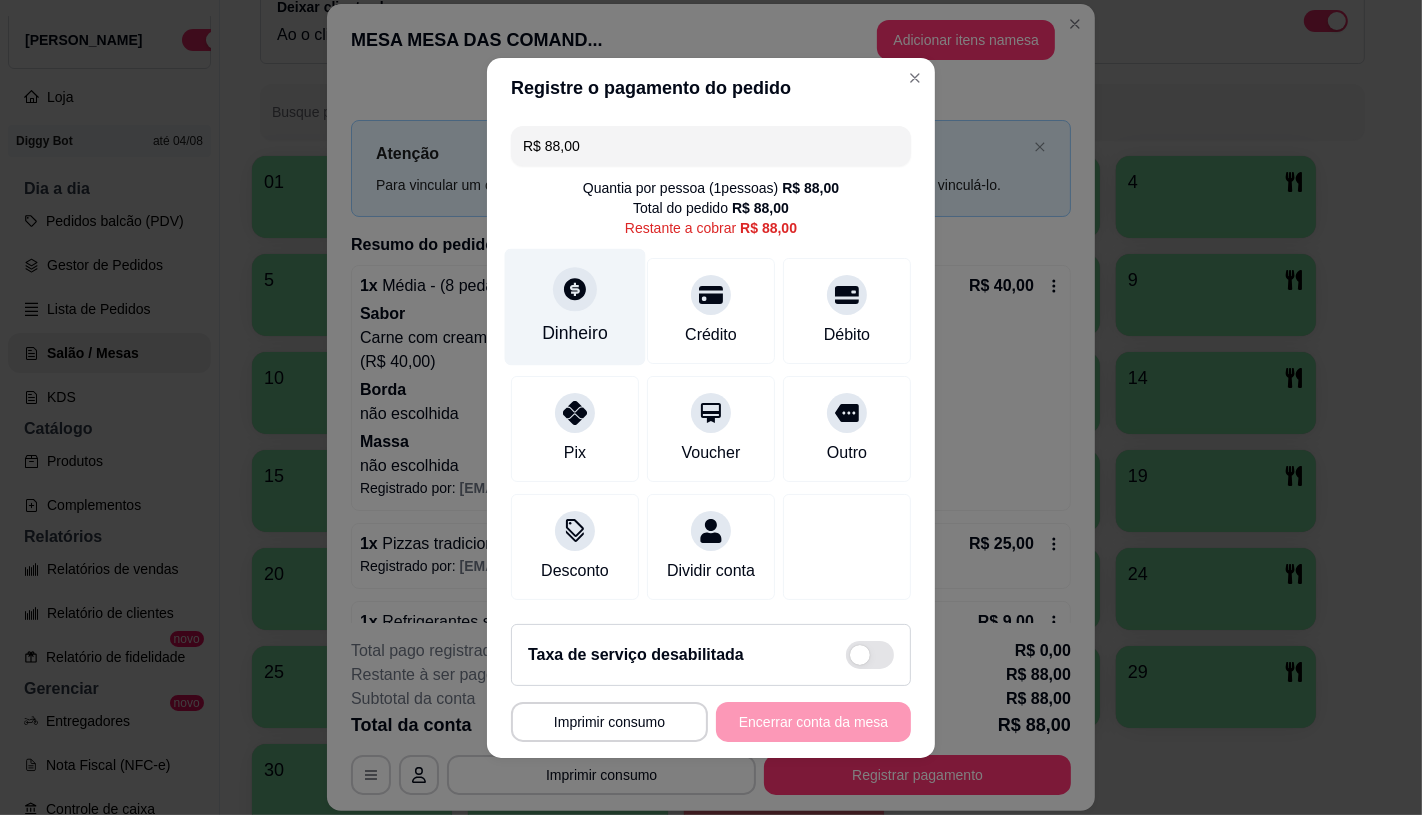 click on "Dinheiro" at bounding box center (575, 333) 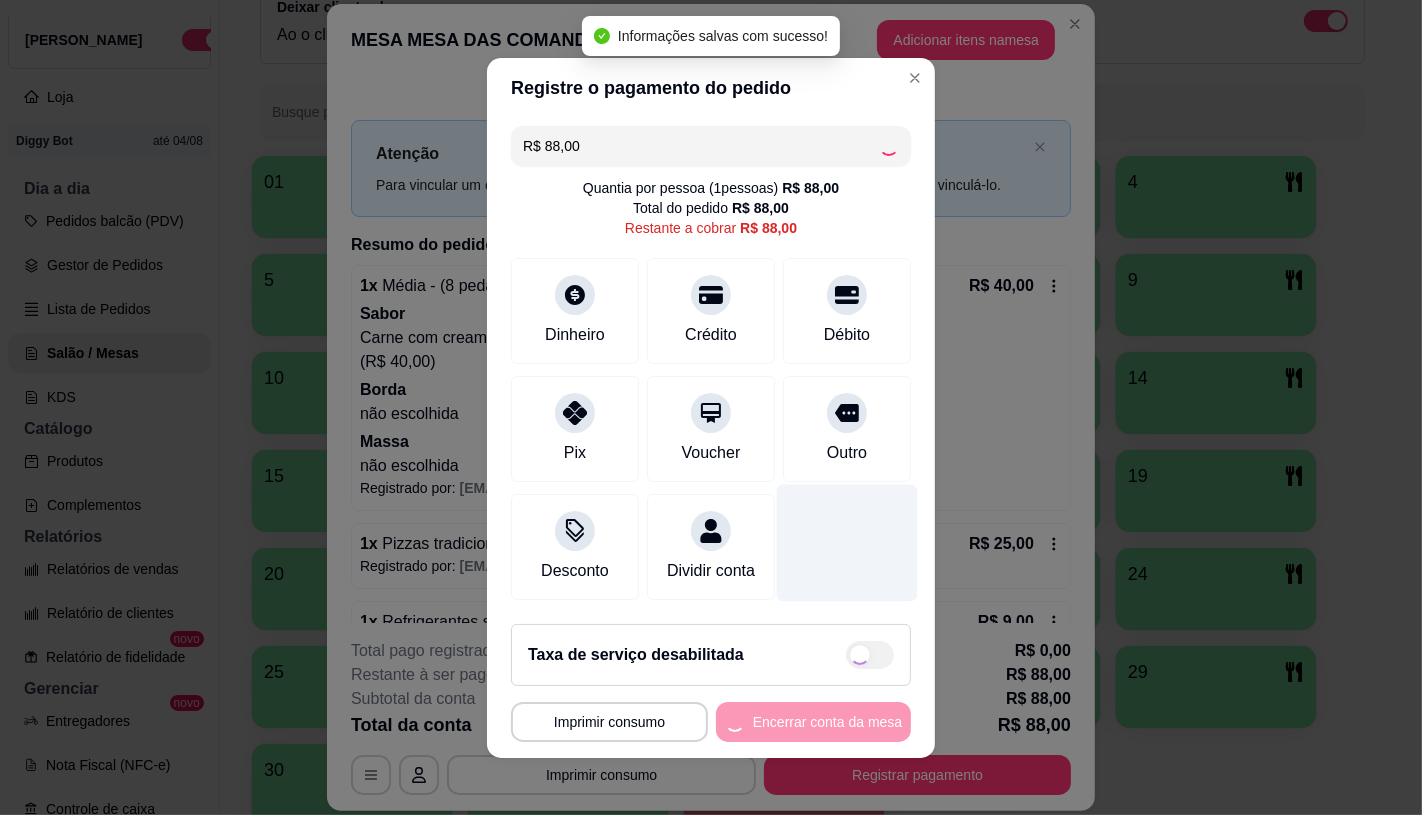 type on "R$ 0,00" 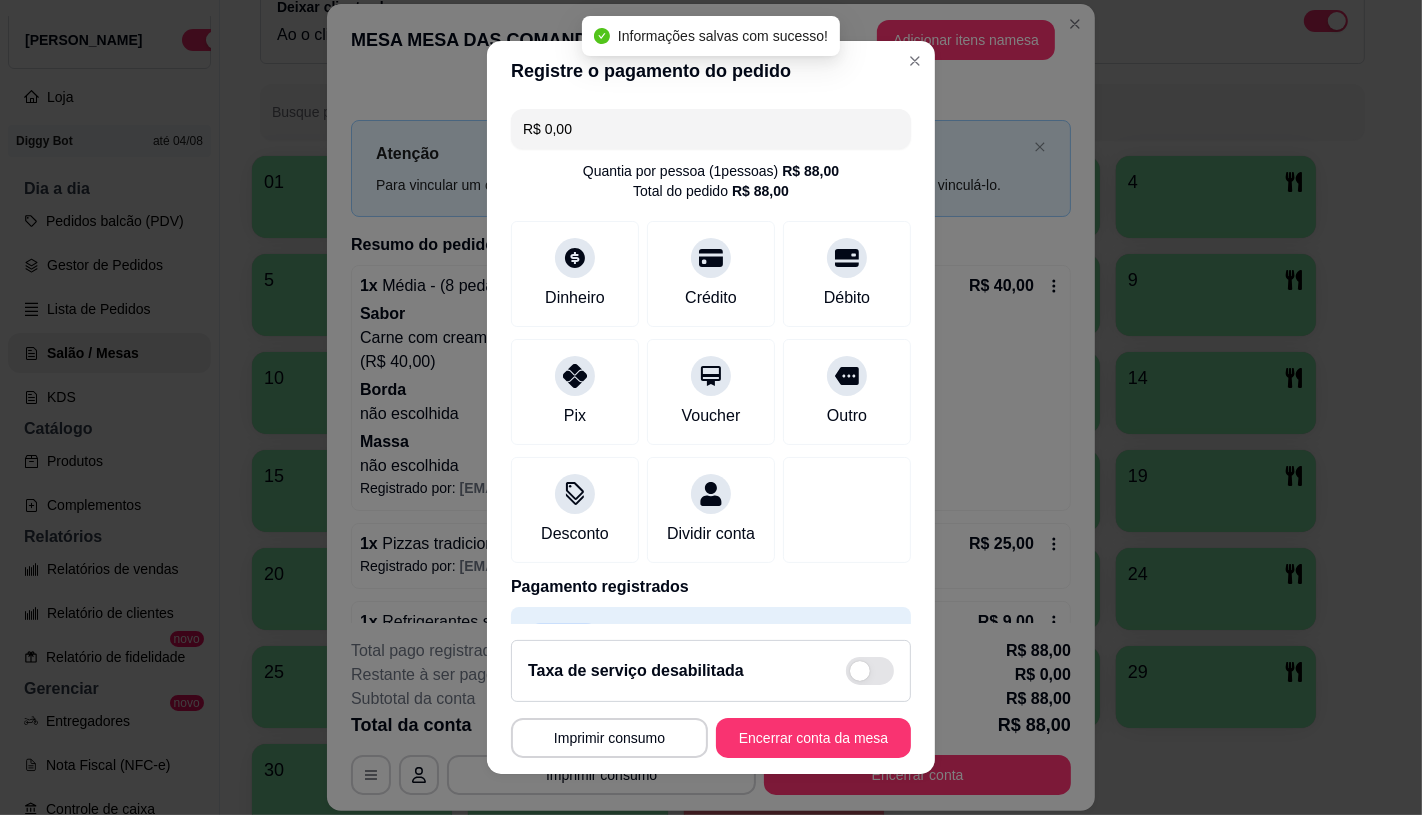 scroll, scrollTop: 74, scrollLeft: 0, axis: vertical 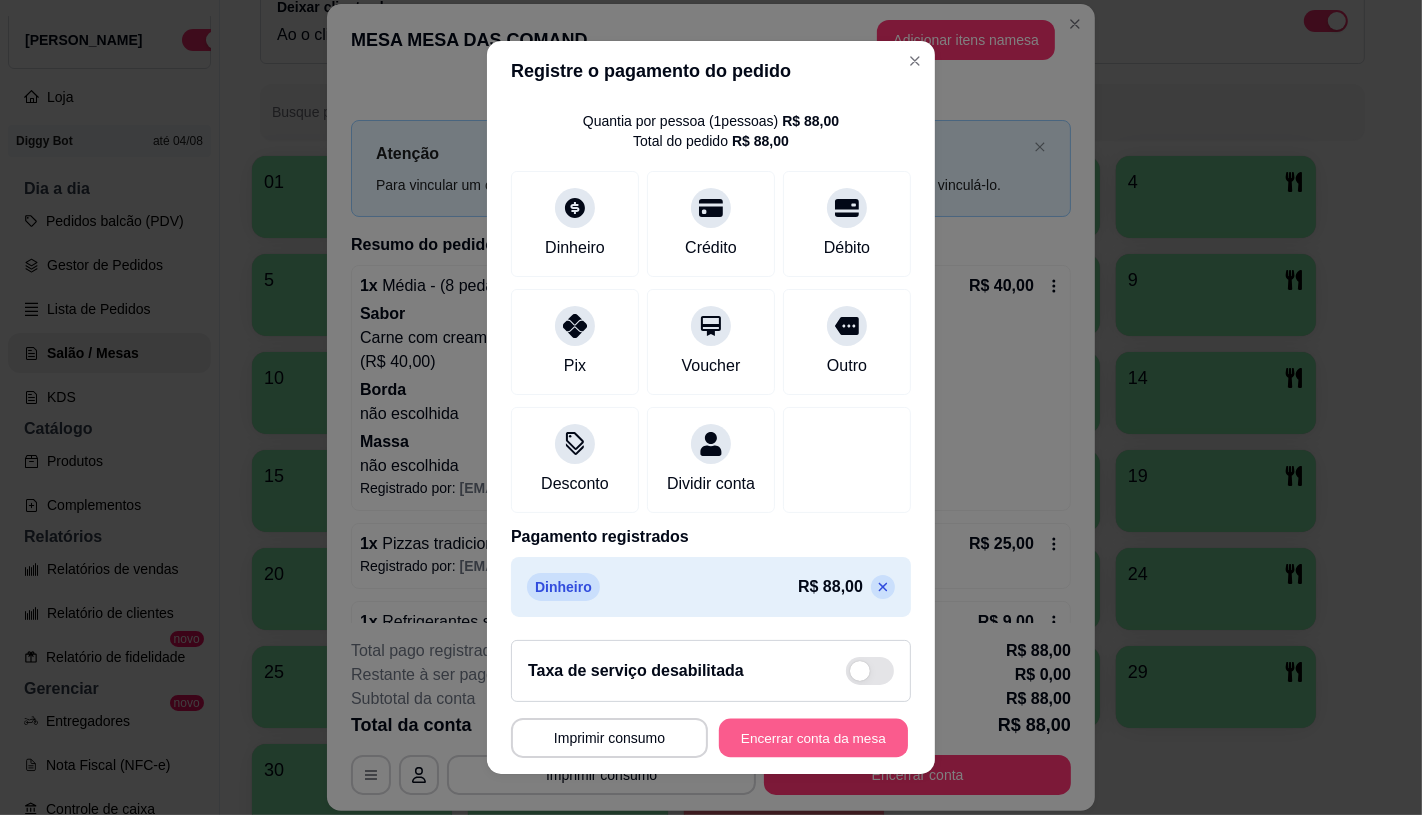 click on "Encerrar conta da mesa" at bounding box center (813, 738) 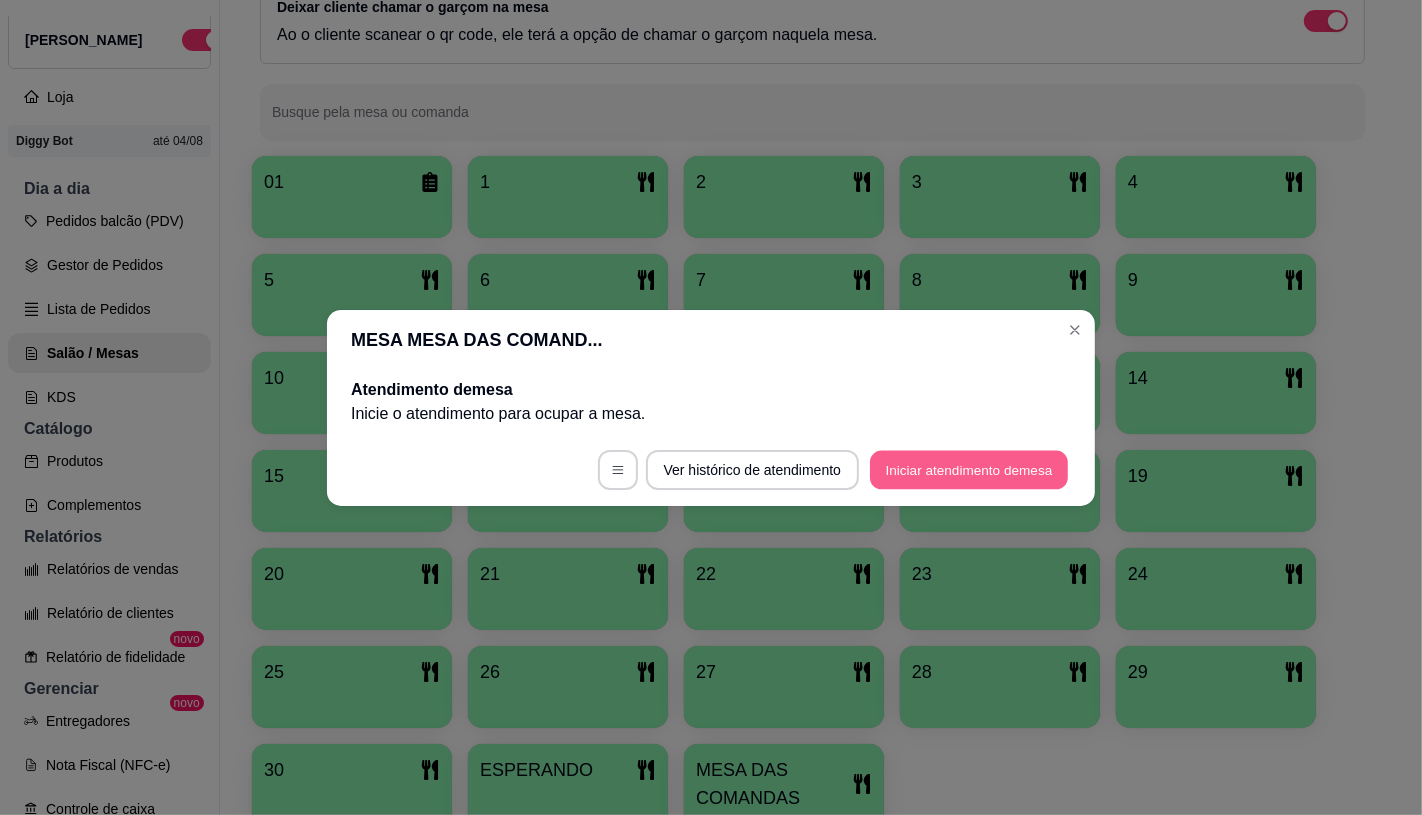 click on "Iniciar atendimento de  mesa" at bounding box center (969, 469) 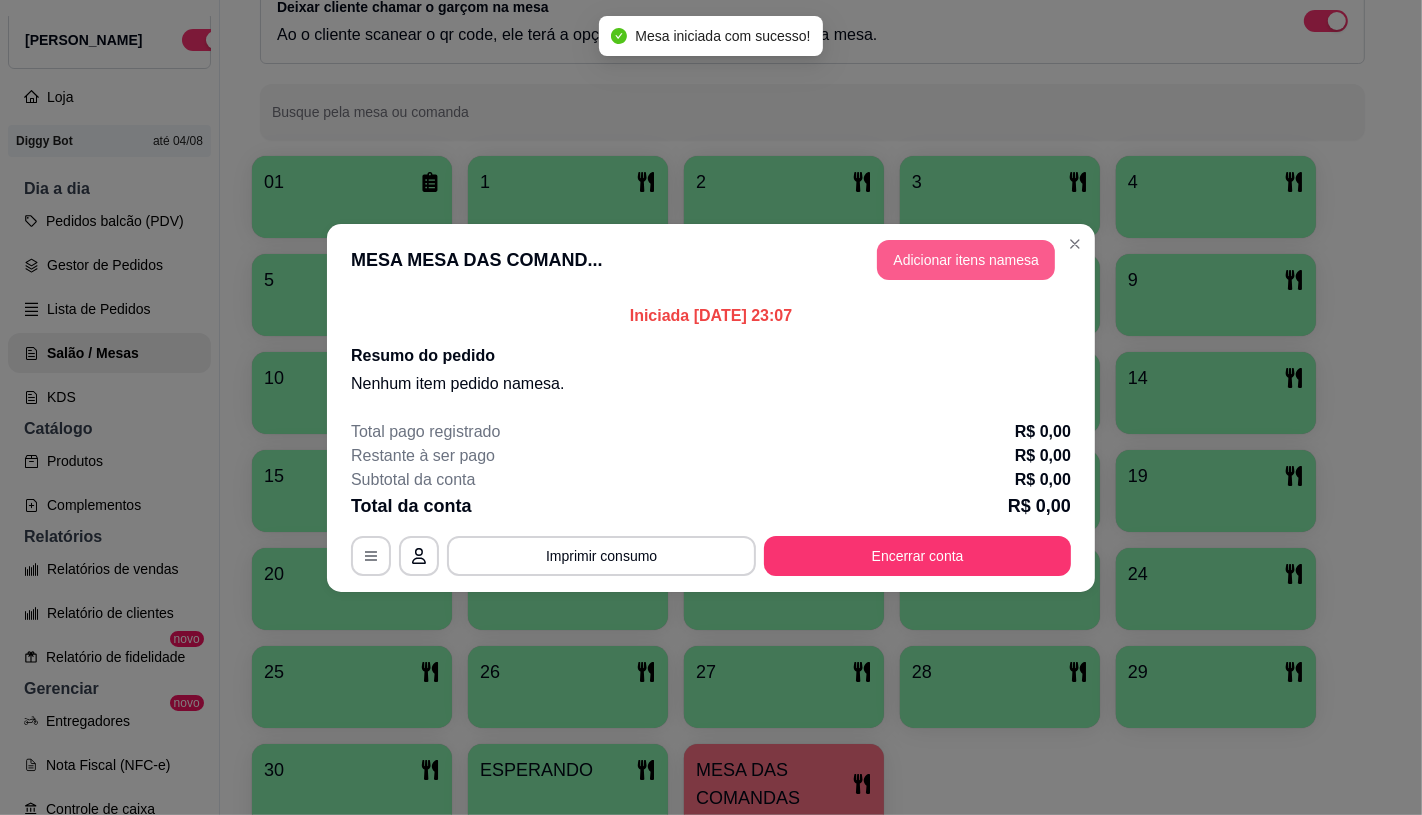 click on "Adicionar itens na  mesa" at bounding box center (966, 260) 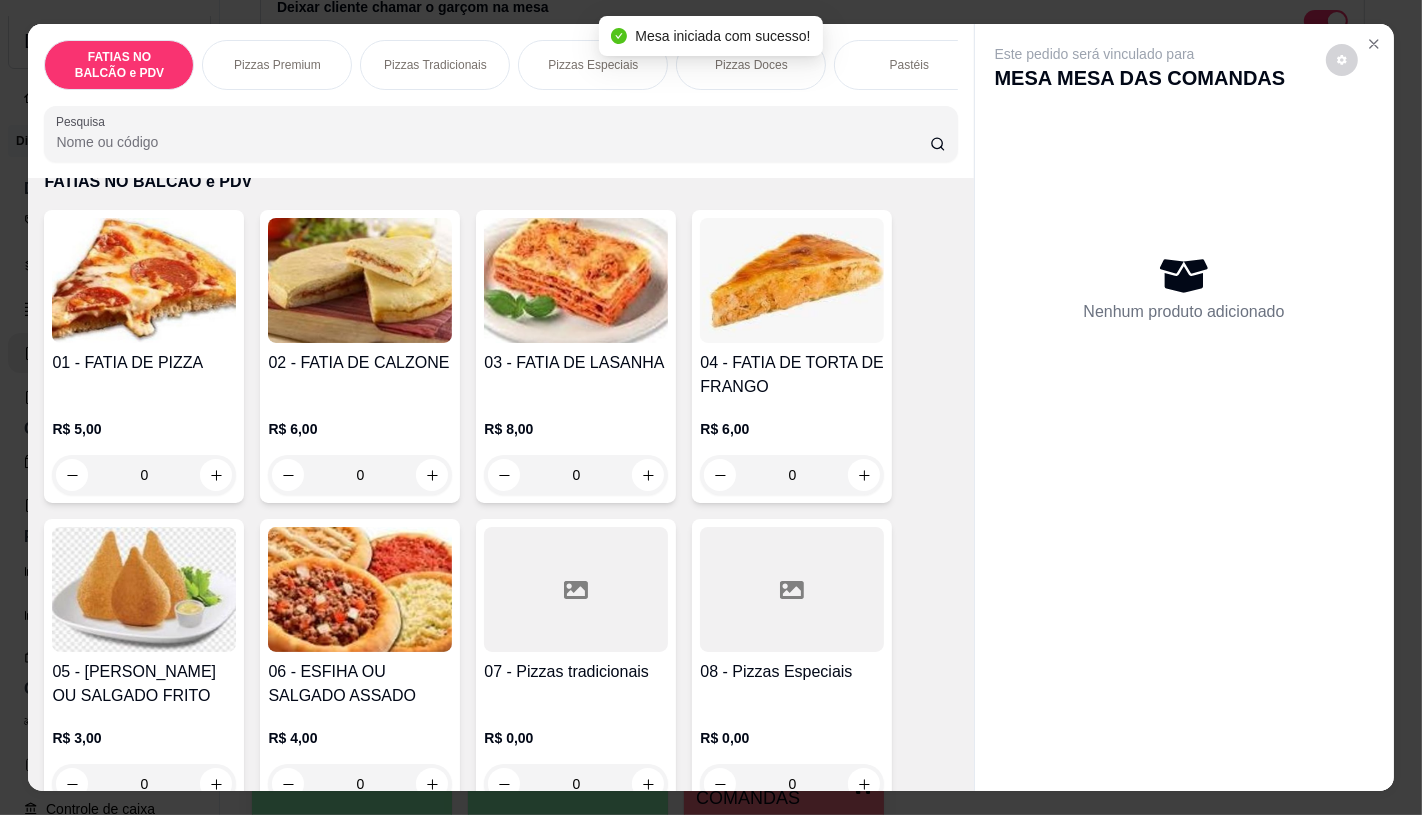 scroll, scrollTop: 111, scrollLeft: 0, axis: vertical 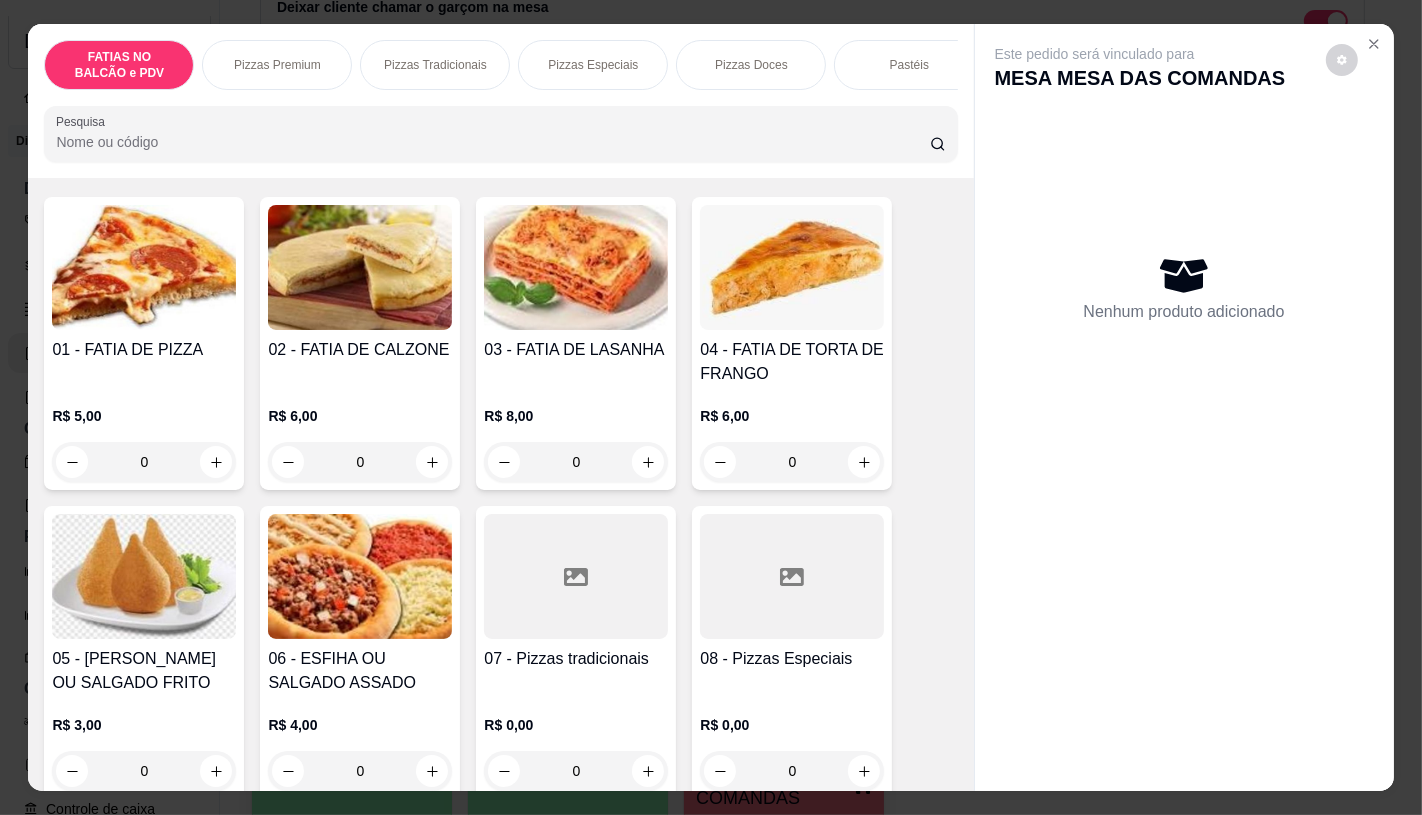 click at bounding box center (576, 576) 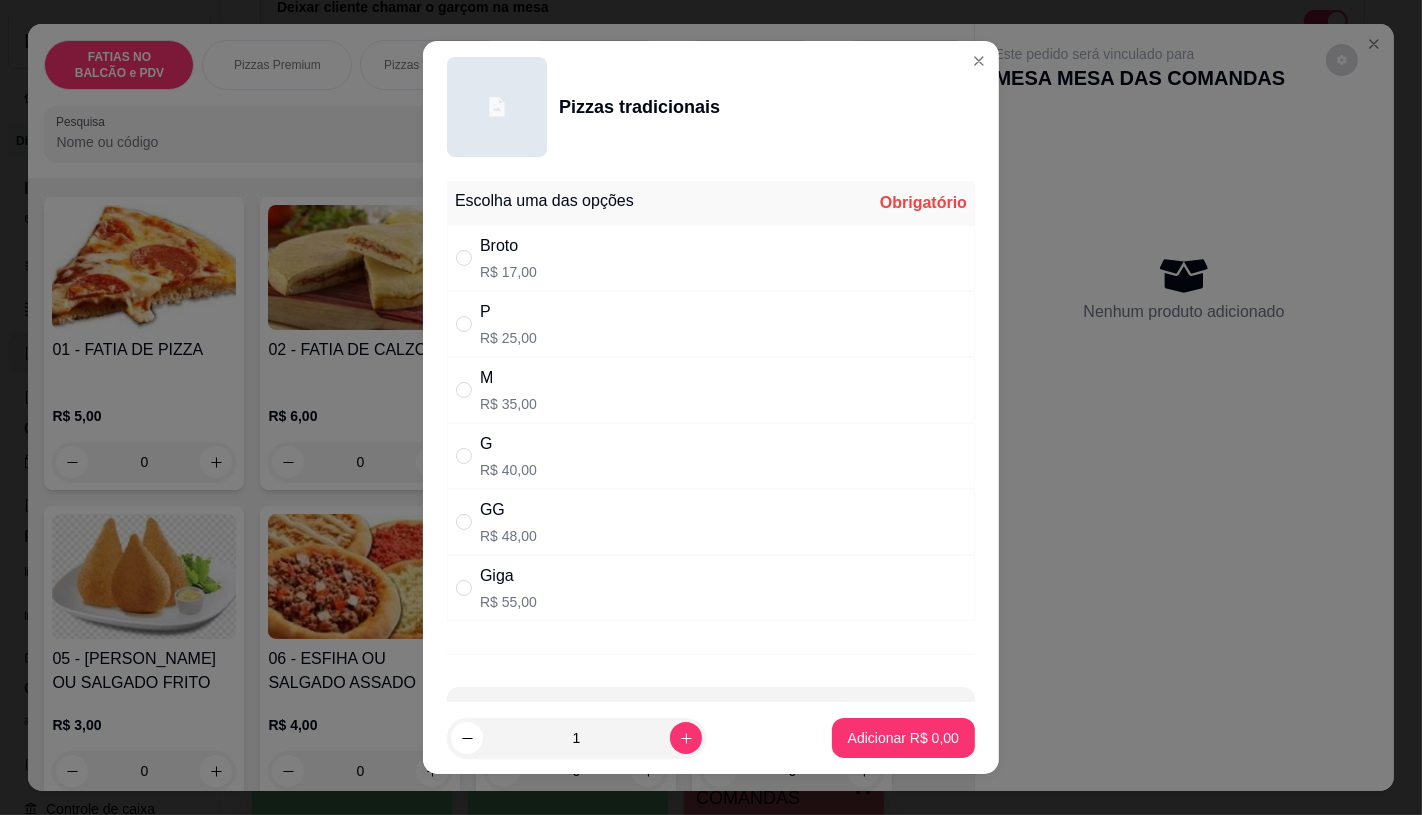 click on "G R$ 40,00" at bounding box center (711, 456) 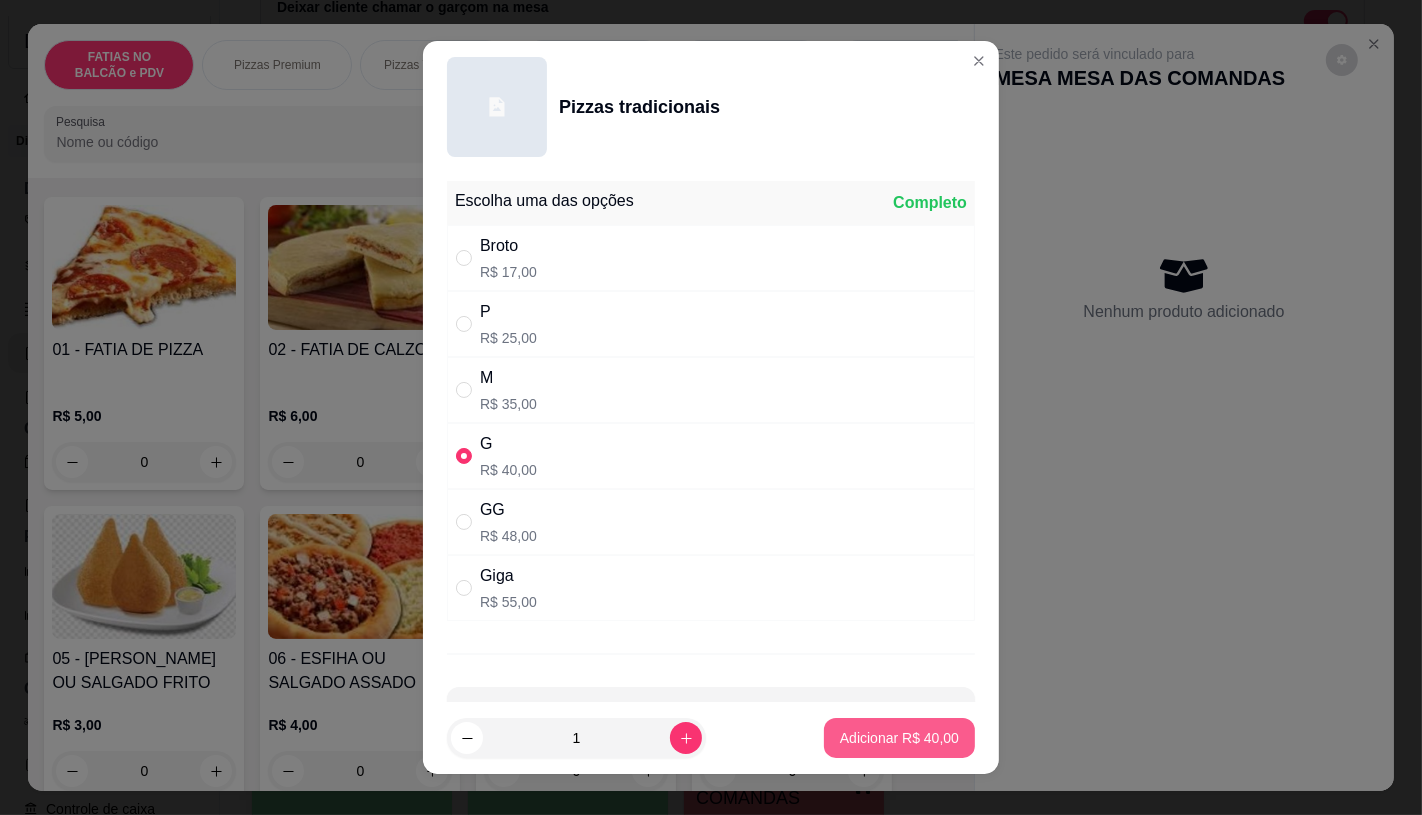 click on "Adicionar   R$ 40,00" at bounding box center [899, 738] 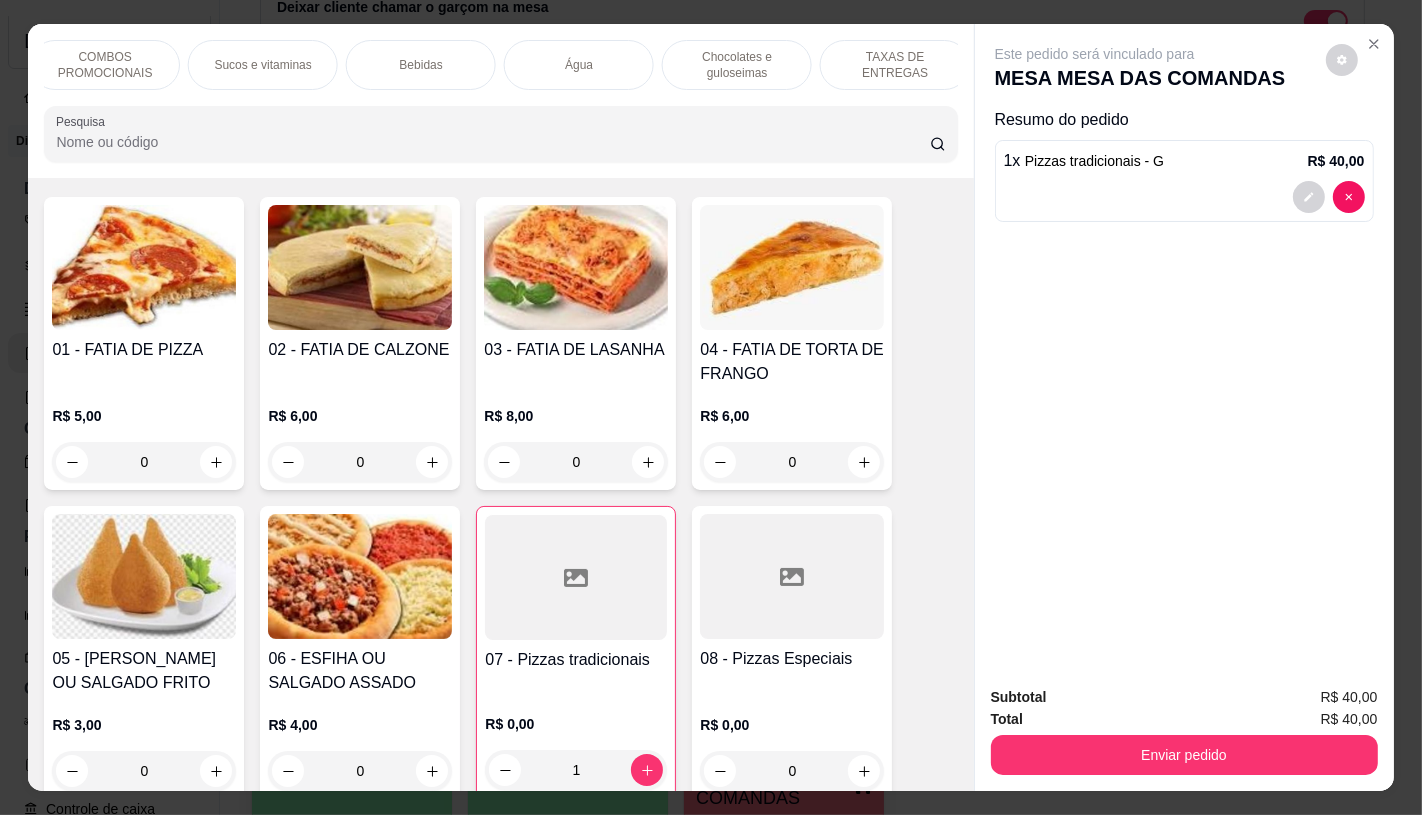 scroll, scrollTop: 0, scrollLeft: 2080, axis: horizontal 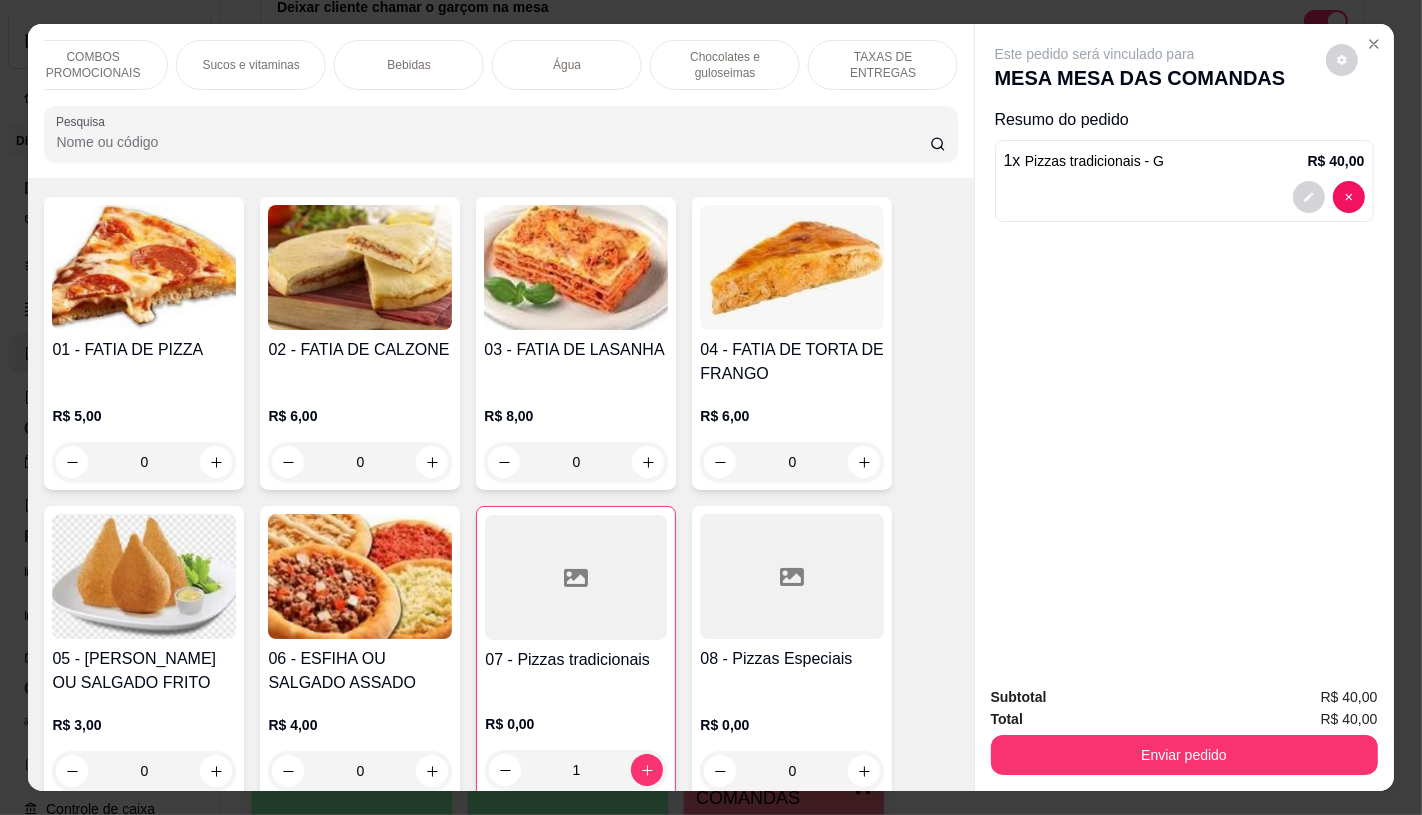 click on "TAXAS DE ENTREGAS" at bounding box center [883, 65] 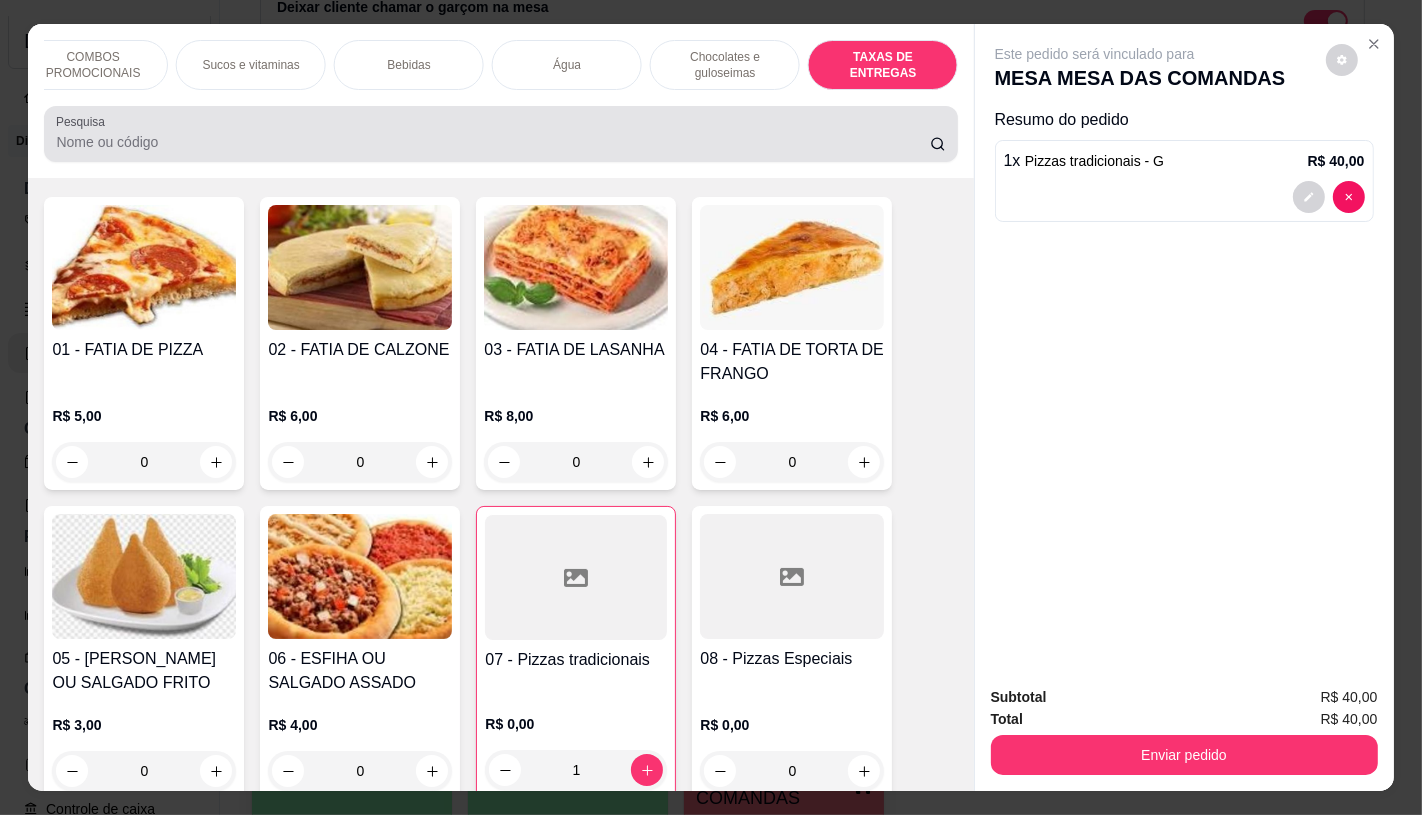 scroll, scrollTop: 13373, scrollLeft: 0, axis: vertical 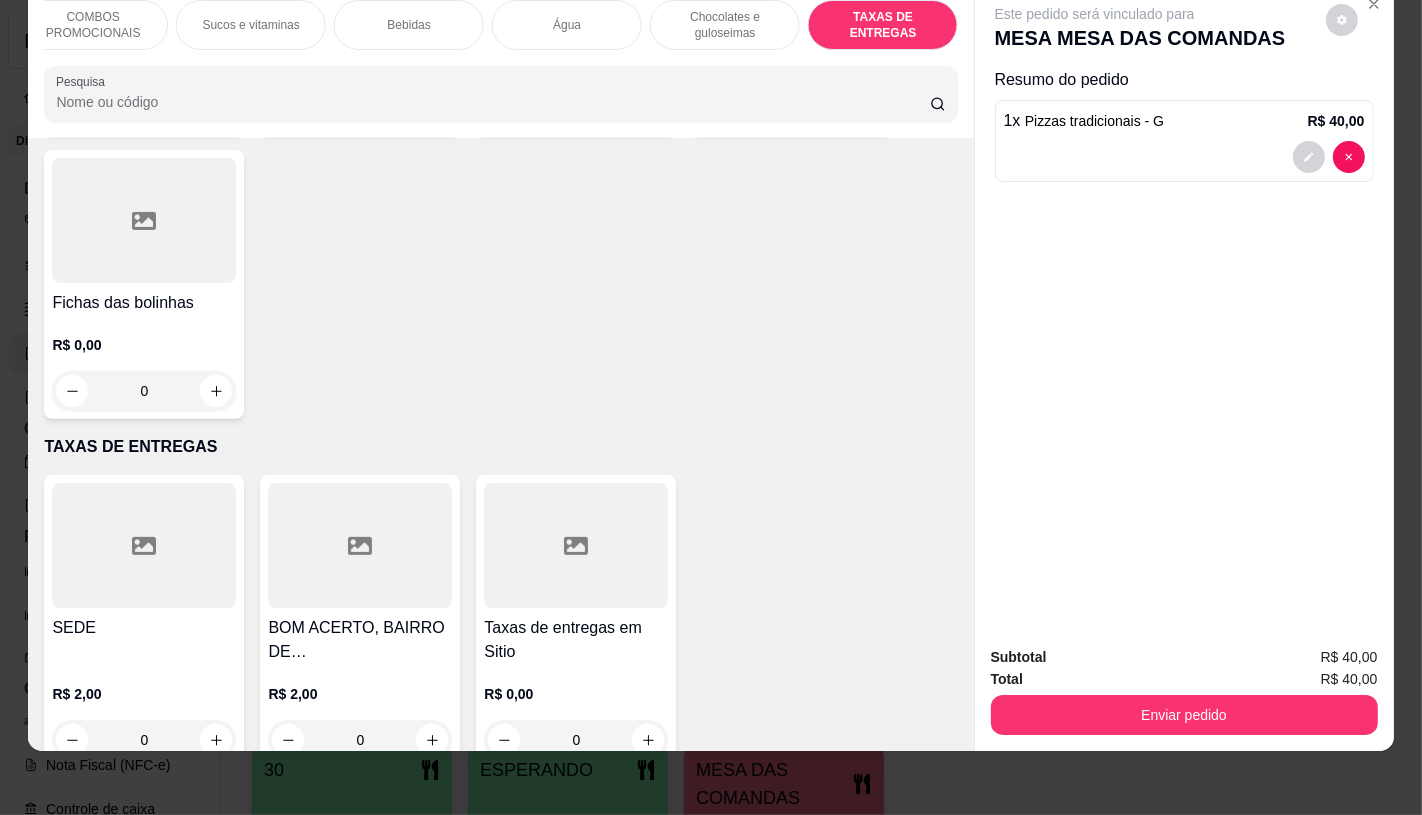 click at bounding box center [576, 545] 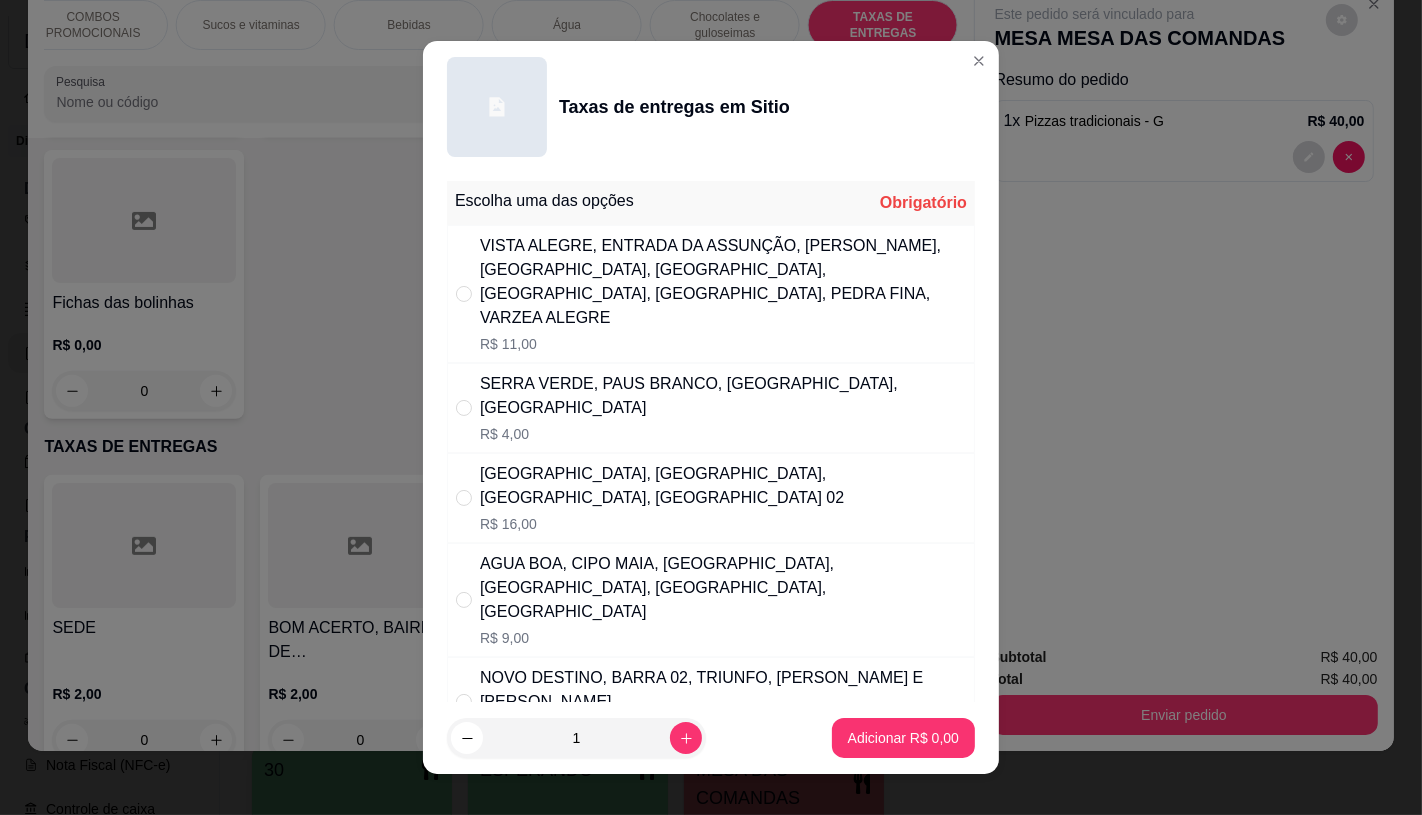 click on "R$ 9,00" at bounding box center [723, 638] 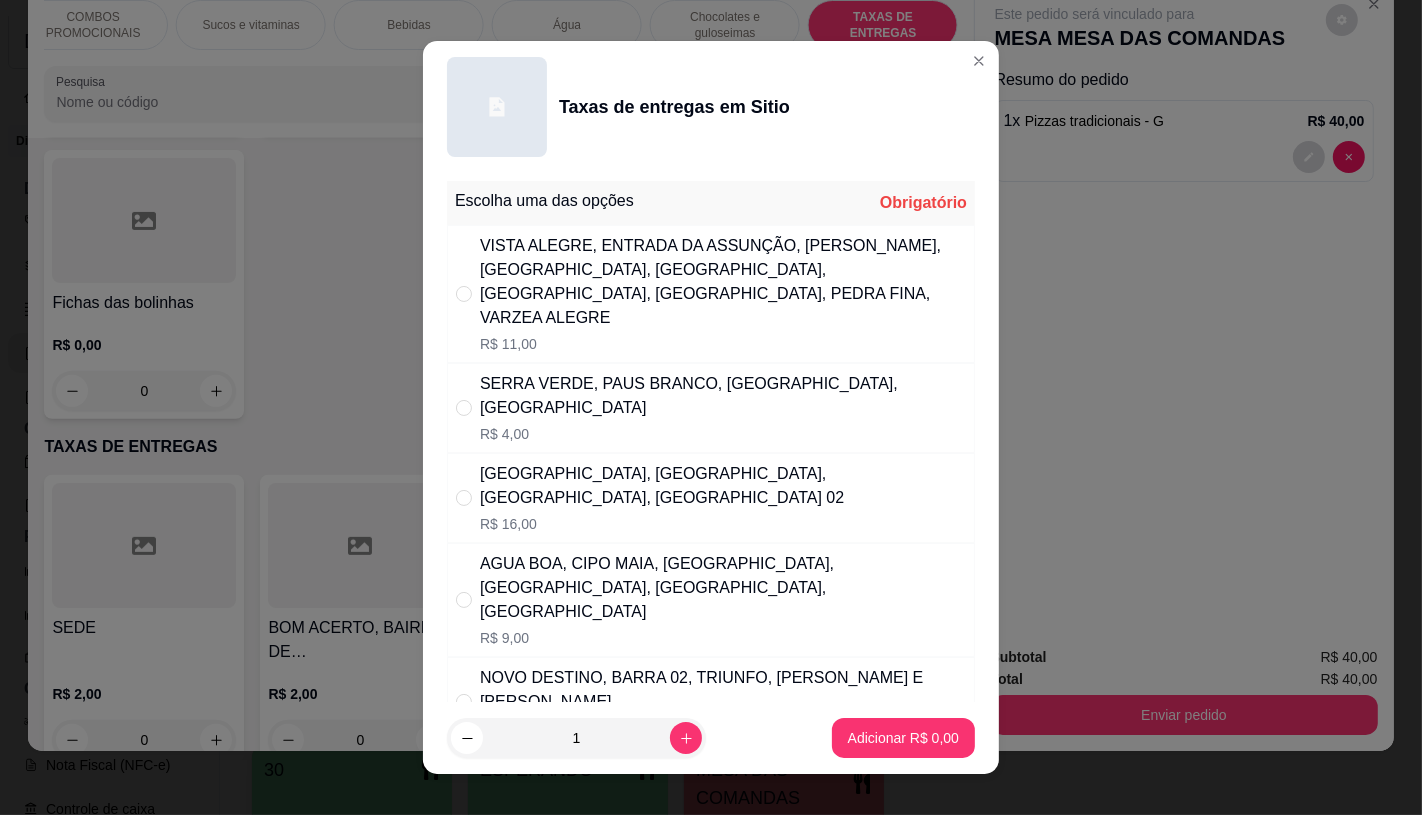 radio on "true" 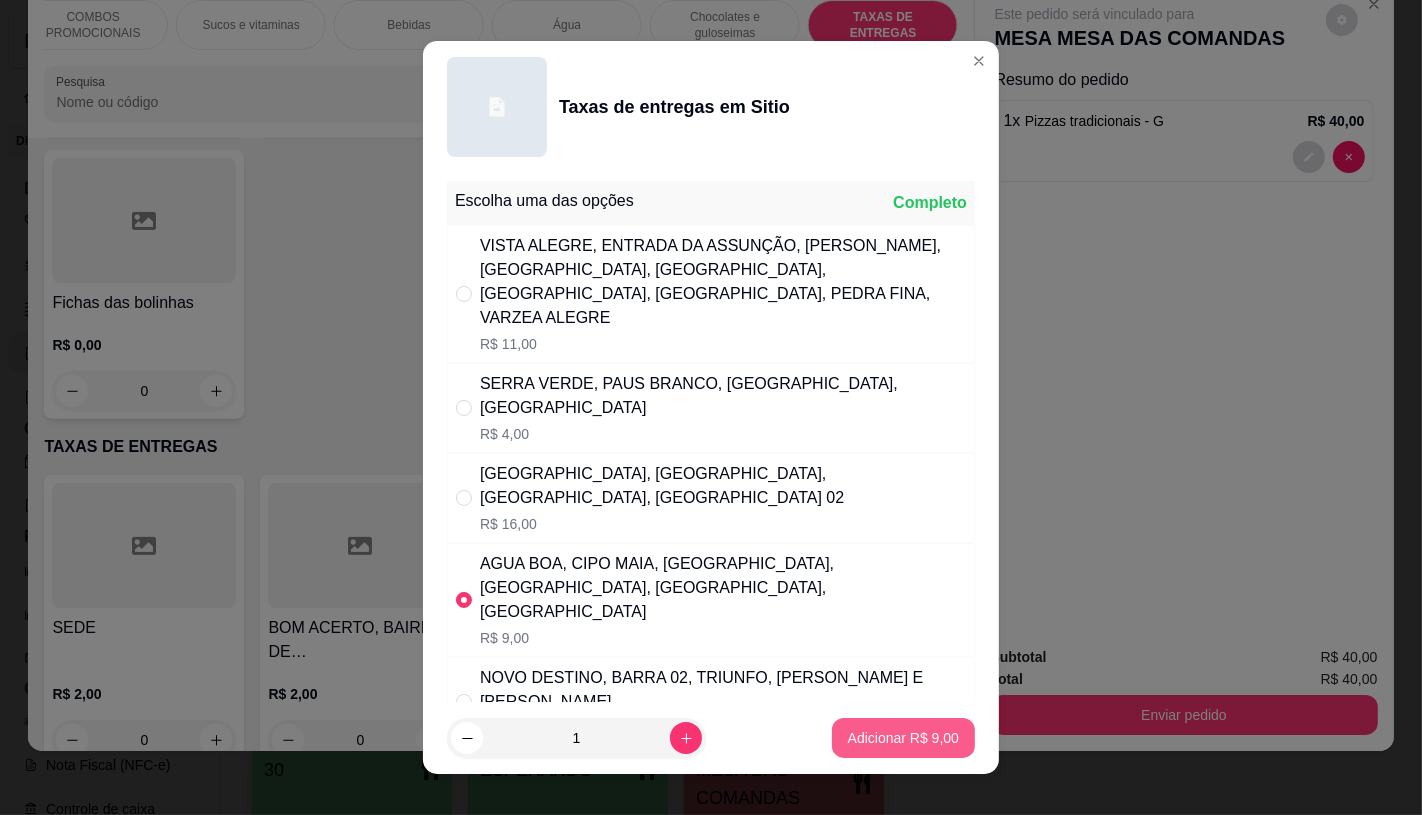 click on "Adicionar   R$ 9,00" at bounding box center (903, 738) 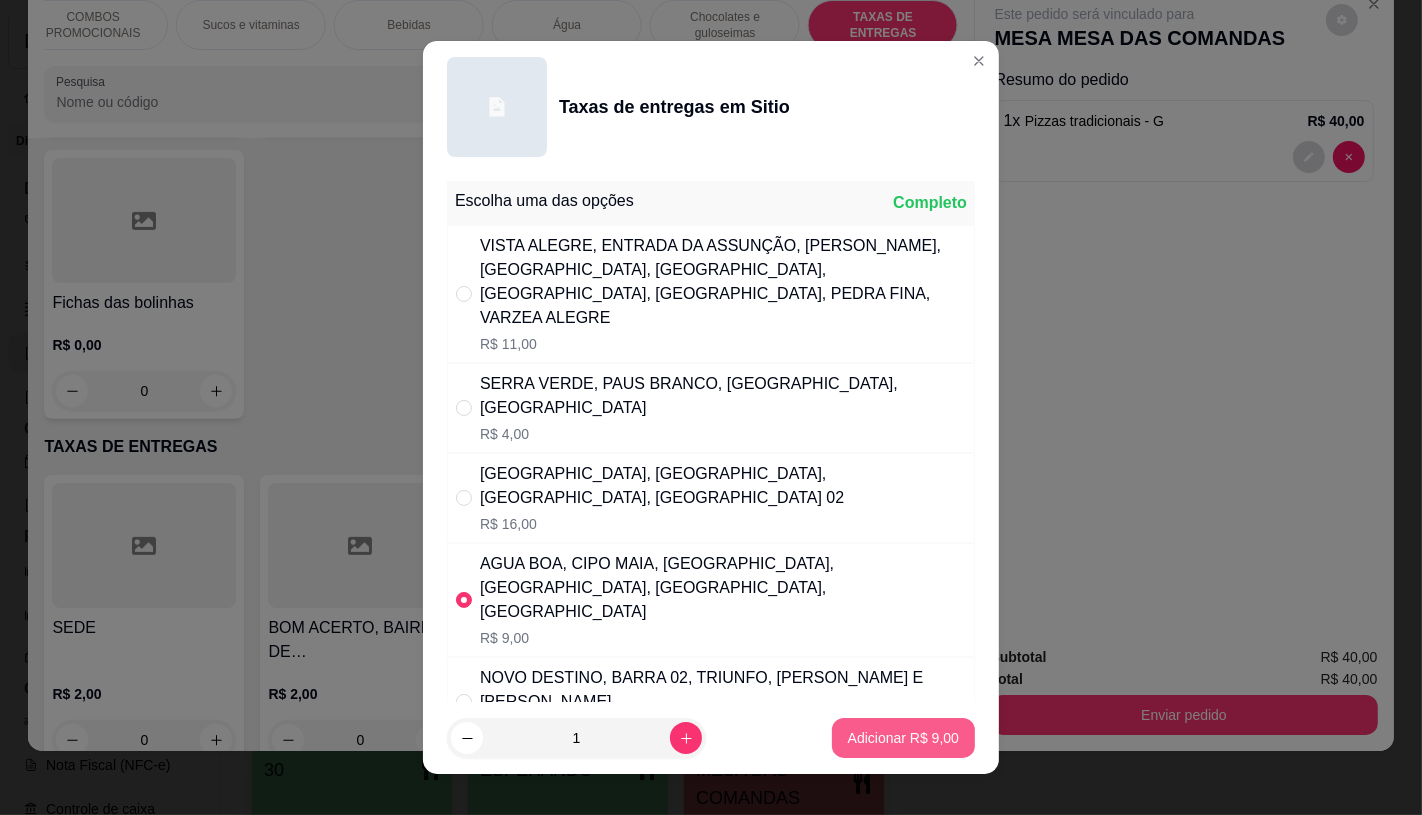 type on "1" 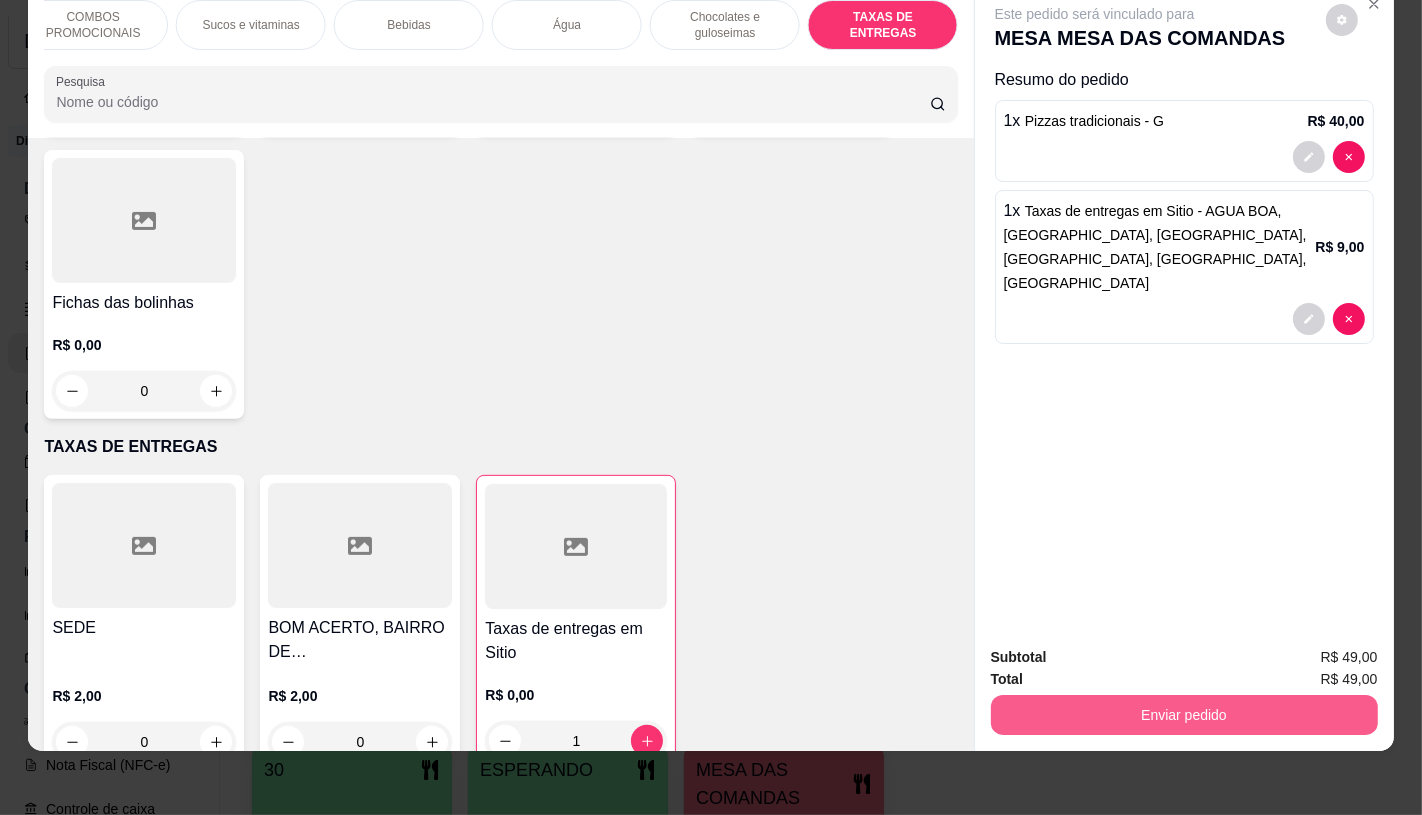 click on "Enviar pedido" at bounding box center (1184, 715) 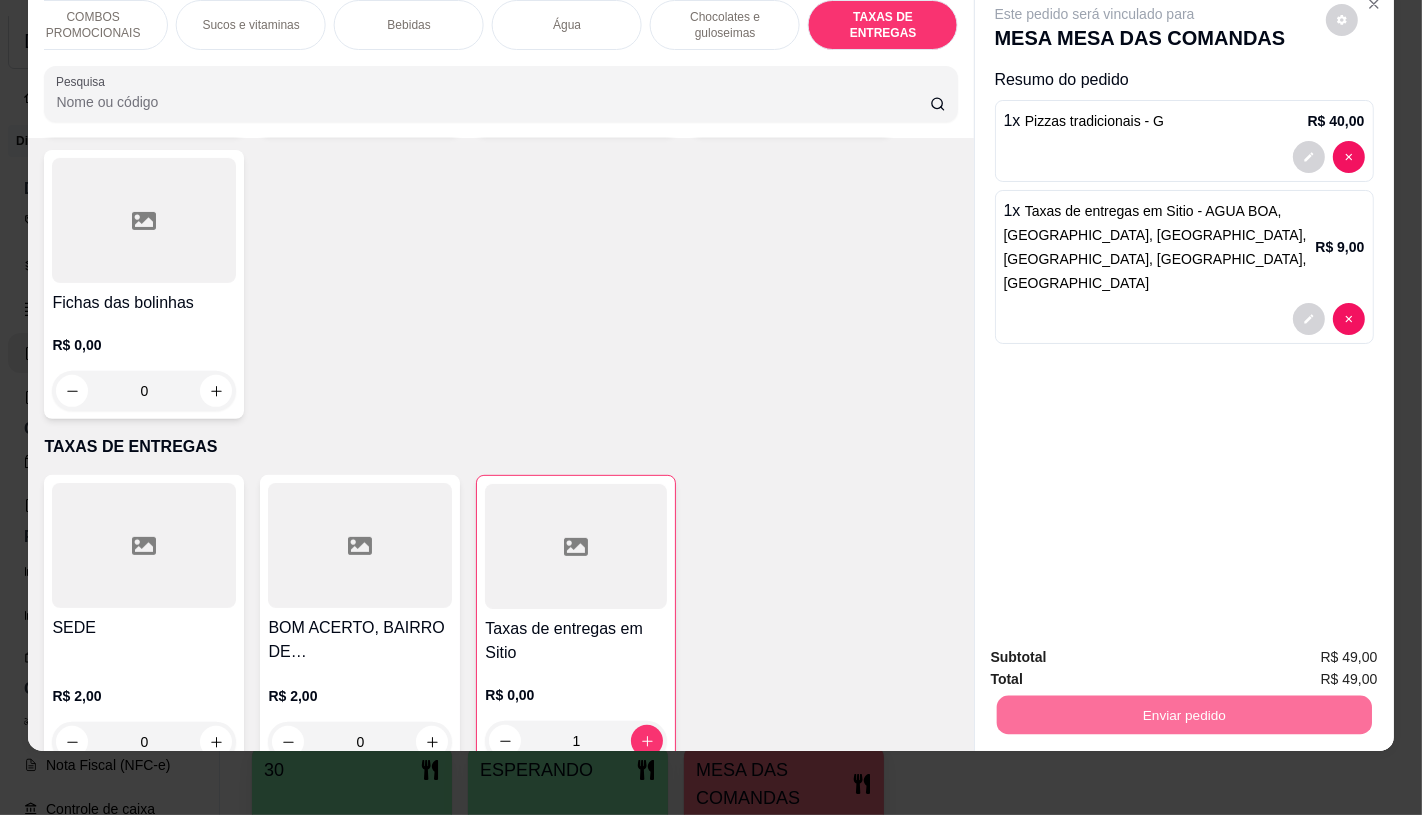 click on "Não registrar e enviar pedido" at bounding box center (1117, 650) 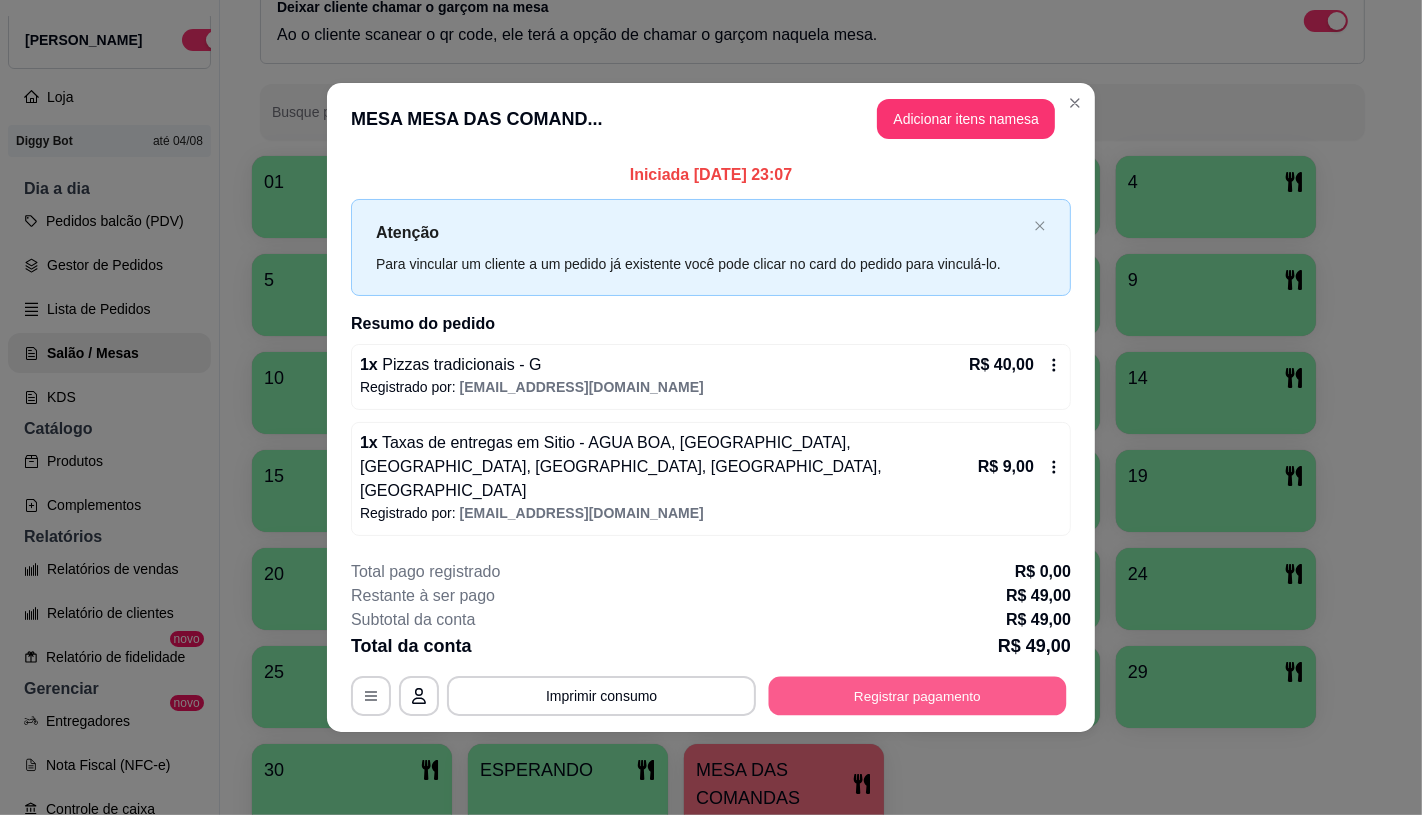 click on "Registrar pagamento" at bounding box center (918, 696) 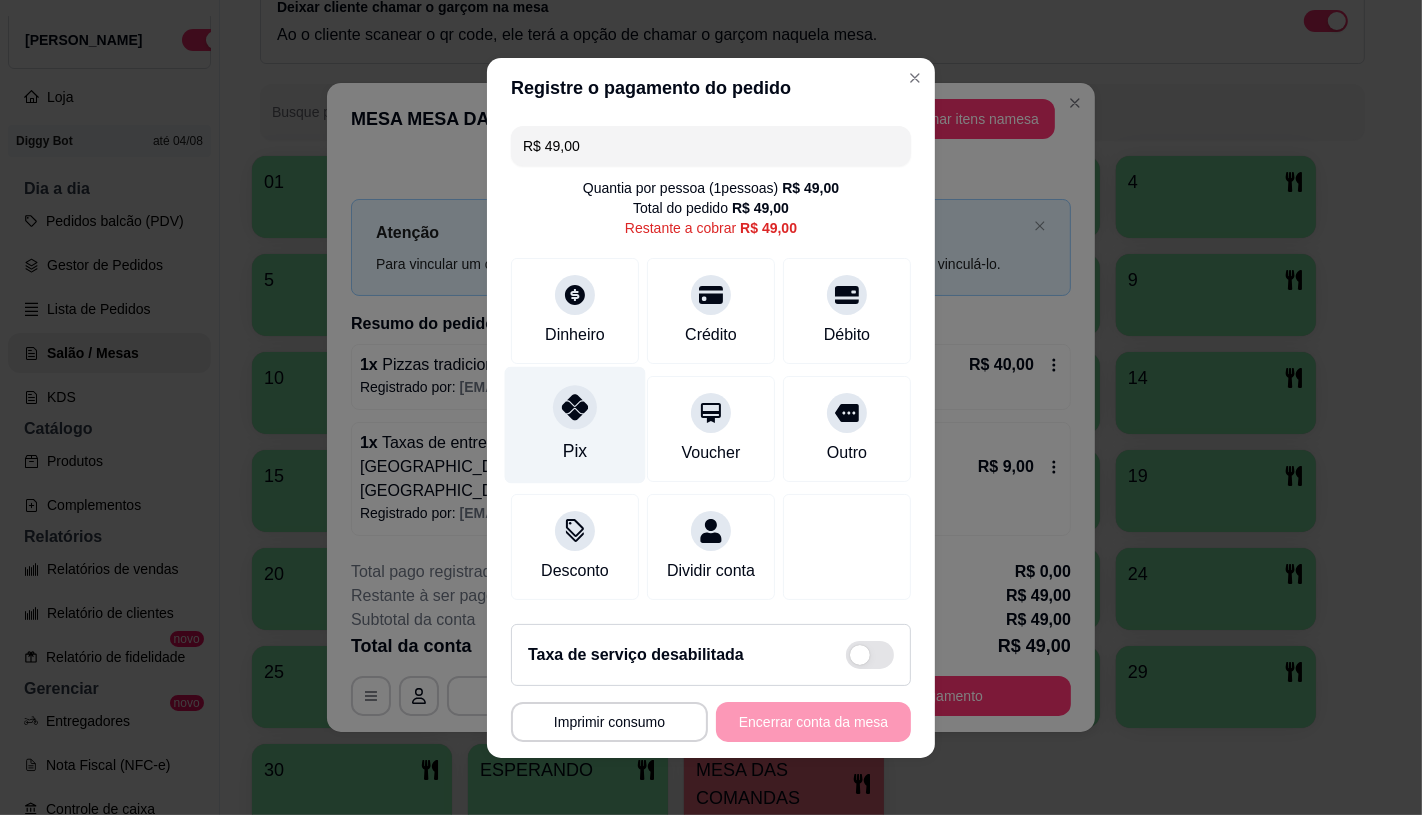 click on "Pix" at bounding box center [575, 424] 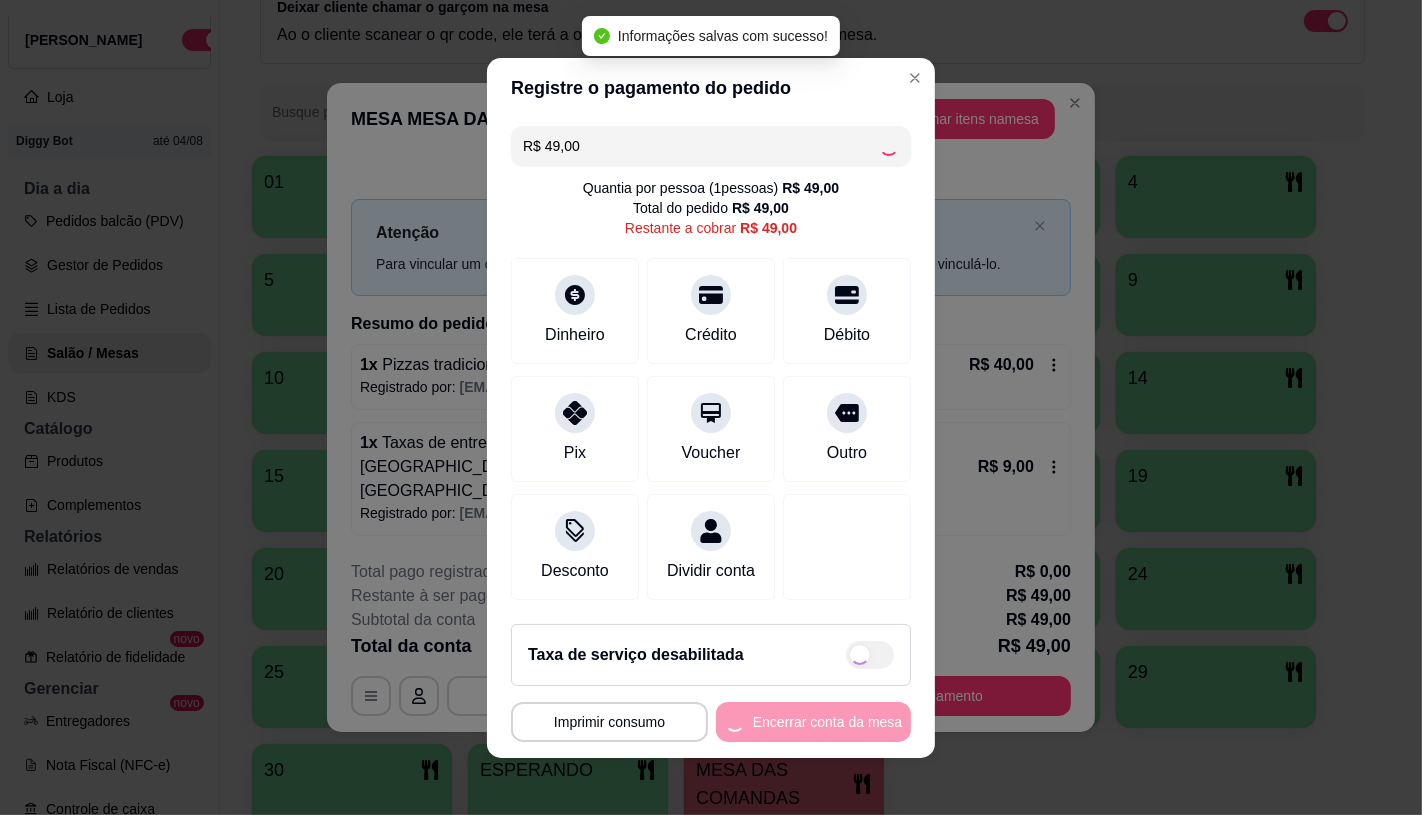 type on "R$ 0,00" 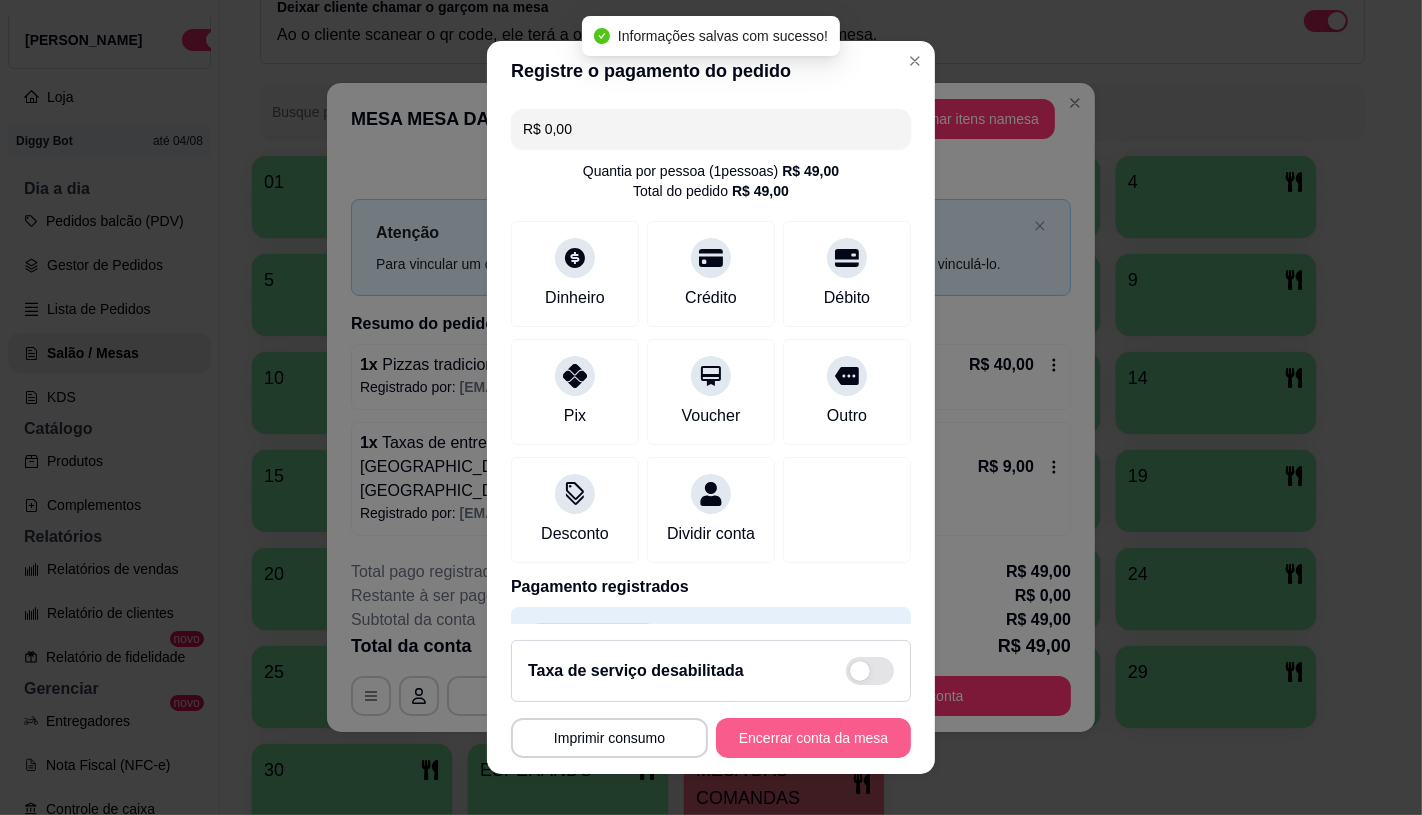 click on "Encerrar conta da mesa" at bounding box center (813, 738) 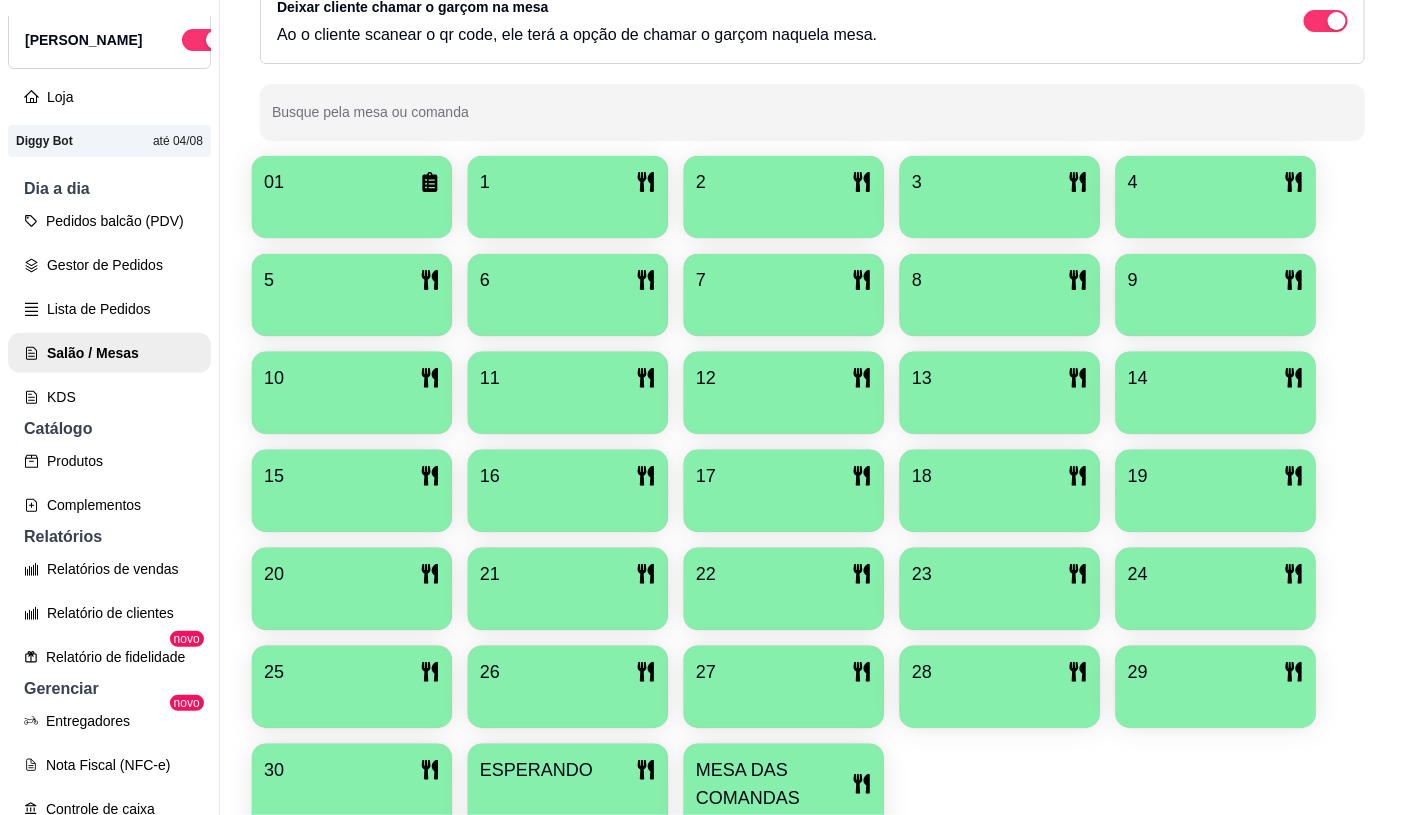 click on "01 1 2 3 4 5 6 7 8 9 10 11 12 13 14 15 16 17 18 19 20 21 22 23 24 25 26 27 28 29 30 ESPERANDO  MESA DAS COMANDAS" at bounding box center [812, 505] 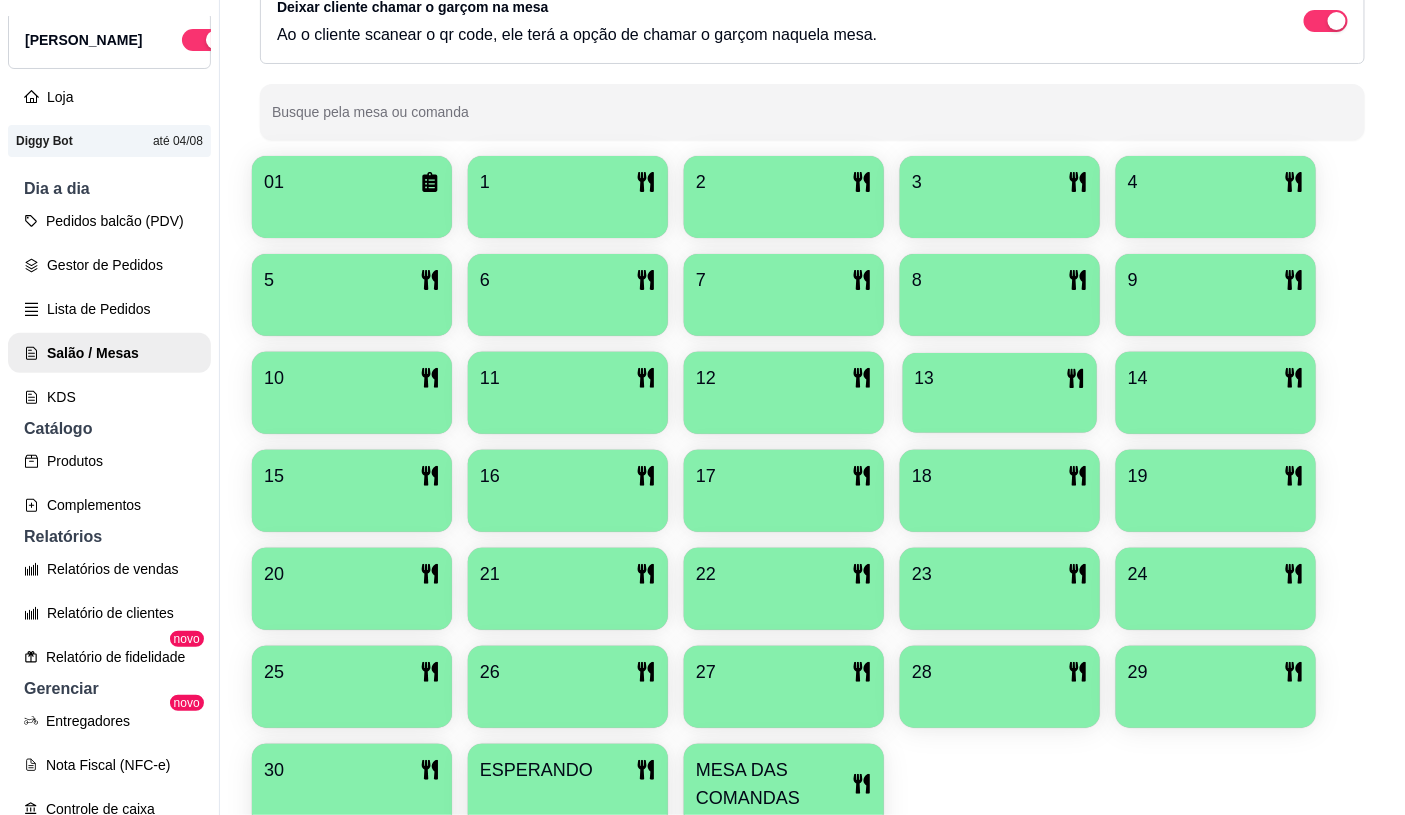 click at bounding box center [1000, 406] 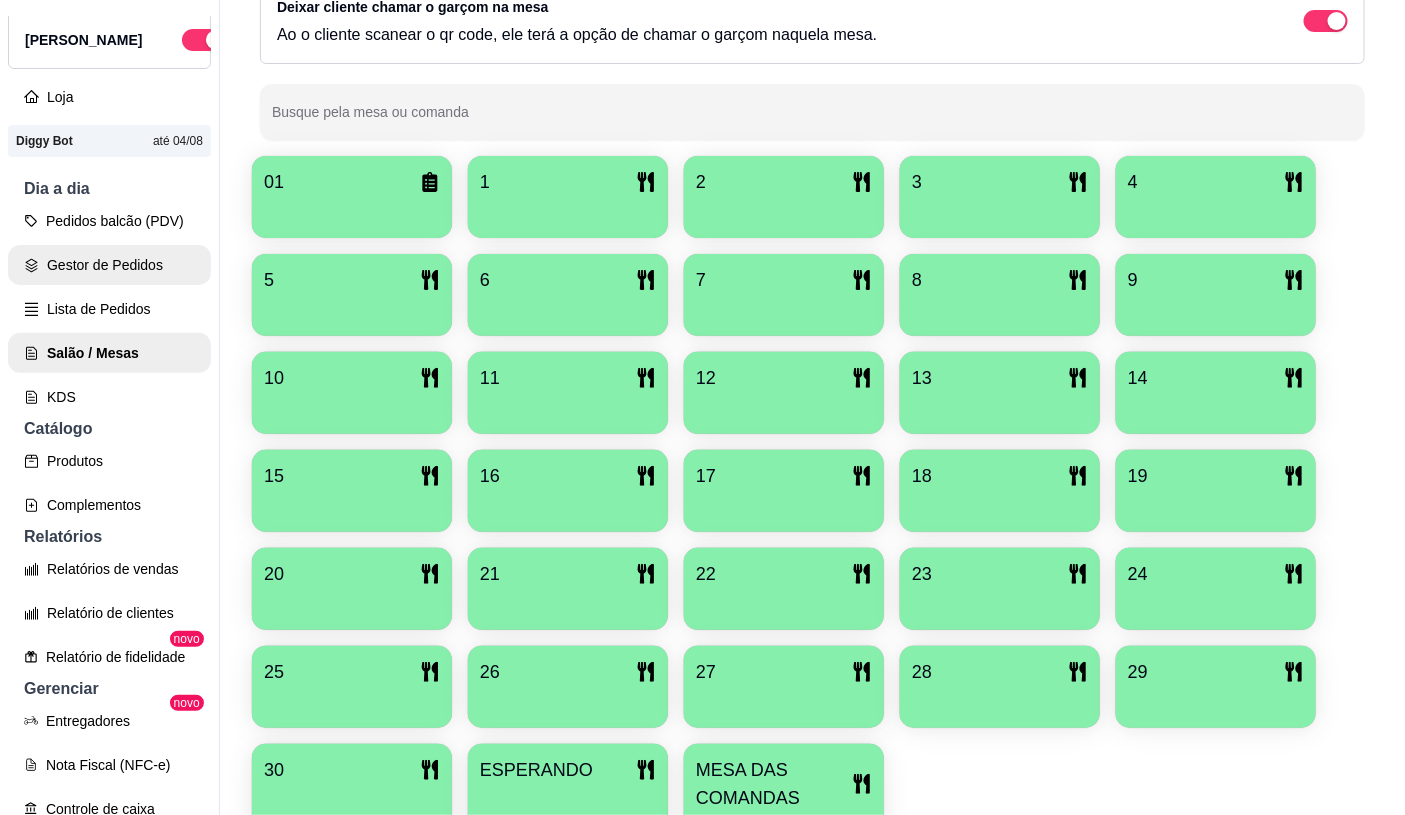 click on "Pedidos balcão (PDV)" at bounding box center (109, 221) 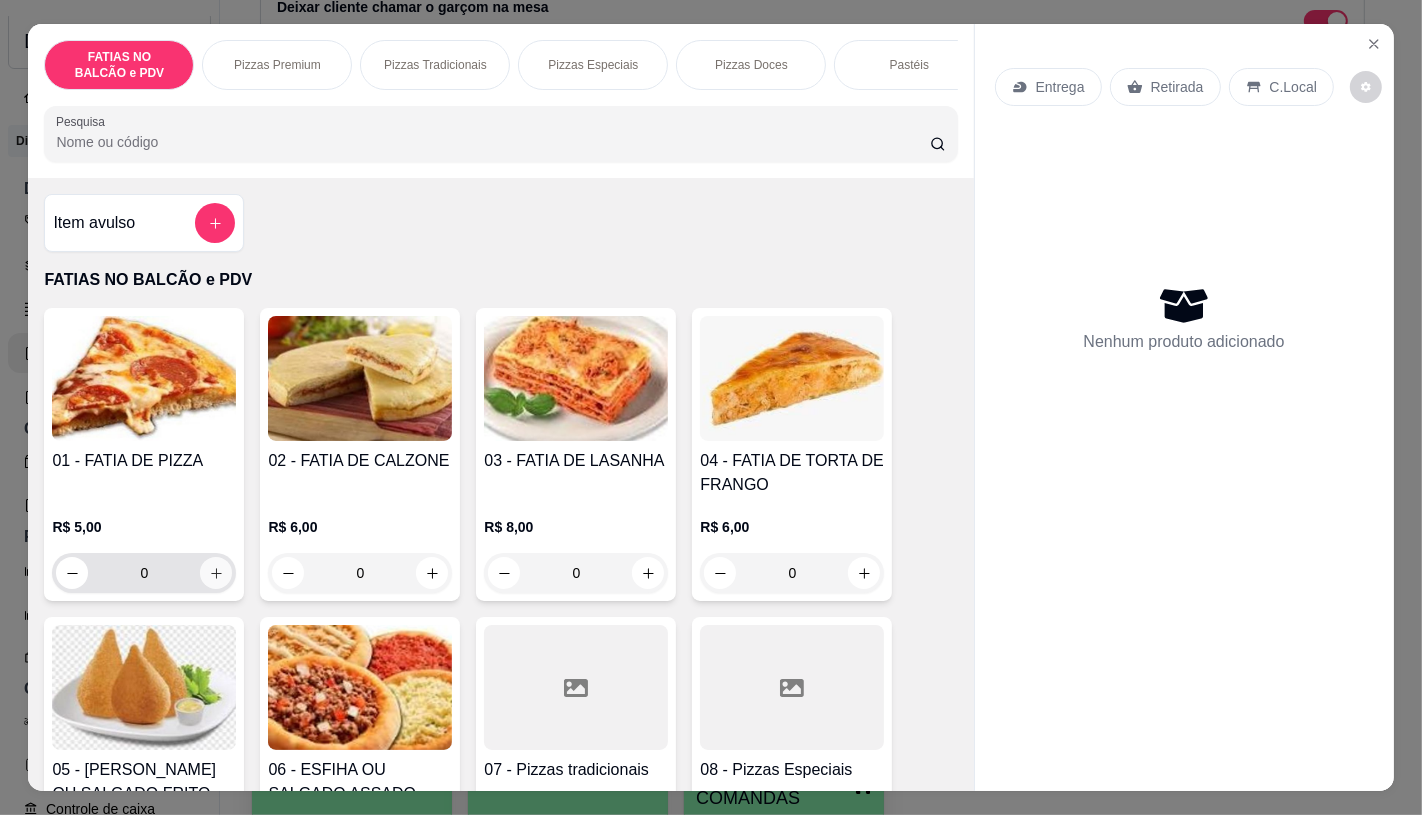 click 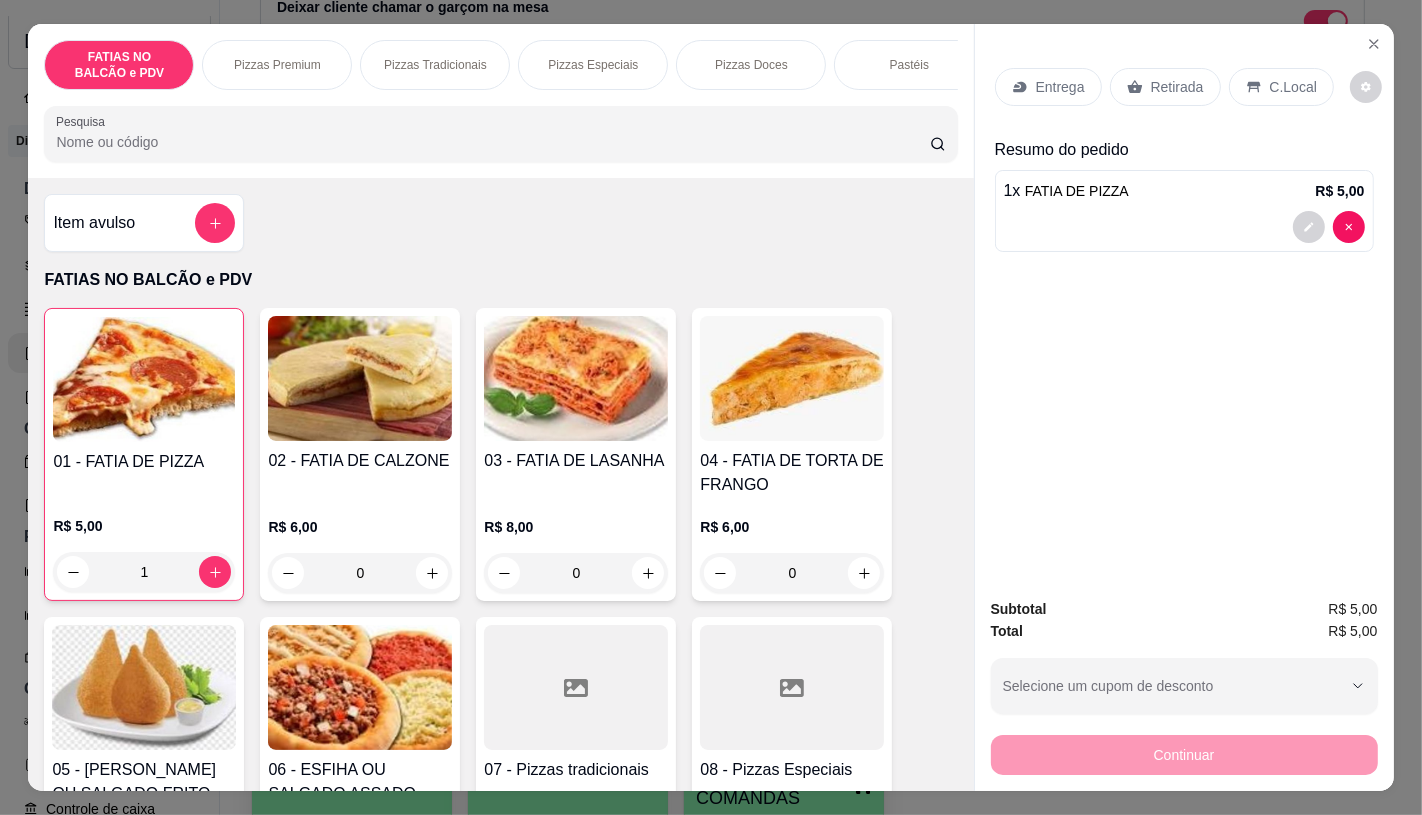 click on "Pesquisa" at bounding box center (492, 142) 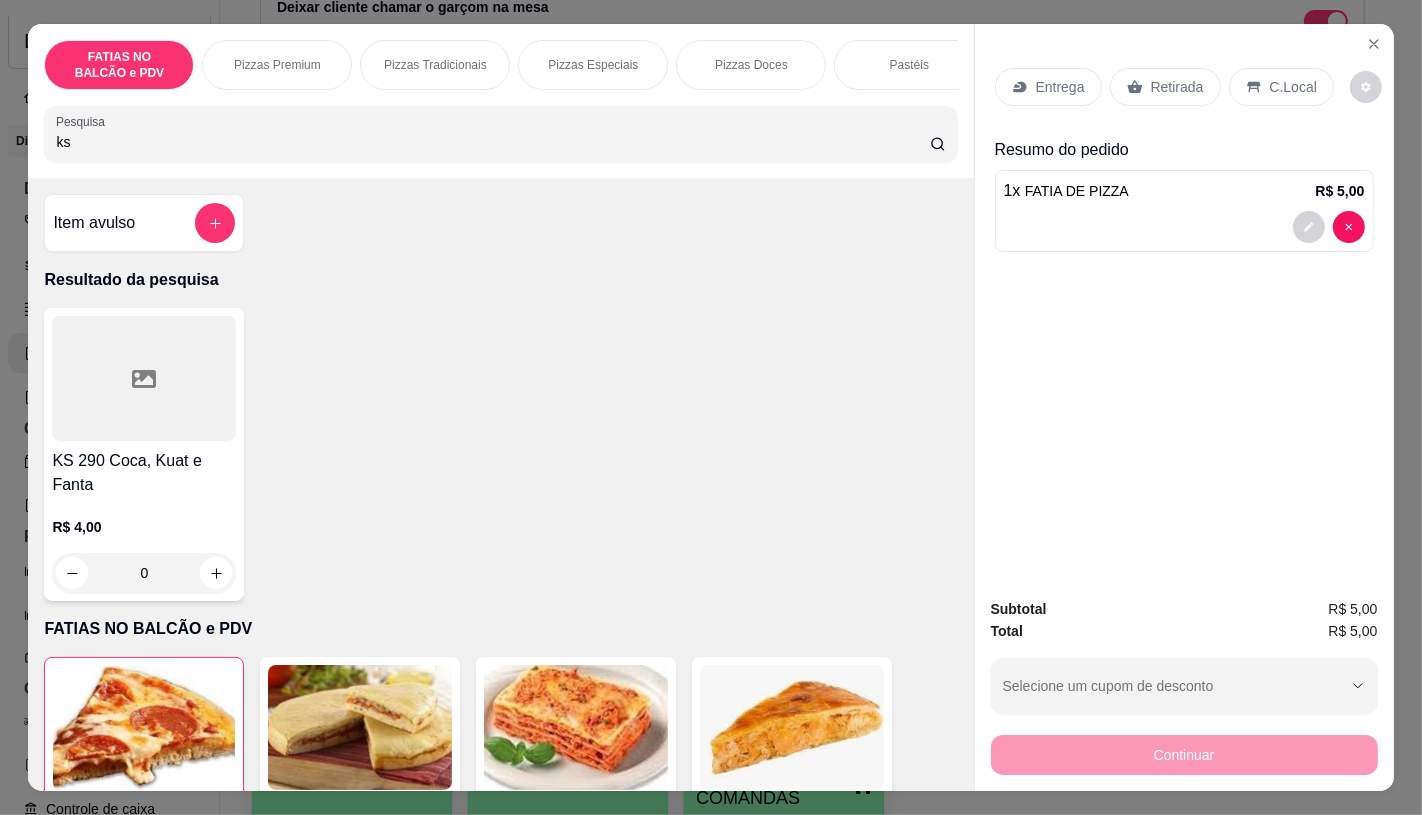 type on "ks" 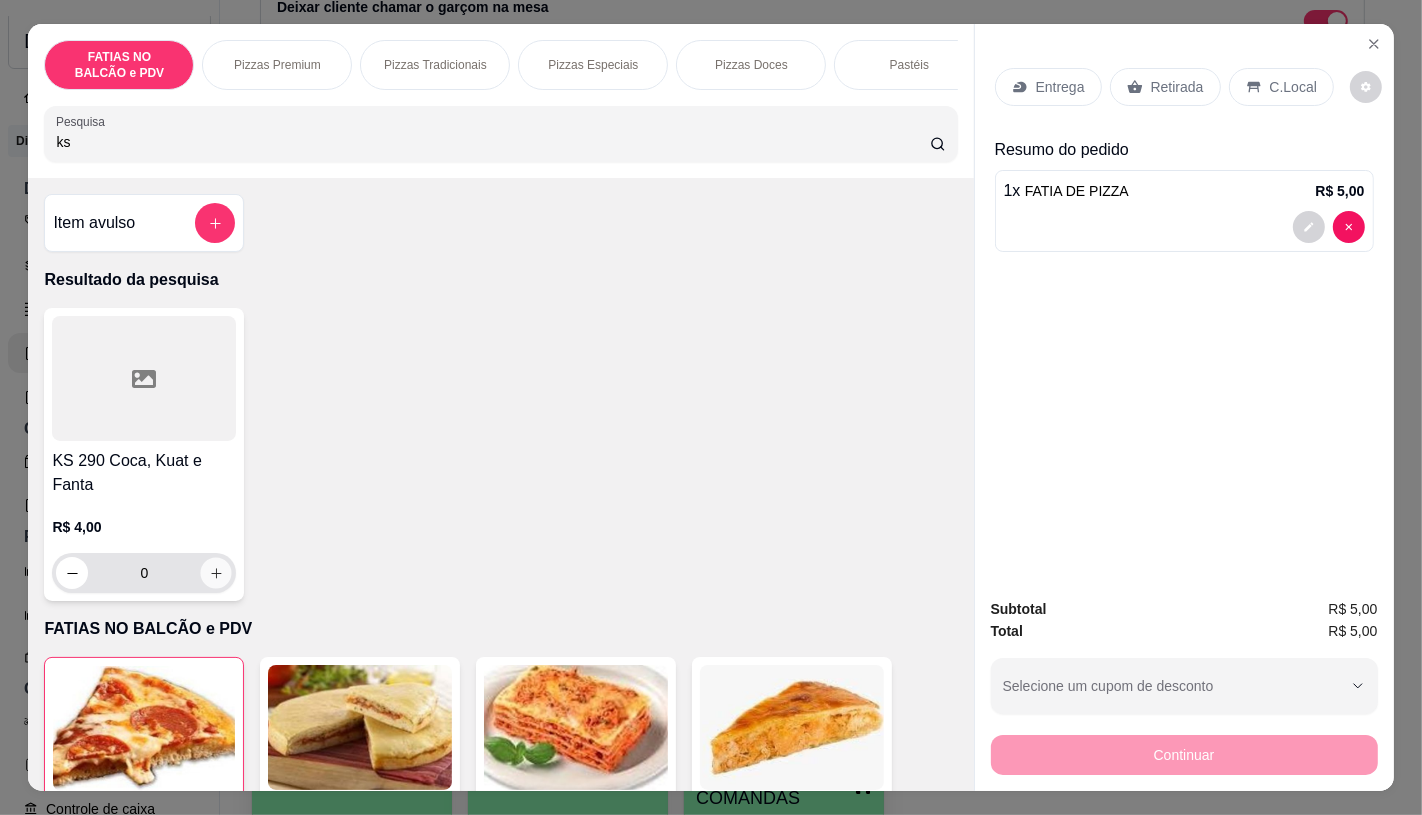 click 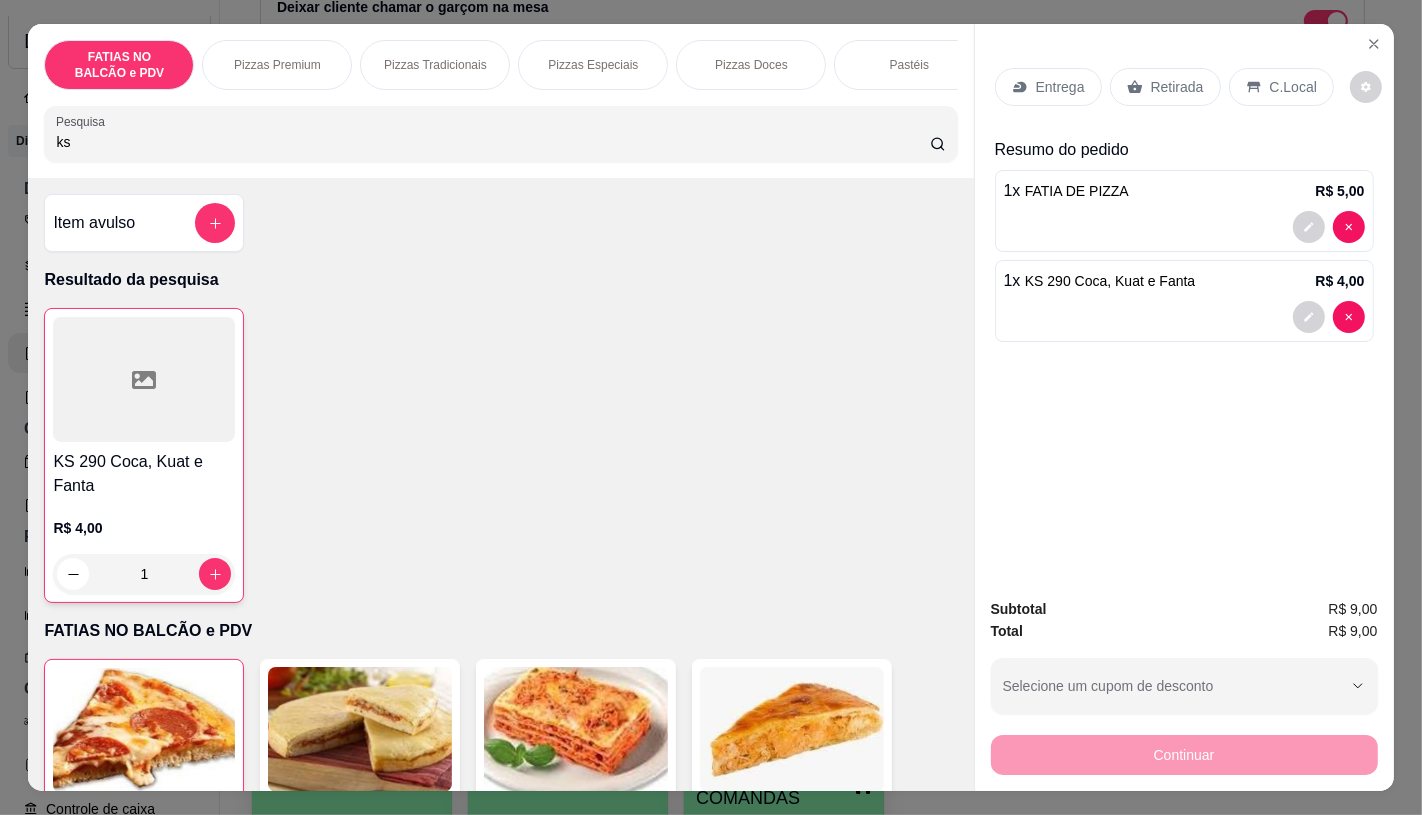 click on "Entrega Retirada C.Local" at bounding box center (1184, 87) 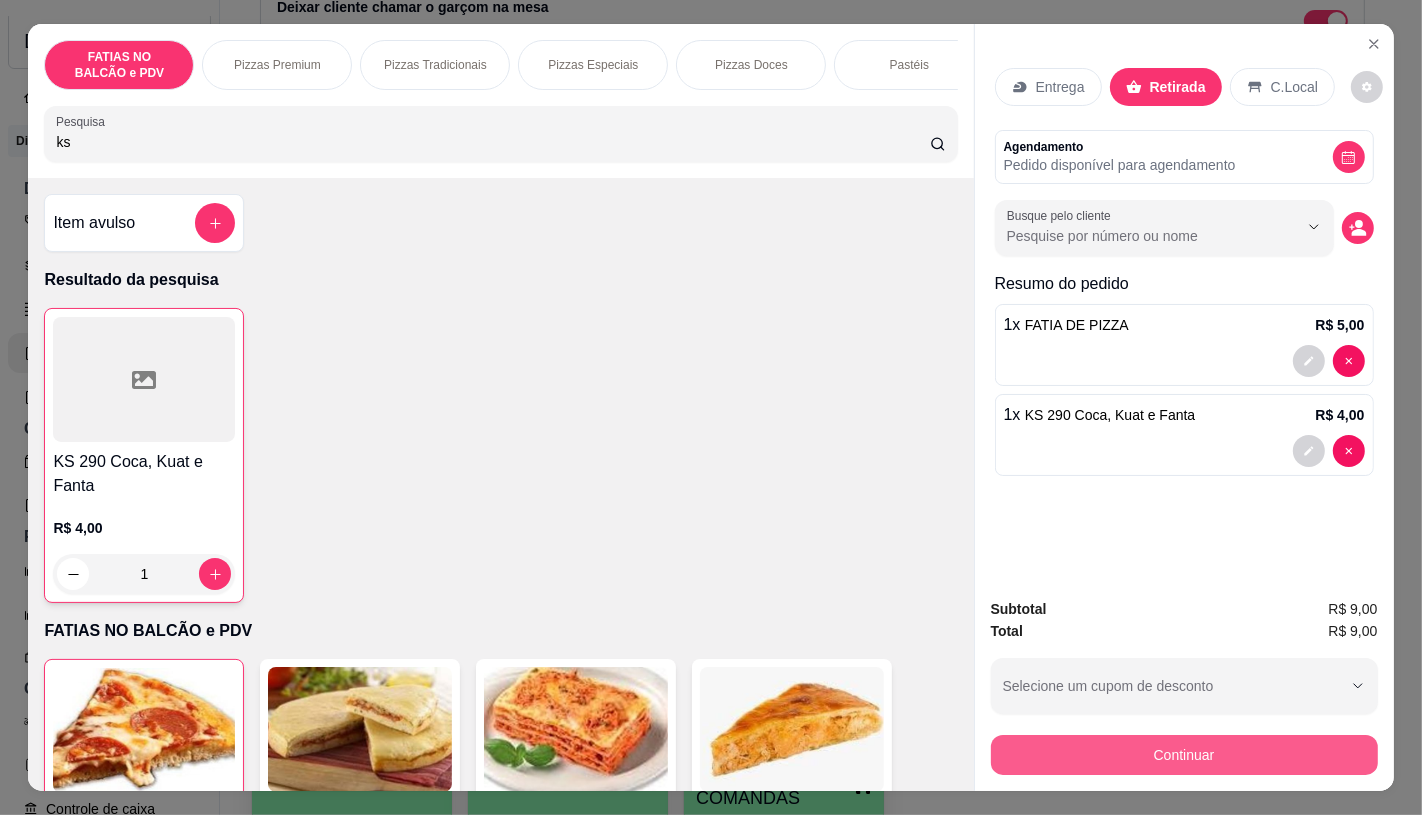 click on "Continuar" at bounding box center (1184, 755) 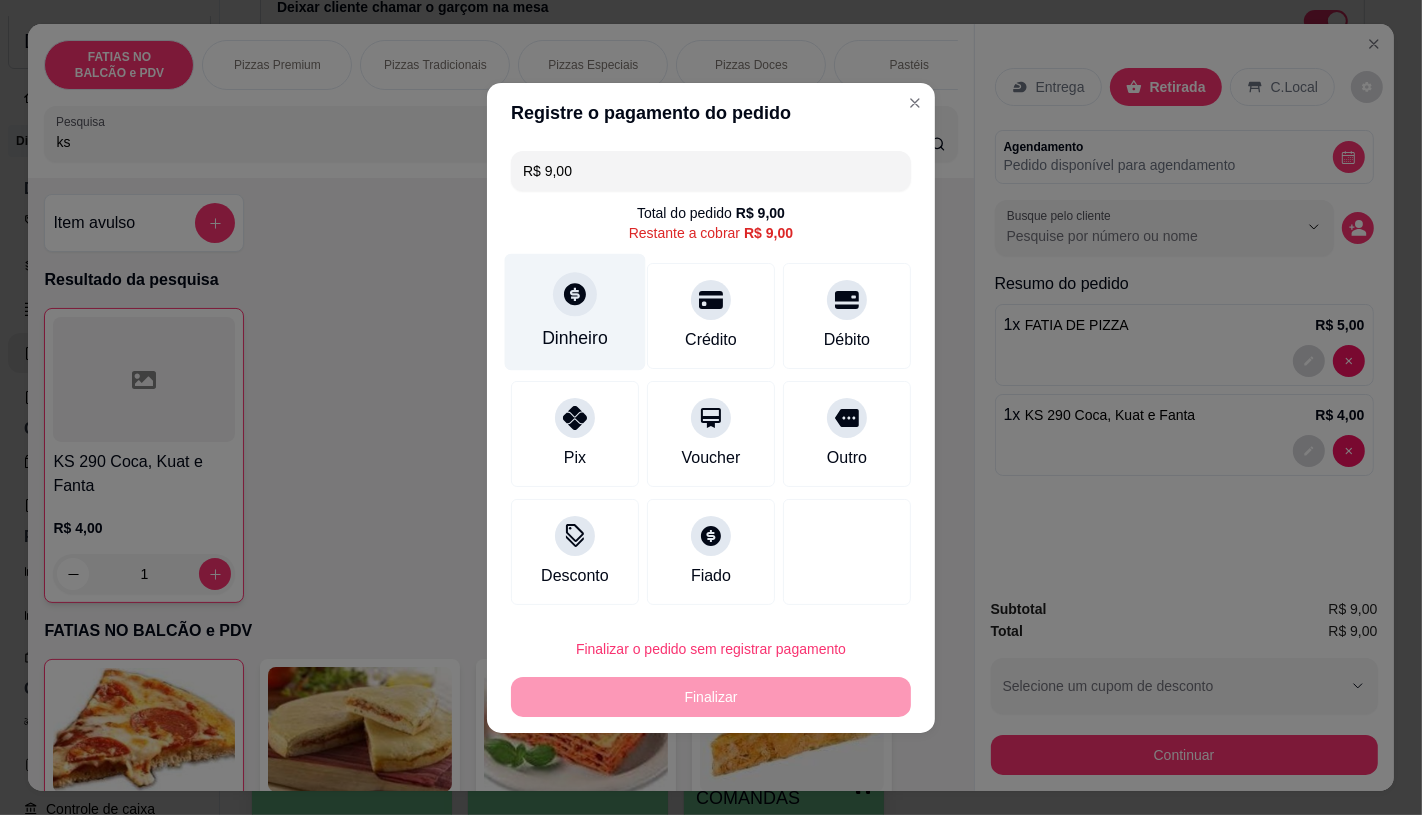 click on "Dinheiro" at bounding box center [575, 311] 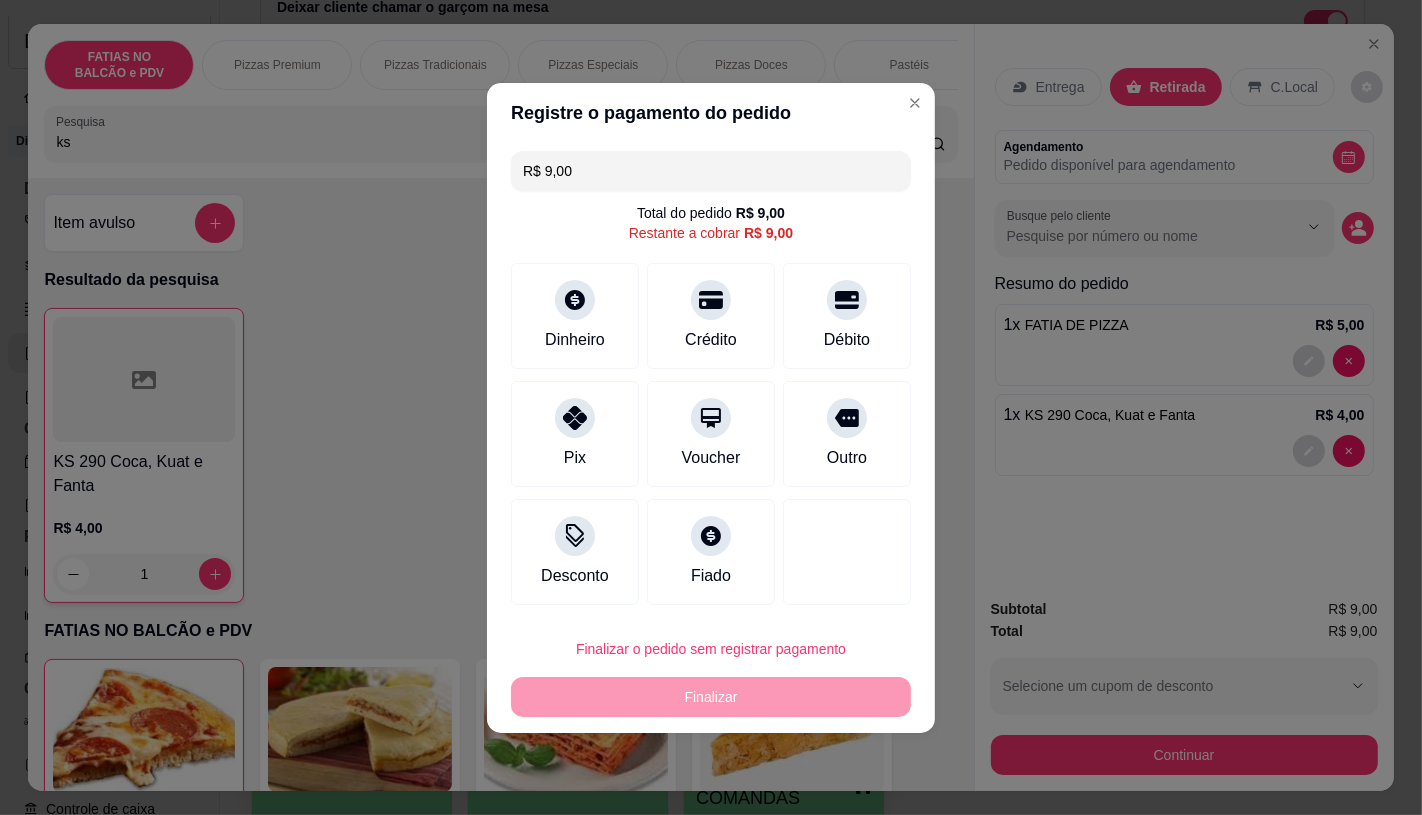 click on "0,00" at bounding box center [711, 389] 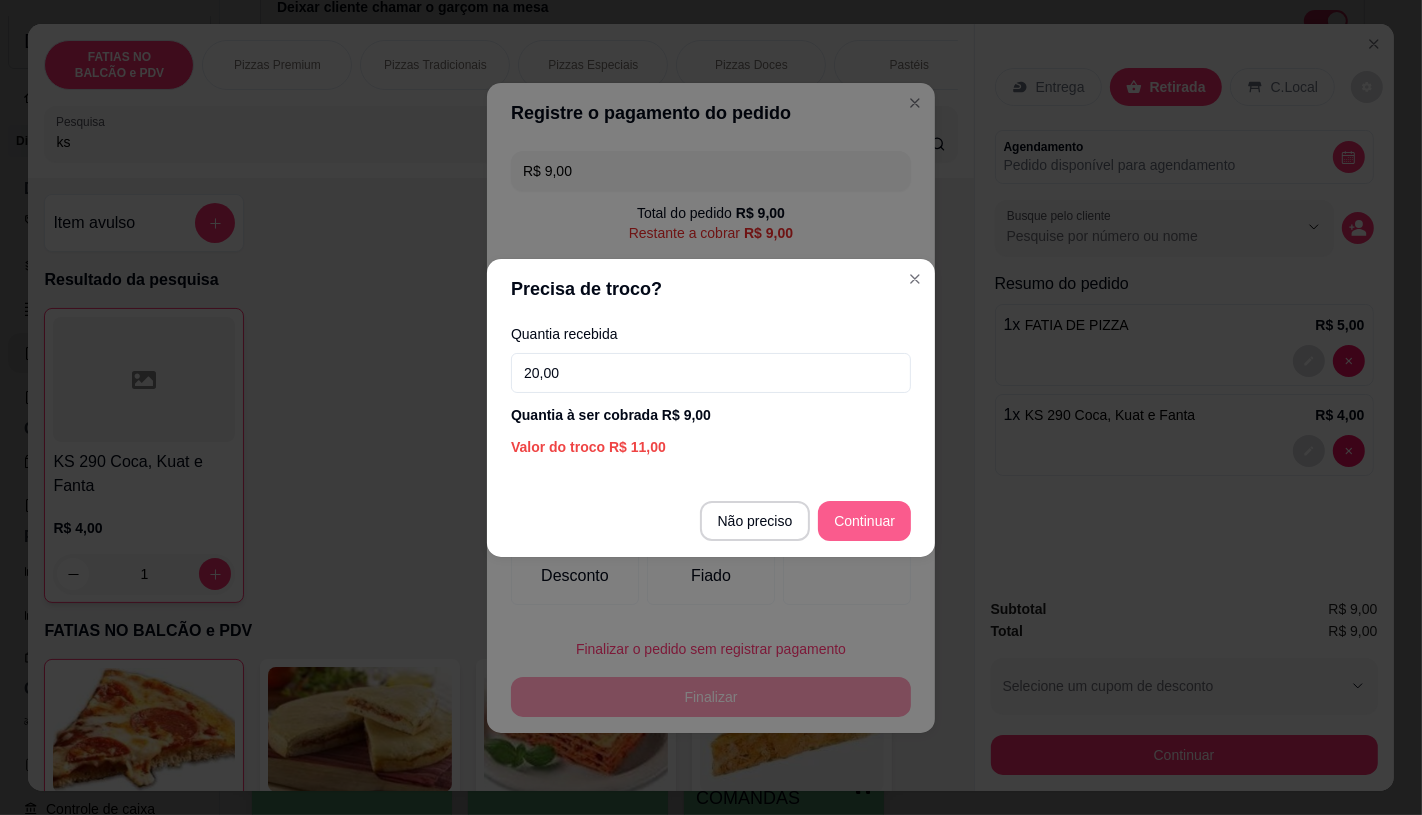 type on "20,00" 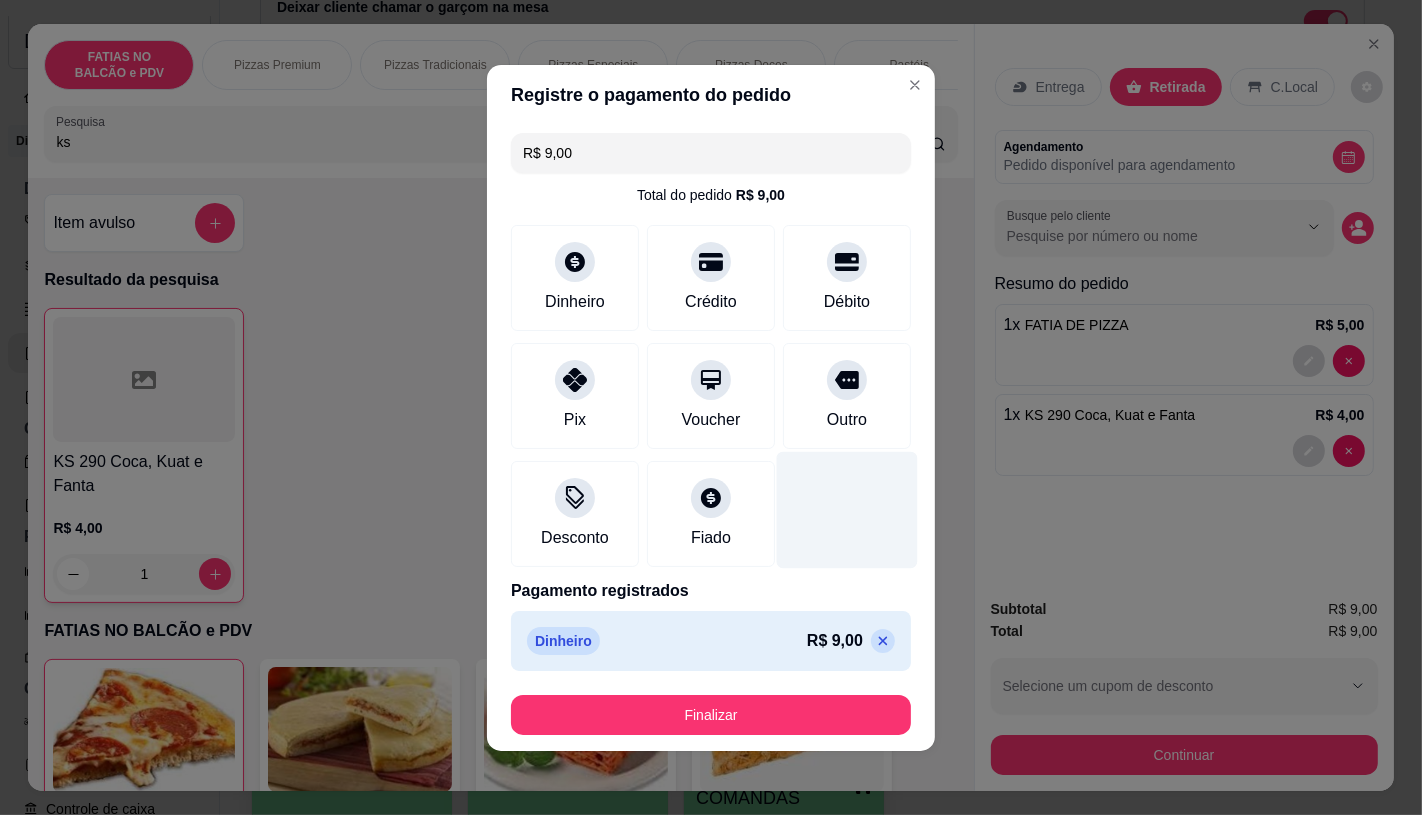 type on "R$ 0,00" 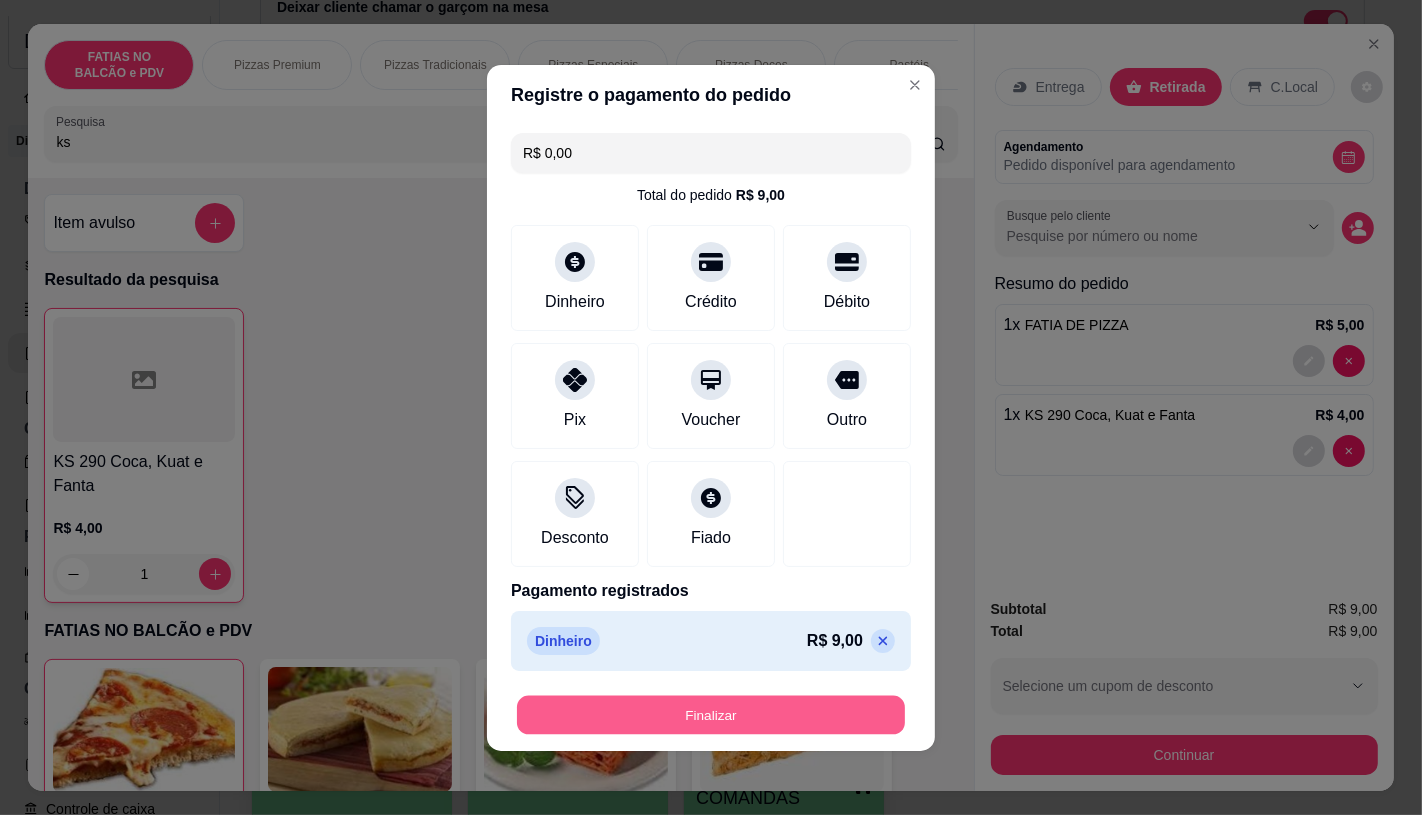 click on "Finalizar" at bounding box center [711, 714] 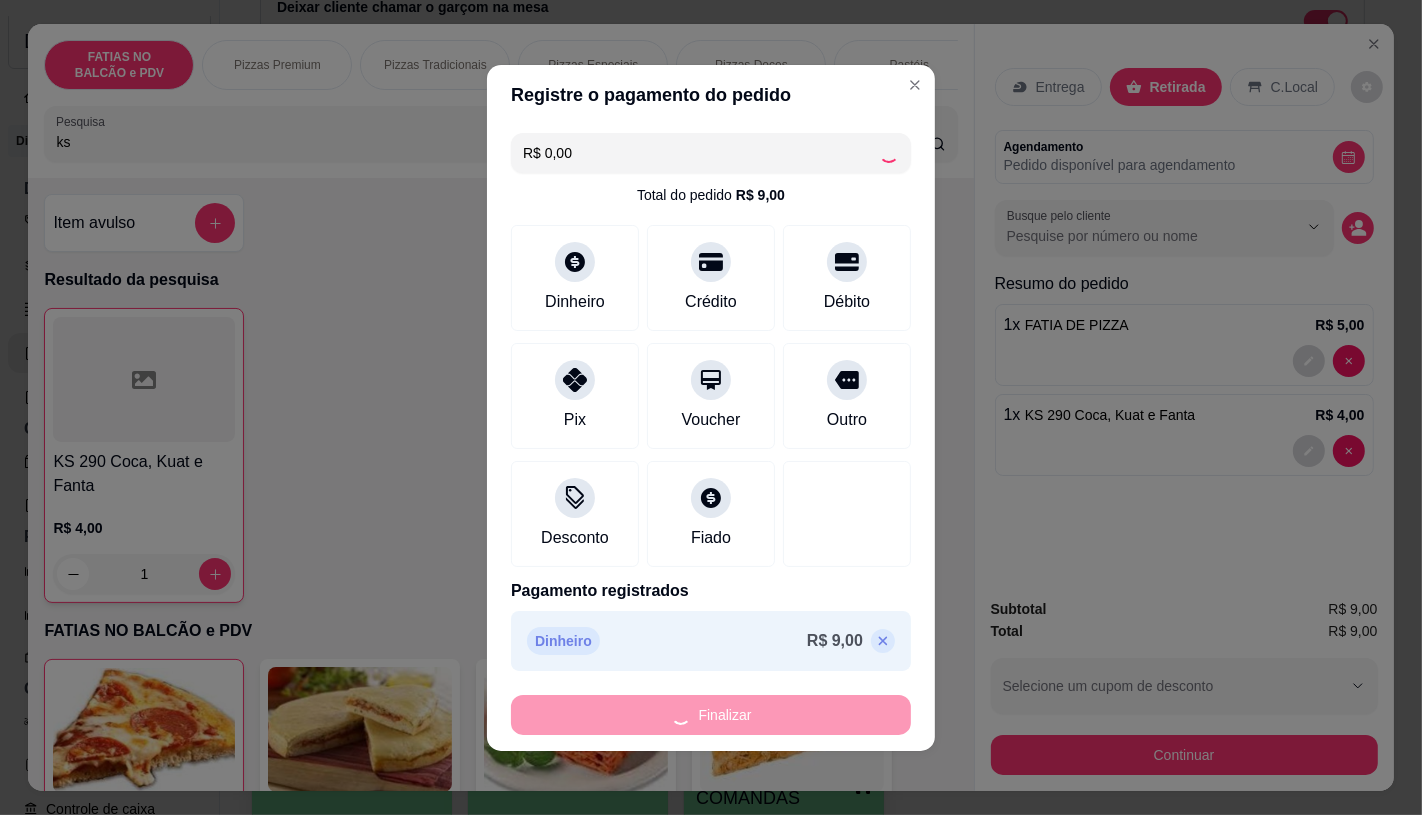 type on "0" 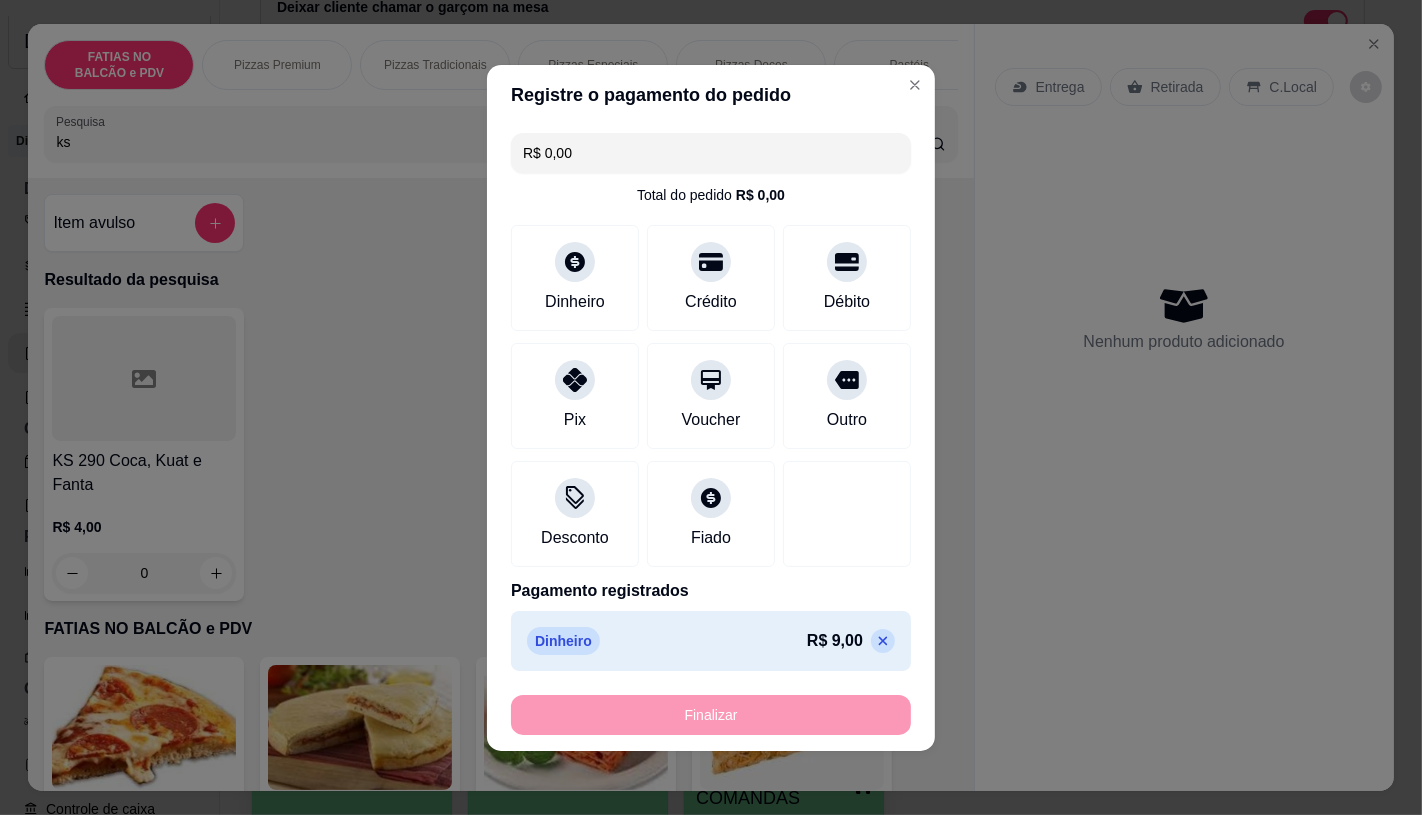 type on "-R$ 9,00" 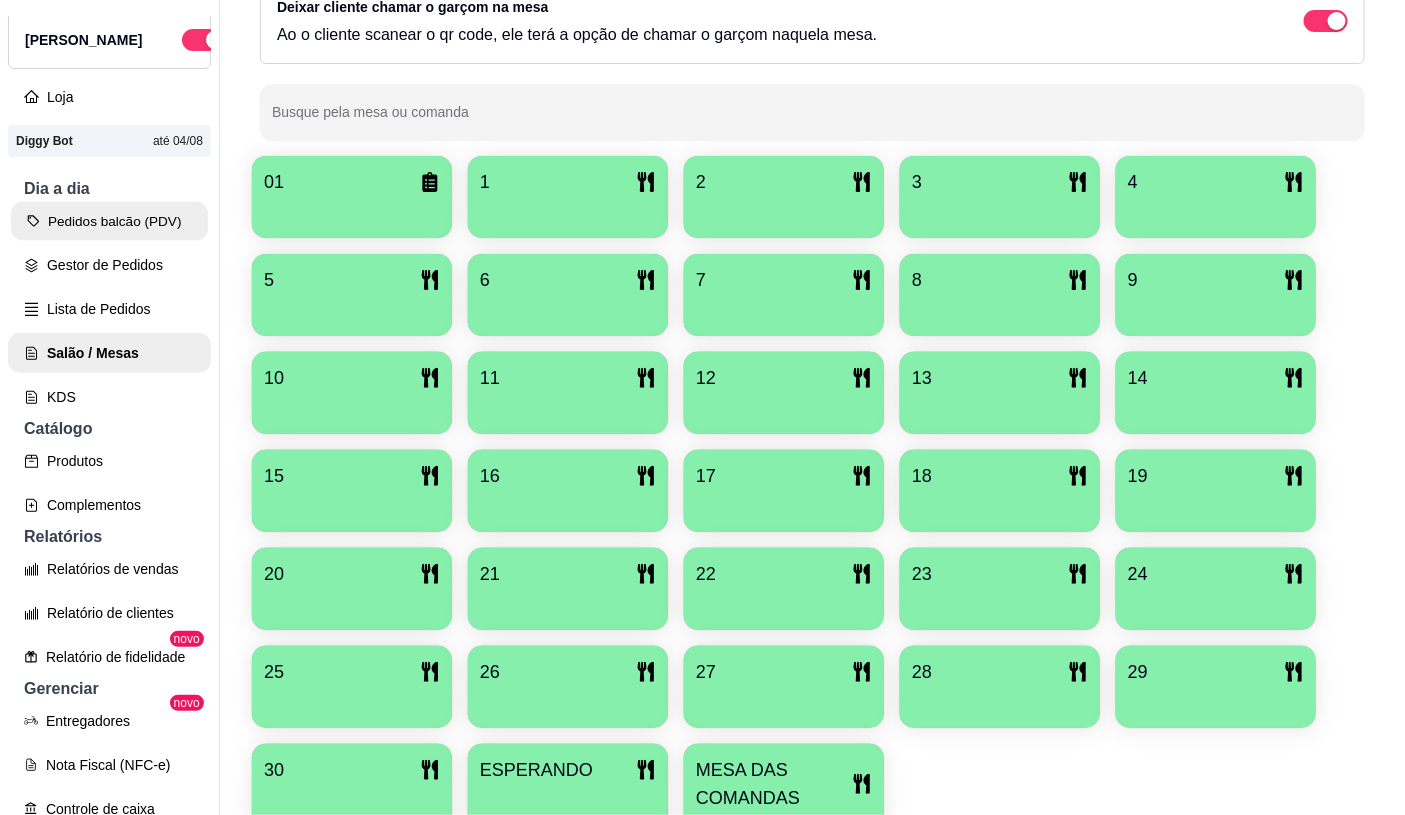 click on "Pedidos balcão (PDV)" at bounding box center (109, 221) 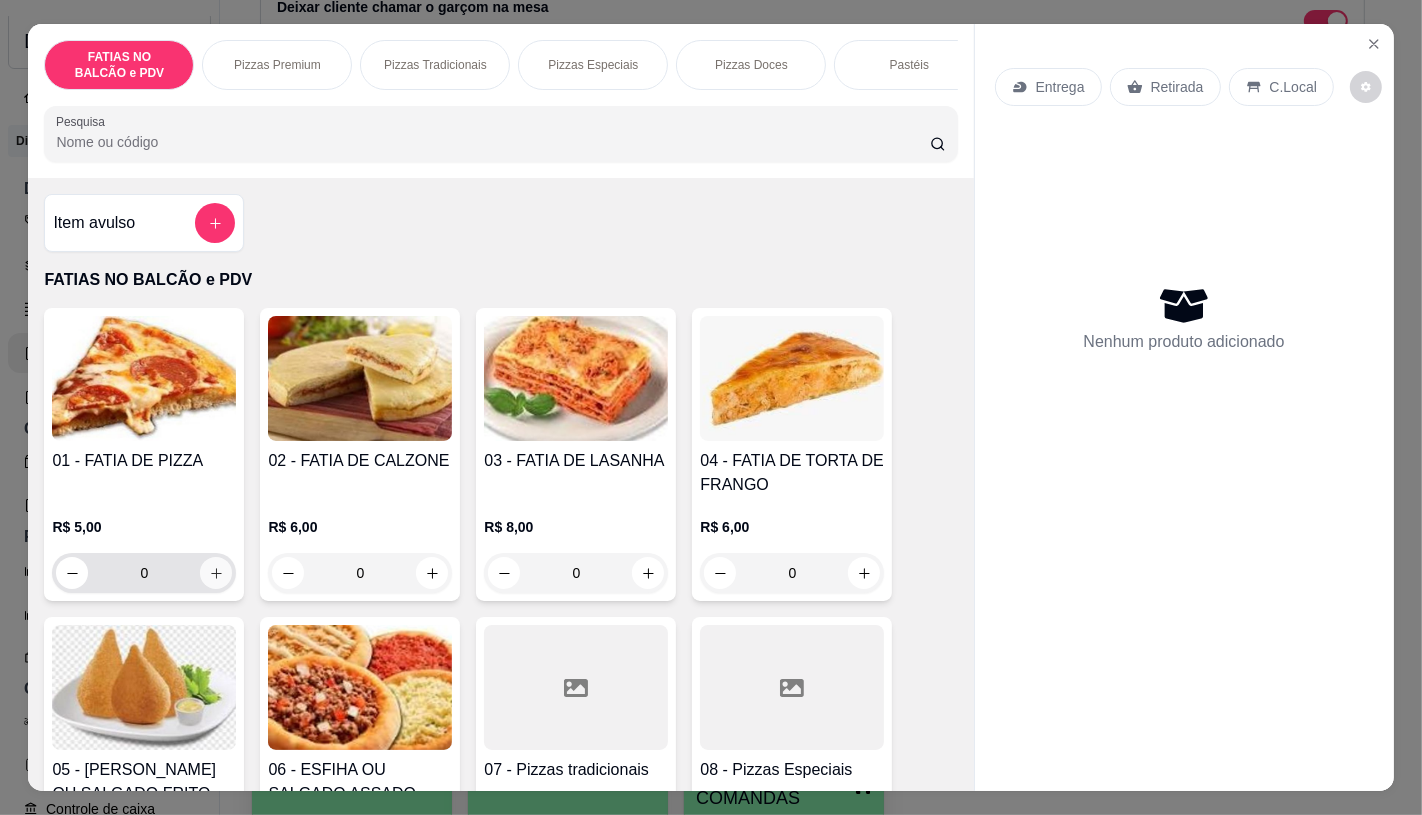 click 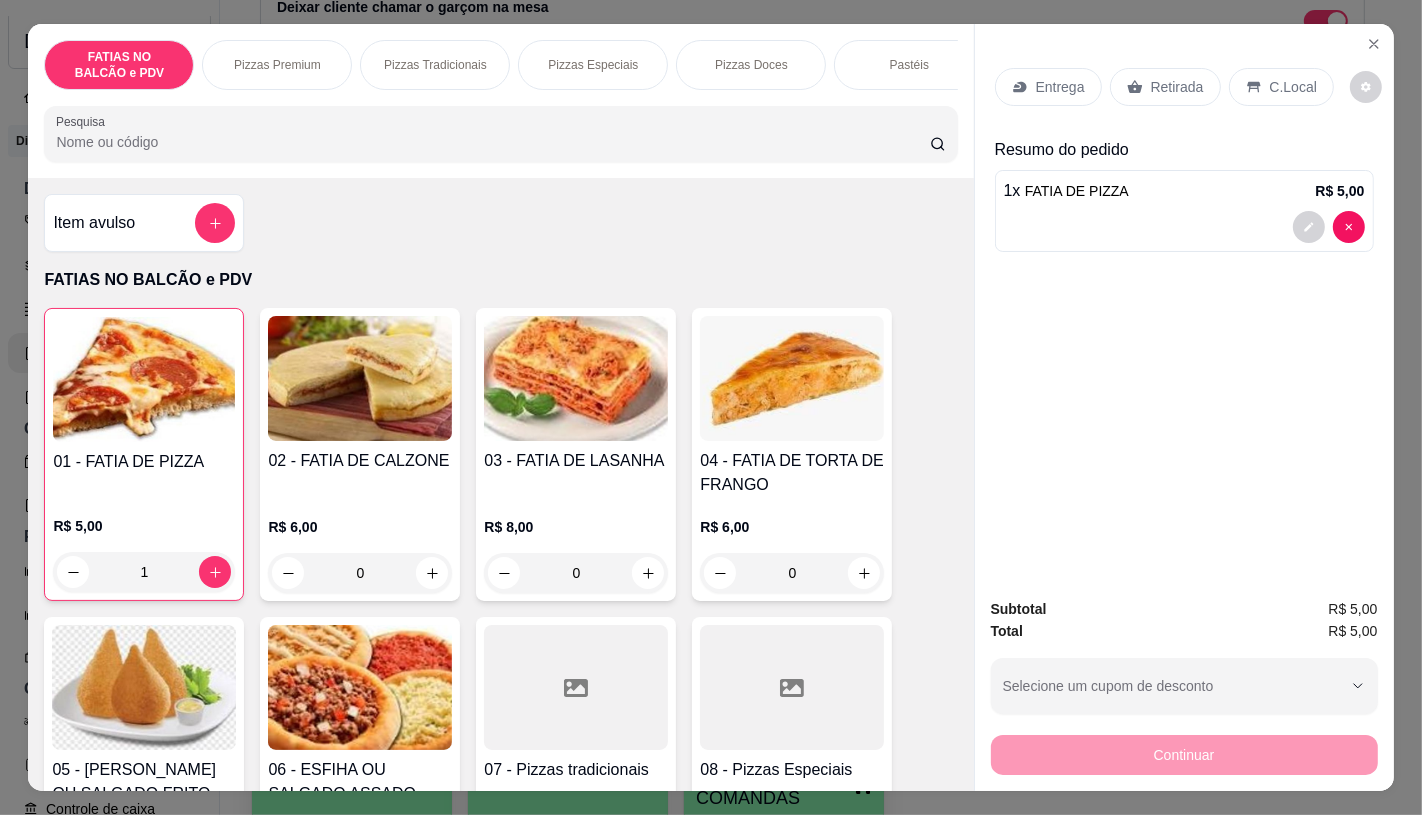 click on "Retirada" at bounding box center [1177, 87] 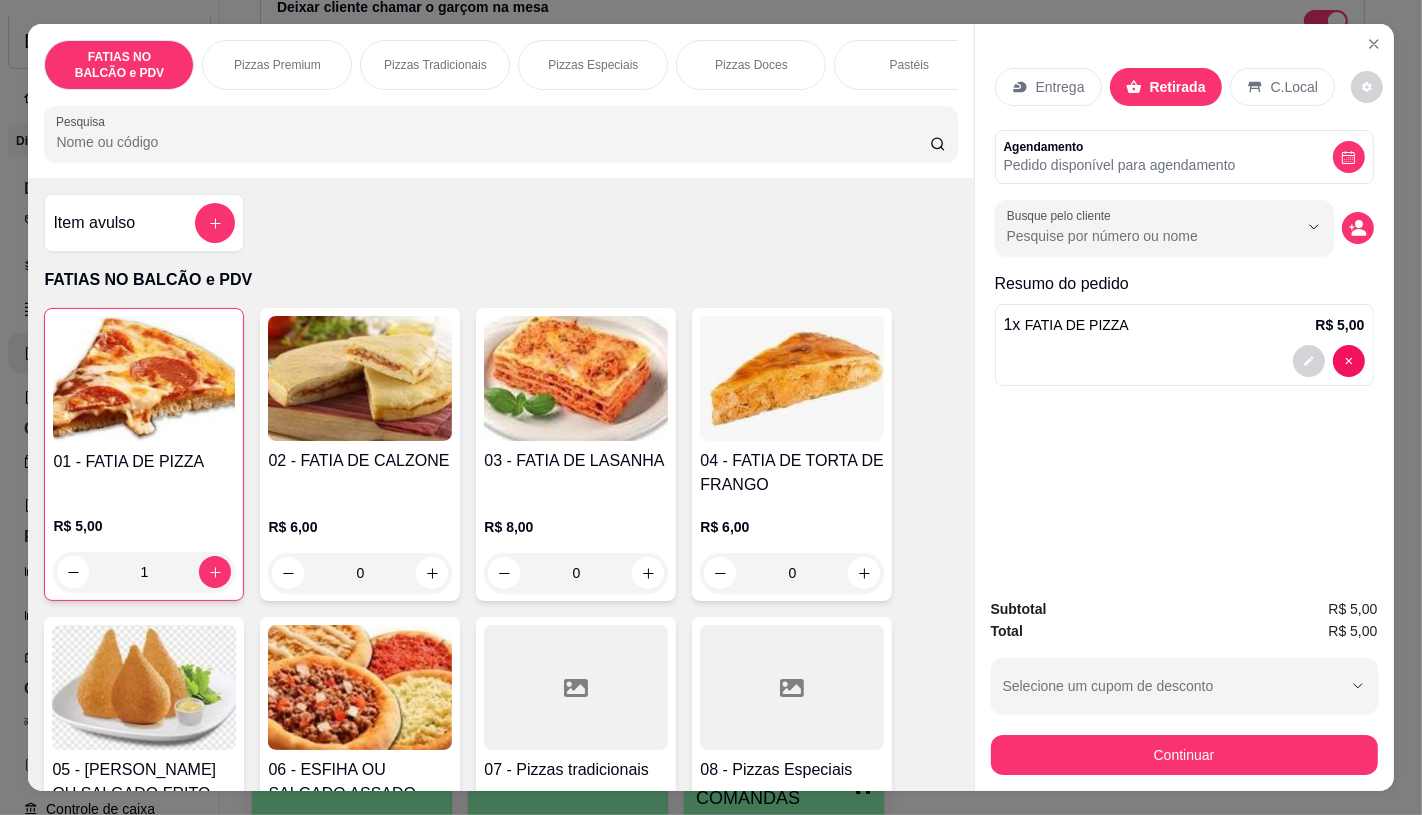 click on "Continuar" at bounding box center (1184, 755) 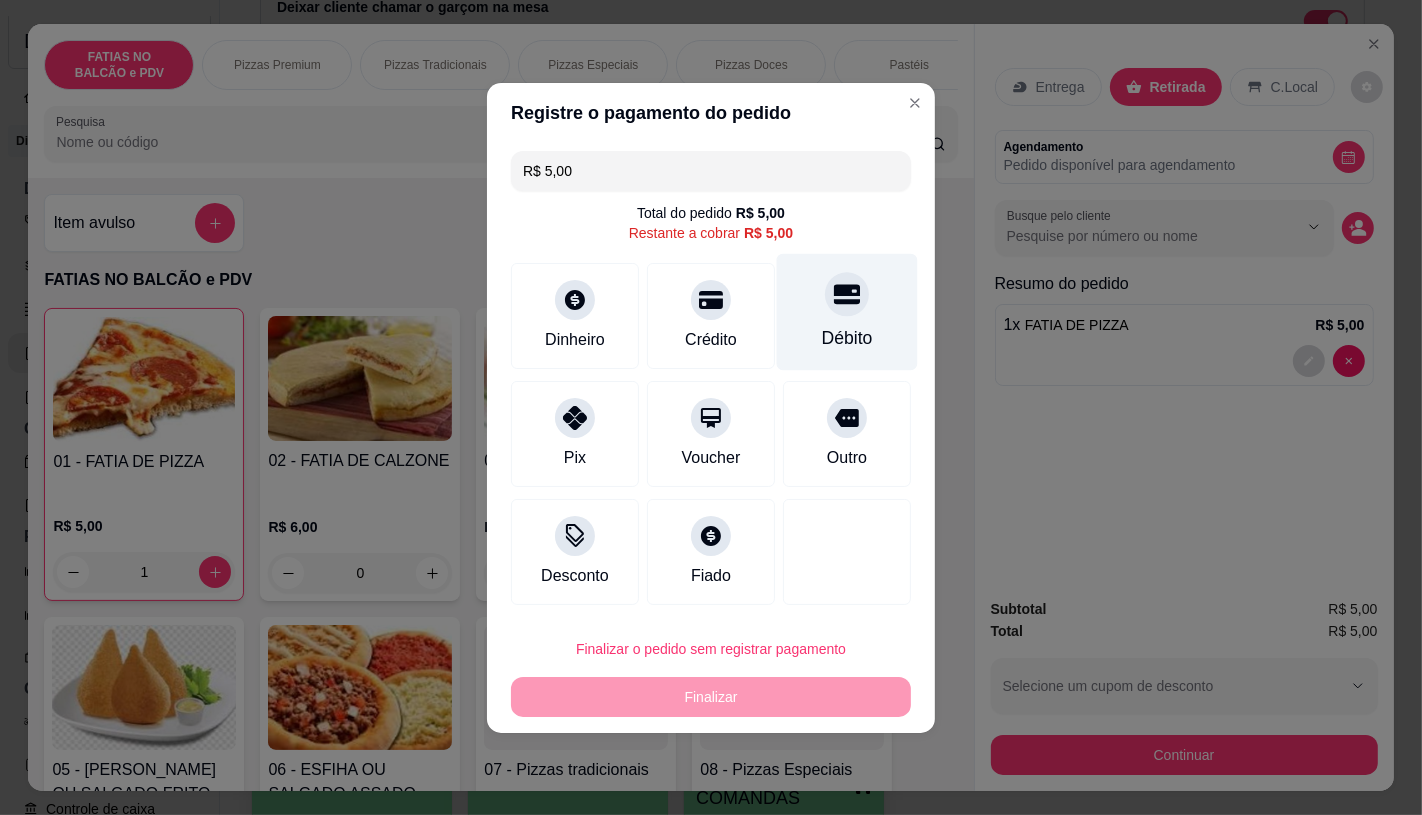 click on "Débito" at bounding box center (847, 311) 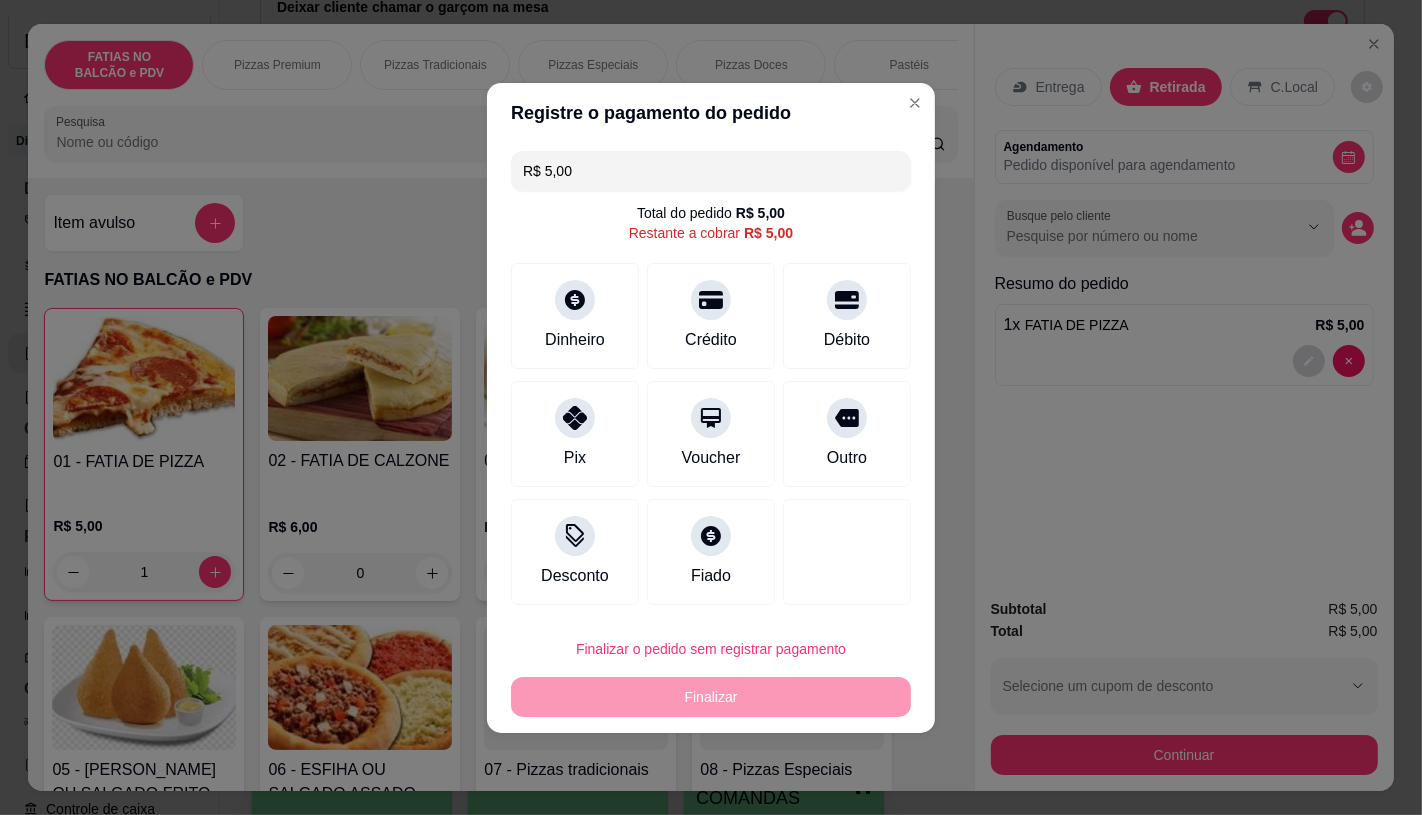 type on "R$ 0,00" 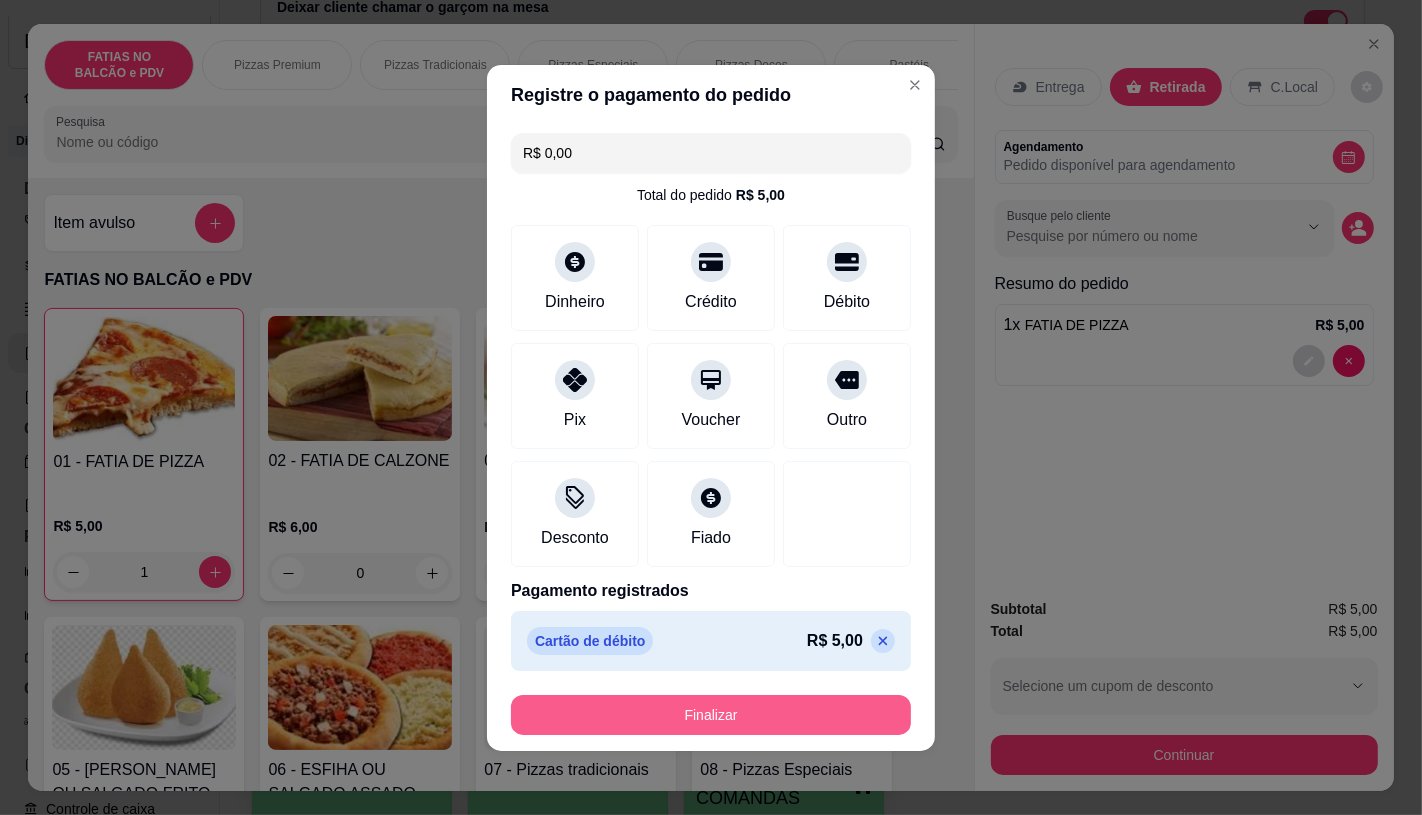 click on "Finalizar" at bounding box center [711, 715] 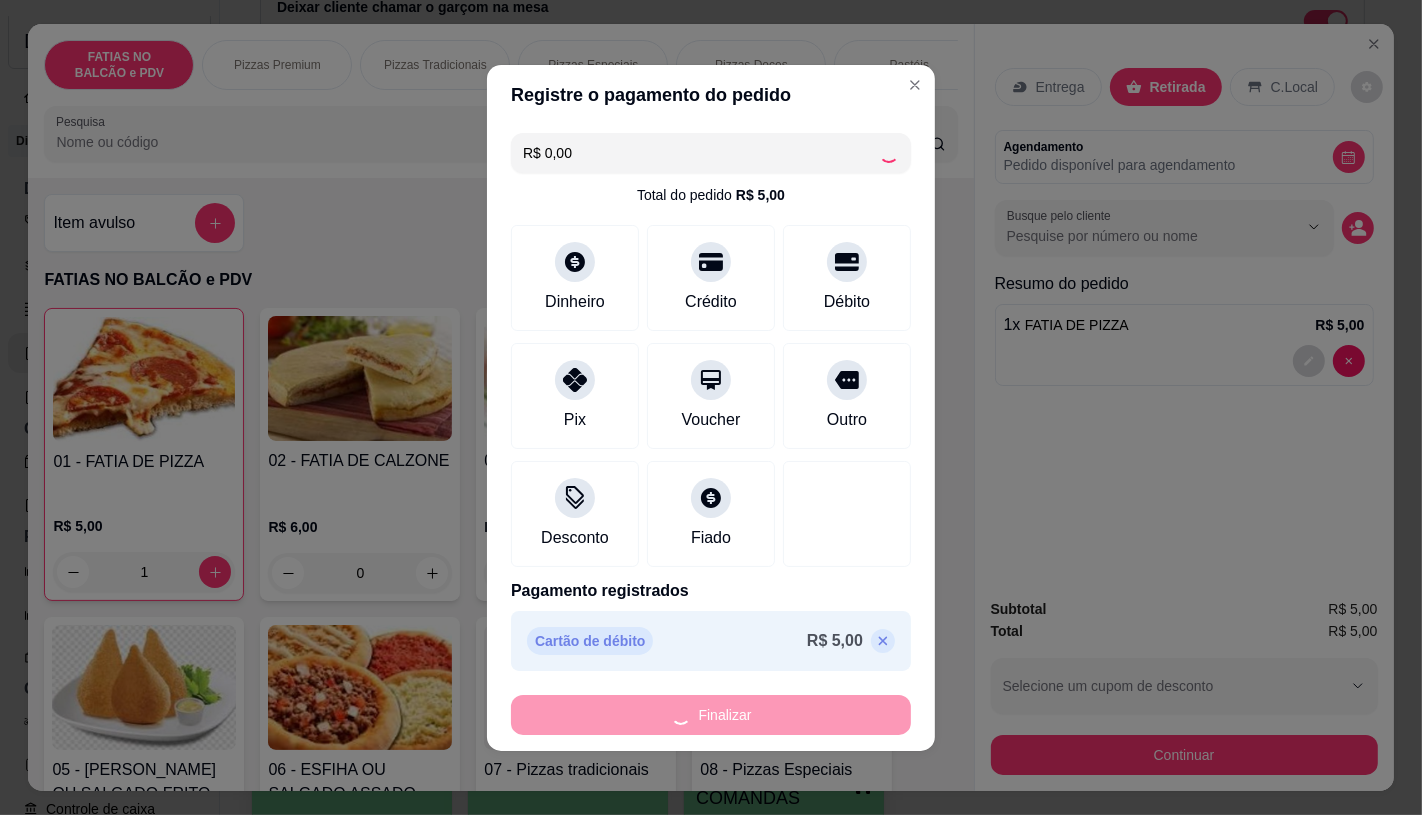 type on "0" 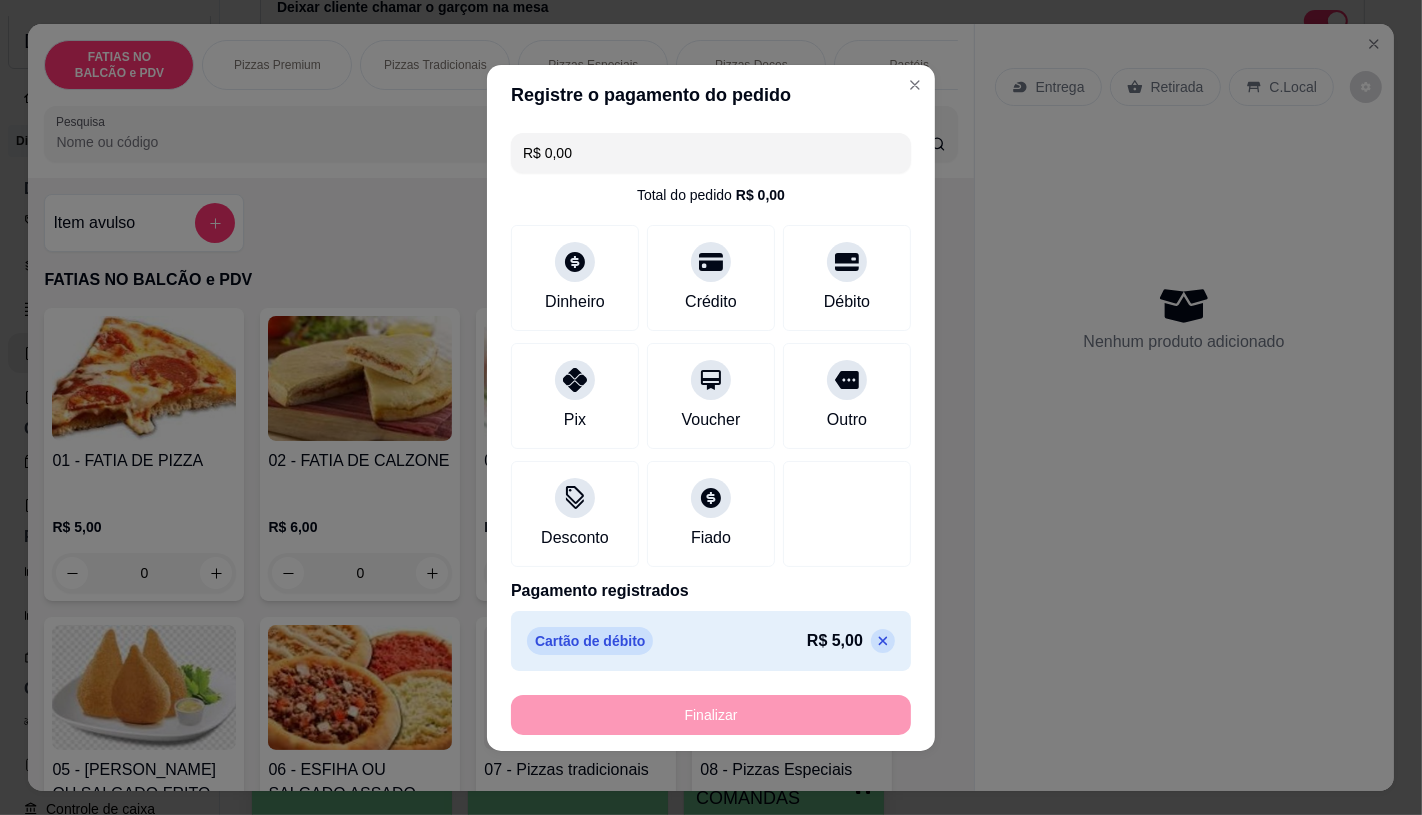 type on "-R$ 5,00" 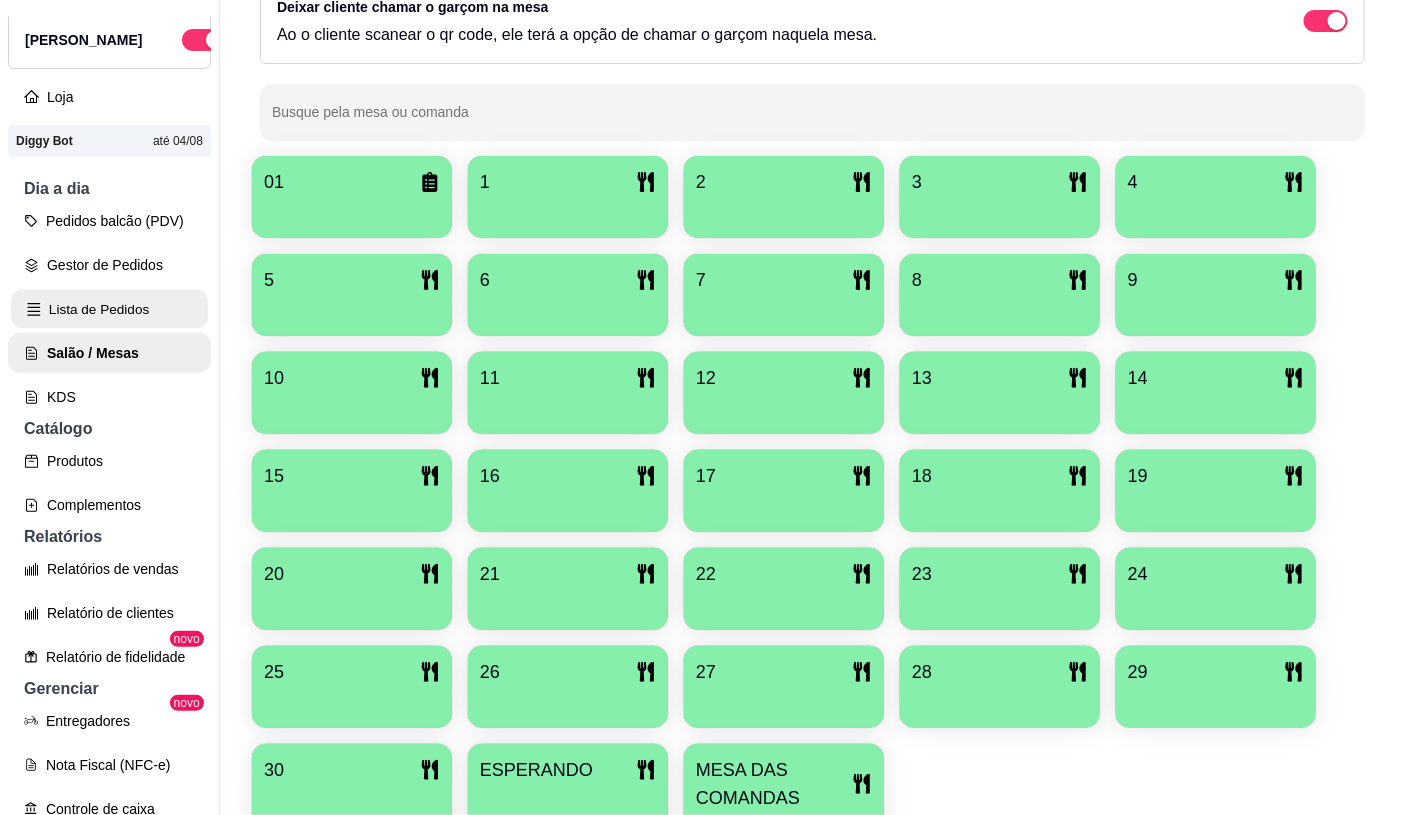 click on "Lista de Pedidos" at bounding box center (109, 309) 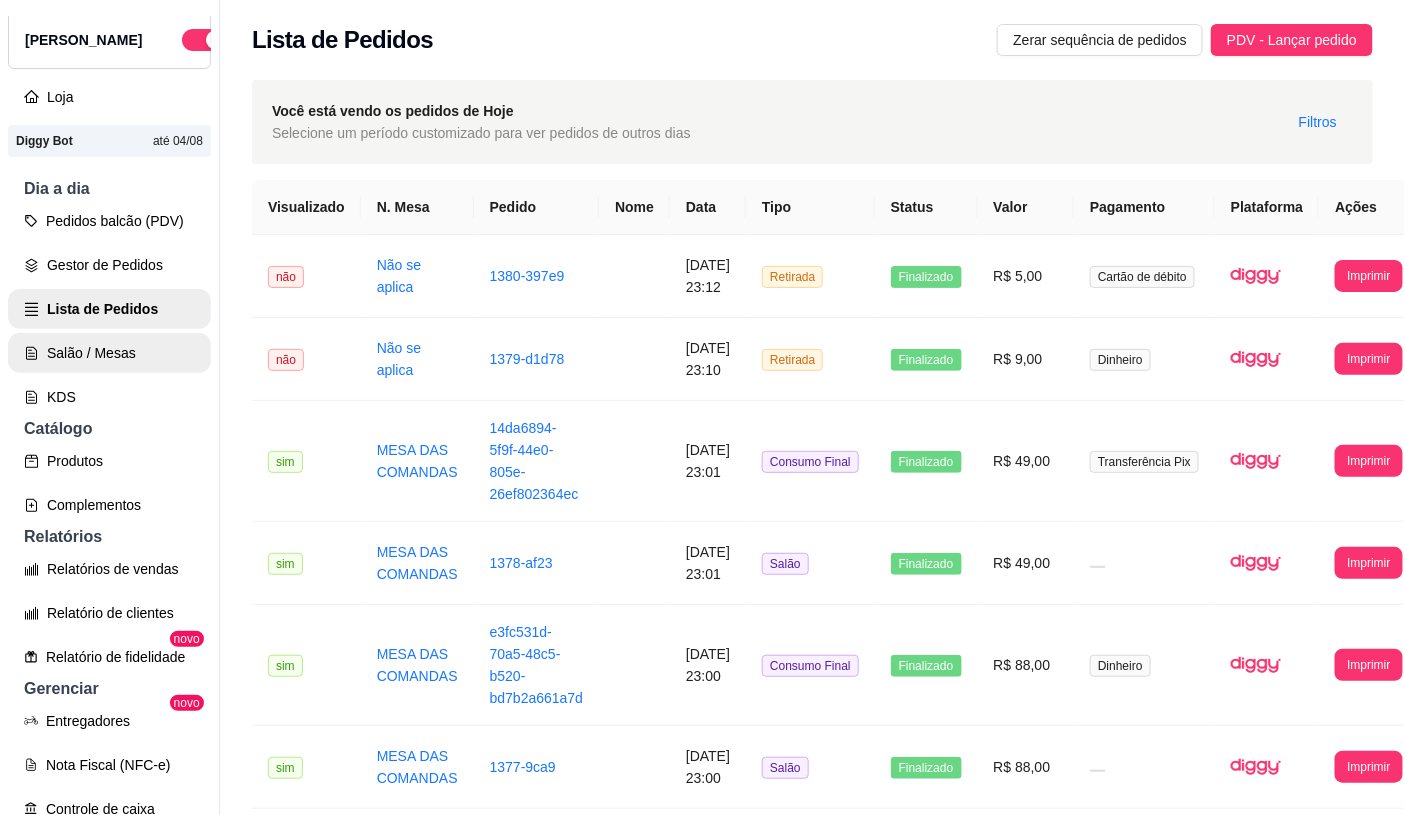 click on "Salão / Mesas" at bounding box center [109, 353] 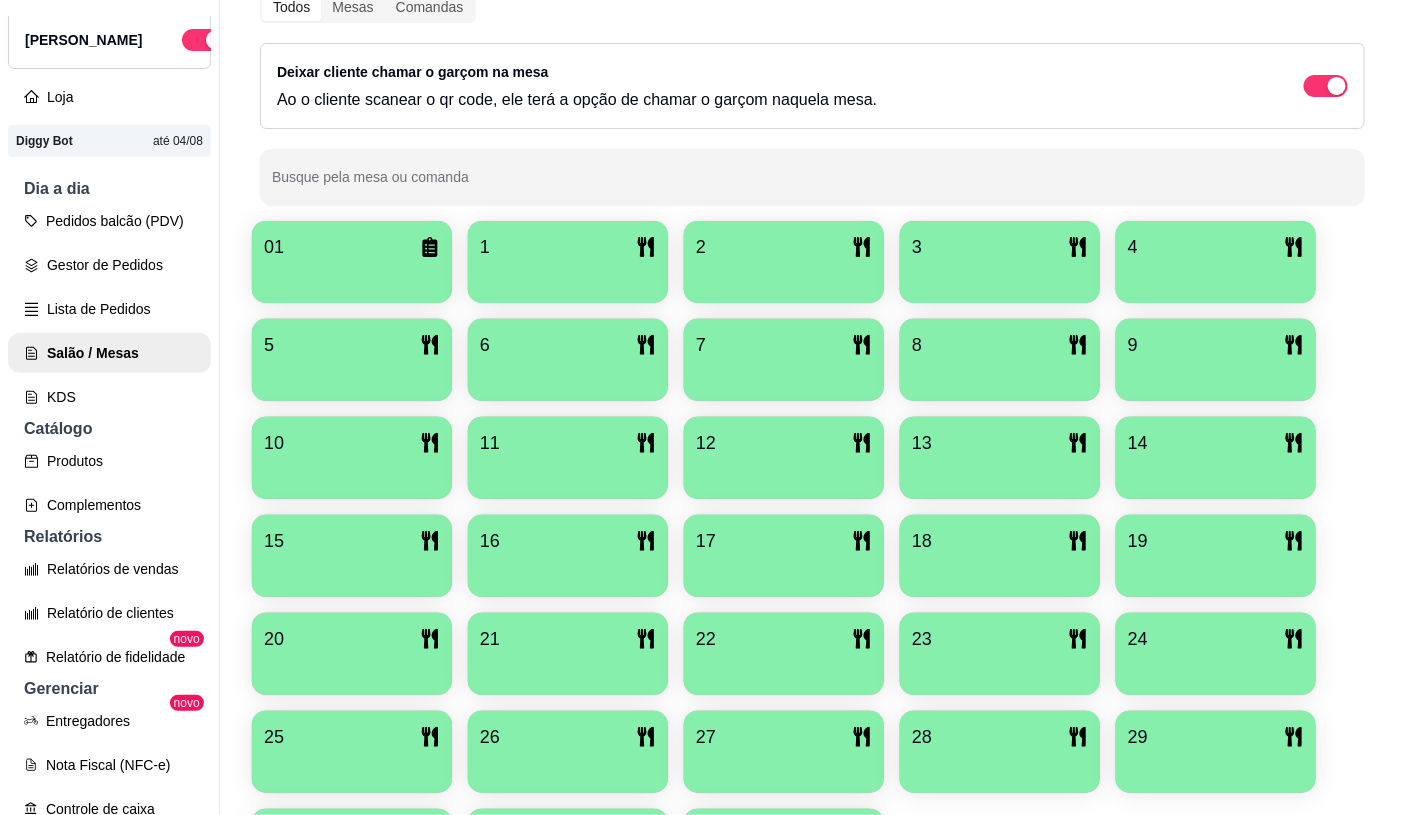 scroll, scrollTop: 428, scrollLeft: 0, axis: vertical 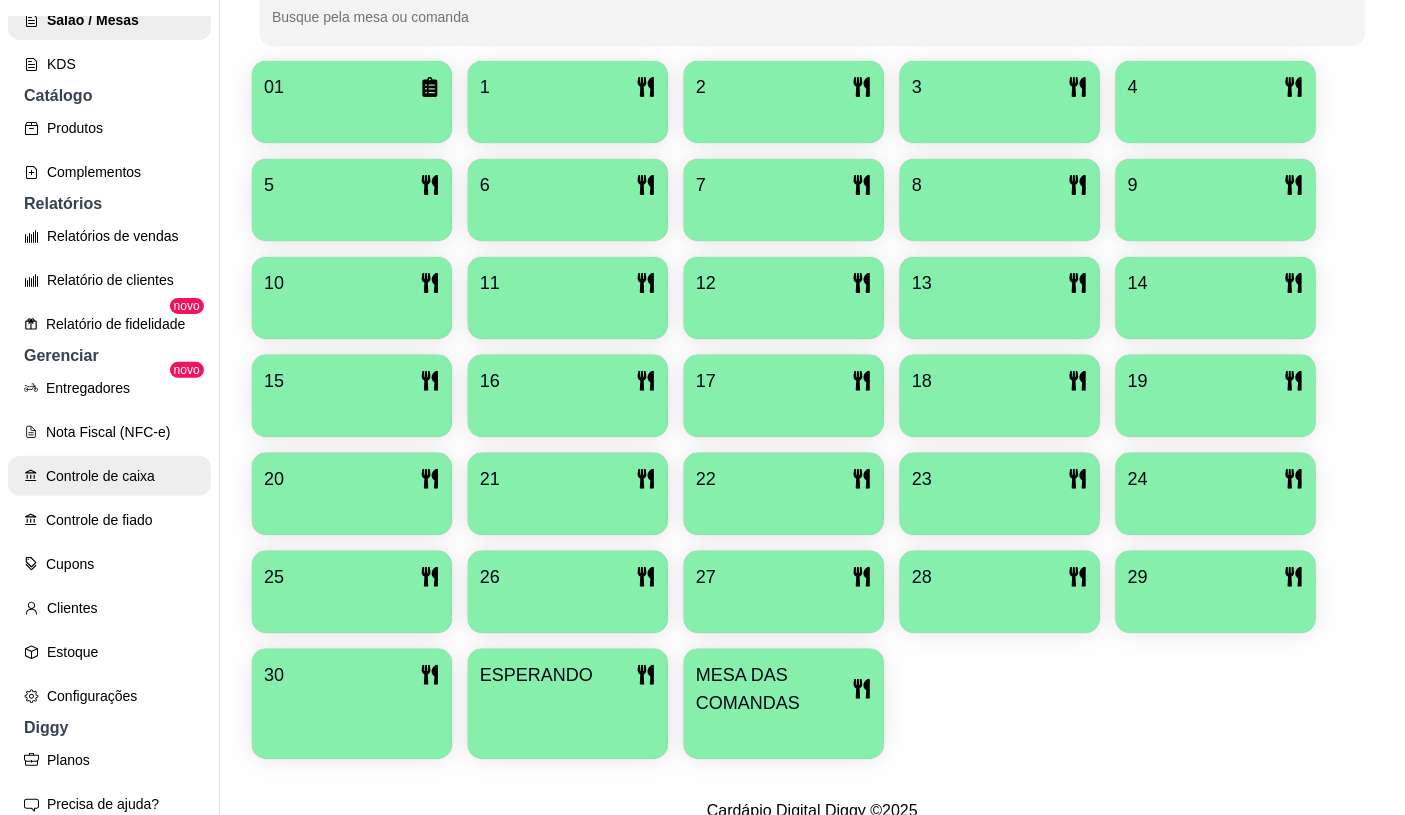 click on "Controle de caixa" at bounding box center [109, 476] 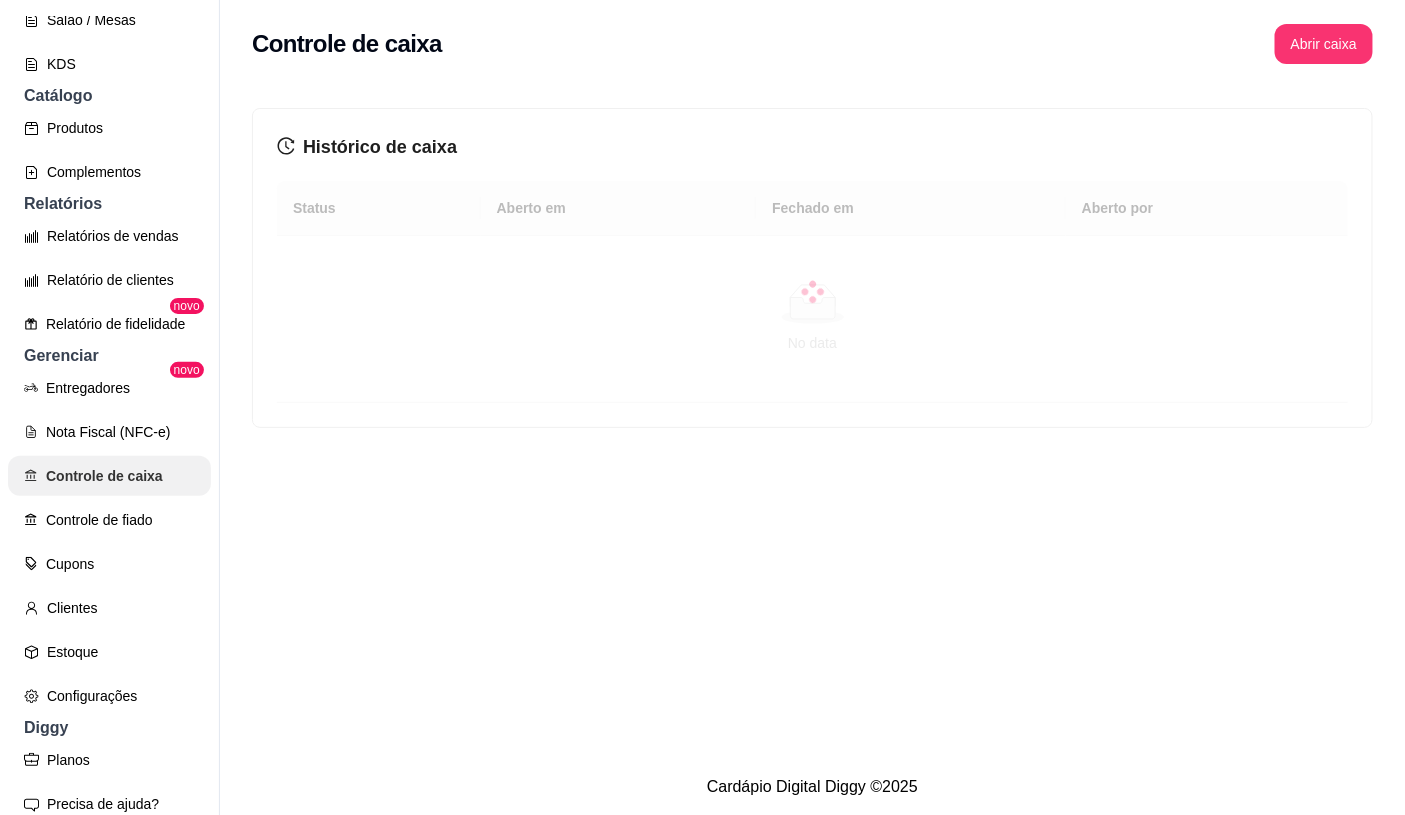 scroll, scrollTop: 0, scrollLeft: 0, axis: both 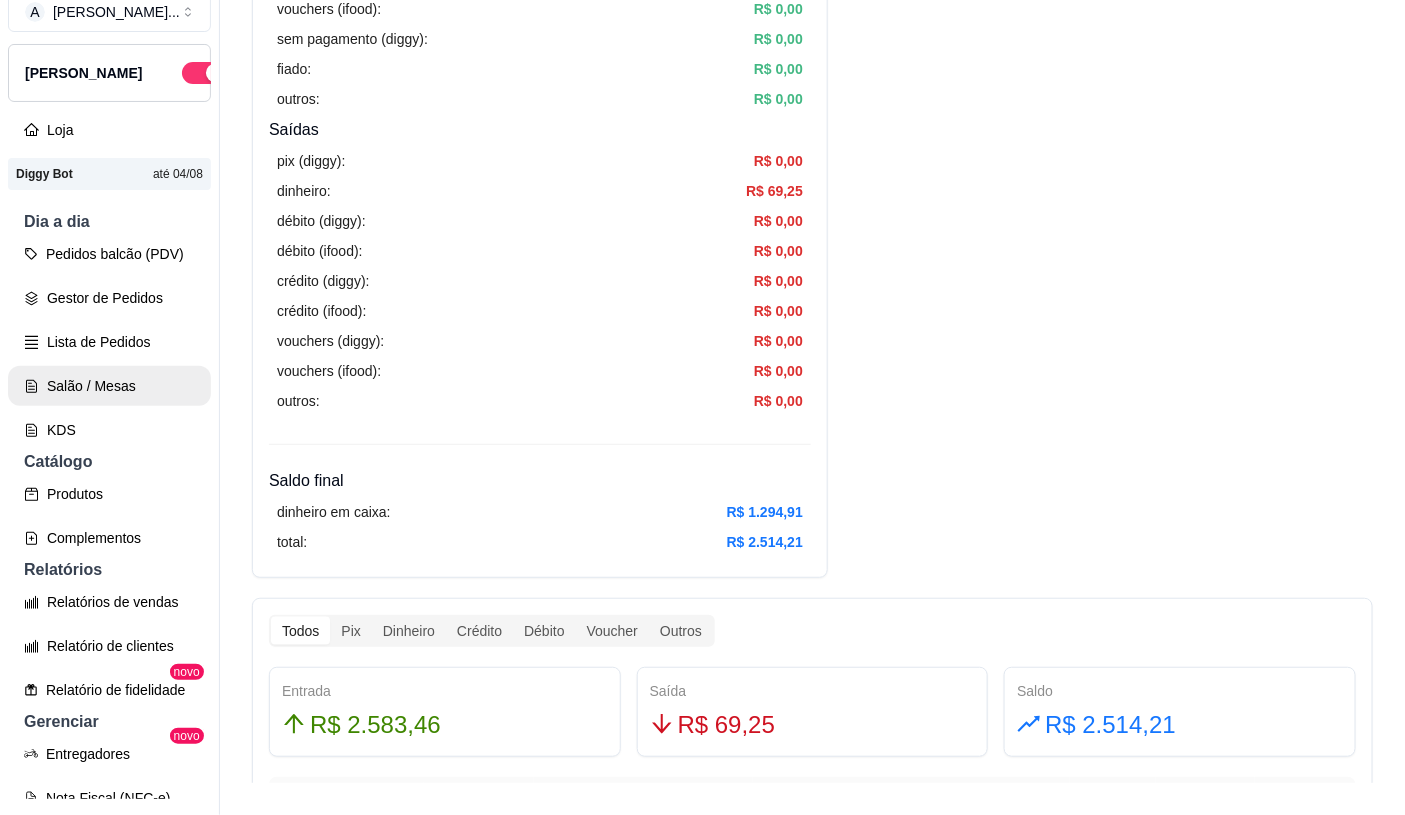 click on "Salão / Mesas" at bounding box center (109, 386) 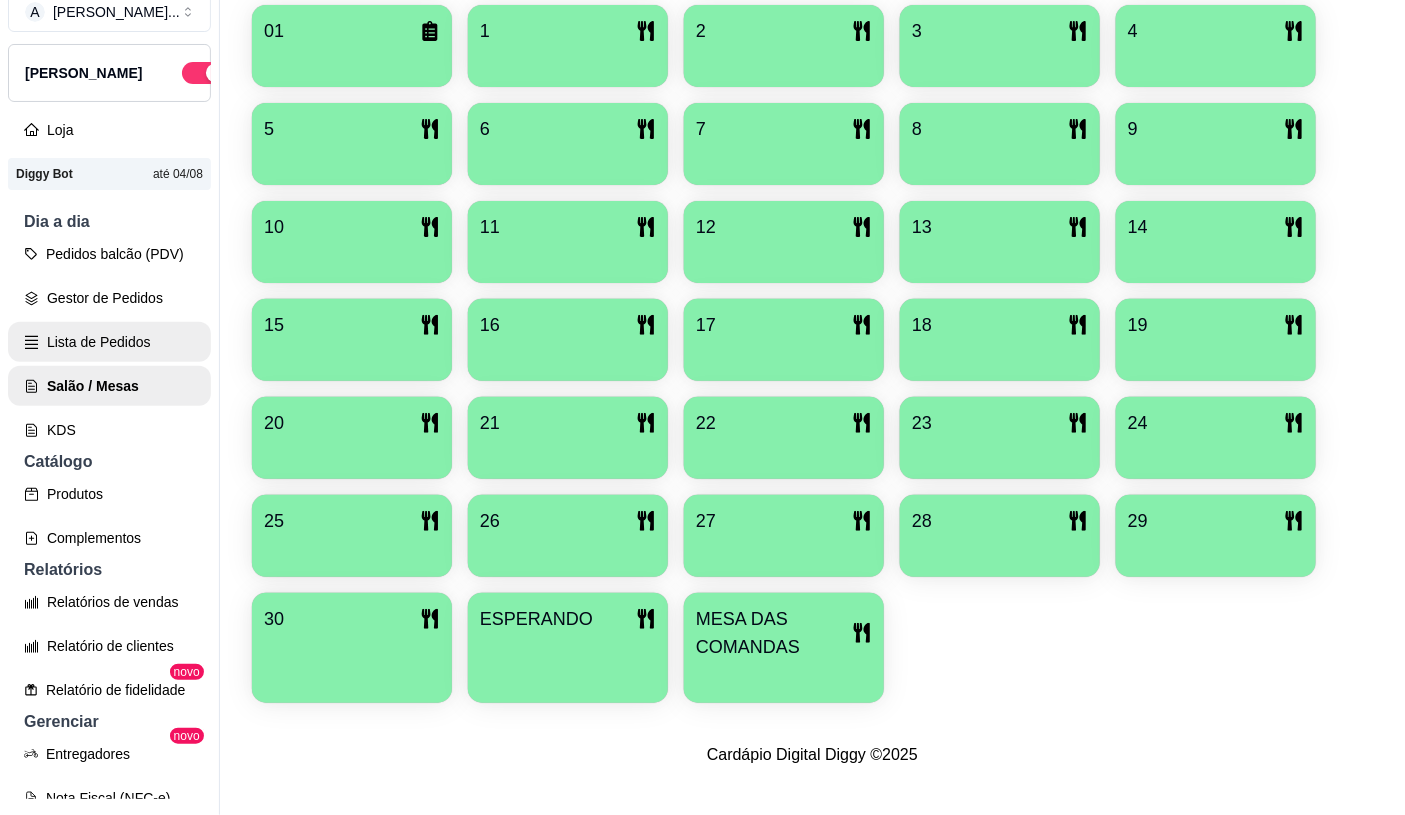 scroll, scrollTop: 0, scrollLeft: 0, axis: both 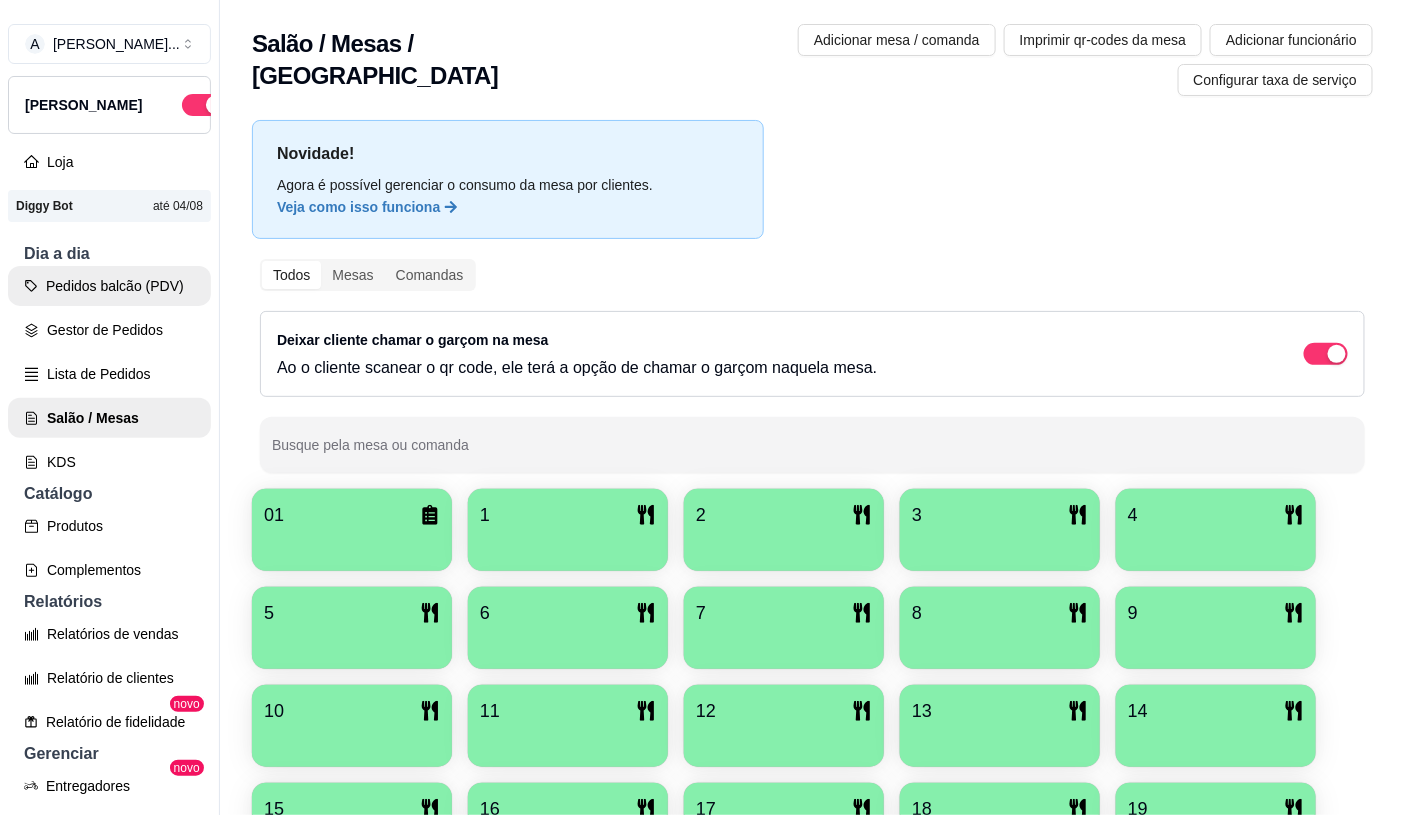 click on "Pedidos balcão (PDV) Gestor de Pedidos Lista de Pedidos Salão / Mesas KDS" at bounding box center (109, 374) 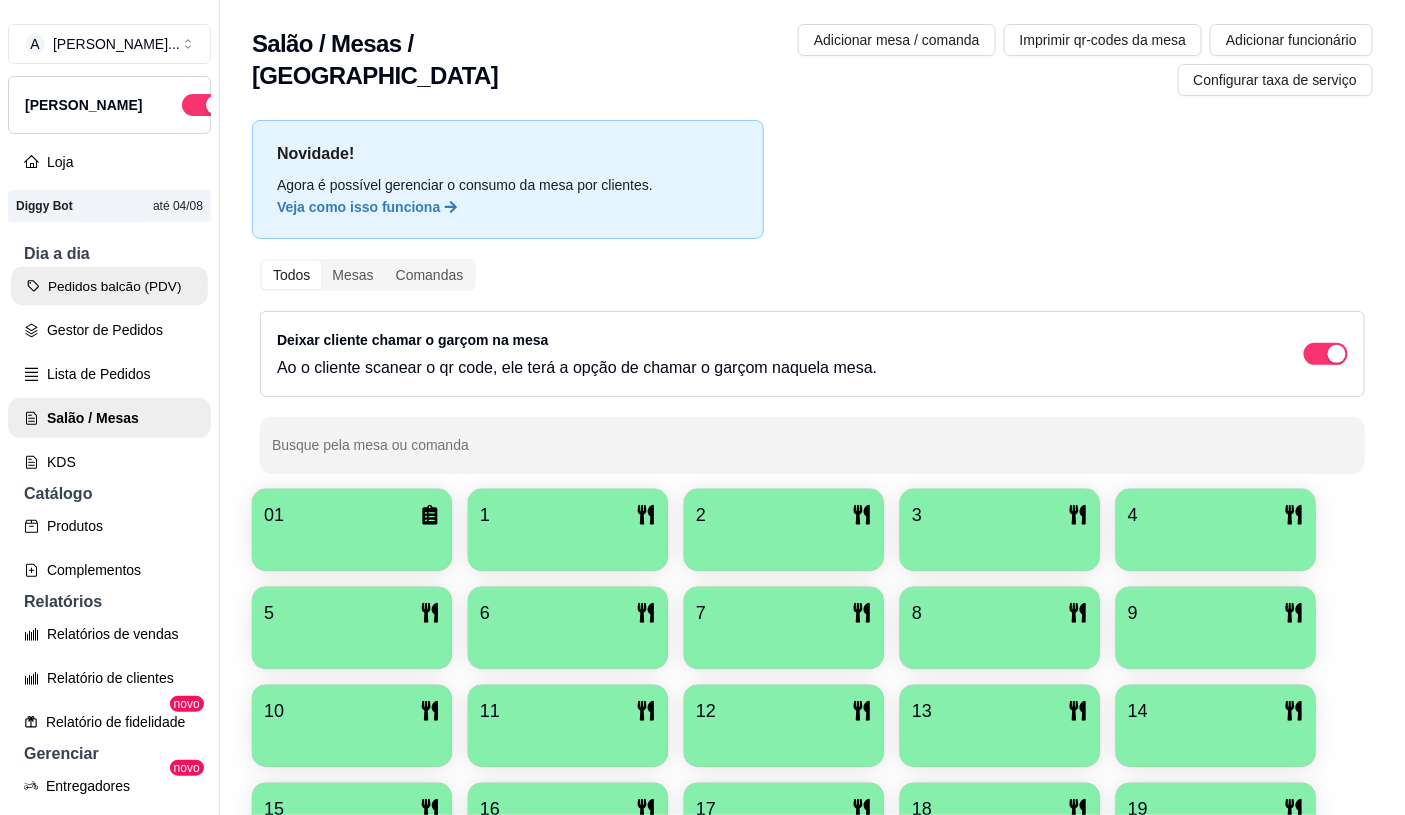 click on "Pedidos balcão (PDV)" at bounding box center (109, 286) 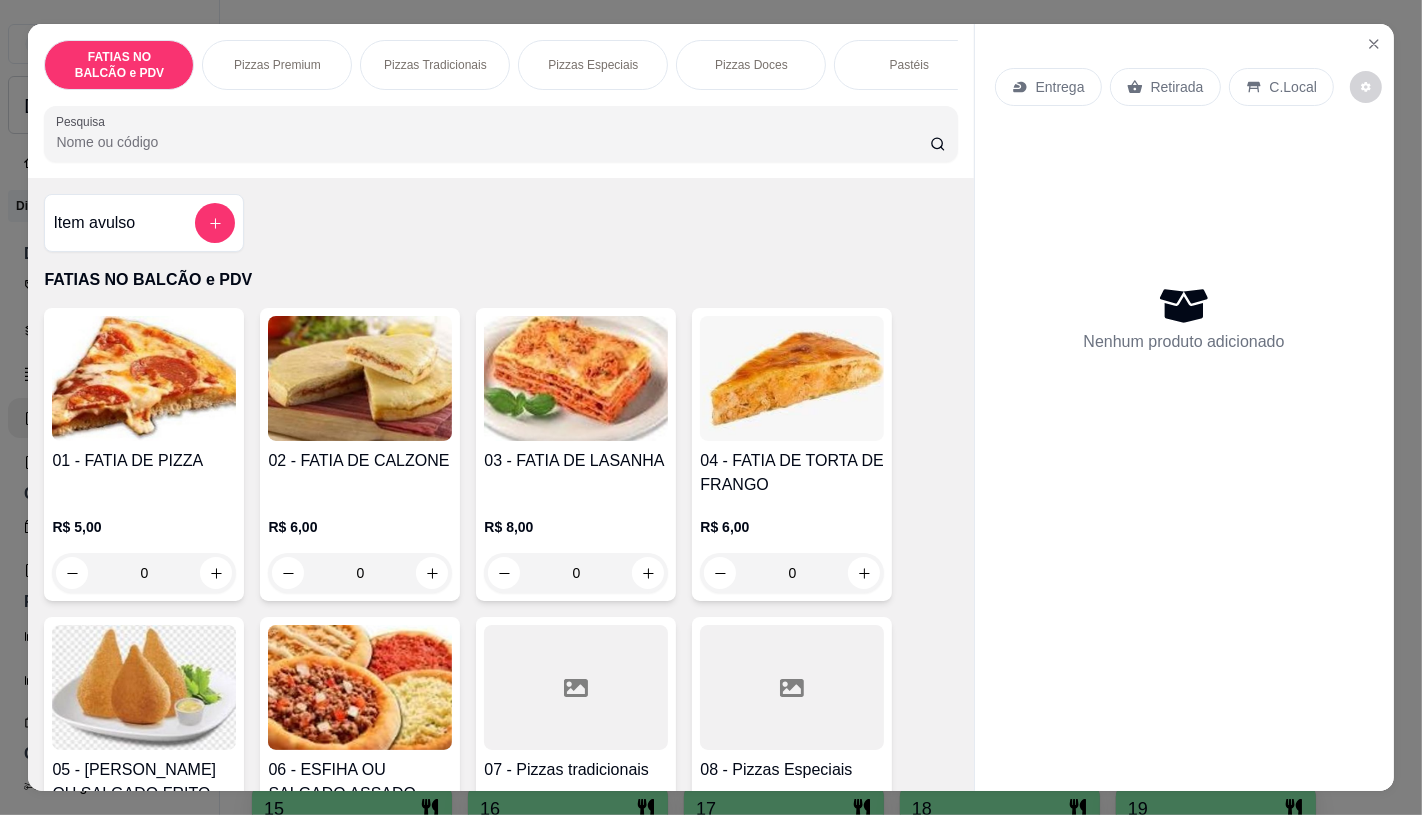 click on "Pastéis" at bounding box center [909, 65] 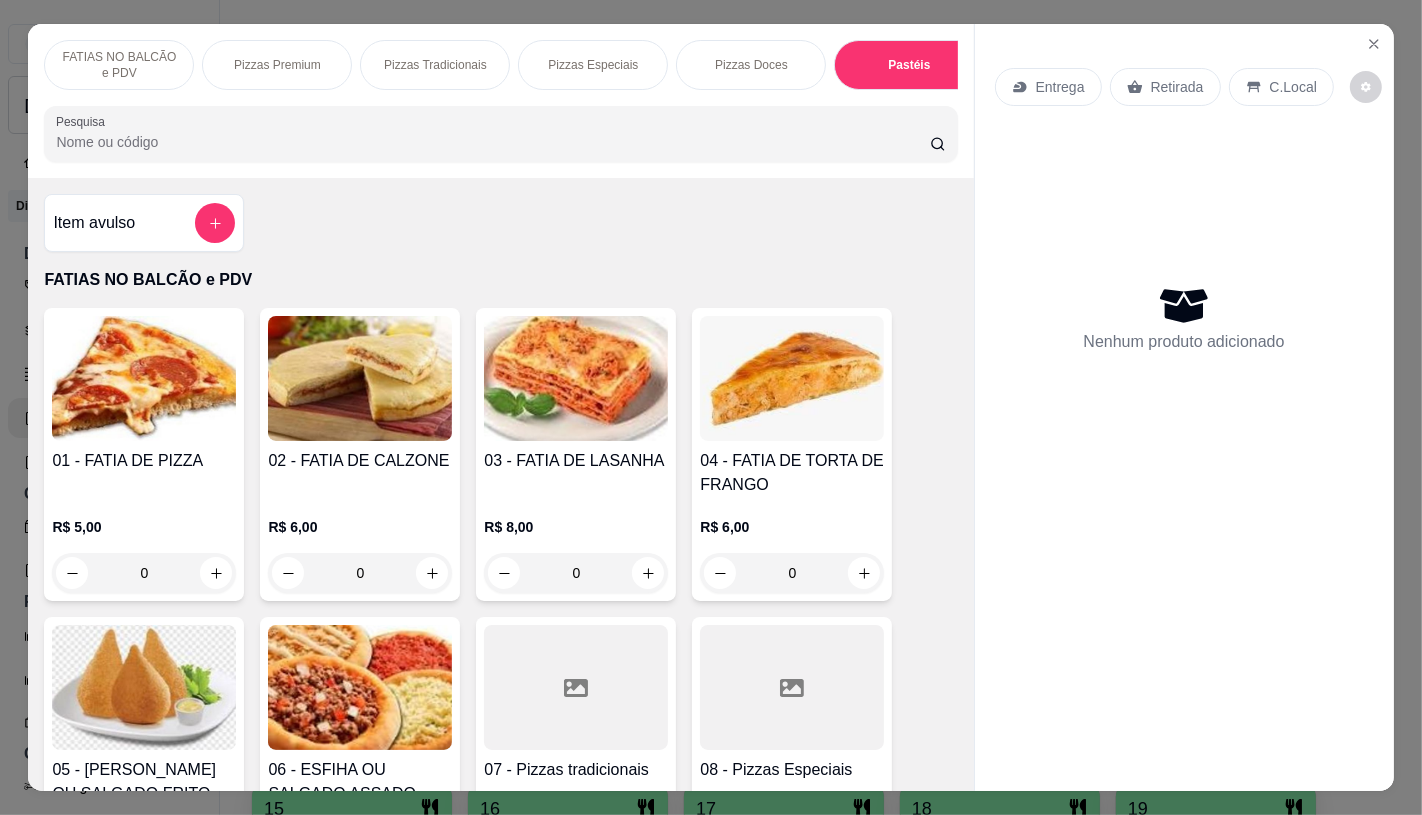 scroll, scrollTop: 3971, scrollLeft: 0, axis: vertical 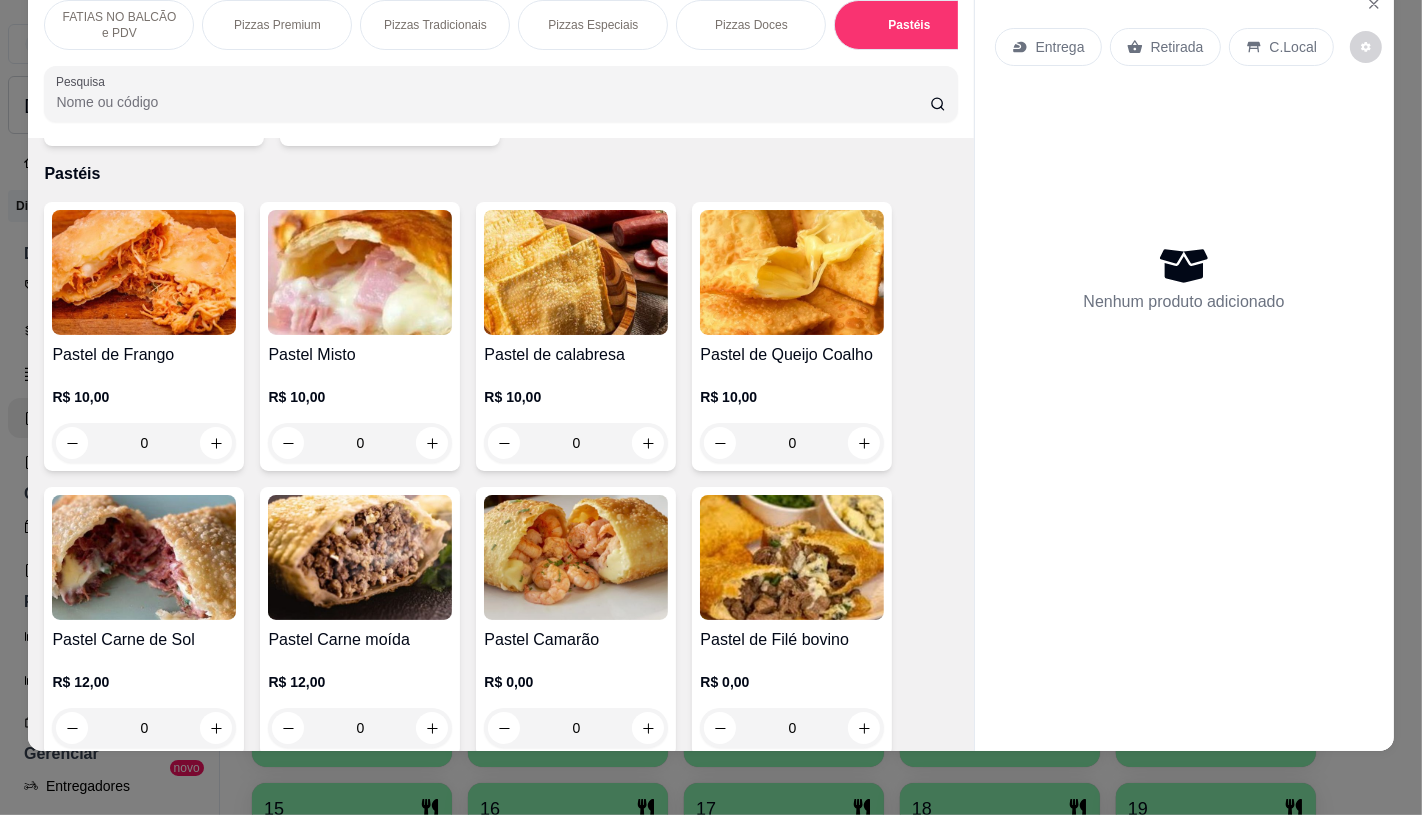 click on "Pastel Misto" at bounding box center (360, 355) 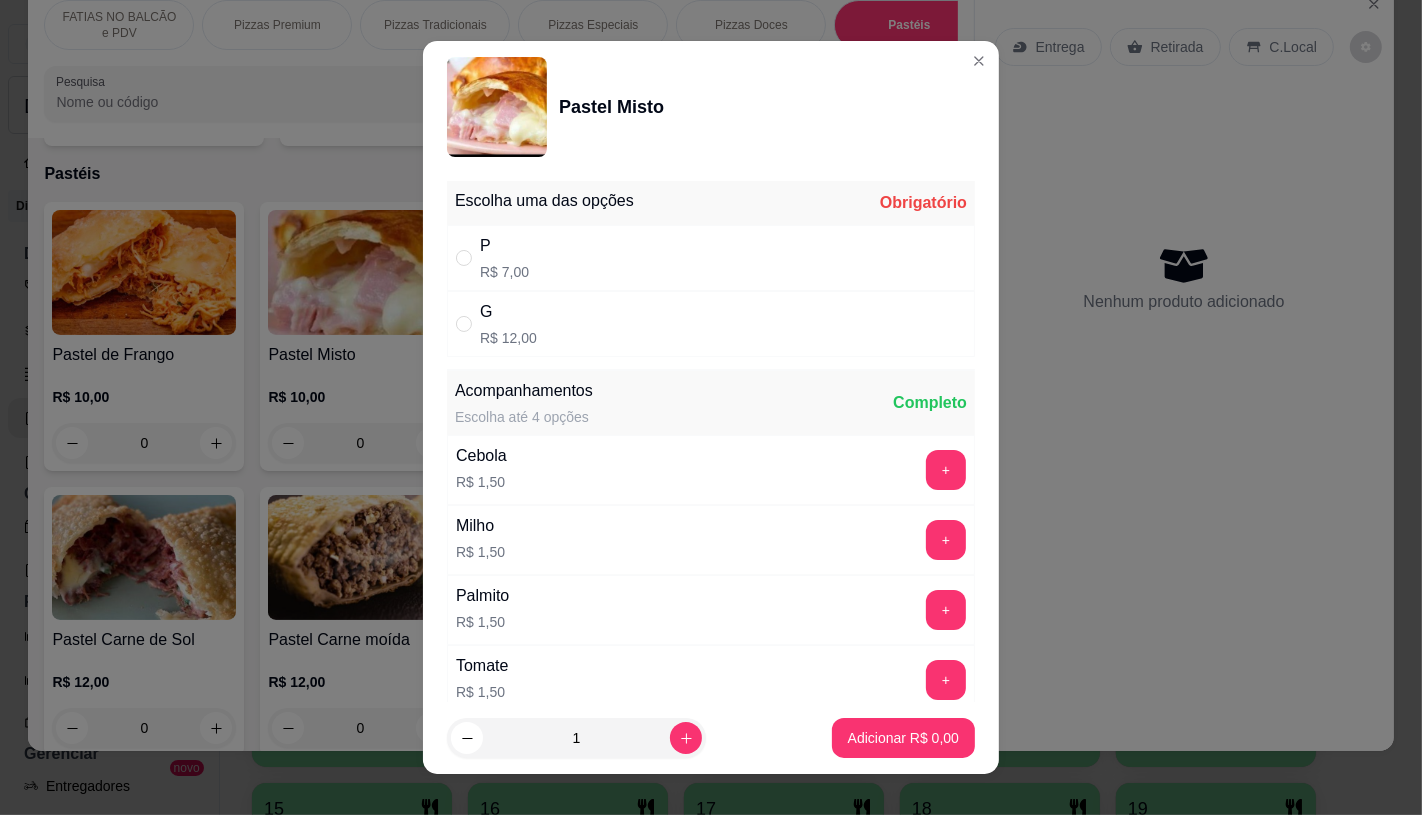 click on "P R$ 7,00" at bounding box center (711, 258) 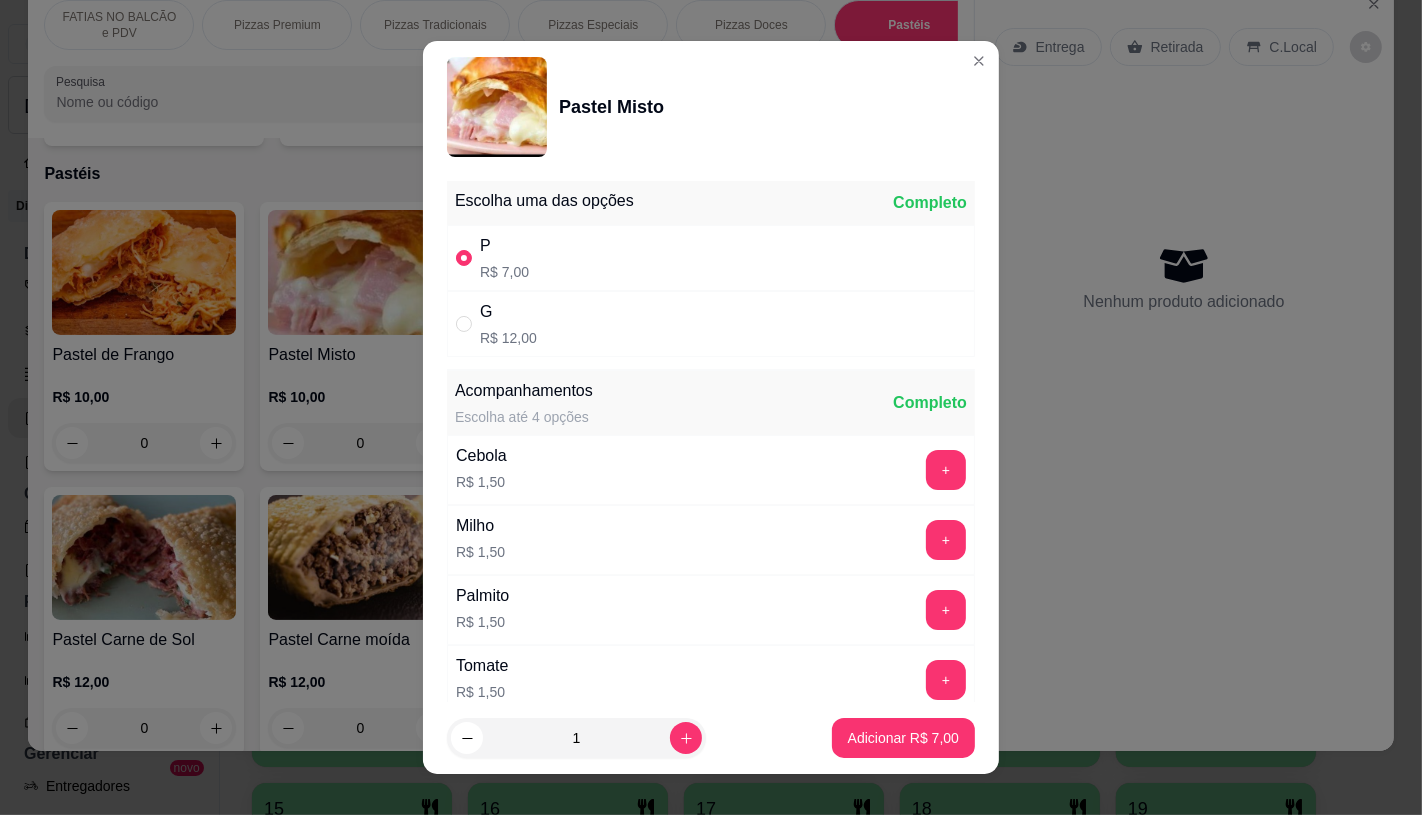 click on "+" at bounding box center (946, 540) 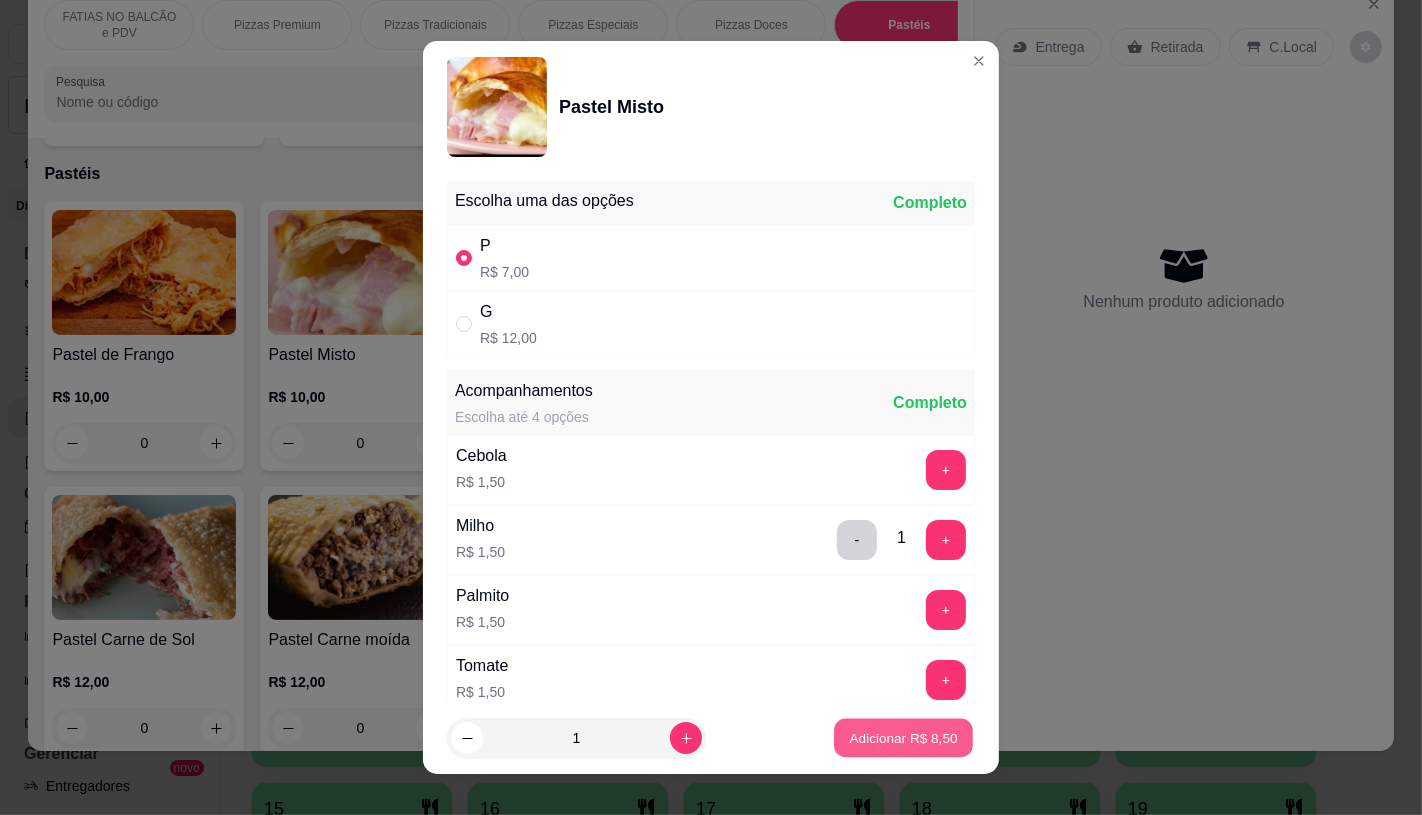 click on "Adicionar   R$ 8,50" at bounding box center (903, 738) 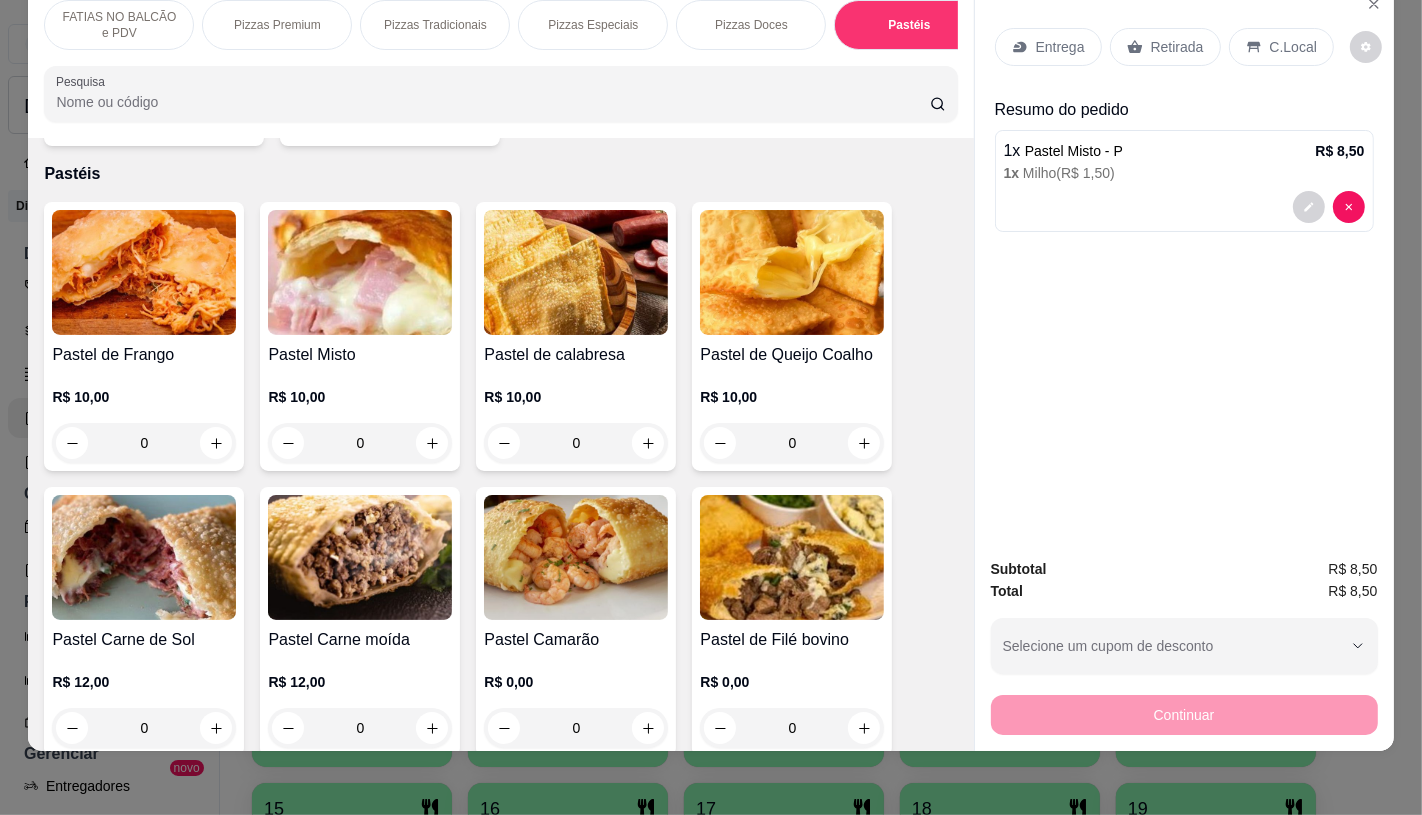click on "FATIAS NO BALCÃO e PDV" at bounding box center [119, 25] 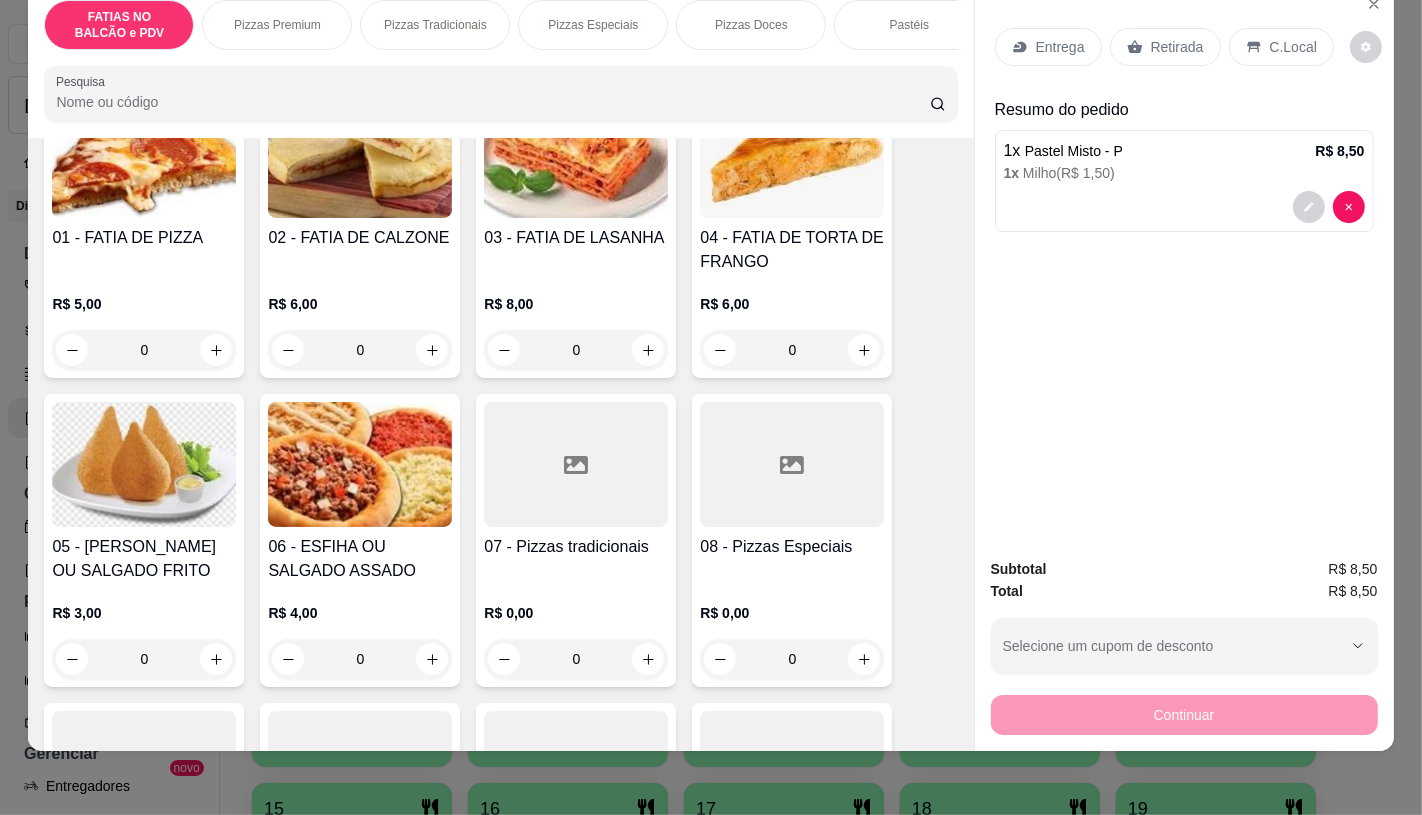 scroll, scrollTop: 201, scrollLeft: 0, axis: vertical 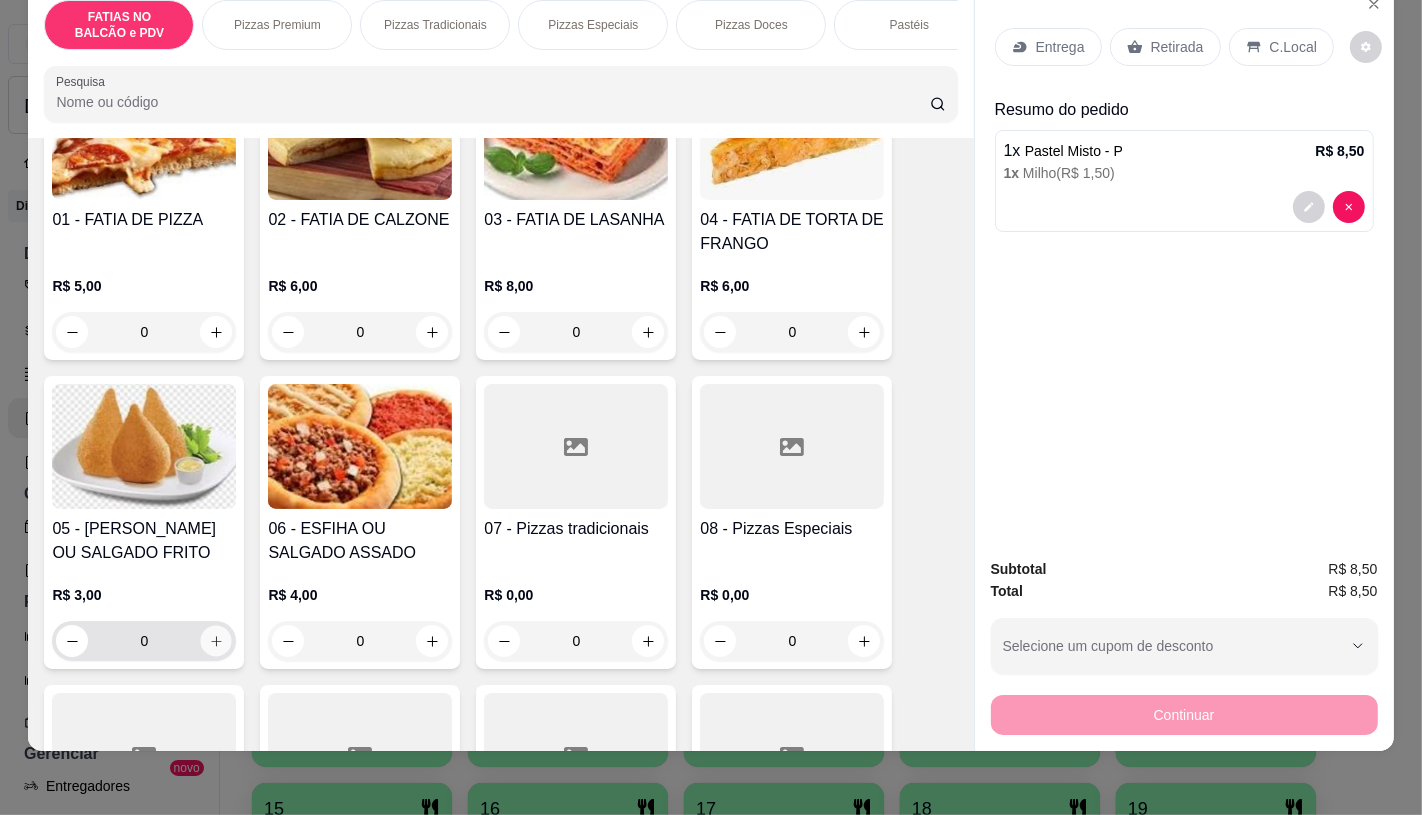 click 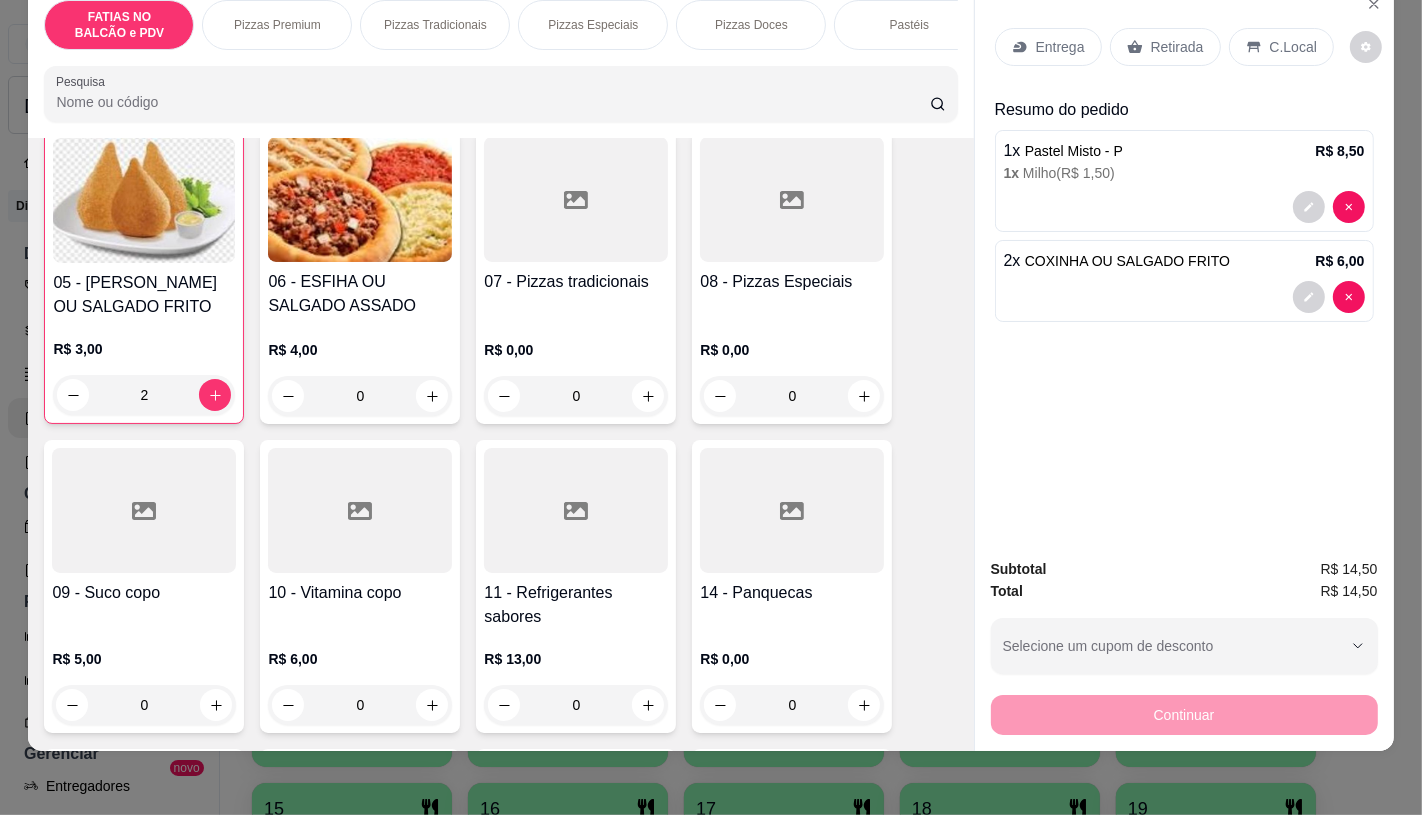 scroll, scrollTop: 534, scrollLeft: 0, axis: vertical 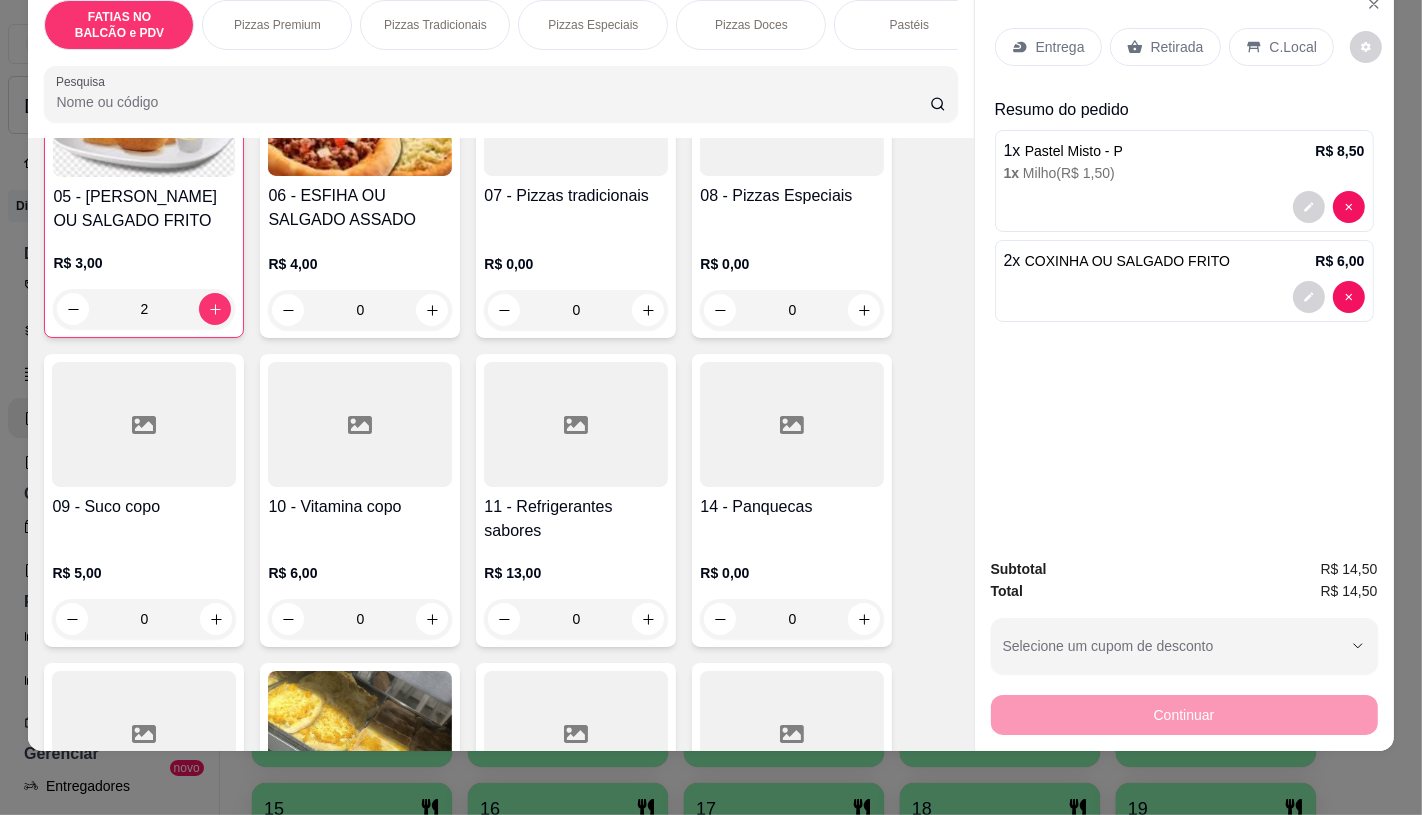 click at bounding box center (576, 424) 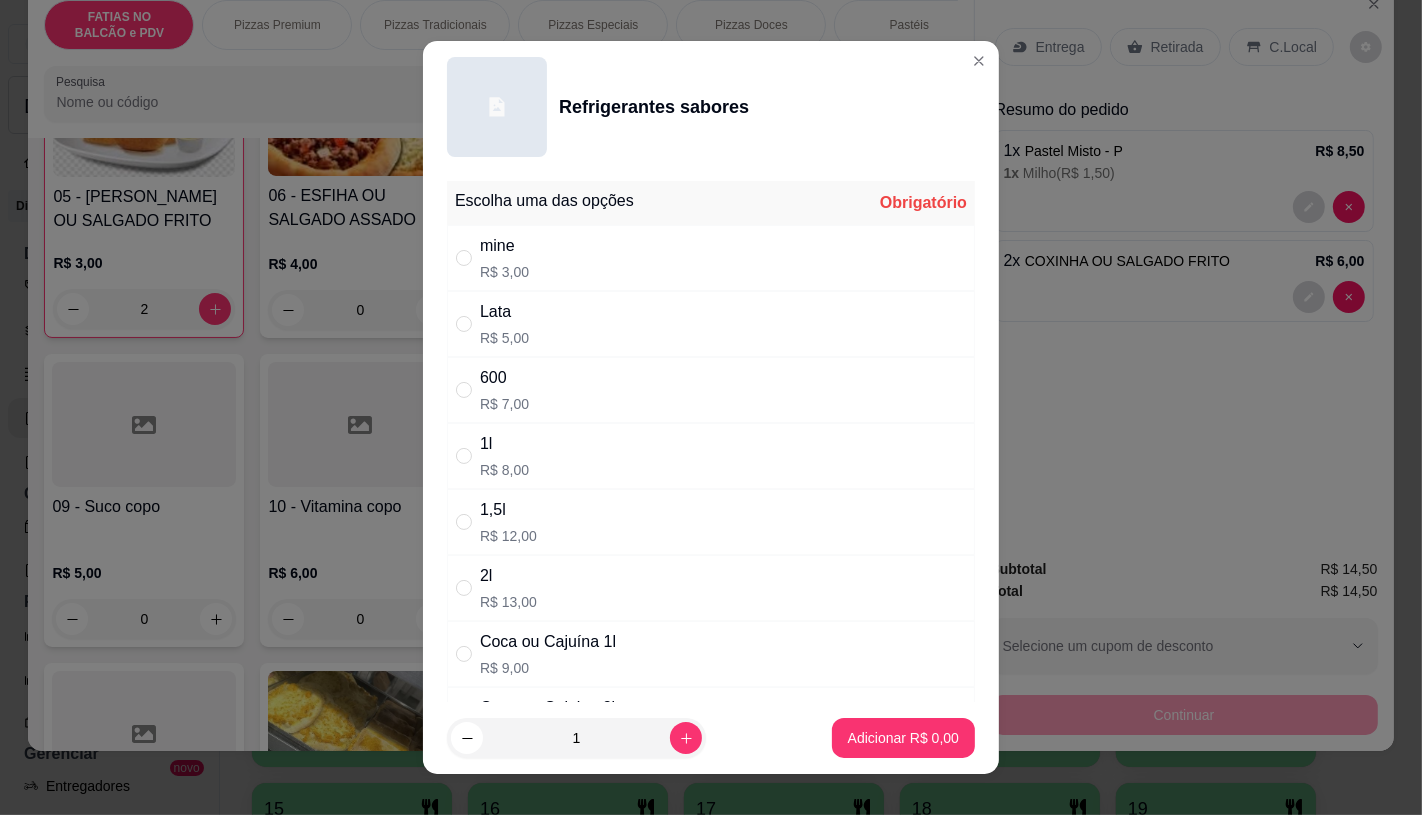 click on "mine R$ 3,00" at bounding box center [711, 258] 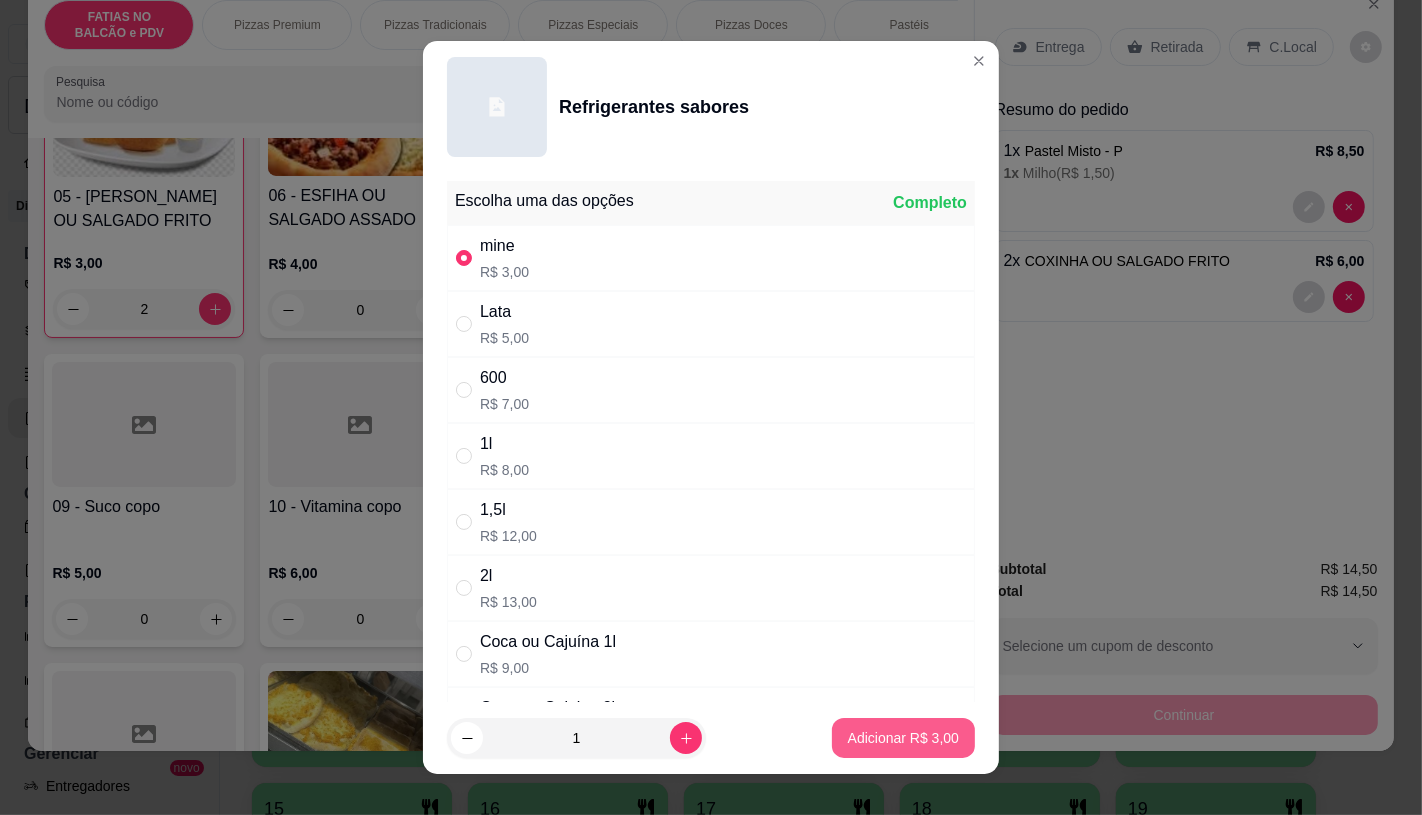 click on "Adicionar   R$ 3,00" at bounding box center (903, 738) 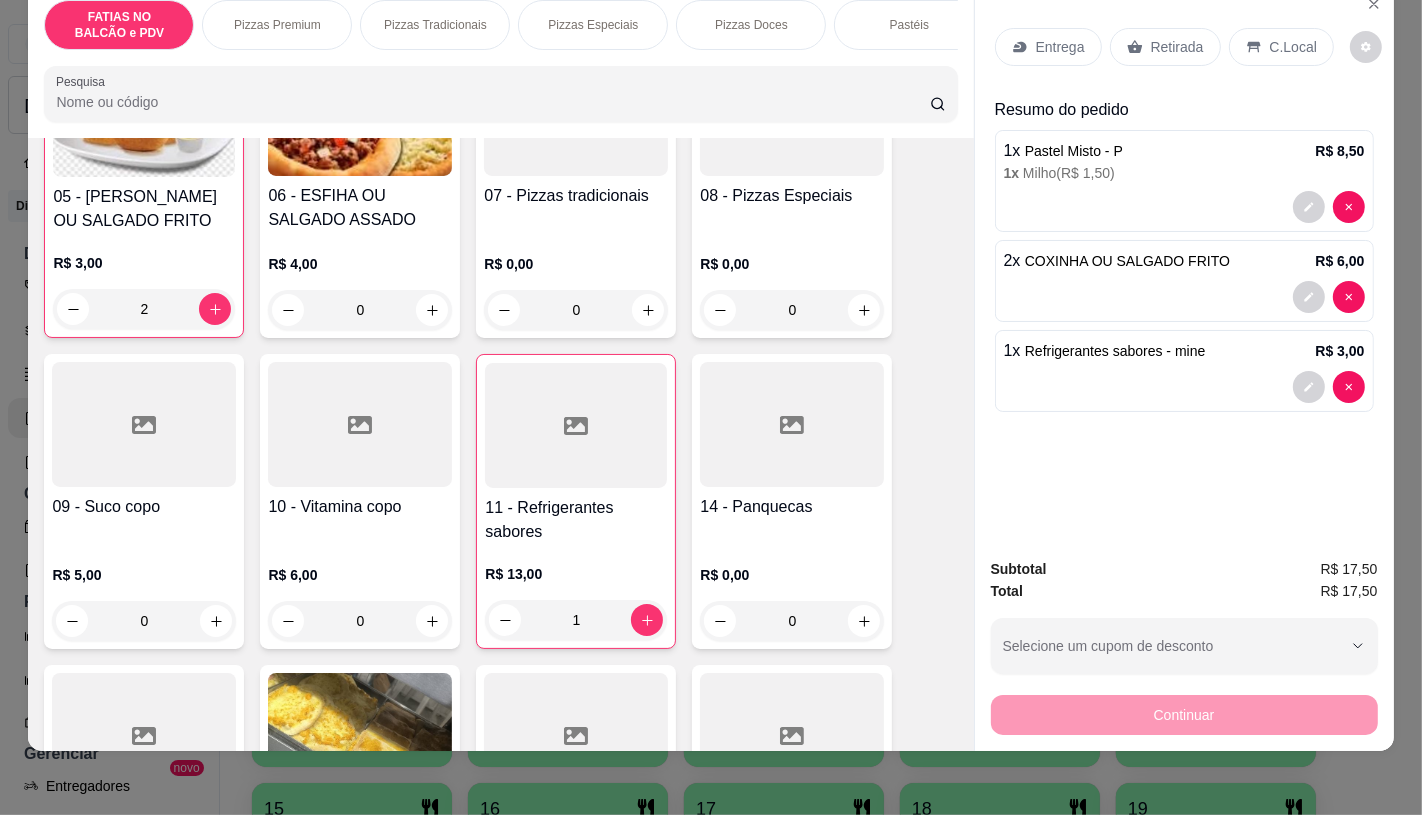 click on "11 - Refrigerantes sabores" at bounding box center [576, 520] 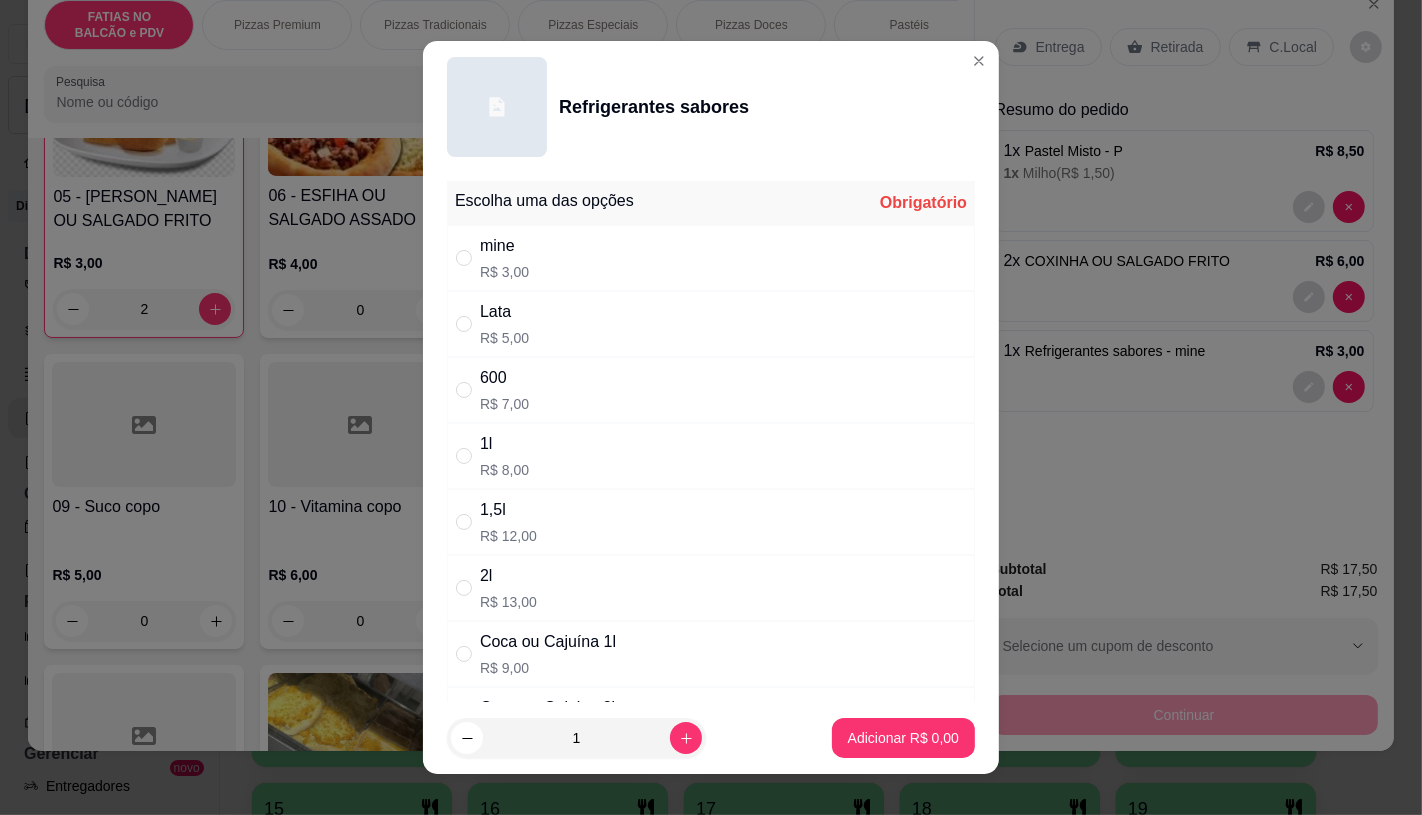 click on "R$ 5,00" at bounding box center (504, 338) 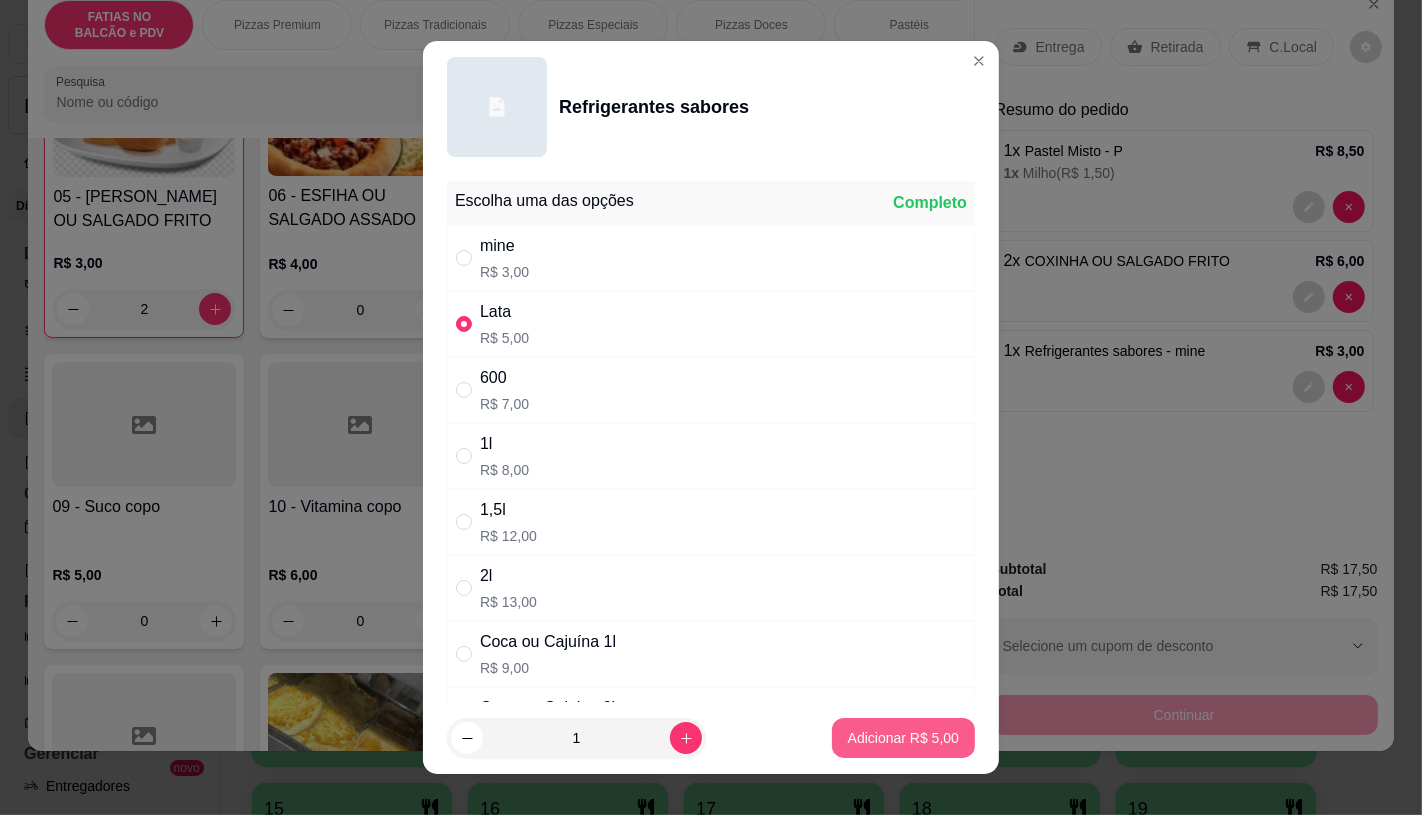 click on "1 Adicionar   R$ 5,00" at bounding box center (711, 738) 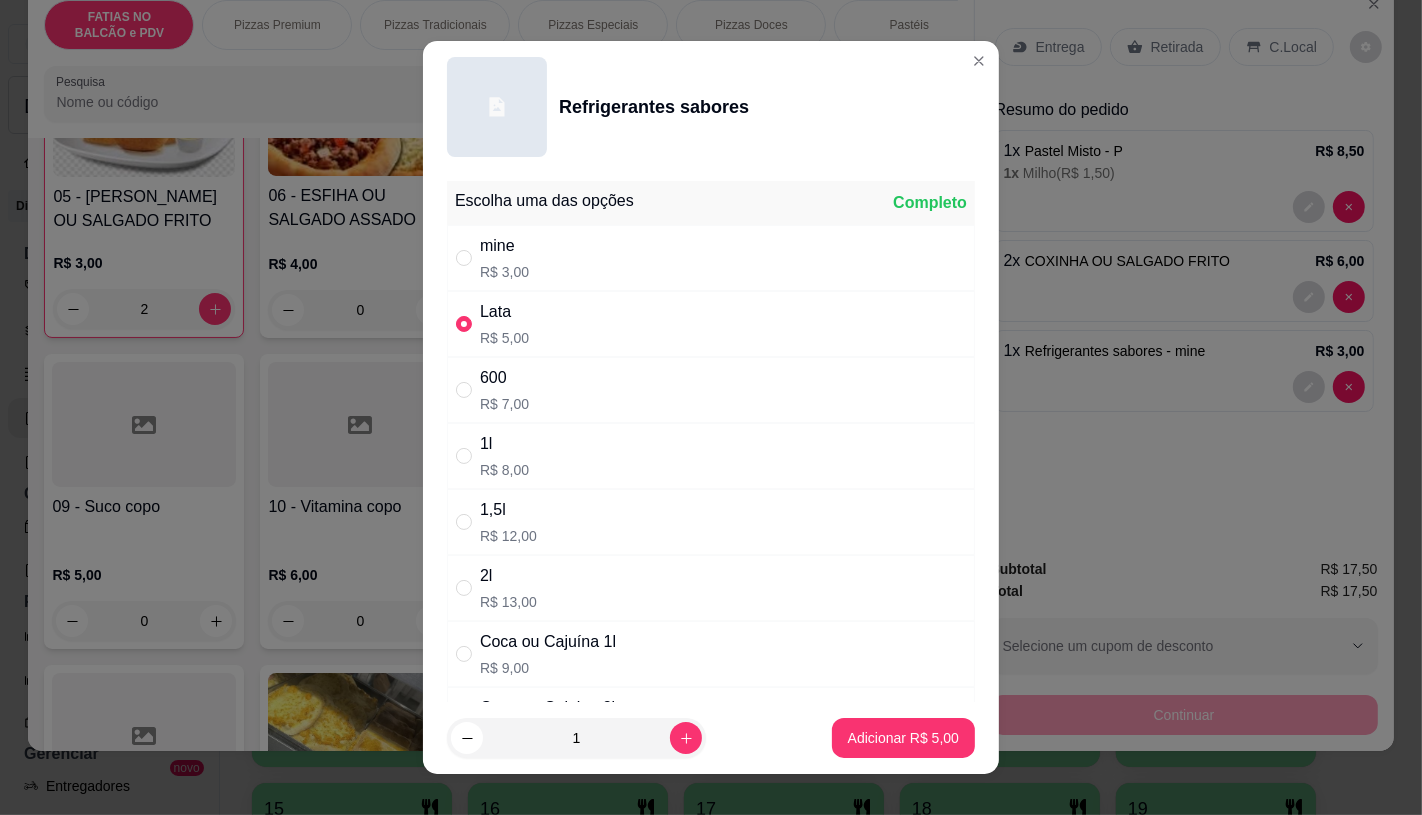 click on "1 Adicionar   R$ 5,00" at bounding box center (711, 738) 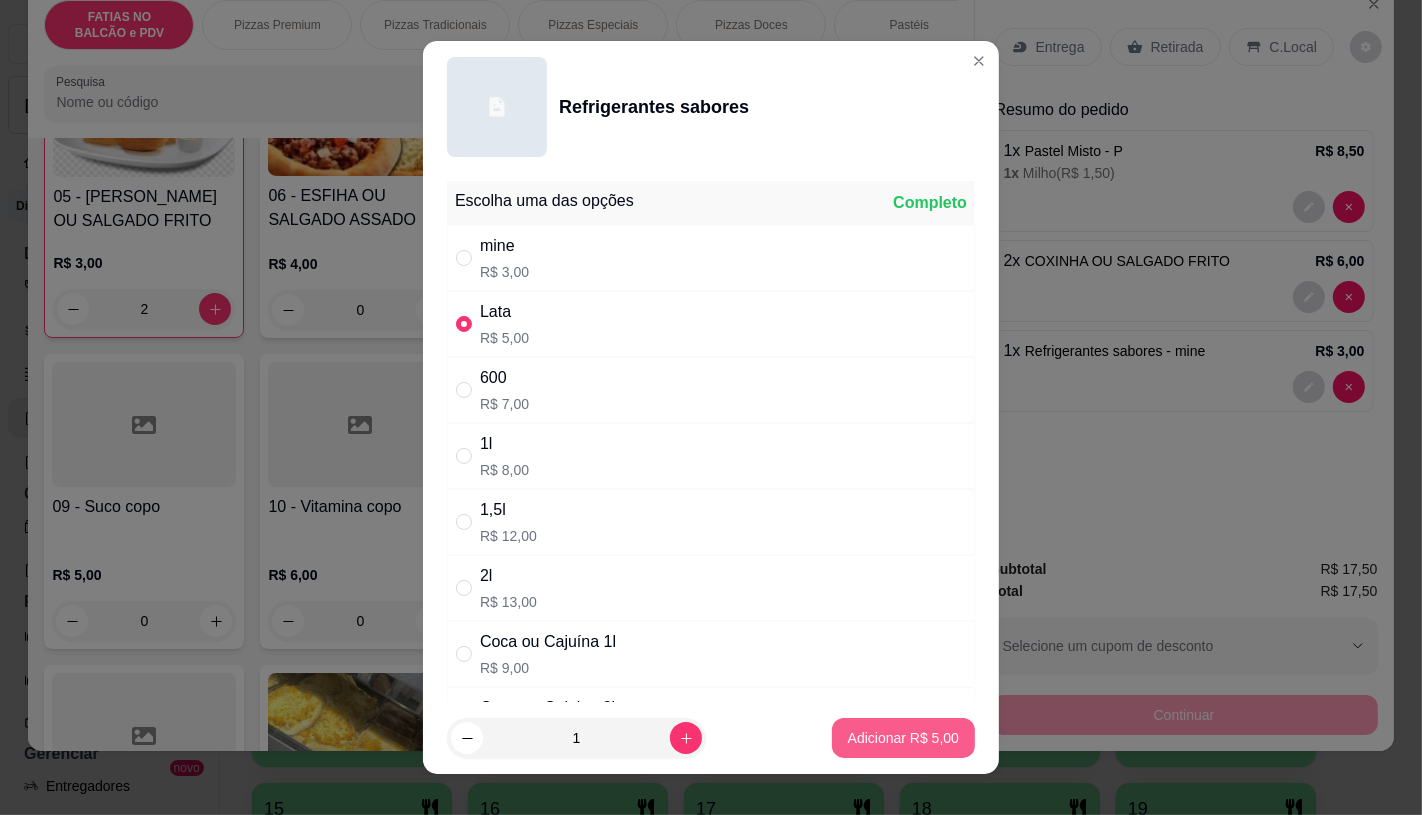 click on "Adicionar   R$ 5,00" at bounding box center (903, 738) 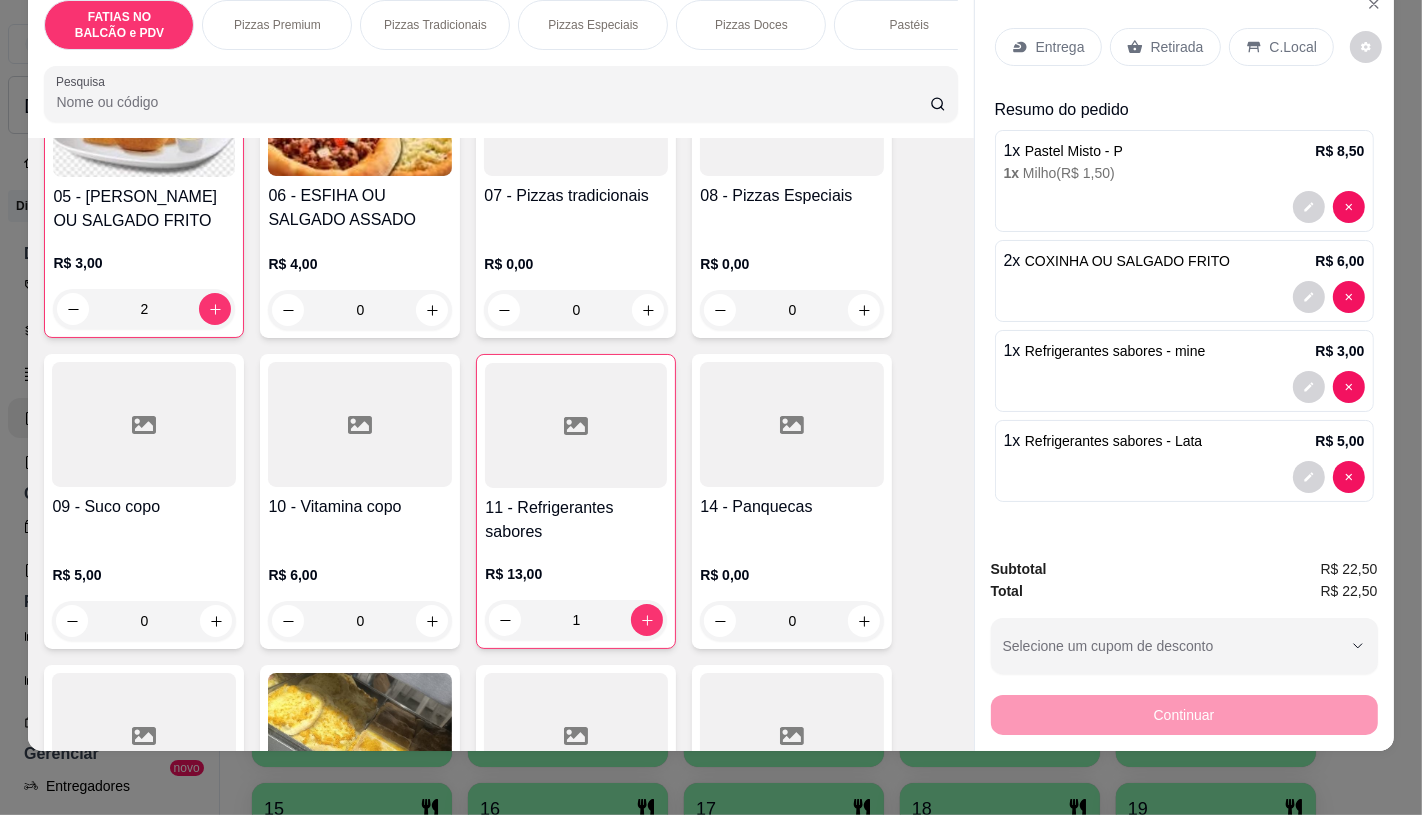 click 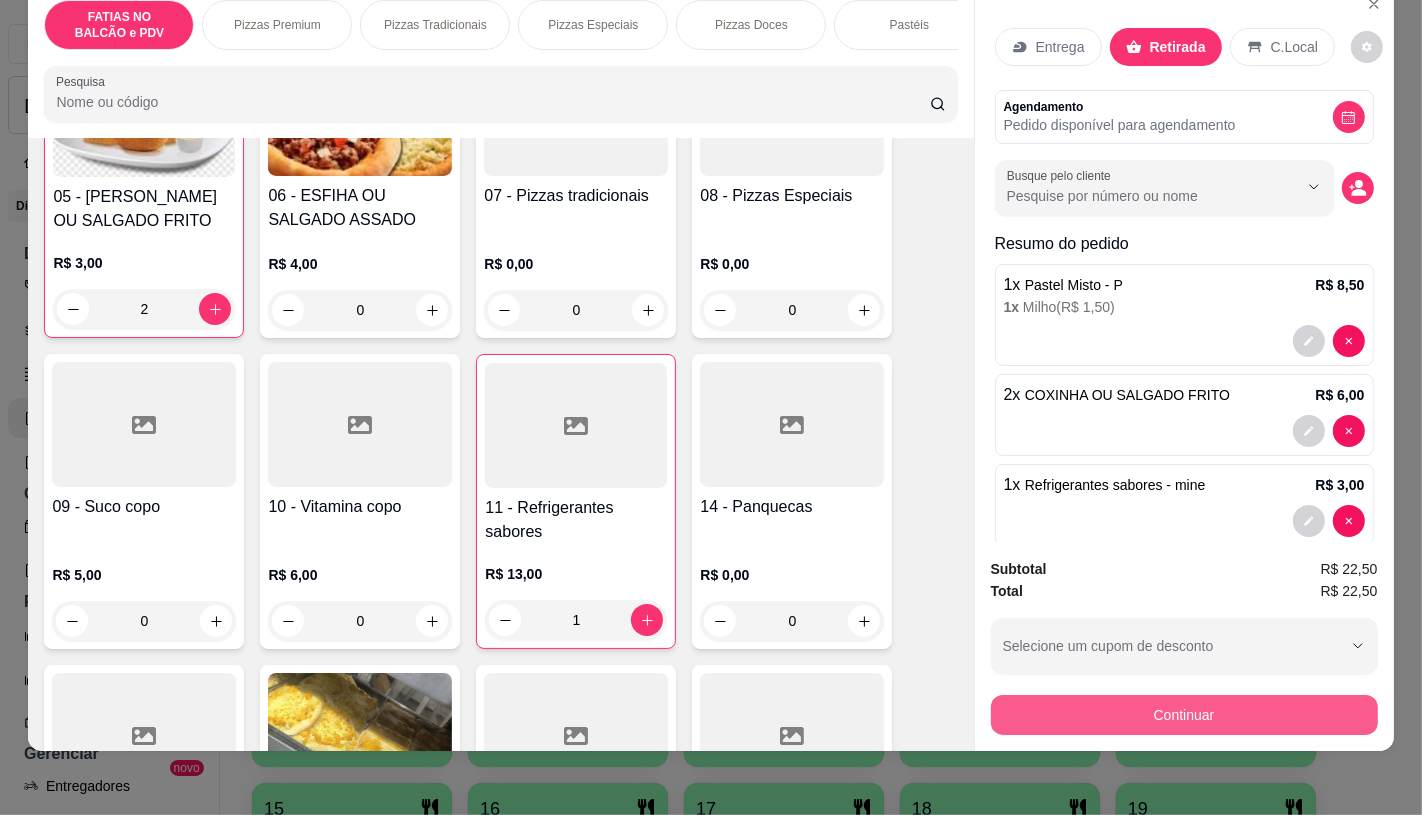 click on "Continuar" at bounding box center [1184, 715] 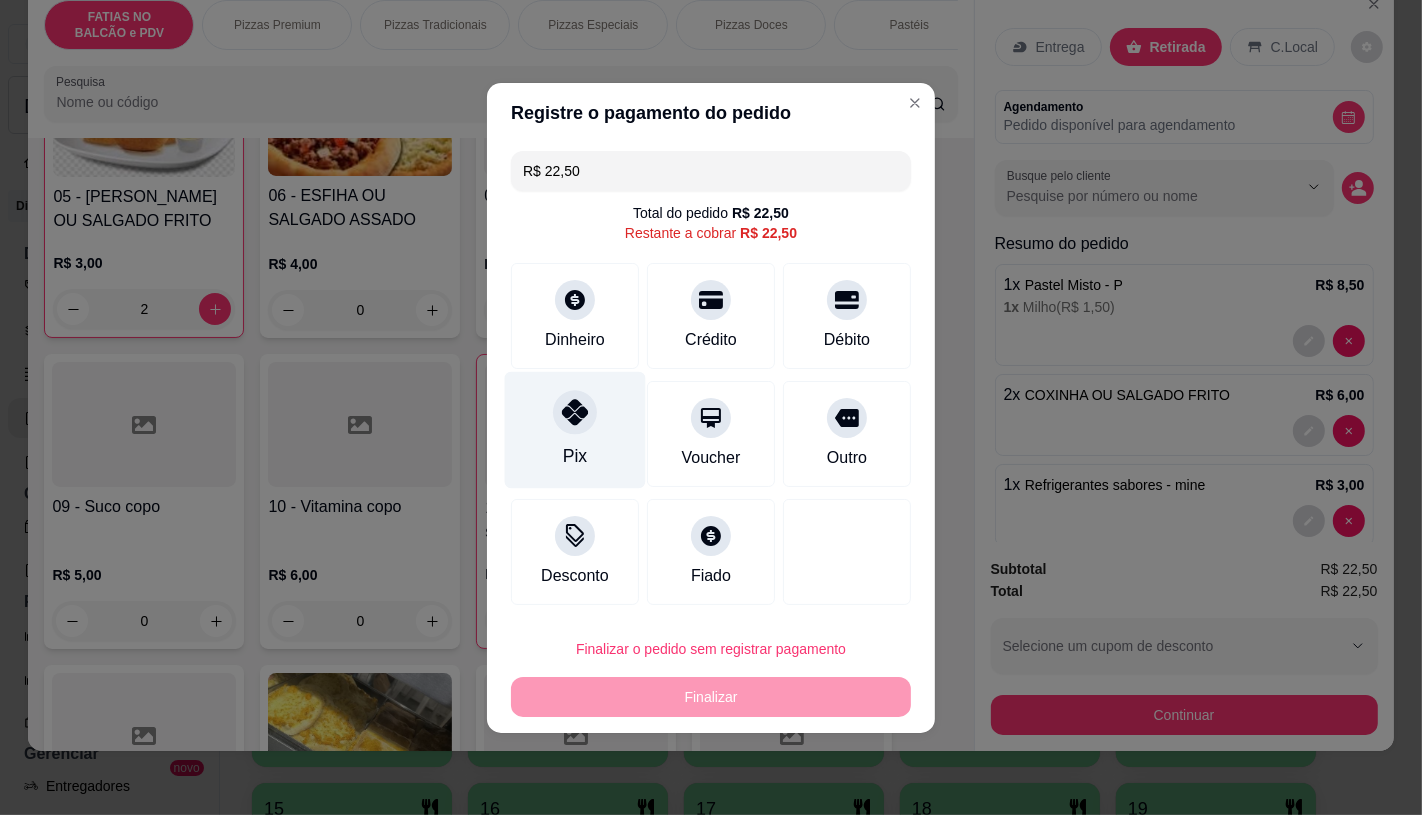 click 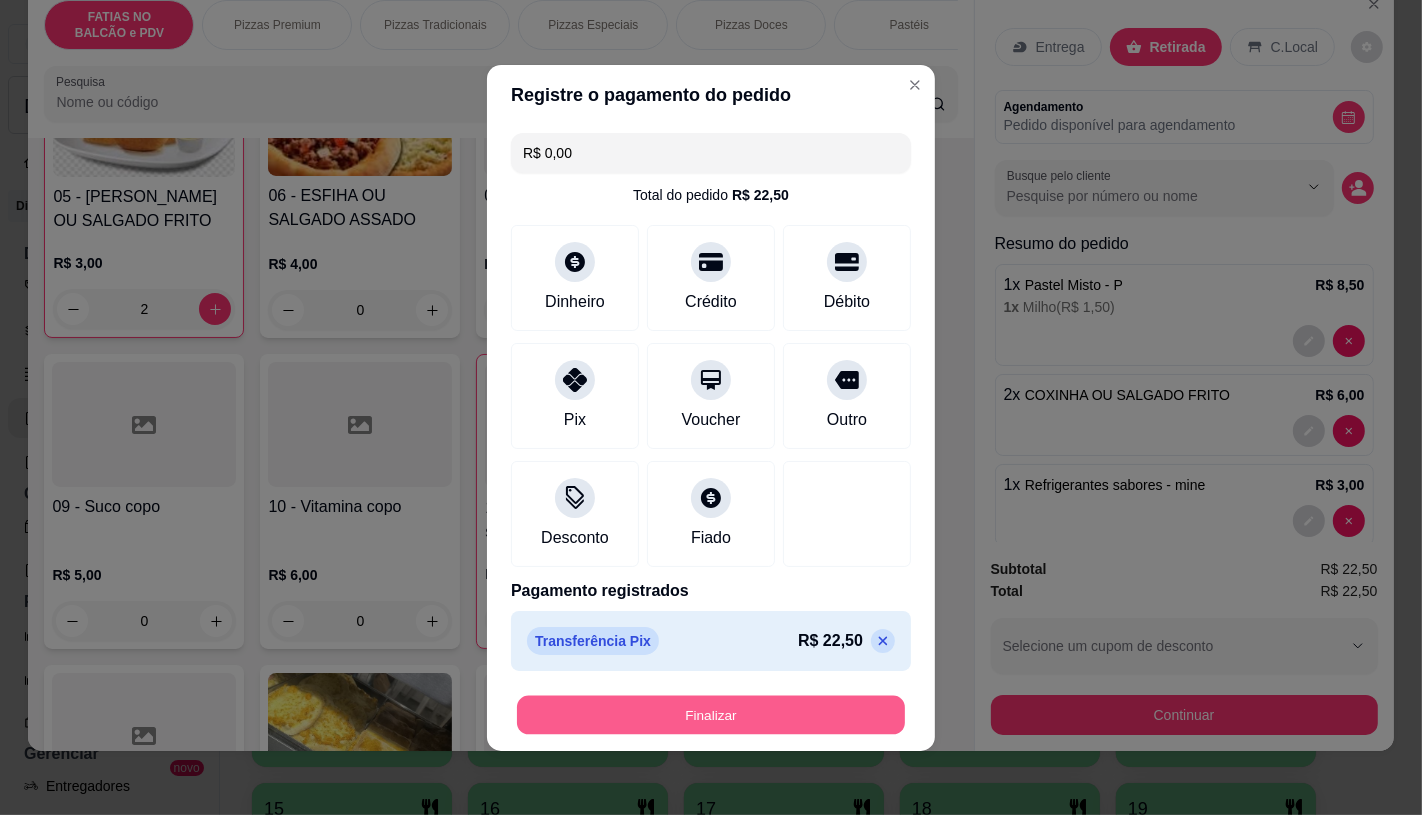 click on "Finalizar" at bounding box center (711, 714) 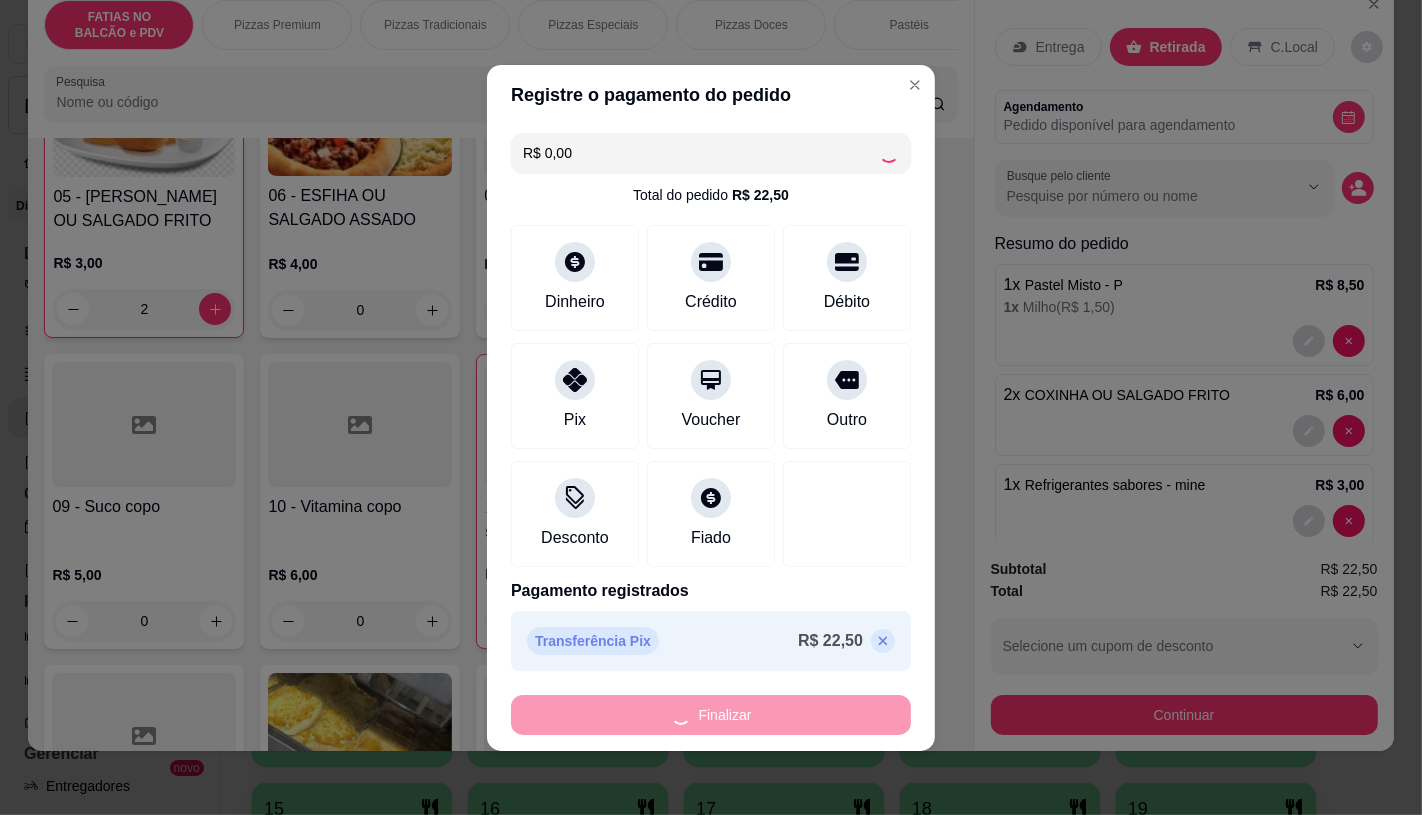 type on "0" 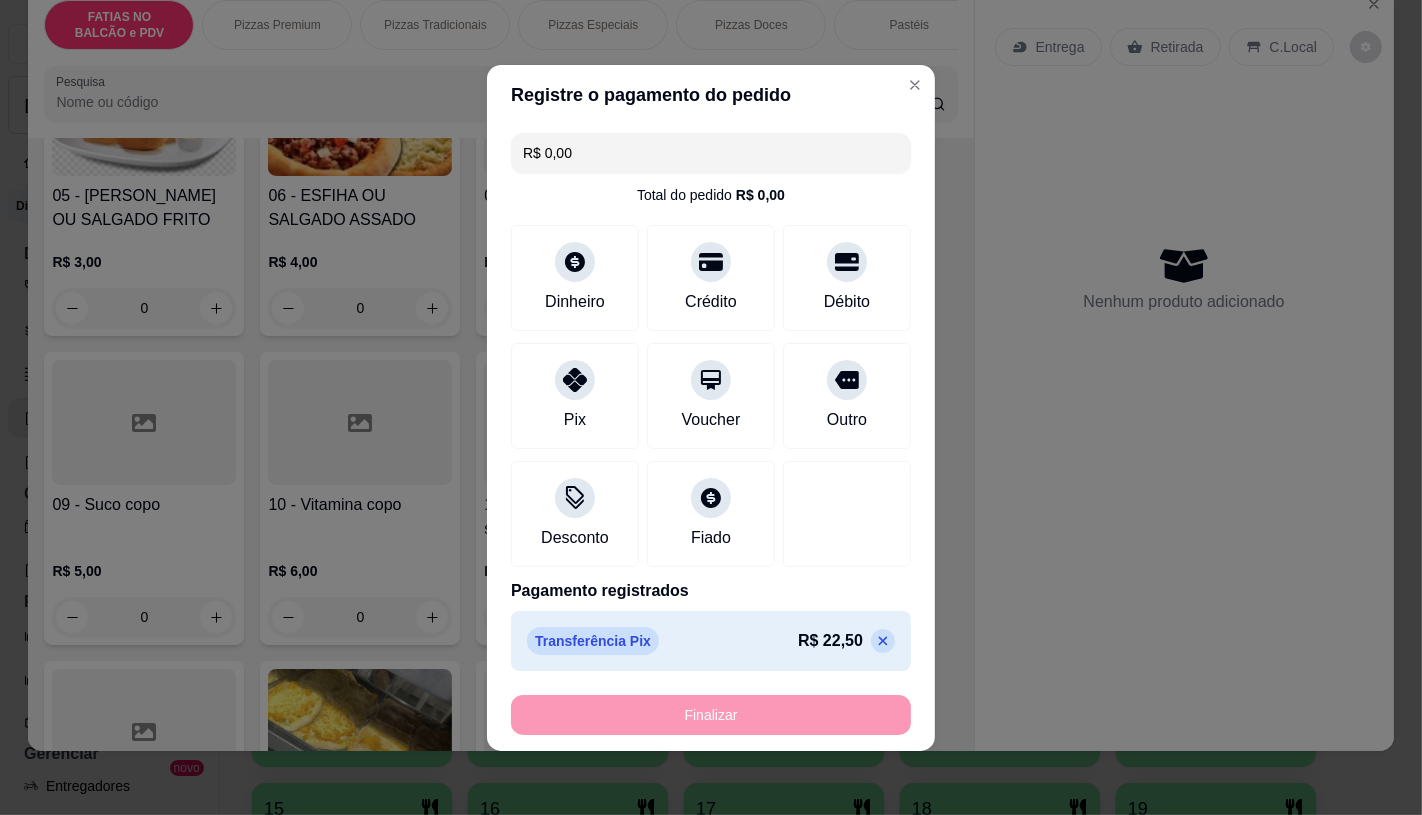 type on "-R$ 22,50" 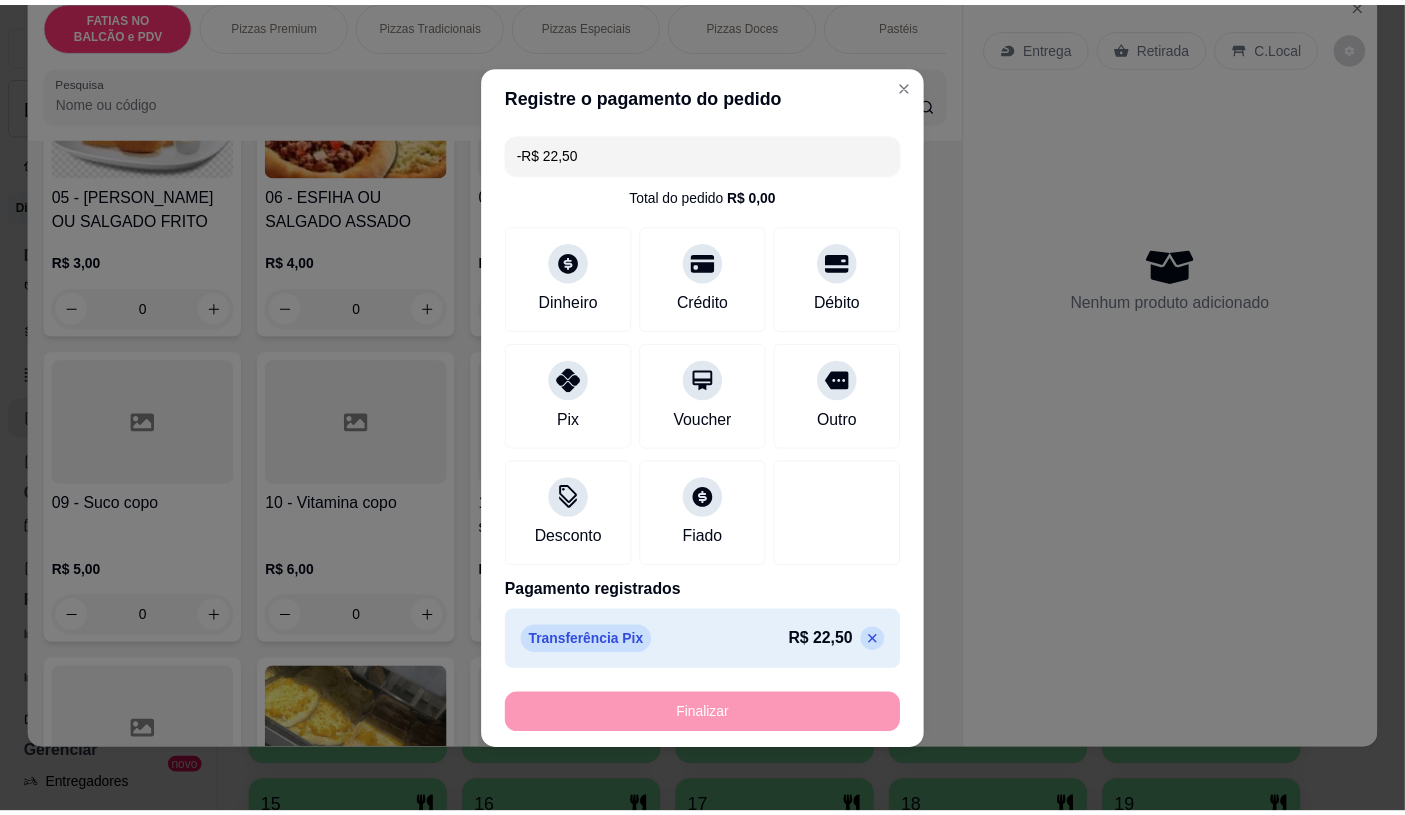 scroll, scrollTop: 533, scrollLeft: 0, axis: vertical 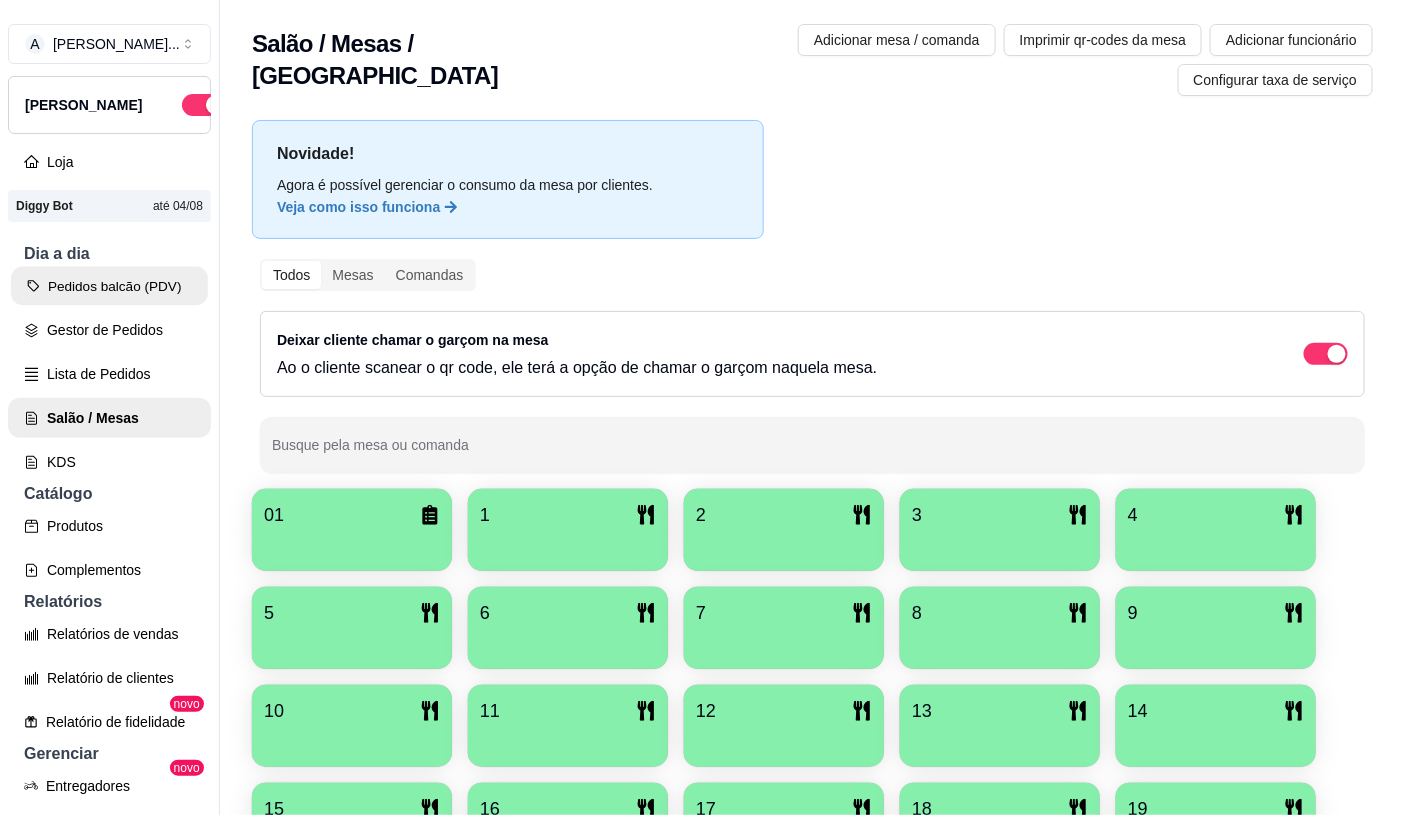 click on "Pedidos balcão (PDV)" at bounding box center (109, 286) 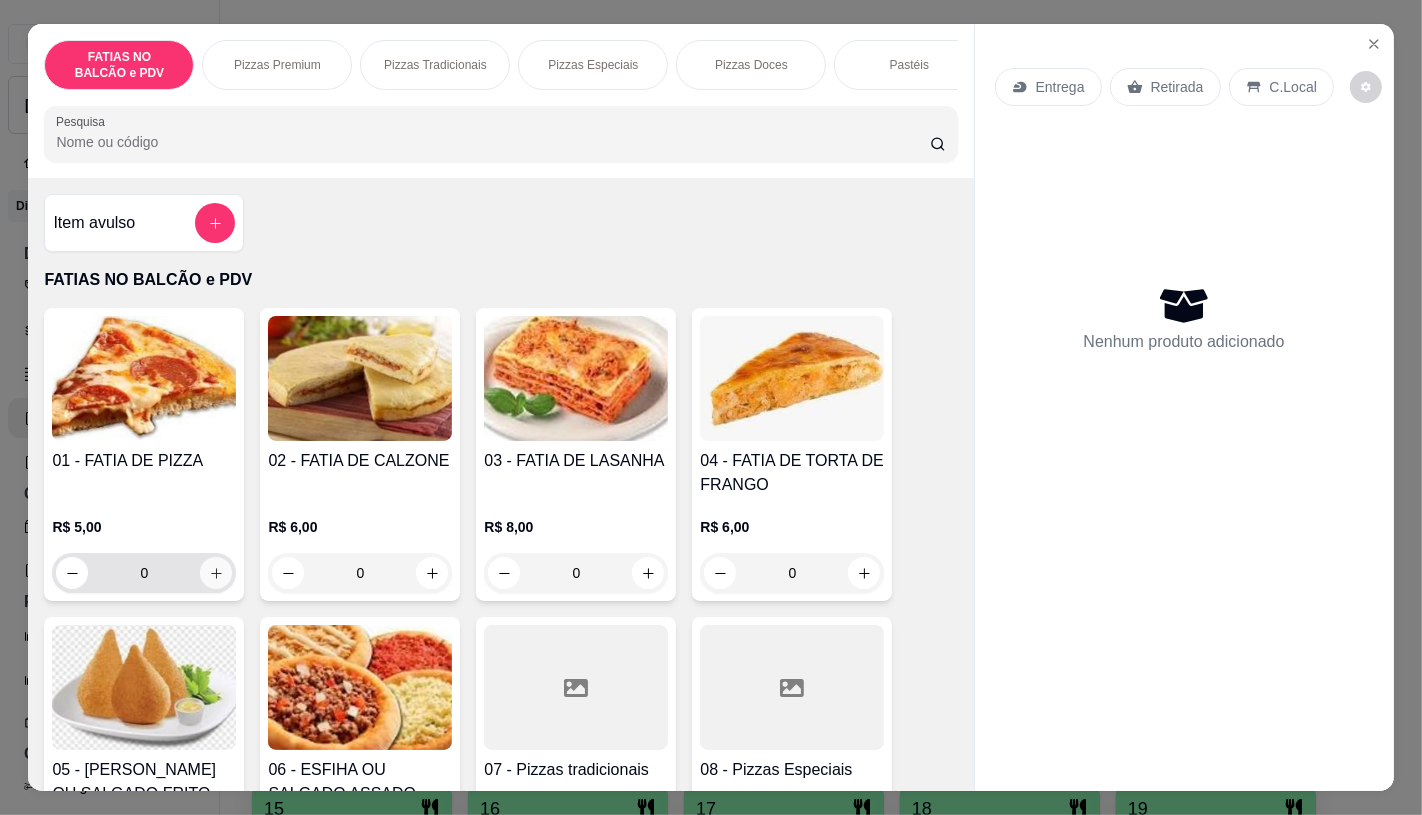 click at bounding box center (216, 573) 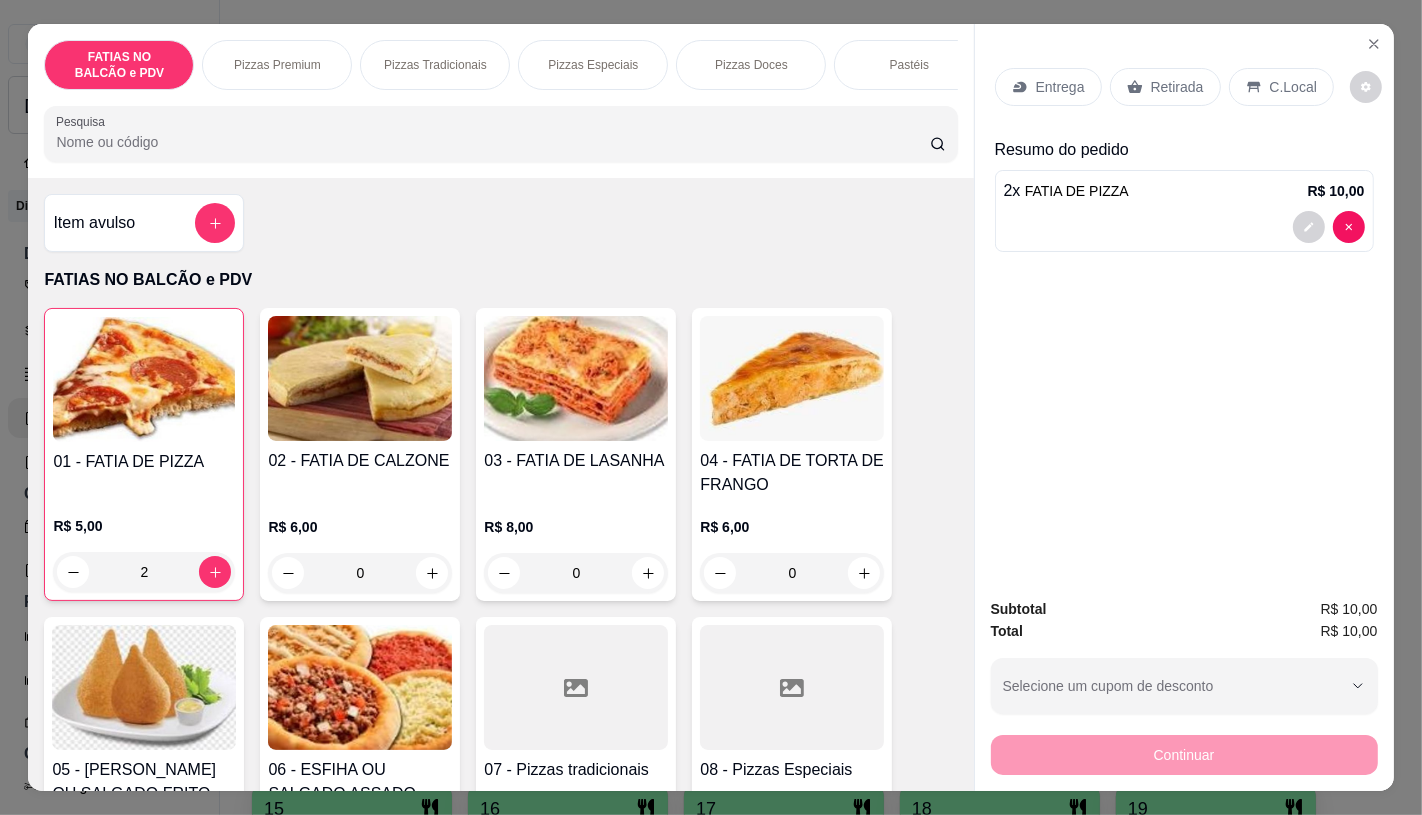 click on "Entrega Retirada C.Local" at bounding box center (1184, 87) 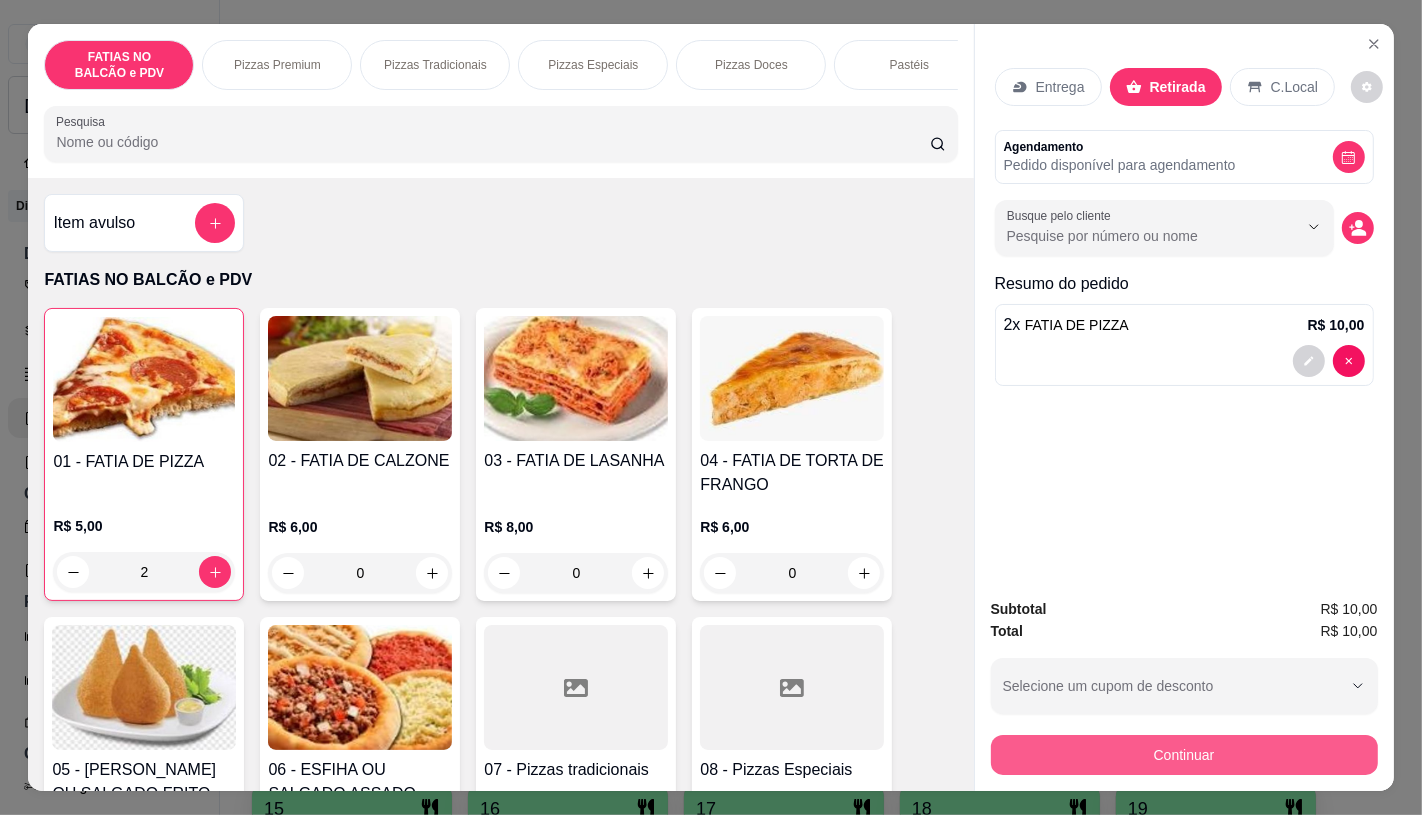 click on "Continuar" at bounding box center (1184, 755) 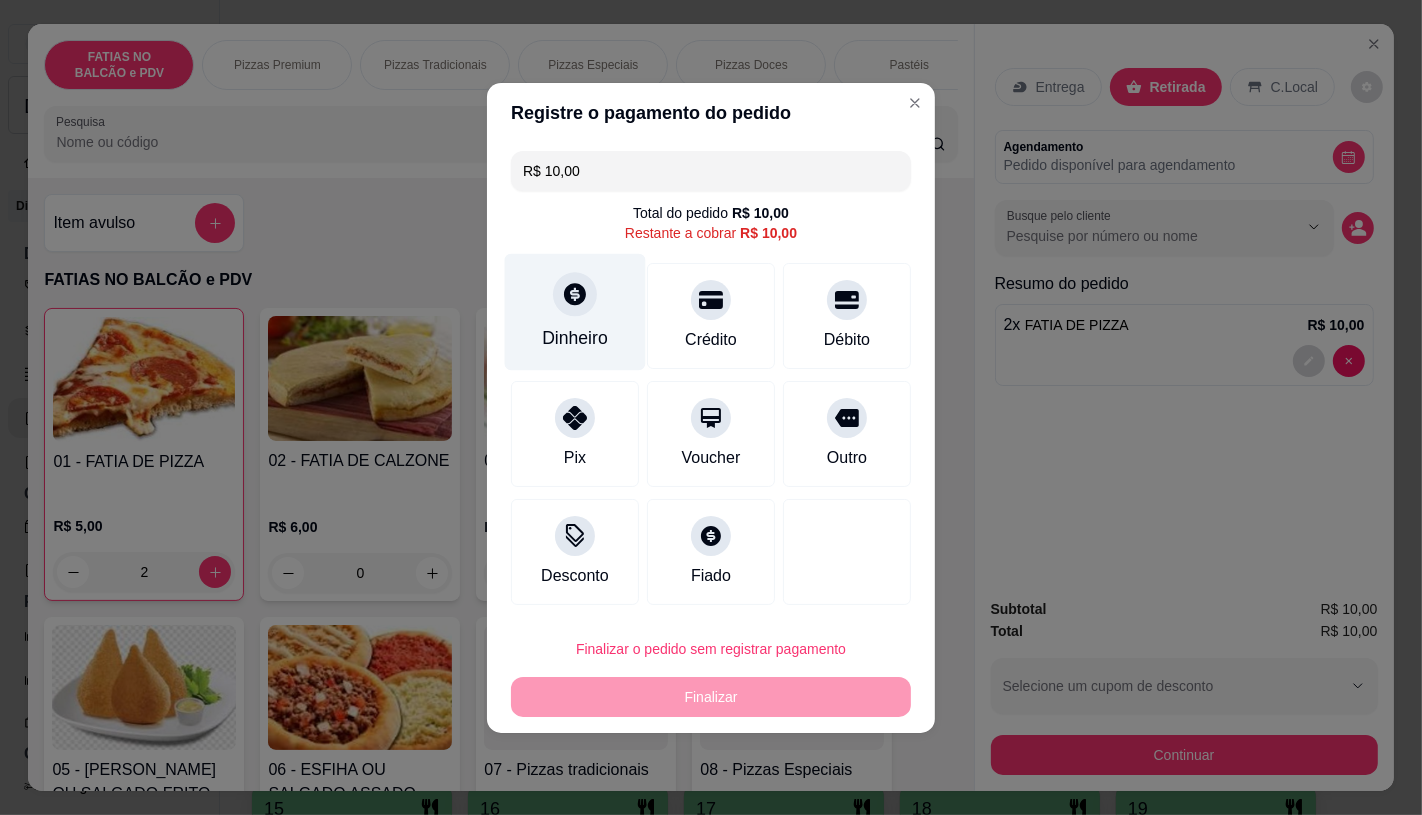 click on "Dinheiro" at bounding box center [575, 338] 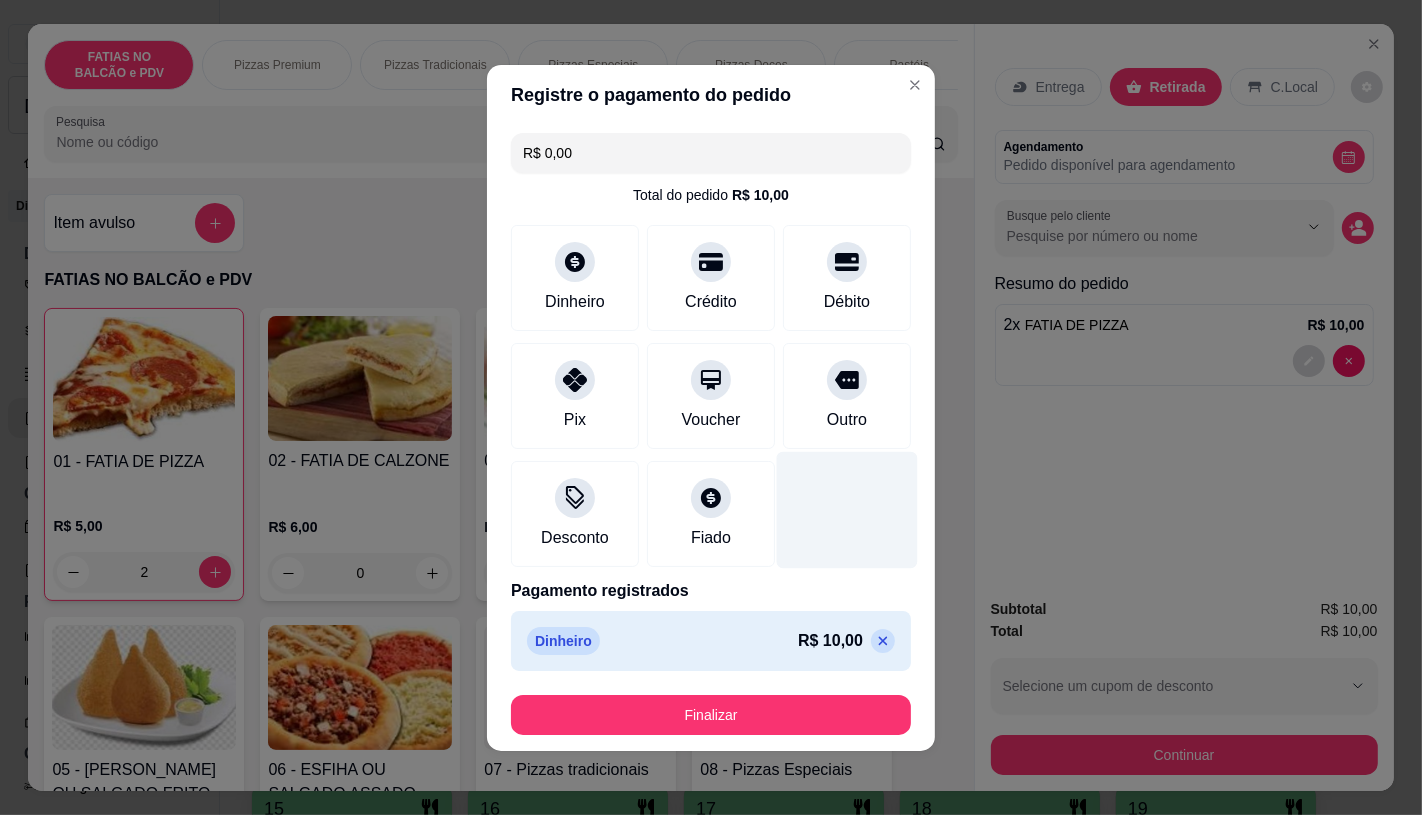 type on "R$ 0,00" 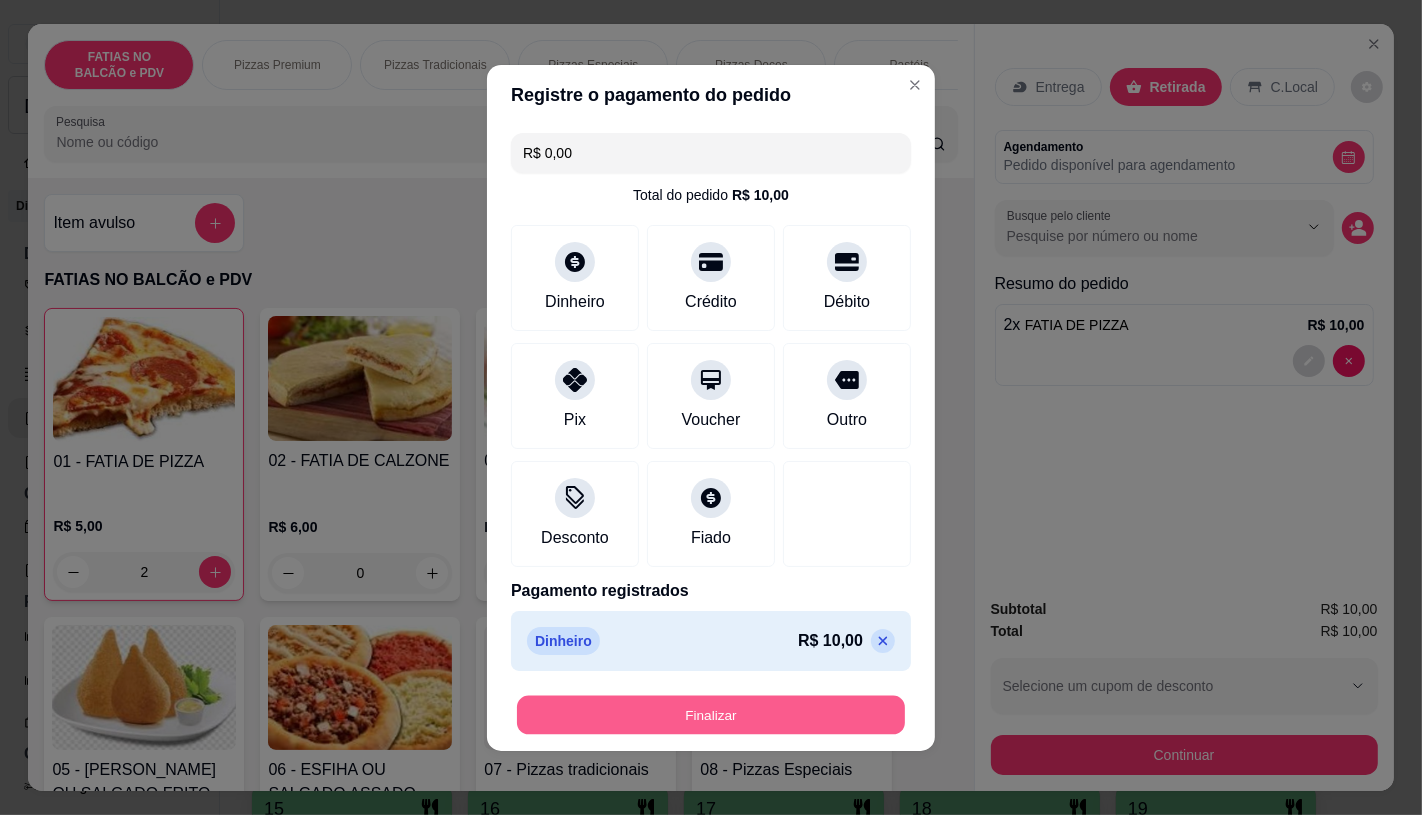 click on "Finalizar" at bounding box center [711, 714] 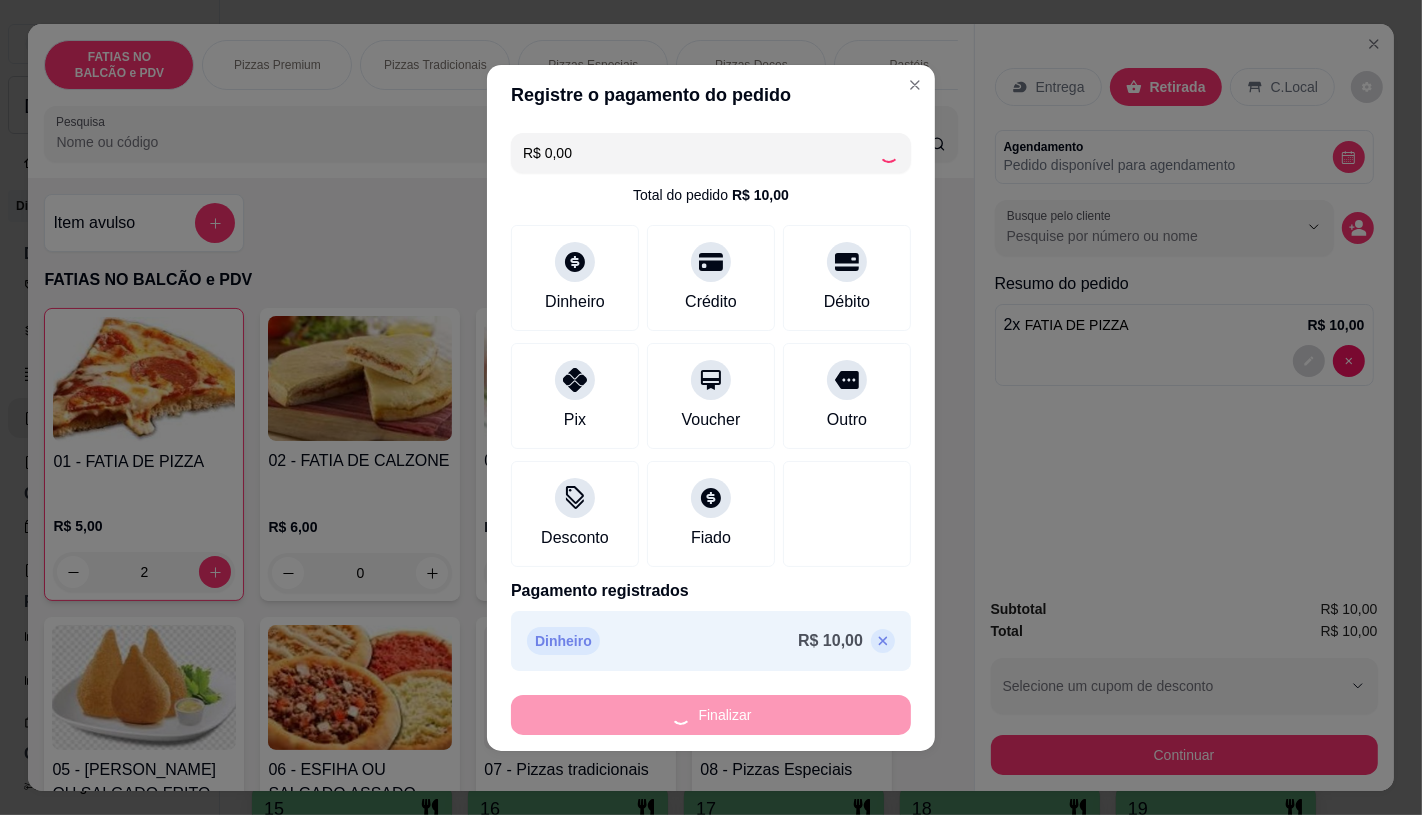 type on "0" 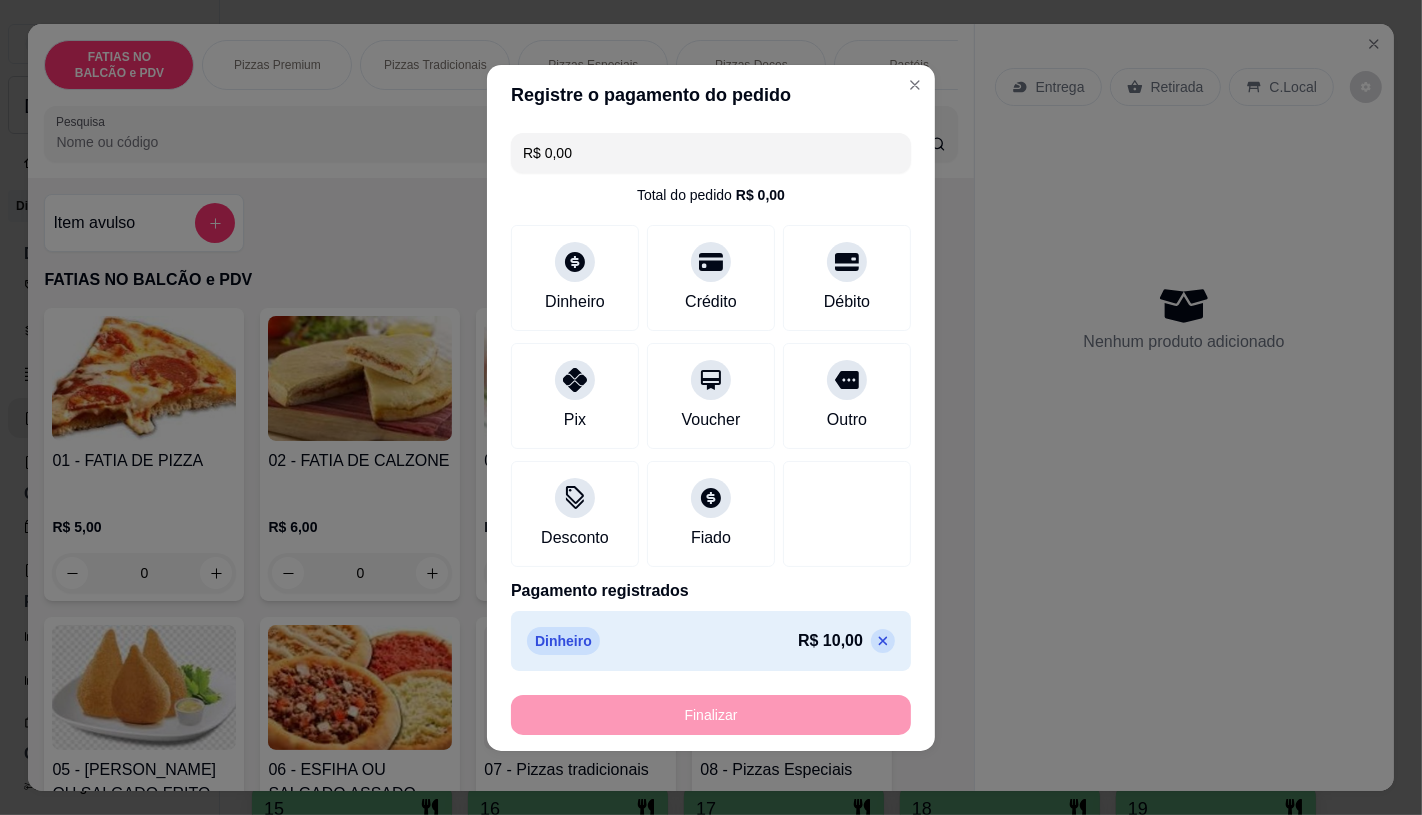 type on "-R$ 10,00" 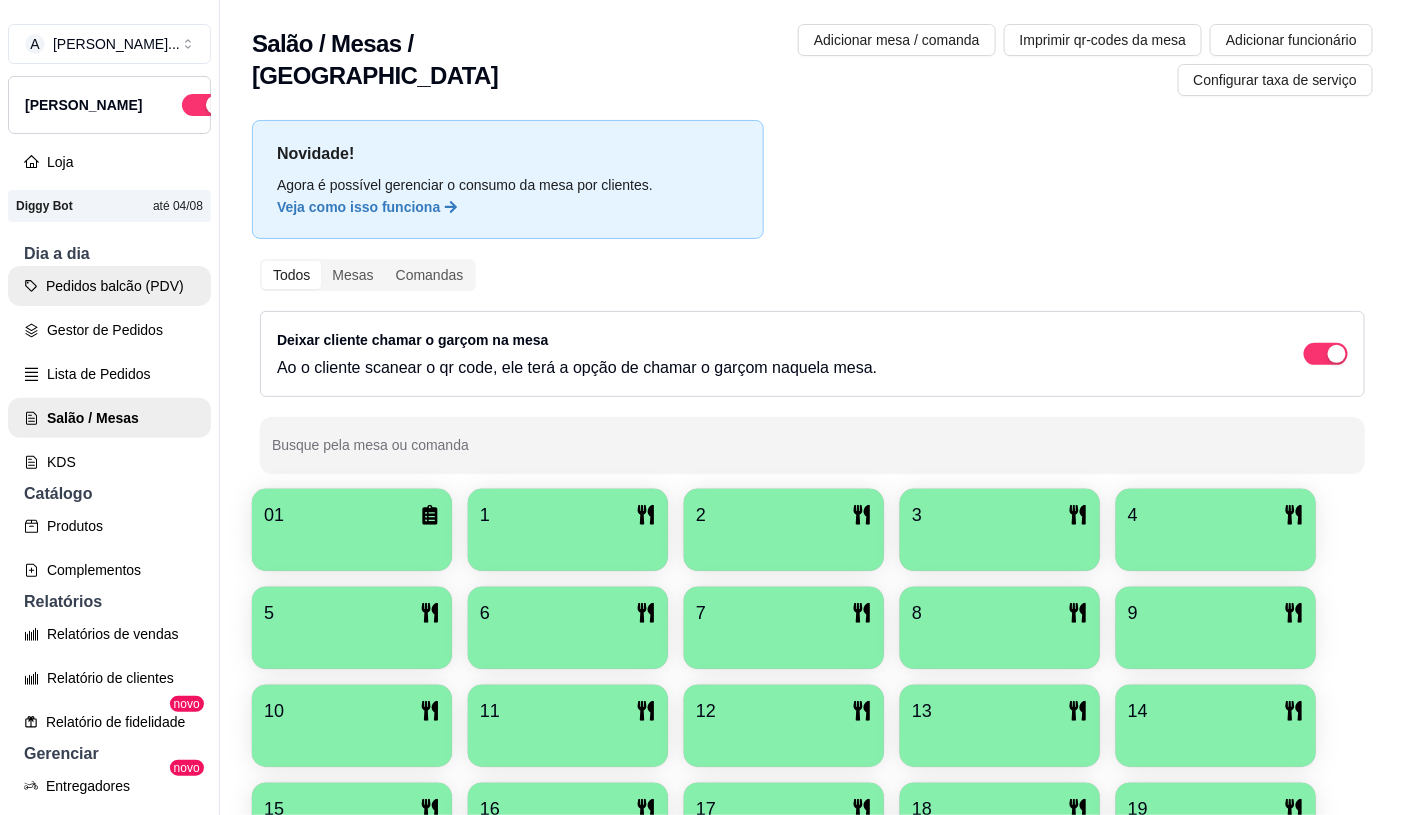 click on "Pedidos balcão (PDV)" at bounding box center (109, 286) 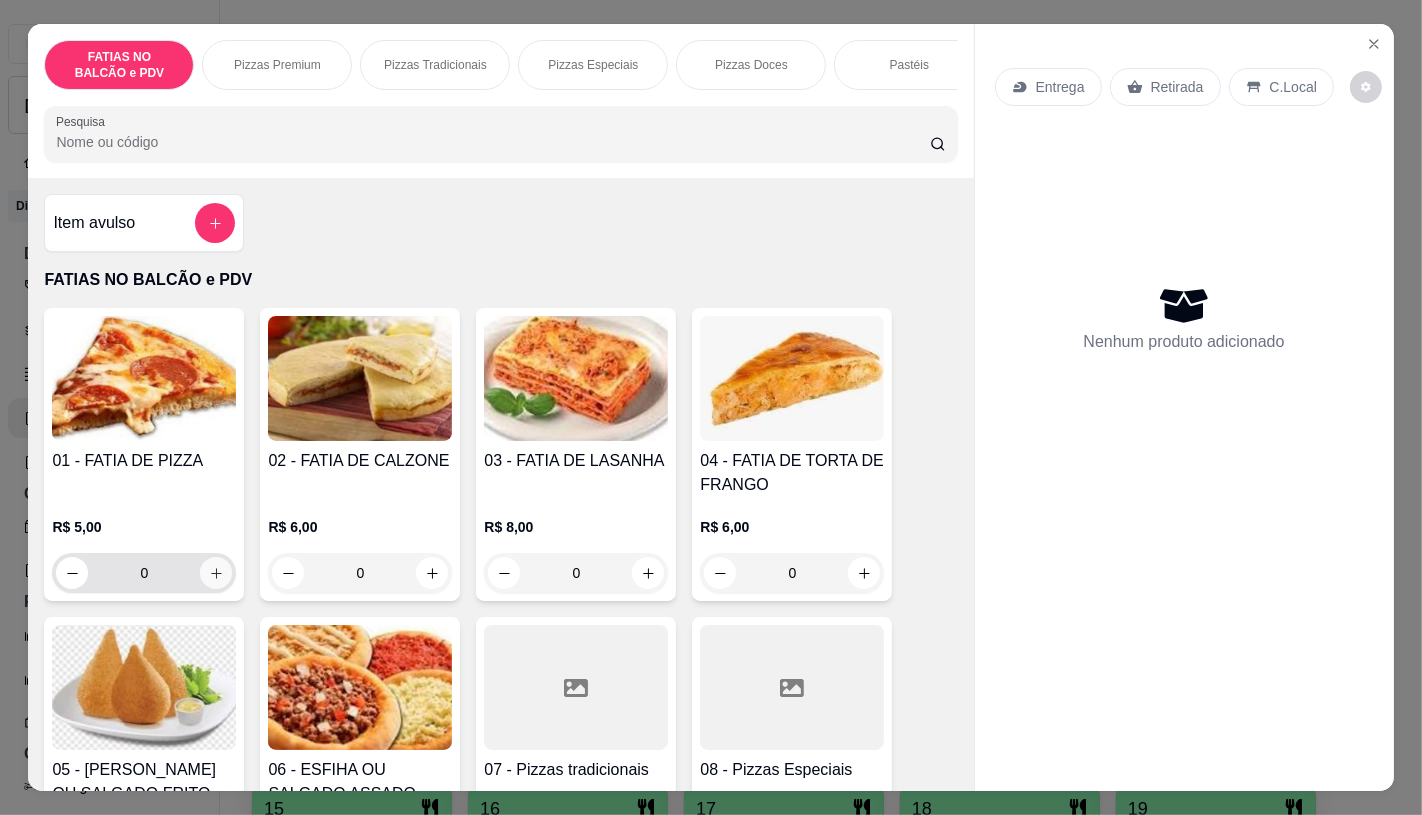 click 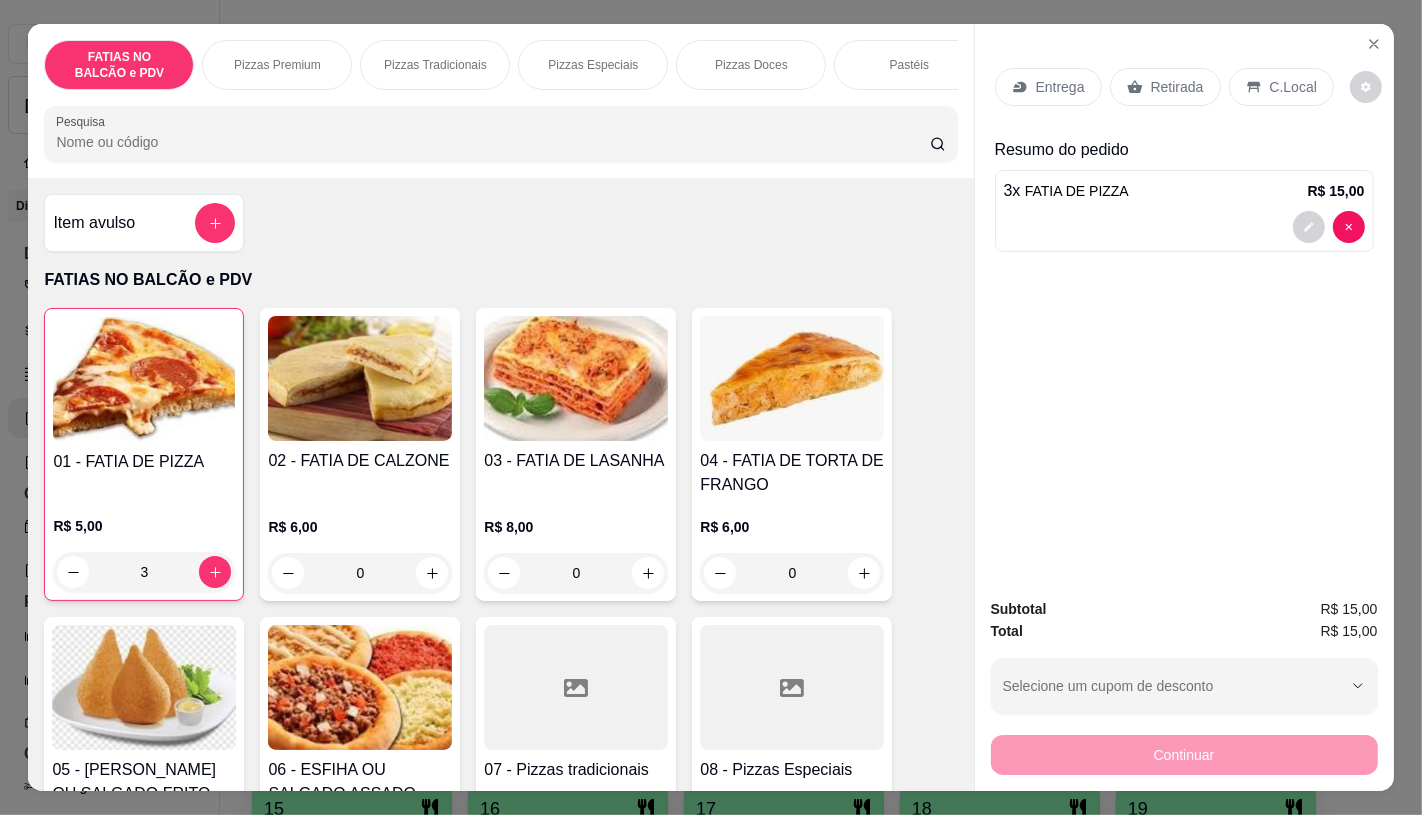 click on "Retirada" at bounding box center [1165, 87] 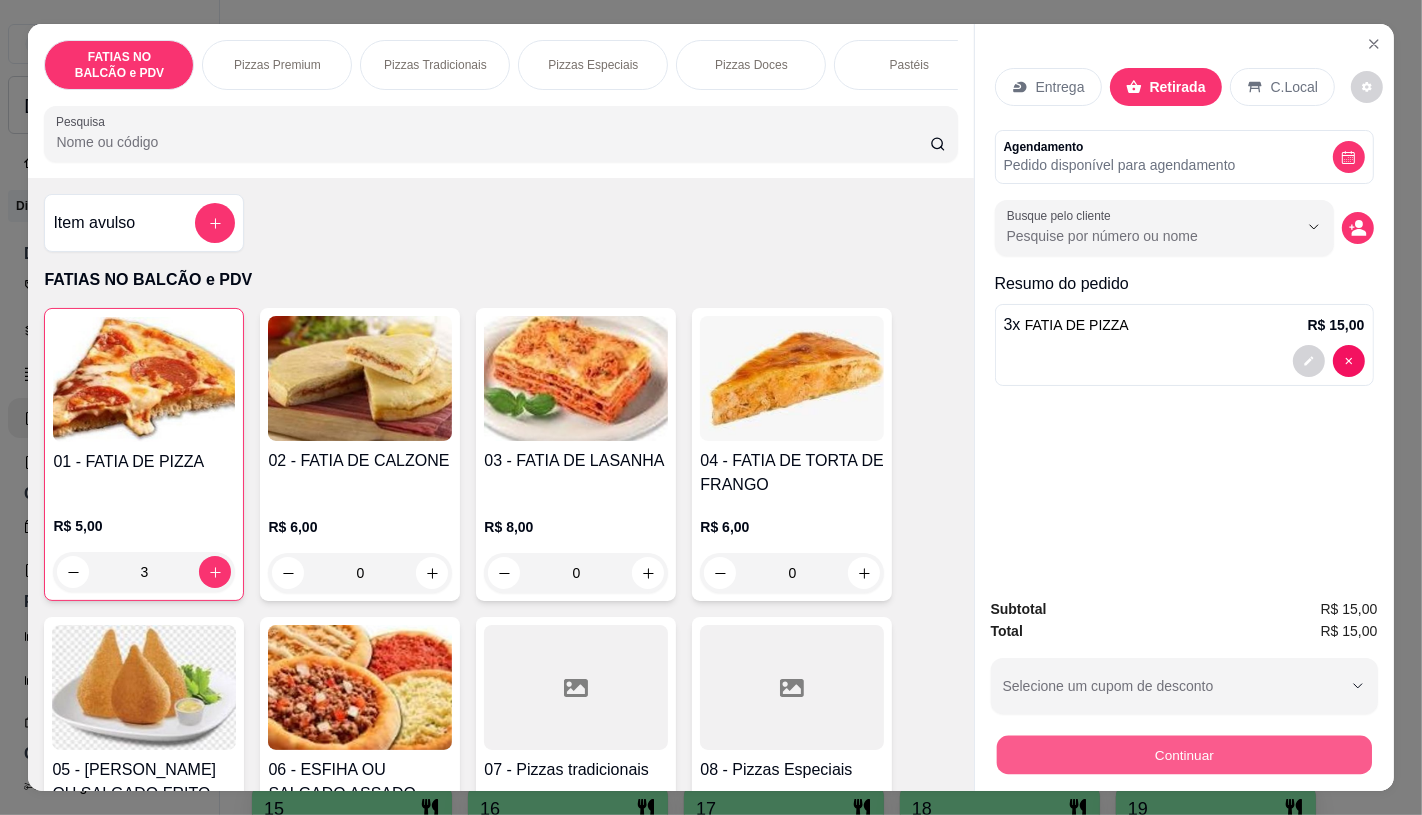 click on "Continuar" at bounding box center [1183, 754] 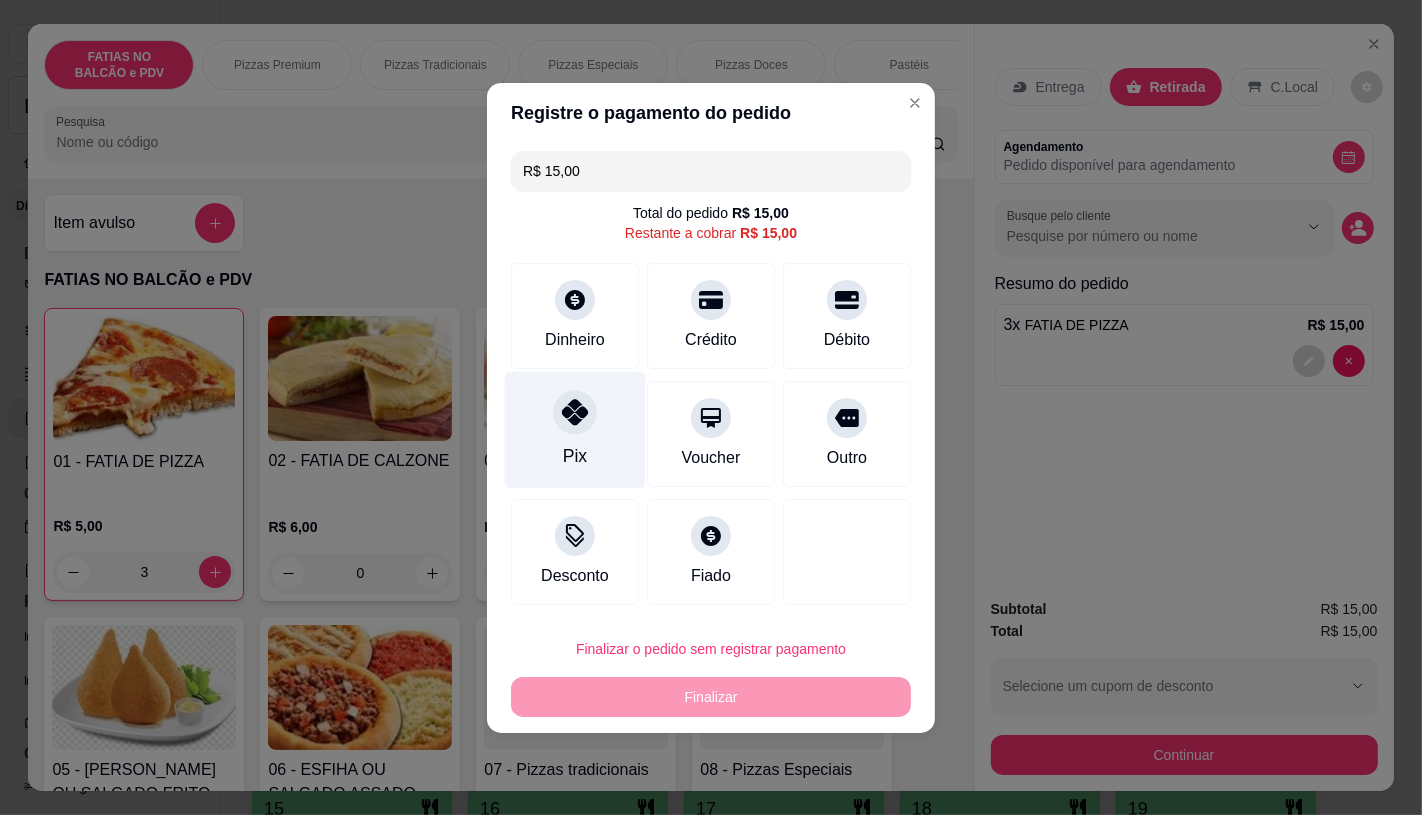 click at bounding box center [575, 412] 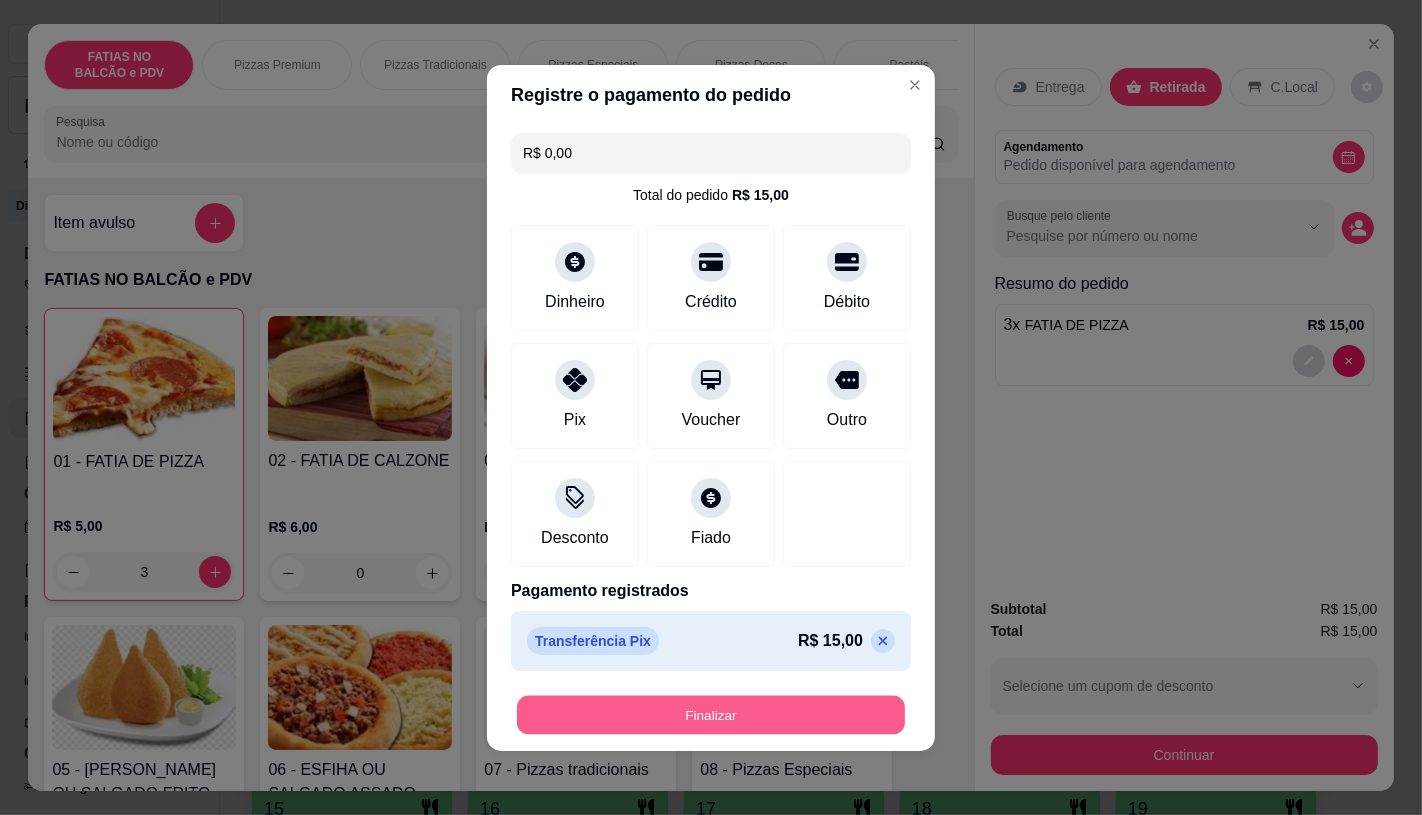 click on "Finalizar" at bounding box center [711, 714] 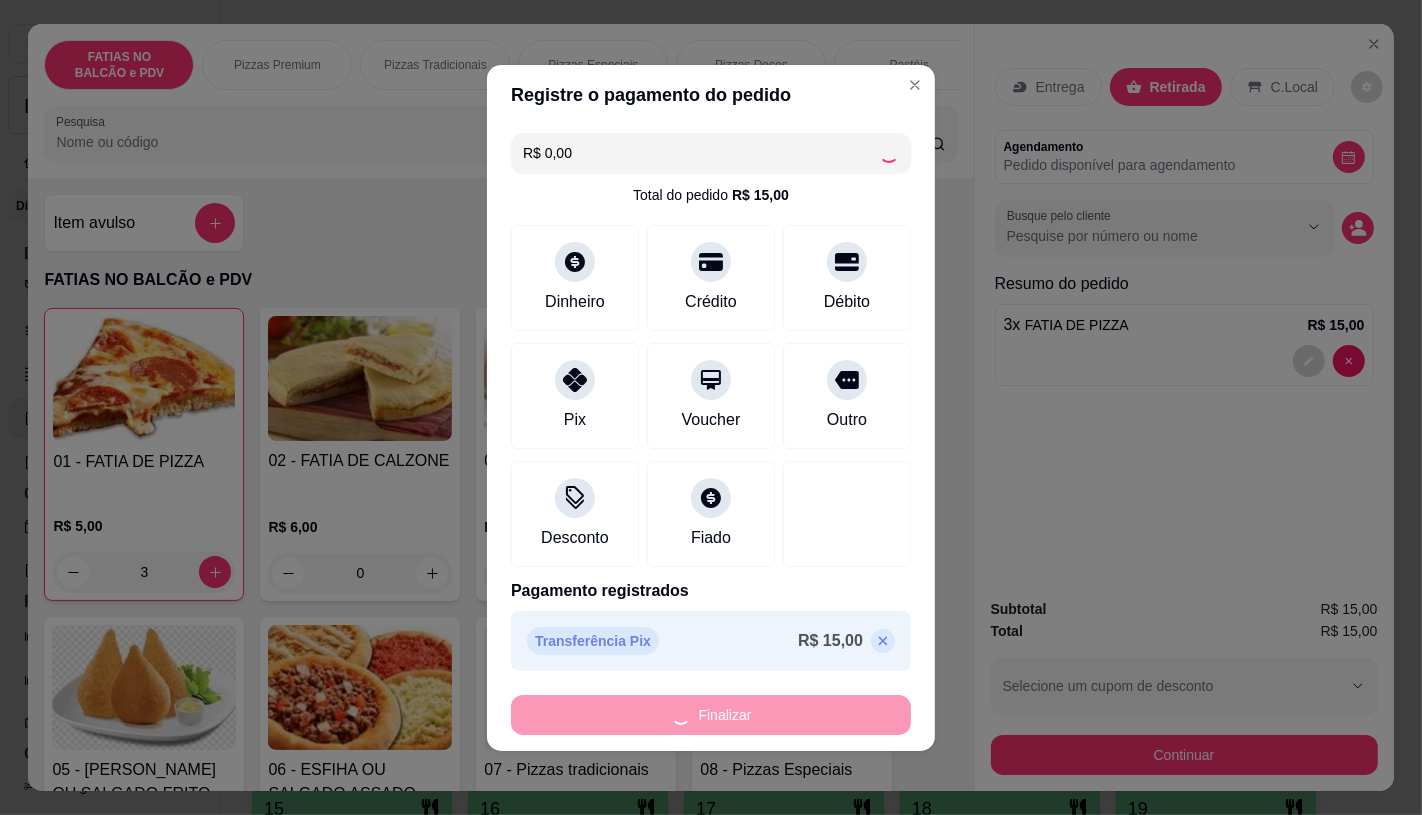 type on "0" 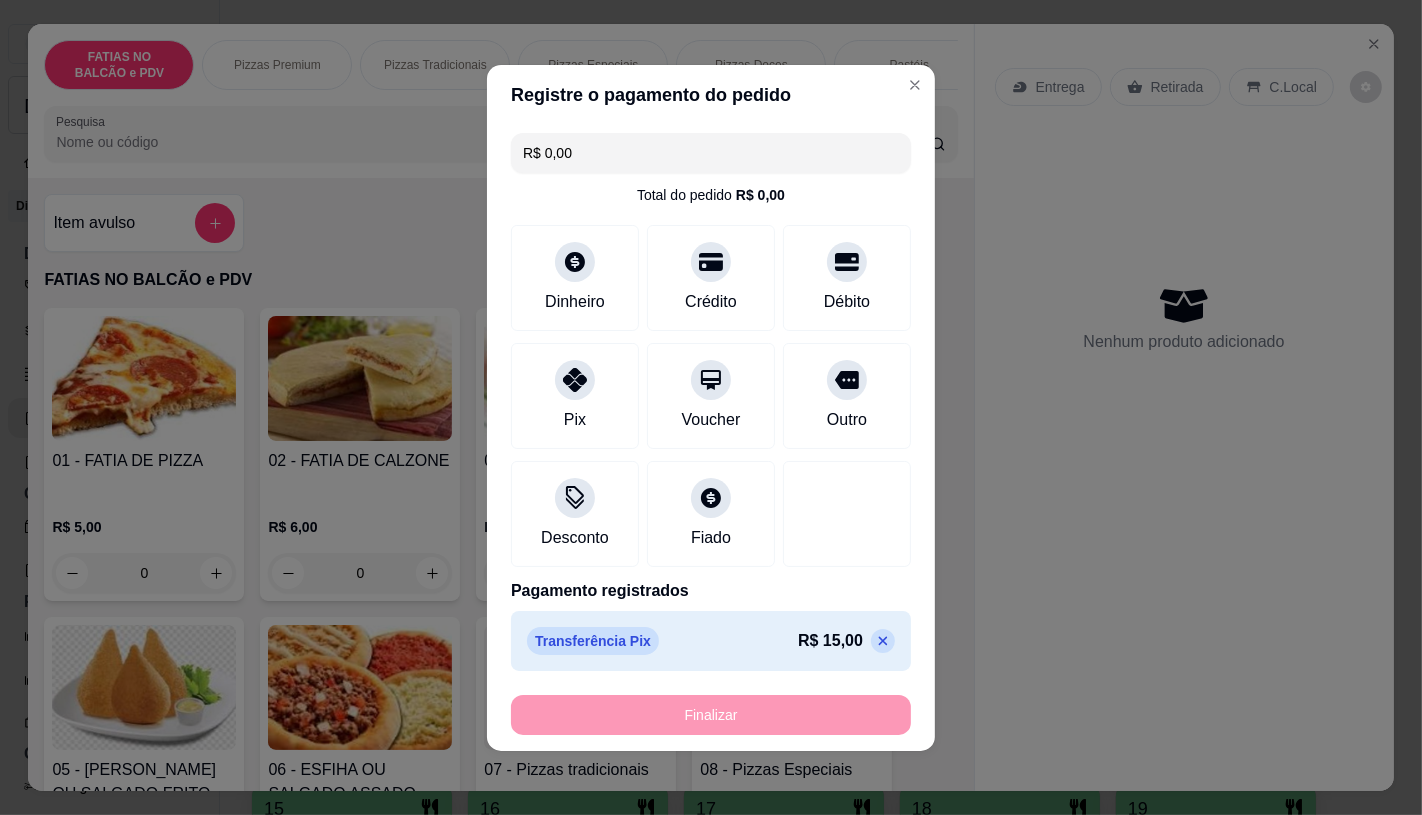 type on "-R$ 15,00" 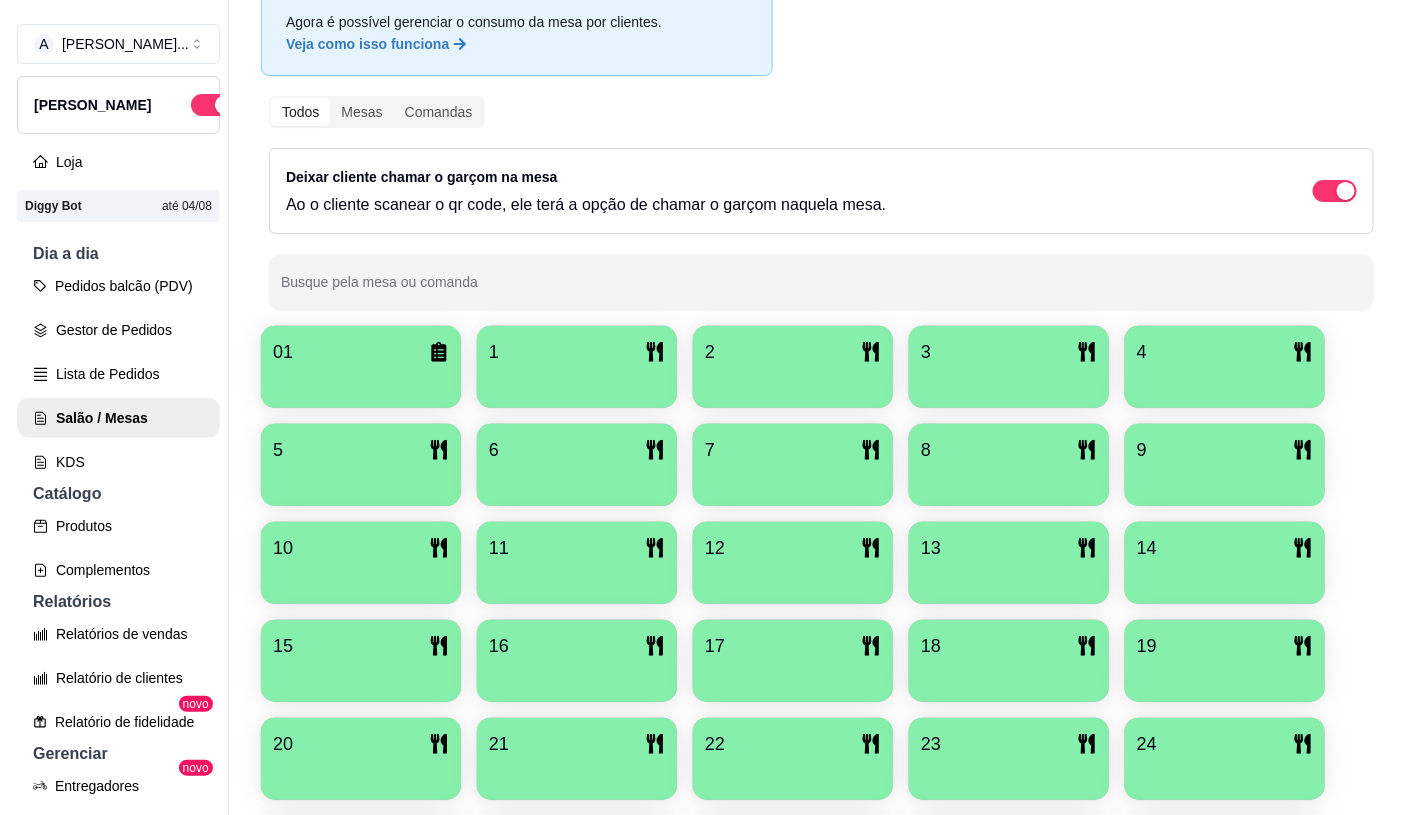 scroll, scrollTop: 333, scrollLeft: 0, axis: vertical 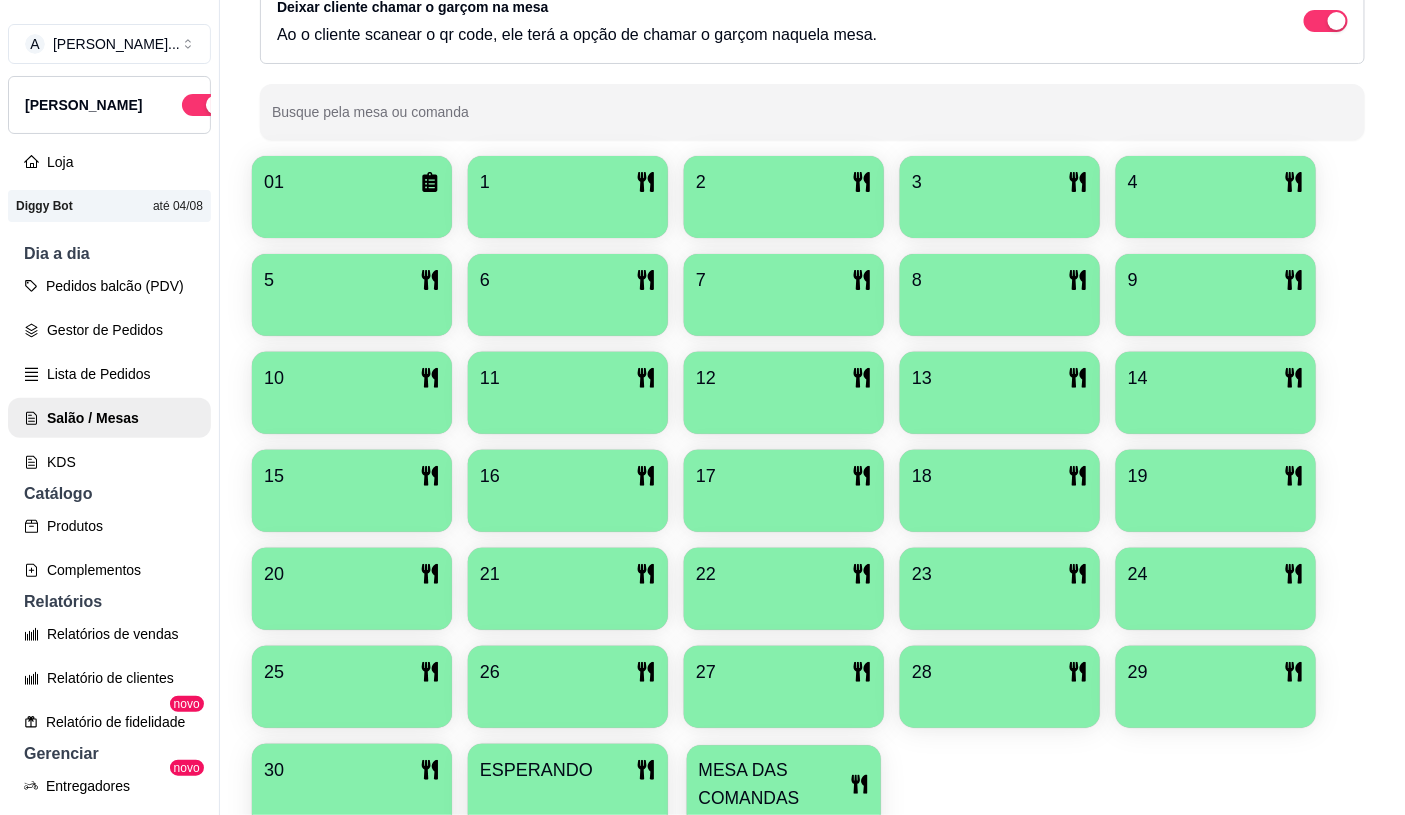 click on "MESA DAS COMANDAS" at bounding box center (774, 784) 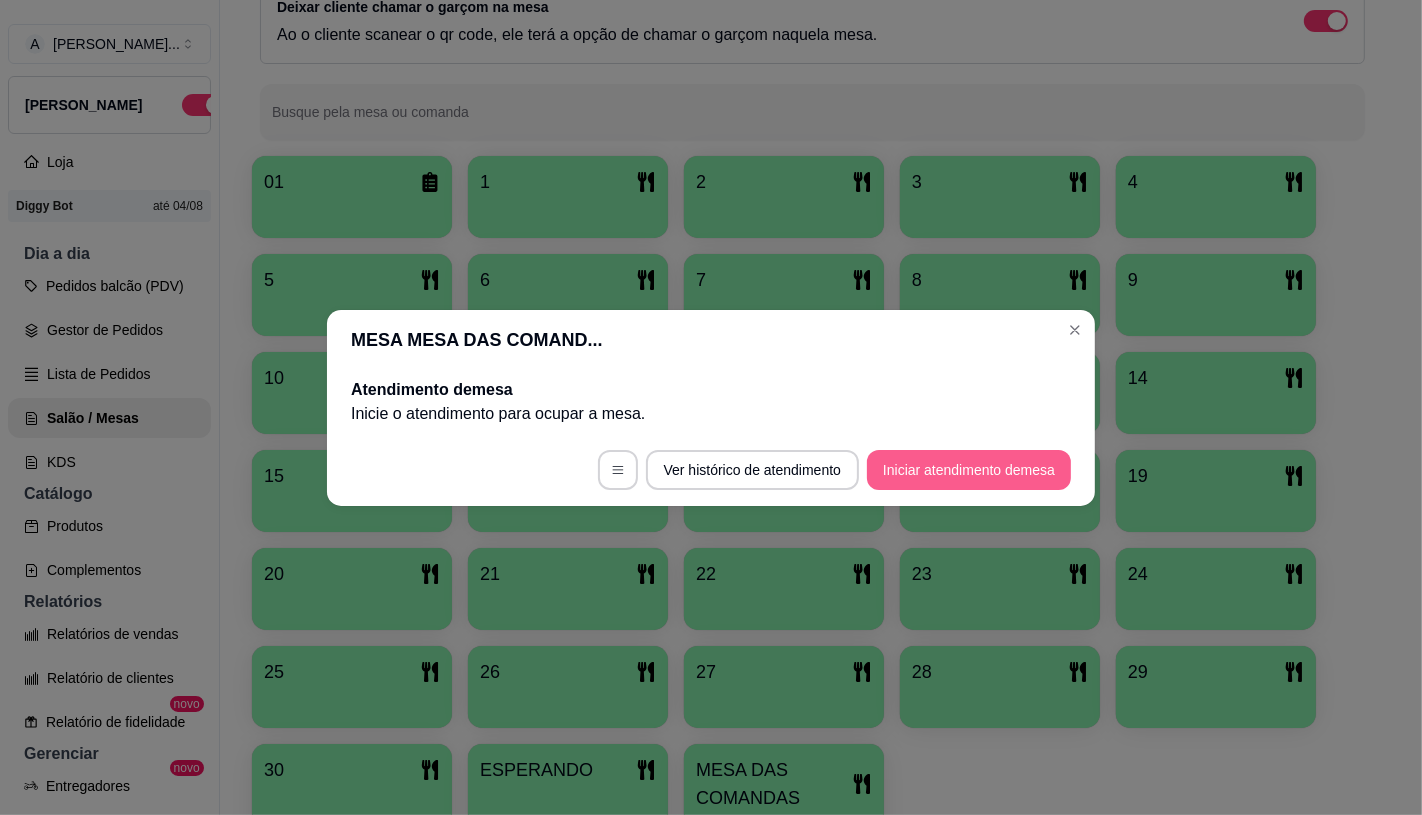 click on "Iniciar atendimento de  mesa" at bounding box center [969, 470] 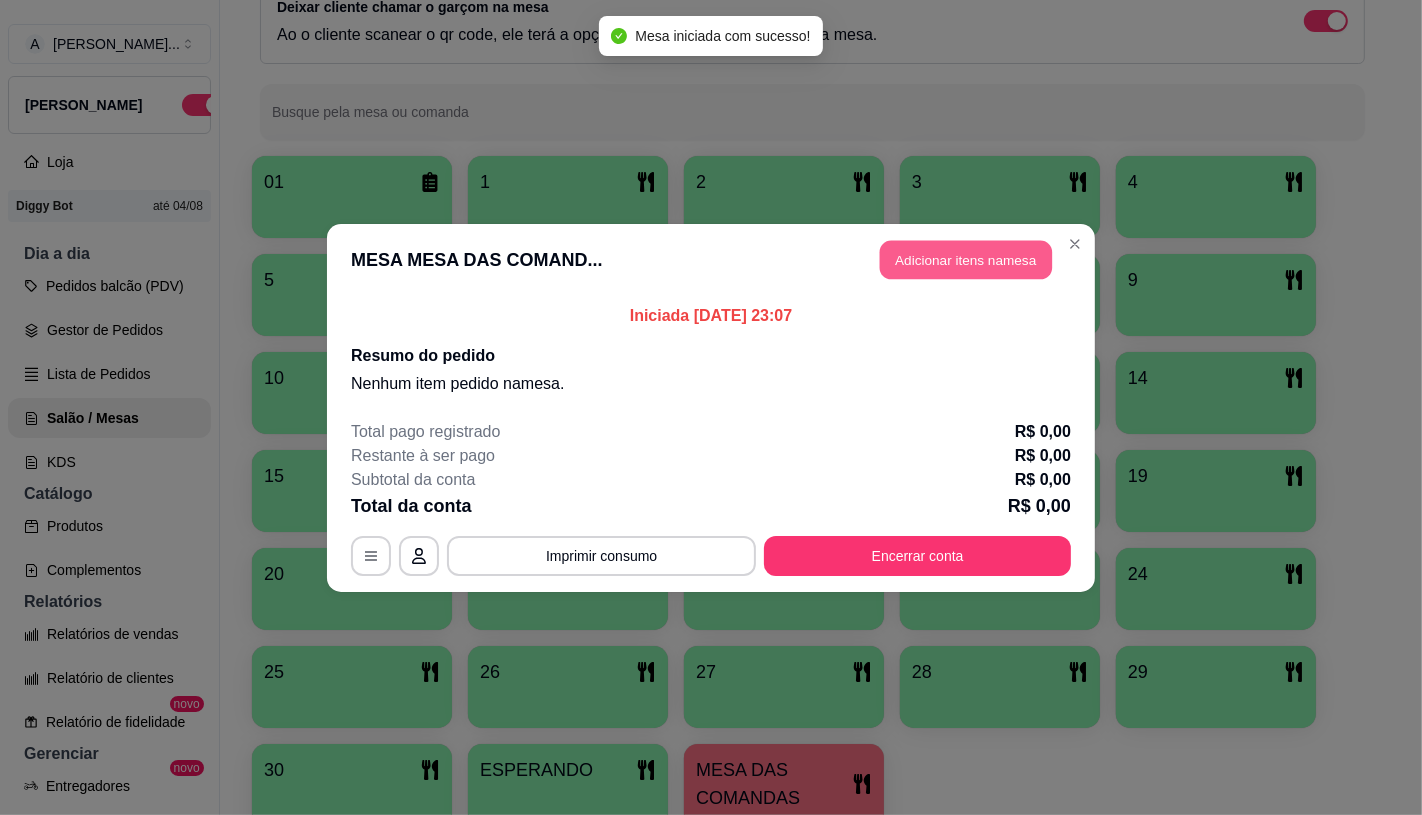 click on "Adicionar itens na  mesa" at bounding box center [966, 259] 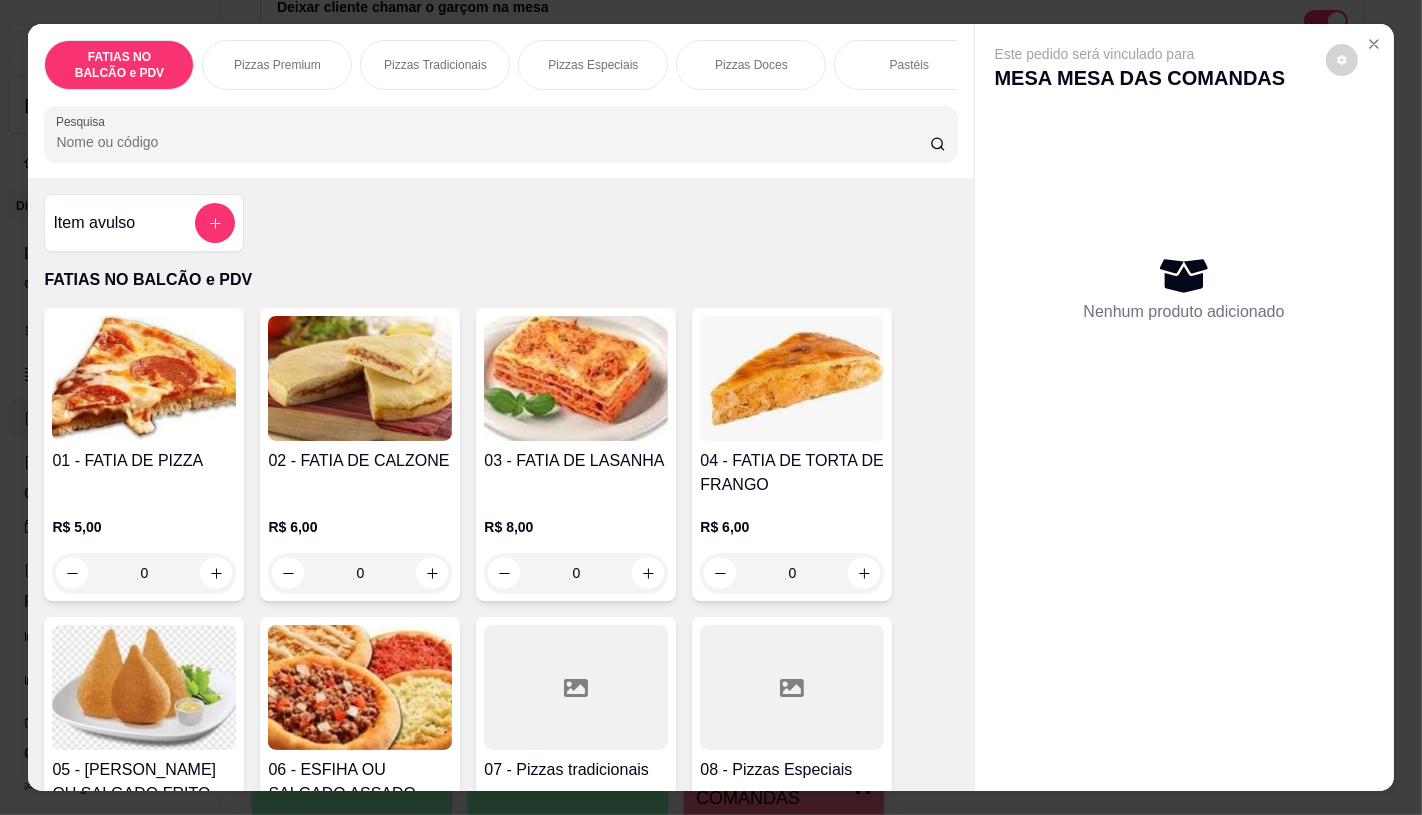 click on "08 - Pizzas Especiais    R$ 0,00 0" at bounding box center [792, 763] 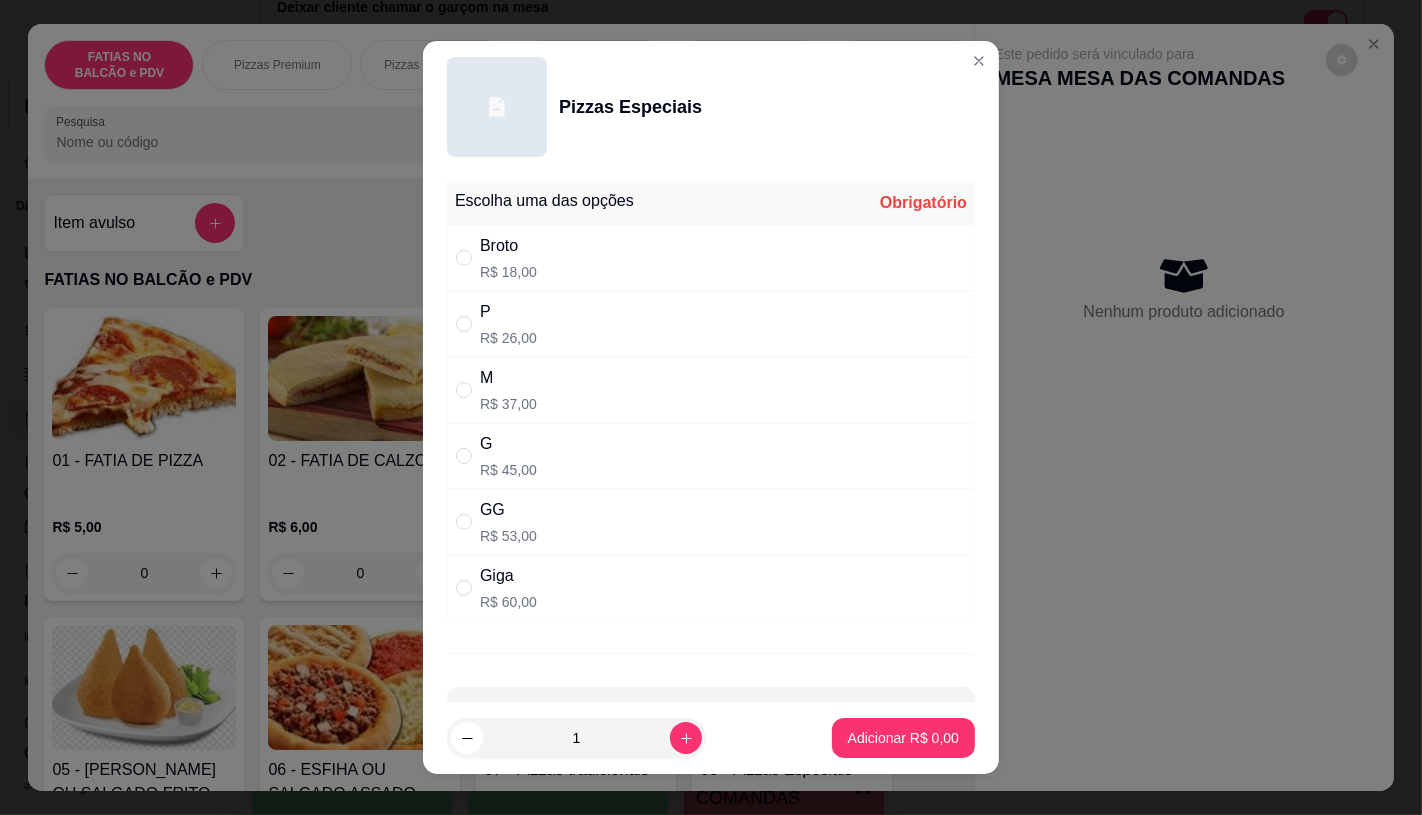 click on "R$ 26,00" at bounding box center [508, 338] 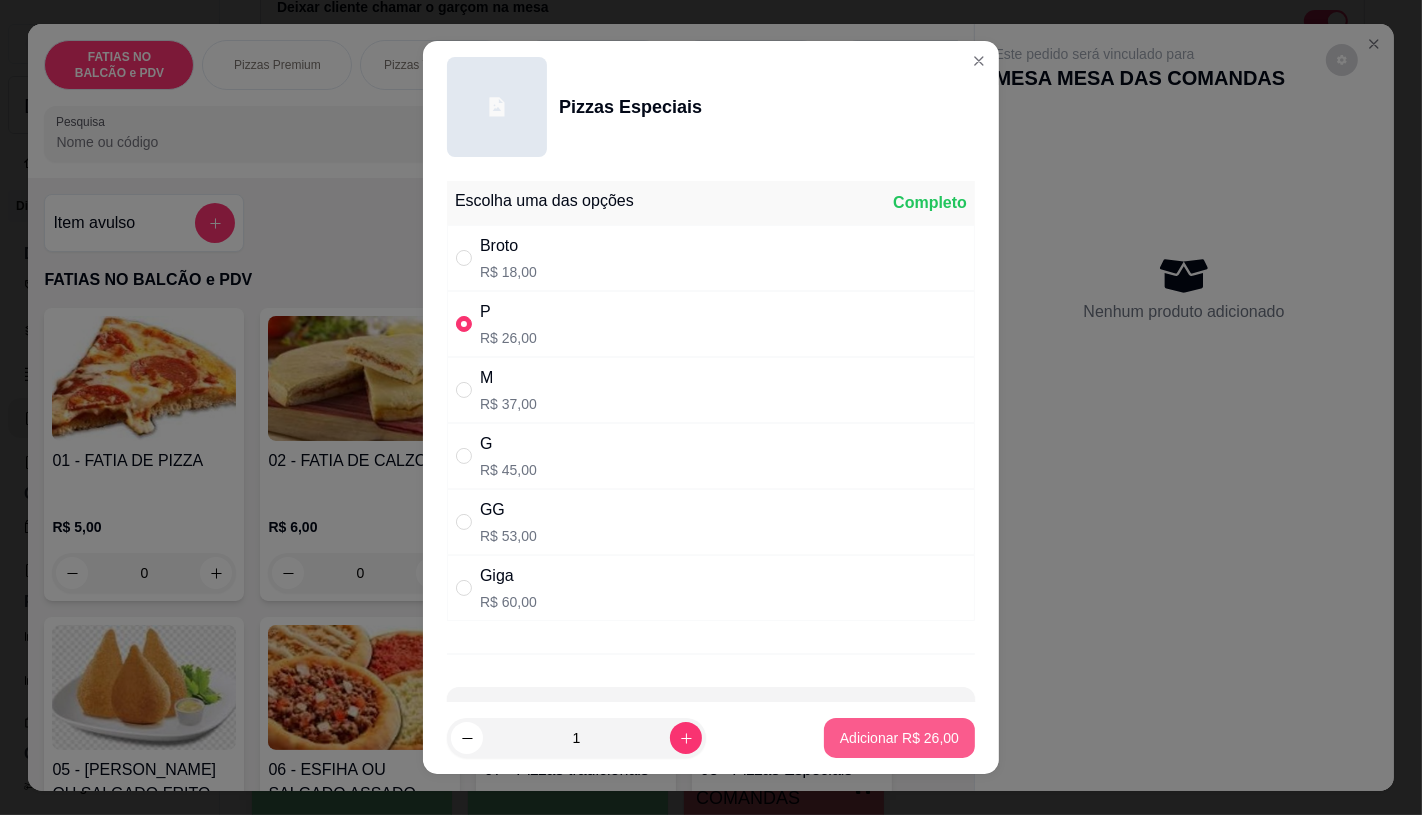 click on "Adicionar   R$ 26,00" at bounding box center [899, 738] 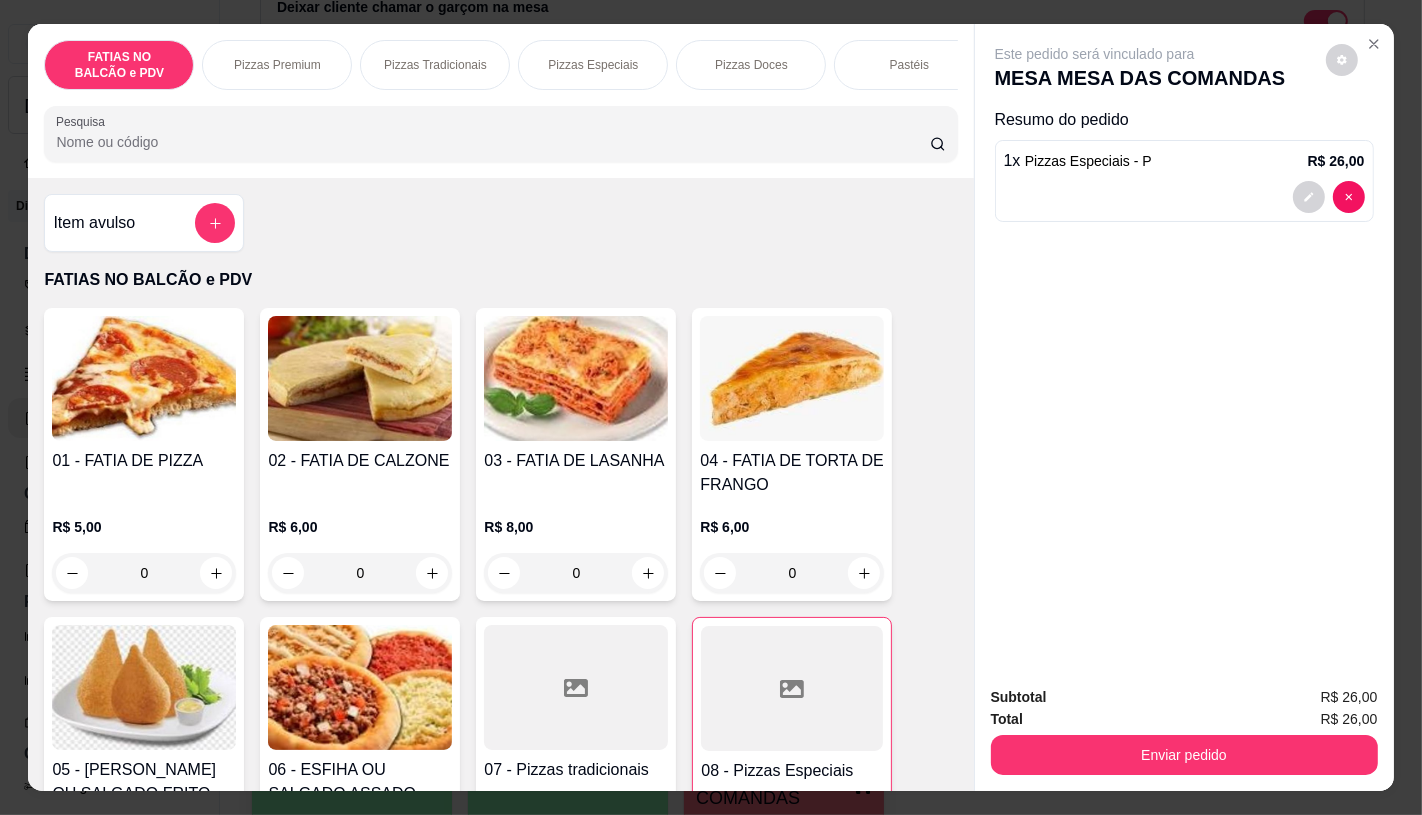 click at bounding box center (576, 687) 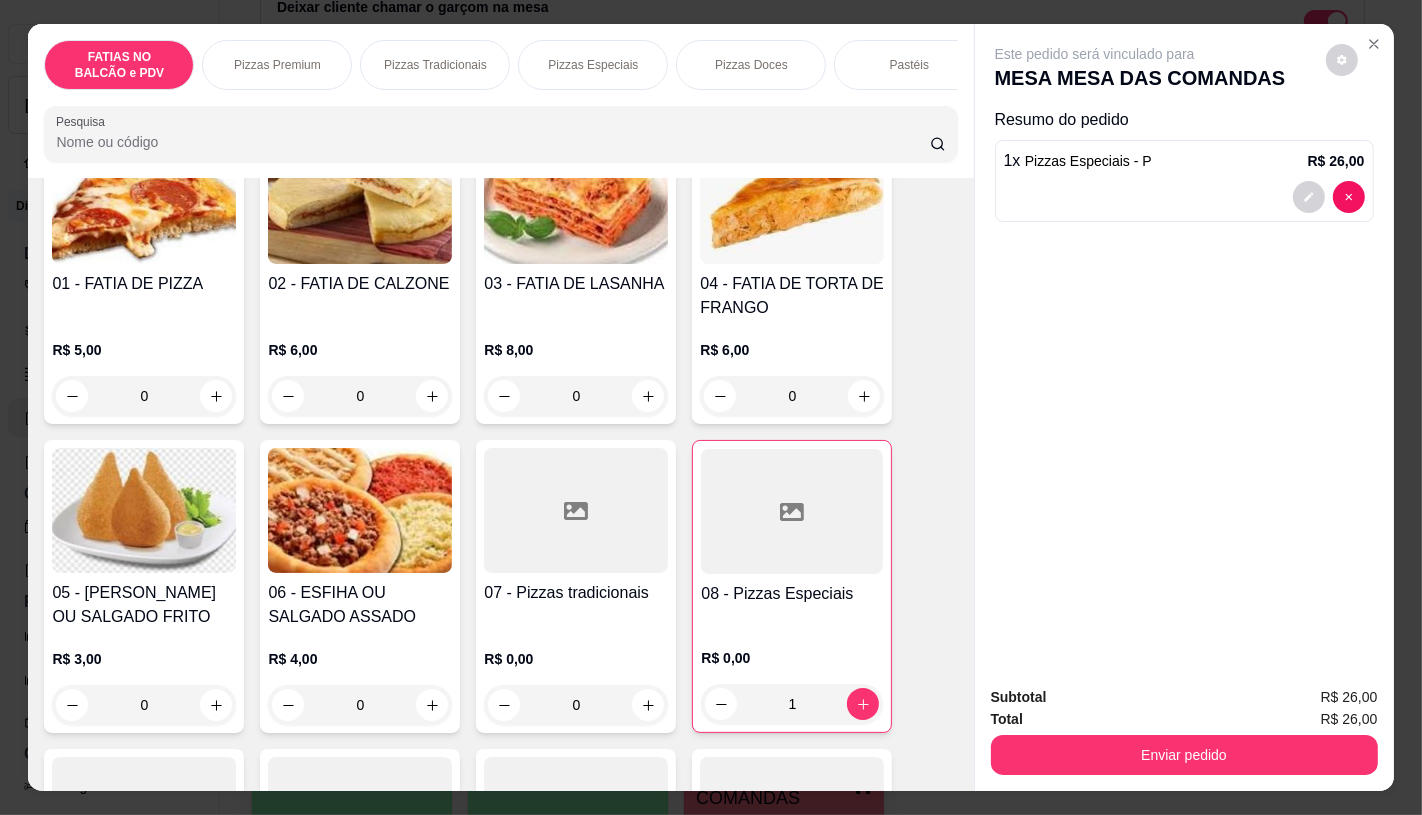 scroll, scrollTop: 222, scrollLeft: 0, axis: vertical 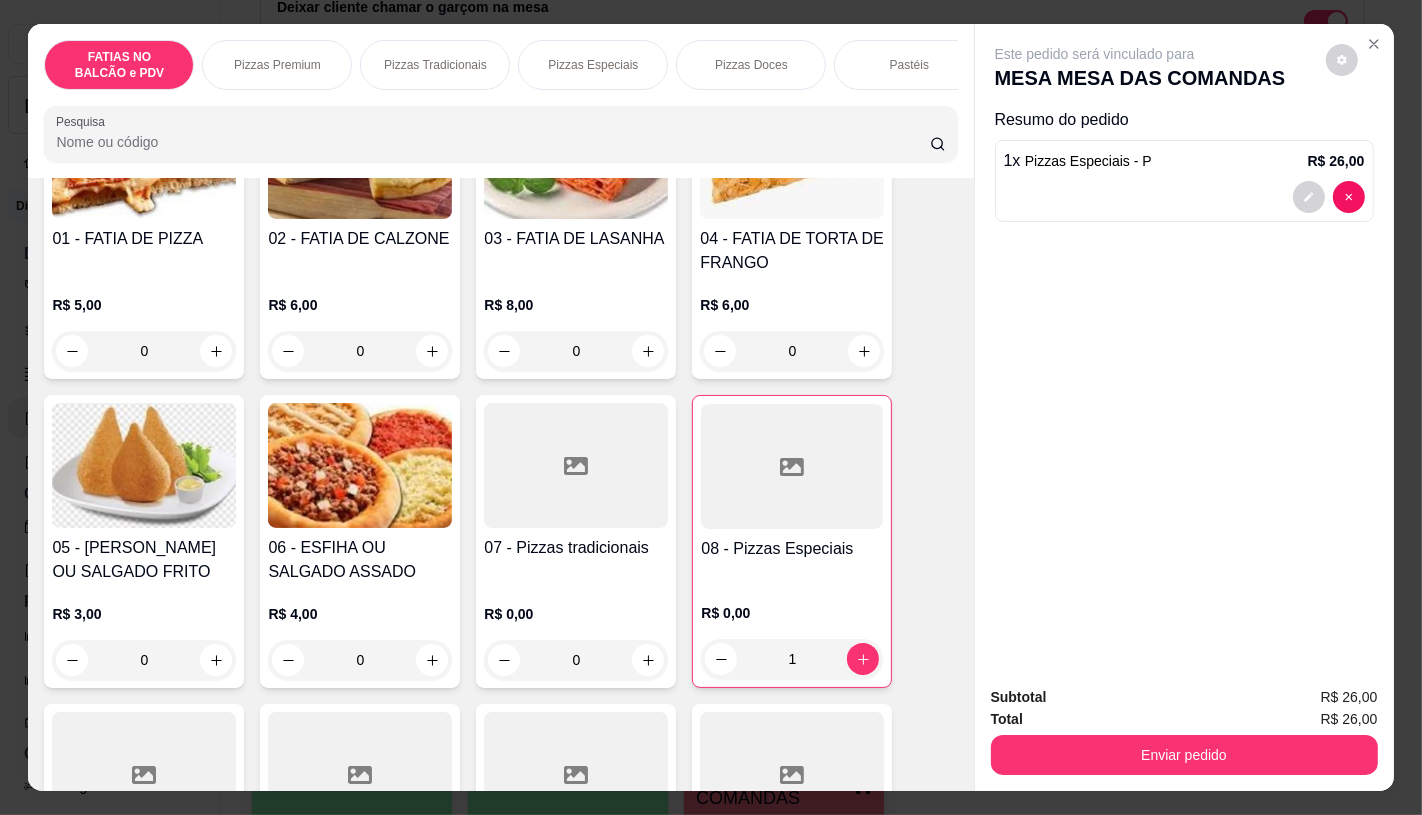 click at bounding box center (576, 774) 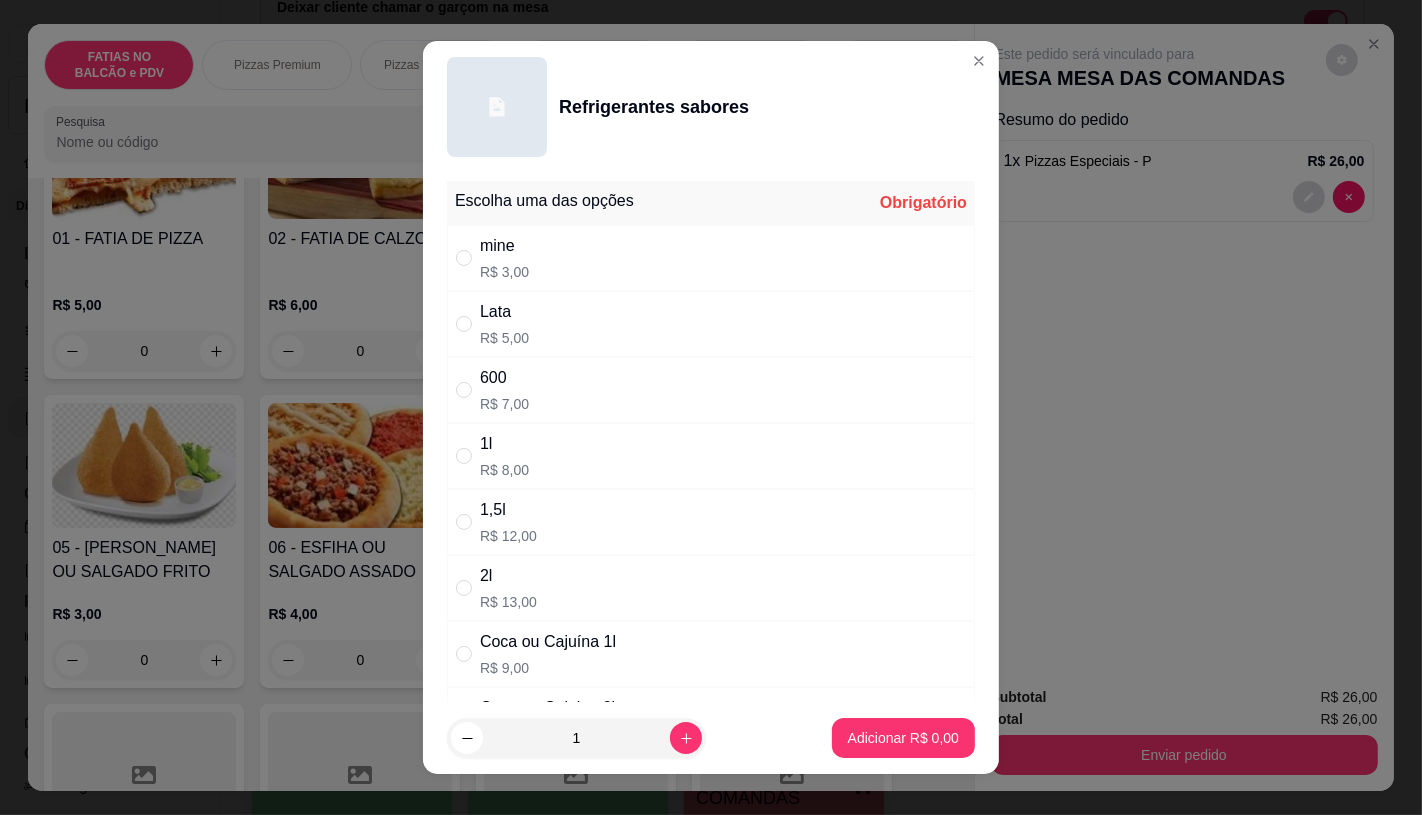 click on "Coca ou Cajuína 1l" at bounding box center (548, 642) 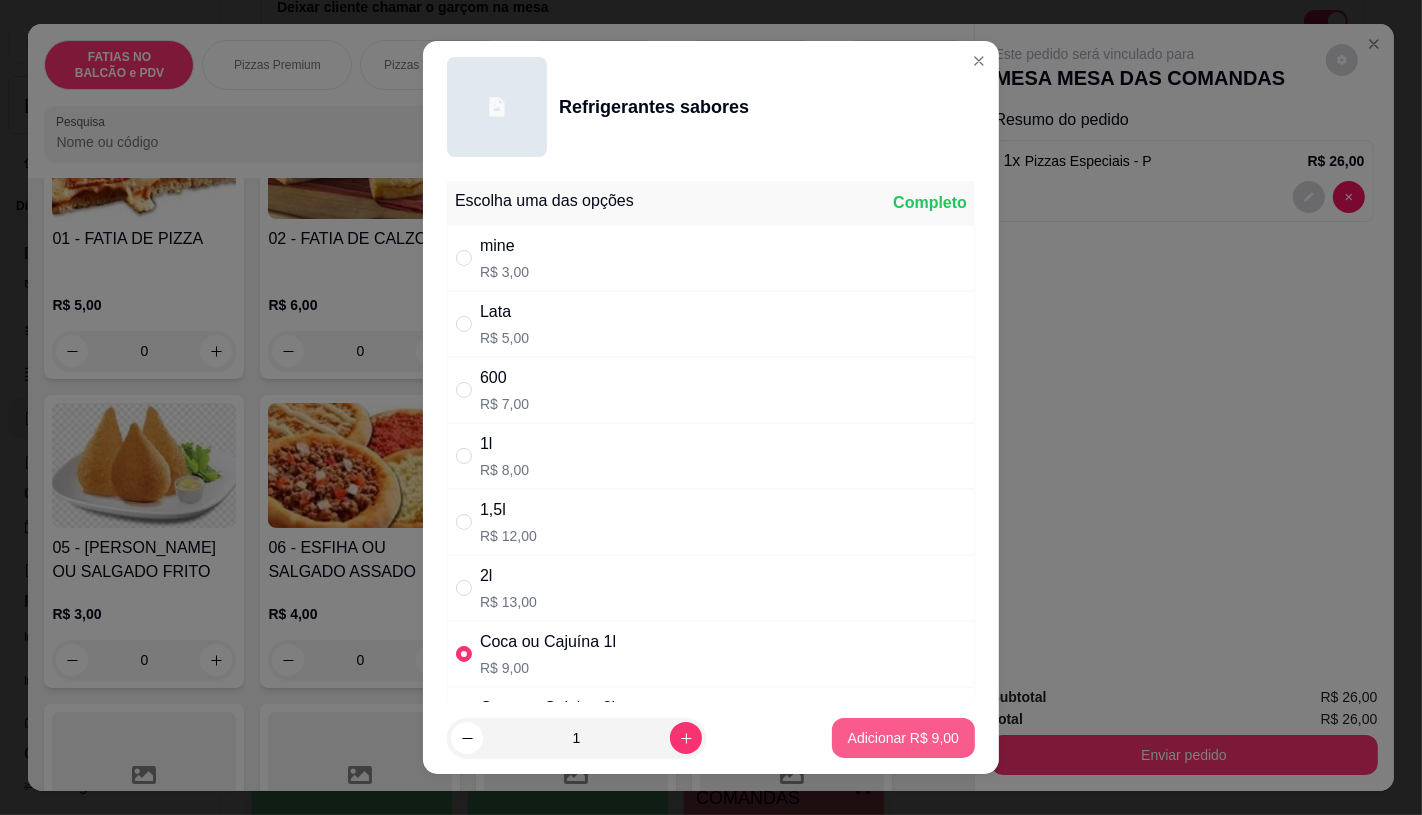 click on "Adicionar   R$ 9,00" at bounding box center (903, 738) 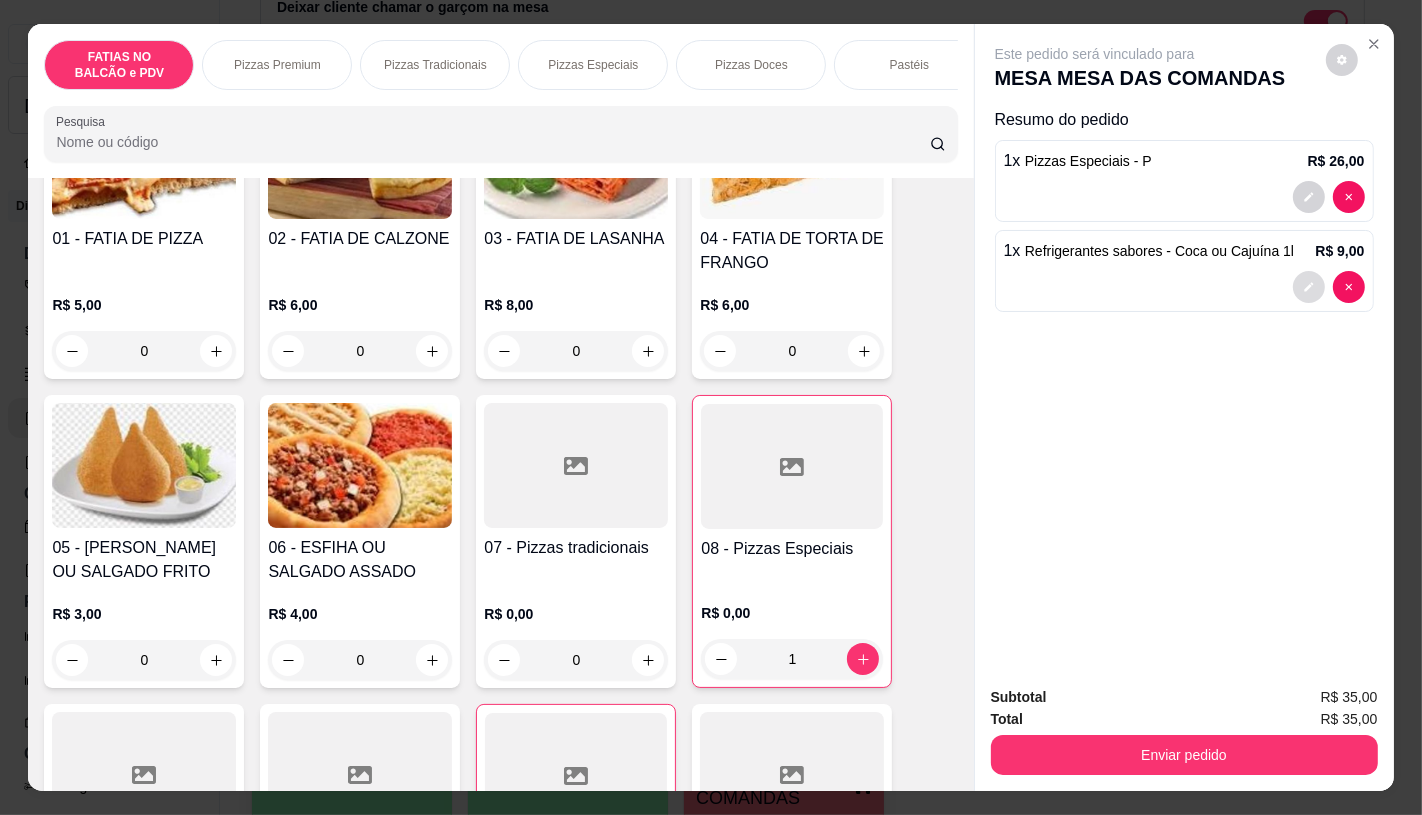 click at bounding box center [1309, 287] 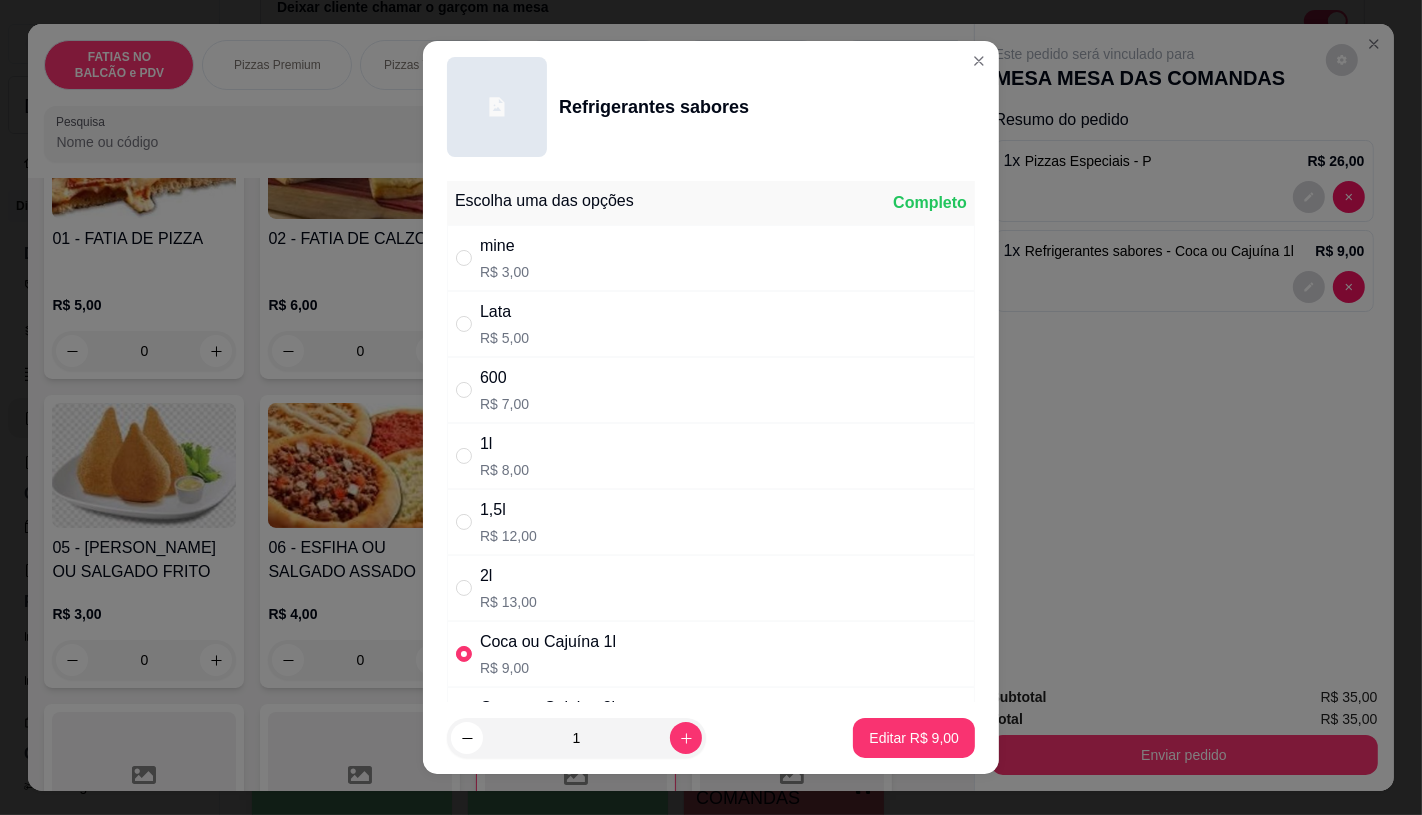 click on "1l R$ 8,00" at bounding box center (711, 456) 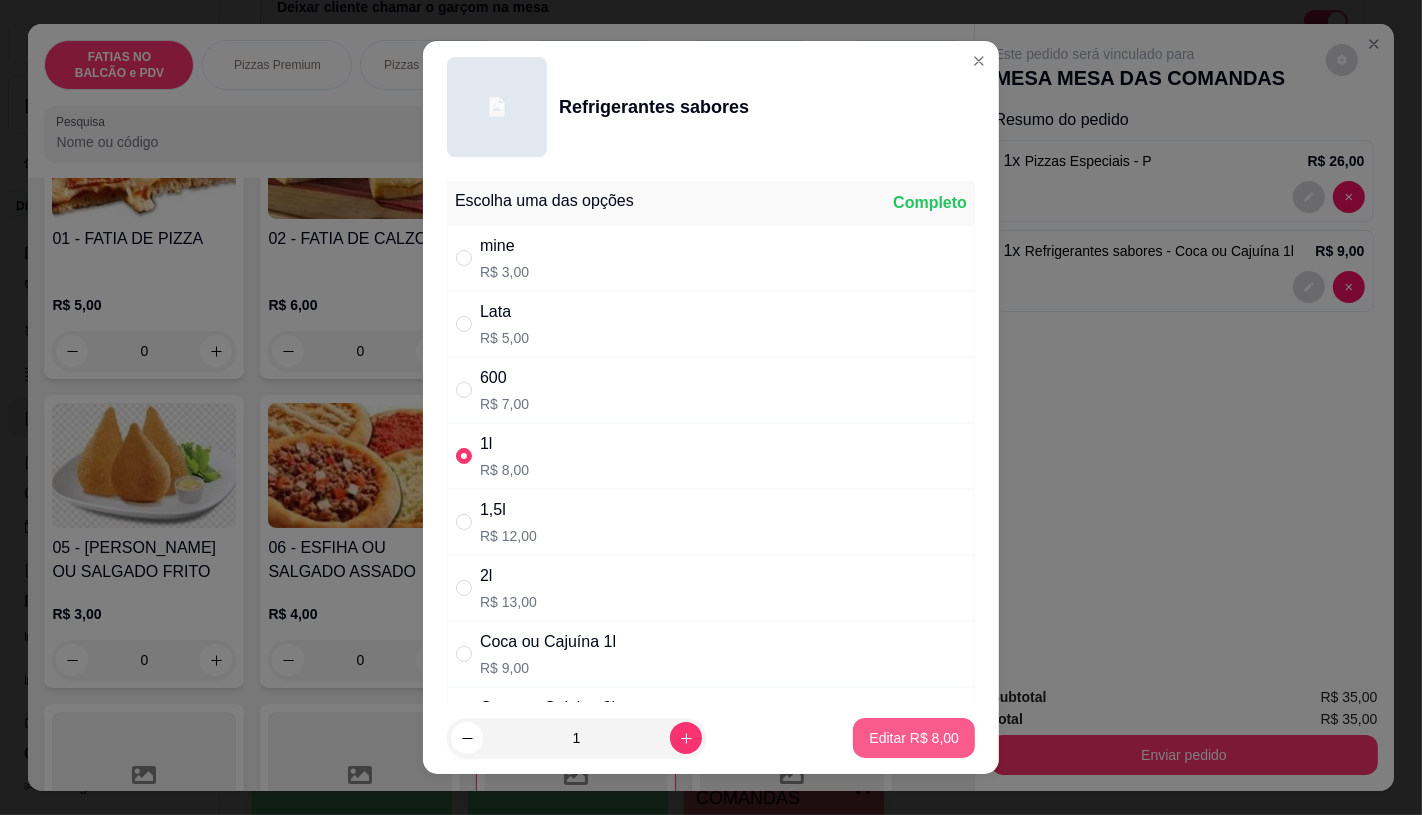 click on "Editar   R$ 8,00" at bounding box center (914, 738) 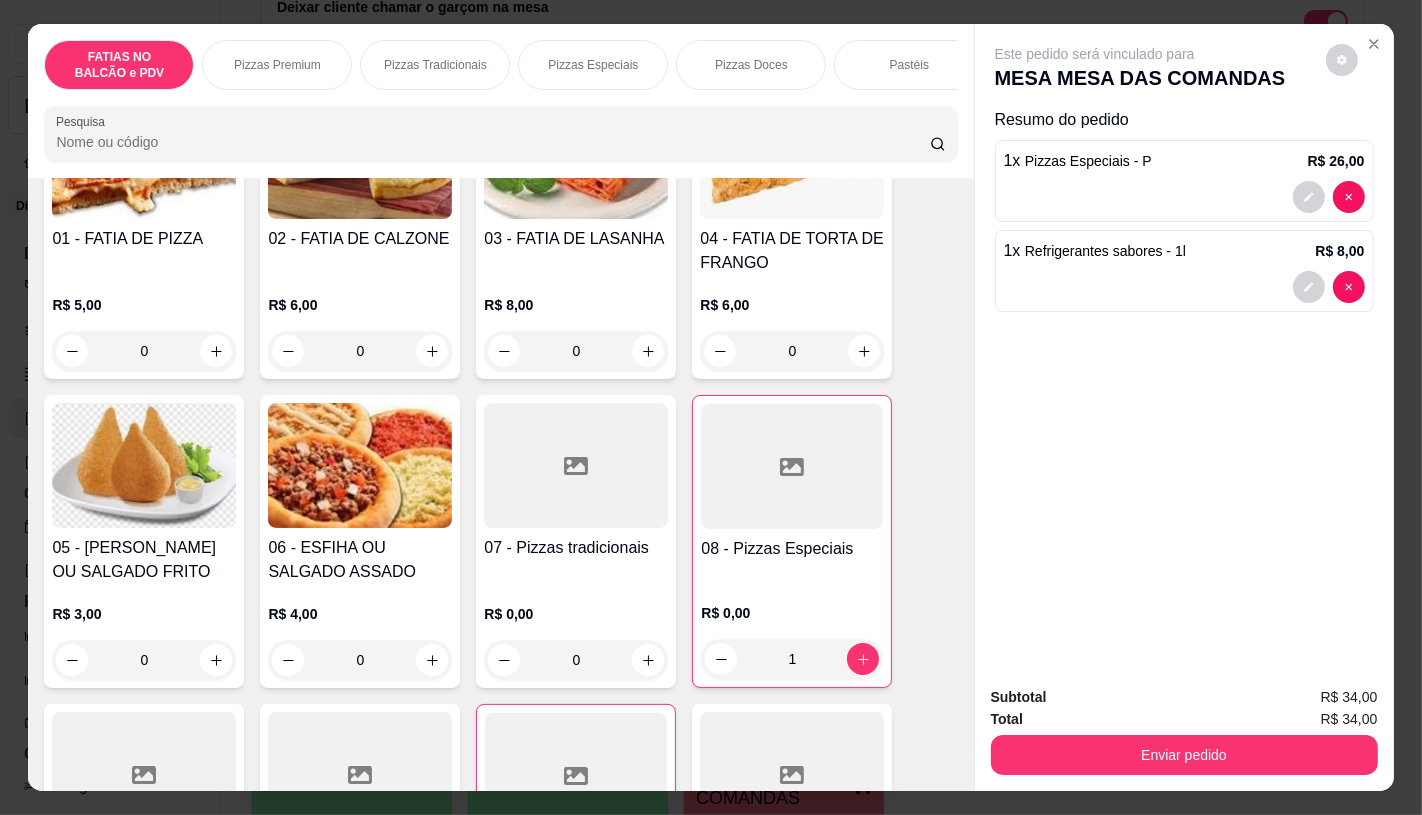 click at bounding box center [576, 465] 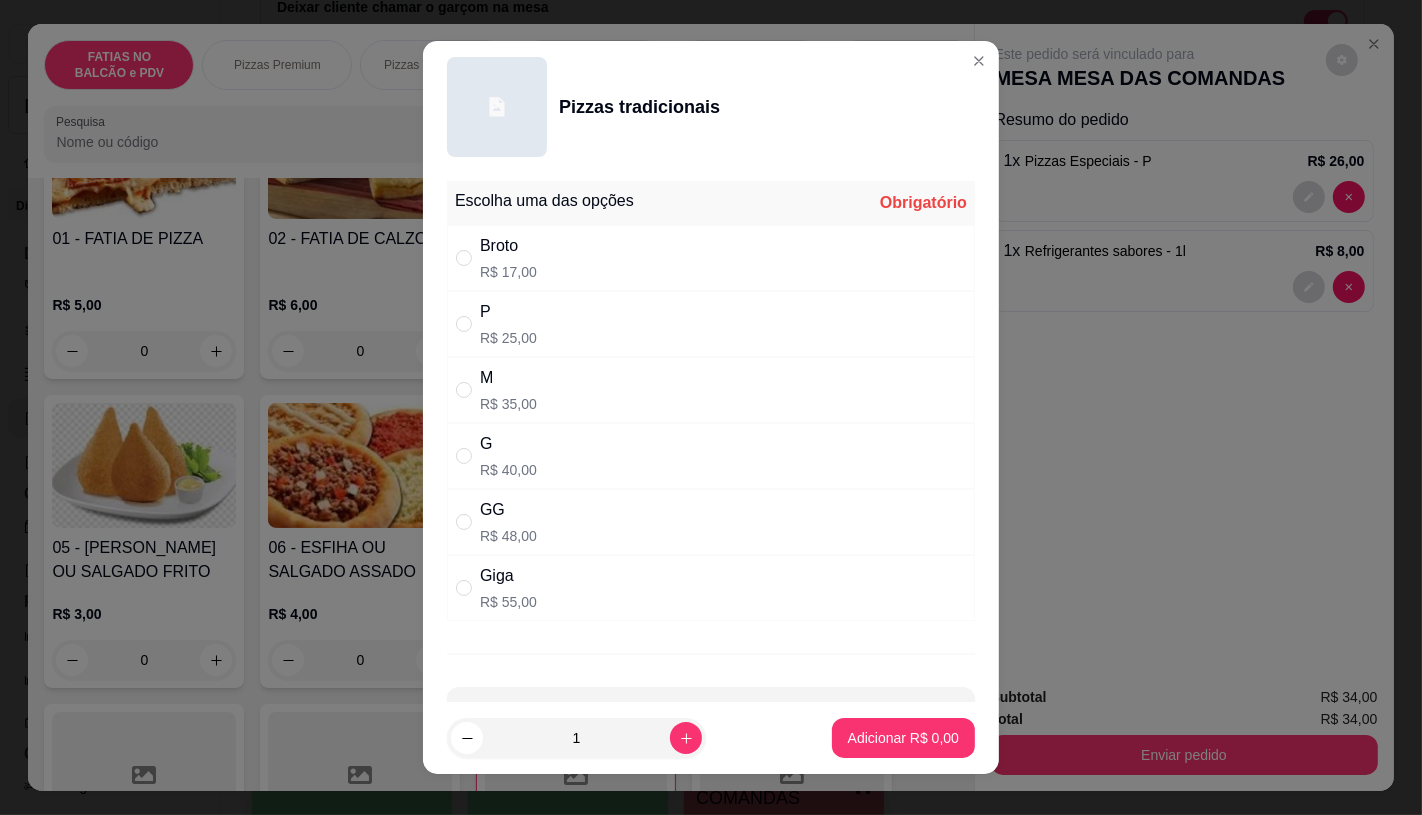 click on "G R$ 40,00" at bounding box center [711, 456] 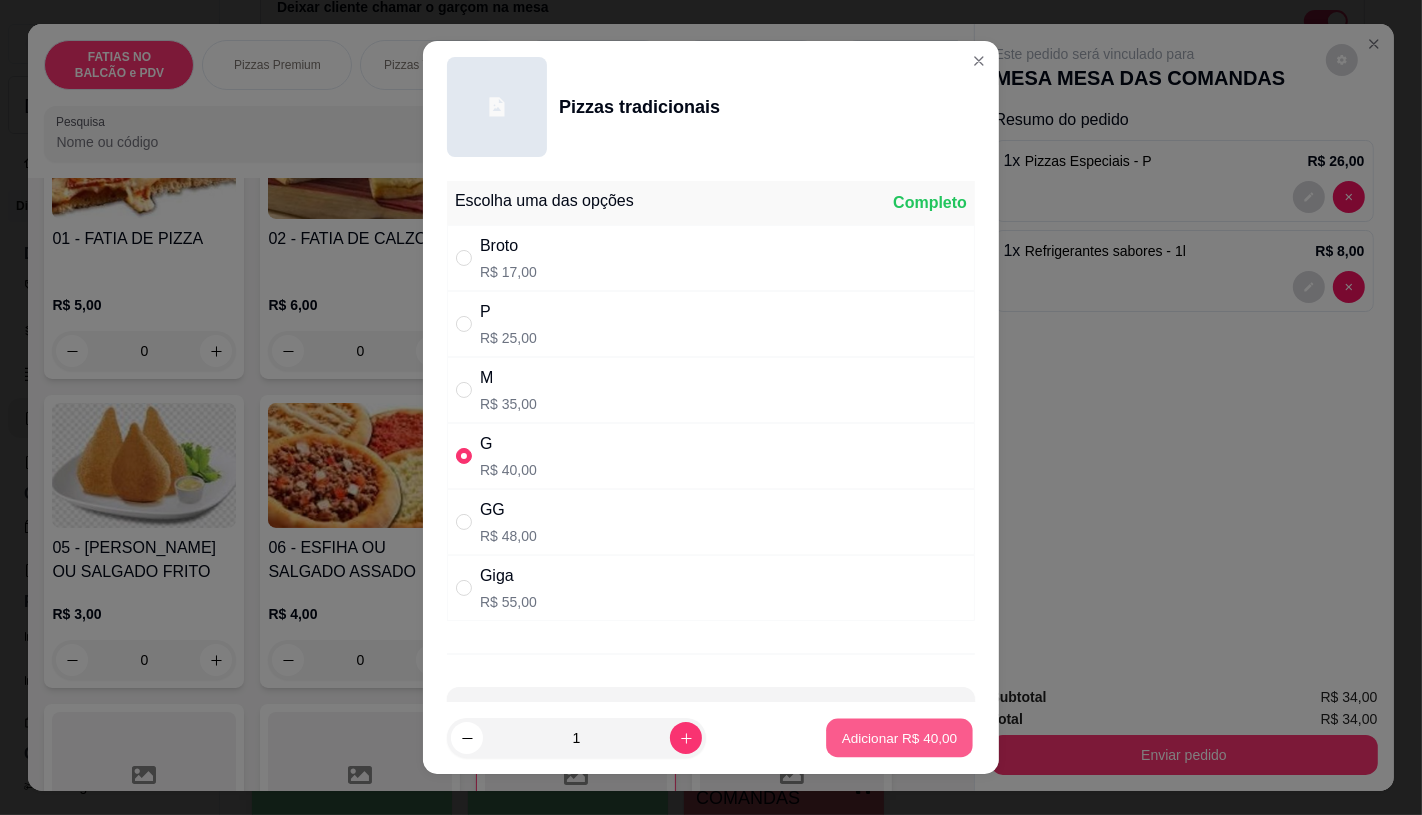 click on "Adicionar   R$ 40,00" at bounding box center [900, 738] 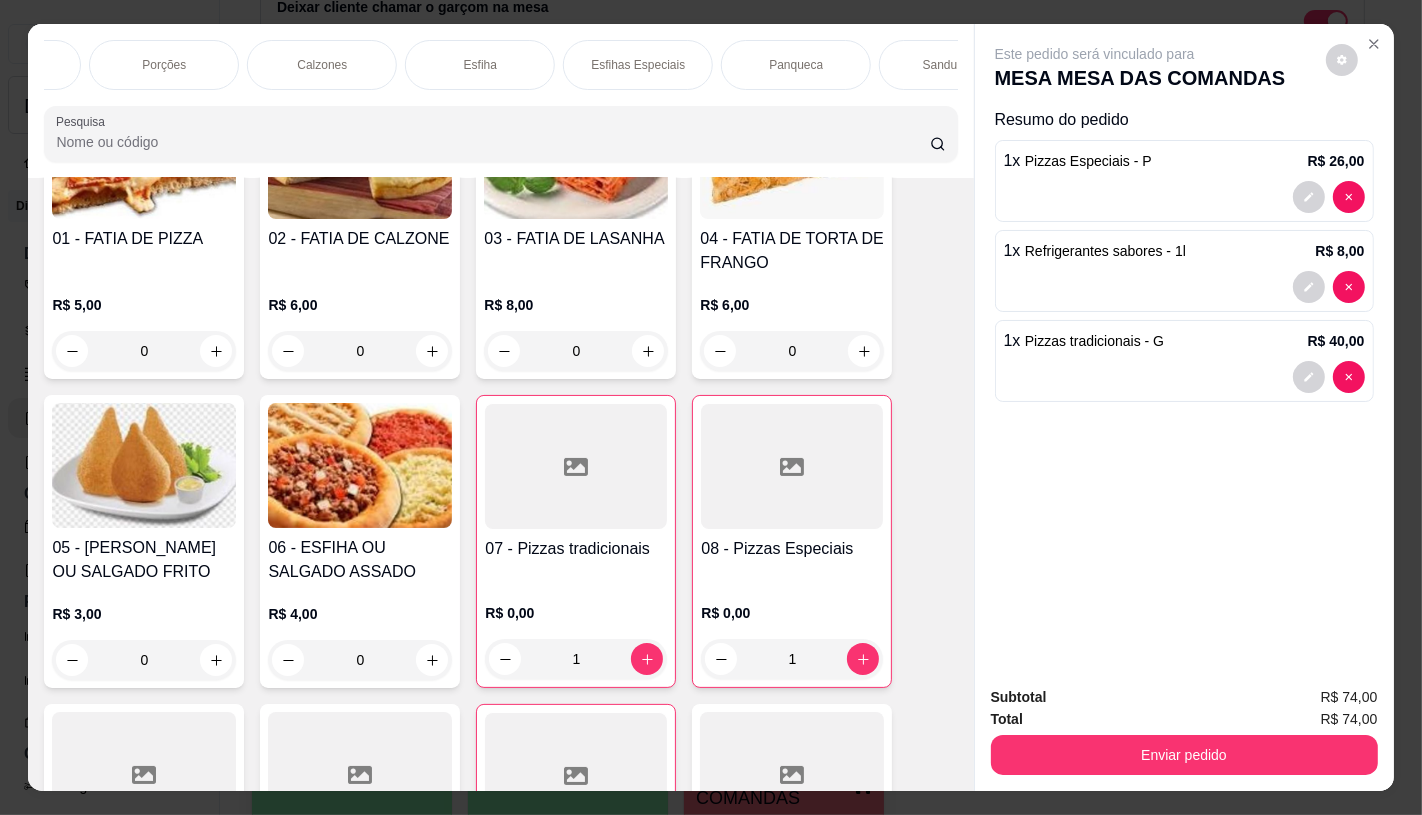 scroll, scrollTop: 0, scrollLeft: 1055, axis: horizontal 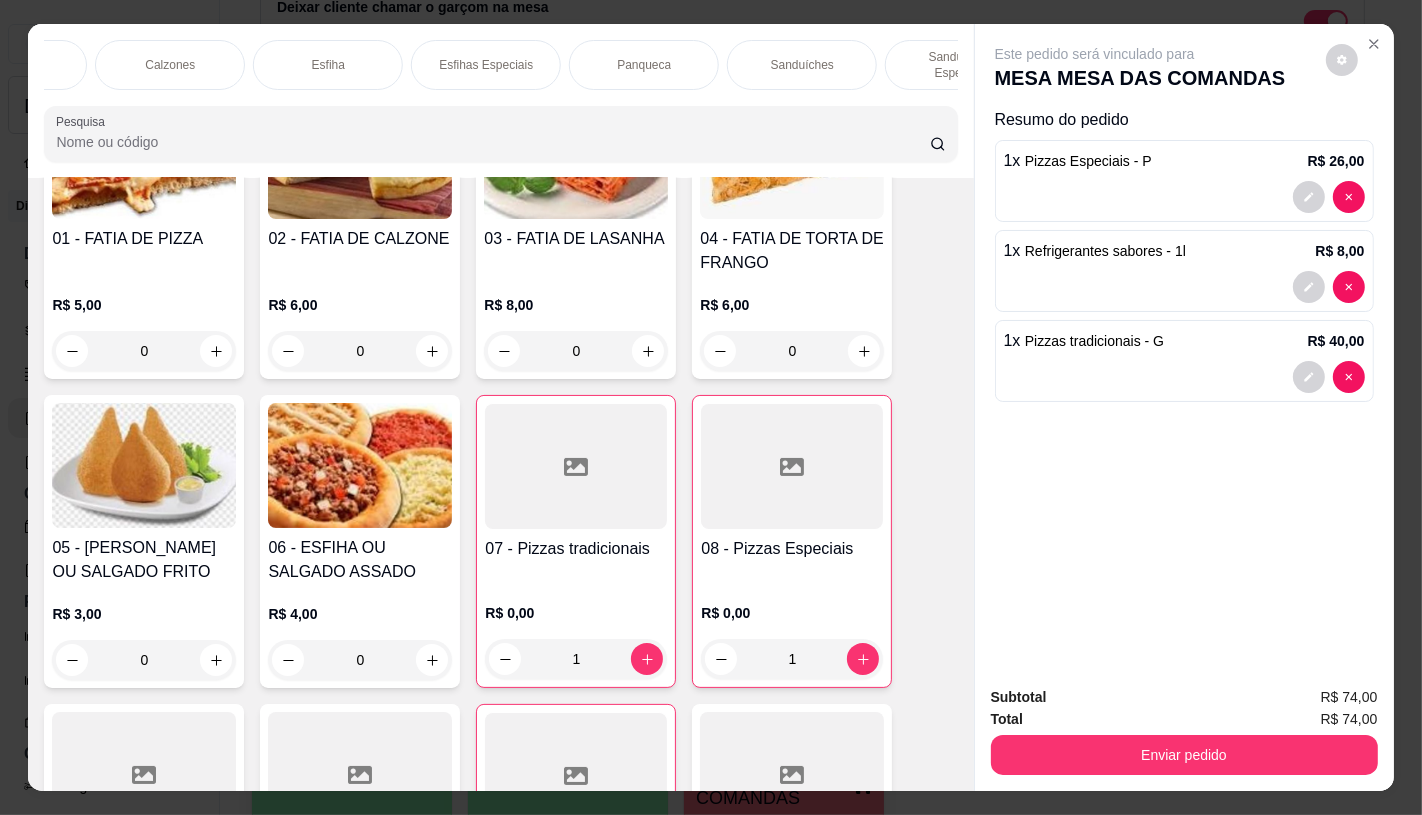 click on "Sanduíches" at bounding box center (802, 65) 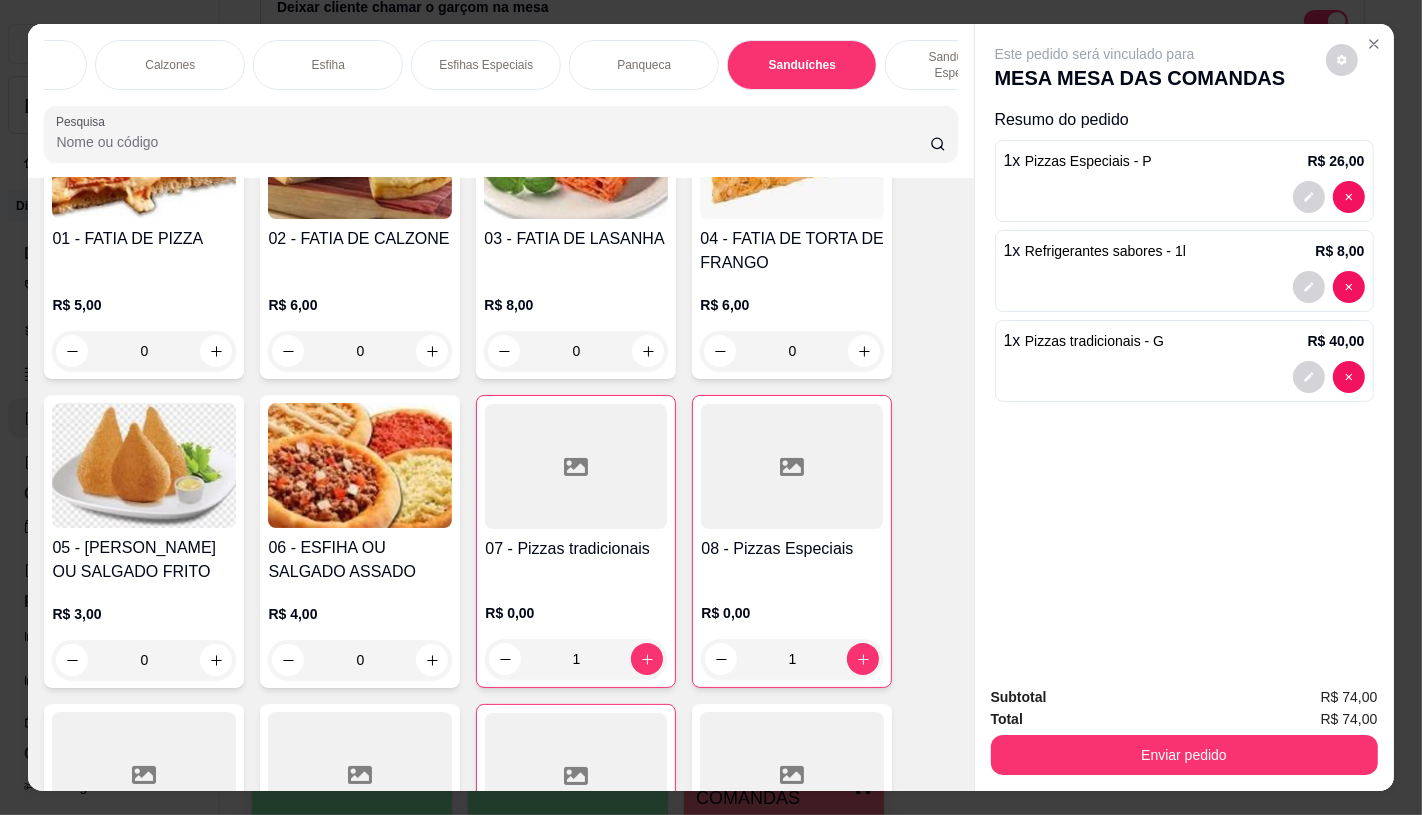 scroll, scrollTop: 8085, scrollLeft: 0, axis: vertical 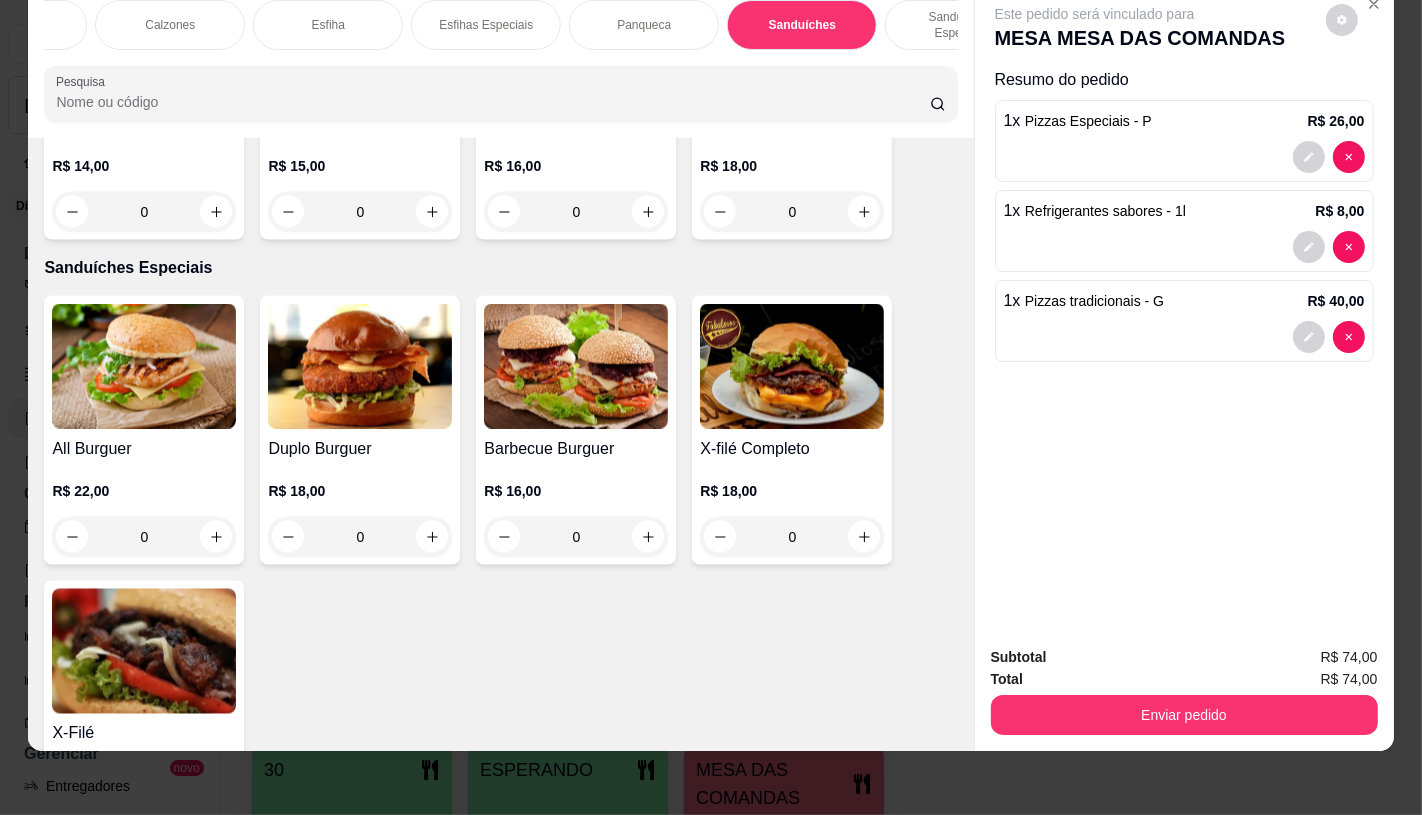 click on "All Burguer   R$ 22,00 0" at bounding box center [144, 430] 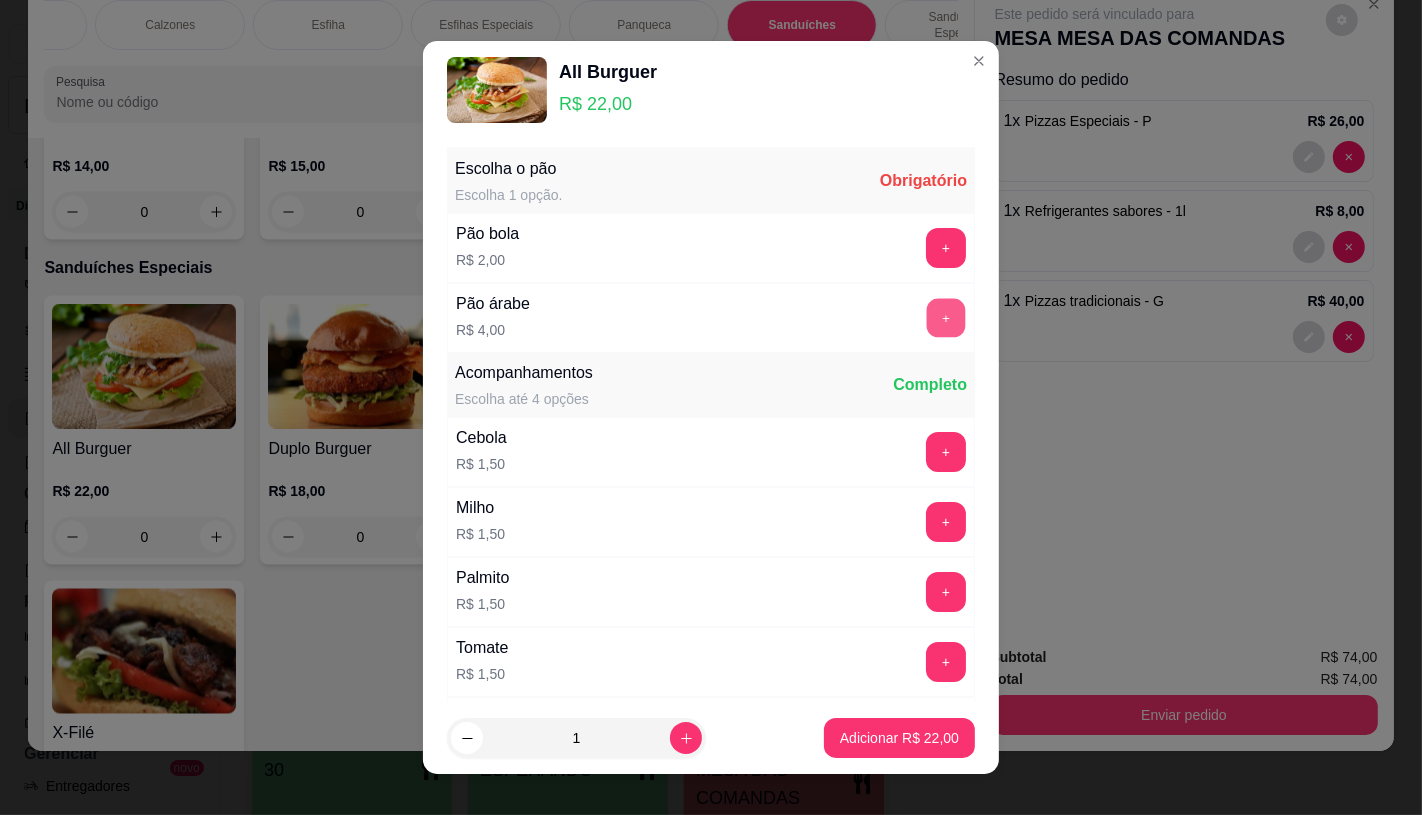 click on "+" at bounding box center (946, 318) 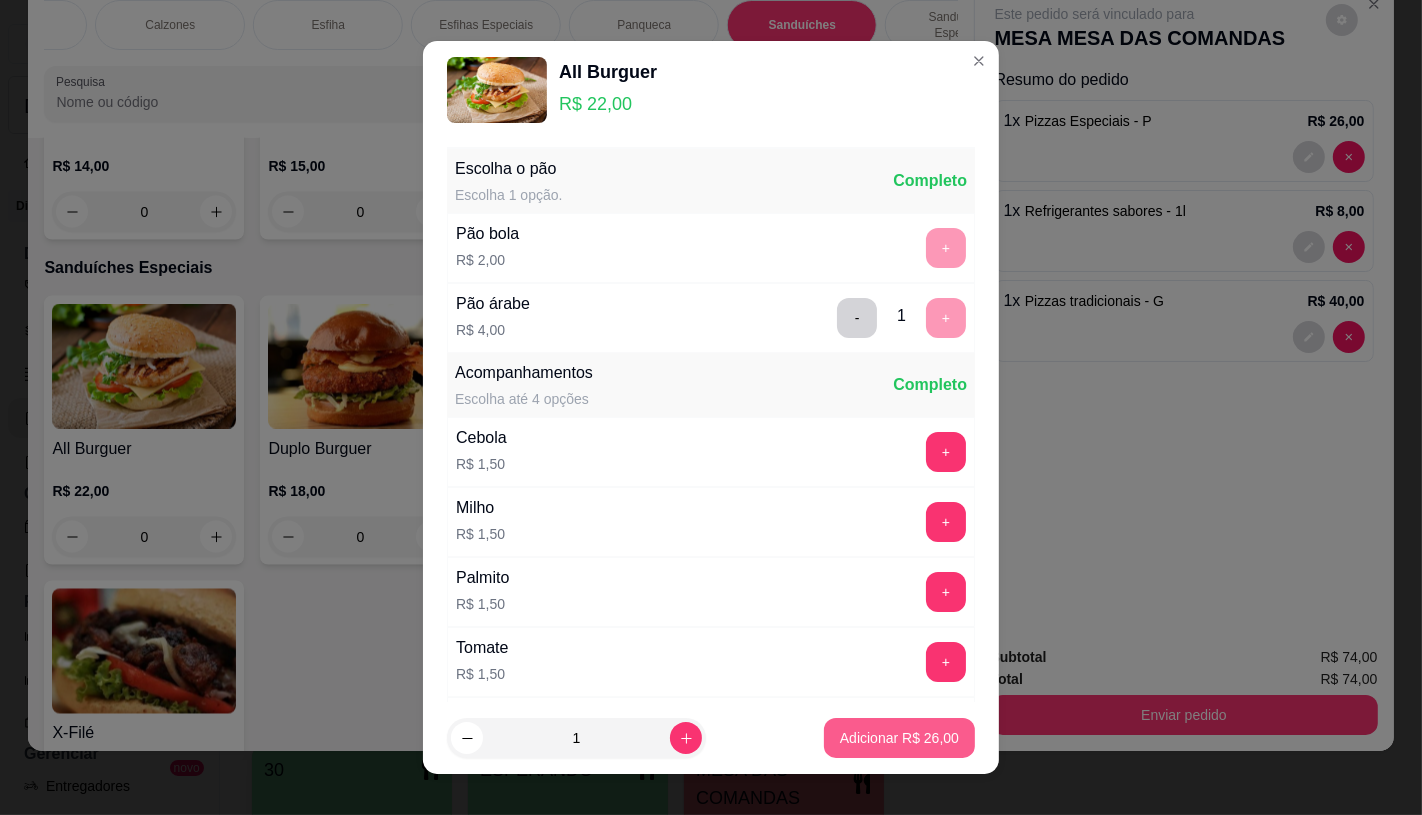 click on "Adicionar   R$ 26,00" at bounding box center (899, 738) 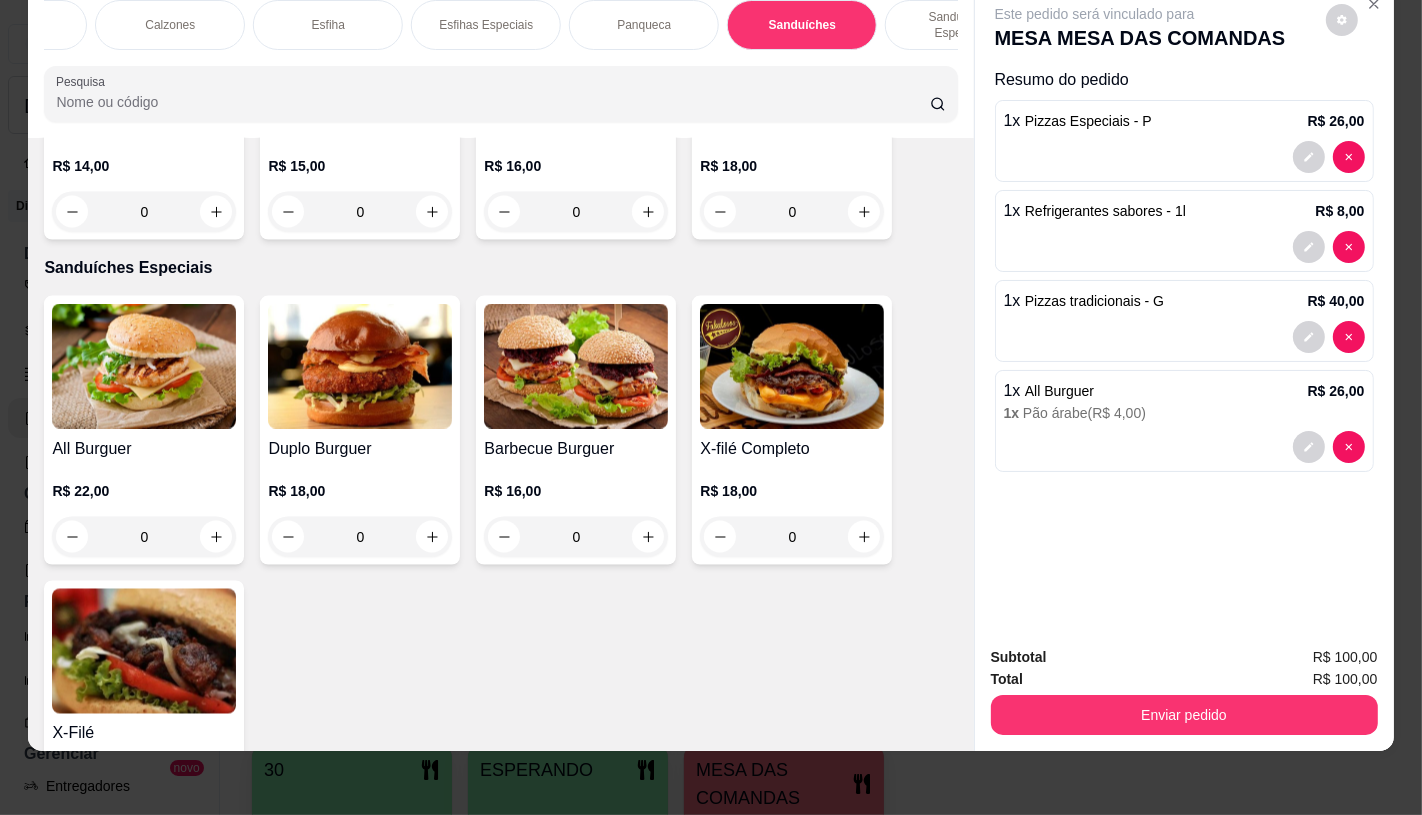 scroll, scrollTop: 0, scrollLeft: 0, axis: both 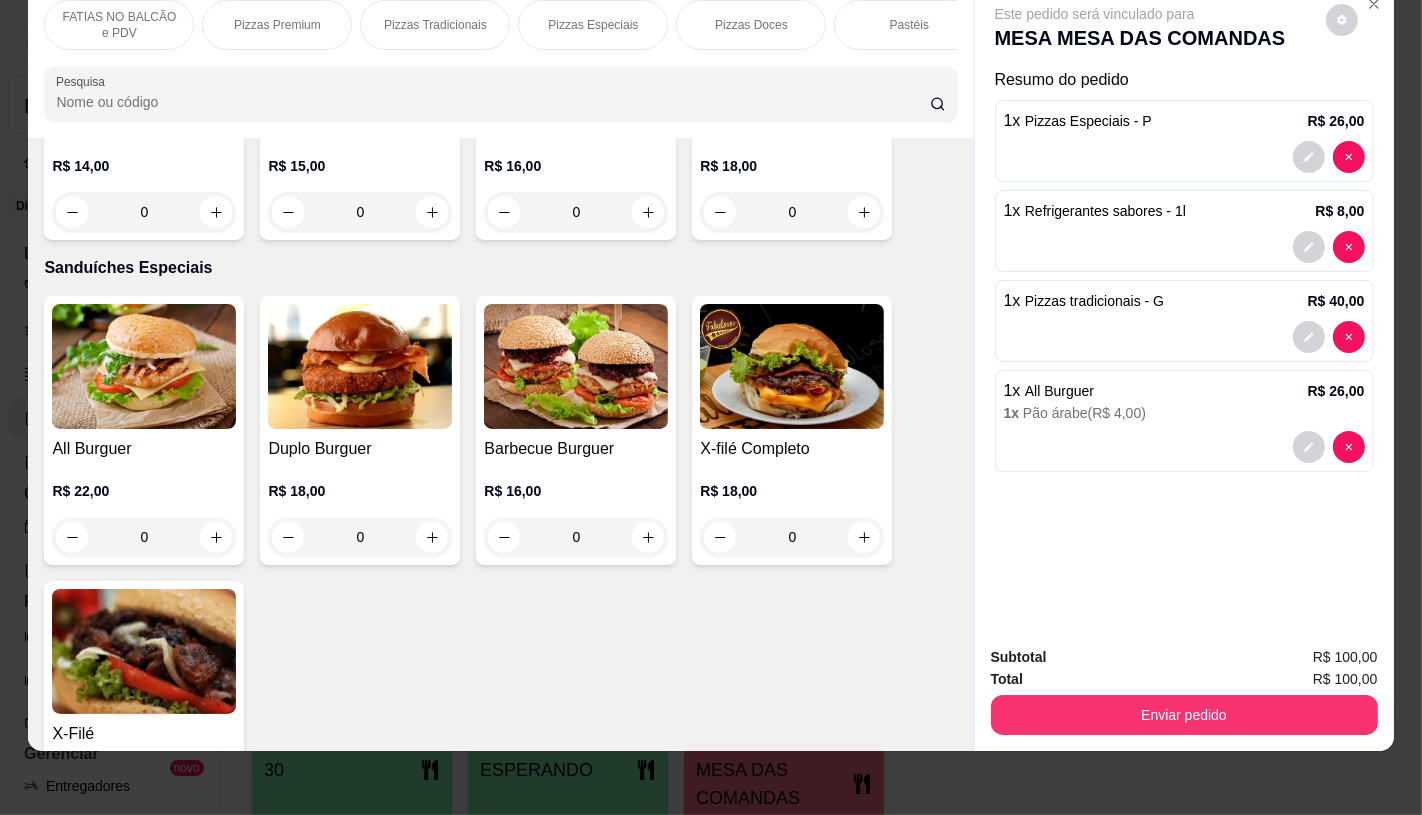 click on "FATIAS NO BALCÃO e PDV" at bounding box center (119, 25) 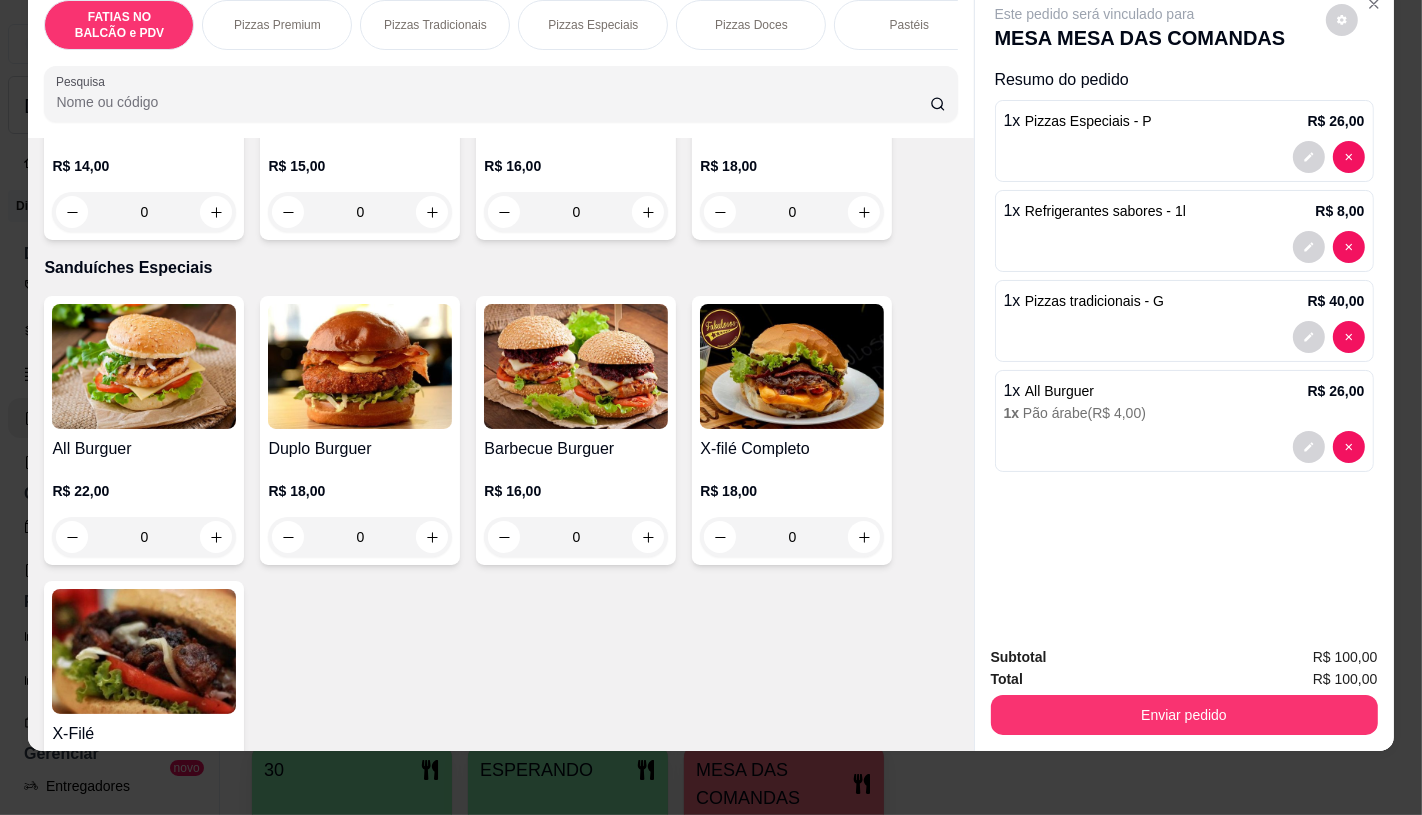 scroll, scrollTop: 90, scrollLeft: 0, axis: vertical 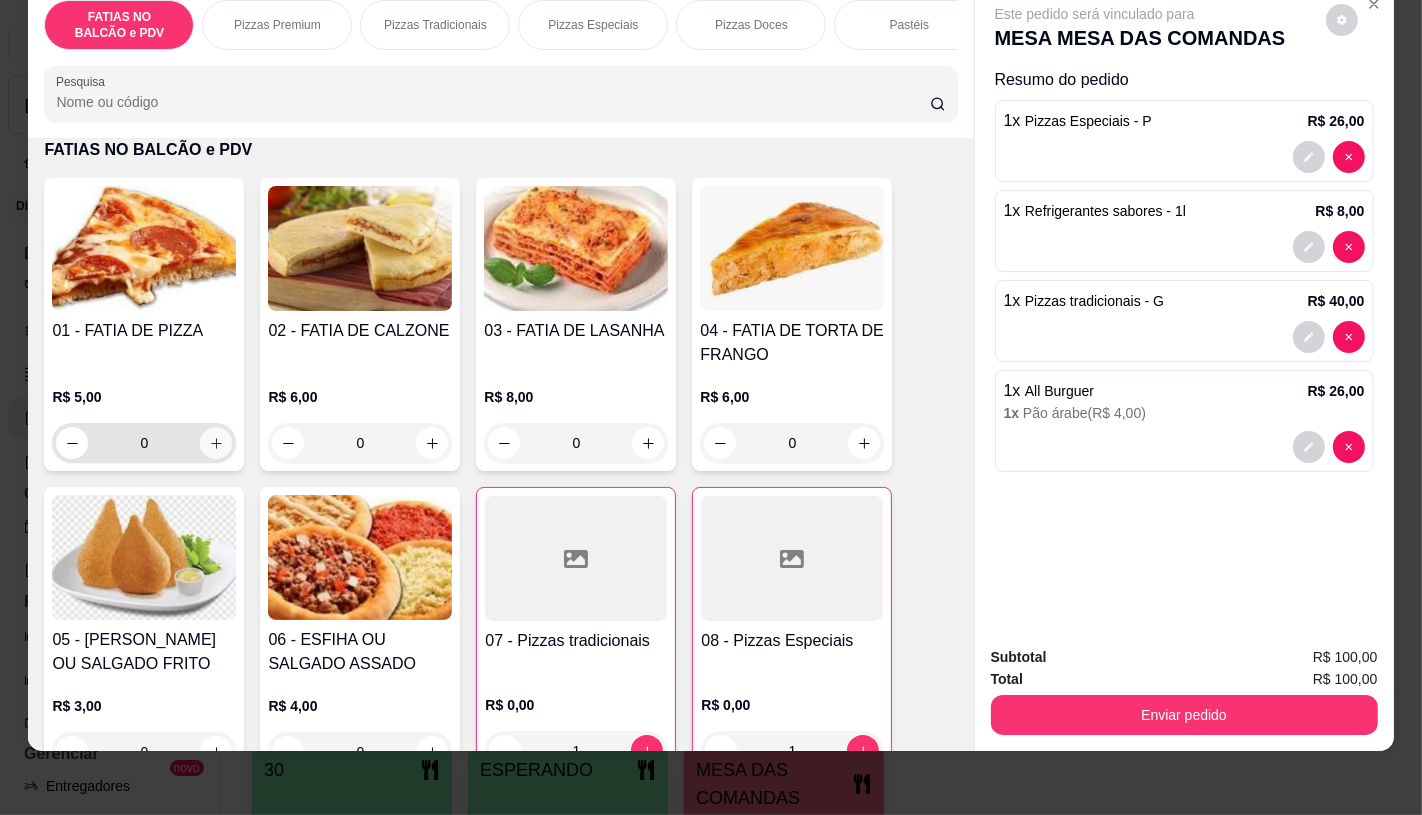 click at bounding box center (216, 443) 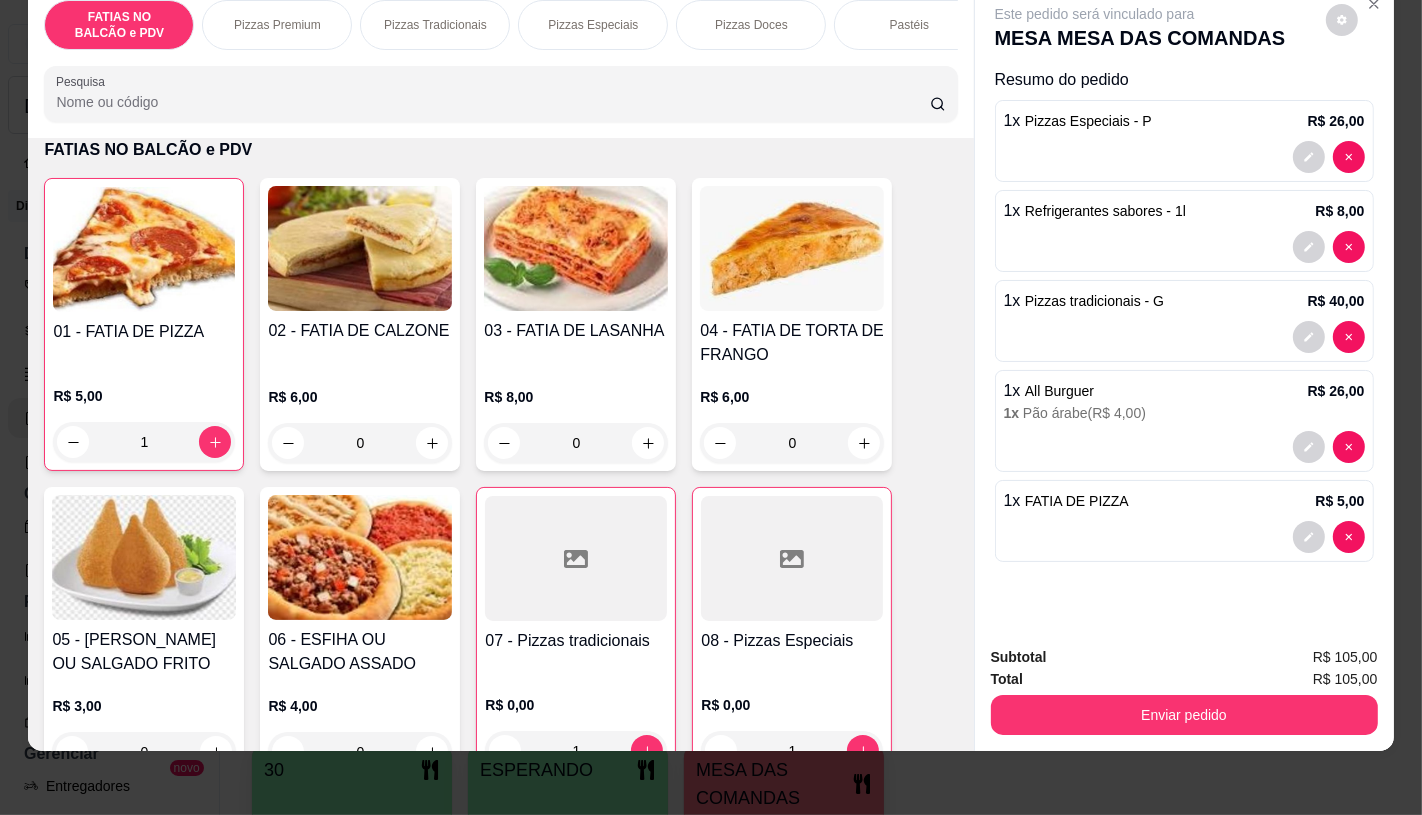 scroll, scrollTop: 0, scrollLeft: 2080, axis: horizontal 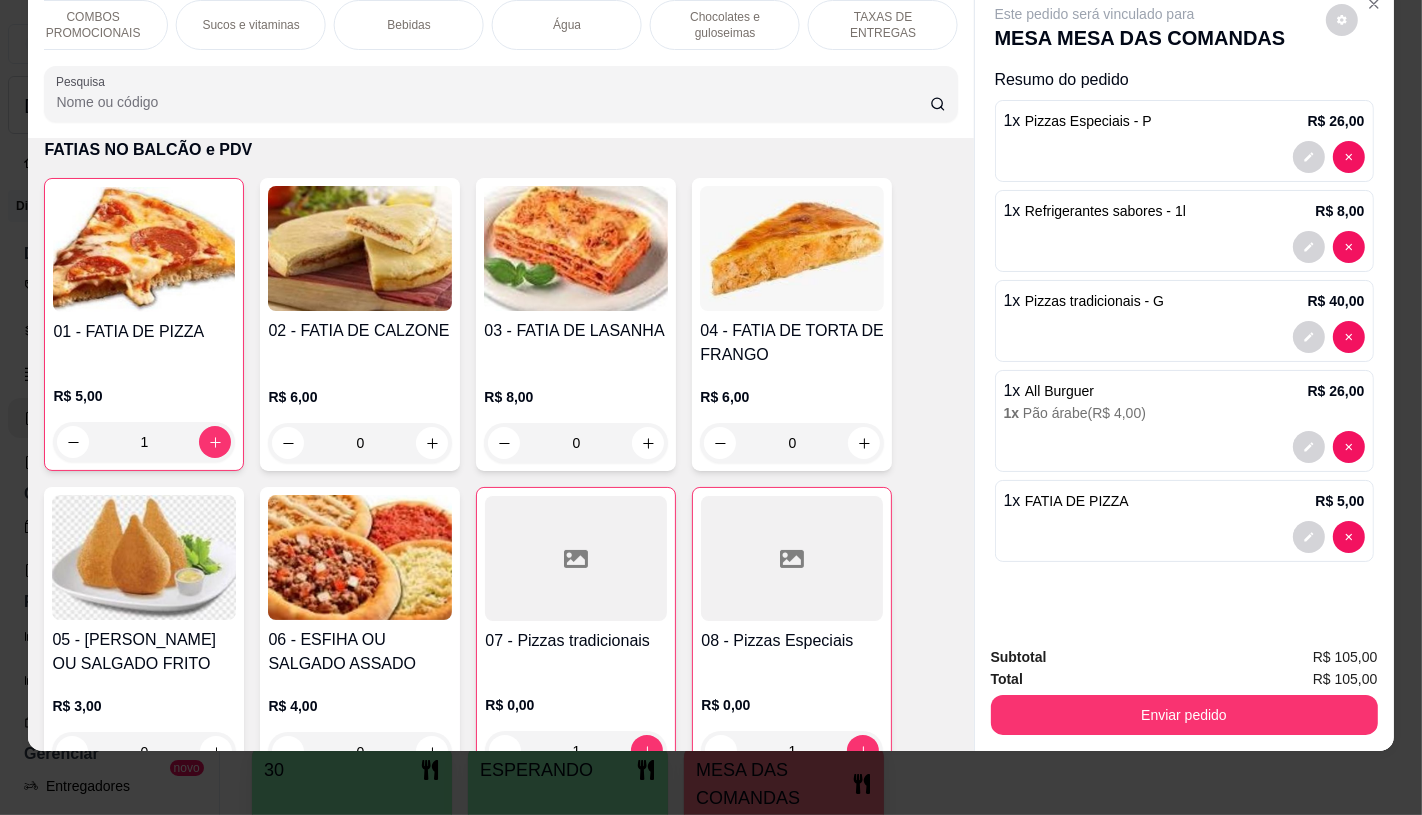 click on "TAXAS DE ENTREGAS" at bounding box center (883, 25) 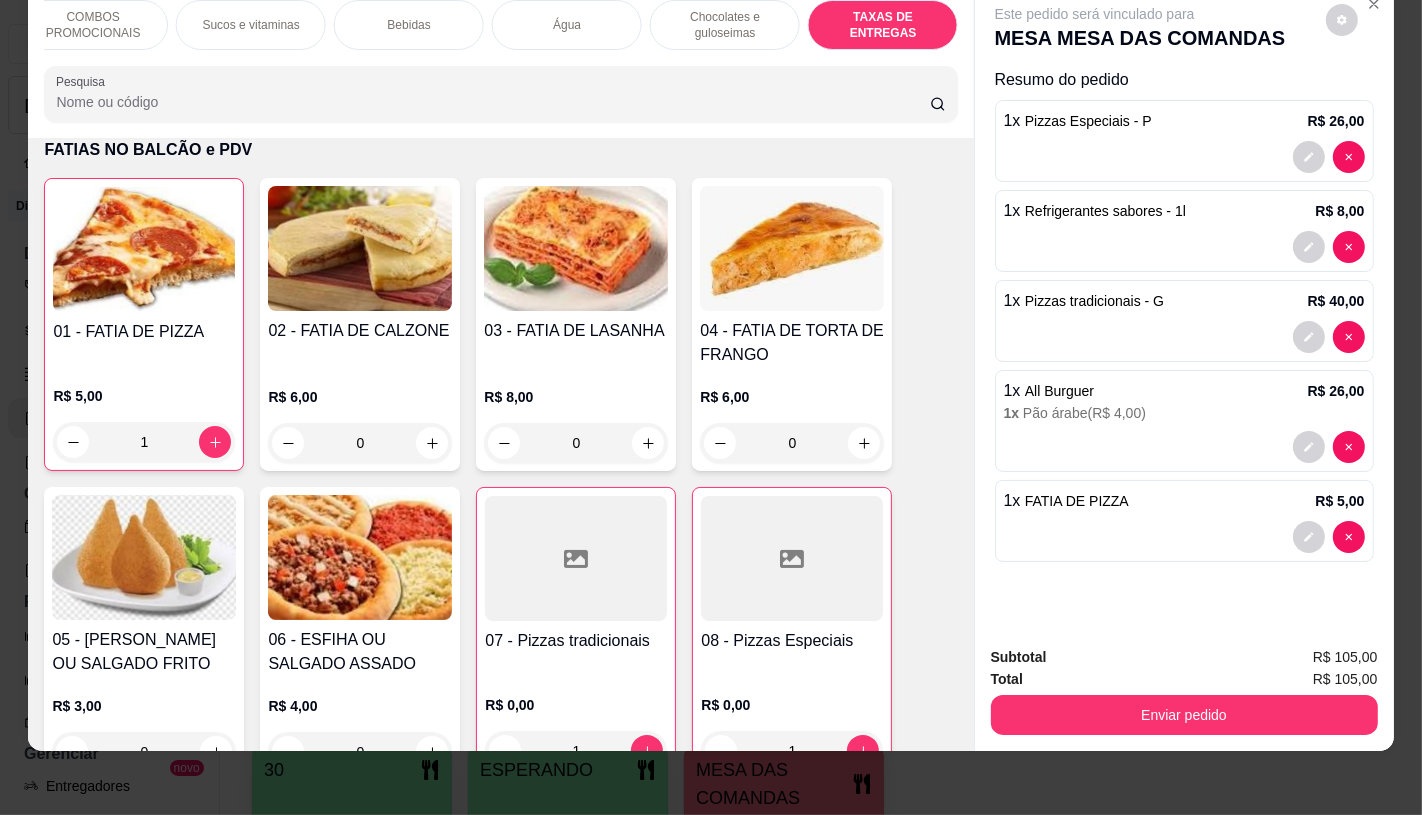 scroll, scrollTop: 13375, scrollLeft: 0, axis: vertical 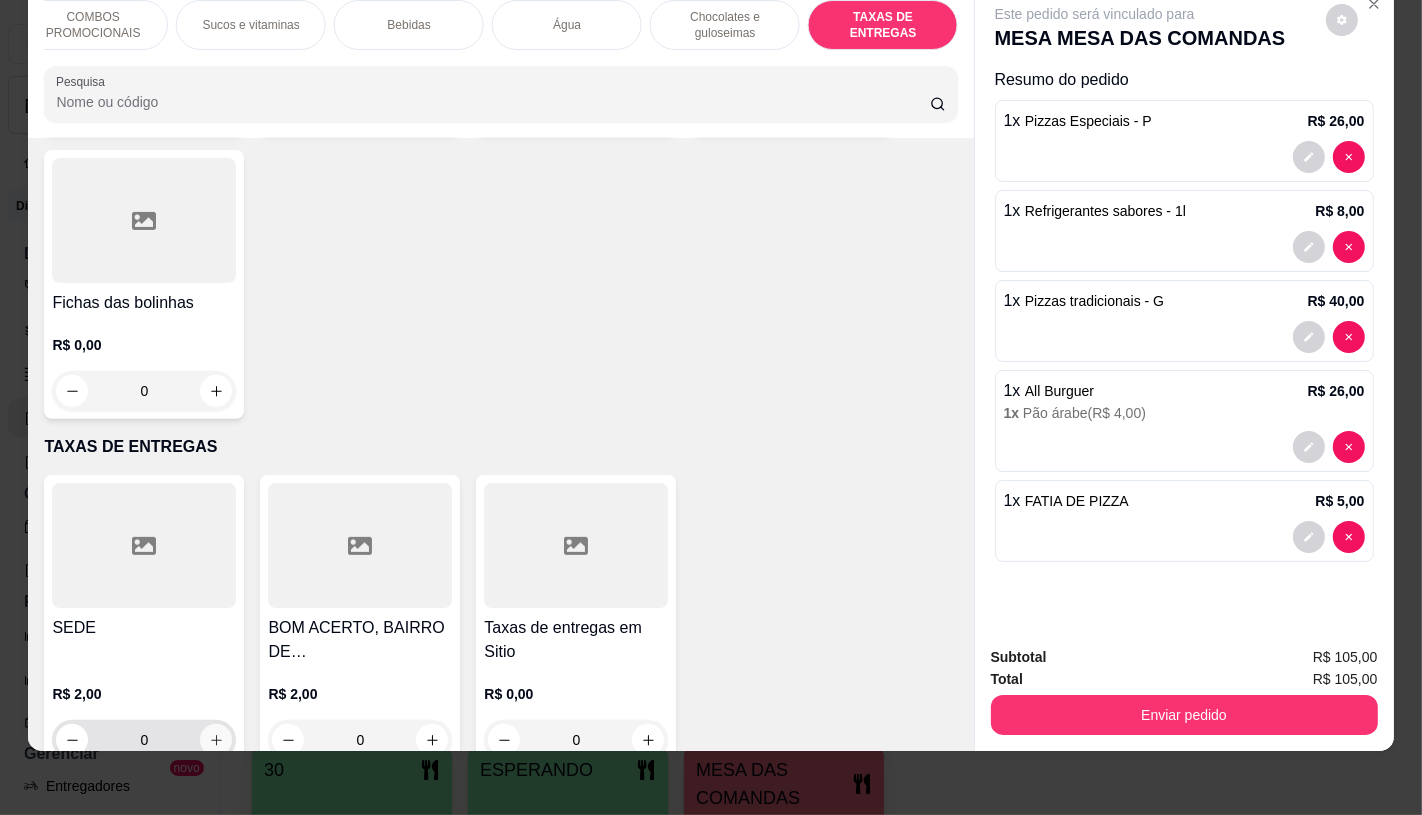 click 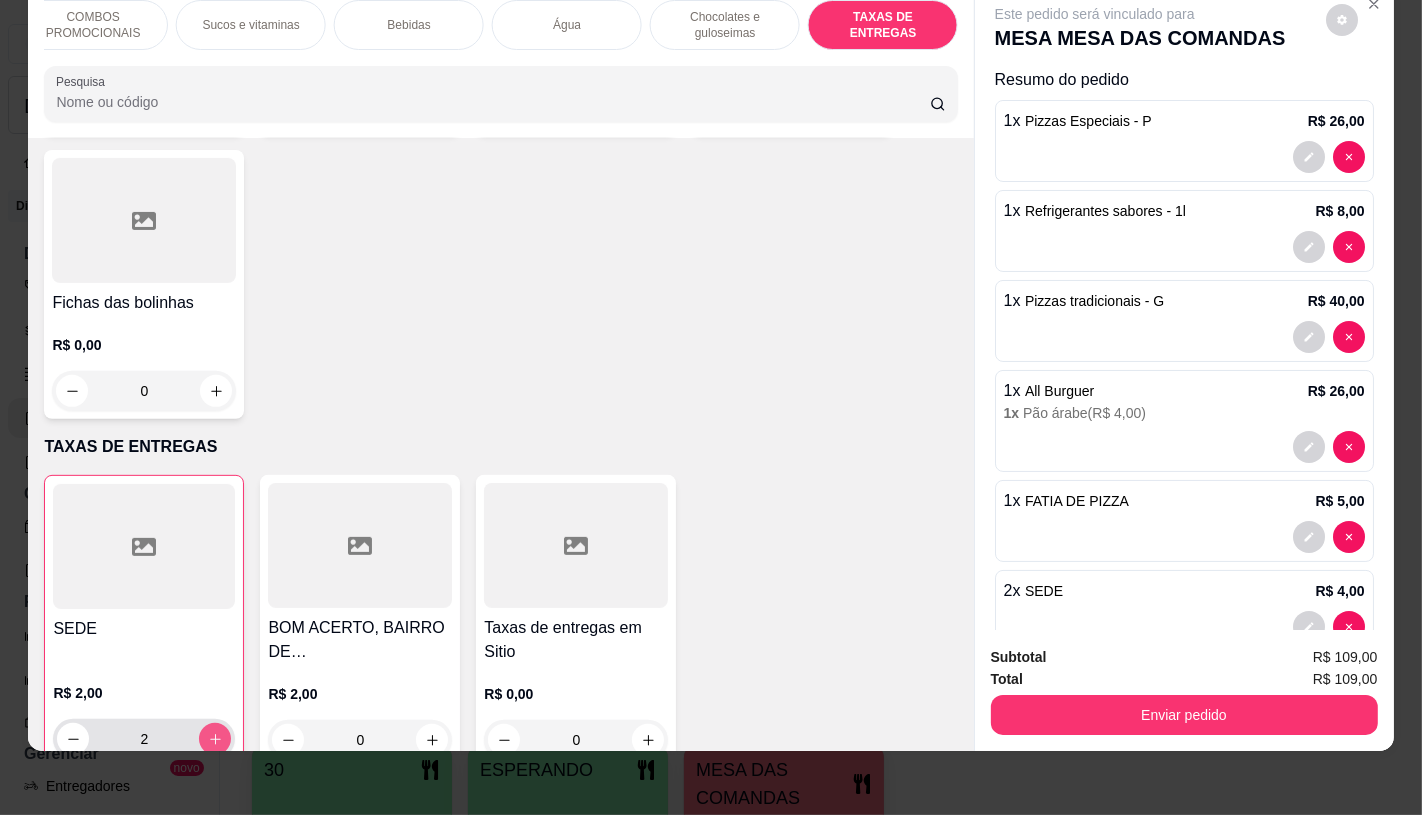 type on "2" 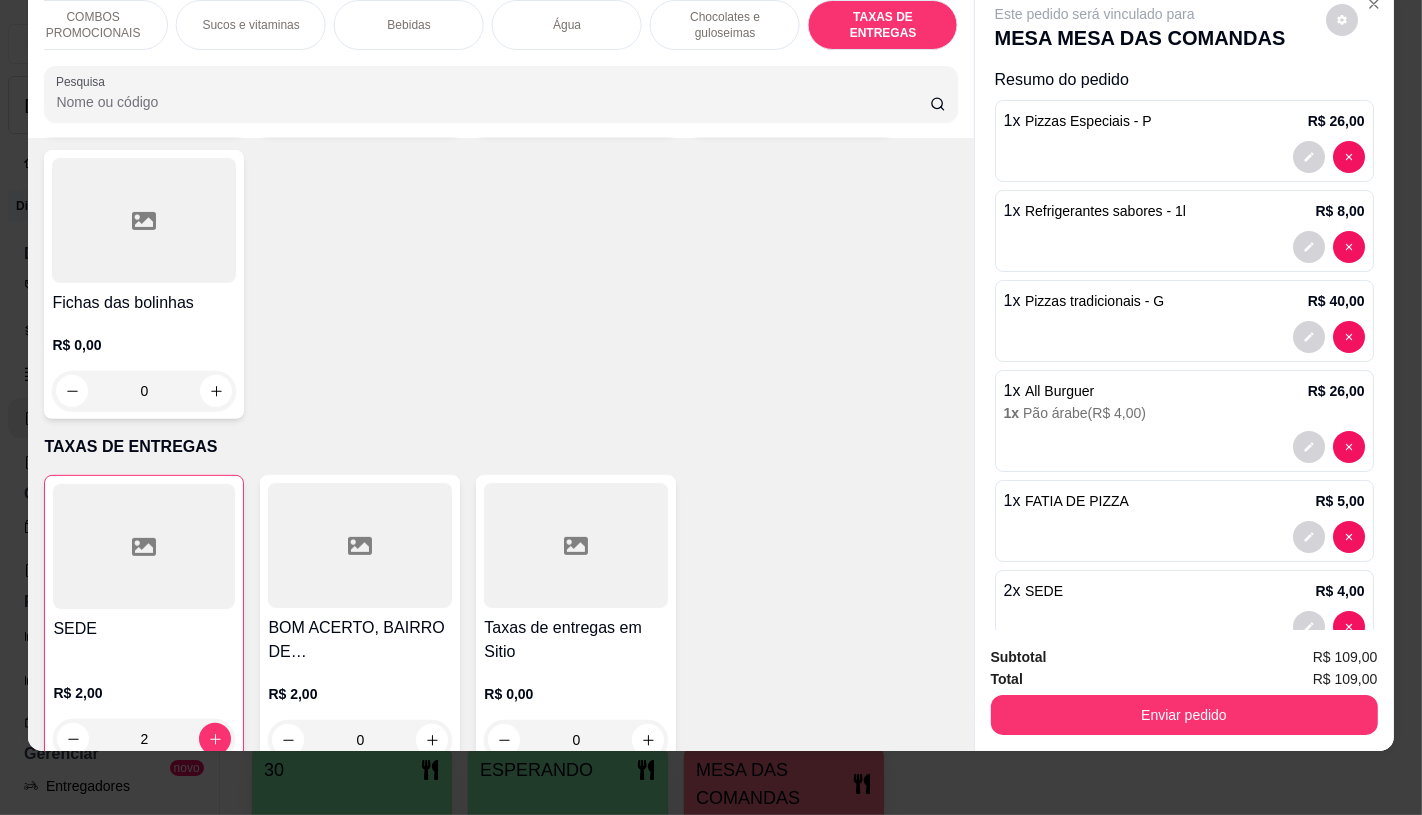 click at bounding box center [576, 545] 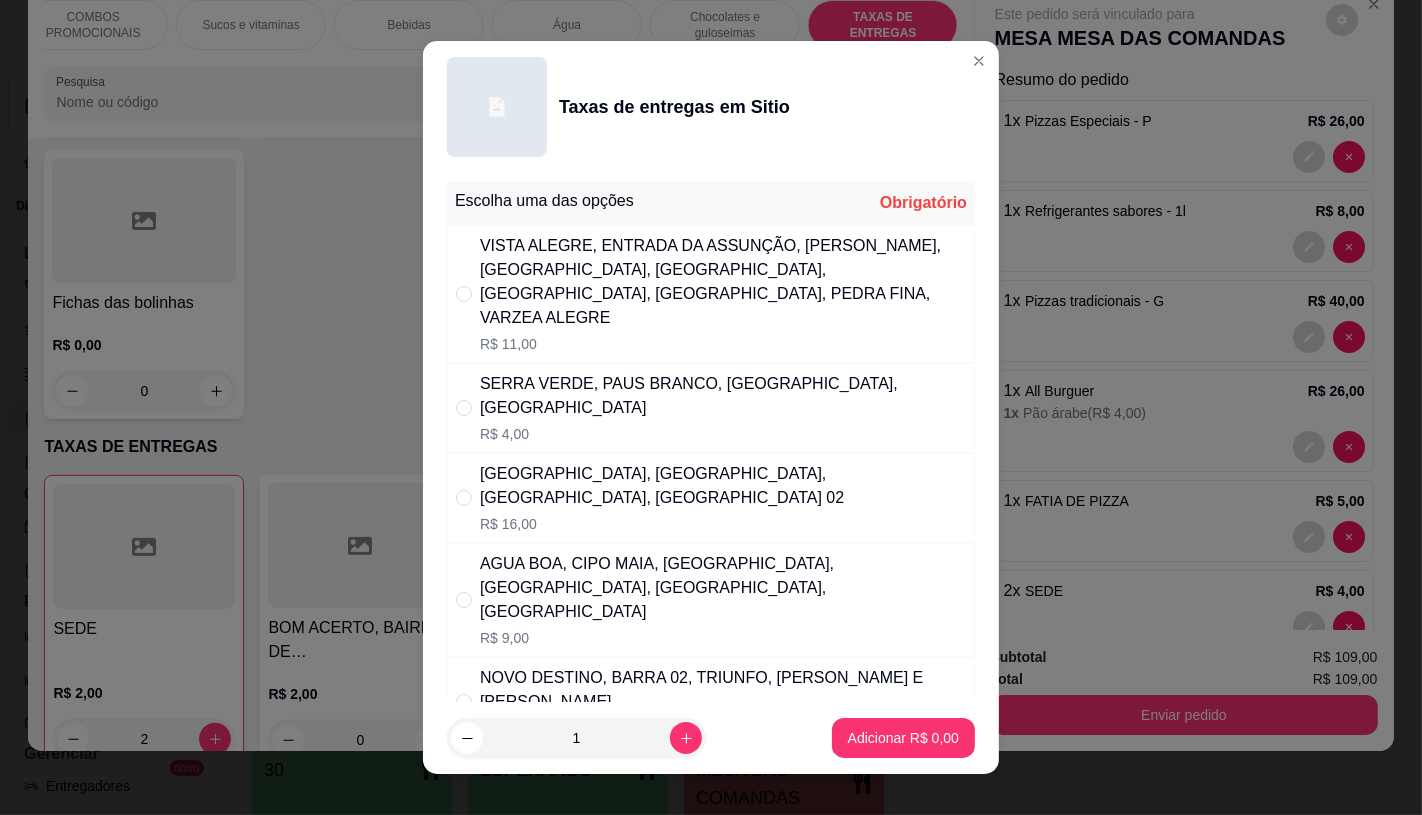 click on "AGUA BOA, CIPO MAIA, [GEOGRAPHIC_DATA], [GEOGRAPHIC_DATA], [GEOGRAPHIC_DATA], [GEOGRAPHIC_DATA]" at bounding box center (723, 588) 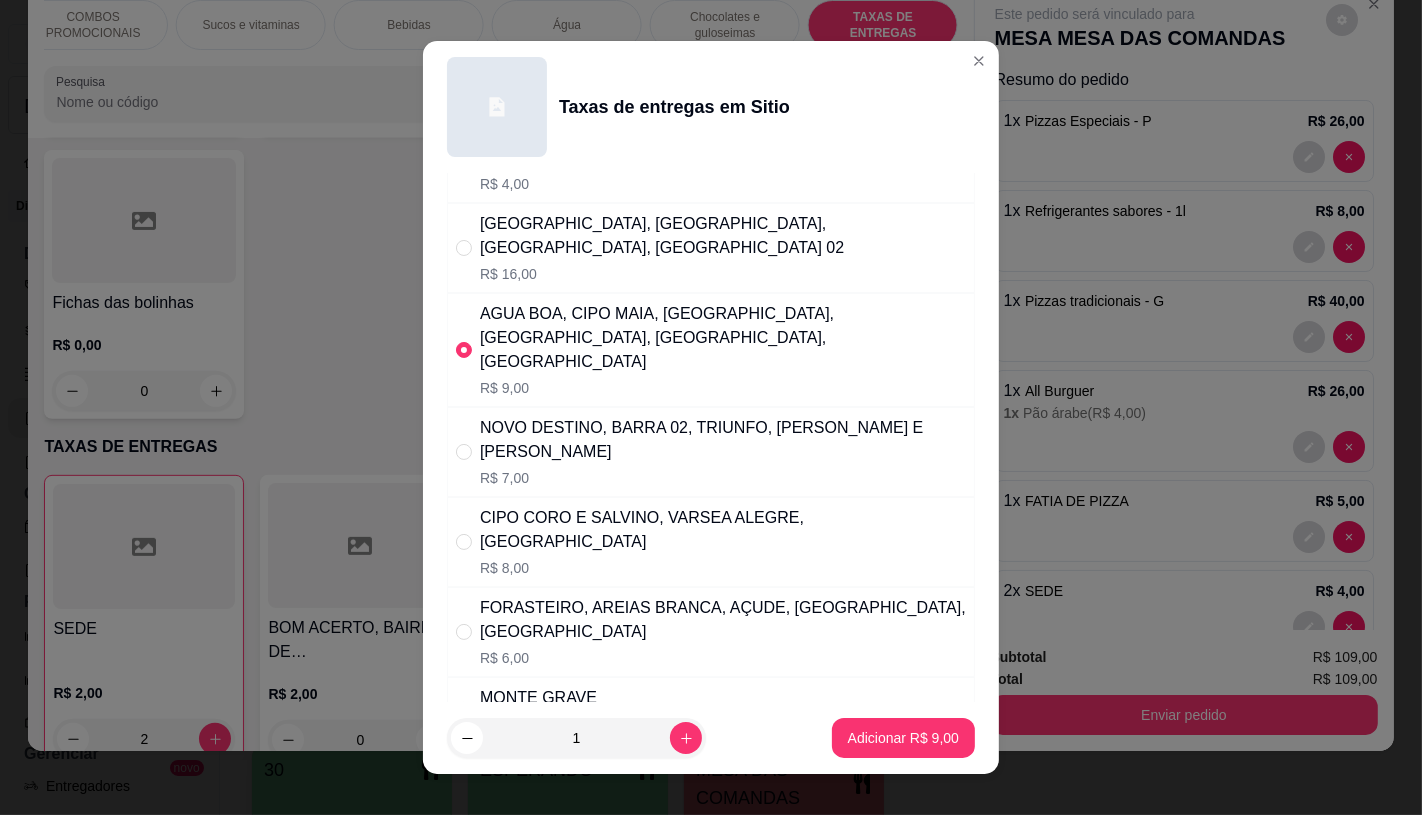 scroll, scrollTop: 333, scrollLeft: 0, axis: vertical 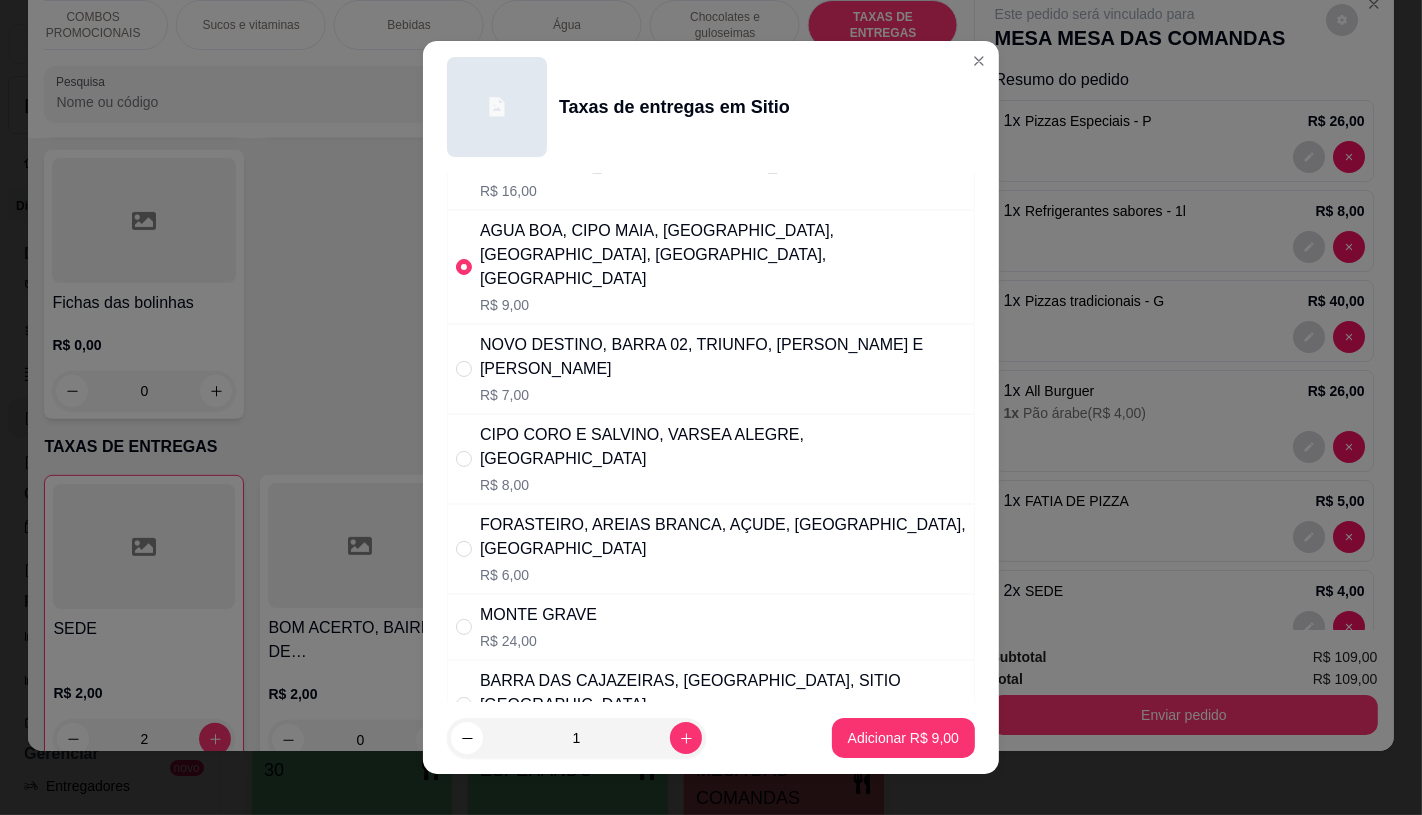 click on "CIPO CORO E SALVINO, VARSEA ALEGRE, [GEOGRAPHIC_DATA]" at bounding box center [723, 447] 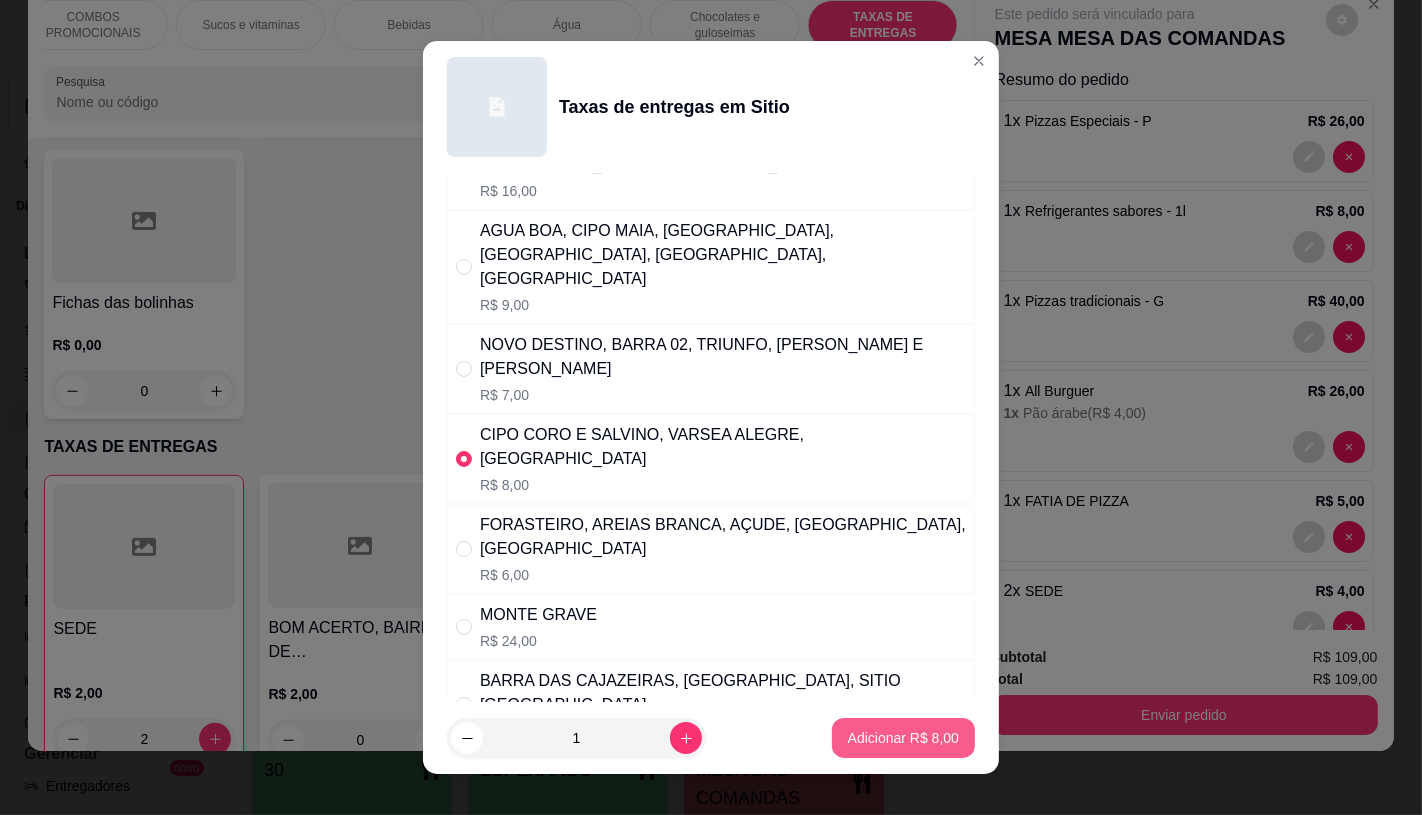click on "Adicionar   R$ 8,00" at bounding box center [903, 738] 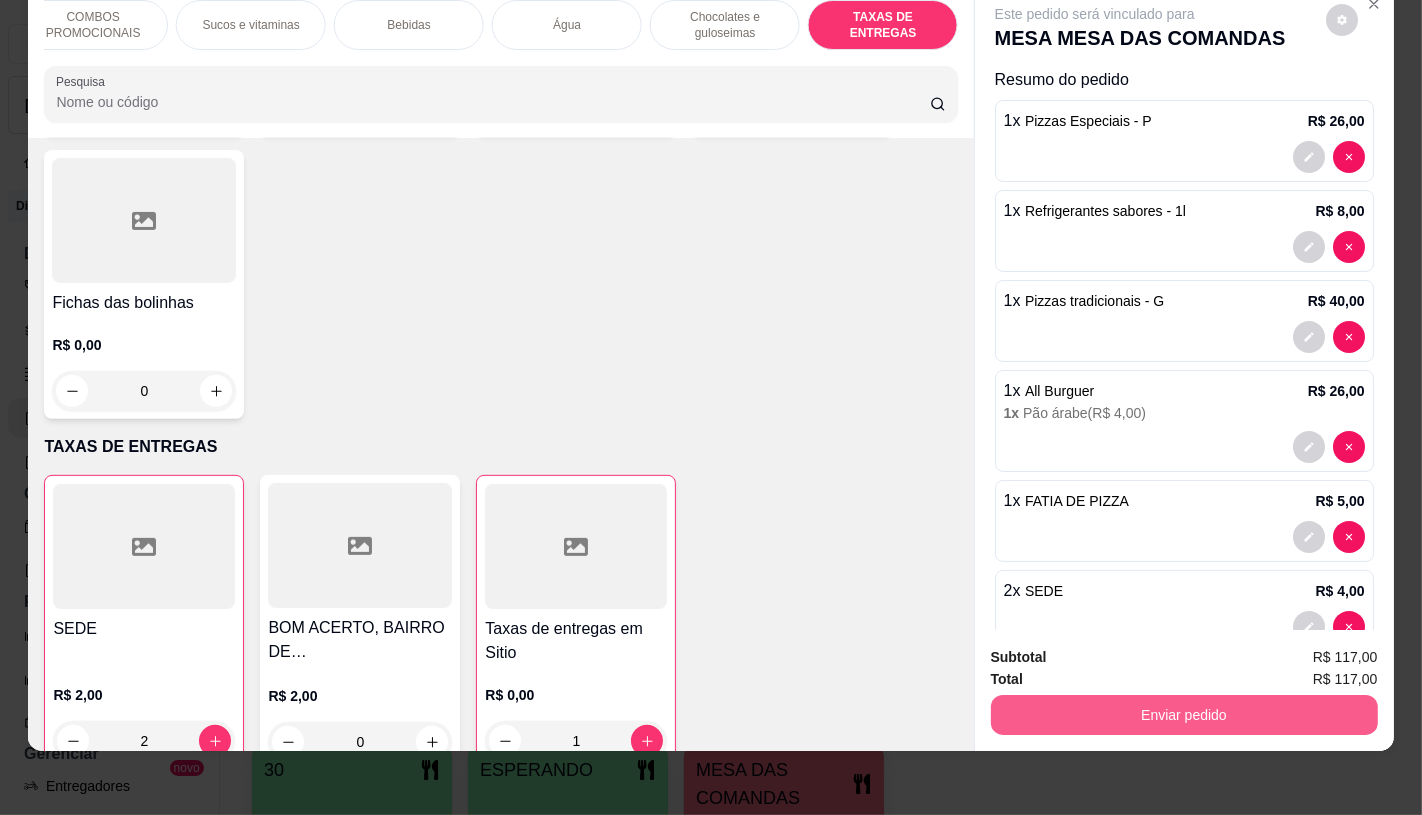 click on "Enviar pedido" at bounding box center [1184, 715] 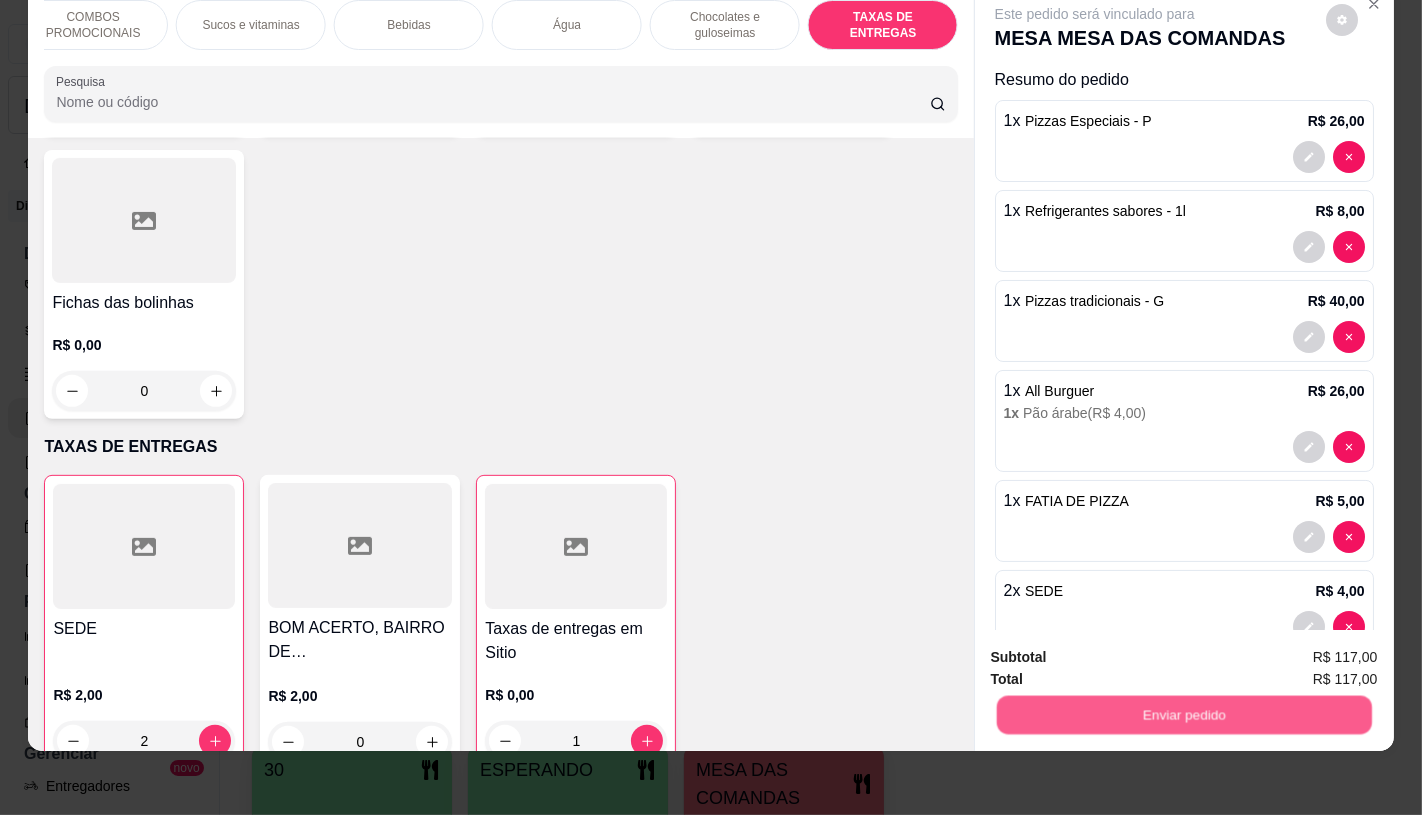click on "Não registrar e enviar pedido" at bounding box center (1117, 650) 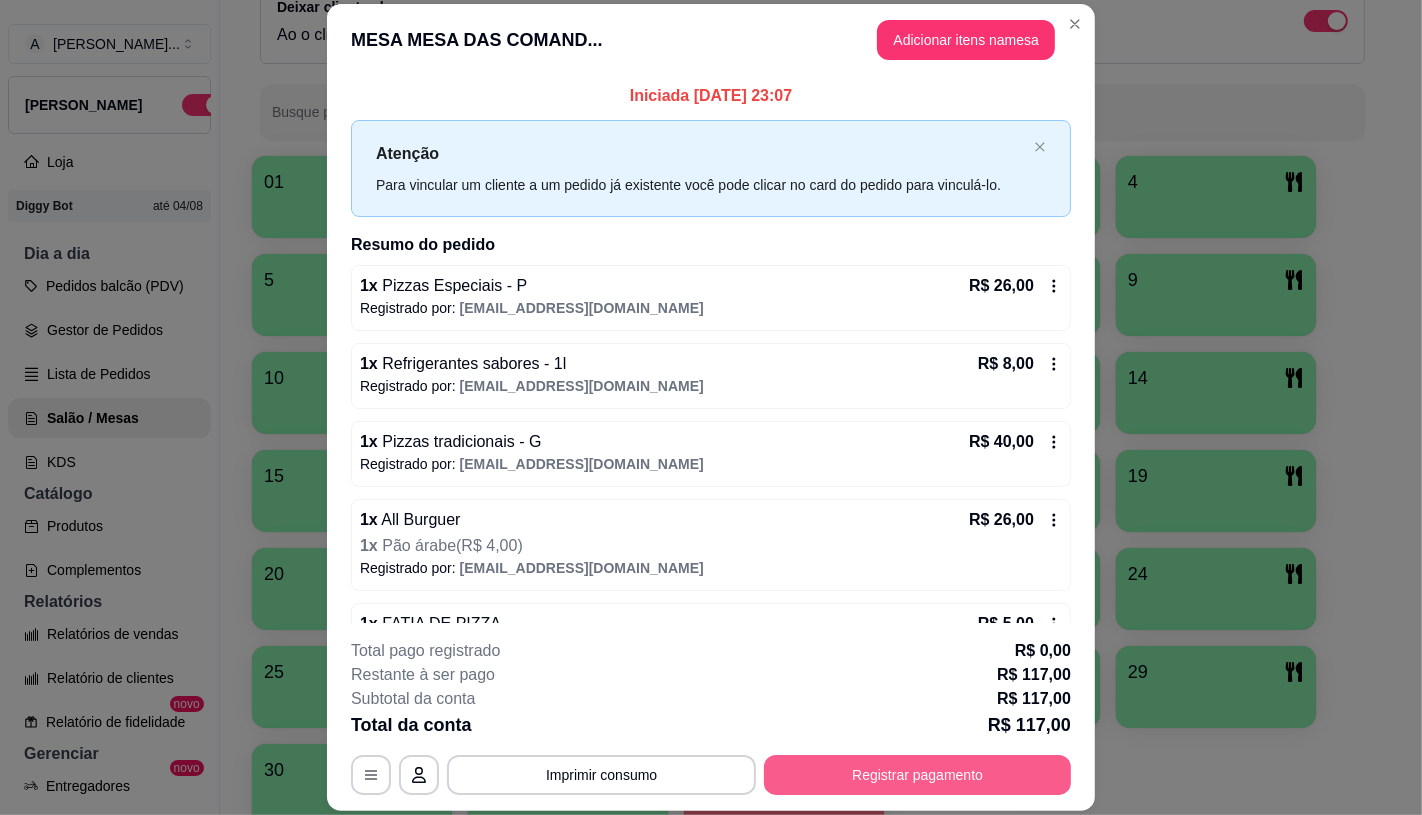 click on "Registrar pagamento" at bounding box center [917, 775] 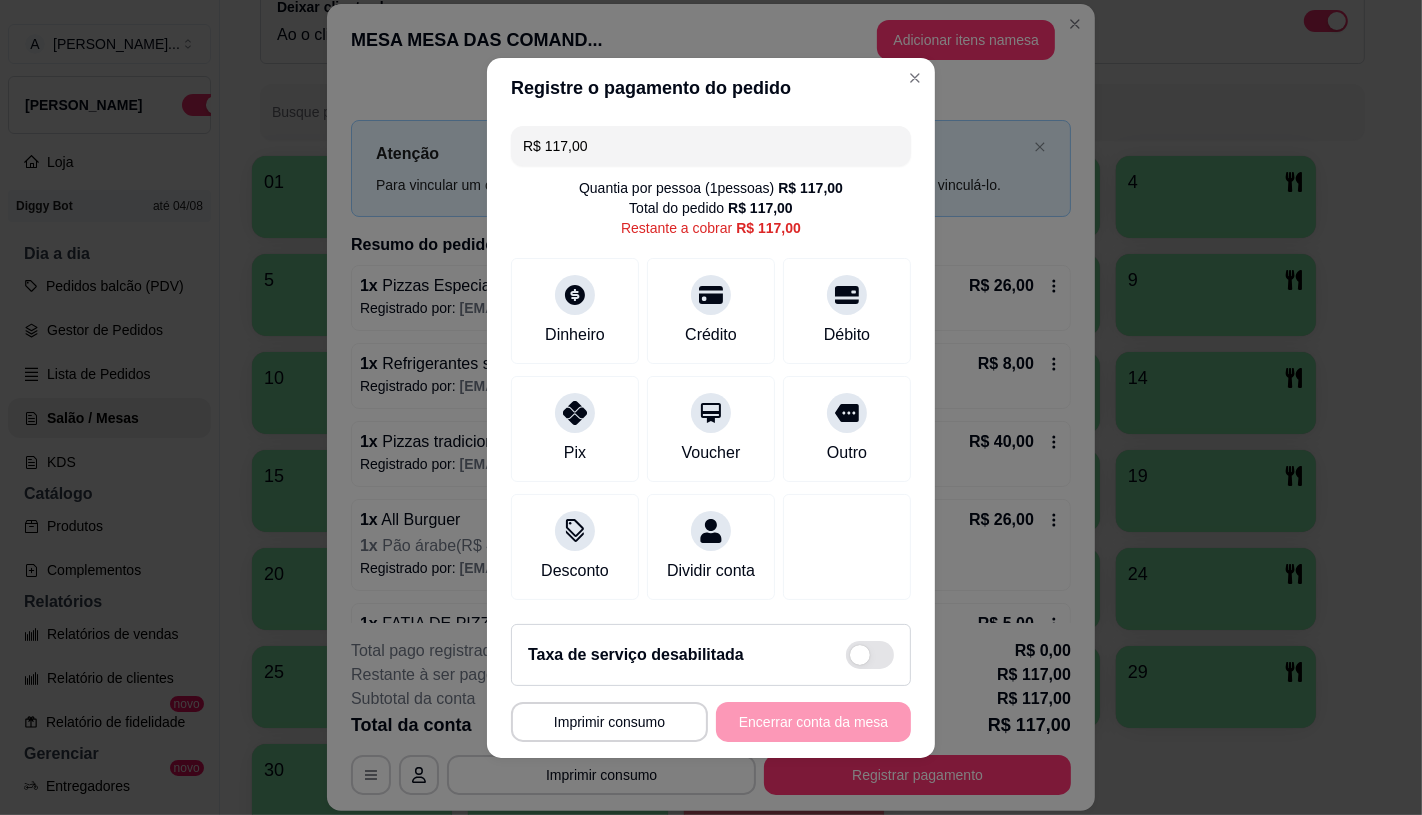 click on "R$ 117,00" at bounding box center (711, 146) 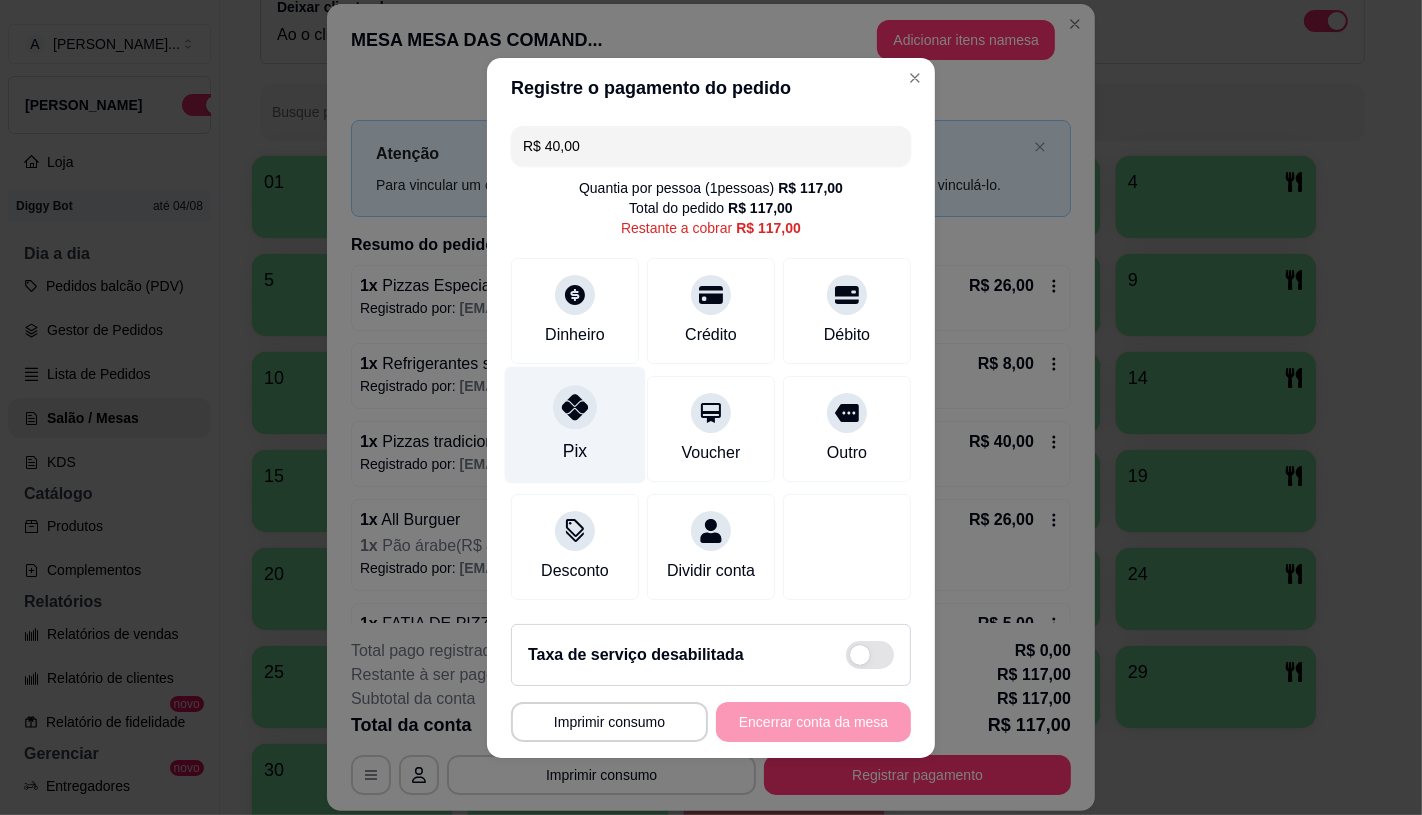 click on "Pix" at bounding box center (575, 424) 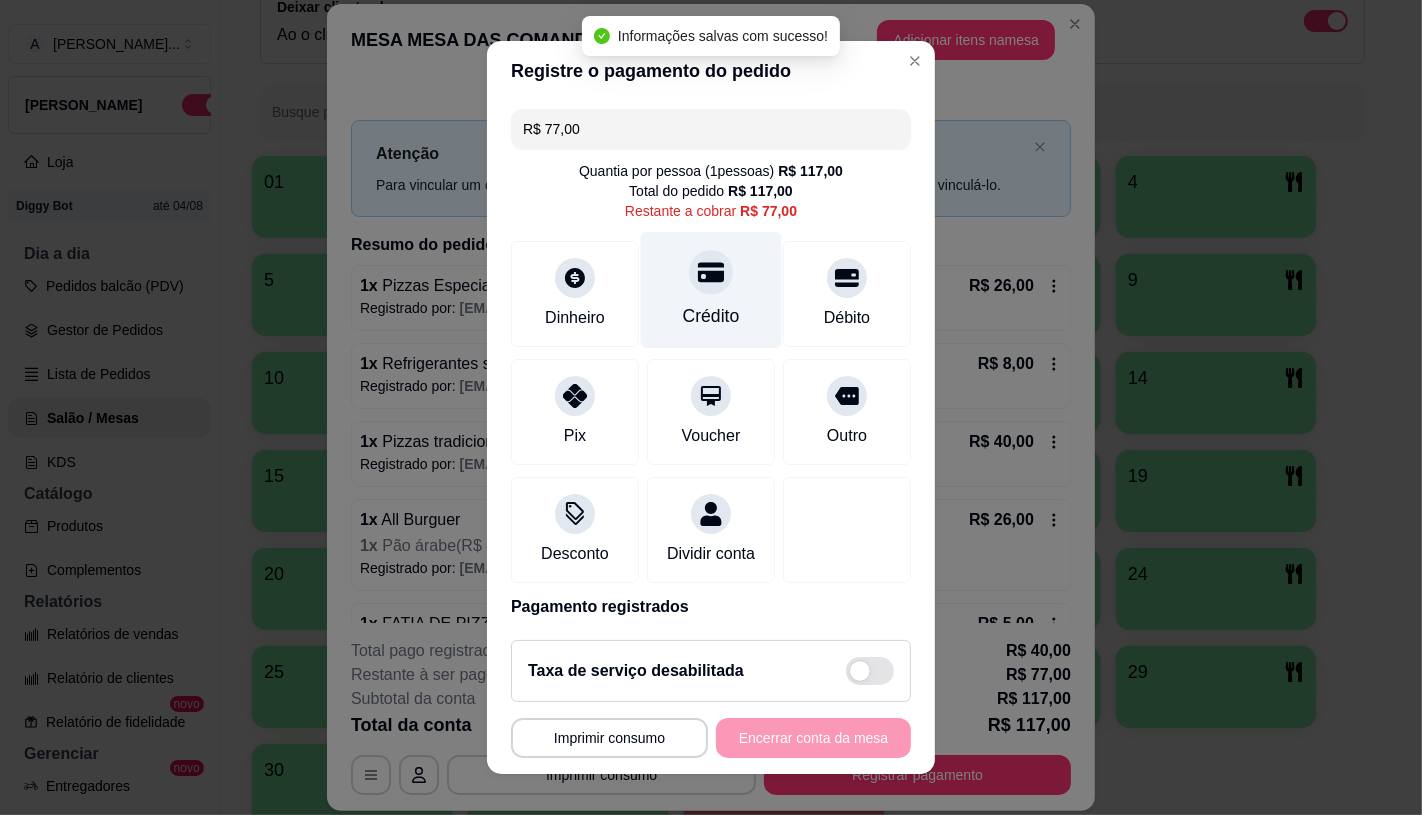 click on "Crédito" at bounding box center [711, 316] 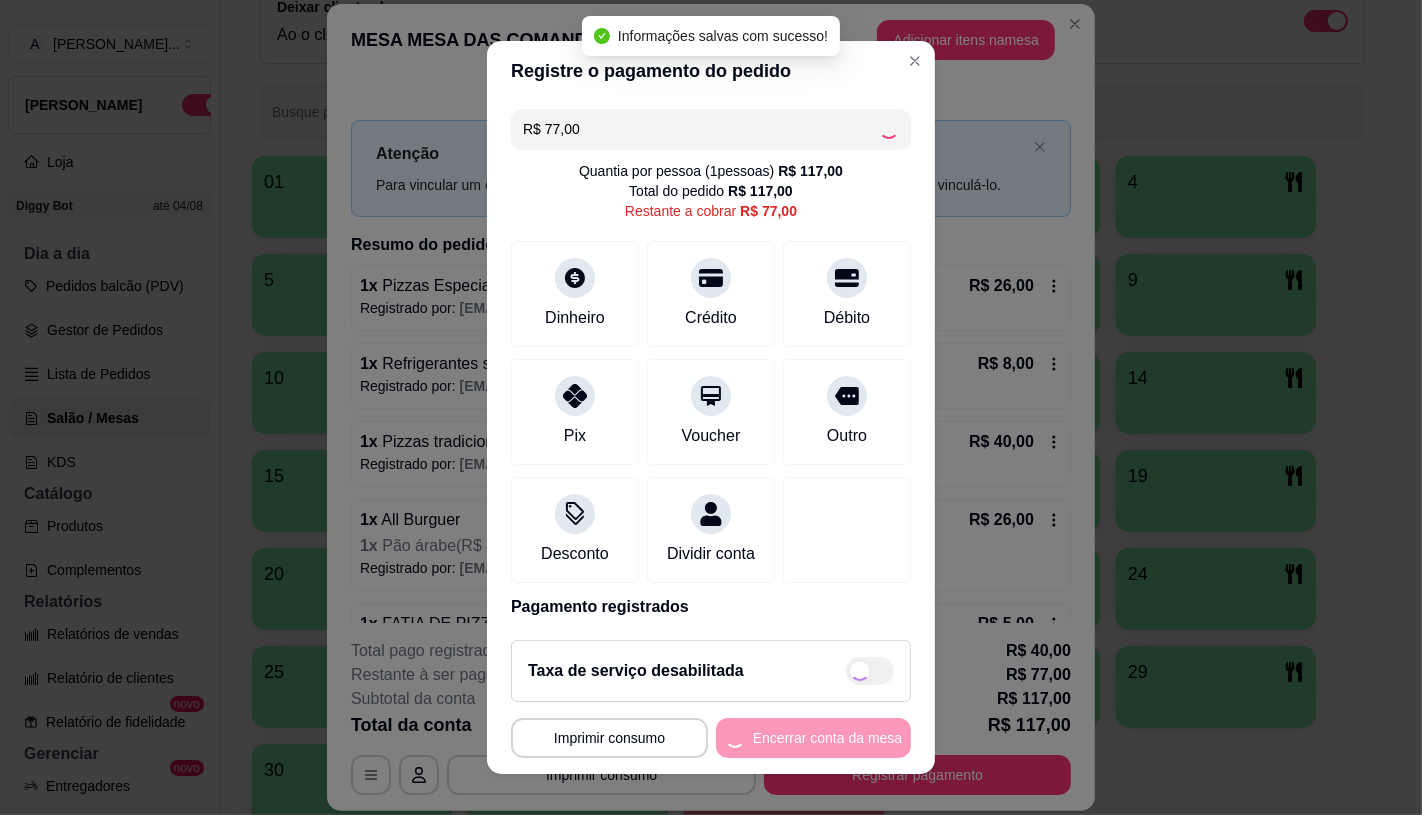 type on "R$ 0,00" 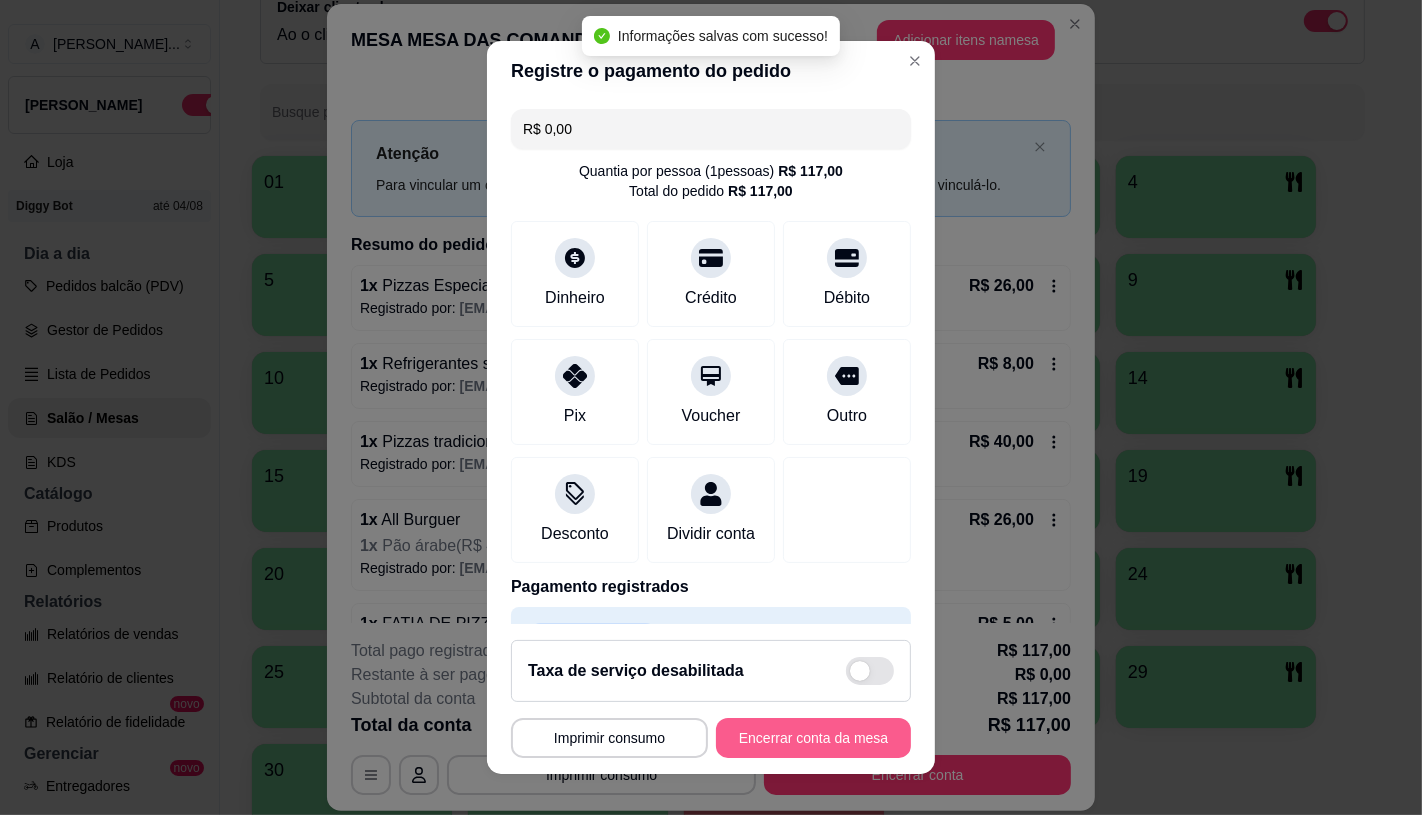 click on "Encerrar conta da mesa" at bounding box center [813, 738] 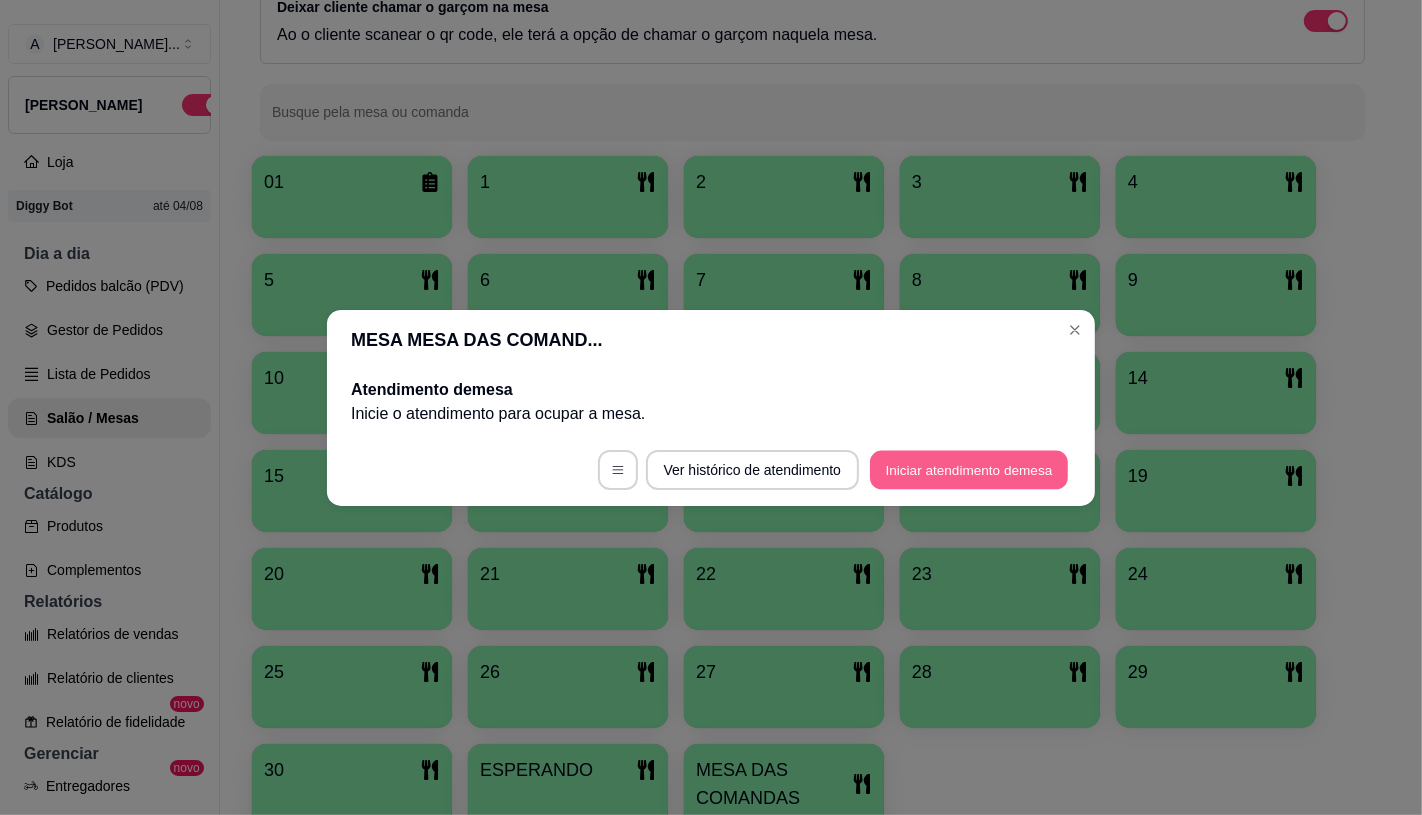 click on "Iniciar atendimento de  mesa" at bounding box center [969, 469] 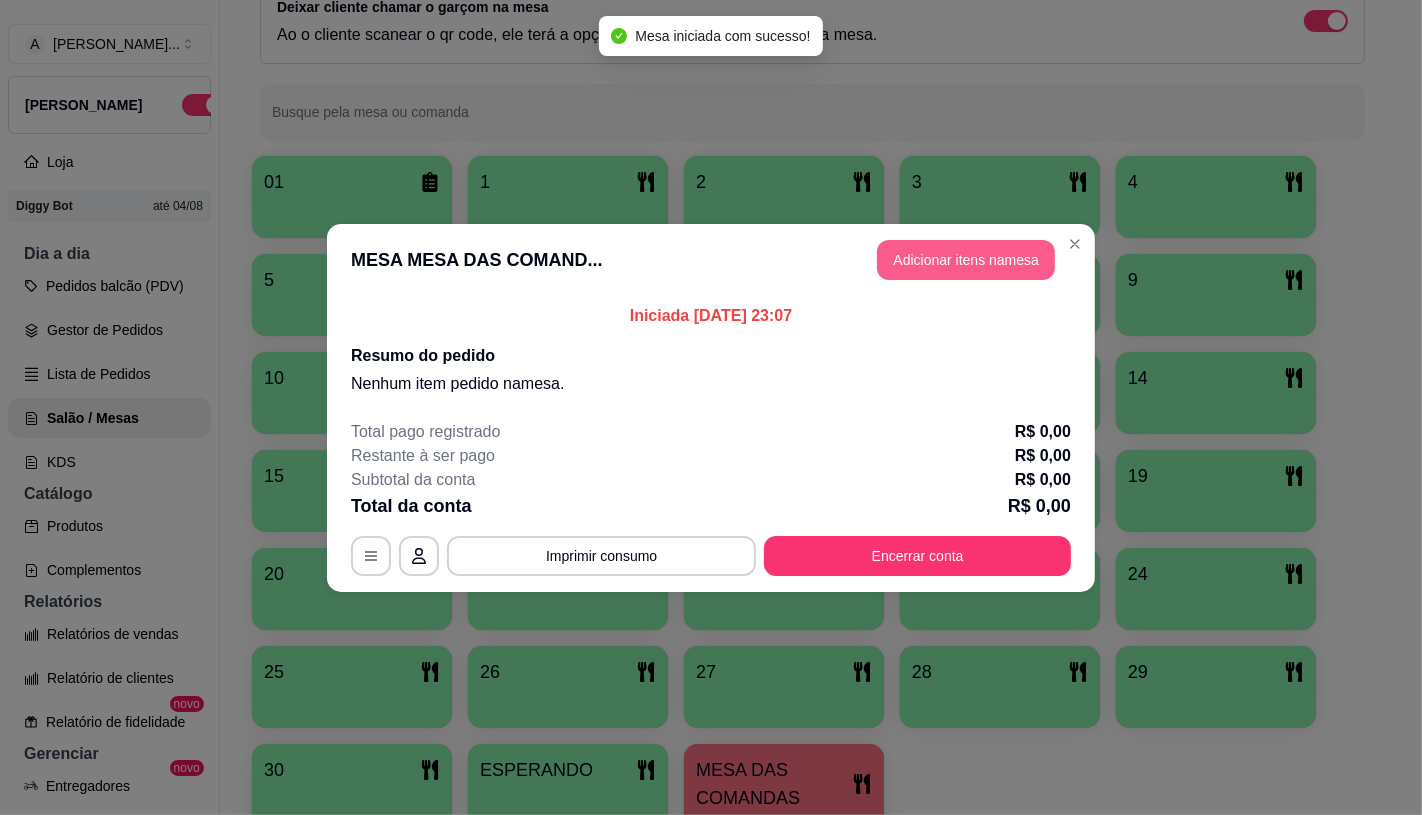 click on "Adicionar itens na  mesa" at bounding box center [966, 260] 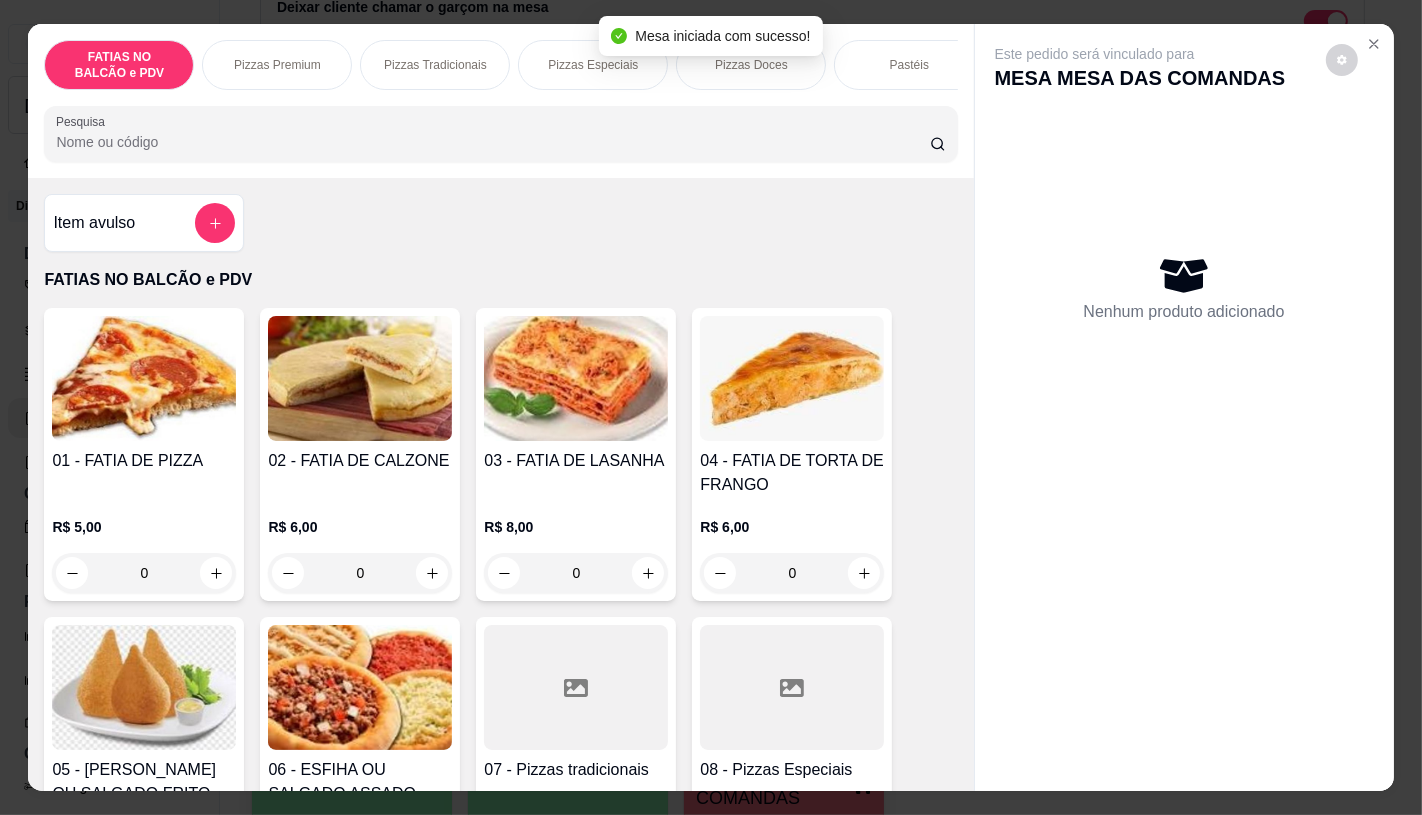 scroll, scrollTop: 111, scrollLeft: 0, axis: vertical 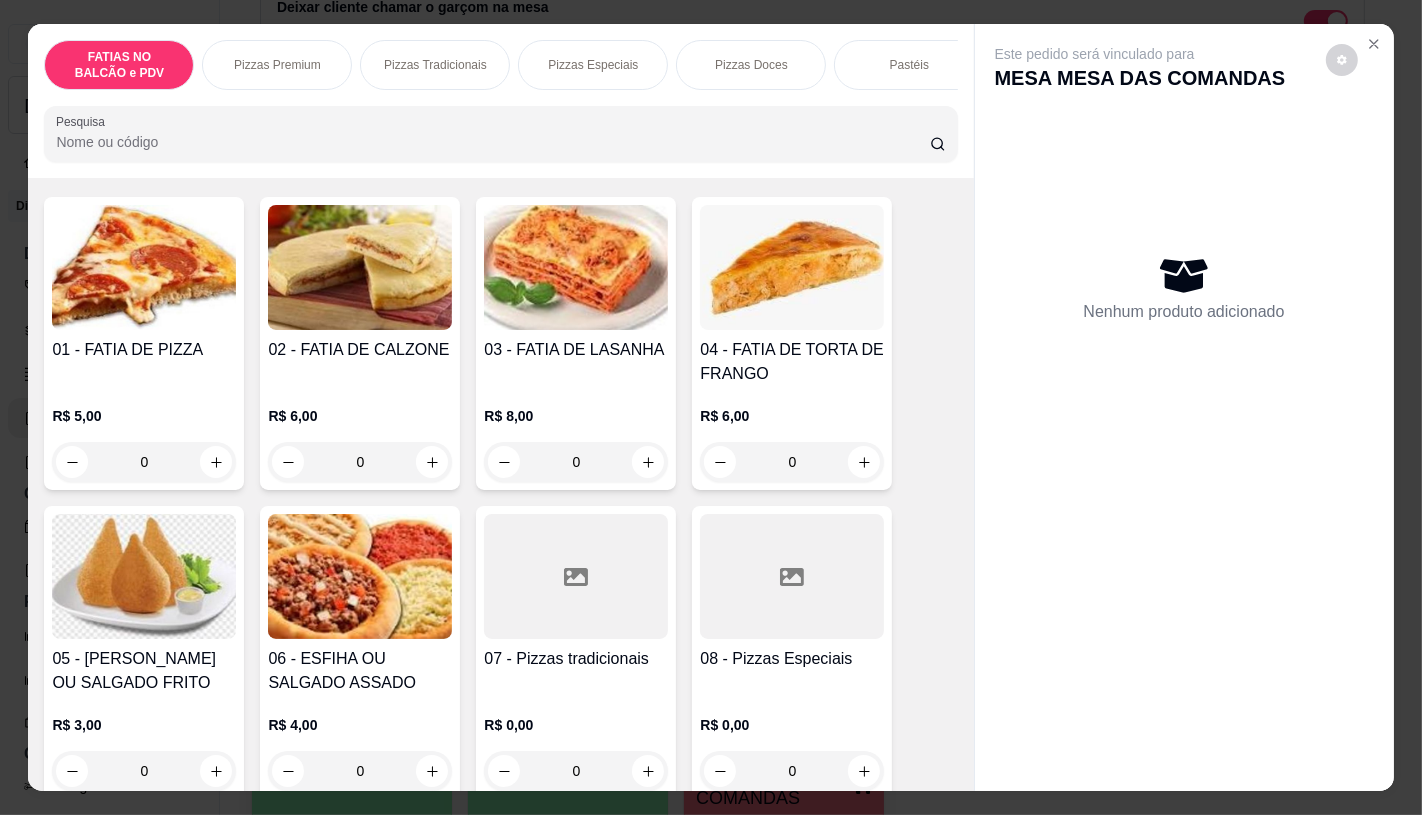 click at bounding box center (576, 576) 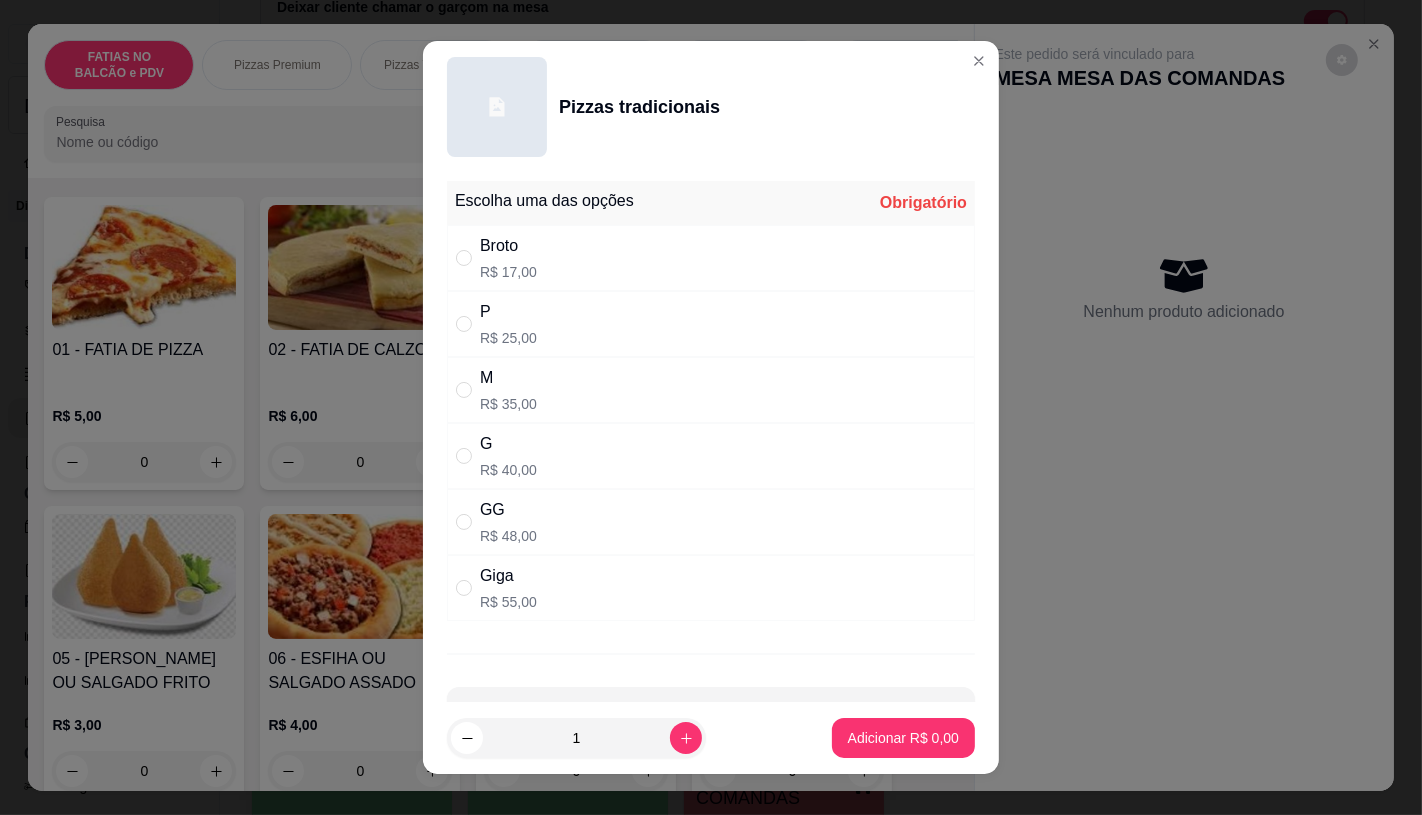 click on "GG R$ 48,00" at bounding box center (711, 522) 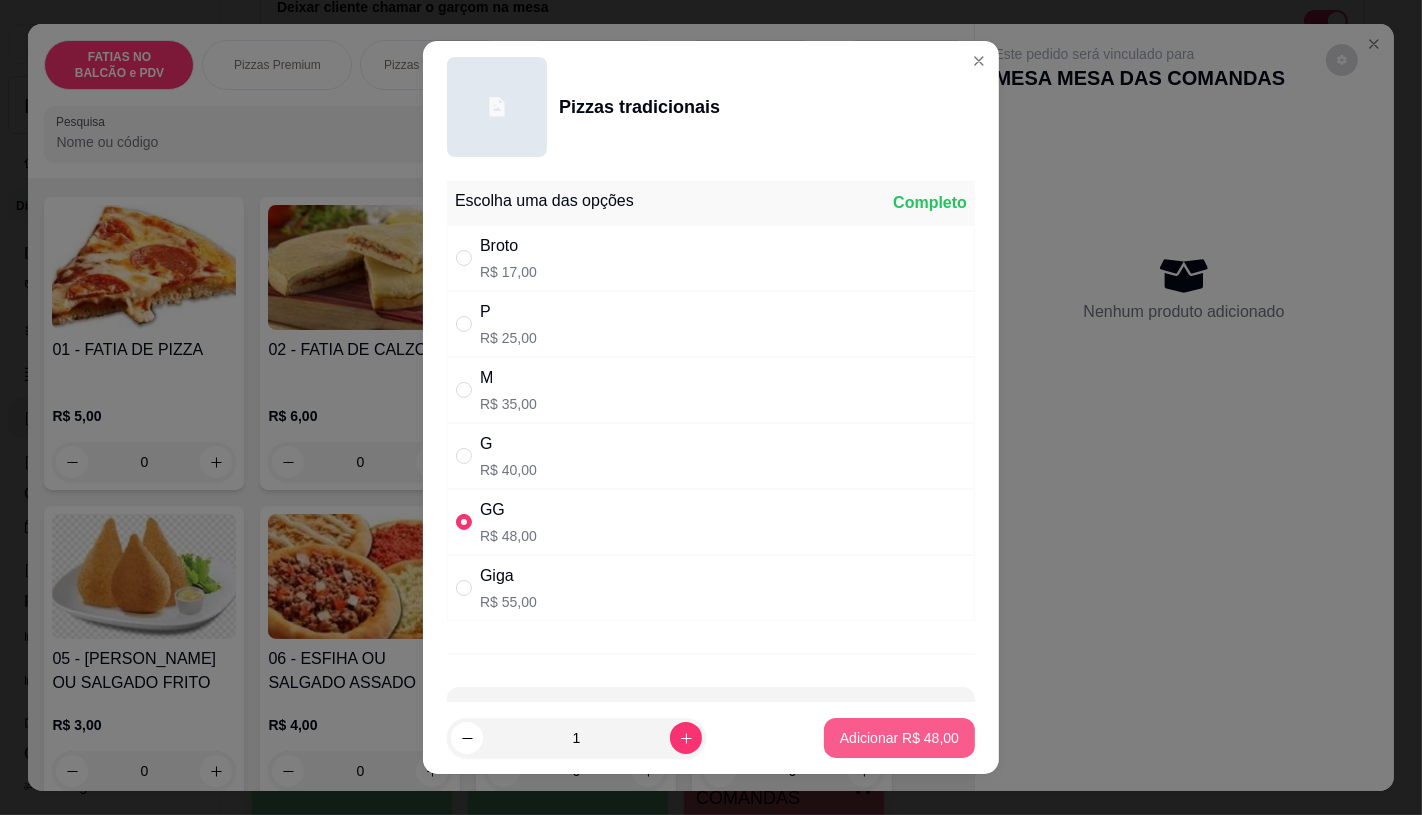 click on "Adicionar   R$ 48,00" at bounding box center [899, 738] 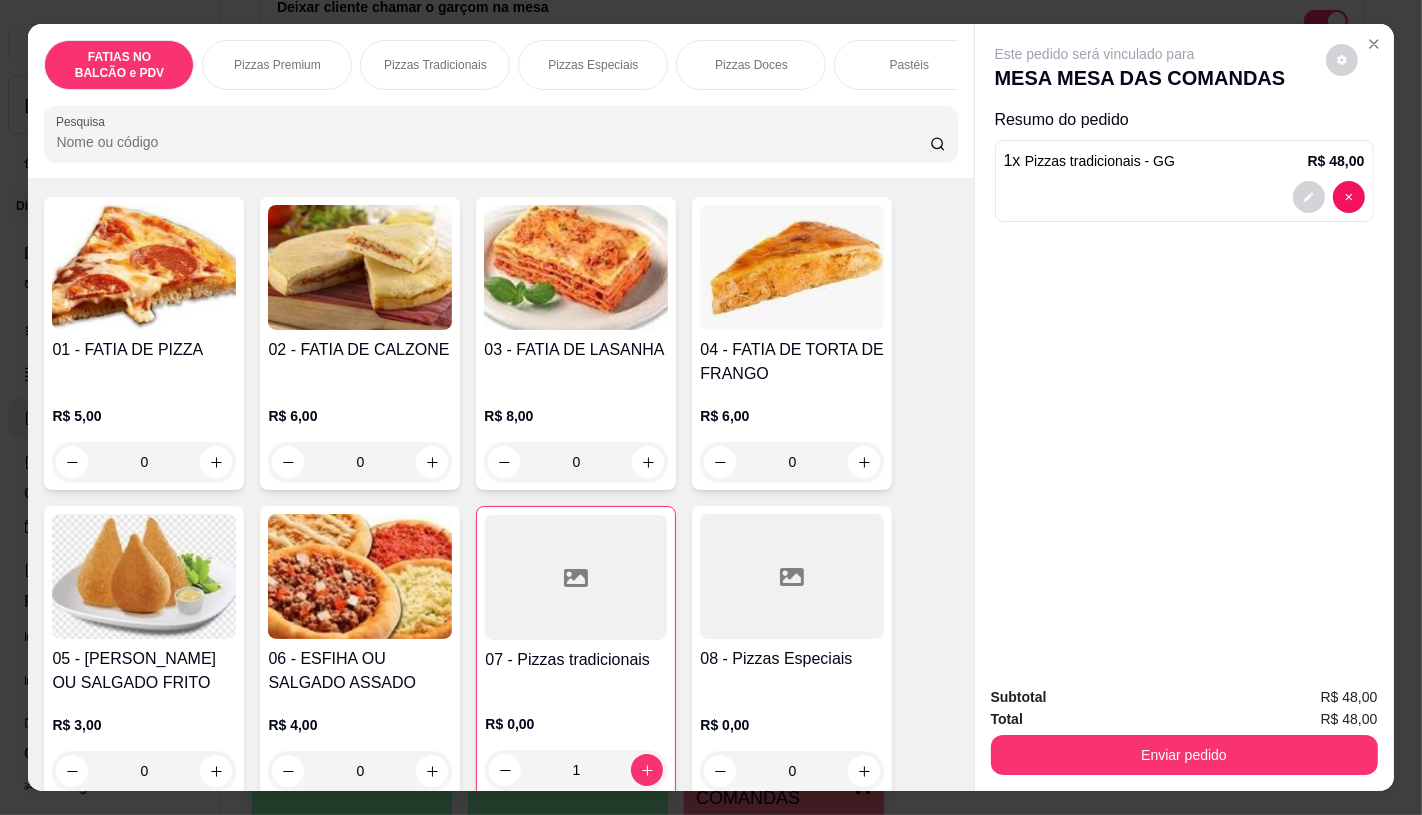 scroll, scrollTop: 333, scrollLeft: 0, axis: vertical 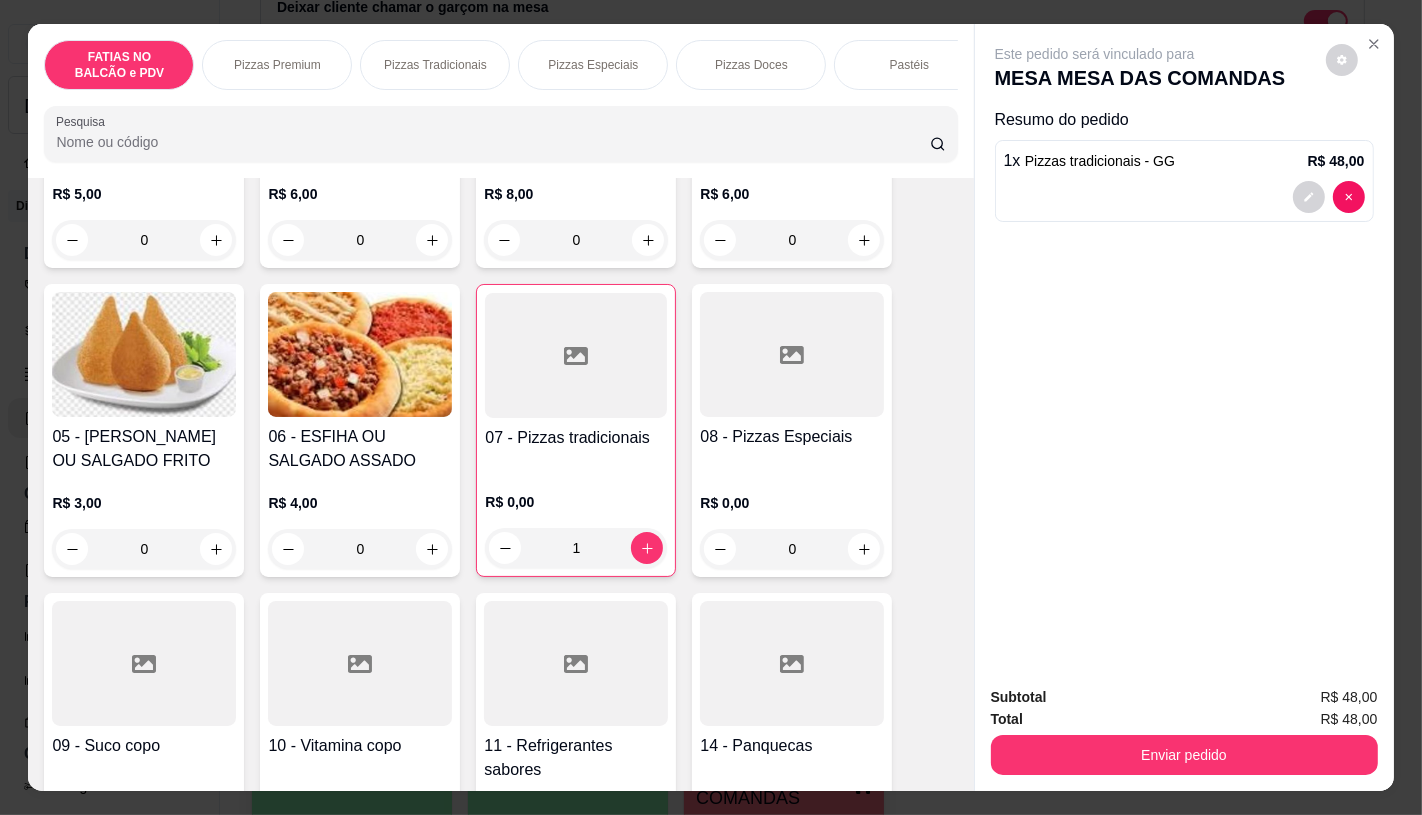 click at bounding box center (576, 663) 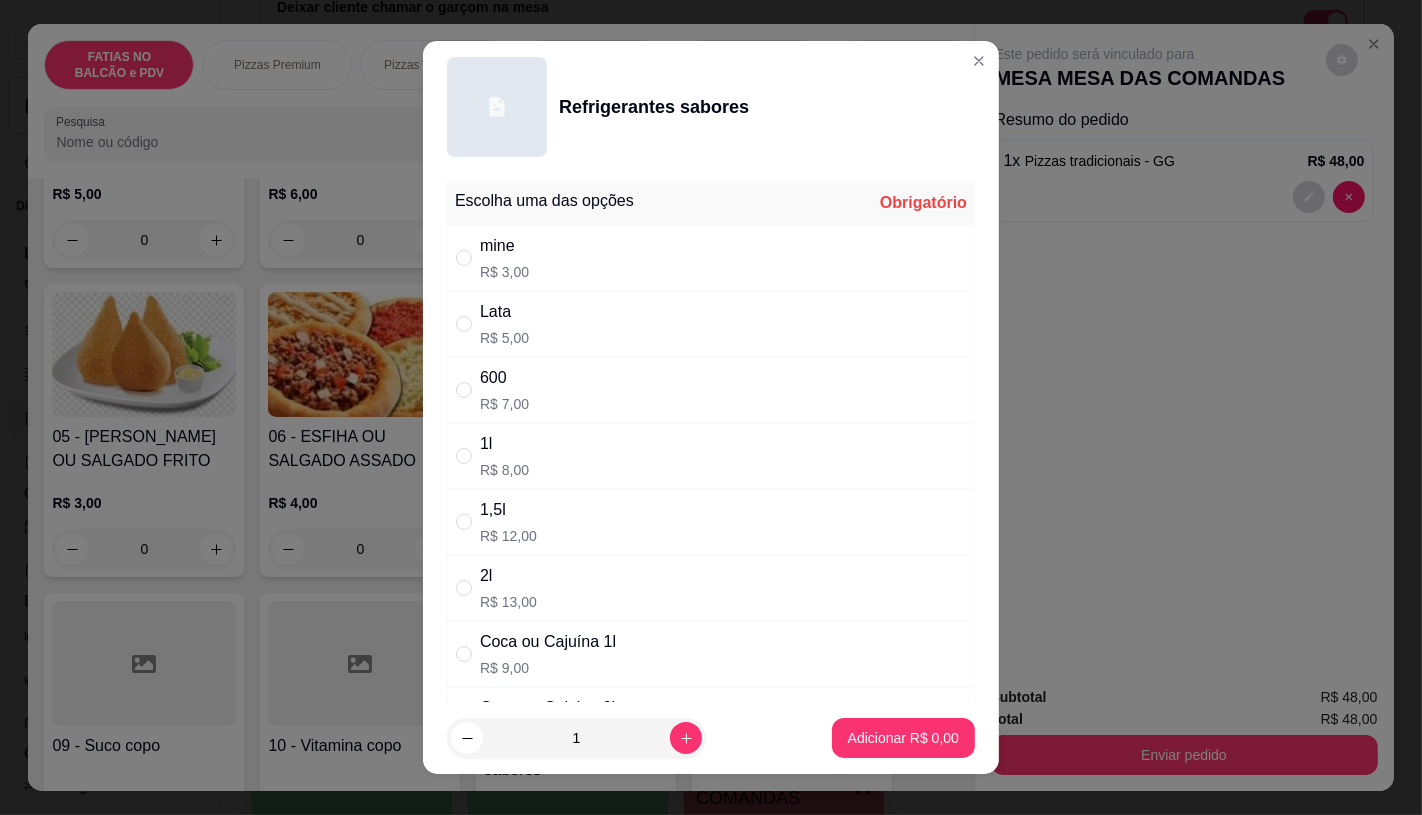 scroll, scrollTop: 201, scrollLeft: 0, axis: vertical 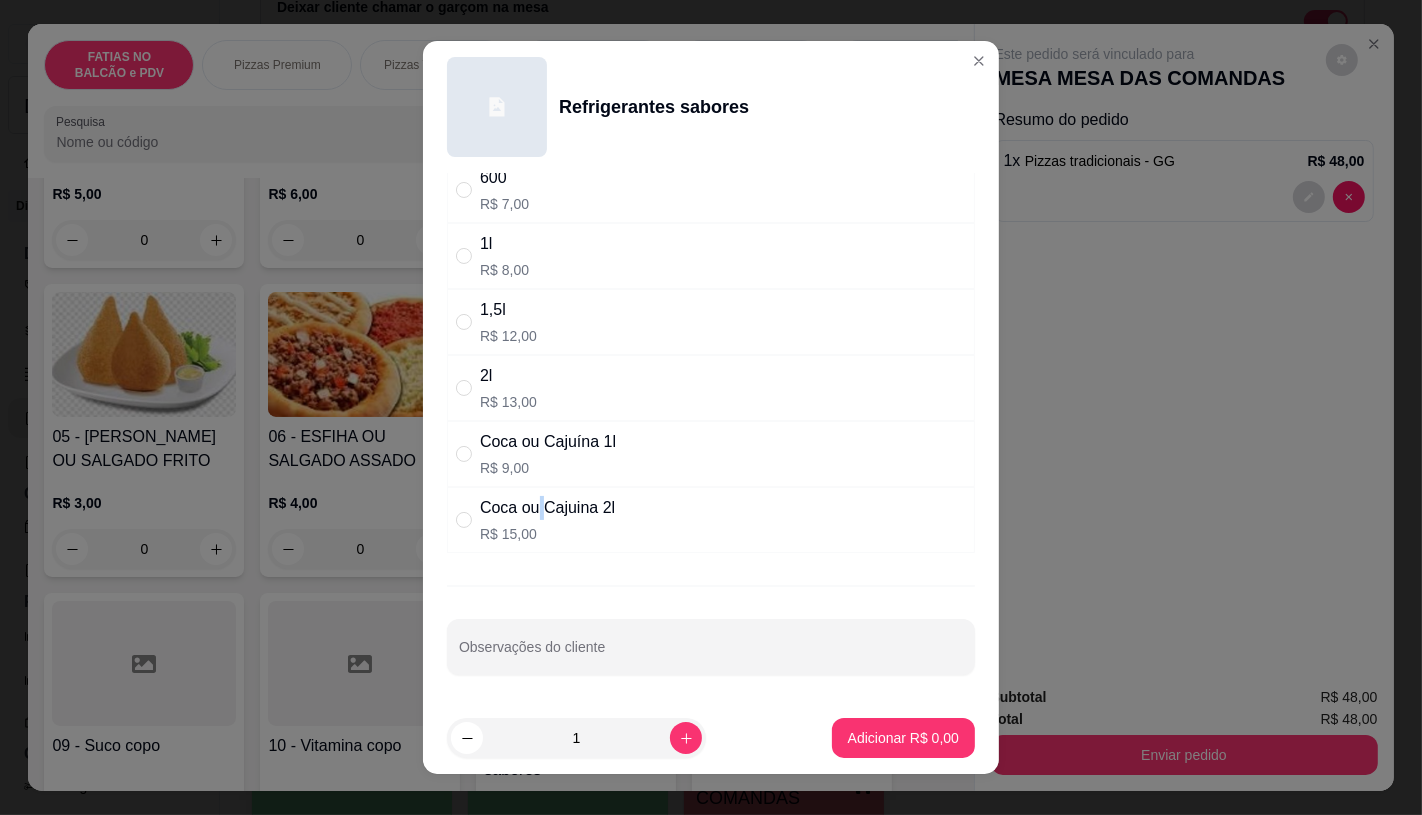 click on "Coca ou Cajuina 2l" at bounding box center [547, 508] 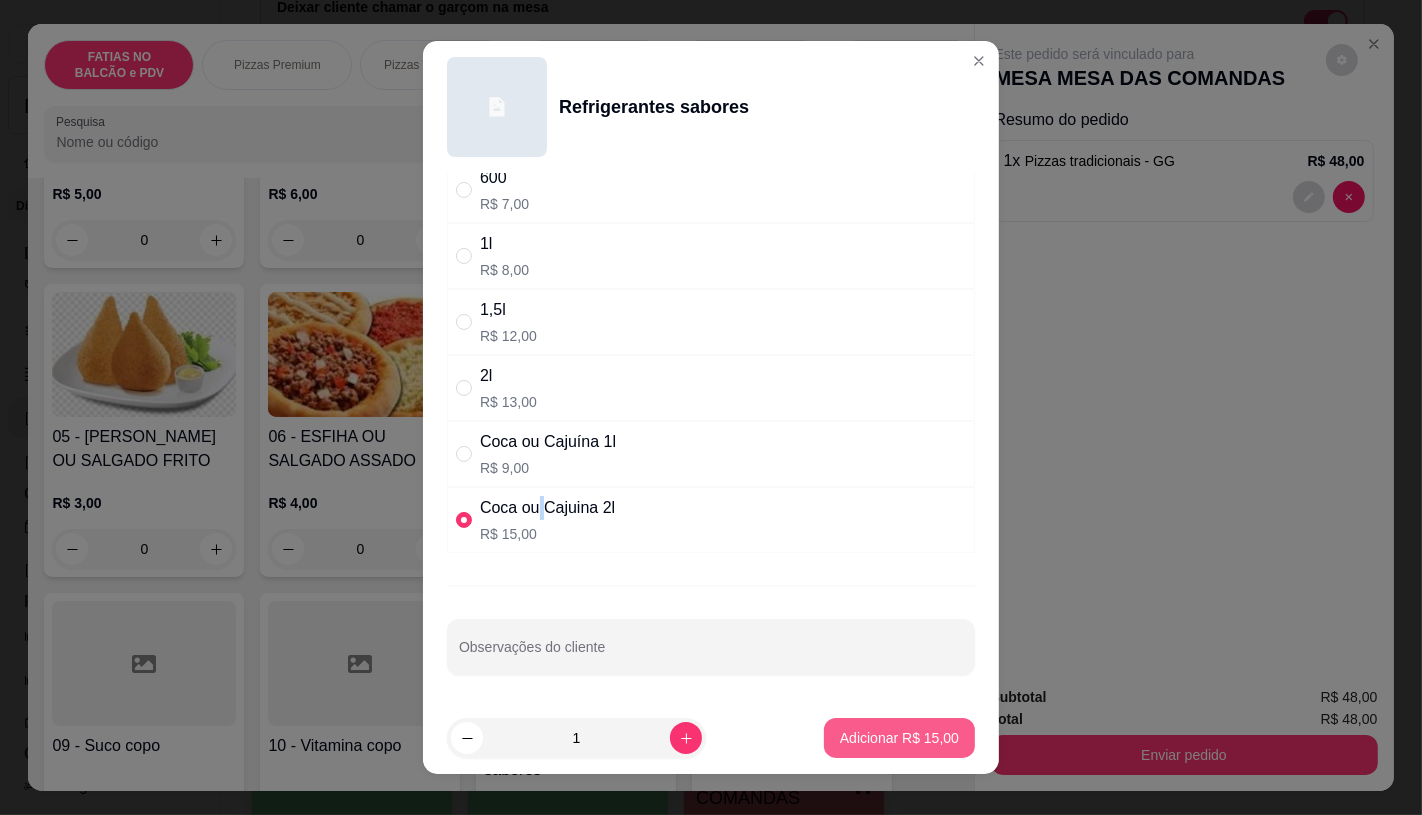 click on "Adicionar   R$ 15,00" at bounding box center (899, 738) 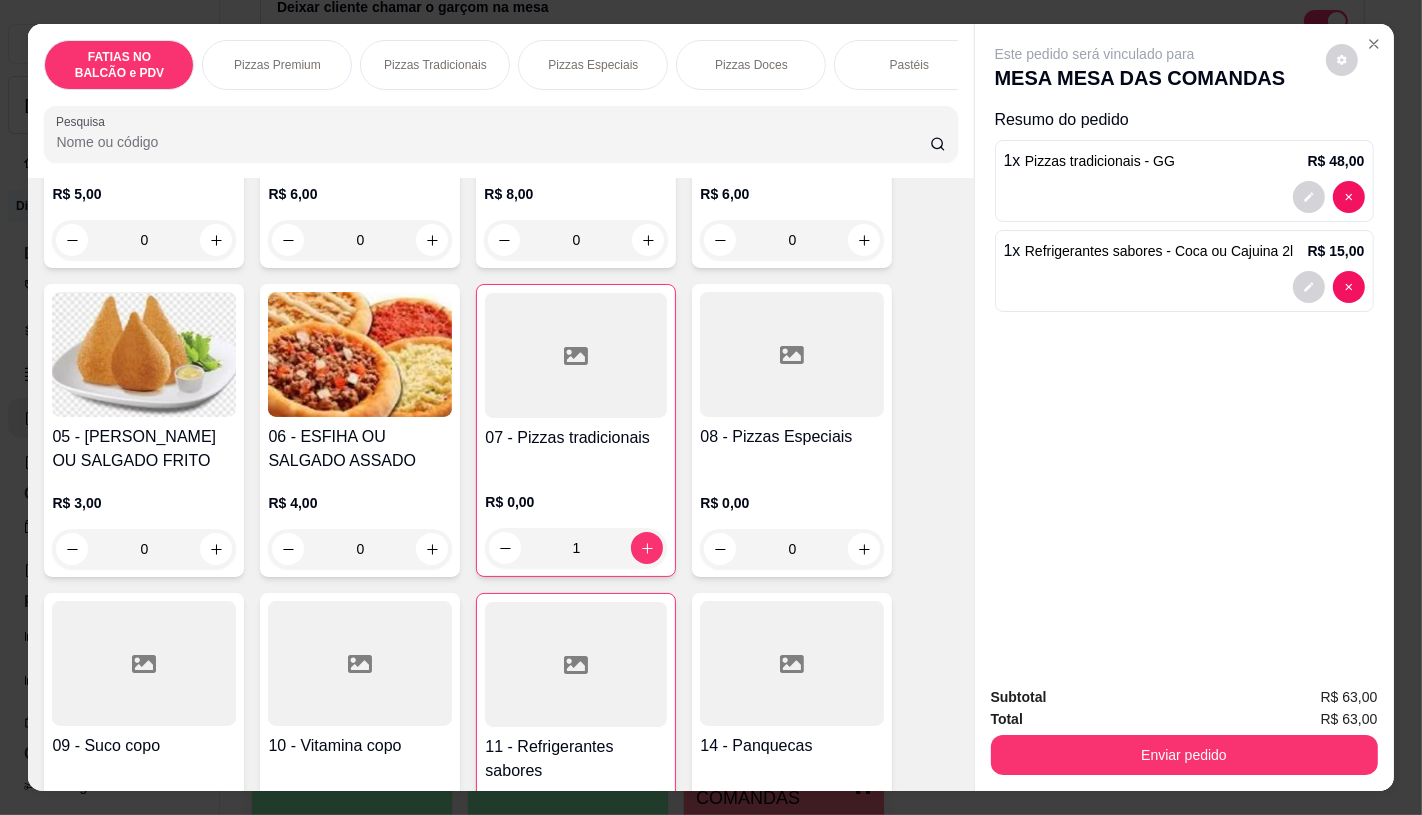 click at bounding box center (144, 663) 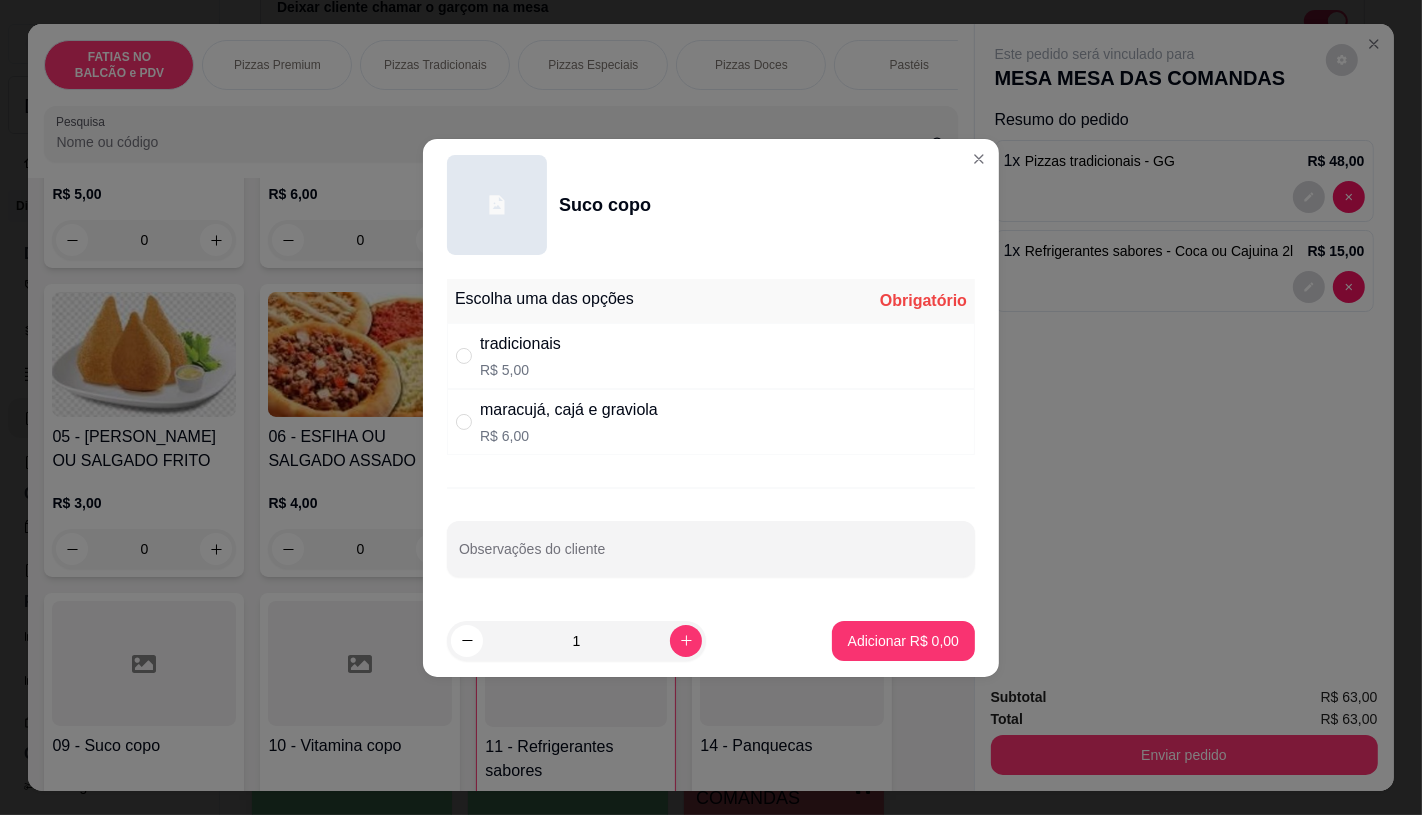 click on "tradicionais R$ 5,00" at bounding box center [711, 356] 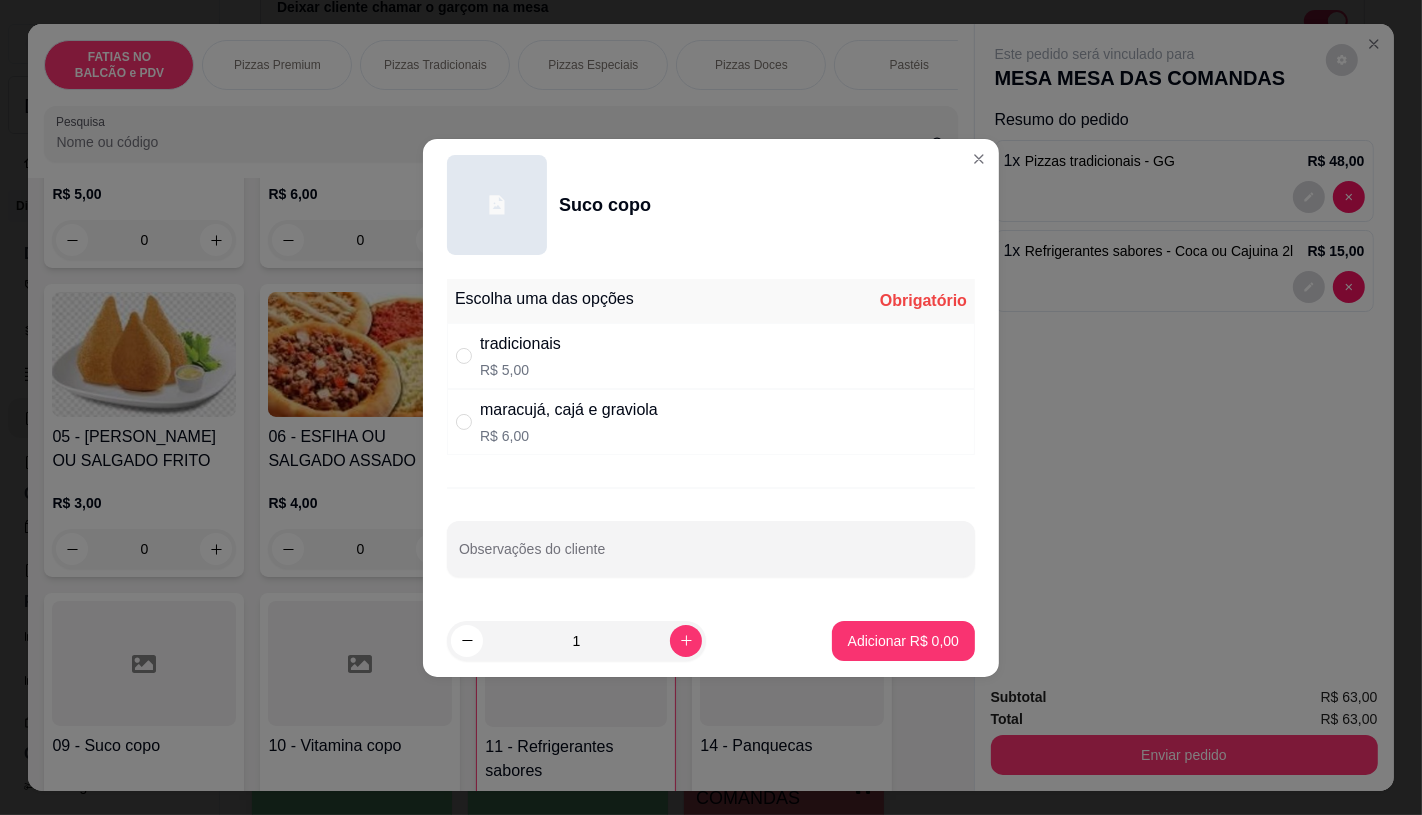 radio on "true" 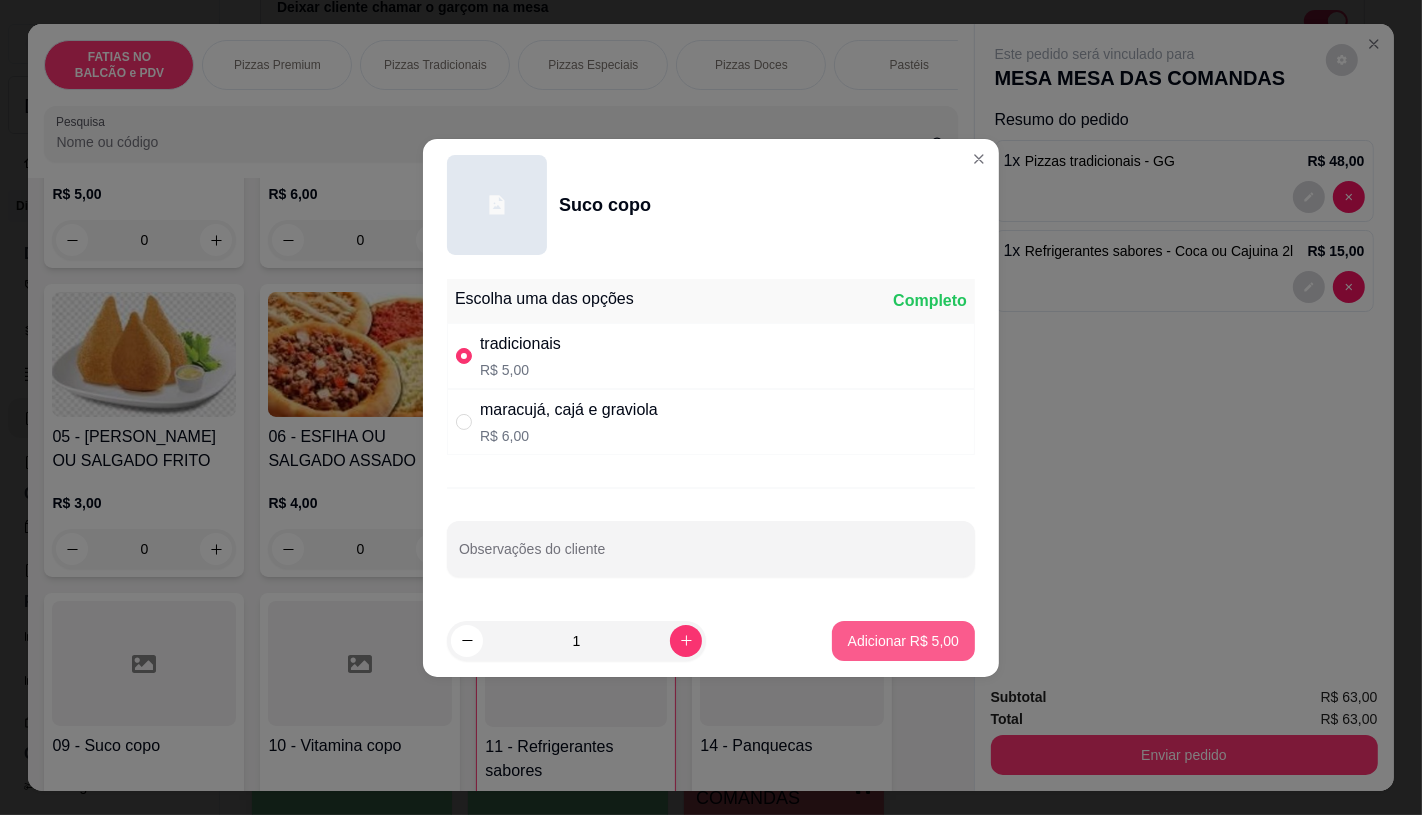 click on "Adicionar   R$ 5,00" at bounding box center [903, 641] 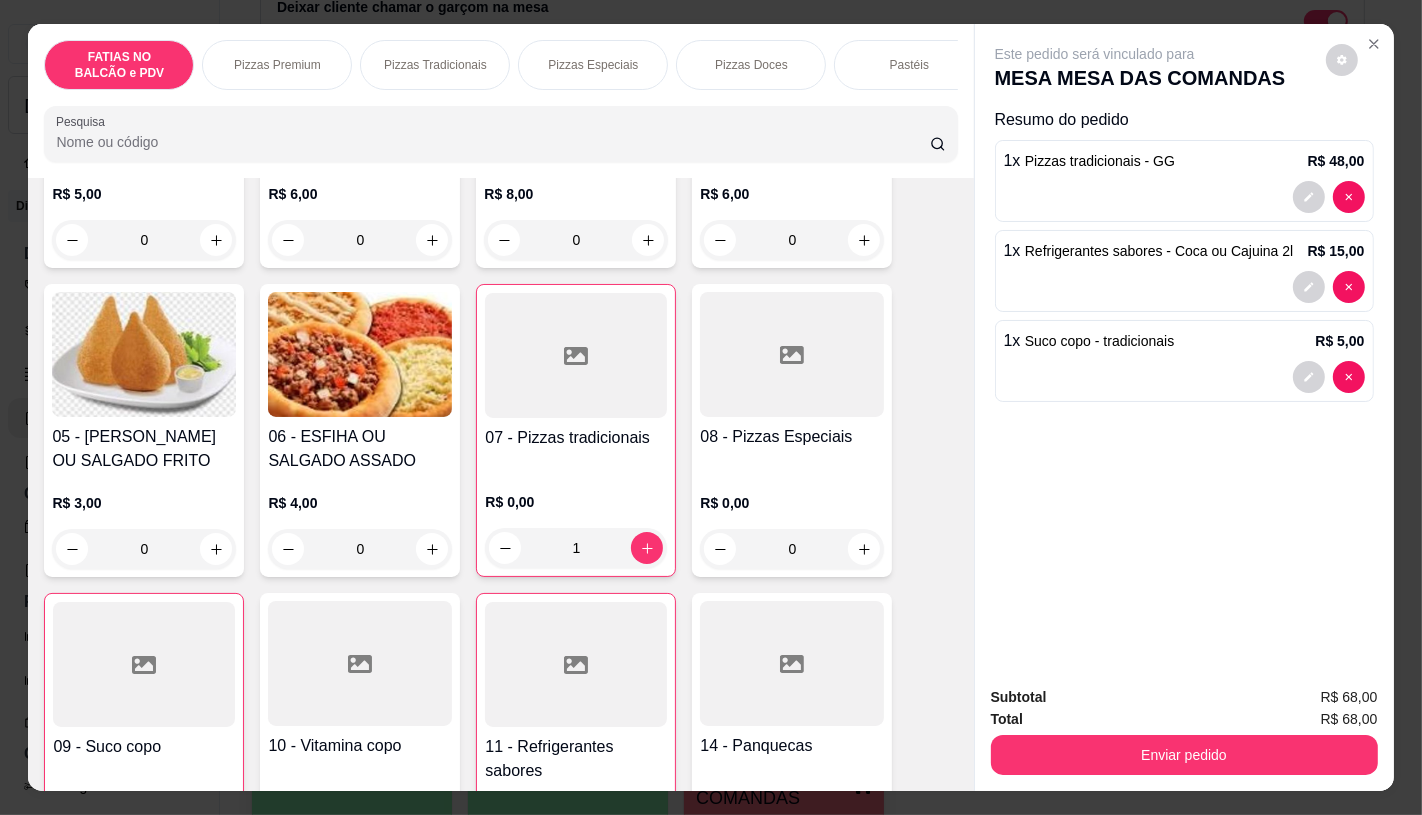 type on "1" 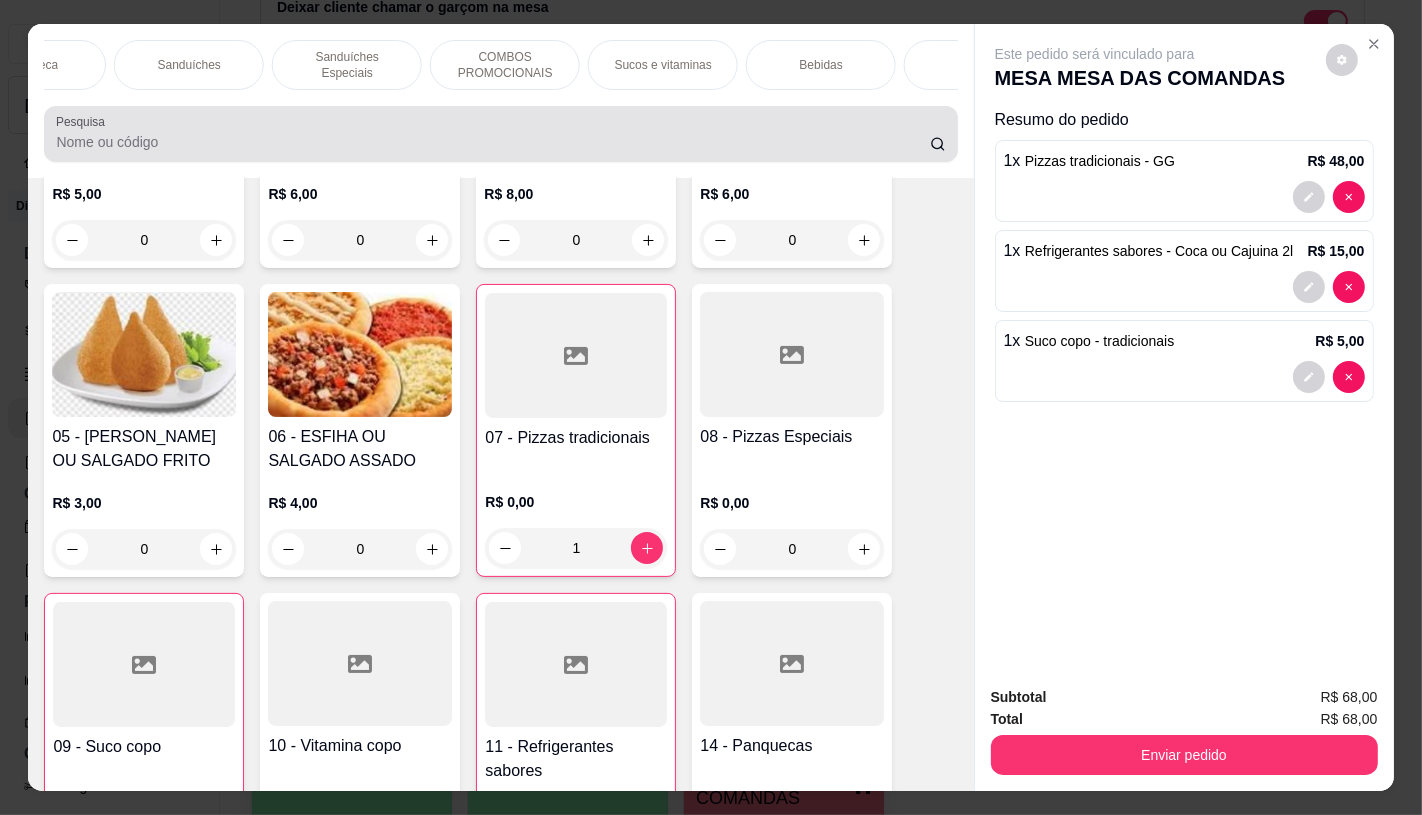 scroll, scrollTop: 0, scrollLeft: 1648, axis: horizontal 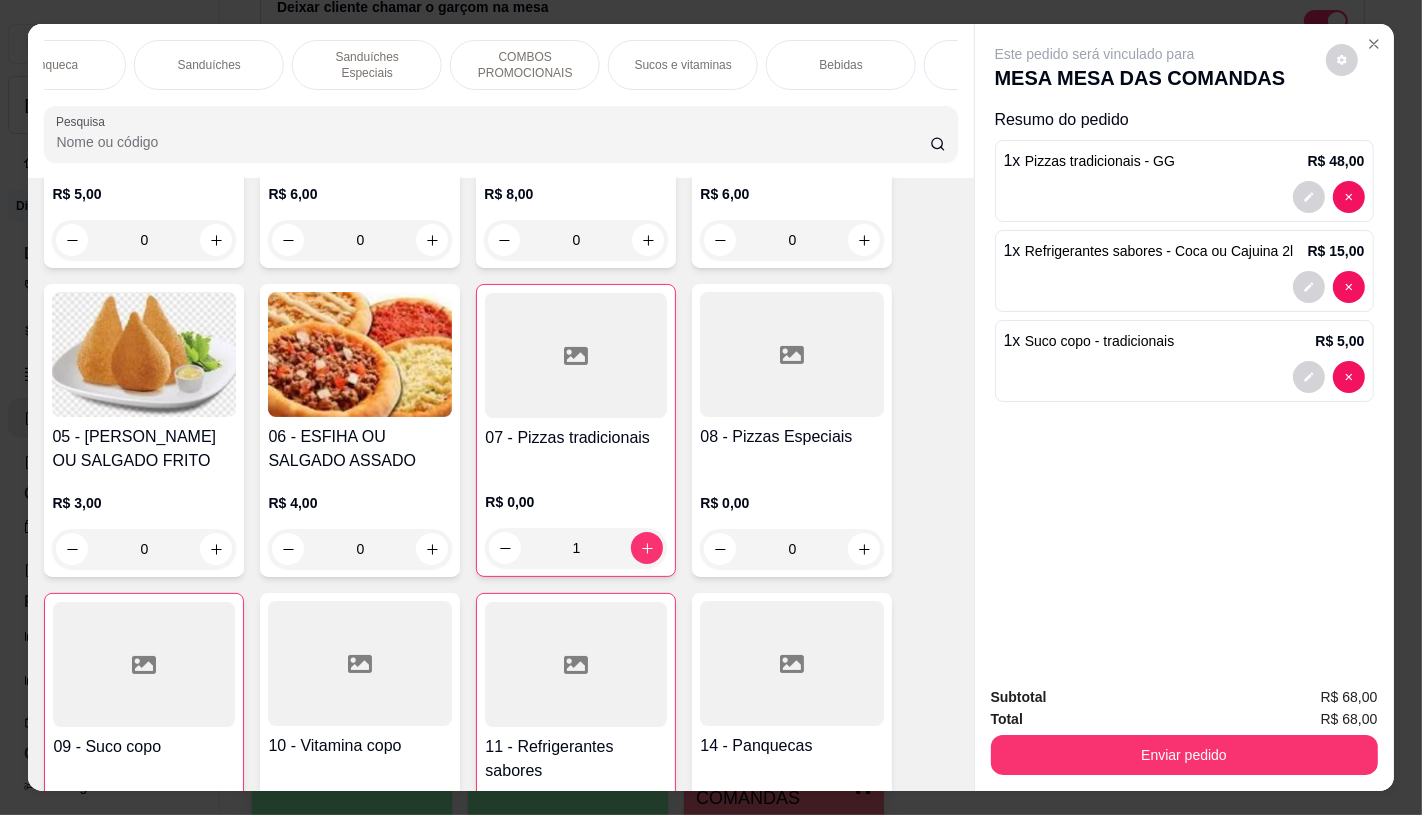 drag, startPoint x: 218, startPoint y: 62, endPoint x: 757, endPoint y: 781, distance: 898.60004 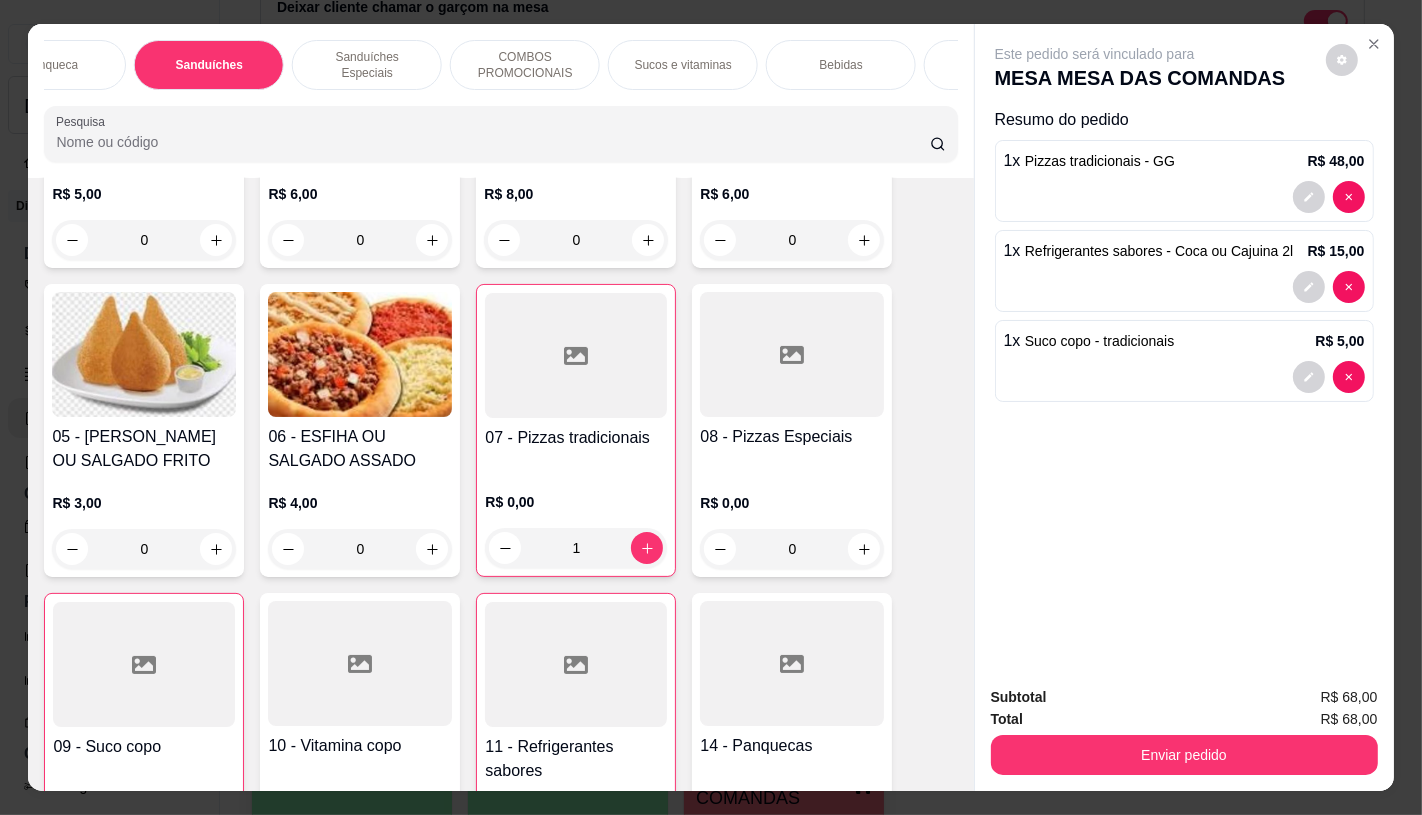 scroll, scrollTop: 8085, scrollLeft: 0, axis: vertical 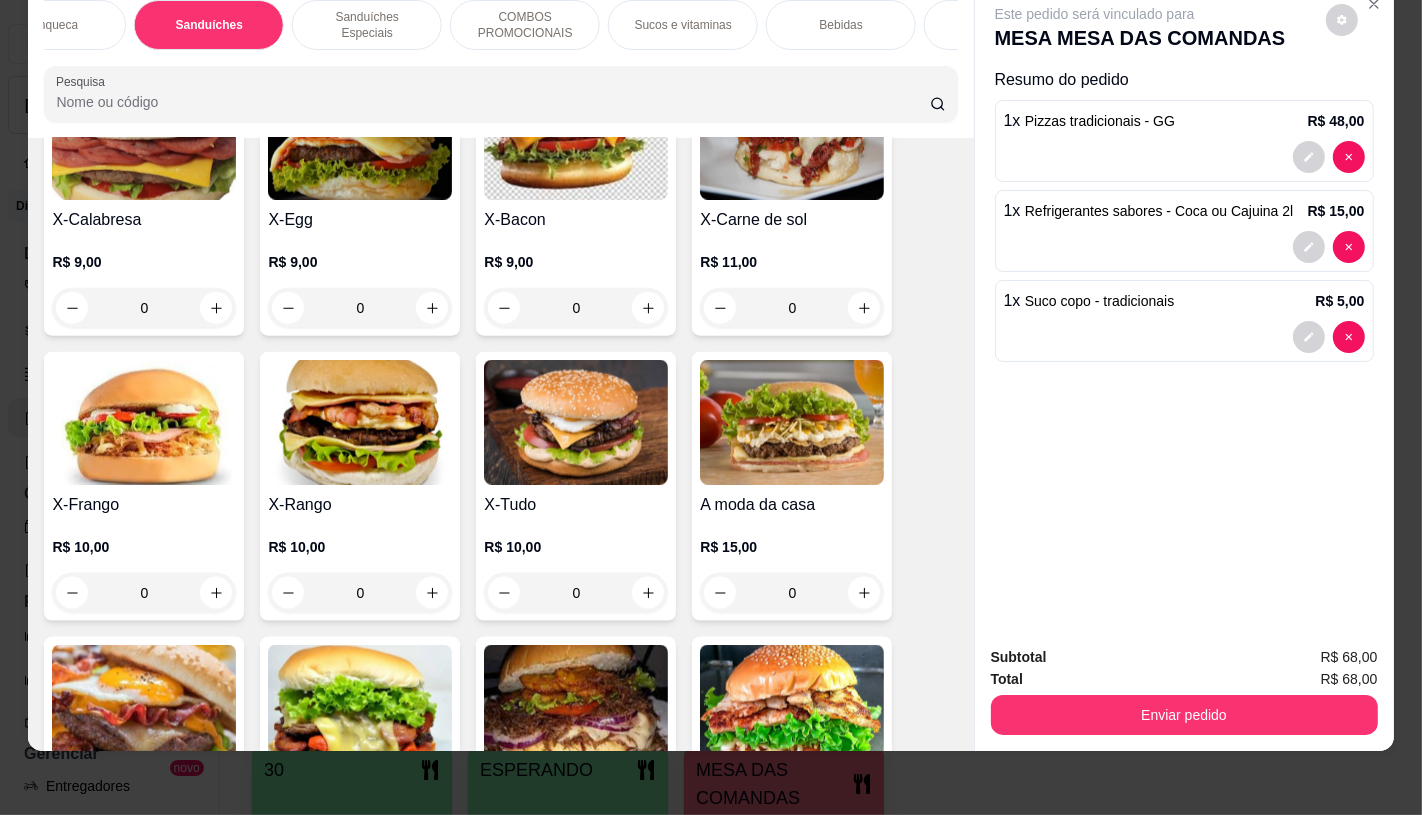 click on "X-Calabresa" at bounding box center (144, 220) 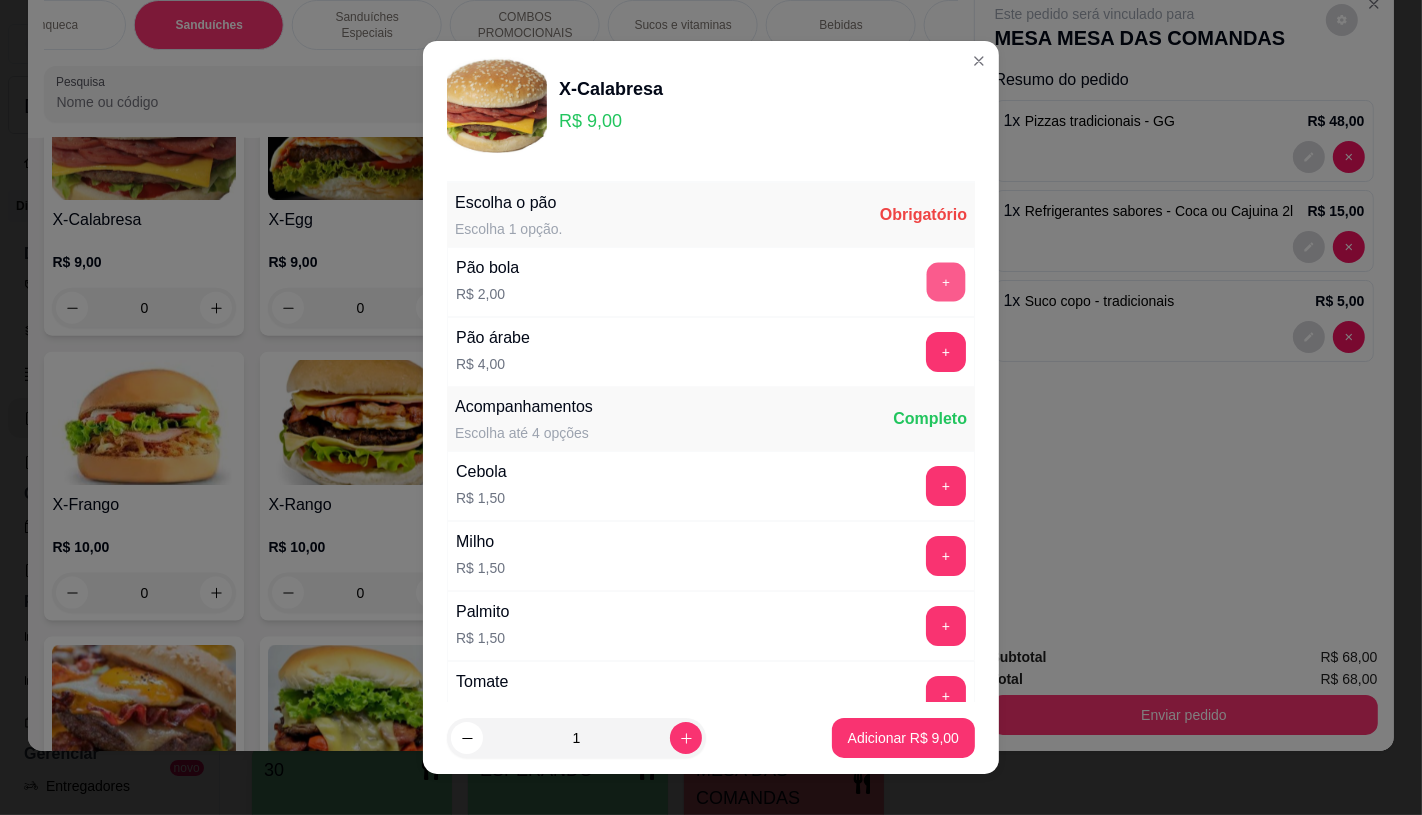 click on "+" at bounding box center [946, 281] 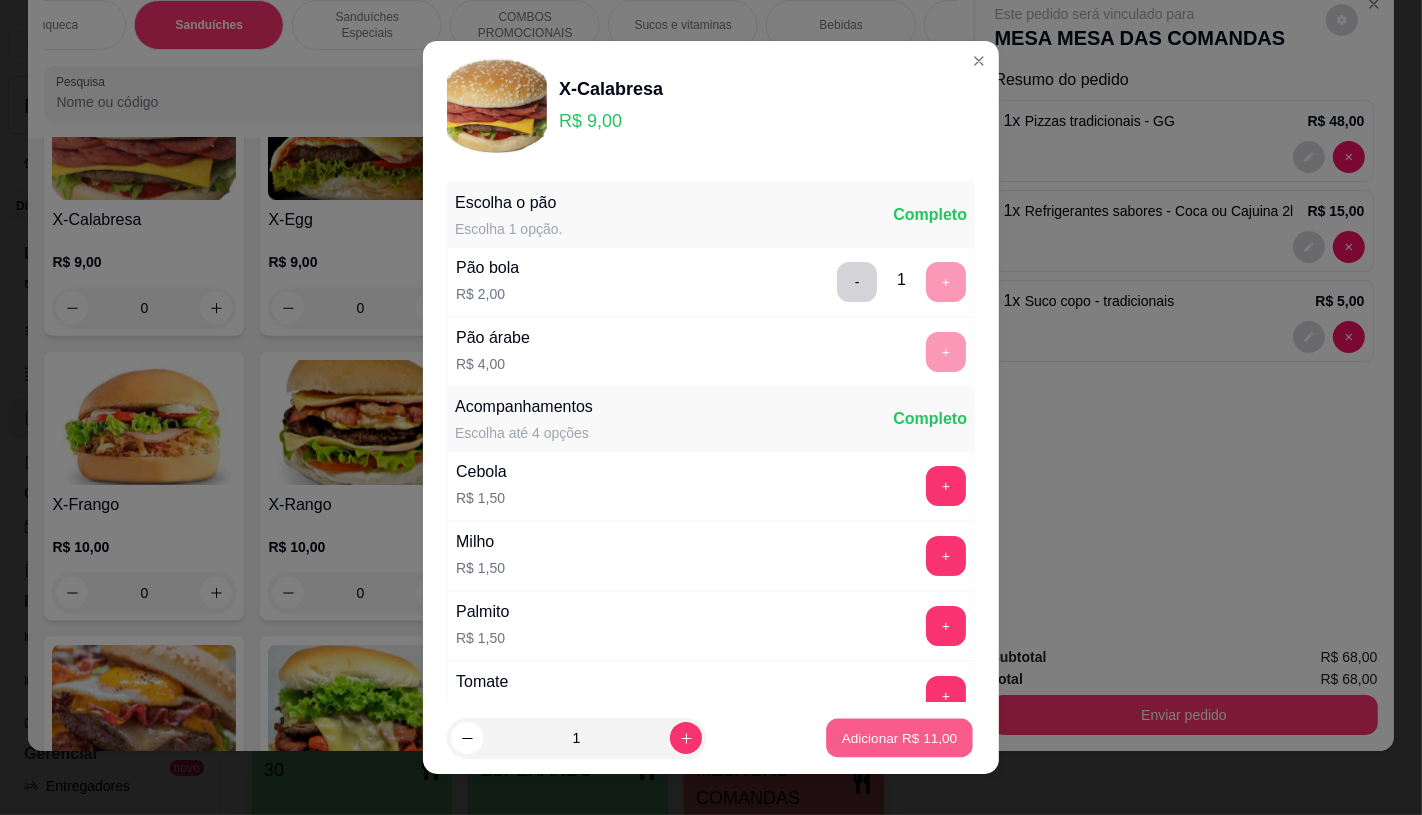 click on "Adicionar   R$ 11,00" at bounding box center (899, 738) 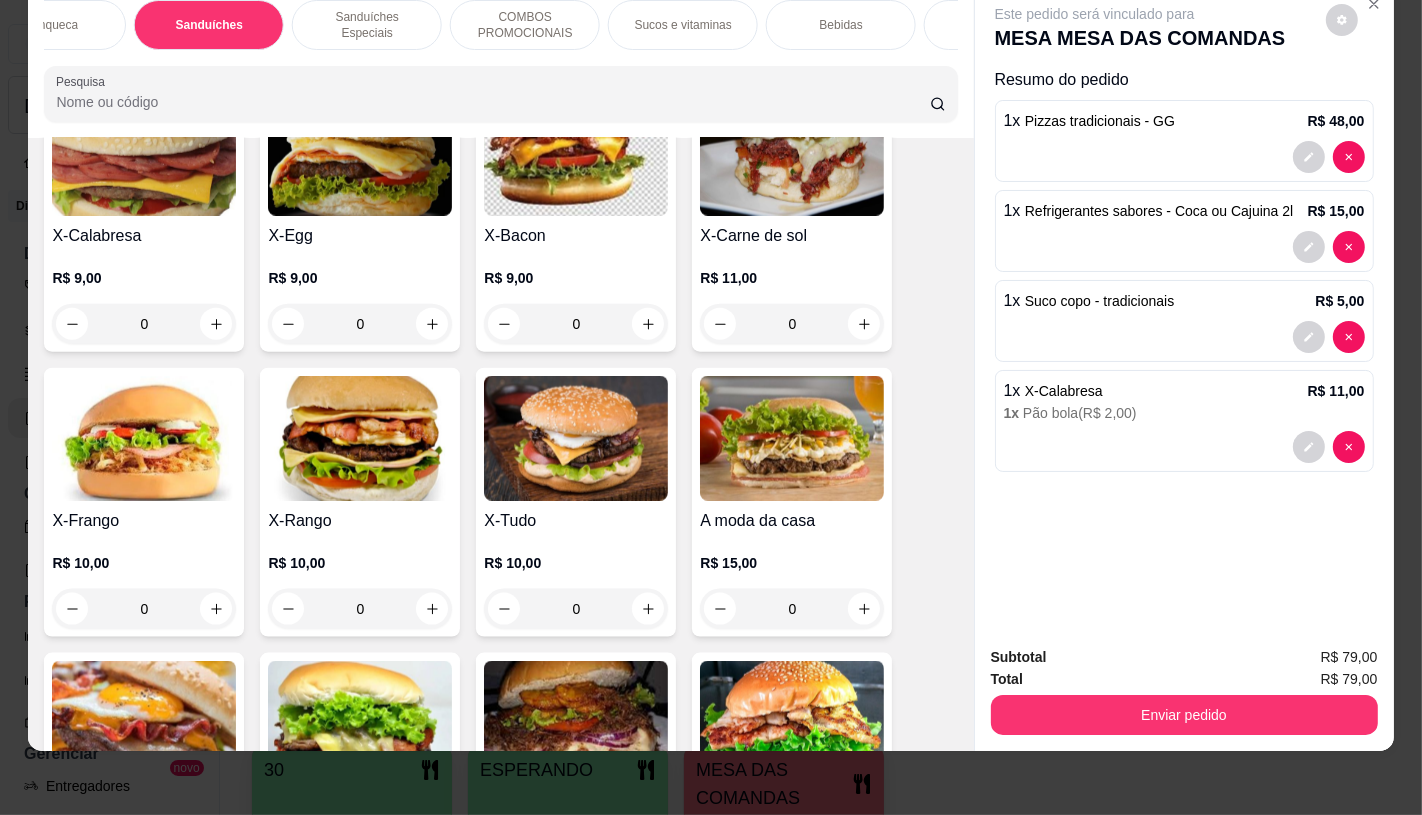 scroll, scrollTop: 8418, scrollLeft: 0, axis: vertical 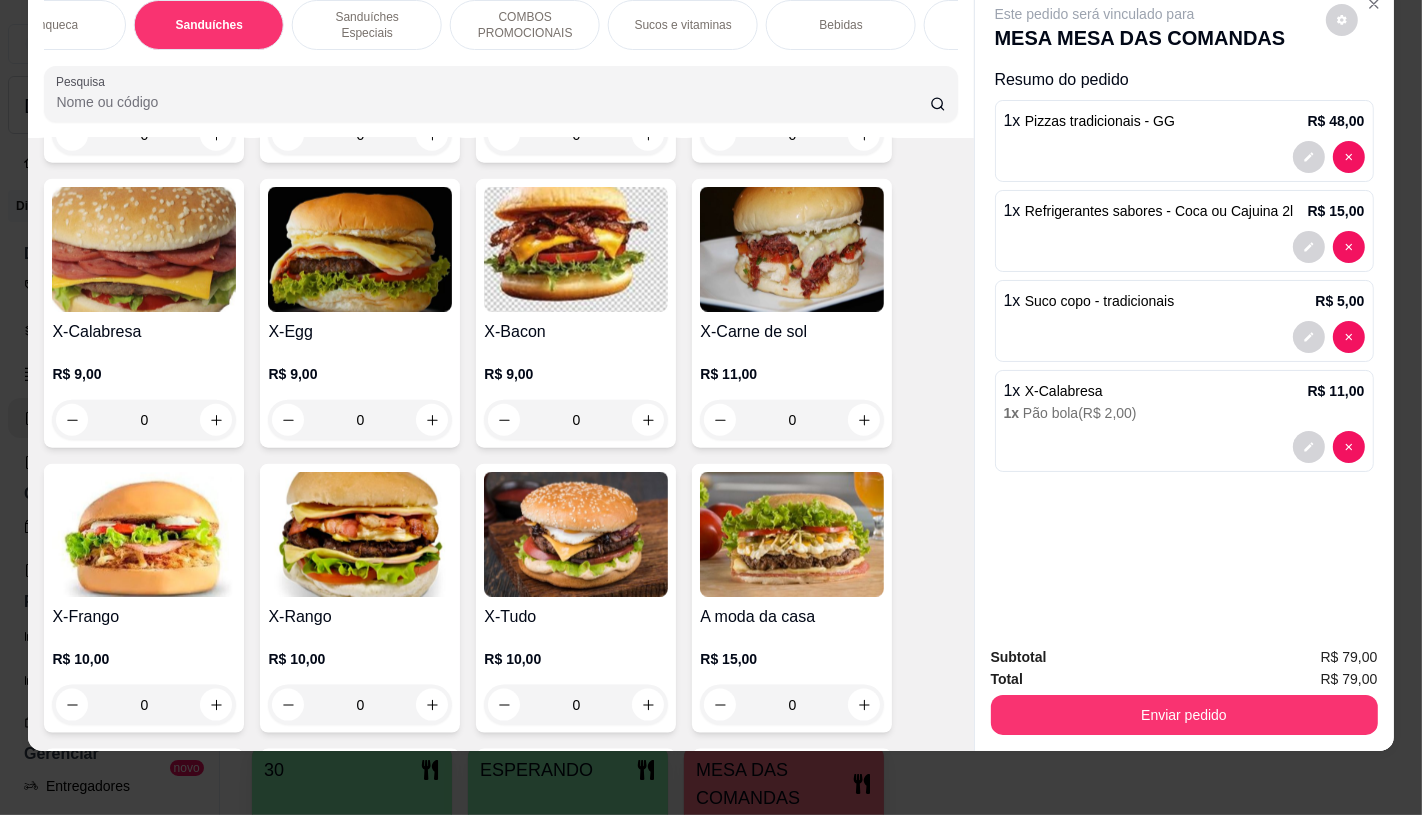 click at bounding box center [360, 534] 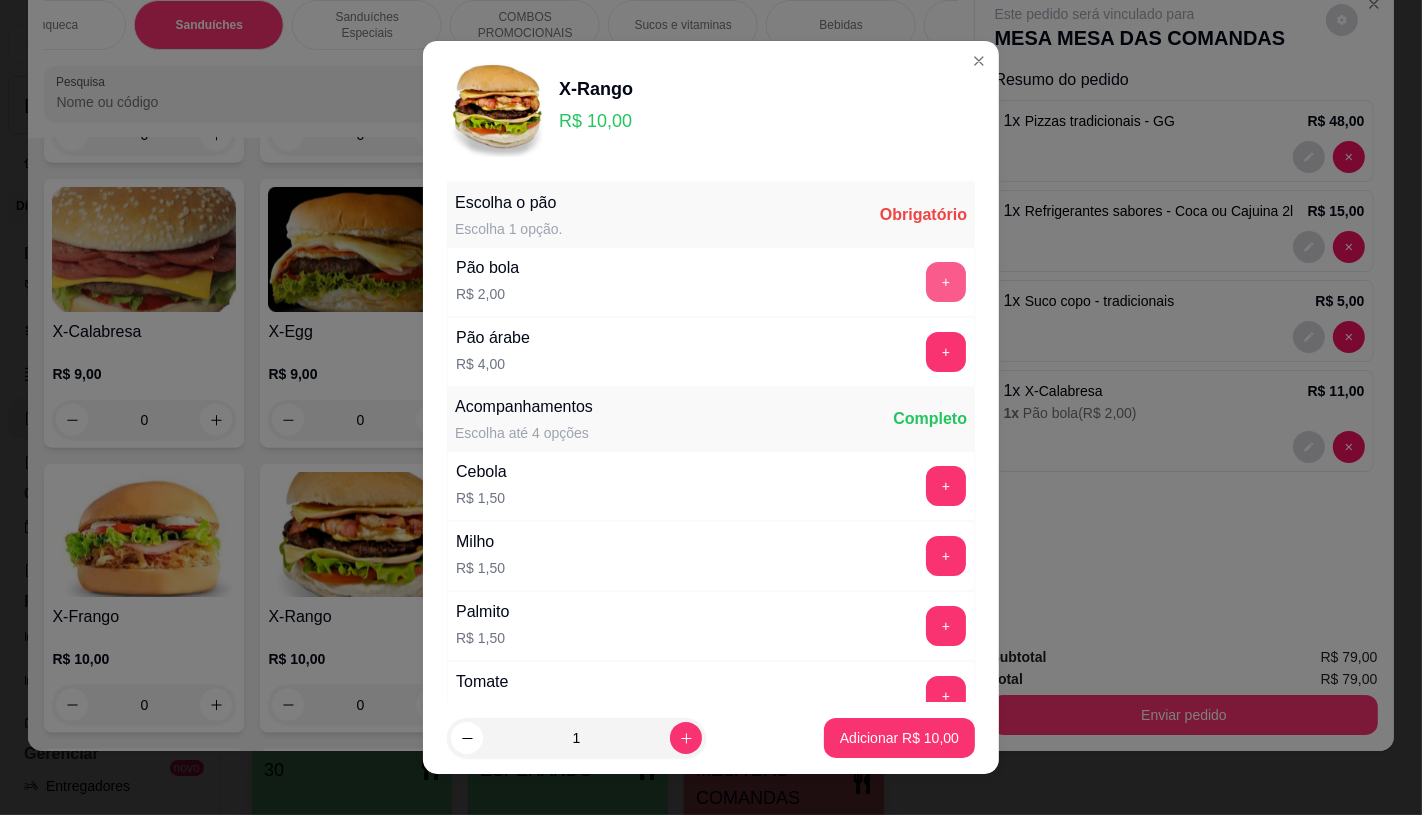 click on "+" at bounding box center (946, 282) 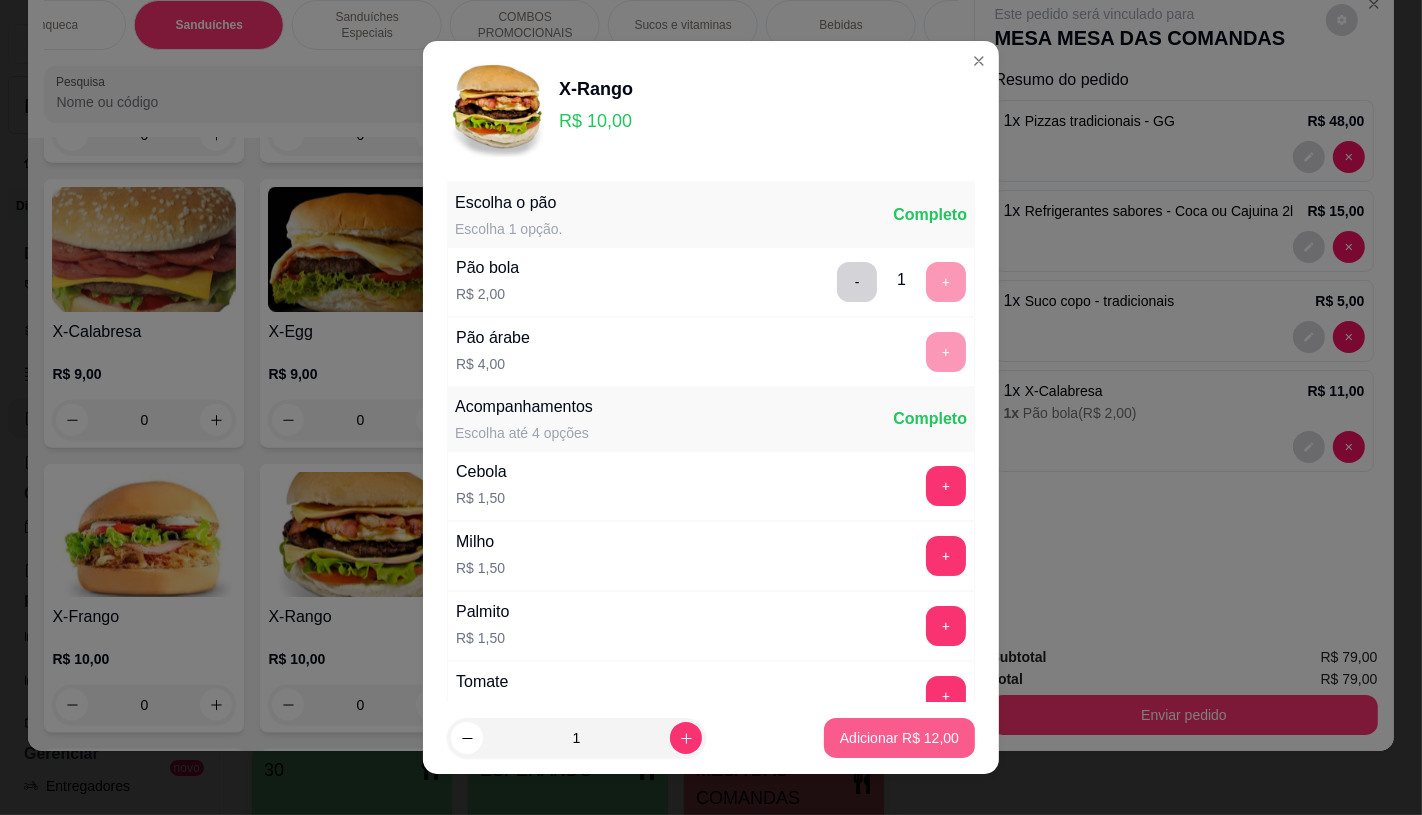 click on "Adicionar   R$ 12,00" at bounding box center (899, 738) 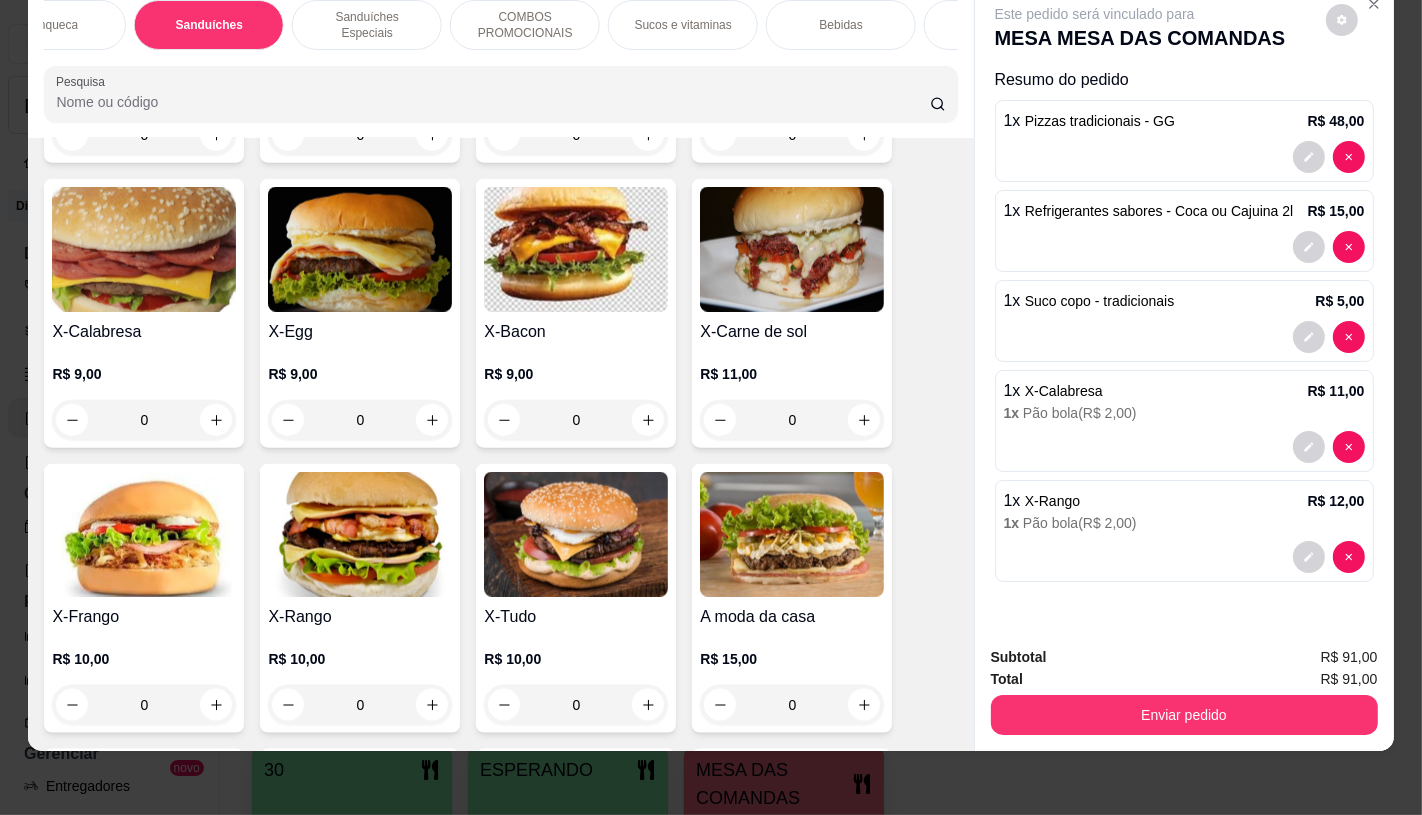 scroll, scrollTop: 0, scrollLeft: 2080, axis: horizontal 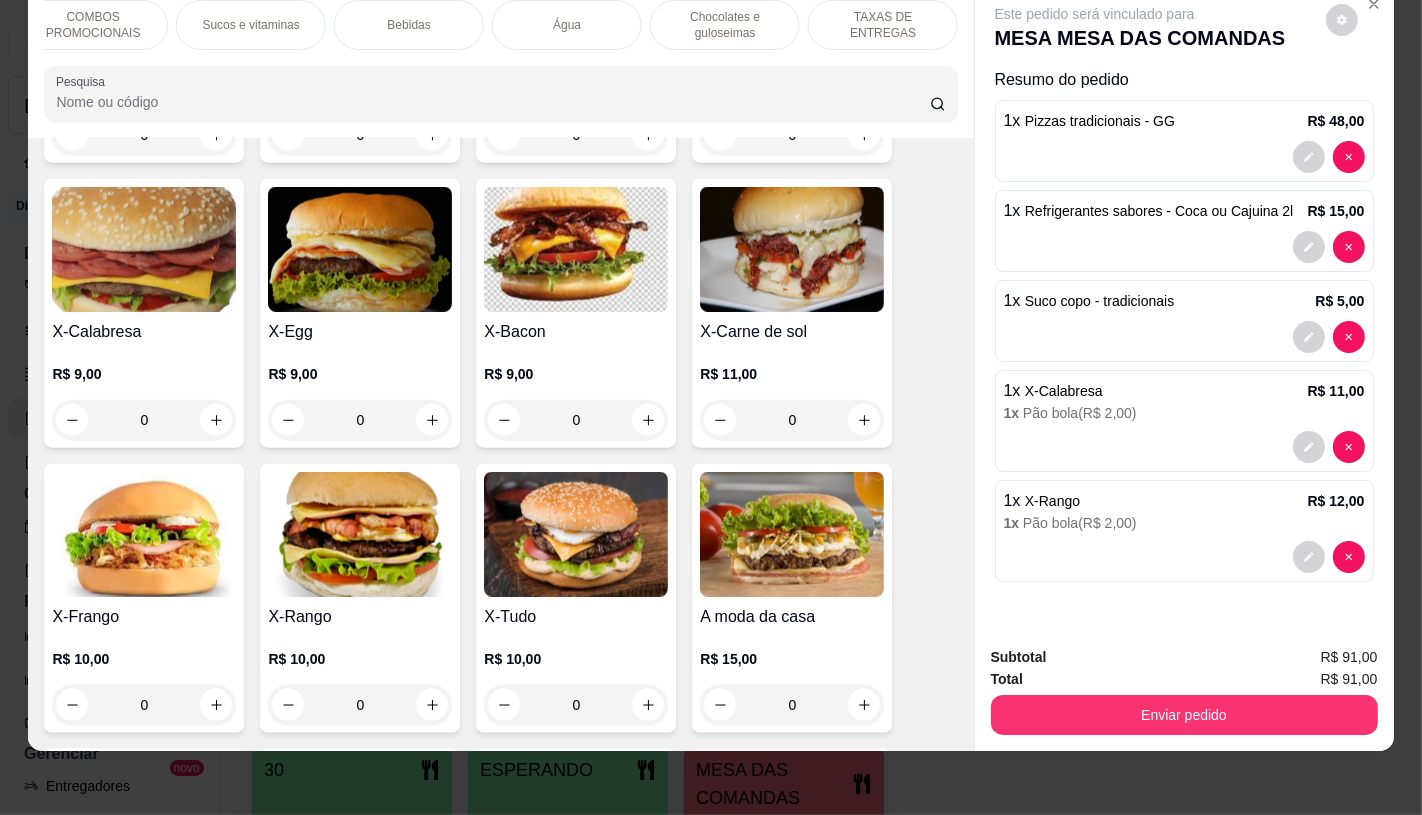 click on "TAXAS DE ENTREGAS" at bounding box center [883, 25] 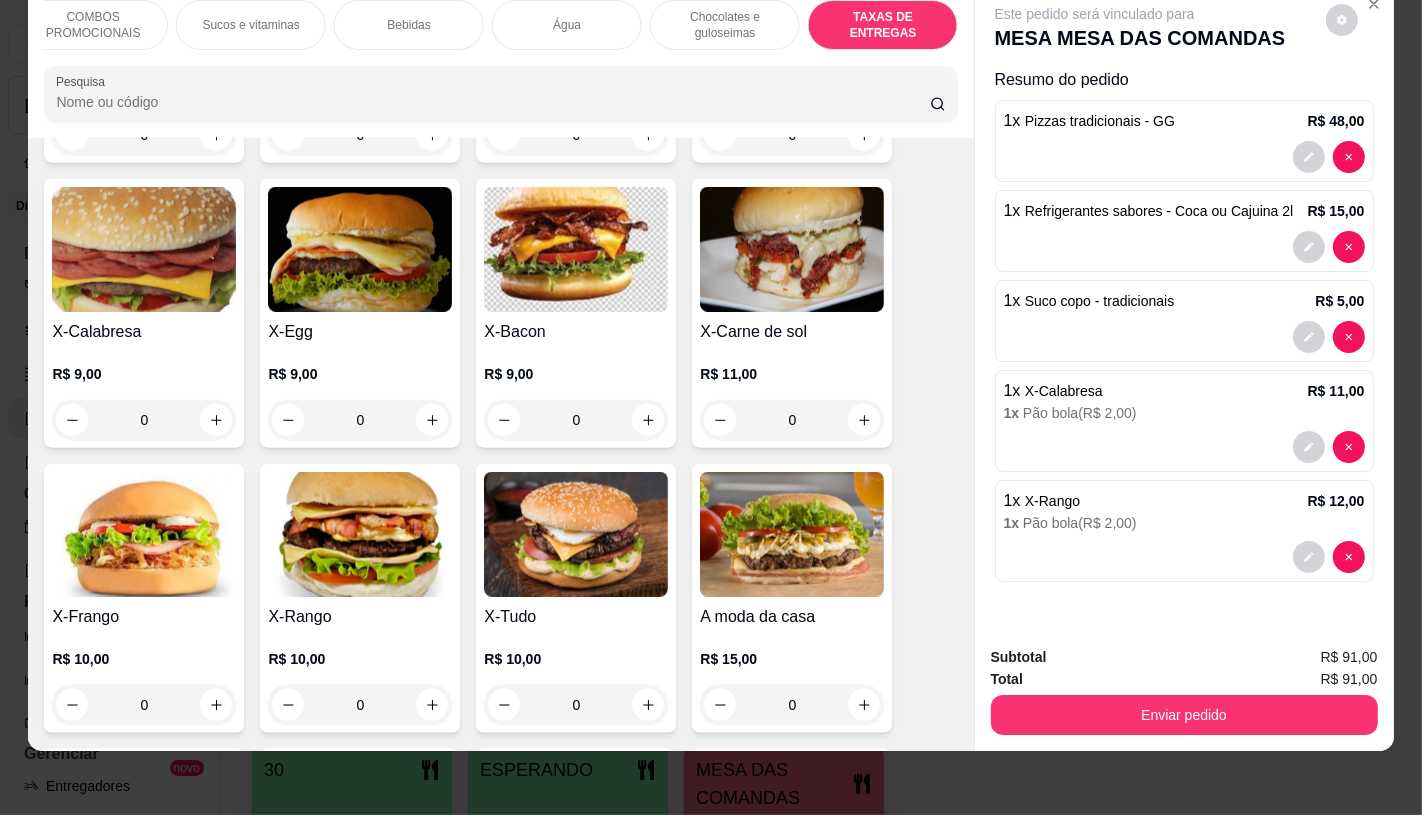 scroll, scrollTop: 13375, scrollLeft: 0, axis: vertical 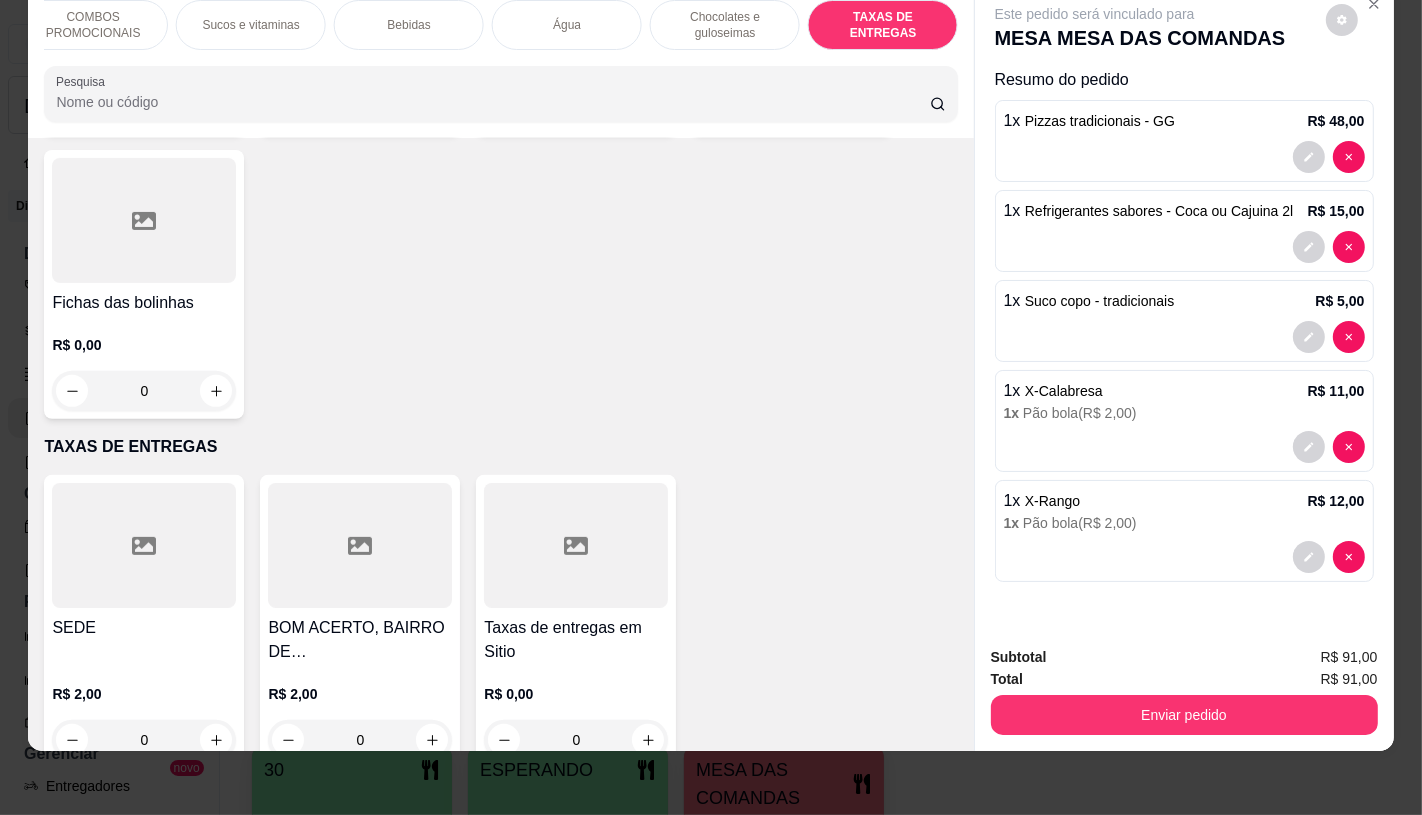 click at bounding box center [576, 545] 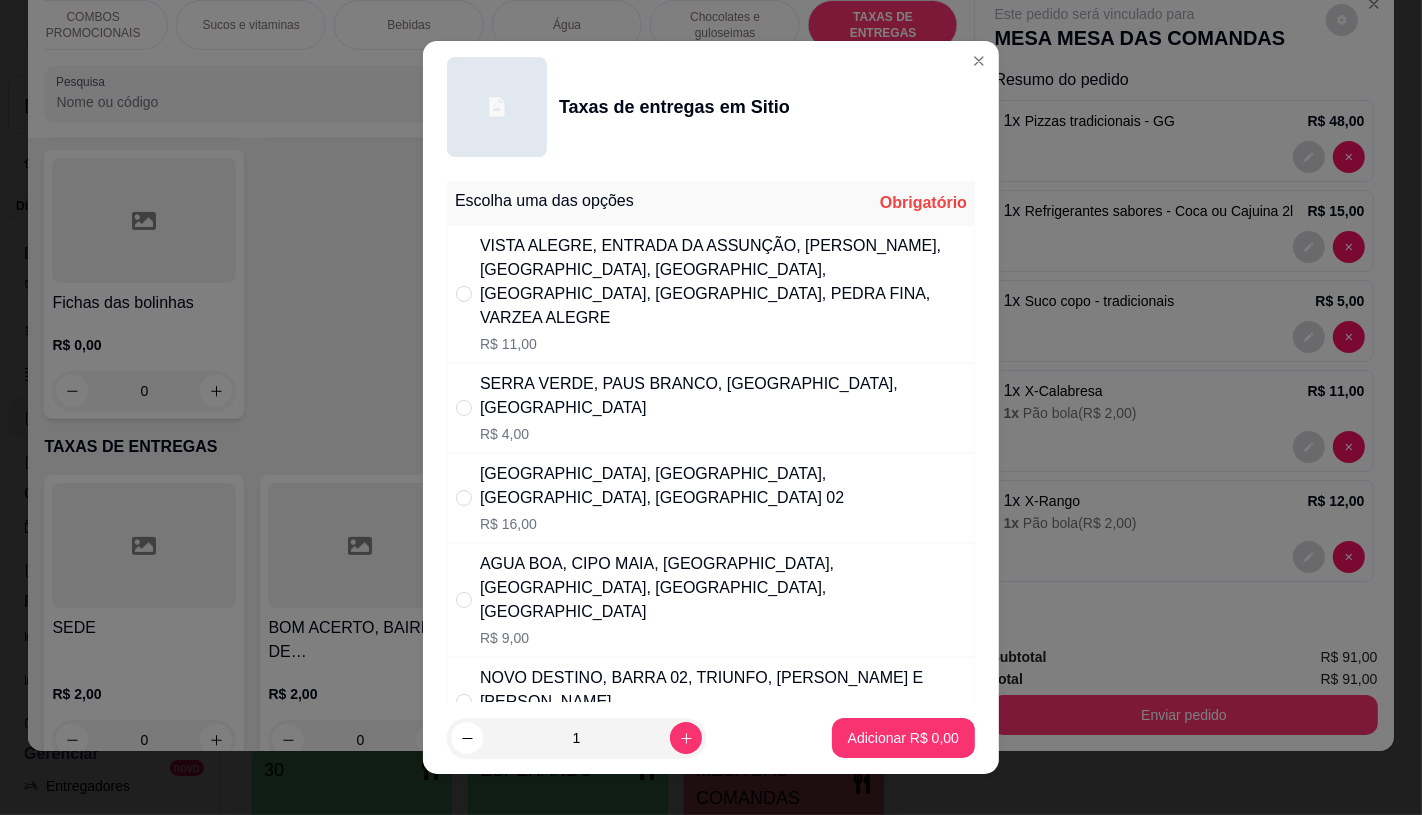 click on "SERRA VERDE, PAUS BRANCO, [GEOGRAPHIC_DATA], [GEOGRAPHIC_DATA]" at bounding box center [723, 396] 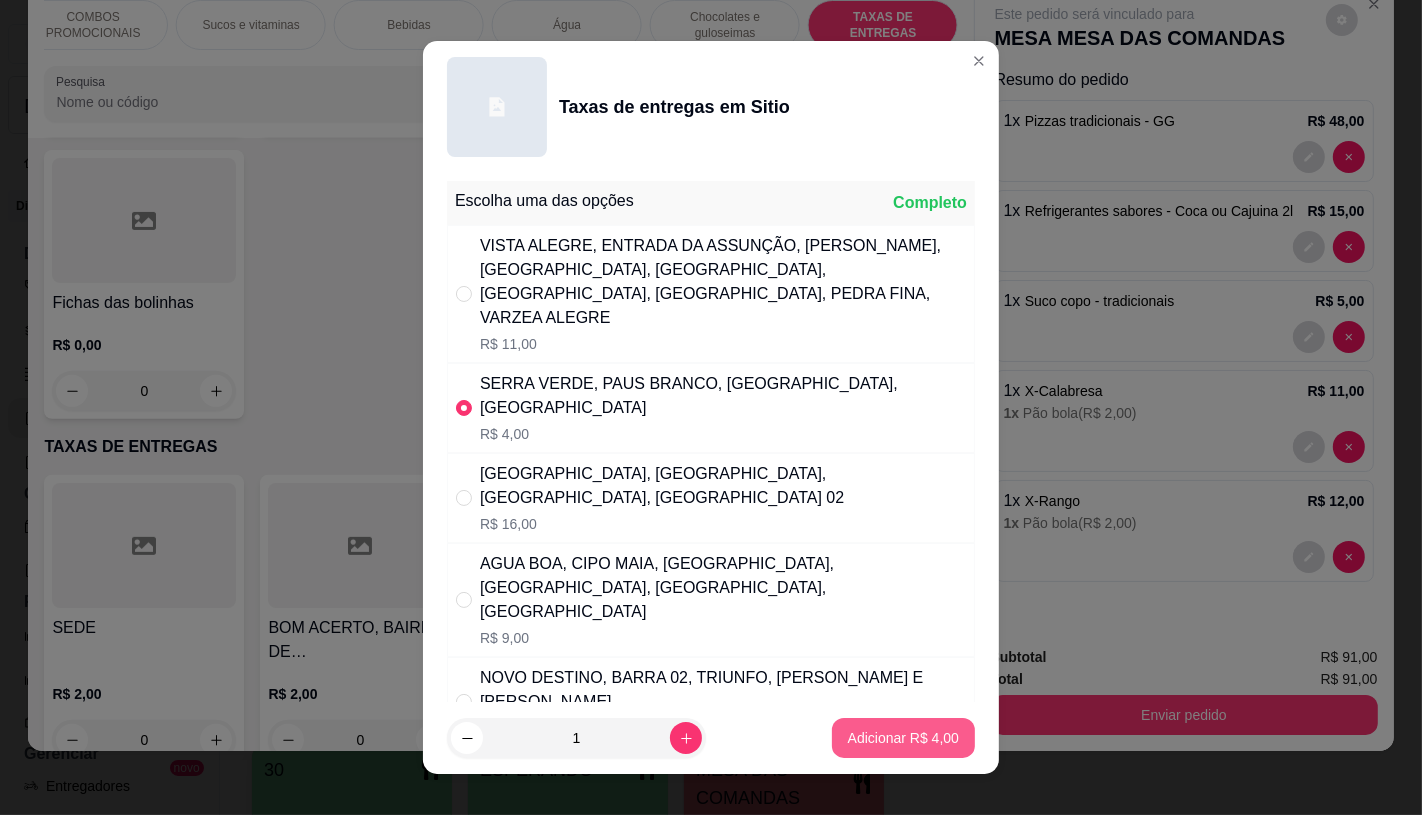 click on "Adicionar   R$ 4,00" at bounding box center [903, 738] 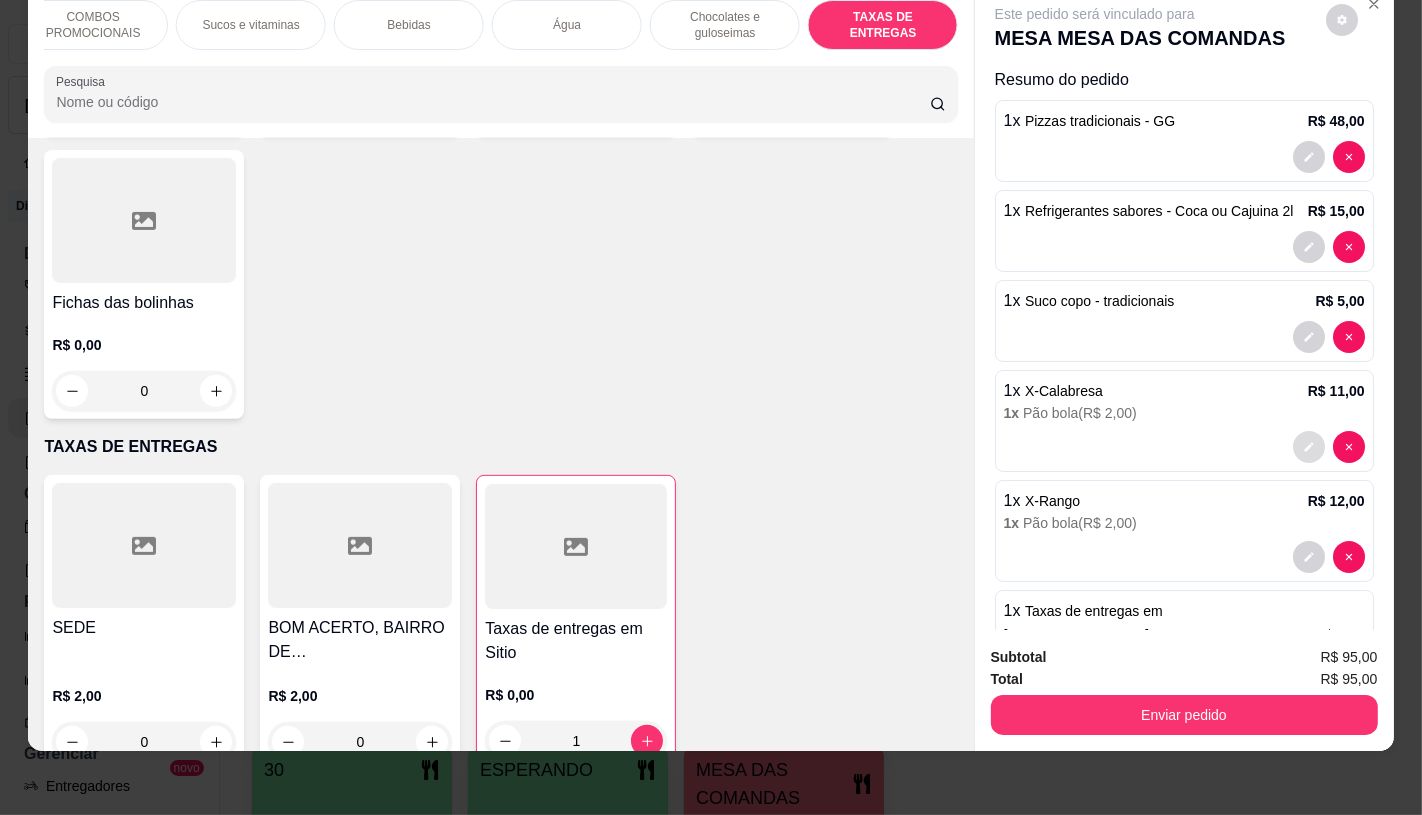 click at bounding box center [1309, 447] 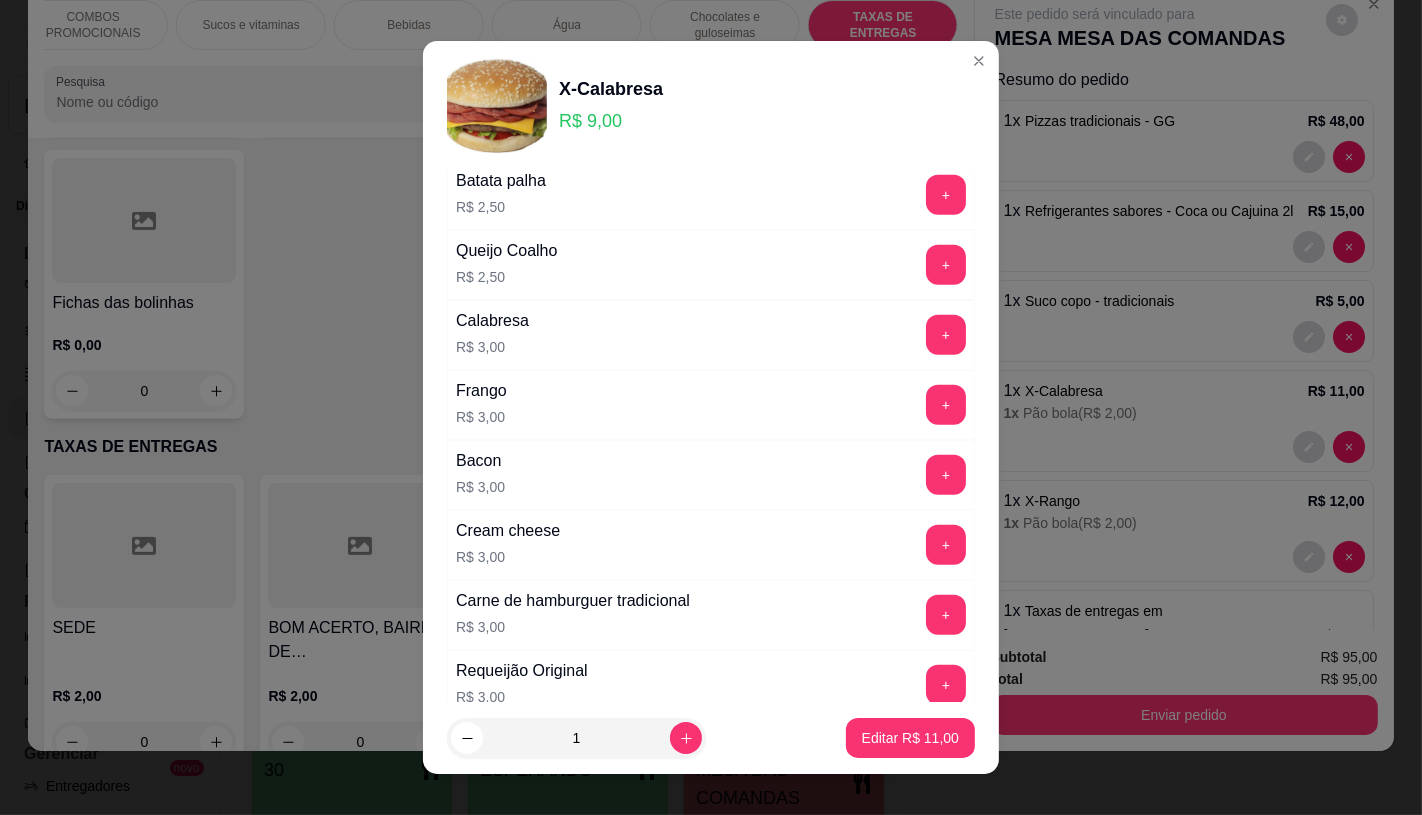 scroll, scrollTop: 1000, scrollLeft: 0, axis: vertical 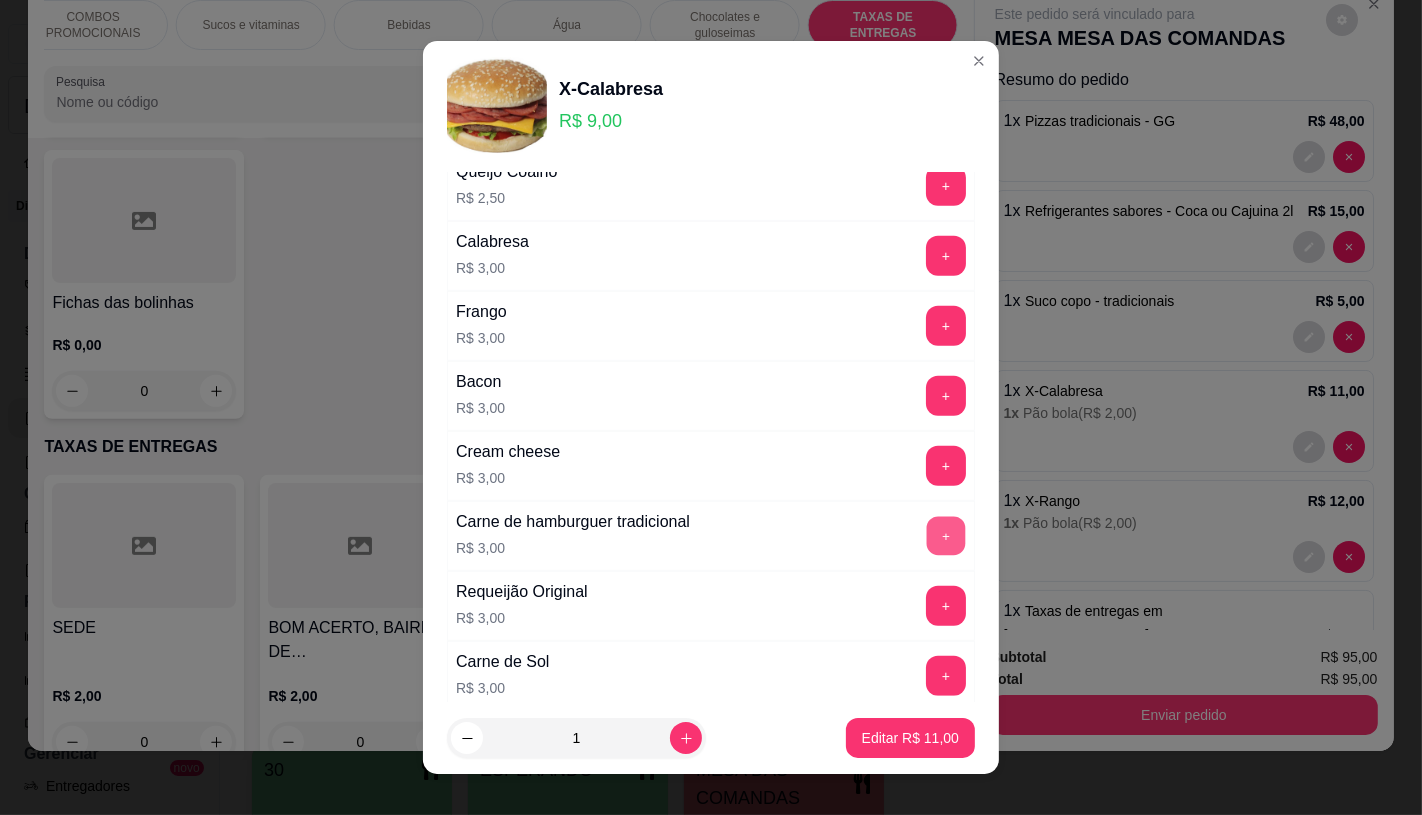 click on "+" at bounding box center [946, 535] 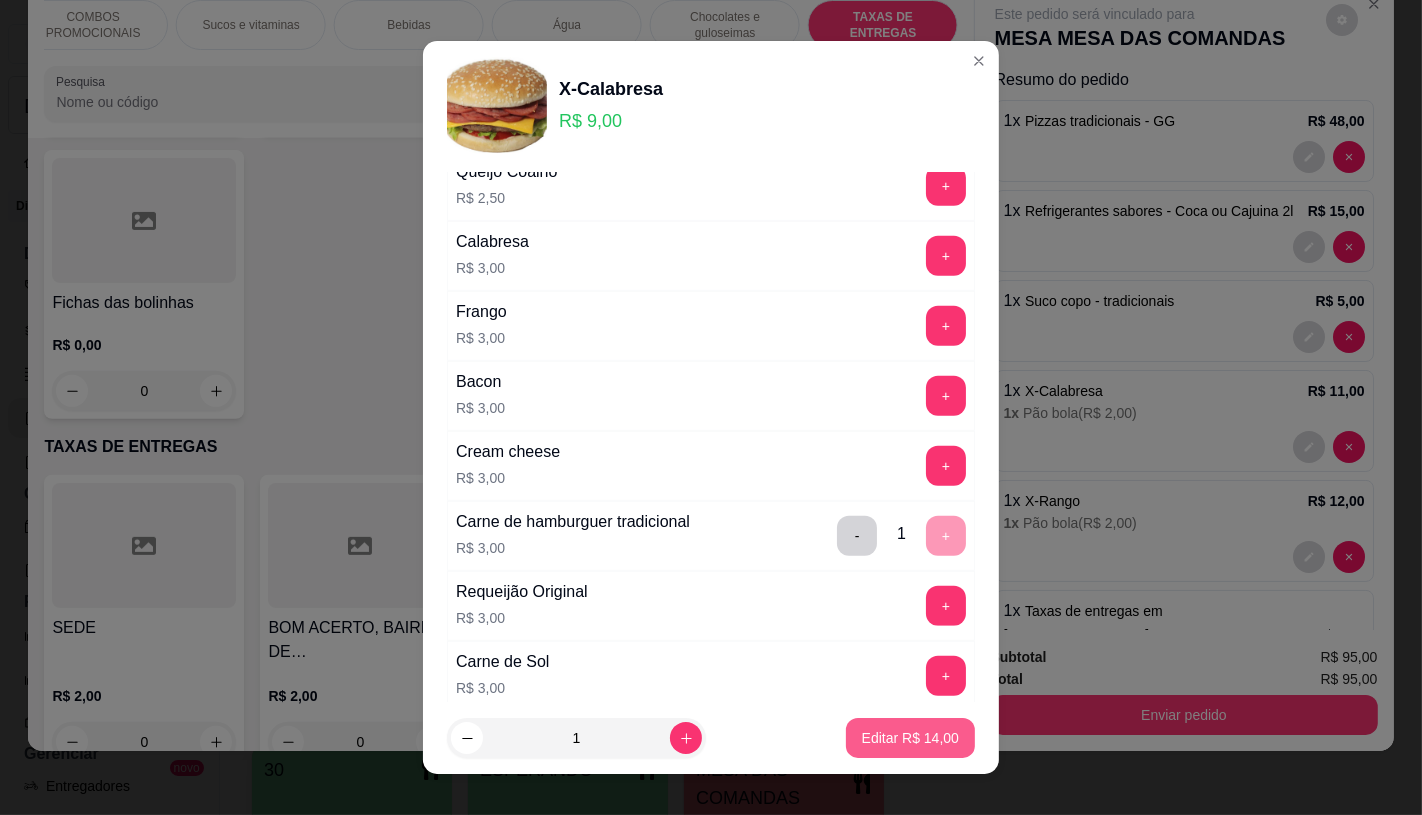 click on "Editar   R$ 14,00" at bounding box center (910, 738) 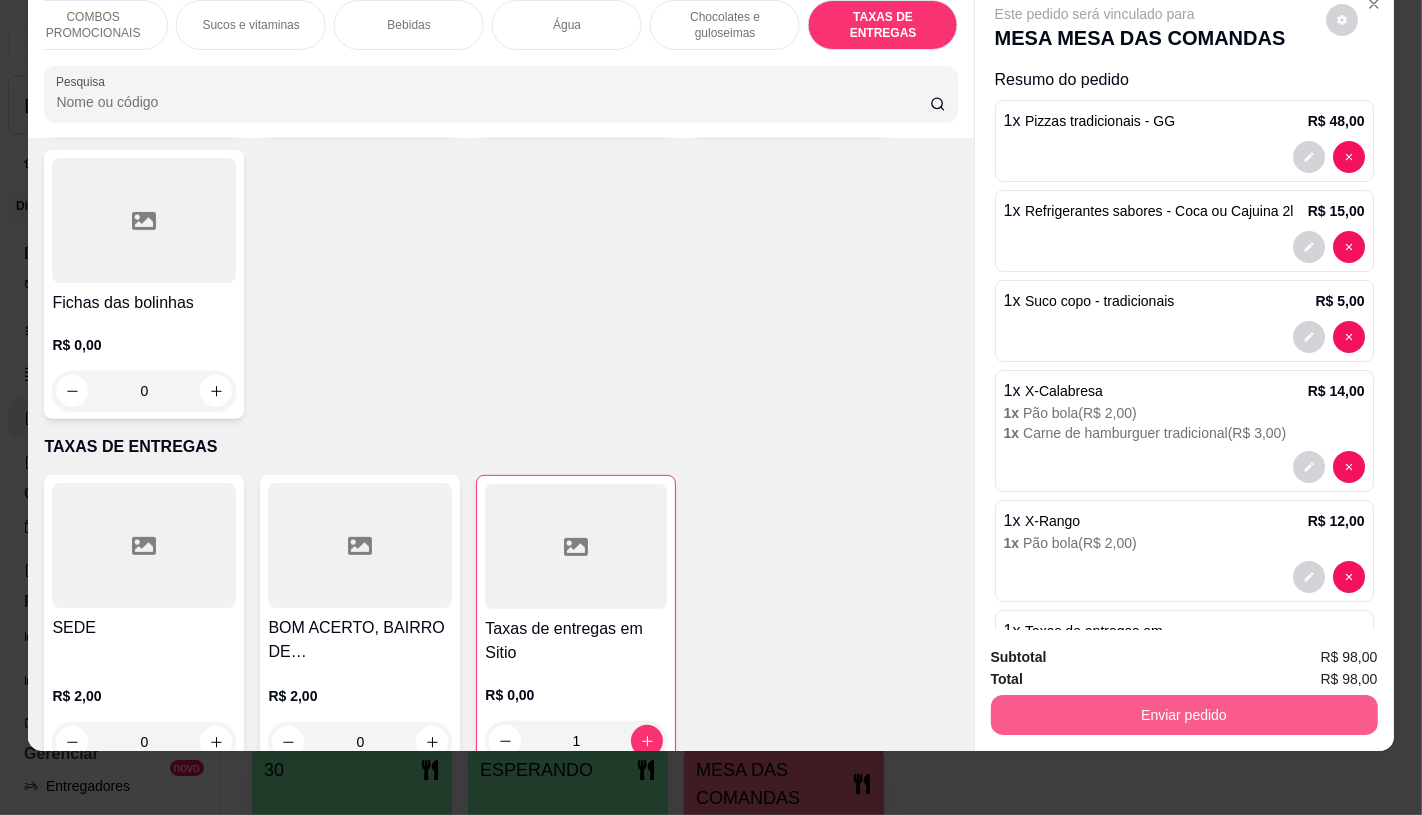 click on "Enviar pedido" at bounding box center (1184, 715) 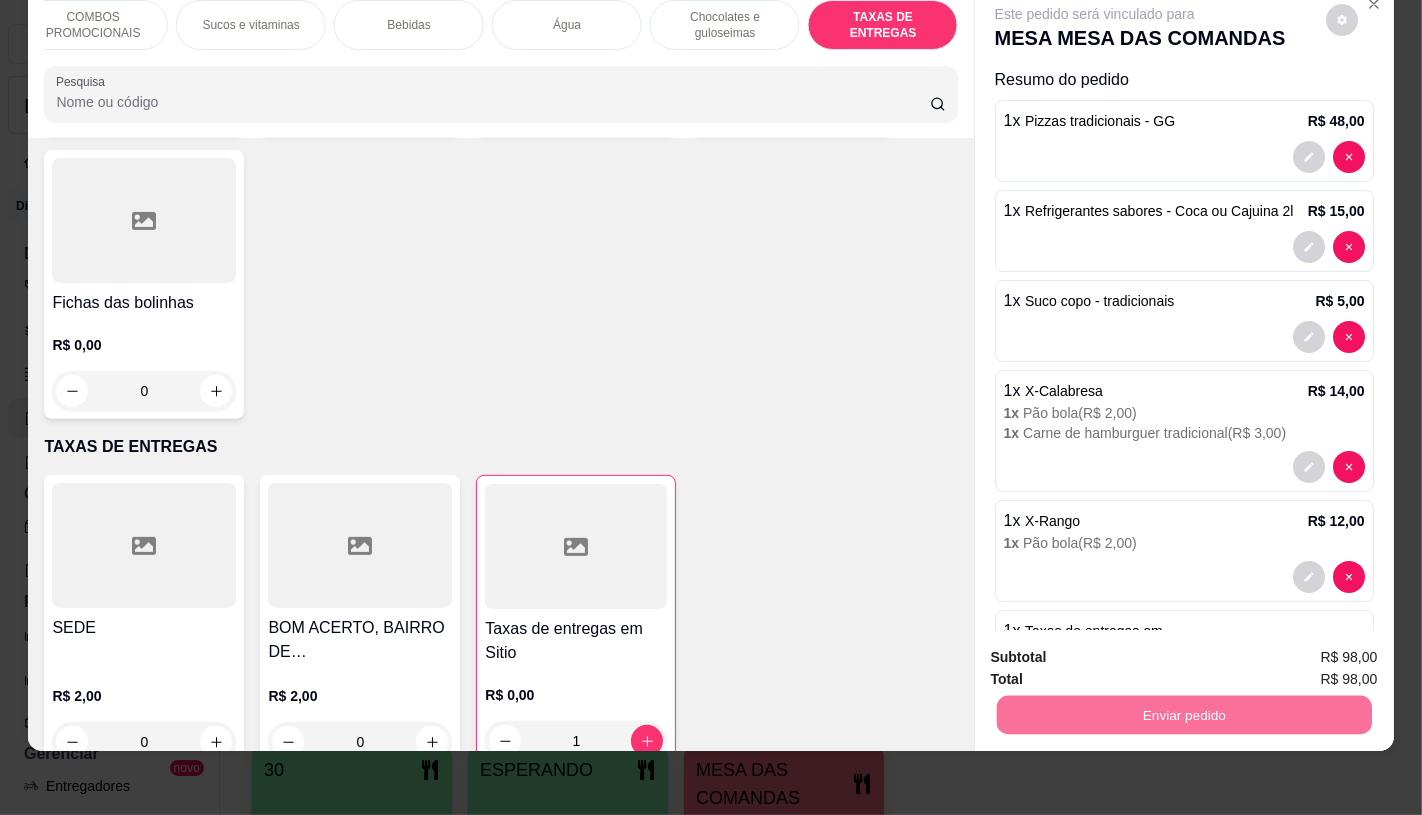 click on "Não registrar e enviar pedido" at bounding box center (1117, 650) 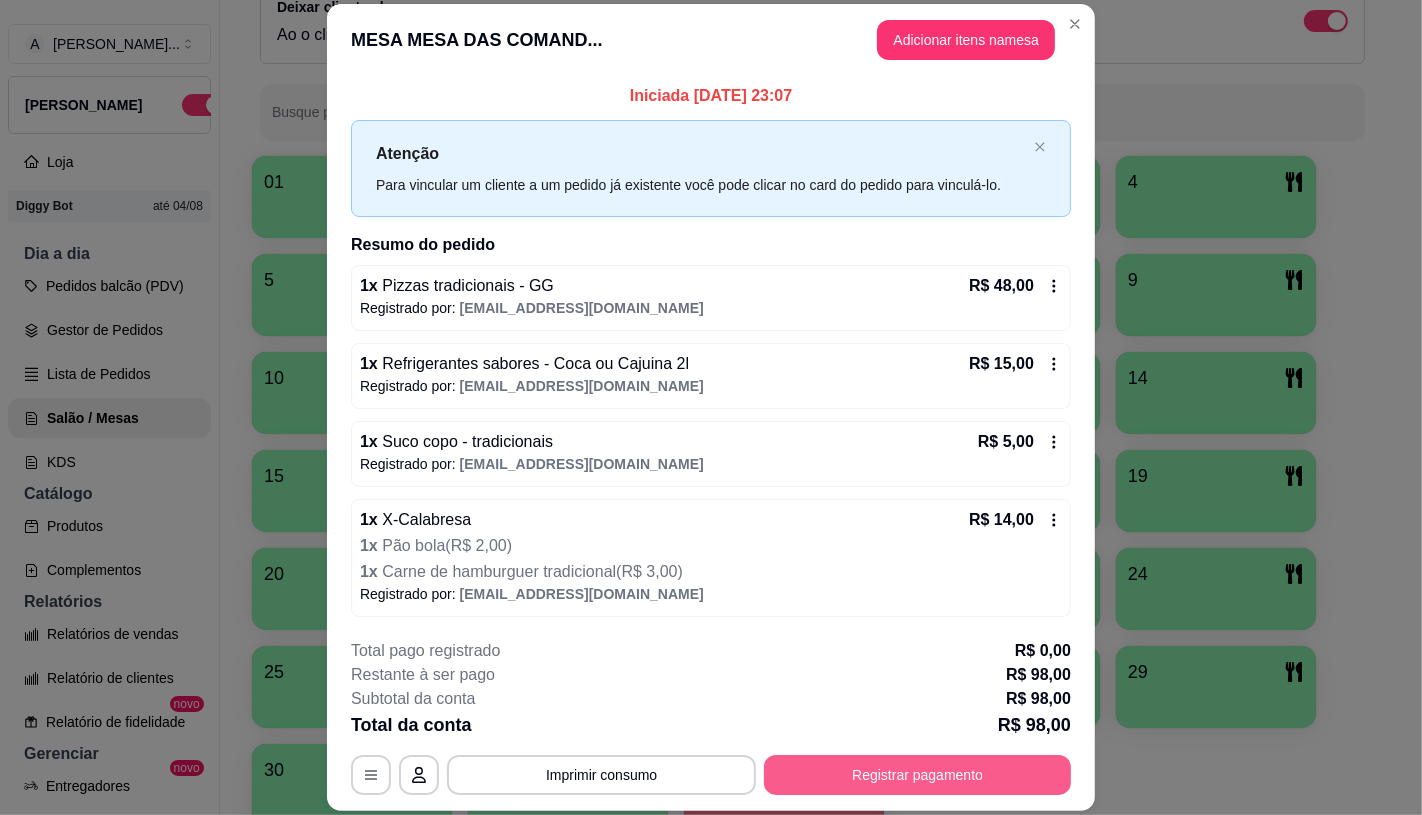 click on "Registrar pagamento" at bounding box center [917, 775] 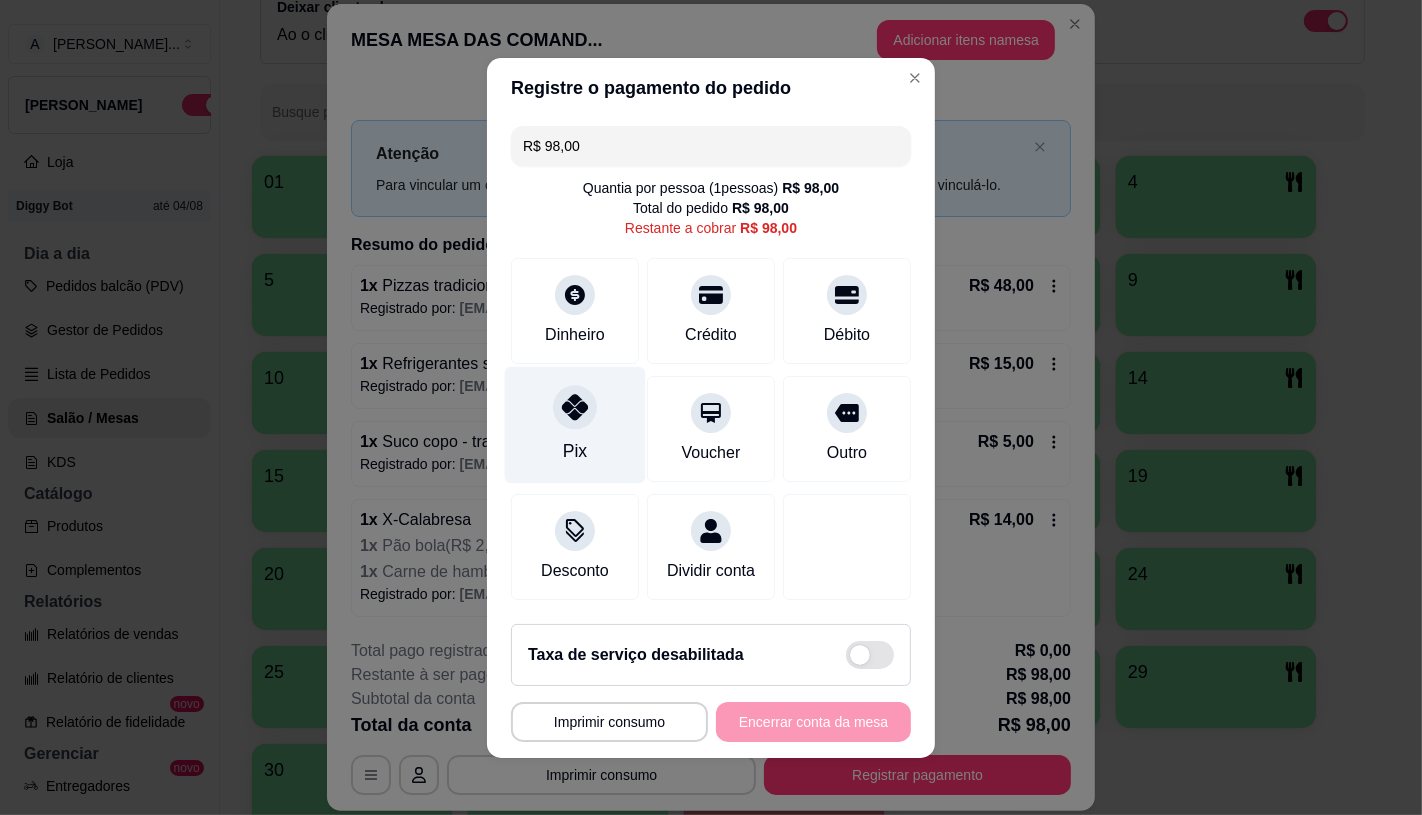 click on "Pix" at bounding box center (575, 424) 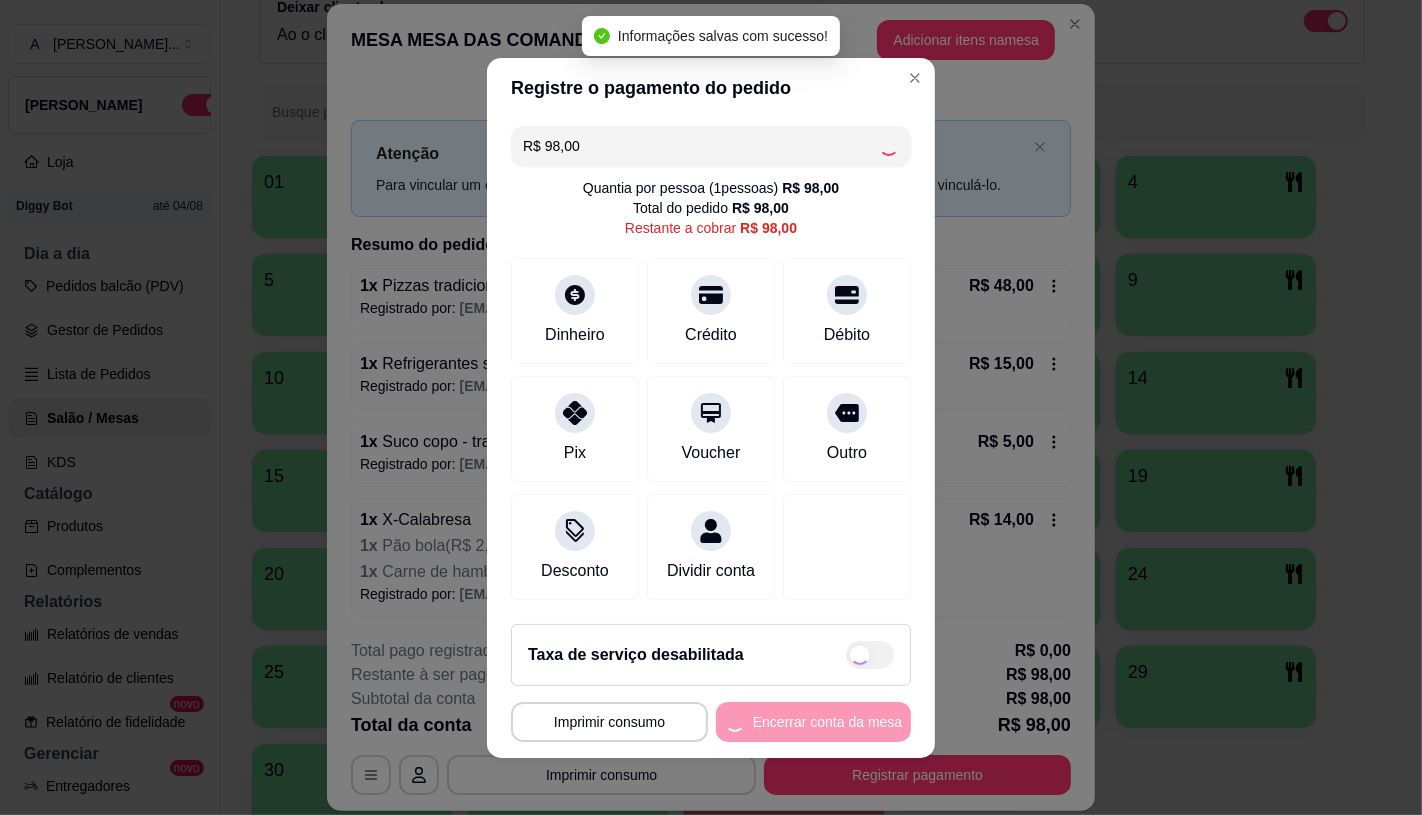 type on "R$ 0,00" 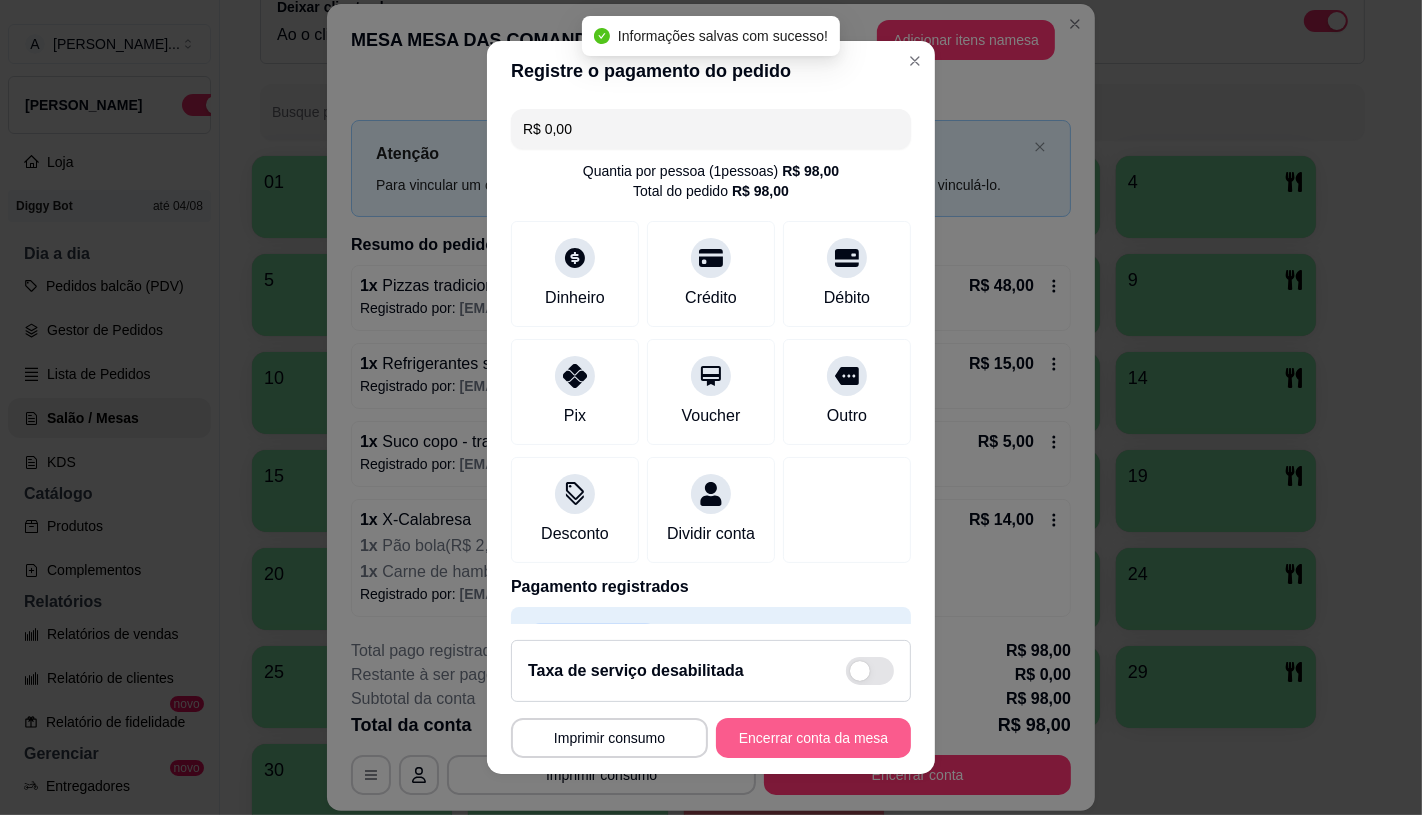 click on "Encerrar conta da mesa" at bounding box center [813, 738] 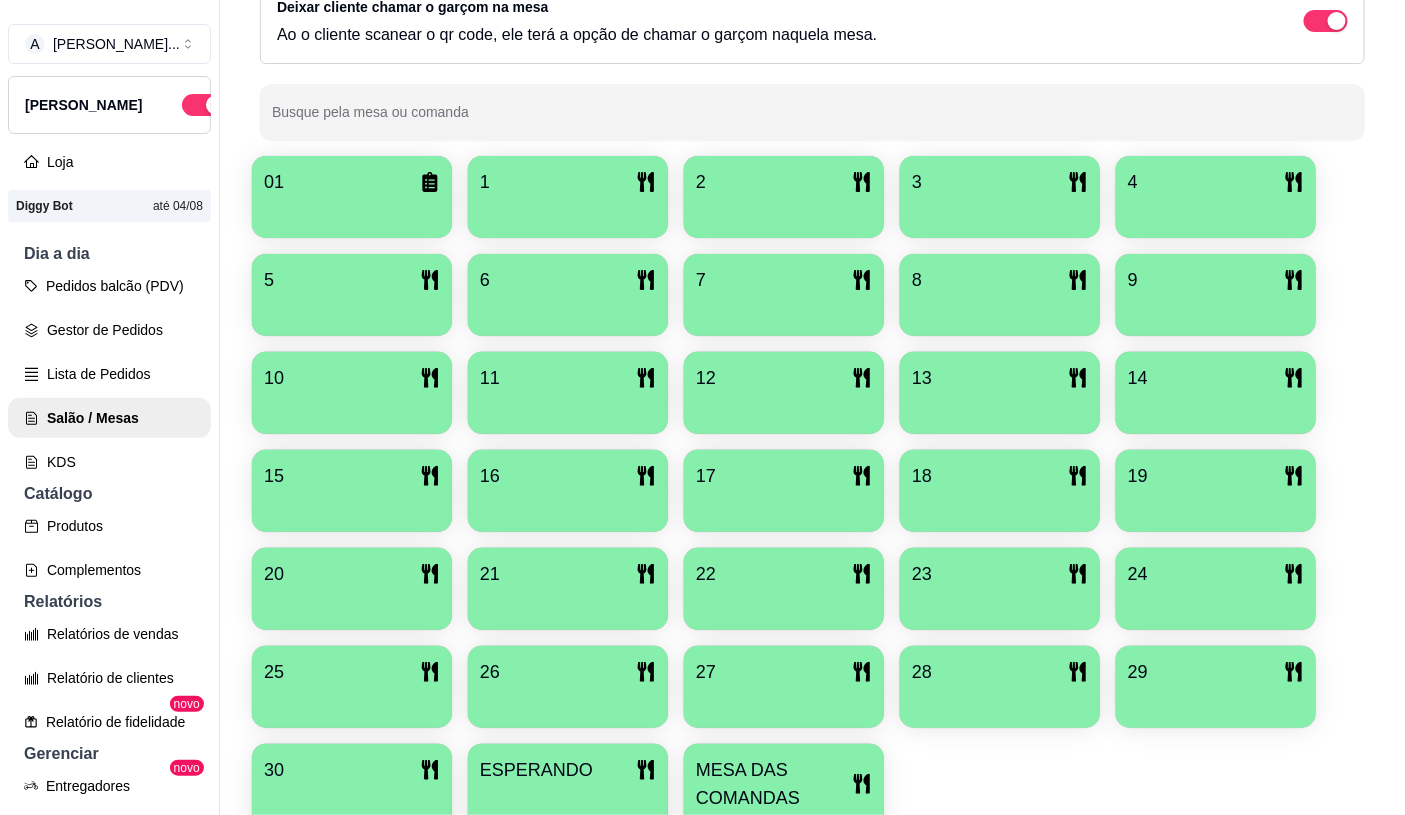 click on "MESA DAS COMANDAS" at bounding box center [774, 784] 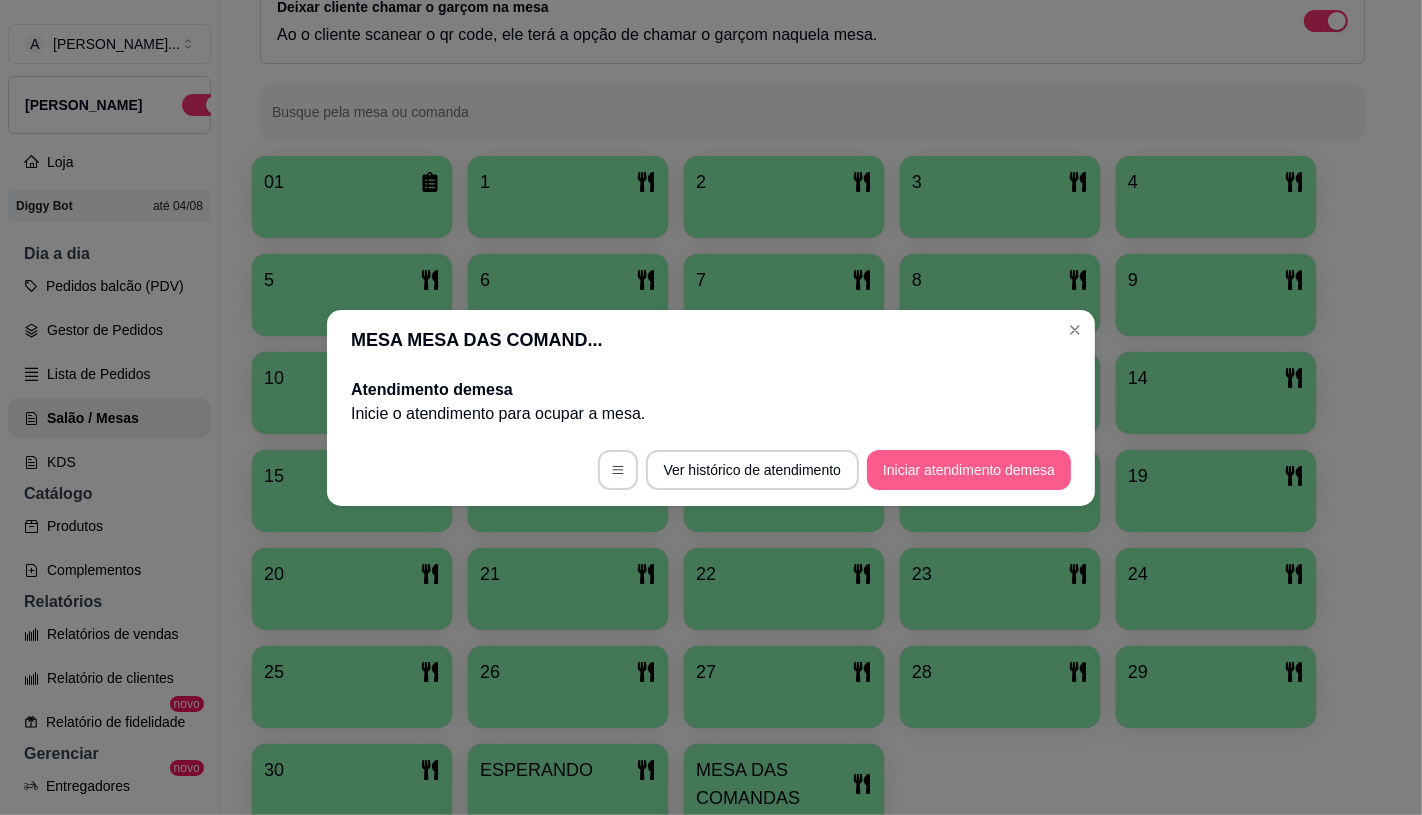 click on "Iniciar atendimento de  mesa" at bounding box center [969, 470] 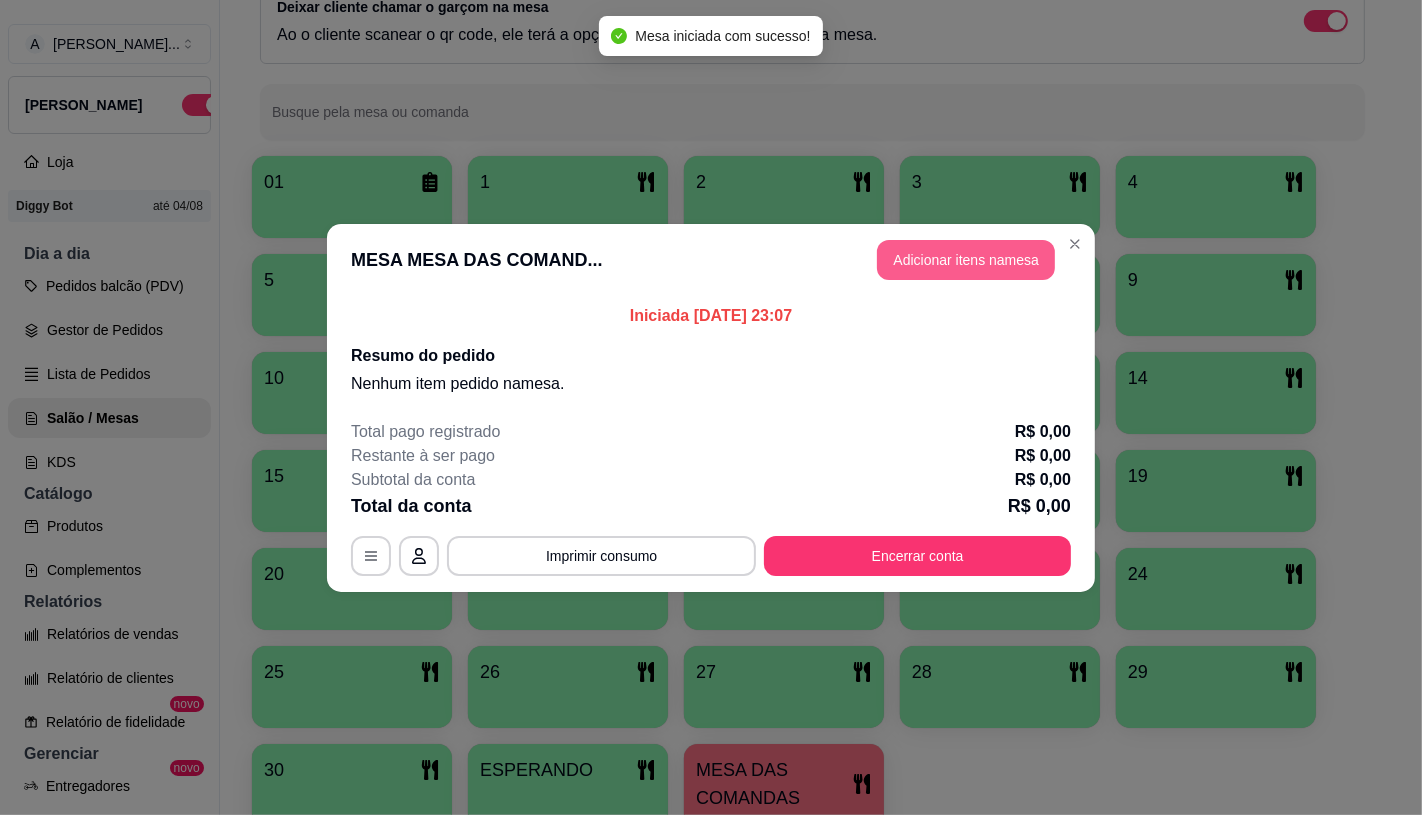 click on "Adicionar itens na  mesa" at bounding box center [966, 260] 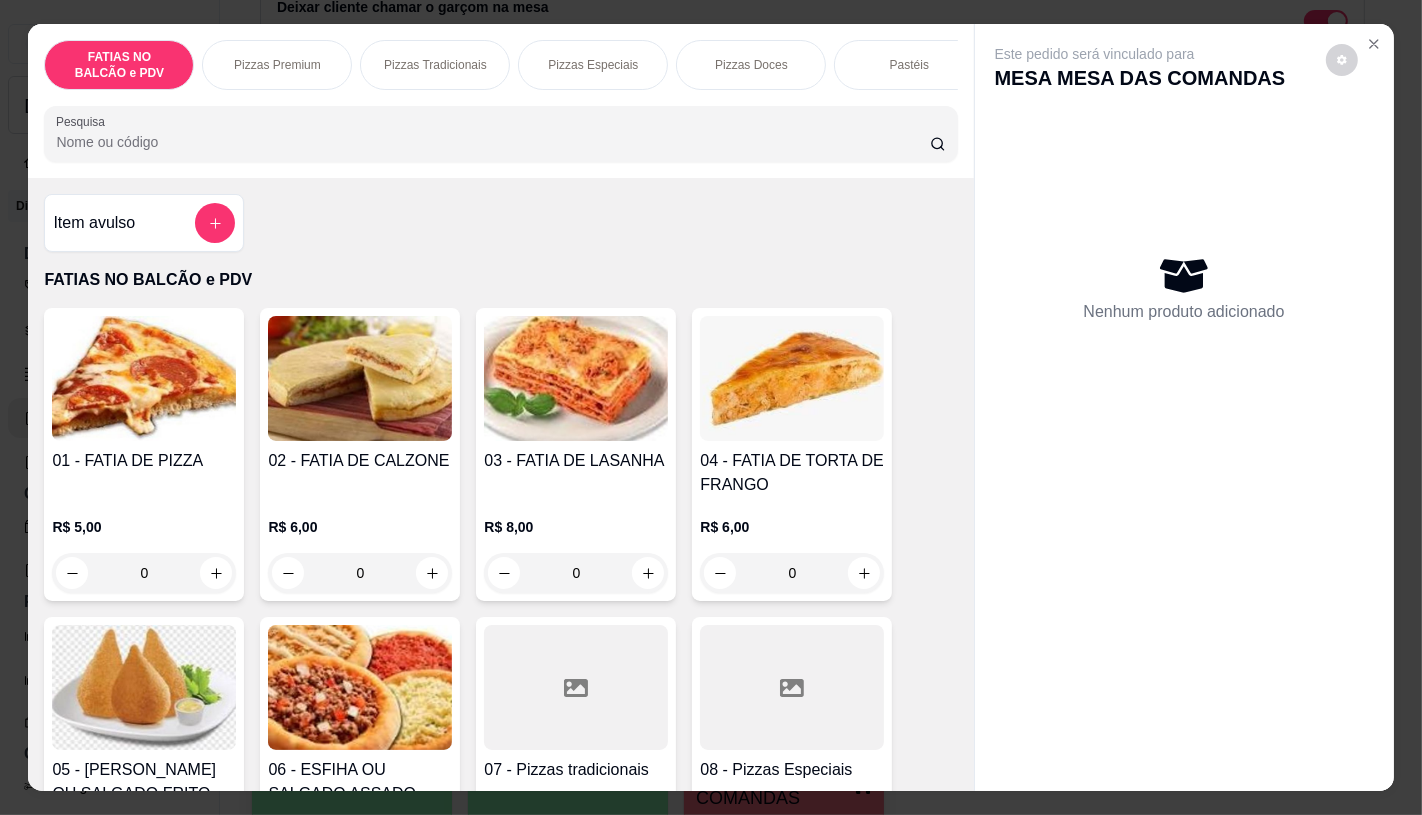 click at bounding box center (792, 687) 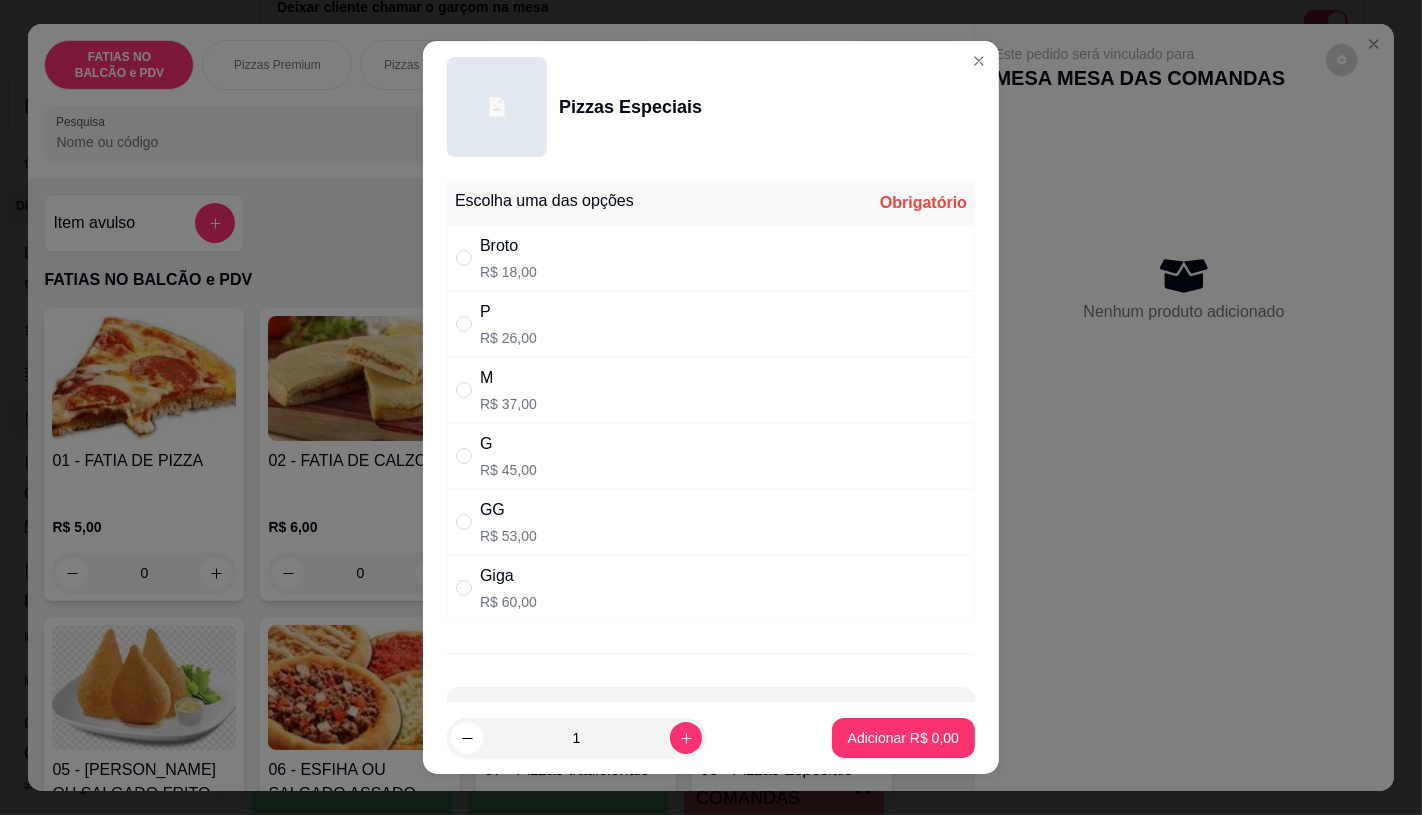 click on "GG R$ 53,00" at bounding box center [711, 522] 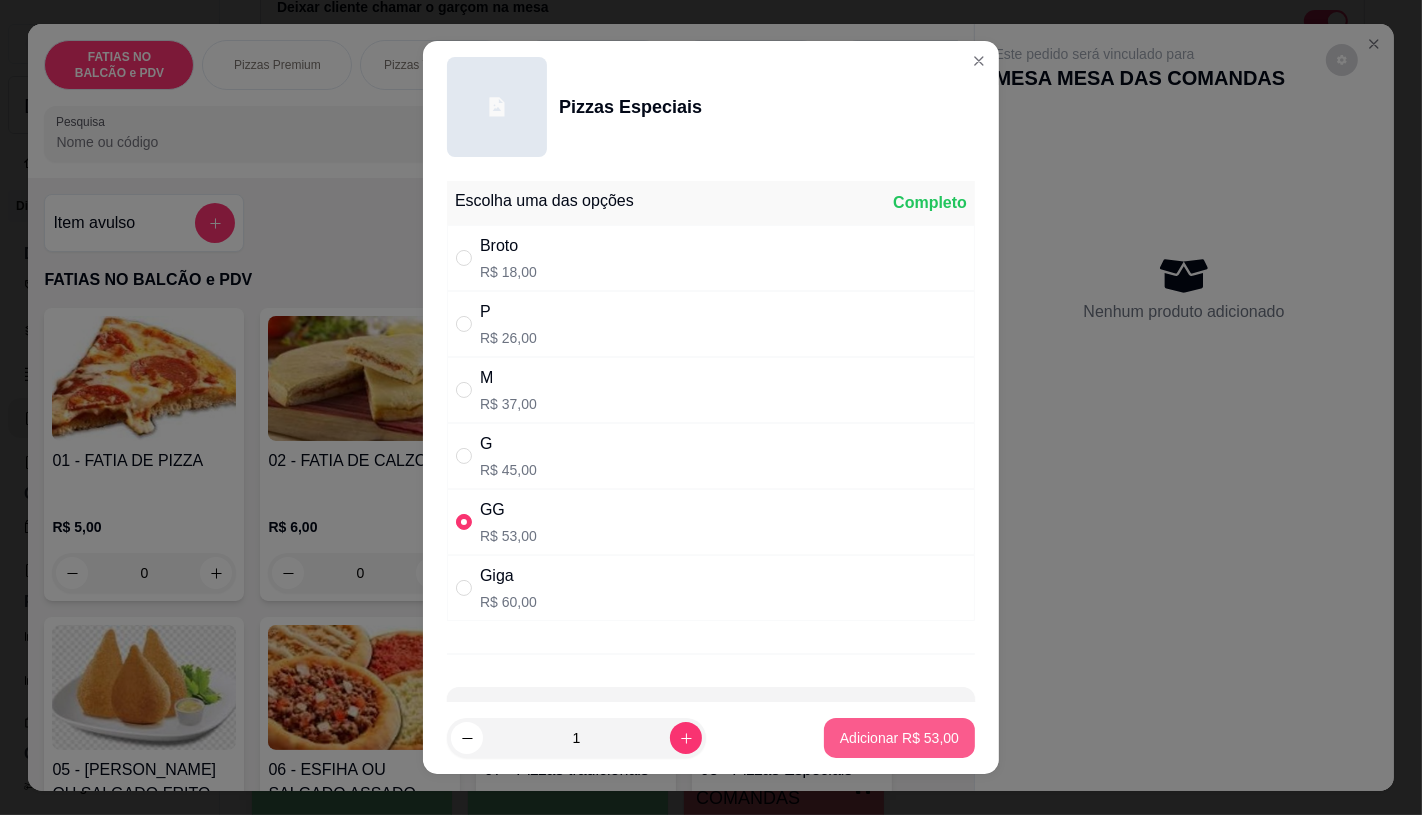 click on "Adicionar   R$ 53,00" at bounding box center [899, 738] 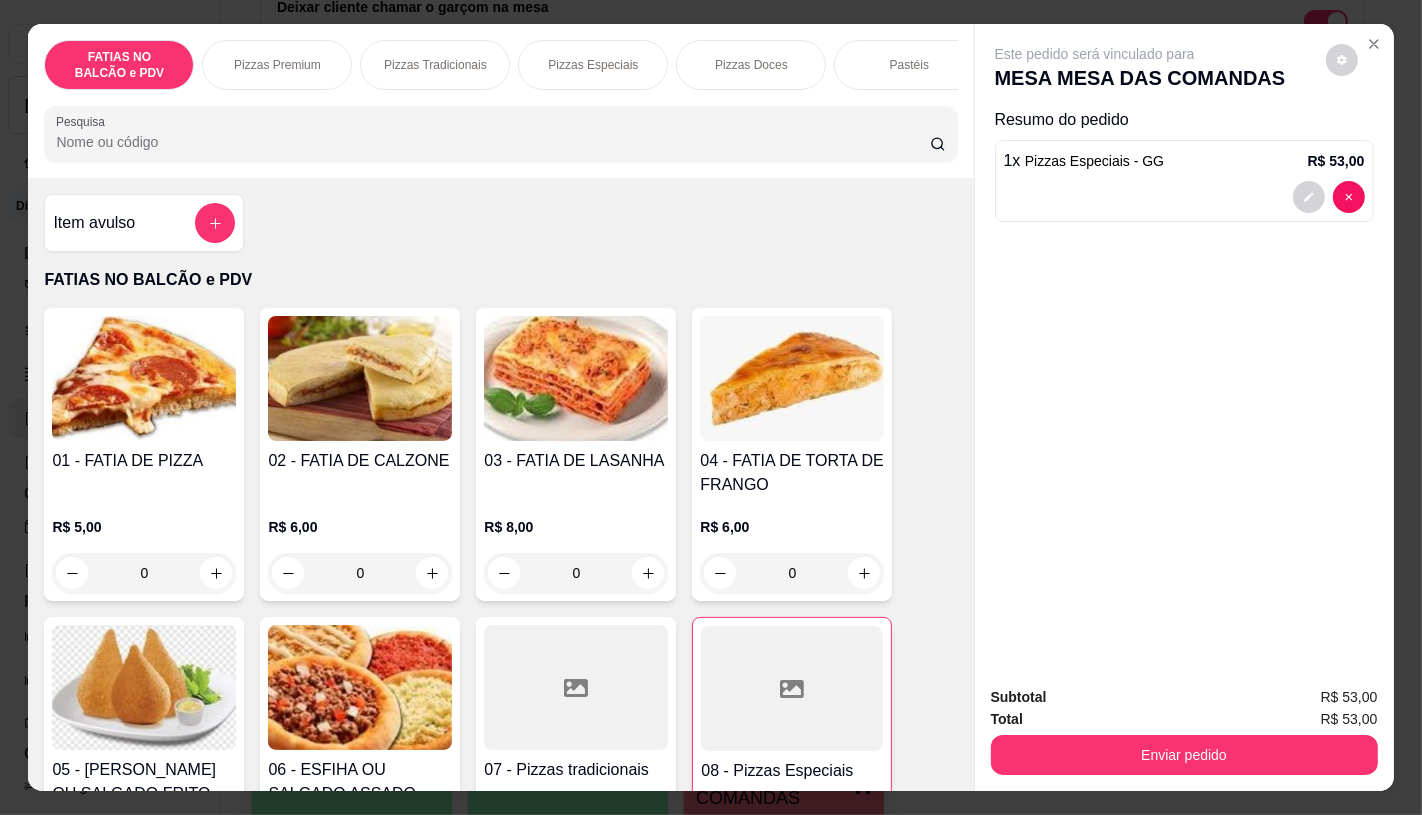 scroll, scrollTop: 0, scrollLeft: 2080, axis: horizontal 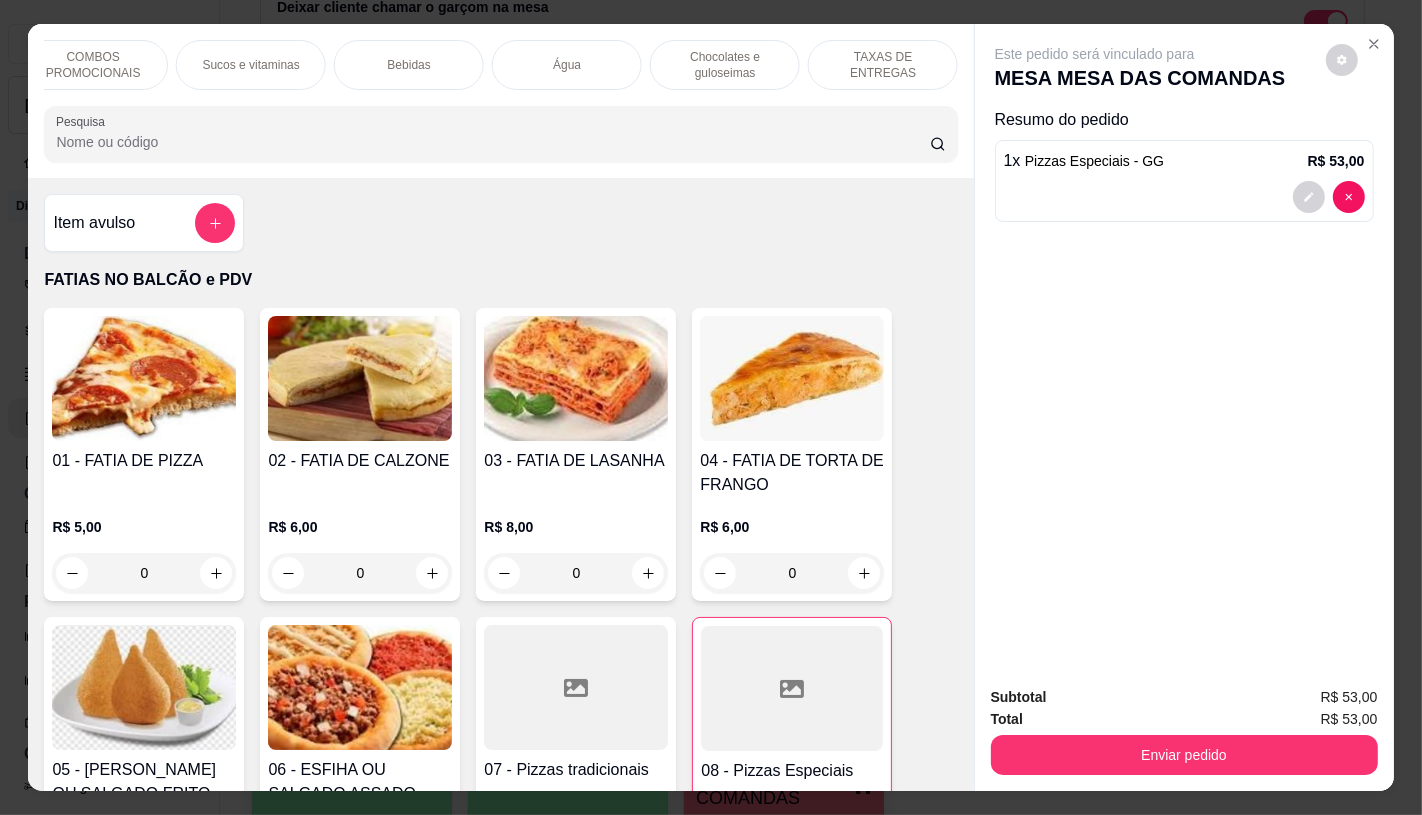 click on "TAXAS DE ENTREGAS" at bounding box center (883, 65) 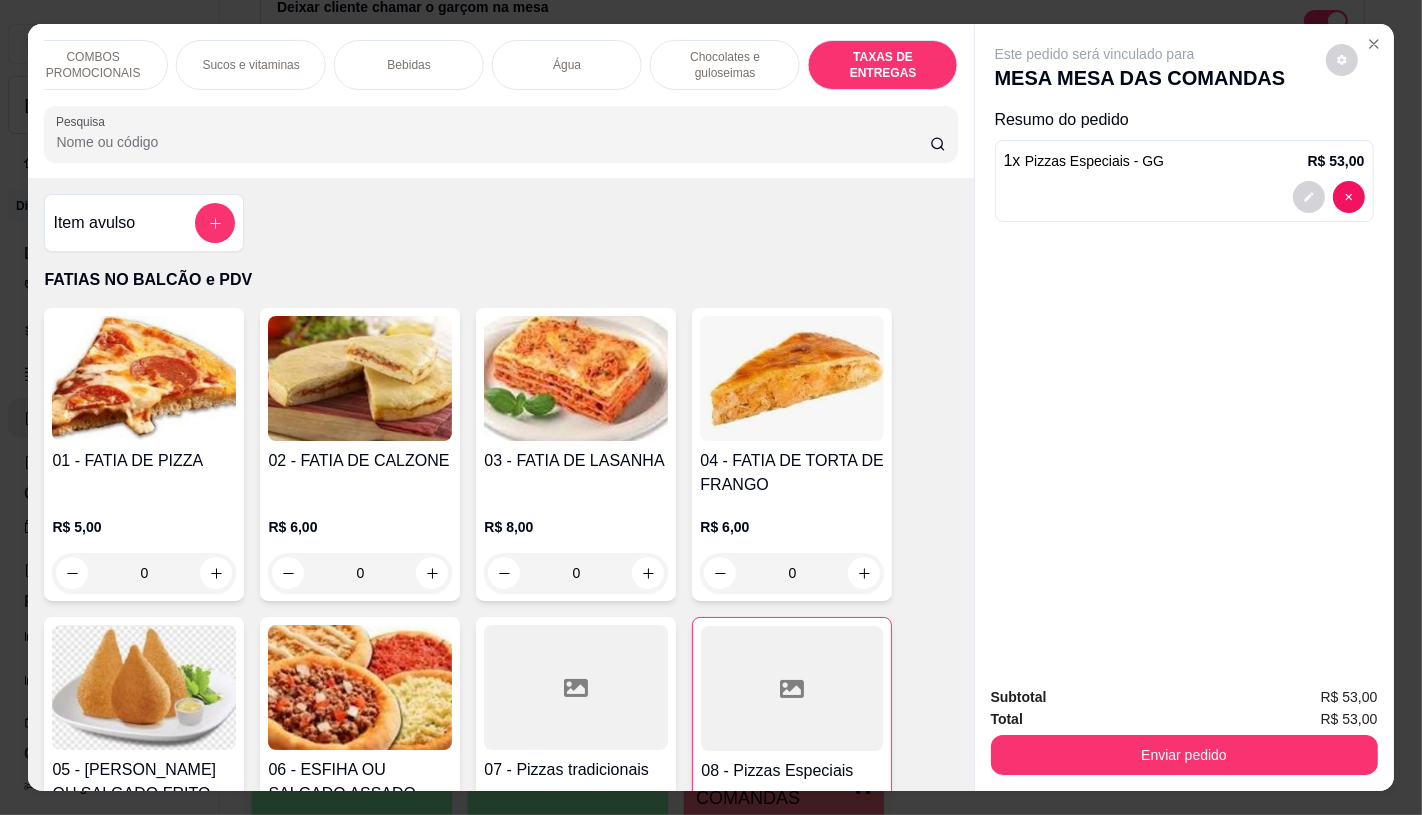scroll, scrollTop: 13373, scrollLeft: 0, axis: vertical 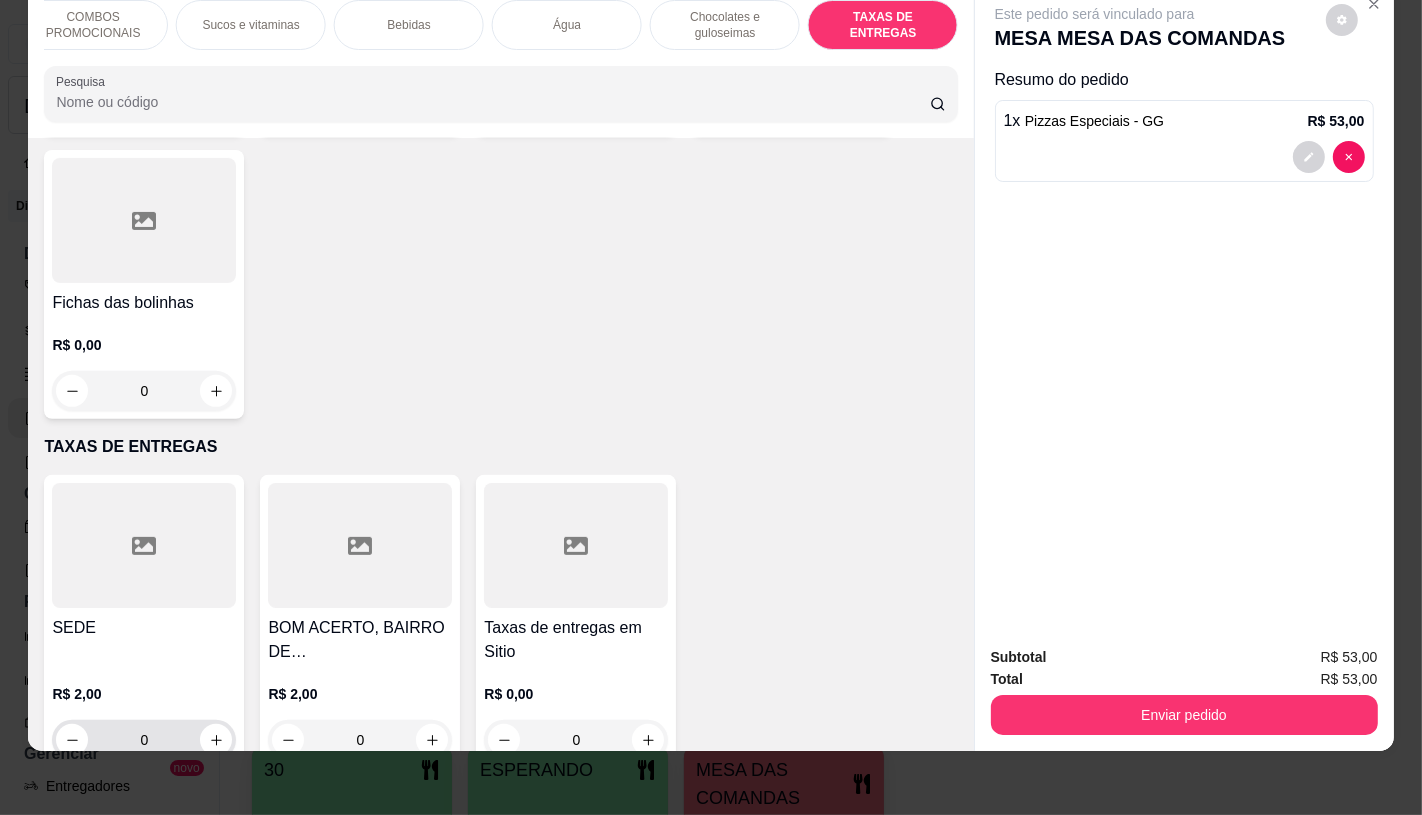 click on "0" at bounding box center (144, 740) 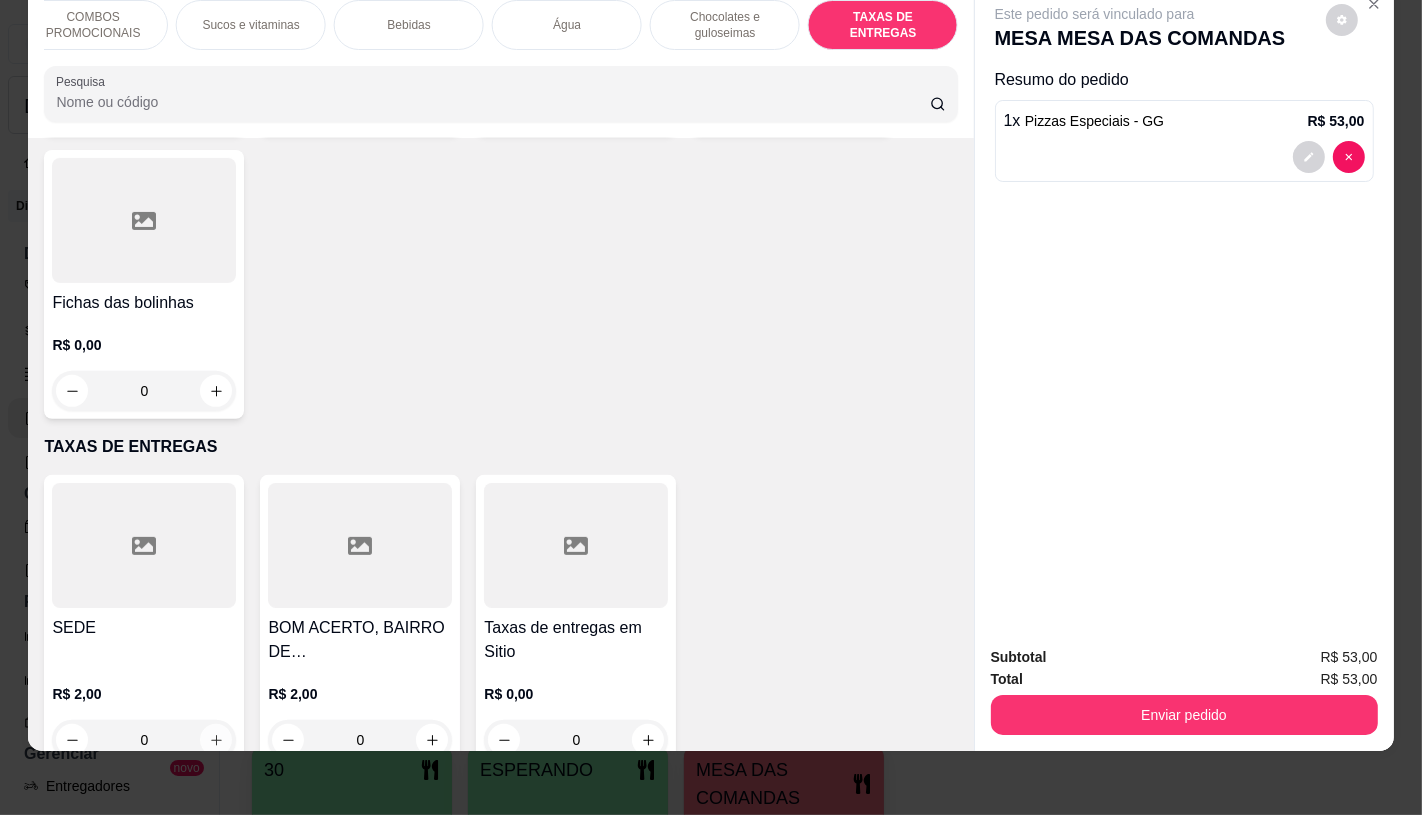 click at bounding box center (216, 740) 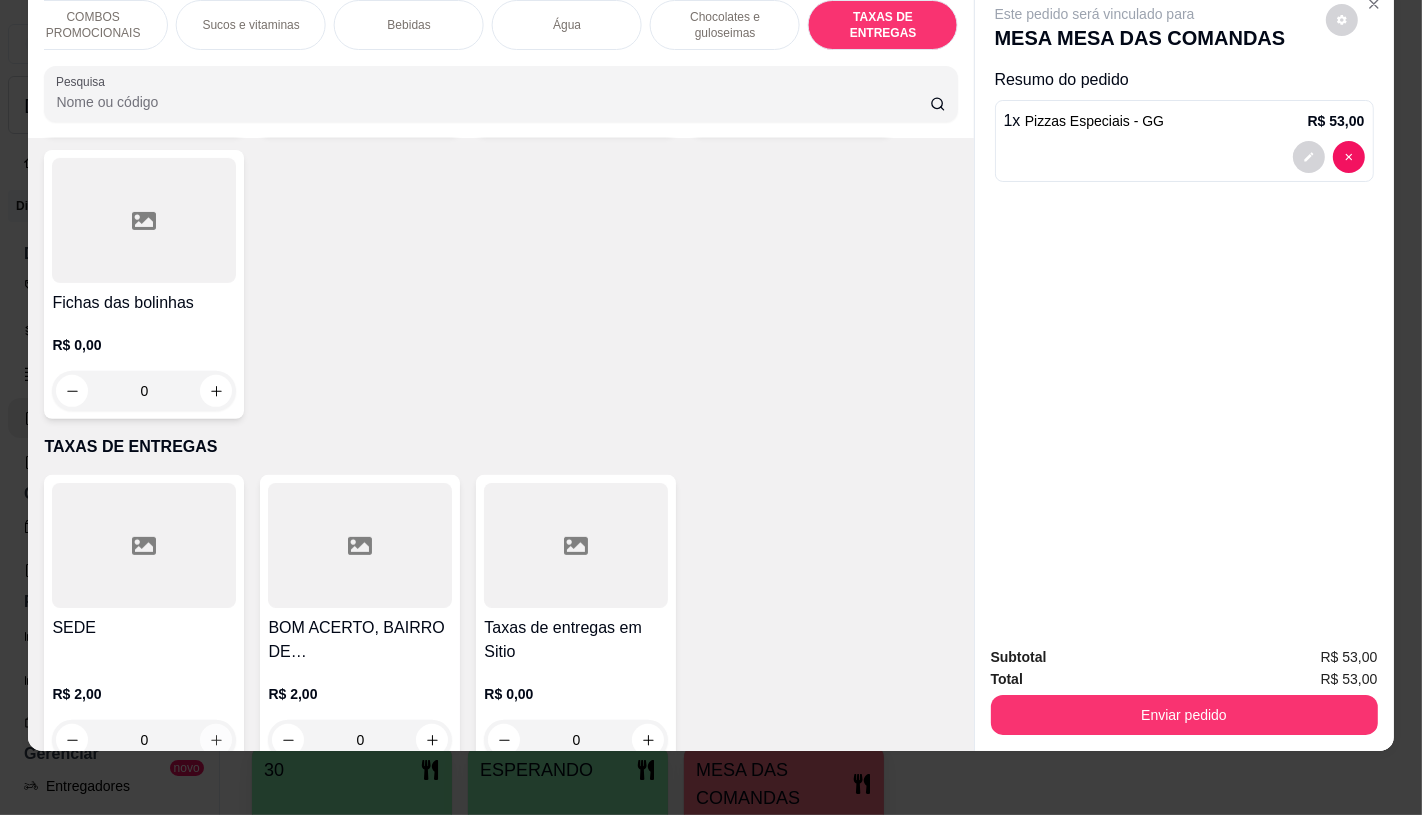 type on "1" 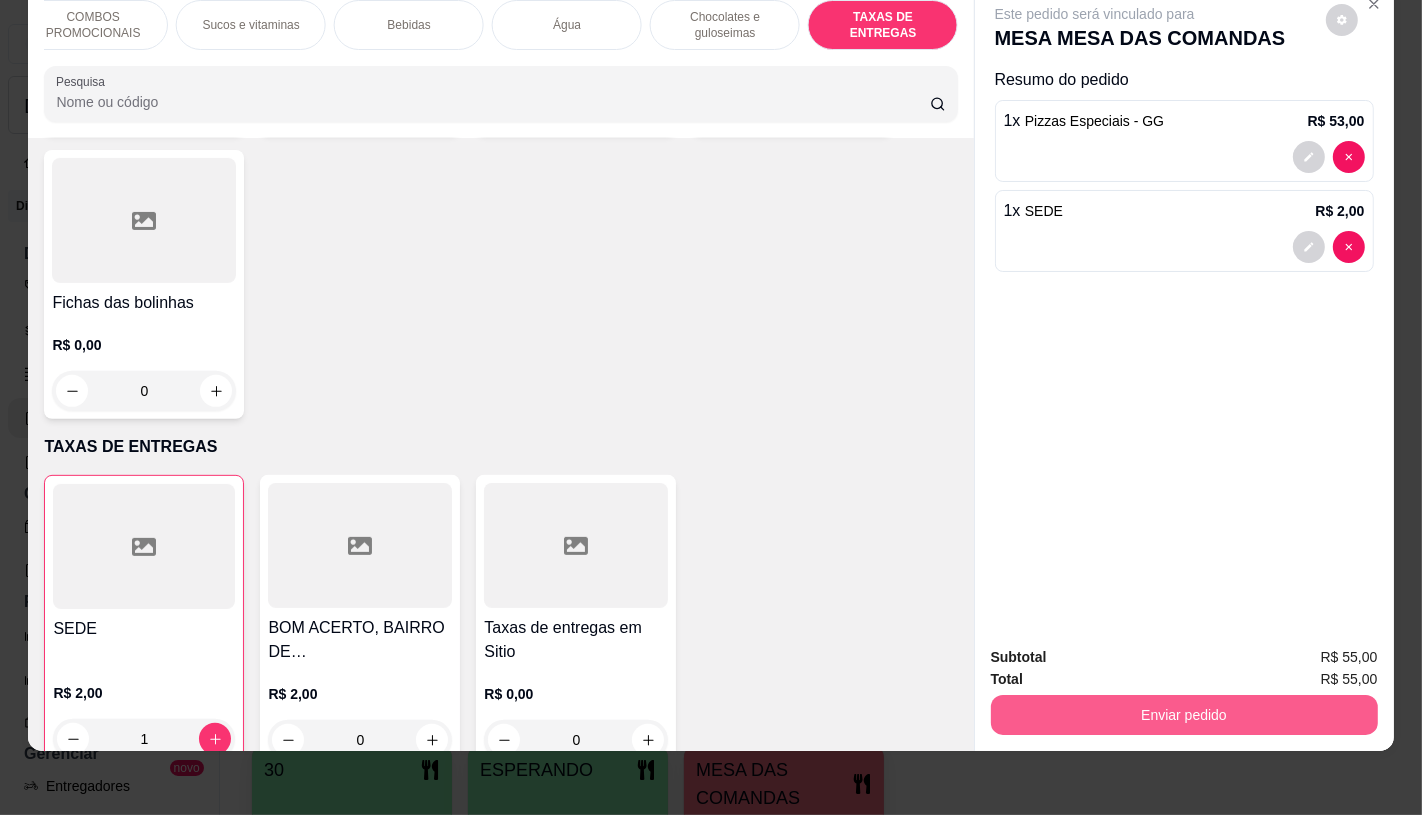 click on "Enviar pedido" at bounding box center (1184, 715) 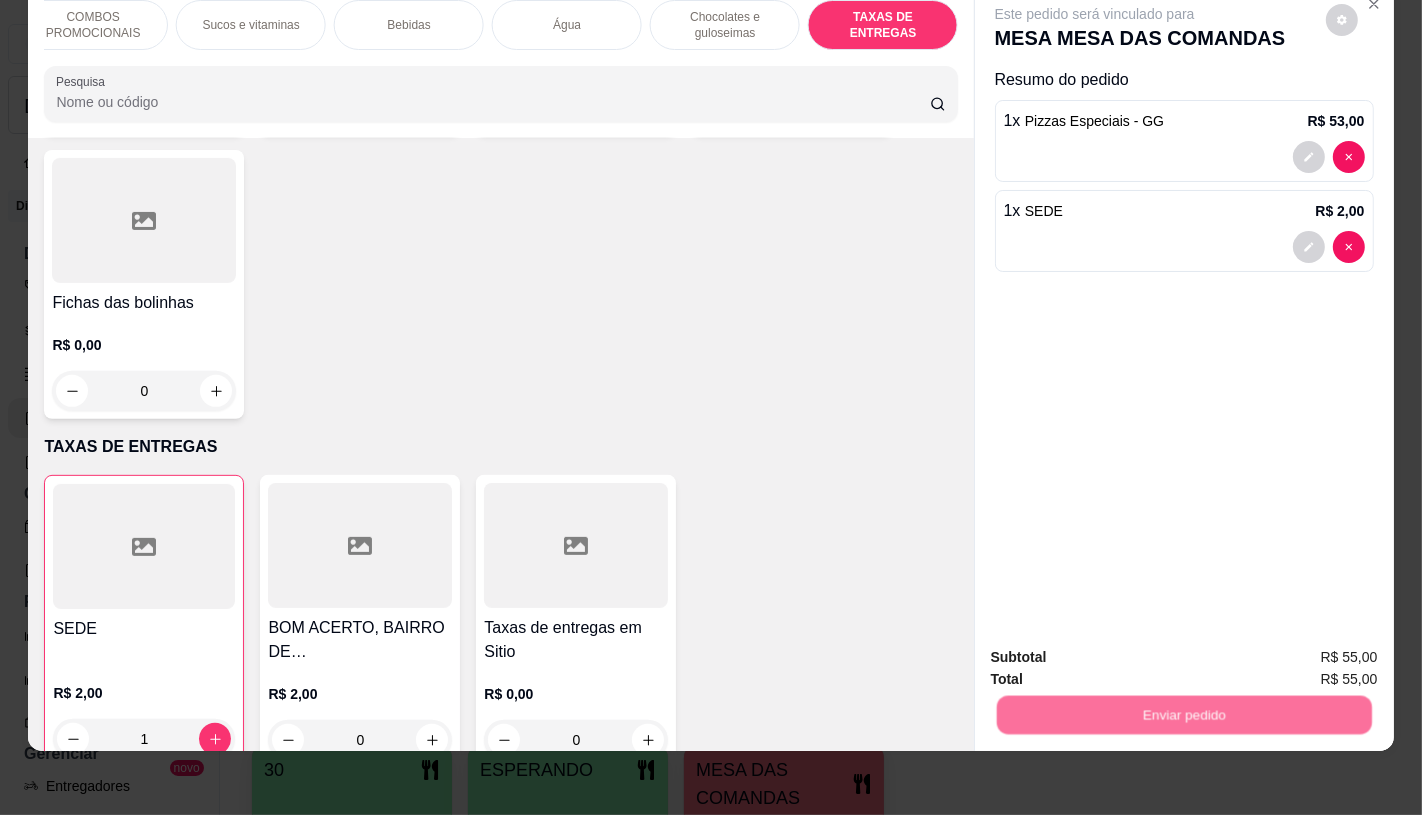 click on "Não registrar e enviar pedido" at bounding box center (1117, 650) 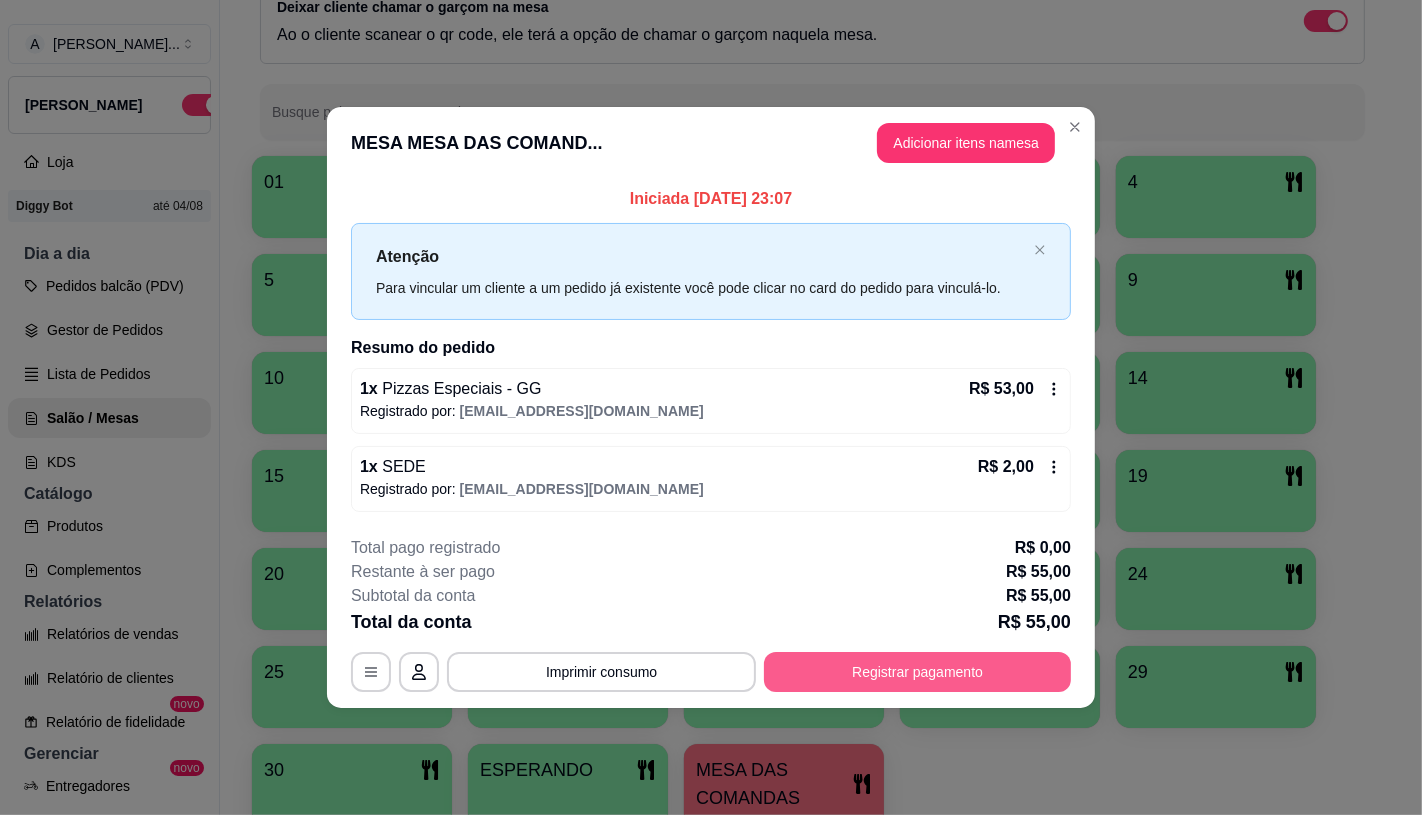 click on "Registrar pagamento" at bounding box center (917, 672) 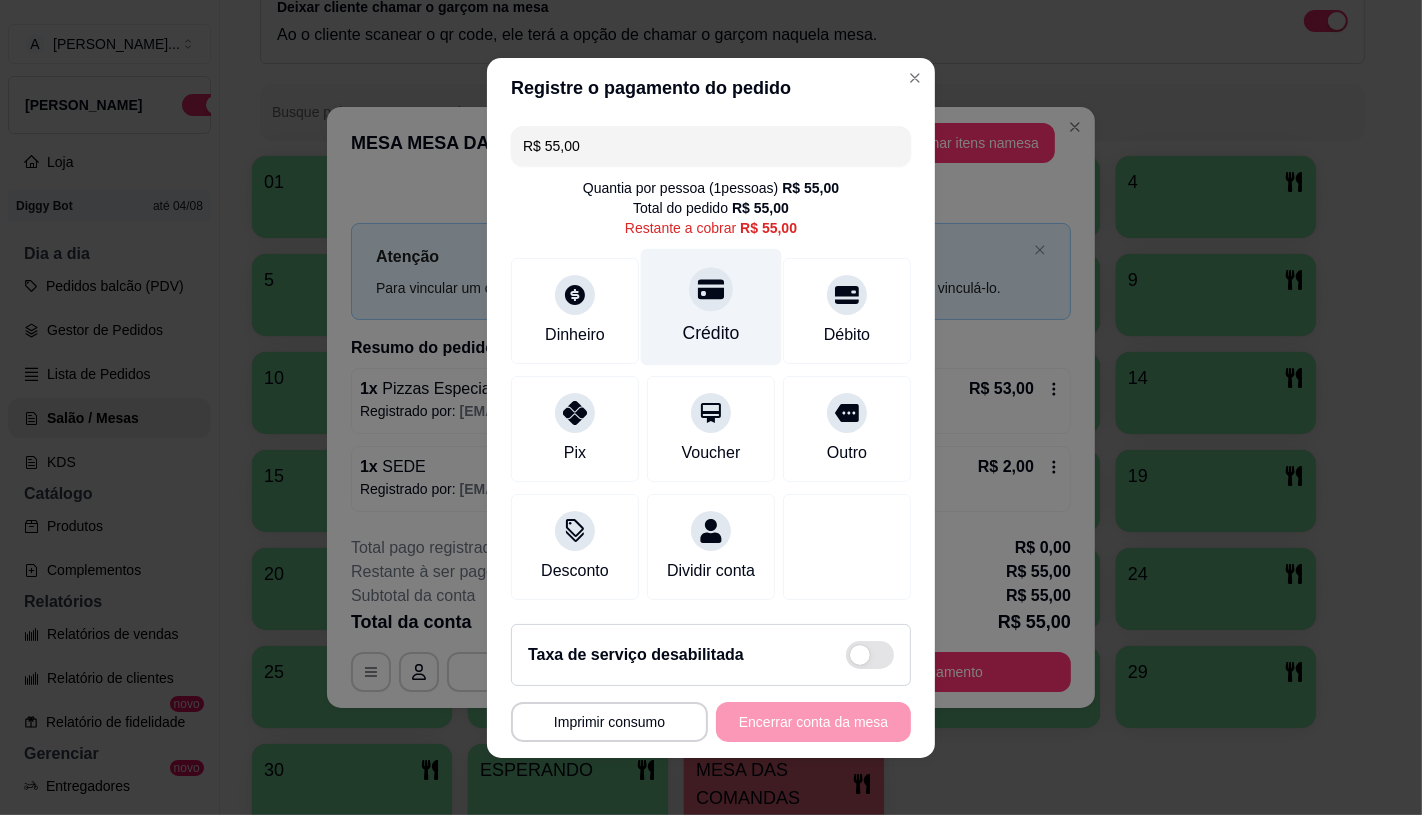 click on "Crédito" at bounding box center [711, 333] 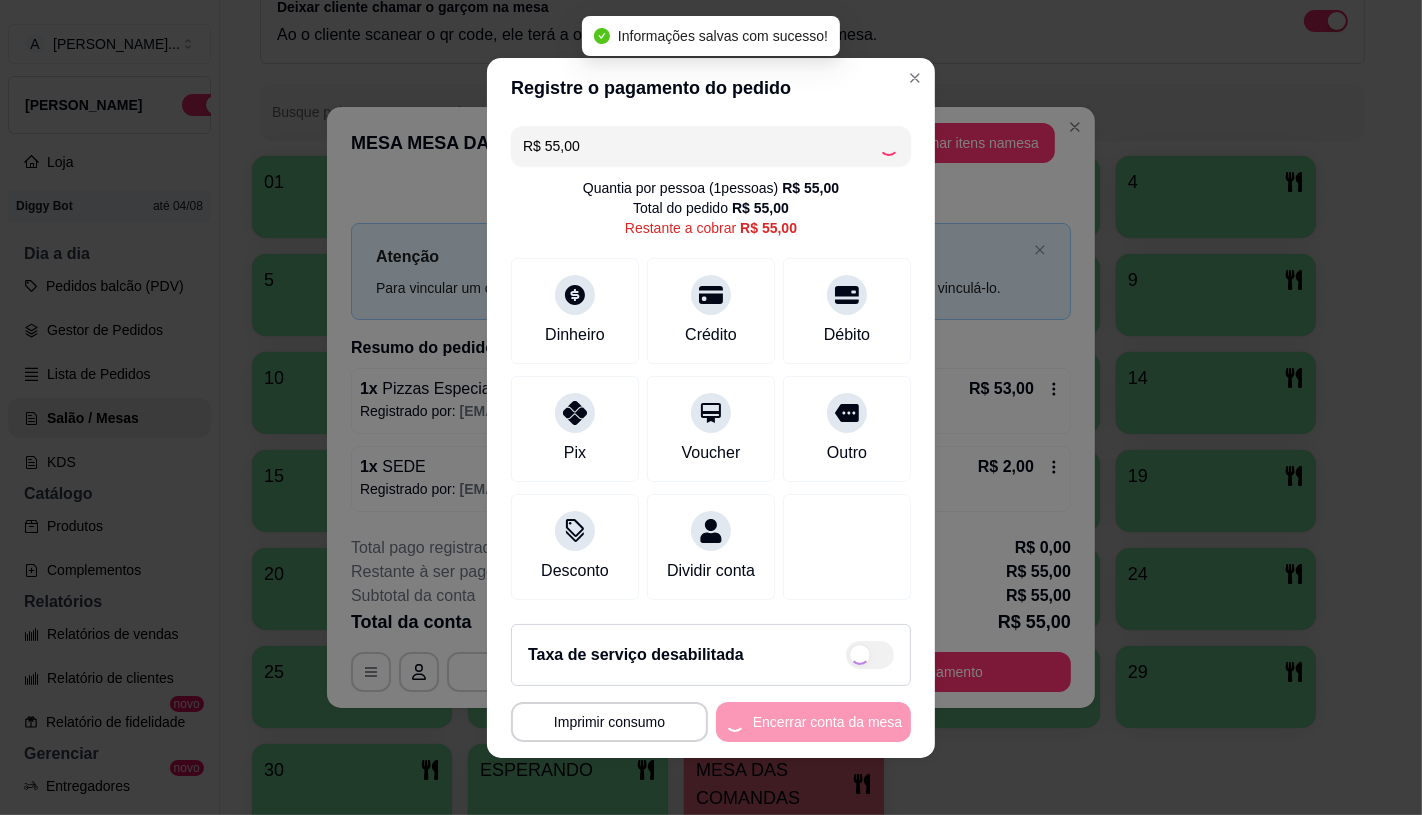 type on "R$ 0,00" 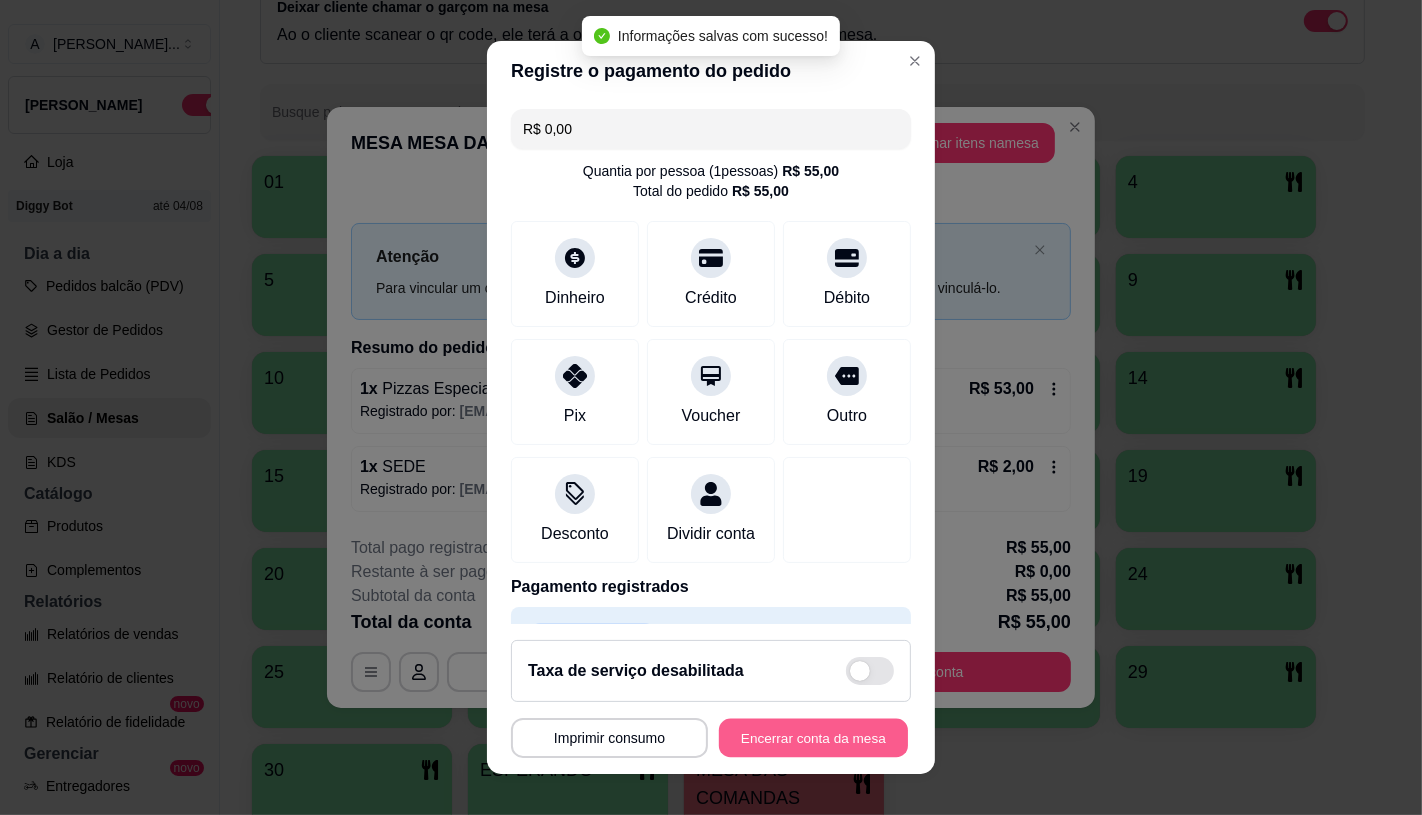 click on "Encerrar conta da mesa" at bounding box center [813, 738] 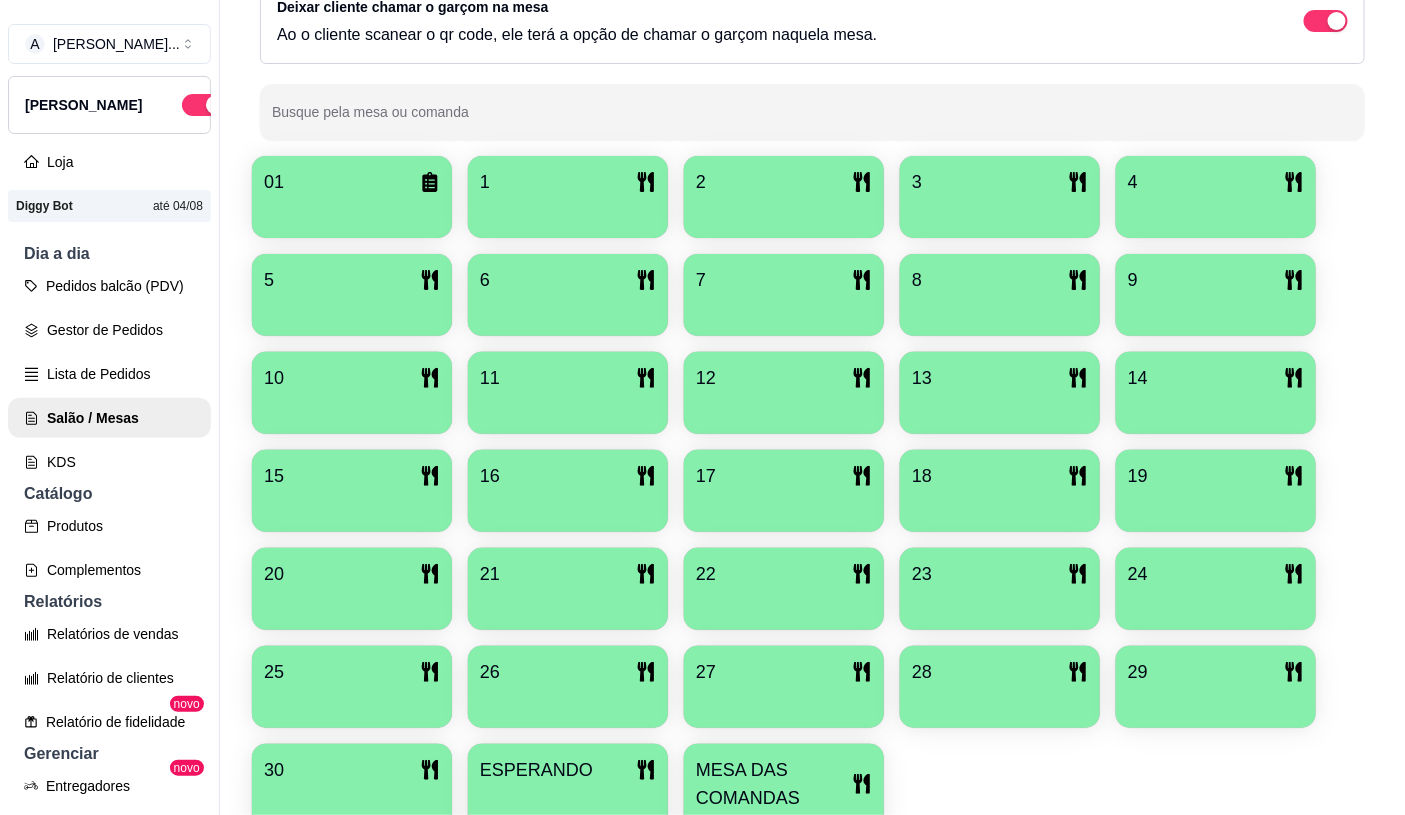 click on "MESA DAS COMANDAS" at bounding box center (784, 799) 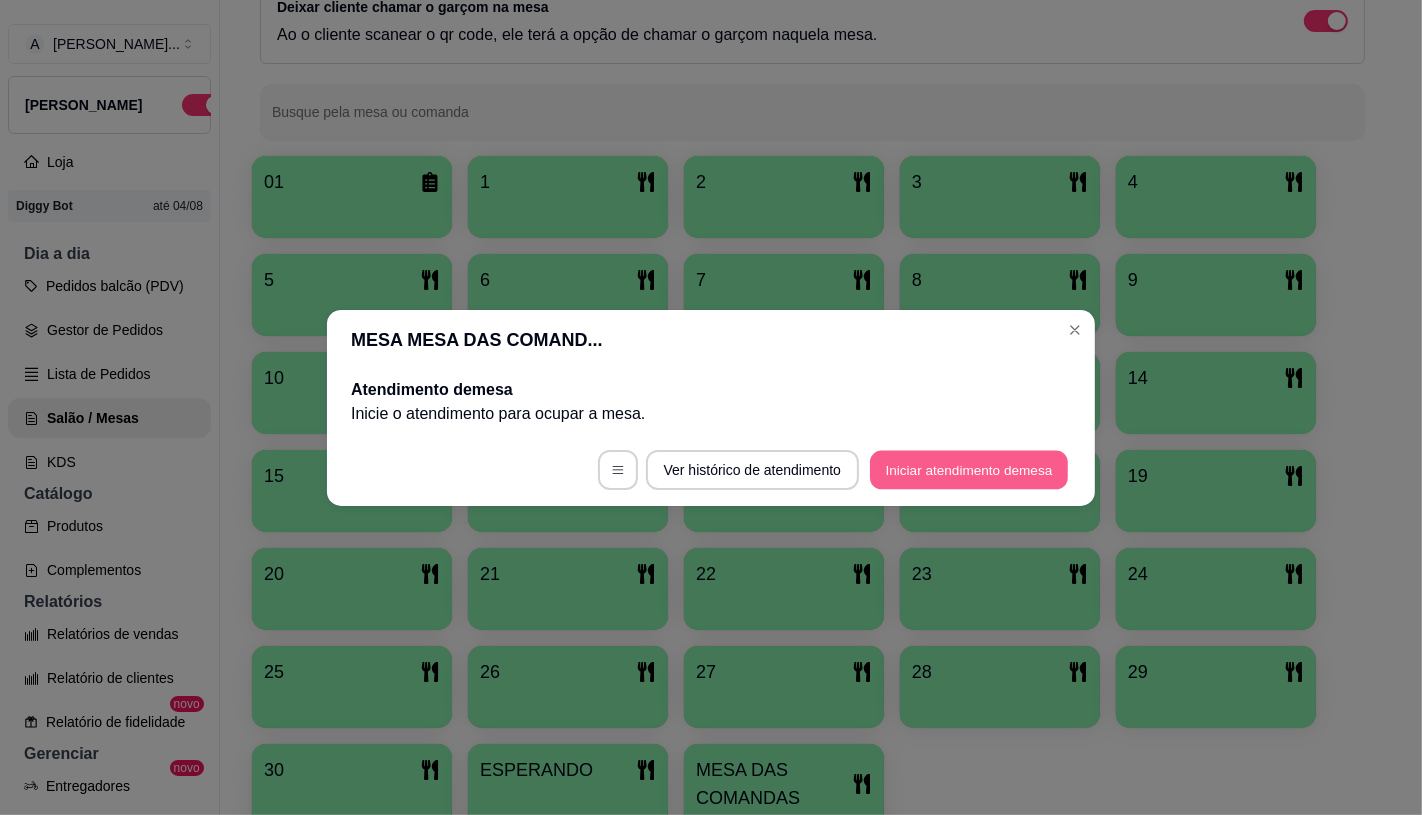 click on "Iniciar atendimento de  mesa" at bounding box center (969, 469) 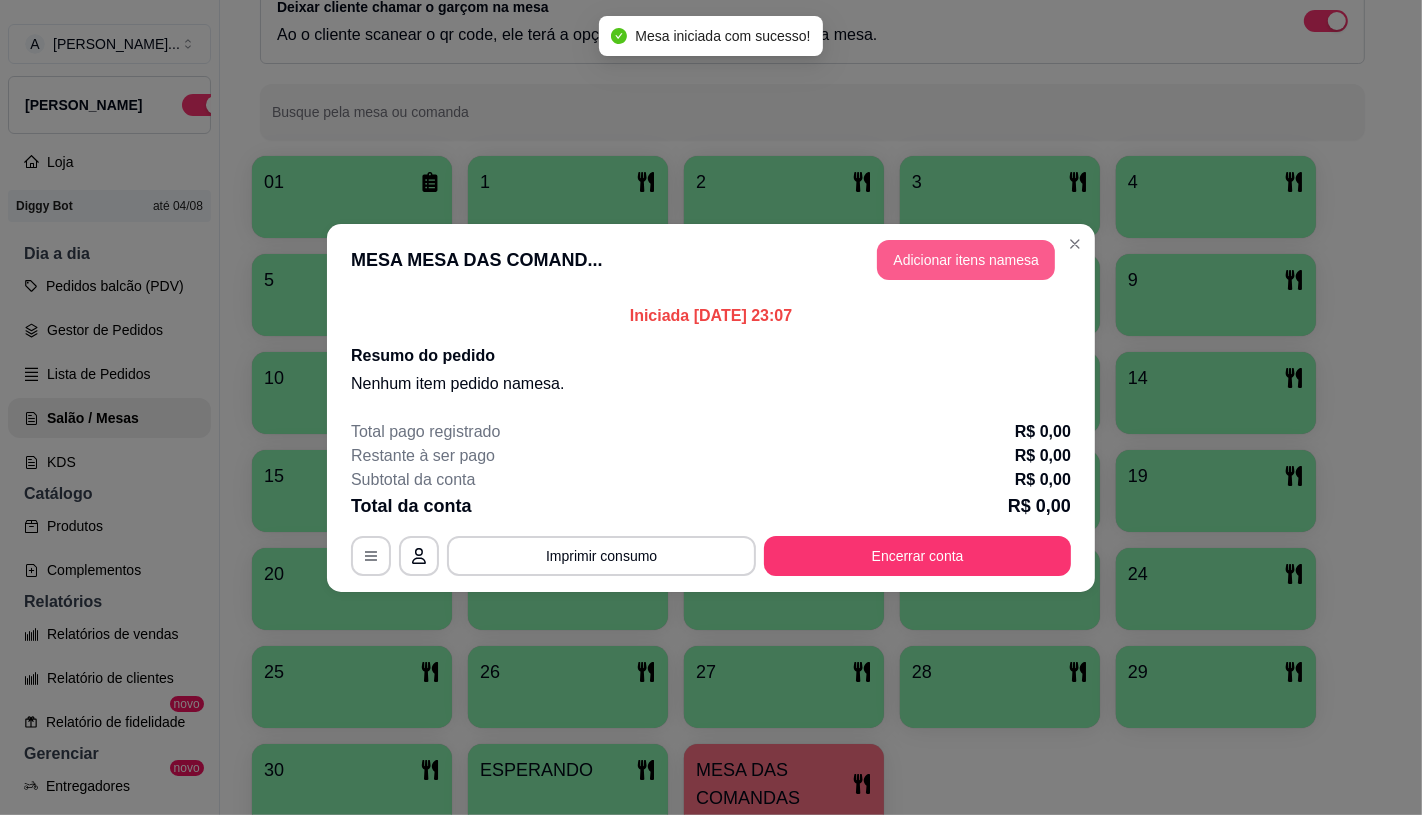 click on "Adicionar itens na  mesa" at bounding box center [966, 260] 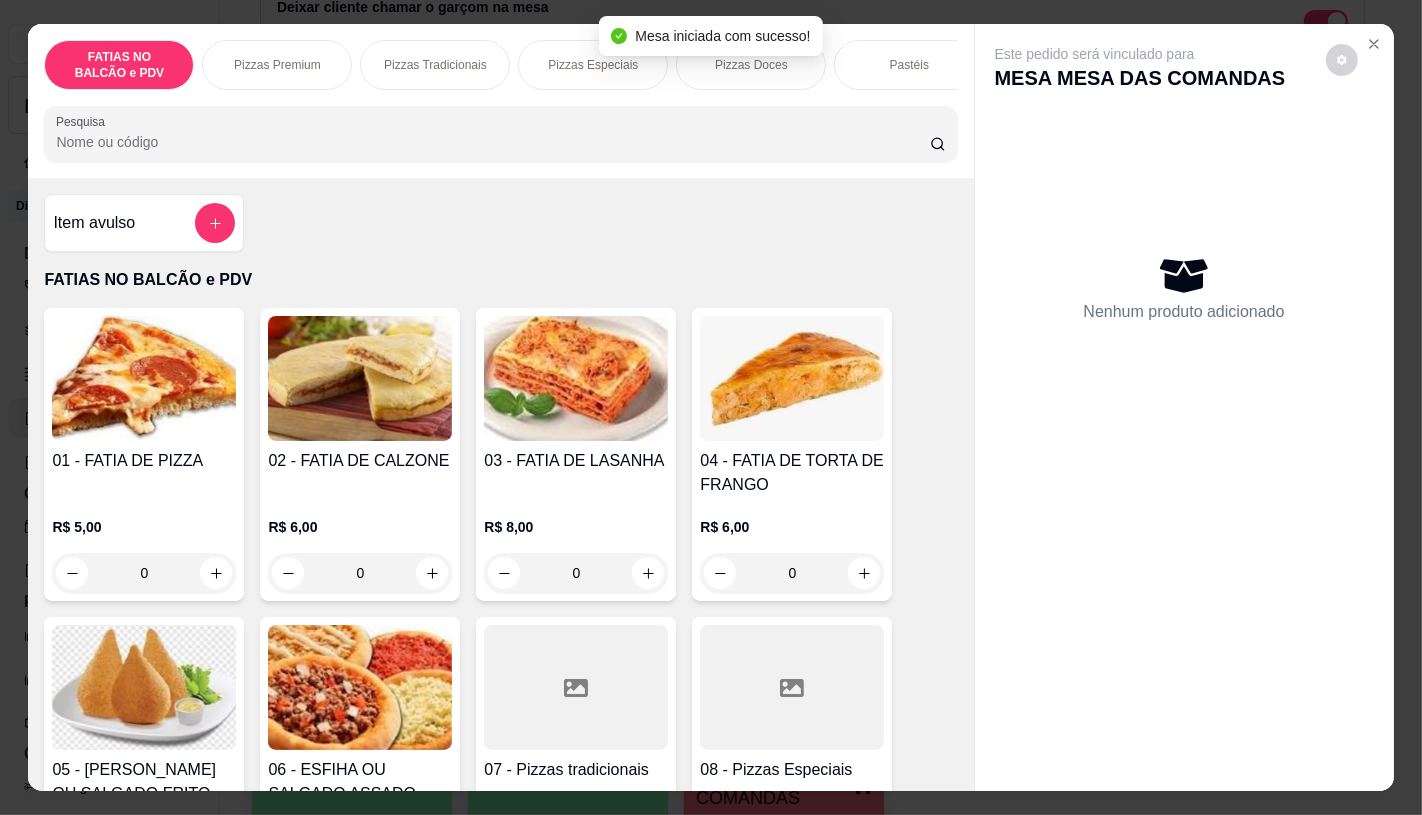 scroll, scrollTop: 222, scrollLeft: 0, axis: vertical 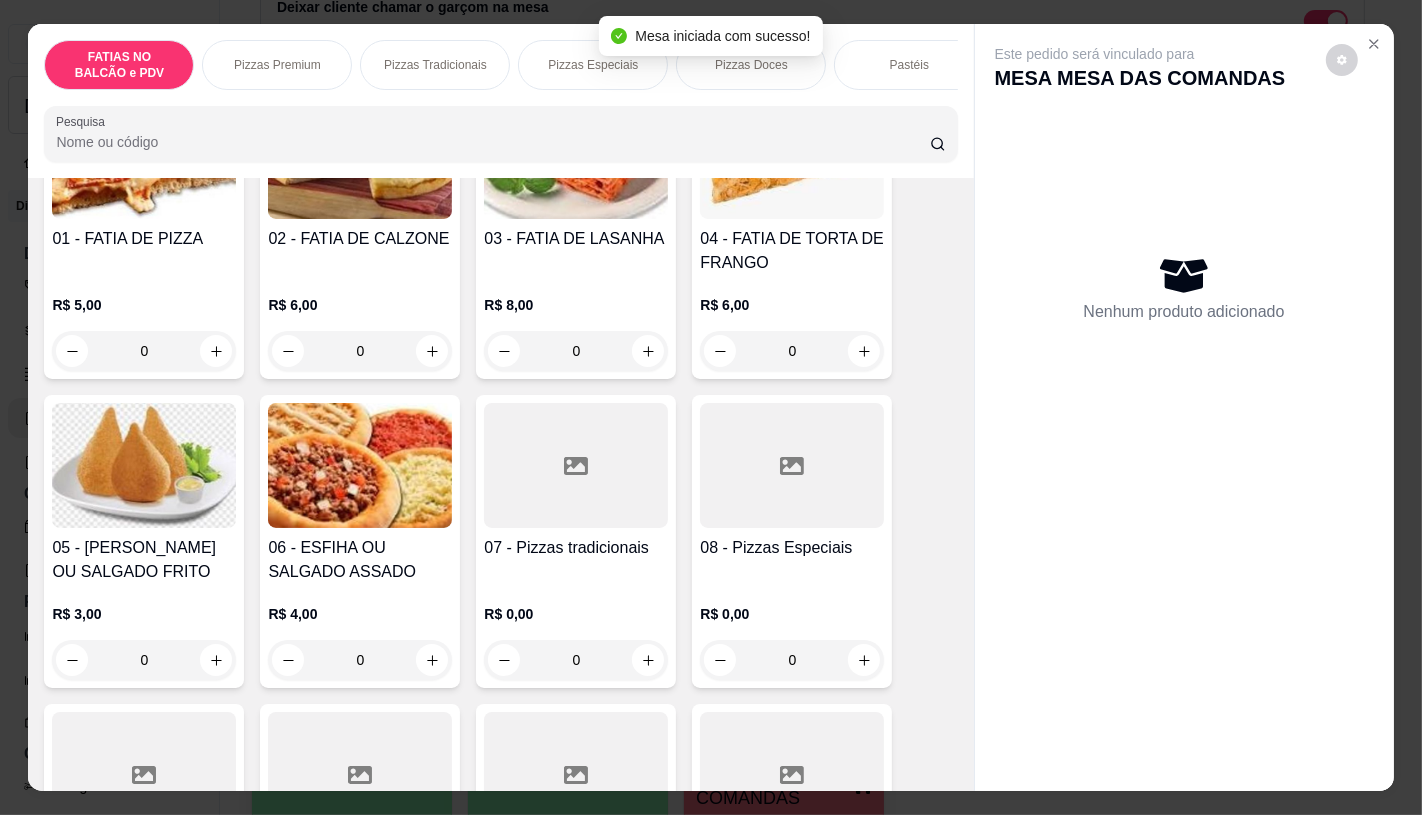 click at bounding box center [792, 465] 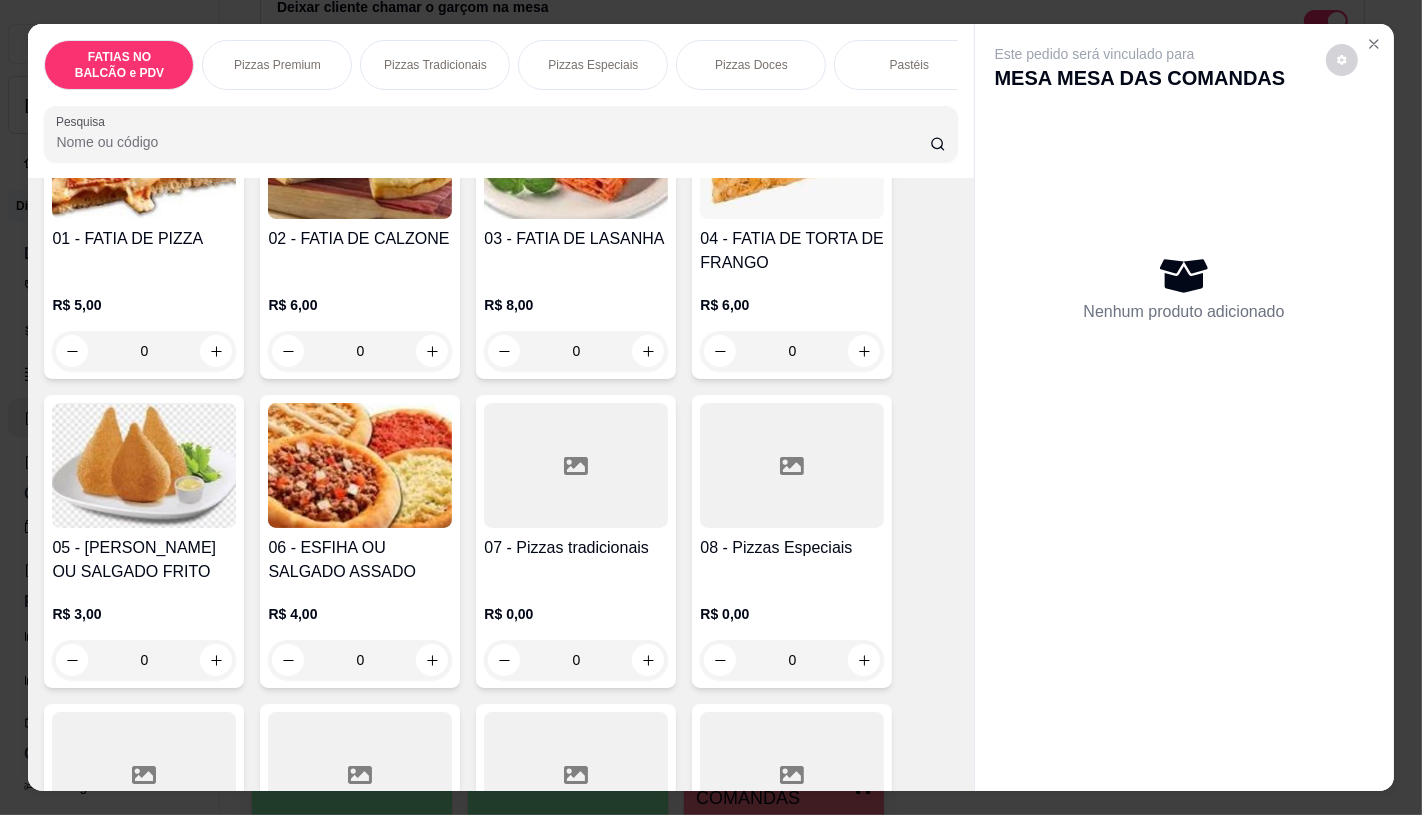 click on "R$ 0,00 0" at bounding box center (576, 632) 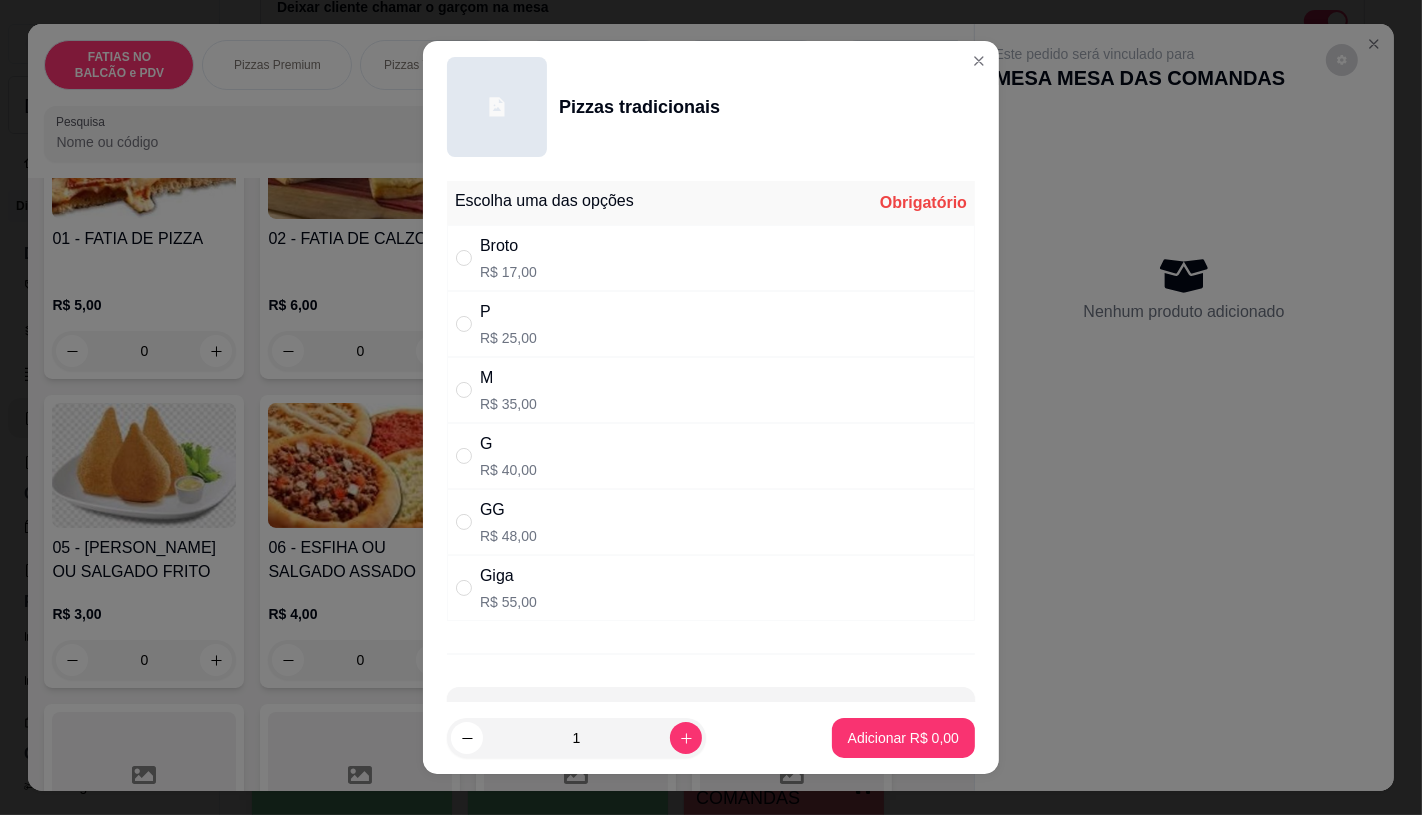 click on "R$ 55,00" at bounding box center [508, 602] 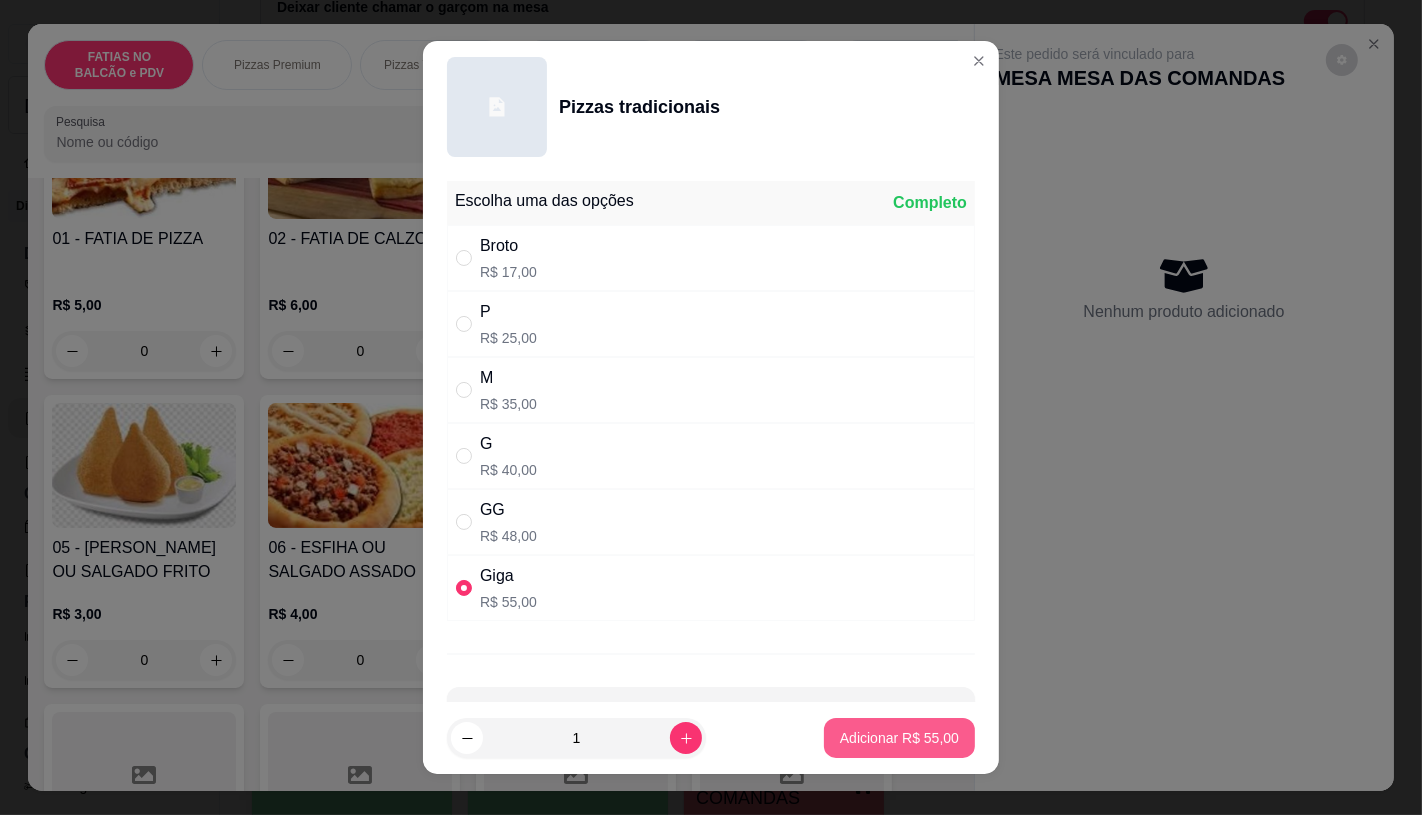 click on "Adicionar   R$ 55,00" at bounding box center [899, 738] 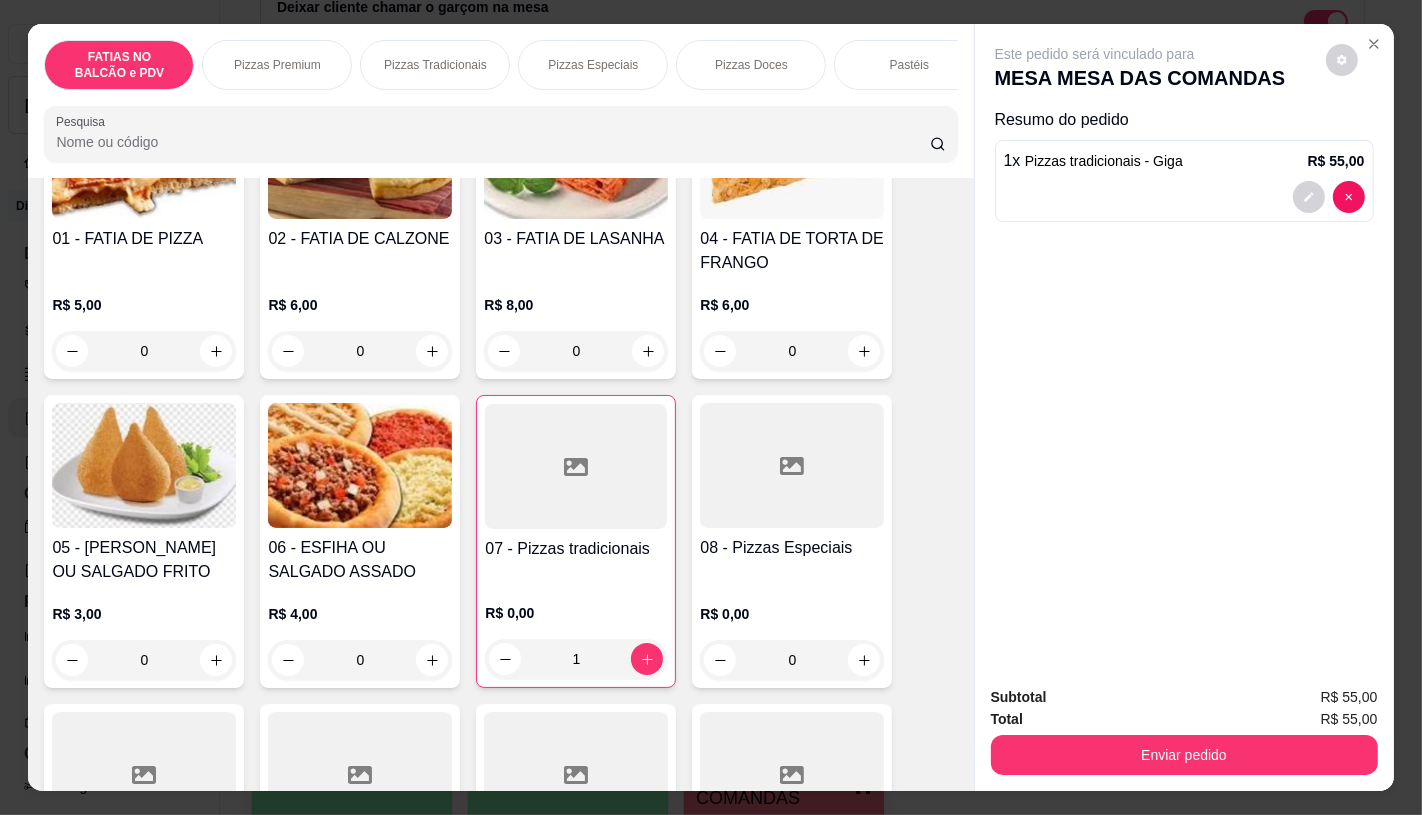 click at bounding box center [576, 774] 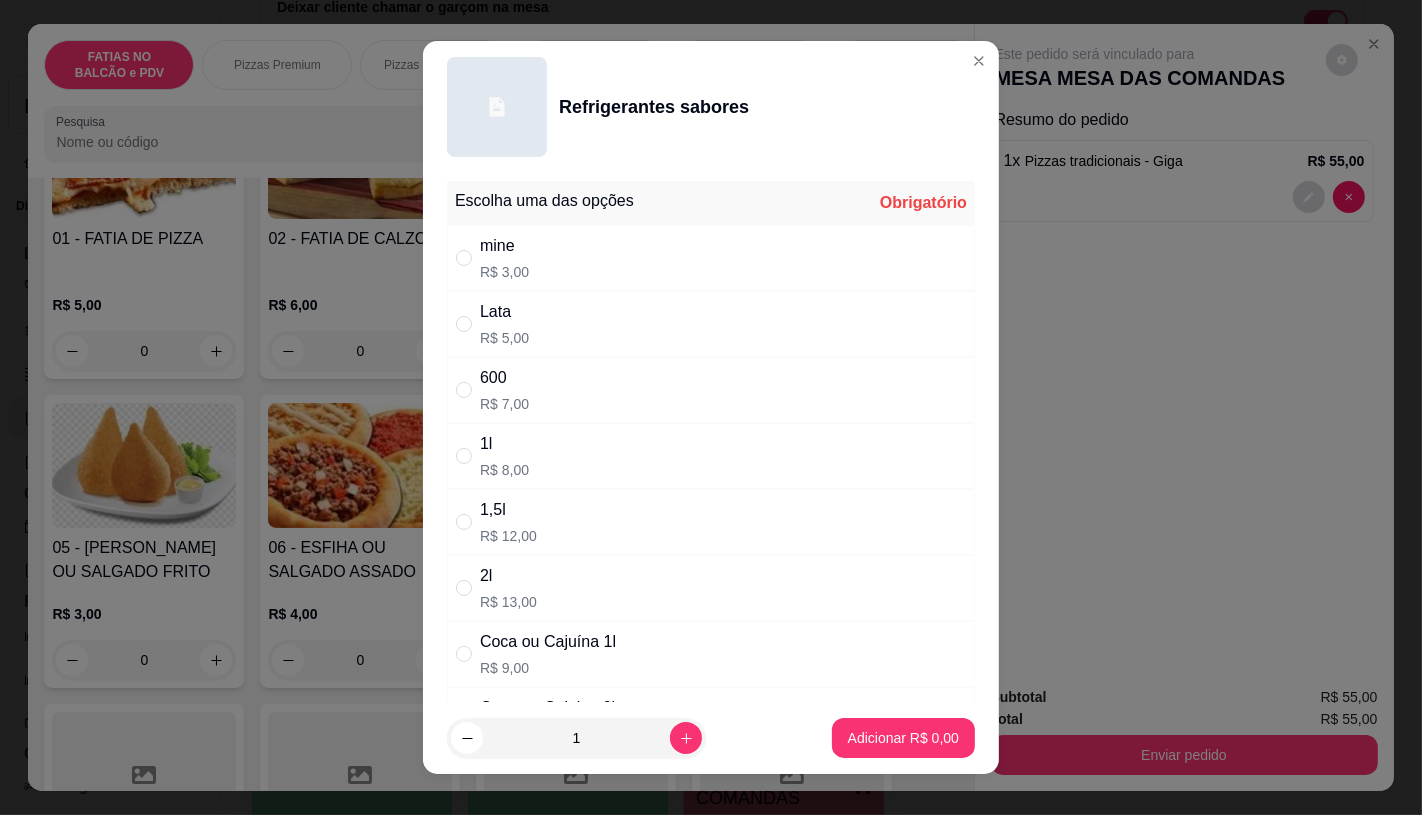 click on "Coca ou Cajuína 1l R$ 9,00" at bounding box center (548, 654) 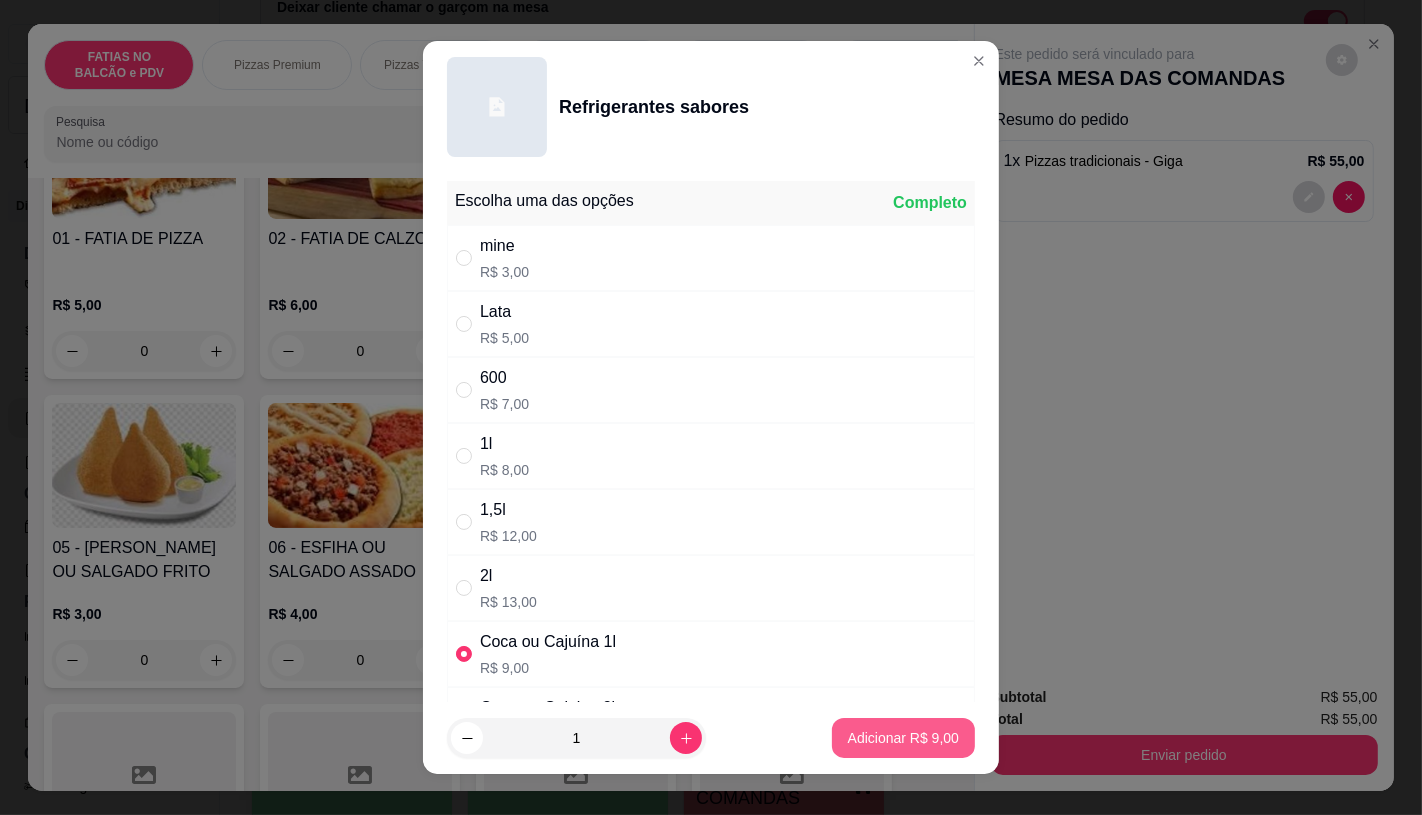 click on "Adicionar   R$ 9,00" at bounding box center (903, 738) 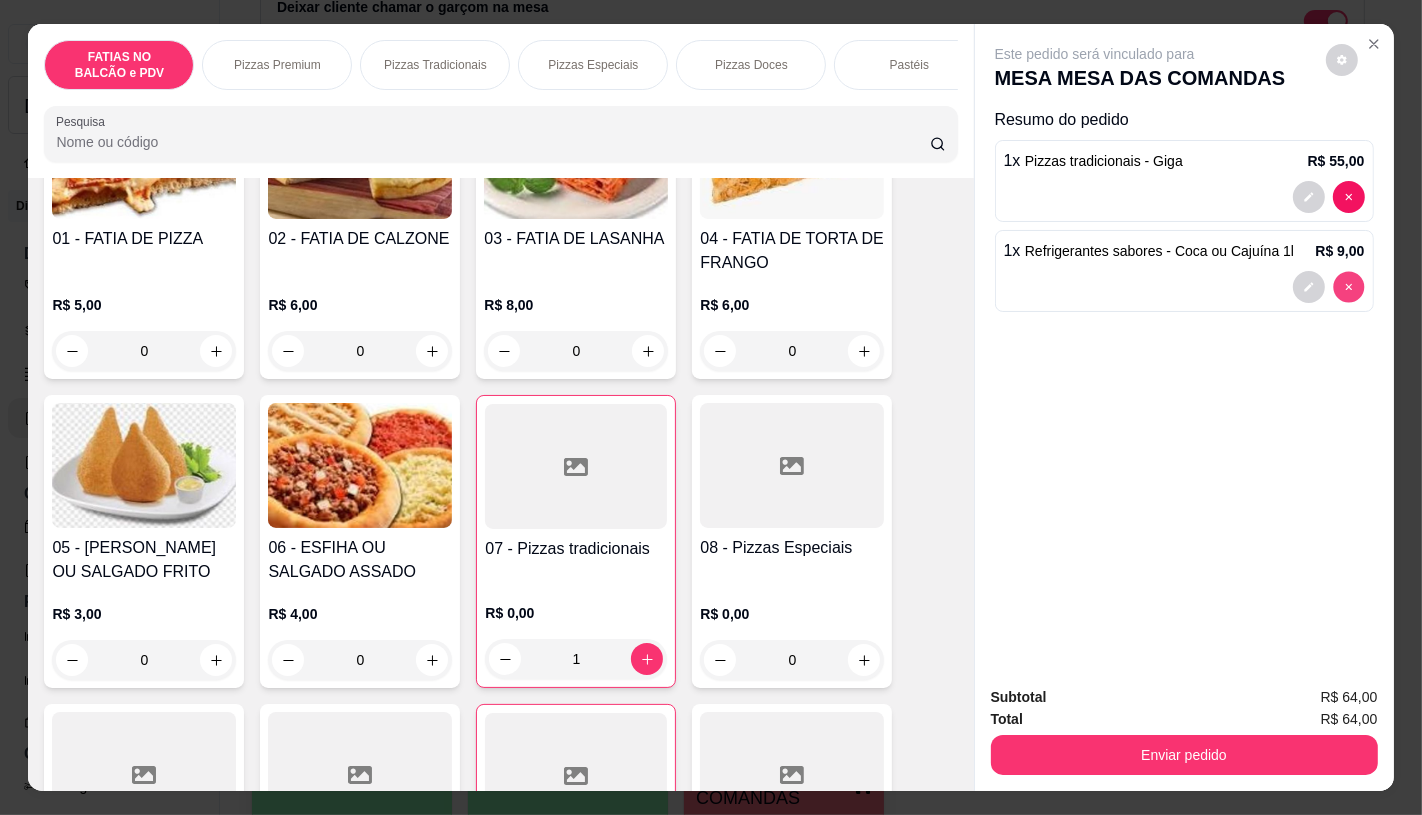 type on "0" 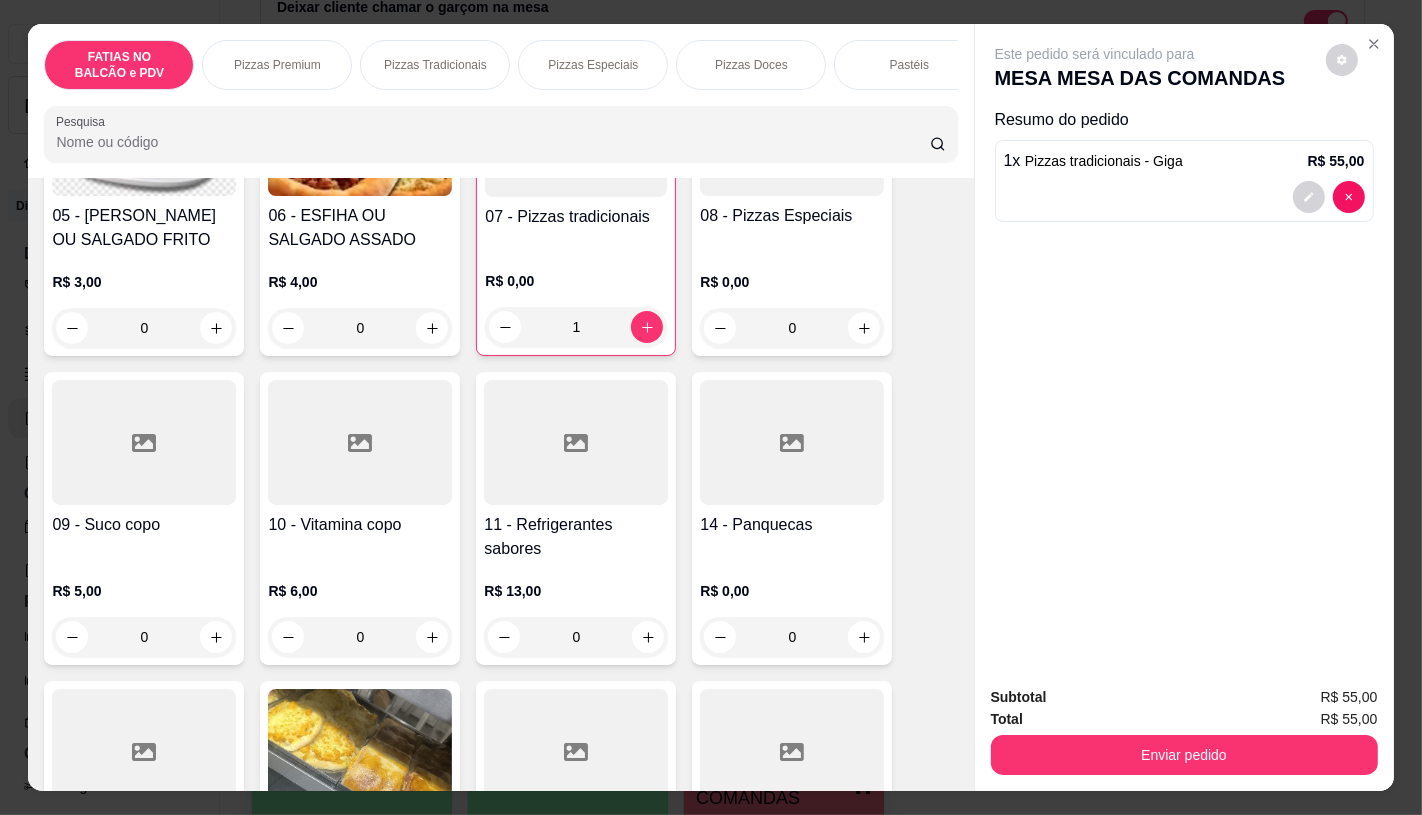 scroll, scrollTop: 555, scrollLeft: 0, axis: vertical 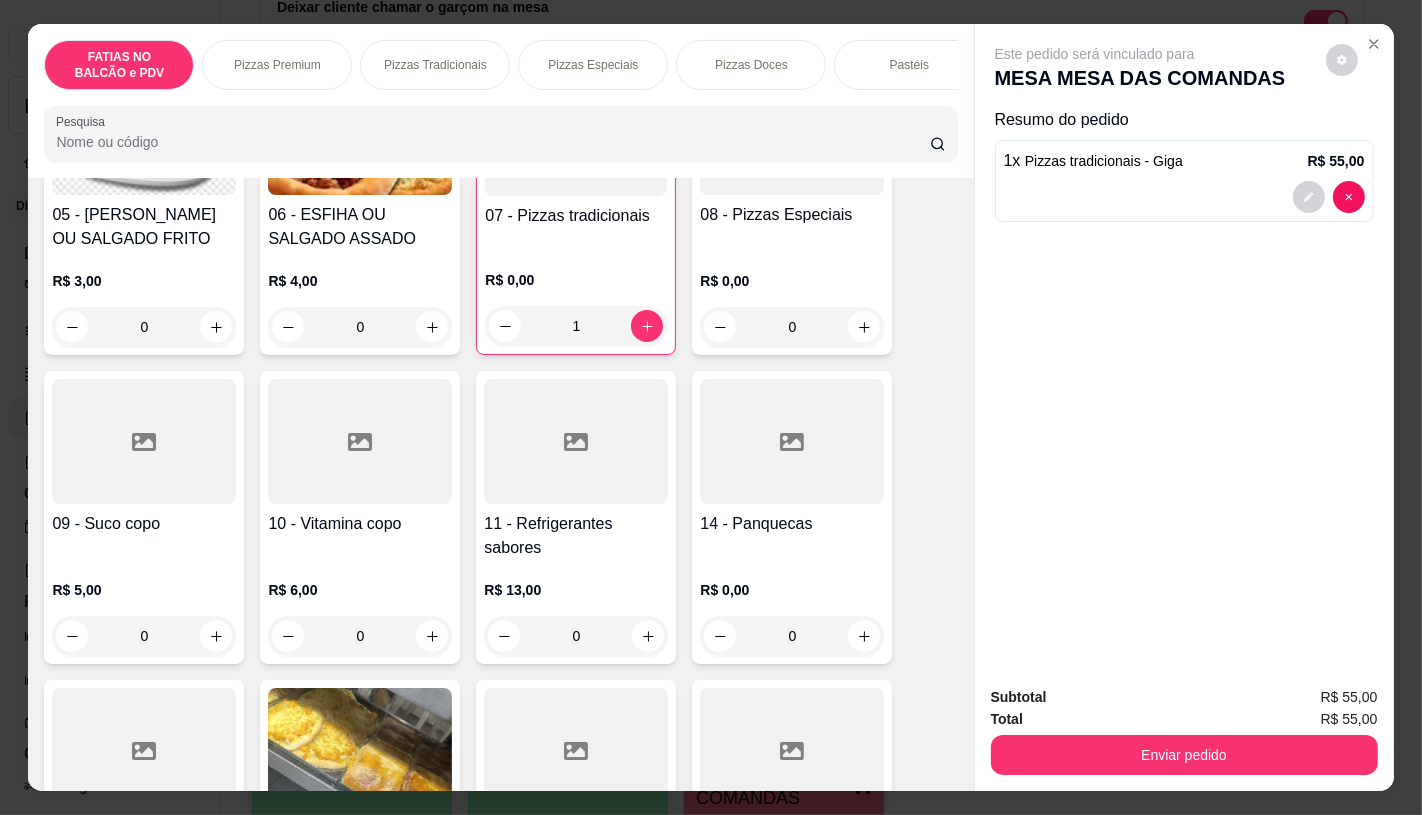 click at bounding box center (576, 441) 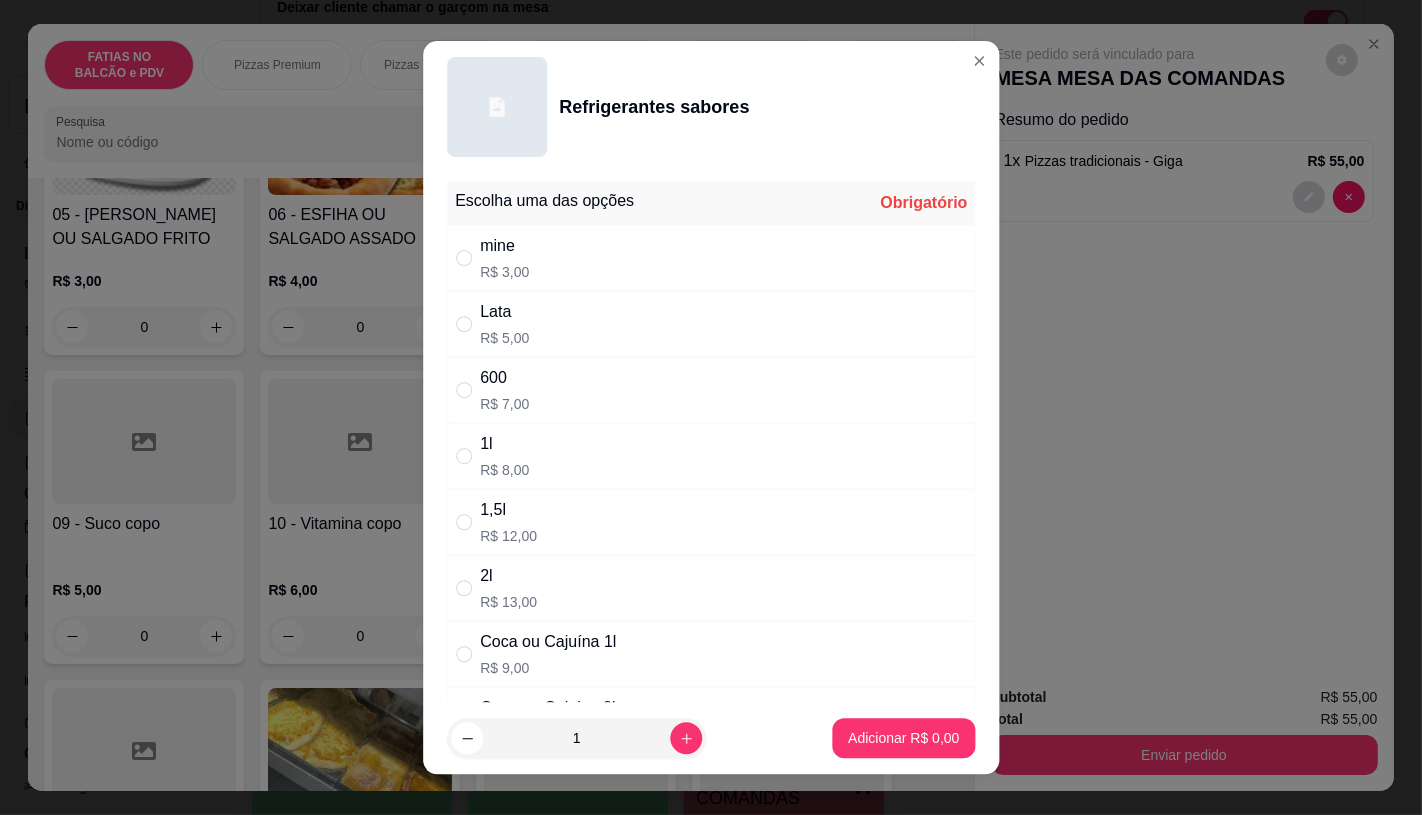 scroll, scrollTop: 201, scrollLeft: 0, axis: vertical 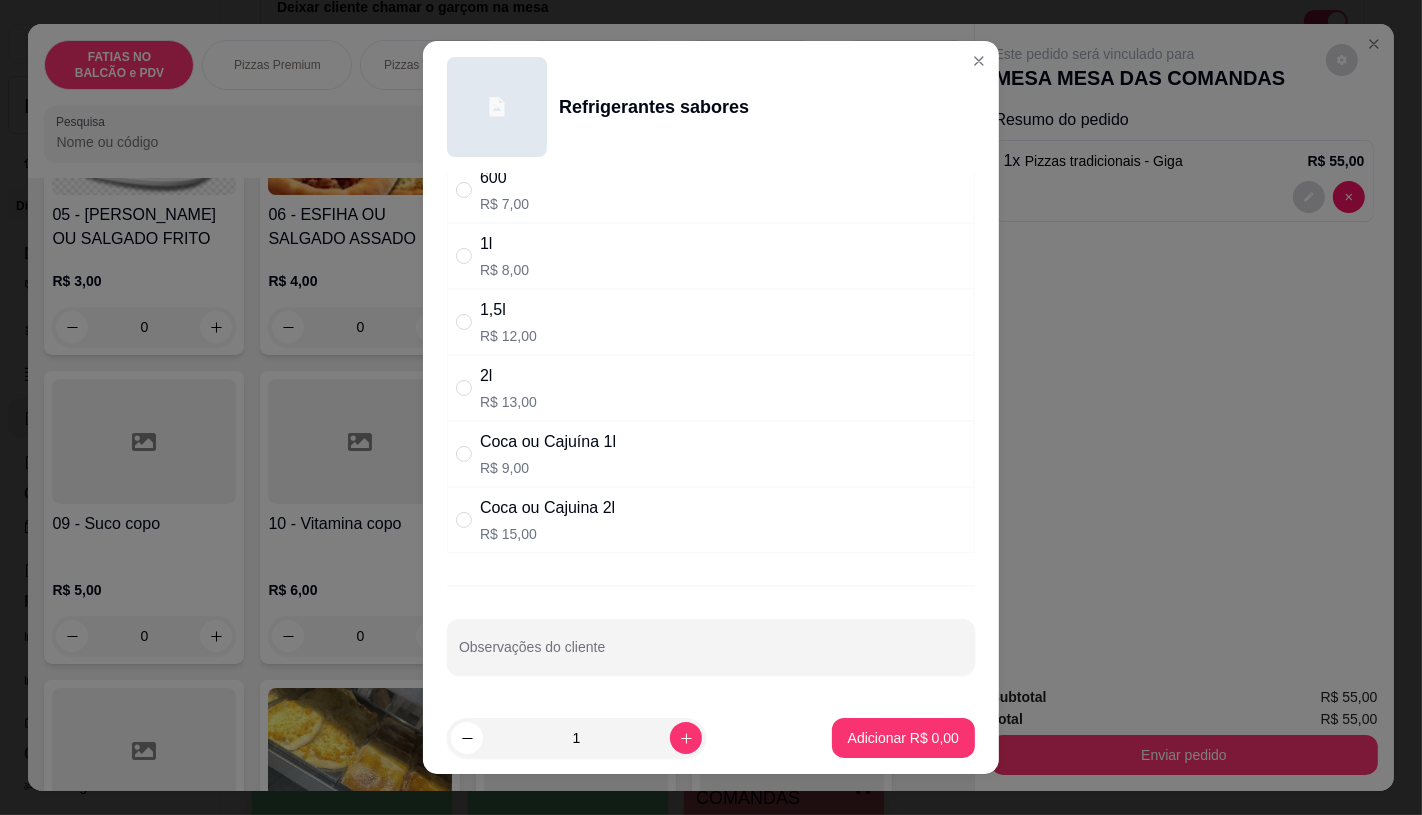 click on "Coca ou Cajuina 2l" at bounding box center (547, 508) 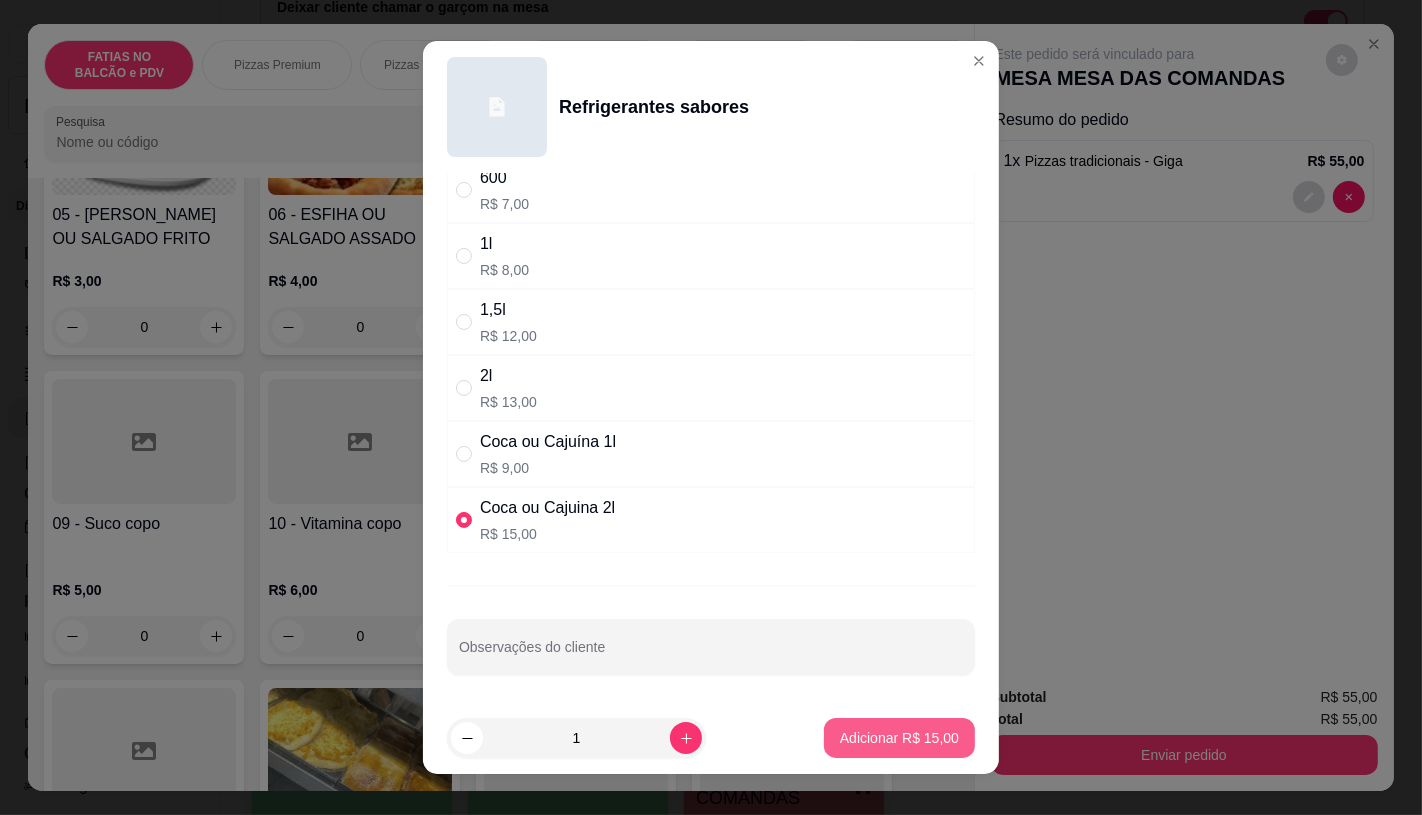 click on "Adicionar   R$ 15,00" at bounding box center (899, 738) 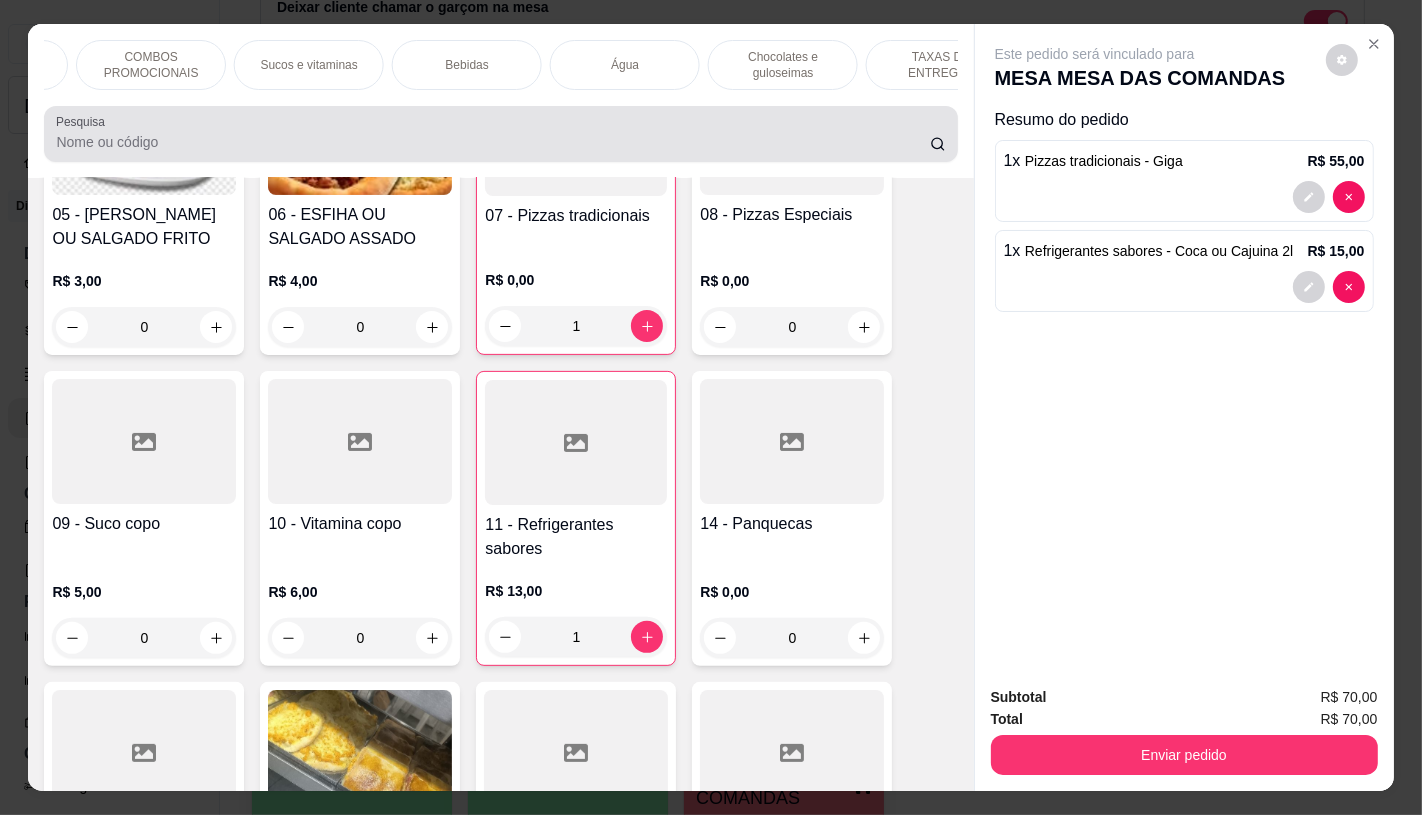 scroll, scrollTop: 0, scrollLeft: 2080, axis: horizontal 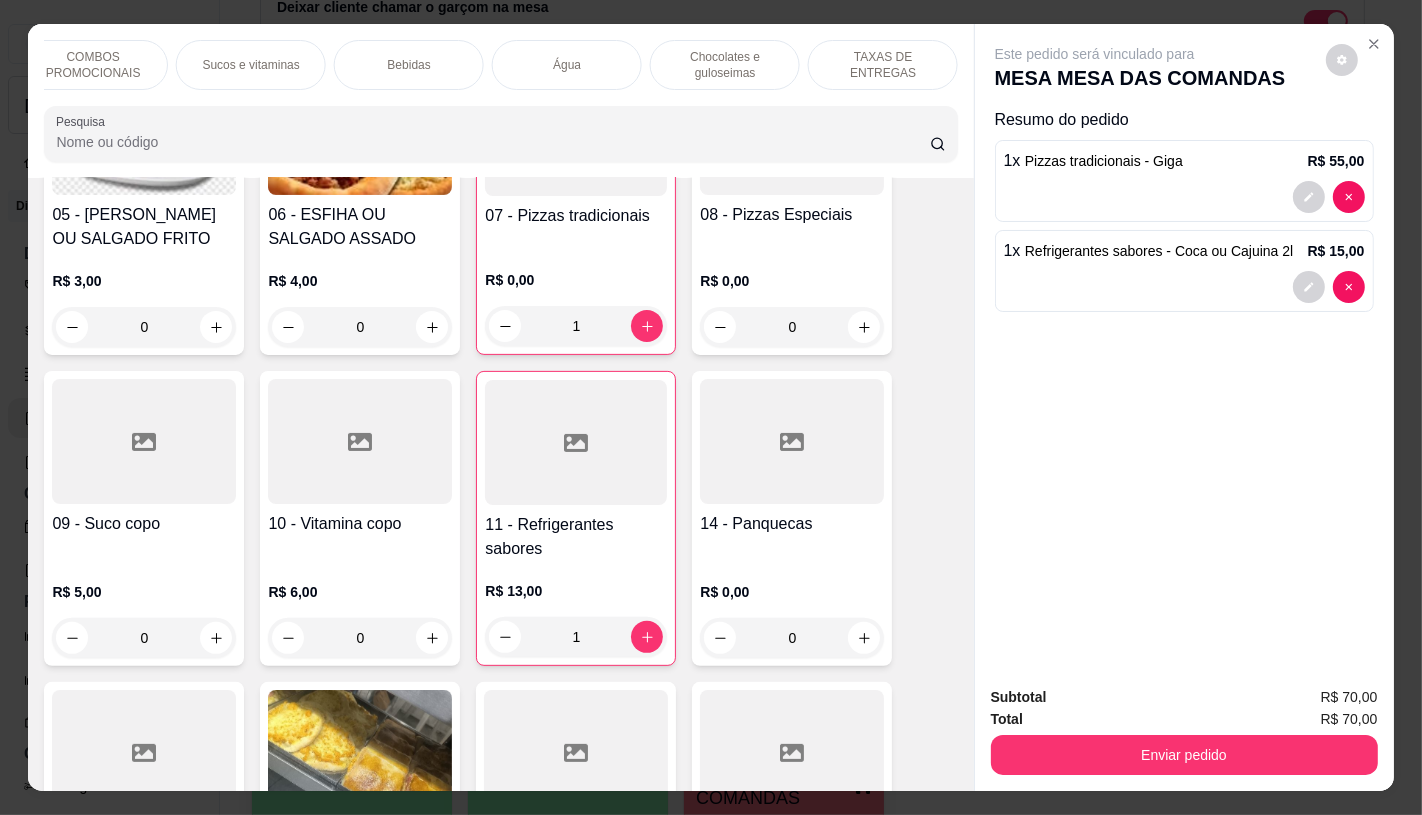 click on "TAXAS DE ENTREGAS" at bounding box center (883, 65) 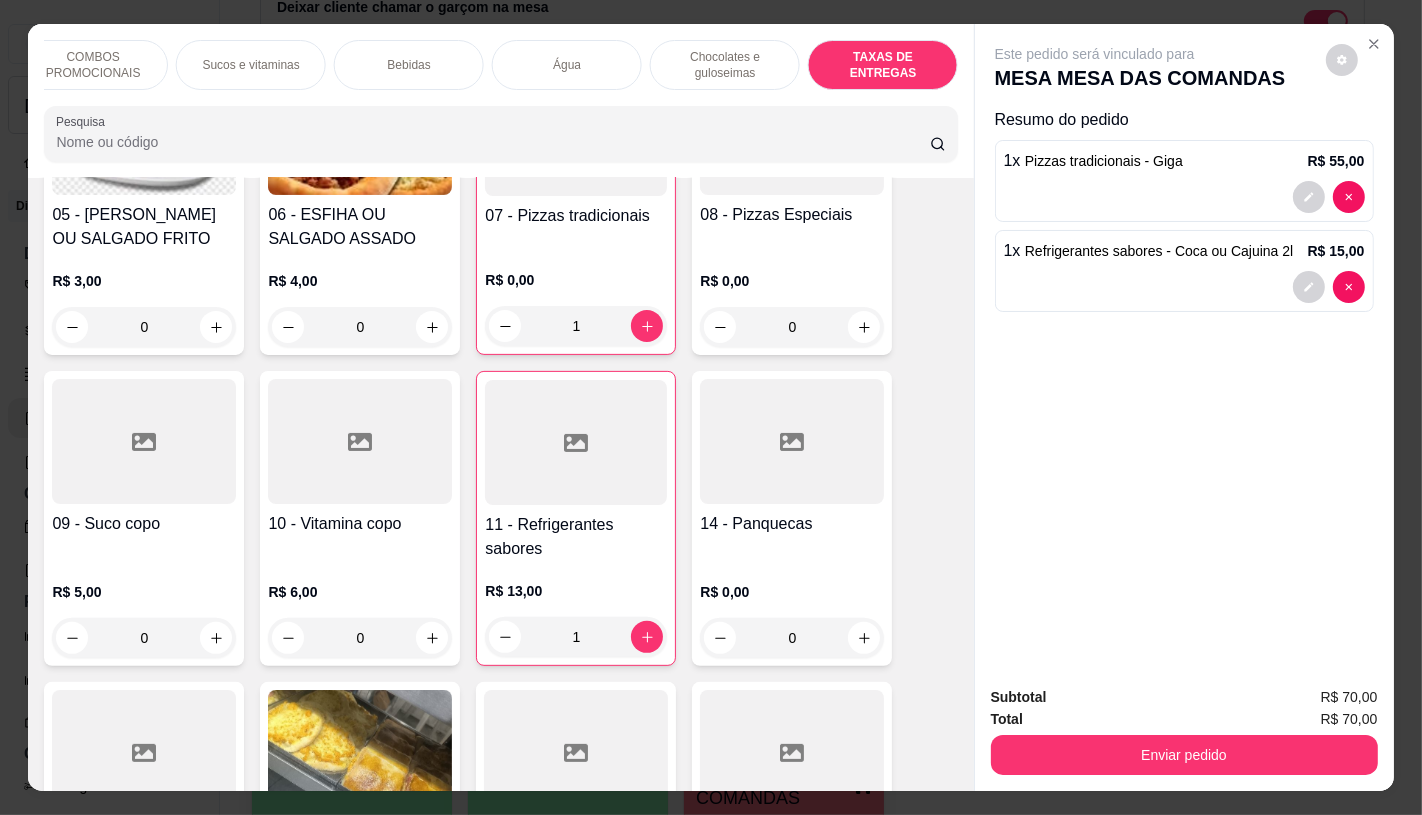 scroll, scrollTop: 13375, scrollLeft: 0, axis: vertical 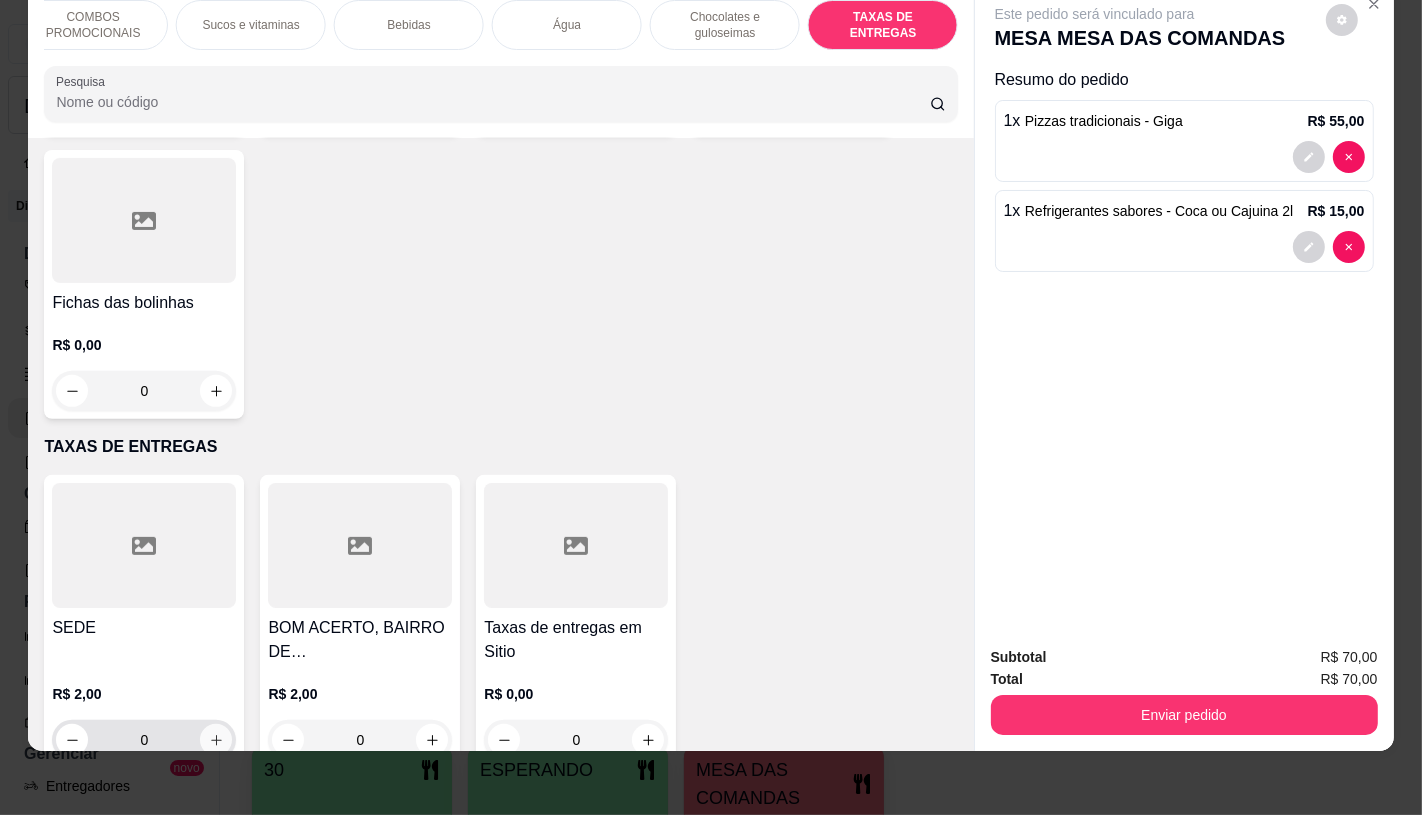 click 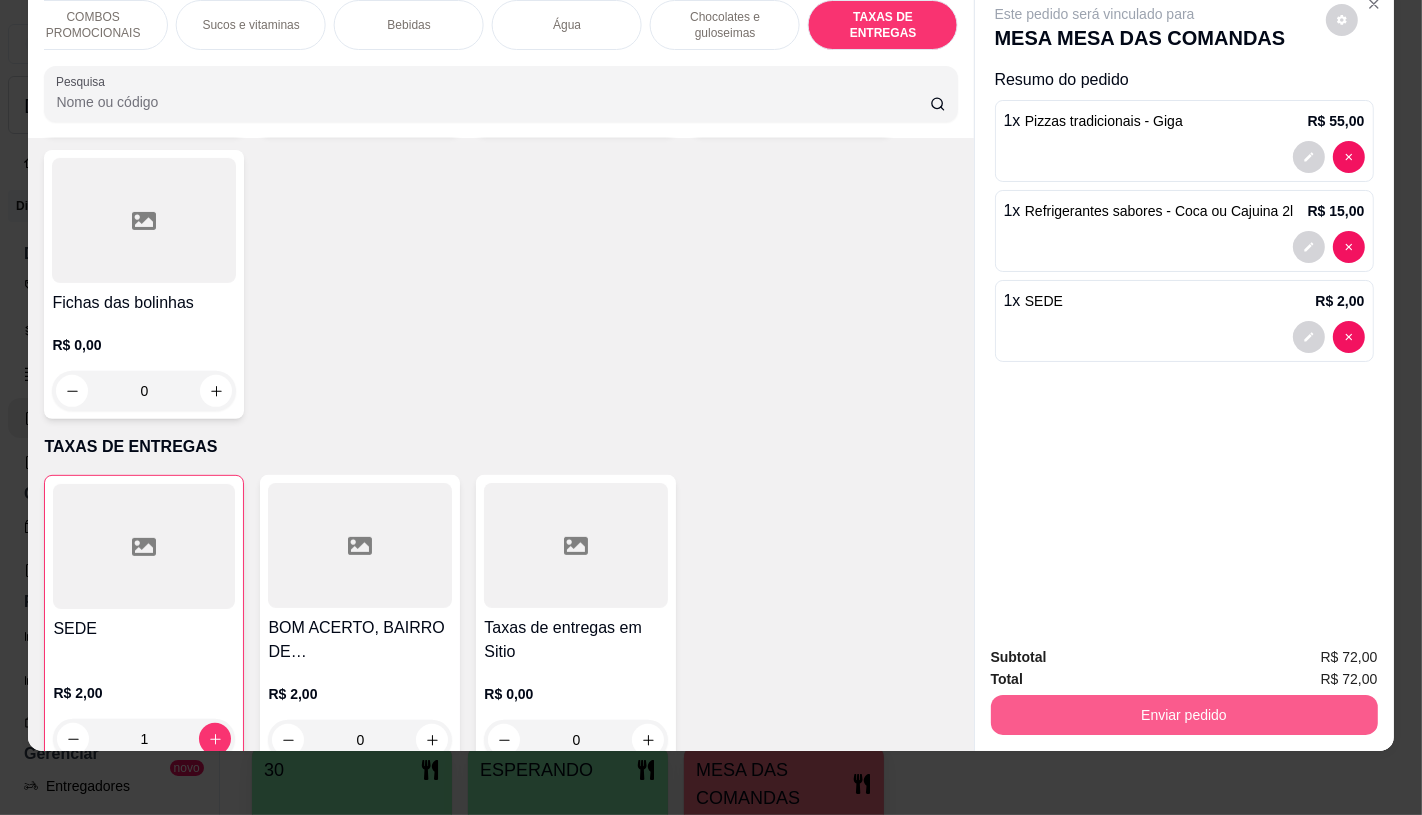 click on "Enviar pedido" at bounding box center (1184, 715) 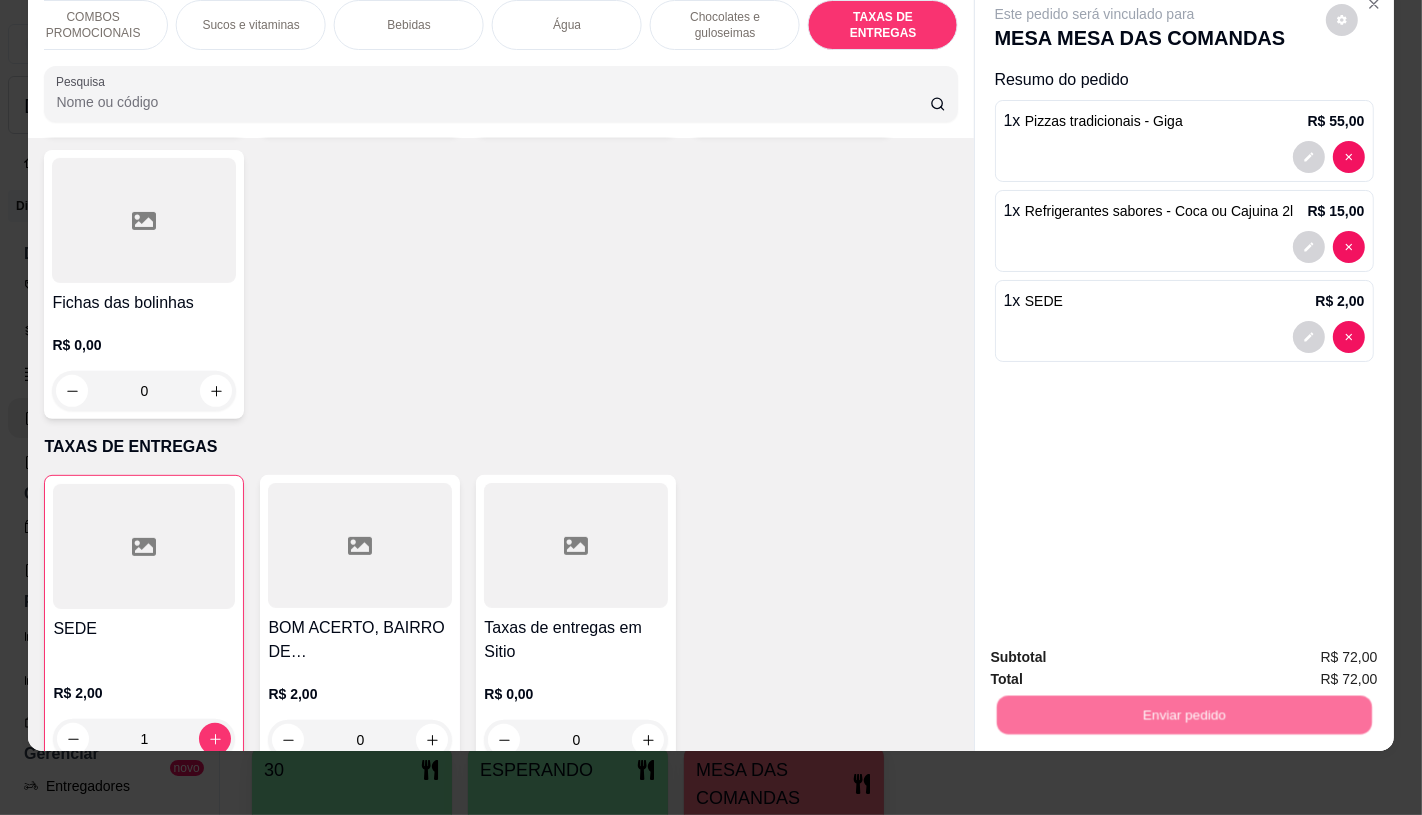 click on "Não registrar e enviar pedido" at bounding box center [1117, 649] 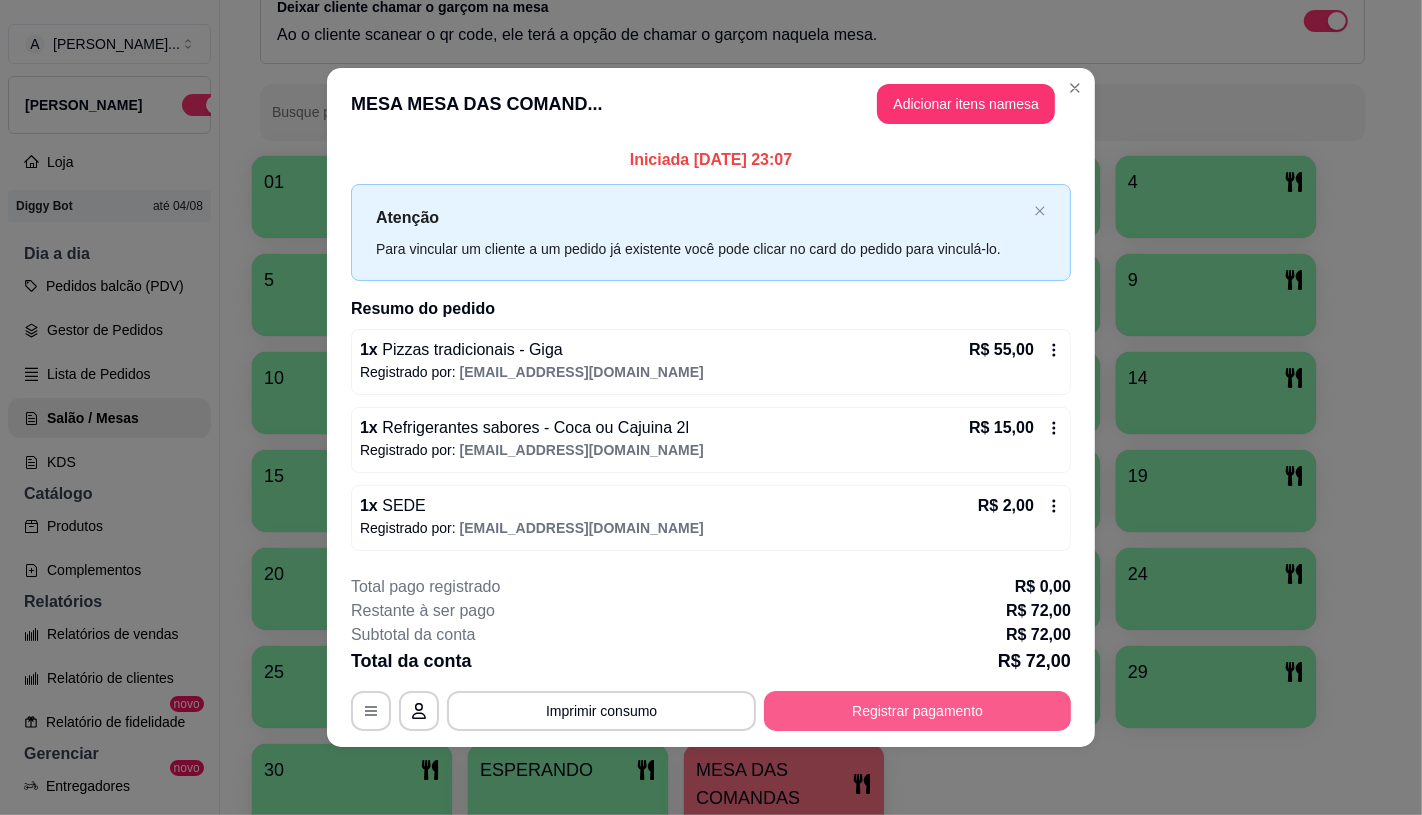 click on "Registrar pagamento" at bounding box center [917, 711] 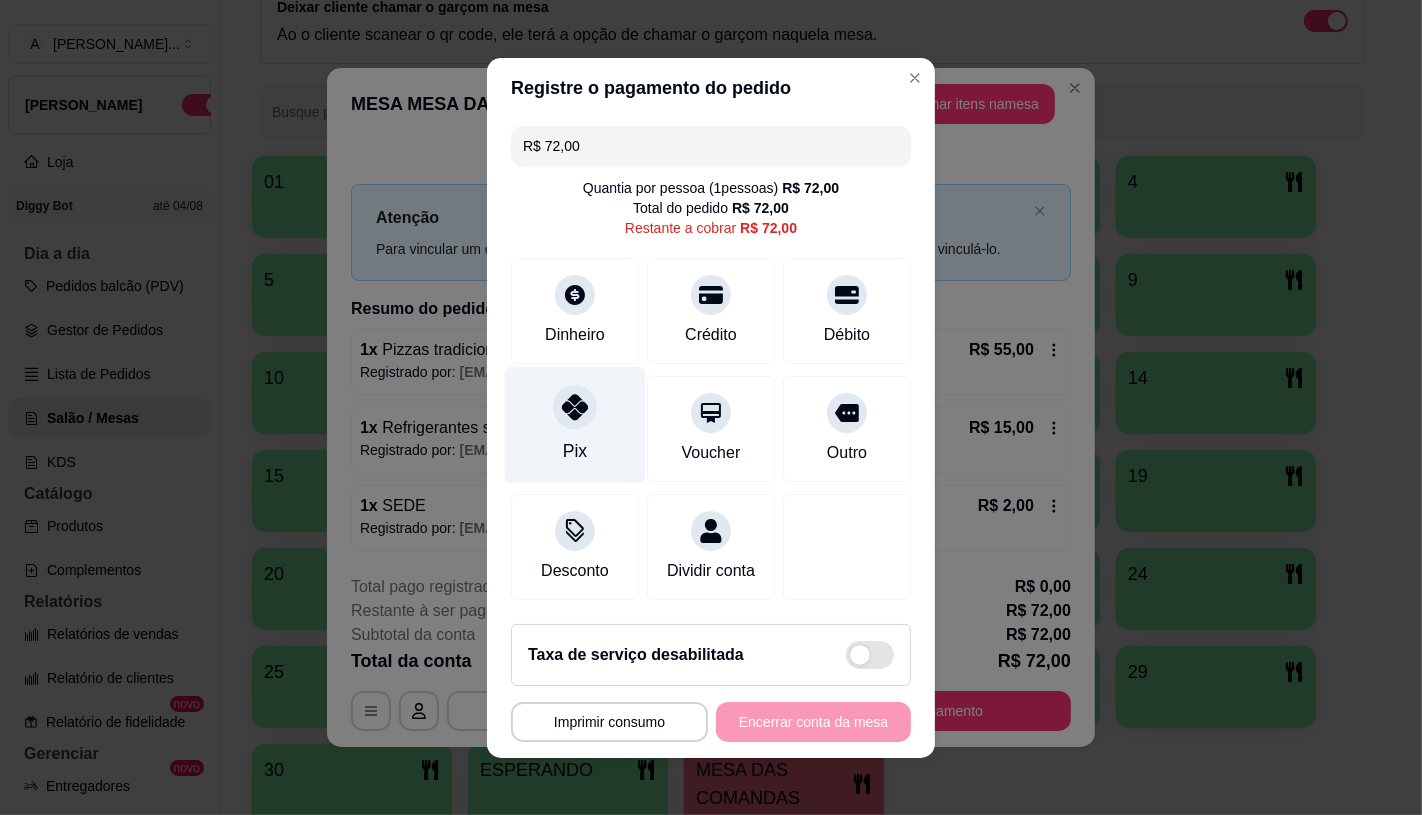click on "Pix" at bounding box center (575, 424) 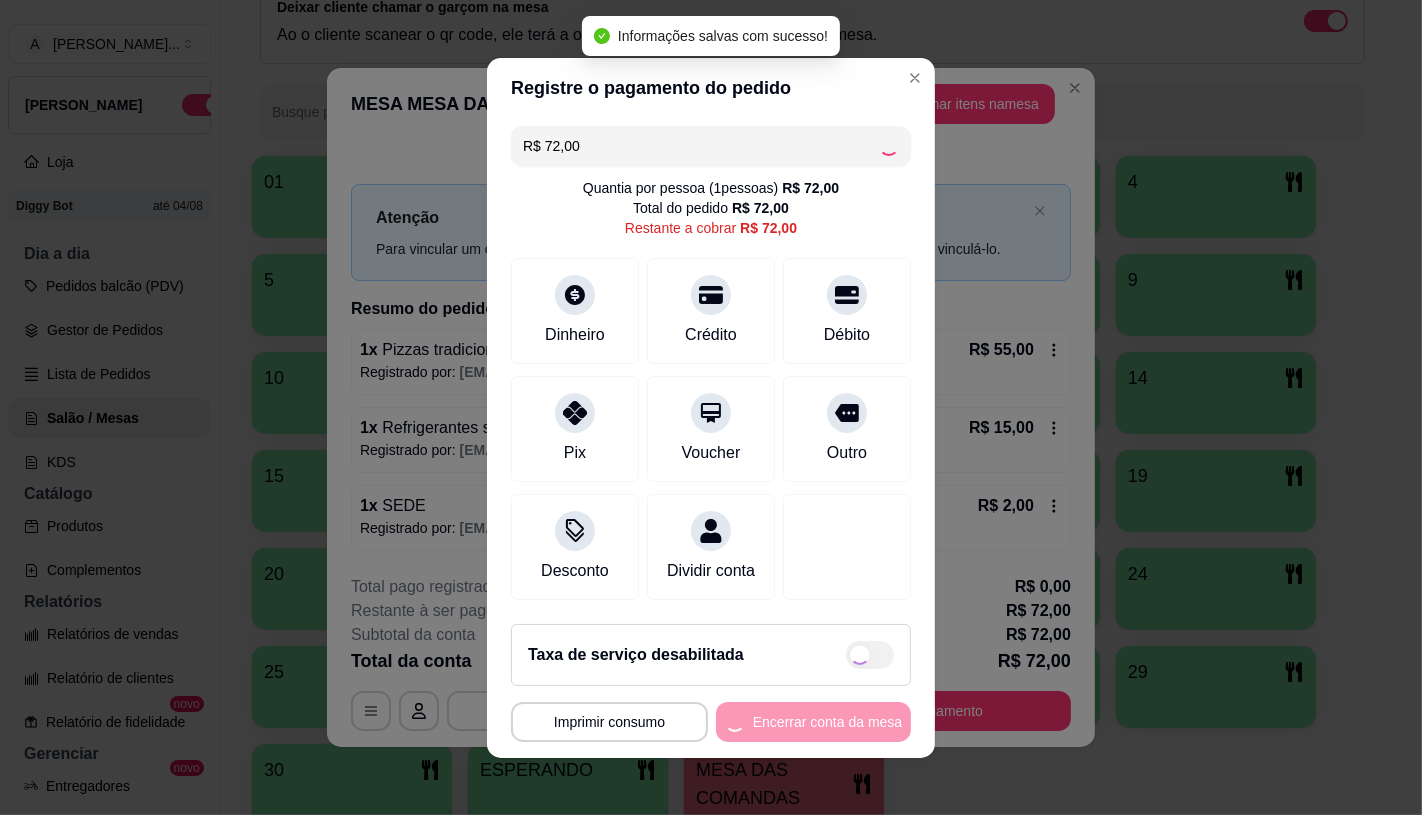 type on "R$ 0,00" 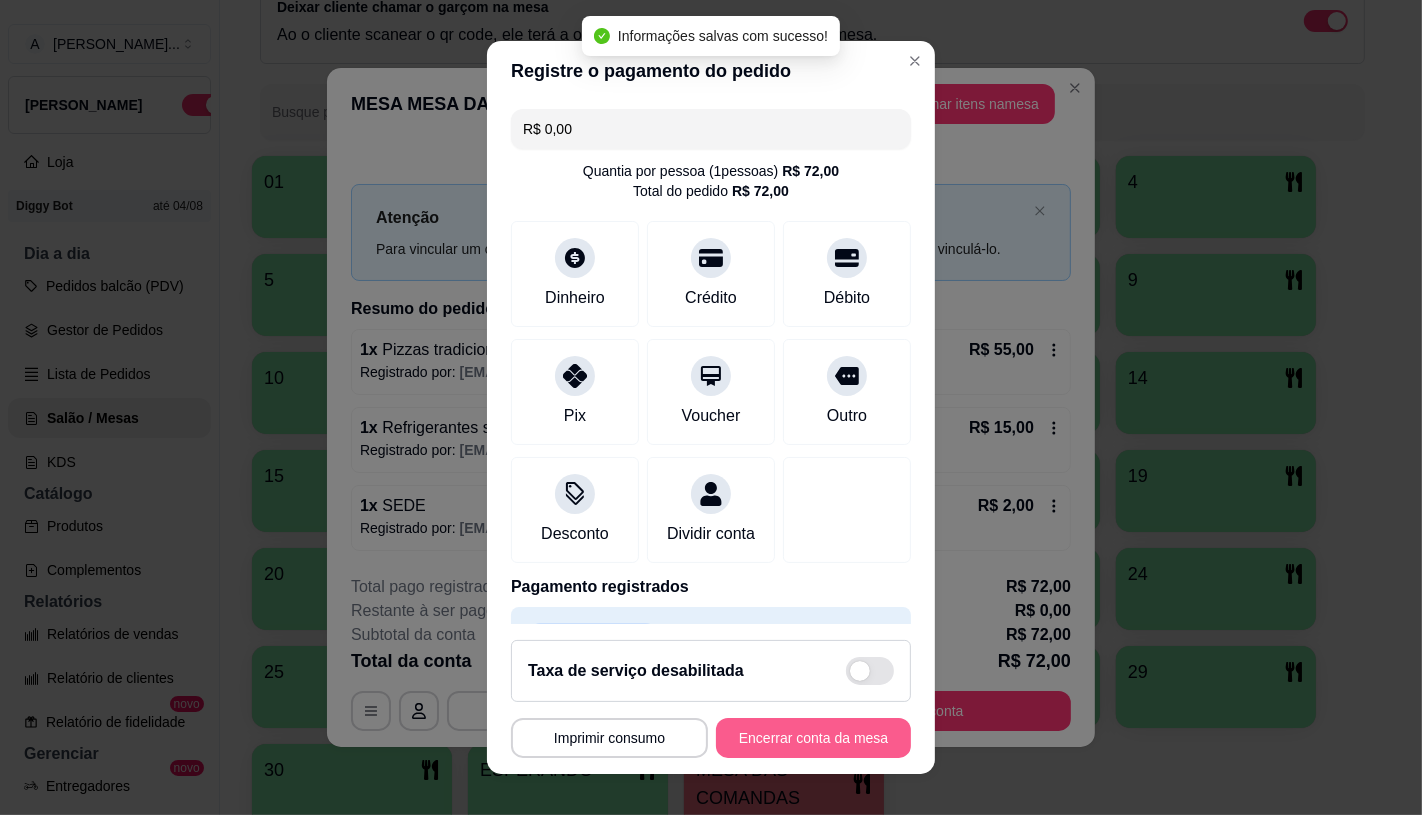 click on "Encerrar conta da mesa" at bounding box center [813, 738] 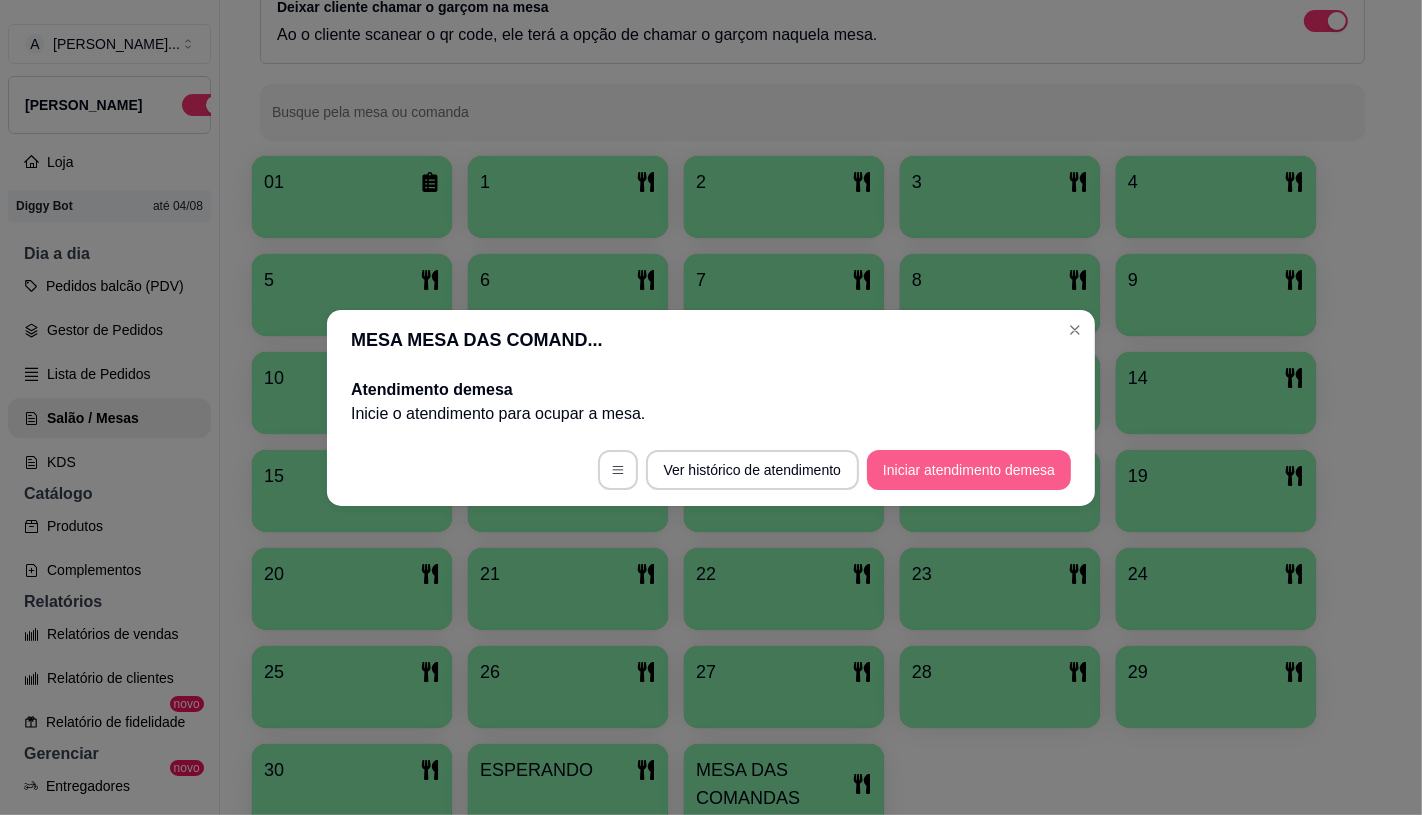 click on "Iniciar atendimento de  mesa" at bounding box center (969, 470) 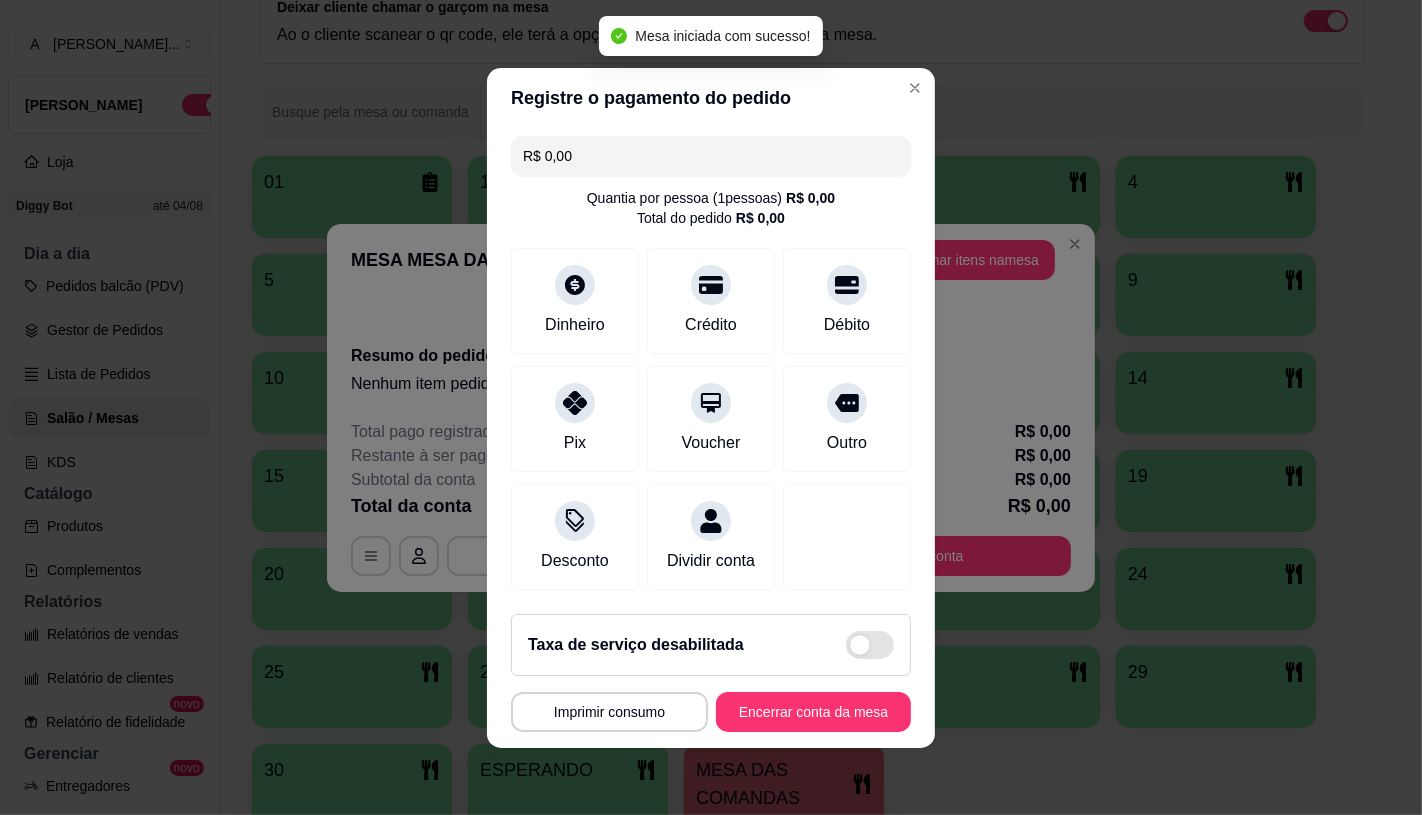 click on "Adicionar itens na  mesa" at bounding box center (966, 260) 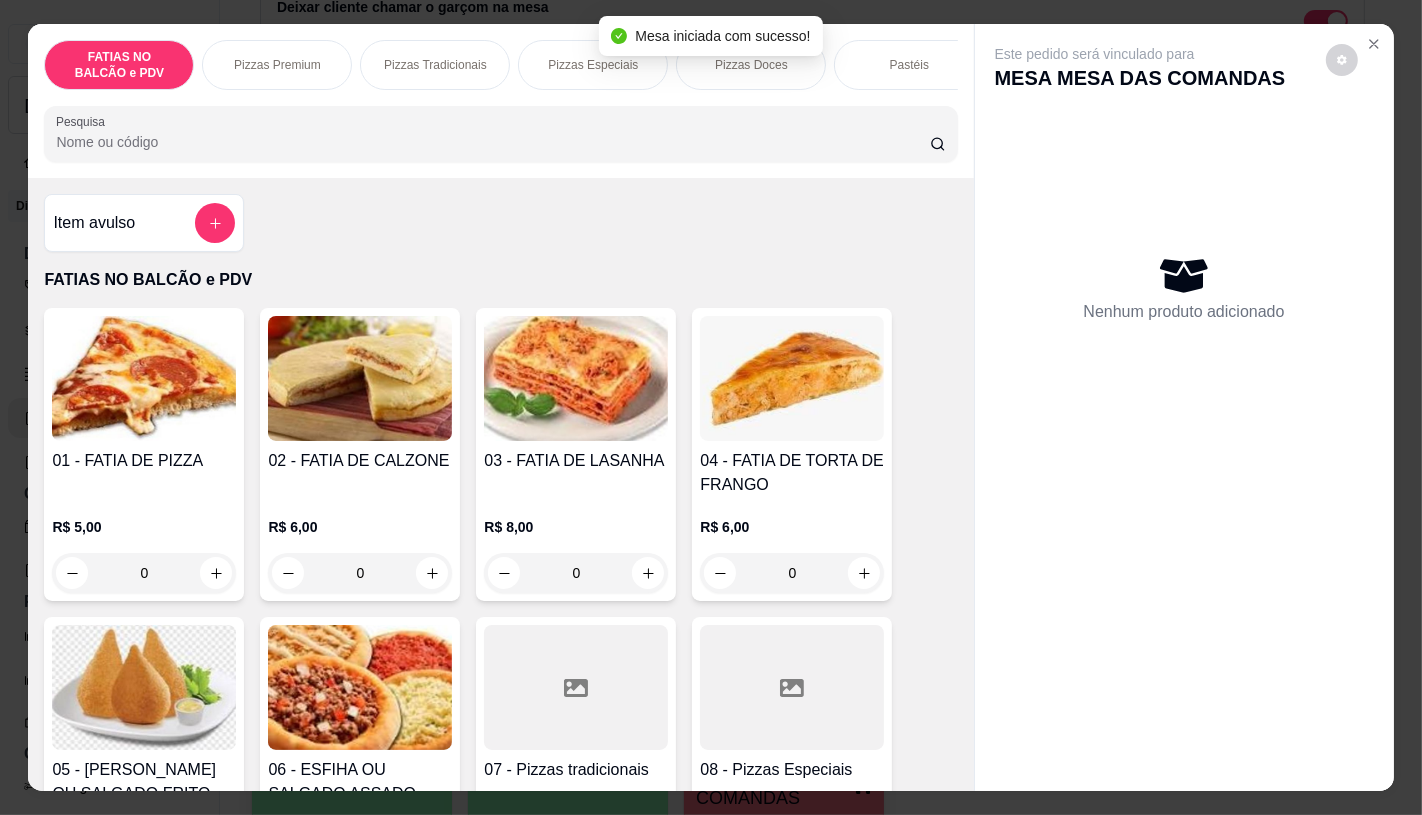 click at bounding box center [576, 687] 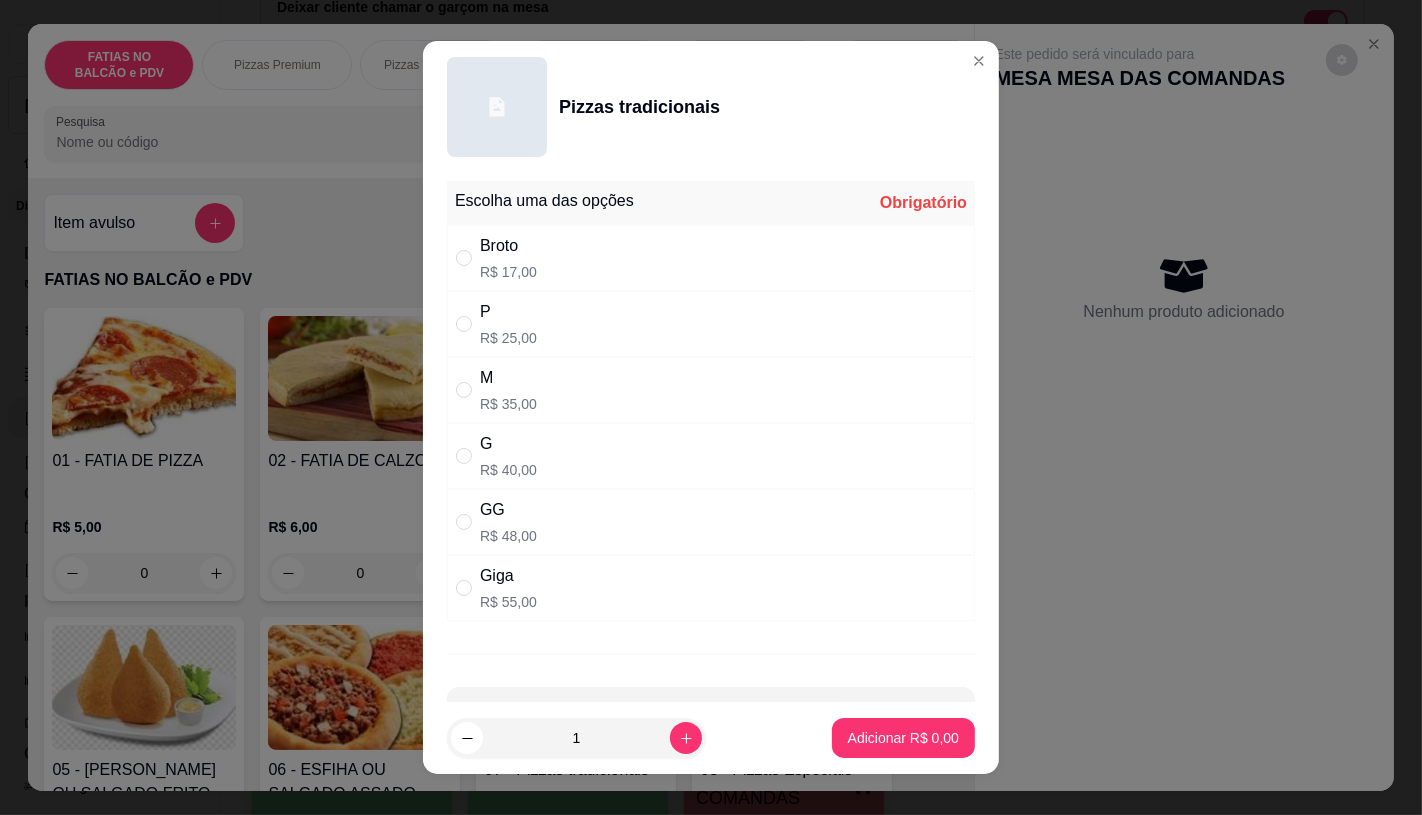 click on "P" at bounding box center (508, 312) 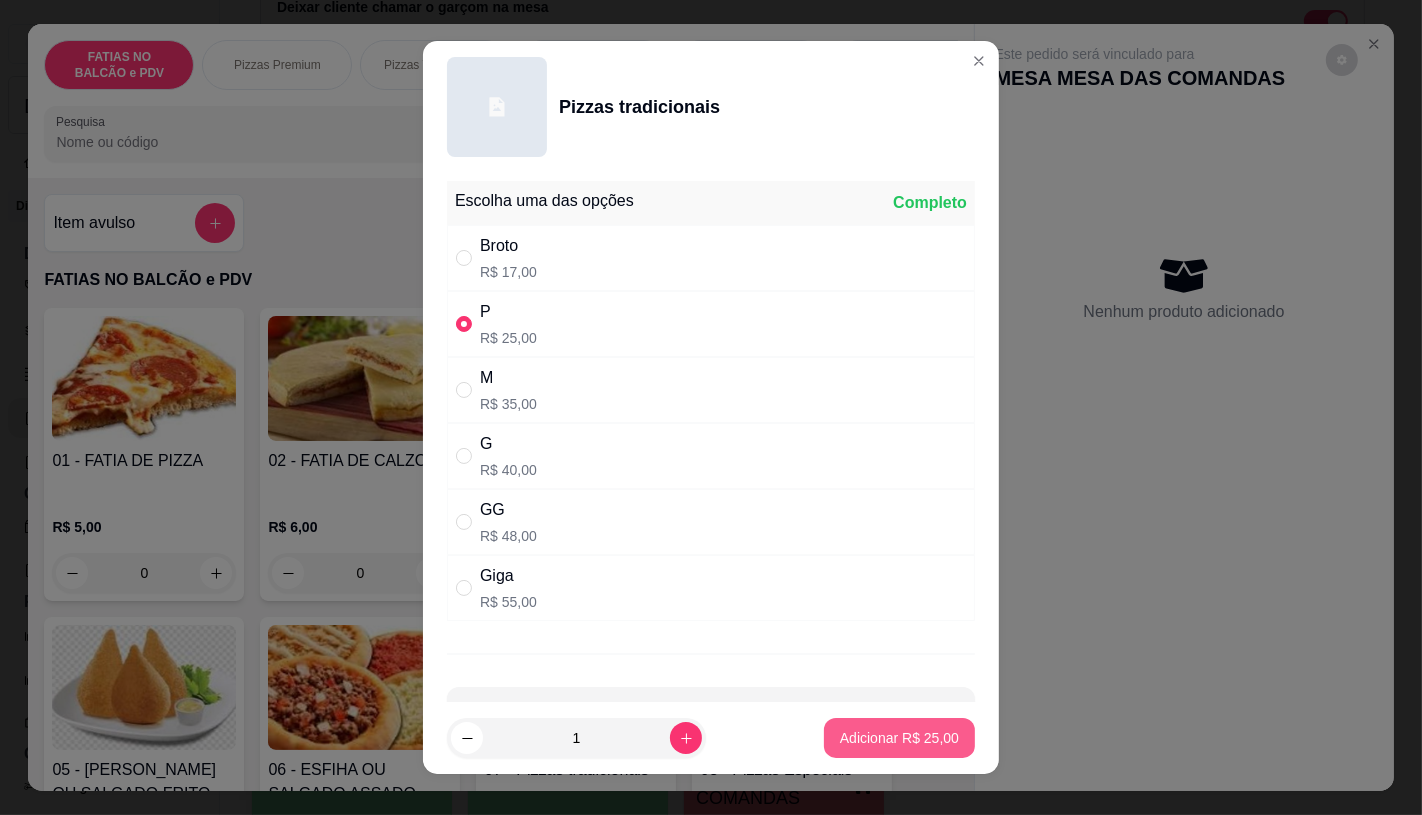 click on "Adicionar   R$ 25,00" at bounding box center [899, 738] 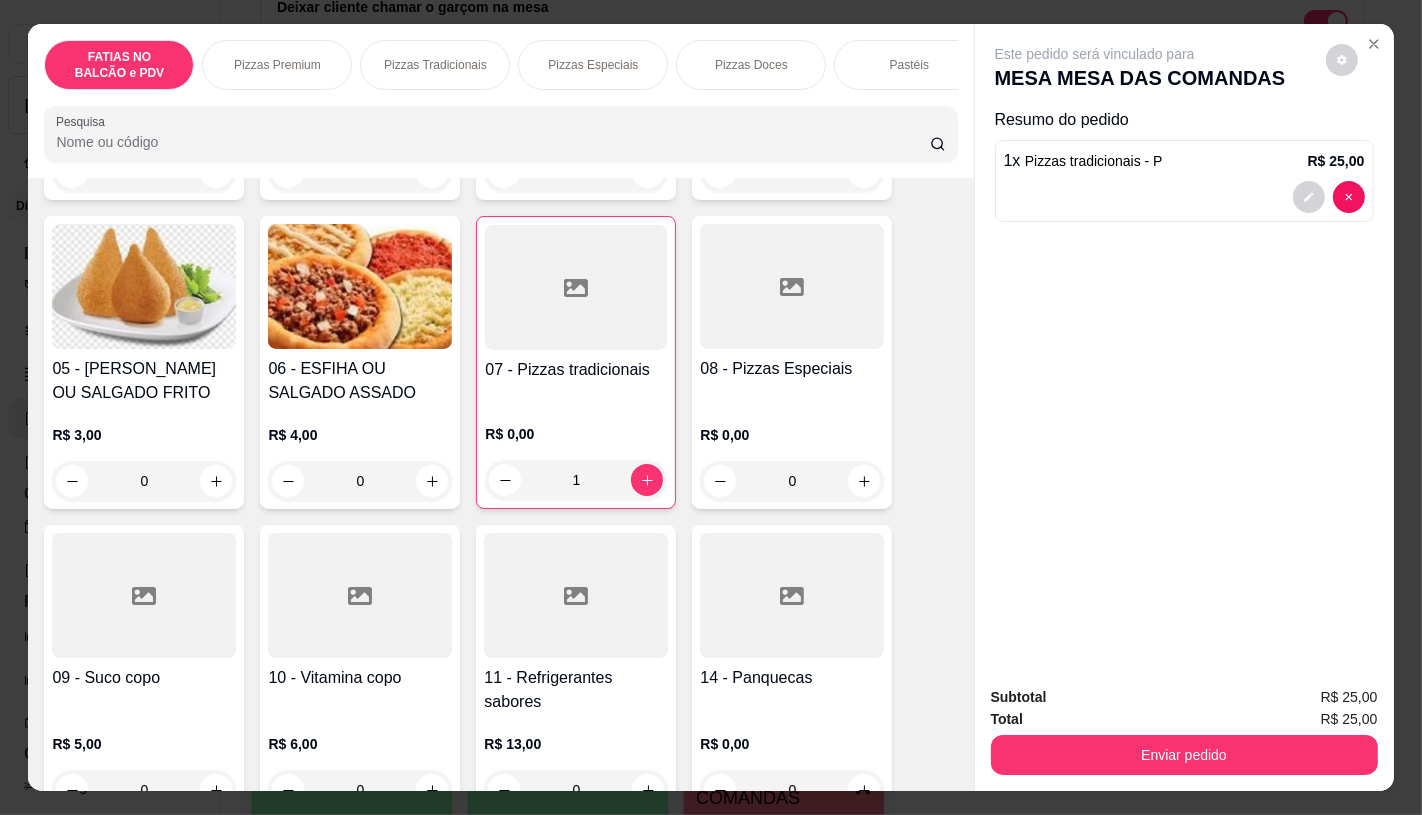 scroll, scrollTop: 444, scrollLeft: 0, axis: vertical 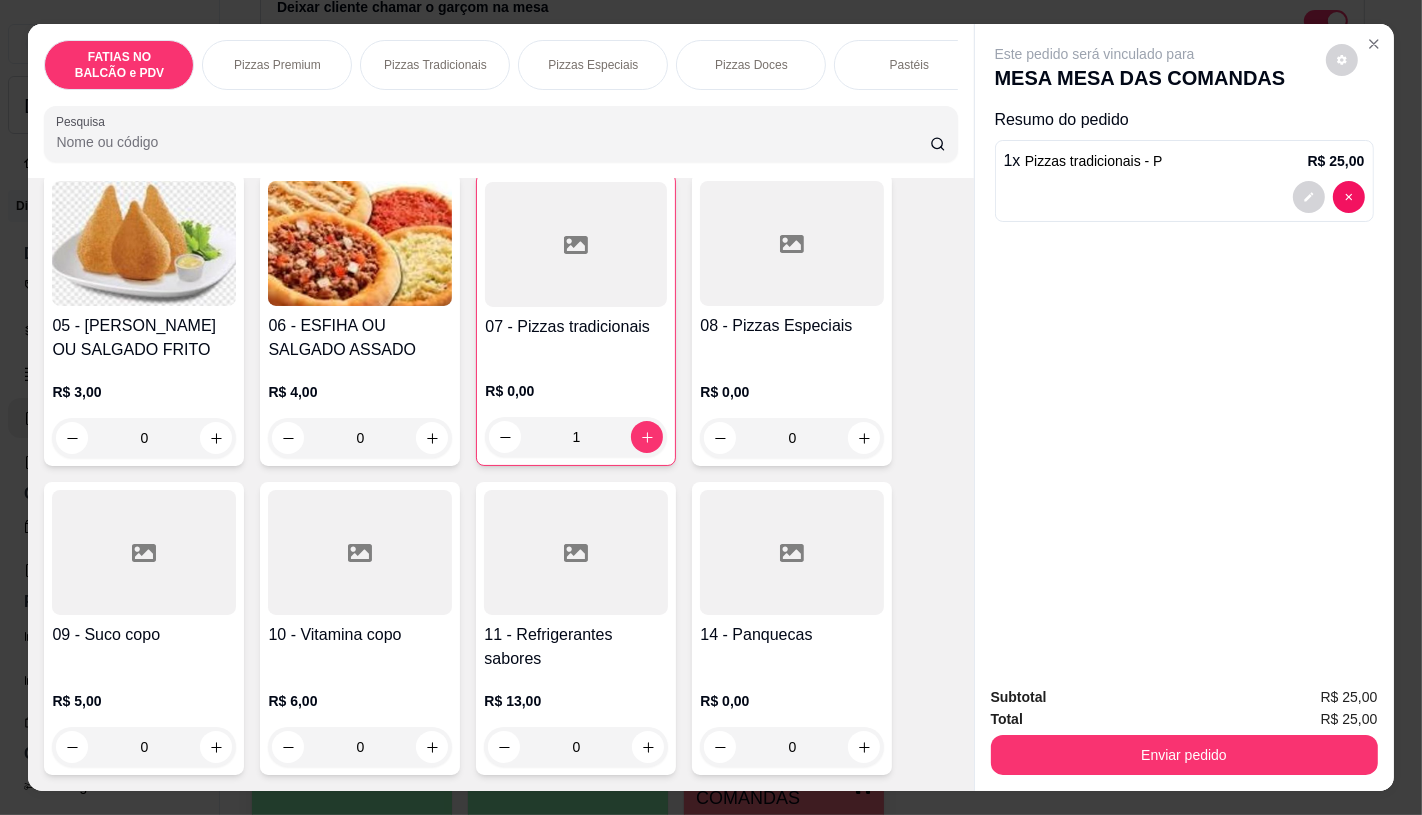 click at bounding box center [144, 552] 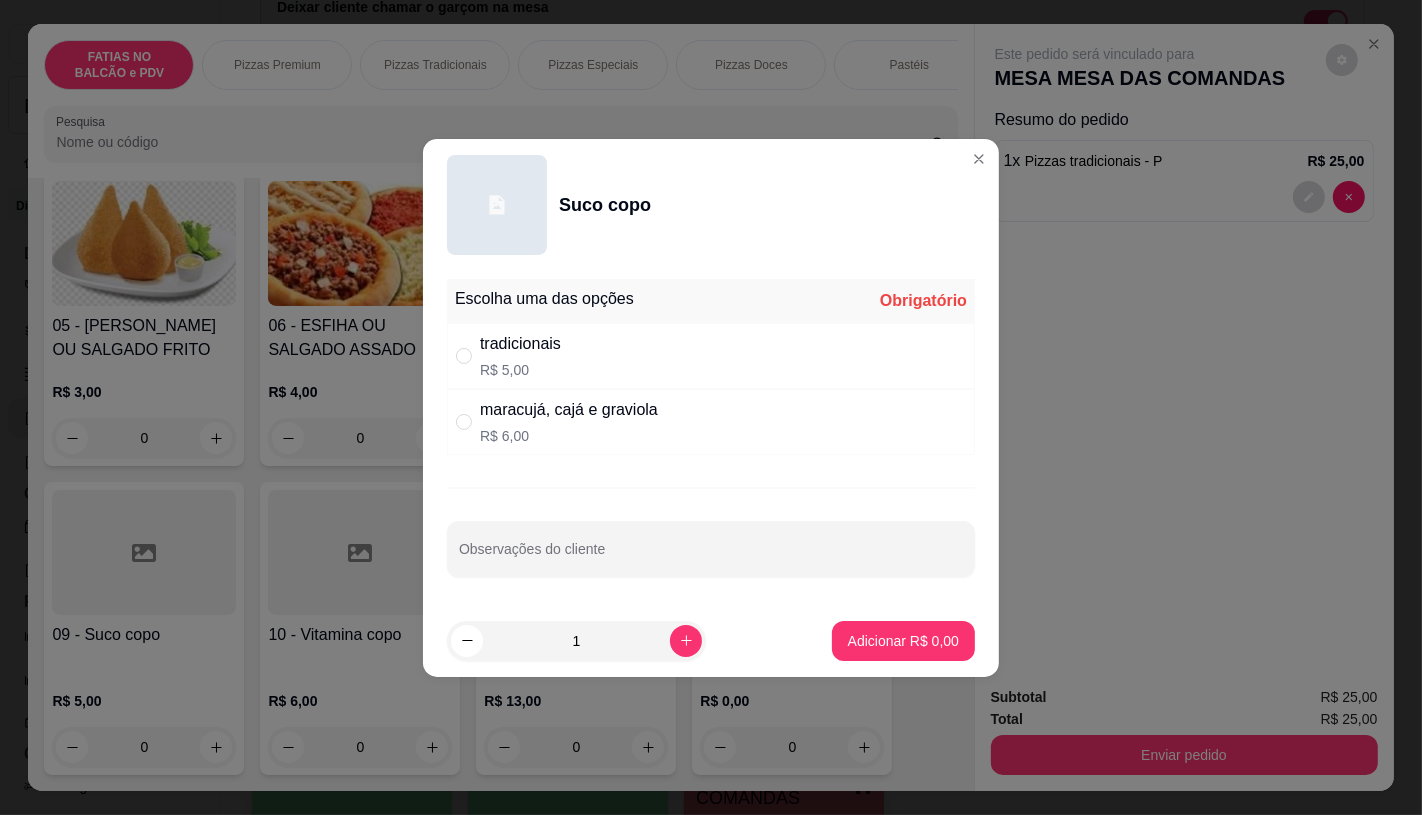 click on "R$ 5,00" at bounding box center (520, 370) 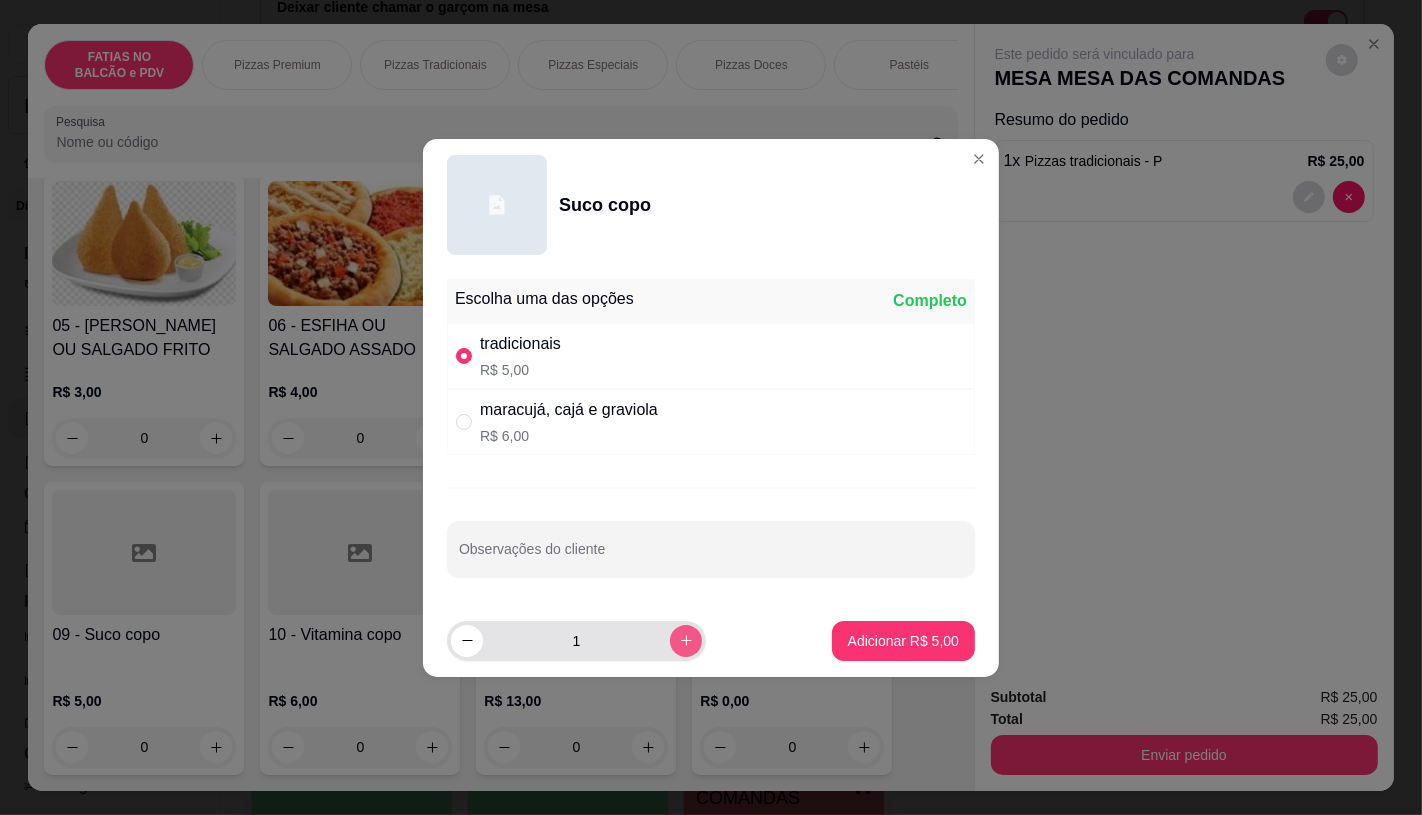 click at bounding box center (686, 641) 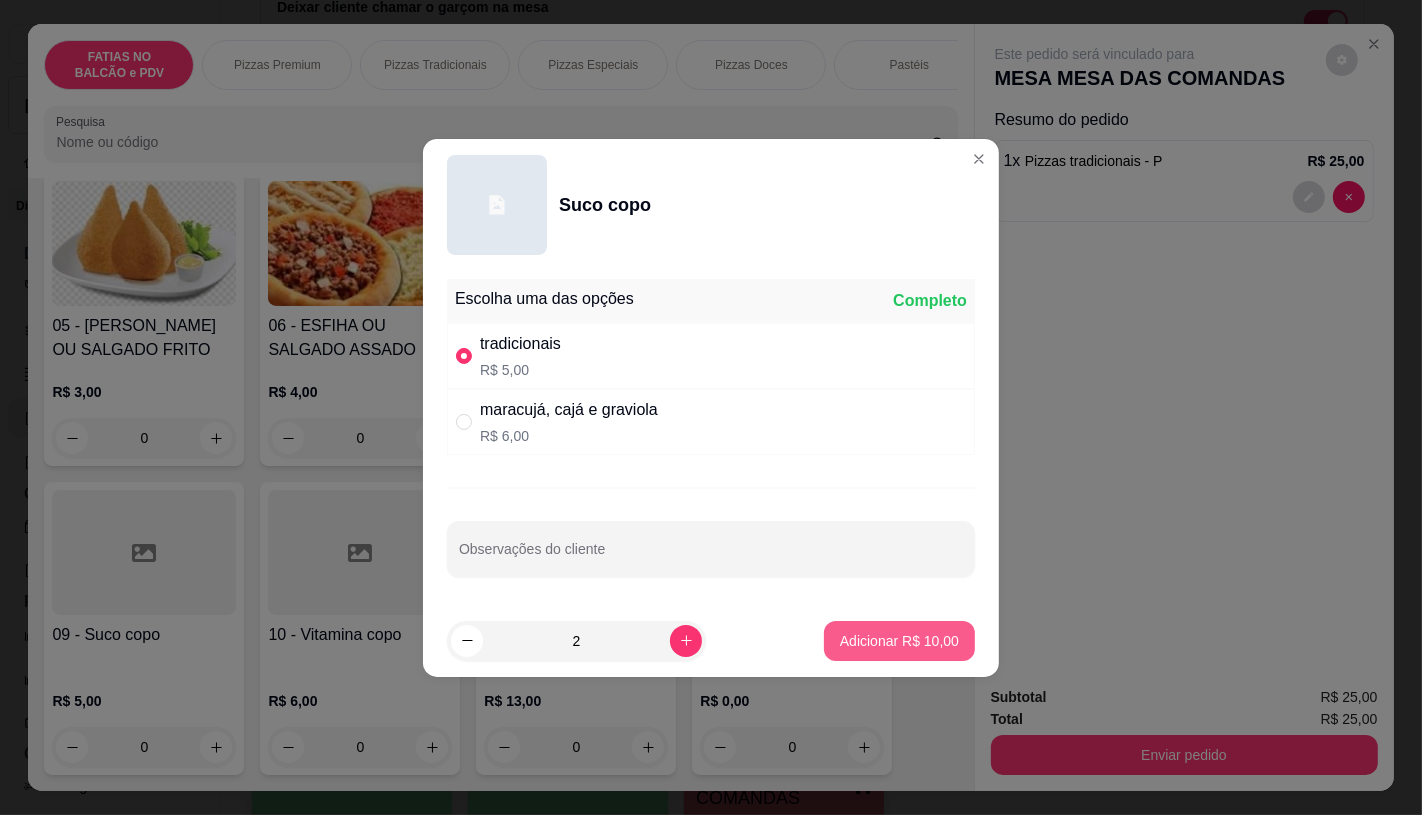 click on "Adicionar   R$ 10,00" at bounding box center (899, 641) 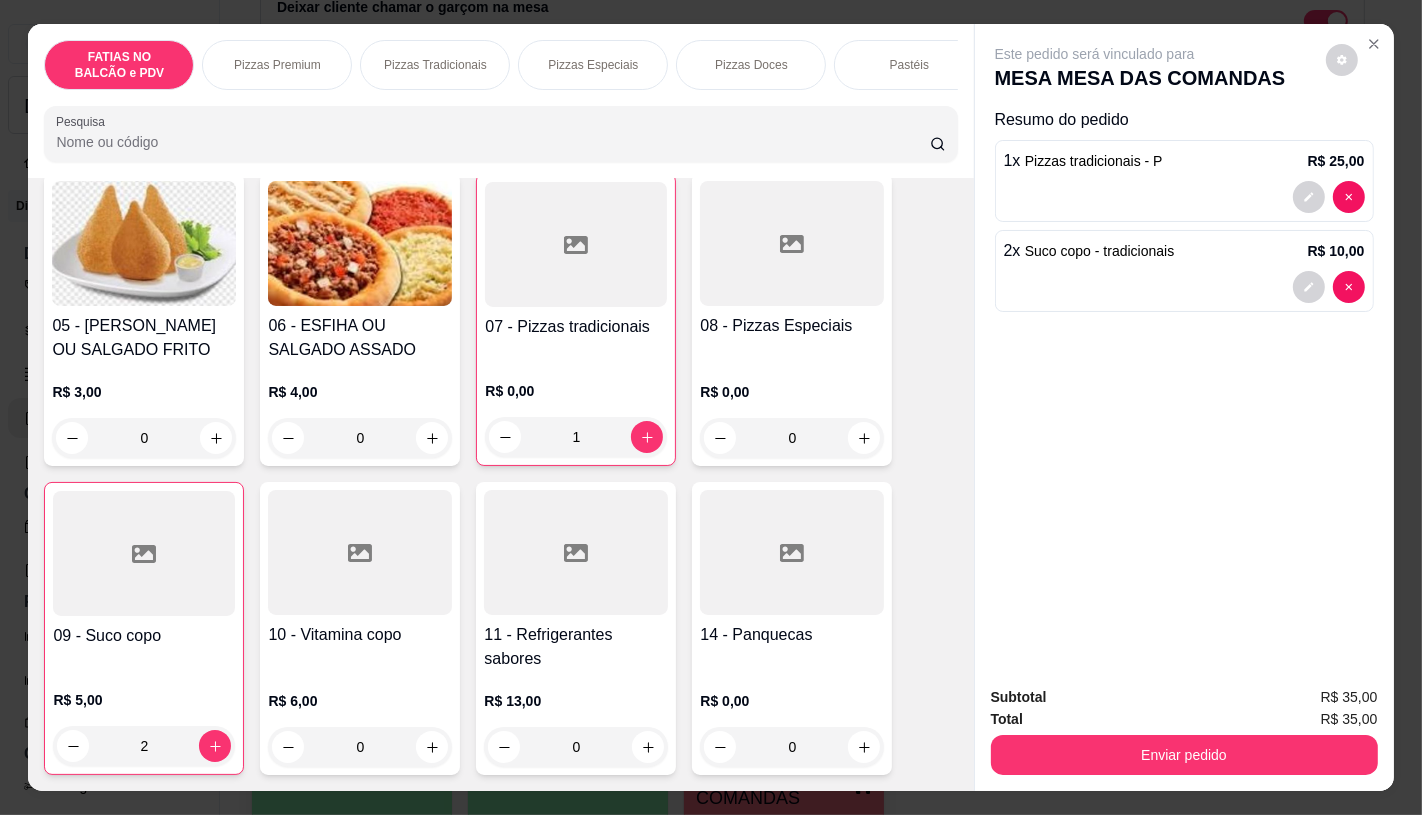 scroll, scrollTop: 0, scrollLeft: 2080, axis: horizontal 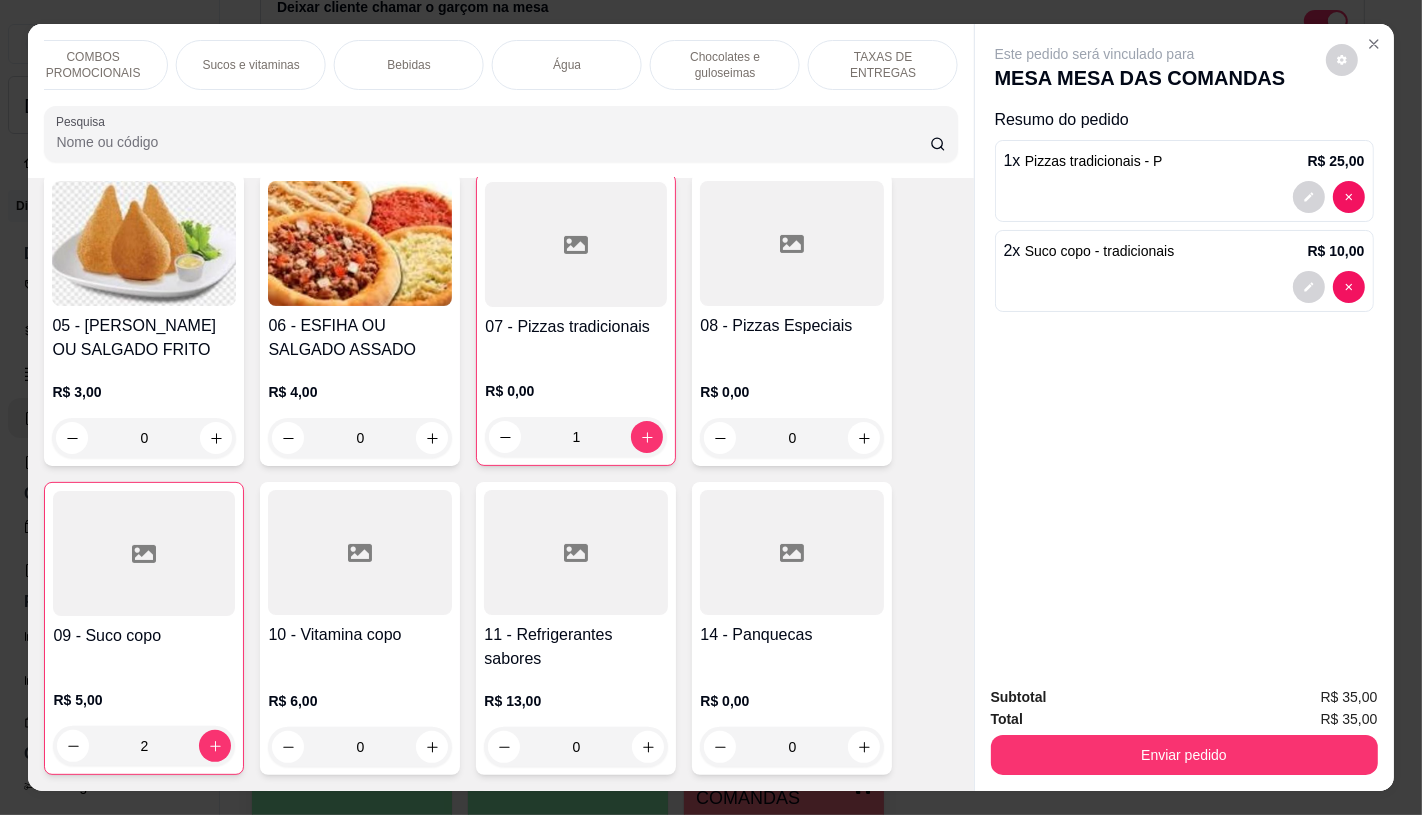 click on "TAXAS DE ENTREGAS" at bounding box center [883, 65] 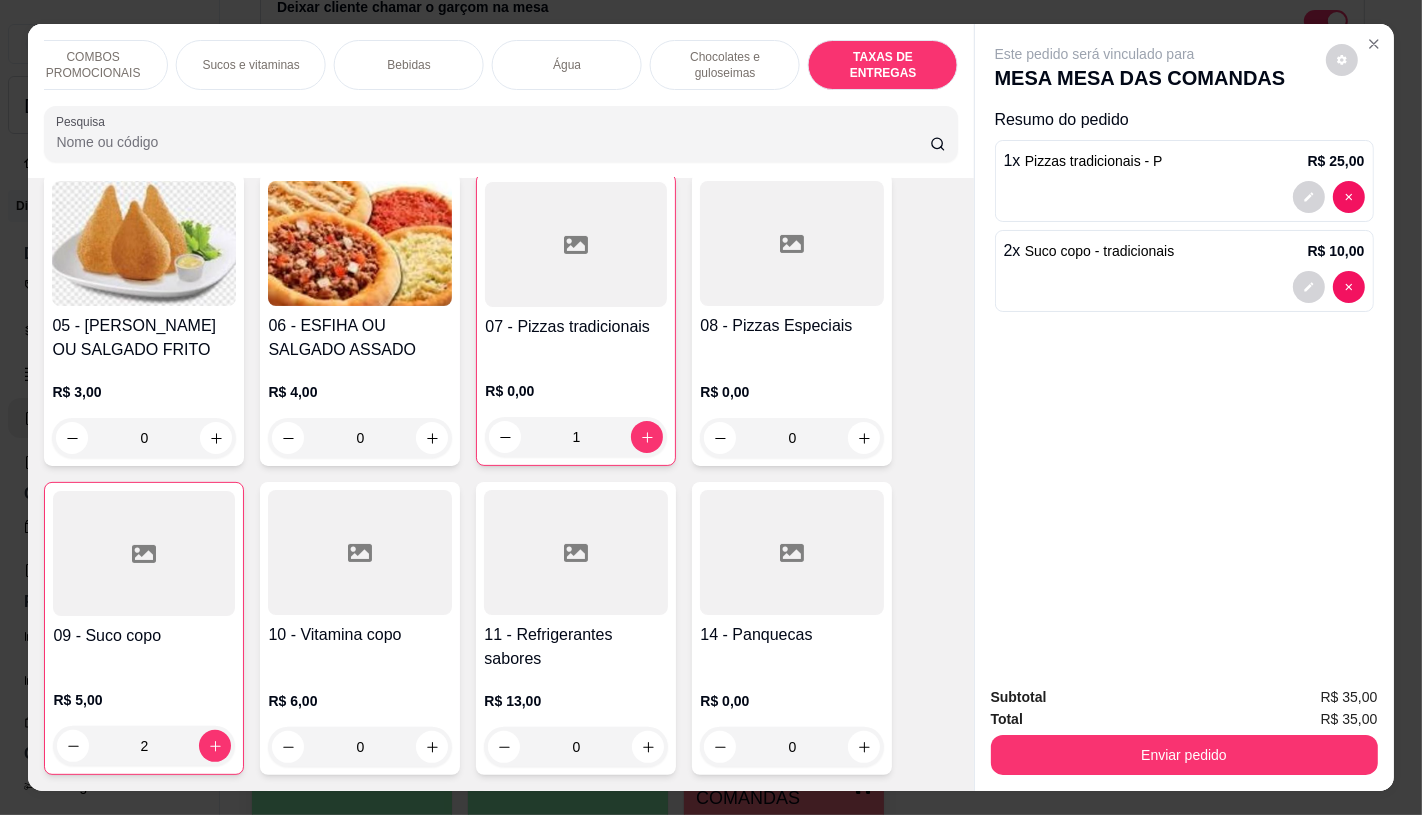 scroll, scrollTop: 13373, scrollLeft: 0, axis: vertical 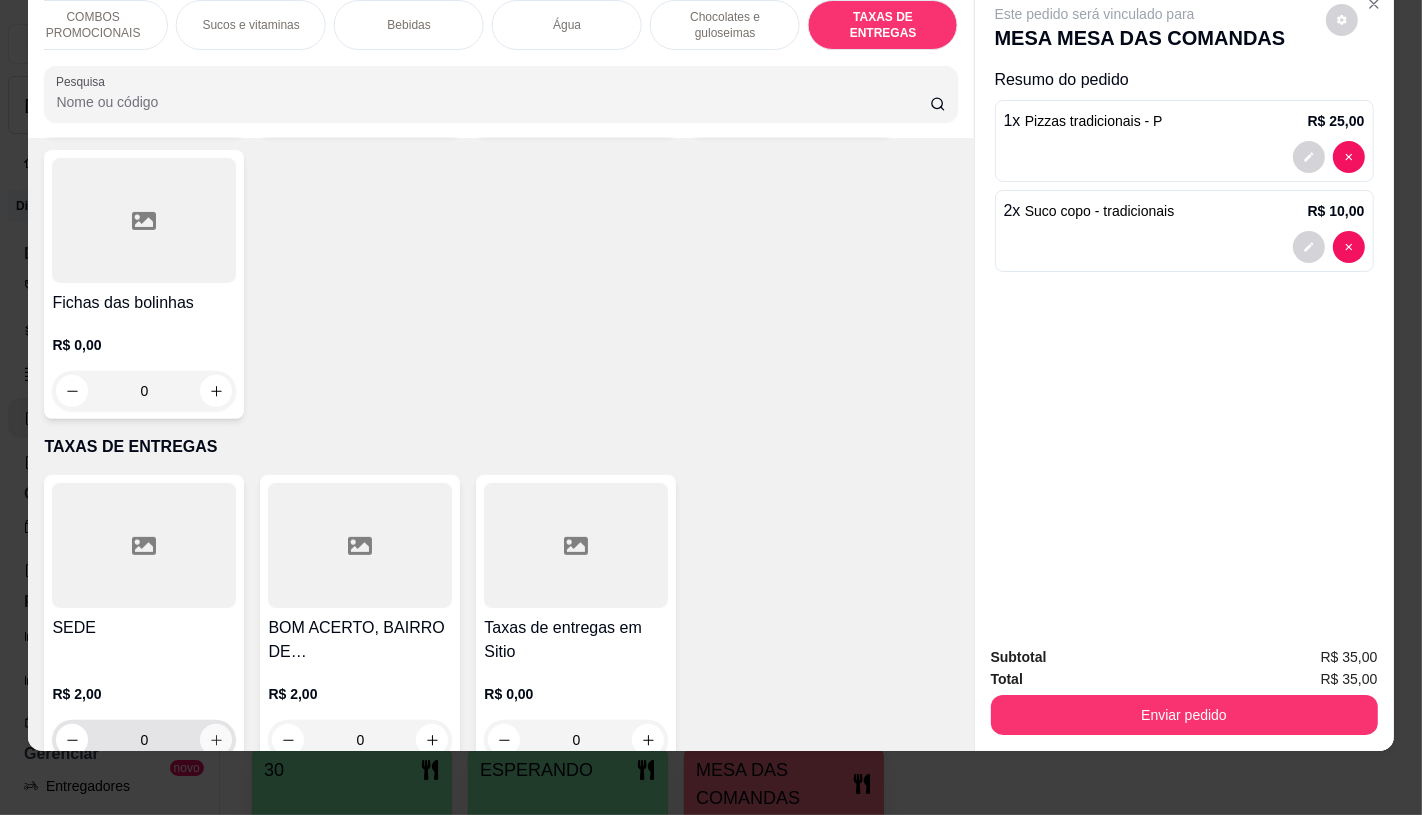 click 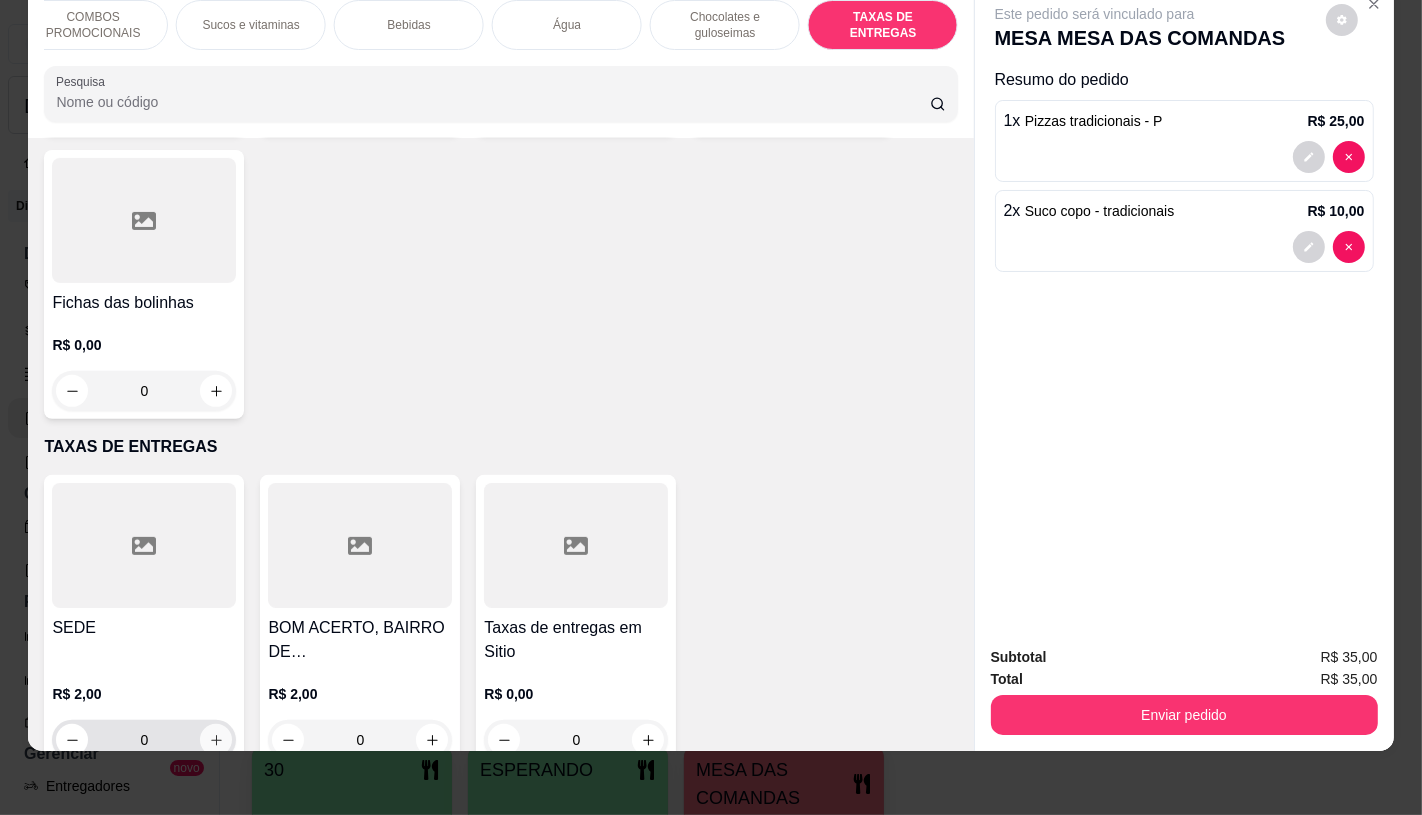 type on "1" 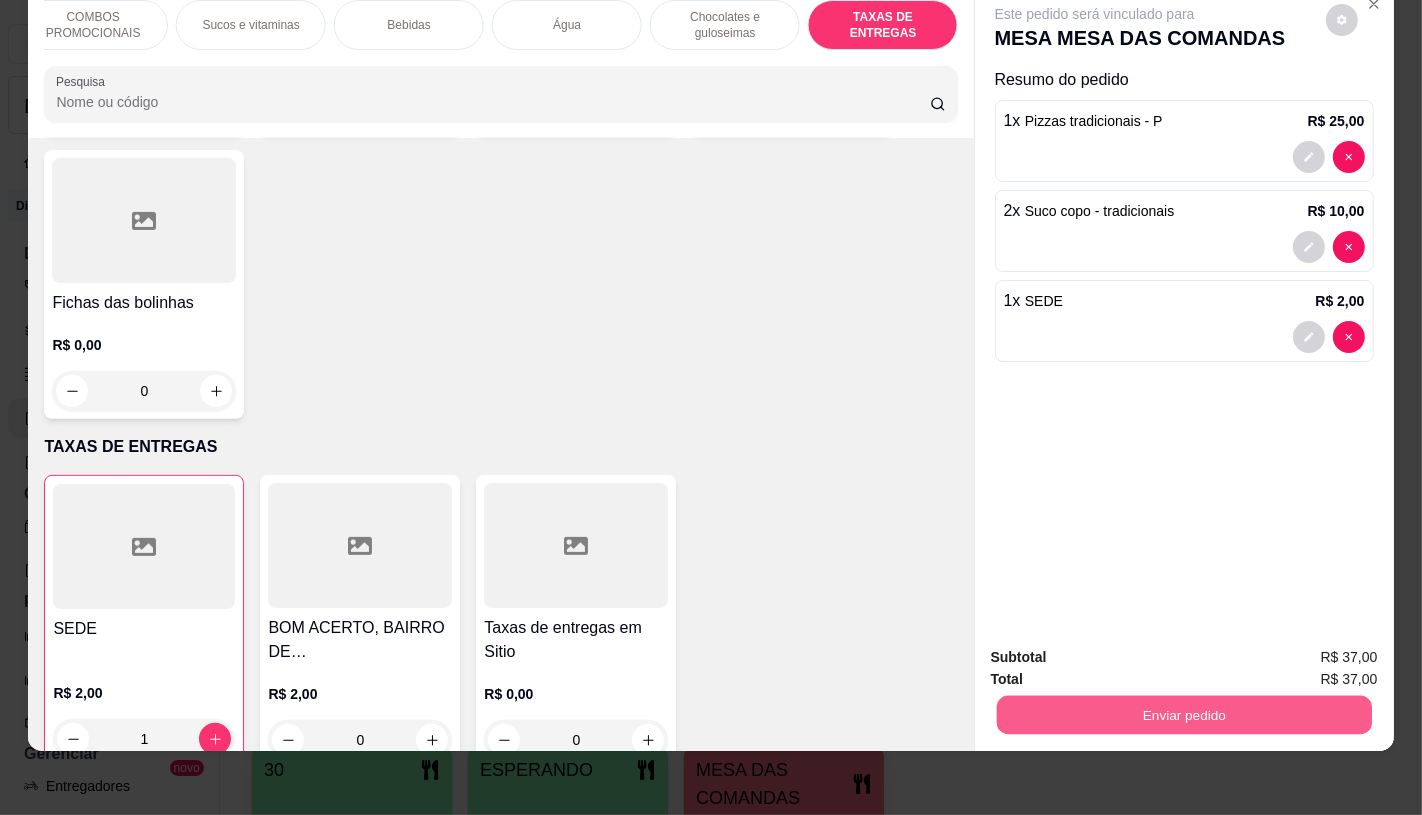 click on "Enviar pedido" at bounding box center [1183, 714] 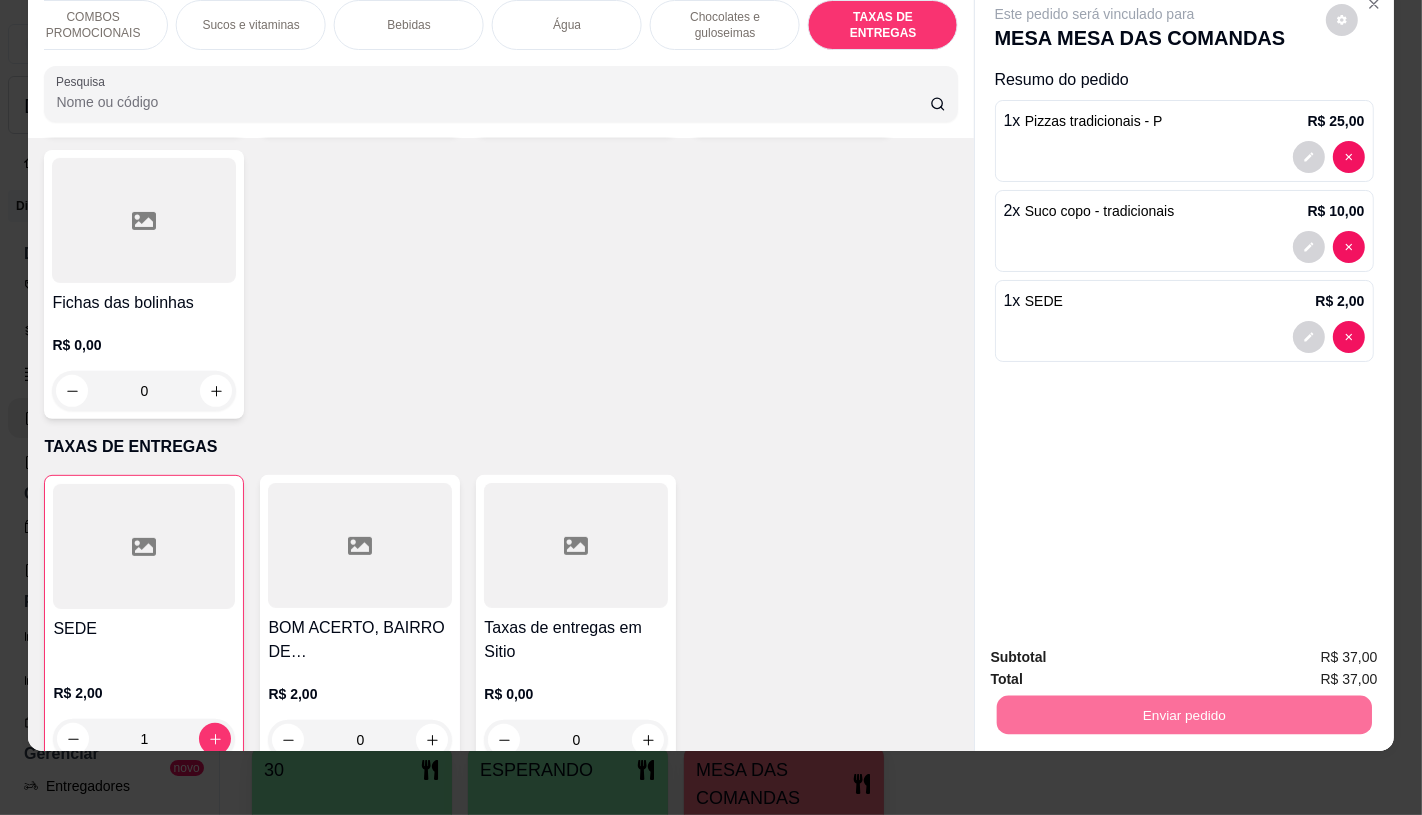 click on "Não registrar e enviar pedido" at bounding box center [1117, 650] 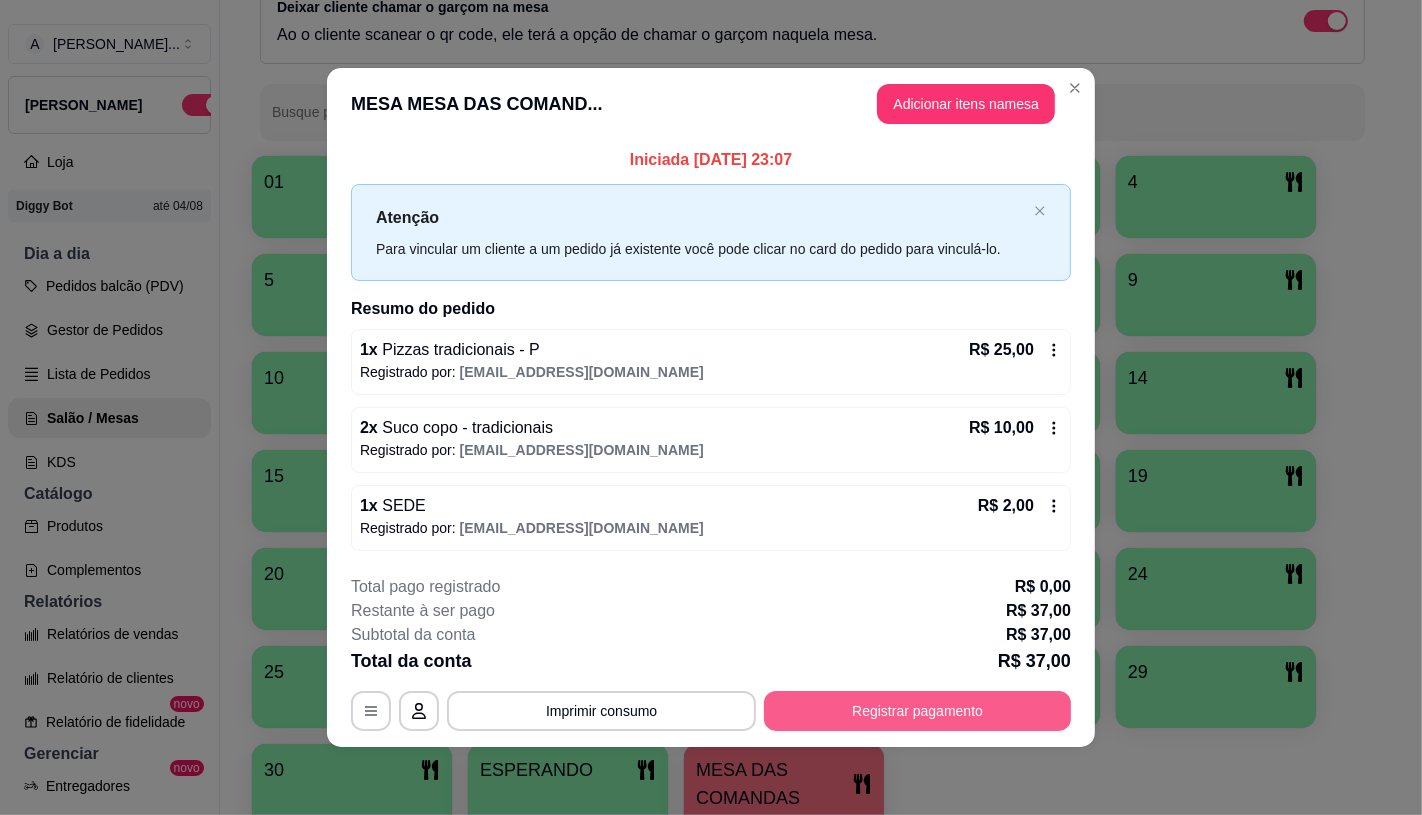click on "Registrar pagamento" at bounding box center (917, 711) 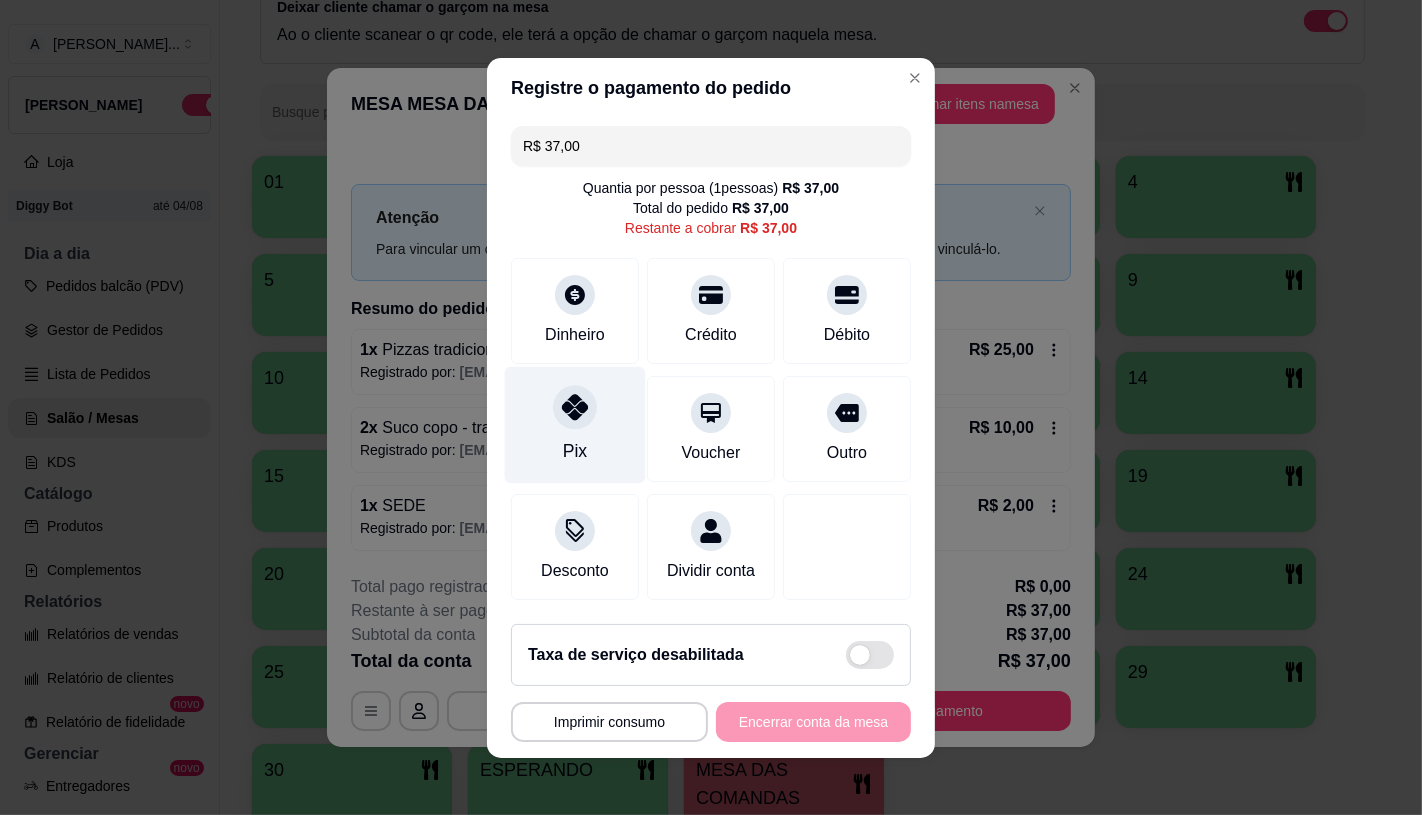 click on "Pix" at bounding box center [575, 424] 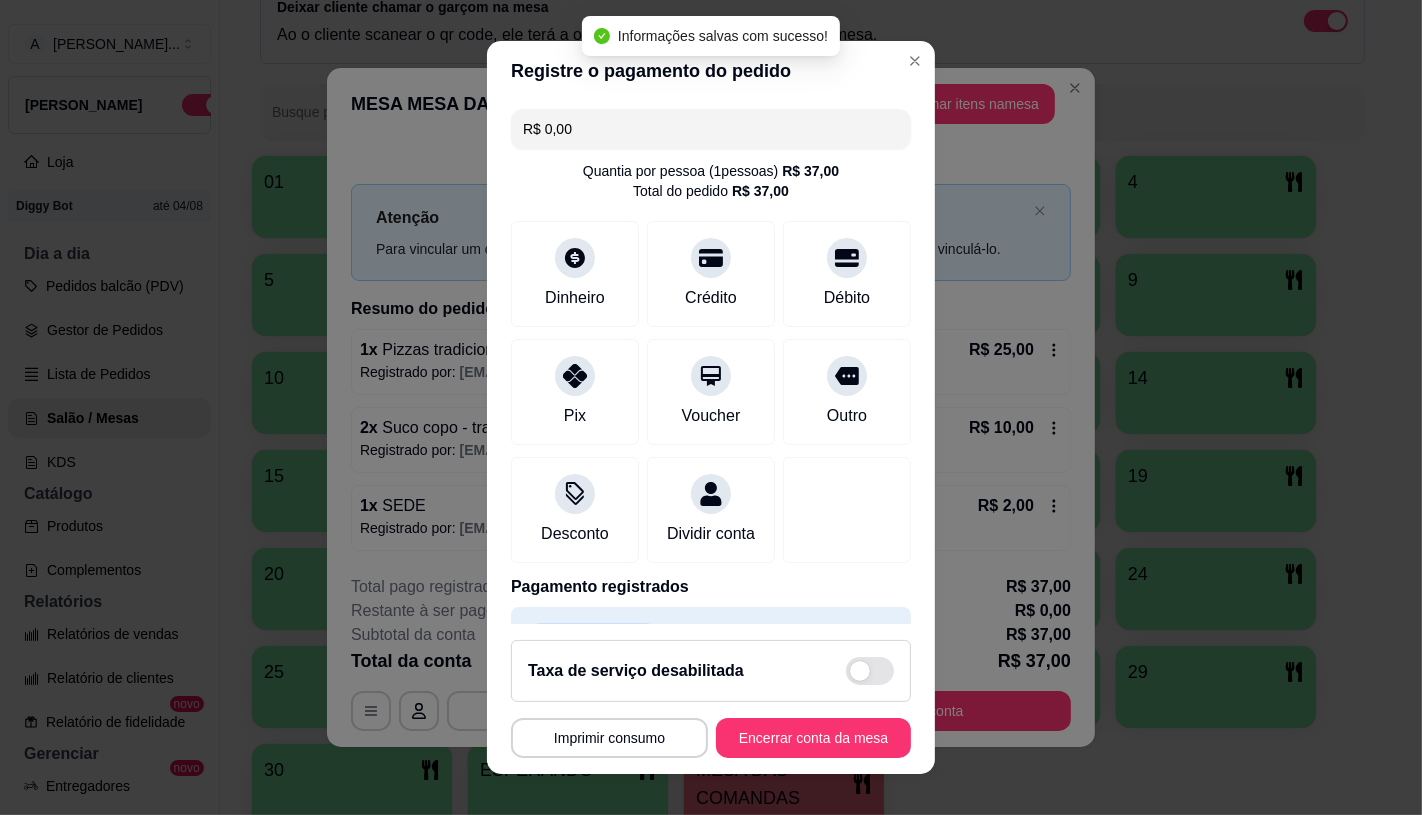 type on "R$ 0,00" 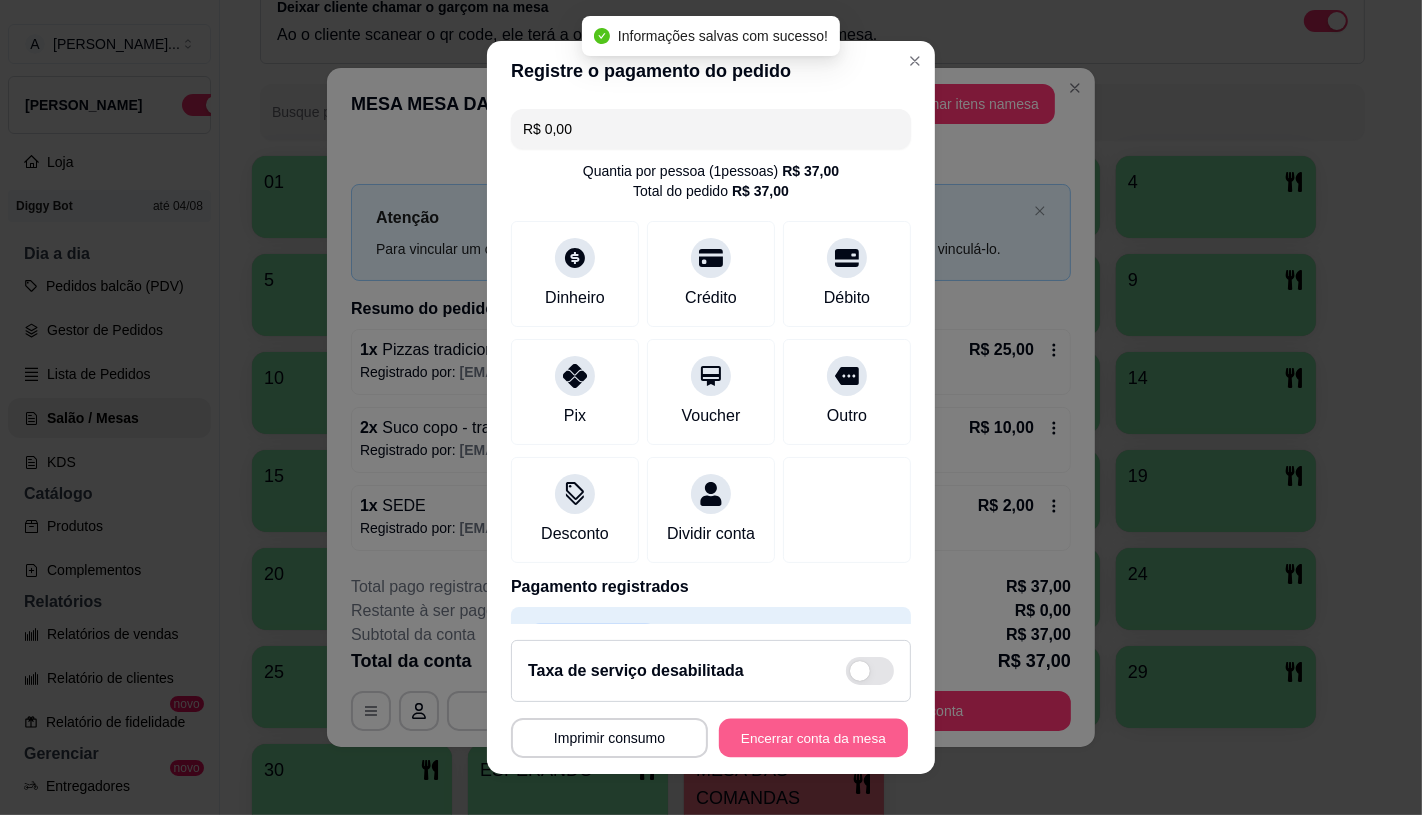 click on "Encerrar conta da mesa" at bounding box center (813, 738) 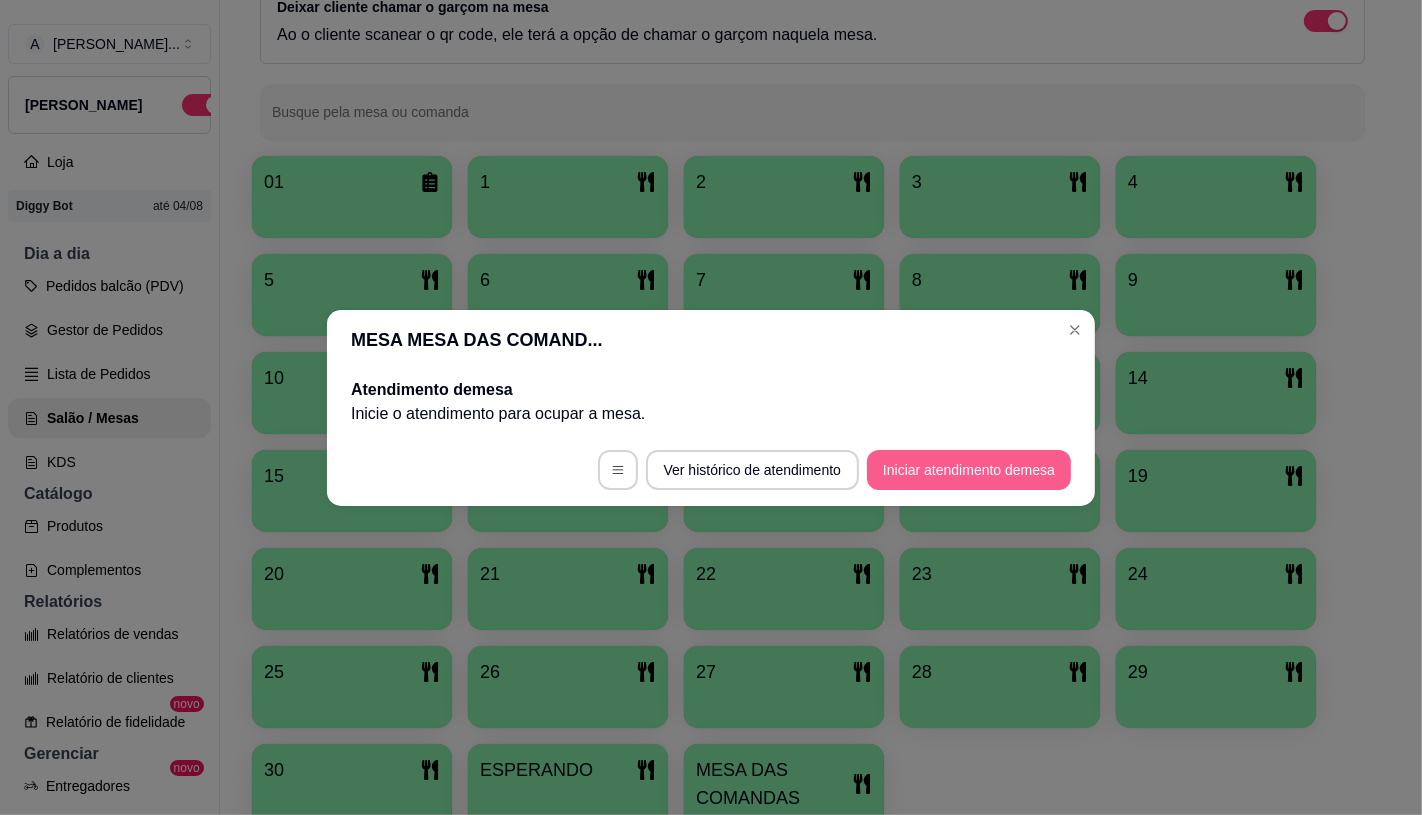 click on "Iniciar atendimento de  mesa" at bounding box center [969, 470] 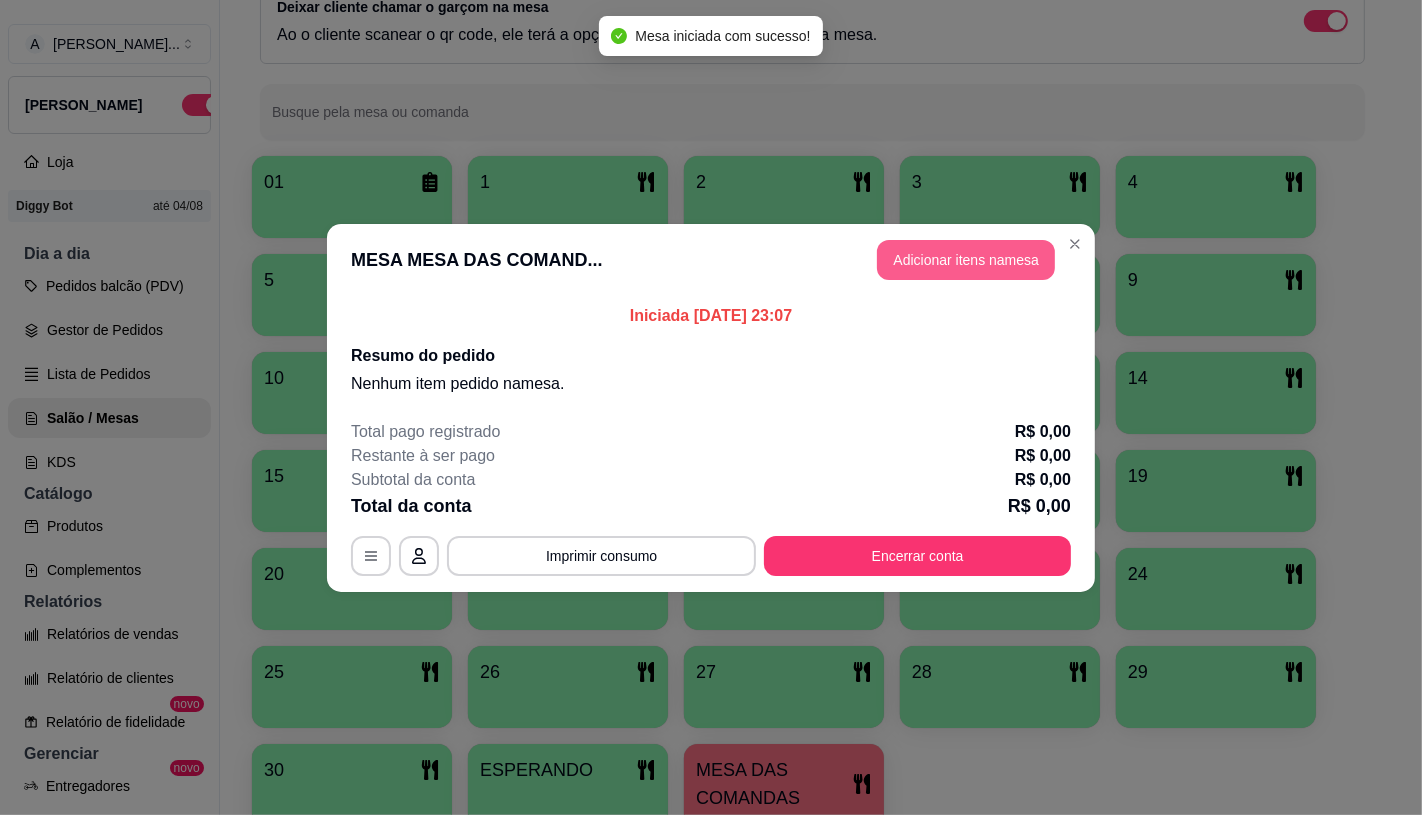 click on "Adicionar itens na  mesa" at bounding box center [966, 260] 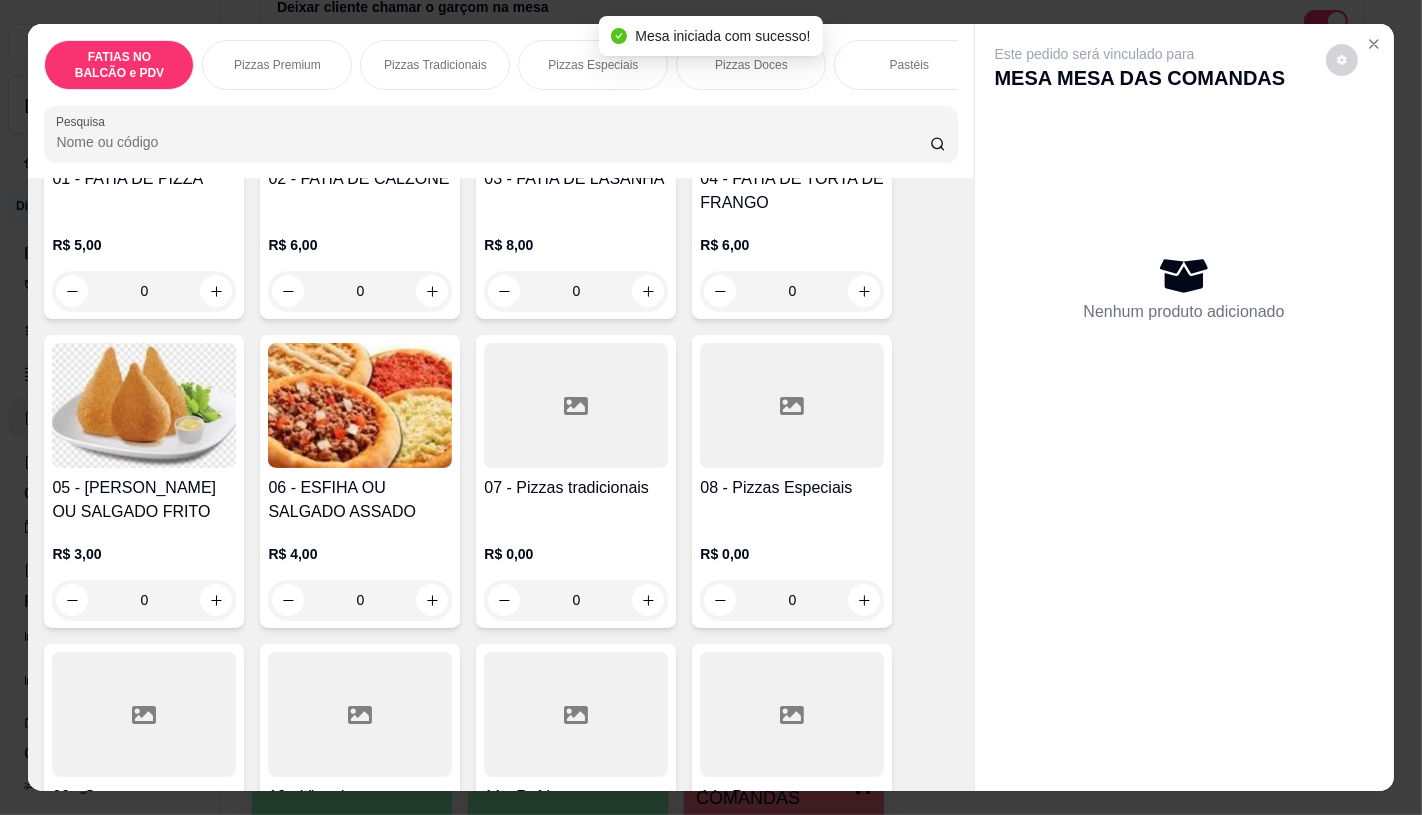 scroll, scrollTop: 333, scrollLeft: 0, axis: vertical 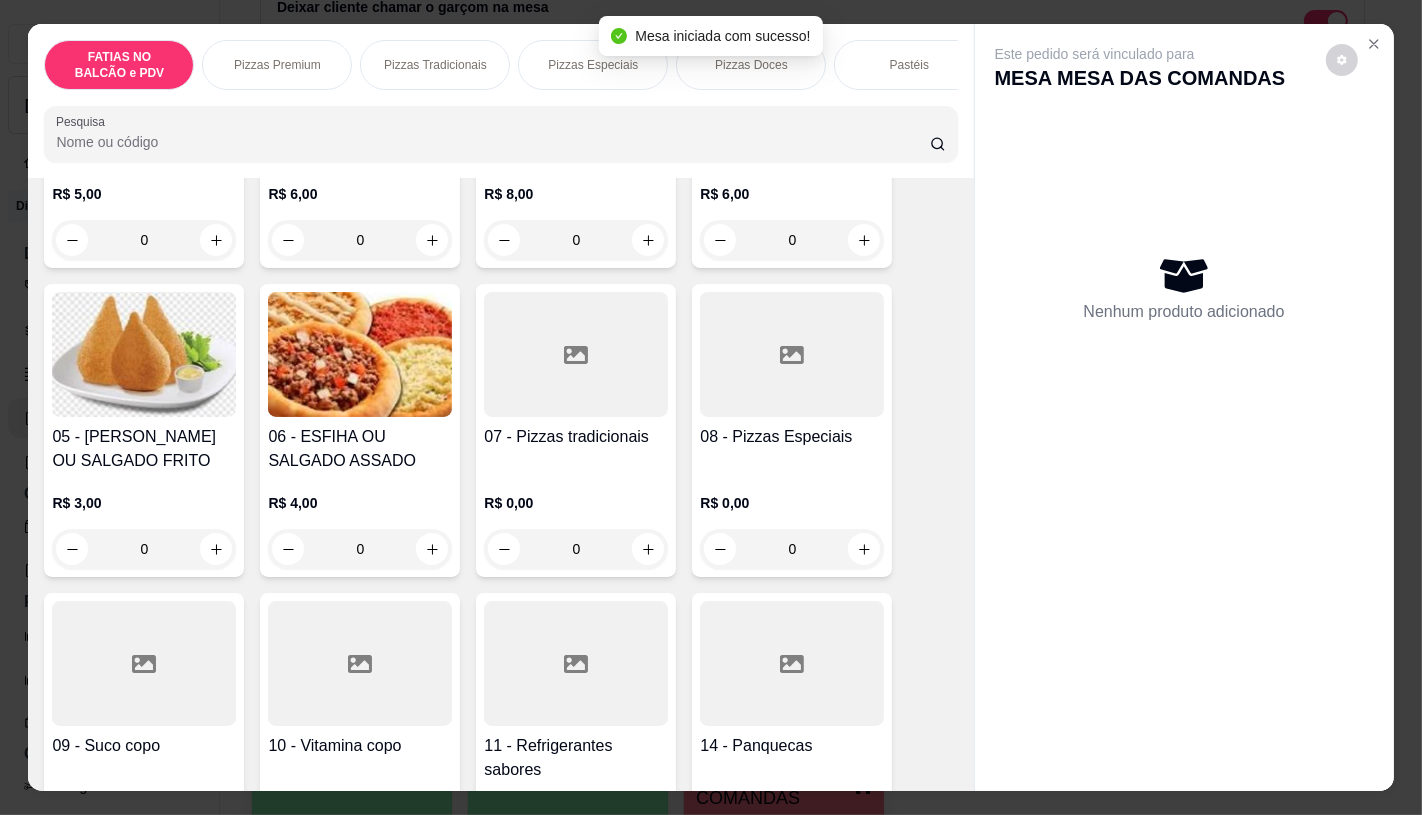 click at bounding box center (792, 663) 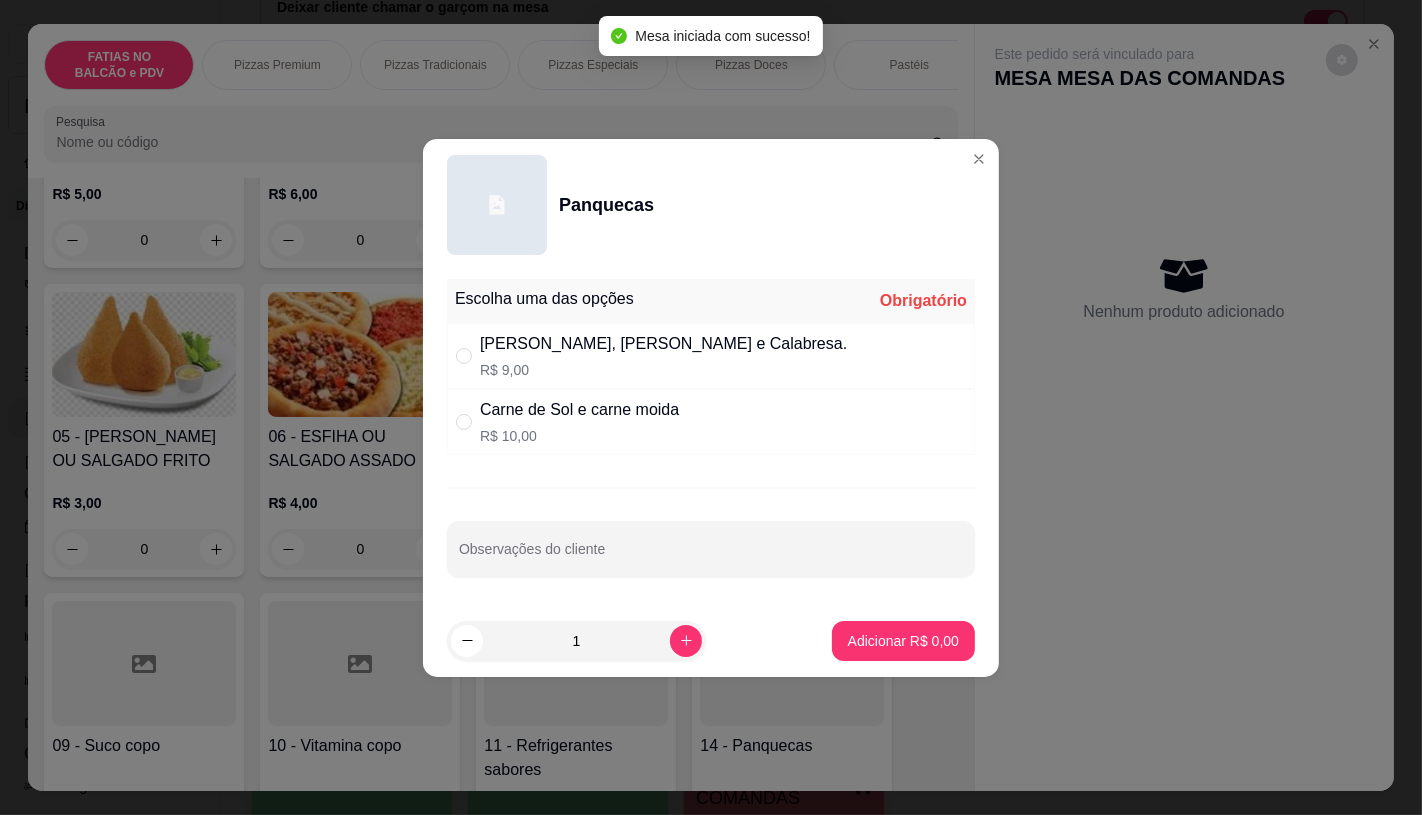 click on "Carne de Sol e carne moida R$ 10,00" at bounding box center [579, 422] 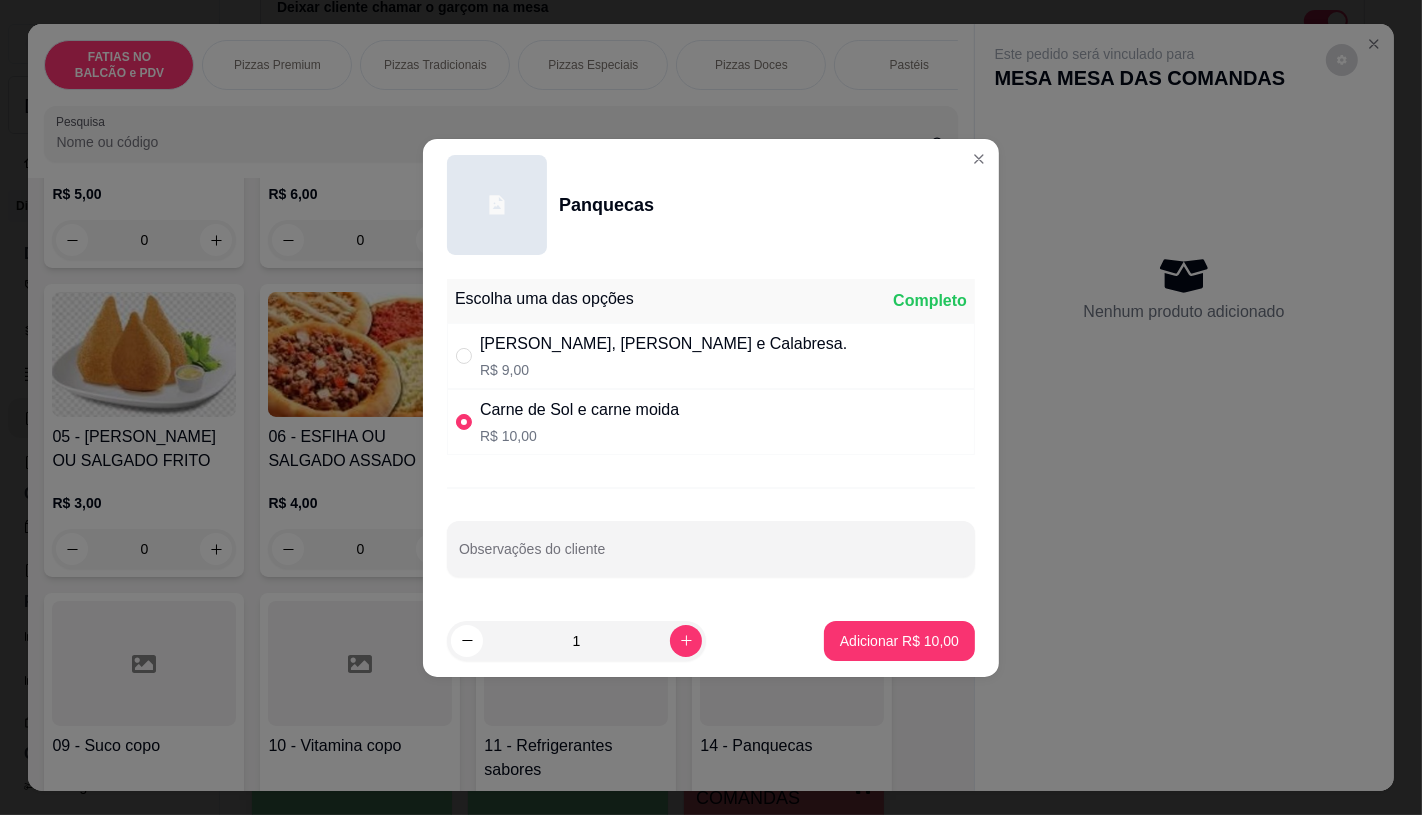 radio on "true" 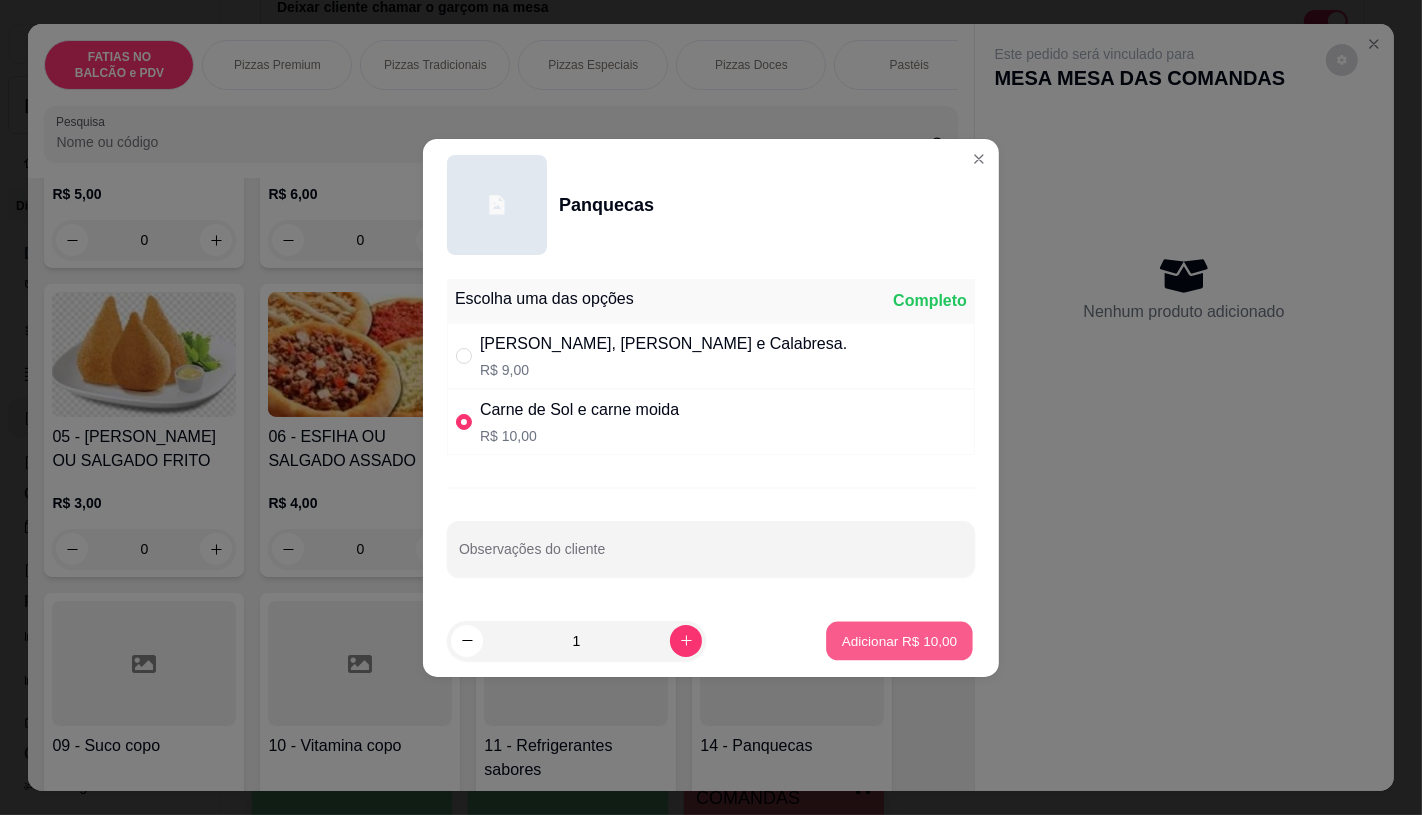 click on "Adicionar   R$ 10,00" at bounding box center [899, 641] 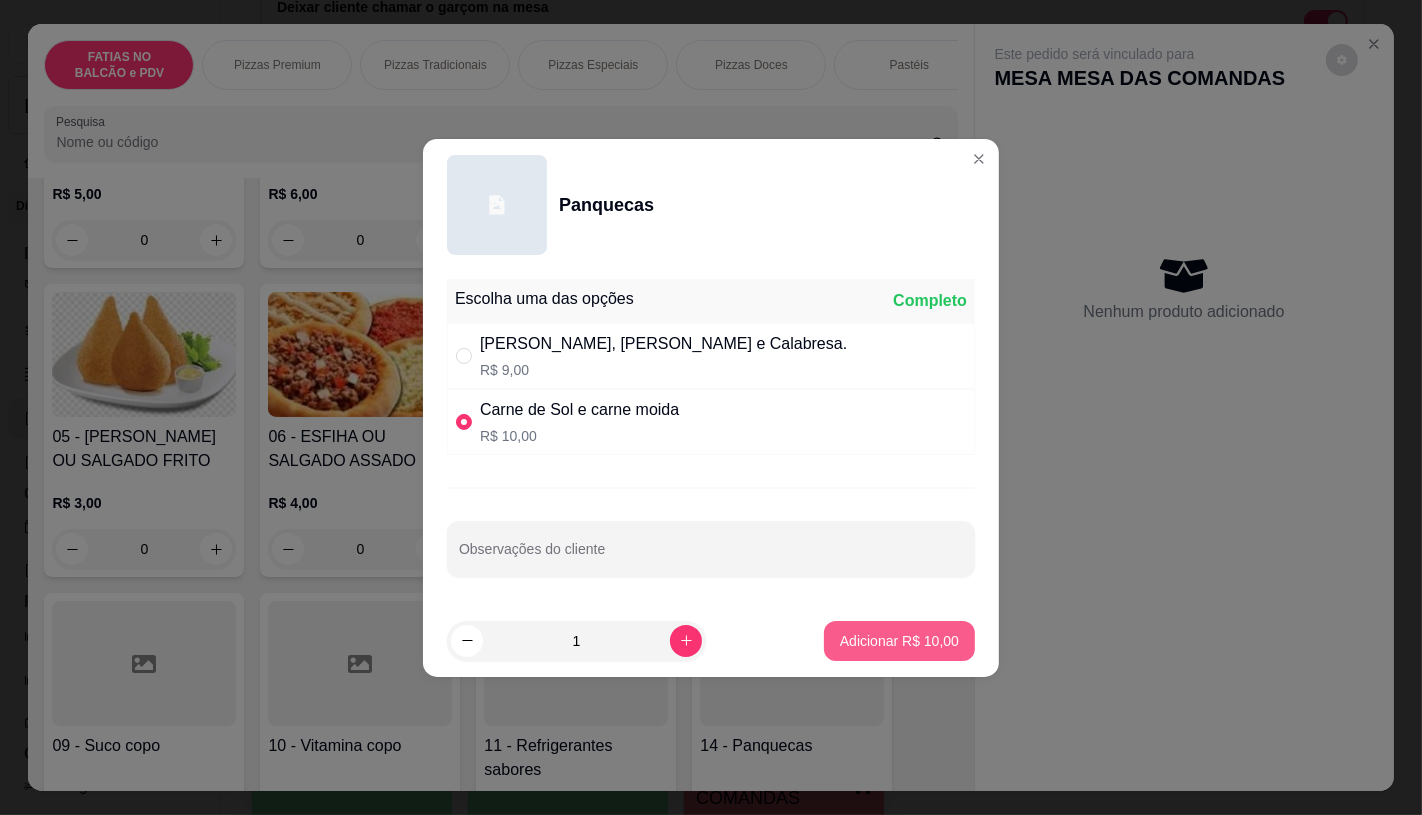click on "Adicionar   R$ 10,00" at bounding box center [899, 641] 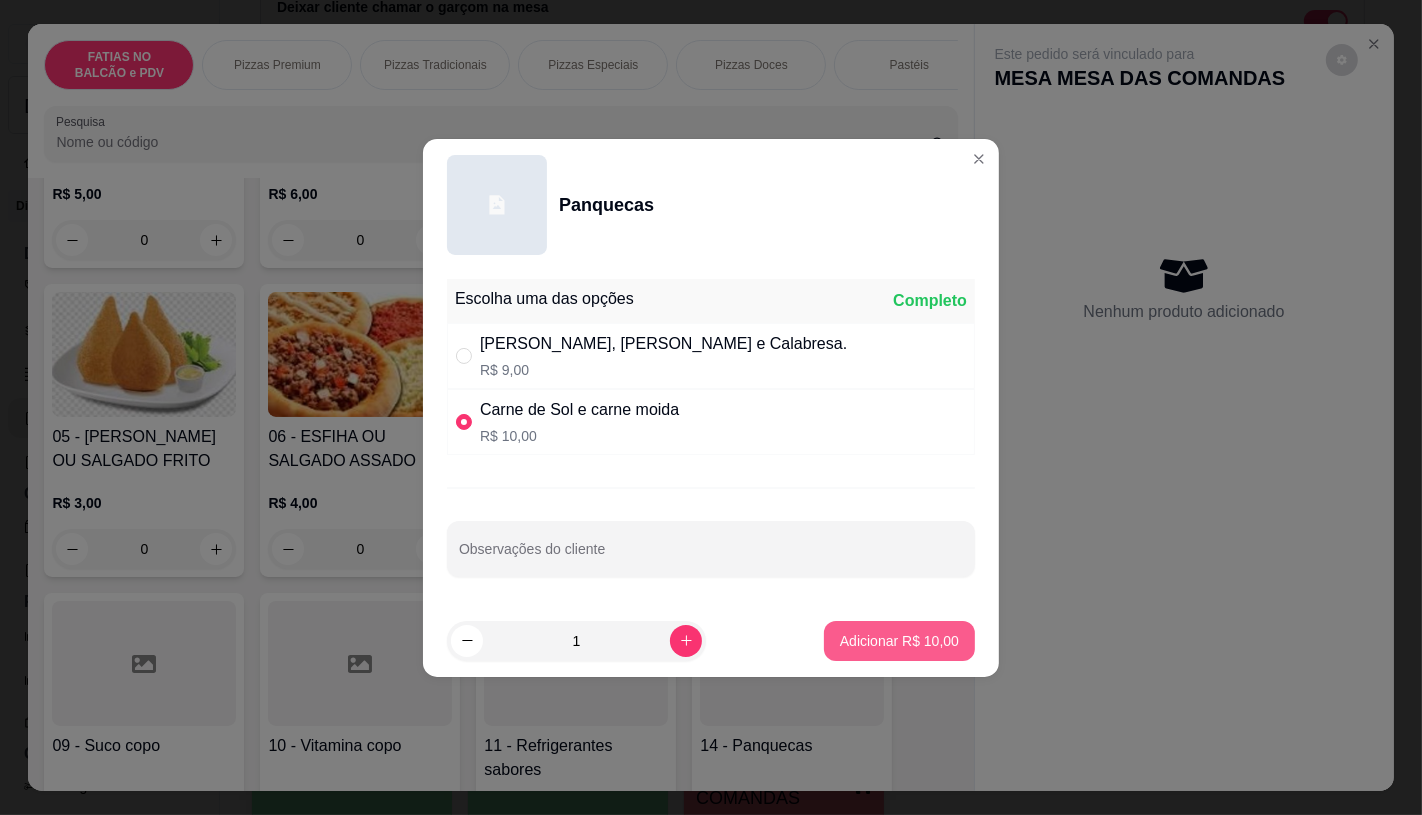 type on "1" 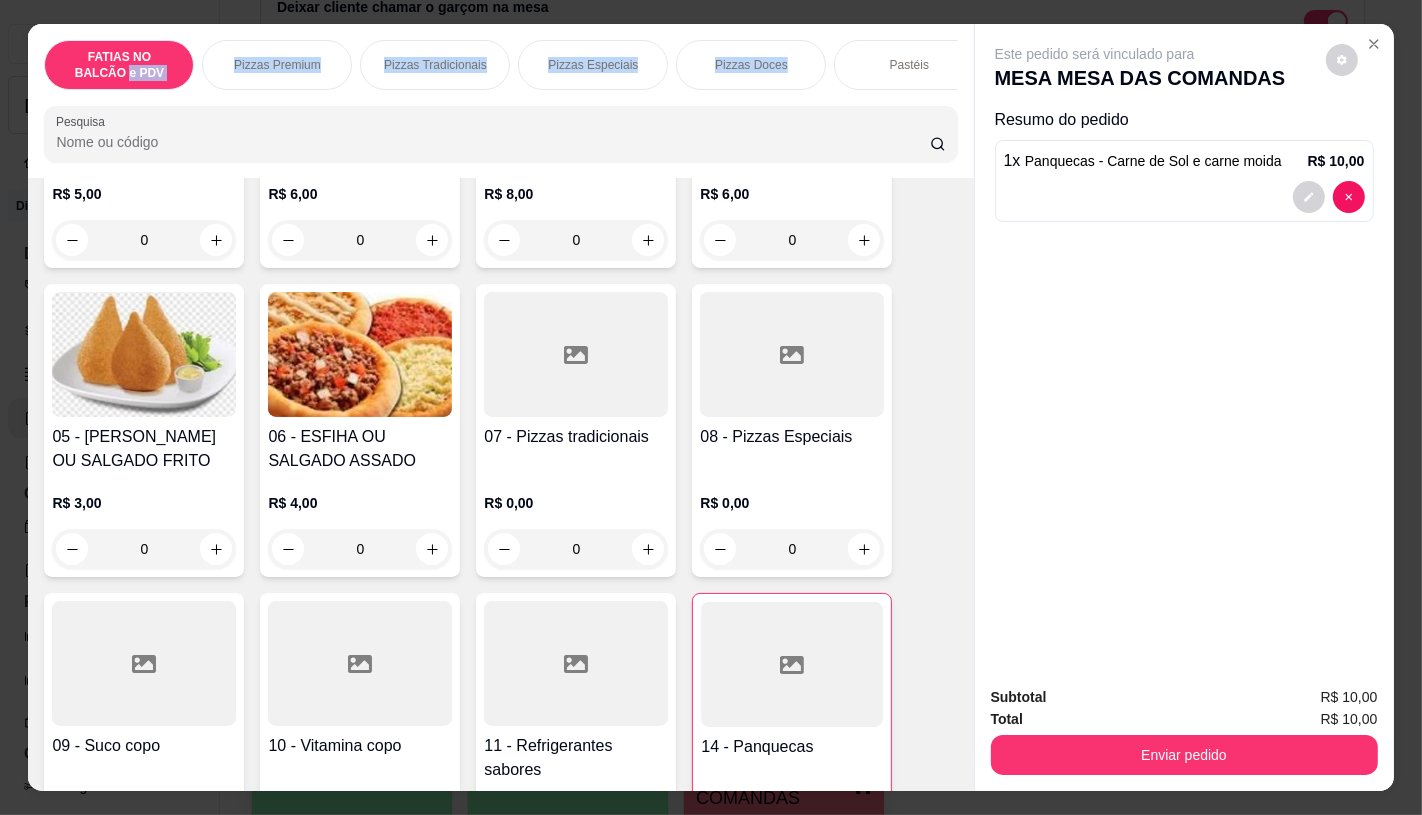 drag, startPoint x: 95, startPoint y: 81, endPoint x: 800, endPoint y: 86, distance: 705.0177 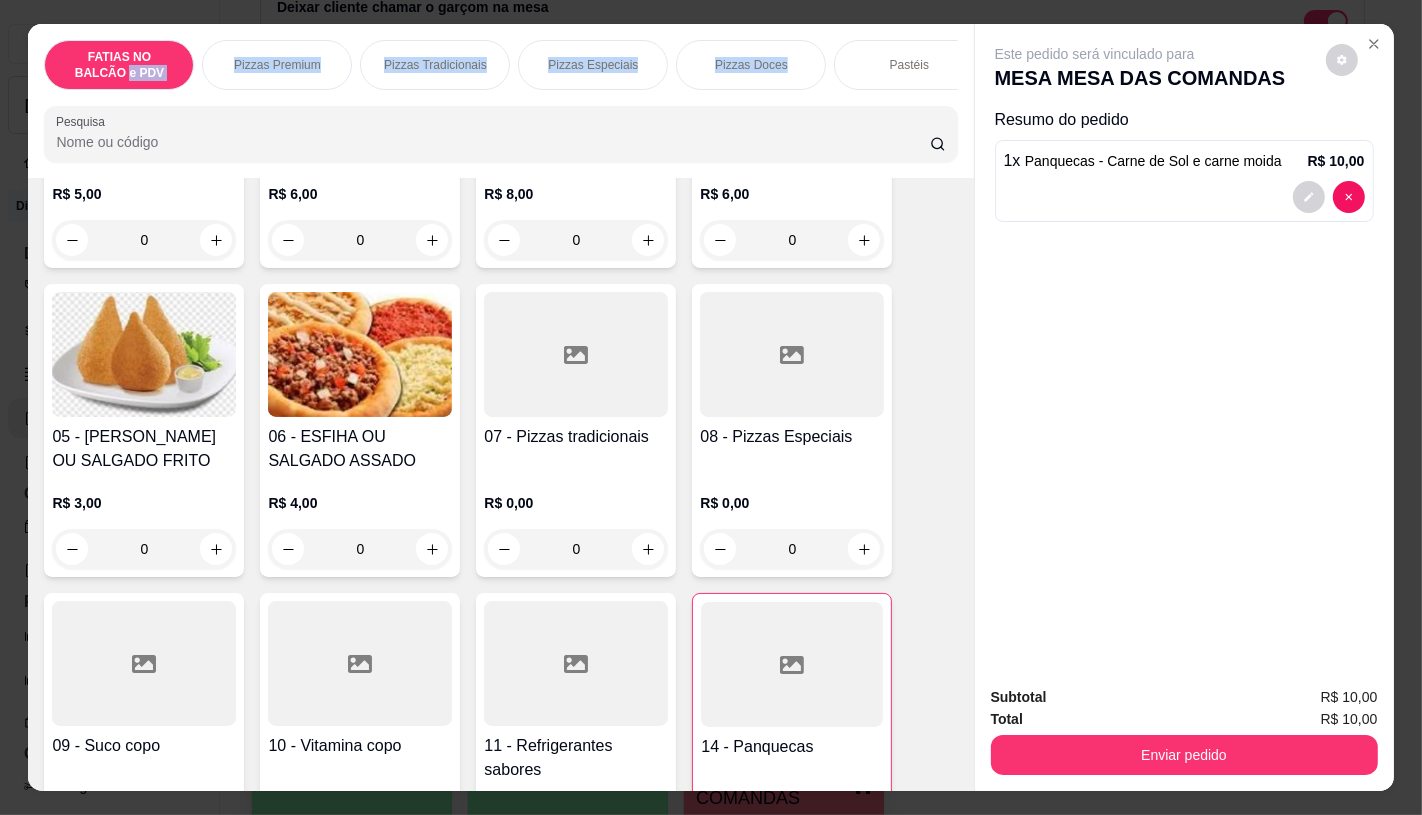 click on "FATIAS NO BALCÃO e PDV Pizzas Premium Pizzas Tradicionais  Pizzas Especiais Pizzas Doces Pastéis Porções Calzones Esfiha Esfihas Especiais Panqueca Sanduíches Sanduíches Especiais COMBOS PROMOCIONAIS  Sucos e vitaminas Bebidas Água Chocolates e guloseimas  TAXAS DE ENTREGAS" at bounding box center (500, 65) 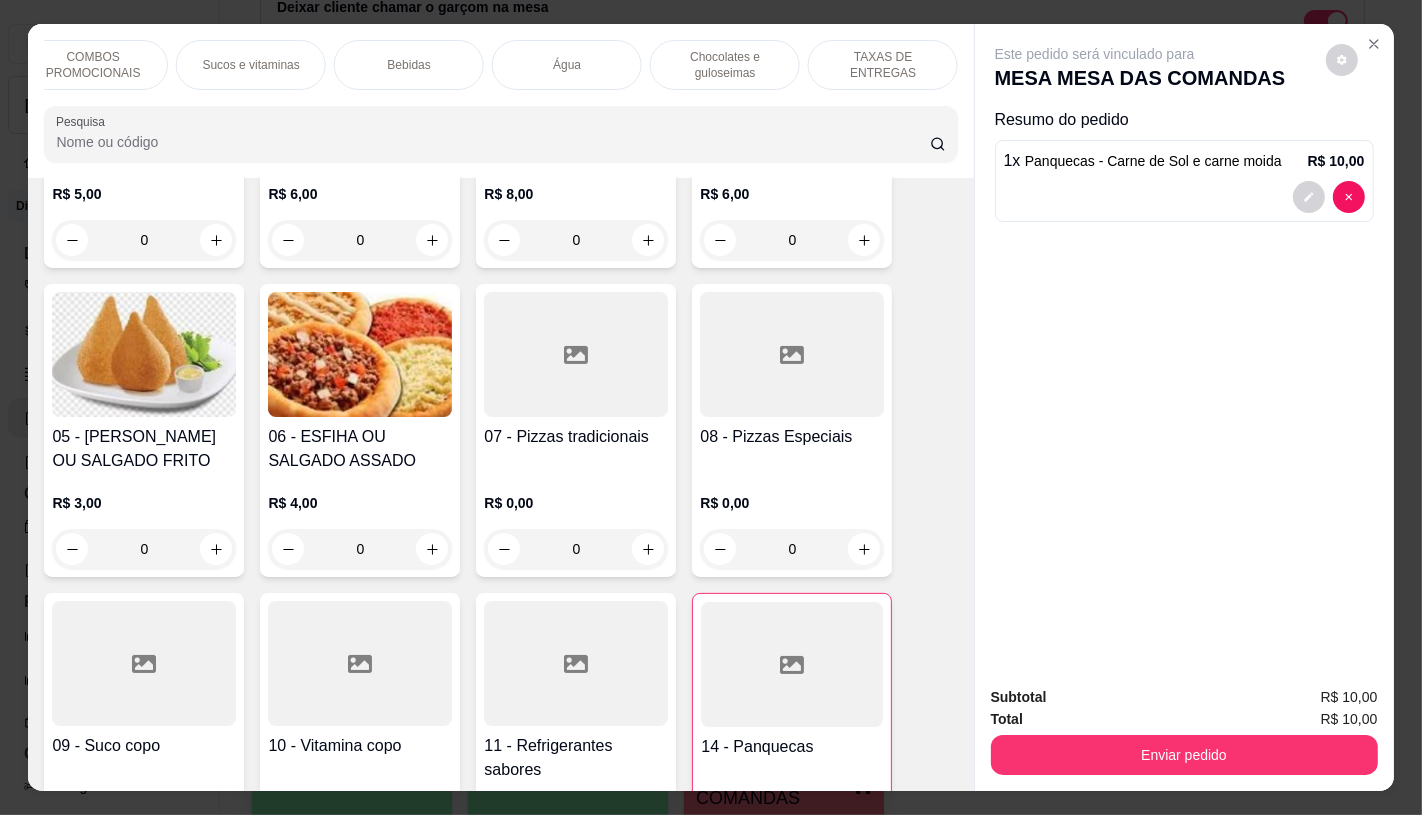 click on "TAXAS DE ENTREGAS" at bounding box center (883, 65) 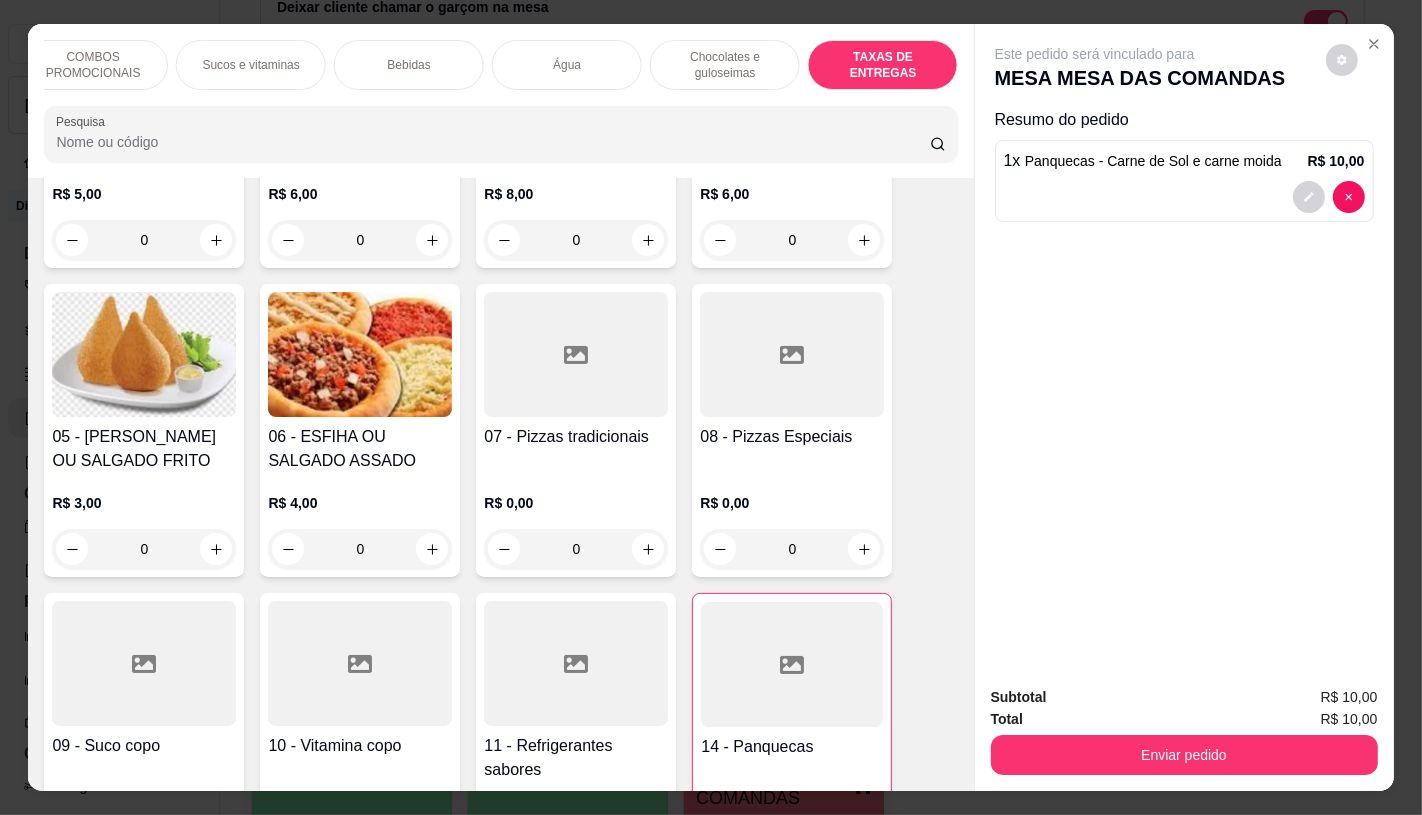 scroll, scrollTop: 13373, scrollLeft: 0, axis: vertical 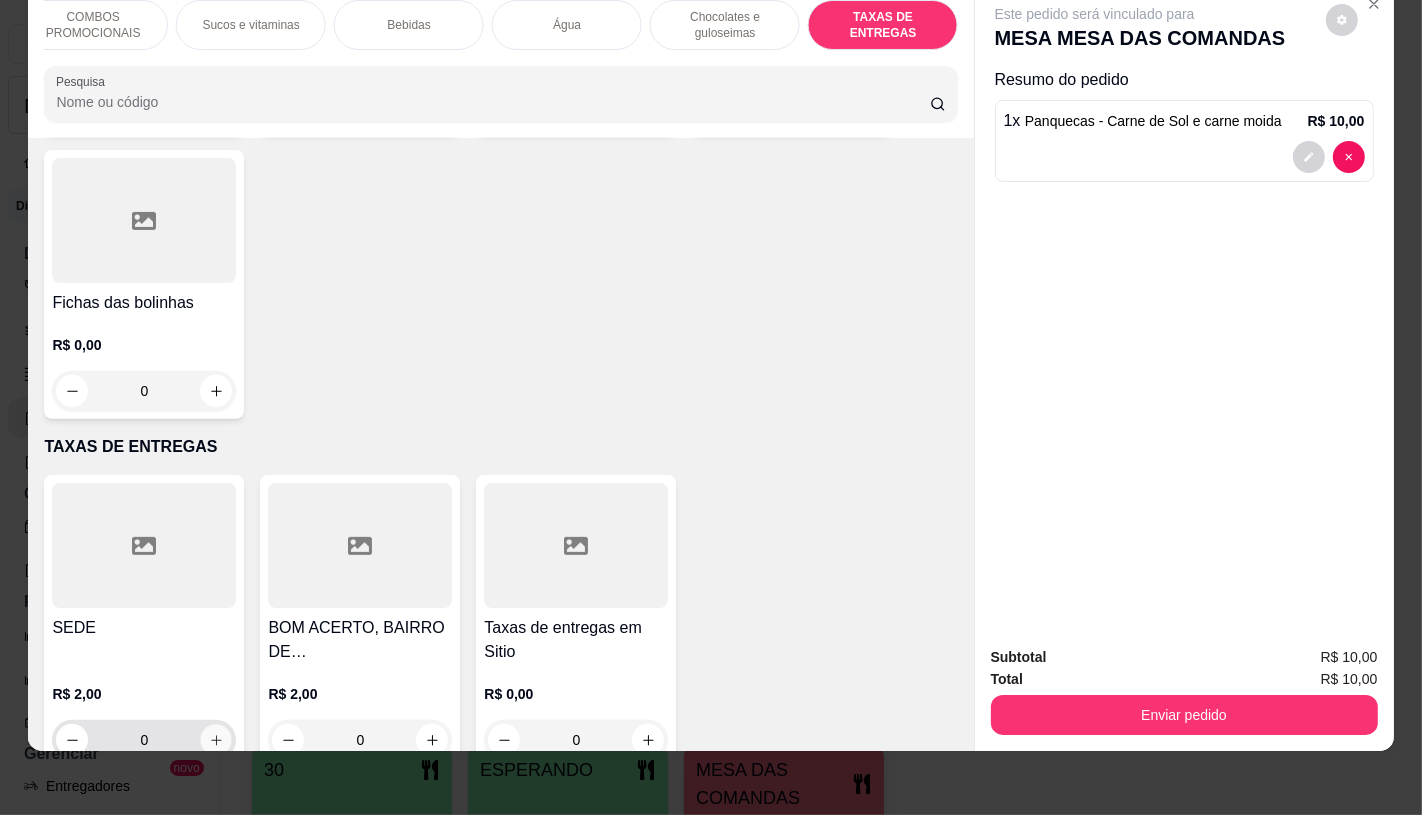 click at bounding box center [216, 740] 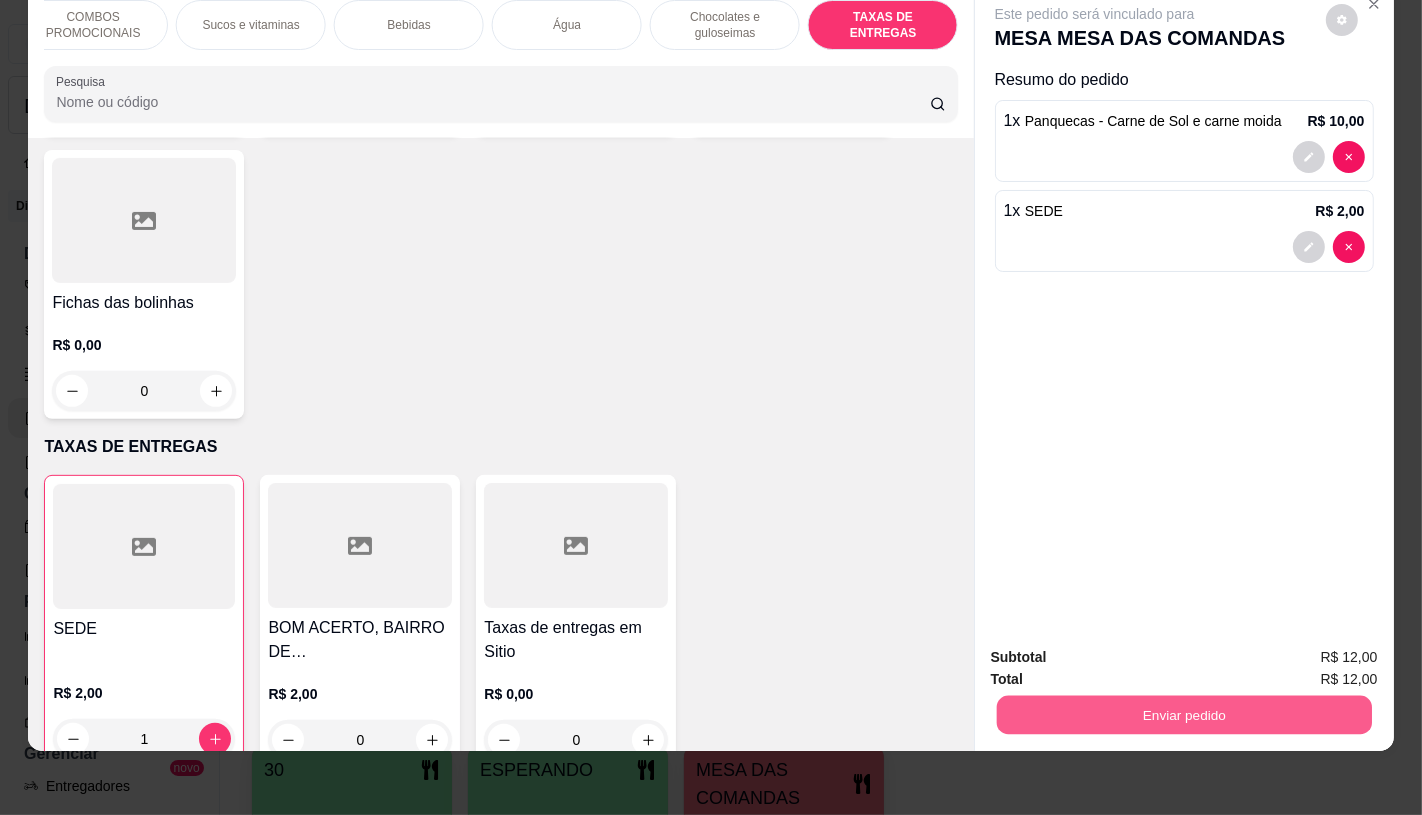 click on "Enviar pedido" at bounding box center (1183, 714) 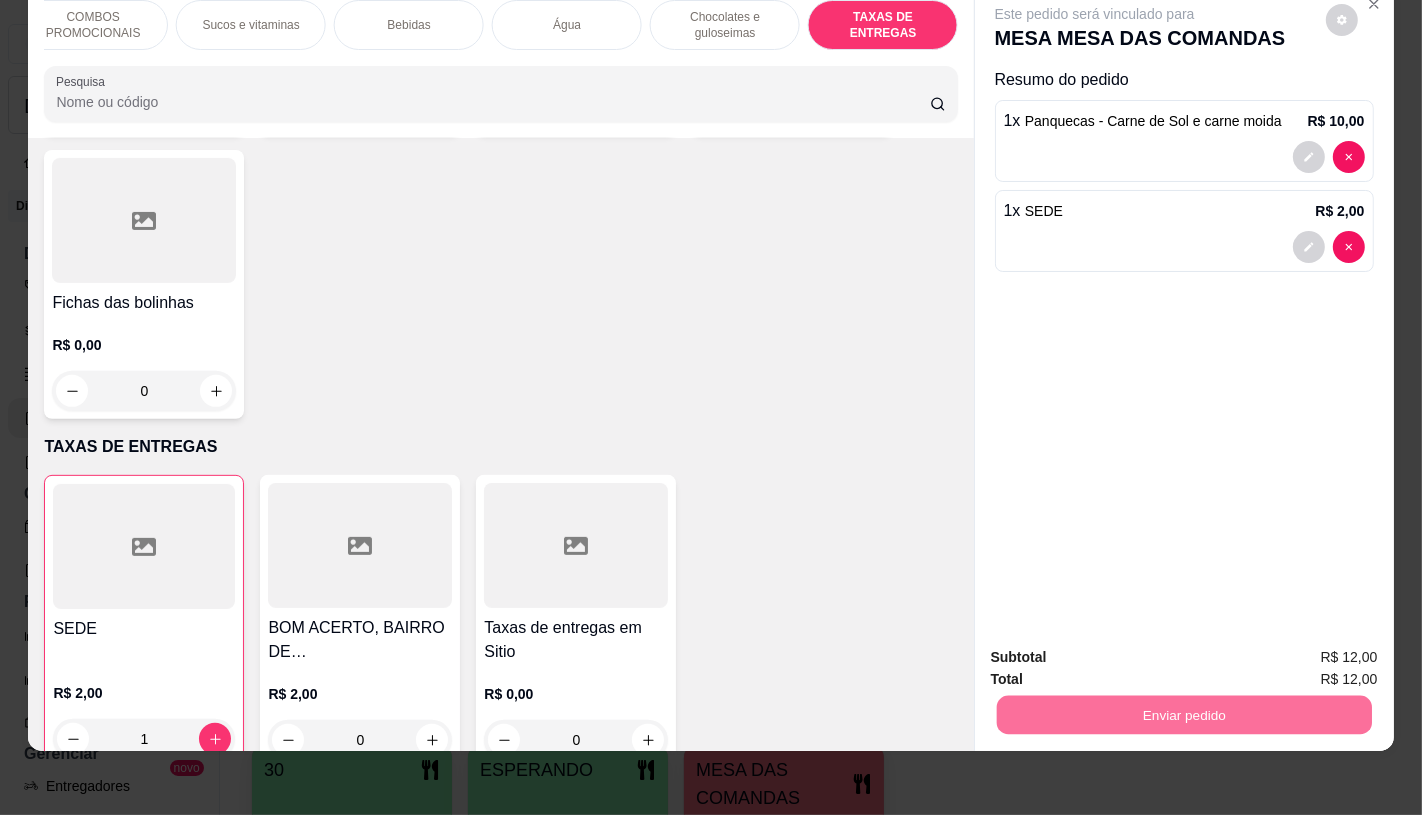 click on "Não registrar e enviar pedido" at bounding box center (1117, 650) 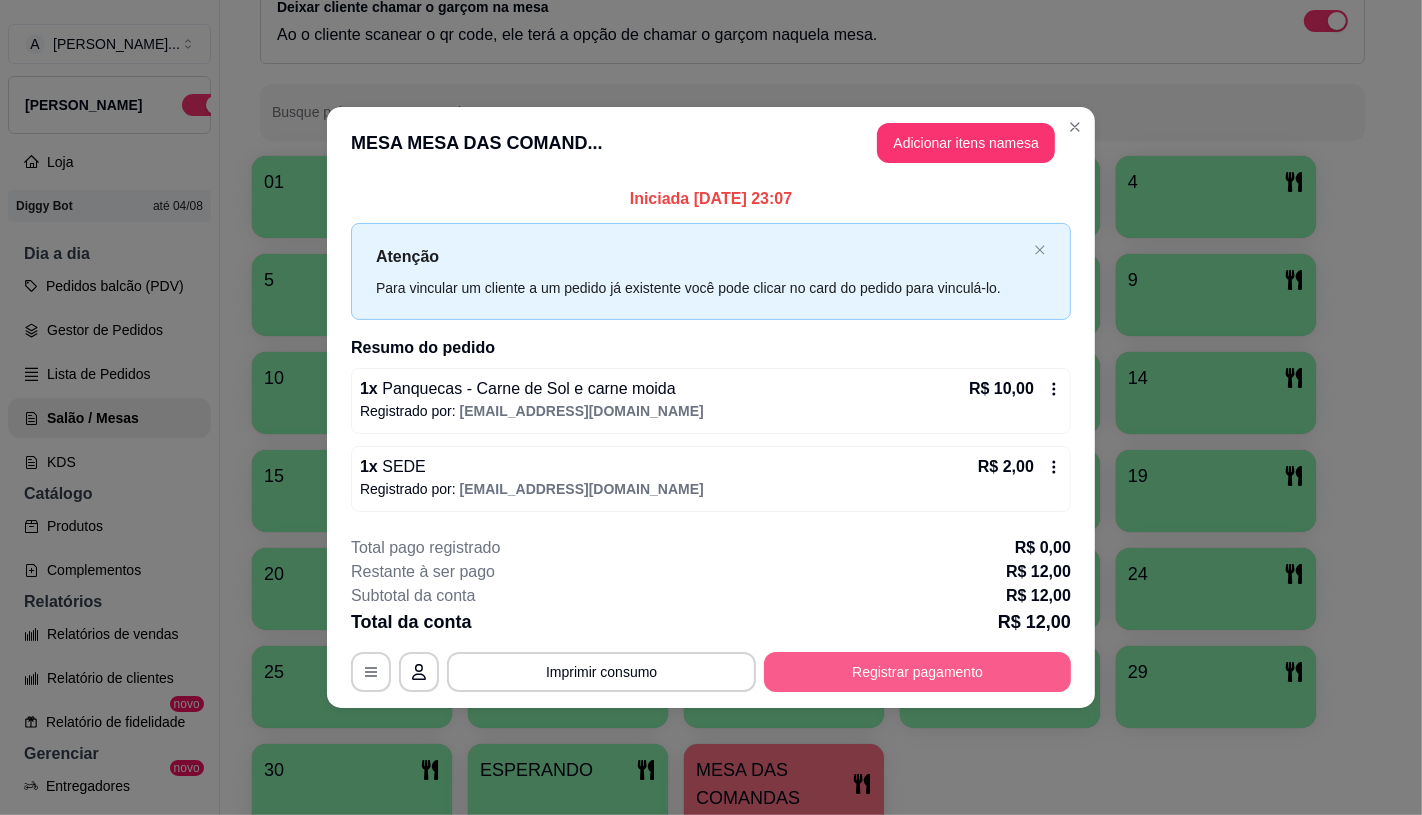 click on "Registrar pagamento" at bounding box center (917, 672) 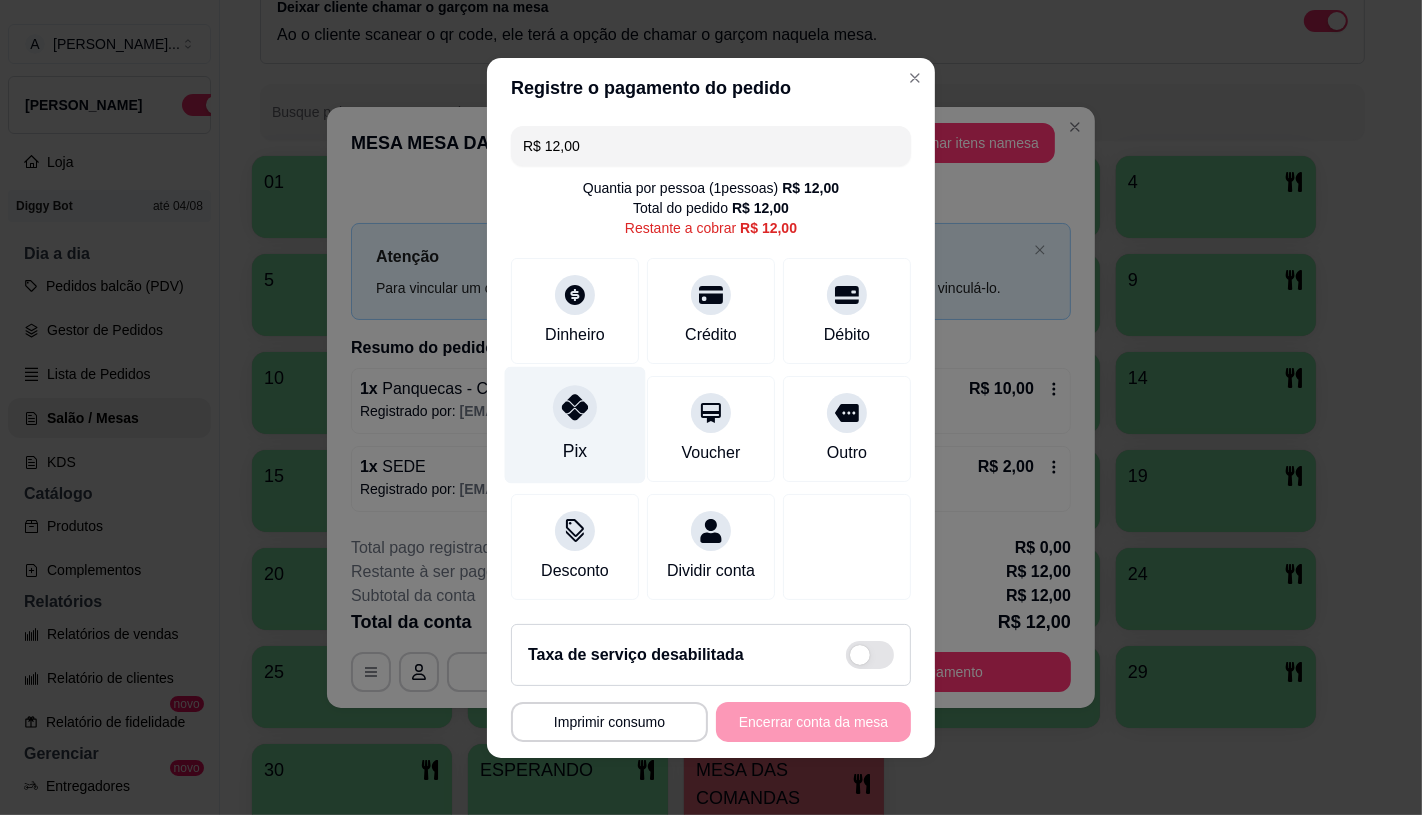 click on "Pix" at bounding box center (575, 424) 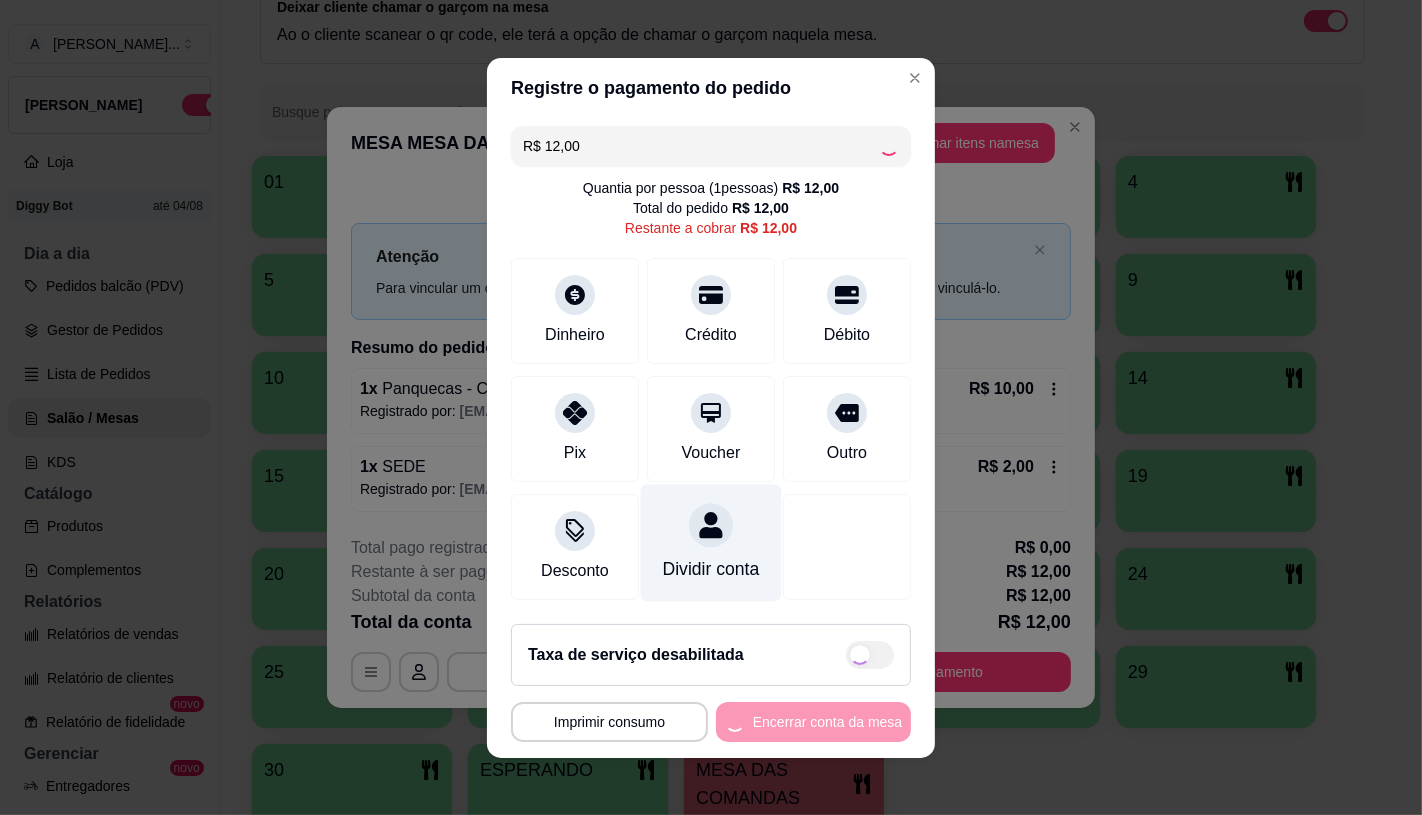 type on "R$ 0,00" 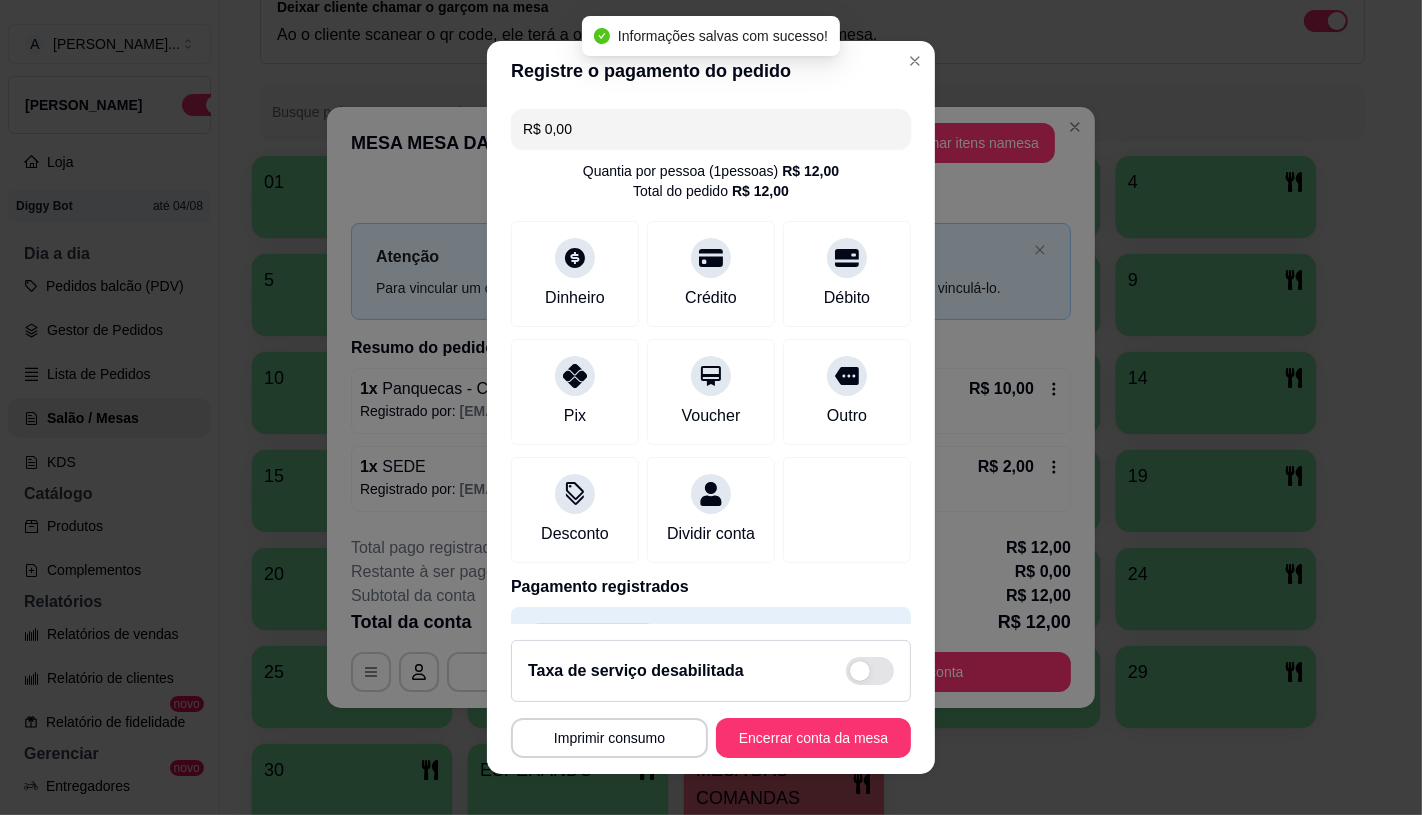 click on "**********" at bounding box center (711, 699) 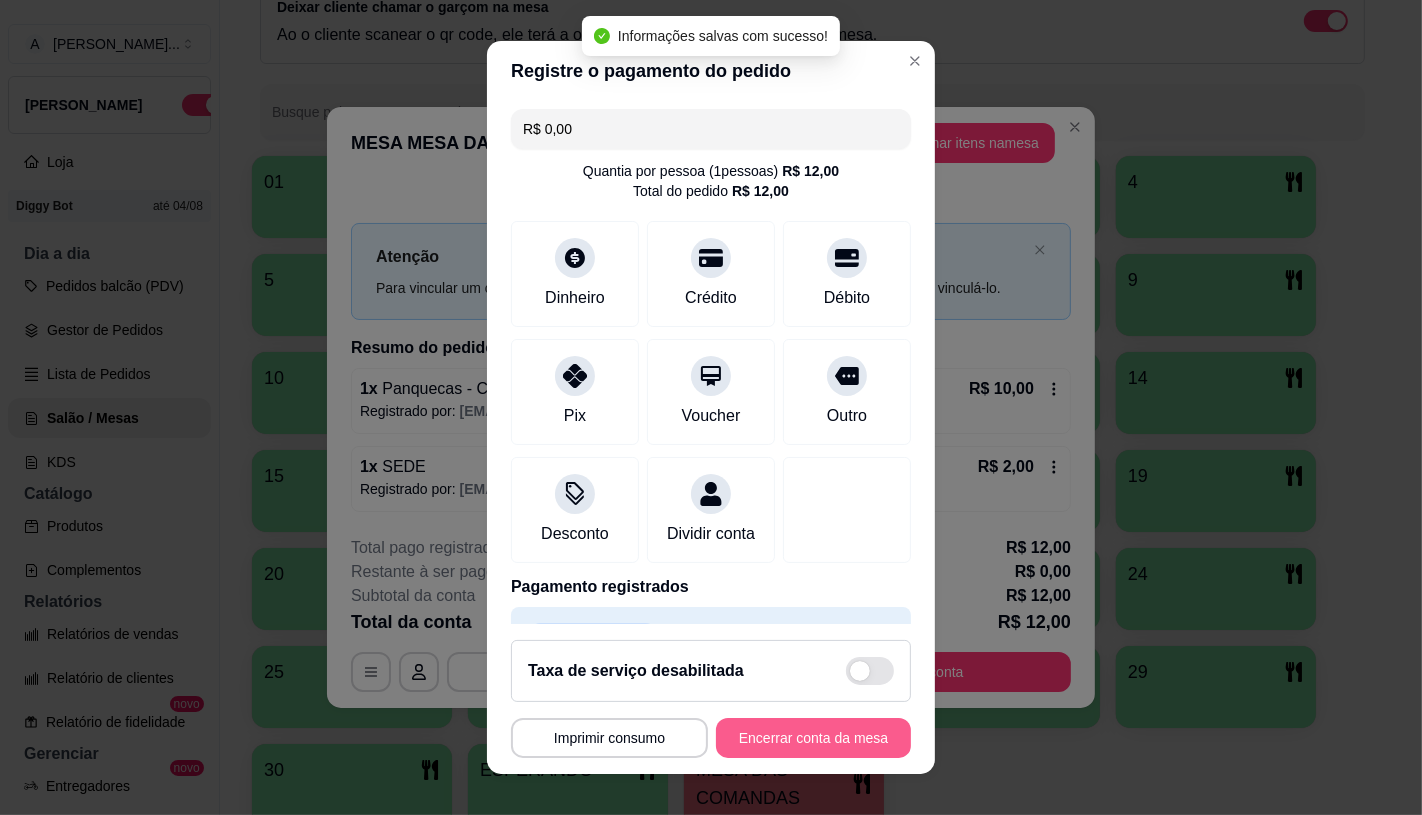 click on "Encerrar conta da mesa" at bounding box center (813, 738) 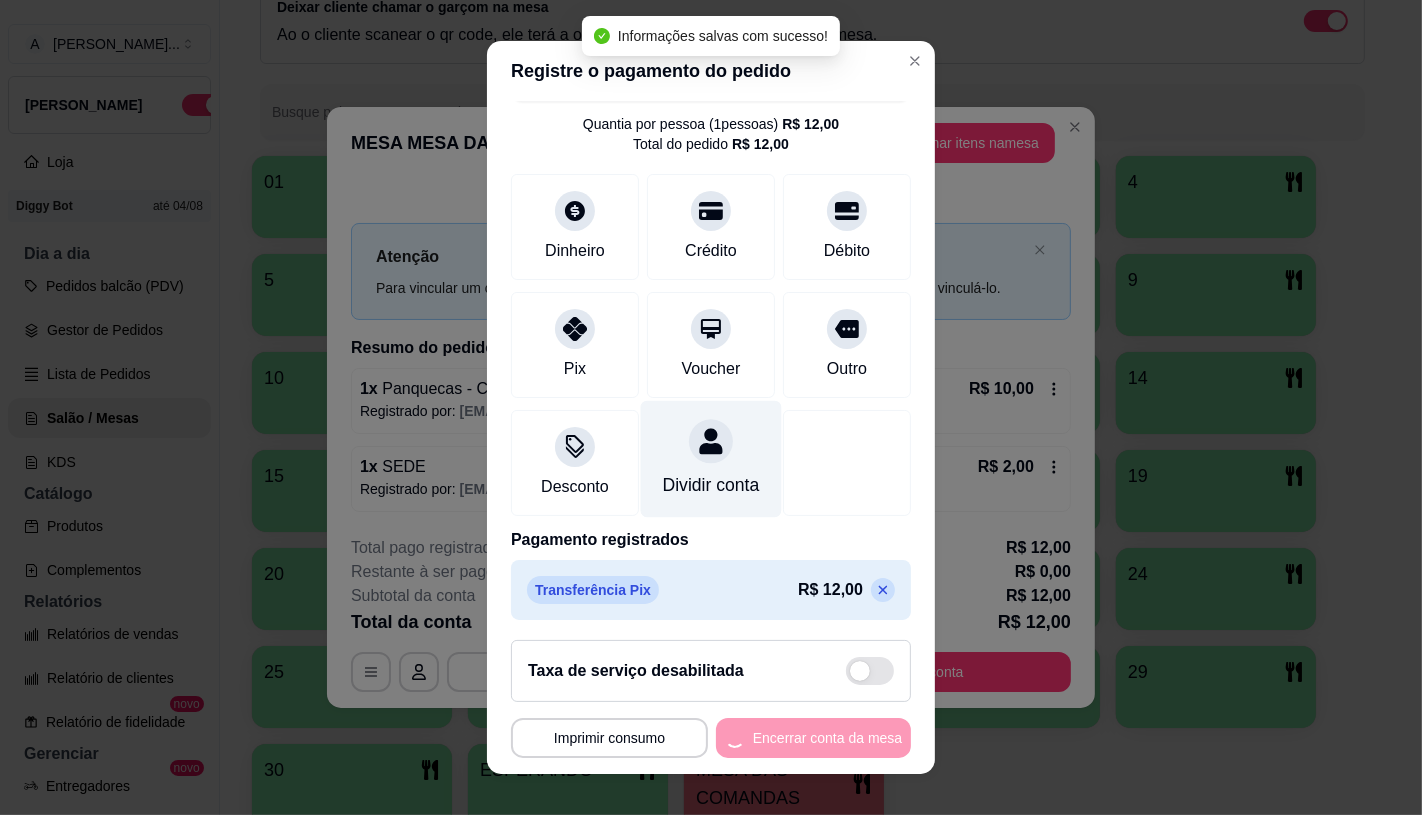 scroll, scrollTop: 74, scrollLeft: 0, axis: vertical 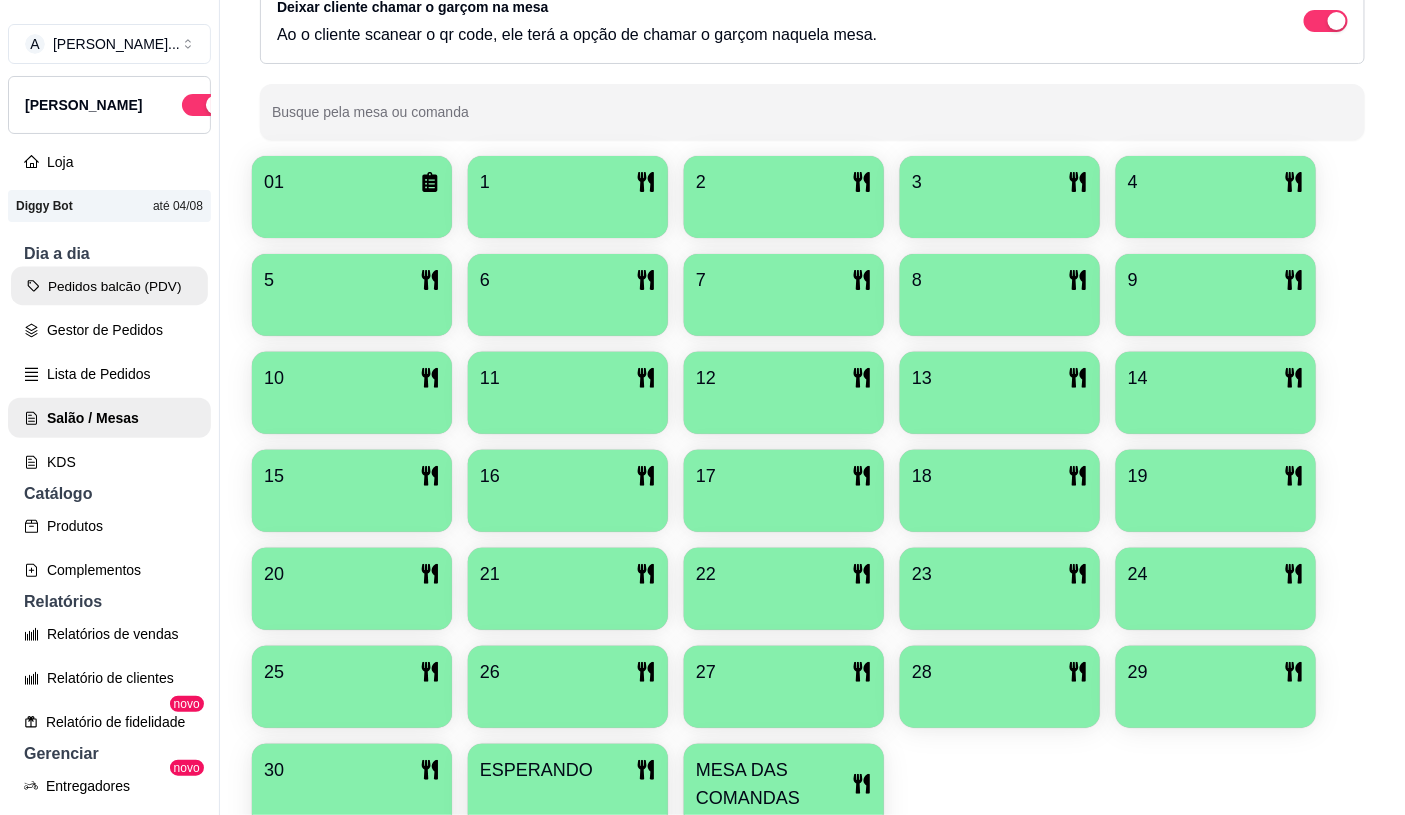 click on "Pedidos balcão (PDV)" at bounding box center (109, 286) 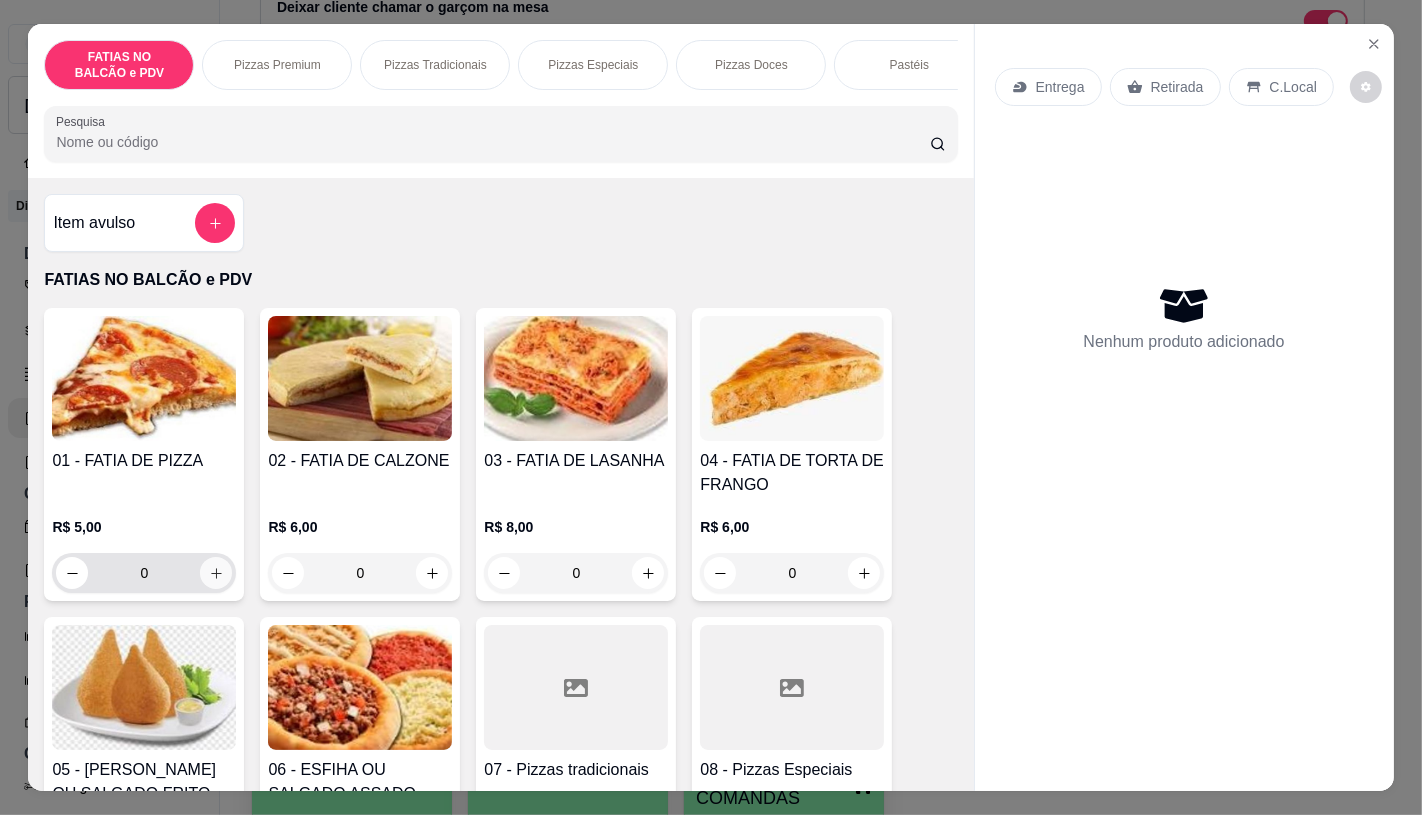 click 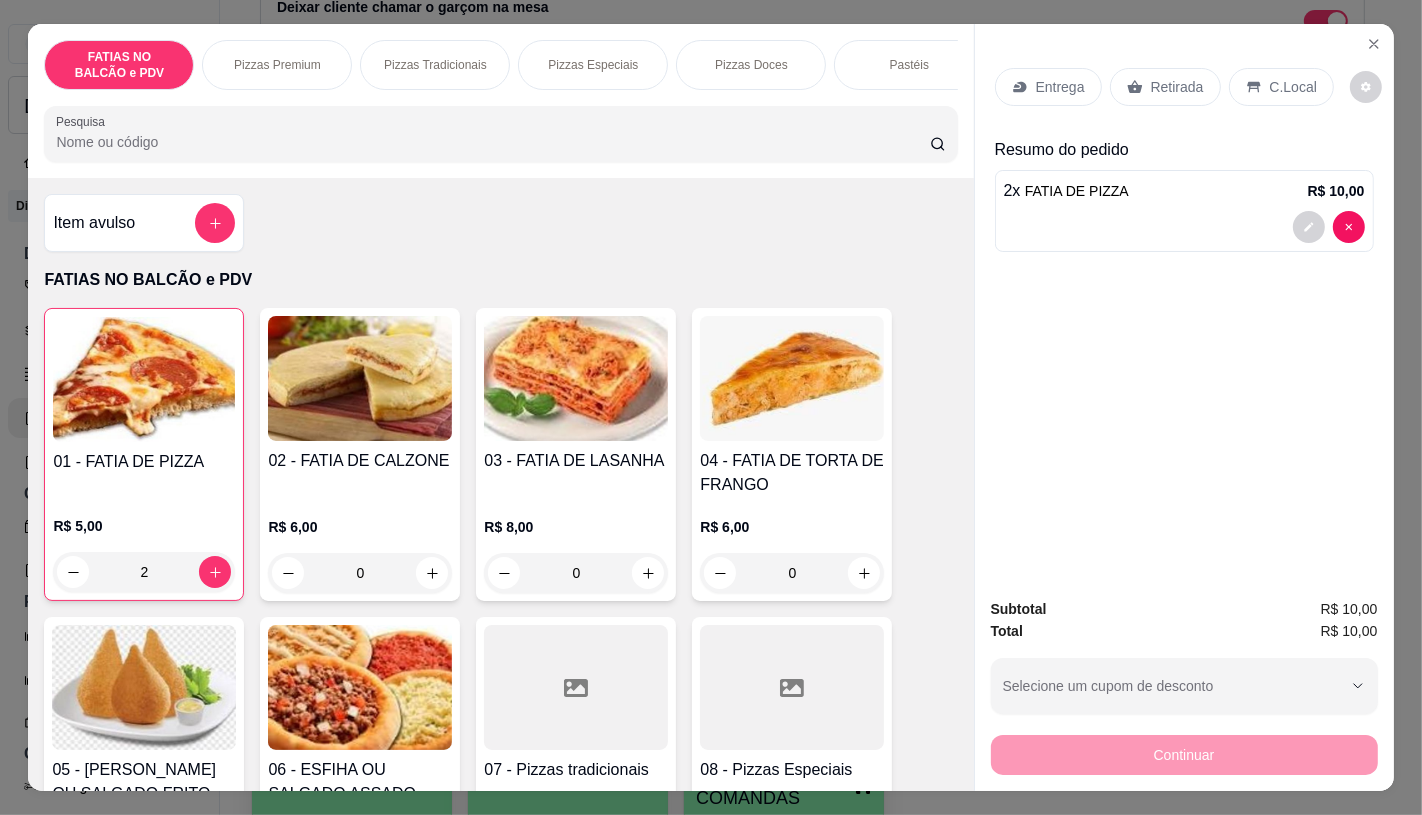 scroll, scrollTop: 333, scrollLeft: 0, axis: vertical 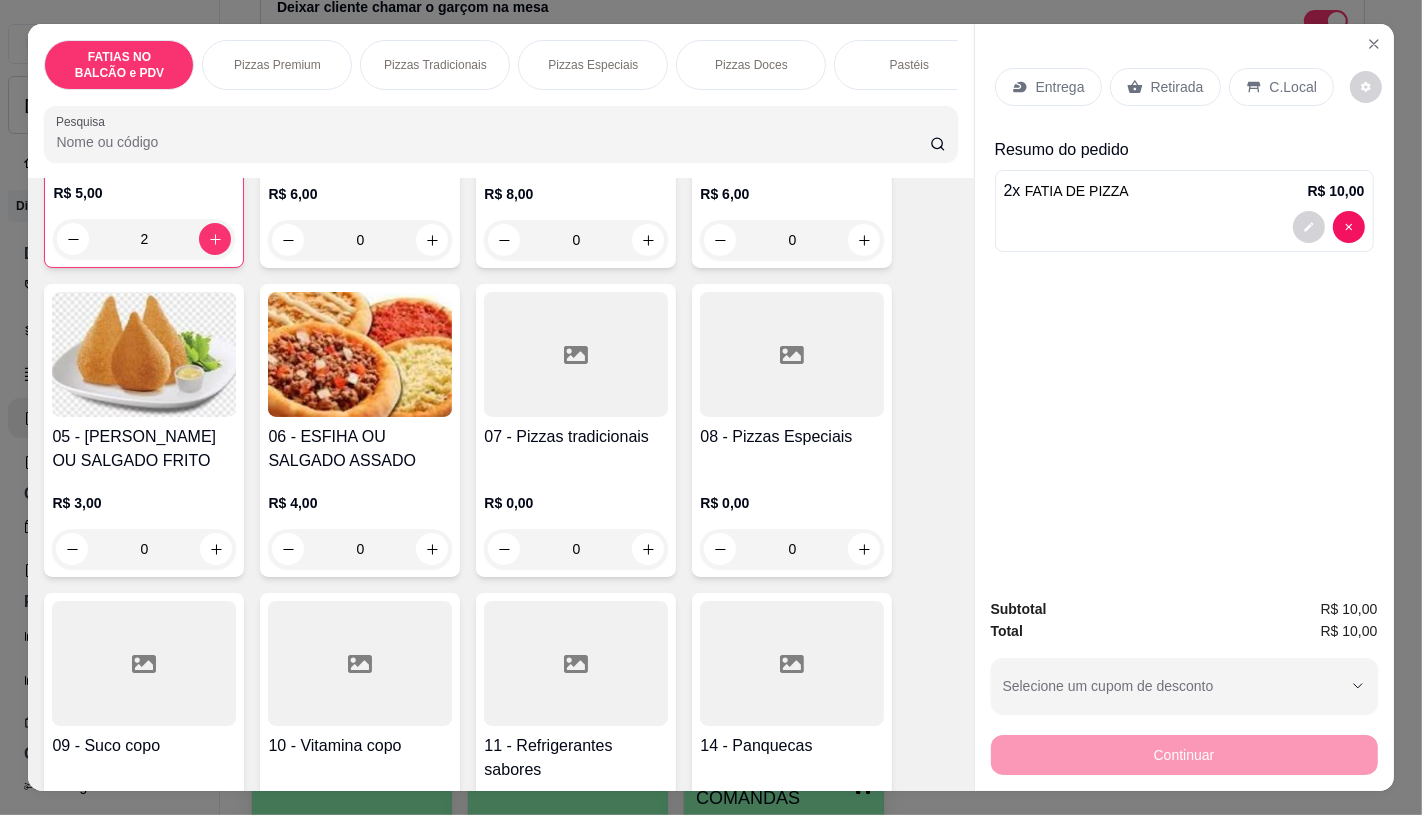 click at bounding box center [576, 663] 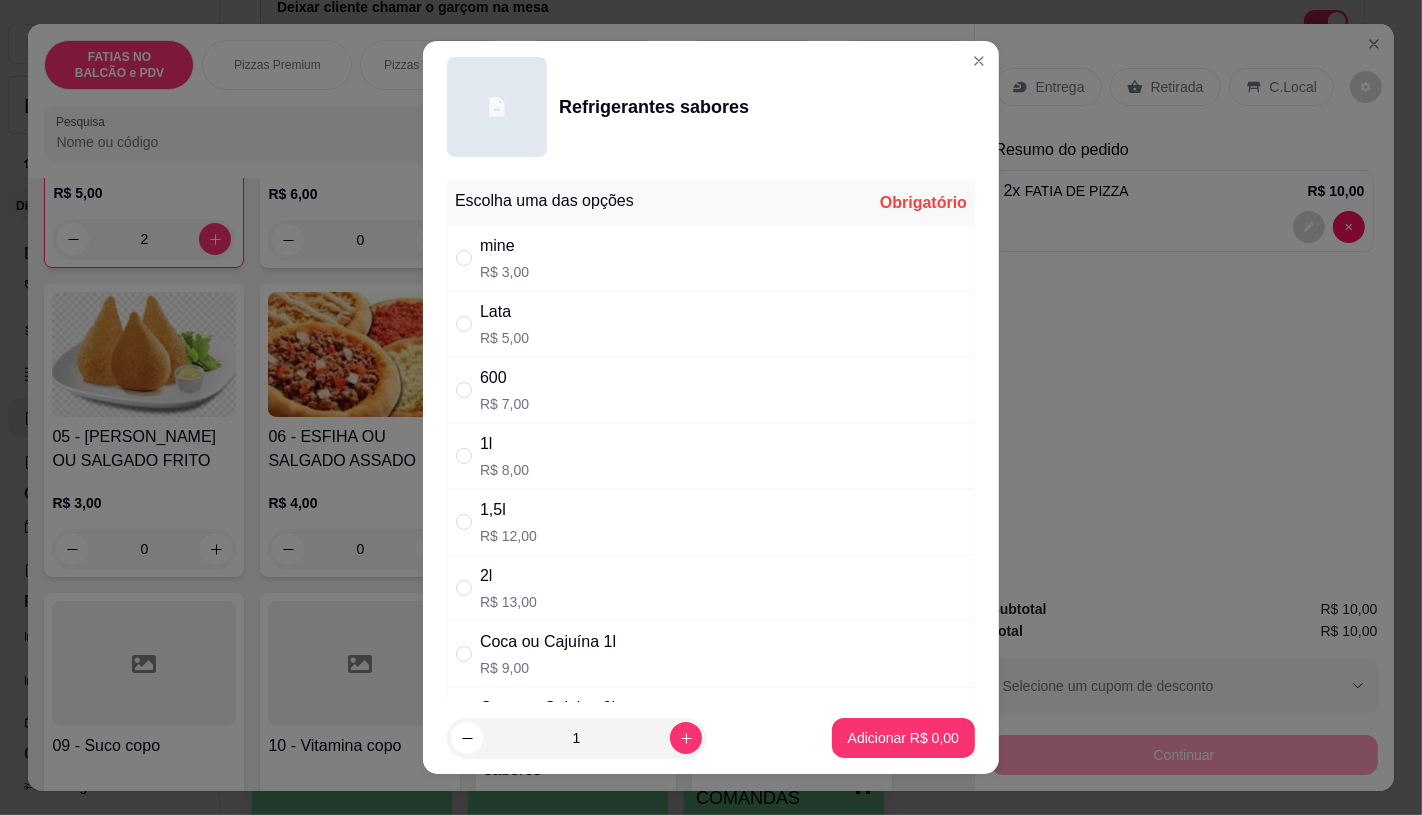 click on "Lata" at bounding box center (504, 312) 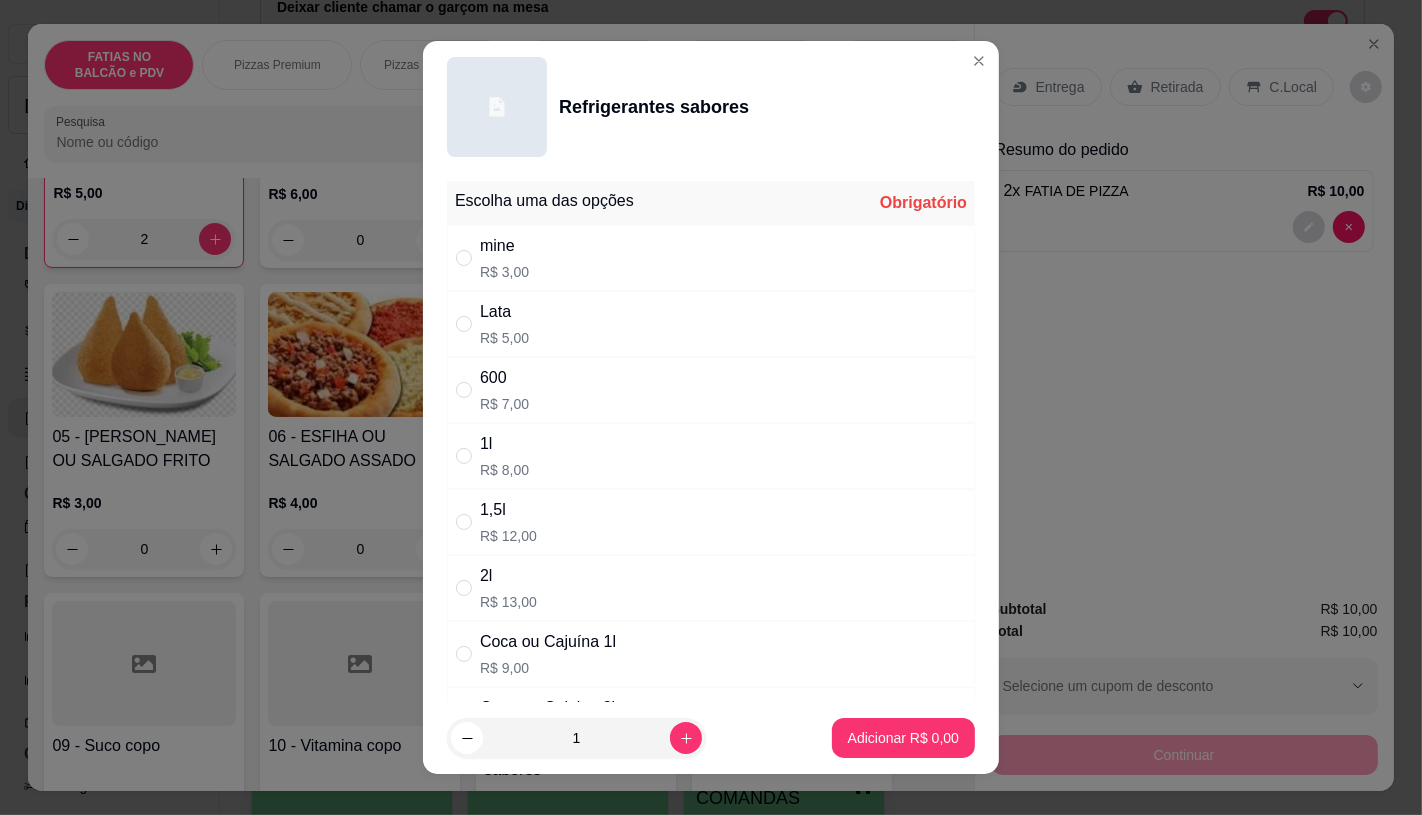 radio on "true" 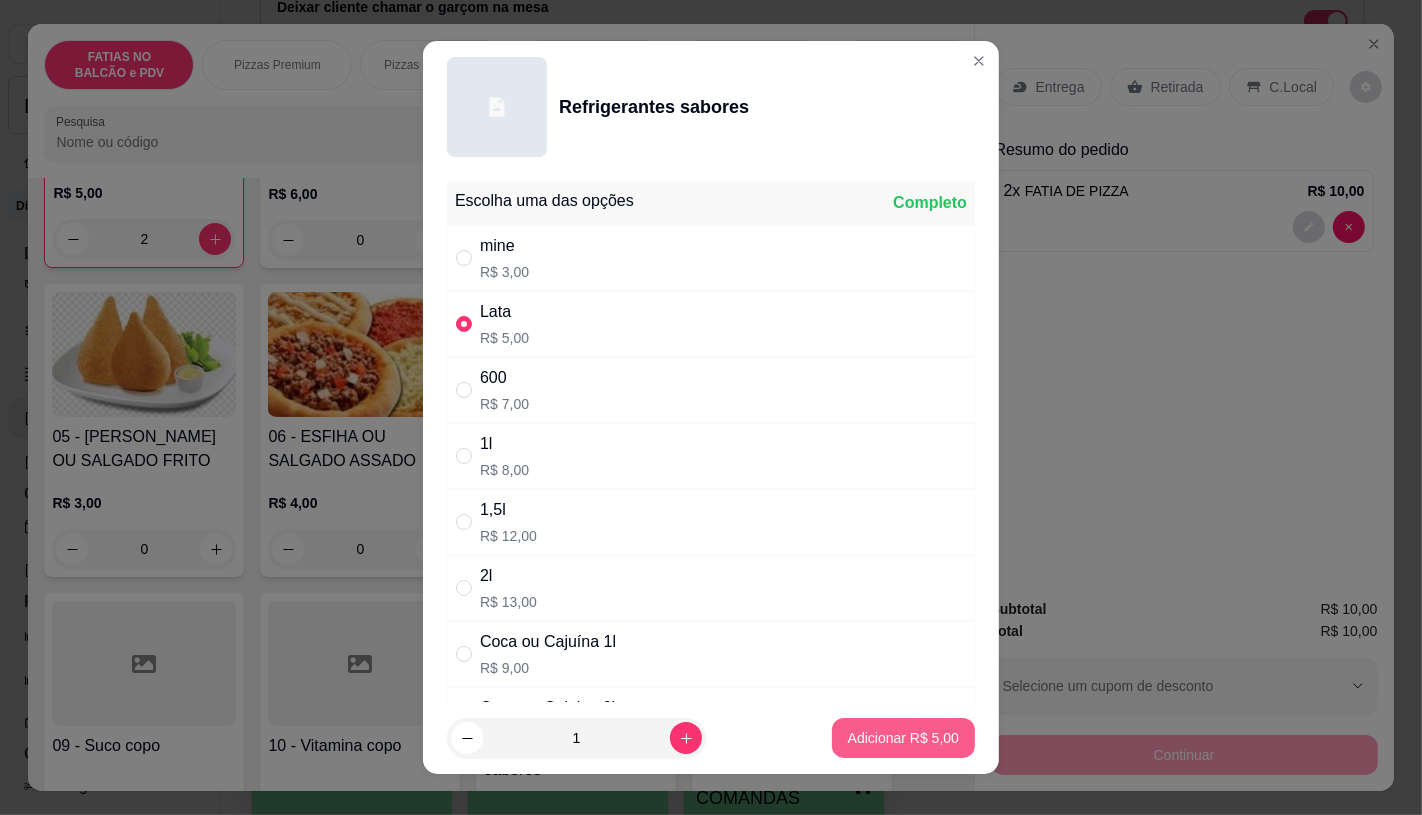 click on "Adicionar   R$ 5,00" at bounding box center [903, 738] 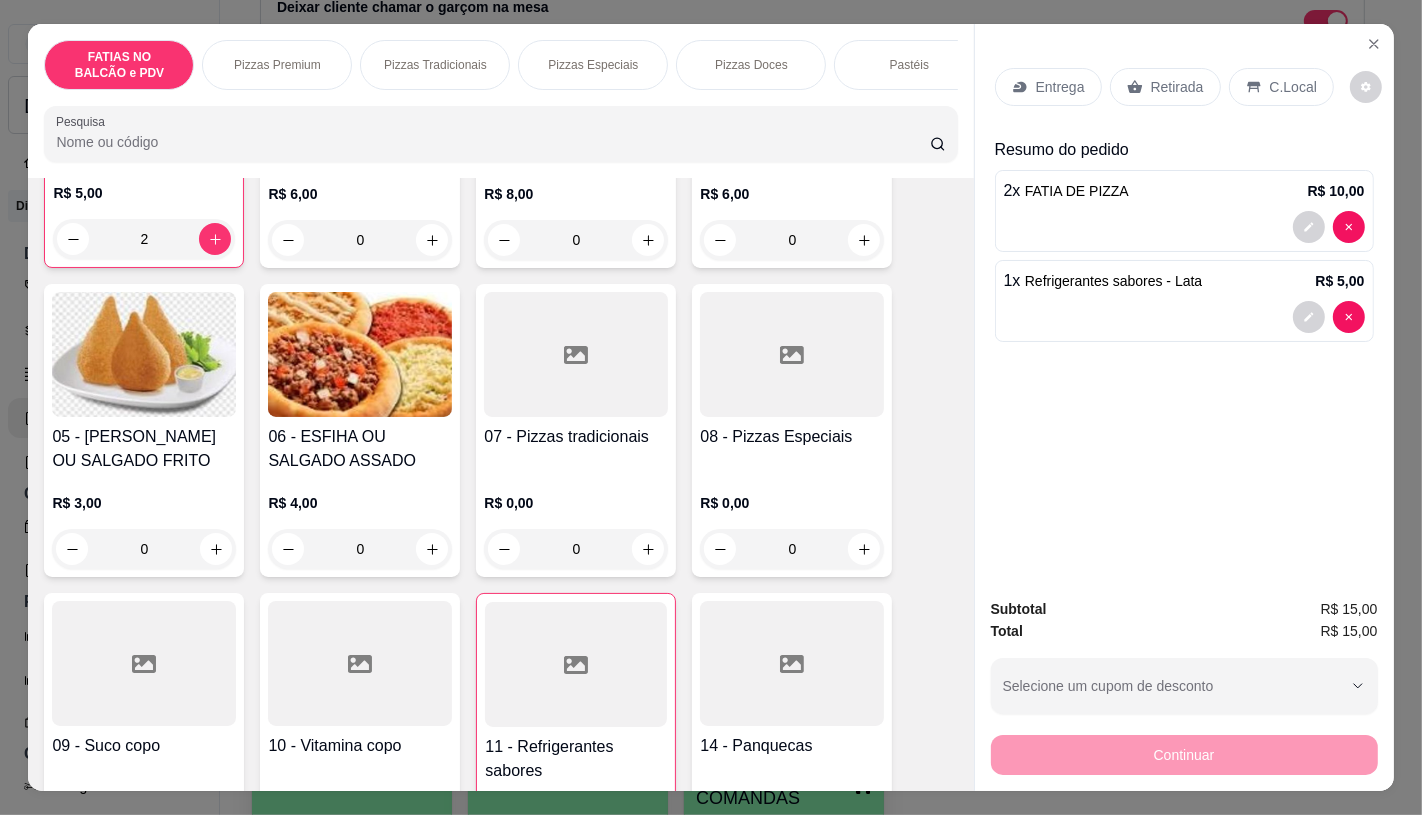 click on "Retirada" at bounding box center [1165, 87] 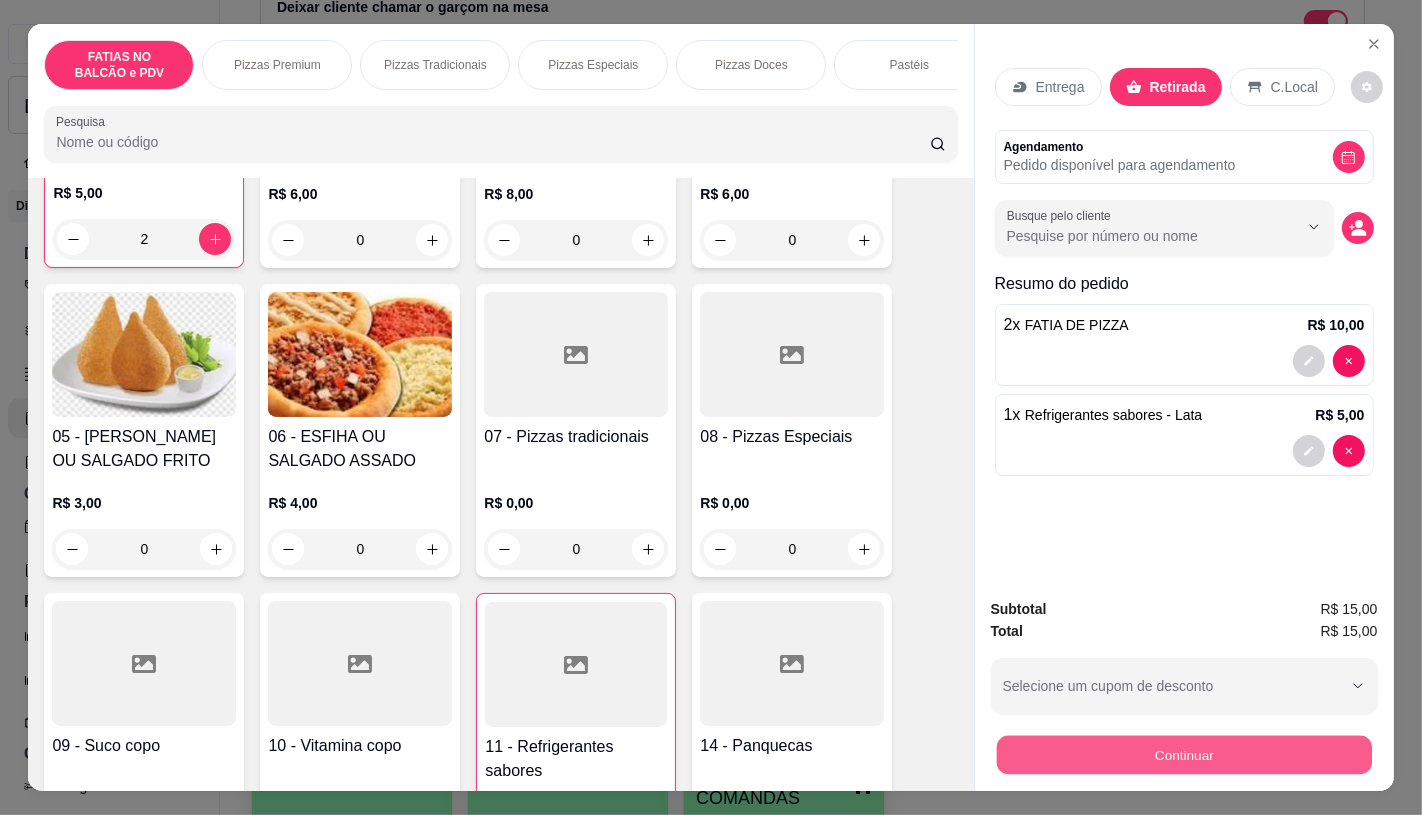 click on "Continuar" at bounding box center (1183, 754) 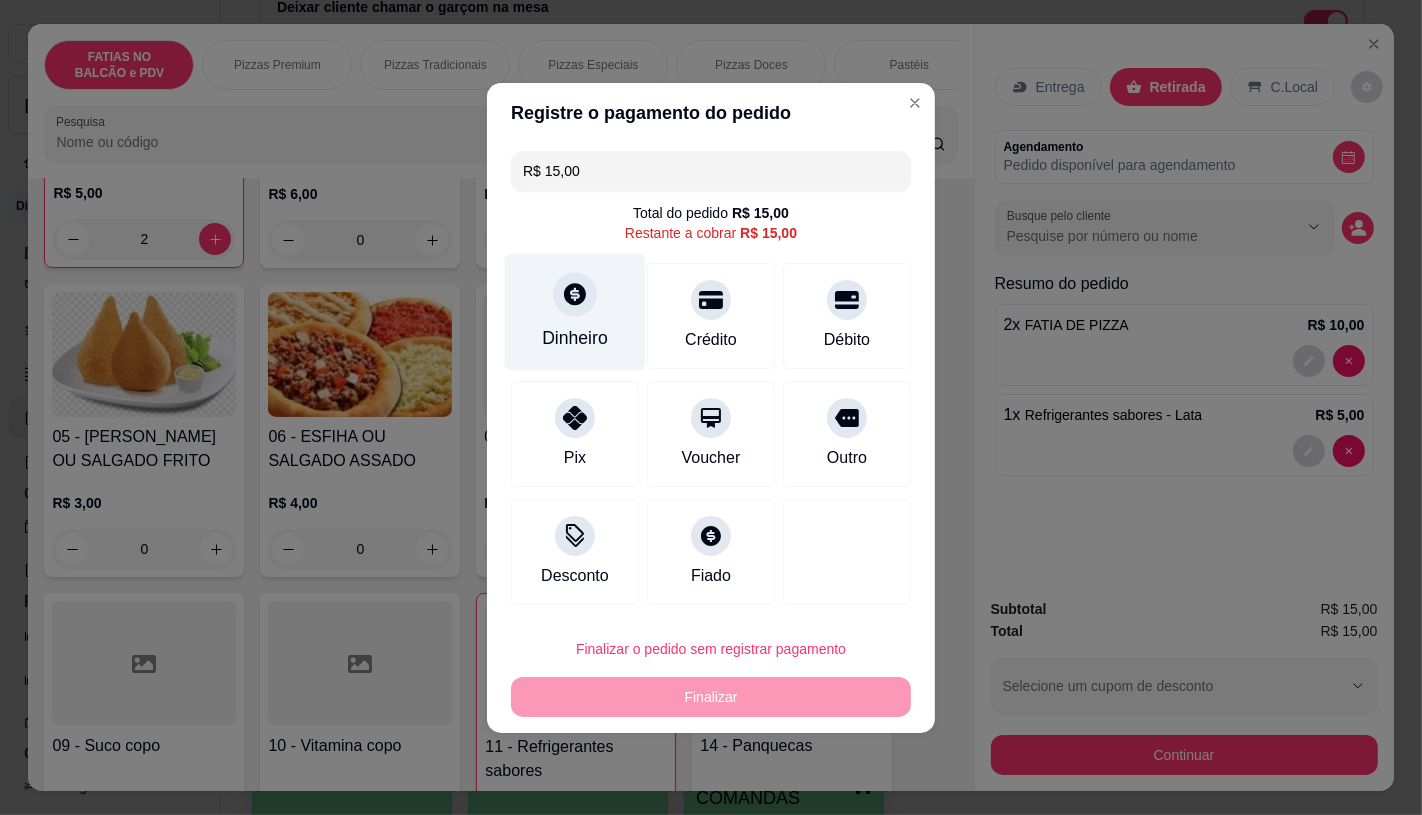 click on "Dinheiro" at bounding box center (575, 311) 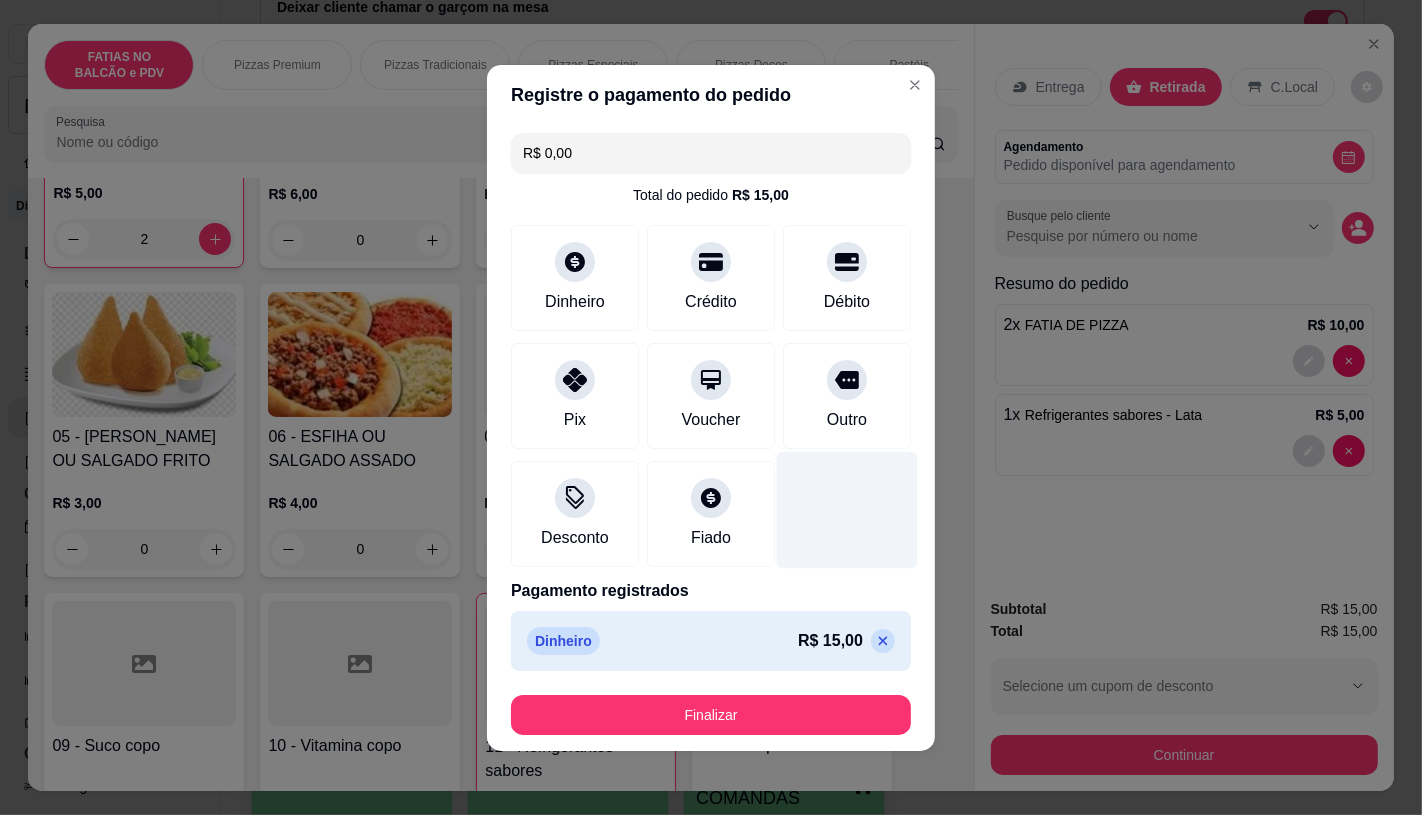 type on "R$ 0,00" 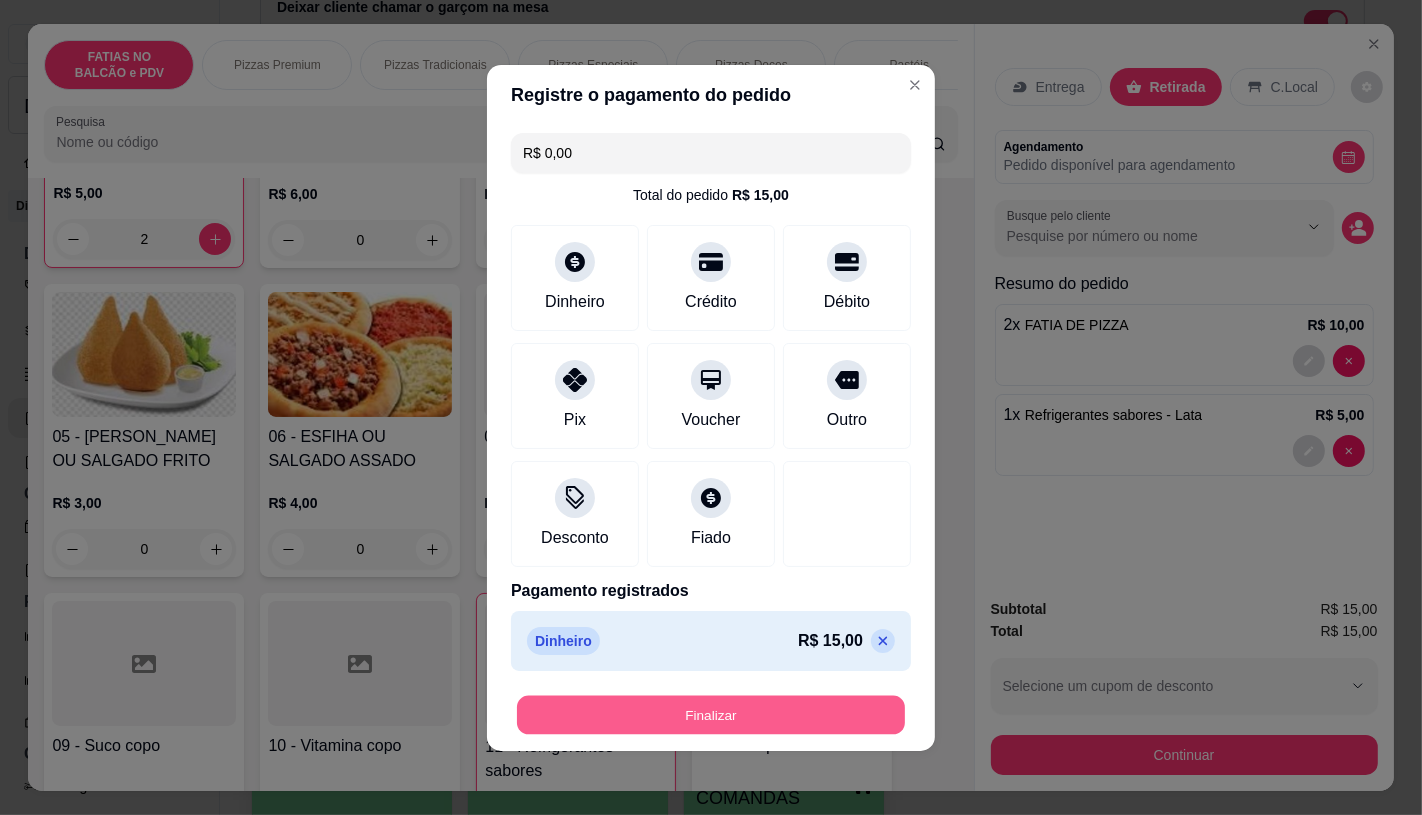 click on "Finalizar" at bounding box center (711, 714) 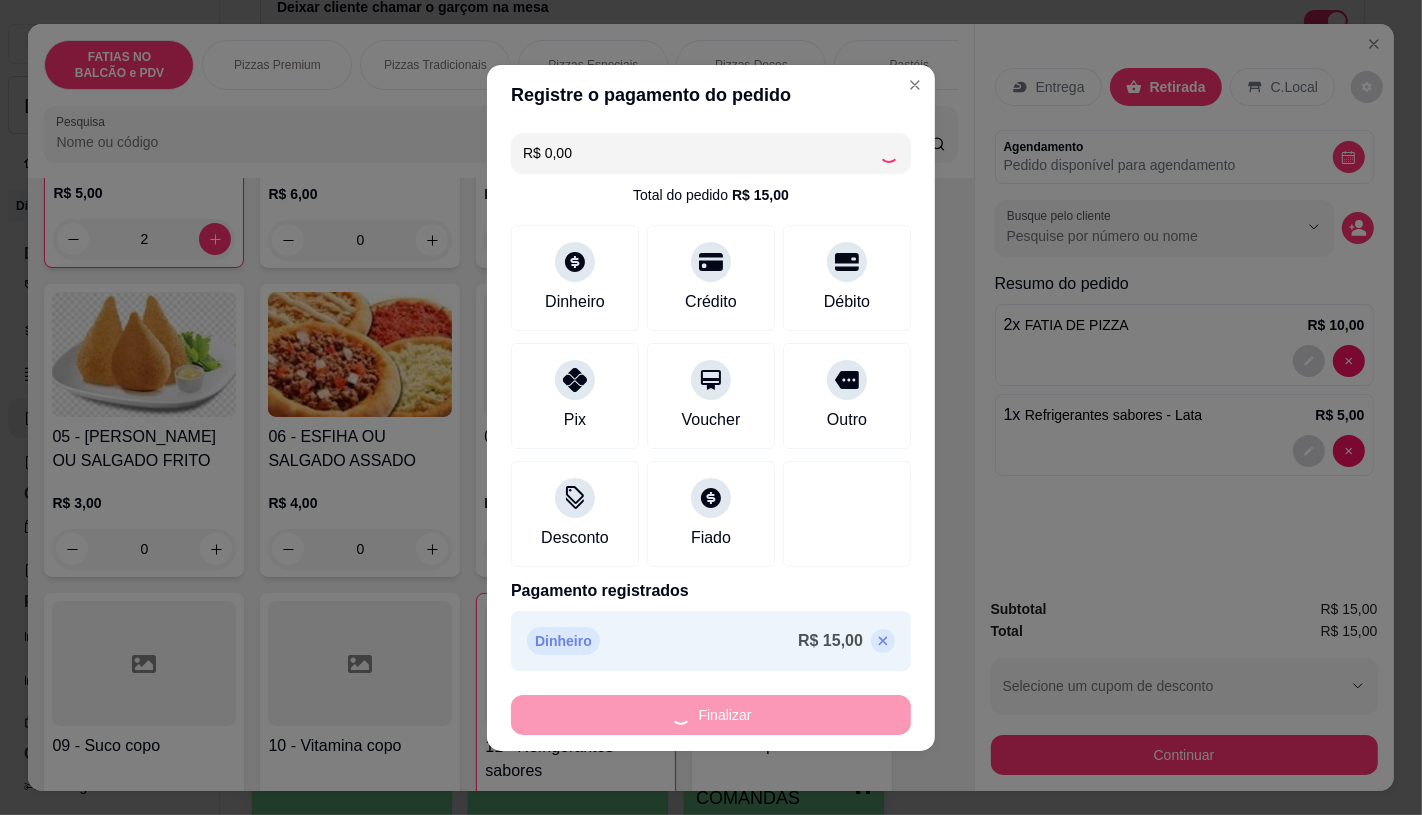type on "0" 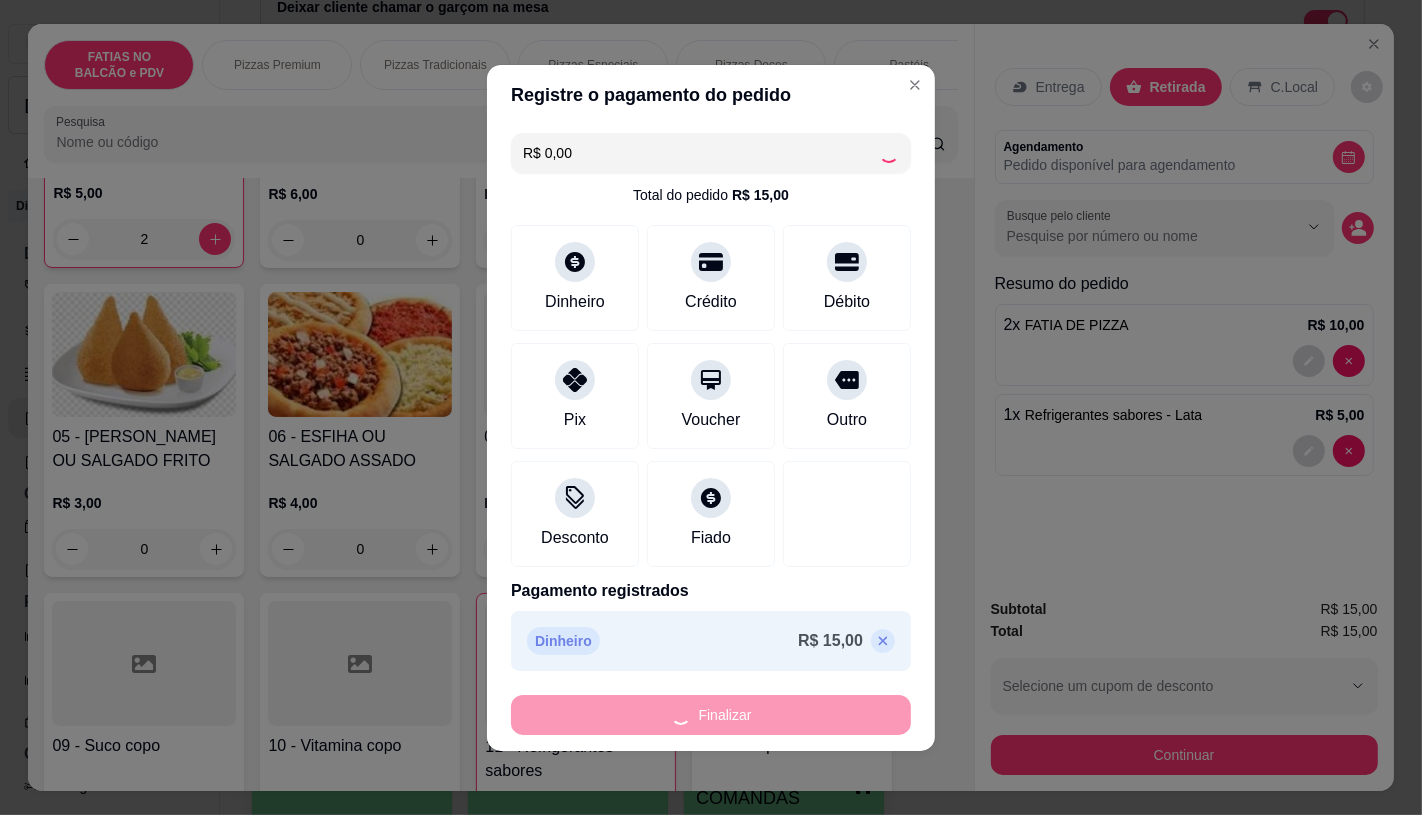 type on "0" 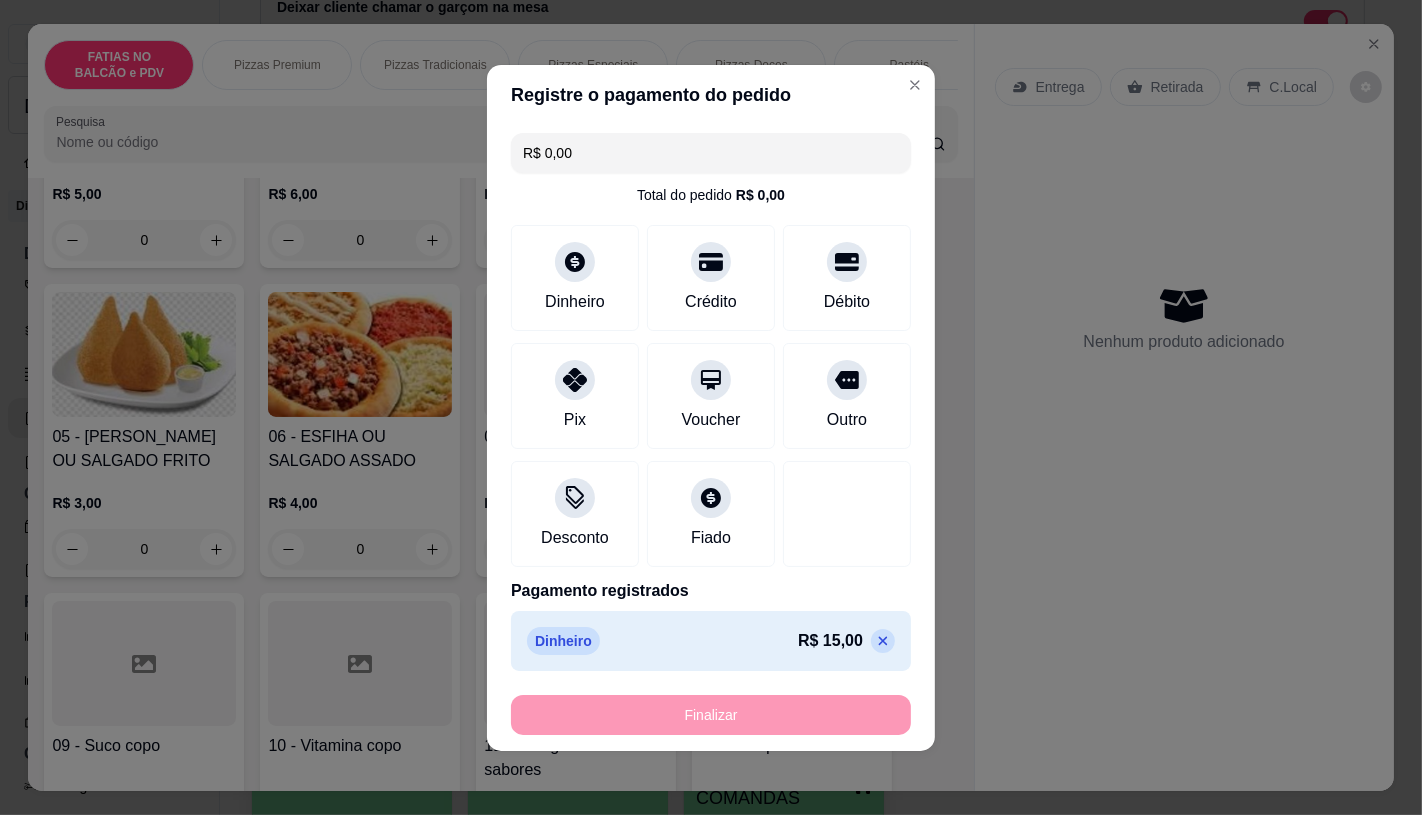type on "-R$ 15,00" 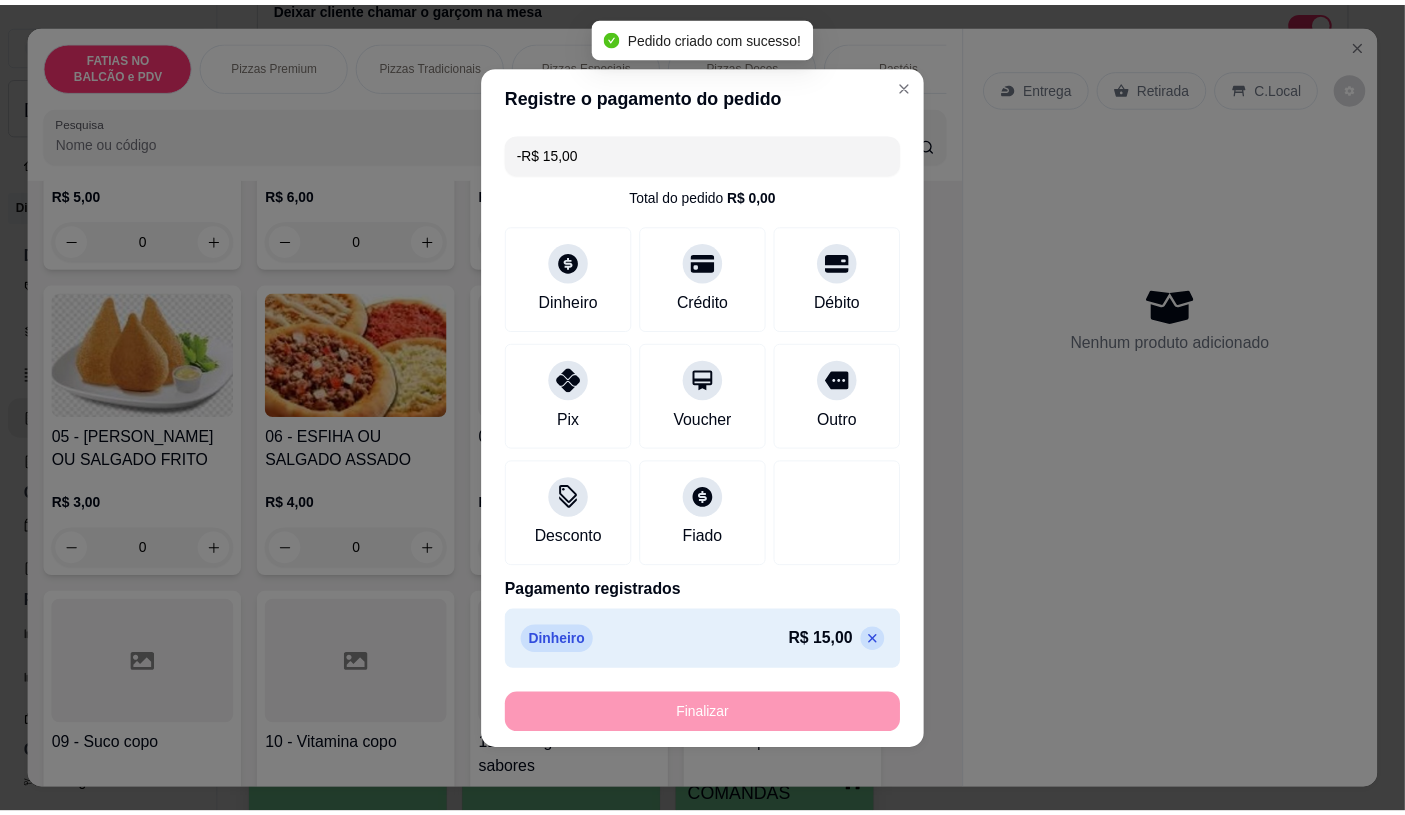 scroll, scrollTop: 334, scrollLeft: 0, axis: vertical 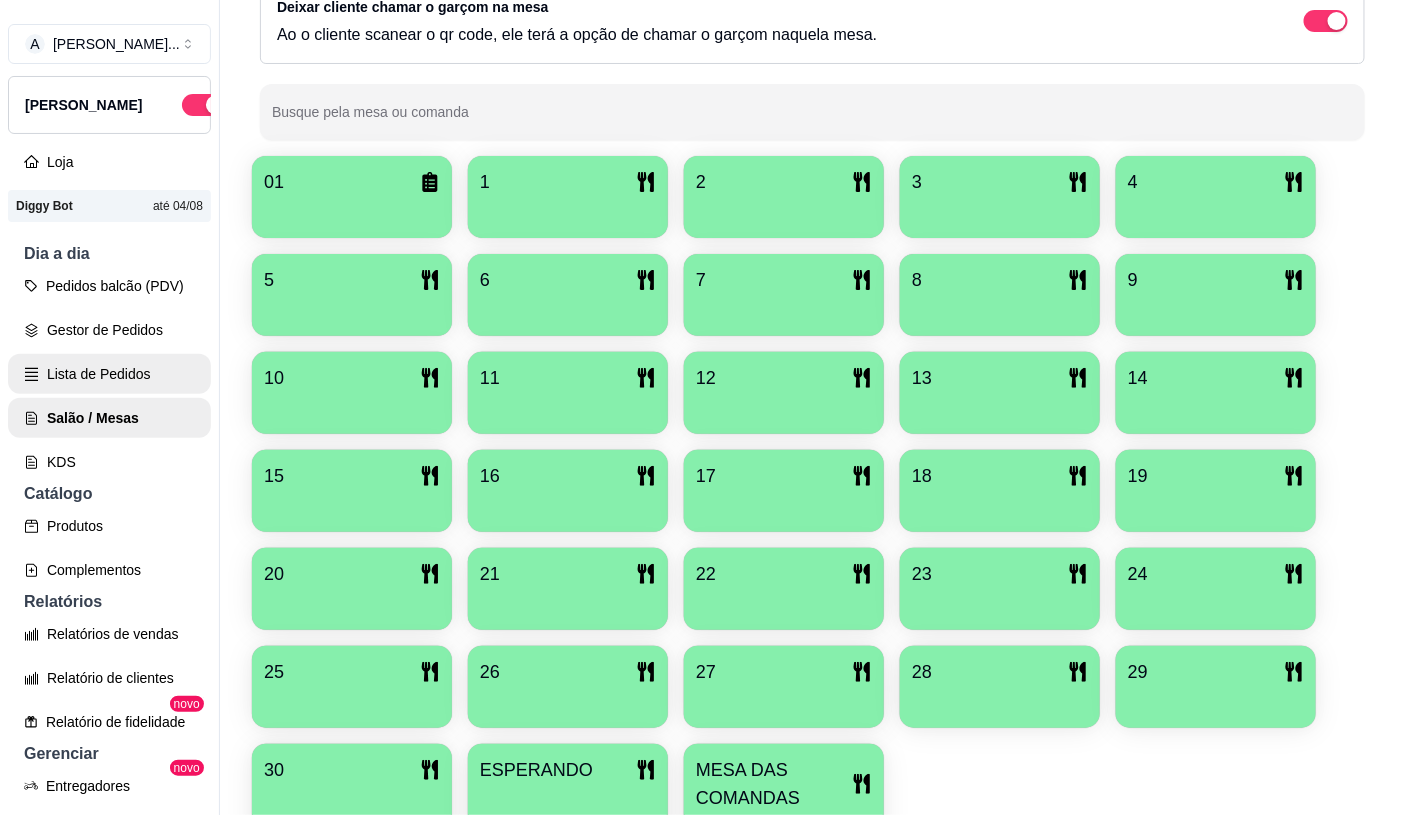 click on "Lista de Pedidos" at bounding box center [109, 374] 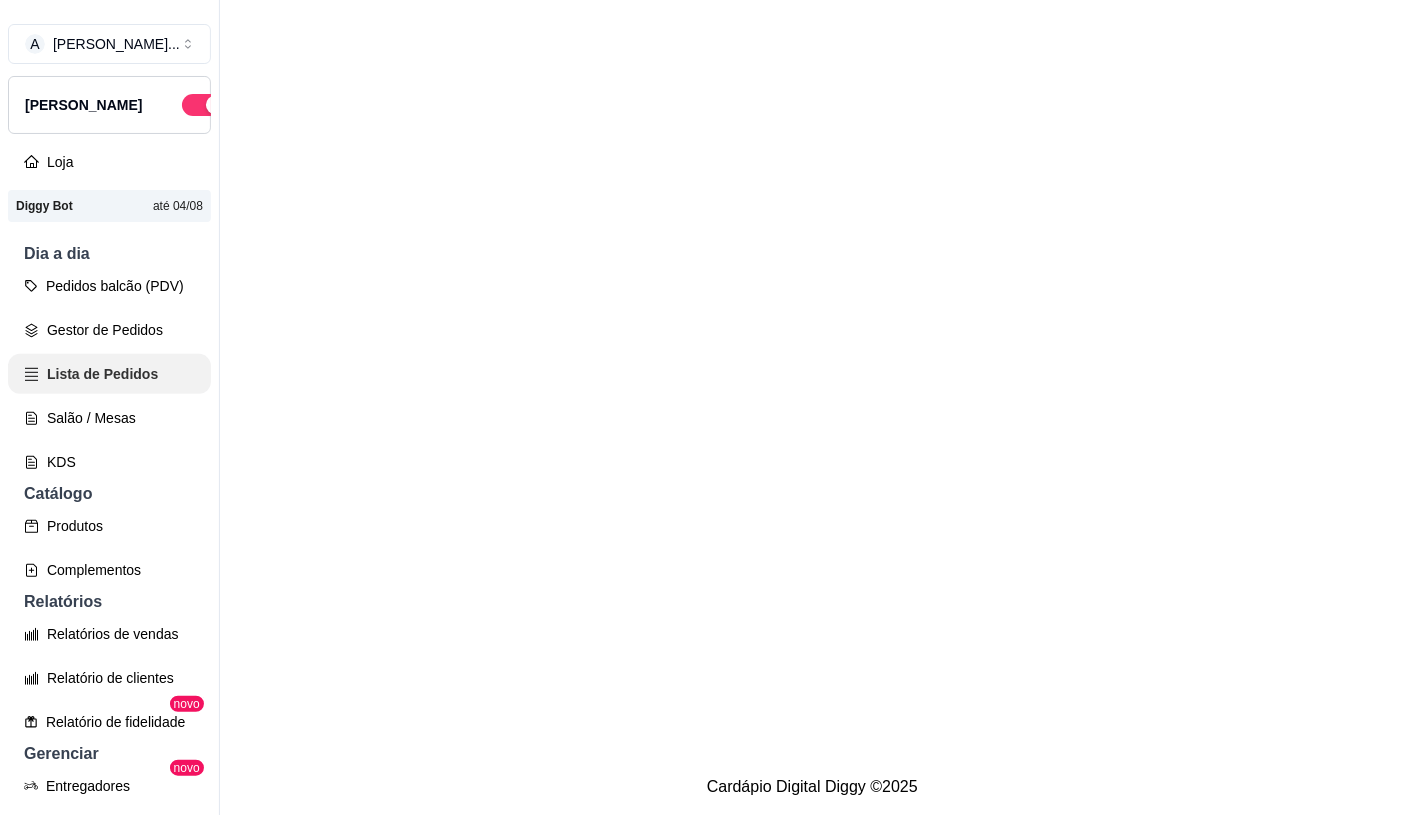scroll, scrollTop: 0, scrollLeft: 0, axis: both 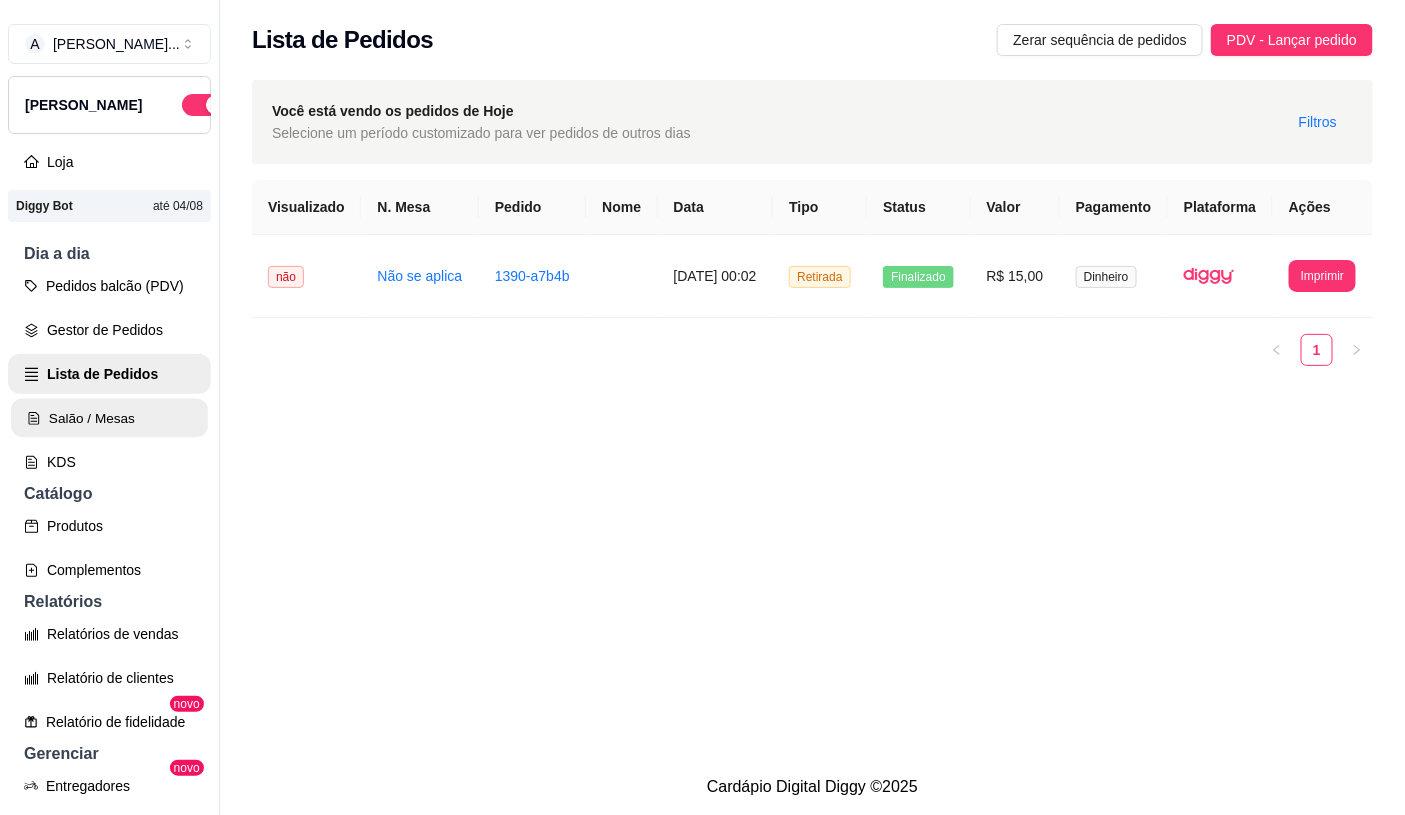 click on "Salão / Mesas" at bounding box center (109, 418) 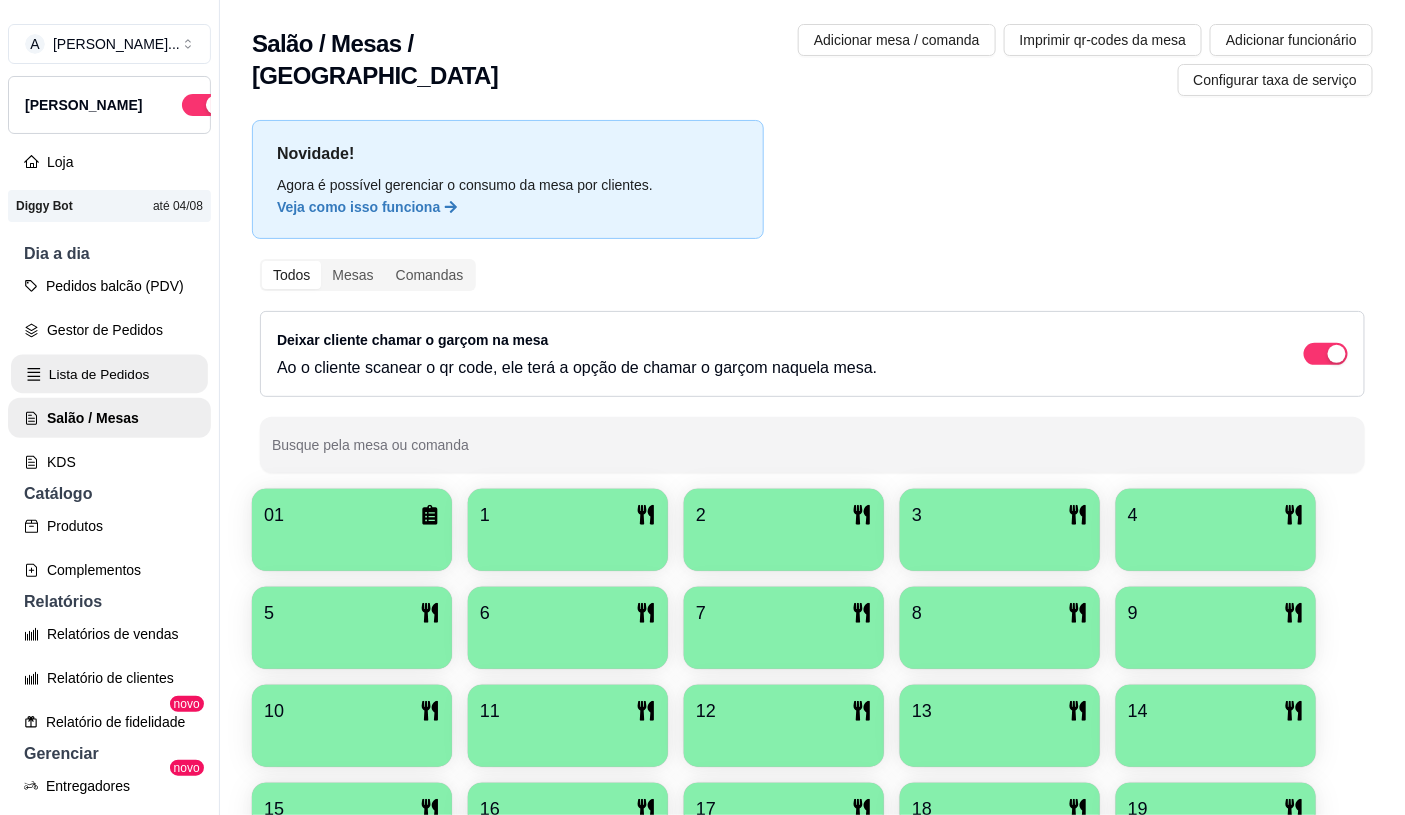 click on "Lista de Pedidos" at bounding box center (109, 374) 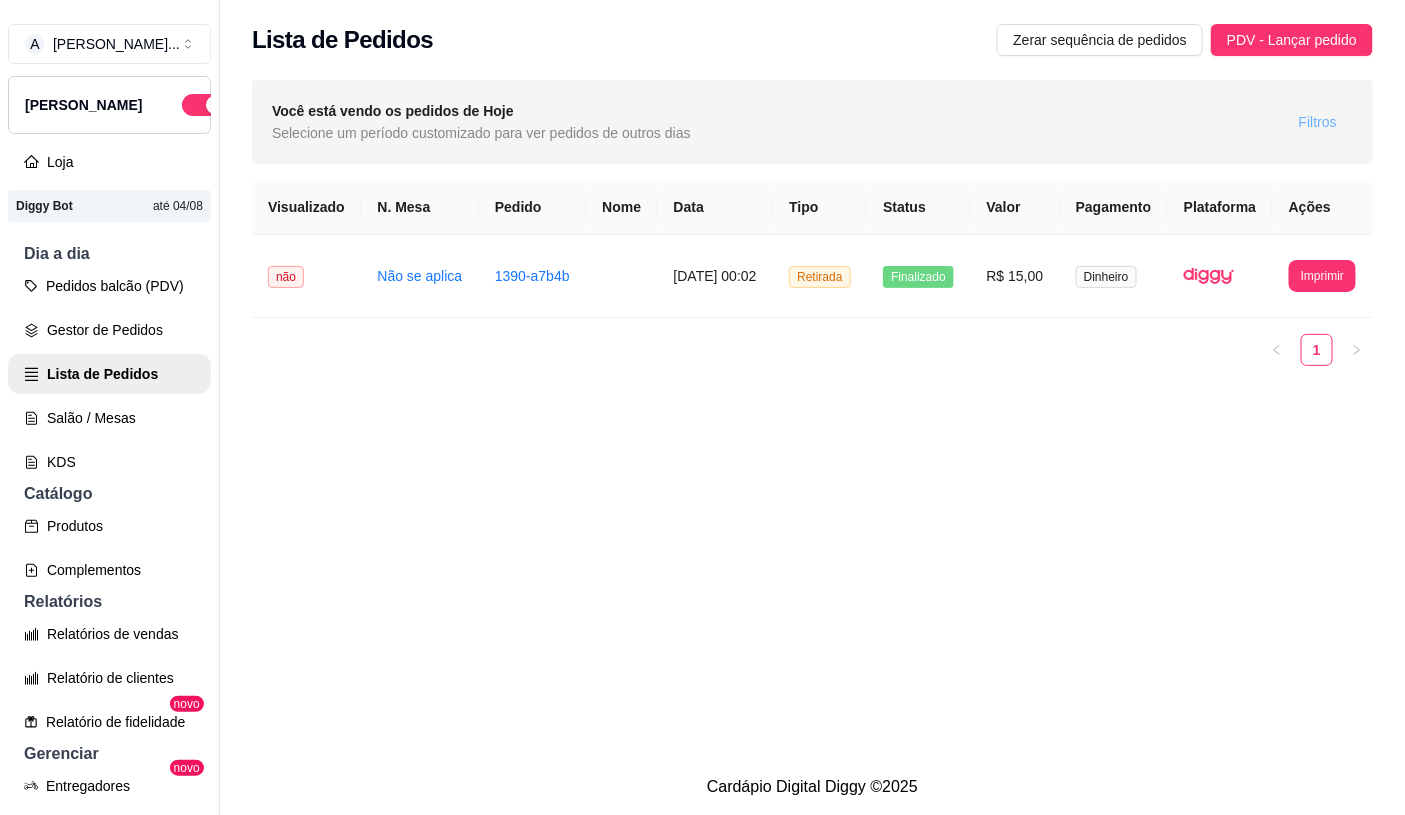 click on "Filtros" at bounding box center [1318, 122] 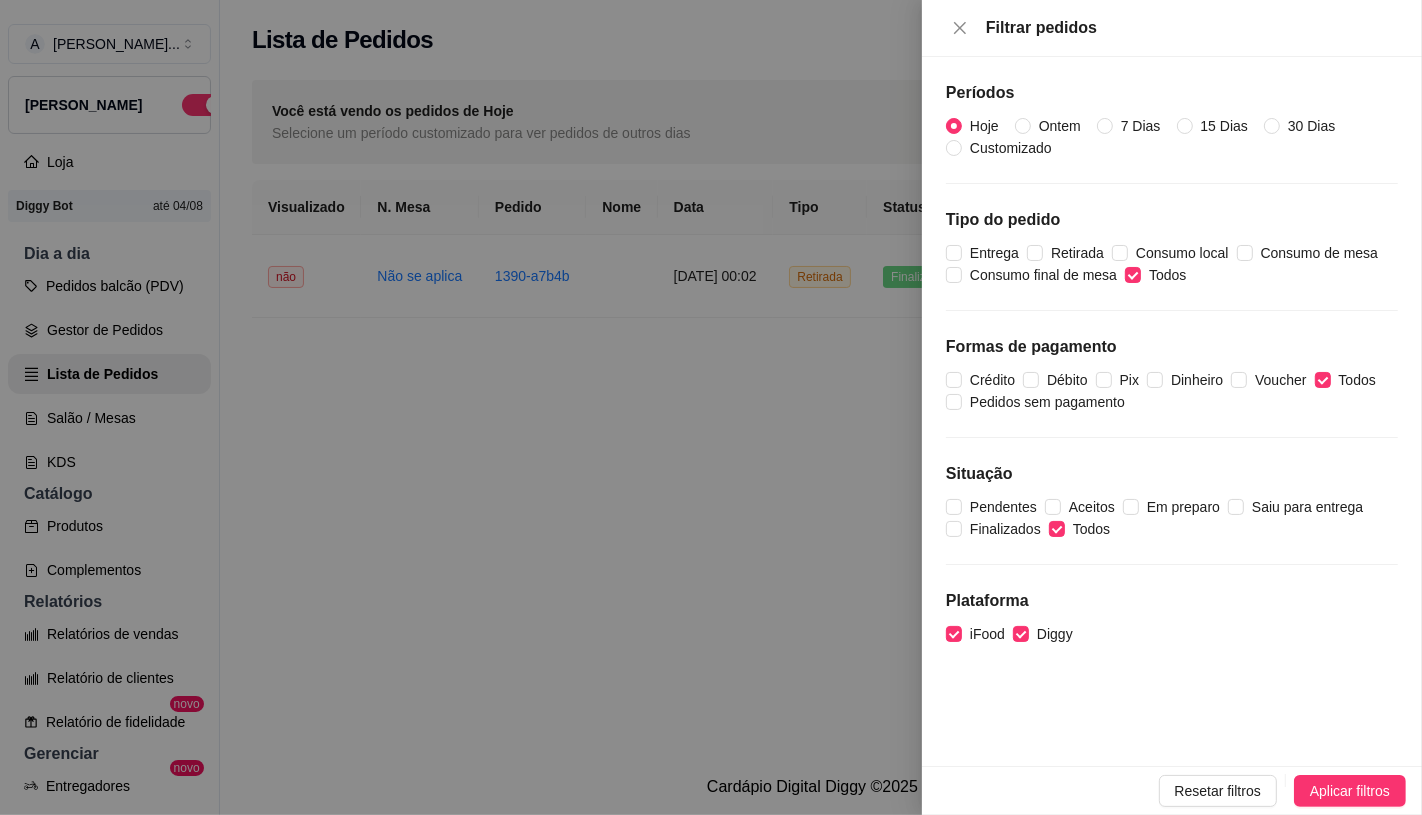 click on "Períodos Hoje Ontem 7 Dias 15 Dias 30 Dias Customizado Tipo do pedido Entrega Retirada Consumo local Consumo de mesa Consumo final de mesa Todos Formas de pagamento Crédito Débito Pix Dinheiro Voucher Todos Pedidos sem pagamento Situação Pendentes Aceitos Em preparo Saiu para entrega Finalizados Todos Plataforma iFood Diggy" at bounding box center (1172, 411) 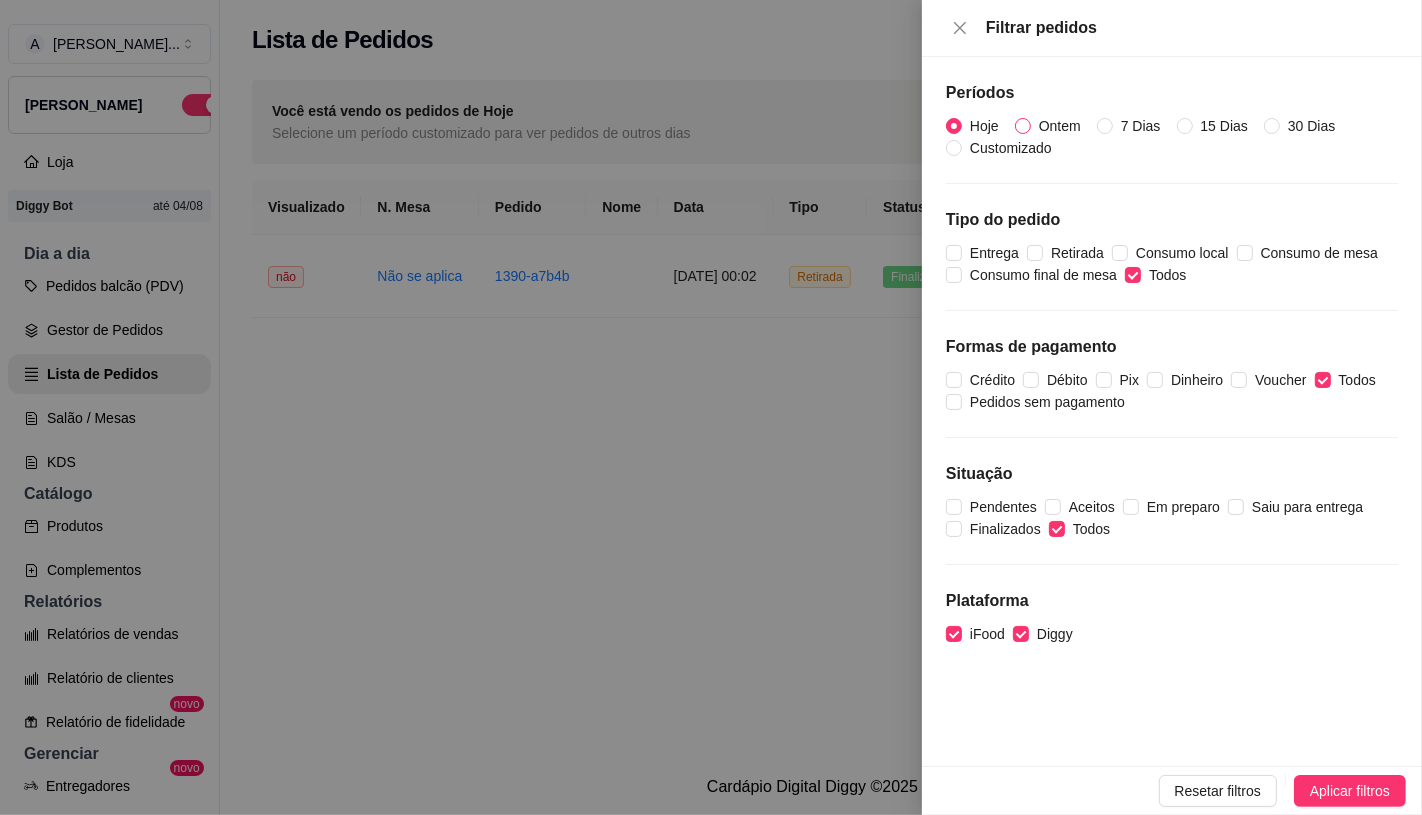 click on "Ontem" at bounding box center (1060, 126) 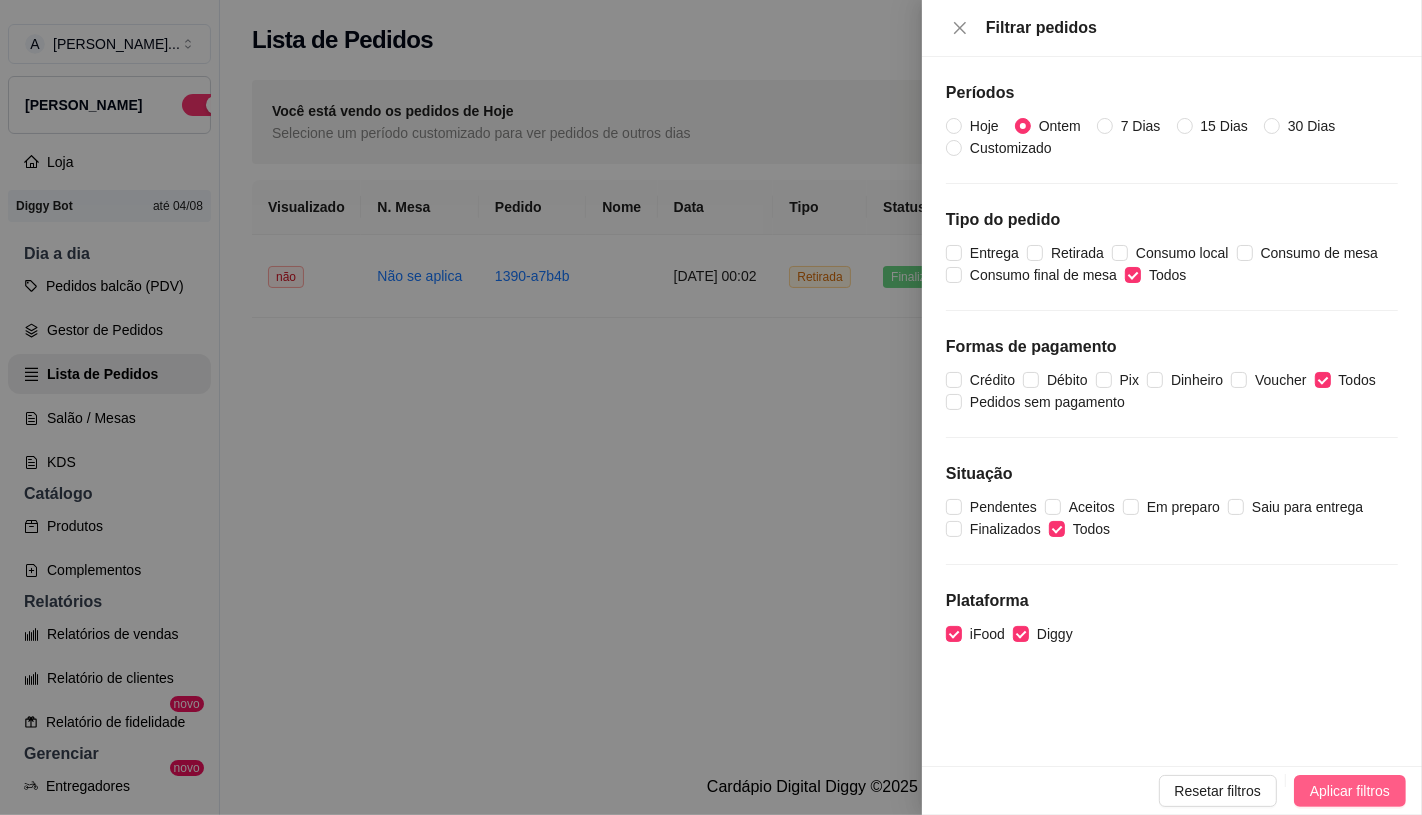 click on "Aplicar filtros" at bounding box center (1350, 791) 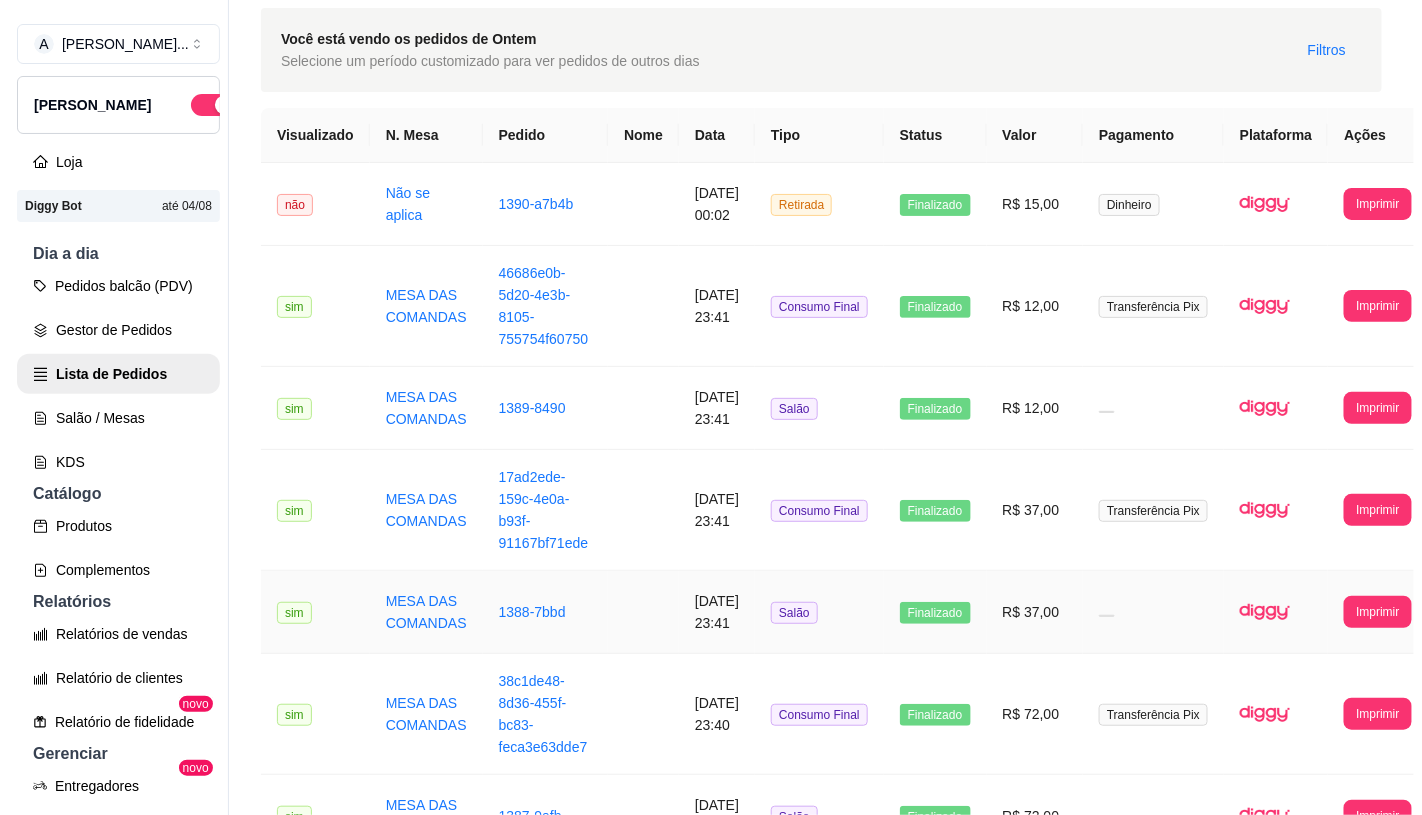 scroll, scrollTop: 111, scrollLeft: 0, axis: vertical 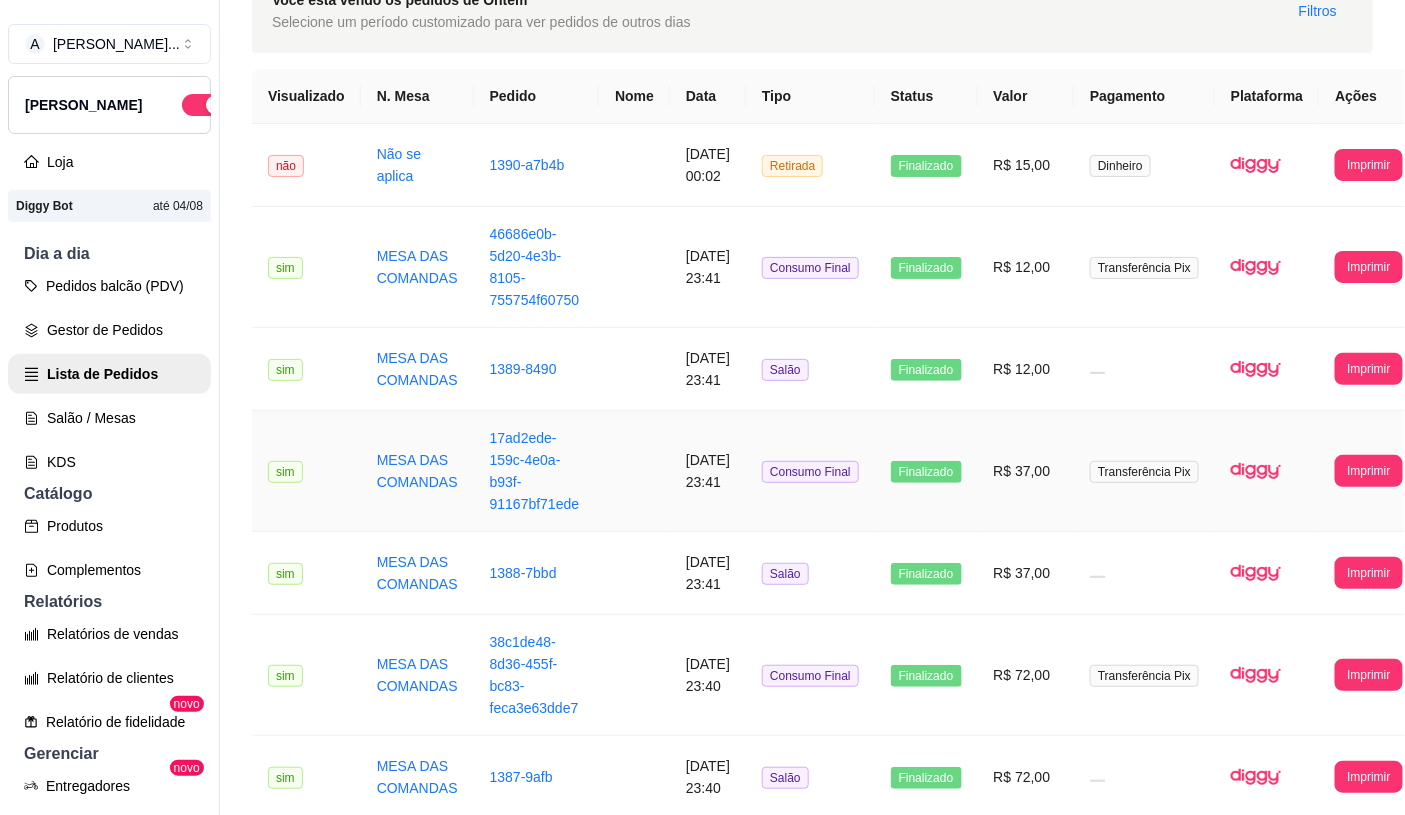 click on "17ad2ede-159c-4e0a-b93f-91167bf71ede" at bounding box center [536, 471] 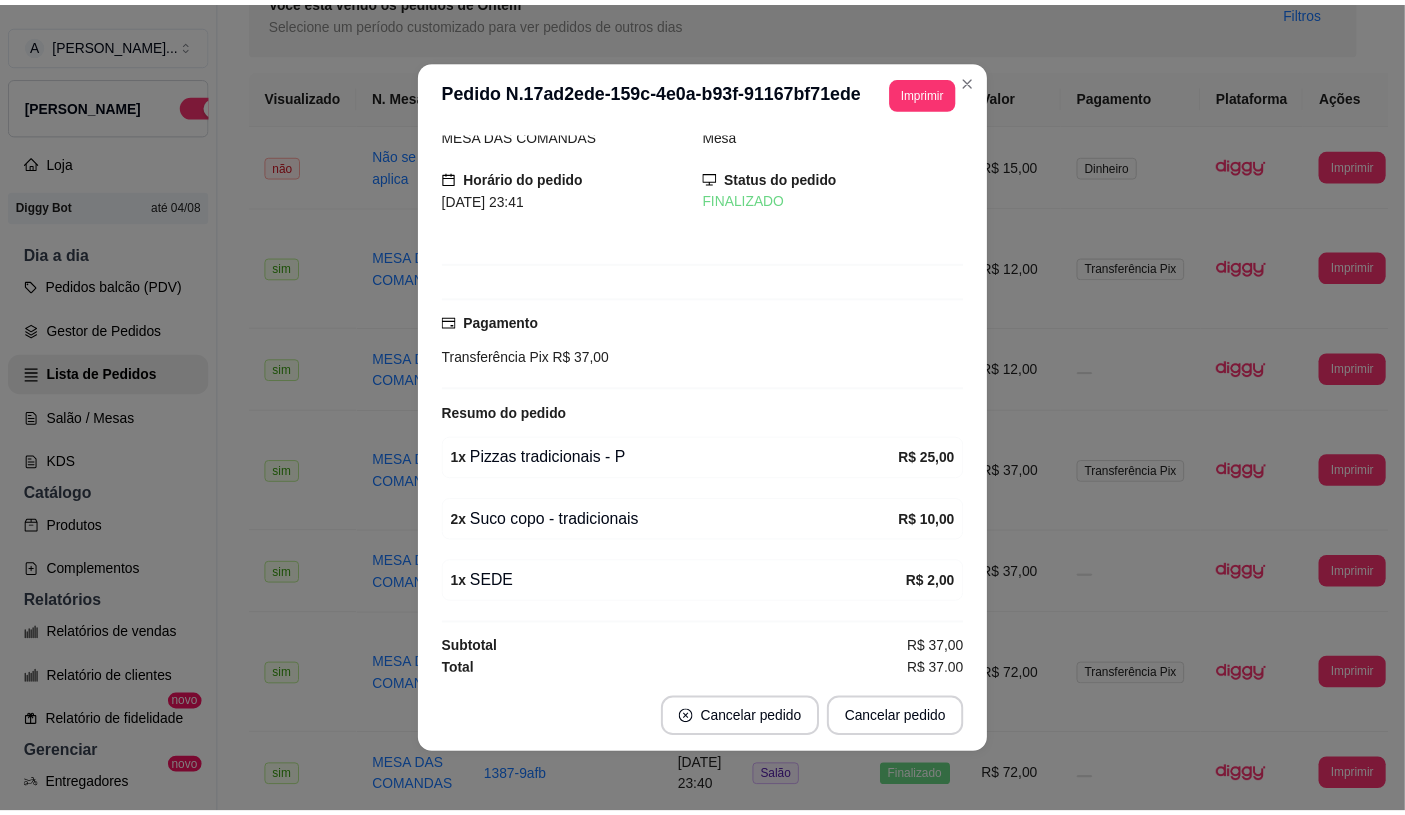 scroll, scrollTop: 38, scrollLeft: 0, axis: vertical 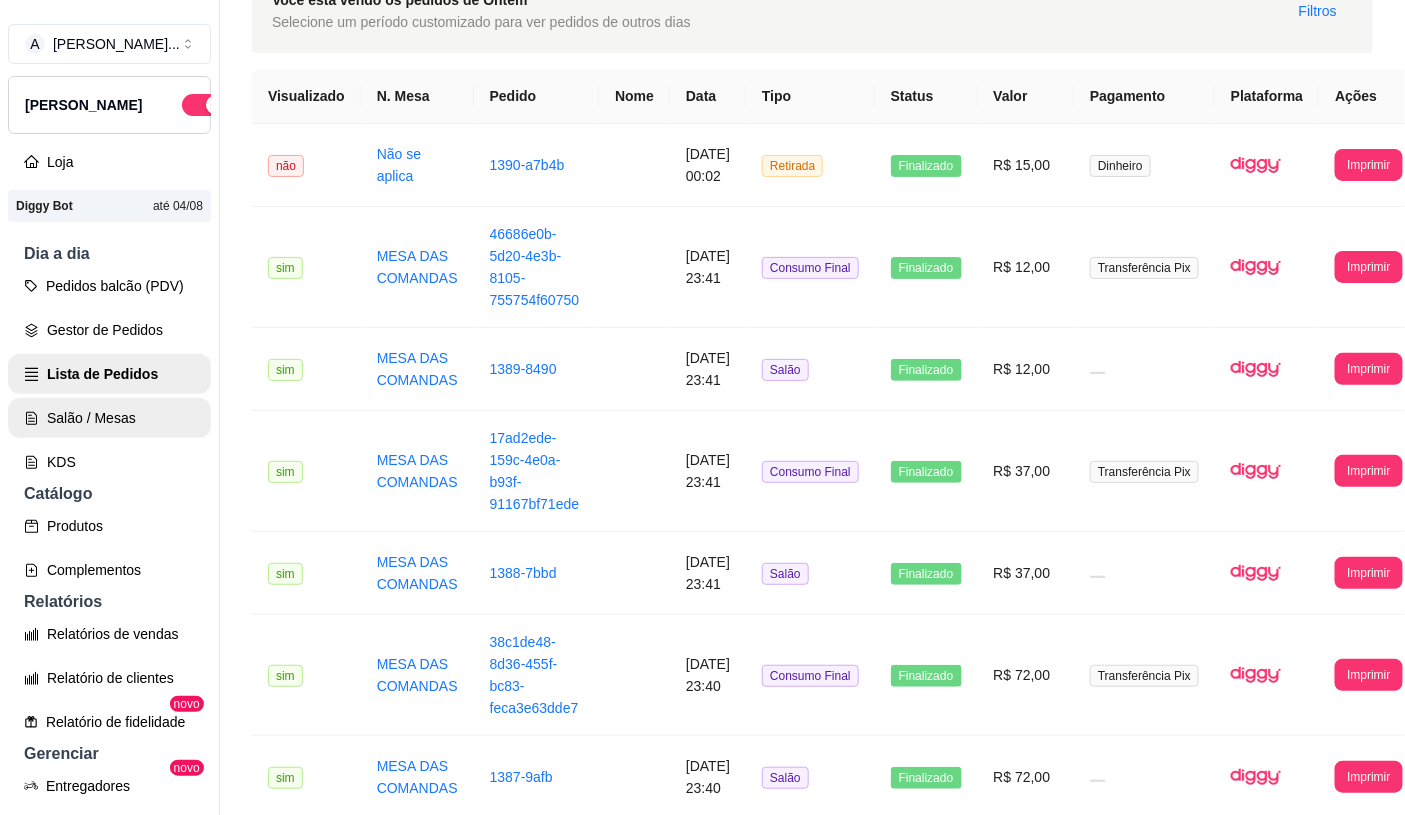 click on "Salão / Mesas" at bounding box center [109, 418] 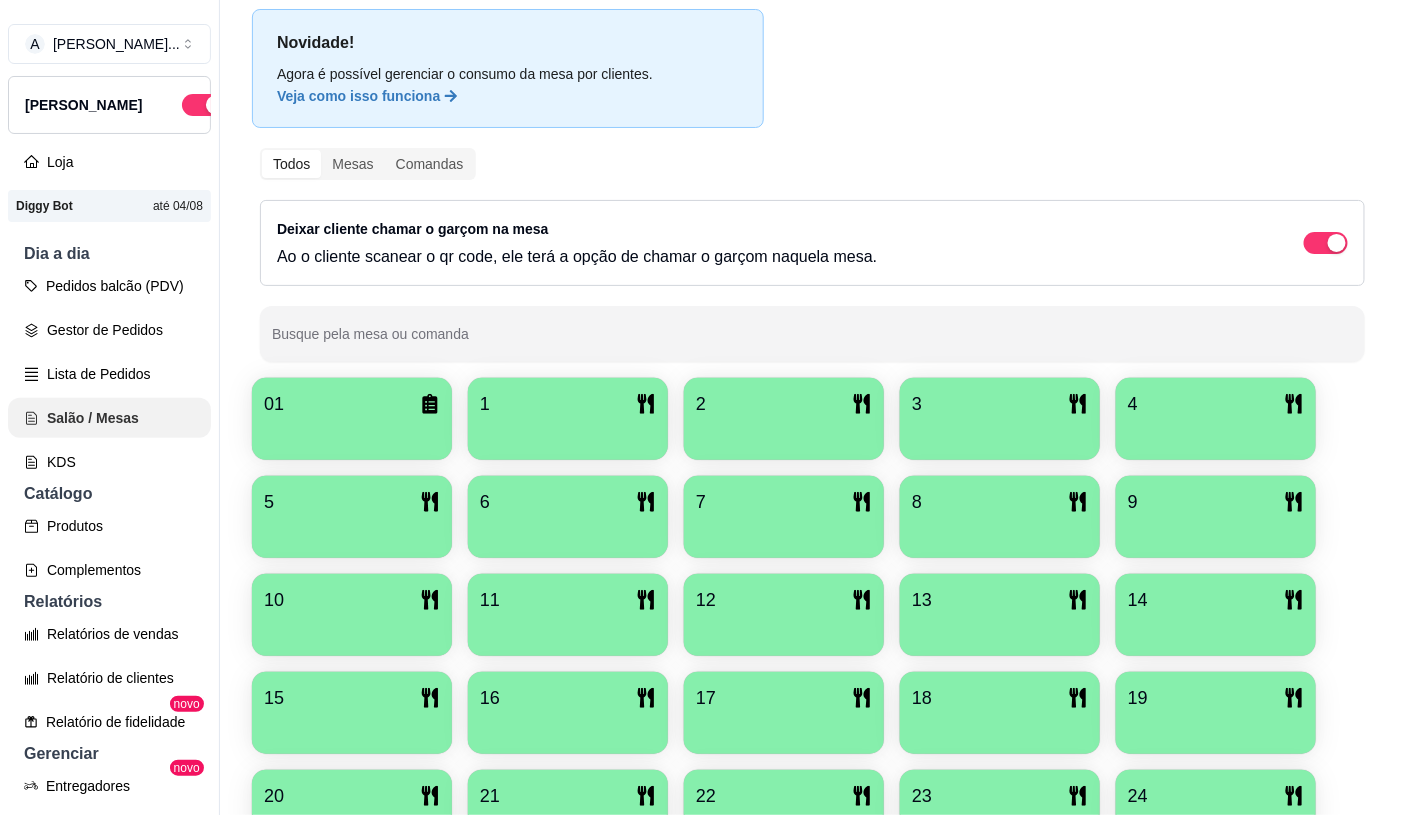 scroll, scrollTop: 0, scrollLeft: 0, axis: both 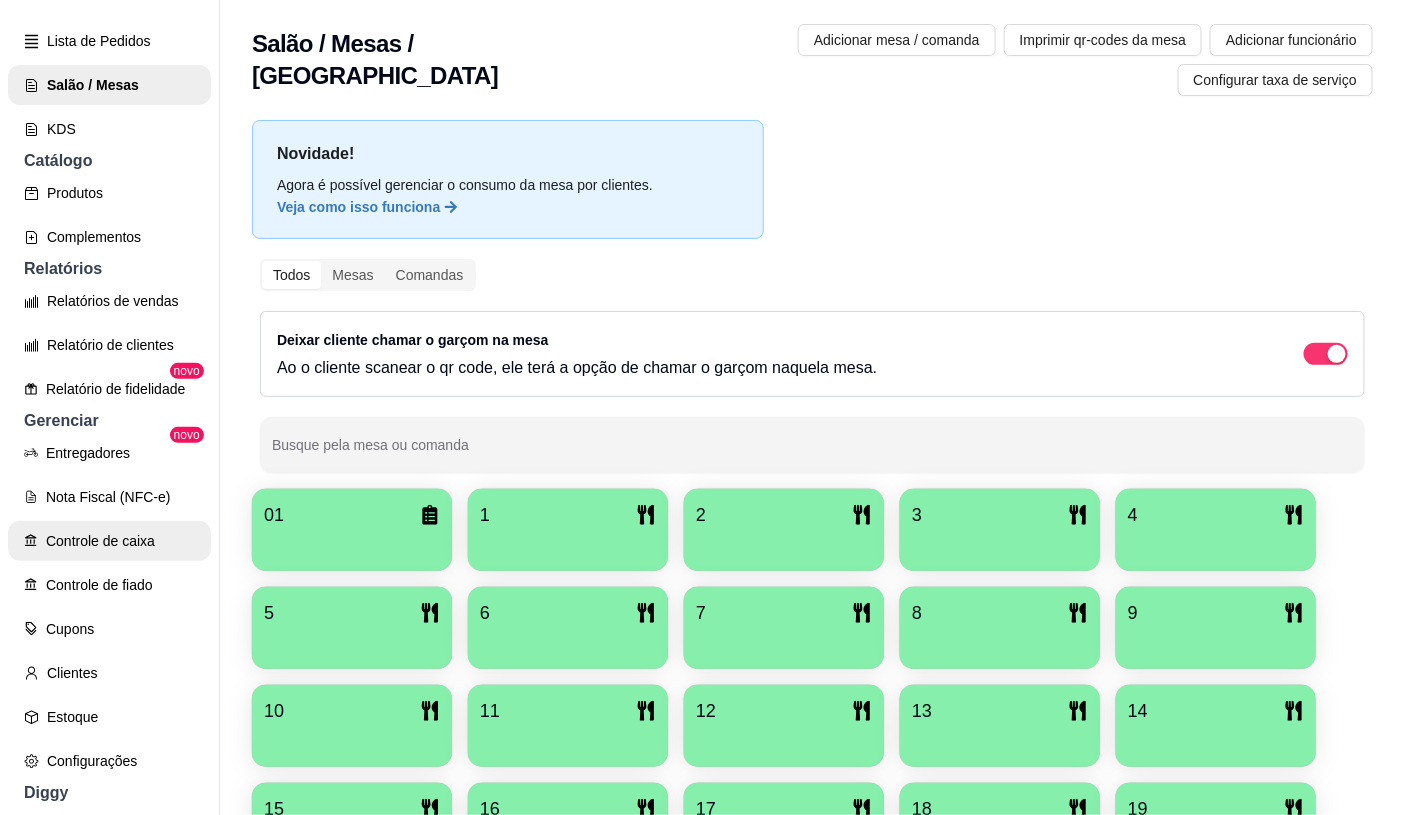 click on "Controle de caixa" at bounding box center [109, 541] 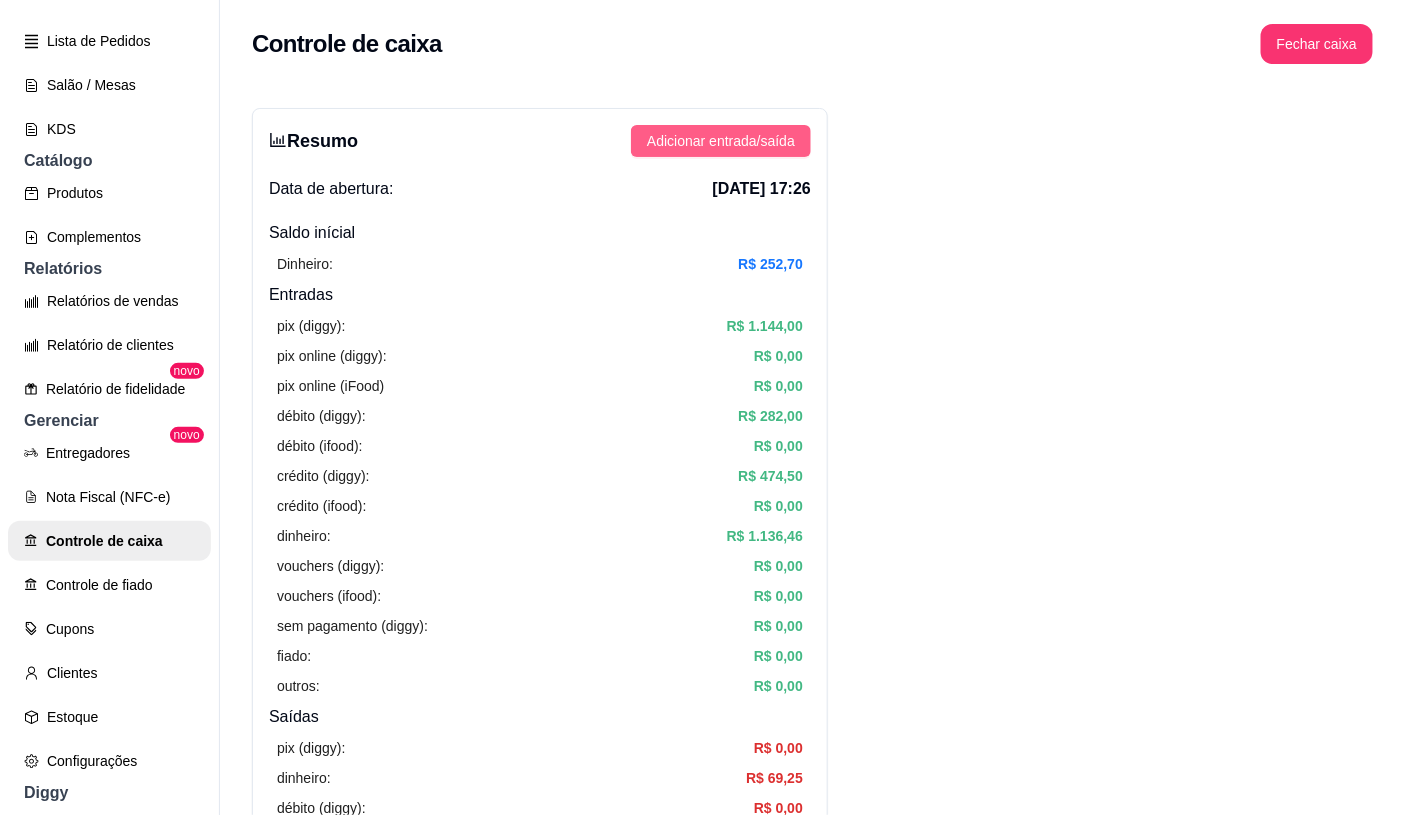 click on "Adicionar entrada/saída" at bounding box center [721, 141] 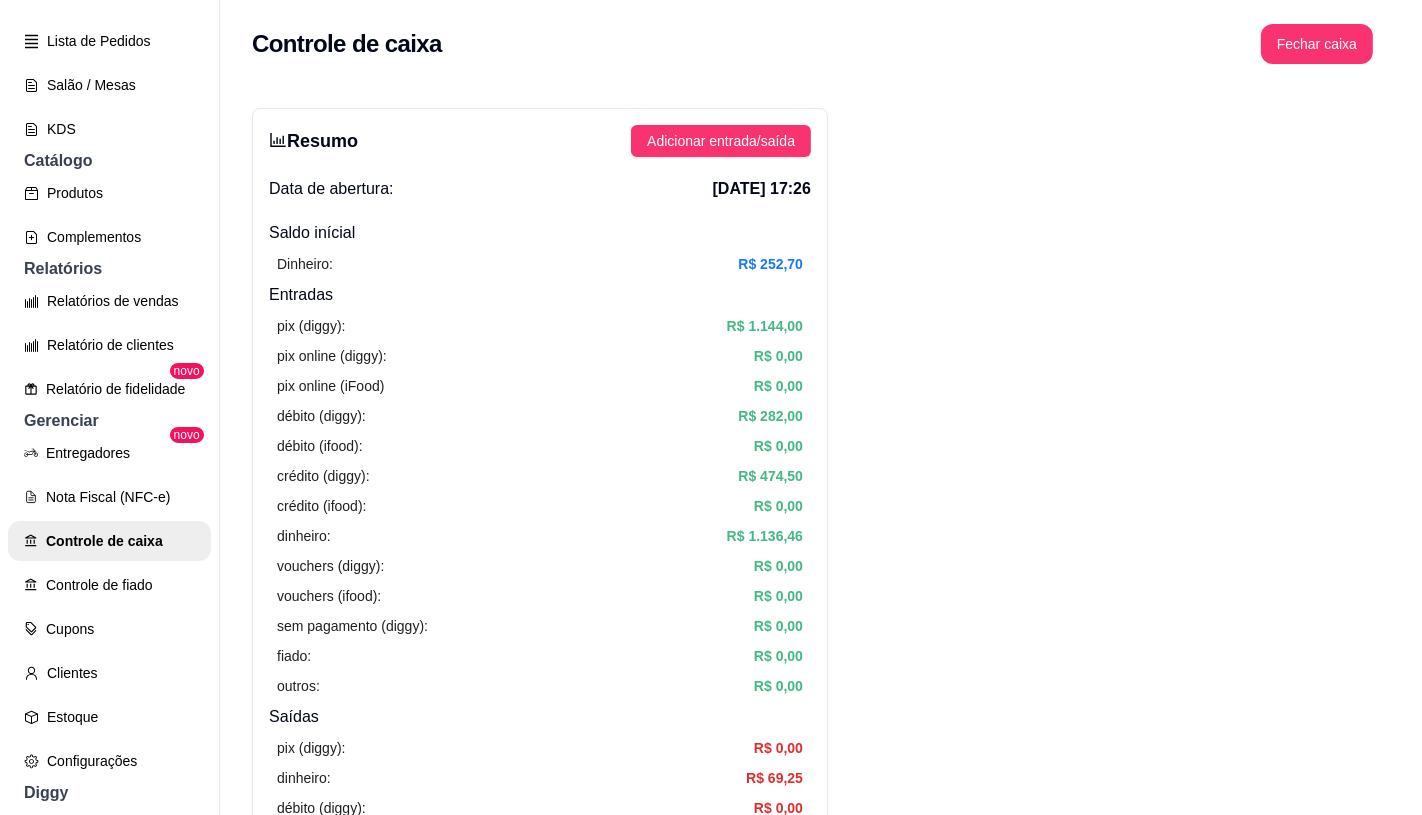 click on "Saída" at bounding box center [710, 207] 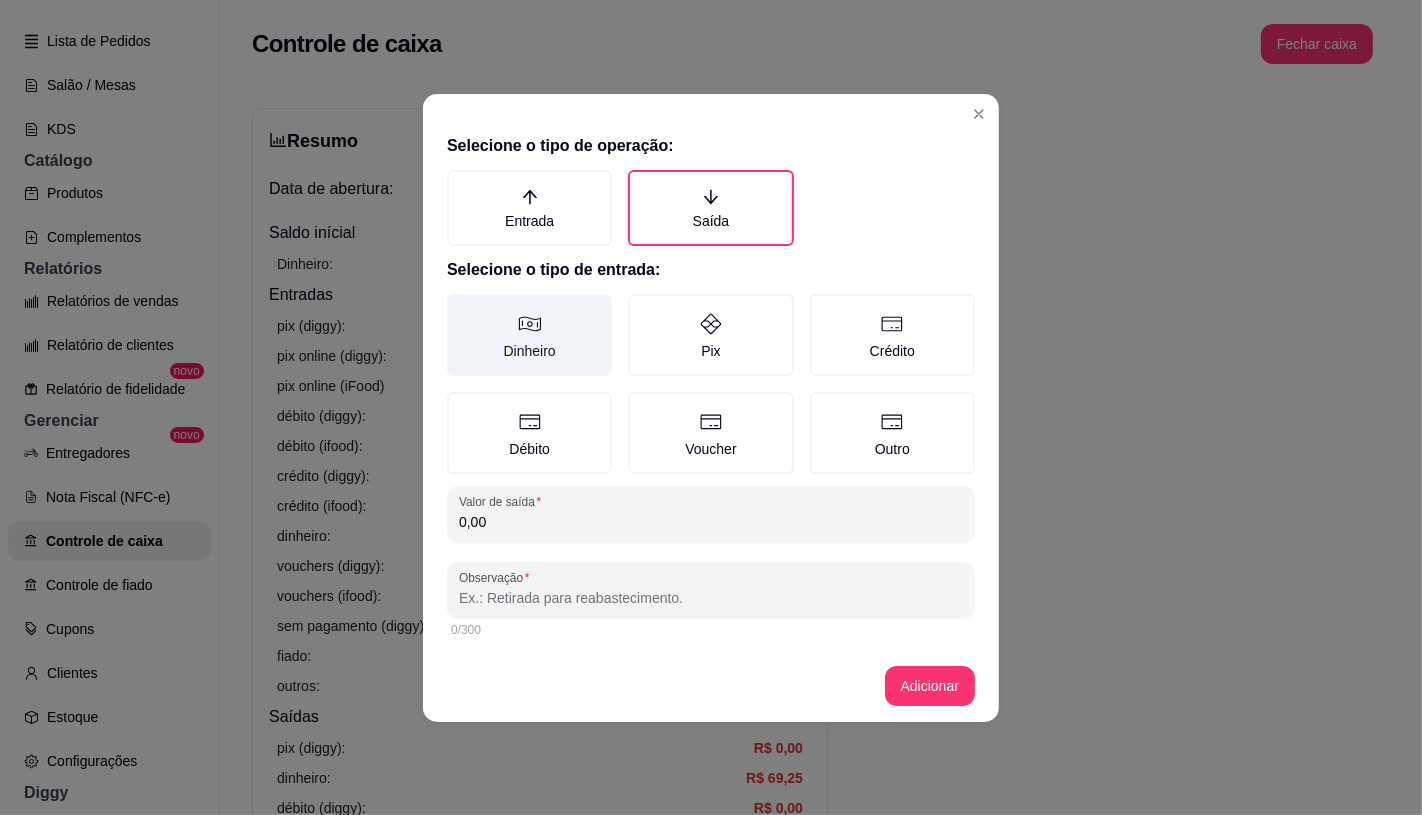 click on "Dinheiro" at bounding box center (529, 335) 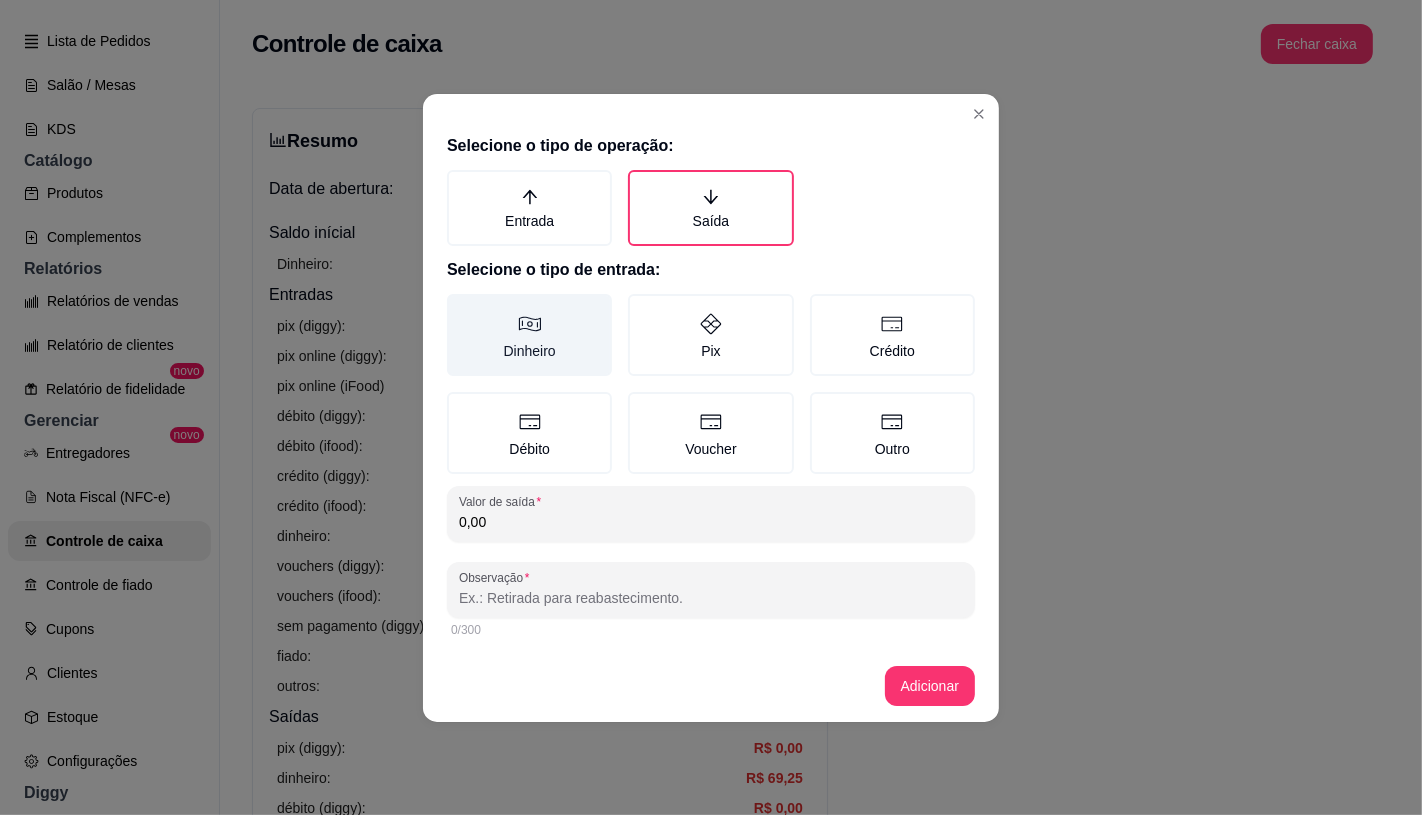 click on "Dinheiro" at bounding box center (454, 301) 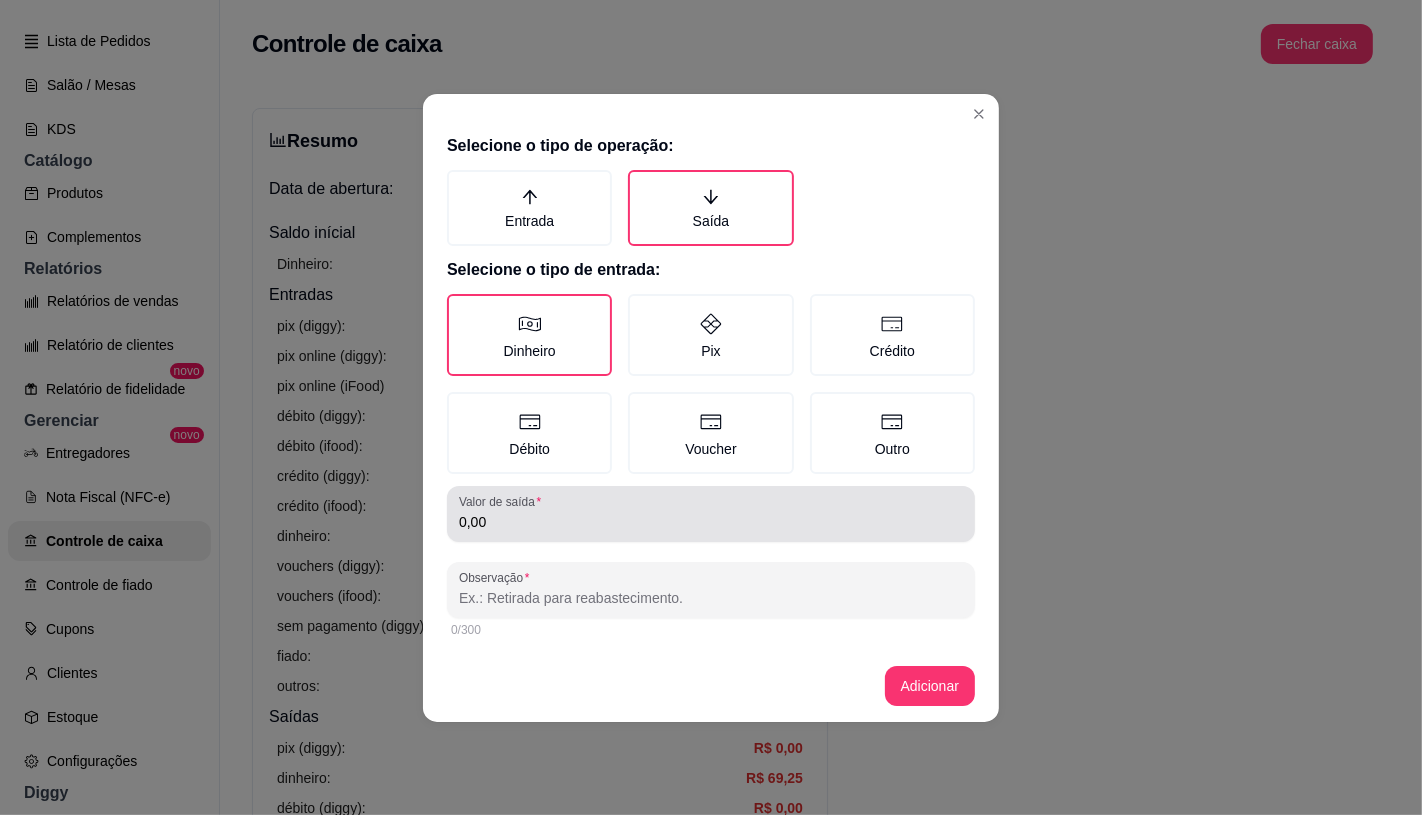 click on "0,00" at bounding box center [711, 522] 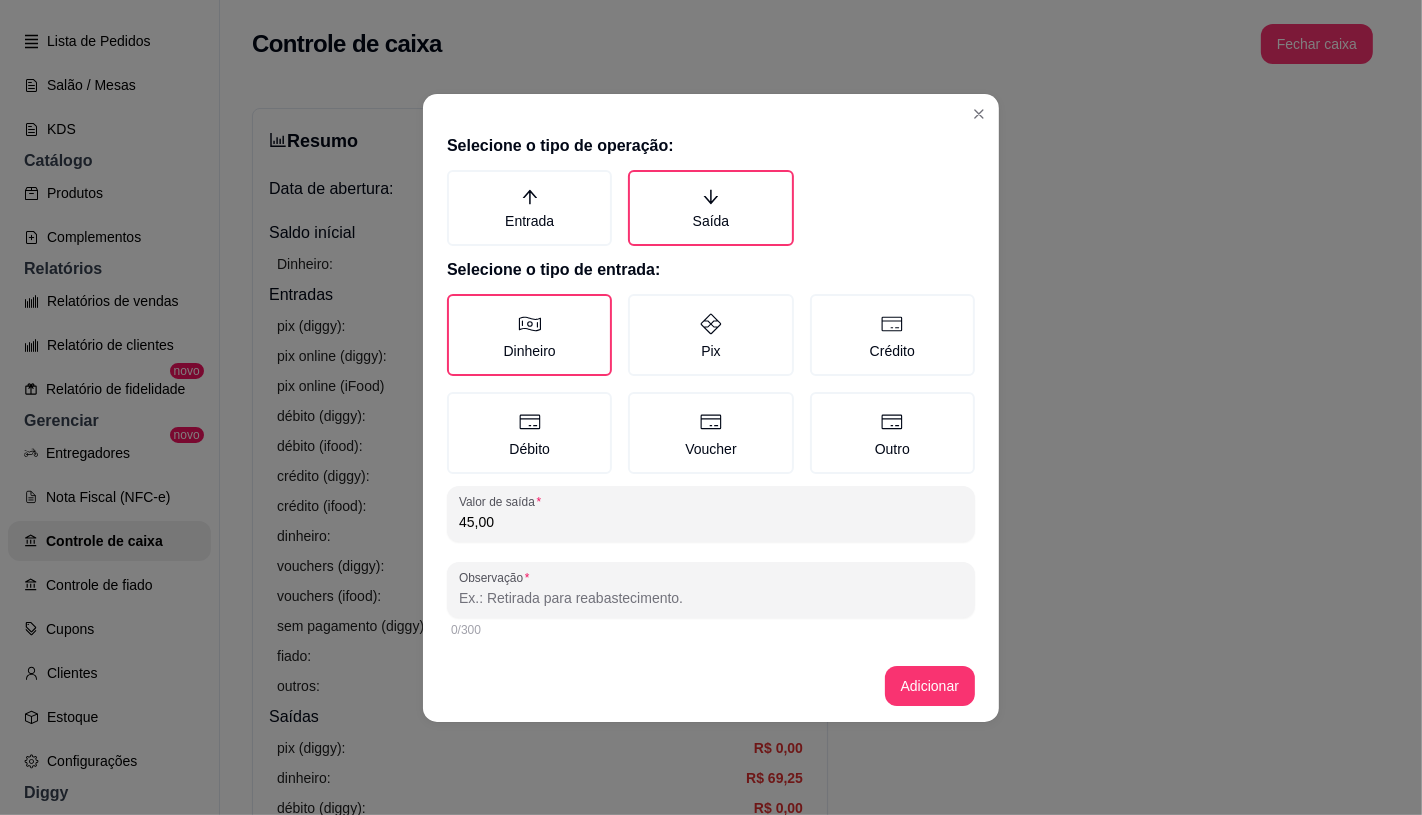 type on "45,00" 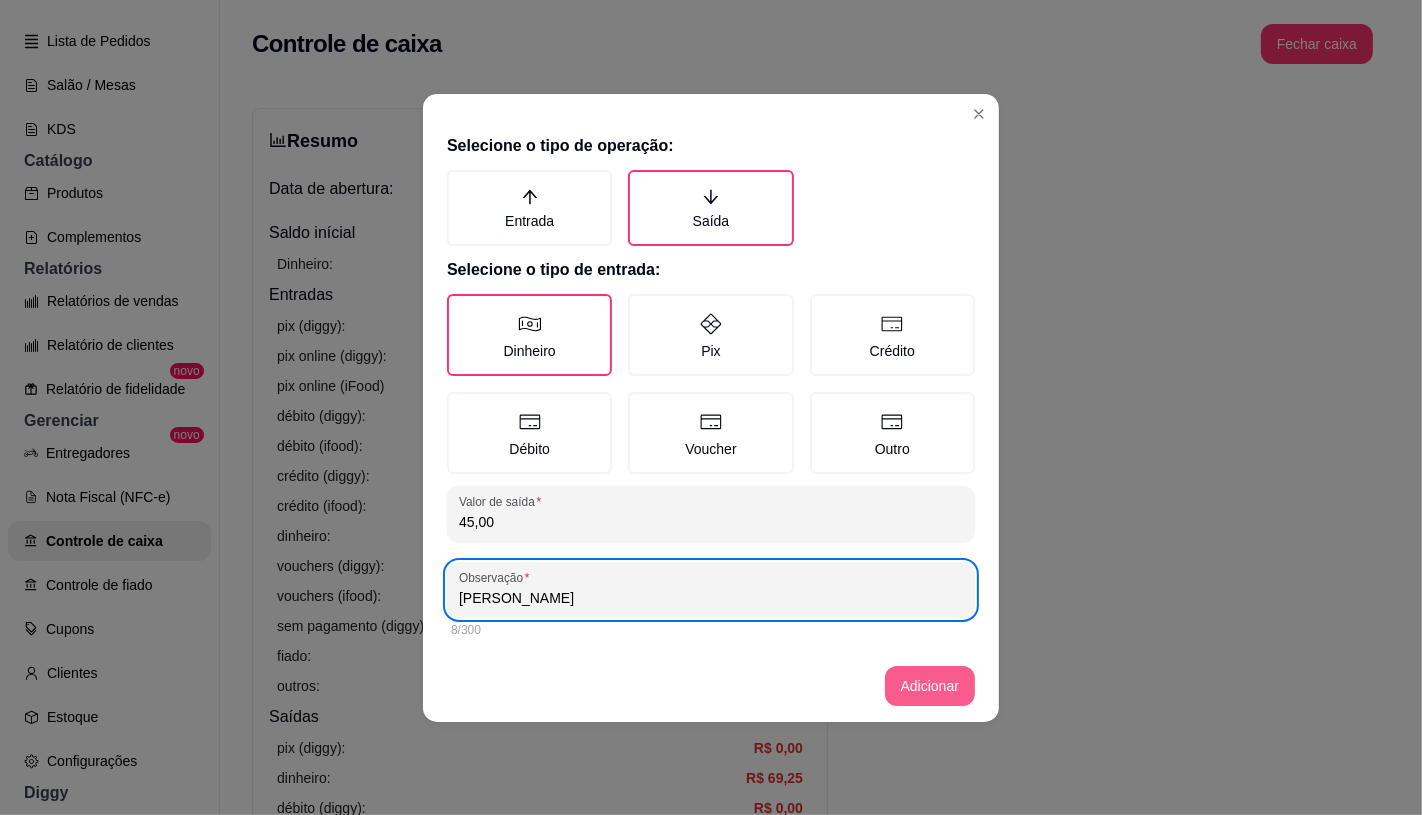 type on "Jennifer" 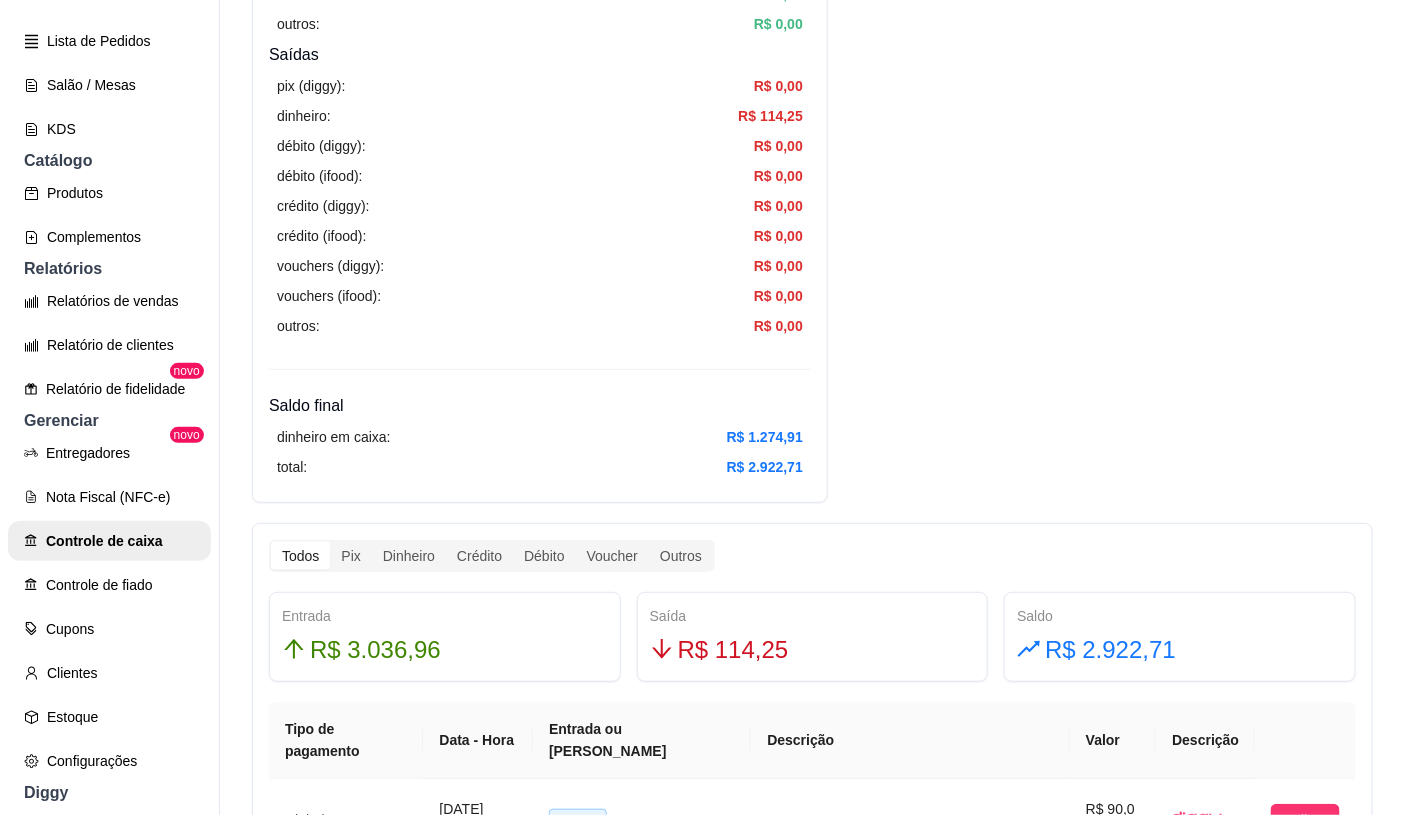 scroll, scrollTop: 666, scrollLeft: 0, axis: vertical 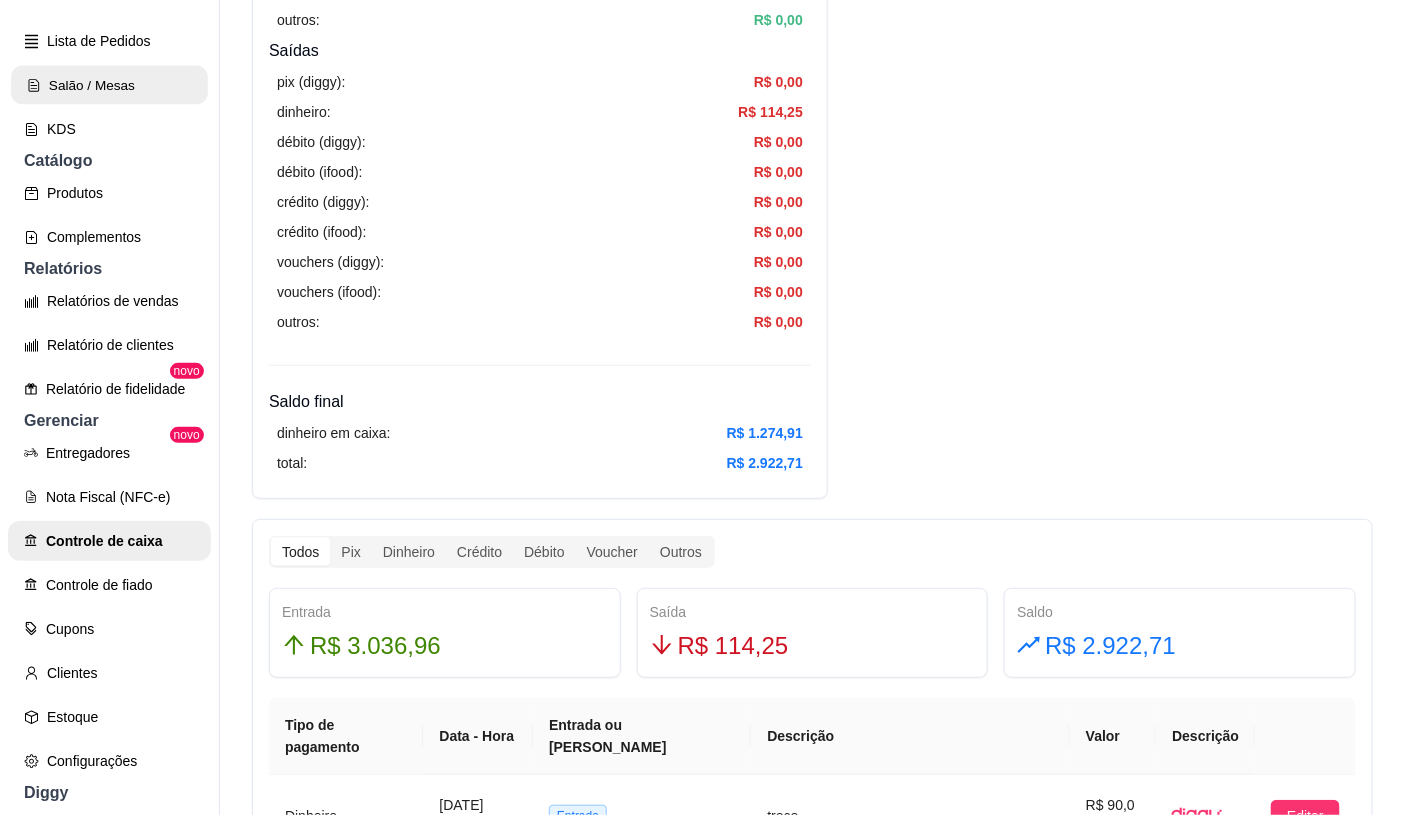 click on "Salão / Mesas" at bounding box center [109, 85] 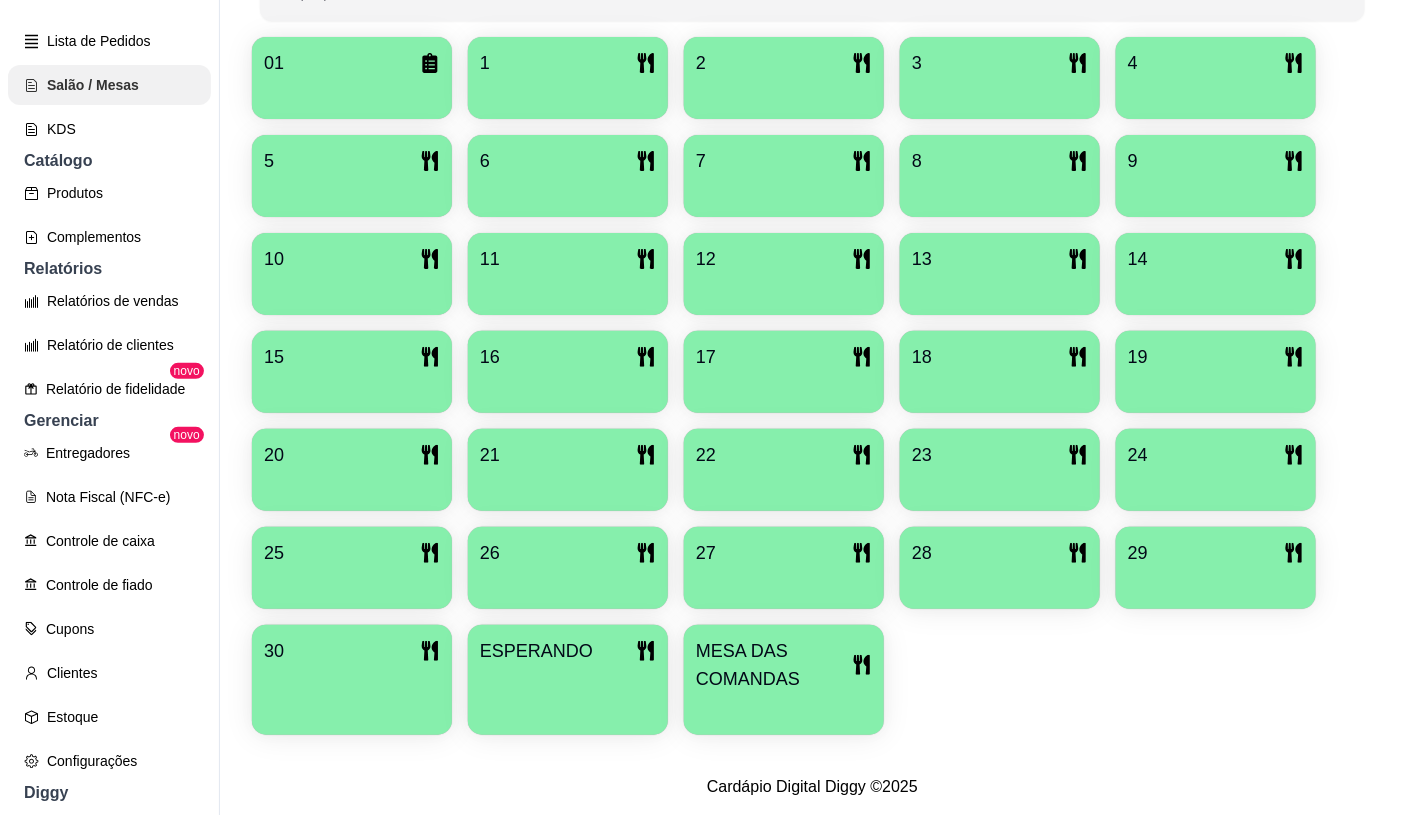 scroll, scrollTop: 0, scrollLeft: 0, axis: both 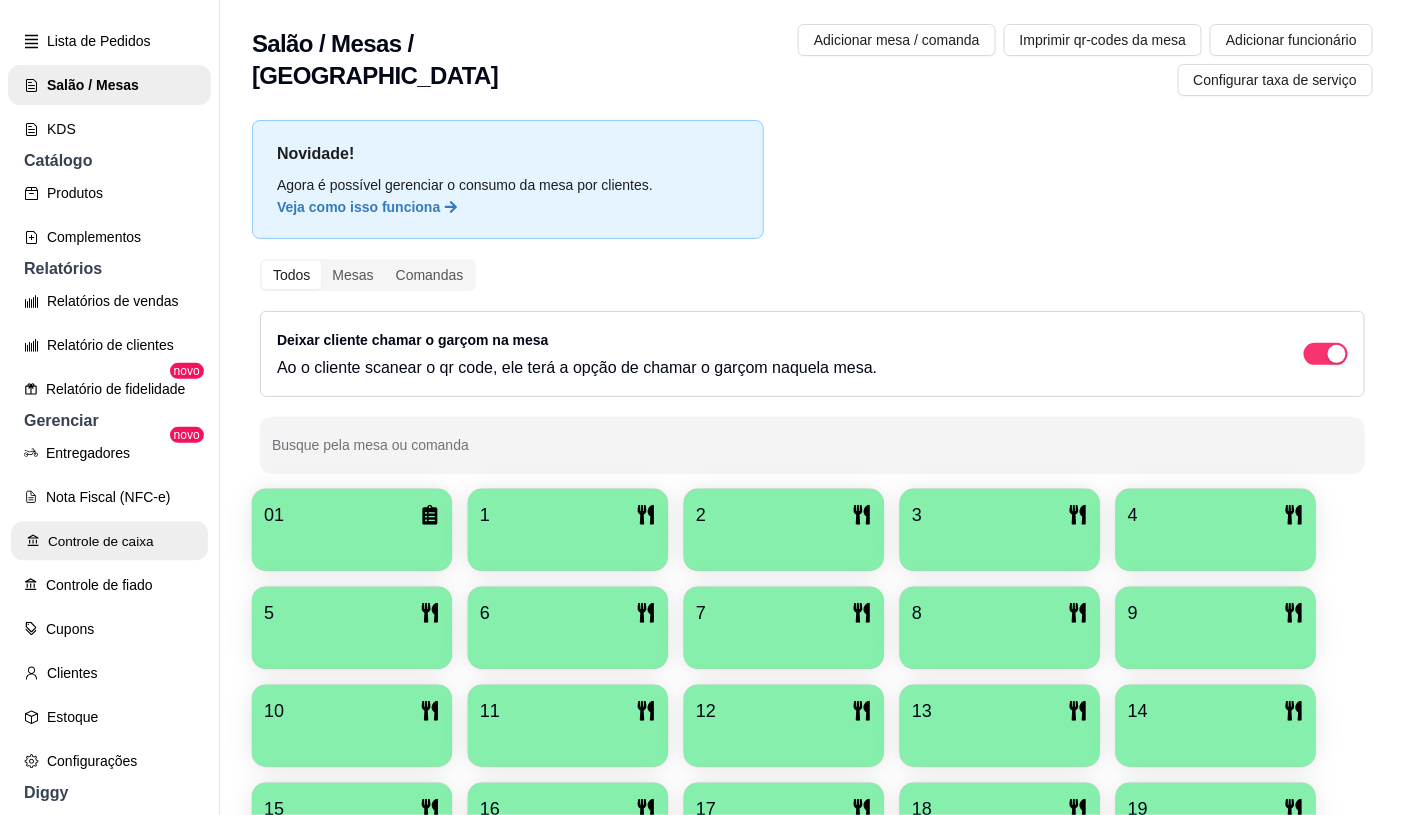 click on "Controle de caixa" at bounding box center (109, 541) 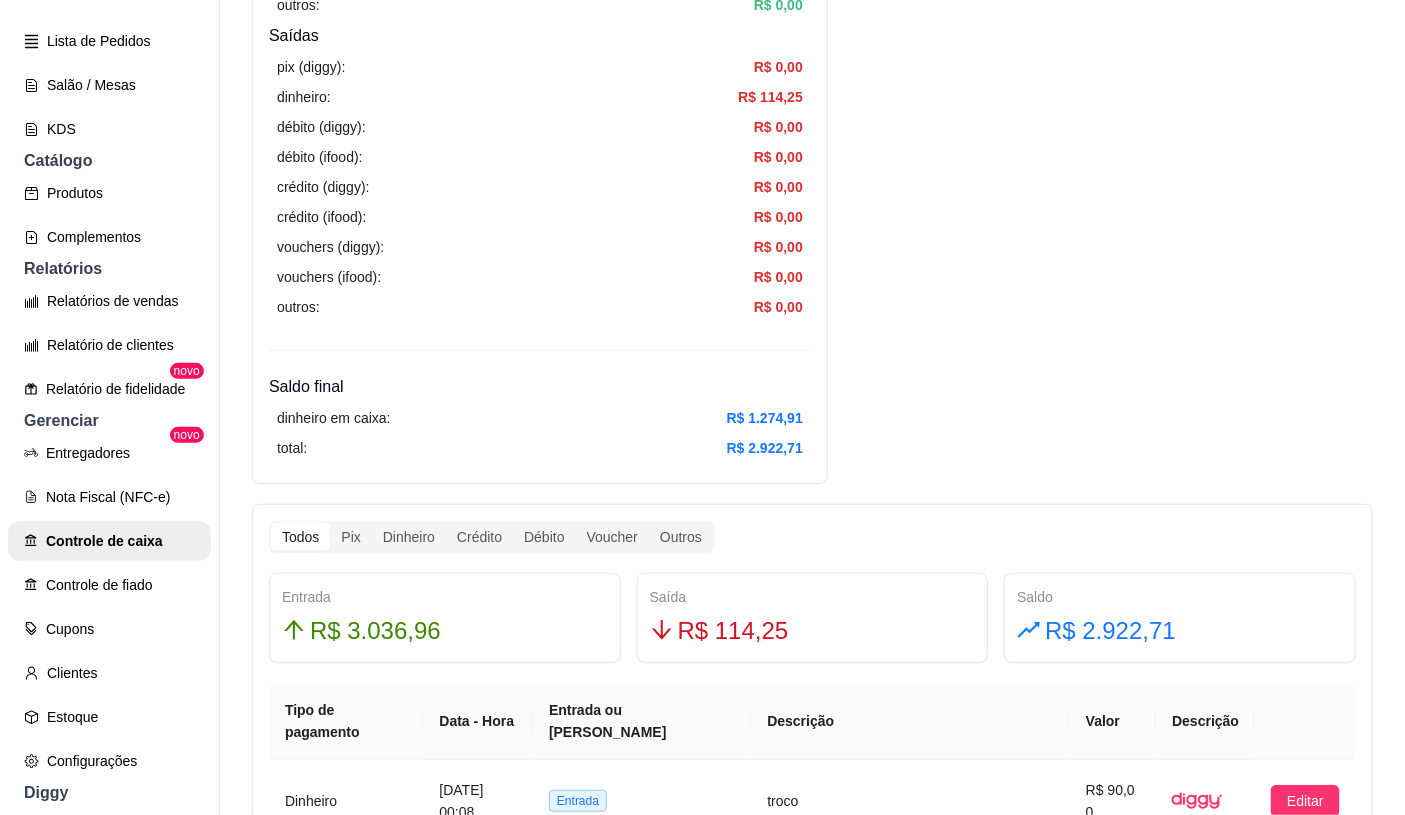 scroll, scrollTop: 666, scrollLeft: 0, axis: vertical 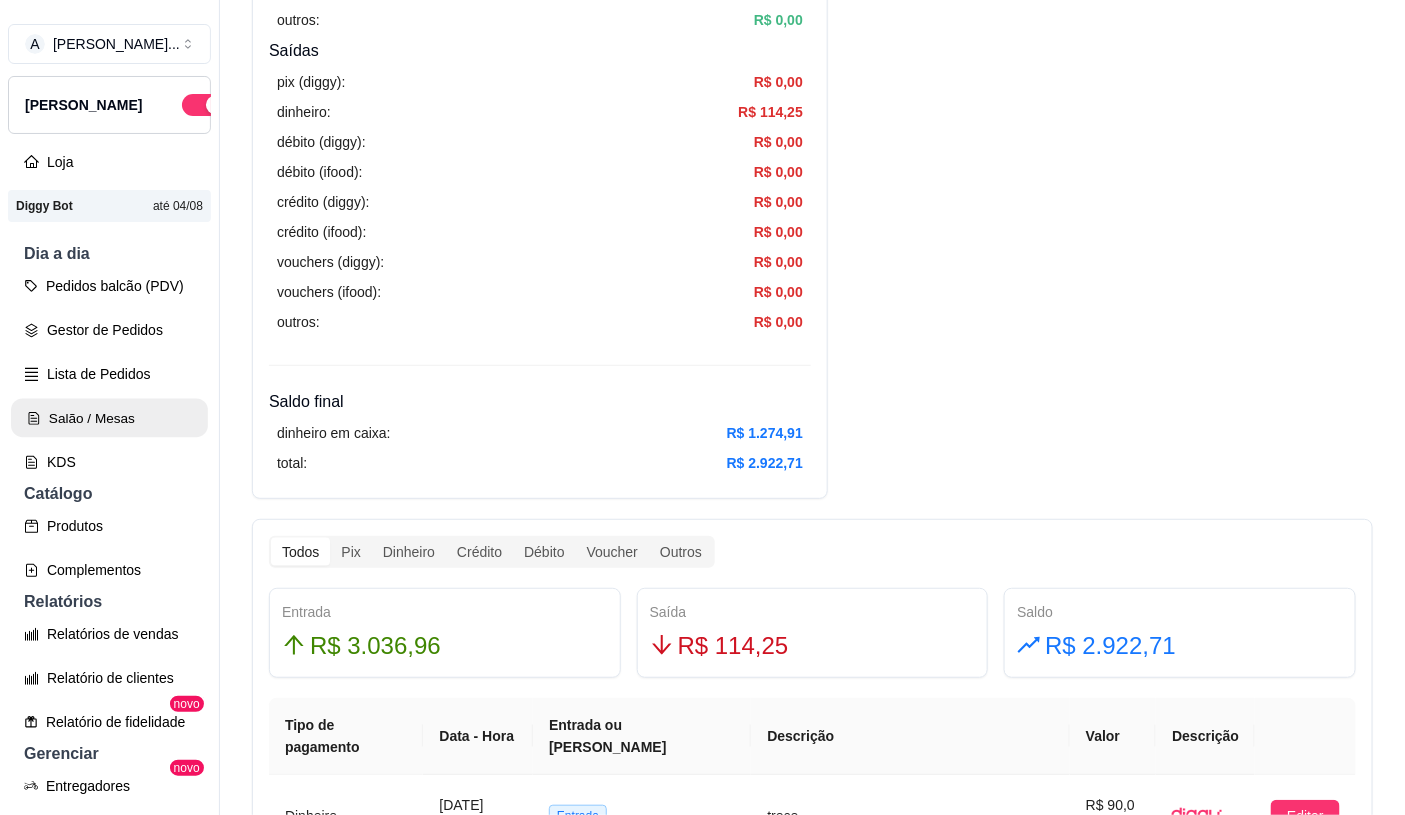 click on "Salão / Mesas" at bounding box center [109, 418] 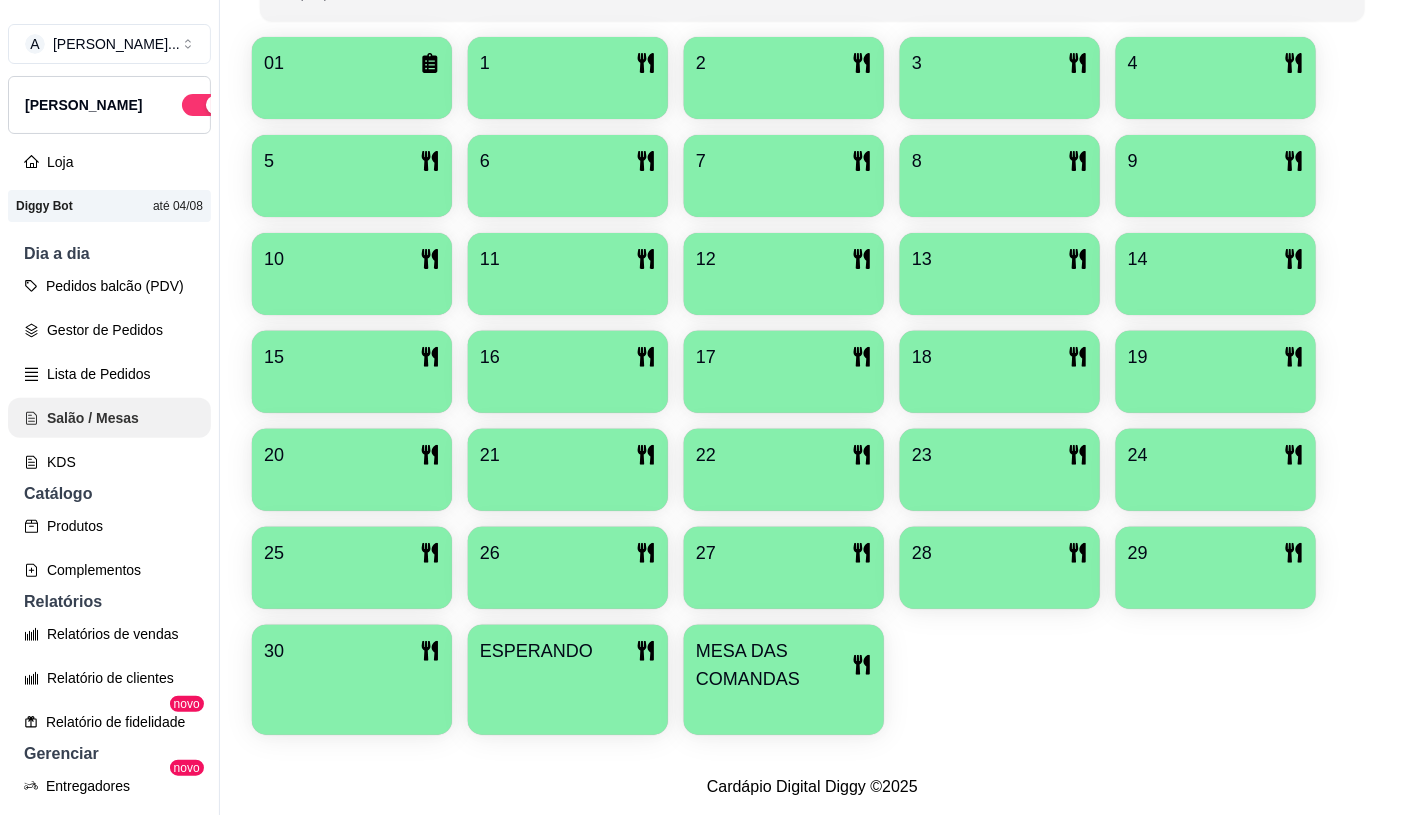 scroll, scrollTop: 0, scrollLeft: 0, axis: both 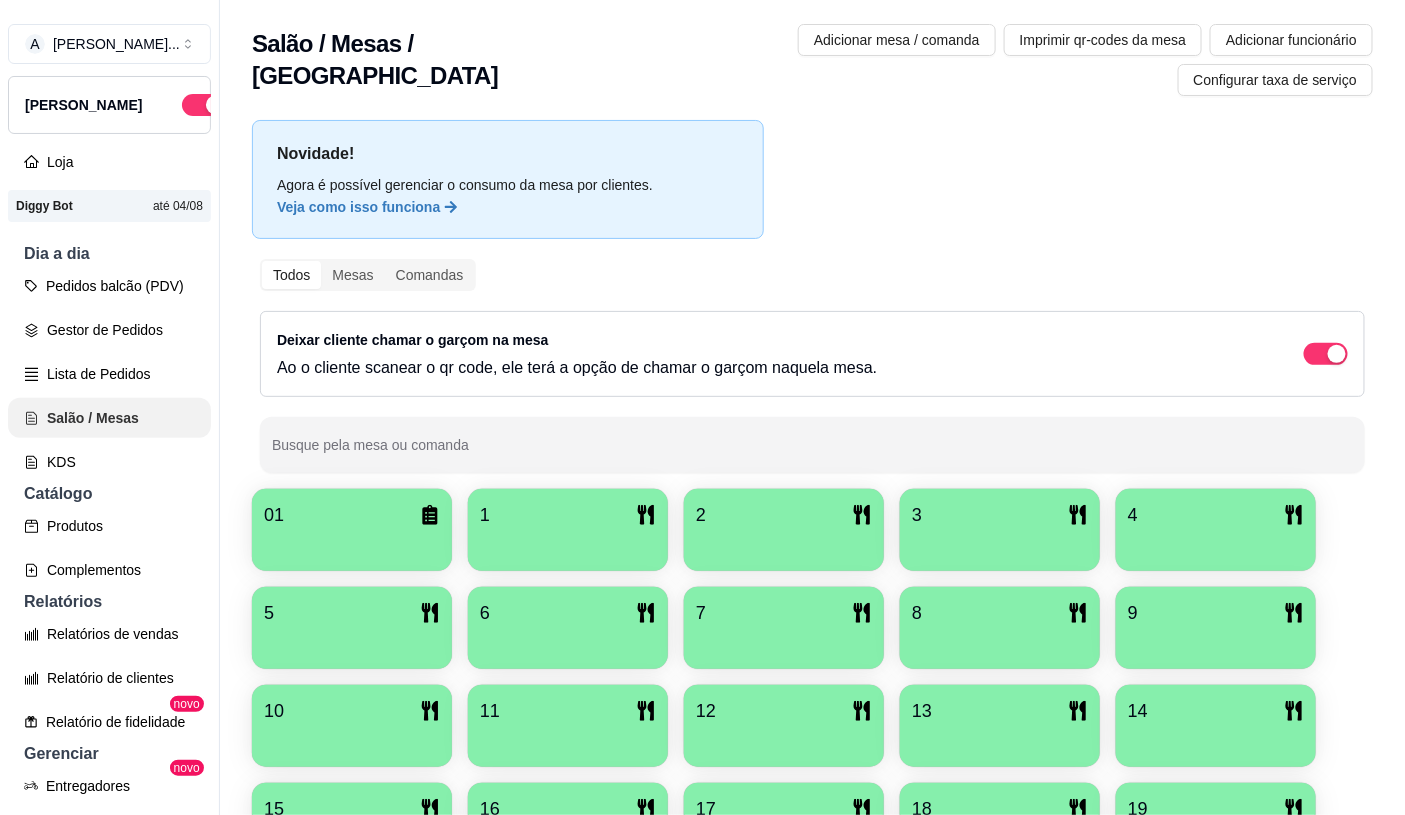 click on "Salão / Mesas" at bounding box center (109, 418) 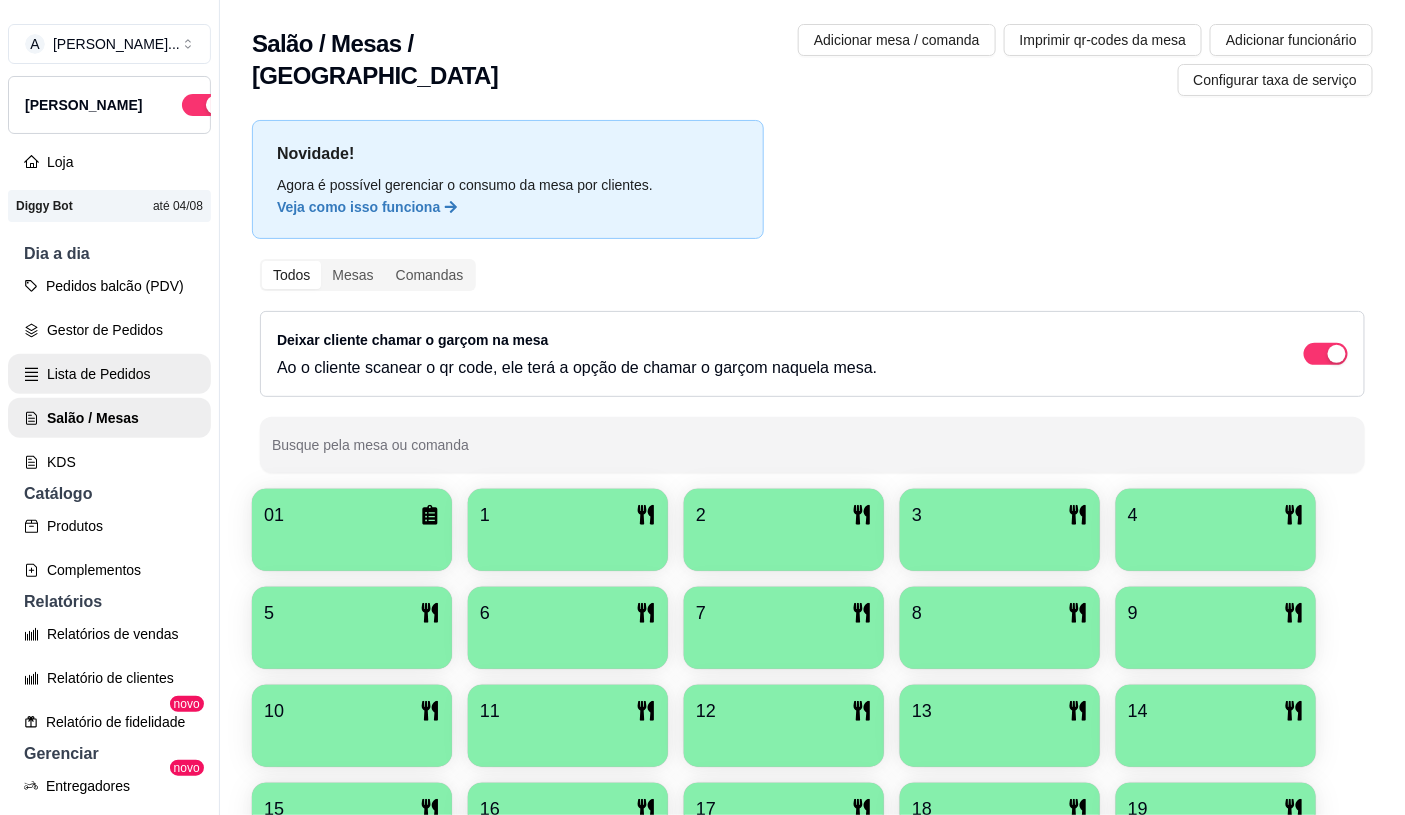 click on "Lista de Pedidos" at bounding box center (109, 374) 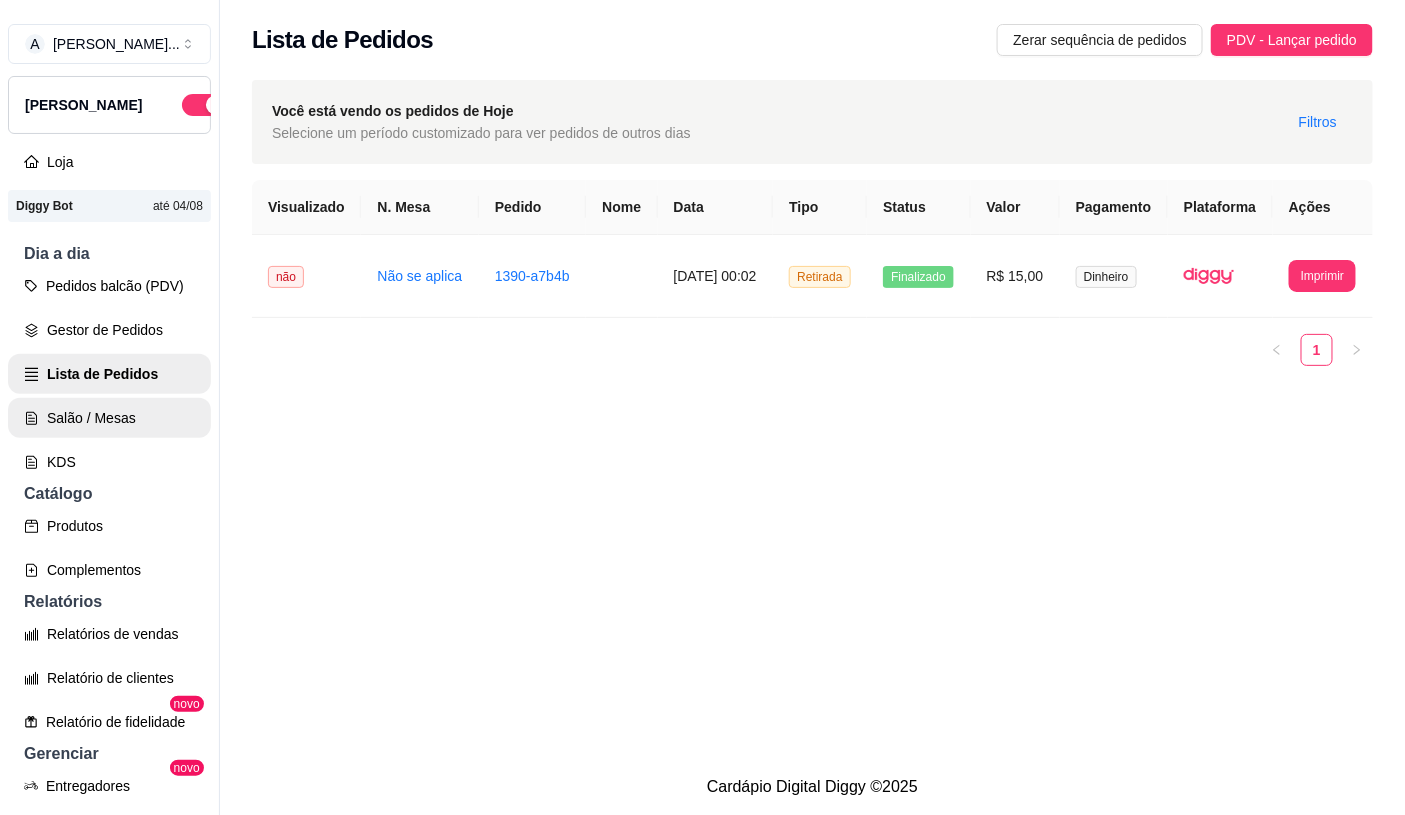 click on "Salão / Mesas" at bounding box center [109, 418] 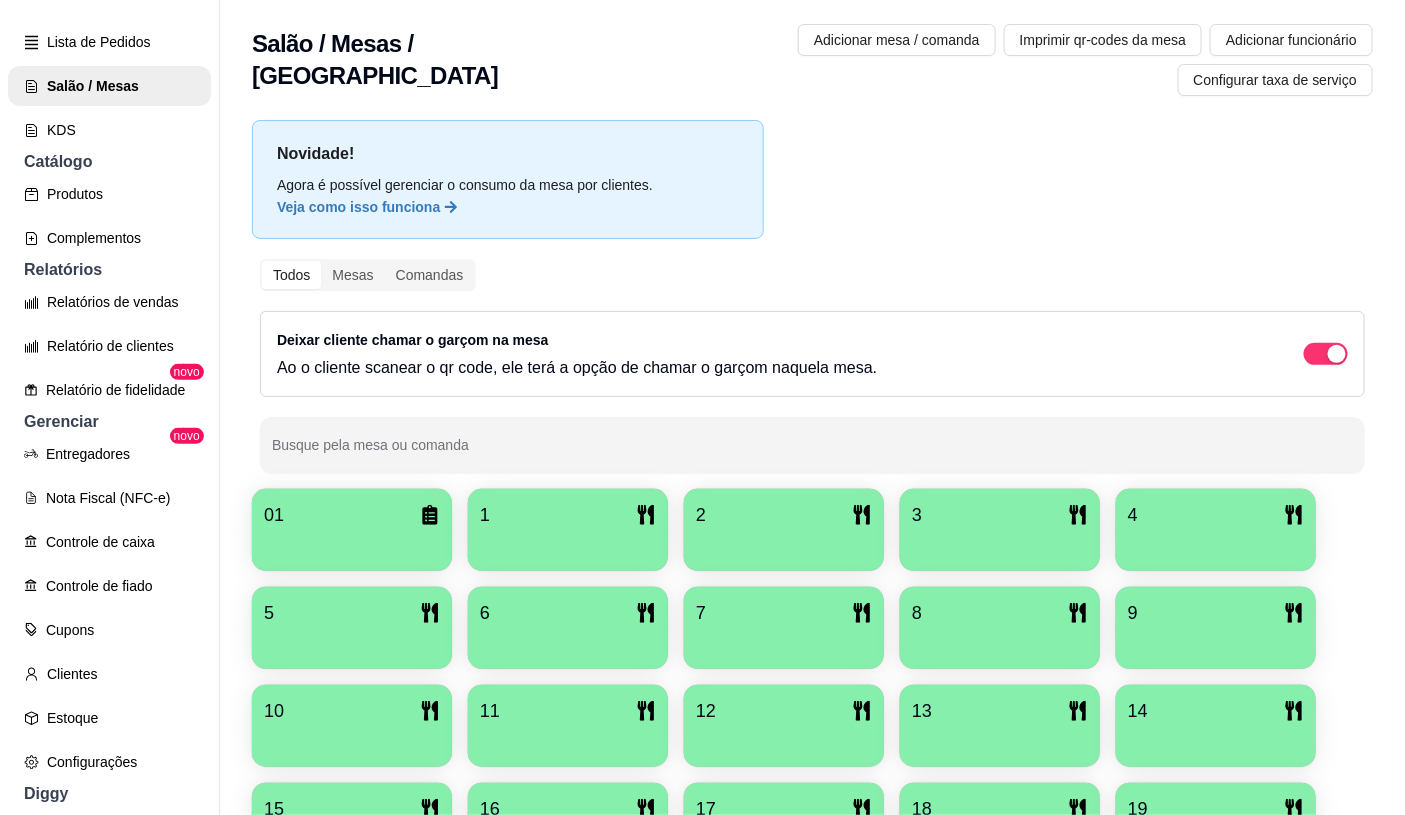 scroll, scrollTop: 333, scrollLeft: 0, axis: vertical 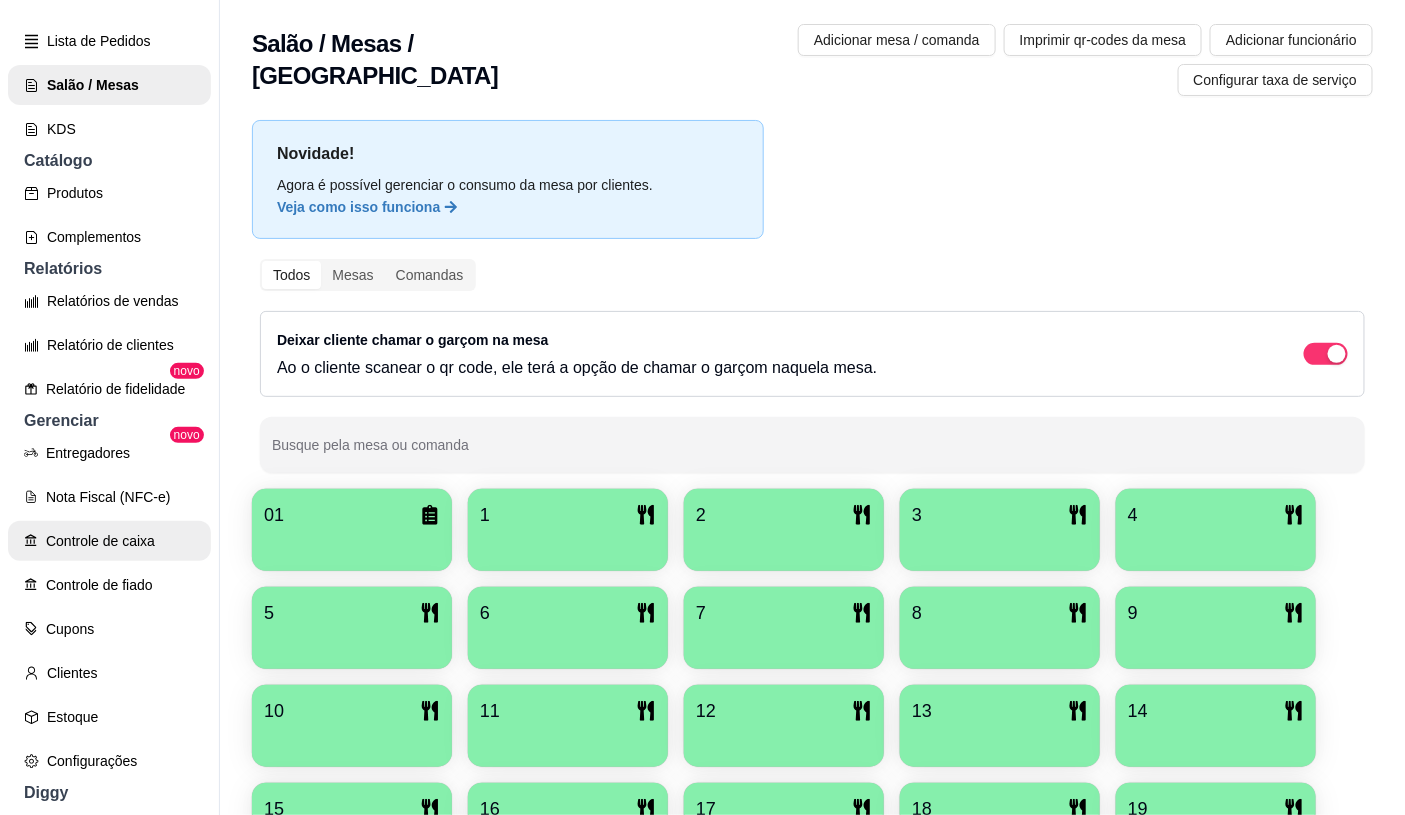 click on "Controle de caixa" at bounding box center (109, 541) 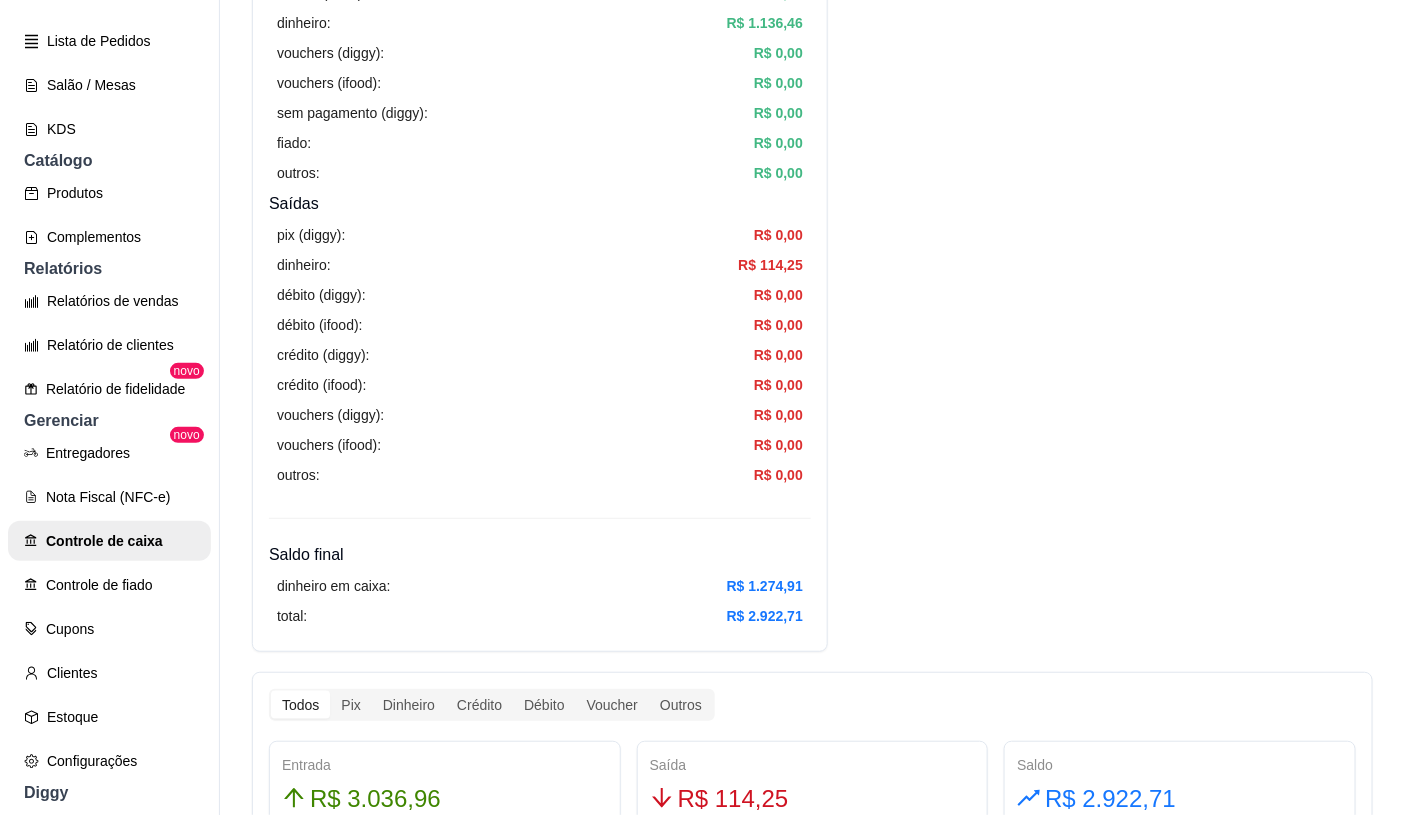 scroll, scrollTop: 555, scrollLeft: 0, axis: vertical 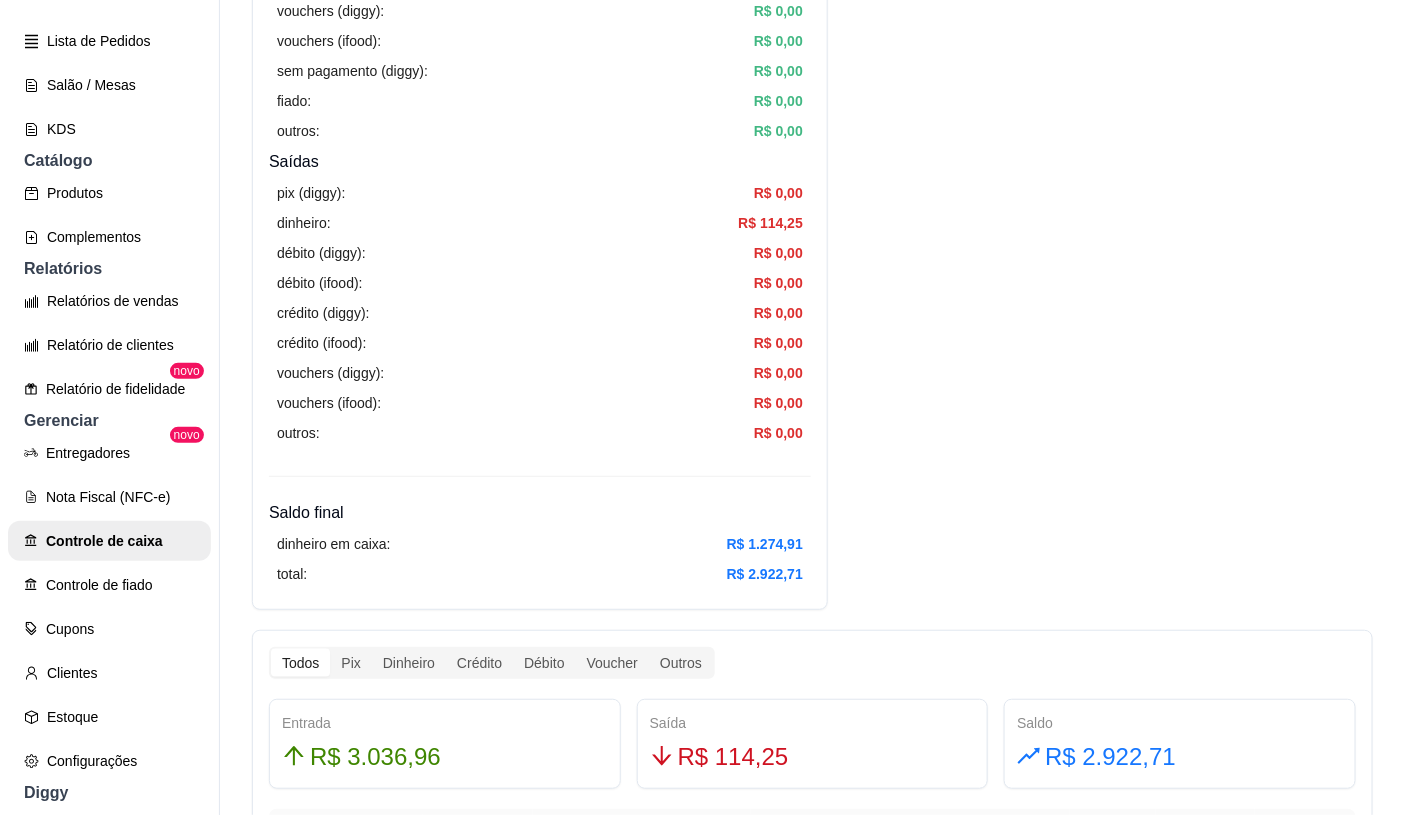 click on "Resumo Adicionar entrada/saída Data de abertura: 14 de jul de 2025 às 17:26 Saldo inícial Dinheiro: R$ 252,70 Entradas pix (diggy): R$ 1.144,00 pix online (diggy): R$ 0,00 pix online (iFood) R$ 0,00 débito (diggy): R$ 282,00 débito (ifood): R$ 0,00 crédito (diggy): R$ 474,50 crédito (ifood): R$ 0,00 dinheiro: R$ 1.136,46 vouchers (diggy): R$ 0,00 vouchers (ifood): R$ 0,00 sem pagamento (diggy): R$ 0,00 fiado: R$ 0,00 outros: R$ 0,00 Saídas pix (diggy): R$ 0,00 dinheiro: R$ 114,25 débito (diggy): R$ 0,00 débito (ifood): R$ 0,00 crédito (diggy): R$ 0,00 crédito (ifood): R$ 0,00 vouchers (diggy): R$ 0,00 vouchers (ifood): R$ 0,00 outros: R$ 0,00 Saldo final dinheiro em caixa: R$ 1.274,91 total: R$ 2.922,71 Todos Pix Dinheiro Crédito Débito Voucher Outros Entrada R$ 3.036,96 Saída R$ 114,25 Saldo R$ 2.922,71 Tipo de pagamento Data - Hora Entrada ou Saída Descrição Valor Descrição Dinheiro 15 de jul de 2025 às 00:10 Entrada troco R$ 90,00 Editar Dinheiro Saída 1" at bounding box center (812, 1068) 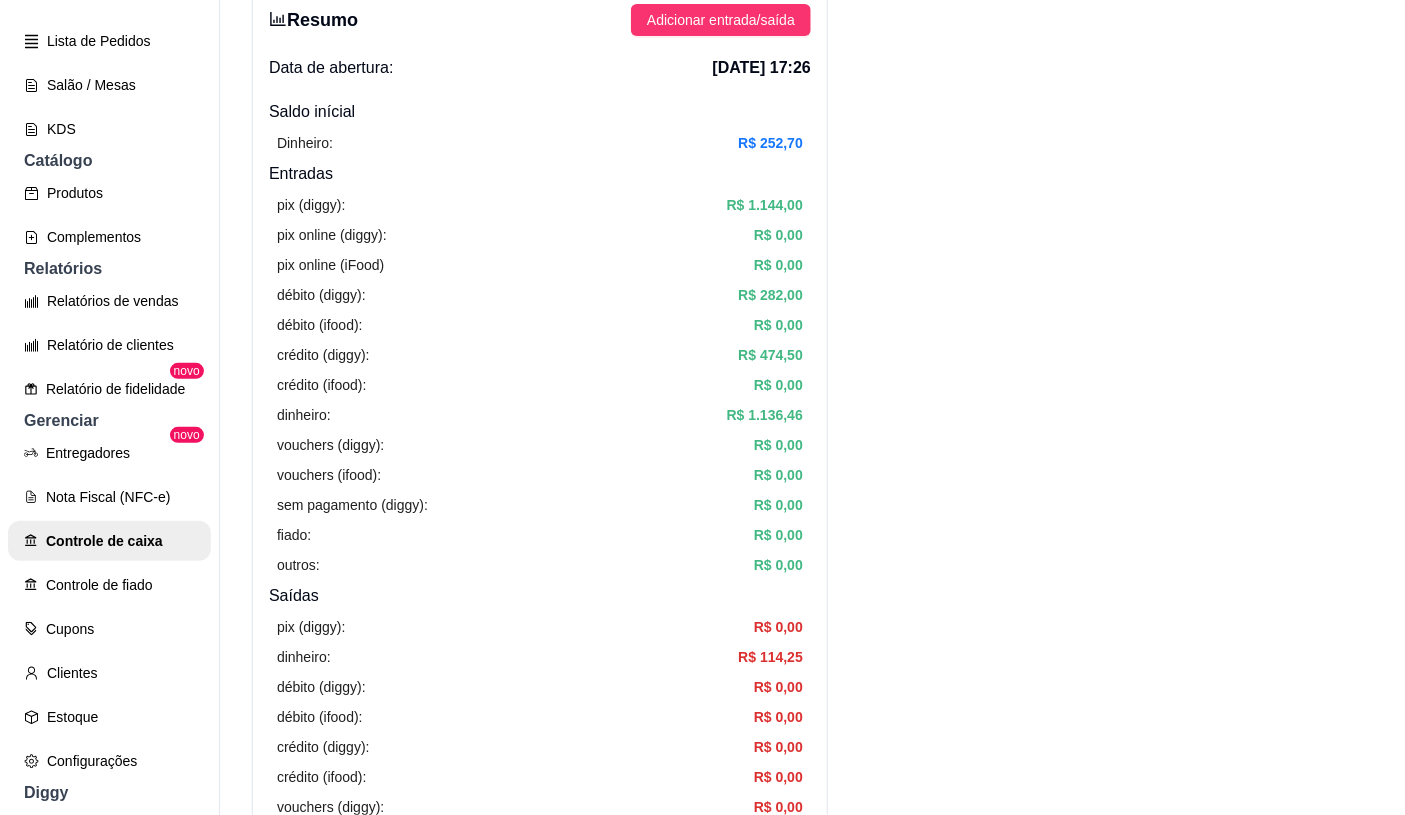 scroll, scrollTop: 0, scrollLeft: 0, axis: both 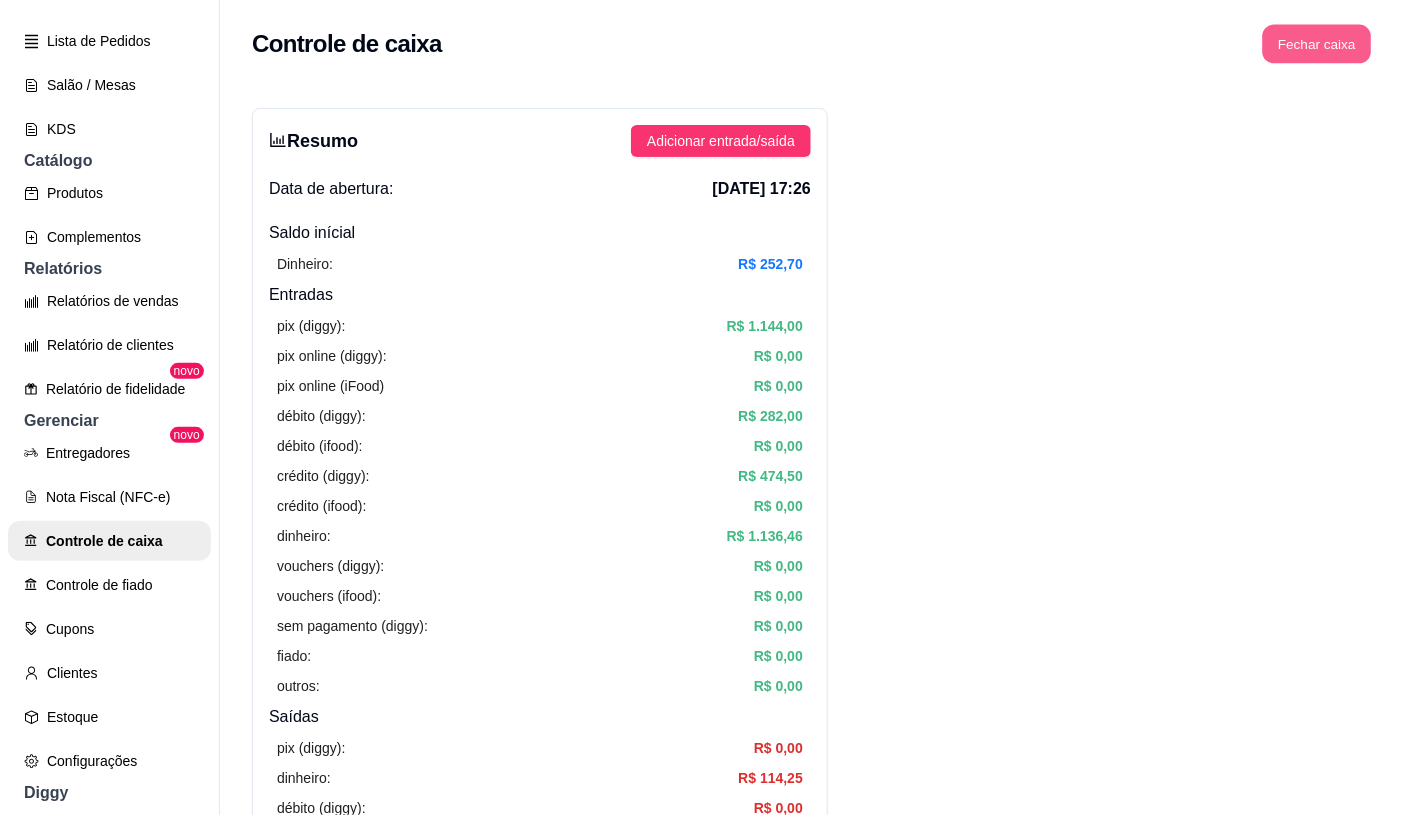 click on "Fechar caixa" at bounding box center [1317, 44] 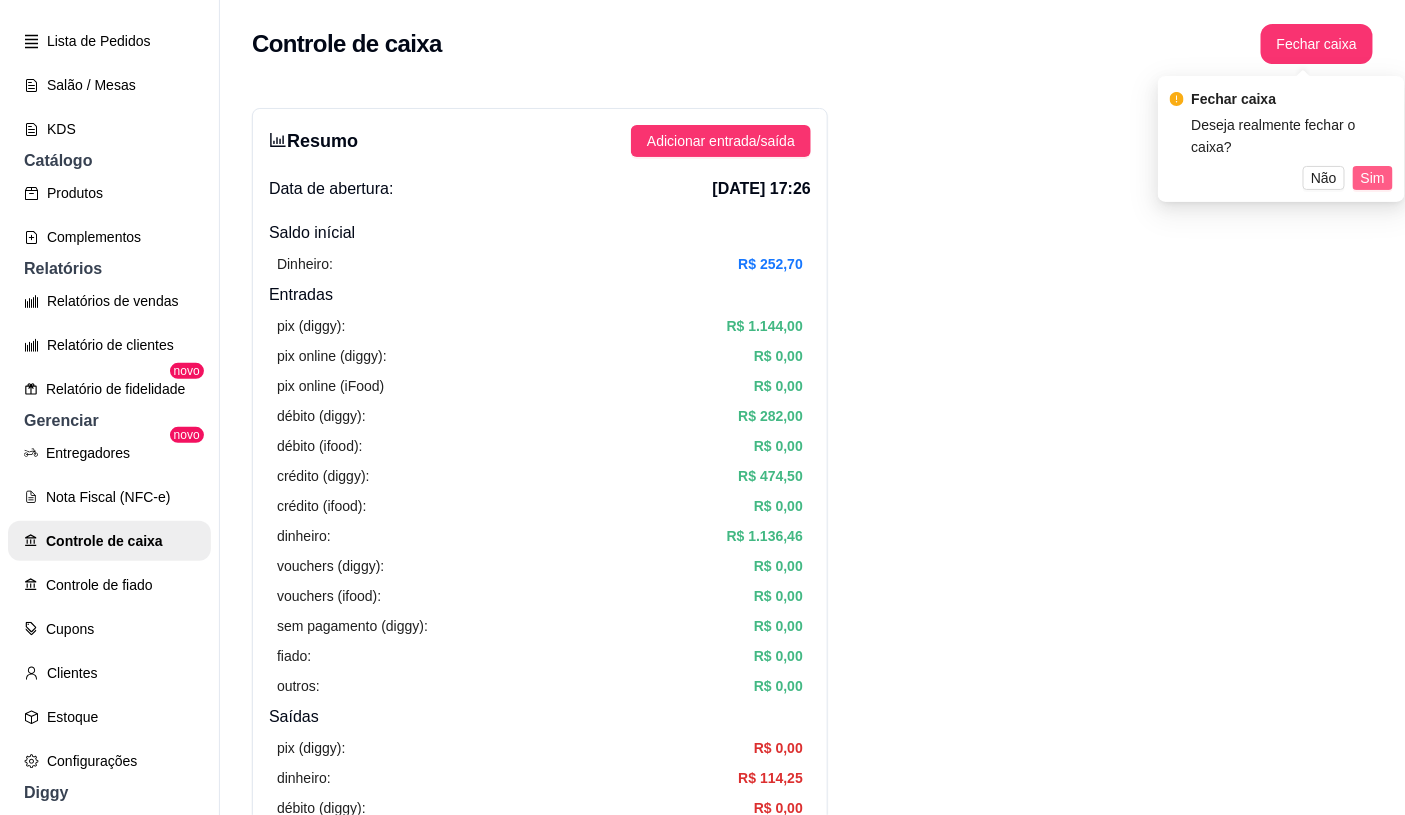click on "Sim" at bounding box center [1373, 178] 